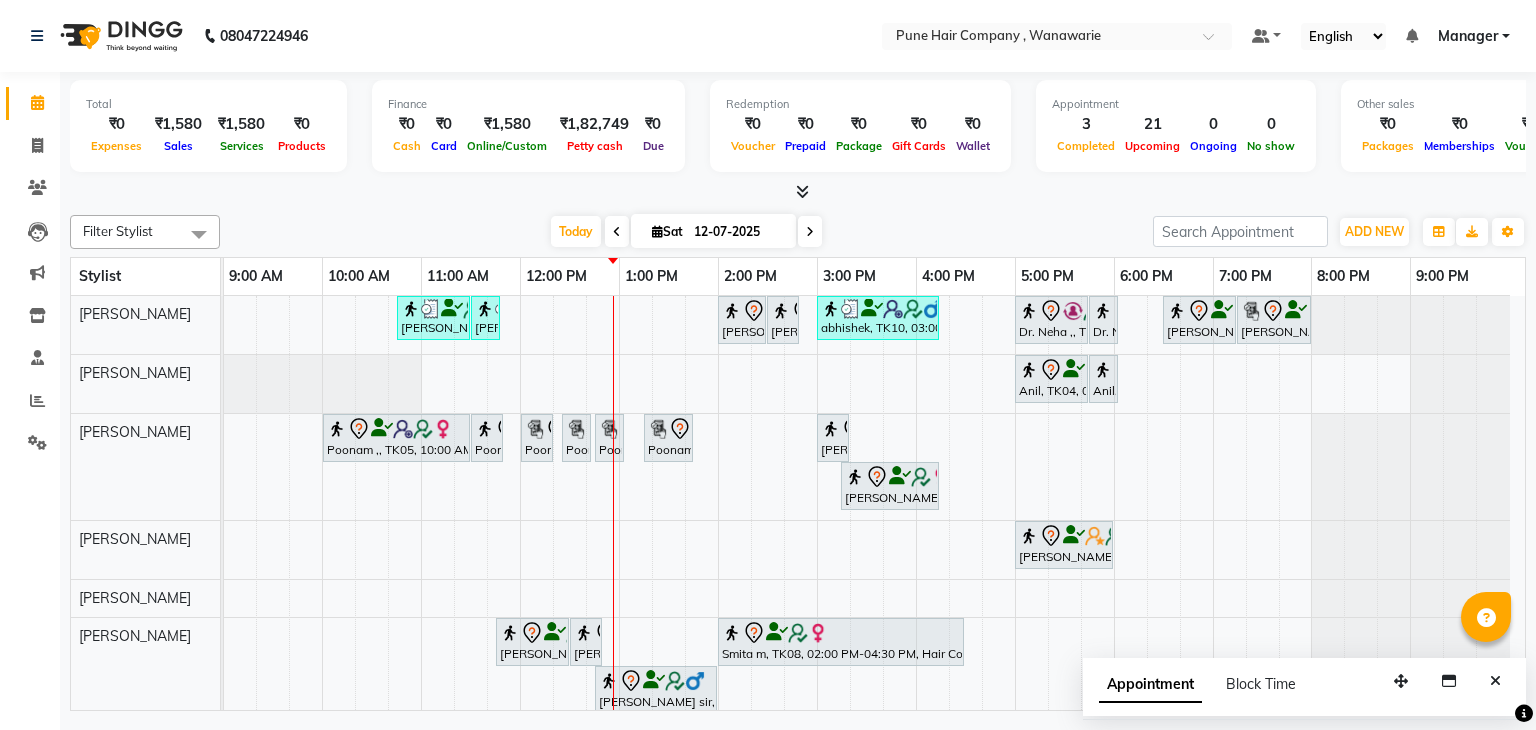 scroll, scrollTop: 0, scrollLeft: 0, axis: both 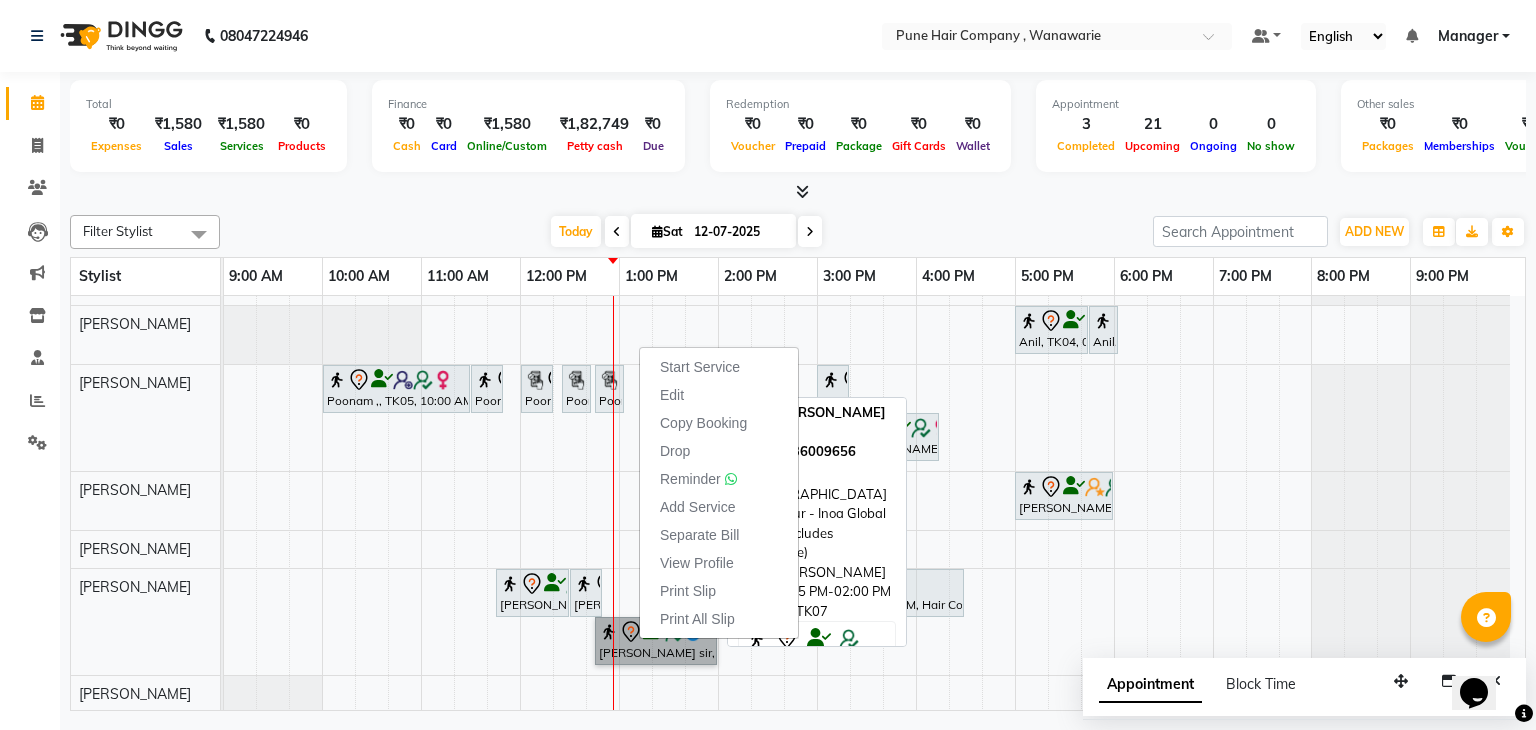 click on "[PERSON_NAME] sir, TK07, 12:45 PM-02:00 PM, [DEMOGRAPHIC_DATA] Hair Colour - Inoa Global Colour (includes moustache)" at bounding box center (656, 641) 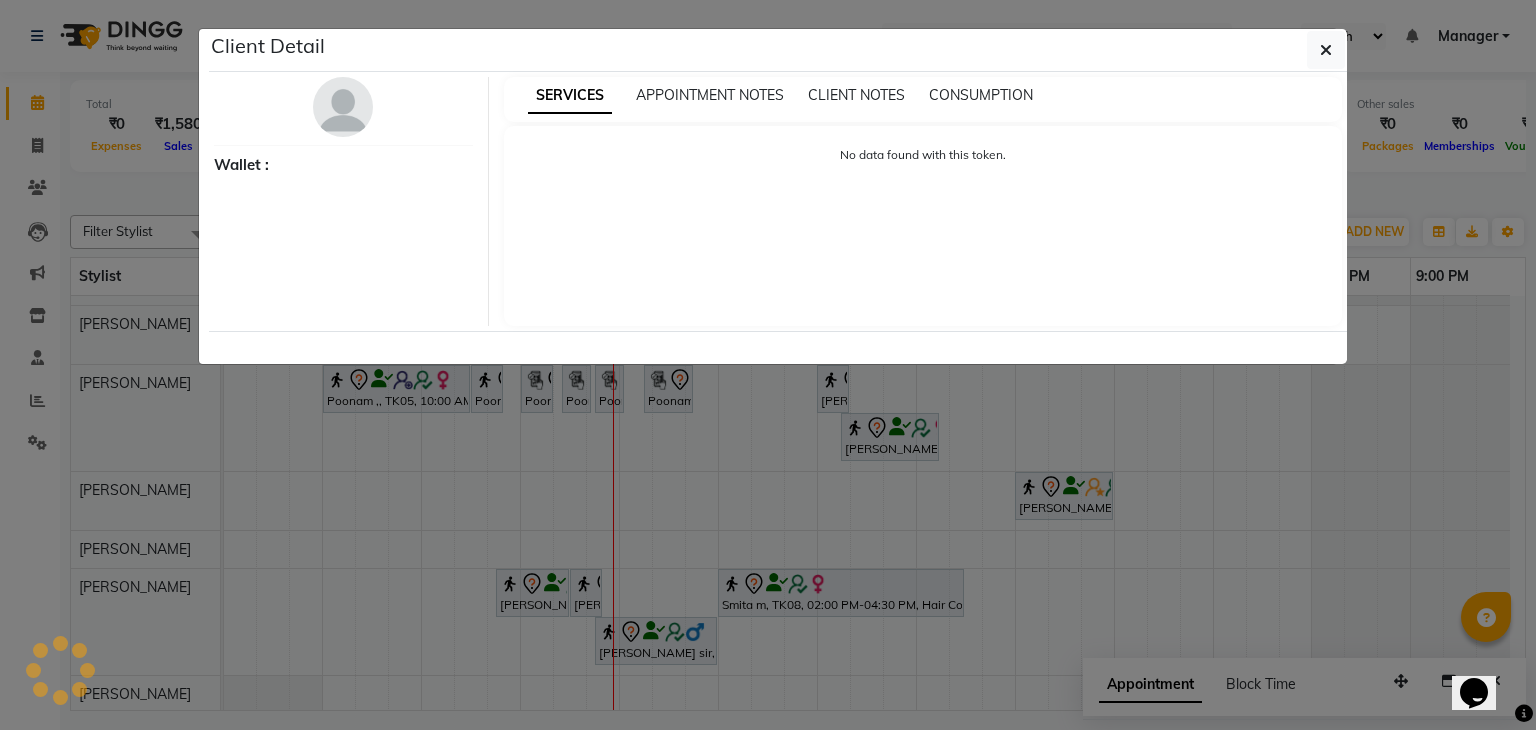select on "7" 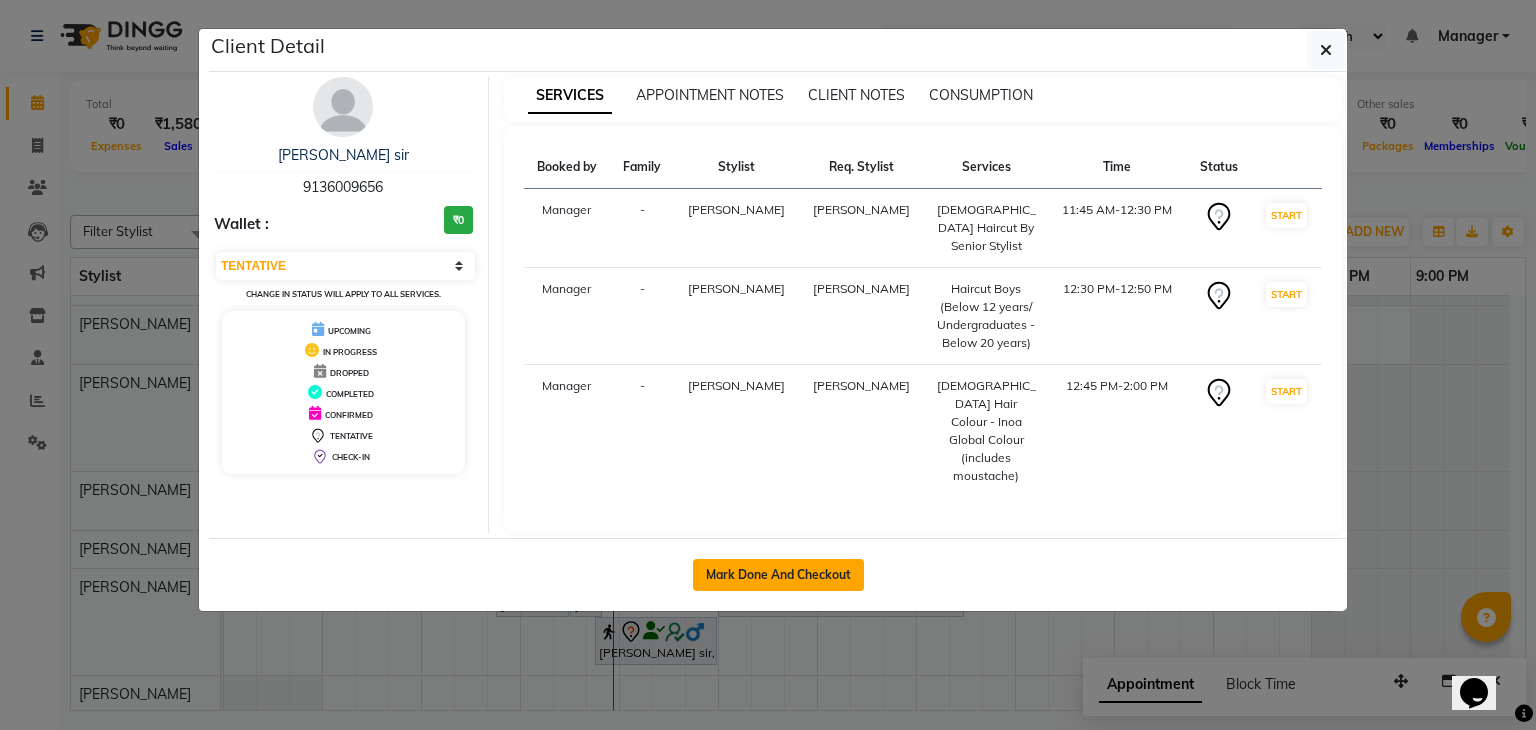 click on "Mark Done And Checkout" 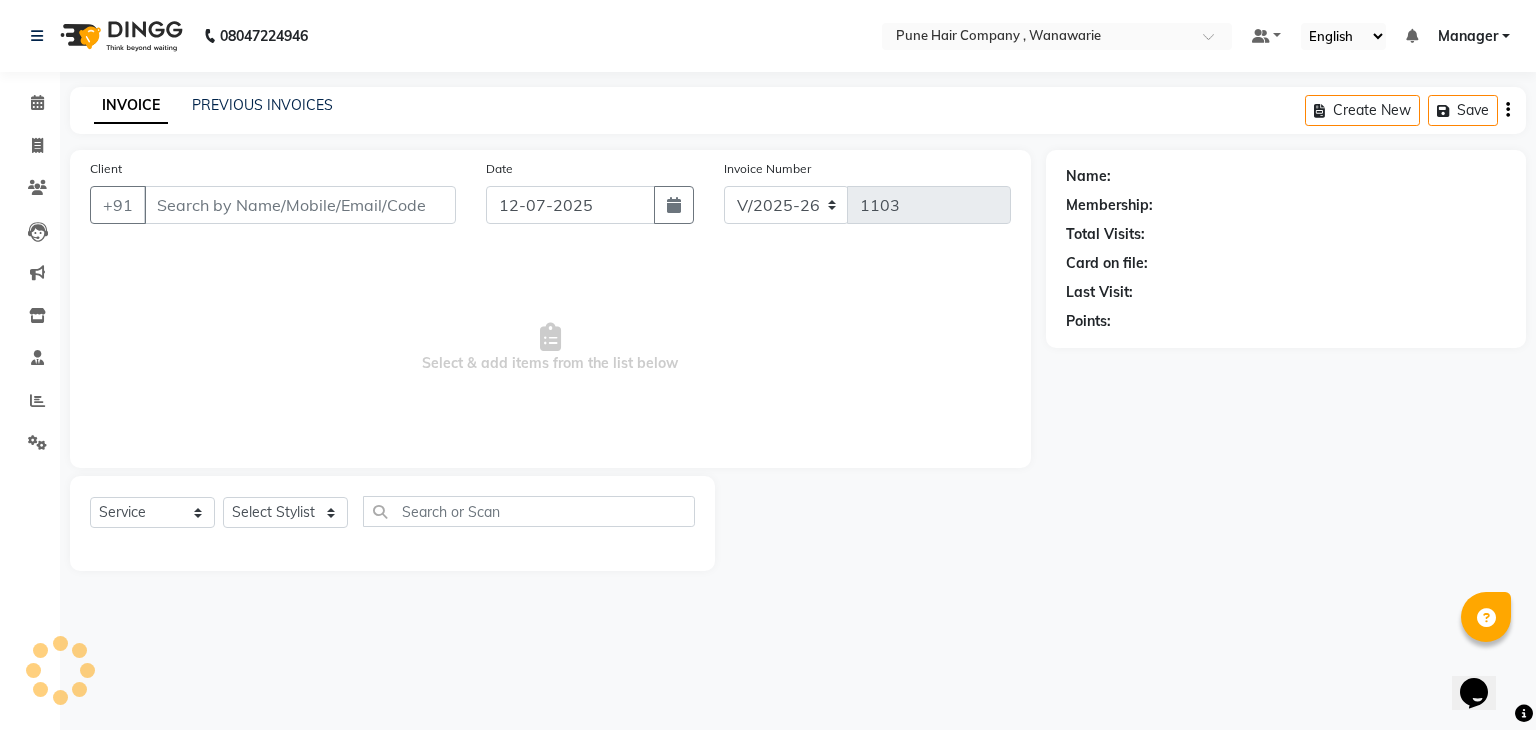 select on "3" 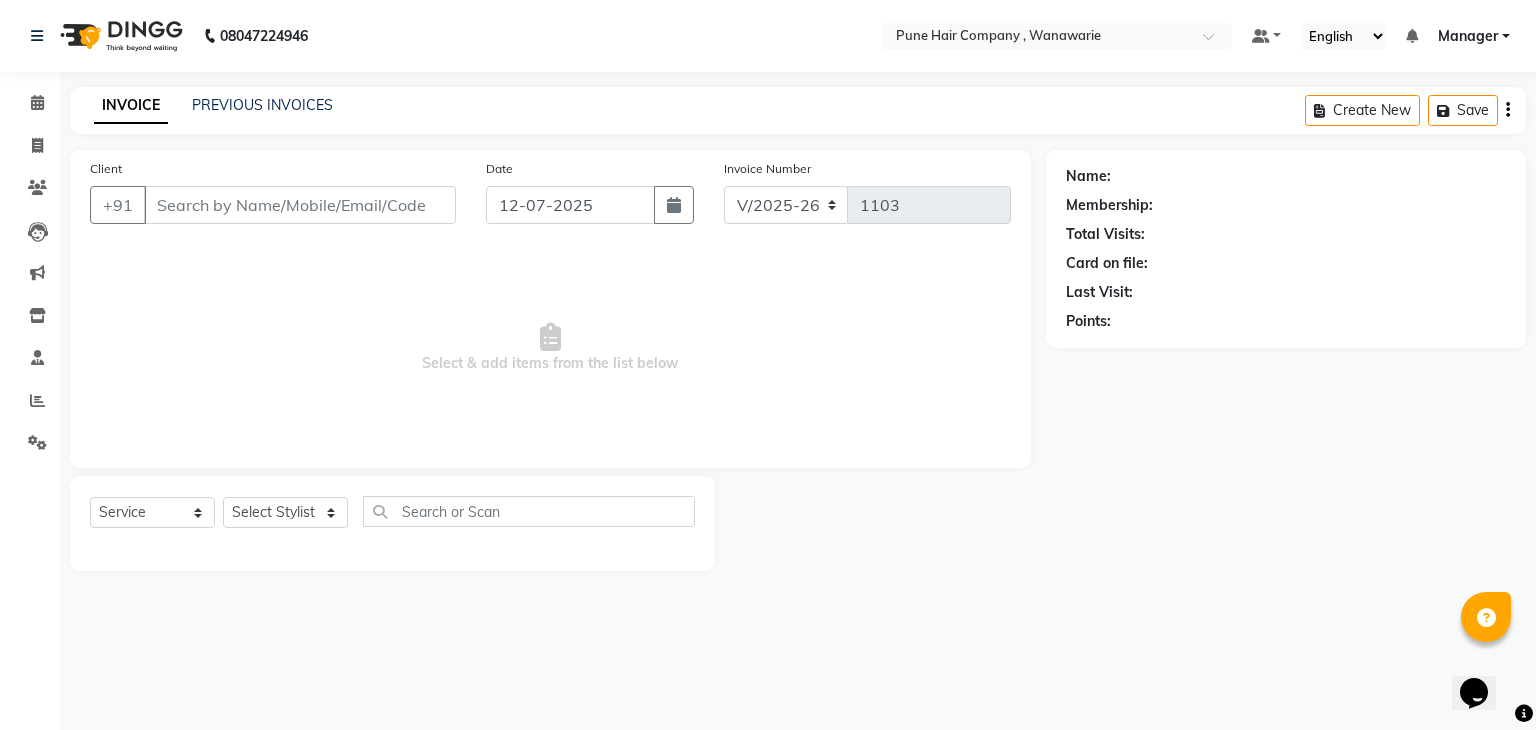 type on "9136009656" 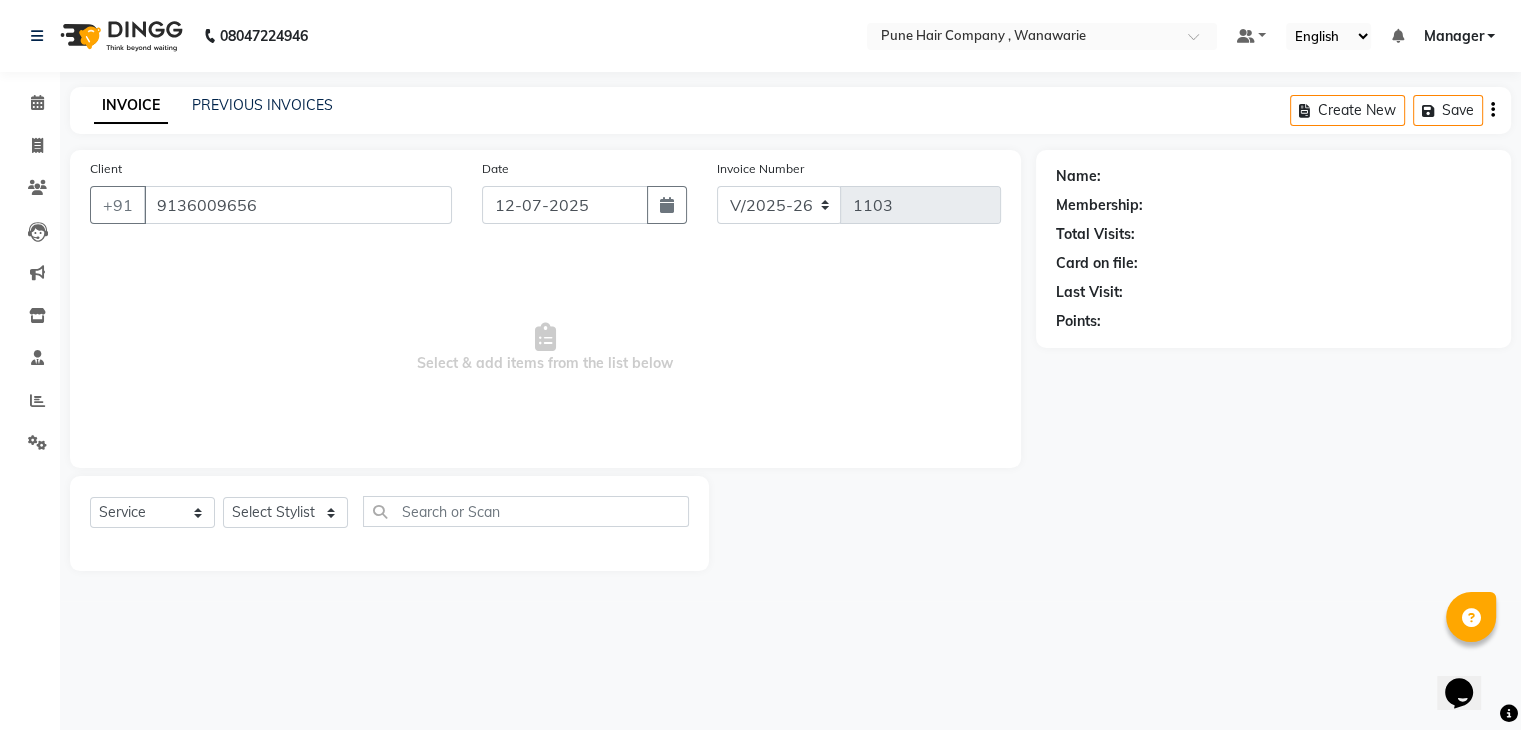 select on "74603" 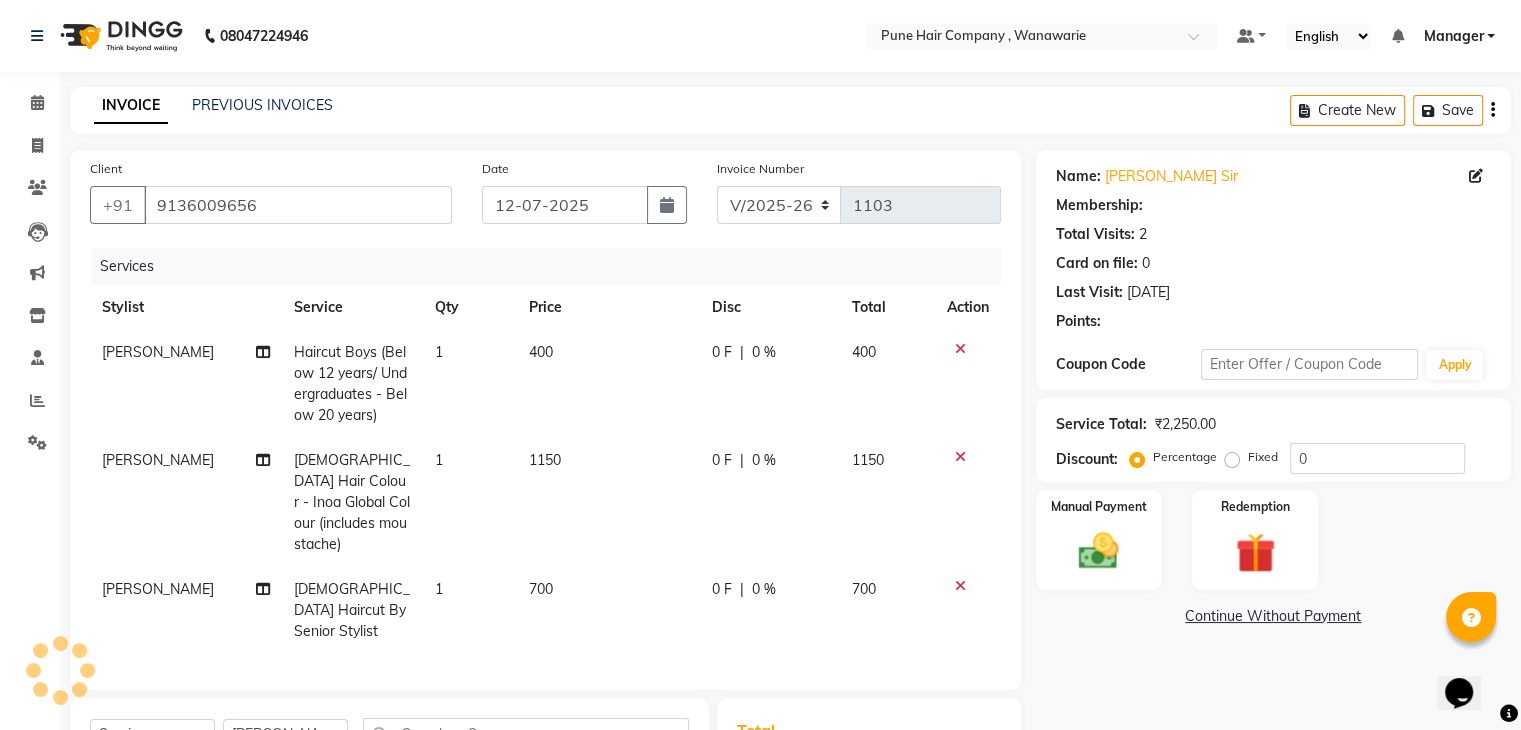 select on "1: Object" 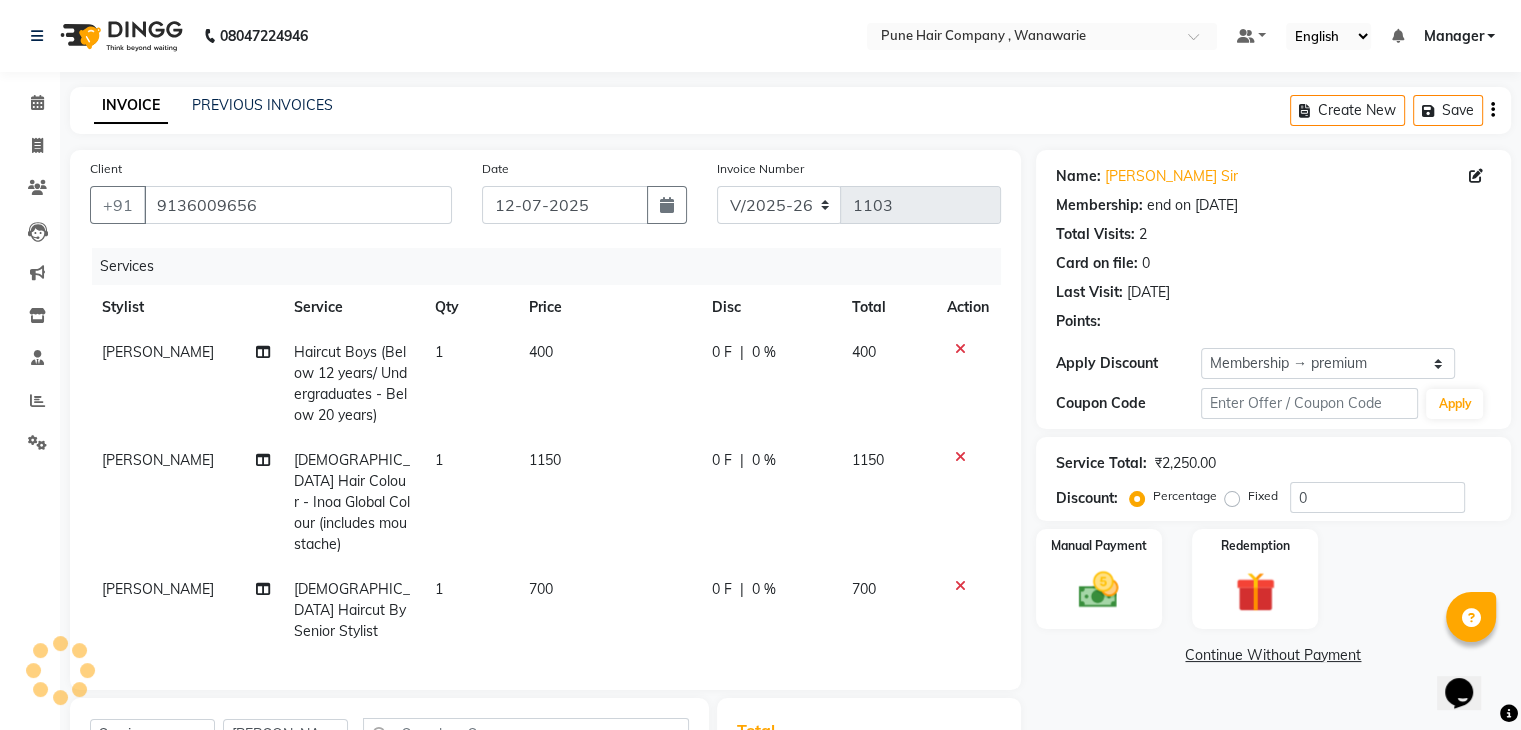 type on "20" 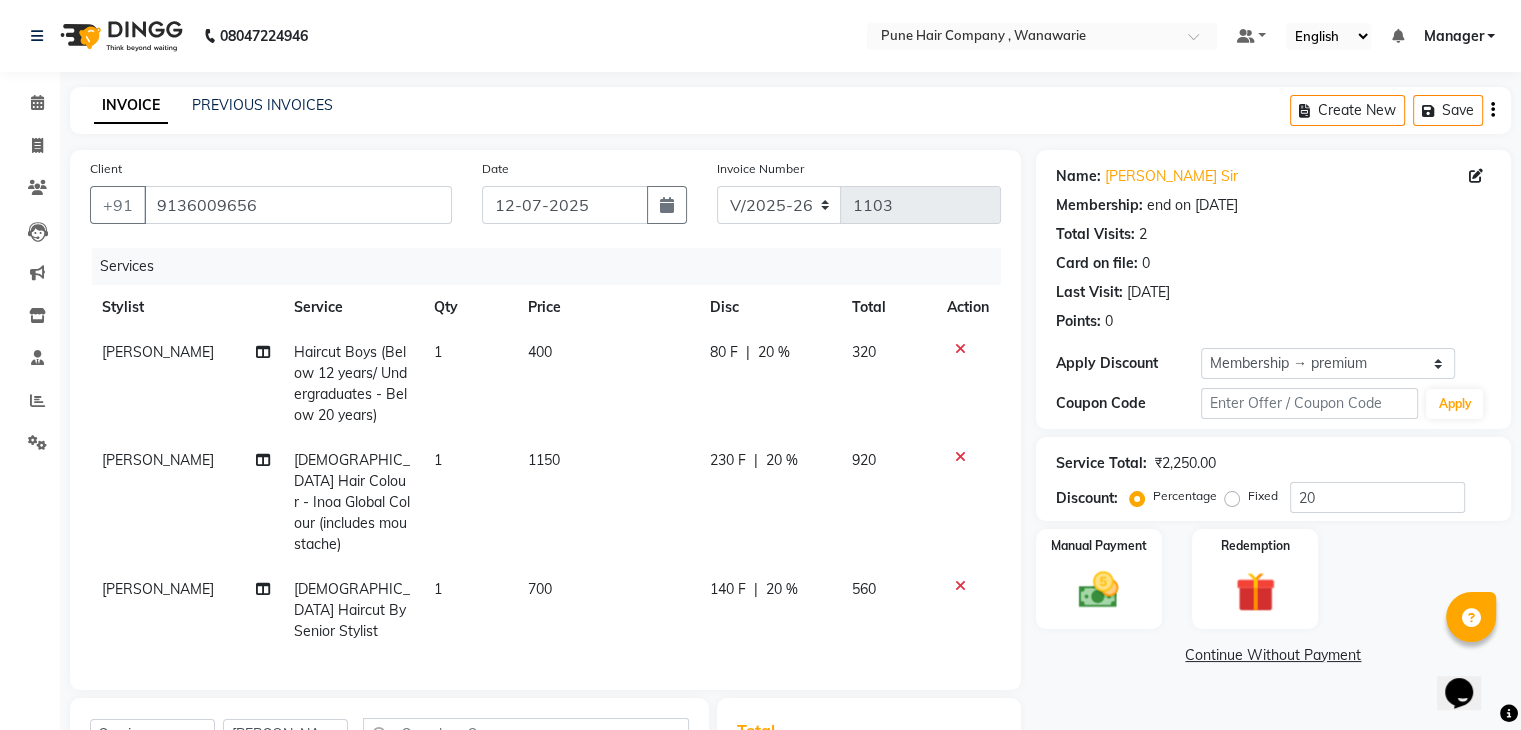 scroll, scrollTop: 267, scrollLeft: 0, axis: vertical 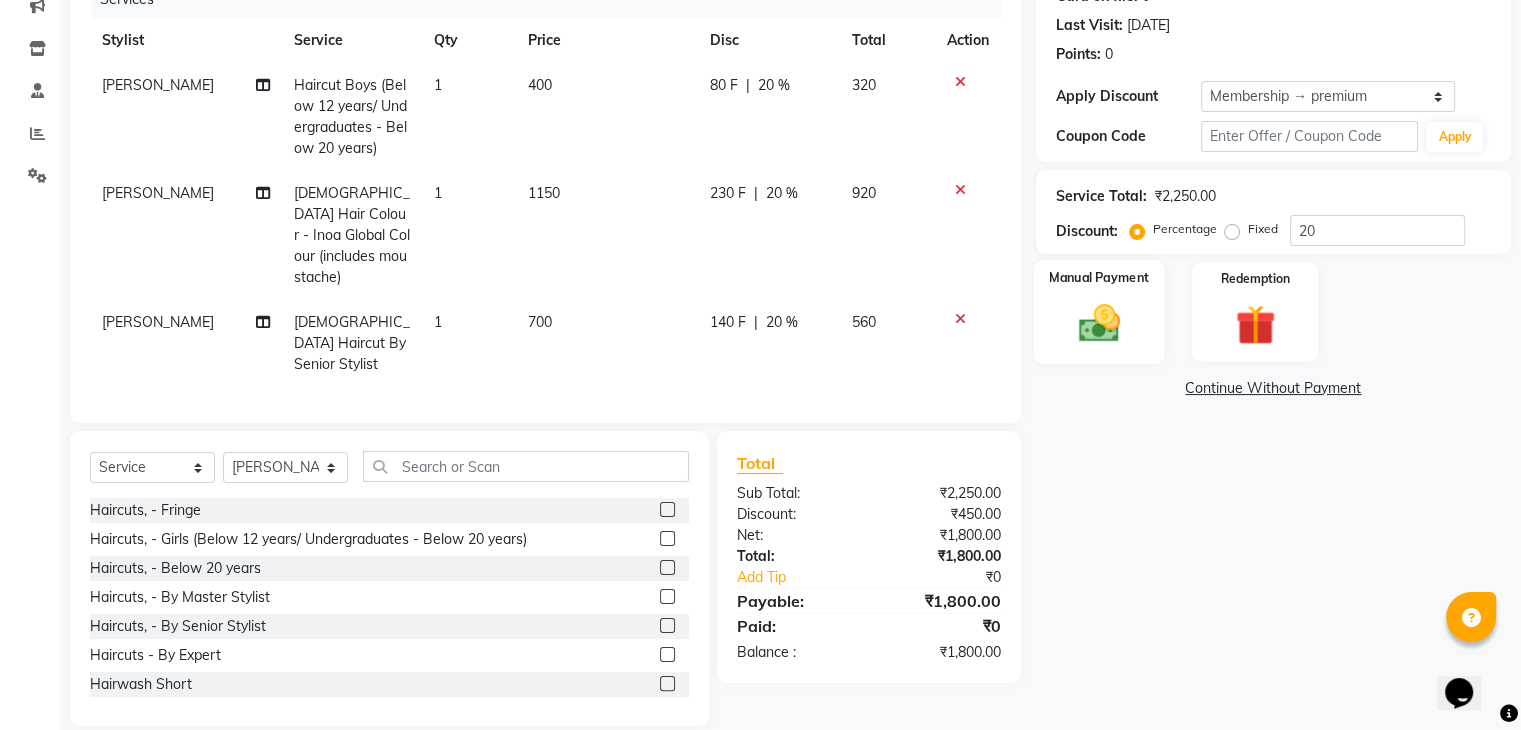 click 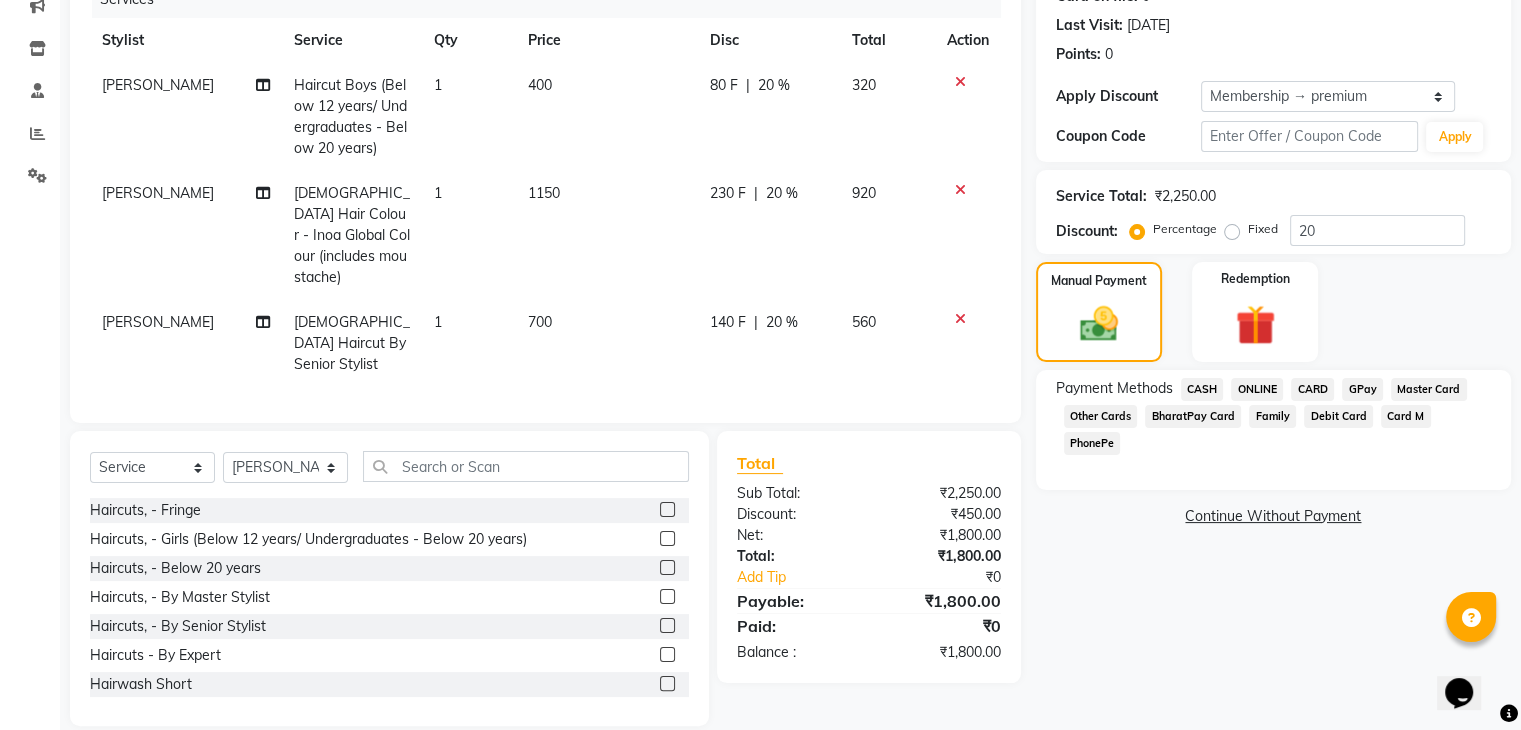 click on "GPay" 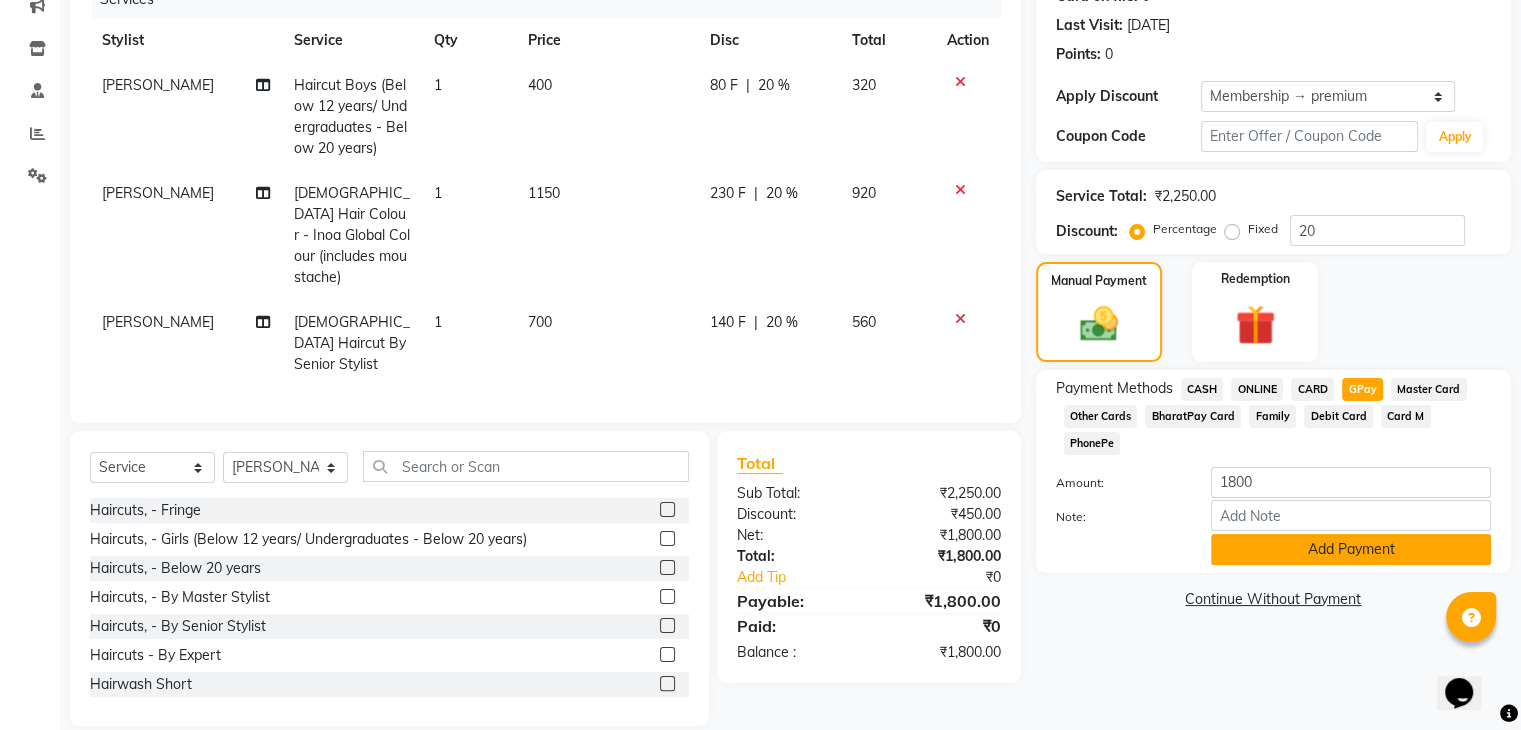 click on "Add Payment" 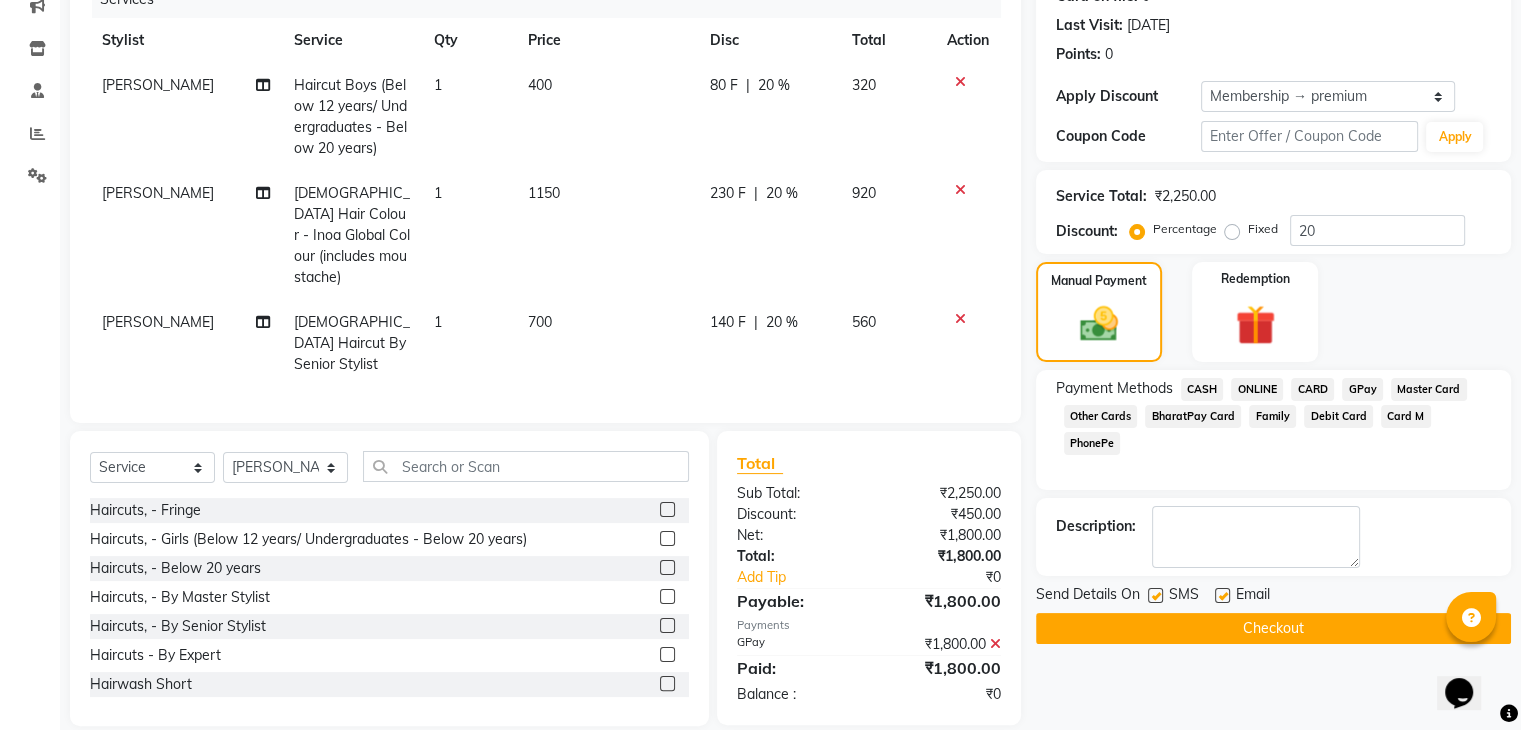 click on "Checkout" 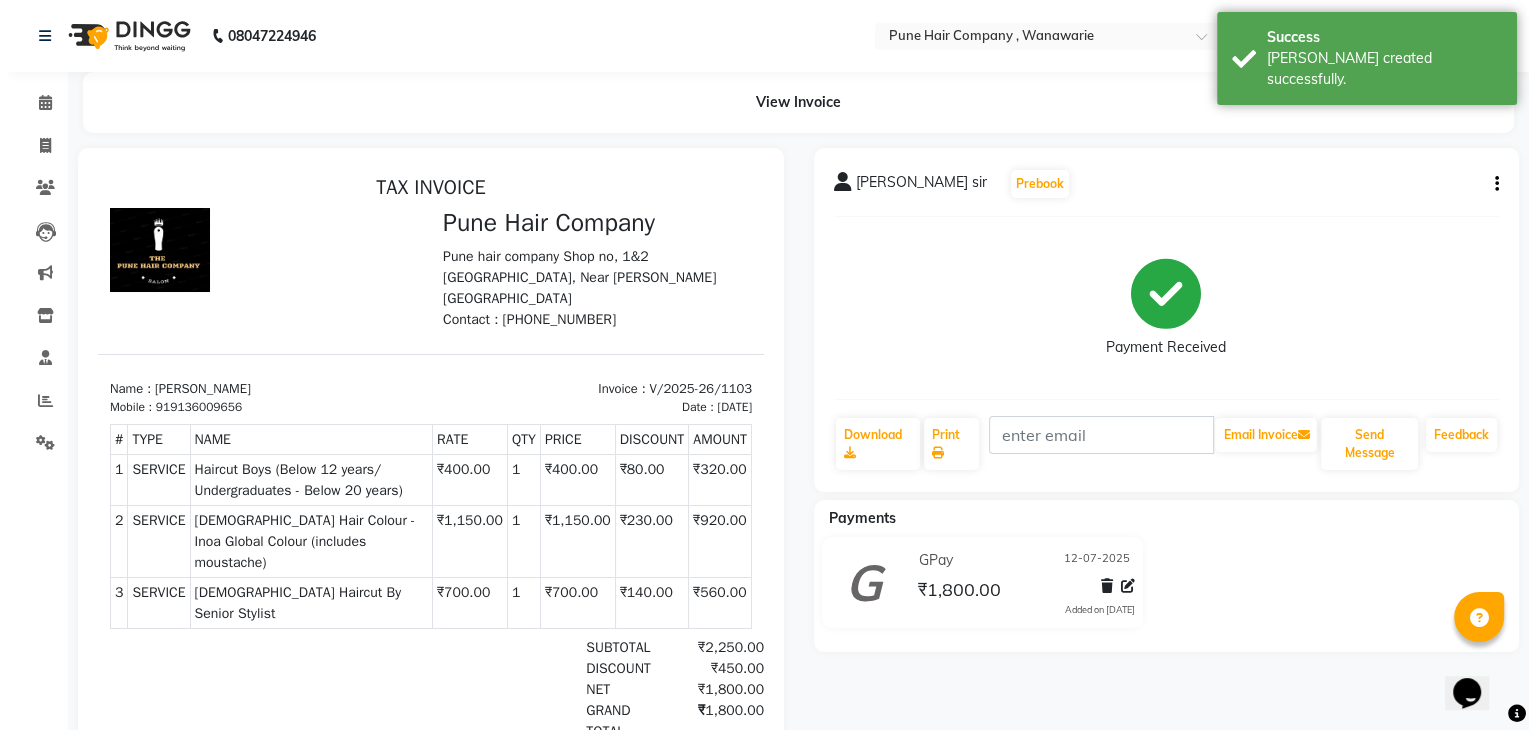 scroll, scrollTop: 0, scrollLeft: 0, axis: both 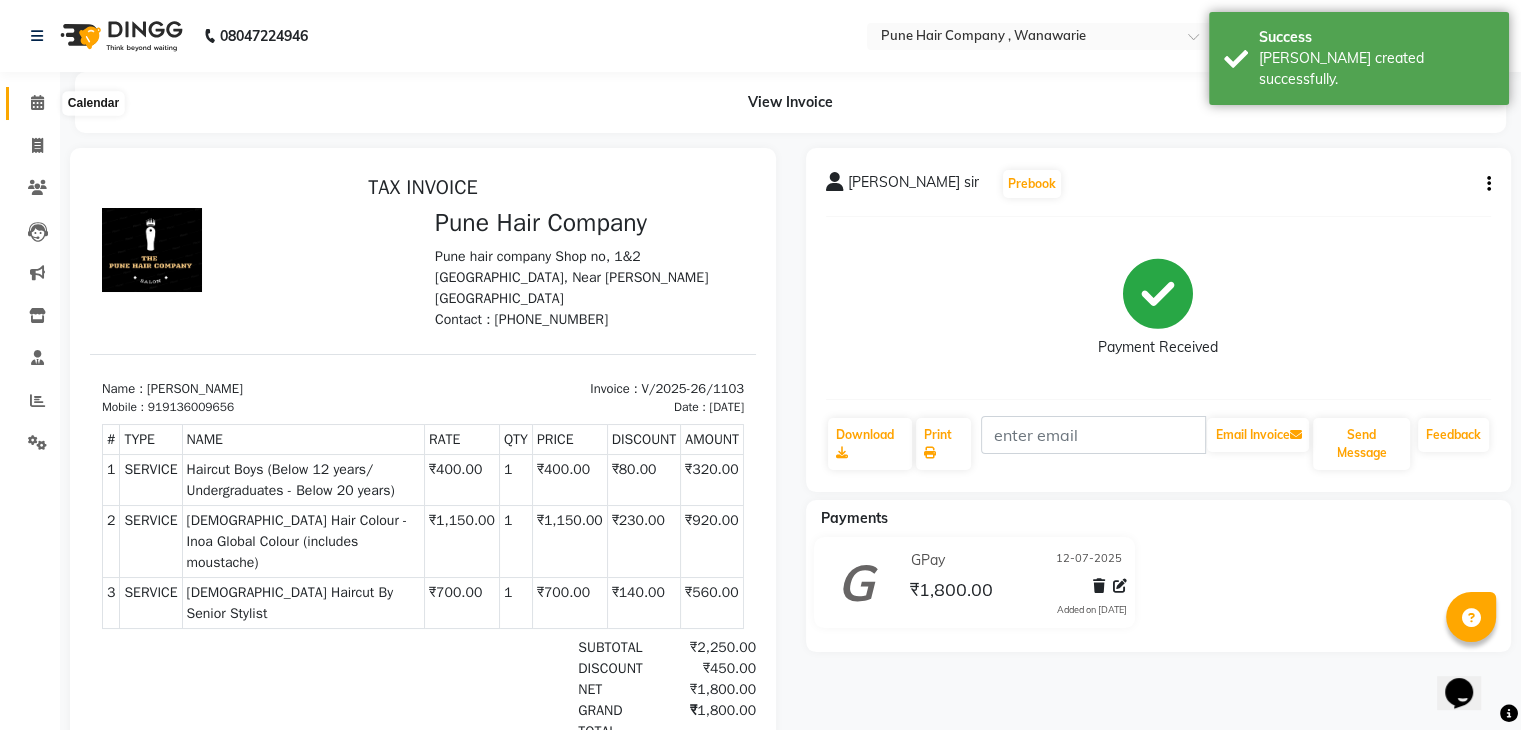 click 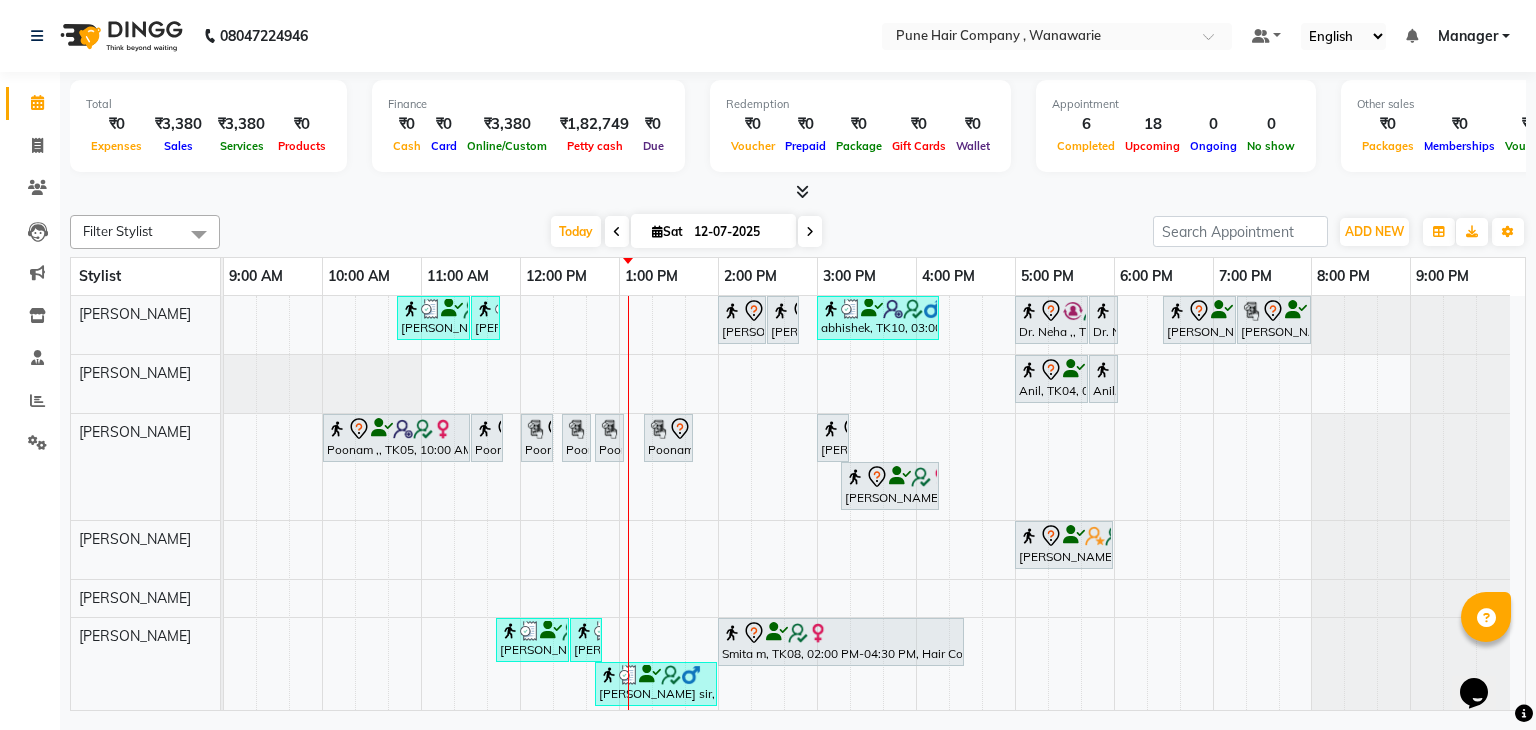 scroll, scrollTop: 41, scrollLeft: 0, axis: vertical 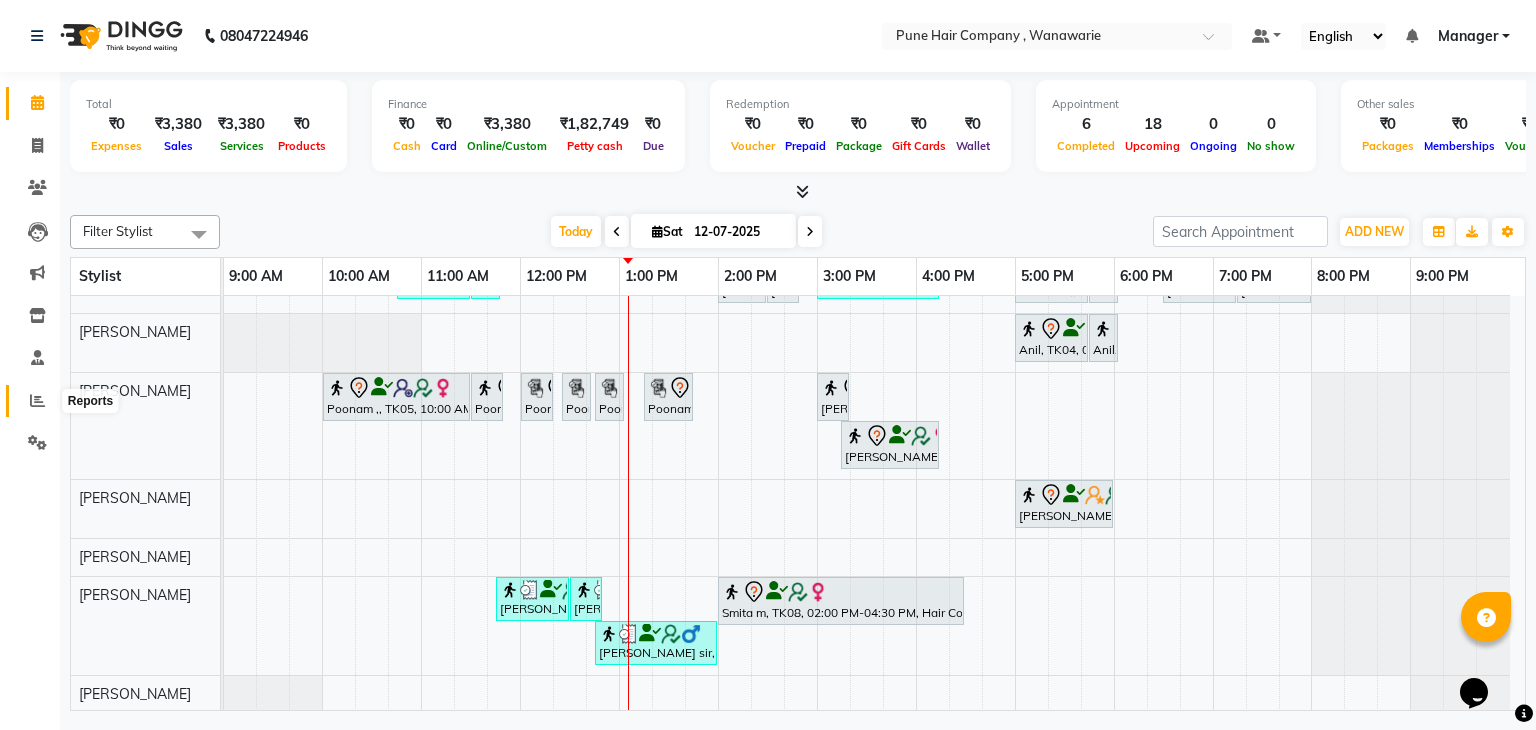 click 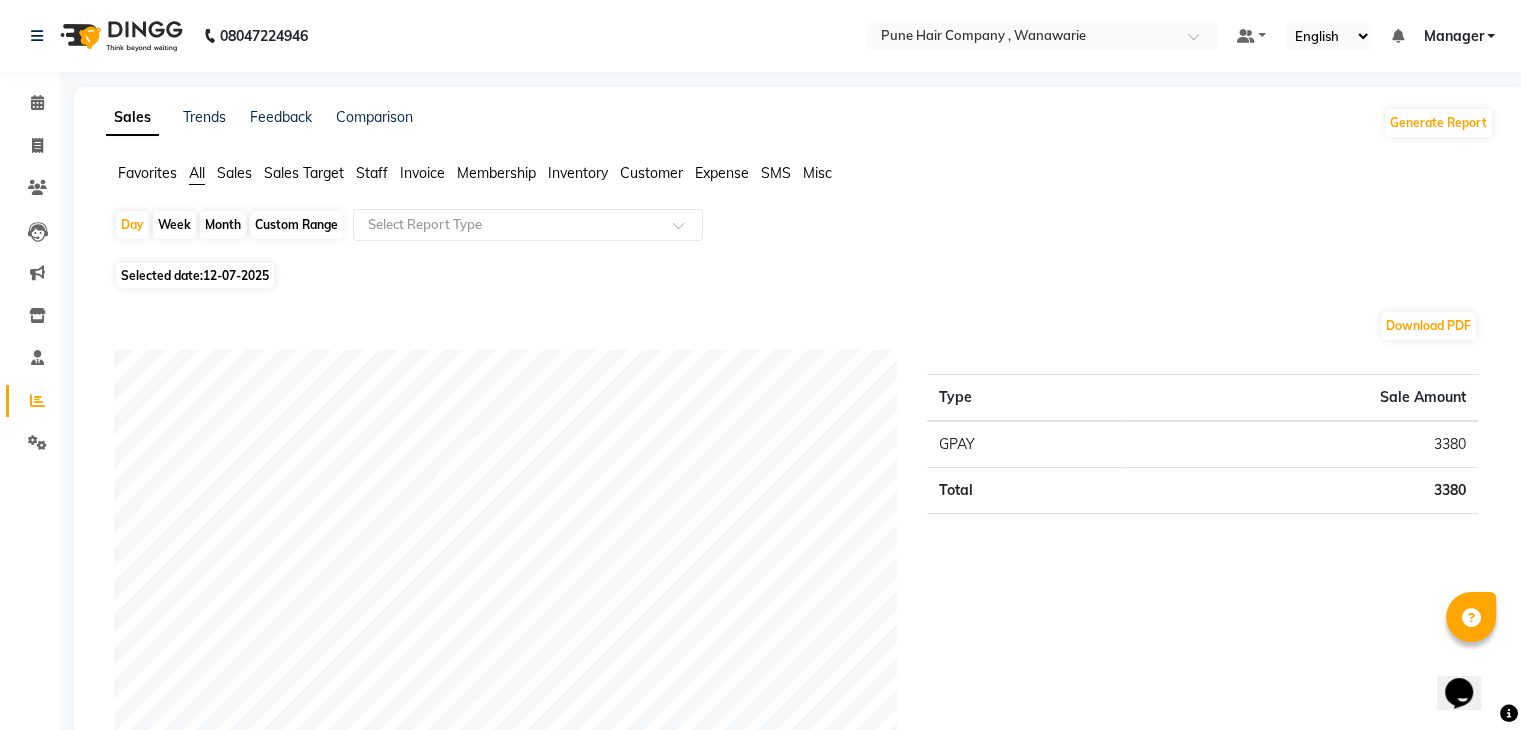 click on "Month" 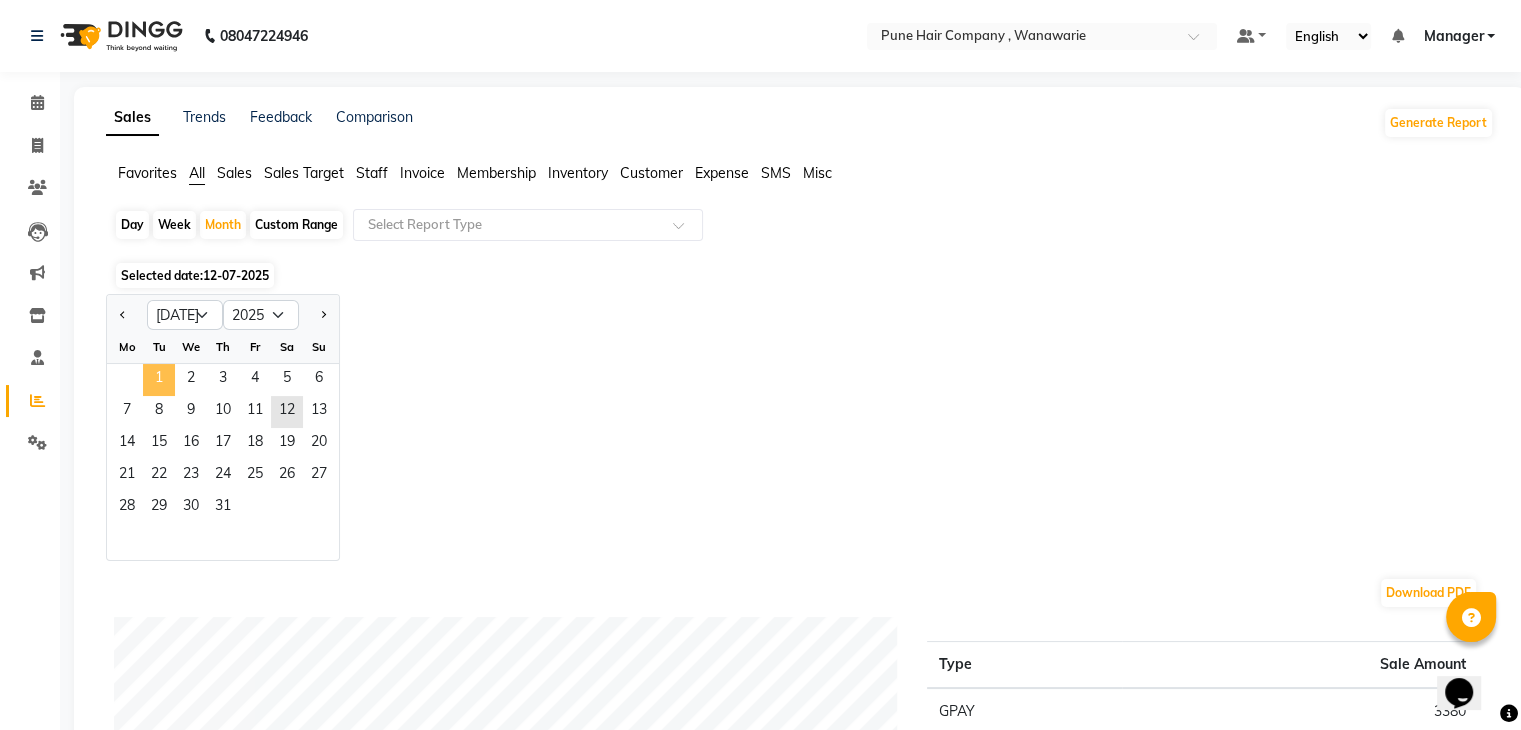 click on "1" 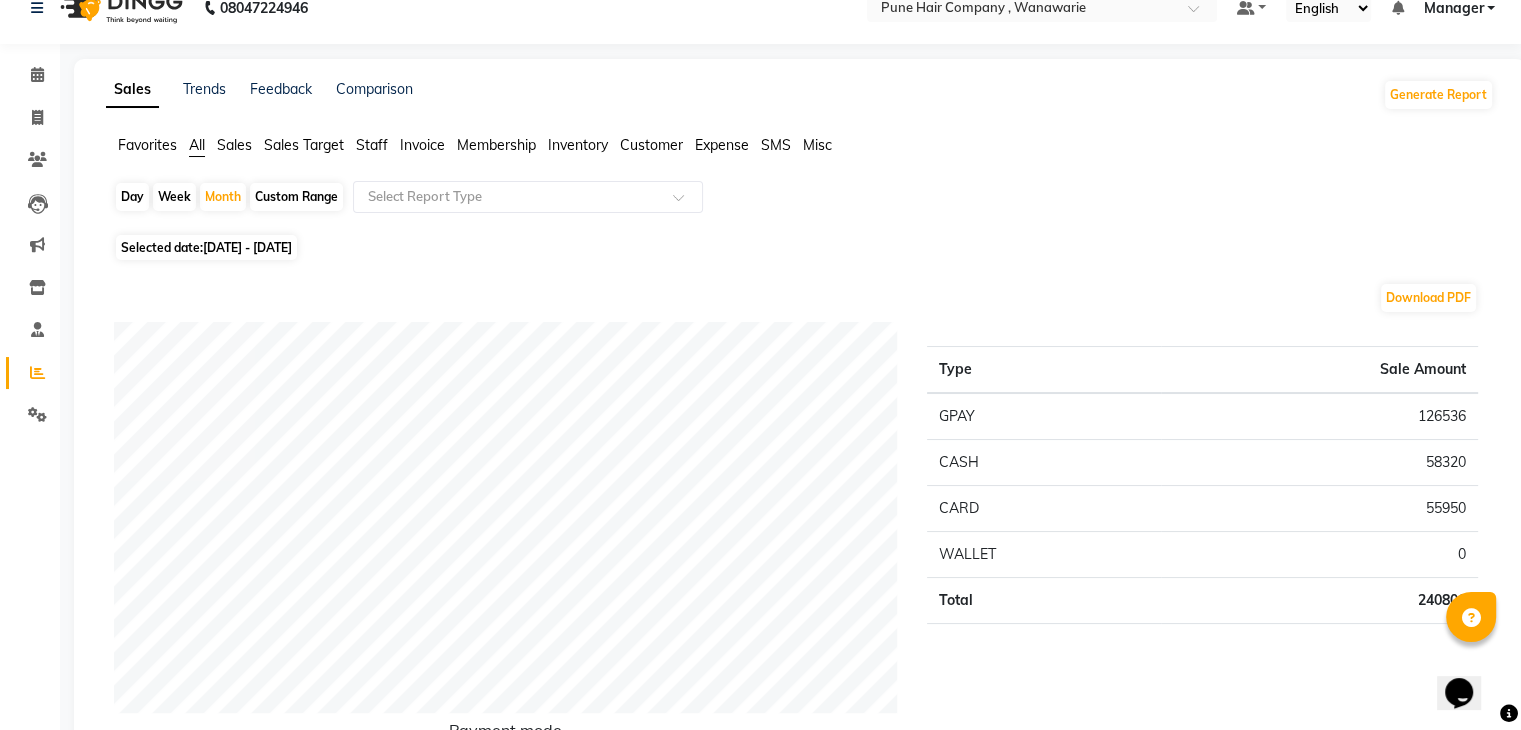 scroll, scrollTop: 6, scrollLeft: 0, axis: vertical 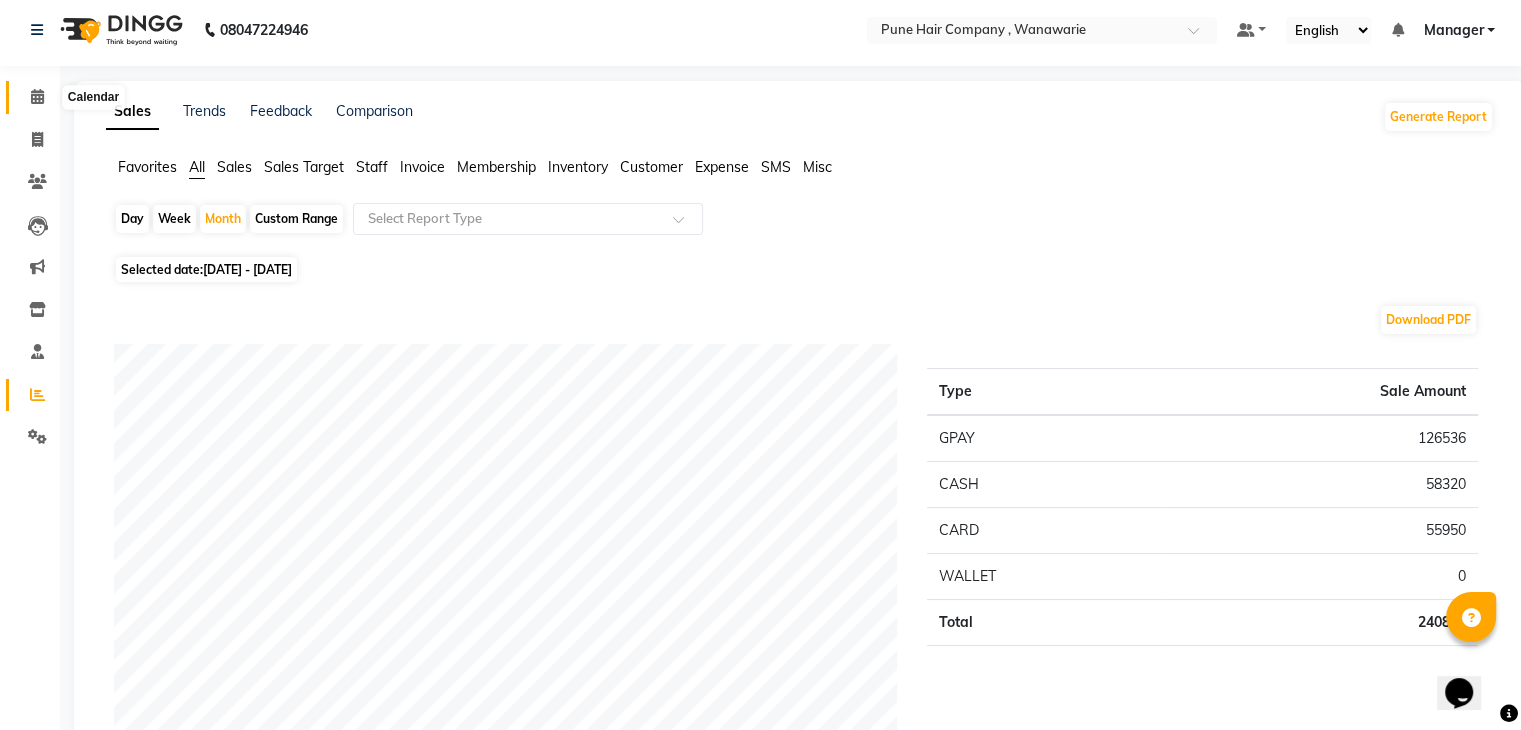 click 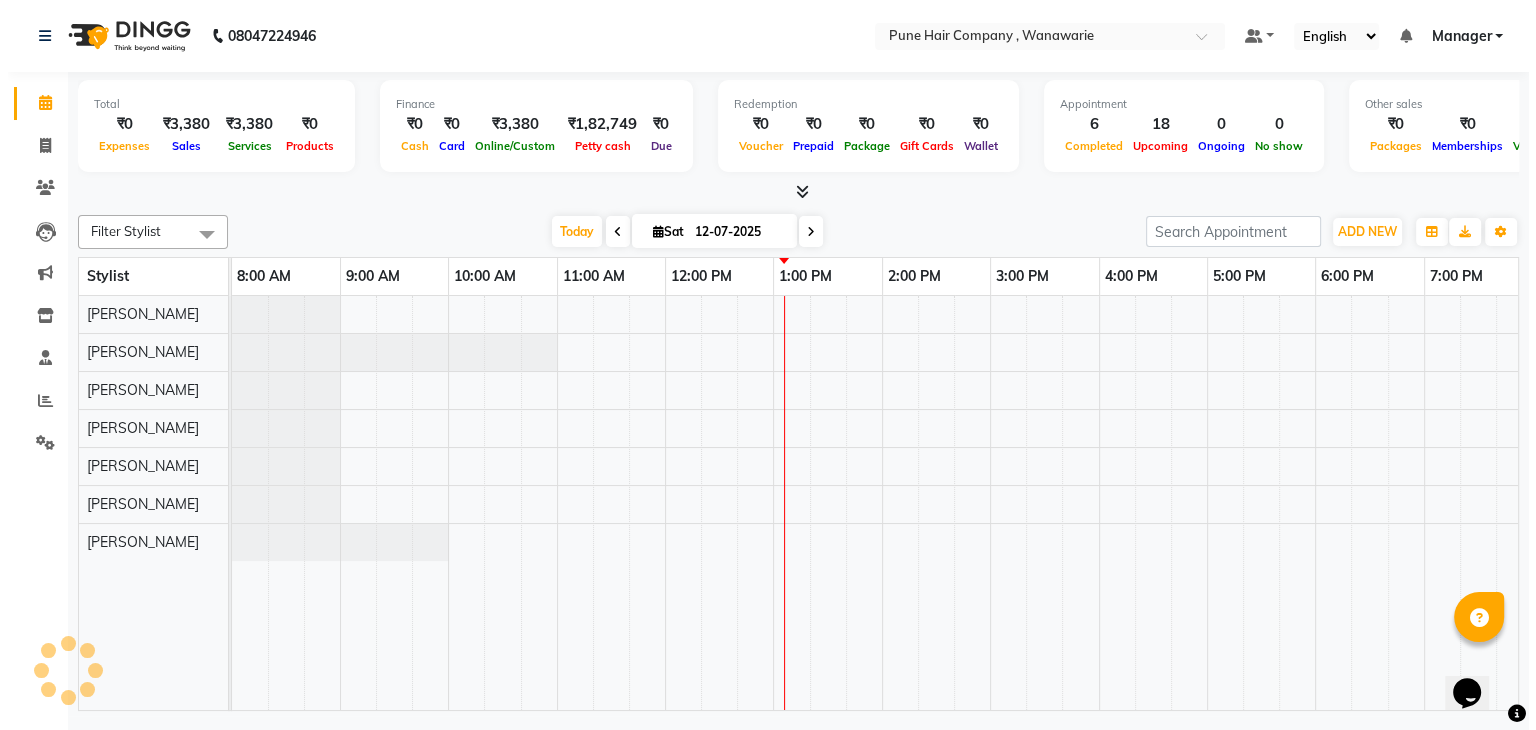 scroll, scrollTop: 0, scrollLeft: 0, axis: both 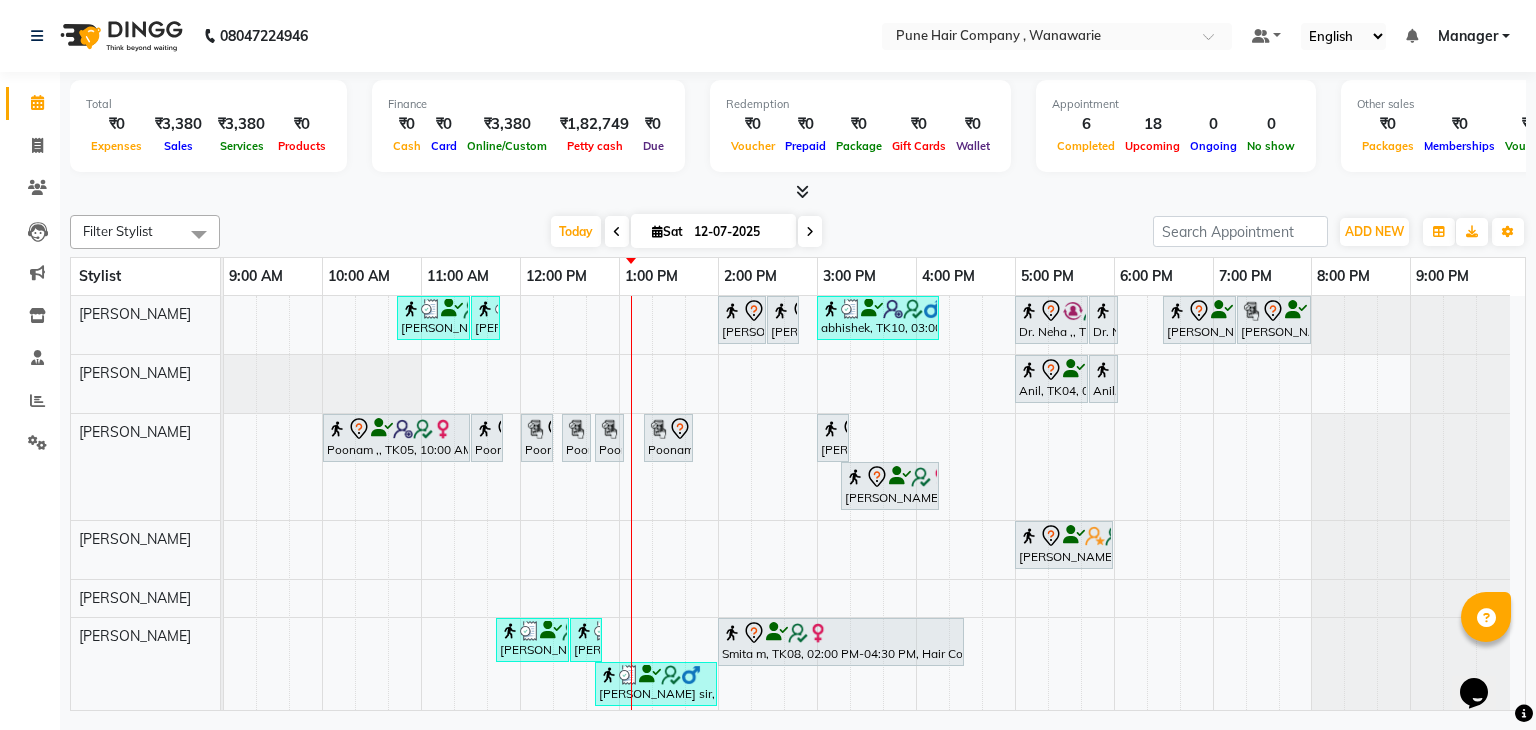 click at bounding box center [810, 232] 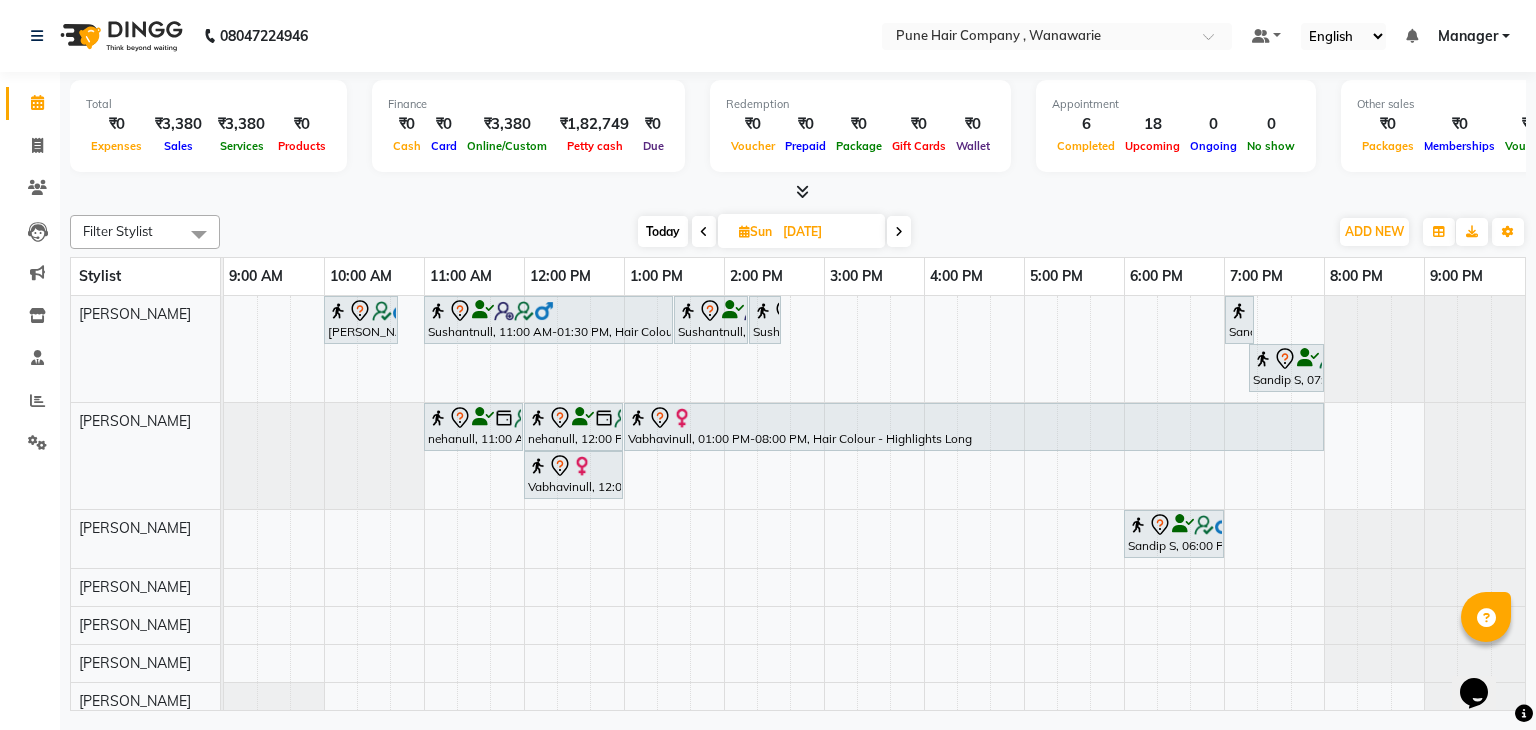 click at bounding box center (899, 231) 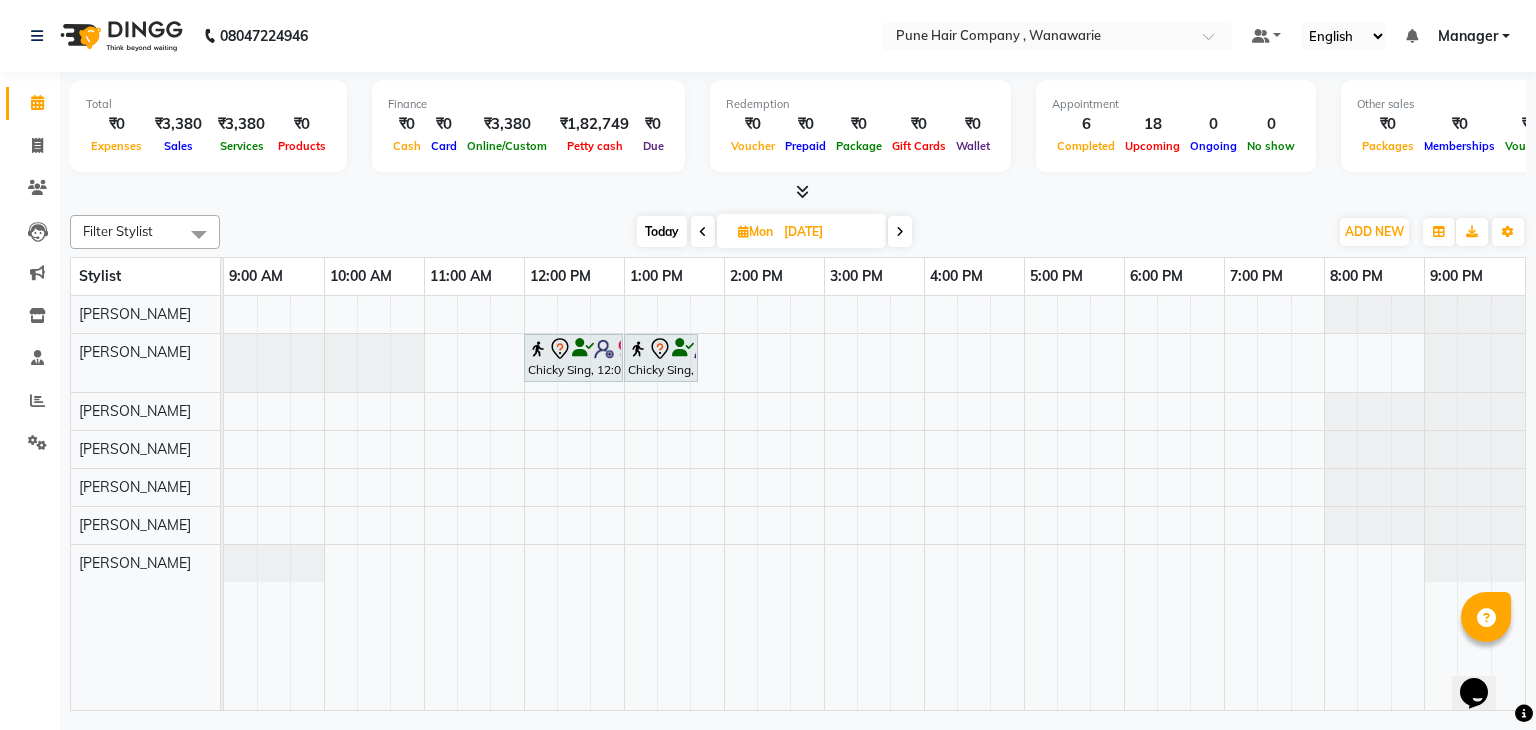 click on "Chicky Sing, 12:00 PM-01:00 PM, Haircuts, - By Senior Stylist             Chicky Sing, 01:00 PM-01:45 PM, Hair Treatments - Hair Treatment Care (Hydrating/ Purifying) Medium" at bounding box center (874, 503) 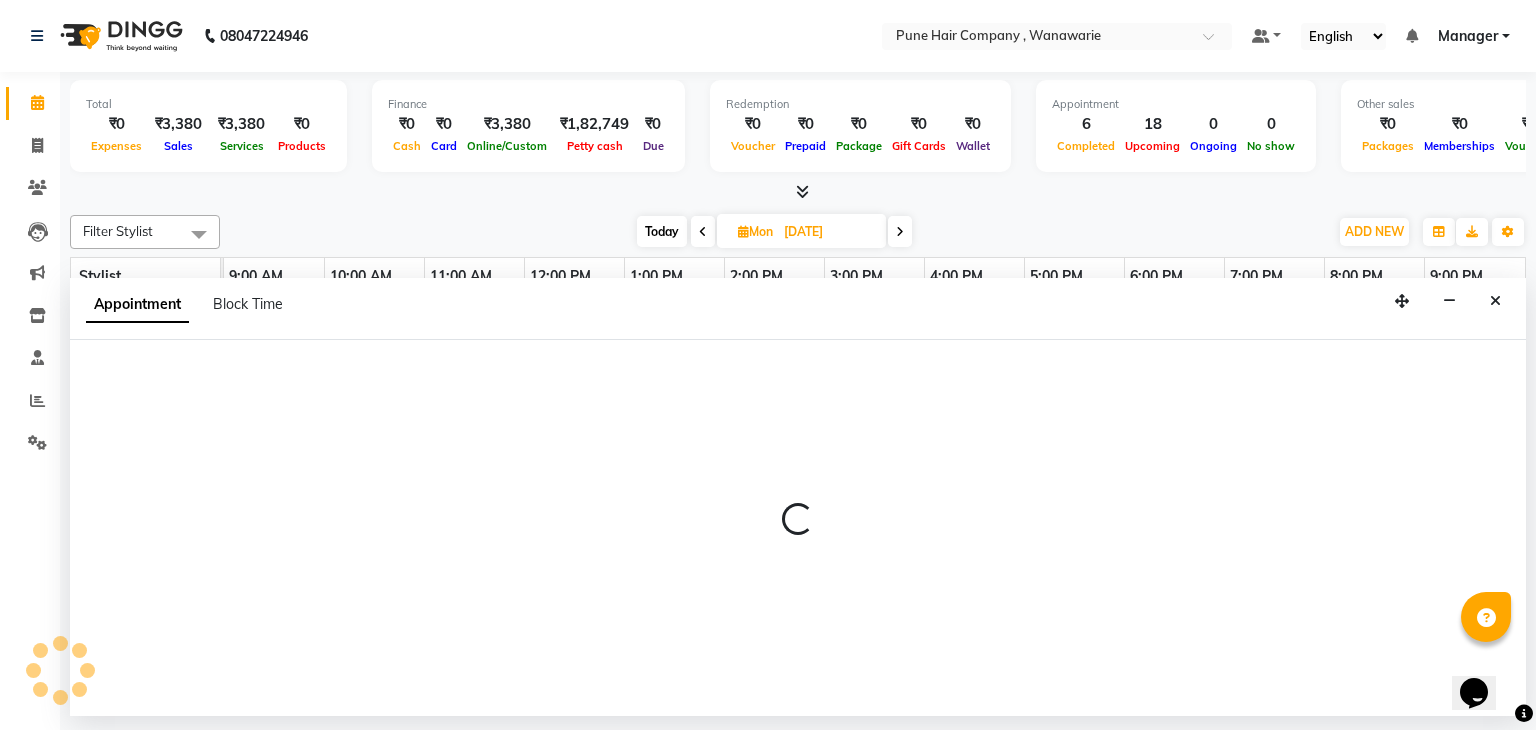 select on "74577" 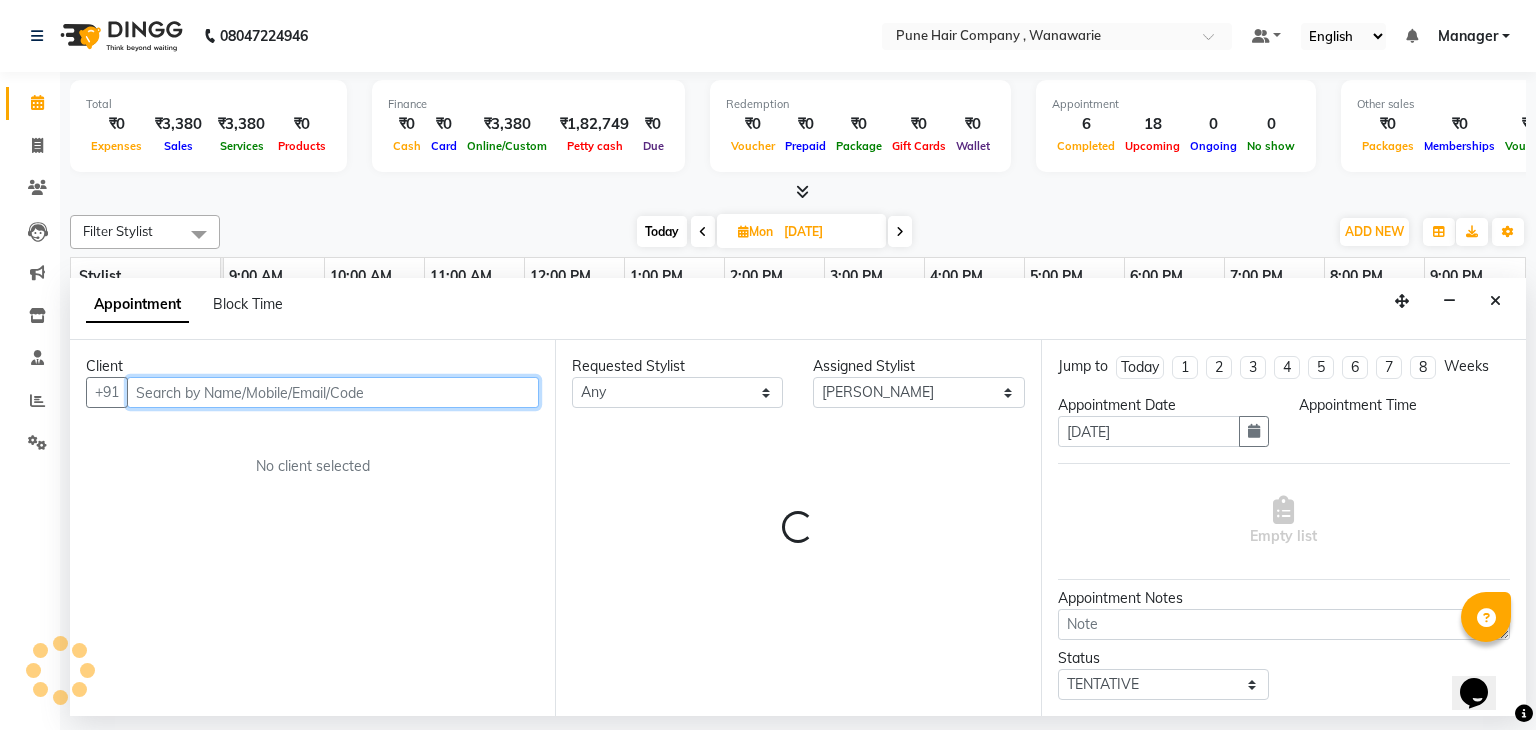 select on "660" 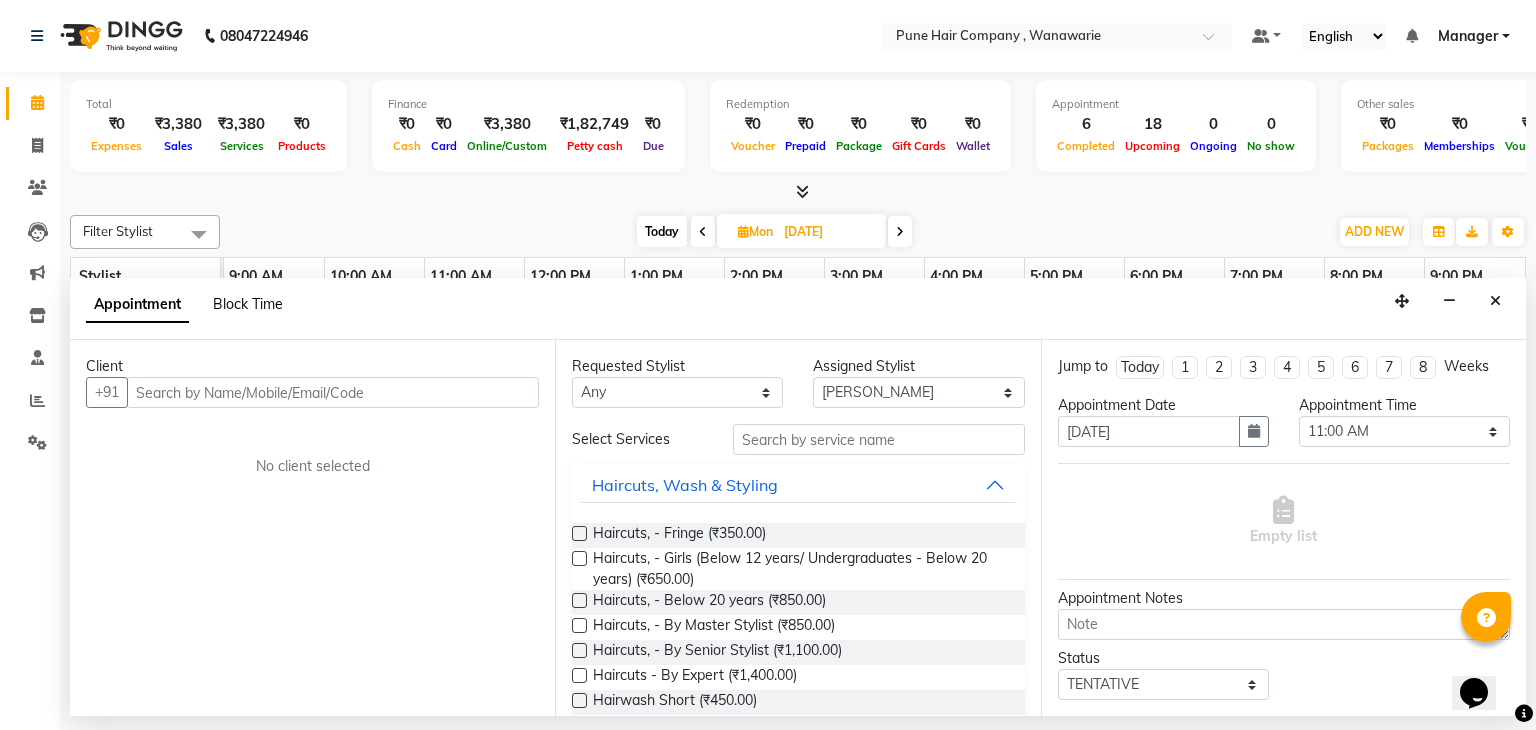 click on "Block Time" at bounding box center [248, 304] 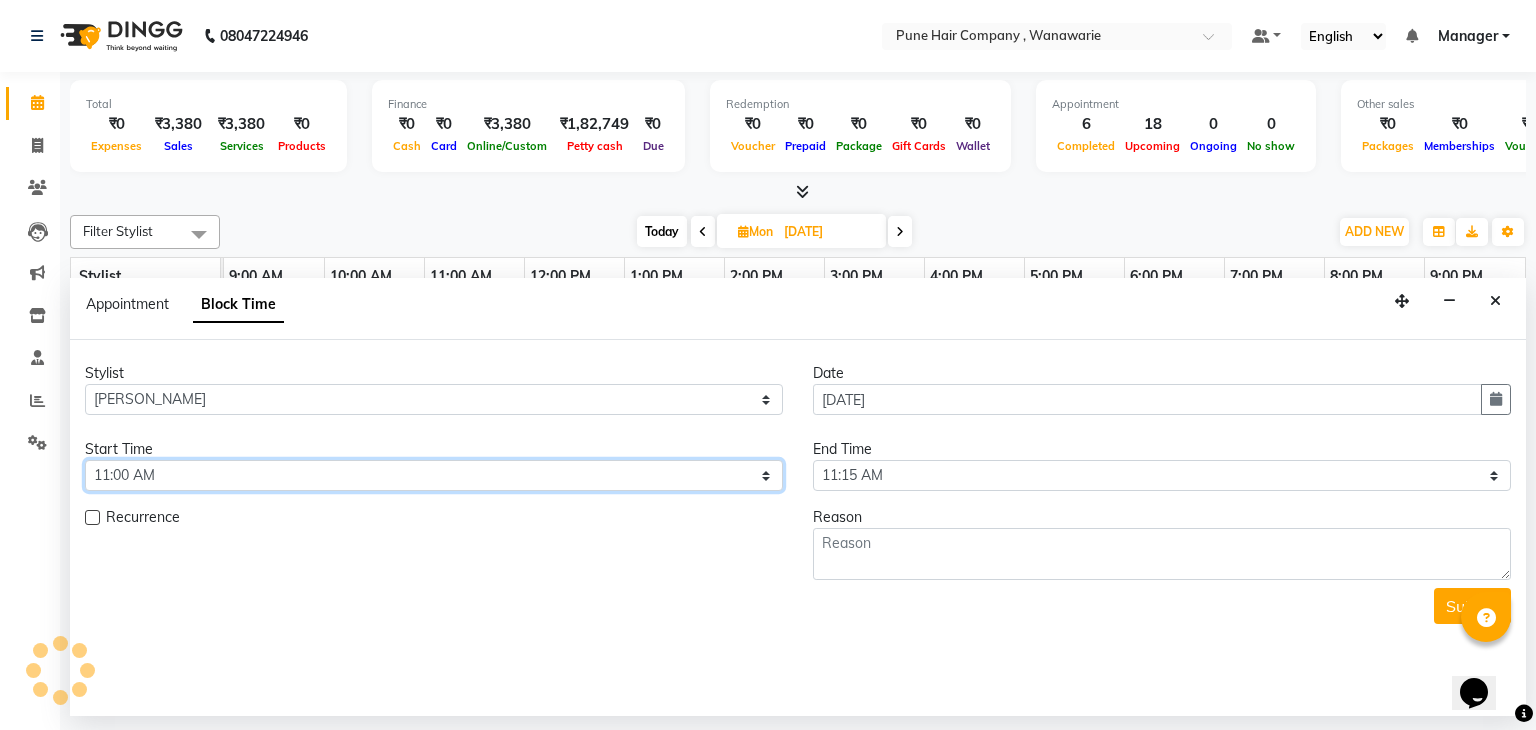 click on "Select 10:00 AM 10:15 AM 10:30 AM 10:45 AM 11:00 AM 11:15 AM 11:30 AM 11:45 AM 12:00 PM 12:15 PM 12:30 PM 12:45 PM 01:00 PM 01:15 PM 01:30 PM 01:45 PM 02:00 PM 02:15 PM 02:30 PM 02:45 PM 03:00 PM 03:15 PM 03:30 PM 03:45 PM 04:00 PM 04:15 PM 04:30 PM 04:45 PM 05:00 PM 05:15 PM 05:30 PM 05:45 PM 06:00 PM 06:15 PM 06:30 PM 06:45 PM 07:00 PM 07:15 PM 07:30 PM 07:45 PM 08:00 PM 08:15 PM 08:30 PM 08:45 PM 09:00 PM" at bounding box center (434, 475) 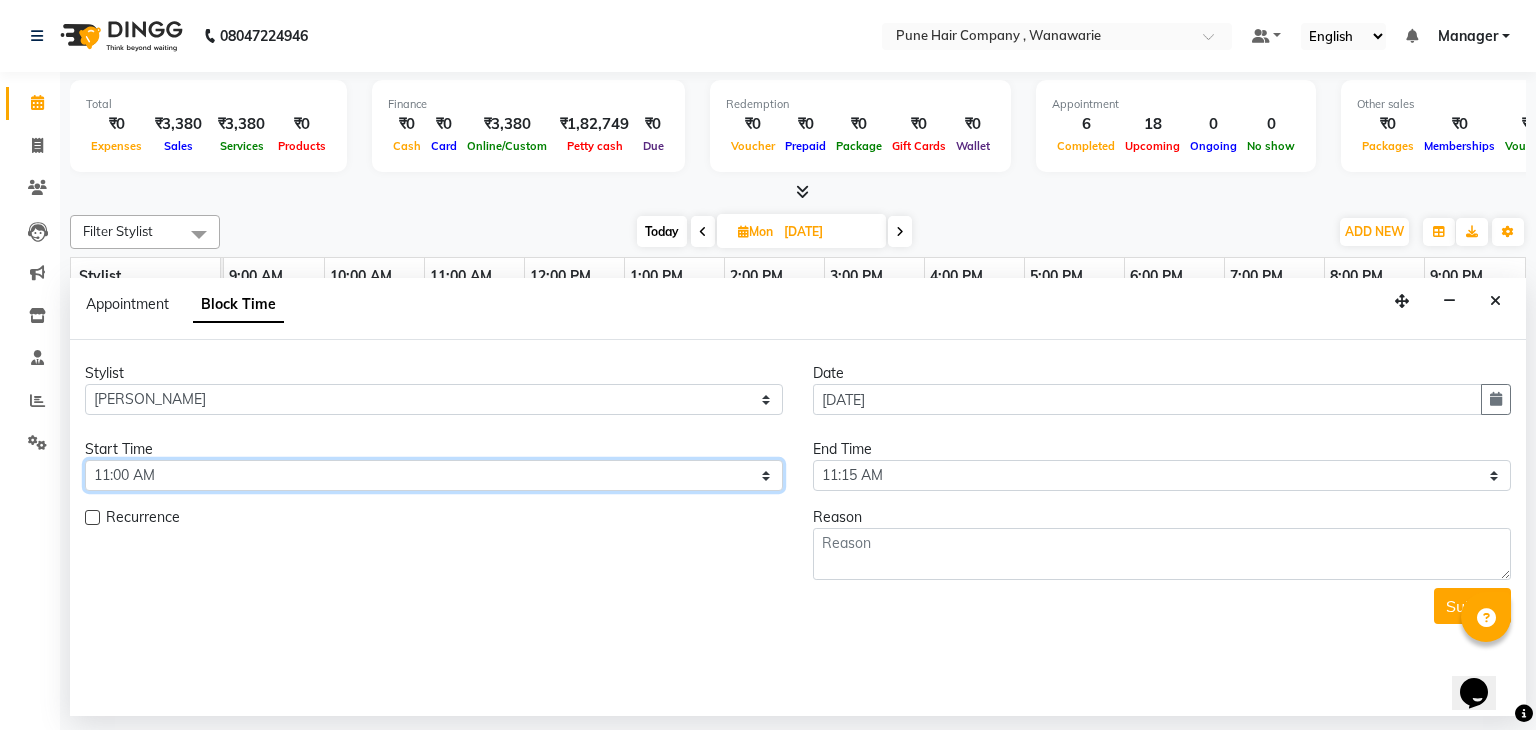 select on "600" 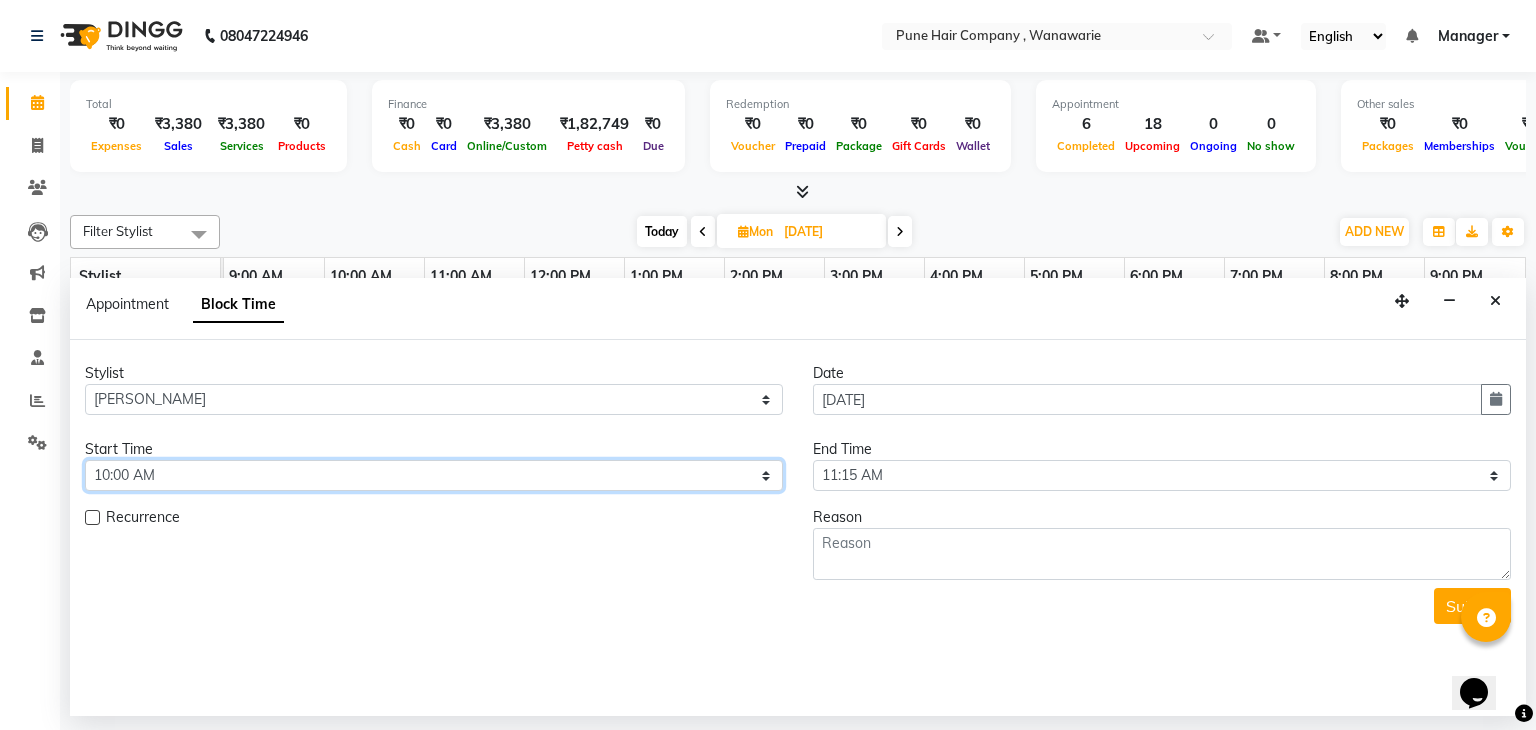 click on "Select 10:00 AM 10:15 AM 10:30 AM 10:45 AM 11:00 AM 11:15 AM 11:30 AM 11:45 AM 12:00 PM 12:15 PM 12:30 PM 12:45 PM 01:00 PM 01:15 PM 01:30 PM 01:45 PM 02:00 PM 02:15 PM 02:30 PM 02:45 PM 03:00 PM 03:15 PM 03:30 PM 03:45 PM 04:00 PM 04:15 PM 04:30 PM 04:45 PM 05:00 PM 05:15 PM 05:30 PM 05:45 PM 06:00 PM 06:15 PM 06:30 PM 06:45 PM 07:00 PM 07:15 PM 07:30 PM 07:45 PM 08:00 PM 08:15 PM 08:30 PM 08:45 PM 09:00 PM" at bounding box center (434, 475) 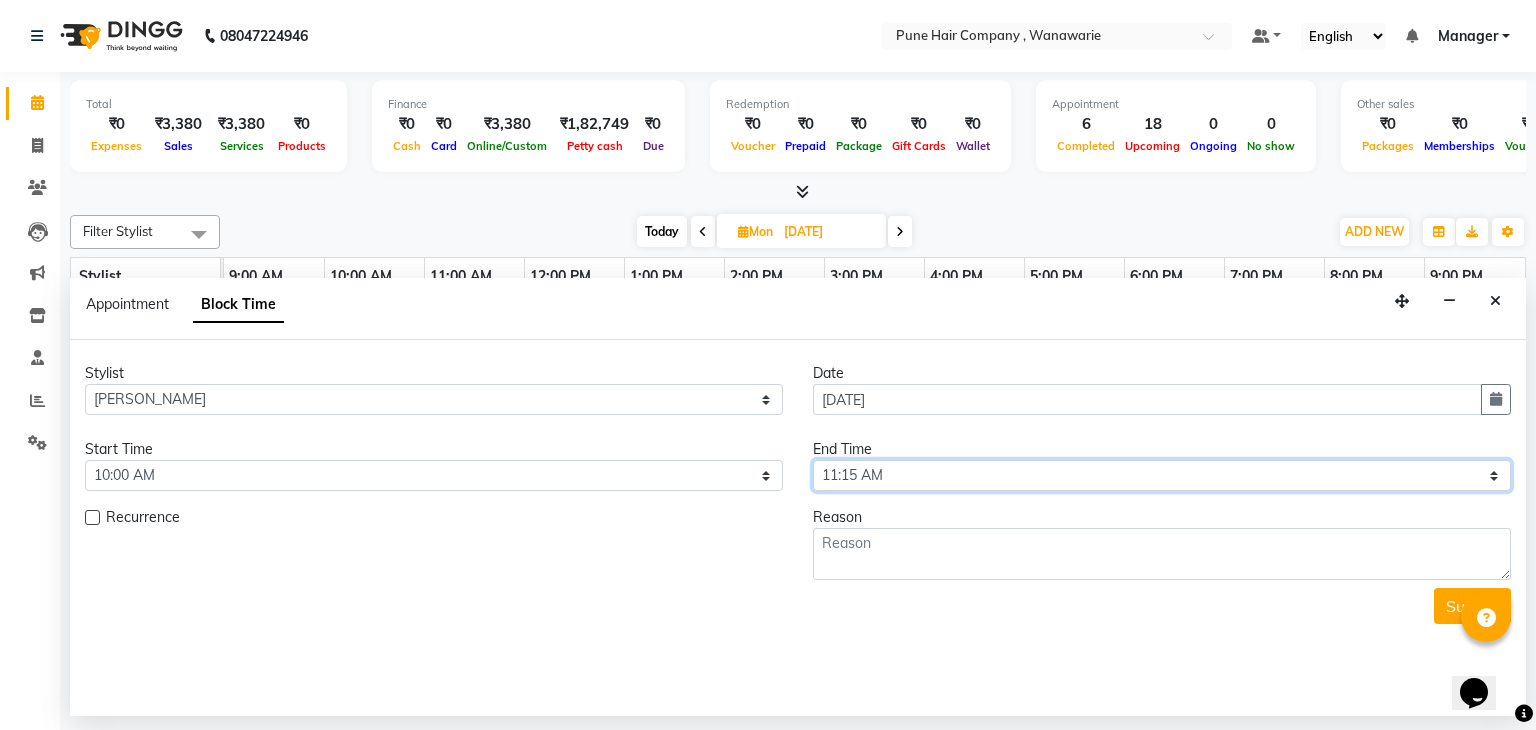 click on "Select 10:00 AM 10:15 AM 10:30 AM 10:45 AM 11:00 AM 11:15 AM 11:30 AM 11:45 AM 12:00 PM 12:15 PM 12:30 PM 12:45 PM 01:00 PM 01:15 PM 01:30 PM 01:45 PM 02:00 PM 02:15 PM 02:30 PM 02:45 PM 03:00 PM 03:15 PM 03:30 PM 03:45 PM 04:00 PM 04:15 PM 04:30 PM 04:45 PM 05:00 PM 05:15 PM 05:30 PM 05:45 PM 06:00 PM 06:15 PM 06:30 PM 06:45 PM 07:00 PM 07:15 PM 07:30 PM 07:45 PM 08:00 PM 08:15 PM 08:30 PM 08:45 PM 09:00 PM" at bounding box center [1162, 475] 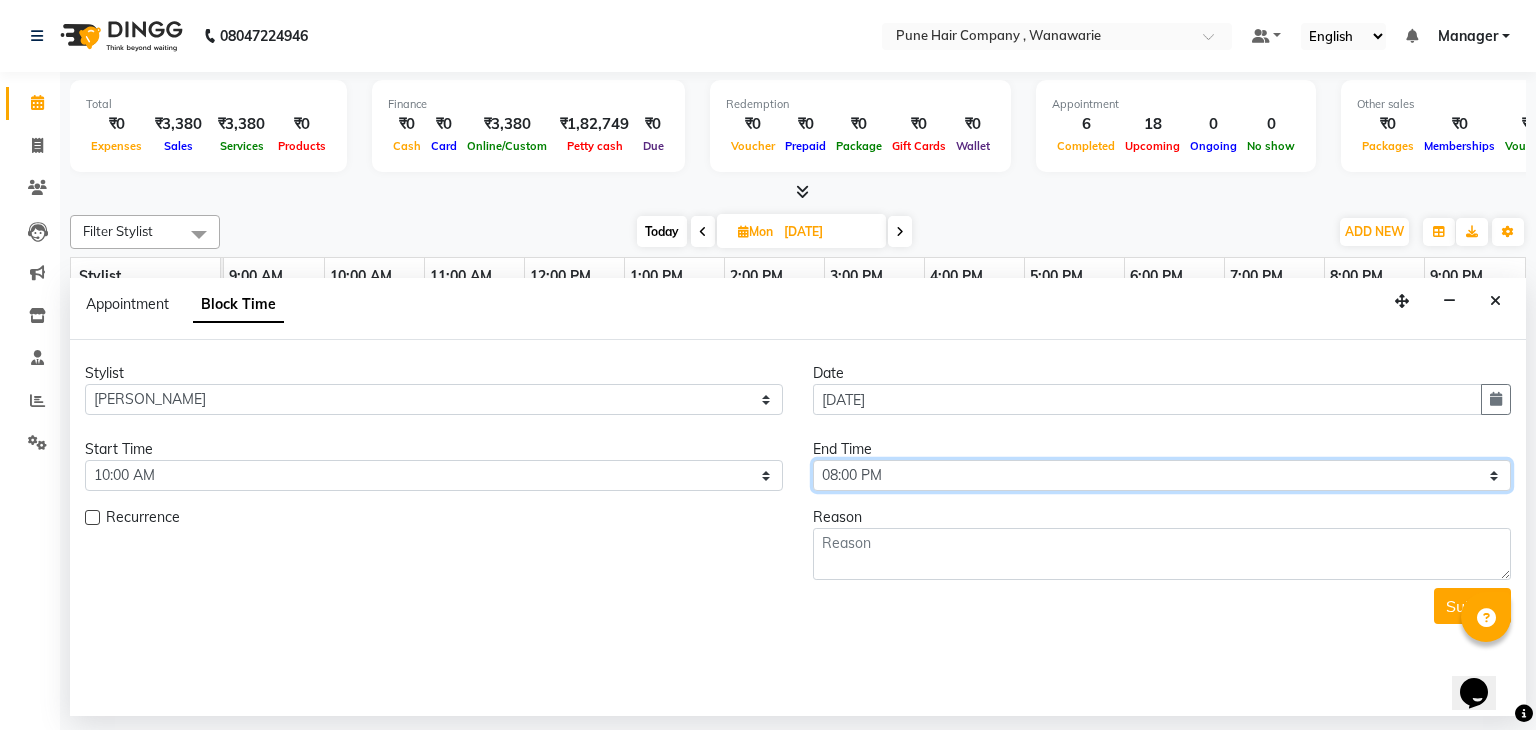 click on "Select 10:00 AM 10:15 AM 10:30 AM 10:45 AM 11:00 AM 11:15 AM 11:30 AM 11:45 AM 12:00 PM 12:15 PM 12:30 PM 12:45 PM 01:00 PM 01:15 PM 01:30 PM 01:45 PM 02:00 PM 02:15 PM 02:30 PM 02:45 PM 03:00 PM 03:15 PM 03:30 PM 03:45 PM 04:00 PM 04:15 PM 04:30 PM 04:45 PM 05:00 PM 05:15 PM 05:30 PM 05:45 PM 06:00 PM 06:15 PM 06:30 PM 06:45 PM 07:00 PM 07:15 PM 07:30 PM 07:45 PM 08:00 PM 08:15 PM 08:30 PM 08:45 PM 09:00 PM" at bounding box center (1162, 475) 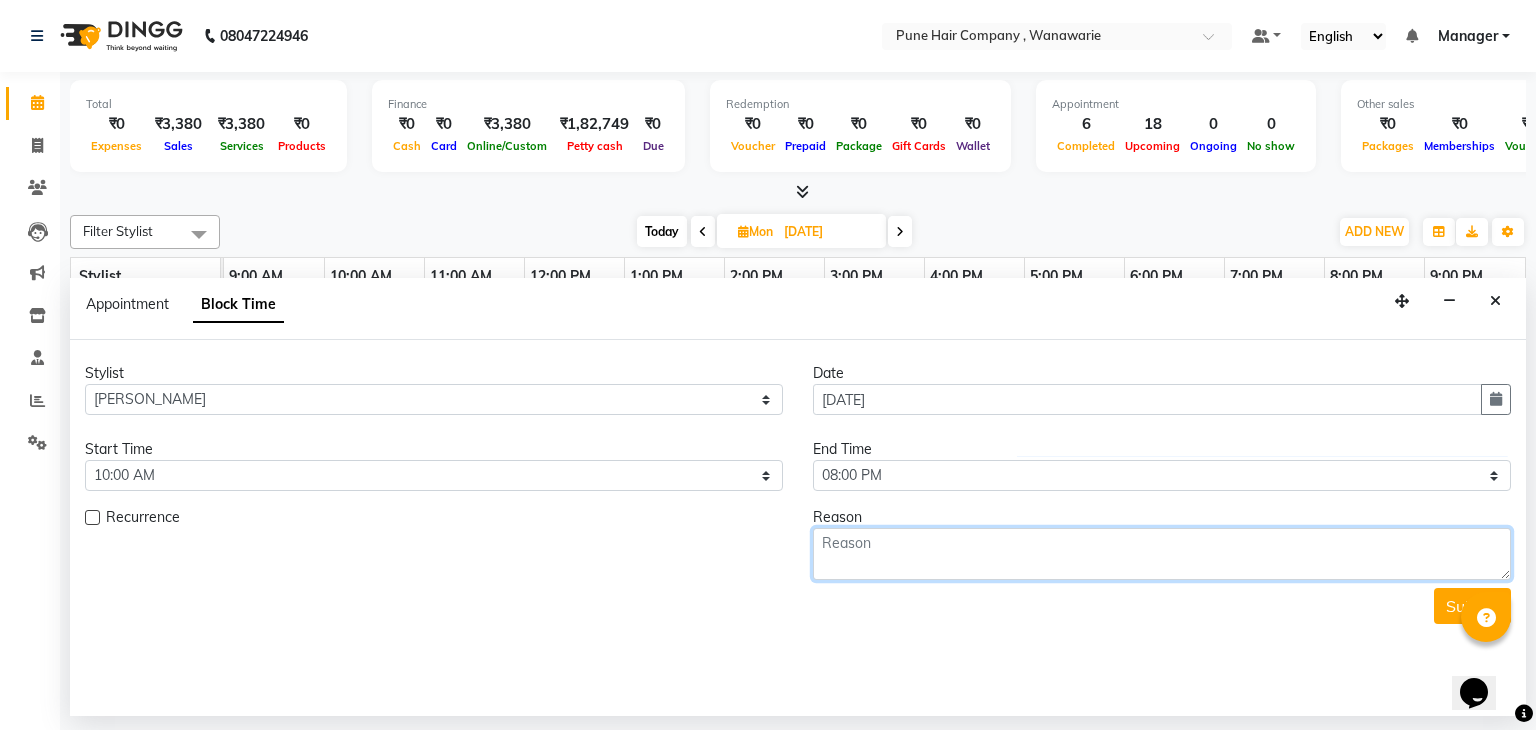 click at bounding box center [1162, 554] 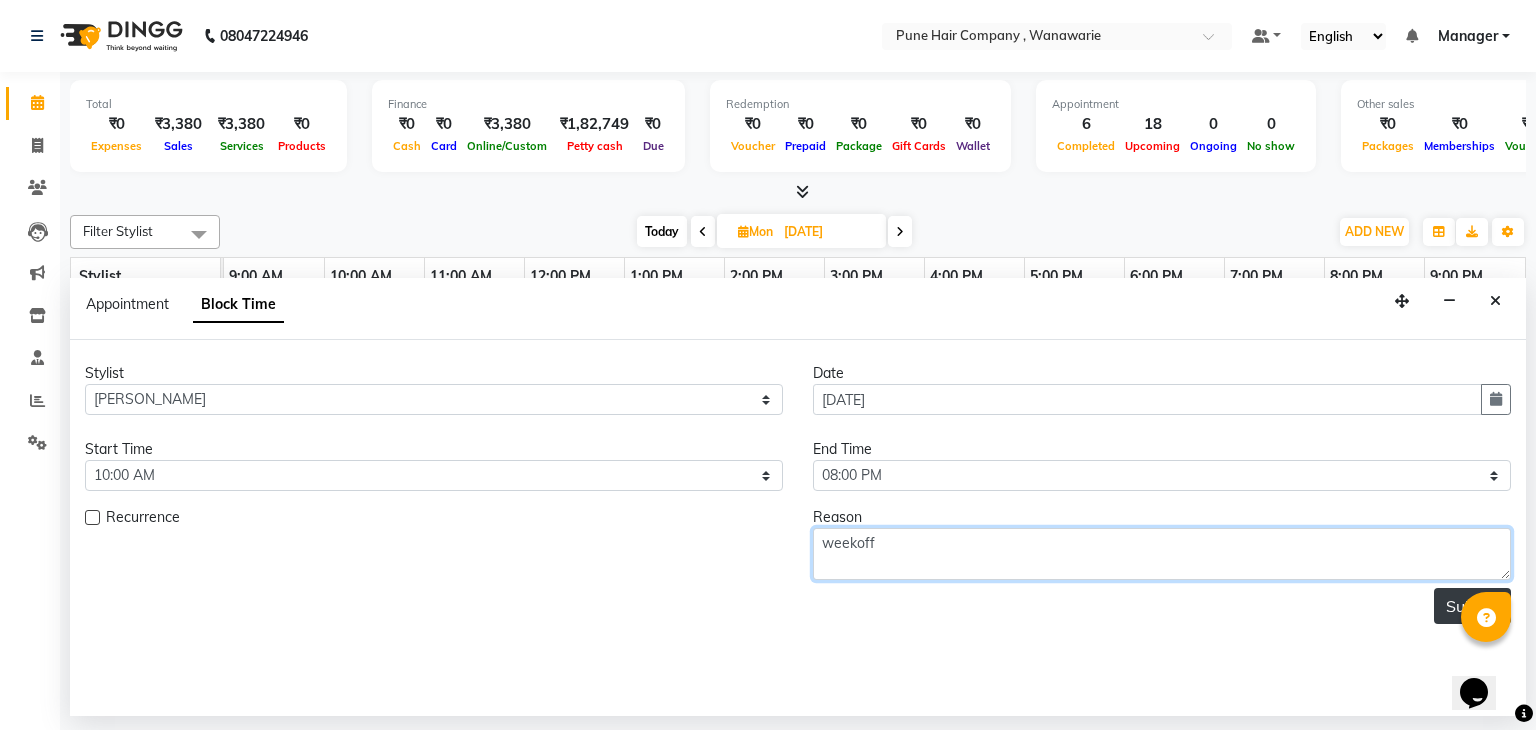 type on "weekoff" 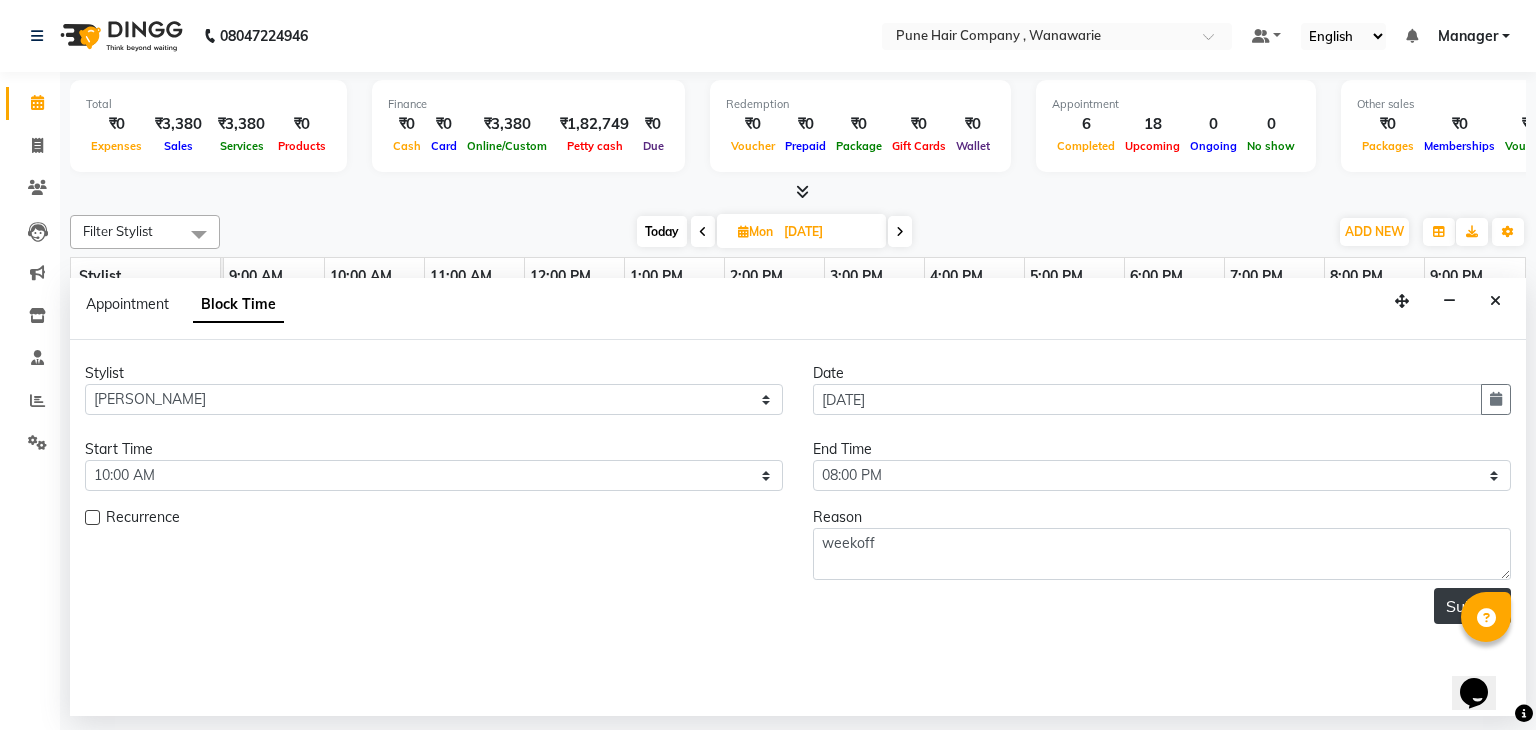 click on "Submit" at bounding box center (1472, 606) 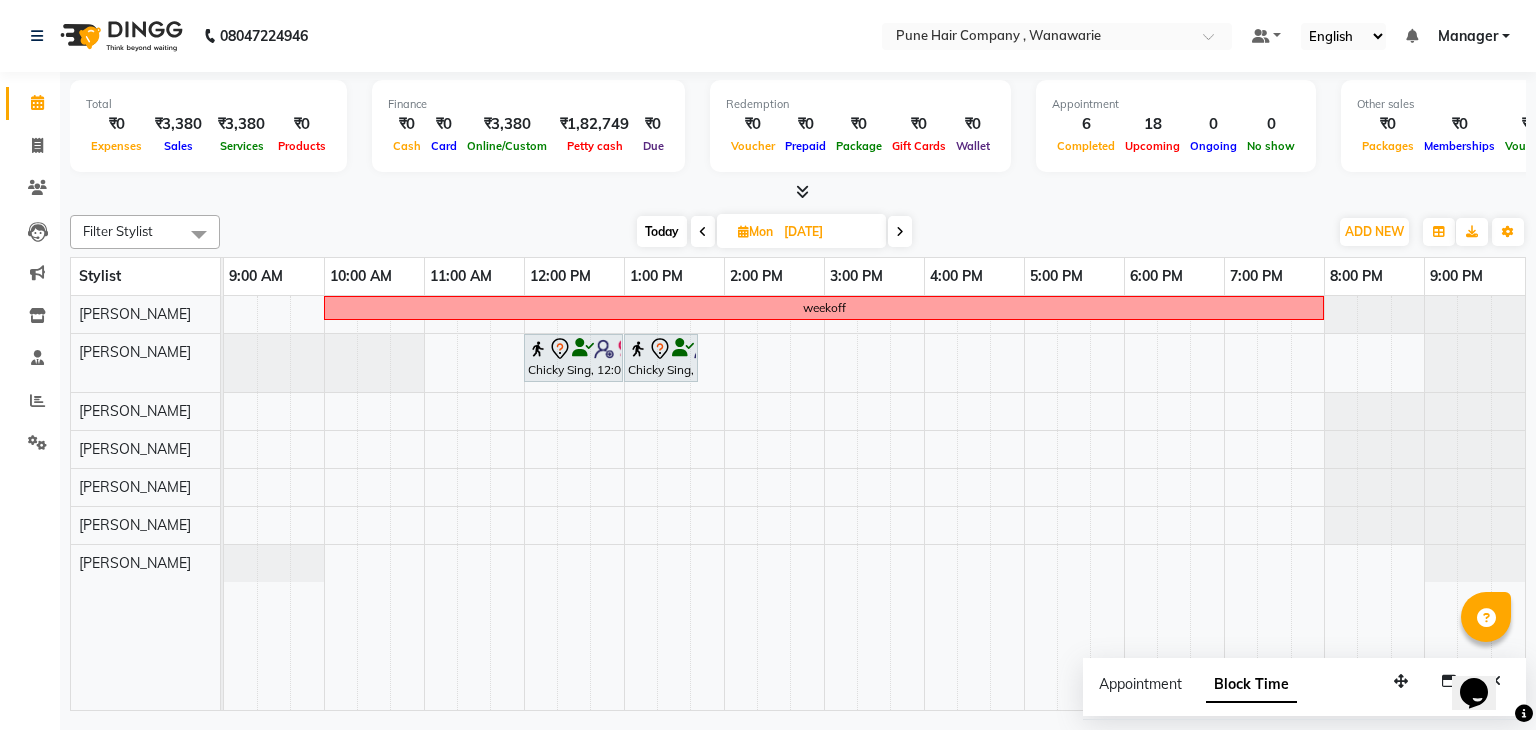 click on "Today" at bounding box center (662, 231) 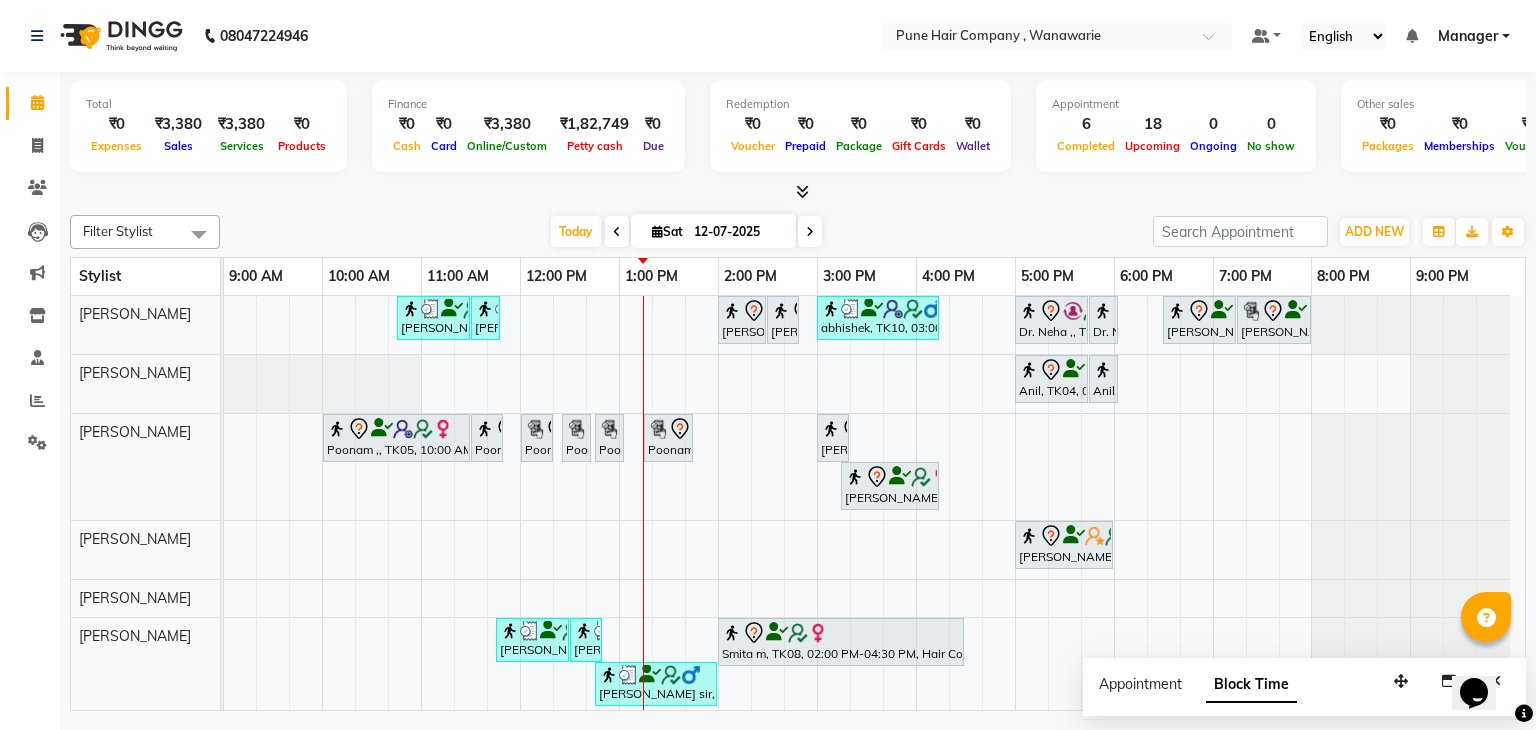 click at bounding box center [802, 191] 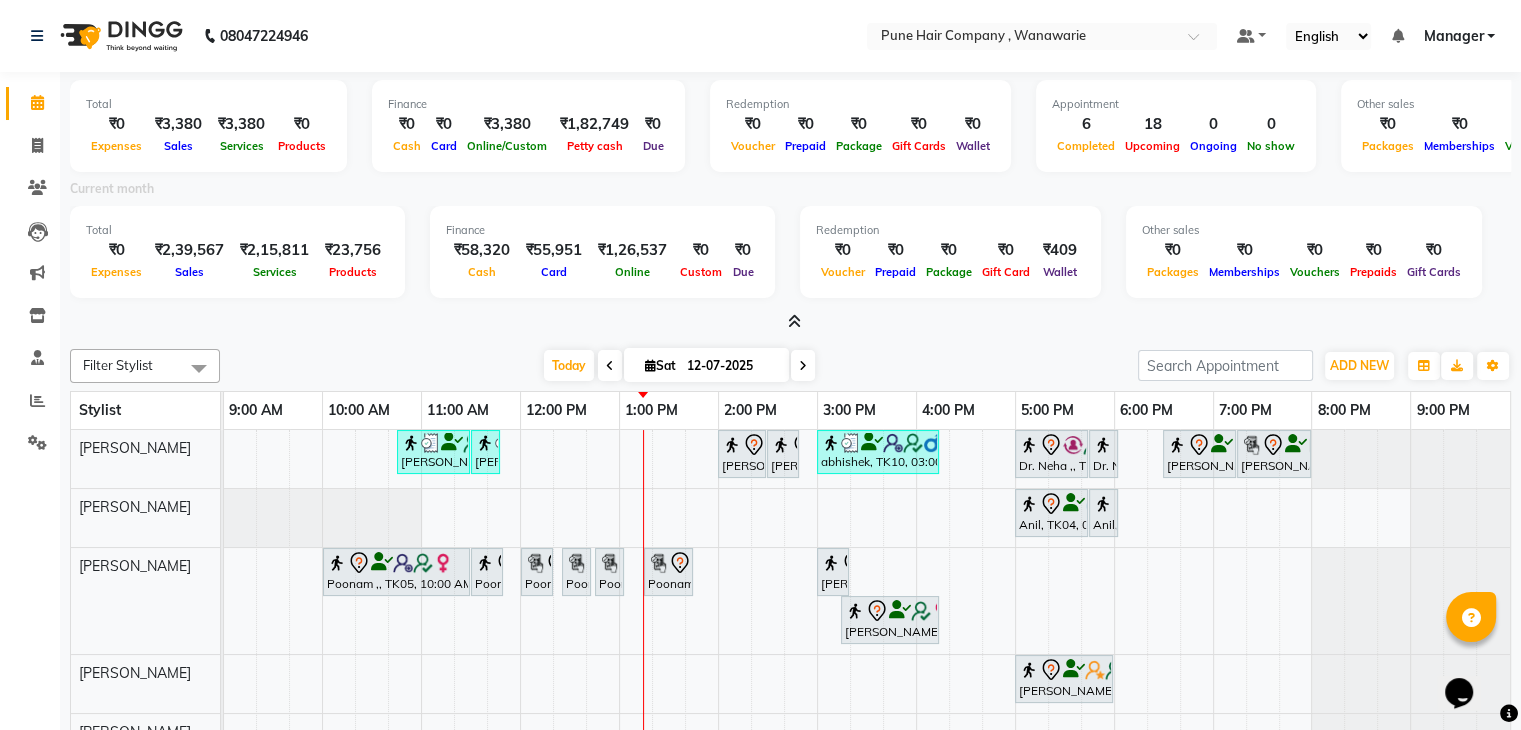 click at bounding box center (794, 321) 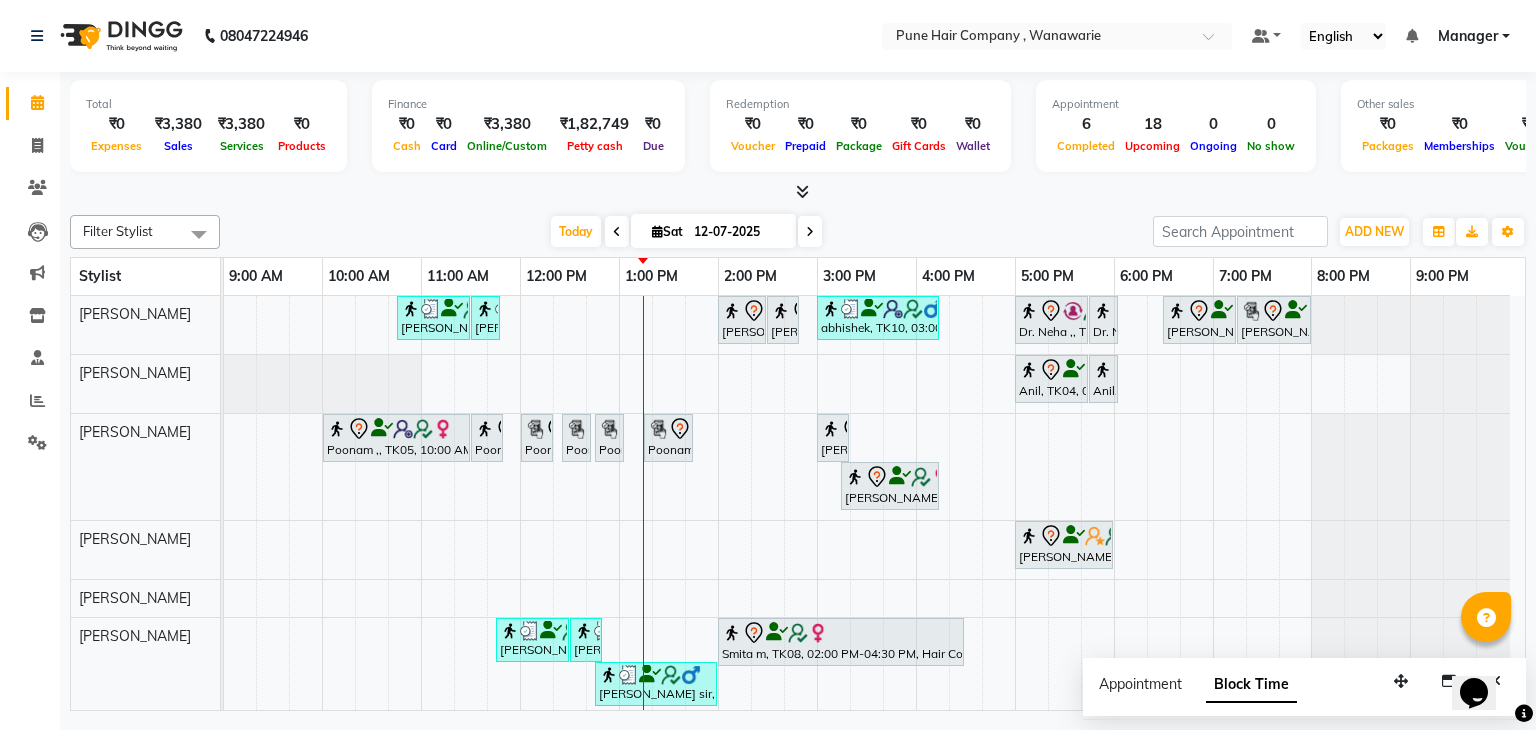 scroll, scrollTop: 41, scrollLeft: 0, axis: vertical 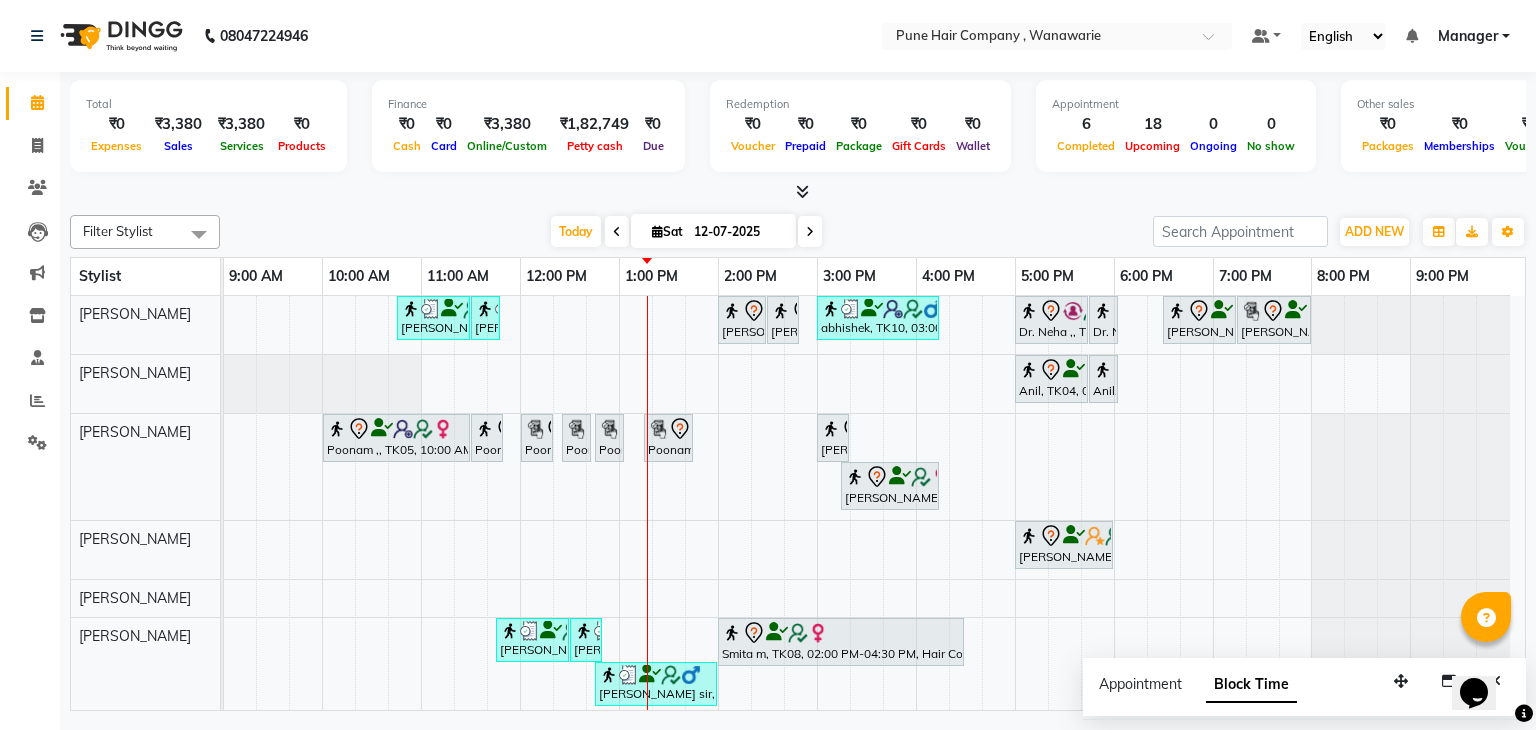 click at bounding box center [802, 191] 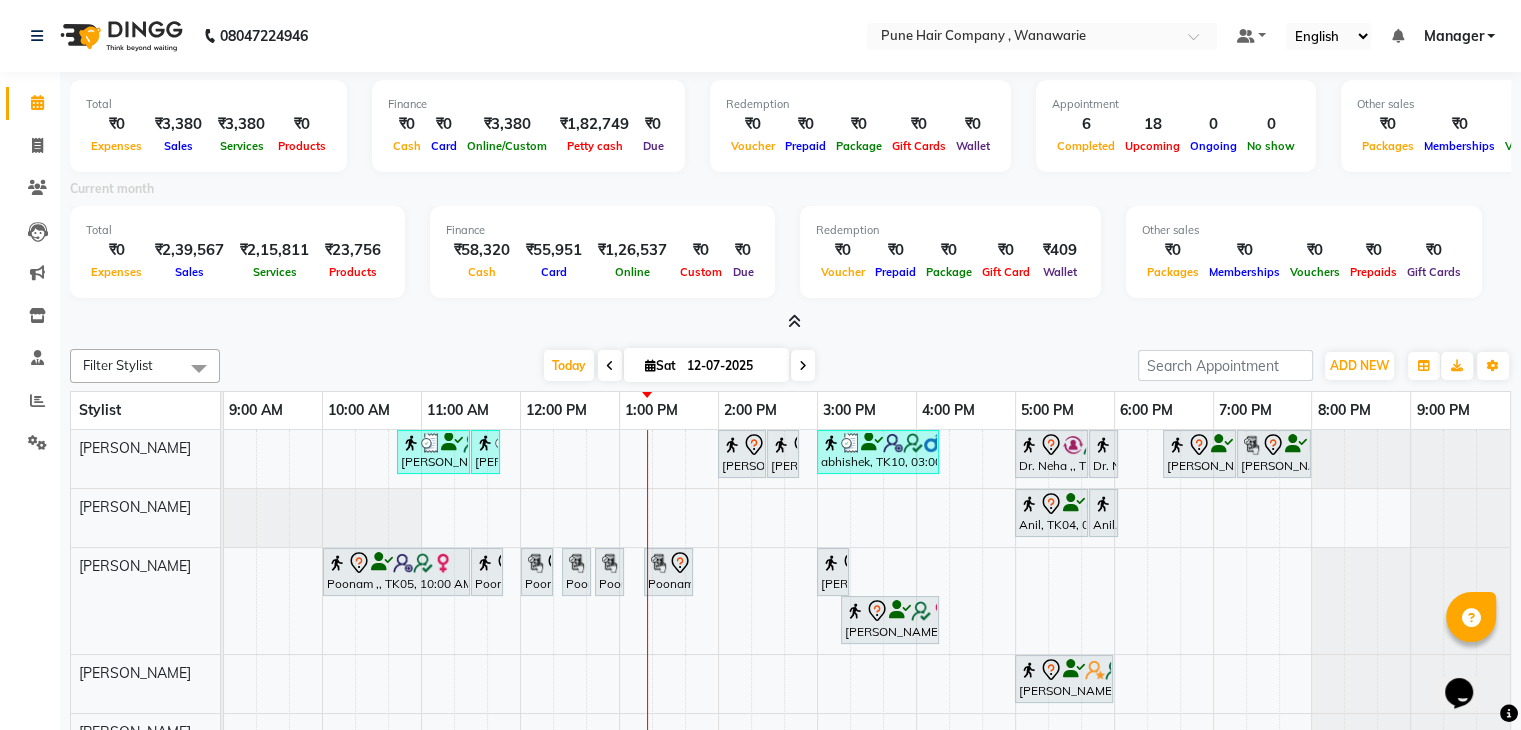 click at bounding box center [794, 321] 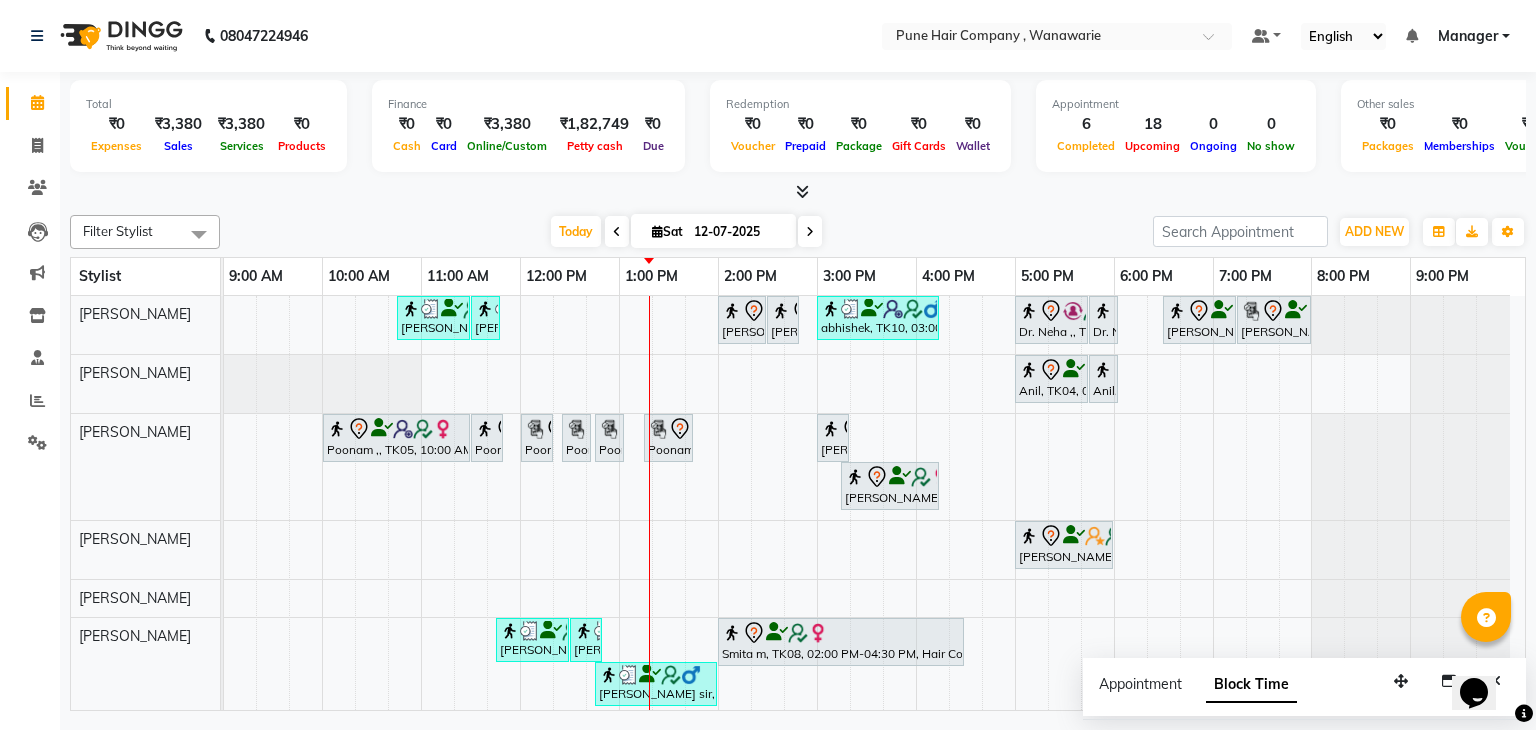 scroll, scrollTop: 41, scrollLeft: 0, axis: vertical 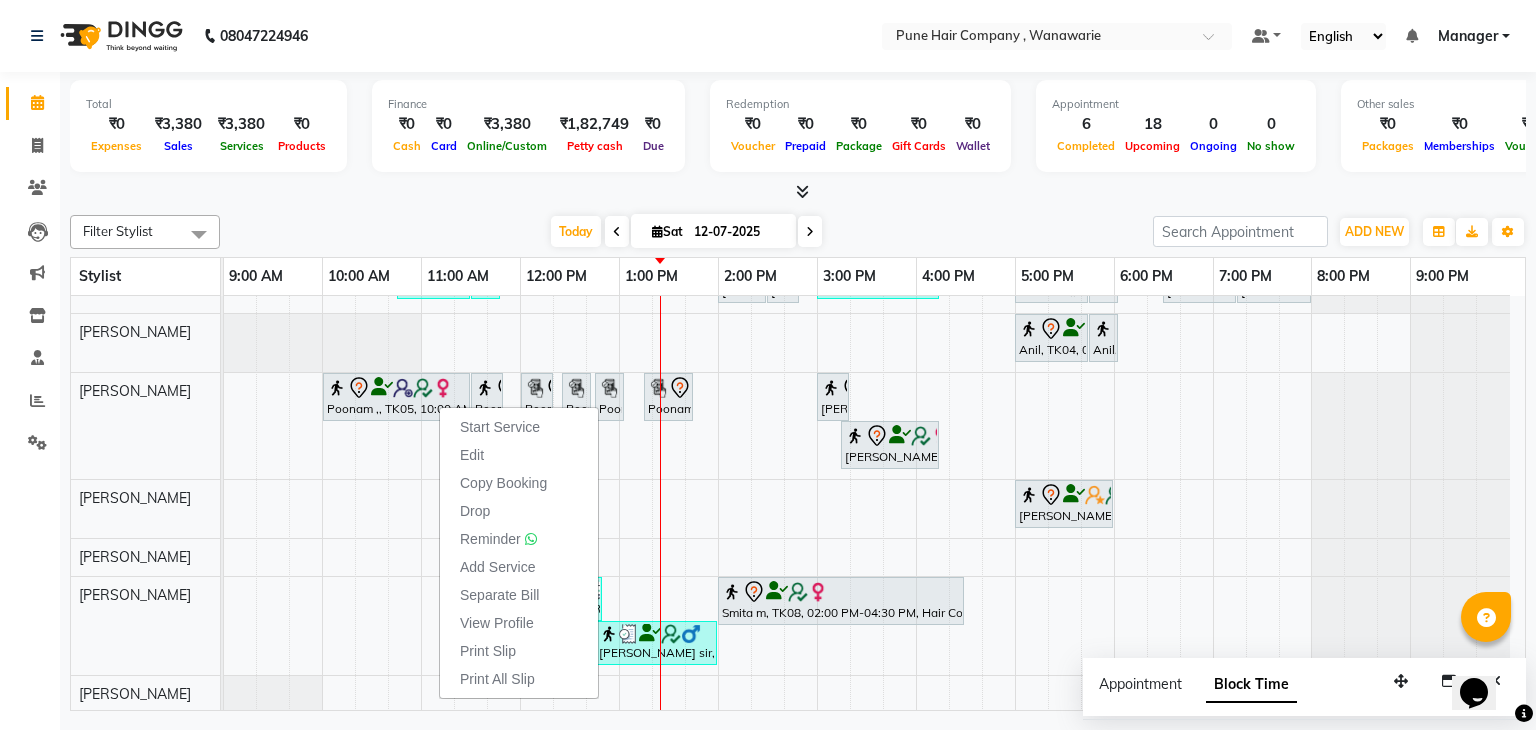 click on "Start Service Edit Copy Booking Drop Reminder   Add Service Separate Bill View Profile Print Slip Print All Slip" at bounding box center (519, 552) 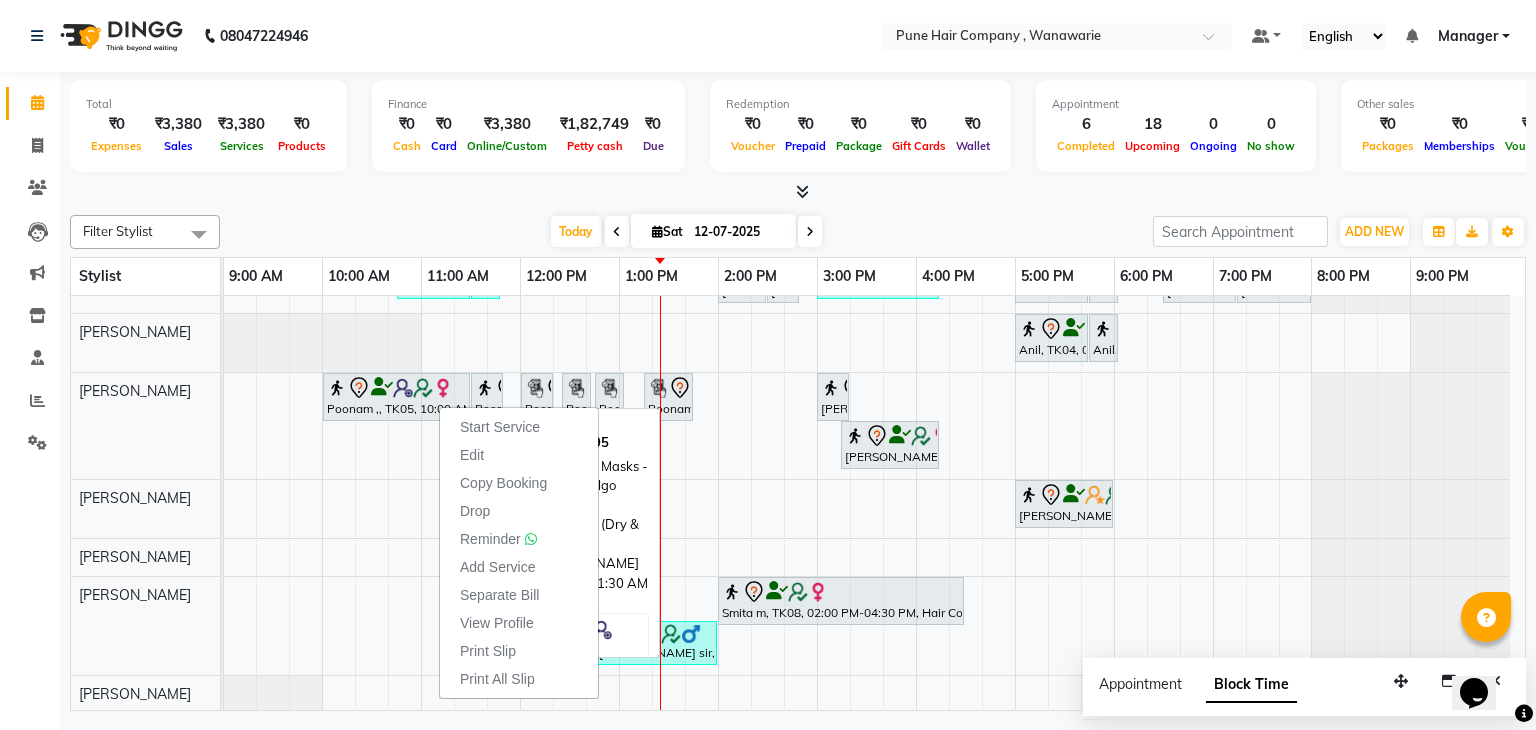 click at bounding box center [403, 388] 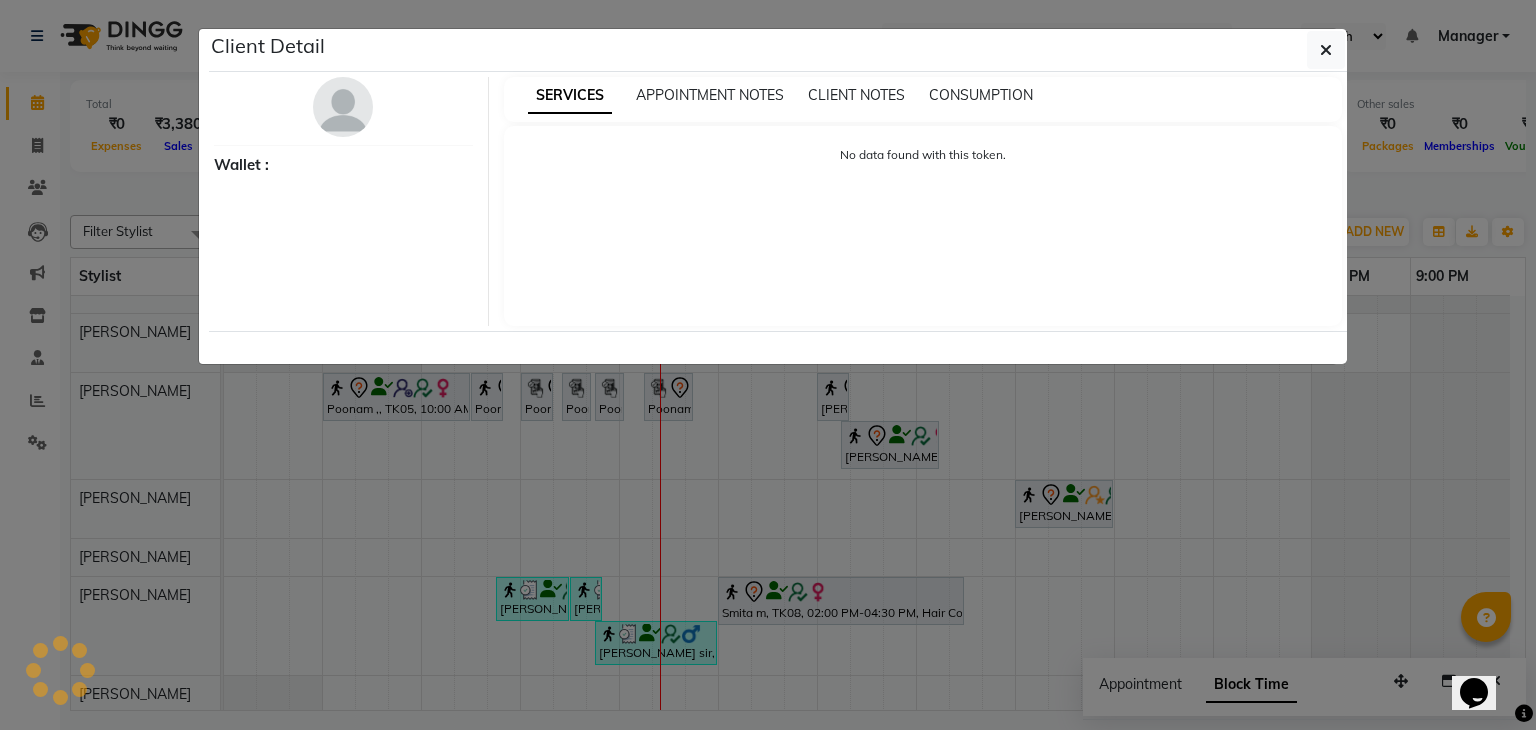 select on "7" 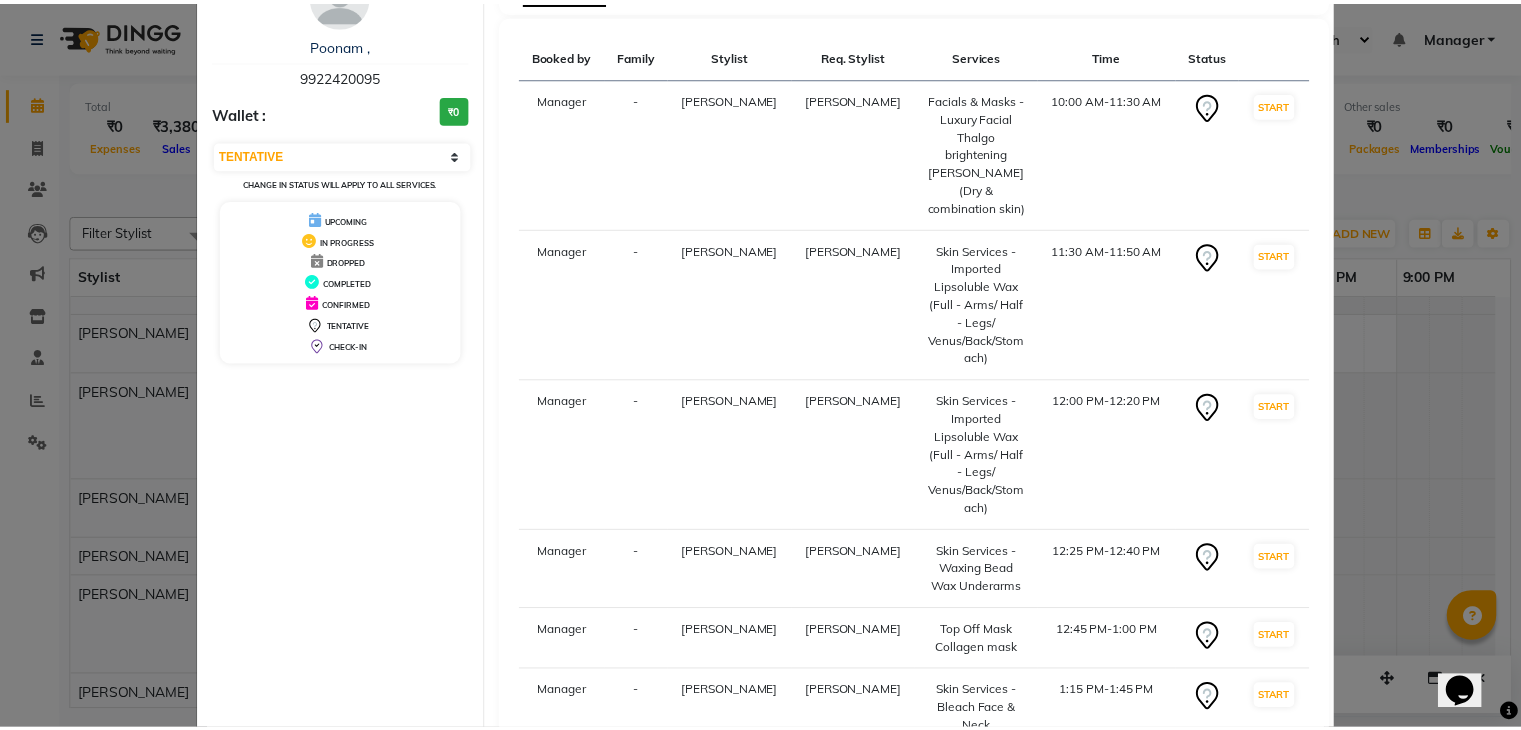 scroll, scrollTop: 252, scrollLeft: 0, axis: vertical 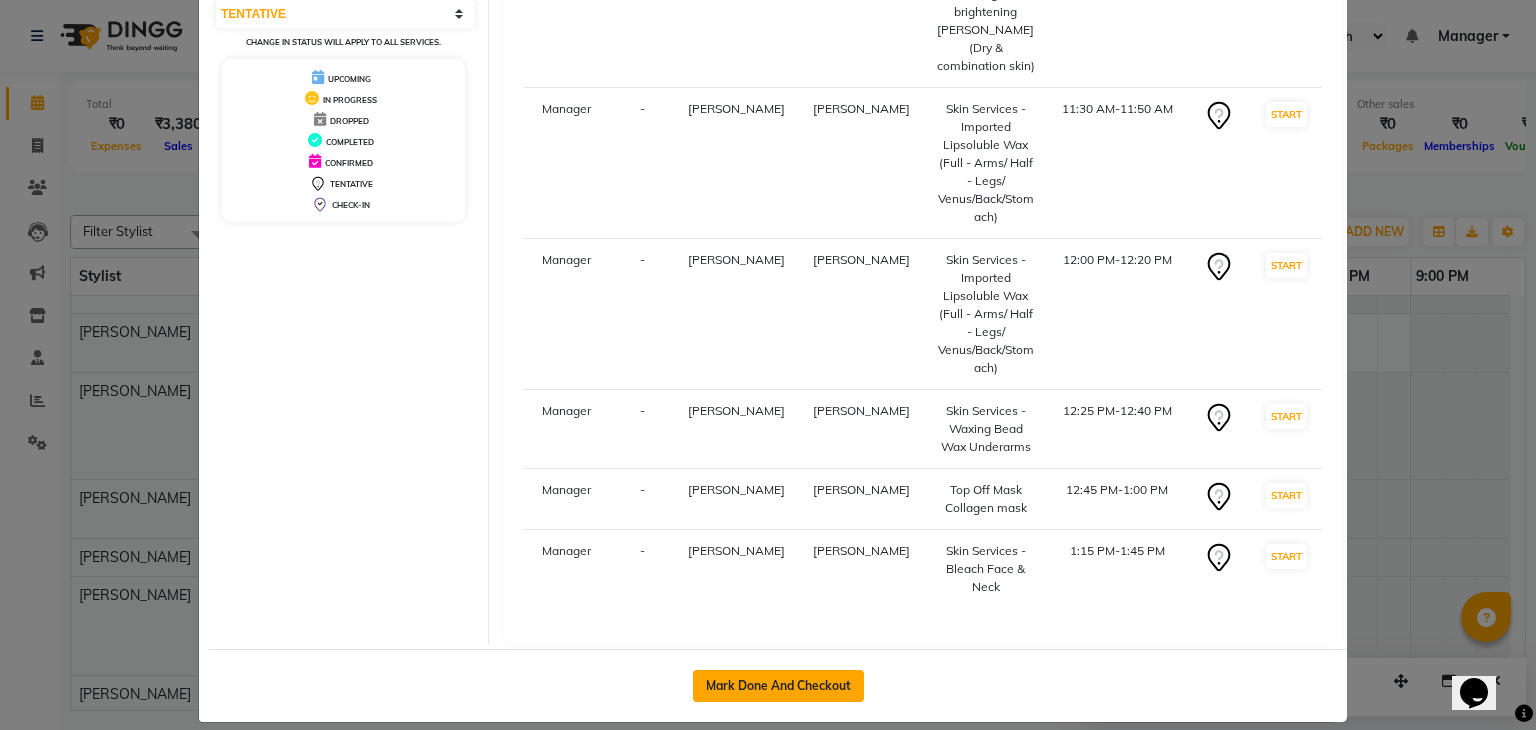 click on "Mark Done And Checkout" 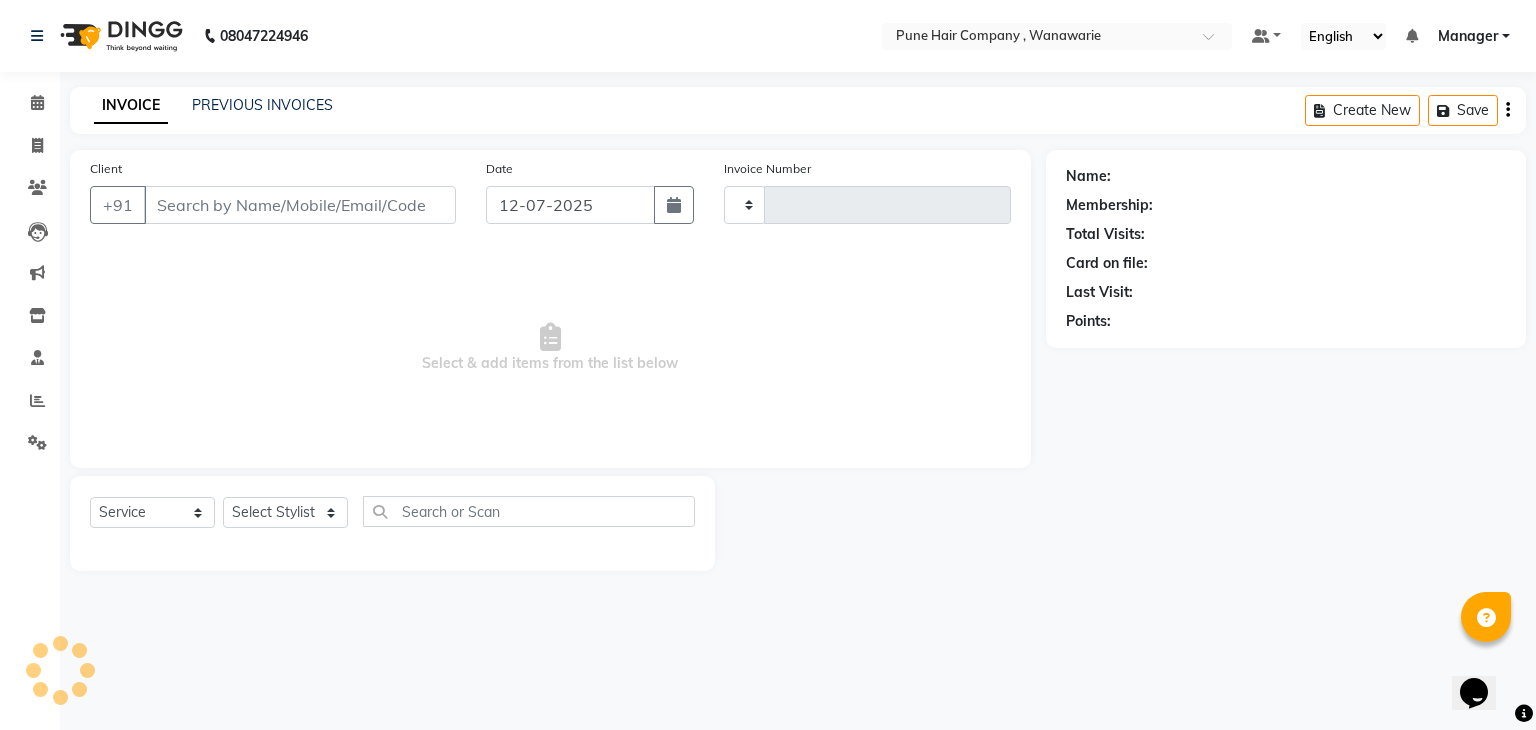 type on "1104" 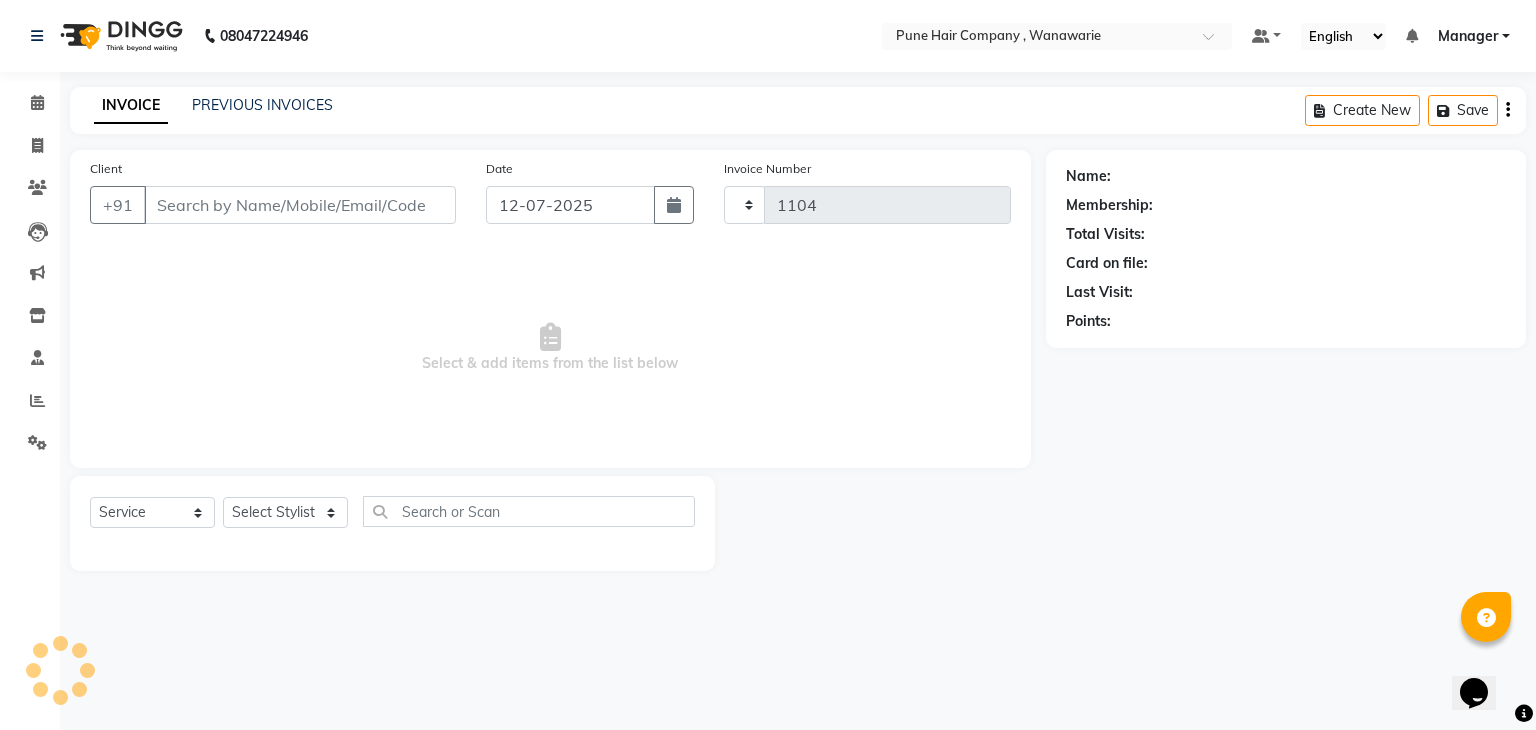 select on "8072" 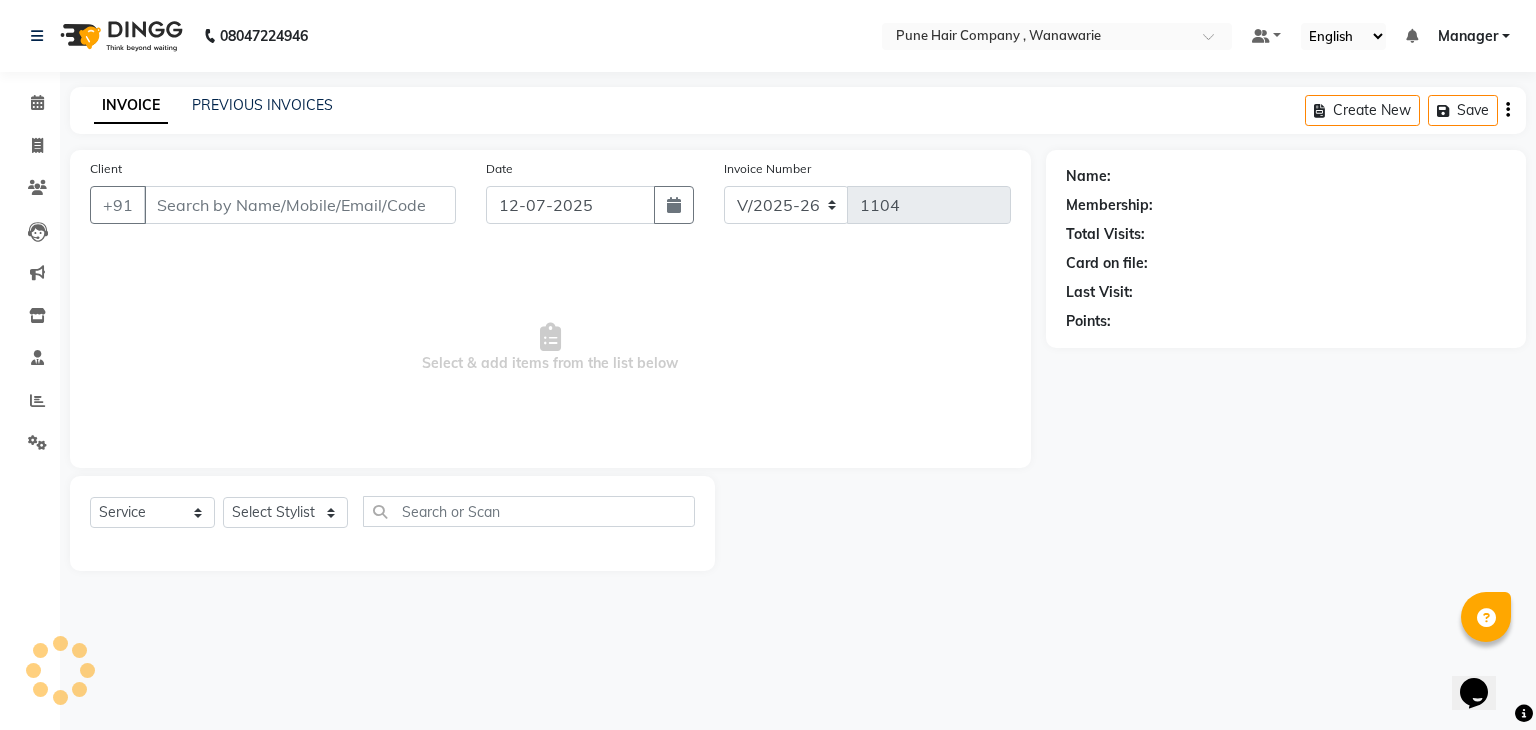 type on "9922420095" 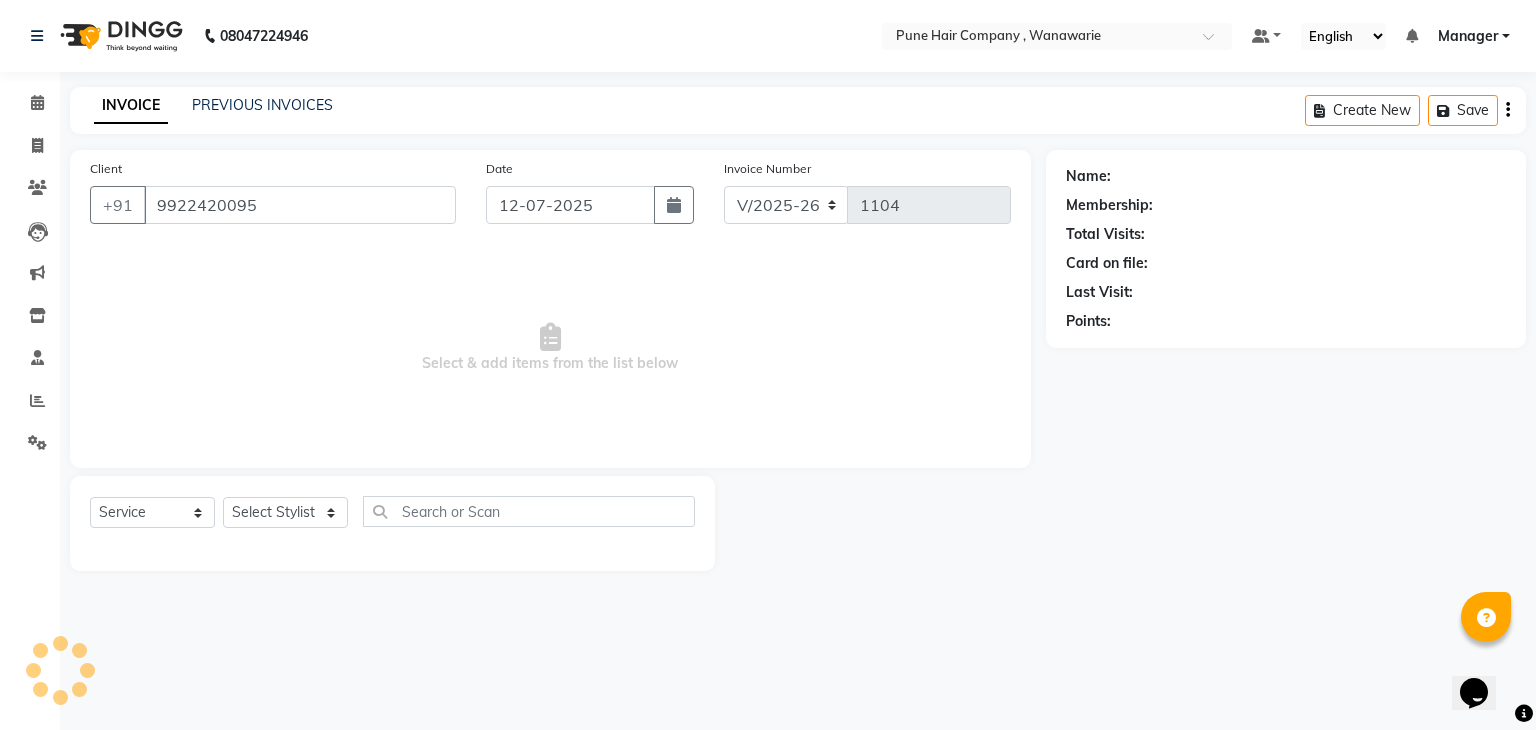 select on "74579" 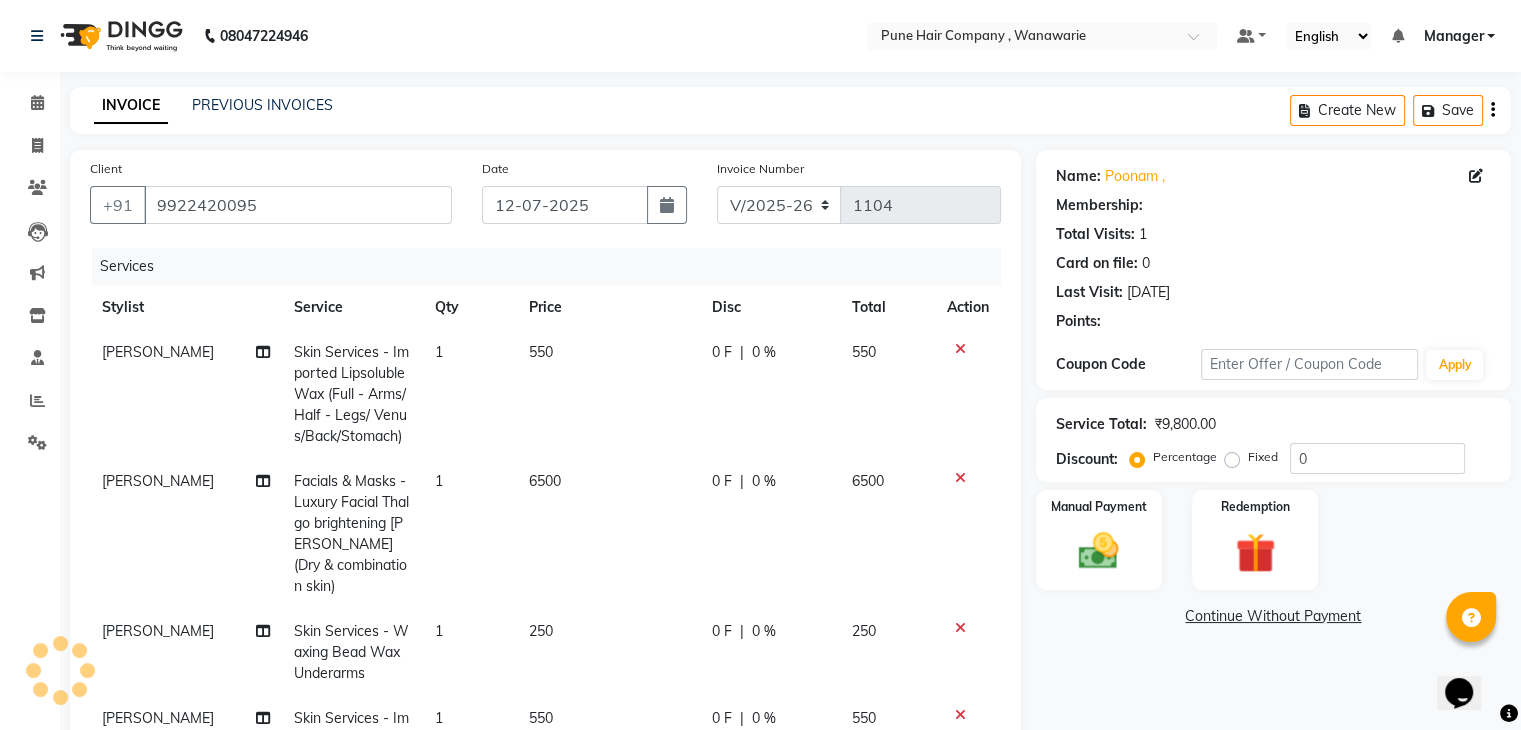 type on "20" 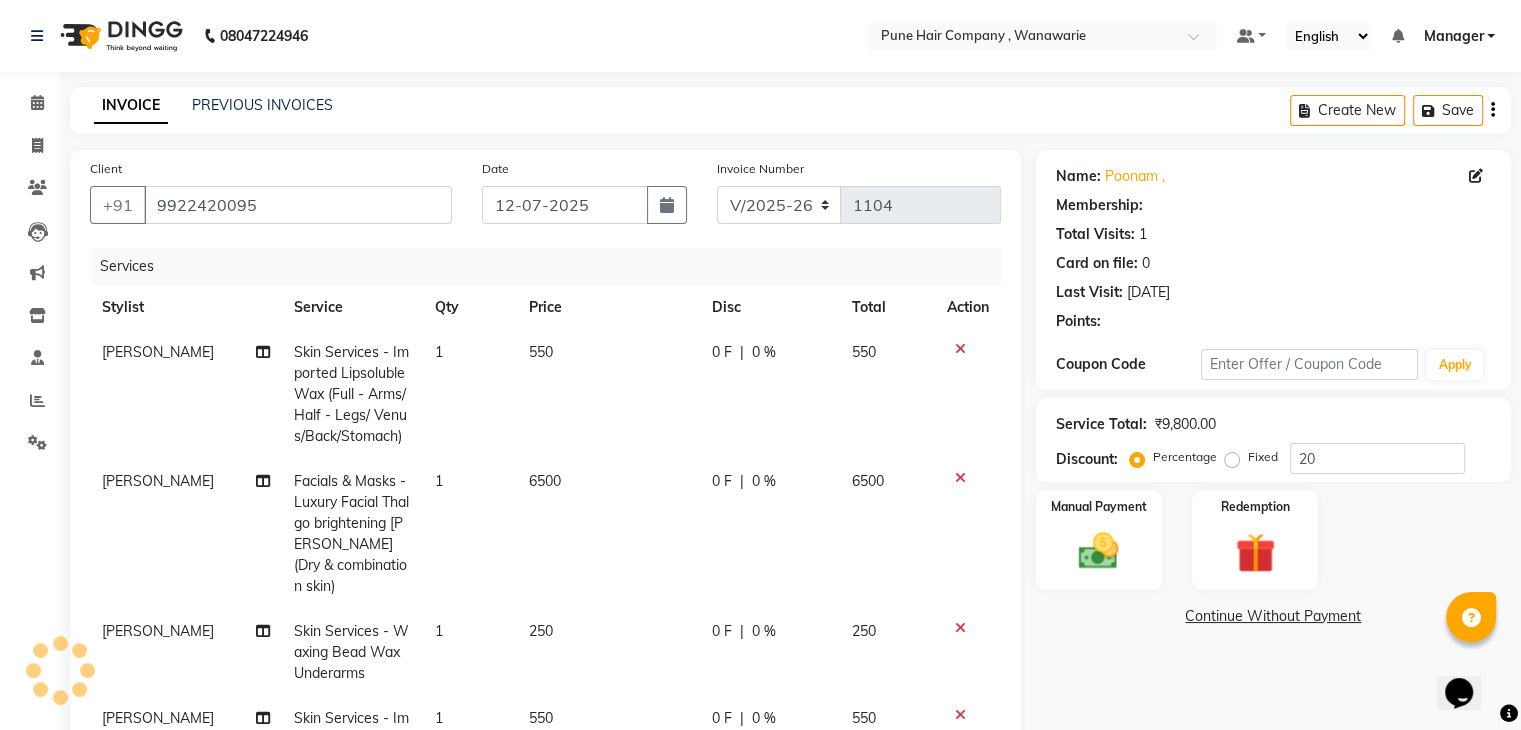 select on "1: Object" 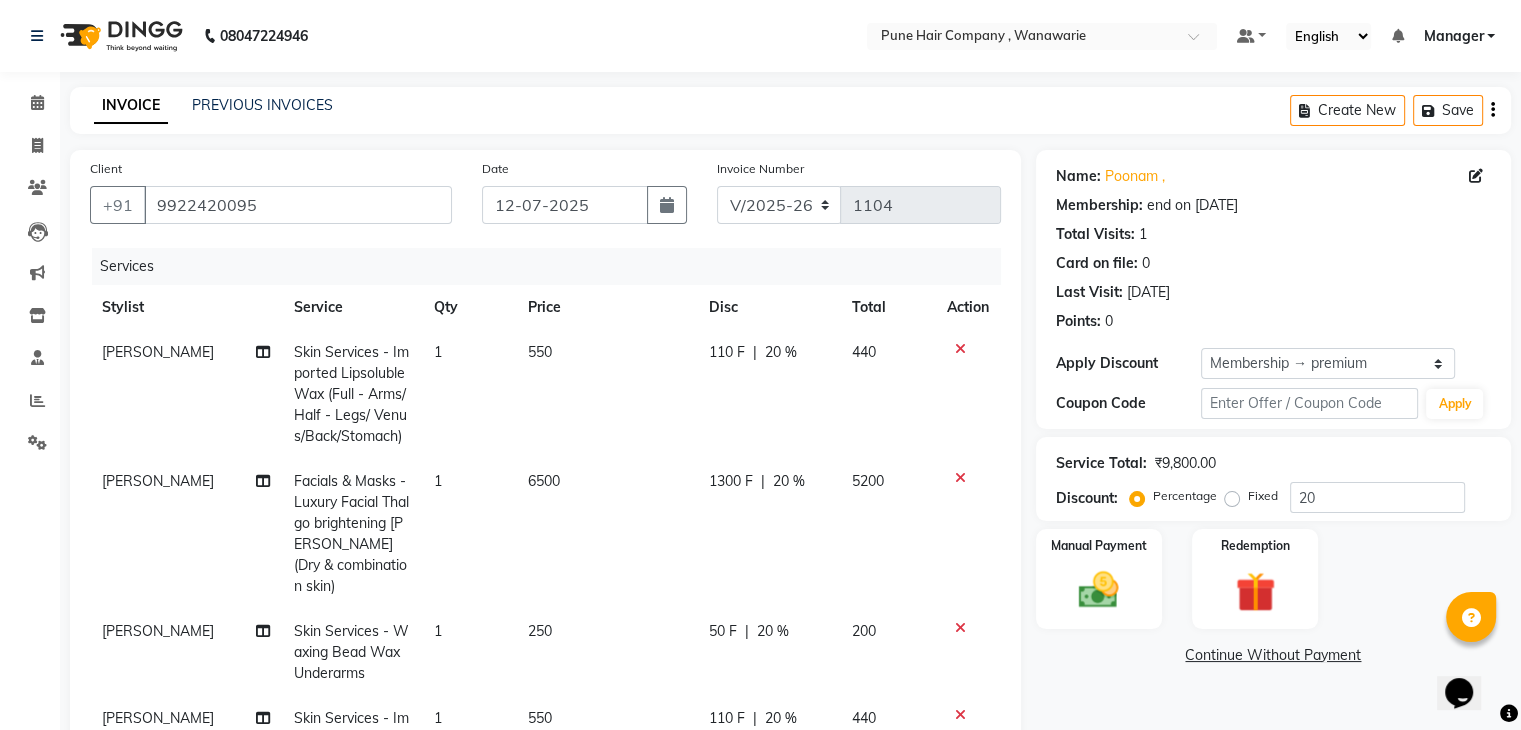 scroll, scrollTop: 219, scrollLeft: 0, axis: vertical 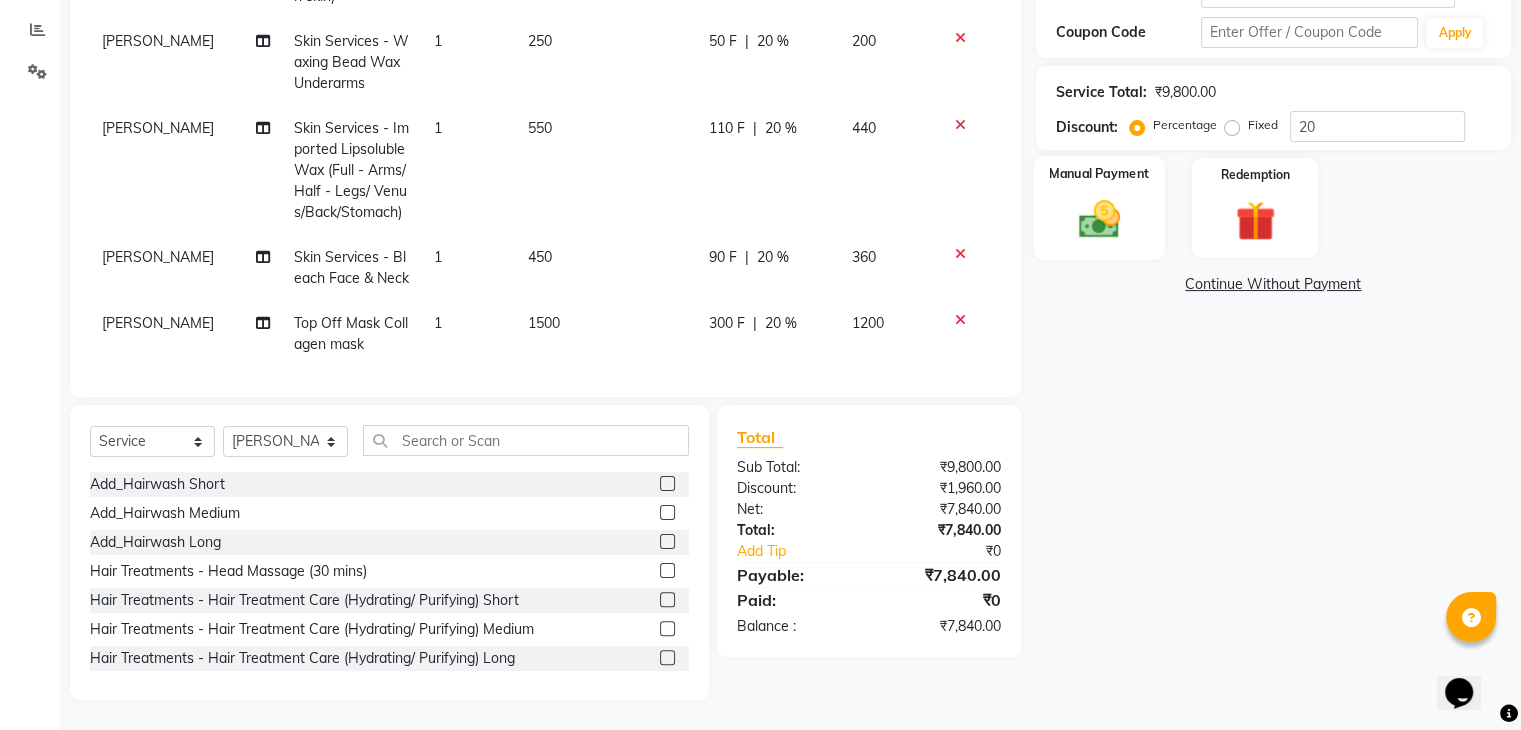 click 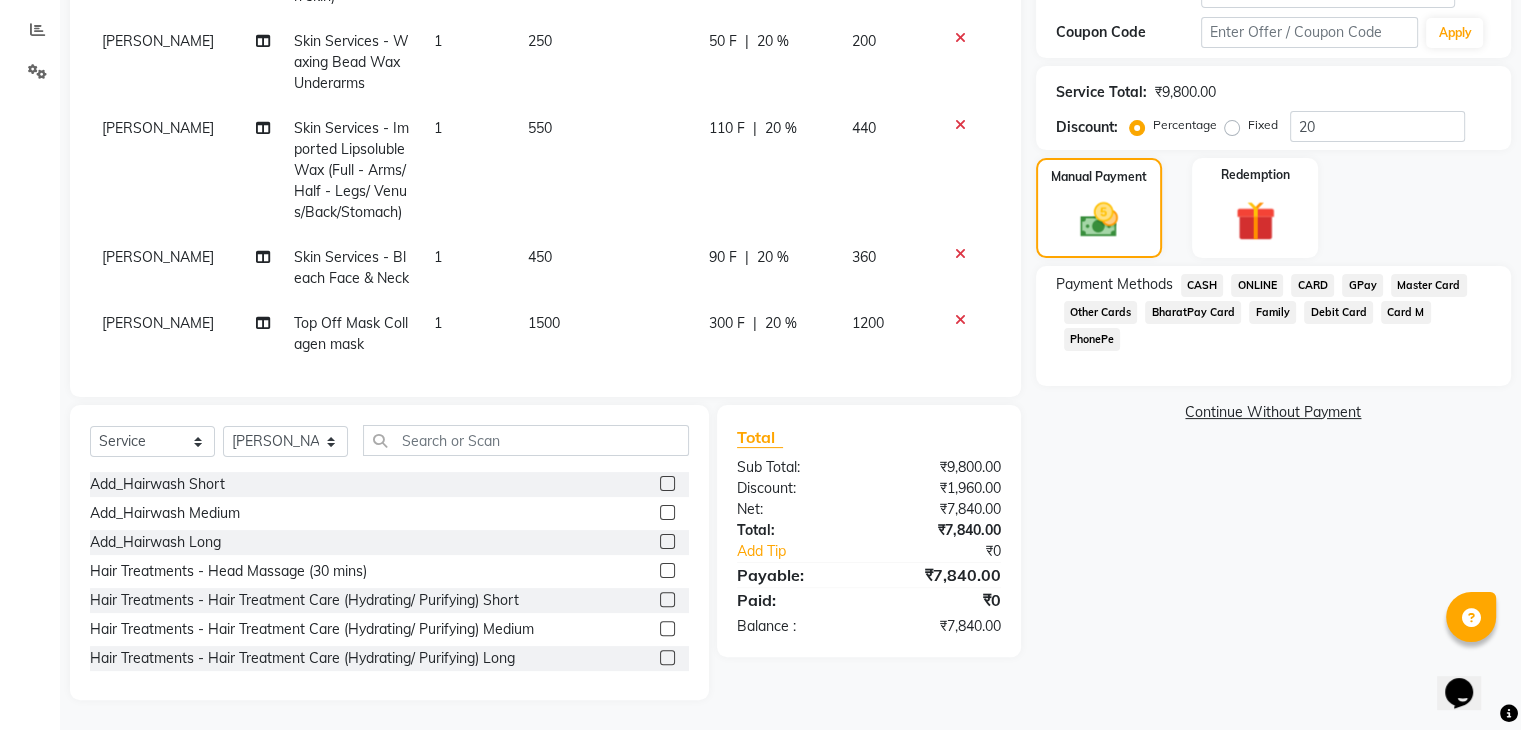 click on "GPay" 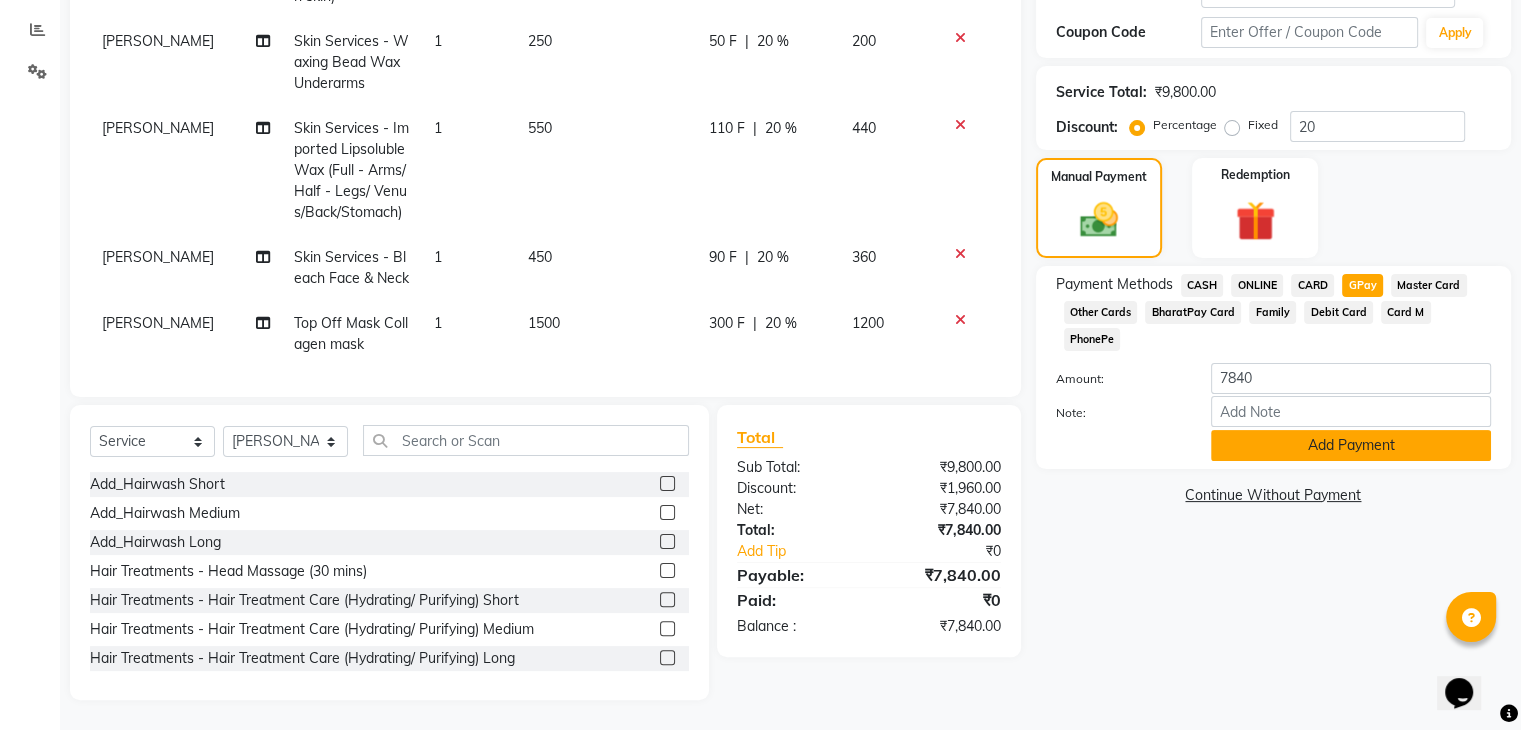 click on "Add Payment" 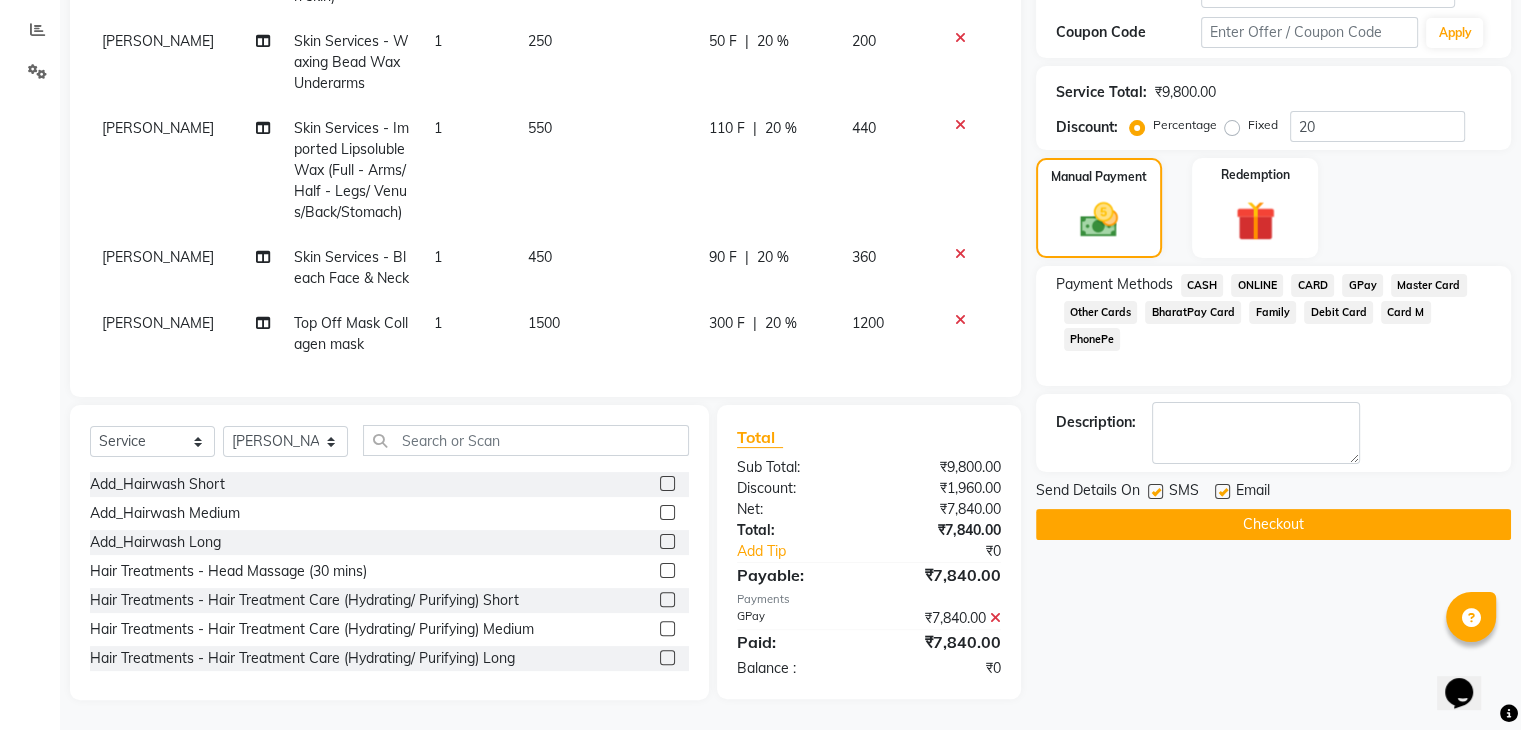 click on "Checkout" 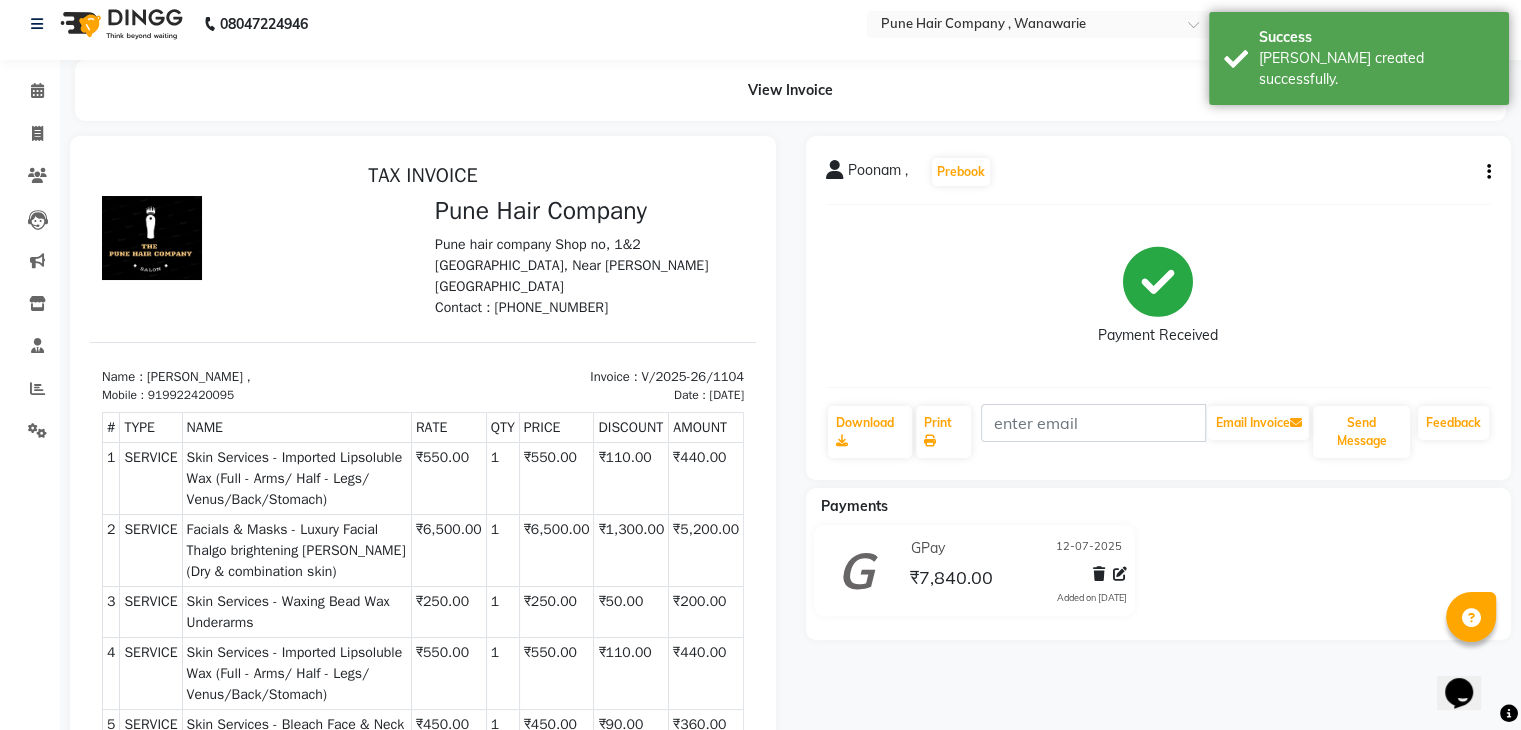 scroll, scrollTop: 58, scrollLeft: 0, axis: vertical 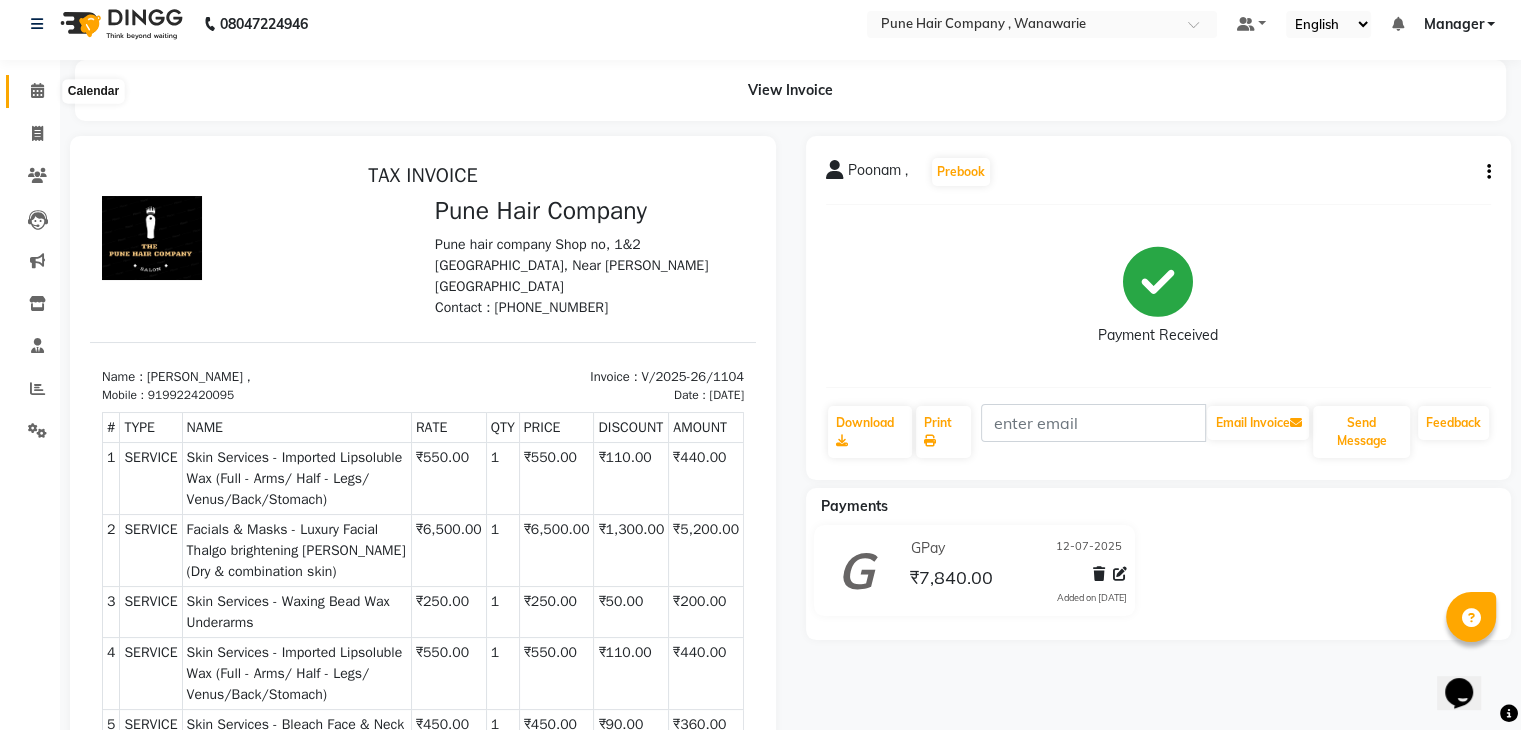 click 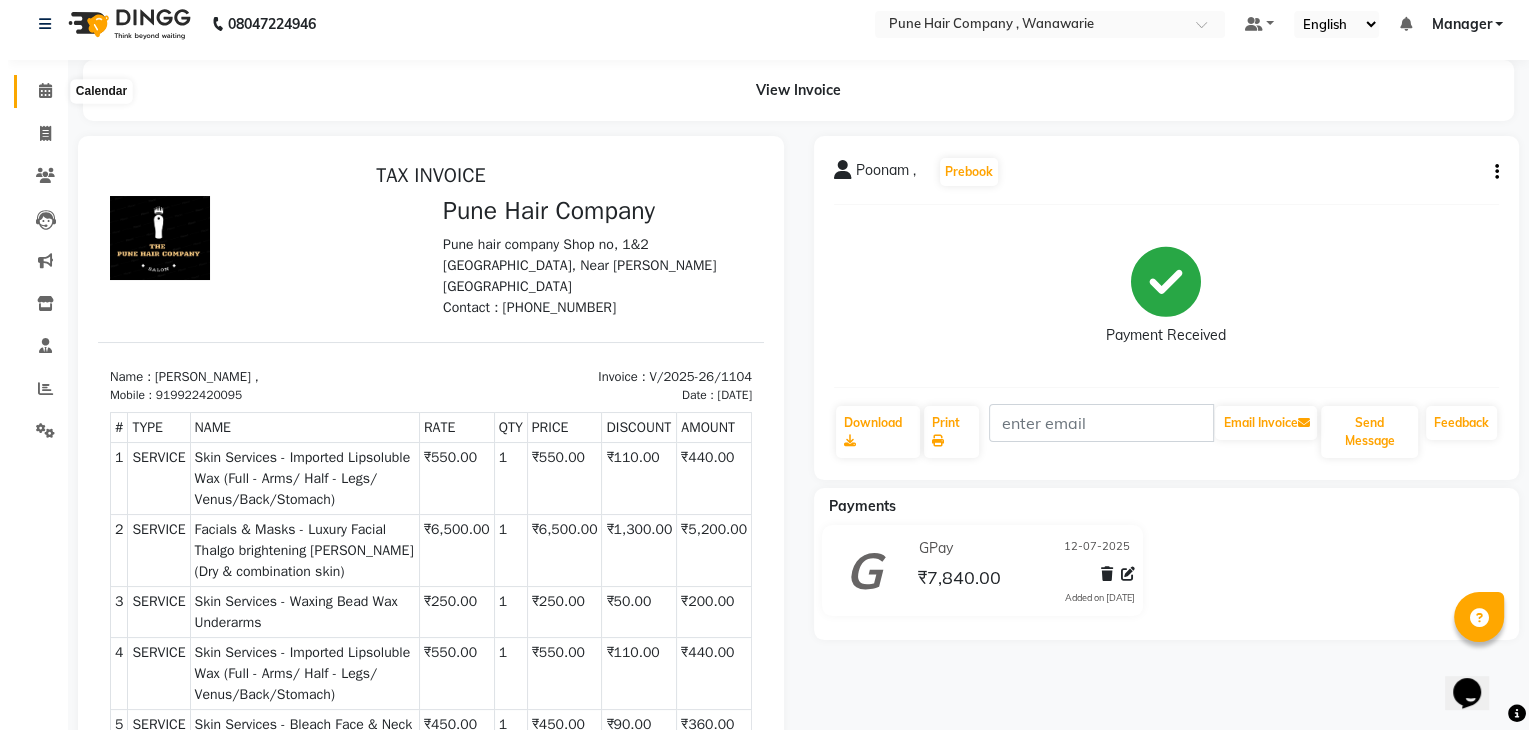 scroll, scrollTop: 0, scrollLeft: 0, axis: both 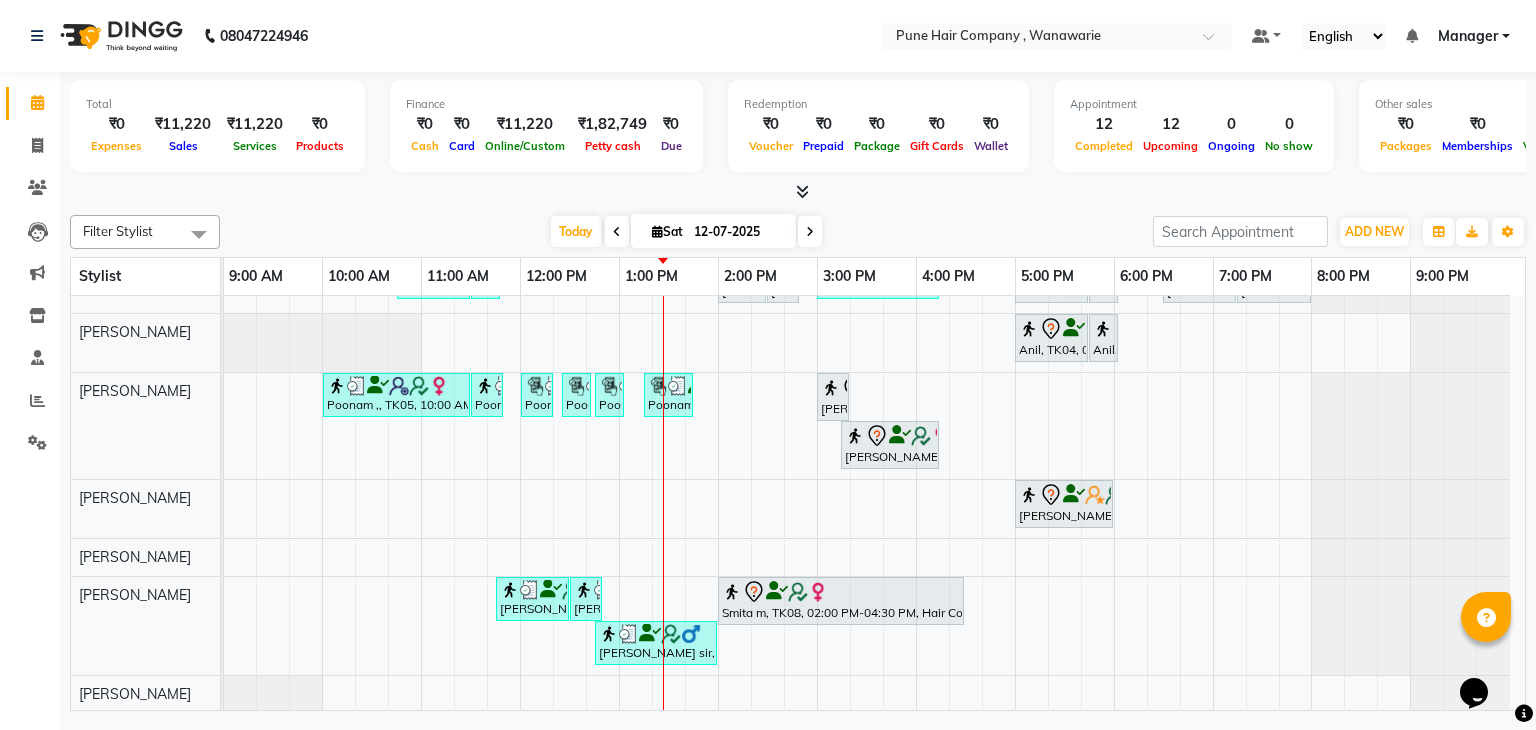 click at bounding box center [802, 191] 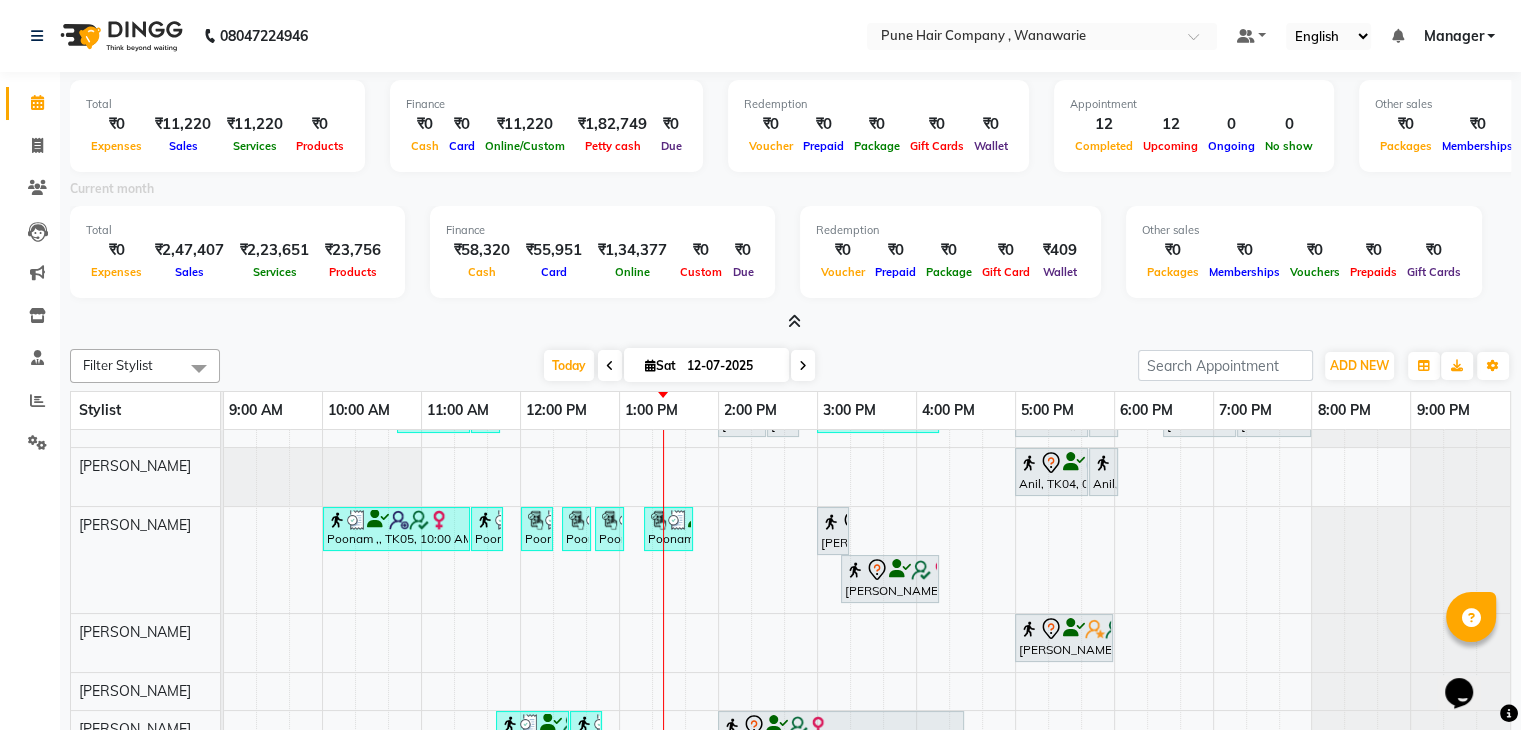 click at bounding box center (794, 321) 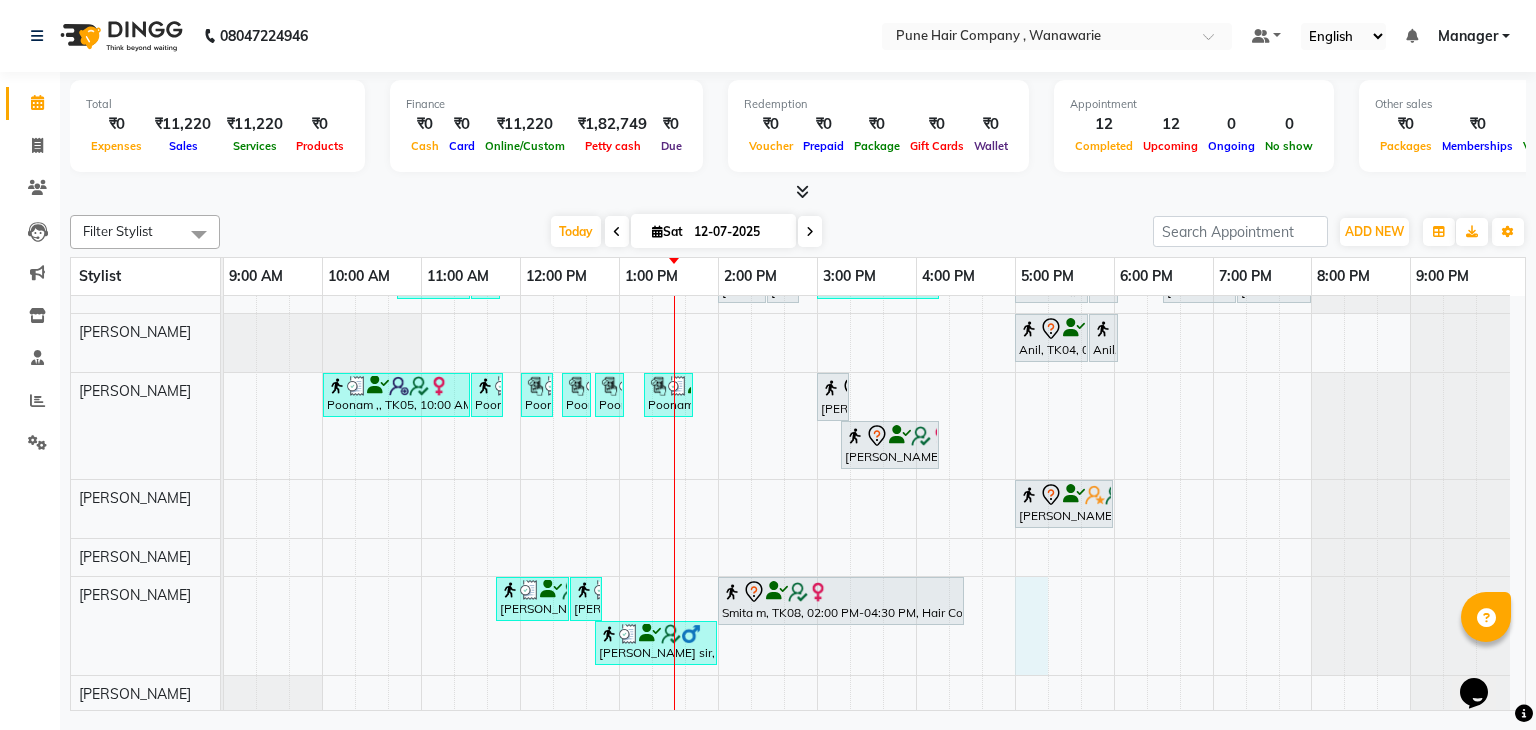 click on "Siddhant B, TK09, 10:45 AM-11:30 AM, Male Haircut By Senior Stylist     Siddhant B, TK09, 11:30 AM-11:40 AM, Add_Hair Wash Classic             Komal Sharma, TK01, 02:00 PM-02:30 PM, BlowDry Medium             Komal Sharma, TK01, 02:30 PM-02:50 PM,  Hairwash Medium     abhishek, TK10, 03:00 PM-04:15 PM, Male Hair Colour - Inoa Global Colour (includes moustache)             Dr. Neha ,, TK02, 05:00 PM-05:45 PM, Male Haircut By Senior Stylist             Dr. Neha ,, TK02, 05:45 PM-05:55 PM, Male Hair Wash Classic             Nihar gandhi, TK03, 06:30 PM-07:15 PM, Hair Treatments - Hair Treatment Care (Hydrating/ Purifying) Medium             Nihar gandhi, TK03, 07:15 PM-08:00 PM, Male Haircut By Senior Stylist             Anil, TK04, 05:00 PM-05:45 PM, Male Haircut By Senior Stylist             Anil, TK04, 05:45 PM-05:55 PM, Add_Hair Wash Classic     Poonam ,, TK05, 10:00 AM-11:30 AM, Facials & Masks - Luxury Facial Thalgo brightening lumar (Dry & combination skin)" at bounding box center [874, 484] 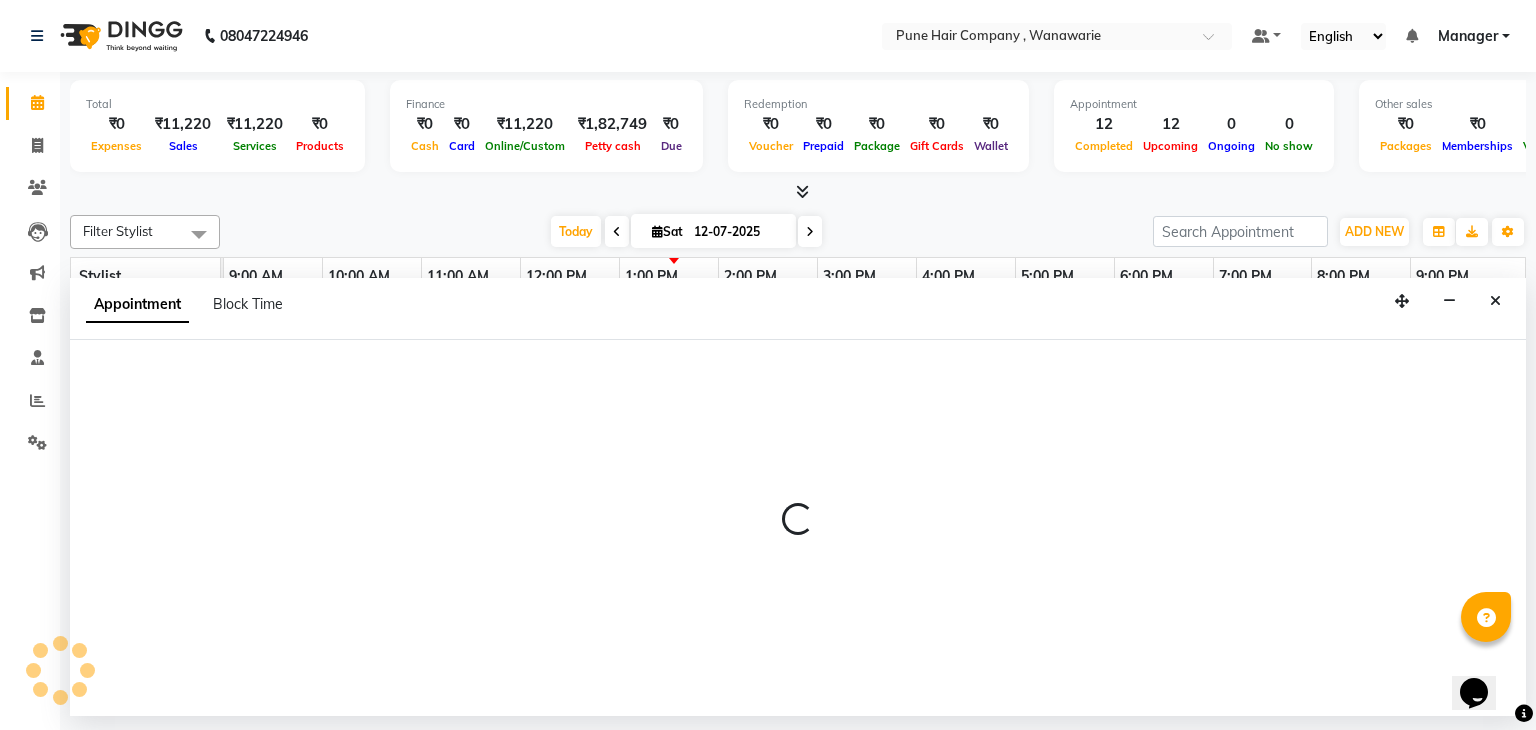 select on "74603" 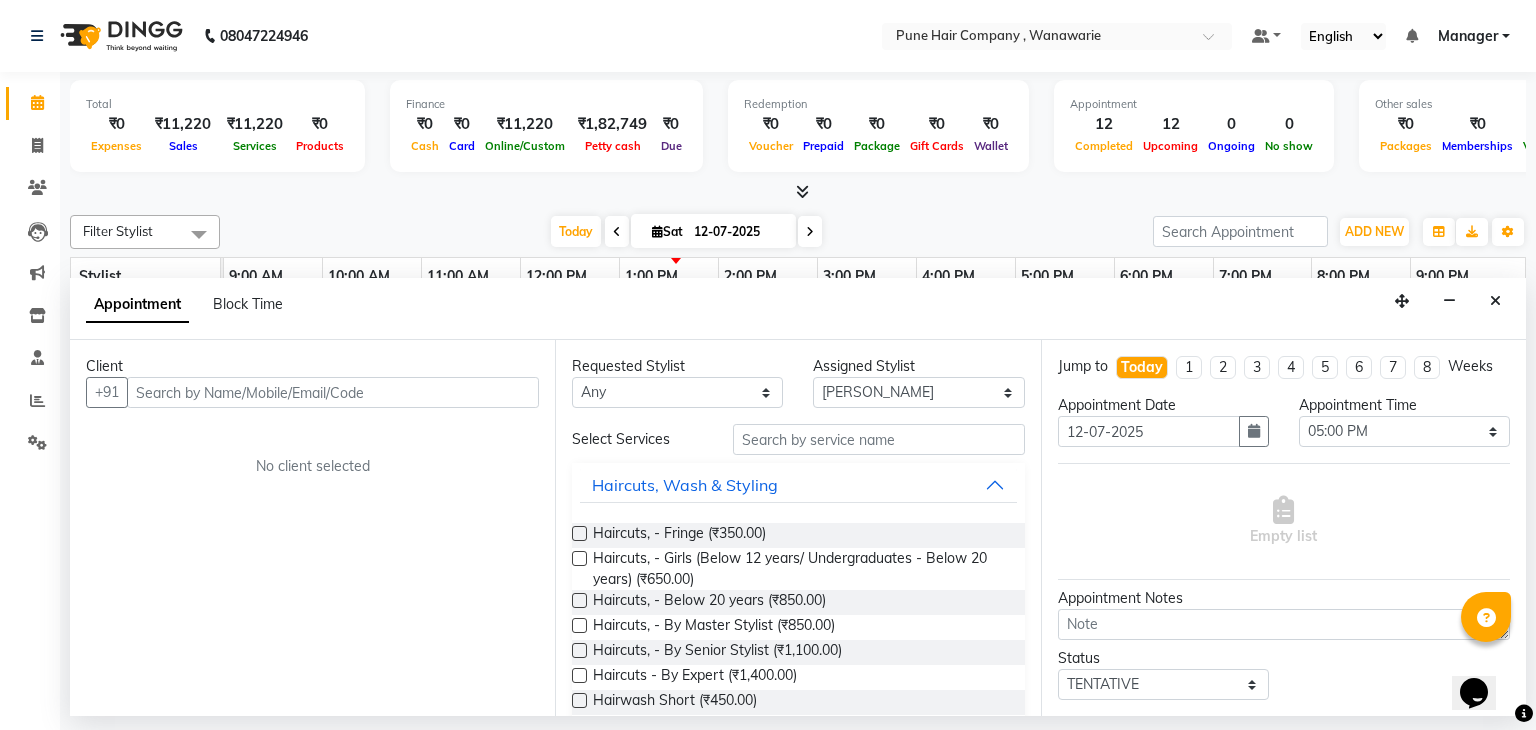 click at bounding box center [333, 392] 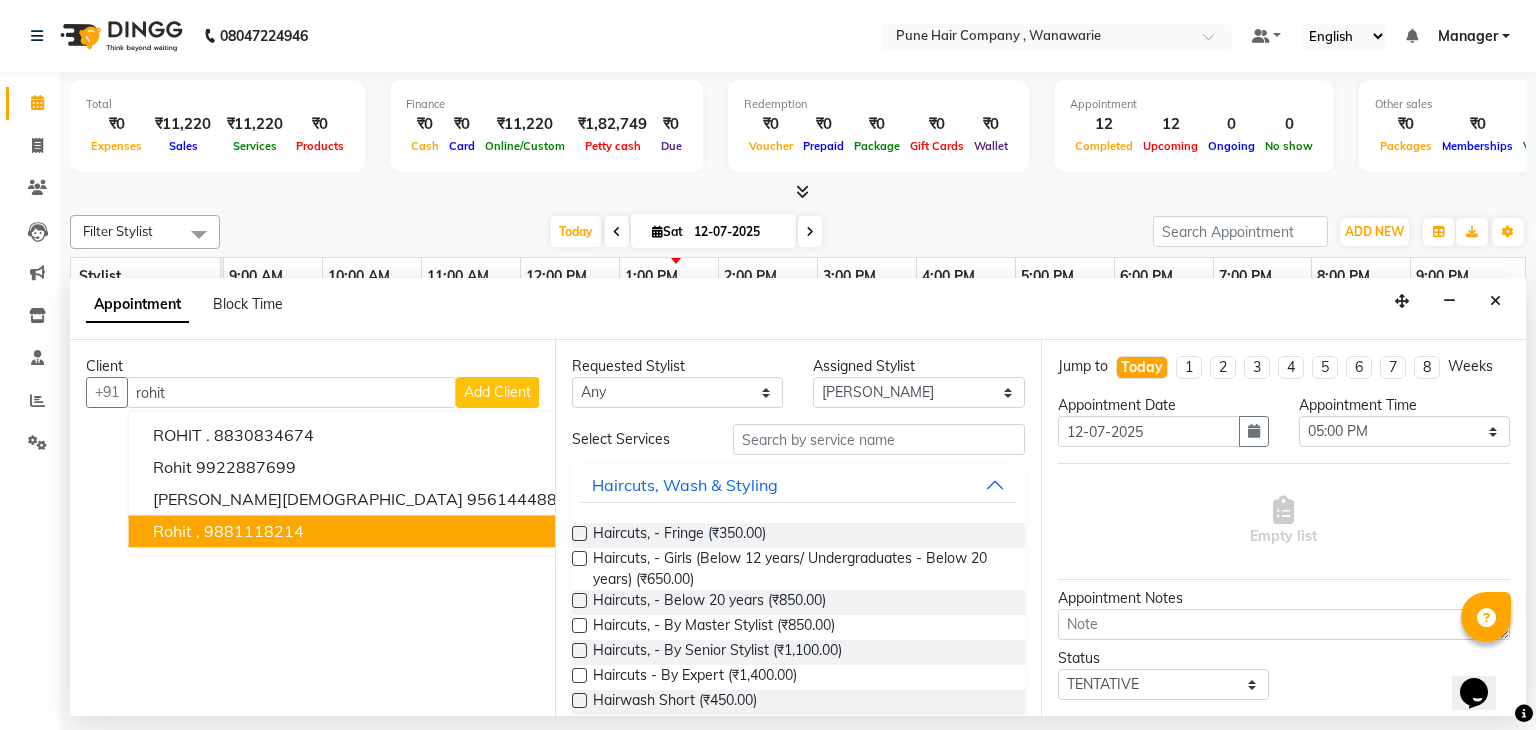 click on "Rohit ,  9881118214" at bounding box center (360, 532) 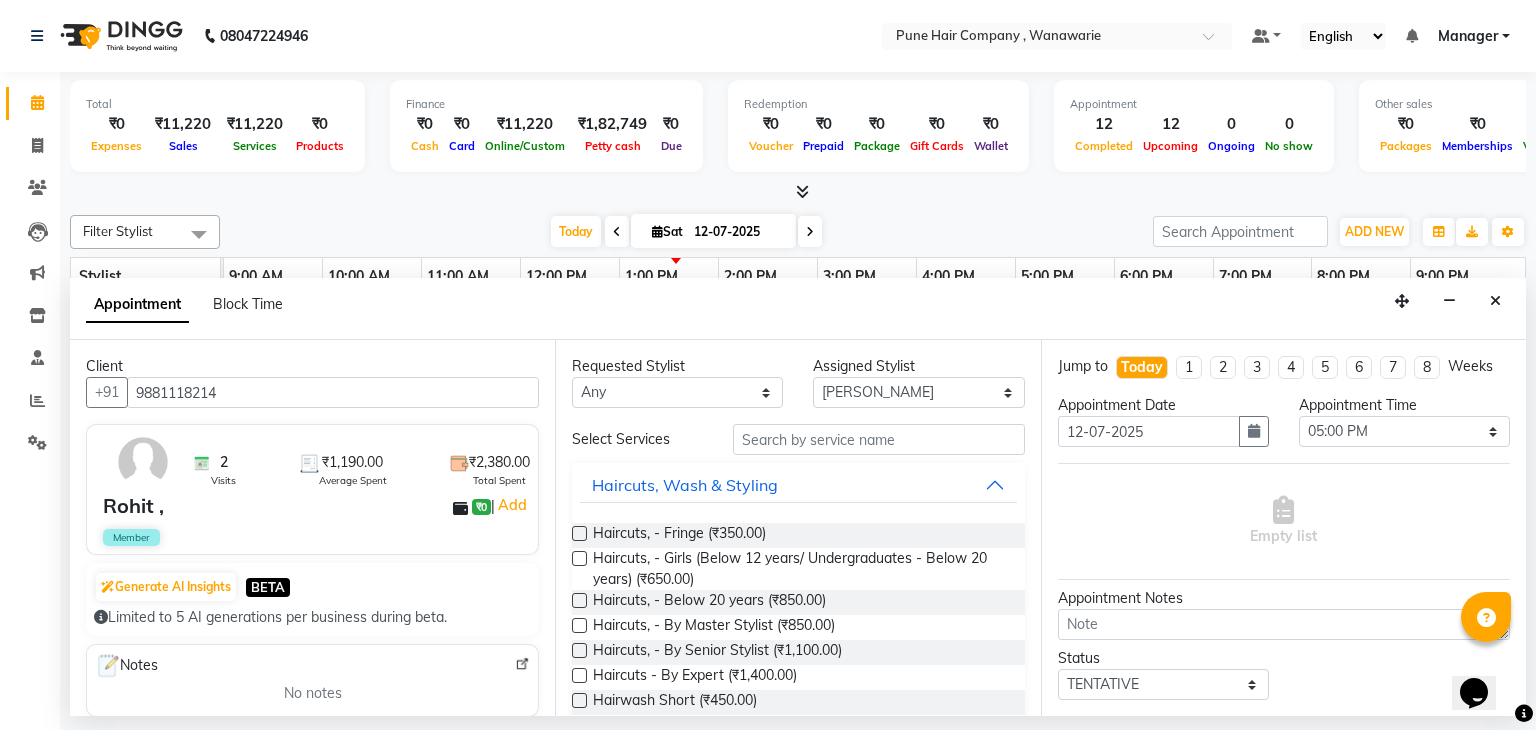 type on "9881118214" 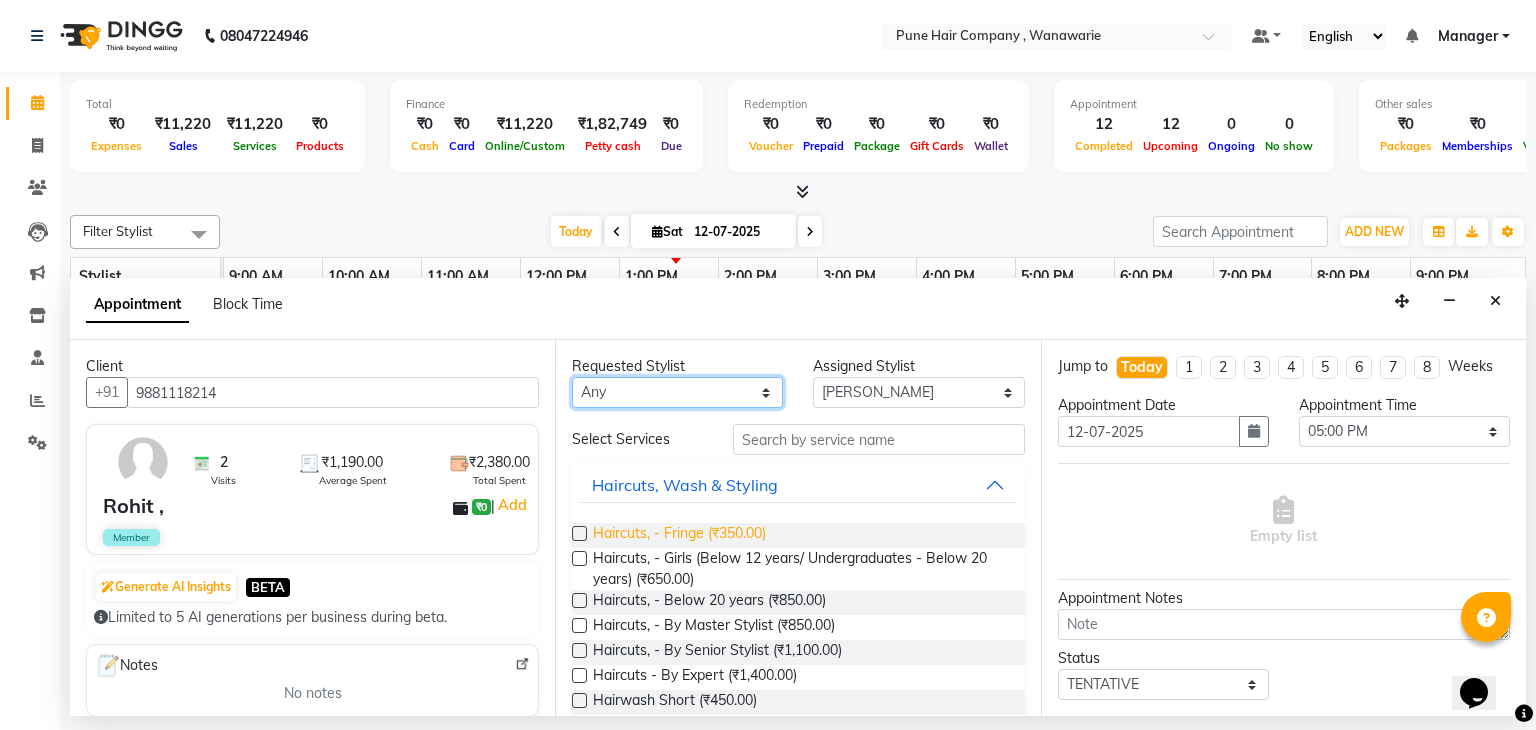 drag, startPoint x: 755, startPoint y: 387, endPoint x: 625, endPoint y: 529, distance: 192.52013 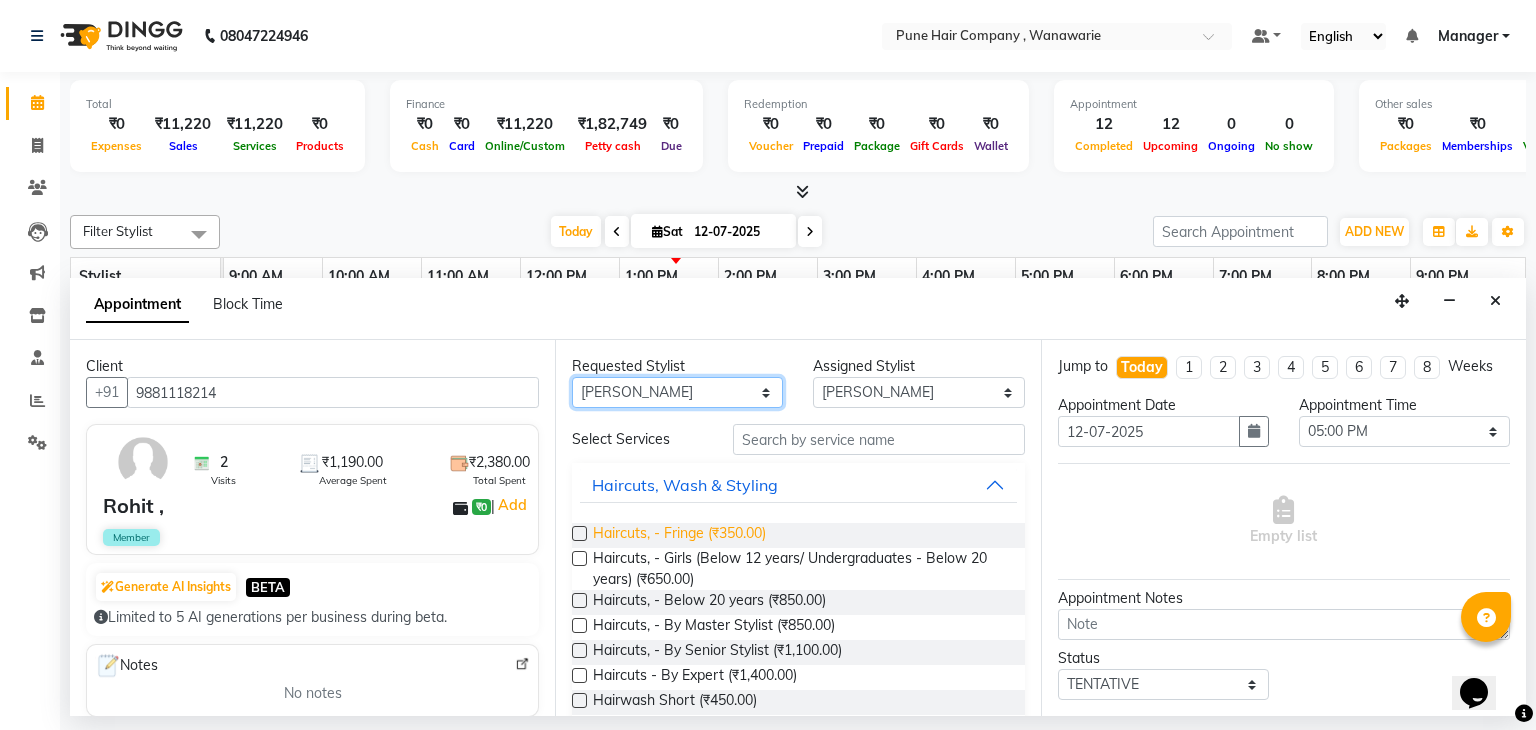 click on "Any [PERSON_NAME] [PERSON_NAME]  [PERSON_NAME] [PERSON_NAME] [PERSON_NAME] [PERSON_NAME] [PERSON_NAME]" at bounding box center (677, 392) 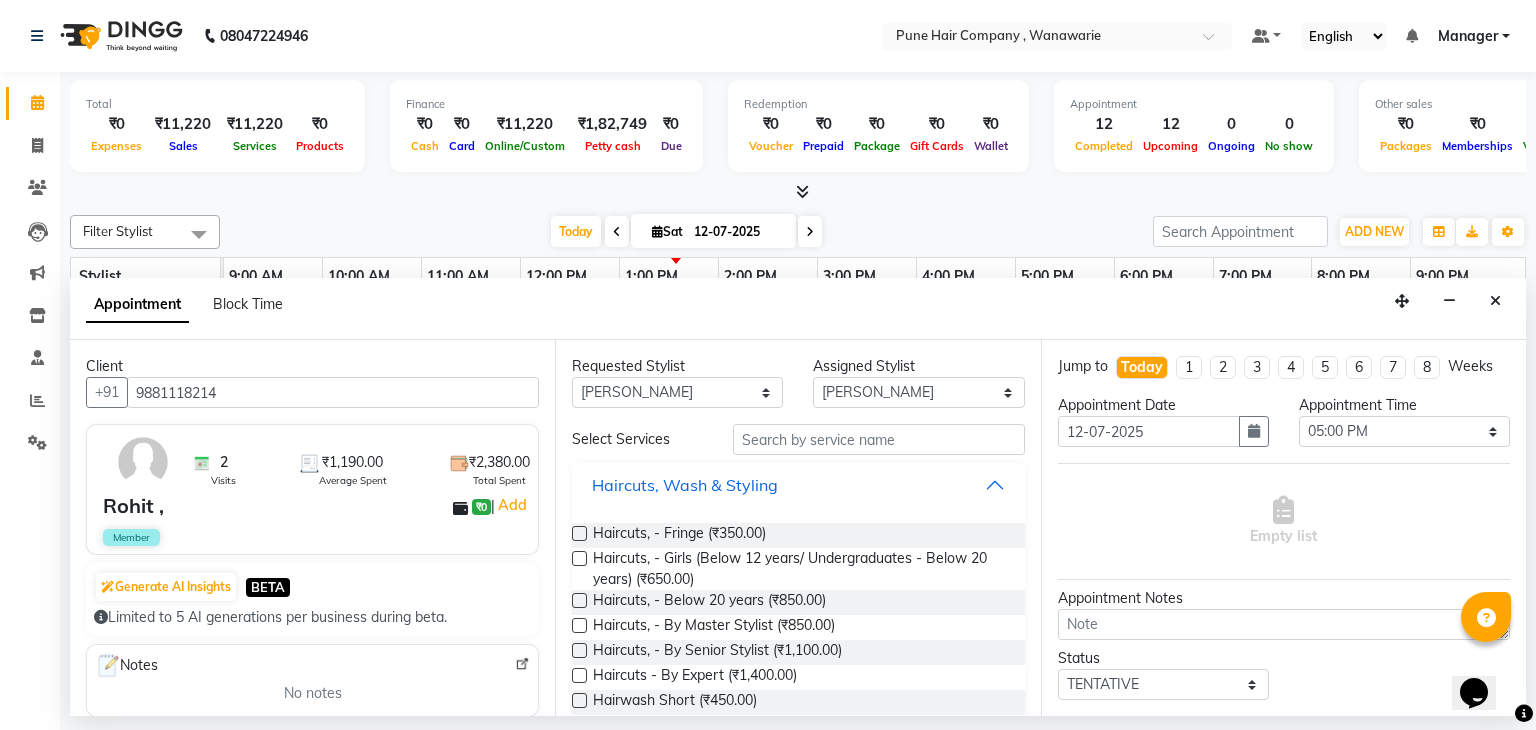 click on "Haircuts, Wash & Styling" at bounding box center (798, 485) 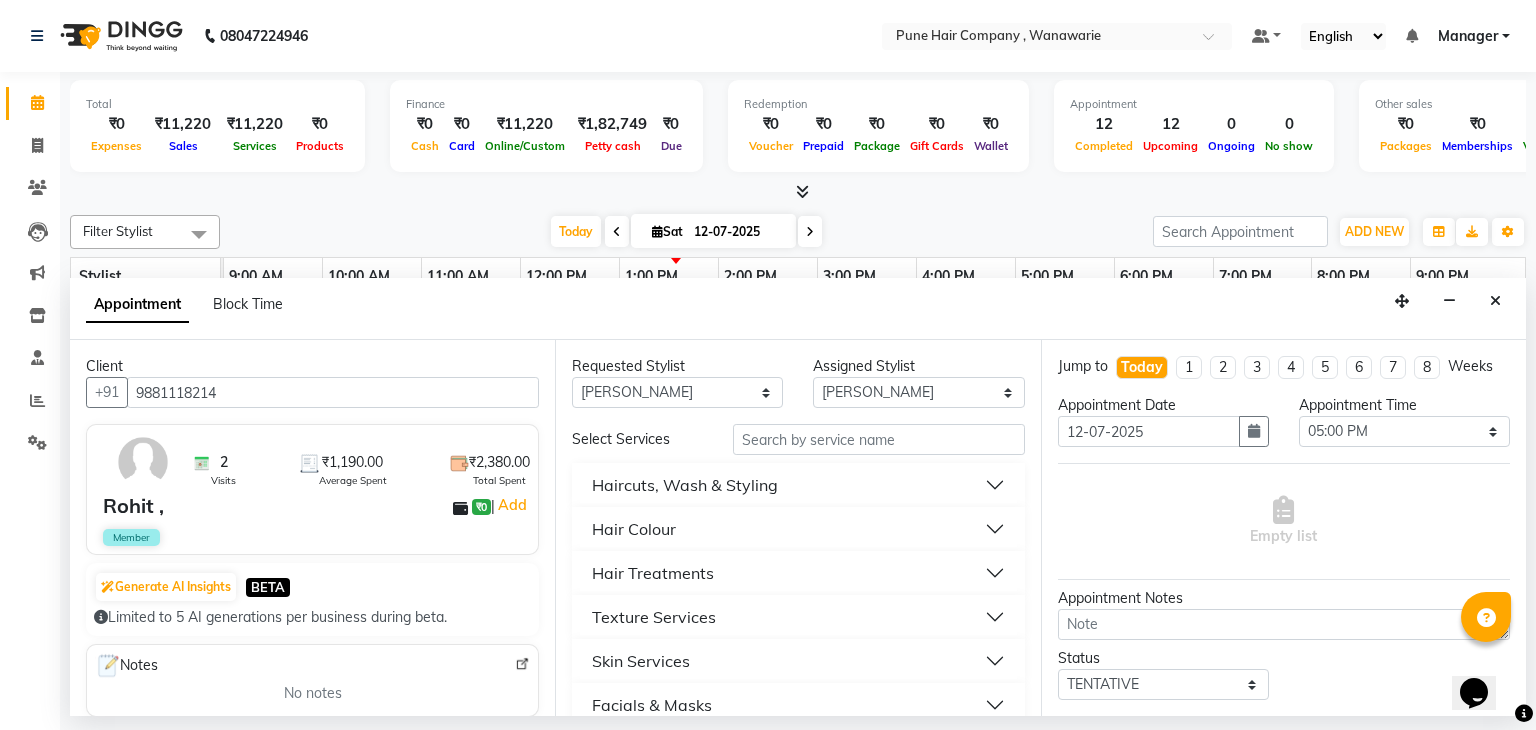 scroll, scrollTop: 247, scrollLeft: 0, axis: vertical 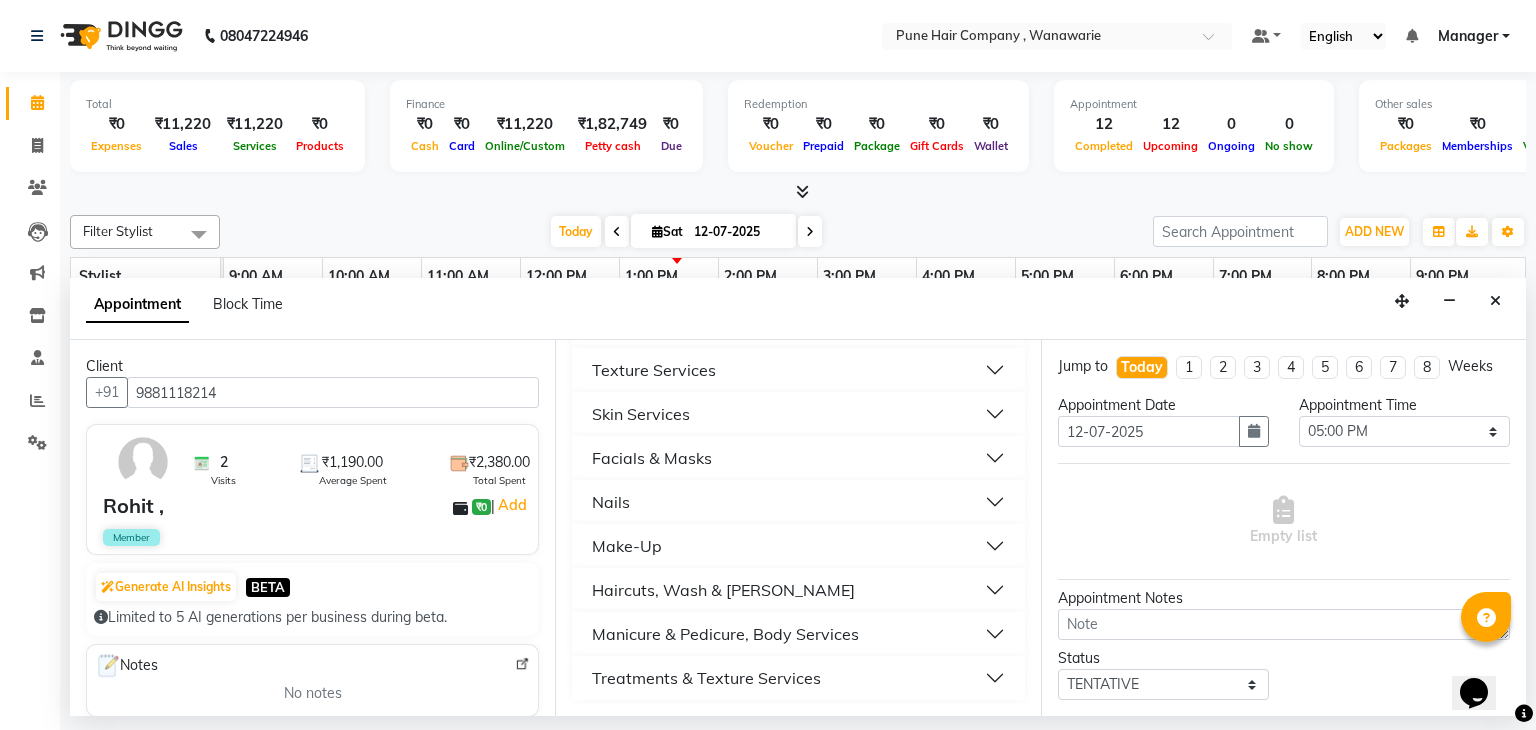 click on "Haircuts, Wash & [PERSON_NAME]" at bounding box center (798, 590) 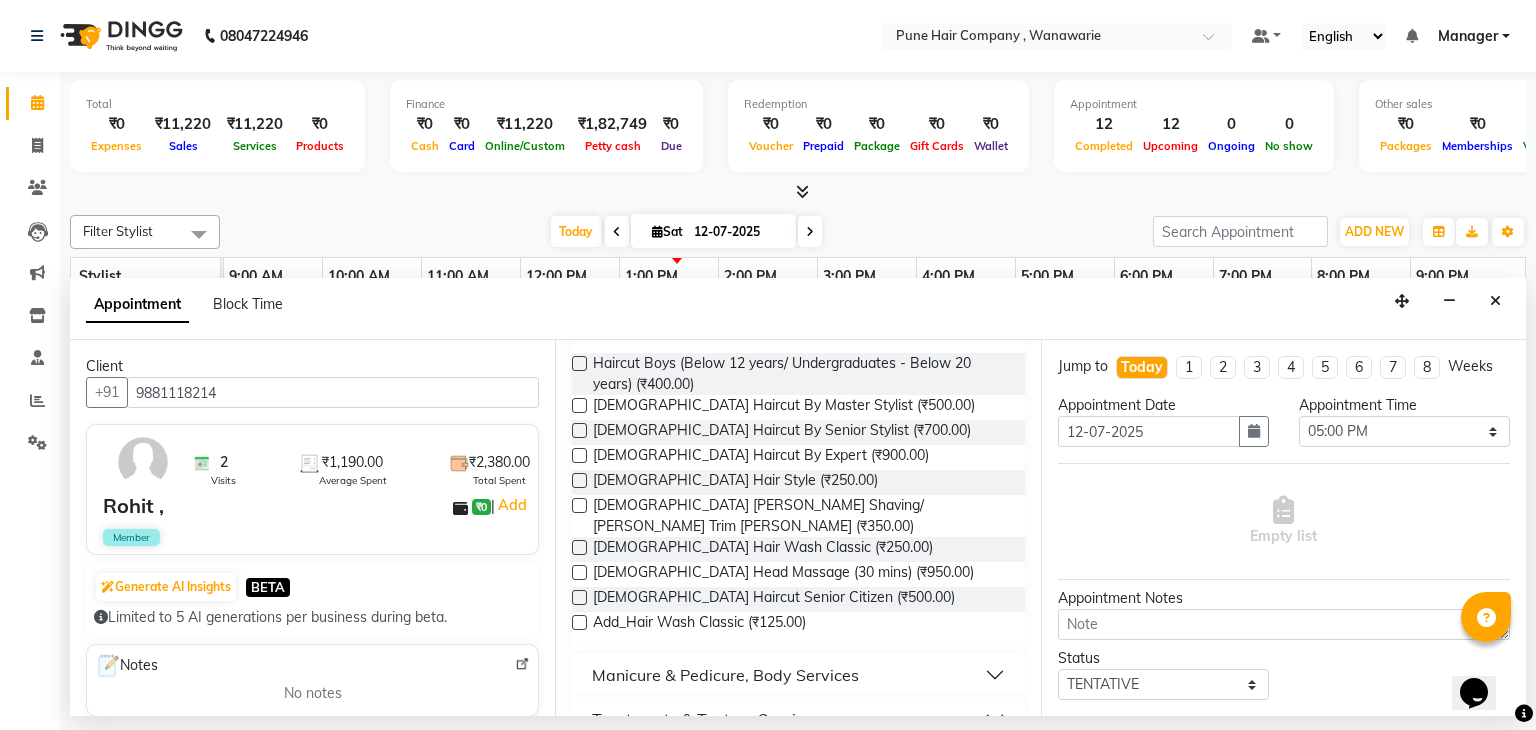 scroll, scrollTop: 523, scrollLeft: 0, axis: vertical 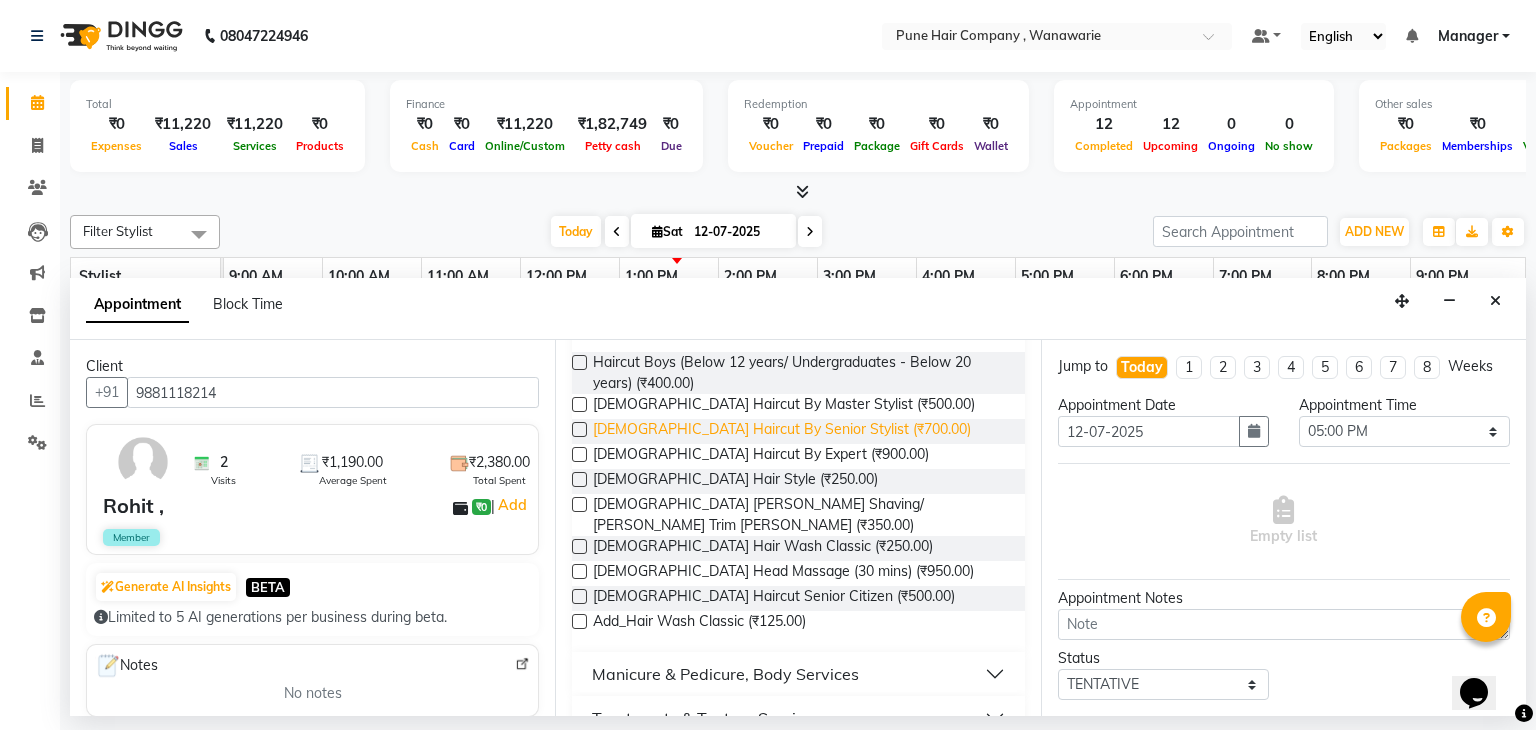 click on "Male Haircut By Senior Stylist (₹700.00)" at bounding box center [782, 431] 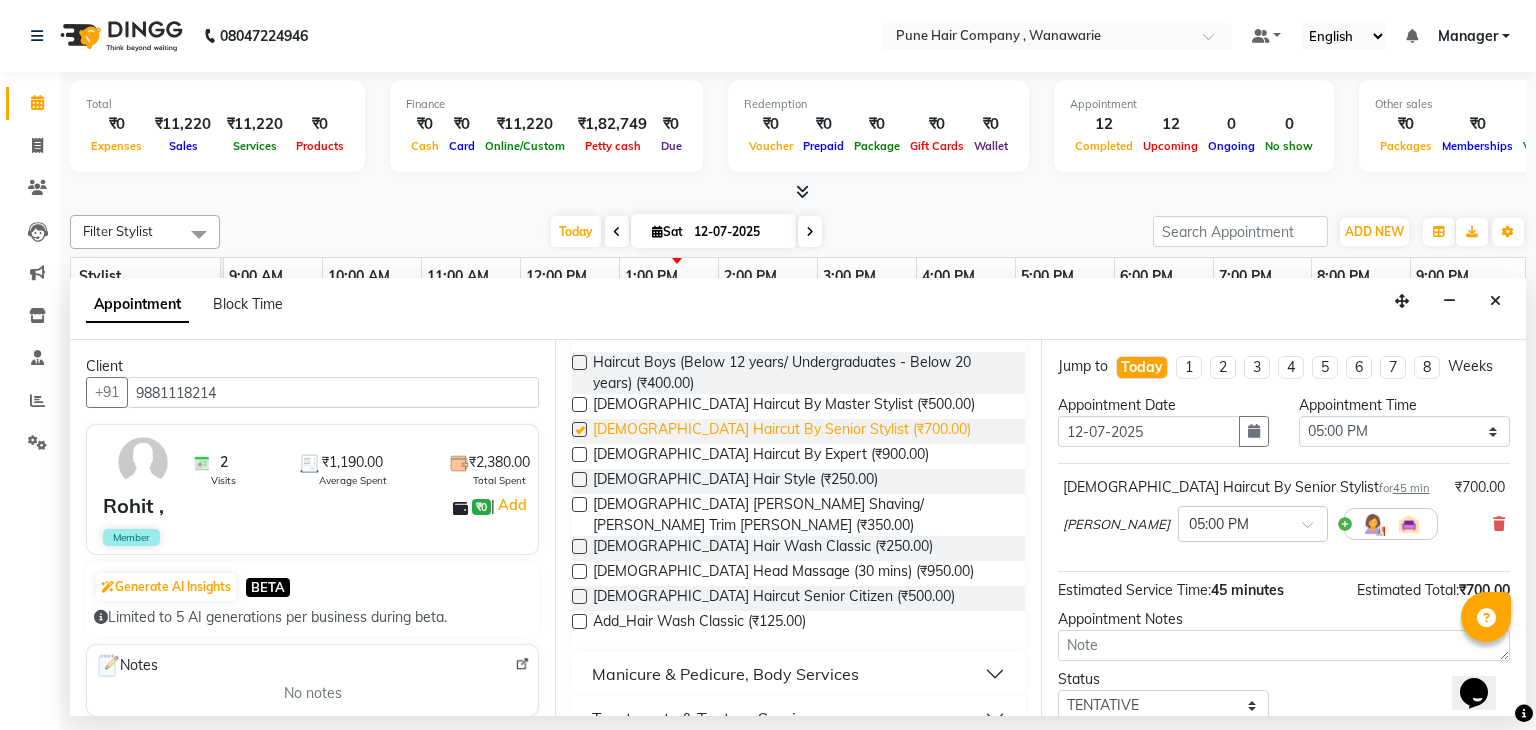 checkbox on "false" 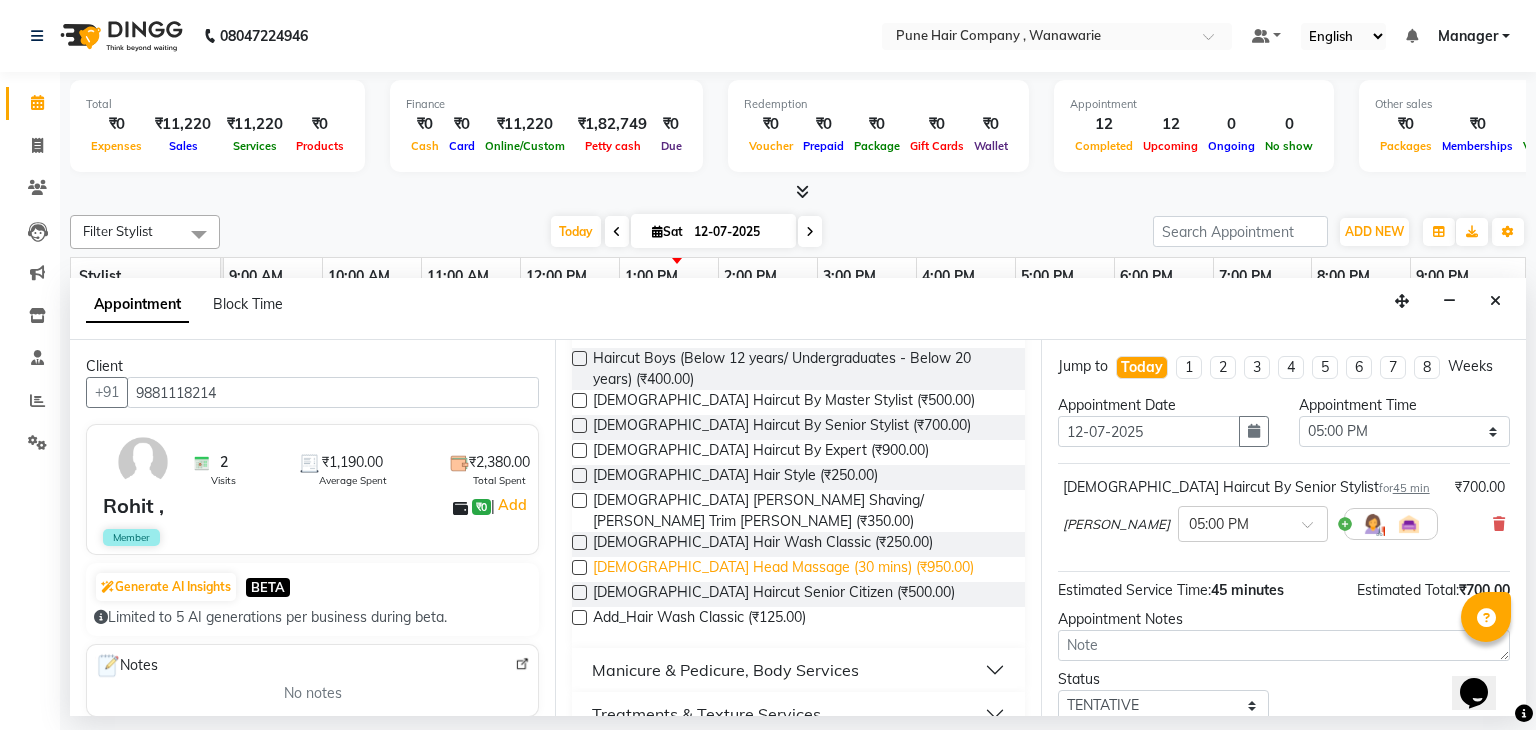 scroll, scrollTop: 539, scrollLeft: 0, axis: vertical 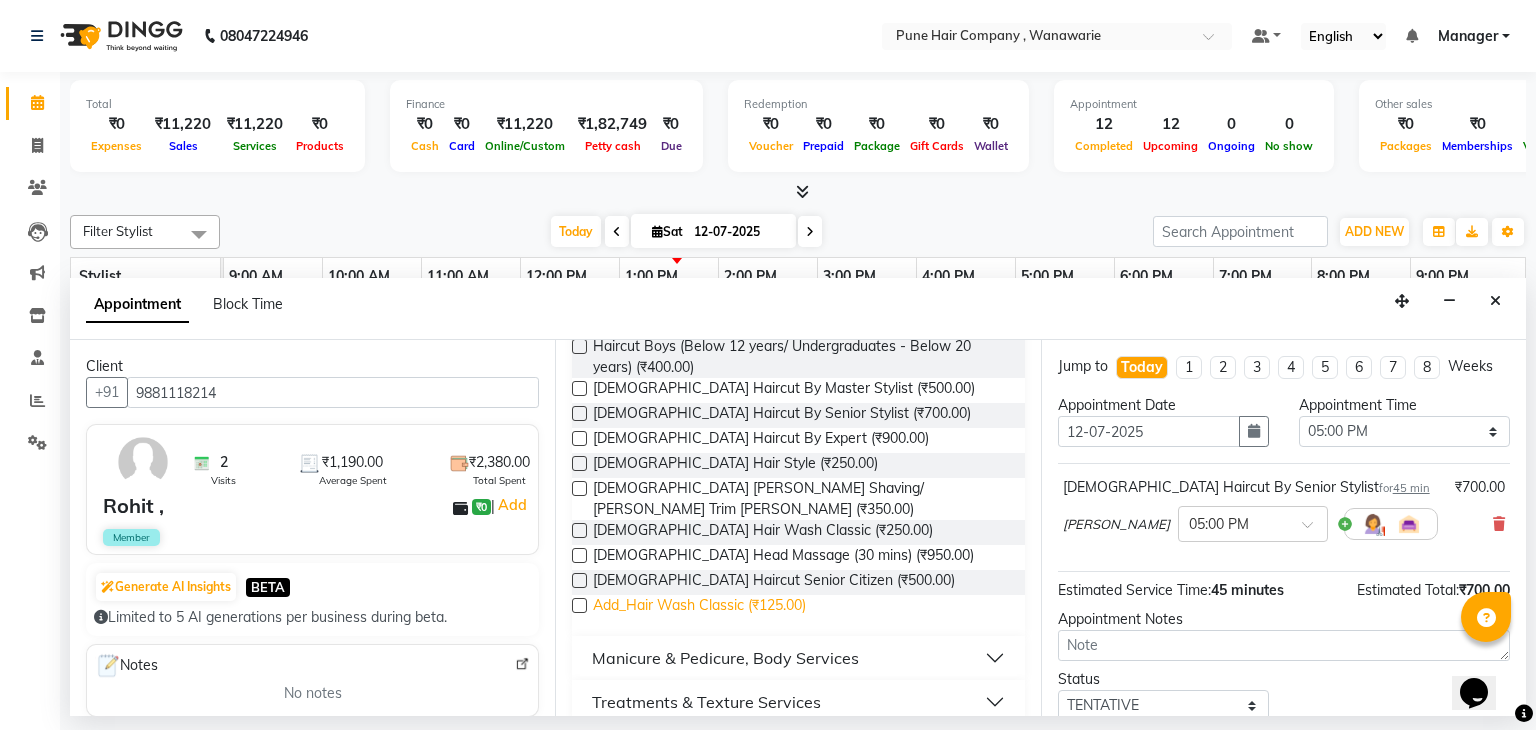click on "Add_Hair Wash Classic (₹125.00)" at bounding box center (699, 607) 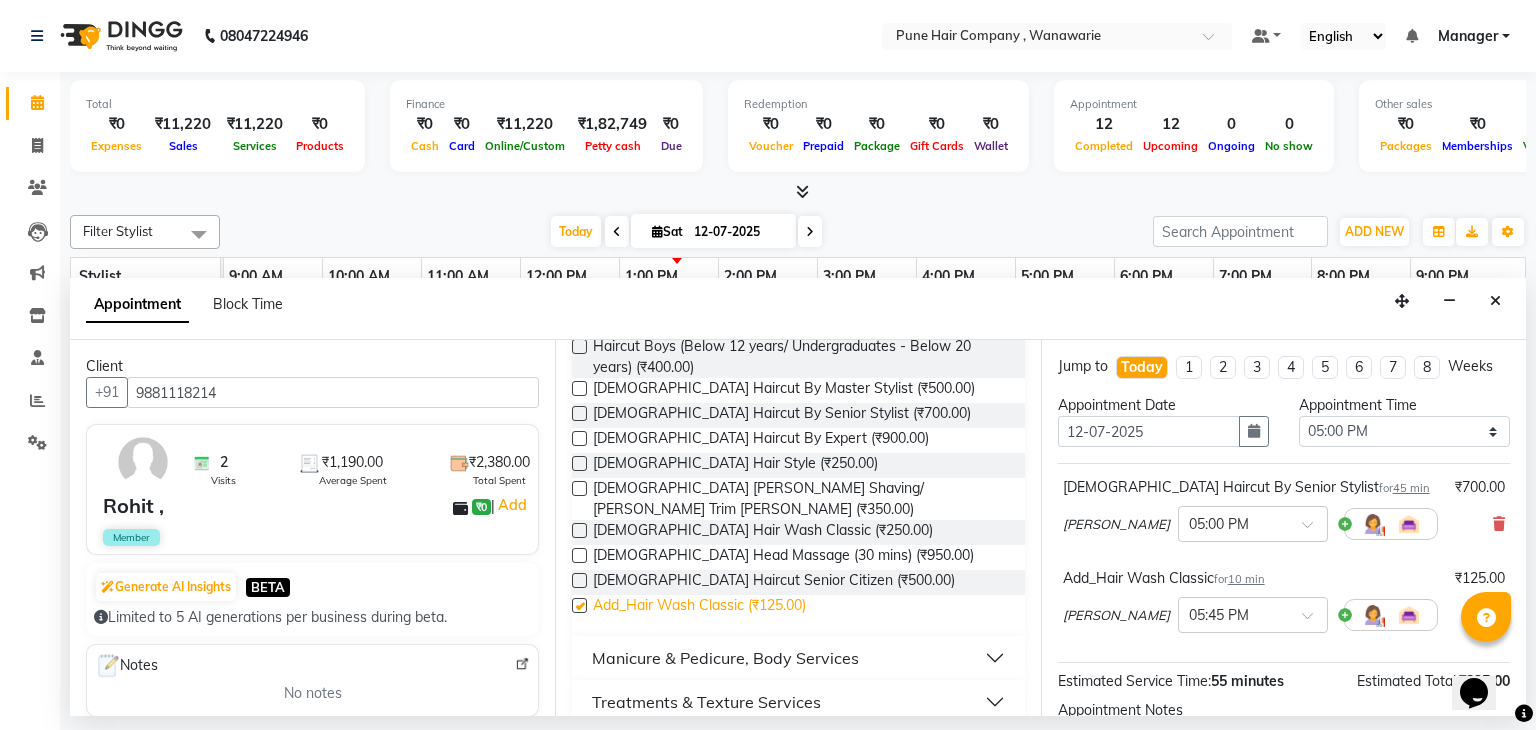 checkbox on "false" 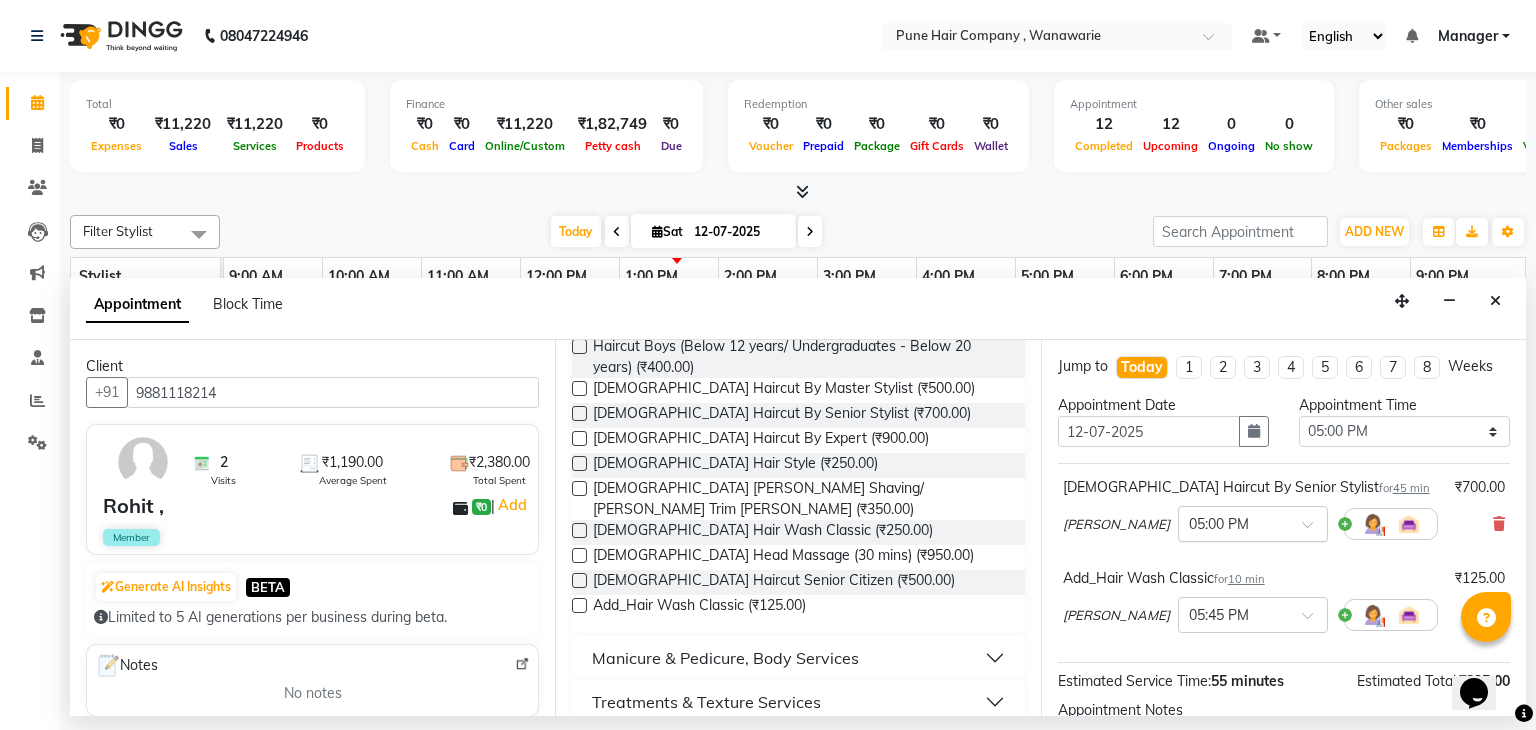 scroll, scrollTop: 220, scrollLeft: 0, axis: vertical 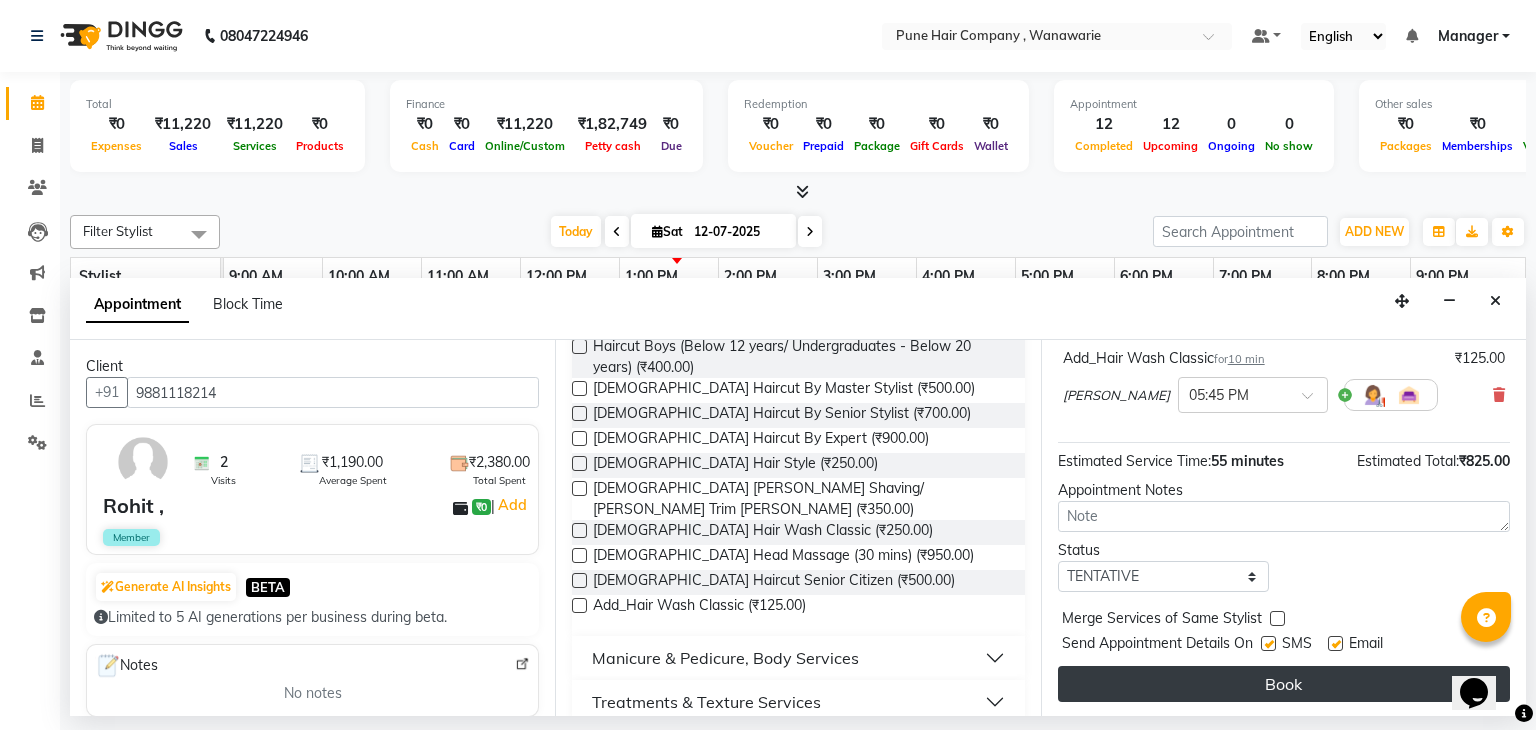click on "Book" at bounding box center (1284, 684) 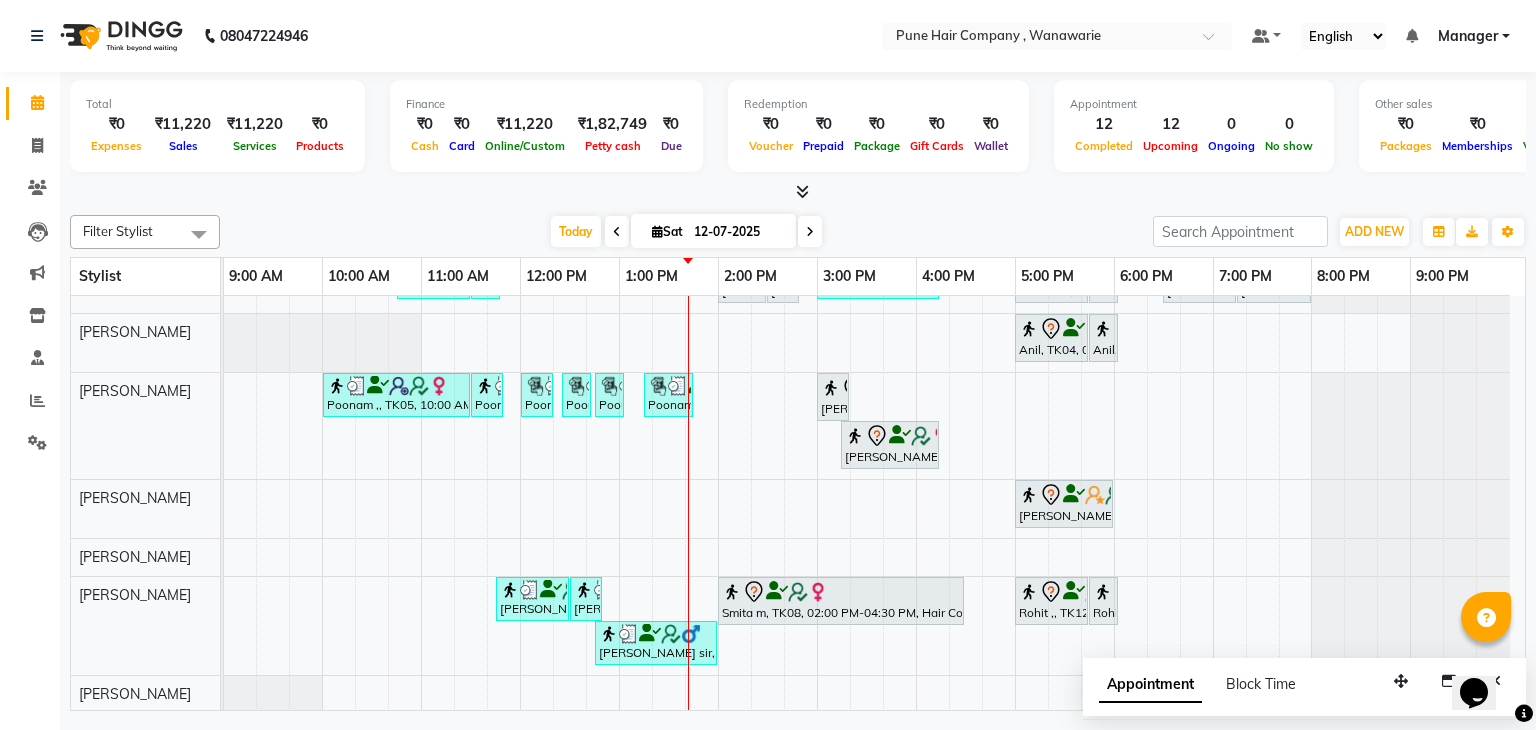 scroll, scrollTop: 24, scrollLeft: 0, axis: vertical 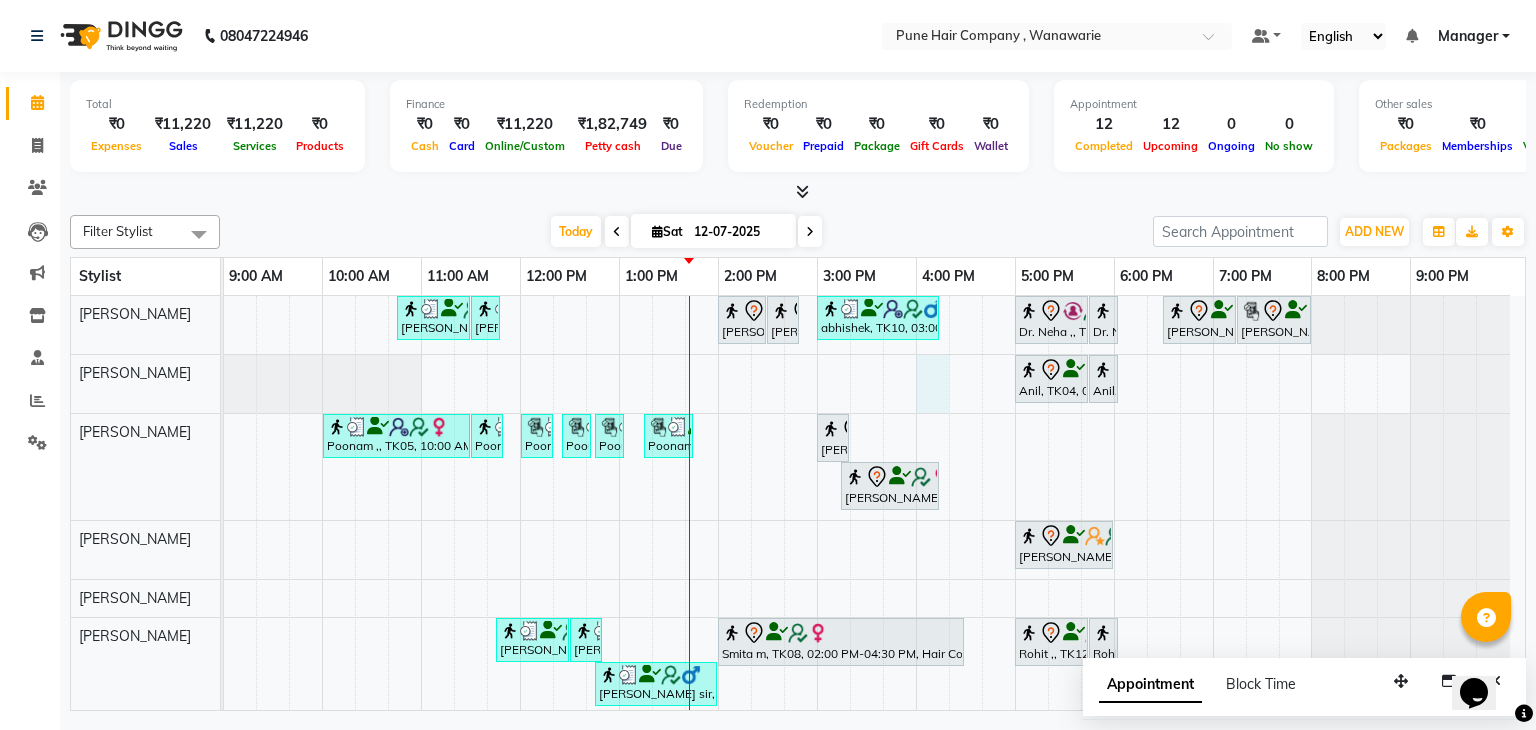 click on "Siddhant B, TK09, 10:45 AM-11:30 AM, Male Haircut By Senior Stylist     Siddhant B, TK09, 11:30 AM-11:40 AM, Add_Hair Wash Classic             Komal Sharma, TK01, 02:00 PM-02:30 PM, BlowDry Medium             Komal Sharma, TK01, 02:30 PM-02:50 PM,  Hairwash Medium     abhishek, TK10, 03:00 PM-04:15 PM, Male Hair Colour - Inoa Global Colour (includes moustache)             Dr. Neha ,, TK02, 05:00 PM-05:45 PM, Male Haircut By Senior Stylist             Dr. Neha ,, TK02, 05:45 PM-05:55 PM, Male Hair Wash Classic             Nihar gandhi, TK03, 06:30 PM-07:15 PM, Hair Treatments - Hair Treatment Care (Hydrating/ Purifying) Medium             Nihar gandhi, TK03, 07:15 PM-08:00 PM, Male Haircut By Senior Stylist             Anil, TK04, 05:00 PM-05:45 PM, Male Haircut By Senior Stylist             Anil, TK04, 05:45 PM-05:55 PM, Add_Hair Wash Classic     Poonam ,, TK05, 10:00 AM-11:30 AM, Facials & Masks - Luxury Facial Thalgo brightening lumar (Dry & combination skin)" at bounding box center [874, 525] 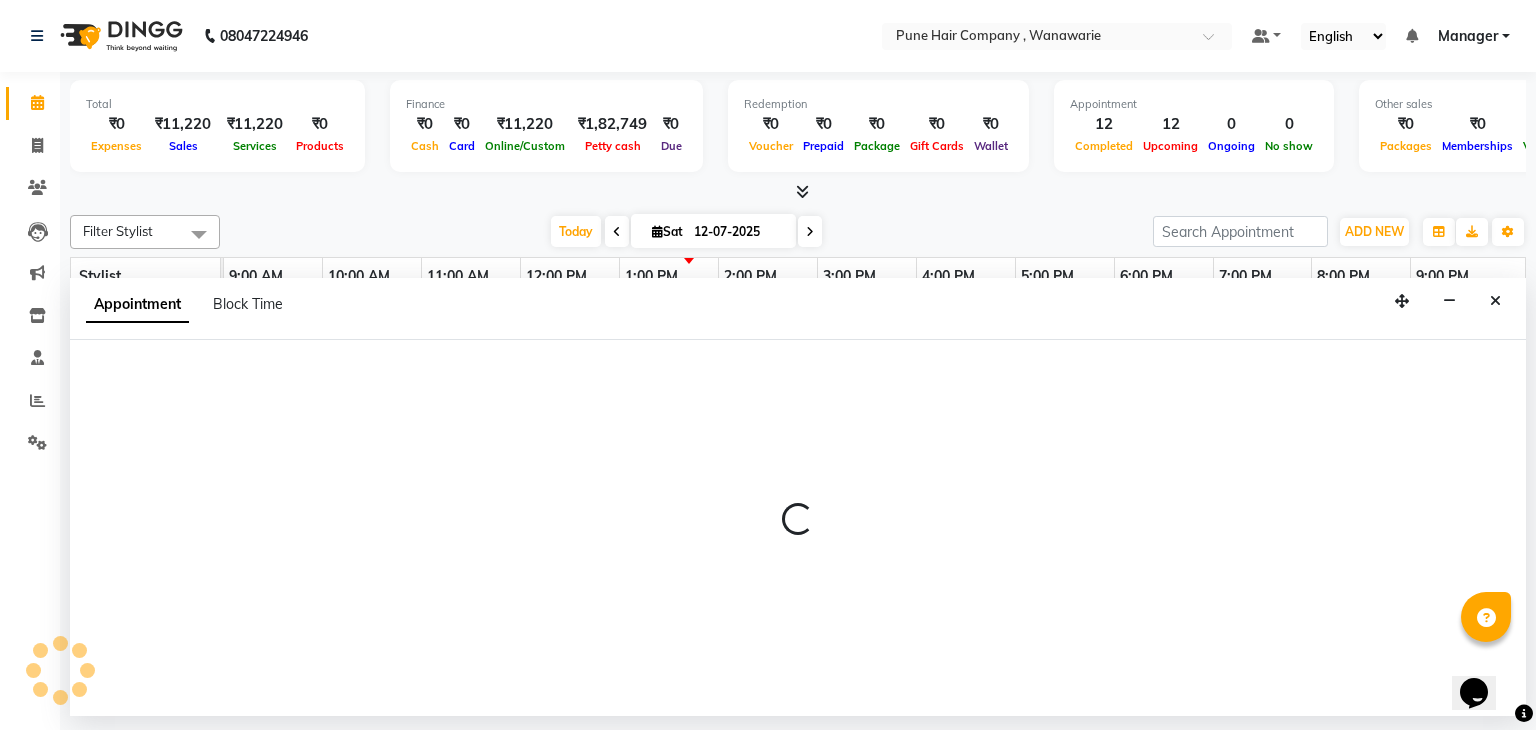 select on "74578" 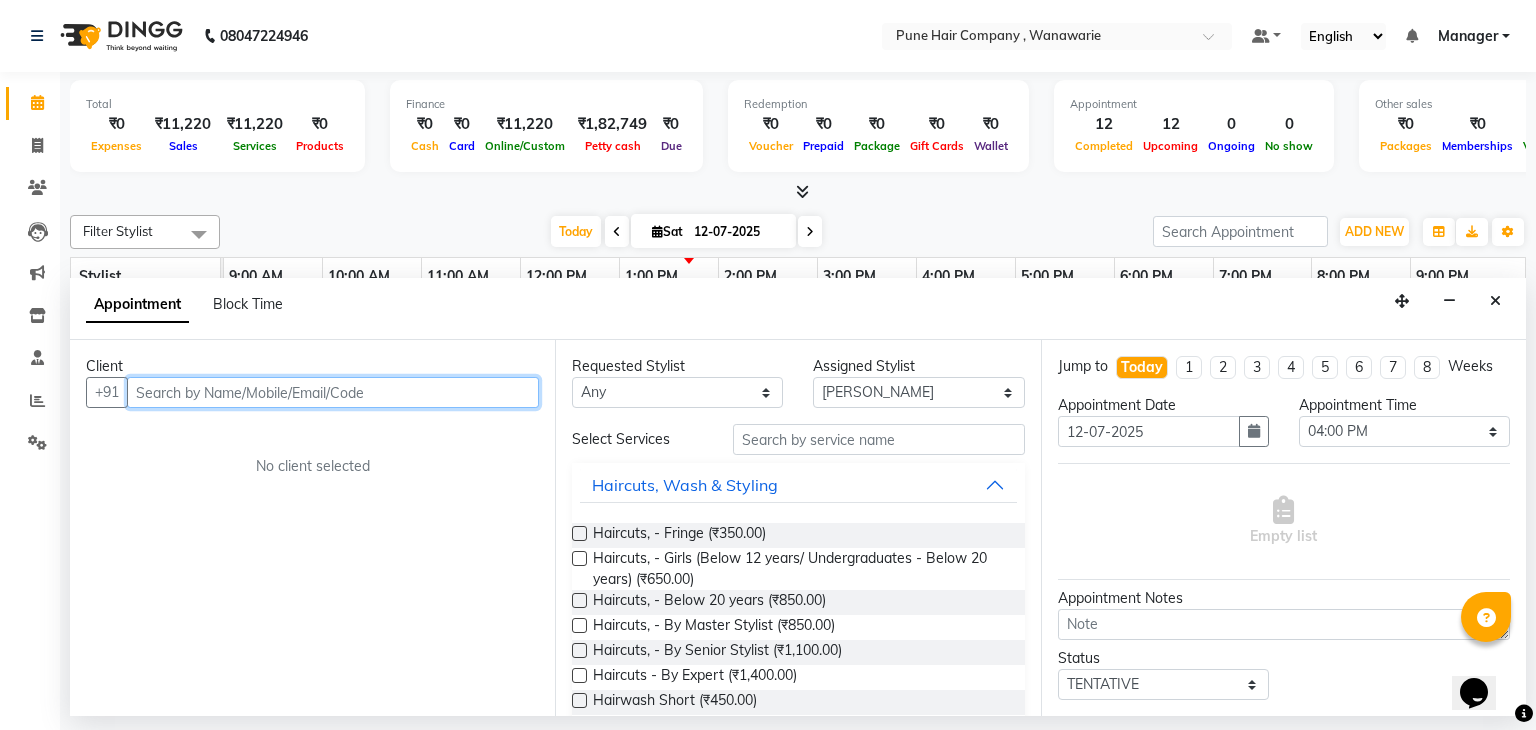 click at bounding box center [333, 392] 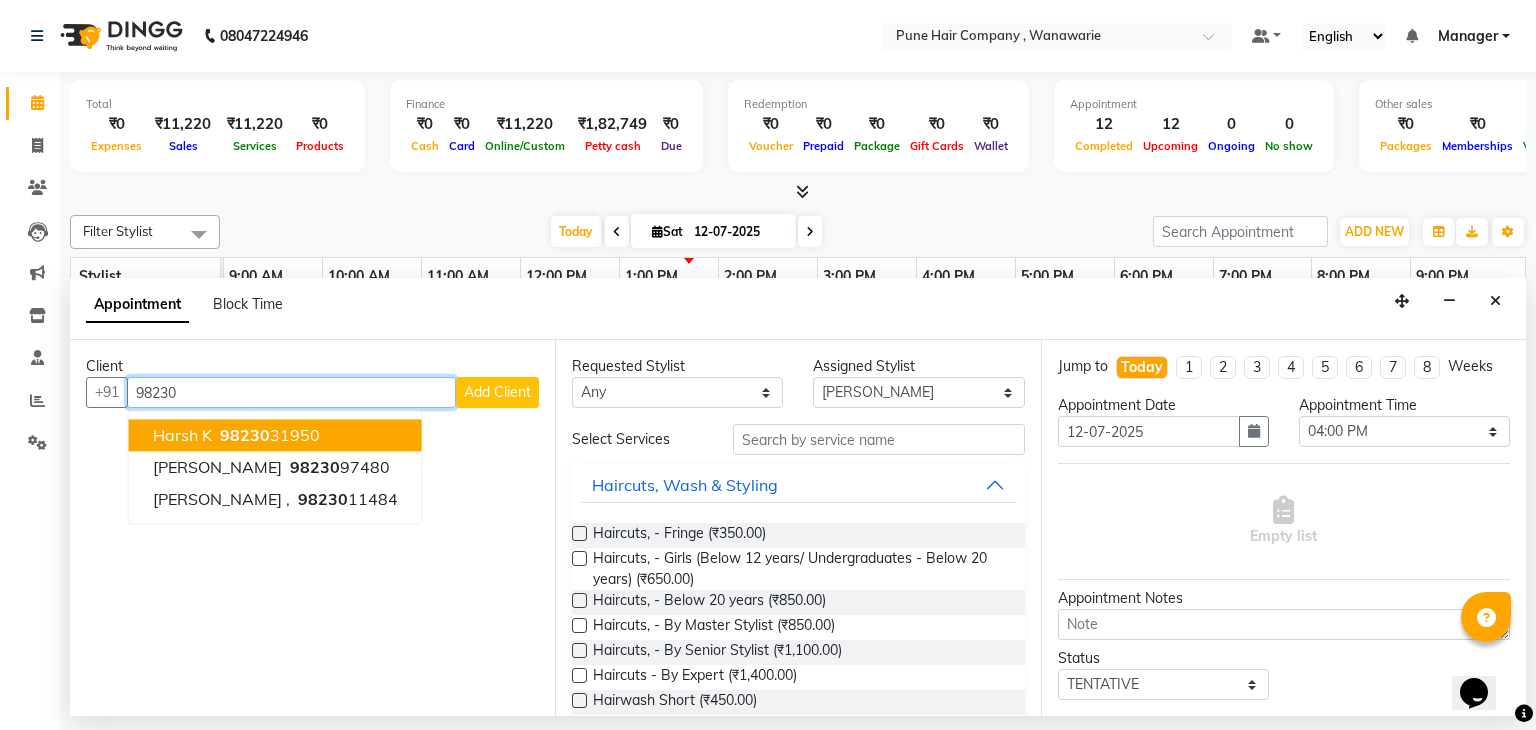 click on "98230" at bounding box center (245, 436) 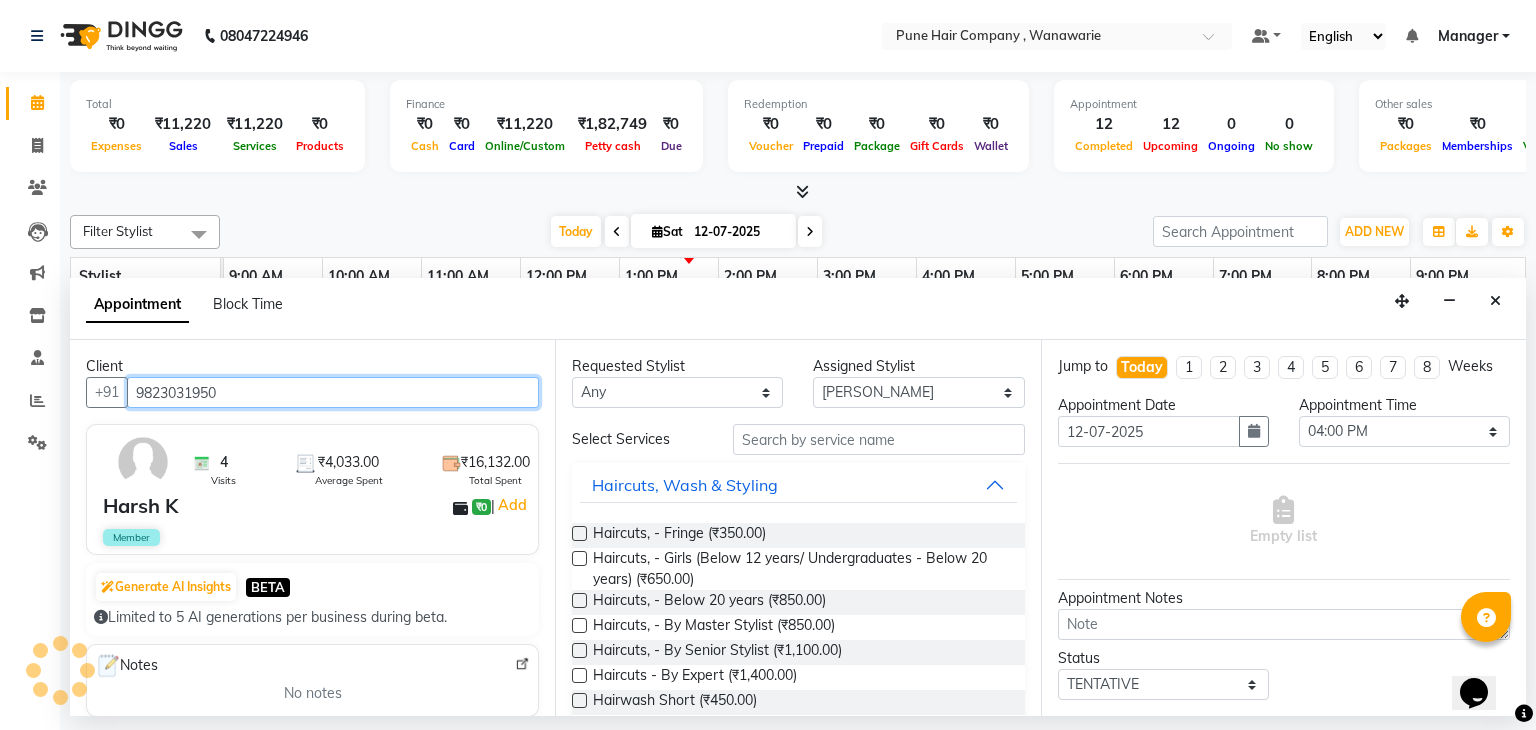type on "9823031950" 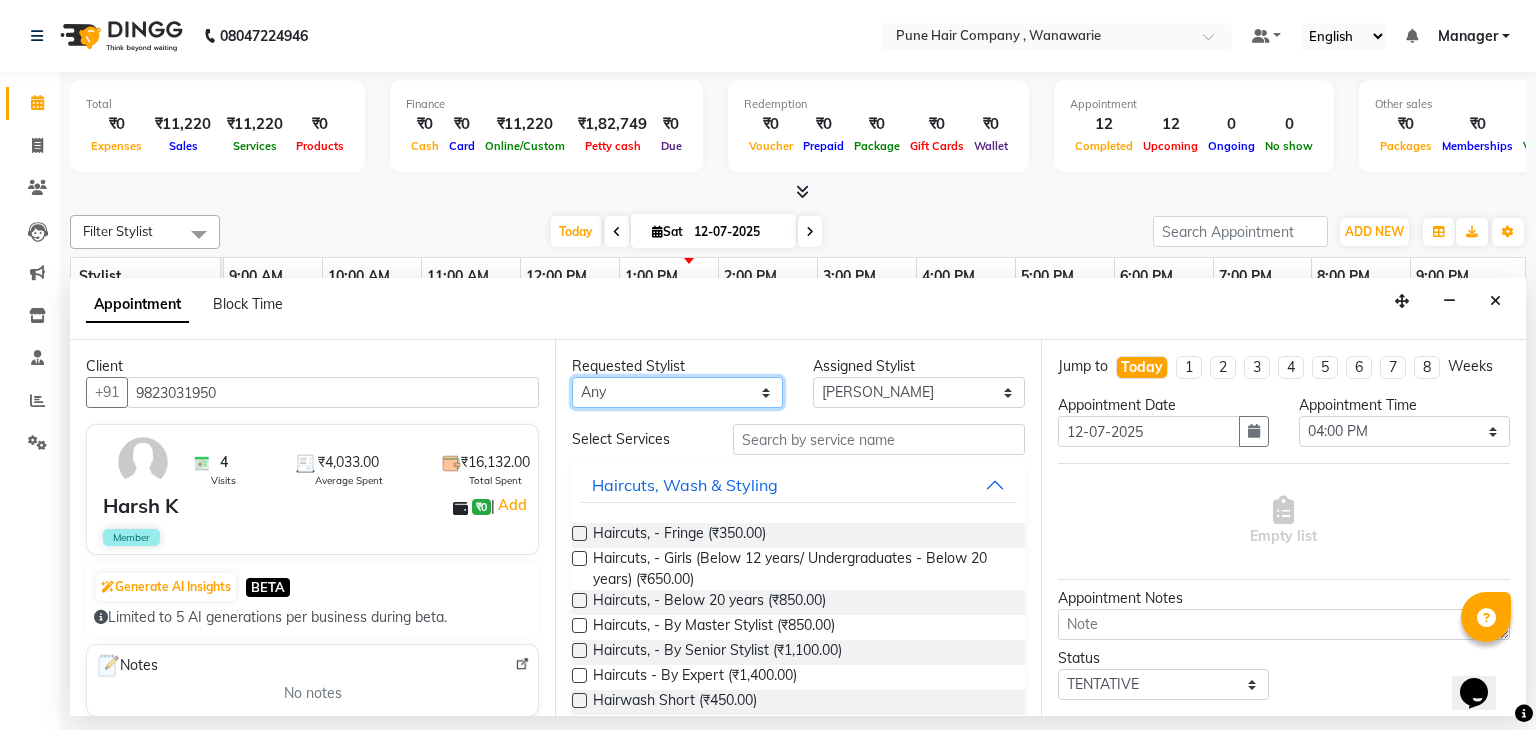 click on "Any [PERSON_NAME] [PERSON_NAME]  [PERSON_NAME] [PERSON_NAME] [PERSON_NAME] [PERSON_NAME] [PERSON_NAME]" at bounding box center [677, 392] 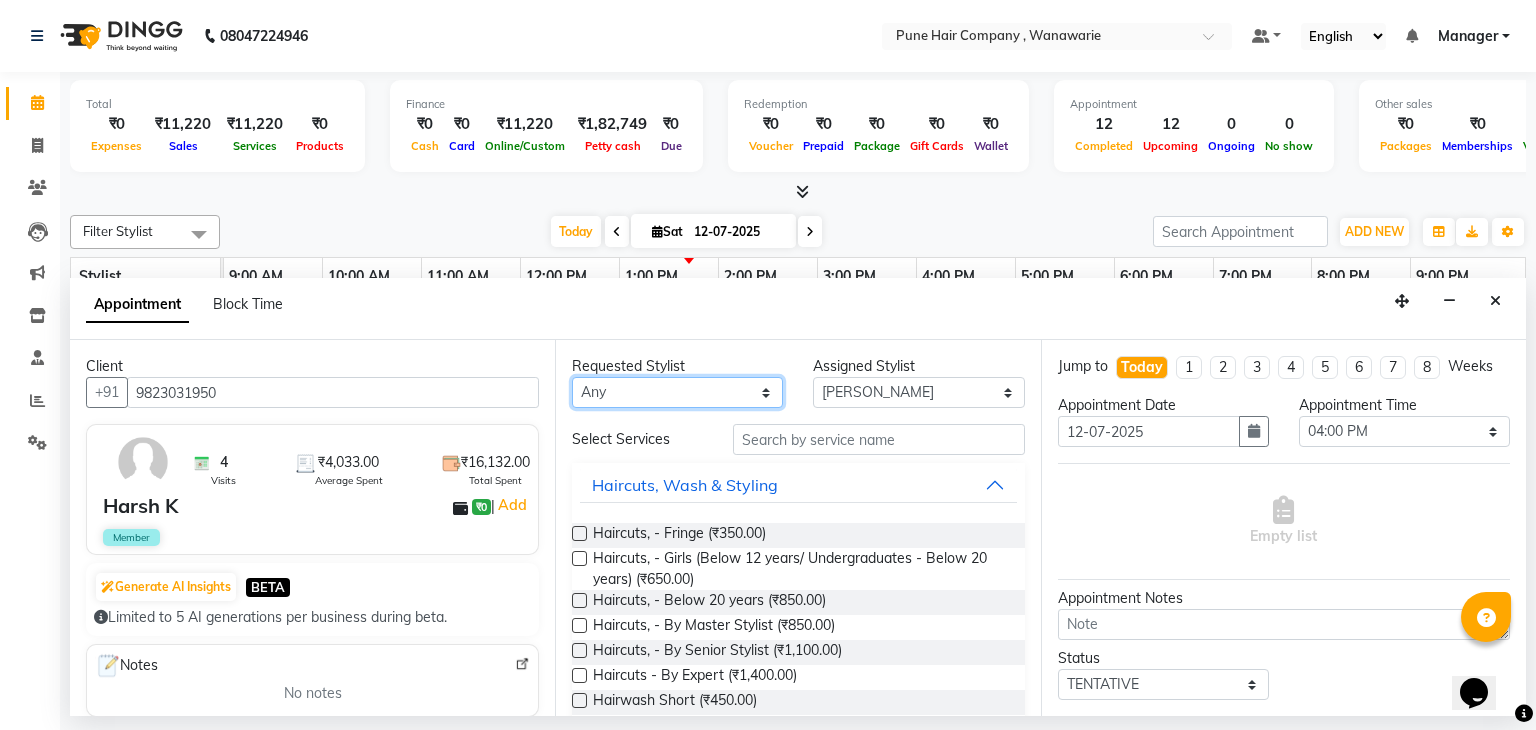 select on "74578" 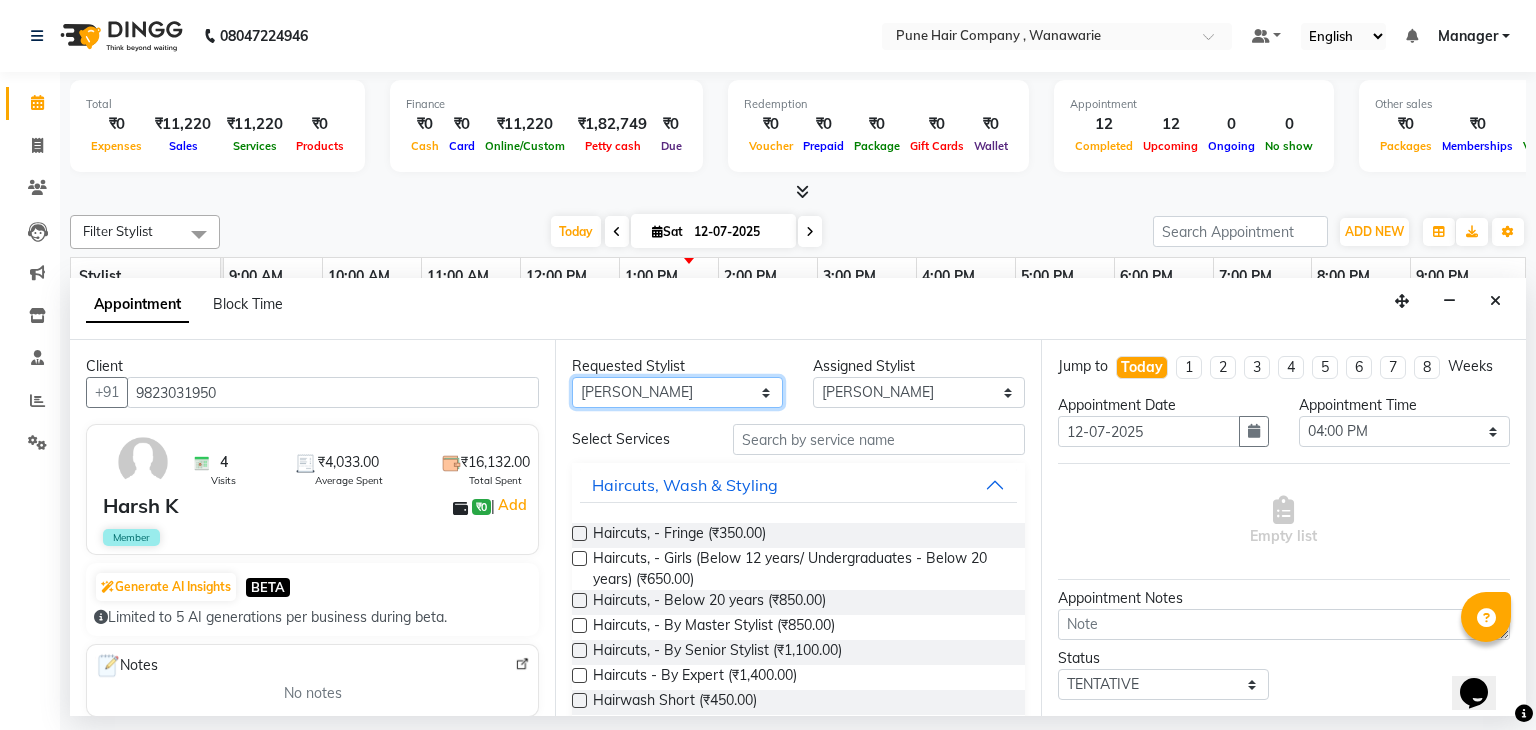 click on "Any [PERSON_NAME] [PERSON_NAME]  [PERSON_NAME] [PERSON_NAME] [PERSON_NAME] [PERSON_NAME] [PERSON_NAME]" at bounding box center (677, 392) 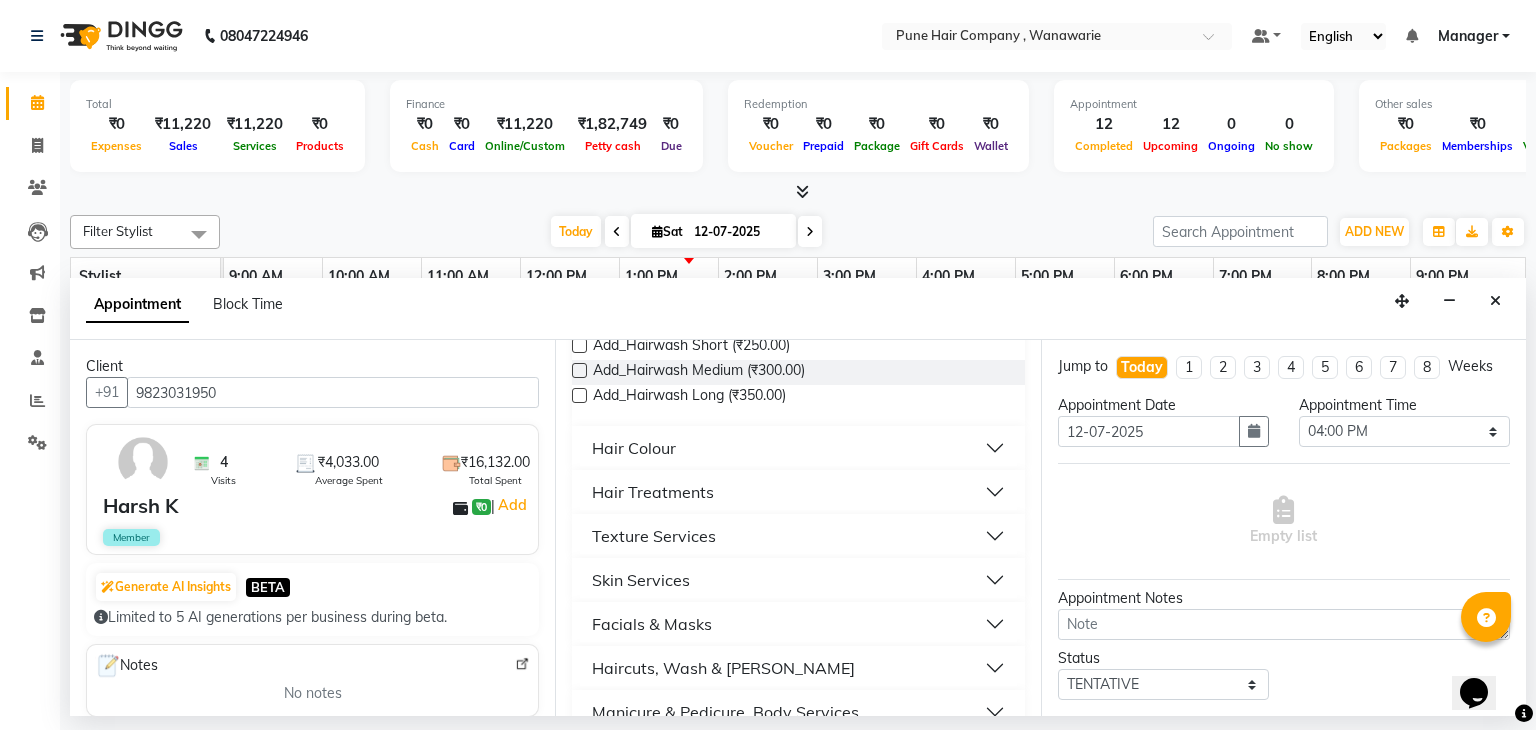 scroll, scrollTop: 657, scrollLeft: 0, axis: vertical 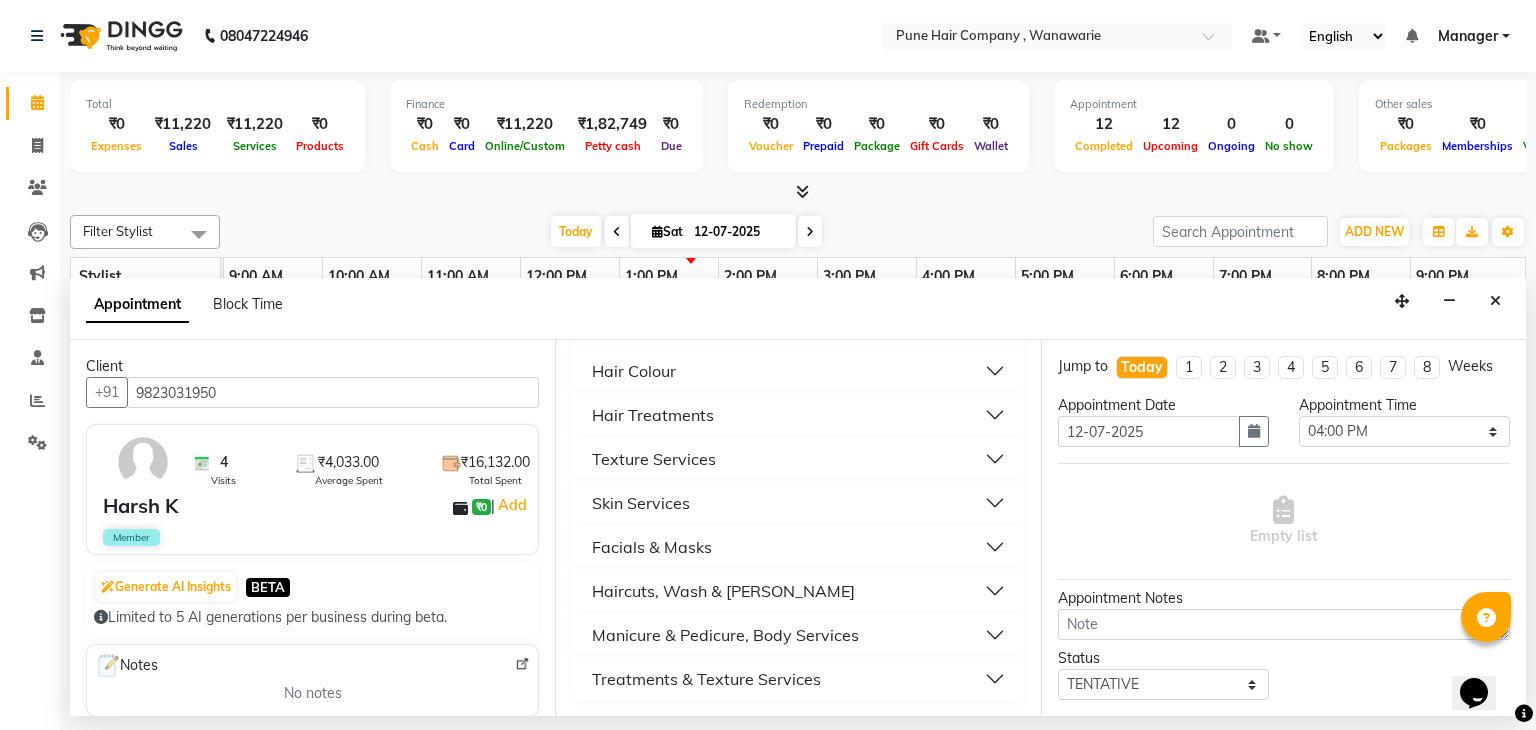 click on "Haircuts, Wash & [PERSON_NAME]" at bounding box center (723, 591) 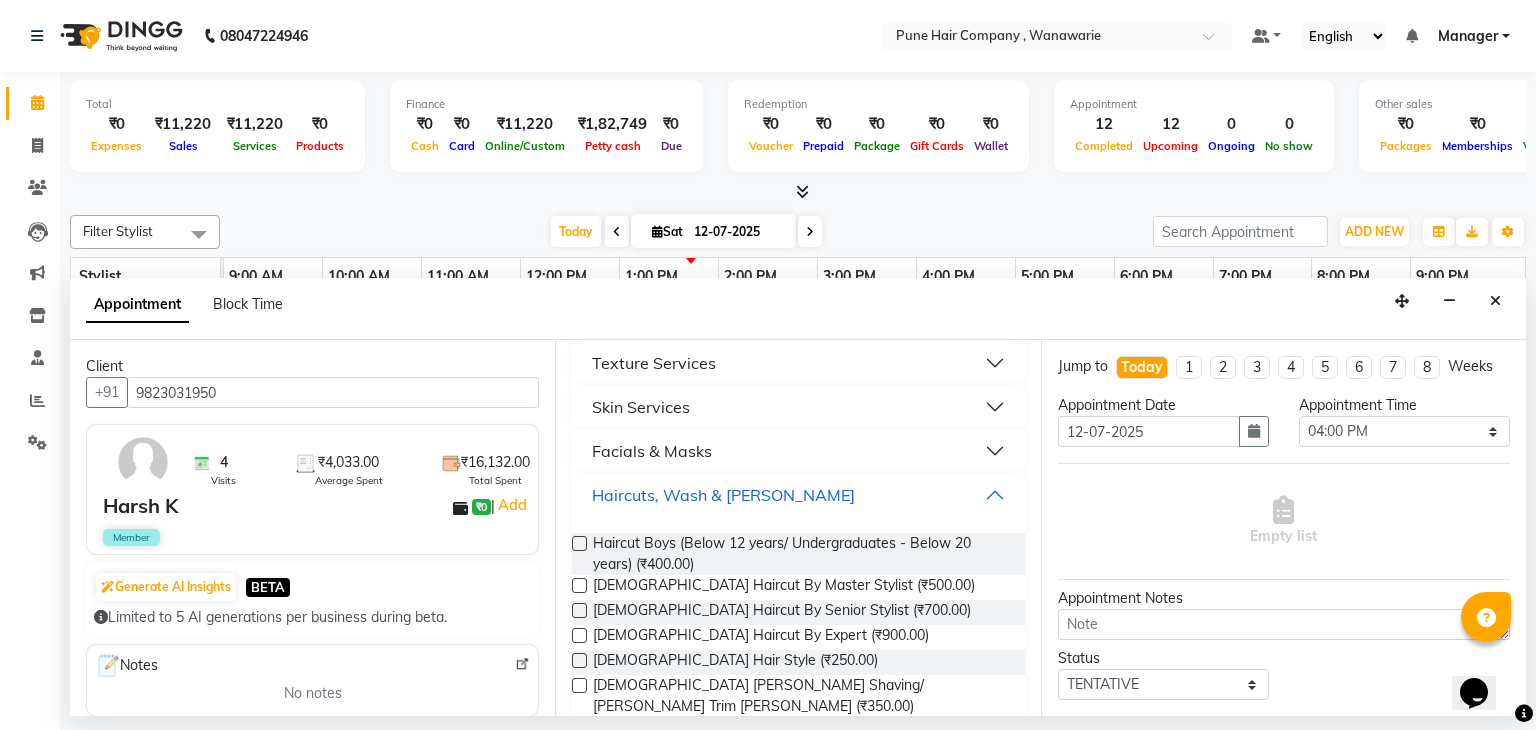 scroll, scrollTop: 772, scrollLeft: 0, axis: vertical 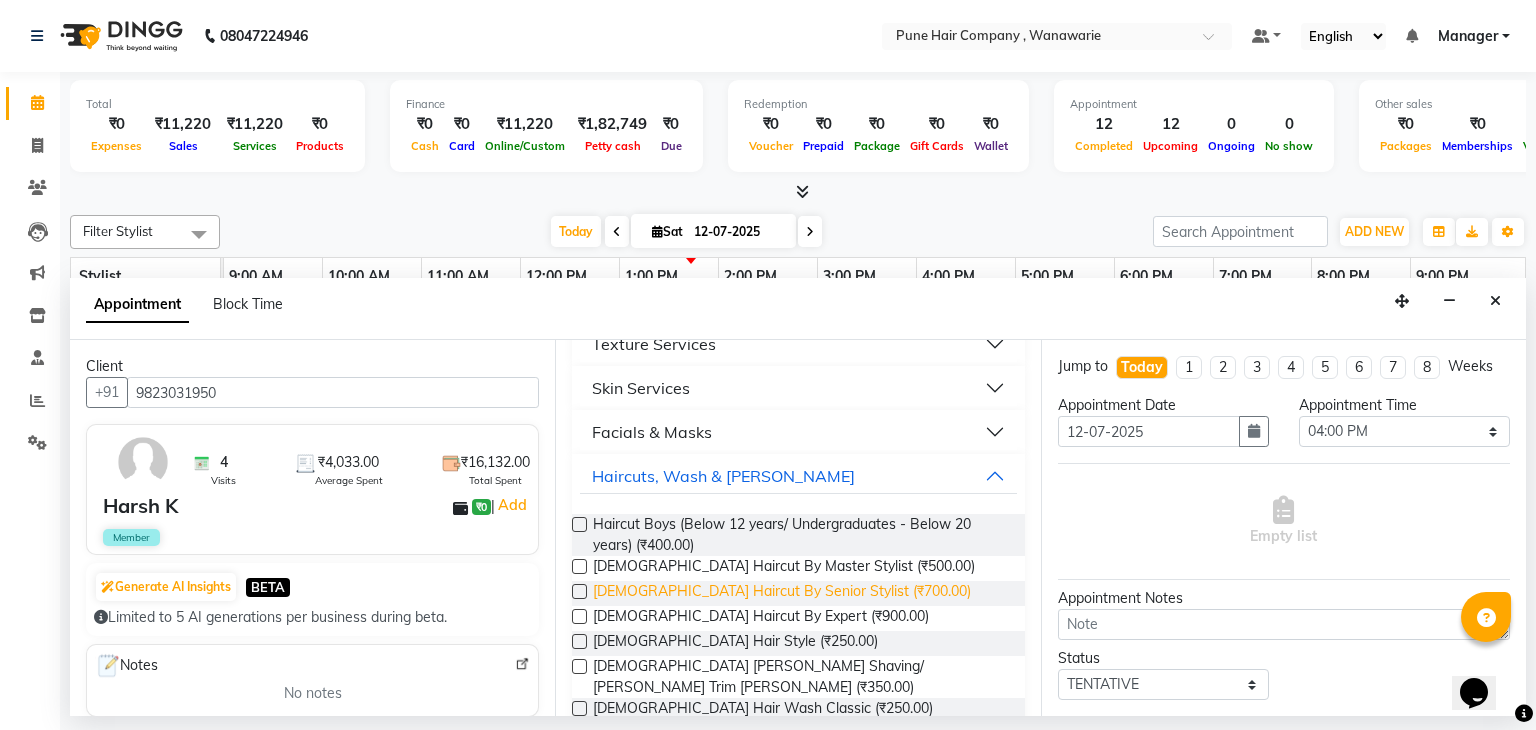 click on "Male Haircut By Senior Stylist (₹700.00)" at bounding box center [782, 593] 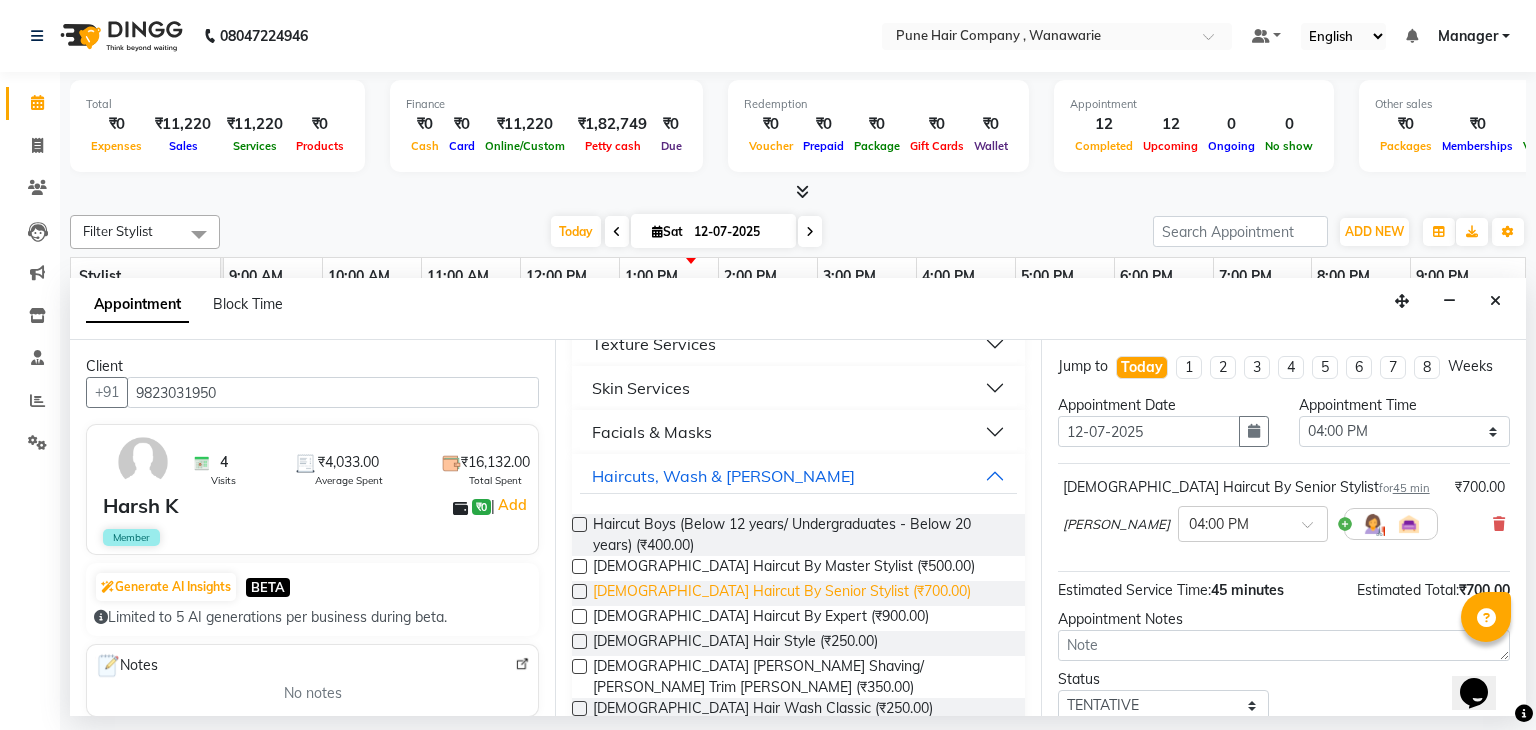 click on "Male Haircut By Senior Stylist (₹700.00)" at bounding box center (782, 593) 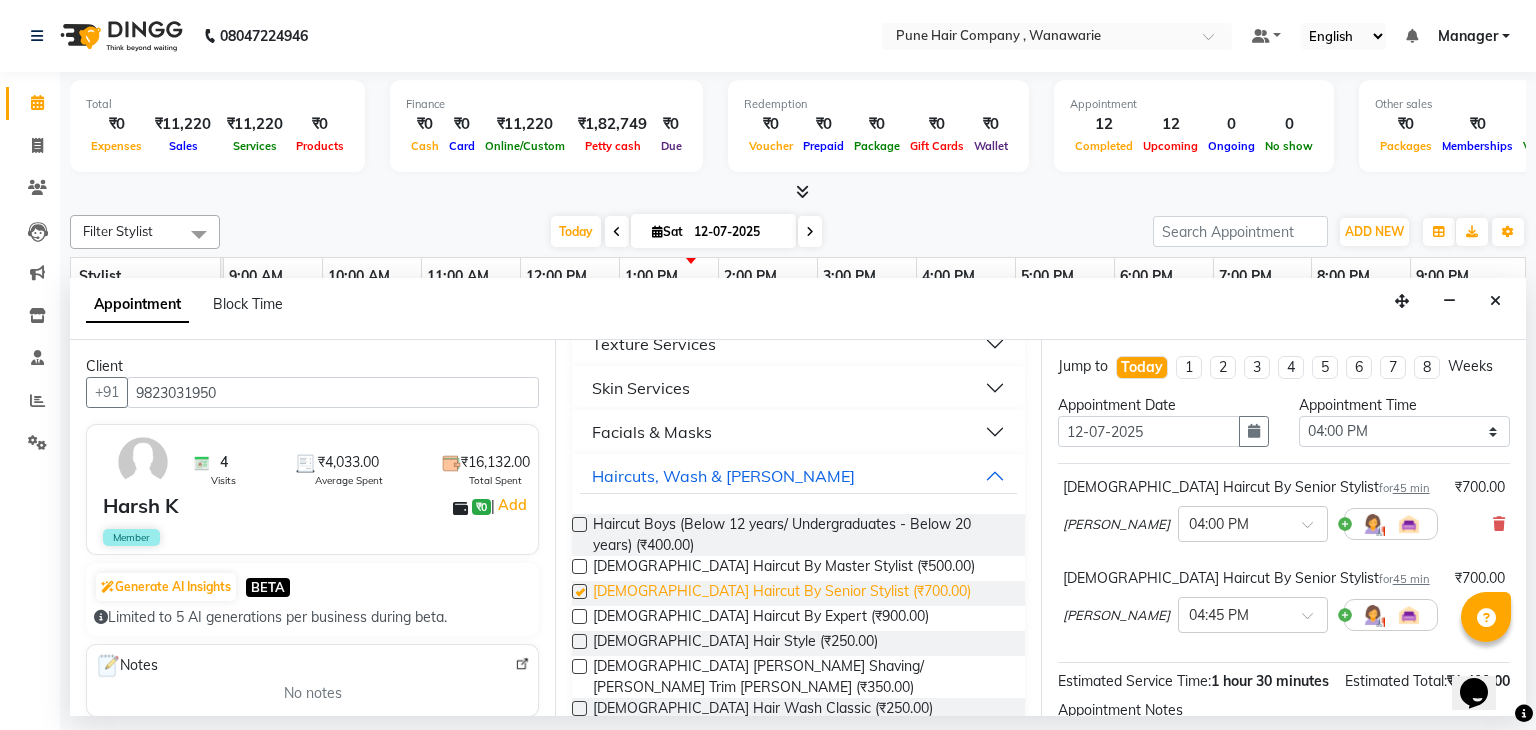 checkbox on "false" 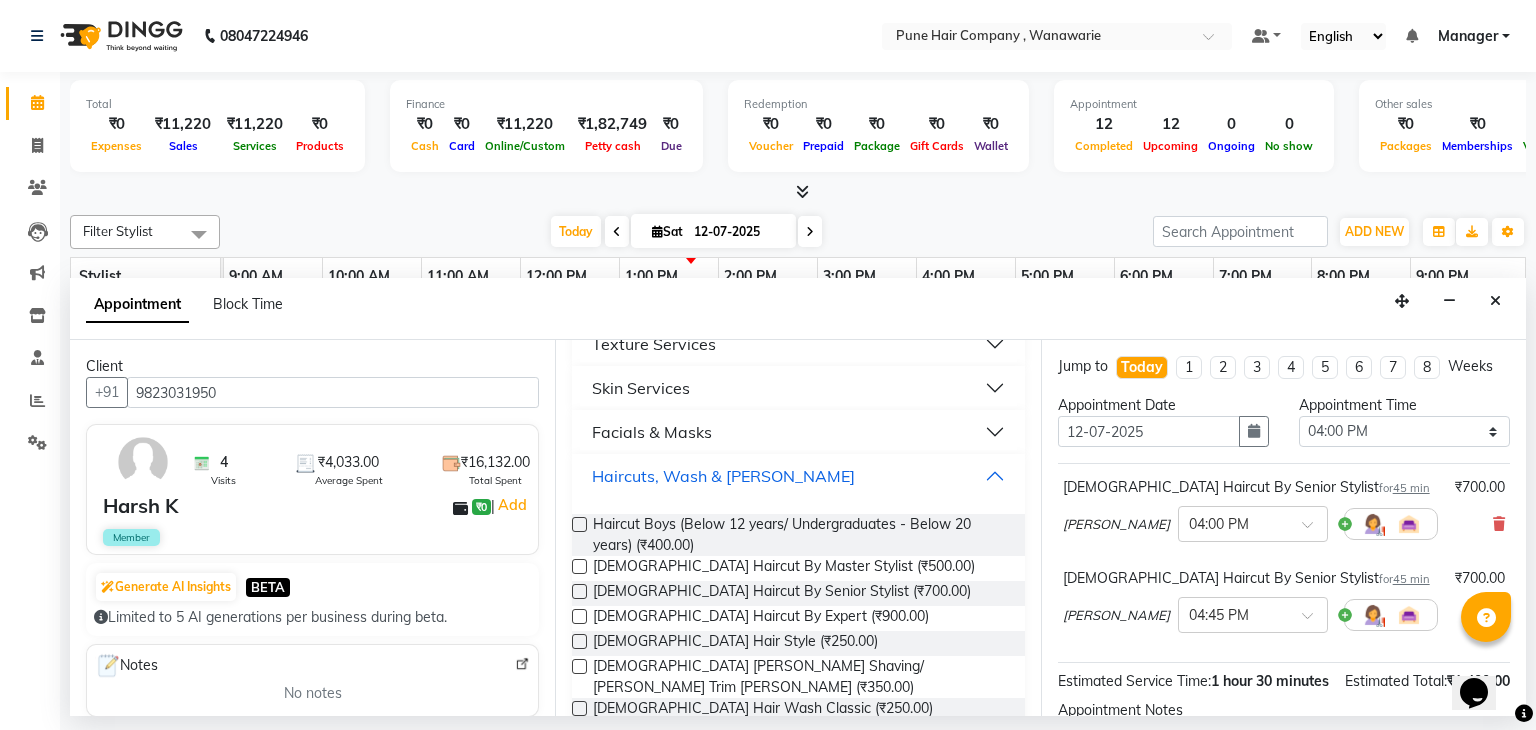 click on "Haircuts, Wash & [PERSON_NAME]" at bounding box center [798, 476] 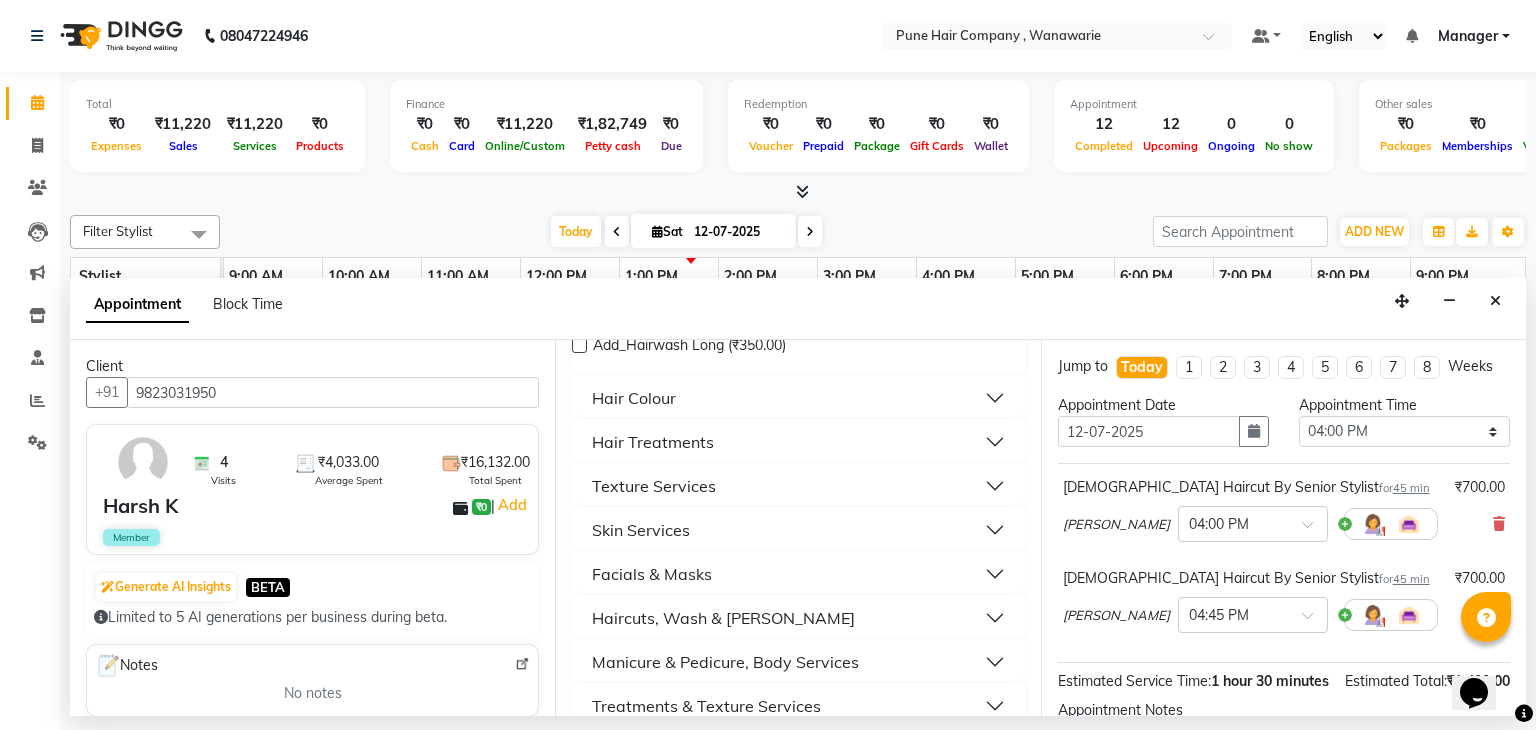 scroll, scrollTop: 628, scrollLeft: 0, axis: vertical 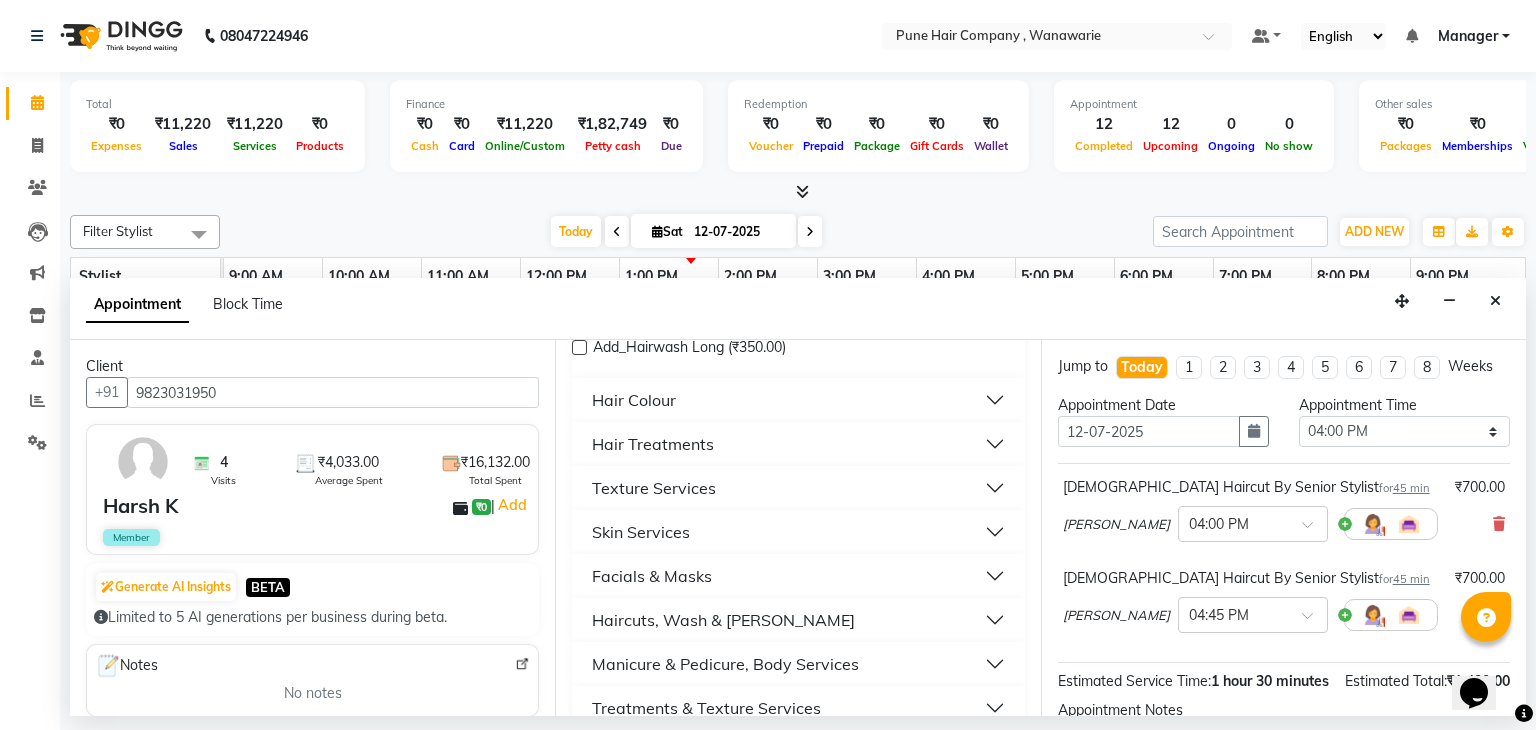 click on "Hair Colour" at bounding box center [798, 400] 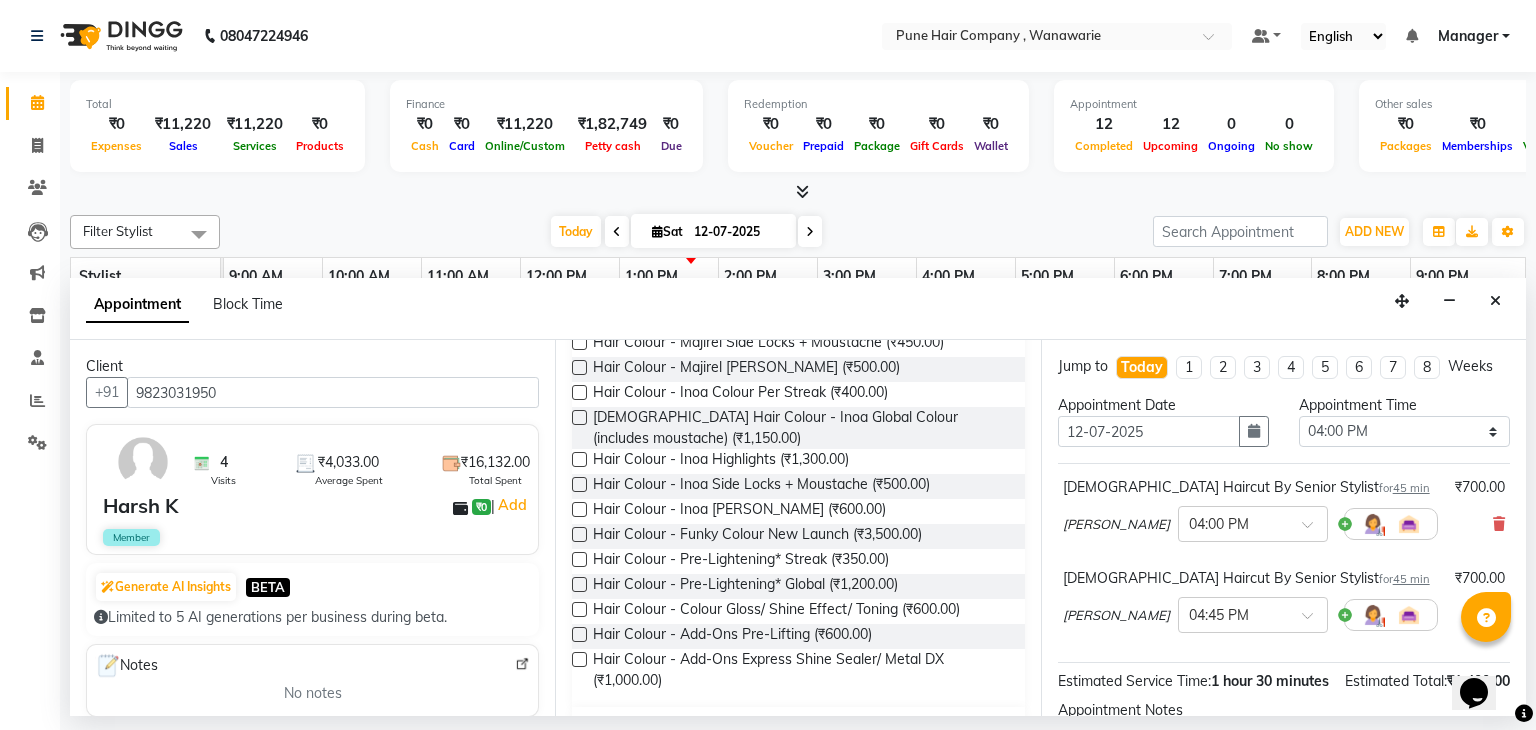 scroll, scrollTop: 1648, scrollLeft: 0, axis: vertical 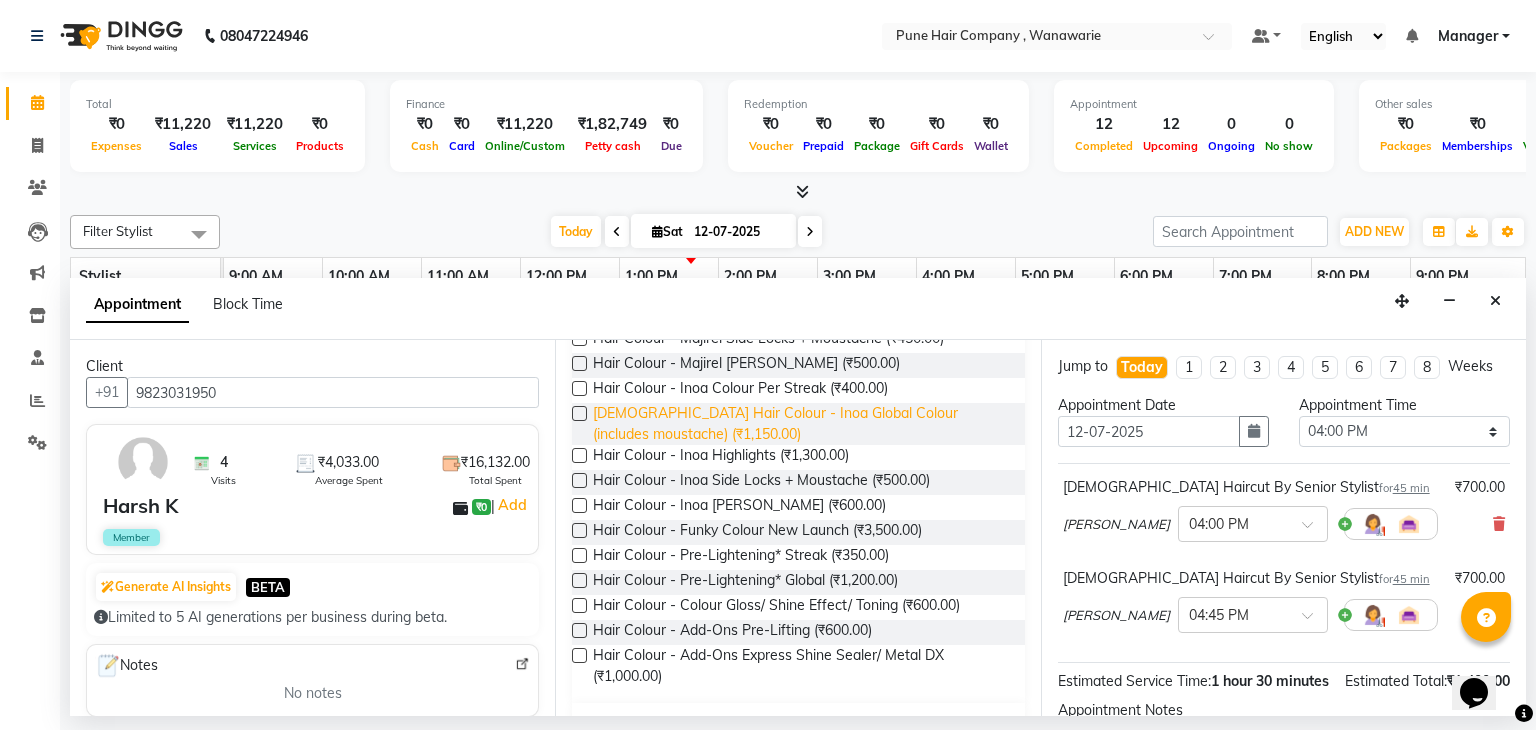 click on "Male Hair Colour - Inoa Global Colour (includes moustache) (₹1,150.00)" at bounding box center (800, 424) 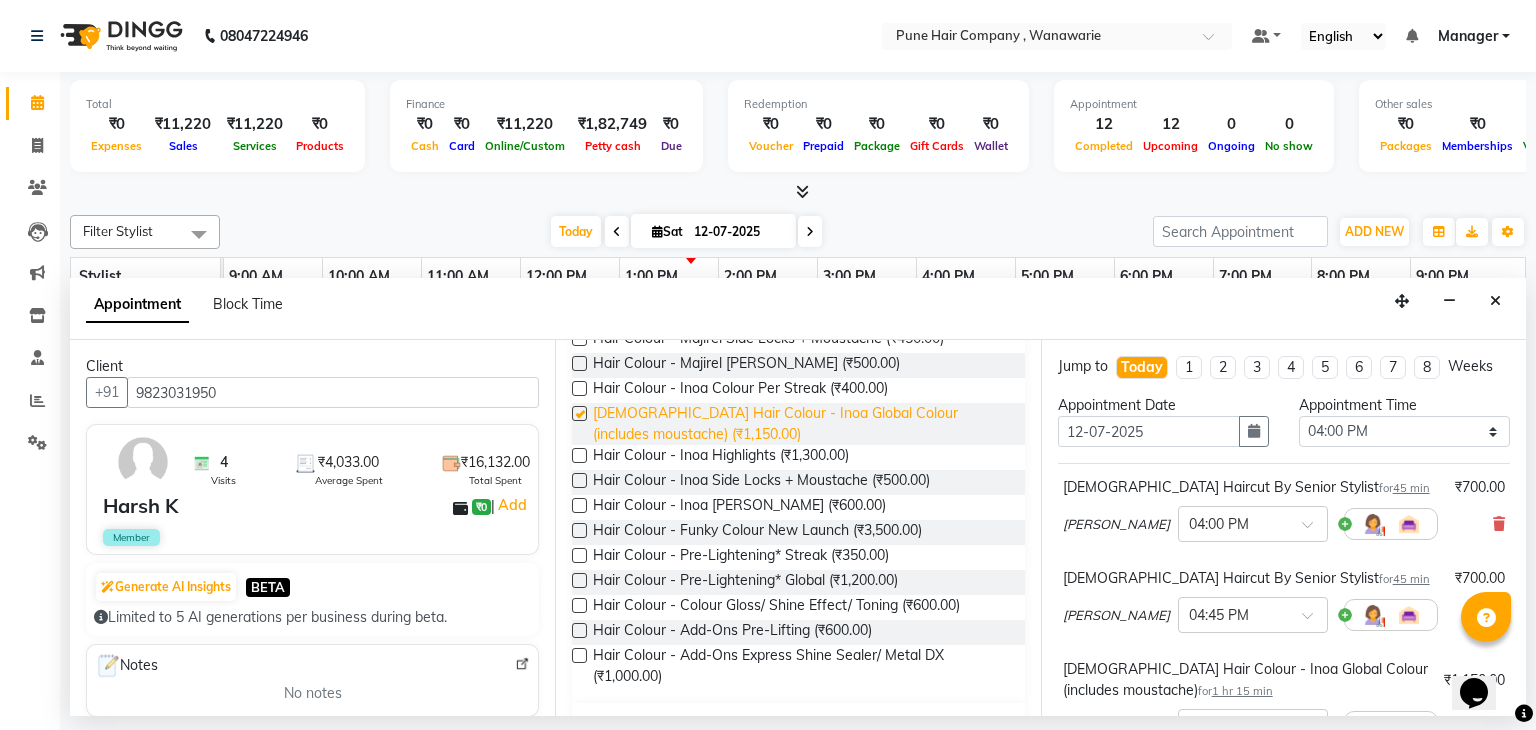 checkbox on "false" 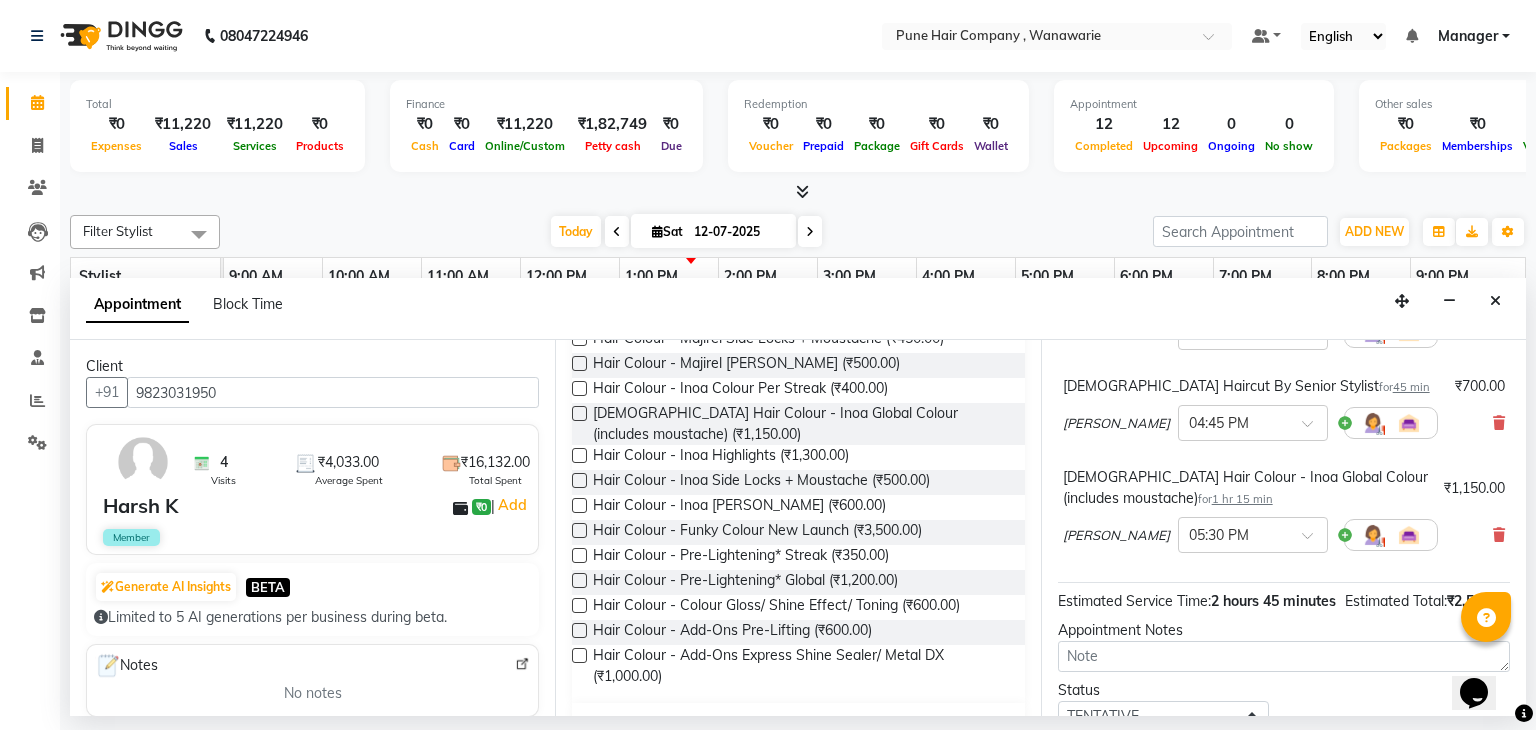 scroll, scrollTop: 331, scrollLeft: 0, axis: vertical 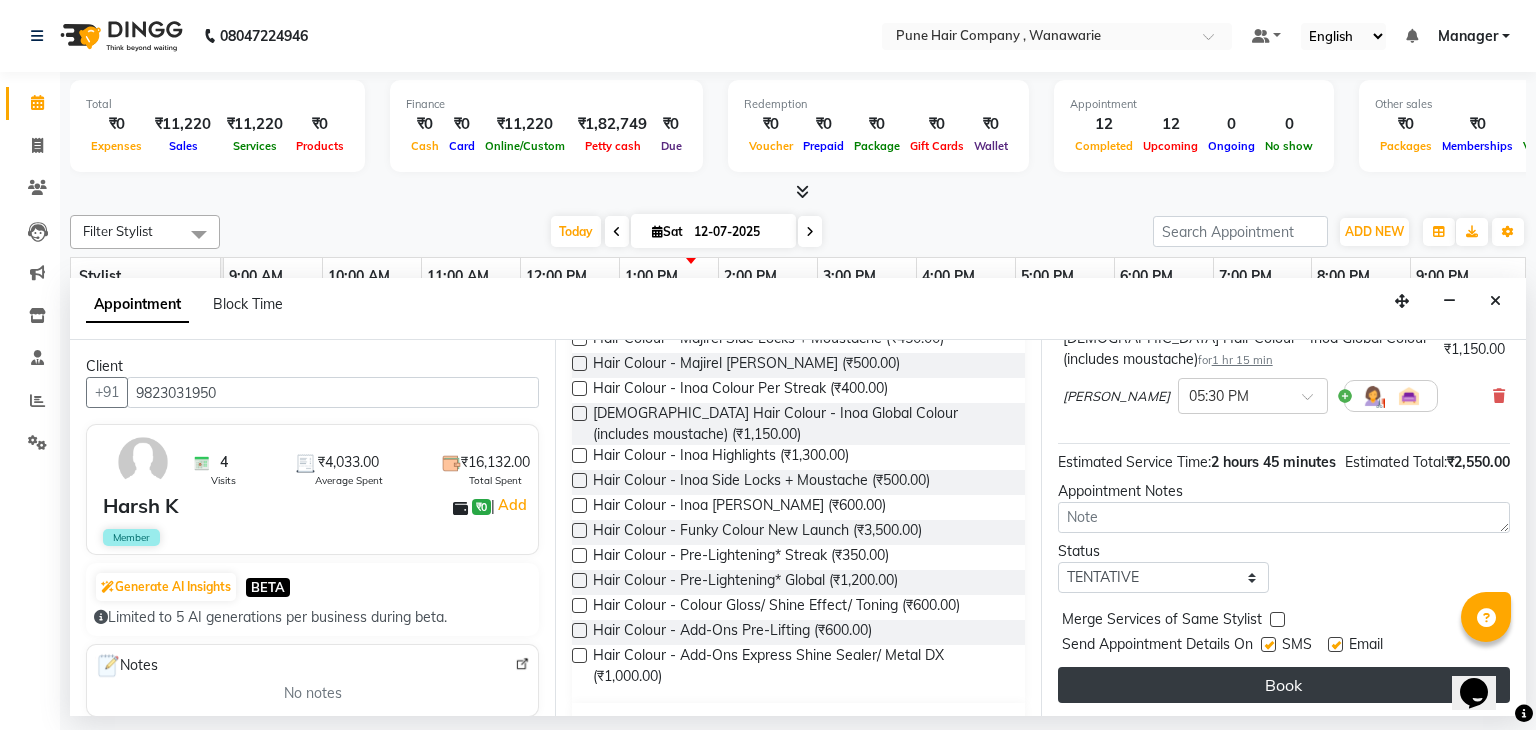 click on "Book" at bounding box center (1284, 685) 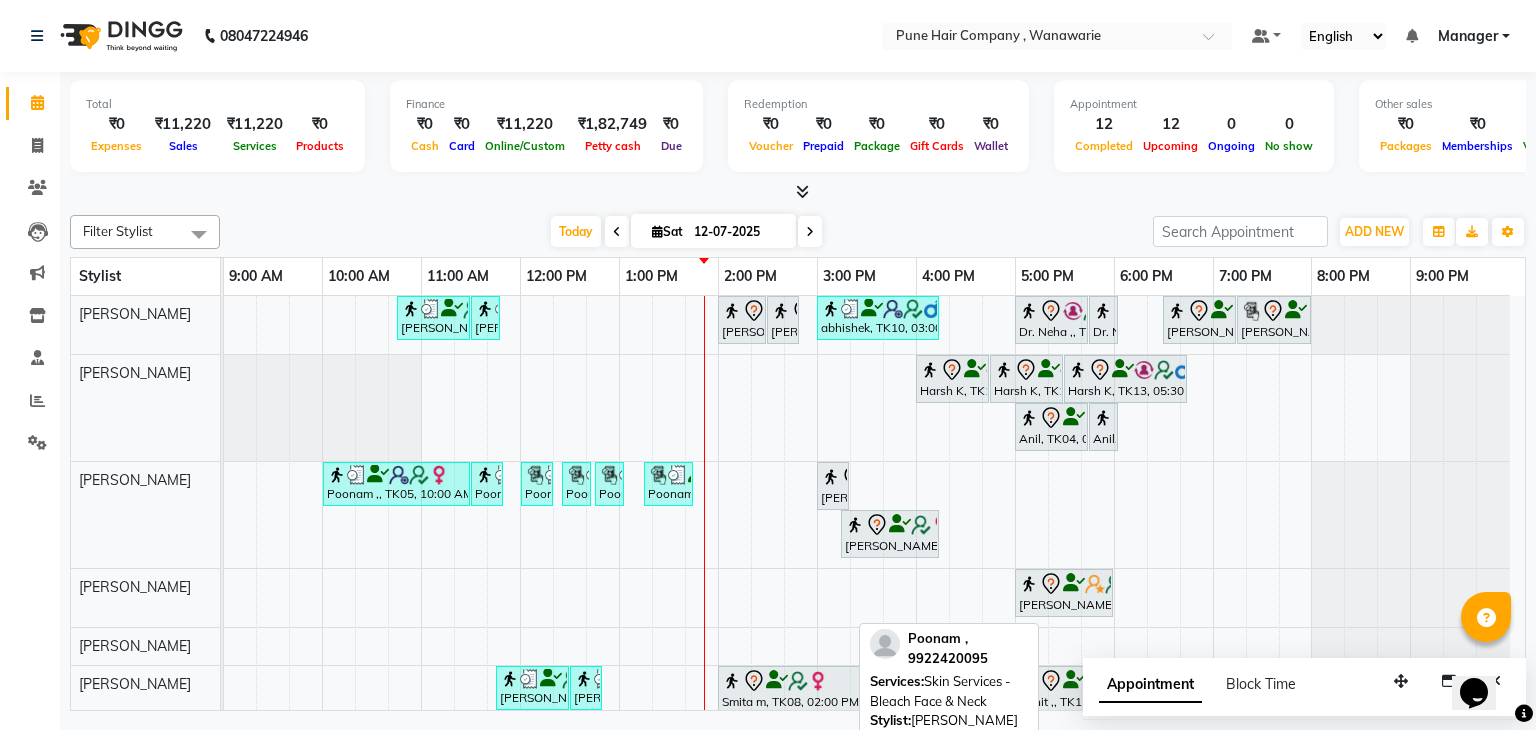 scroll, scrollTop: 89, scrollLeft: 0, axis: vertical 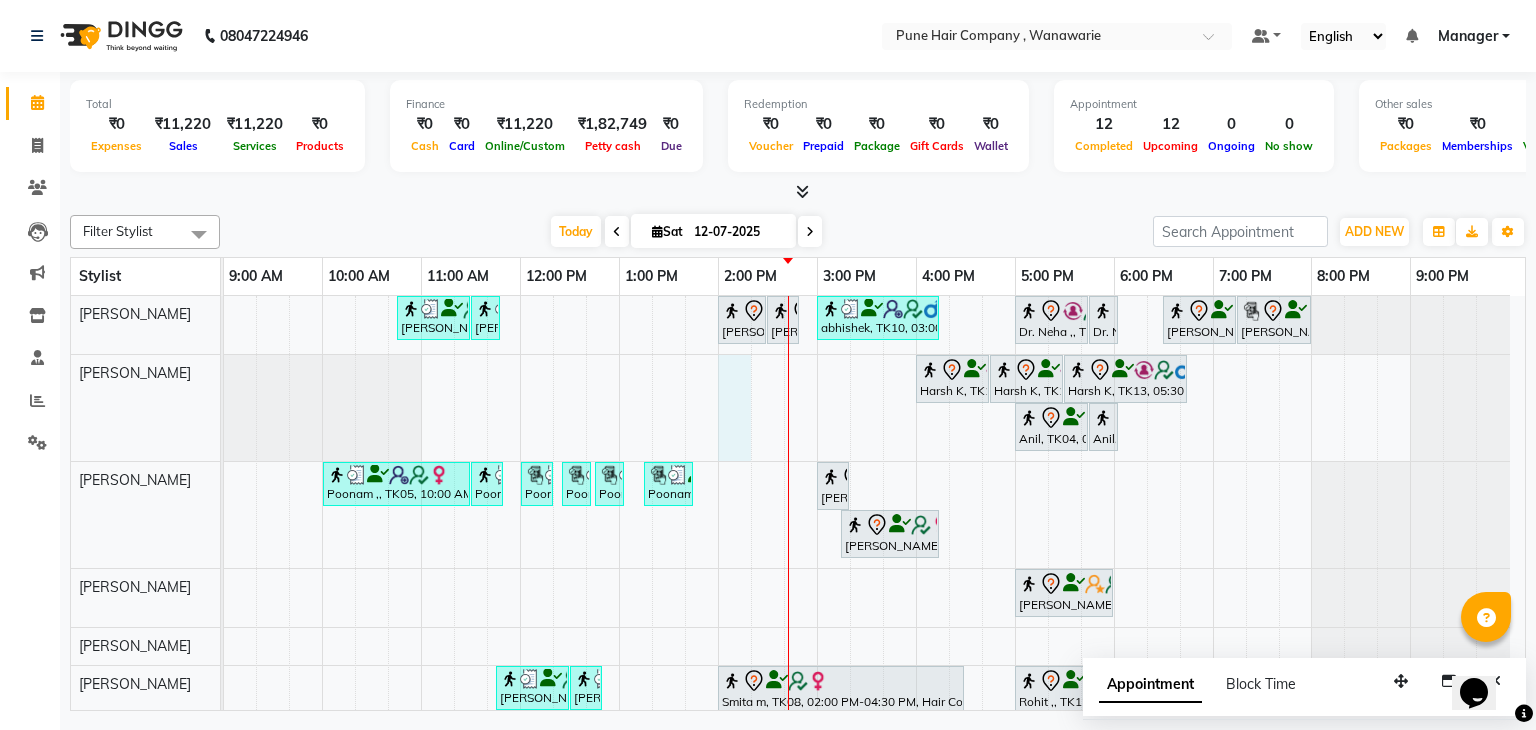 click on "Siddhant B, TK09, 10:45 AM-11:30 AM, Male Haircut By Senior Stylist     Siddhant B, TK09, 11:30 AM-11:40 AM, Add_Hair Wash Classic             Komal Sharma, TK01, 02:00 PM-02:30 PM, BlowDry Medium             Komal Sharma, TK01, 02:30 PM-02:50 PM,  Hairwash Medium     abhishek, TK10, 03:00 PM-04:15 PM, Male Hair Colour - Inoa Global Colour (includes moustache)             Dr. Neha ,, TK02, 05:00 PM-05:45 PM, Male Haircut By Senior Stylist             Dr. Neha ,, TK02, 05:45 PM-05:55 PM, Male Hair Wash Classic             Nihar gandhi, TK03, 06:30 PM-07:15 PM, Hair Treatments - Hair Treatment Care (Hydrating/ Purifying) Medium             Nihar gandhi, TK03, 07:15 PM-08:00 PM, Male Haircut By Senior Stylist             Harsh K, TK13, 04:00 PM-04:45 PM, Male Haircut By Senior Stylist             Harsh K, TK13, 04:45 PM-05:30 PM, Male Haircut By Senior Stylist             Harsh K, TK13, 05:30 PM-06:45 PM, Male Hair Colour - Inoa Global Colour (includes moustache)" at bounding box center (874, 549) 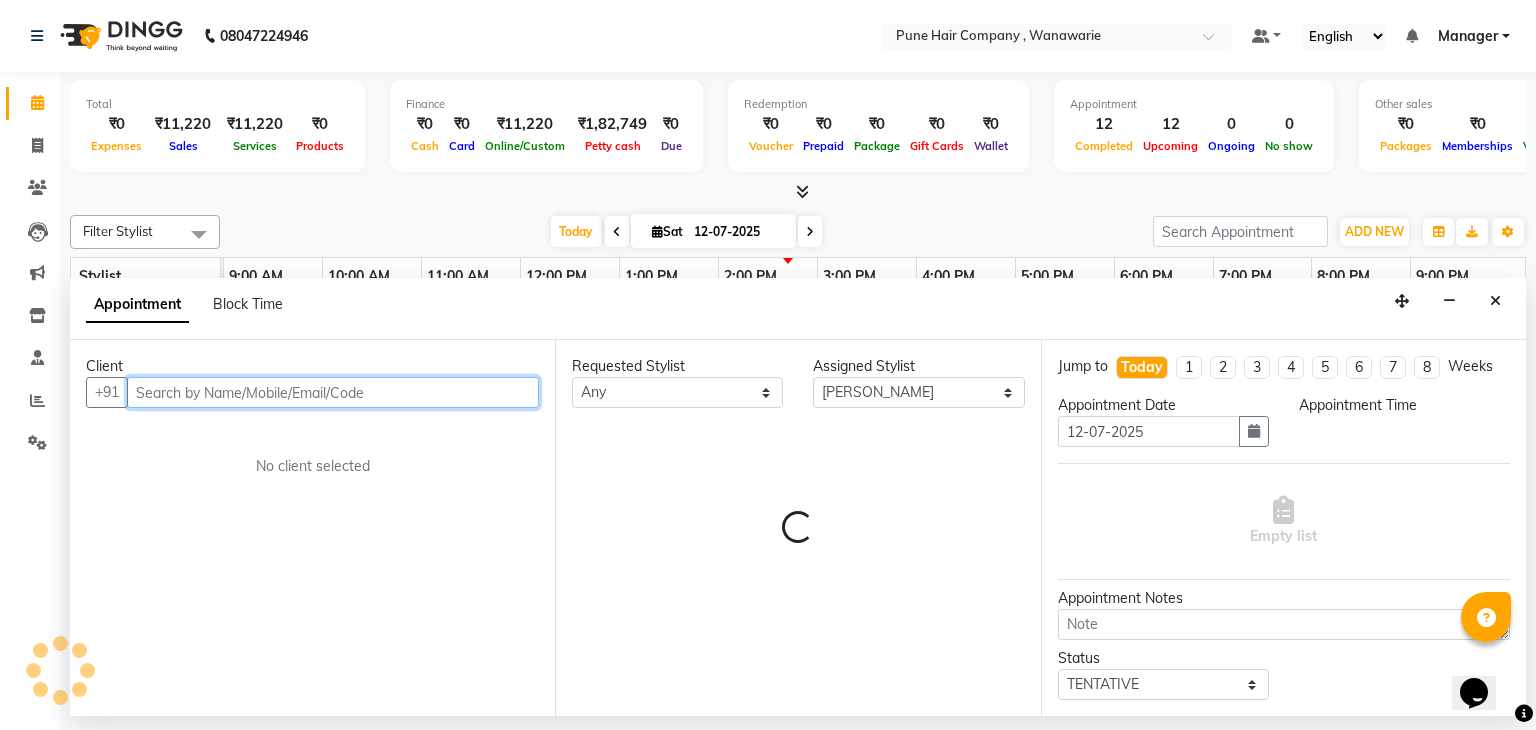 select on "840" 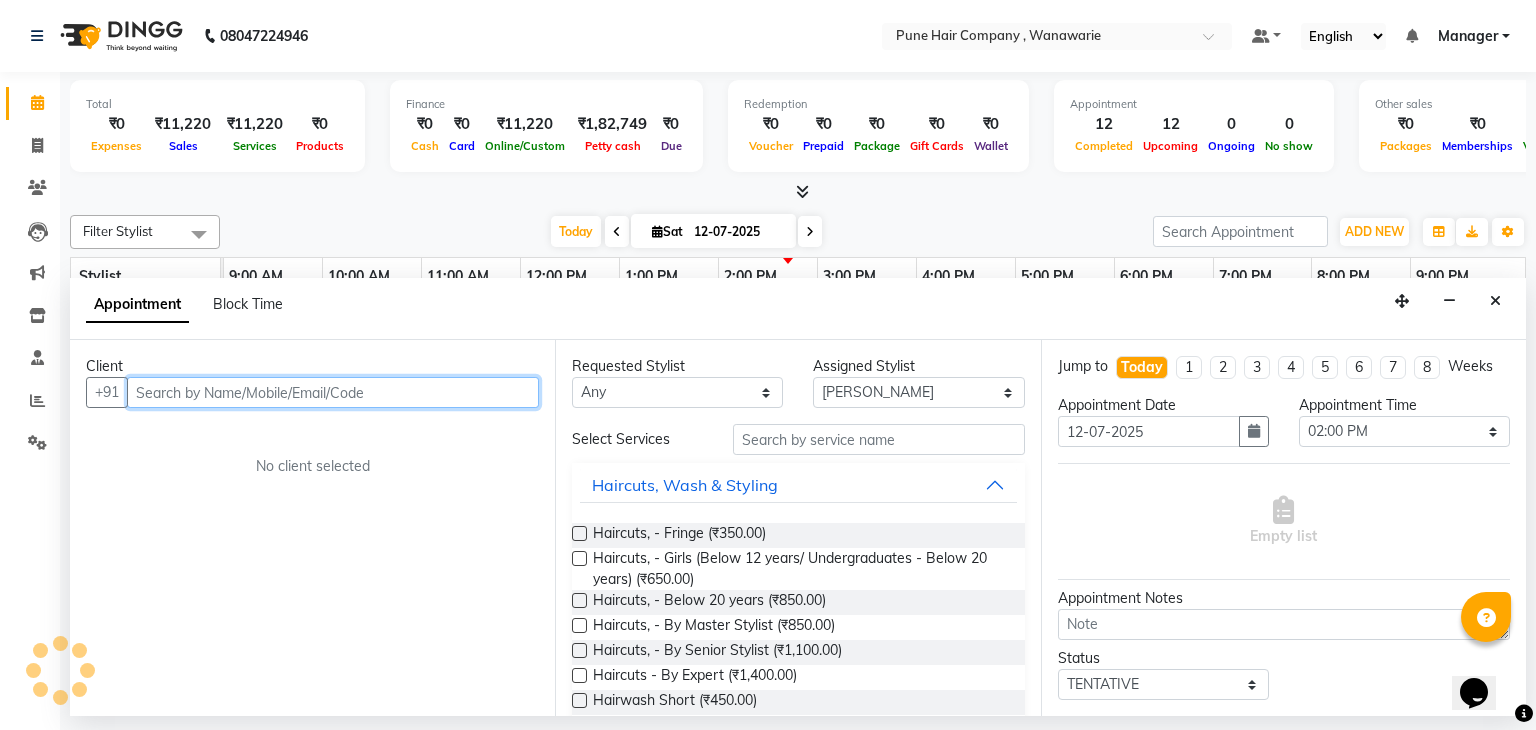 click at bounding box center [333, 392] 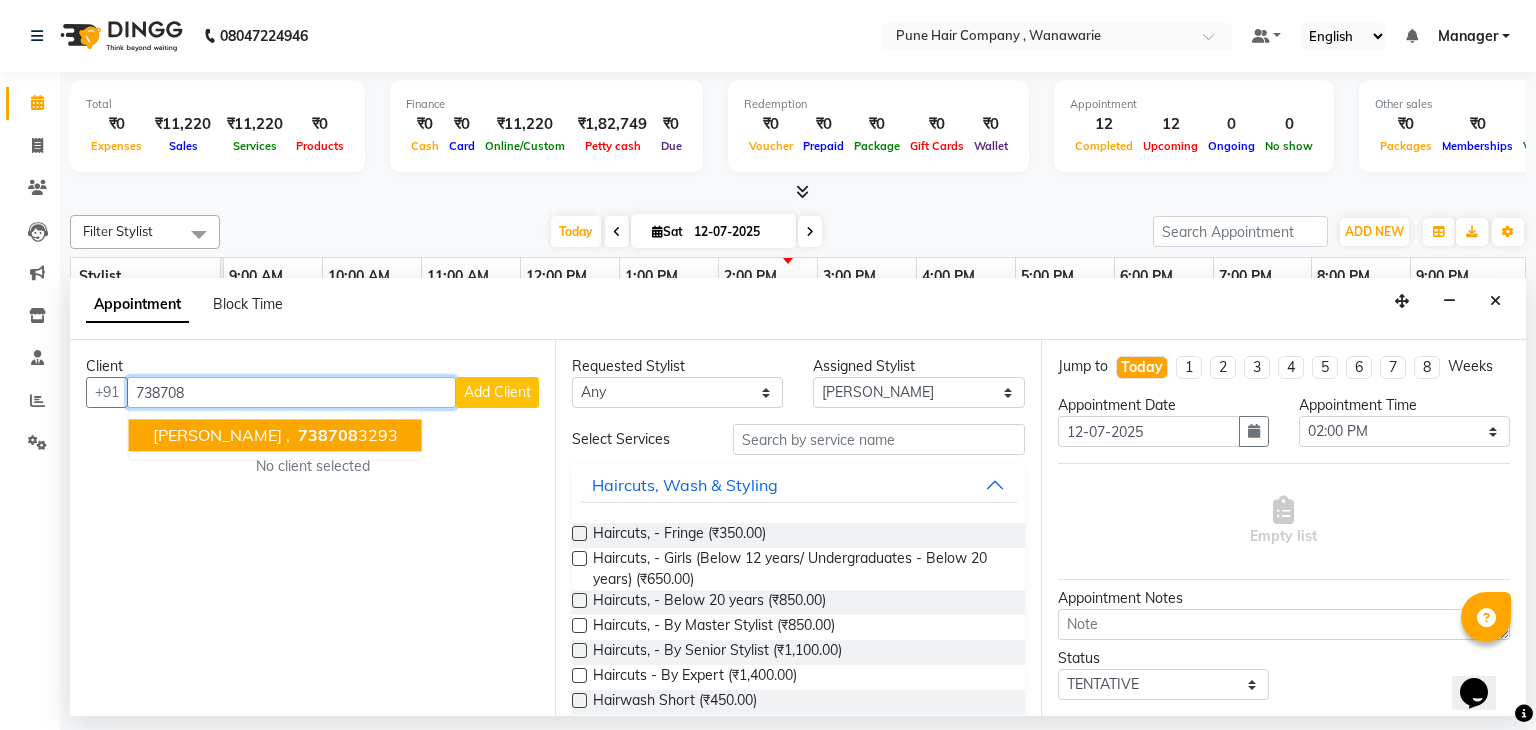 click on "738708" at bounding box center (328, 436) 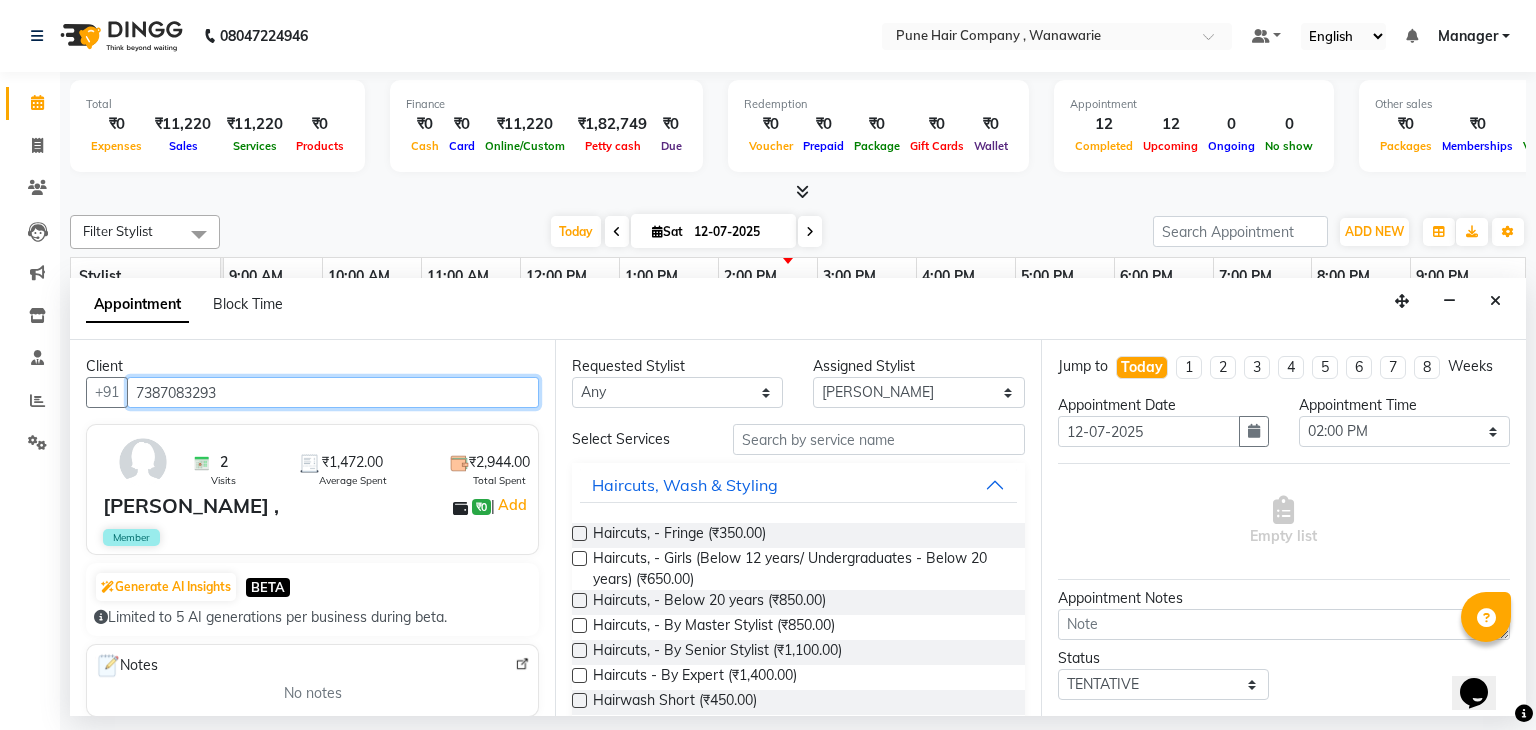 type on "7387083293" 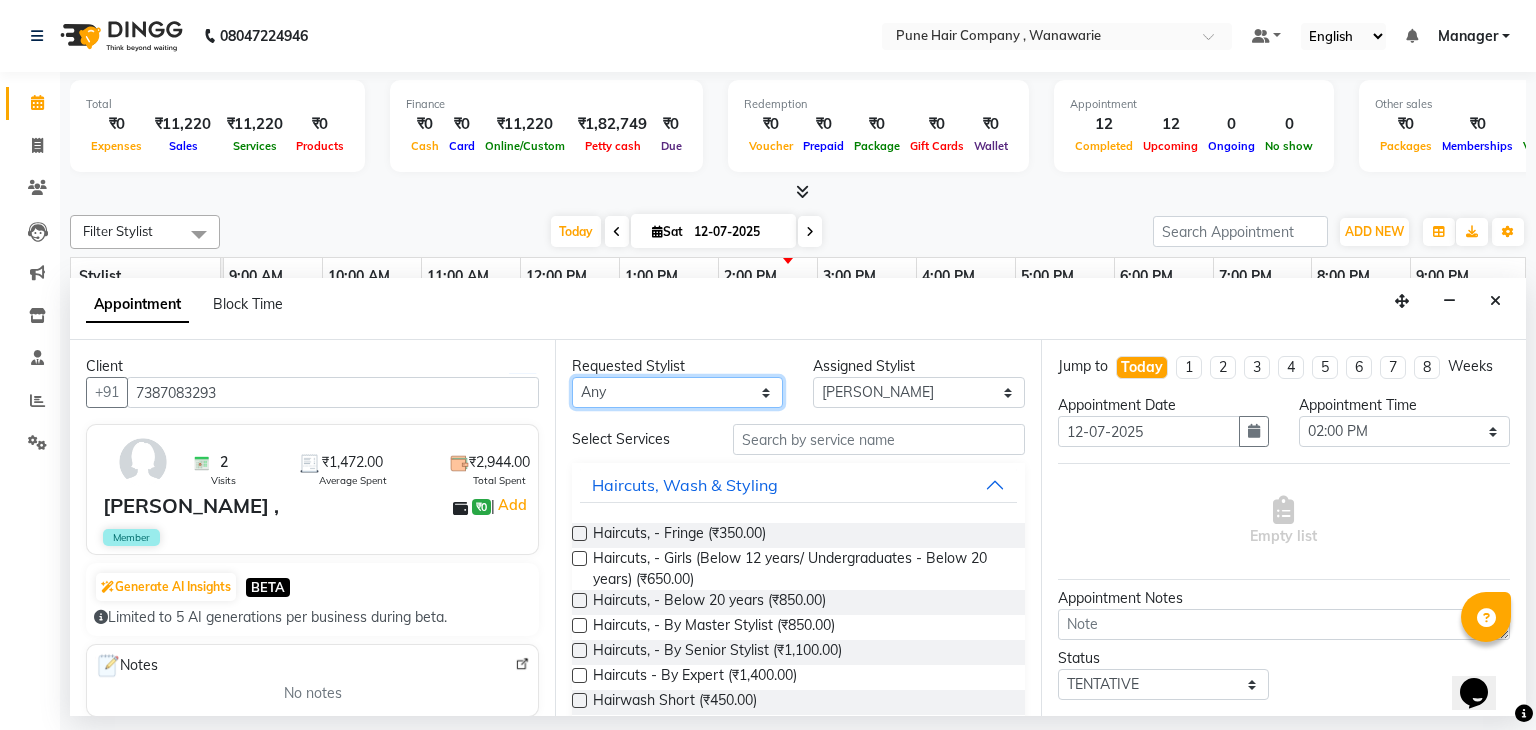 click on "Any Faisal shaikh Kanchan Gajare  Kasturi bhandari Manoj Zambre Prasad wagh Ranjeet Solanki Shriram Raut" at bounding box center [677, 392] 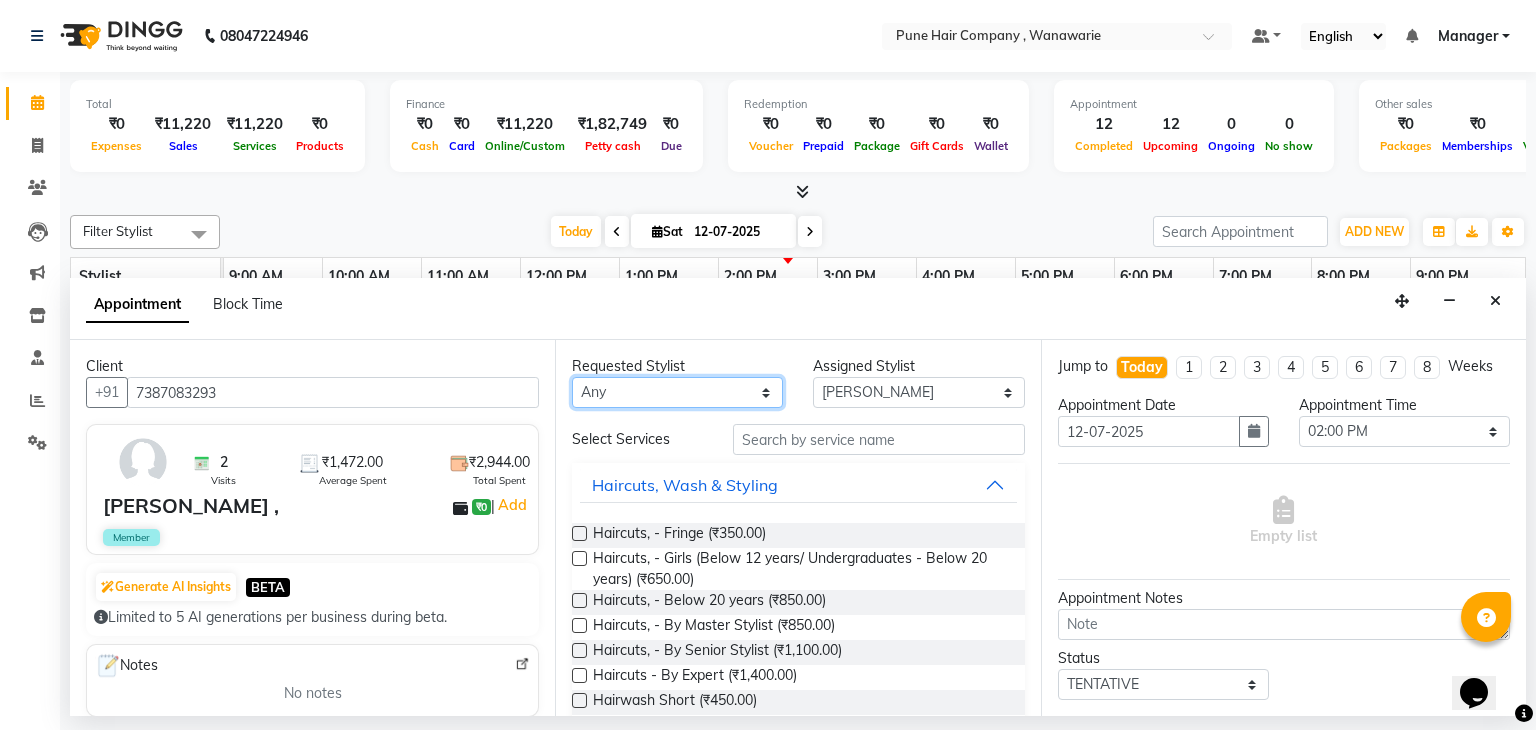 select on "74578" 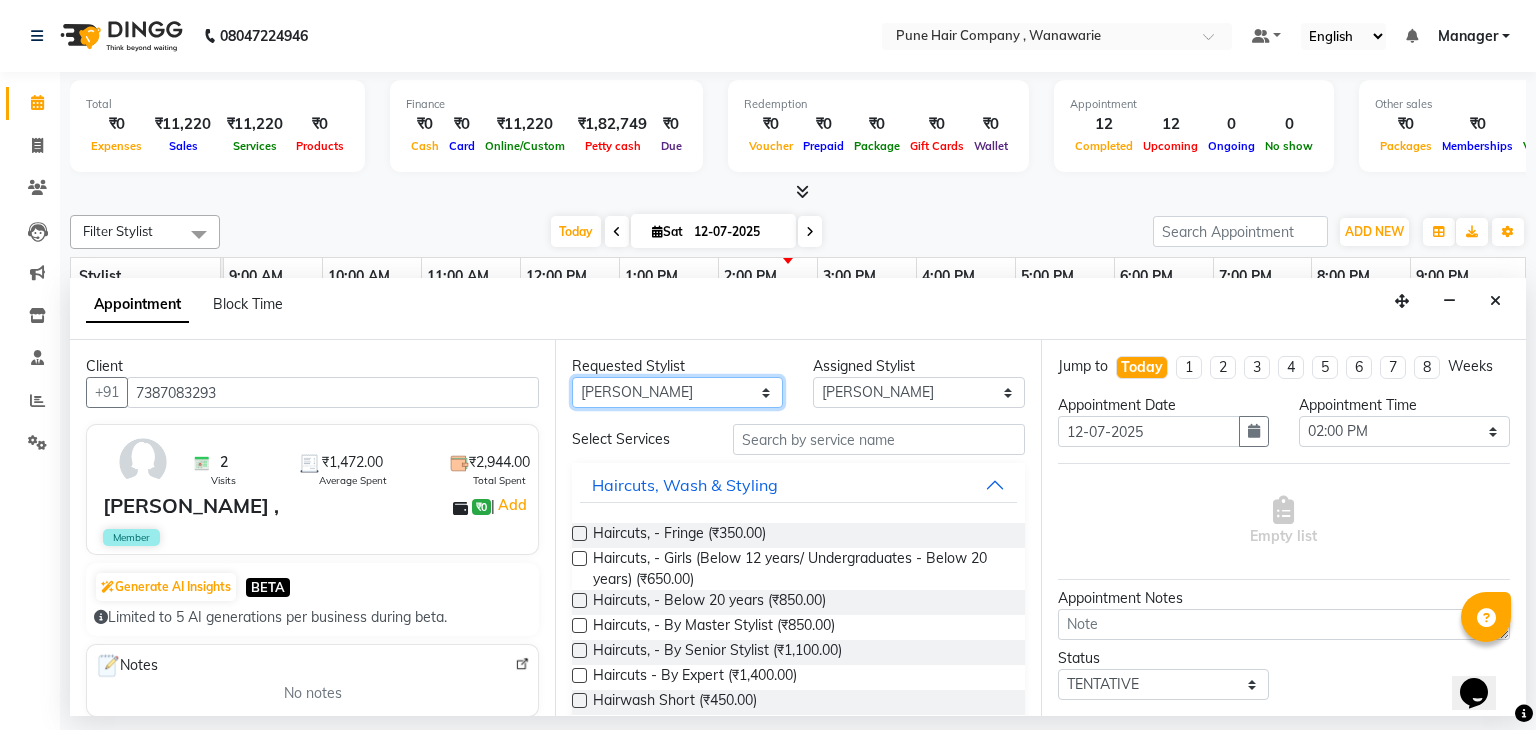 click on "Any Faisal shaikh Kanchan Gajare  Kasturi bhandari Manoj Zambre Prasad wagh Ranjeet Solanki Shriram Raut" at bounding box center (677, 392) 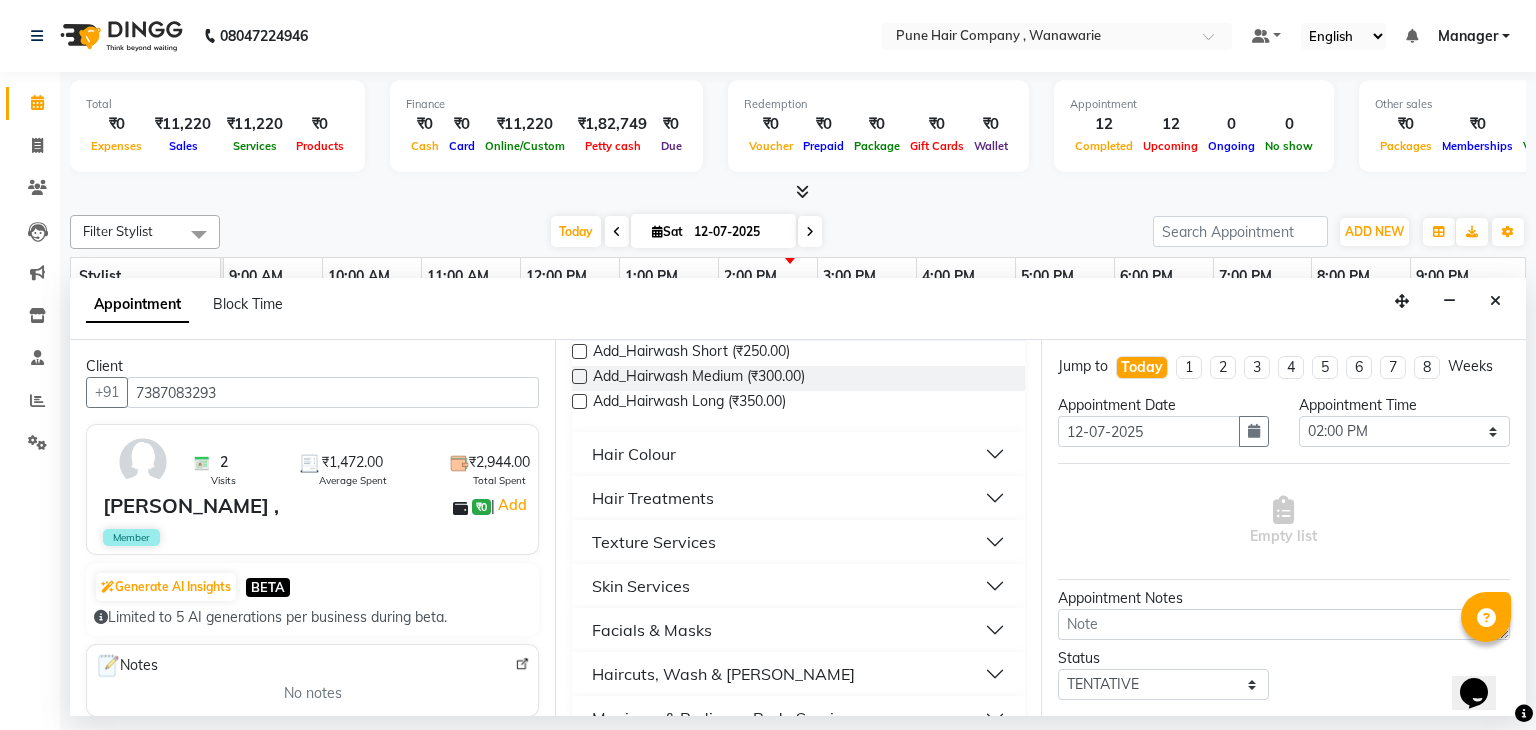 scroll, scrollTop: 584, scrollLeft: 0, axis: vertical 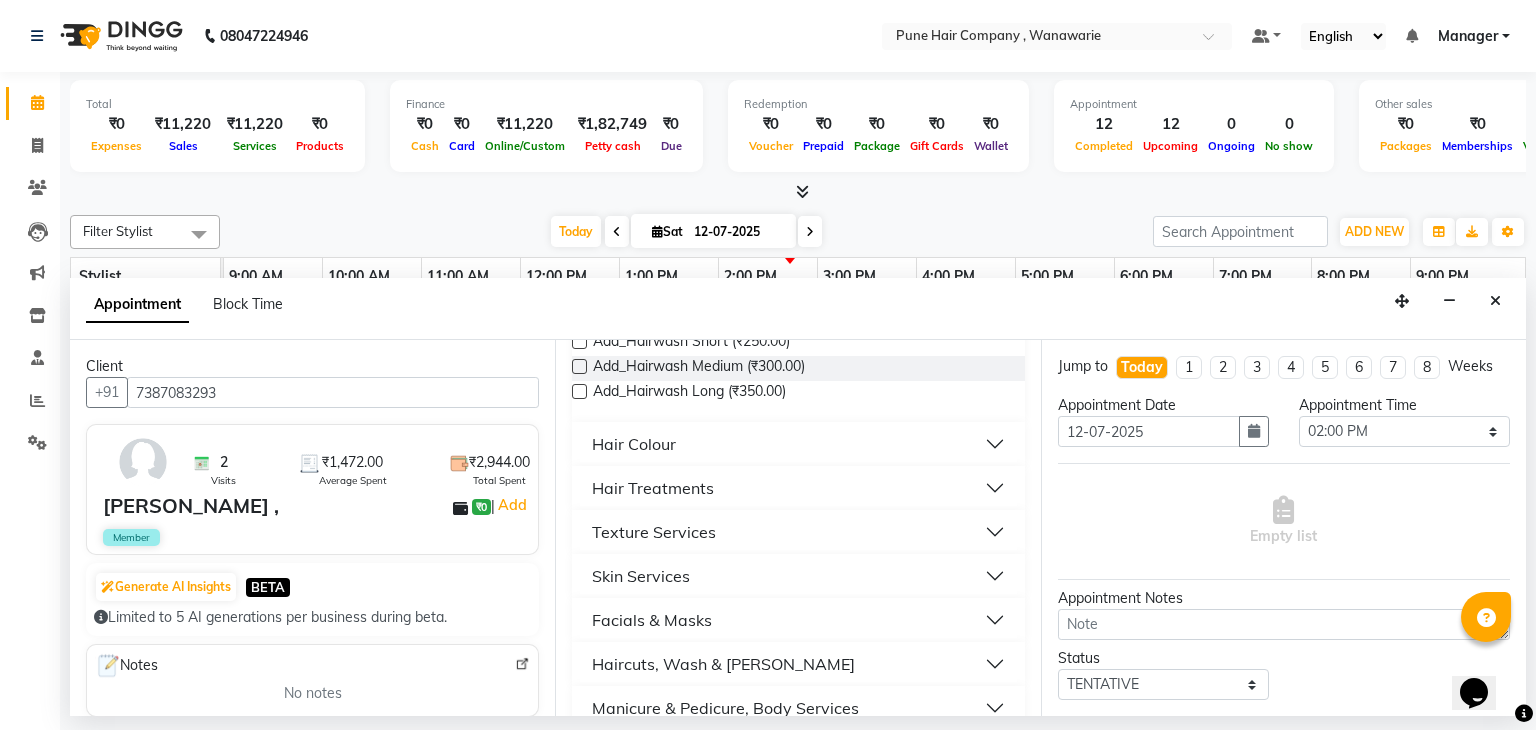 click on "Hair Colour" at bounding box center (798, 444) 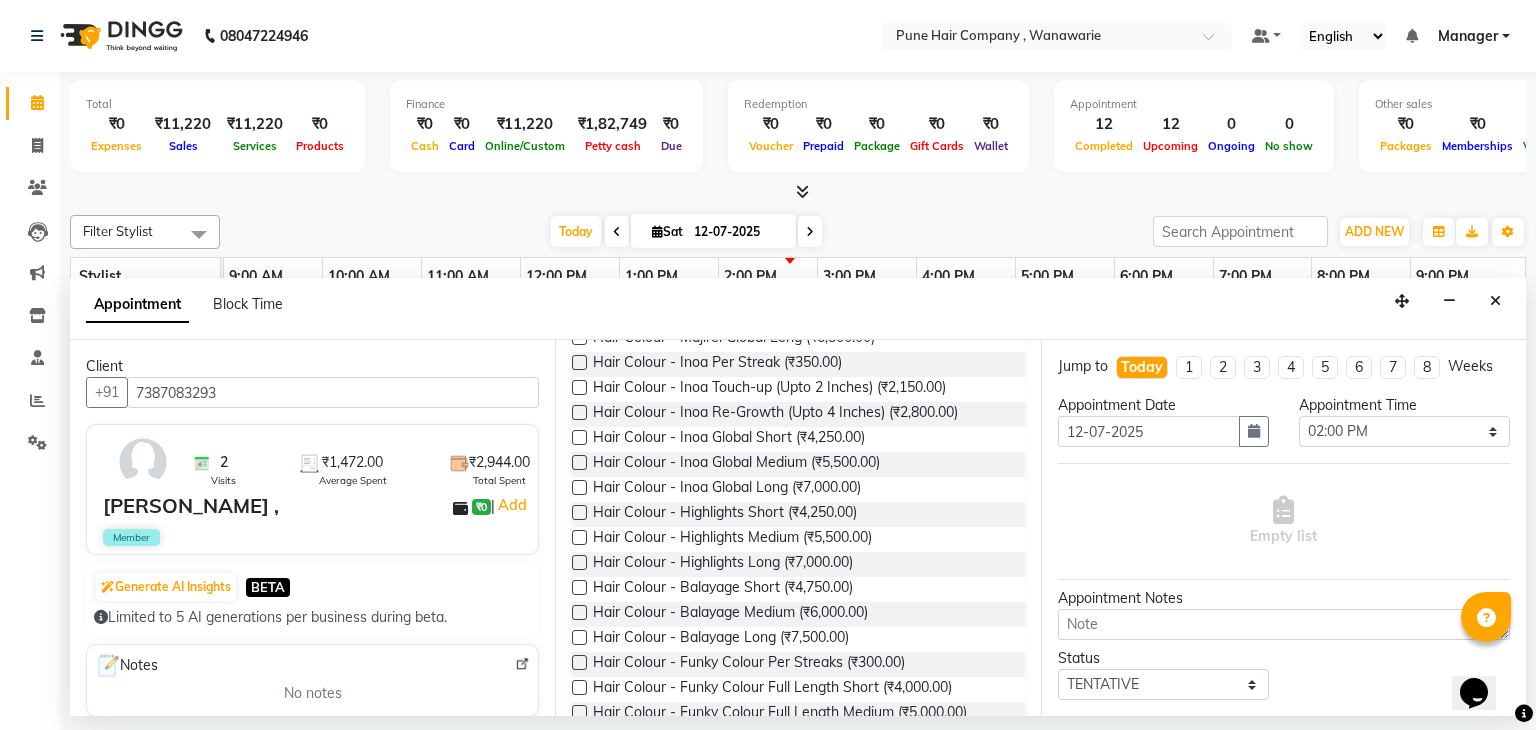 scroll, scrollTop: 860, scrollLeft: 0, axis: vertical 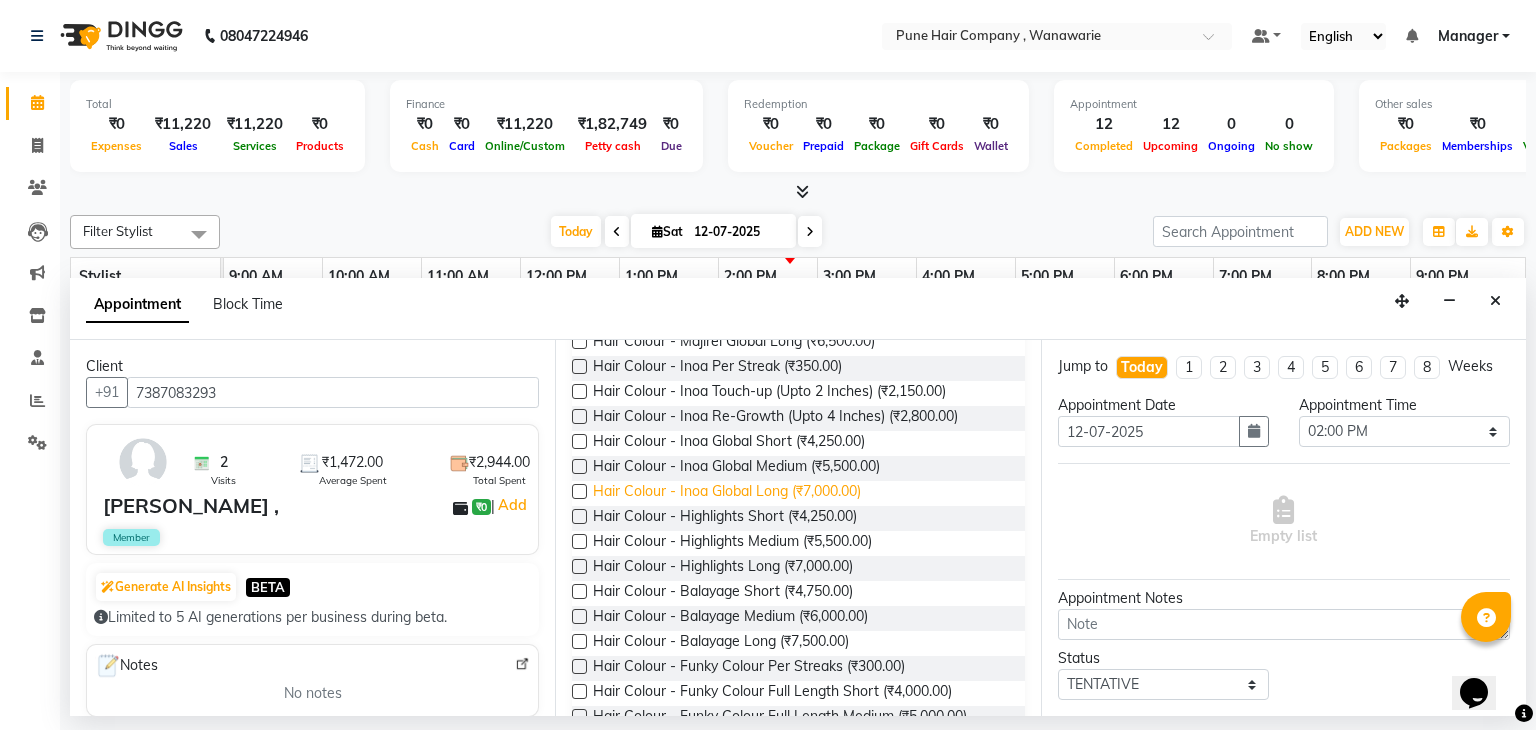 click on "Hair Colour - Inoa Global Long (₹7,000.00)" at bounding box center [727, 493] 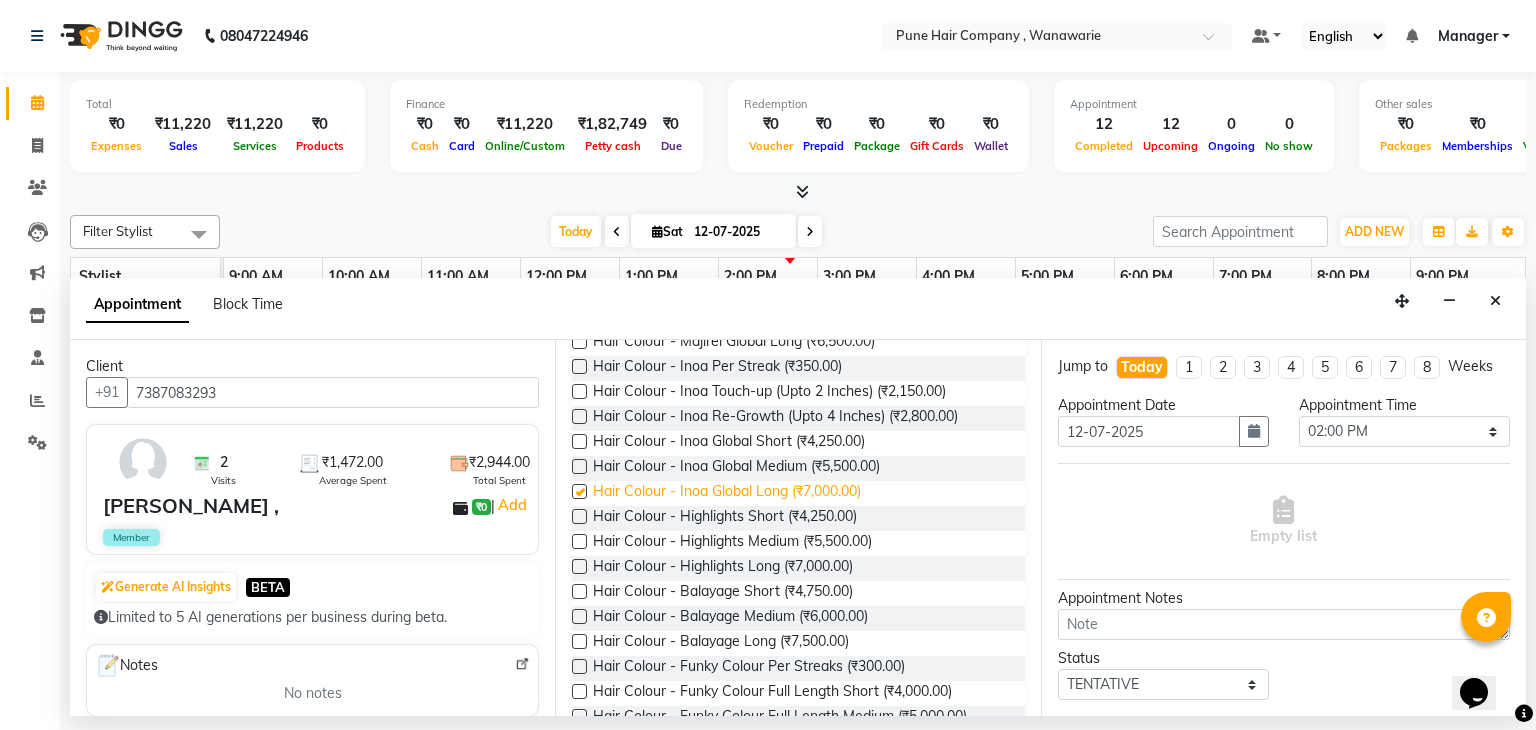 checkbox on "false" 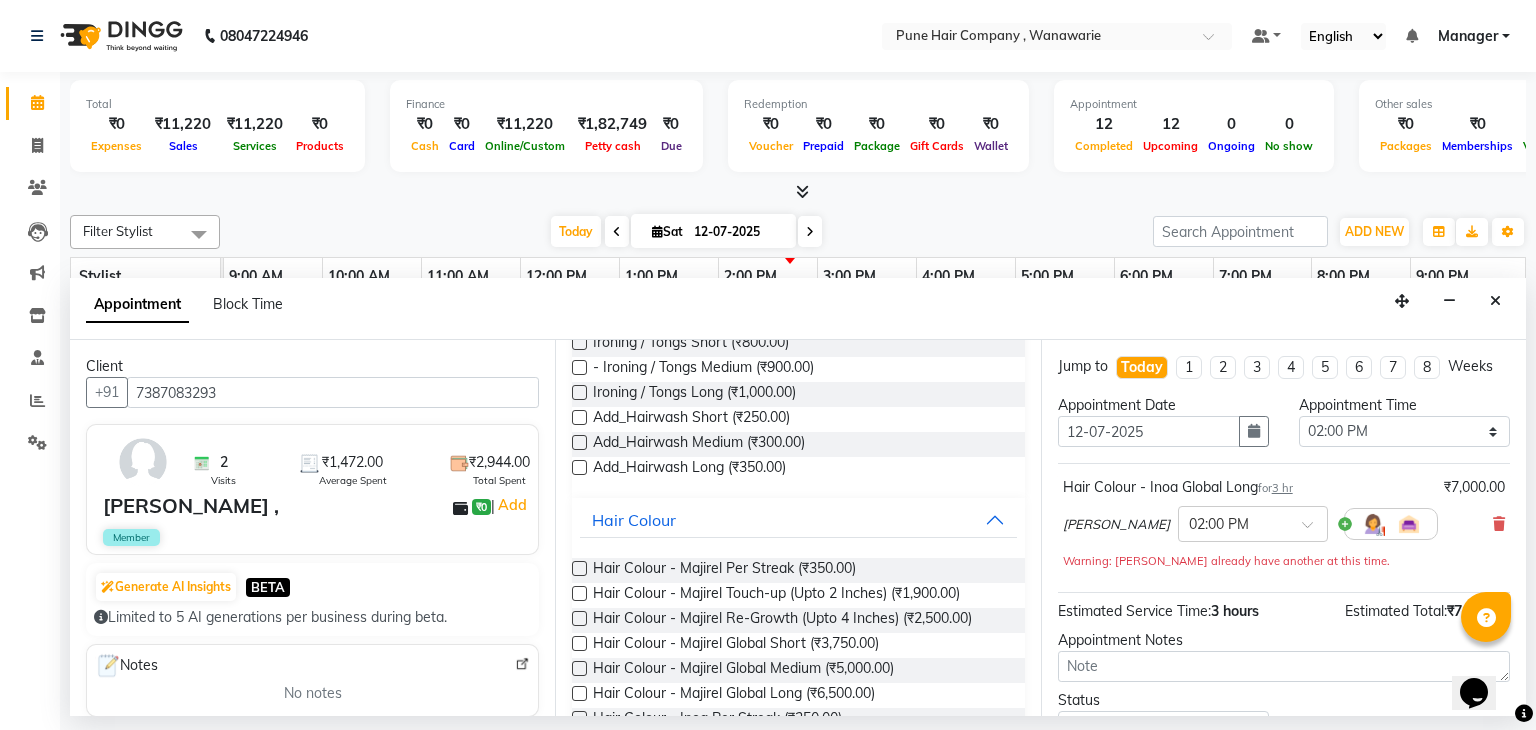 scroll, scrollTop: 508, scrollLeft: 0, axis: vertical 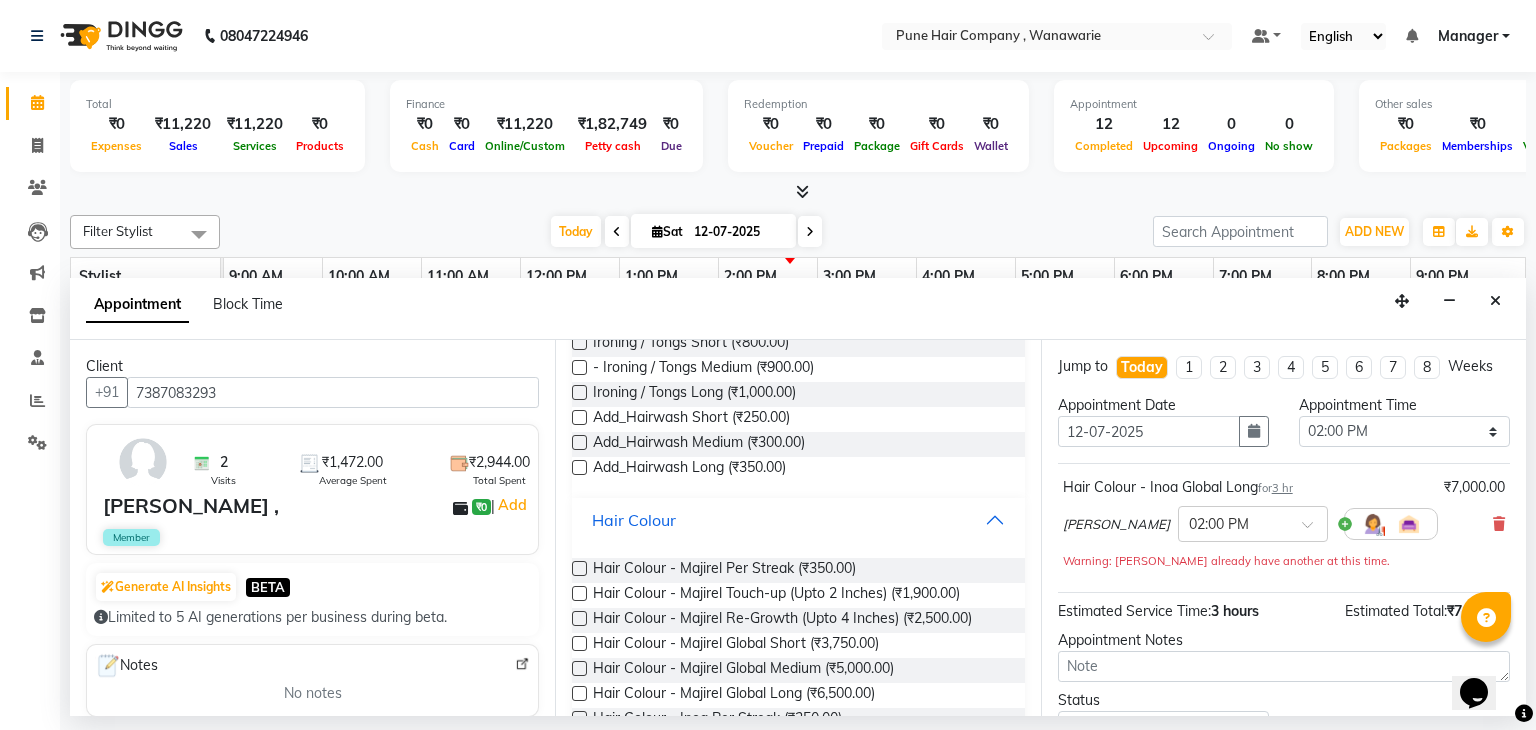 click on "Hair Colour" at bounding box center (798, 520) 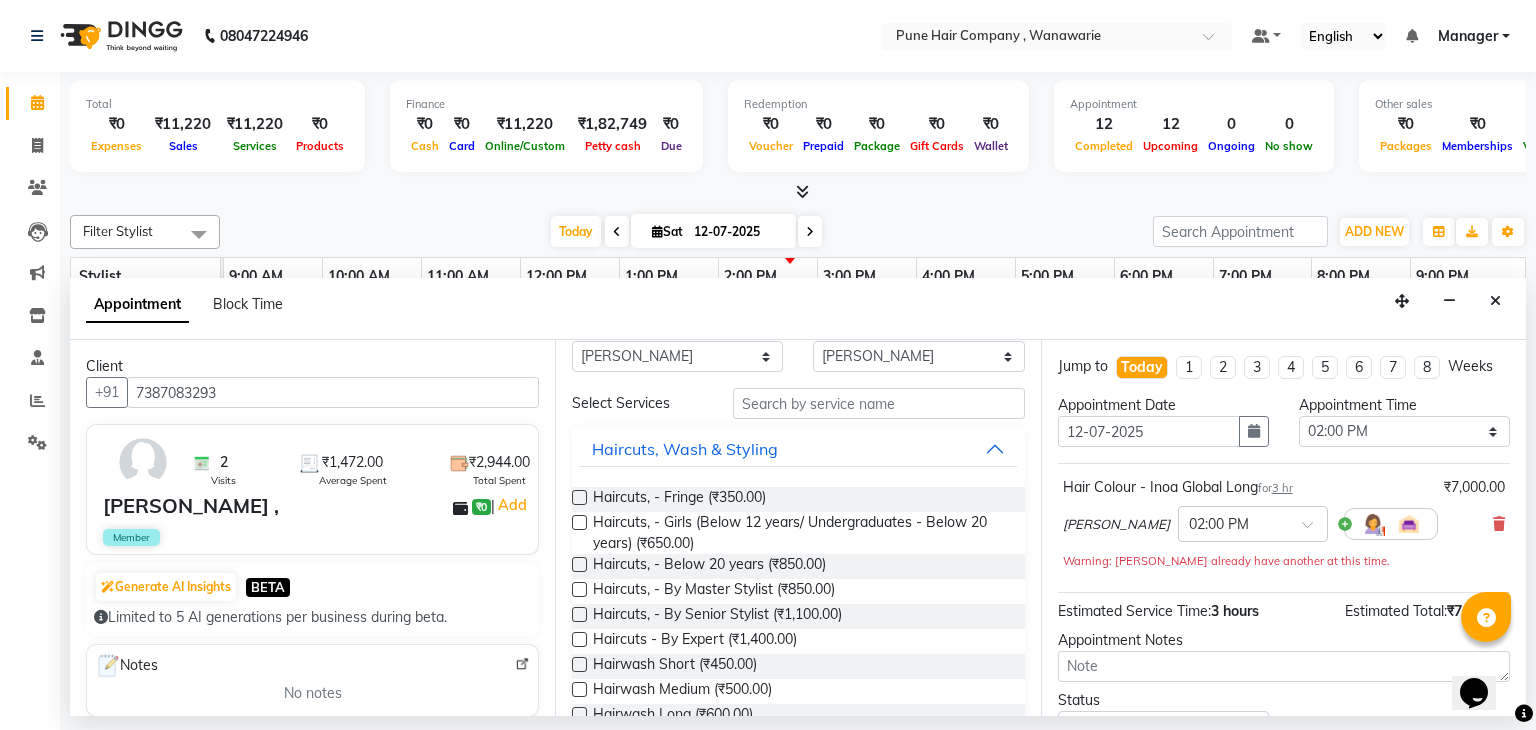 scroll, scrollTop: 0, scrollLeft: 0, axis: both 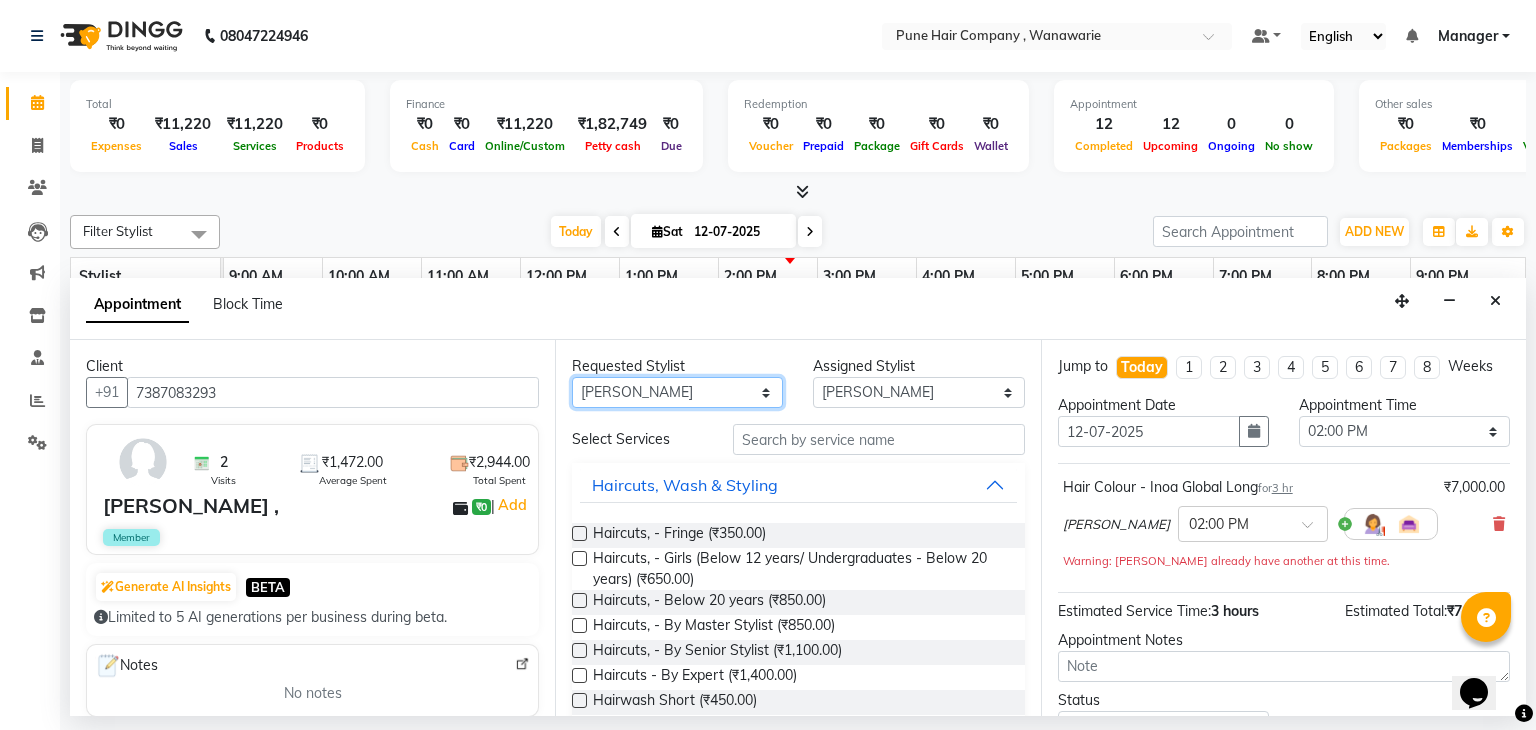 click on "Any [PERSON_NAME] [PERSON_NAME]  [PERSON_NAME] [PERSON_NAME] [PERSON_NAME] [PERSON_NAME] [PERSON_NAME]" at bounding box center [677, 392] 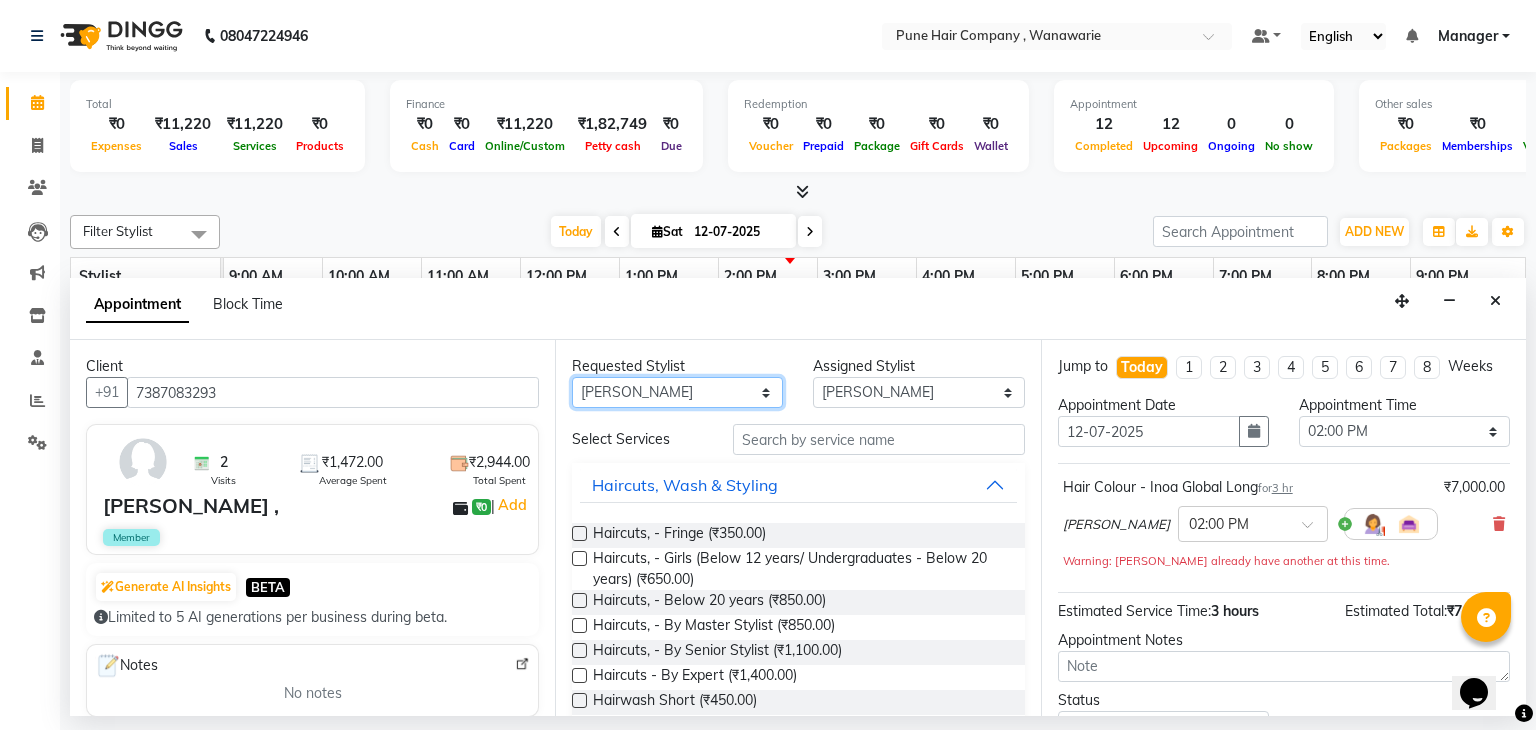 select on "74580" 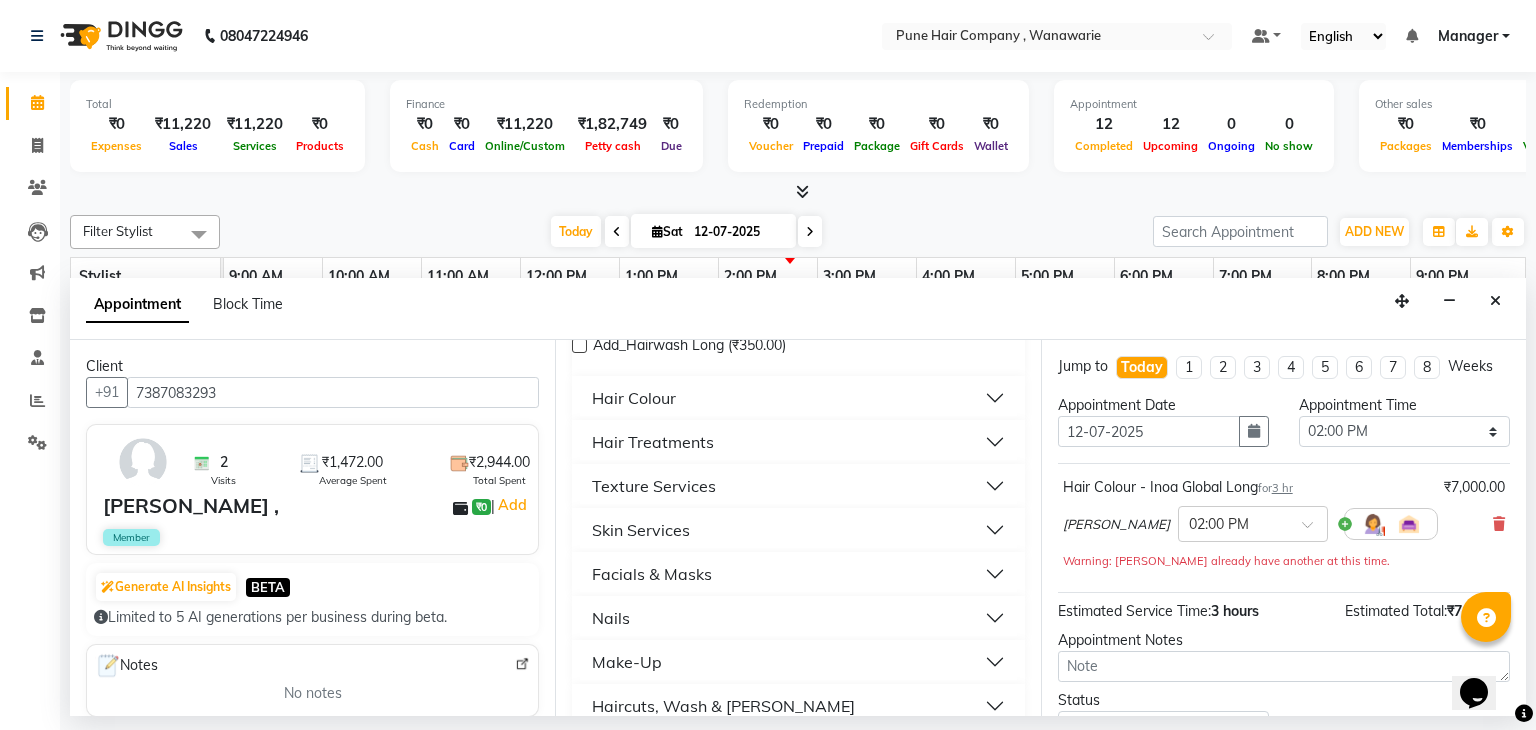 scroll, scrollTop: 745, scrollLeft: 0, axis: vertical 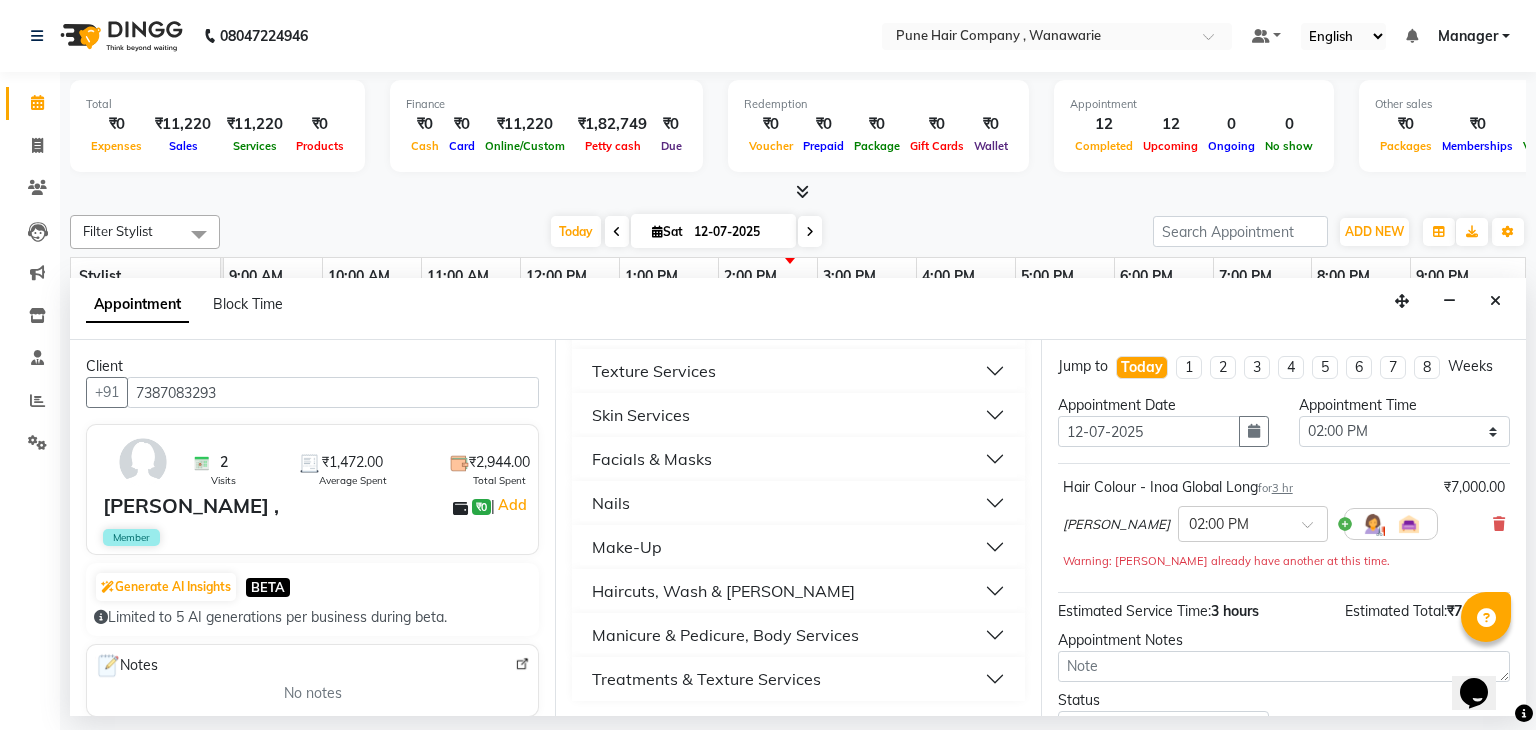 click on "Manicure & Pedicure, Body Services" at bounding box center [725, 635] 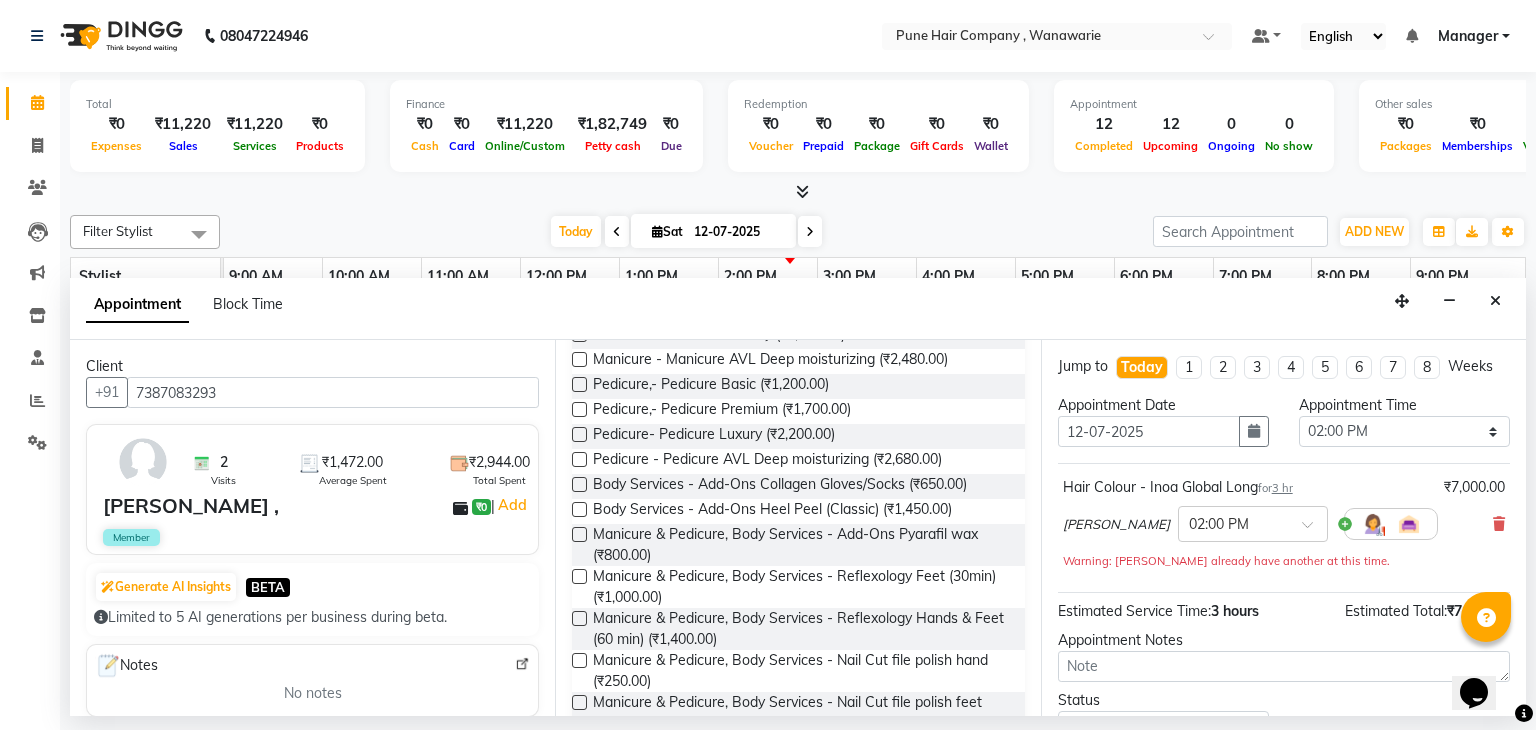 scroll, scrollTop: 1146, scrollLeft: 0, axis: vertical 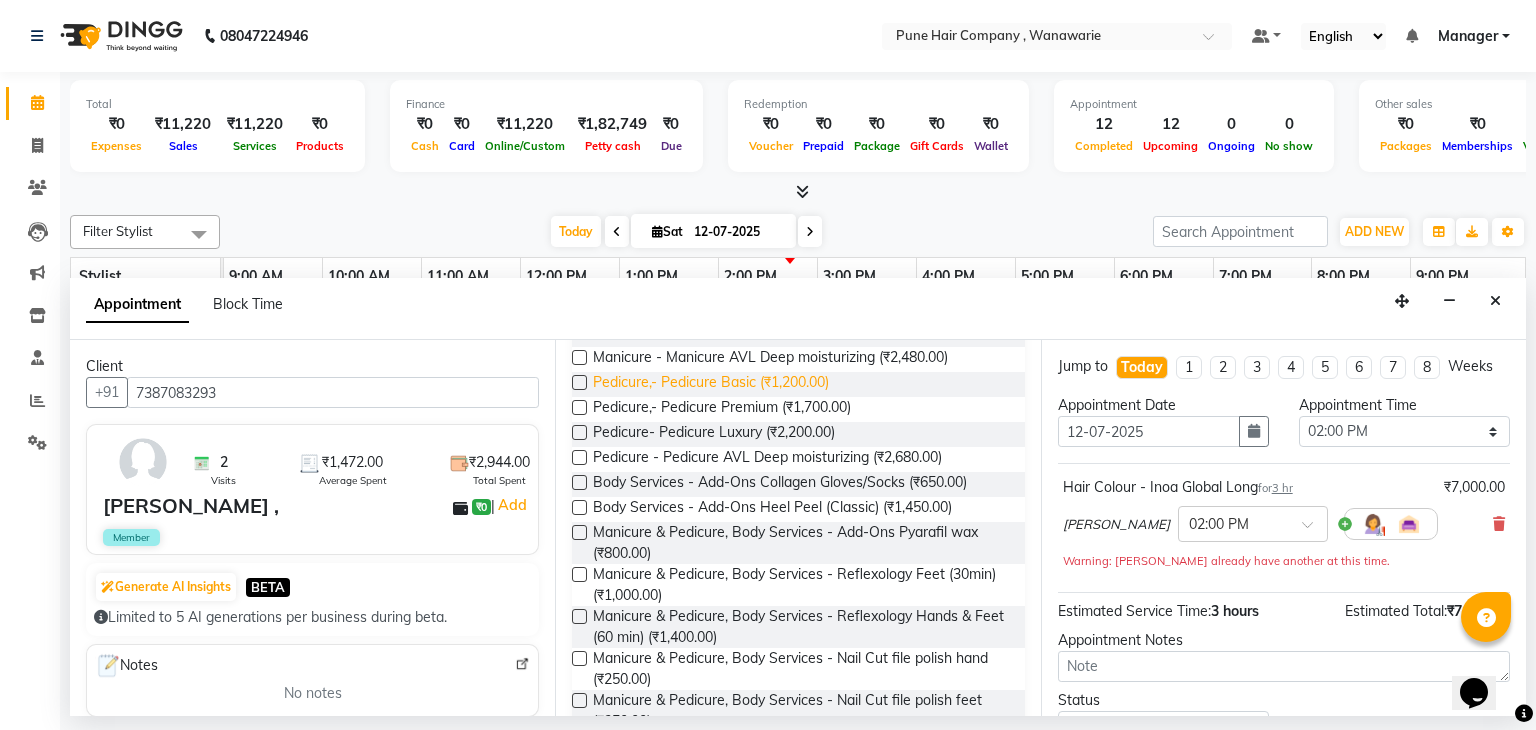 click on "Pedicure,- Pedicure Basic (₹1,200.00)" at bounding box center (711, 384) 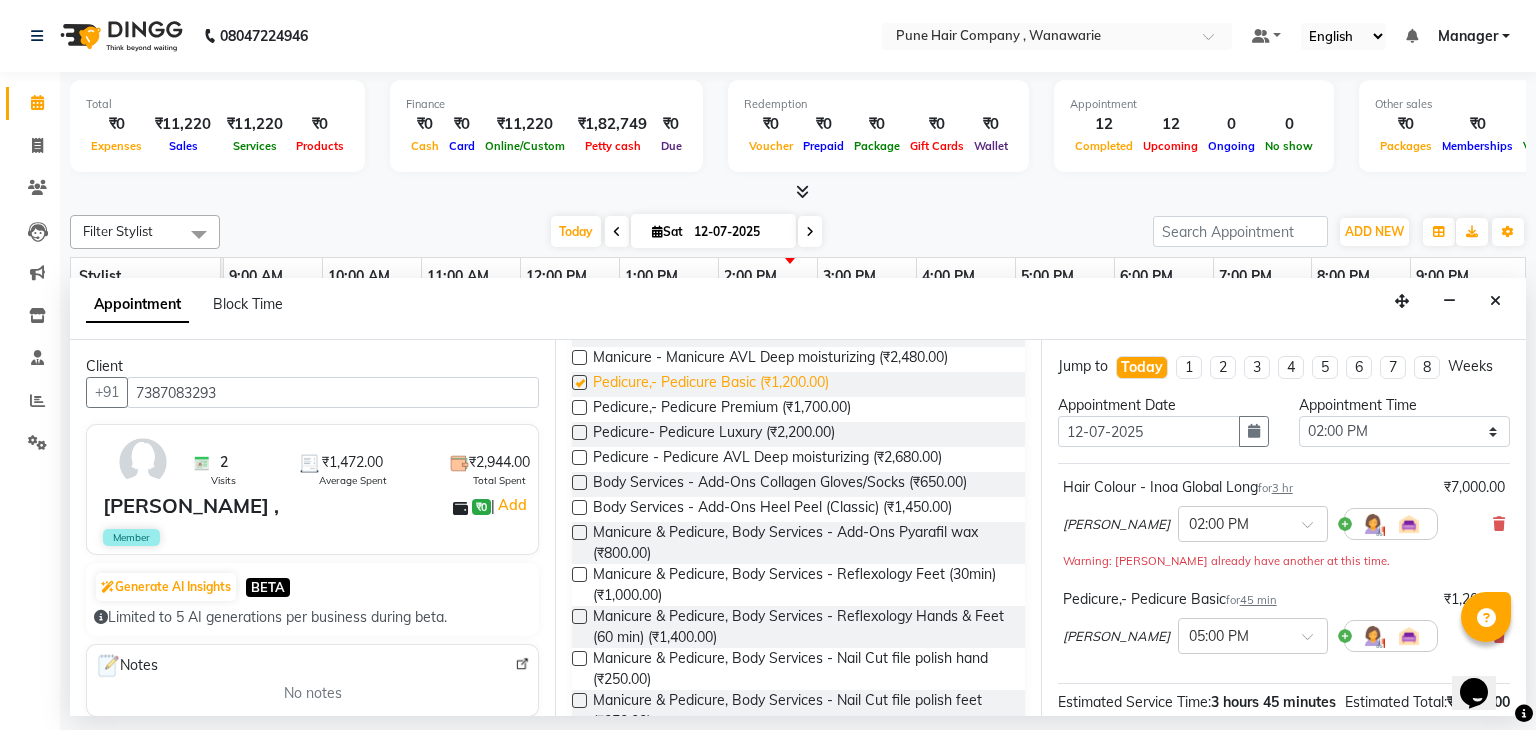 checkbox on "false" 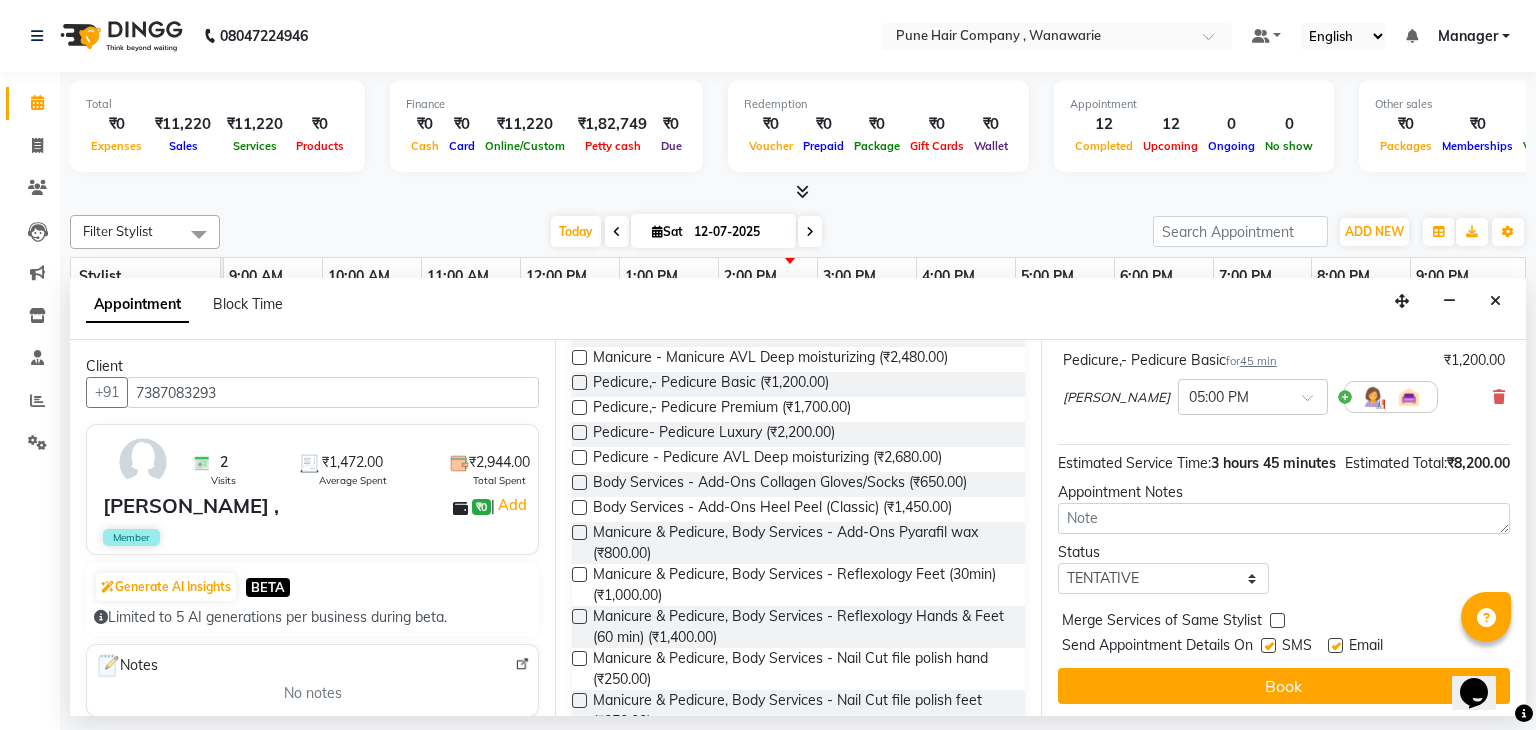 scroll, scrollTop: 263, scrollLeft: 0, axis: vertical 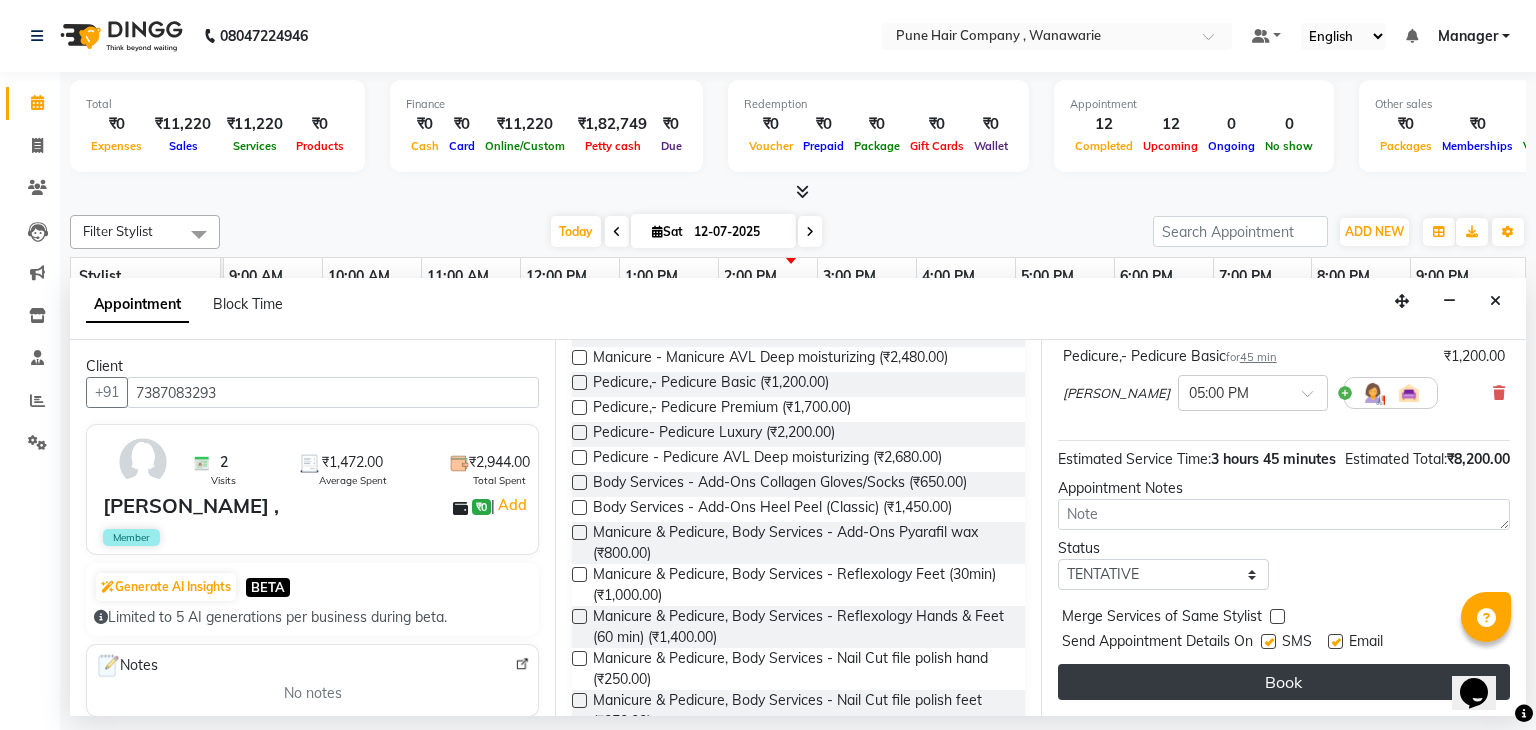 click on "Book" at bounding box center (1284, 682) 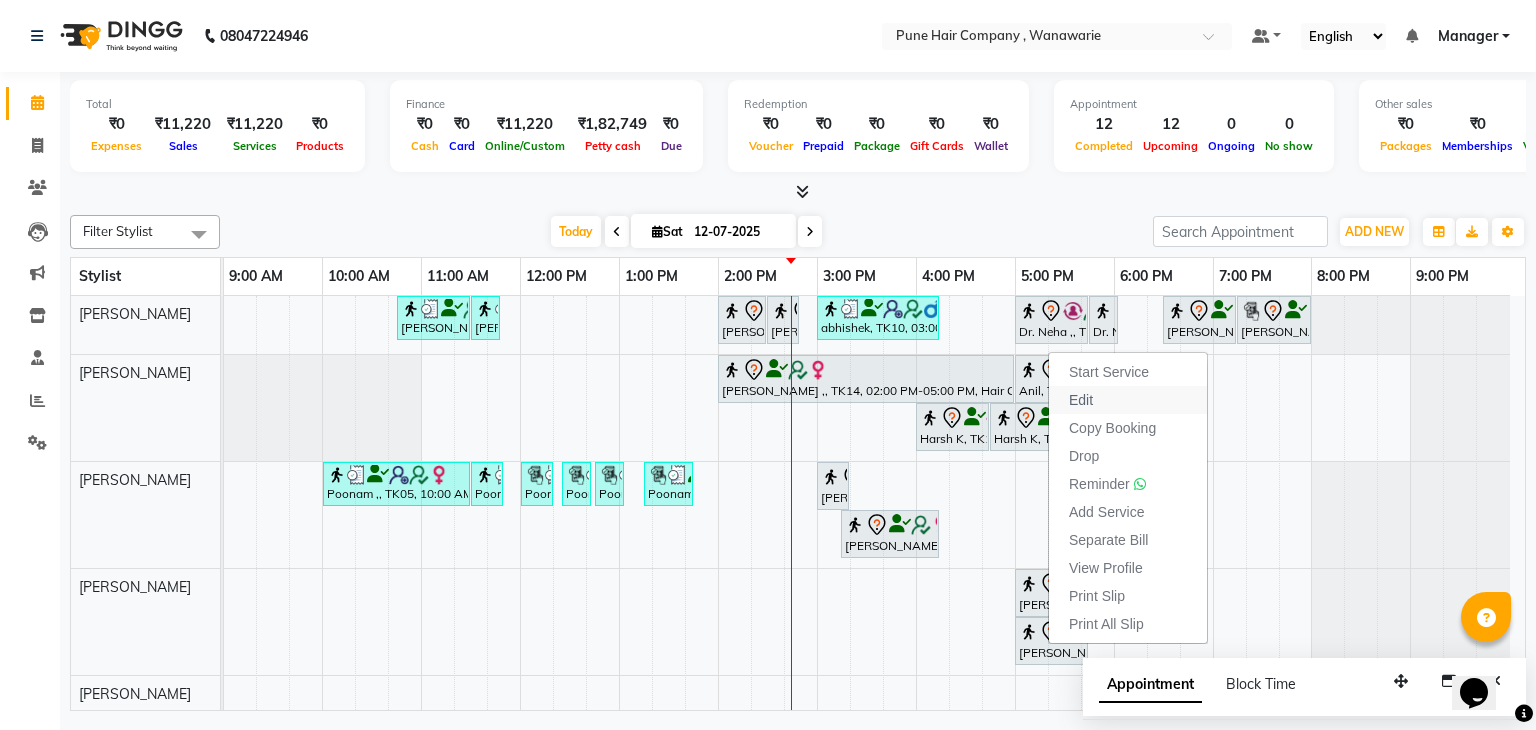 click on "Edit" at bounding box center [1081, 400] 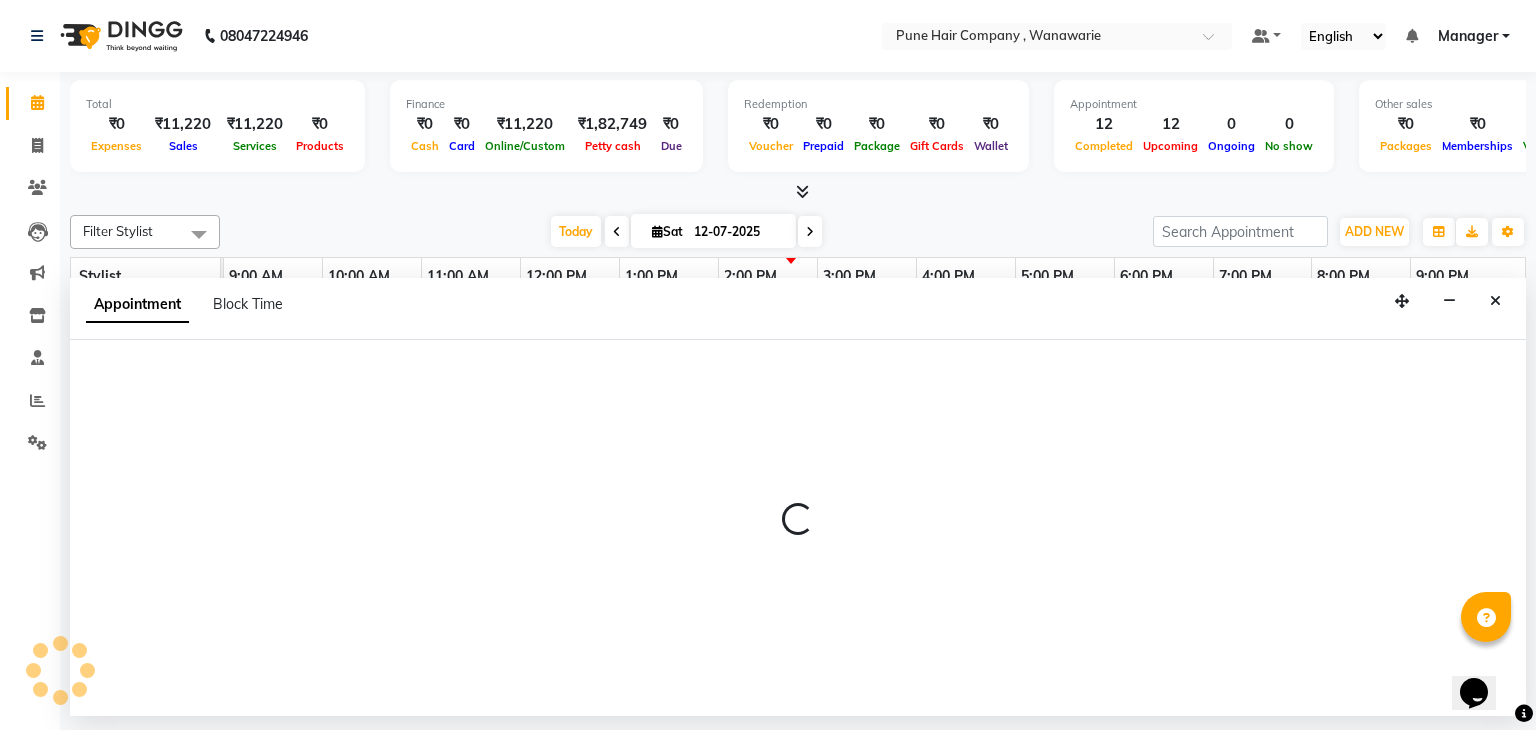 select on "tentative" 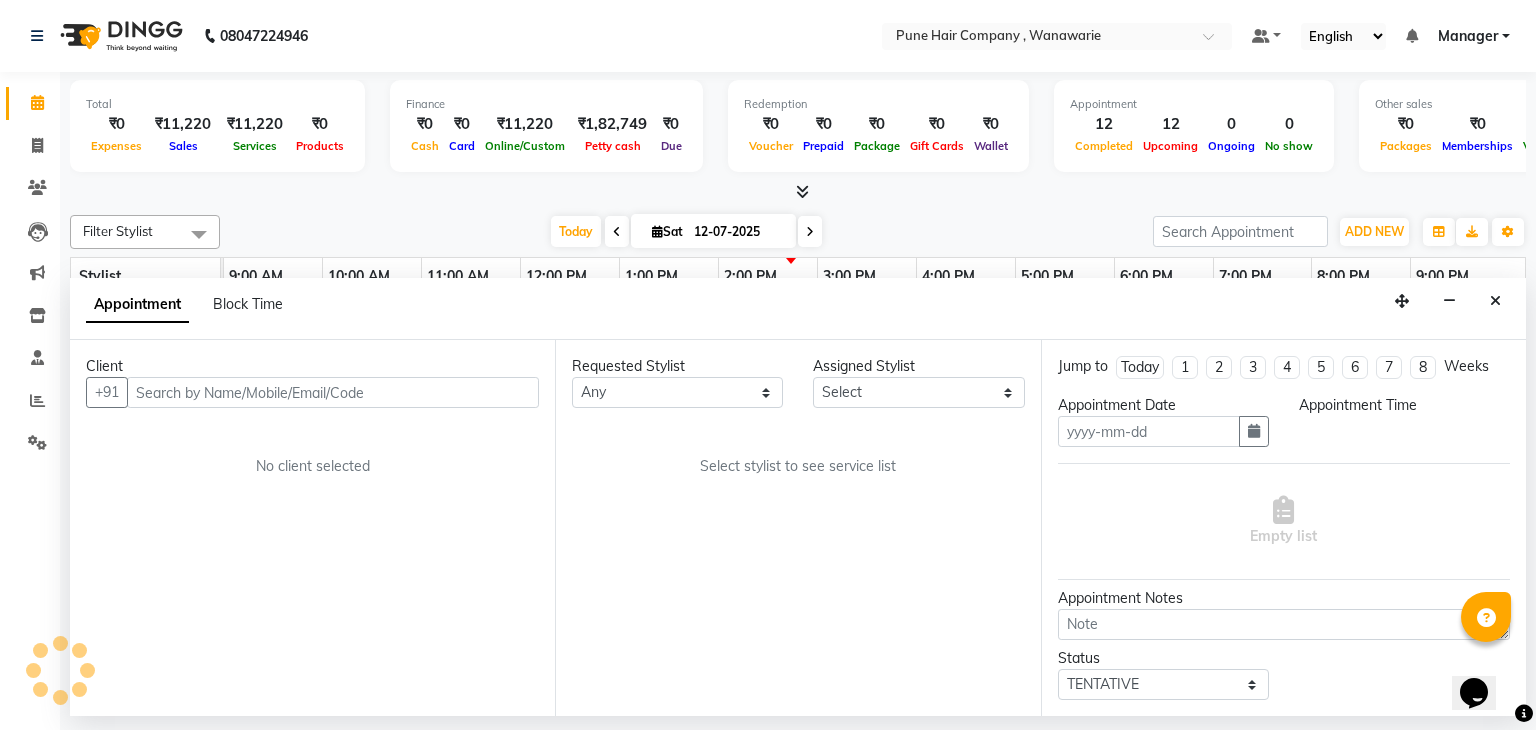 type on "12-07-2025" 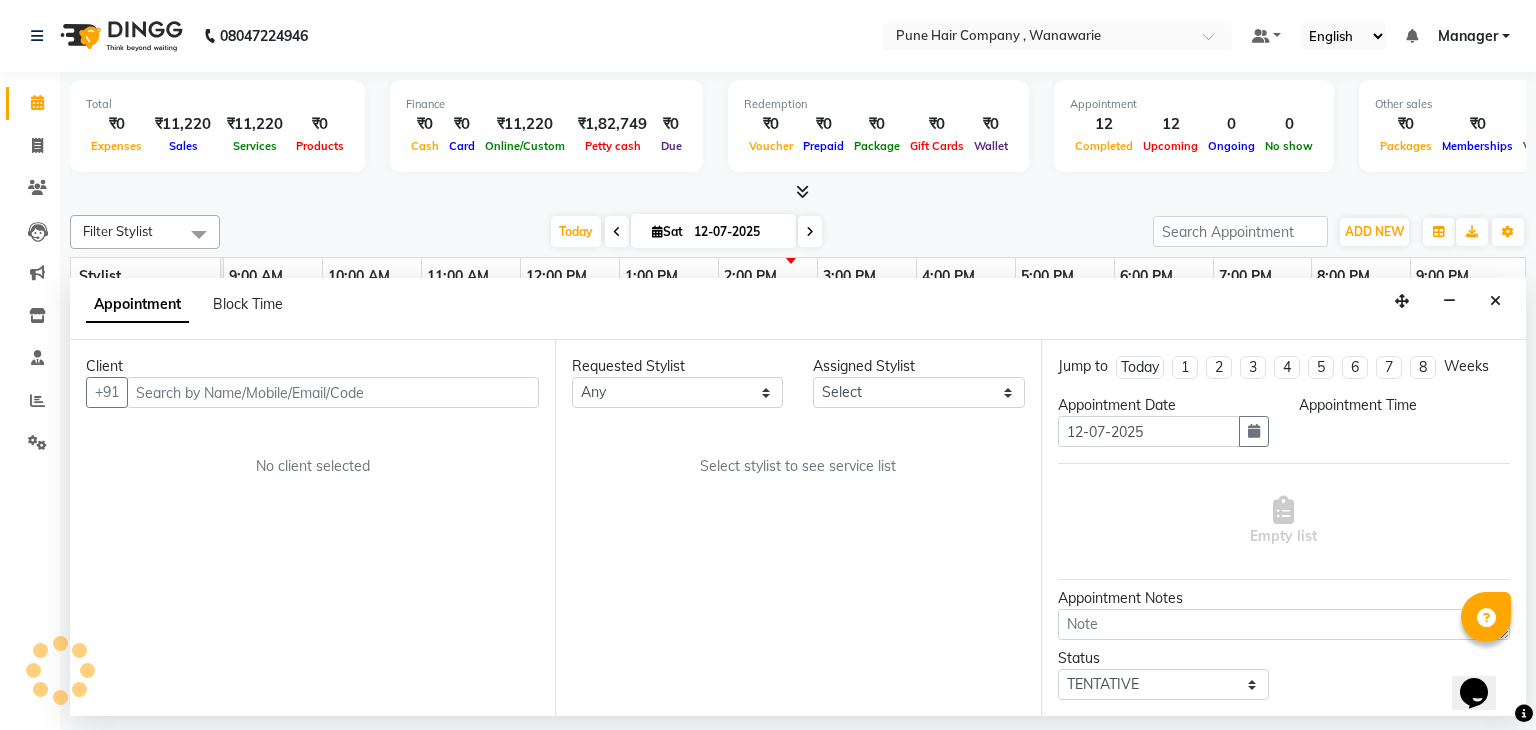 select on "74580" 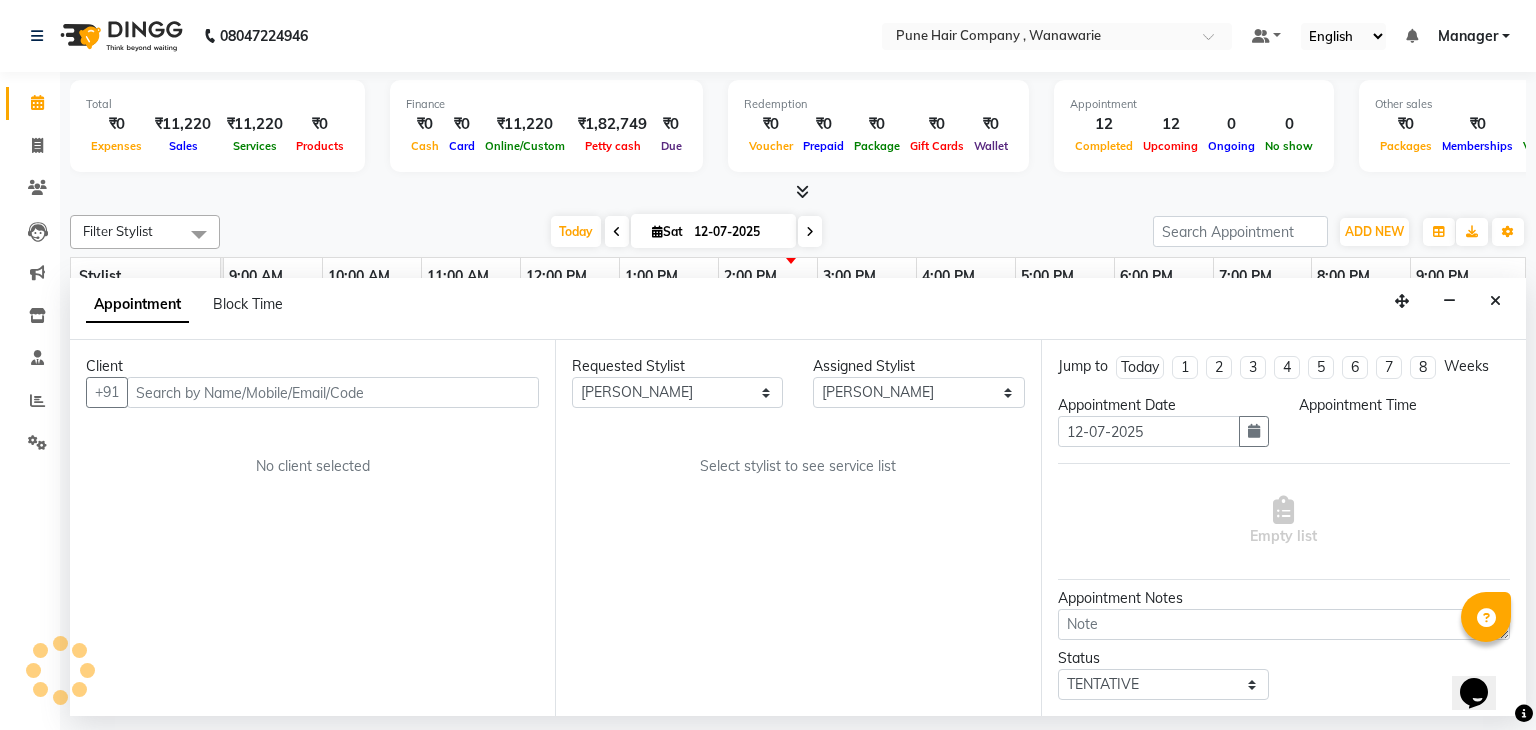 select on "840" 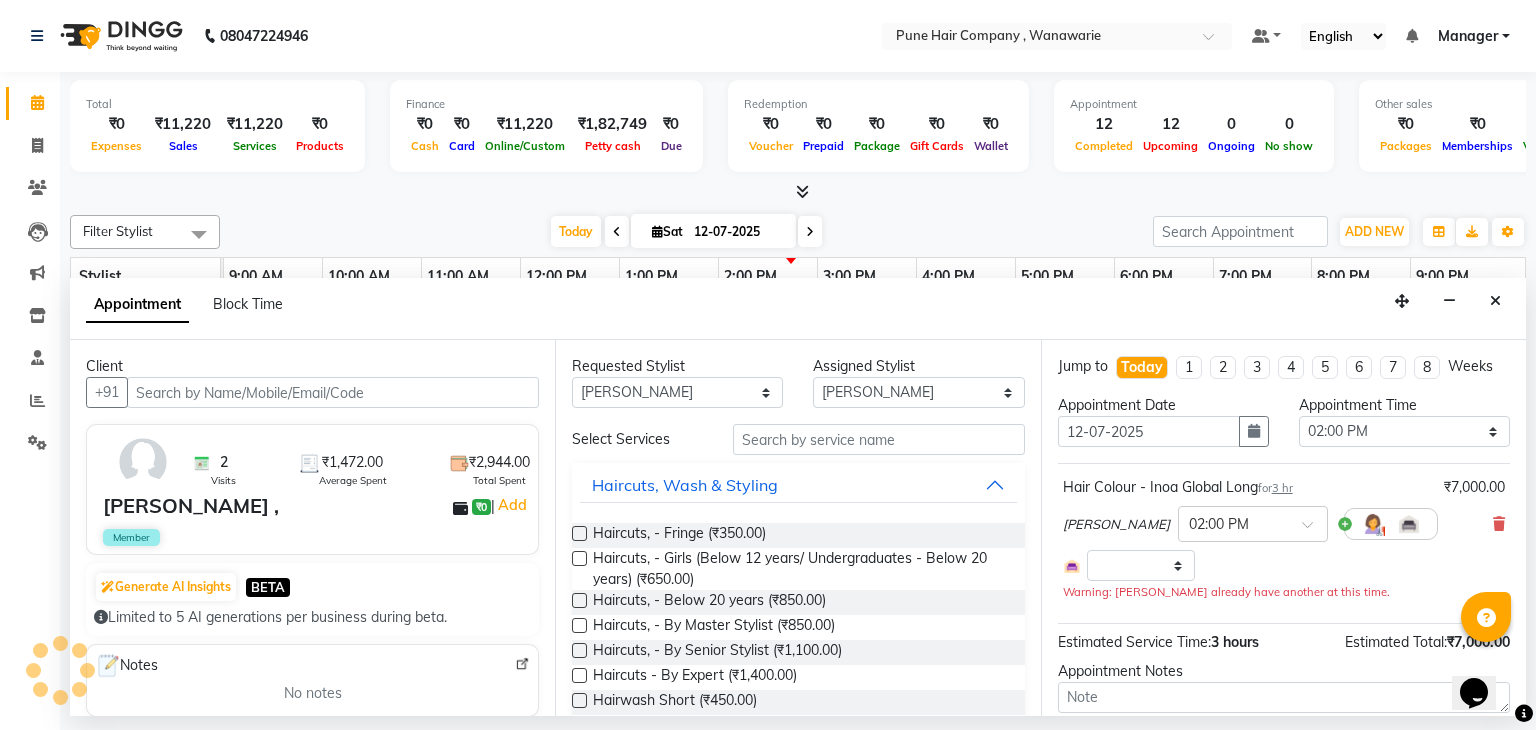 select on "4060" 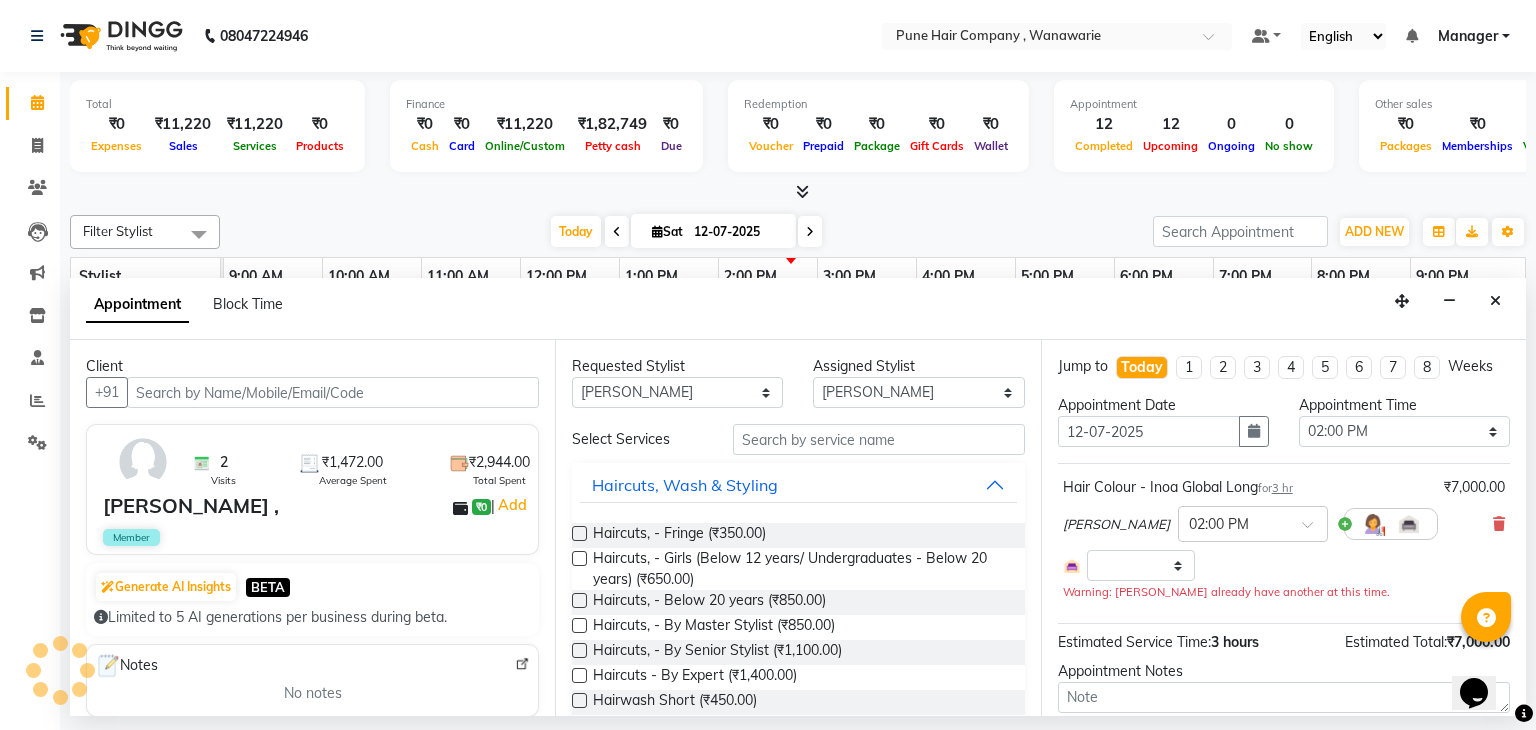 select on "4060" 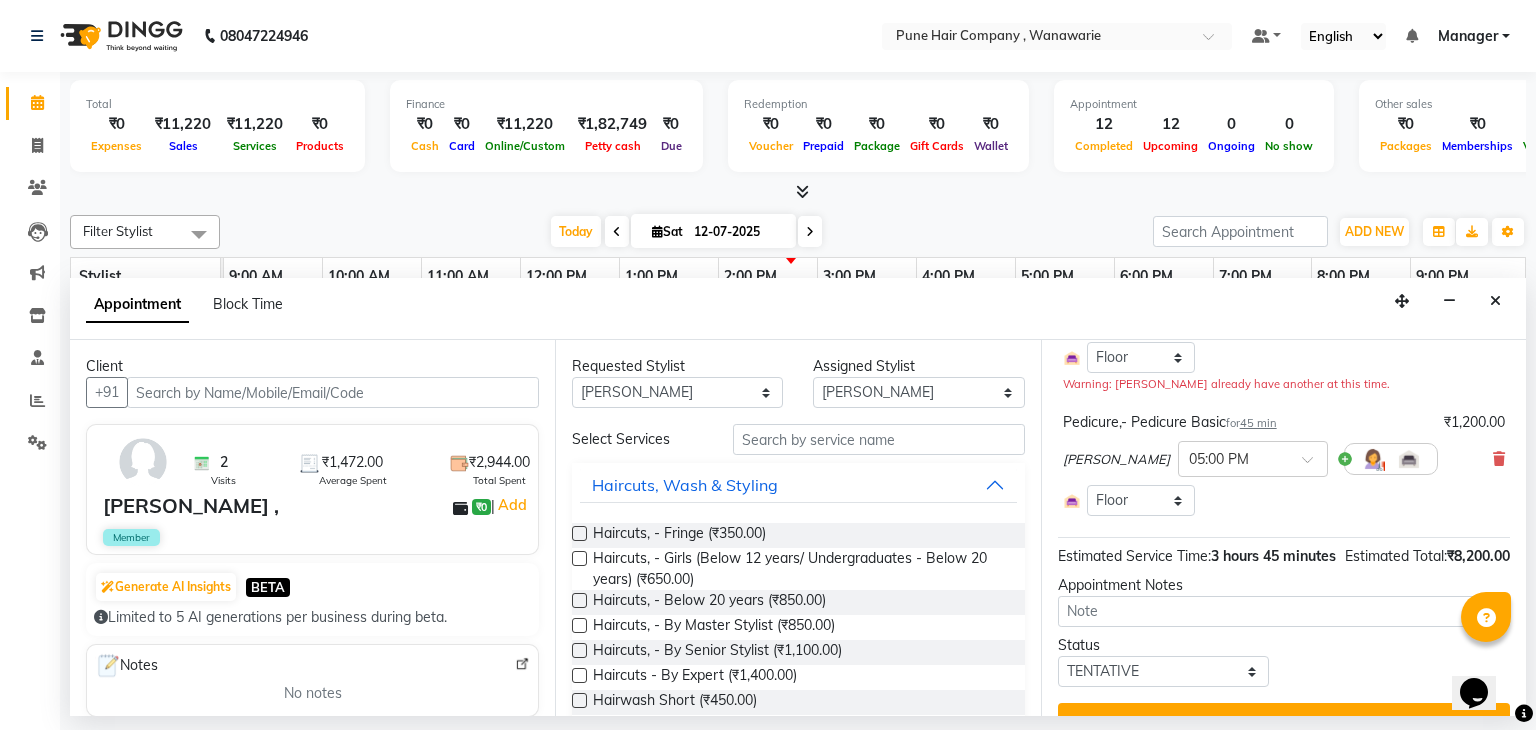 scroll, scrollTop: 214, scrollLeft: 0, axis: vertical 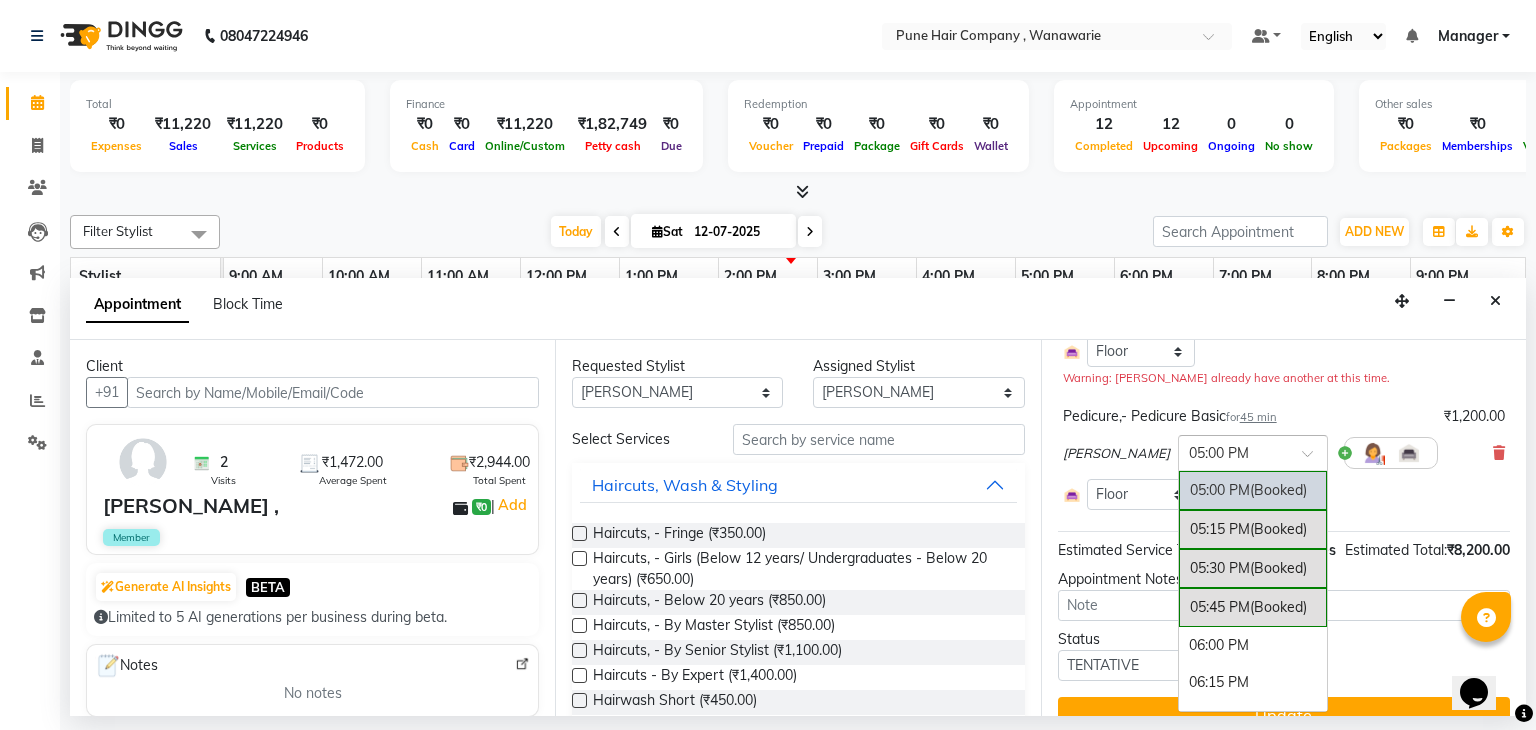 click at bounding box center (1314, 459) 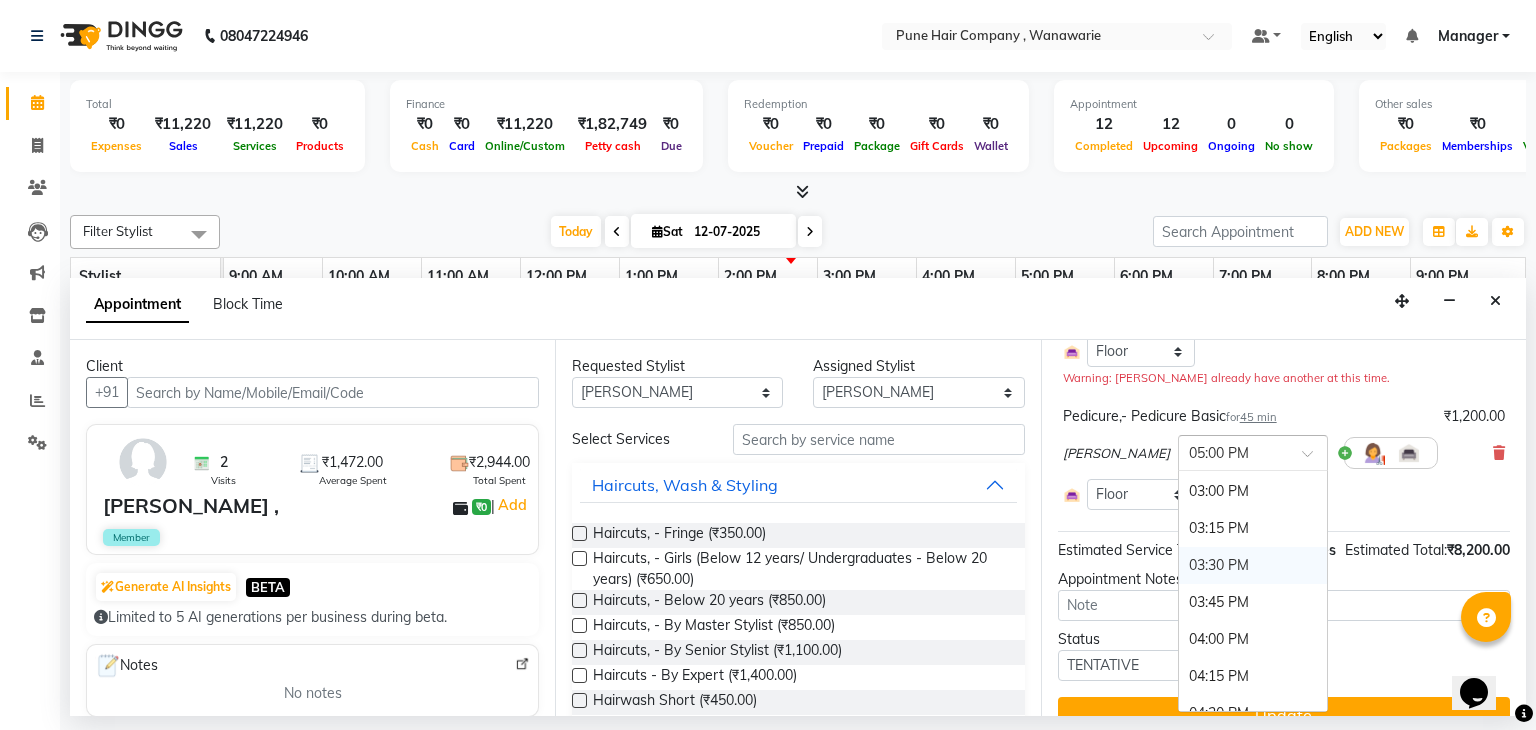 scroll, scrollTop: 736, scrollLeft: 0, axis: vertical 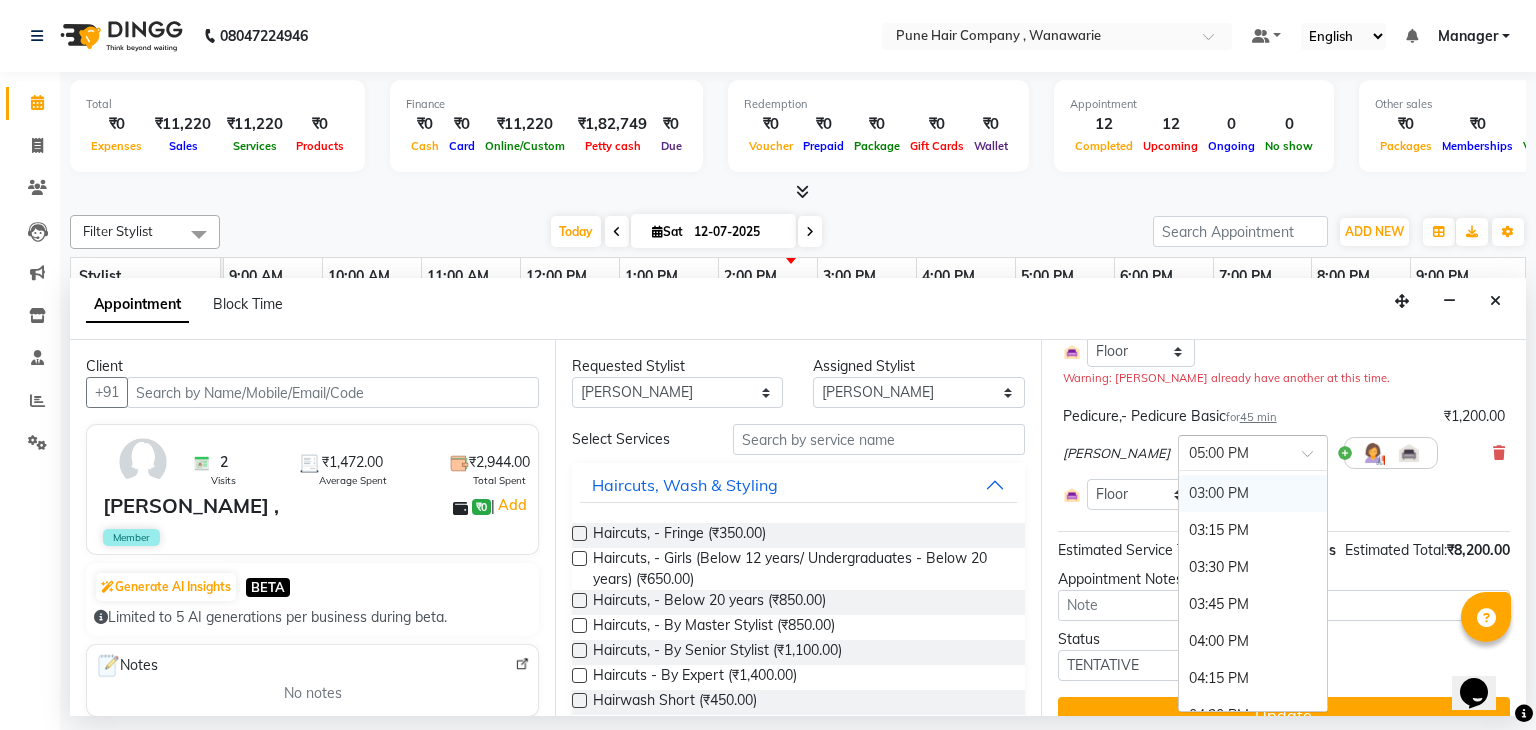 click on "03:00 PM" at bounding box center [1253, 493] 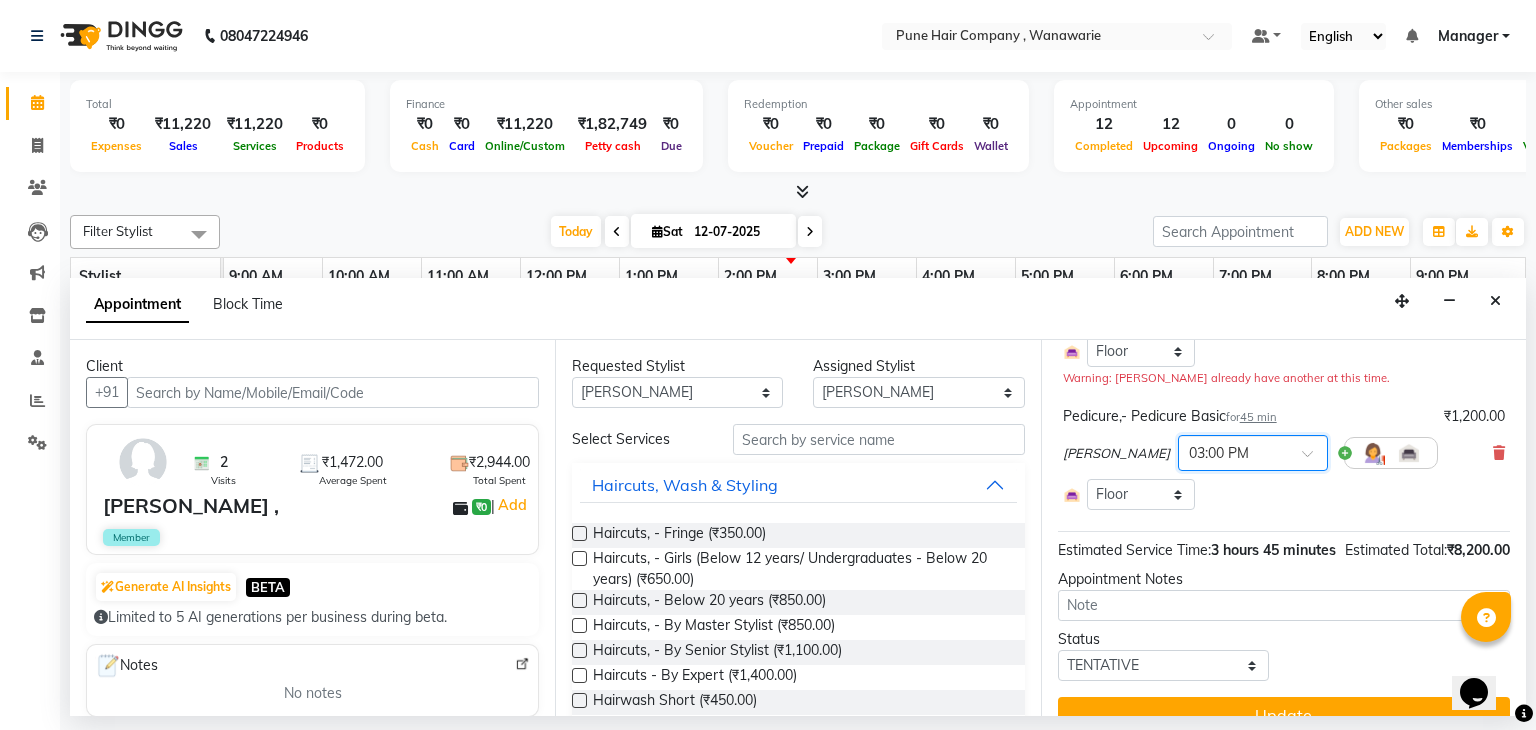 scroll, scrollTop: 267, scrollLeft: 0, axis: vertical 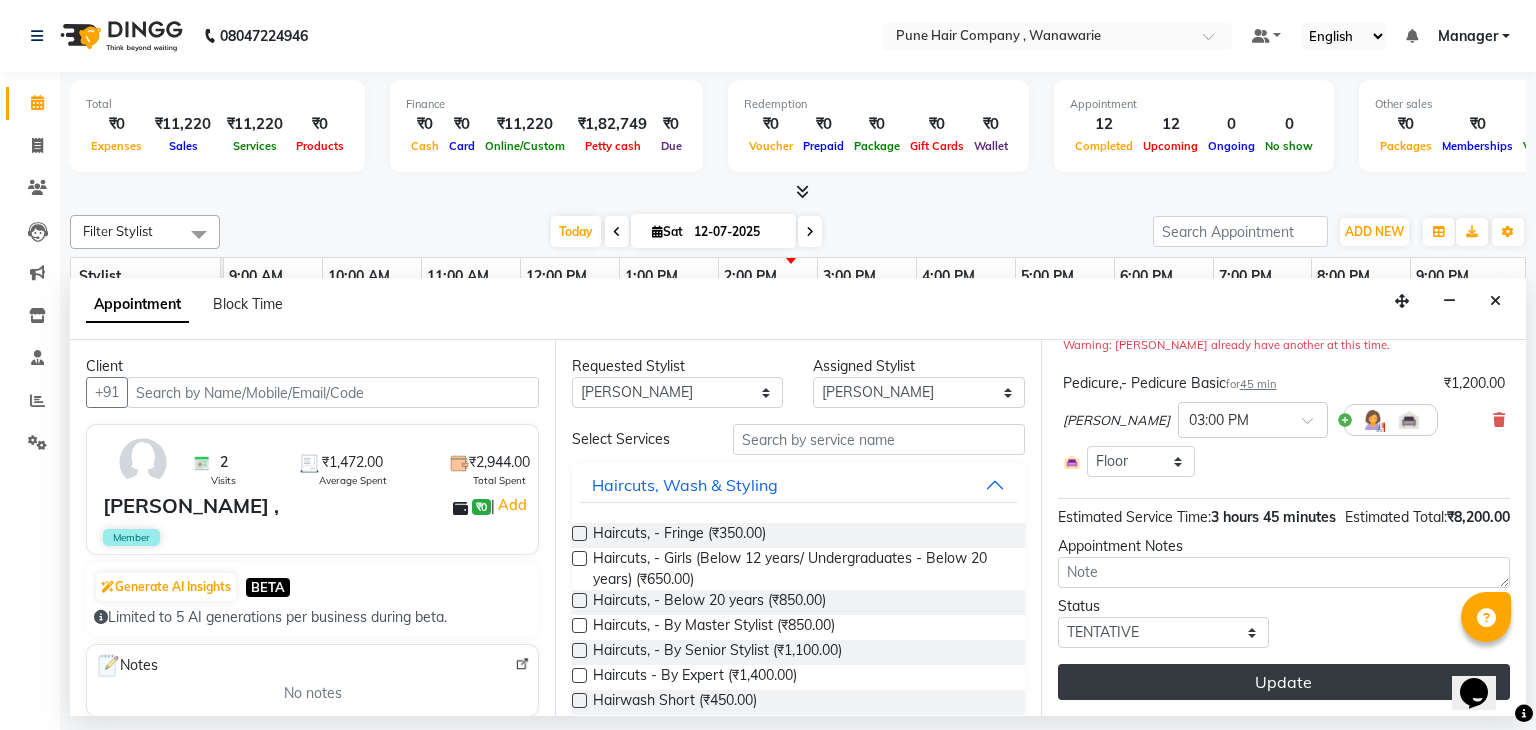 click on "Update" at bounding box center [1284, 682] 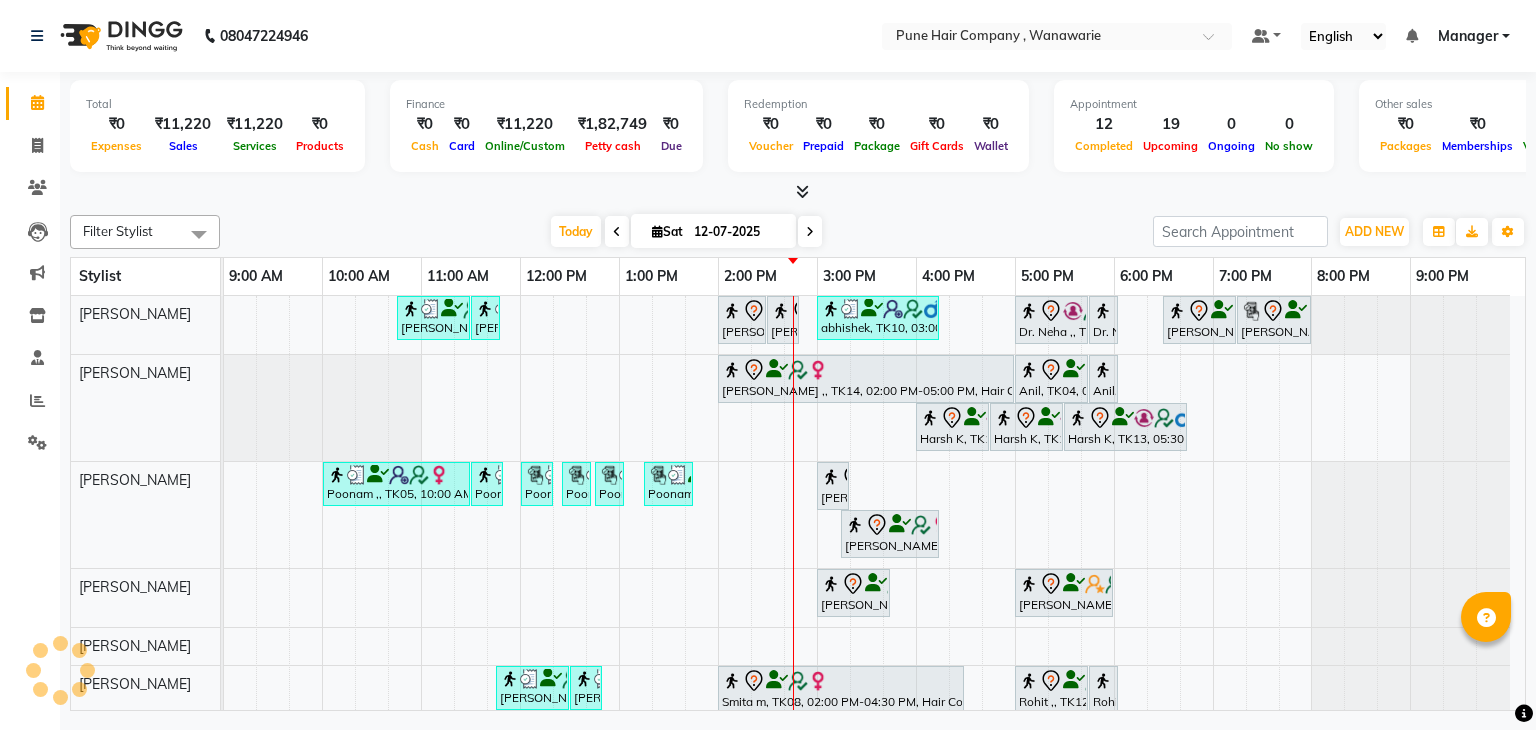 scroll, scrollTop: 0, scrollLeft: 0, axis: both 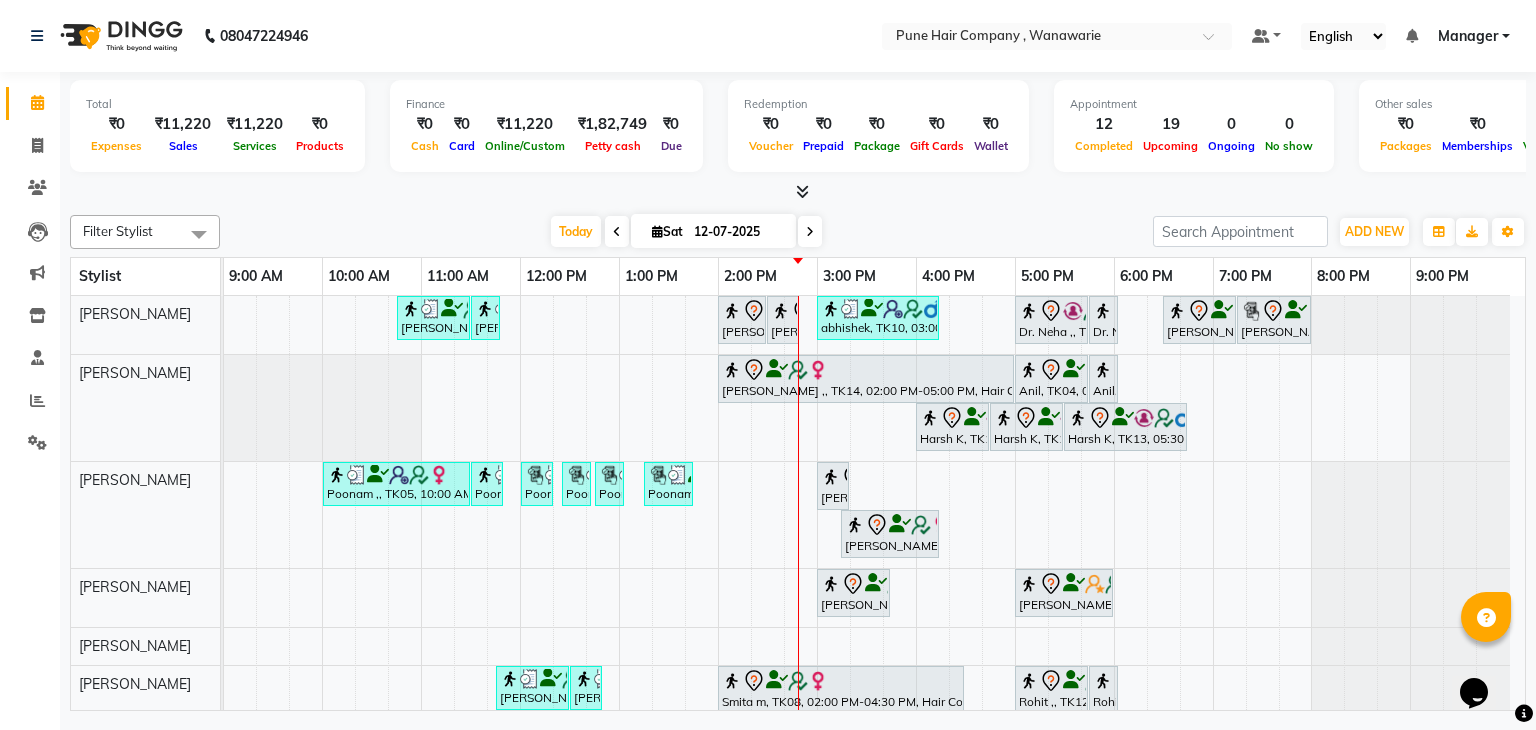click at bounding box center [810, 231] 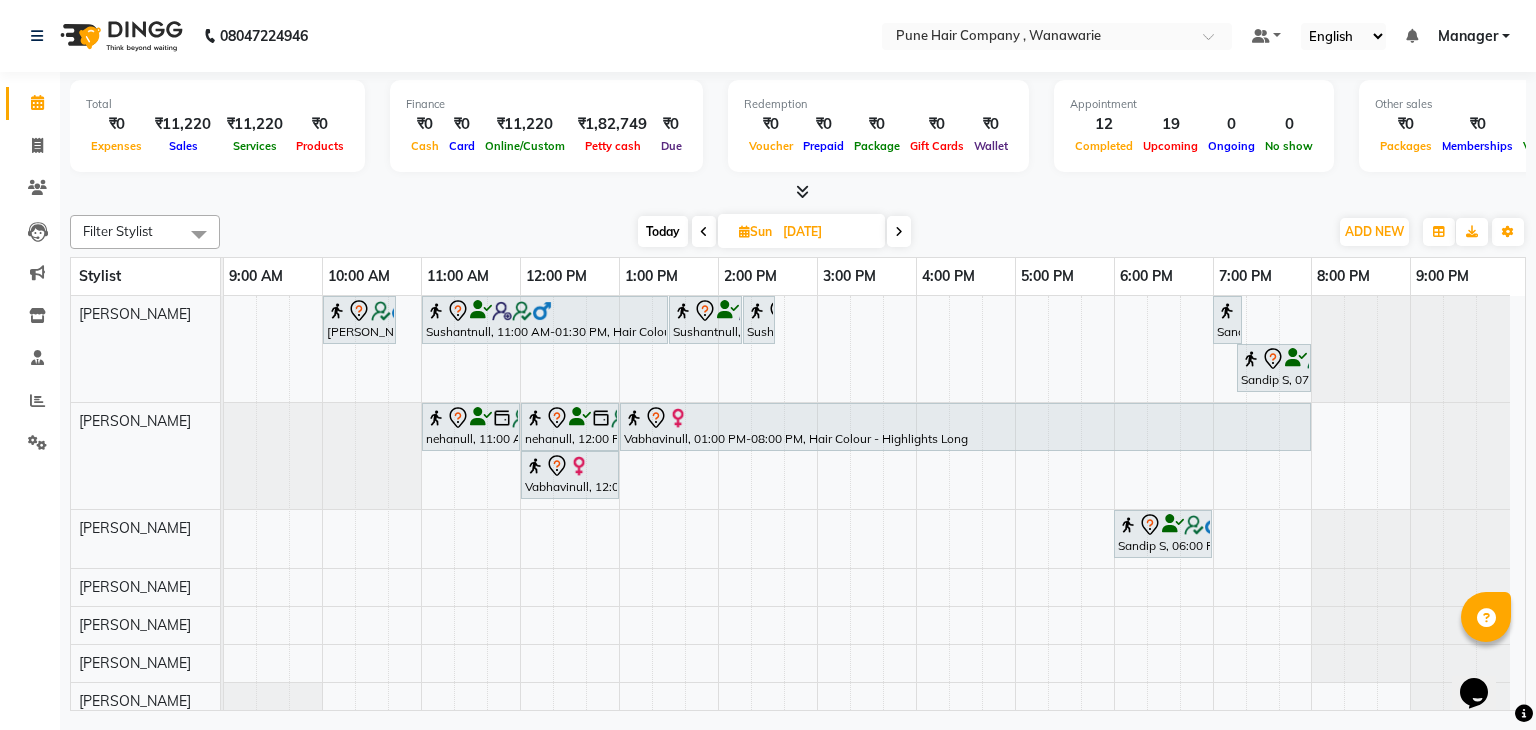 click at bounding box center [899, 232] 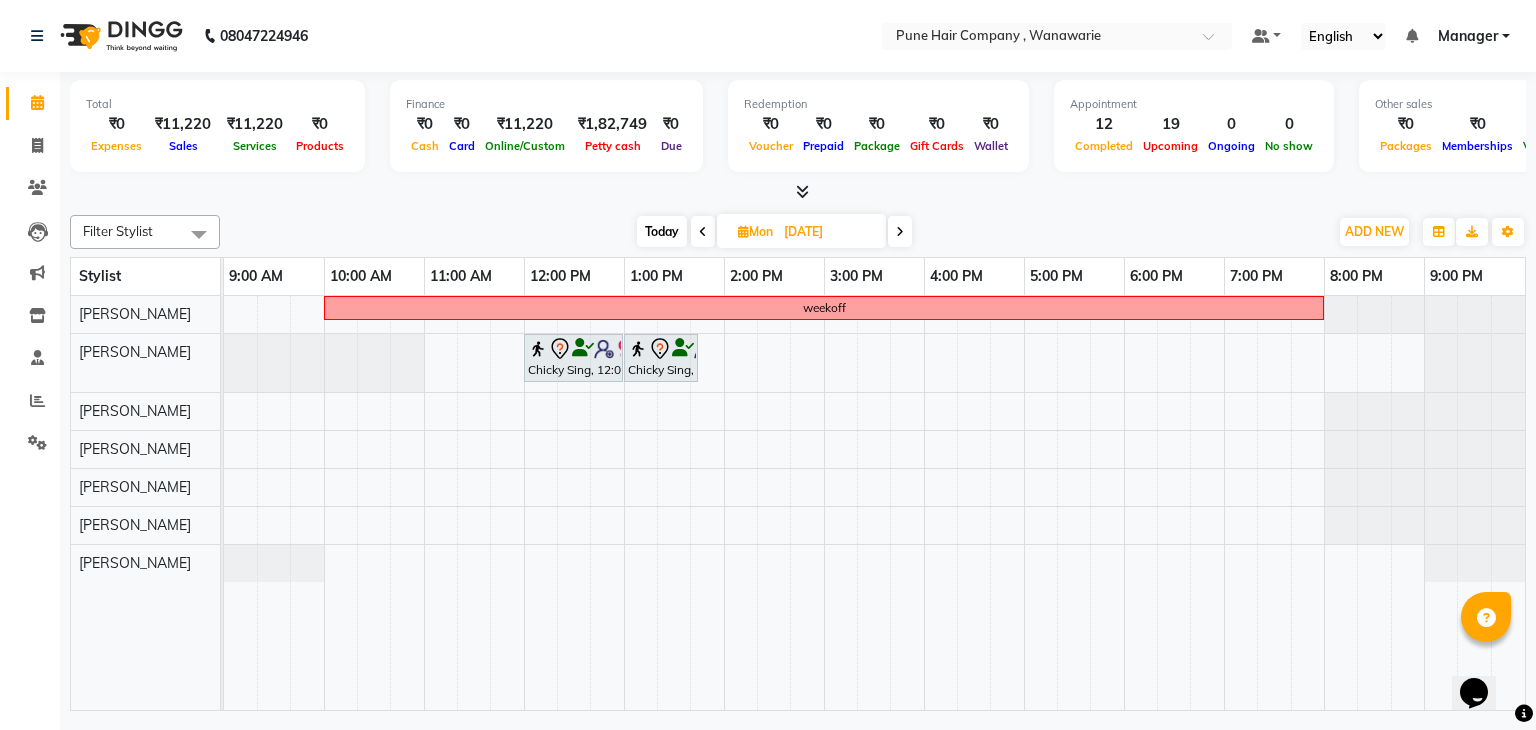 click at bounding box center (900, 232) 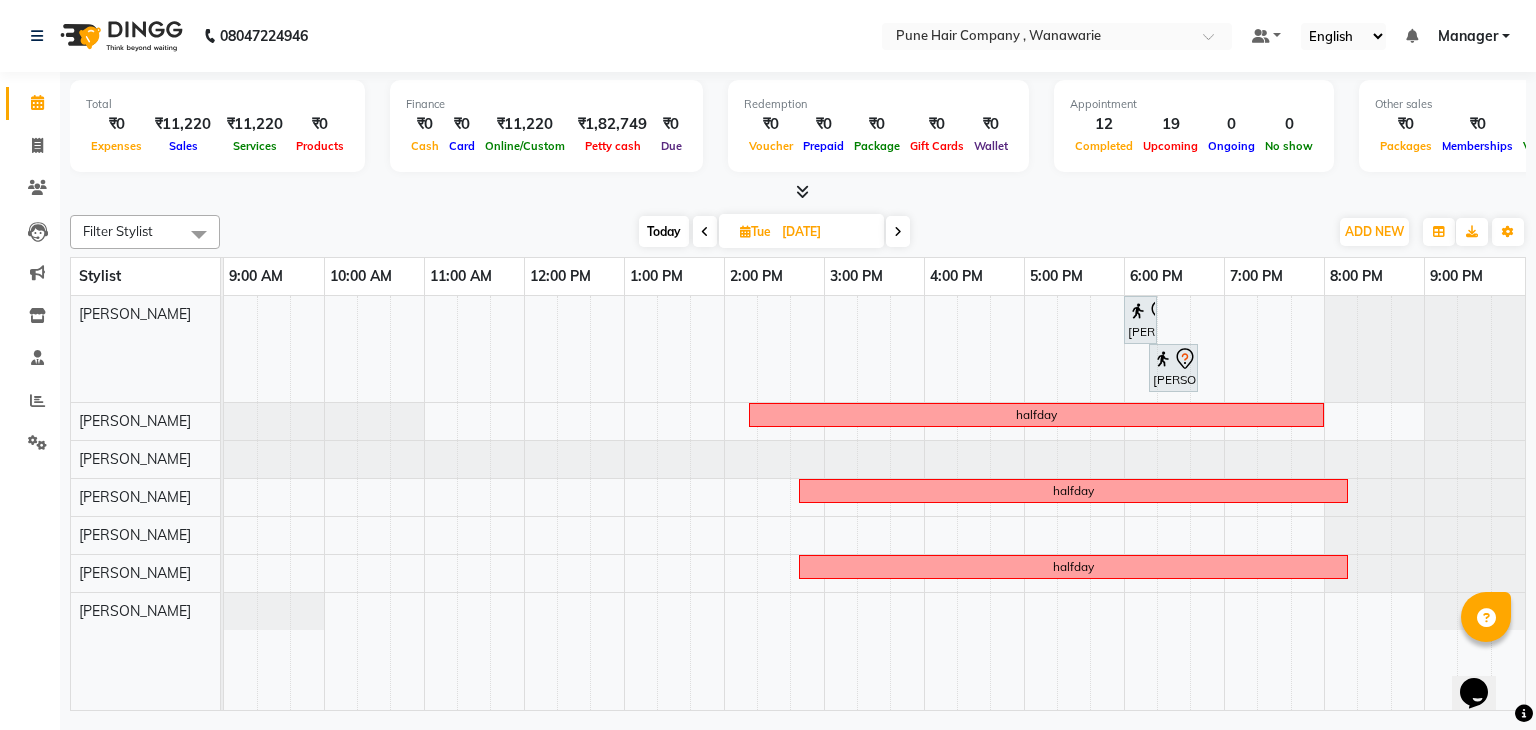 click on "[DATE]" at bounding box center [826, 232] 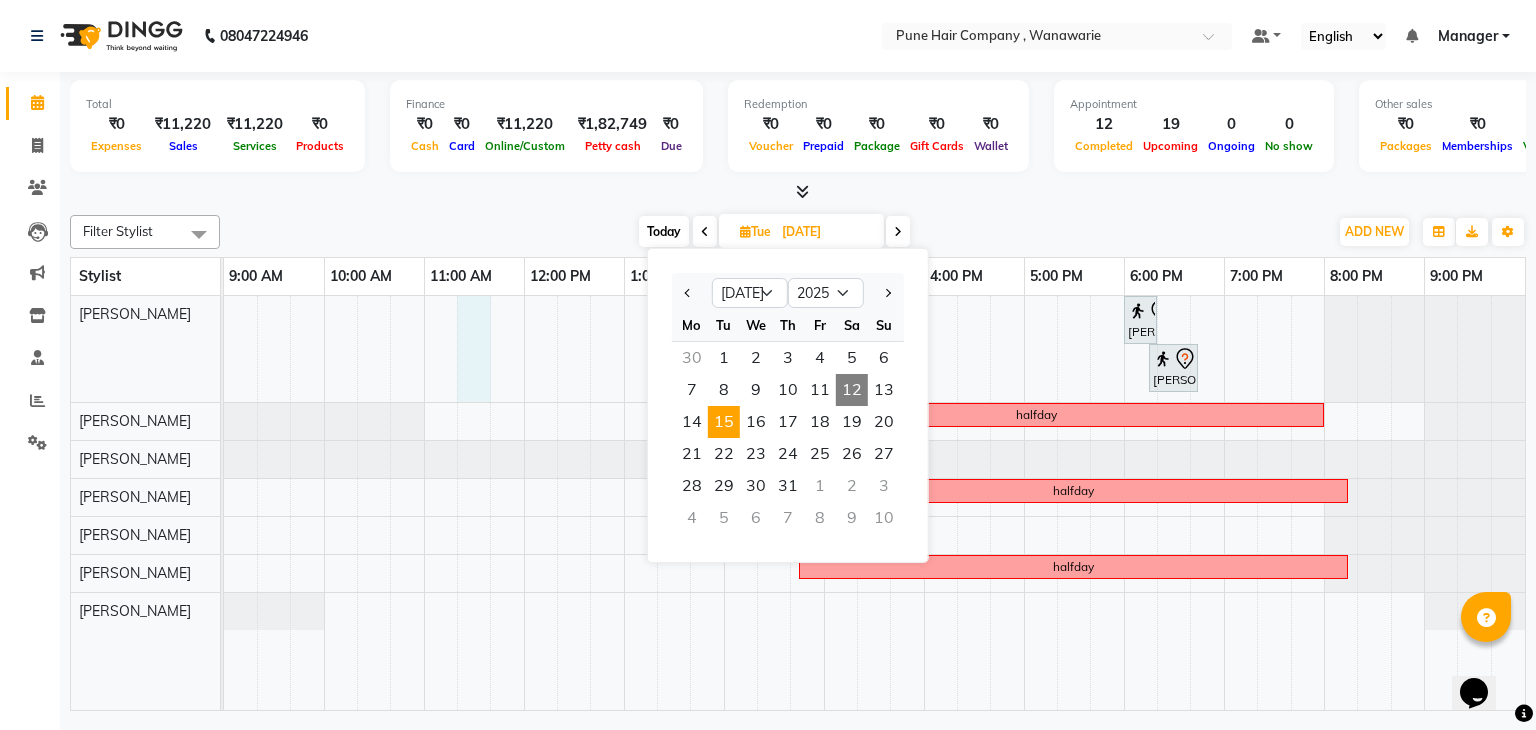 click on "[PERSON_NAME], 06:00 PM-06:20 PM, Add_Hairwash Medium             [PERSON_NAME] Ranguta, 06:15 PM-06:45 PM, BlowDry Medium  halfday   halfday   halfday" at bounding box center (874, 503) 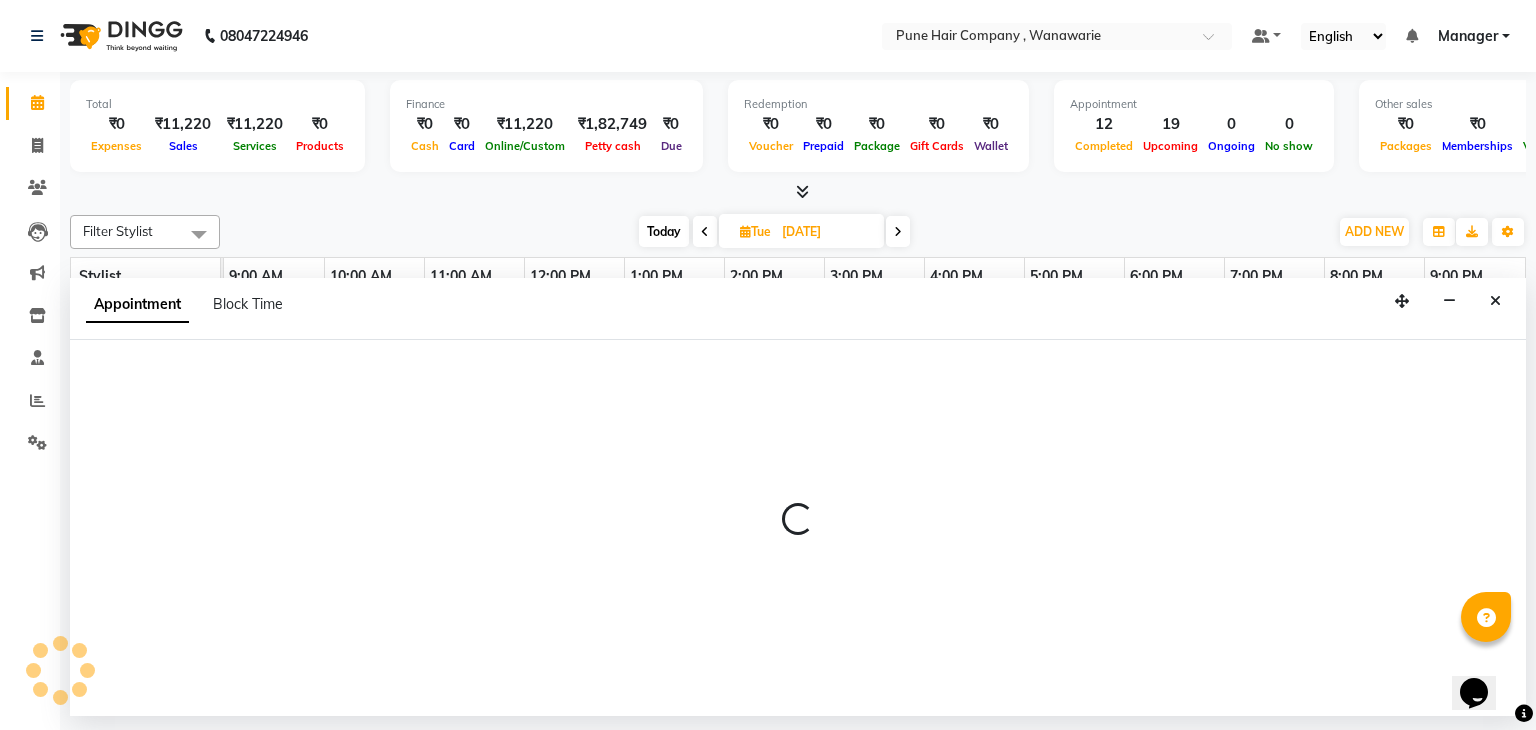 select on "74577" 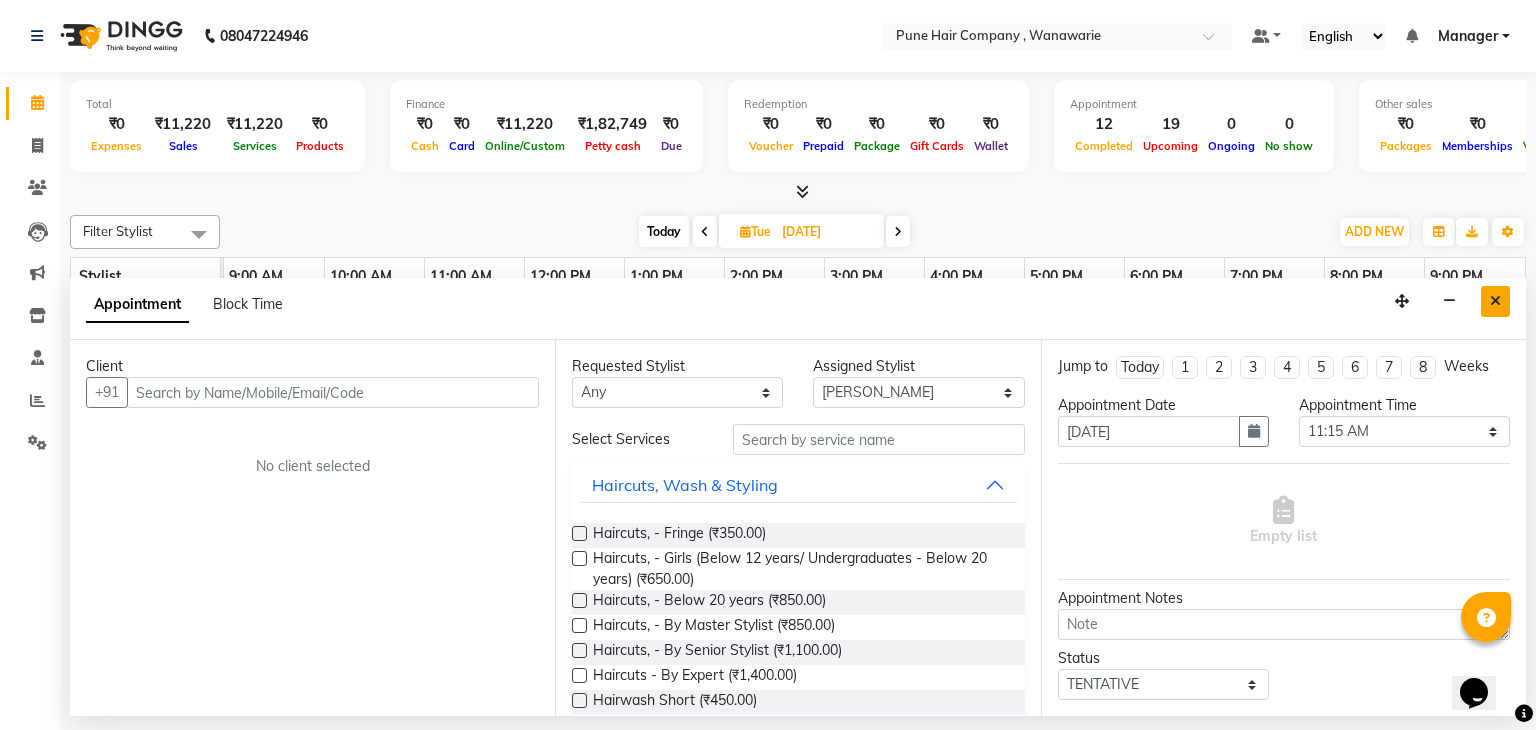 click at bounding box center (1495, 301) 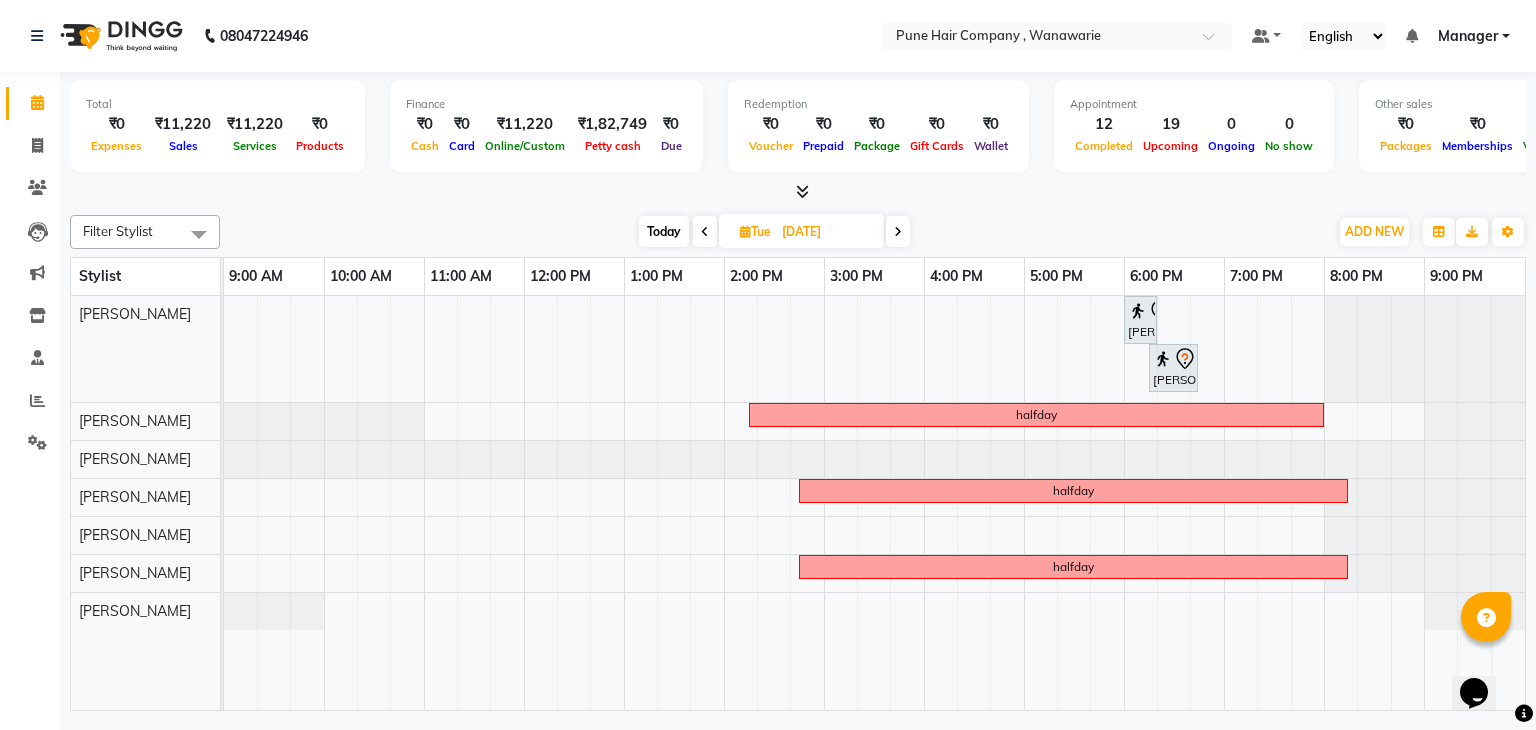 click on "[DATE]" at bounding box center (826, 232) 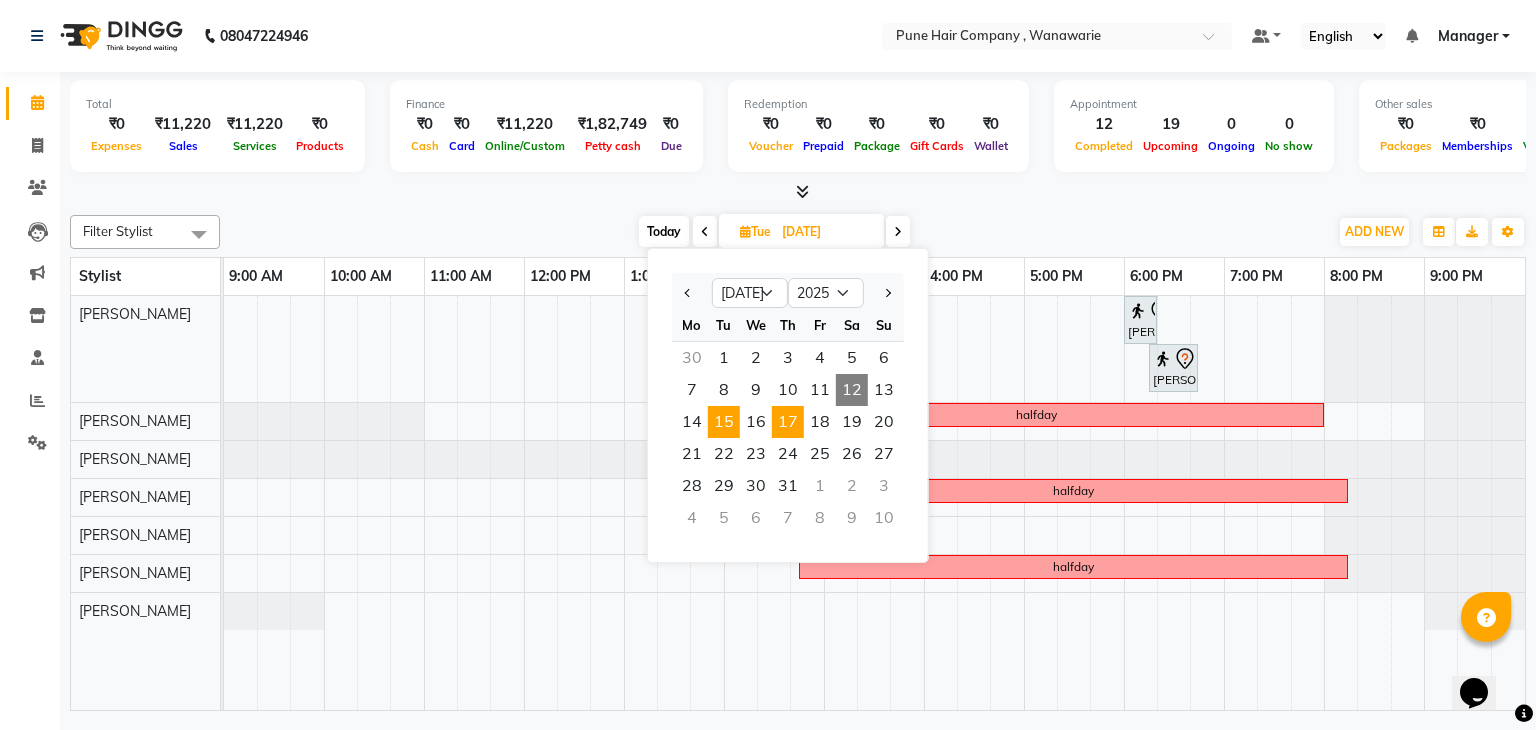 click on "17" at bounding box center (788, 422) 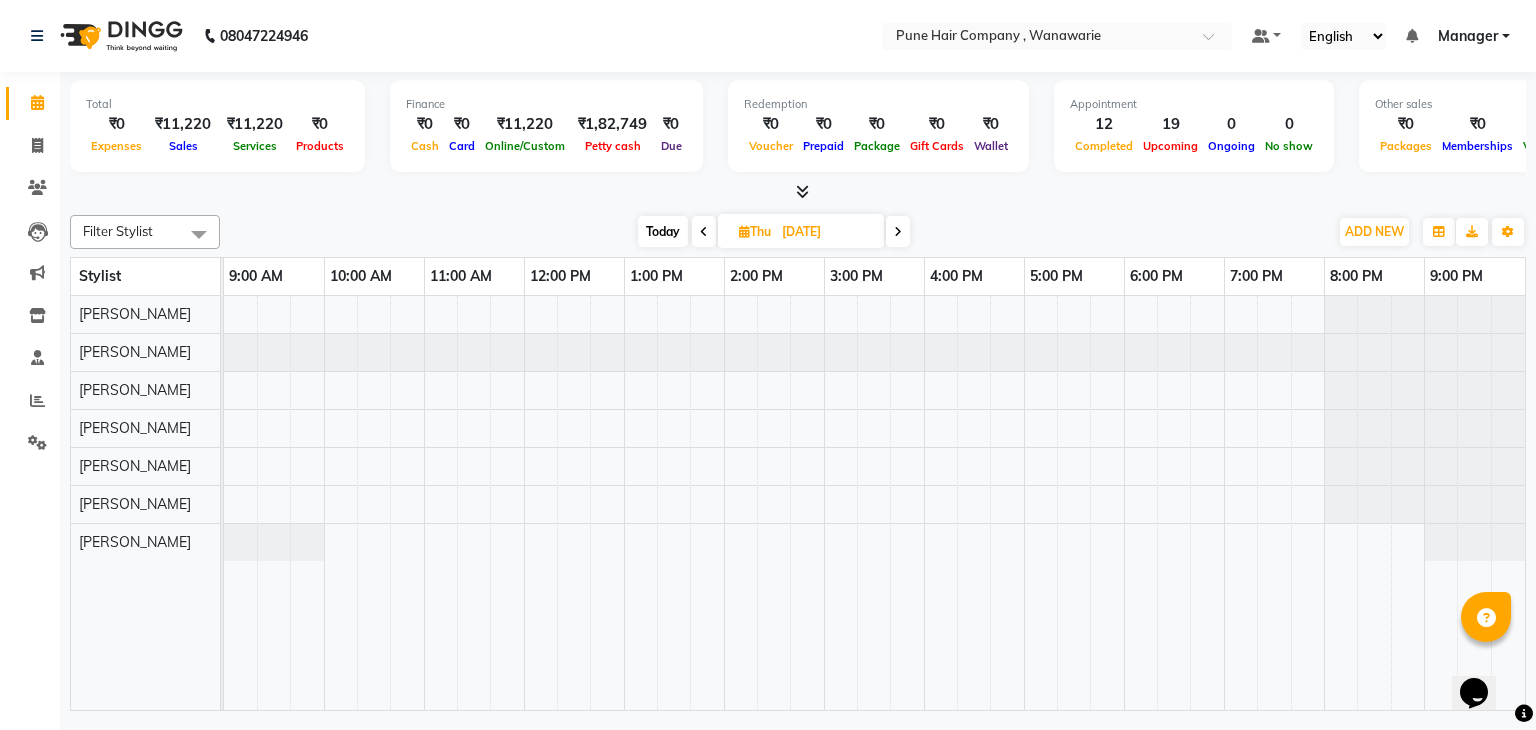 click at bounding box center [874, 503] 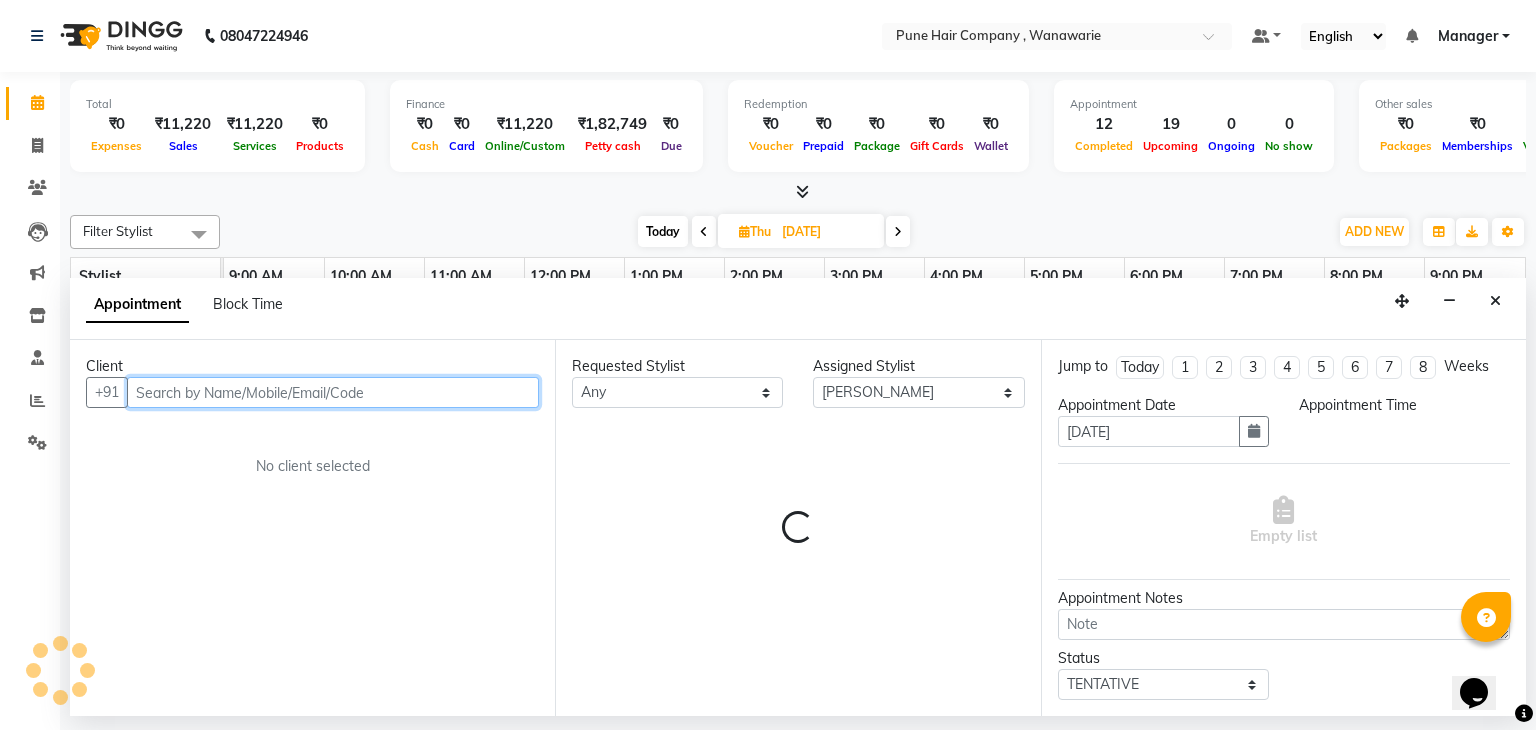 select on "600" 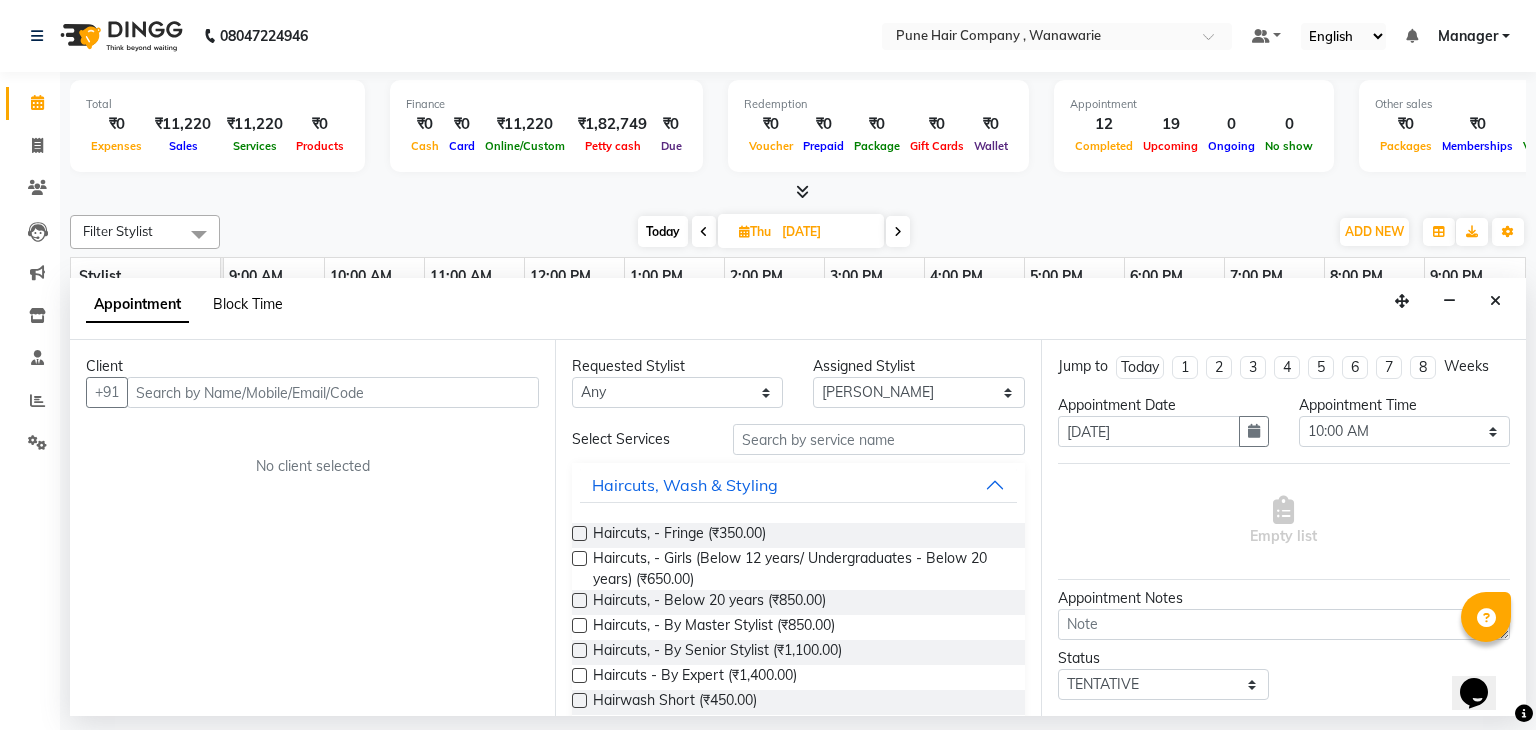 click on "Block Time" at bounding box center [248, 304] 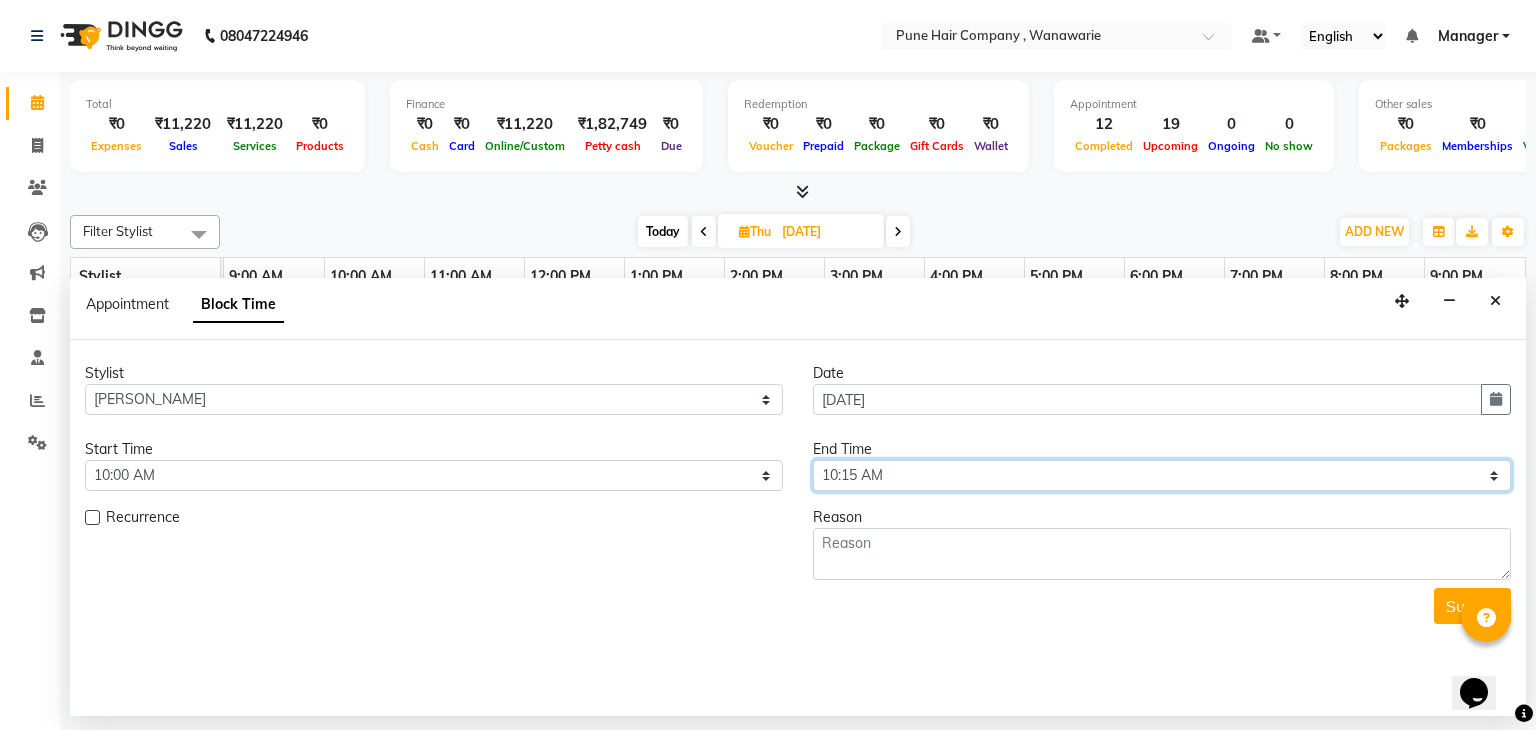 click on "Select 10:00 AM 10:15 AM 10:30 AM 10:45 AM 11:00 AM 11:15 AM 11:30 AM 11:45 AM 12:00 PM 12:15 PM 12:30 PM 12:45 PM 01:00 PM 01:15 PM 01:30 PM 01:45 PM 02:00 PM 02:15 PM 02:30 PM 02:45 PM 03:00 PM 03:15 PM 03:30 PM 03:45 PM 04:00 PM 04:15 PM 04:30 PM 04:45 PM 05:00 PM 05:15 PM 05:30 PM 05:45 PM 06:00 PM 06:15 PM 06:30 PM 06:45 PM 07:00 PM 07:15 PM 07:30 PM 07:45 PM 08:00 PM 08:15 PM 08:30 PM 08:45 PM 09:00 PM" at bounding box center (1162, 475) 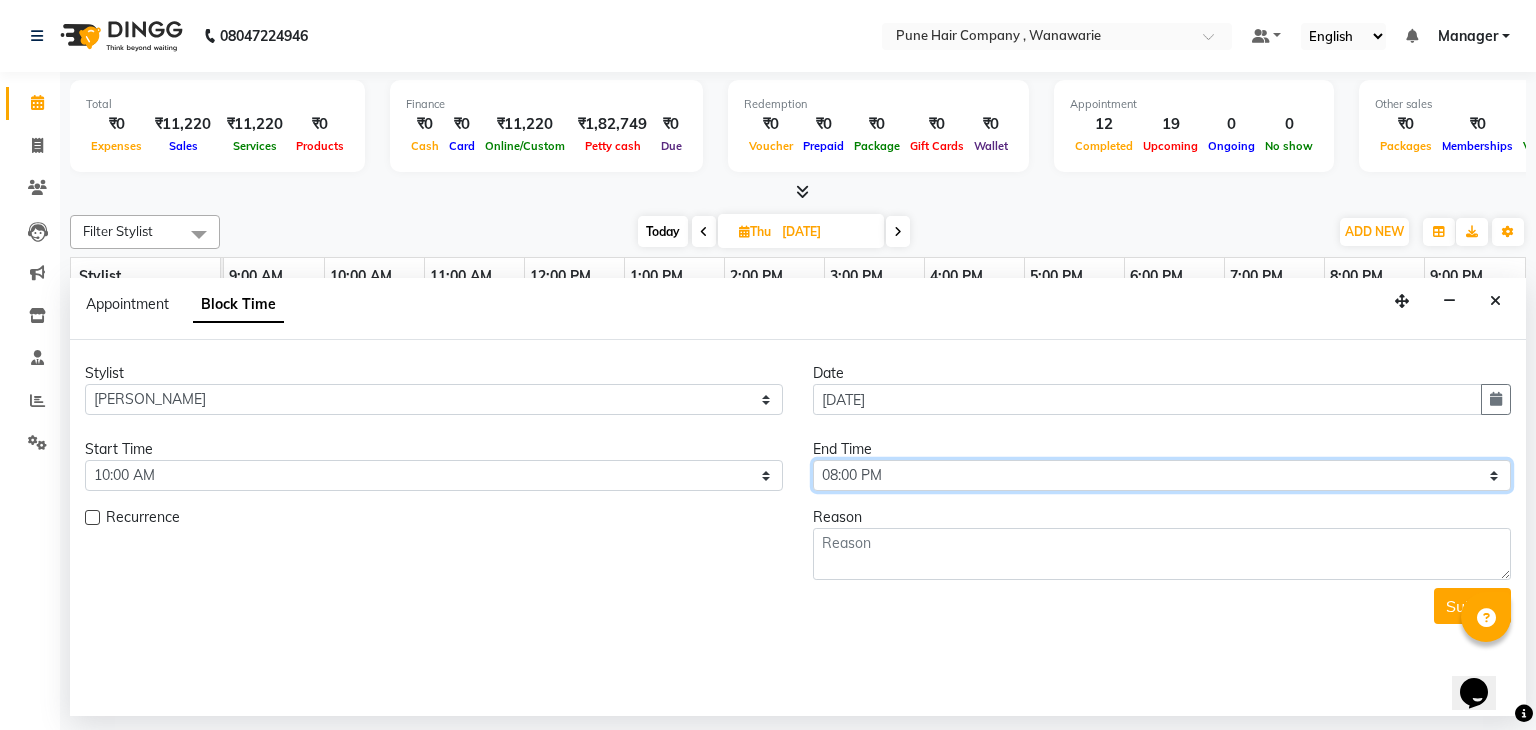 click on "Select 10:00 AM 10:15 AM 10:30 AM 10:45 AM 11:00 AM 11:15 AM 11:30 AM 11:45 AM 12:00 PM 12:15 PM 12:30 PM 12:45 PM 01:00 PM 01:15 PM 01:30 PM 01:45 PM 02:00 PM 02:15 PM 02:30 PM 02:45 PM 03:00 PM 03:15 PM 03:30 PM 03:45 PM 04:00 PM 04:15 PM 04:30 PM 04:45 PM 05:00 PM 05:15 PM 05:30 PM 05:45 PM 06:00 PM 06:15 PM 06:30 PM 06:45 PM 07:00 PM 07:15 PM 07:30 PM 07:45 PM 08:00 PM 08:15 PM 08:30 PM 08:45 PM 09:00 PM" at bounding box center (1162, 475) 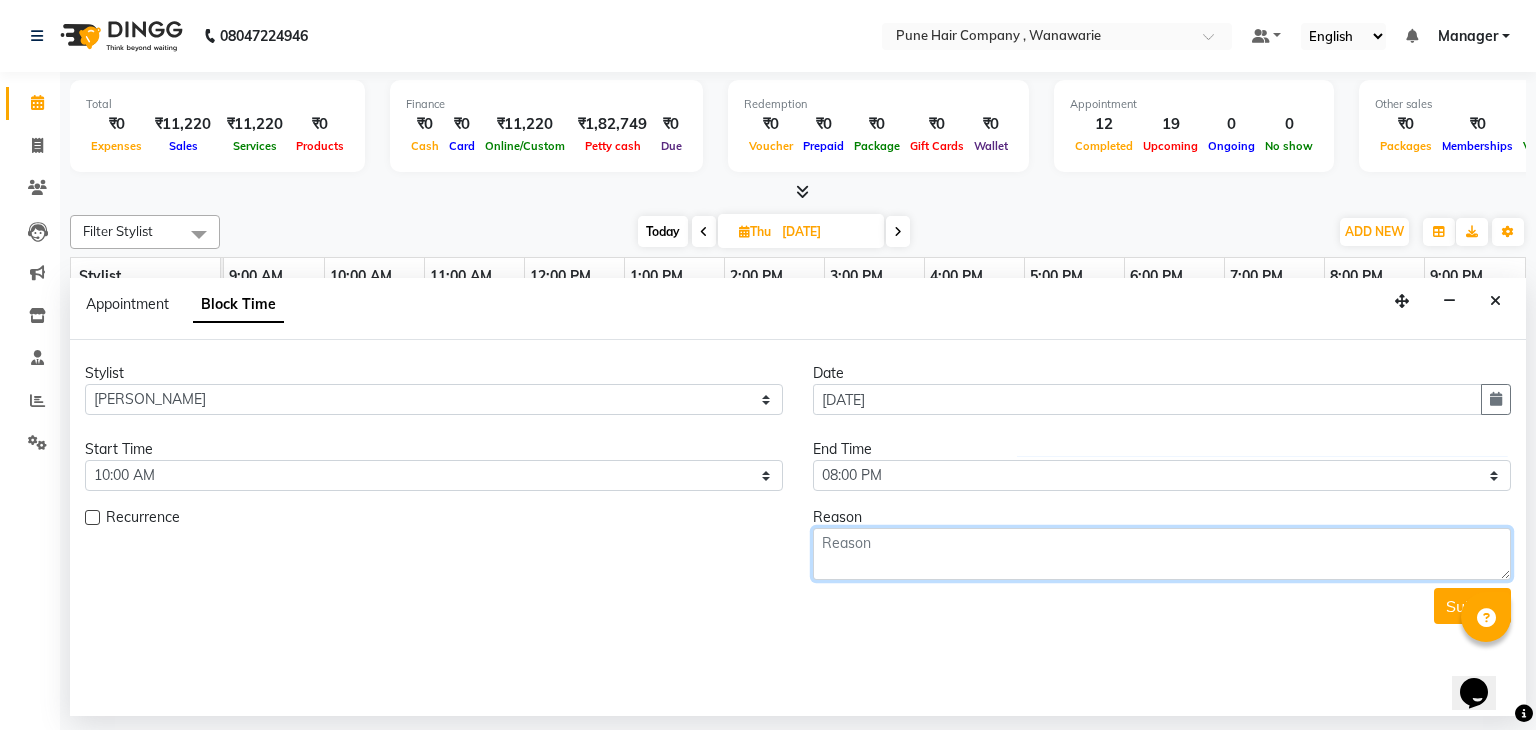 click at bounding box center [1162, 554] 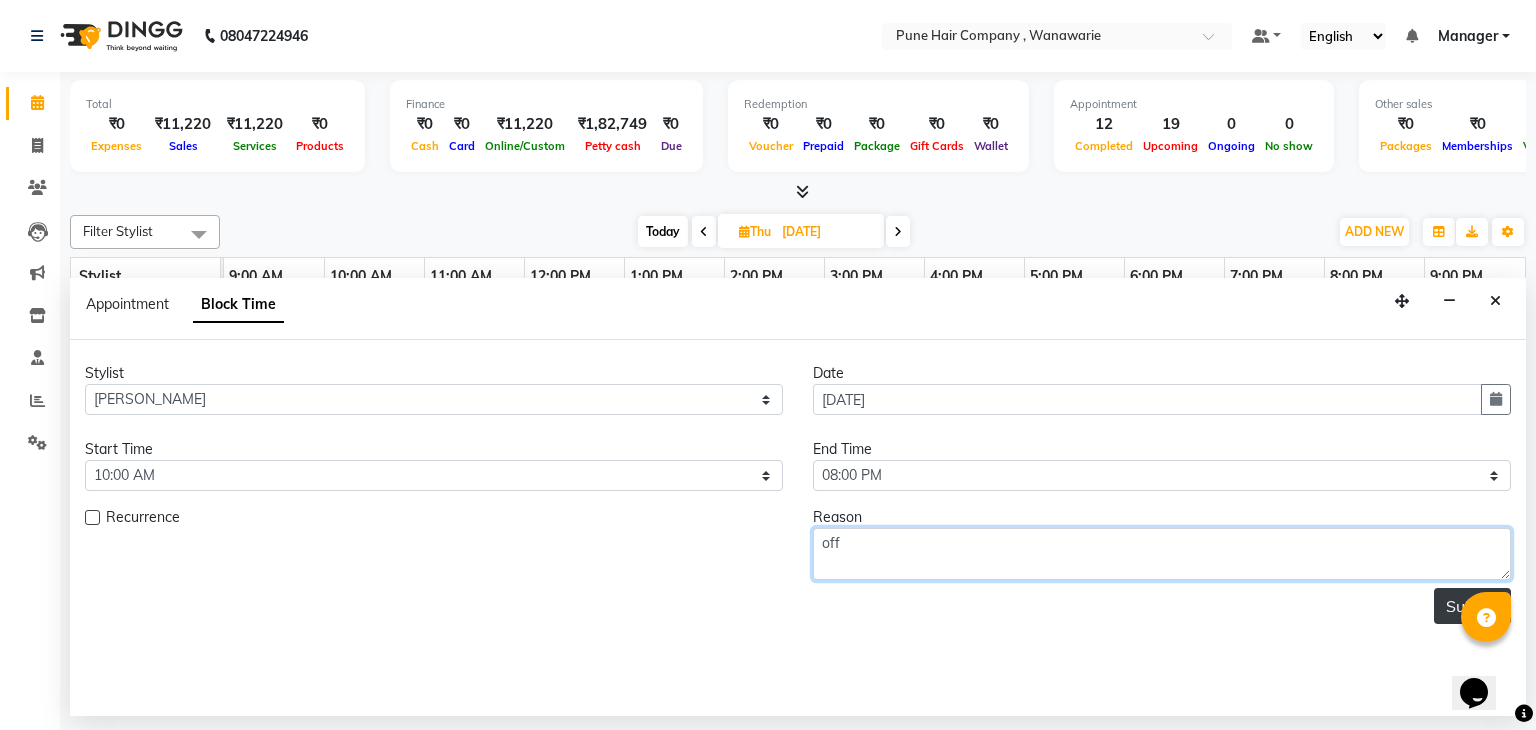 type on "off" 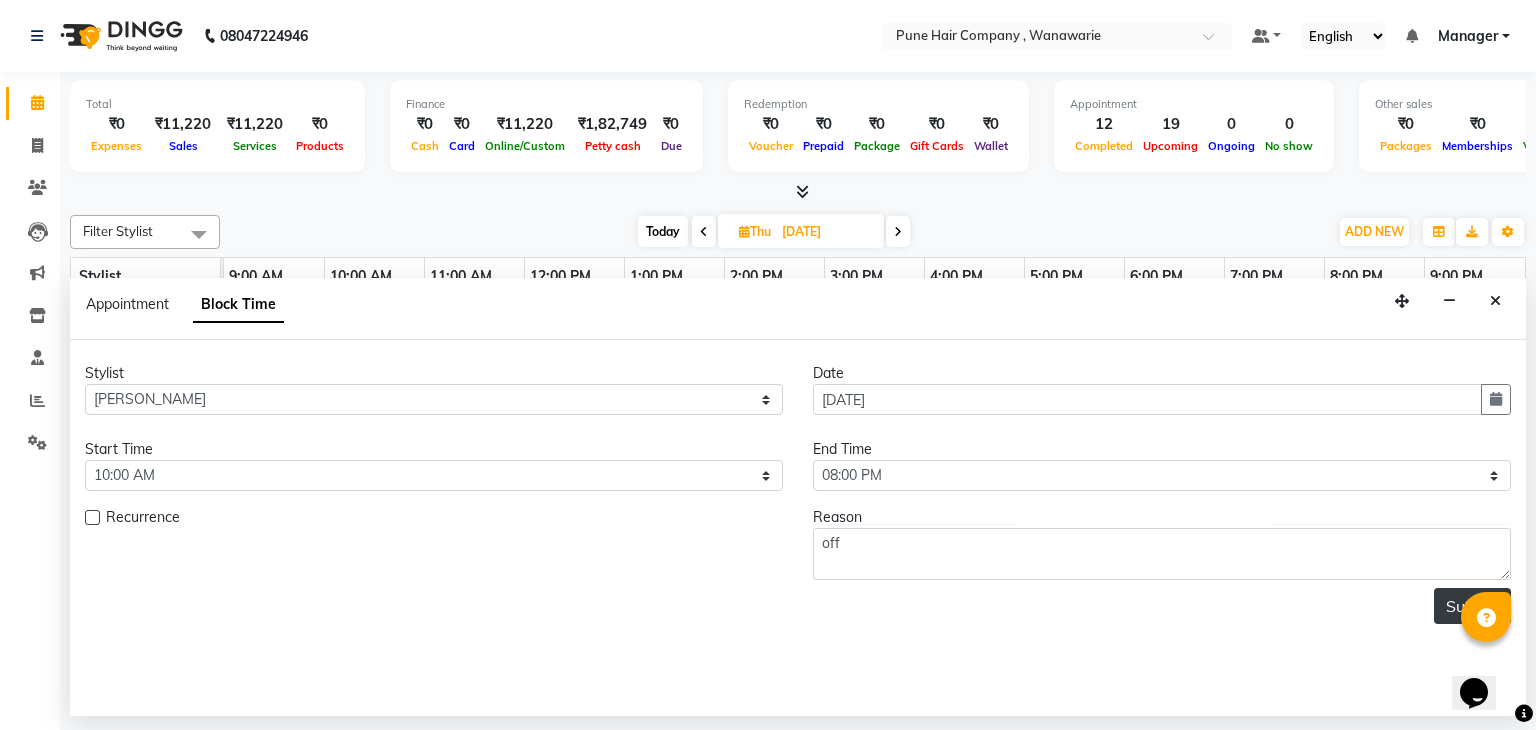 click on "Submit" at bounding box center (1472, 606) 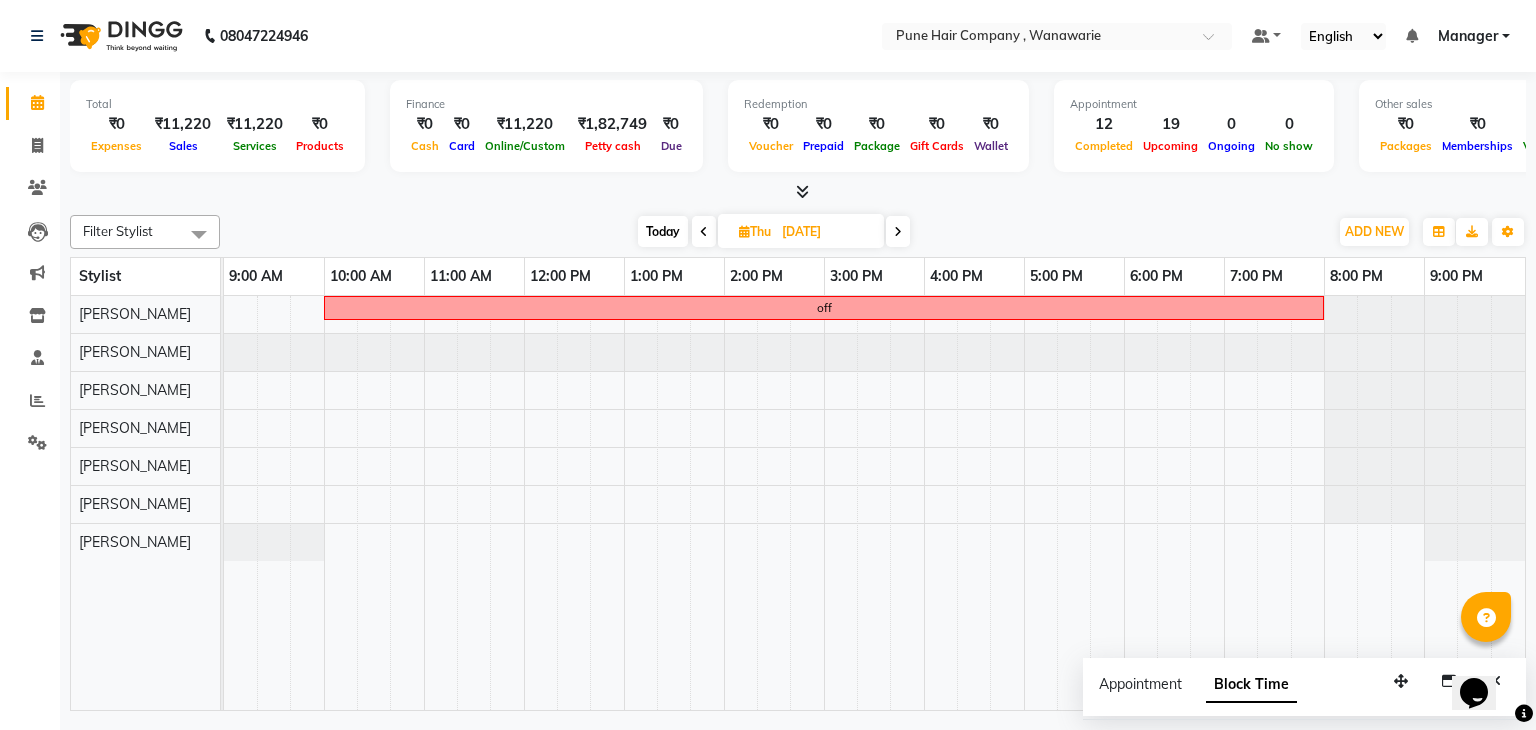 click on "Today" at bounding box center [663, 231] 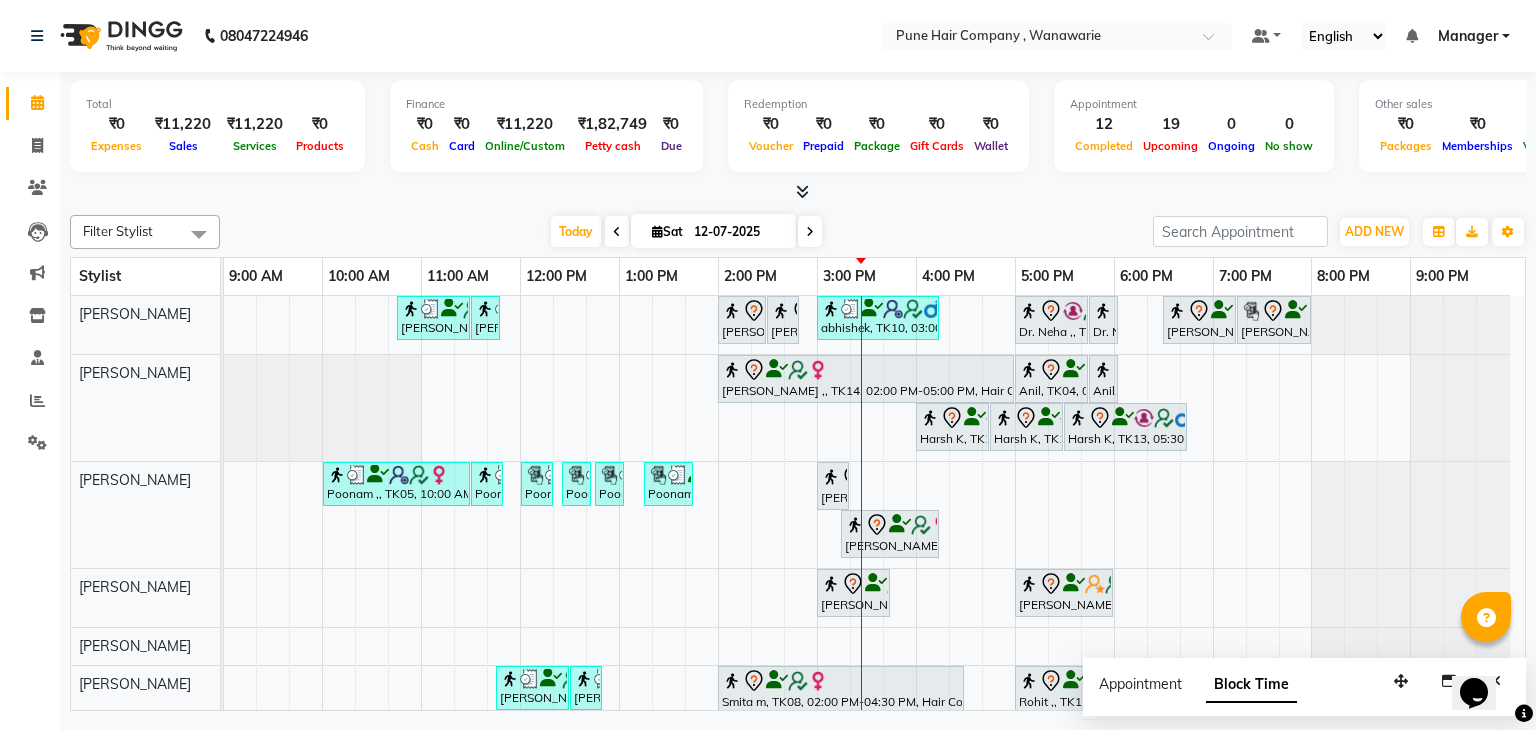 click on "12-07-2025" at bounding box center [738, 232] 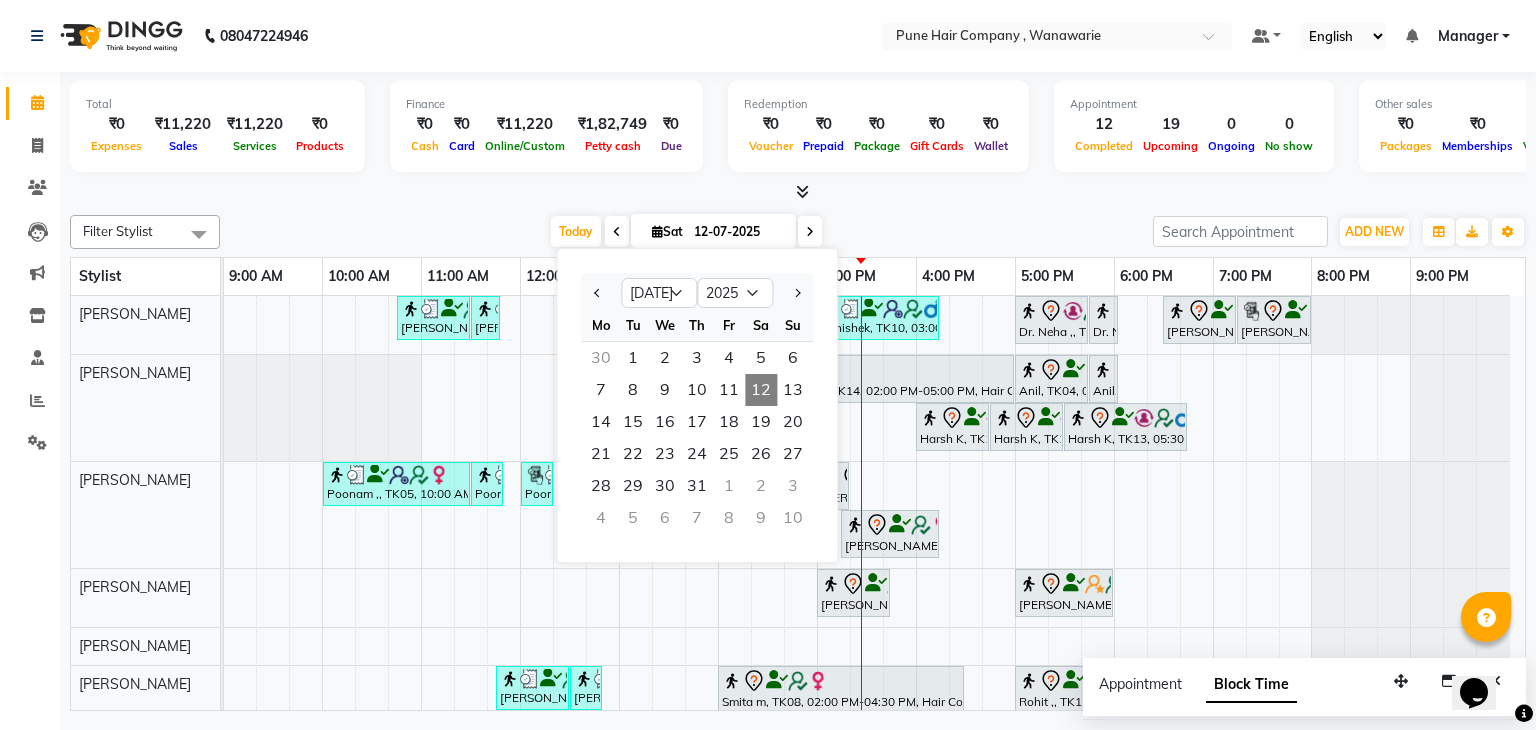 click at bounding box center [798, 192] 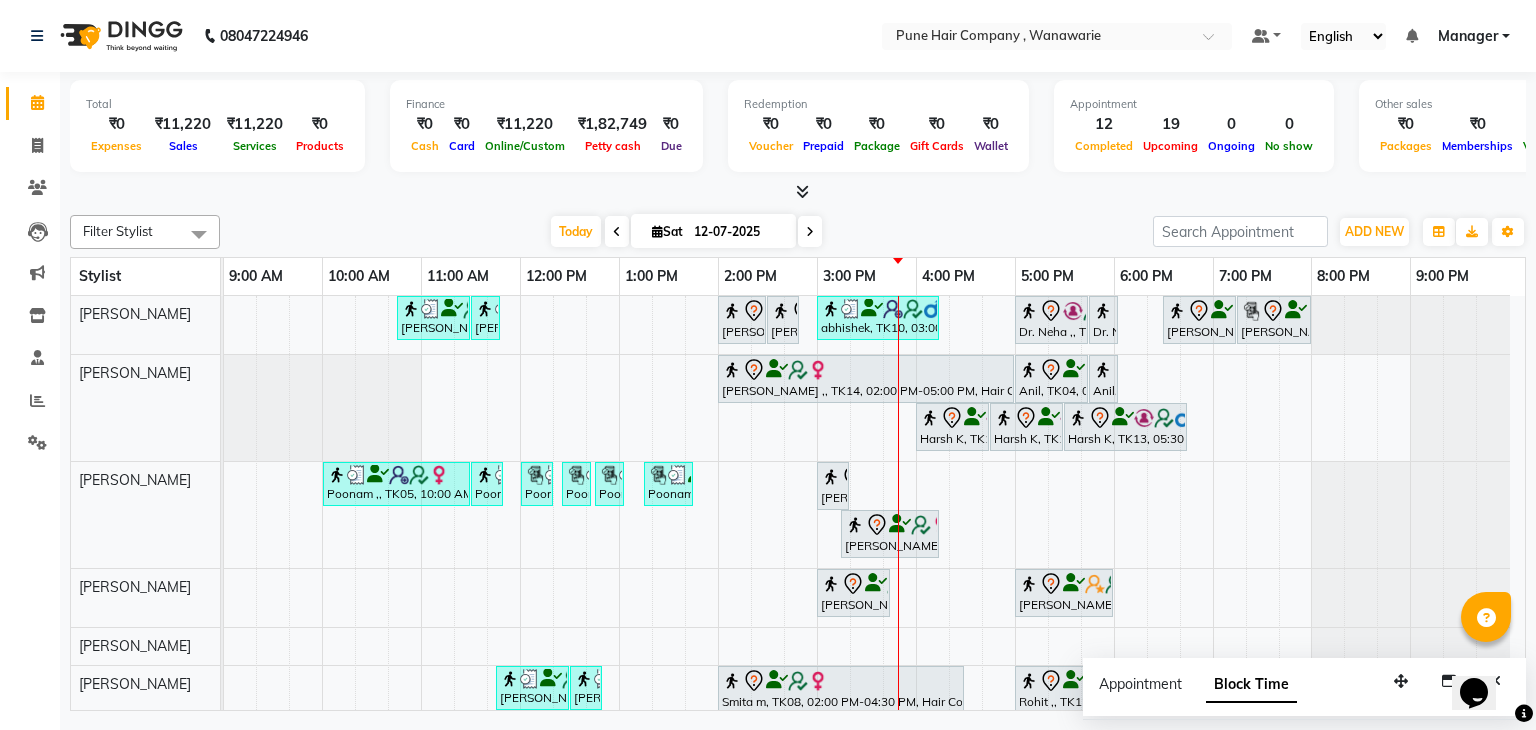 scroll, scrollTop: 89, scrollLeft: 0, axis: vertical 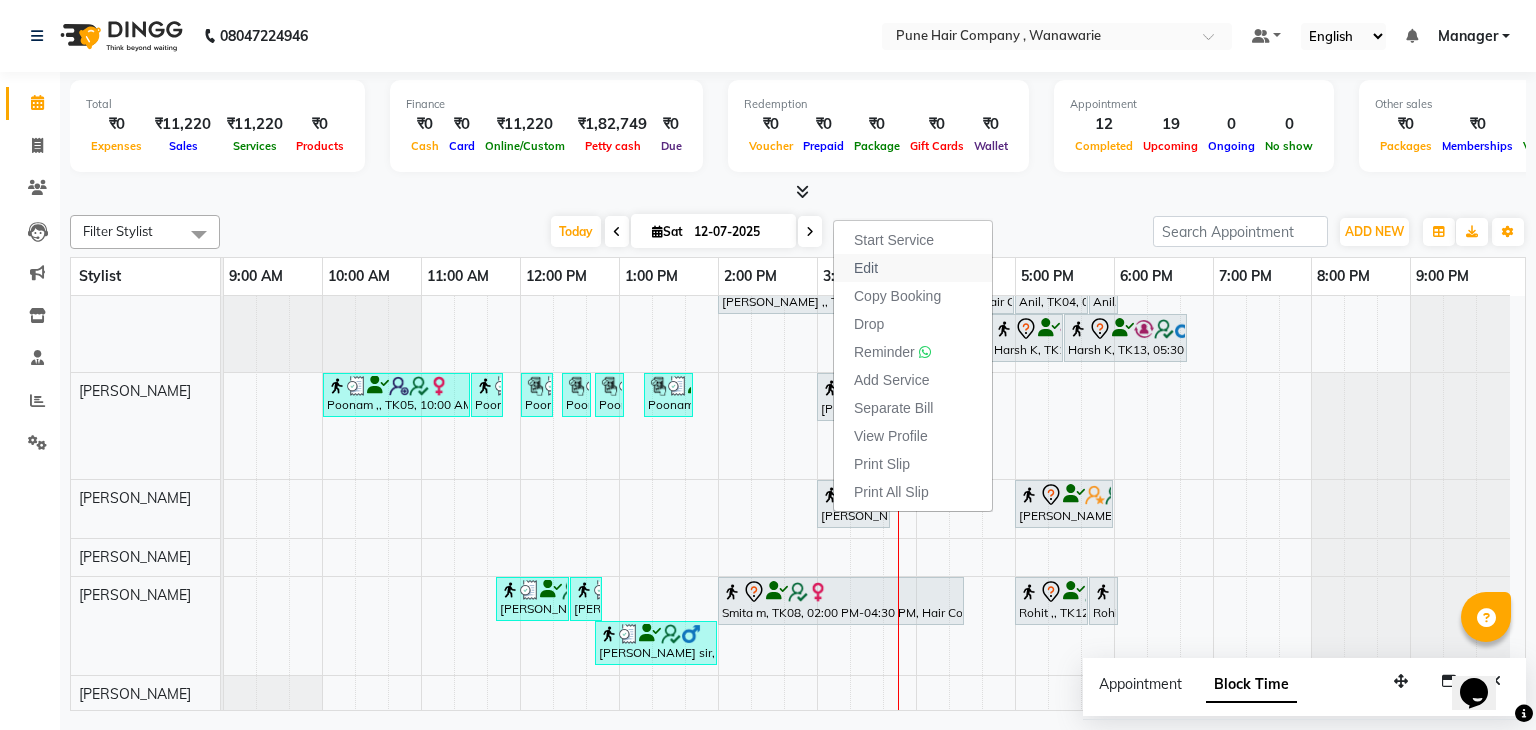 click on "Edit" at bounding box center (913, 268) 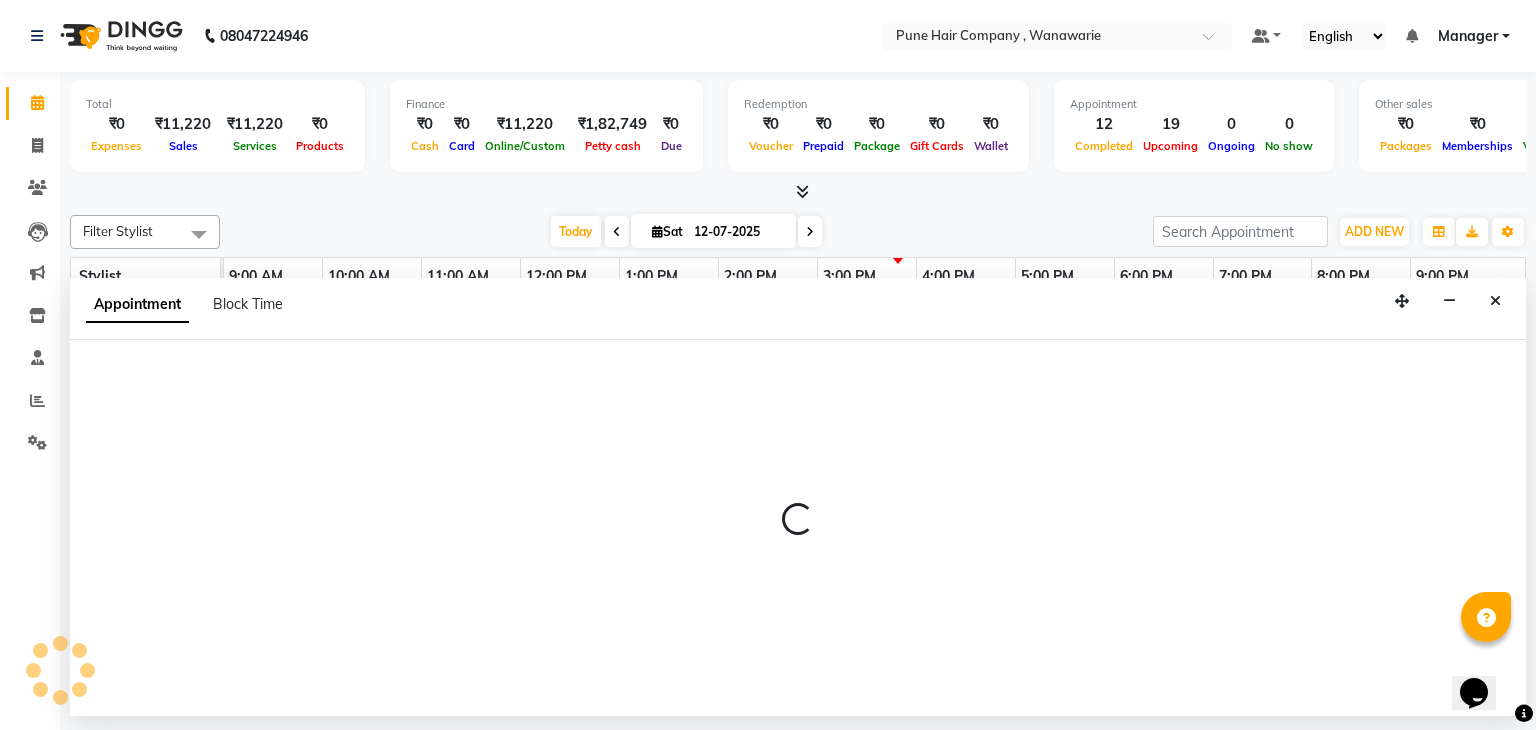 select on "tentative" 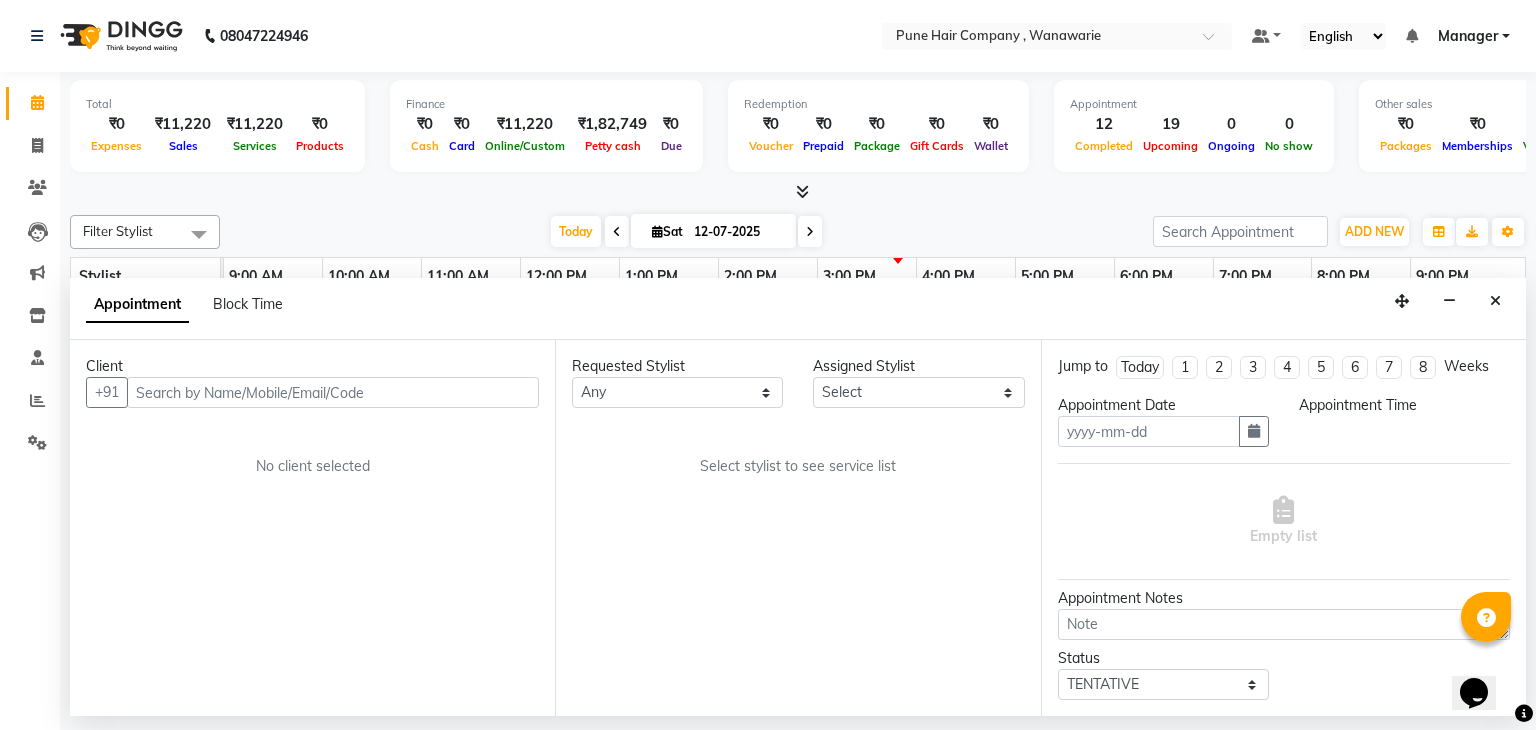 type on "12-07-2025" 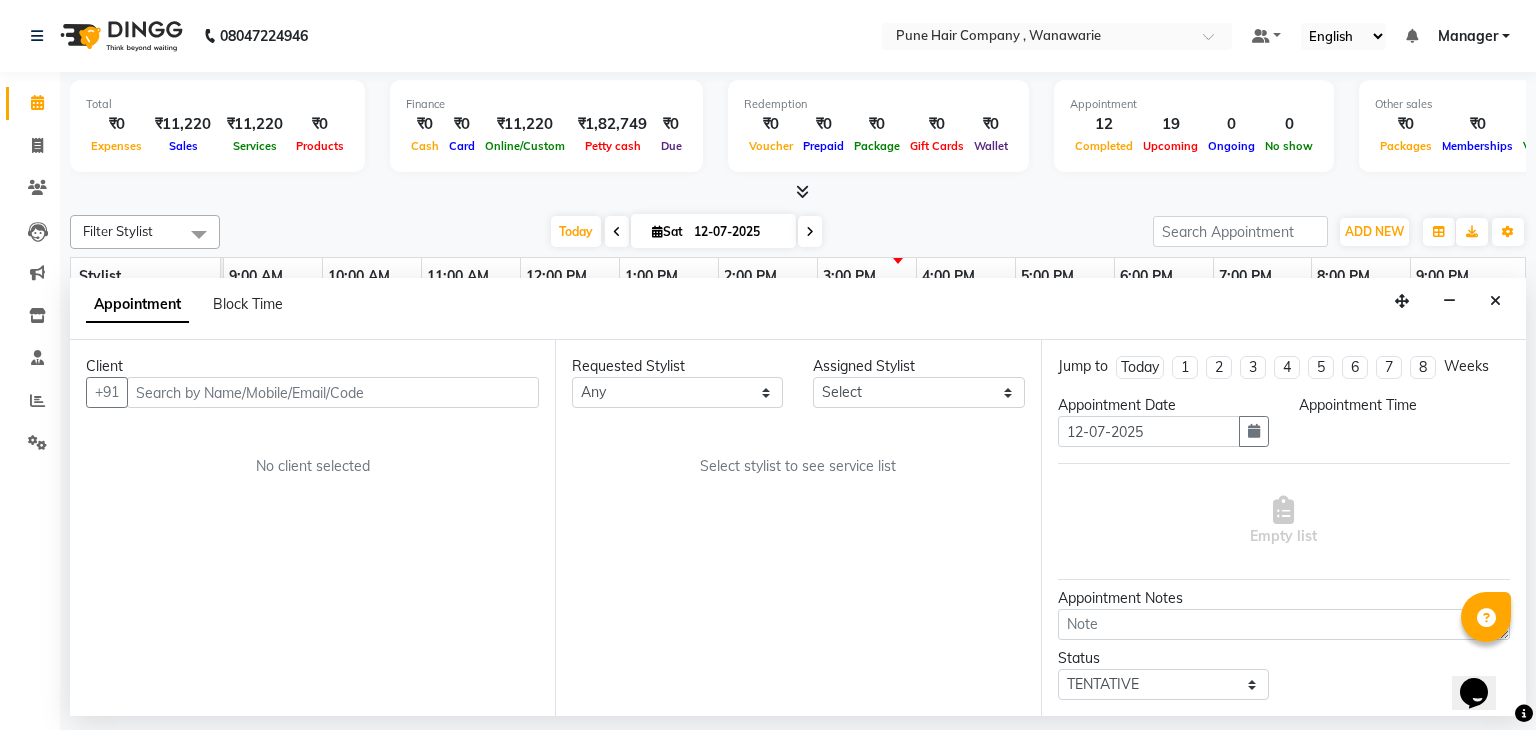 select on "840" 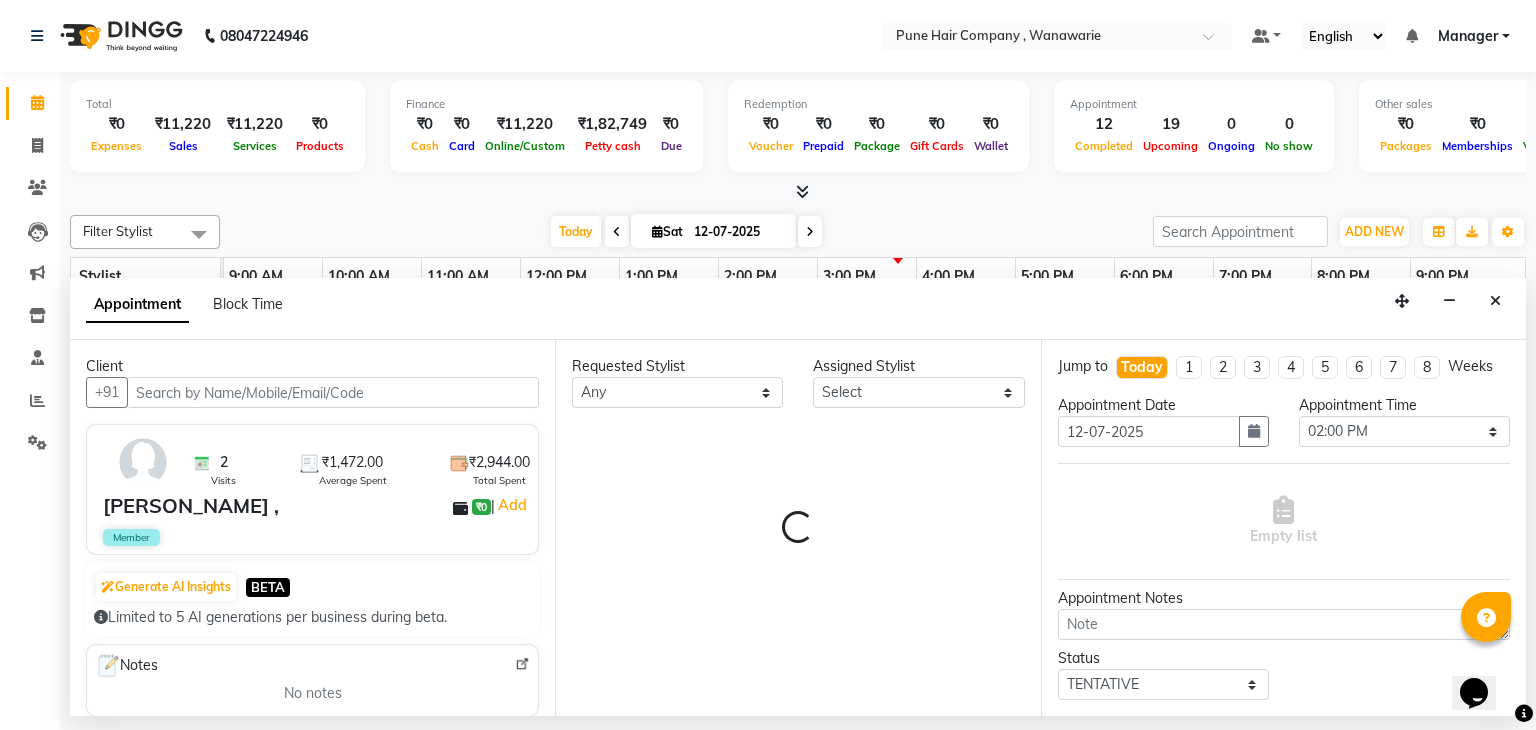 select on "74580" 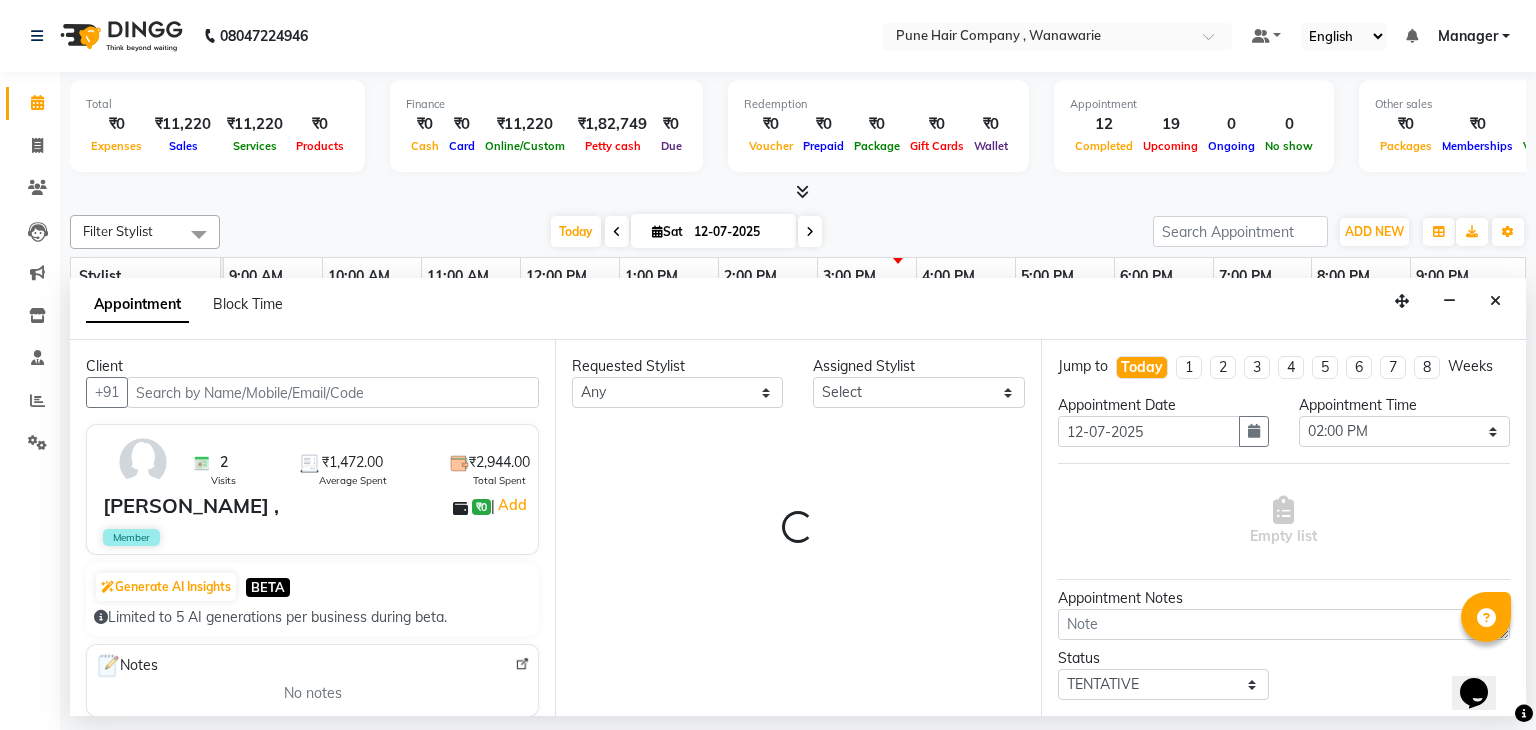 select on "74580" 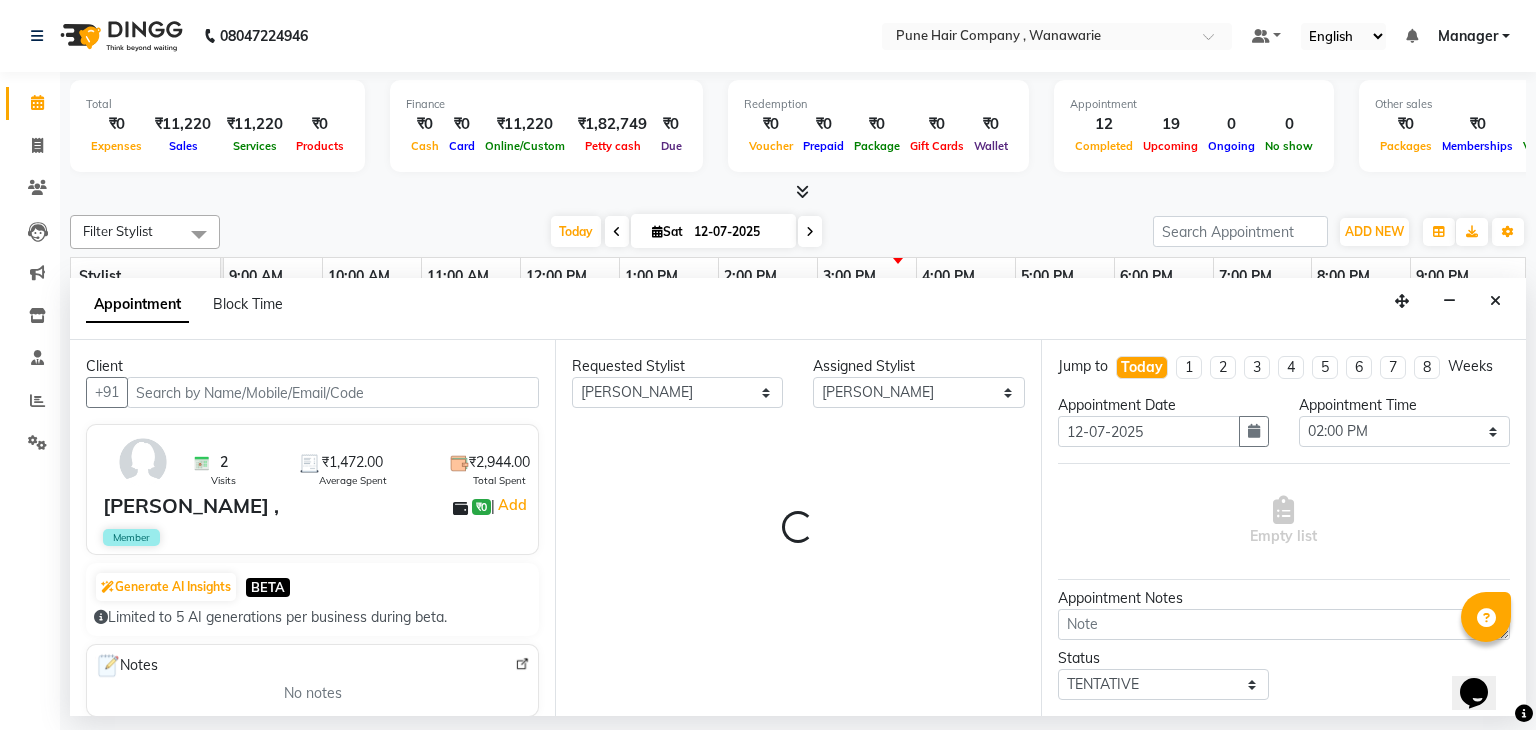 select on "4060" 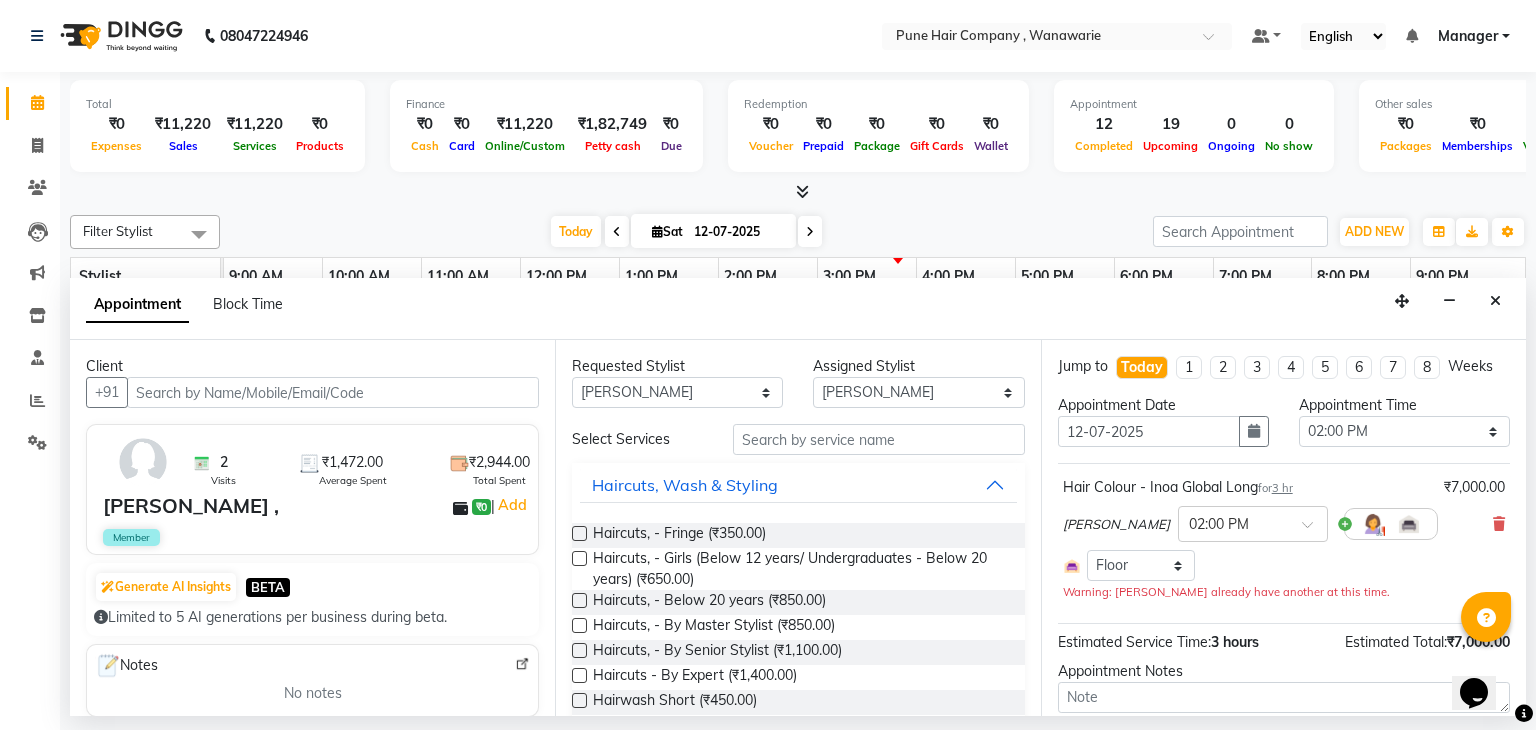 select on "4060" 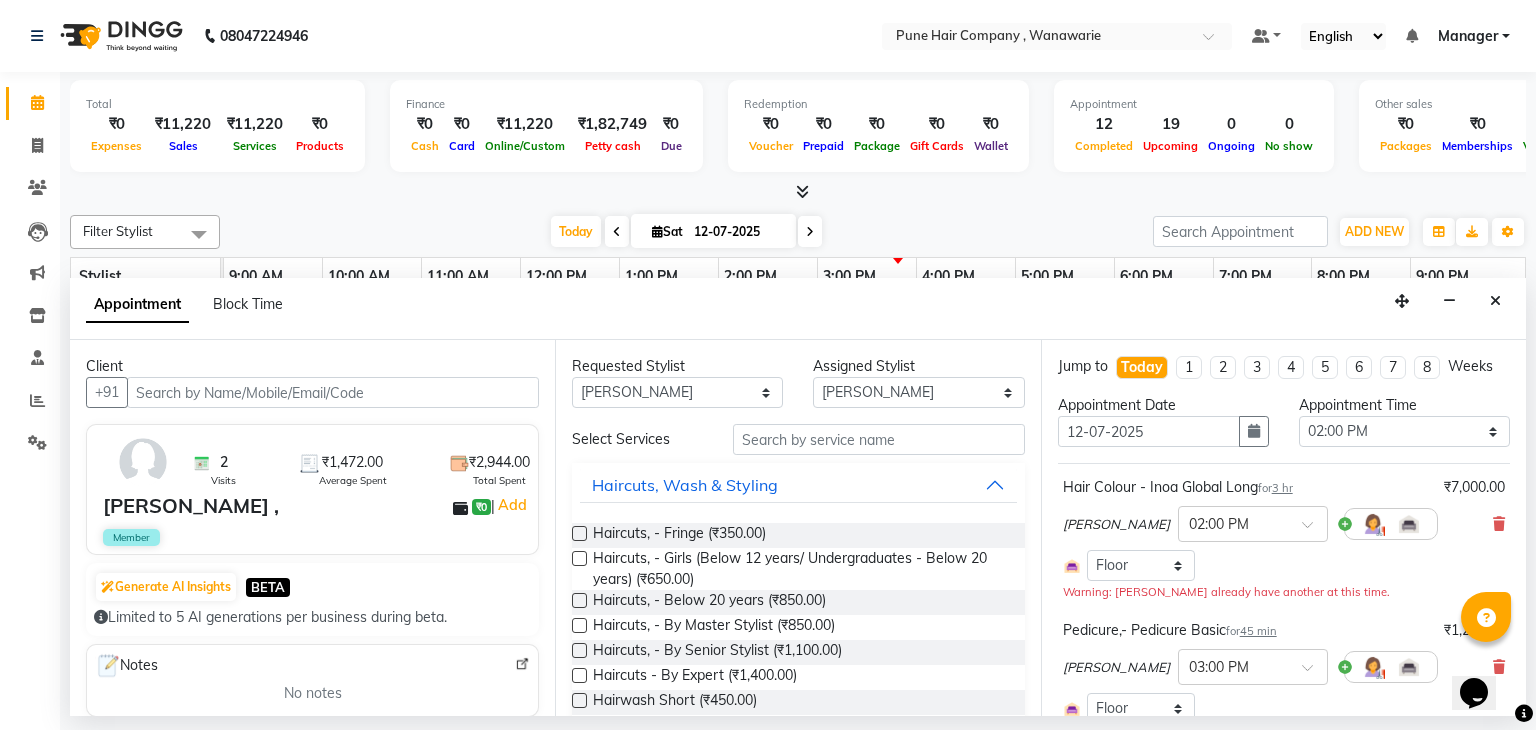 scroll, scrollTop: 267, scrollLeft: 0, axis: vertical 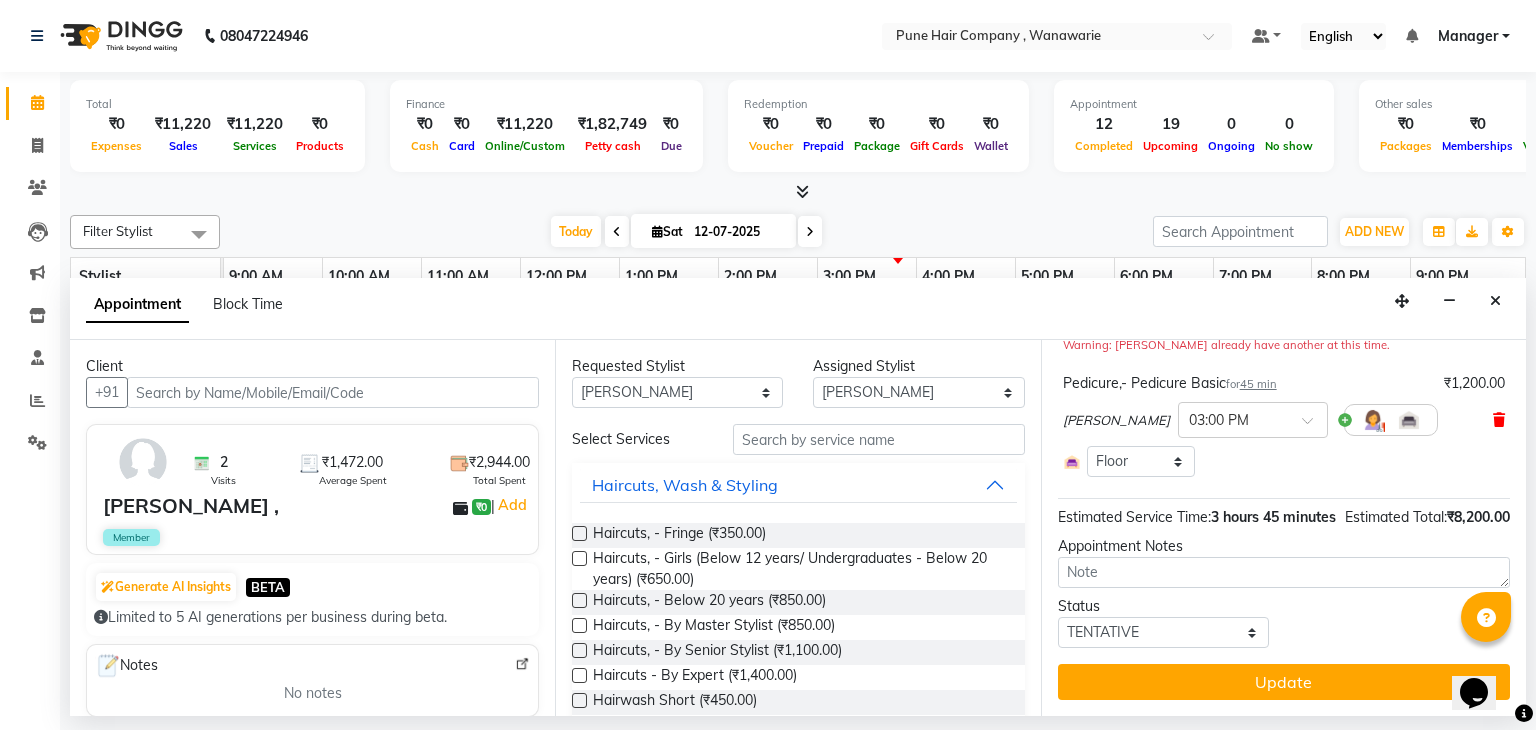 click at bounding box center (1499, 420) 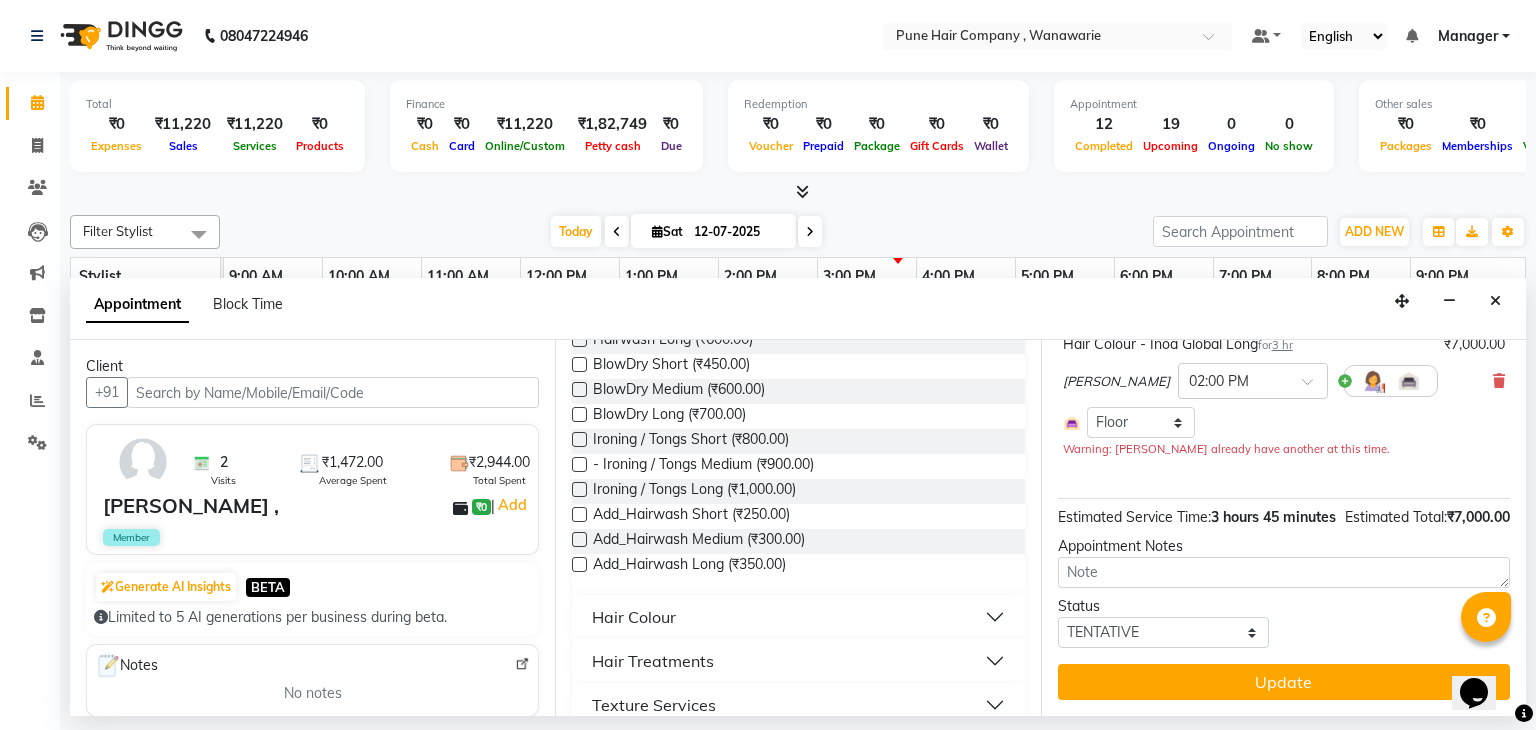 scroll, scrollTop: 745, scrollLeft: 0, axis: vertical 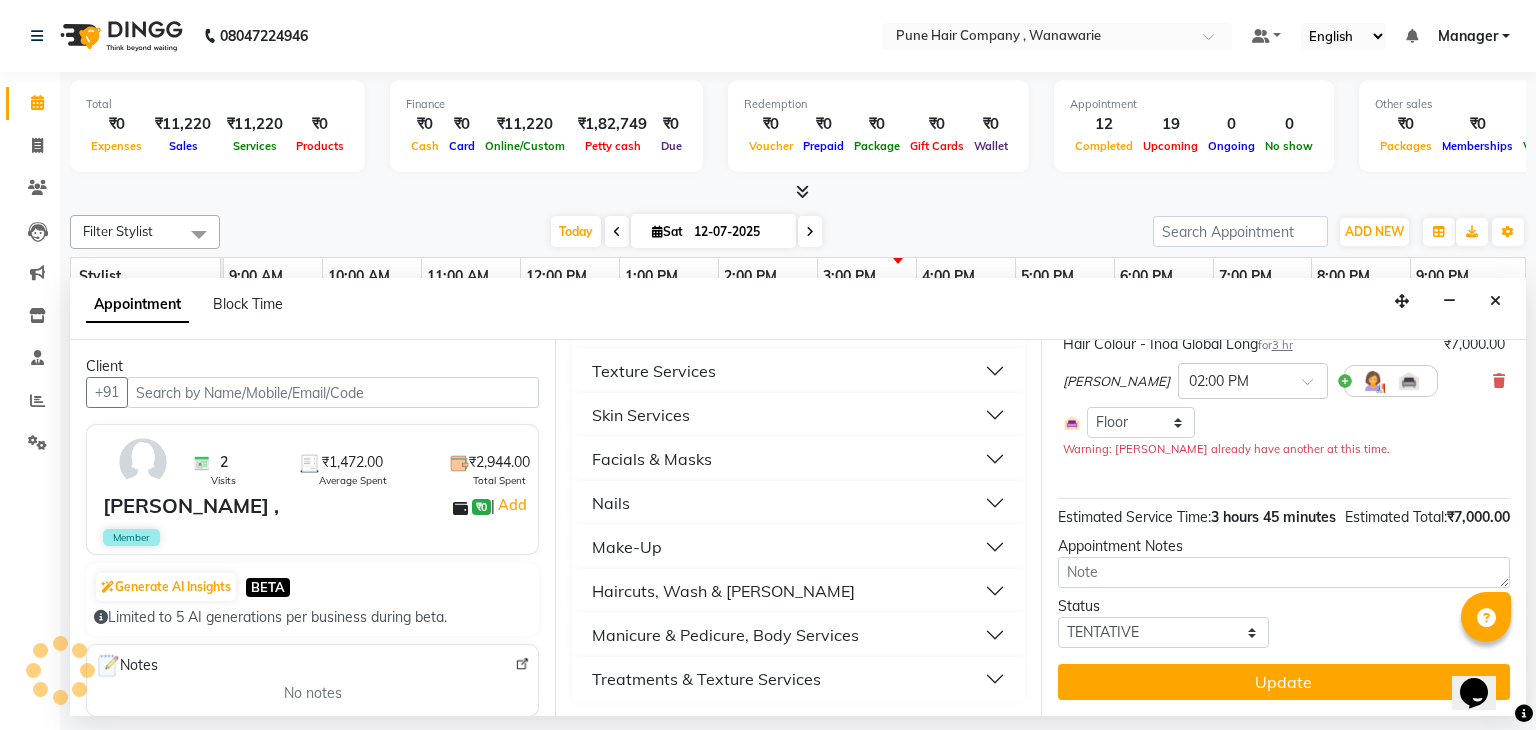 click on "Manicure & Pedicure, Body Services" at bounding box center (725, 635) 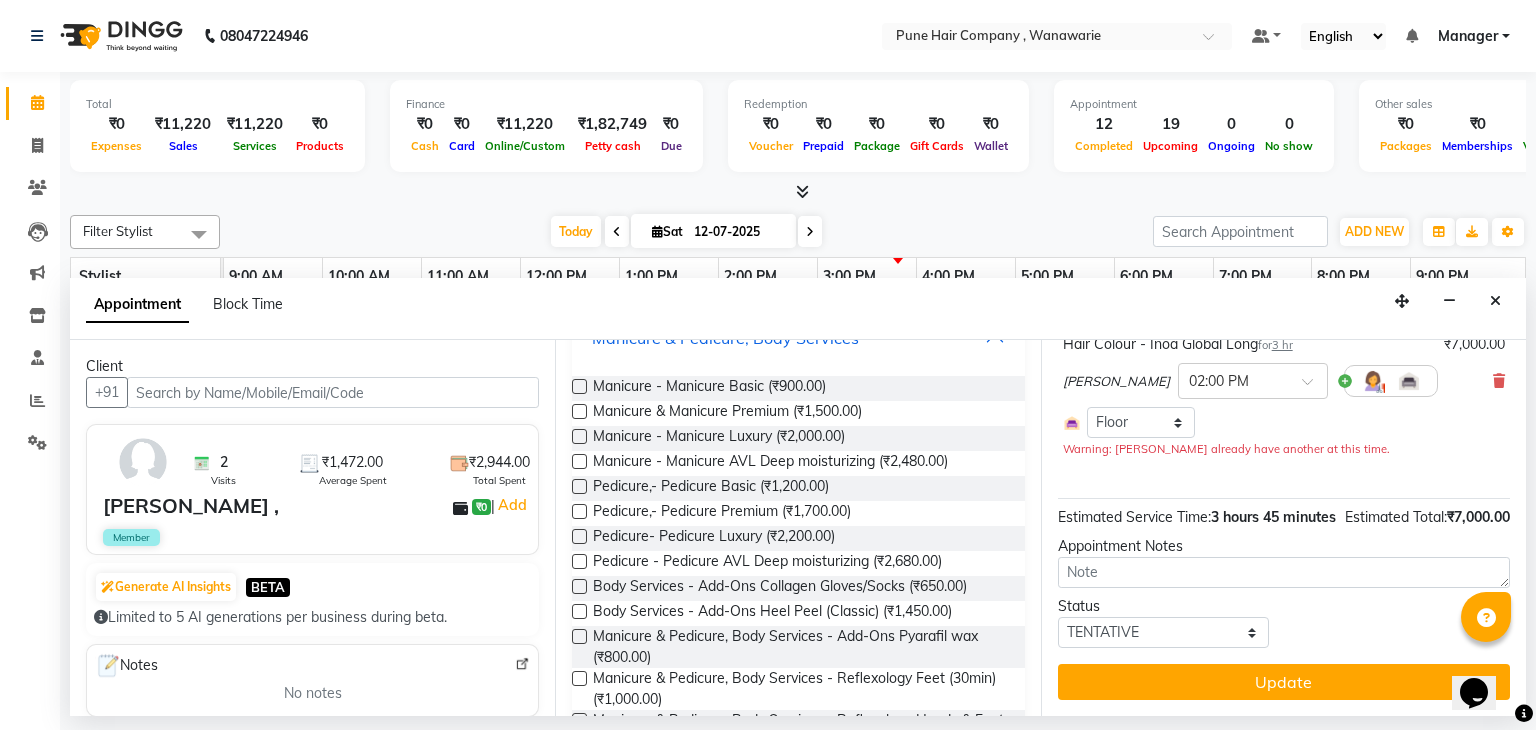 scroll, scrollTop: 1045, scrollLeft: 0, axis: vertical 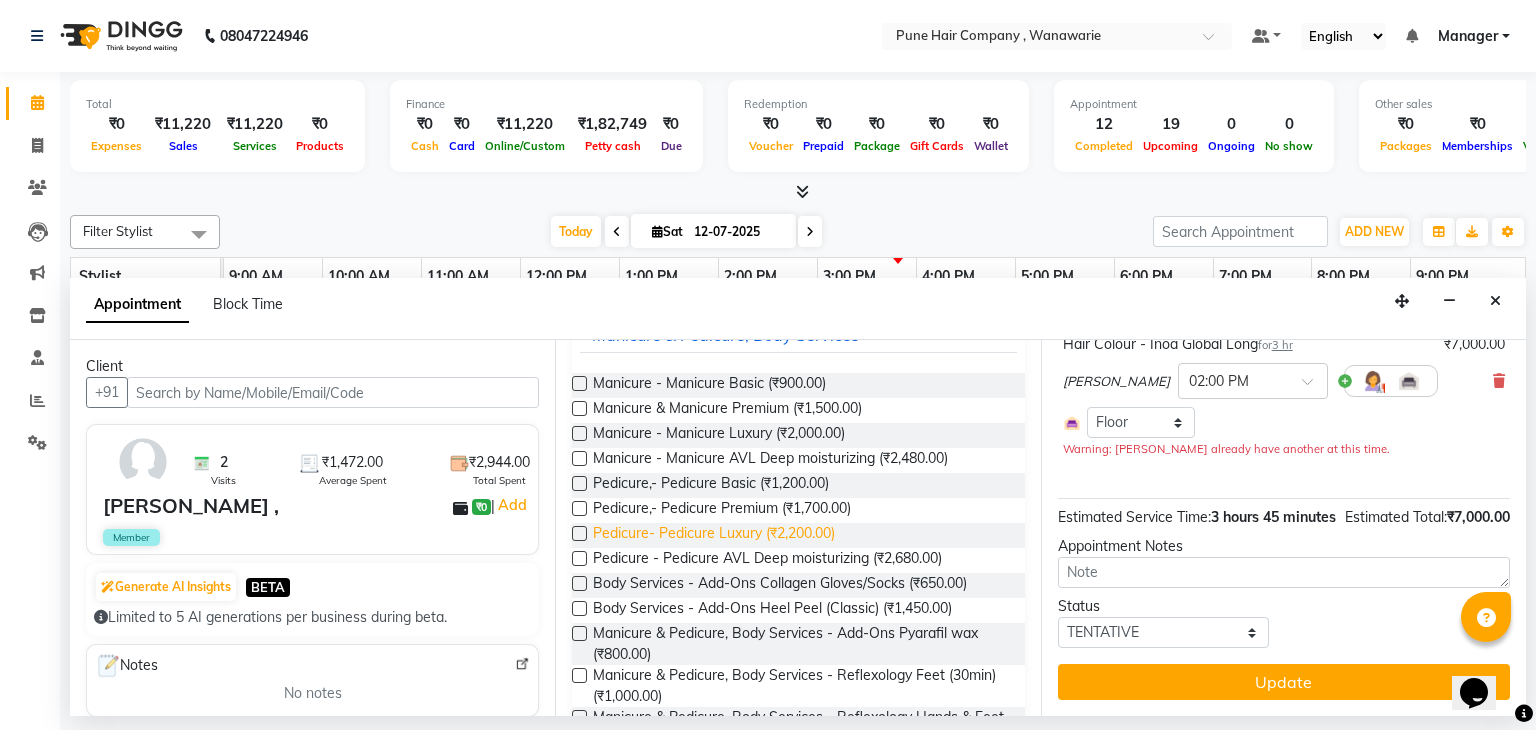 click on "Pedicure- Pedicure Luxury (₹2,200.00)" at bounding box center (714, 535) 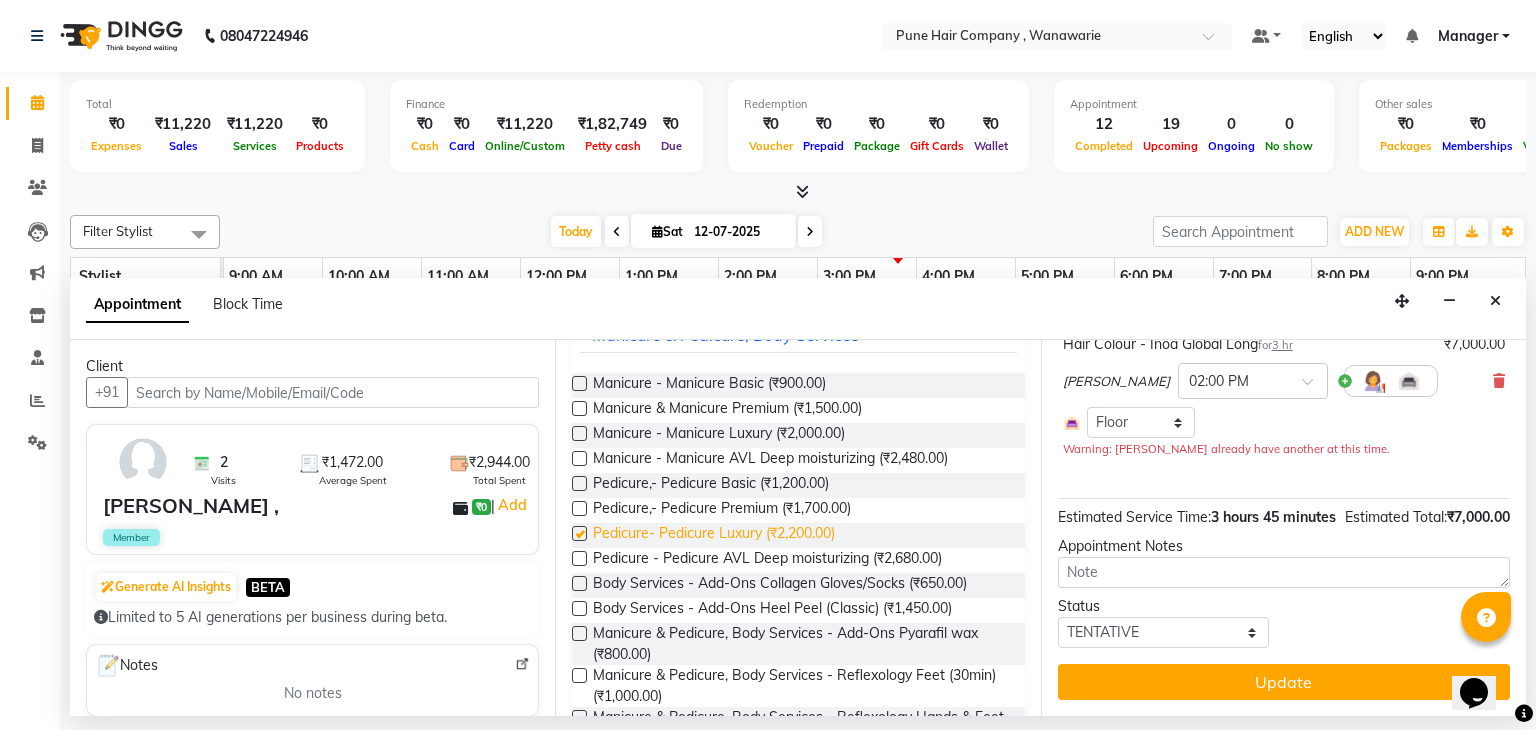 scroll, scrollTop: 233, scrollLeft: 0, axis: vertical 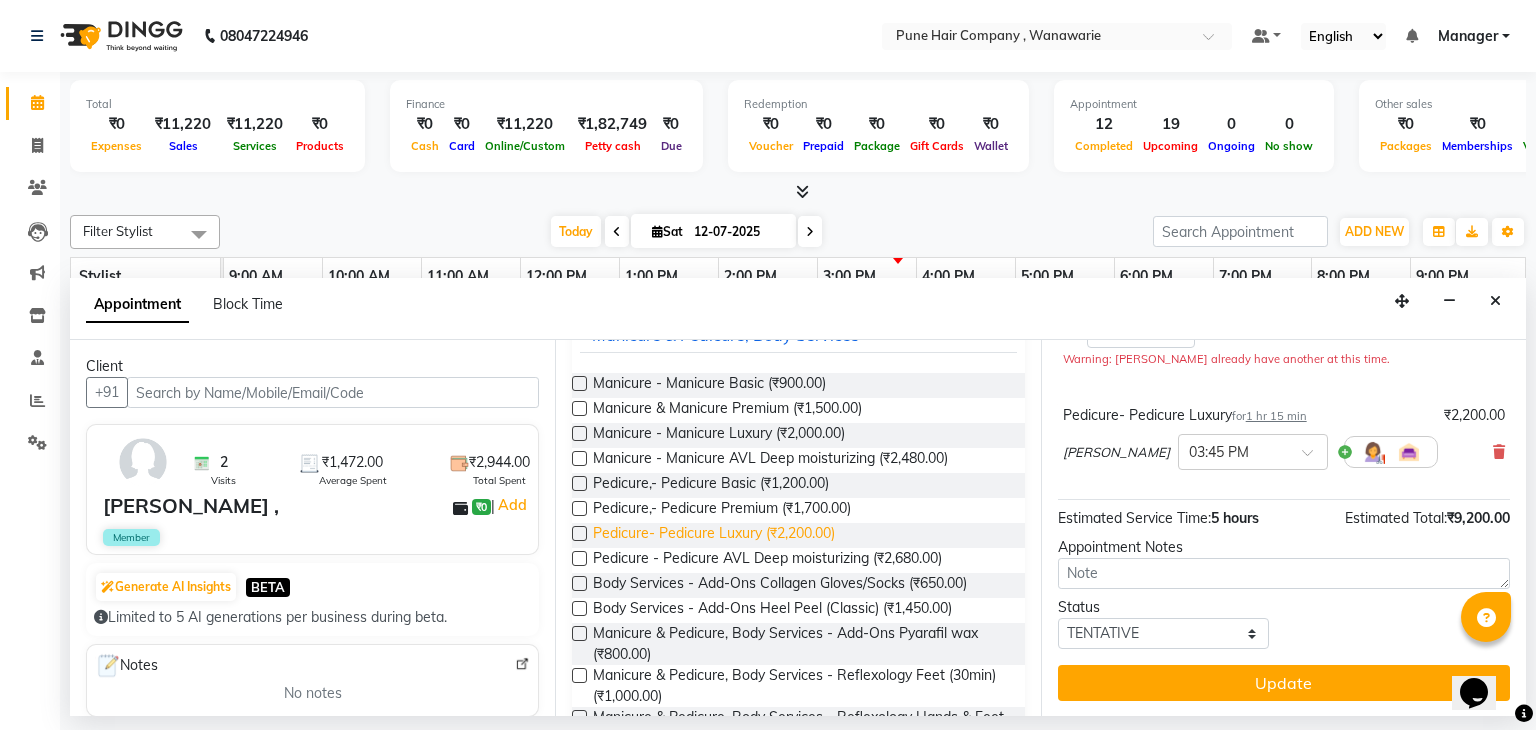 checkbox on "false" 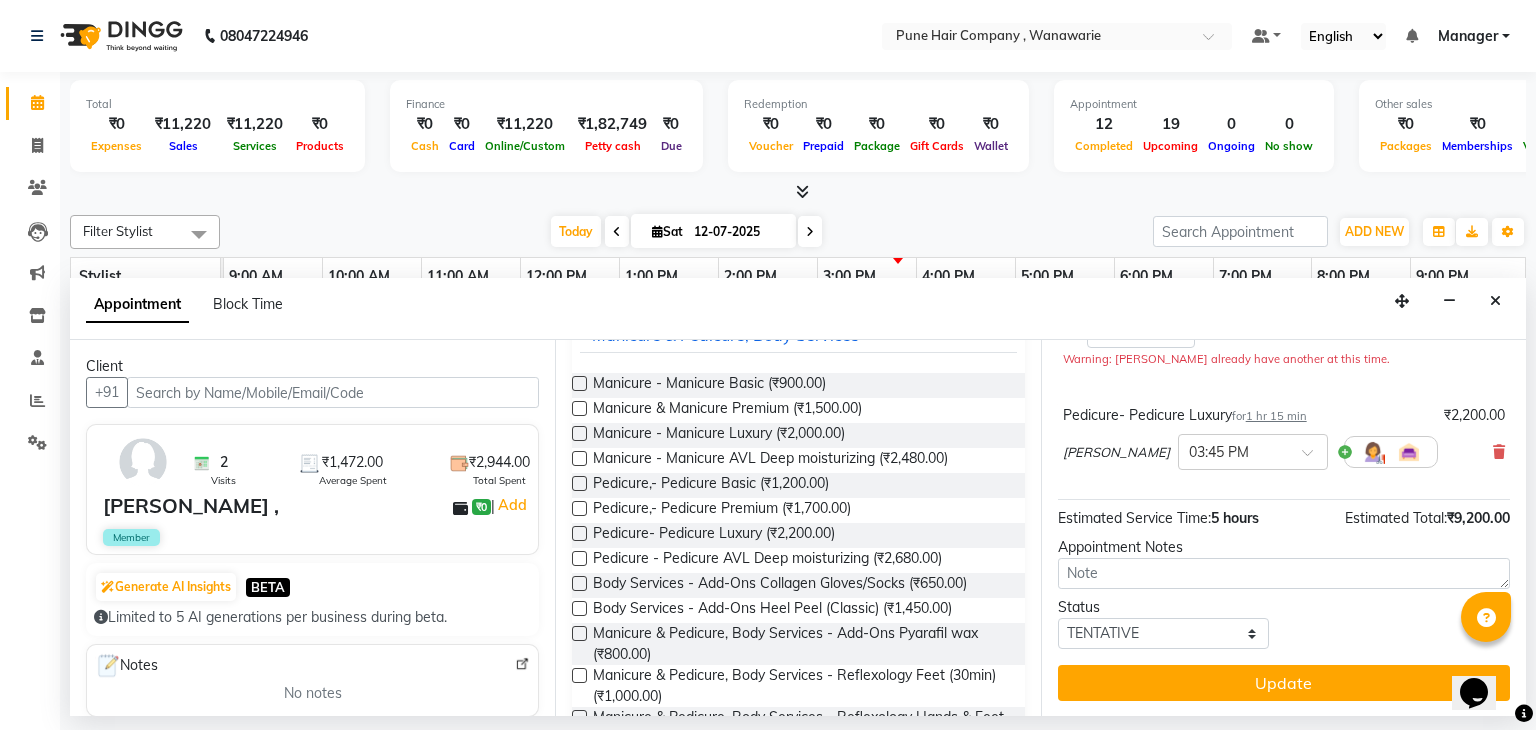 scroll, scrollTop: 232, scrollLeft: 0, axis: vertical 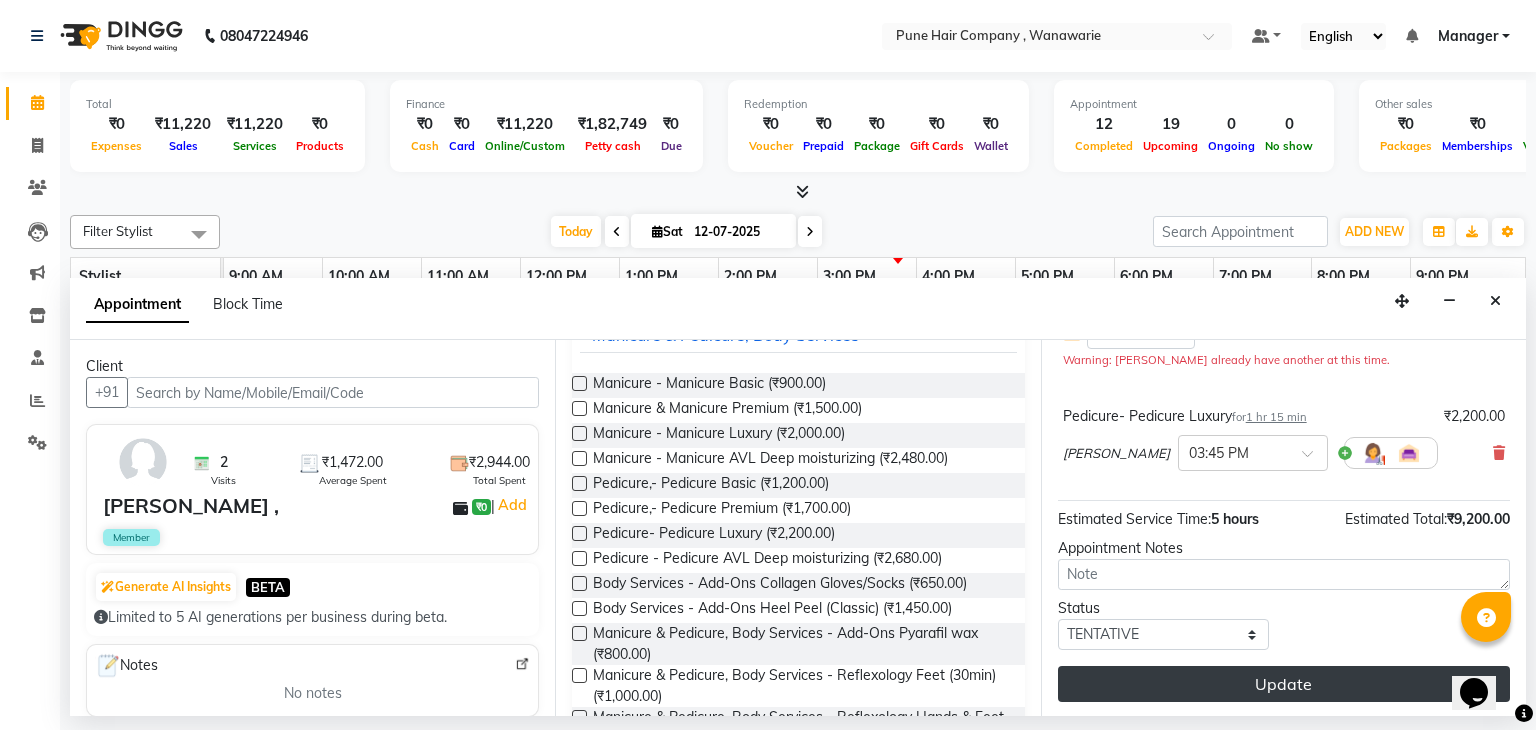 click on "Update" at bounding box center (1284, 684) 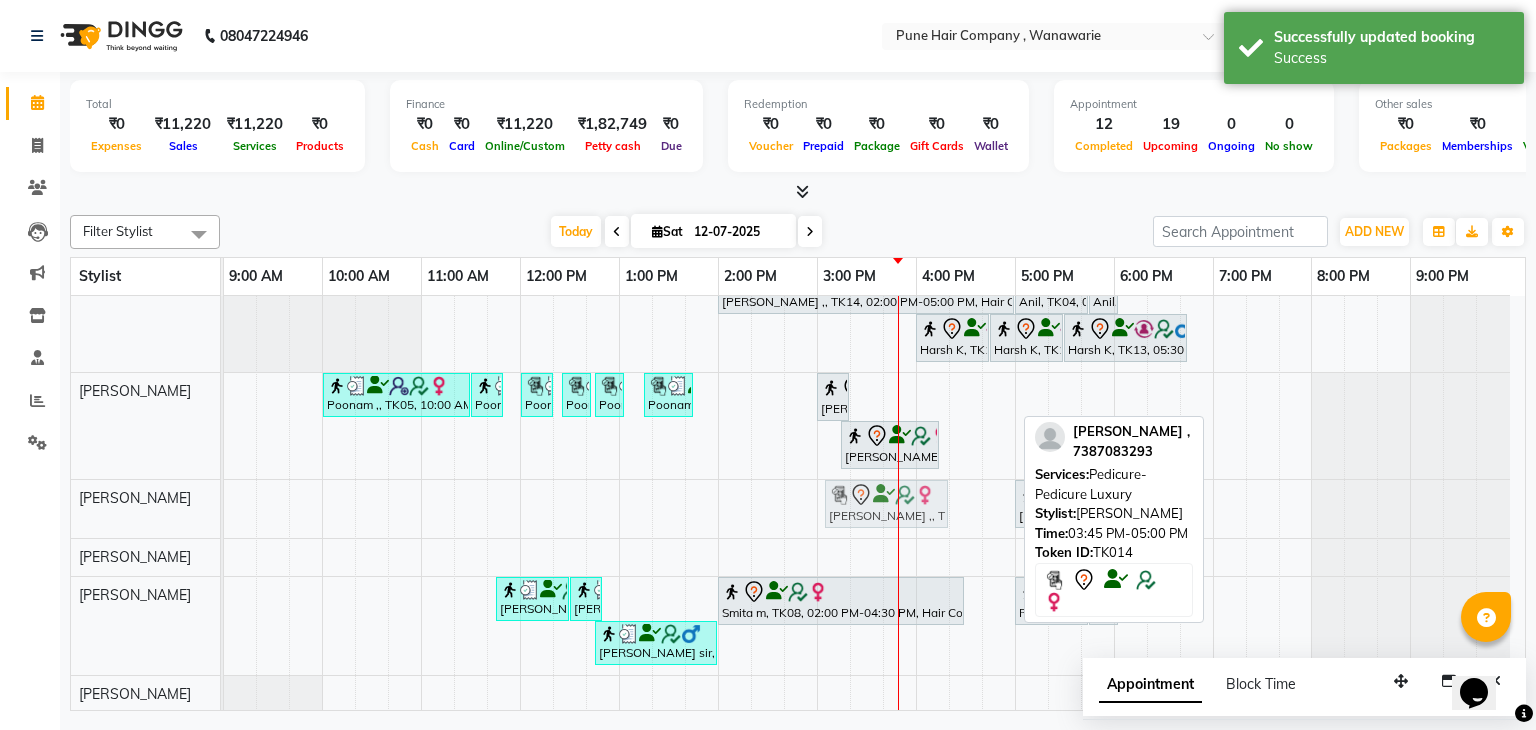 drag, startPoint x: 955, startPoint y: 505, endPoint x: 888, endPoint y: 517, distance: 68.06615 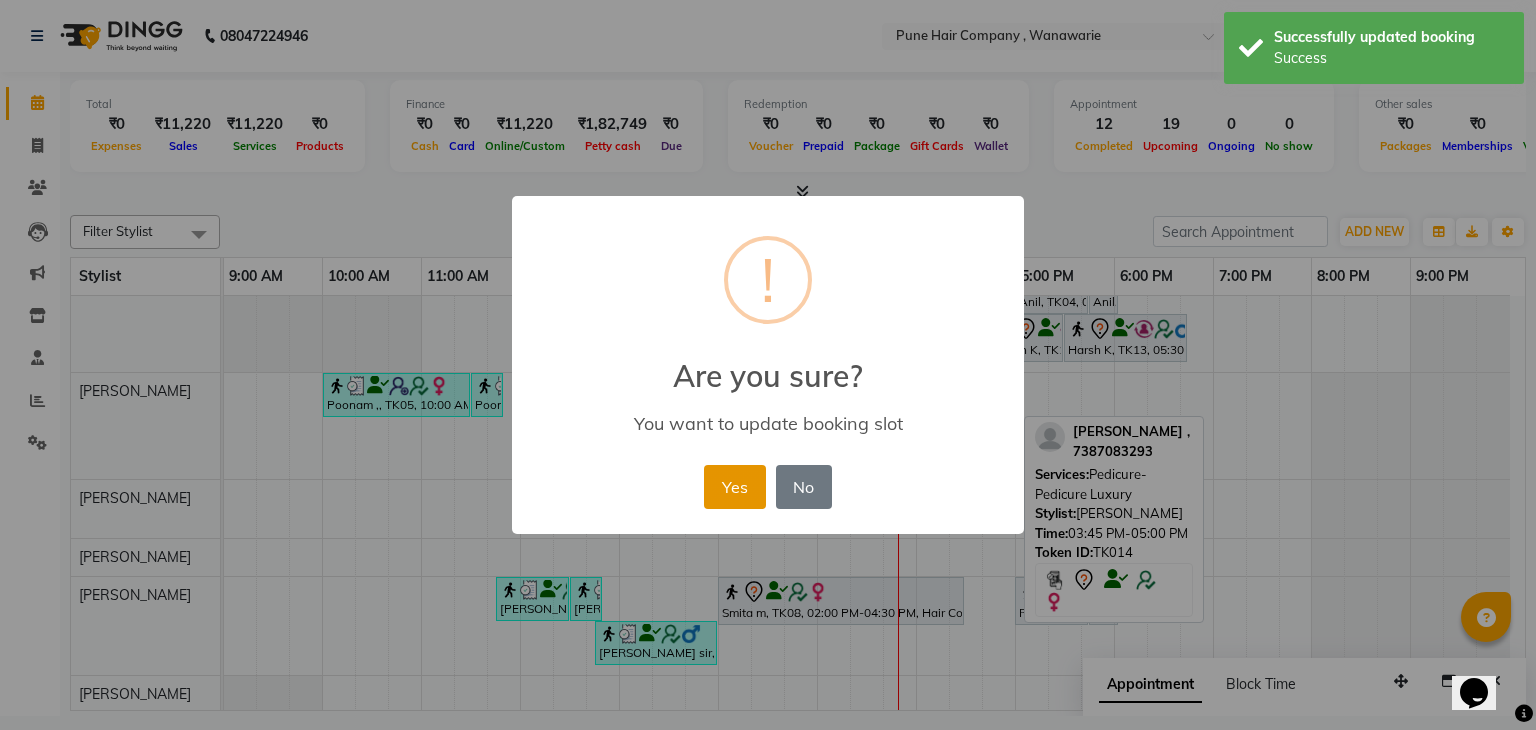 click on "Yes" at bounding box center (734, 487) 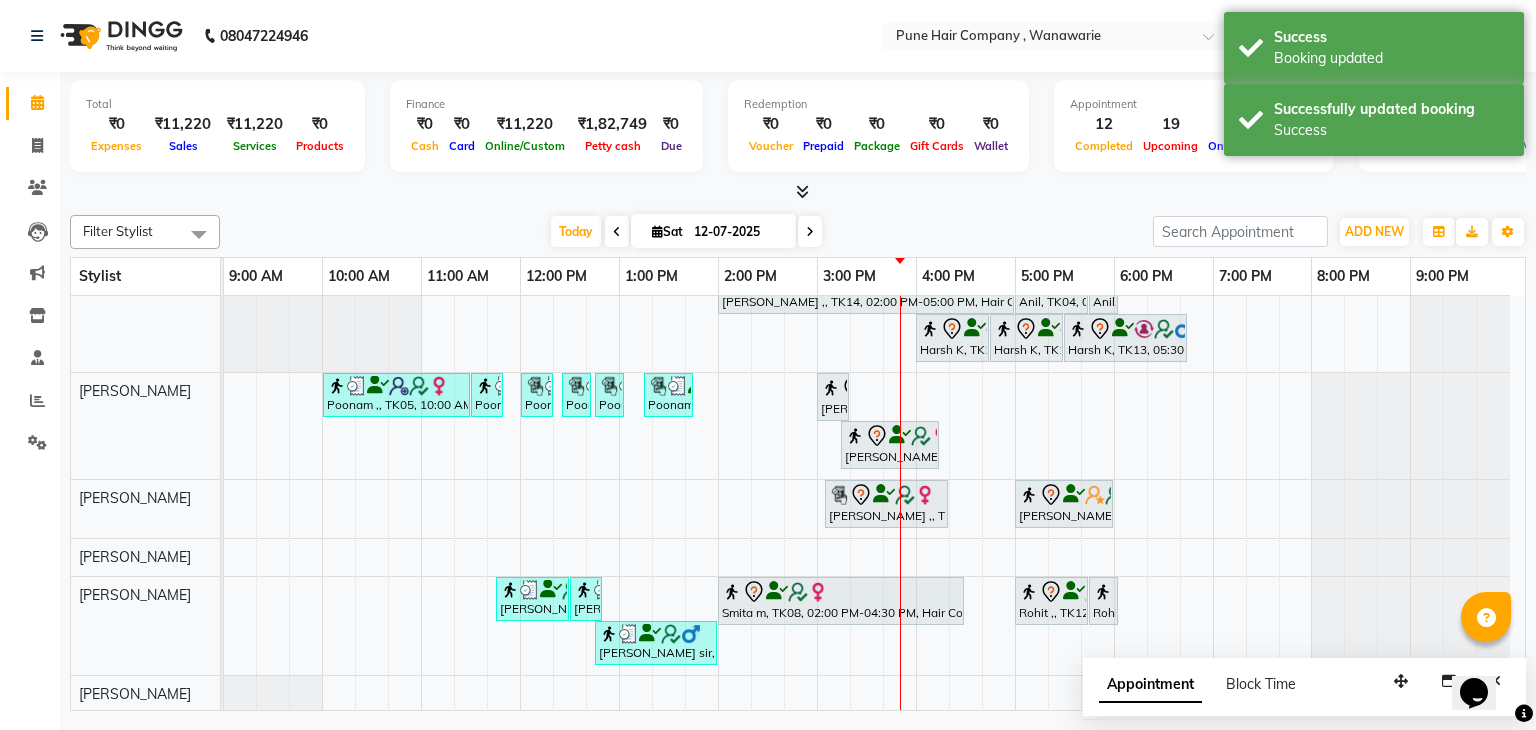 click at bounding box center [798, 192] 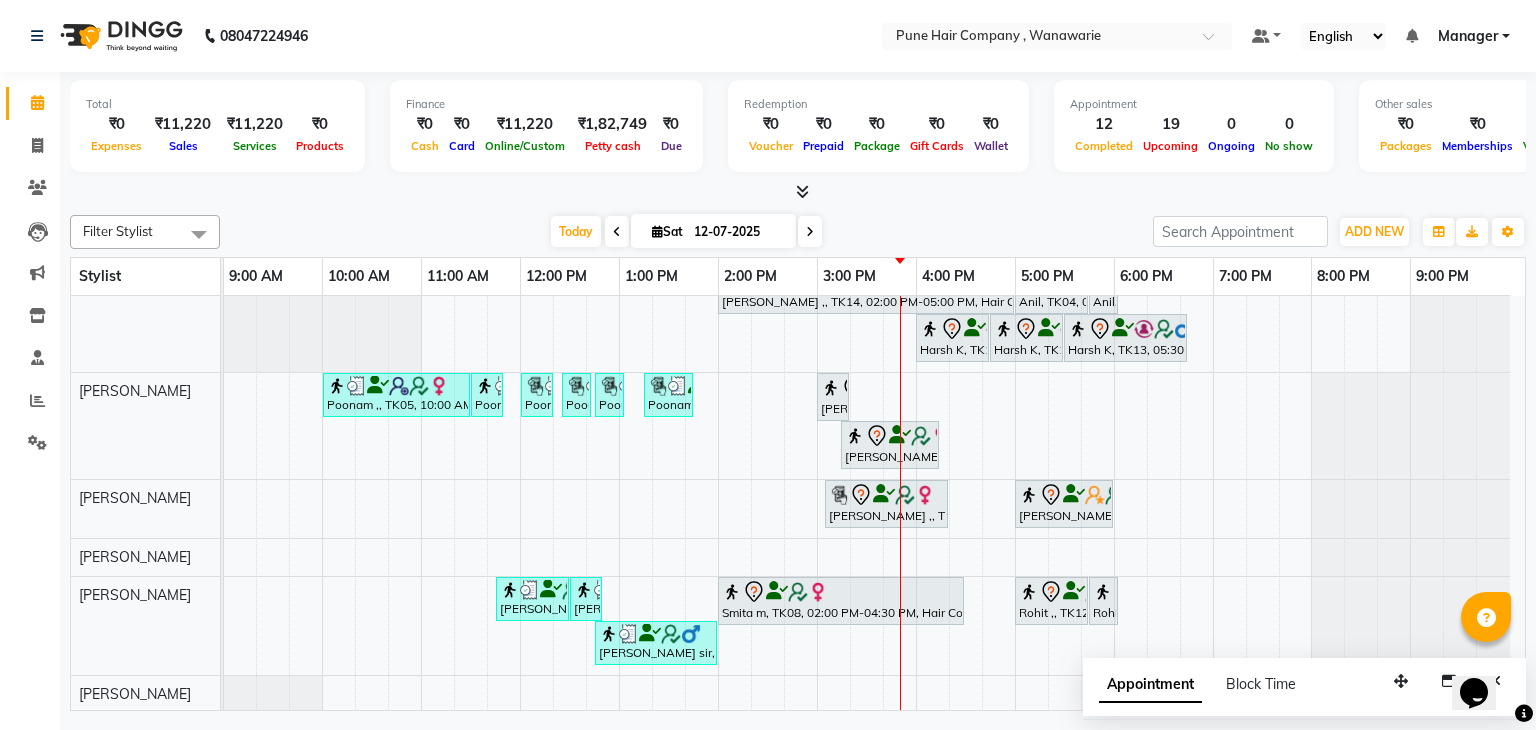scroll, scrollTop: 0, scrollLeft: 0, axis: both 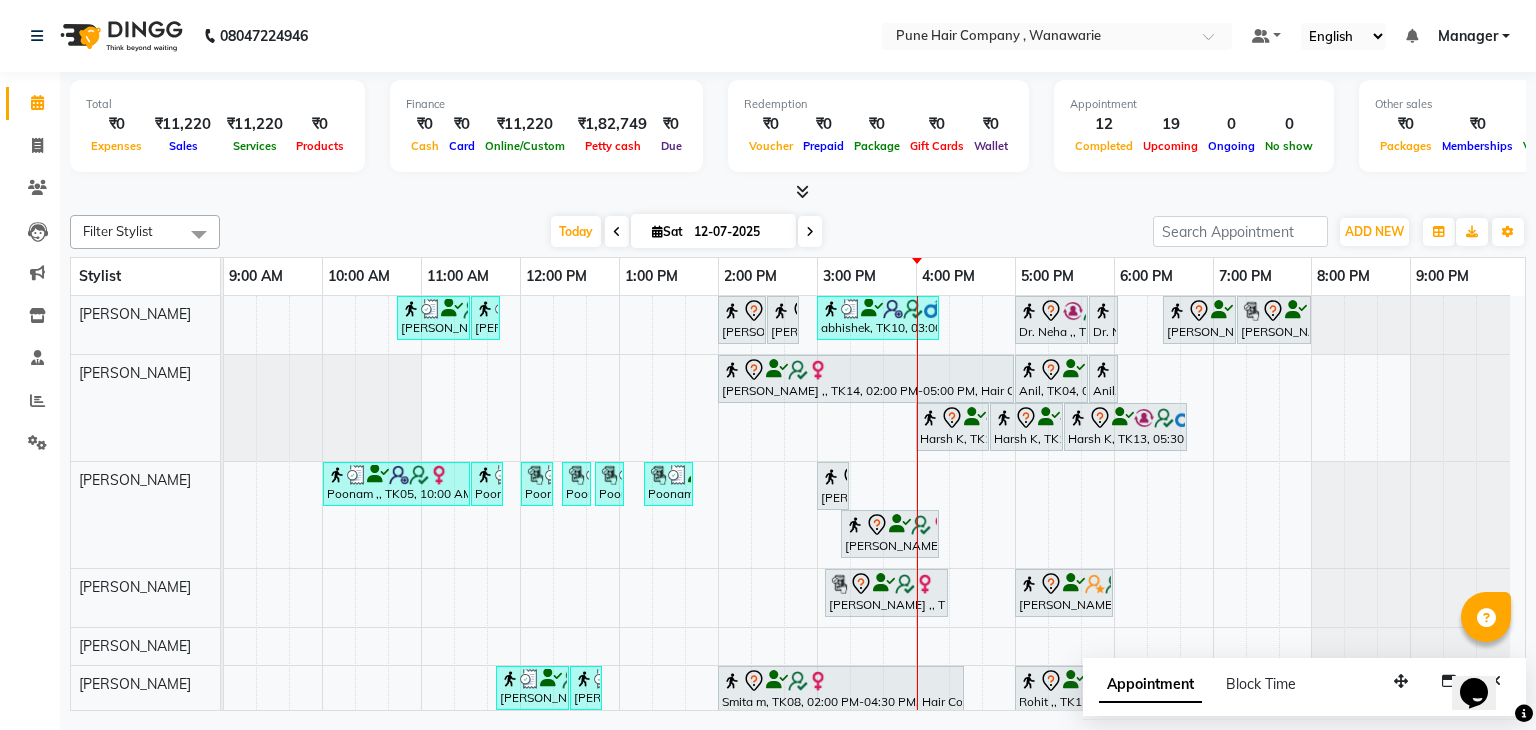 click at bounding box center (810, 232) 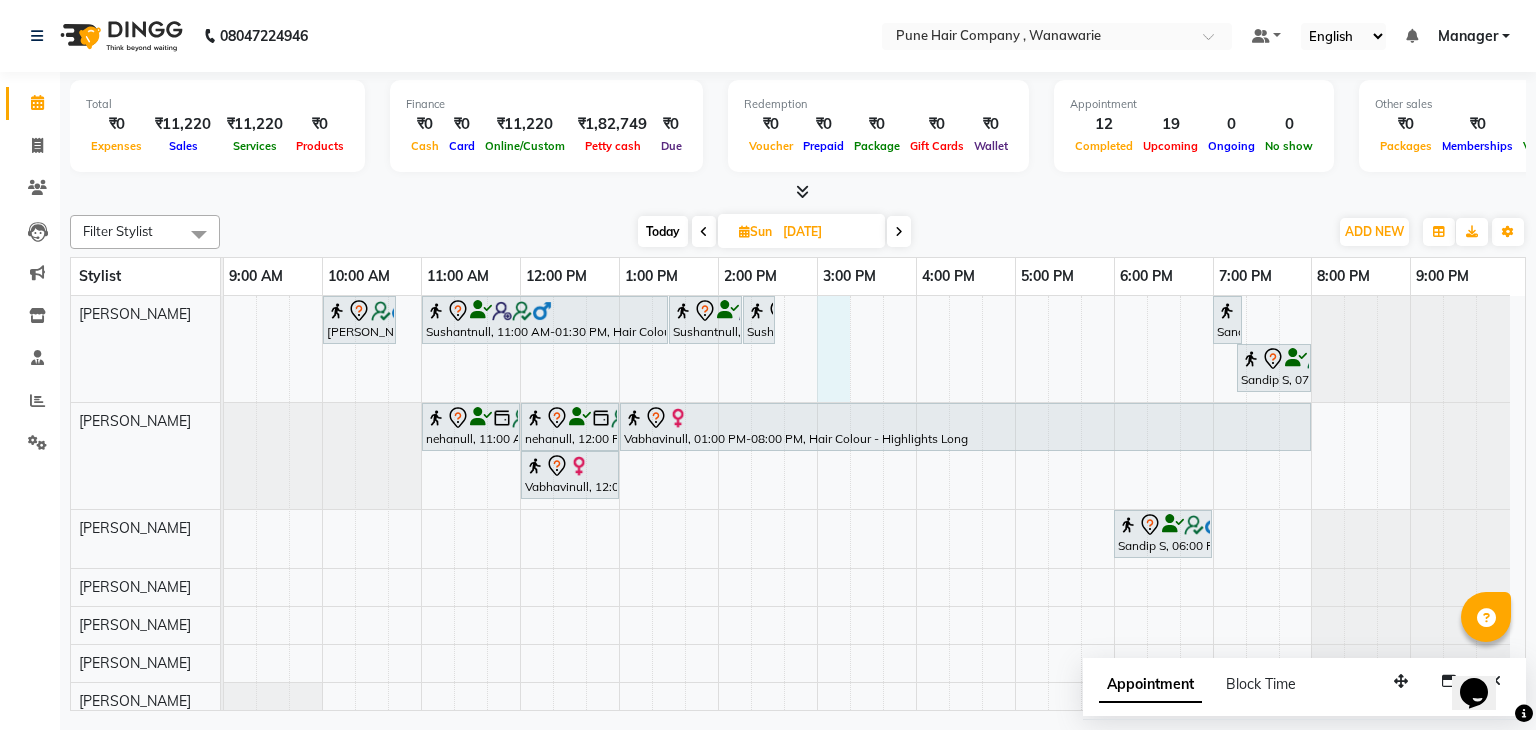 click on "Bhushan Desai, 10:00 AM-10:45 AM, Male Haircut By Senior Stylist             Sushantnull, 11:00 AM-01:30 PM, Hair Colour - Inoa Global Medium             Sushantnull, 01:30 PM-02:15 PM, Male Haircut By Senior Stylist             Sushantnull, 02:15 PM-02:35 PM, Male Beard Shaving/ Beard Trim Beard             Sandip S, 07:00 PM-07:10 PM, Add_Hair Wash Classic             Sandip S, 07:15 PM-08:00 PM, Male Haircut By Senior Stylist             nehanull, 11:00 AM-12:00 PM, Haircuts, - By Senior Stylist             nehanull, 12:00 PM-01:00 PM, Haircuts, - By Senior Stylist             Vabhavinull, 01:00 PM-08:00 PM, Hair Colour - Highlights Long             Vabhavinull, 12:00 PM-01:00 PM, Haircuts, - By Senior Stylist             Sandip S, 06:00 PM-07:00 PM, Facials & Masks - Classic Facial Christine valmy (Dry & oily skin)" at bounding box center [874, 508] 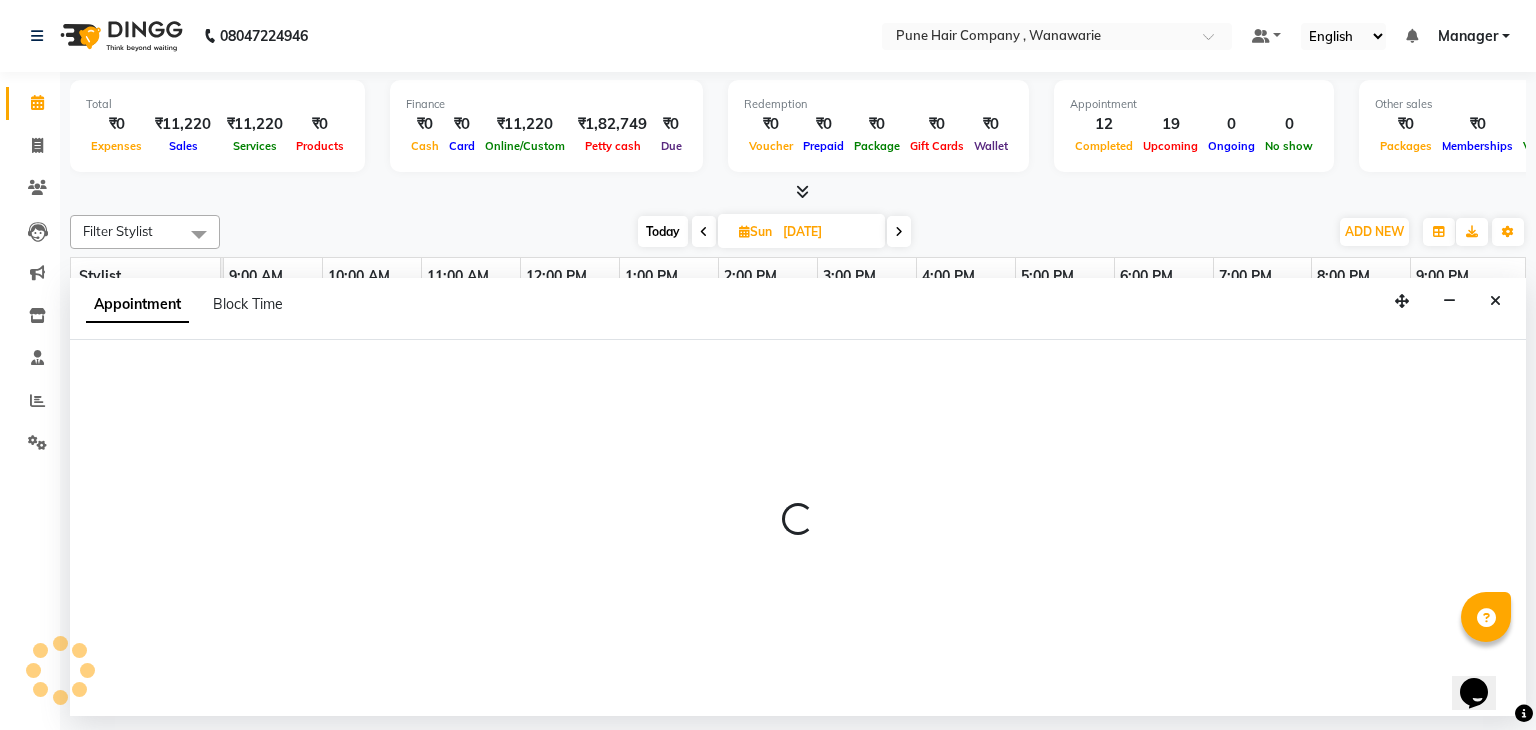 select on "74577" 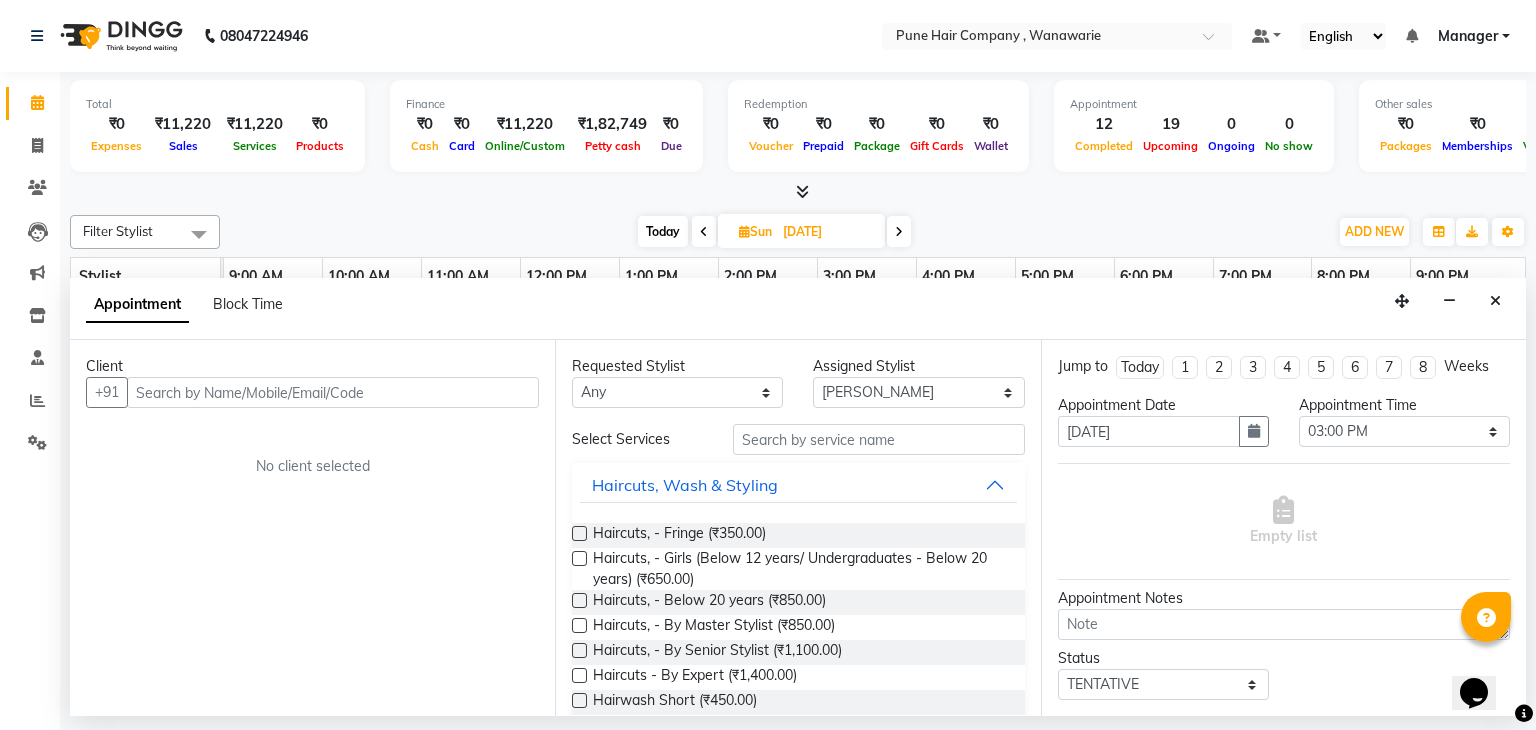 click at bounding box center [333, 392] 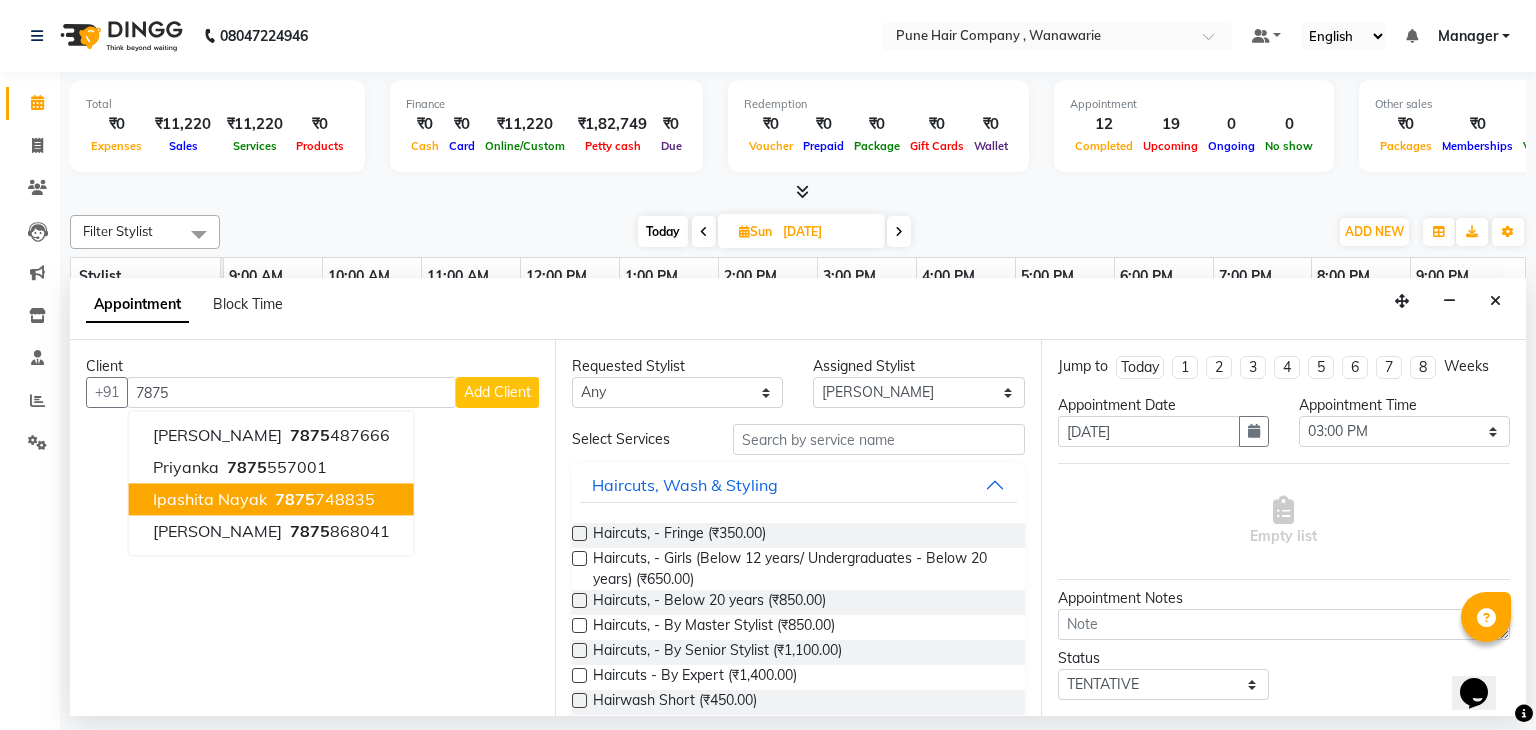 click on "Ipashita nayak" at bounding box center [210, 500] 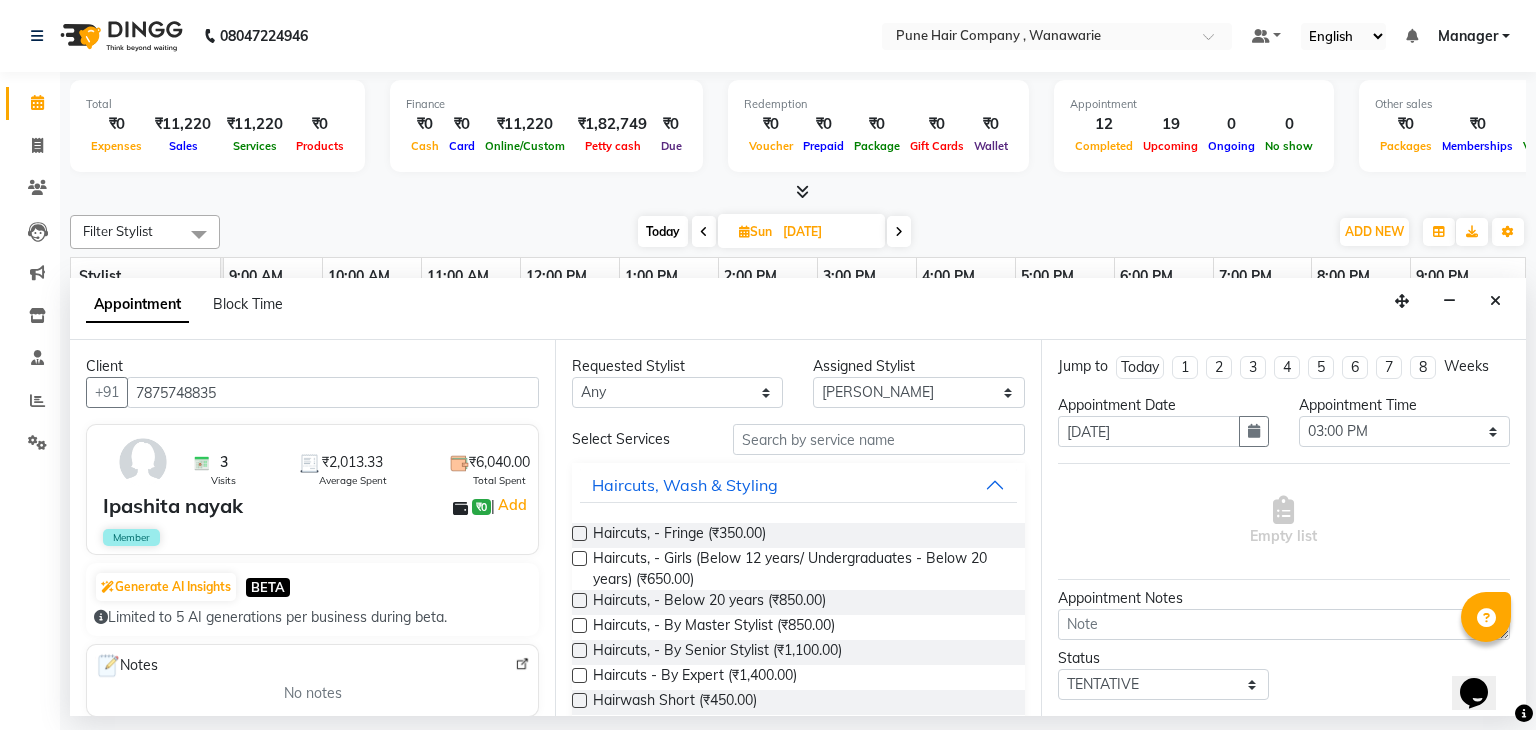 type on "7875748835" 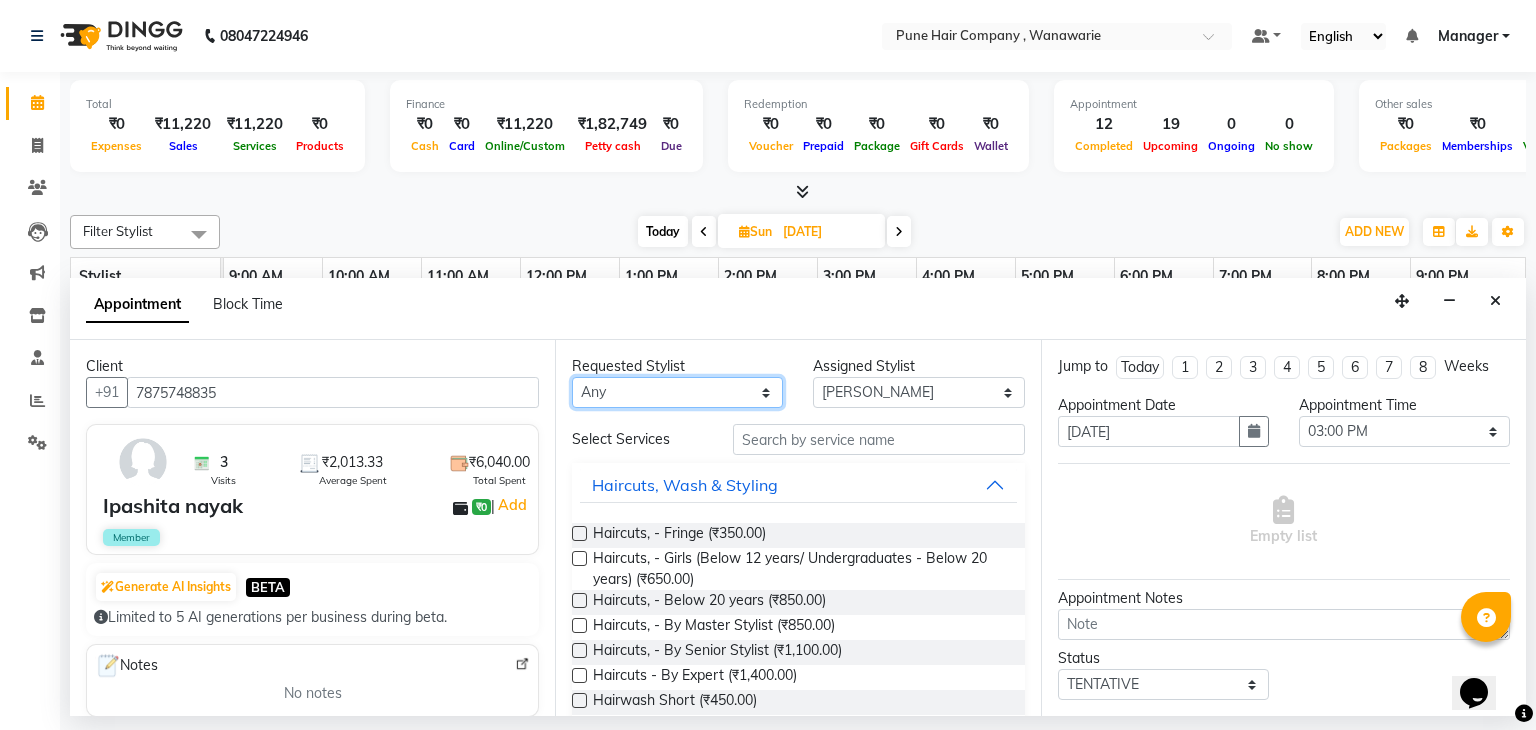 click on "Any [PERSON_NAME] [PERSON_NAME]  [PERSON_NAME] [PERSON_NAME] [PERSON_NAME] [PERSON_NAME] [PERSON_NAME]" at bounding box center (677, 392) 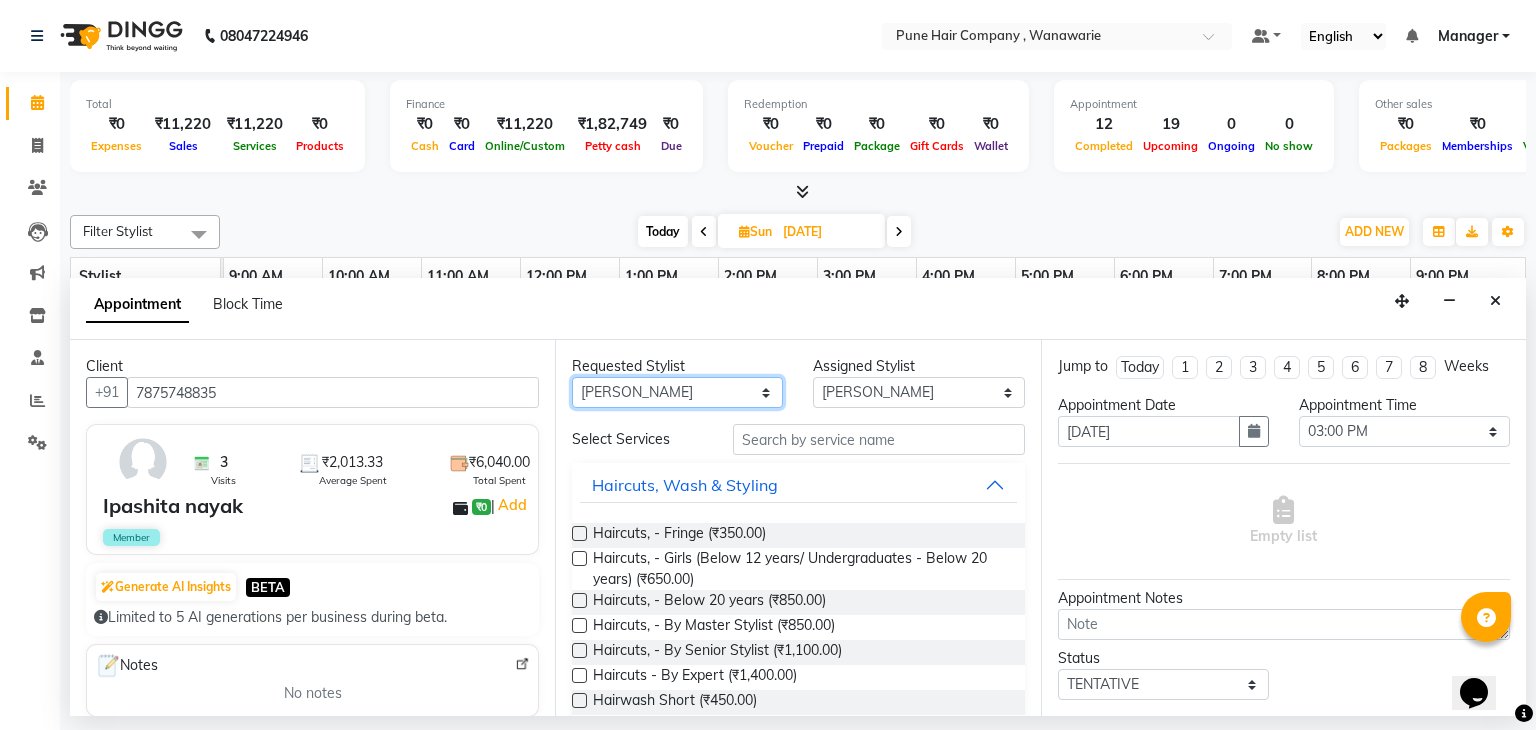 click on "Any [PERSON_NAME] [PERSON_NAME]  [PERSON_NAME] [PERSON_NAME] [PERSON_NAME] [PERSON_NAME] [PERSON_NAME]" at bounding box center (677, 392) 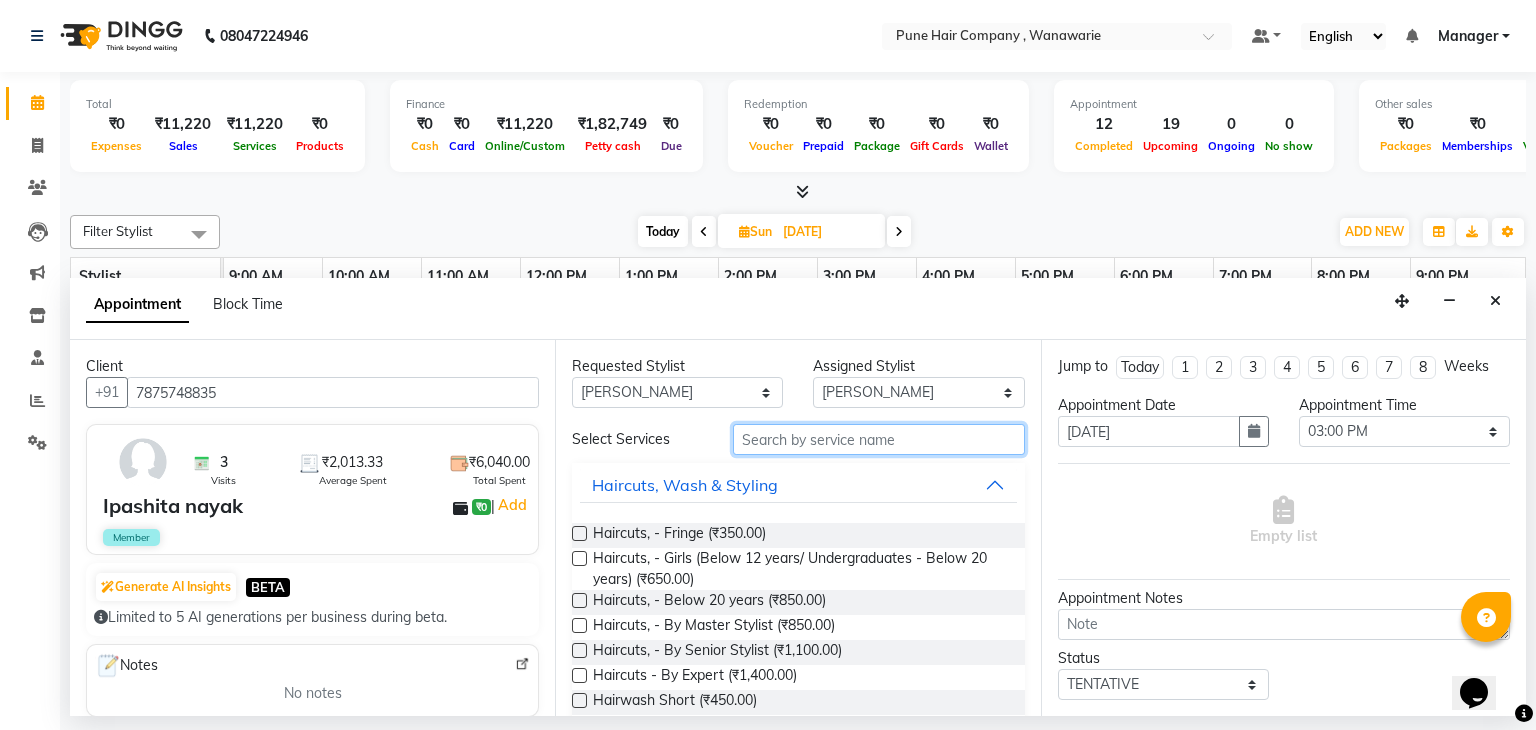 click at bounding box center [879, 439] 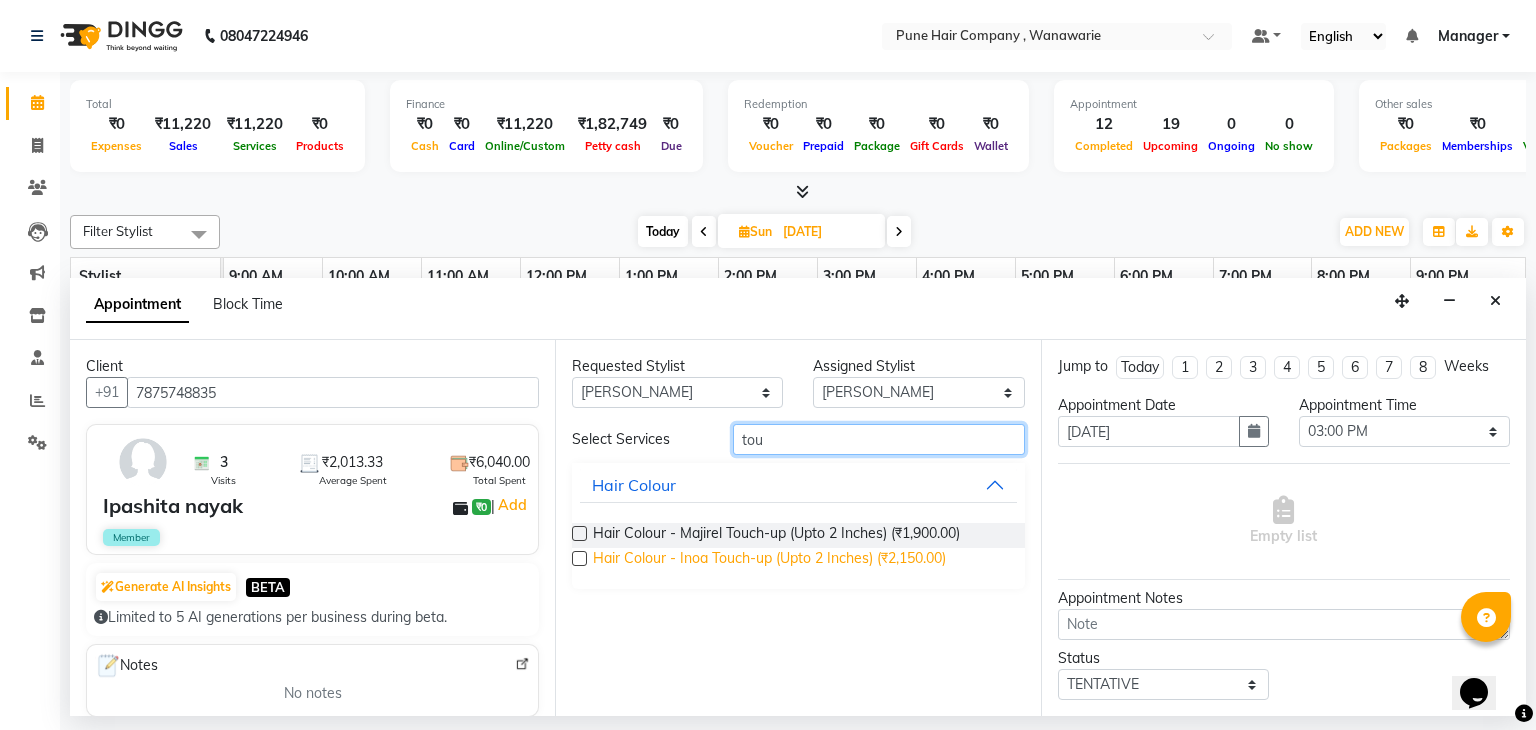 type on "tou" 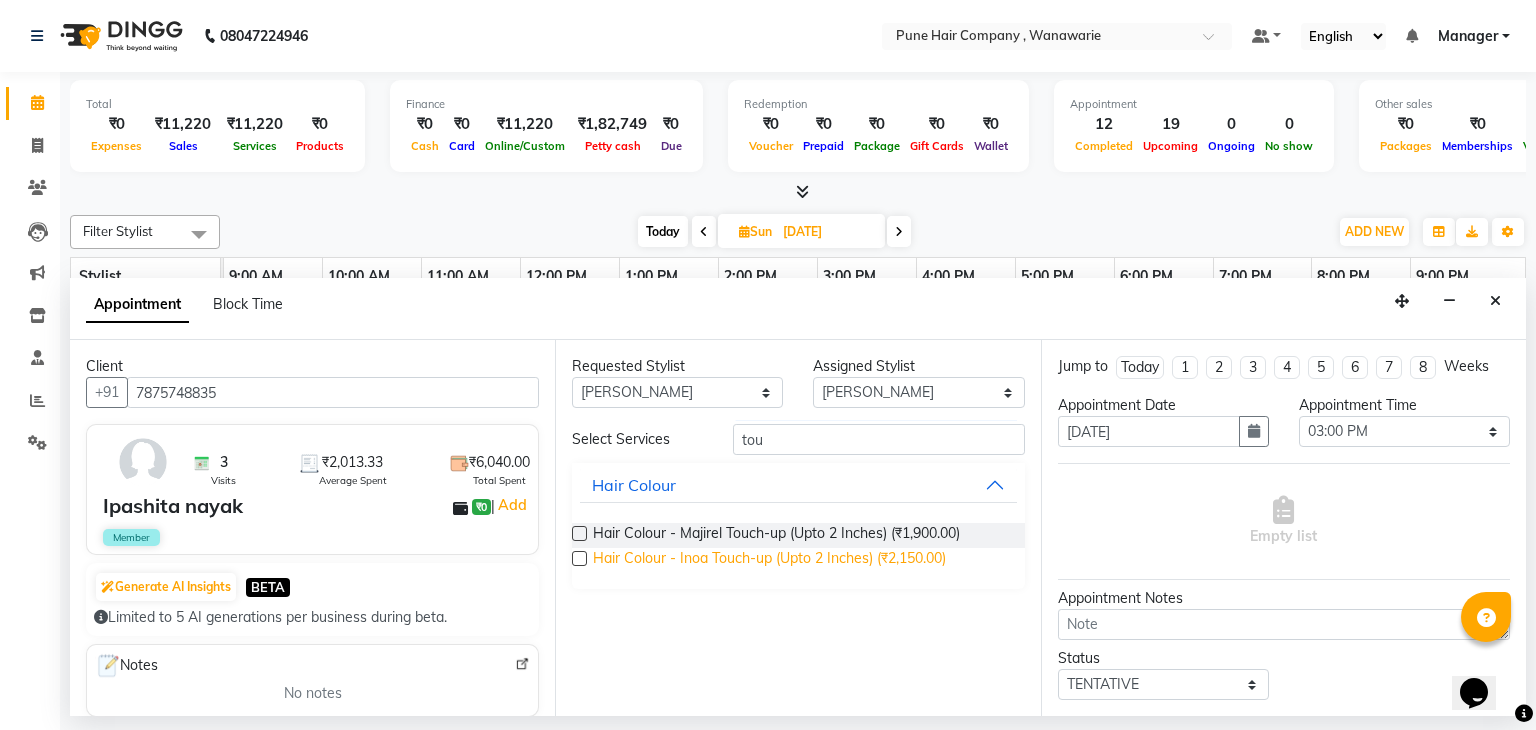click on "Hair Colour - Inoa Touch-up (Upto 2 Inches) (₹2,150.00)" at bounding box center (769, 560) 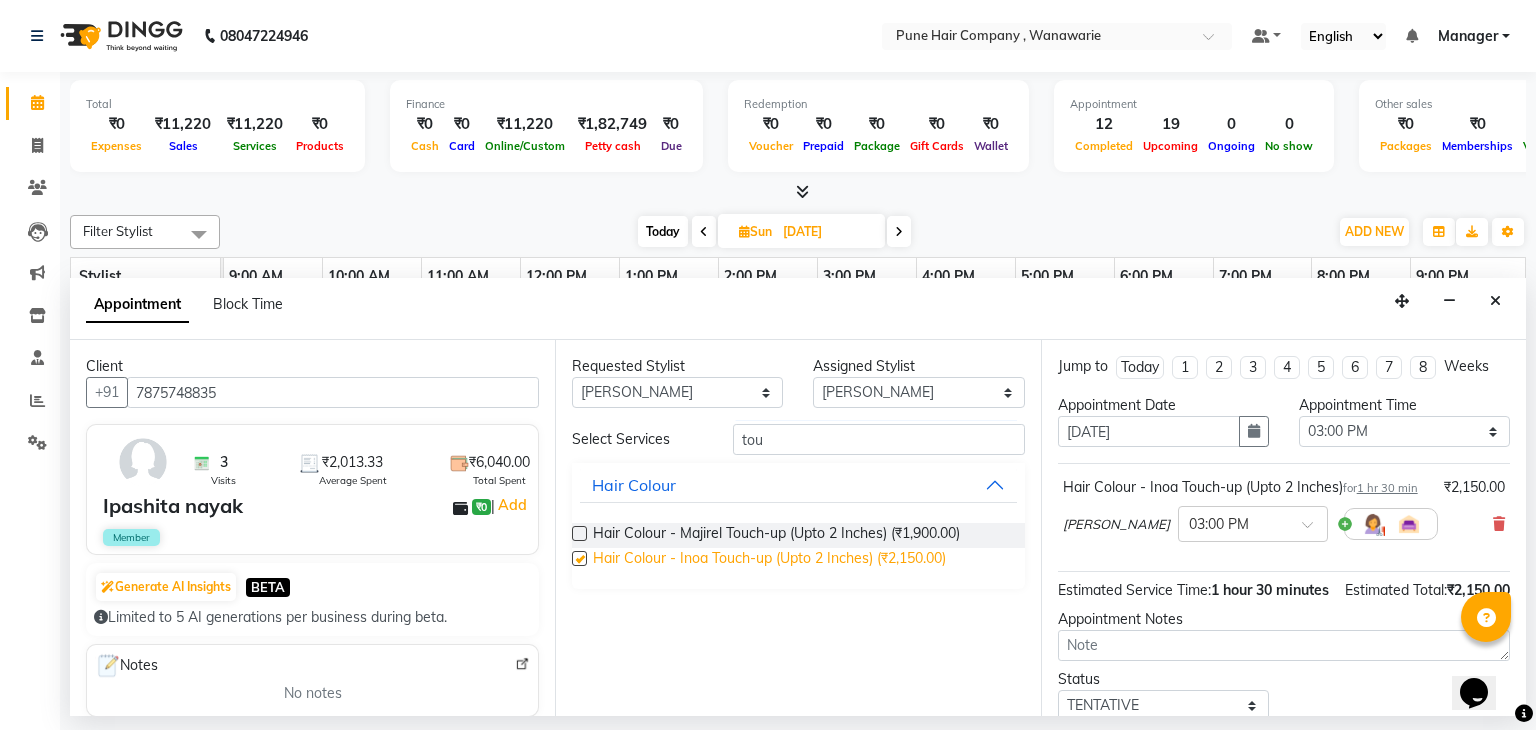 checkbox on "false" 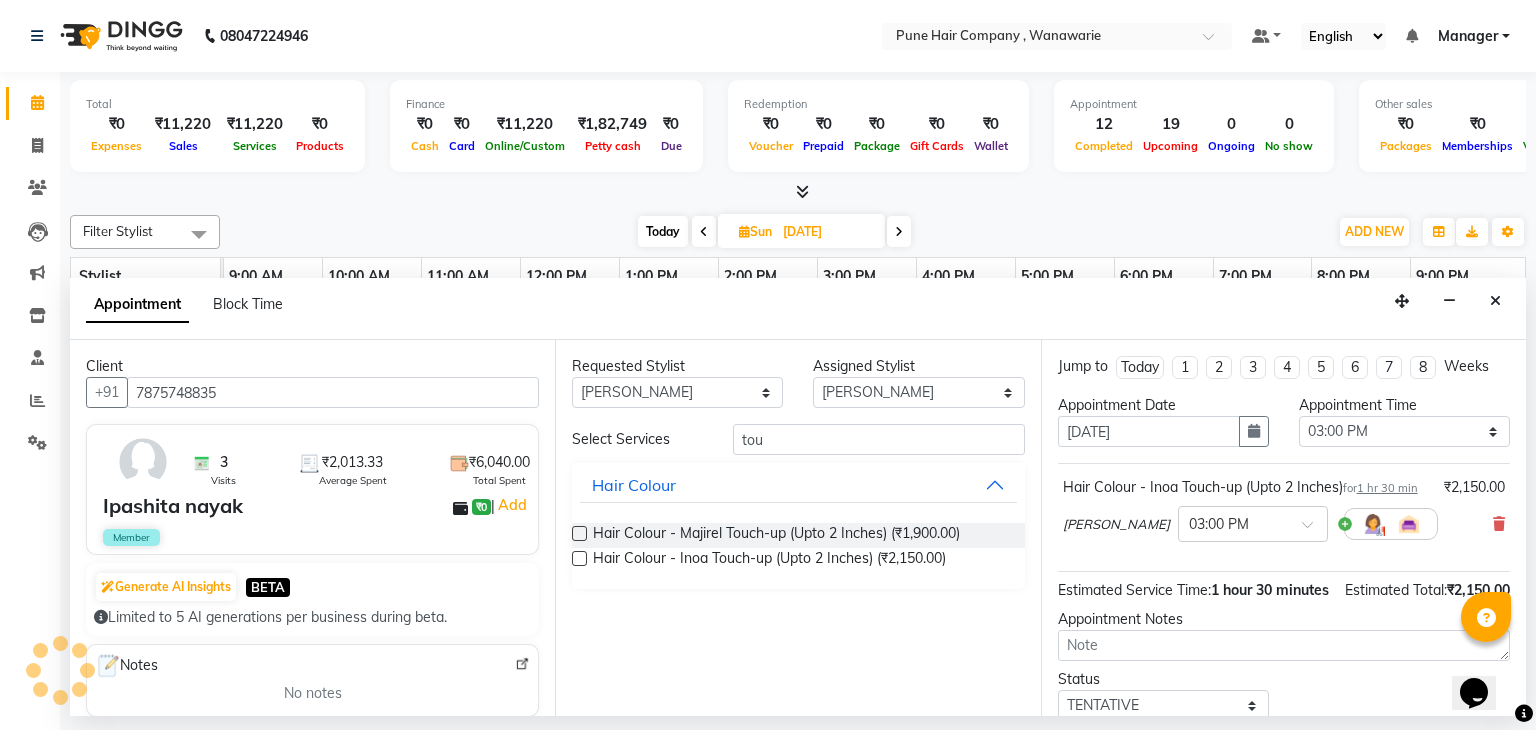 scroll, scrollTop: 172, scrollLeft: 0, axis: vertical 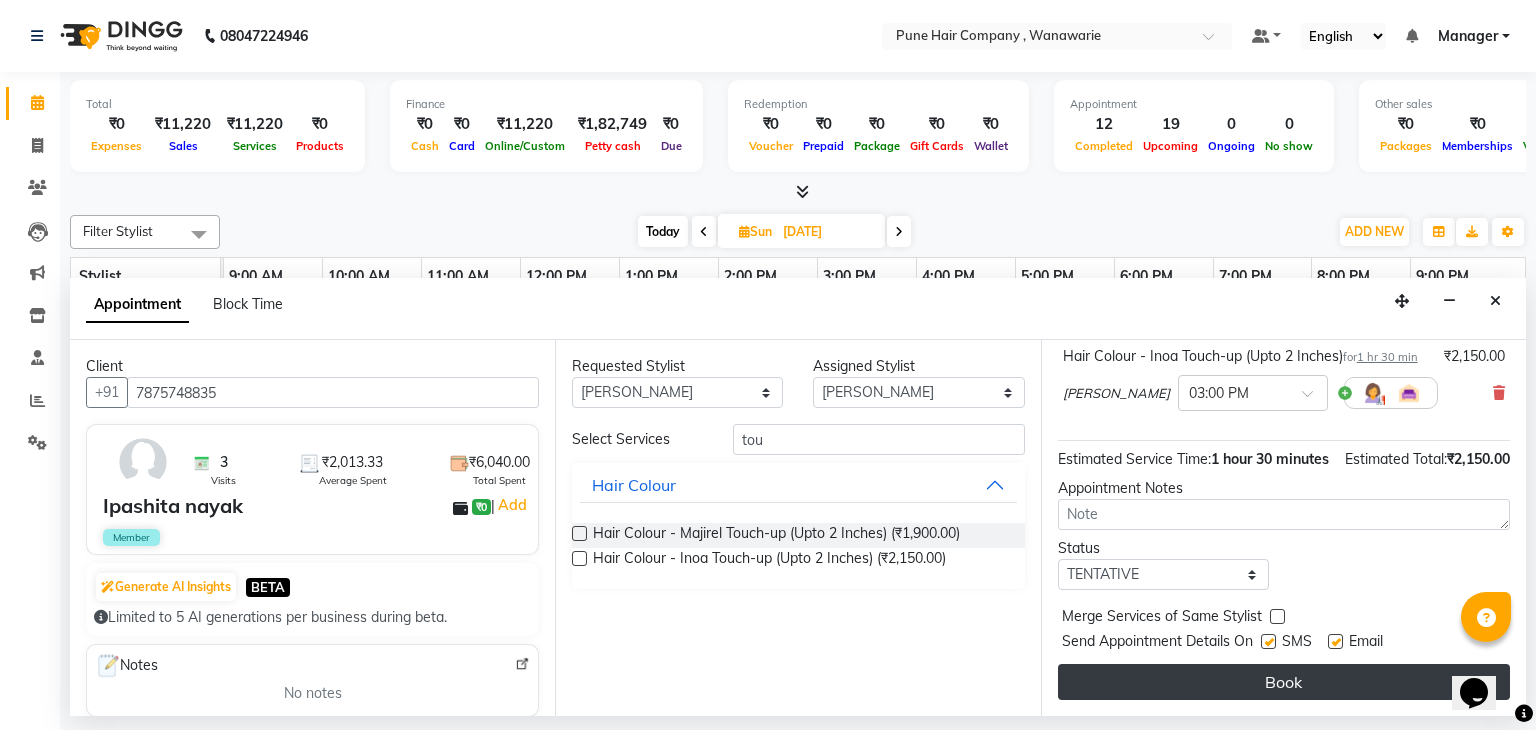 click on "Book" at bounding box center [1284, 682] 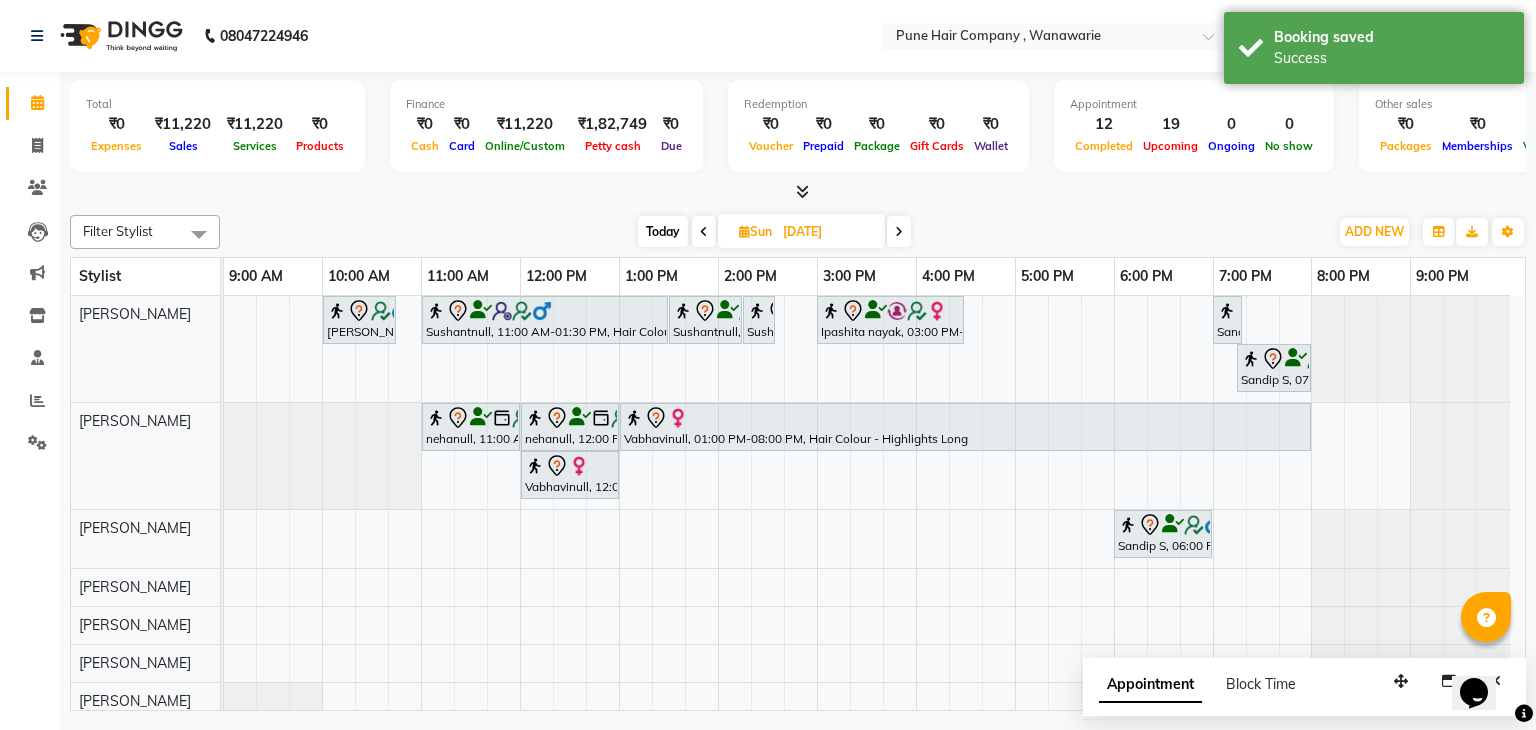 click on "Today" at bounding box center [663, 231] 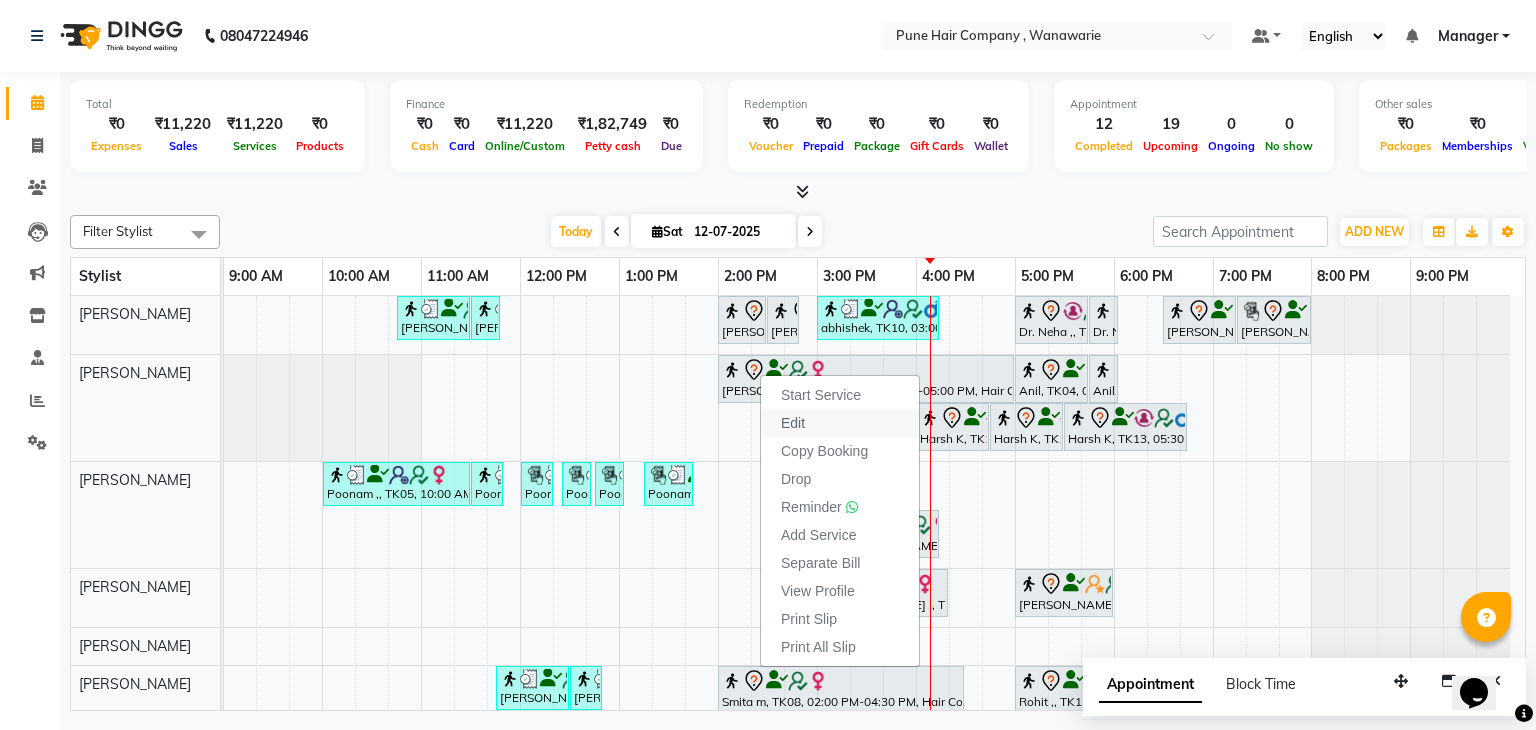 click on "Edit" at bounding box center [840, 423] 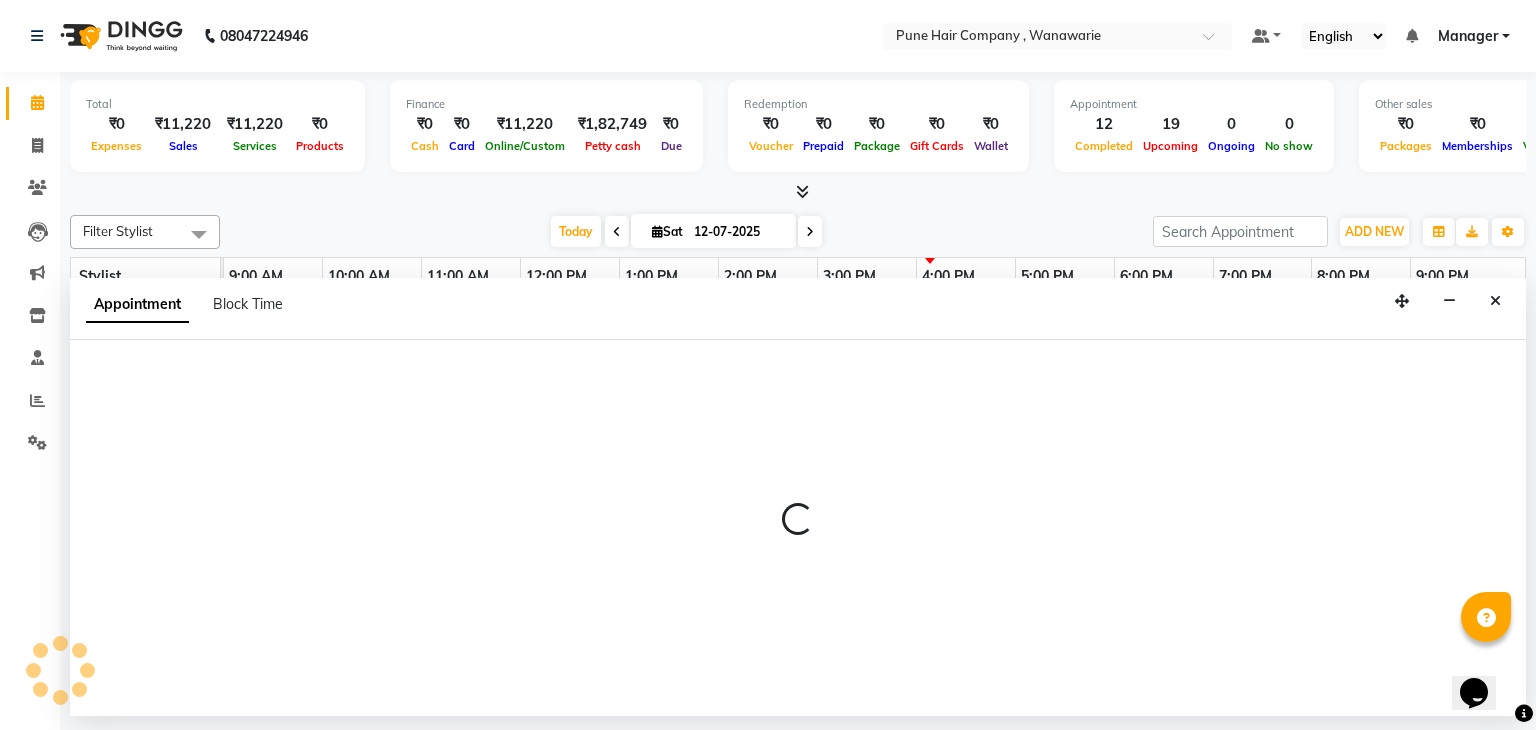 select on "tentative" 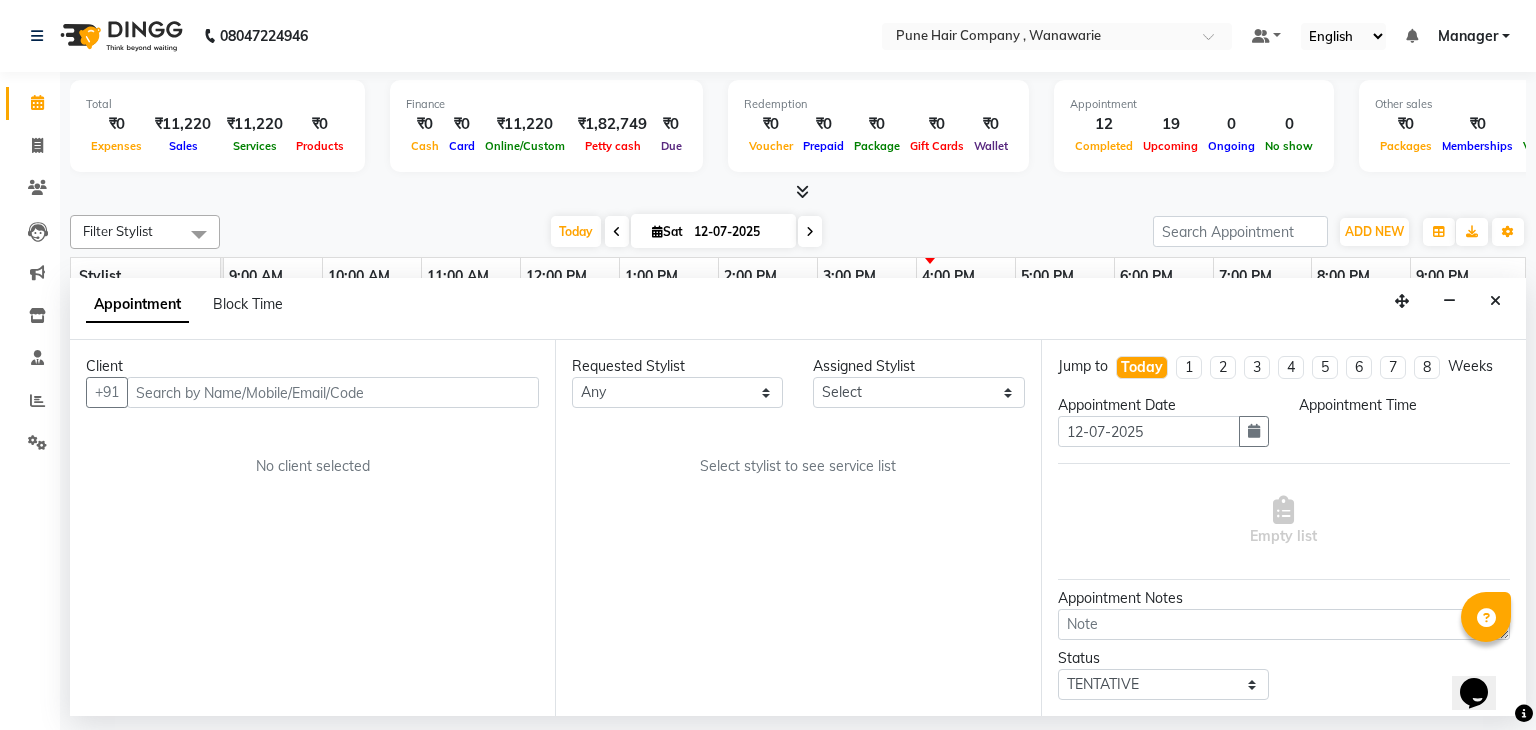 select on "74580" 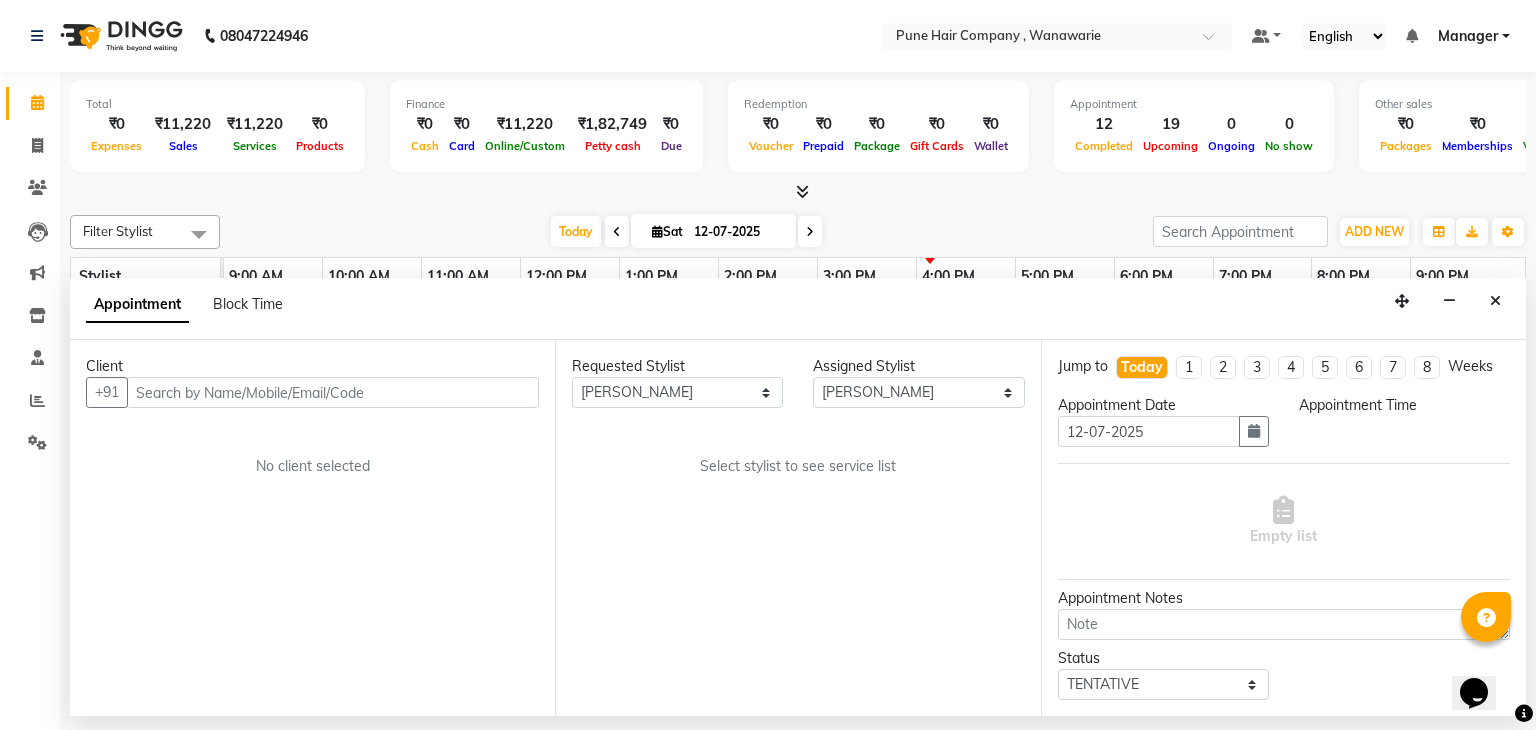 select on "840" 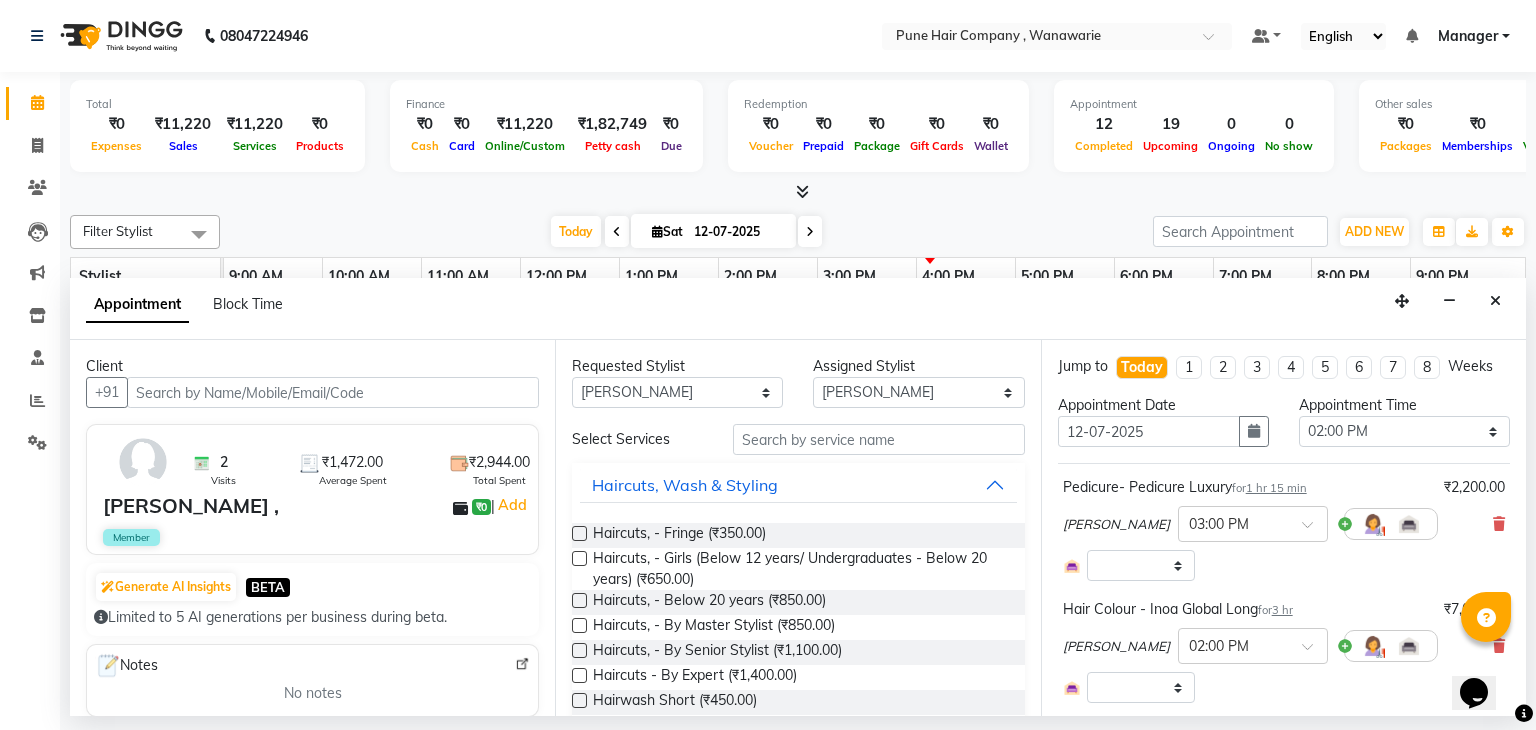 select on "4060" 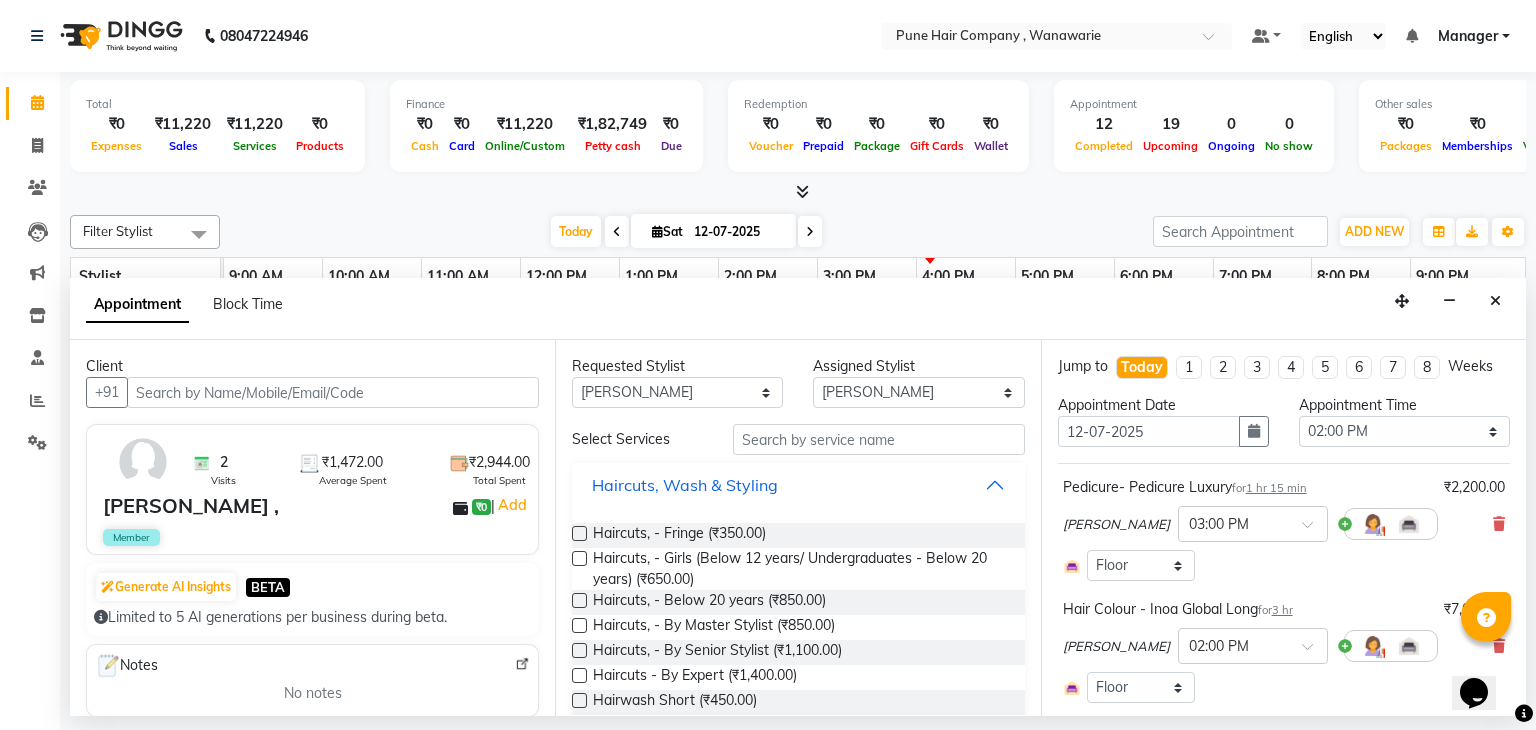 click on "Haircuts, Wash & Styling" at bounding box center [798, 485] 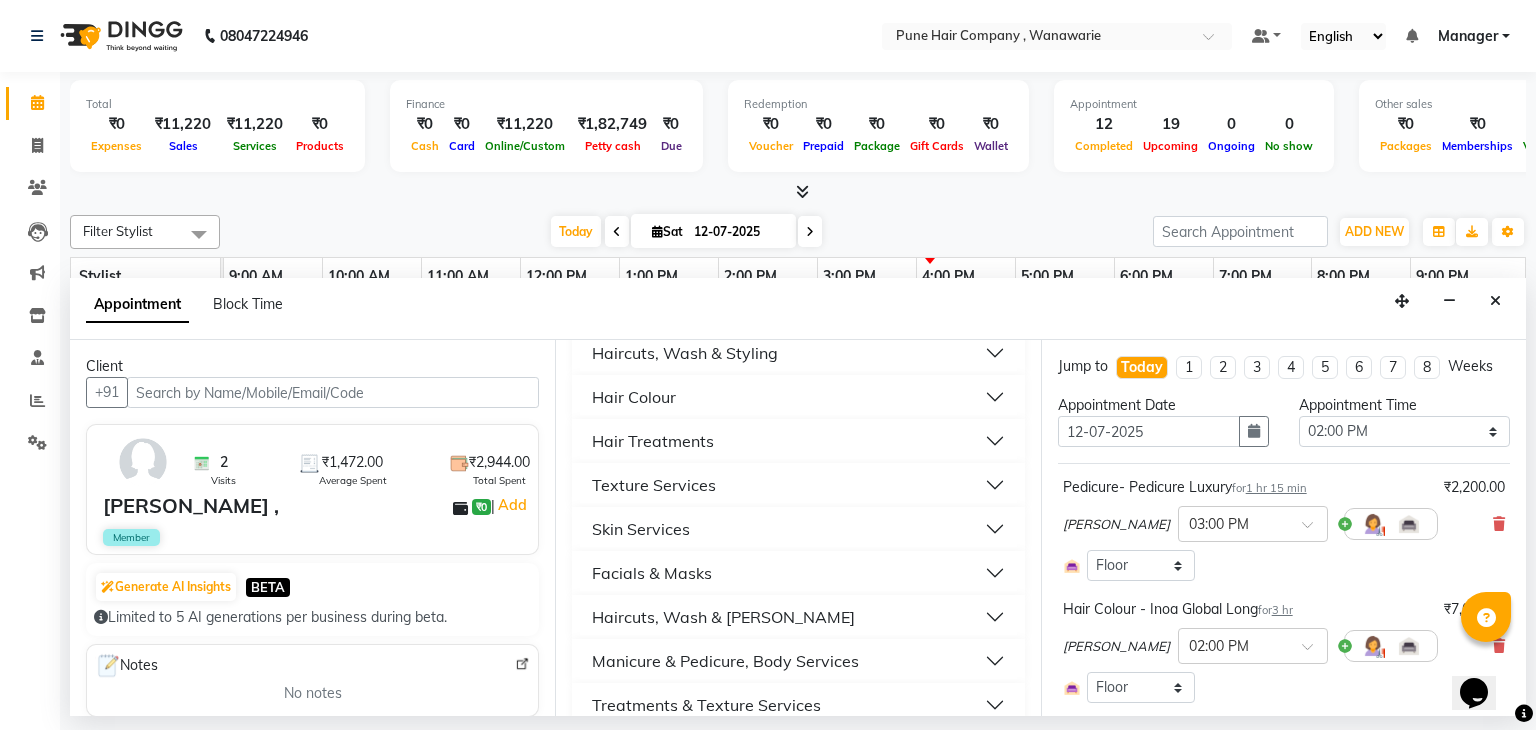 scroll, scrollTop: 159, scrollLeft: 0, axis: vertical 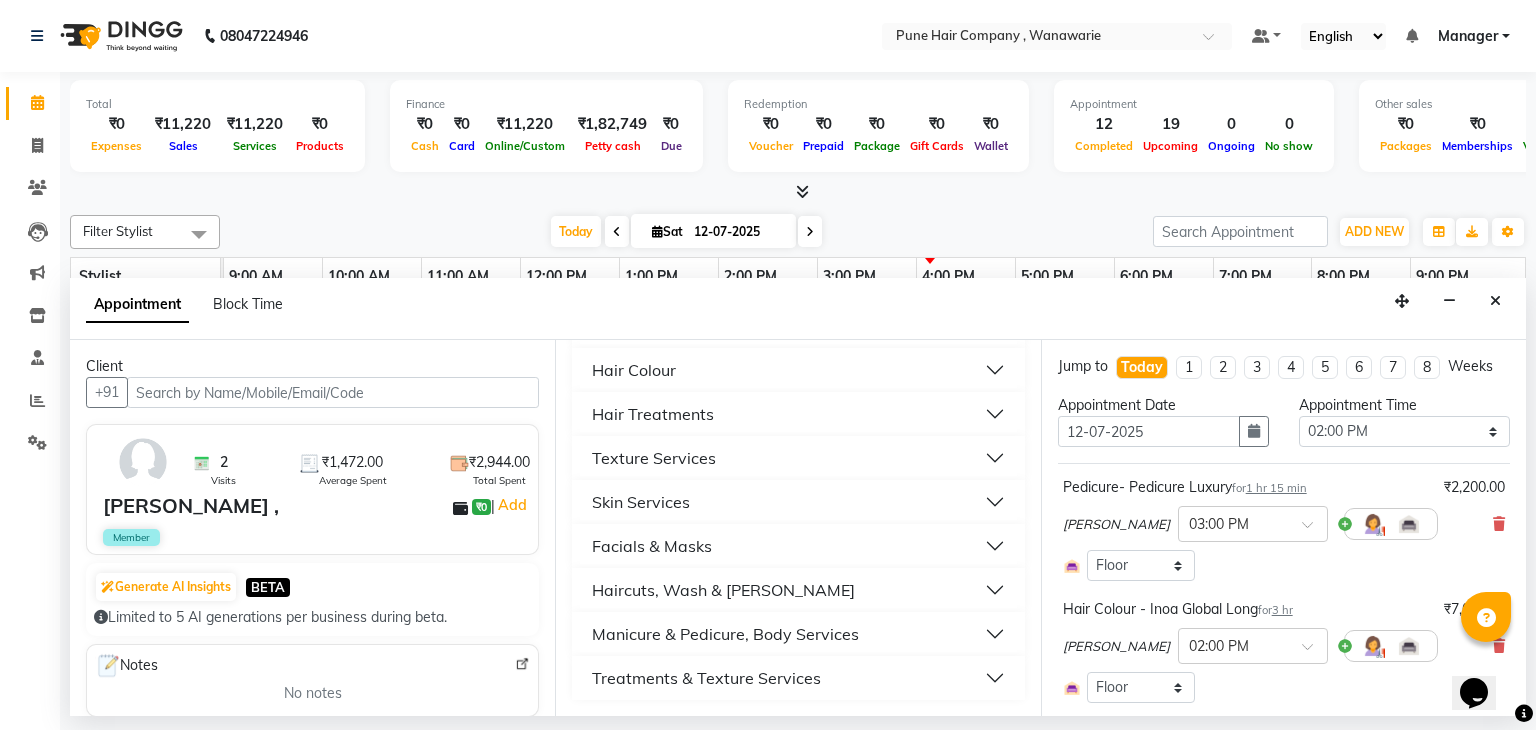 click on "Hair Treatments" at bounding box center [798, 414] 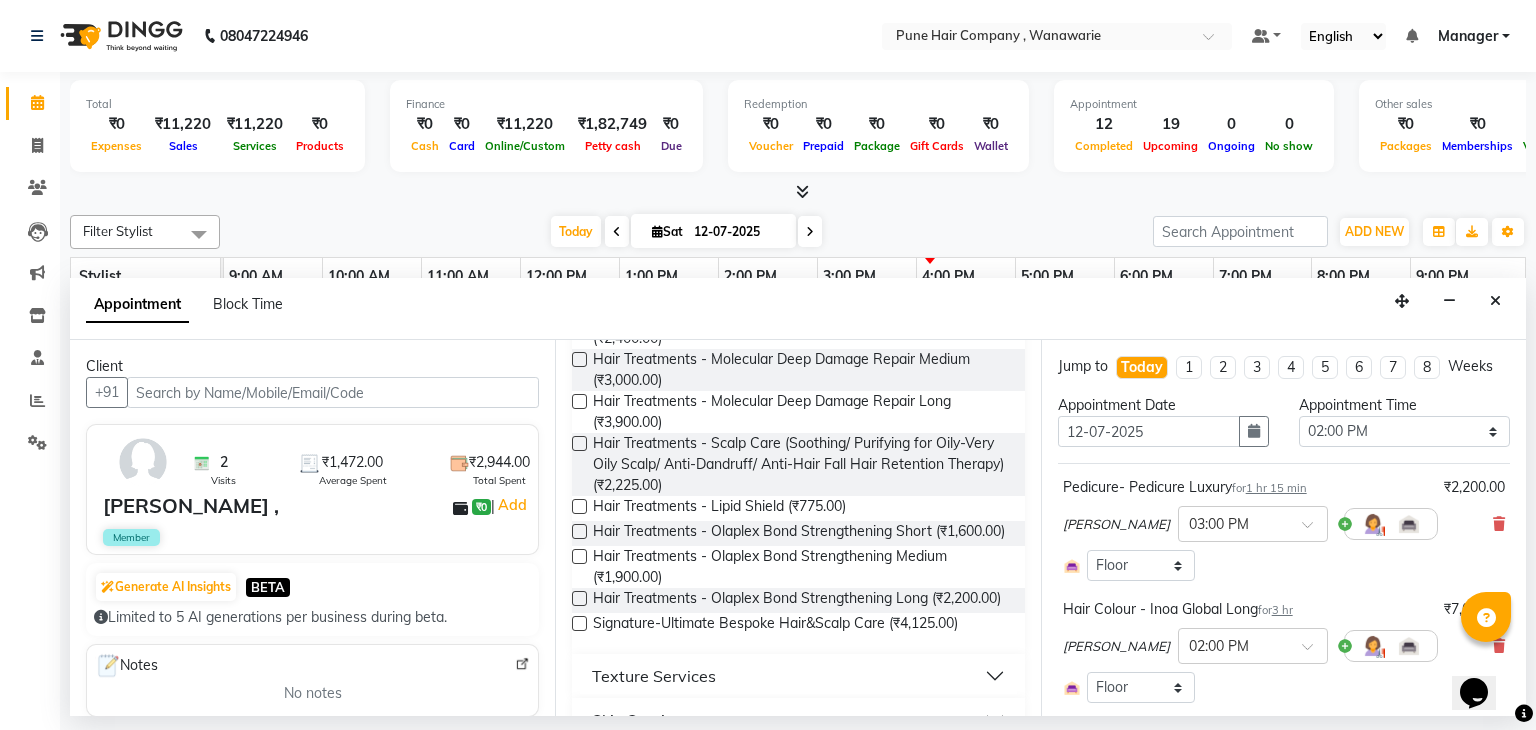 scroll, scrollTop: 599, scrollLeft: 0, axis: vertical 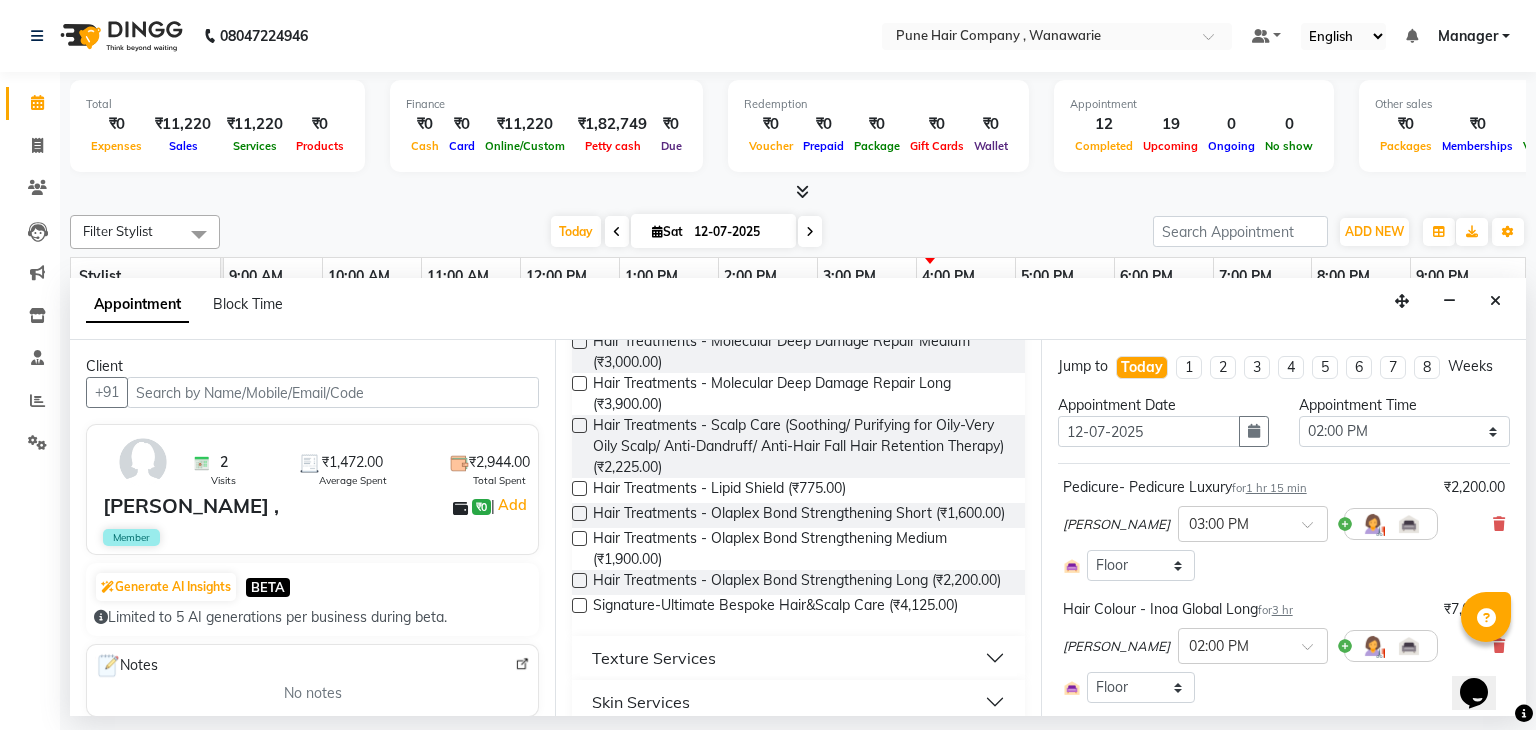 click at bounding box center (579, 580) 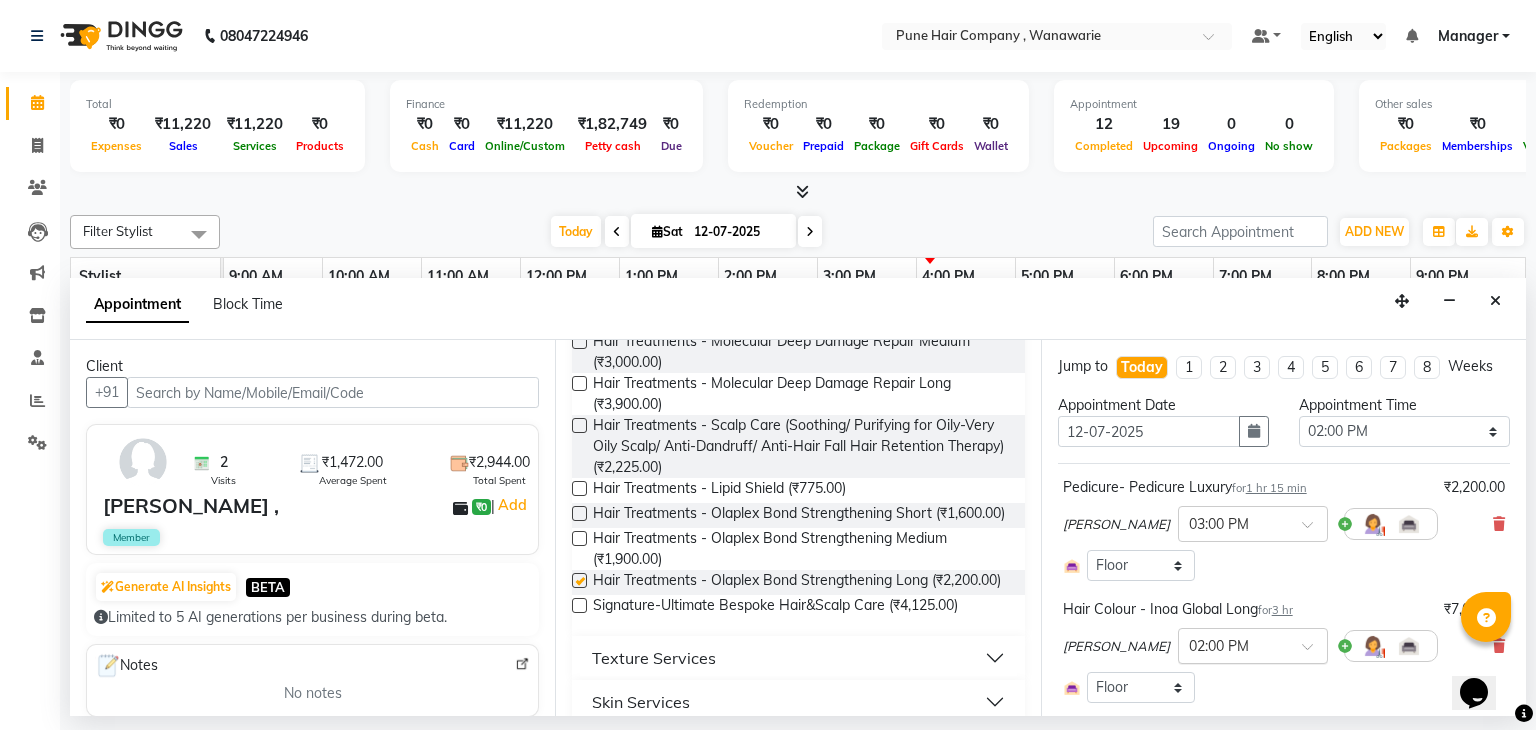 checkbox on "false" 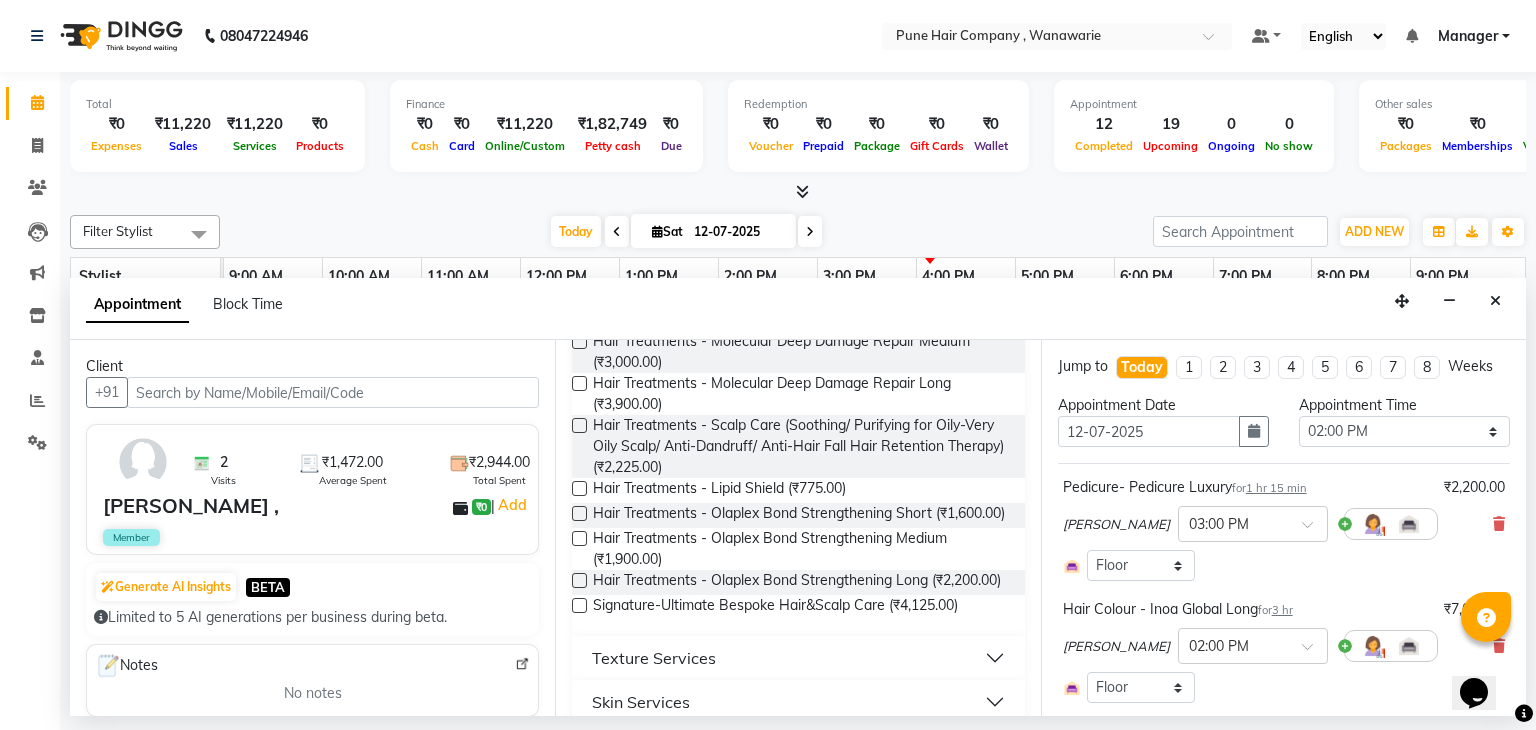 click on "Select Room Floor" at bounding box center [1284, 565] 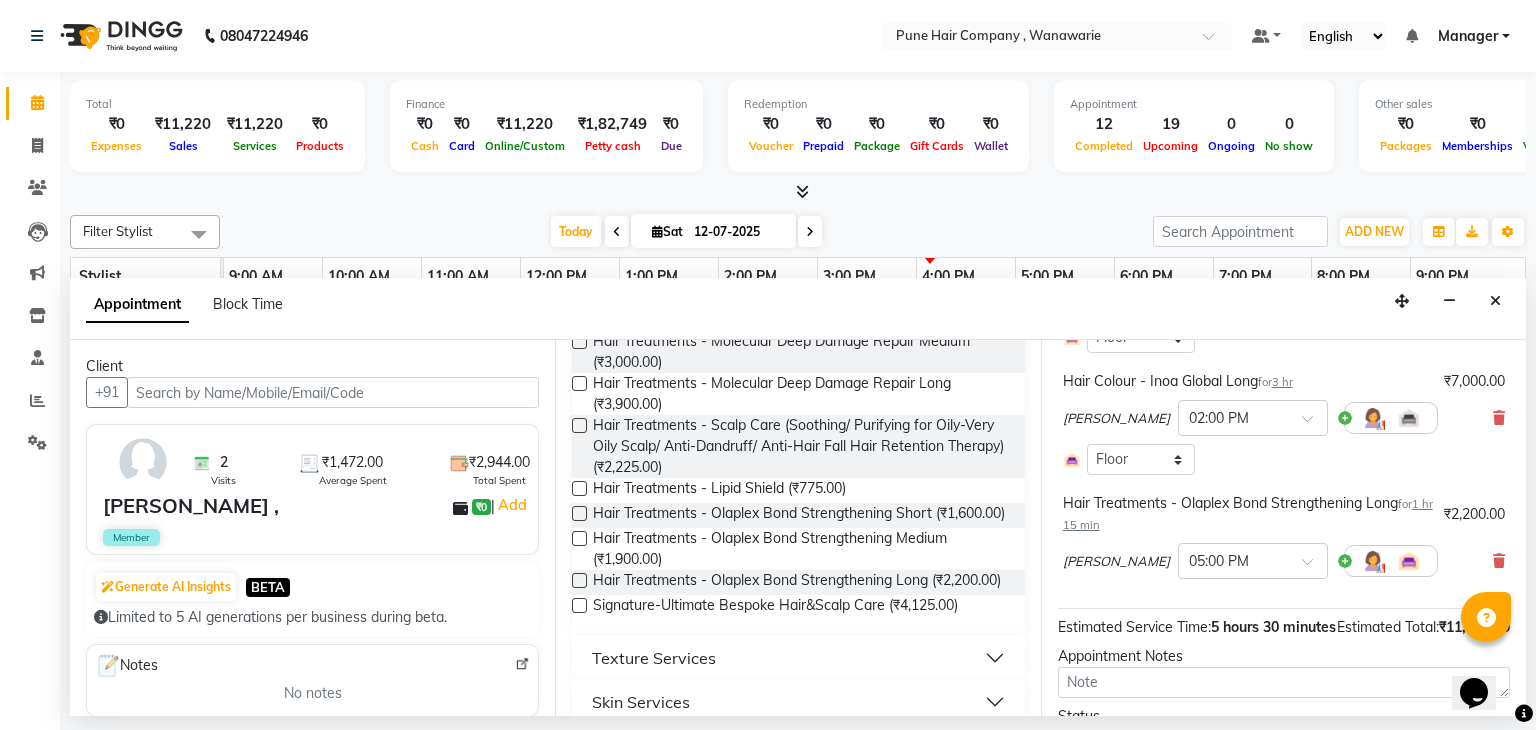 scroll, scrollTop: 358, scrollLeft: 0, axis: vertical 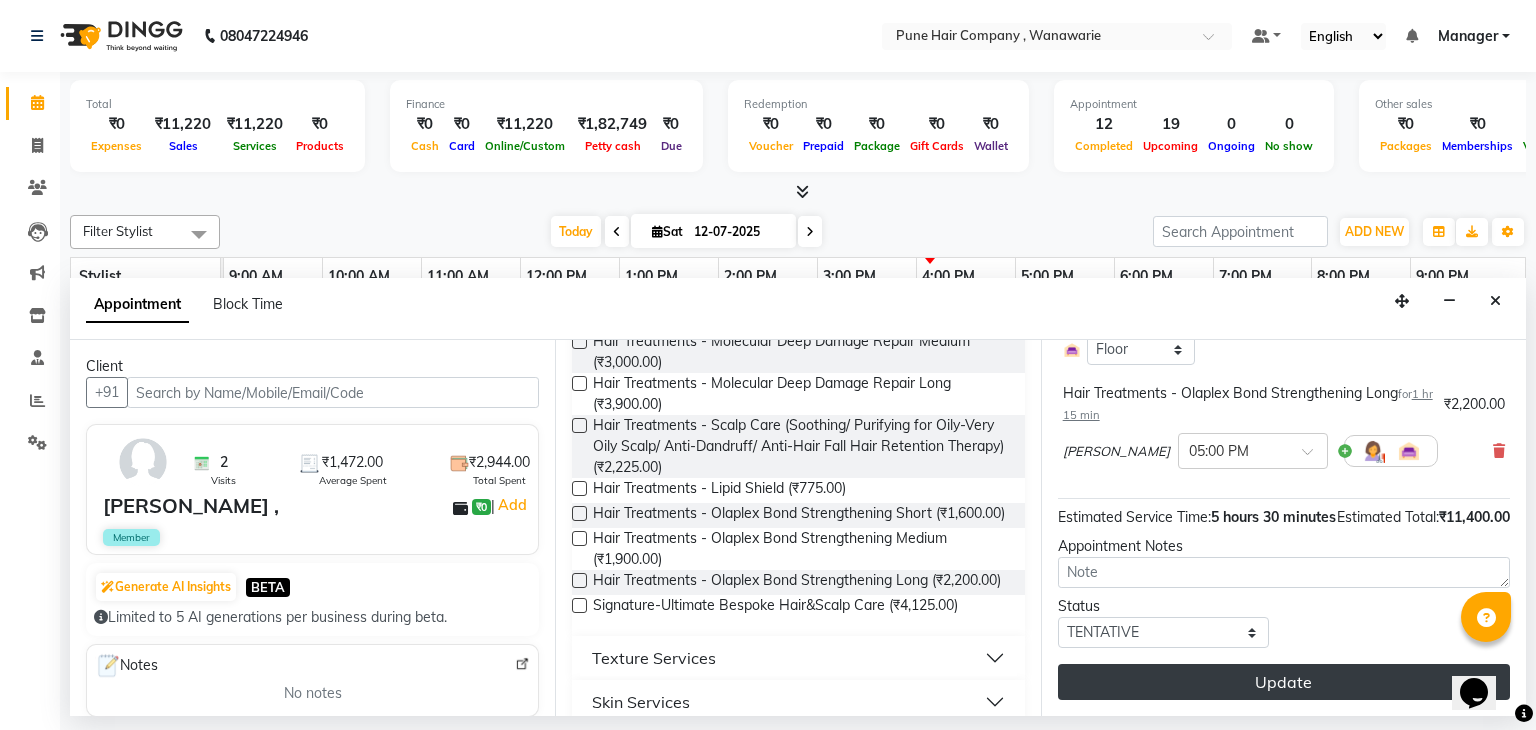 click on "Update" at bounding box center [1284, 682] 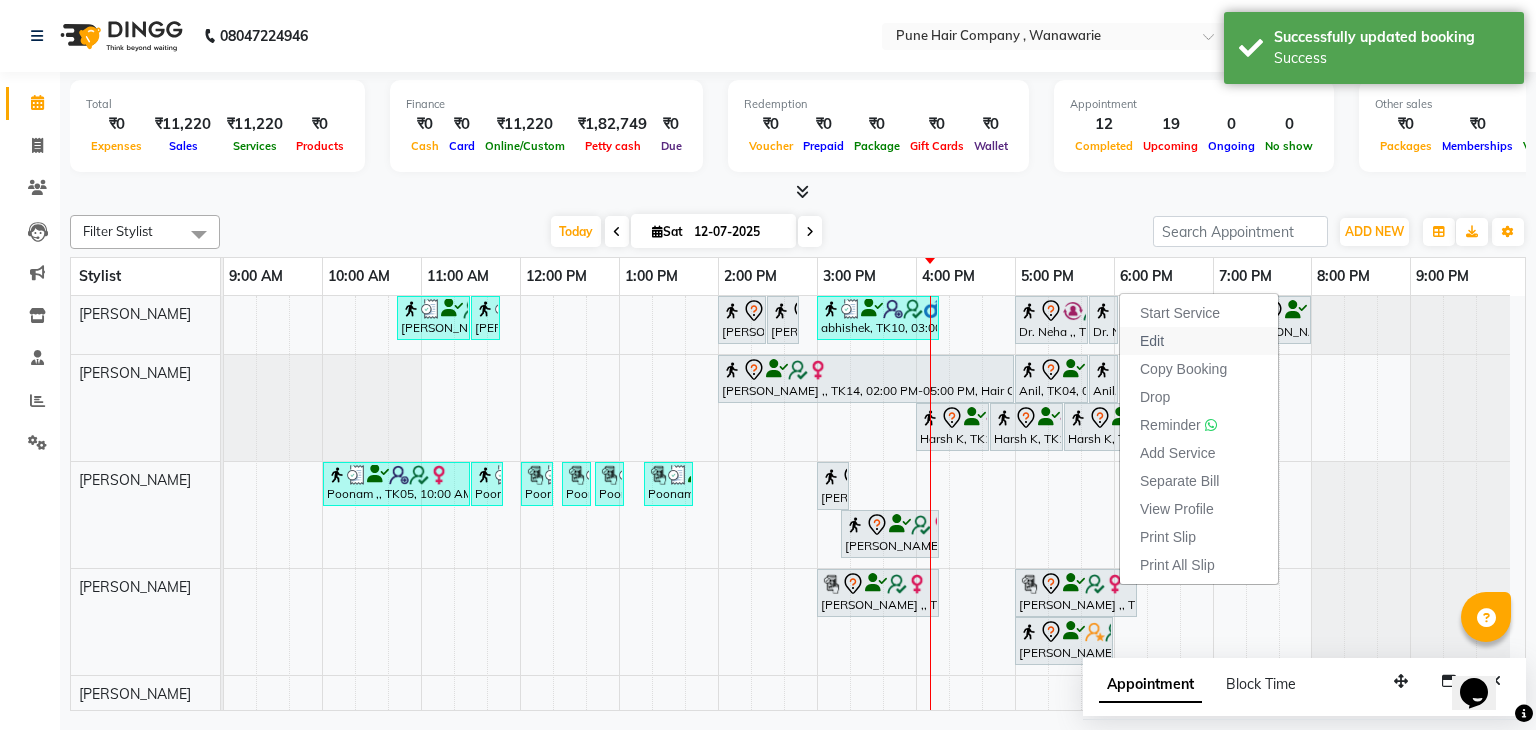 click on "Edit" at bounding box center (1152, 341) 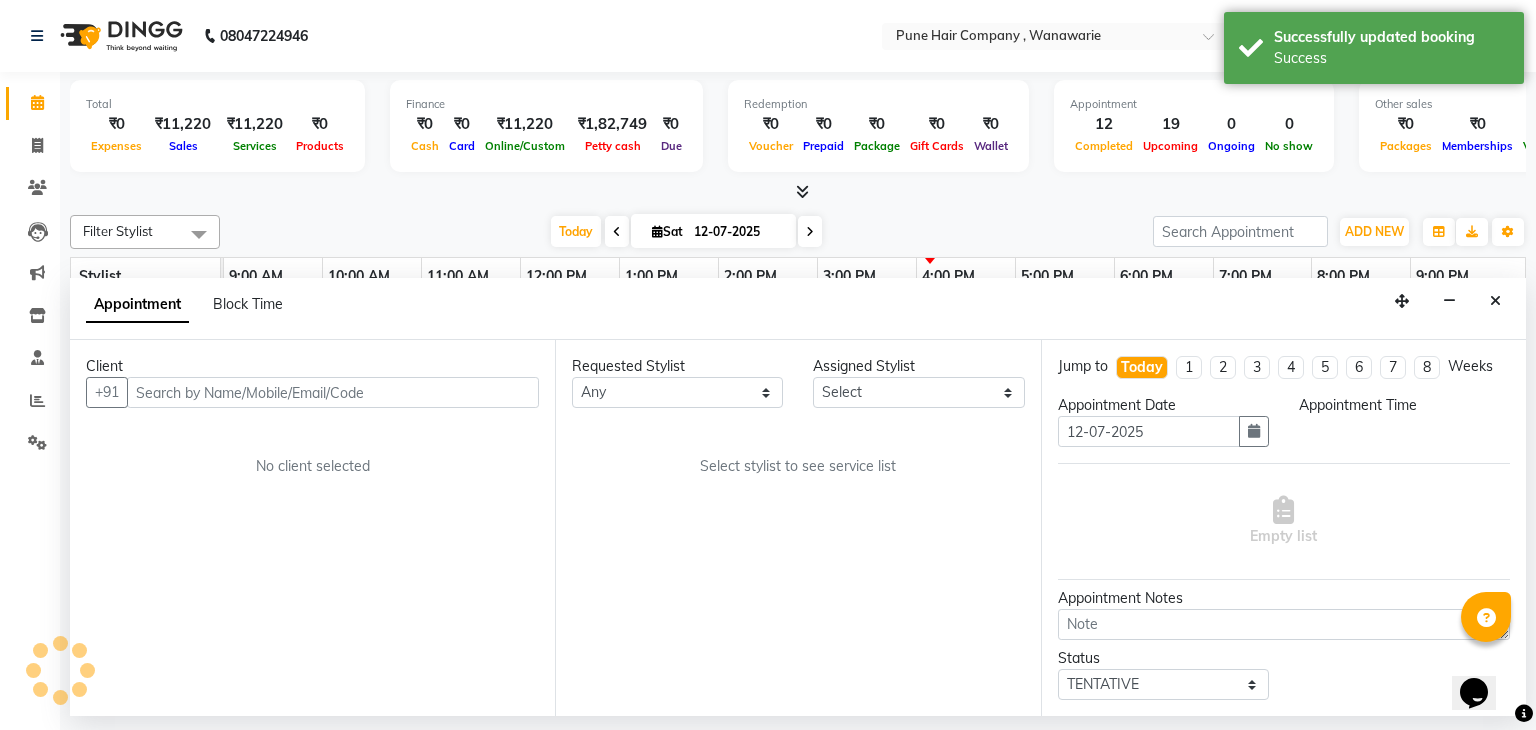 select on "74580" 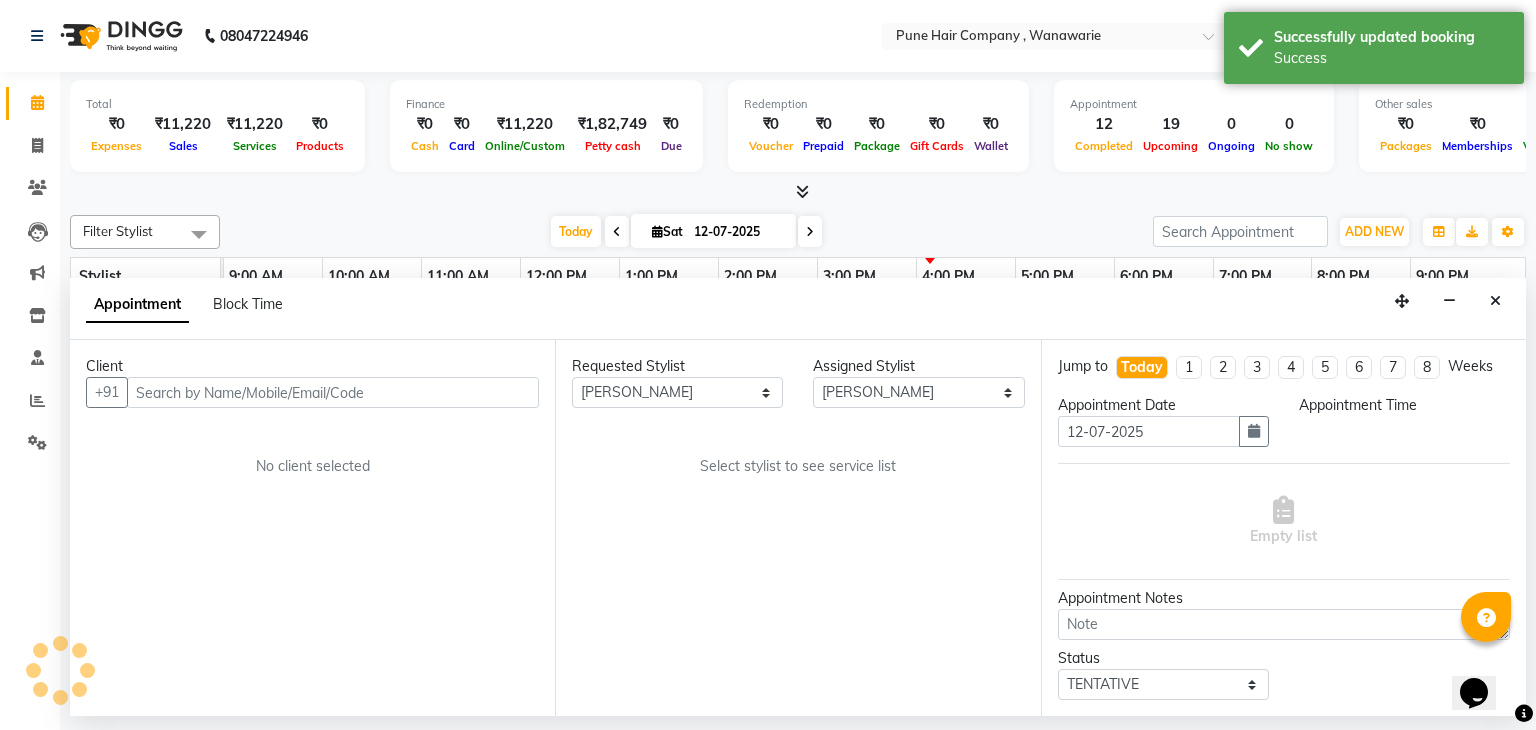 select on "840" 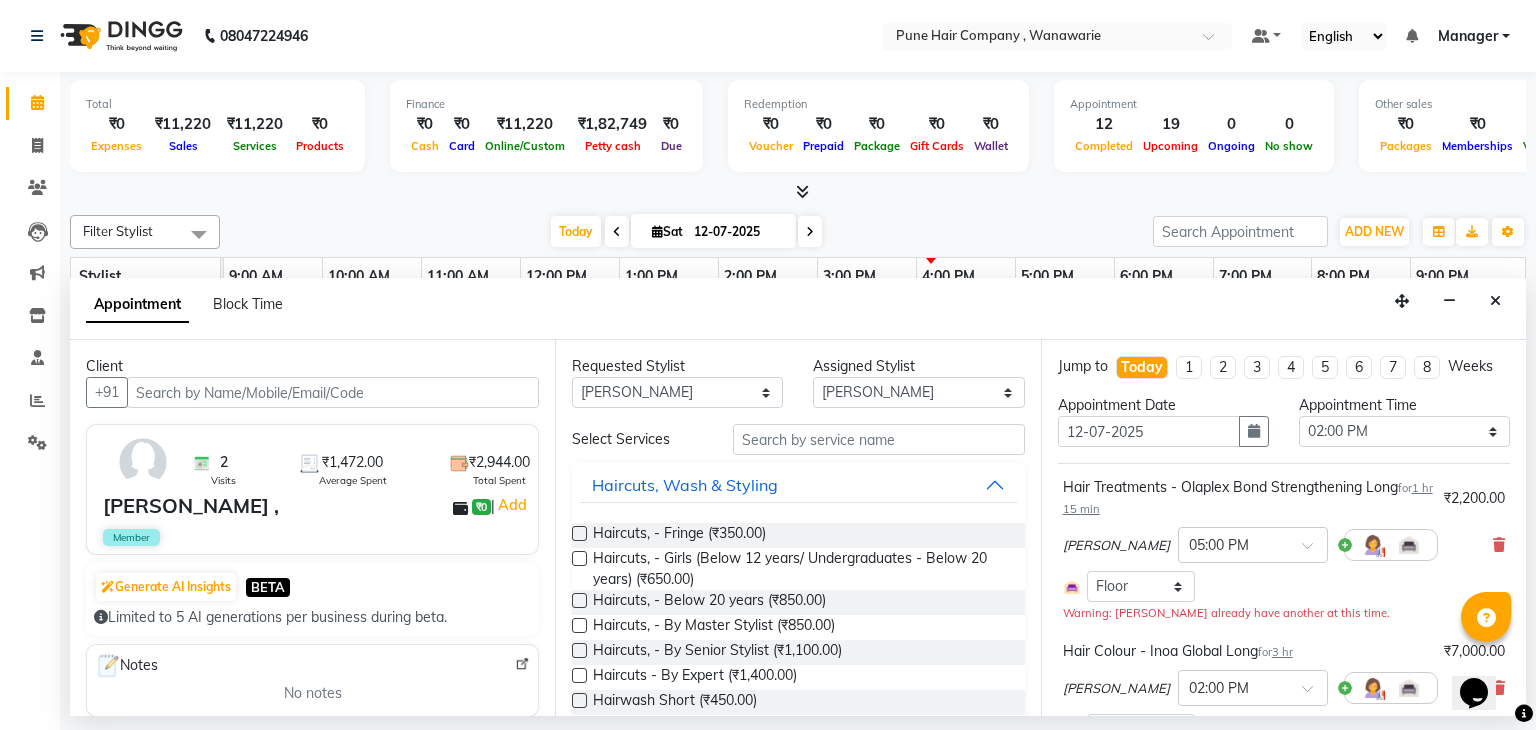 click on "Select Room Floor" at bounding box center (1284, 586) 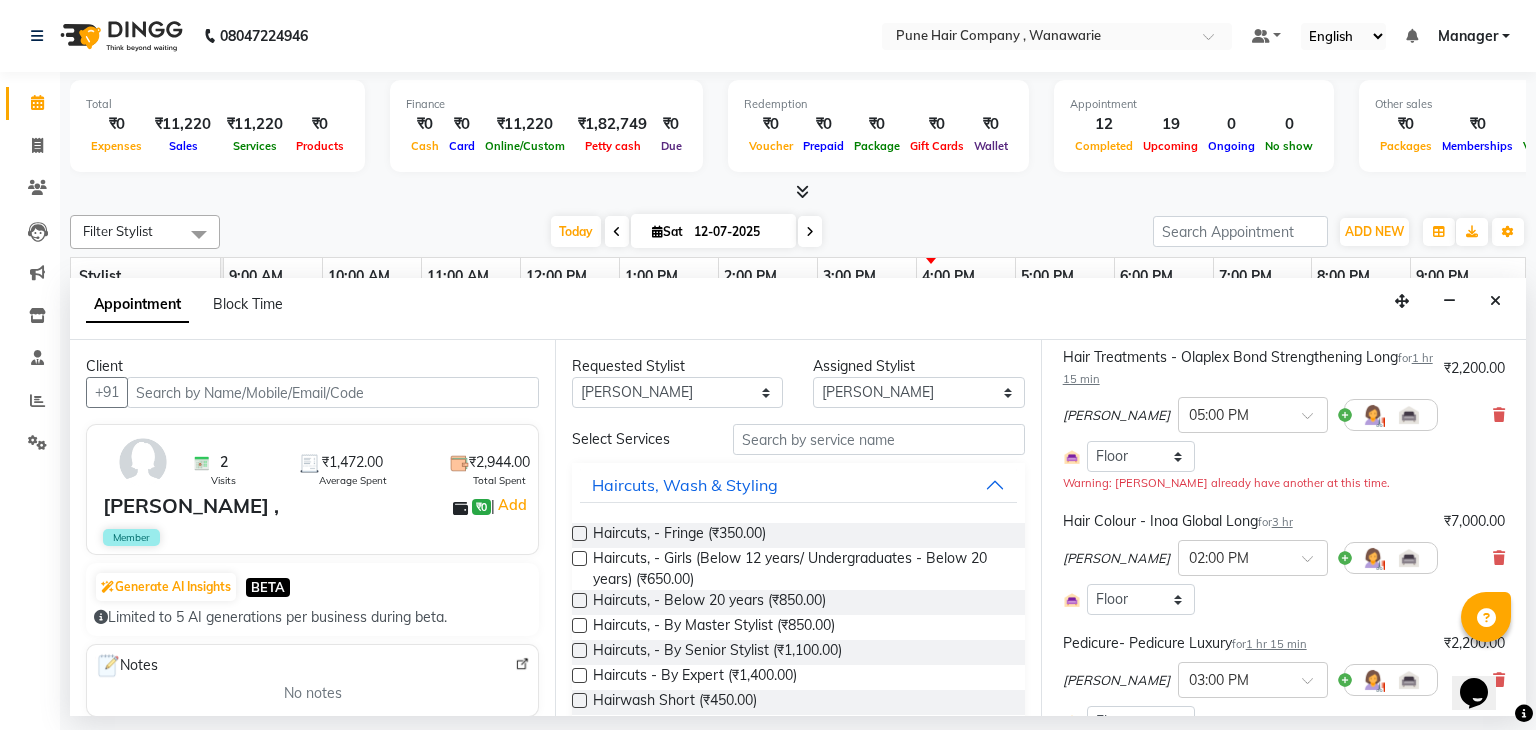 scroll, scrollTop: 90, scrollLeft: 0, axis: vertical 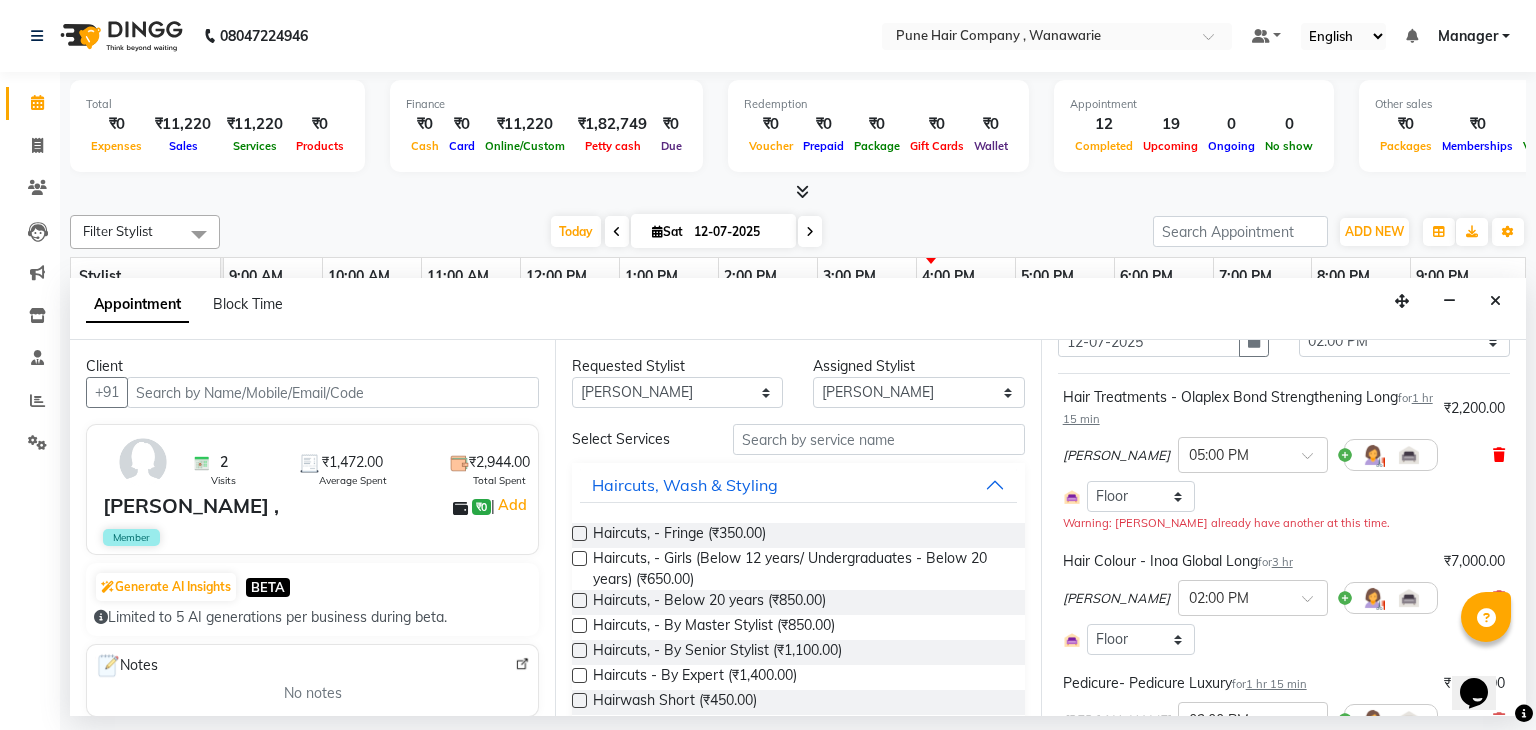 click at bounding box center (1499, 455) 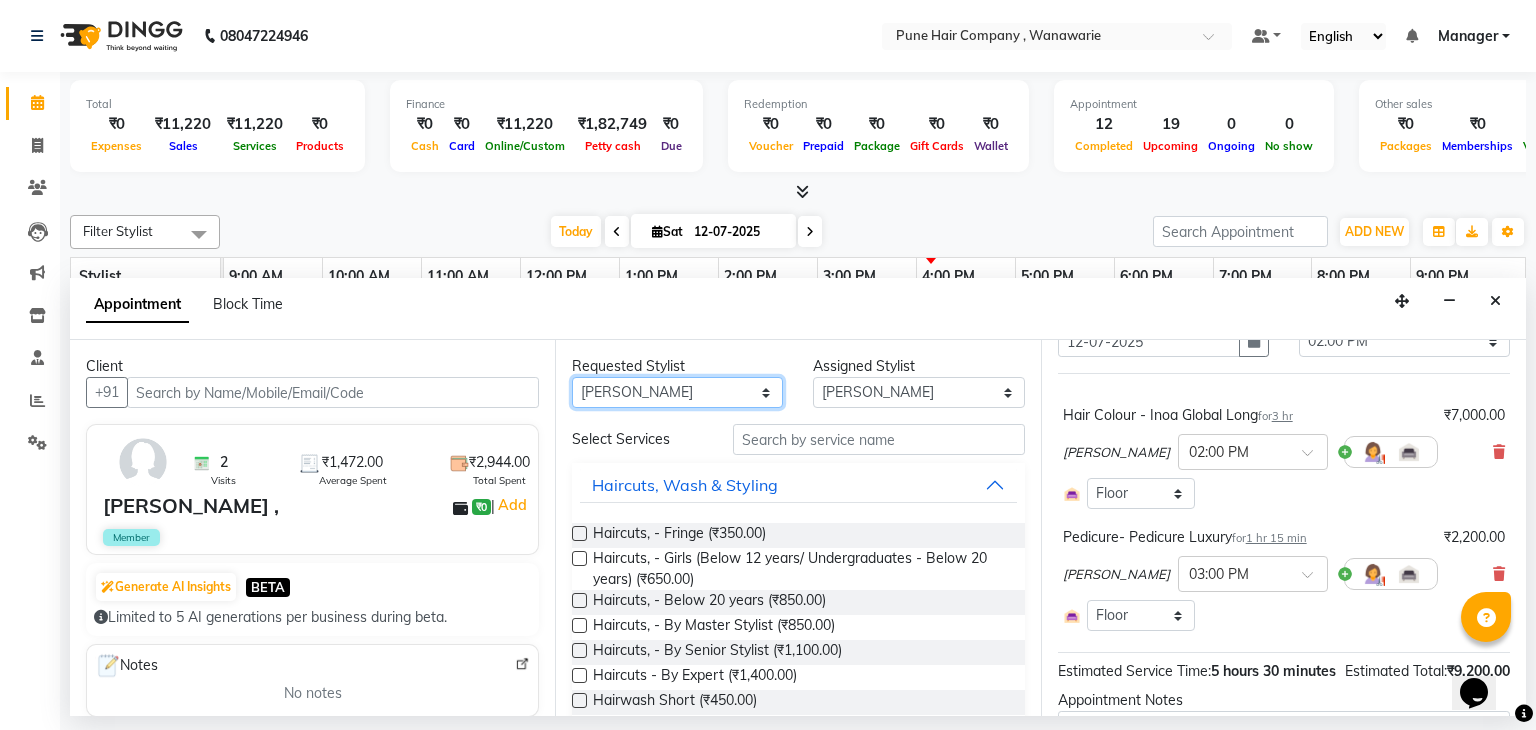 click on "Any [PERSON_NAME] [PERSON_NAME]  [PERSON_NAME] [PERSON_NAME] [PERSON_NAME] [PERSON_NAME] [PERSON_NAME]" at bounding box center [677, 392] 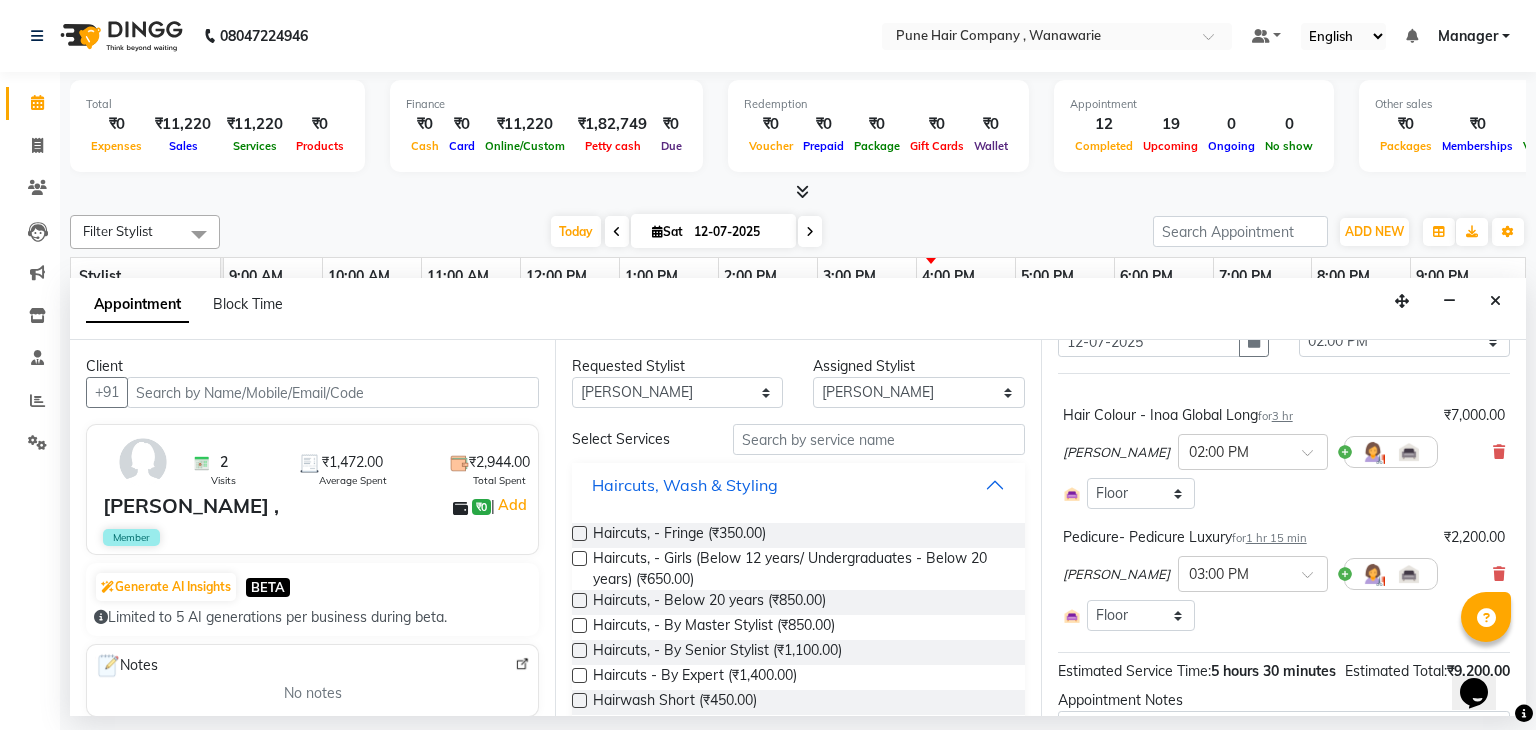 click on "Haircuts, Wash & Styling" at bounding box center (798, 485) 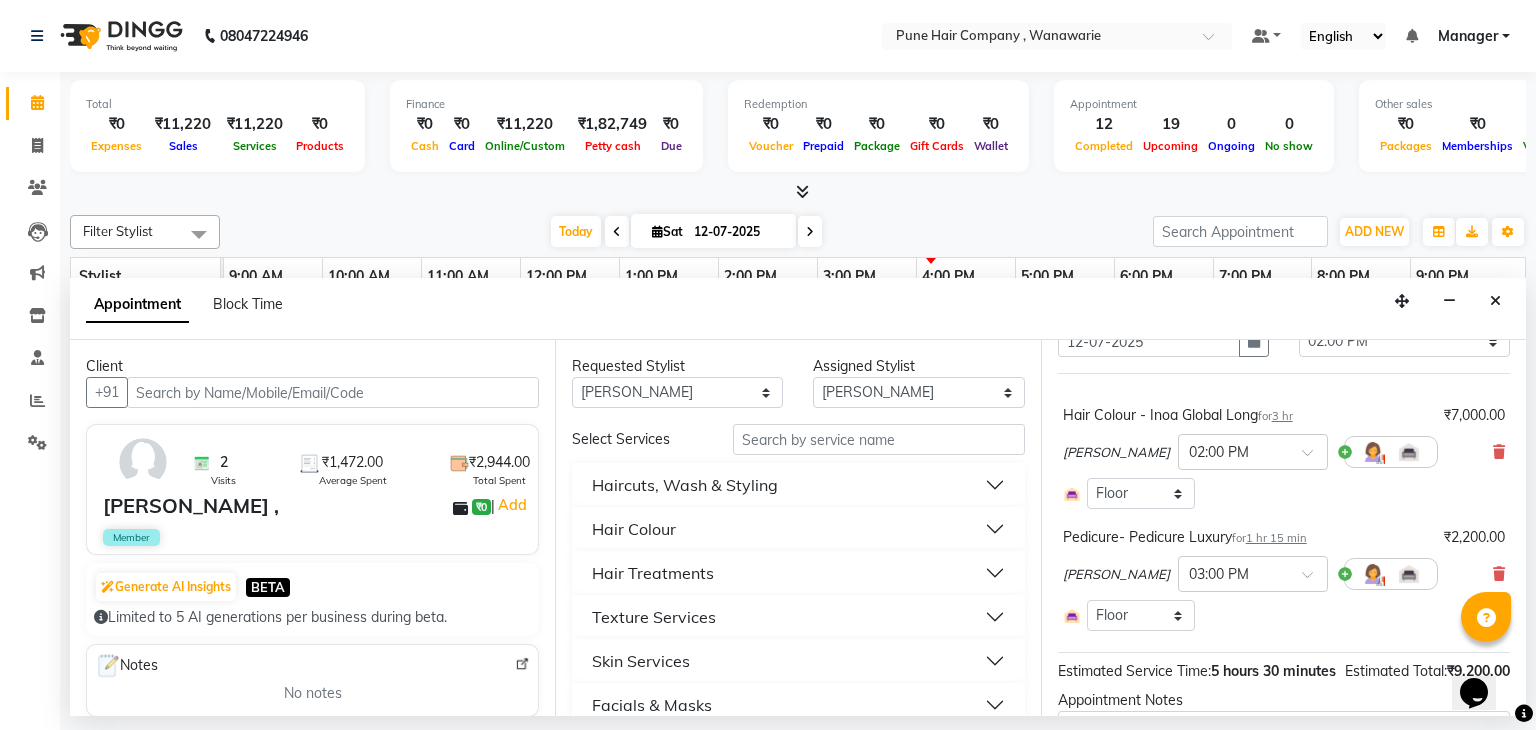 click on "Hair Treatments" at bounding box center [798, 573] 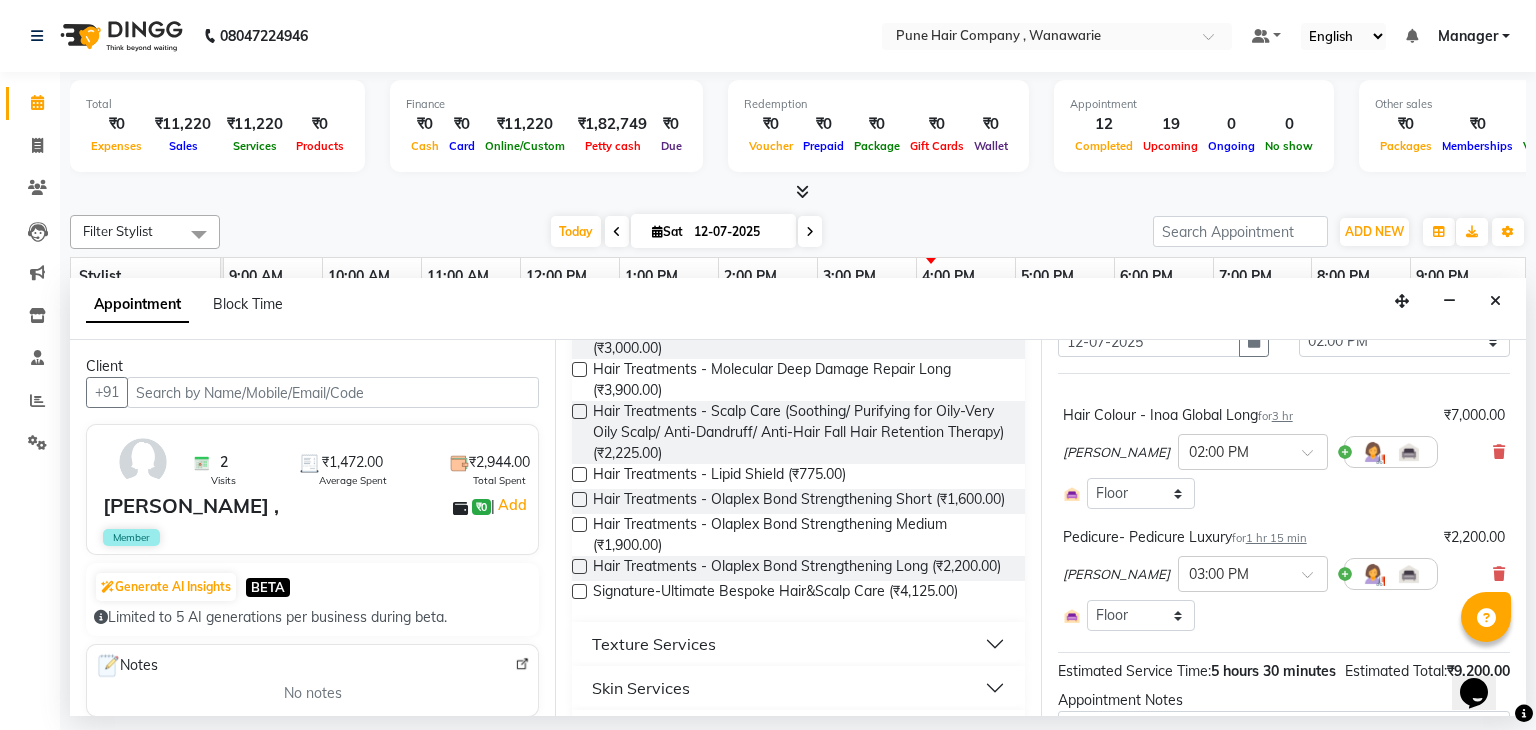 scroll, scrollTop: 653, scrollLeft: 0, axis: vertical 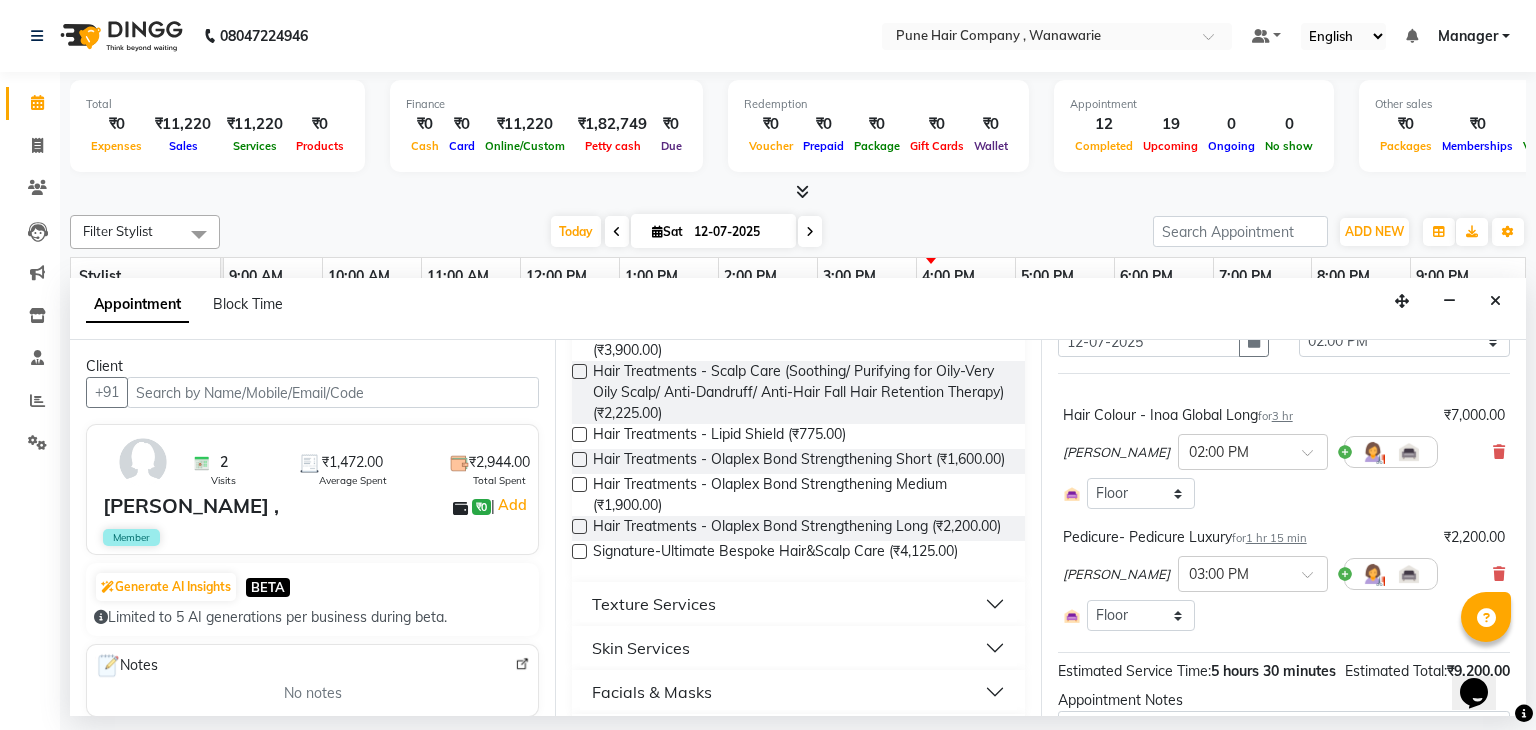 click at bounding box center [579, 526] 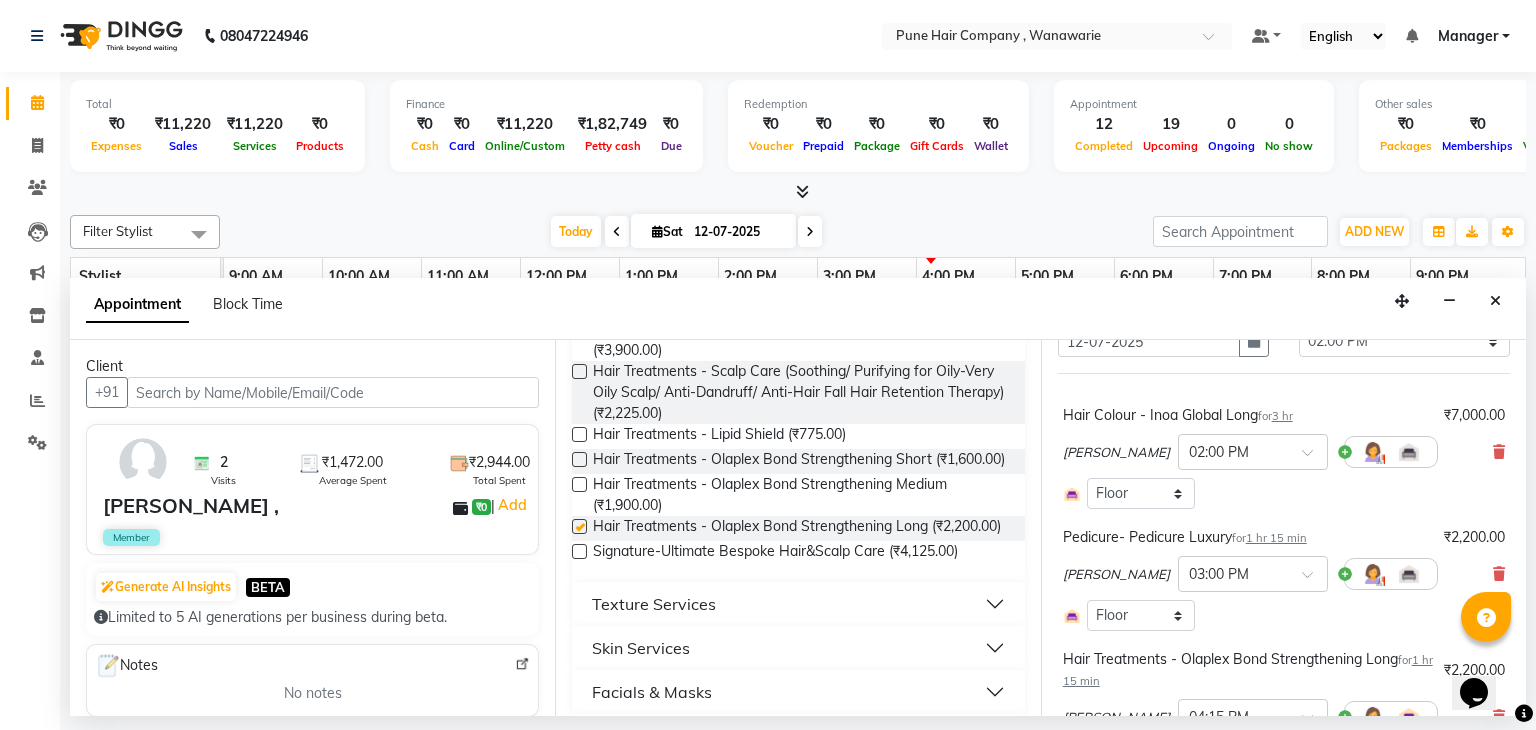 checkbox on "false" 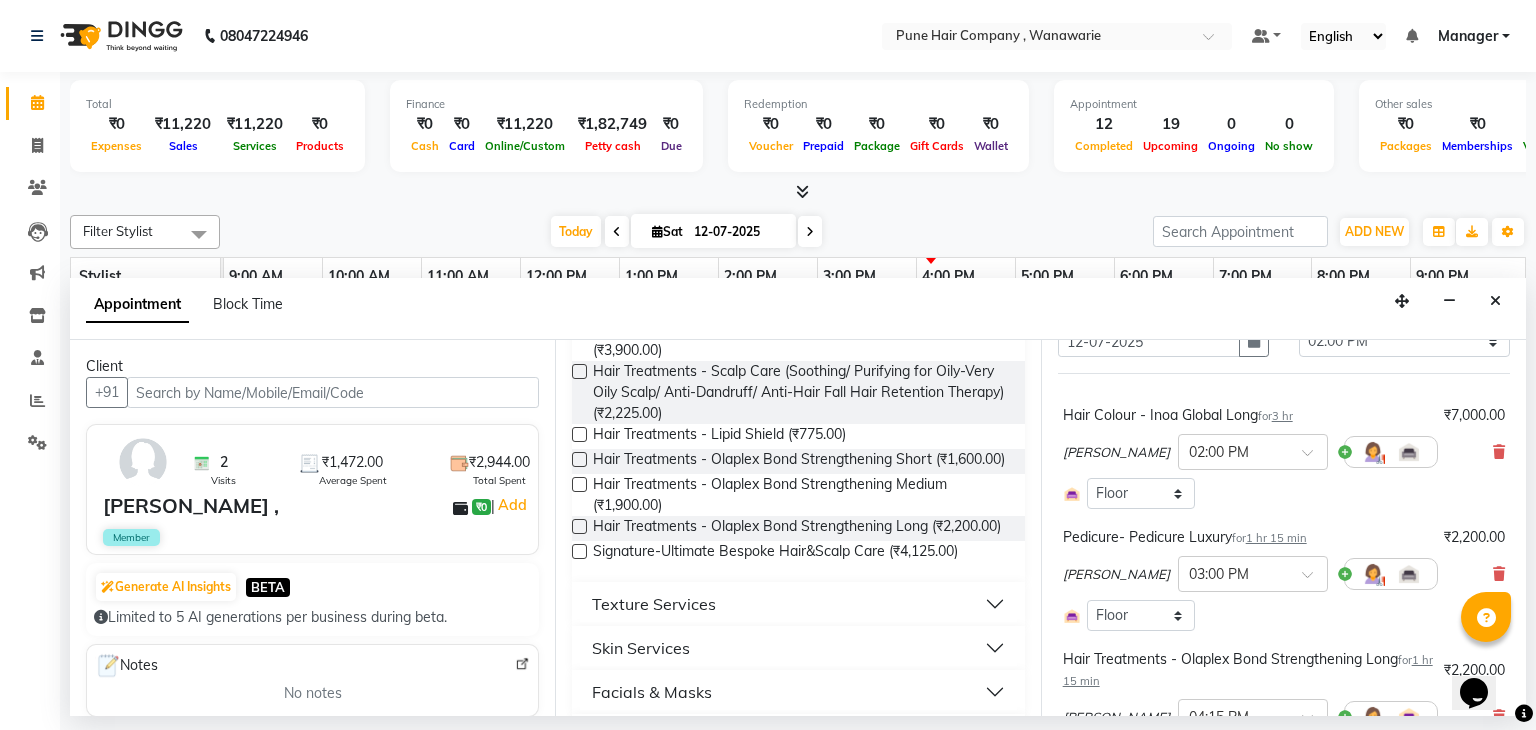 click on "Hair Colour - Inoa Global Long   for  3 hr ₹7,000.00 Faisal shaikh × 02:00 PM Select Room Floor" at bounding box center [1284, 457] 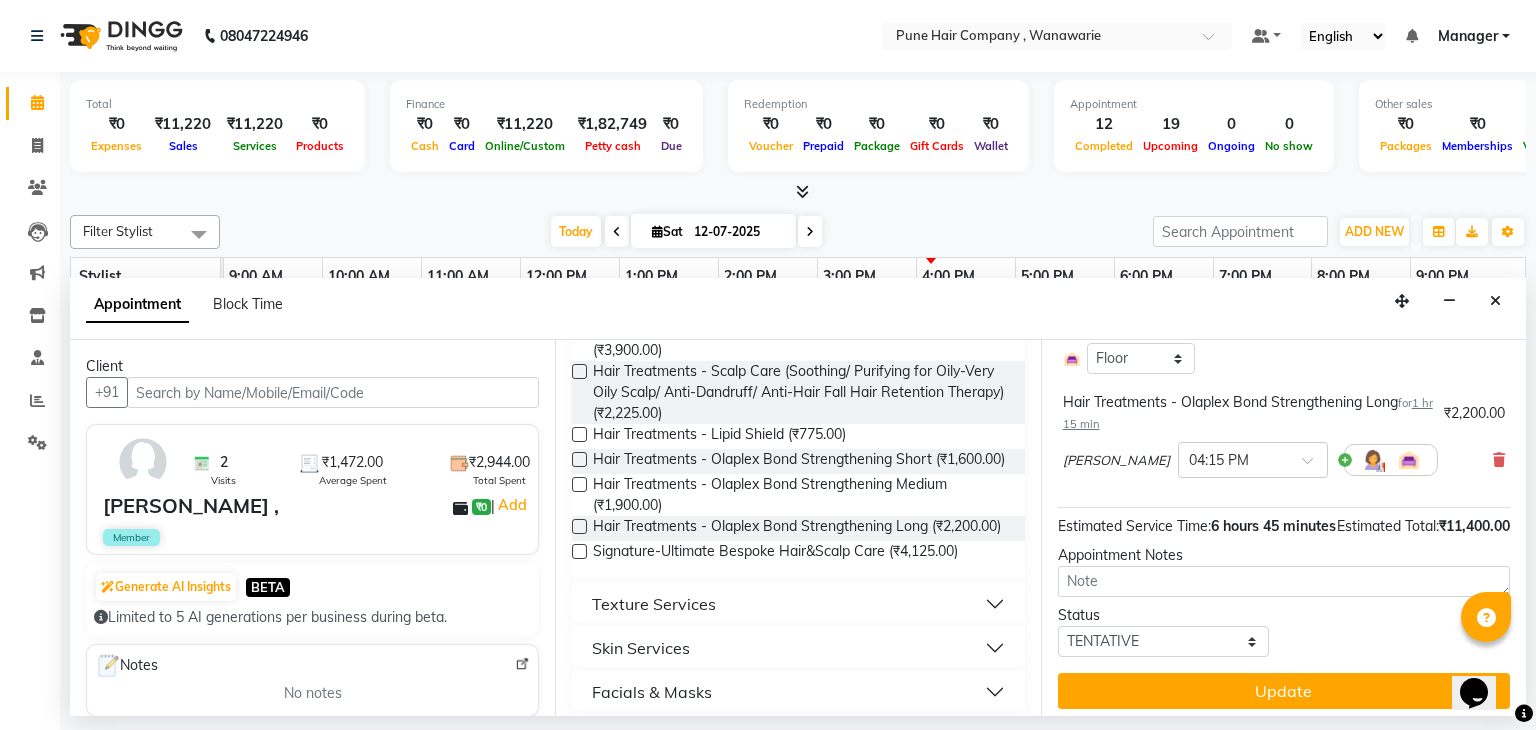 scroll, scrollTop: 376, scrollLeft: 0, axis: vertical 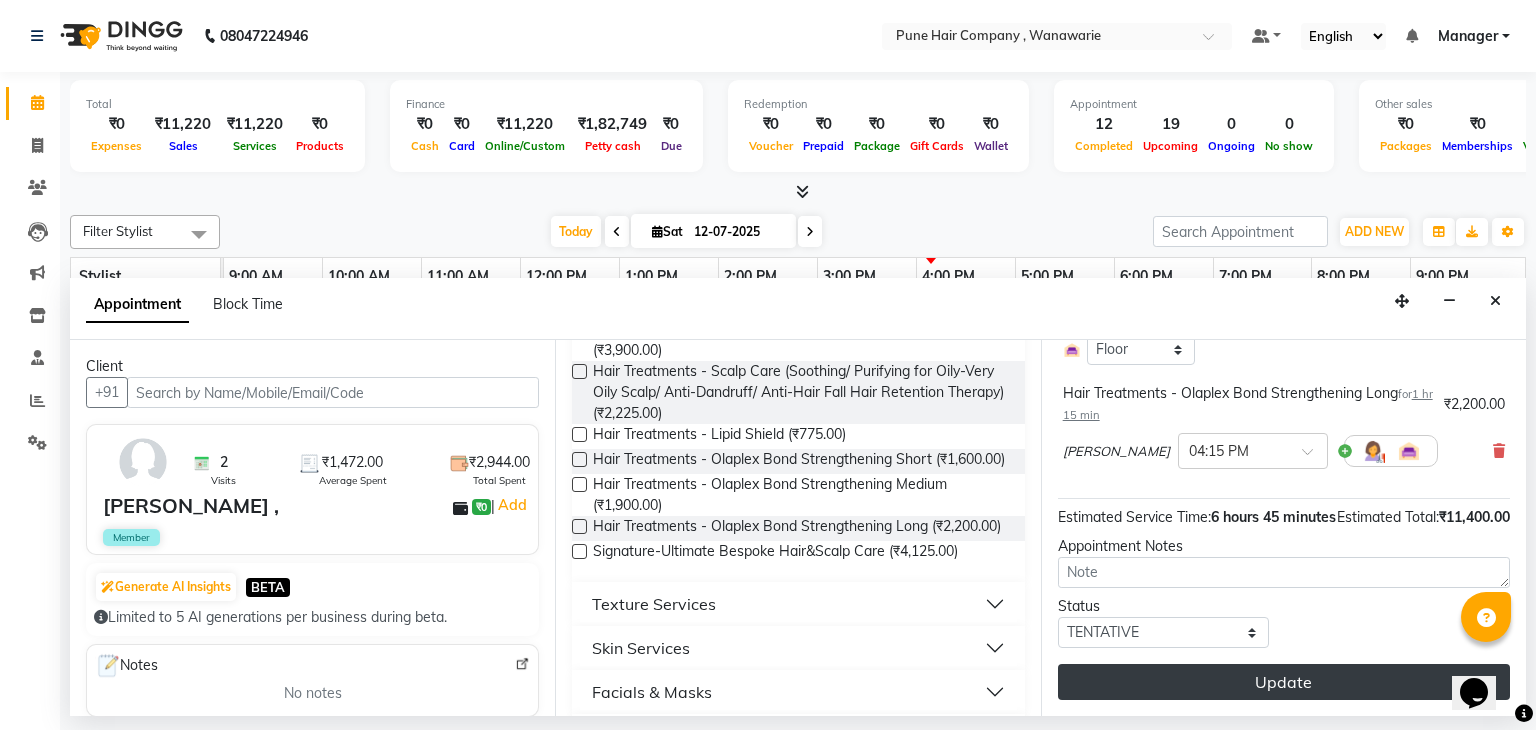 click on "Update" at bounding box center [1284, 682] 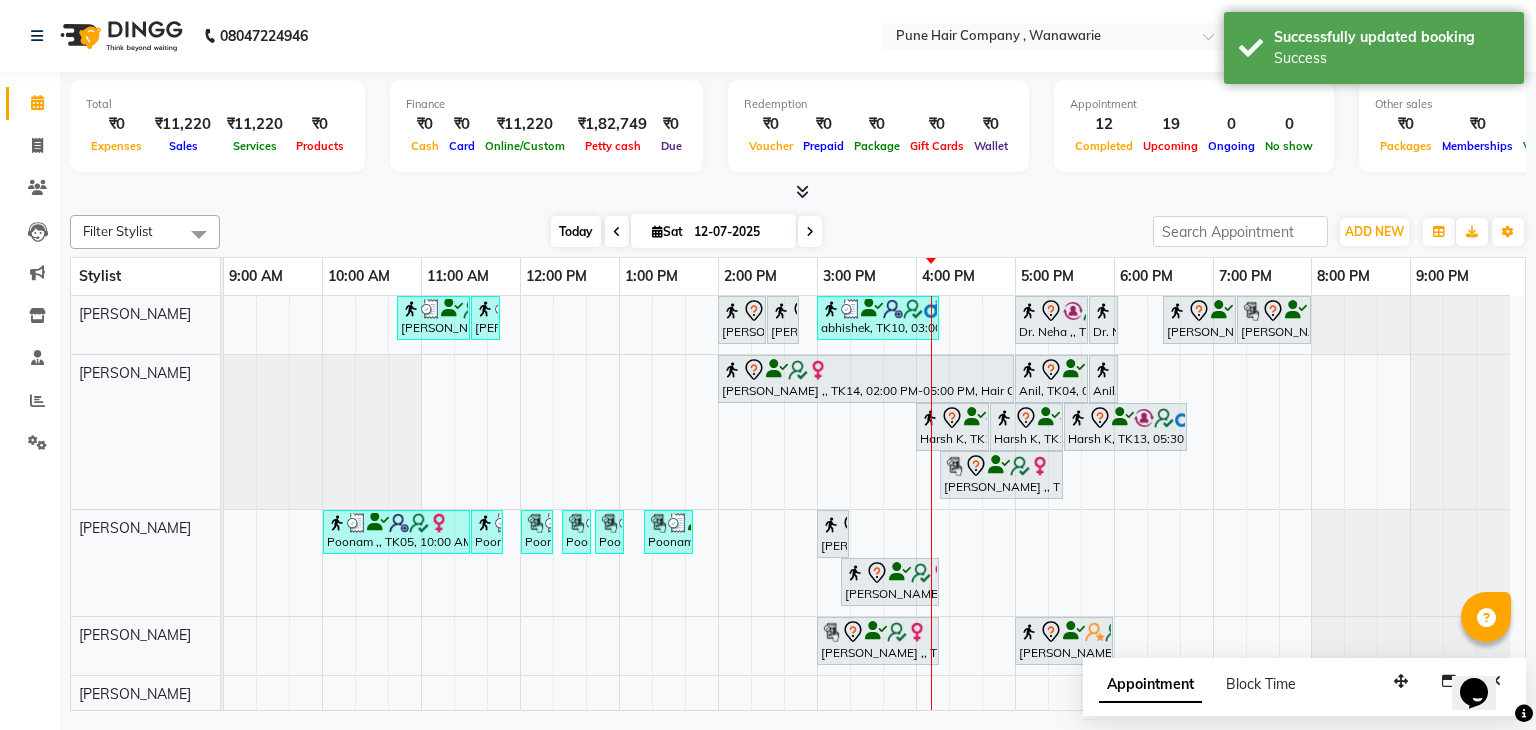 click on "Today" at bounding box center (576, 231) 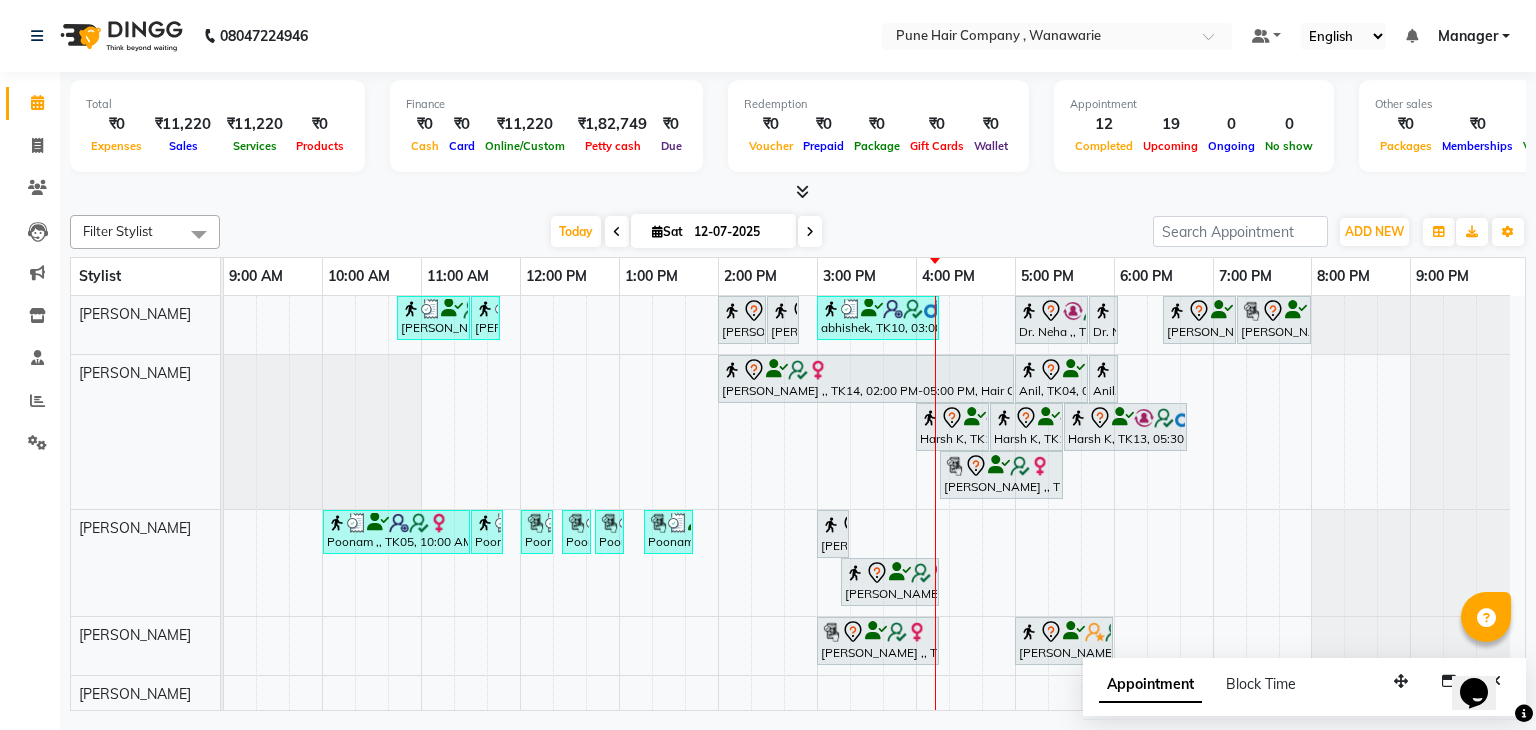 click on "12-07-2025" at bounding box center (738, 232) 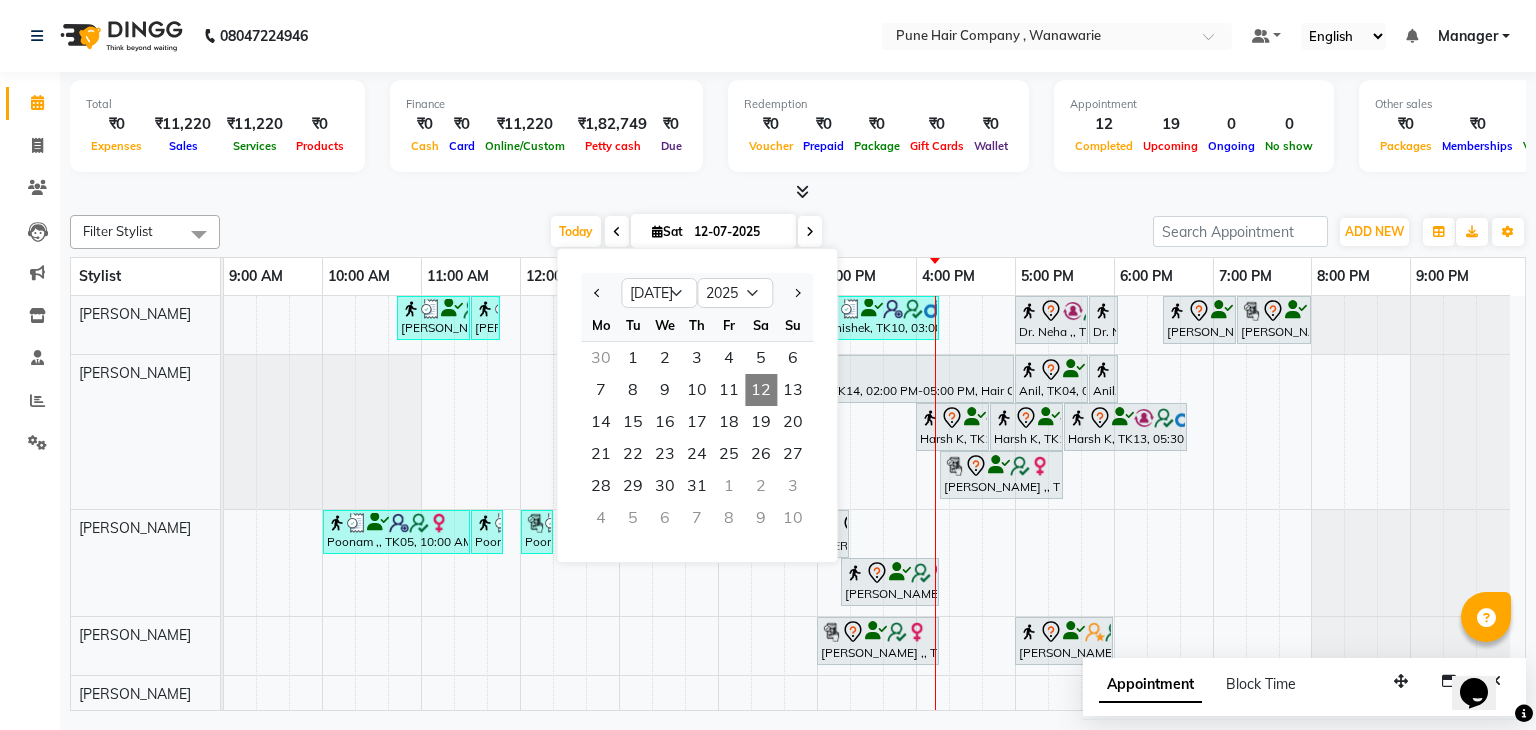 click on "12-07-2025" at bounding box center (738, 232) 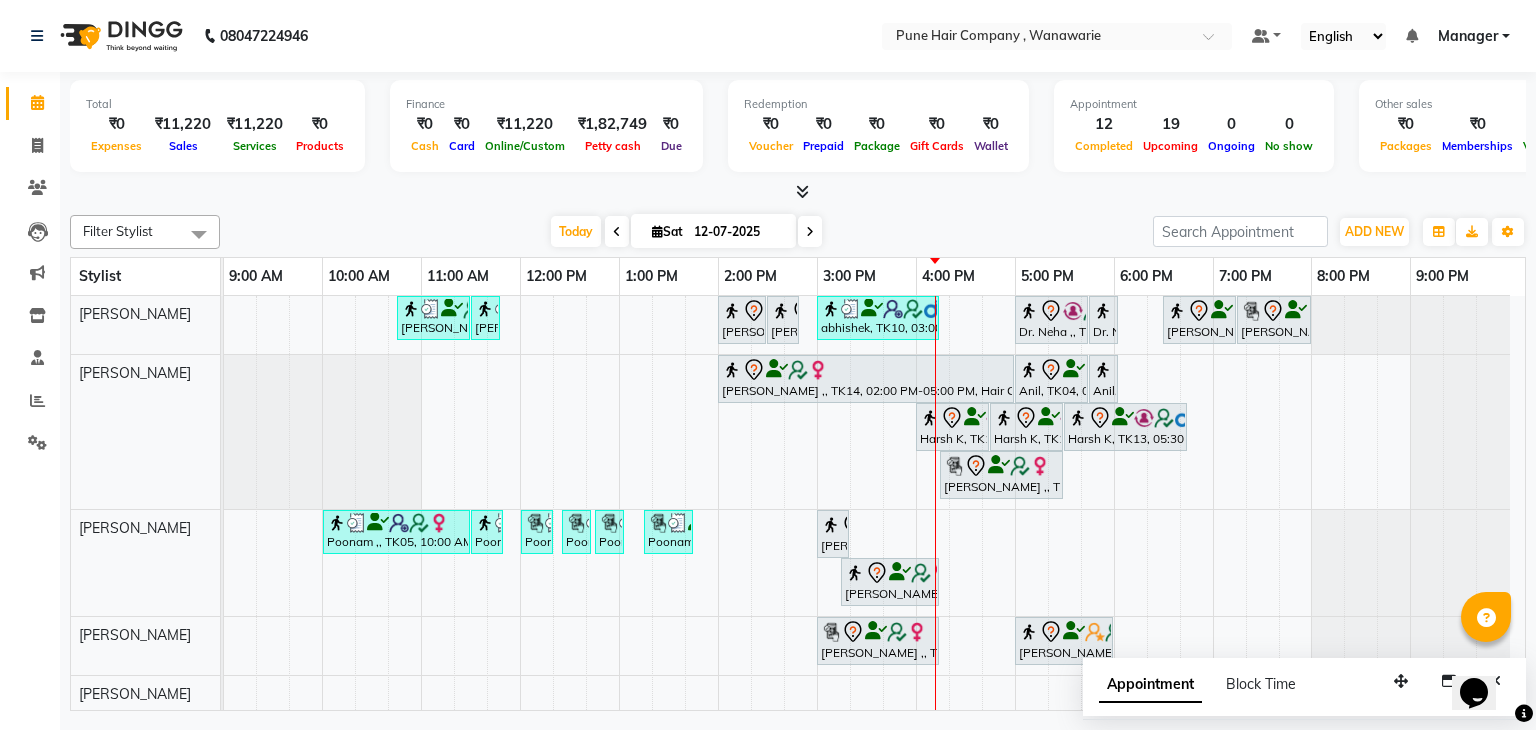 click on "Siddhant B, TK09, 10:45 AM-11:30 AM, Male Haircut By Senior Stylist     Siddhant B, TK09, 11:30 AM-11:40 AM, Add_Hair Wash Classic             Komal Sharma, TK01, 02:00 PM-02:30 PM, BlowDry Medium             Komal Sharma, TK01, 02:30 PM-02:50 PM,  Hairwash Medium     abhishek, TK10, 03:00 PM-04:15 PM, Male Hair Colour - Inoa Global Colour (includes moustache)             Dr. Neha ,, TK02, 05:00 PM-05:45 PM, Male Haircut By Senior Stylist             Dr. Neha ,, TK02, 05:45 PM-05:55 PM, Male Hair Wash Classic             Nihar gandhi, TK03, 06:30 PM-07:15 PM, Hair Treatments - Hair Treatment Care (Hydrating/ Purifying) Medium             Nihar gandhi, TK03, 07:15 PM-08:00 PM, Male Haircut By Senior Stylist             Sharmila ,, TK14, 02:00 PM-05:00 PM, Hair Colour - Inoa Global Long             Anil, TK04, 05:00 PM-05:45 PM, Male Haircut By Senior Stylist             Anil, TK04, 05:45 PM-05:55 PM, Add_Hair Wash Classic             Harsh K, TK13, 04:00 PM-04:45 PM, Male Haircut By Senior Stylist" at bounding box center [874, 573] 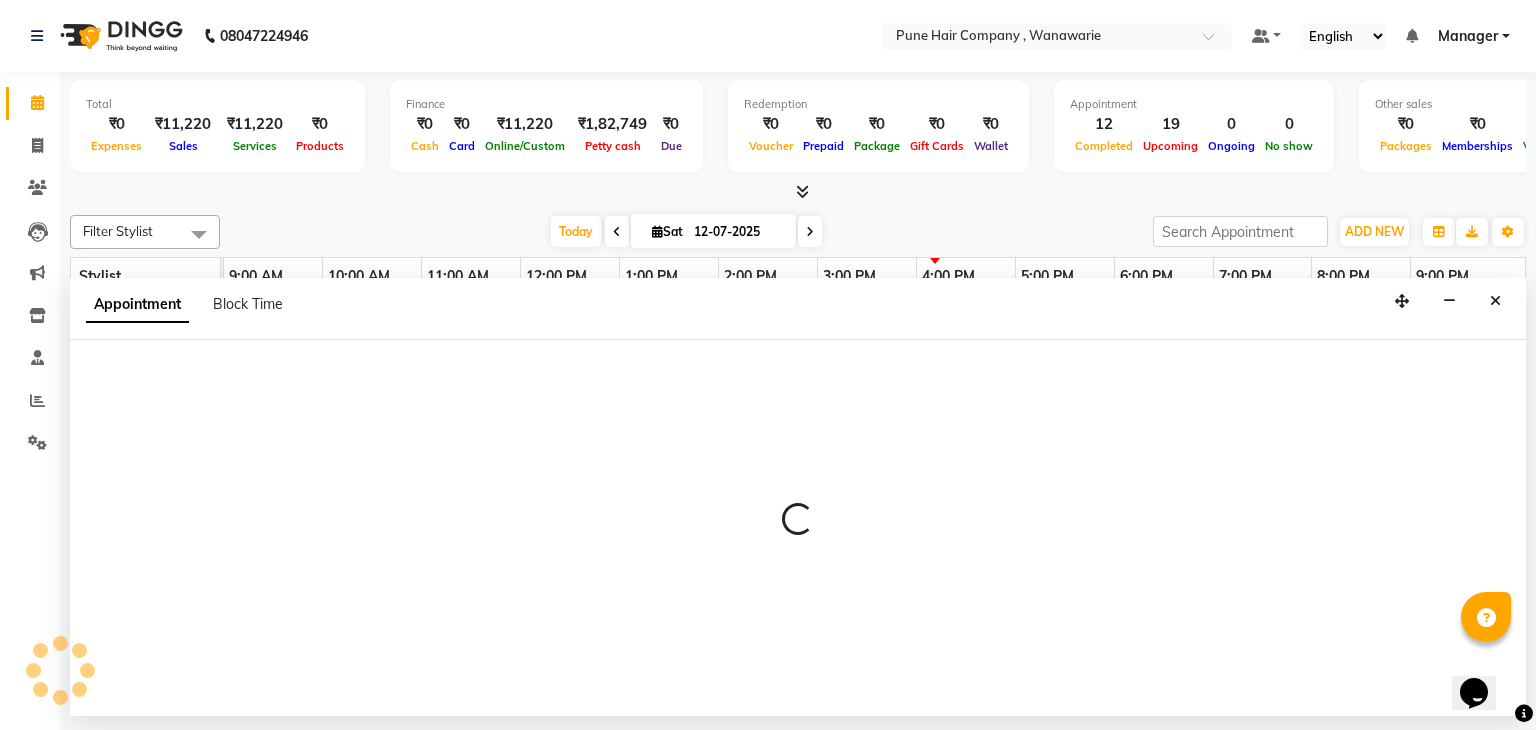 select on "74578" 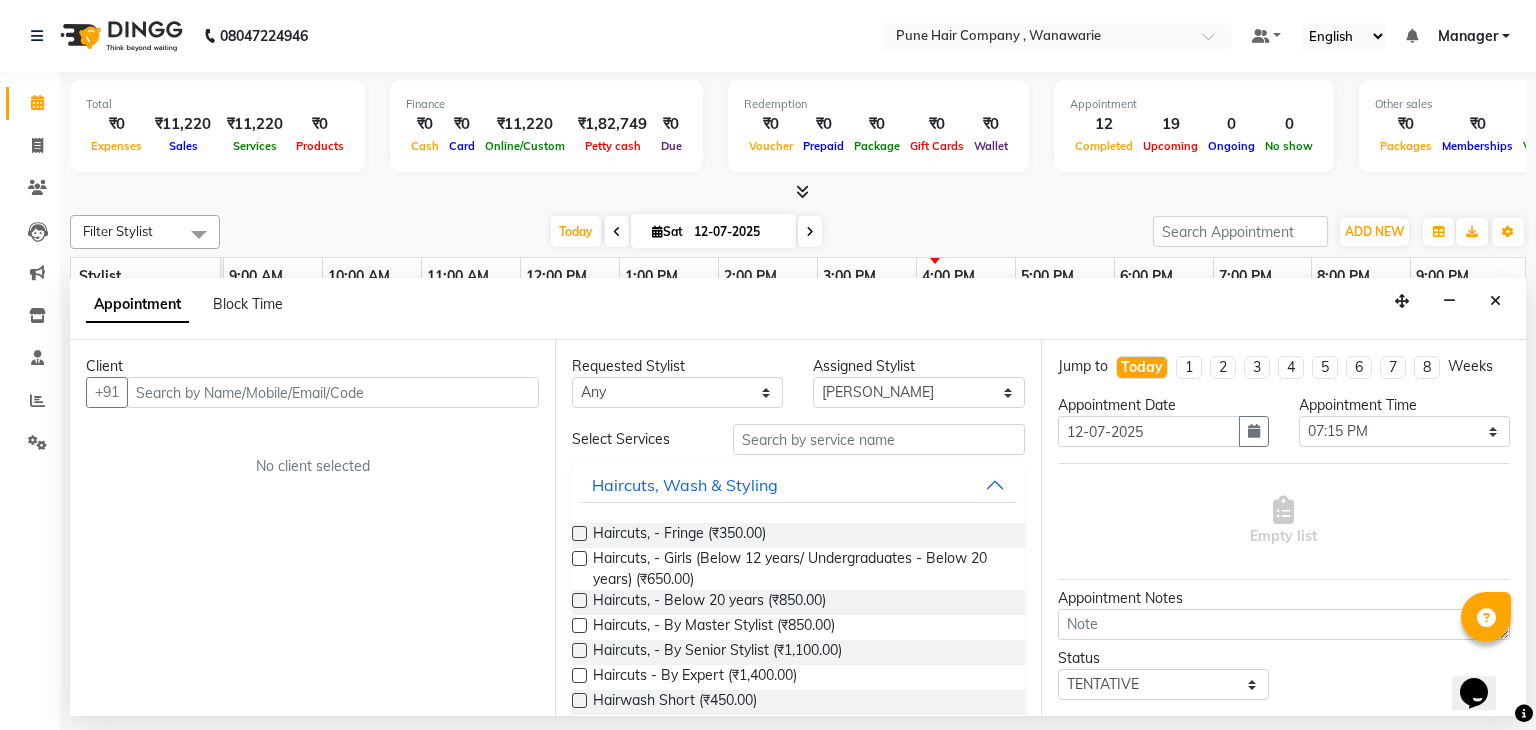 click at bounding box center (333, 392) 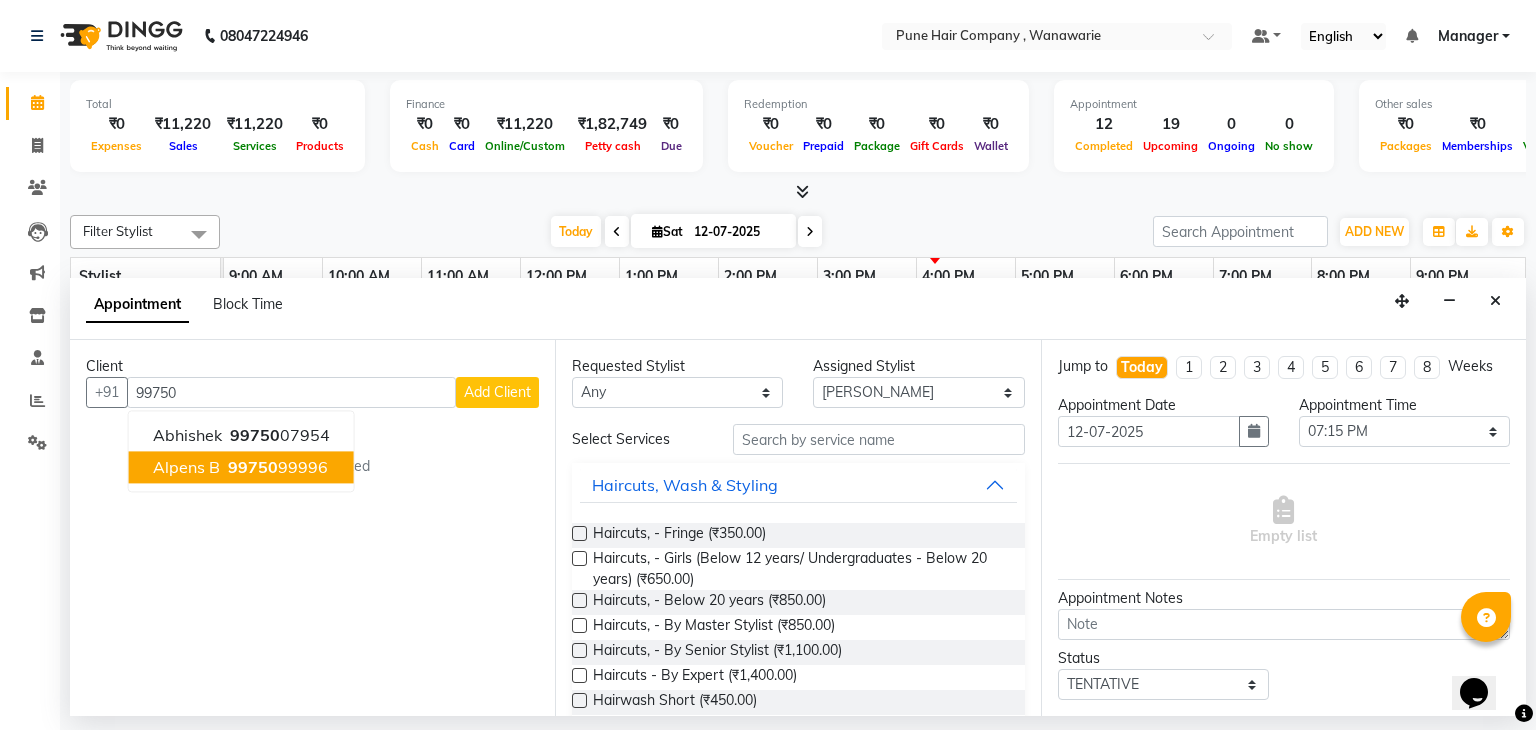 click on "99750 99996" at bounding box center [276, 468] 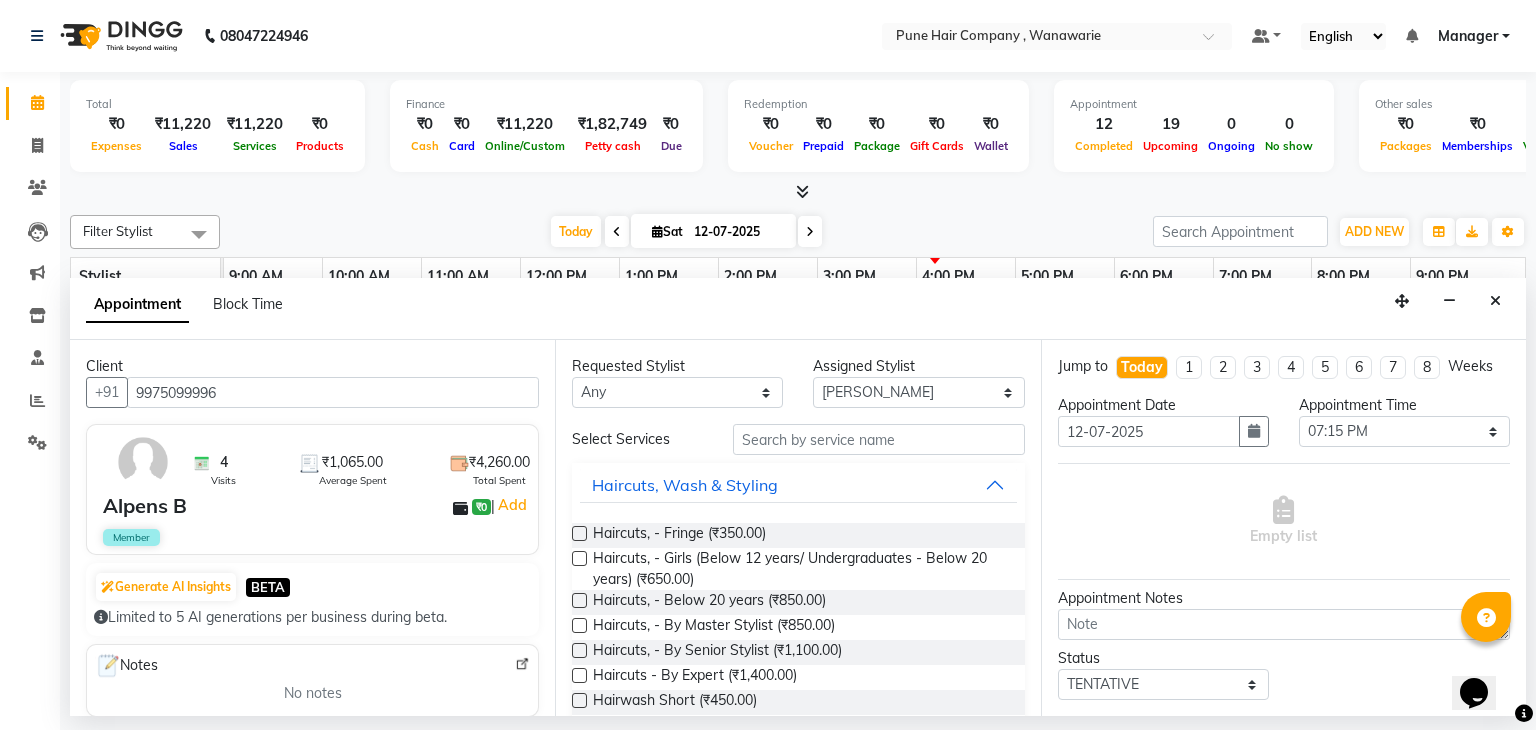 type on "9975099996" 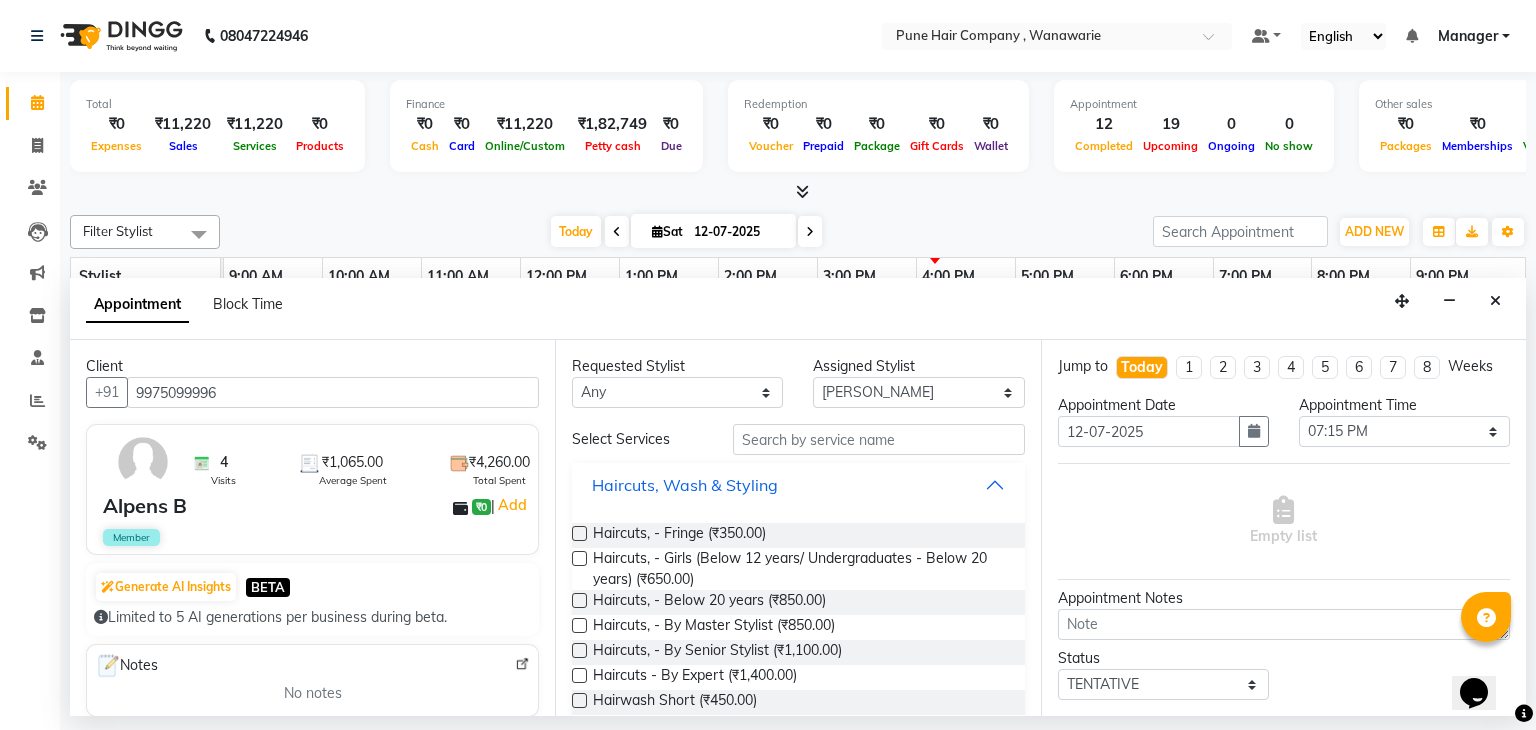 click on "Haircuts, Wash & Styling" at bounding box center (798, 485) 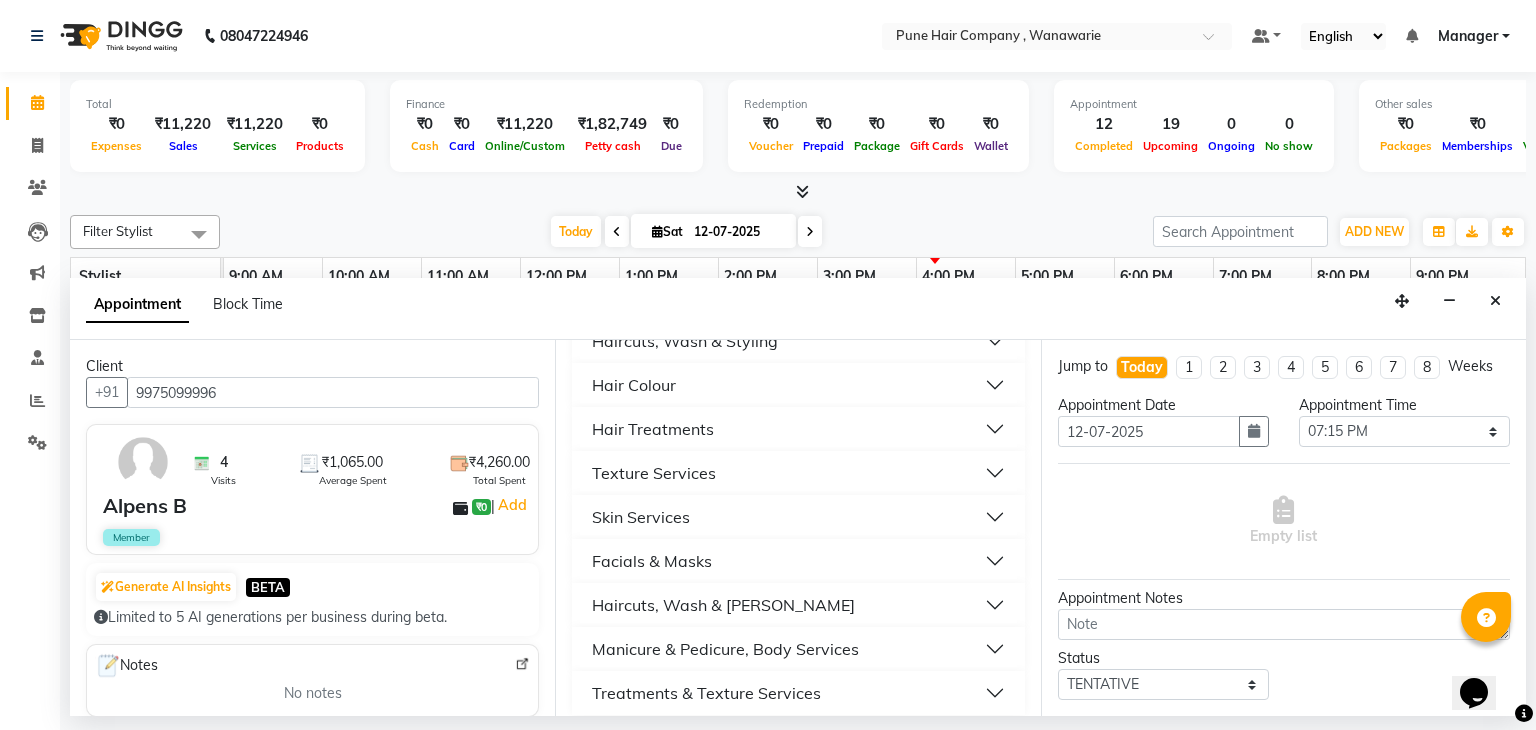 scroll, scrollTop: 159, scrollLeft: 0, axis: vertical 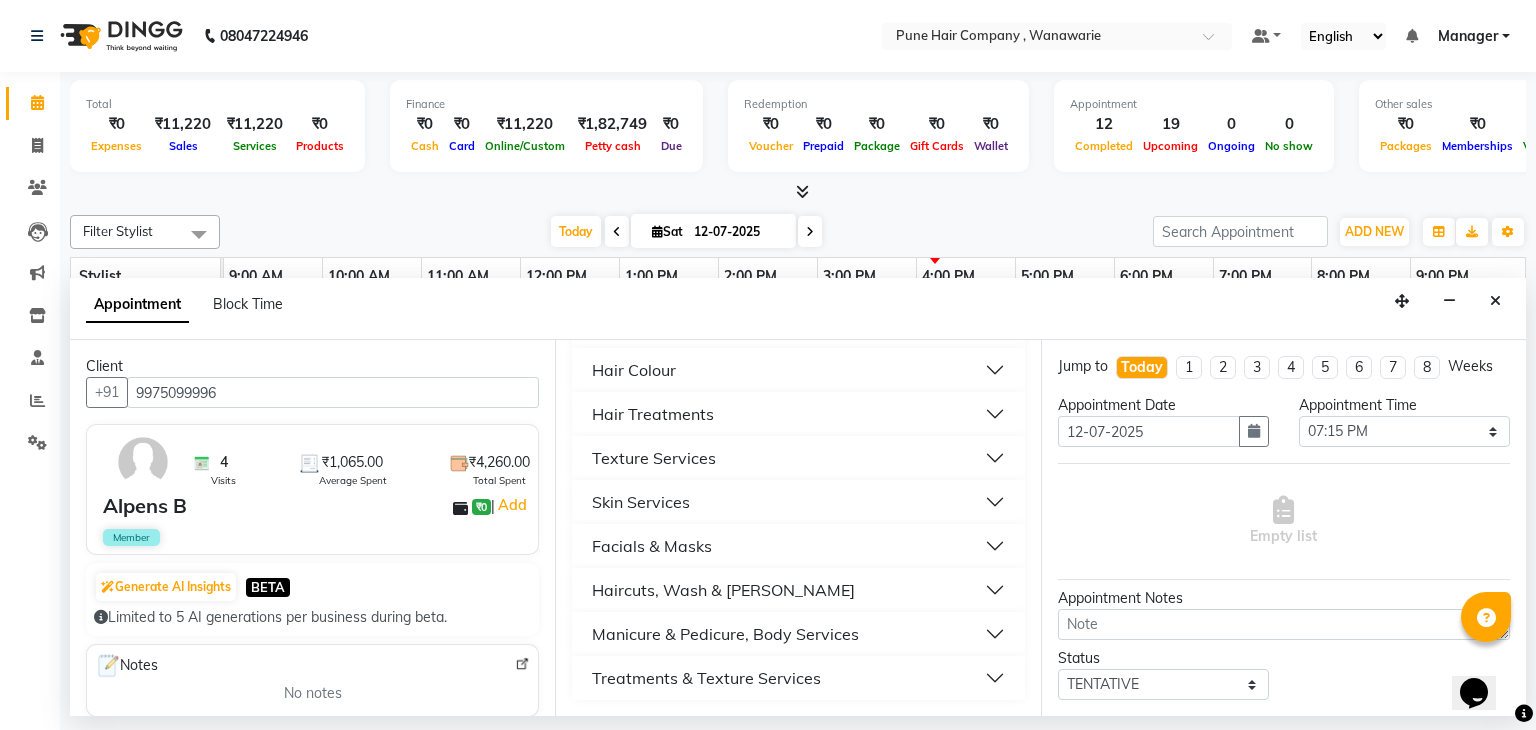 click on "Haircuts, Wash & [PERSON_NAME]" at bounding box center (798, 590) 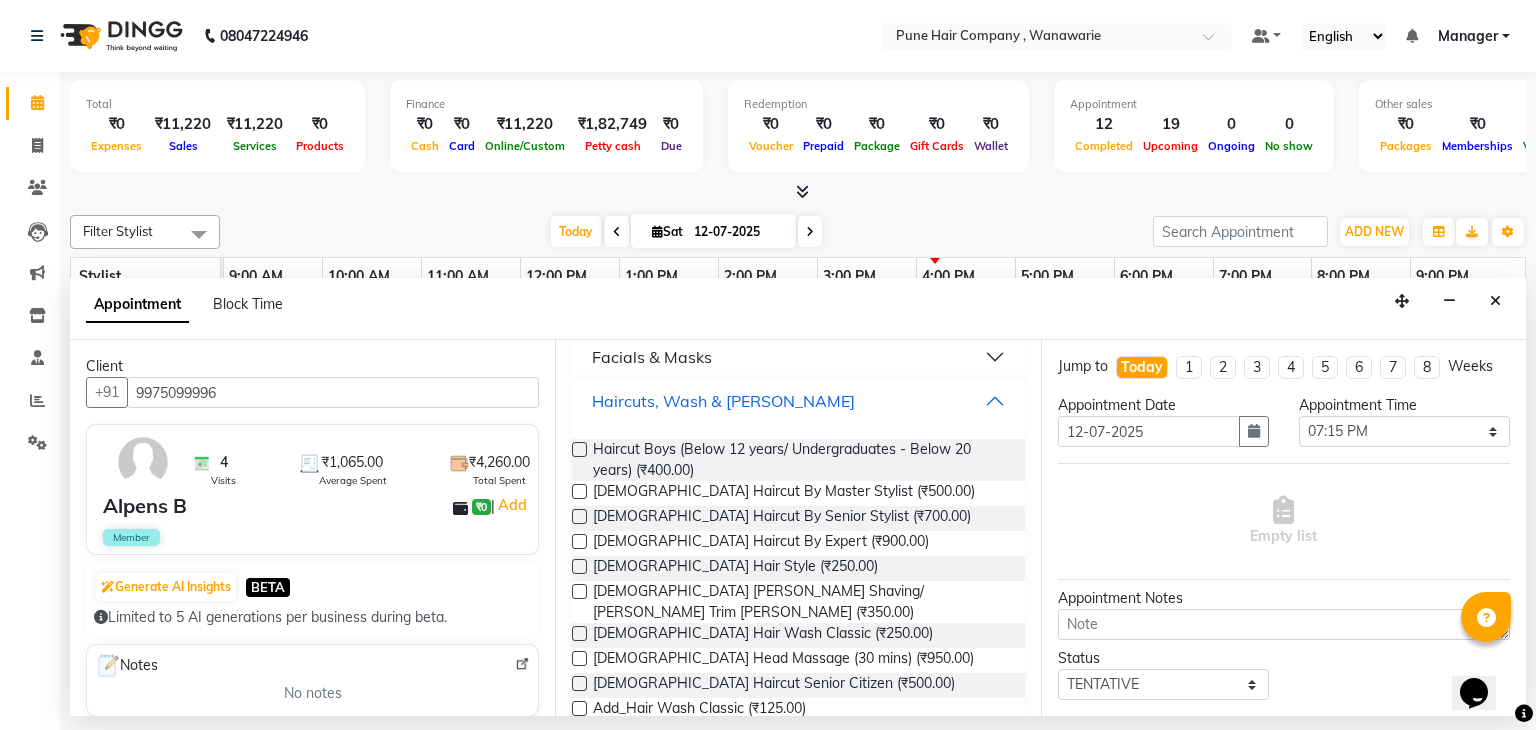 scroll, scrollTop: 359, scrollLeft: 0, axis: vertical 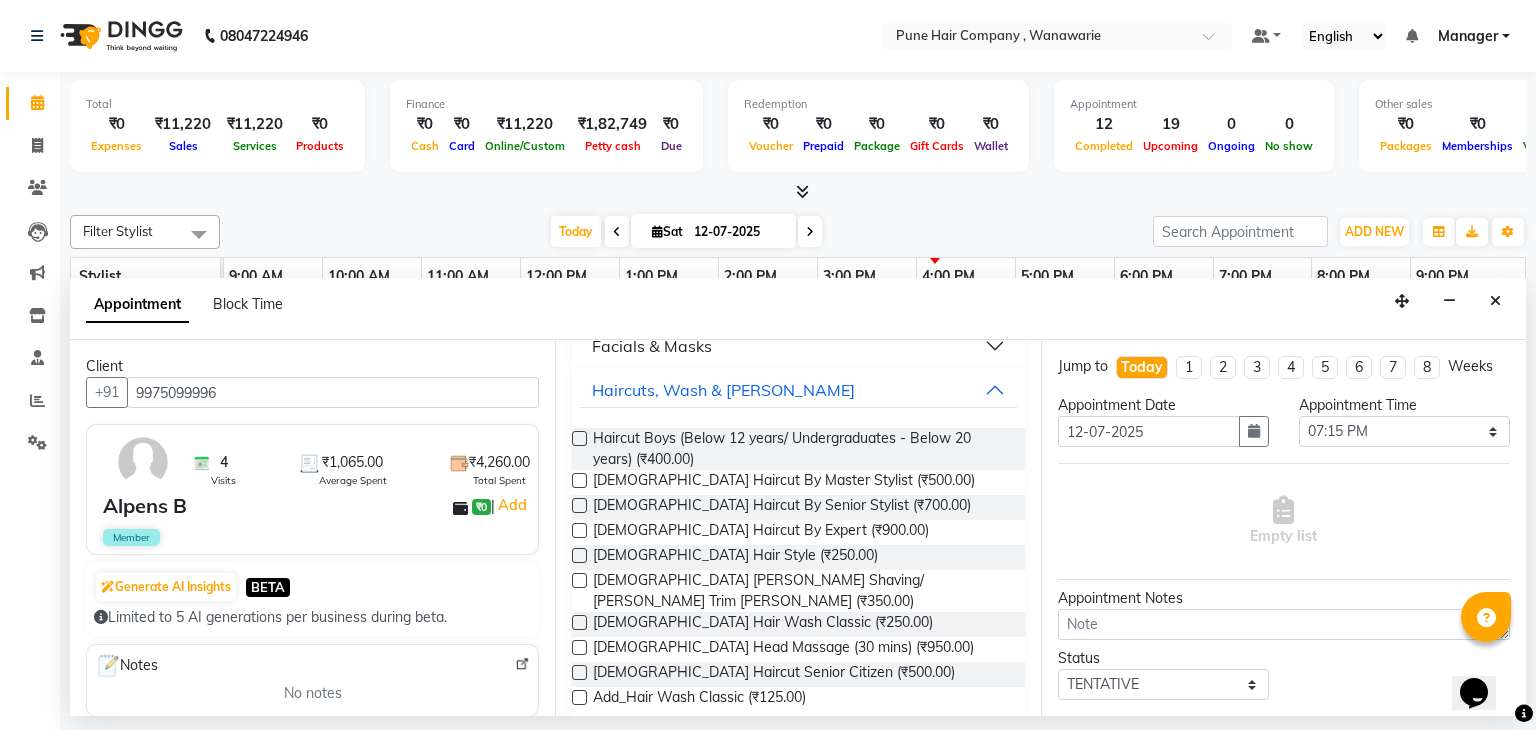 click at bounding box center [579, 505] 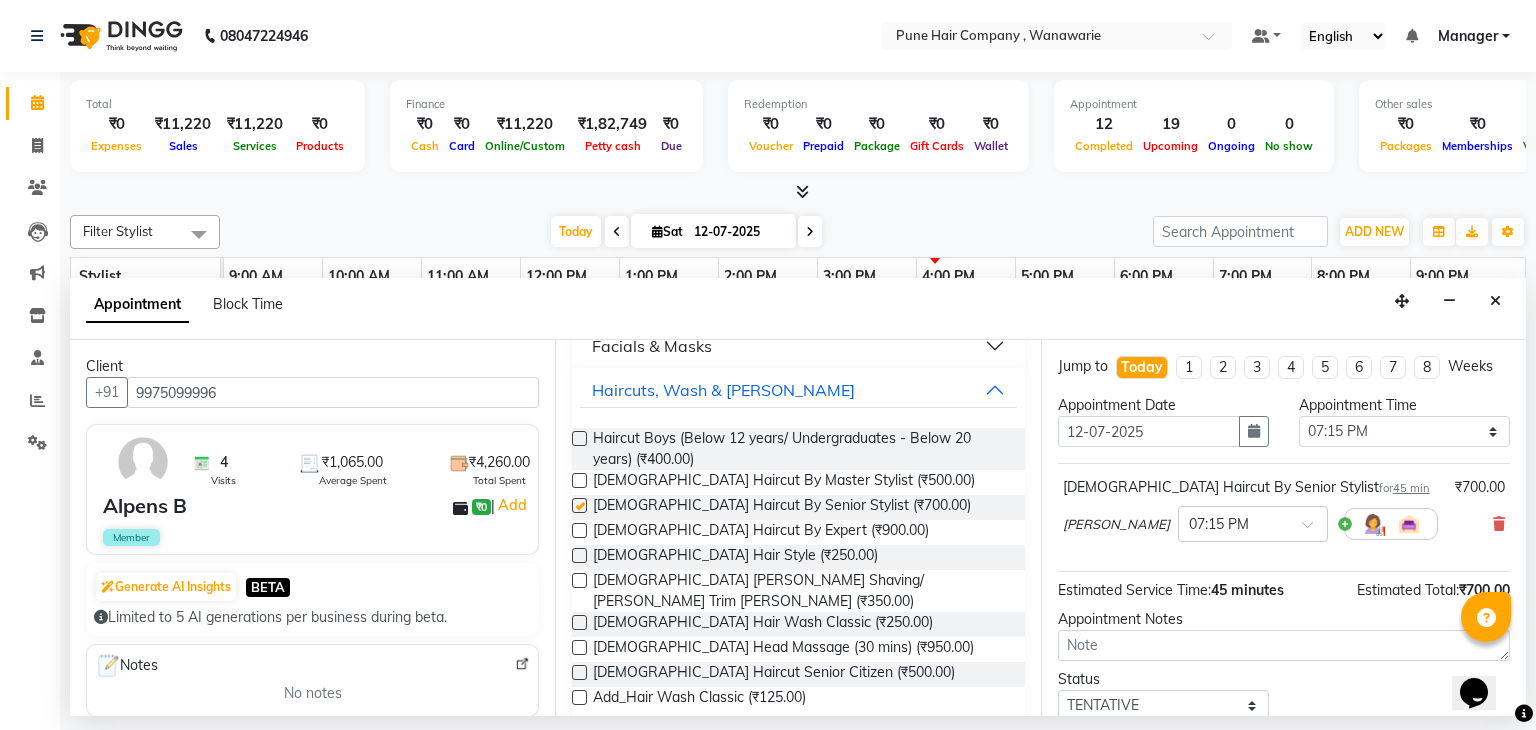 checkbox on "false" 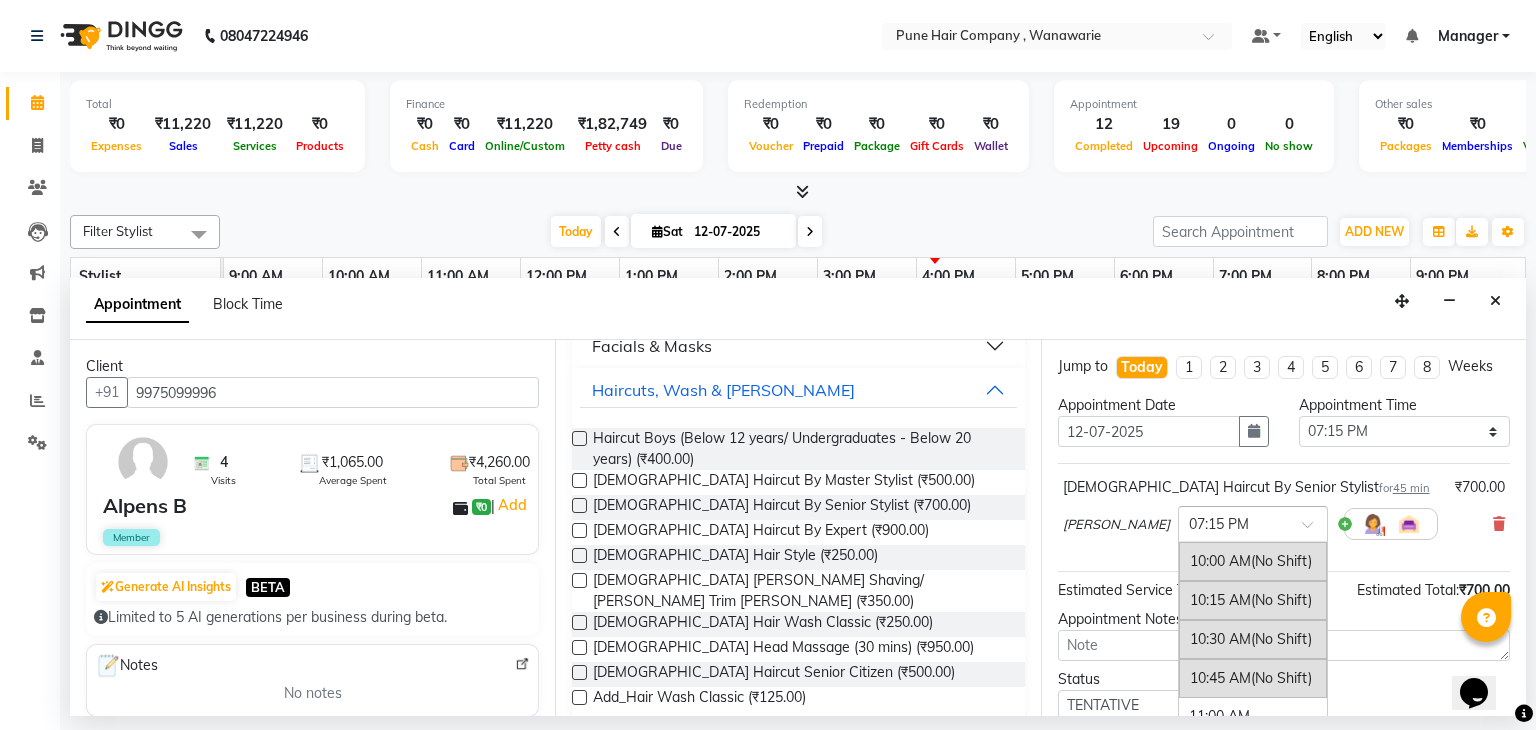 scroll, scrollTop: 1406, scrollLeft: 0, axis: vertical 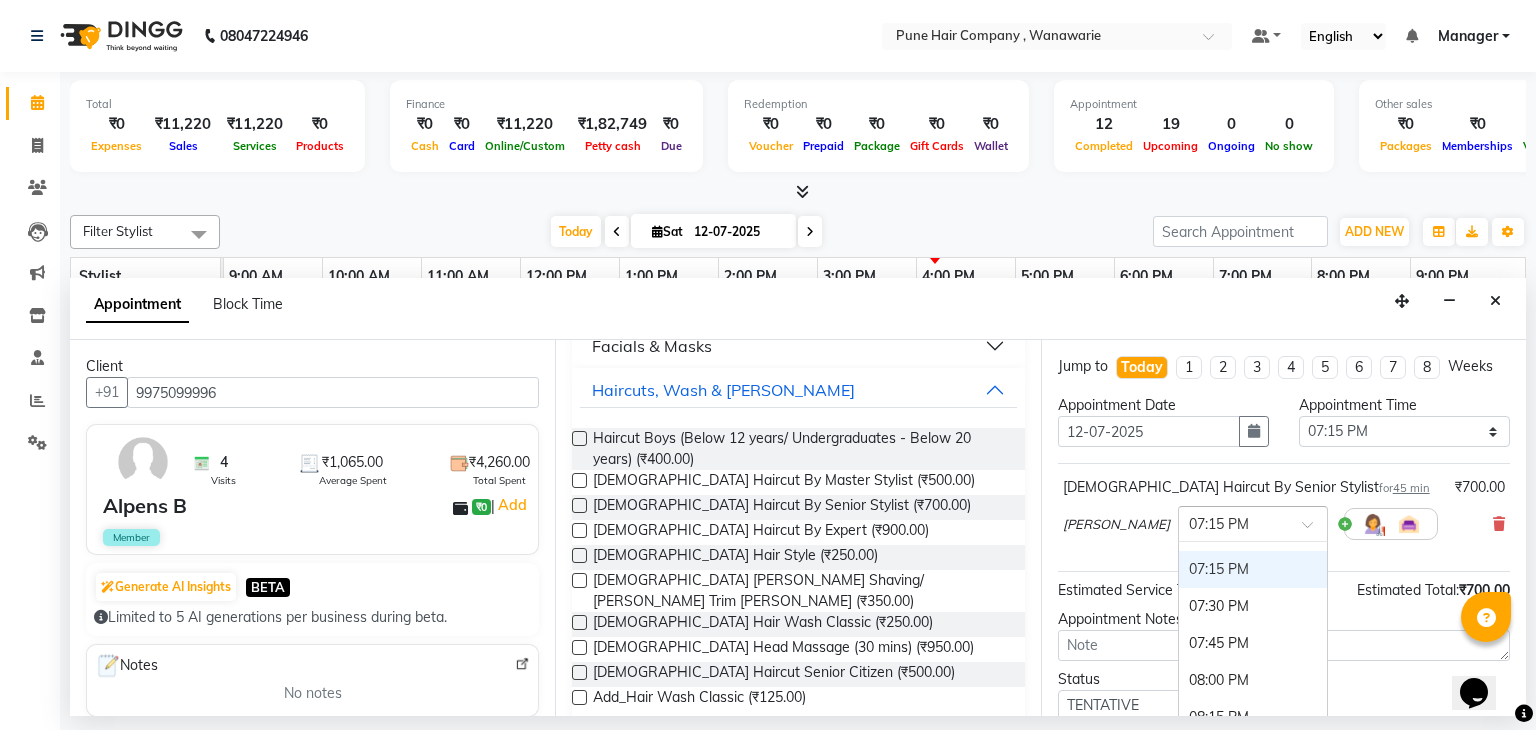 click at bounding box center [1233, 522] 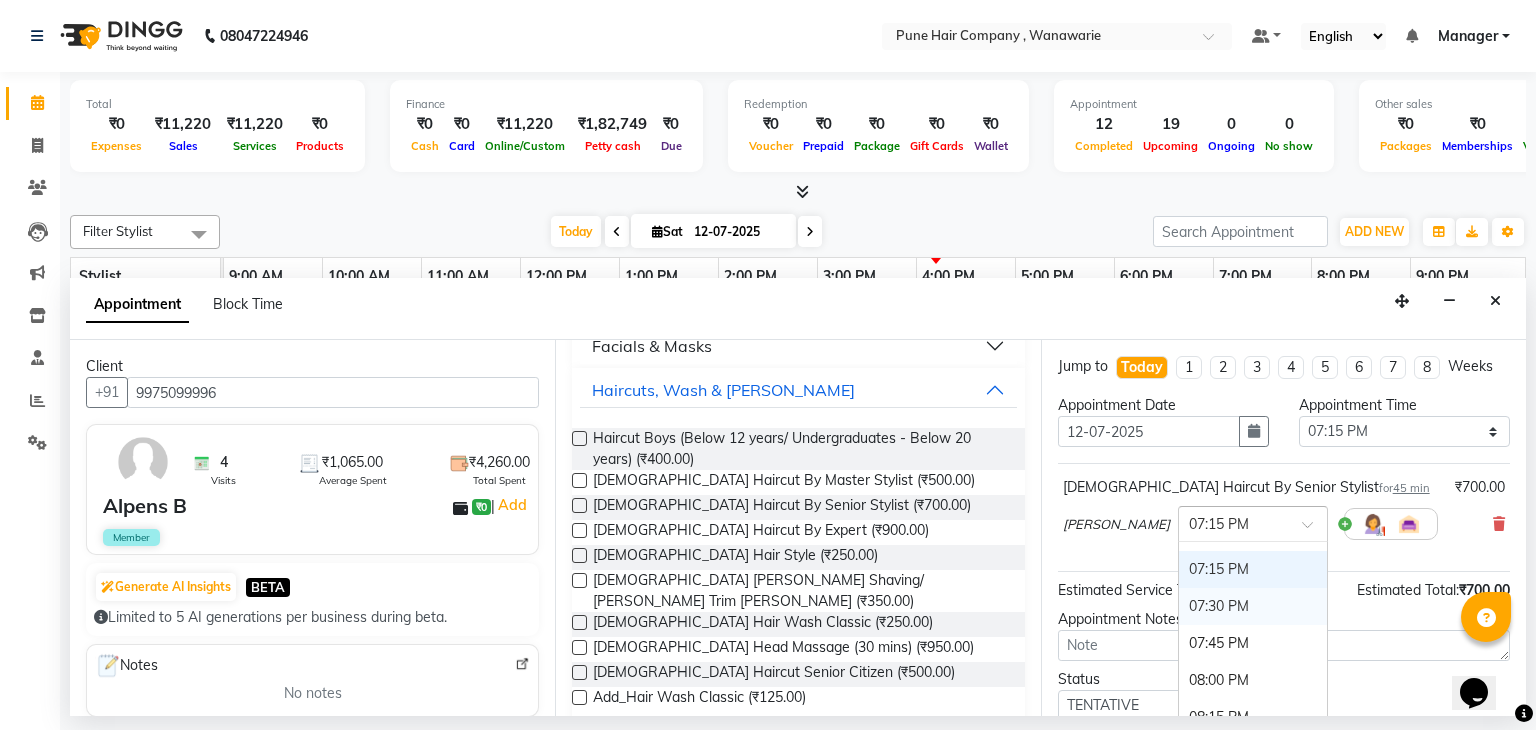 click on "07:30 PM" at bounding box center [1253, 606] 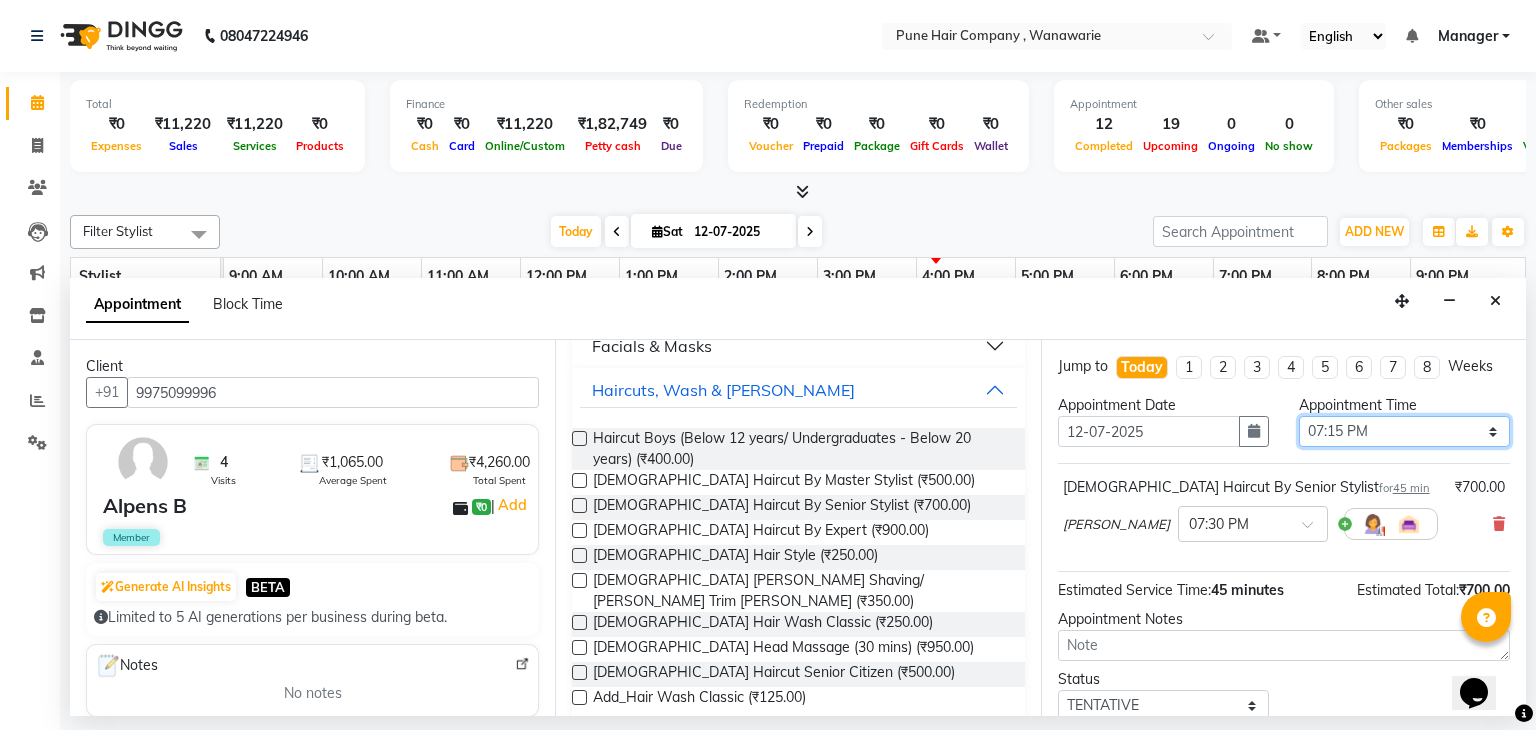 click on "Select 10:00 AM 10:15 AM 10:30 AM 10:45 AM 11:00 AM 11:15 AM 11:30 AM 11:45 AM 12:00 PM 12:15 PM 12:30 PM 12:45 PM 01:00 PM 01:15 PM 01:30 PM 01:45 PM 02:00 PM 02:15 PM 02:30 PM 02:45 PM 03:00 PM 03:15 PM 03:30 PM 03:45 PM 04:00 PM 04:15 PM 04:30 PM 04:45 PM 05:00 PM 05:15 PM 05:30 PM 05:45 PM 06:00 PM 06:15 PM 06:30 PM 06:45 PM 07:00 PM 07:15 PM 07:30 PM 07:45 PM 08:00 PM 08:15 PM 08:30 PM 08:45 PM 09:00 PM" at bounding box center (1404, 431) 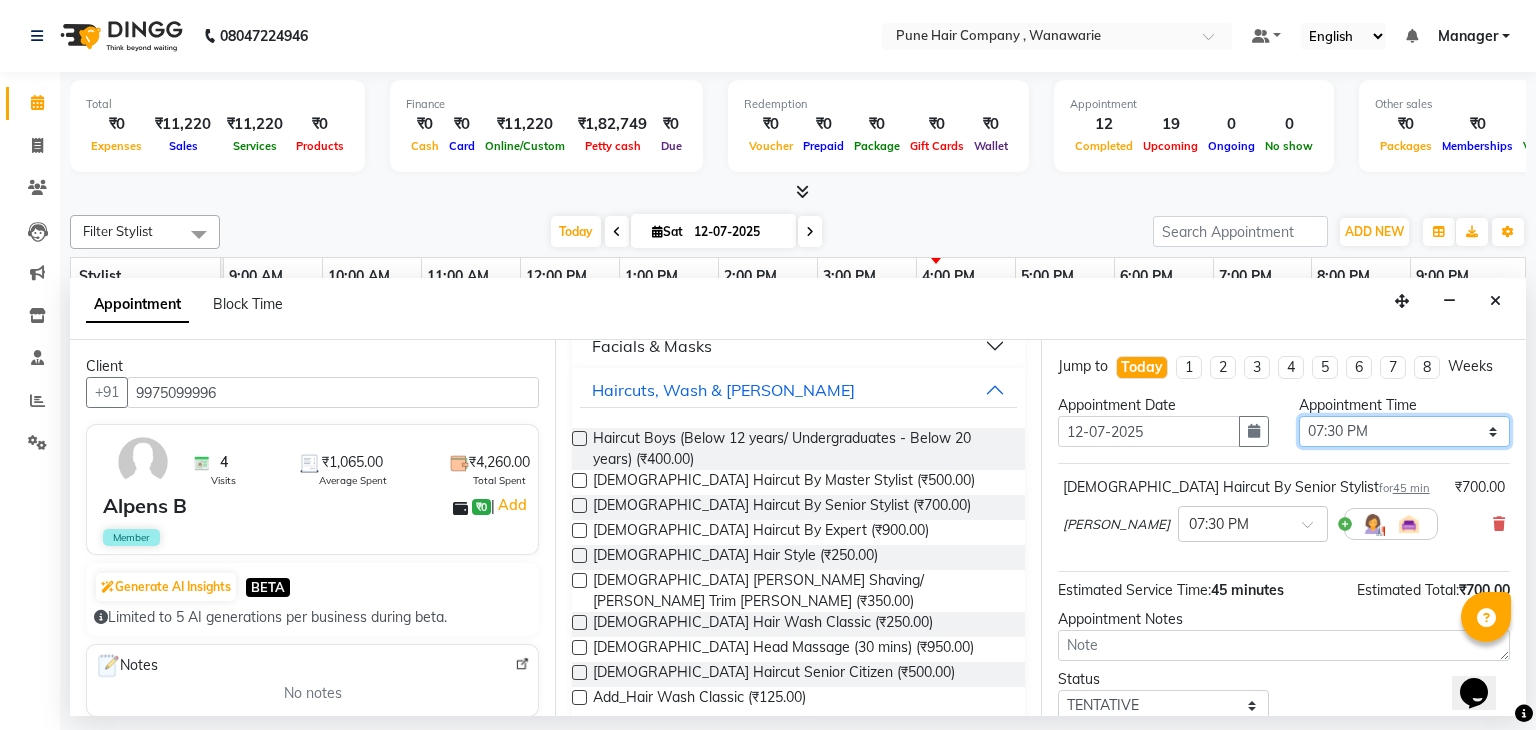 click on "Select 10:00 AM 10:15 AM 10:30 AM 10:45 AM 11:00 AM 11:15 AM 11:30 AM 11:45 AM 12:00 PM 12:15 PM 12:30 PM 12:45 PM 01:00 PM 01:15 PM 01:30 PM 01:45 PM 02:00 PM 02:15 PM 02:30 PM 02:45 PM 03:00 PM 03:15 PM 03:30 PM 03:45 PM 04:00 PM 04:15 PM 04:30 PM 04:45 PM 05:00 PM 05:15 PM 05:30 PM 05:45 PM 06:00 PM 06:15 PM 06:30 PM 06:45 PM 07:00 PM 07:15 PM 07:30 PM 07:45 PM 08:00 PM 08:15 PM 08:30 PM 08:45 PM 09:00 PM" at bounding box center (1404, 431) 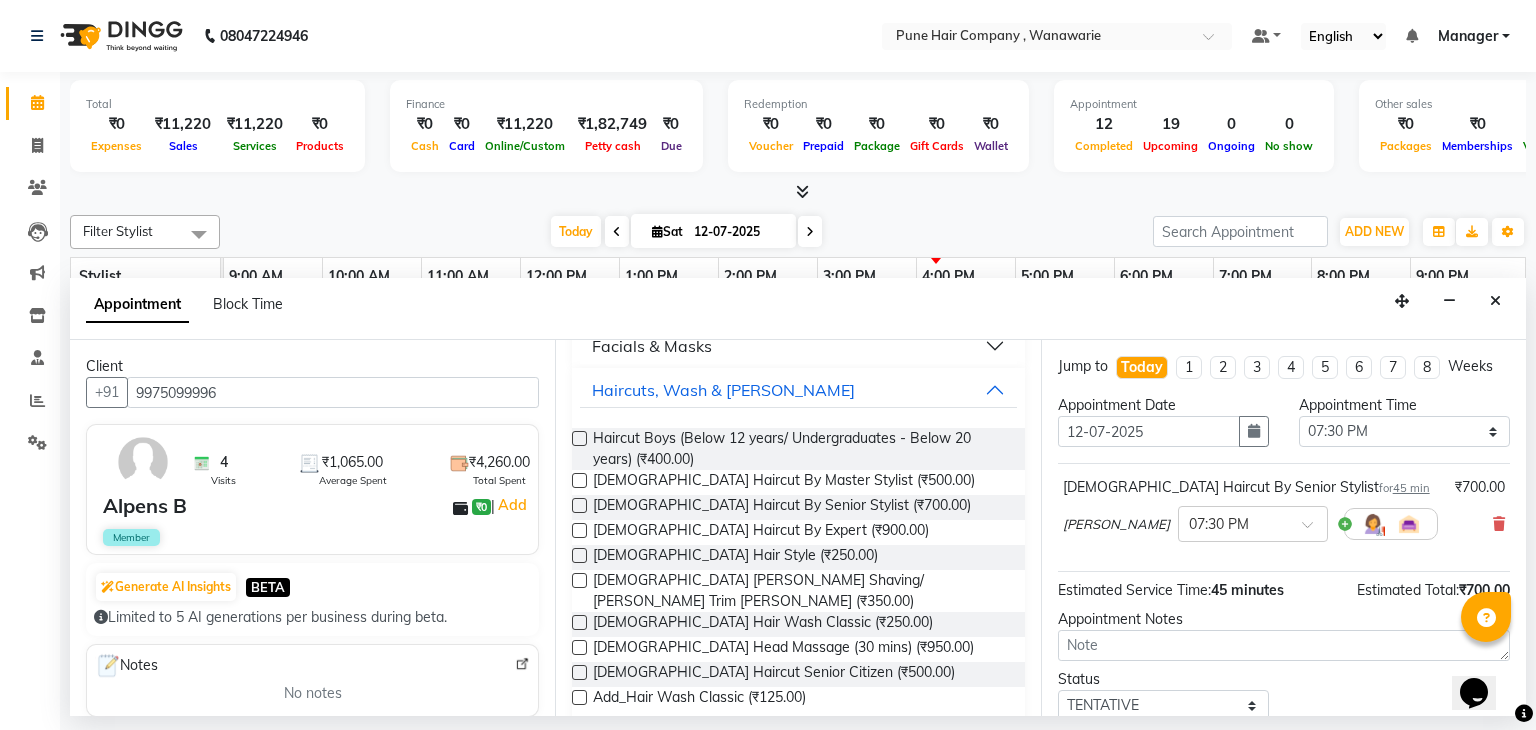 click on "Appointment Notes" at bounding box center [1284, 619] 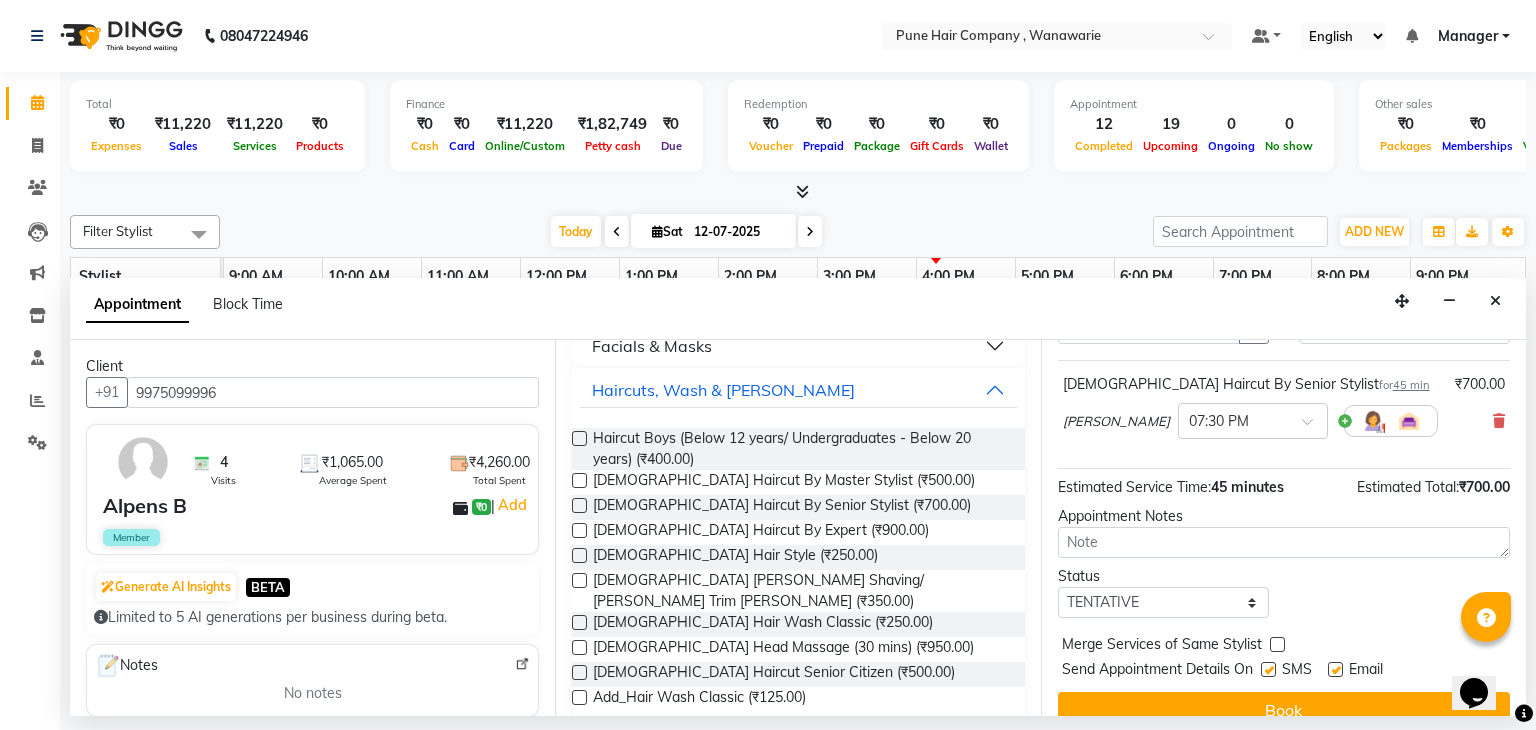 scroll, scrollTop: 130, scrollLeft: 0, axis: vertical 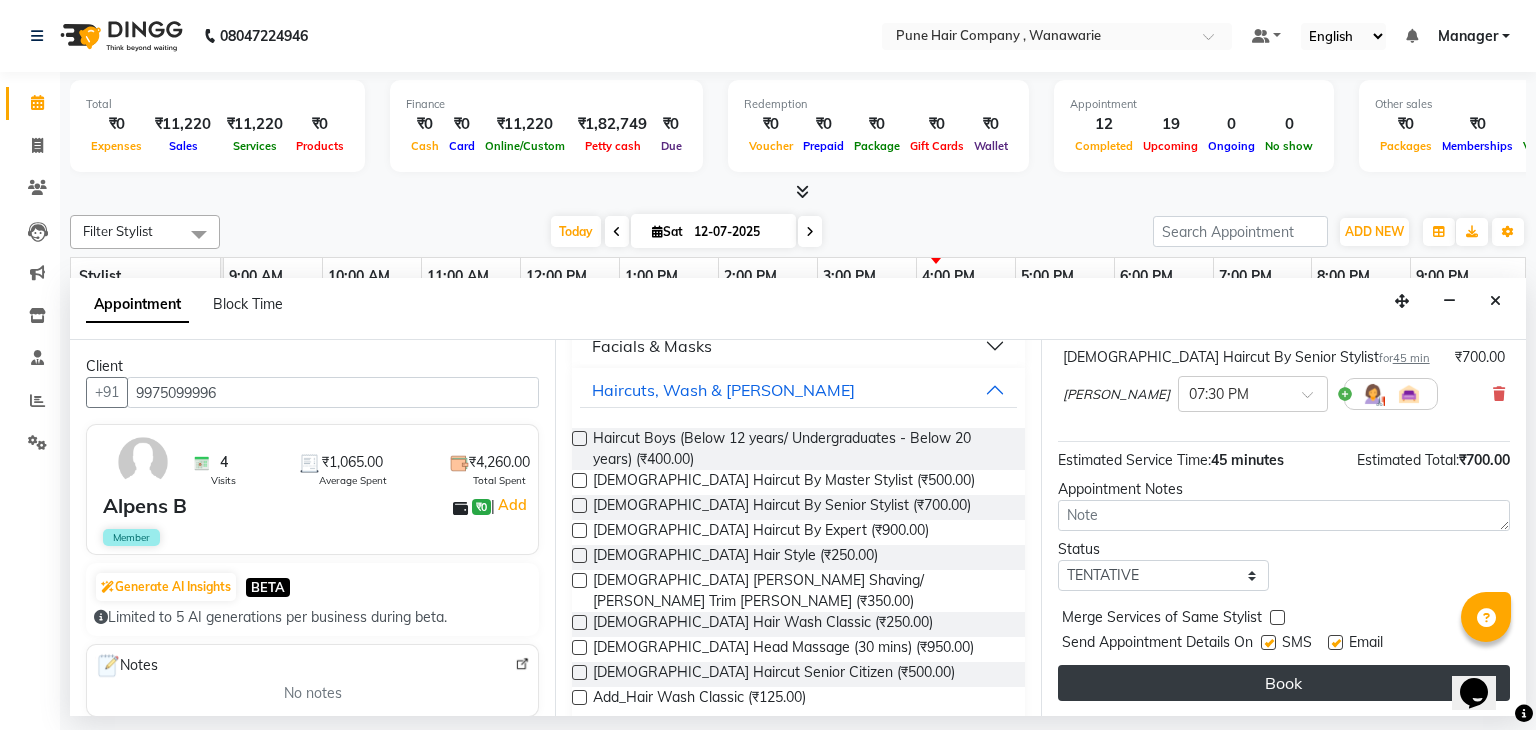 click on "Book" at bounding box center [1284, 683] 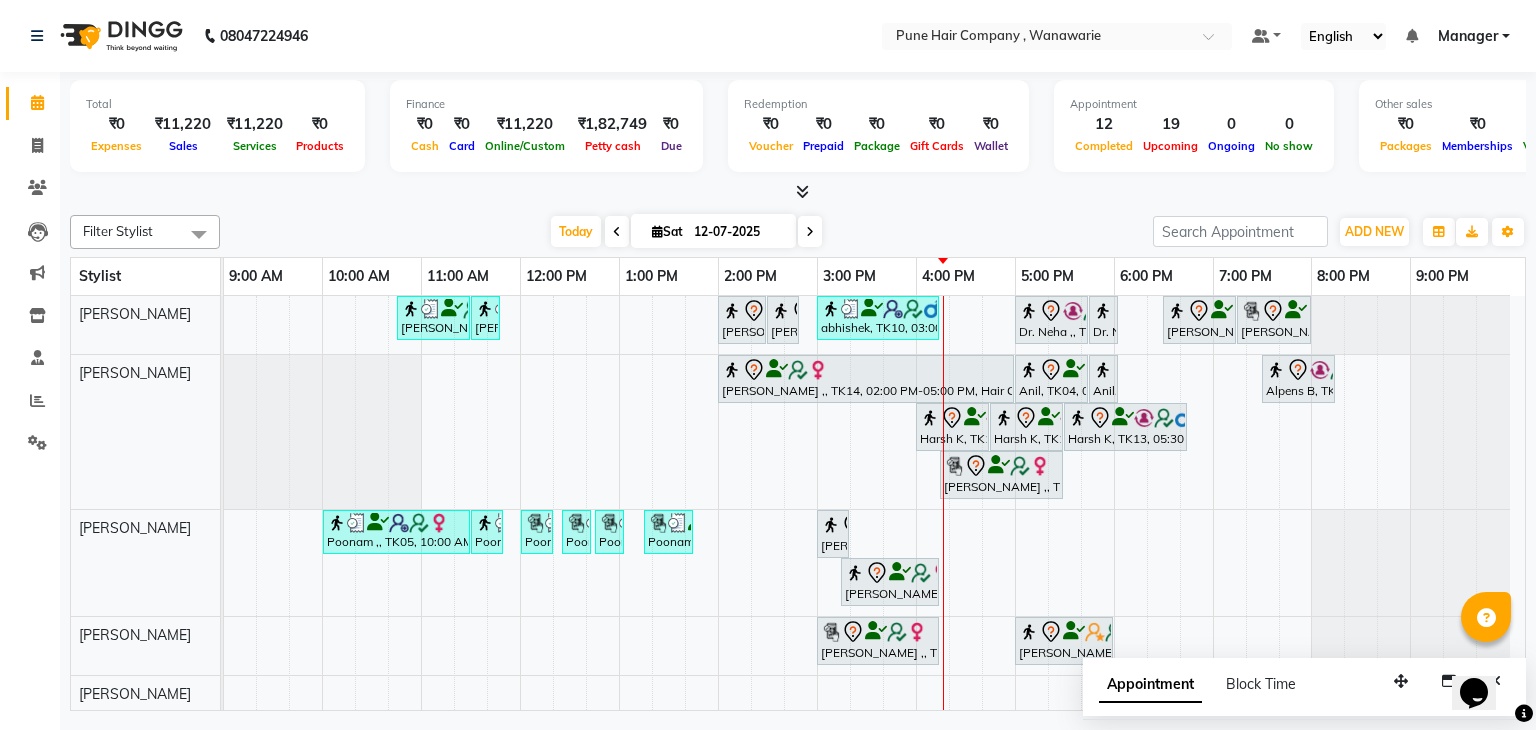 scroll, scrollTop: 56, scrollLeft: 0, axis: vertical 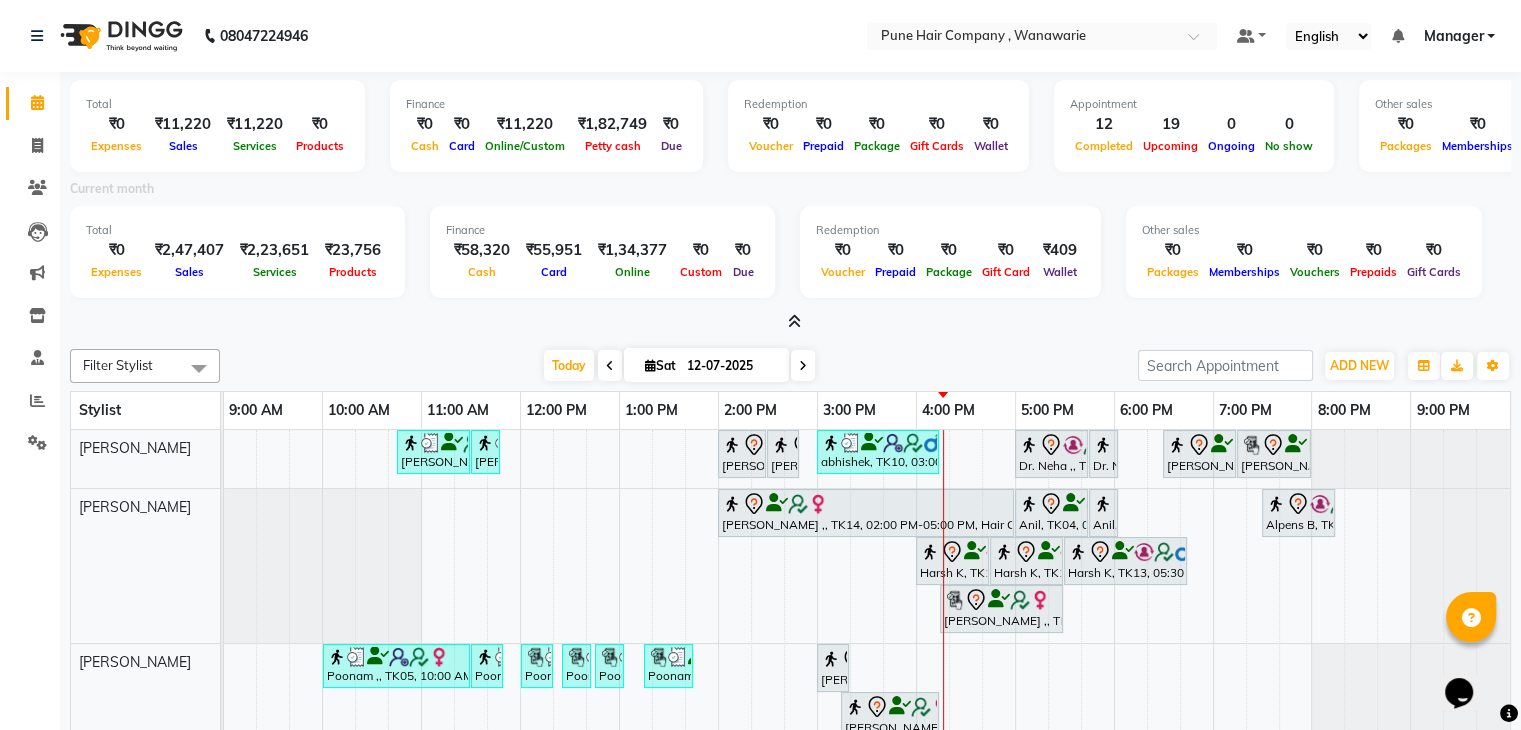 click at bounding box center [794, 321] 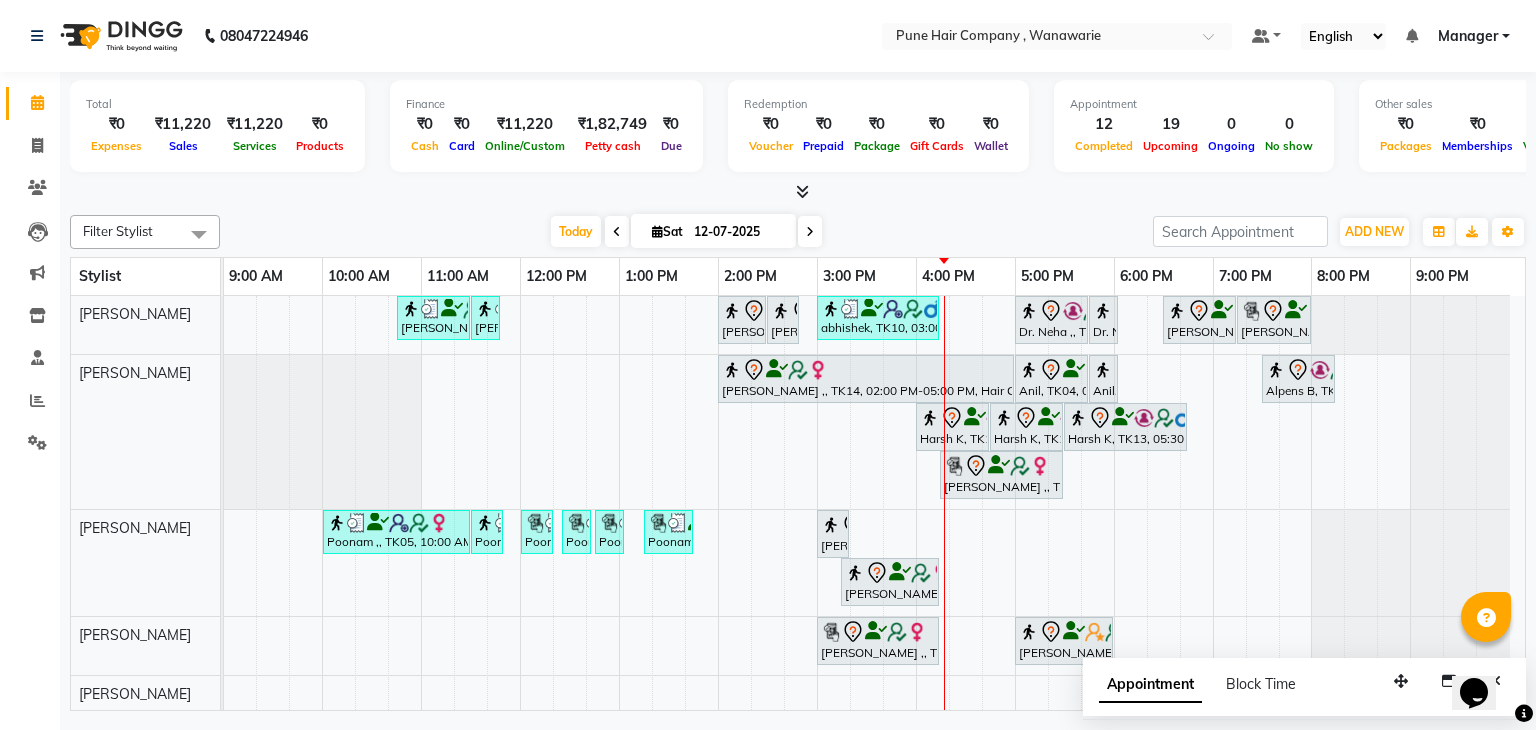scroll, scrollTop: 51, scrollLeft: 0, axis: vertical 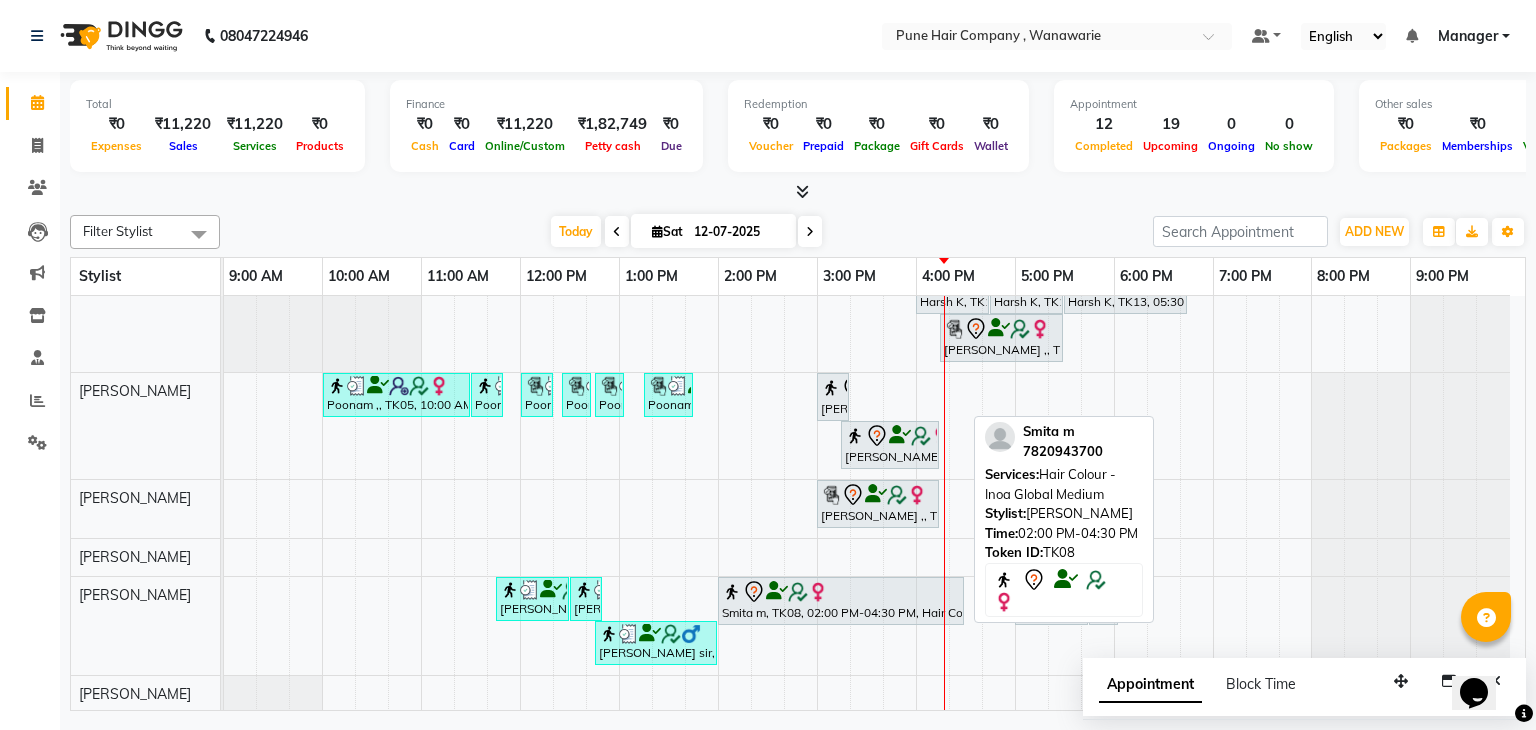 click on "Smita m, TK08, 02:00 PM-04:30 PM, Hair Colour - Inoa Global Medium" at bounding box center (841, 601) 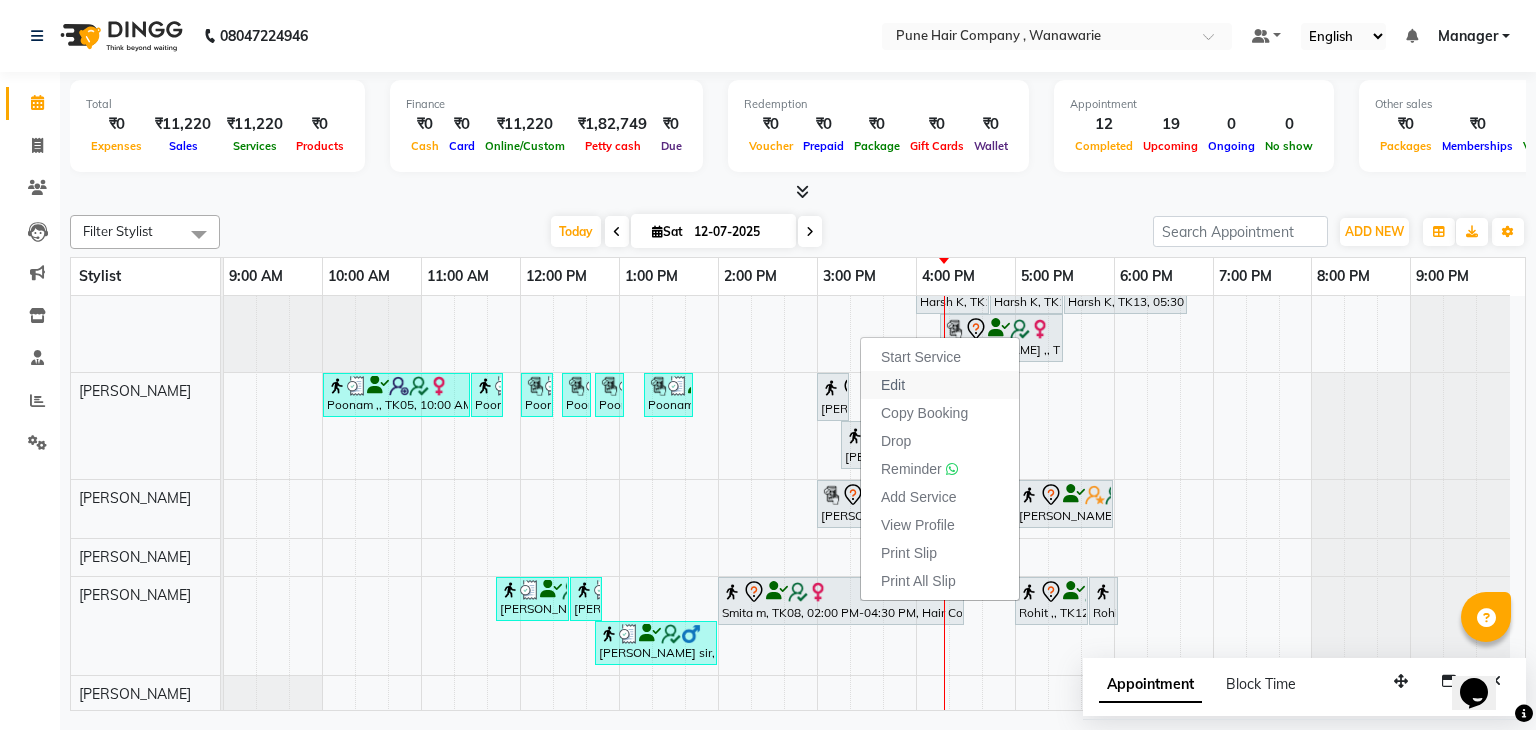 click on "Edit" at bounding box center [893, 385] 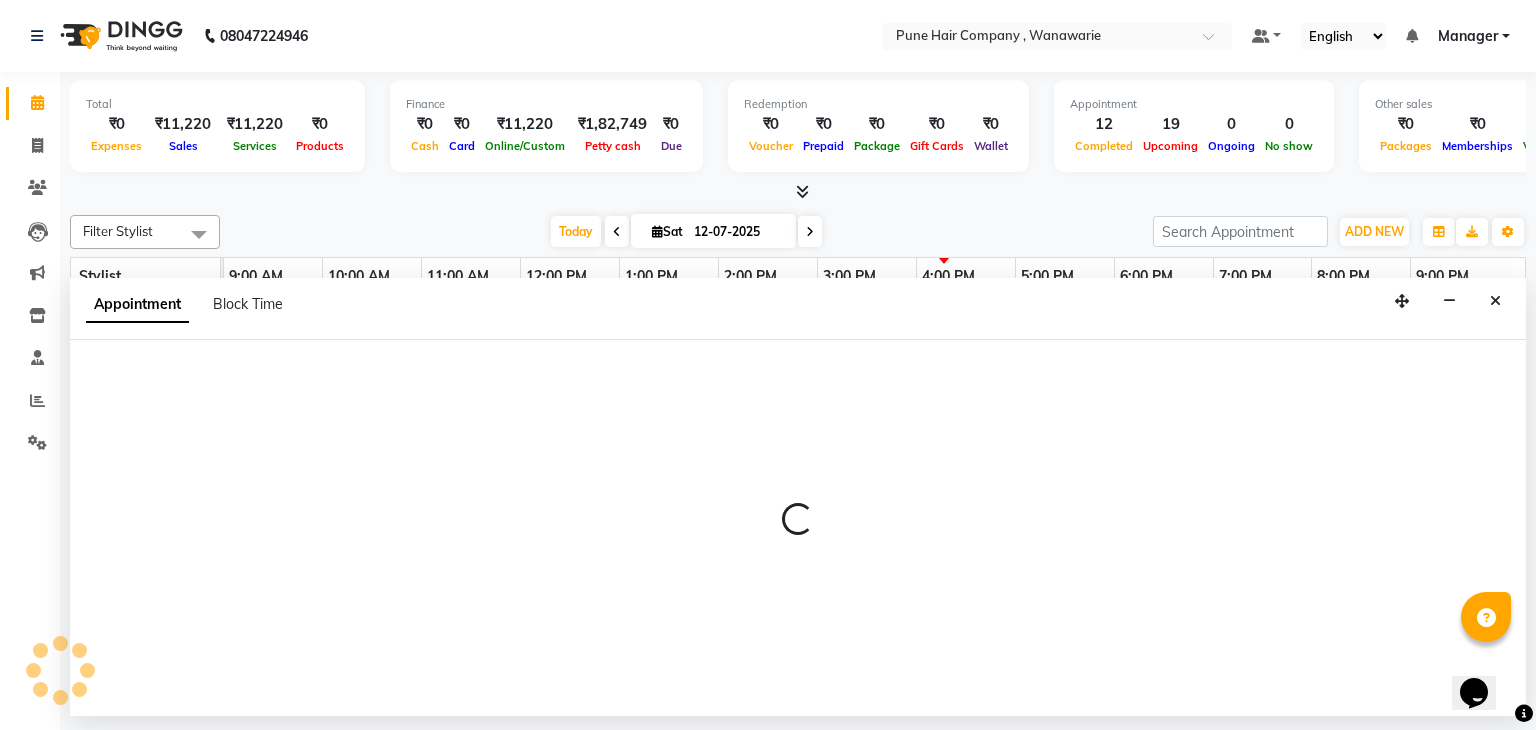 select on "tentative" 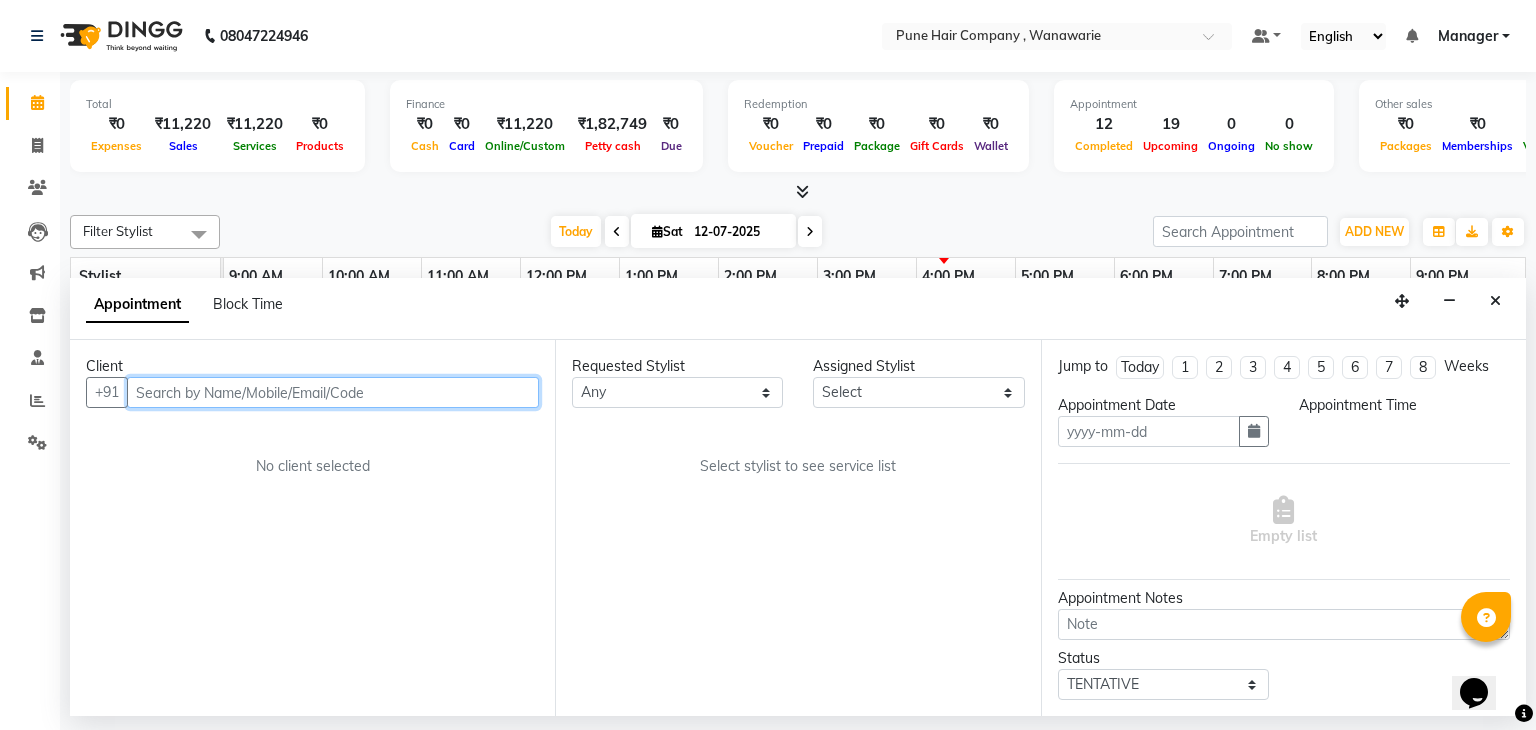 type on "12-07-2025" 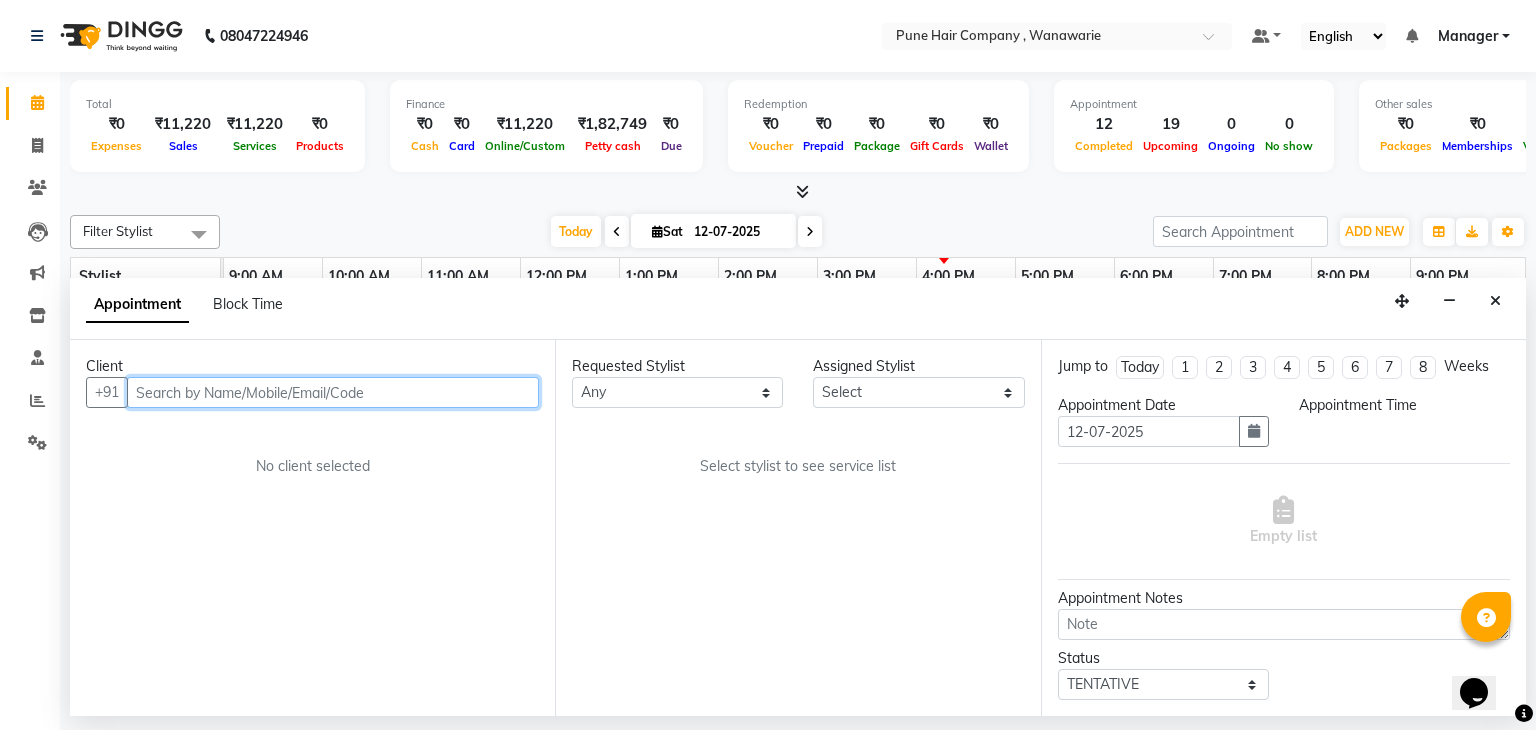 select on "840" 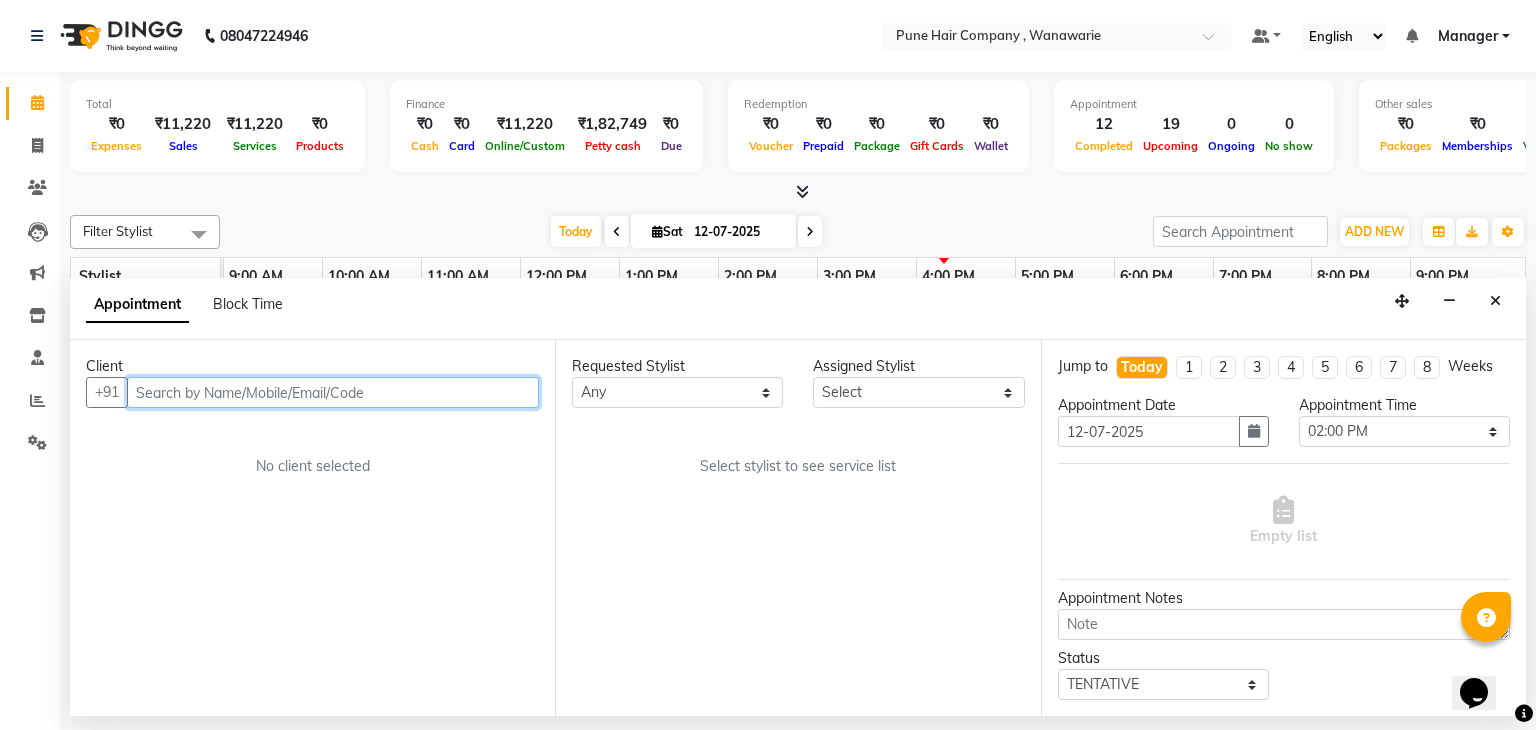 select on "74603" 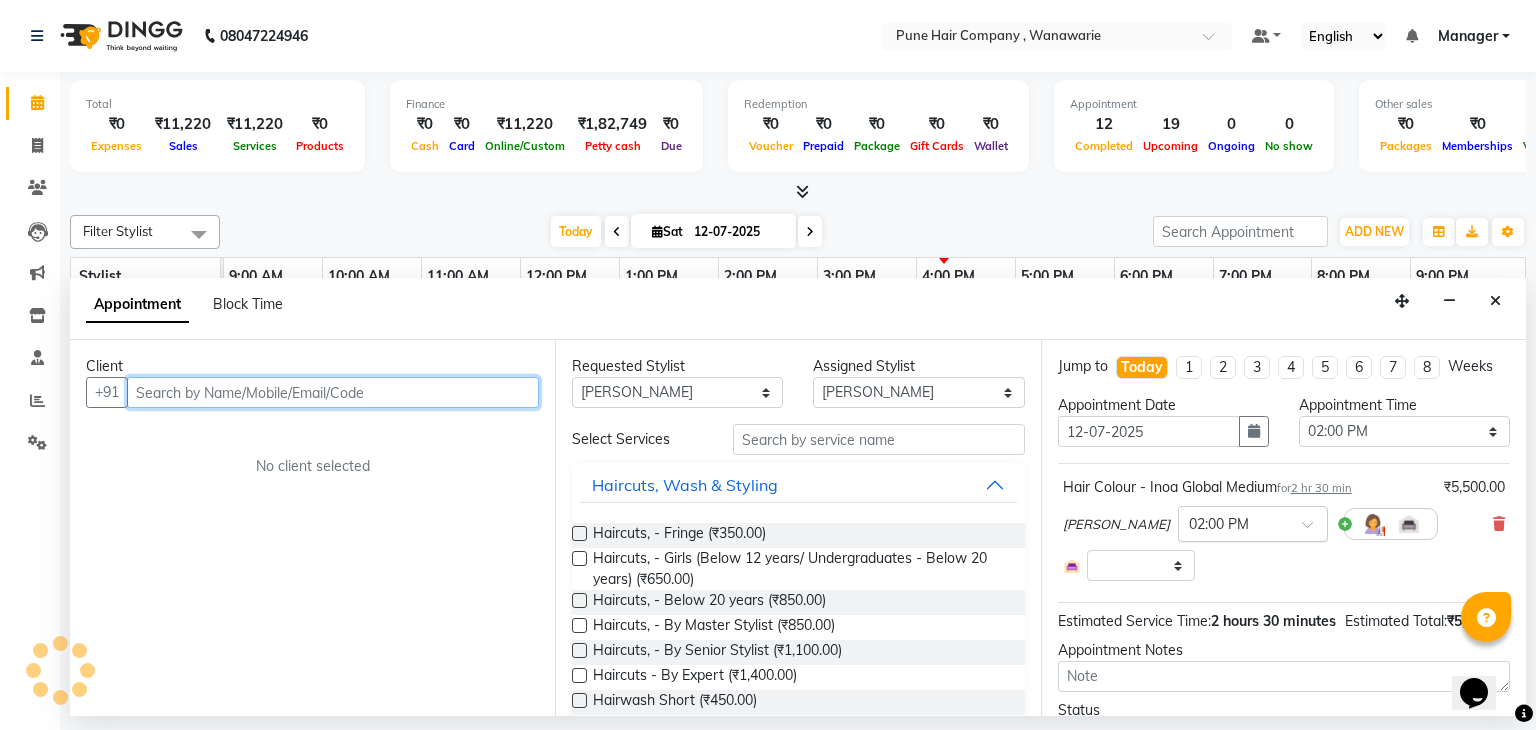 select on "4060" 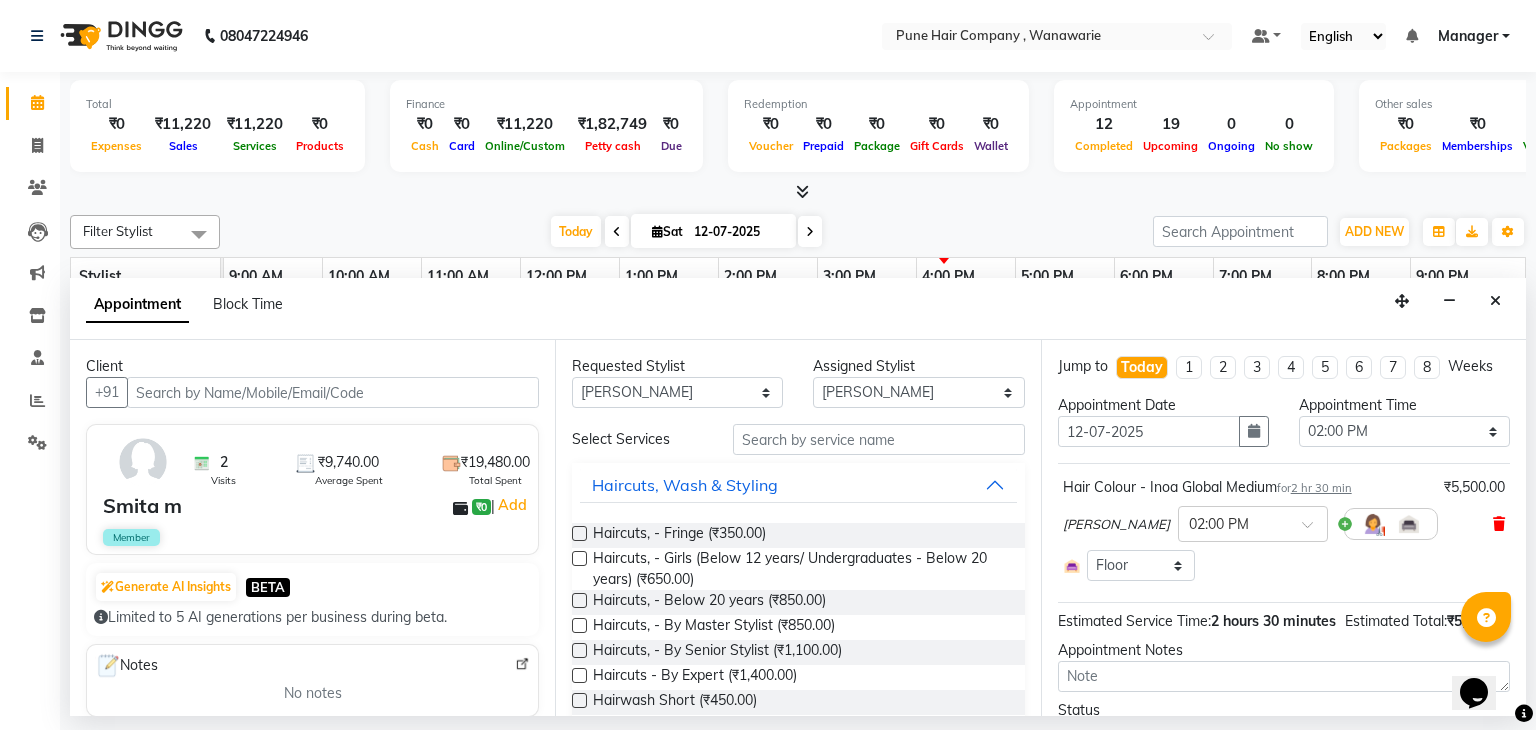 click at bounding box center (1499, 524) 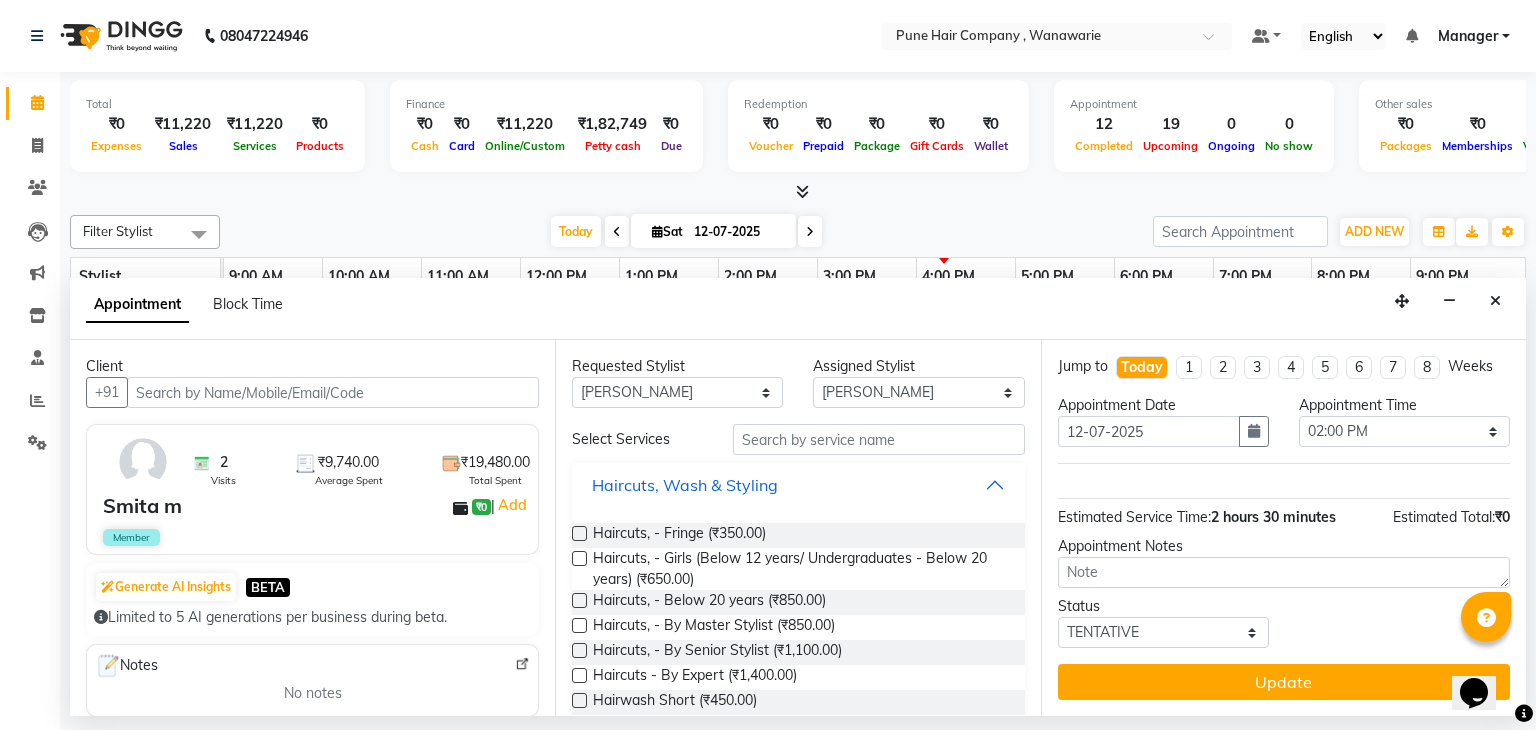 click on "Haircuts, Wash & Styling" at bounding box center [798, 485] 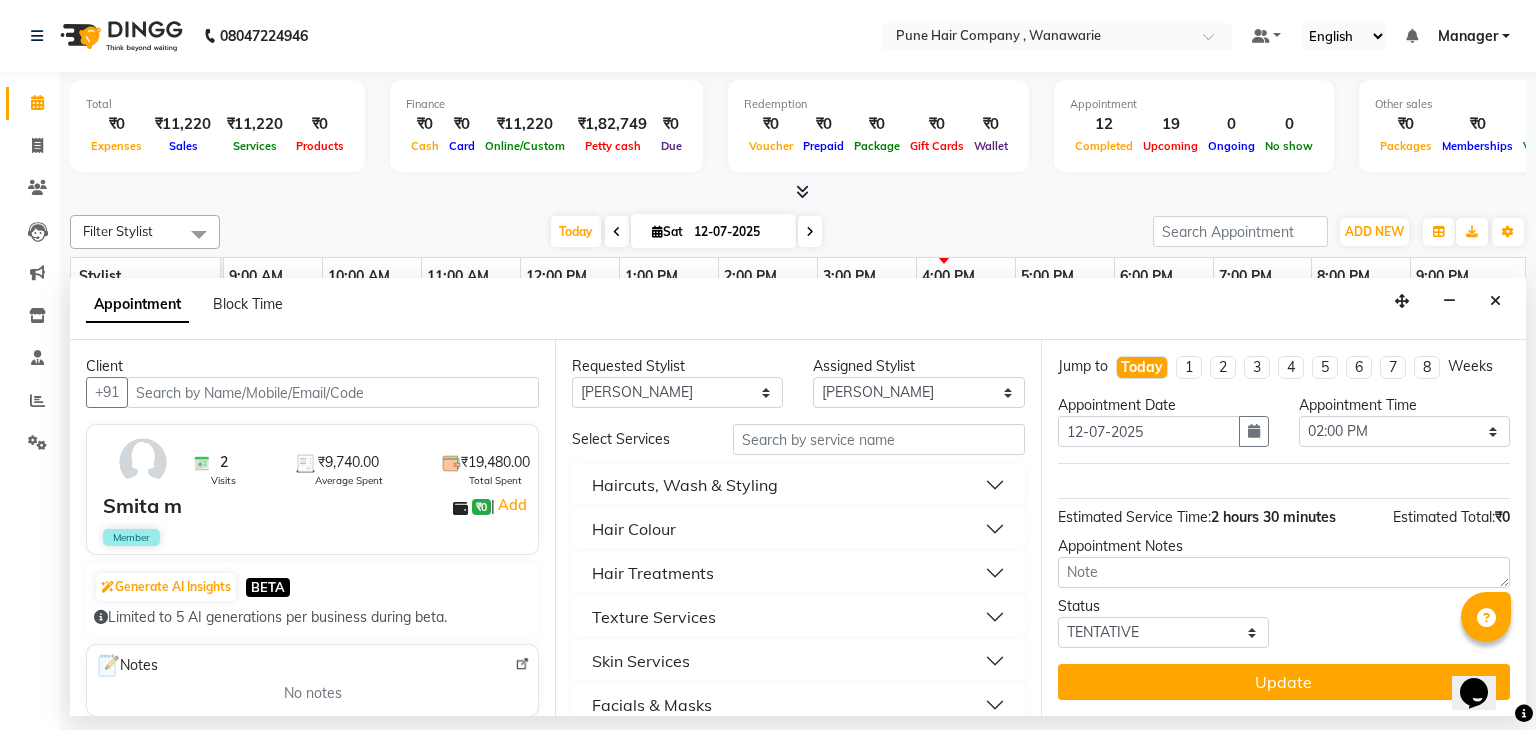 click on "Hair Colour" at bounding box center (798, 529) 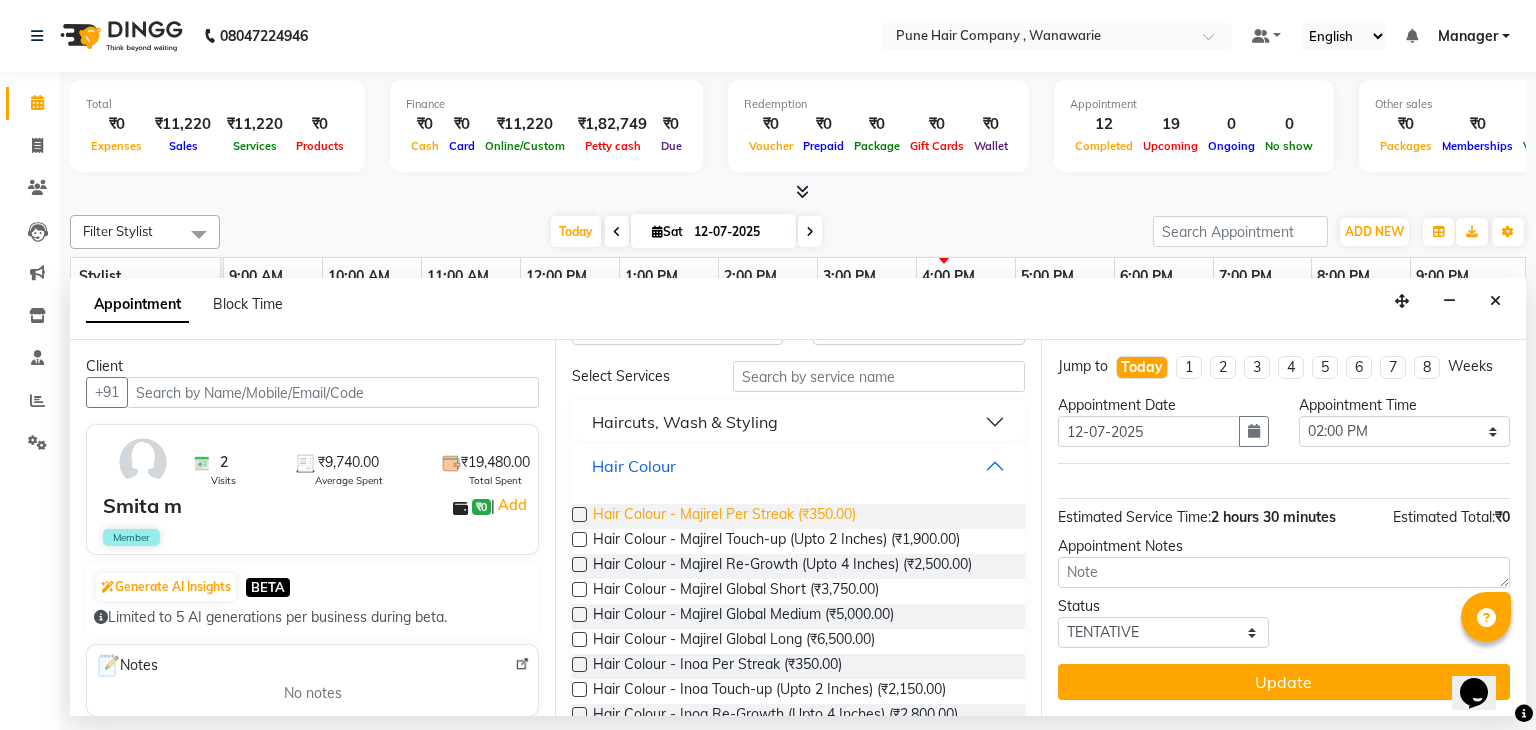 scroll, scrollTop: 66, scrollLeft: 0, axis: vertical 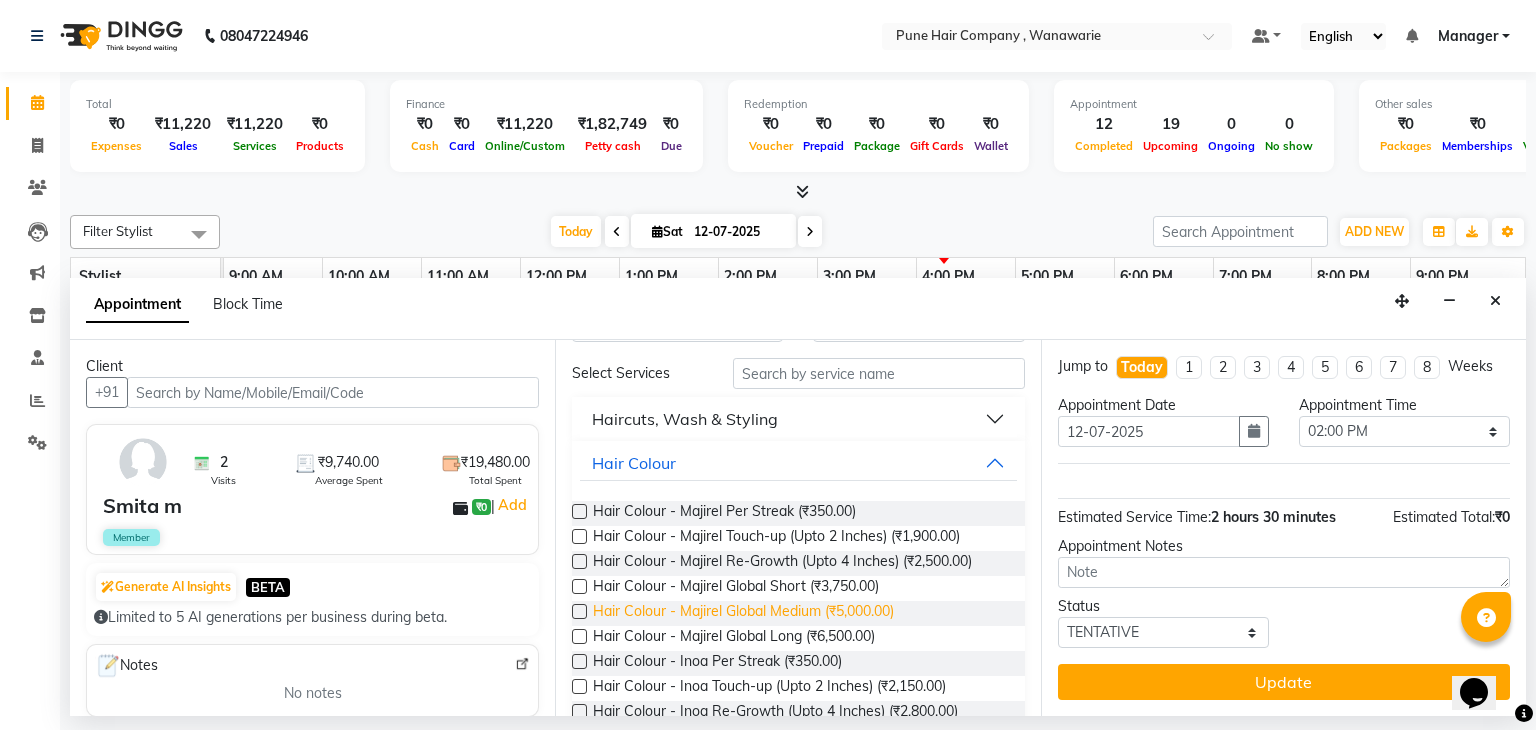 click on "Hair Colour - Majirel Global Medium (₹5,000.00)" at bounding box center (743, 613) 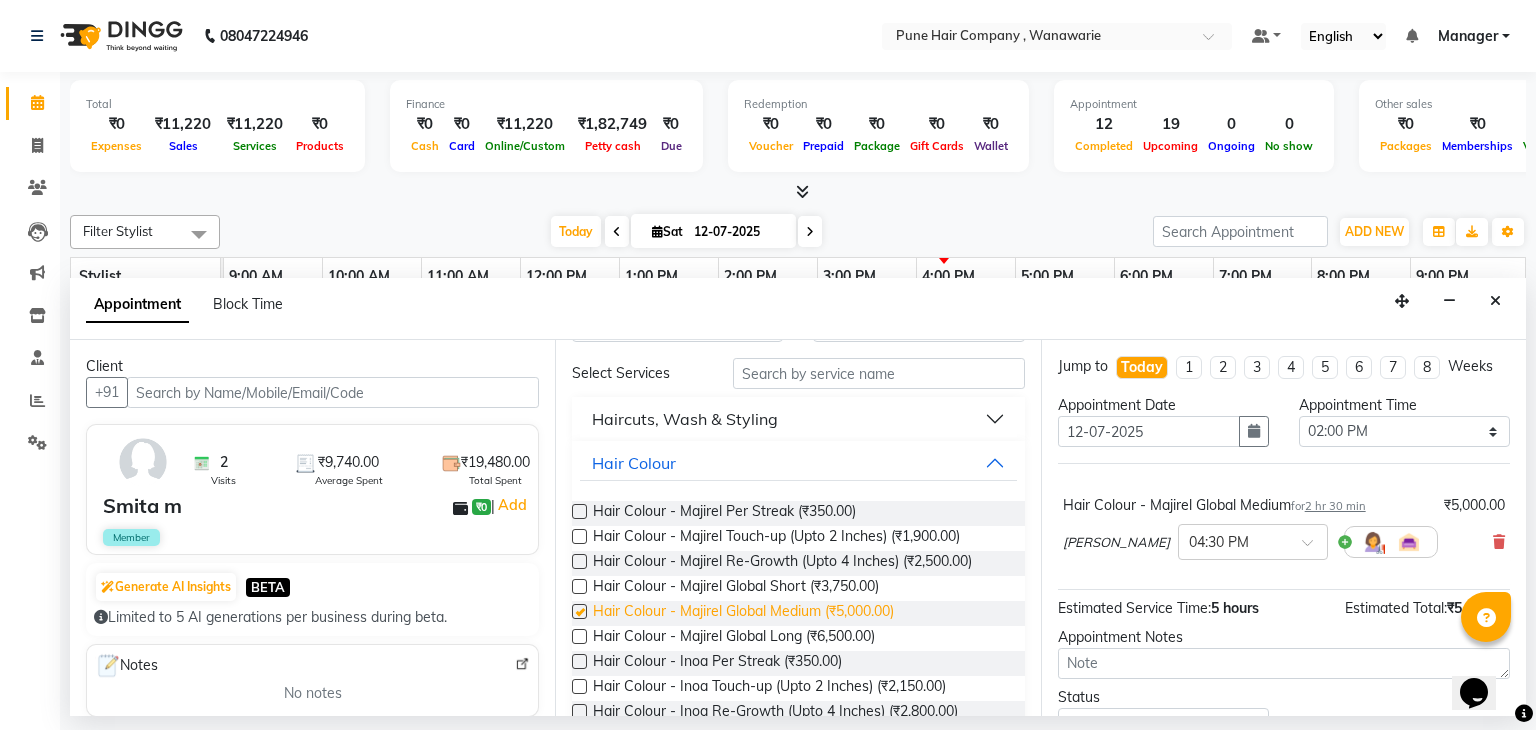 checkbox on "false" 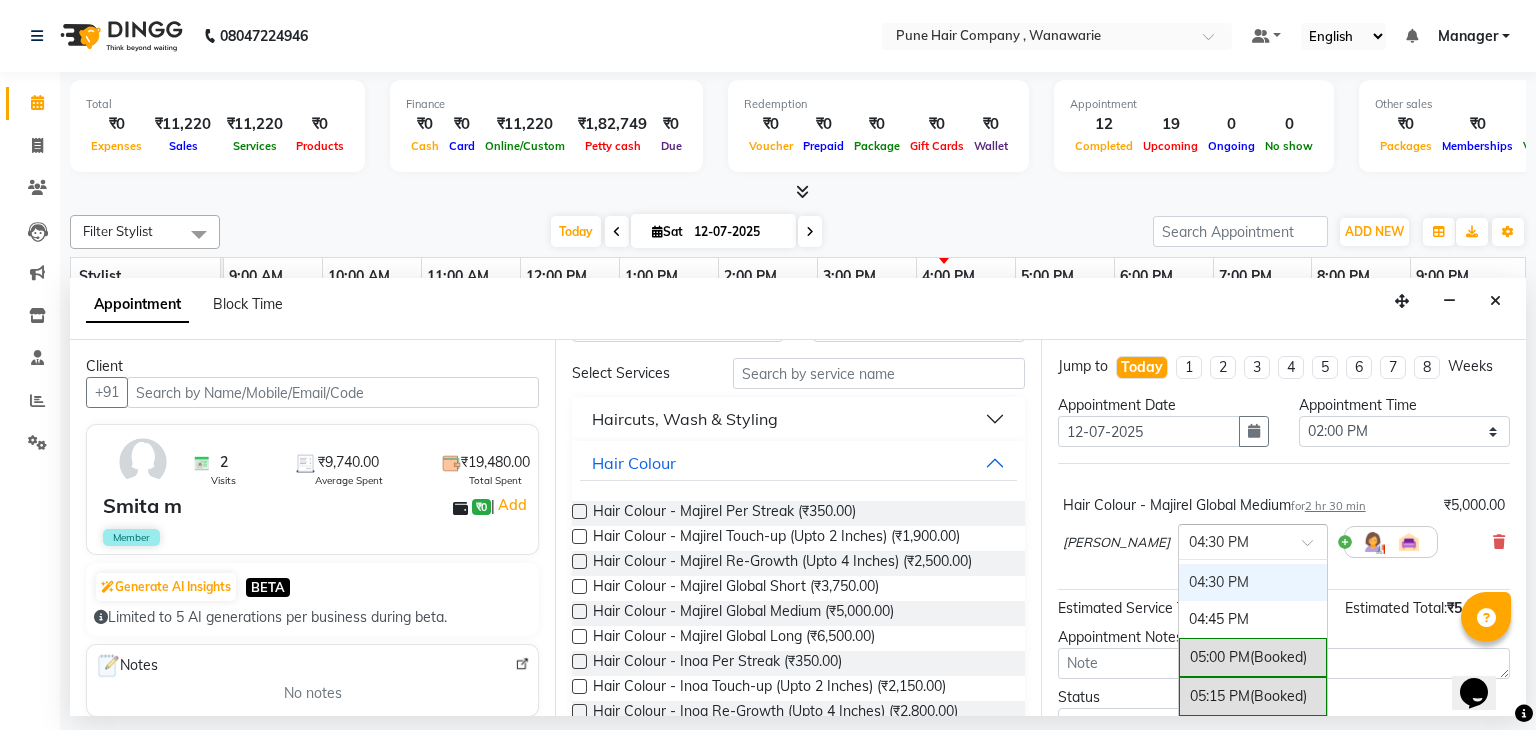 click at bounding box center [1314, 548] 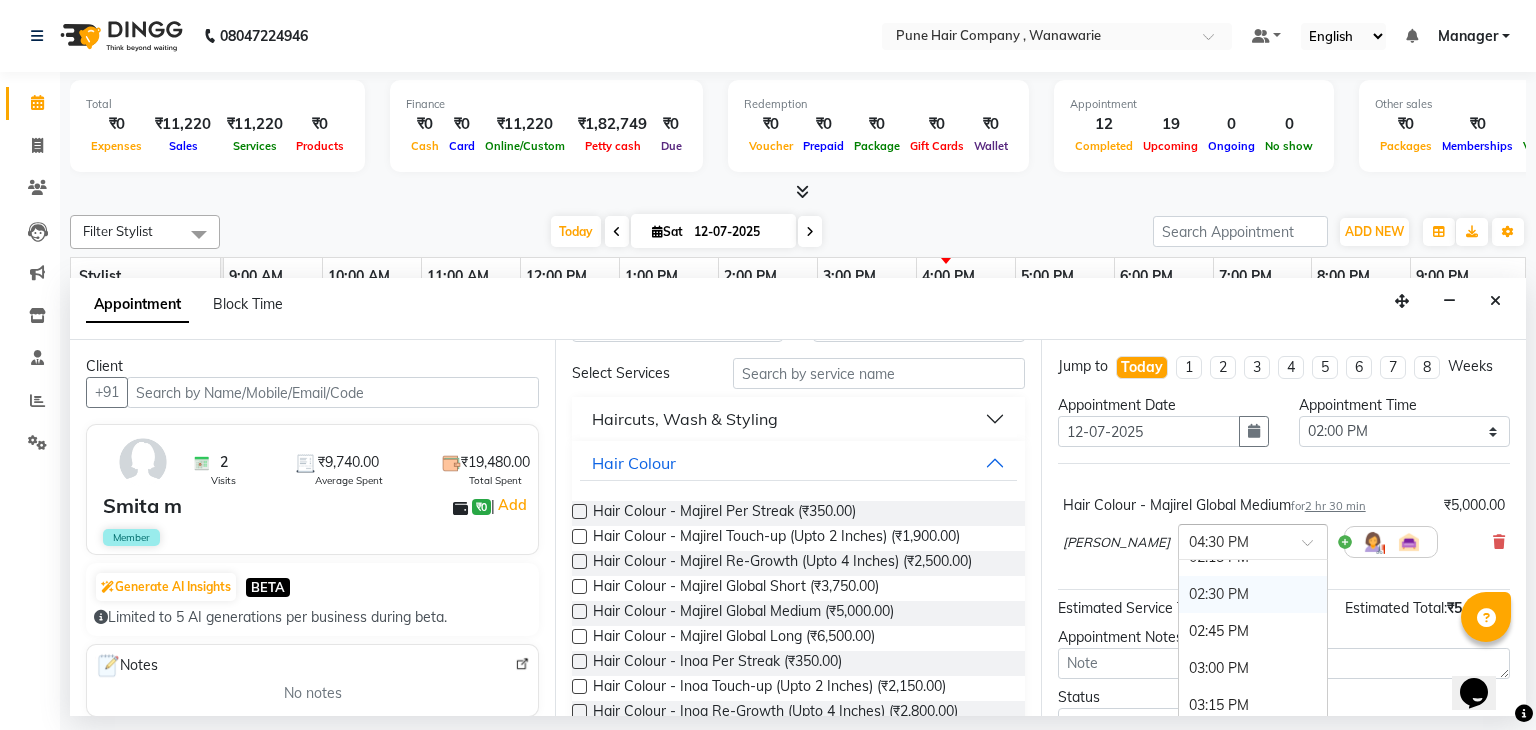 scroll, scrollTop: 667, scrollLeft: 0, axis: vertical 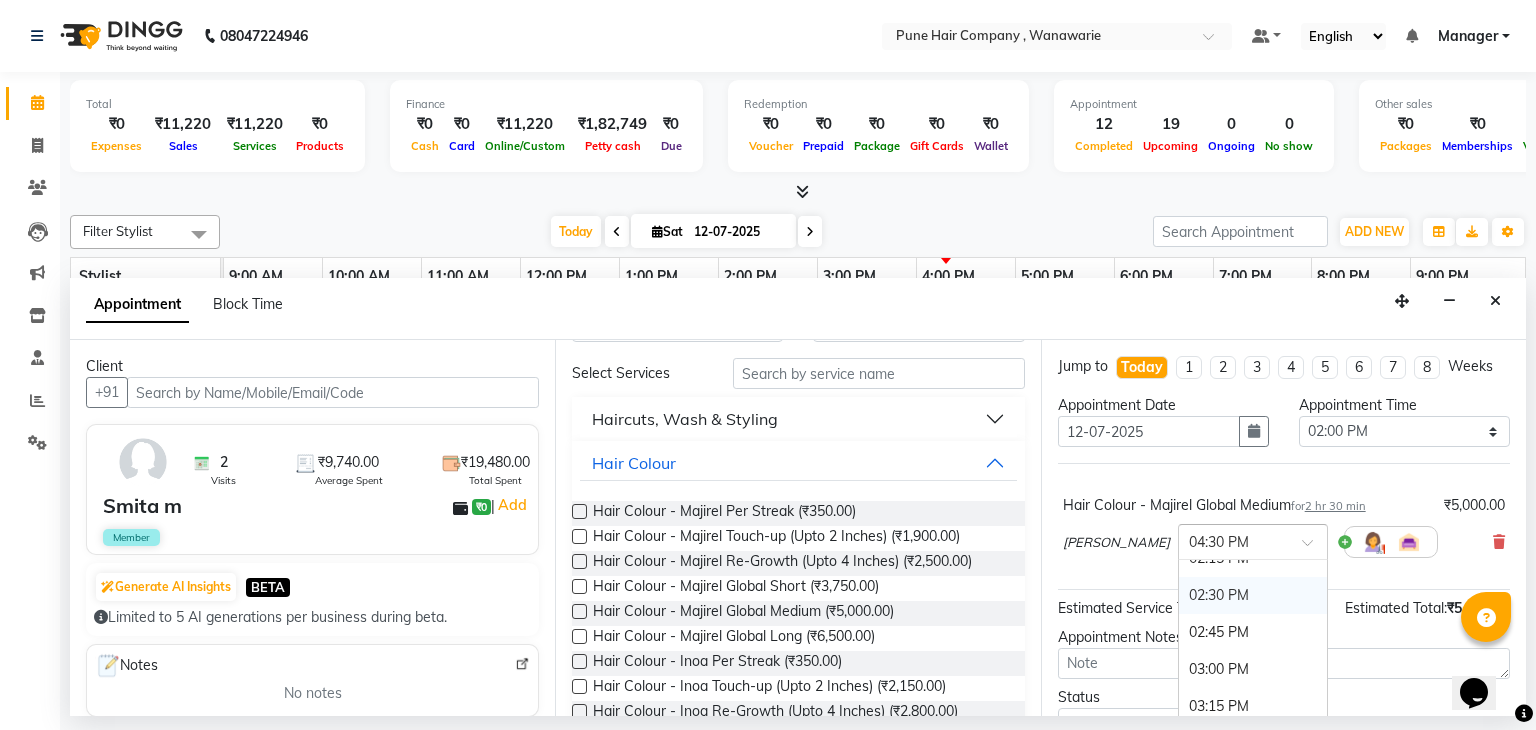 click on "02:30 PM" at bounding box center [1253, 595] 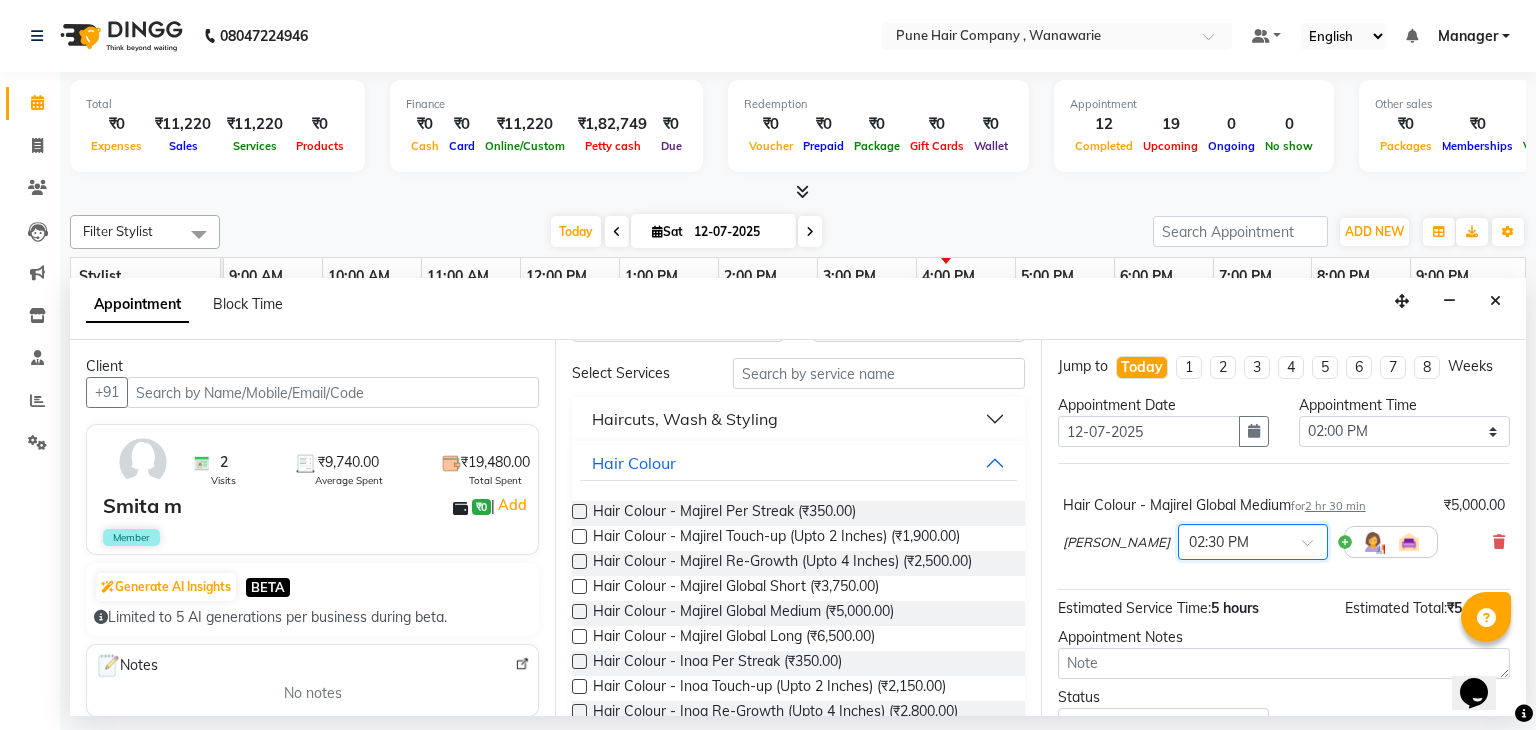 scroll, scrollTop: 90, scrollLeft: 0, axis: vertical 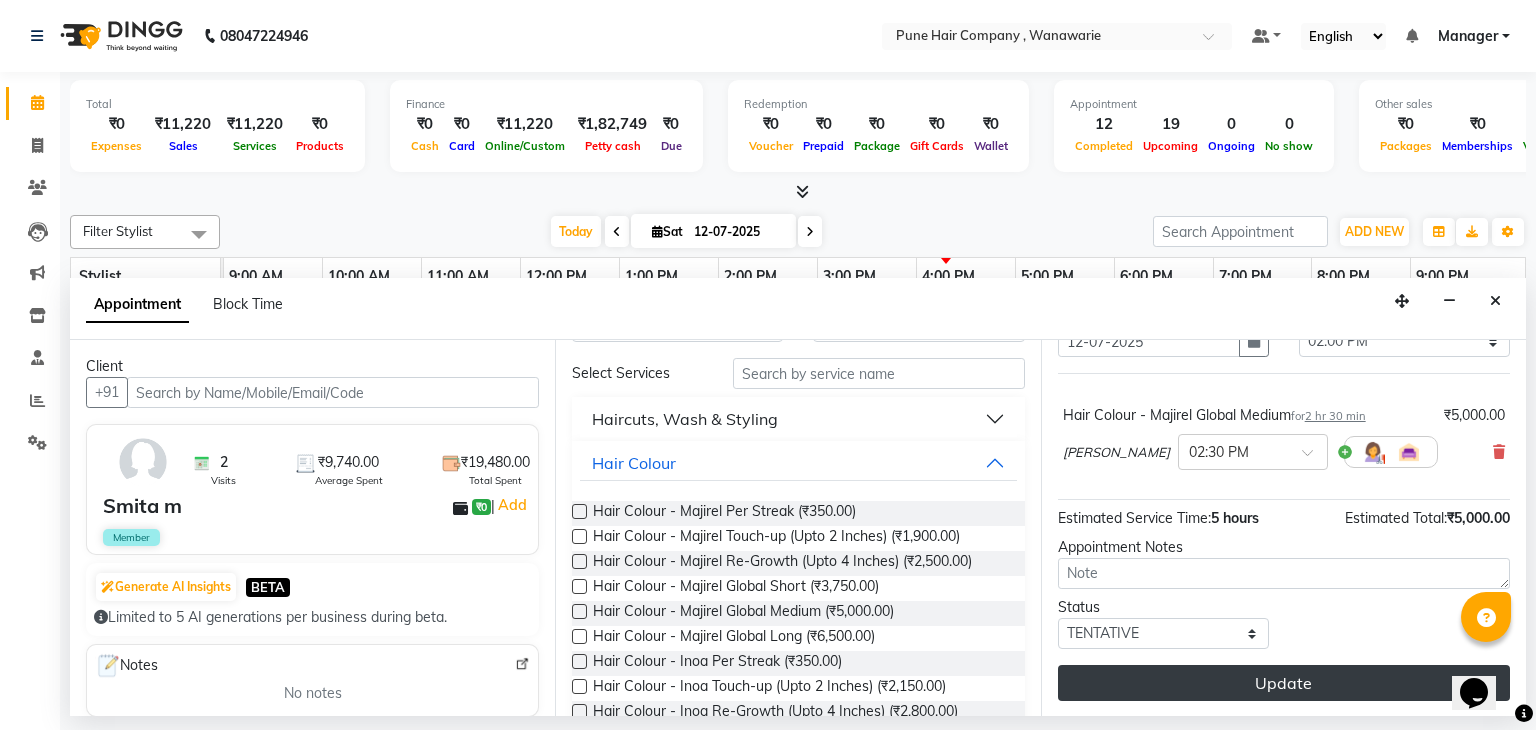 click on "Update" at bounding box center [1284, 683] 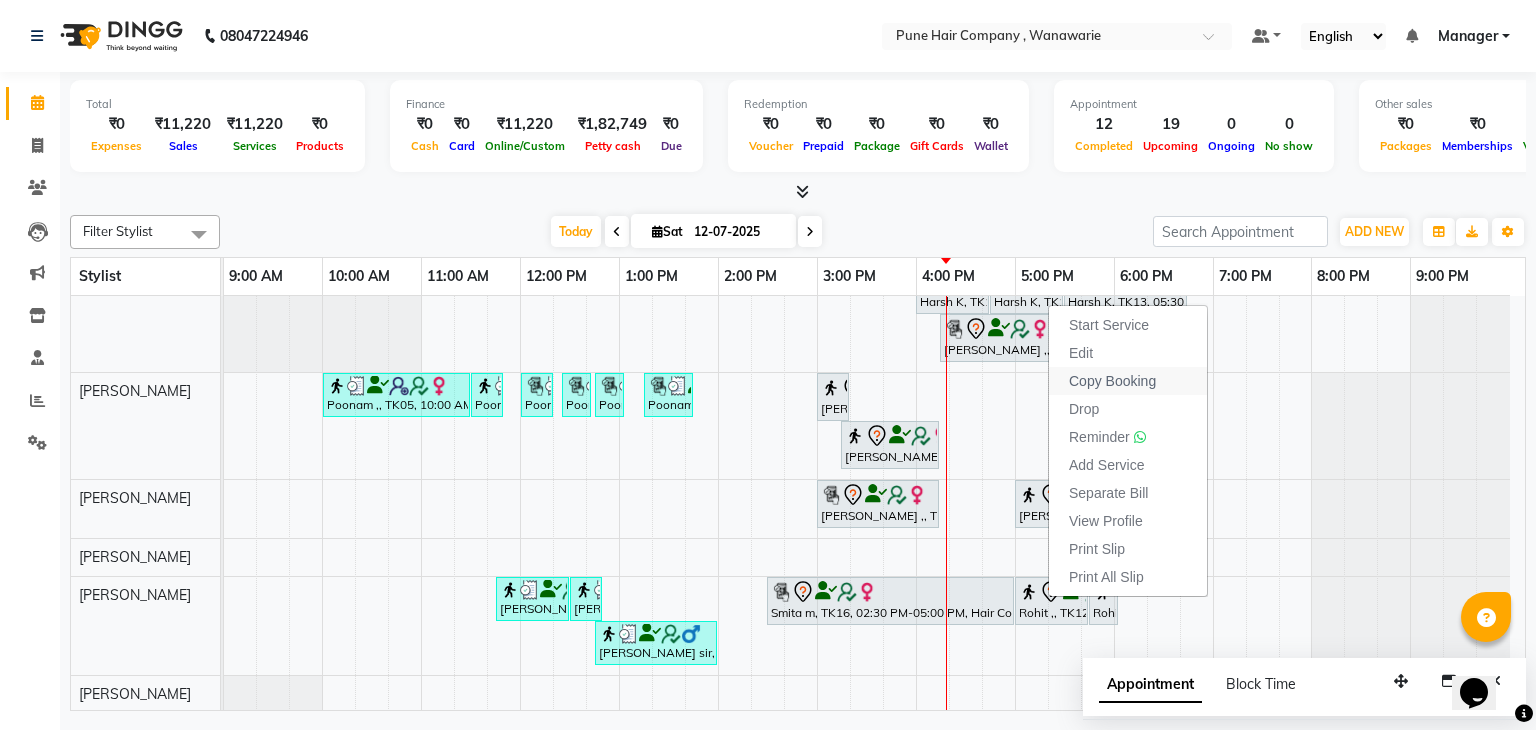 click on "Copy Booking" at bounding box center [1112, 381] 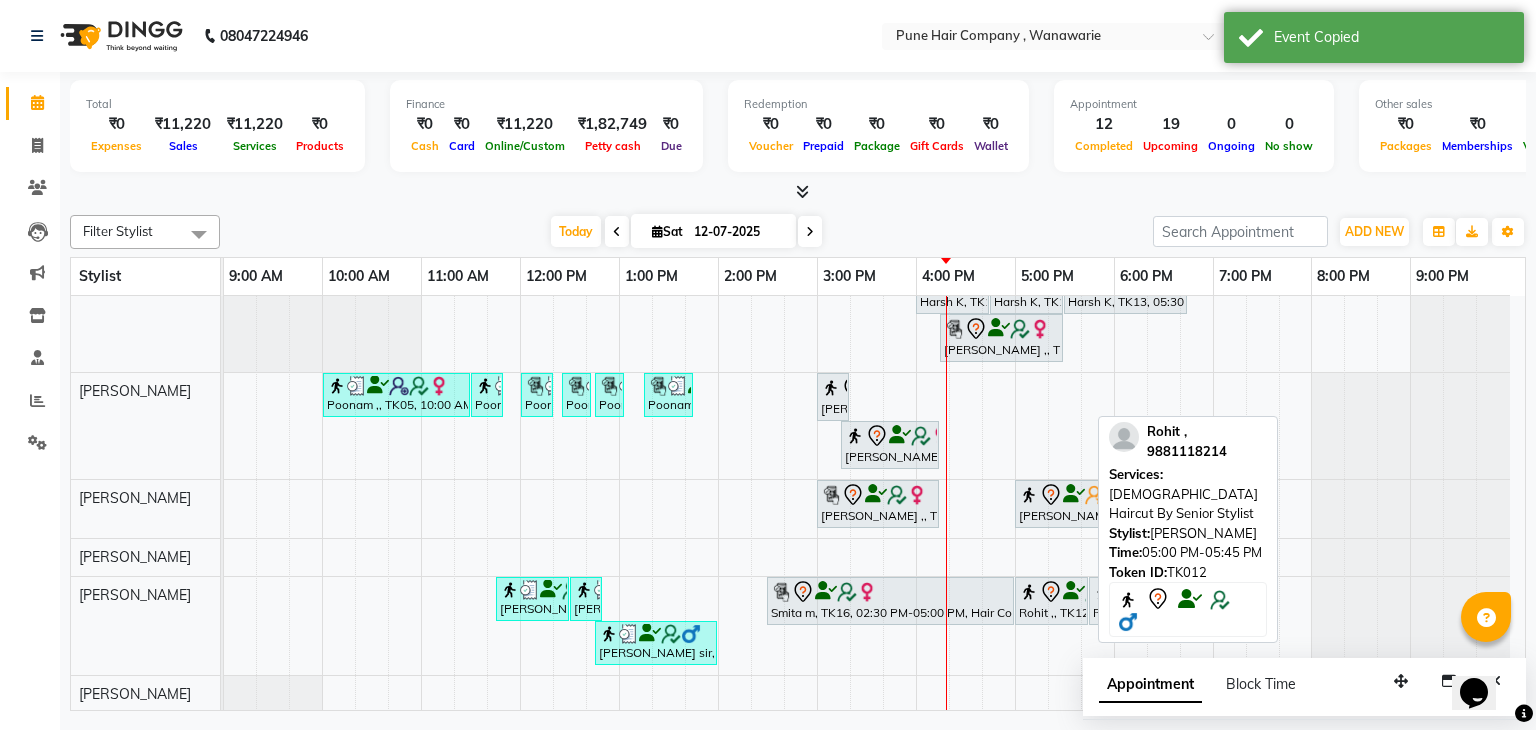 click at bounding box center [1074, 591] 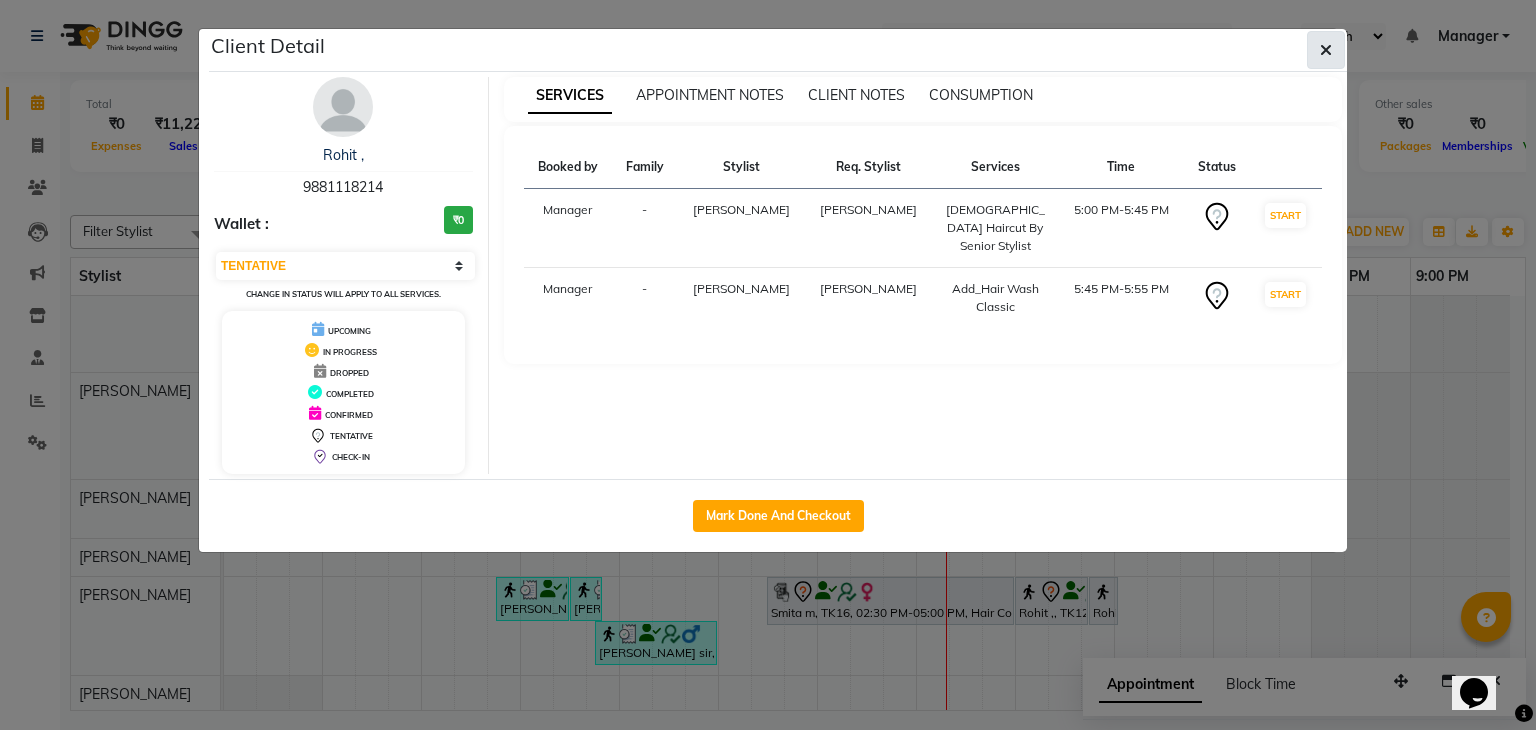 click 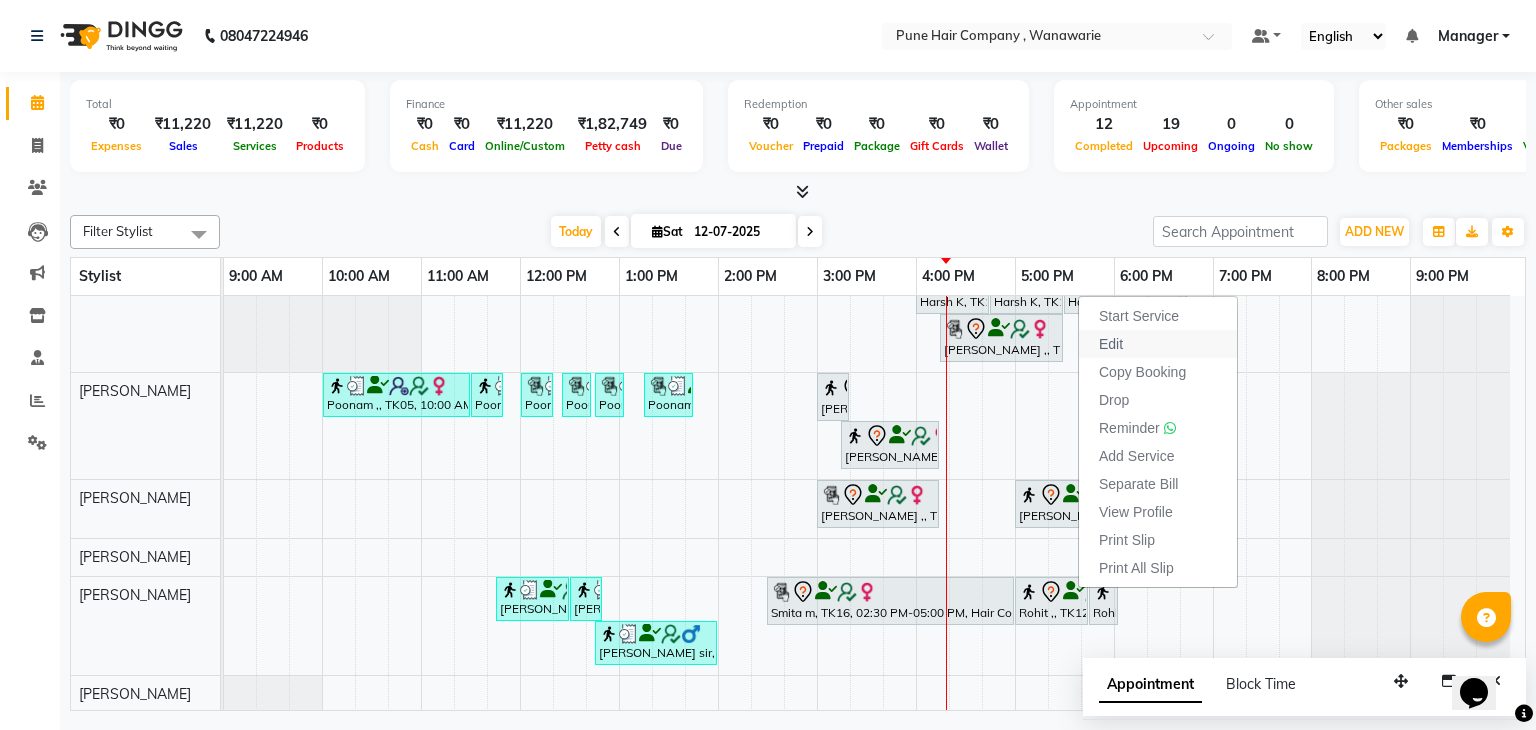 click on "Edit" at bounding box center (1111, 344) 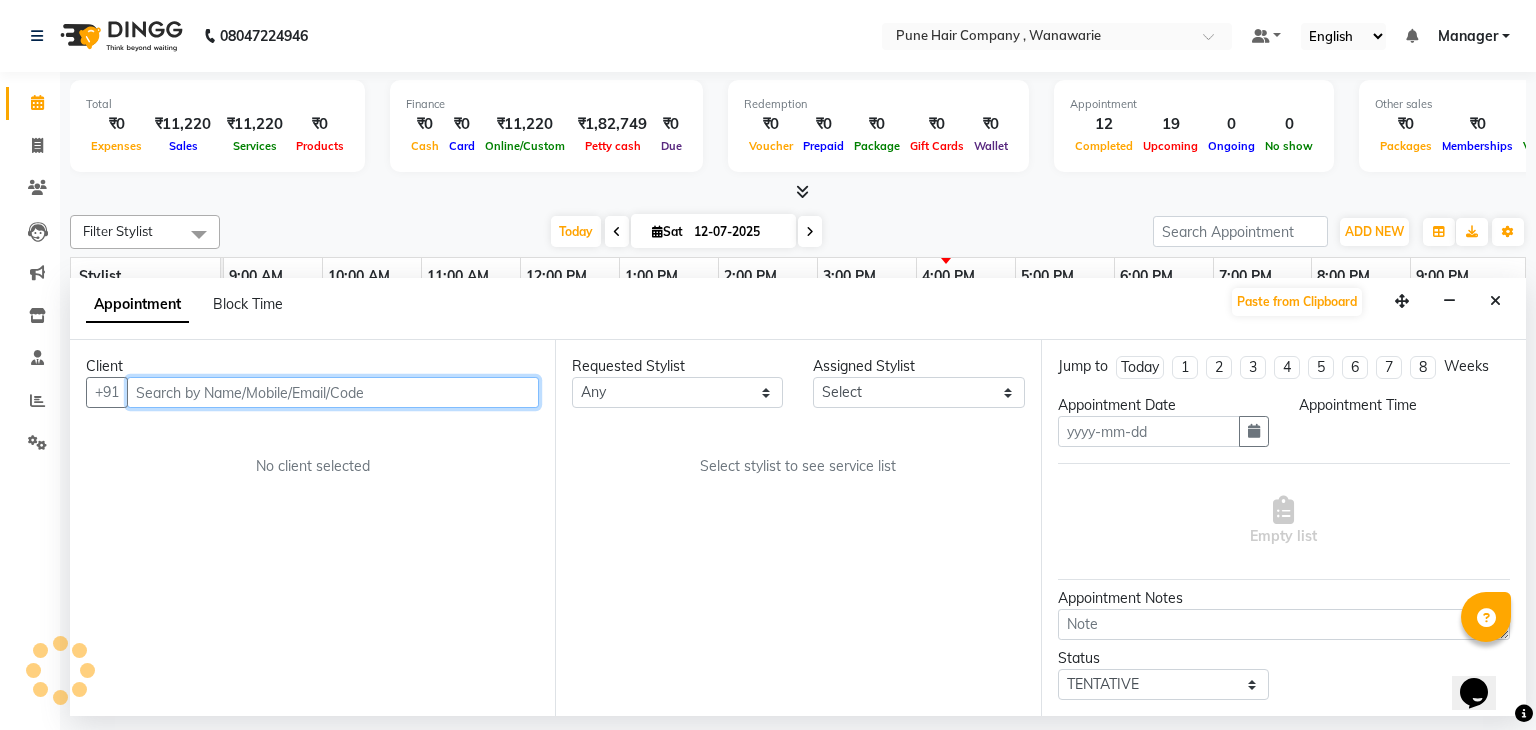 type on "12-07-2025" 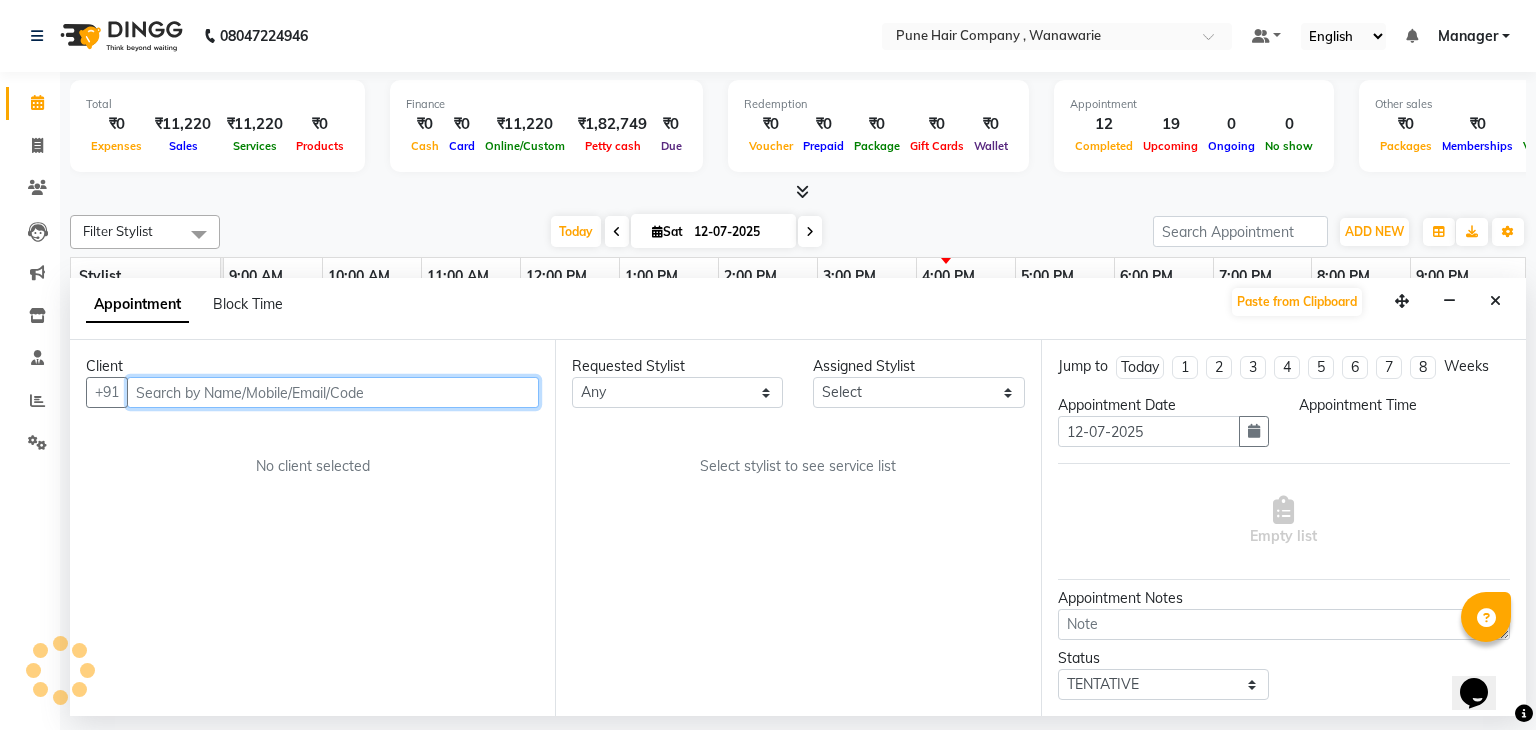 select on "74603" 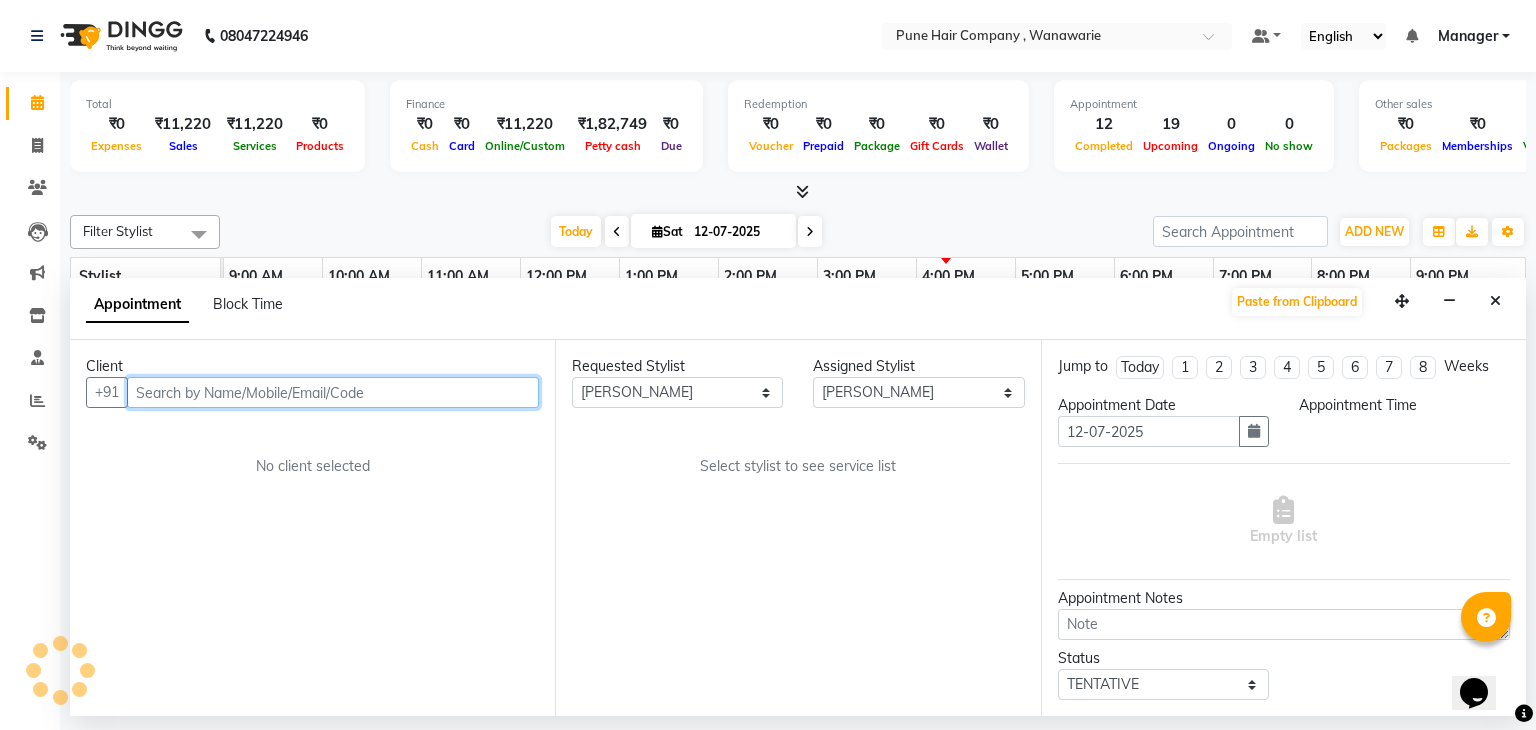 select on "1020" 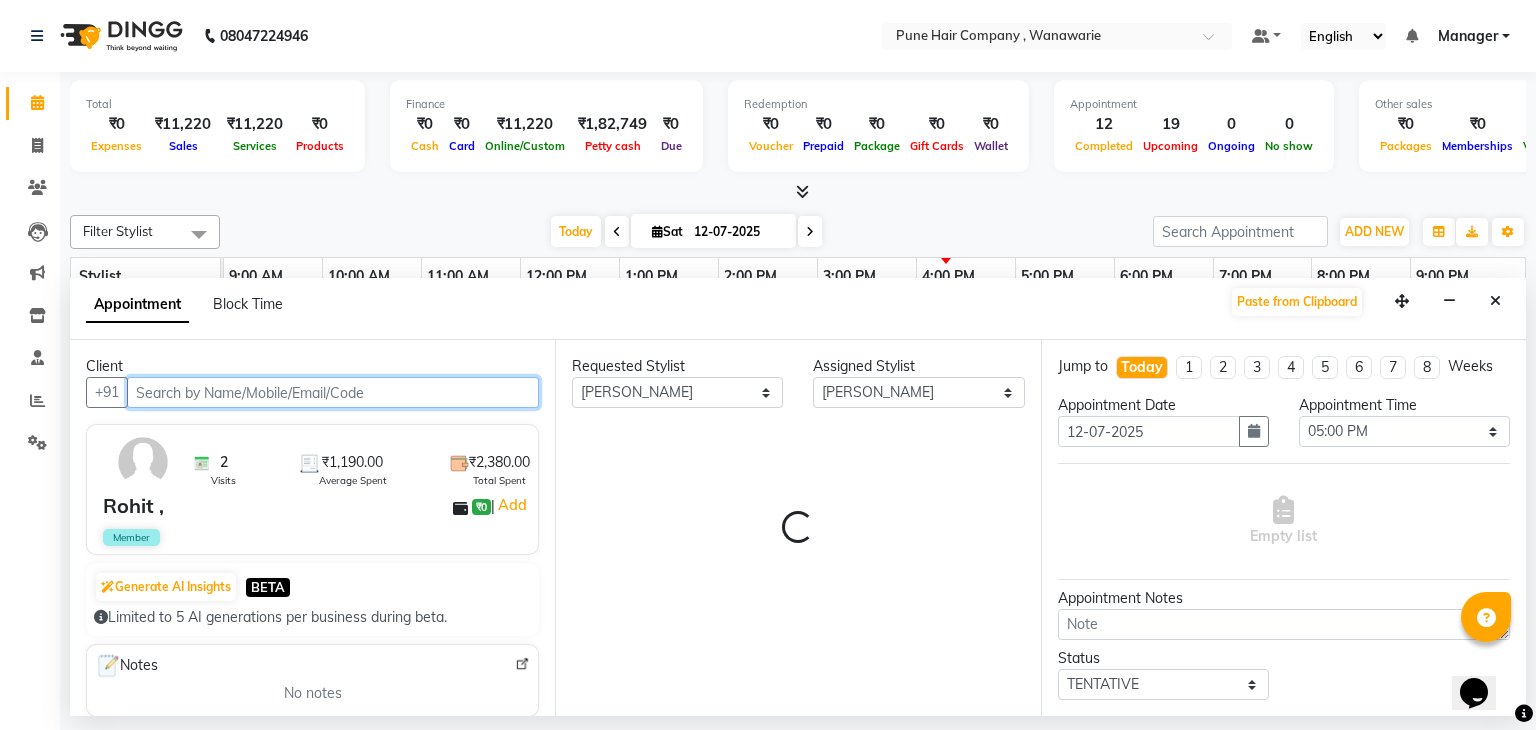 select on "4060" 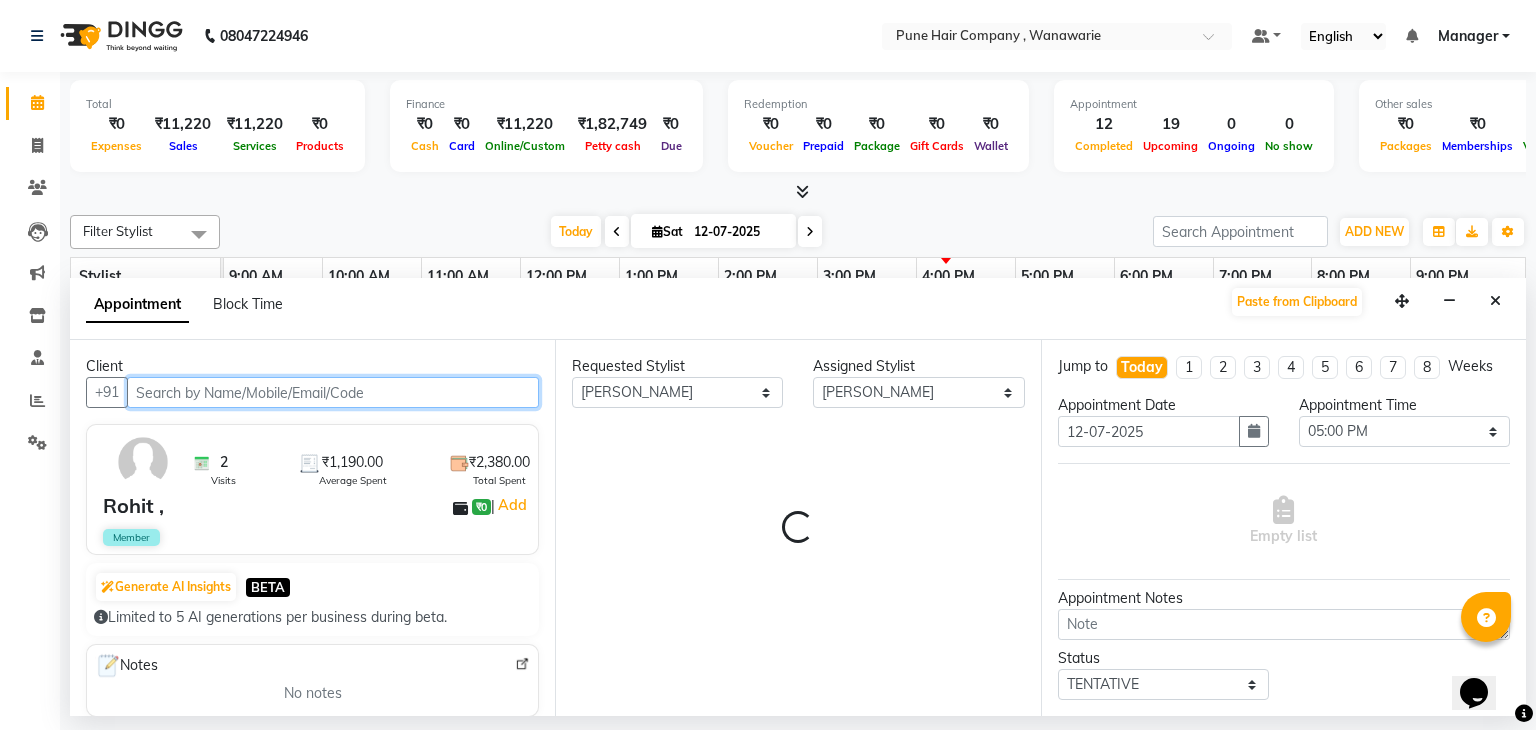 select on "4060" 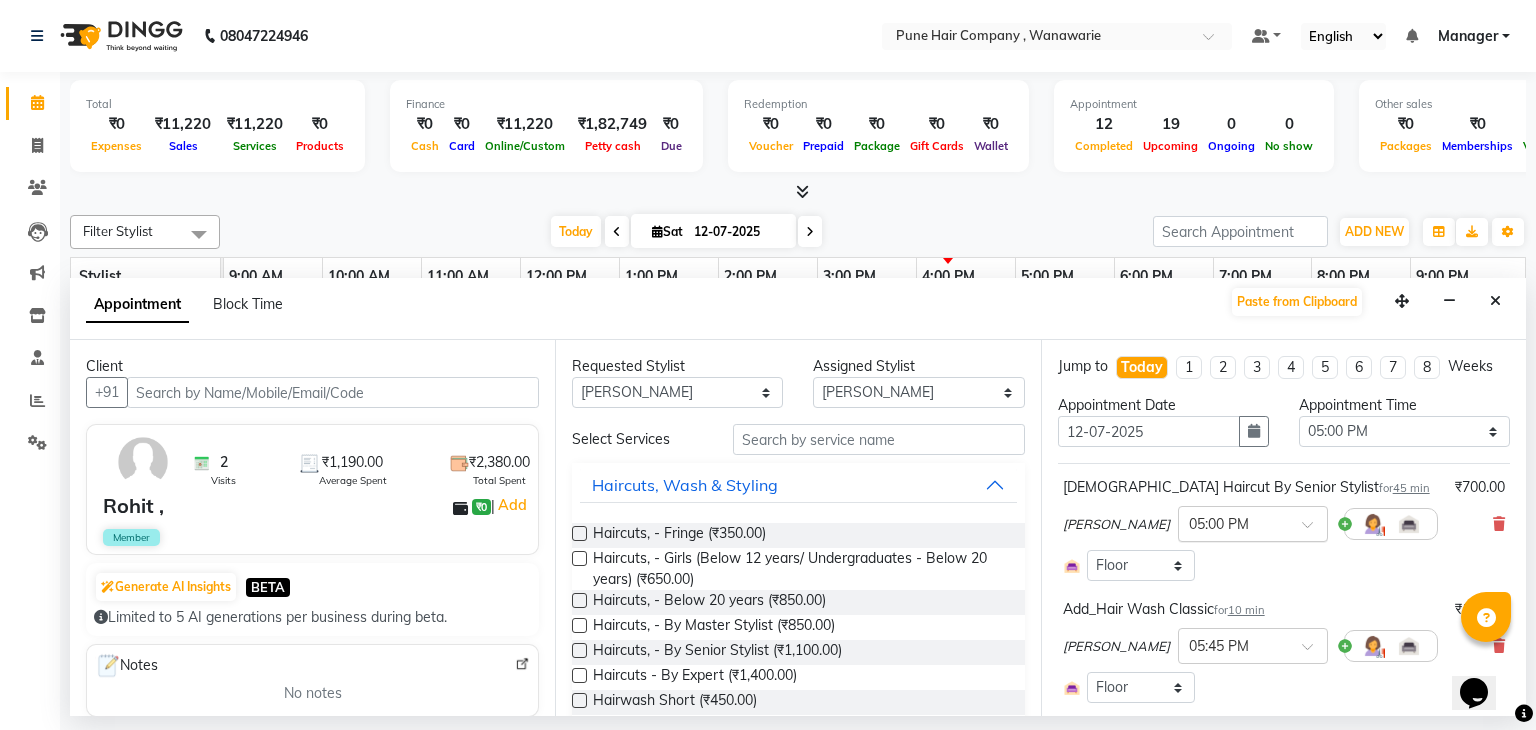 click at bounding box center (1253, 522) 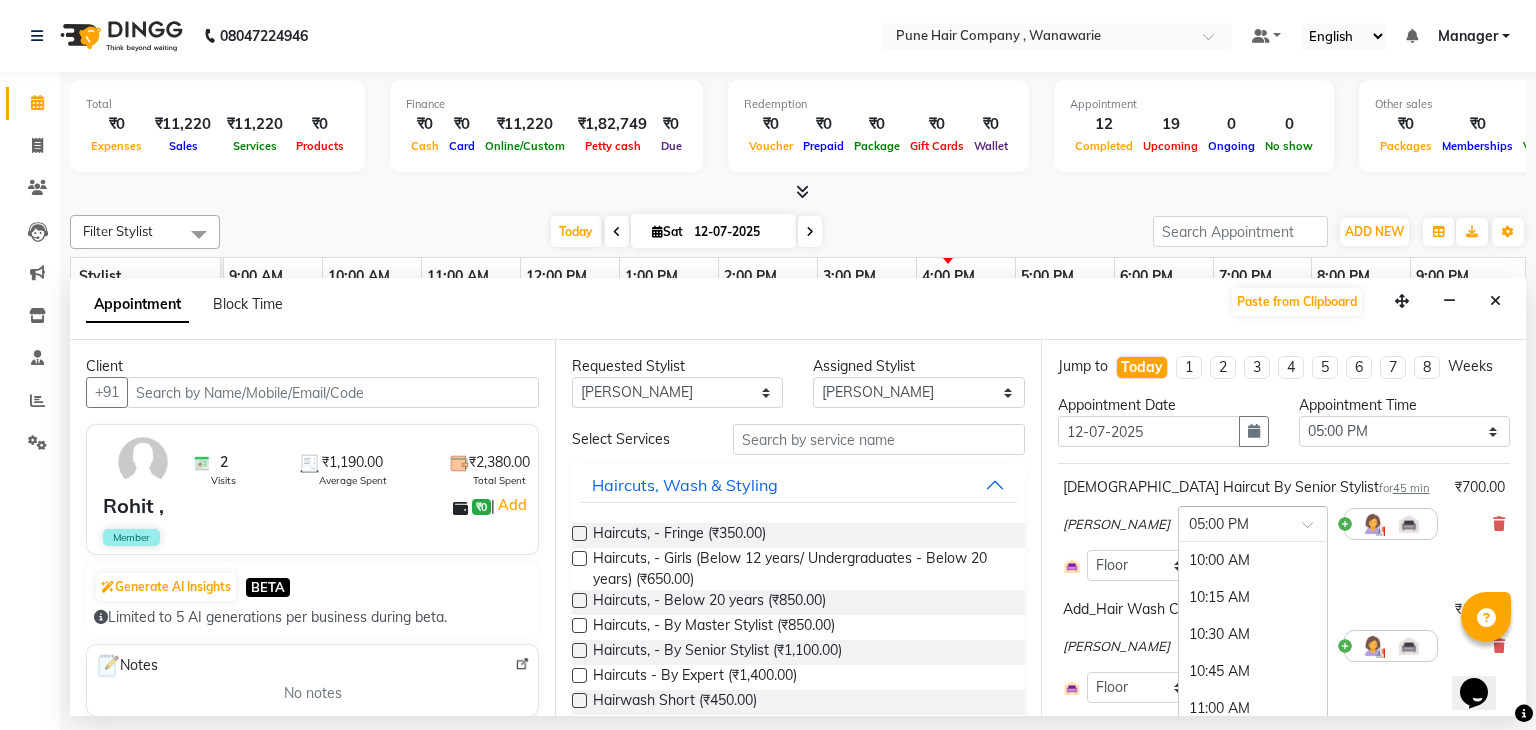 scroll, scrollTop: 1066, scrollLeft: 0, axis: vertical 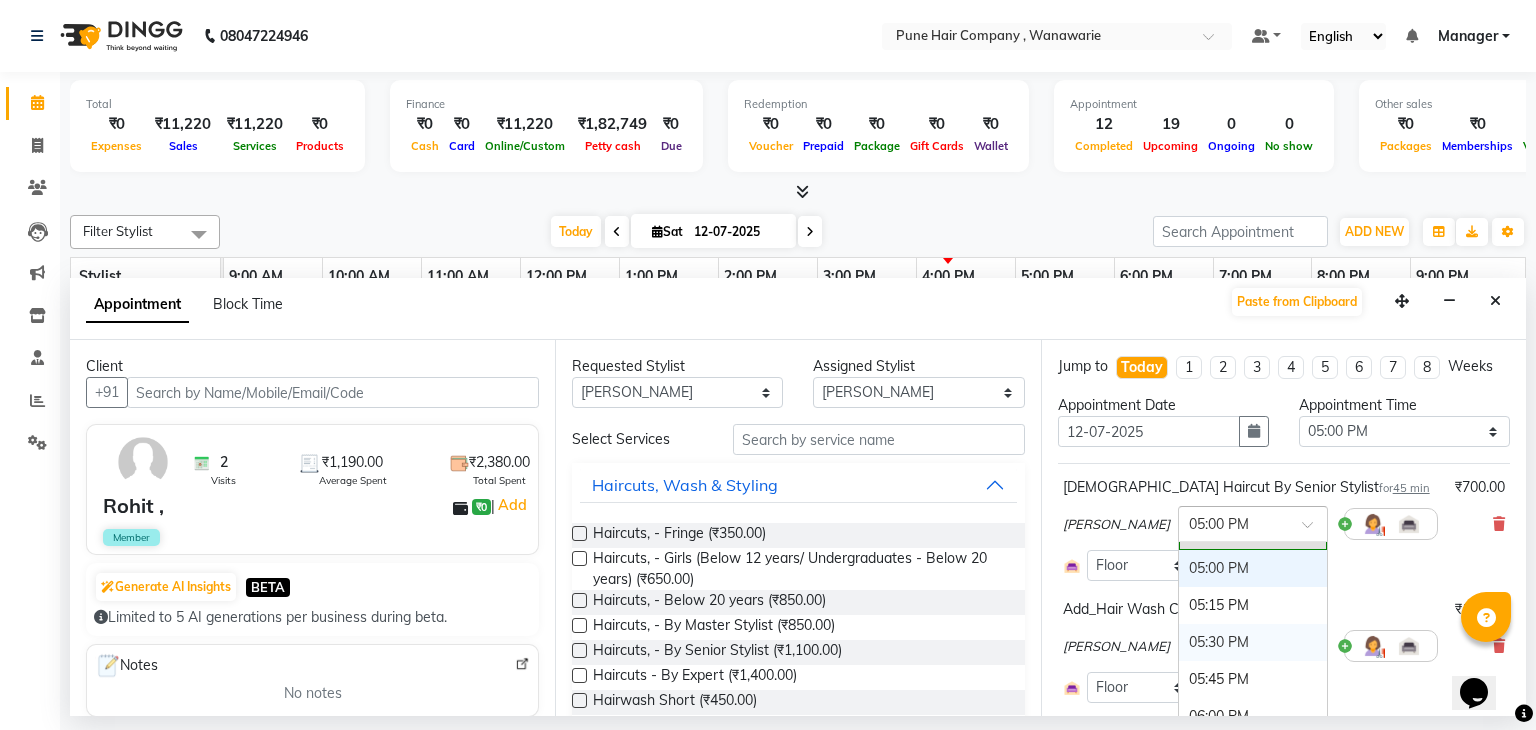 click on "05:30 PM" at bounding box center [1253, 642] 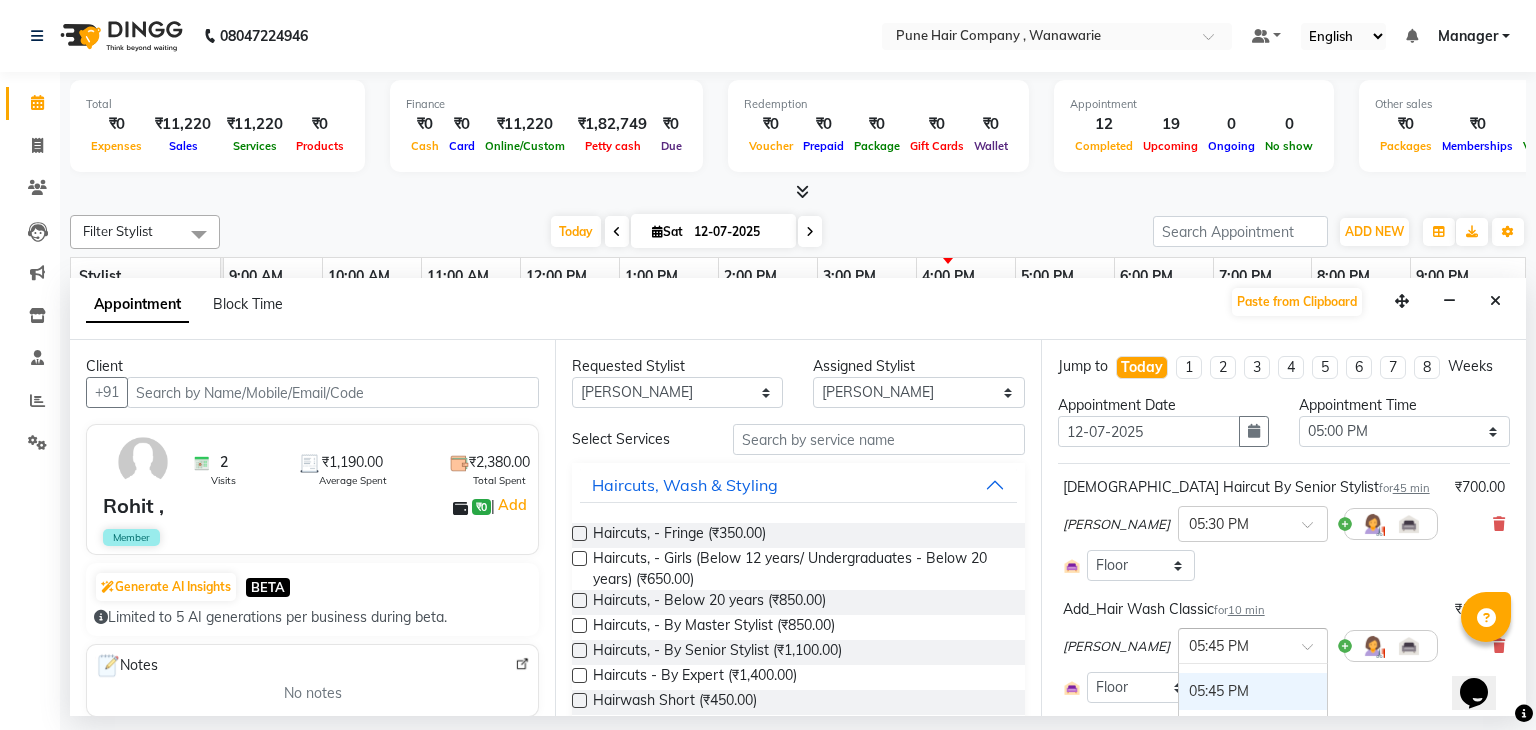 click at bounding box center (1253, 644) 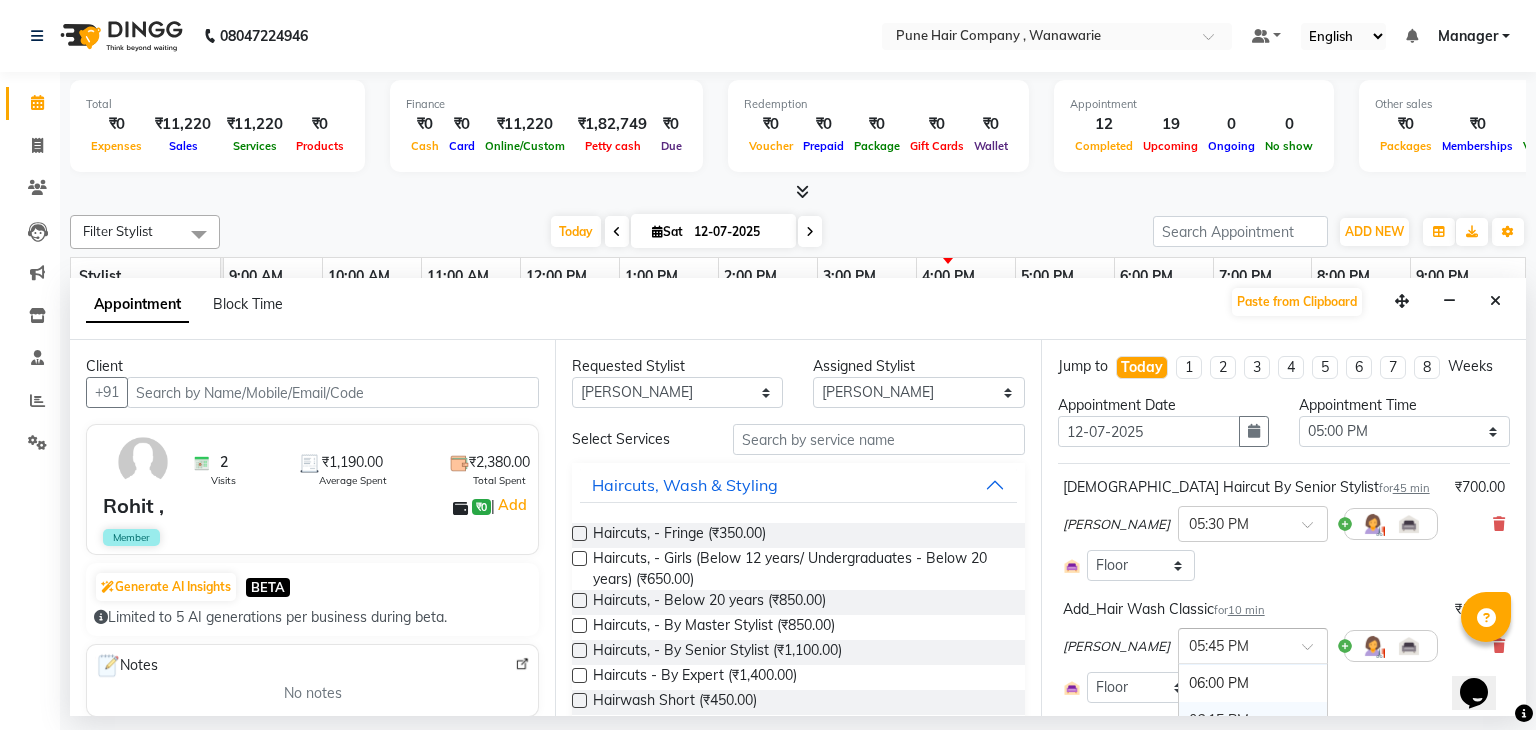 scroll, scrollTop: 1220, scrollLeft: 0, axis: vertical 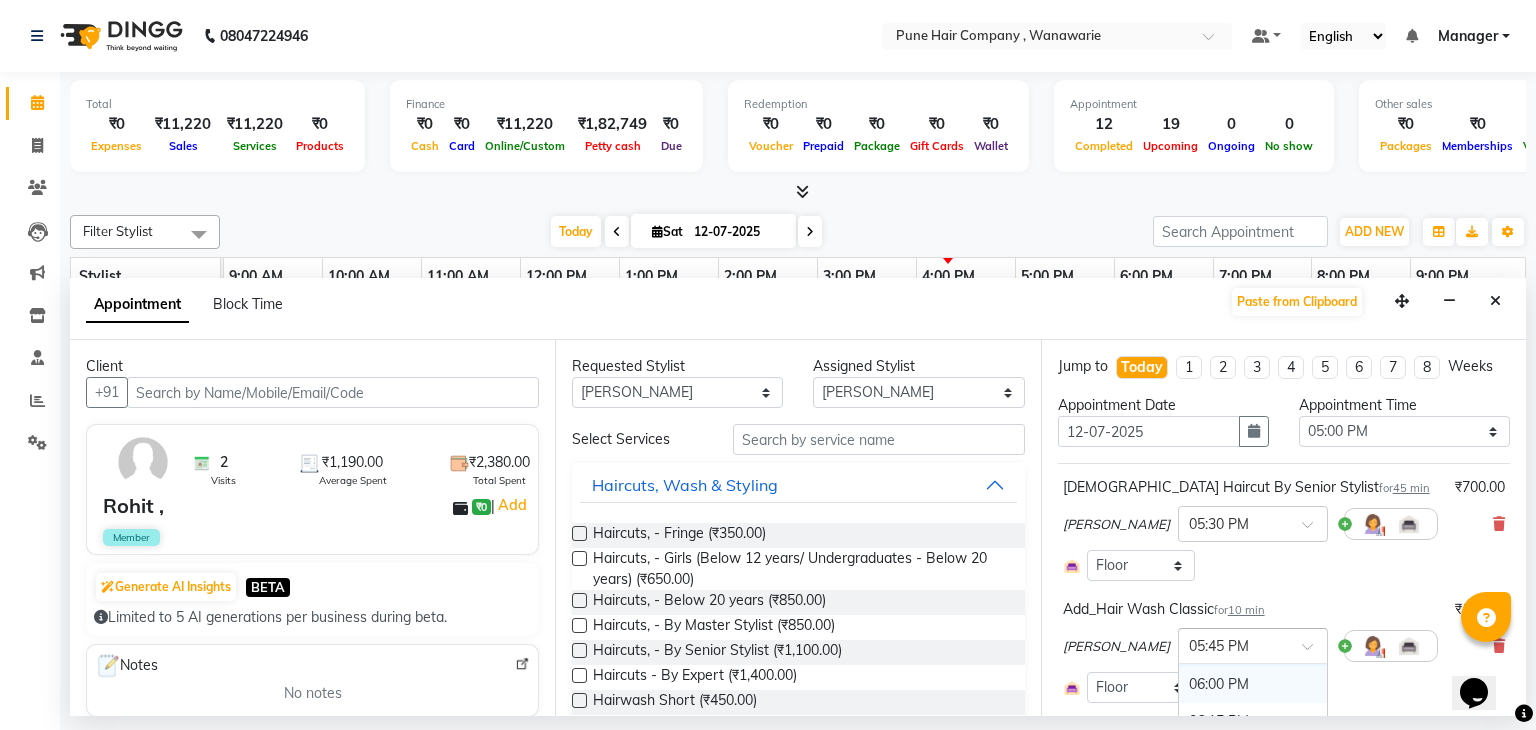 click on "06:00 PM" at bounding box center [1253, 684] 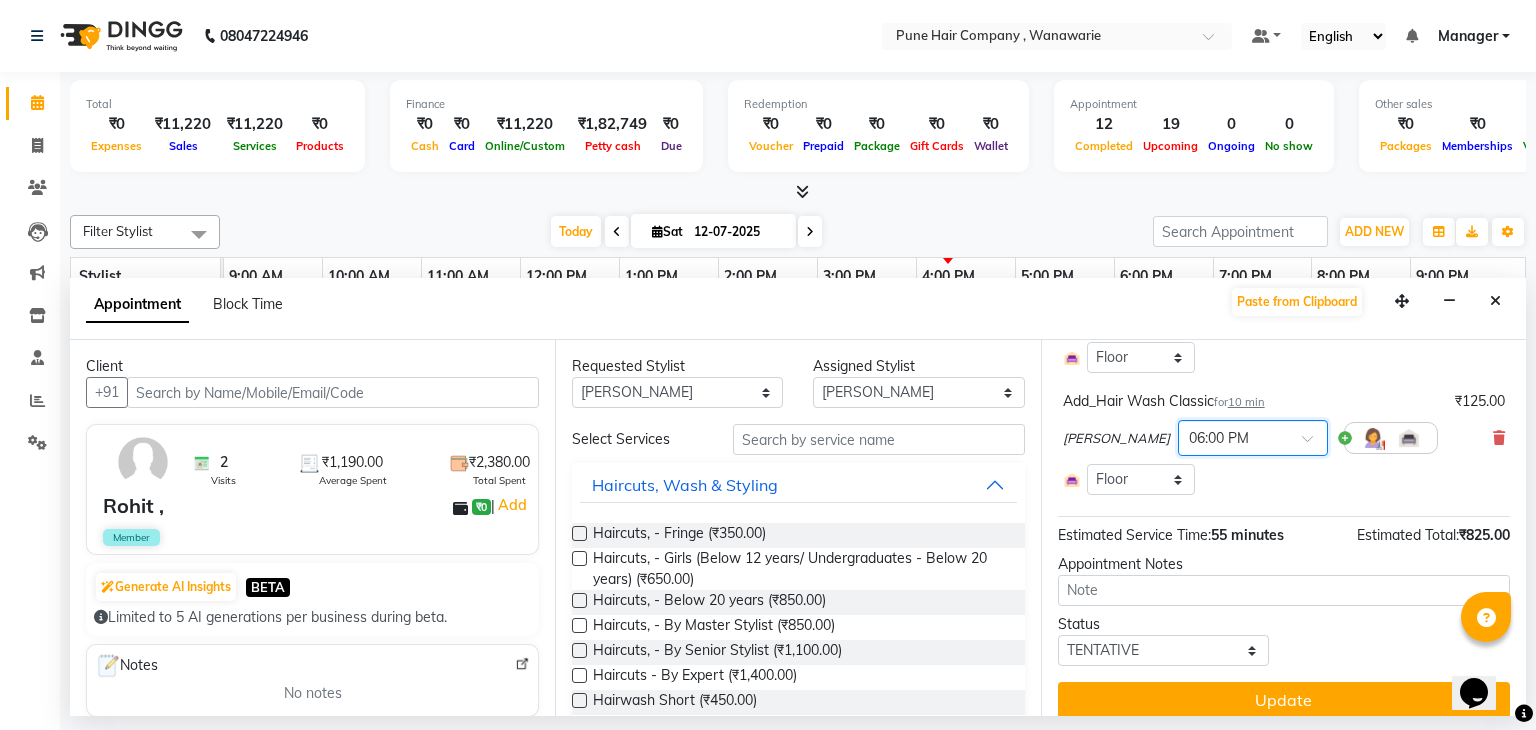 scroll, scrollTop: 212, scrollLeft: 0, axis: vertical 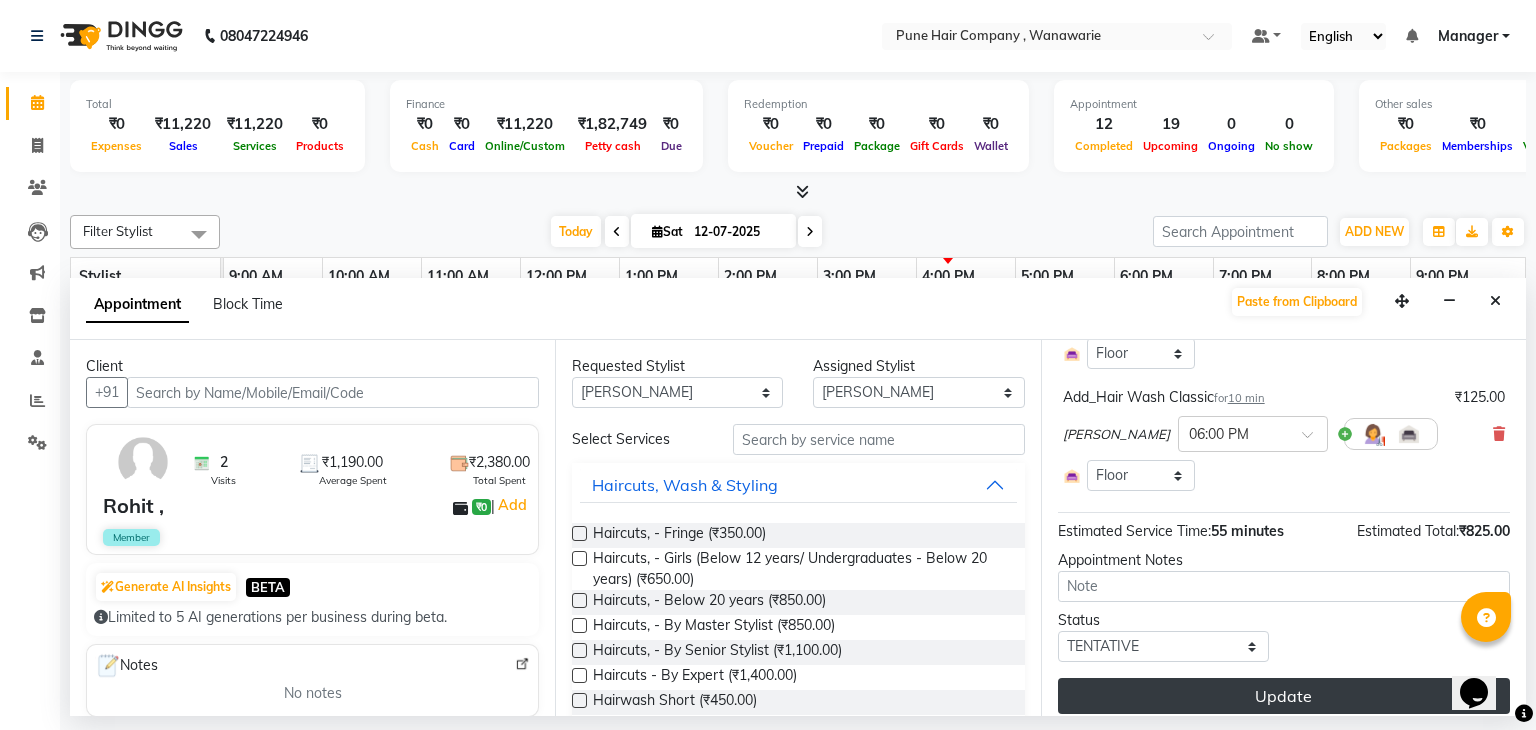 click on "Update" at bounding box center [1284, 696] 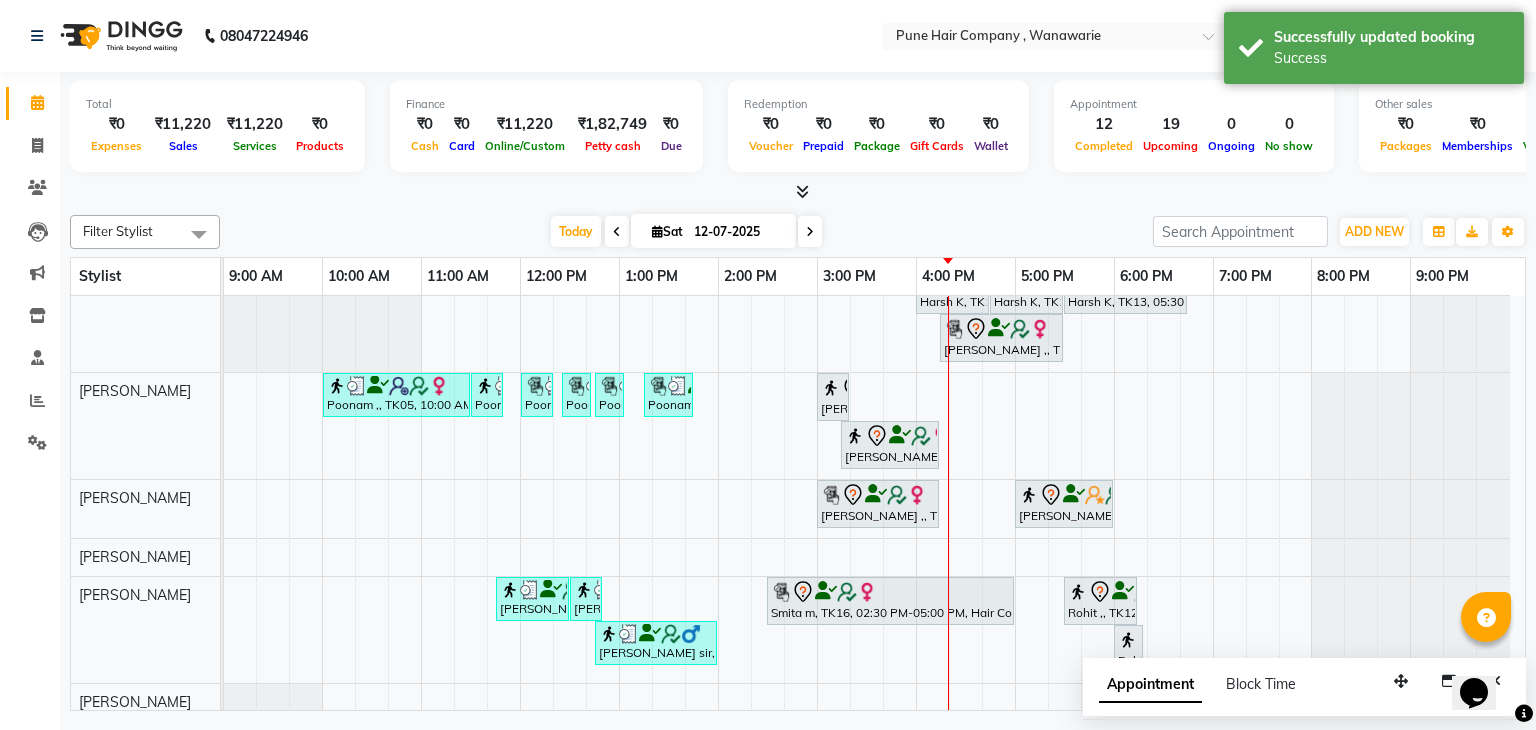 scroll, scrollTop: 145, scrollLeft: 0, axis: vertical 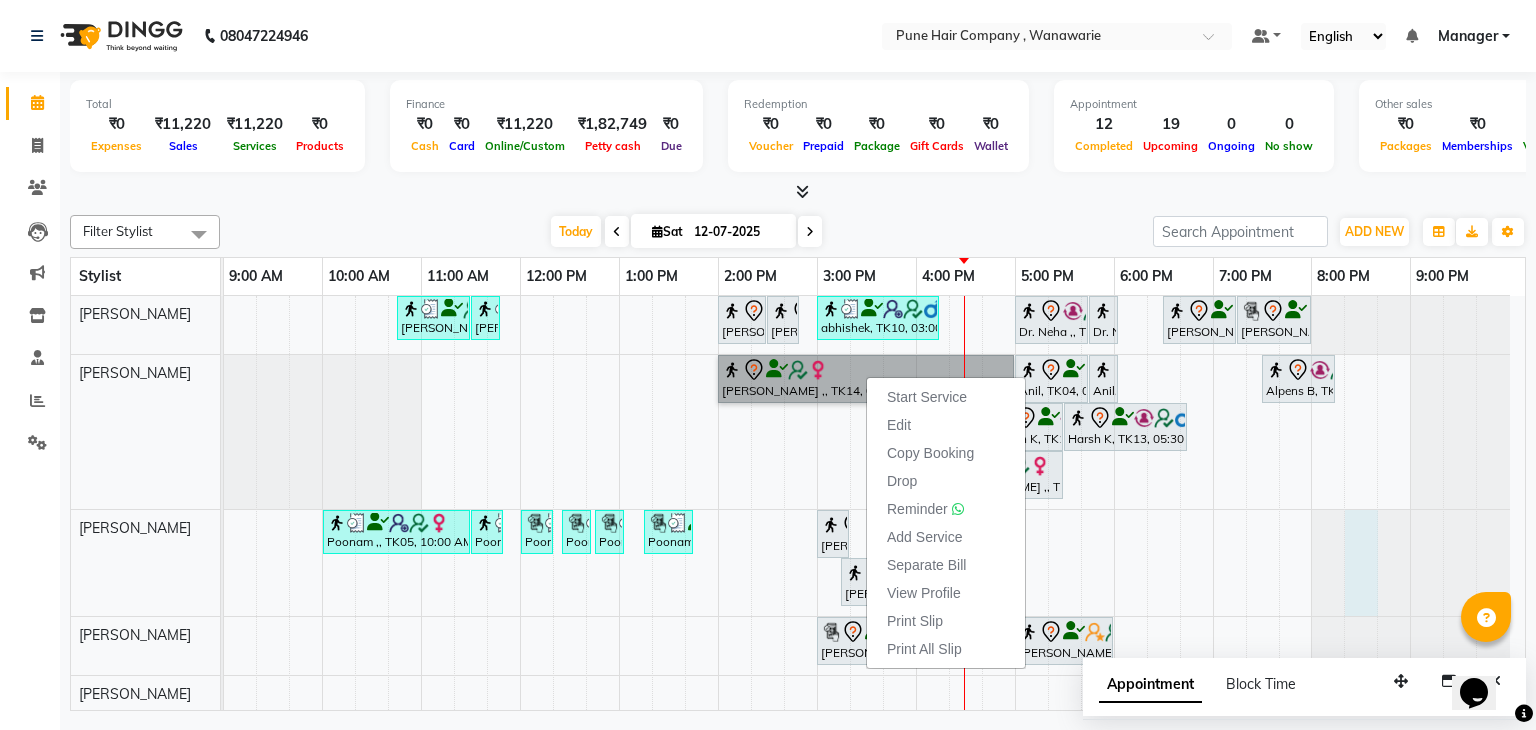 click at bounding box center [224, 563] 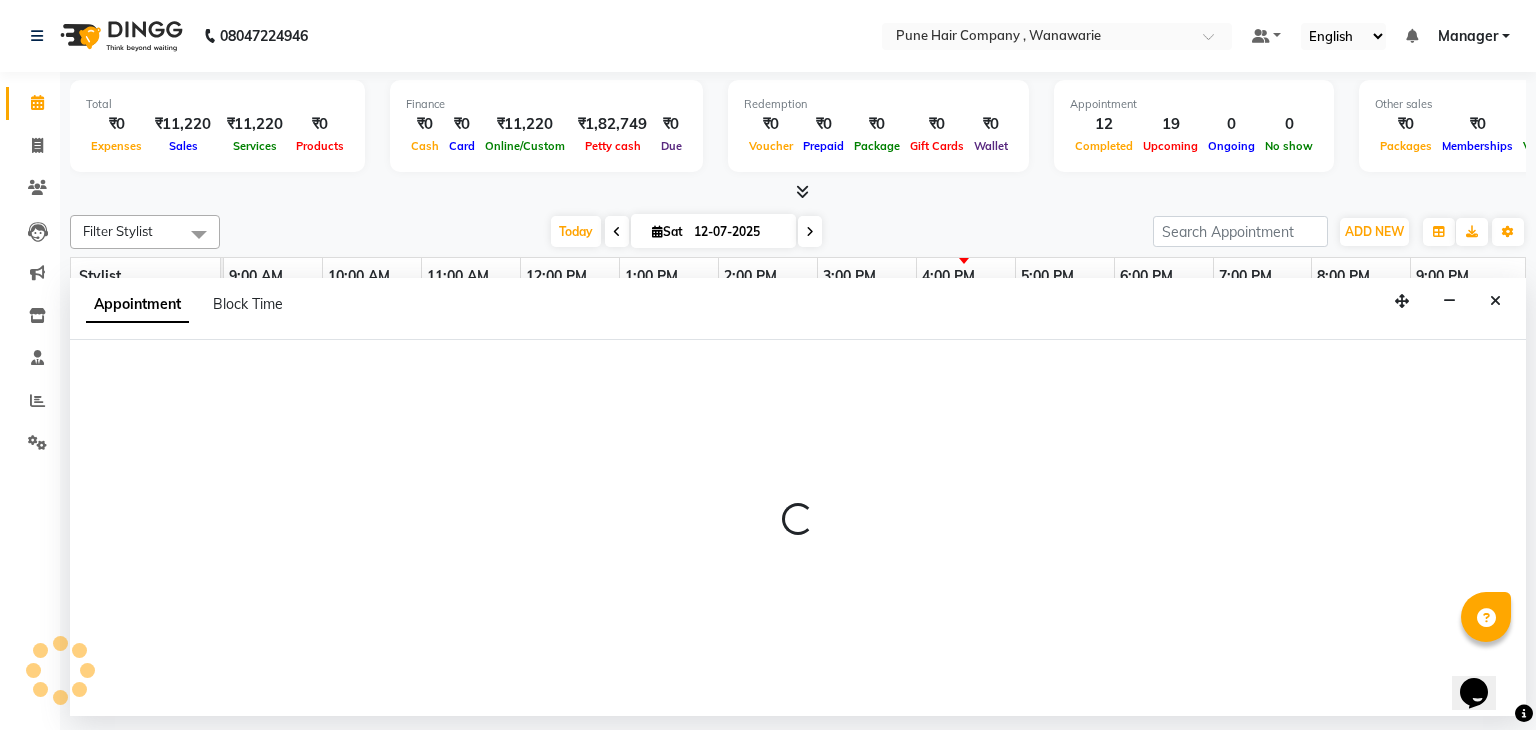 select on "74579" 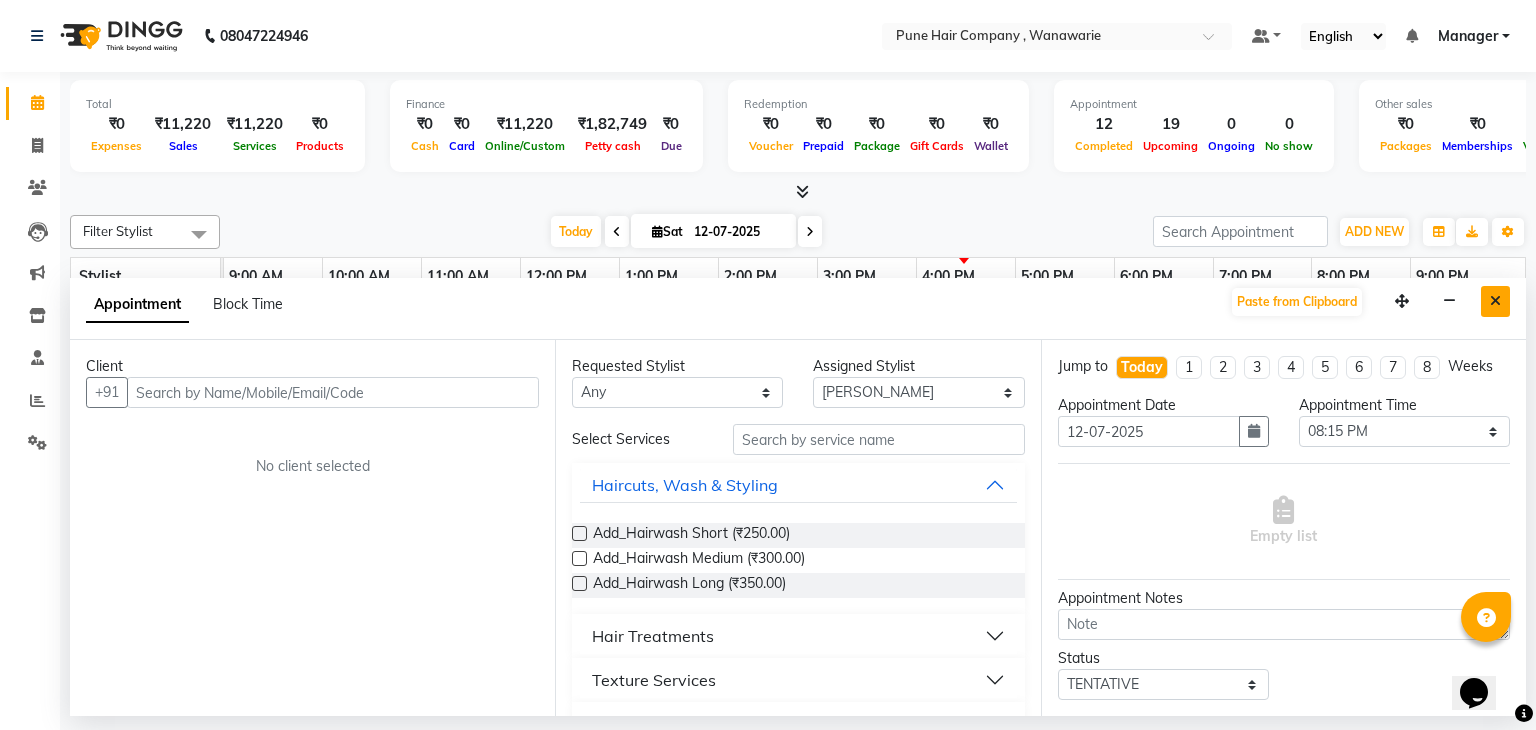 click at bounding box center [1495, 301] 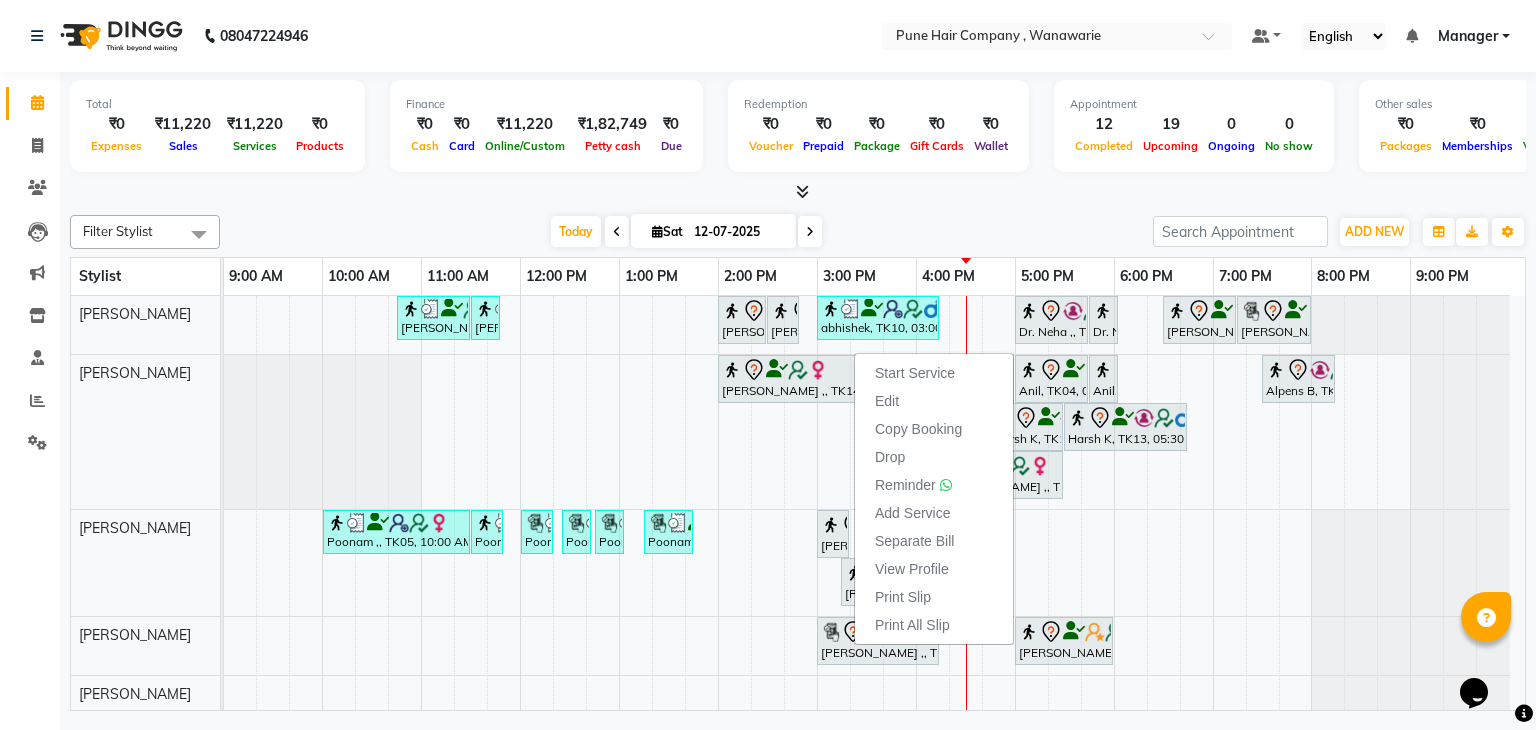 click at bounding box center (798, 192) 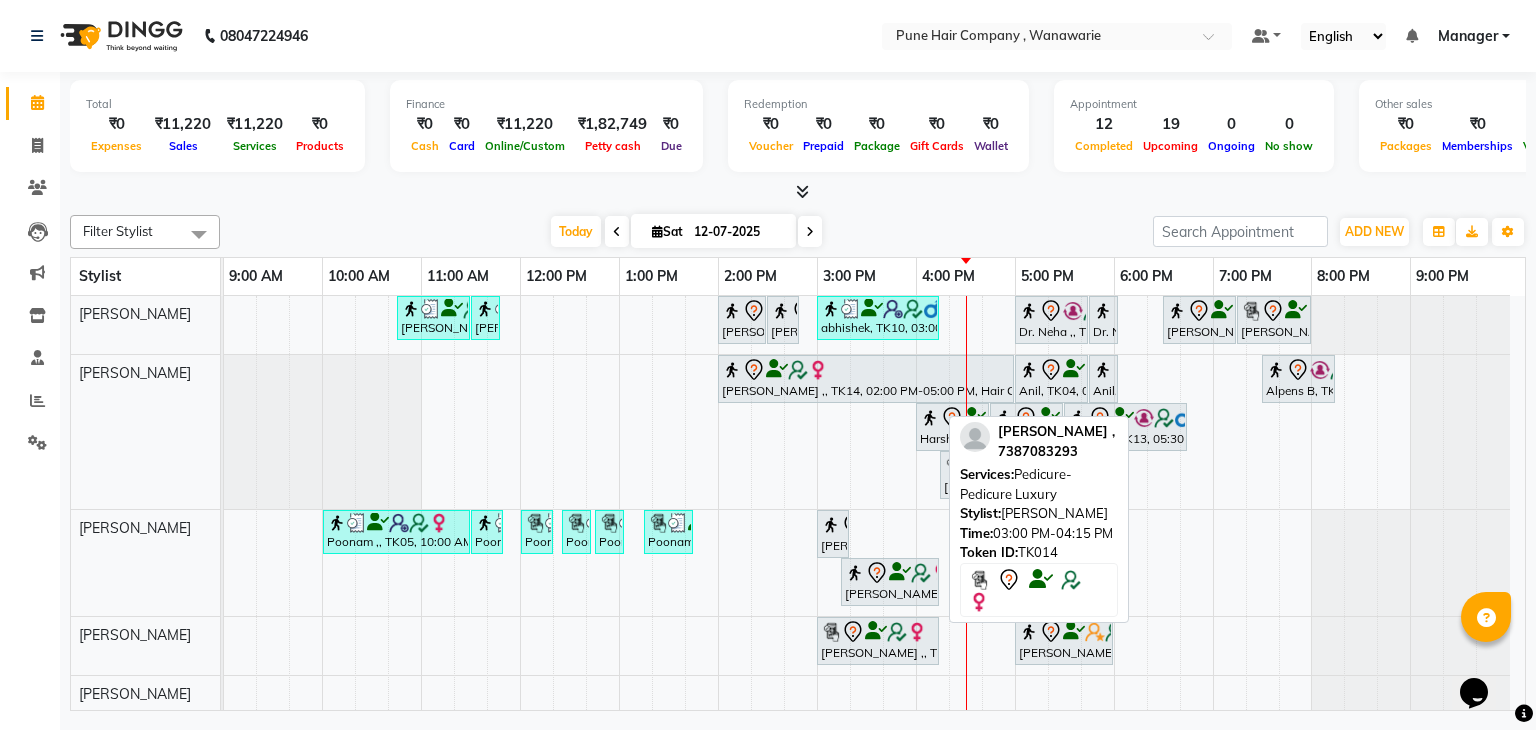 click on "[PERSON_NAME] ,, TK14, 03:00 PM-04:15 PM,  Pedicure- Pedicure Luxury" at bounding box center [878, 641] 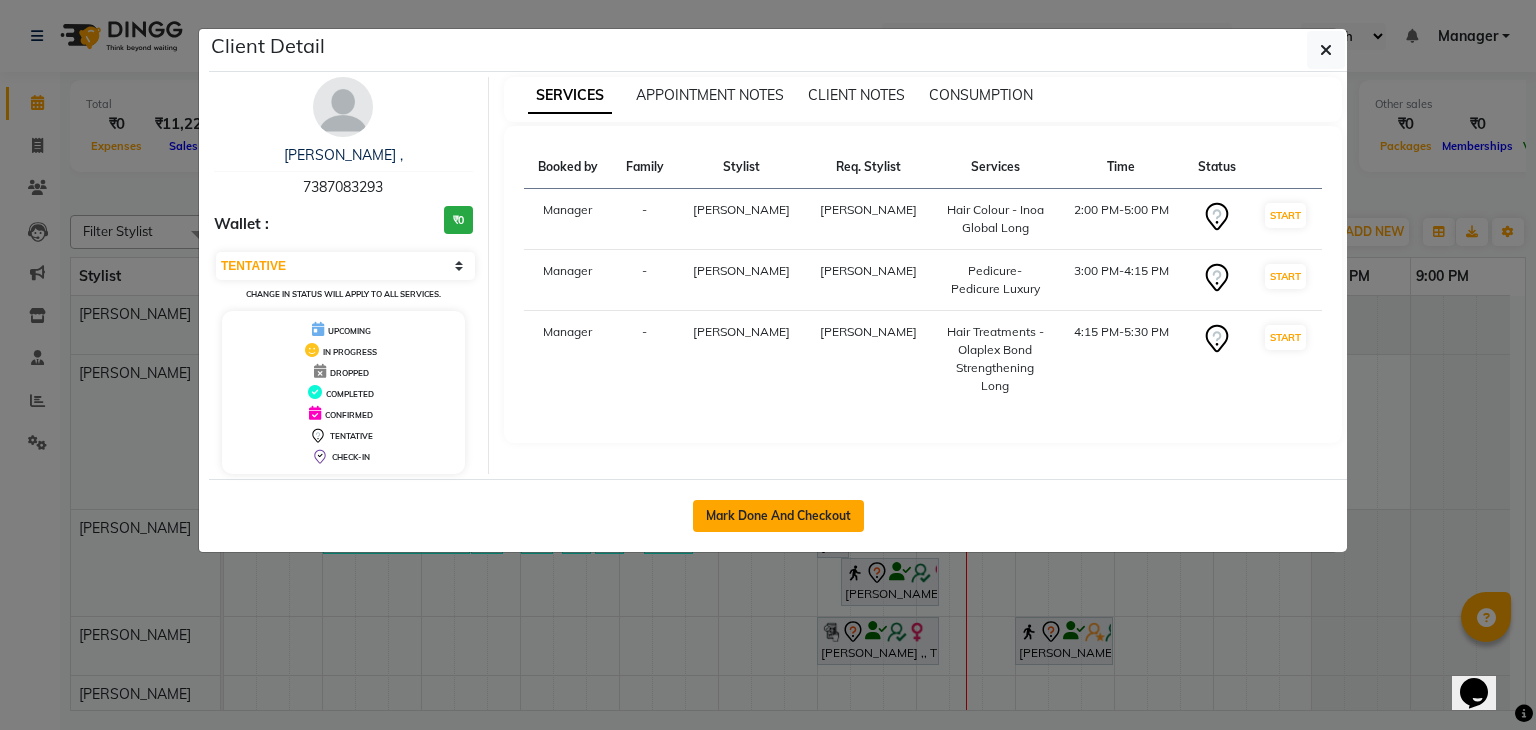 click on "Mark Done And Checkout" 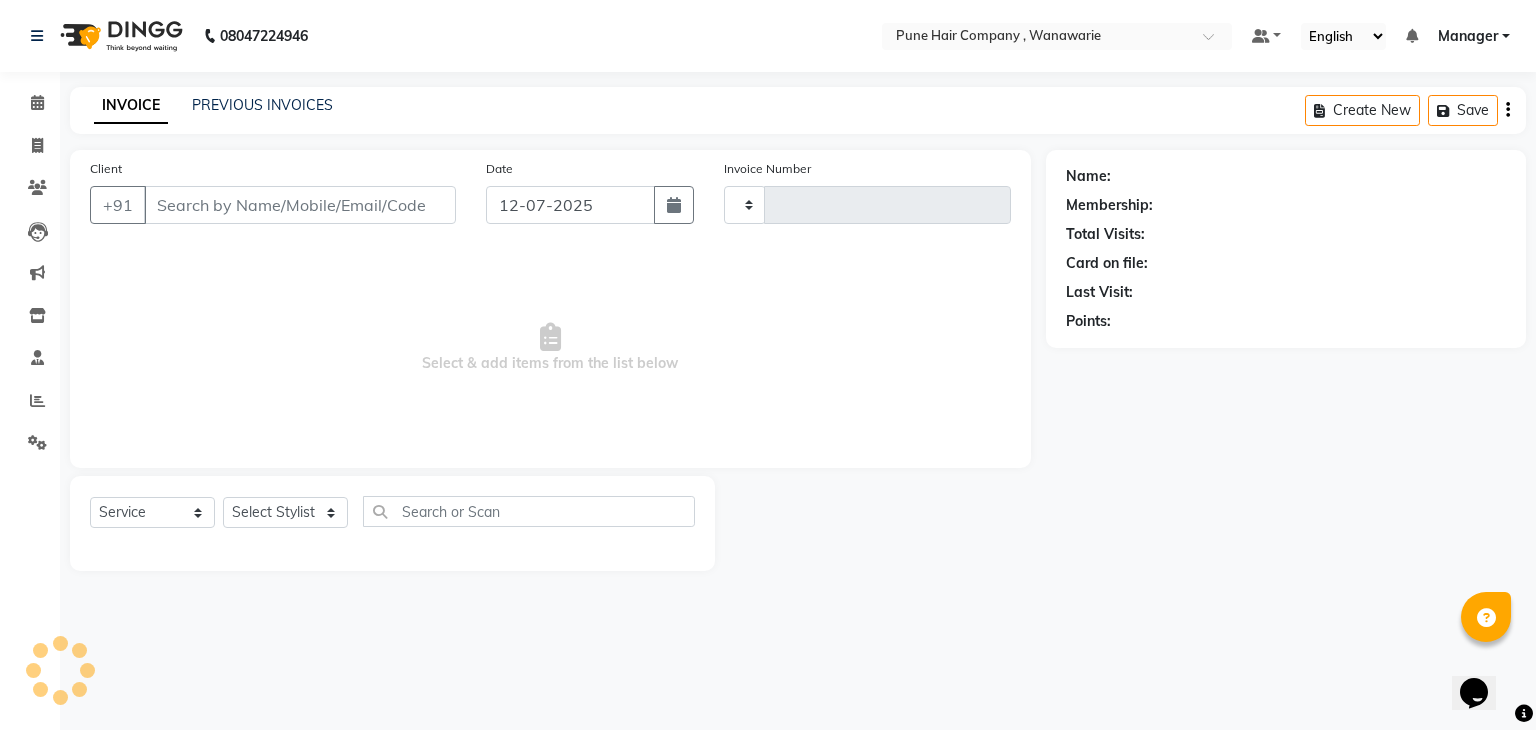 type on "1105" 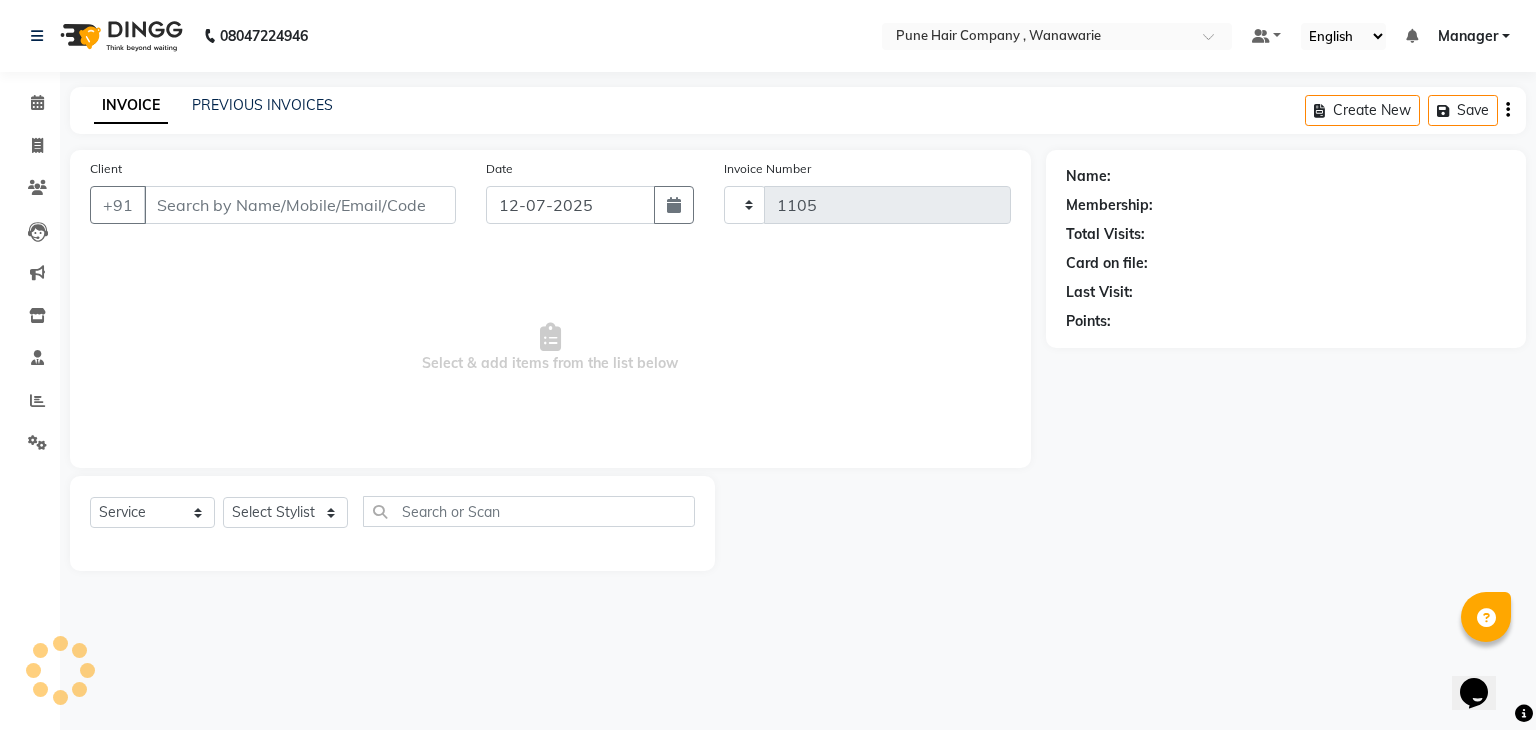 select on "8072" 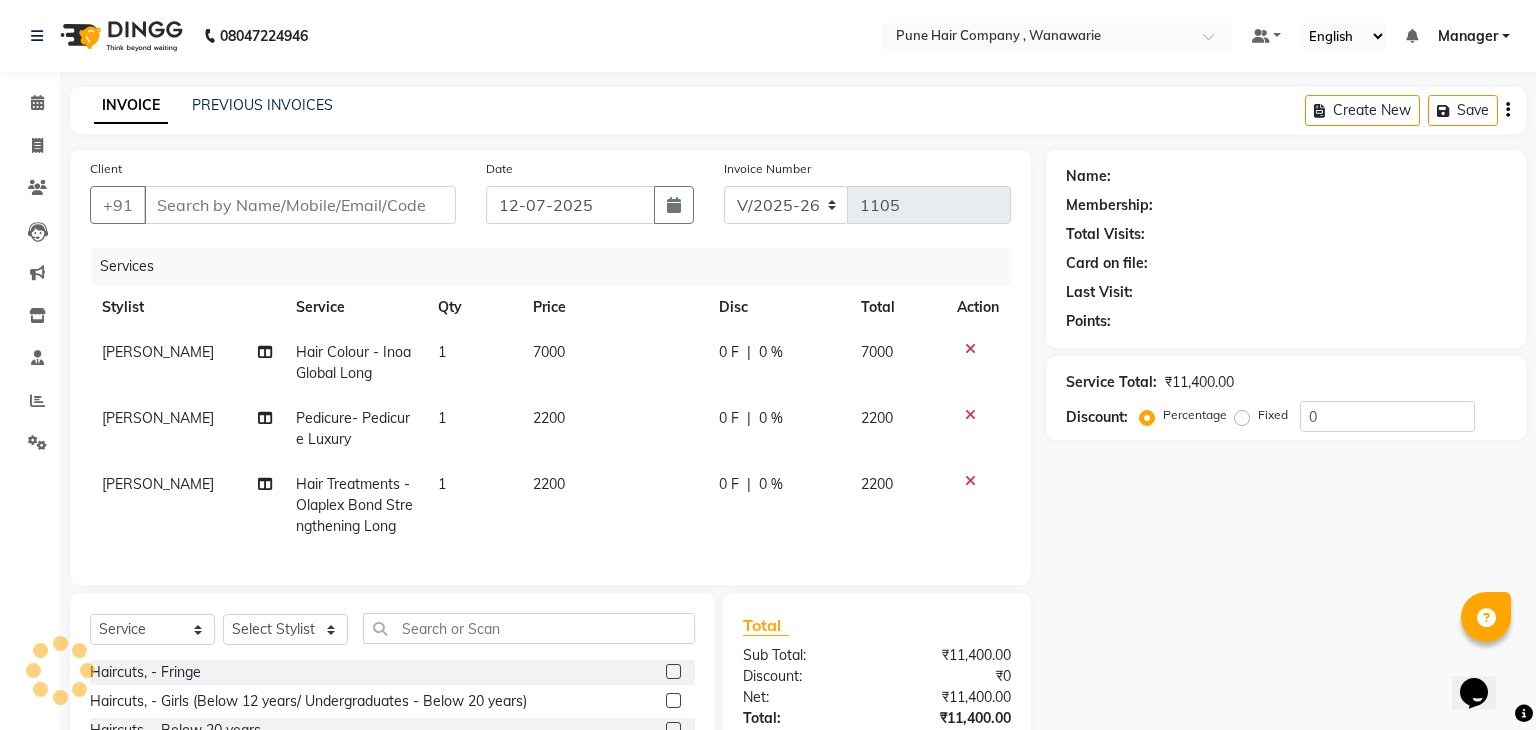 type on "7387083293" 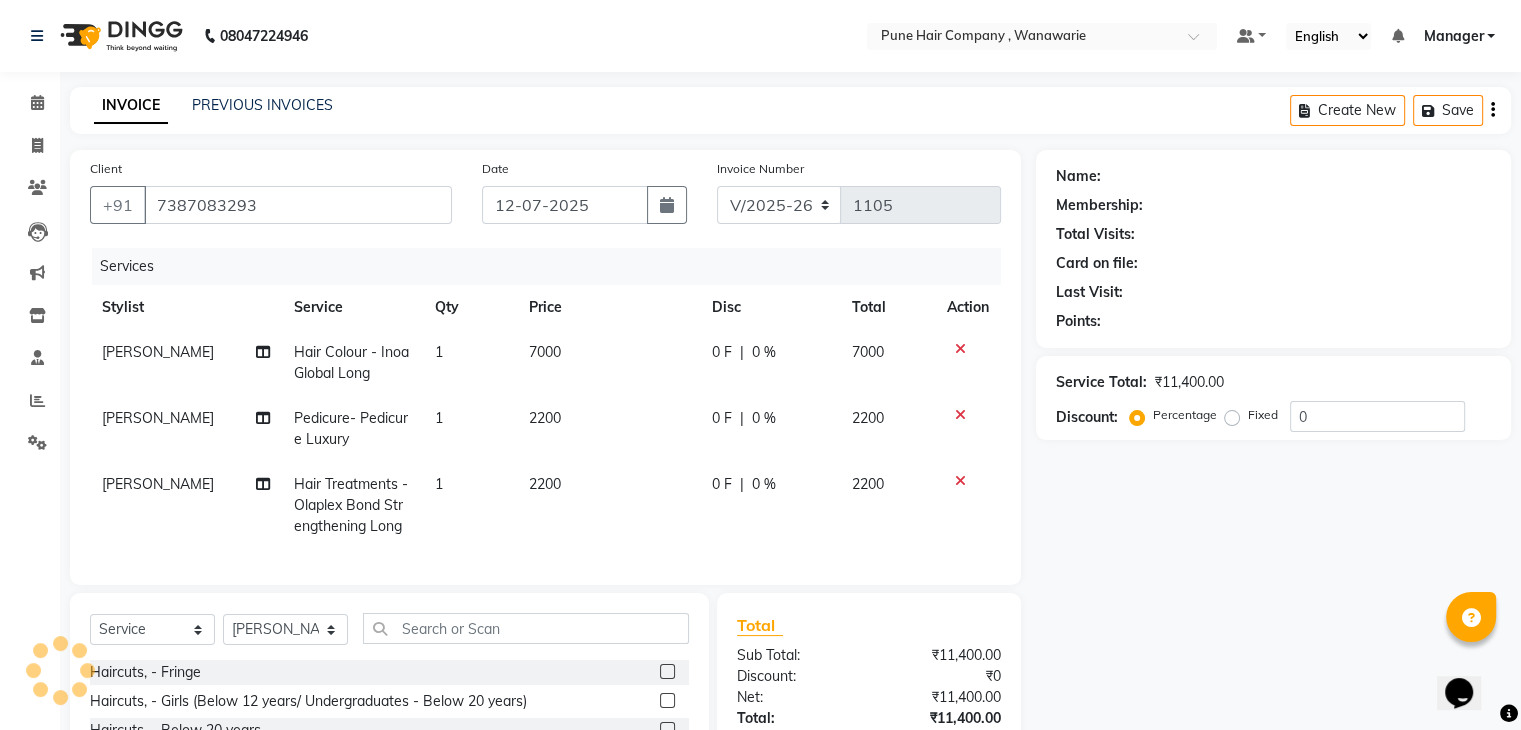 select on "1: Object" 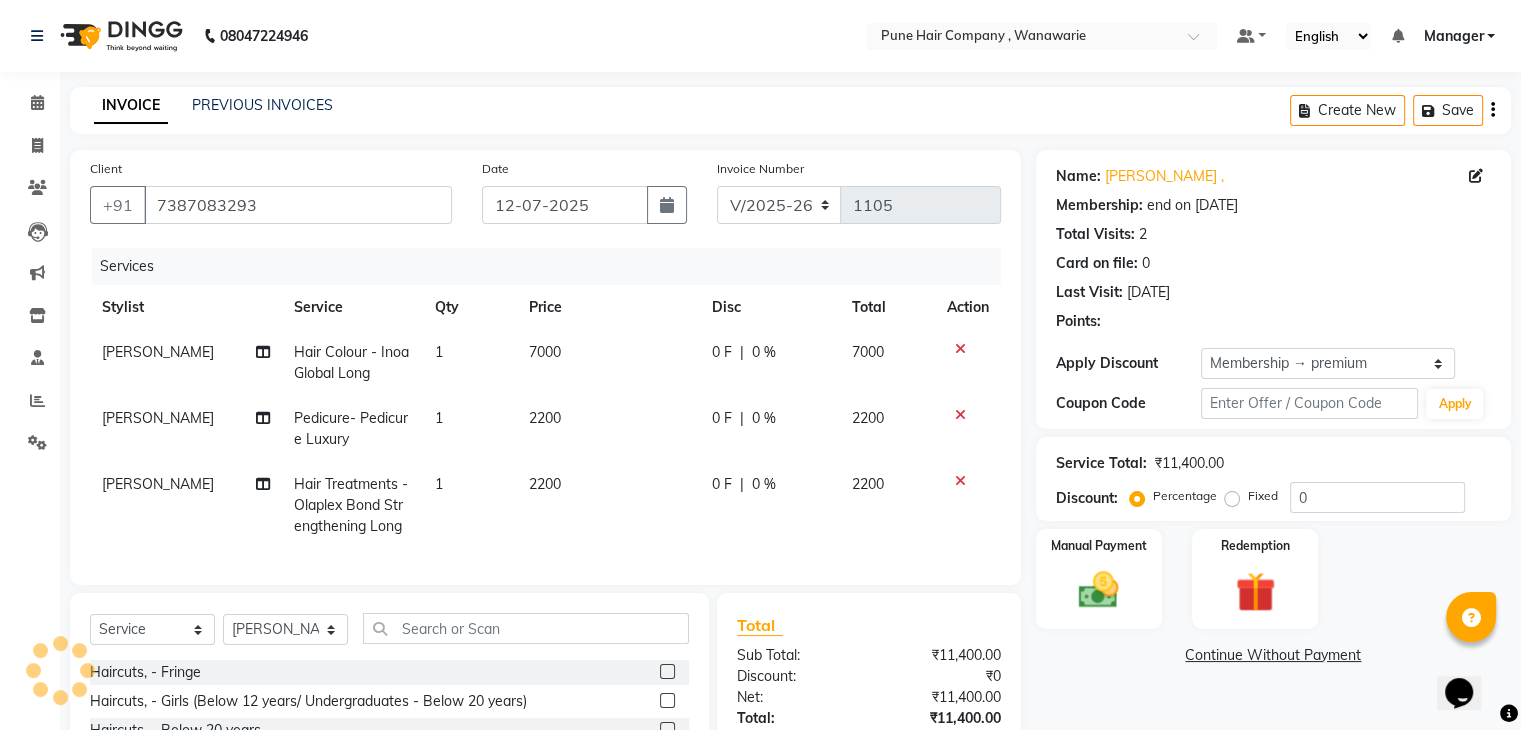 type on "20" 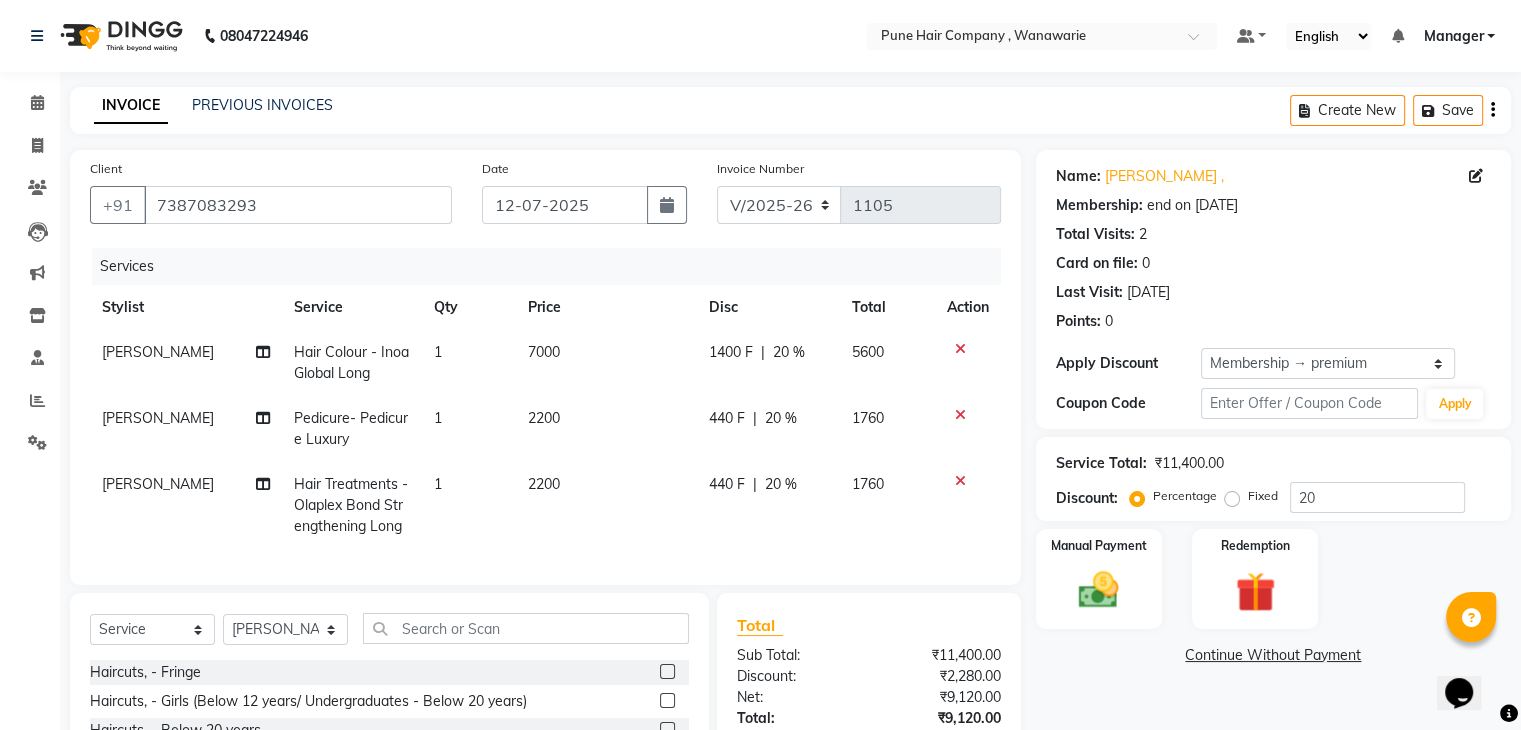 click on "20 %" 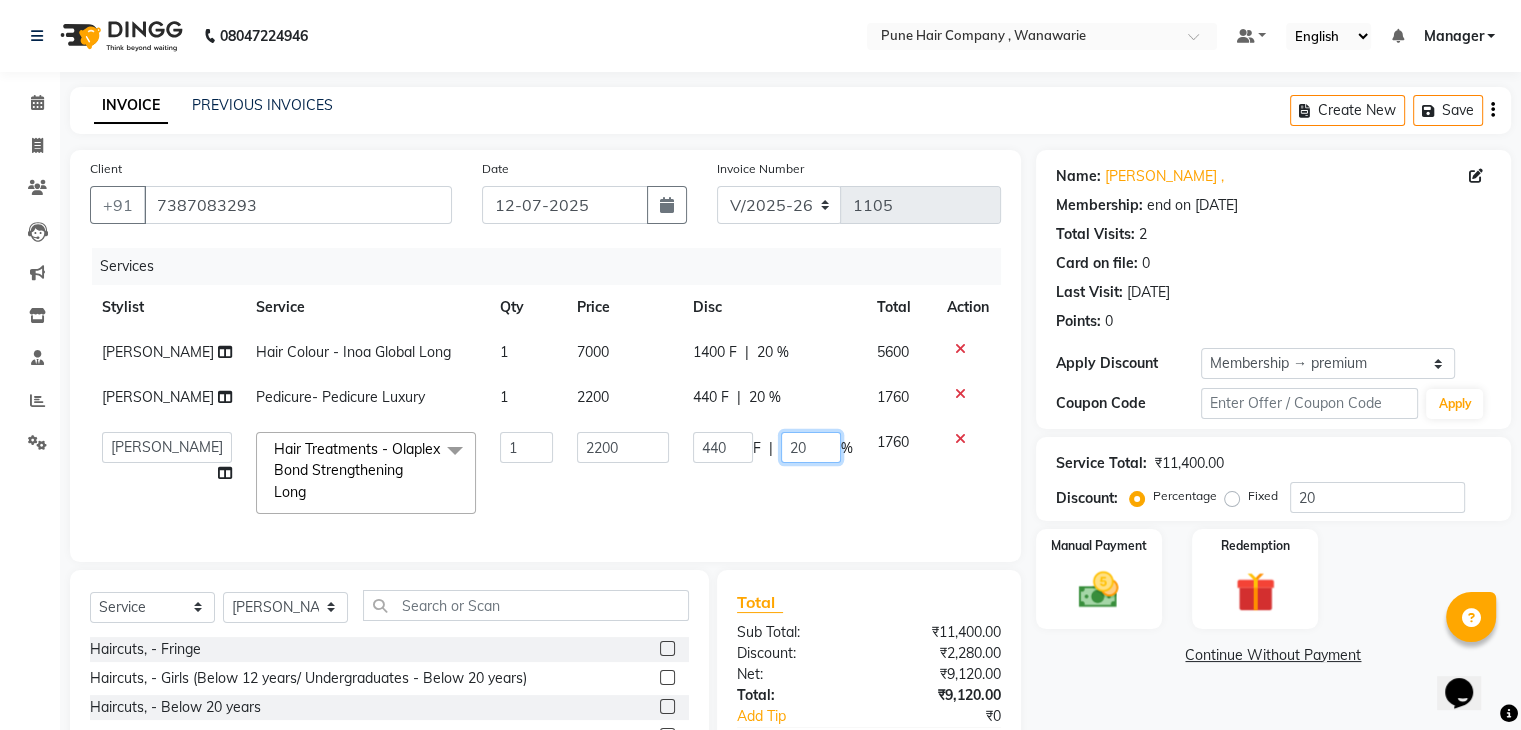 click on "20" 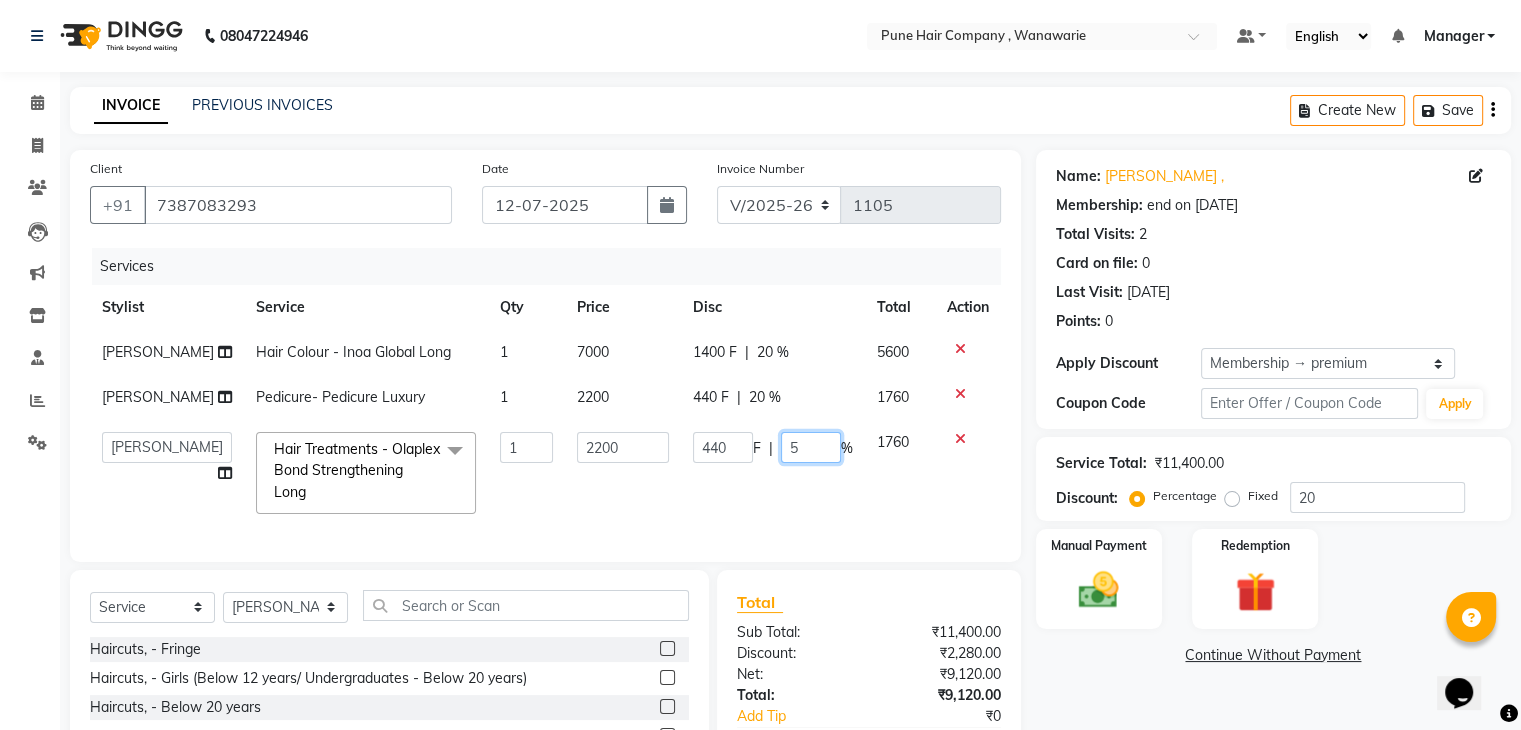 type on "50" 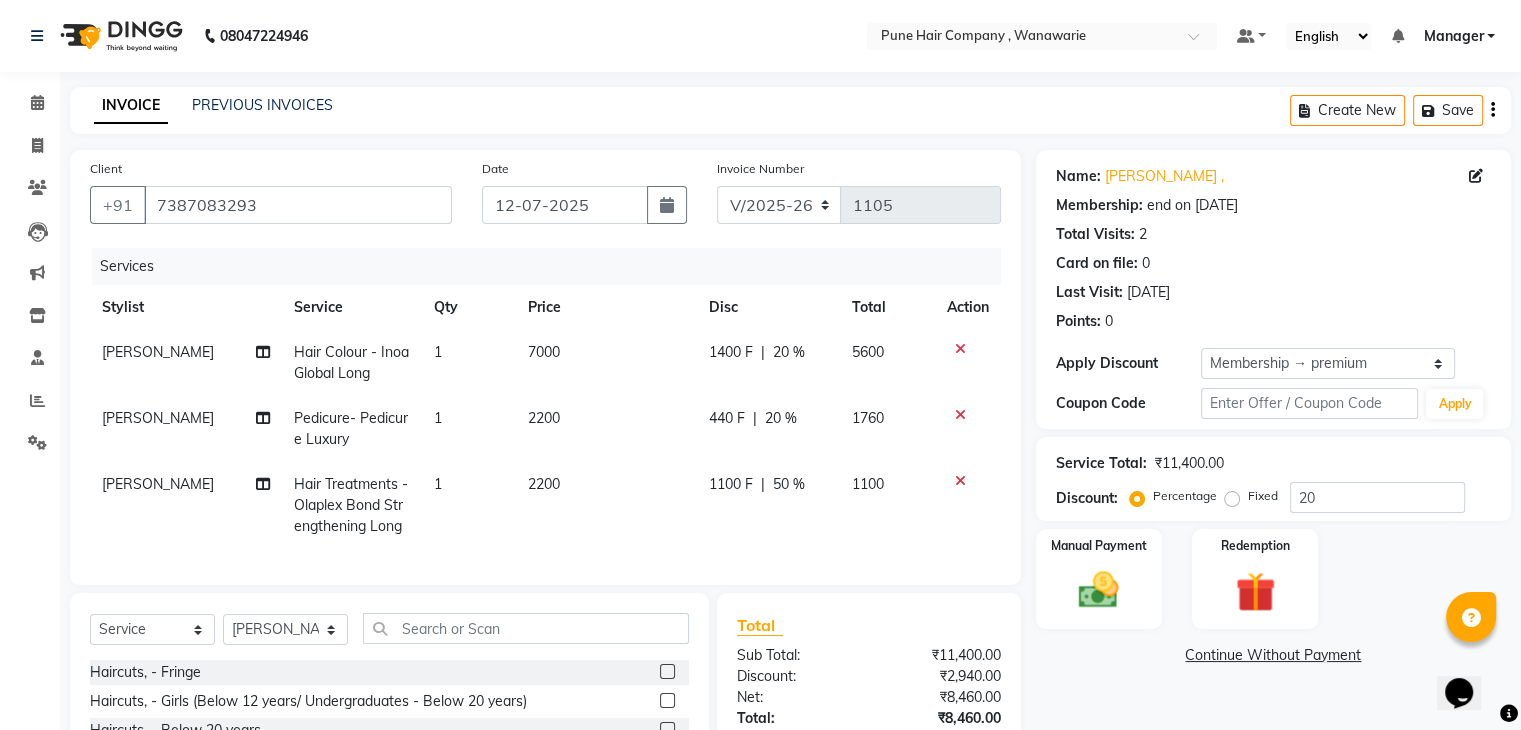 click on "1100 F | 50 %" 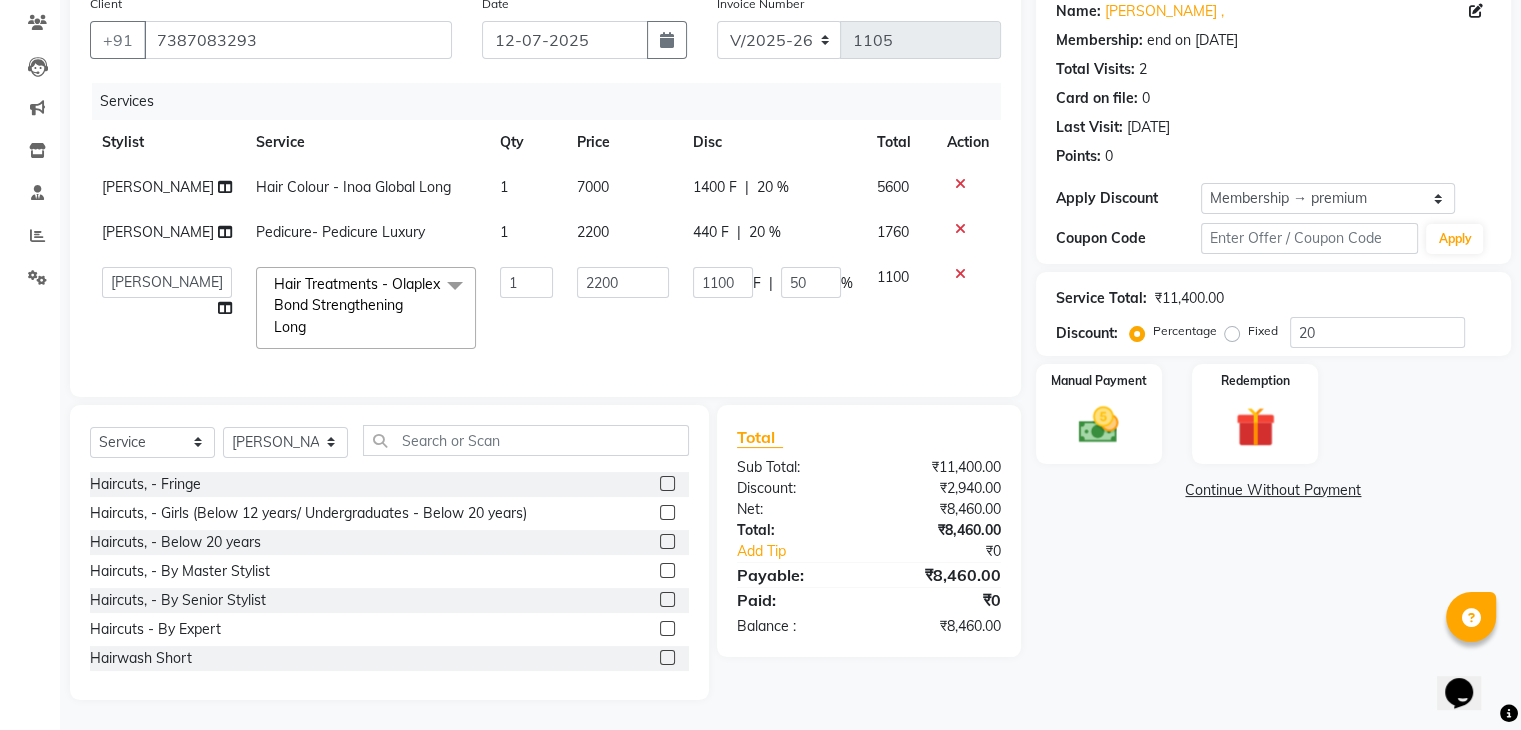 scroll, scrollTop: 202, scrollLeft: 0, axis: vertical 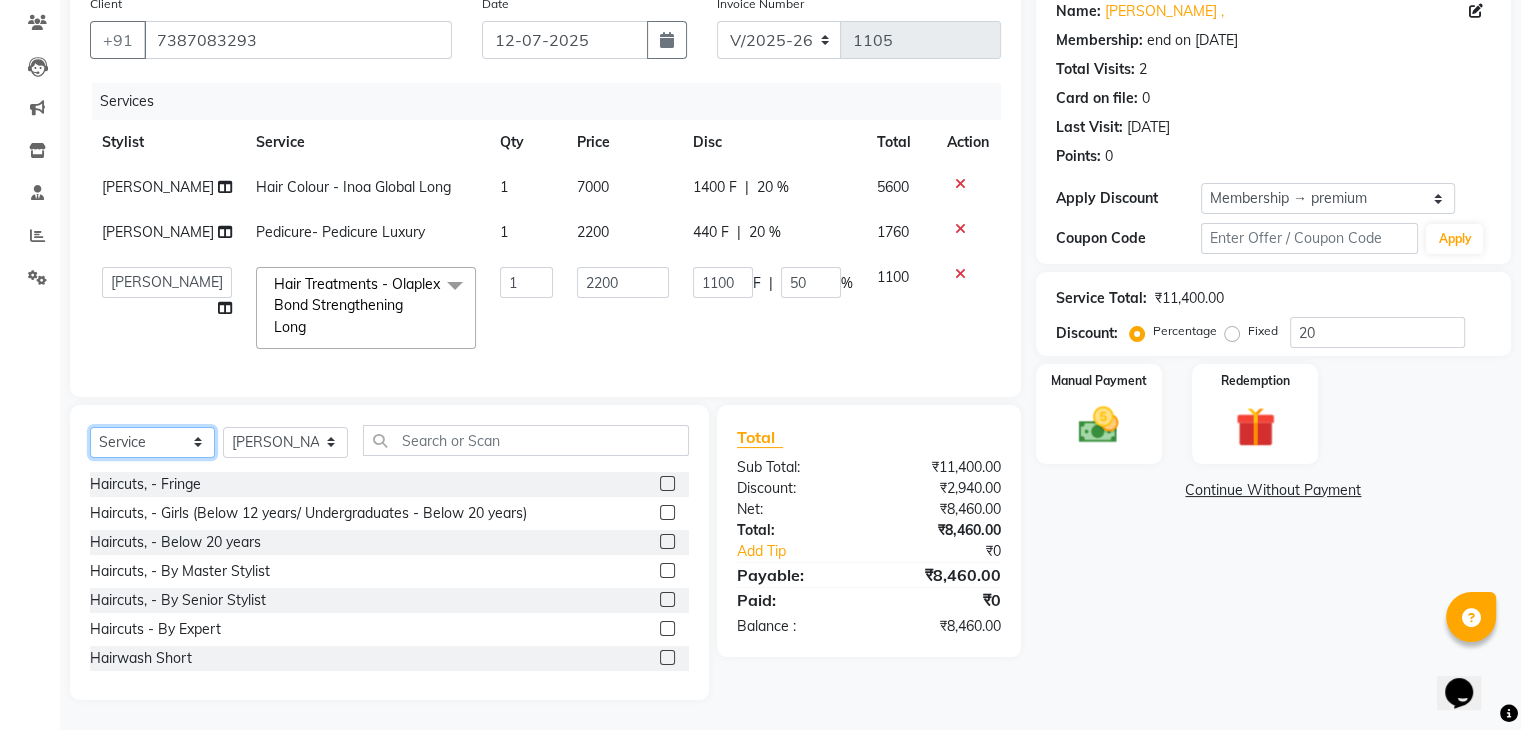 click on "Select  Service  Product  Membership  Package Voucher Prepaid Gift Card" 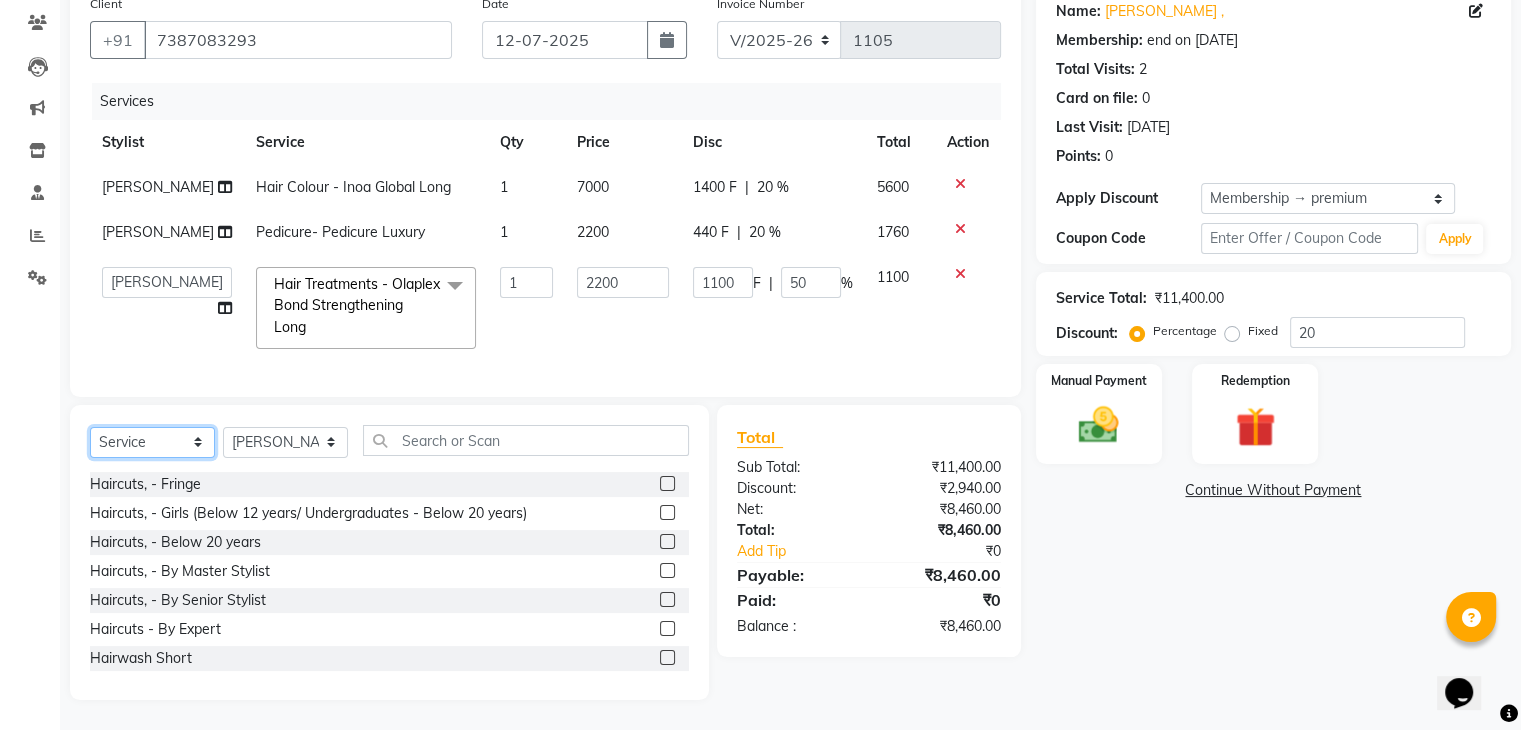 select on "product" 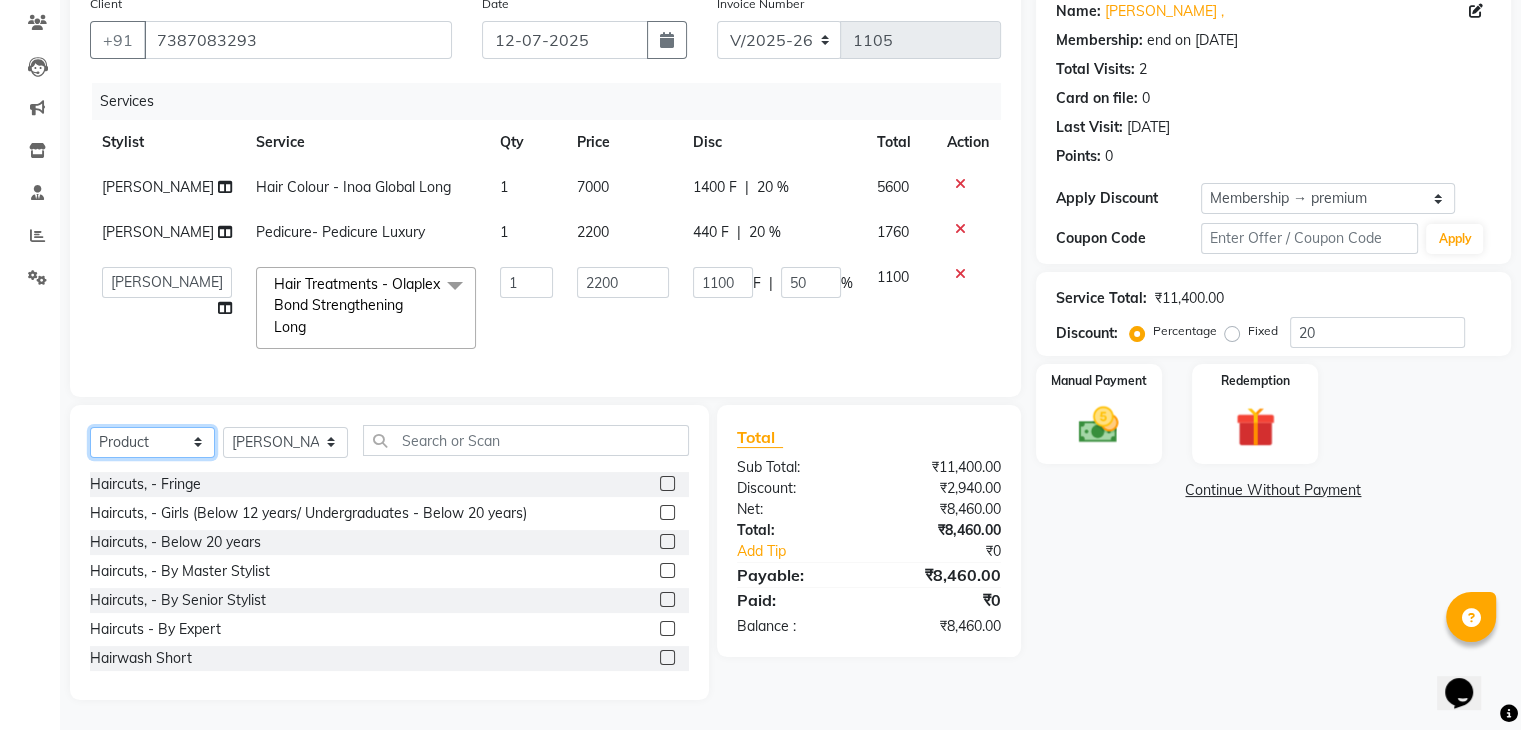 click on "Select  Service  Product  Membership  Package Voucher Prepaid Gift Card" 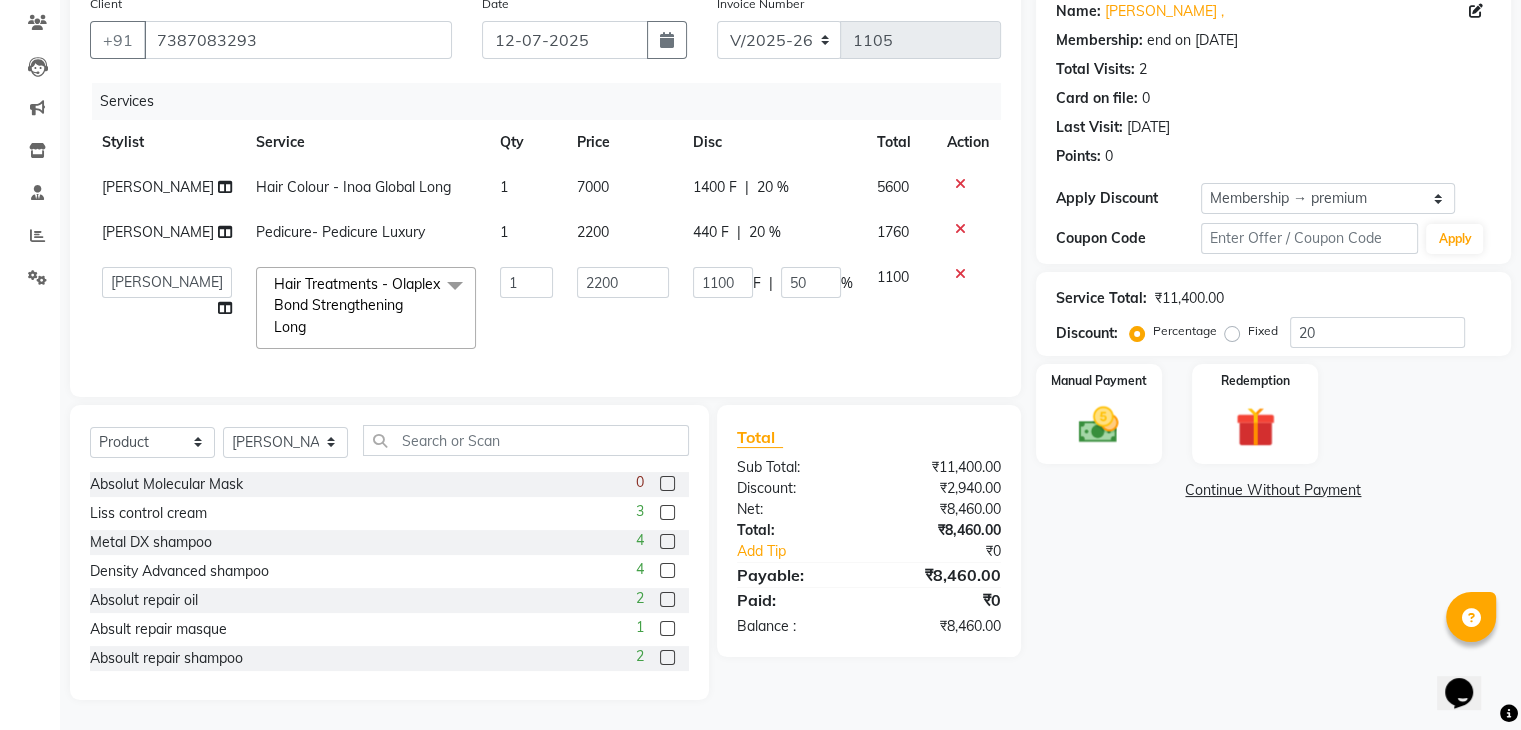 click on "Liss control cream" 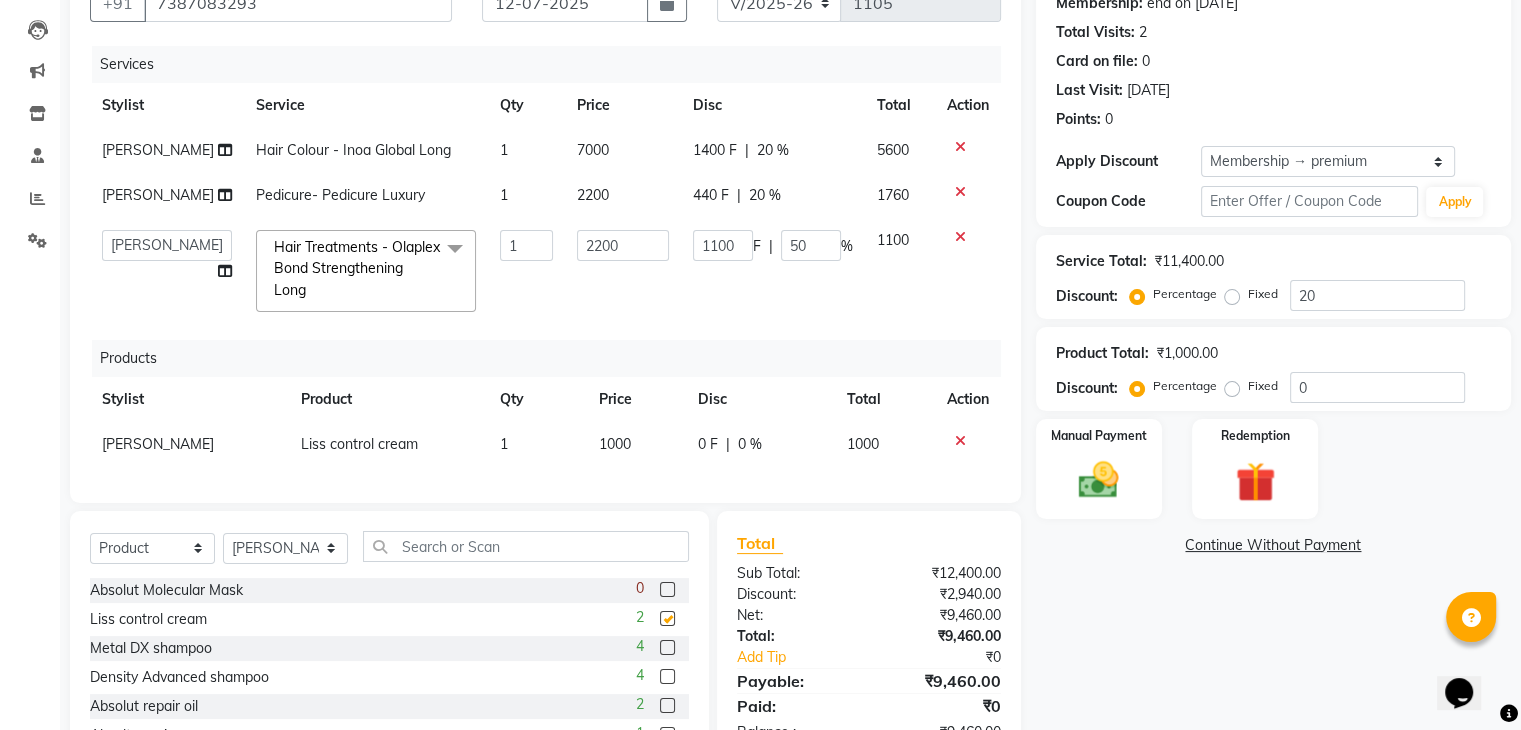 checkbox on "false" 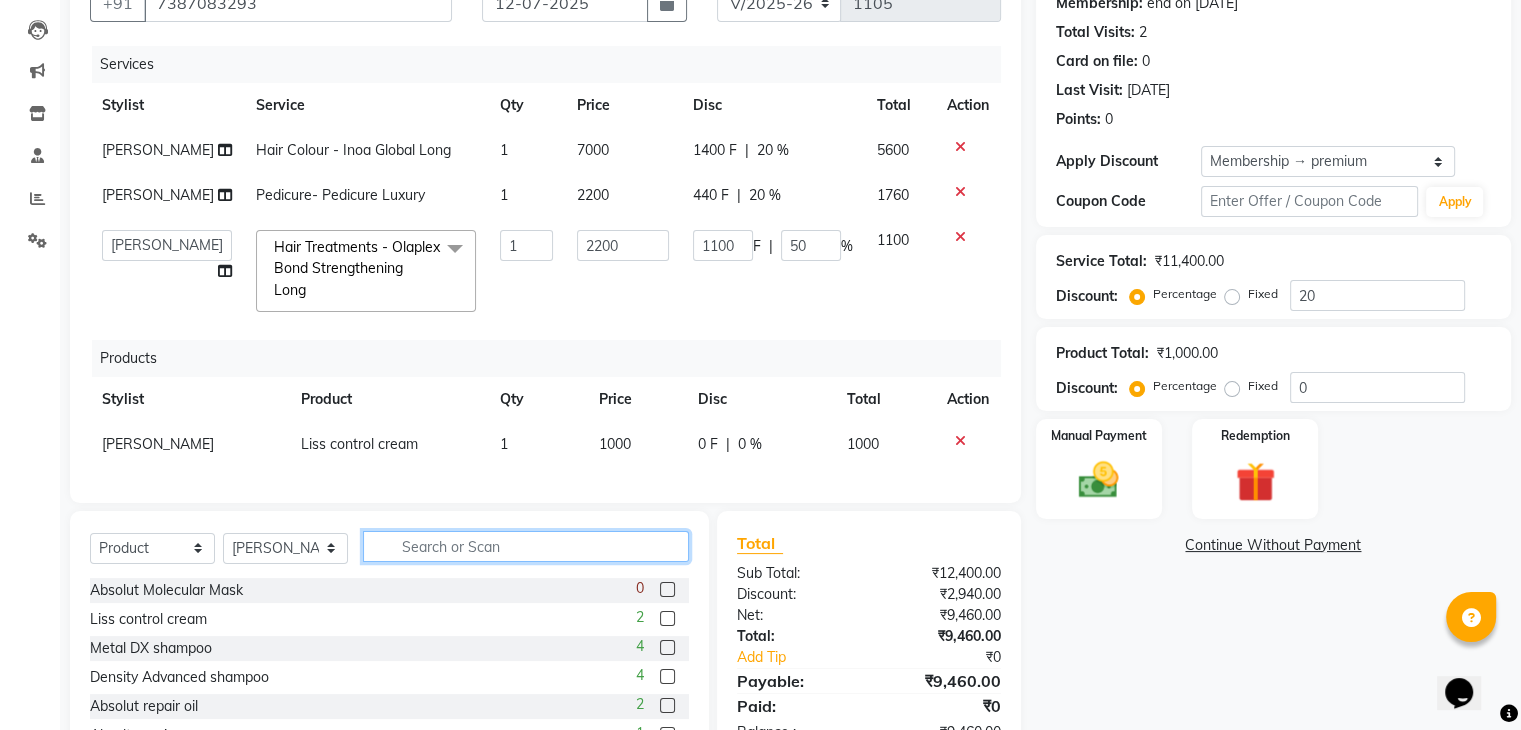 click 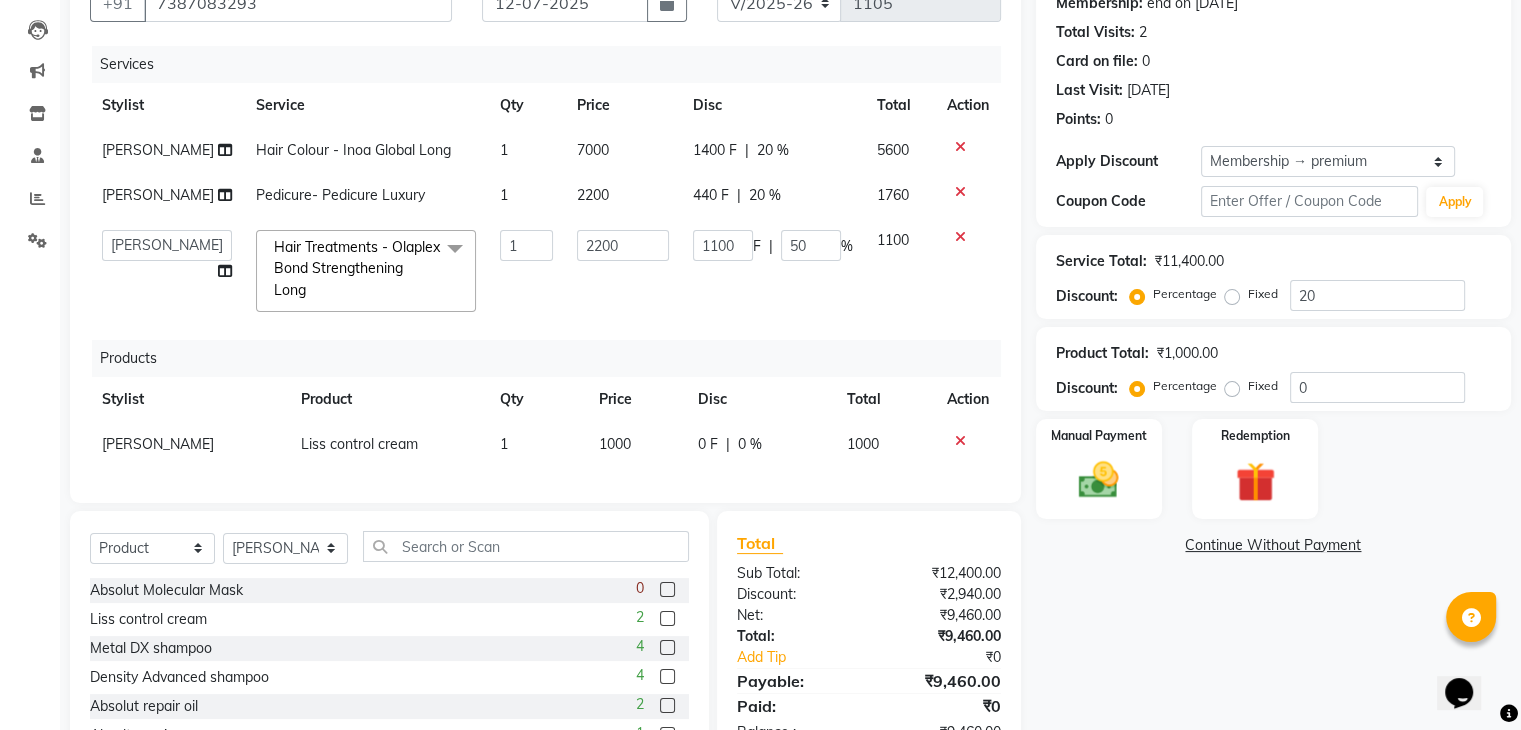 click 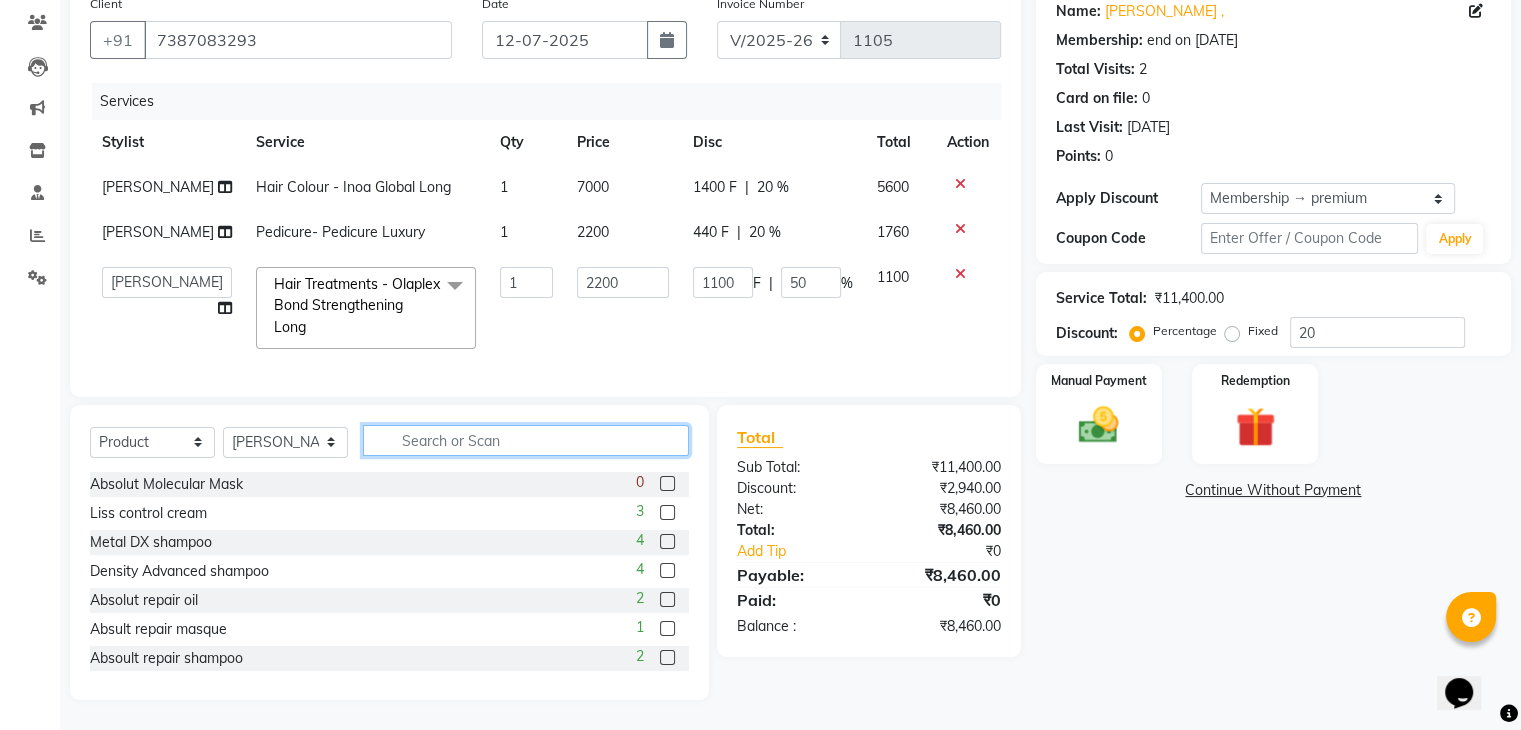 click 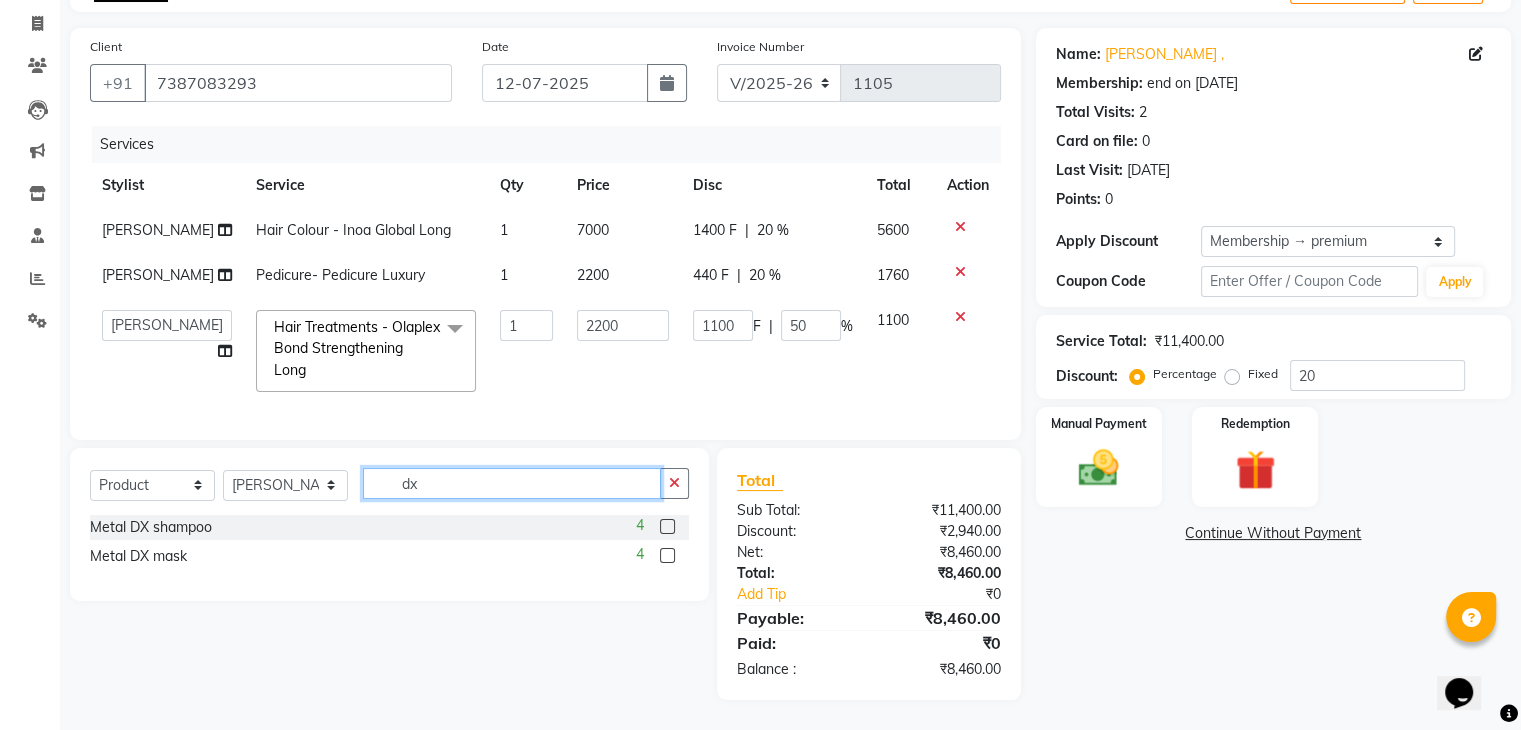 scroll, scrollTop: 159, scrollLeft: 0, axis: vertical 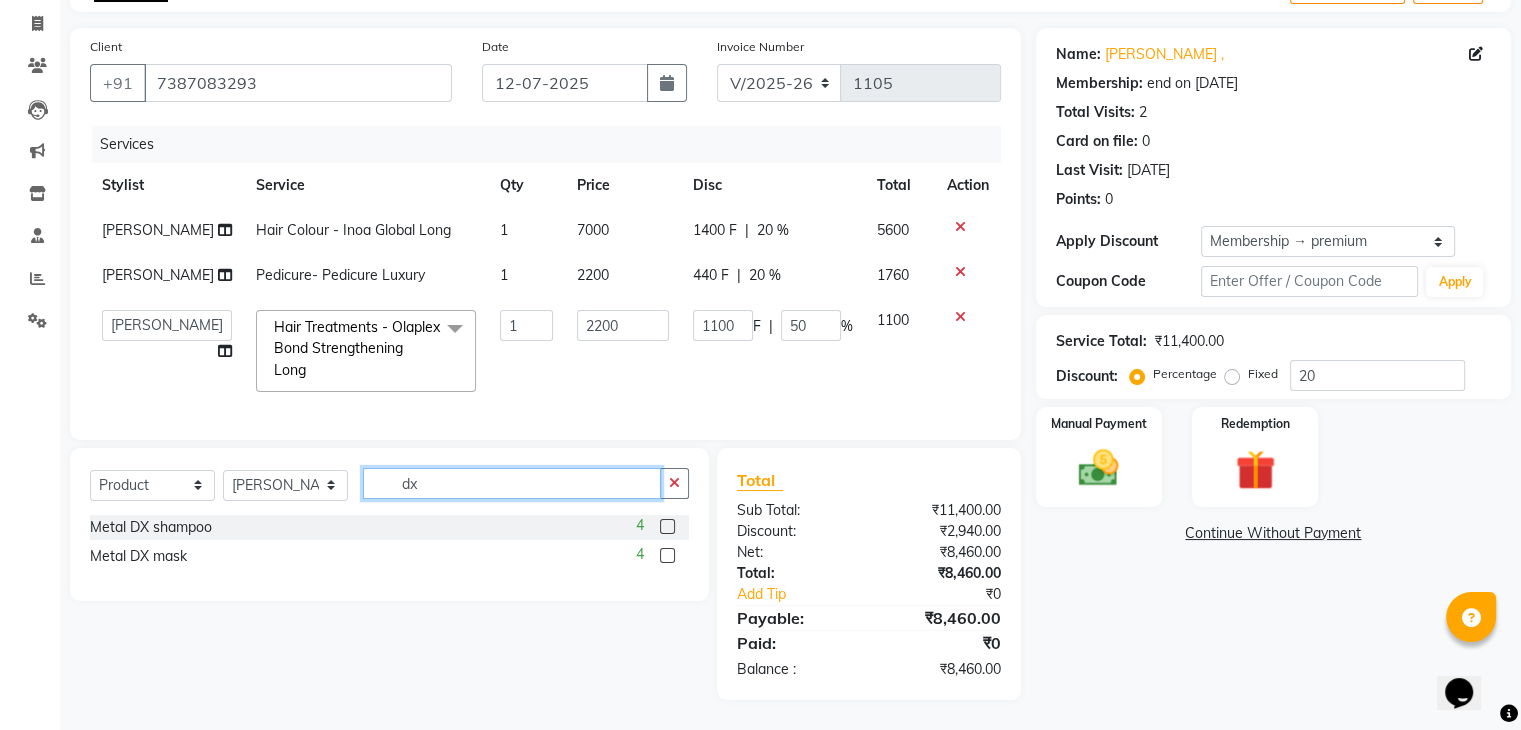 type on "dx" 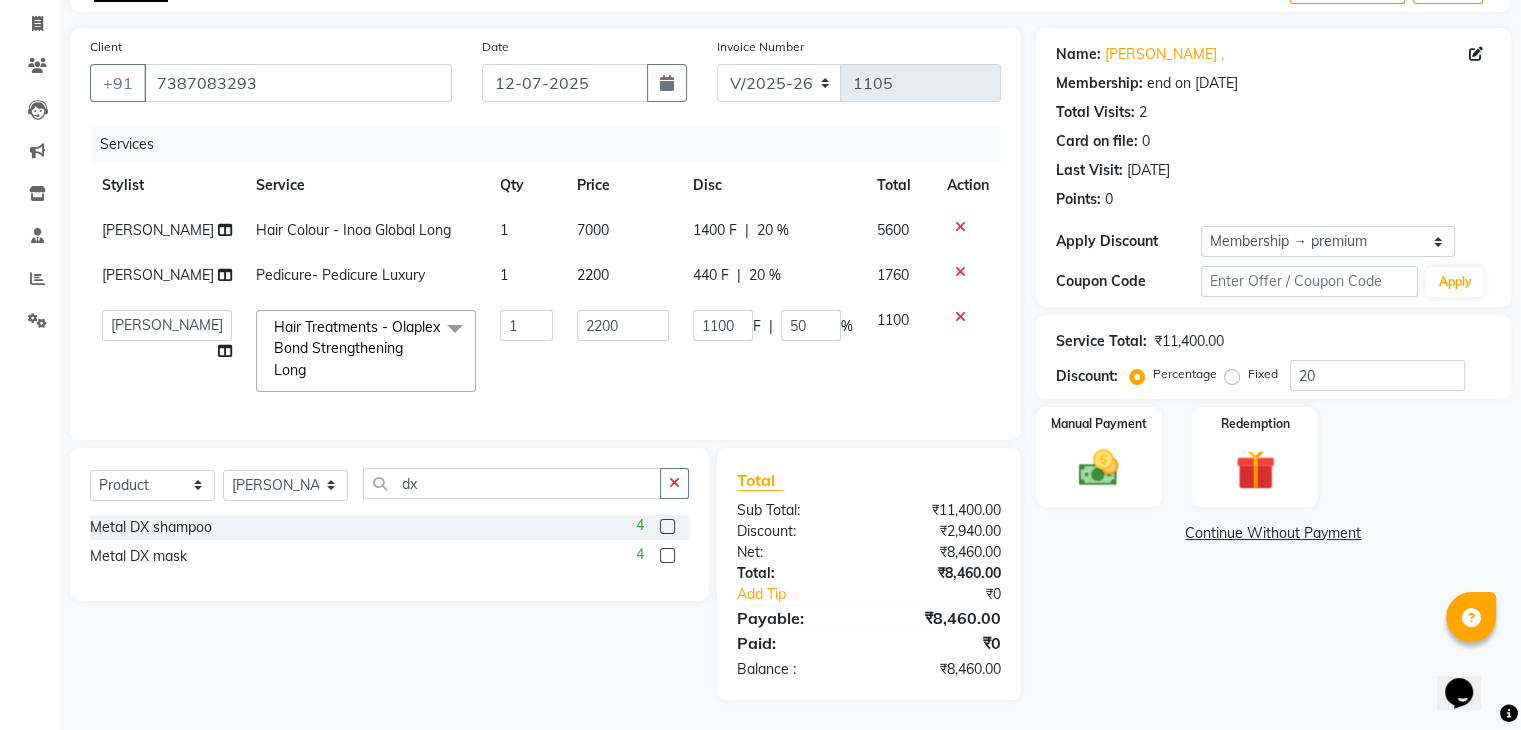 click 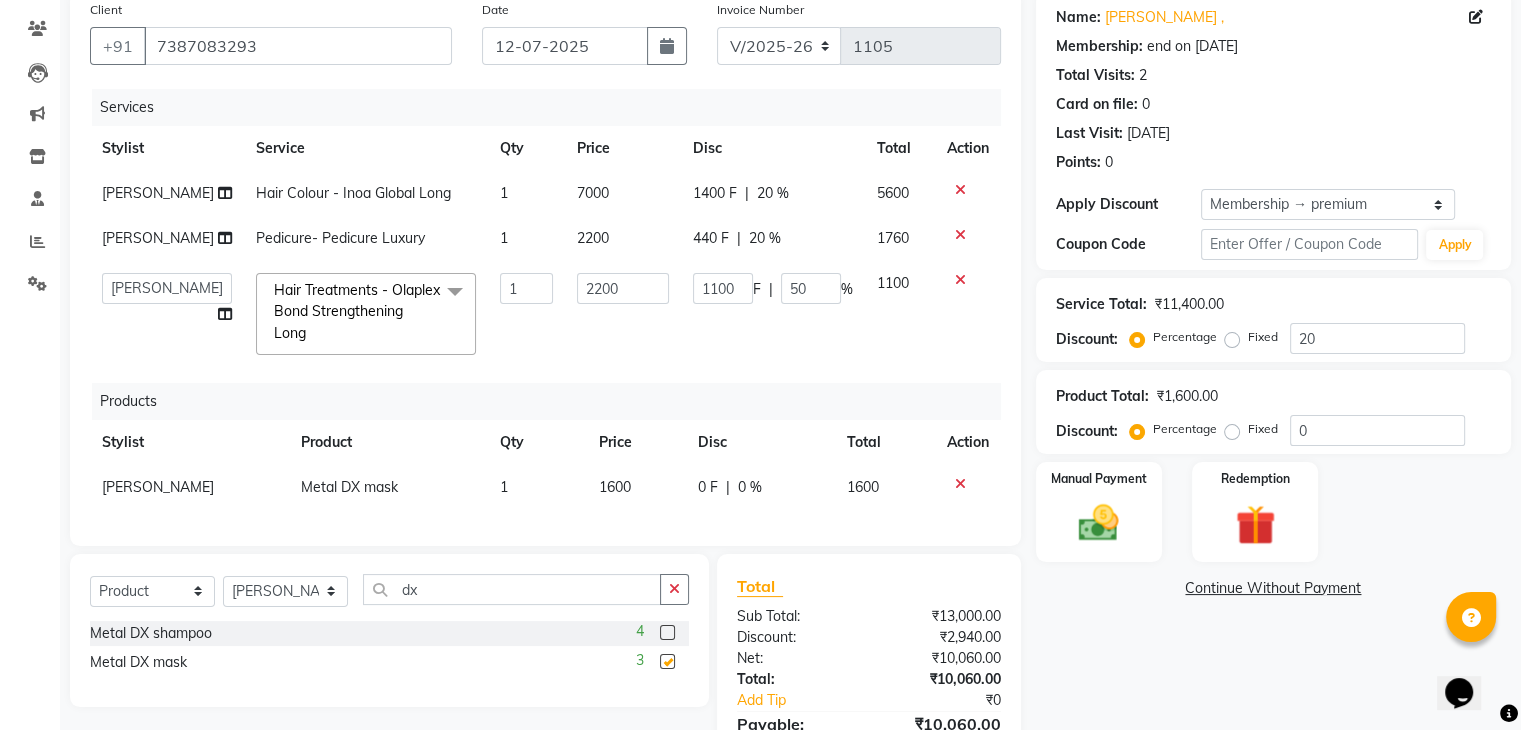 checkbox on "false" 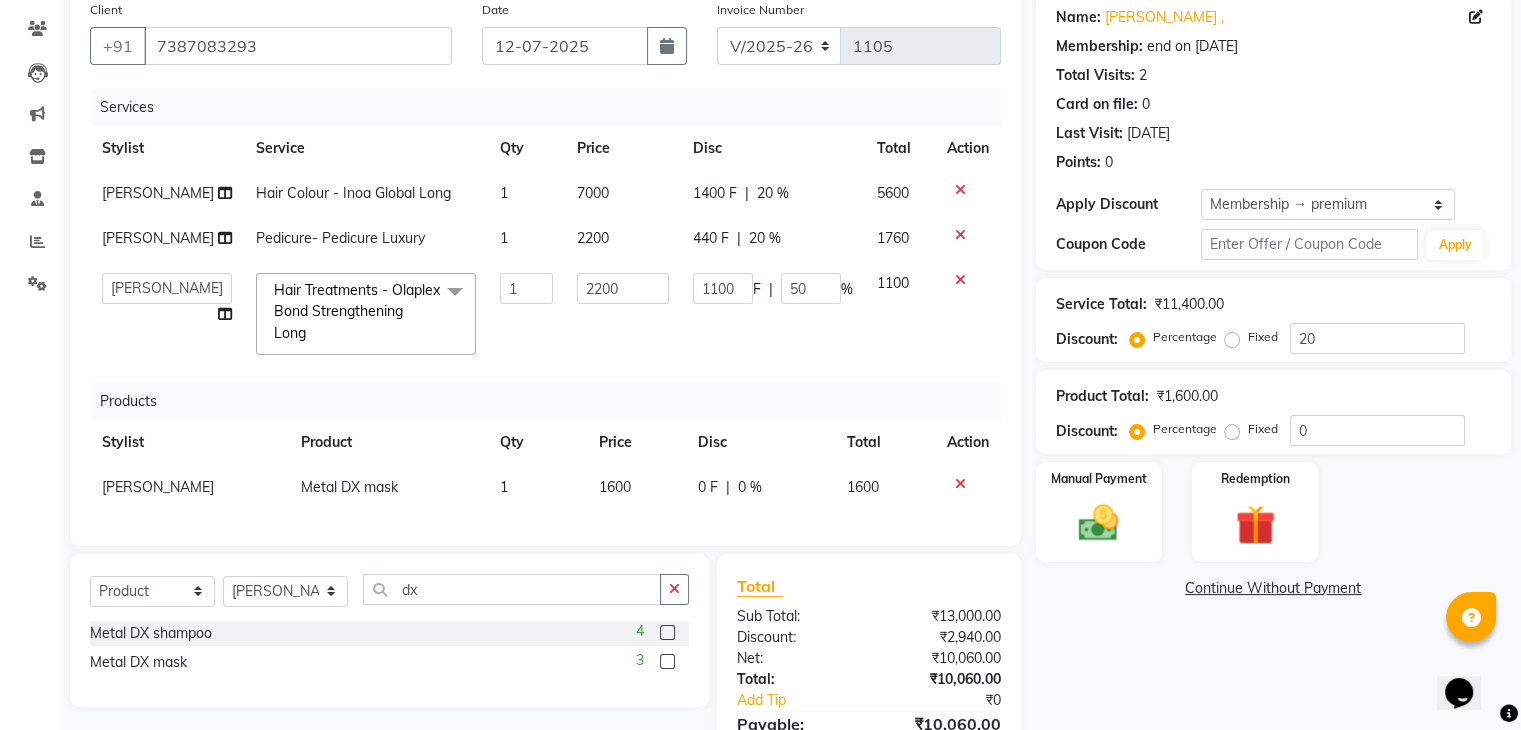 click on "0 %" 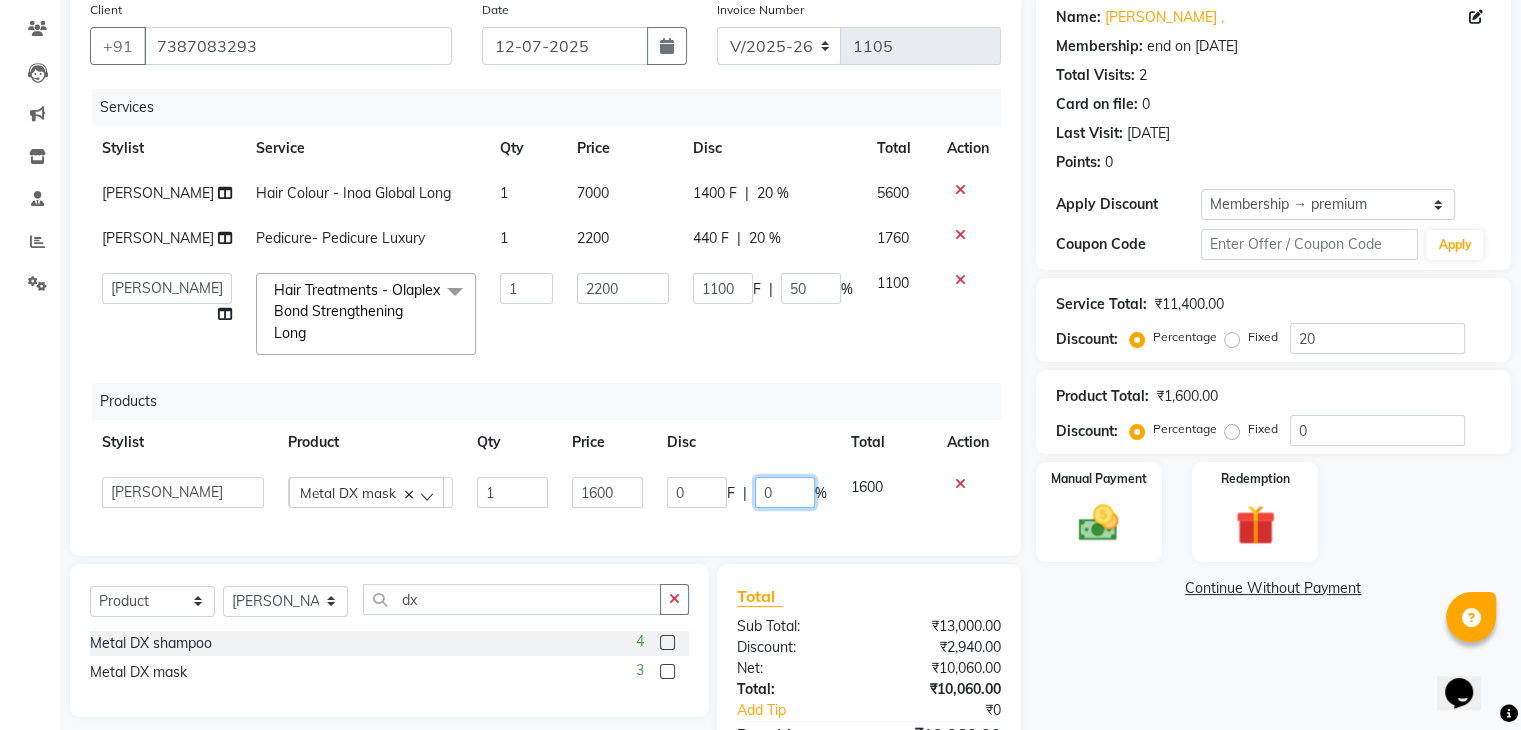 click on "0" 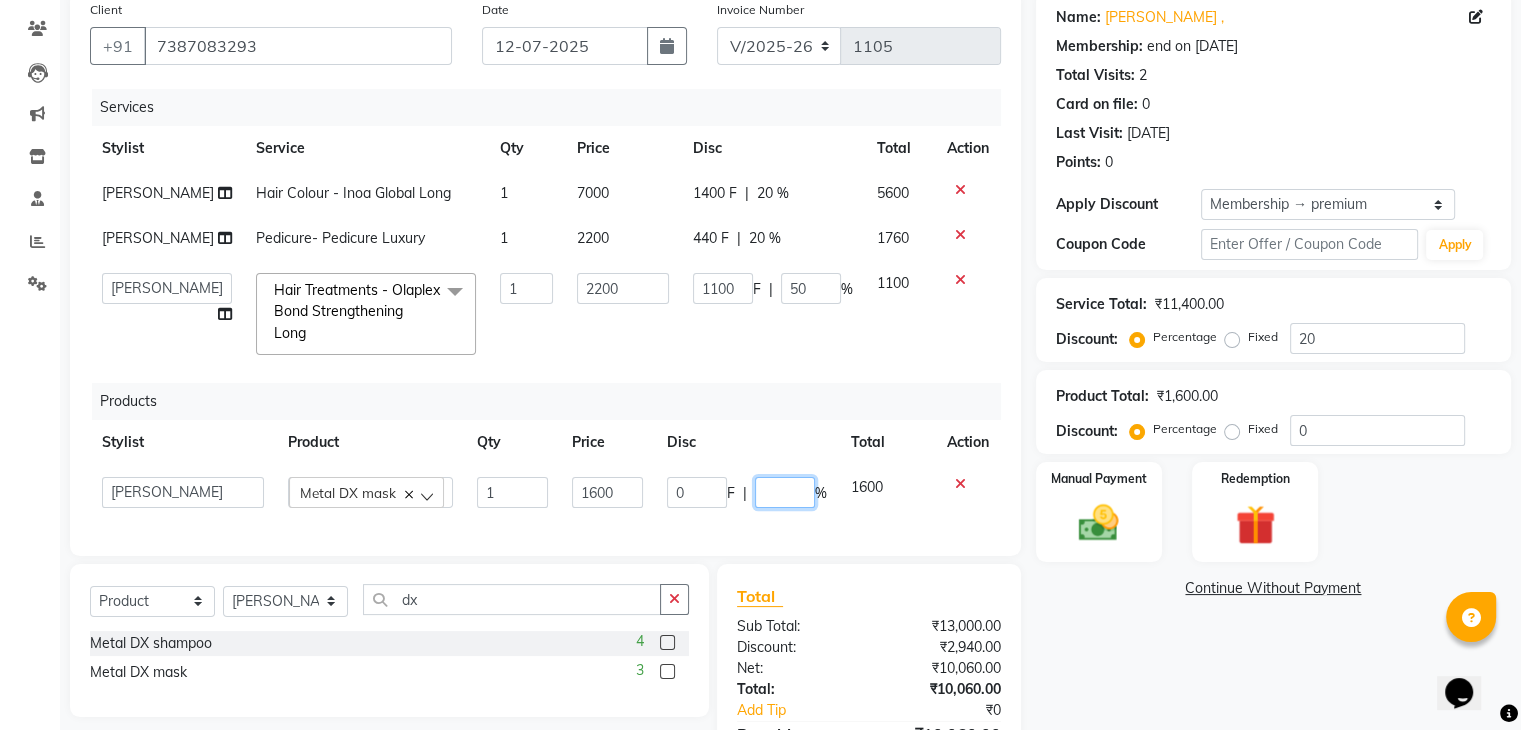 type on "5" 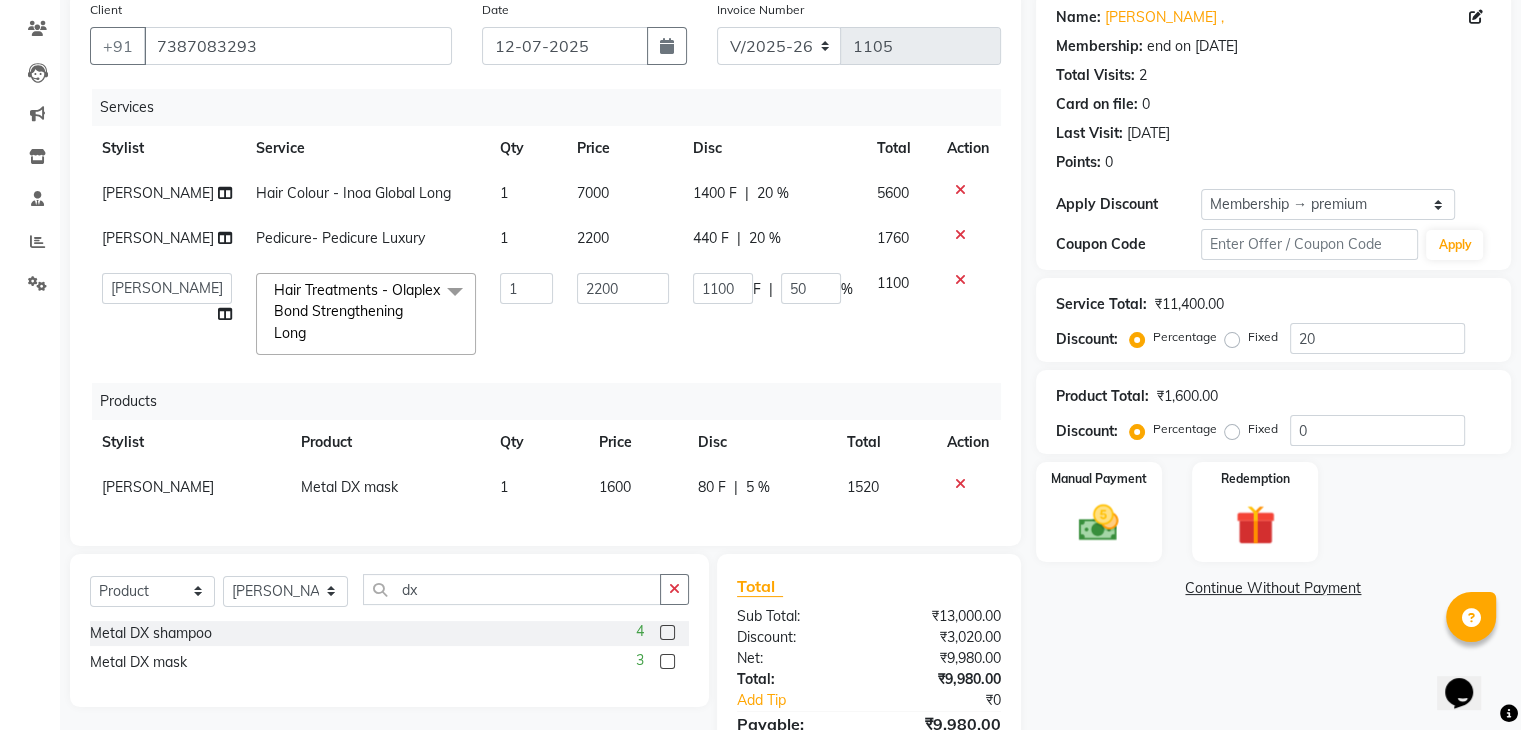 click on "Products" 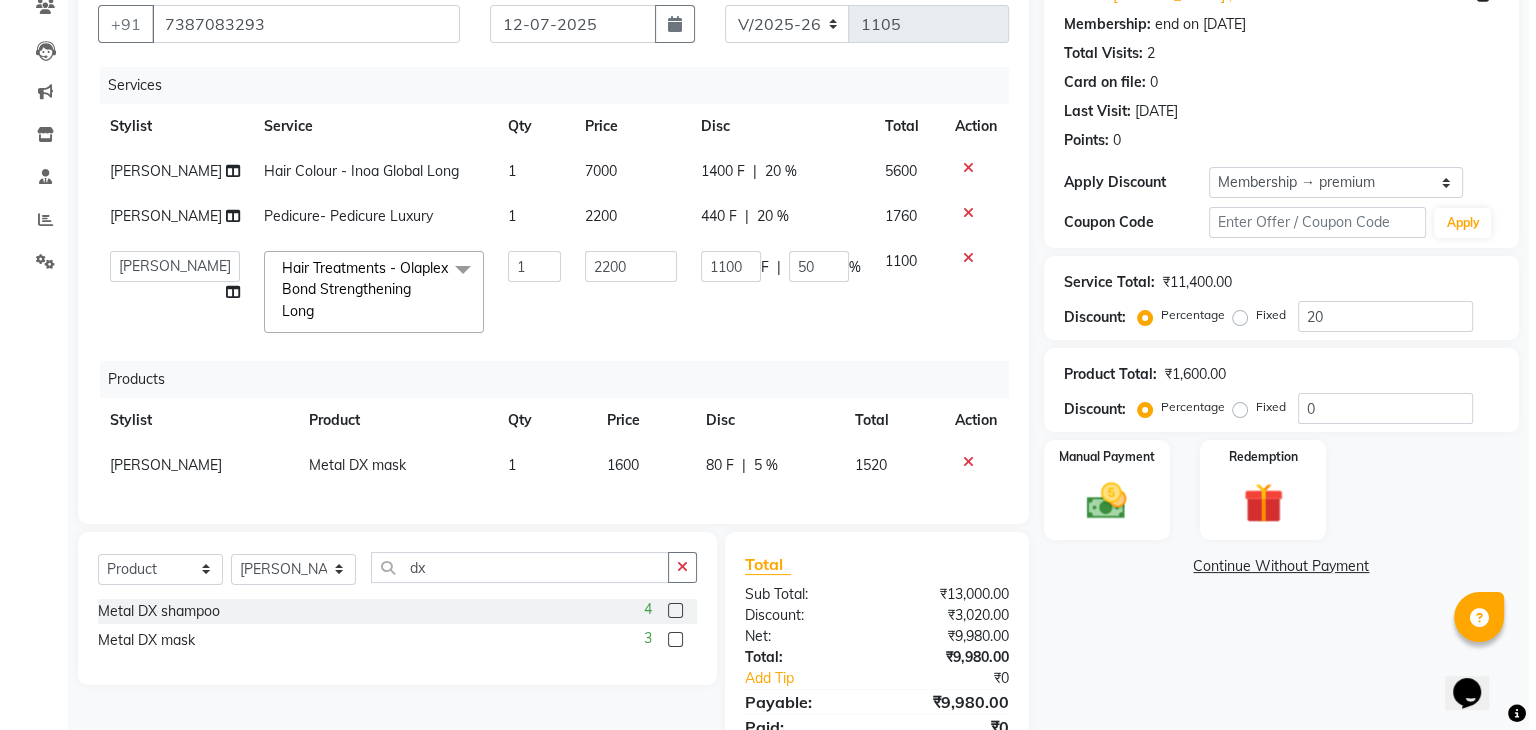 scroll, scrollTop: 0, scrollLeft: 0, axis: both 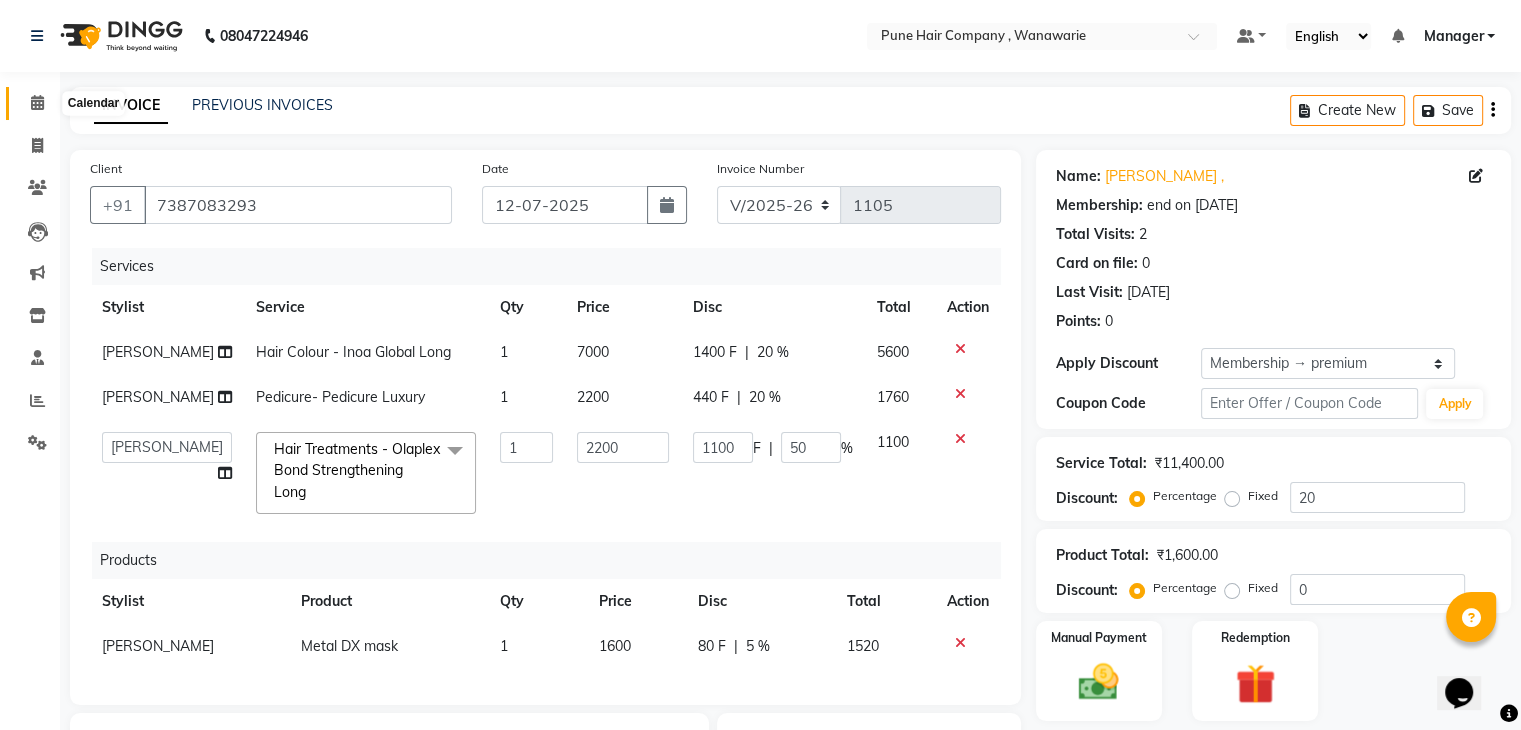 click 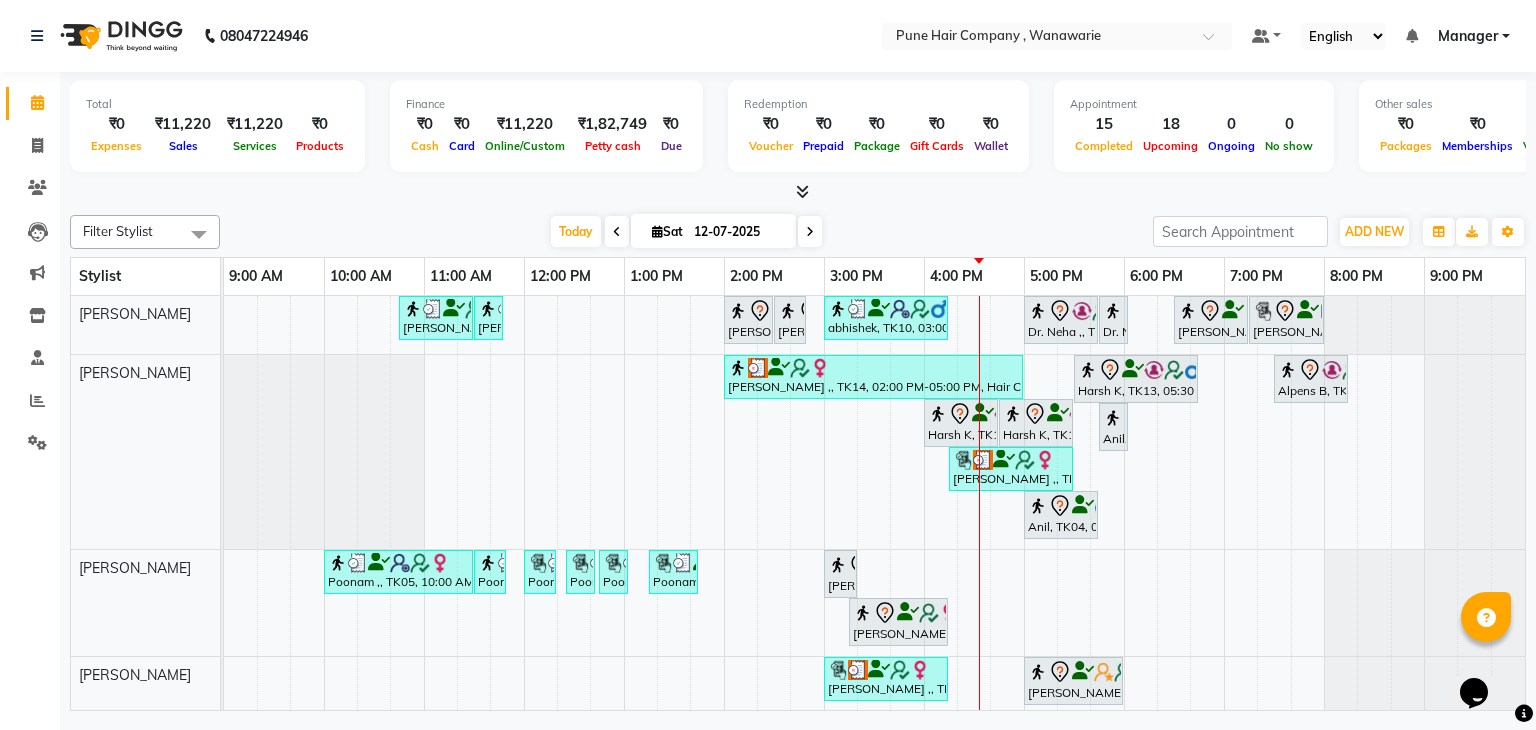 scroll, scrollTop: 180, scrollLeft: 0, axis: vertical 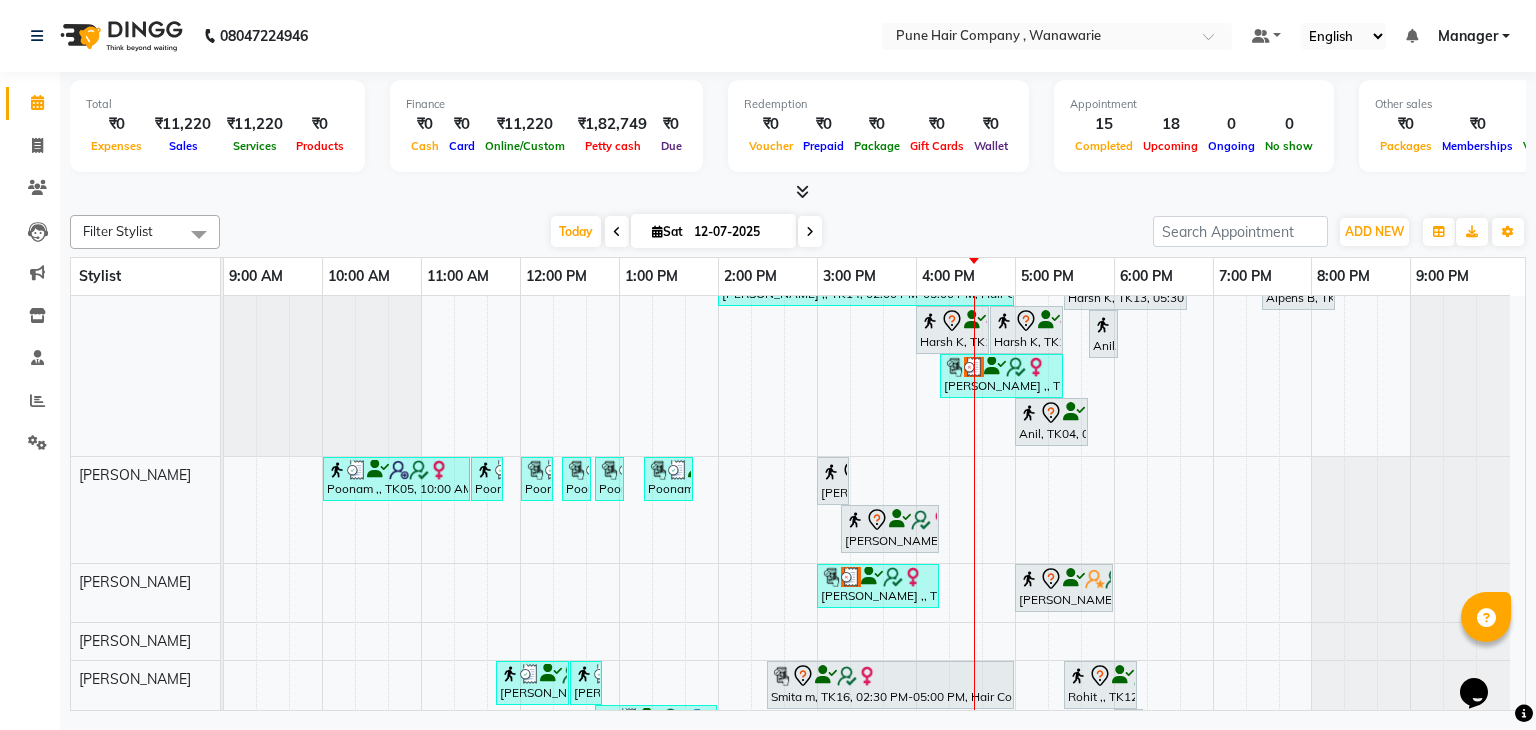 click on "12-07-2025" at bounding box center [738, 232] 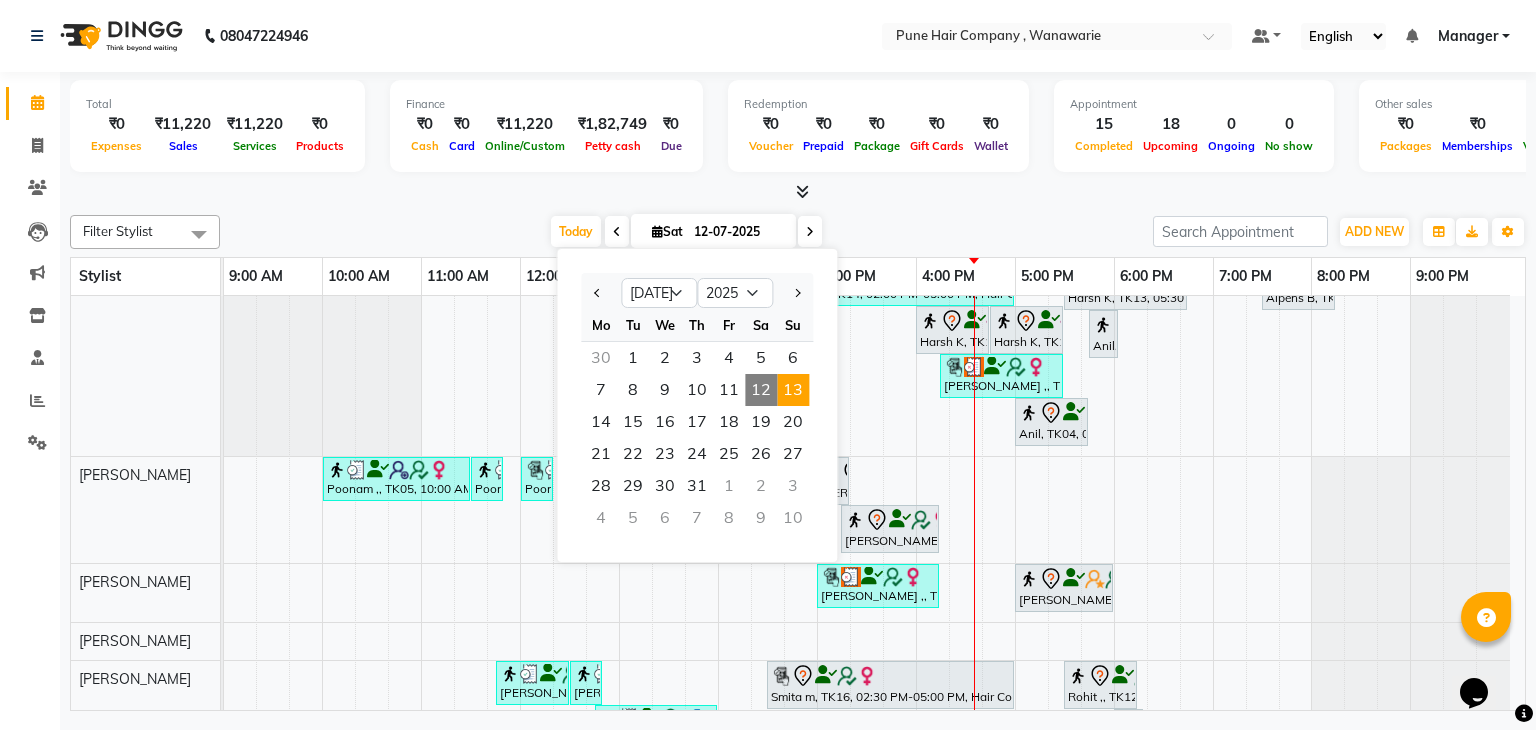 click on "13" at bounding box center (793, 390) 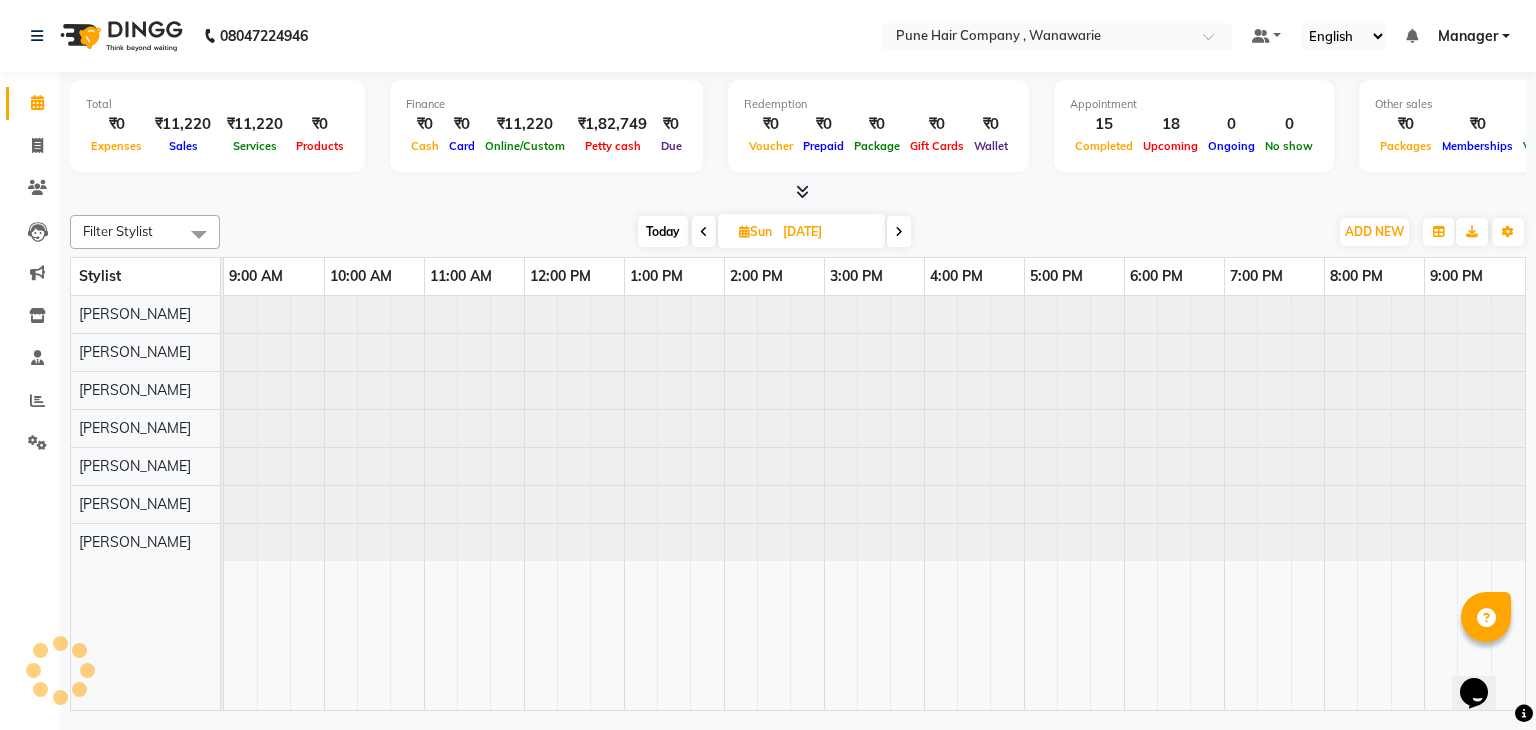 scroll, scrollTop: 0, scrollLeft: 0, axis: both 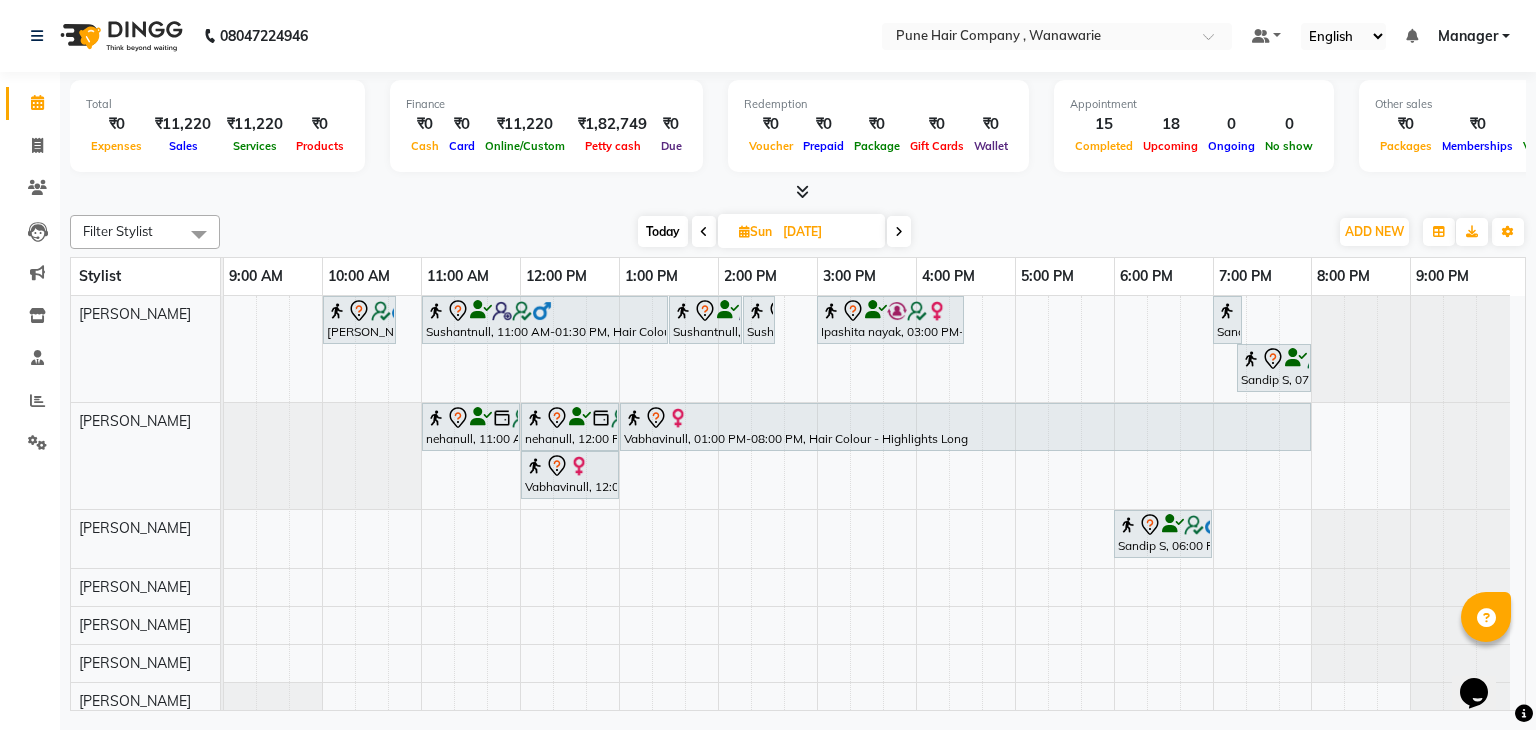 click on "Today" at bounding box center [663, 231] 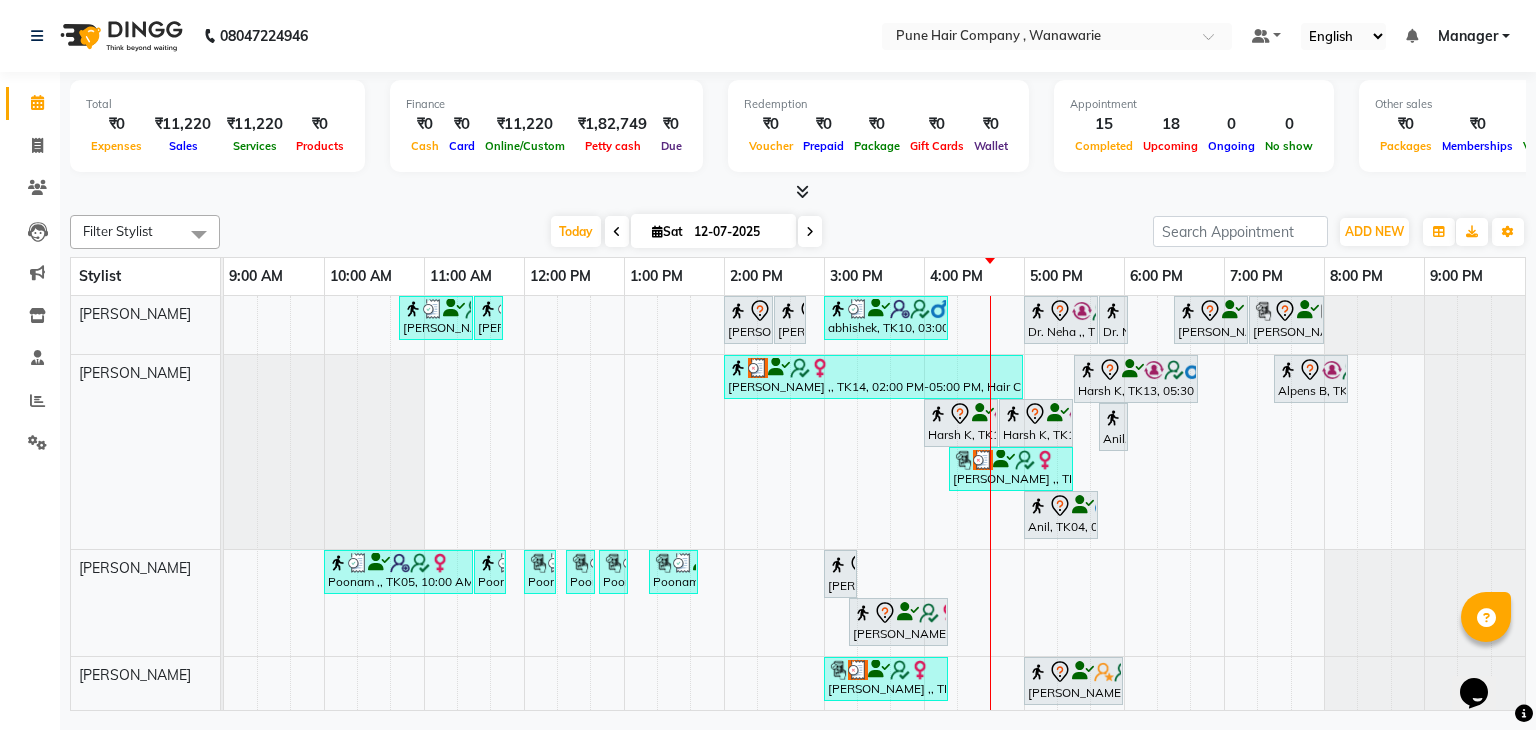 click at bounding box center [810, 231] 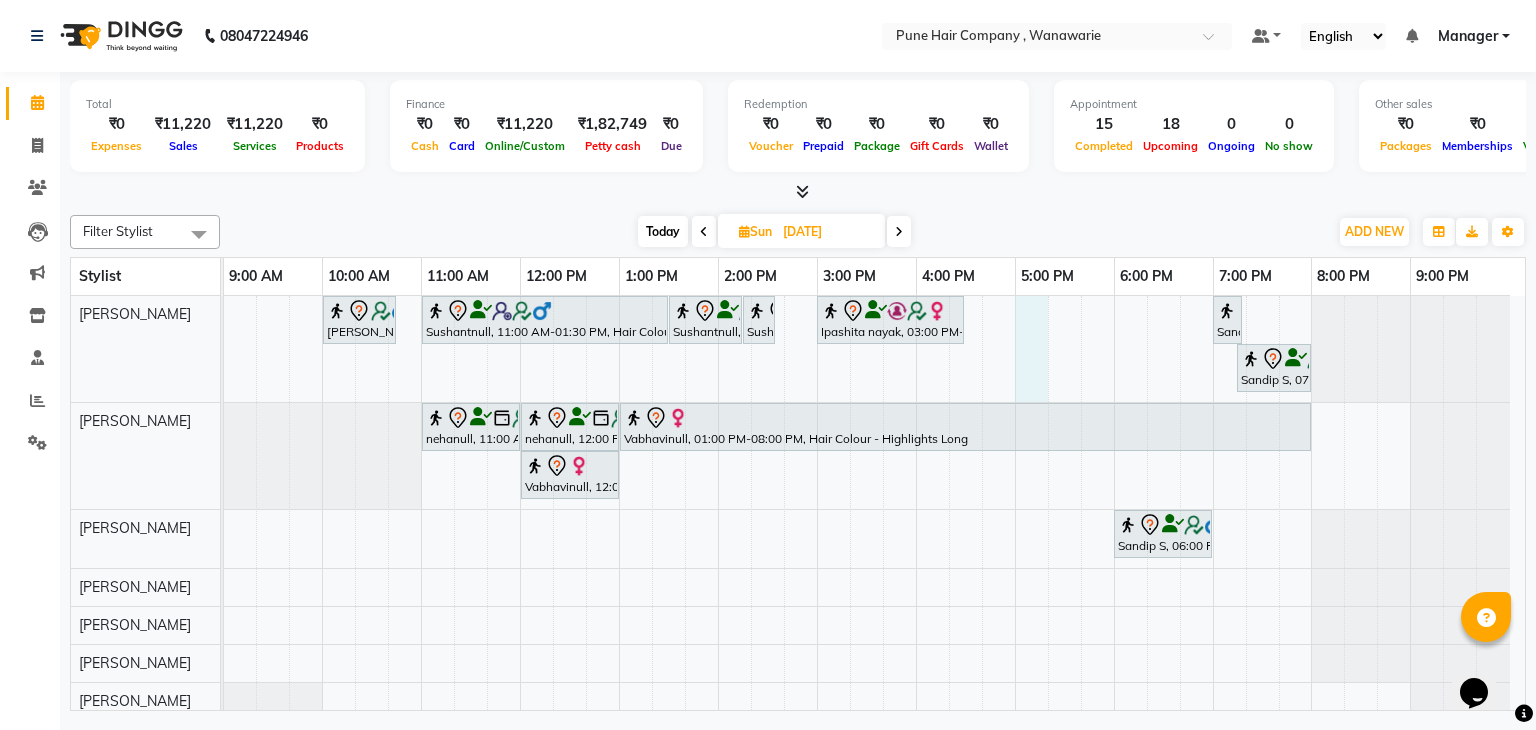 click on "Bhushan Desai, 10:00 AM-10:45 AM, Male Haircut By Senior Stylist             Sushantnull, 11:00 AM-01:30 PM, Hair Colour - Inoa Global Medium             Sushantnull, 01:30 PM-02:15 PM, Male Haircut By Senior Stylist             Sushantnull, 02:15 PM-02:35 PM, Male Beard Shaving/ Beard Trim Beard             Ipashita nayak, 03:00 PM-04:30 PM, Hair Colour - Inoa Touch-up (Upto 2 Inches)             Sandip S, 07:00 PM-07:10 PM, Add_Hair Wash Classic             Sandip S, 07:15 PM-08:00 PM, Male Haircut By Senior Stylist             nehanull, 11:00 AM-12:00 PM, Haircuts, - By Senior Stylist             nehanull, 12:00 PM-01:00 PM, Haircuts, - By Senior Stylist             Vabhavinull, 01:00 PM-08:00 PM, Hair Colour - Highlights Long             Vabhavinull, 12:00 PM-01:00 PM, Haircuts, - By Senior Stylist             Sandip S, 06:00 PM-07:00 PM, Facials & Masks - Classic Facial Christine valmy (Dry & oily skin)" at bounding box center (874, 508) 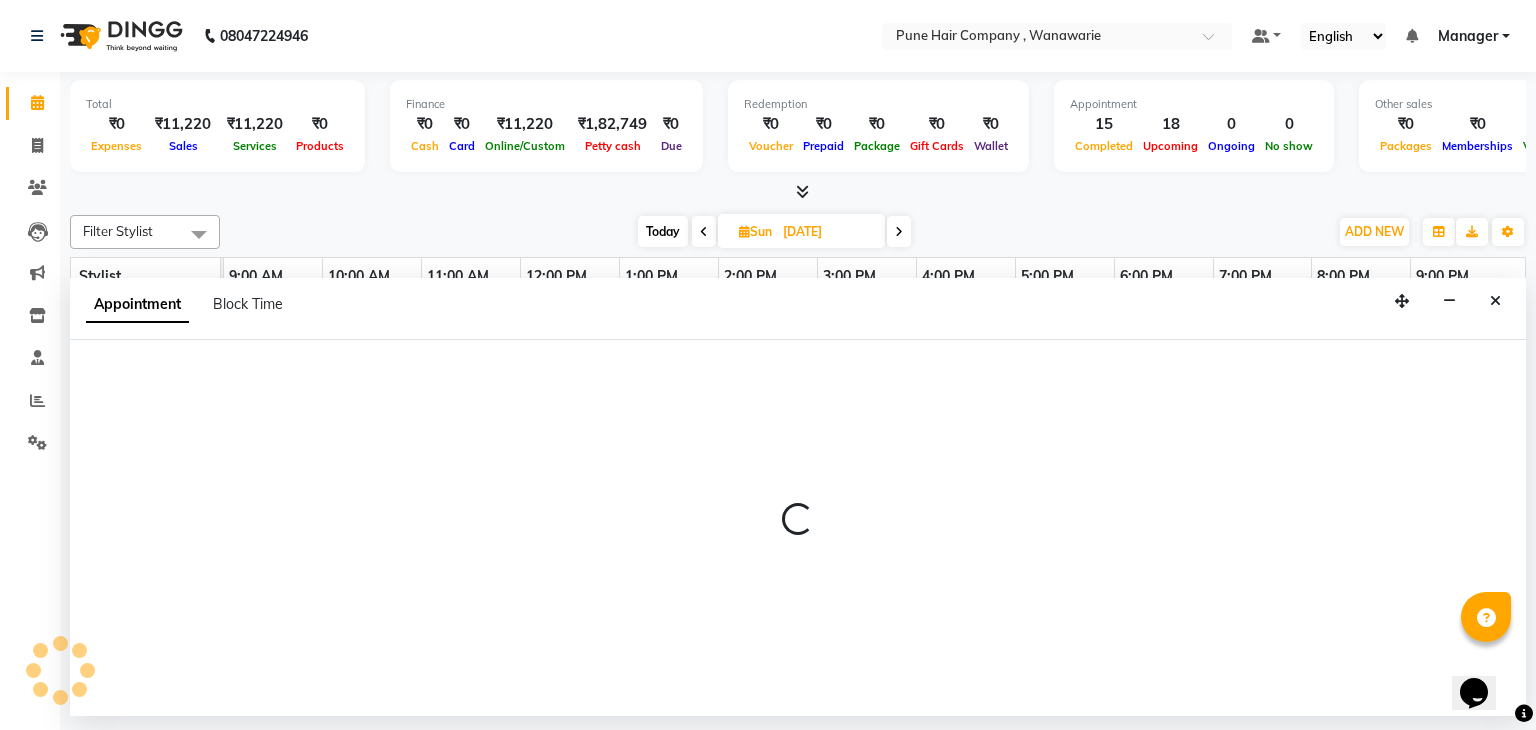 select on "74577" 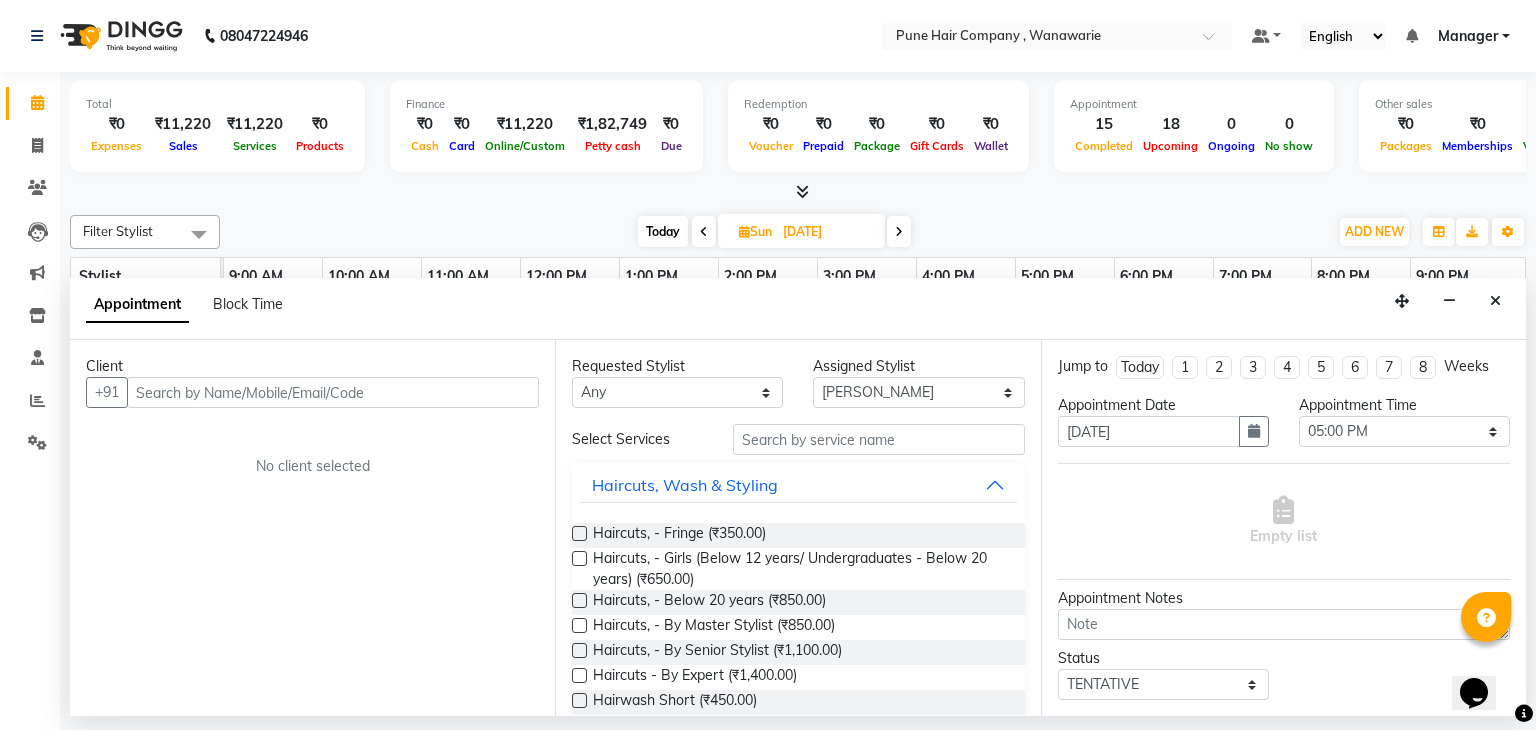 click at bounding box center (333, 392) 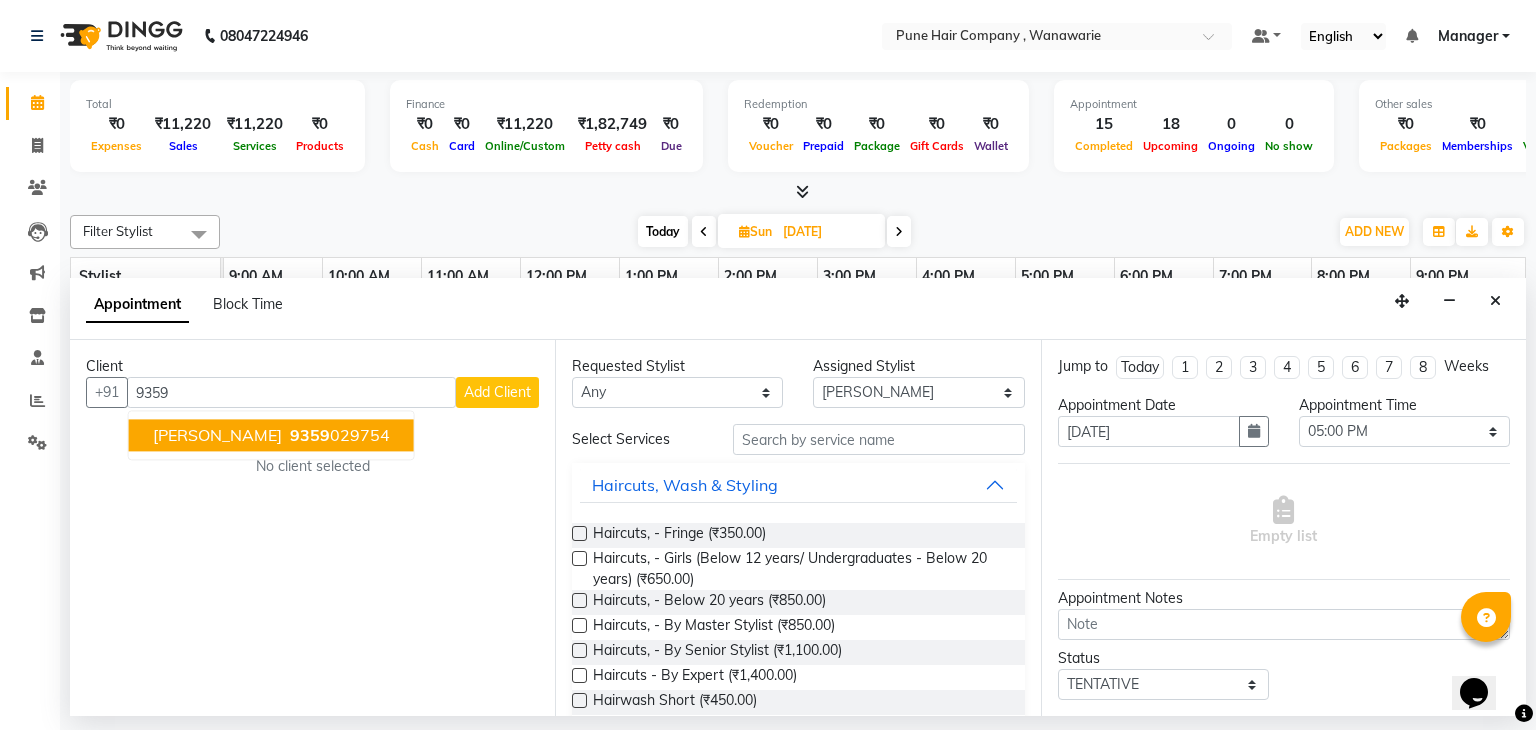 click on "9359 029754" at bounding box center (338, 436) 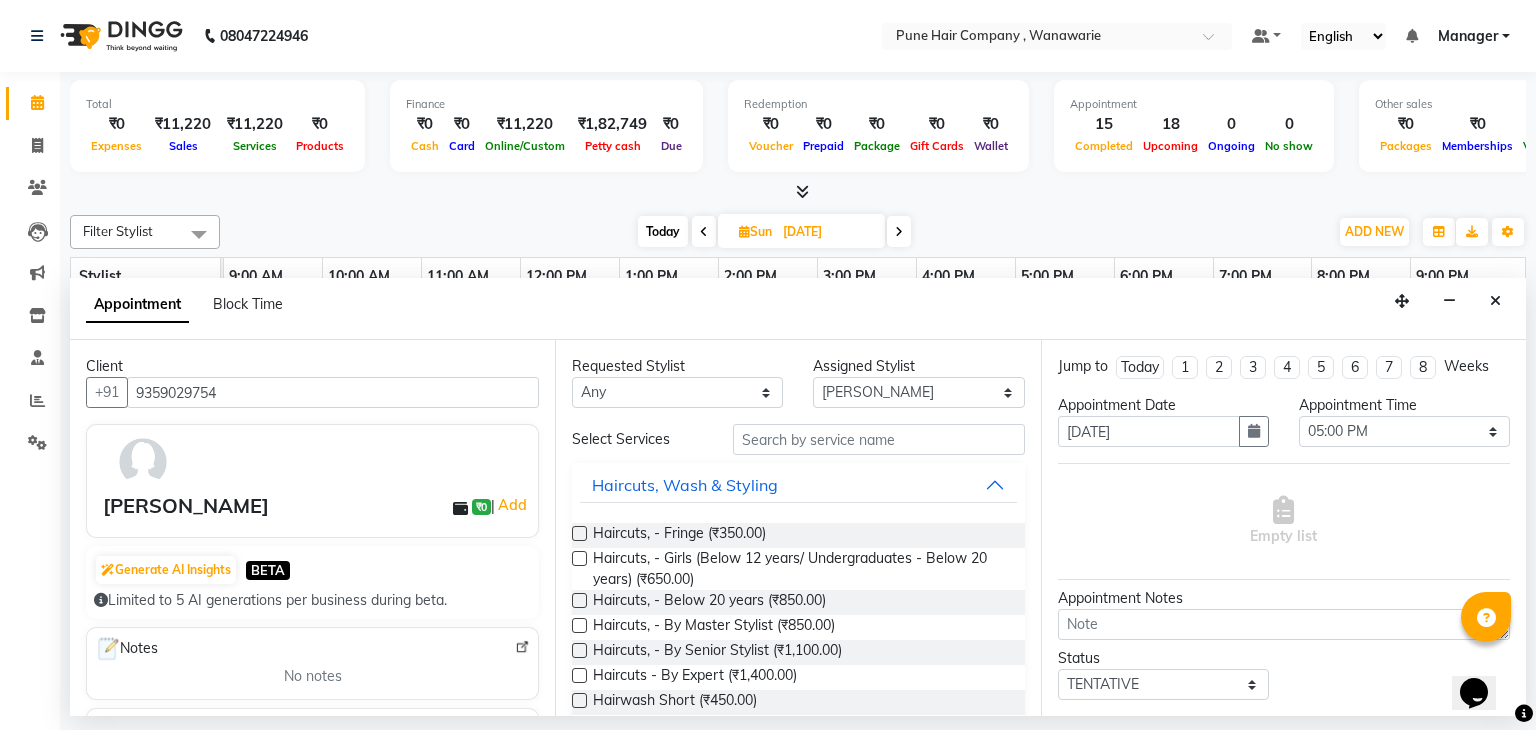 type on "9359029754" 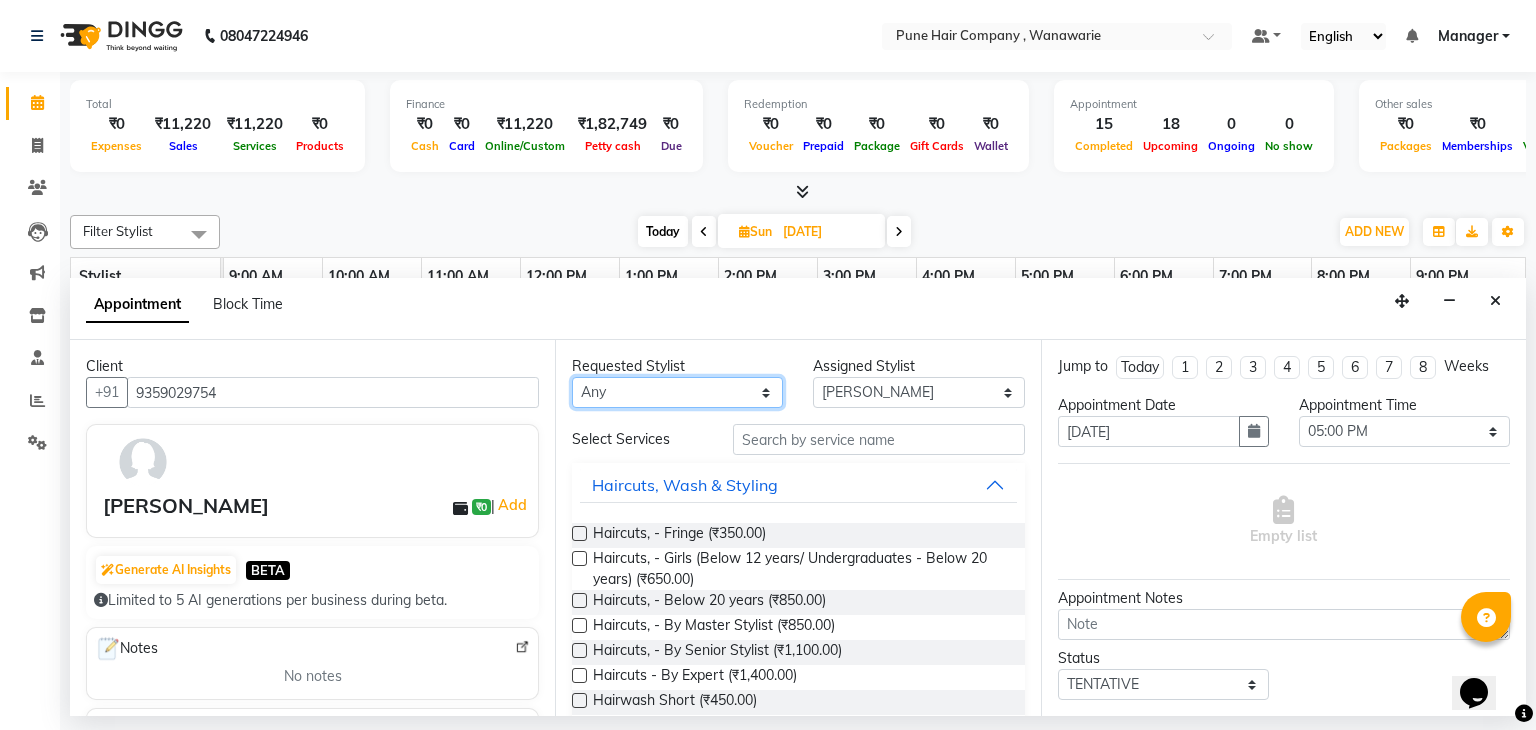 click on "Any [PERSON_NAME] [PERSON_NAME]  [PERSON_NAME] [PERSON_NAME] [PERSON_NAME] [PERSON_NAME] [PERSON_NAME]" at bounding box center [677, 392] 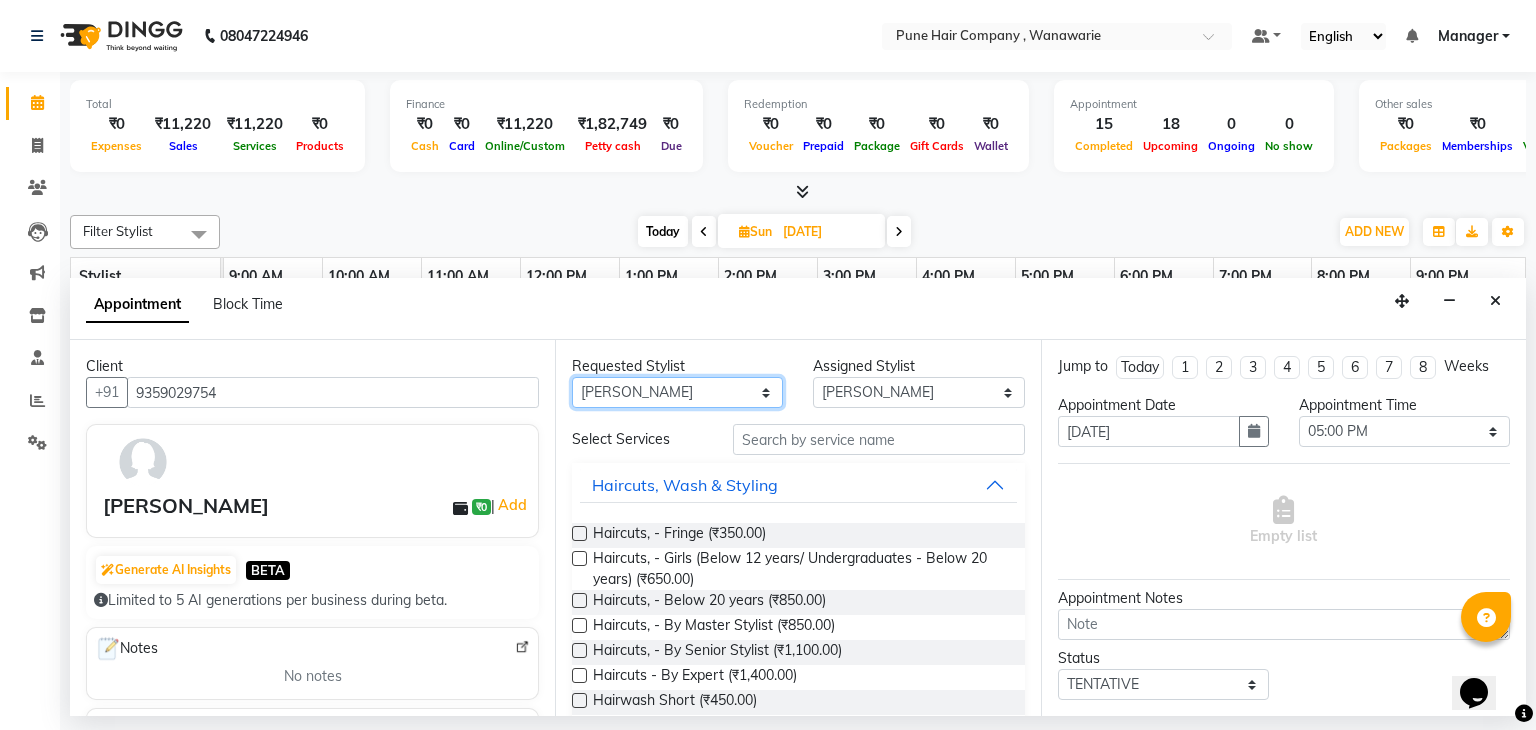 click on "Any [PERSON_NAME] [PERSON_NAME]  [PERSON_NAME] [PERSON_NAME] [PERSON_NAME] [PERSON_NAME] [PERSON_NAME]" at bounding box center (677, 392) 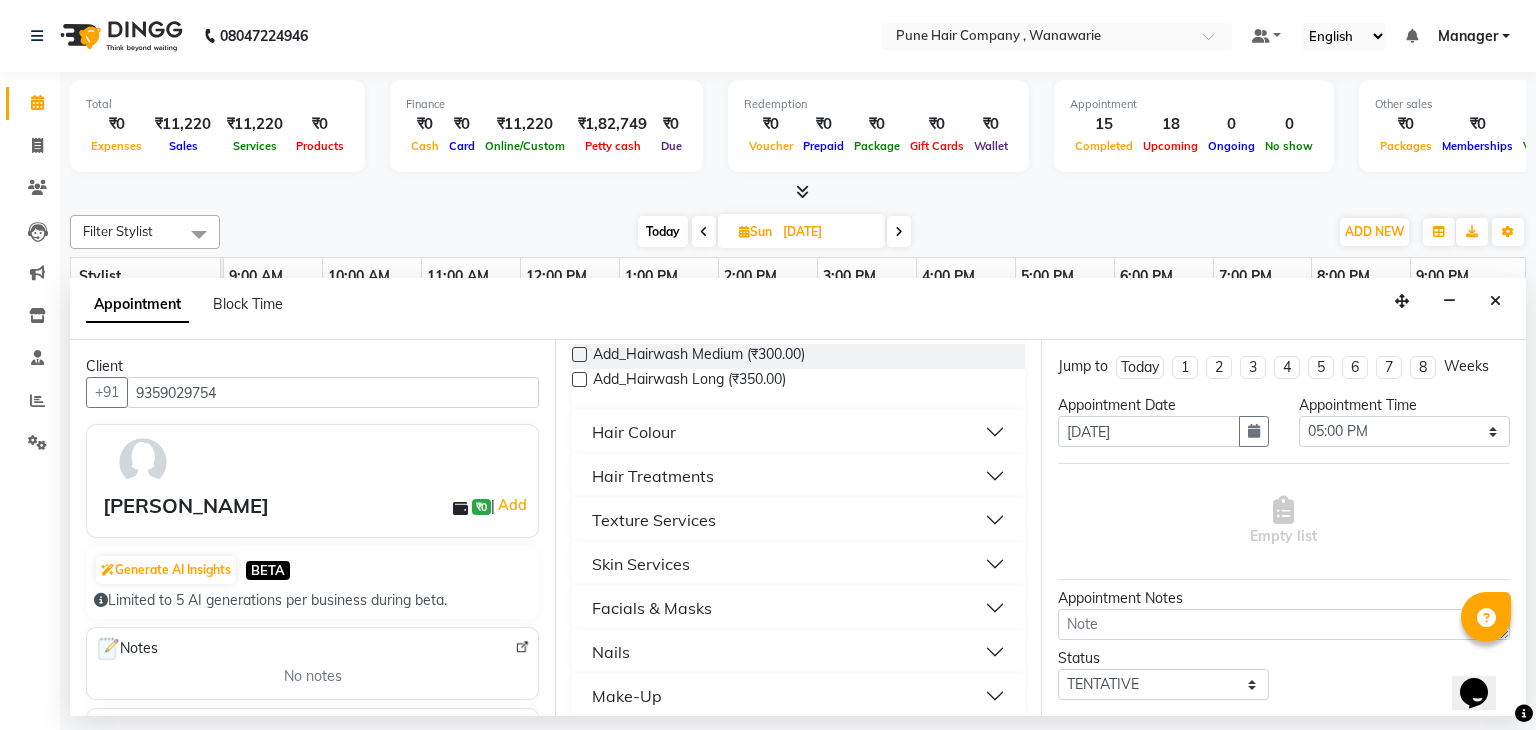 scroll, scrollTop: 596, scrollLeft: 0, axis: vertical 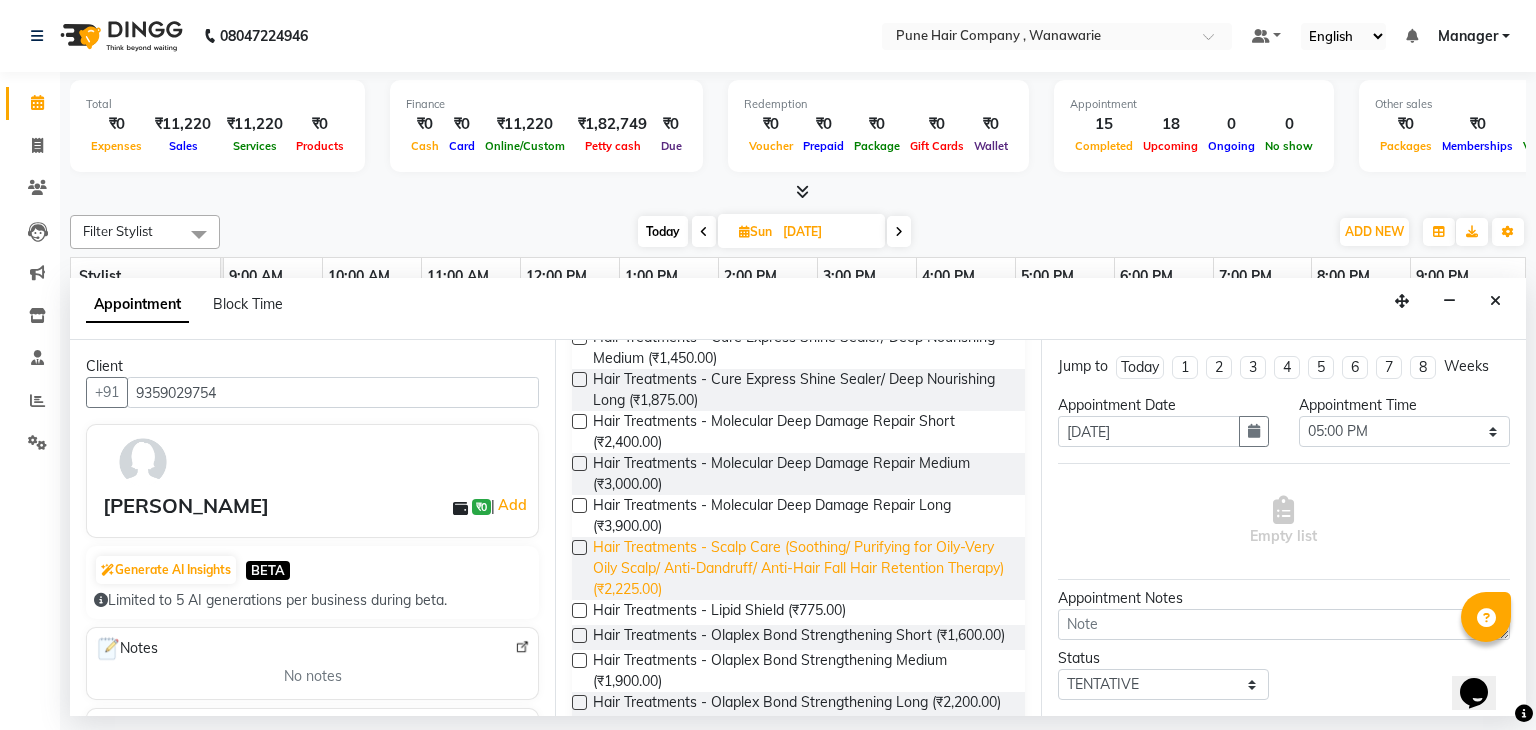 click on "Hair Treatments - Scalp Care (Soothing/ Purifying for Oily-Very Oily Scalp/ Anti-Dandruff/ Anti-Hair Fall Hair Retention Therapy) (₹2,225.00)" at bounding box center [800, 568] 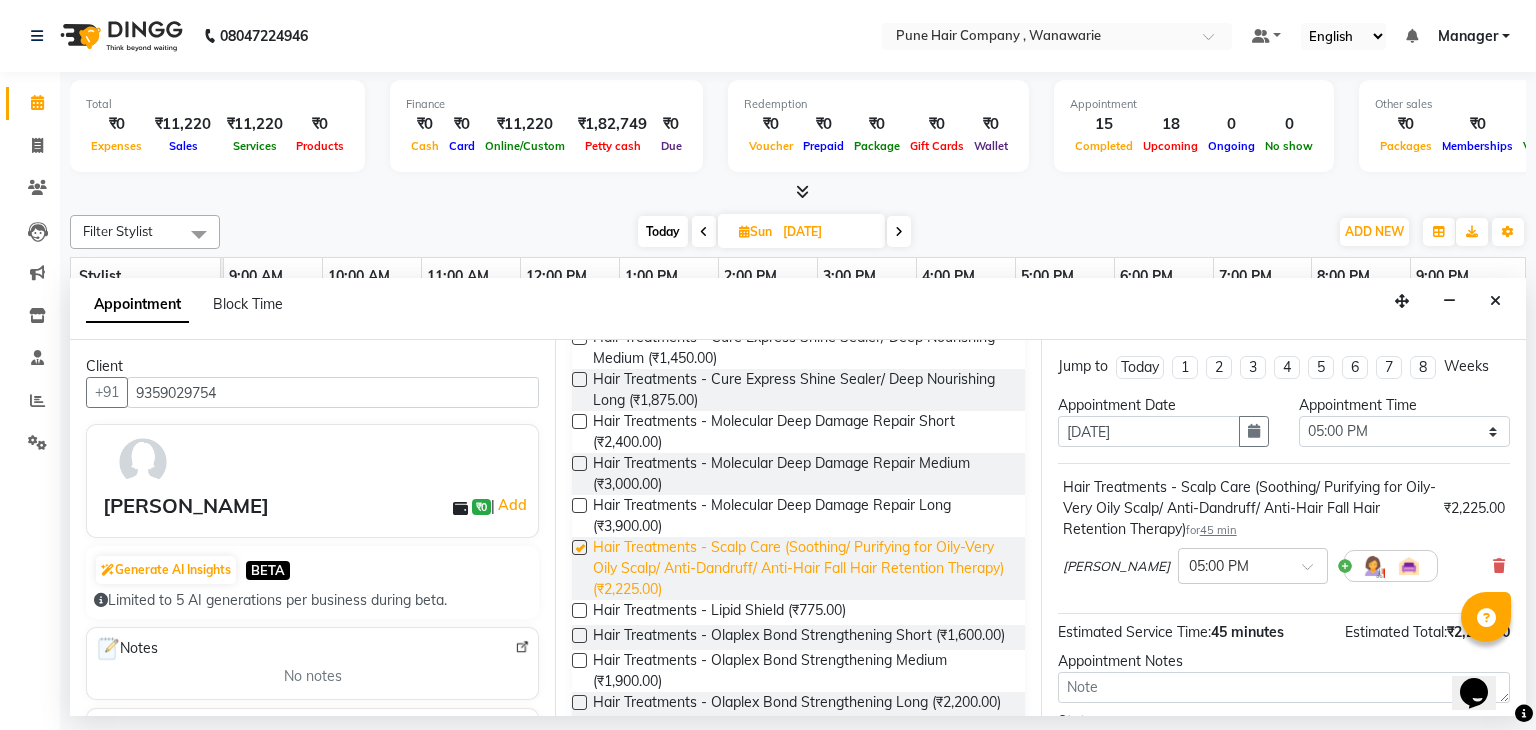 checkbox on "false" 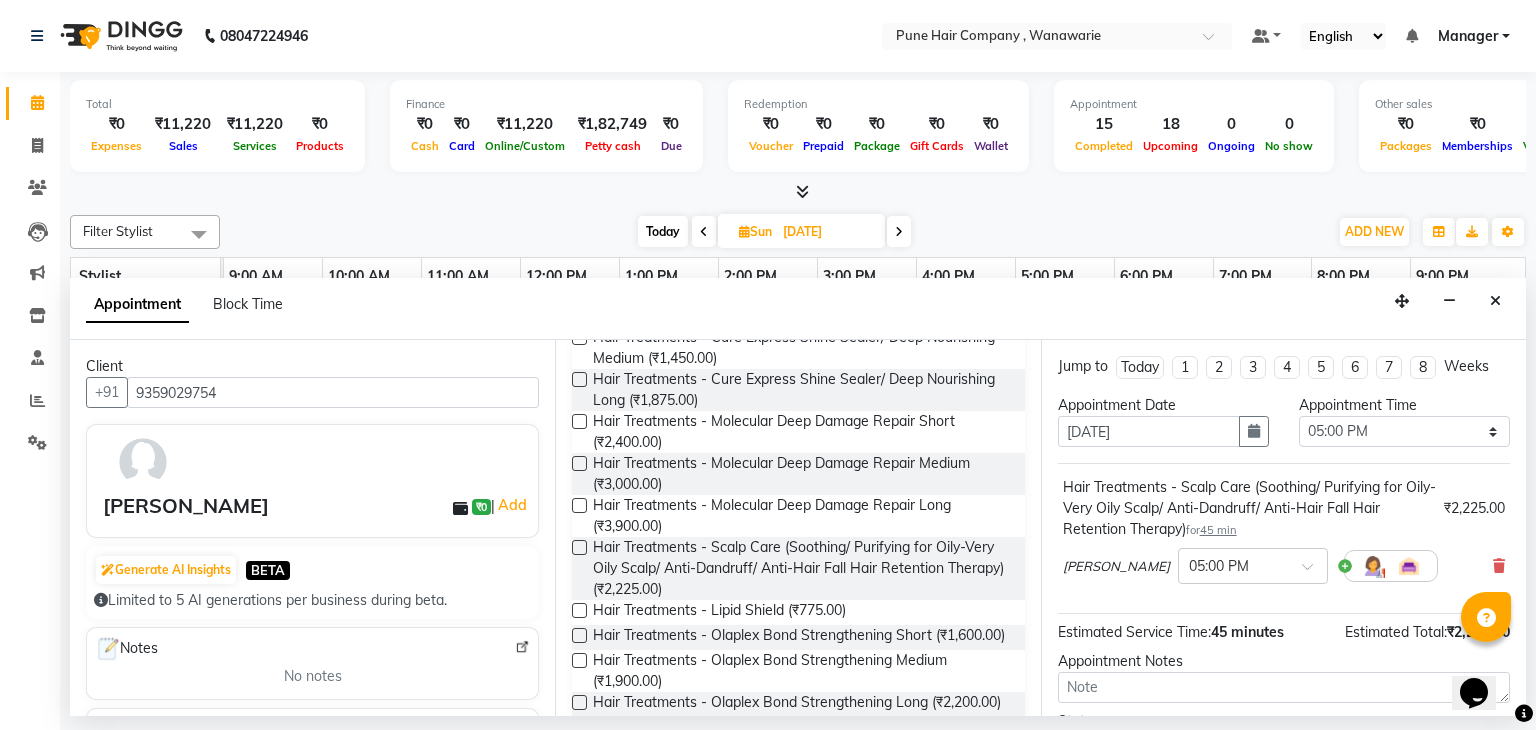 scroll, scrollTop: 172, scrollLeft: 0, axis: vertical 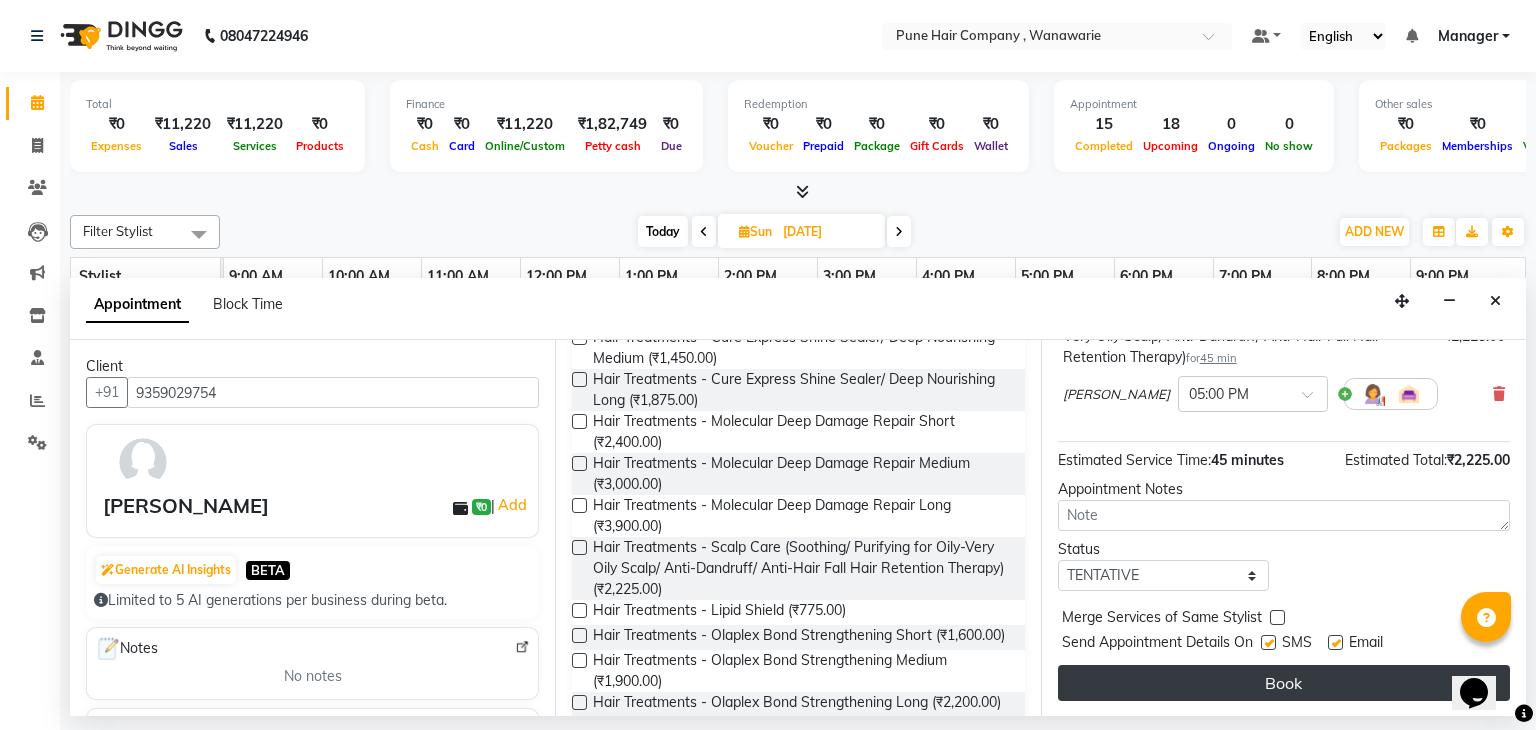 click on "Book" at bounding box center [1284, 683] 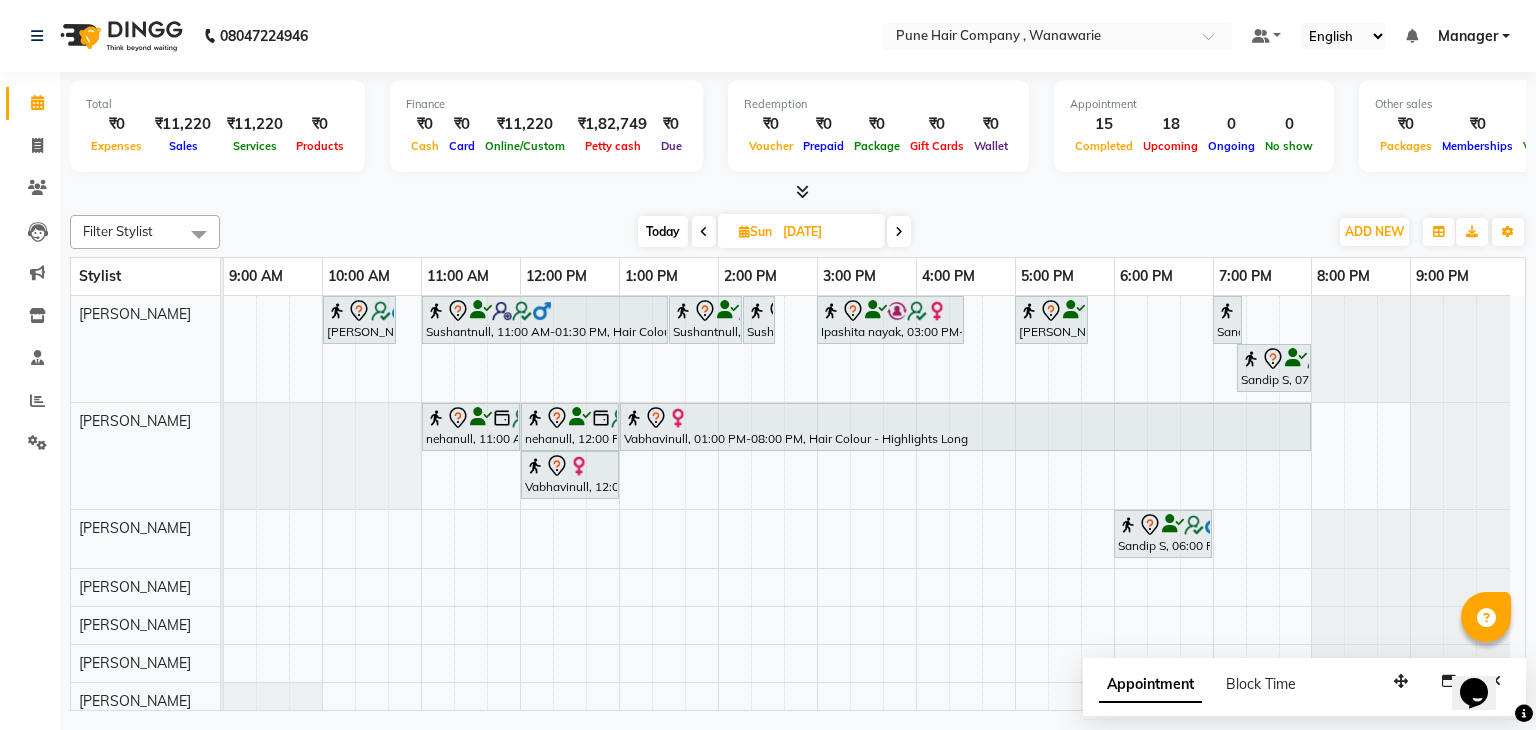 click on "Today" at bounding box center [663, 231] 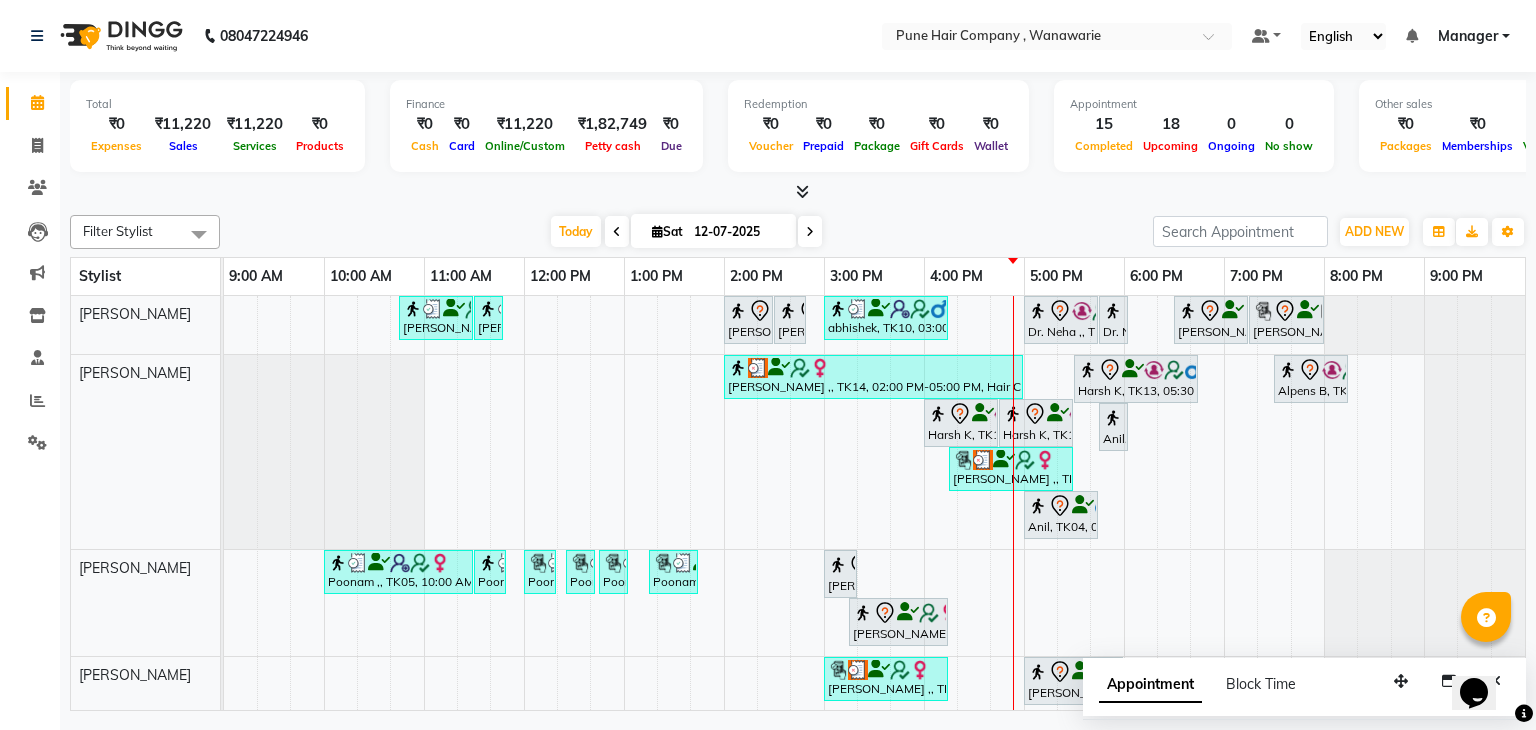 scroll, scrollTop: 92, scrollLeft: 0, axis: vertical 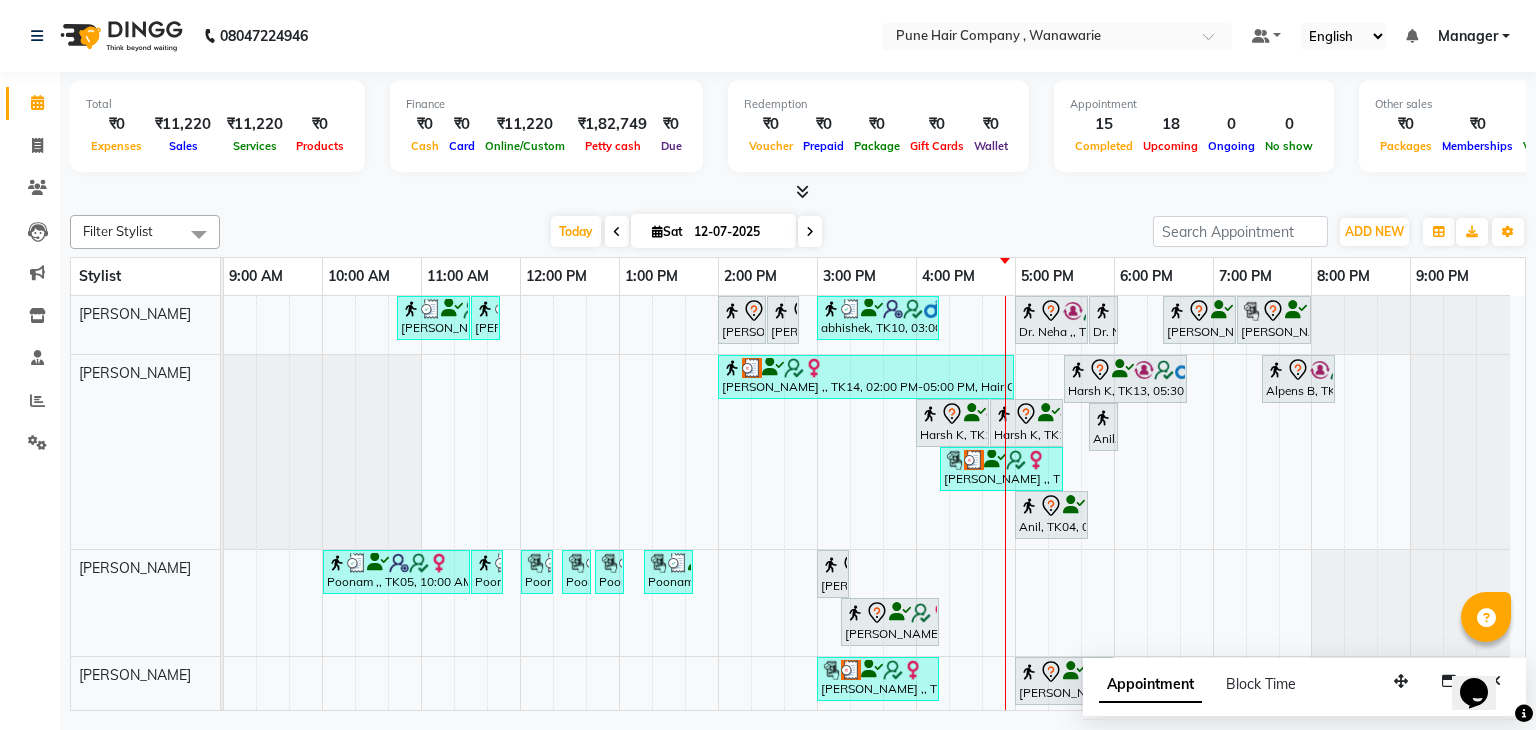 click at bounding box center (810, 231) 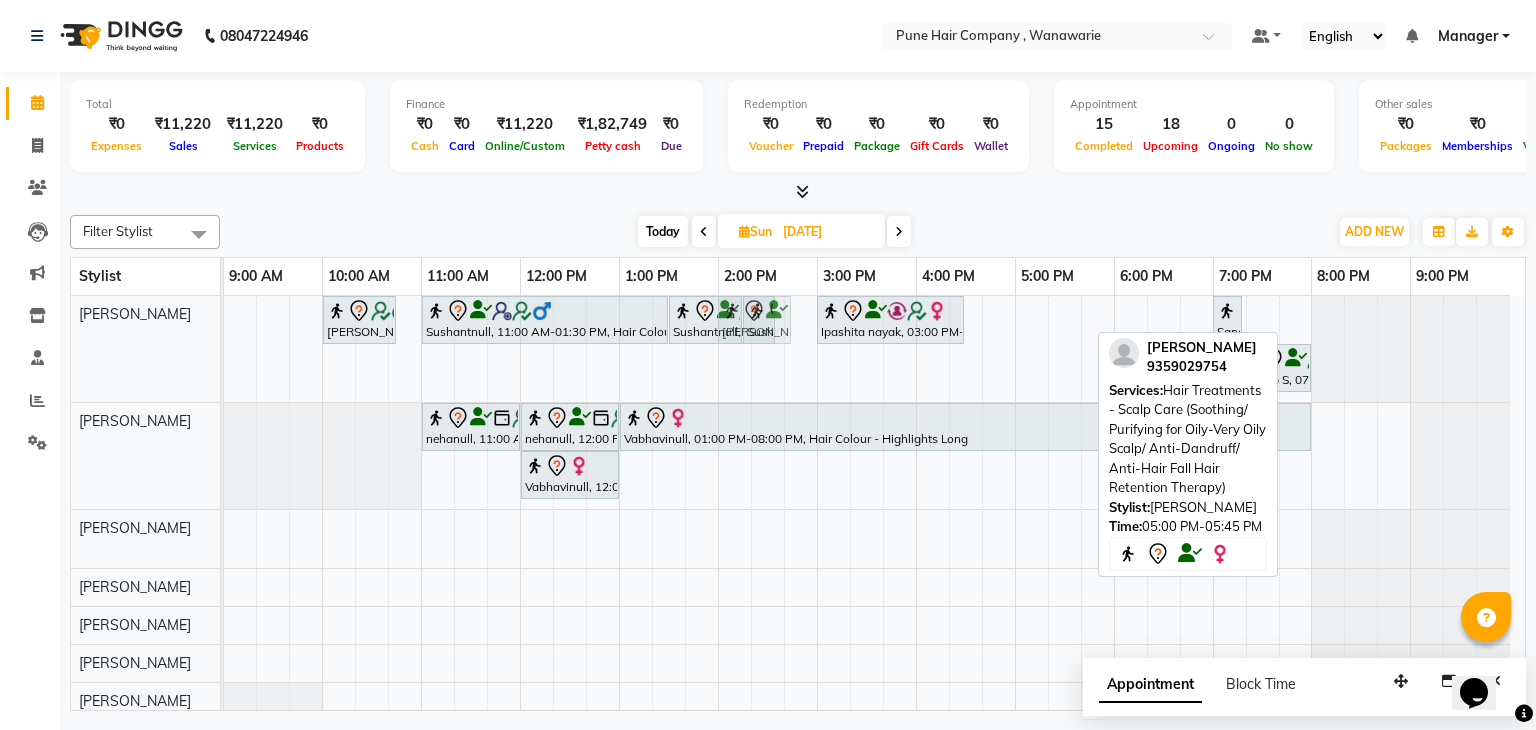 drag, startPoint x: 1055, startPoint y: 325, endPoint x: 763, endPoint y: 381, distance: 297.32138 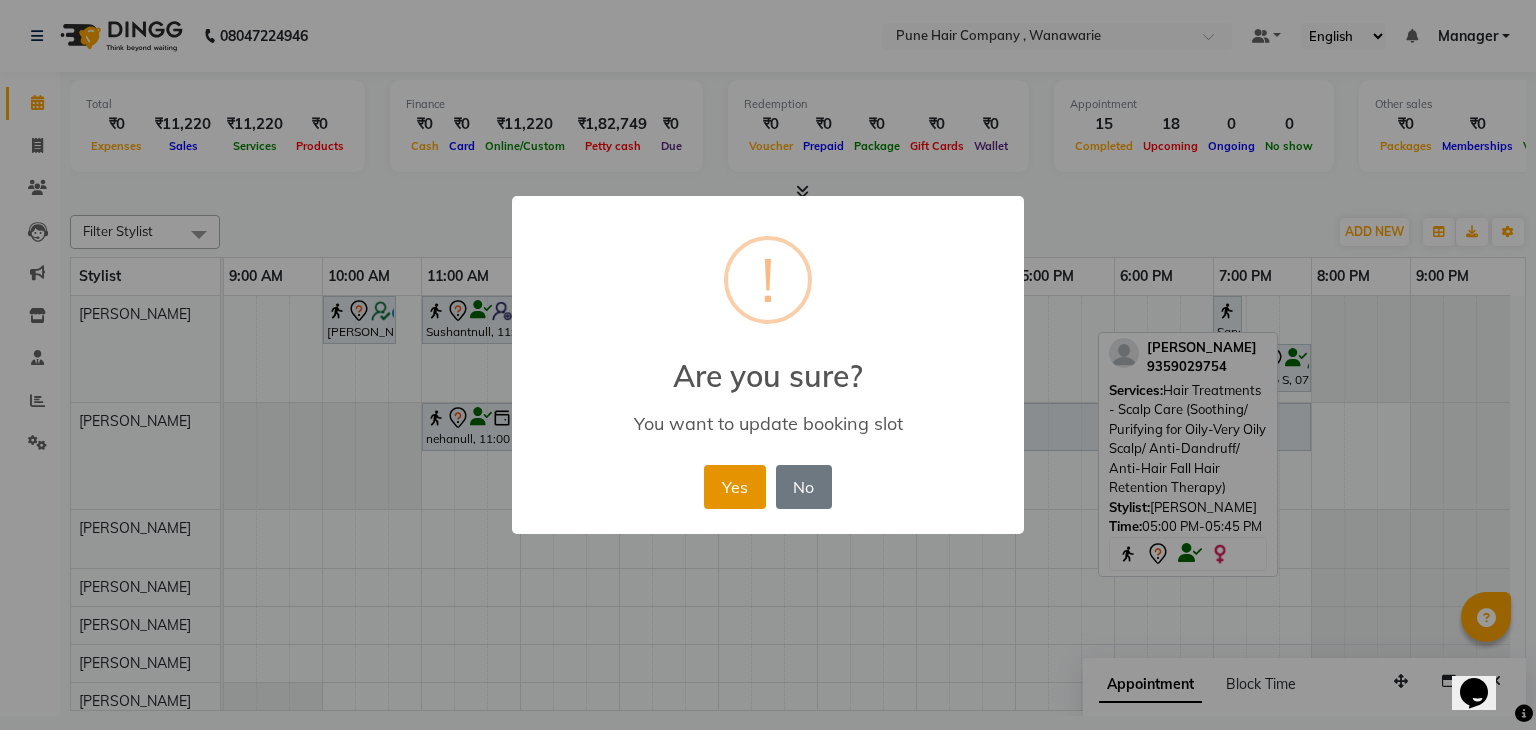 click on "Yes" at bounding box center [734, 487] 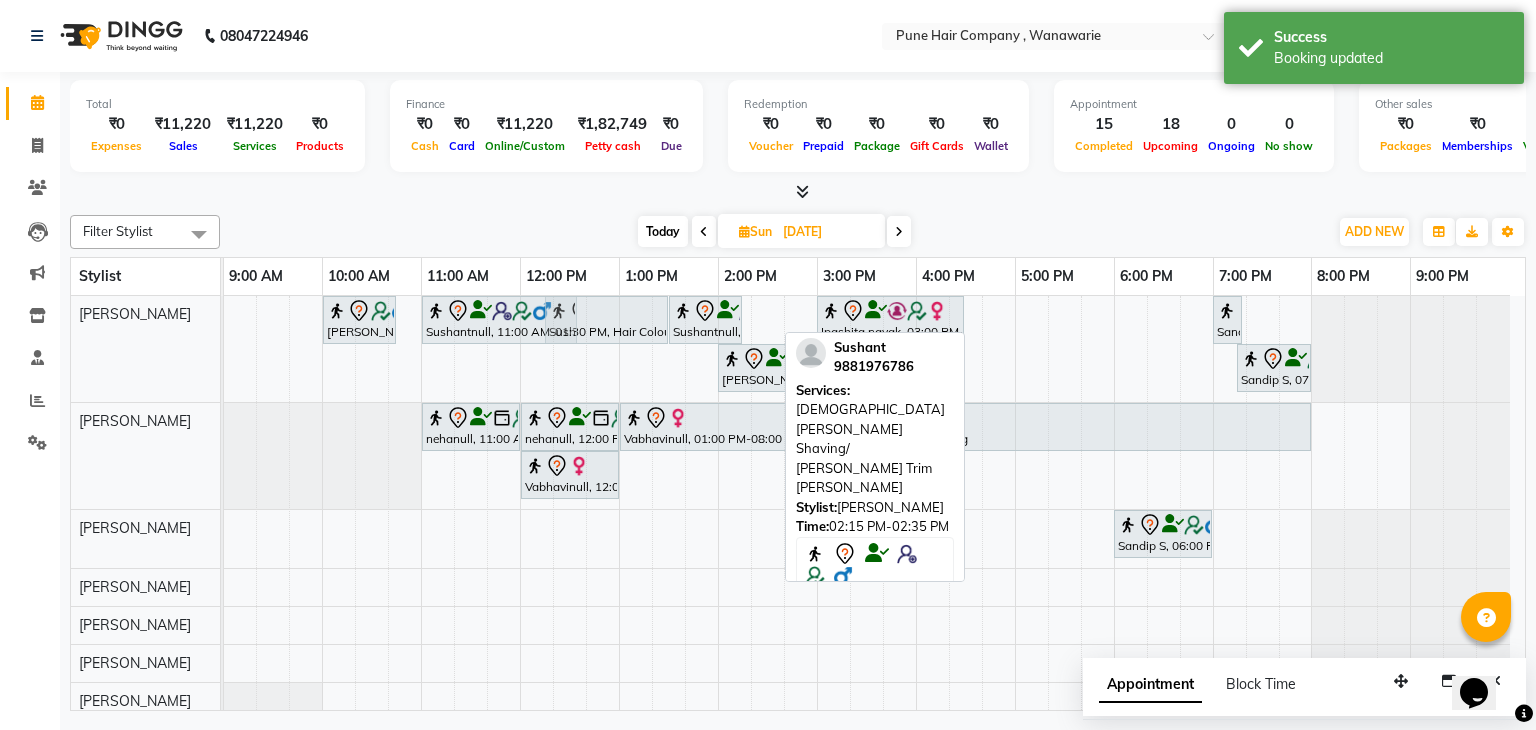 drag, startPoint x: 768, startPoint y: 321, endPoint x: 568, endPoint y: 383, distance: 209.38959 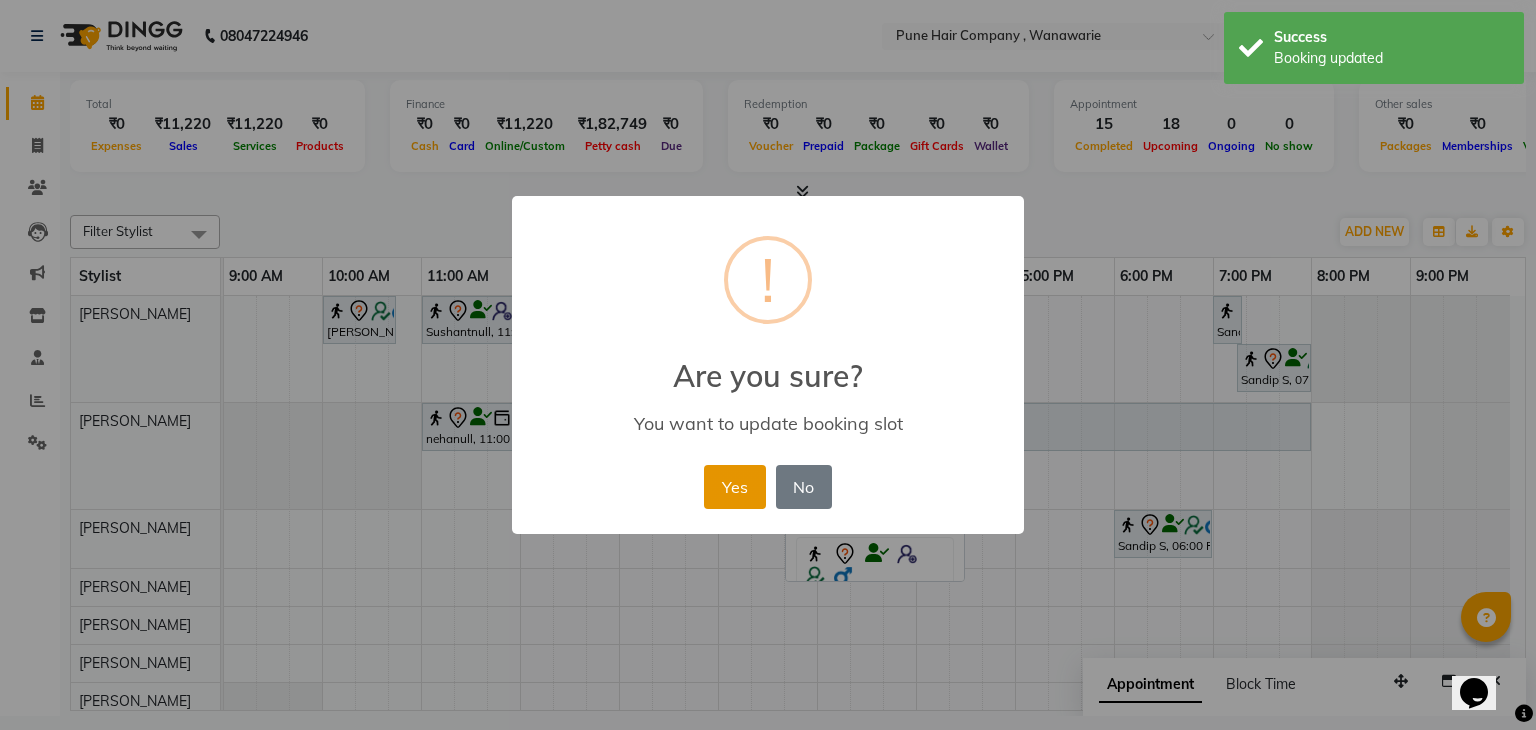 click on "Yes" at bounding box center (734, 487) 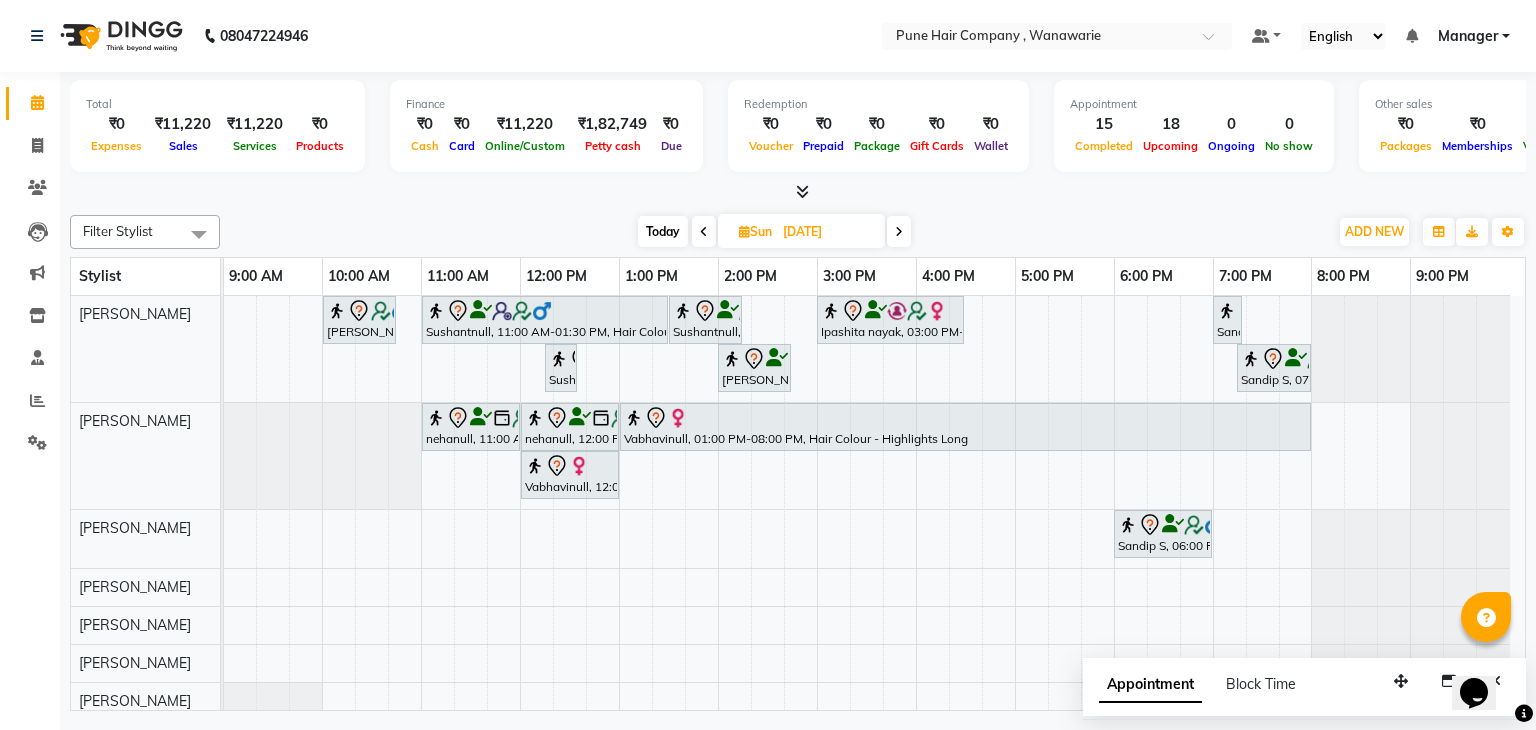 click on "Filter Stylist Select All Faisal shaikh Kanchan Gajare  Kasturi bhandari Manoj Zambre Prasad wagh Ranjeet Solanki Shriram Raut Today  Sun 13-07-2025 Toggle Dropdown Add Appointment Add Invoice Add Expense Add Attendance Add Client Add Transaction Toggle Dropdown Add Appointment Add Invoice Add Expense Add Attendance Add Client ADD NEW Toggle Dropdown Add Appointment Add Invoice Add Expense Add Attendance Add Client Add Transaction Filter Stylist Select All Faisal shaikh Kanchan Gajare  Kasturi bhandari Manoj Zambre Prasad wagh Ranjeet Solanki Shriram Raut Group By  Staff View   Room View  View as Vertical  Vertical - Week View  Horizontal  Horizontal - Week View  List  Toggle Dropdown Calendar Settings Manage Tags   Arrange Stylists   Reset Stylists  Full Screen Appointment Form Zoom 75%" at bounding box center (798, 232) 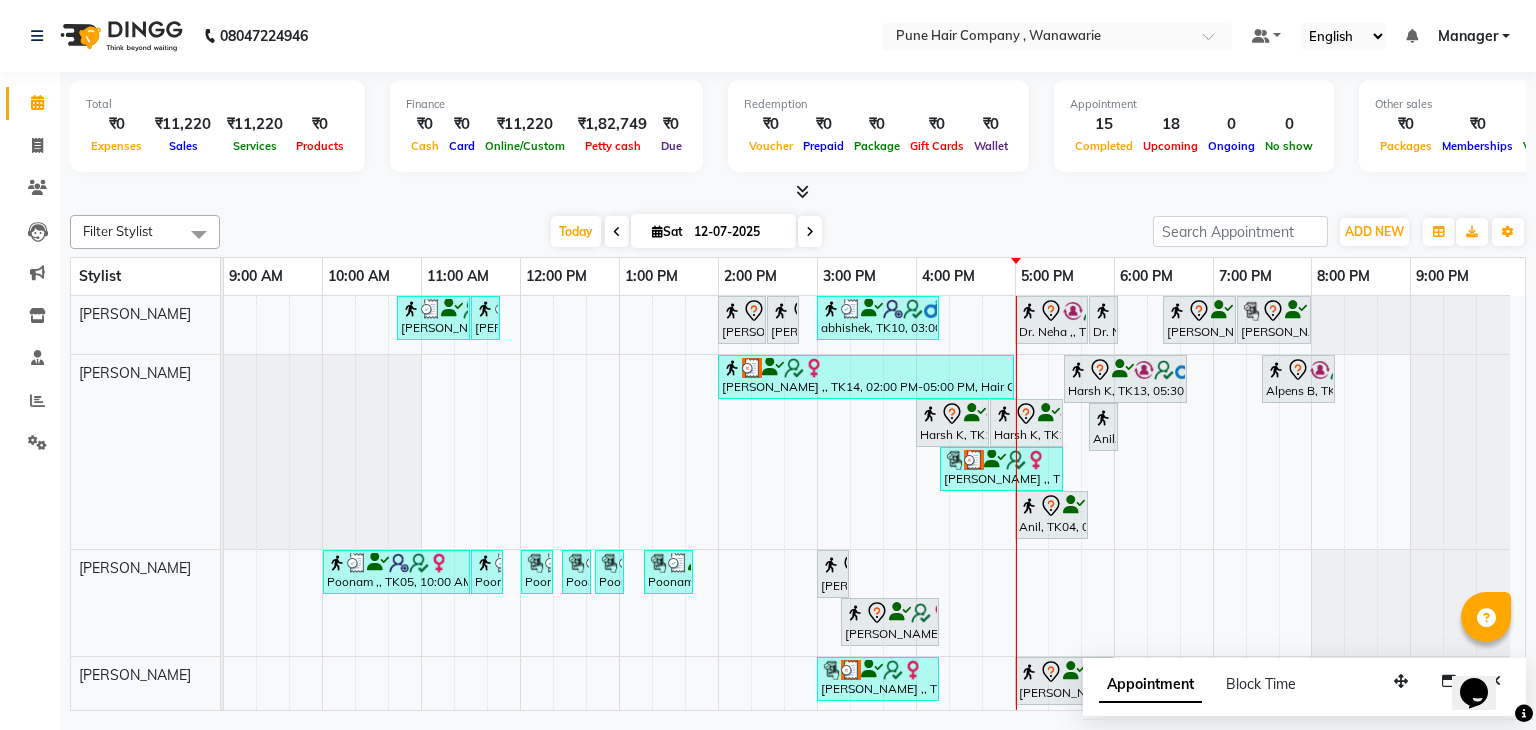 scroll, scrollTop: 114, scrollLeft: 0, axis: vertical 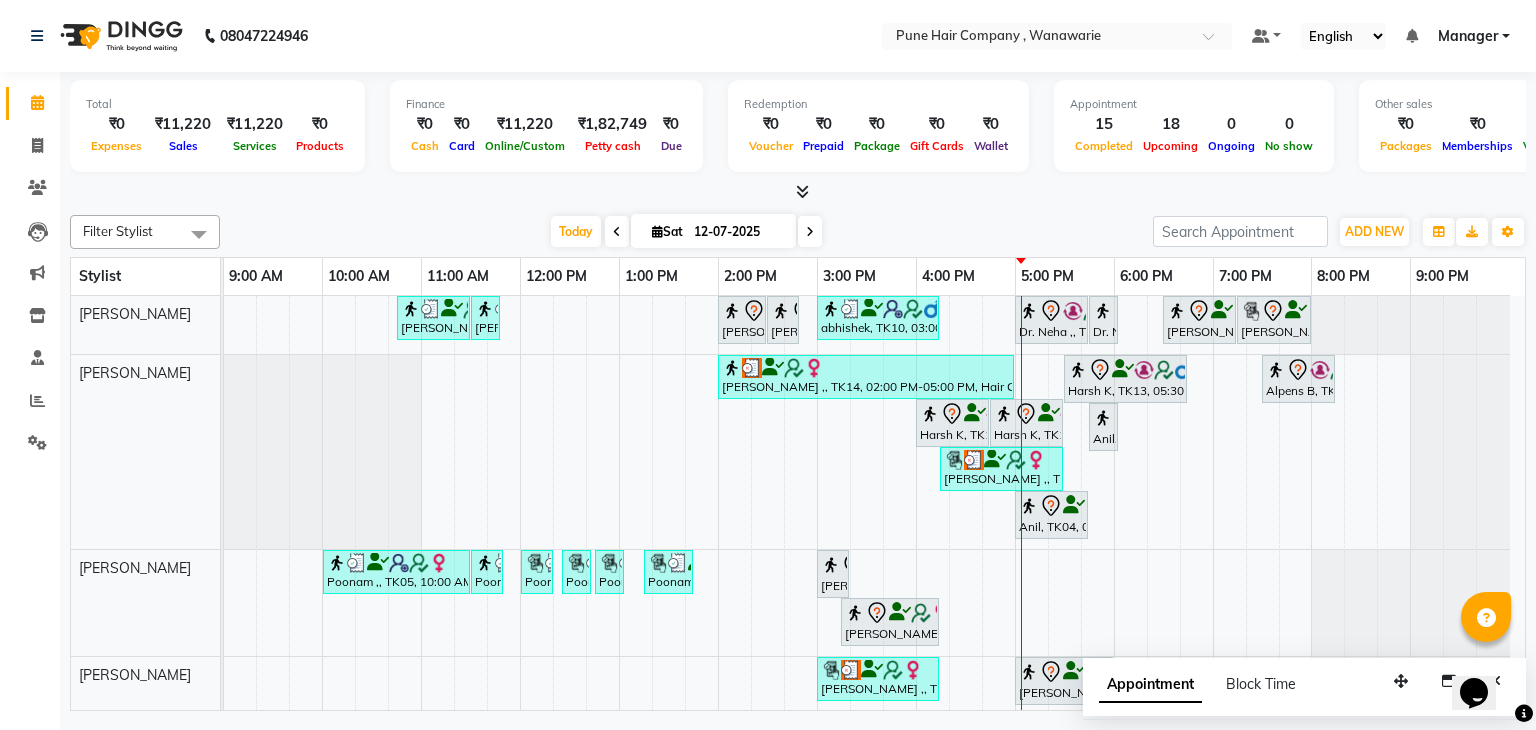 click on "Filter Stylist Select All Faisal shaikh Kanchan Gajare  Kasturi bhandari Manoj Zambre Prasad wagh Ranjeet Solanki Shriram Raut Today  Sat 12-07-2025 Toggle Dropdown Add Appointment Add Invoice Add Expense Add Attendance Add Client Add Transaction Toggle Dropdown Add Appointment Add Invoice Add Expense Add Attendance Add Client ADD NEW Toggle Dropdown Add Appointment Add Invoice Add Expense Add Attendance Add Client Add Transaction Filter Stylist Select All Faisal shaikh Kanchan Gajare  Kasturi bhandari Manoj Zambre Prasad wagh Ranjeet Solanki Shriram Raut Group By  Staff View   Room View  View as Vertical  Vertical - Week View  Horizontal  Horizontal - Week View  List  Toggle Dropdown Calendar Settings Manage Tags   Arrange Stylists   Reset Stylists  Full Screen Appointment Form Zoom 75% Stylist 9:00 AM 10:00 AM 11:00 AM 12:00 PM 1:00 PM 2:00 PM 3:00 PM 4:00 PM 5:00 PM 6:00 PM 7:00 PM 8:00 PM 9:00 PM Shriram Raut Faisal shaikh Kasturi bhandari Ranjeet Solanki Prasad wagh Manoj Zambre Kanchan Gajare" 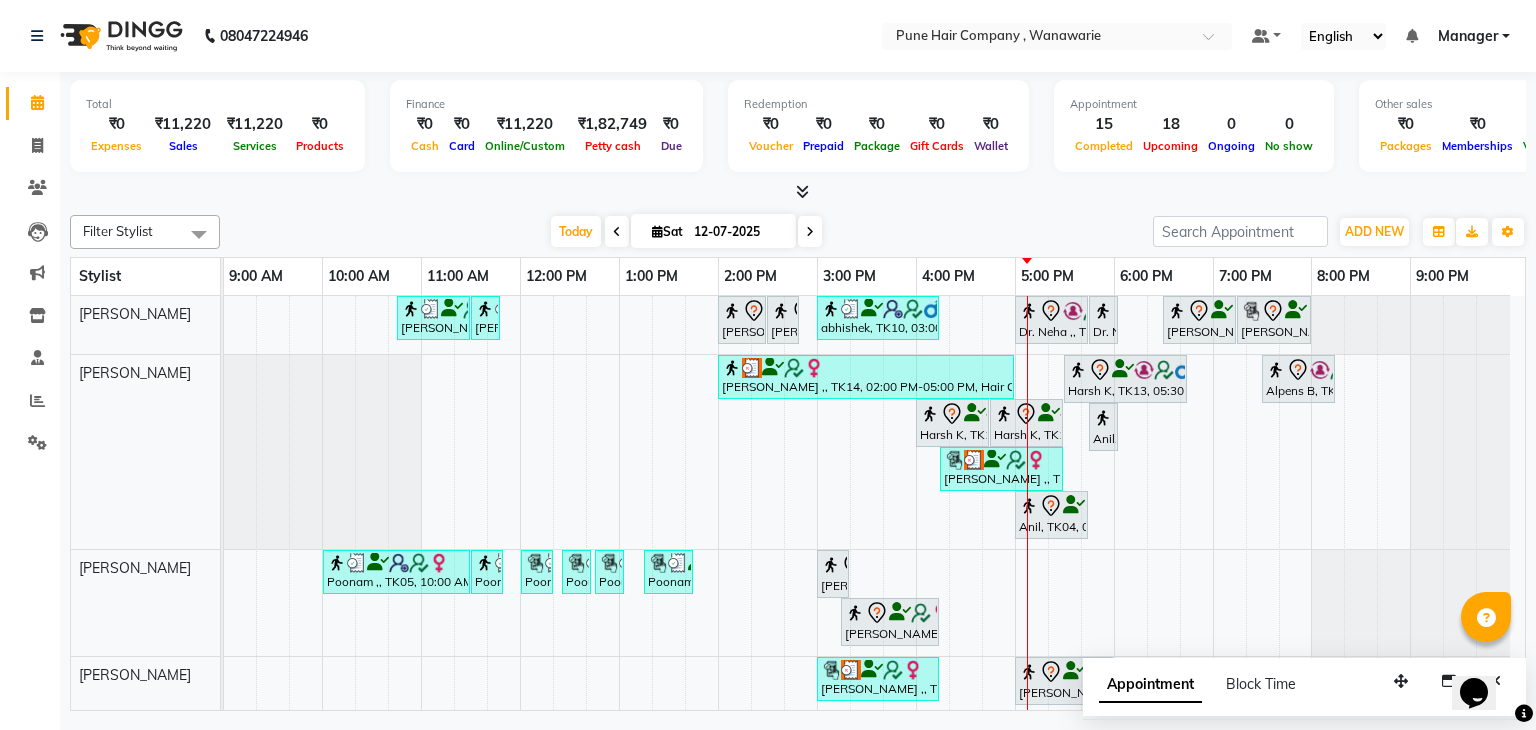 scroll, scrollTop: 185, scrollLeft: 0, axis: vertical 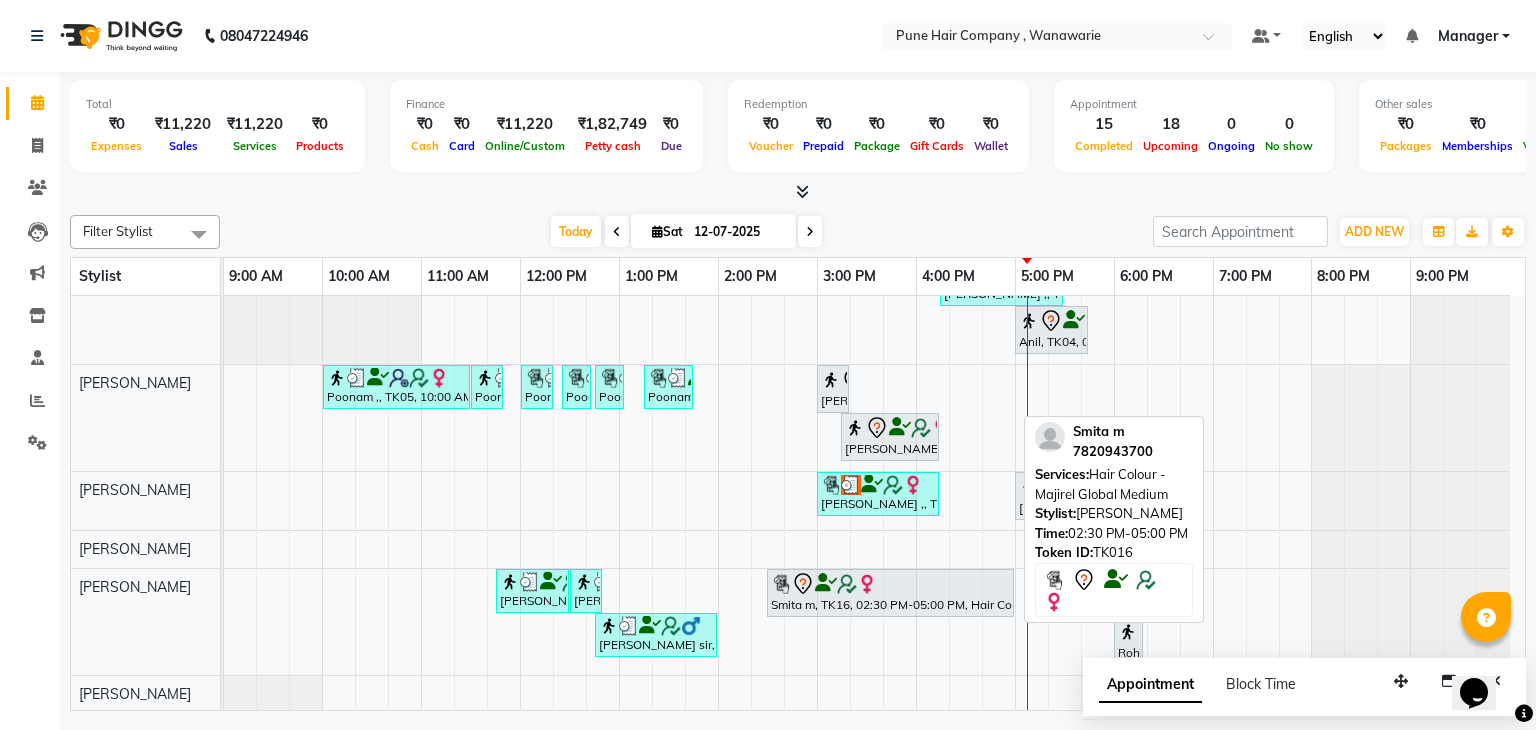 click on "Smita m, TK16, 02:30 PM-05:00 PM, Hair Colour - Majirel Global Medium" at bounding box center [890, 593] 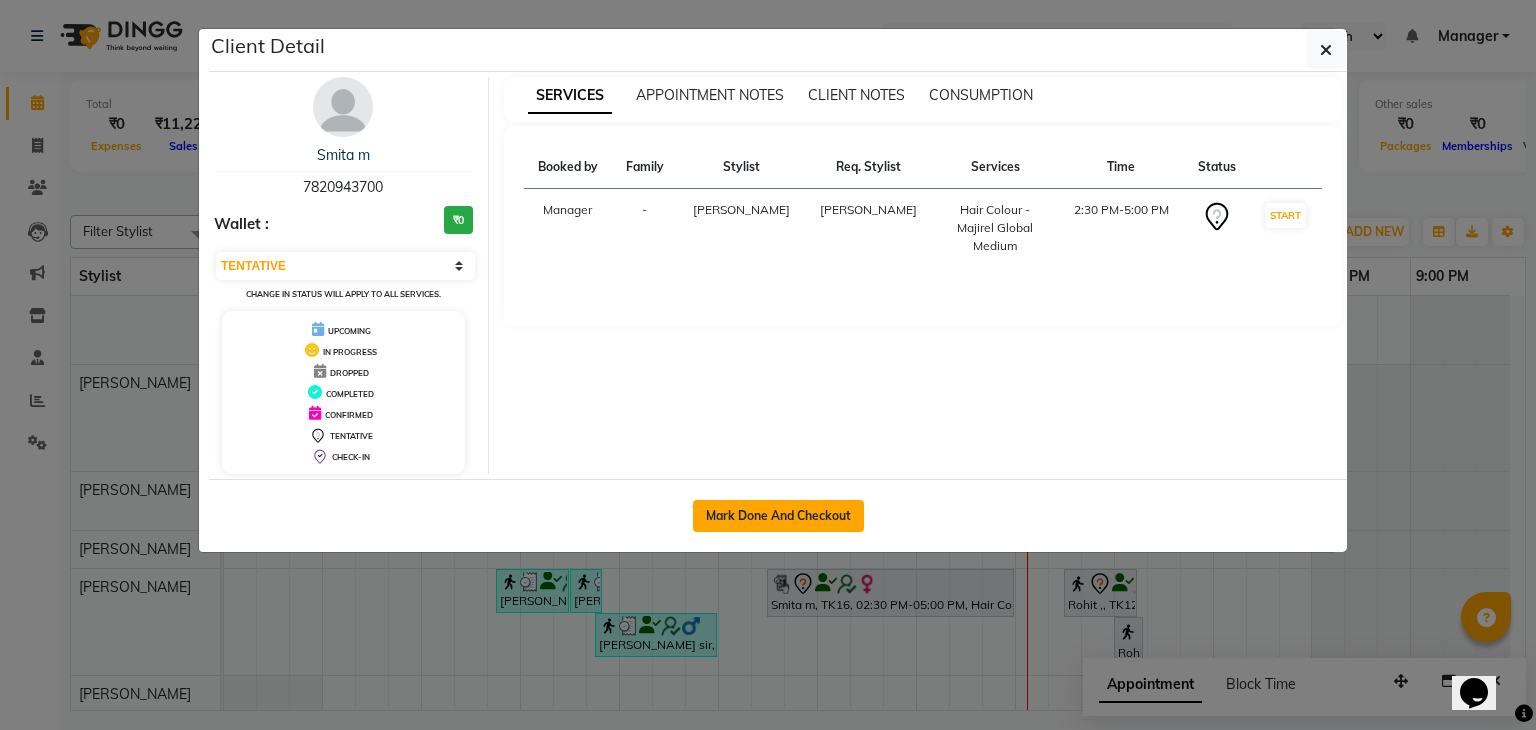 click on "Mark Done And Checkout" 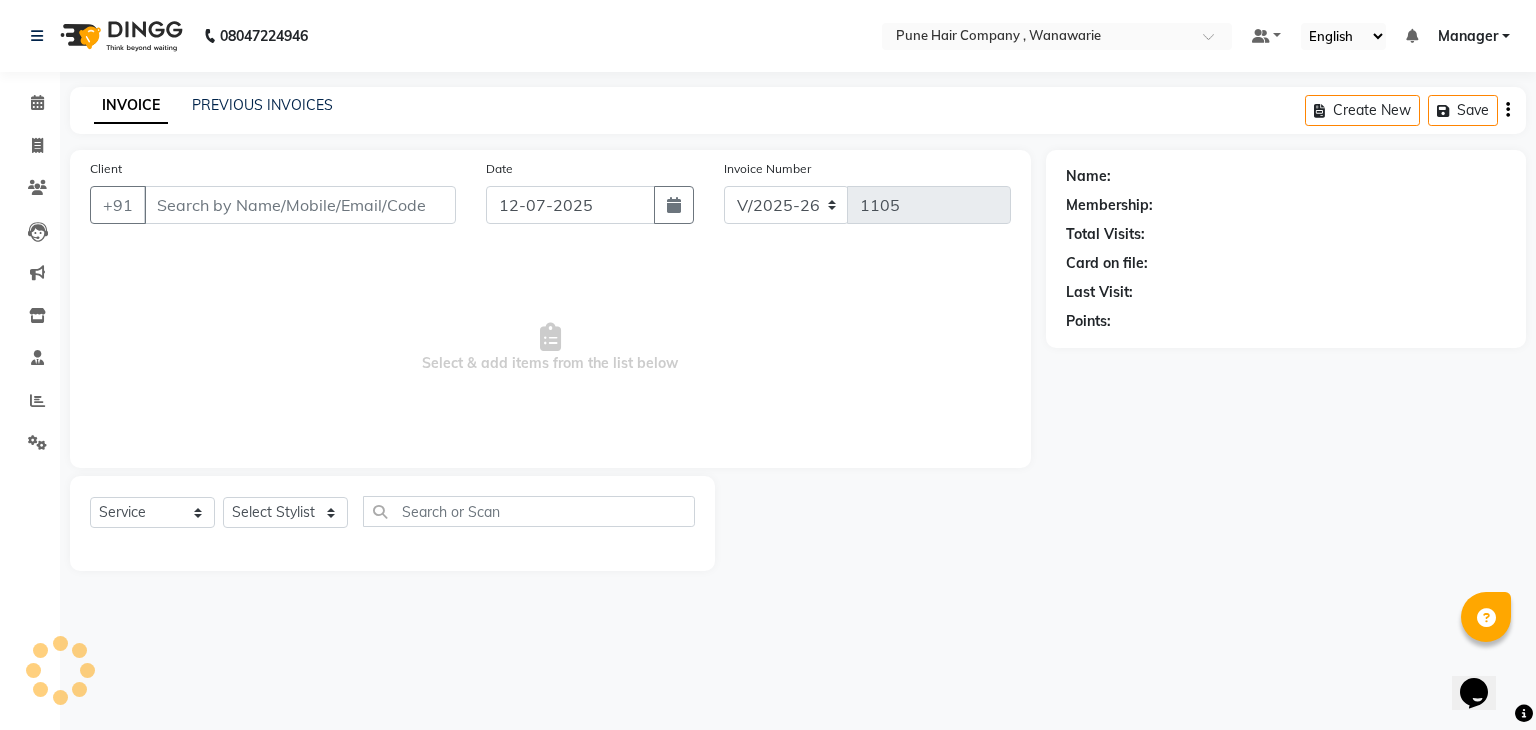 select on "3" 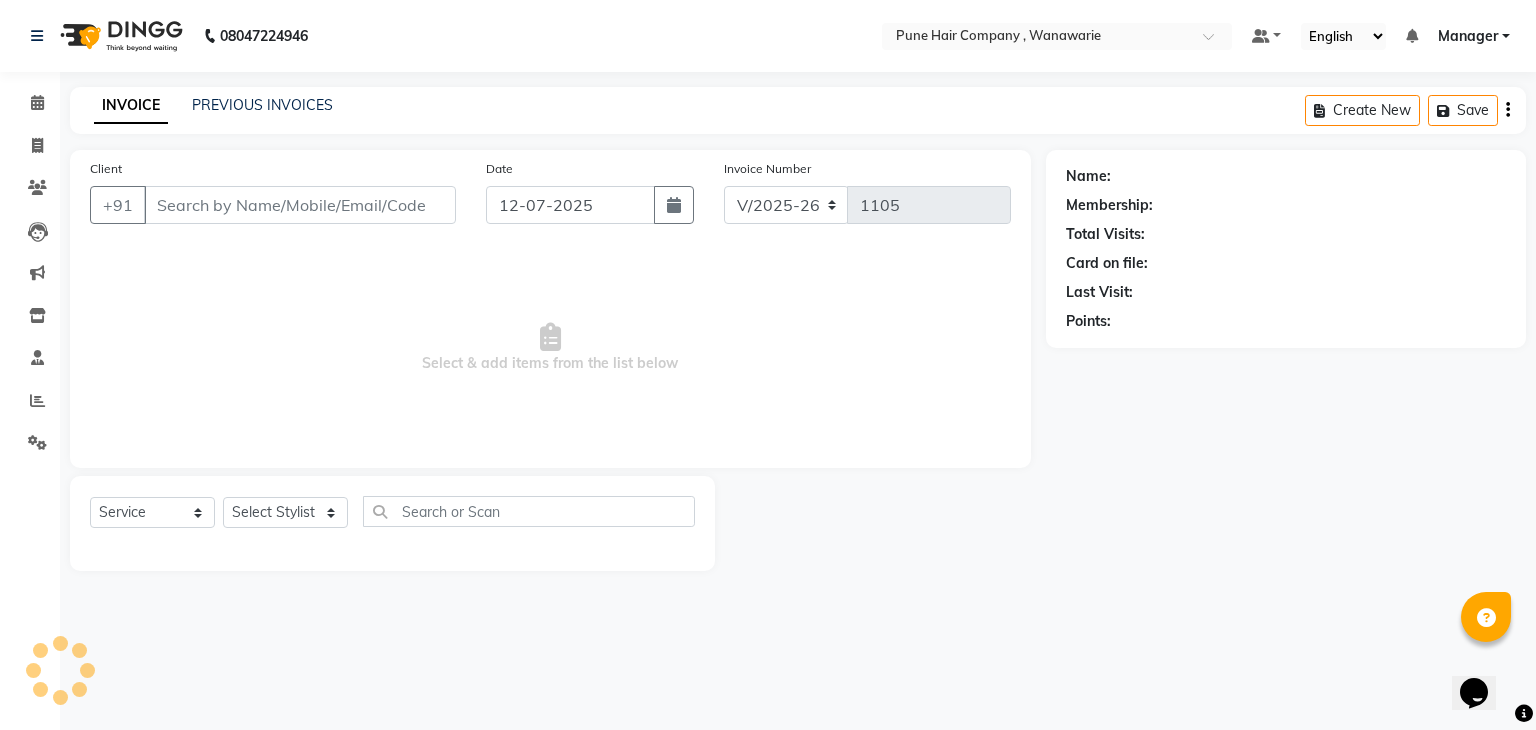 type on "7820943700" 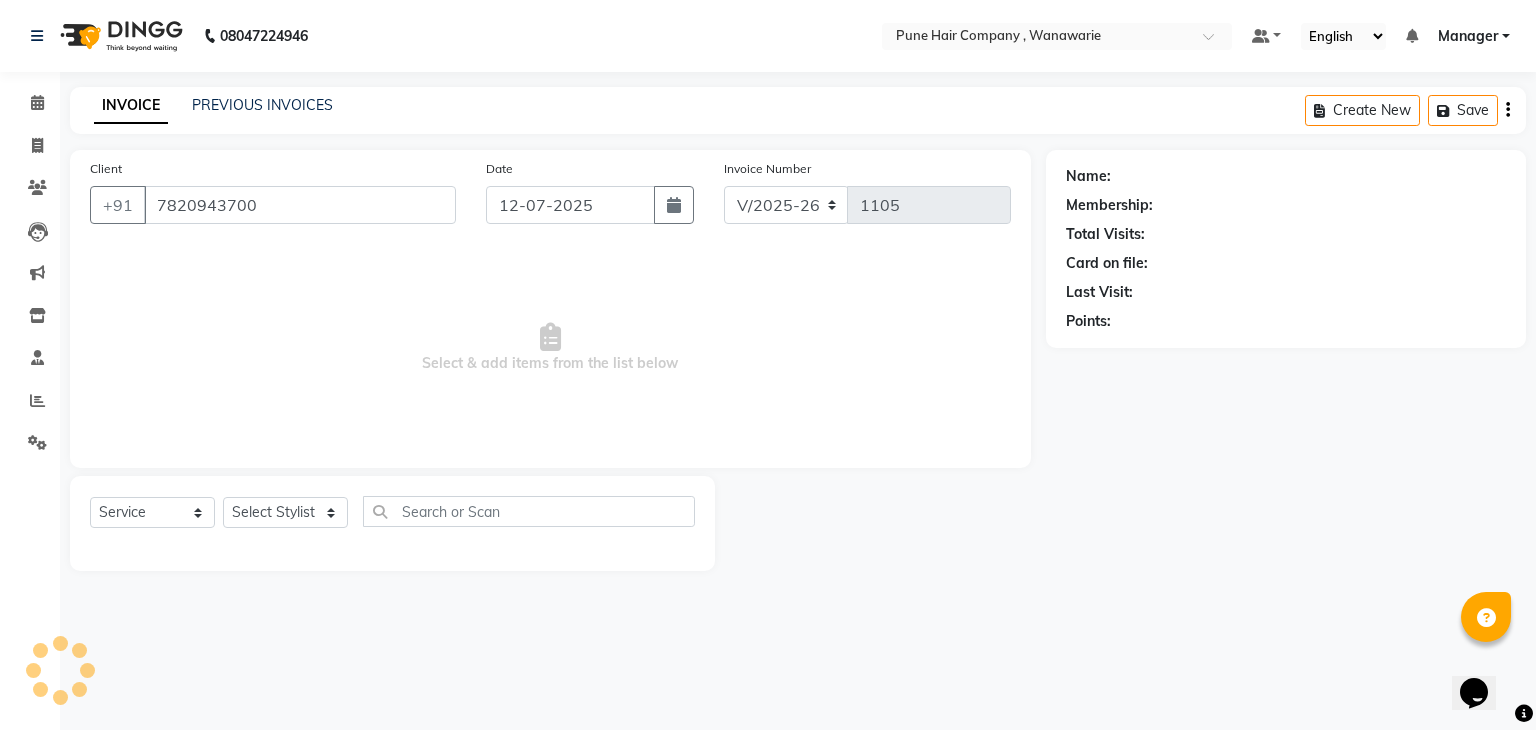 select on "74603" 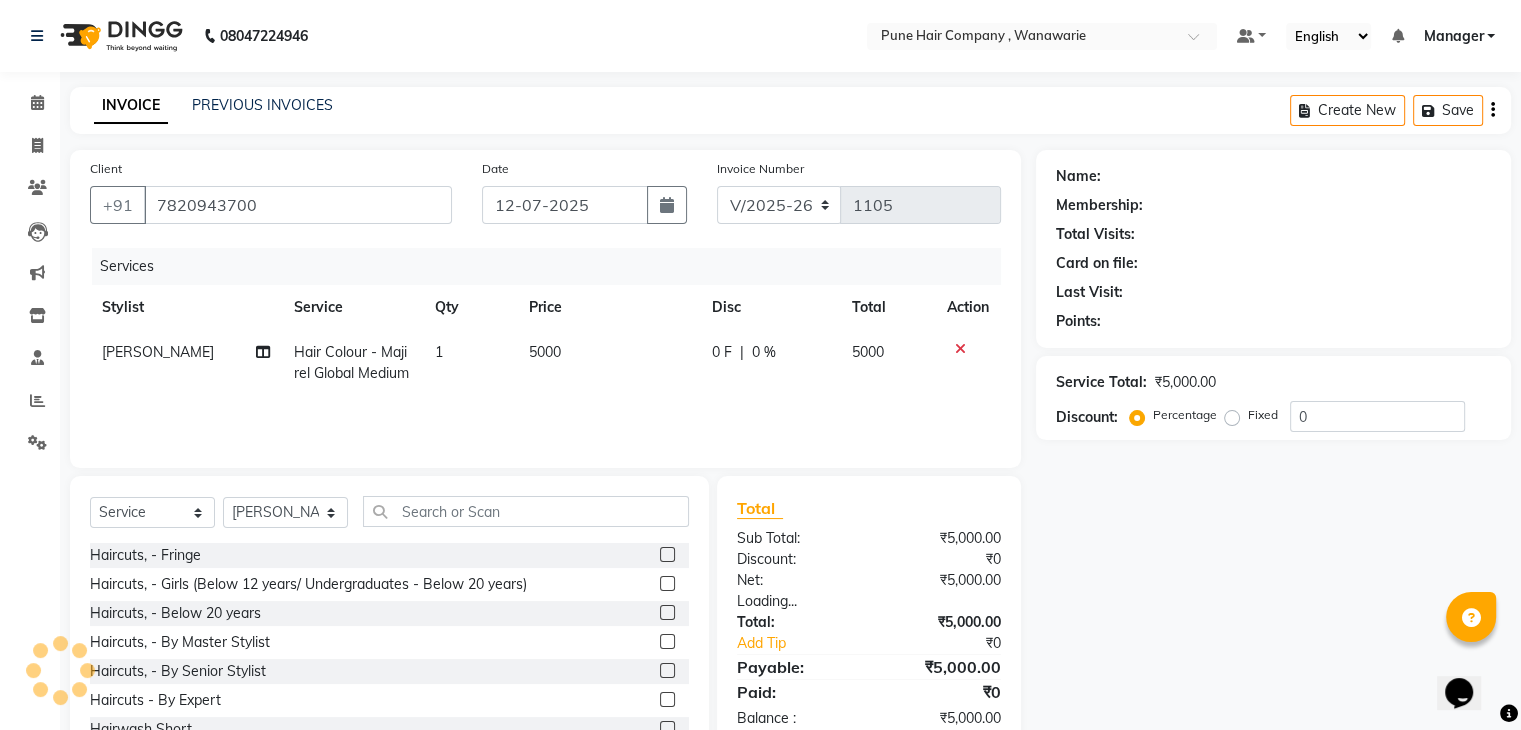 scroll, scrollTop: 72, scrollLeft: 0, axis: vertical 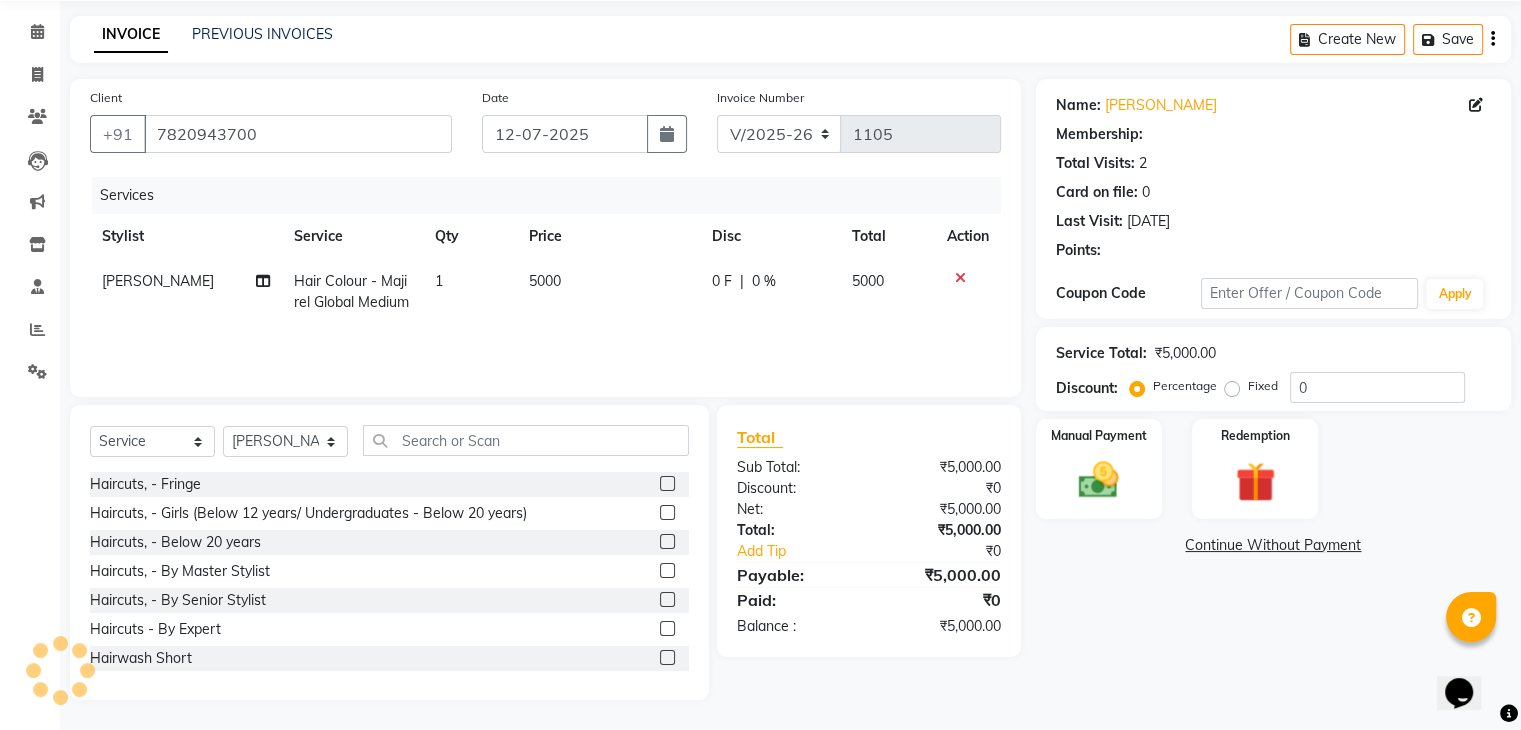 select on "1: Object" 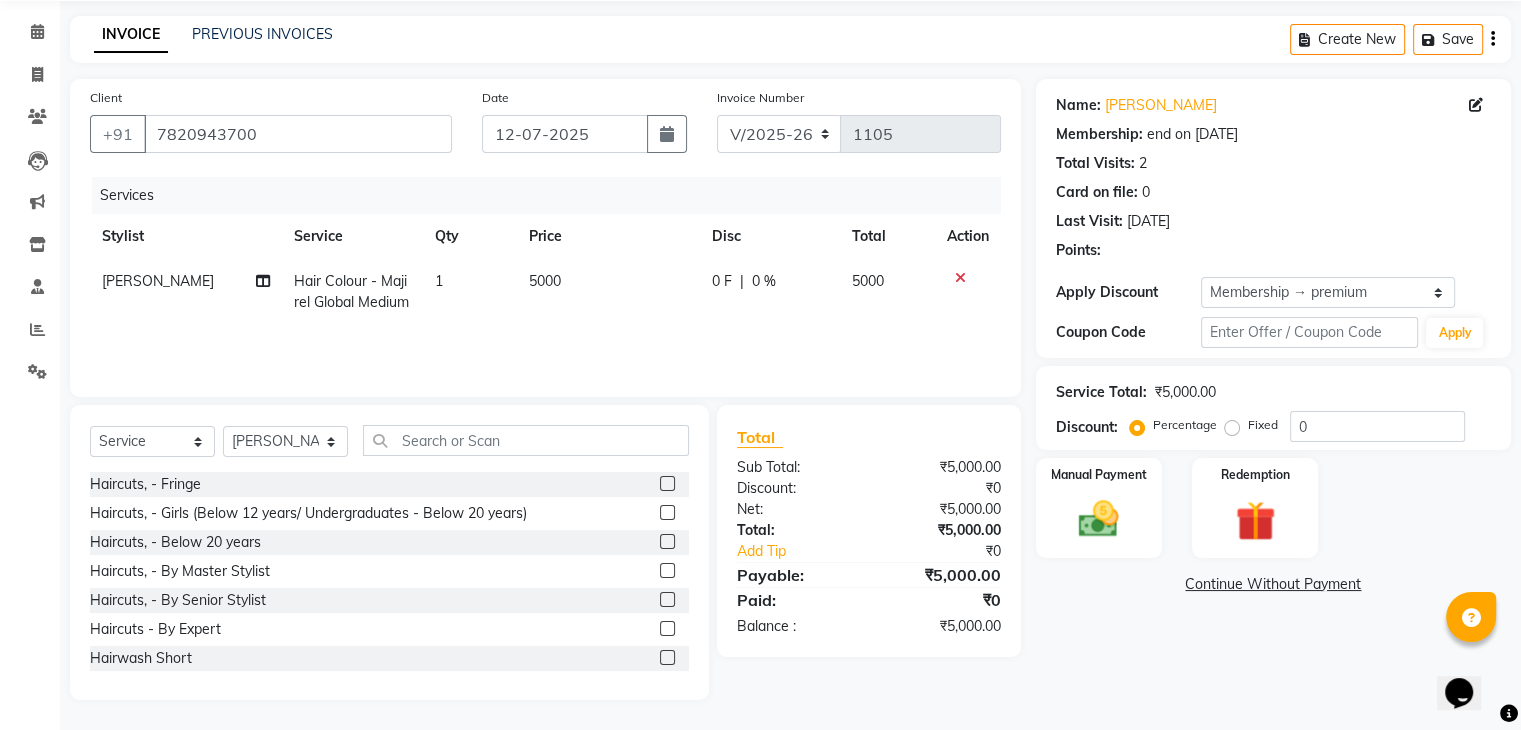 type on "20" 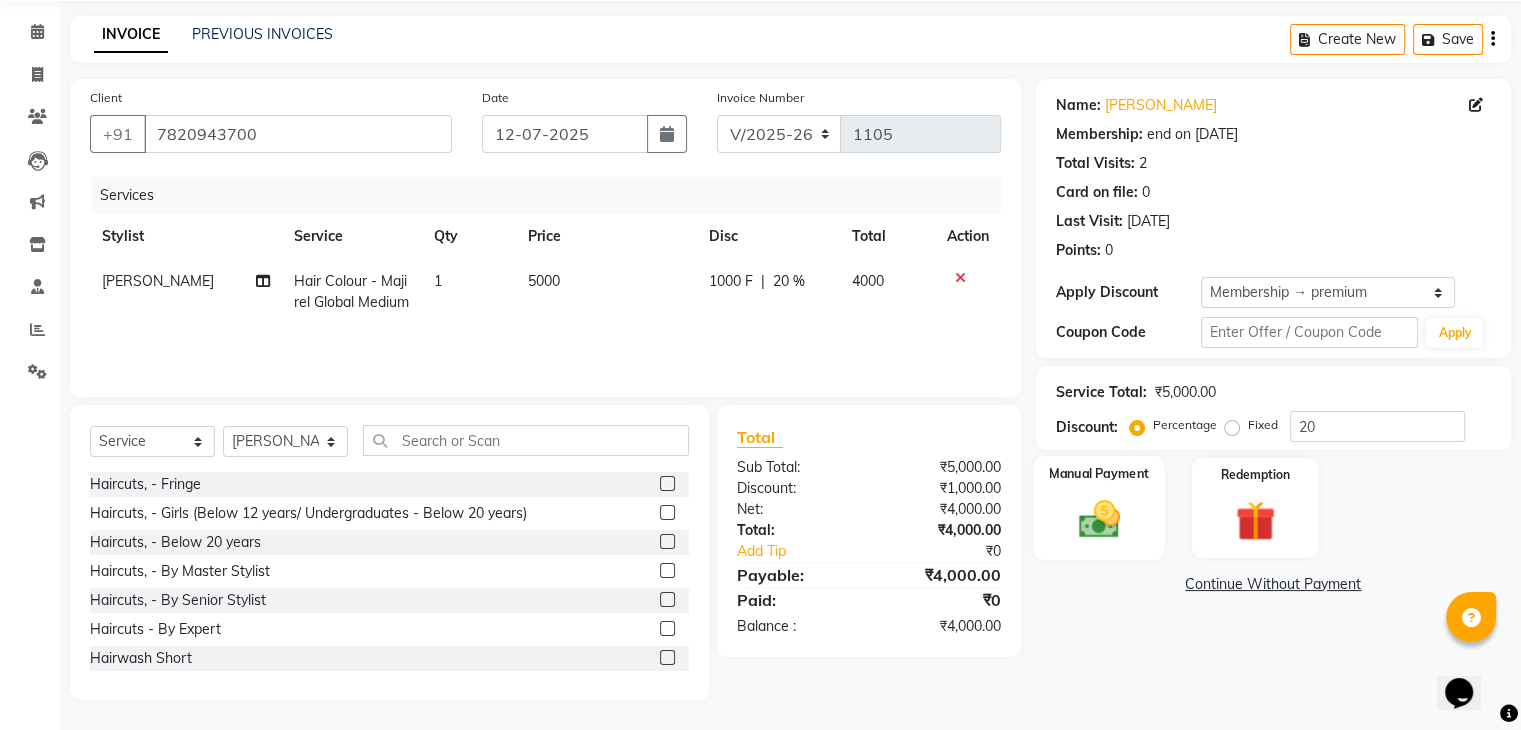click on "Manual Payment" 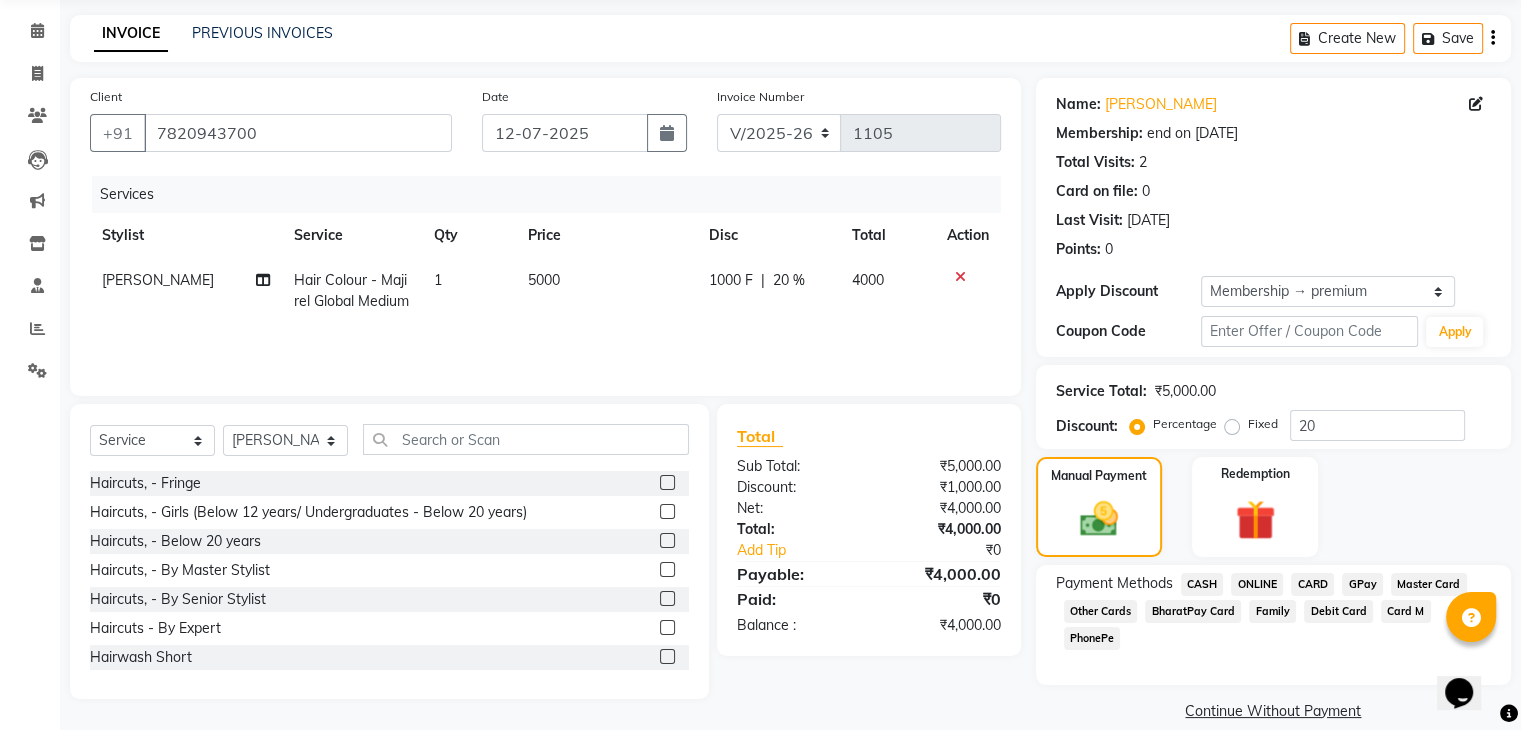 click on "CARD" 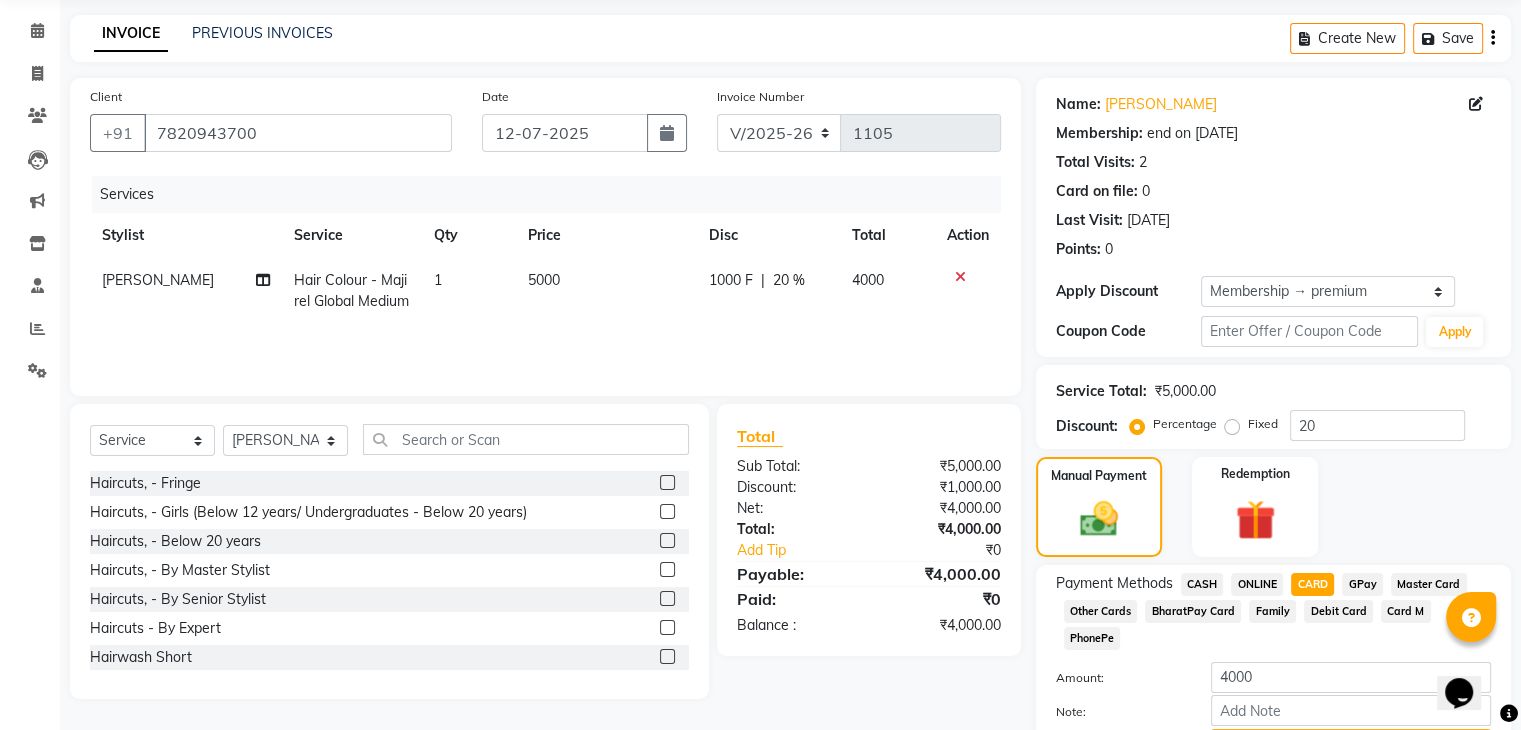scroll, scrollTop: 156, scrollLeft: 0, axis: vertical 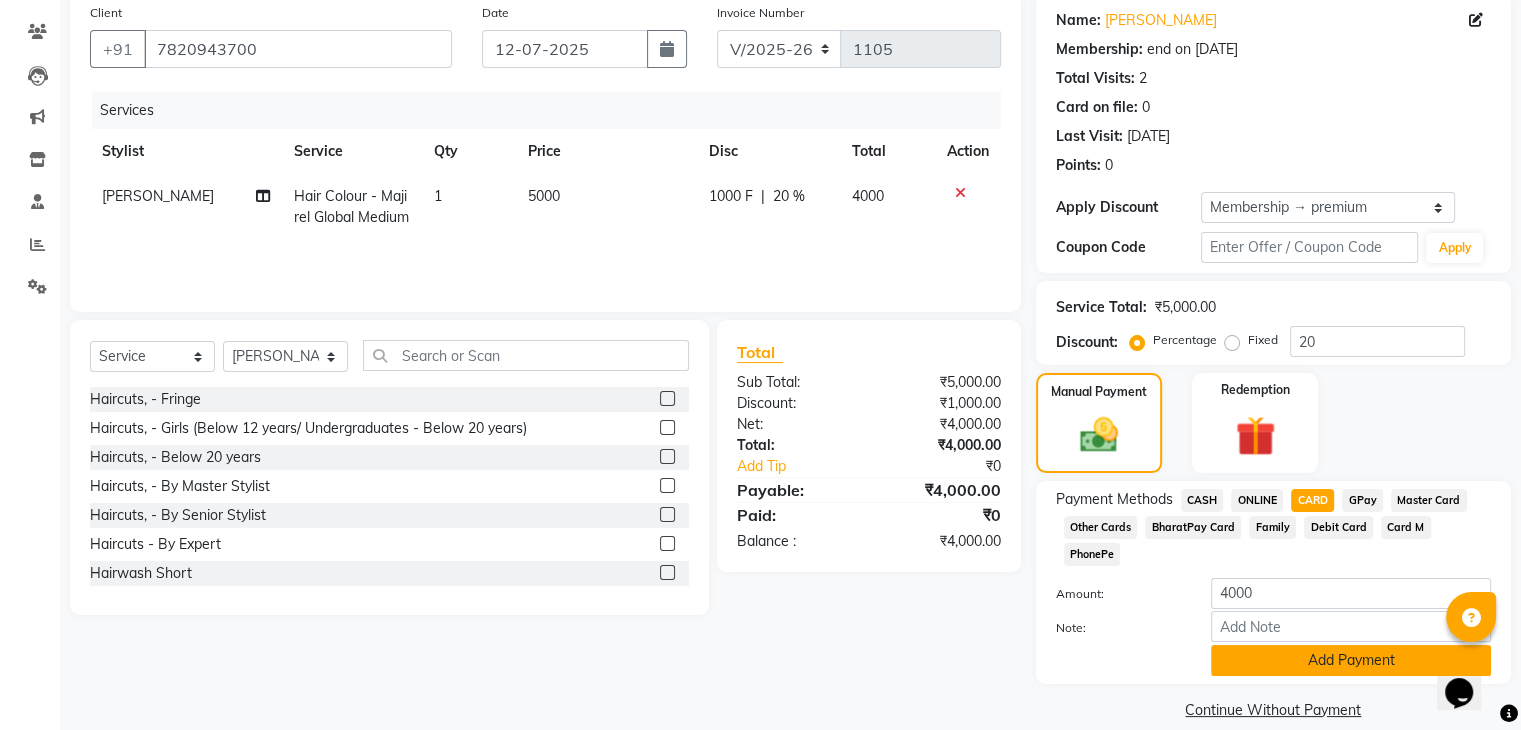 click on "Add Payment" 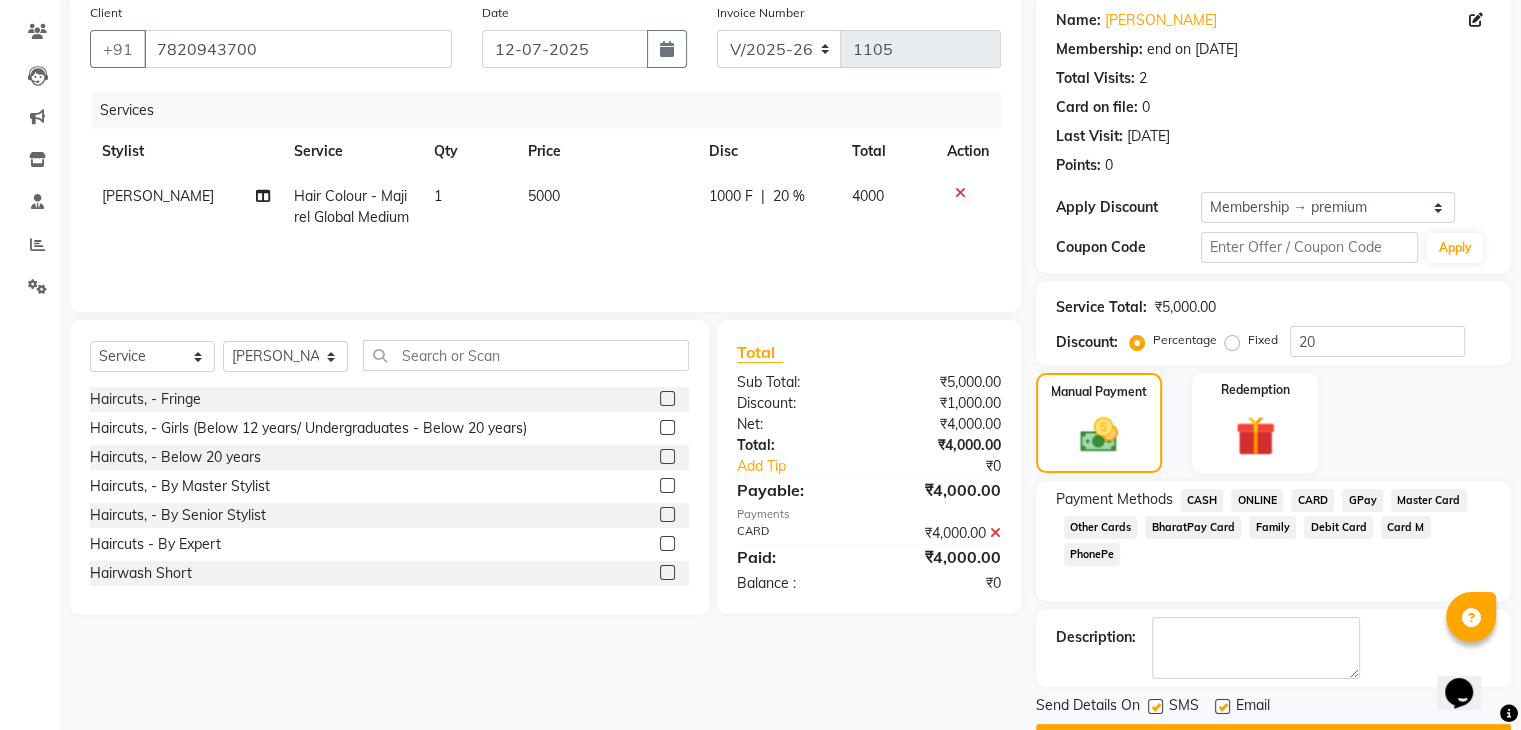 scroll, scrollTop: 209, scrollLeft: 0, axis: vertical 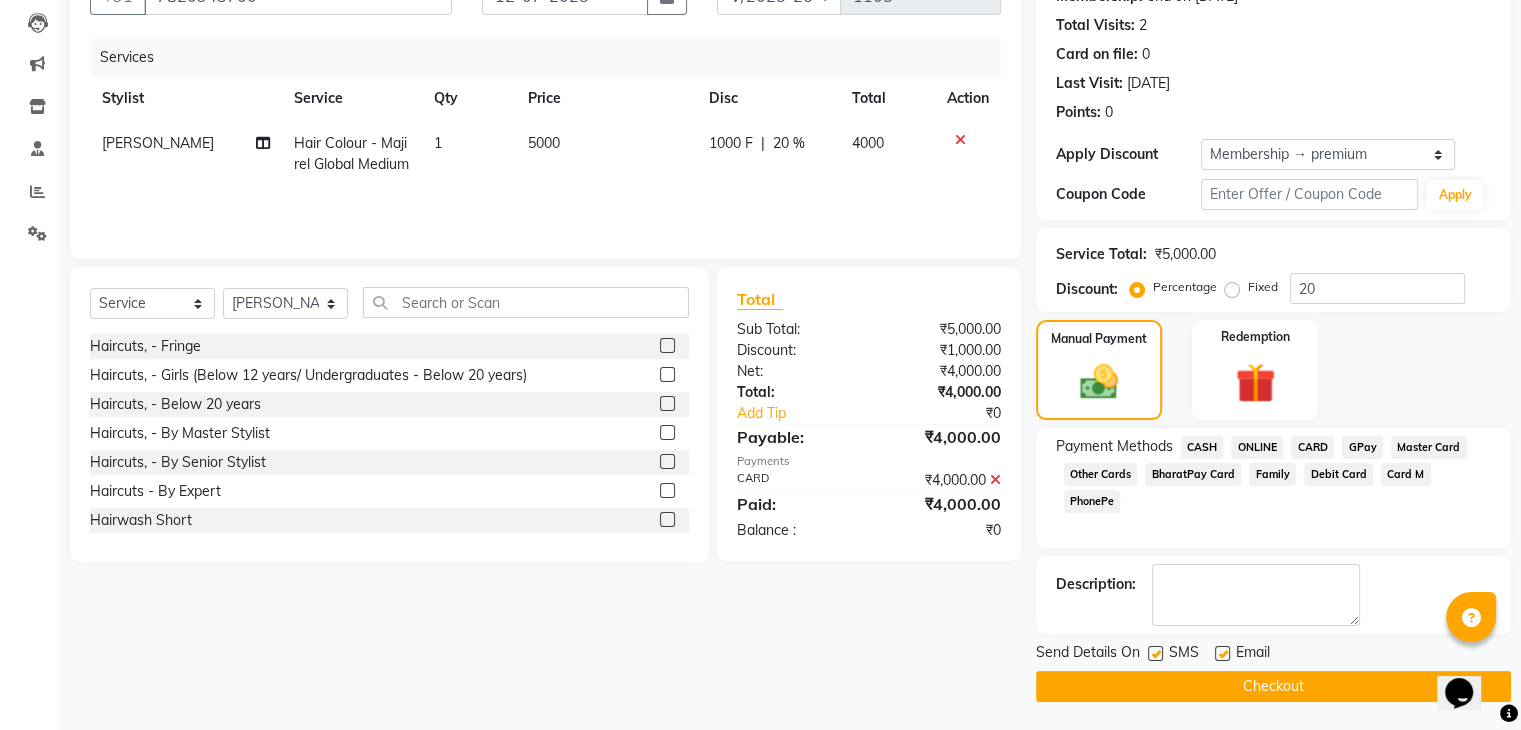 click on "Checkout" 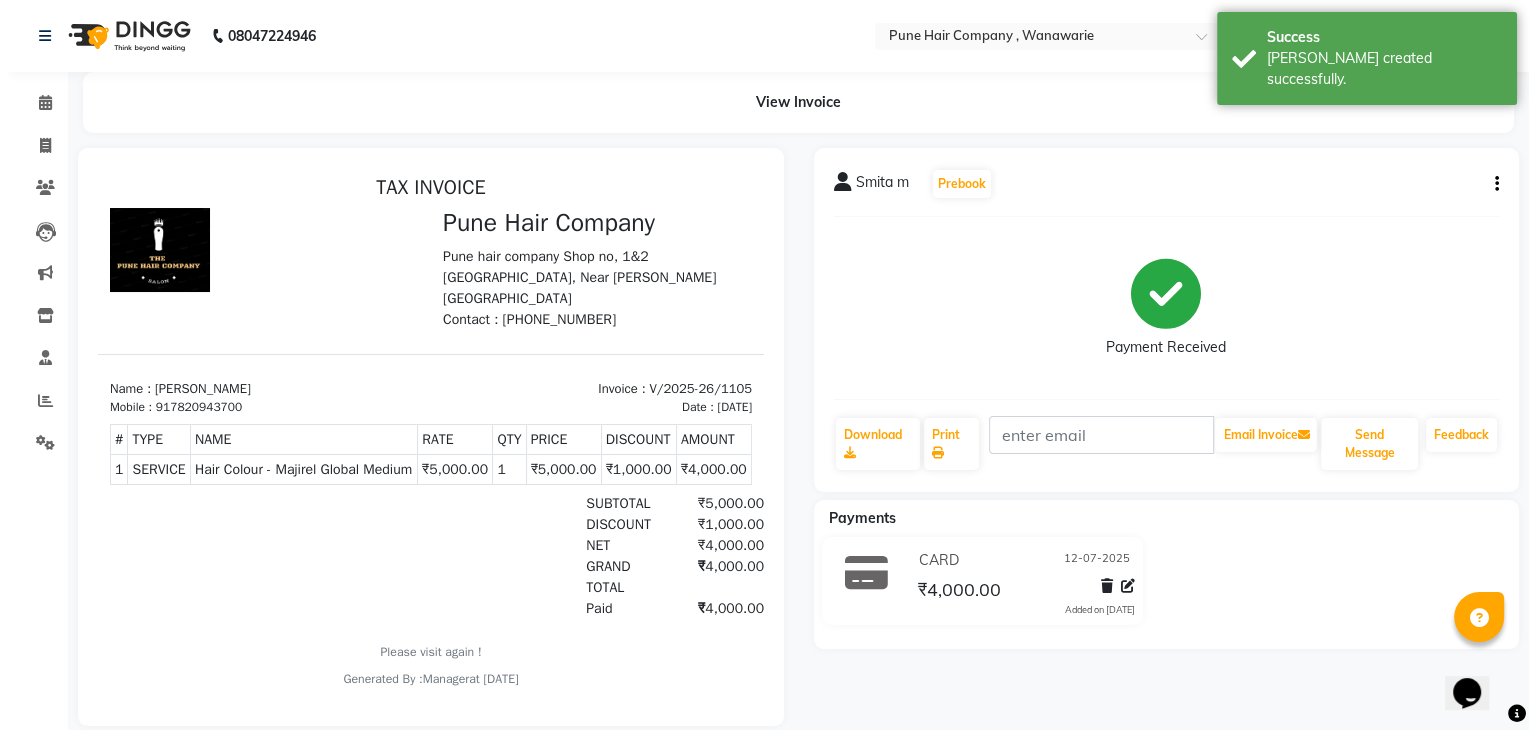 scroll, scrollTop: 0, scrollLeft: 0, axis: both 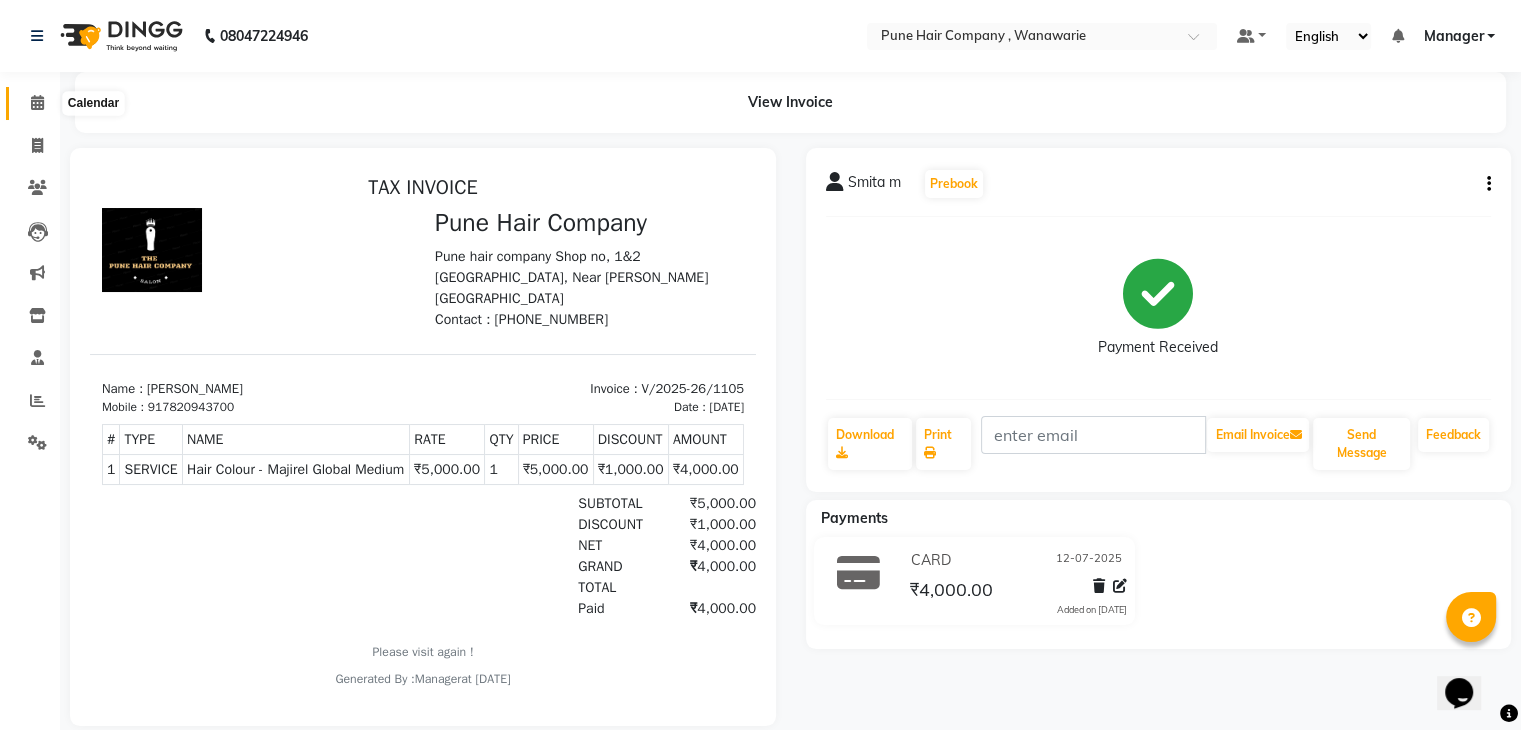 click 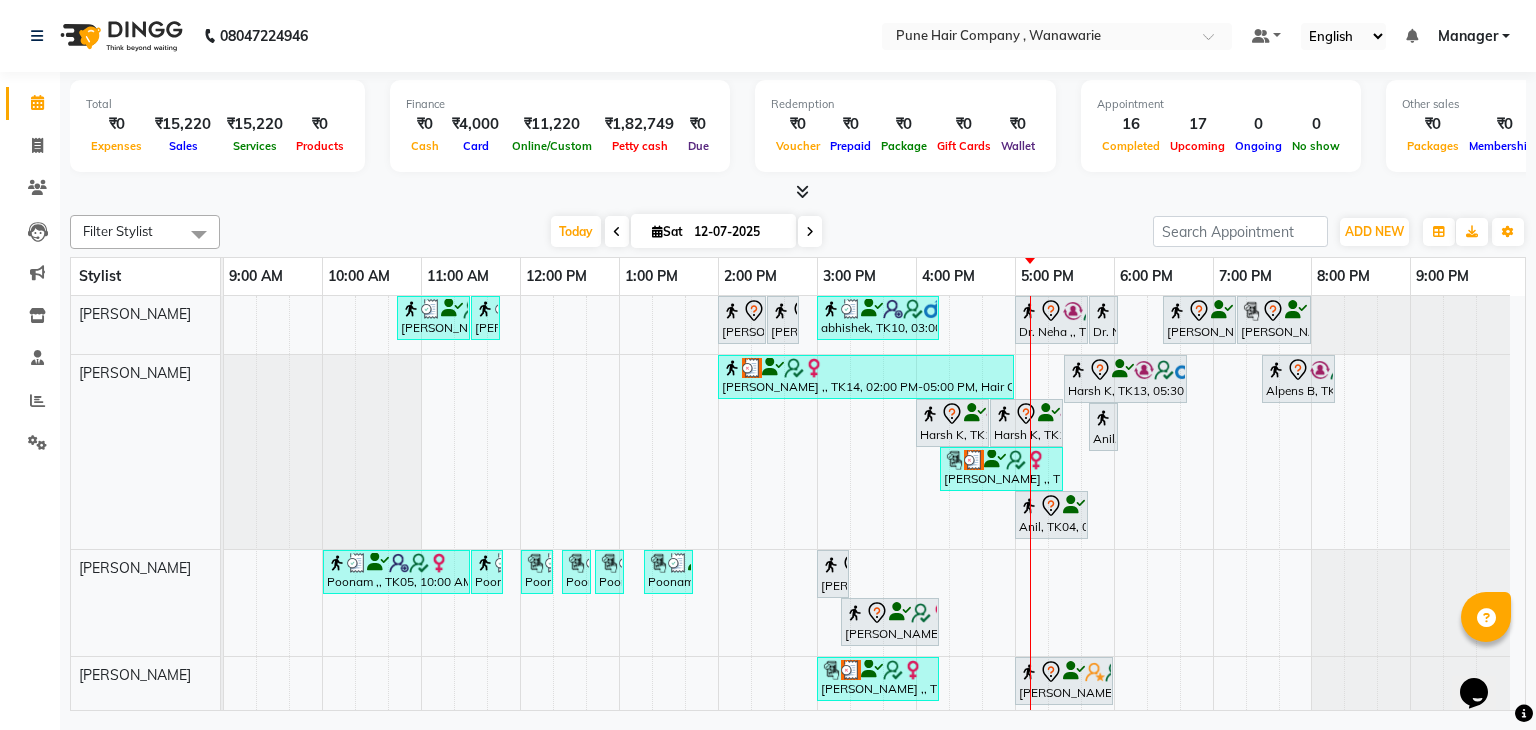 scroll, scrollTop: 114, scrollLeft: 0, axis: vertical 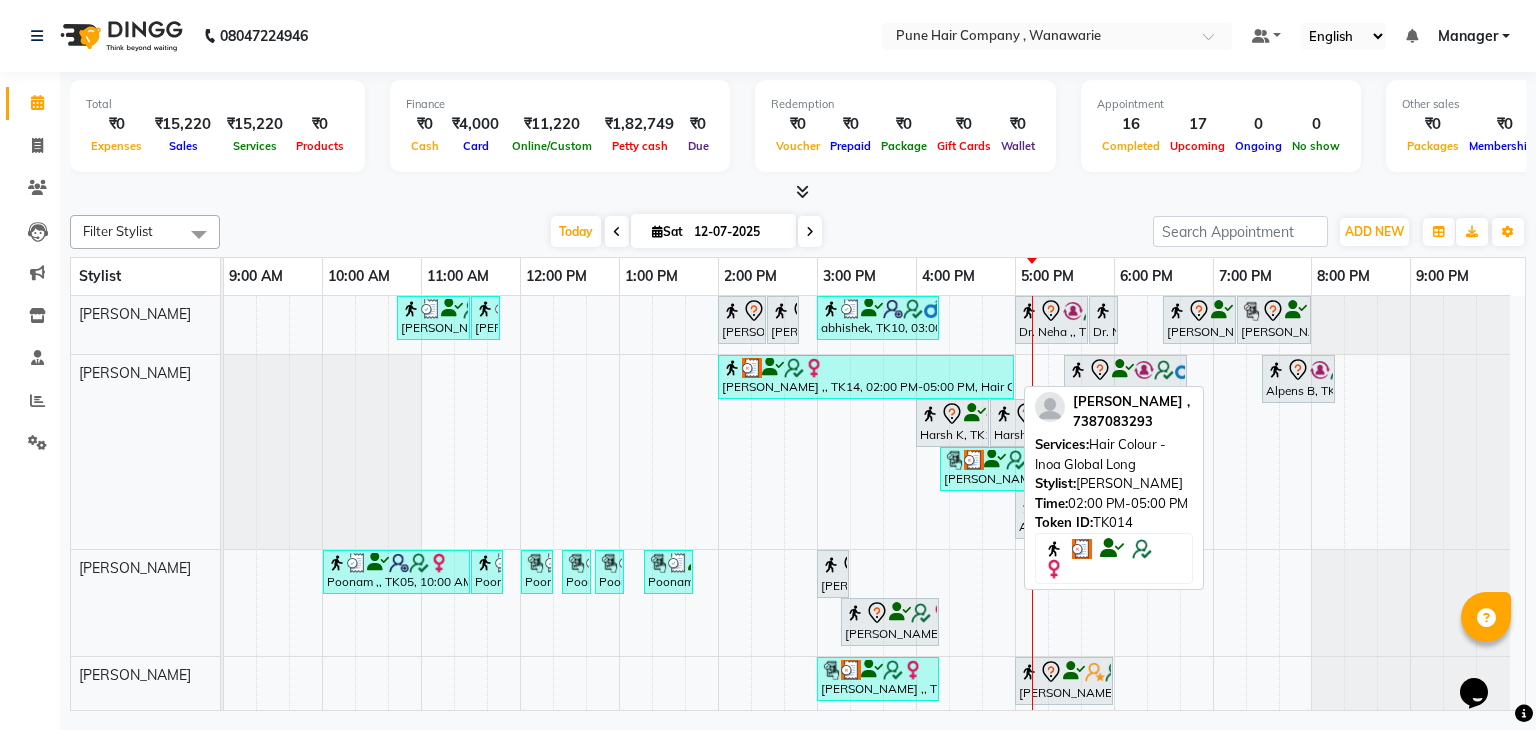 click on "[PERSON_NAME] ,, TK14, 02:00 PM-05:00 PM, Hair Colour - Inoa Global Long" at bounding box center (866, 377) 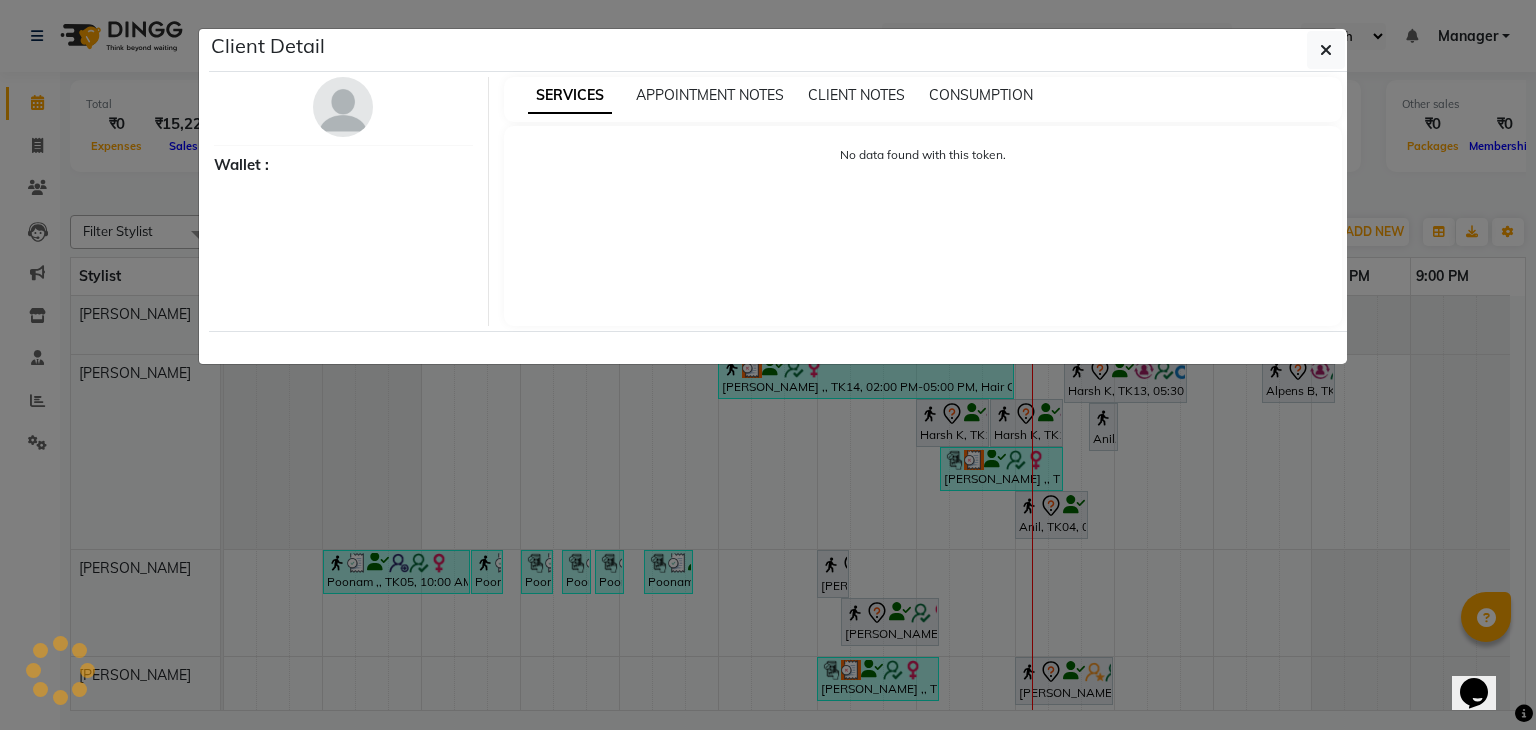 select on "3" 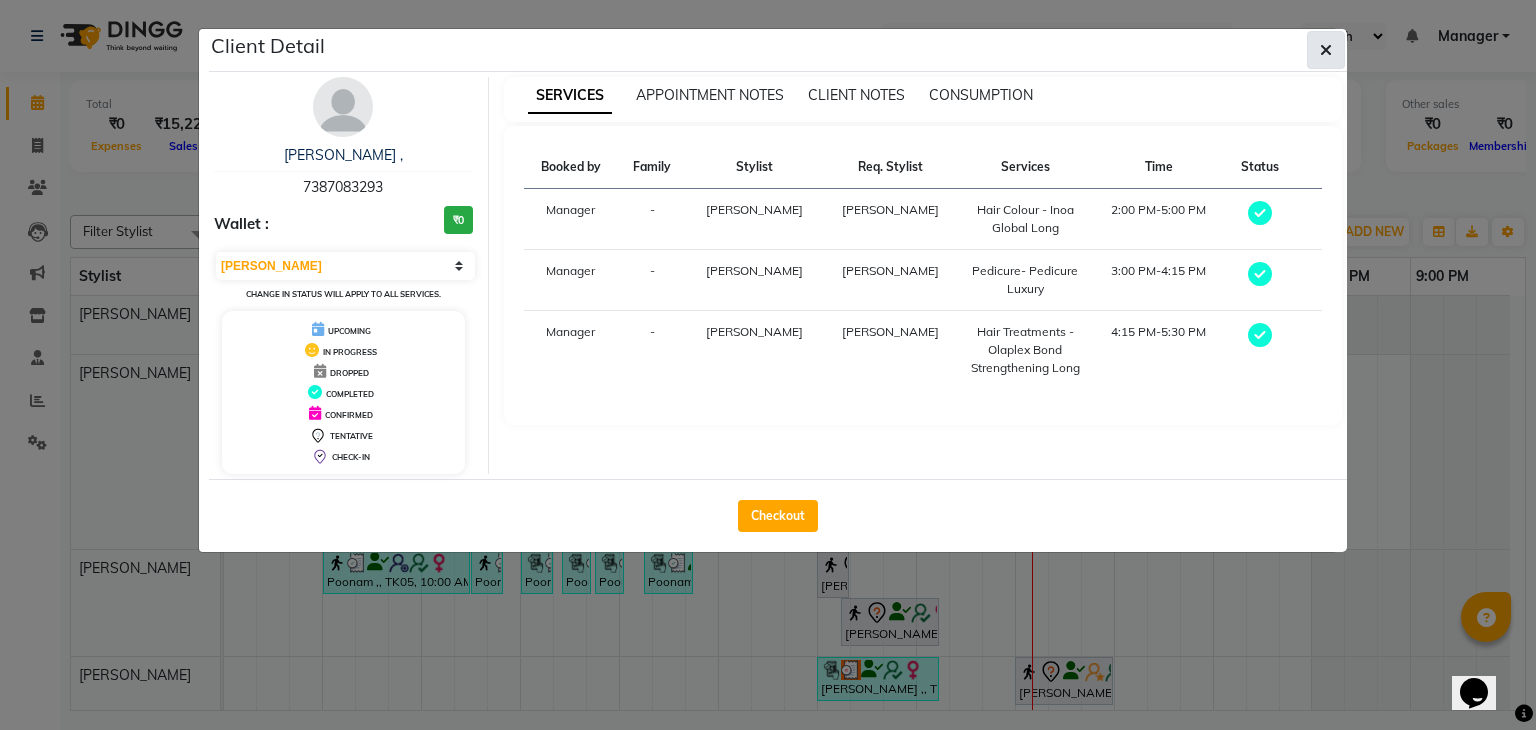click 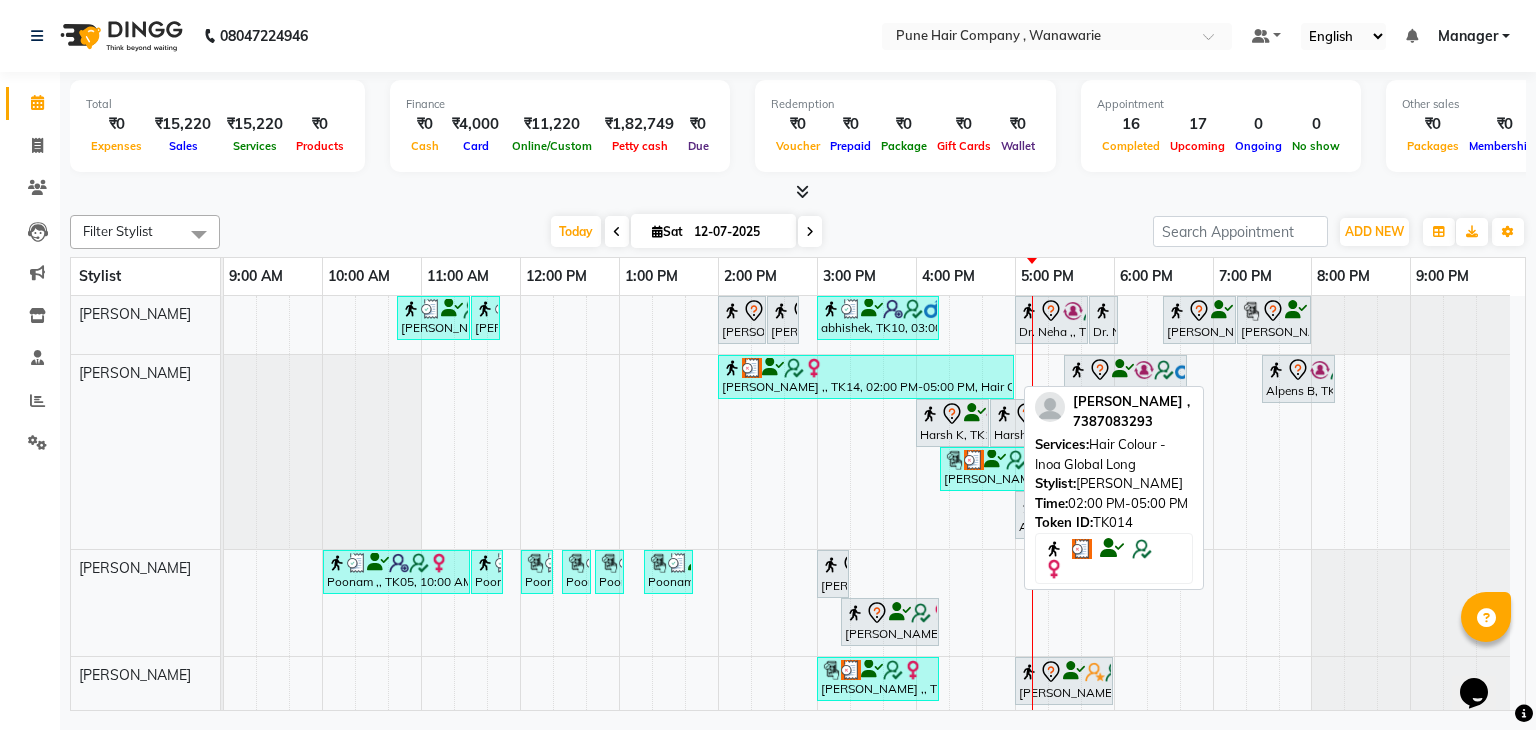 scroll, scrollTop: 185, scrollLeft: 0, axis: vertical 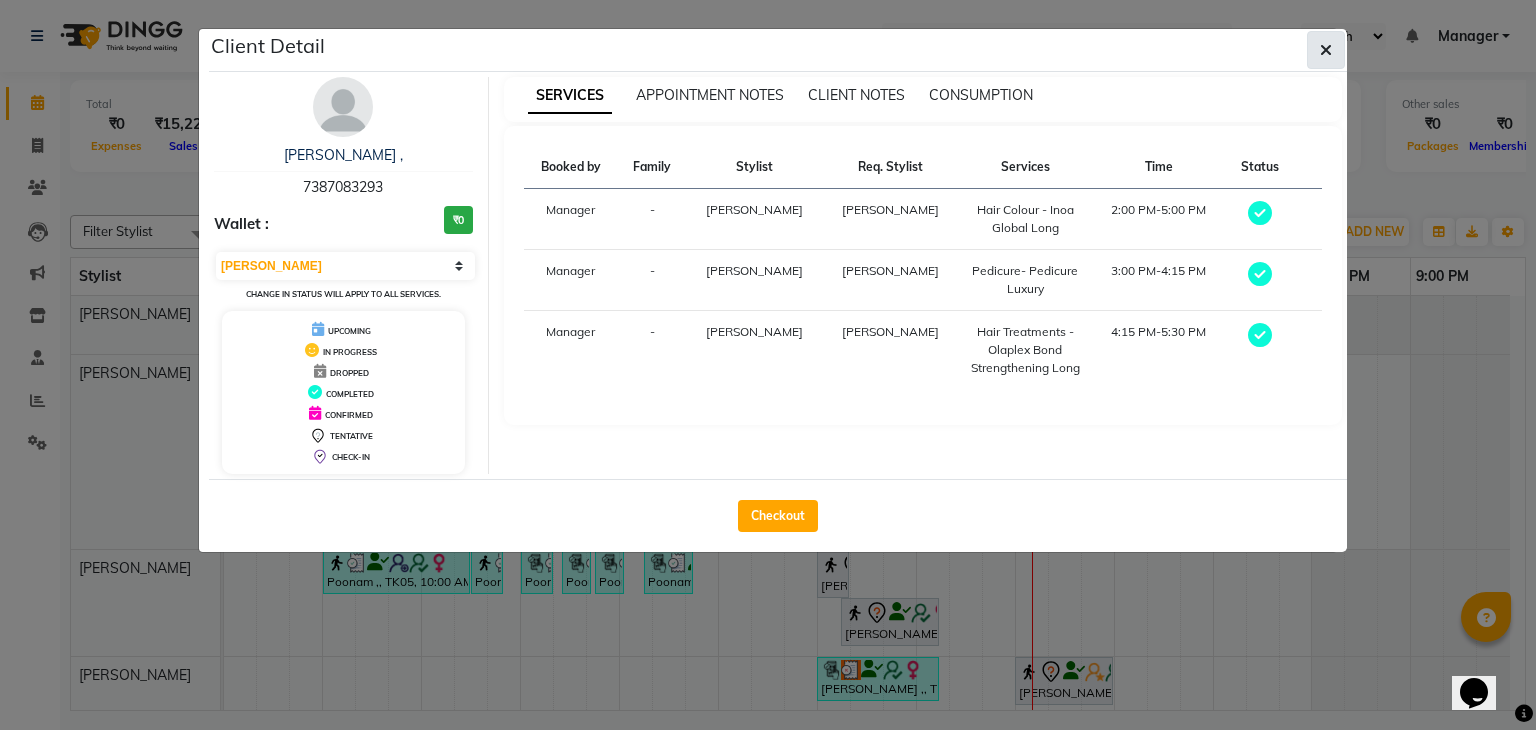 click 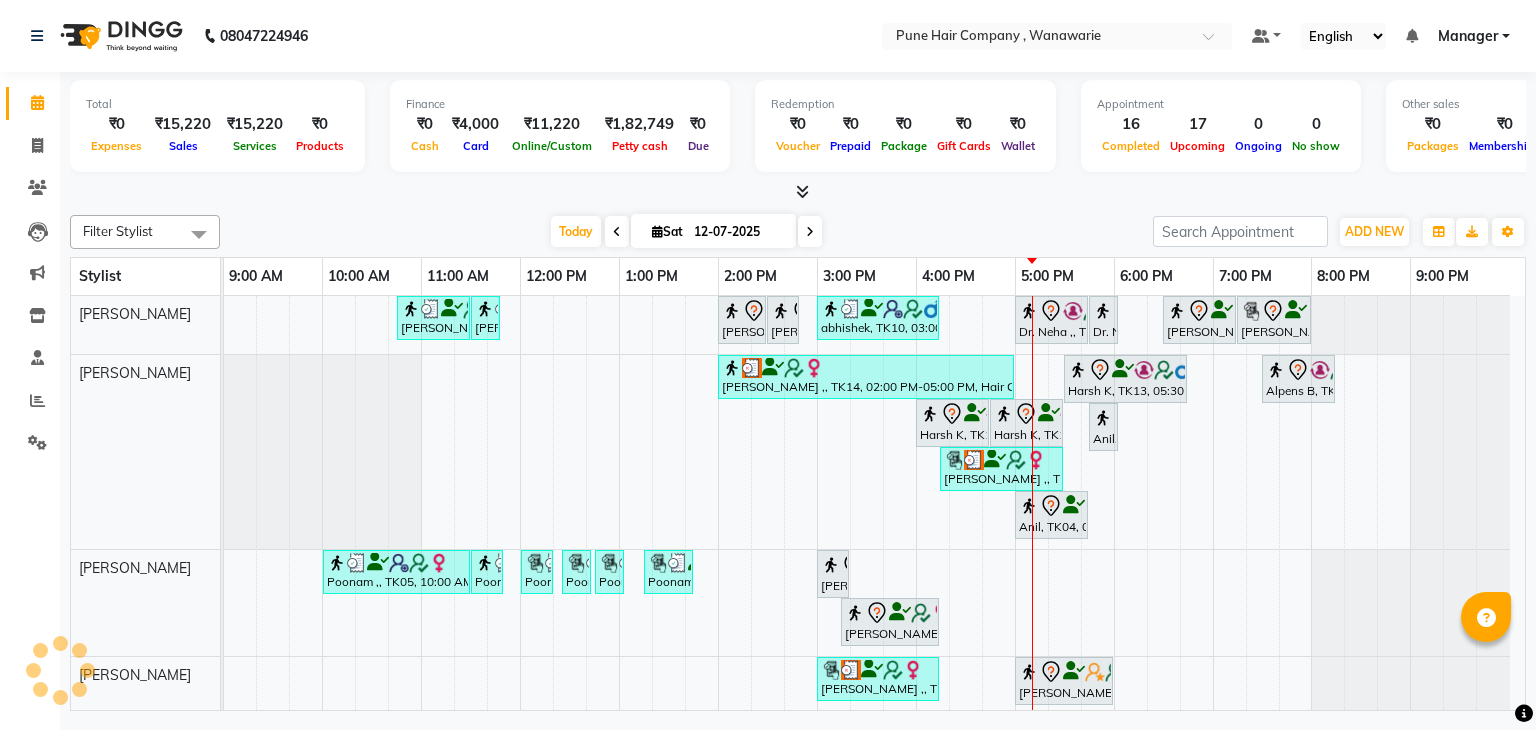 scroll, scrollTop: 0, scrollLeft: 0, axis: both 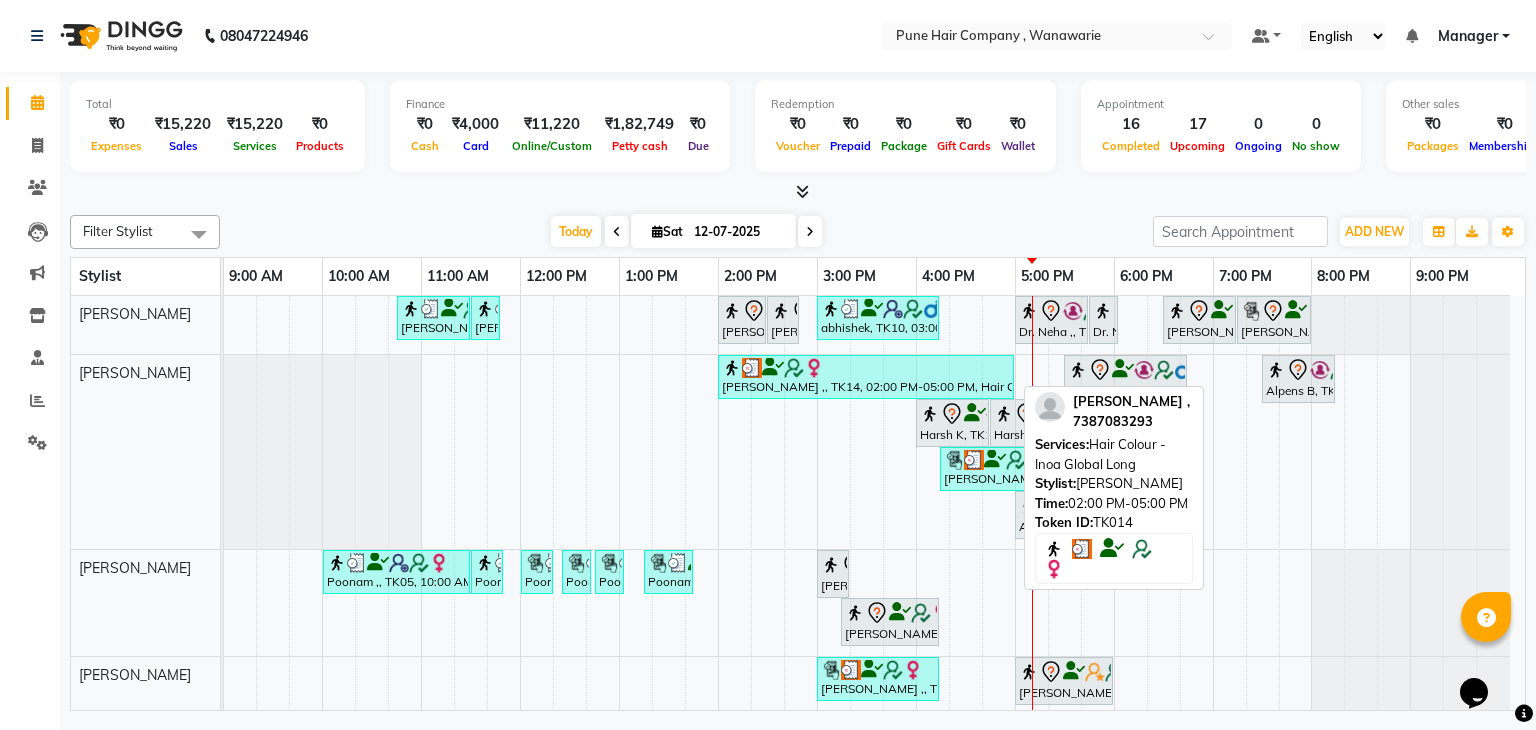click at bounding box center [866, 368] 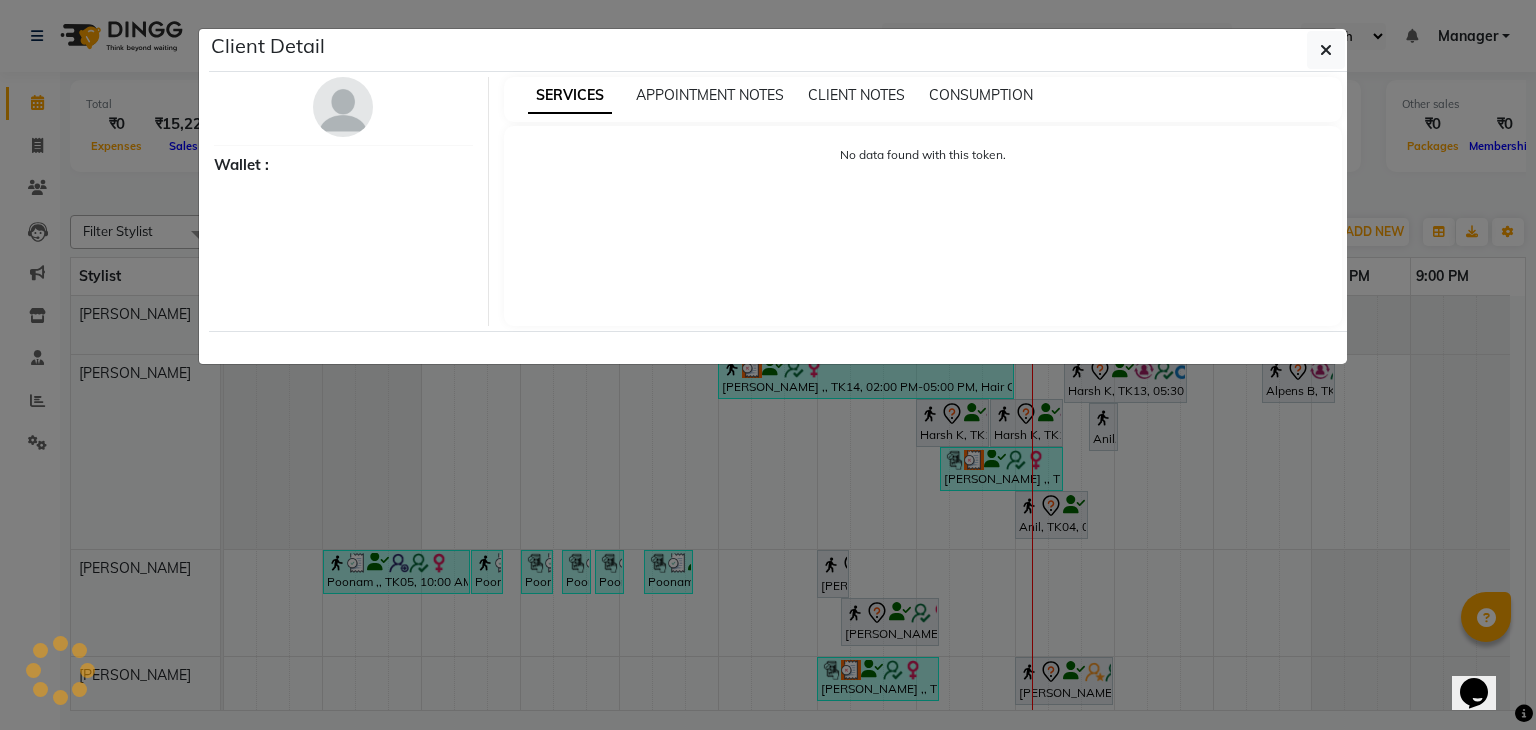 select on "3" 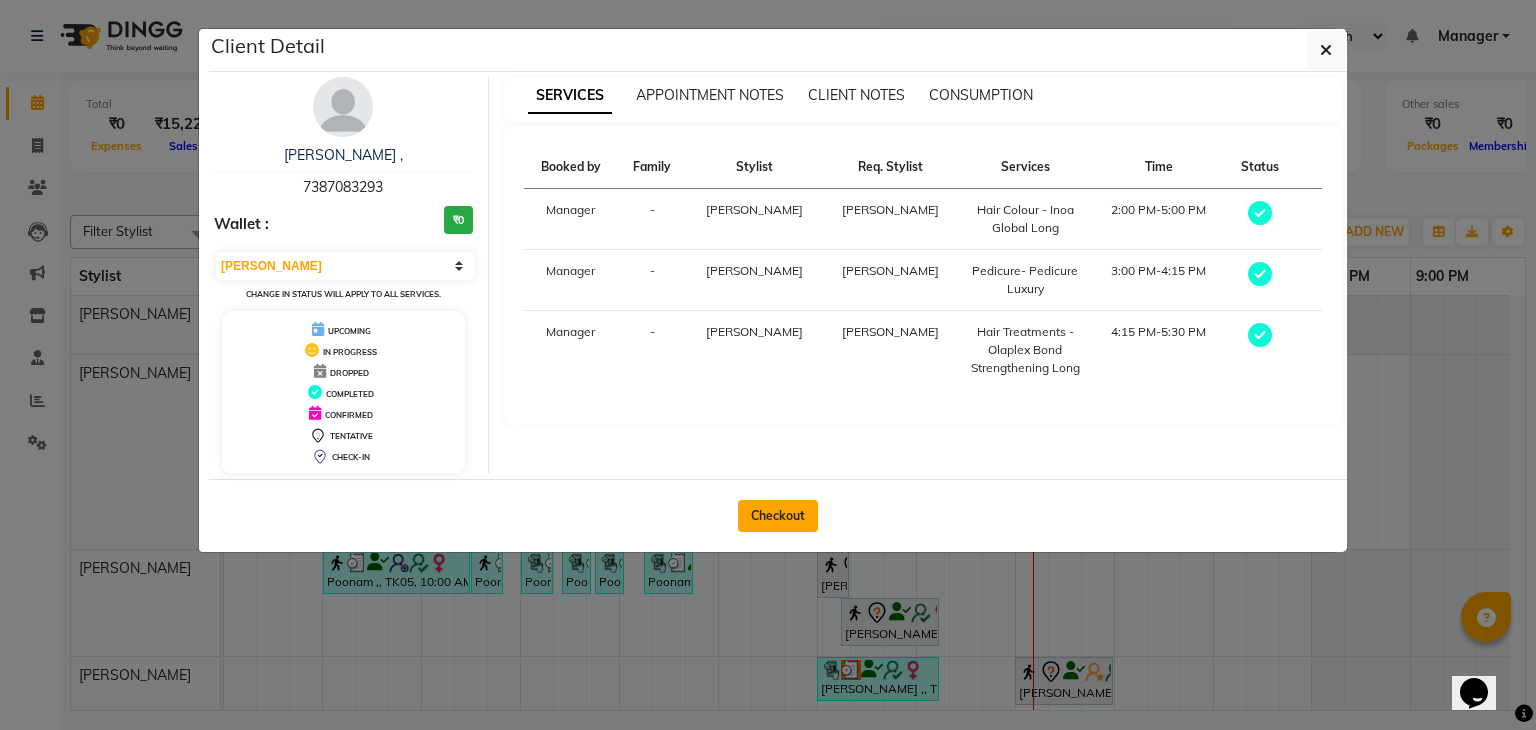 click on "Checkout" 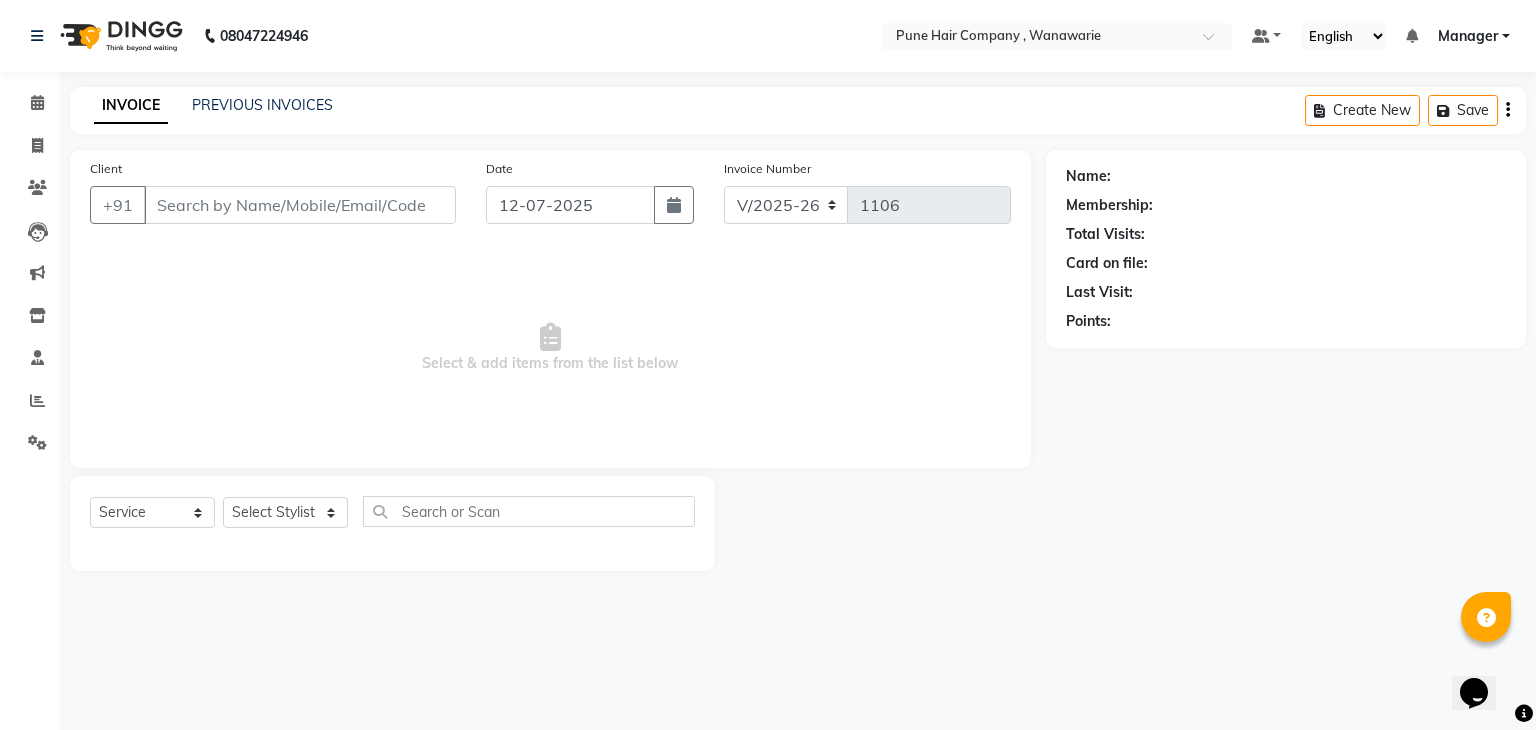 type on "7387083293" 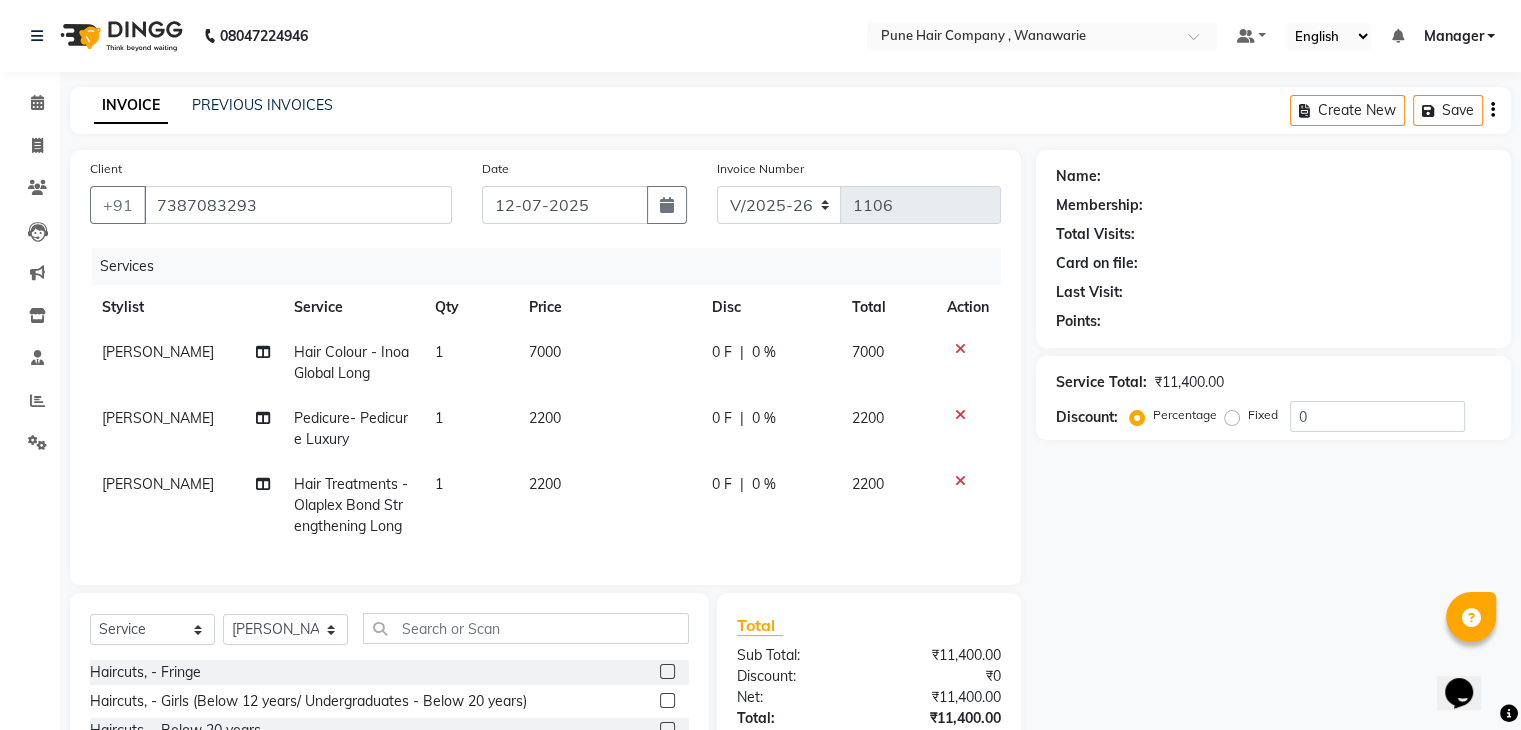 select on "1: Object" 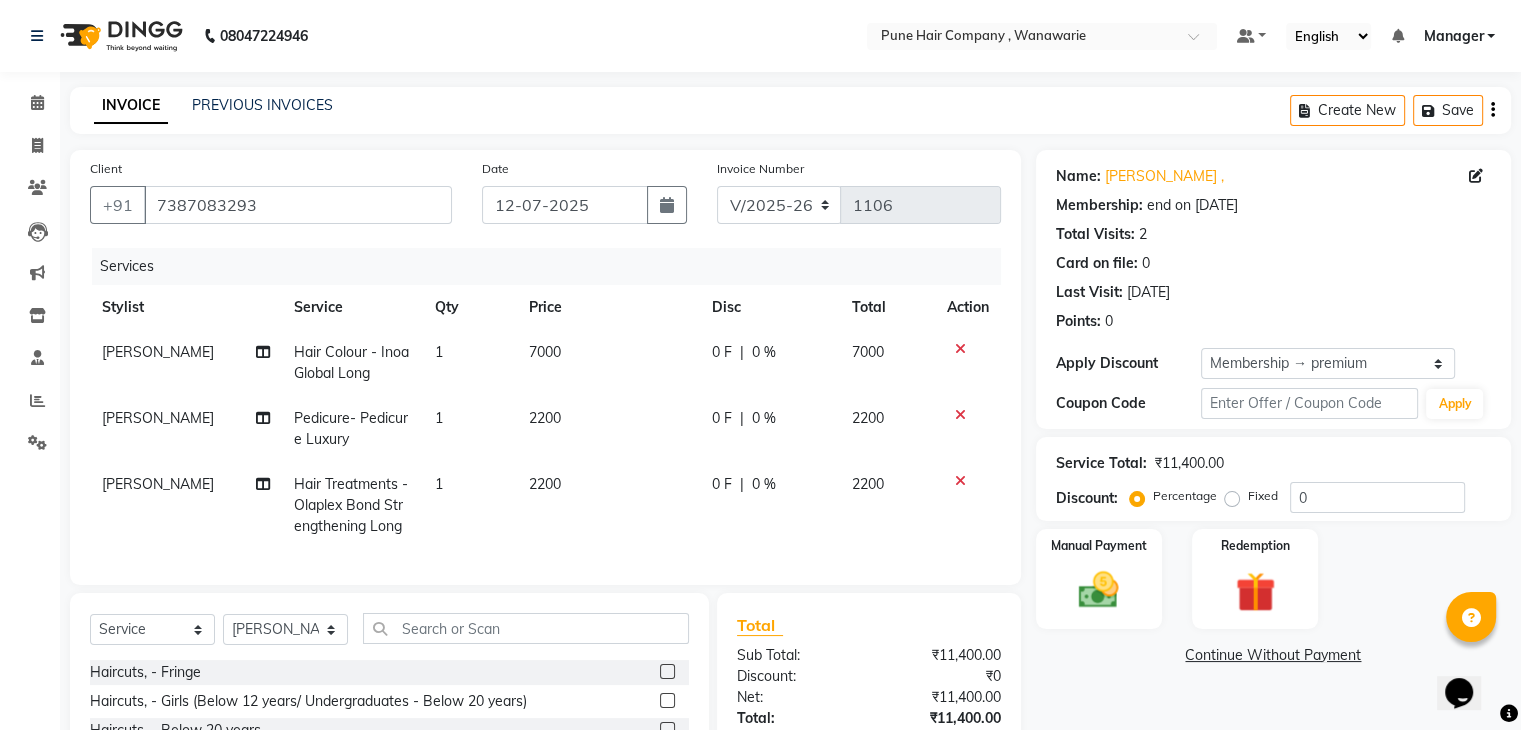 type on "20" 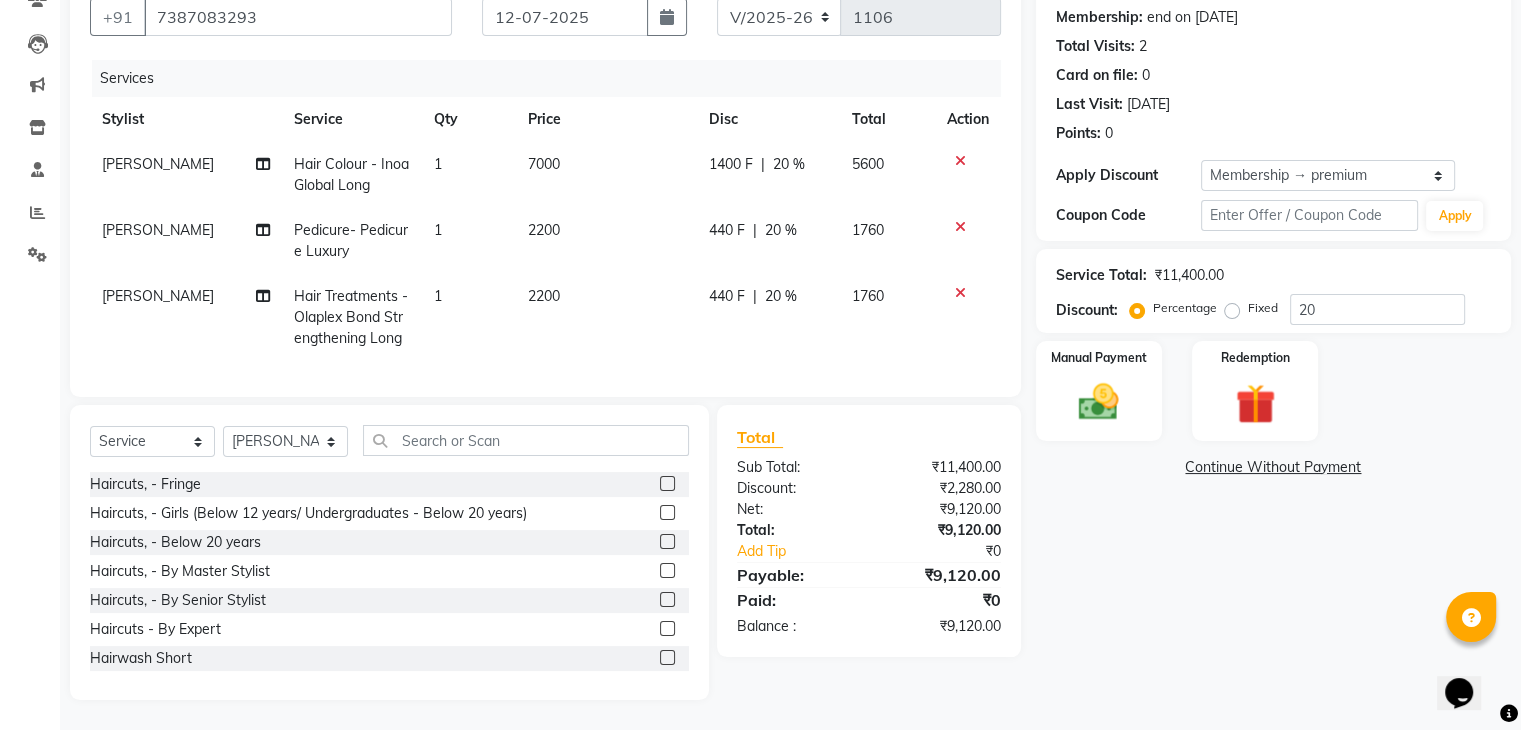scroll, scrollTop: 0, scrollLeft: 0, axis: both 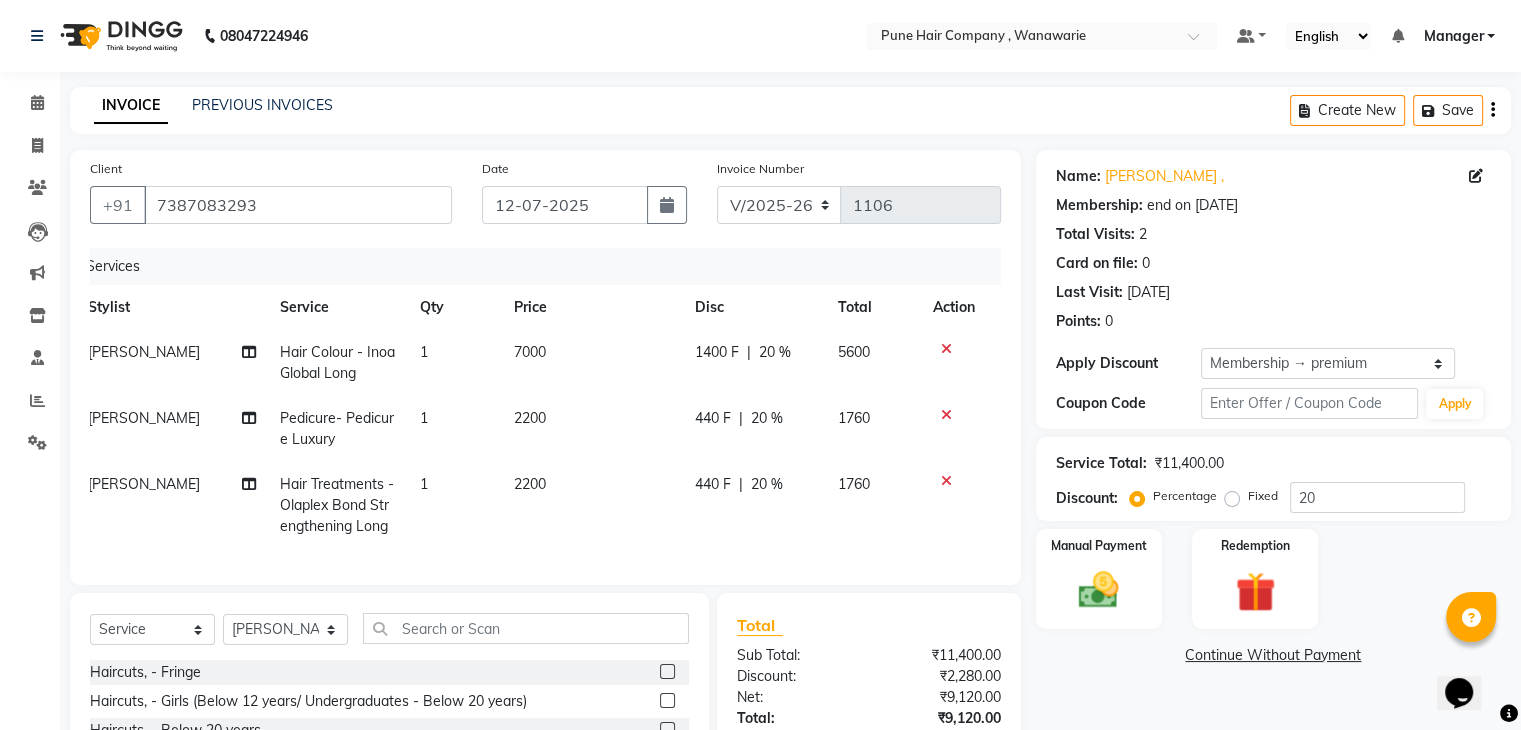 click on "20 %" 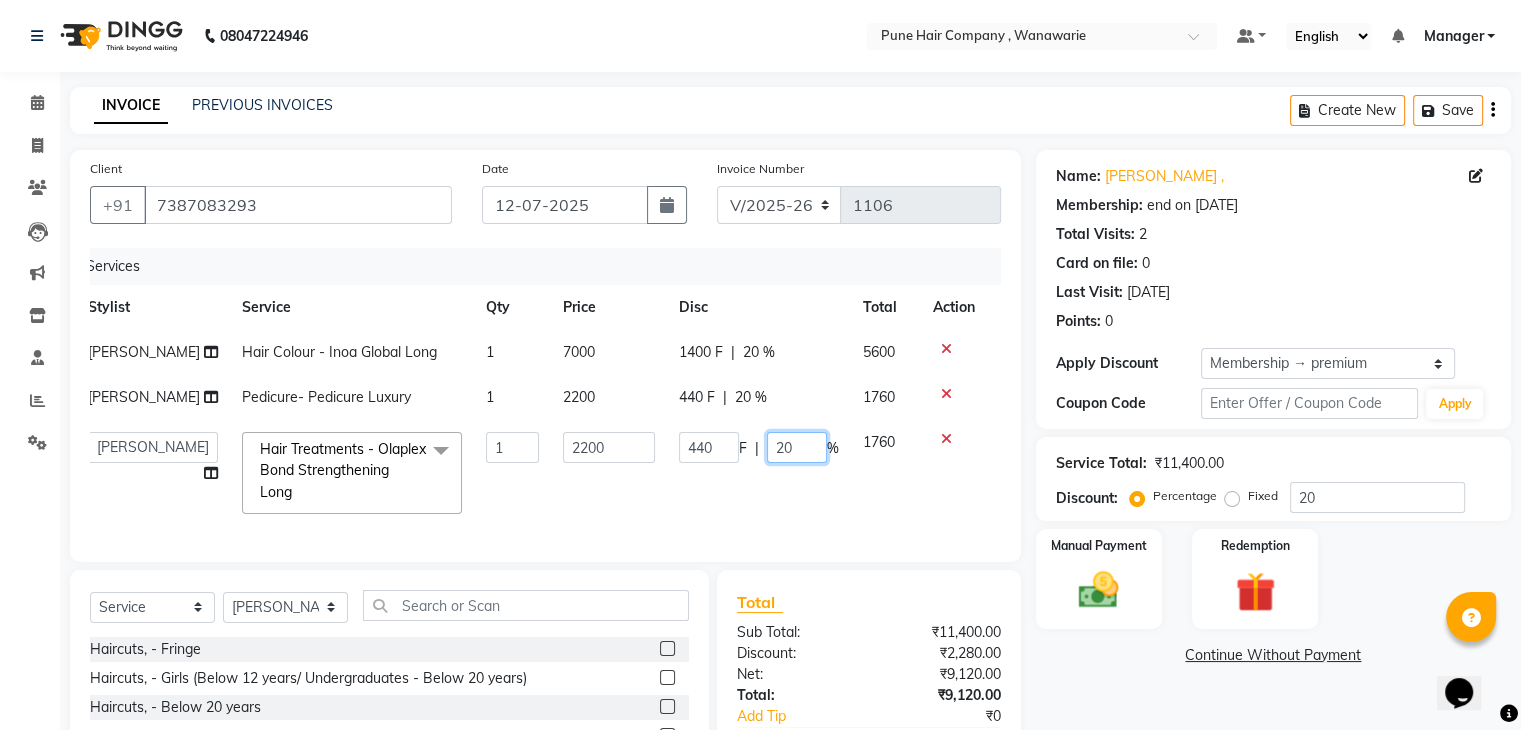click on "20" 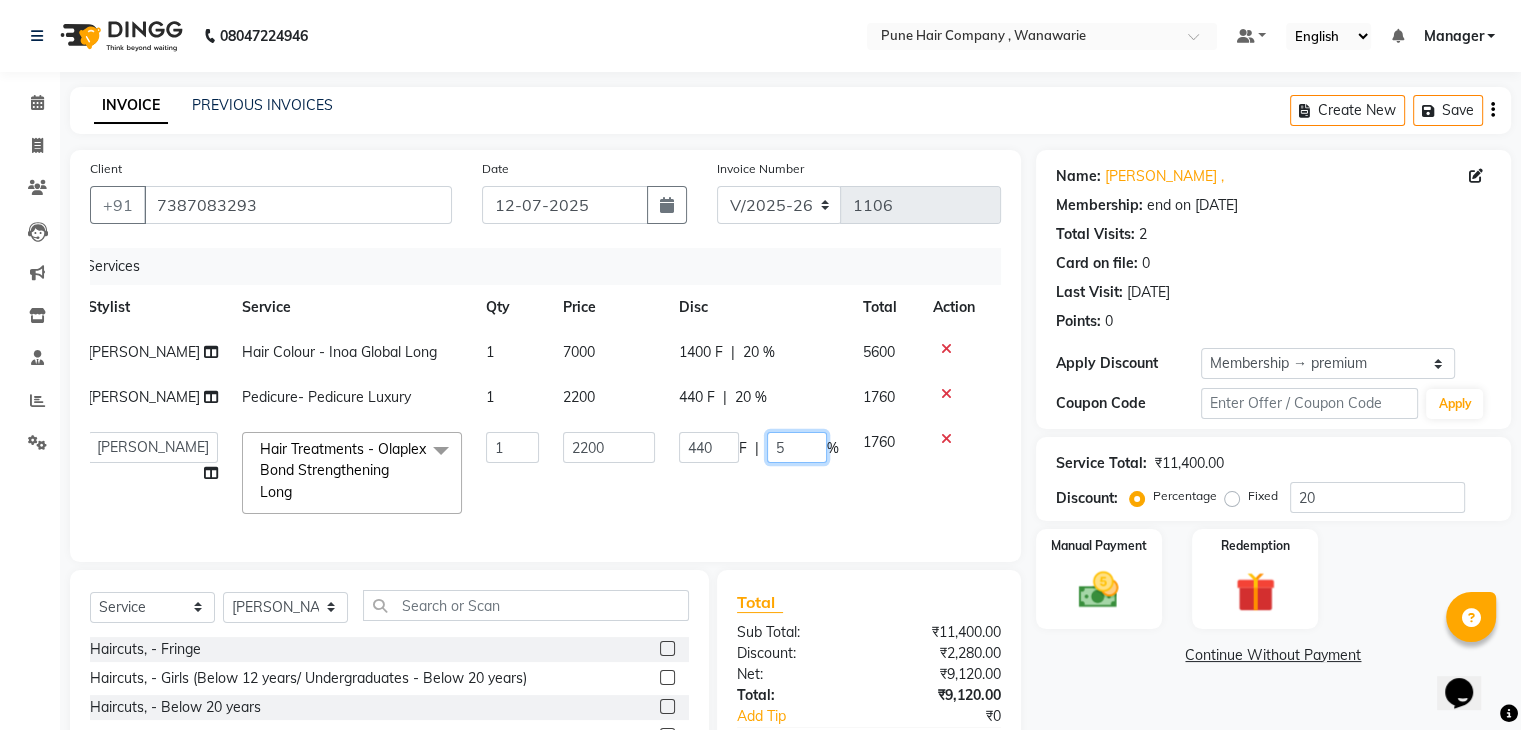type on "50" 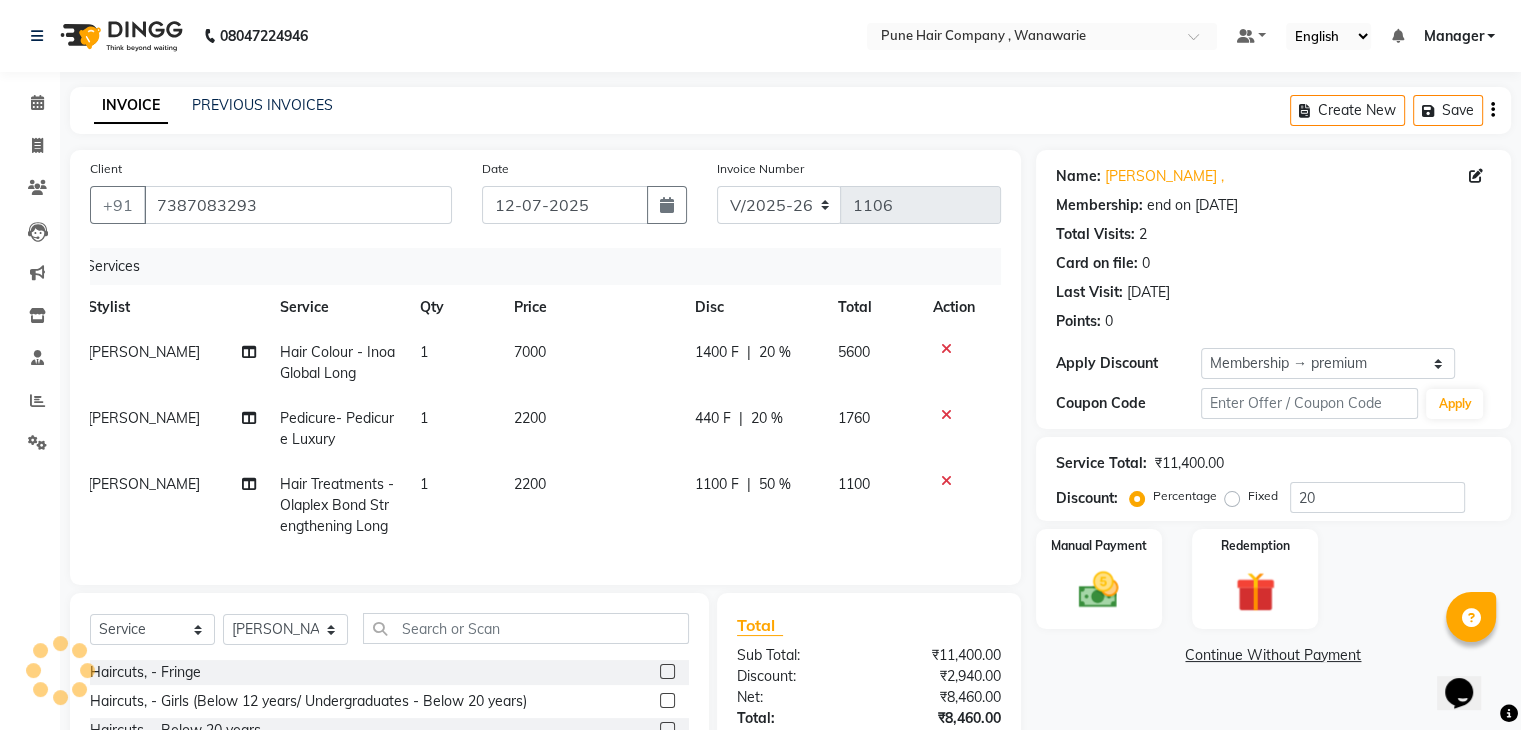 click on "1100" 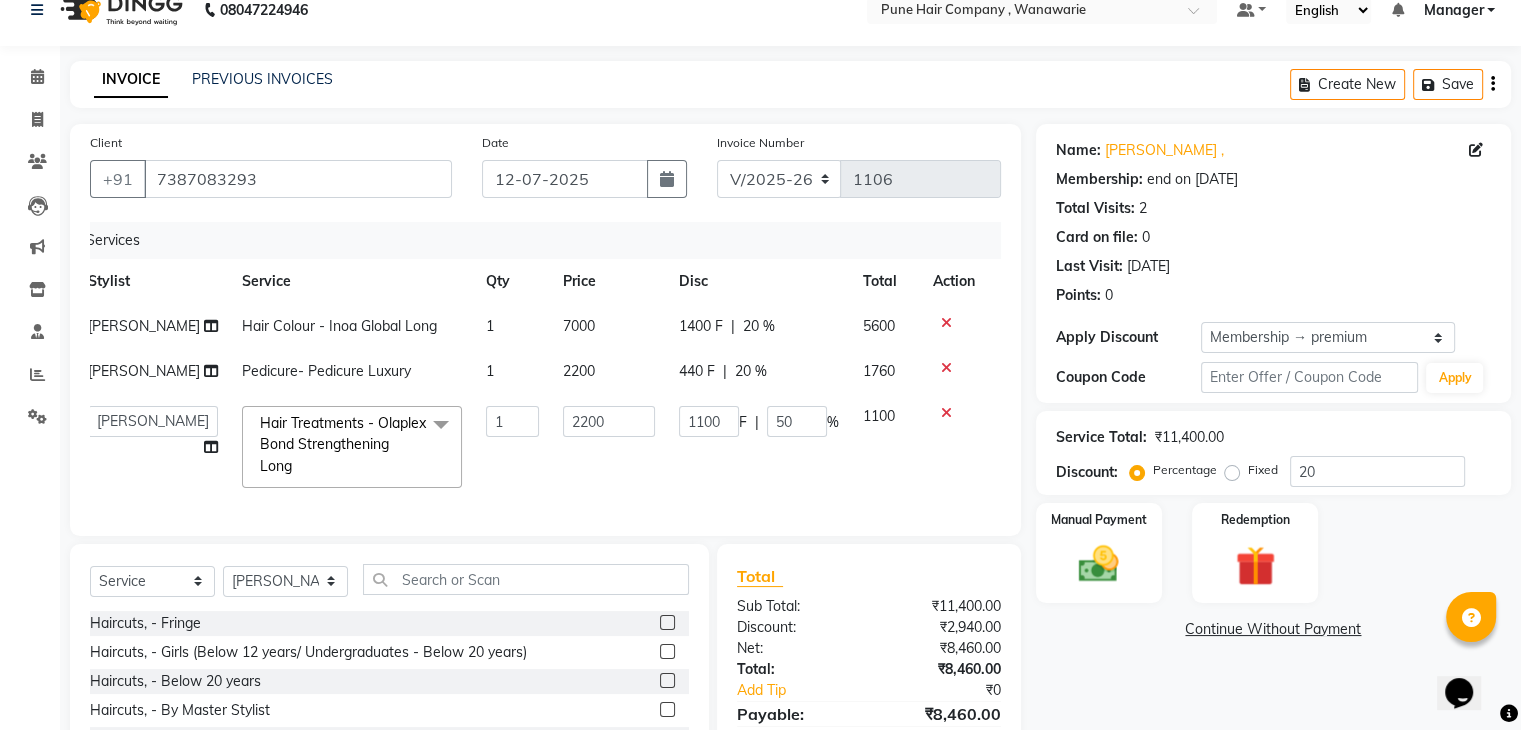 scroll, scrollTop: 202, scrollLeft: 0, axis: vertical 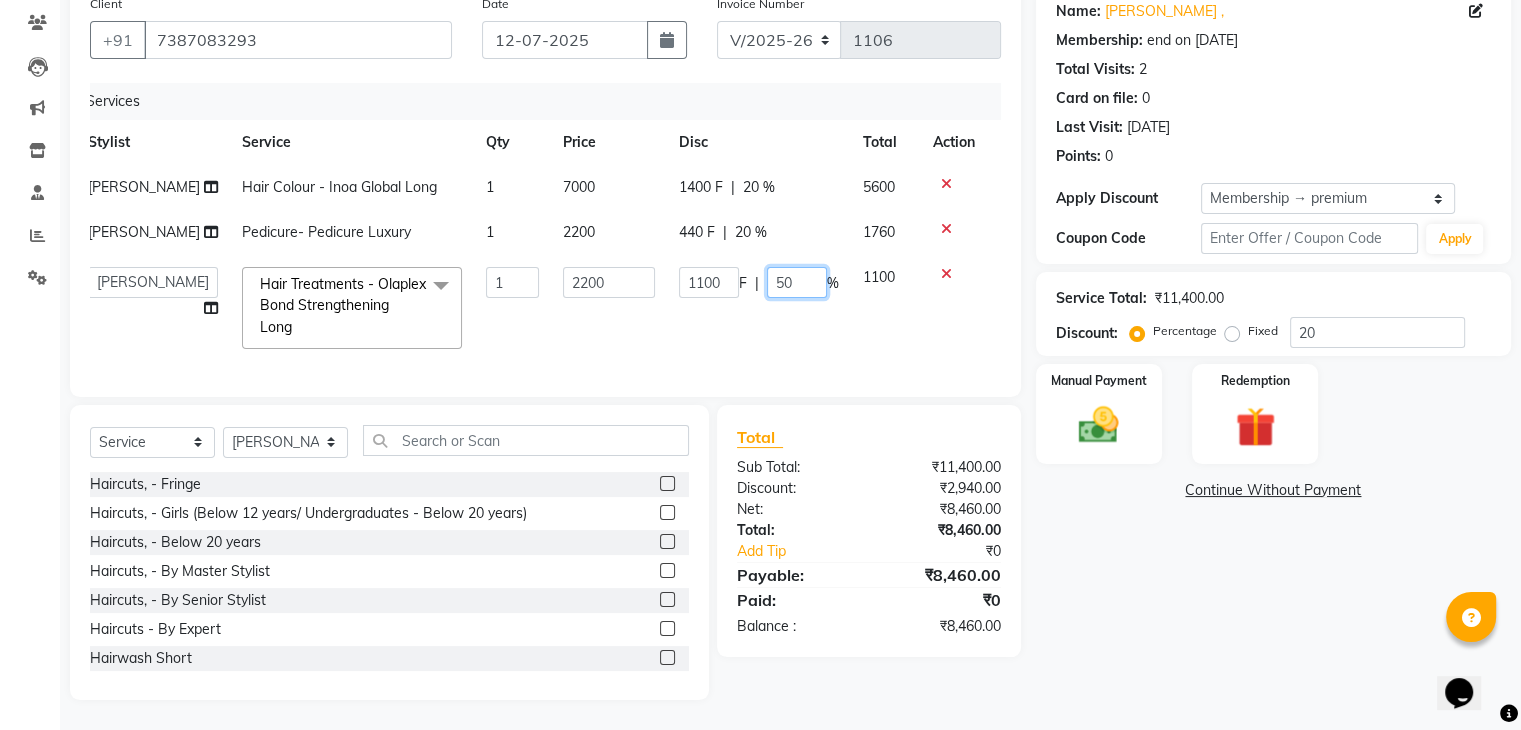 click on "50" 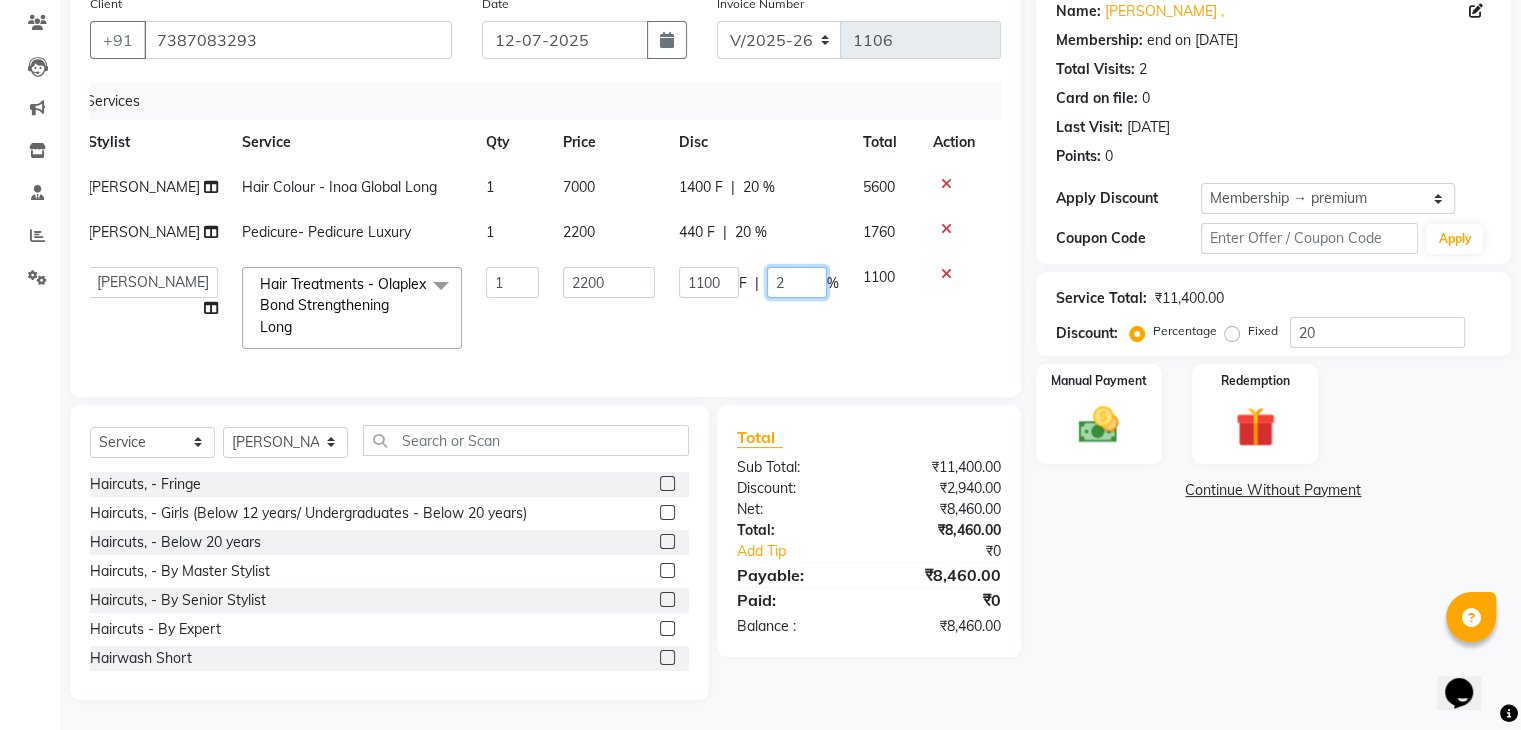 type on "20" 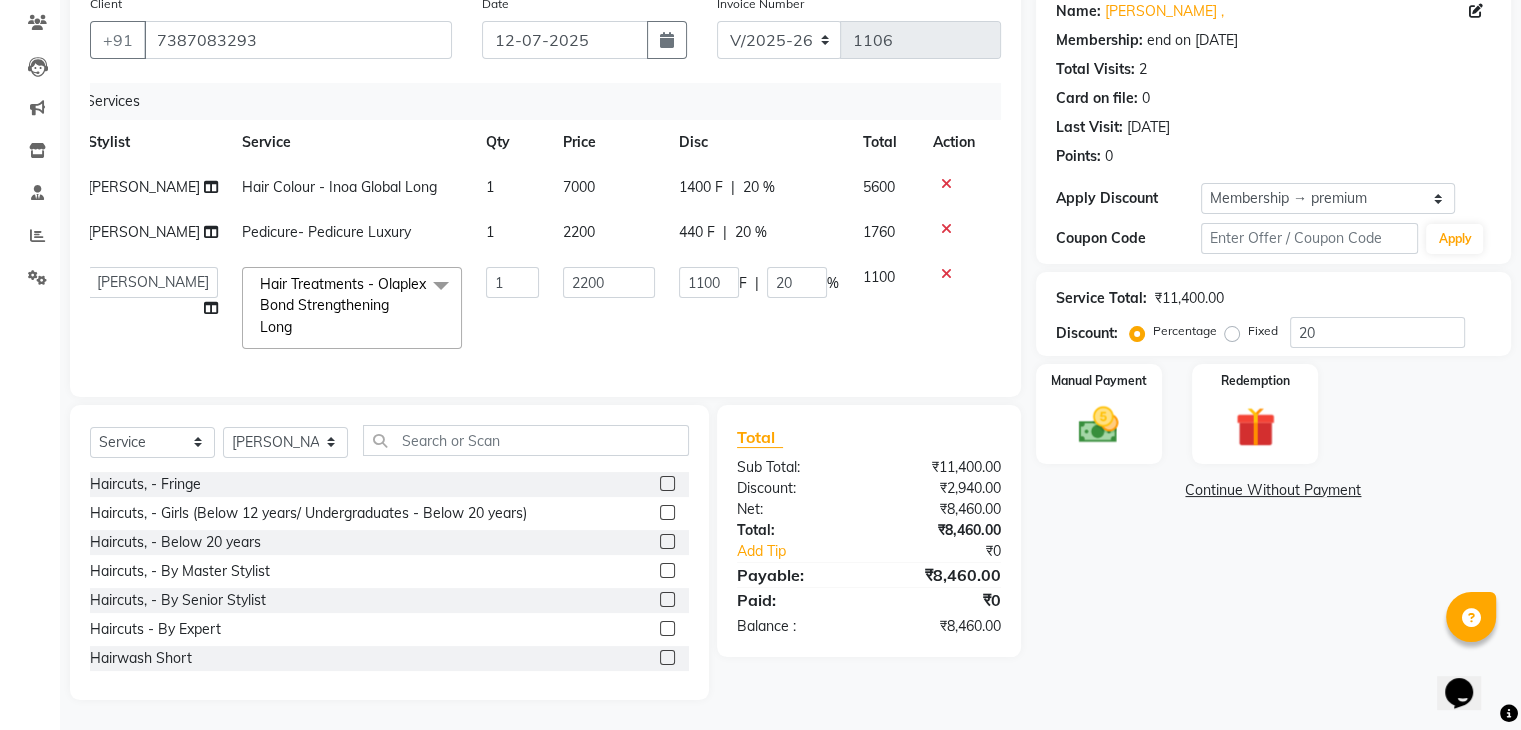 click on "1100" 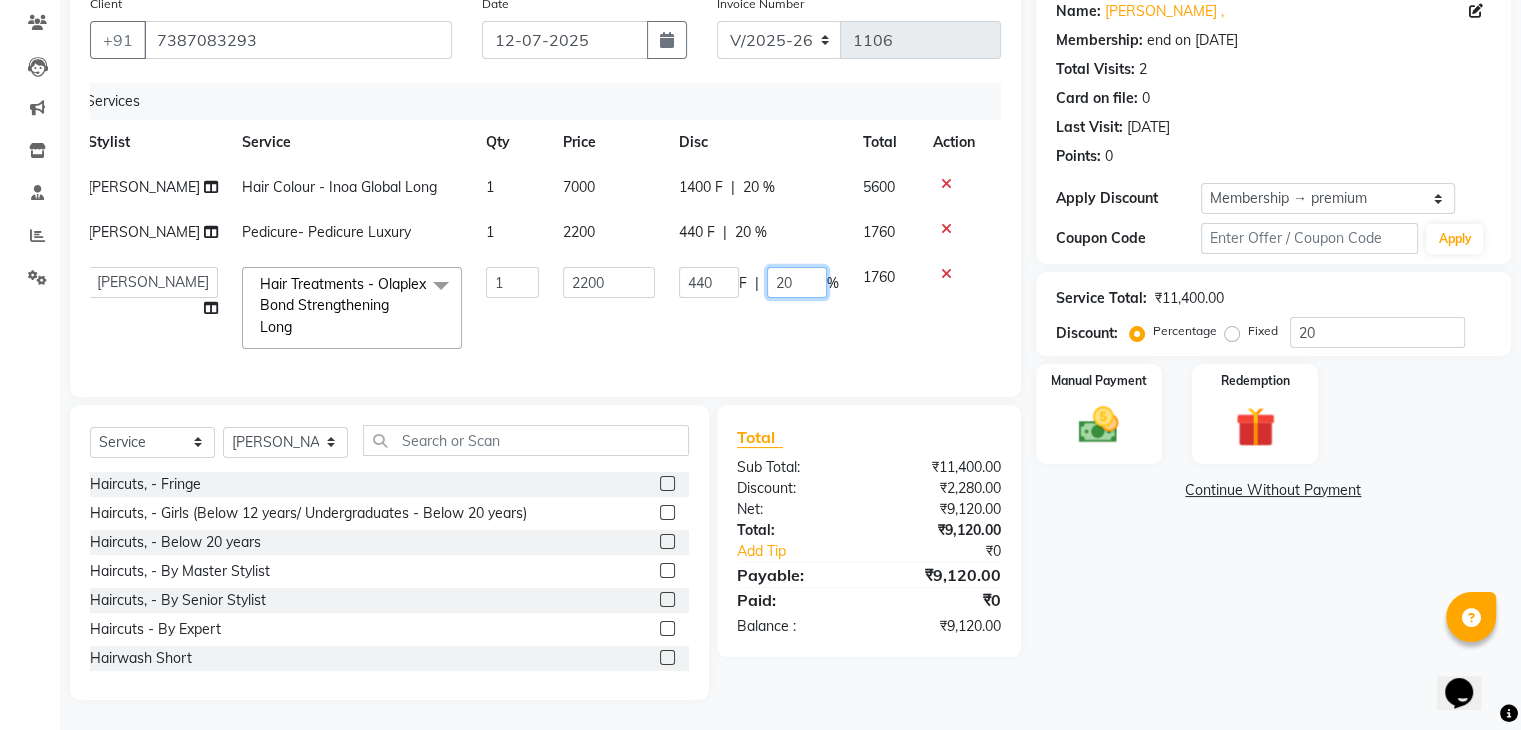 click on "20" 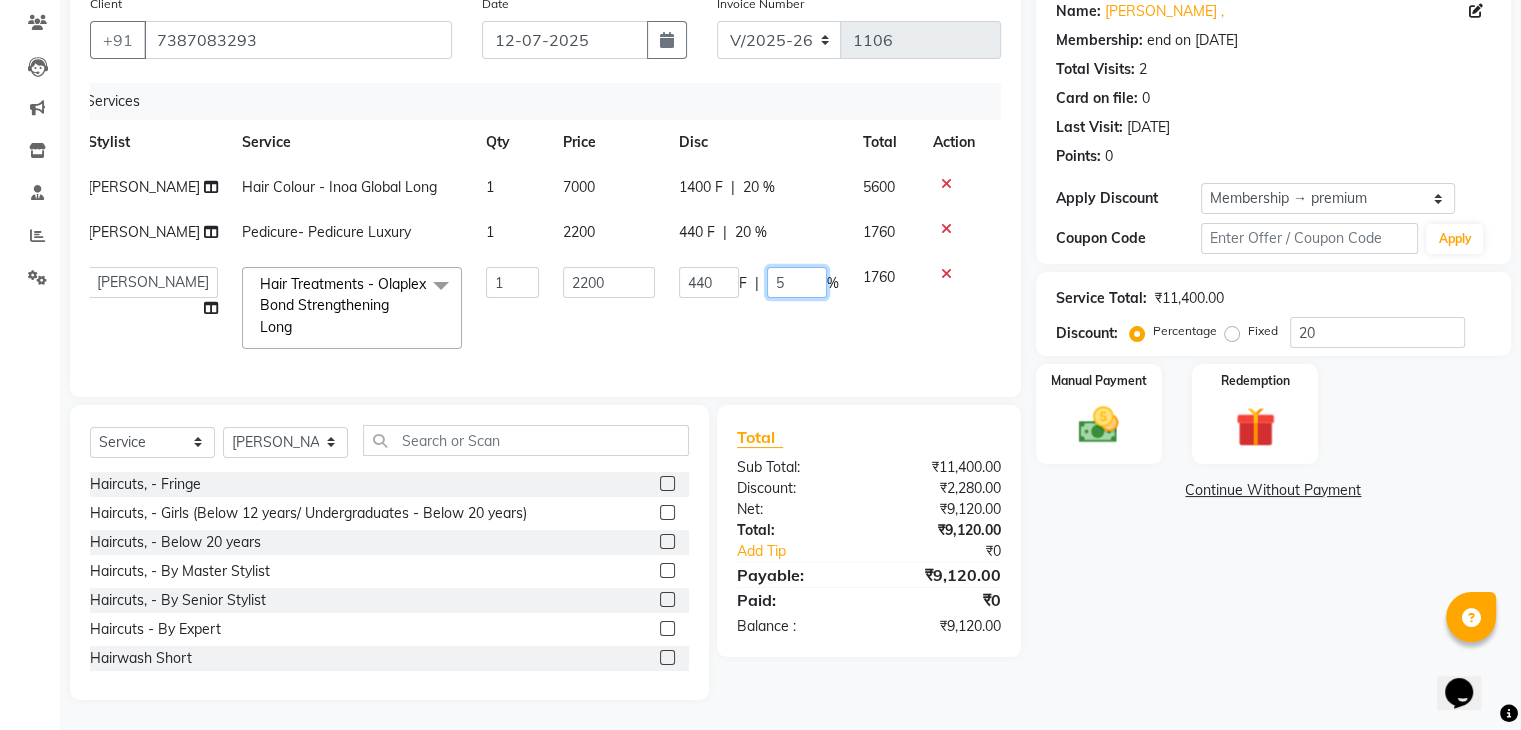 type on "50" 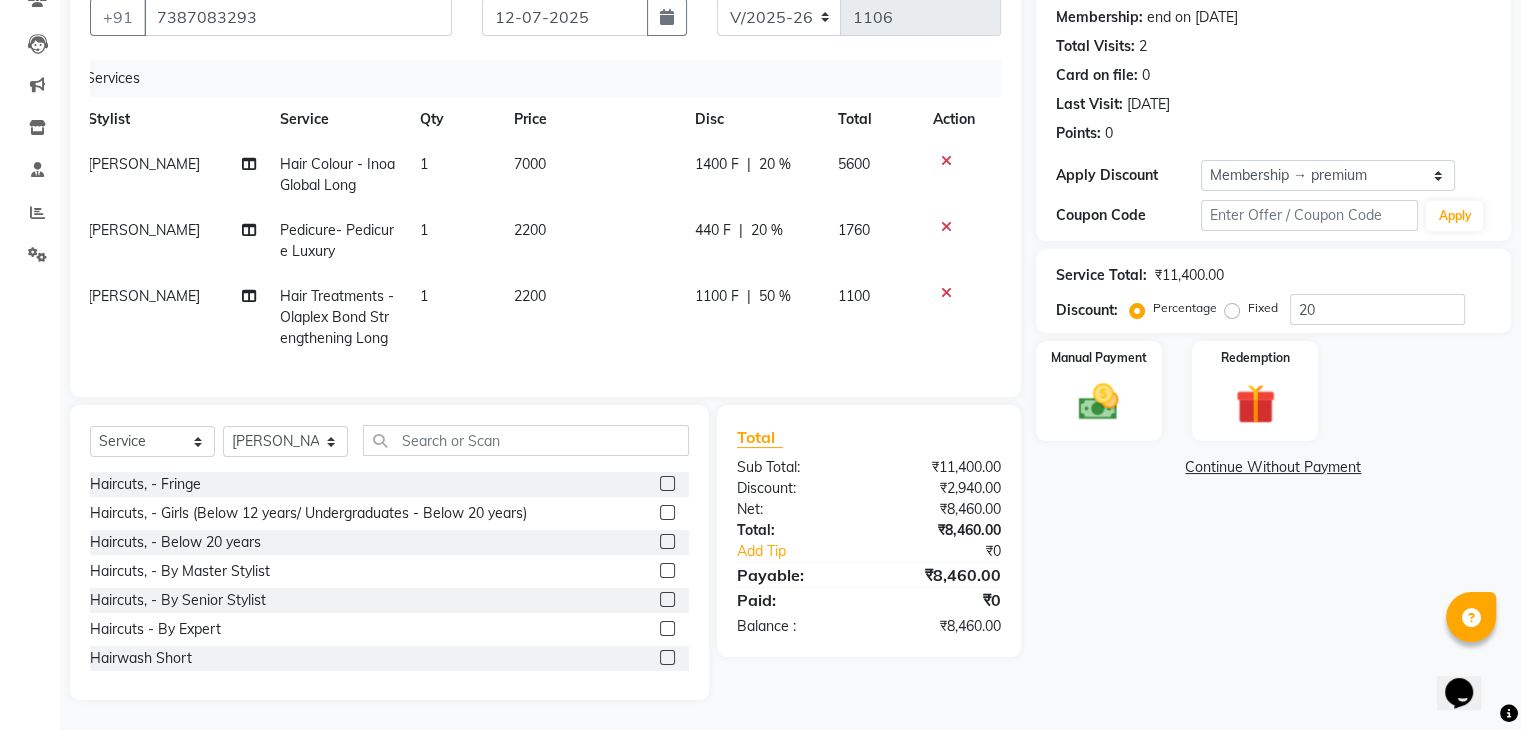 click on "1100" 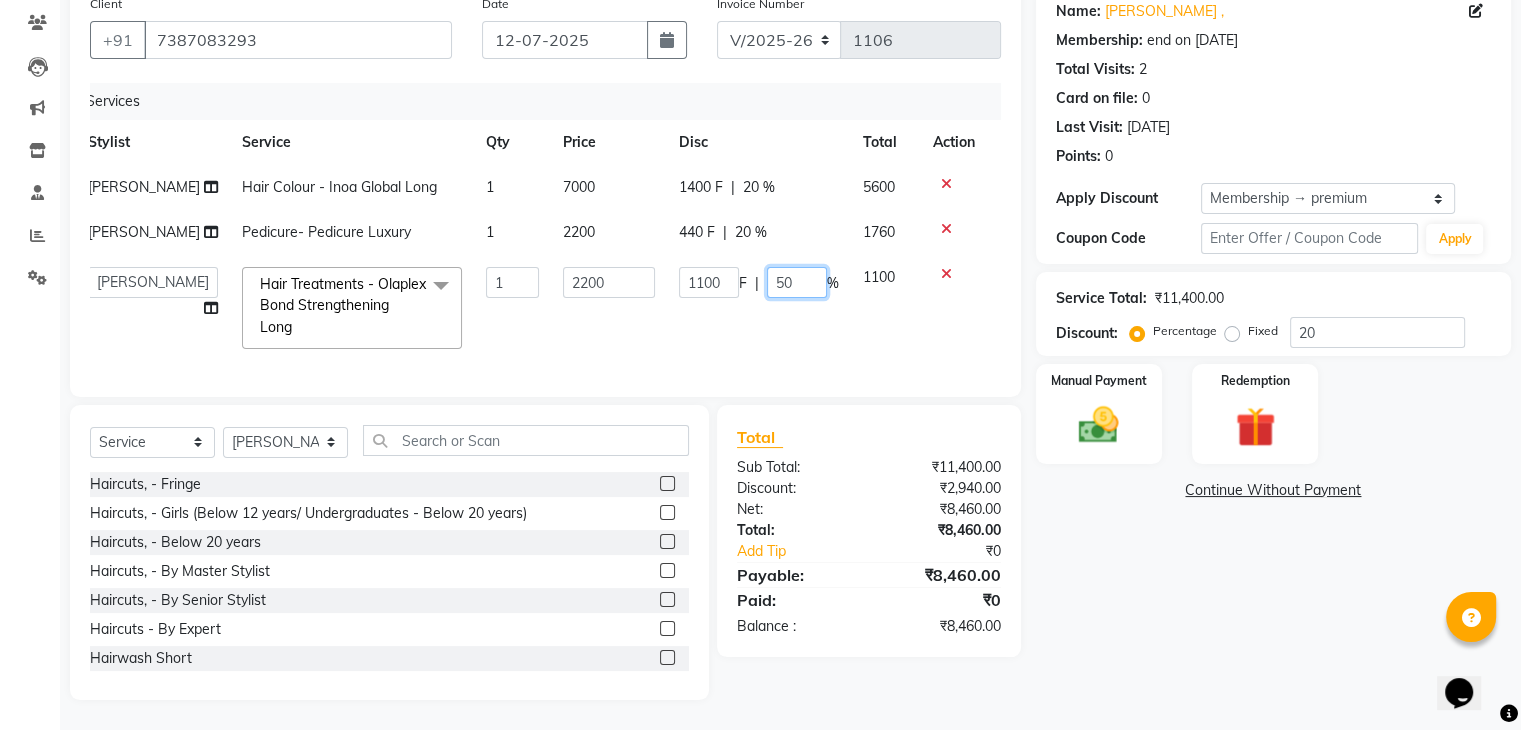 click on "50" 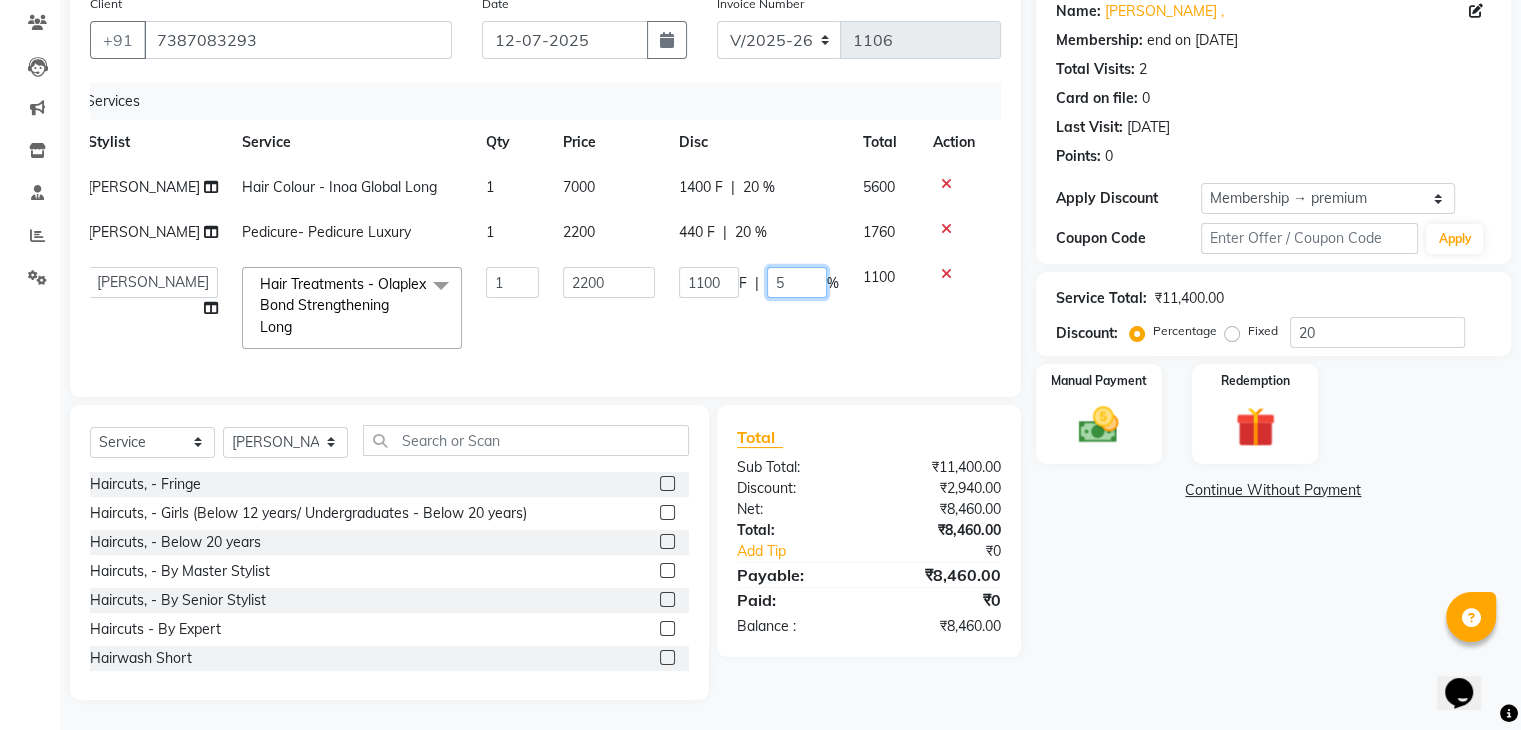 type on "52" 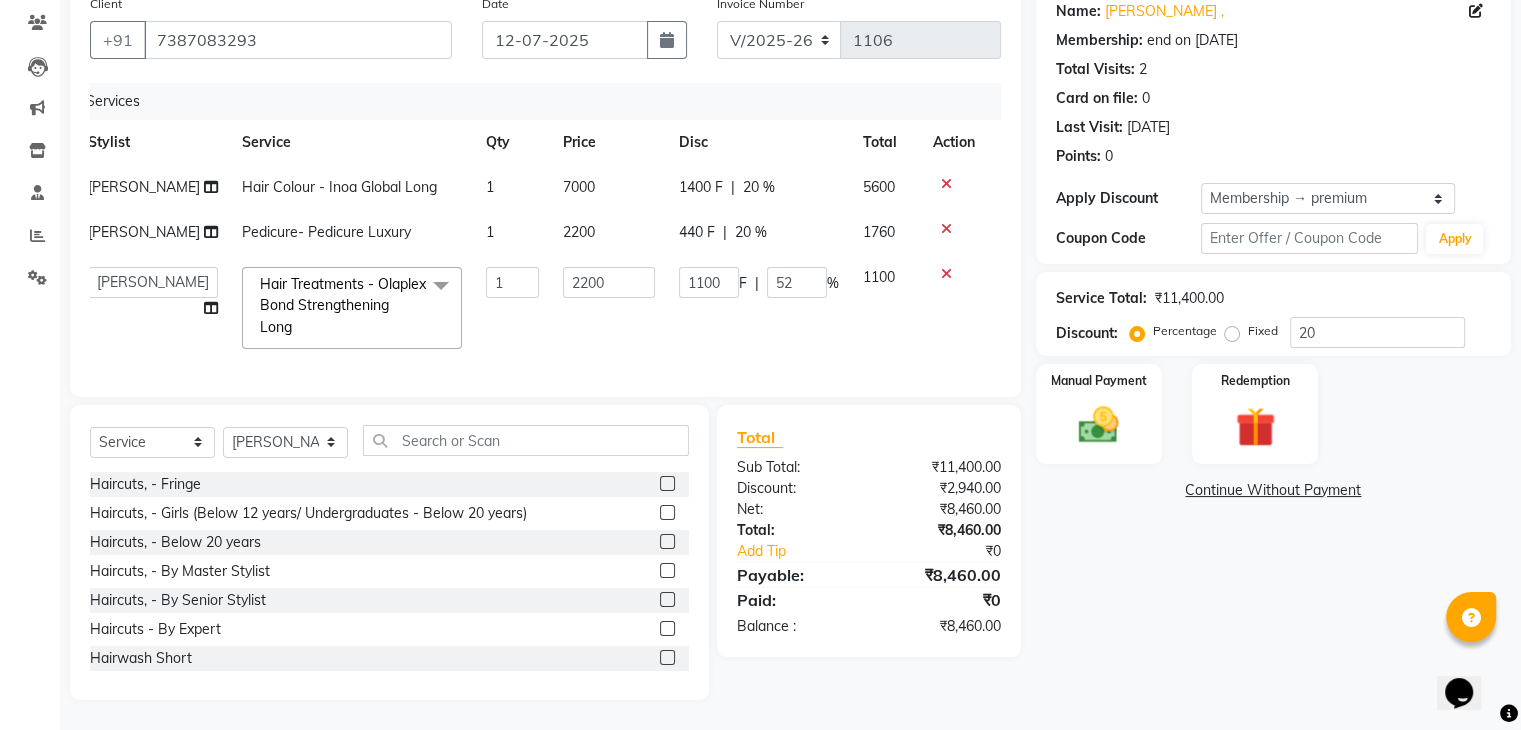 click on "1100 F | 52 %" 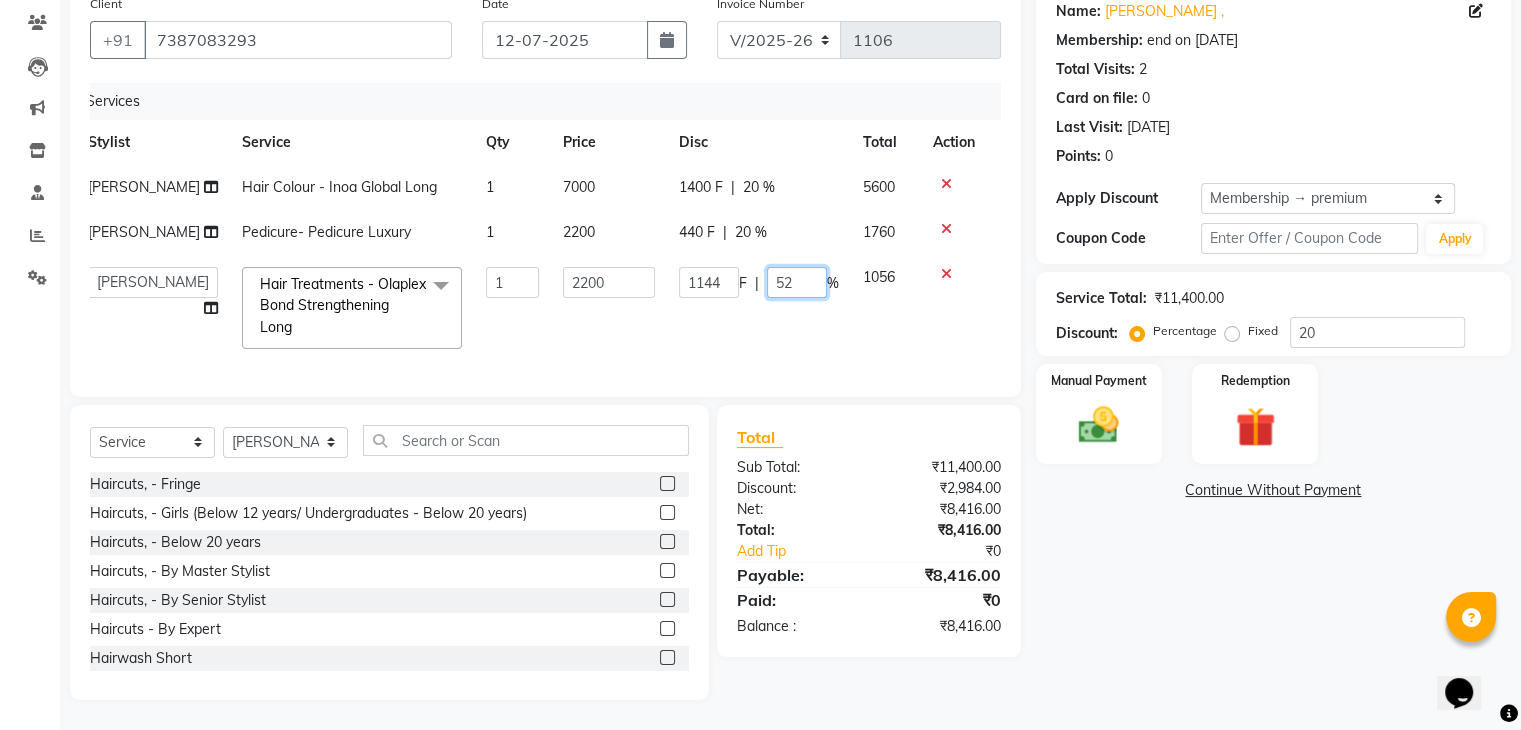 click on "52" 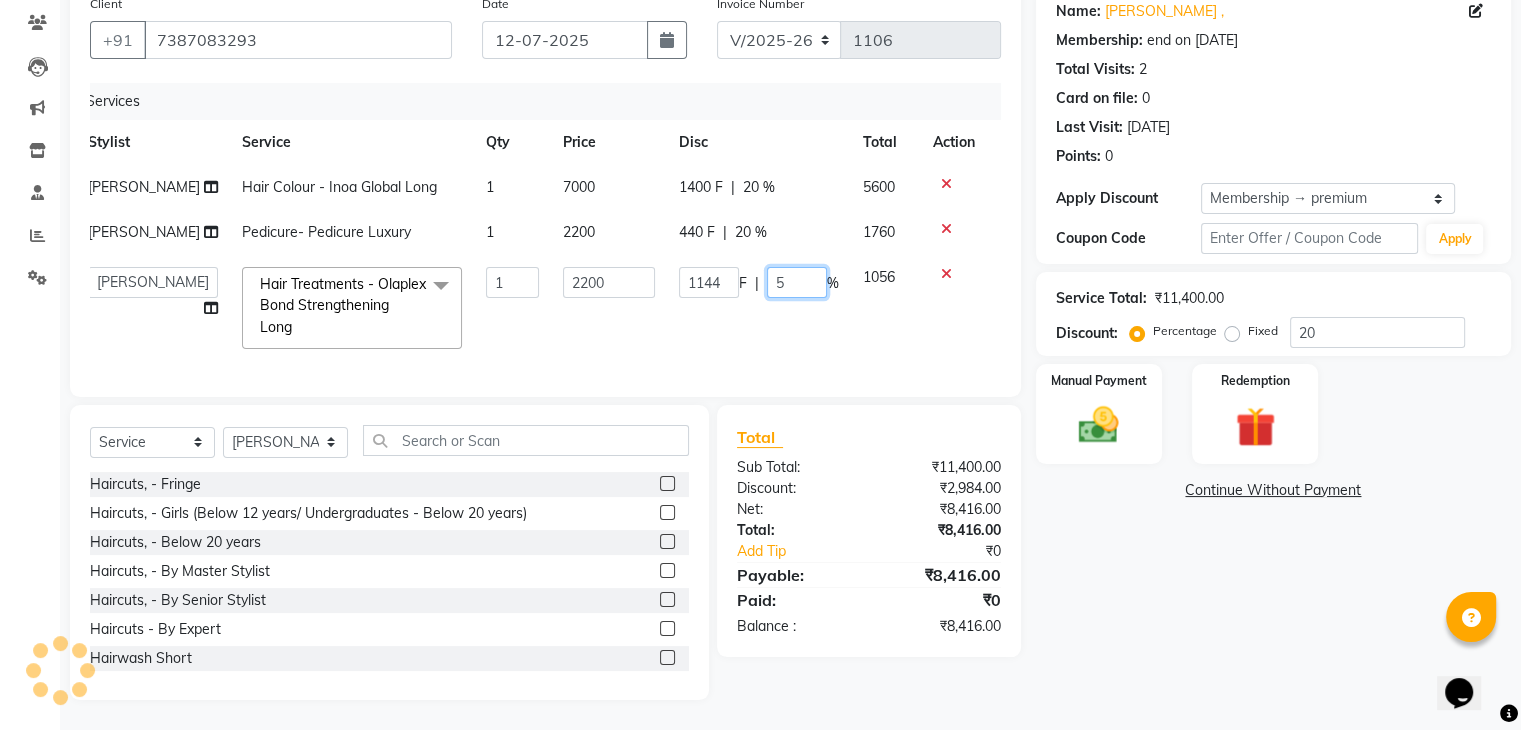 type on "55" 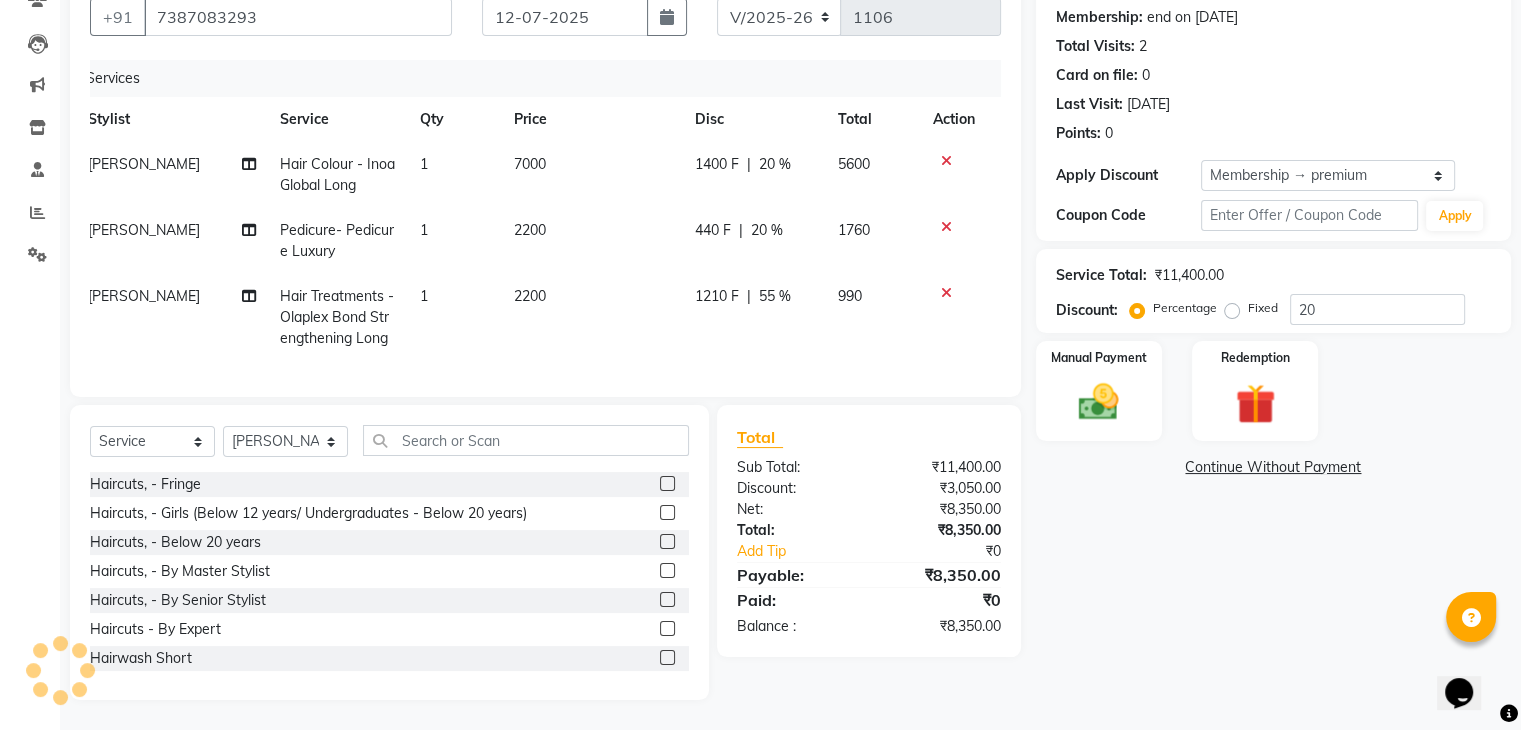 click on "990" 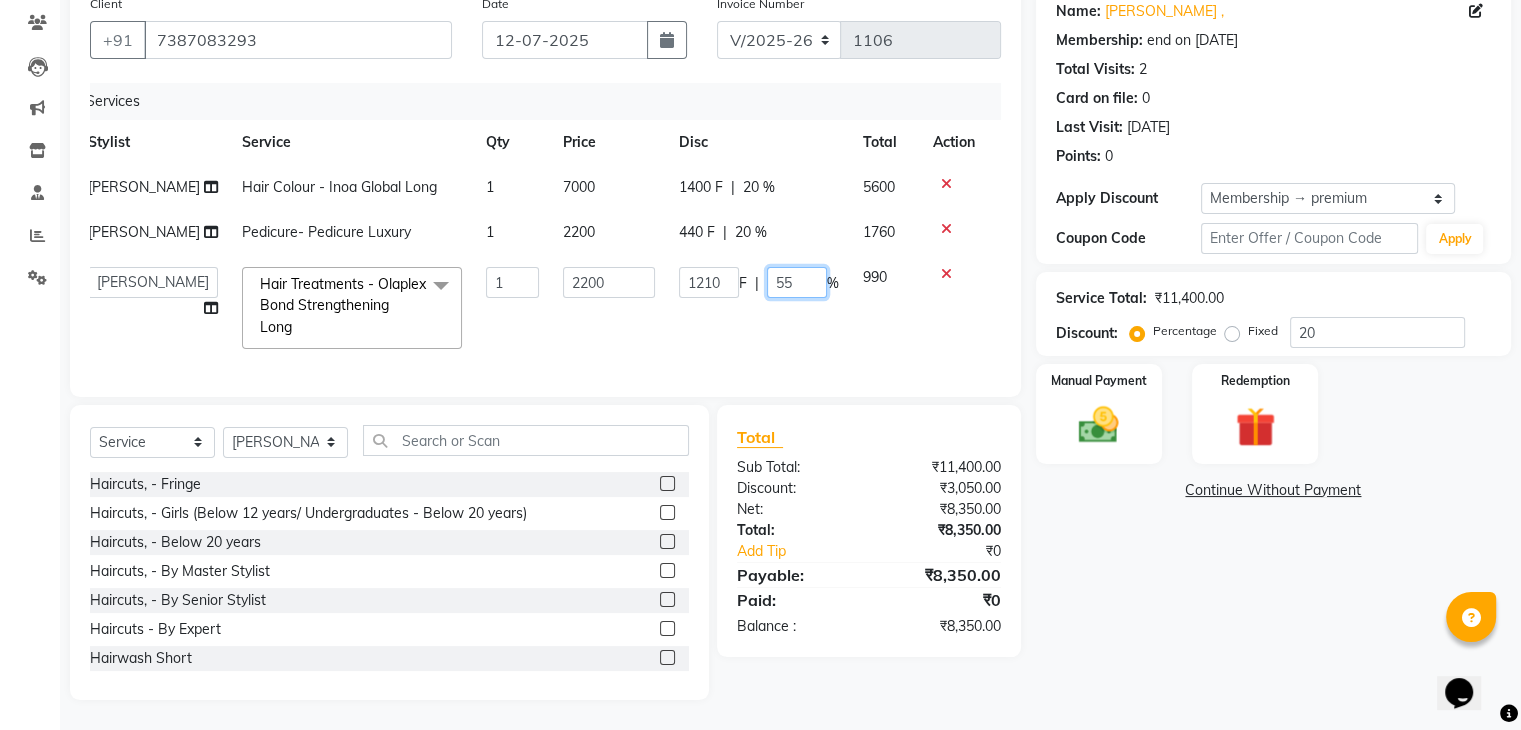 click on "55" 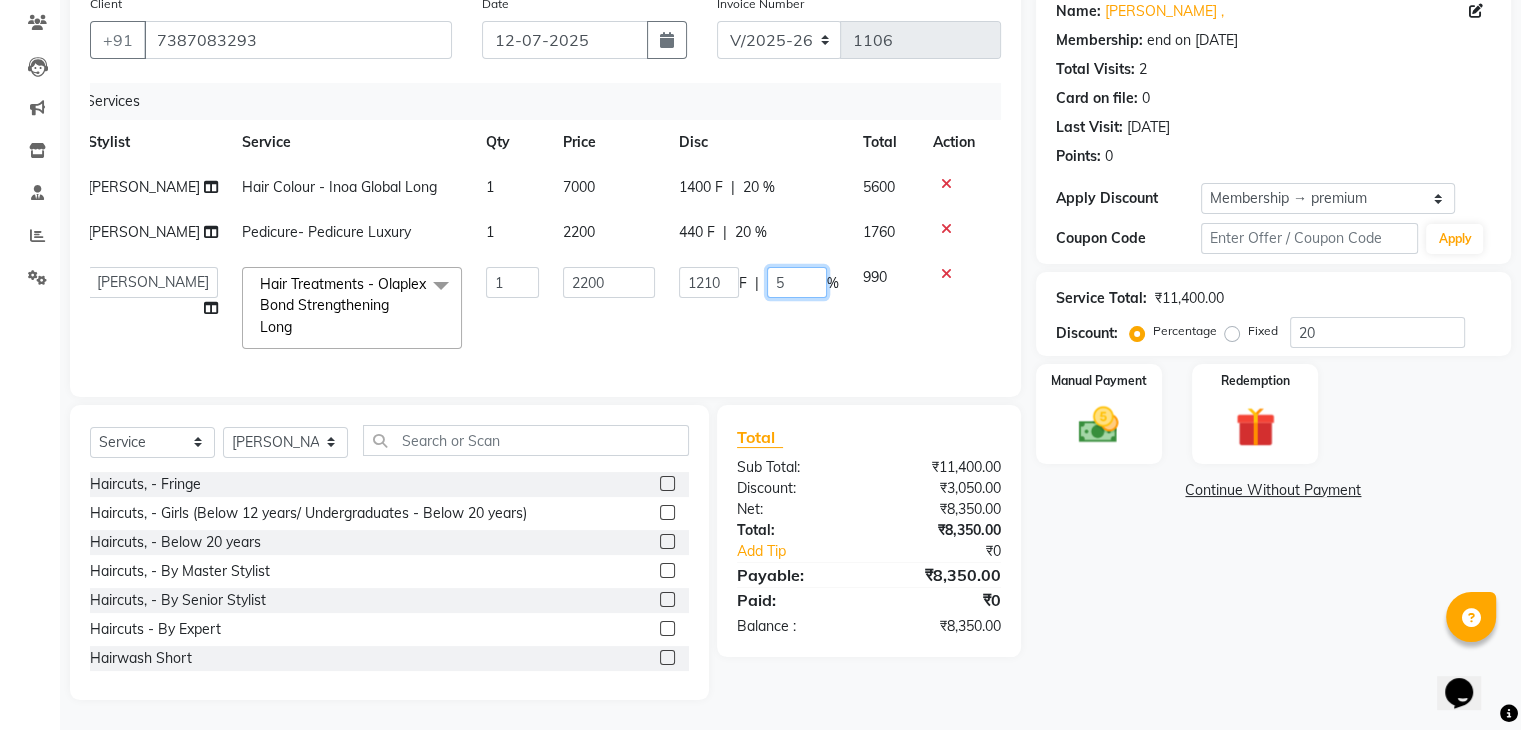type on "54" 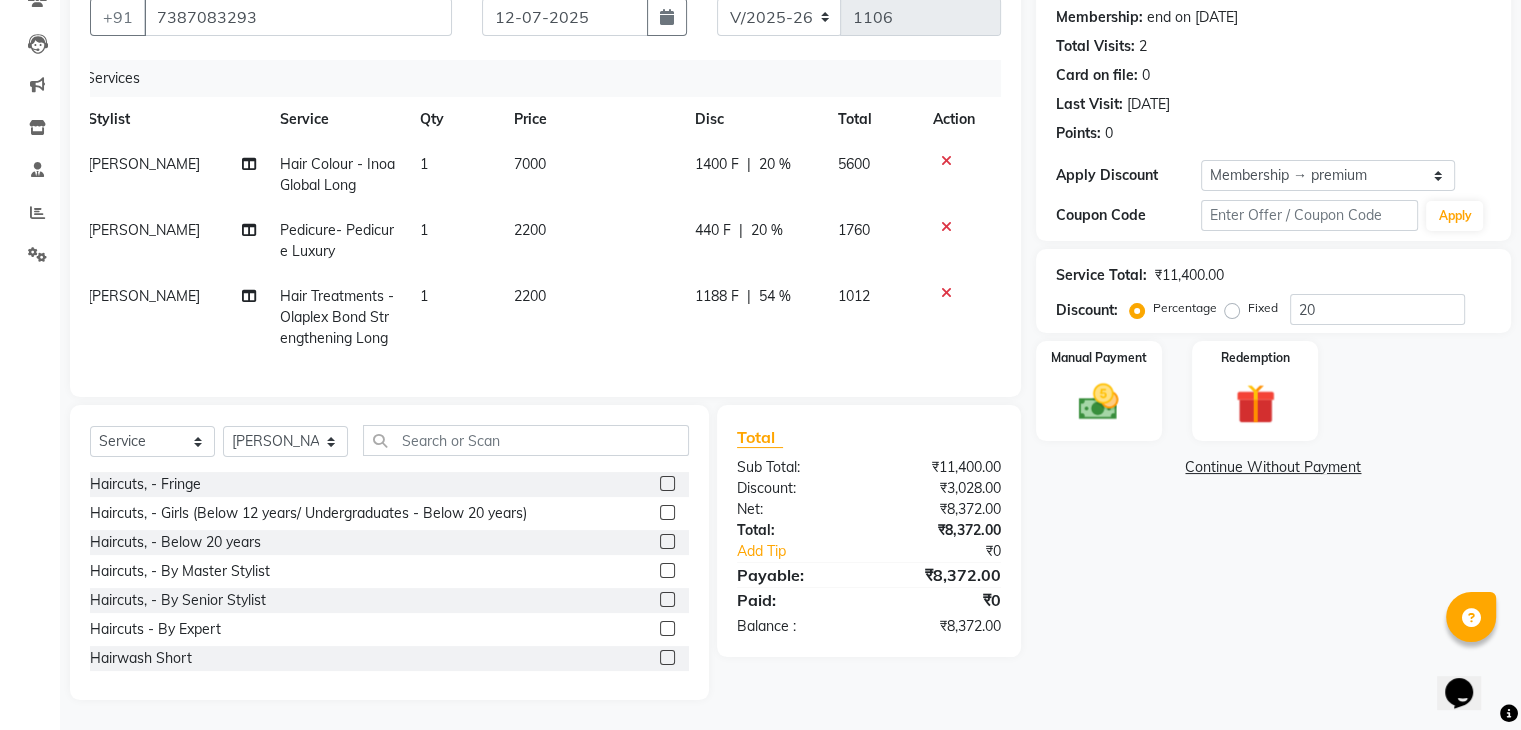 click on "1012" 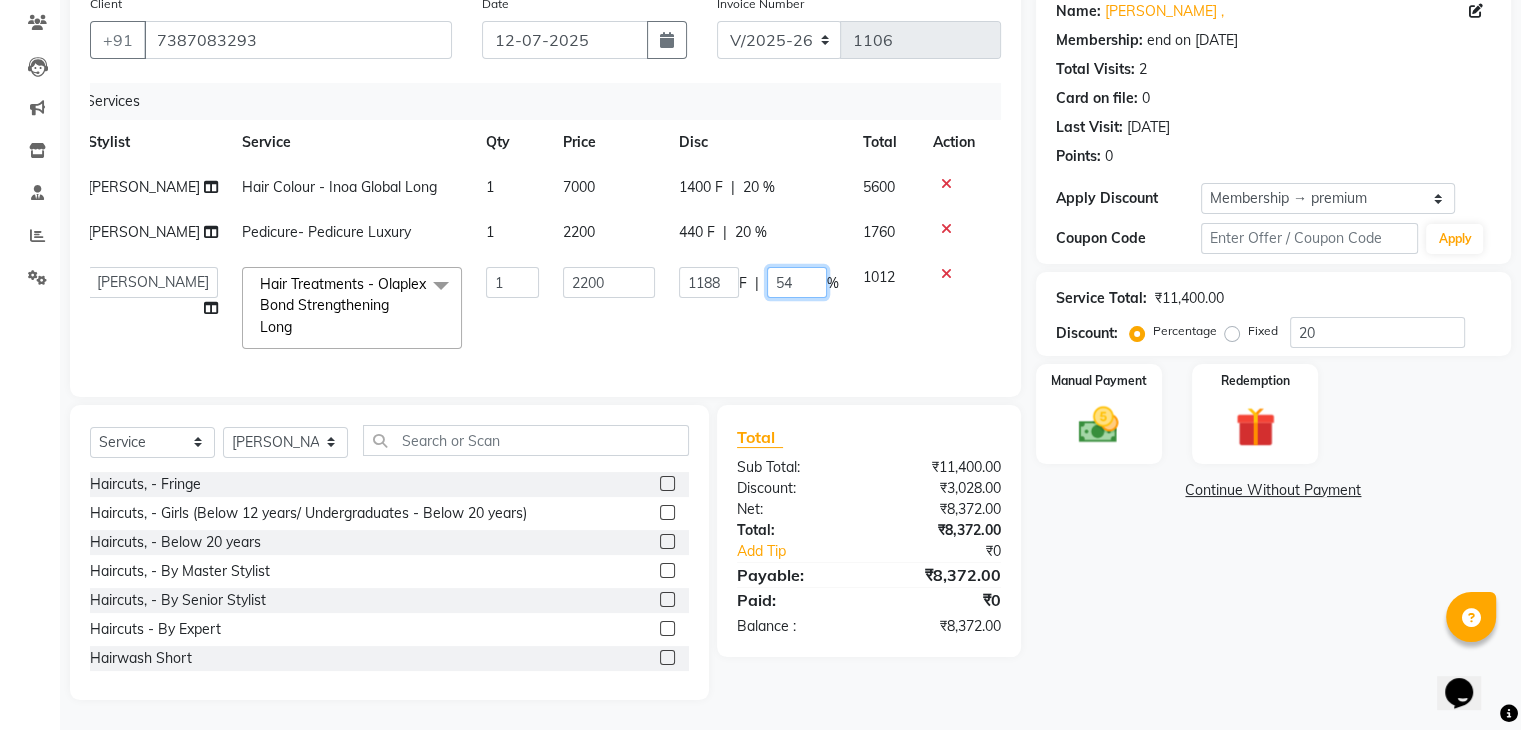 click on "54" 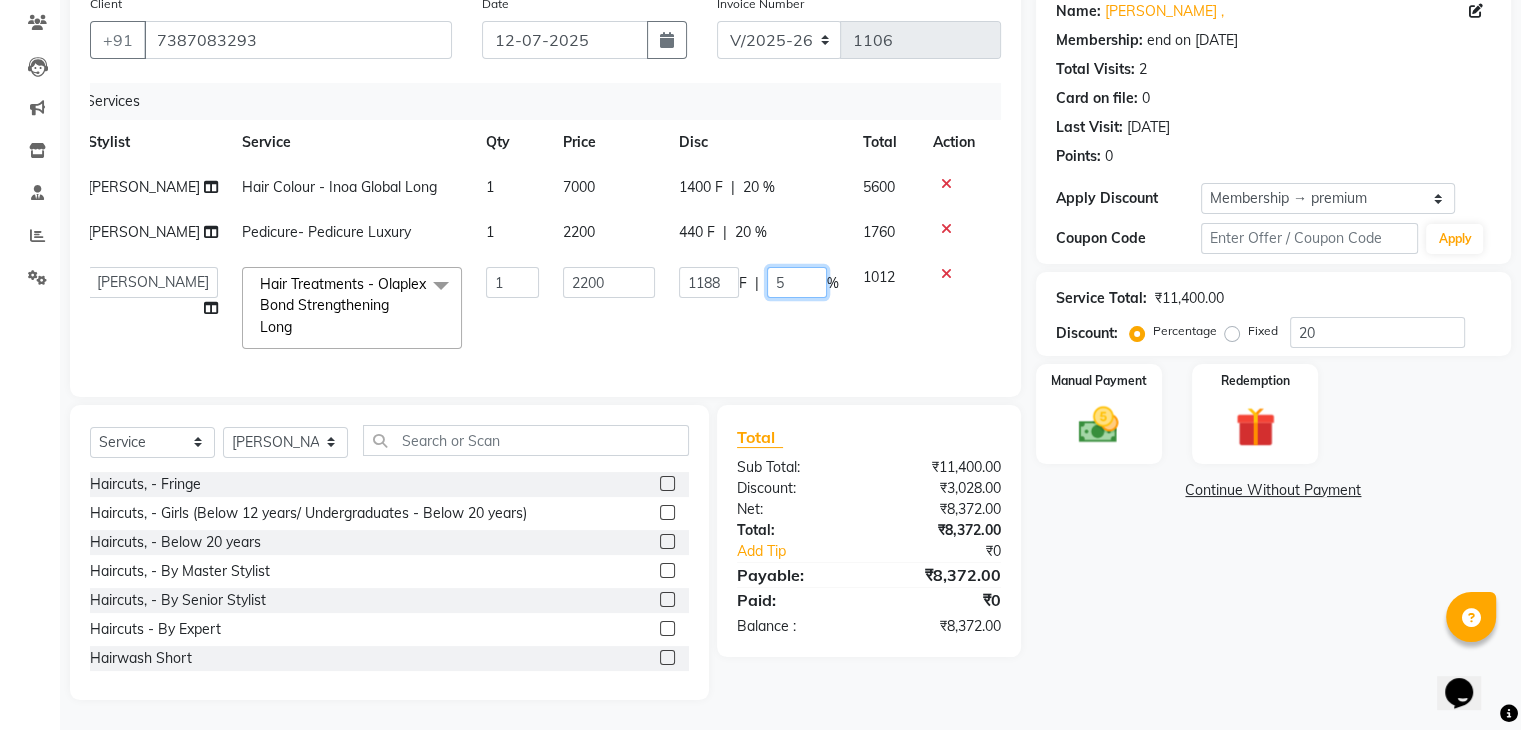 type on "55" 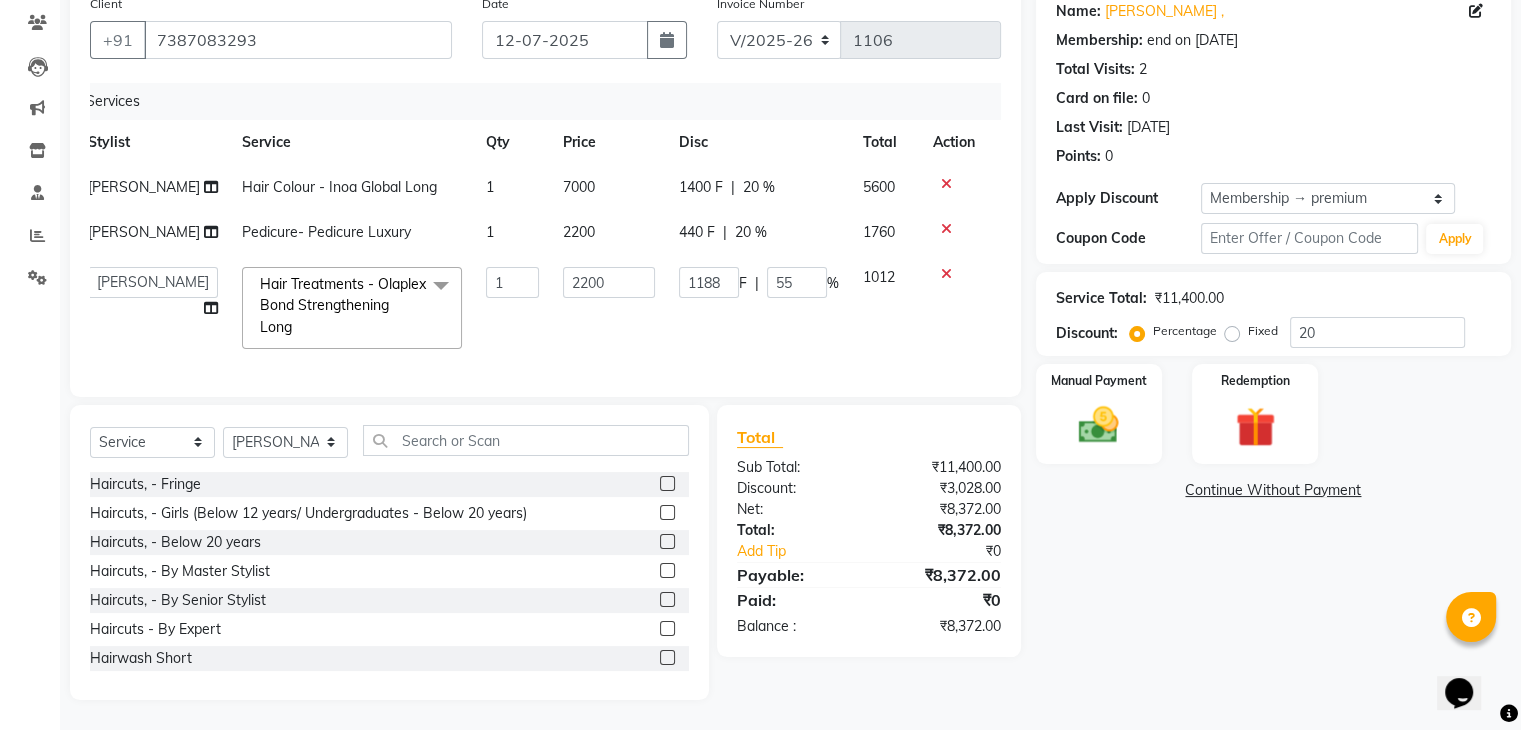 click on "1012" 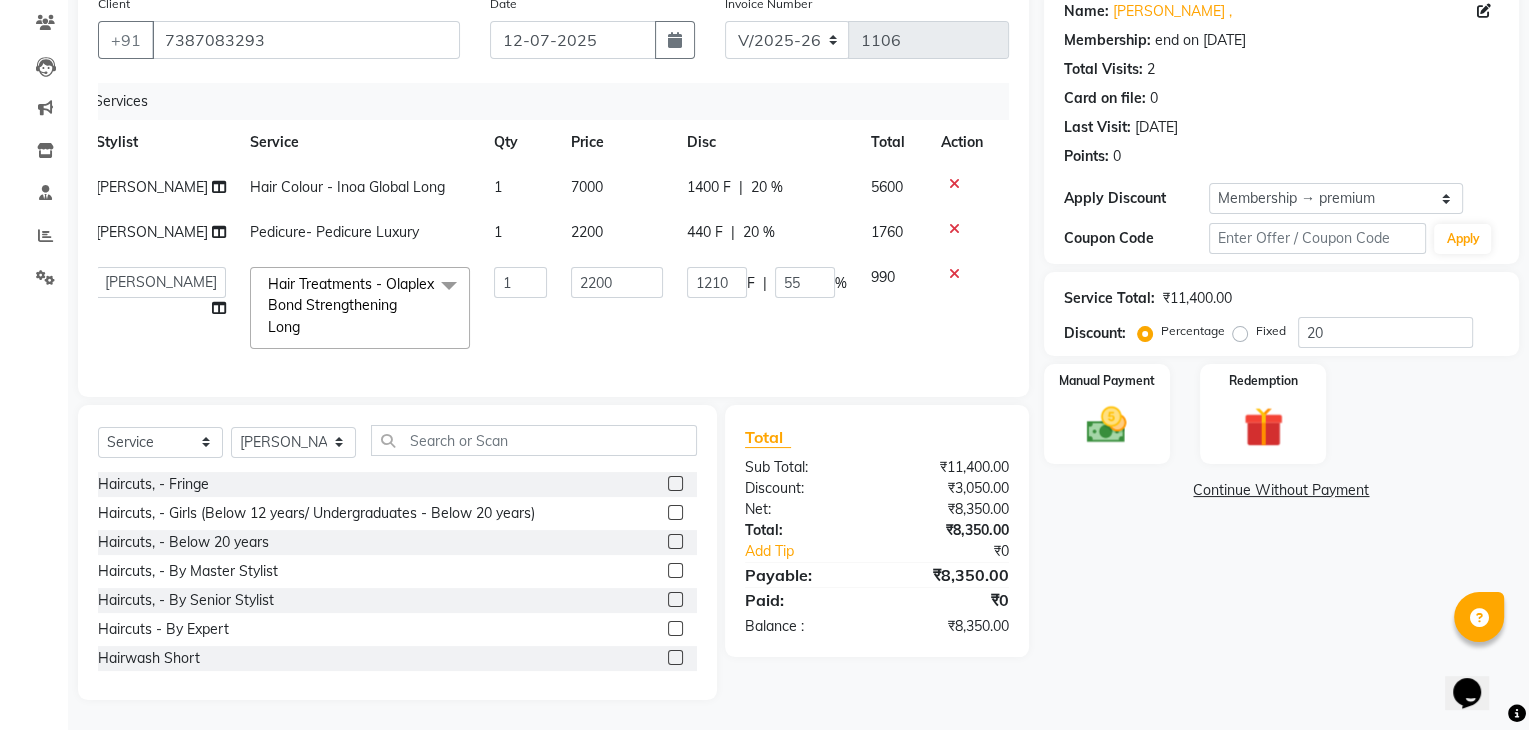 scroll, scrollTop: 0, scrollLeft: 0, axis: both 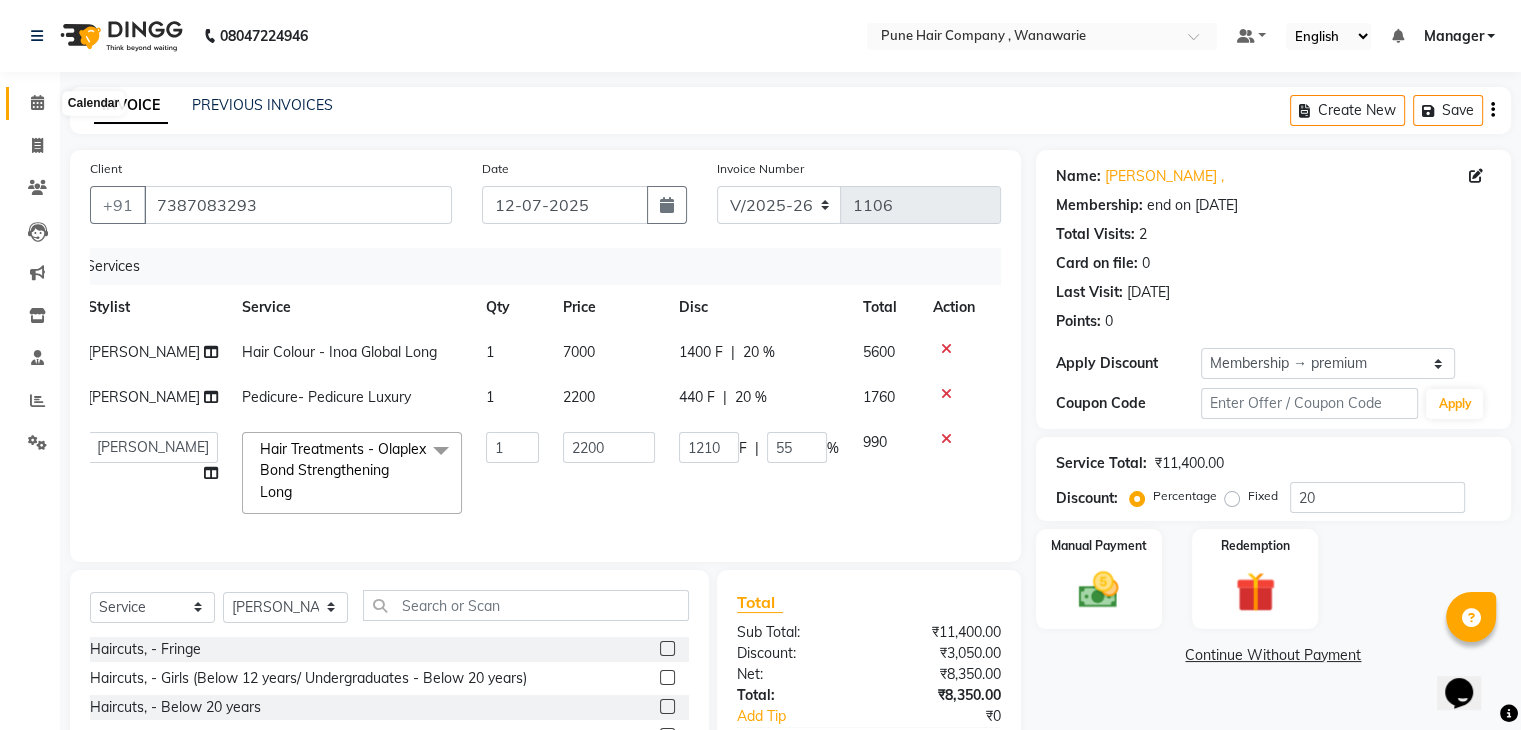 click 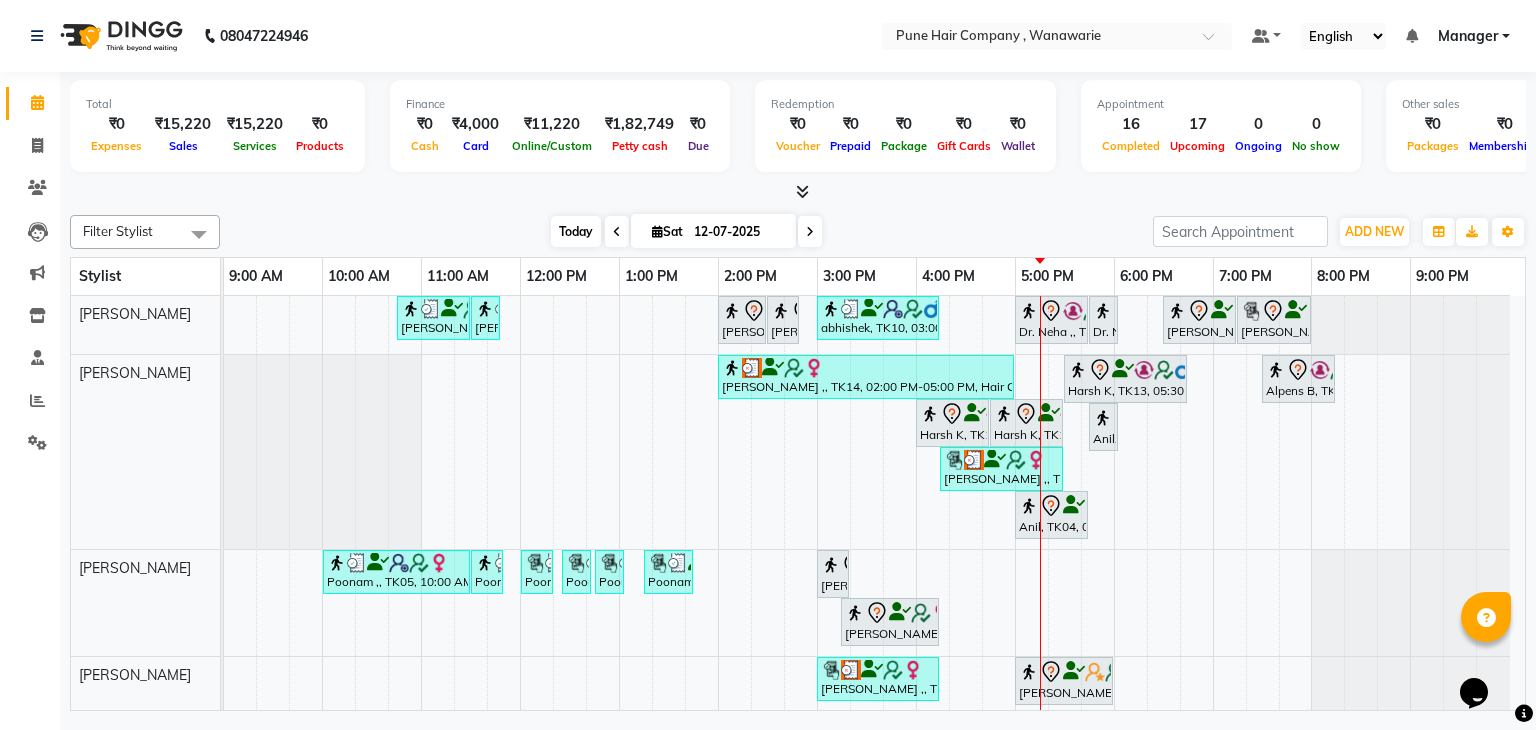click on "Today" at bounding box center [576, 231] 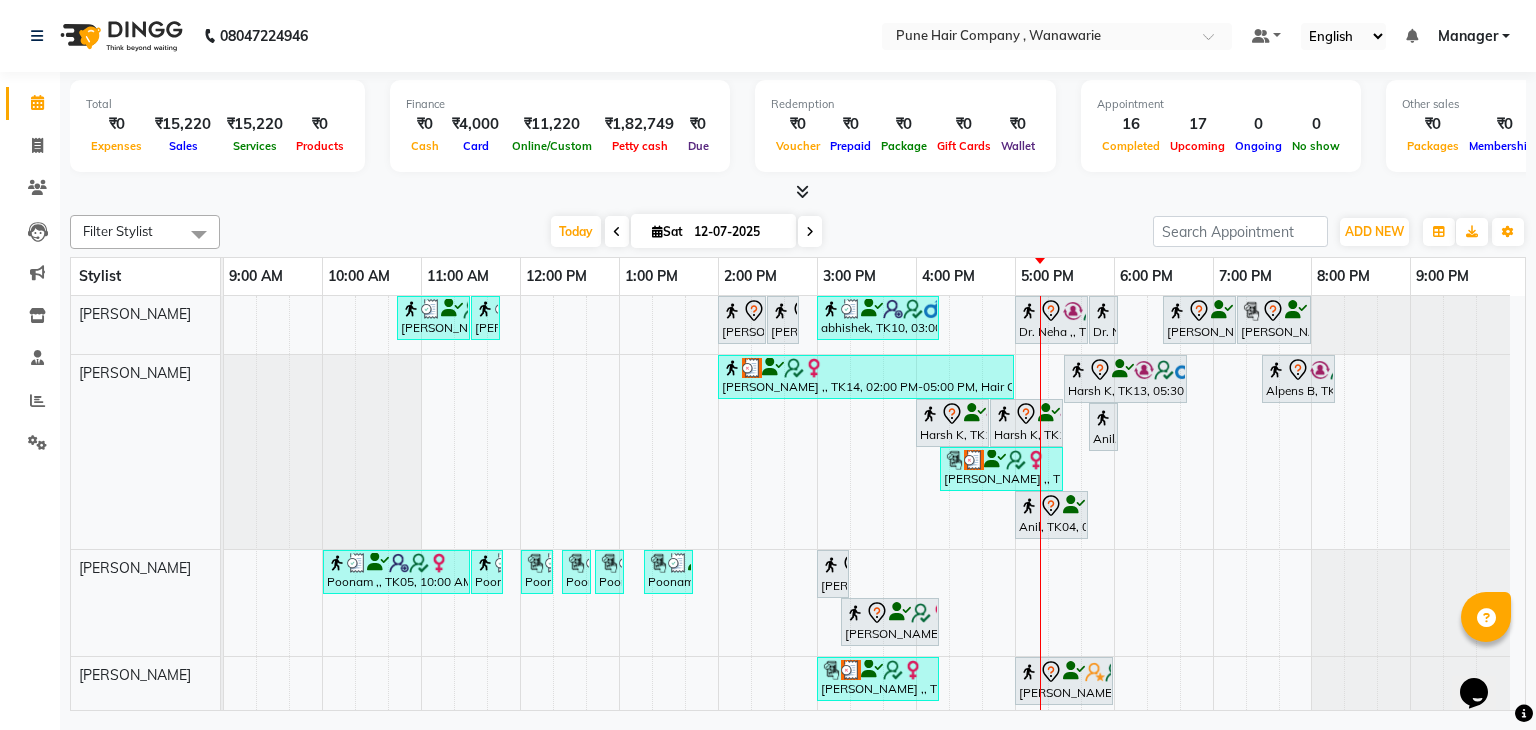 click at bounding box center [810, 232] 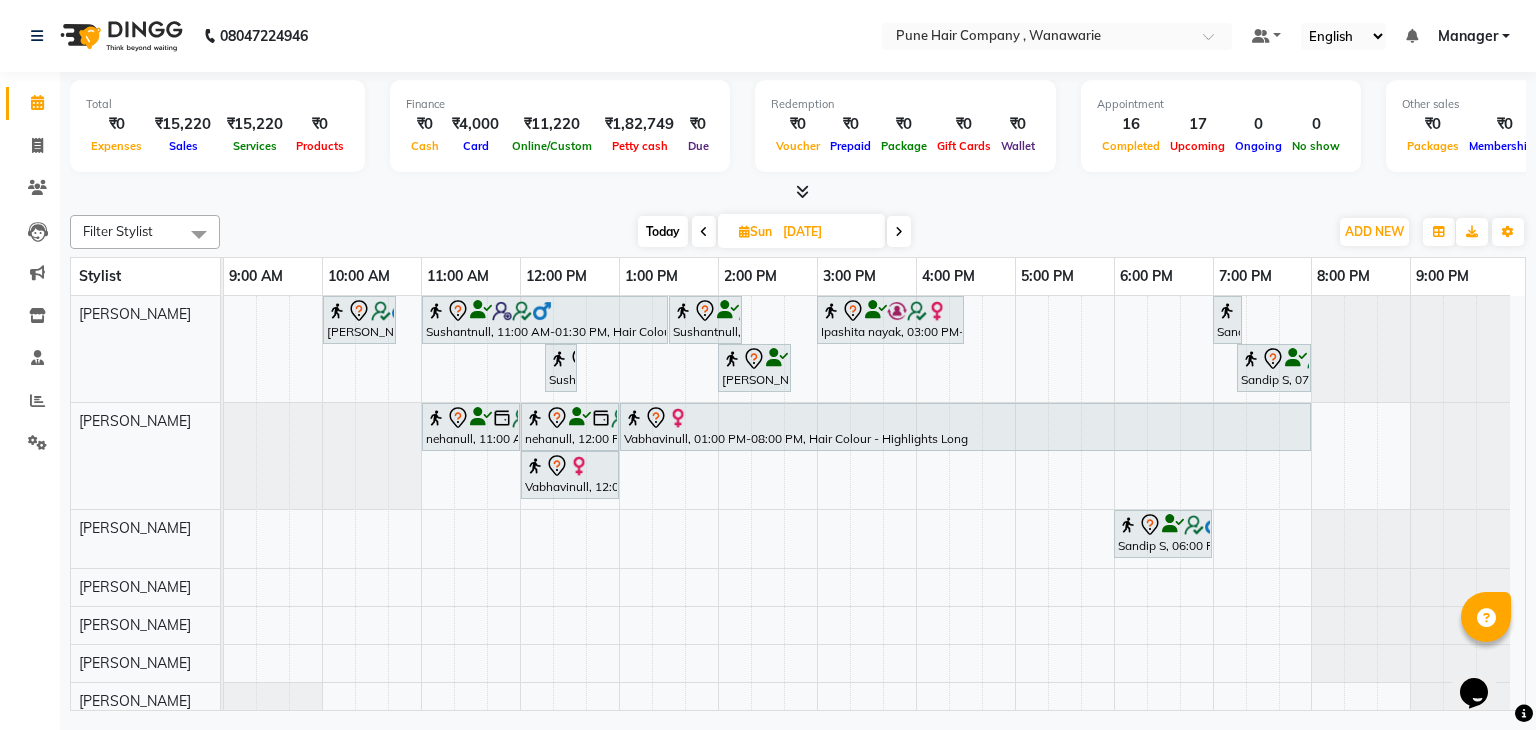scroll, scrollTop: 7, scrollLeft: 0, axis: vertical 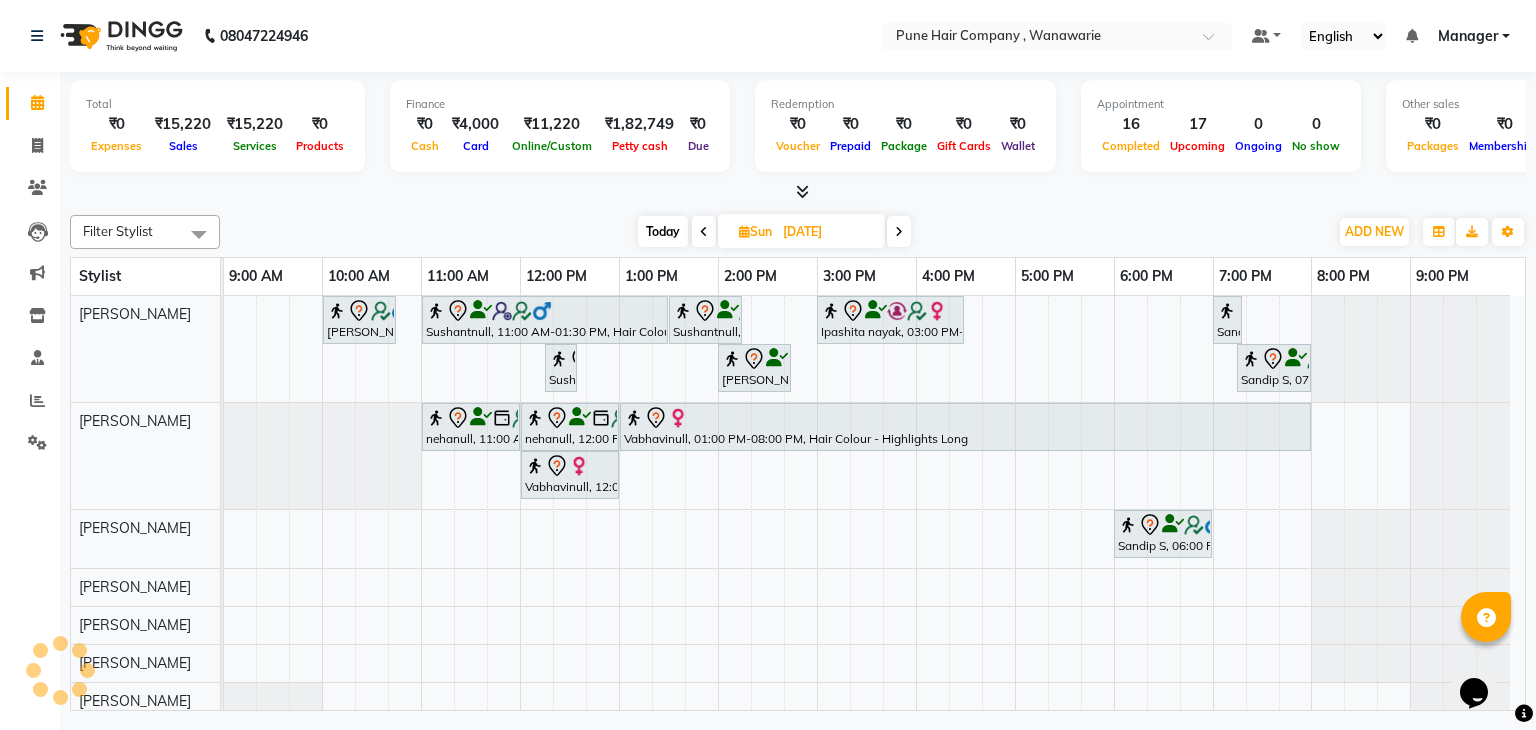 click on "Today" at bounding box center [663, 231] 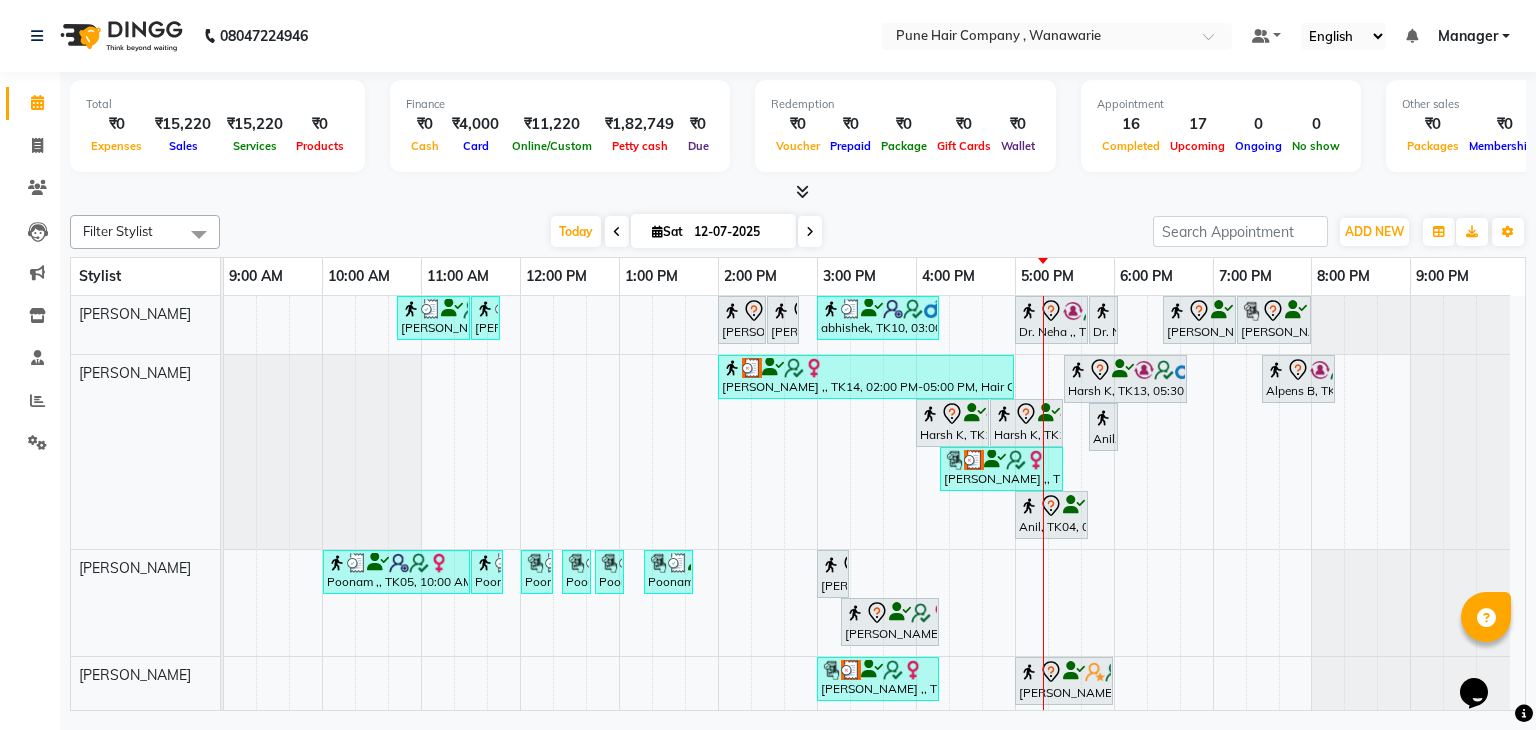 click at bounding box center [810, 232] 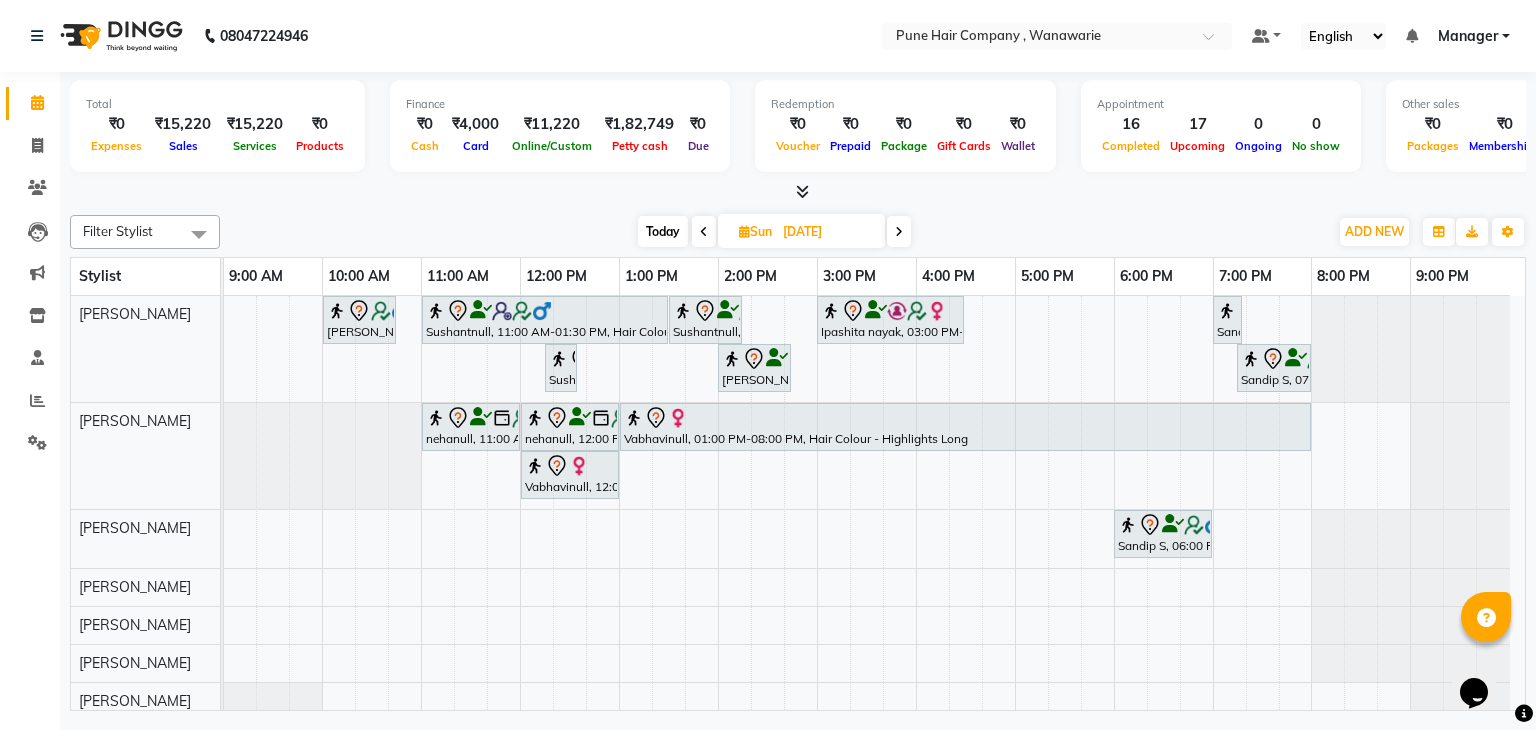 click at bounding box center [802, 191] 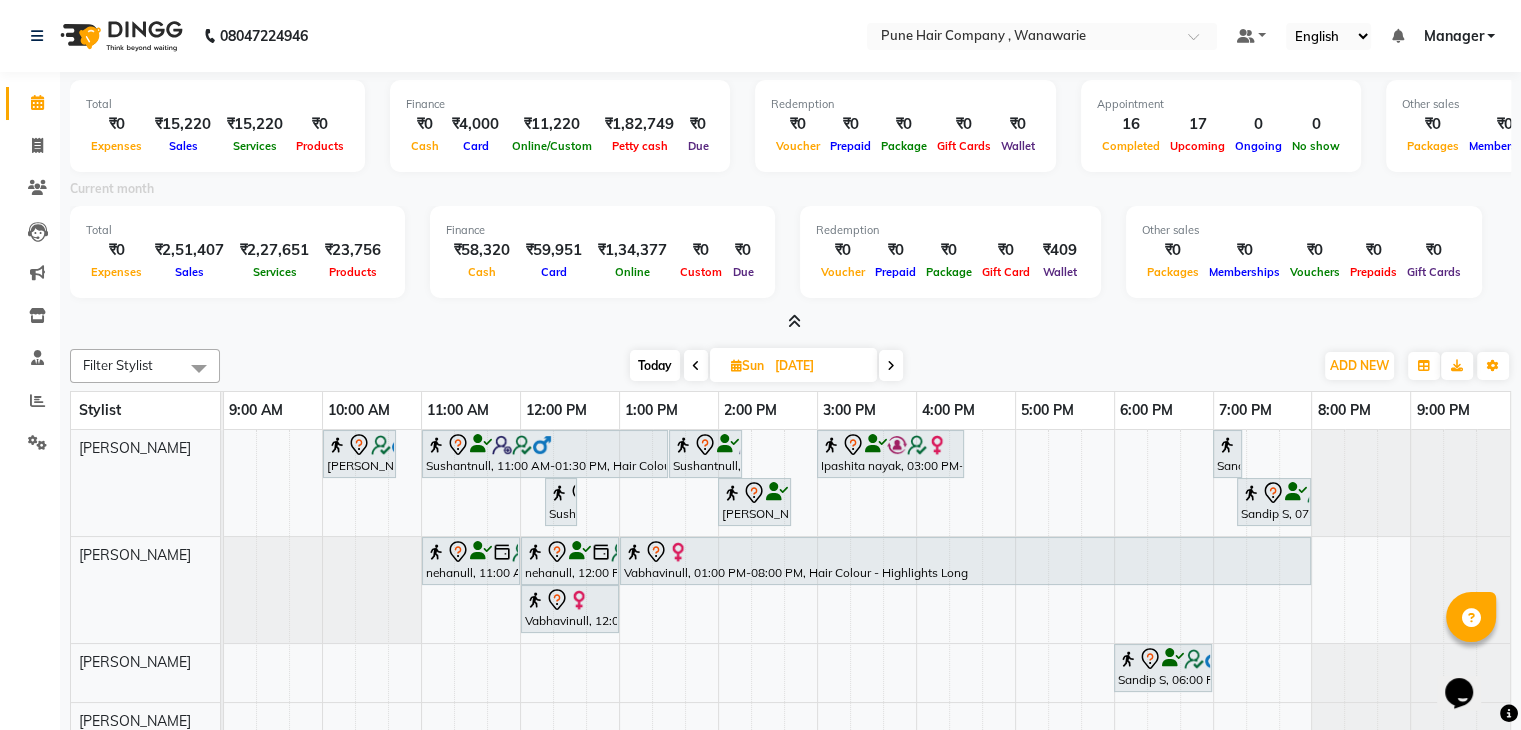 click at bounding box center [794, 321] 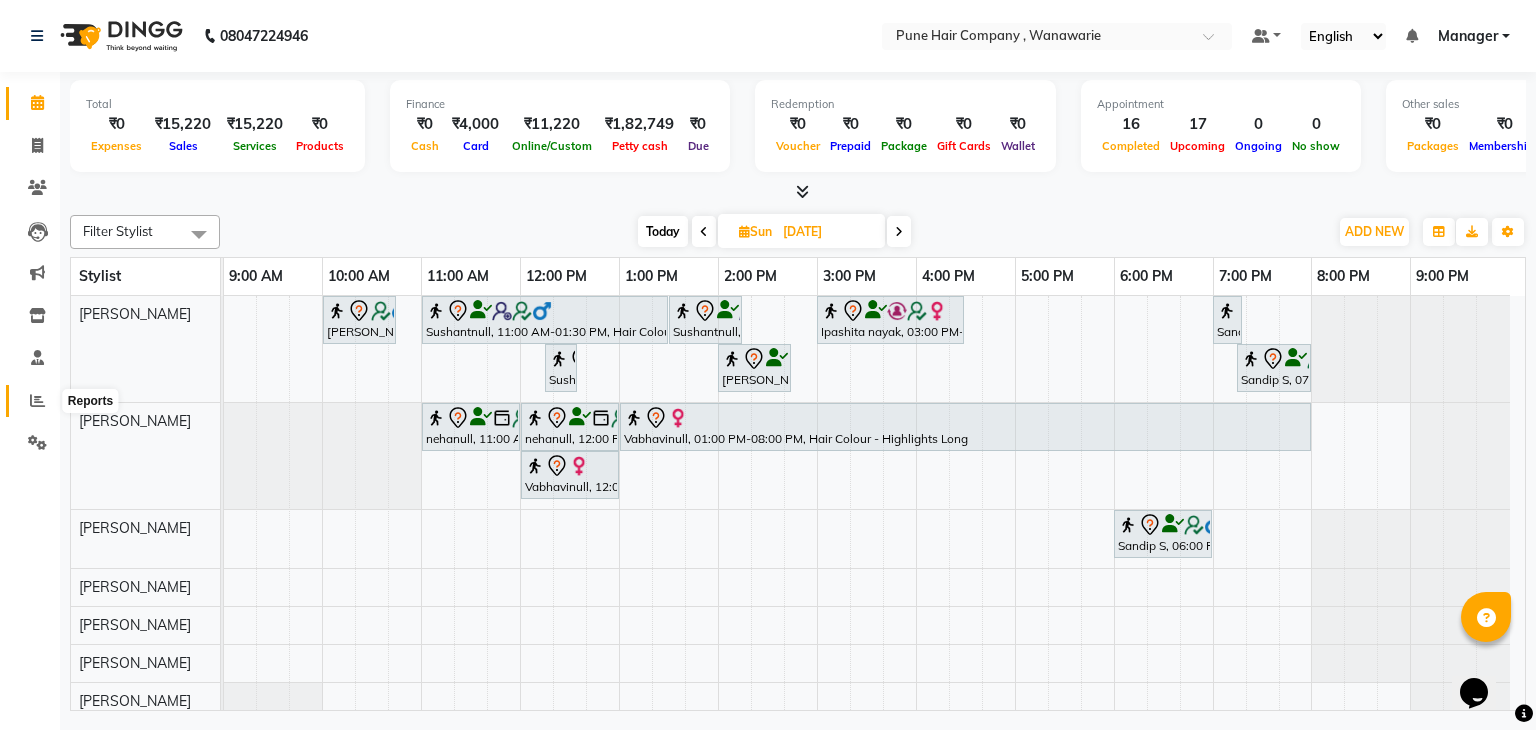 click 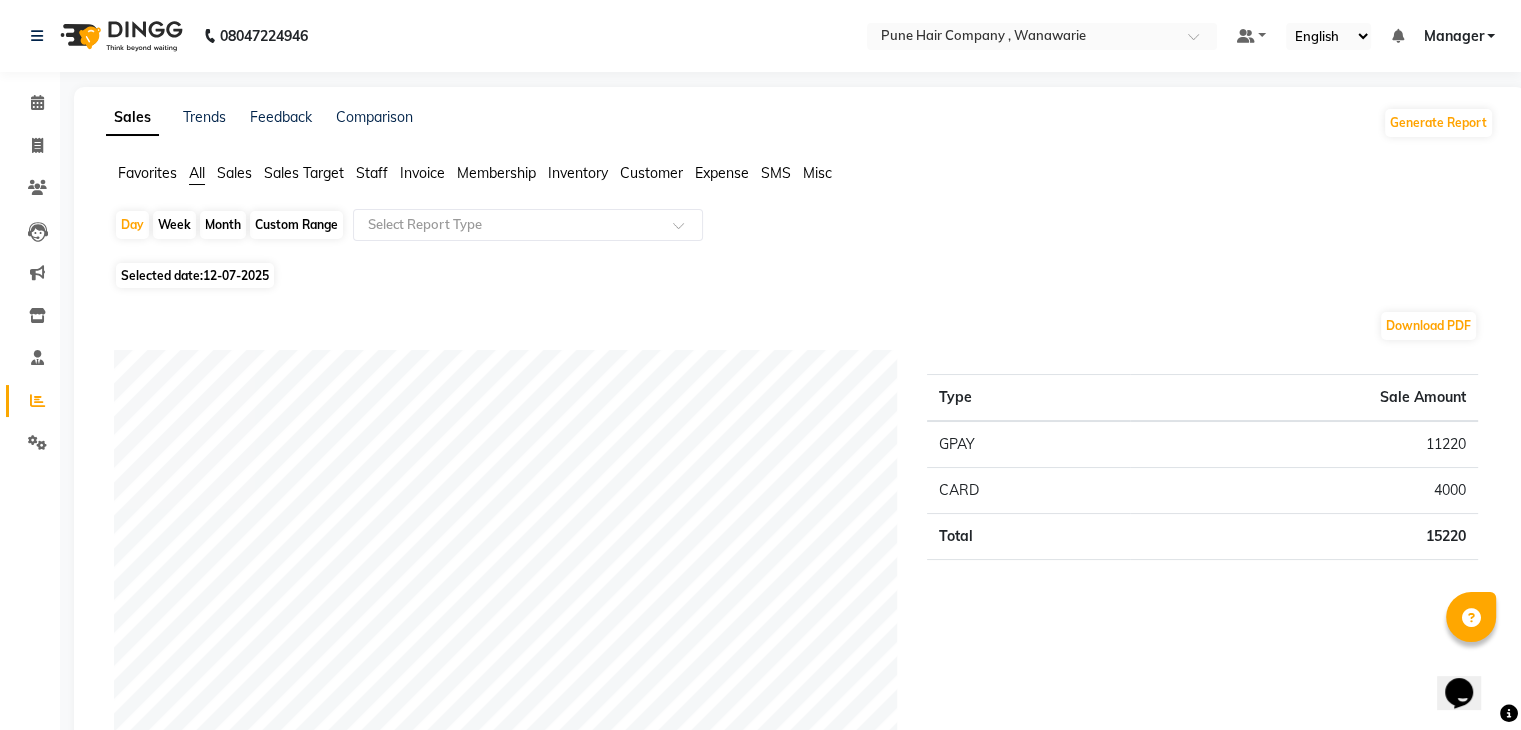 click on "Month" 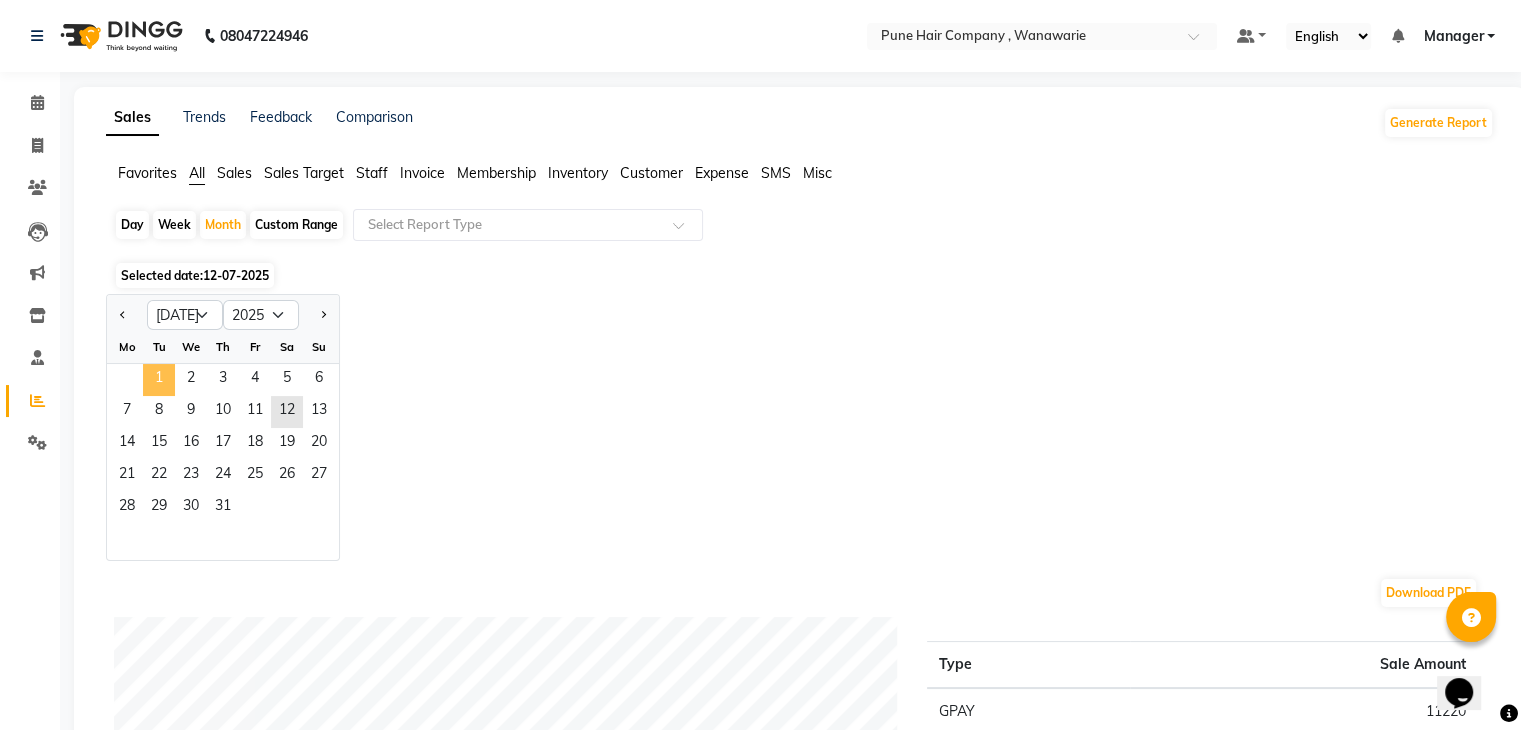 click on "1" 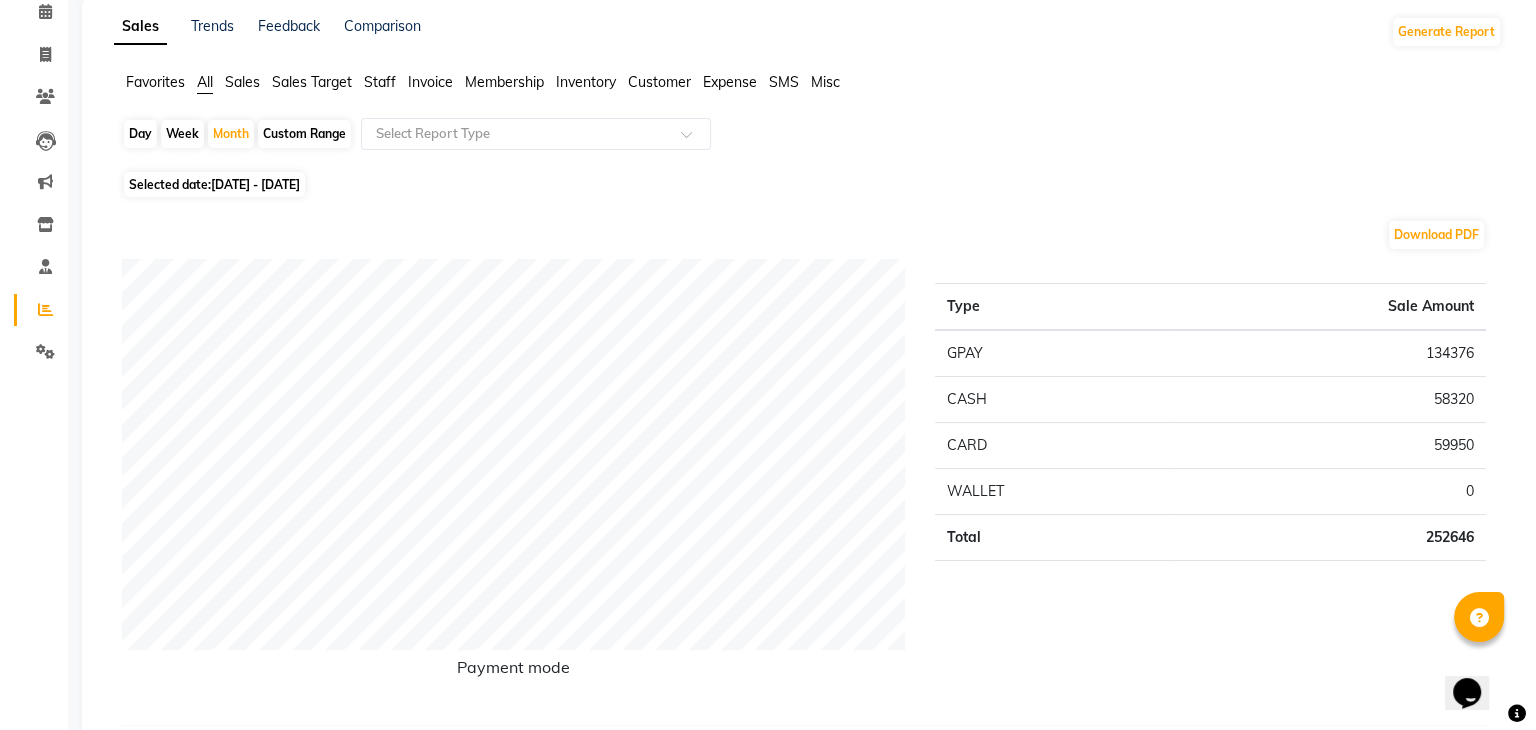 scroll, scrollTop: 0, scrollLeft: 0, axis: both 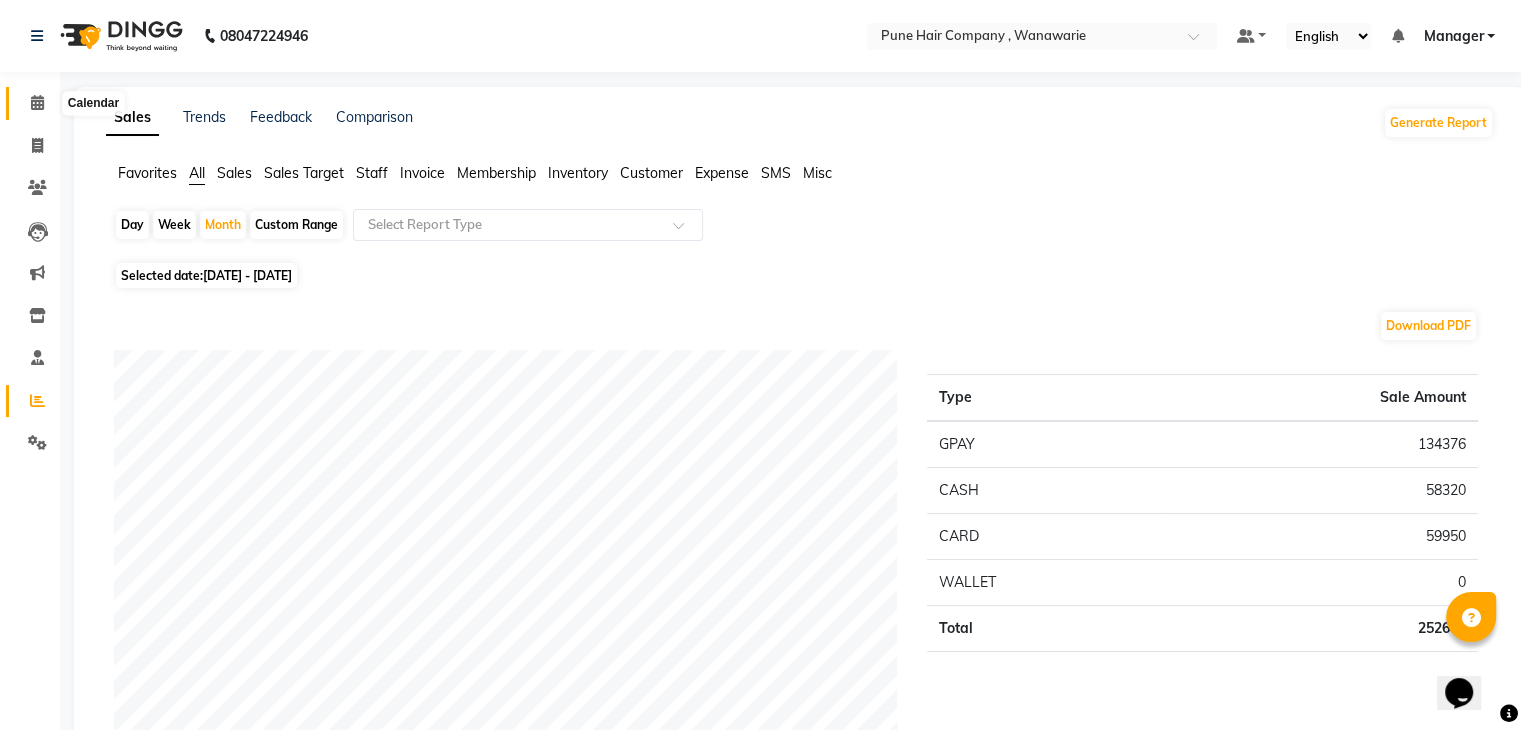 click 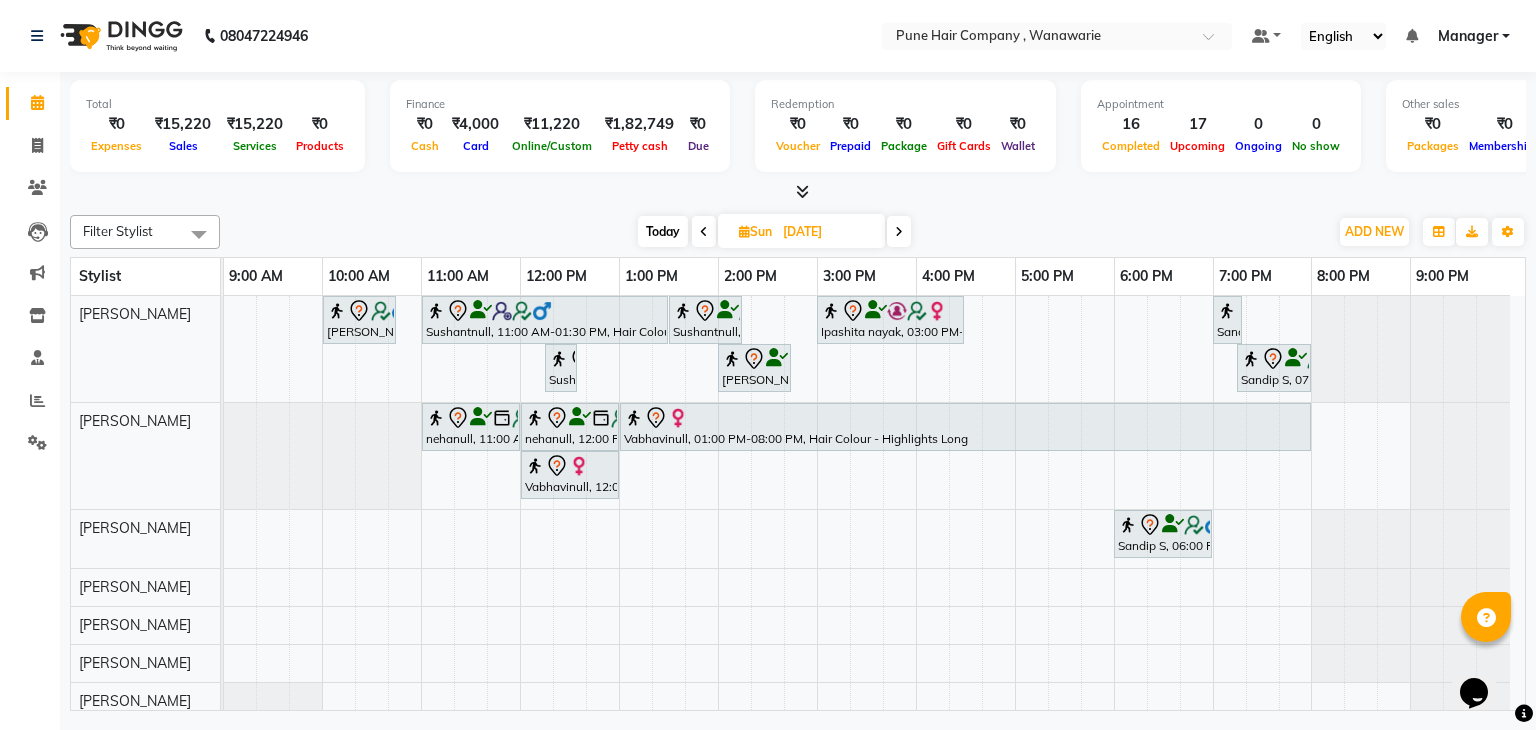 click on "Today" at bounding box center [663, 231] 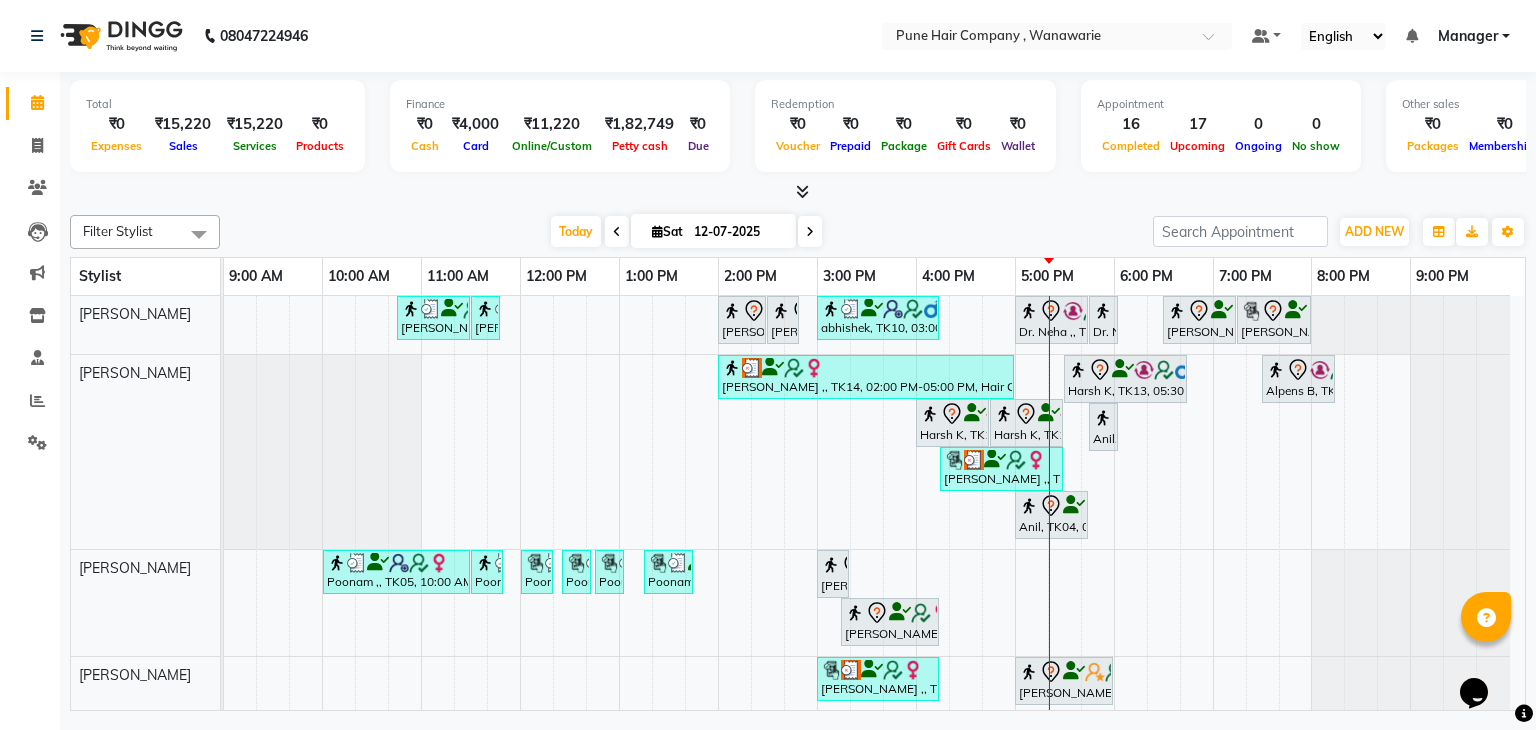 scroll, scrollTop: 92, scrollLeft: 0, axis: vertical 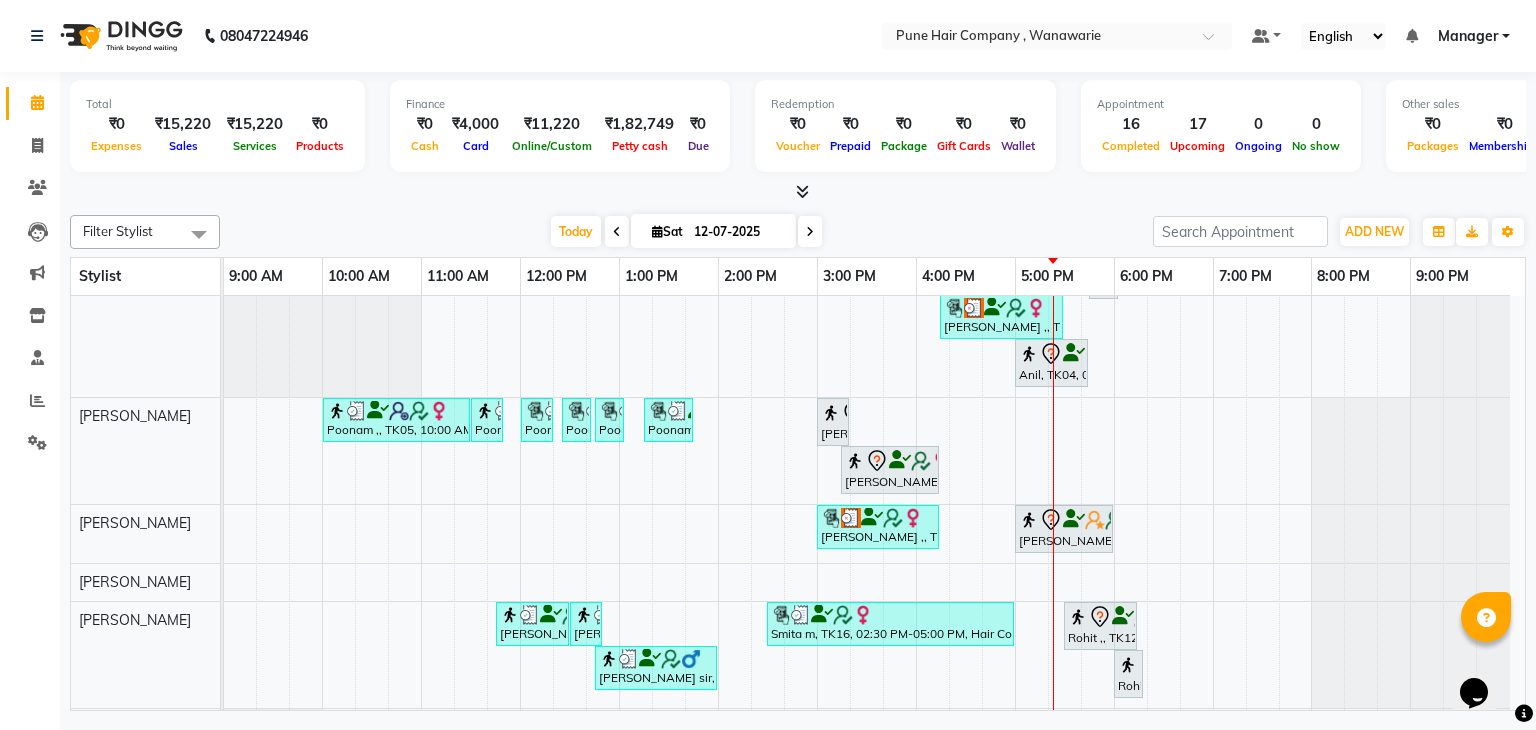 click at bounding box center [810, 232] 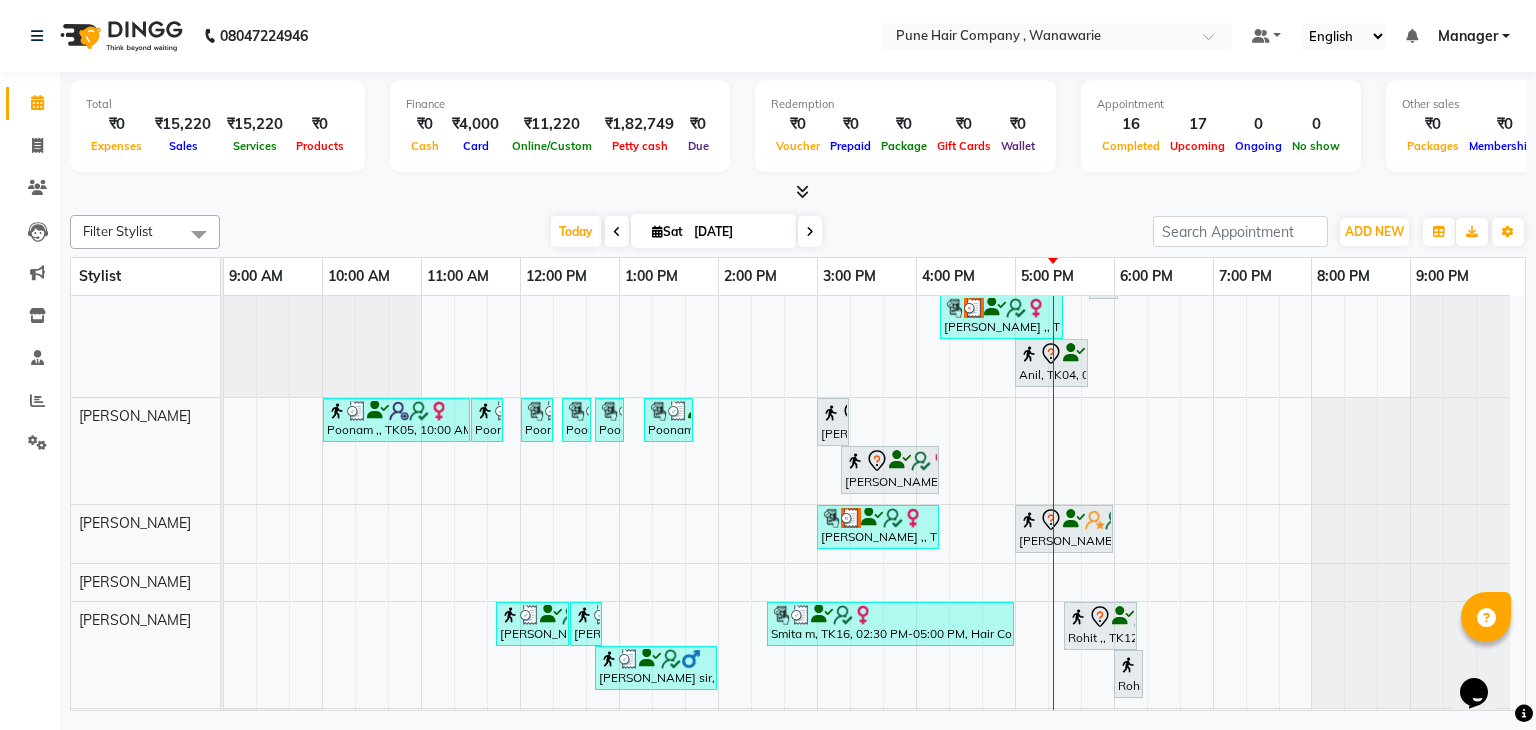 scroll, scrollTop: 0, scrollLeft: 0, axis: both 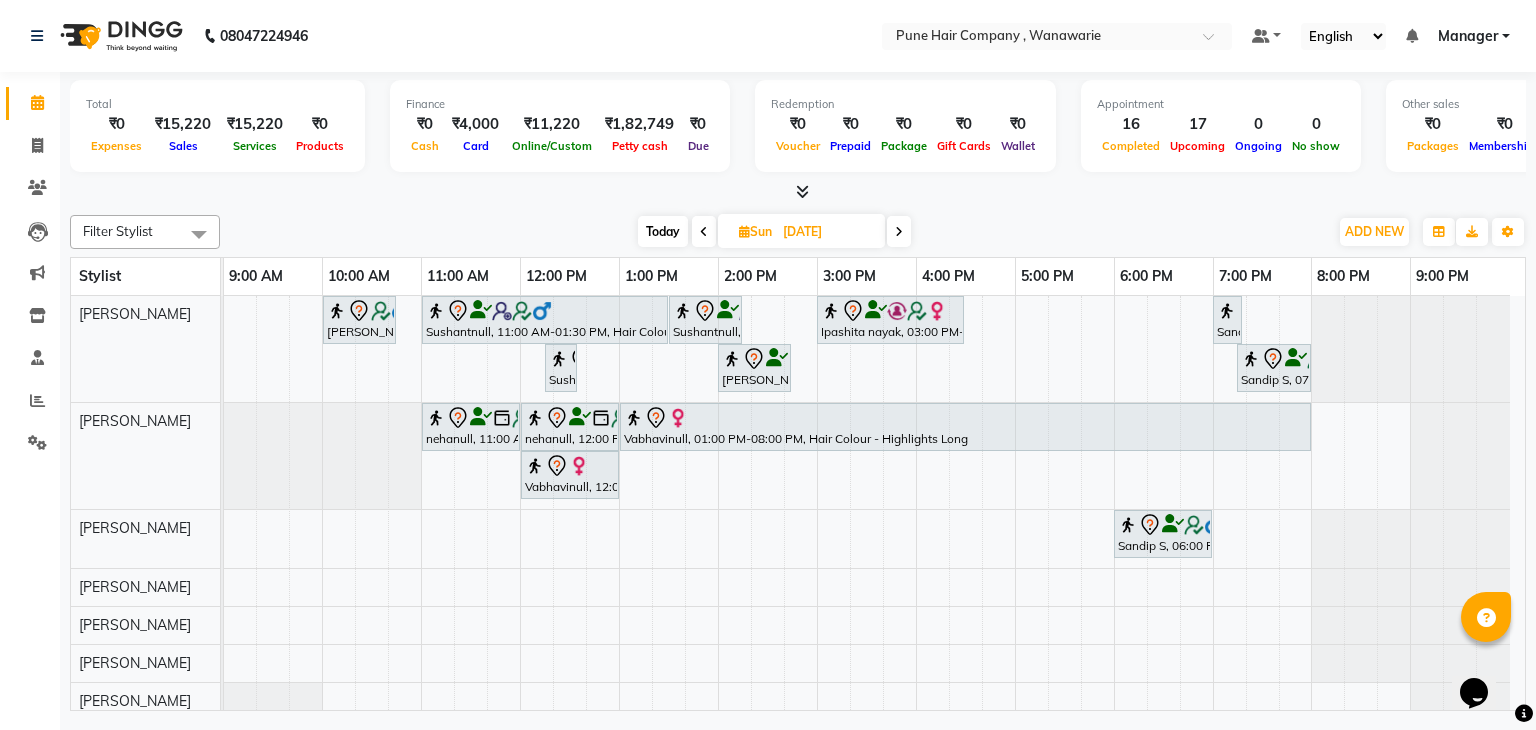 click on "Today" at bounding box center [663, 231] 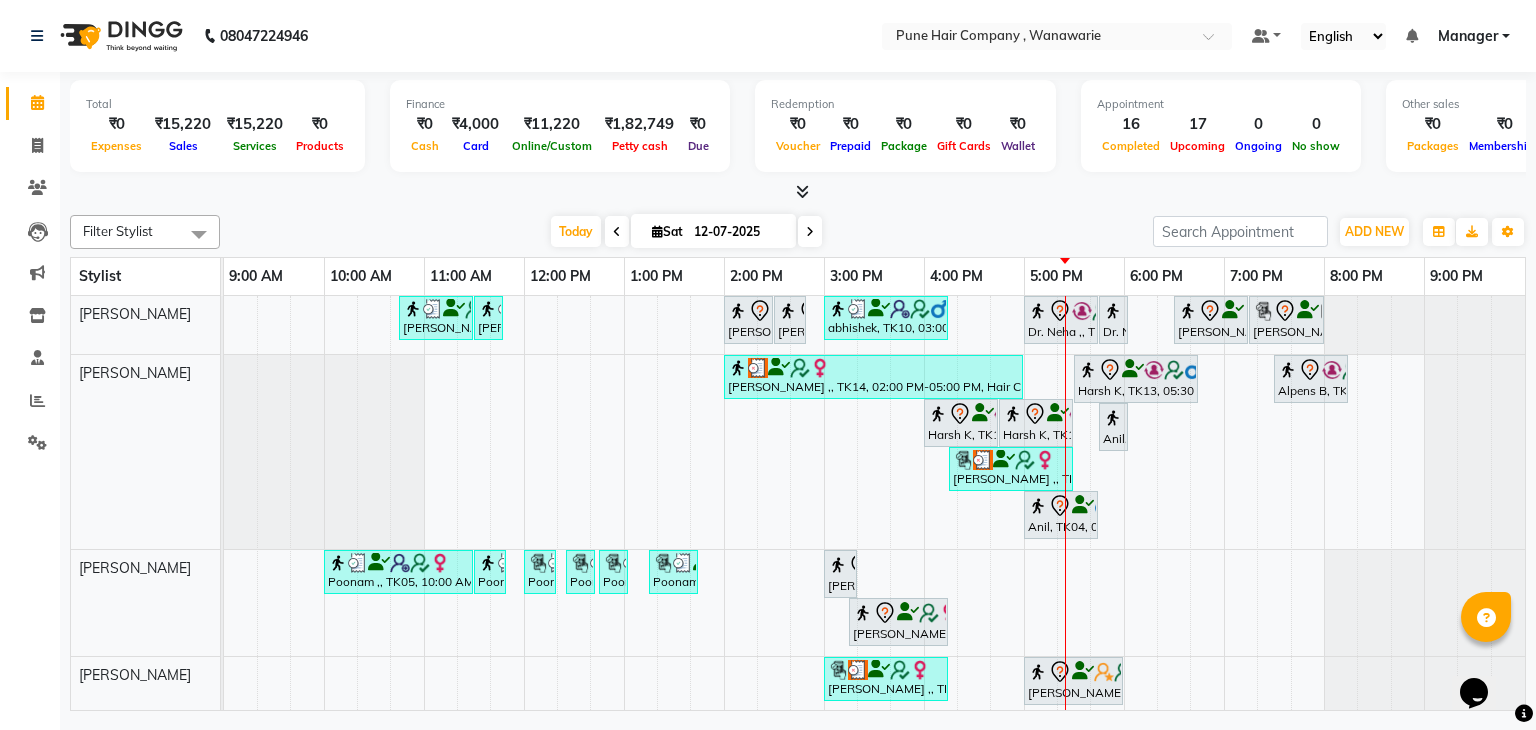 scroll, scrollTop: 98, scrollLeft: 12, axis: both 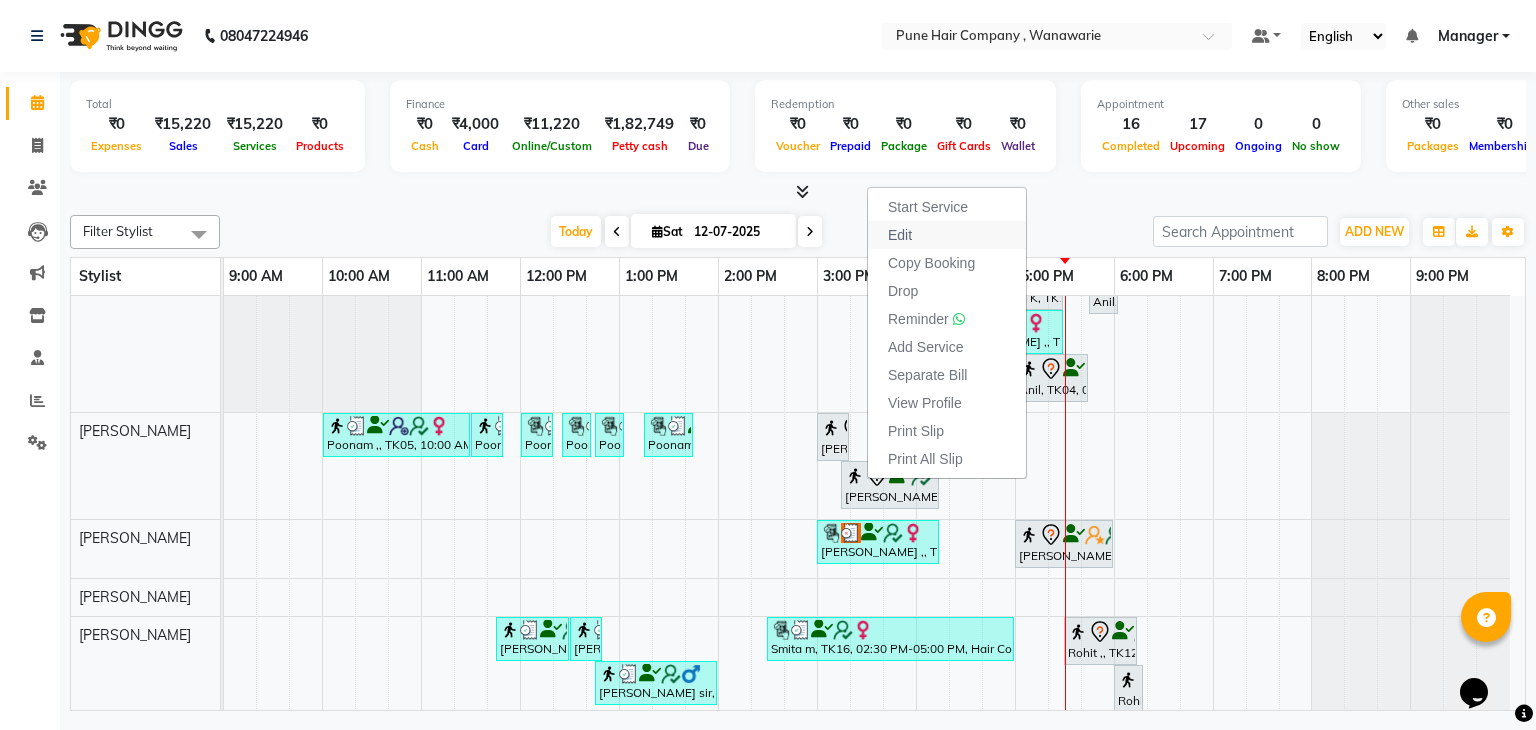 click on "Edit" at bounding box center (900, 235) 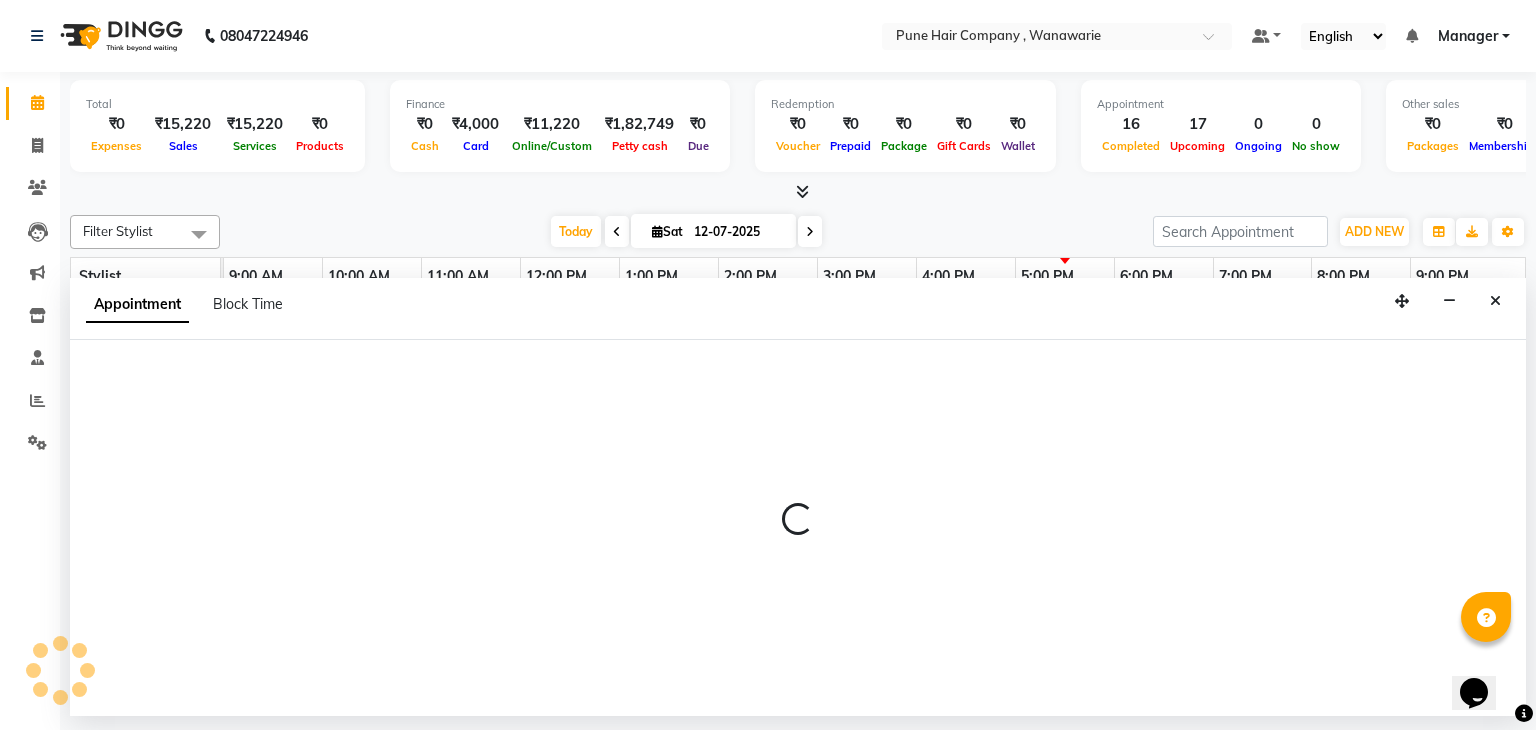 select on "tentative" 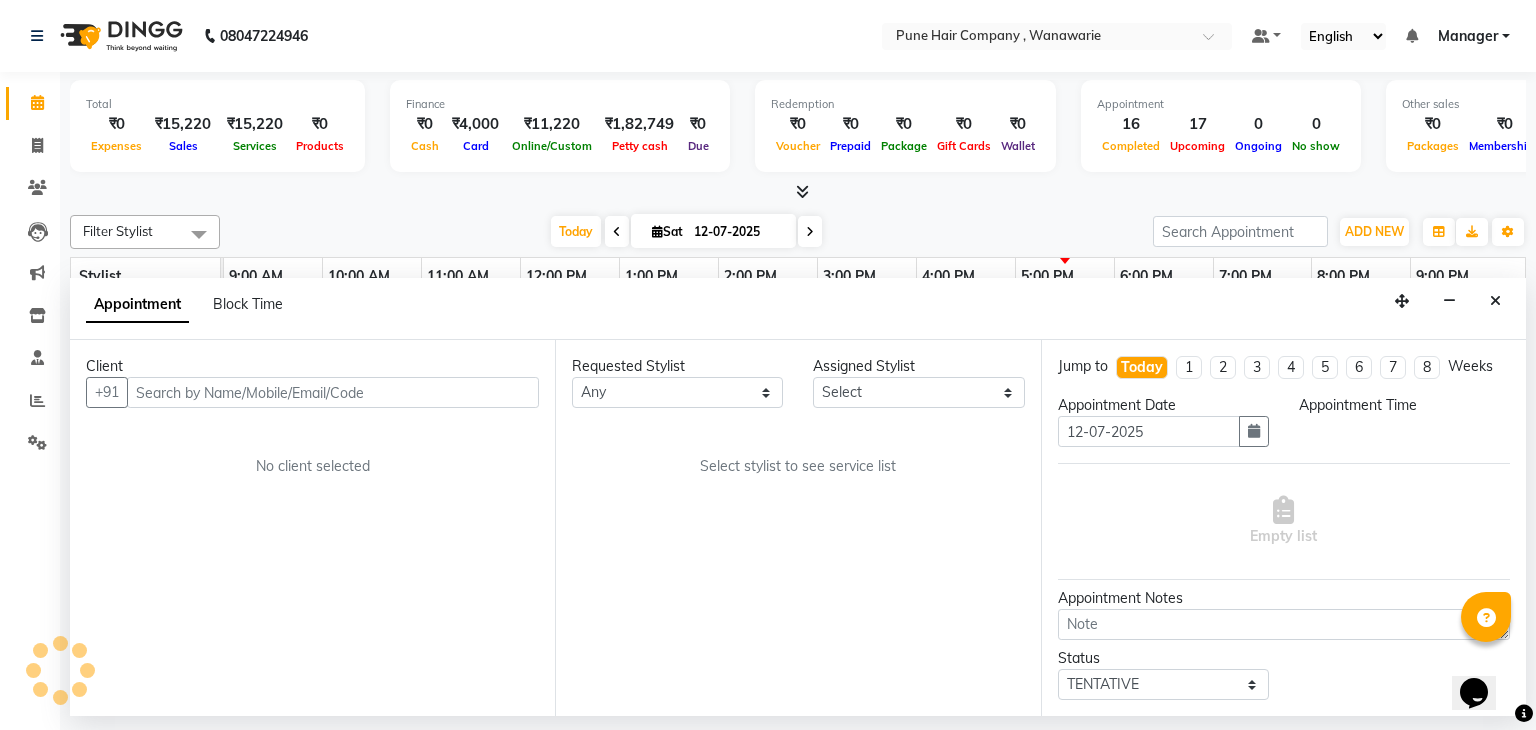select on "74579" 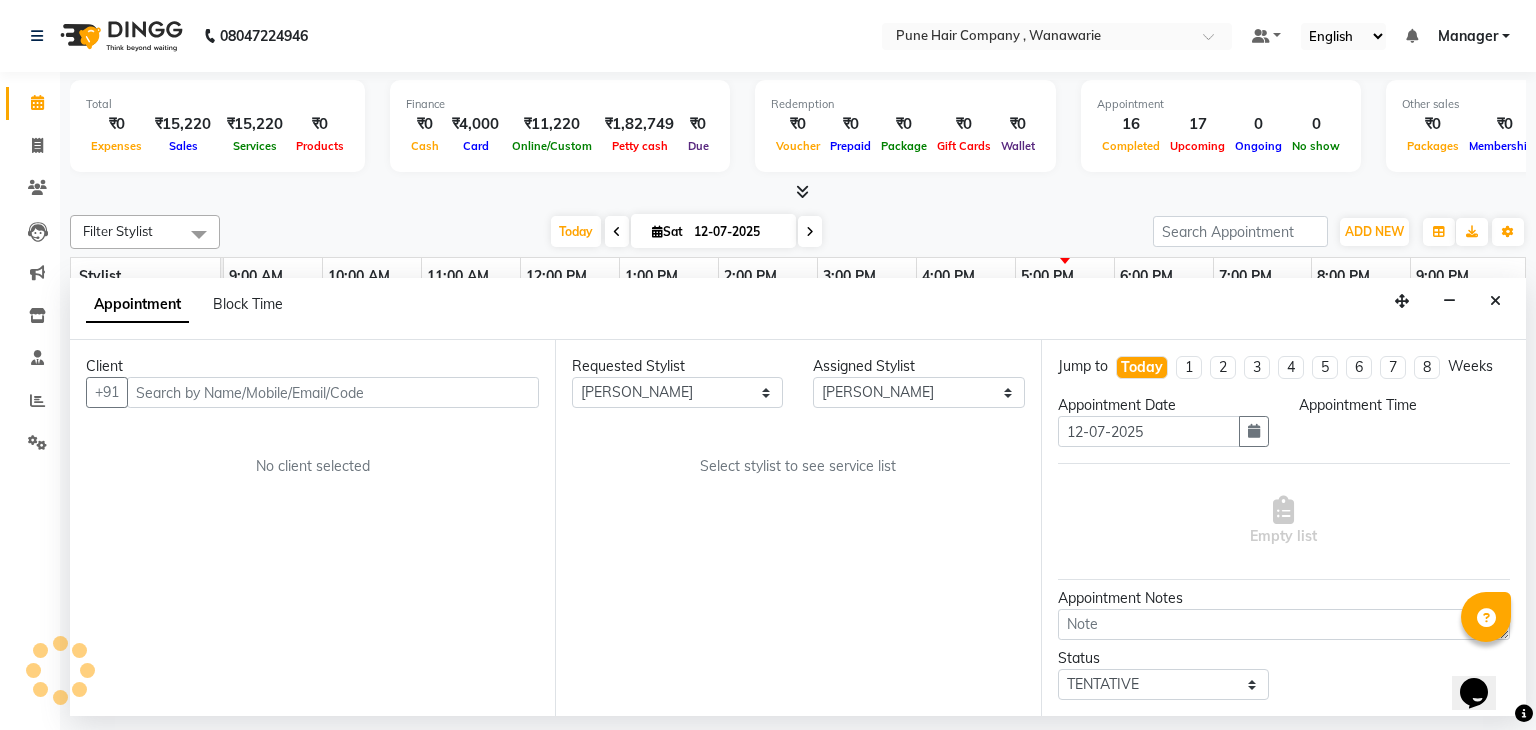 select on "900" 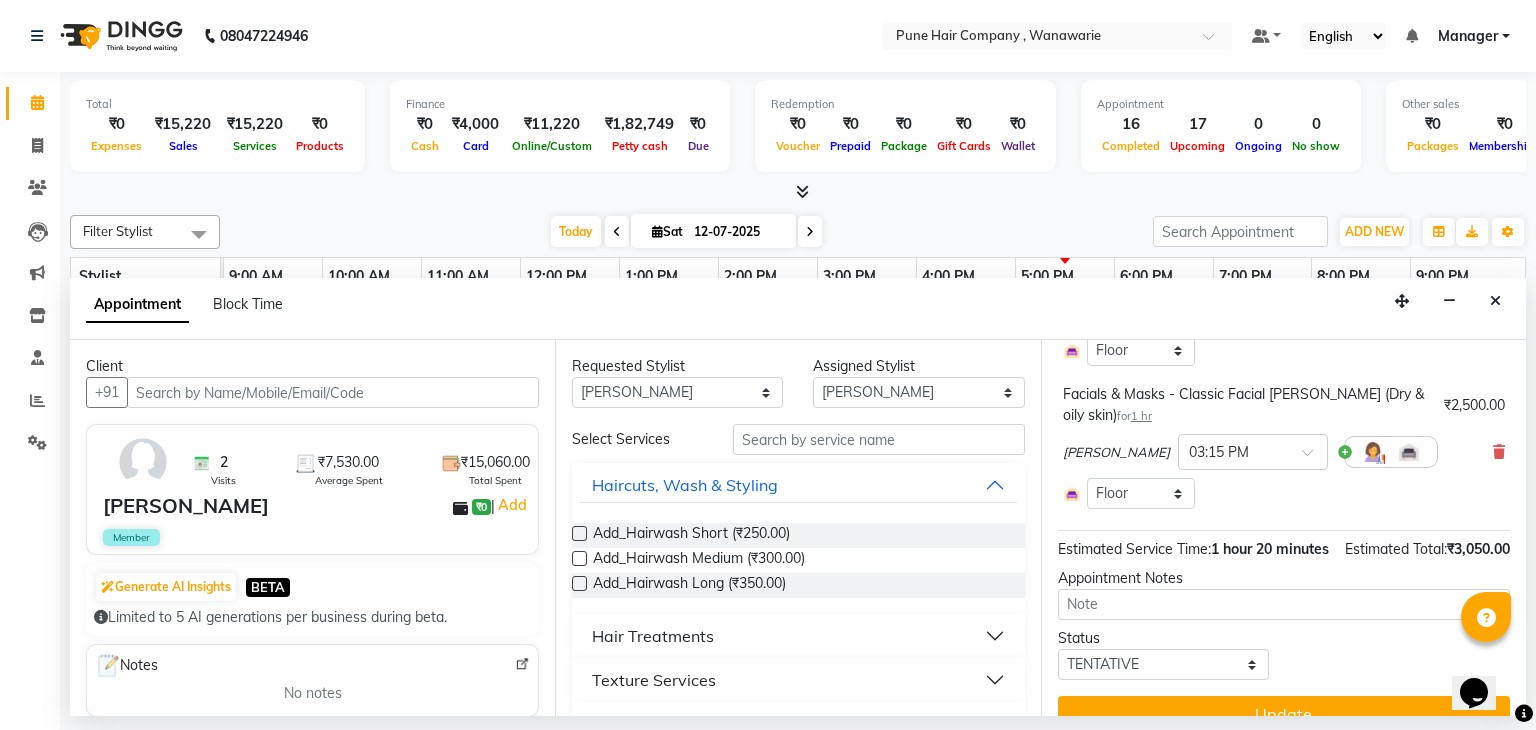 scroll, scrollTop: 236, scrollLeft: 0, axis: vertical 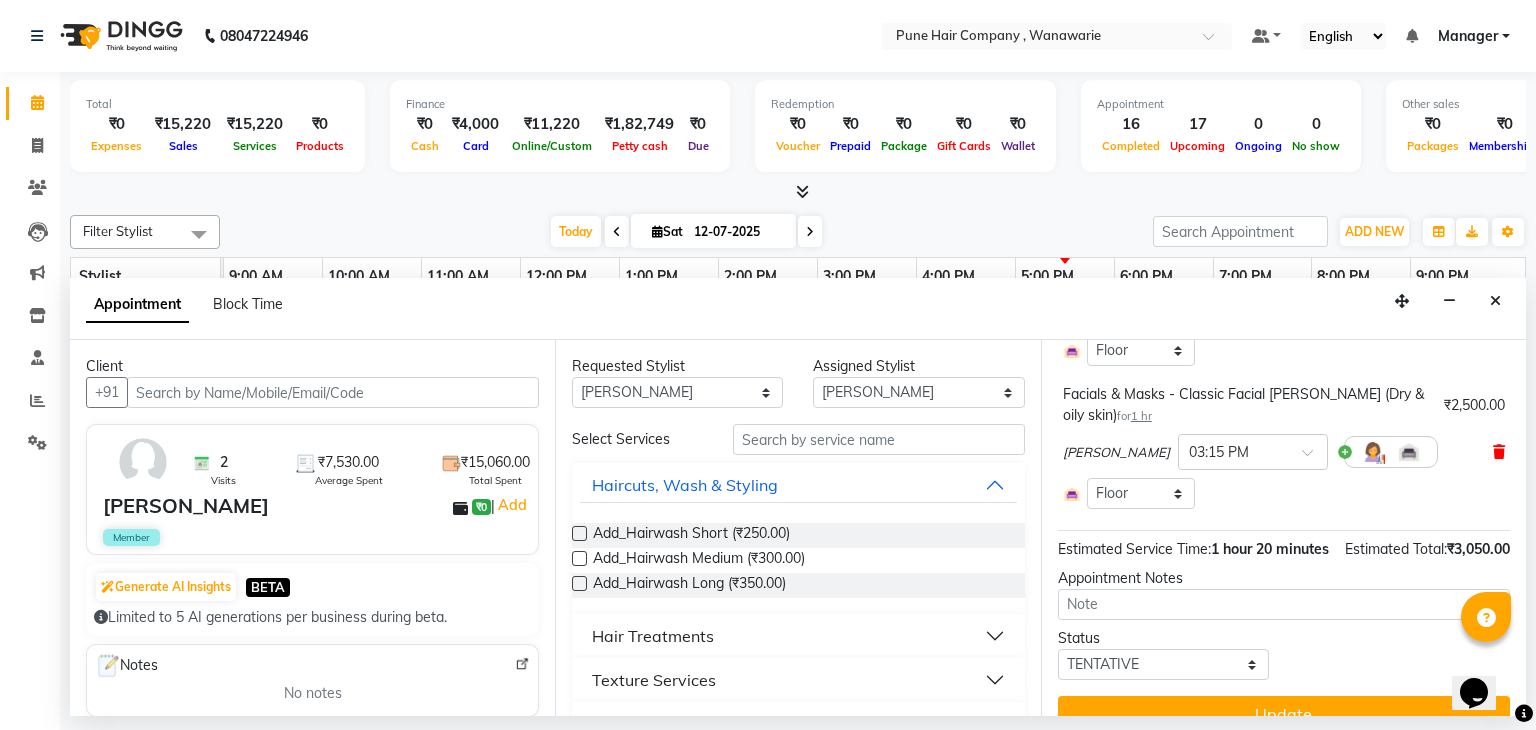 click at bounding box center (1499, 452) 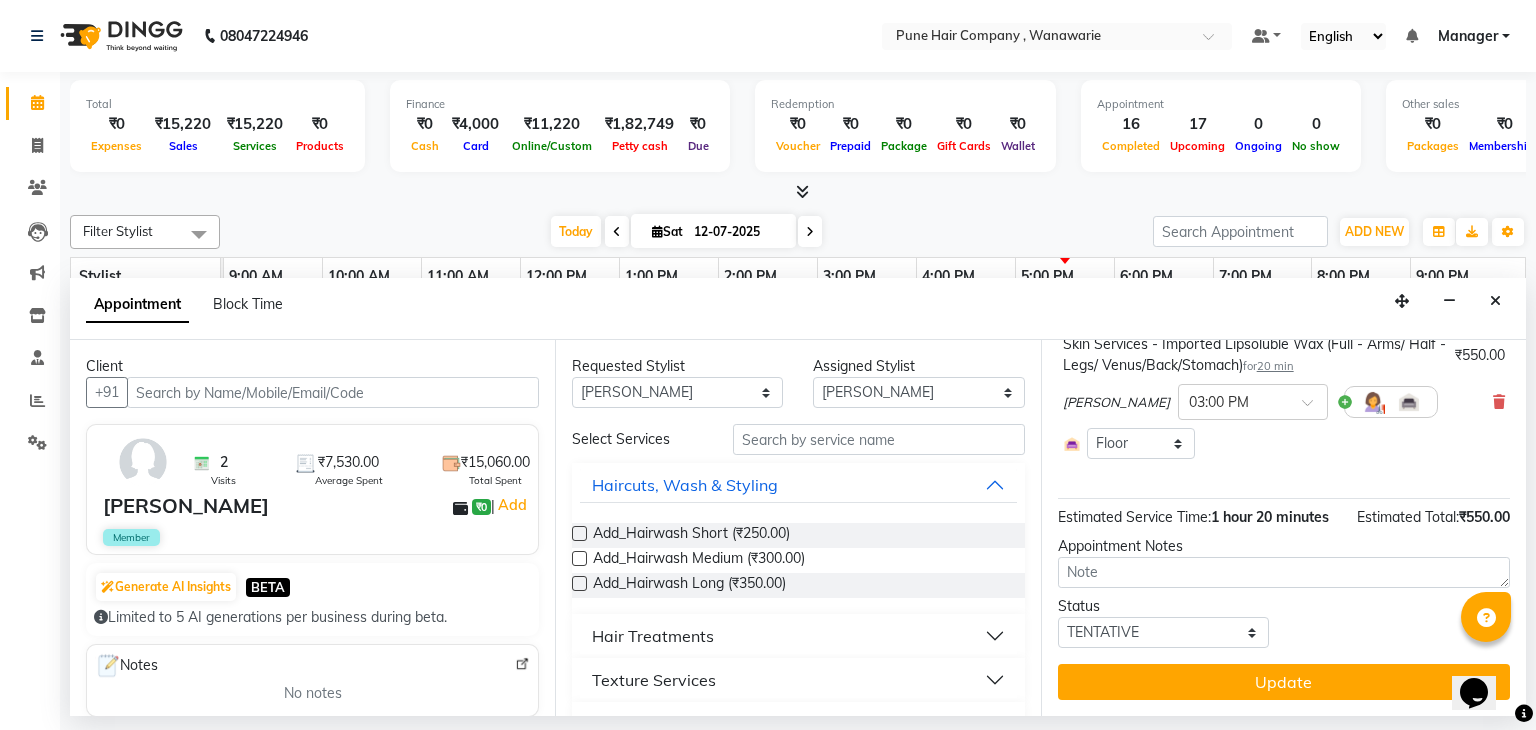 scroll, scrollTop: 163, scrollLeft: 0, axis: vertical 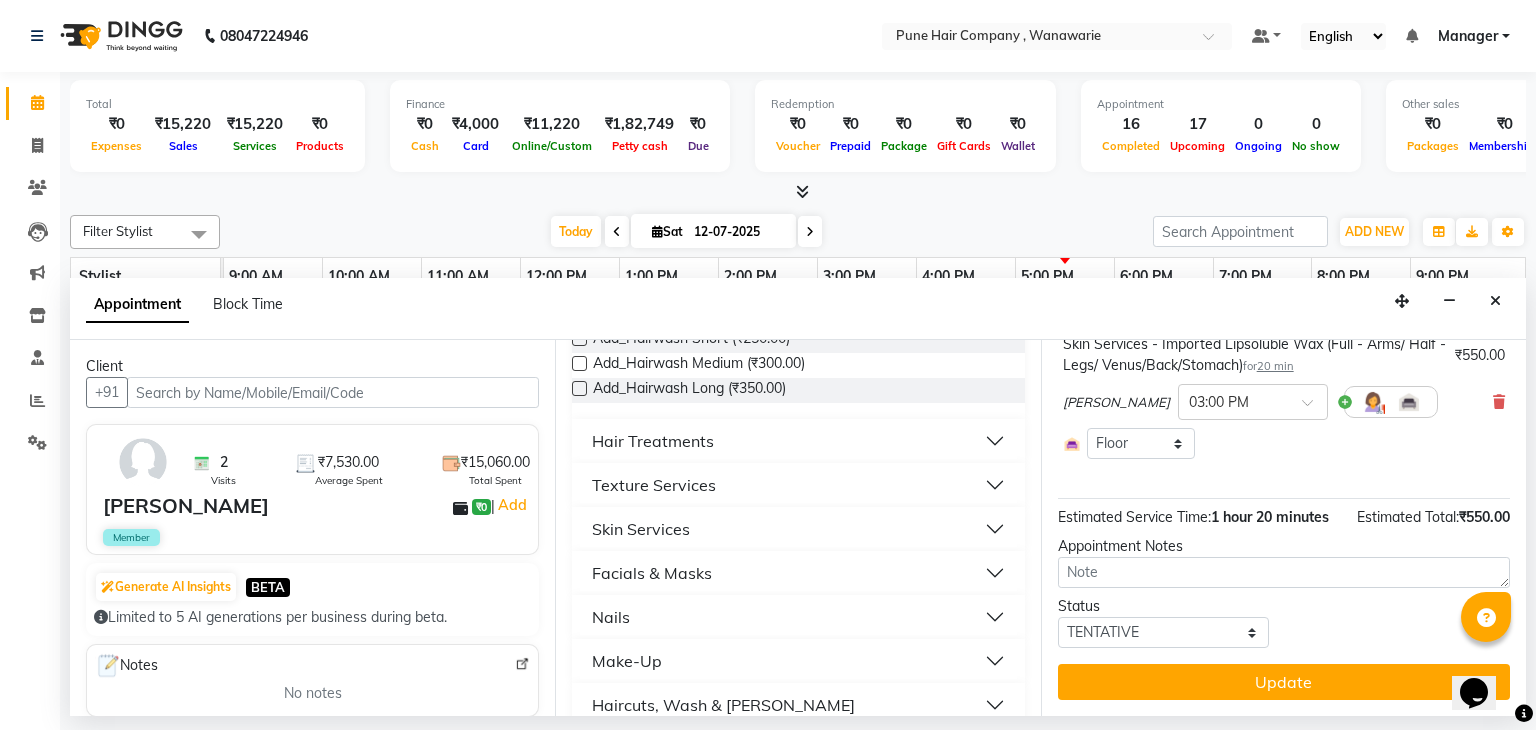 click on "Skin Services" at bounding box center (798, 529) 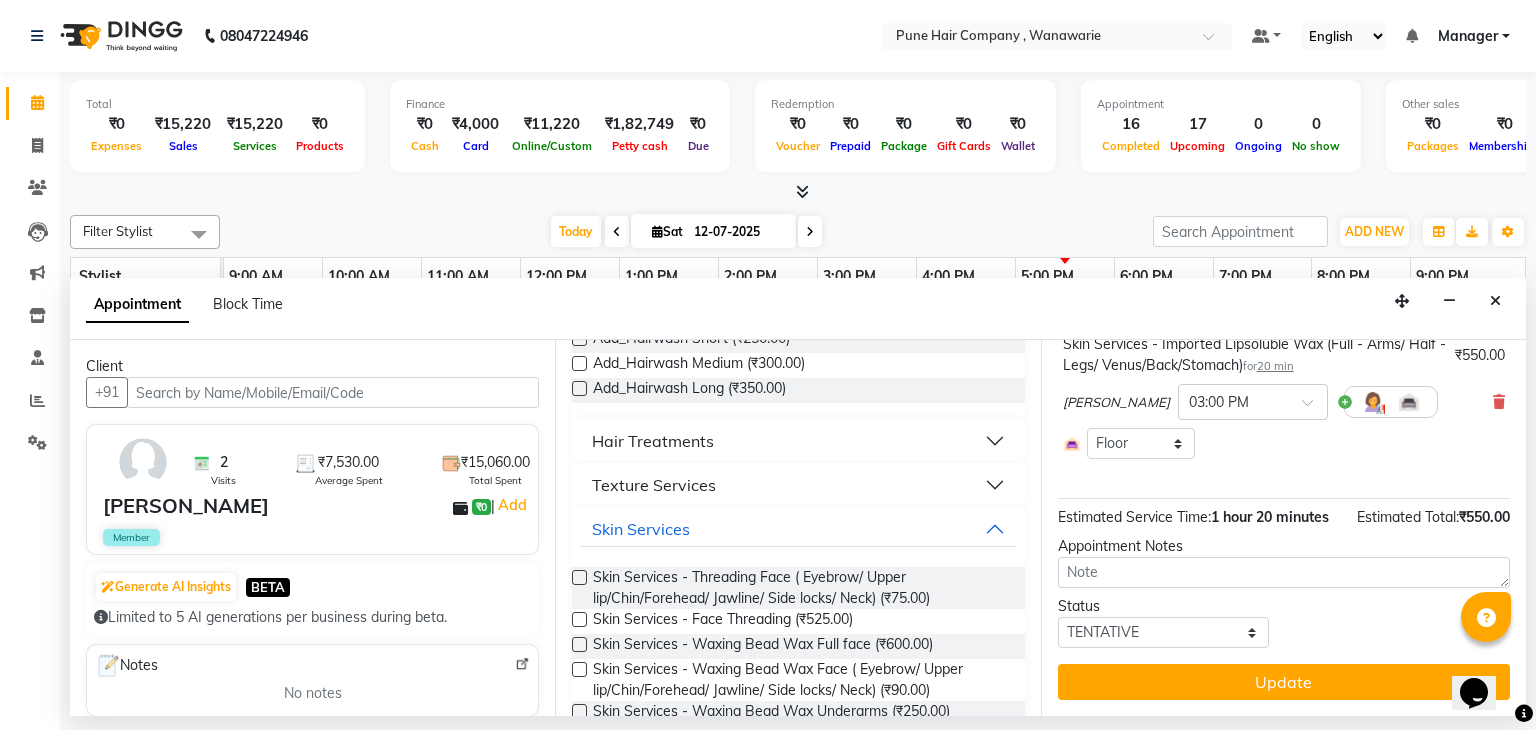 click at bounding box center (579, 577) 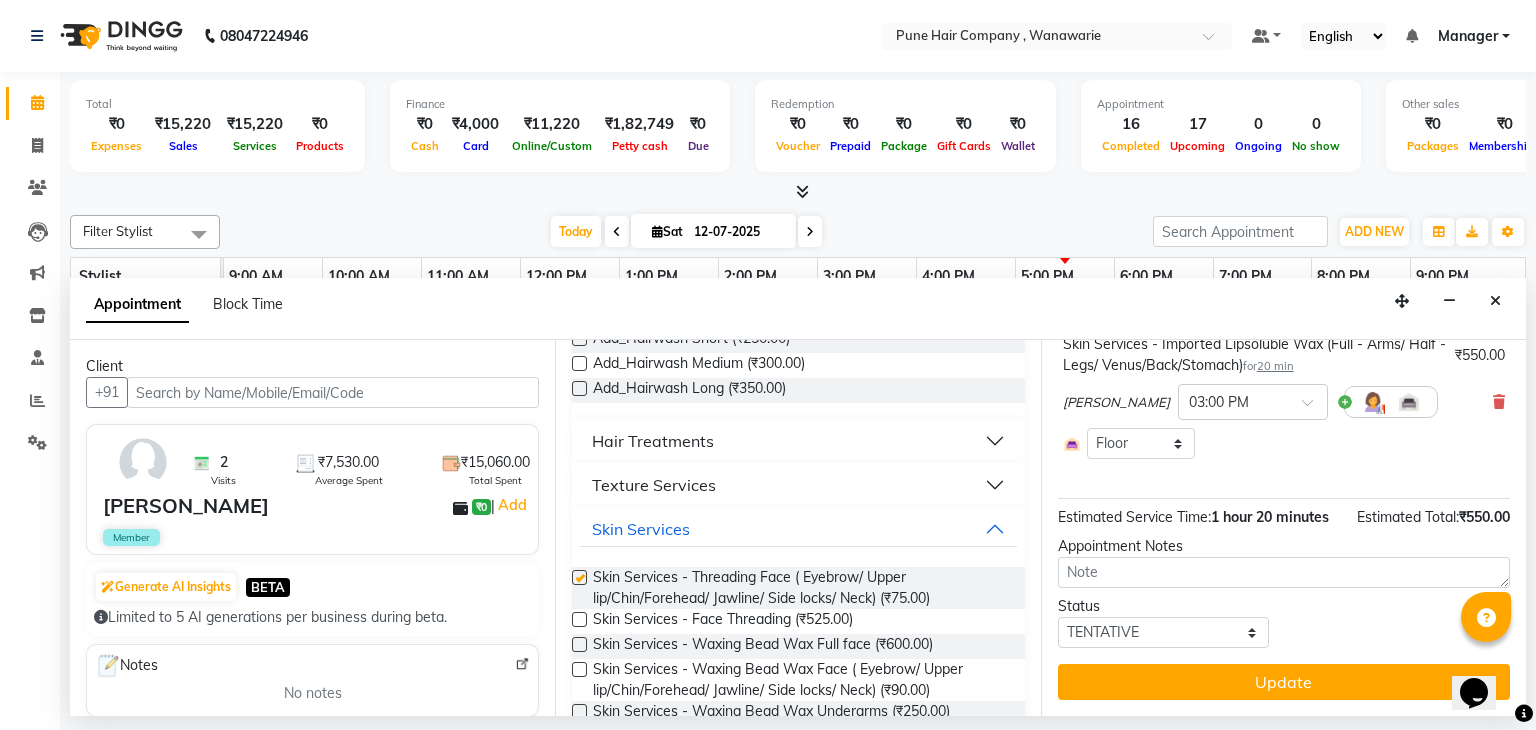 scroll, scrollTop: 236, scrollLeft: 0, axis: vertical 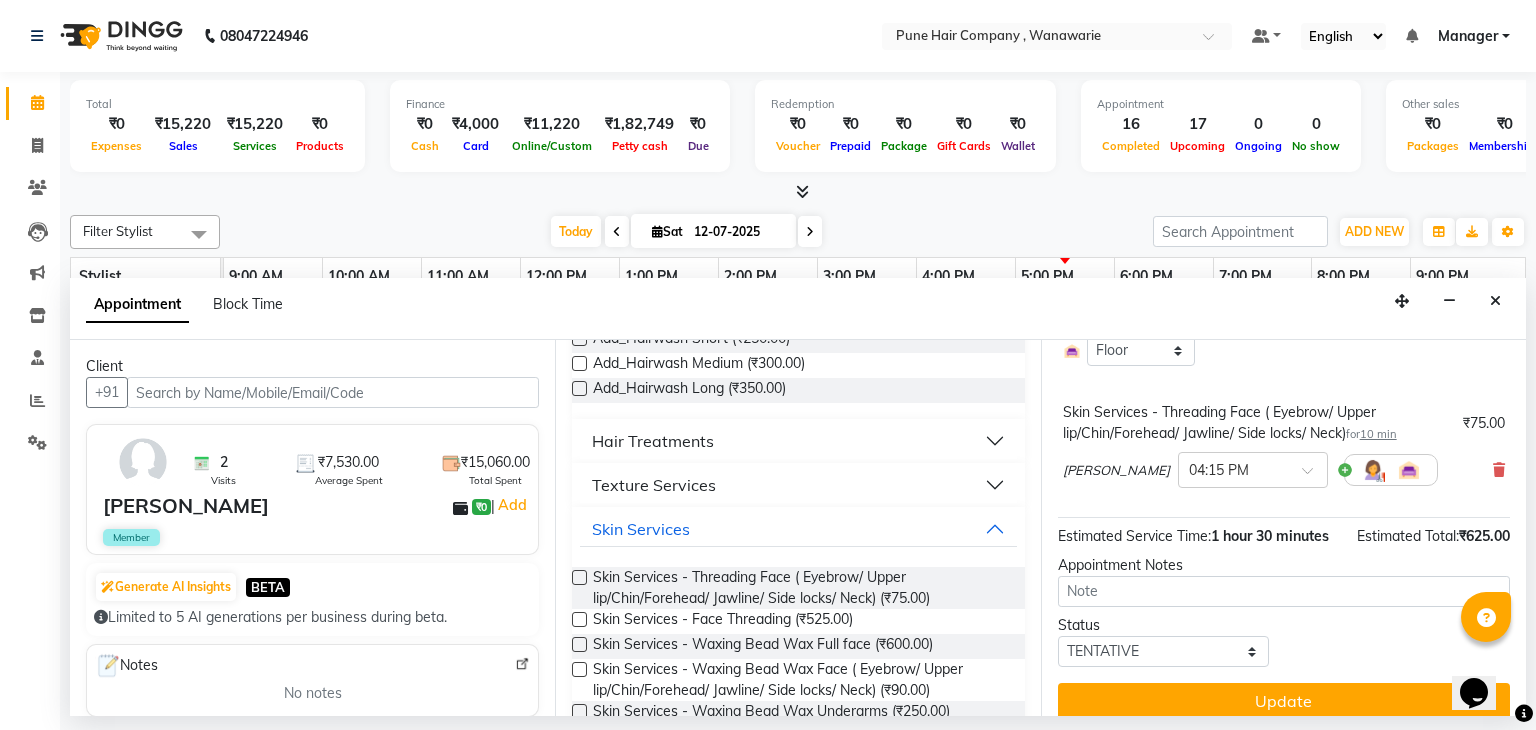 checkbox on "false" 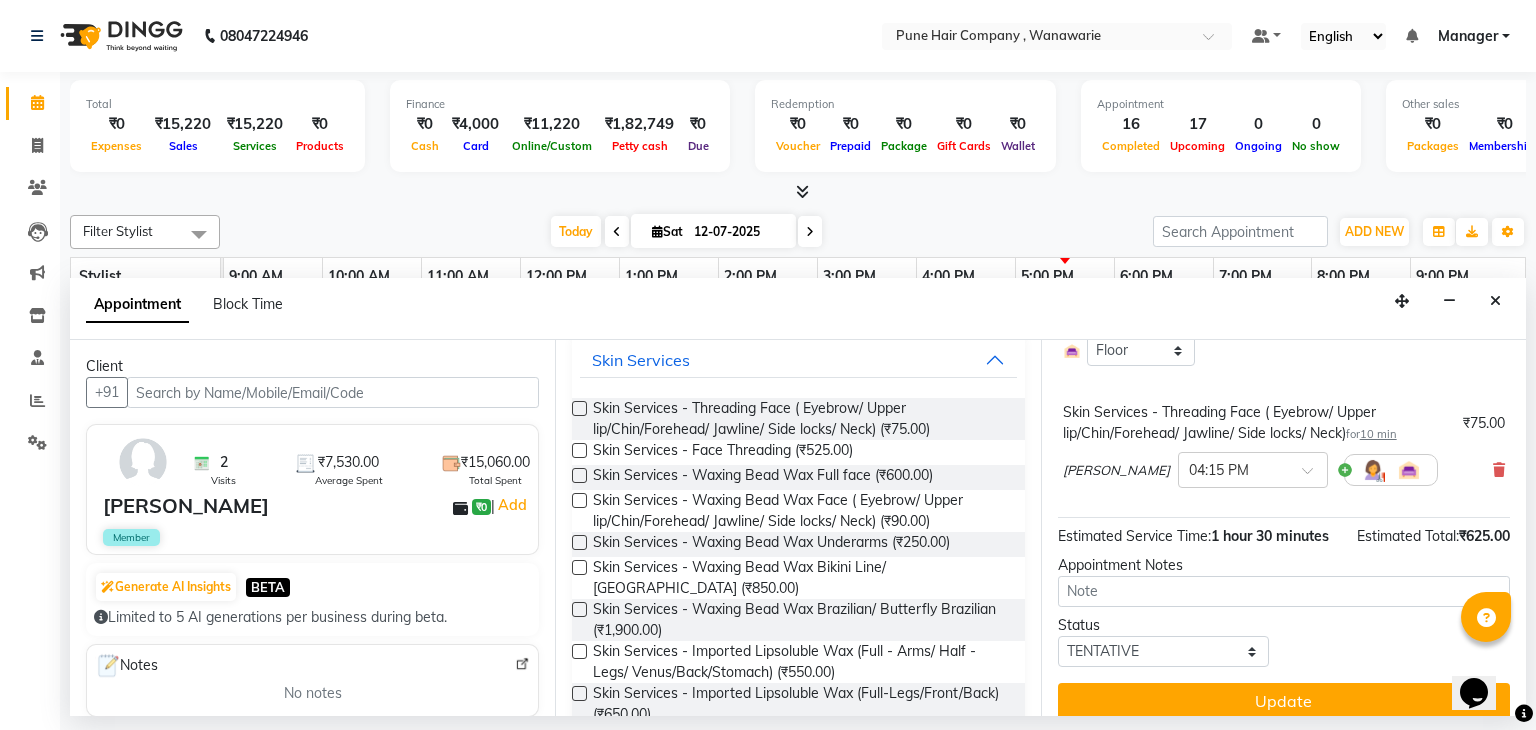 scroll, scrollTop: 379, scrollLeft: 0, axis: vertical 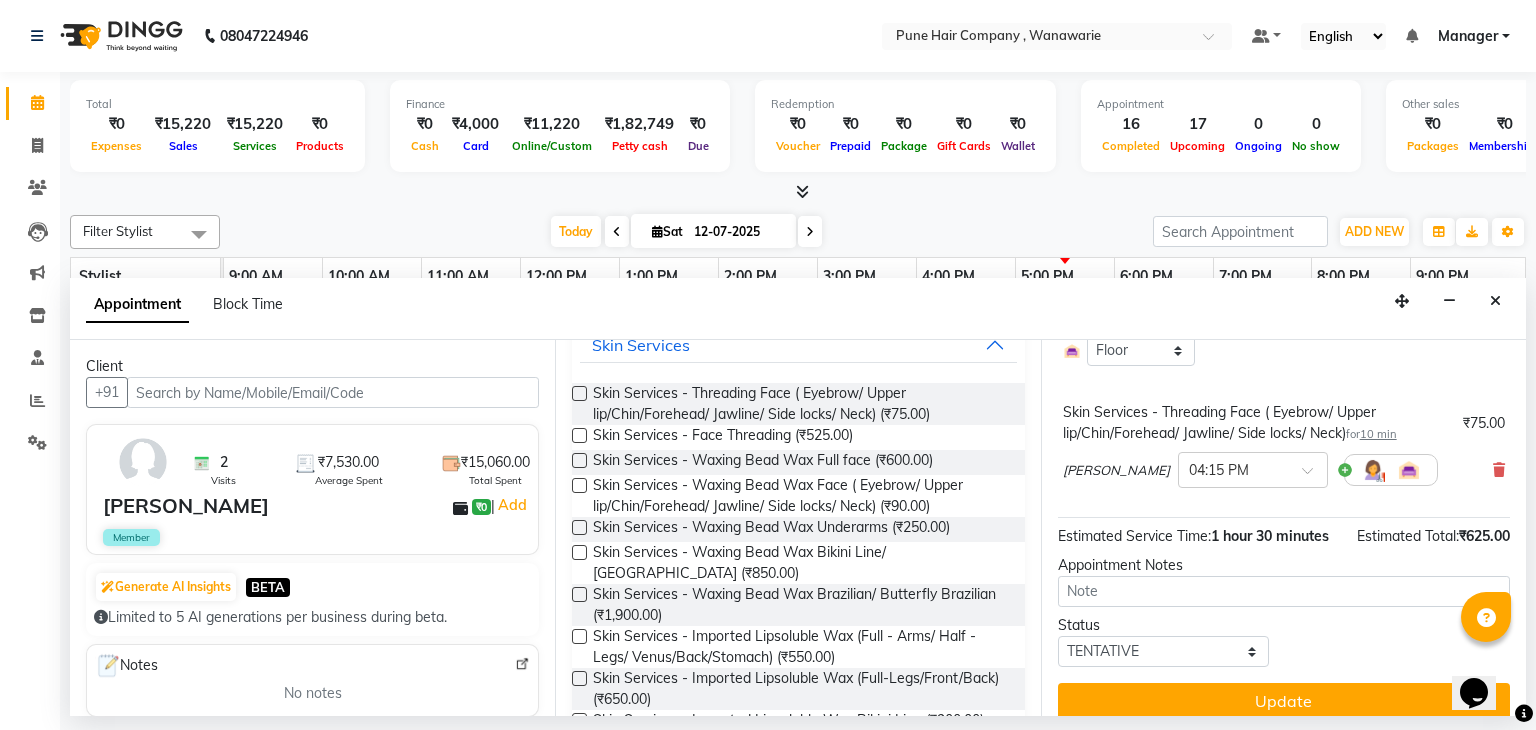 click at bounding box center (579, 527) 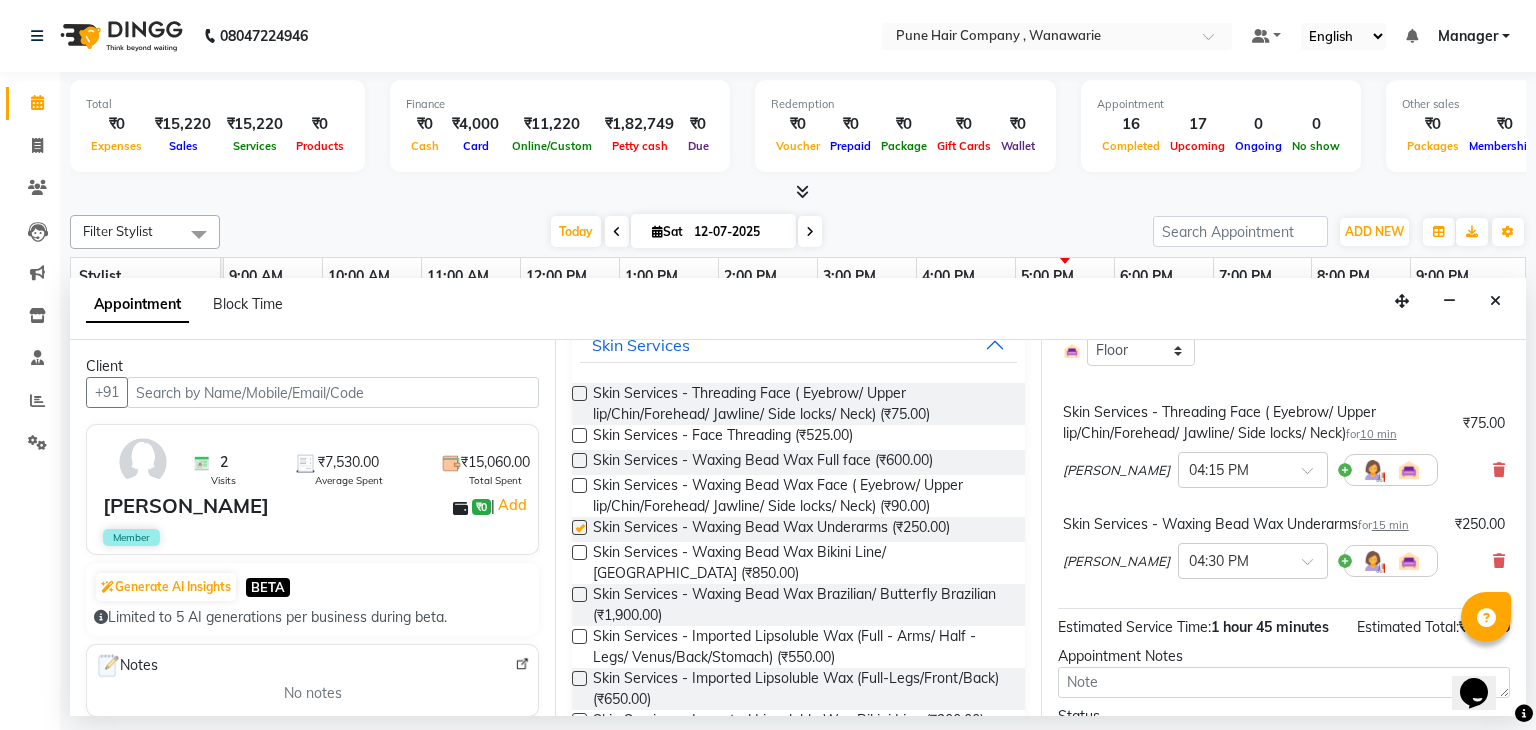 checkbox on "false" 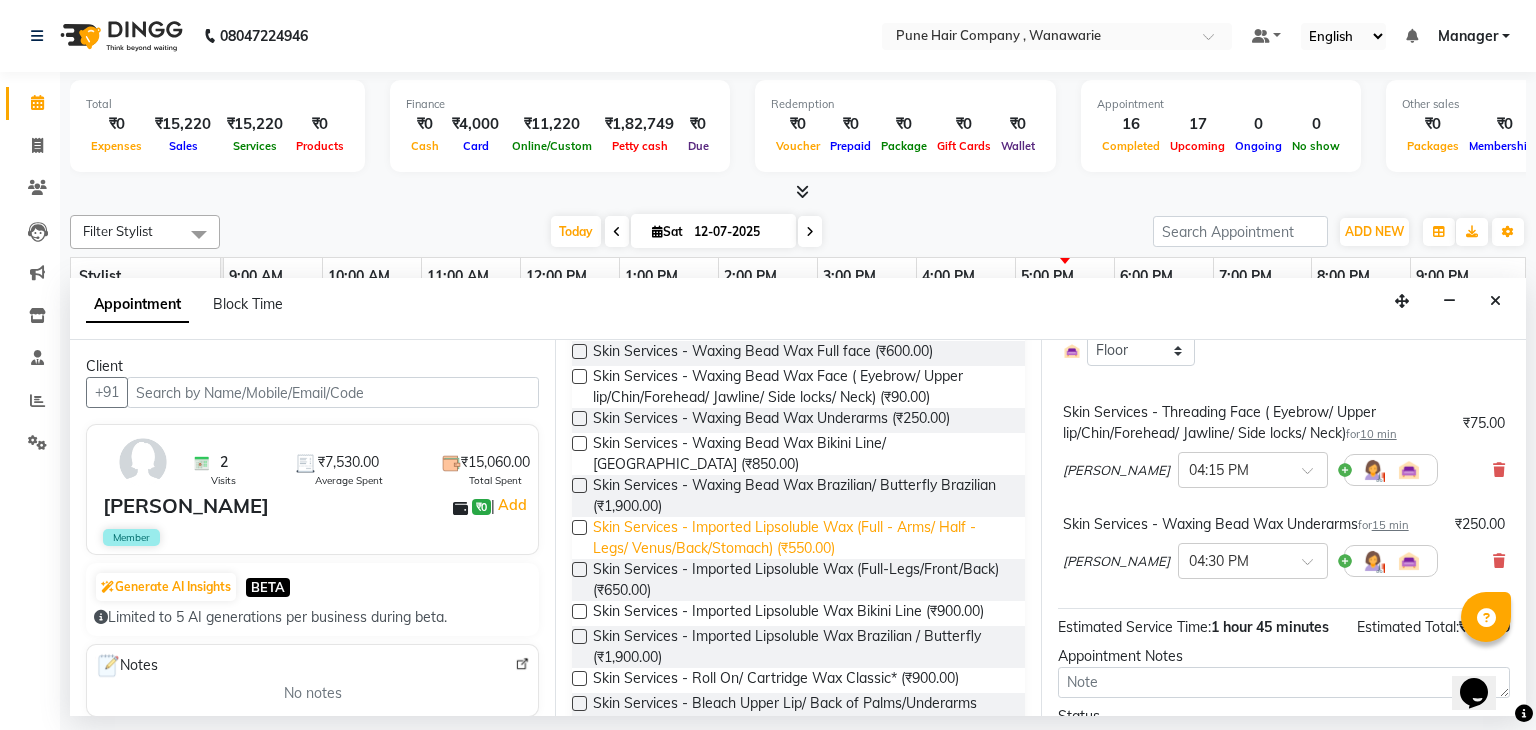 scroll, scrollTop: 490, scrollLeft: 0, axis: vertical 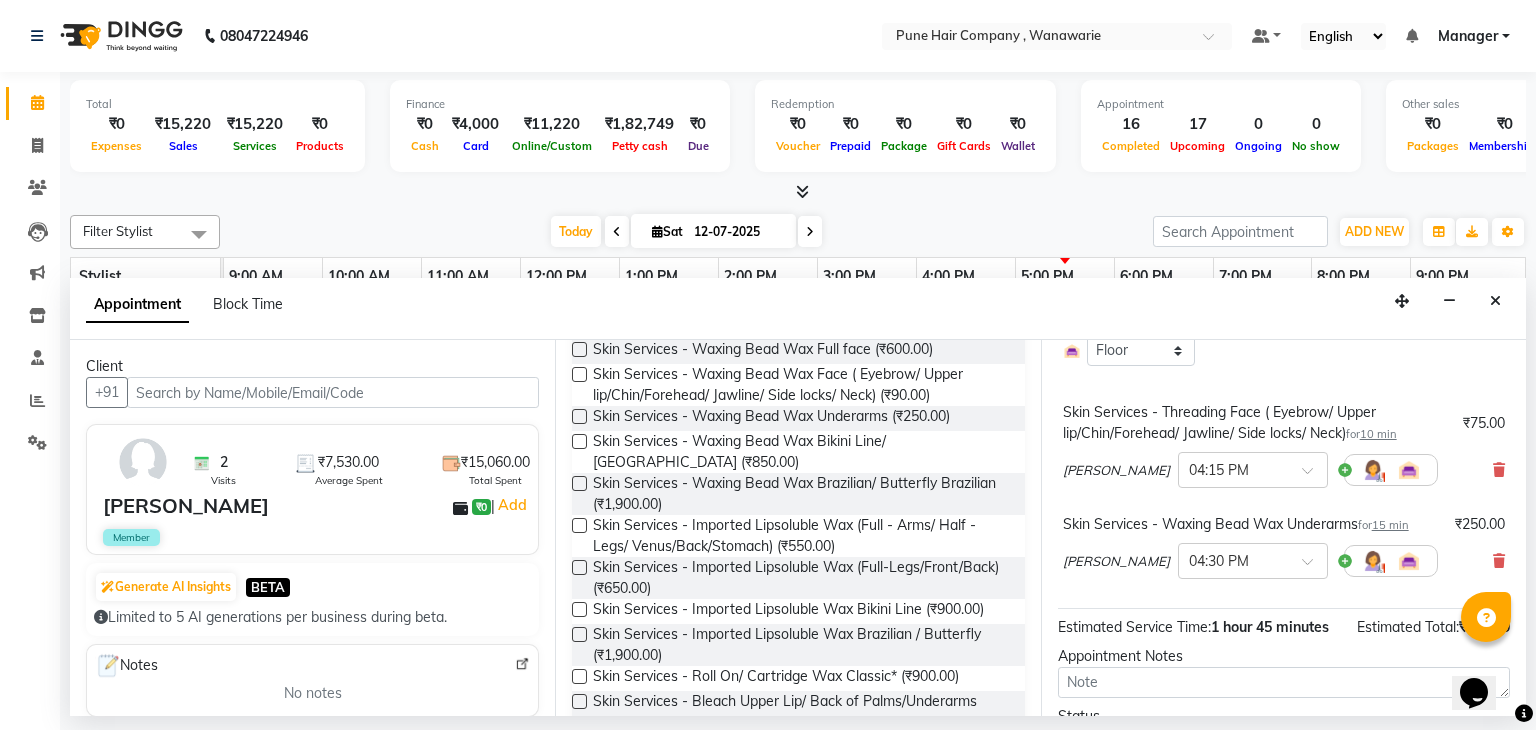click at bounding box center (579, 525) 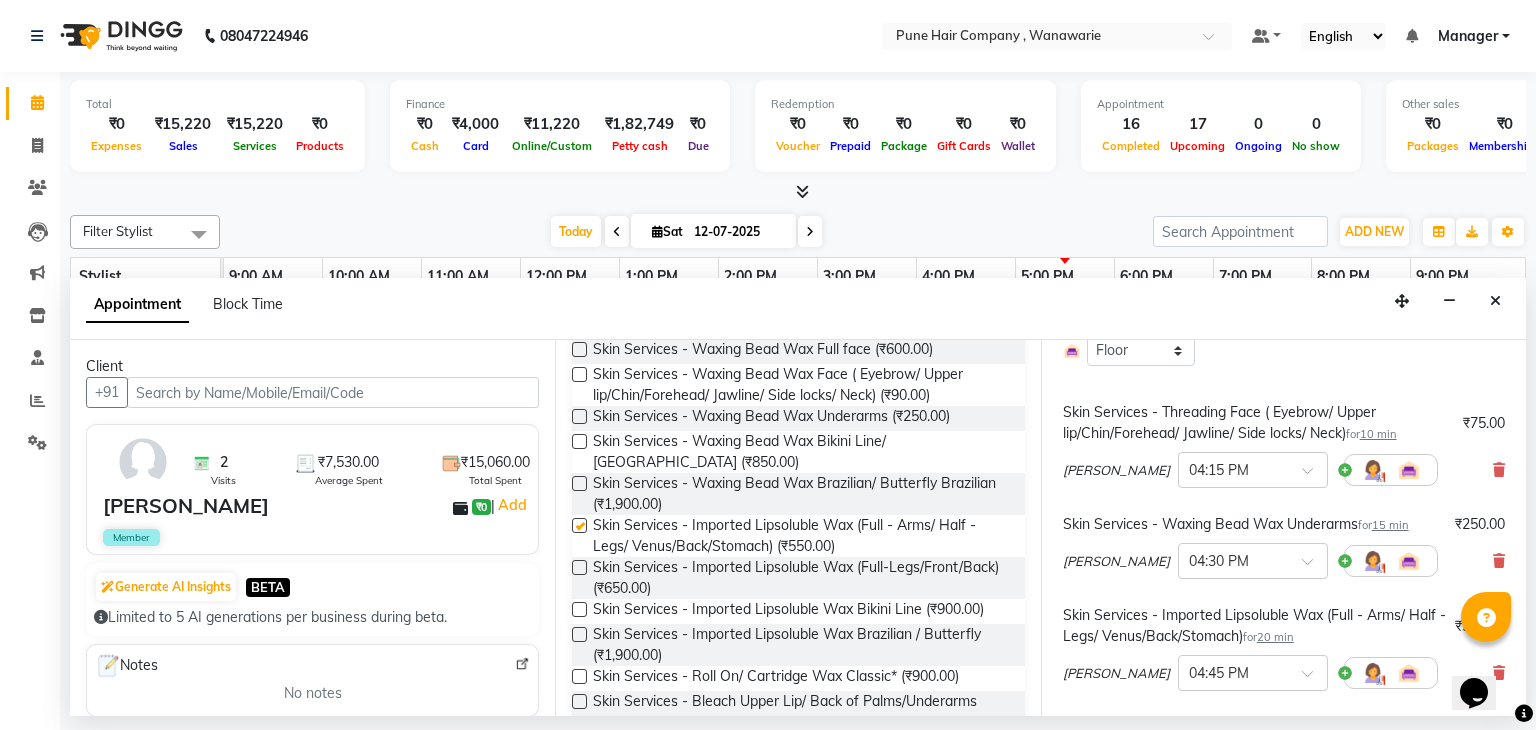 checkbox on "false" 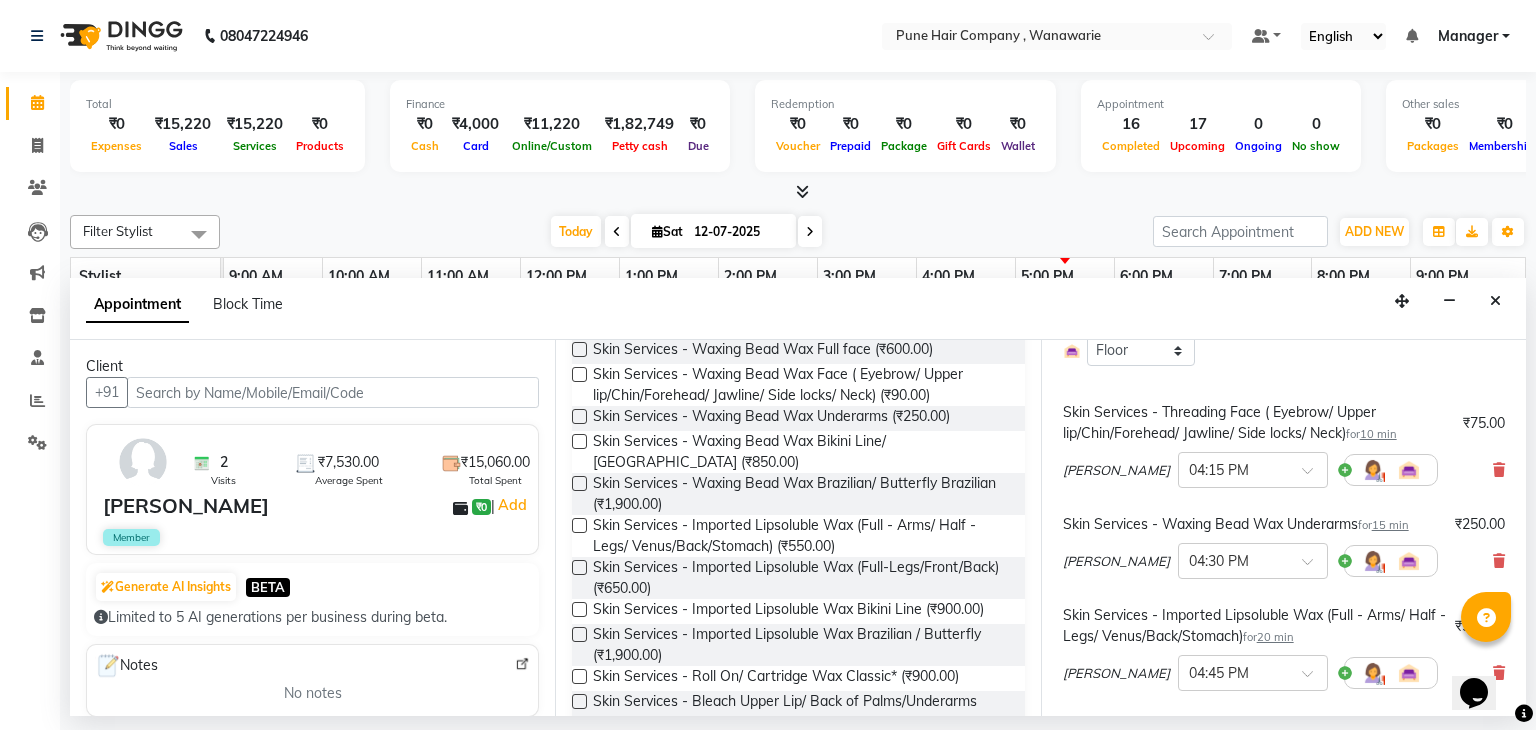 click at bounding box center [579, 567] 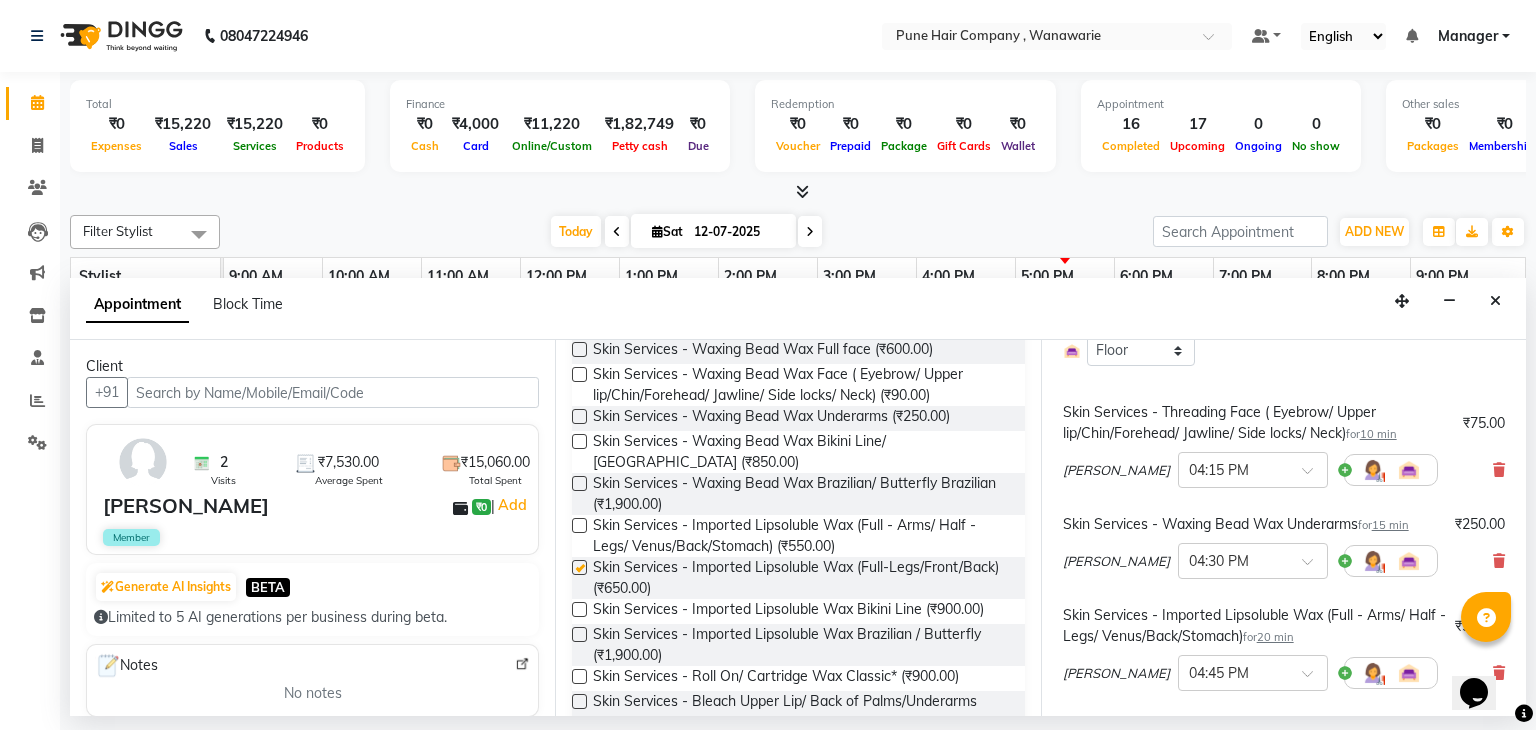 checkbox on "false" 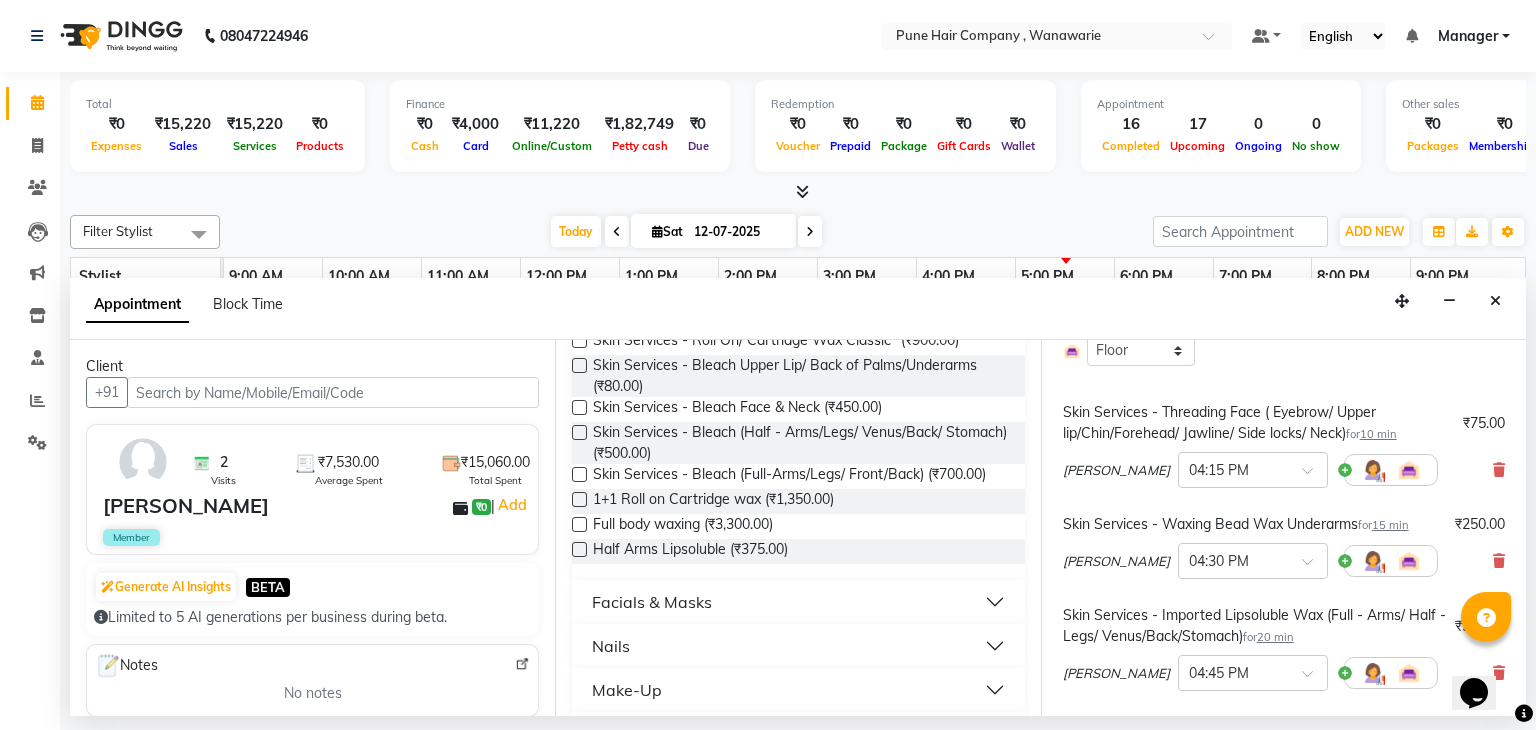 scroll, scrollTop: 847, scrollLeft: 0, axis: vertical 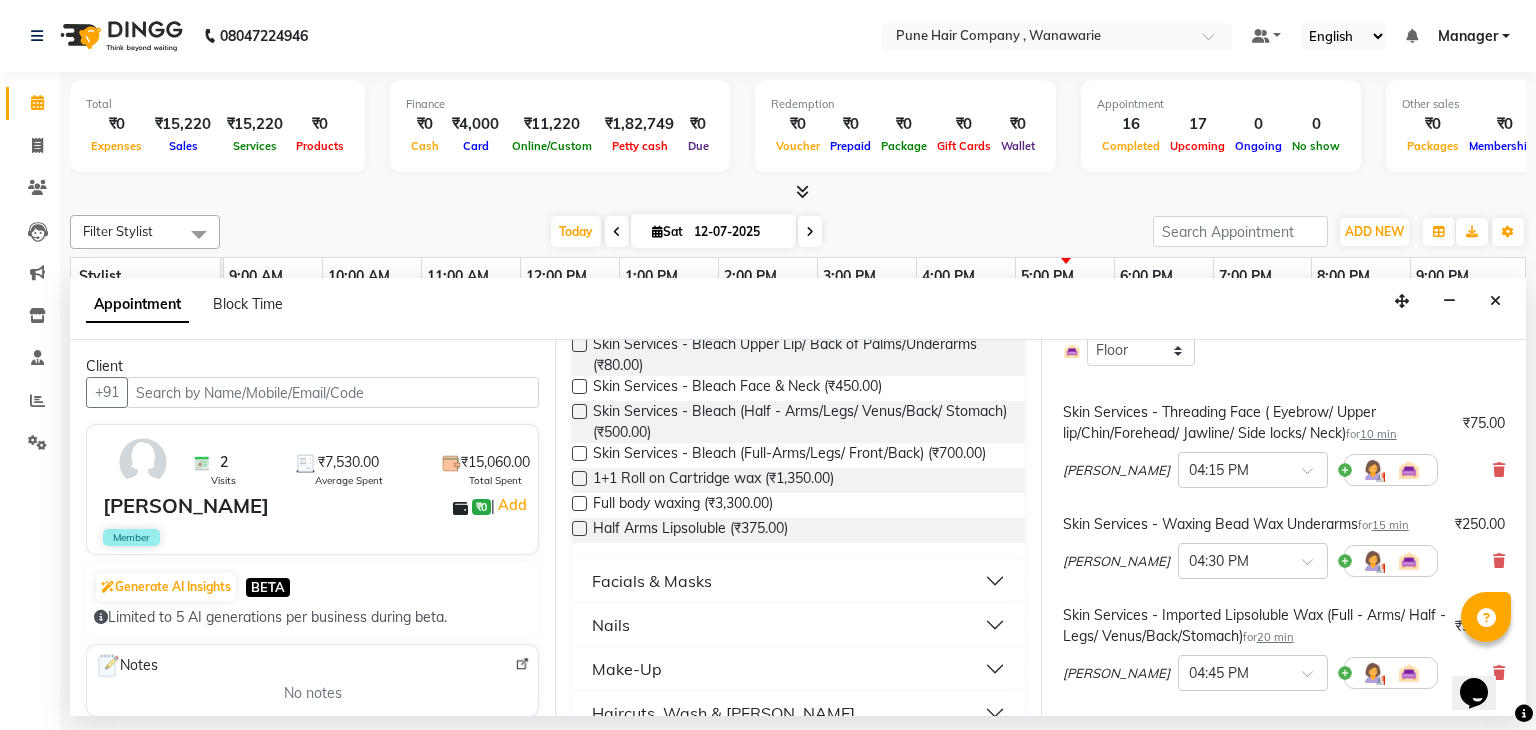 click on "Facials & Masks" at bounding box center [798, 581] 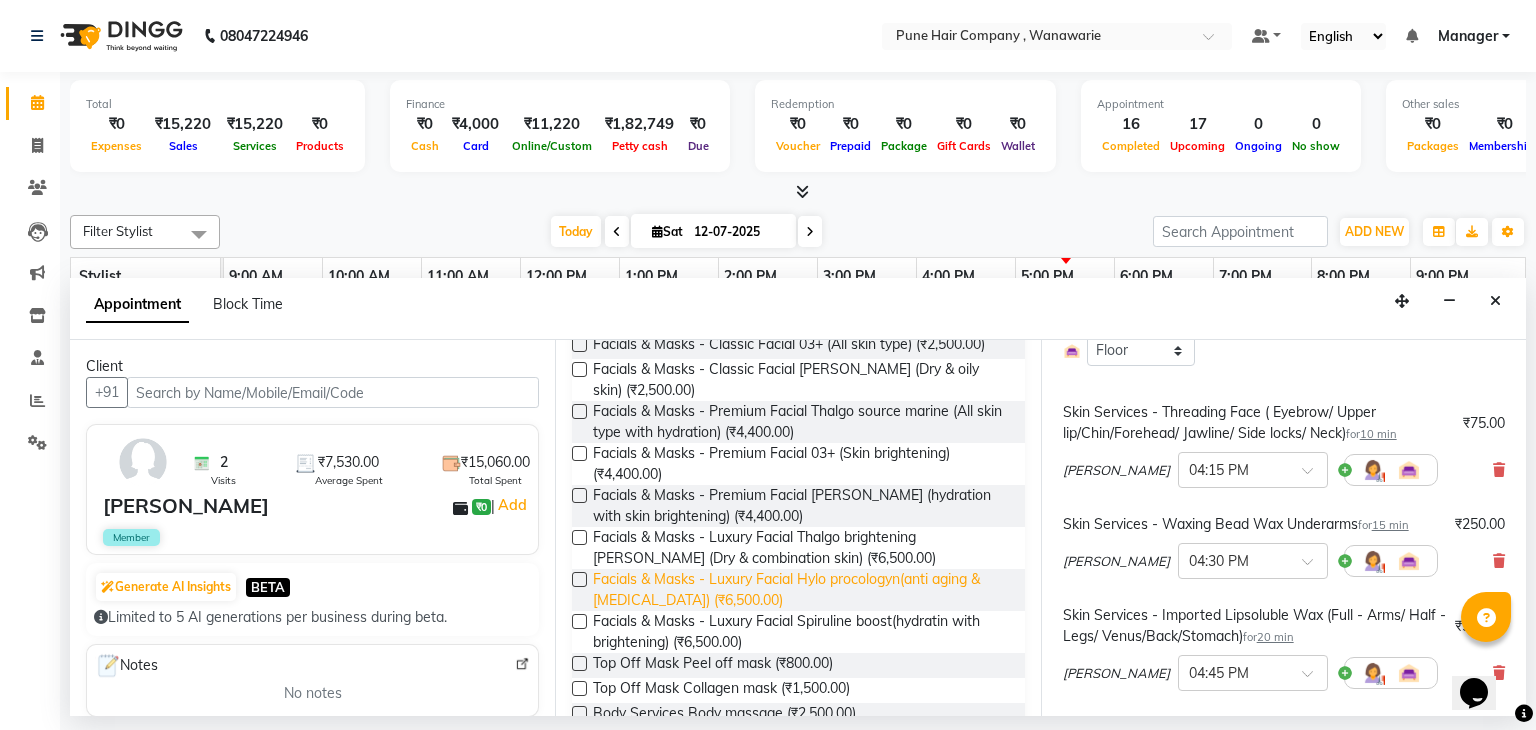 scroll, scrollTop: 1198, scrollLeft: 0, axis: vertical 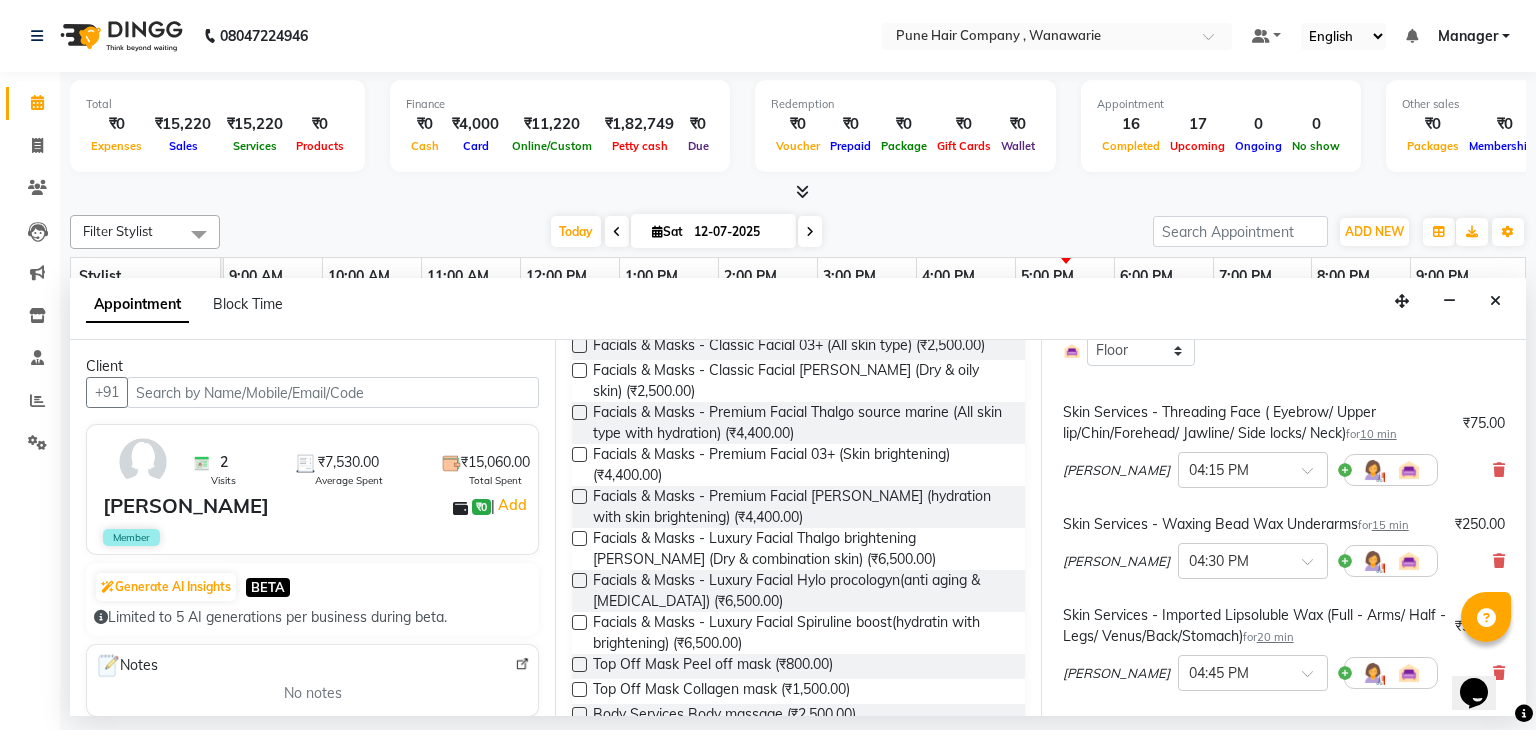 click at bounding box center (579, 622) 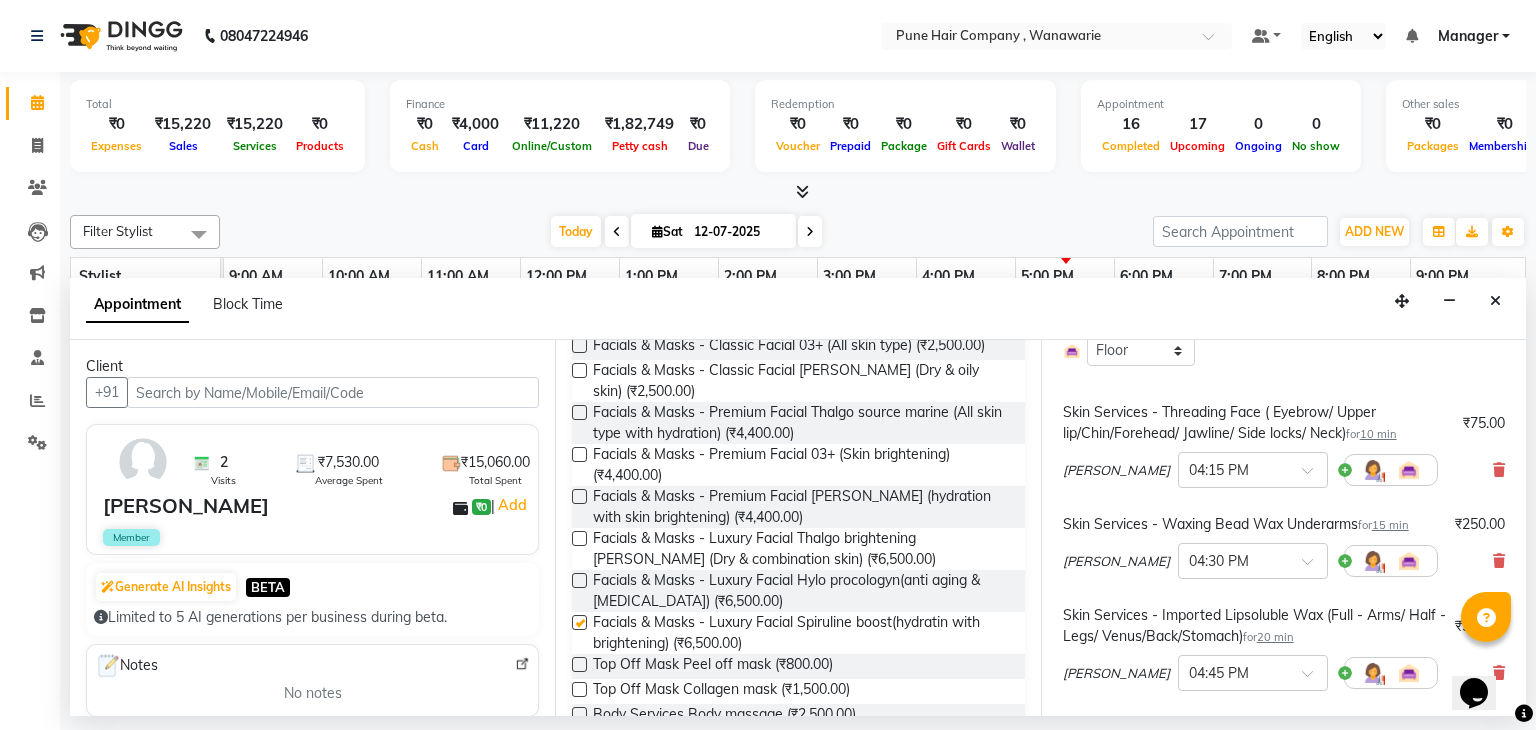 checkbox on "false" 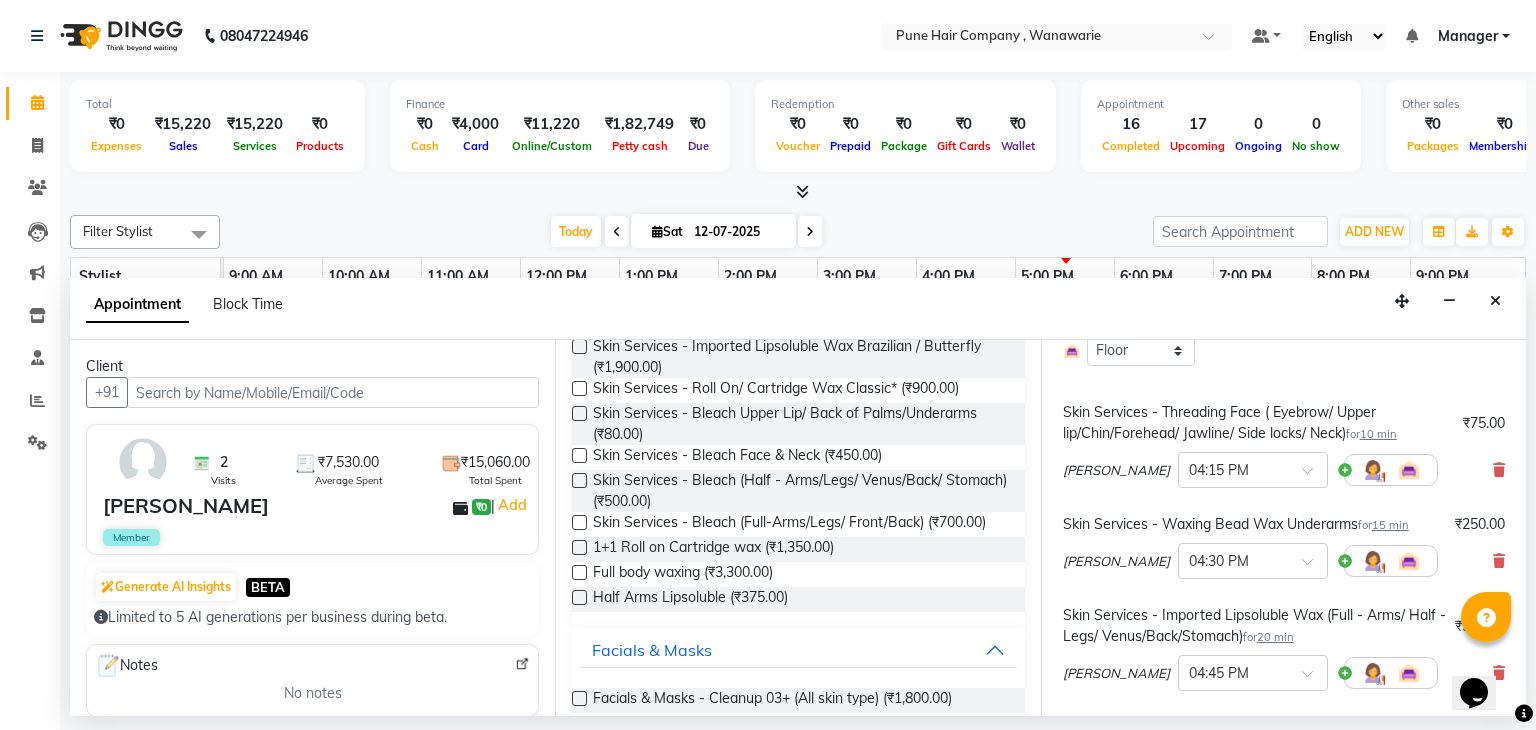 scroll, scrollTop: 776, scrollLeft: 0, axis: vertical 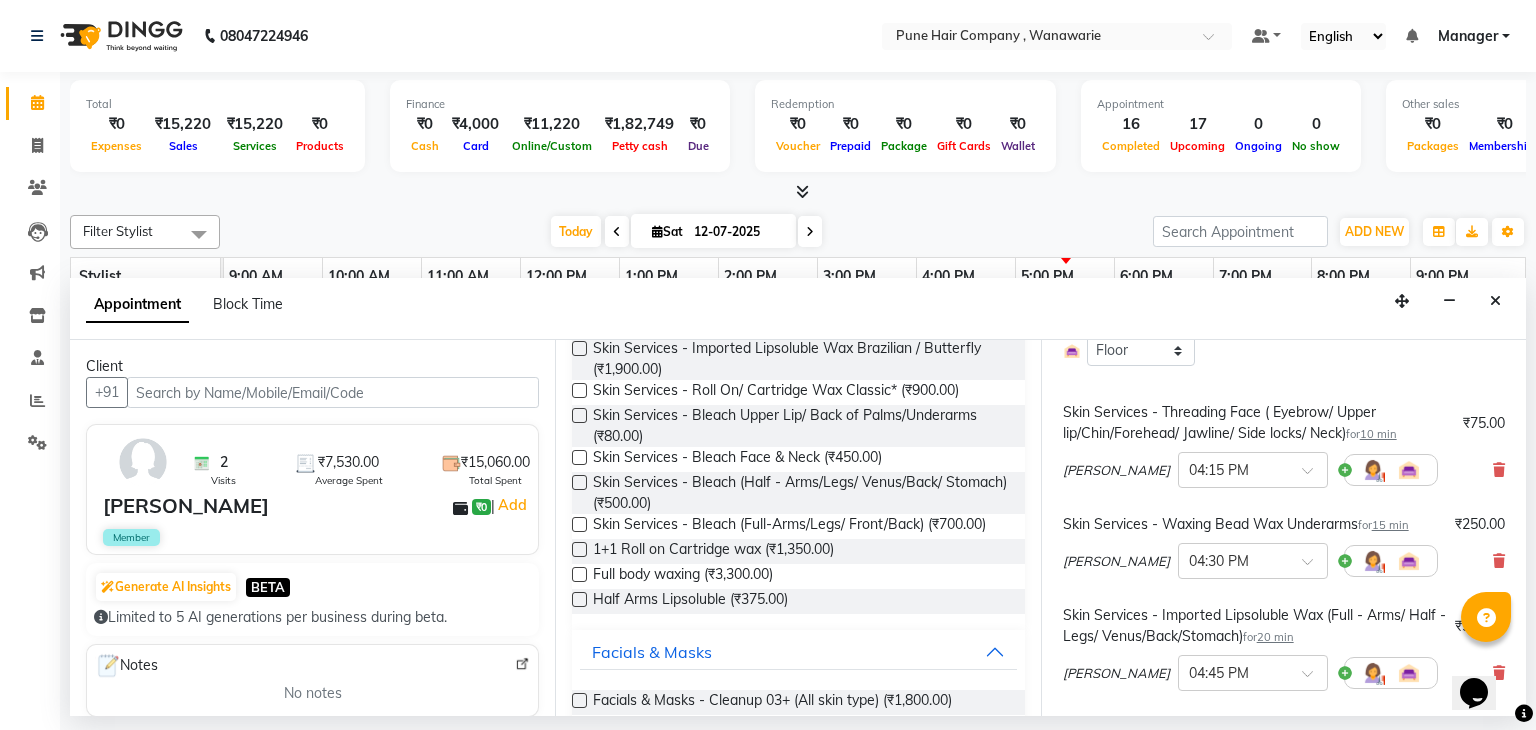click at bounding box center [579, 457] 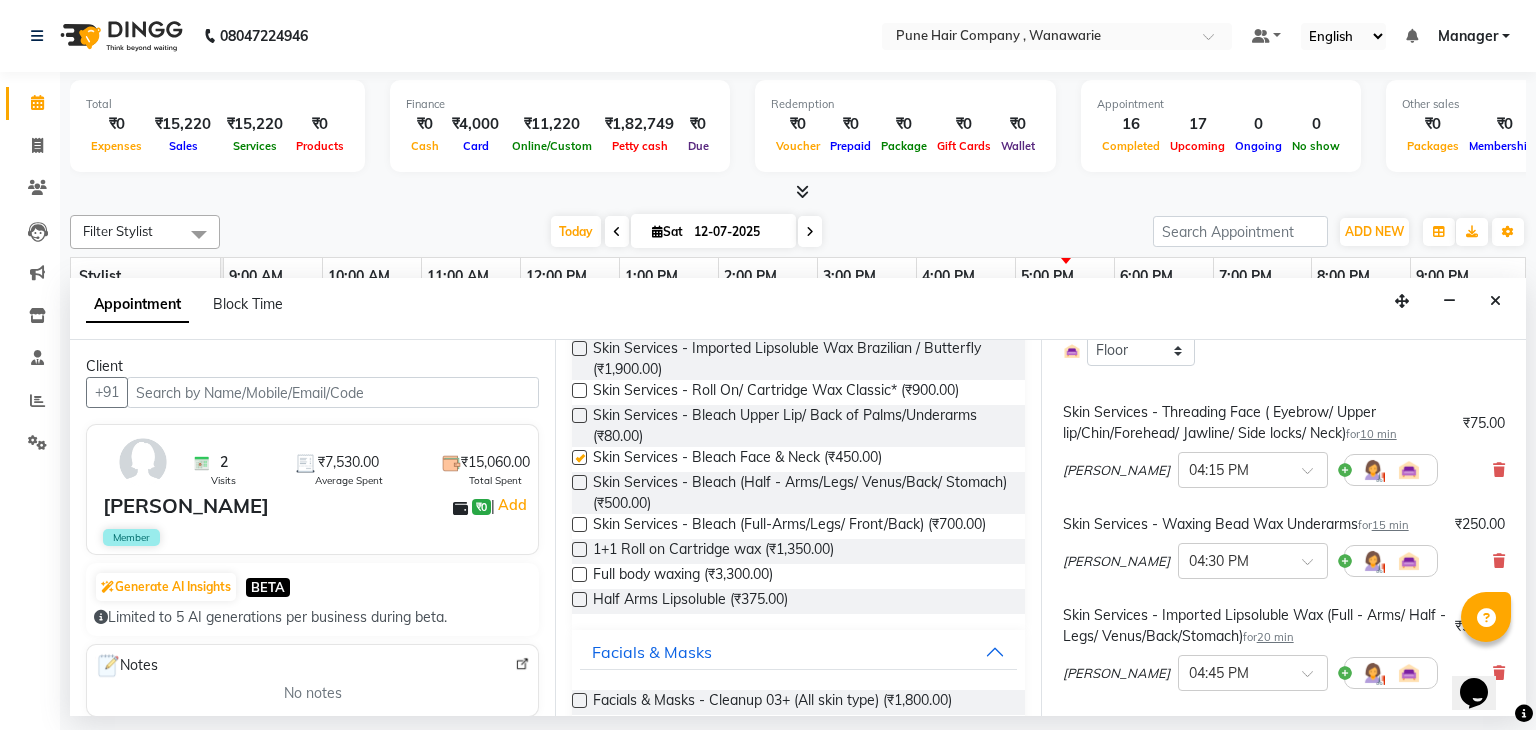 checkbox on "false" 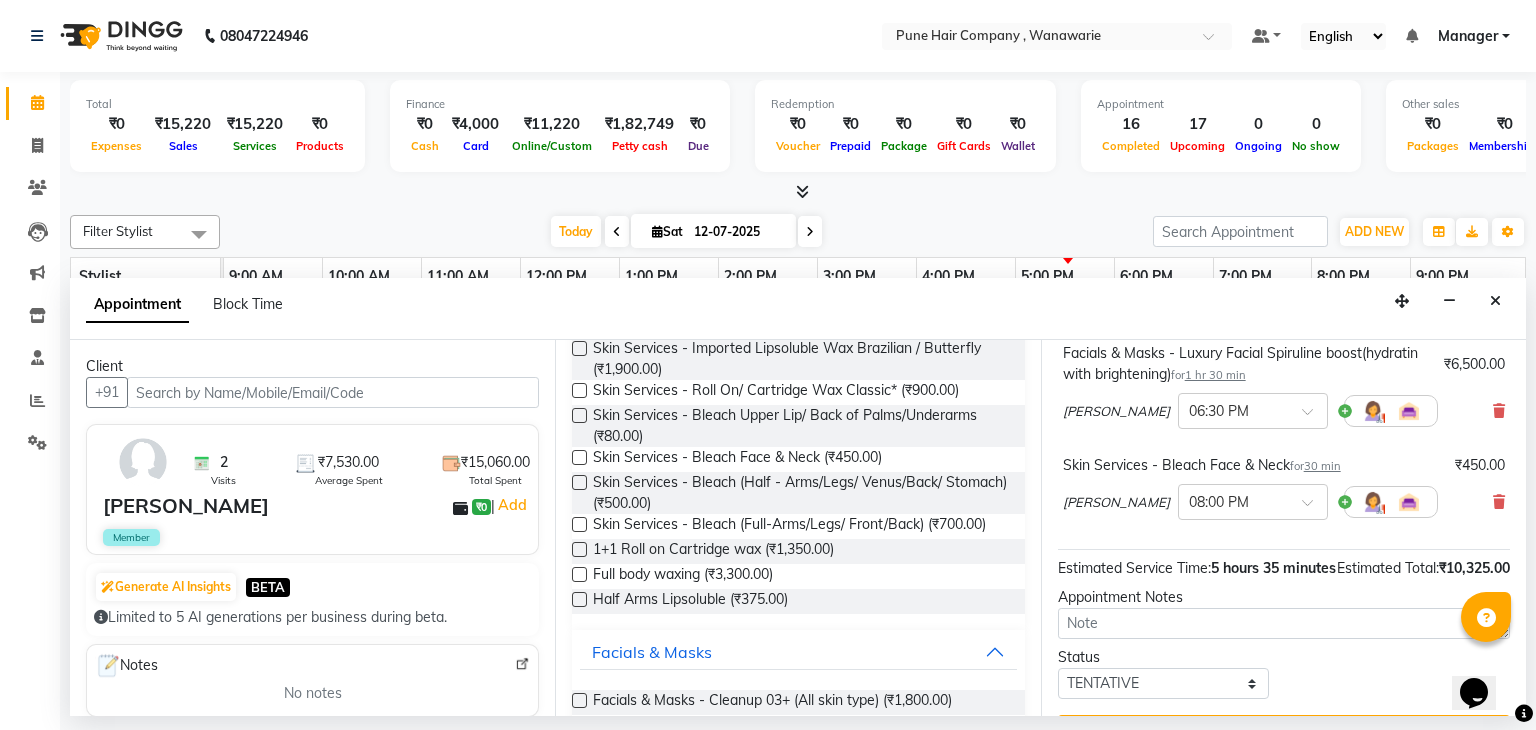 scroll, scrollTop: 1016, scrollLeft: 0, axis: vertical 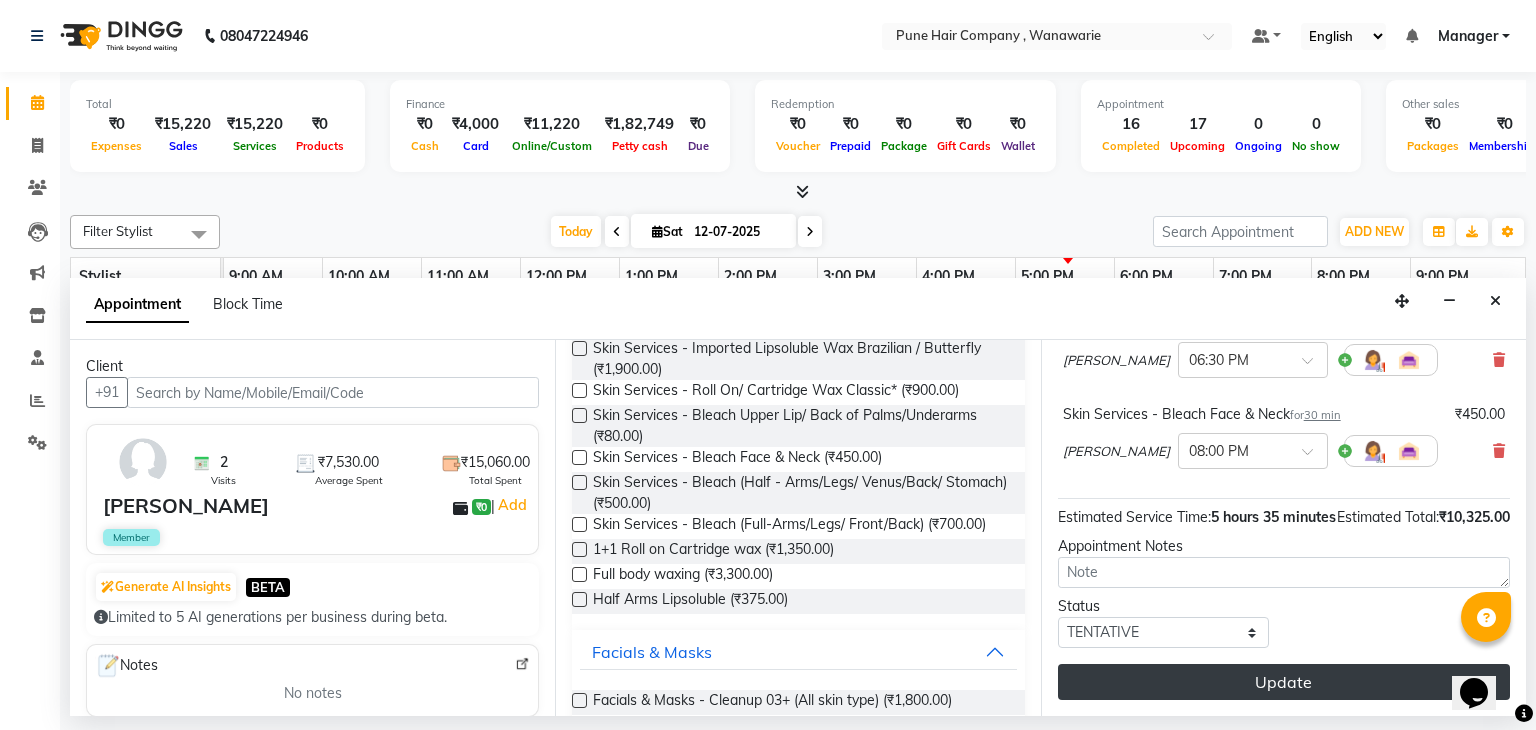 click on "Update" at bounding box center (1284, 682) 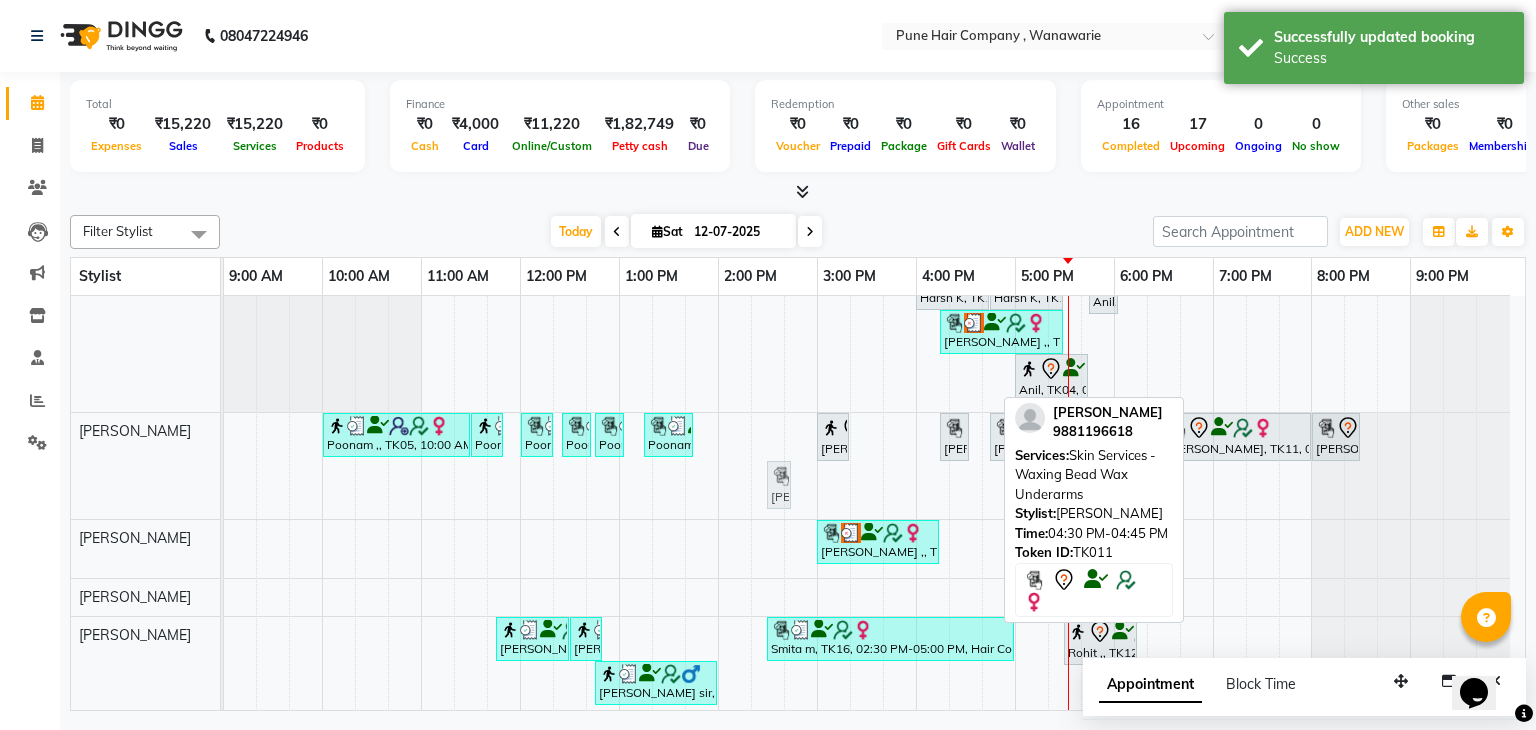 drag, startPoint x: 986, startPoint y: 488, endPoint x: 799, endPoint y: 427, distance: 196.69774 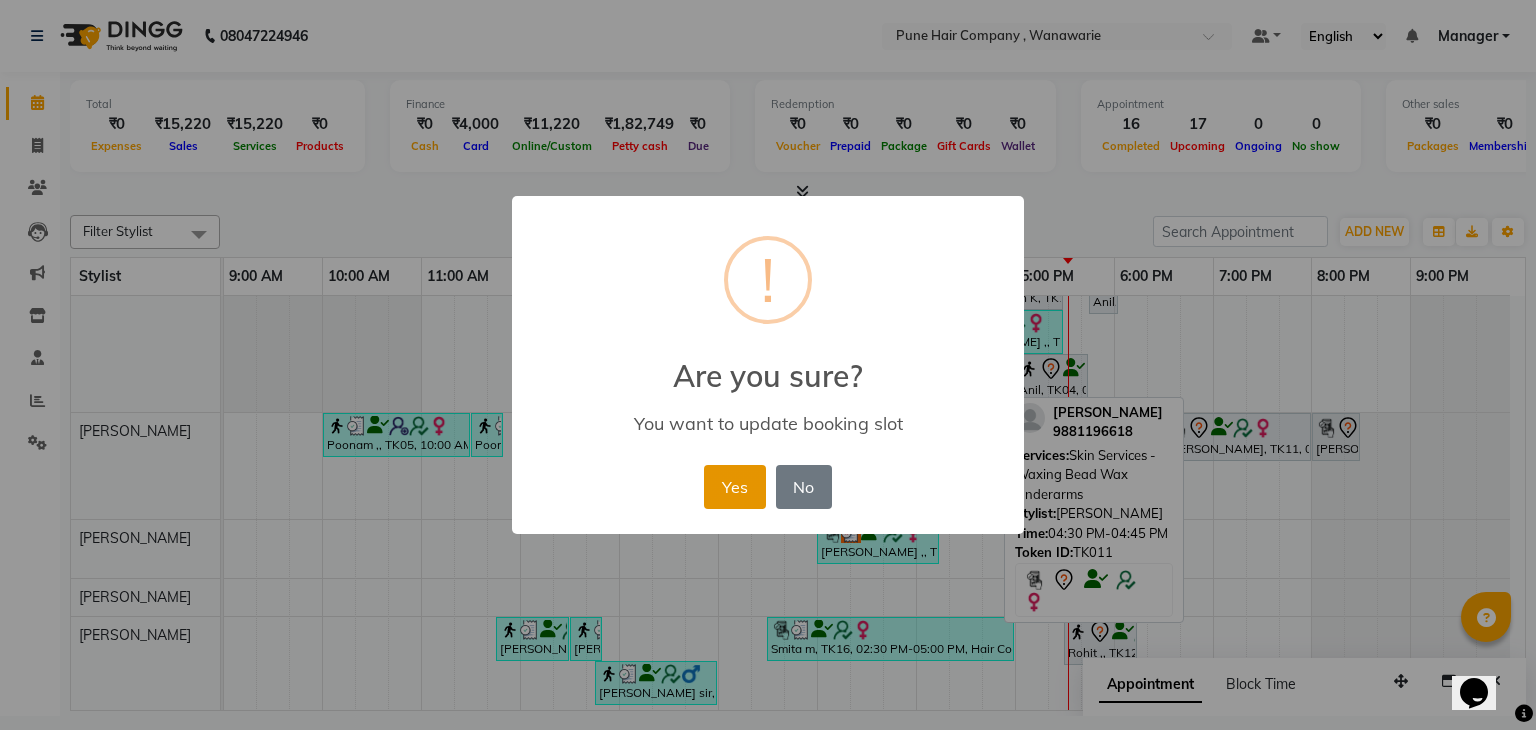 click on "Yes" at bounding box center (734, 487) 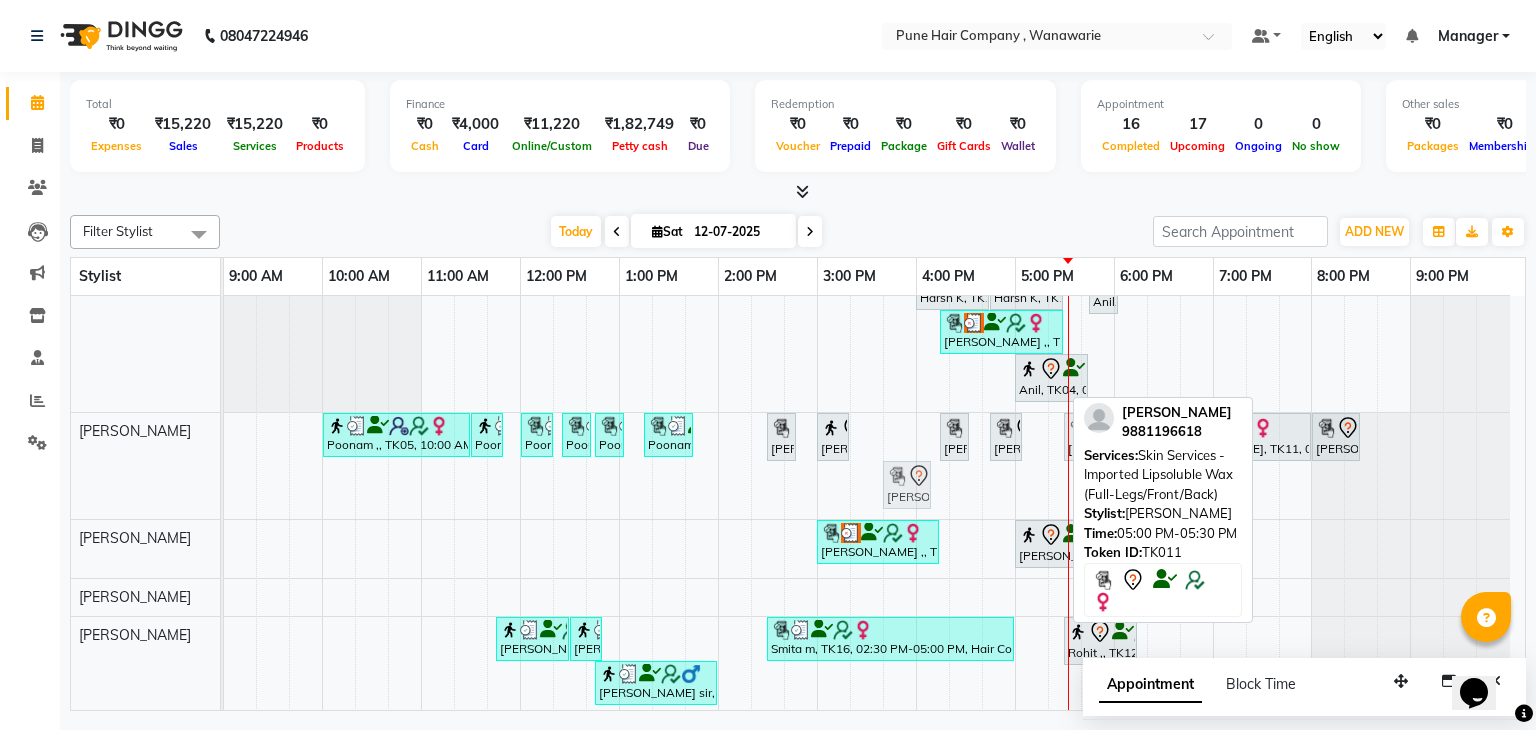 drag, startPoint x: 1039, startPoint y: 478, endPoint x: 898, endPoint y: 425, distance: 150.632 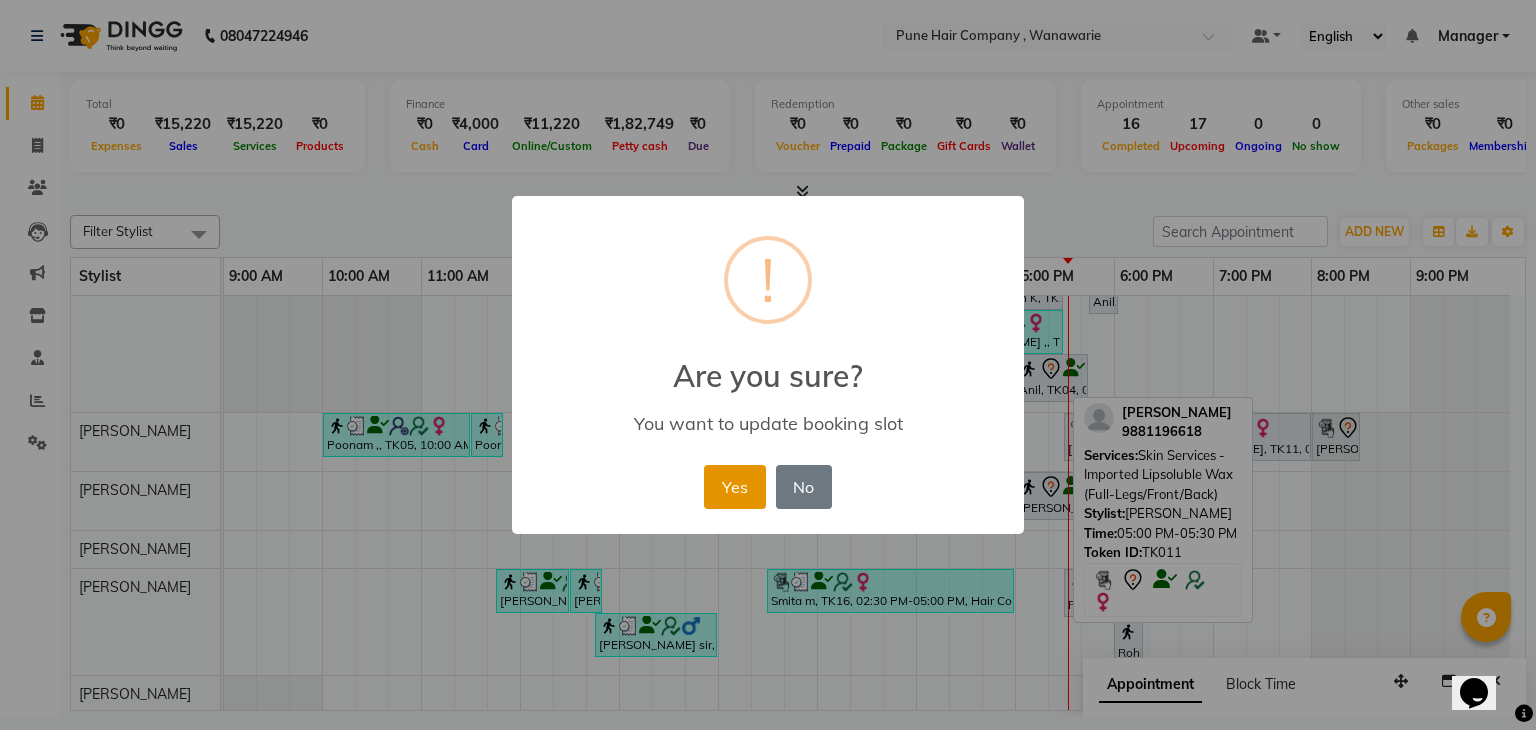 click on "Yes" at bounding box center (734, 487) 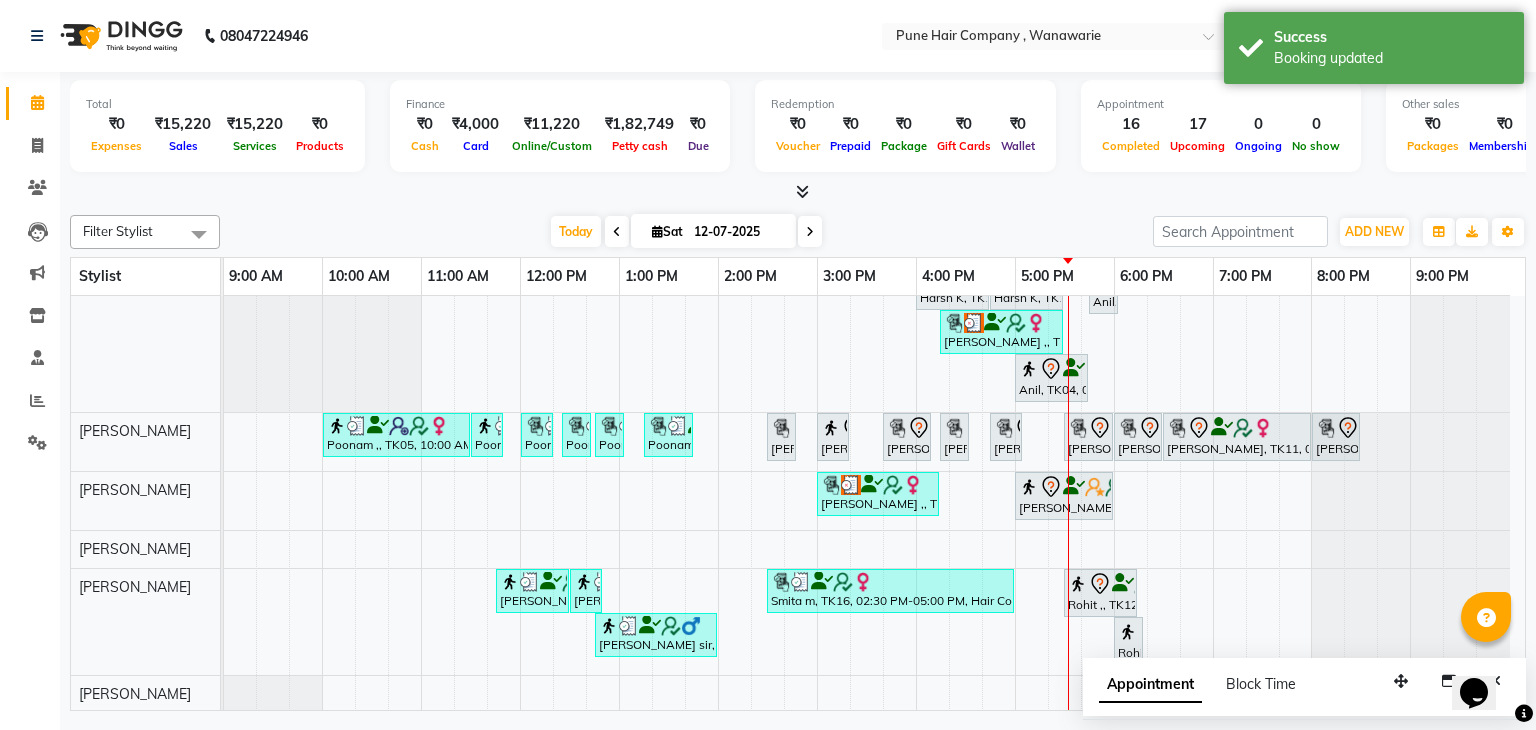 scroll, scrollTop: 0, scrollLeft: 0, axis: both 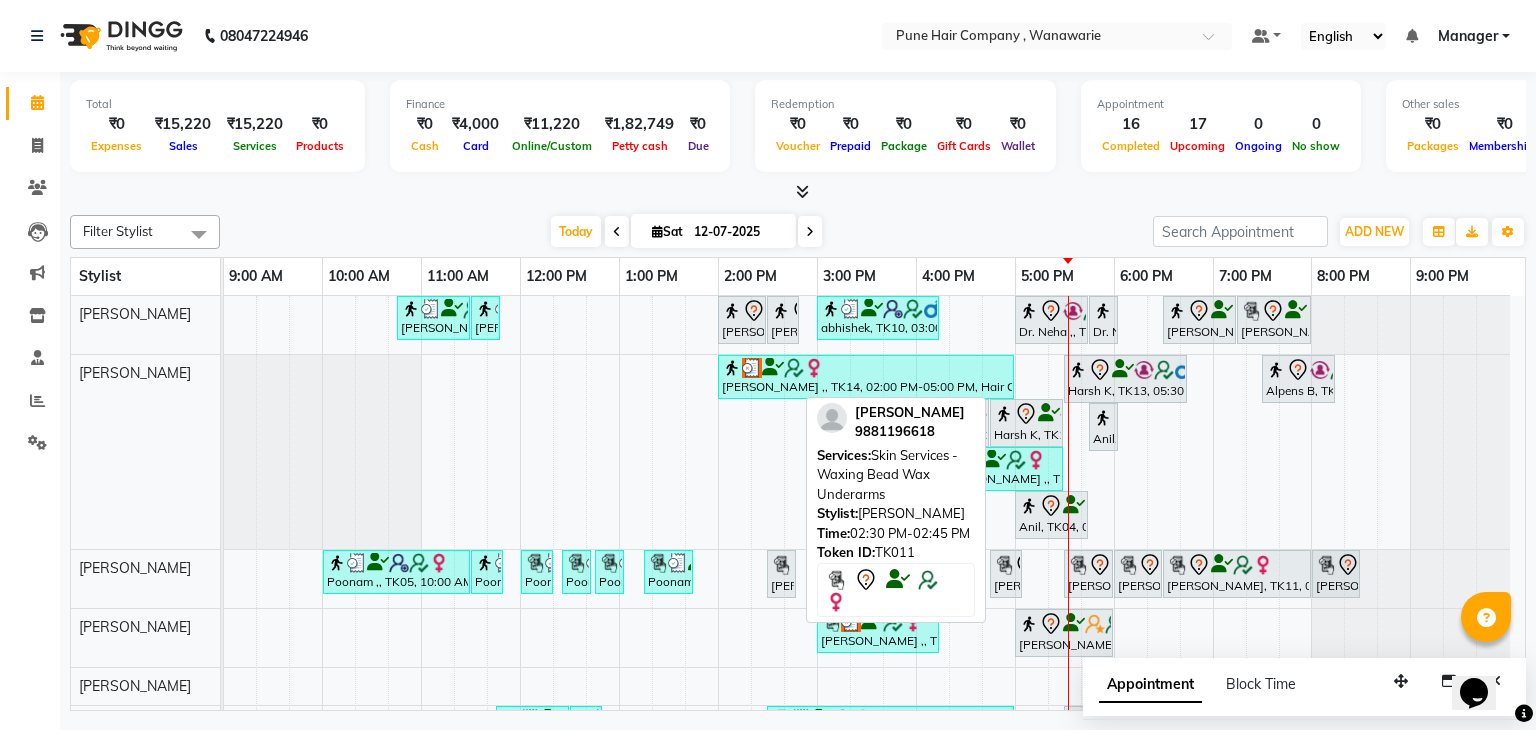 click at bounding box center [781, 565] 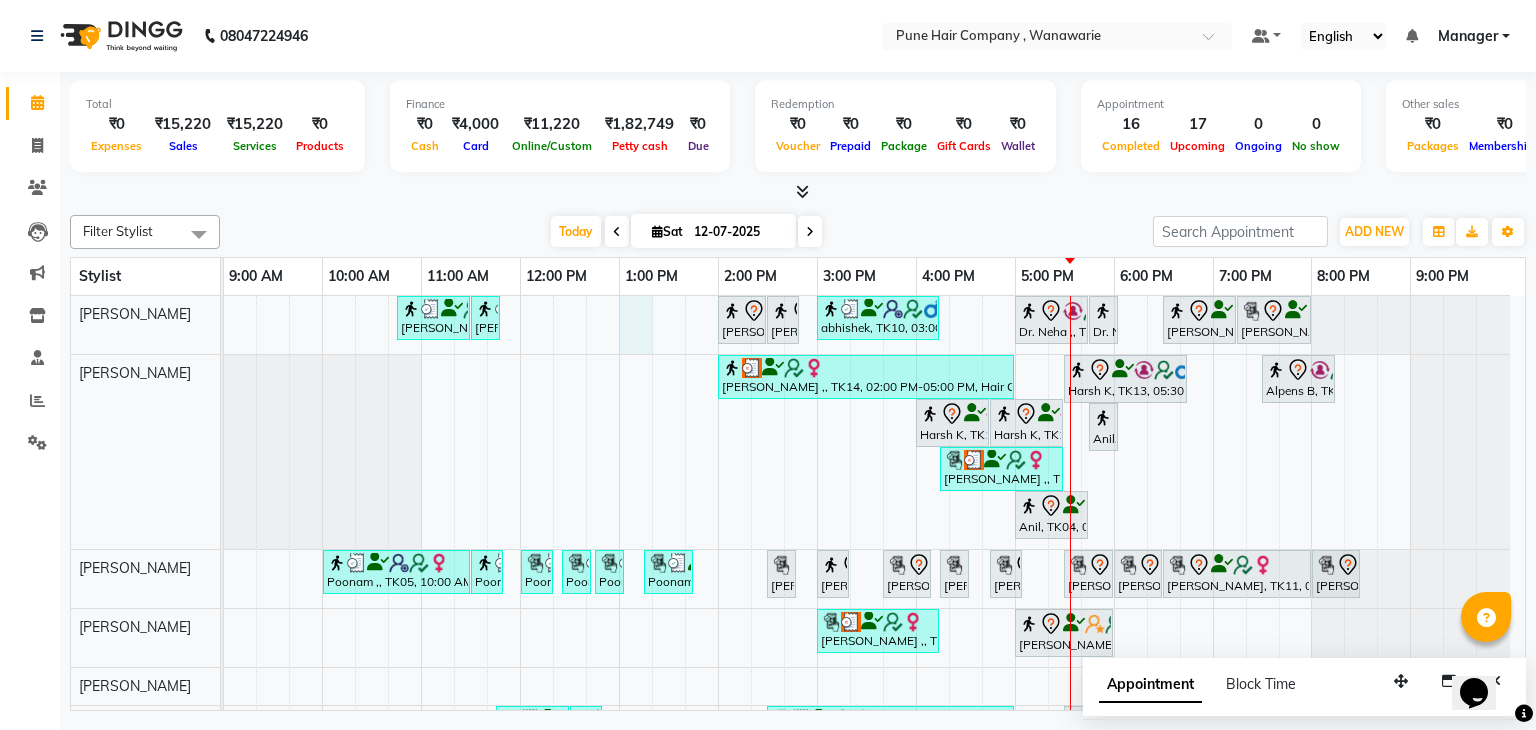 click on "Siddhant B, TK09, 10:45 AM-11:30 AM, Male Haircut By Senior Stylist     Siddhant B, TK09, 11:30 AM-11:40 AM, Add_Hair Wash Classic             Komal Sharma, TK01, 02:00 PM-02:30 PM, BlowDry Medium             Komal Sharma, TK01, 02:30 PM-02:50 PM,  Hairwash Medium     abhishek, TK10, 03:00 PM-04:15 PM, Male Hair Colour - Inoa Global Colour (includes moustache)             Dr. Neha ,, TK02, 05:00 PM-05:45 PM, Male Haircut By Senior Stylist             Dr. Neha ,, TK02, 05:45 PM-05:55 PM, Male Hair Wash Classic             Nihar gandhi, TK03, 06:30 PM-07:15 PM, Hair Treatments - Hair Treatment Care (Hydrating/ Purifying) Medium             Nihar gandhi, TK03, 07:15 PM-08:00 PM, Male Haircut By Senior Stylist     Sharmila ,, TK14, 02:00 PM-05:00 PM, Hair Colour - Inoa Global Long             Harsh K, TK13, 05:30 PM-06:45 PM, Male Hair Colour - Inoa Global Colour (includes moustache)             Alpens B, TK15, 07:30 PM-08:15 PM, Male Haircut By Senior Stylist" at bounding box center [874, 573] 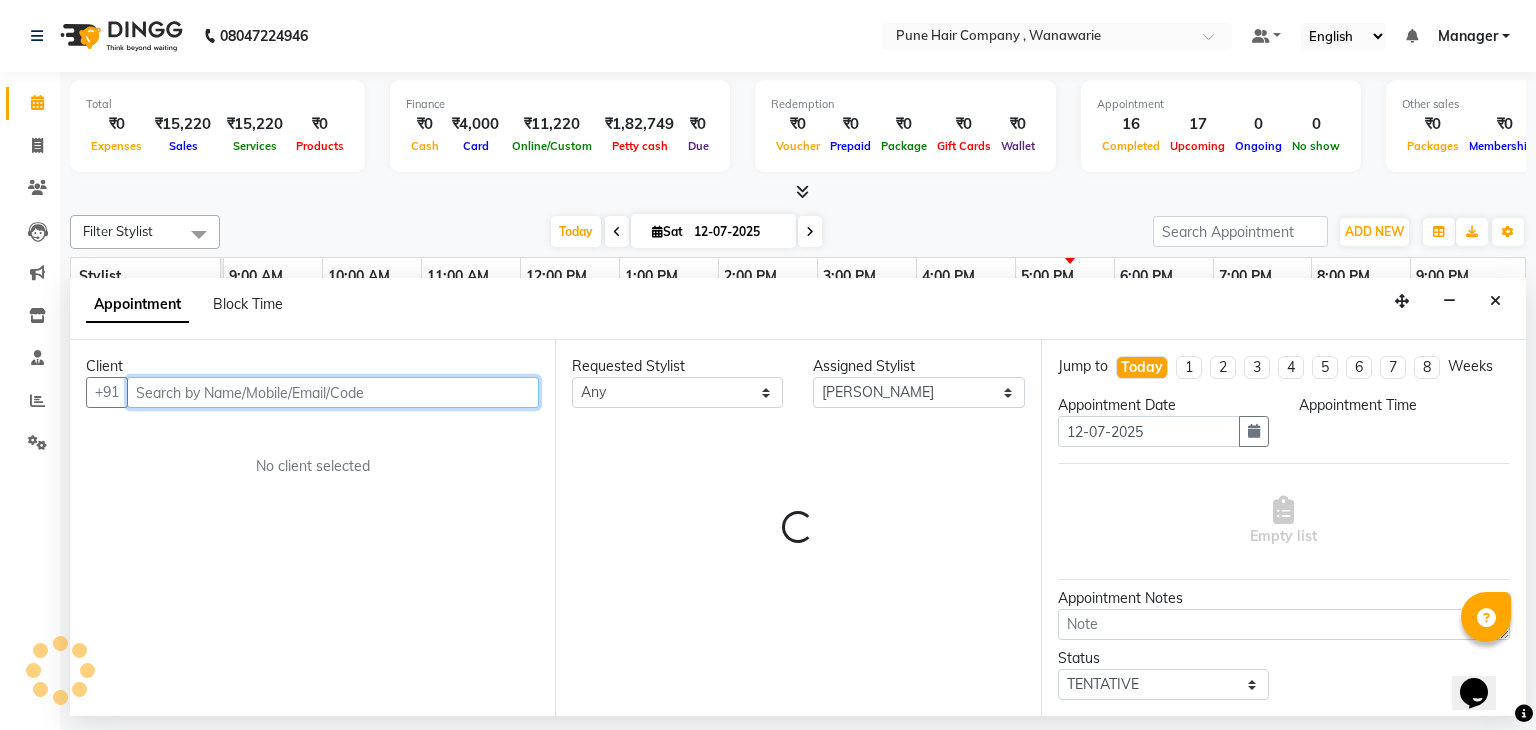 select on "780" 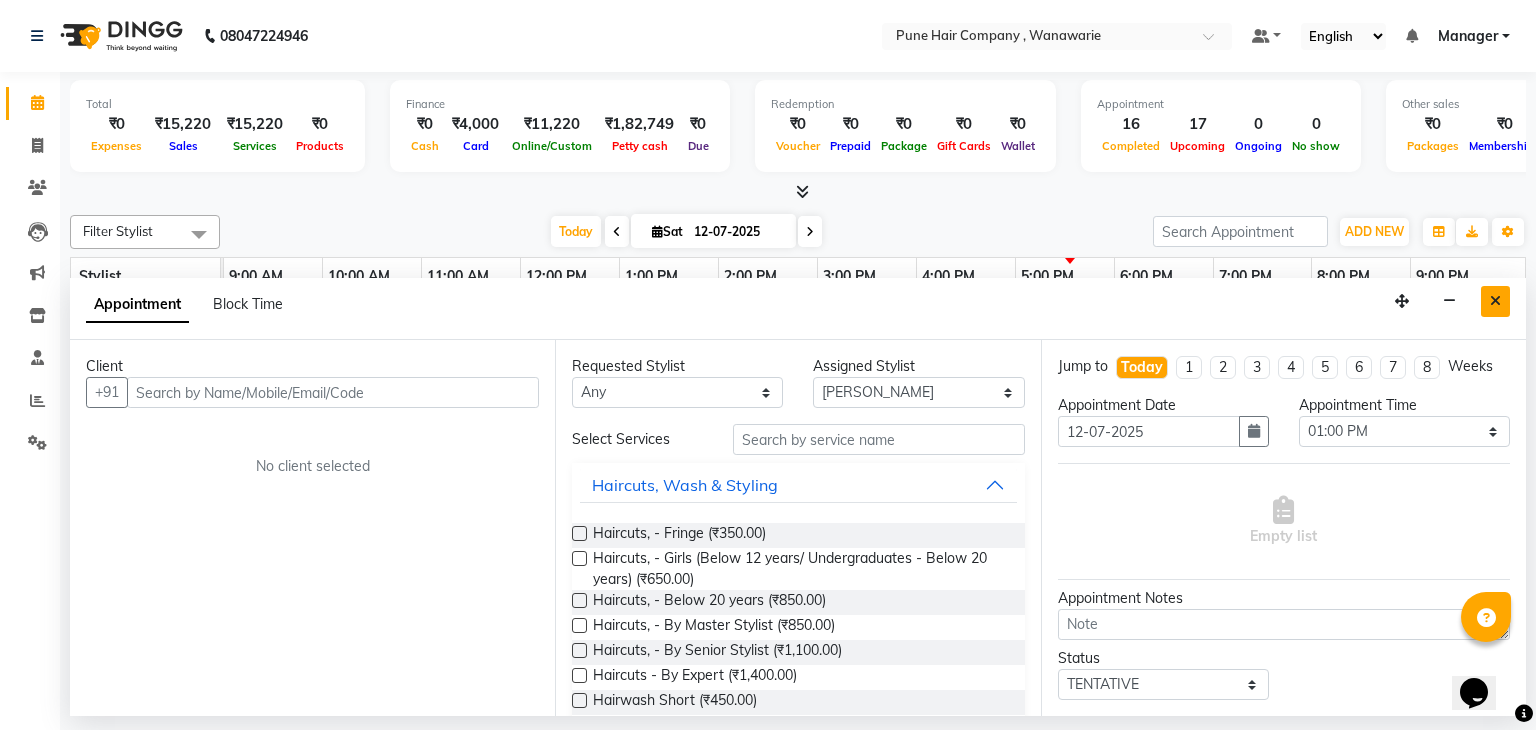 click at bounding box center (1495, 301) 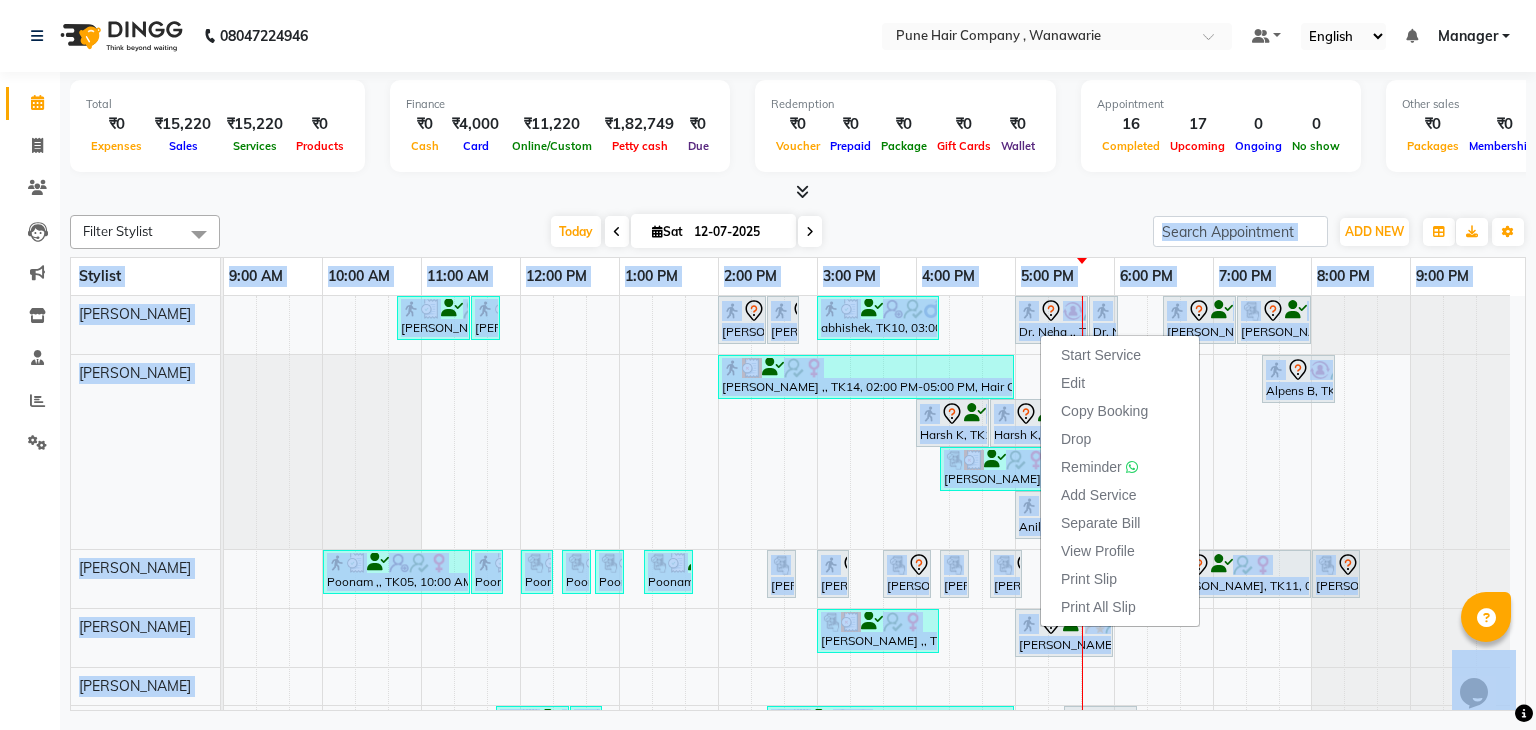 drag, startPoint x: 1040, startPoint y: 333, endPoint x: 998, endPoint y: 241, distance: 101.133575 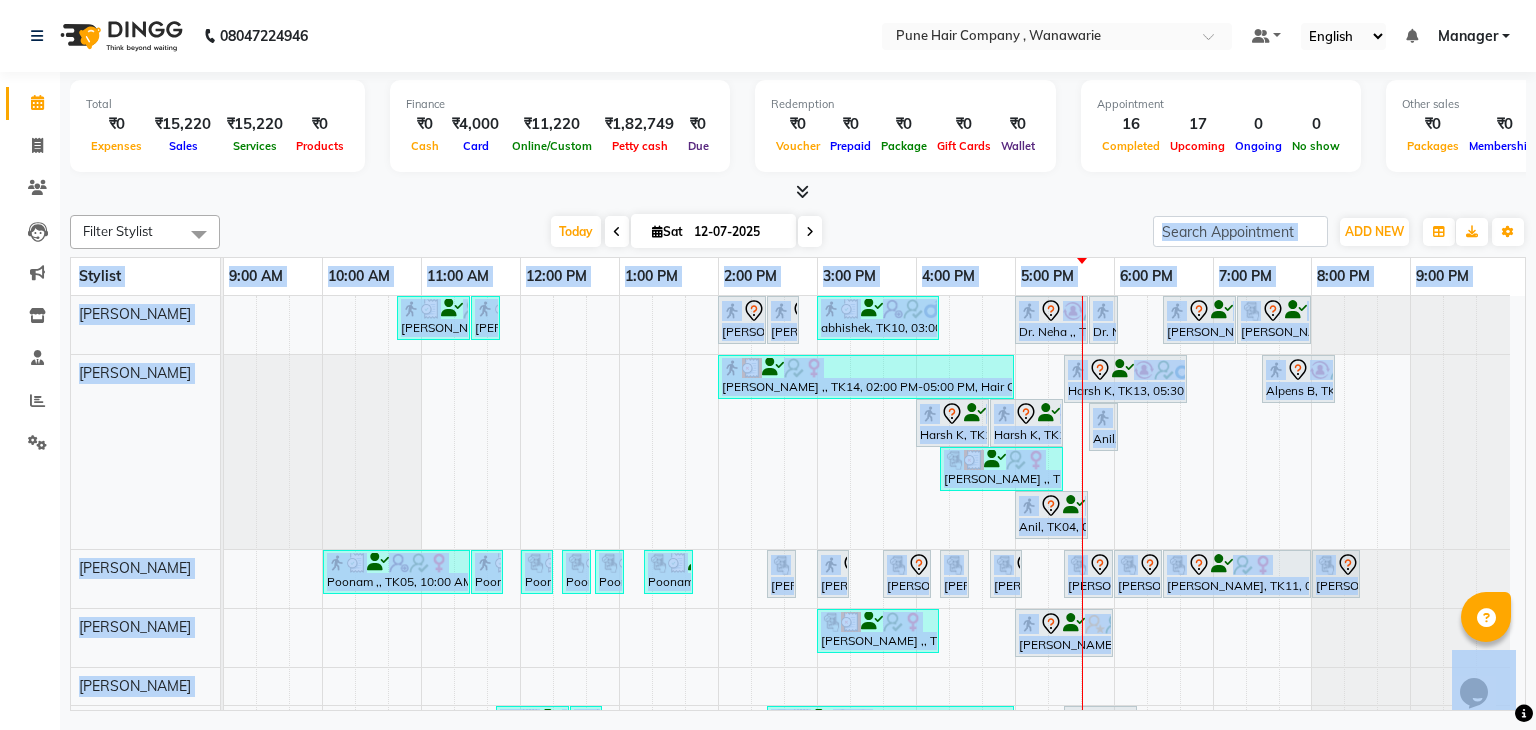 click on "Today  Sat 12-07-2025" at bounding box center [686, 232] 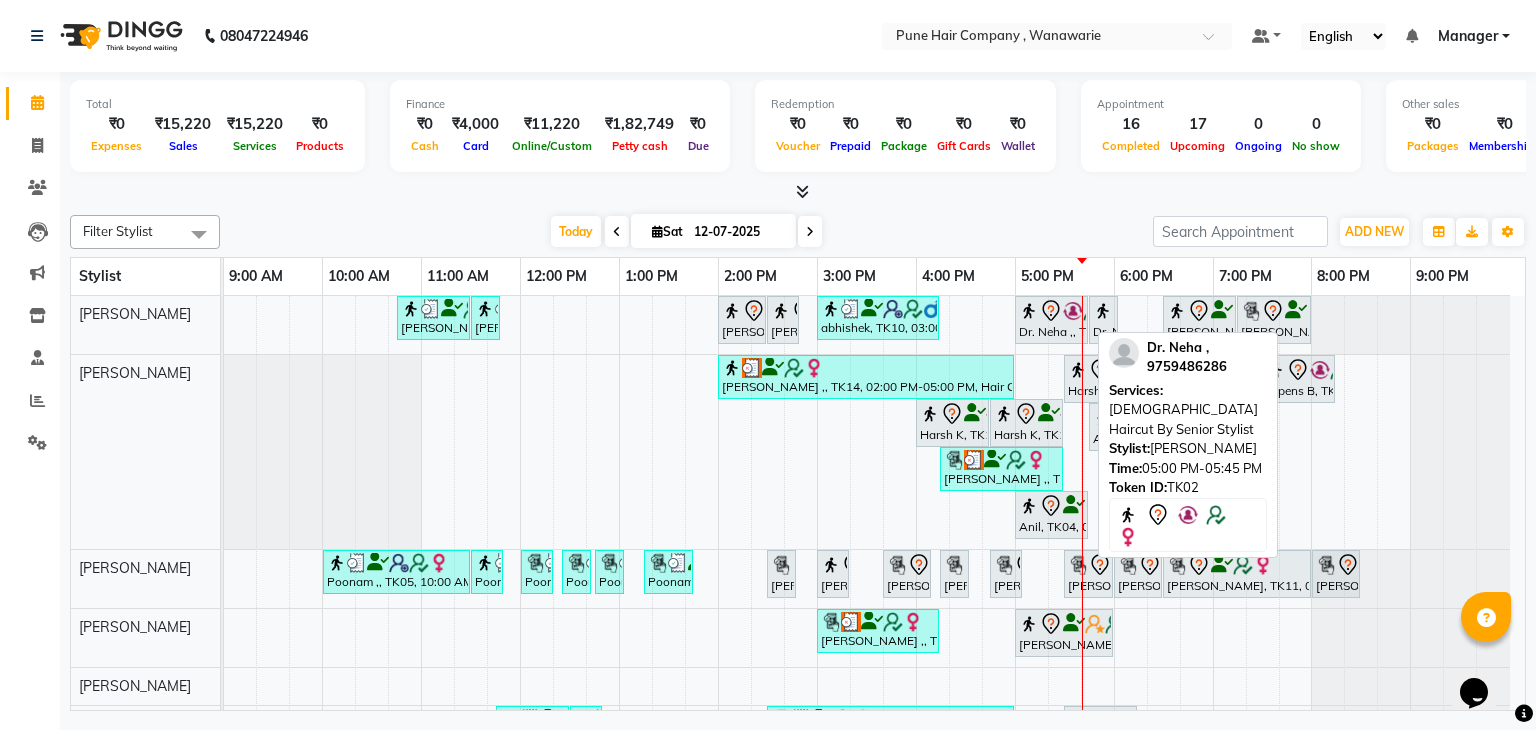 click on "Dr. Neha ,, TK02, 05:00 PM-05:45 PM, [DEMOGRAPHIC_DATA] Haircut By Senior Stylist" at bounding box center [1051, 320] 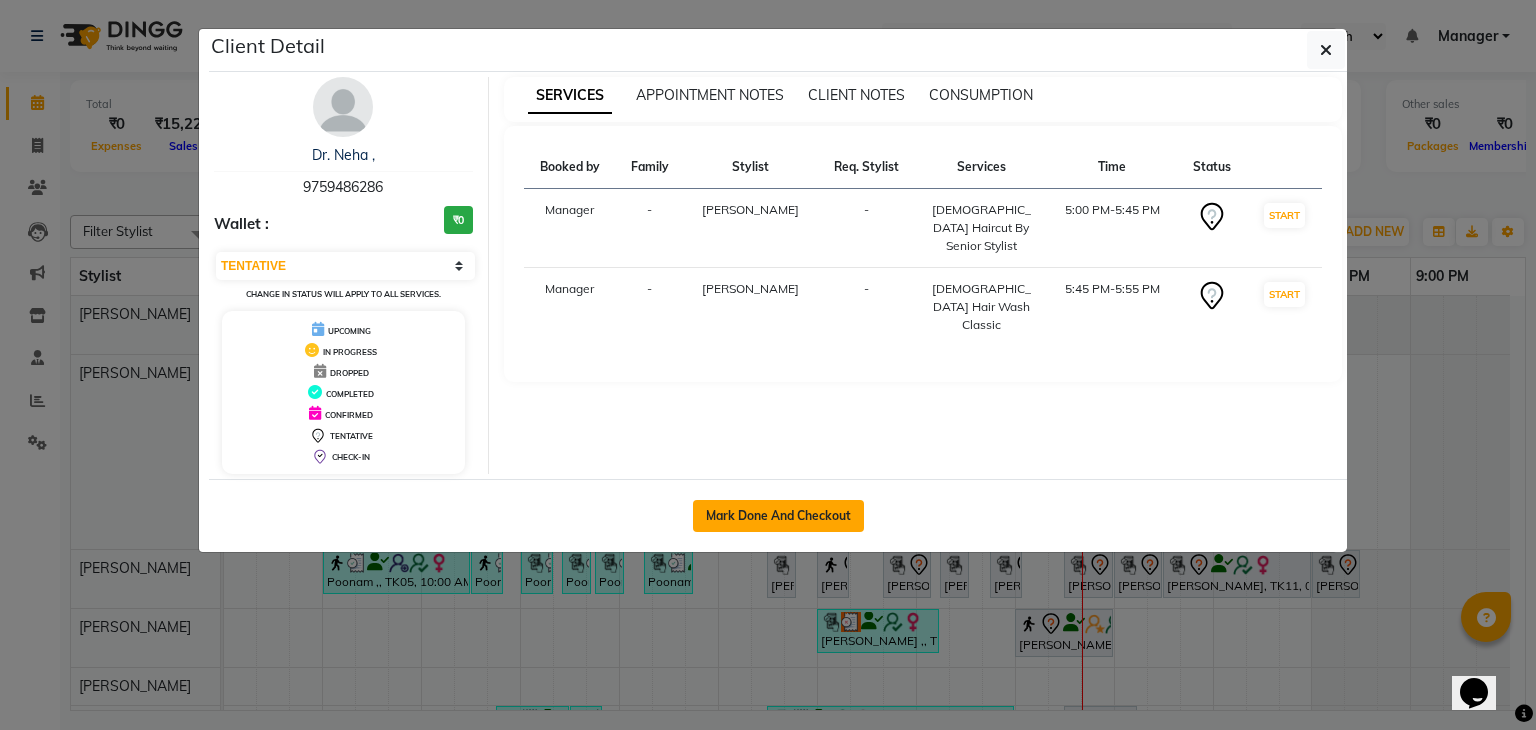click on "Mark Done And Checkout" 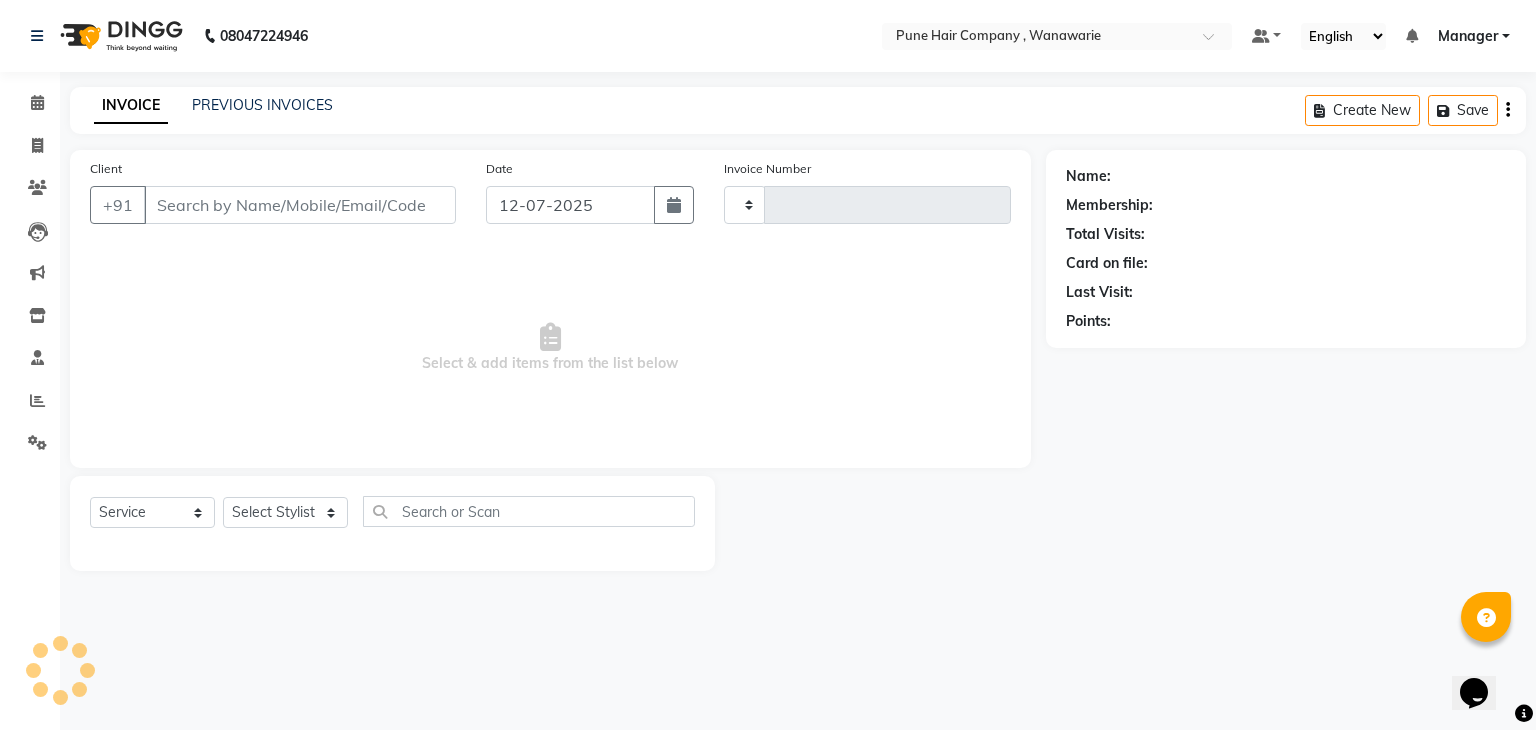 select on "3" 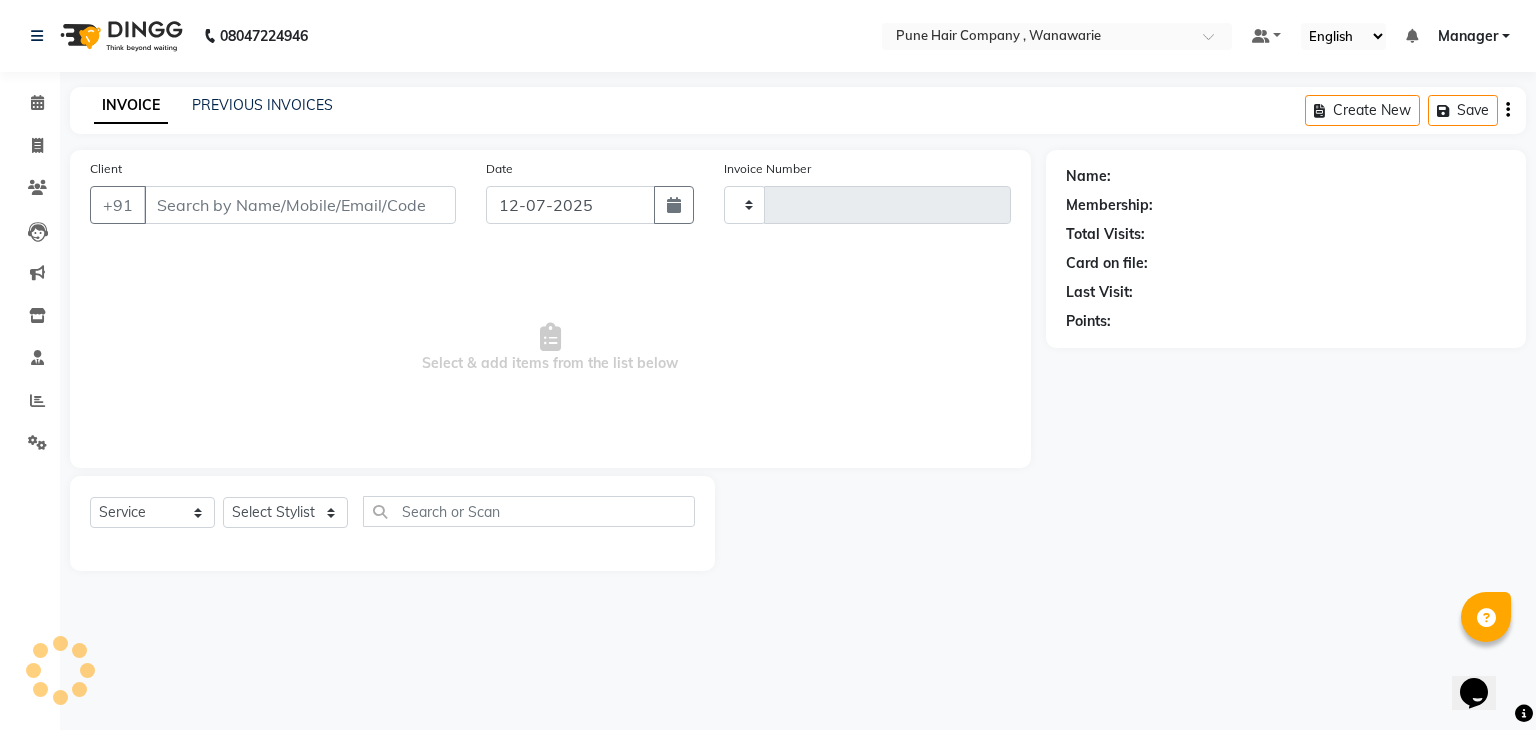 type on "9759486286" 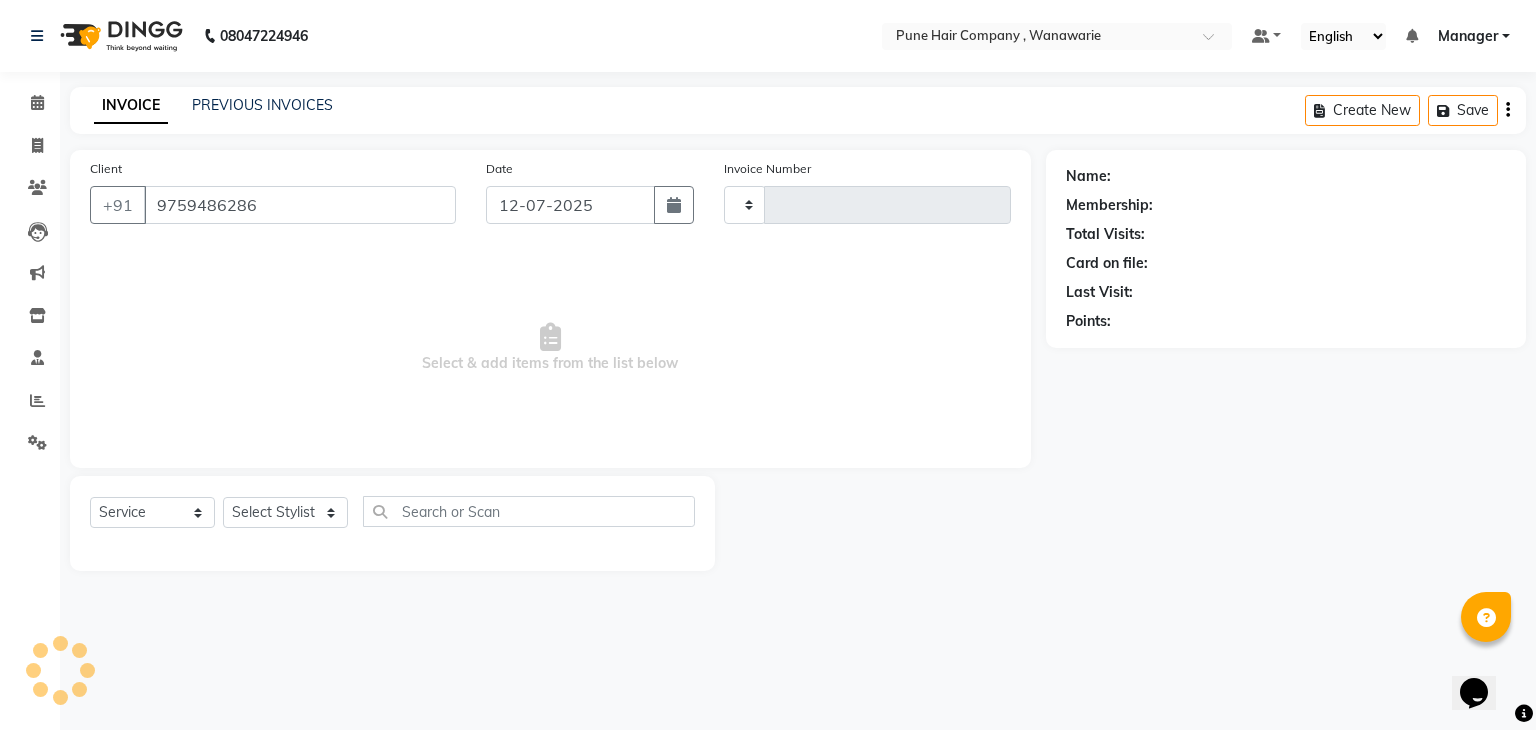 select on "74577" 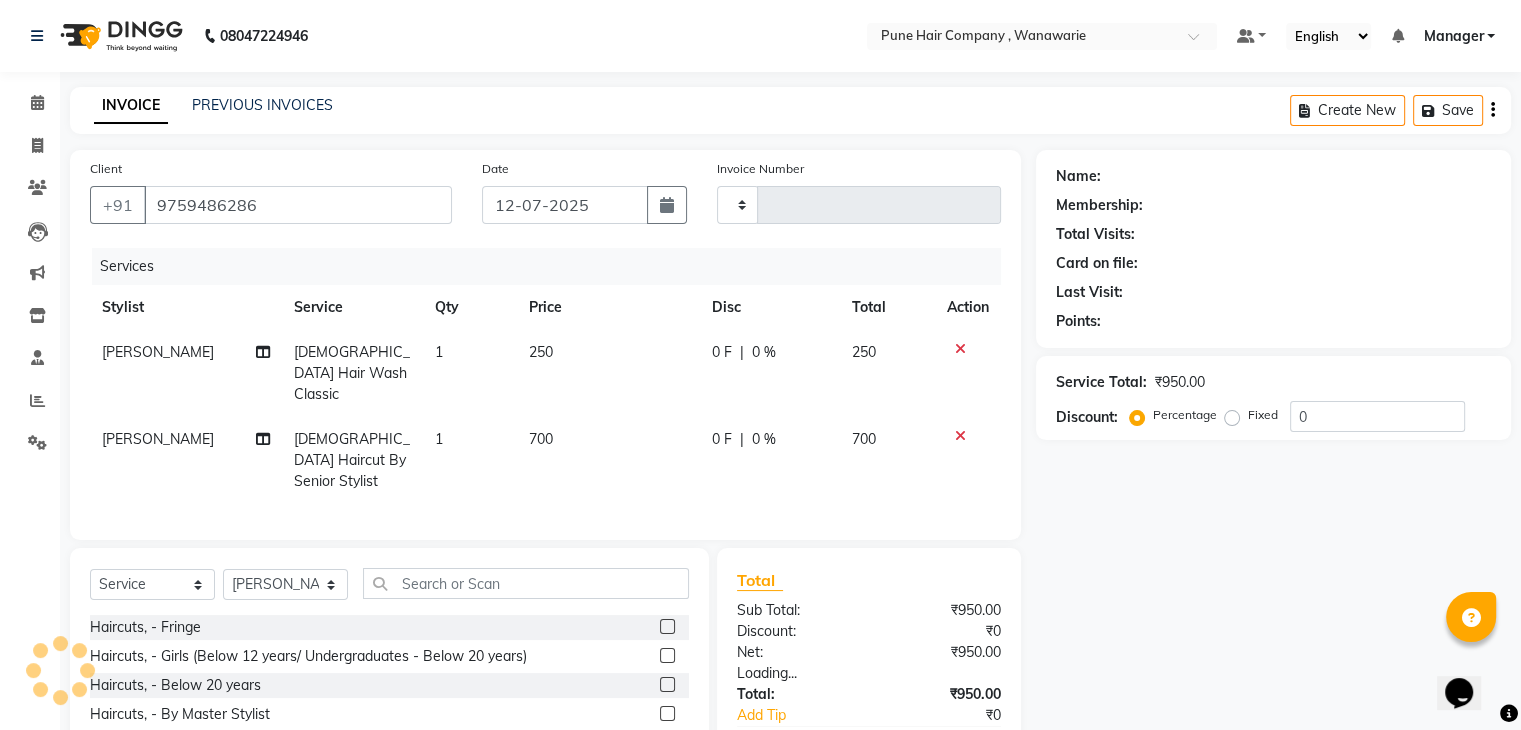 select on "1: Object" 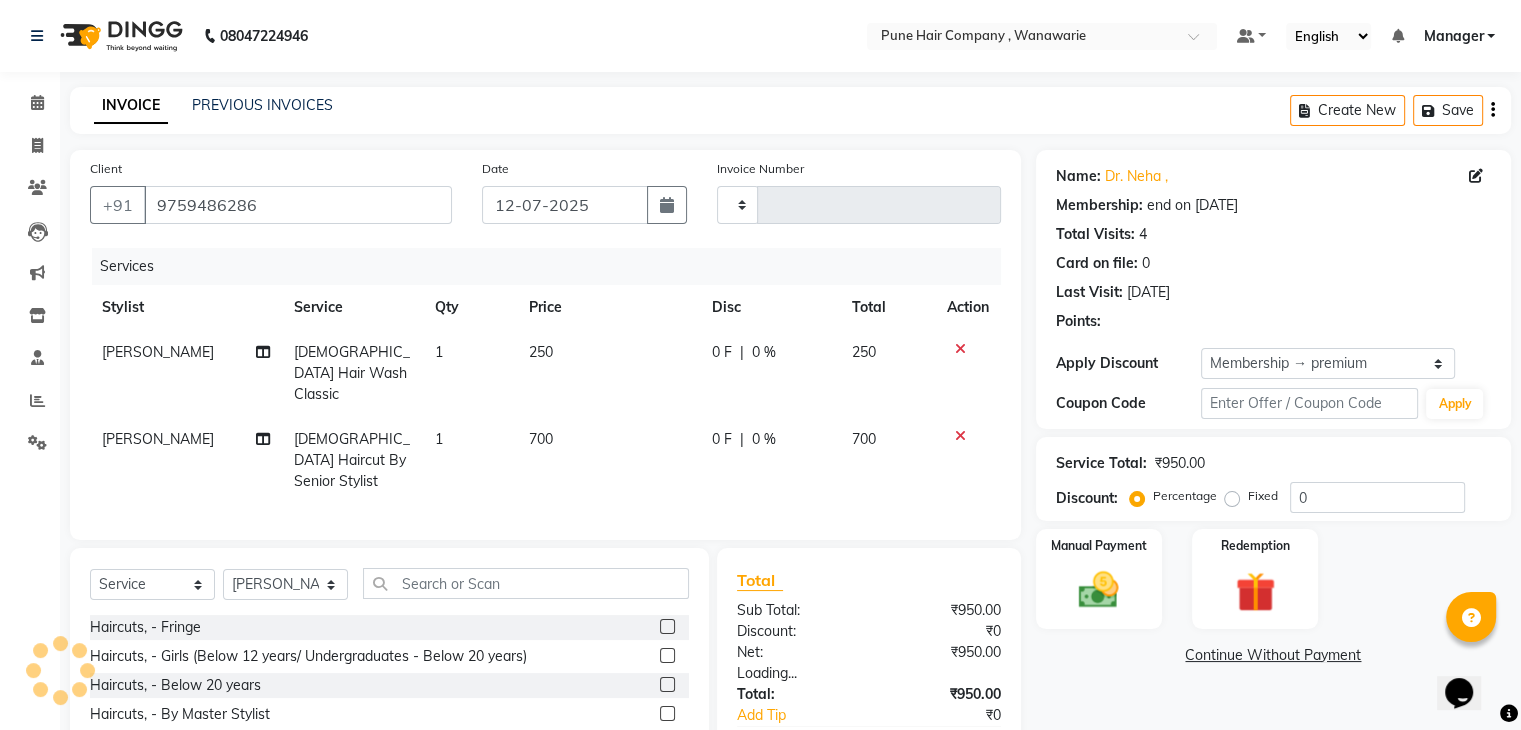 type on "20" 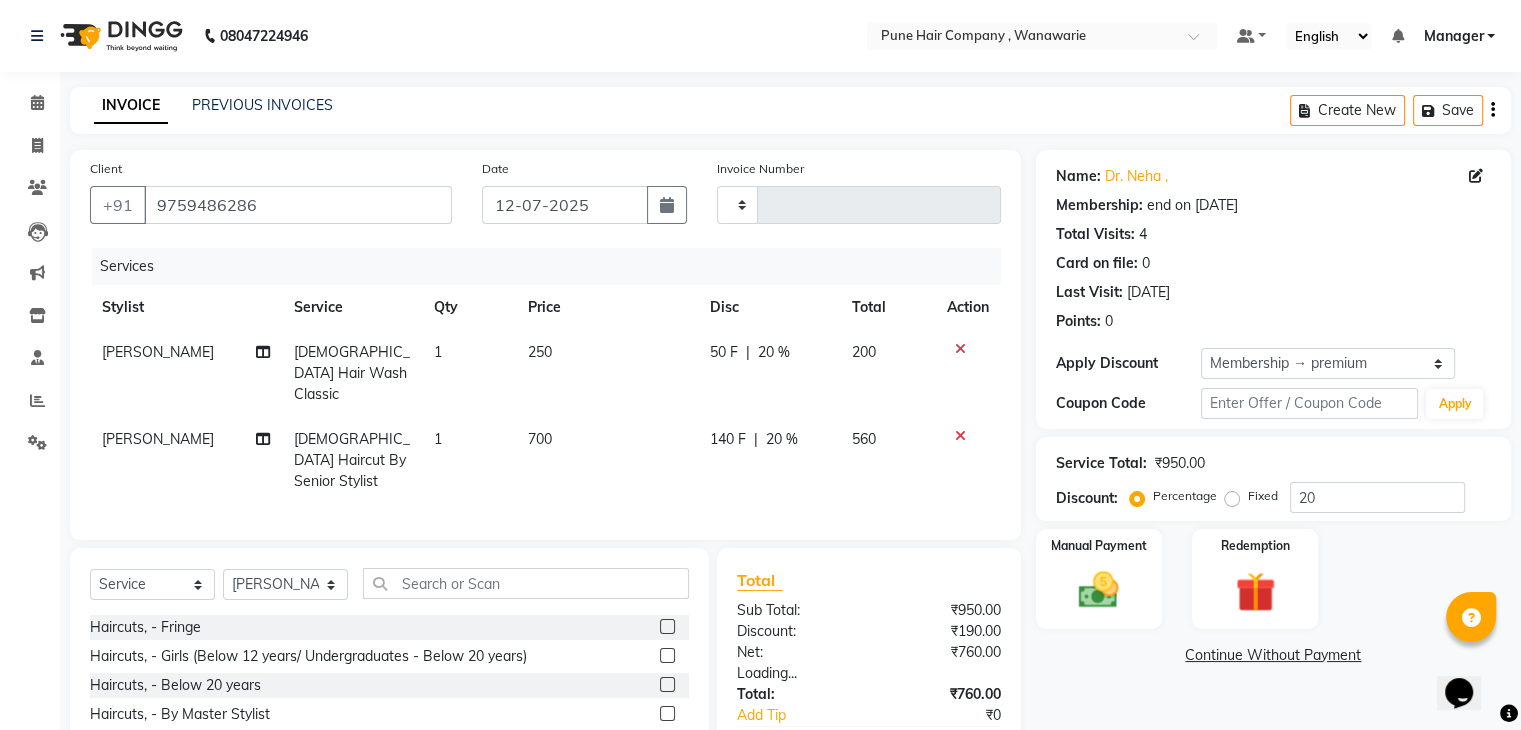 click 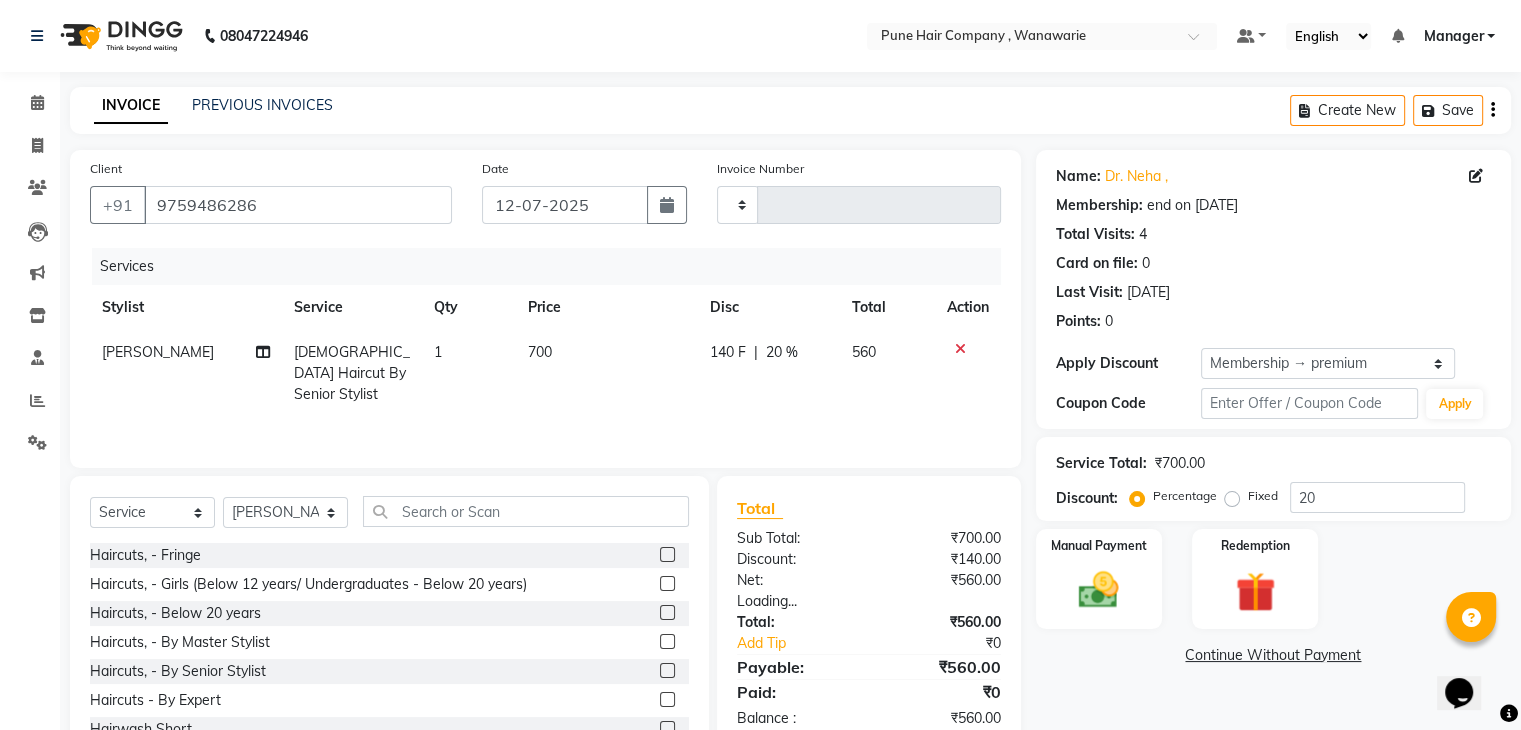 scroll, scrollTop: 72, scrollLeft: 0, axis: vertical 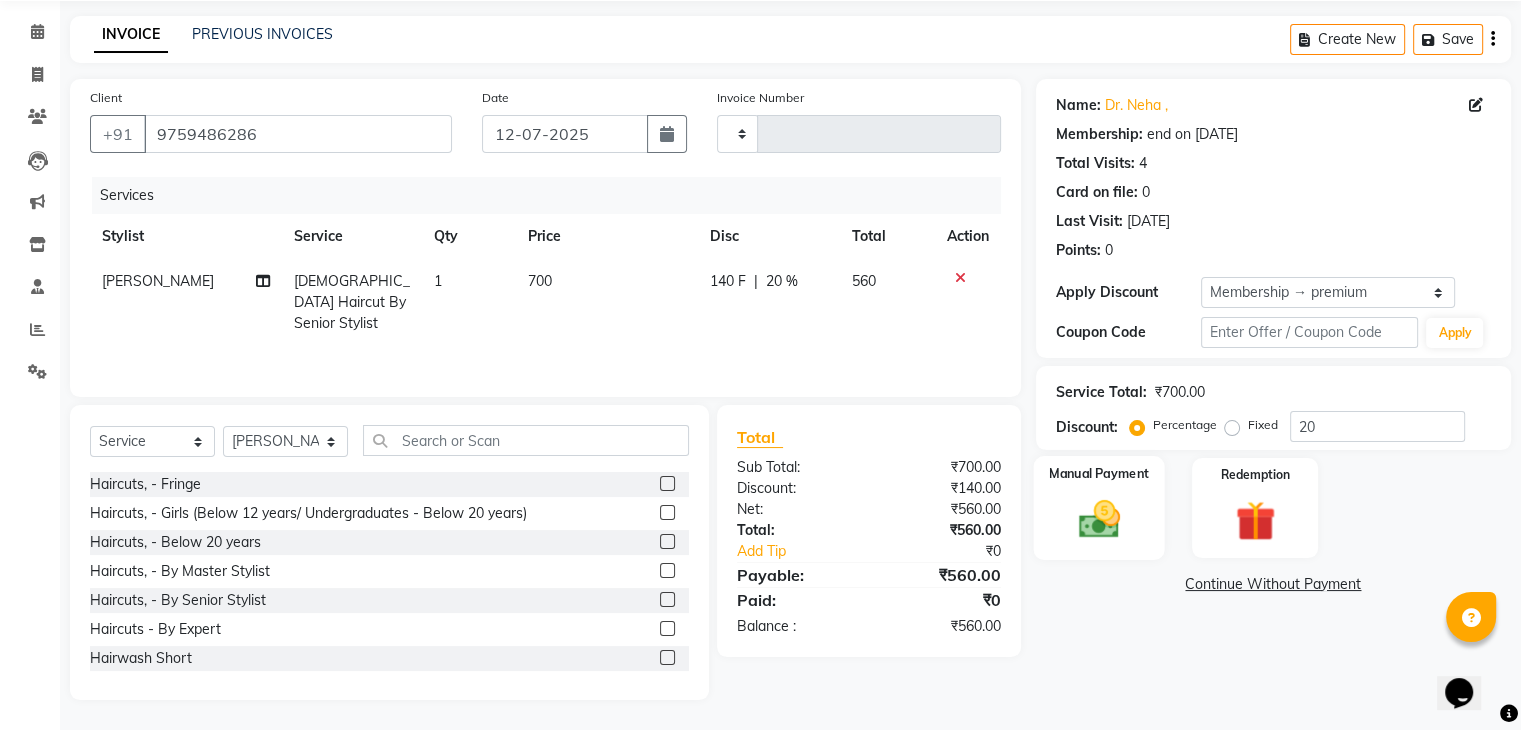 click on "Manual Payment" 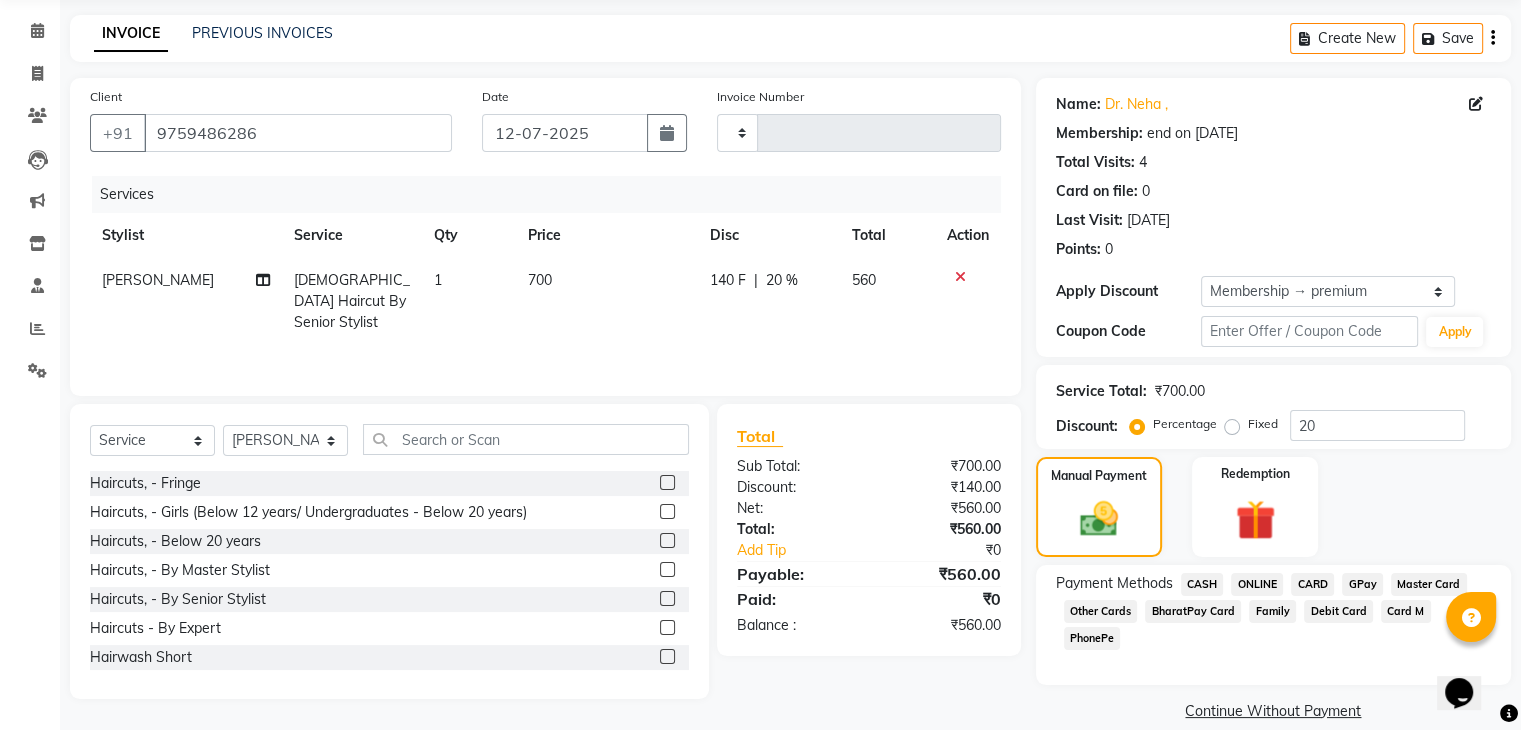 click on "GPay" 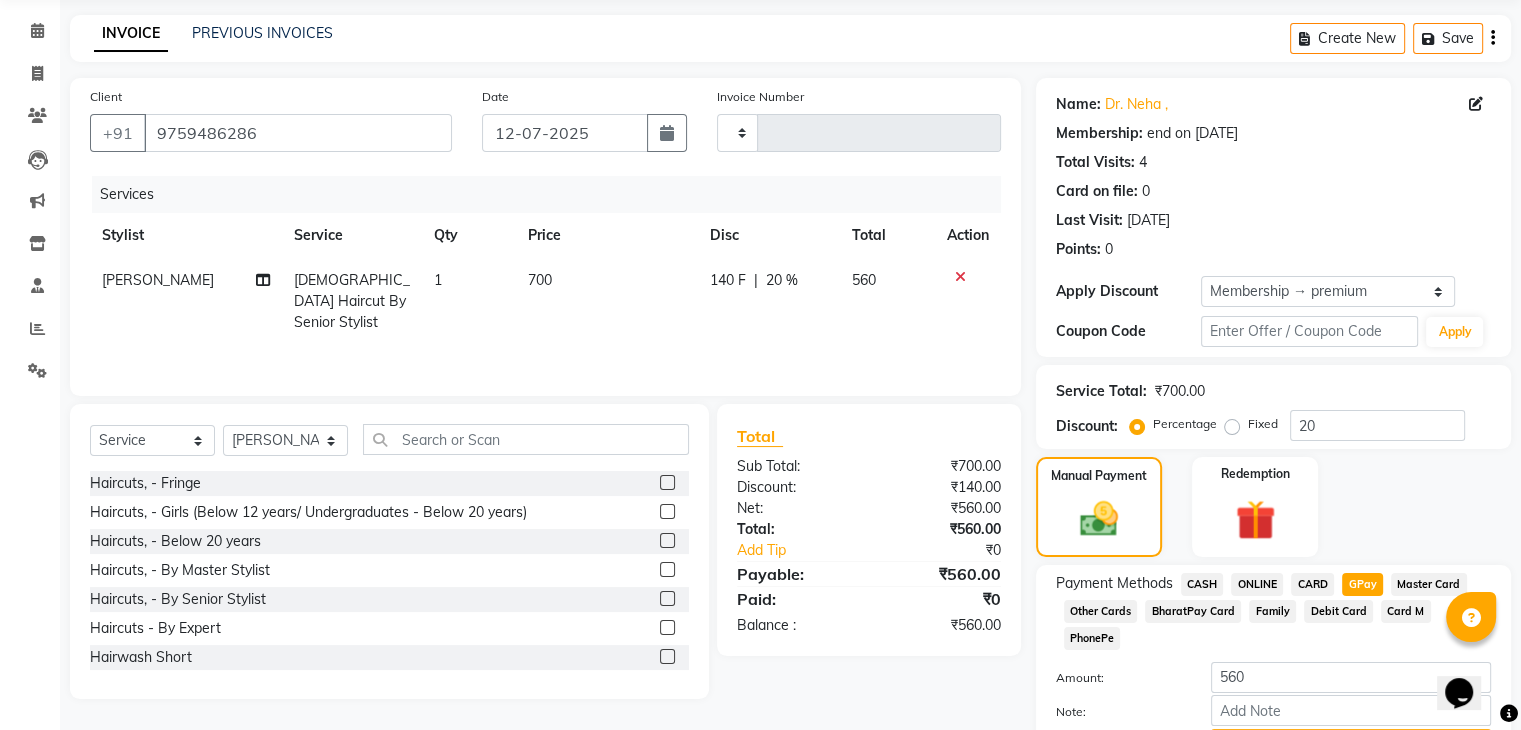 scroll, scrollTop: 156, scrollLeft: 0, axis: vertical 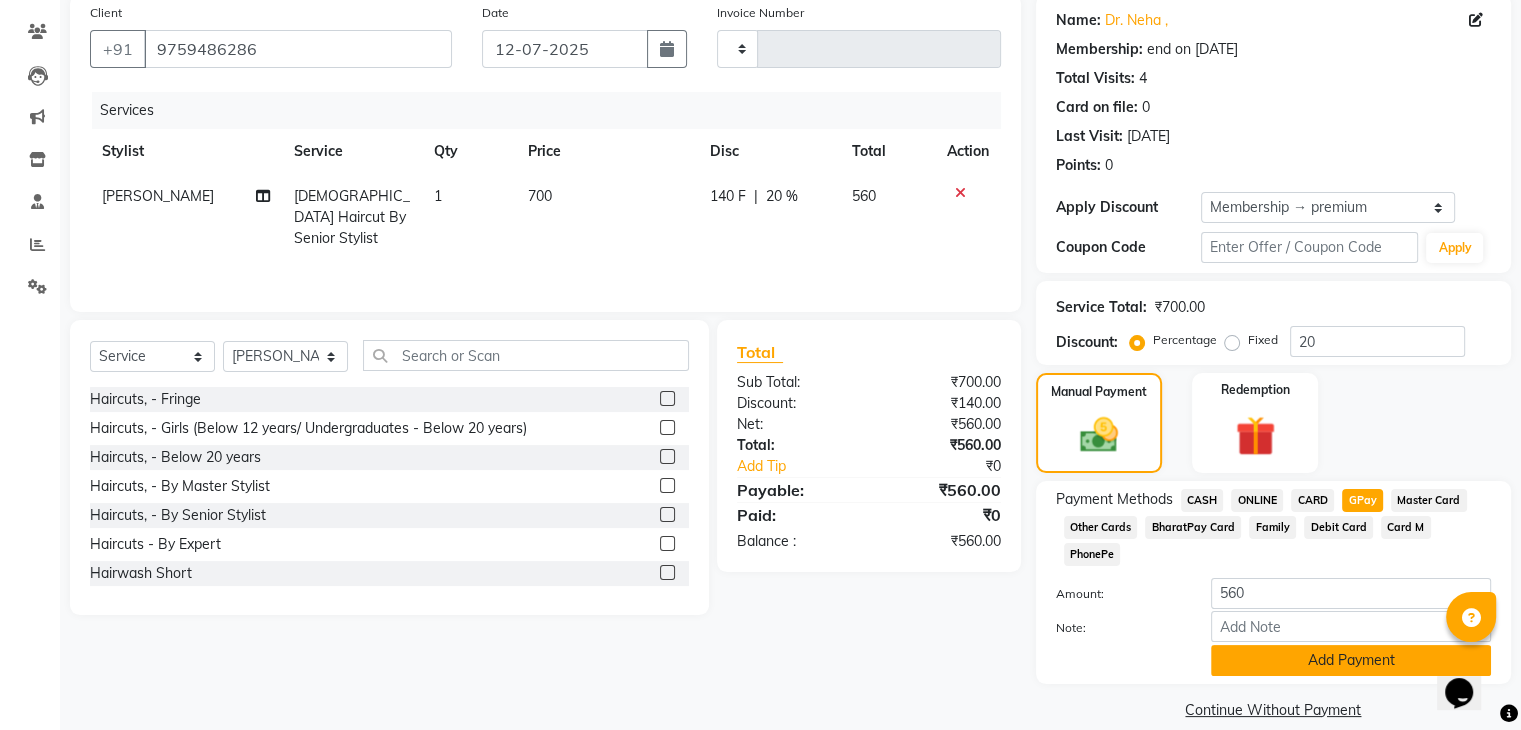 click on "Add Payment" 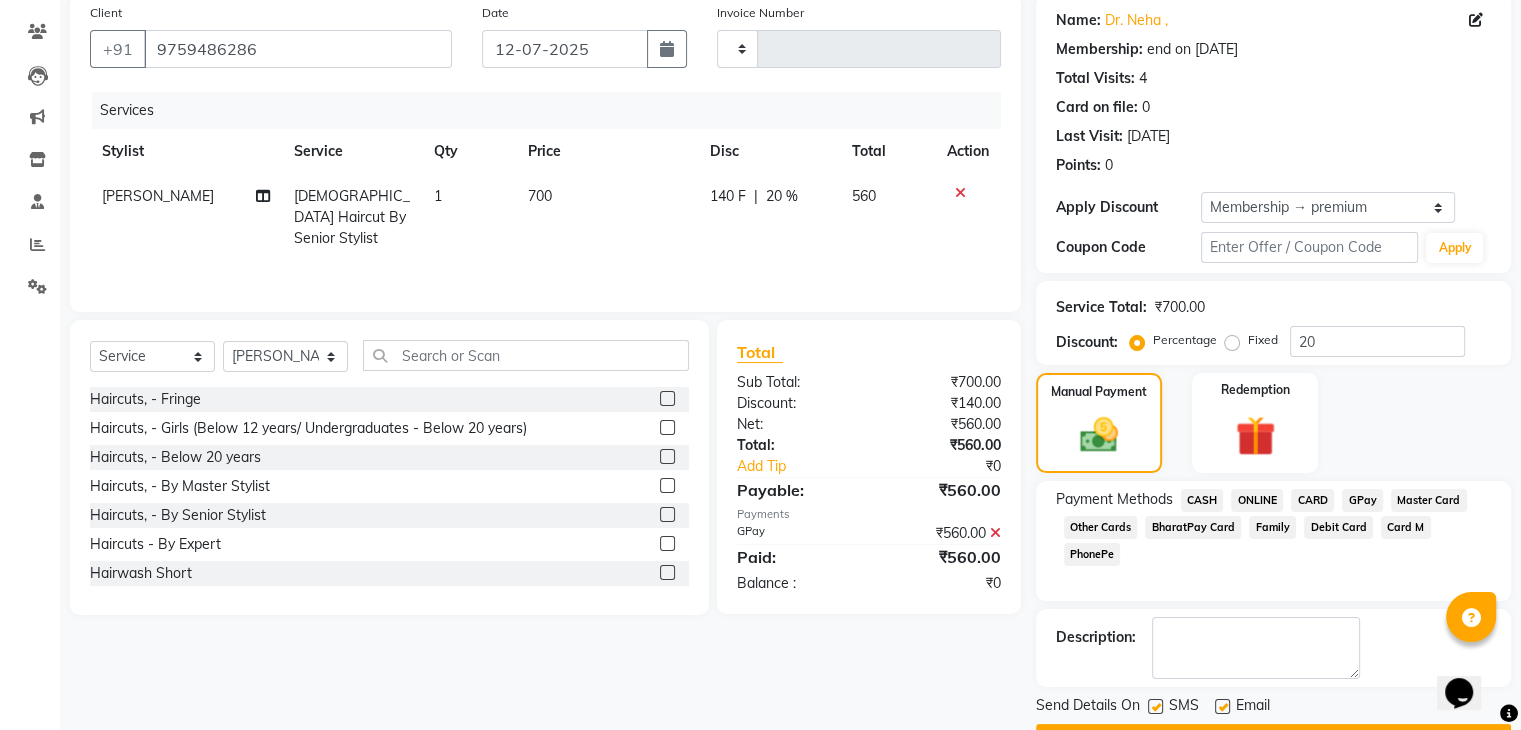 scroll, scrollTop: 209, scrollLeft: 0, axis: vertical 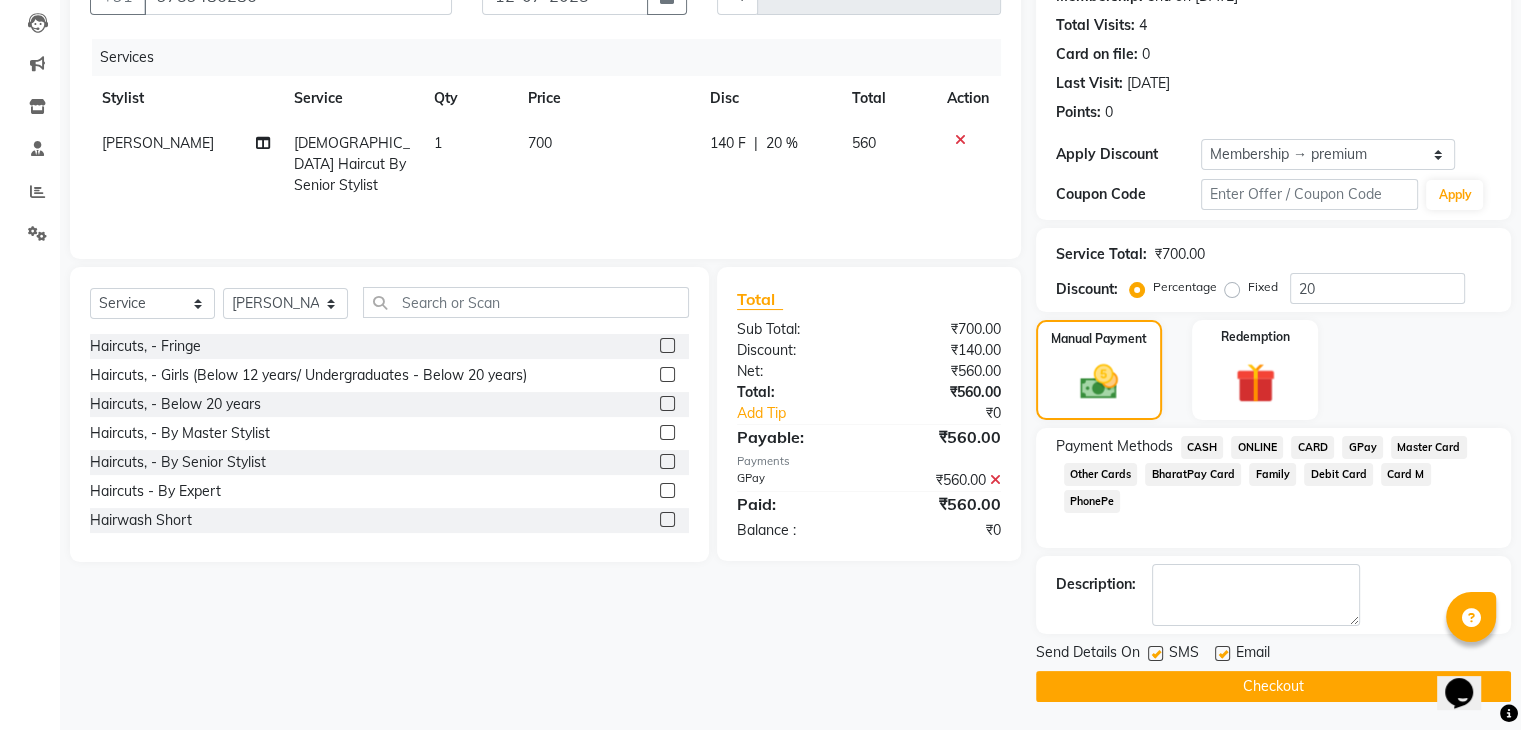 click on "Checkout" 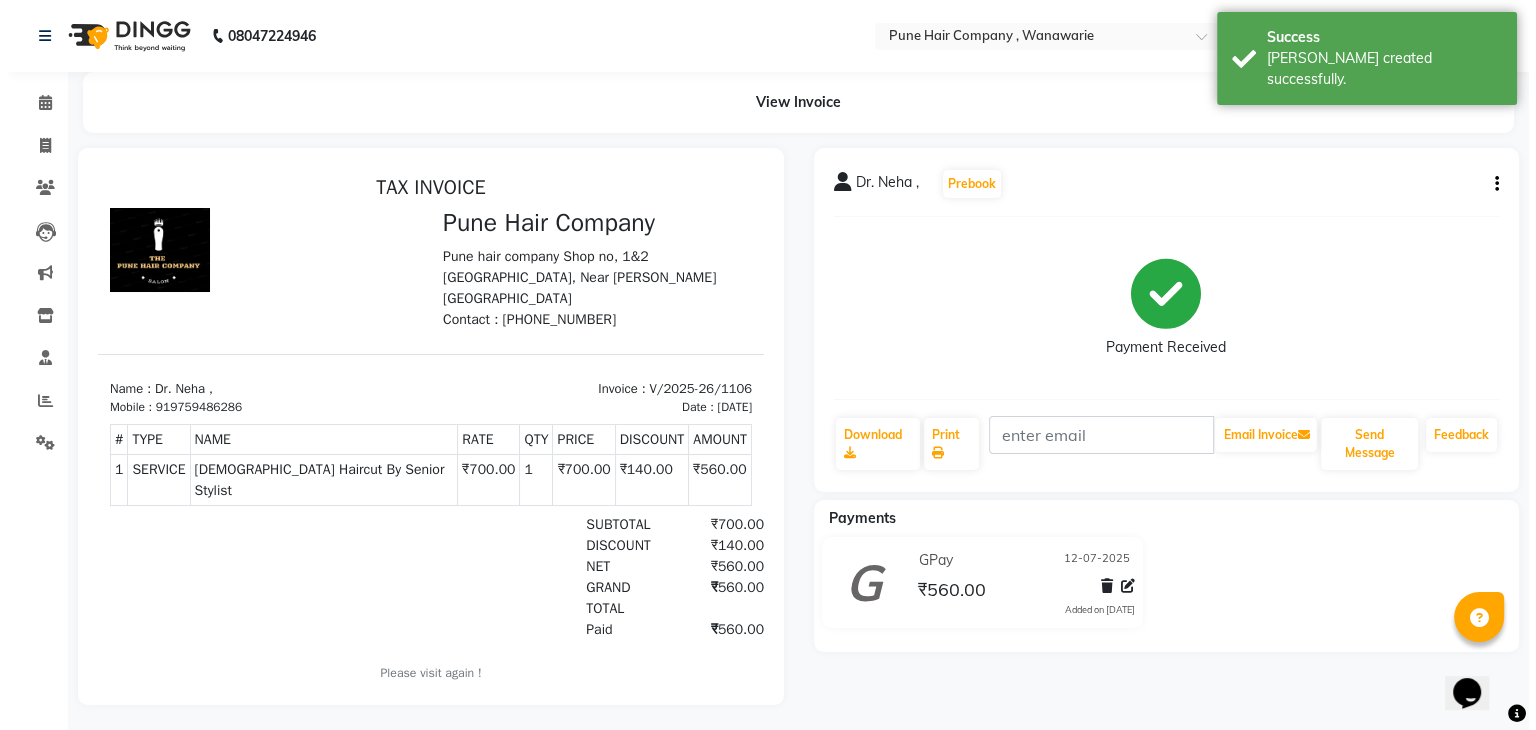 scroll, scrollTop: 0, scrollLeft: 0, axis: both 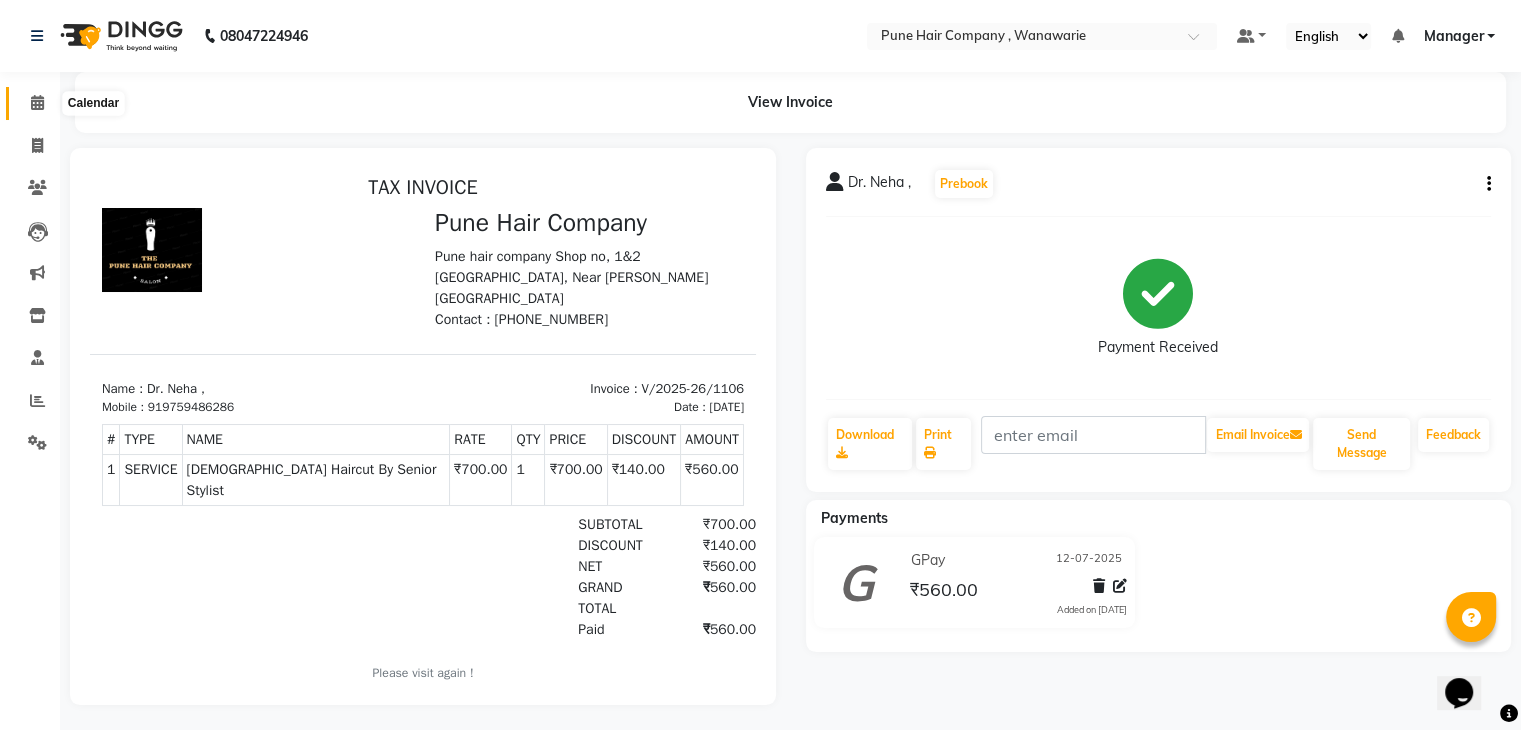 click 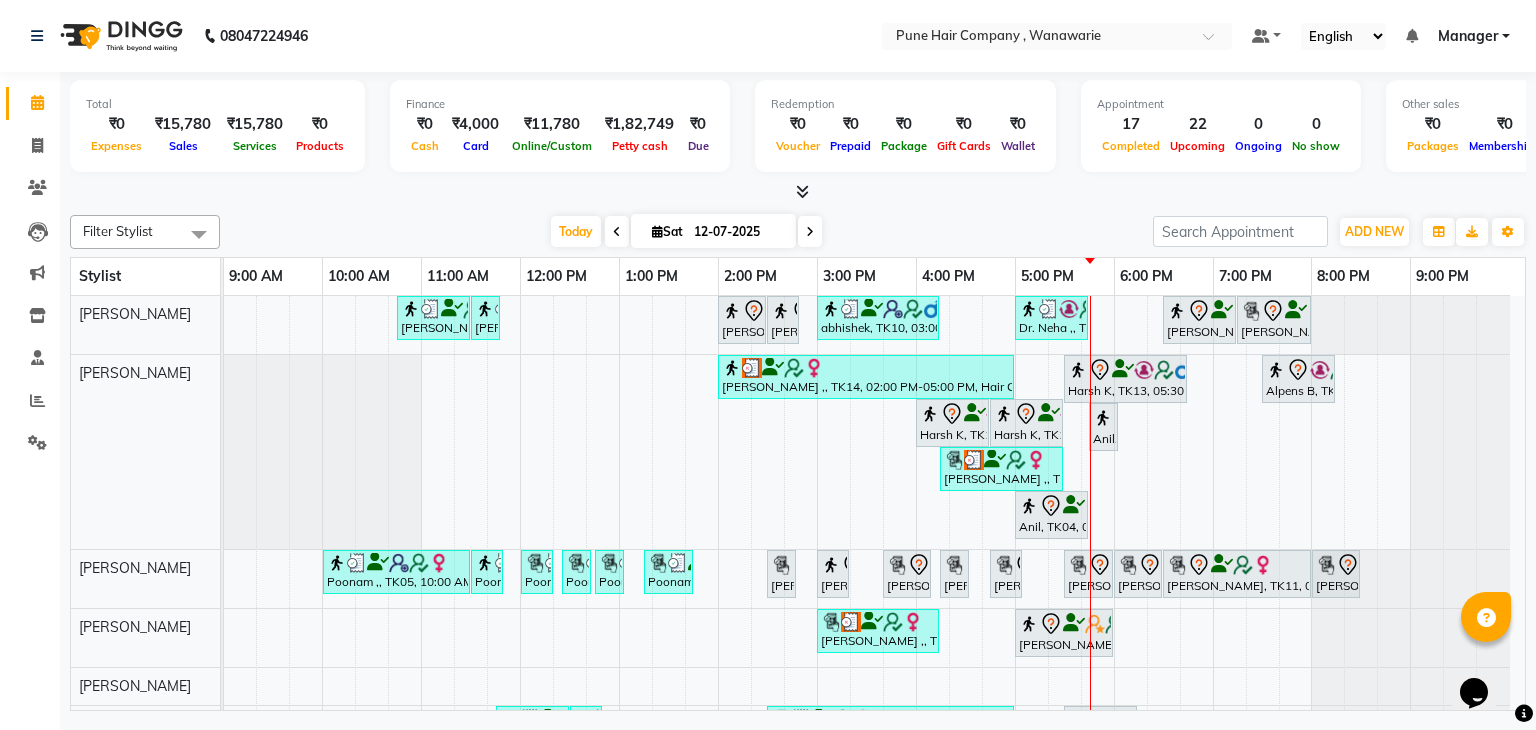 click on "08047224946 Select Location × Pune Hair Company , Wanawarie Default Panel My Panel English ENGLISH Español العربية मराठी हिंदी ગુજરાતી தமிழ் 中文 Notifications nothing to show Manager Manage Profile Change Password Sign out  Version:3.15.4" 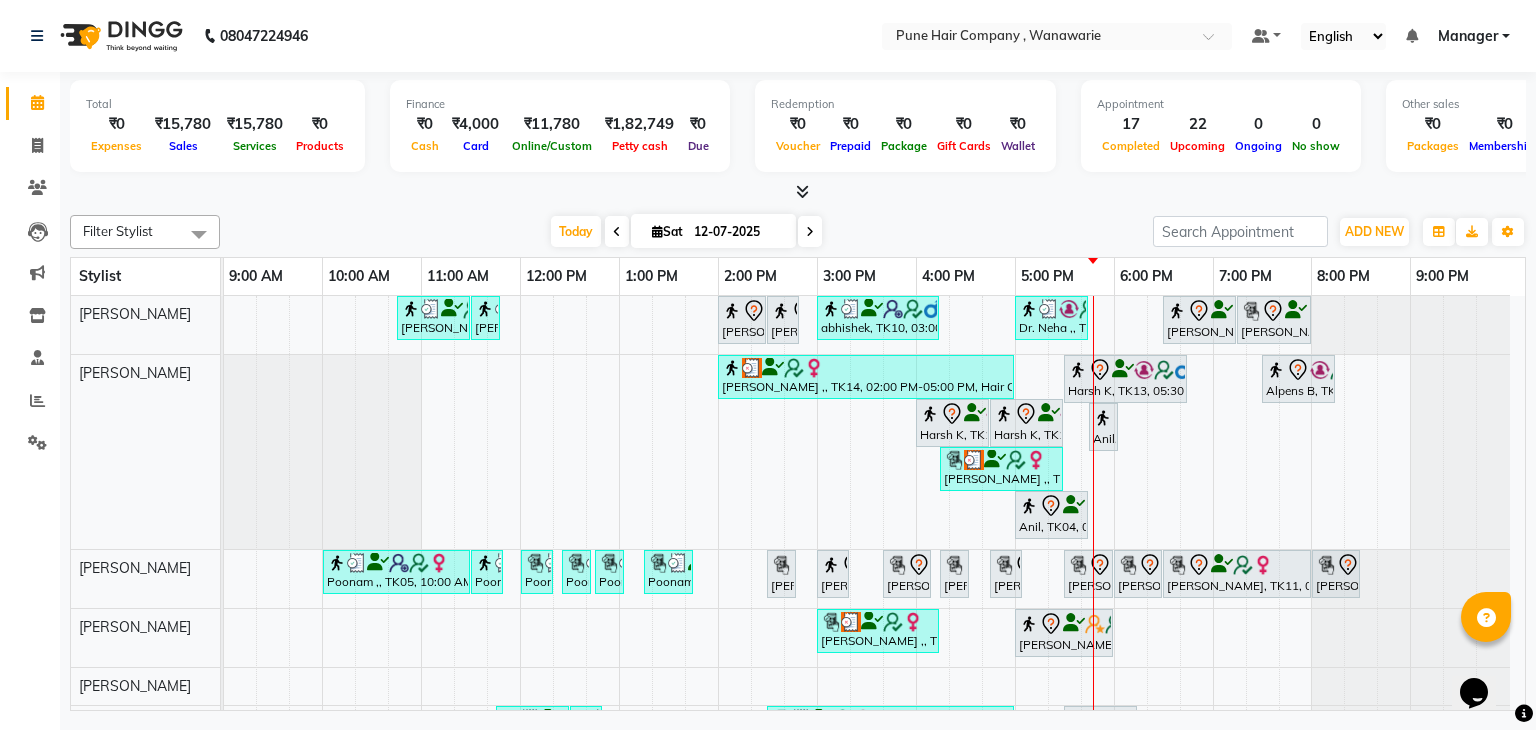 click on "Filter Stylist Select All Faisal shaikh Kanchan Gajare  Kasturi bhandari Manoj Zambre Prasad wagh Ranjeet Solanki Shriram Raut Today  Sat 12-07-2025 Toggle Dropdown Add Appointment Add Invoice Add Expense Add Attendance Add Client Add Transaction Toggle Dropdown Add Appointment Add Invoice Add Expense Add Attendance Add Client ADD NEW Toggle Dropdown Add Appointment Add Invoice Add Expense Add Attendance Add Client Add Transaction Filter Stylist Select All Faisal shaikh Kanchan Gajare  Kasturi bhandari Manoj Zambre Prasad wagh Ranjeet Solanki Shriram Raut Group By  Staff View   Room View  View as Vertical  Vertical - Week View  Horizontal  Horizontal - Week View  List  Toggle Dropdown Calendar Settings Manage Tags   Arrange Stylists   Reset Stylists  Full Screen Appointment Form Zoom 75% Stylist 9:00 AM 10:00 AM 11:00 AM 12:00 PM 1:00 PM 2:00 PM 3:00 PM 4:00 PM 5:00 PM 6:00 PM 7:00 PM 8:00 PM 9:00 PM Shriram Raut Faisal shaikh Kasturi bhandari Ranjeet Solanki Prasad wagh Manoj Zambre Kanchan Gajare" 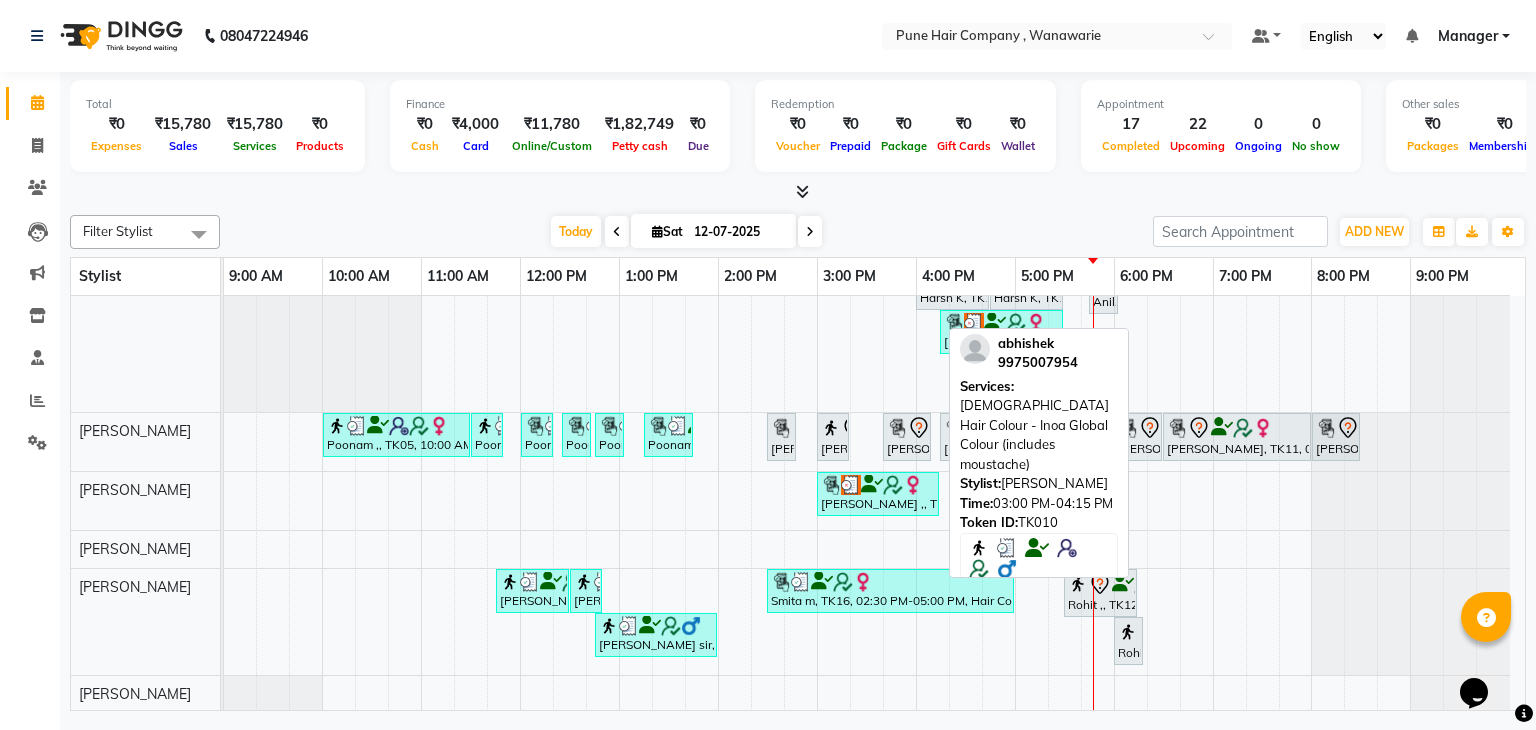 scroll, scrollTop: 0, scrollLeft: 0, axis: both 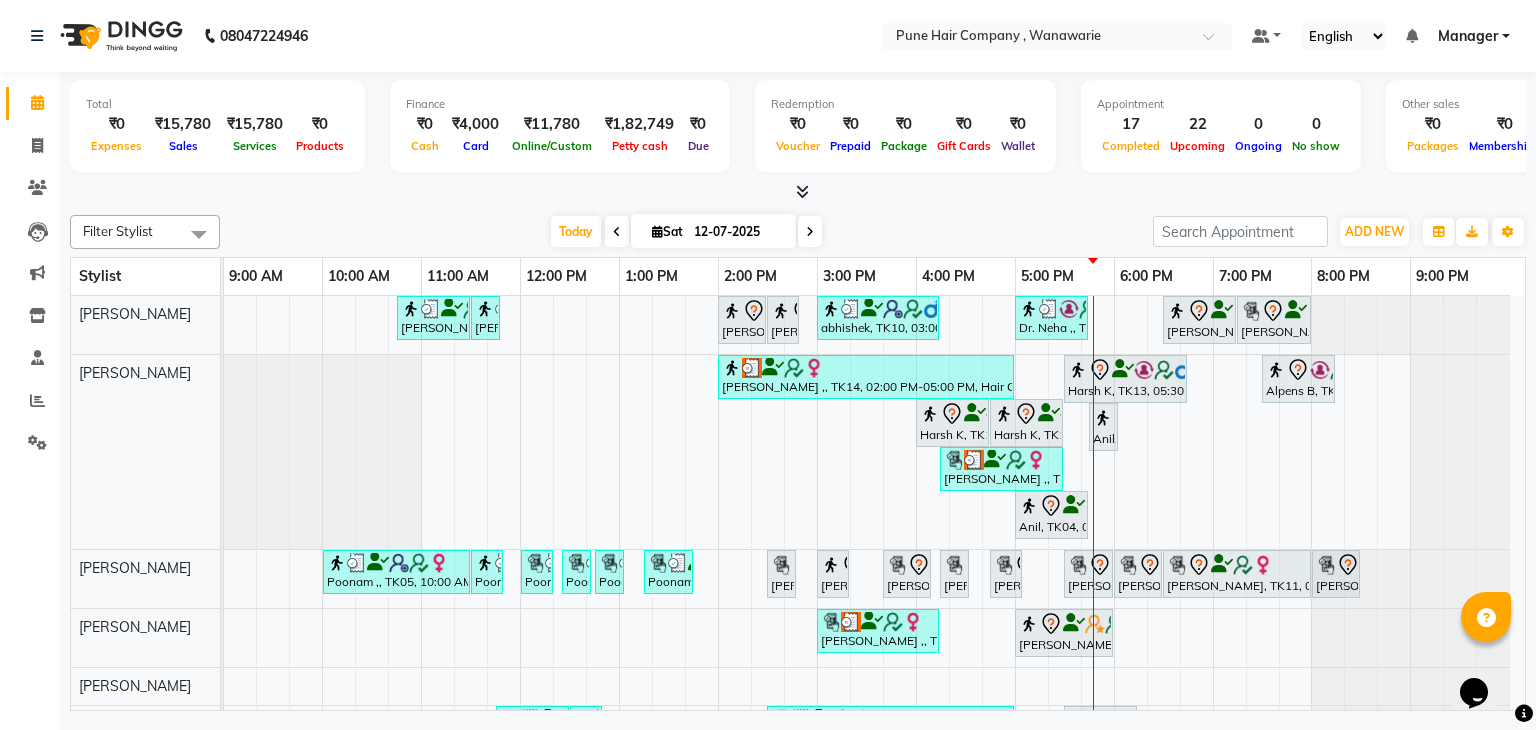 click at bounding box center [802, 191] 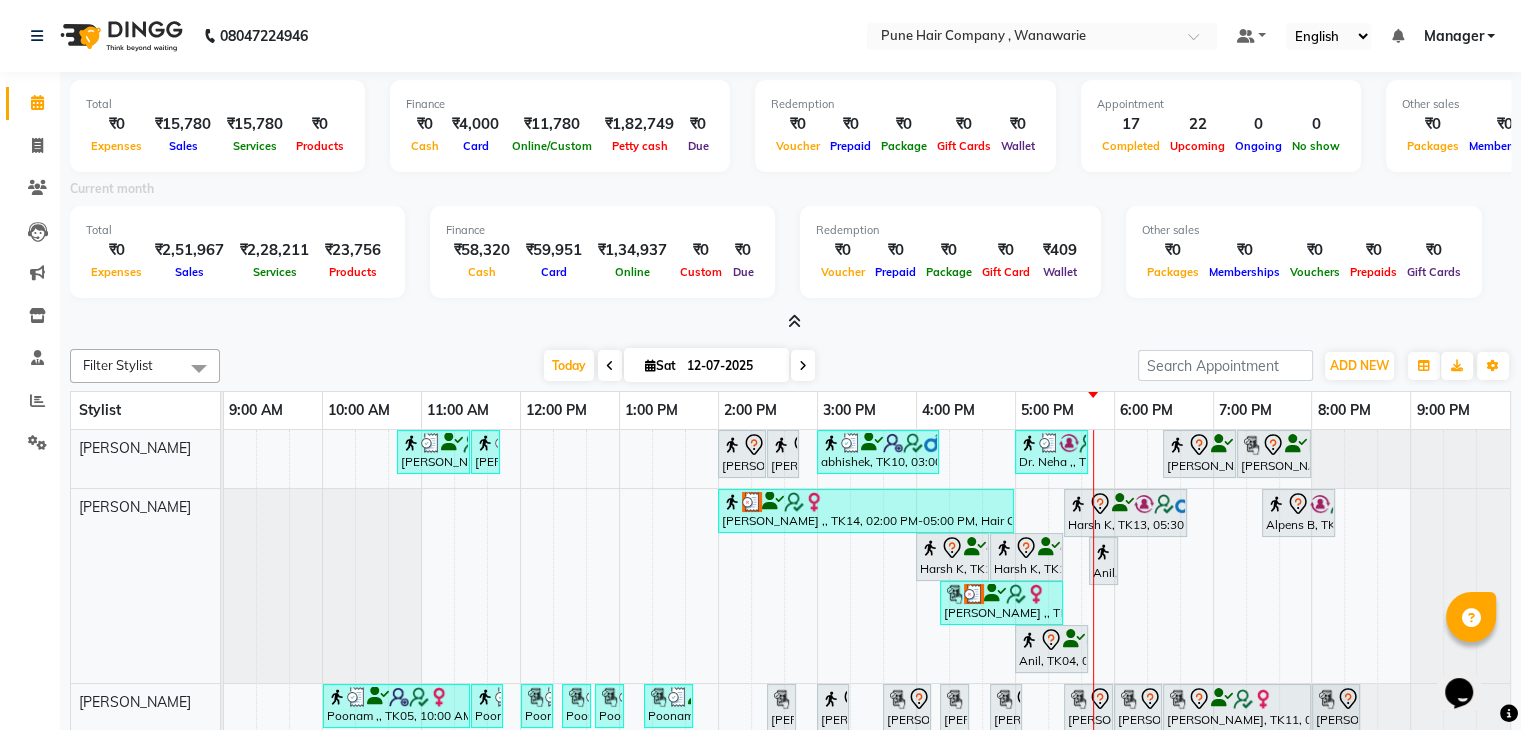 click at bounding box center [794, 321] 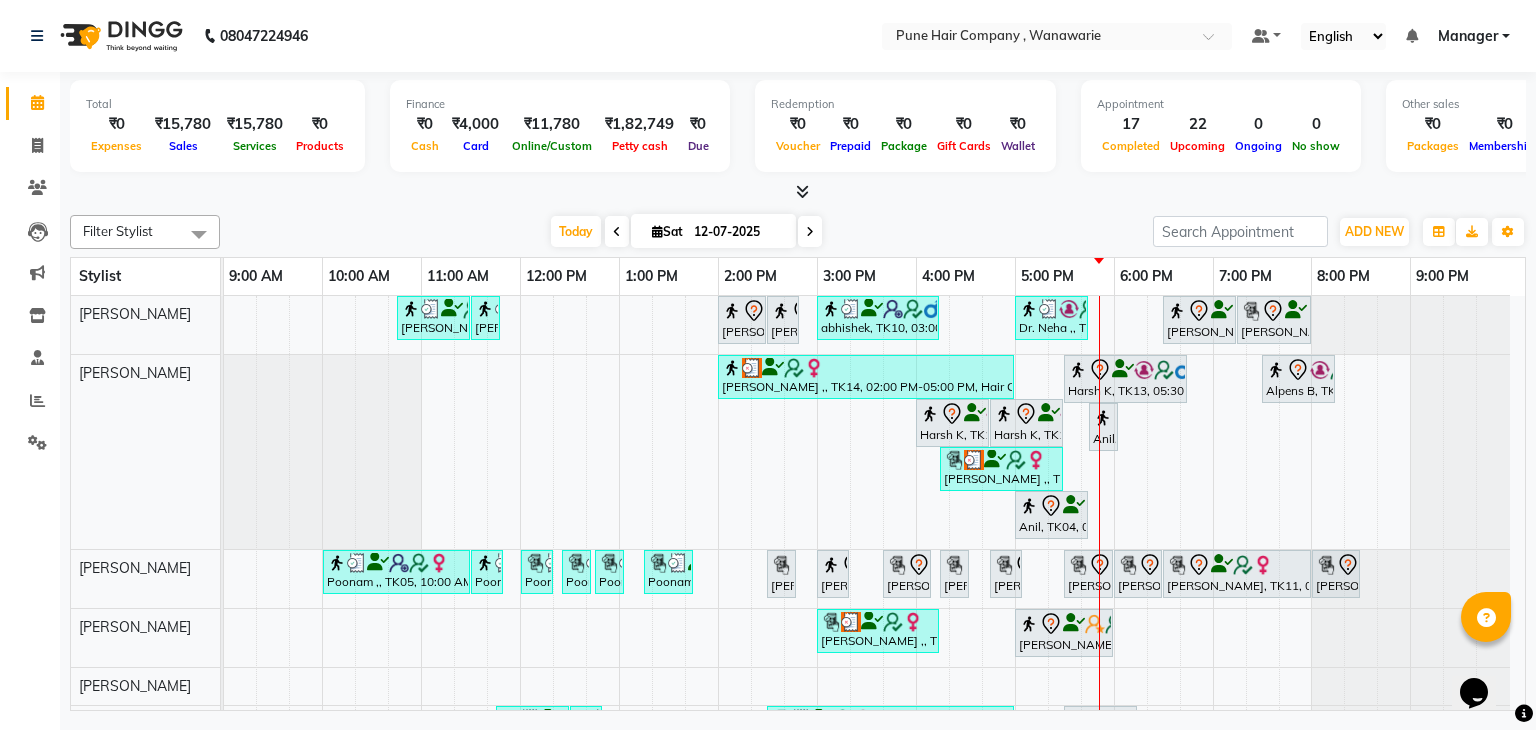 scroll, scrollTop: 104, scrollLeft: 0, axis: vertical 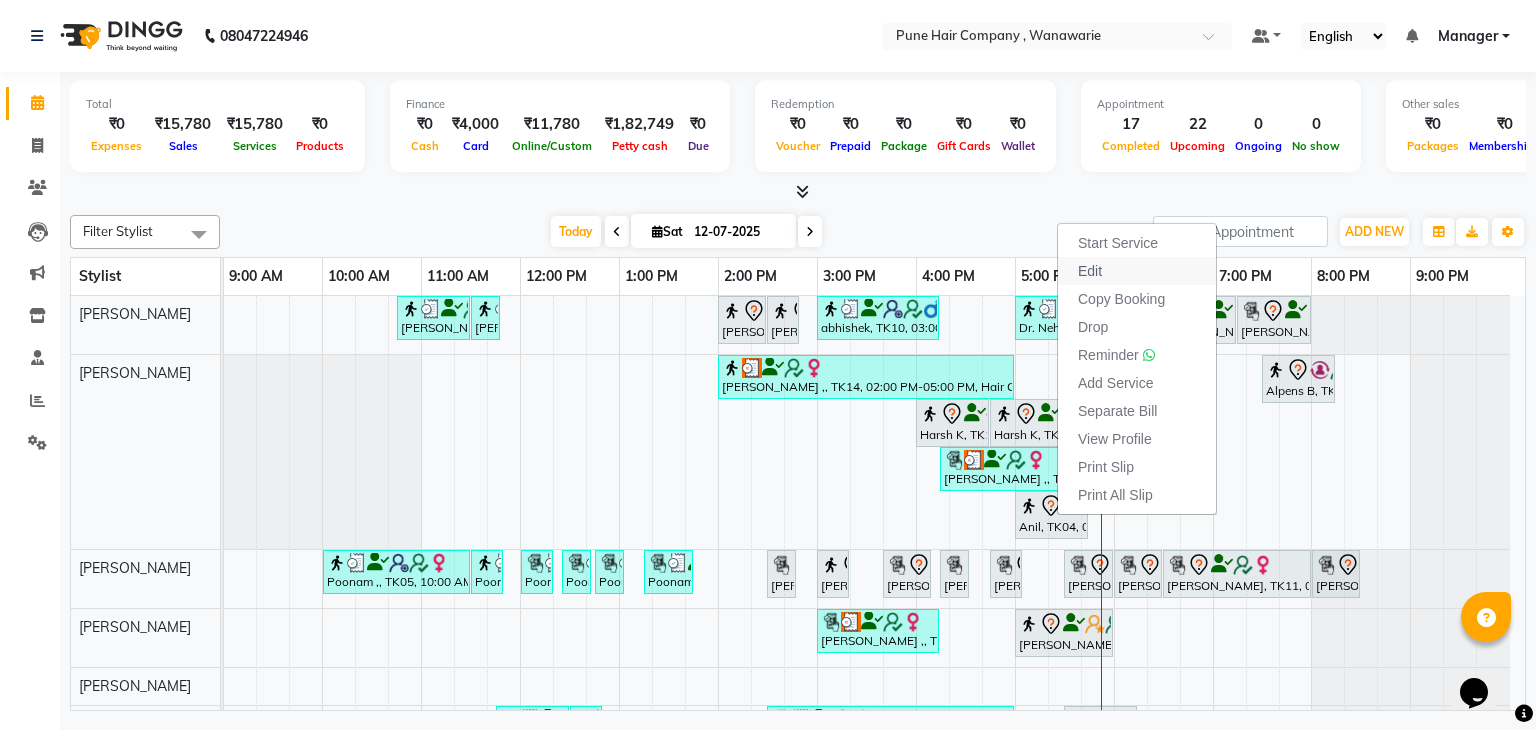 click on "Edit" at bounding box center (1137, 271) 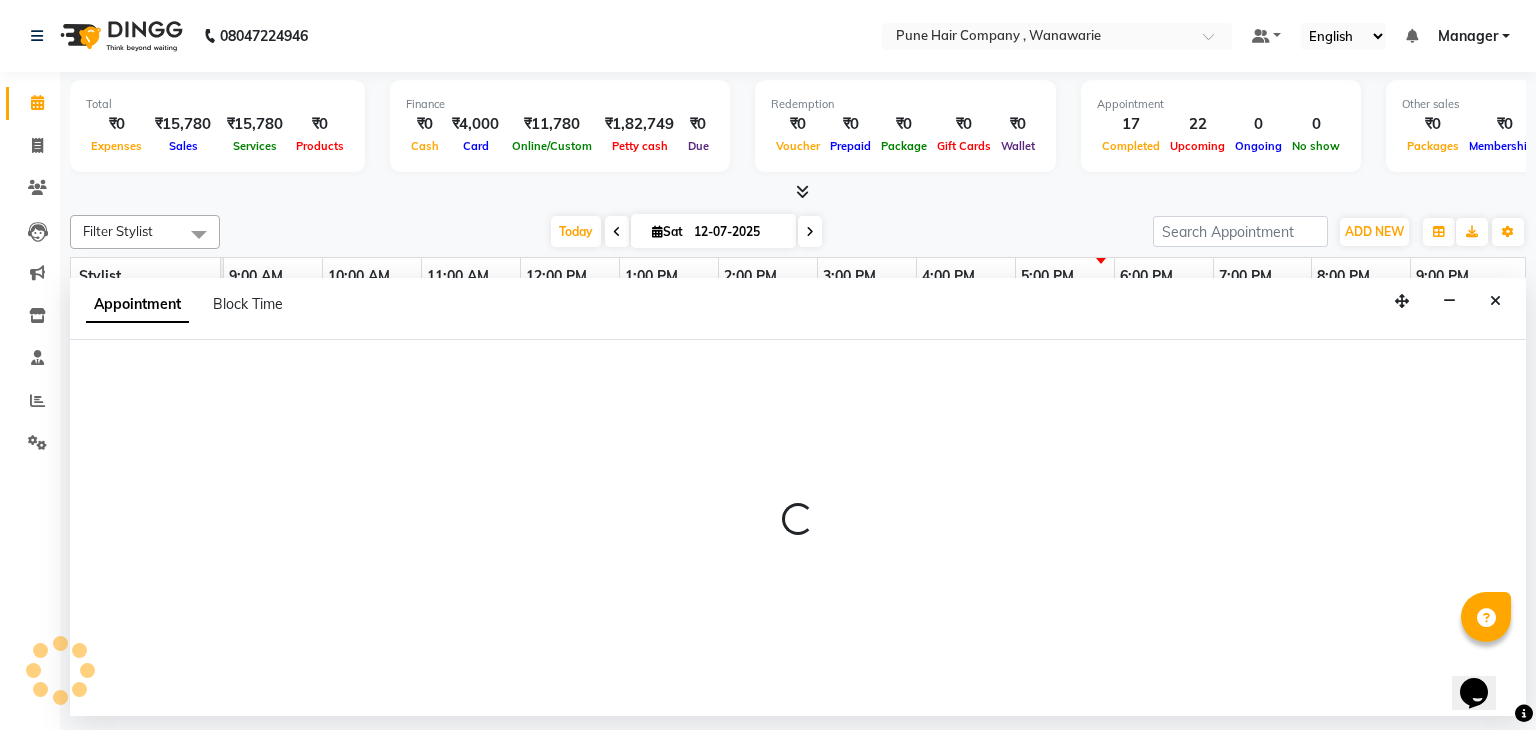 select on "74578" 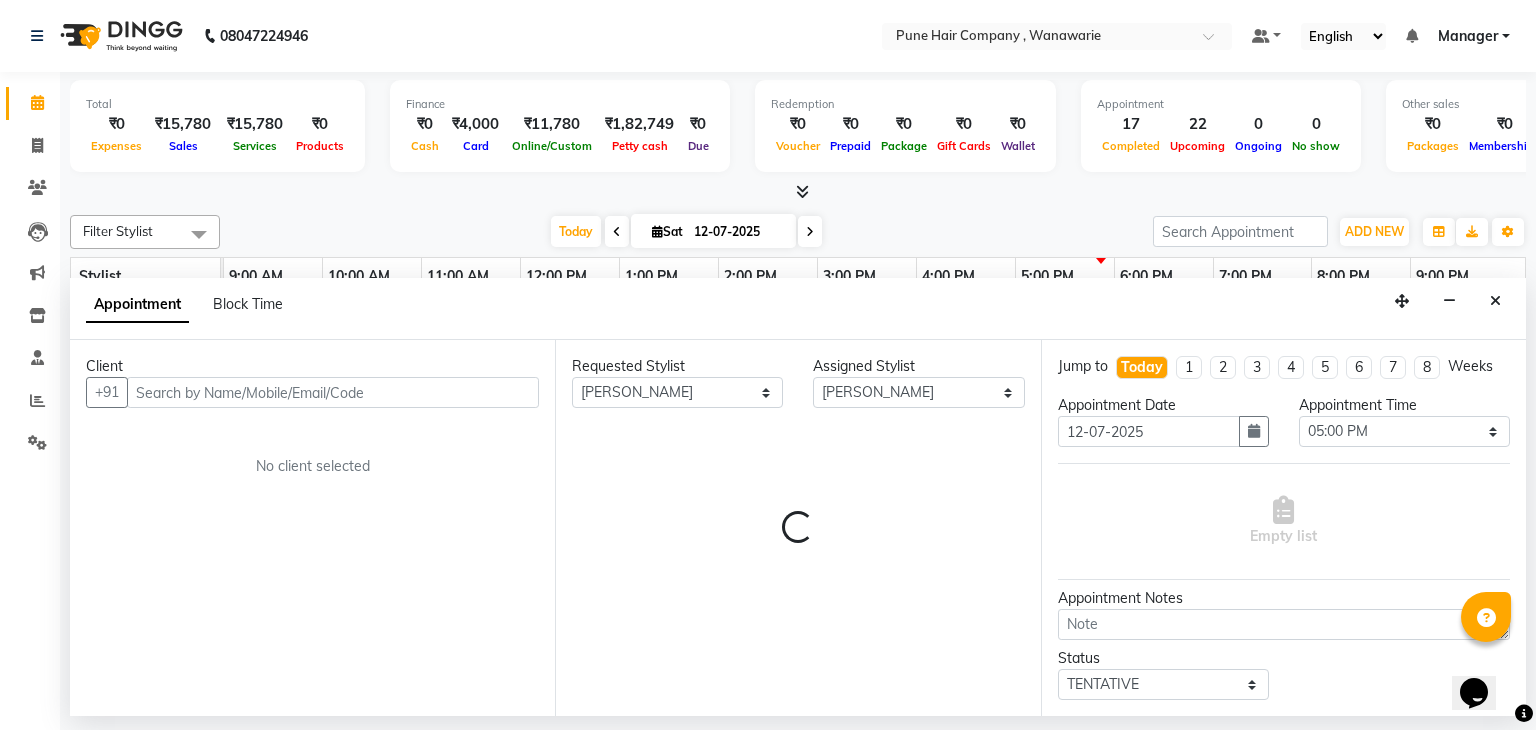 select on "4060" 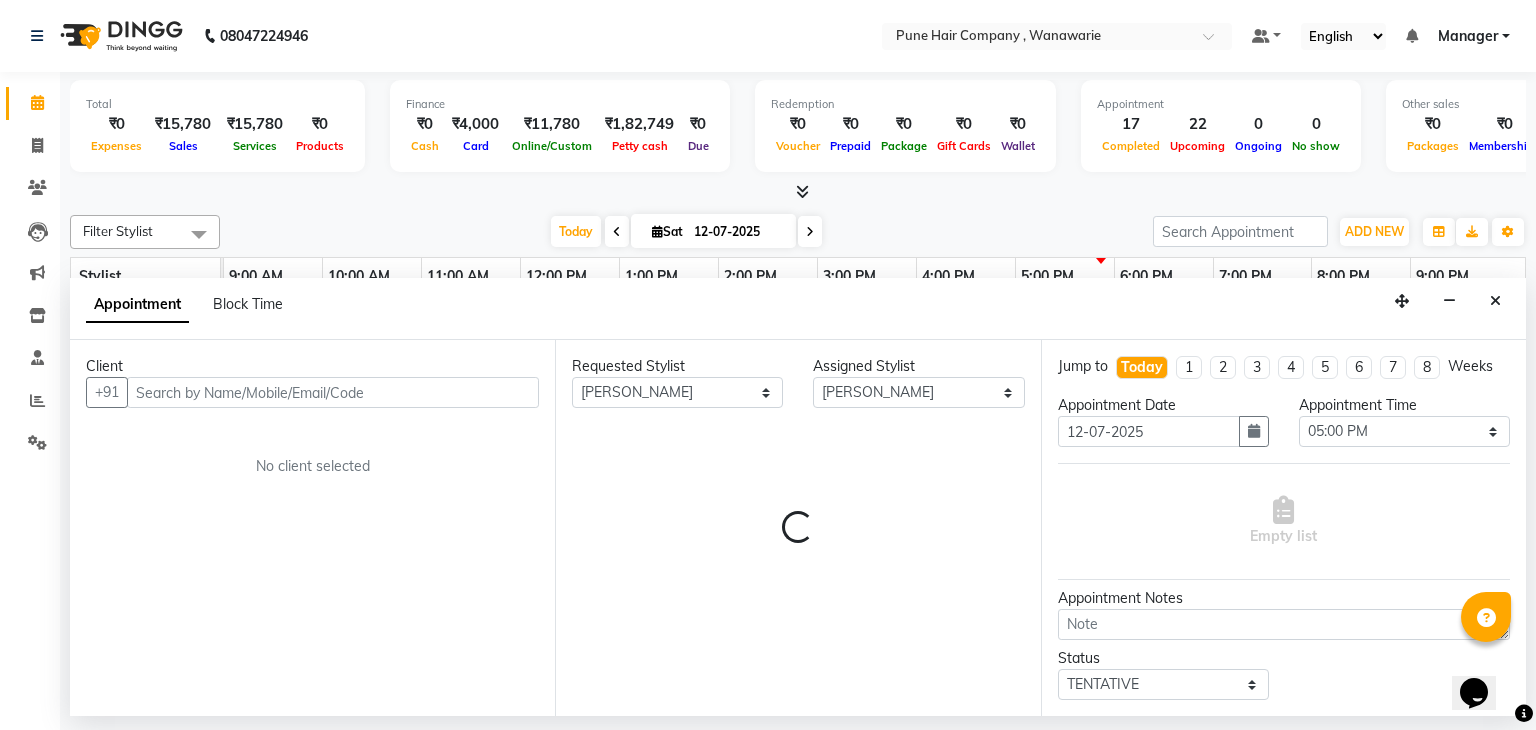 select on "4060" 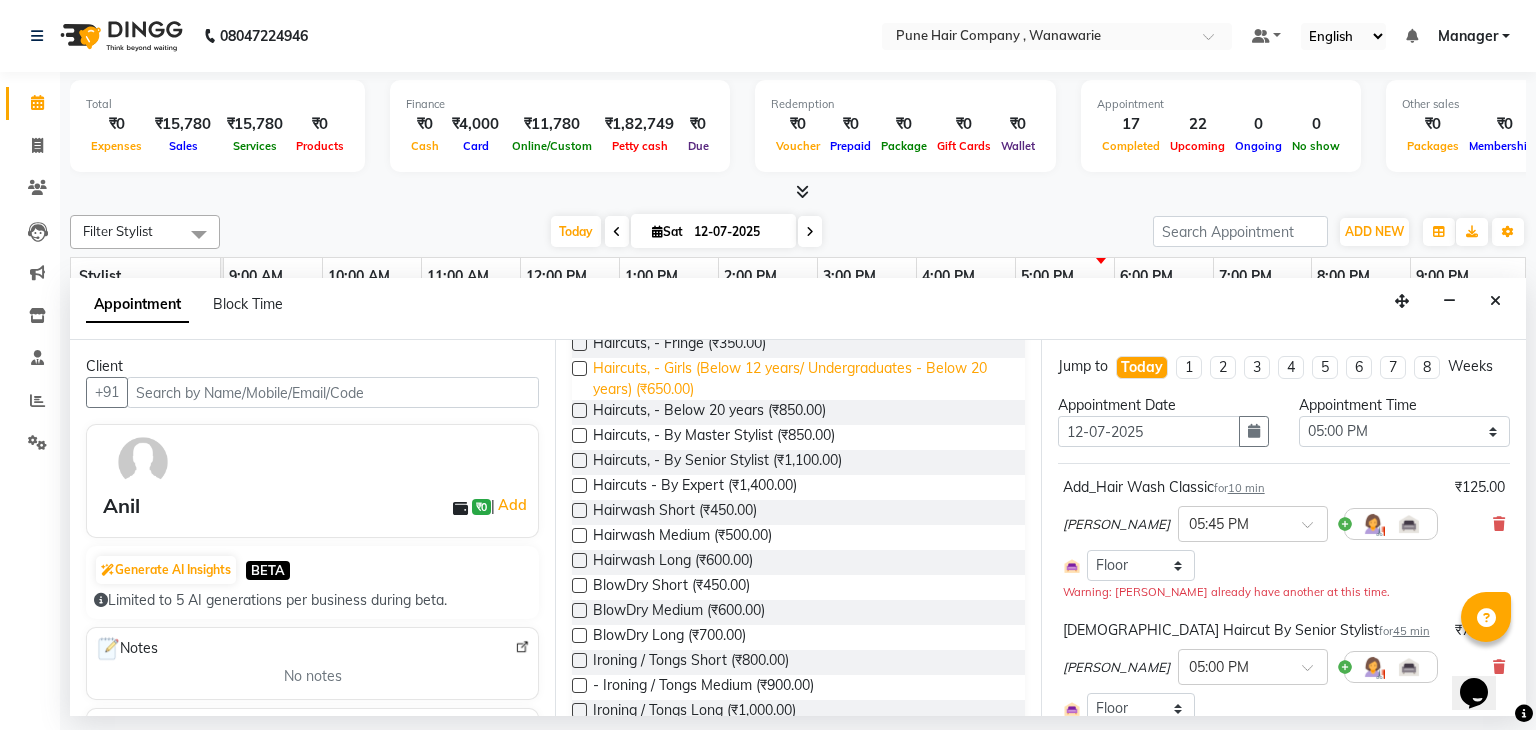scroll, scrollTop: 191, scrollLeft: 0, axis: vertical 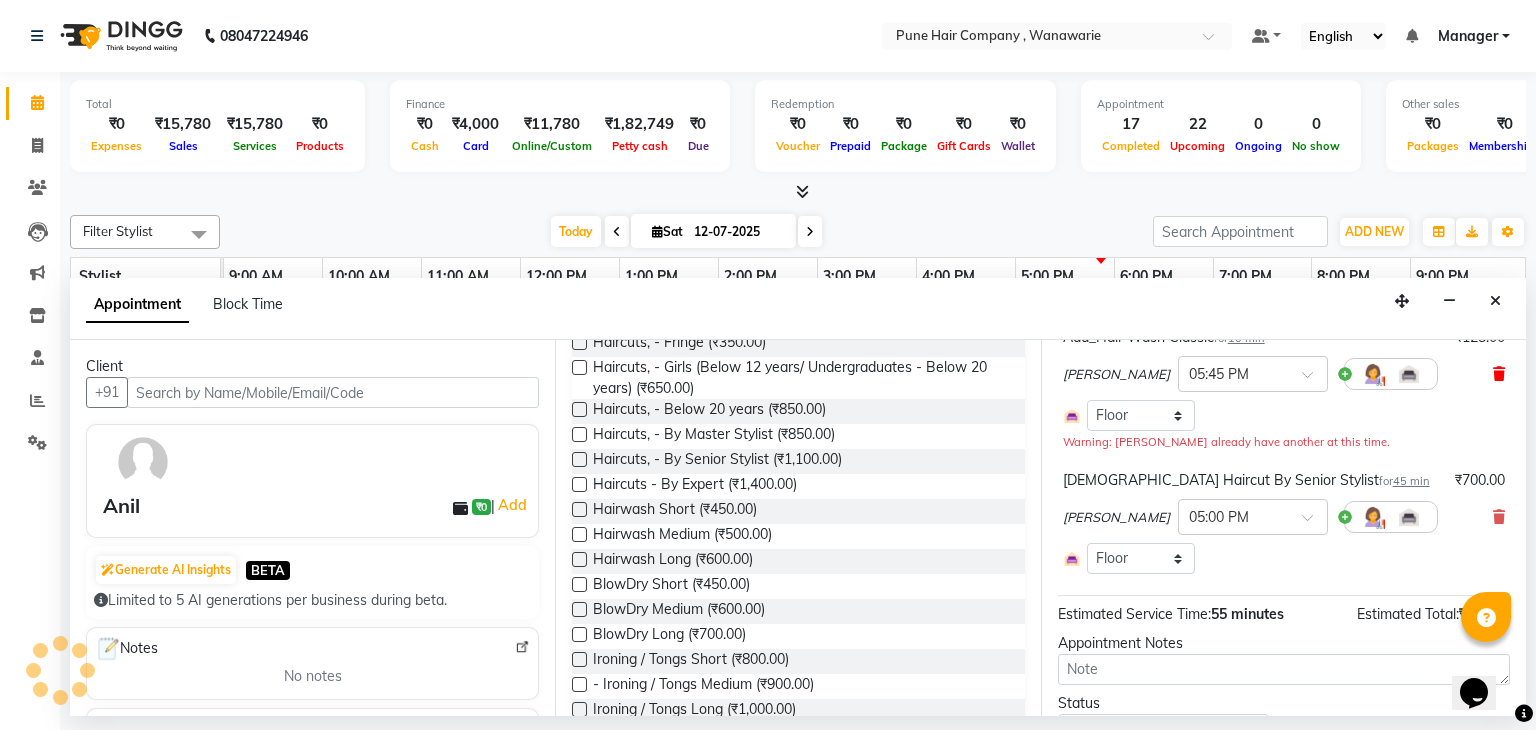 click at bounding box center (1499, 374) 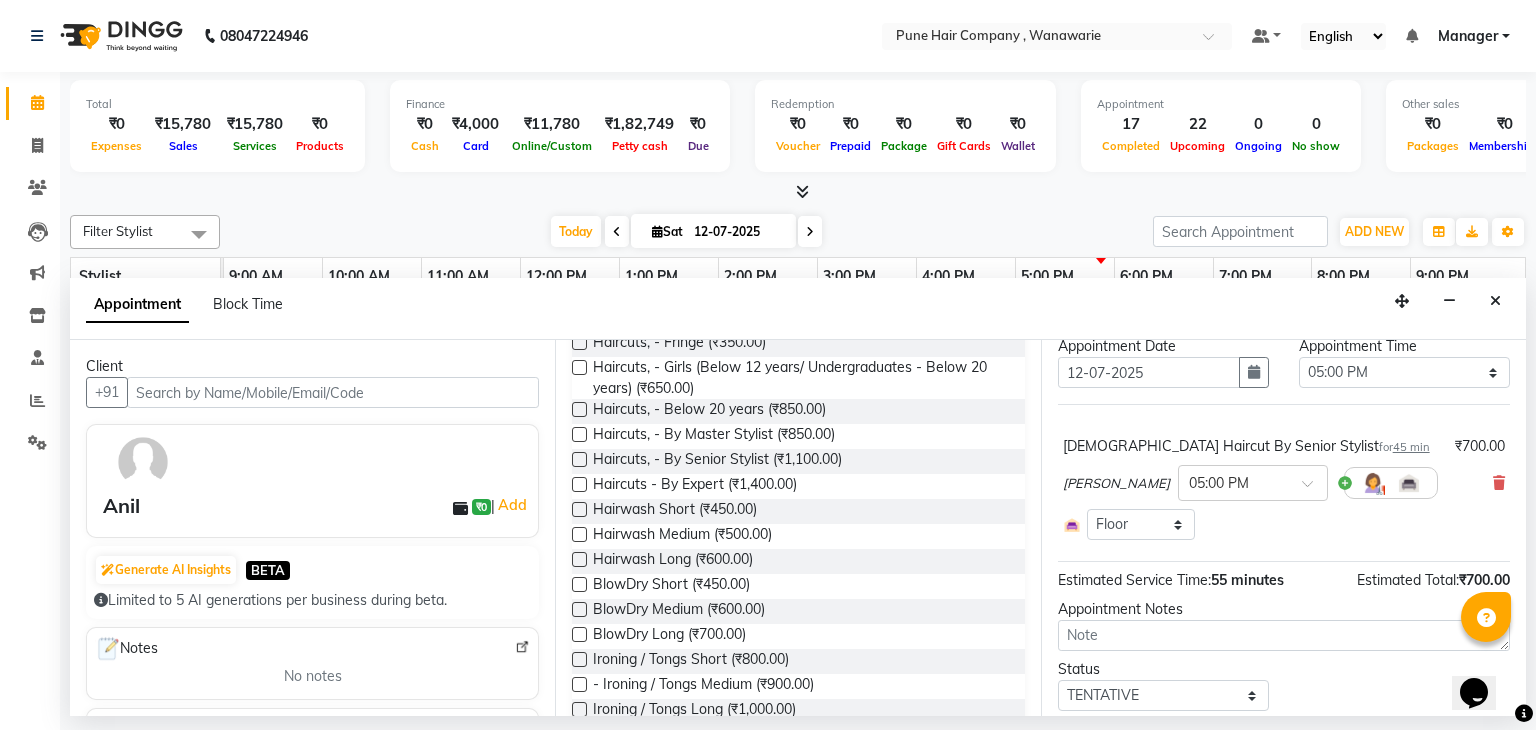 scroll, scrollTop: 53, scrollLeft: 0, axis: vertical 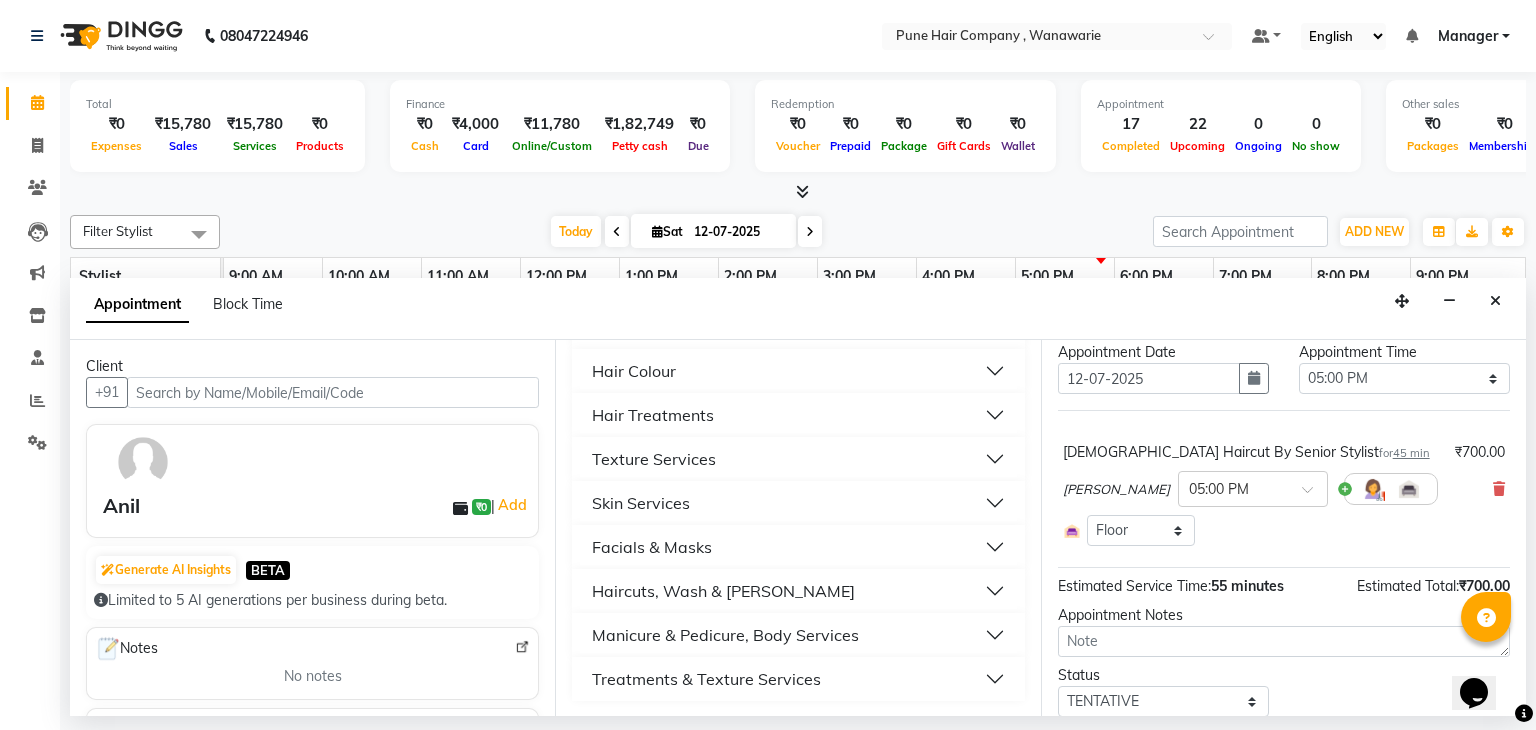 click on "Manicure & Pedicure, Body Services" at bounding box center [725, 635] 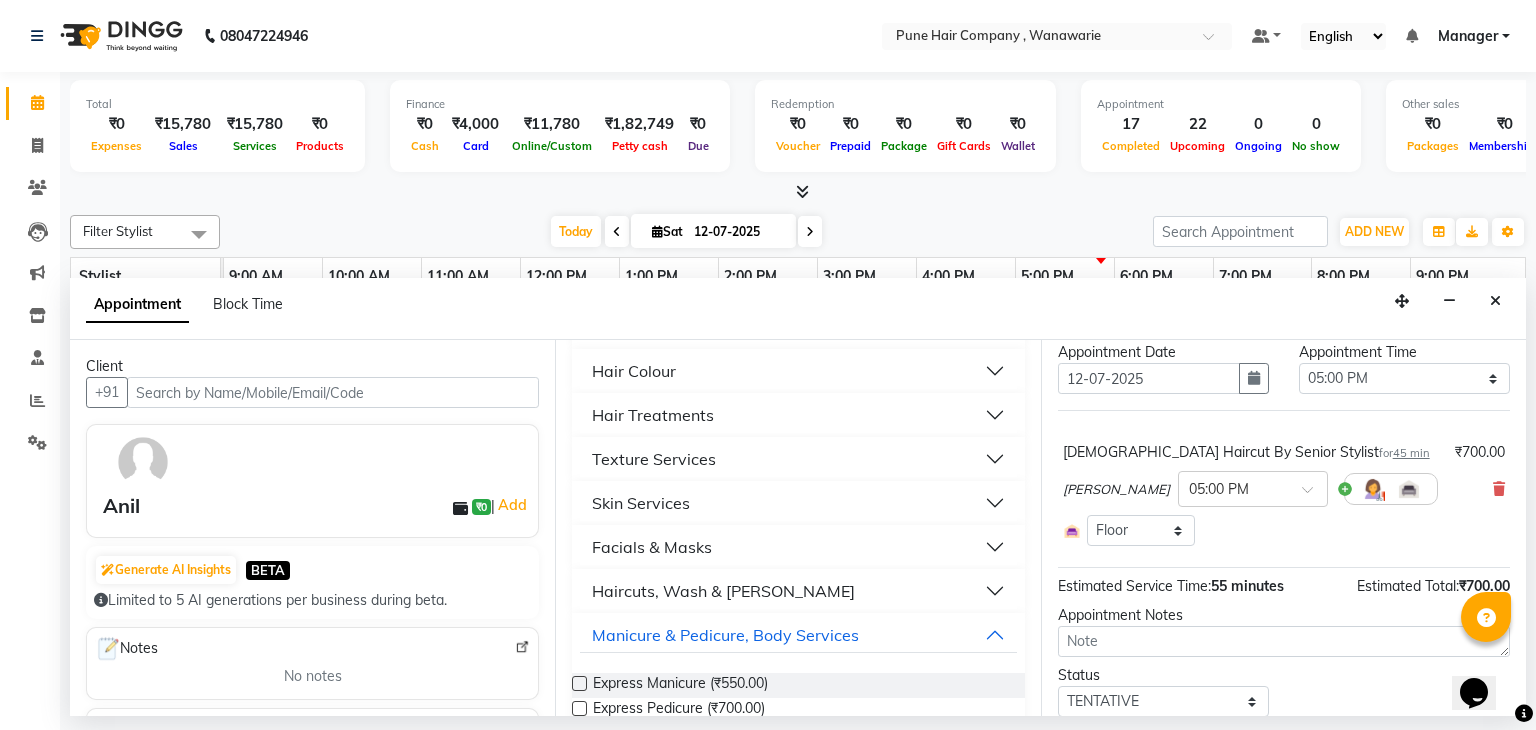 click on "Haircuts, Wash & [PERSON_NAME]" at bounding box center [723, 591] 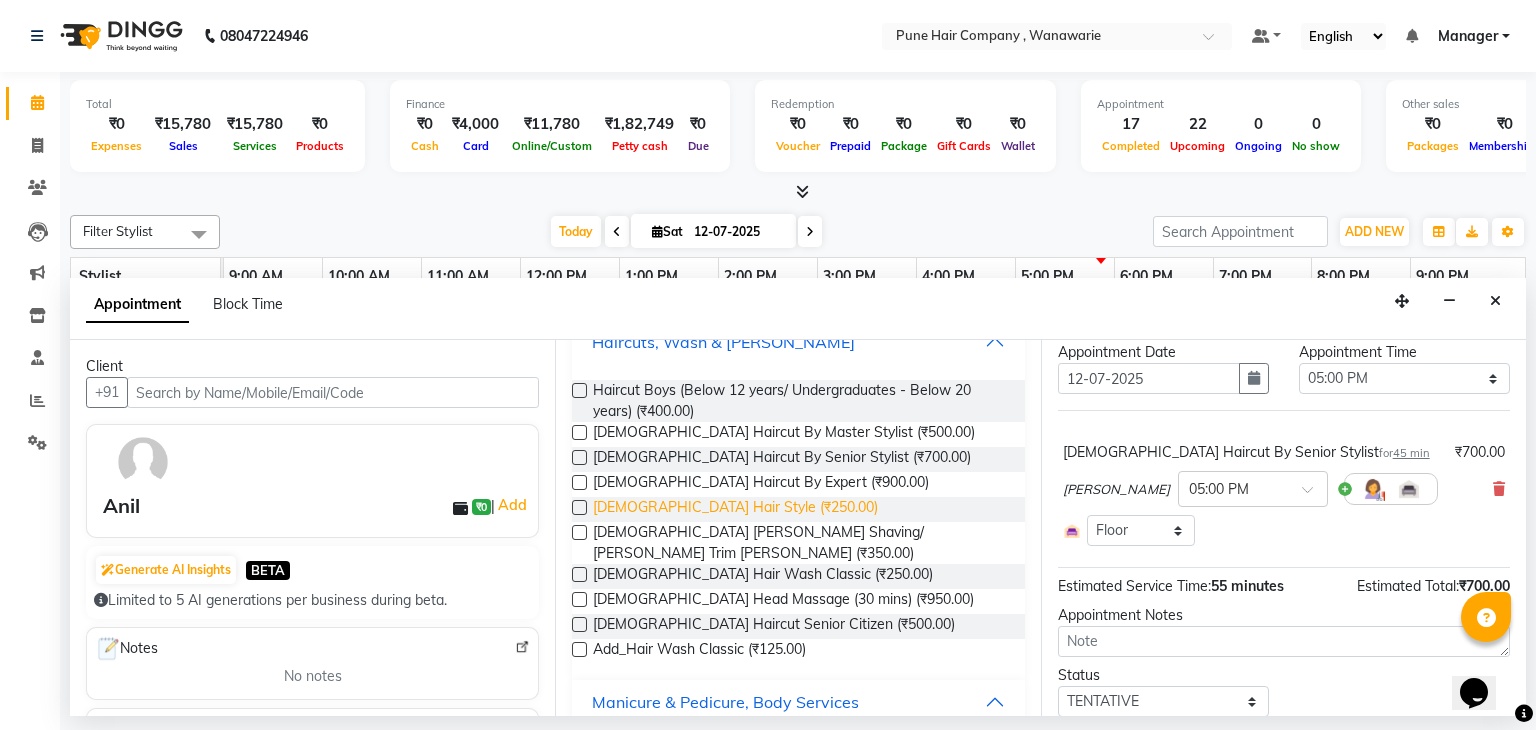 scroll, scrollTop: 908, scrollLeft: 0, axis: vertical 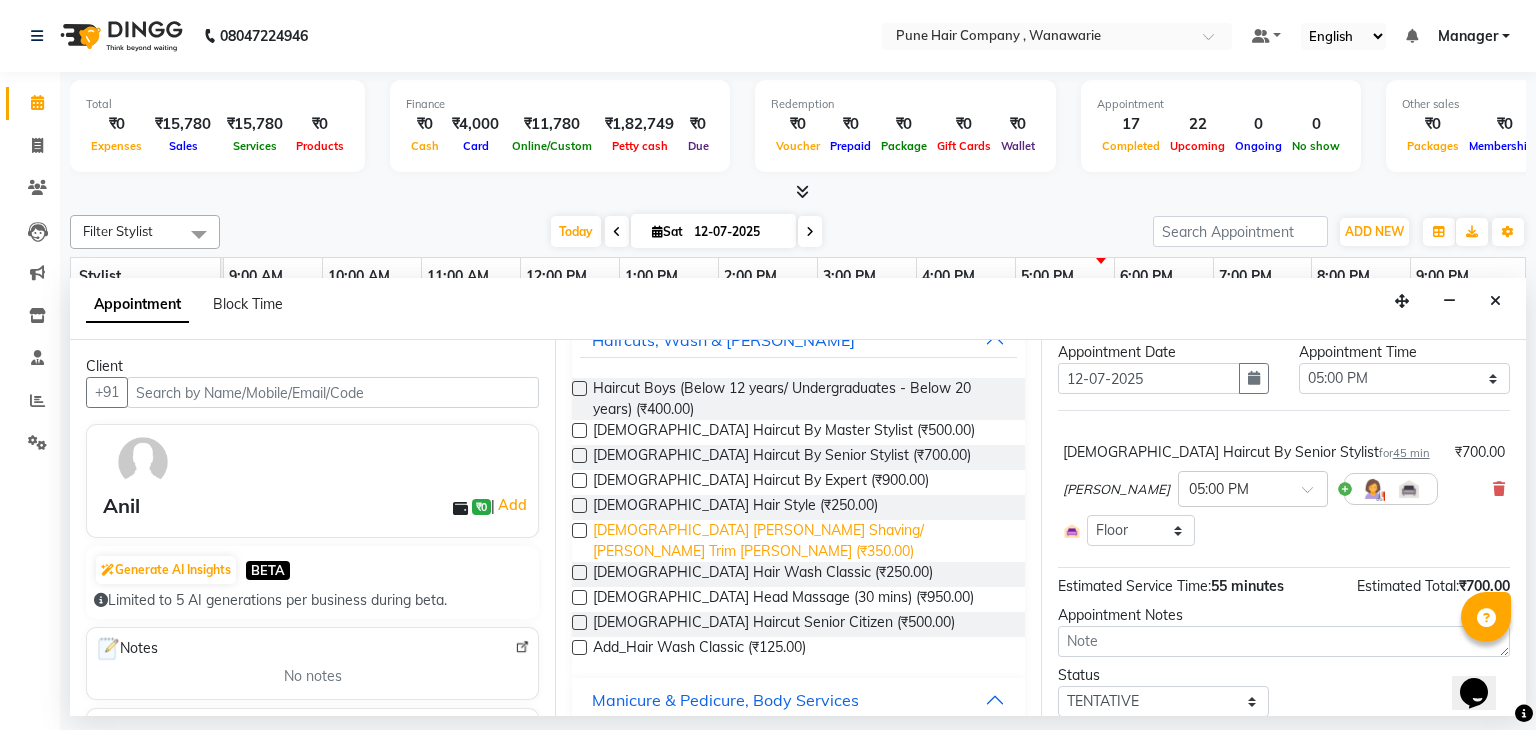 click on "Male Beard Shaving/ Beard Trim Beard (₹350.00)" at bounding box center [800, 541] 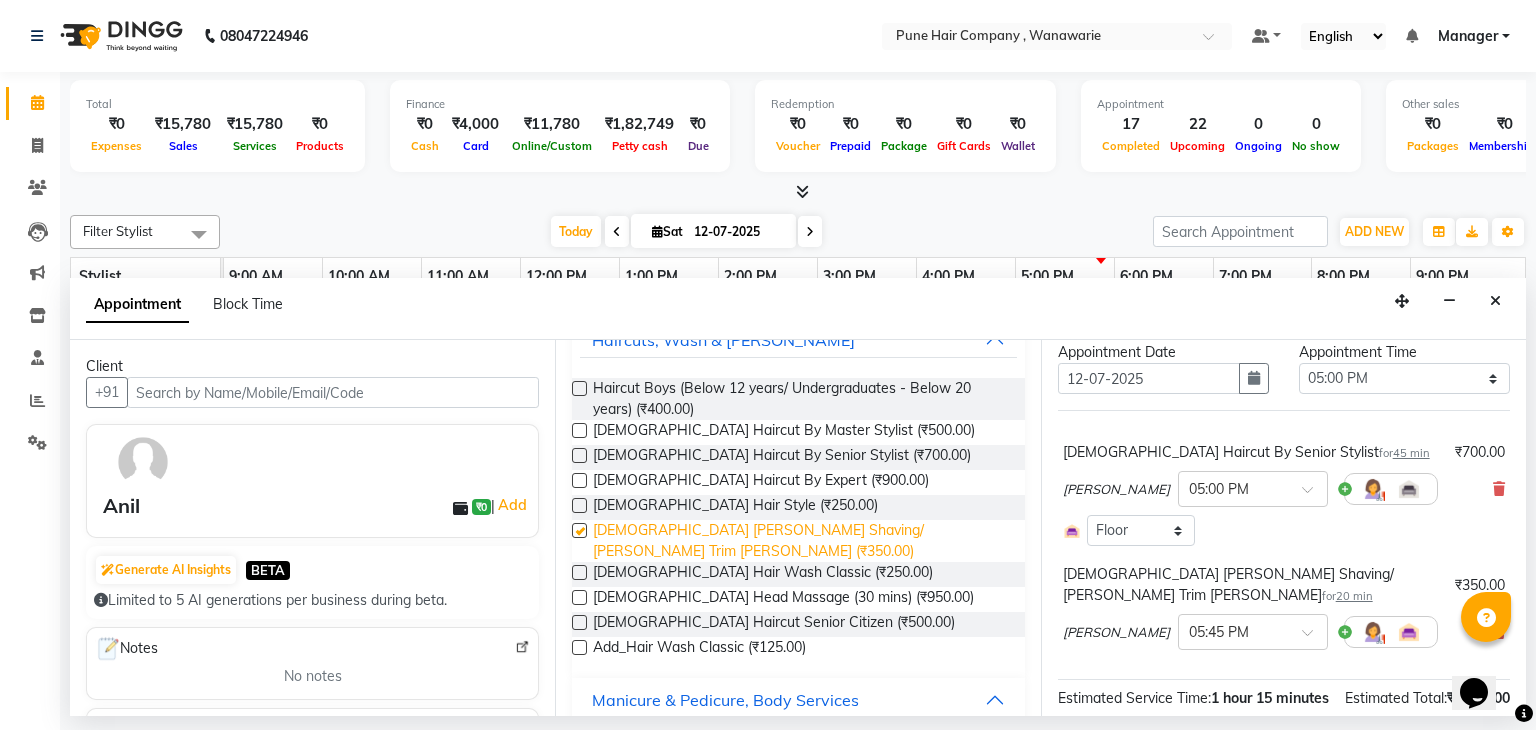 checkbox on "false" 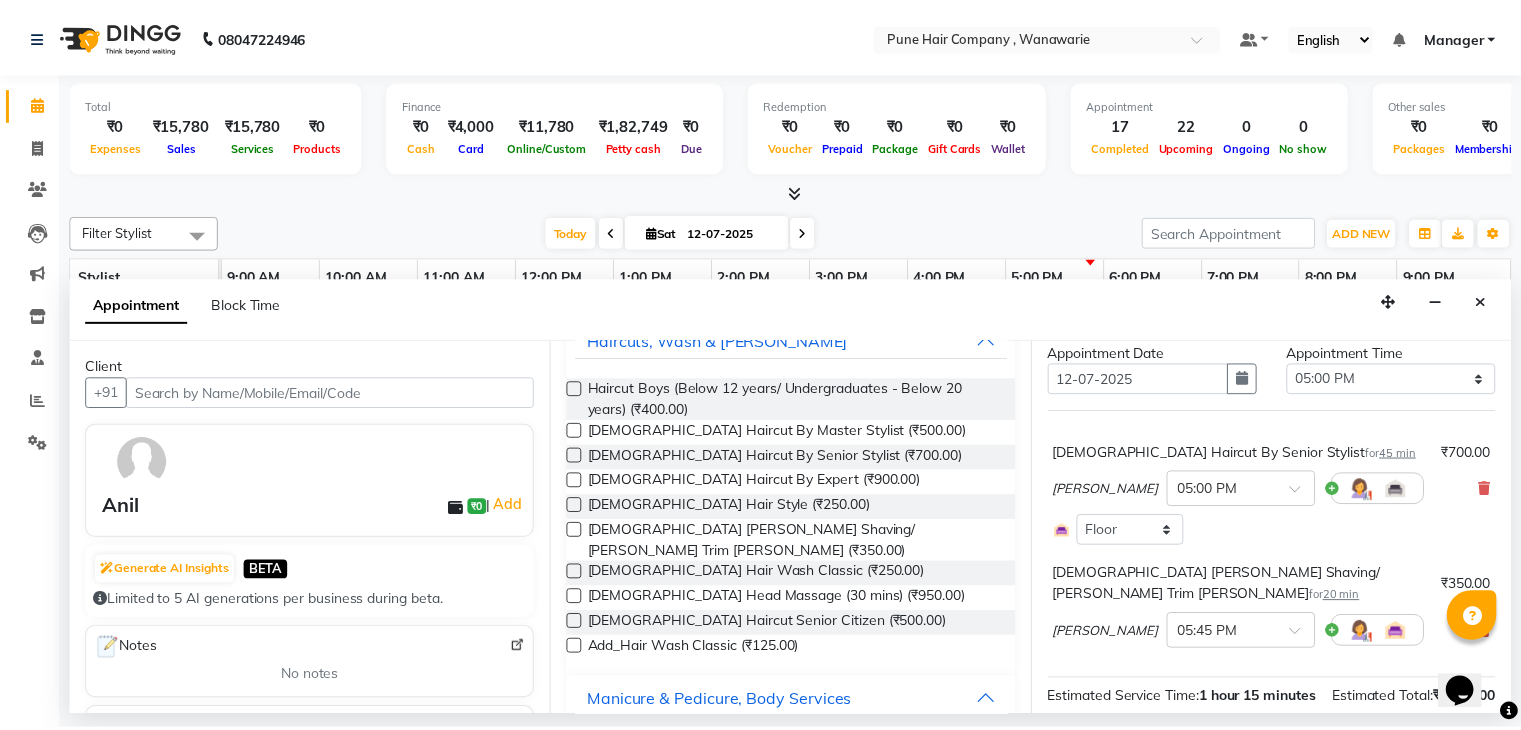 scroll, scrollTop: 232, scrollLeft: 0, axis: vertical 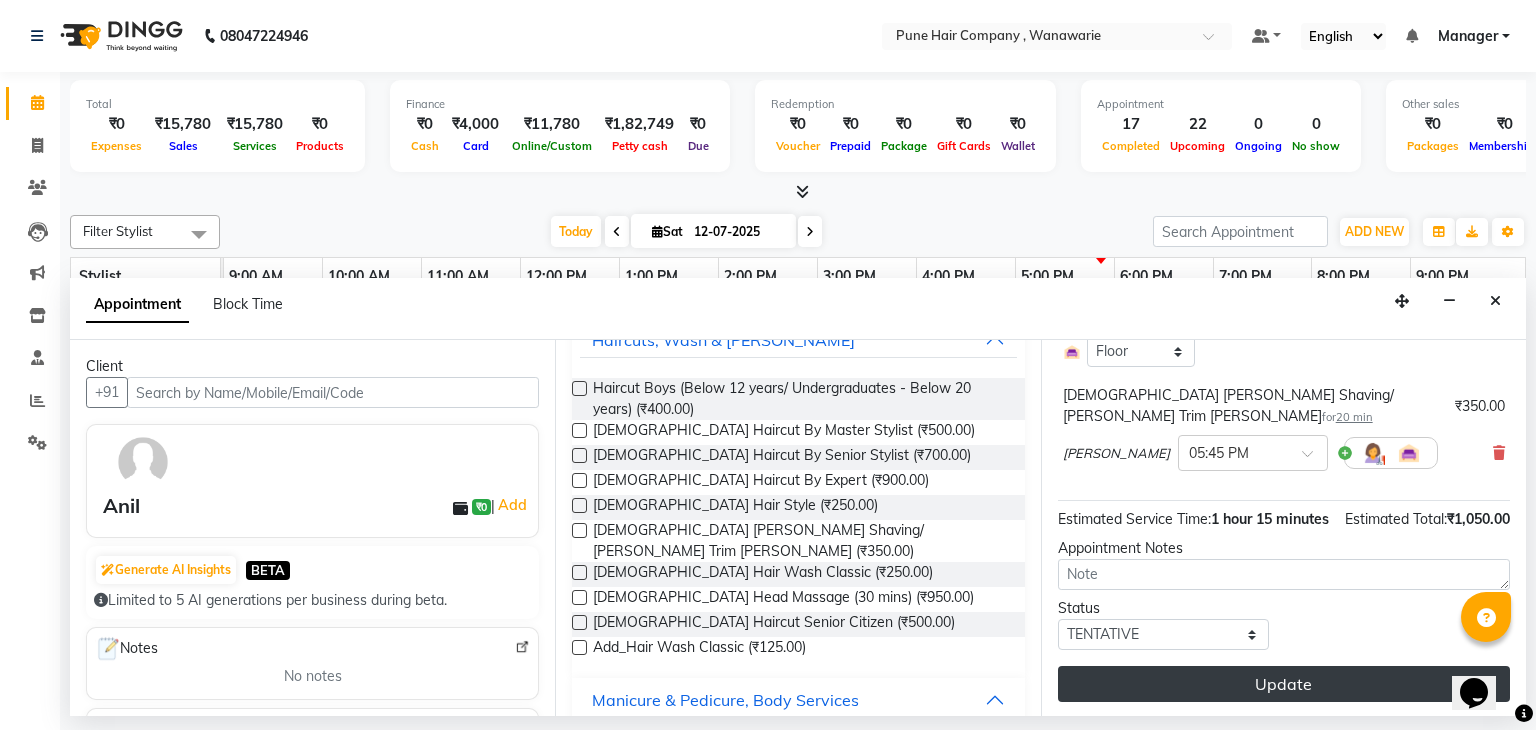 click on "Update" at bounding box center (1284, 684) 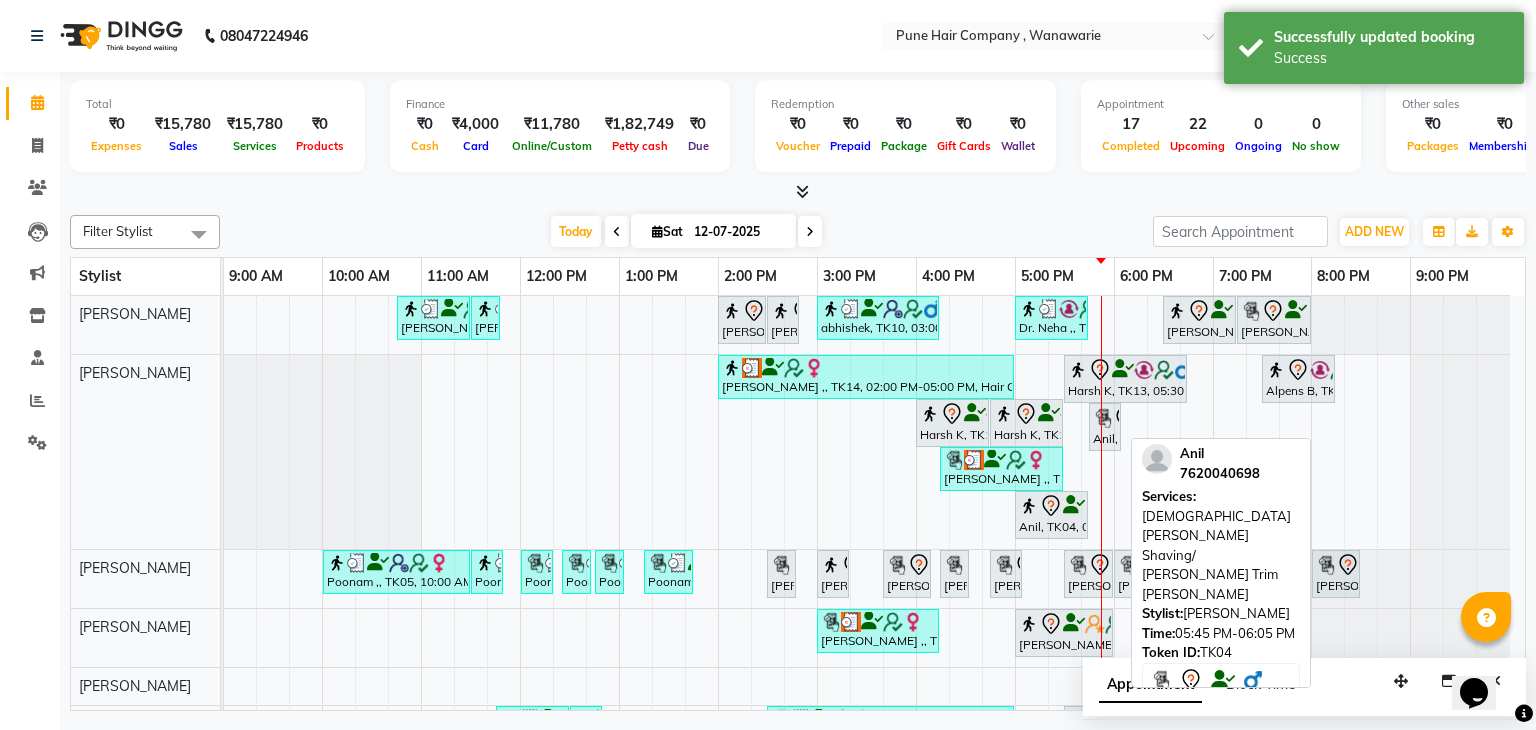 click on "Anil, TK04, 05:45 PM-06:05 PM, [DEMOGRAPHIC_DATA] [PERSON_NAME] Shaving/ [PERSON_NAME] Trim [PERSON_NAME]" at bounding box center [1105, 427] 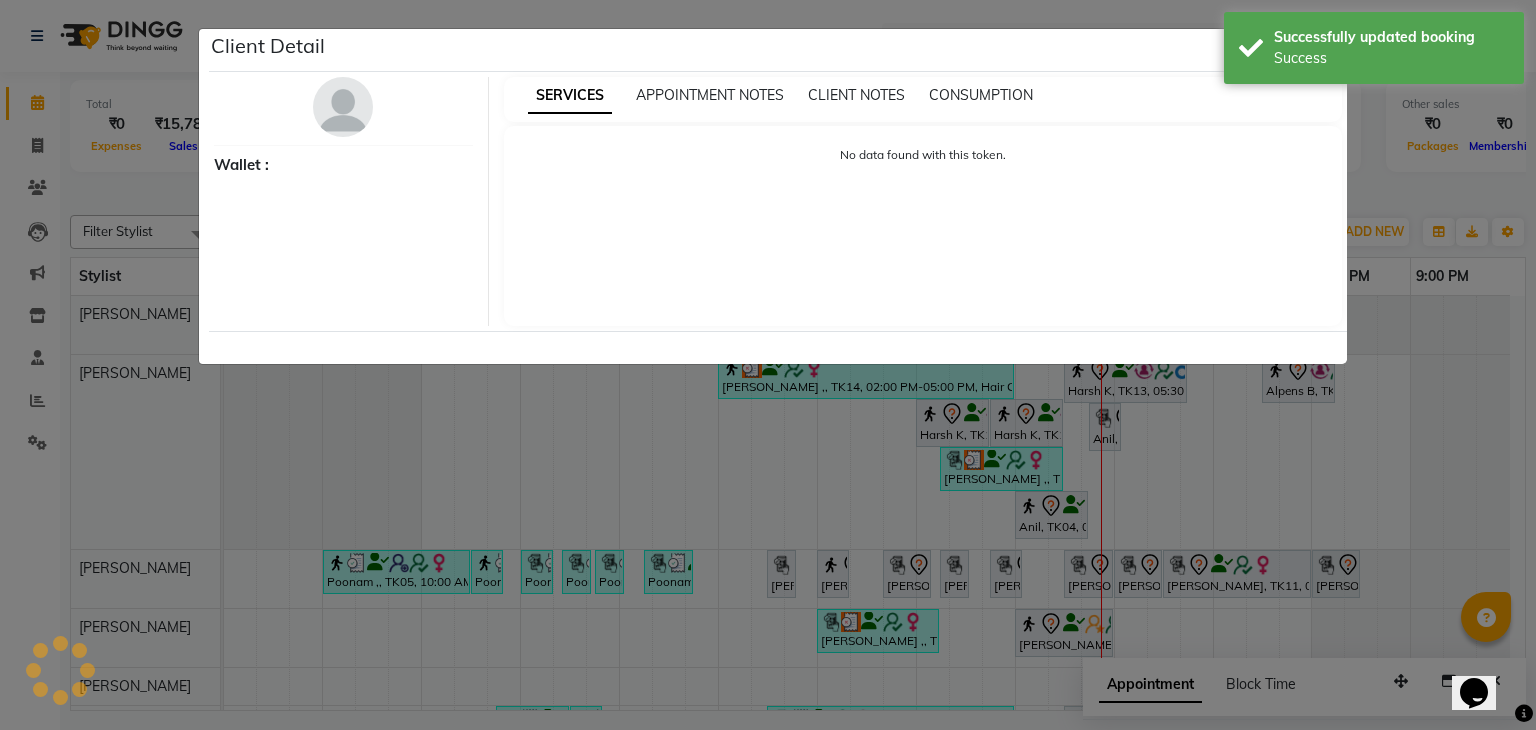 select on "7" 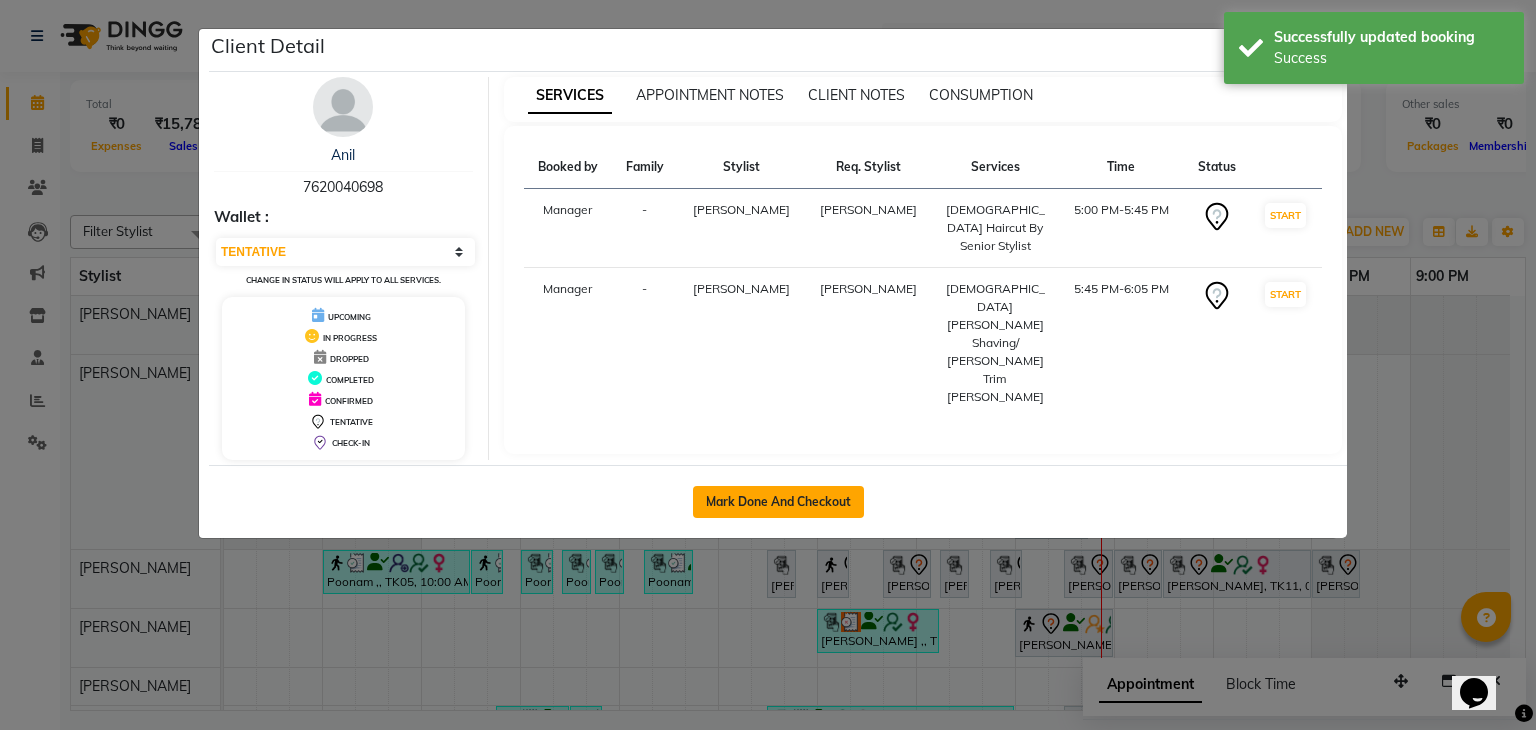 click on "Mark Done And Checkout" 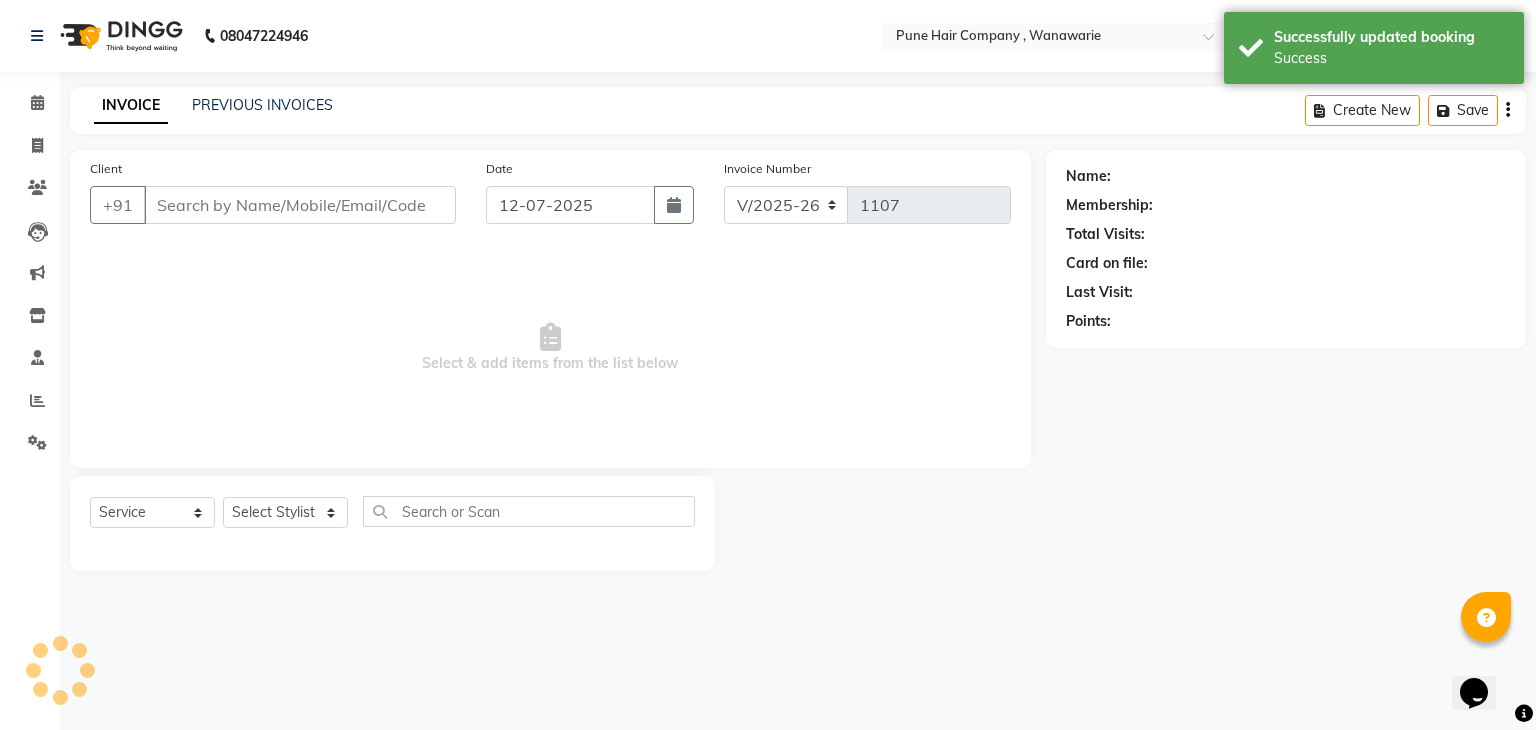 type on "7620040698" 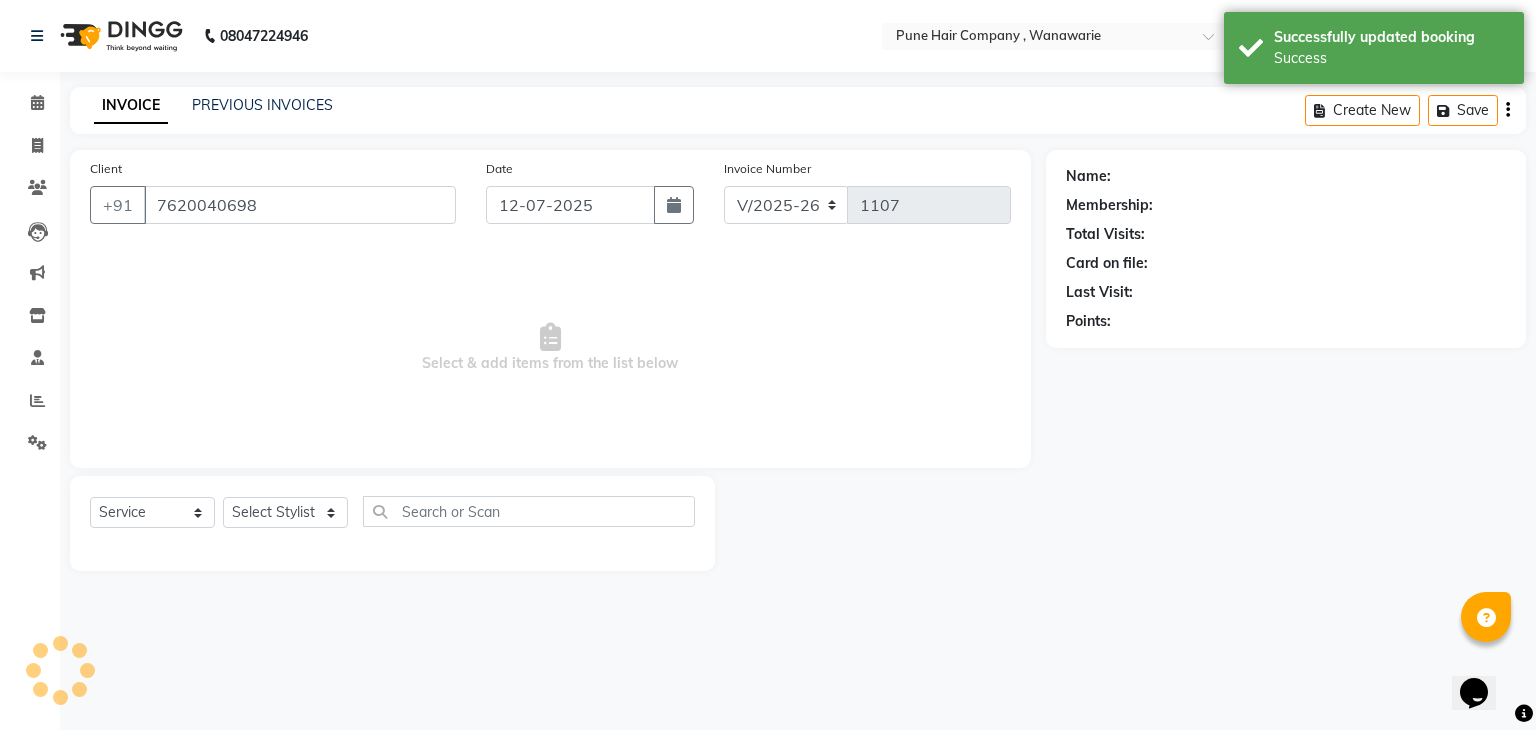 select on "74578" 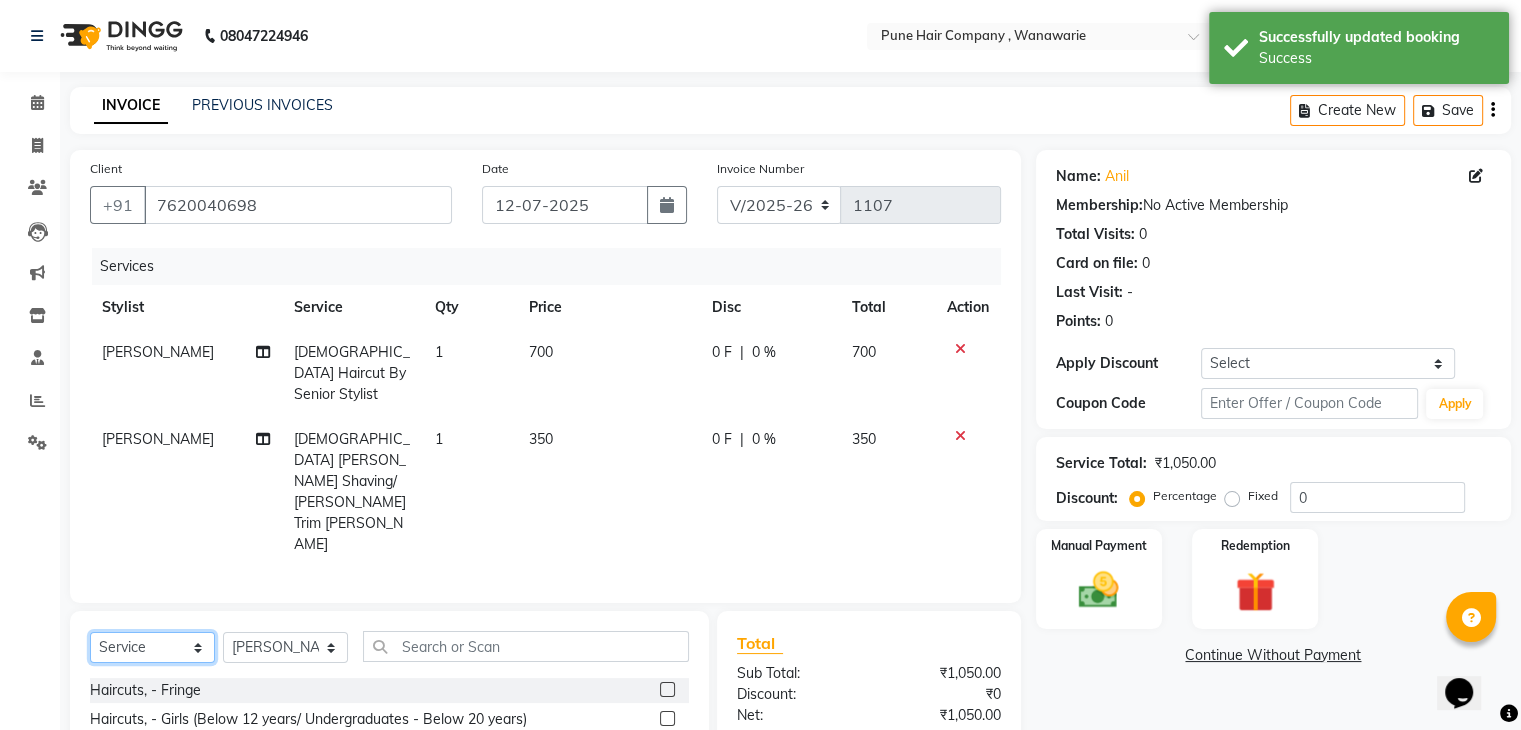 click on "Select  Service  Product  Membership  Package Voucher Prepaid Gift Card" 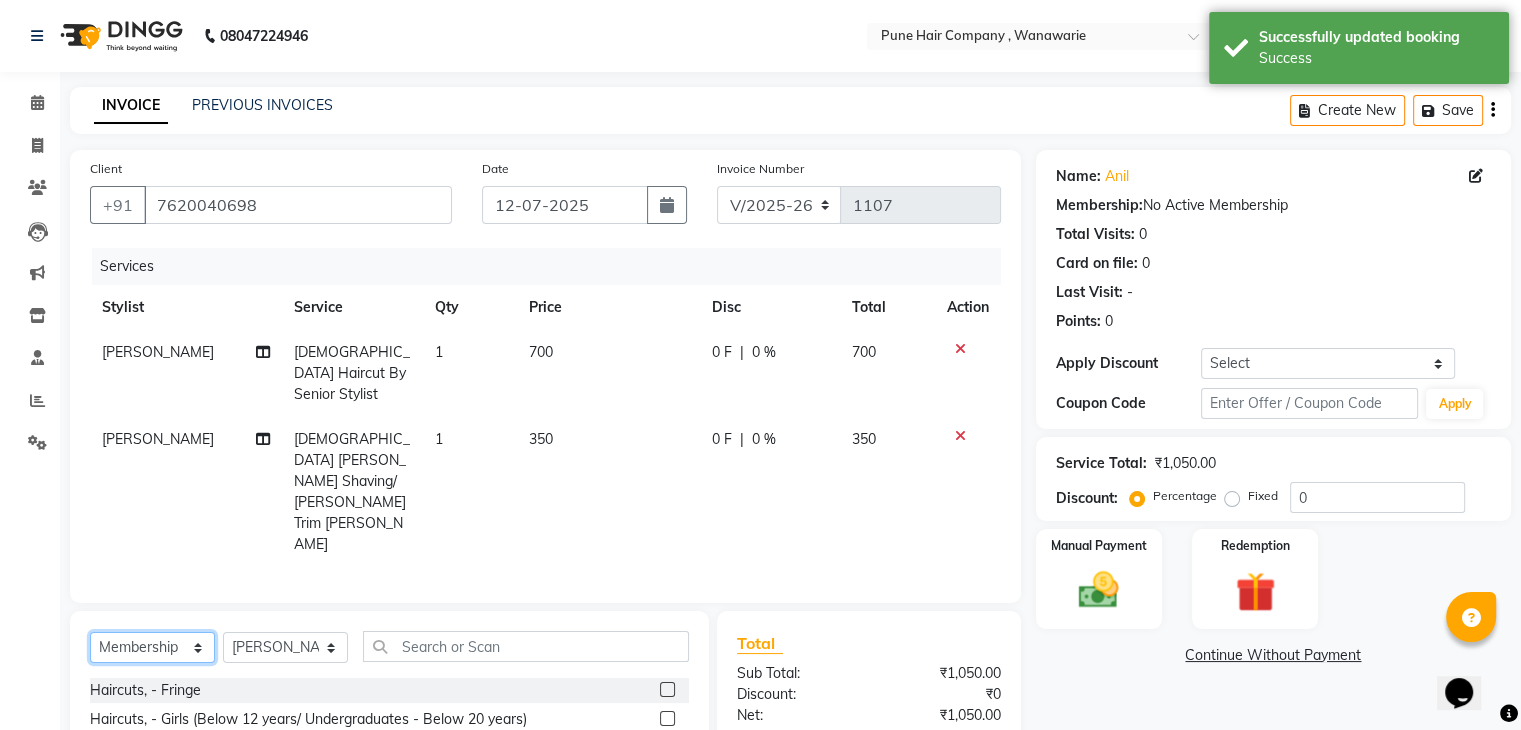 click on "Select  Service  Product  Membership  Package Voucher Prepaid Gift Card" 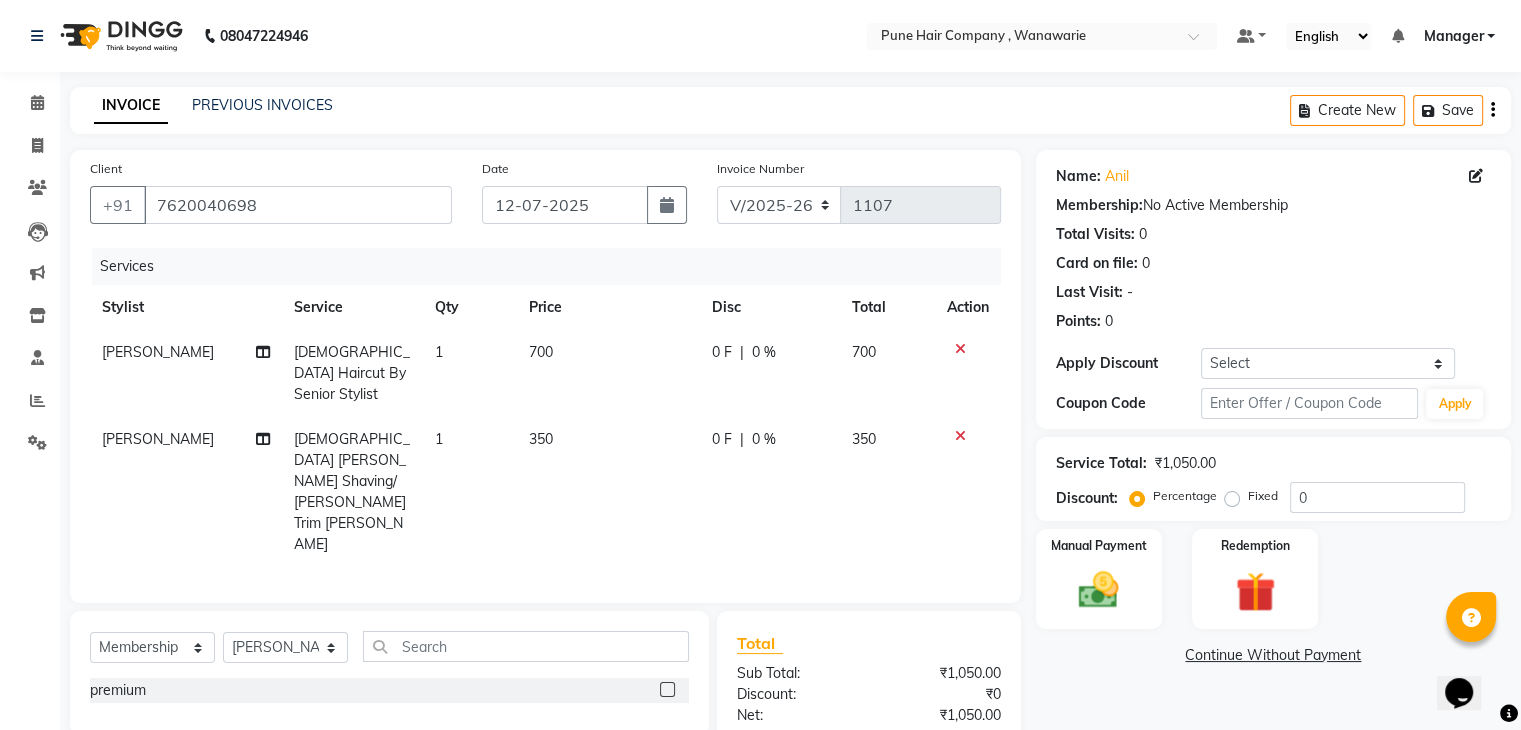 click 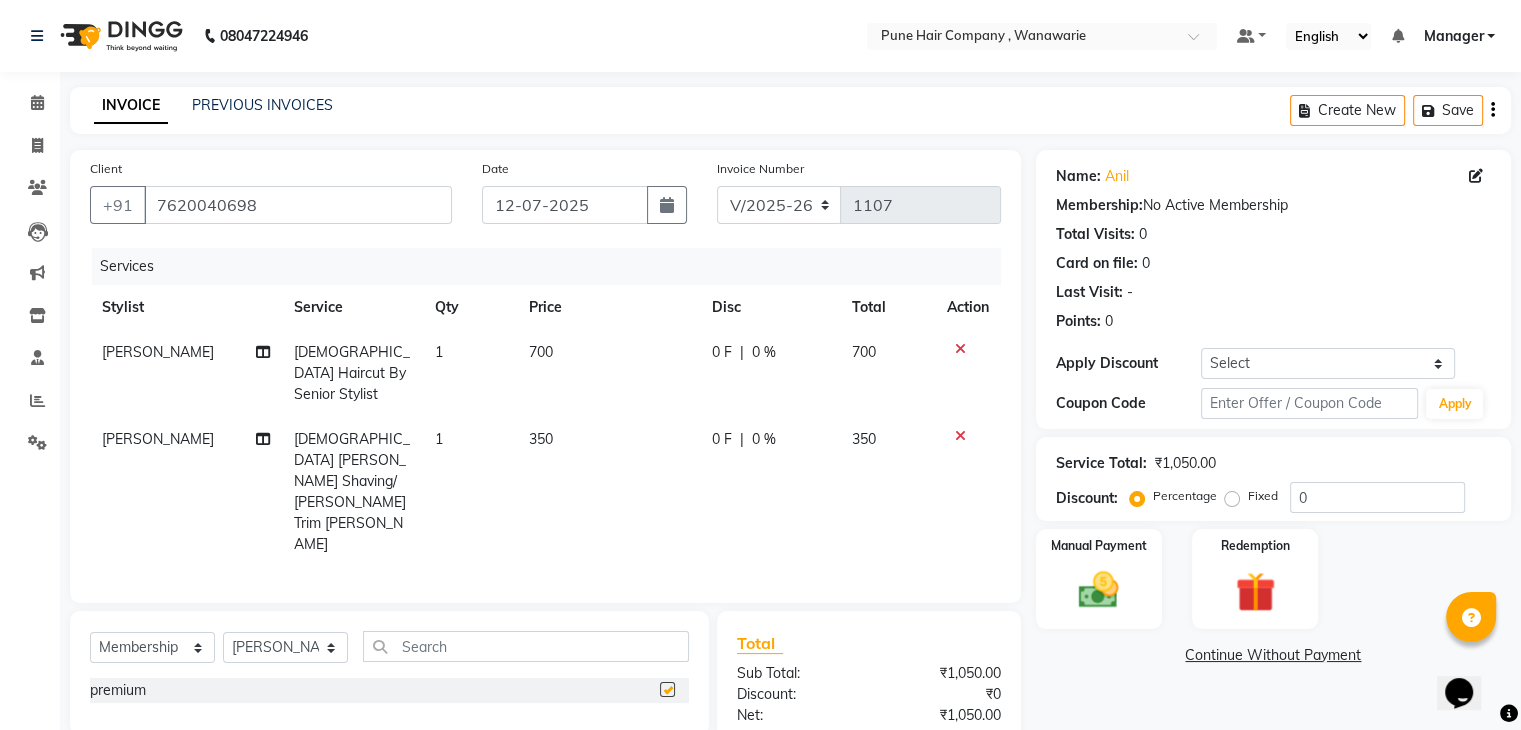 select on "select" 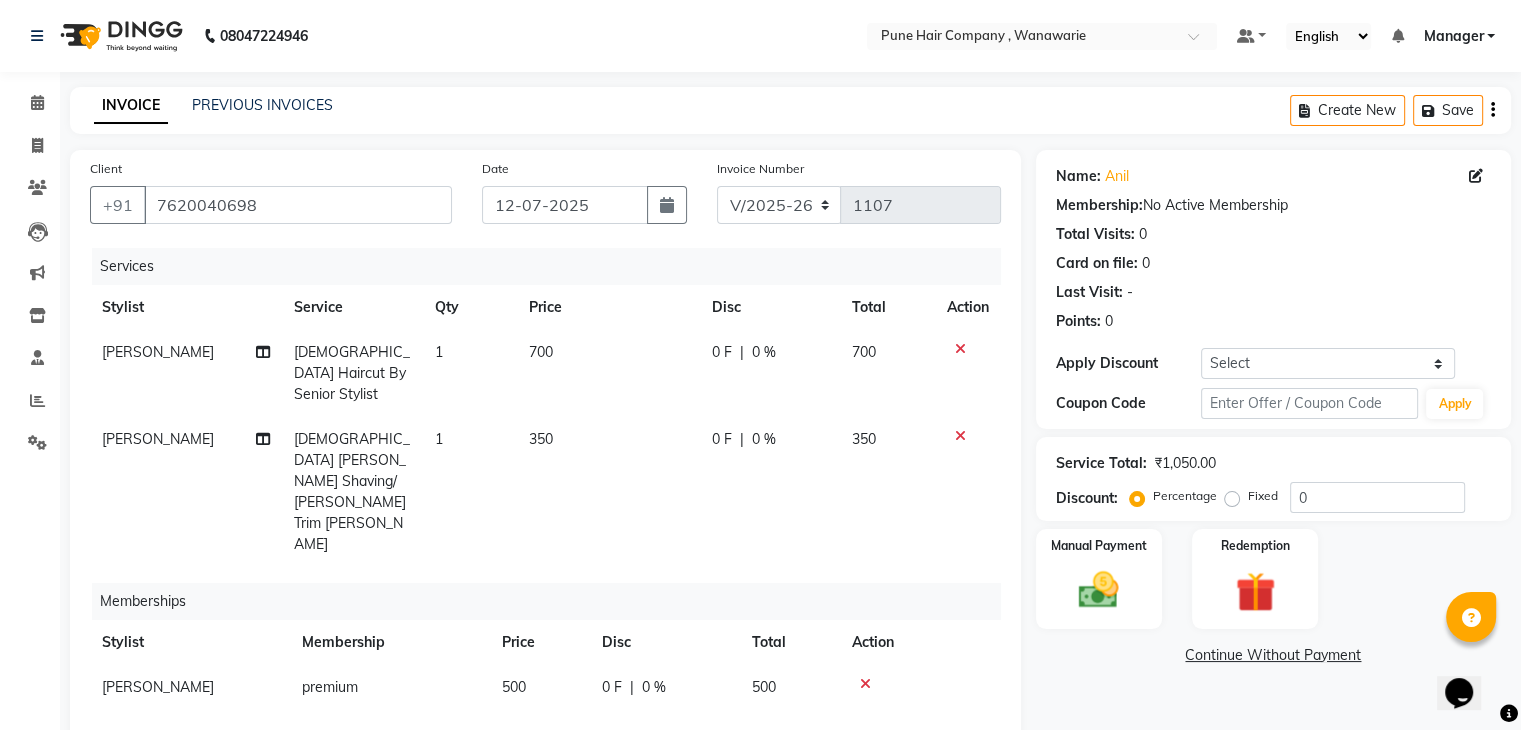 click on "0 %" 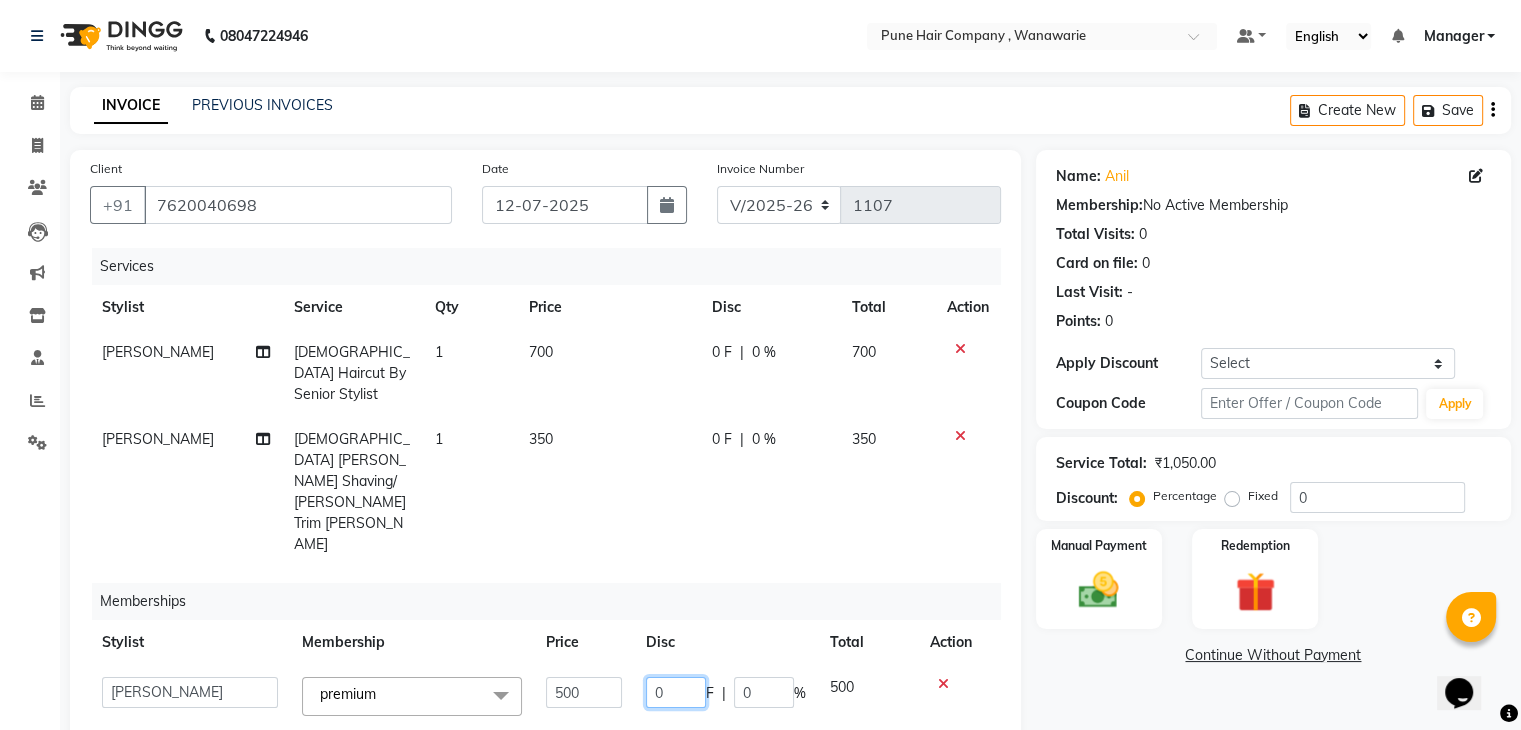 click on "0" 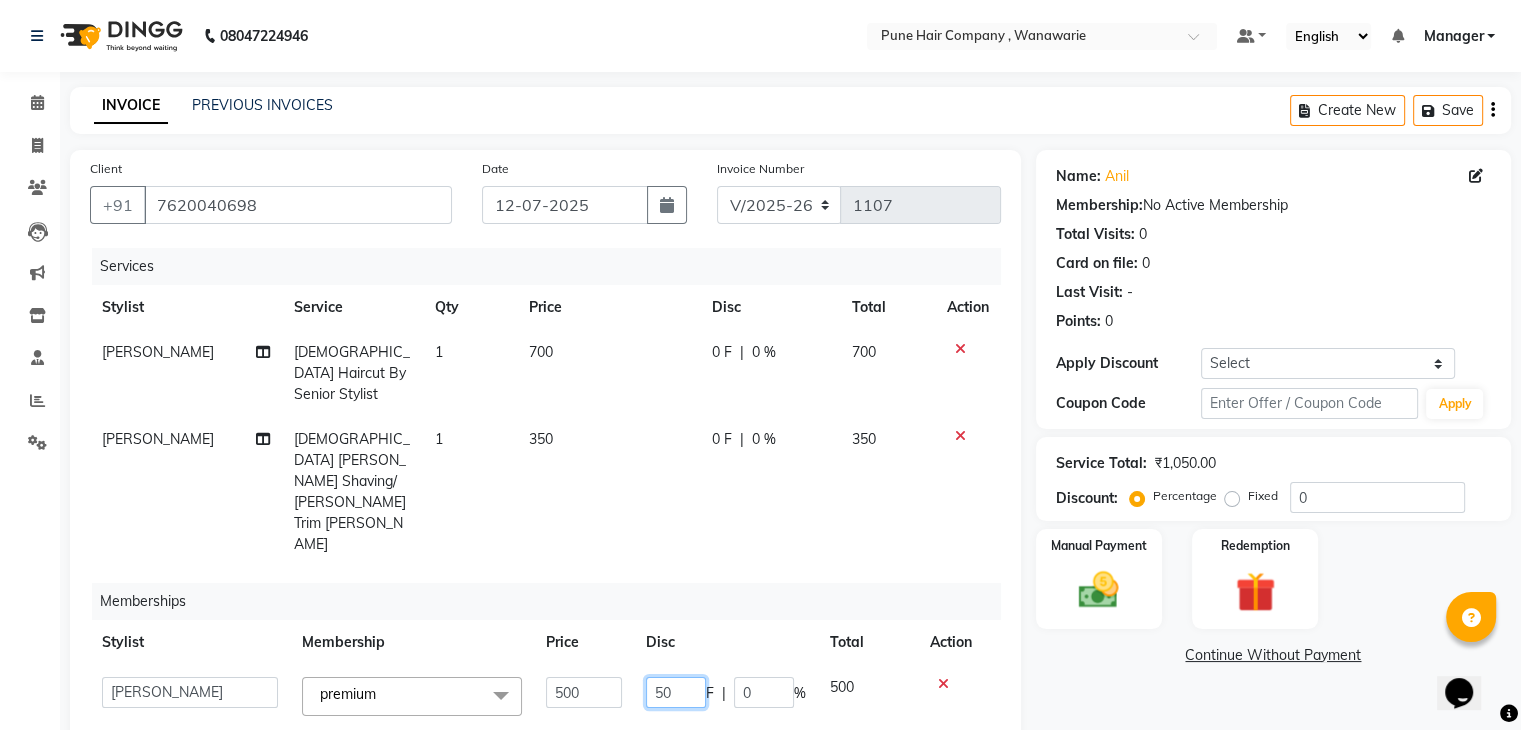 type on "500" 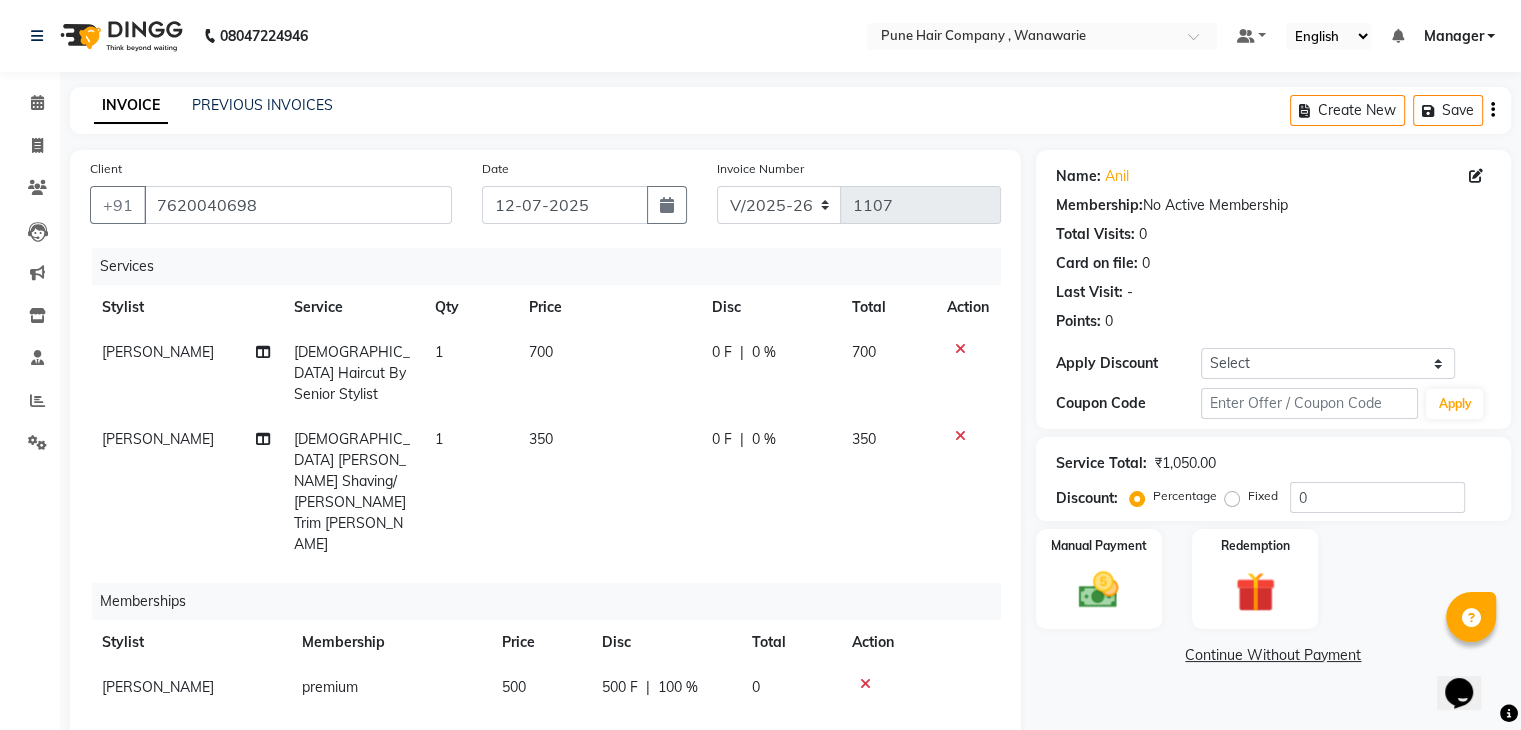 click on "Faisal shaikh premium  500 500 F | 100 % 0" 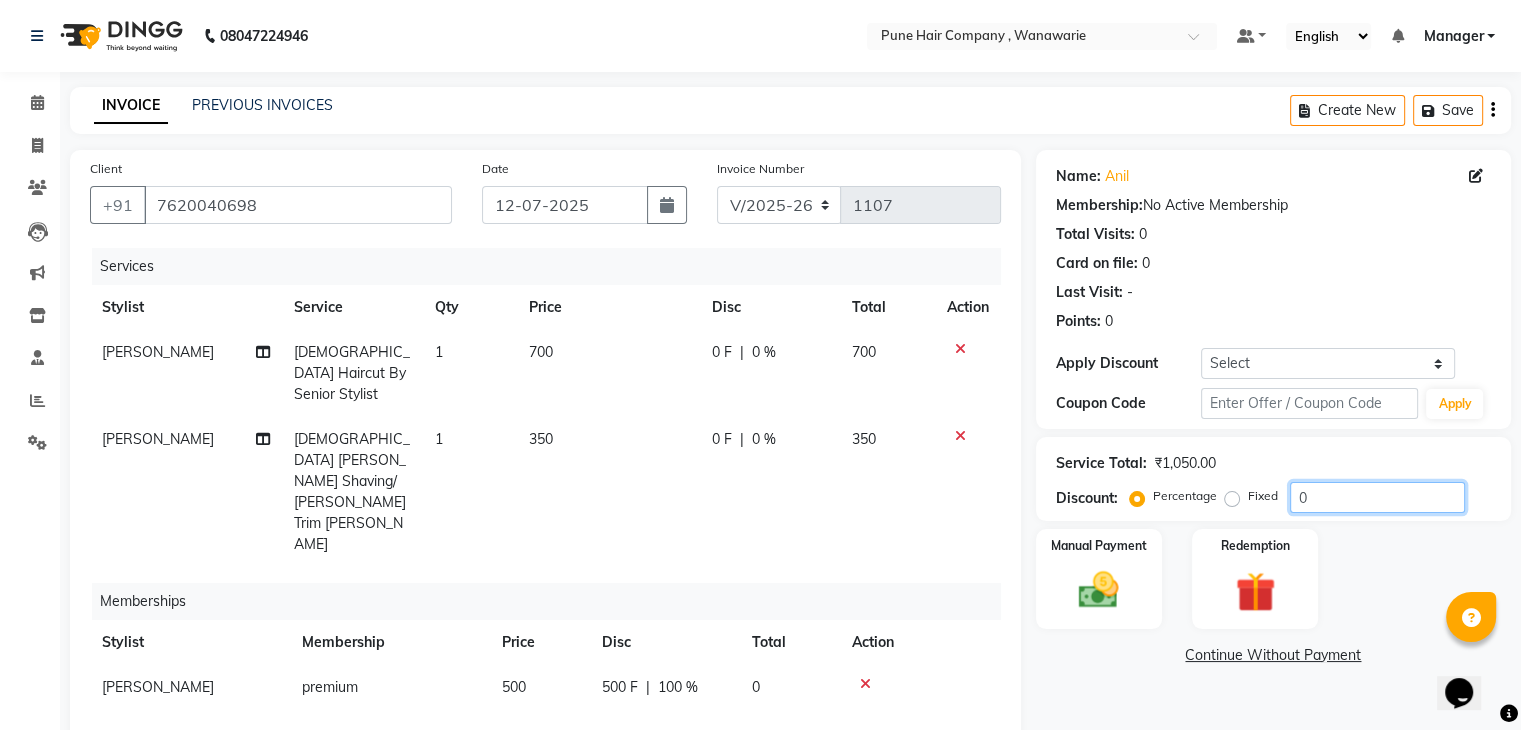 click on "0" 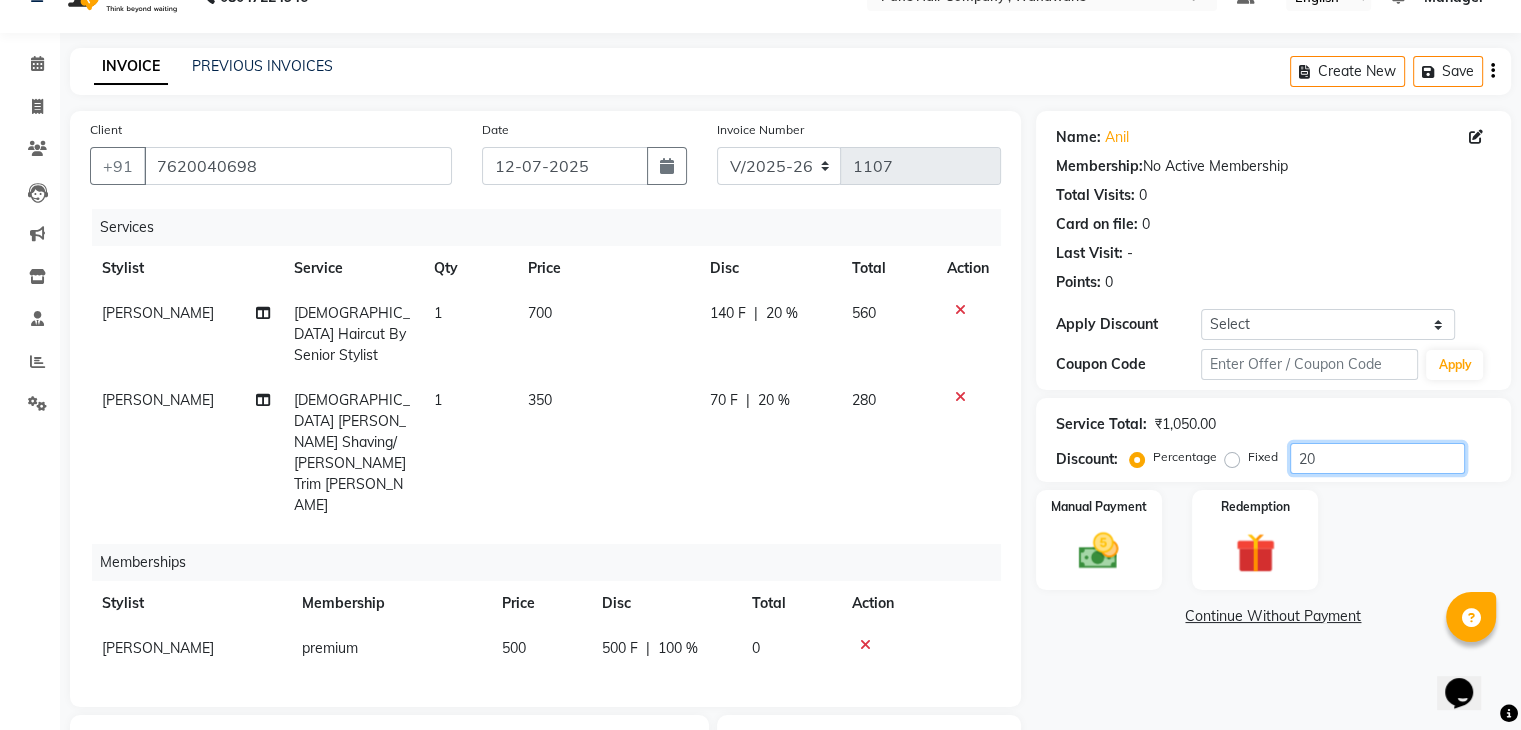 scroll, scrollTop: 238, scrollLeft: 0, axis: vertical 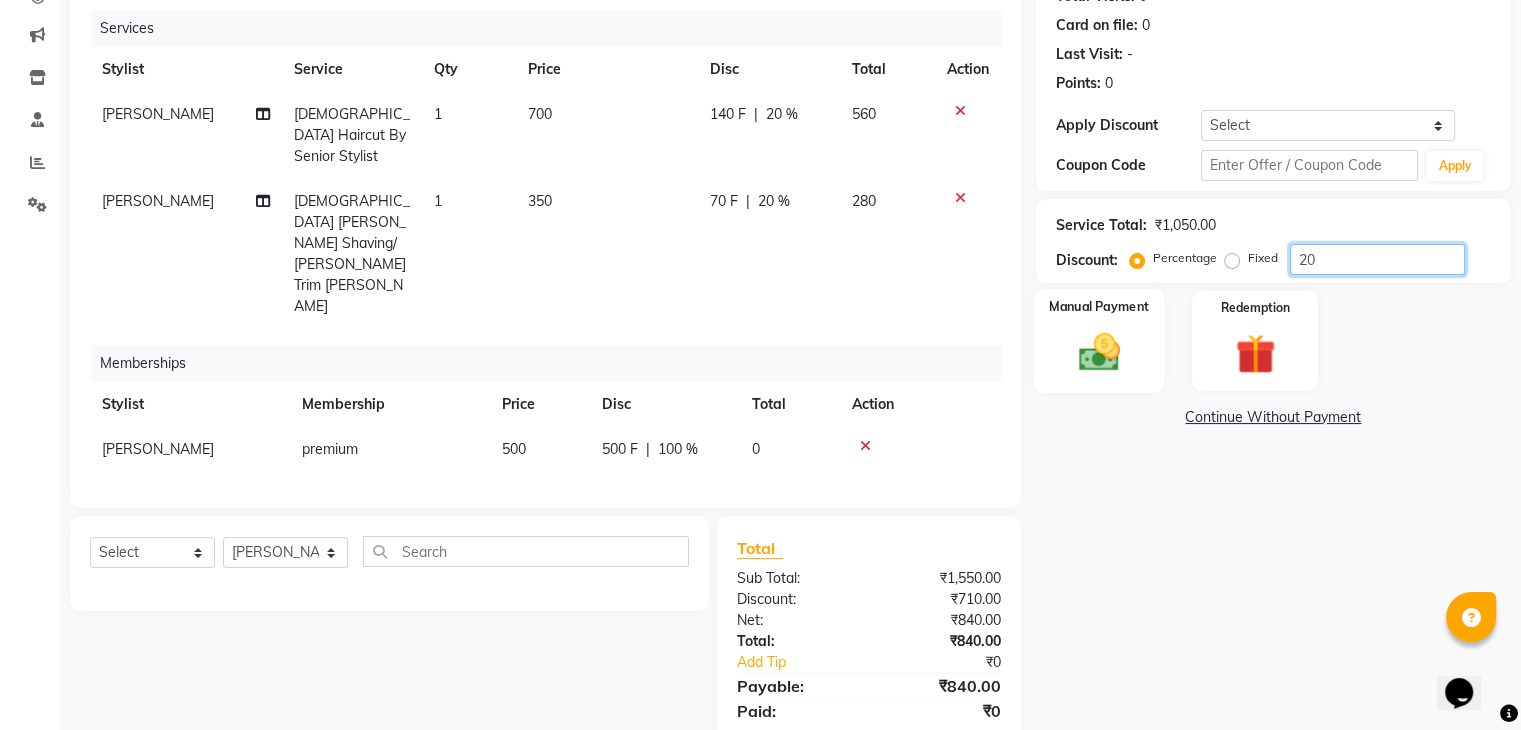 type on "20" 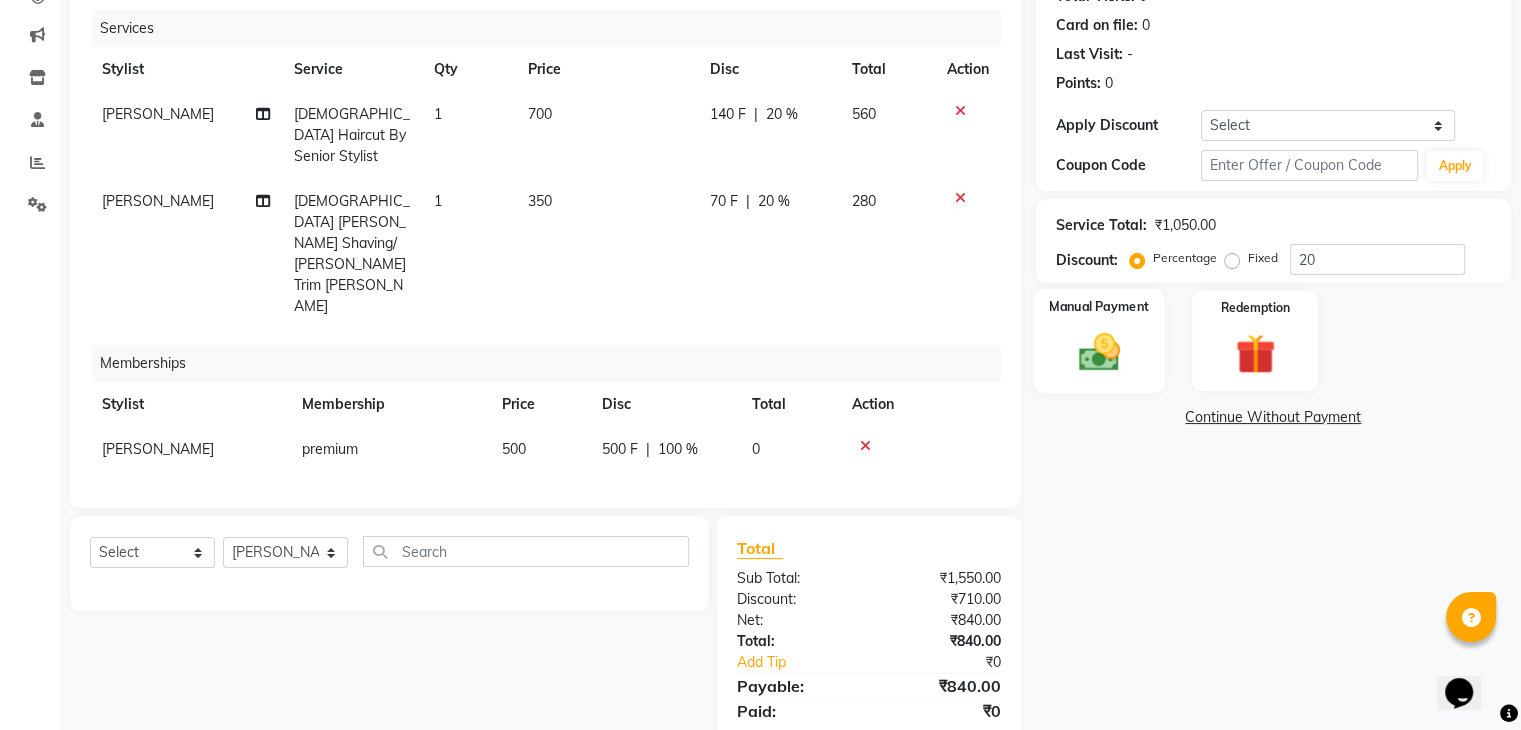 click on "Manual Payment" 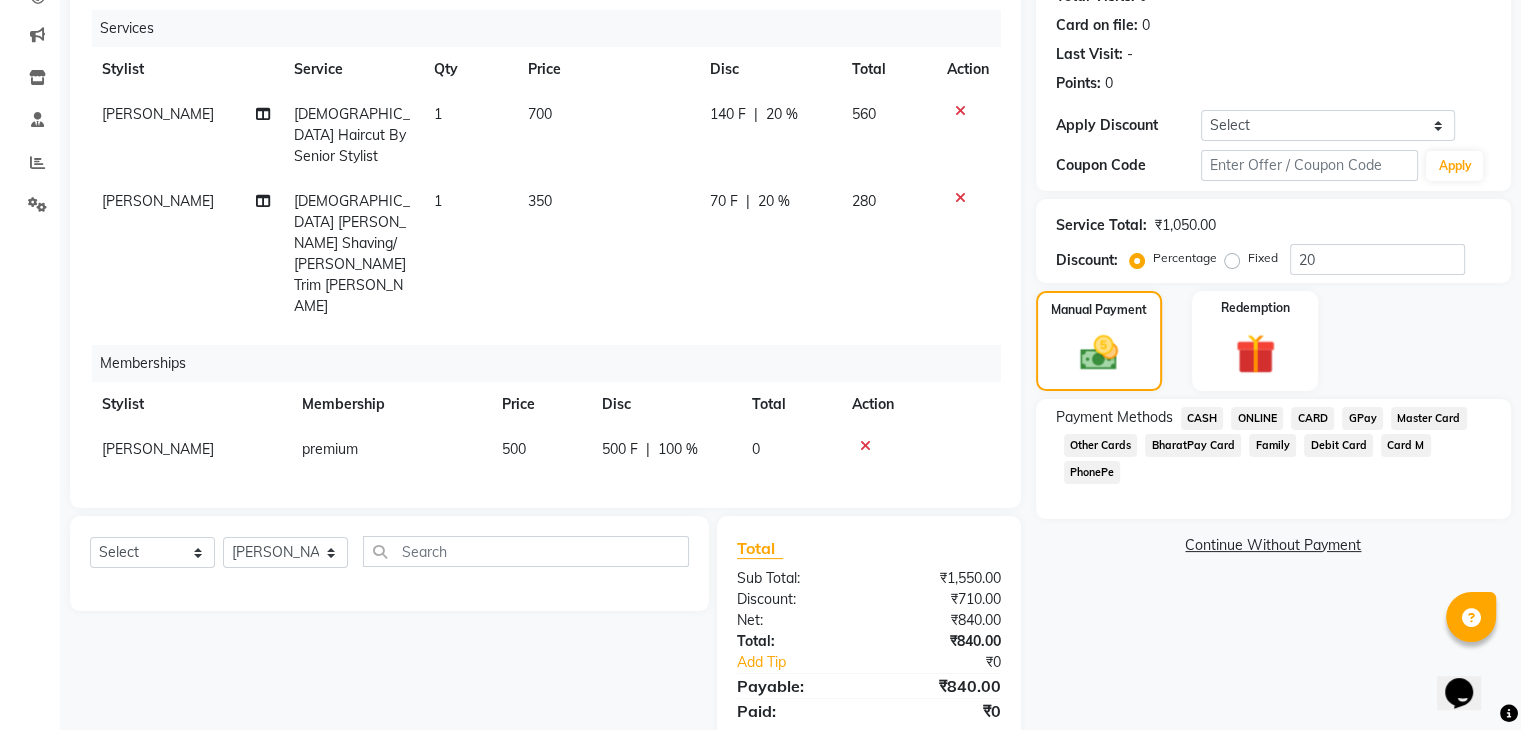 click on "CASH" 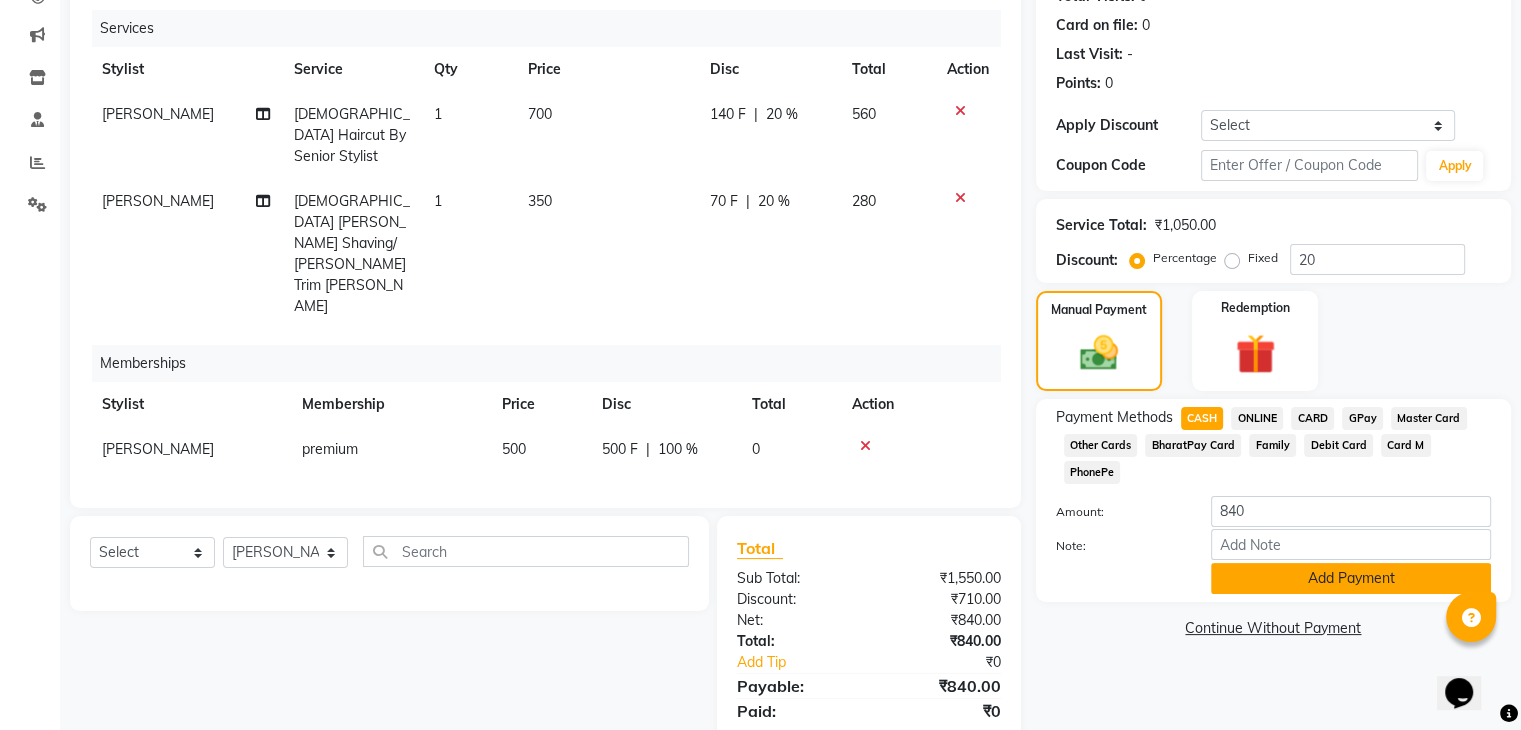 click on "Add Payment" 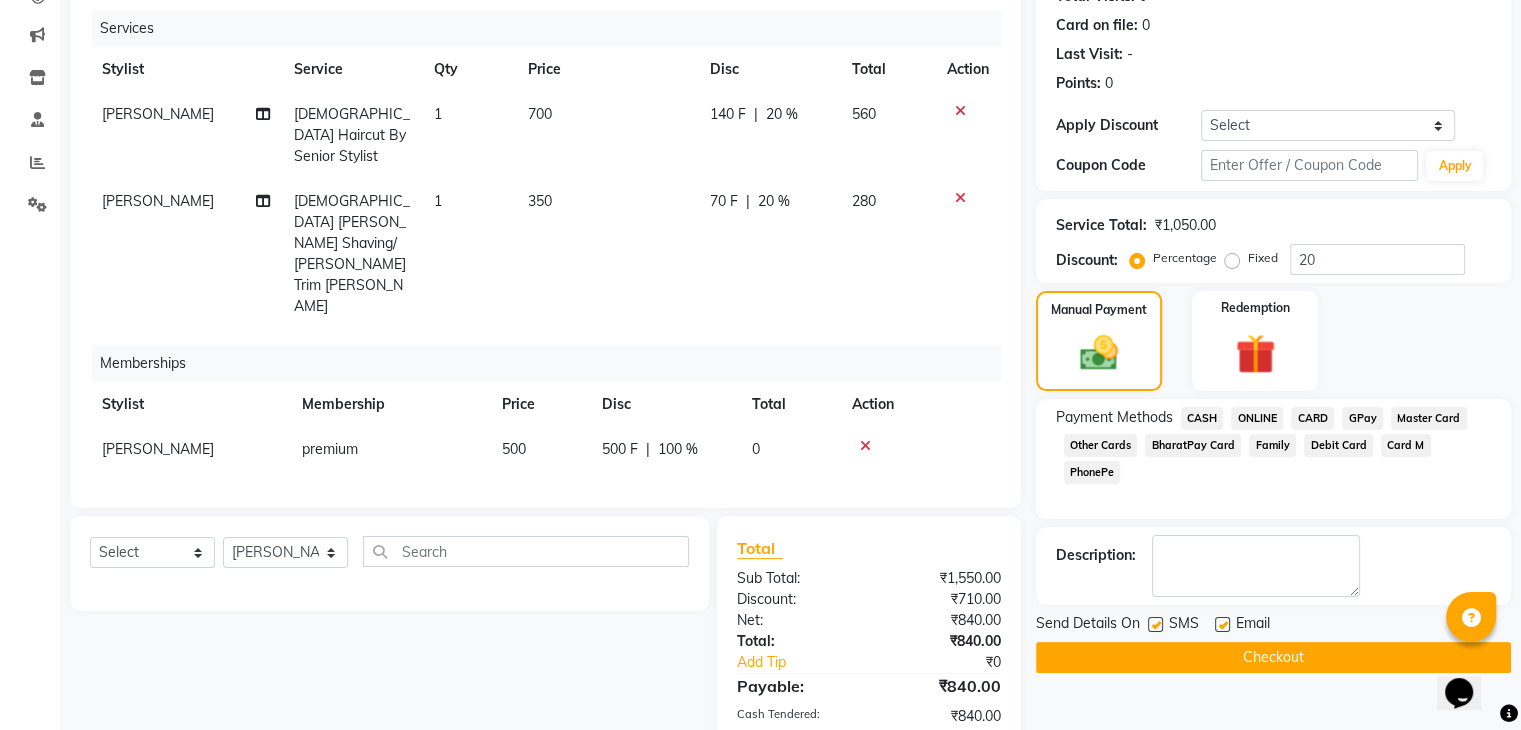 scroll, scrollTop: 308, scrollLeft: 0, axis: vertical 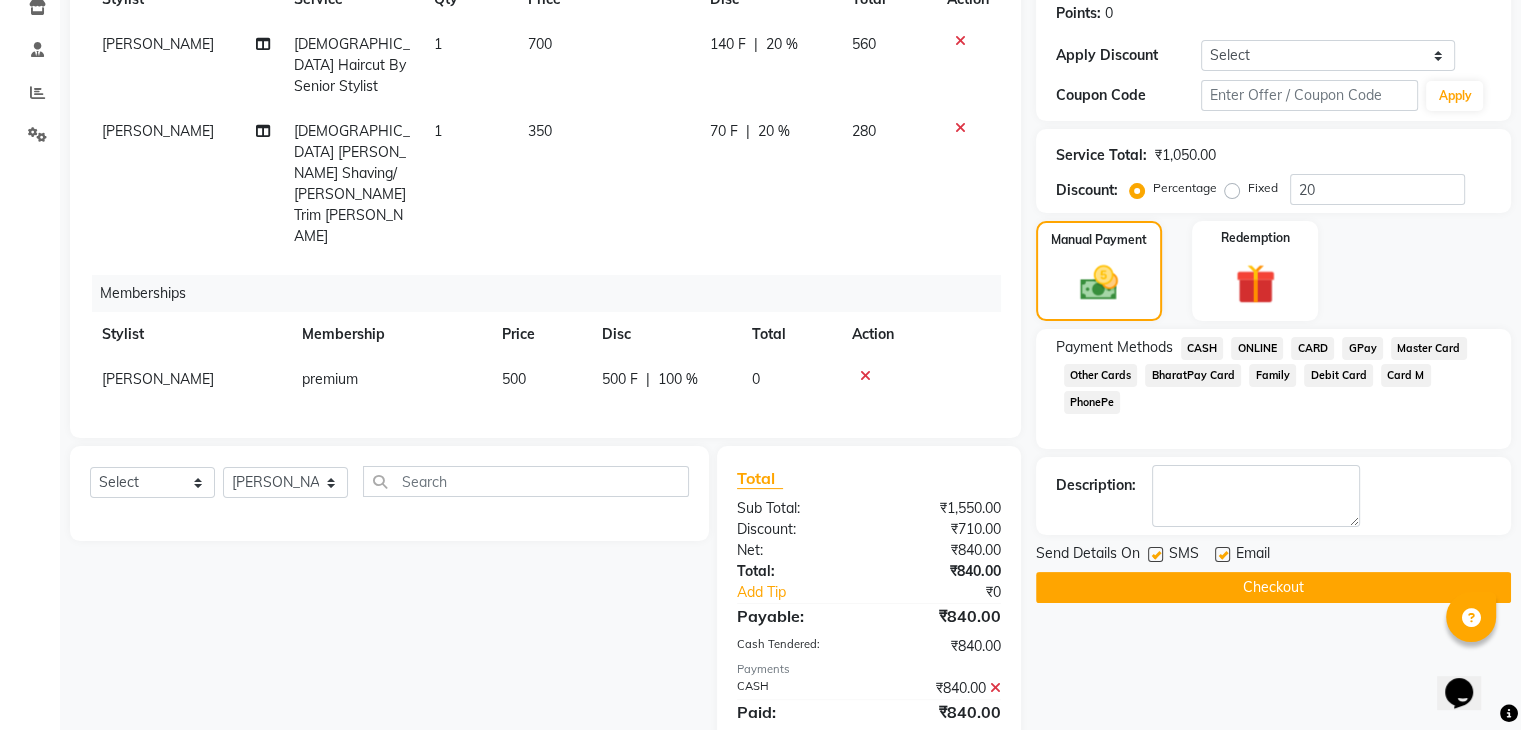 click on "Checkout" 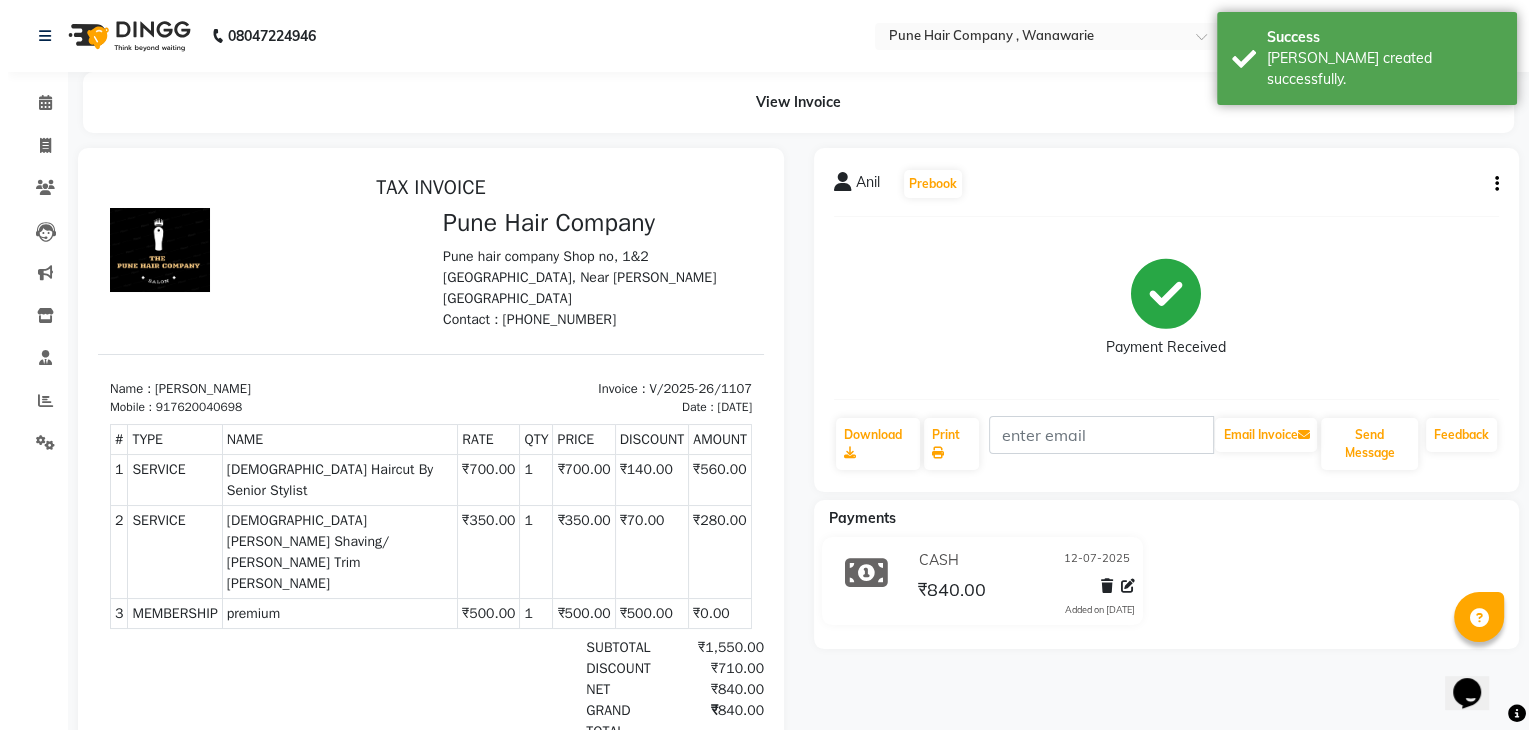 scroll, scrollTop: 0, scrollLeft: 0, axis: both 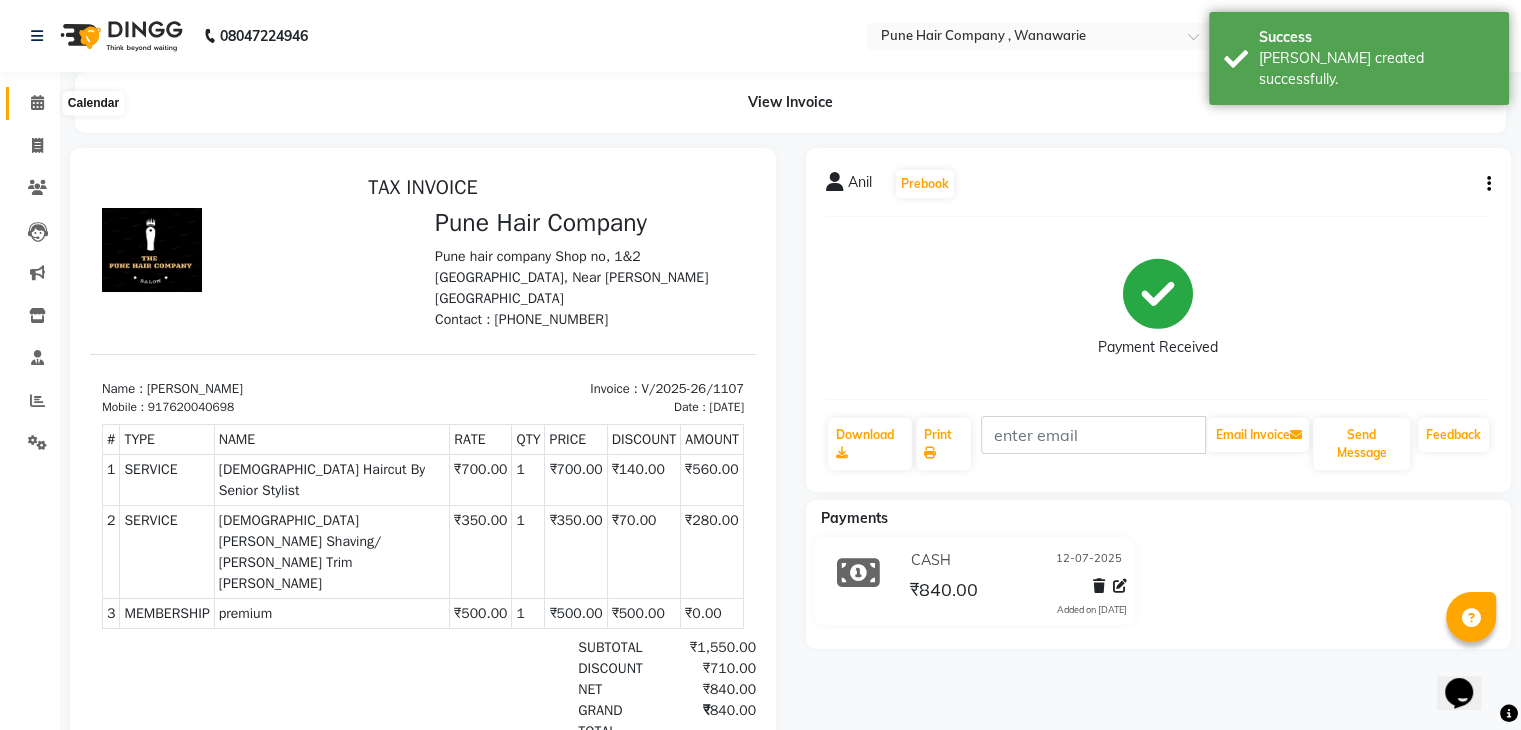 click 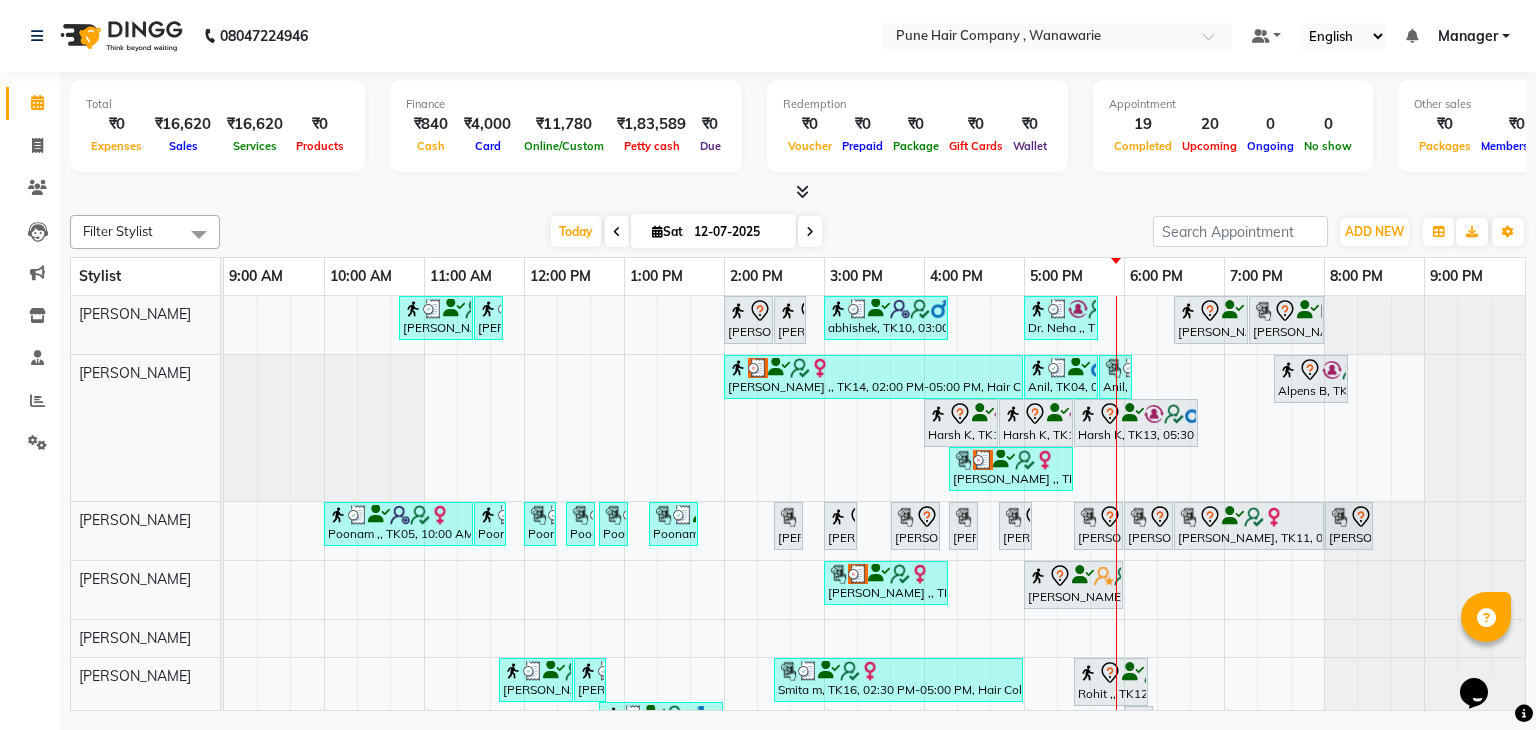 click on "12-07-2025" at bounding box center [738, 232] 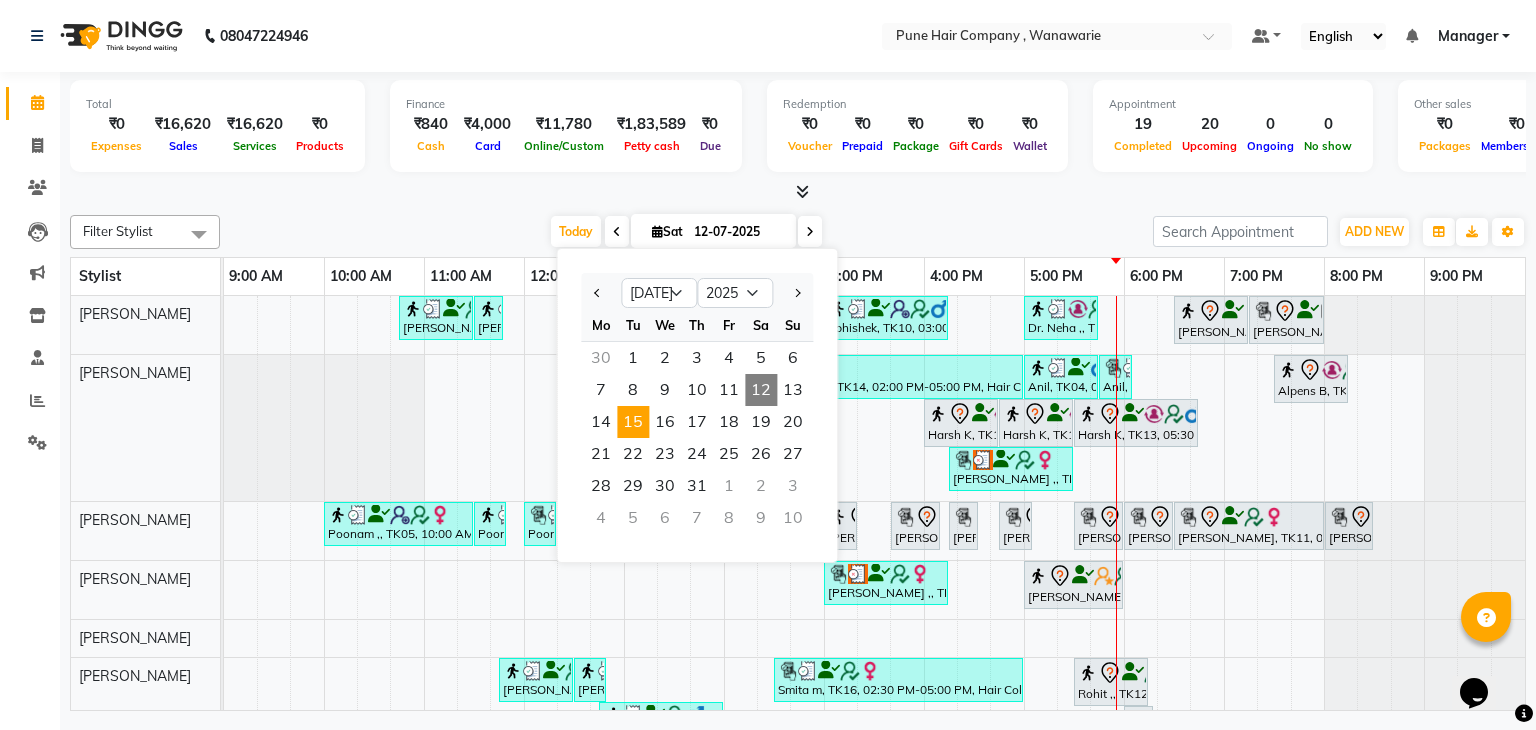 click on "15" at bounding box center [633, 422] 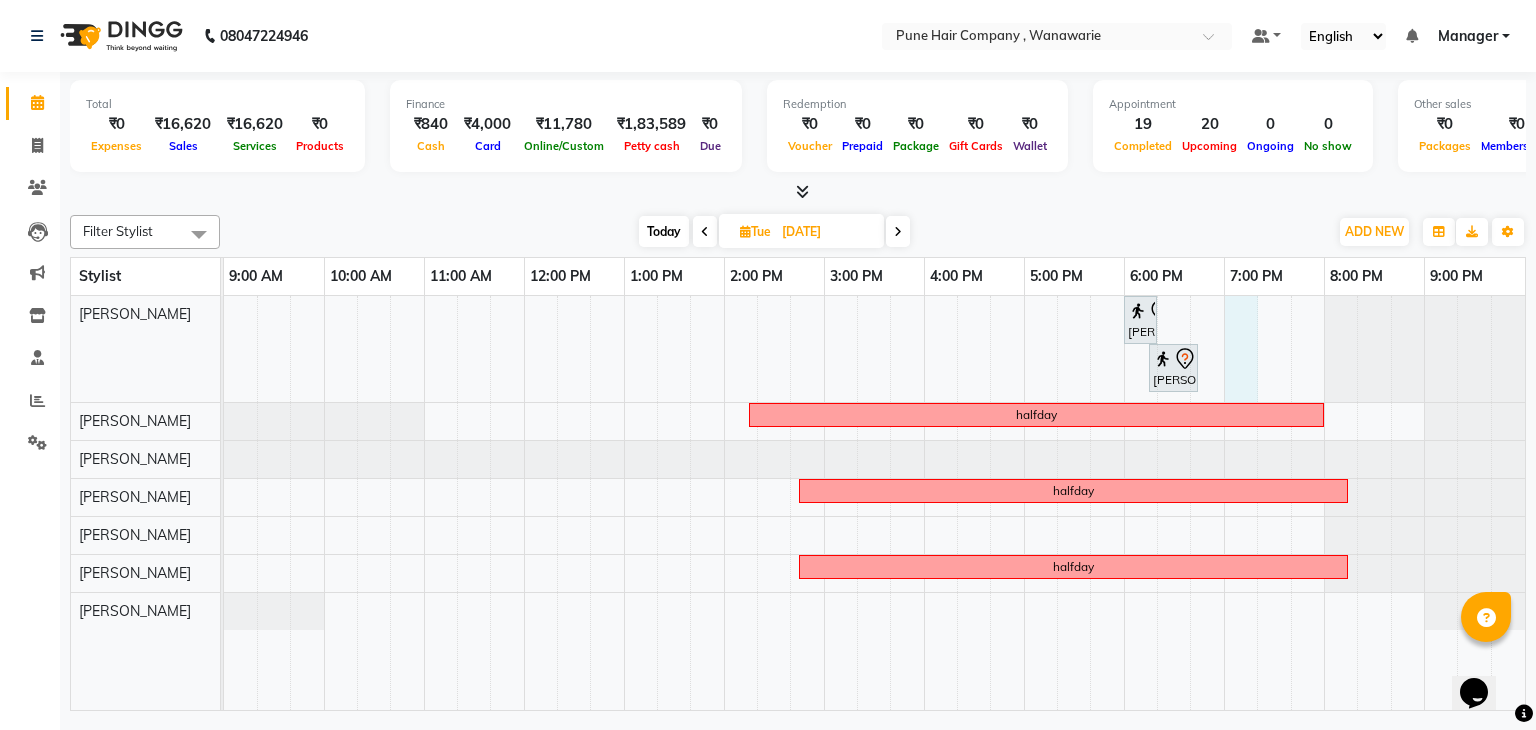 click on "Sapna Ranguta, 06:00 PM-06:20 PM, Add_Hairwash Medium             Sapna Ranguta, 06:15 PM-06:45 PM, BlowDry Medium  halfday   halfday   halfday" at bounding box center (874, 503) 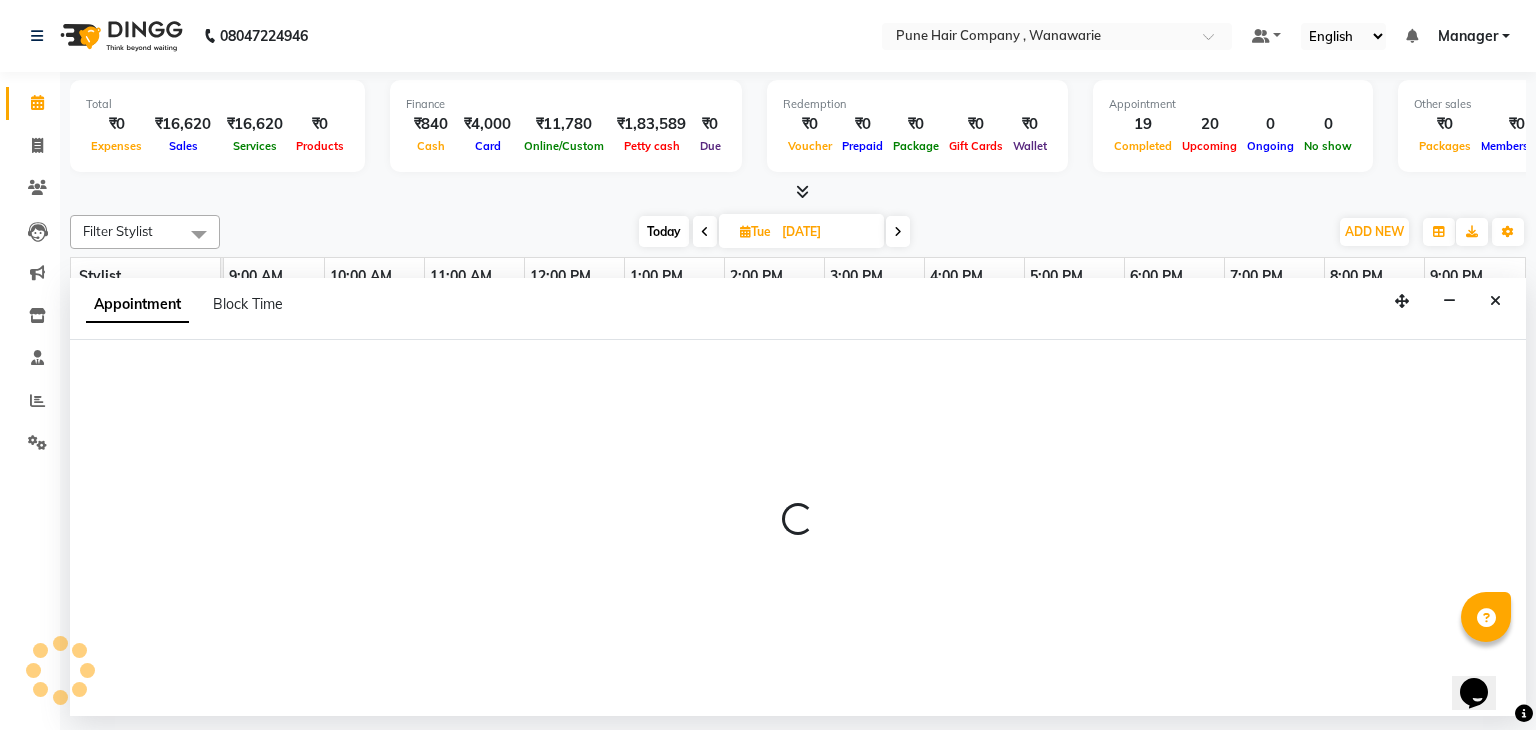select on "74577" 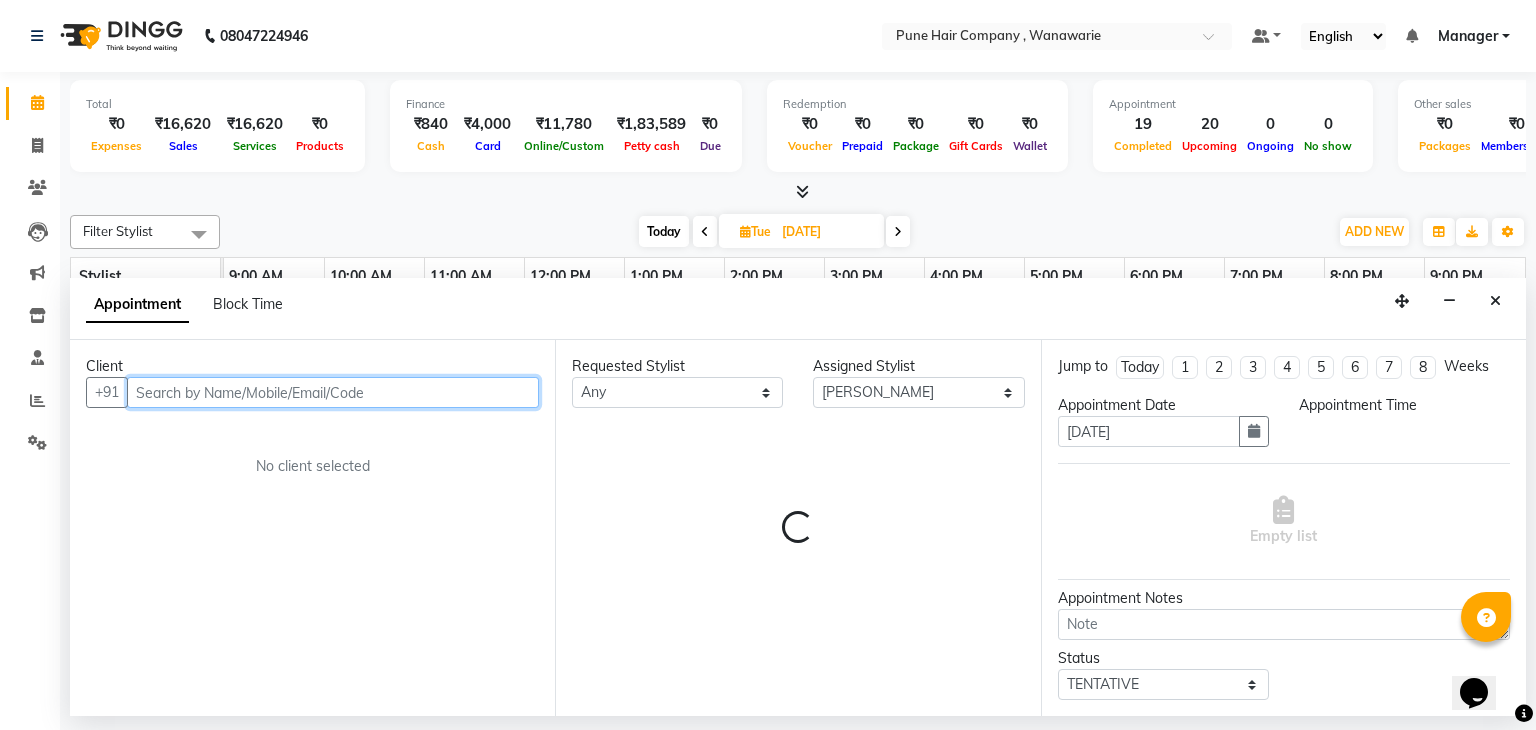 select on "1140" 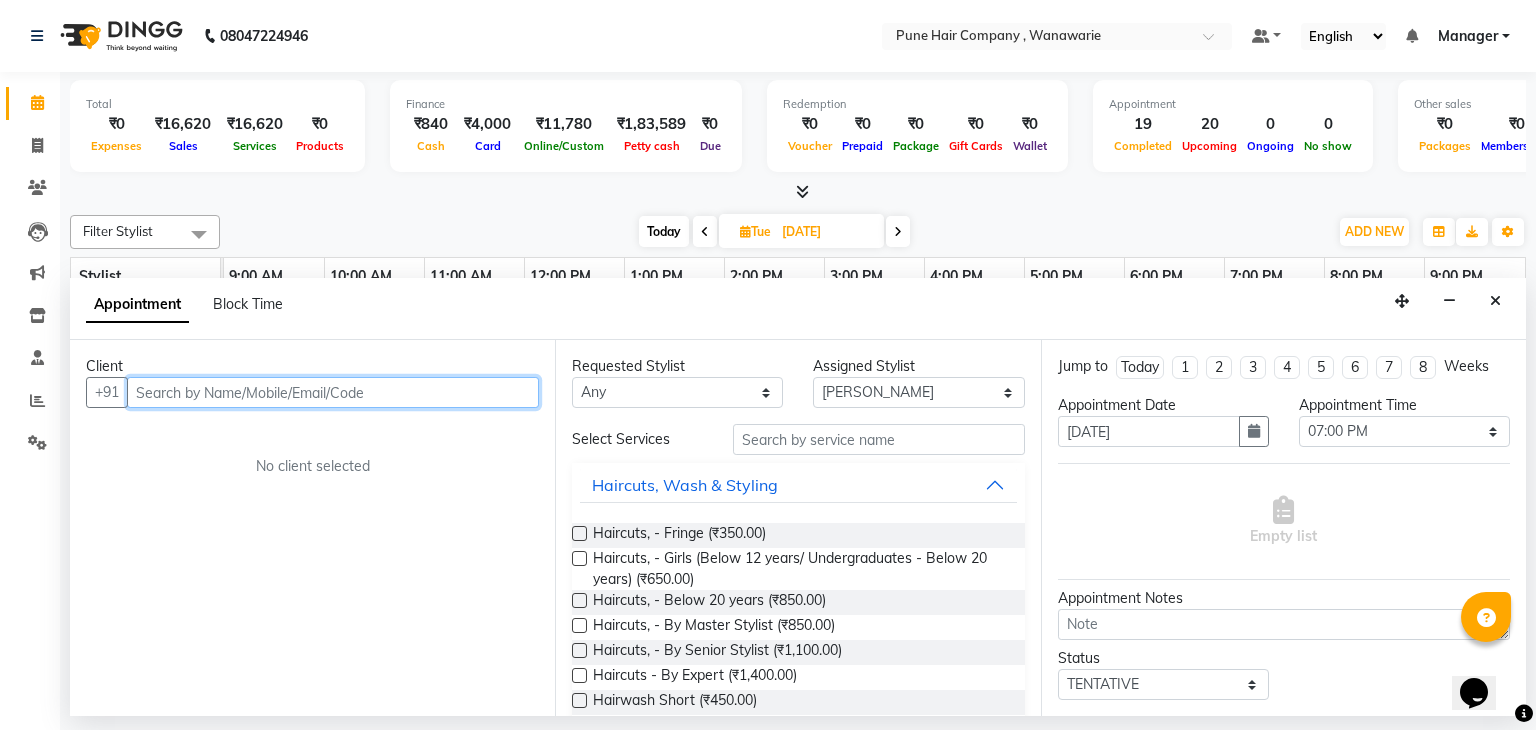 click at bounding box center (333, 392) 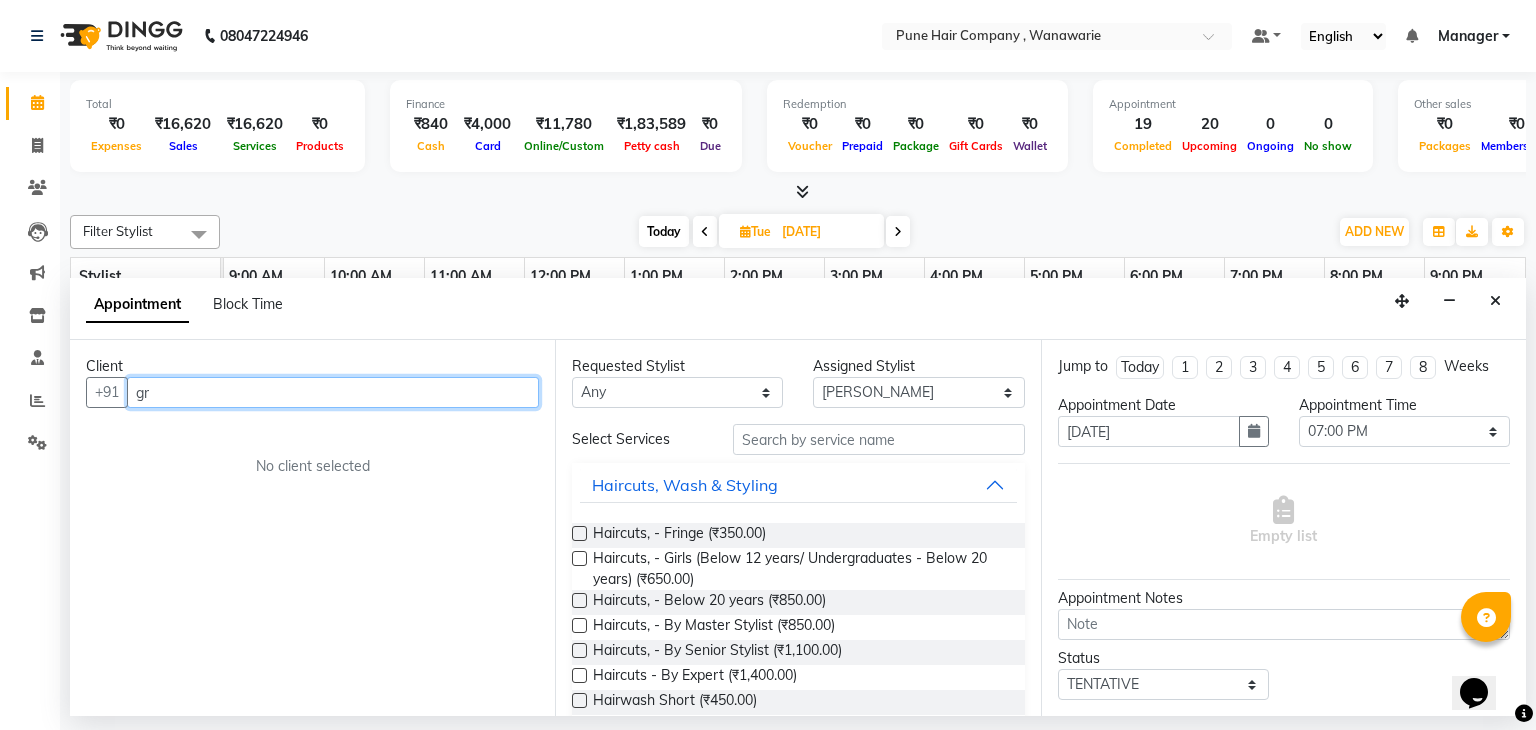 type on "g" 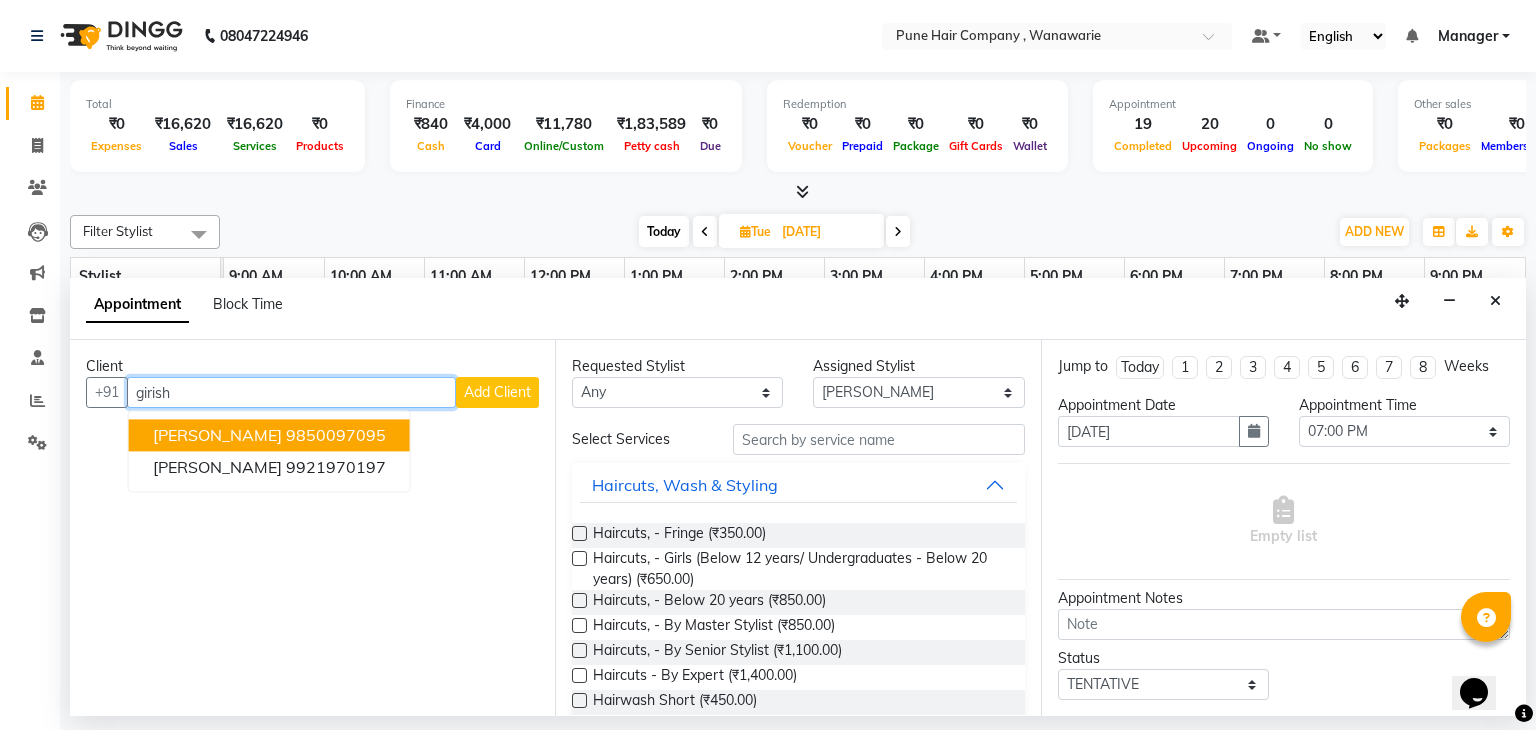 click on "9850097095" at bounding box center [336, 436] 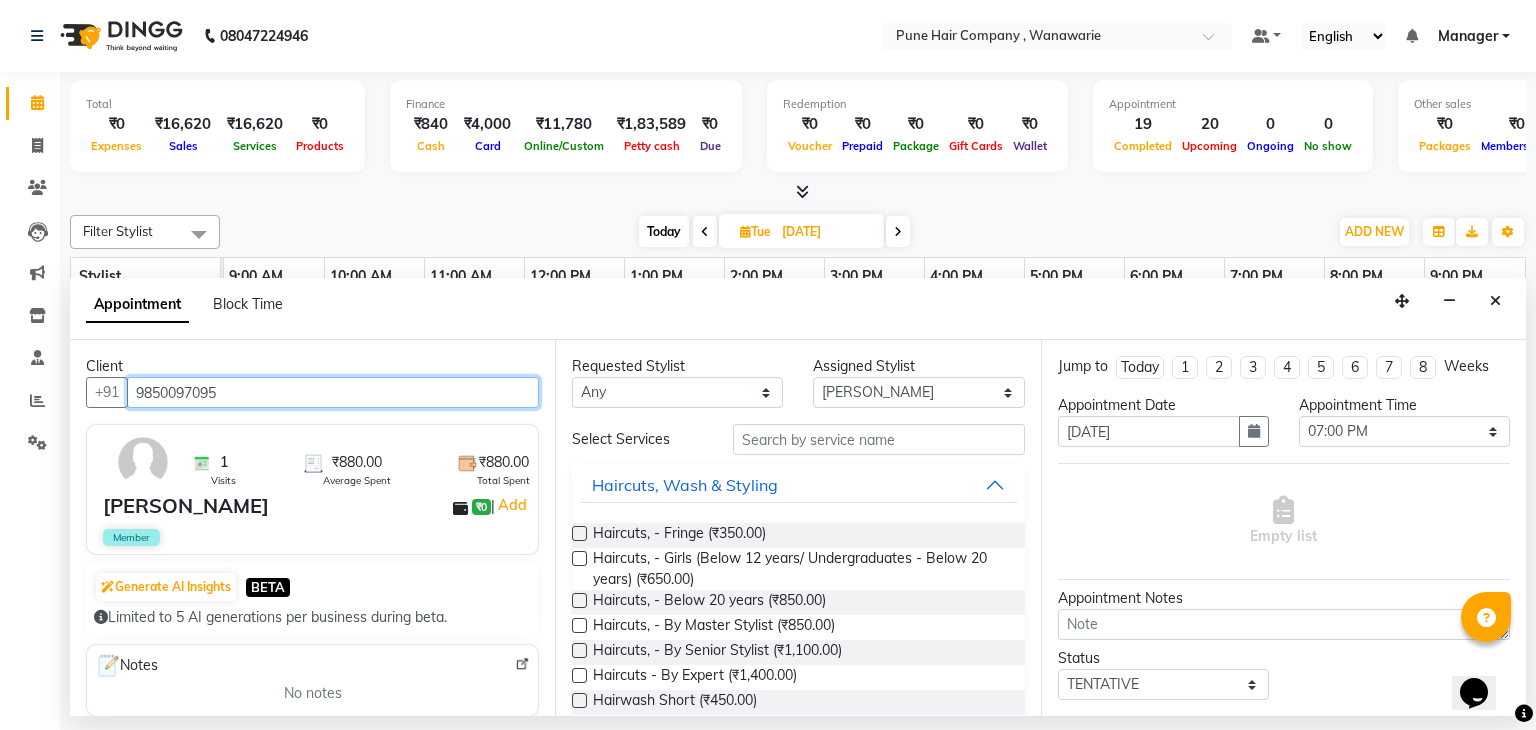 type on "9850097095" 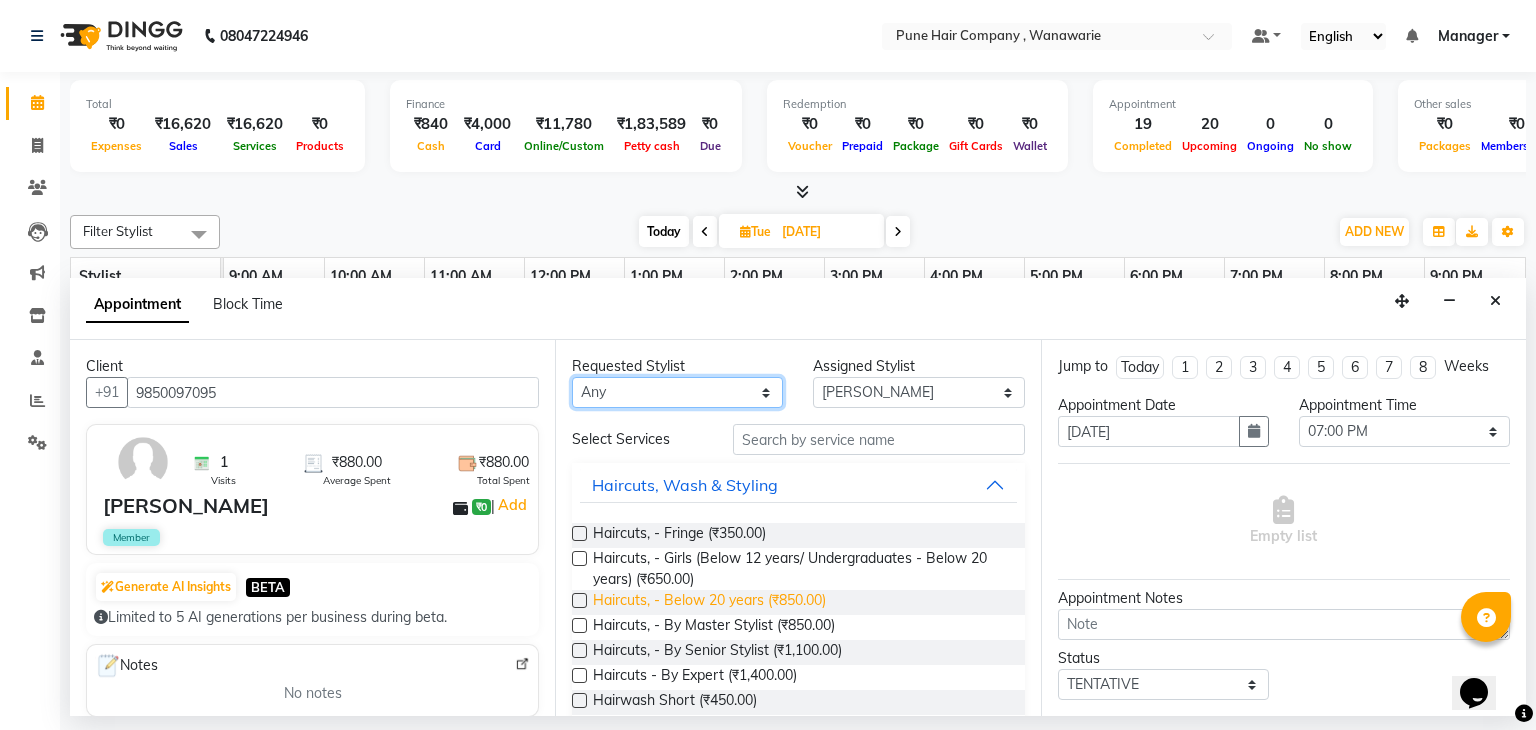 drag, startPoint x: 676, startPoint y: 393, endPoint x: 649, endPoint y: 601, distance: 209.74509 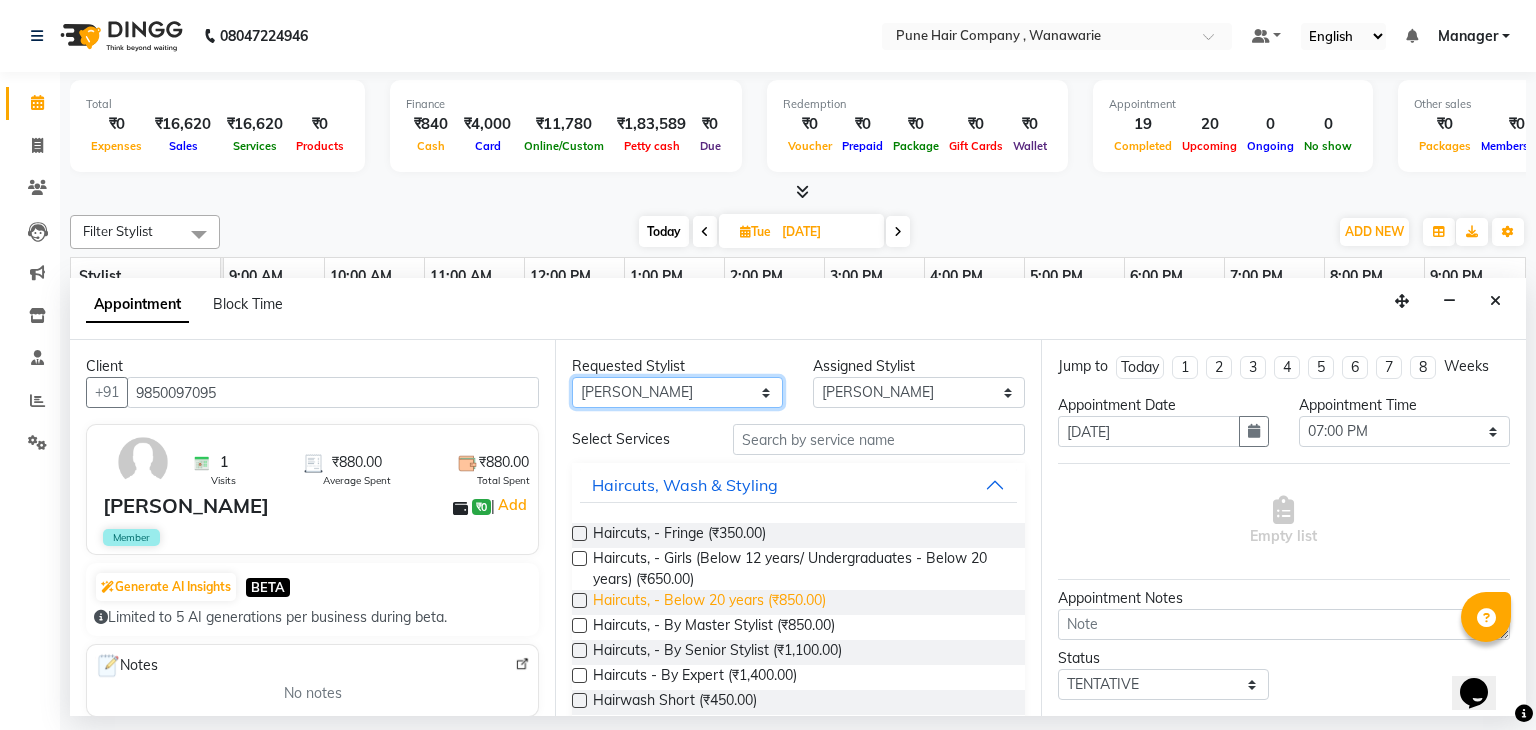 click on "Any Faisal shaikh Kanchan Gajare  Kasturi bhandari Manoj Zambre Prasad wagh Ranjeet Solanki Shriram Raut" at bounding box center (677, 392) 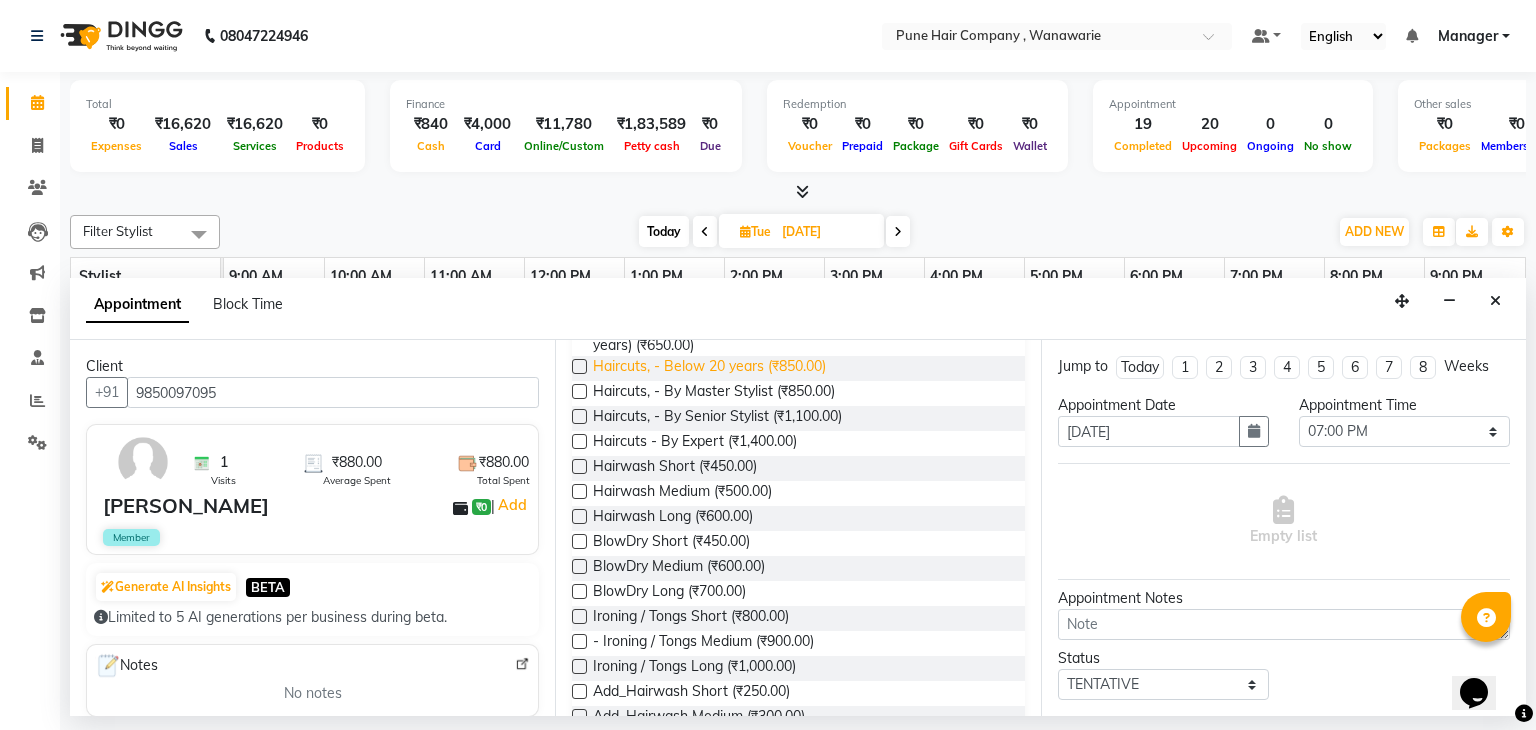 scroll, scrollTop: 745, scrollLeft: 0, axis: vertical 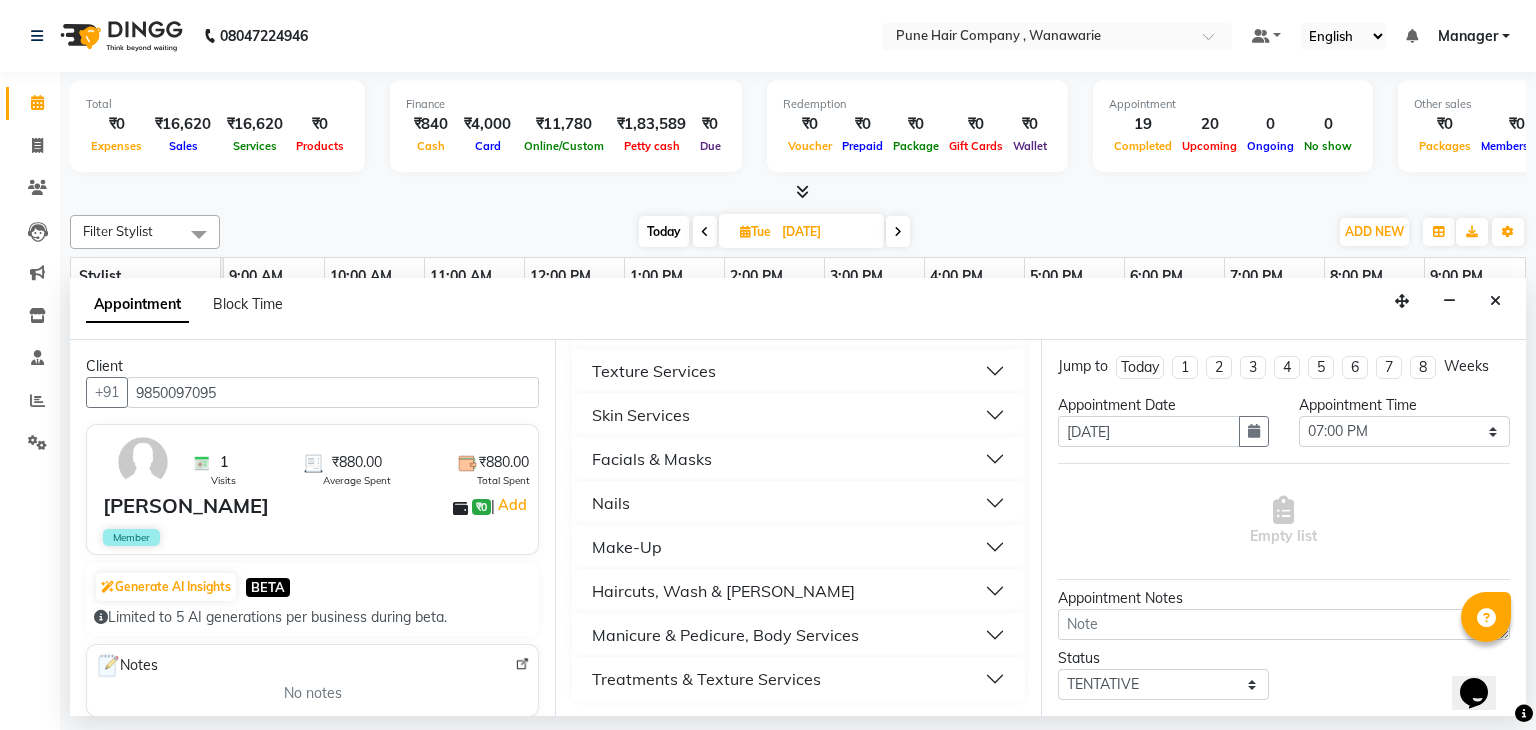 click on "Manicure & Pedicure, Body Services" at bounding box center [725, 635] 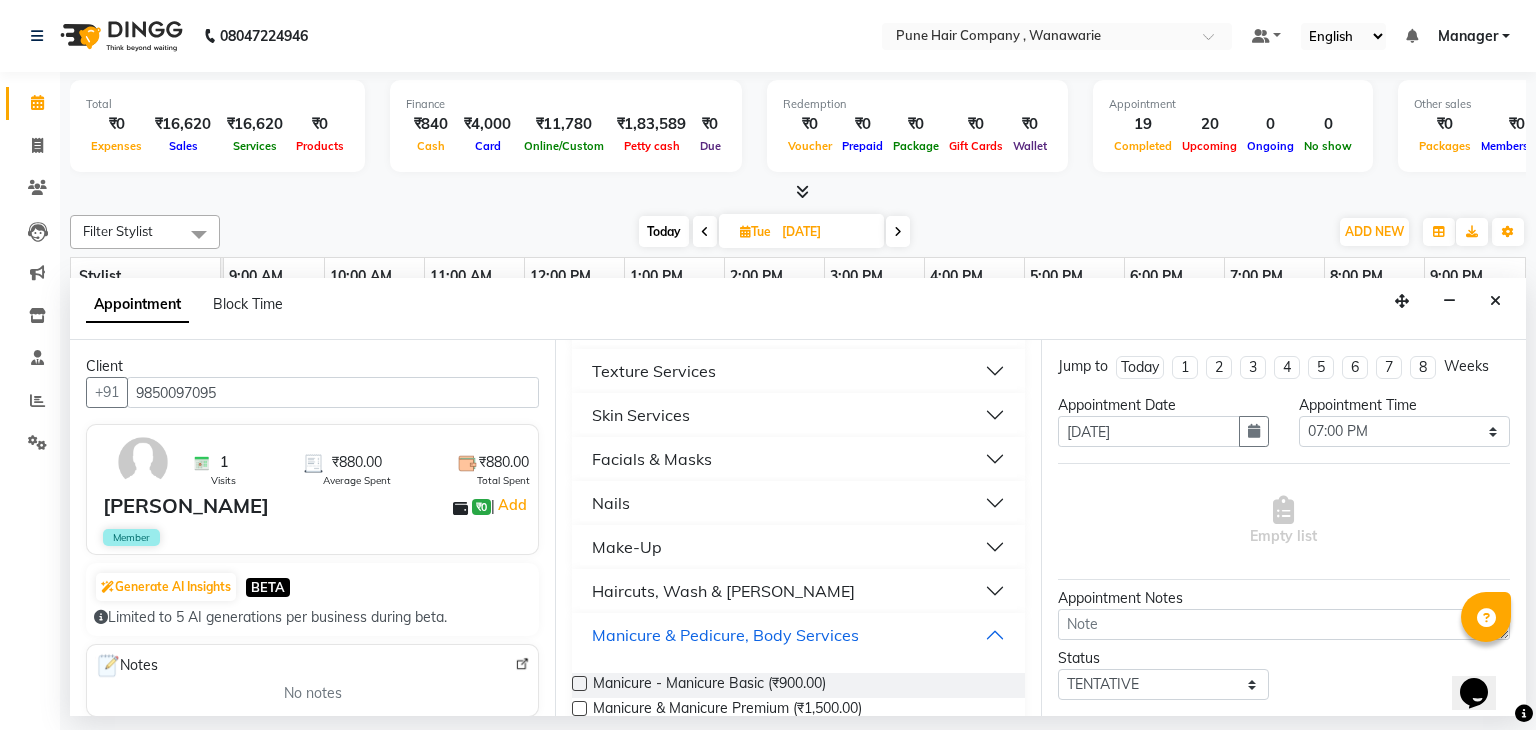 click on "Manicure & Pedicure, Body Services" at bounding box center [725, 635] 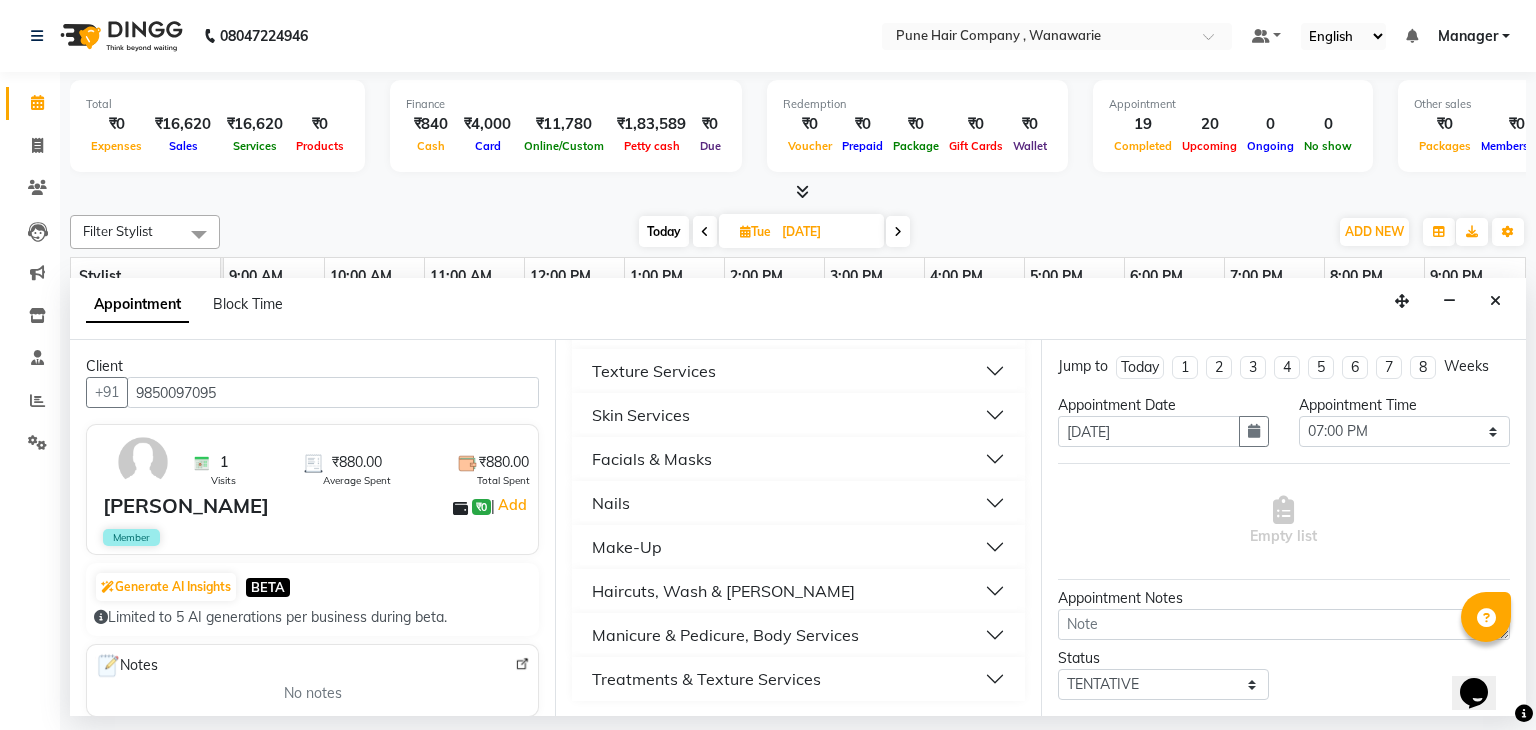 click on "Haircuts, Wash & Beard" at bounding box center (798, 591) 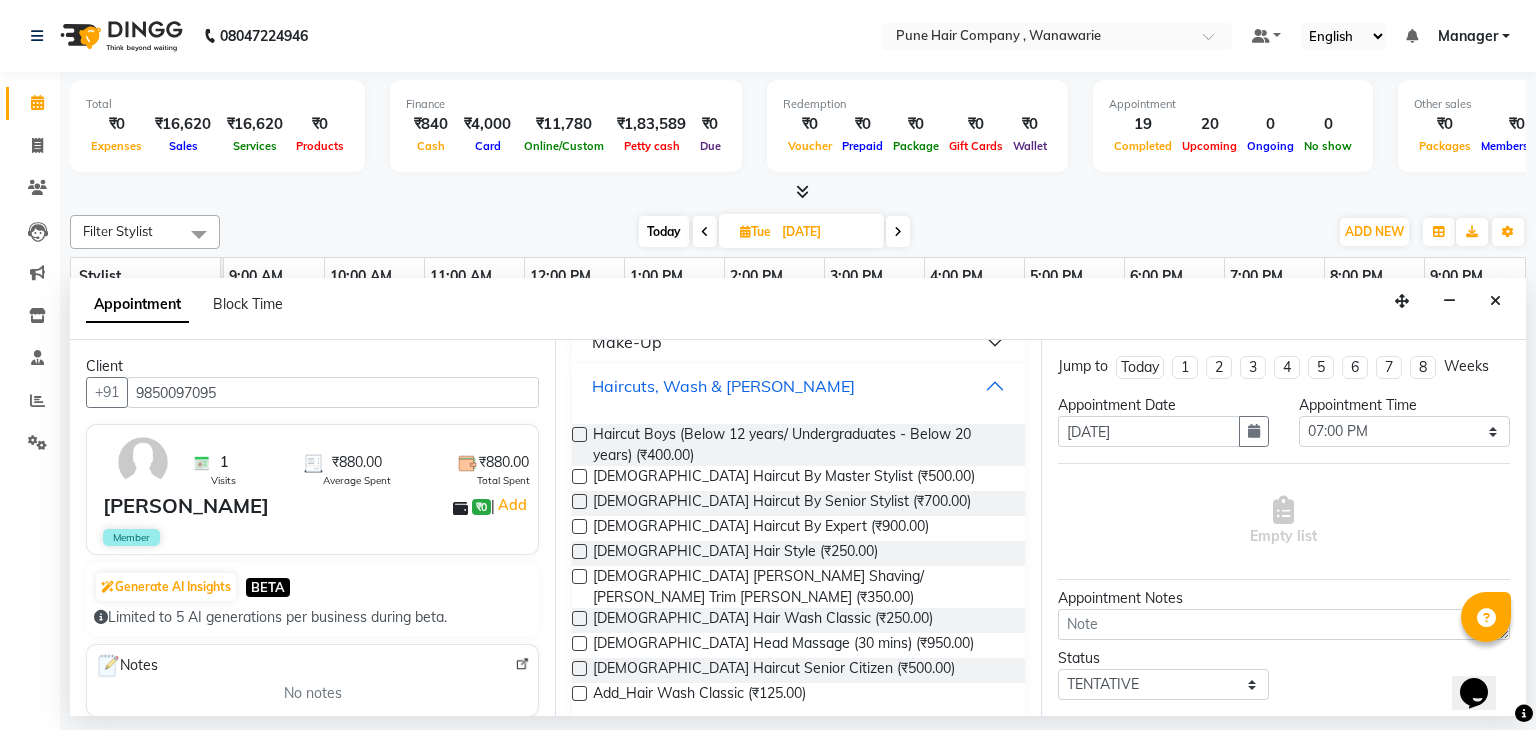 scroll, scrollTop: 953, scrollLeft: 0, axis: vertical 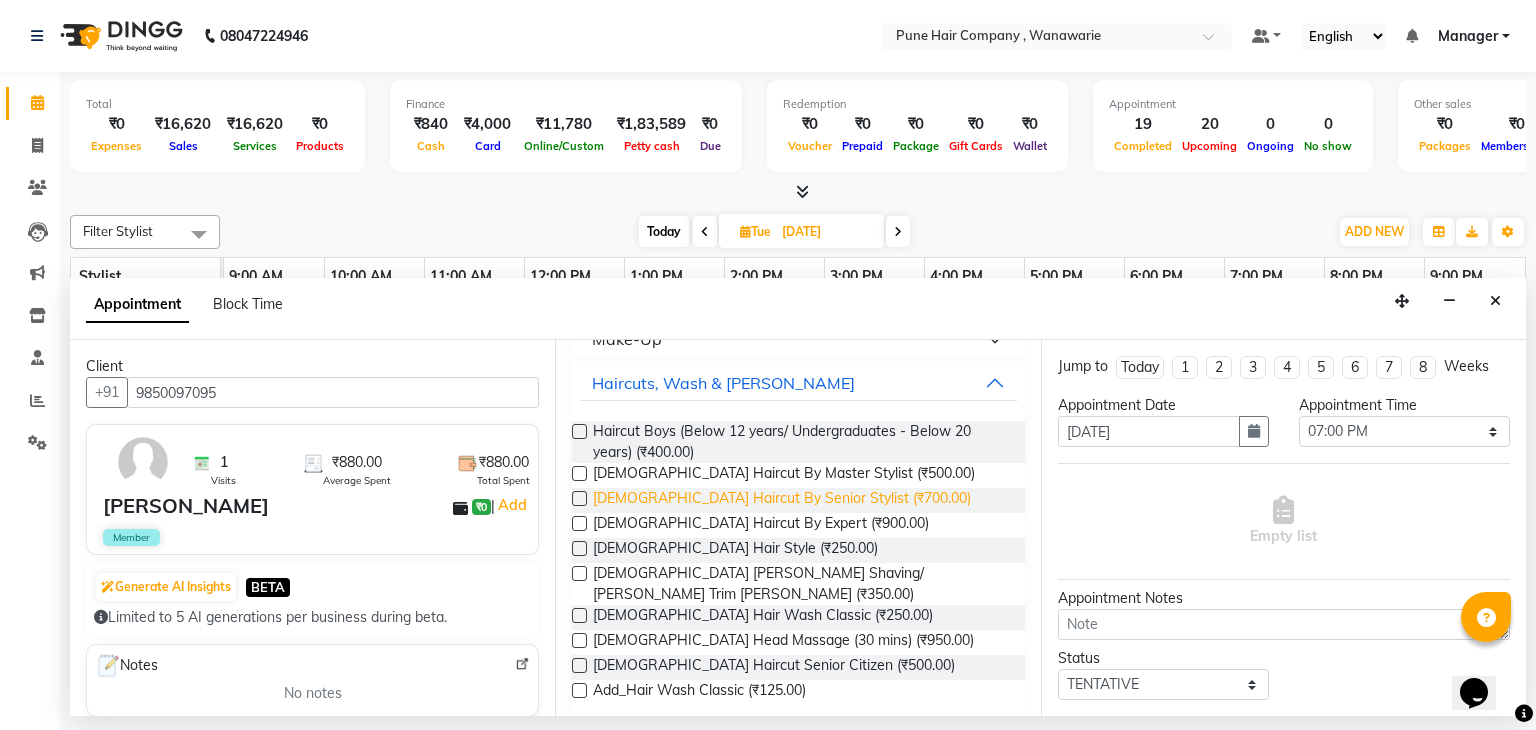 click on "Male Haircut By Senior Stylist (₹700.00)" at bounding box center [782, 500] 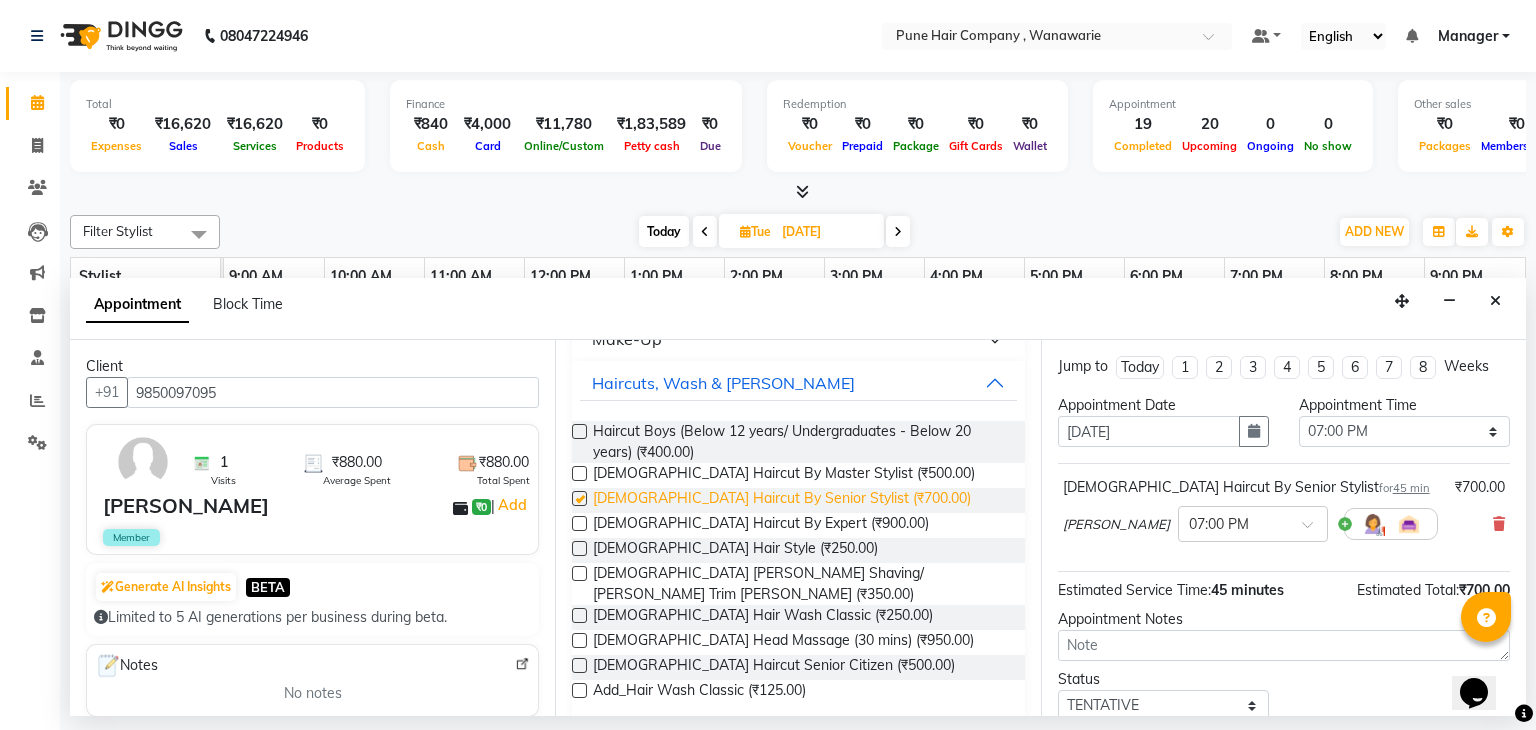 checkbox on "false" 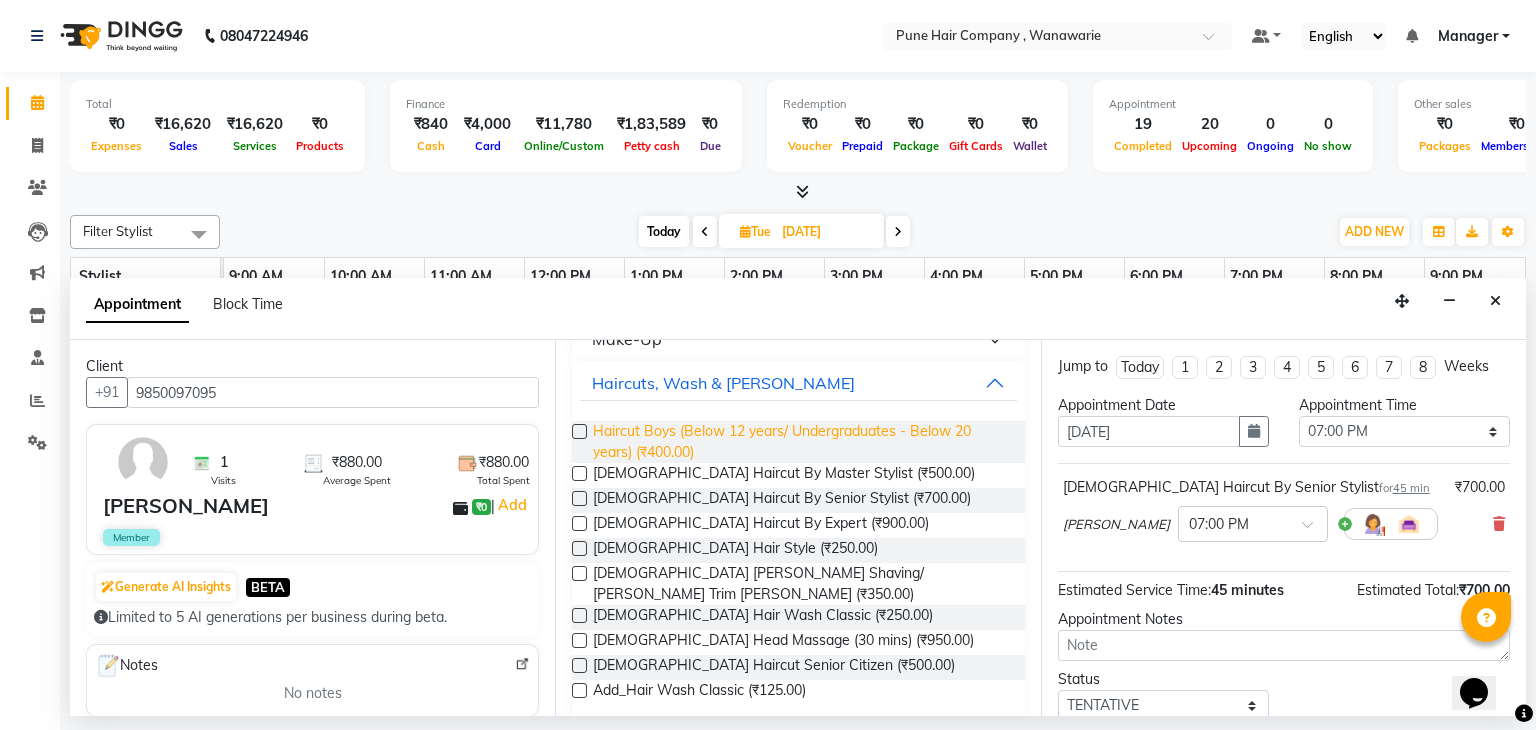 click on "Haircut Boys (Below 12 years/ Undergraduates - Below 20 years) (₹400.00)" at bounding box center (800, 442) 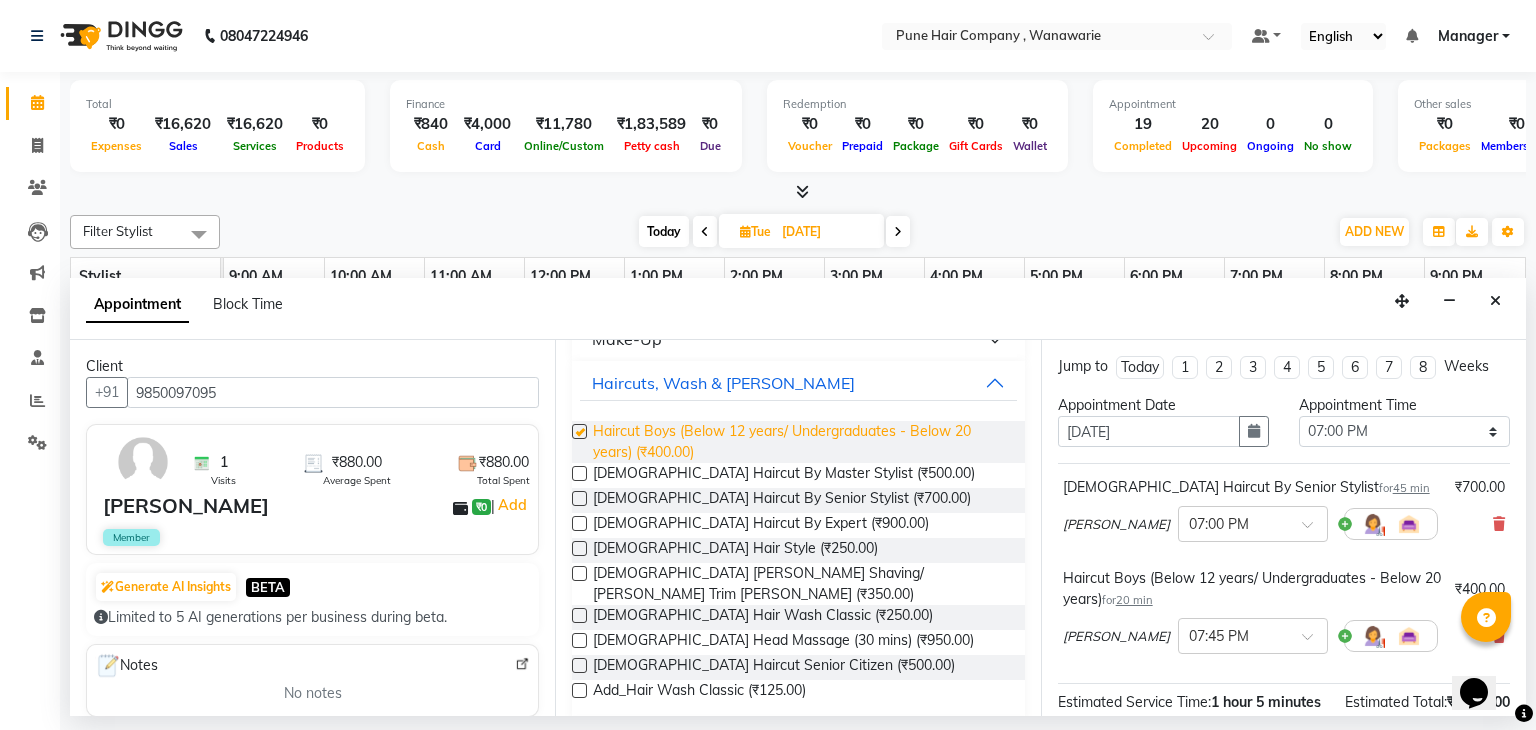 checkbox on "false" 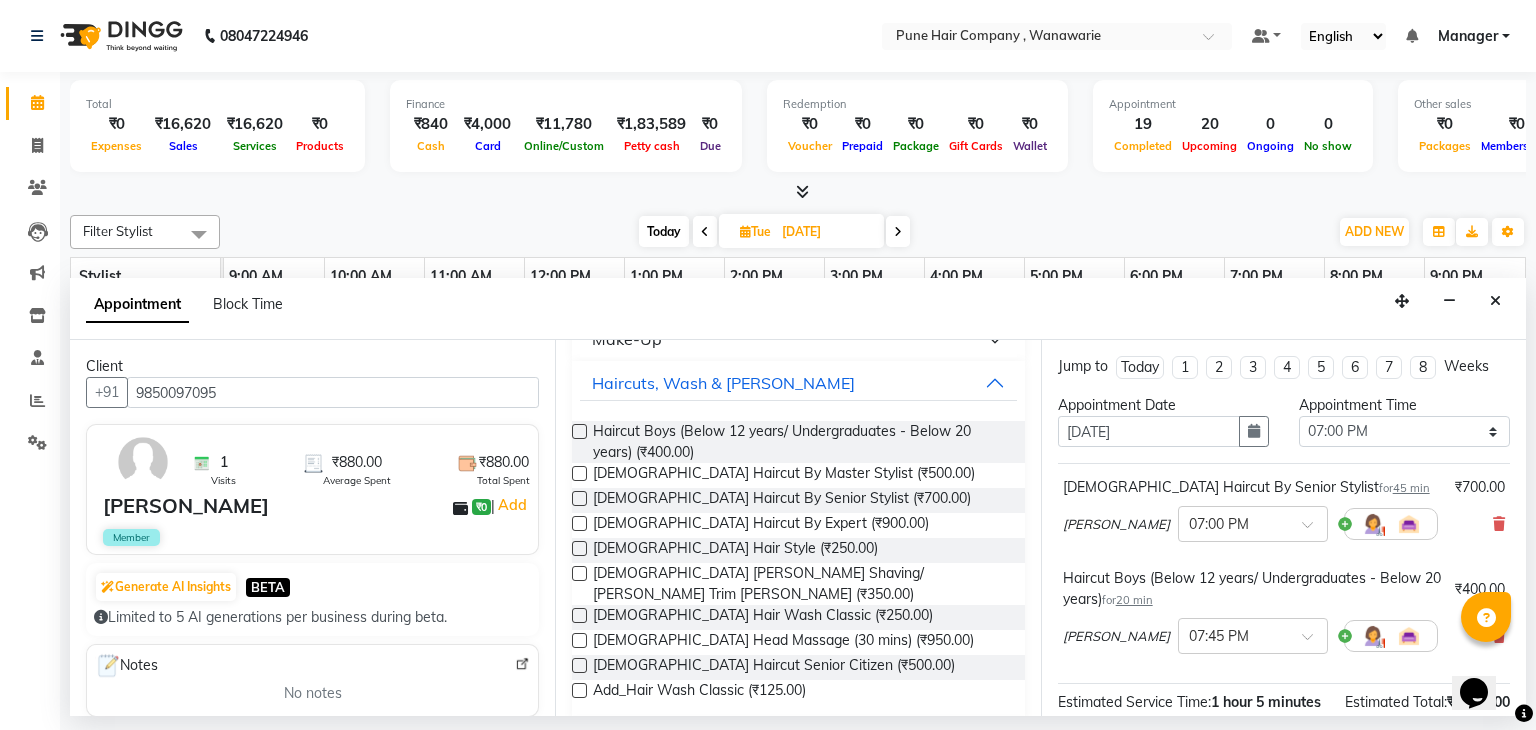 scroll, scrollTop: 263, scrollLeft: 0, axis: vertical 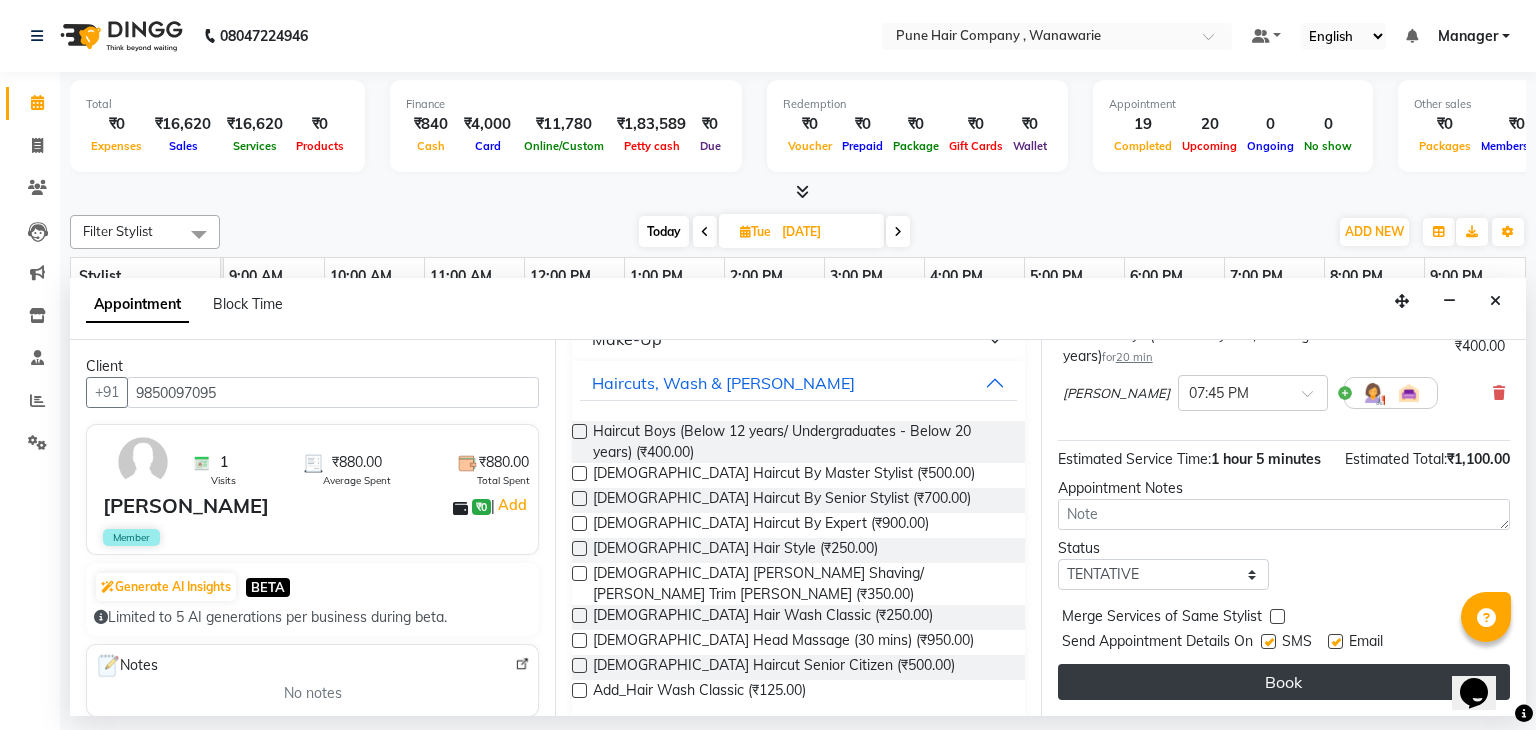click on "Book" at bounding box center [1284, 682] 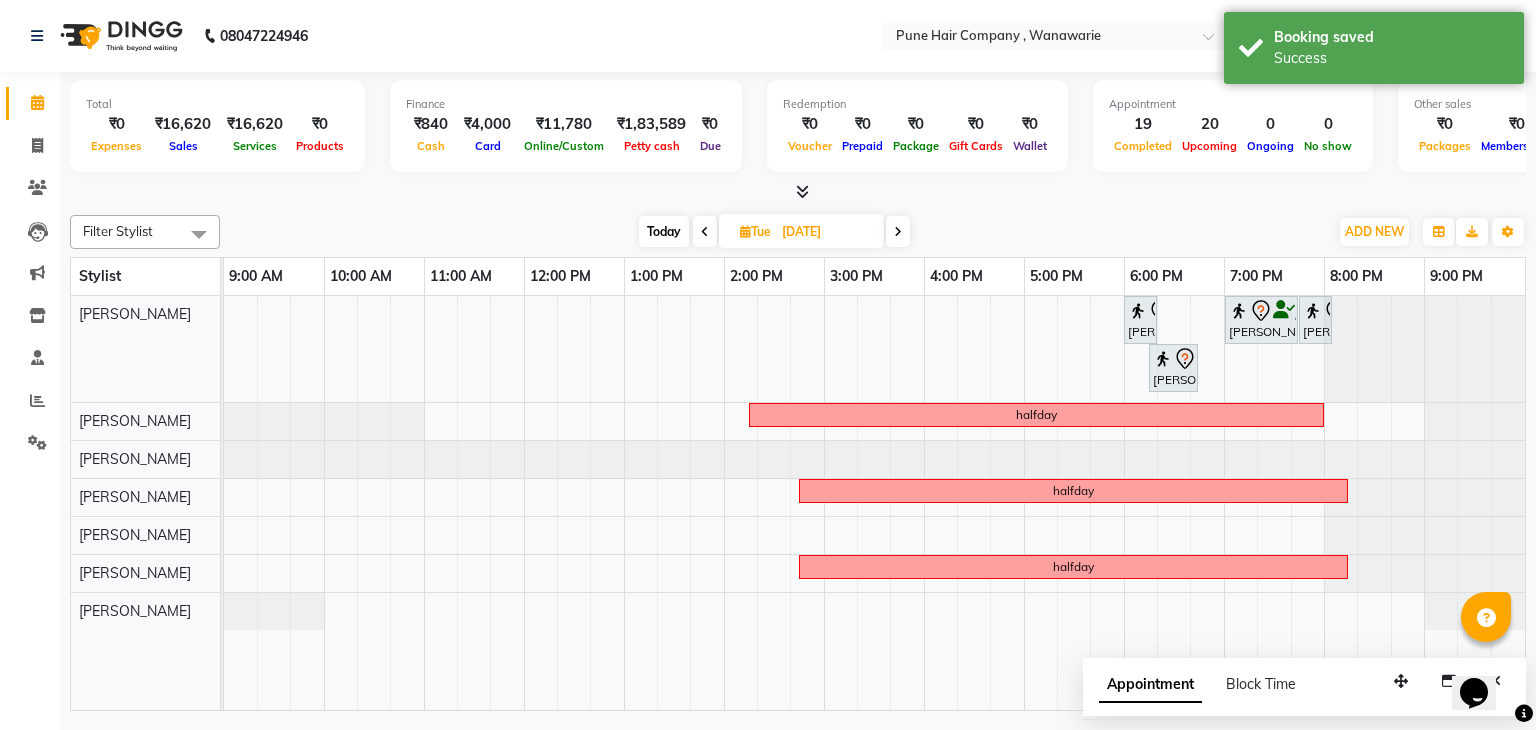 click on "Today" at bounding box center (664, 231) 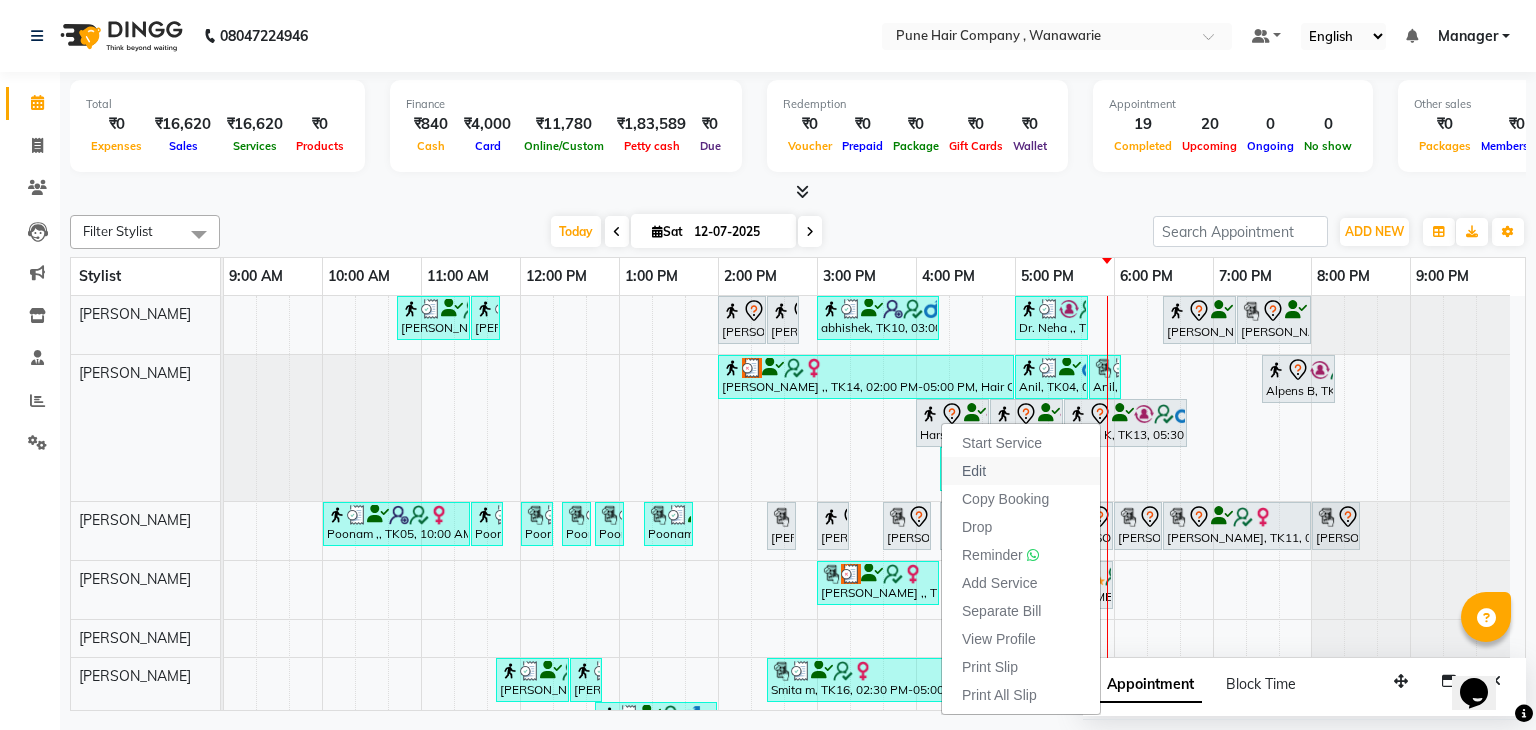 click on "Edit" at bounding box center (974, 471) 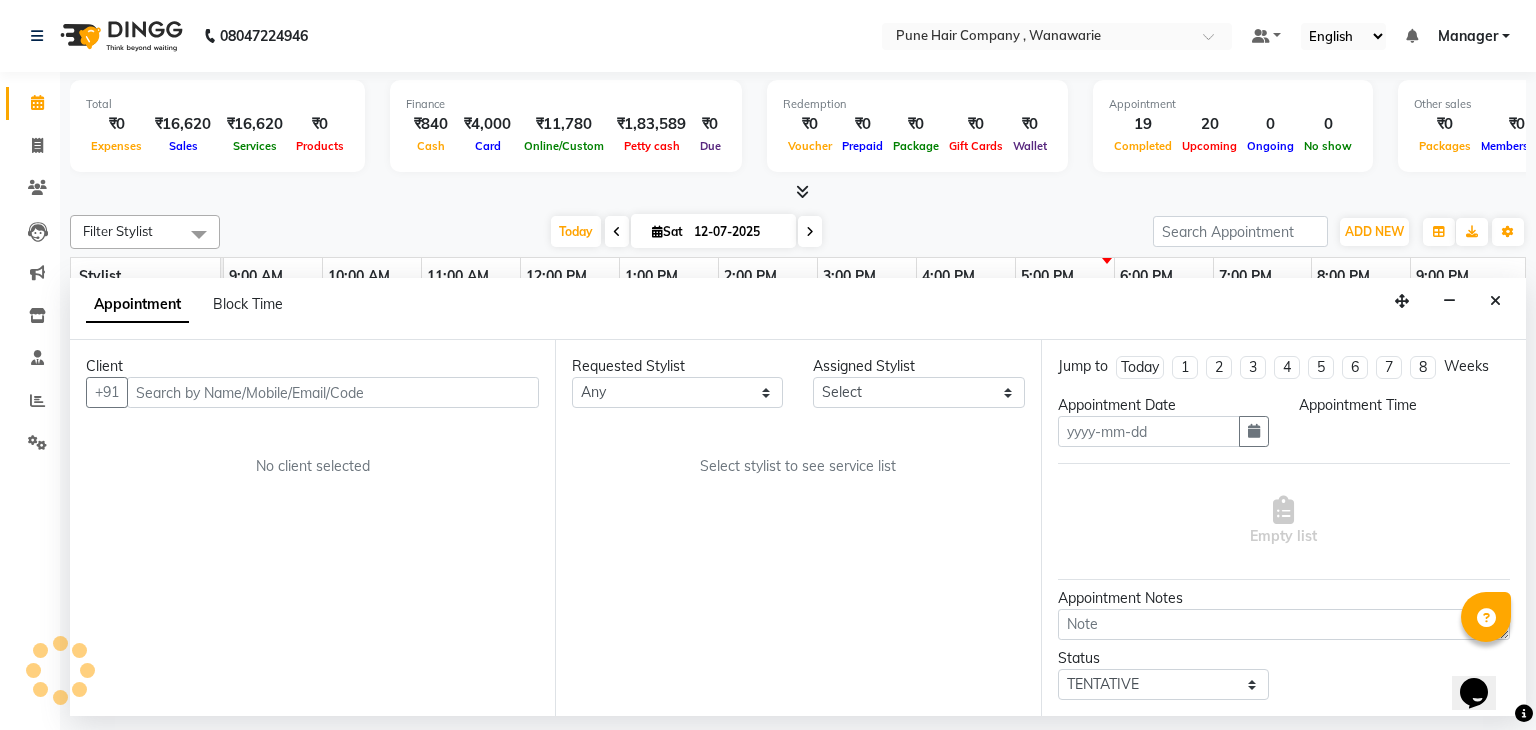 type on "12-07-2025" 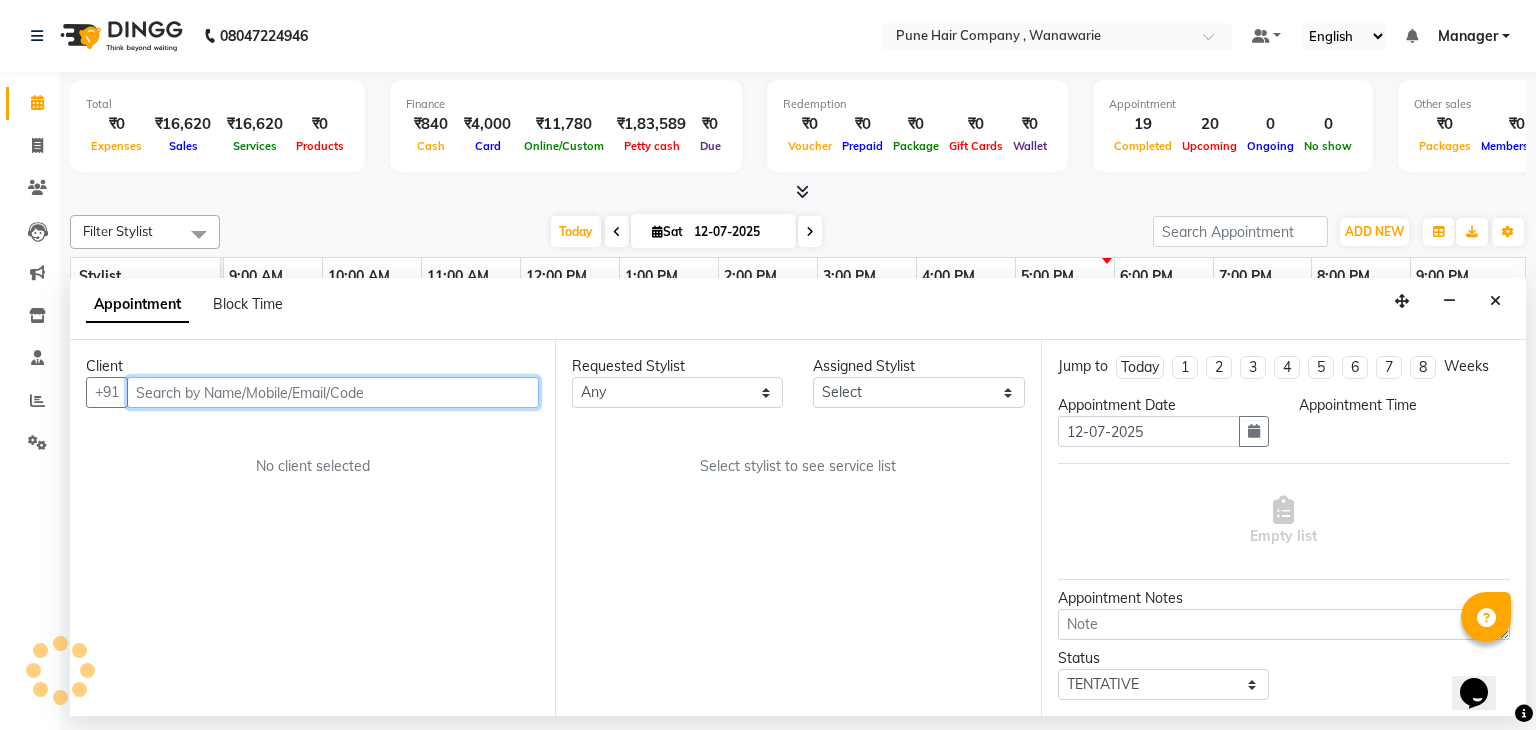 select on "960" 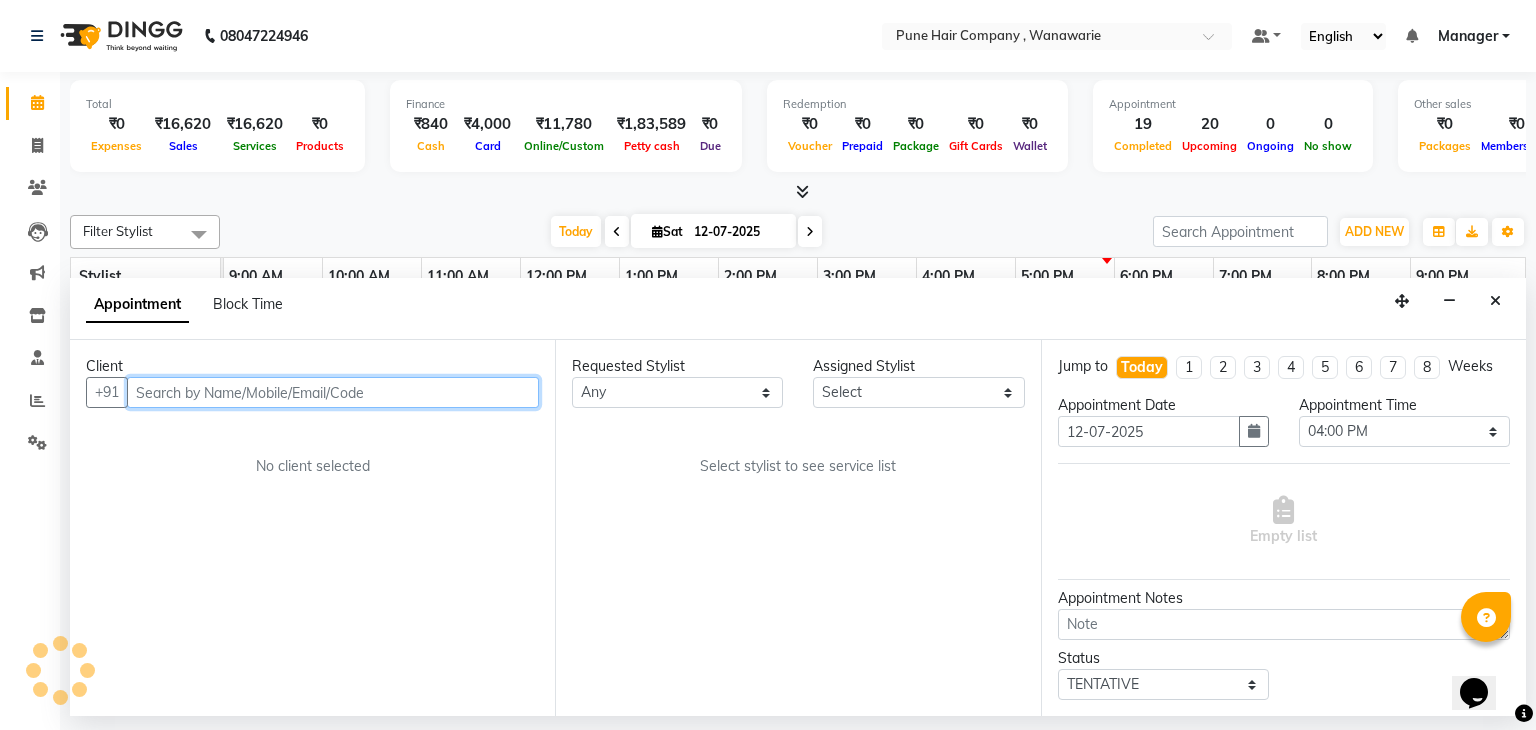 select on "74578" 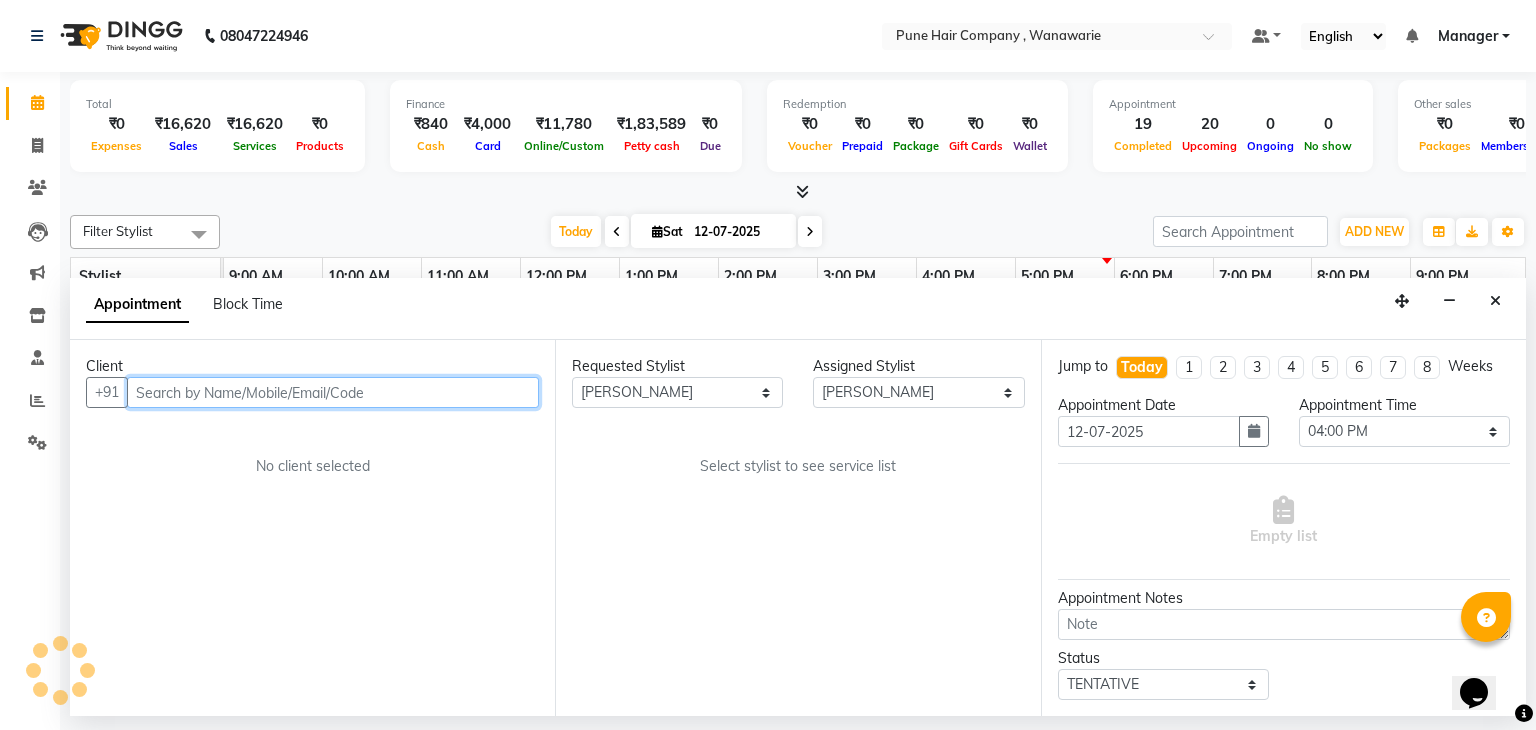 select on "4060" 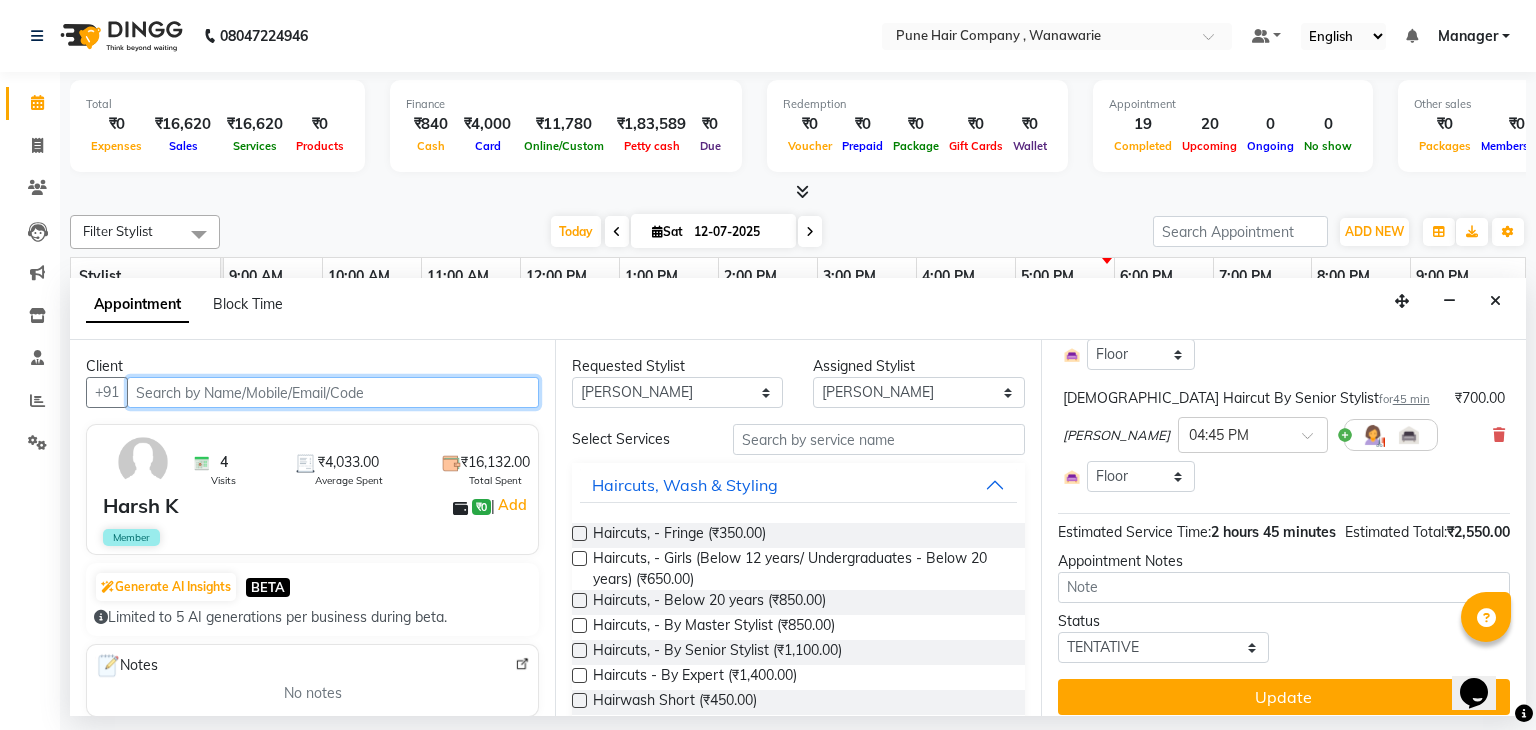 scroll, scrollTop: 376, scrollLeft: 0, axis: vertical 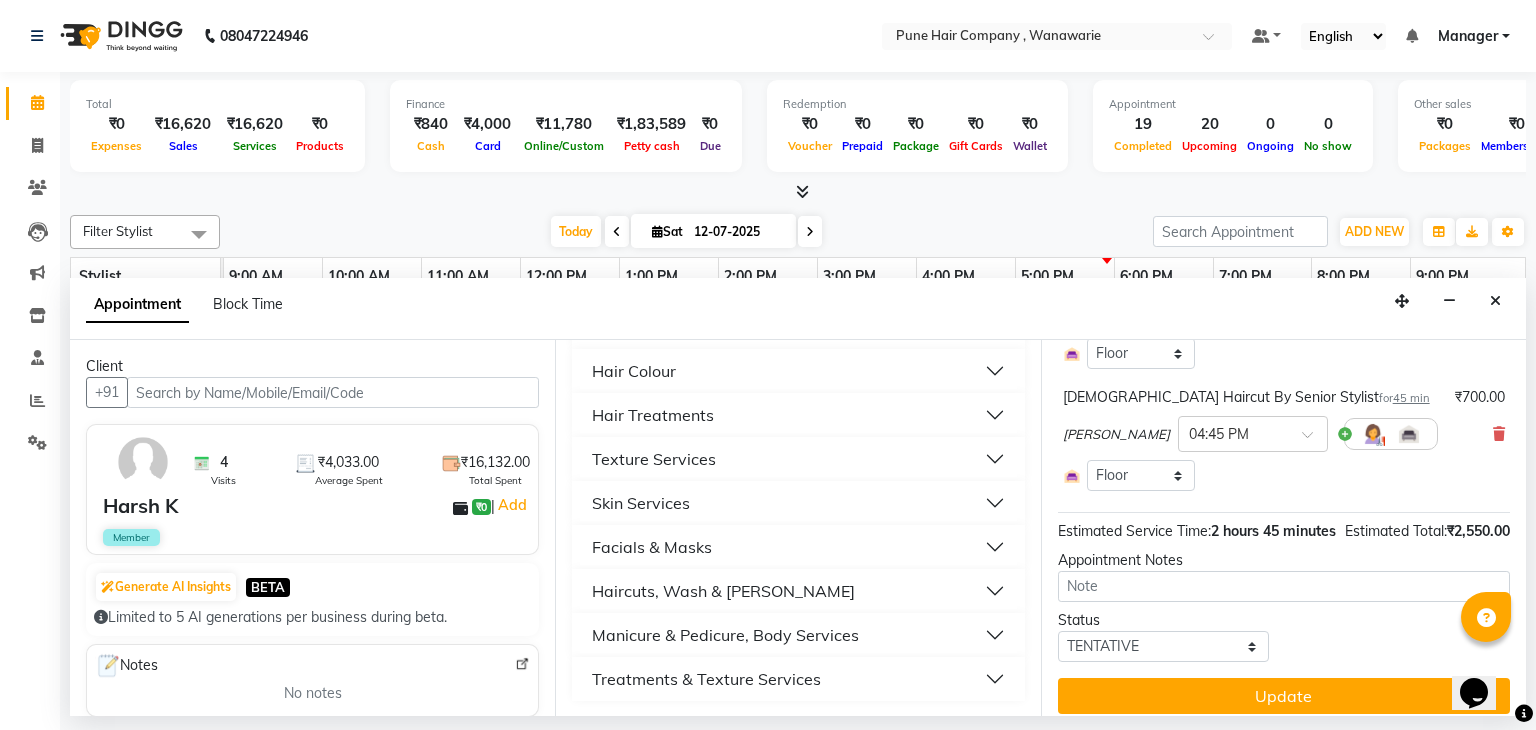 click on "Haircuts, Wash & [PERSON_NAME]" at bounding box center [723, 591] 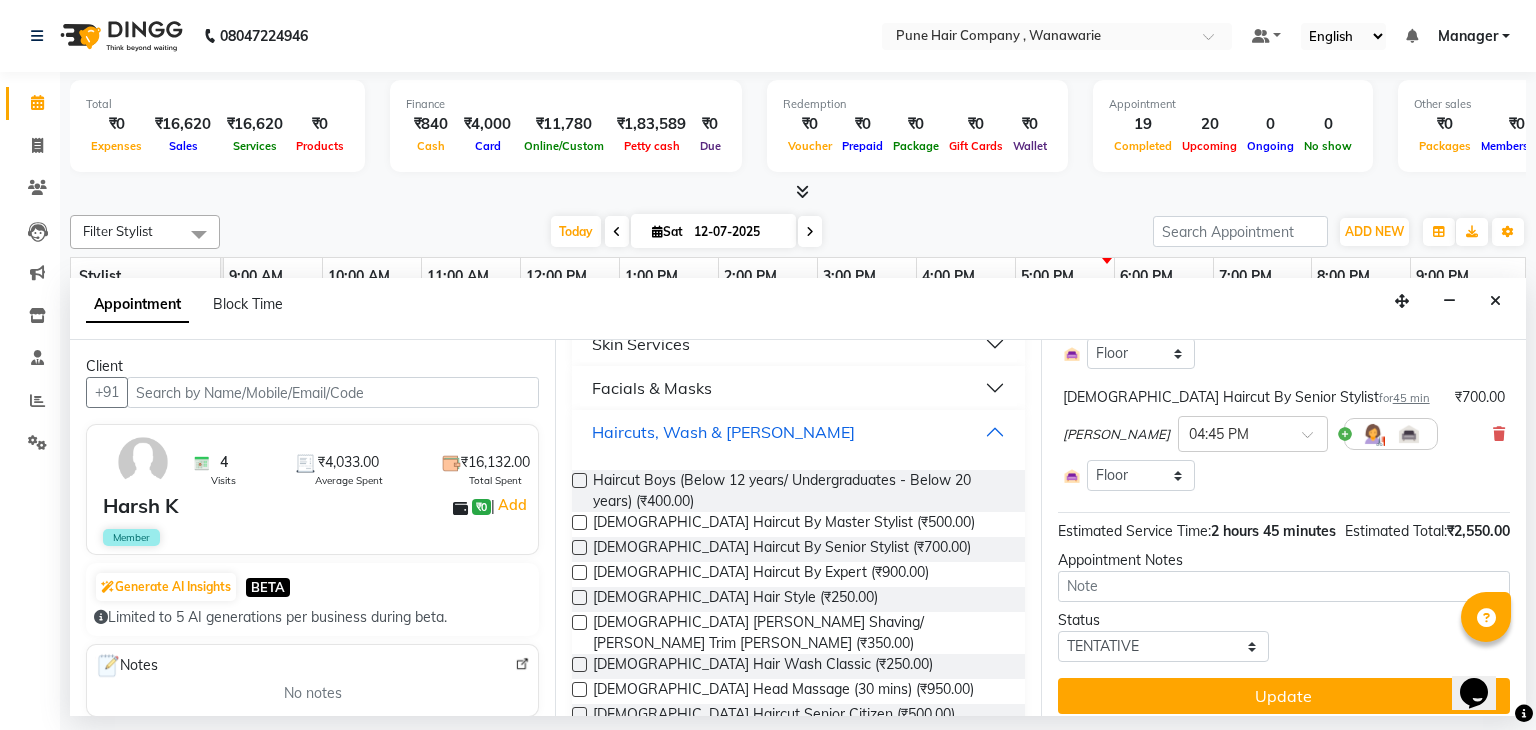 scroll, scrollTop: 825, scrollLeft: 0, axis: vertical 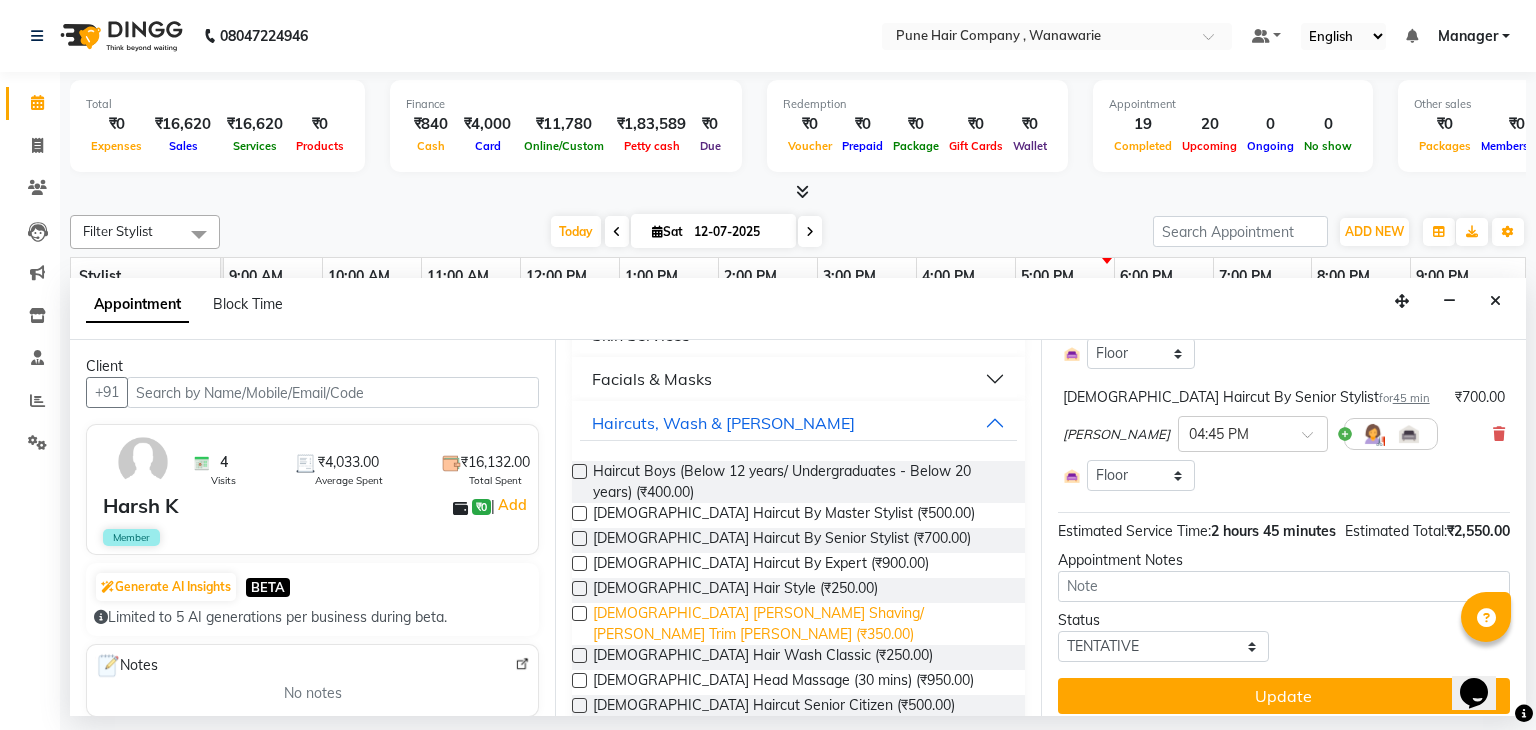 click on "Male Beard Shaving/ Beard Trim Beard (₹350.00)" at bounding box center [800, 624] 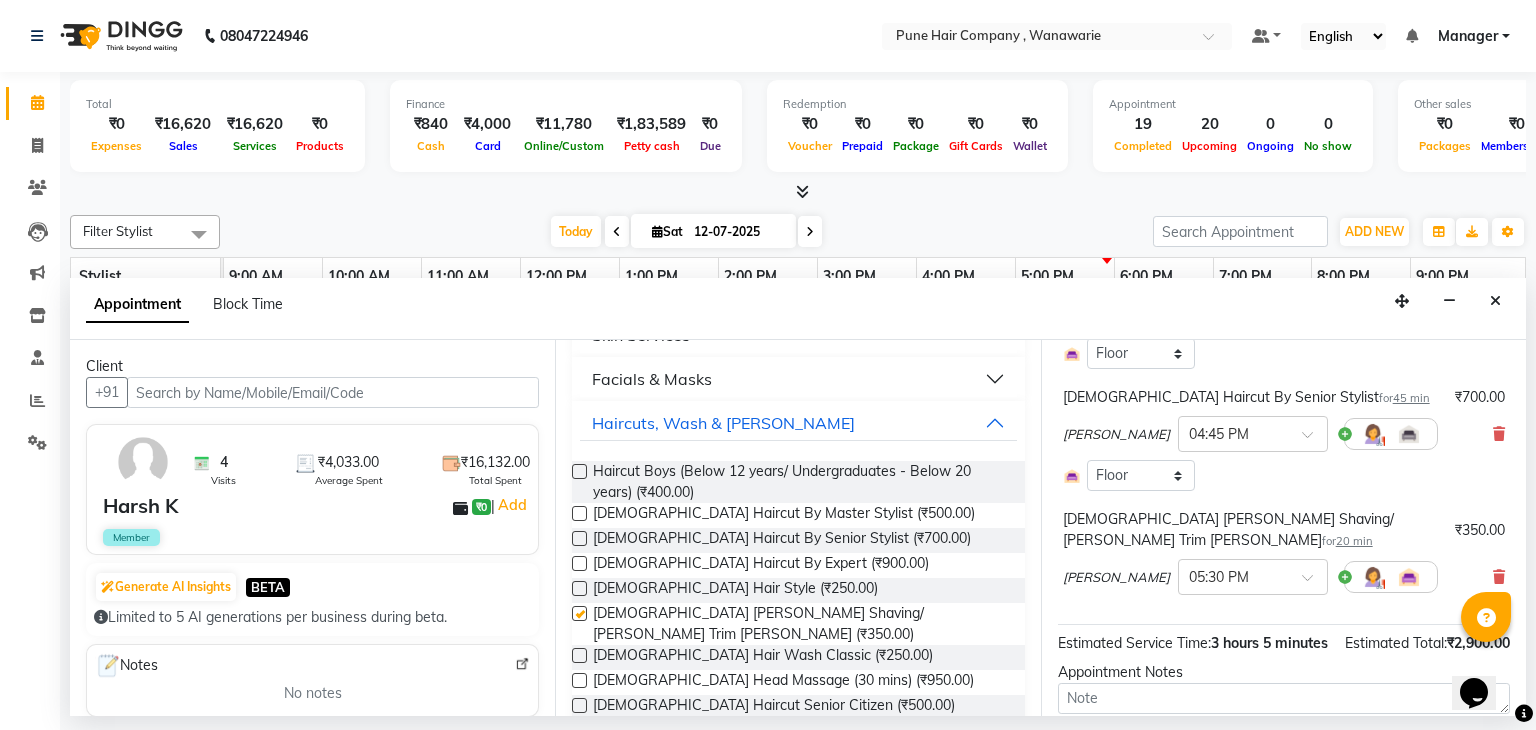 checkbox on "false" 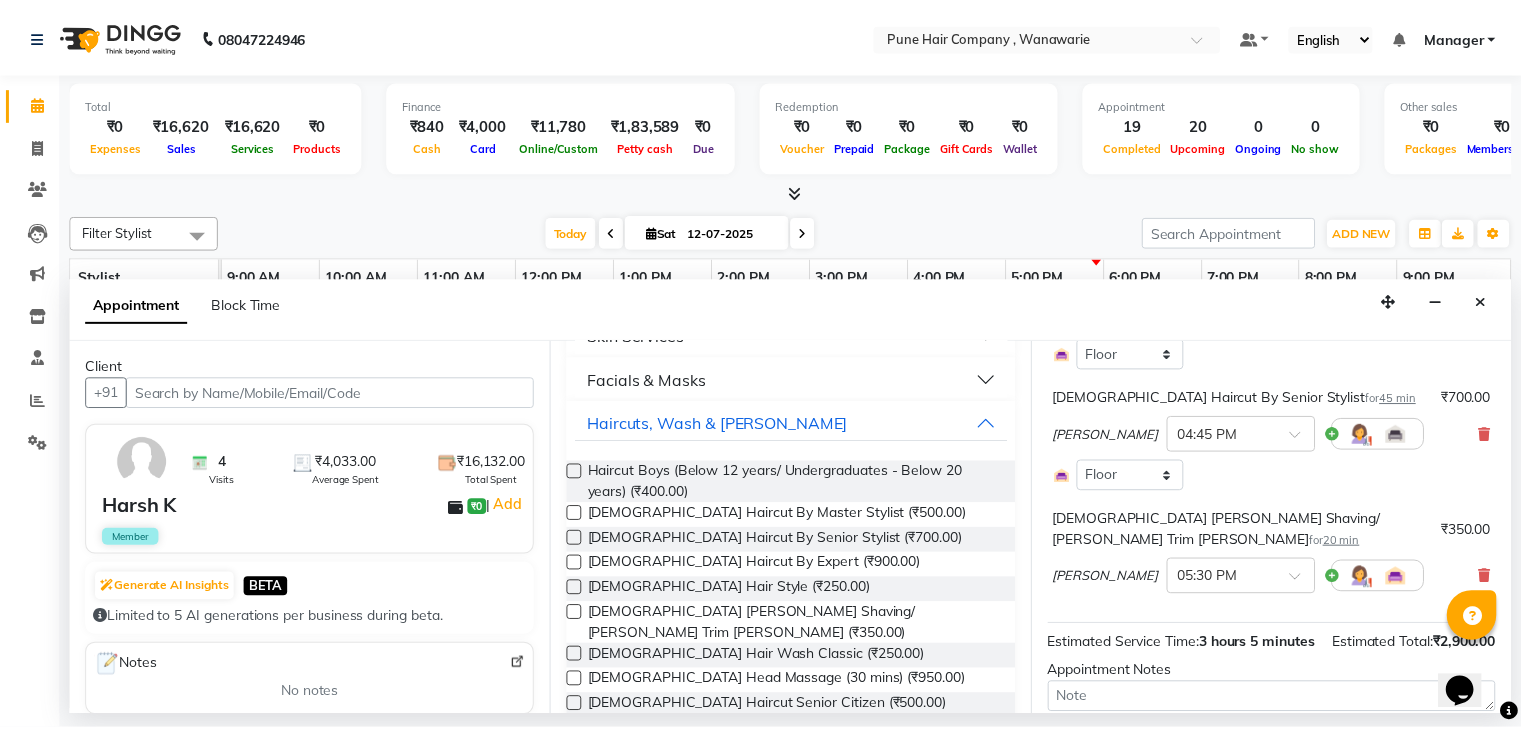scroll, scrollTop: 522, scrollLeft: 0, axis: vertical 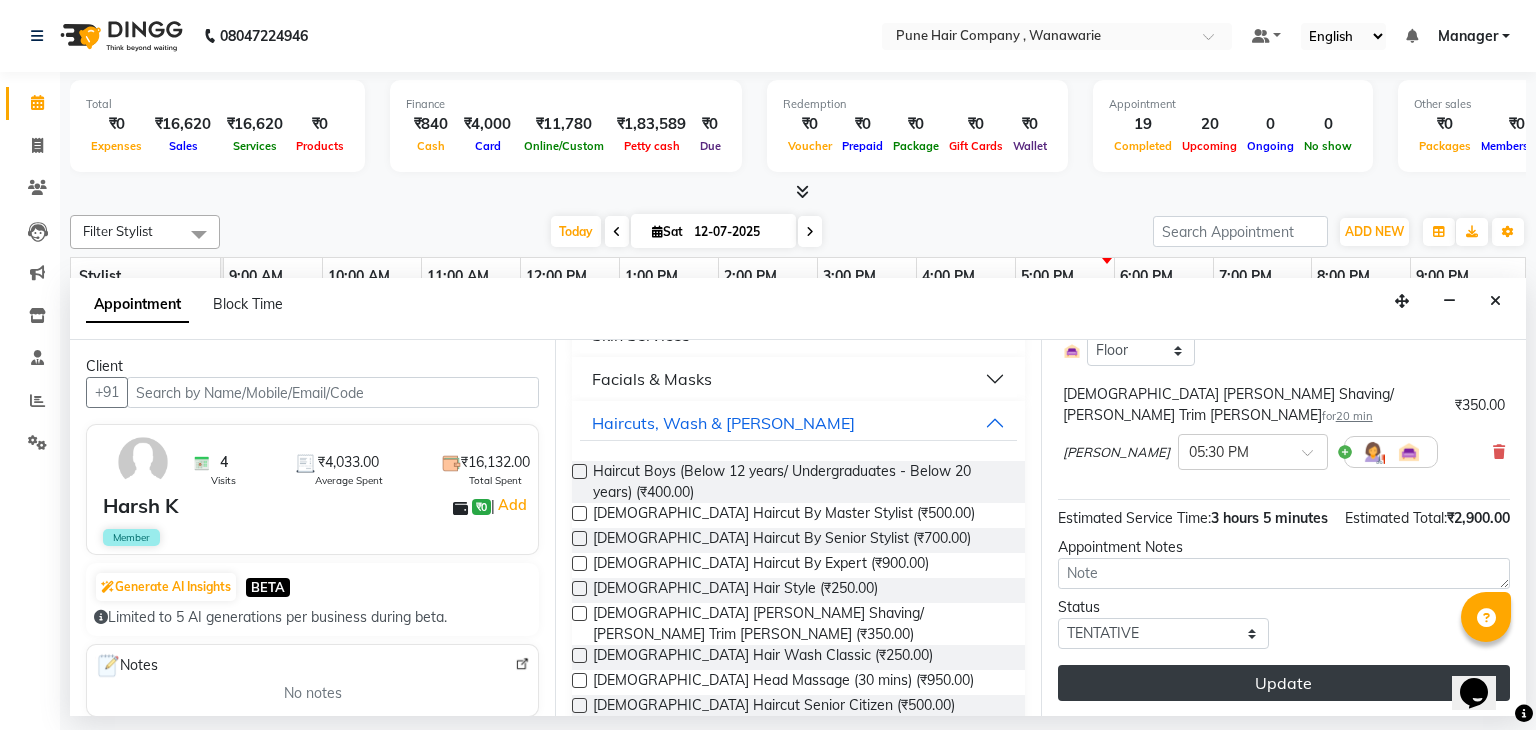 click on "Update" at bounding box center [1284, 683] 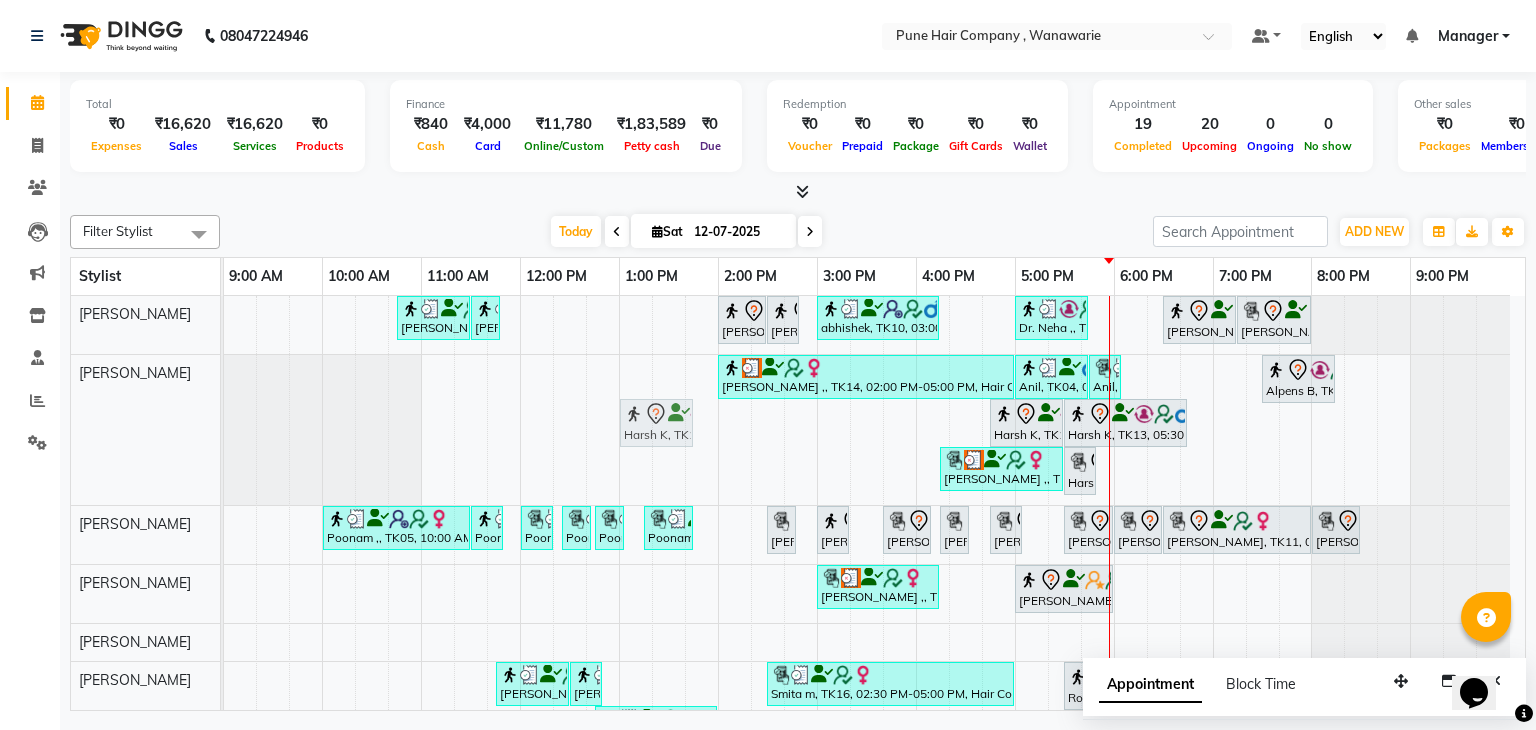 drag, startPoint x: 936, startPoint y: 431, endPoint x: 652, endPoint y: 378, distance: 288.9031 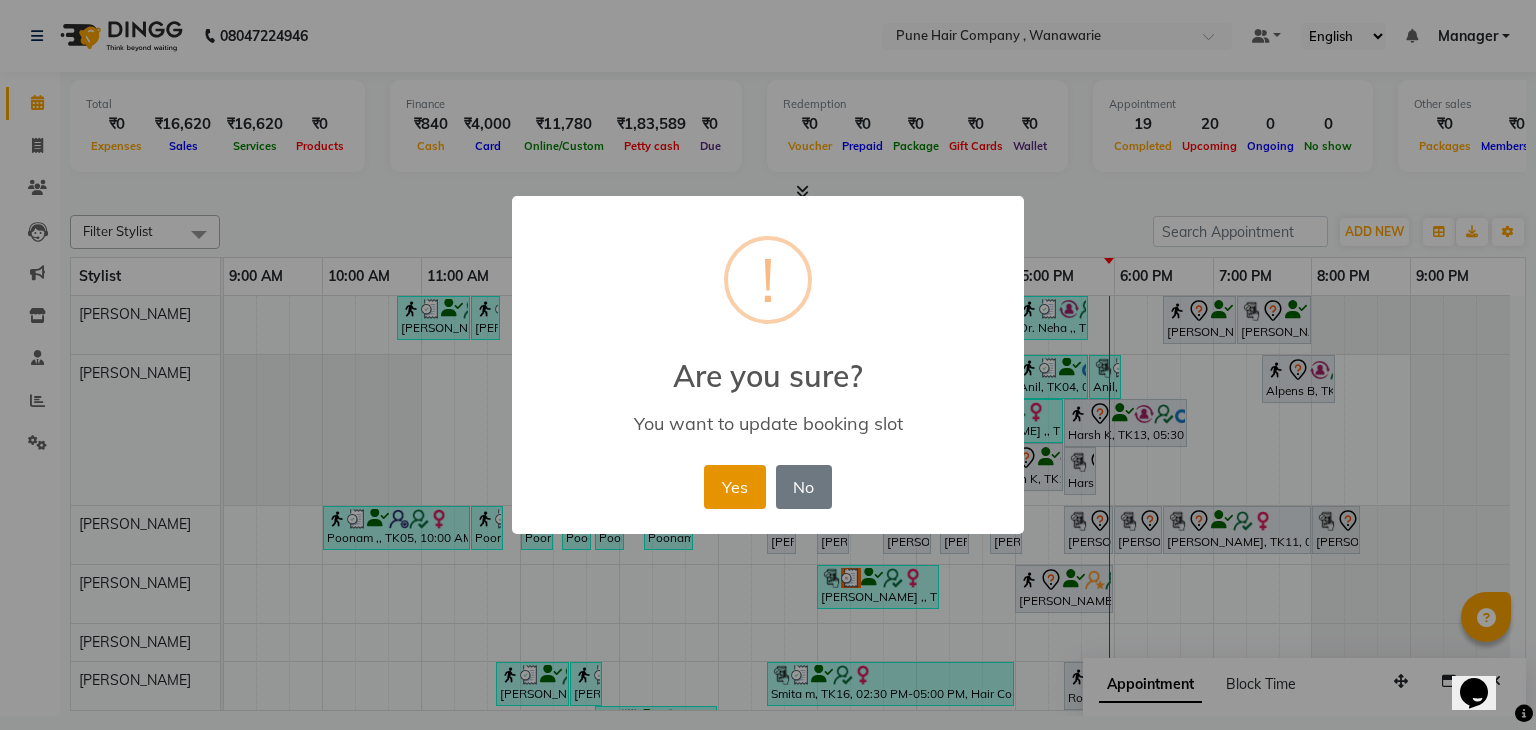 click on "Yes" at bounding box center [734, 487] 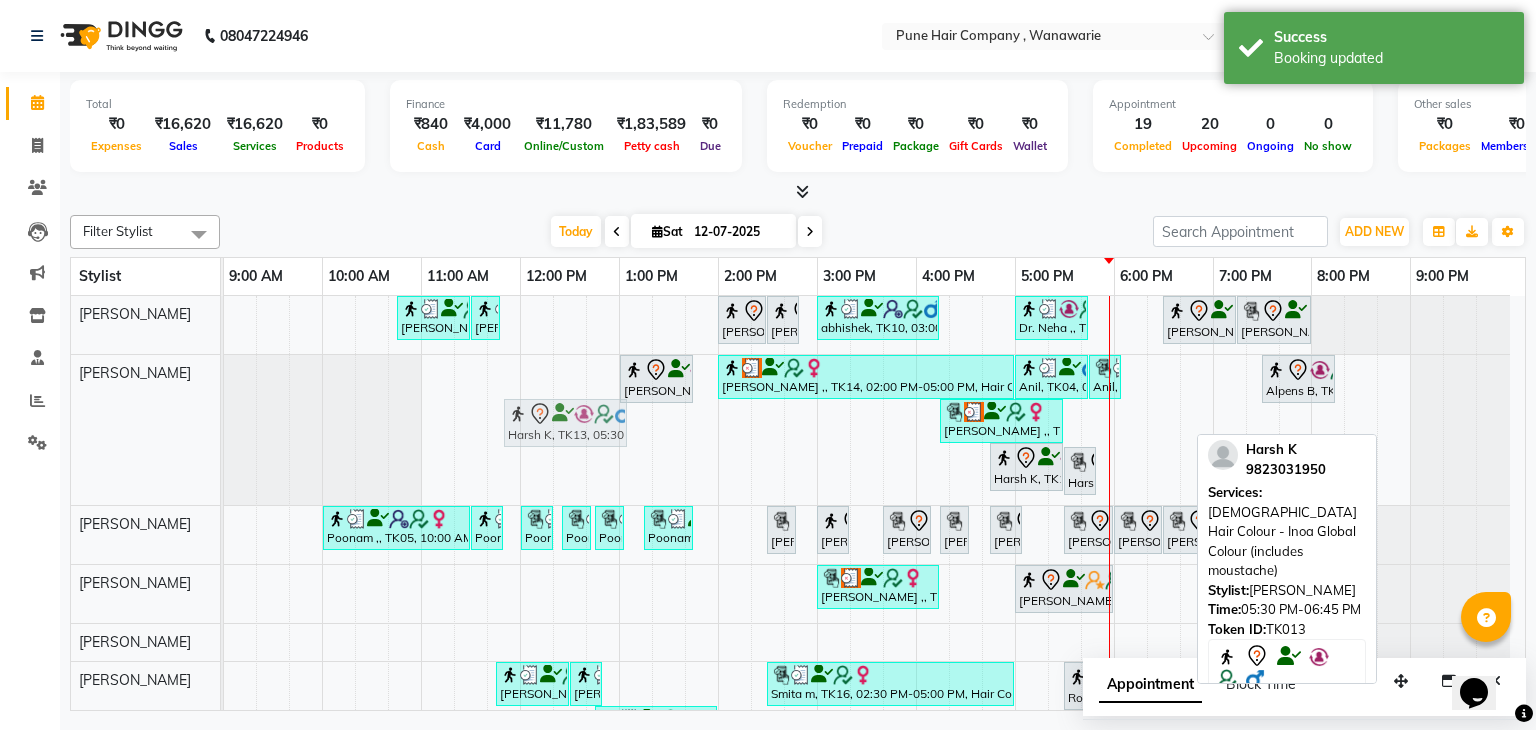 drag, startPoint x: 1093, startPoint y: 427, endPoint x: 528, endPoint y: 426, distance: 565.00085 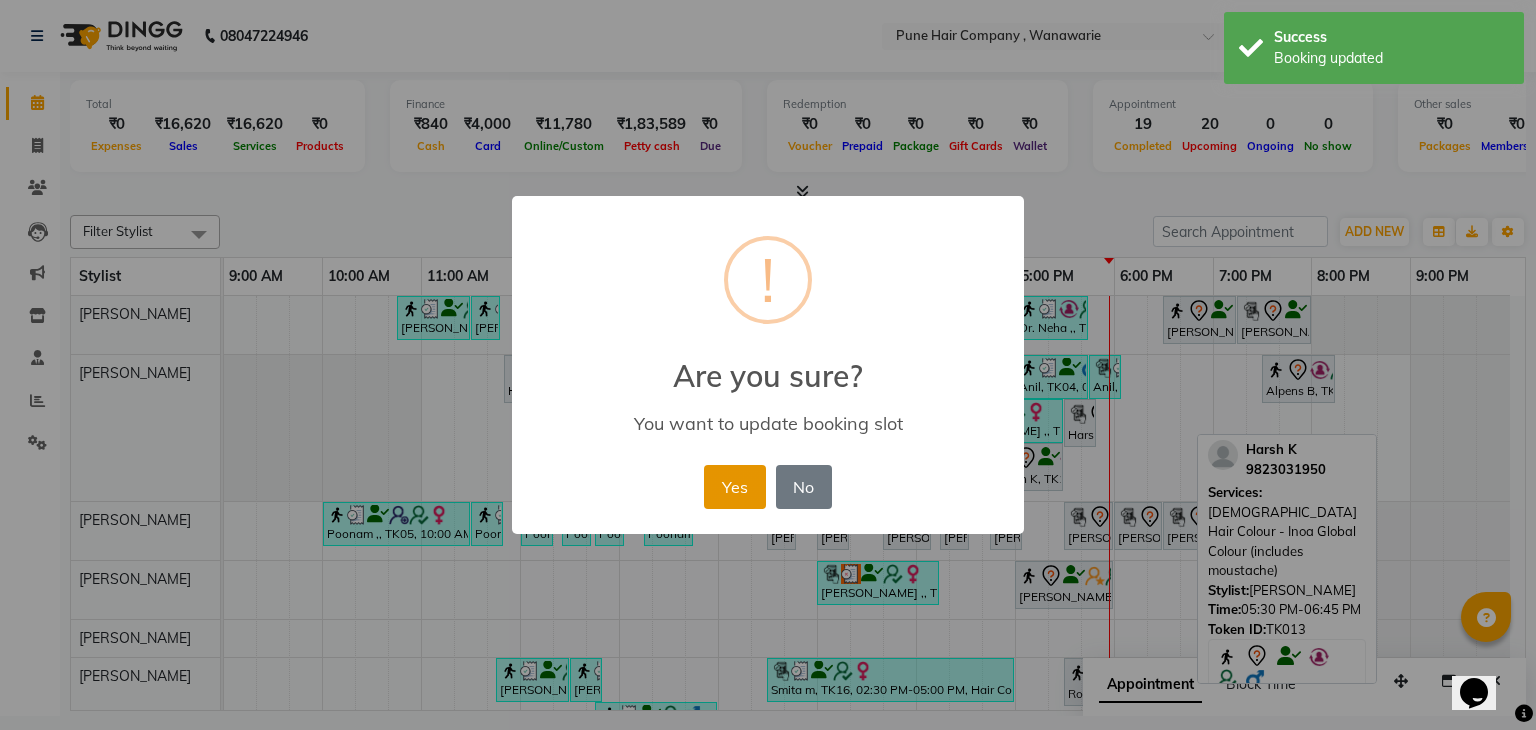 click on "Yes" at bounding box center (734, 487) 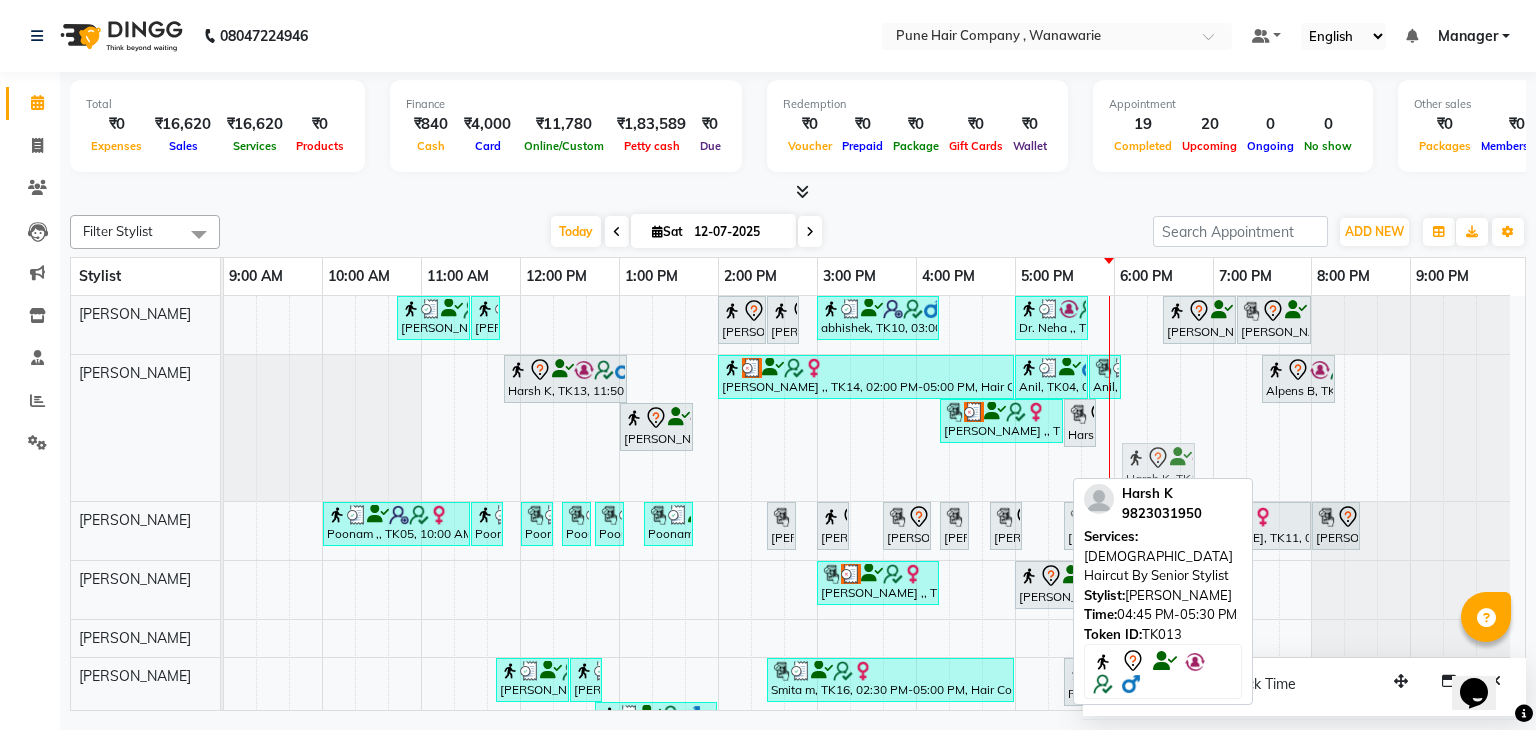 drag, startPoint x: 1030, startPoint y: 470, endPoint x: 1148, endPoint y: 374, distance: 152.11838 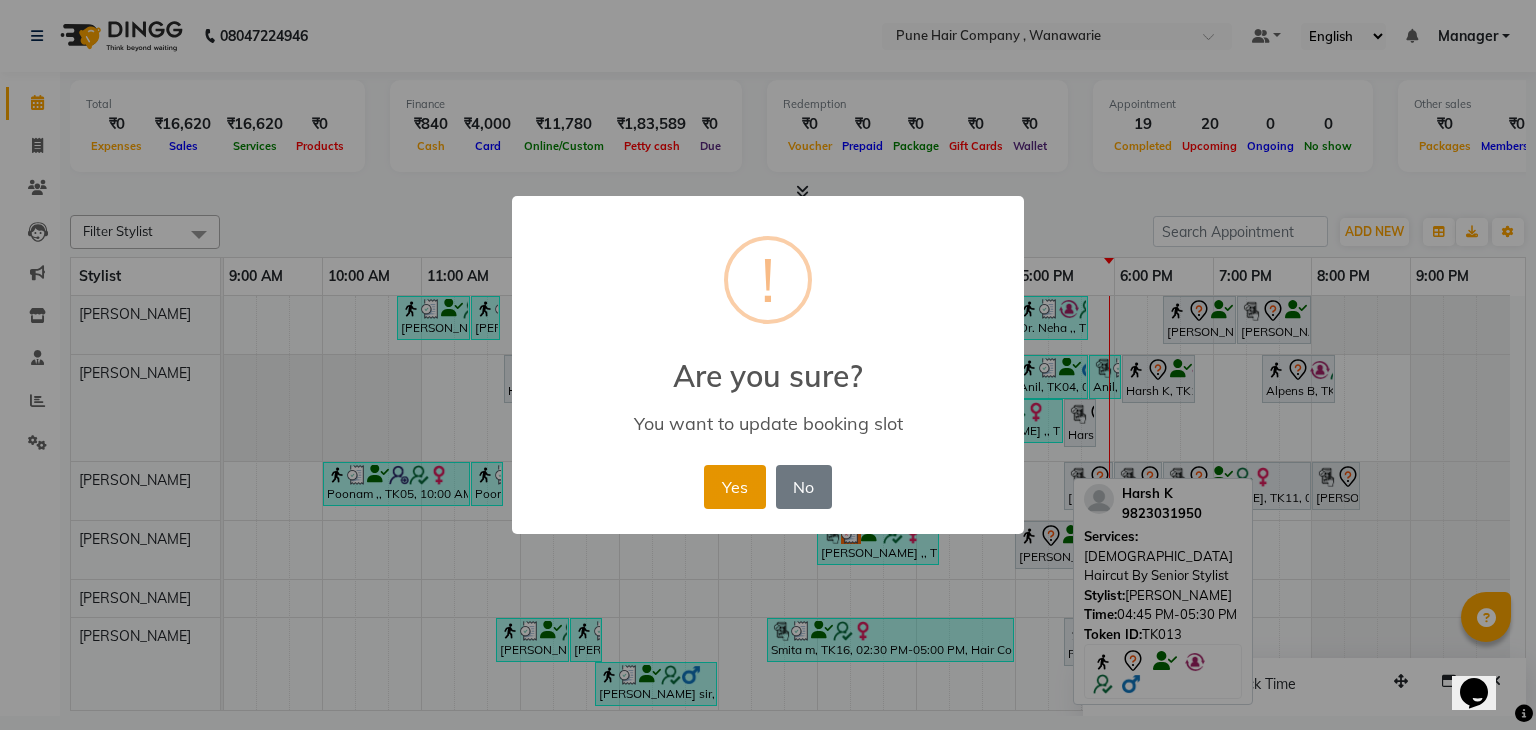click on "Yes" at bounding box center [734, 487] 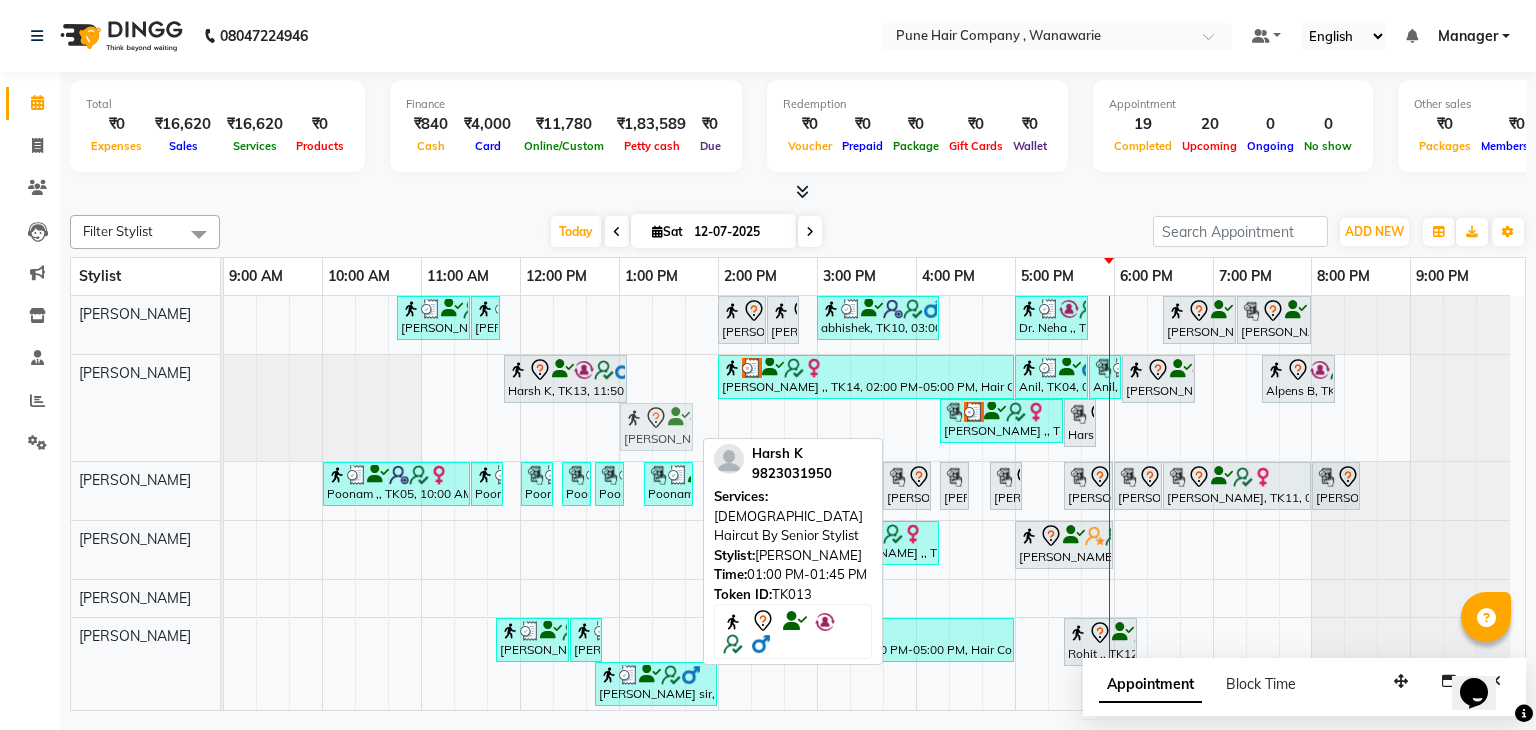 drag, startPoint x: 637, startPoint y: 437, endPoint x: 652, endPoint y: 433, distance: 15.524175 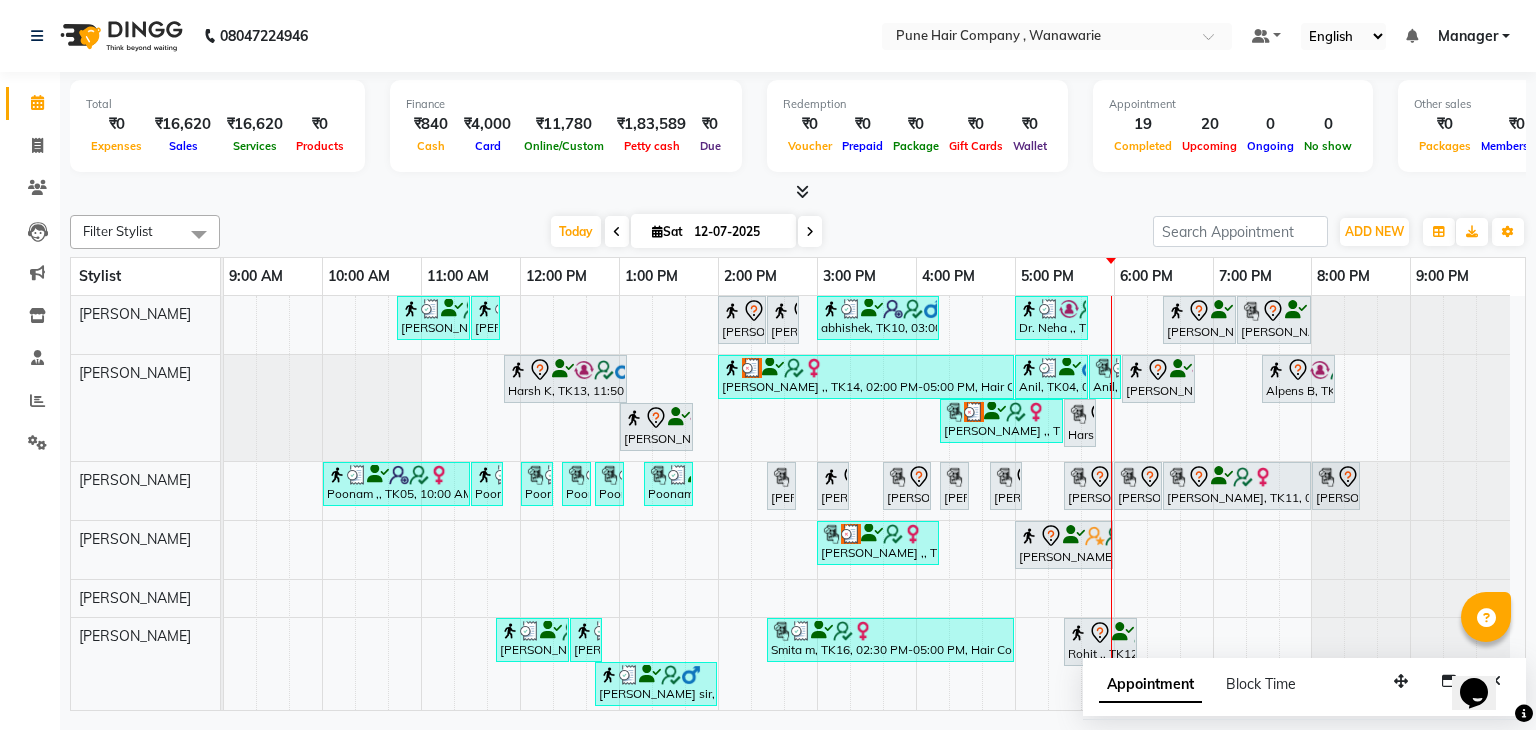 click on "Today  Sat 12-07-2025" at bounding box center (686, 232) 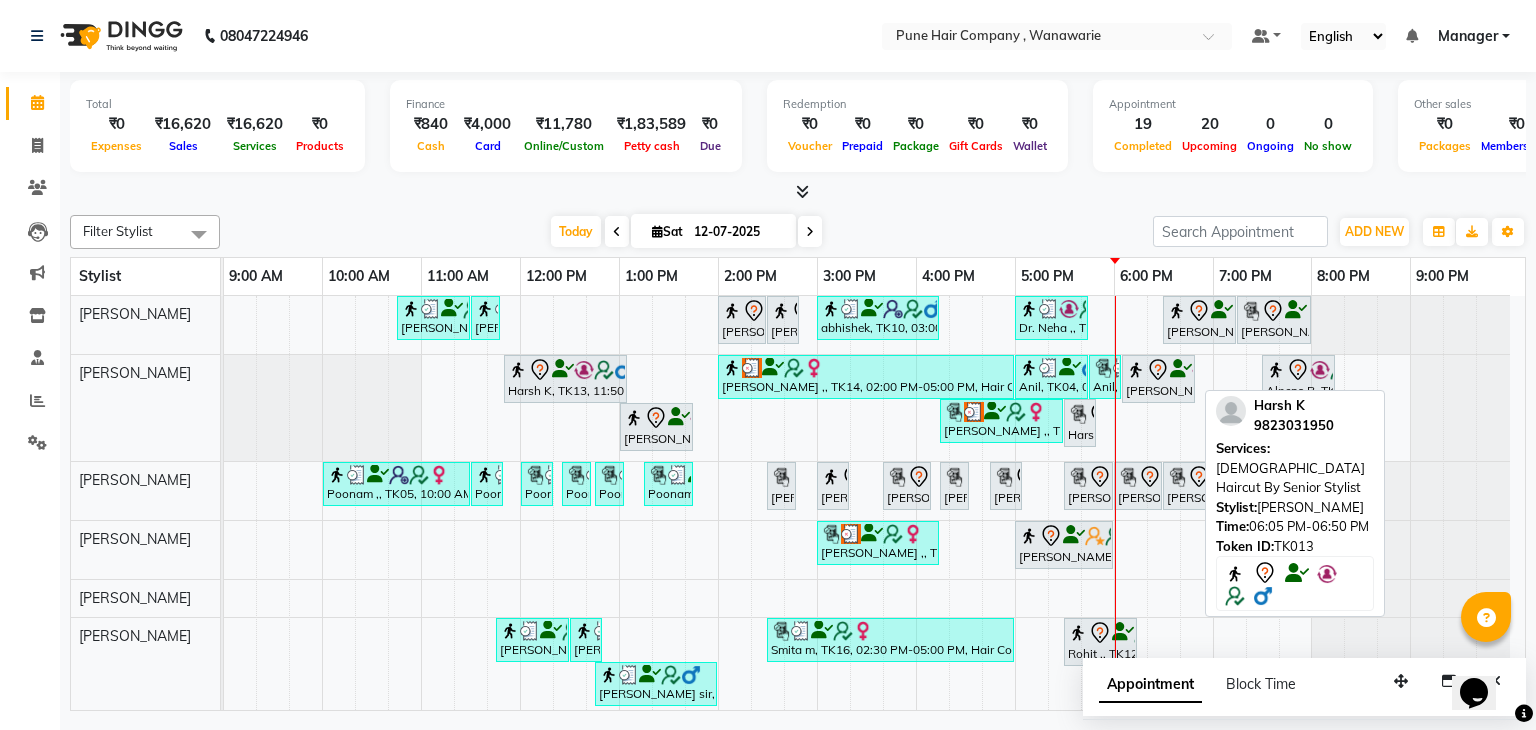 click on "[PERSON_NAME], TK13, 06:05 PM-06:50 PM, [DEMOGRAPHIC_DATA] Haircut By Senior Stylist" at bounding box center [1158, 379] 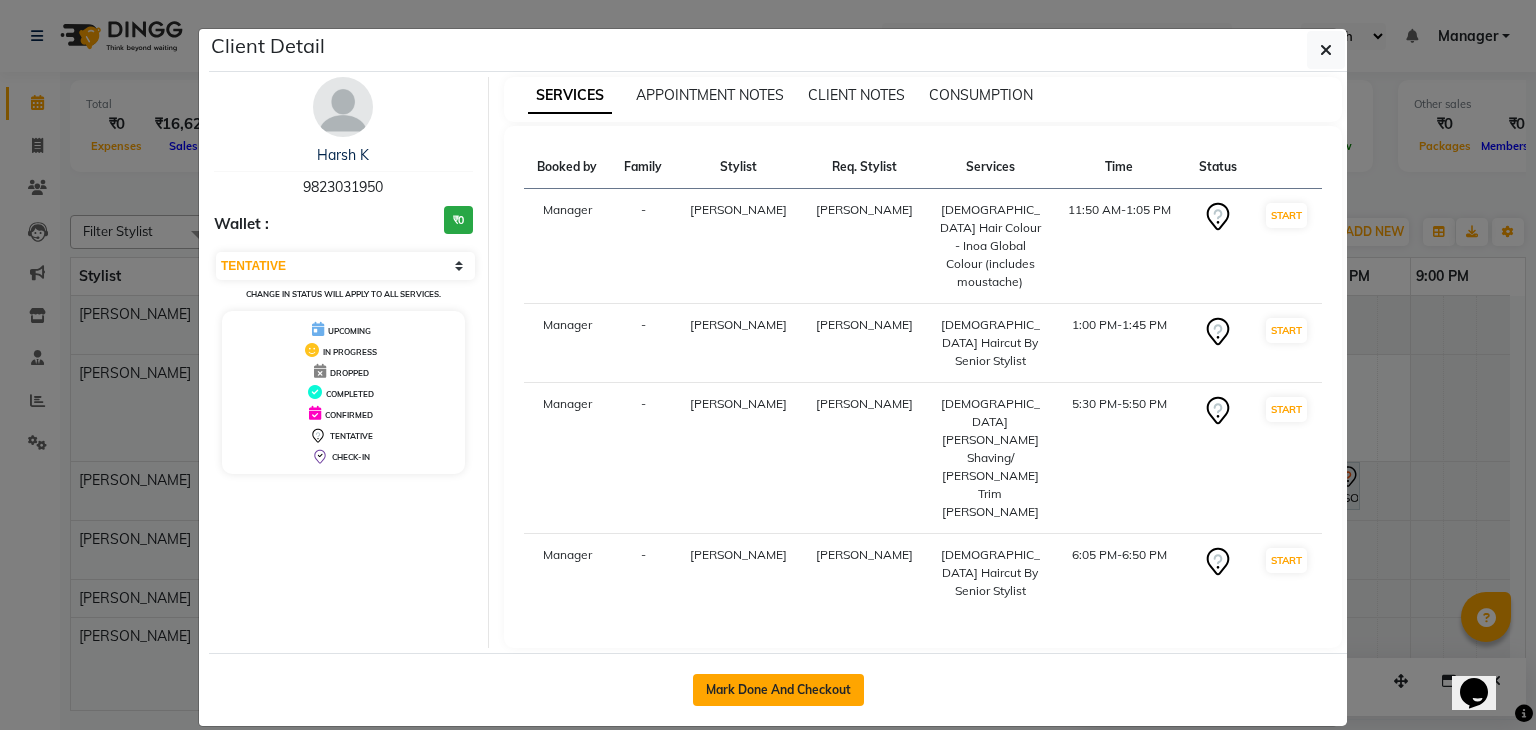 click on "Mark Done And Checkout" 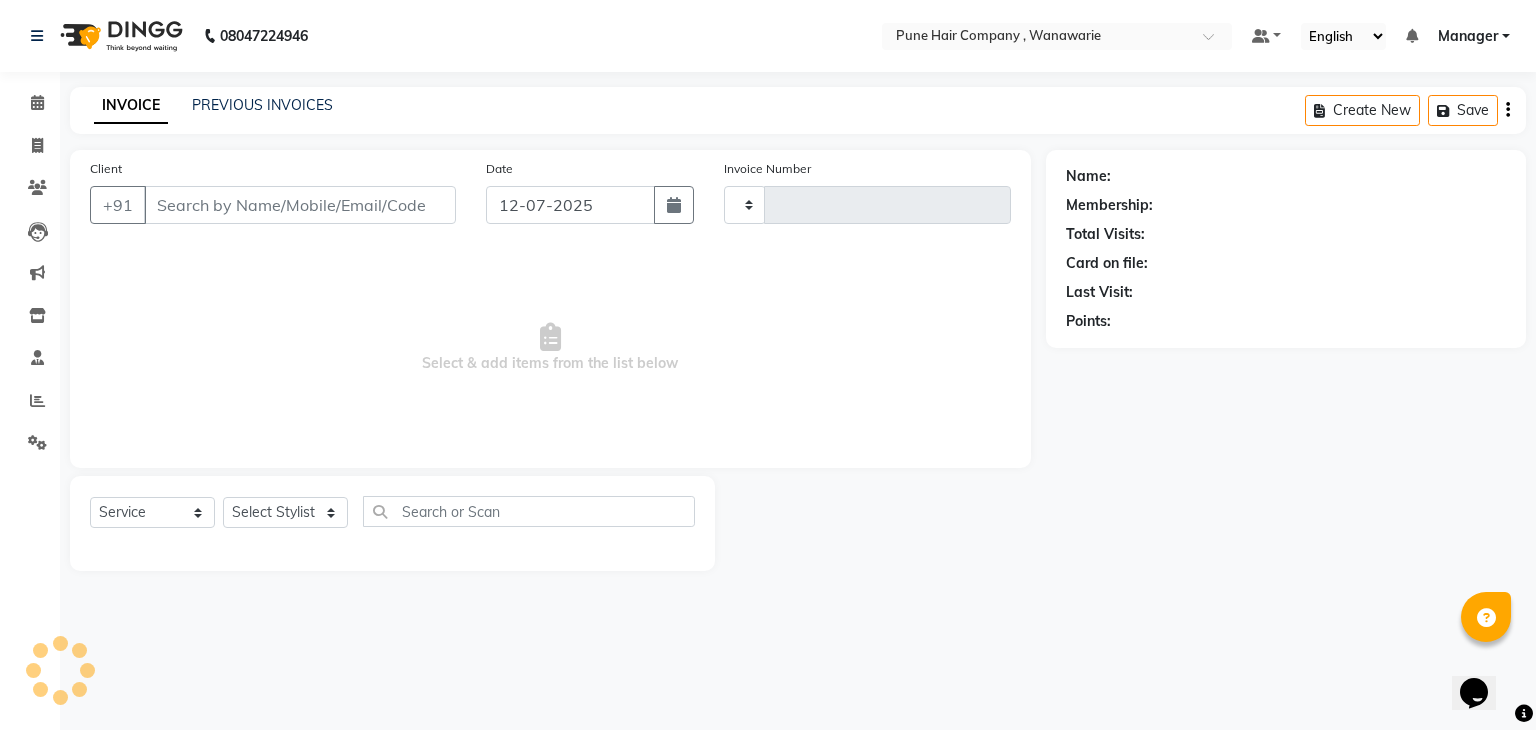type on "1108" 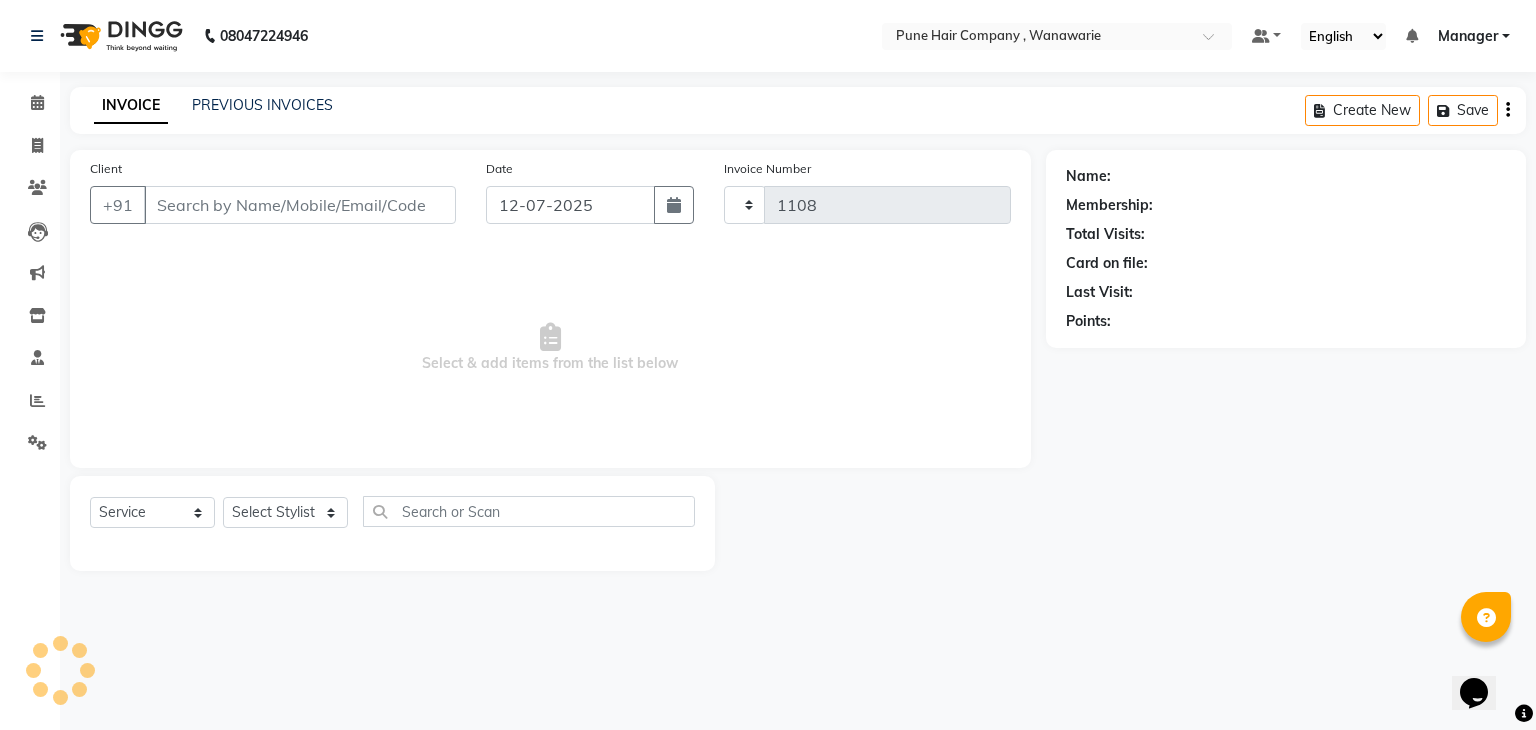 select on "8072" 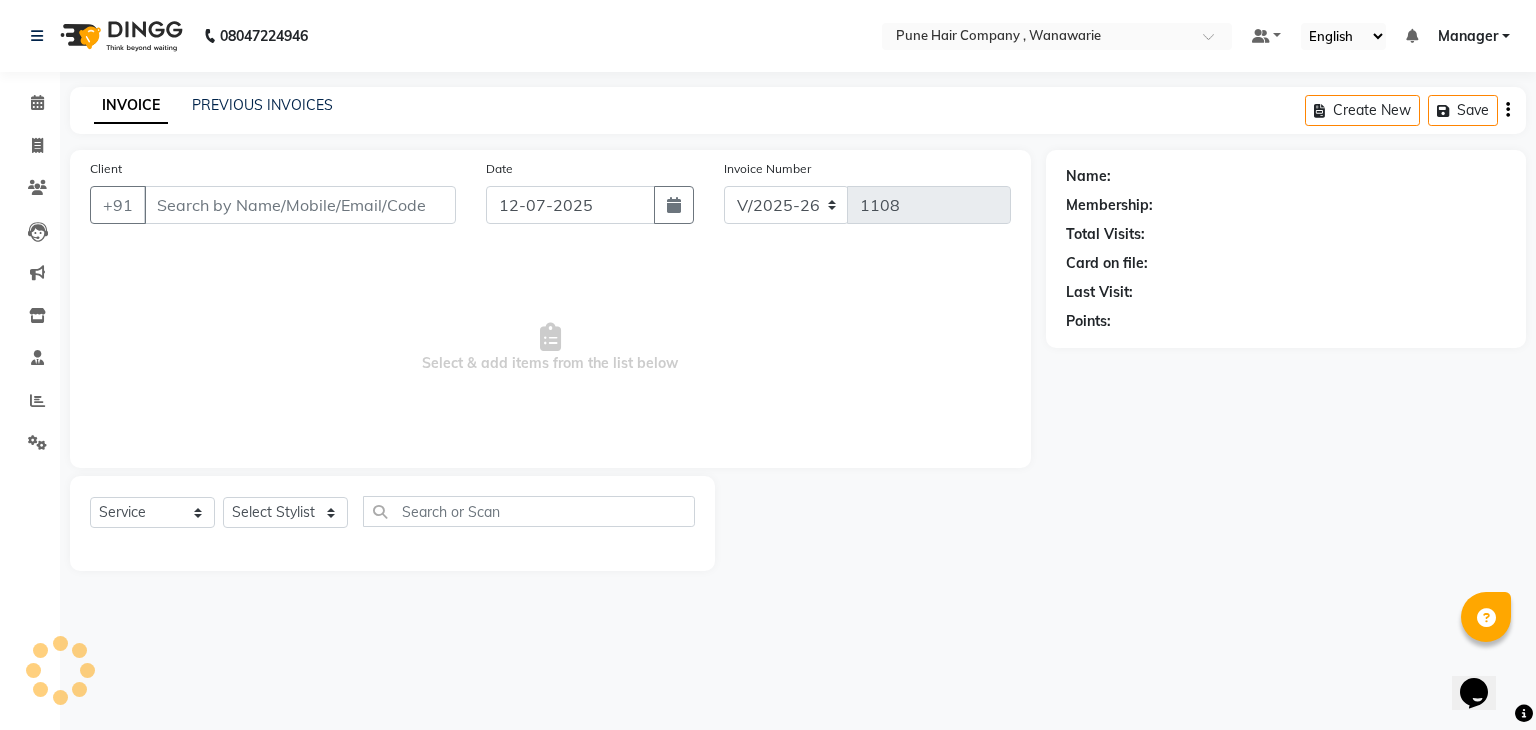 type on "9823031950" 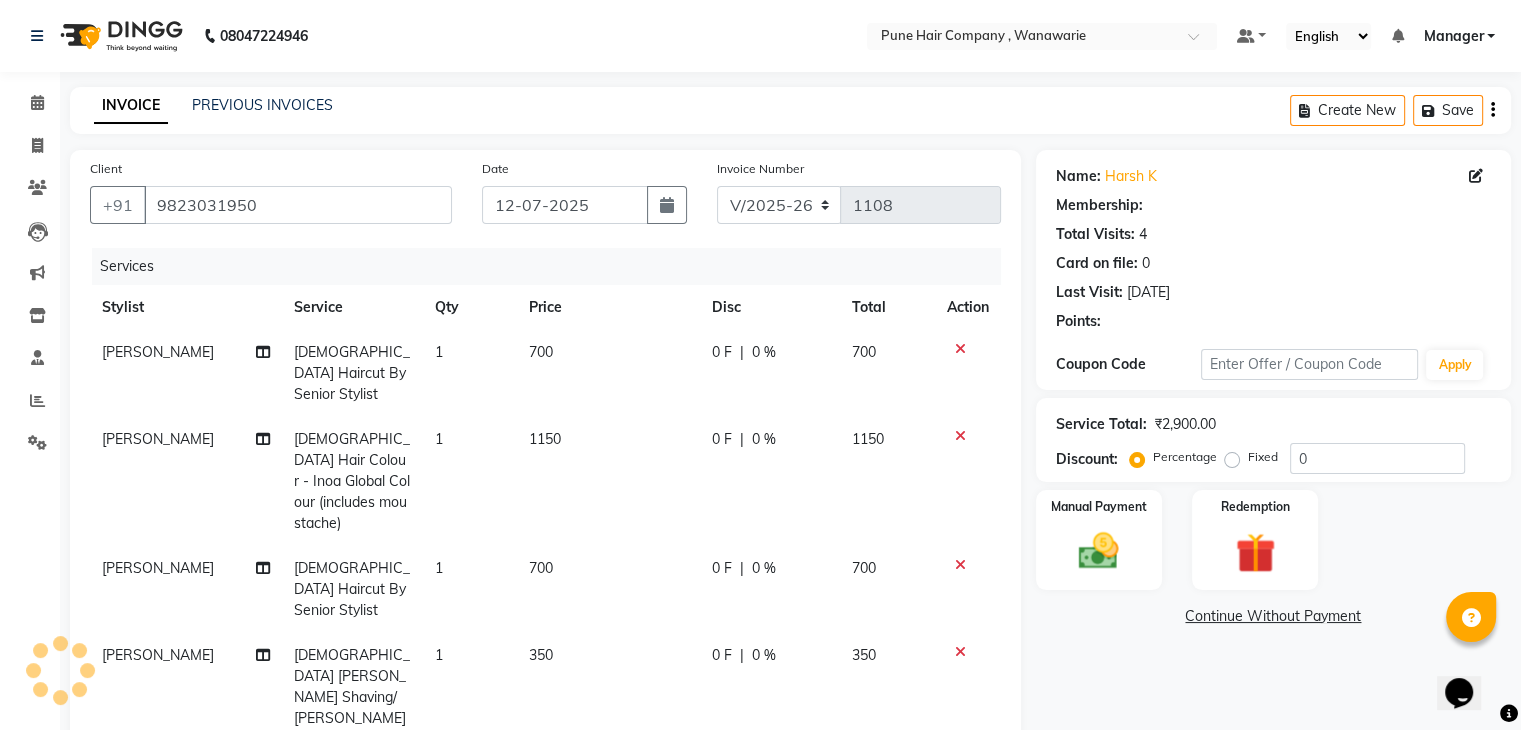select on "1: Object" 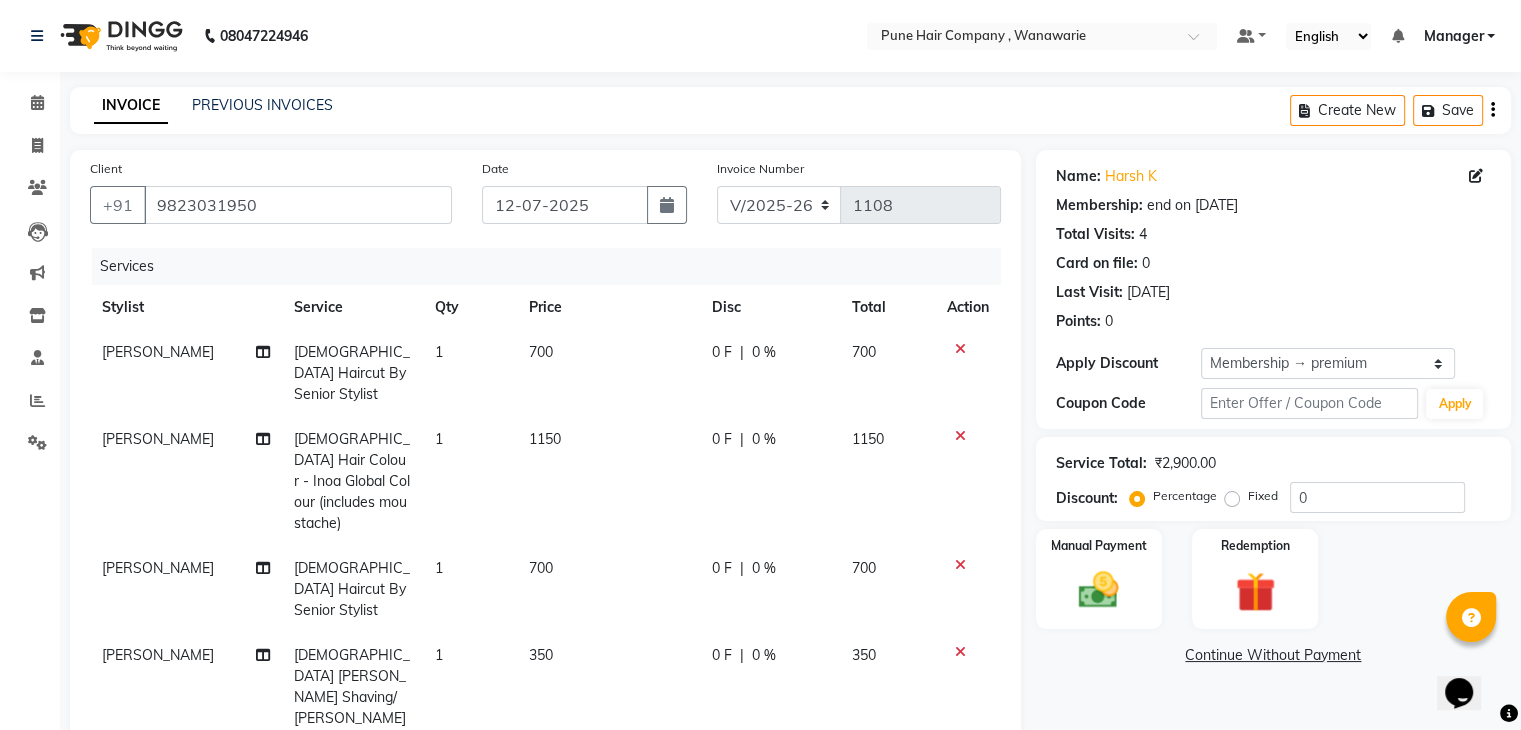 type on "20" 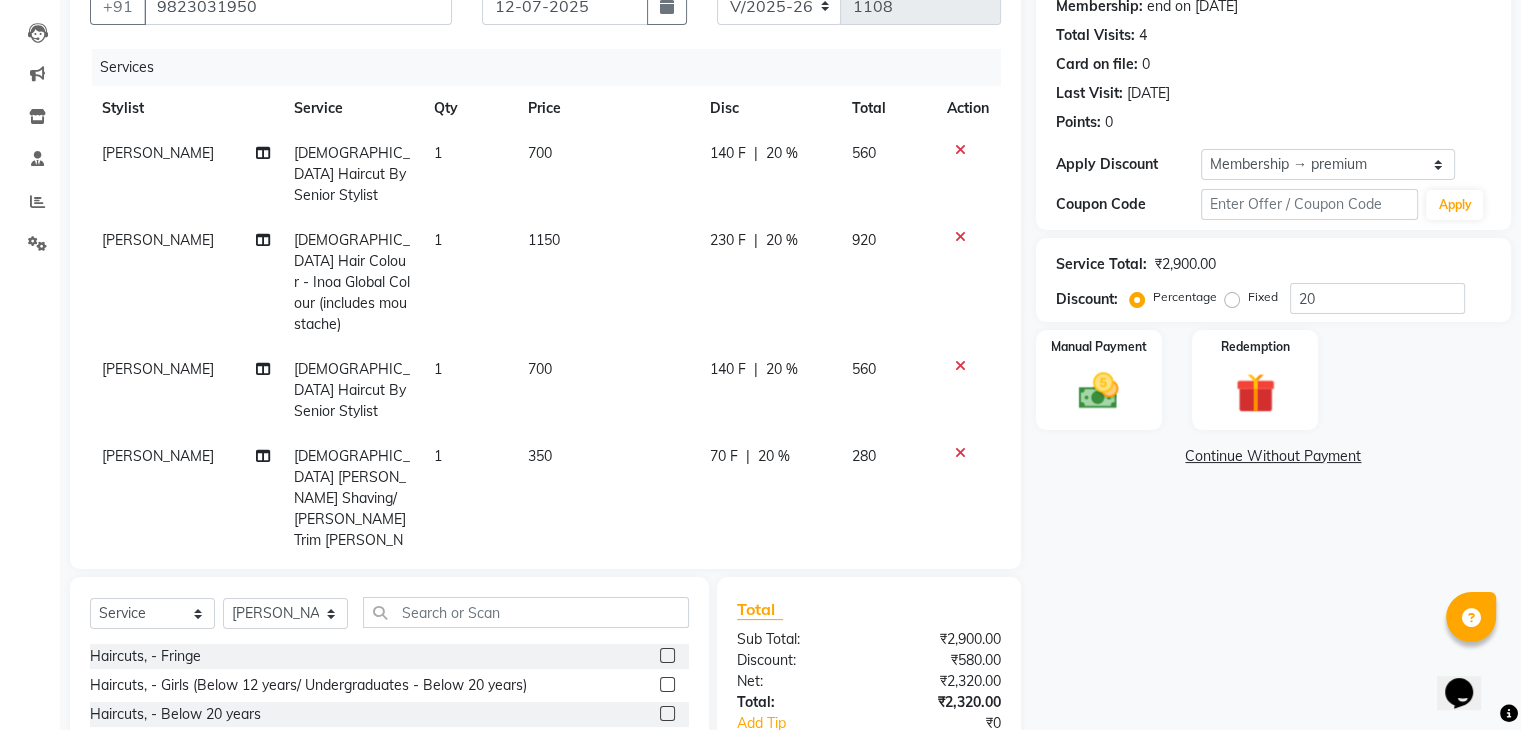 scroll, scrollTop: 312, scrollLeft: 0, axis: vertical 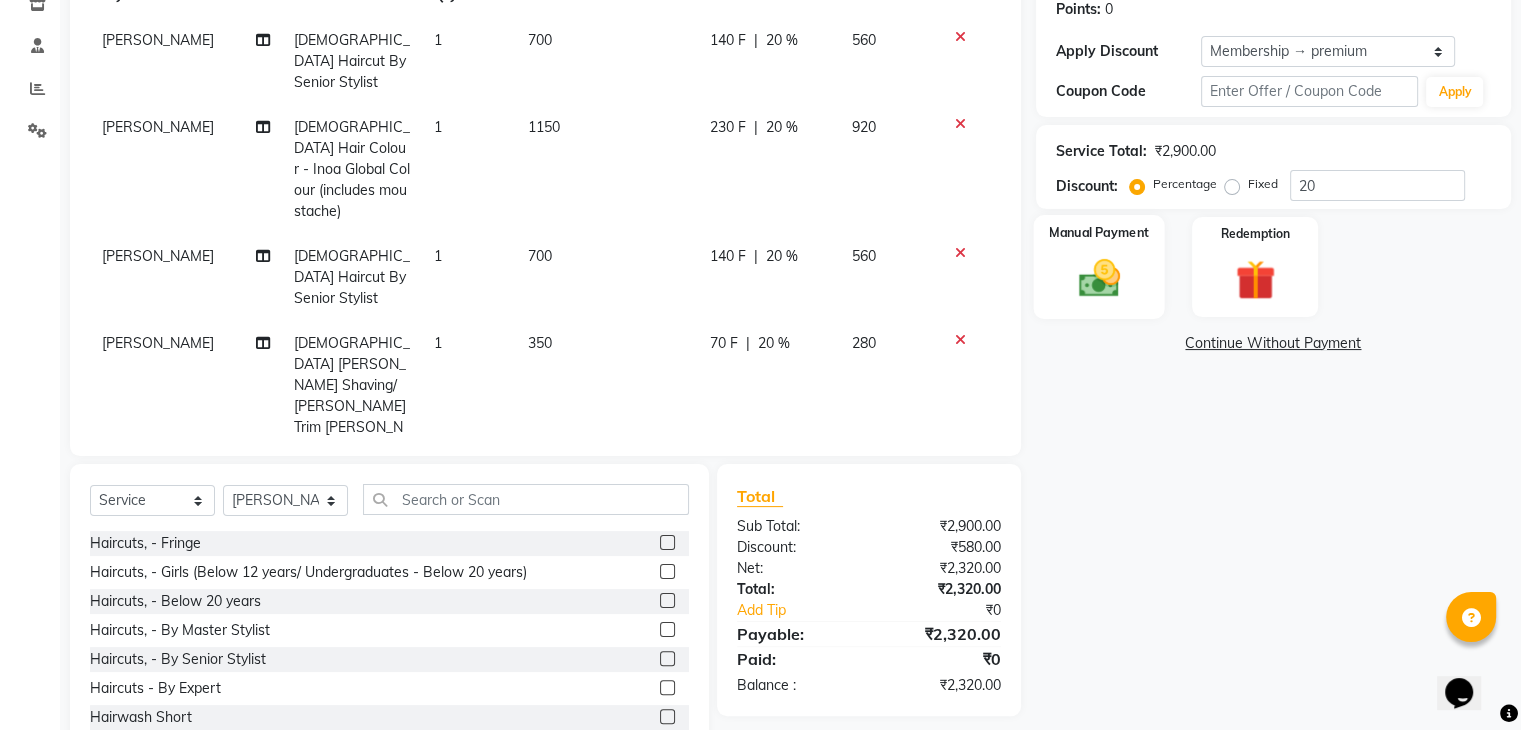 click 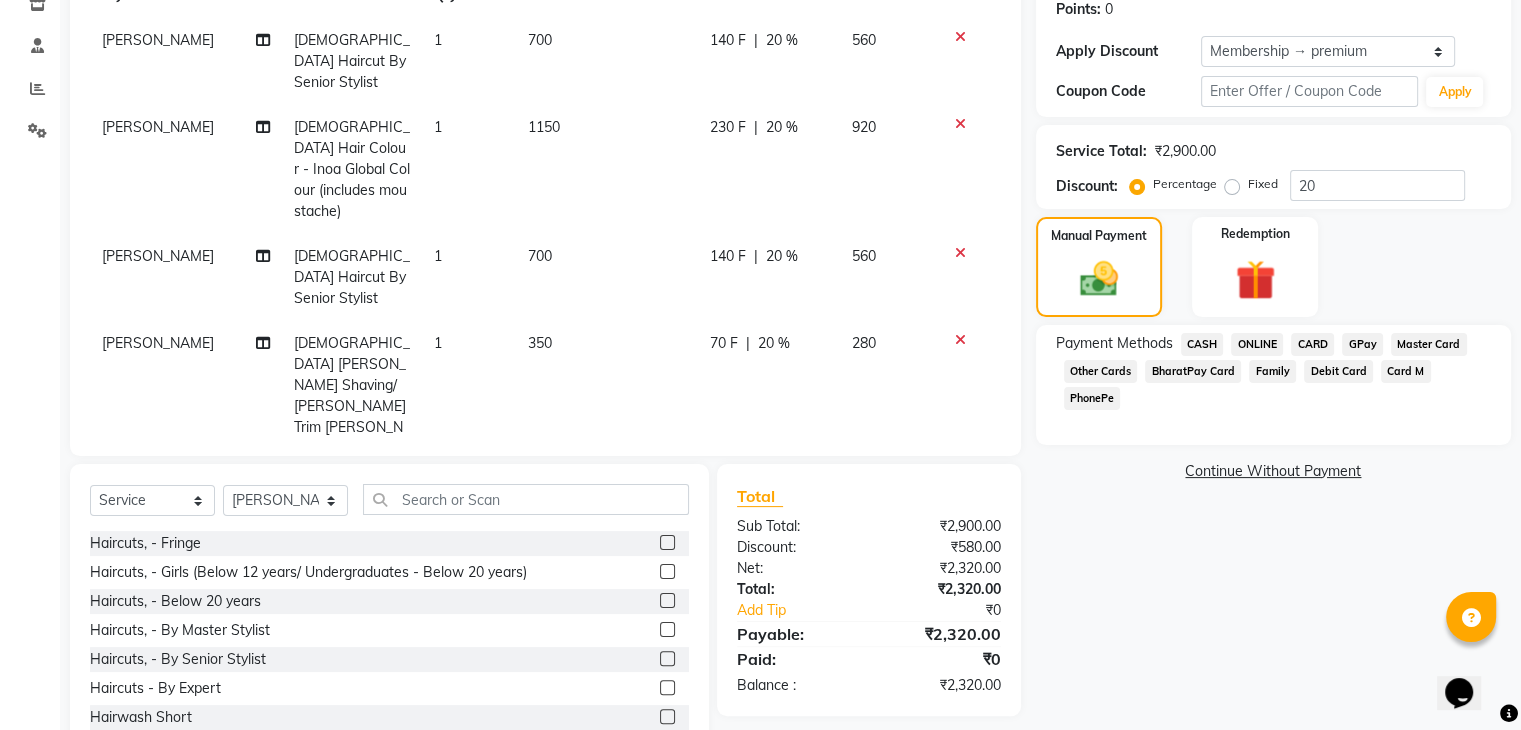 click on "GPay" 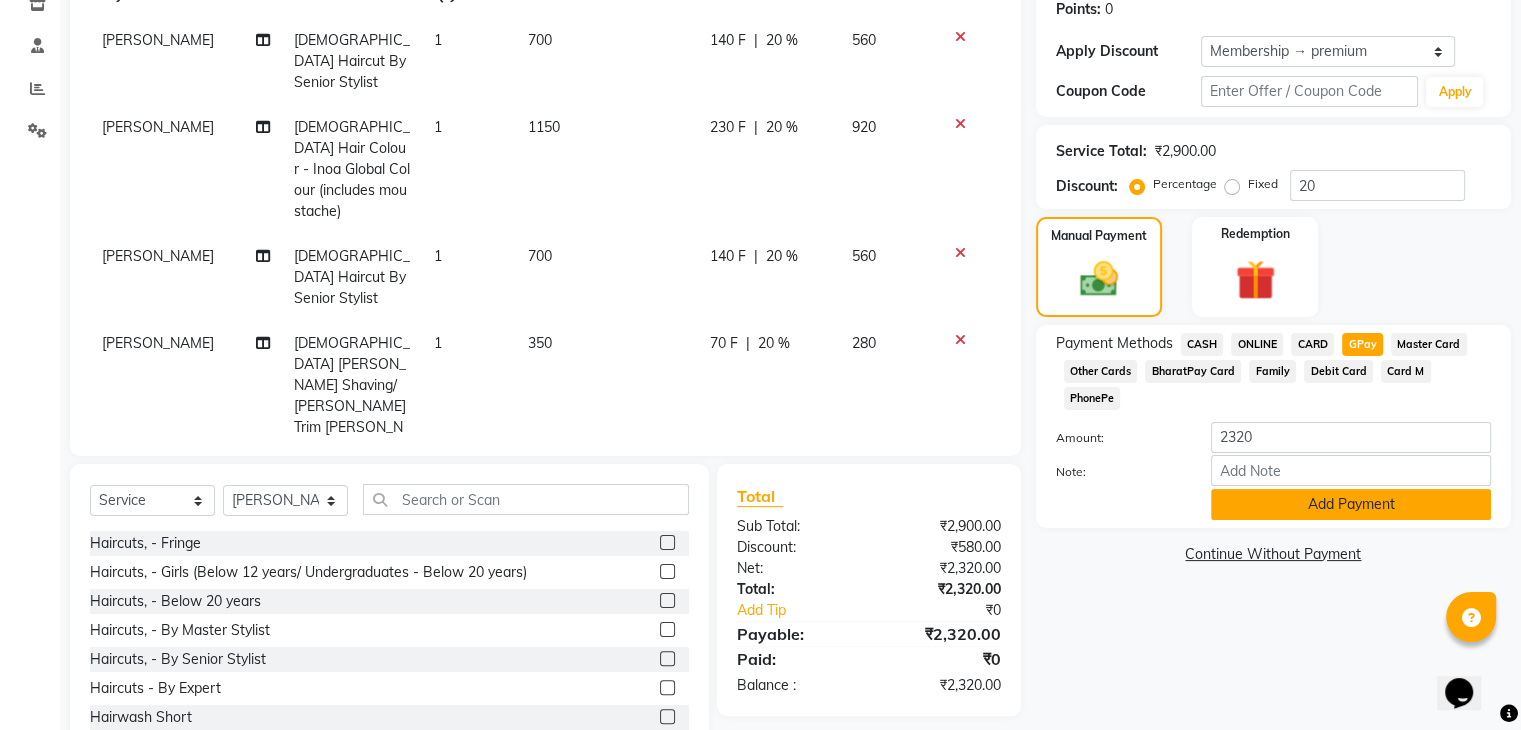 click on "Add Payment" 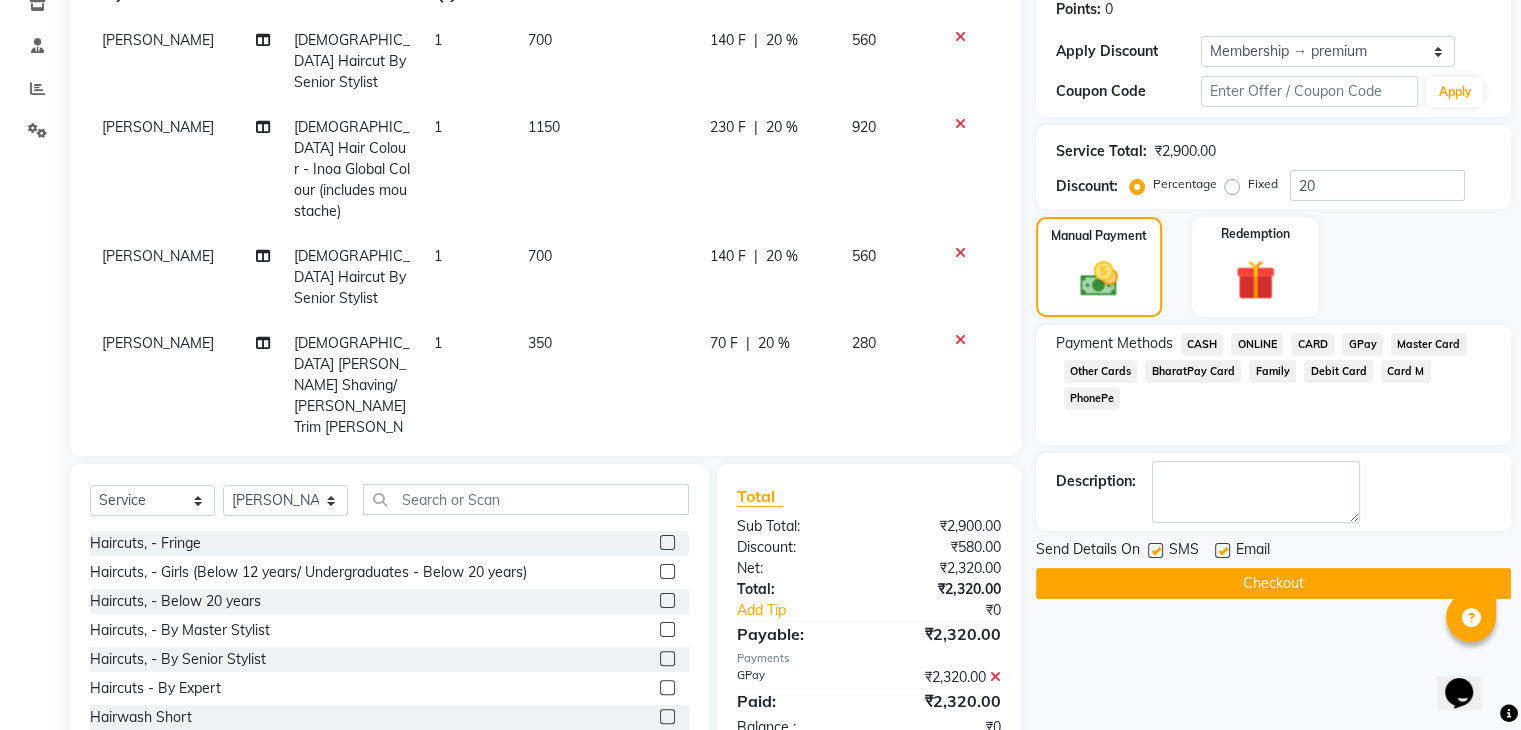 click on "Checkout" 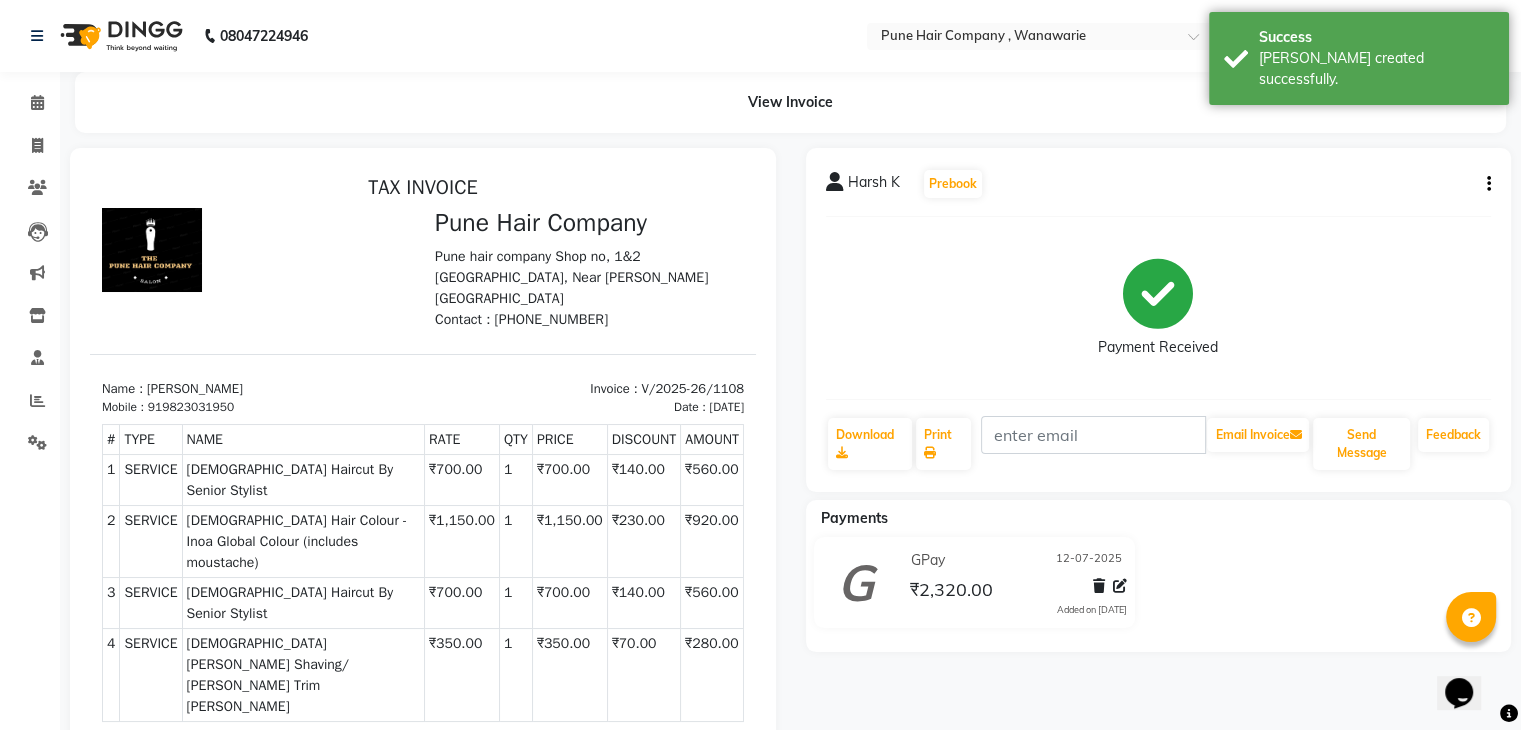 scroll, scrollTop: 0, scrollLeft: 0, axis: both 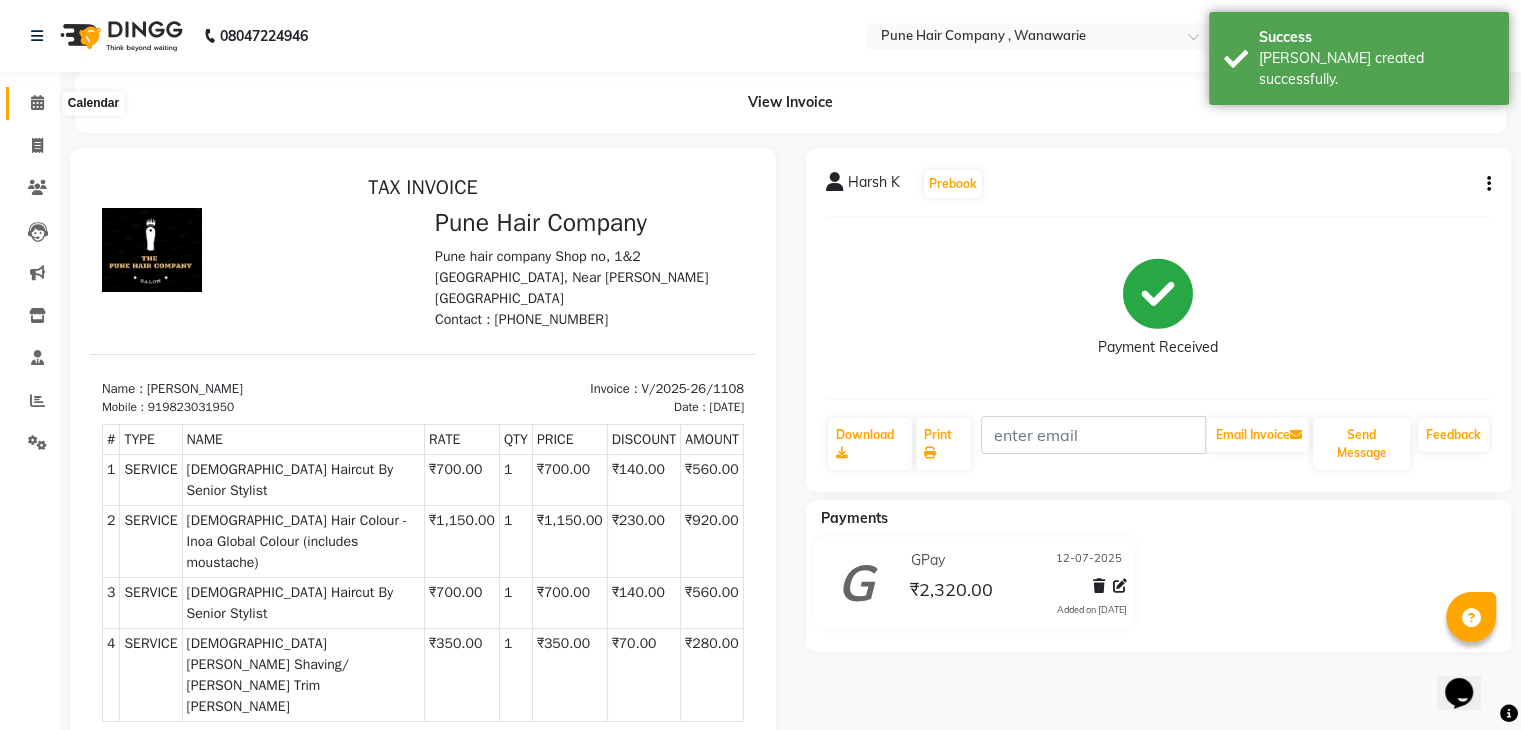 click 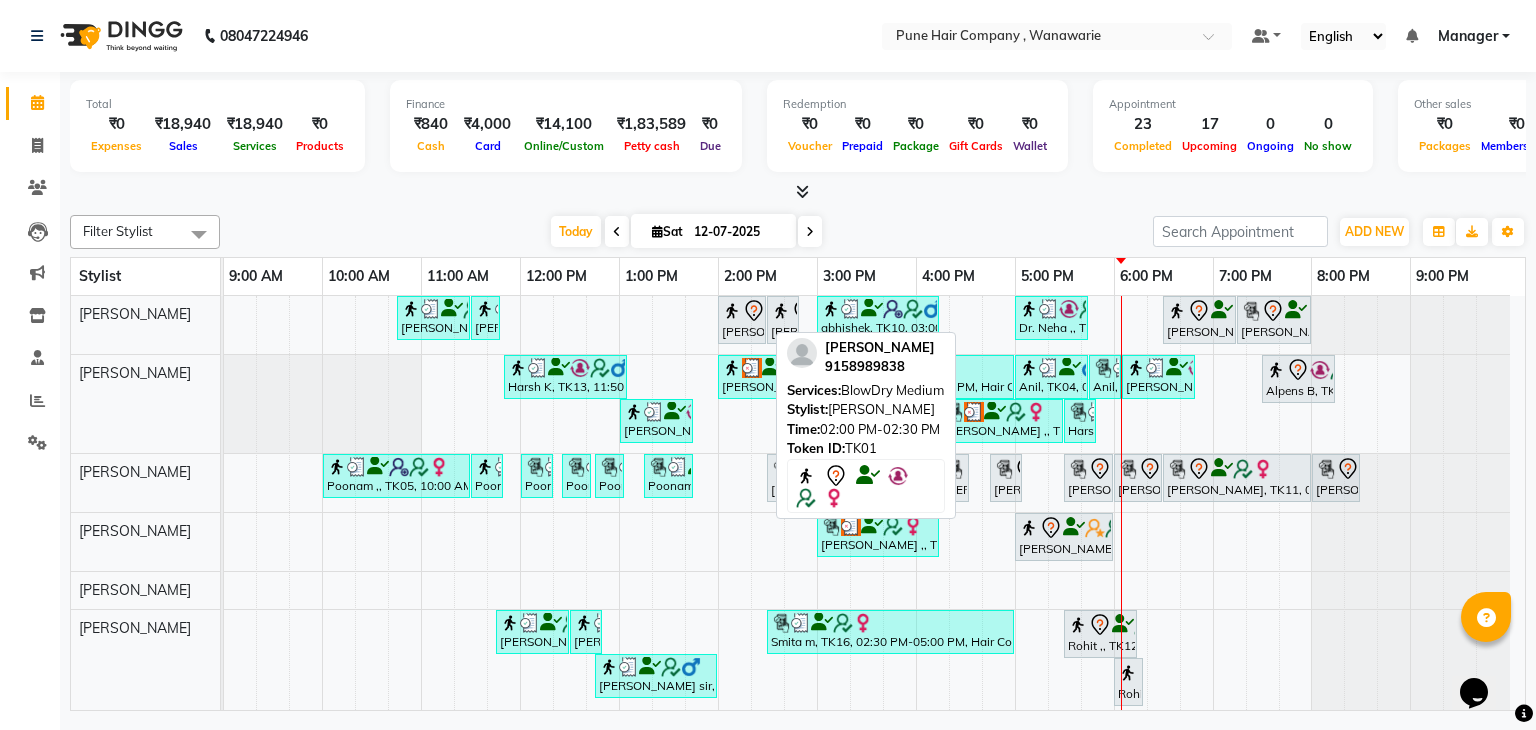 click on "[PERSON_NAME], TK01, 02:00 PM-02:30 PM, BlowDry Medium" at bounding box center (742, 320) 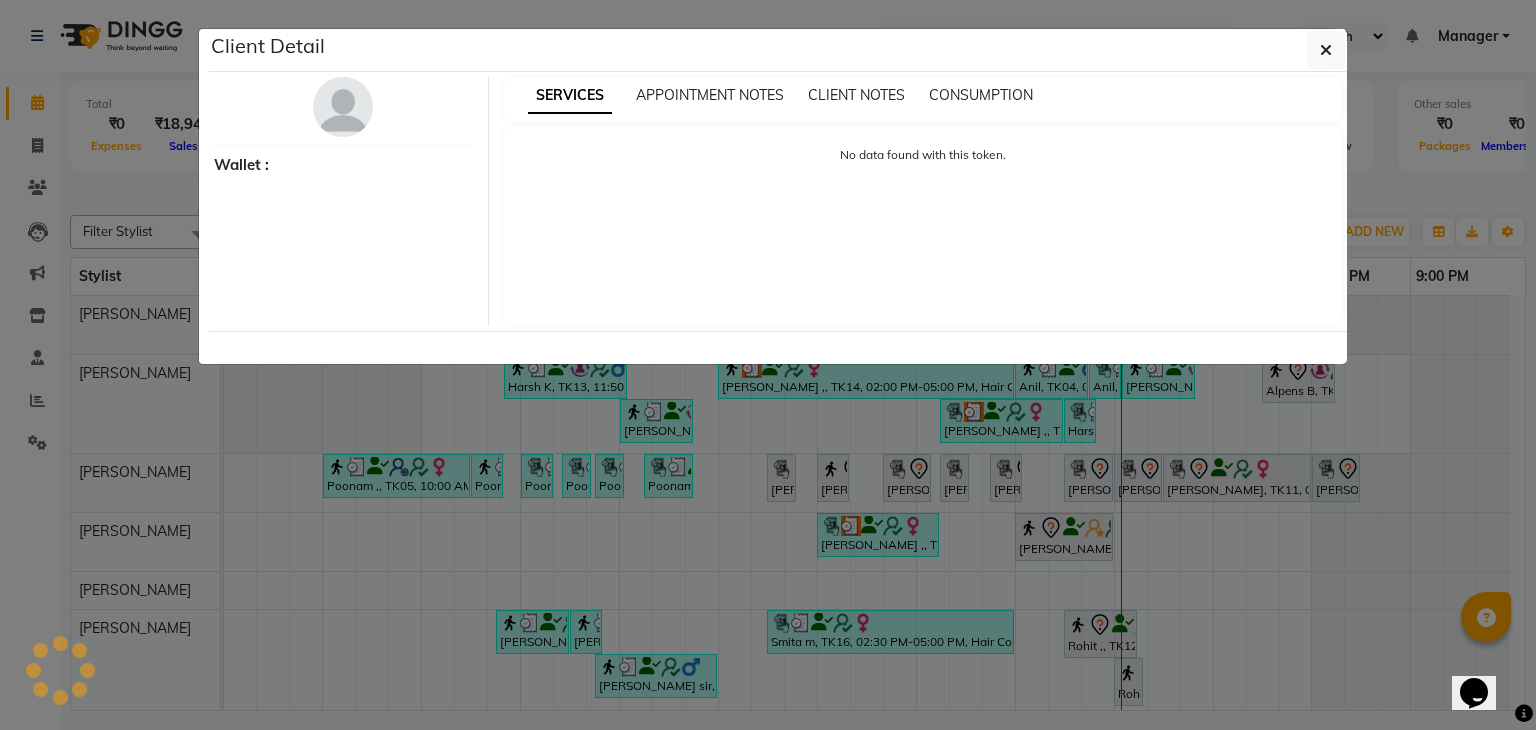 select on "7" 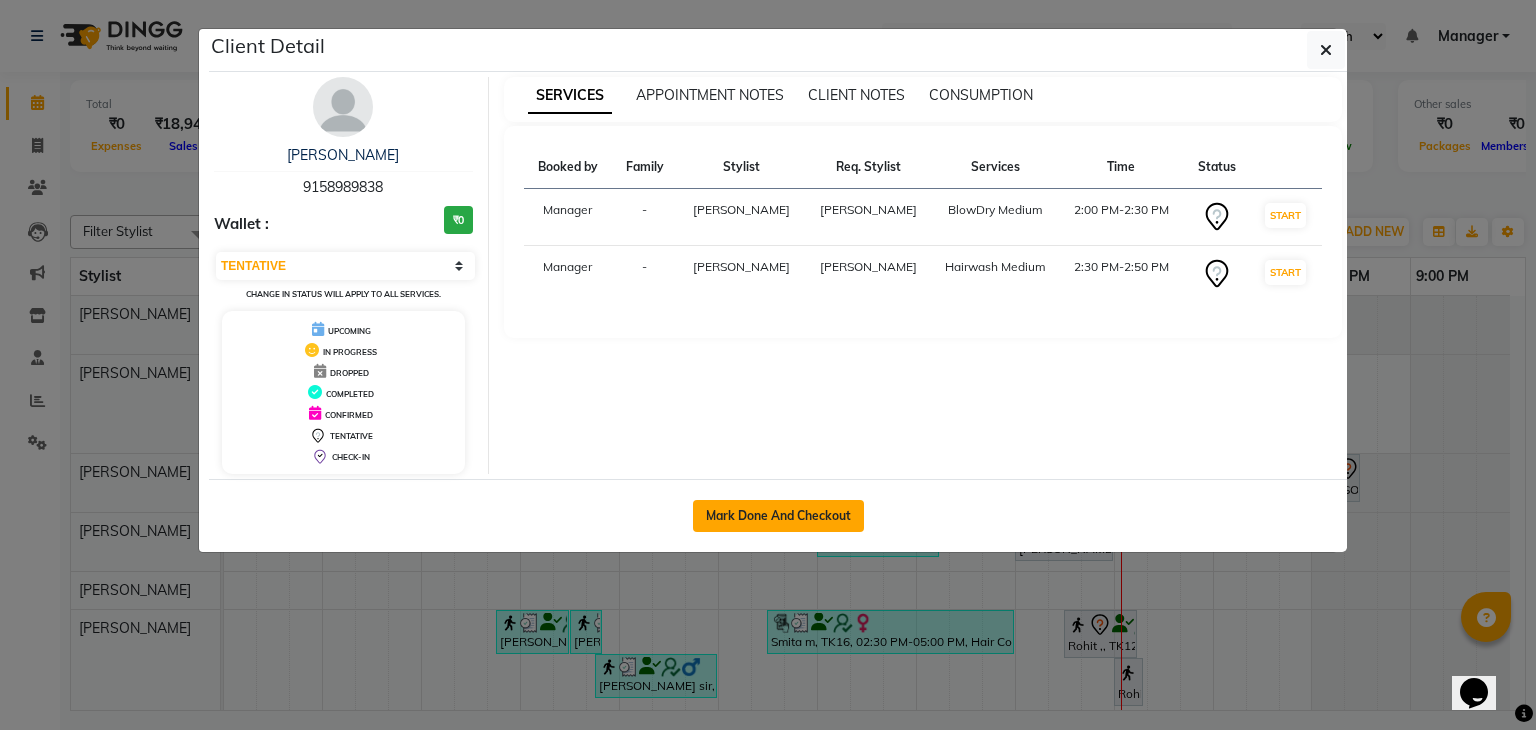 click on "Mark Done And Checkout" 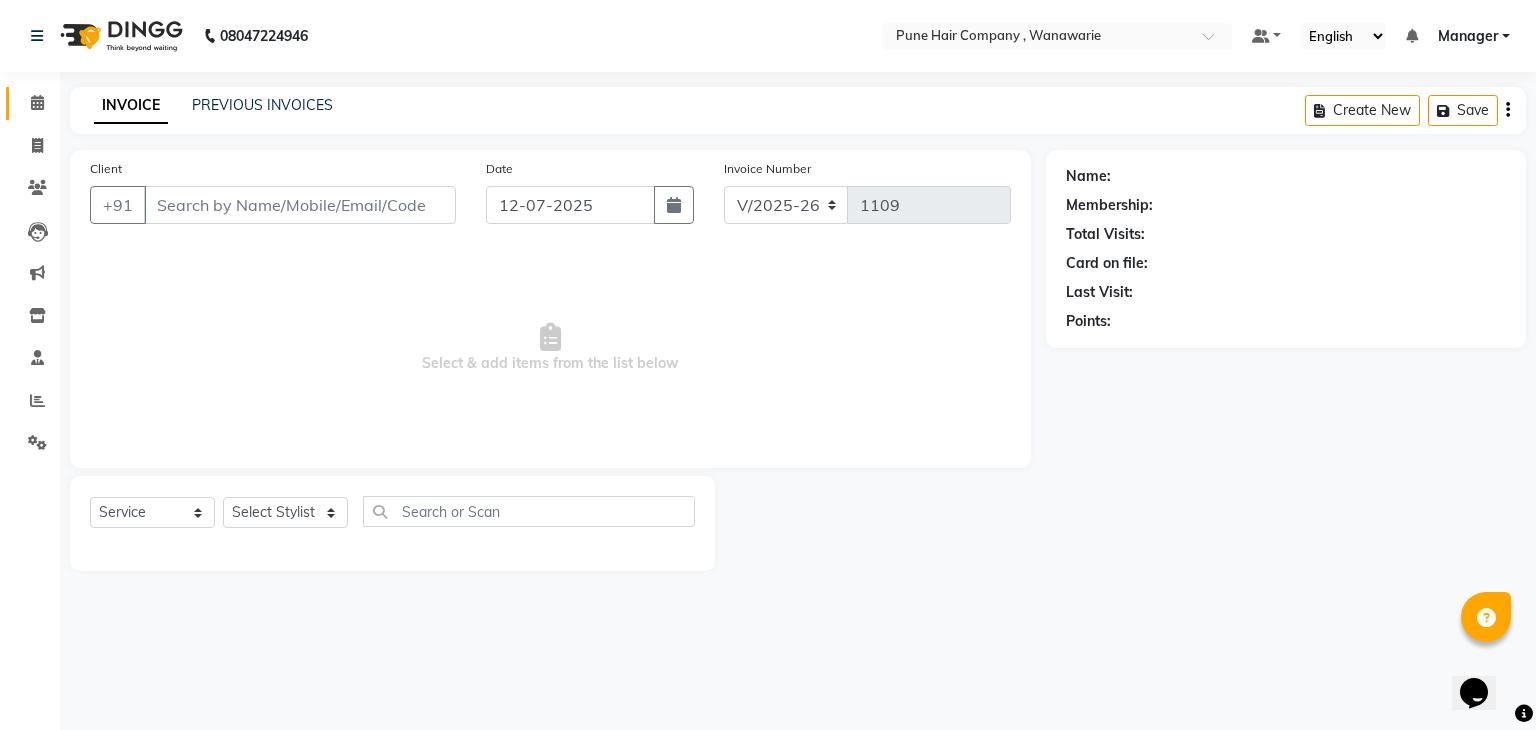type on "9158989838" 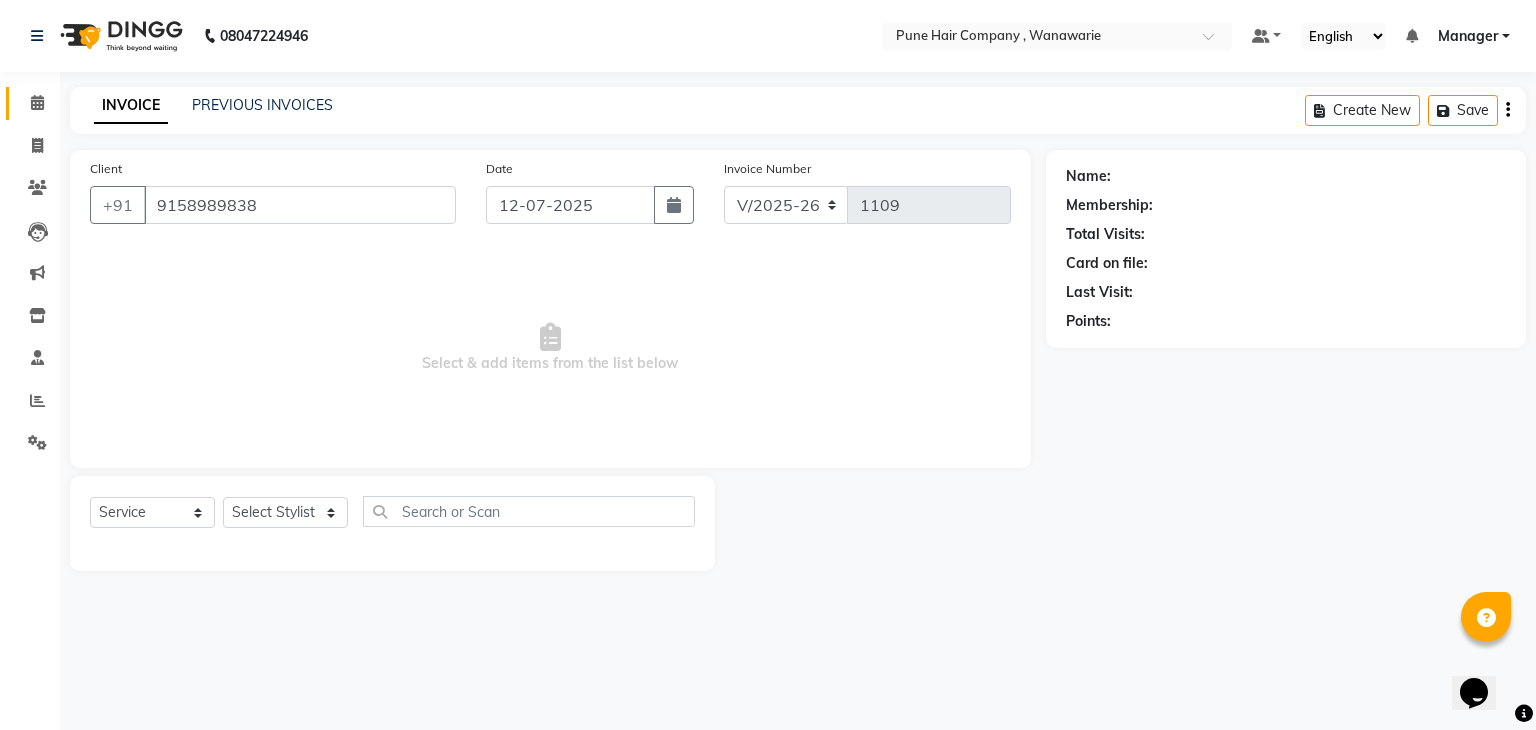 select on "74577" 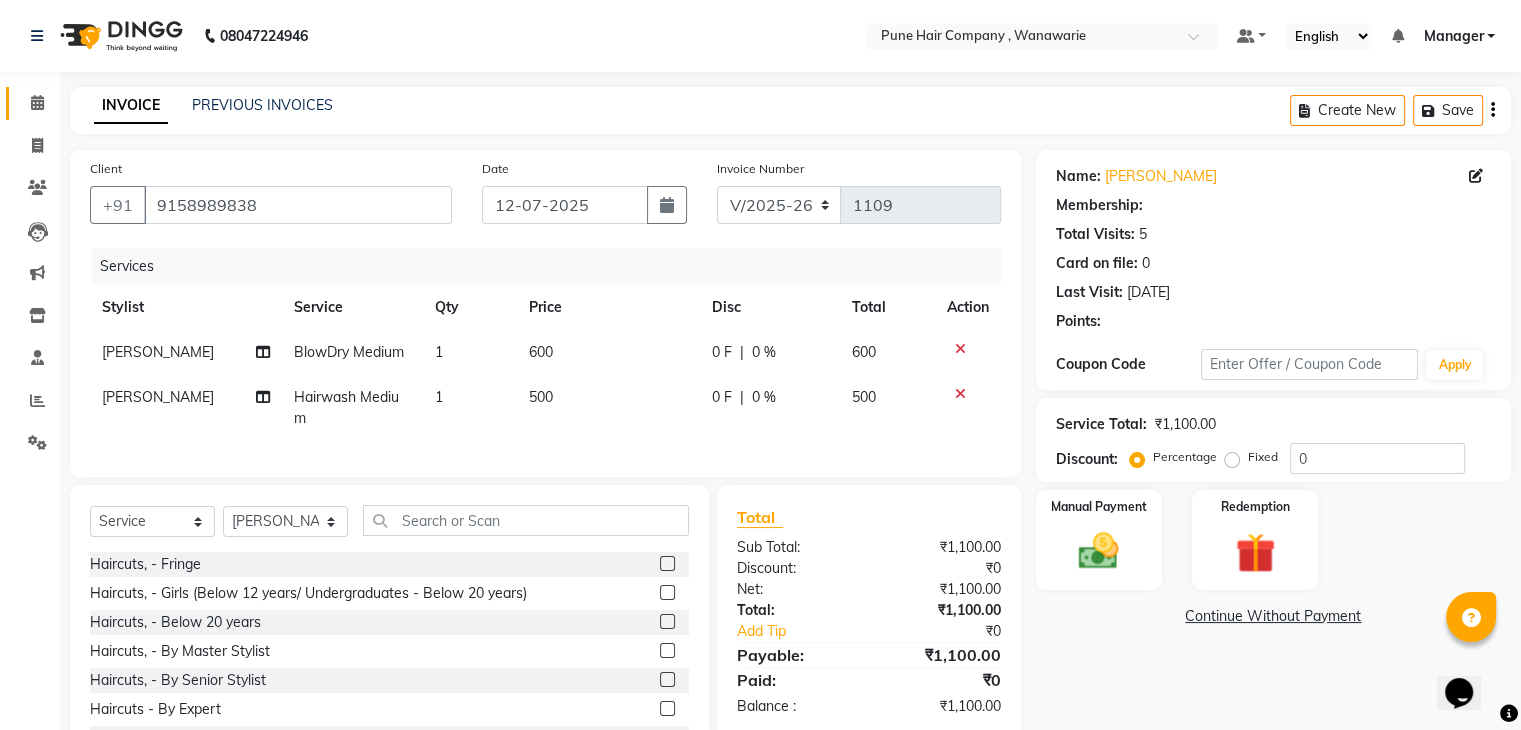 type on "20" 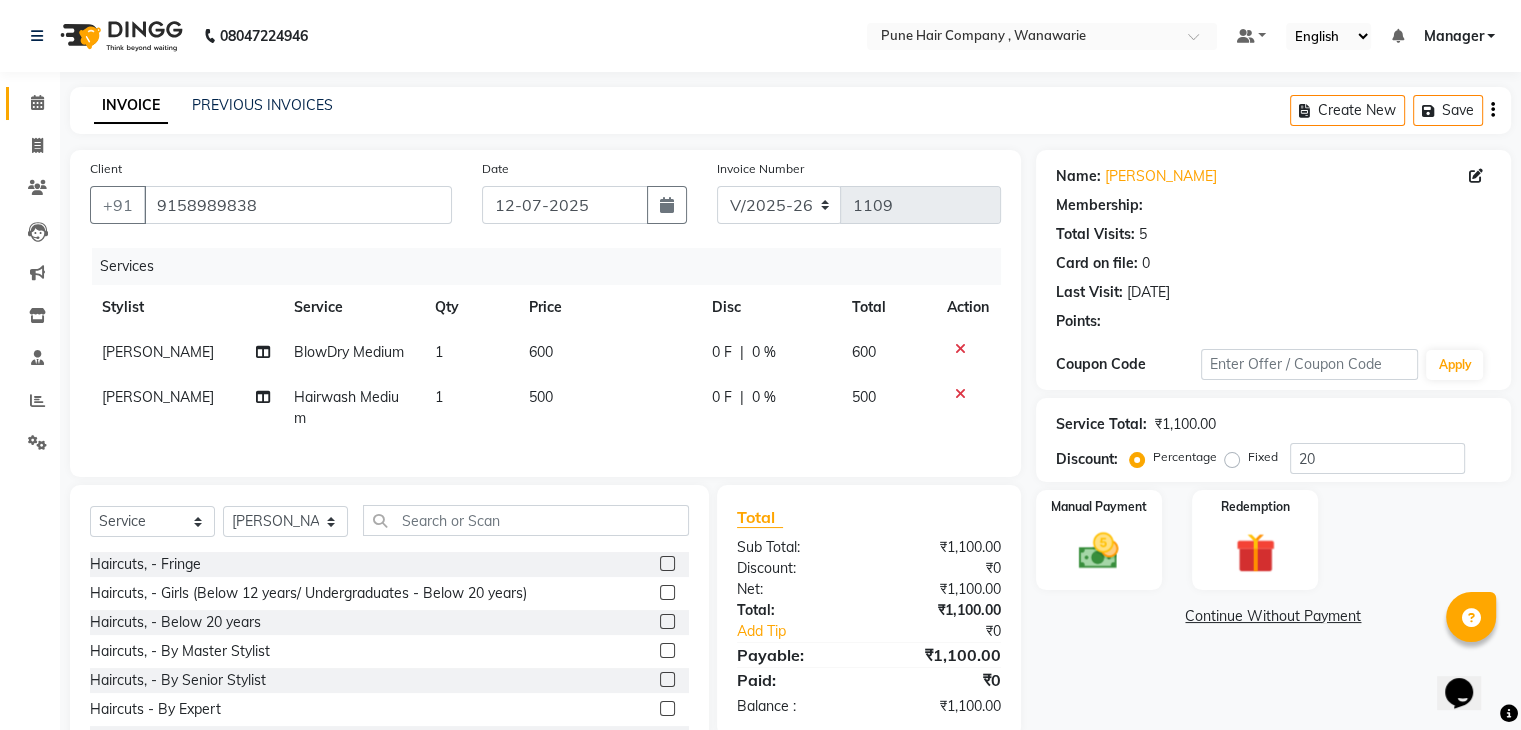 select on "1: Object" 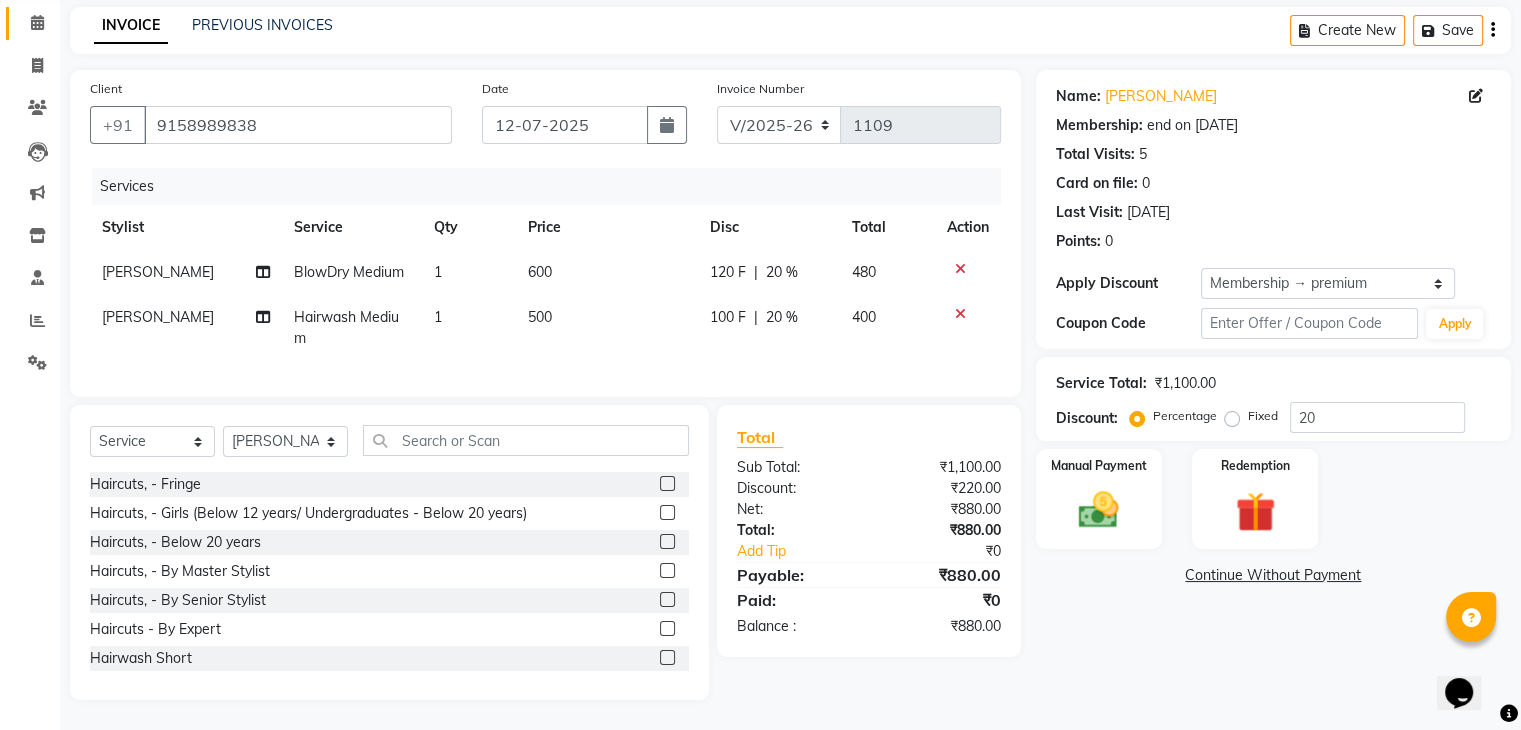 scroll, scrollTop: 0, scrollLeft: 0, axis: both 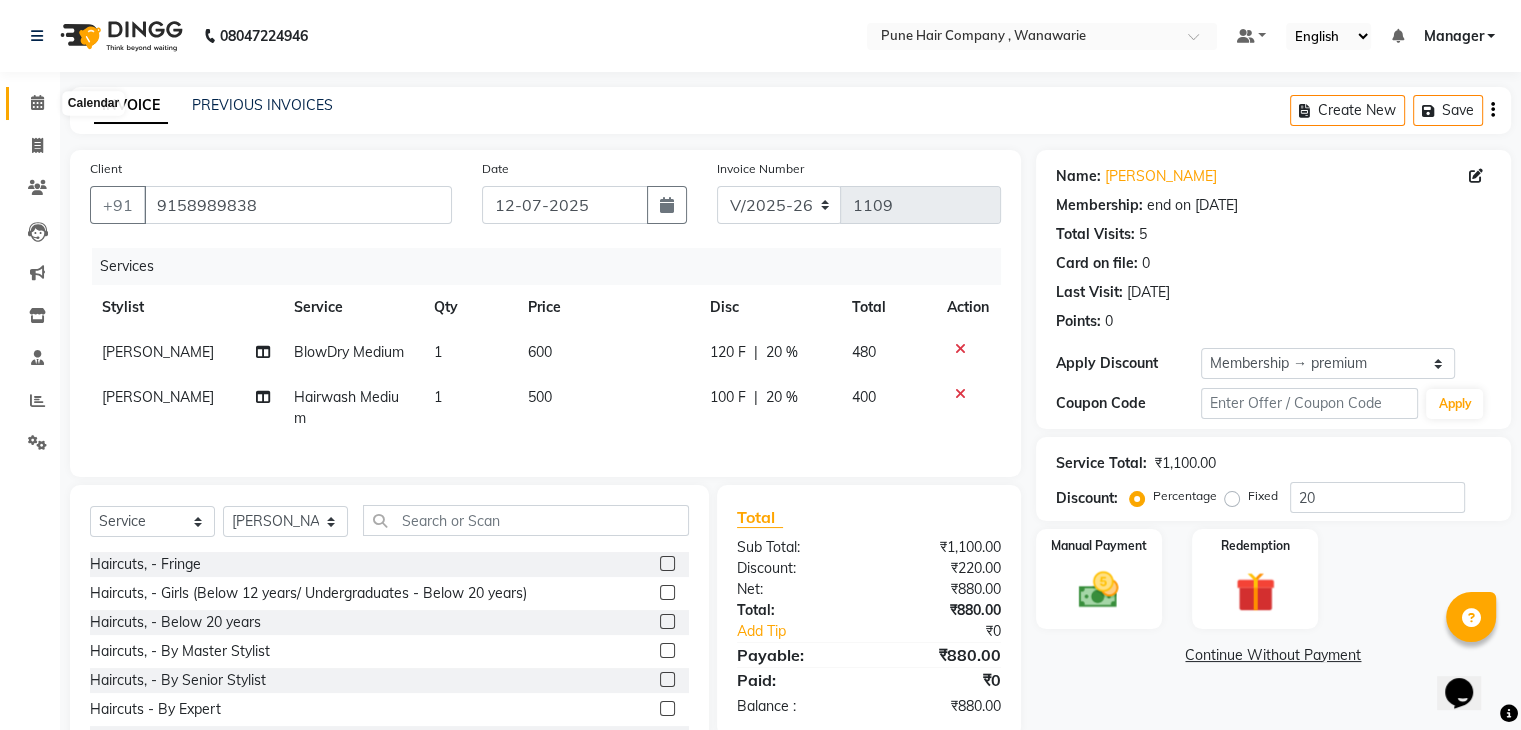 click 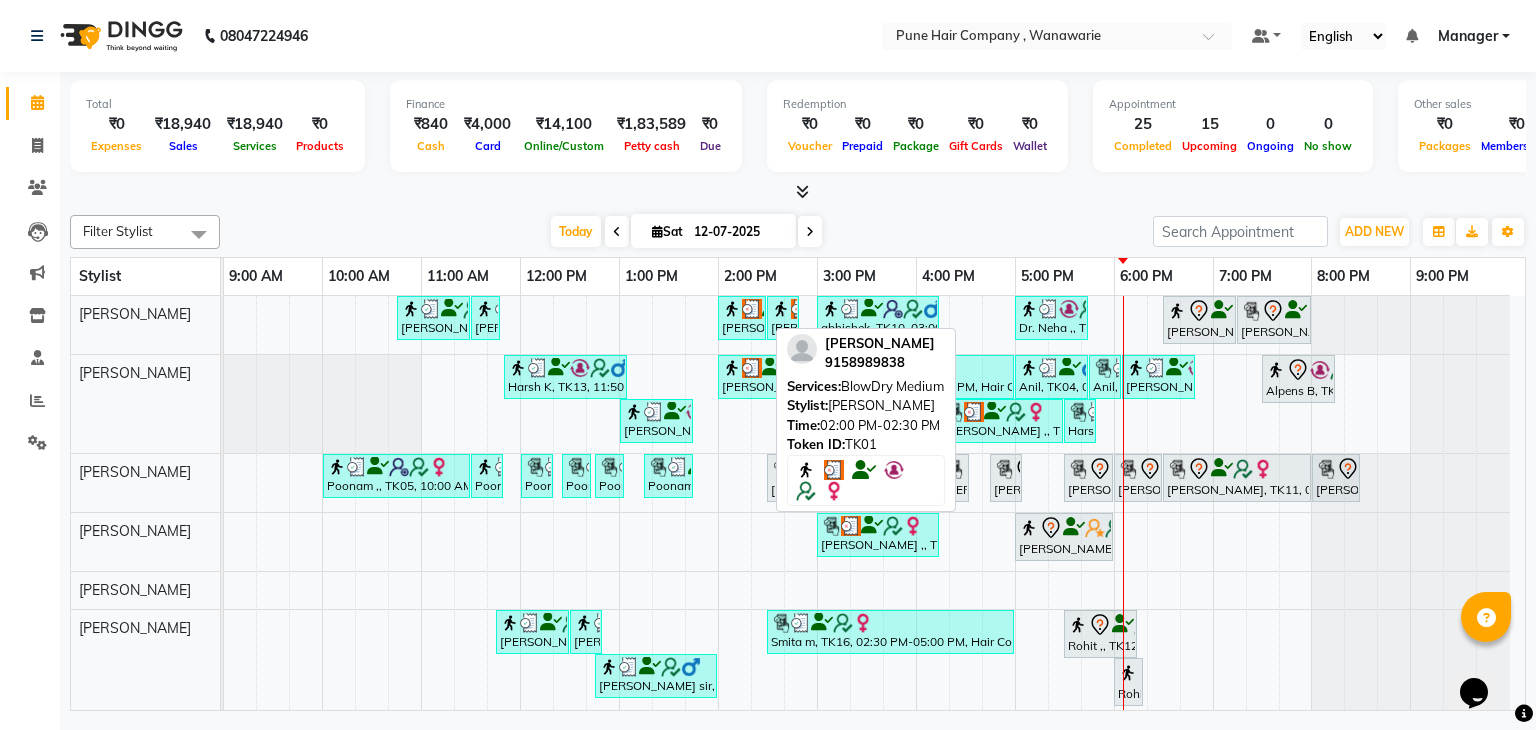 click on "[PERSON_NAME], TK01, 02:00 PM-02:30 PM, BlowDry Medium" at bounding box center [742, 318] 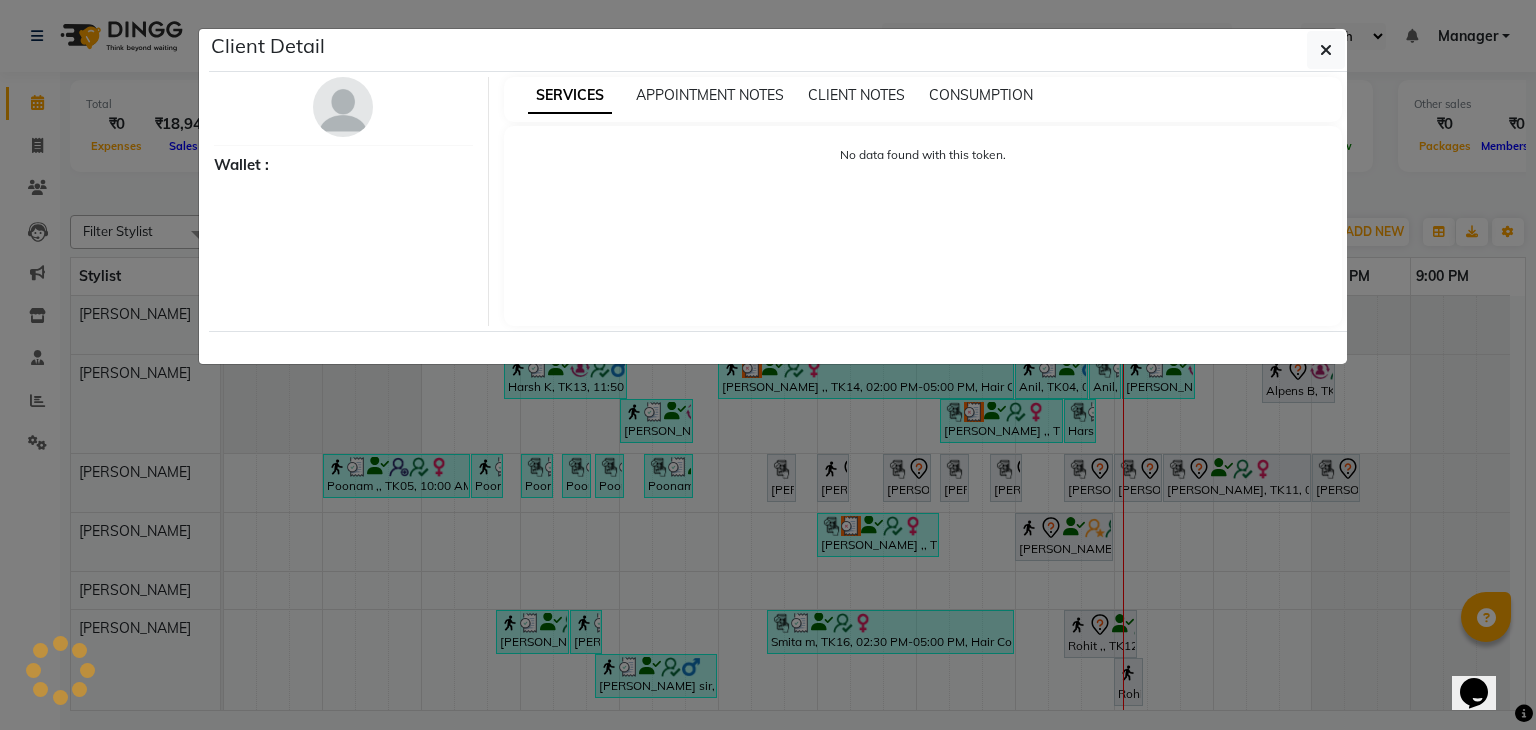 select on "3" 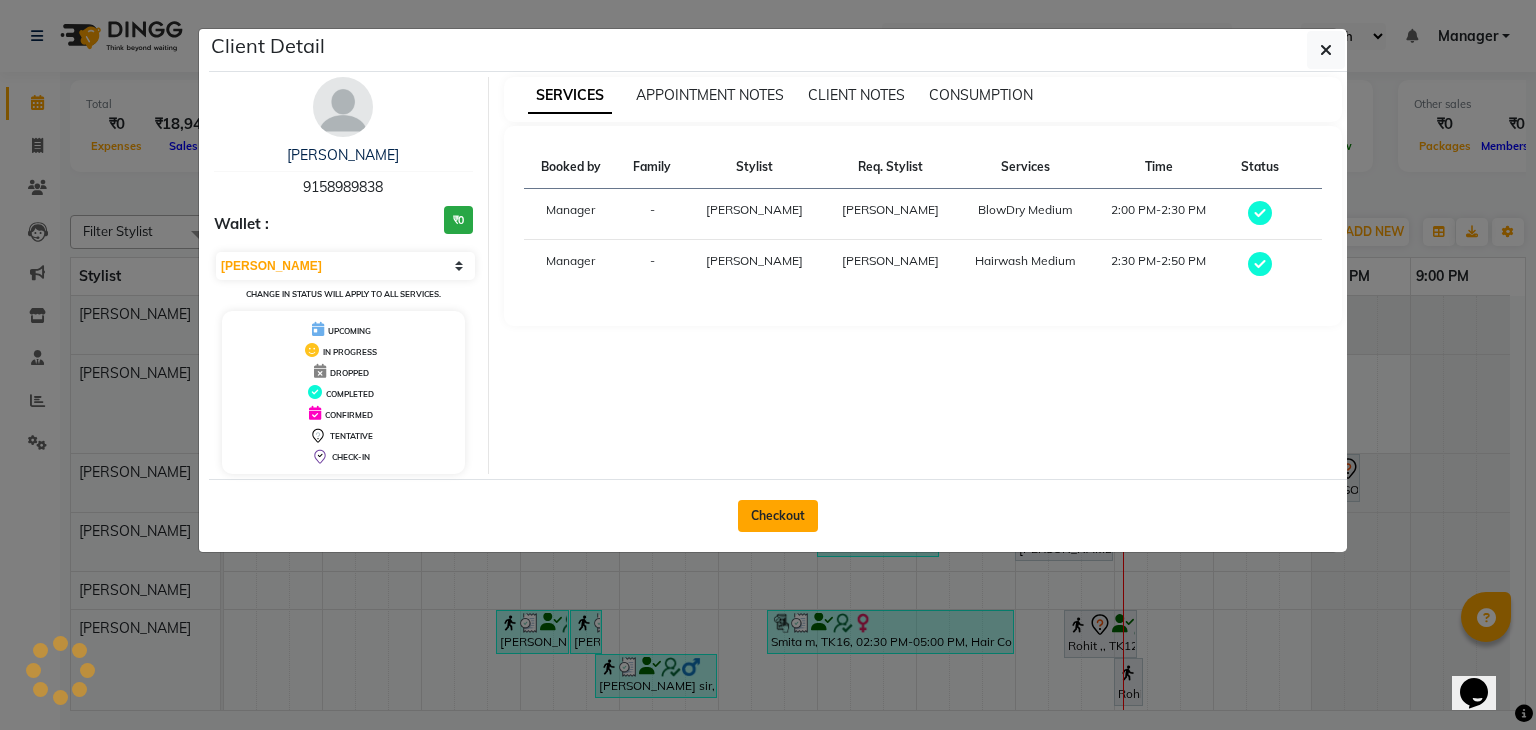 click on "Checkout" 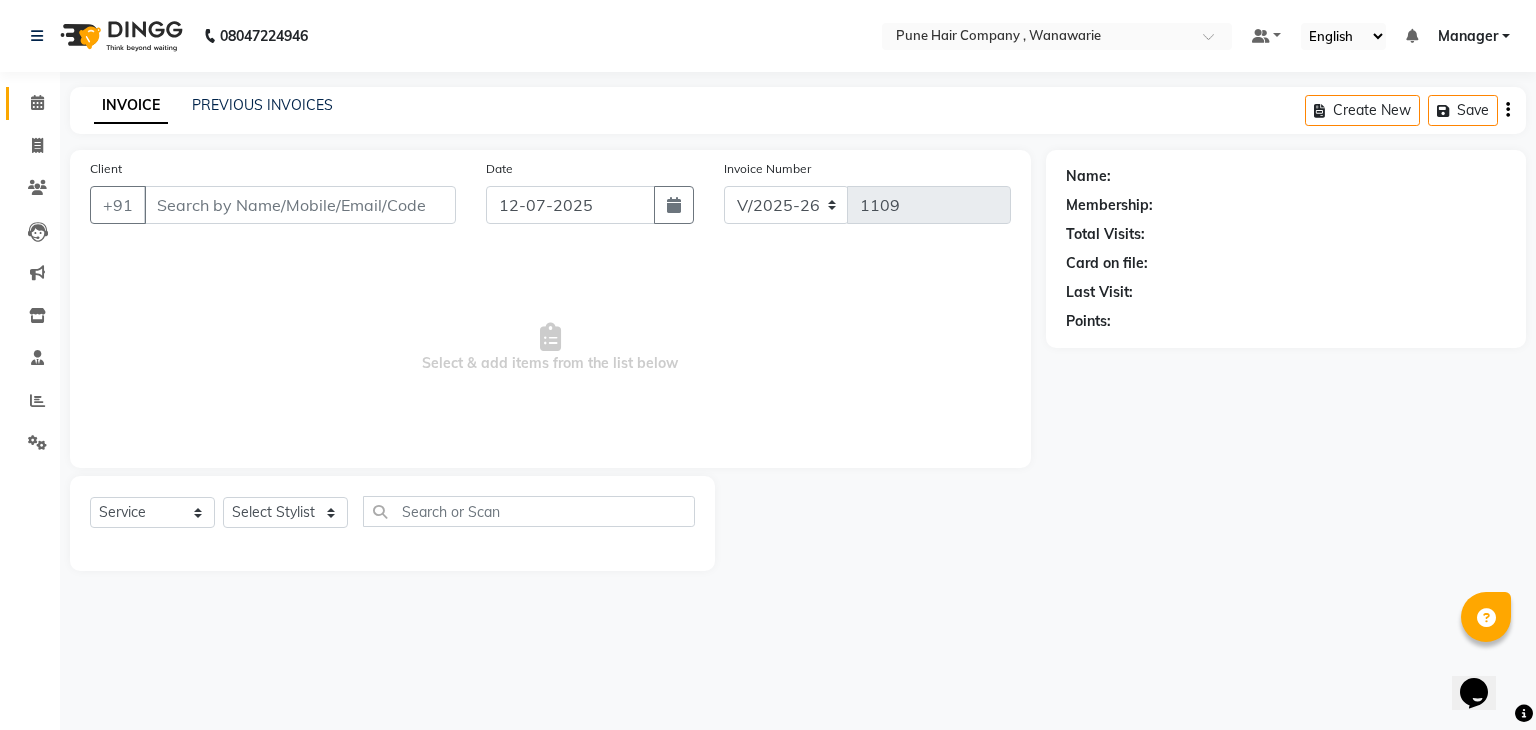 type on "9158989838" 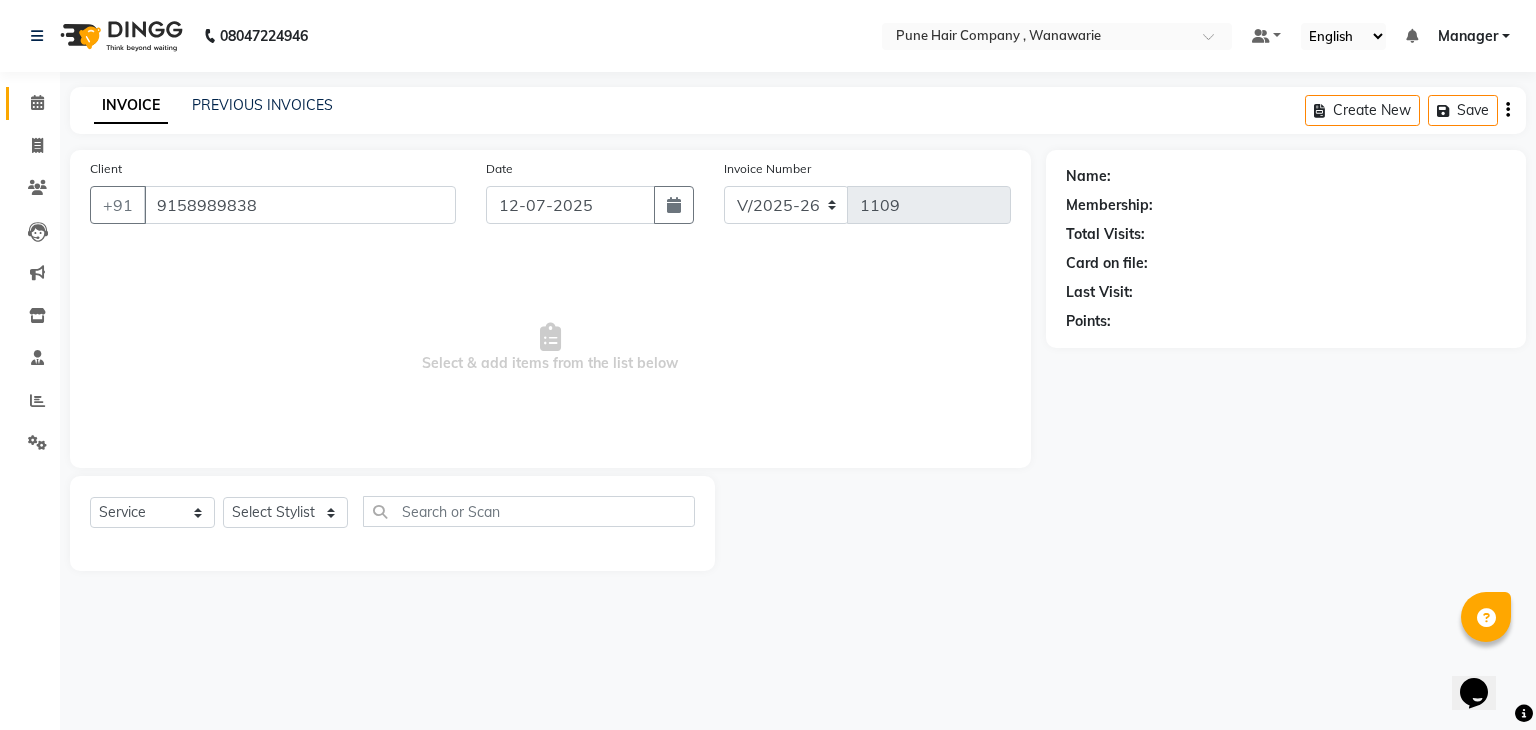 select on "74577" 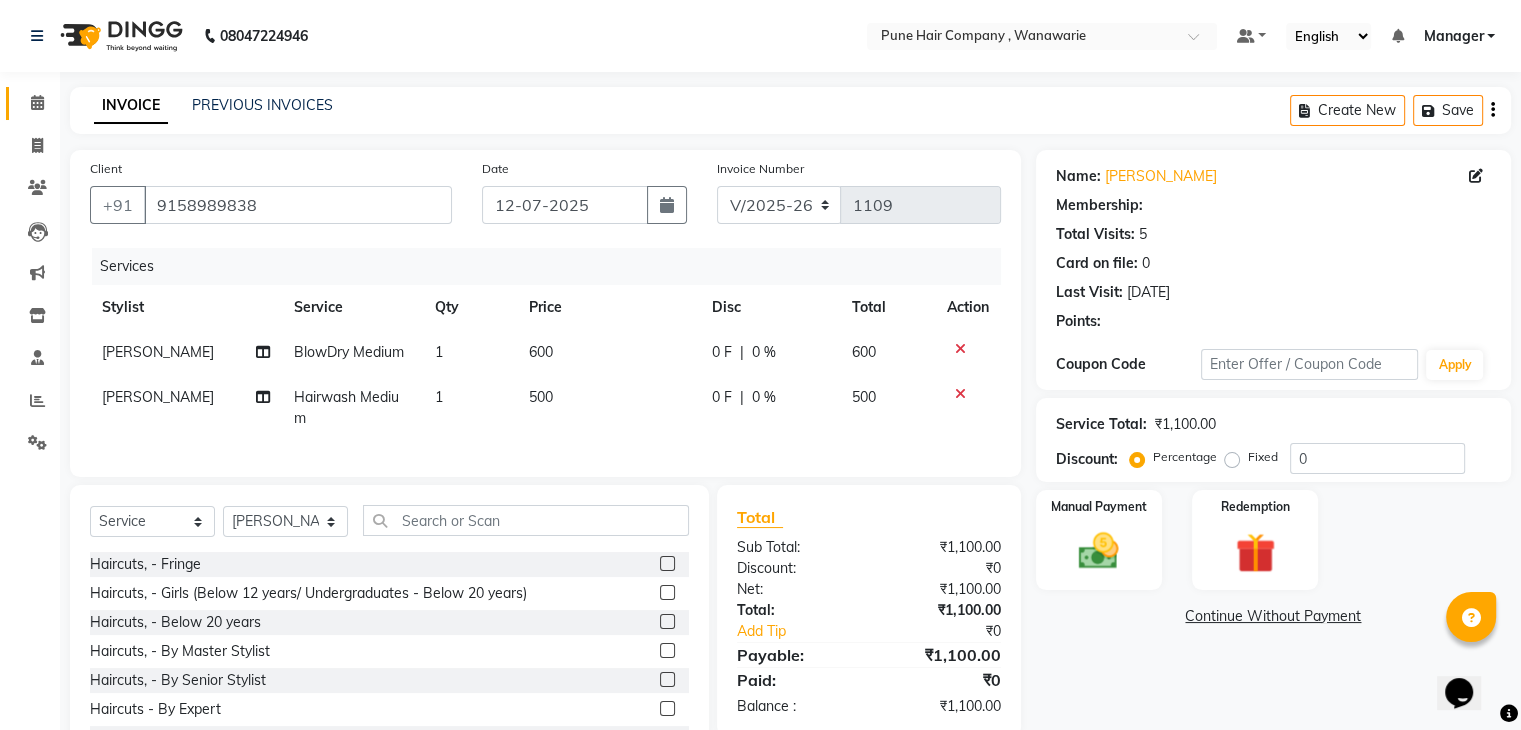 select on "1: Object" 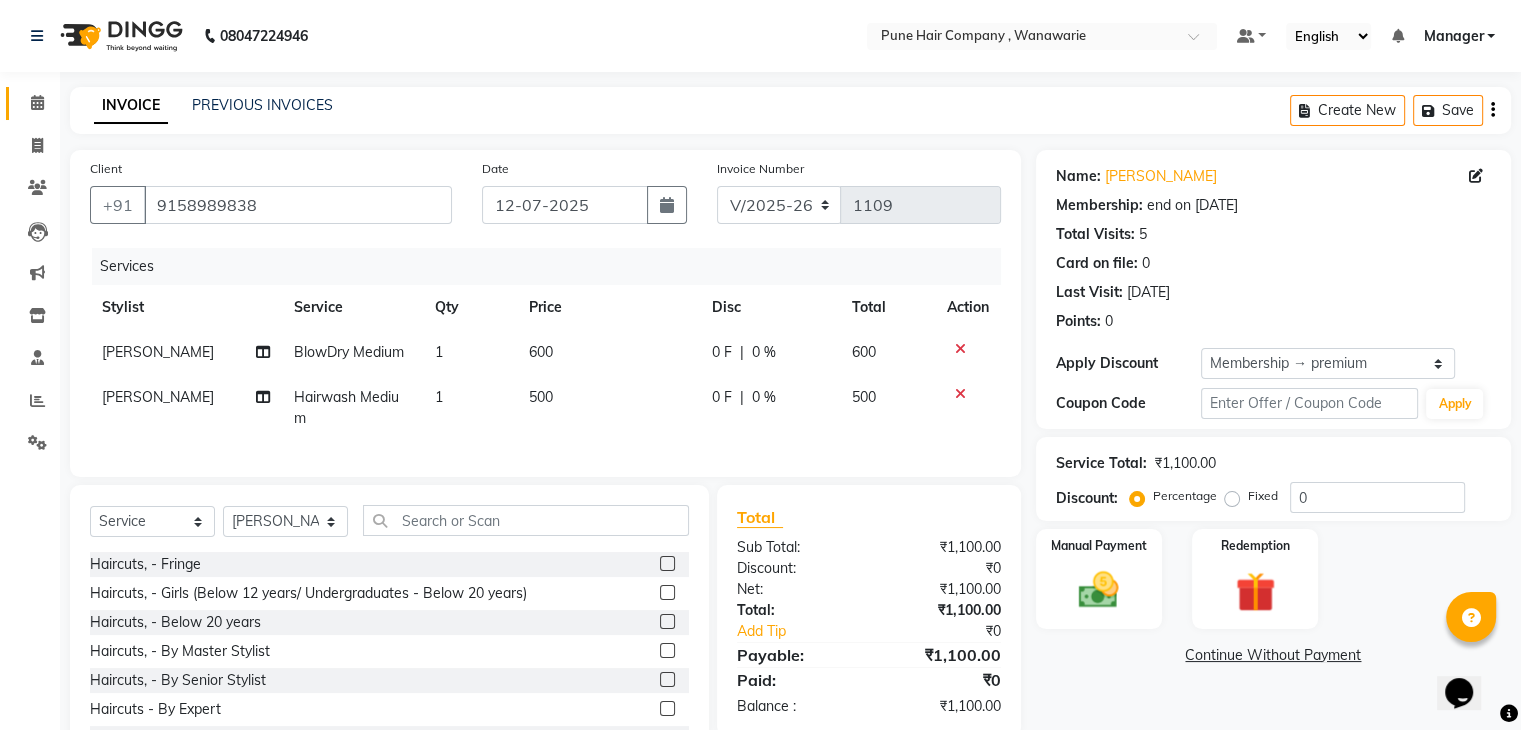type on "20" 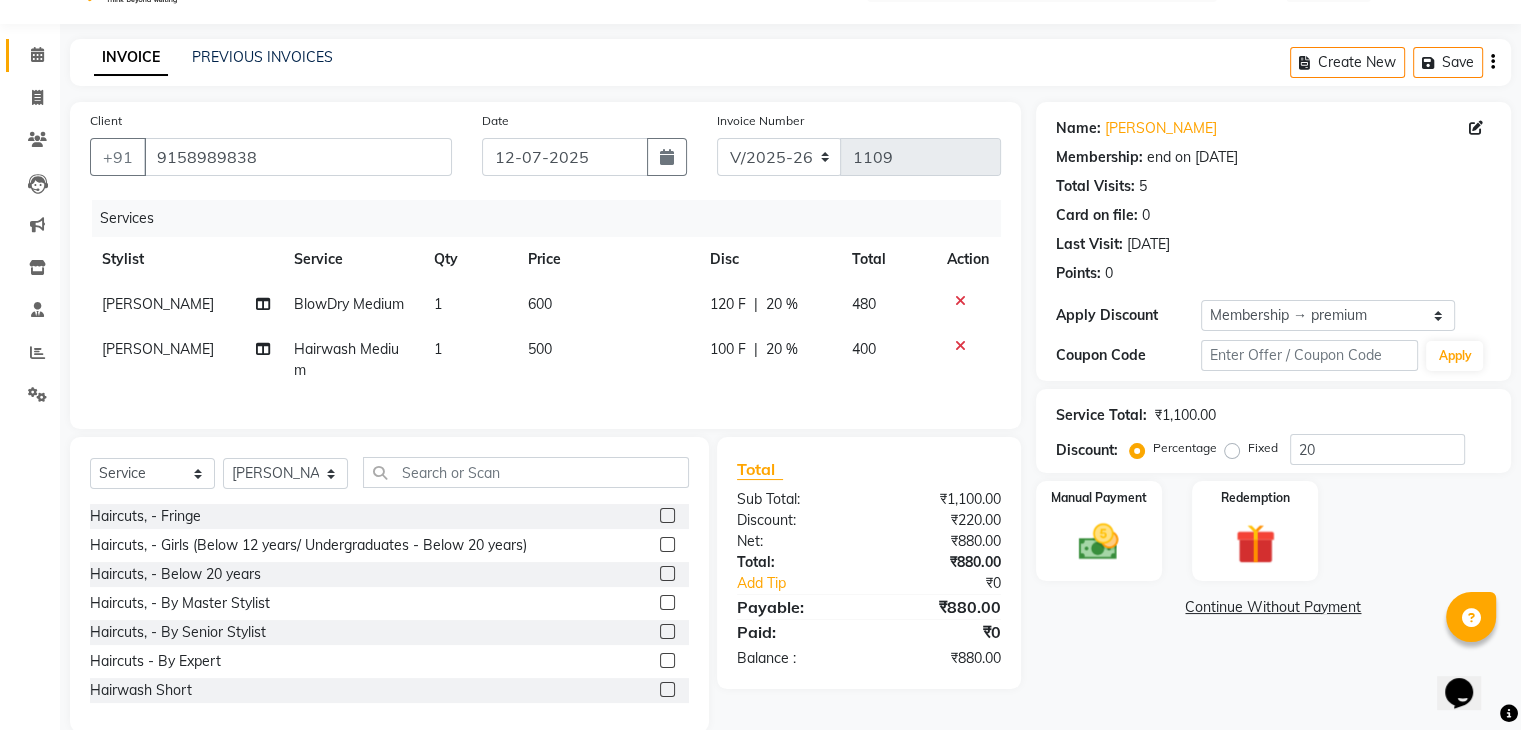 scroll, scrollTop: 51, scrollLeft: 0, axis: vertical 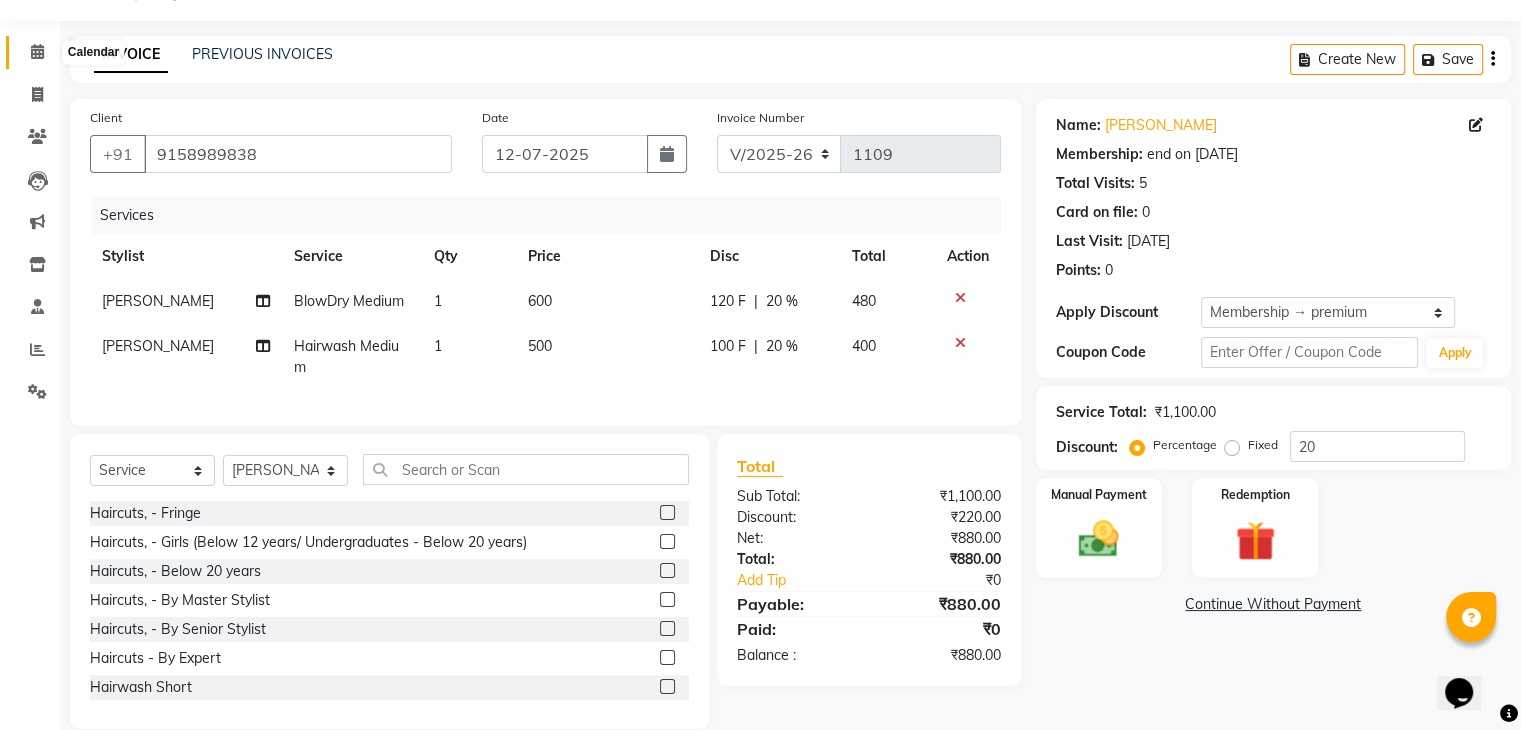 click 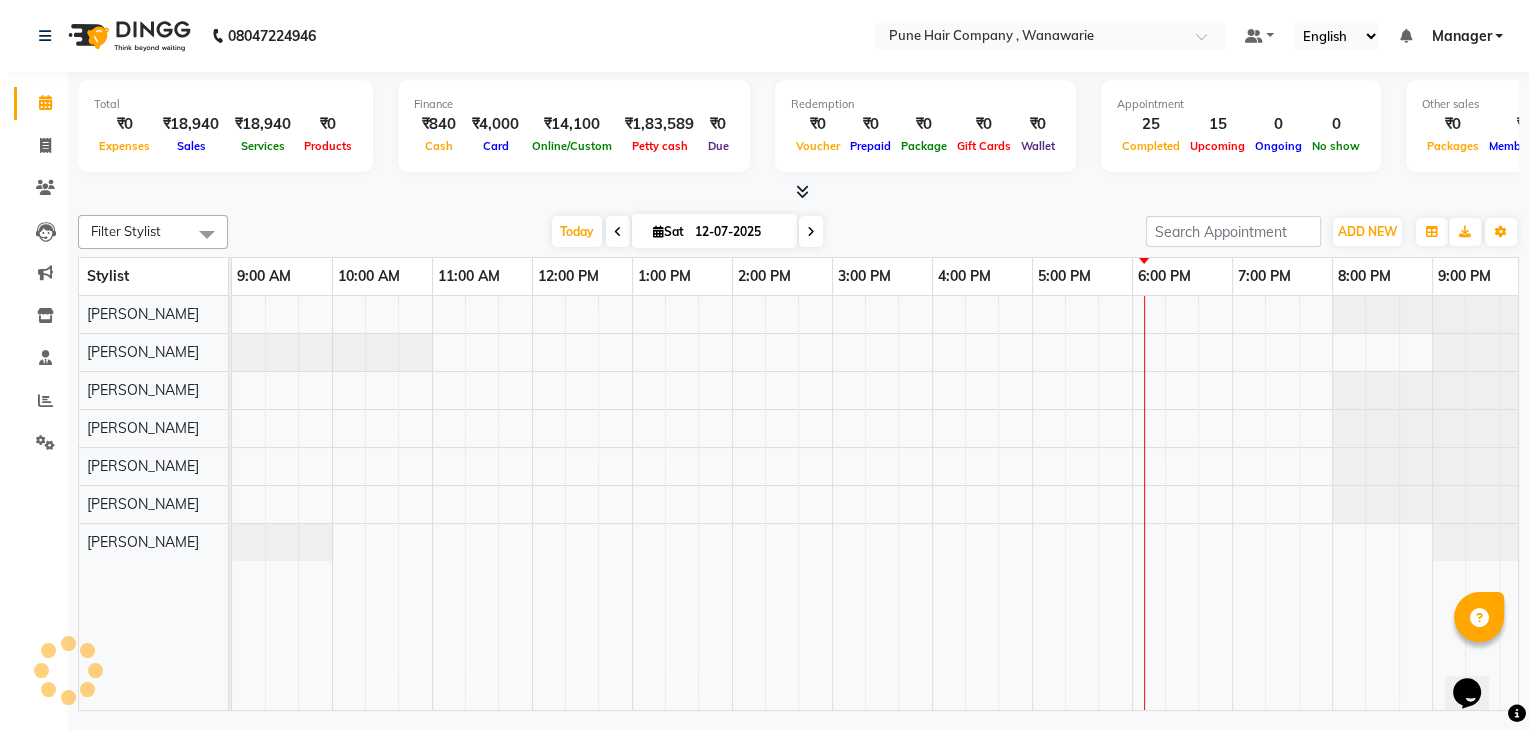 scroll, scrollTop: 0, scrollLeft: 0, axis: both 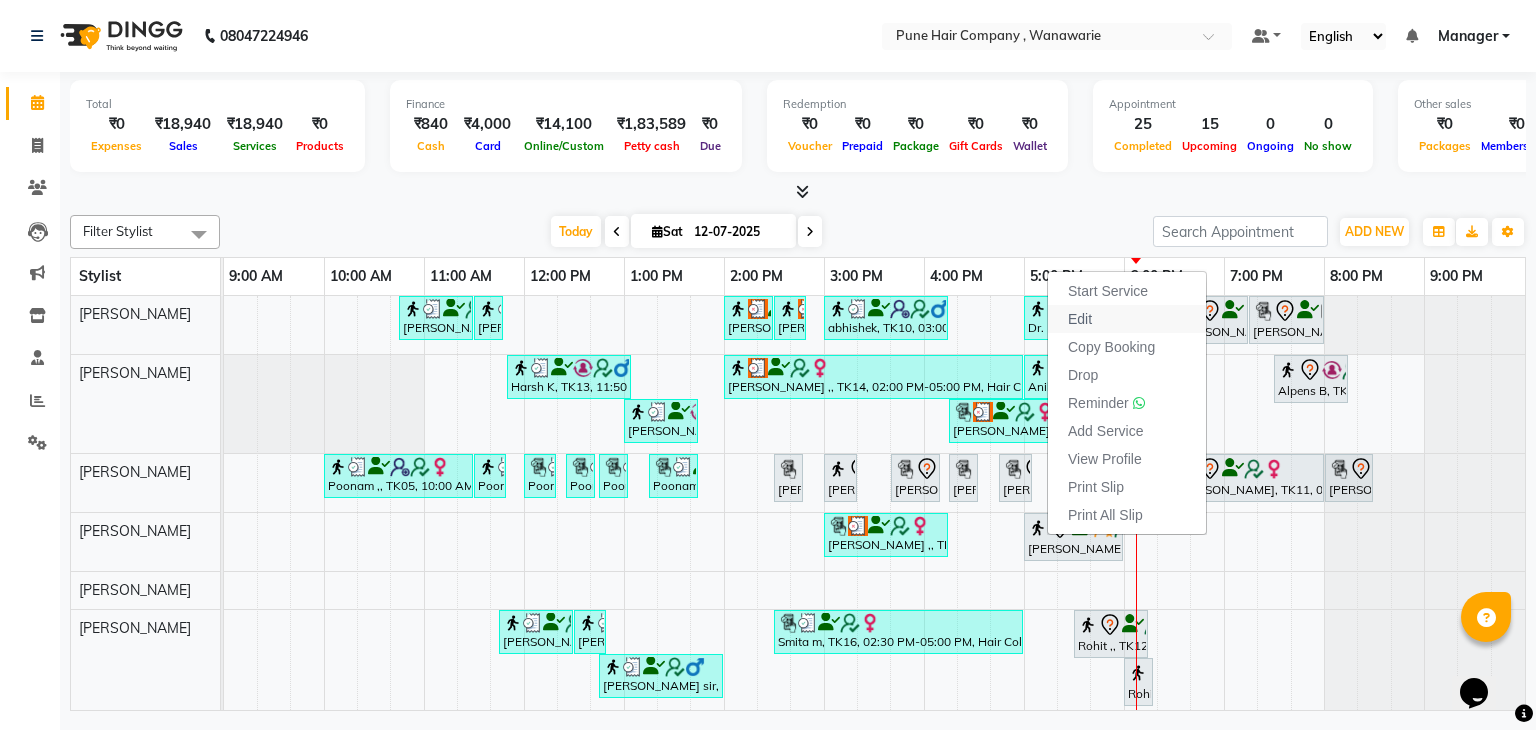click on "Edit" at bounding box center [1127, 319] 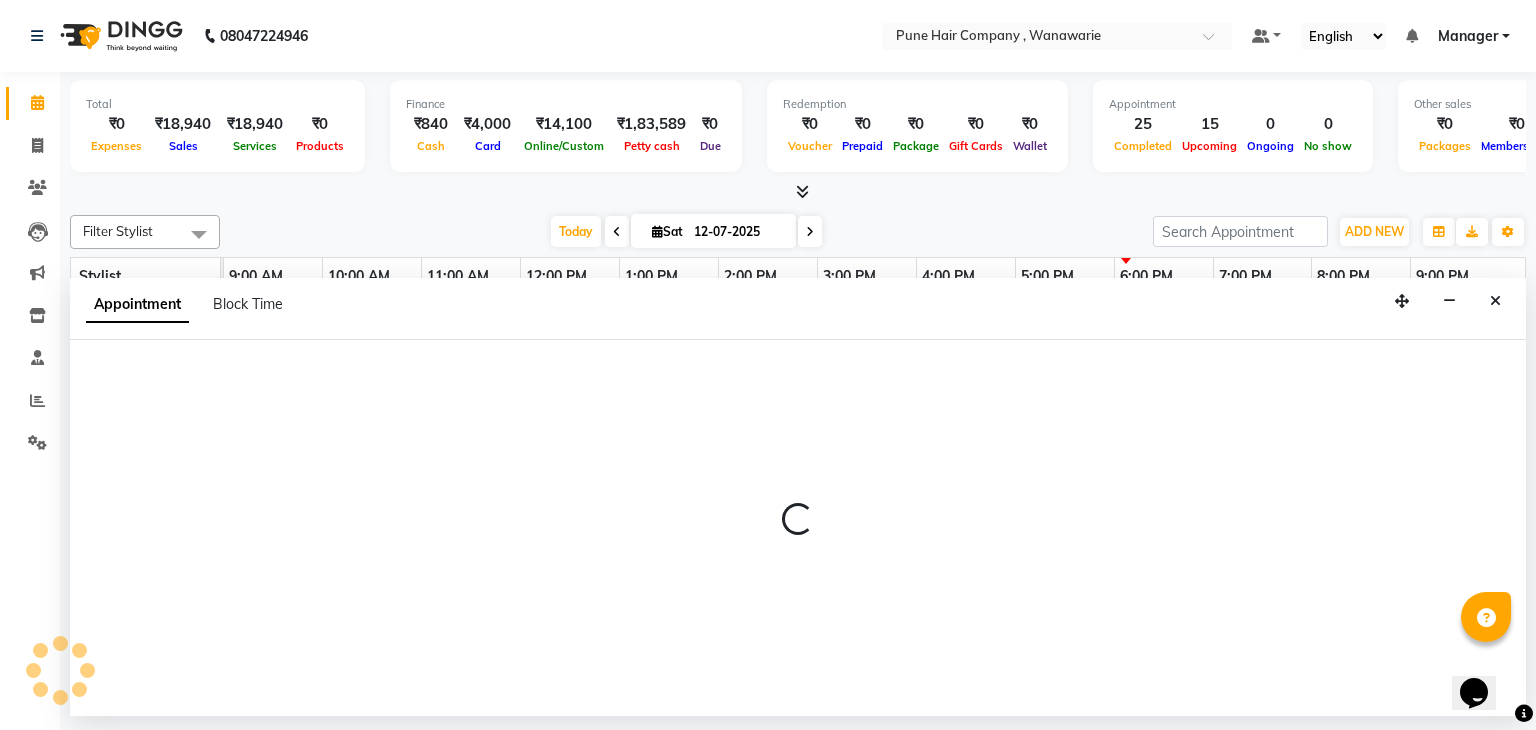 select on "tentative" 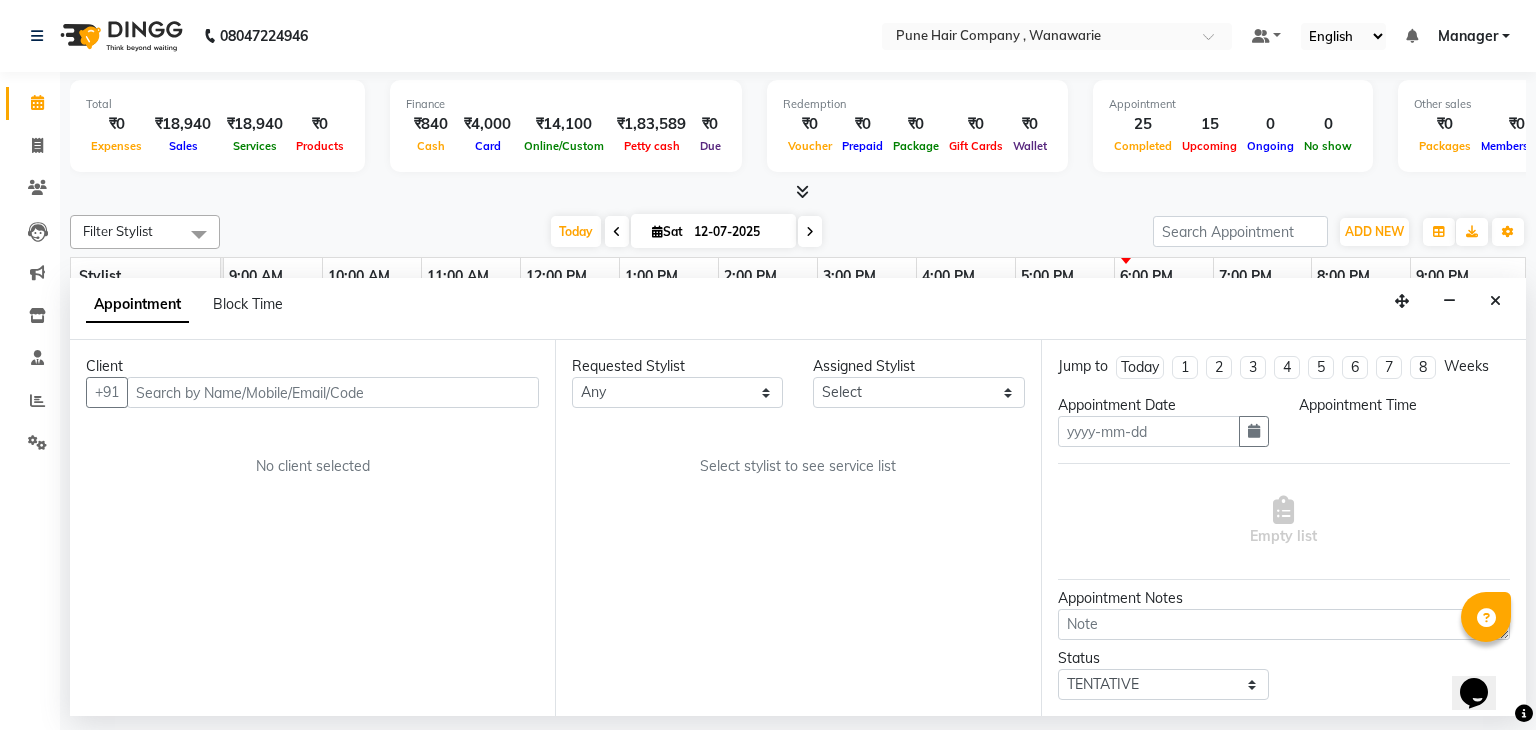 type on "12-07-2025" 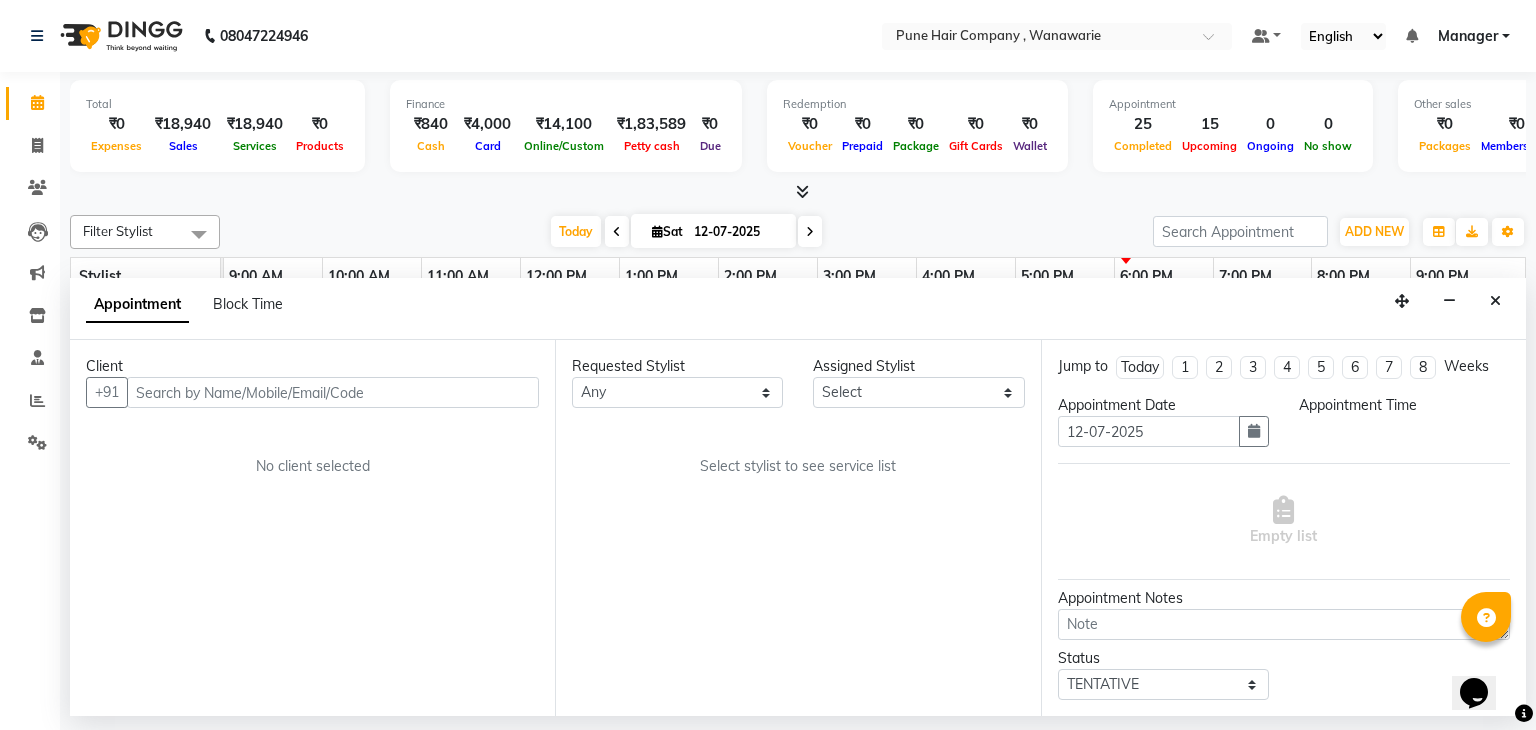 select on "1020" 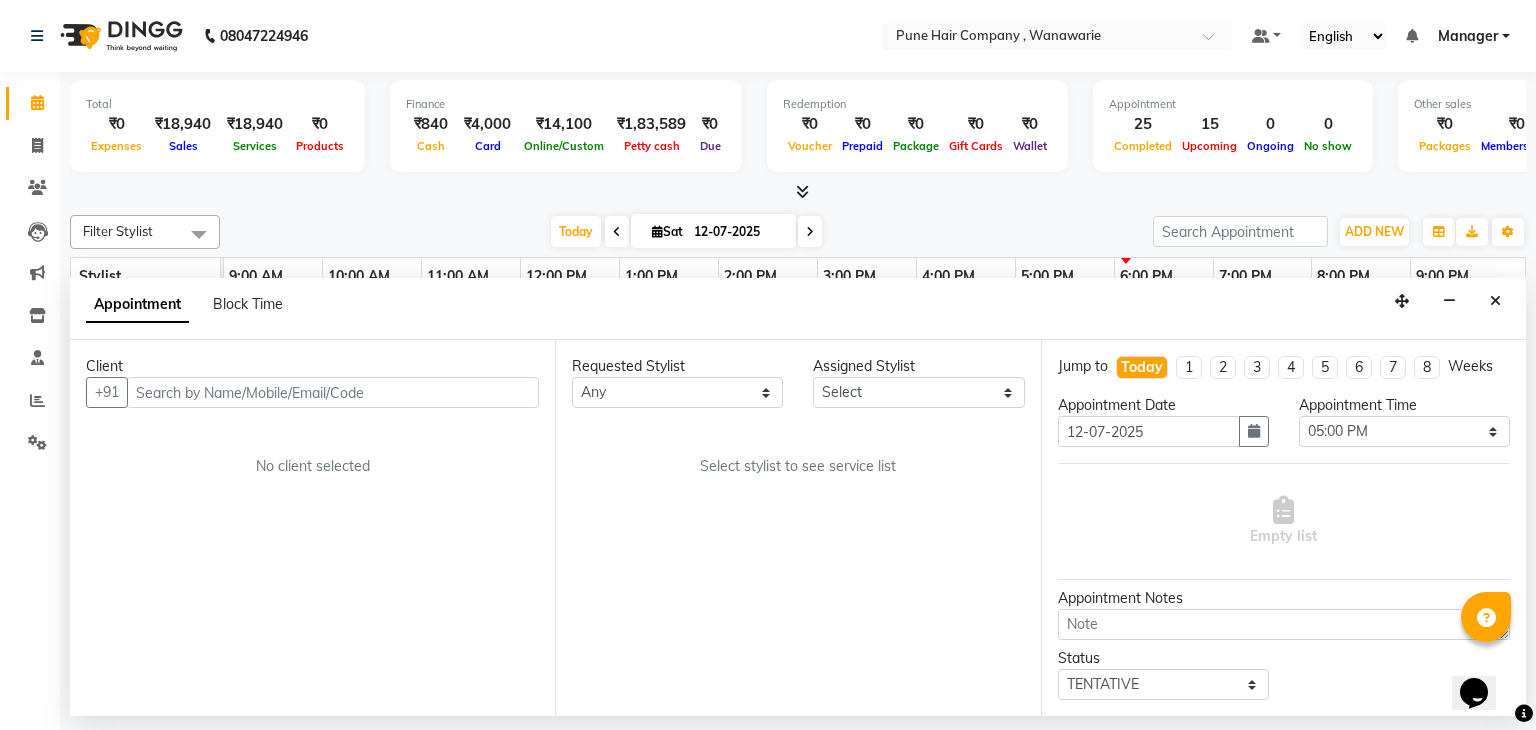 select on "74580" 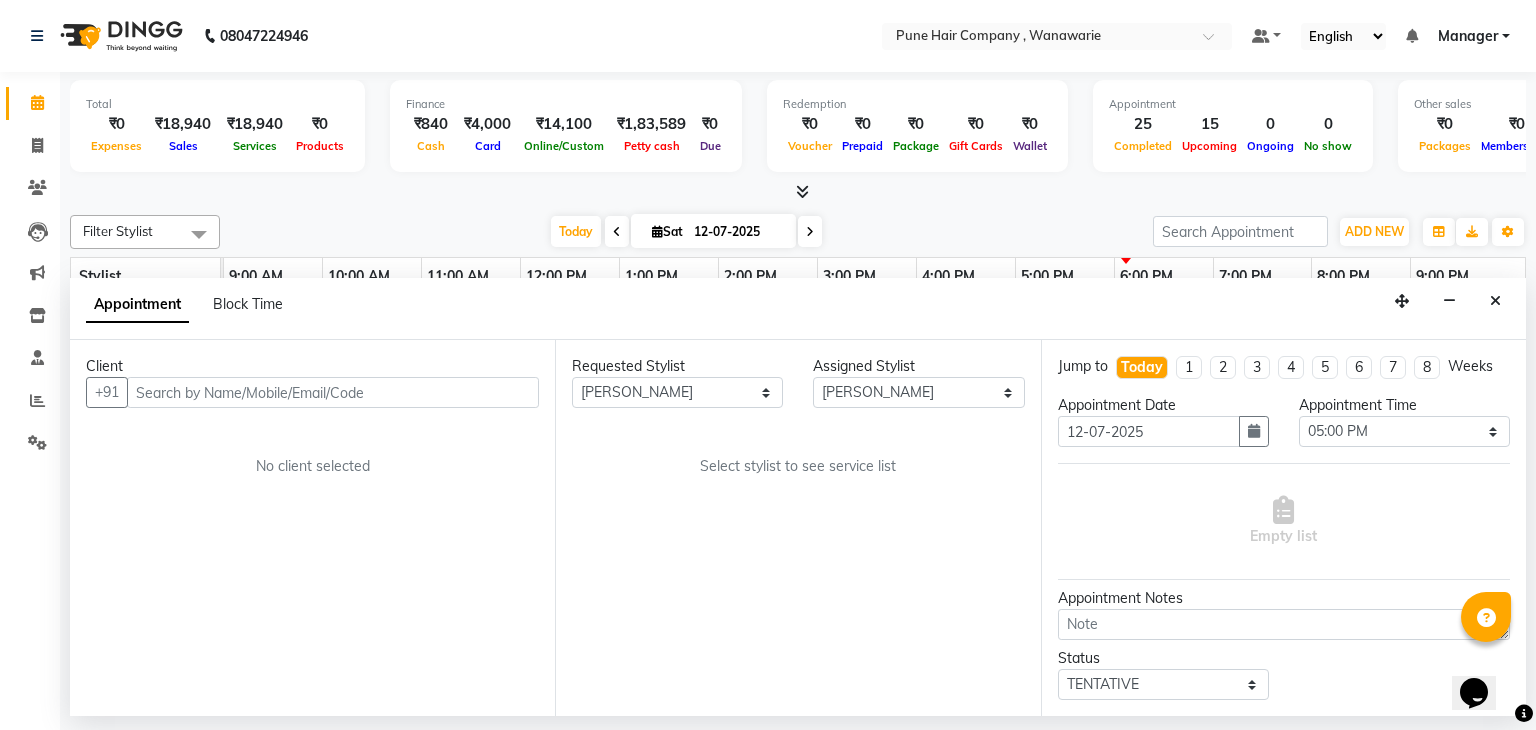 select on "4060" 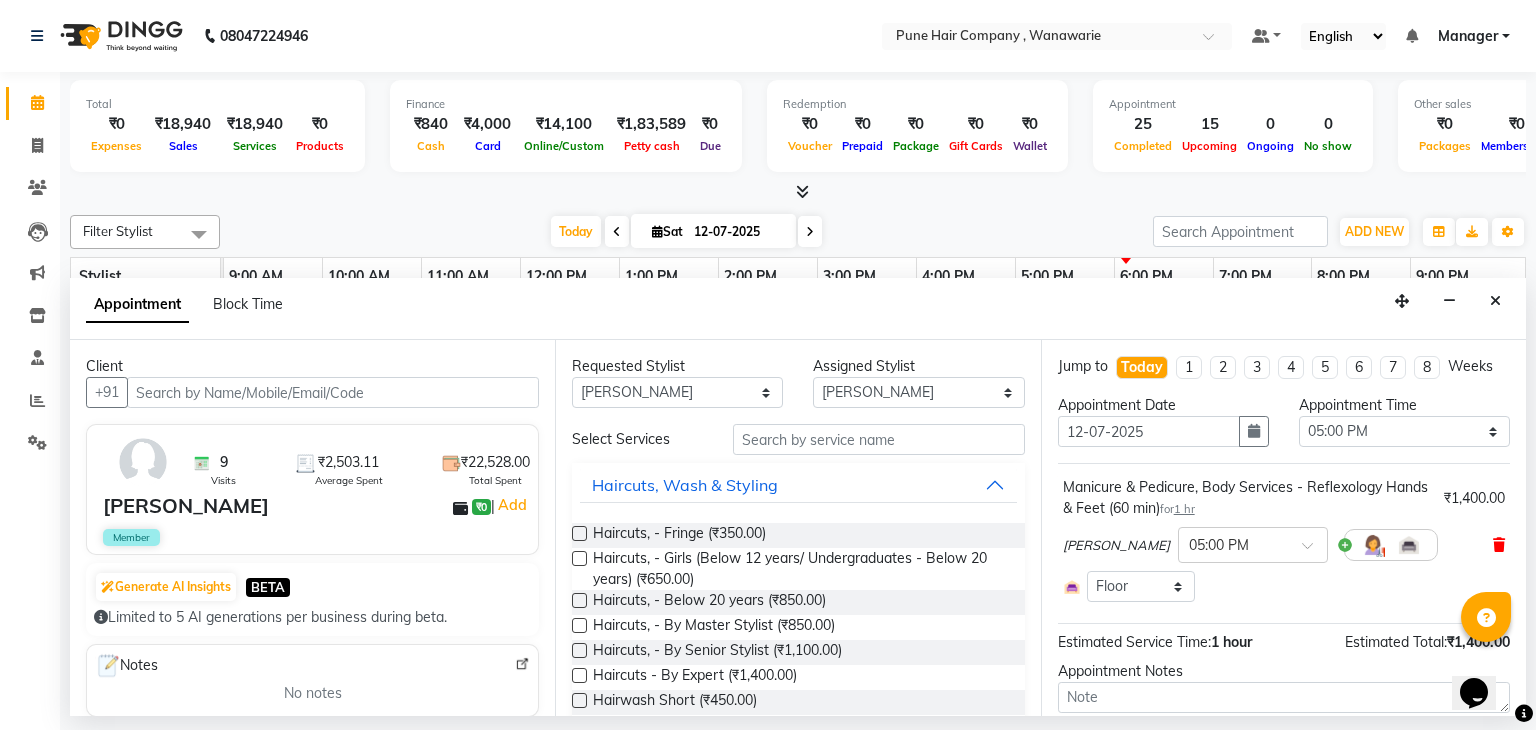 click at bounding box center (1499, 545) 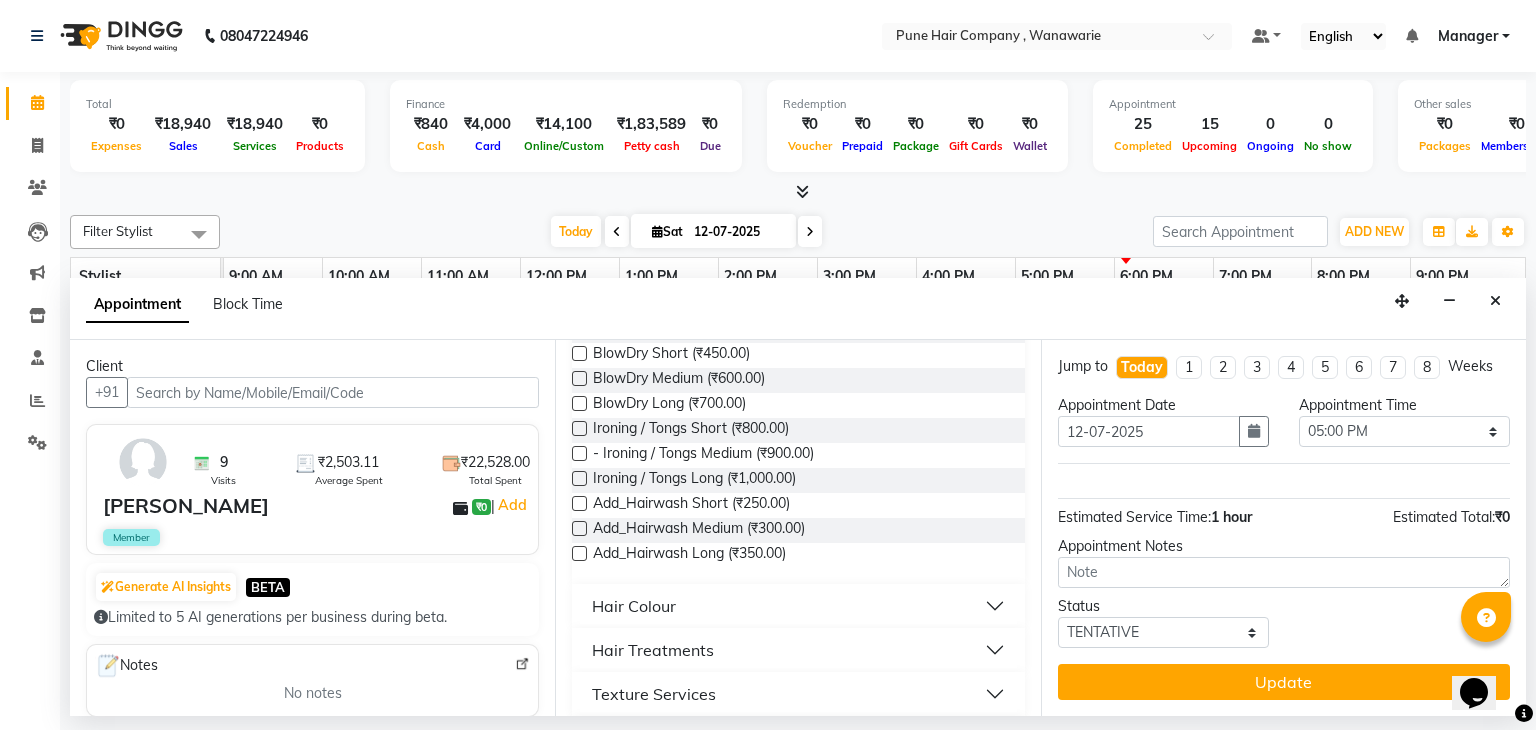 scroll, scrollTop: 745, scrollLeft: 0, axis: vertical 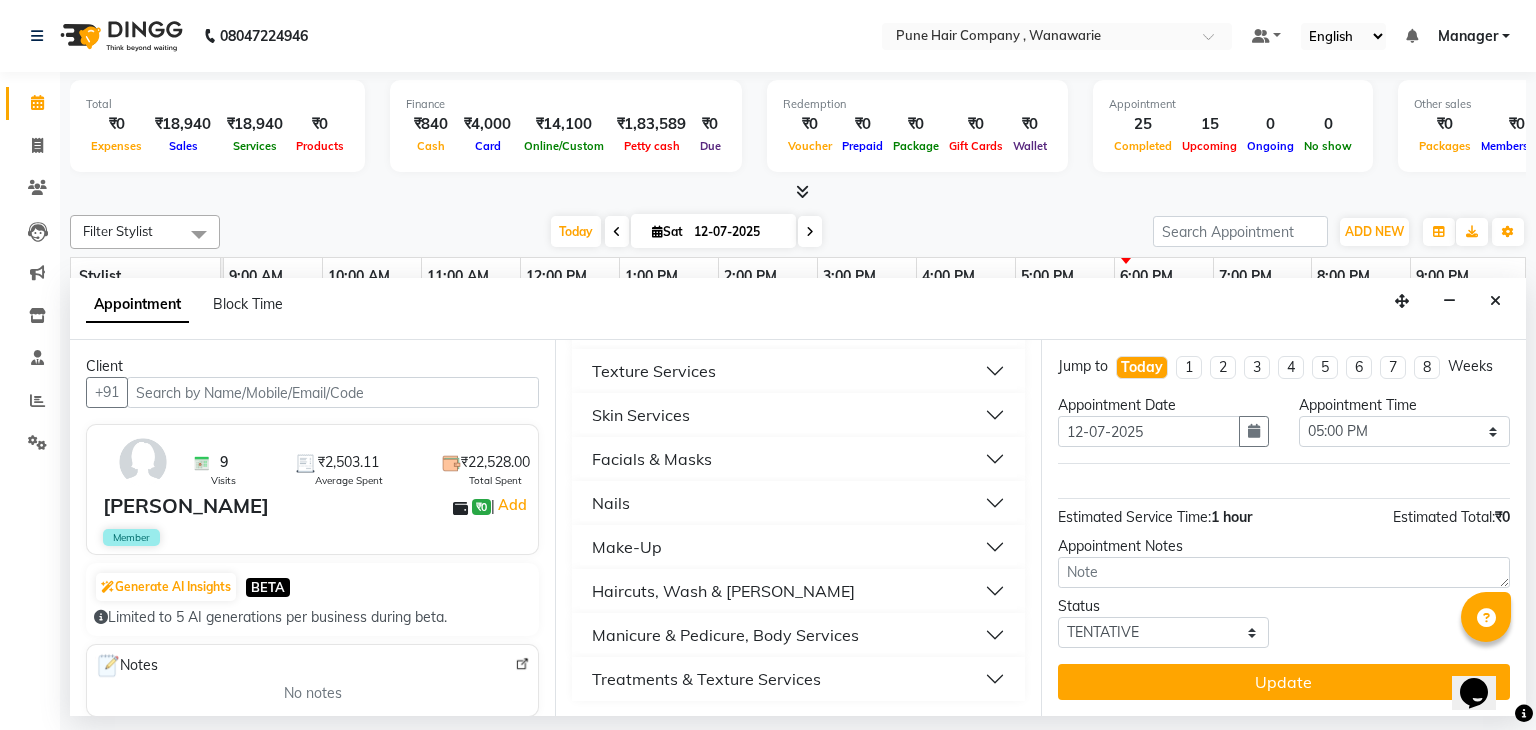 click on "Haircuts, Wash & [PERSON_NAME]" at bounding box center [723, 591] 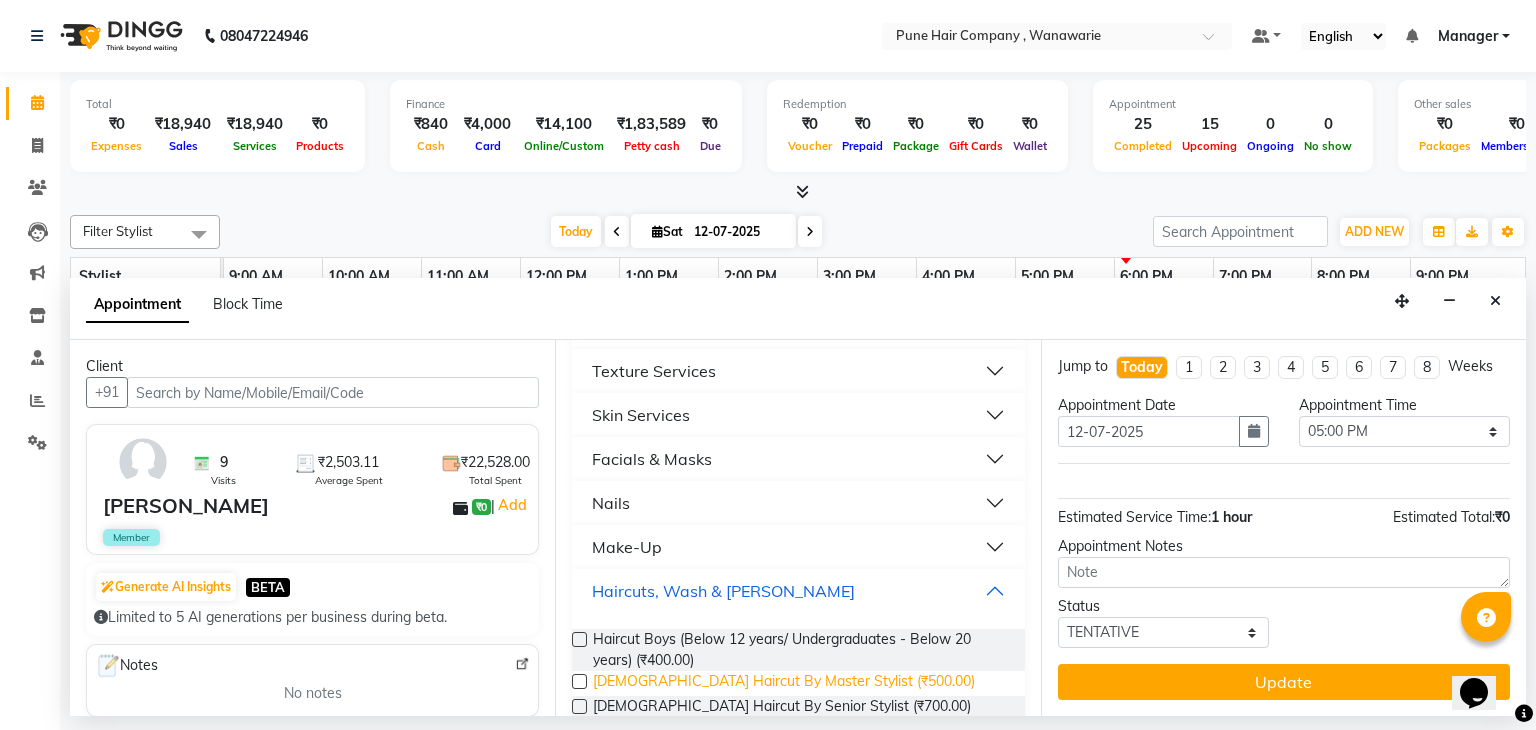 scroll, scrollTop: 1044, scrollLeft: 0, axis: vertical 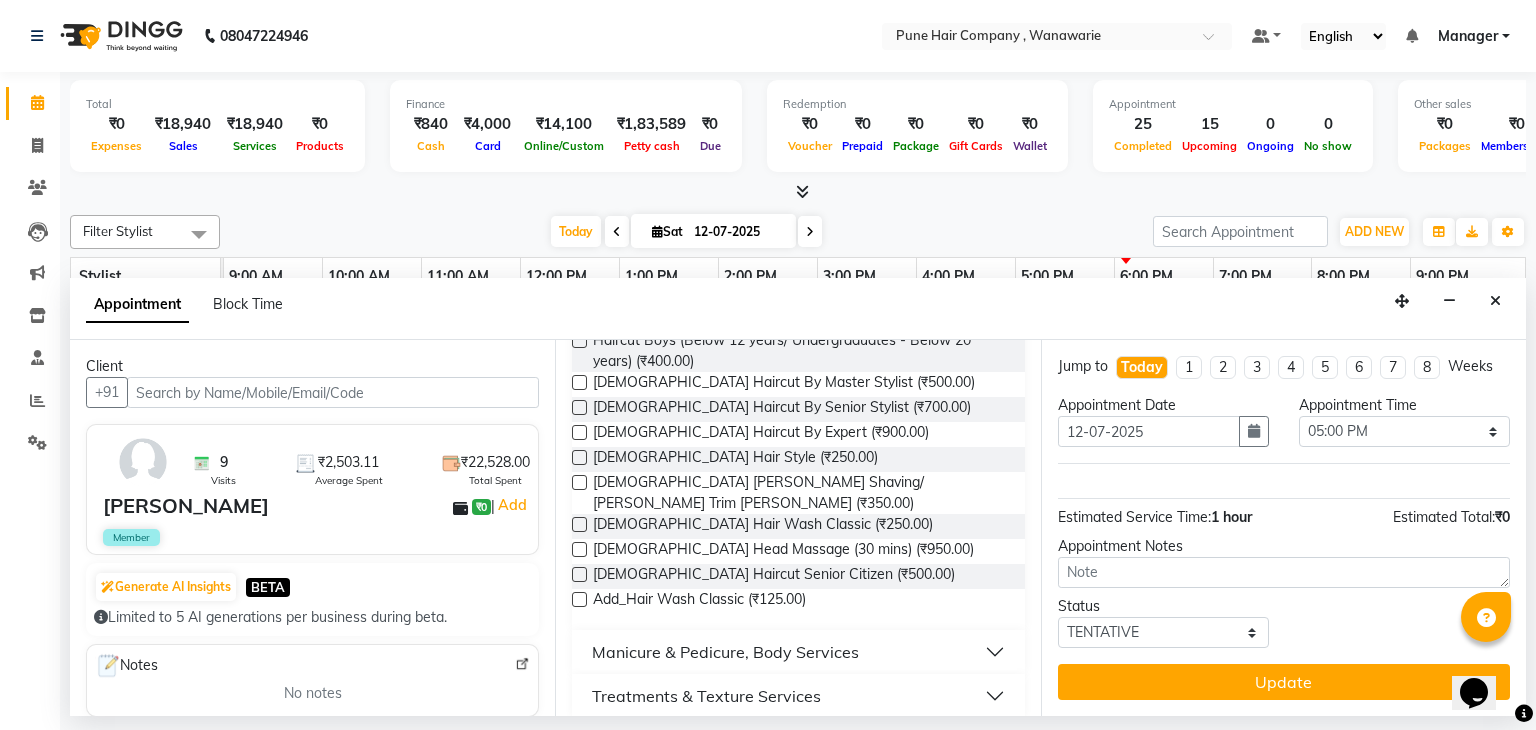 click on "Manicure & Pedicure, Body Services" at bounding box center (725, 652) 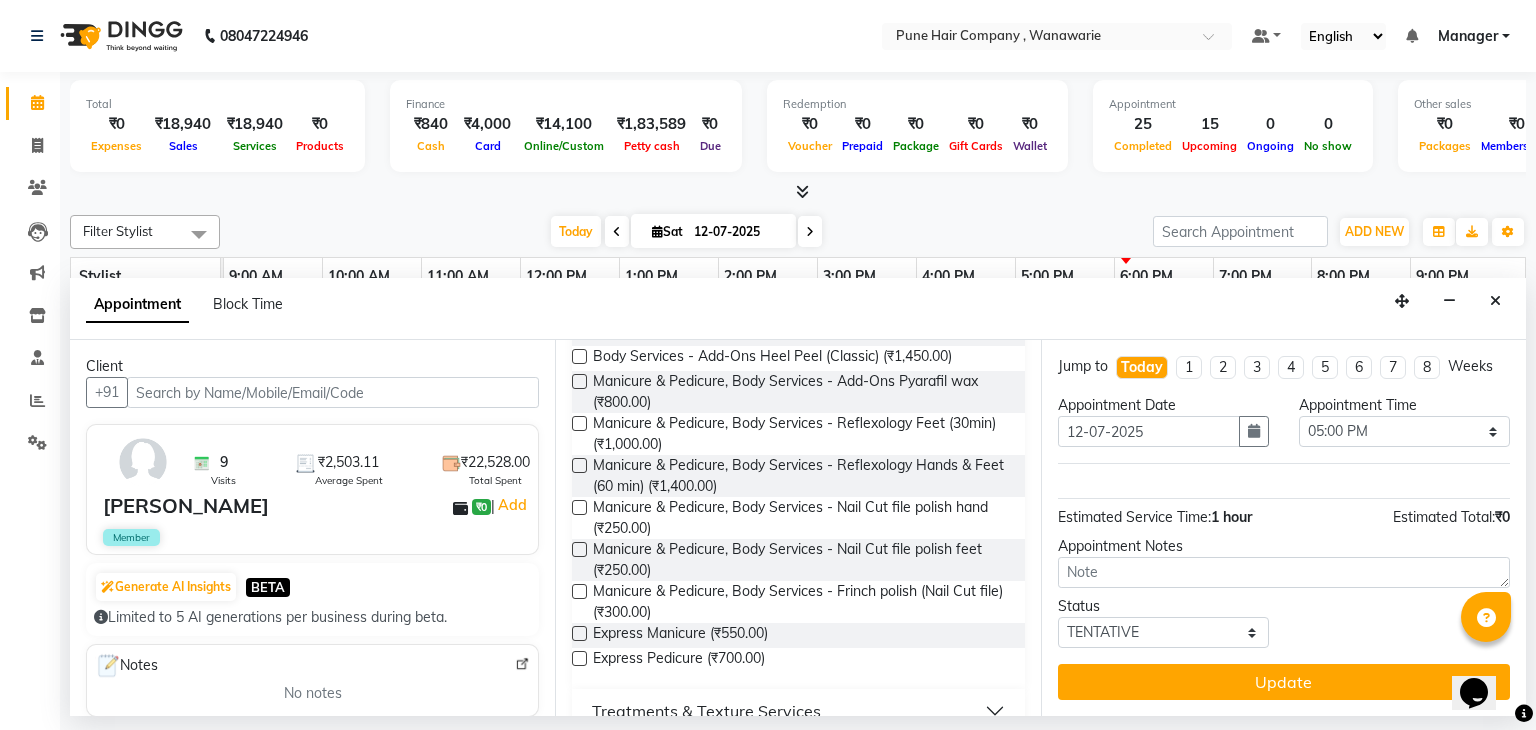 scroll, scrollTop: 1628, scrollLeft: 0, axis: vertical 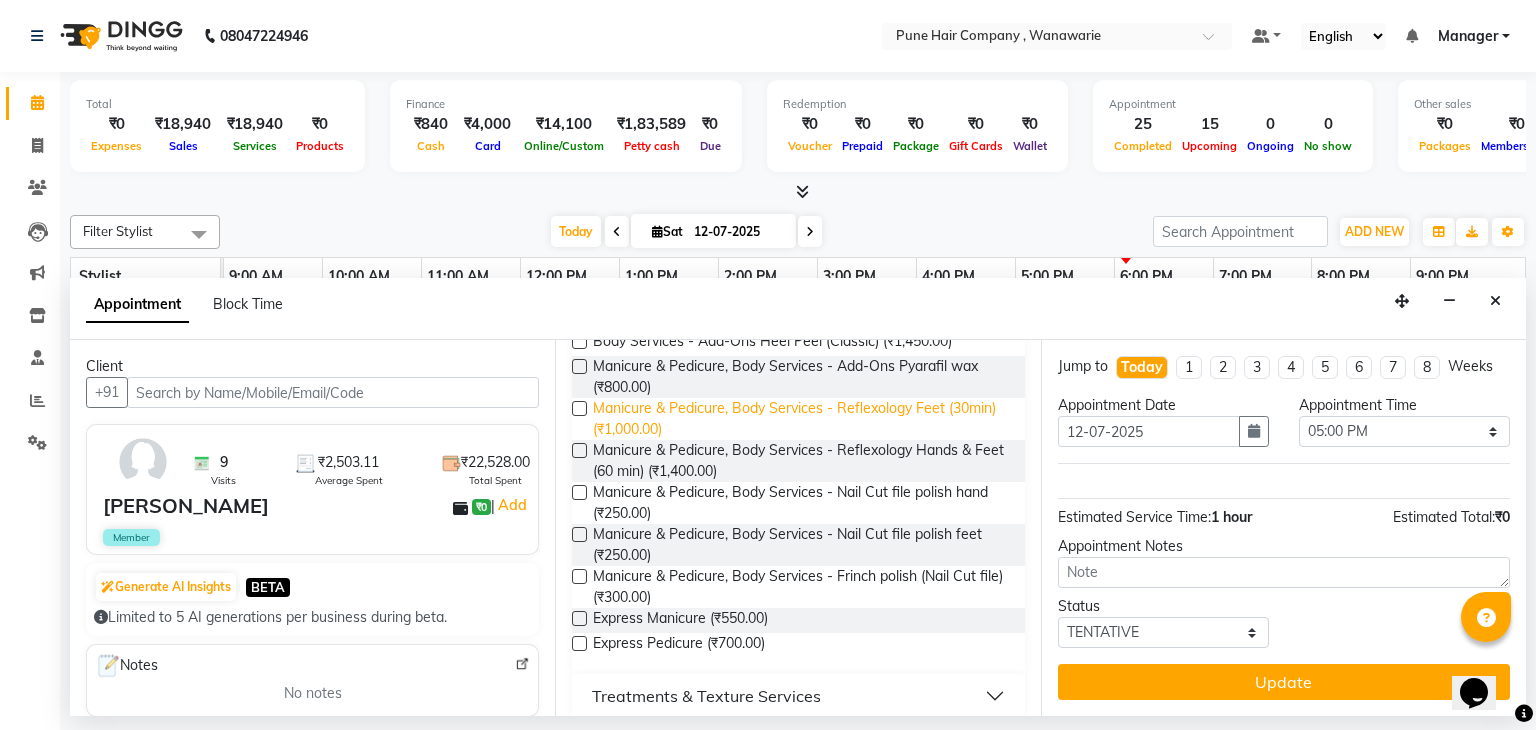 click on "Manicure & Pedicure, Body Services - Reflexology Feet (30min) (₹1,000.00)" at bounding box center [800, 419] 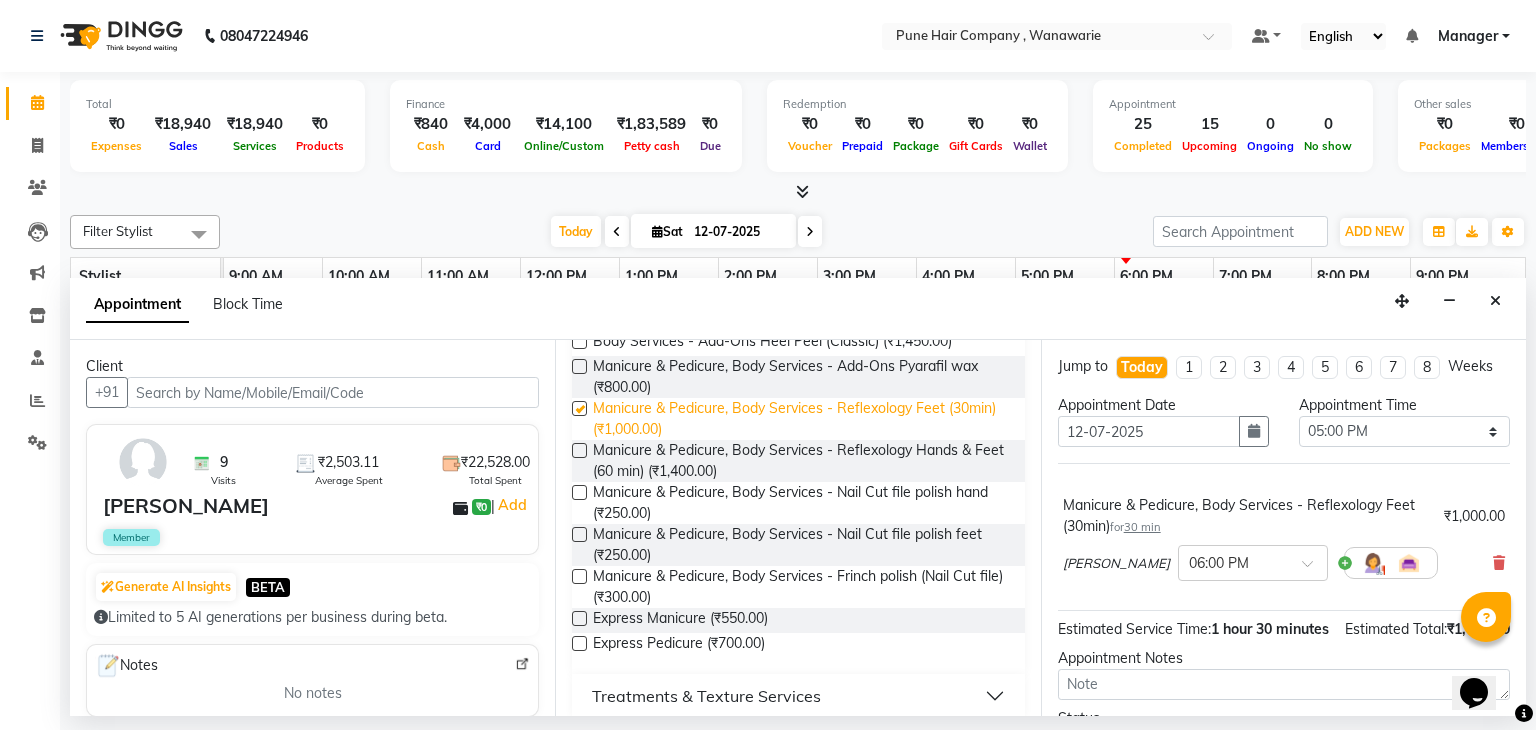 checkbox on "false" 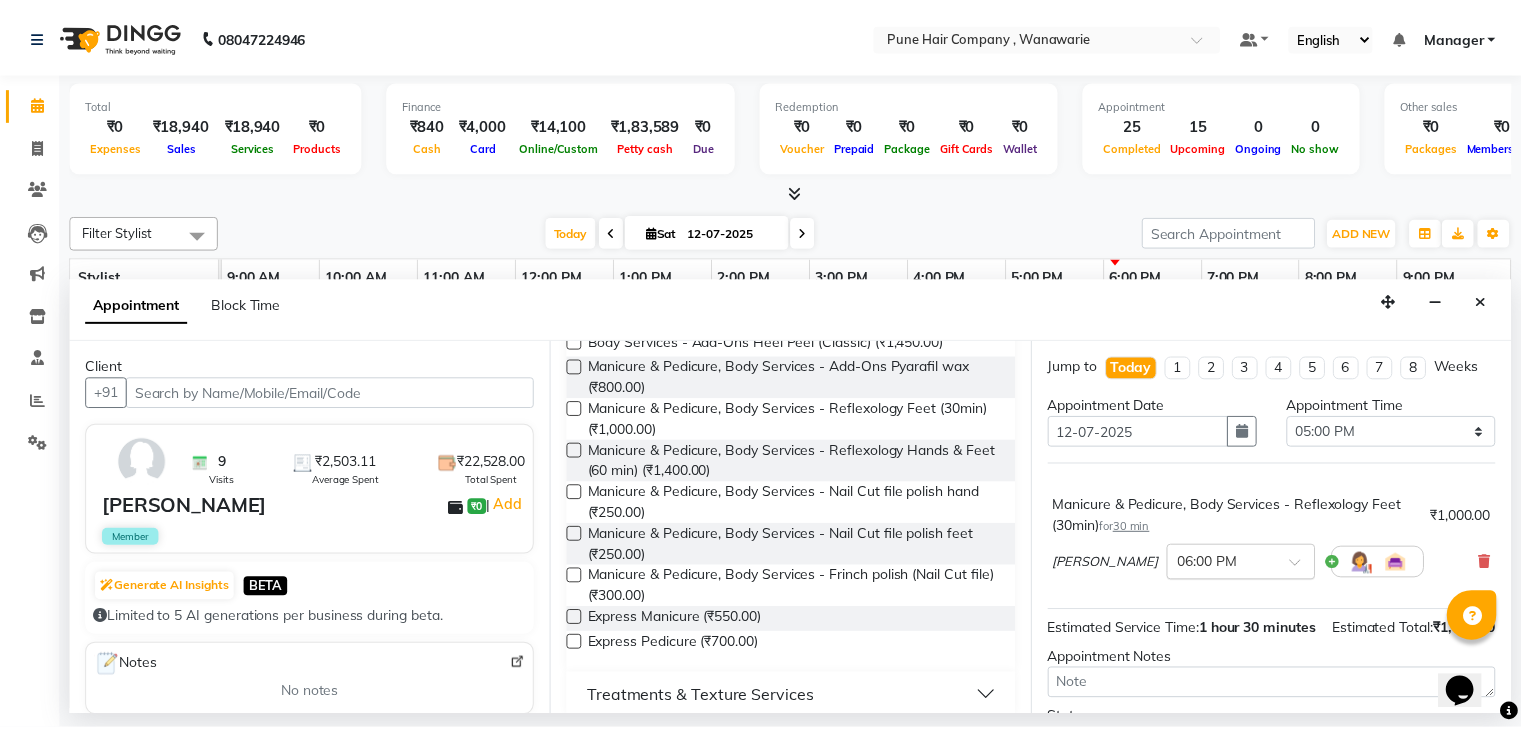 scroll, scrollTop: 132, scrollLeft: 0, axis: vertical 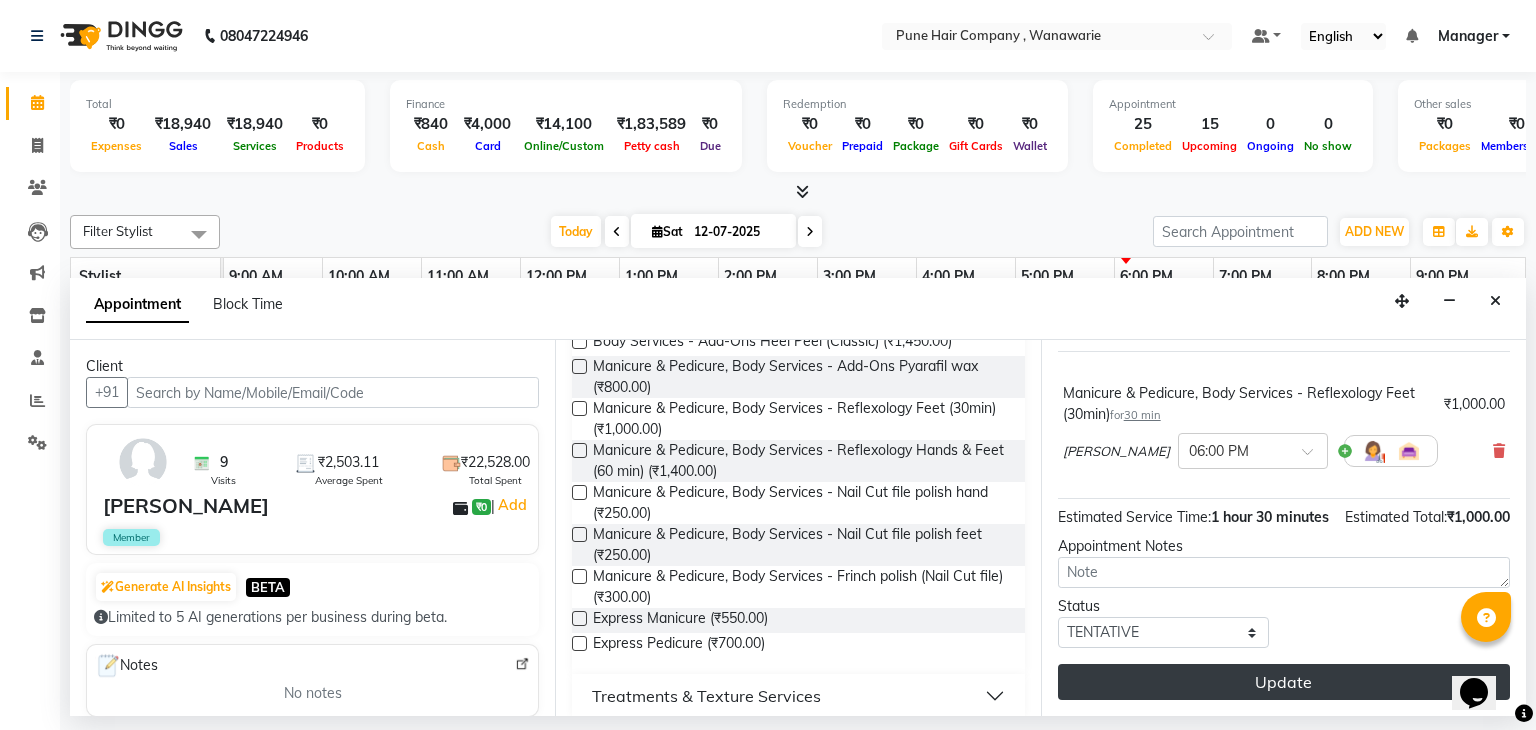 click on "Update" at bounding box center (1284, 682) 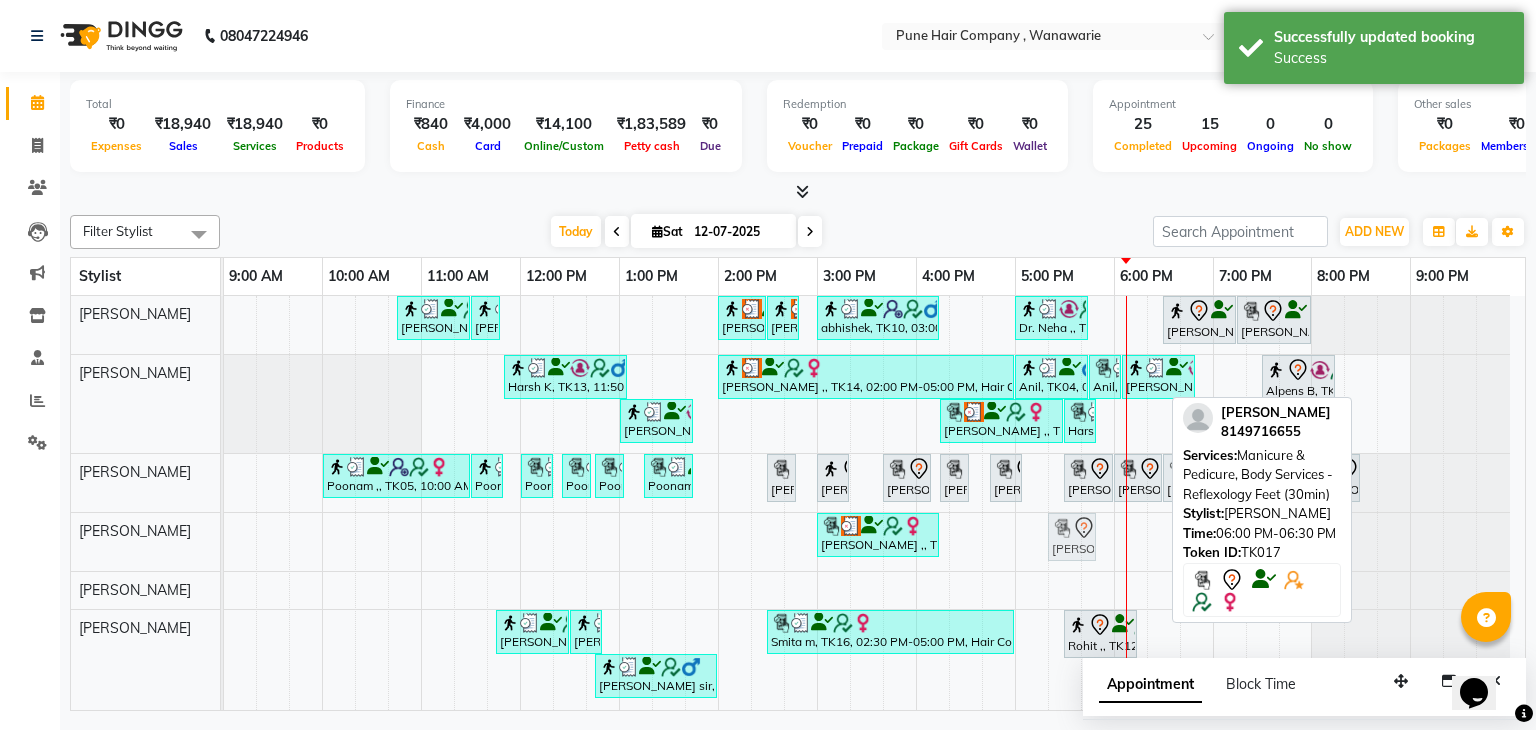drag, startPoint x: 1142, startPoint y: 545, endPoint x: 1063, endPoint y: 549, distance: 79.101204 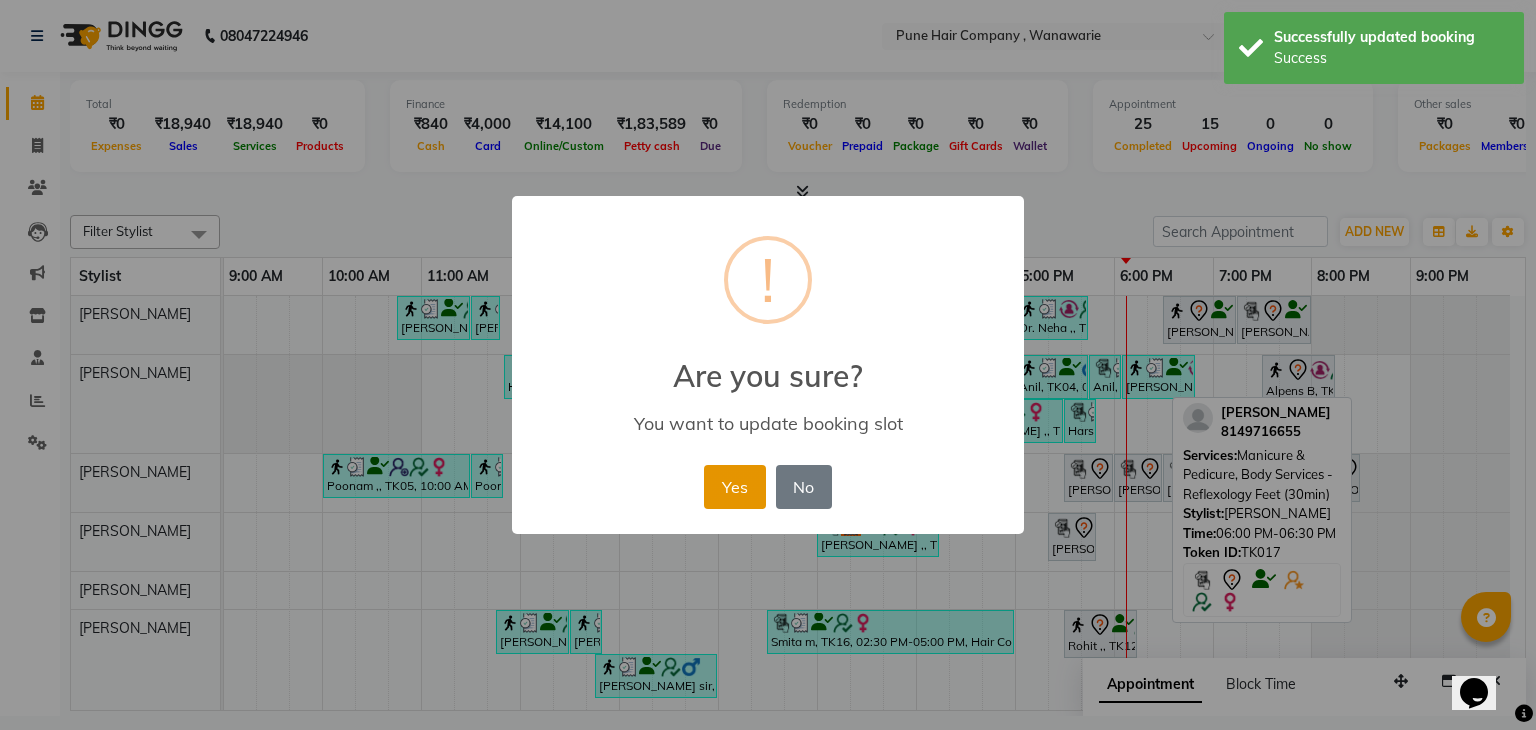 click on "Yes" at bounding box center (734, 487) 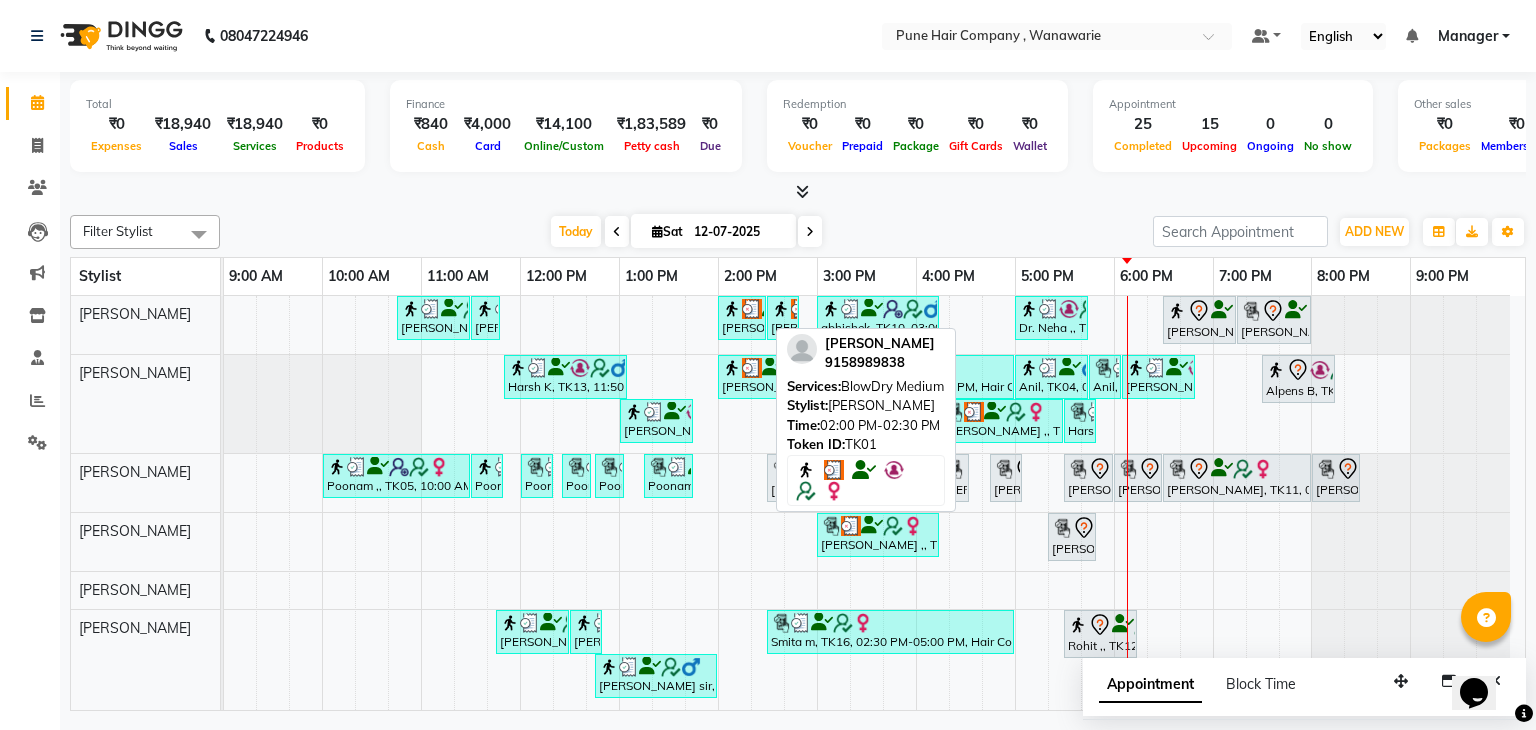 click on "[PERSON_NAME], TK01, 02:00 PM-02:30 PM, BlowDry Medium" at bounding box center (742, 318) 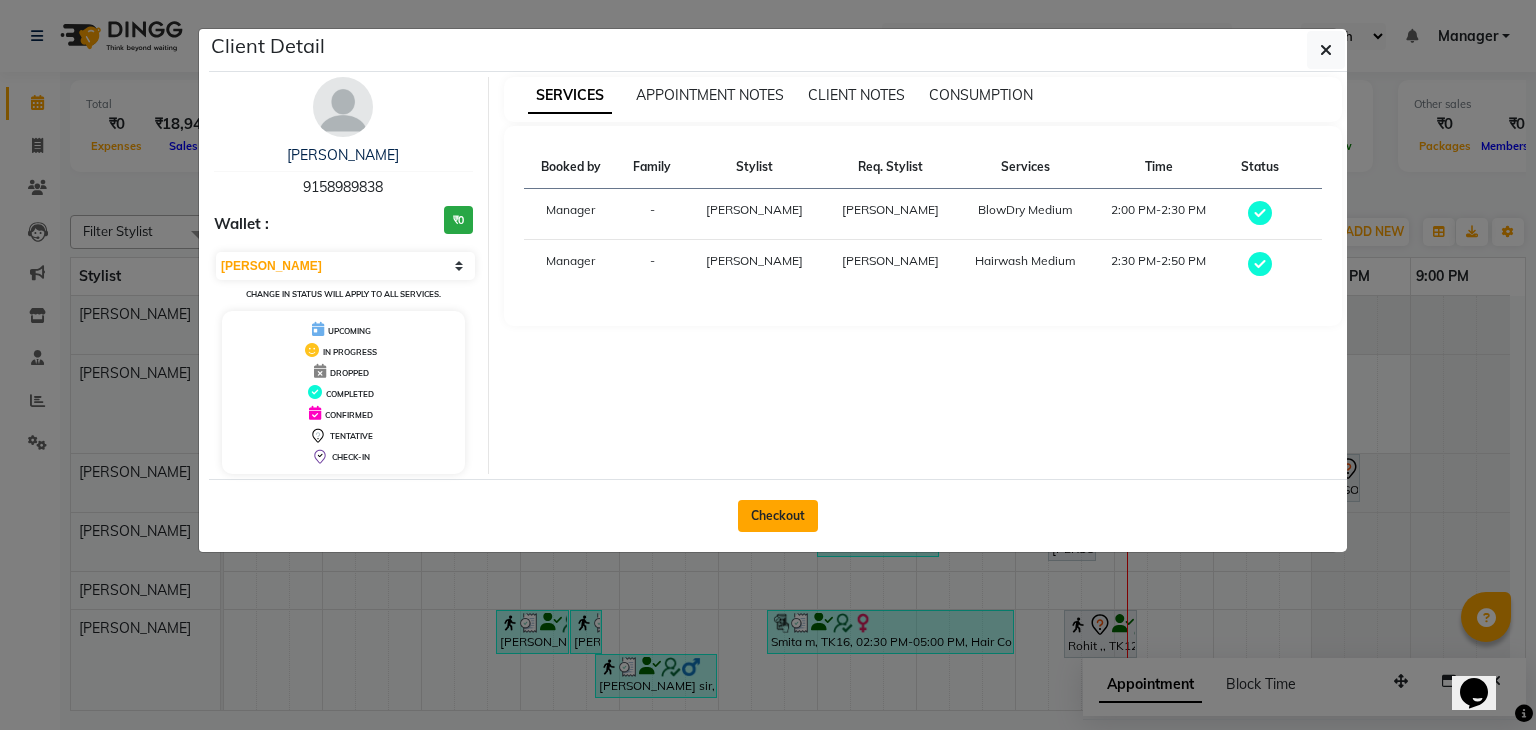 click on "Checkout" 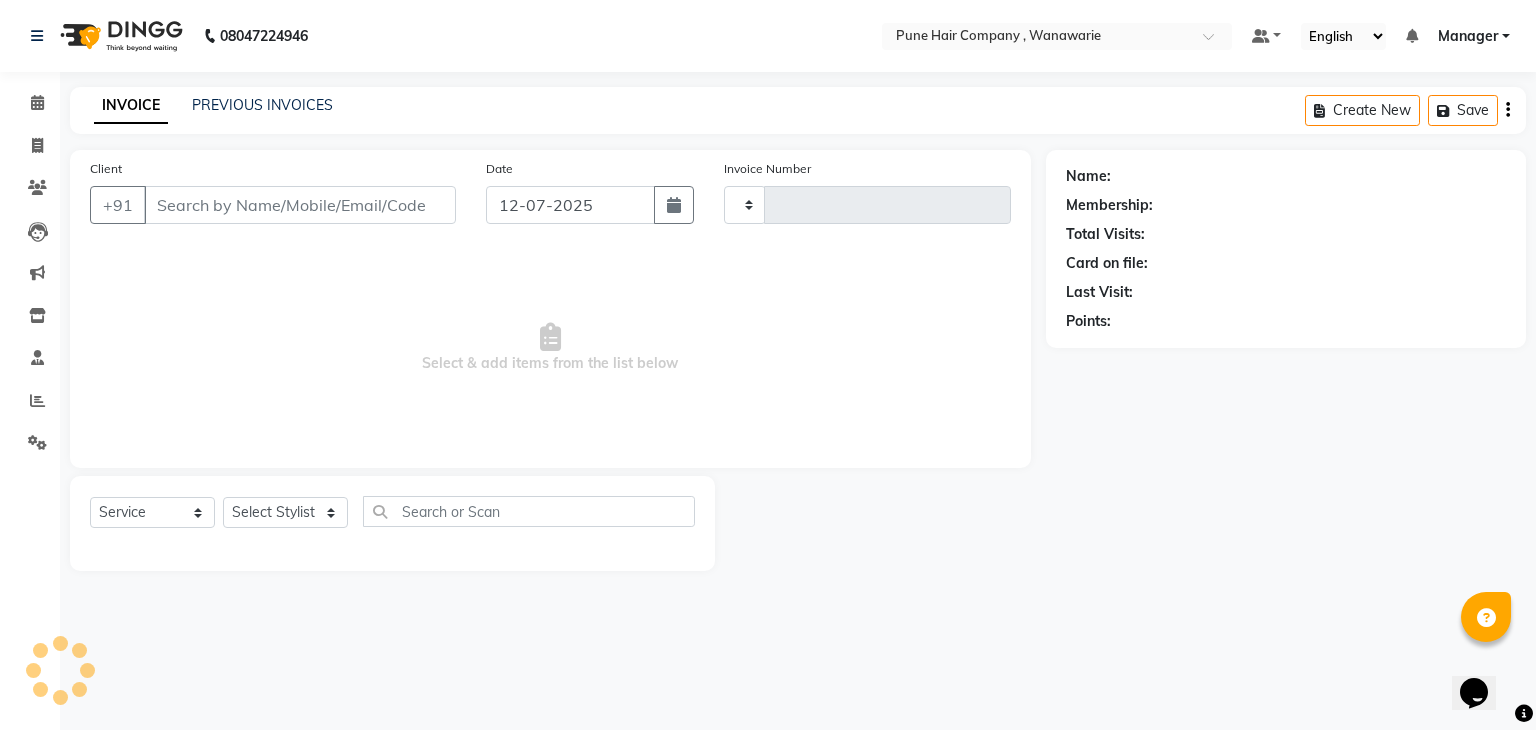 type on "9158989838" 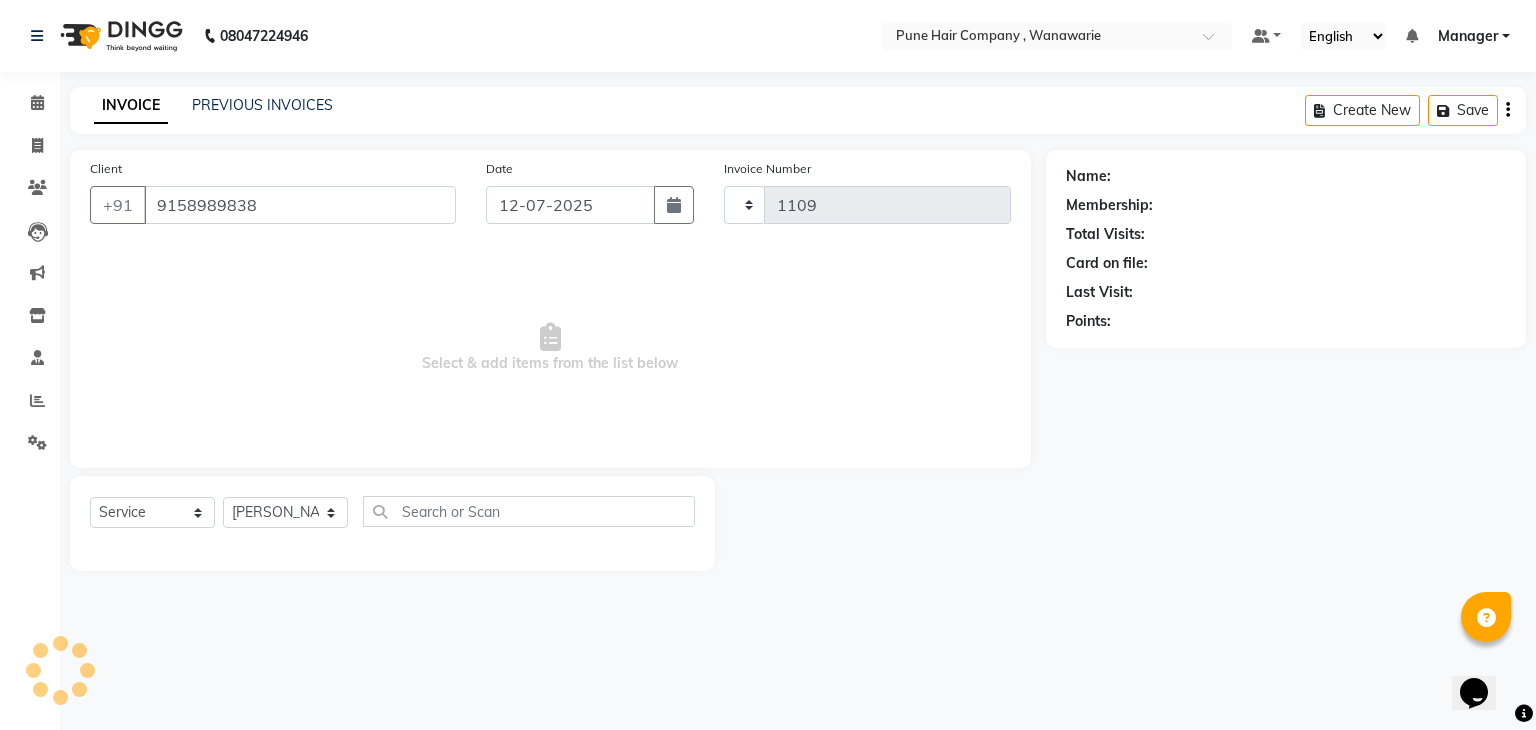 select on "8072" 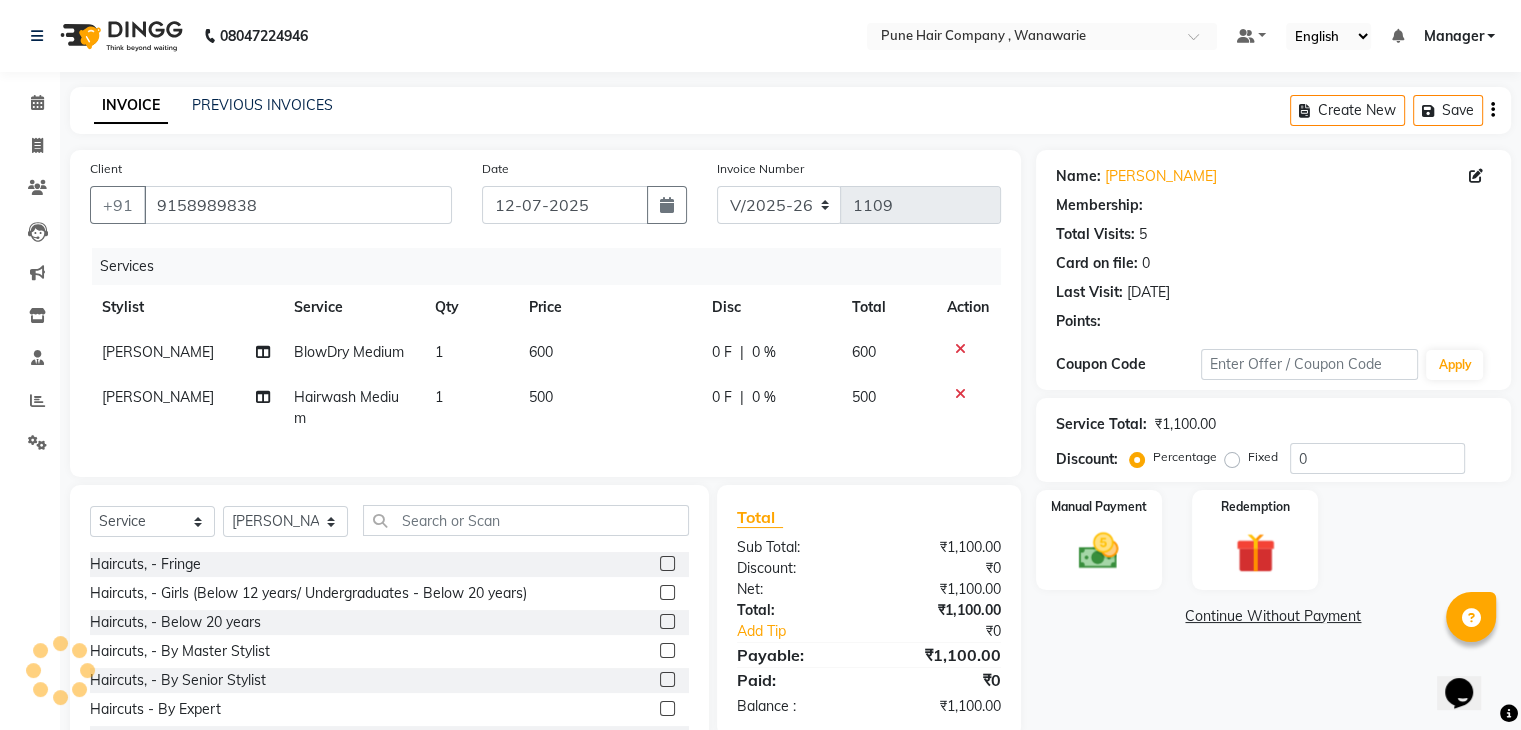 type on "20" 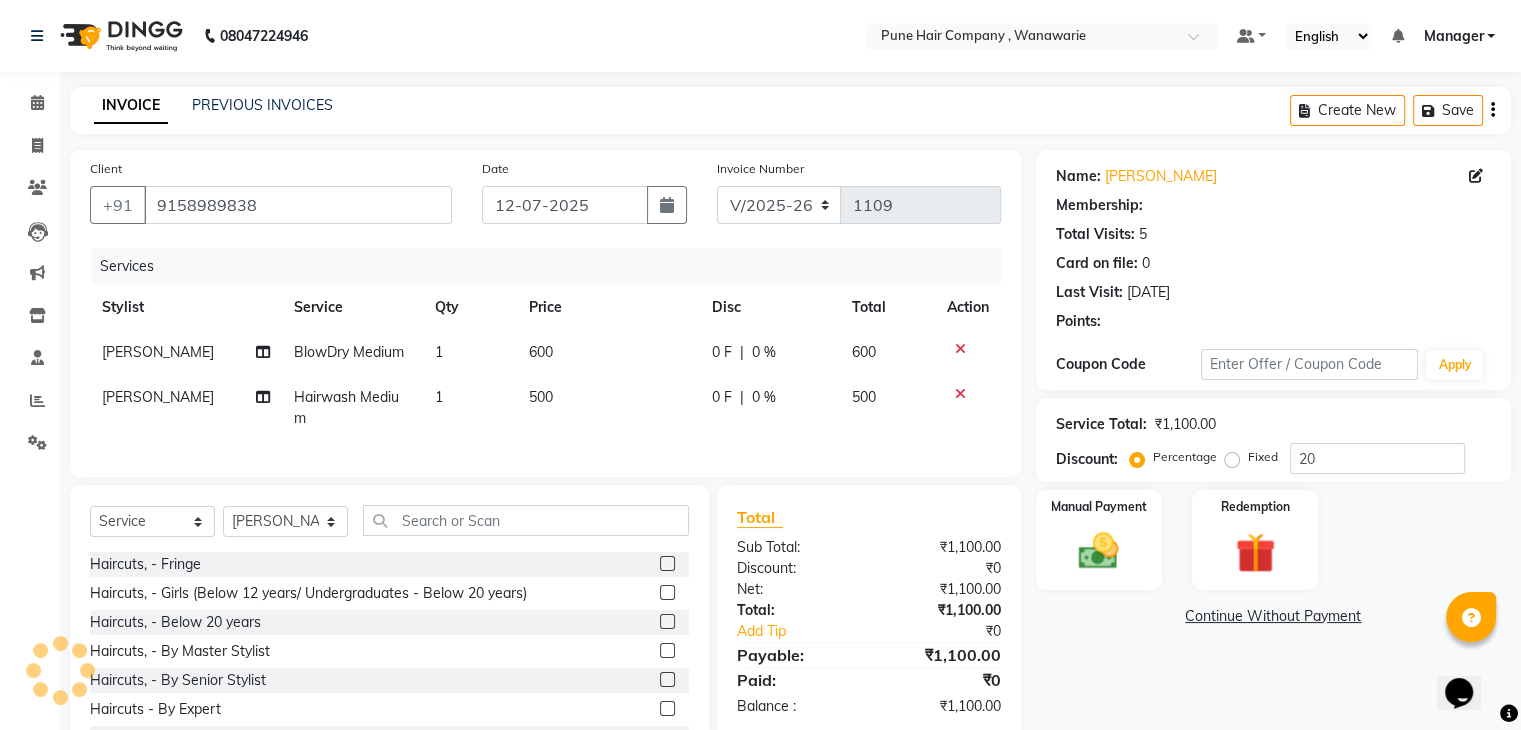 select on "1: Object" 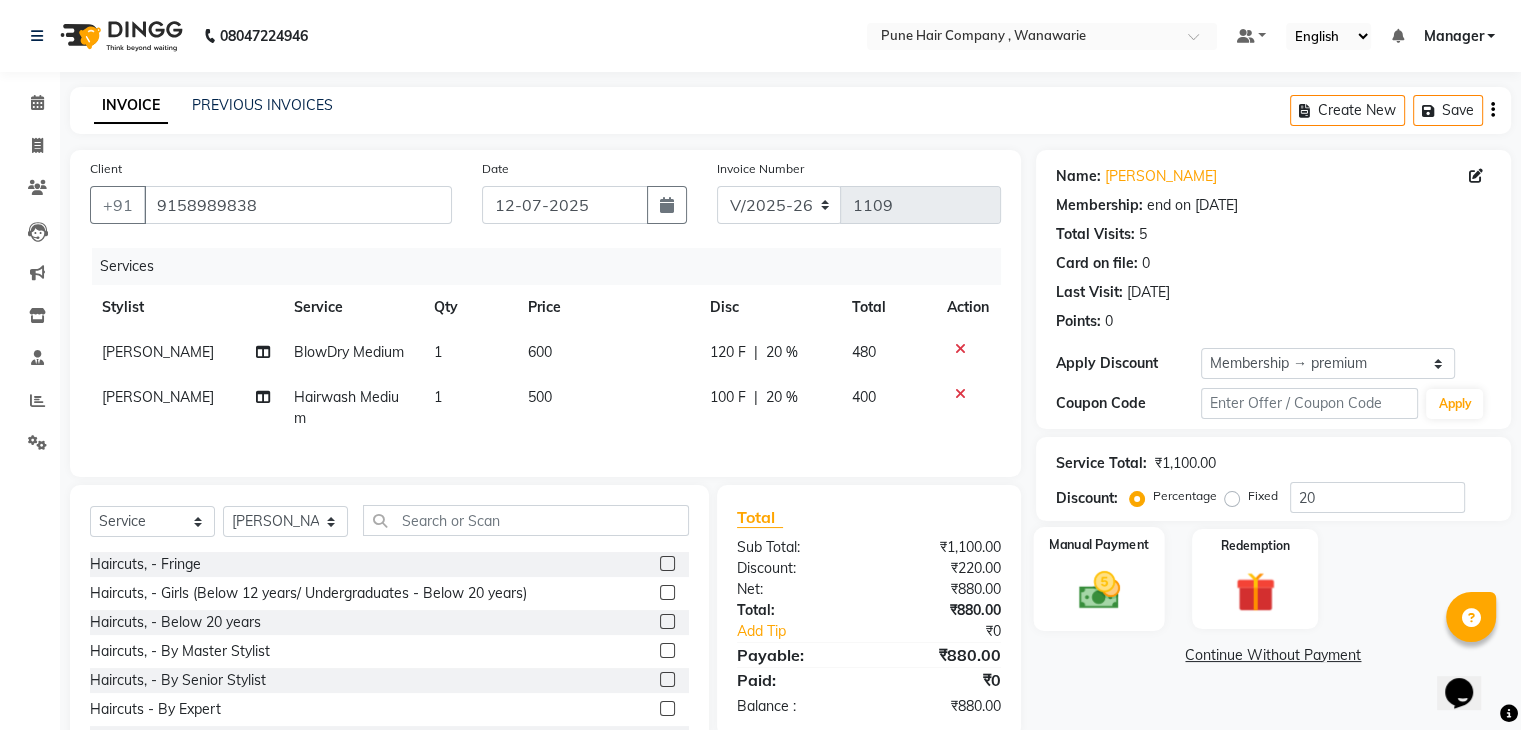 click 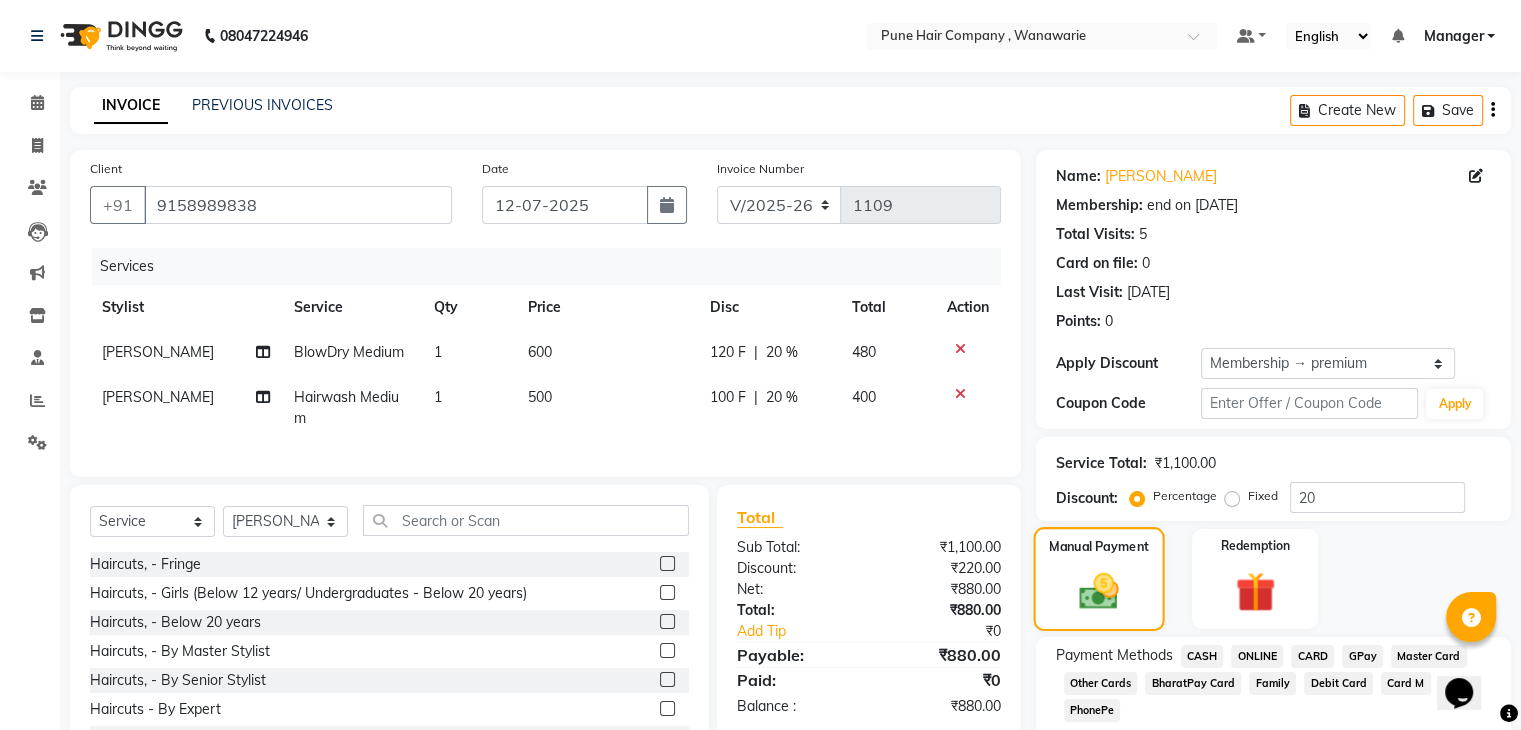 scroll, scrollTop: 97, scrollLeft: 0, axis: vertical 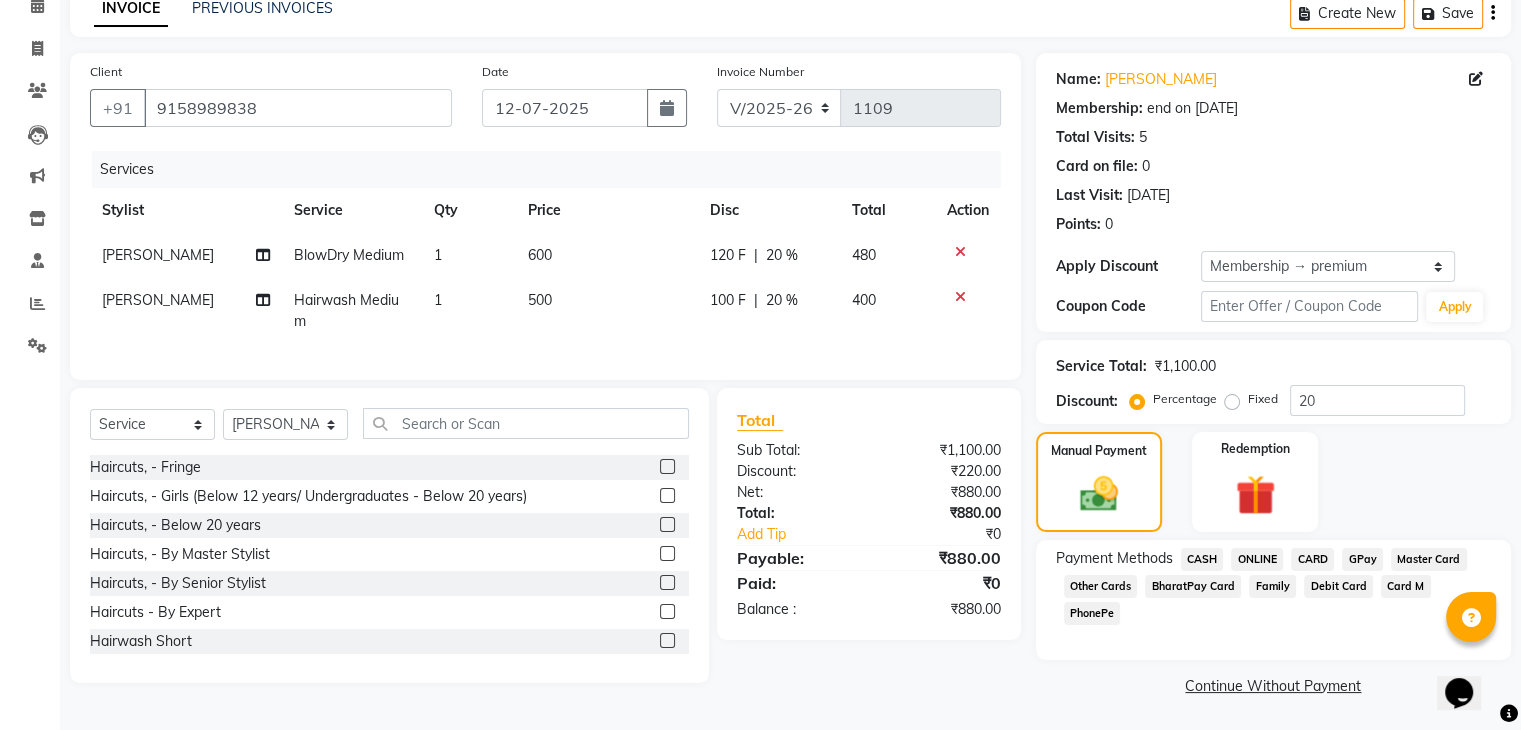 click on "GPay" 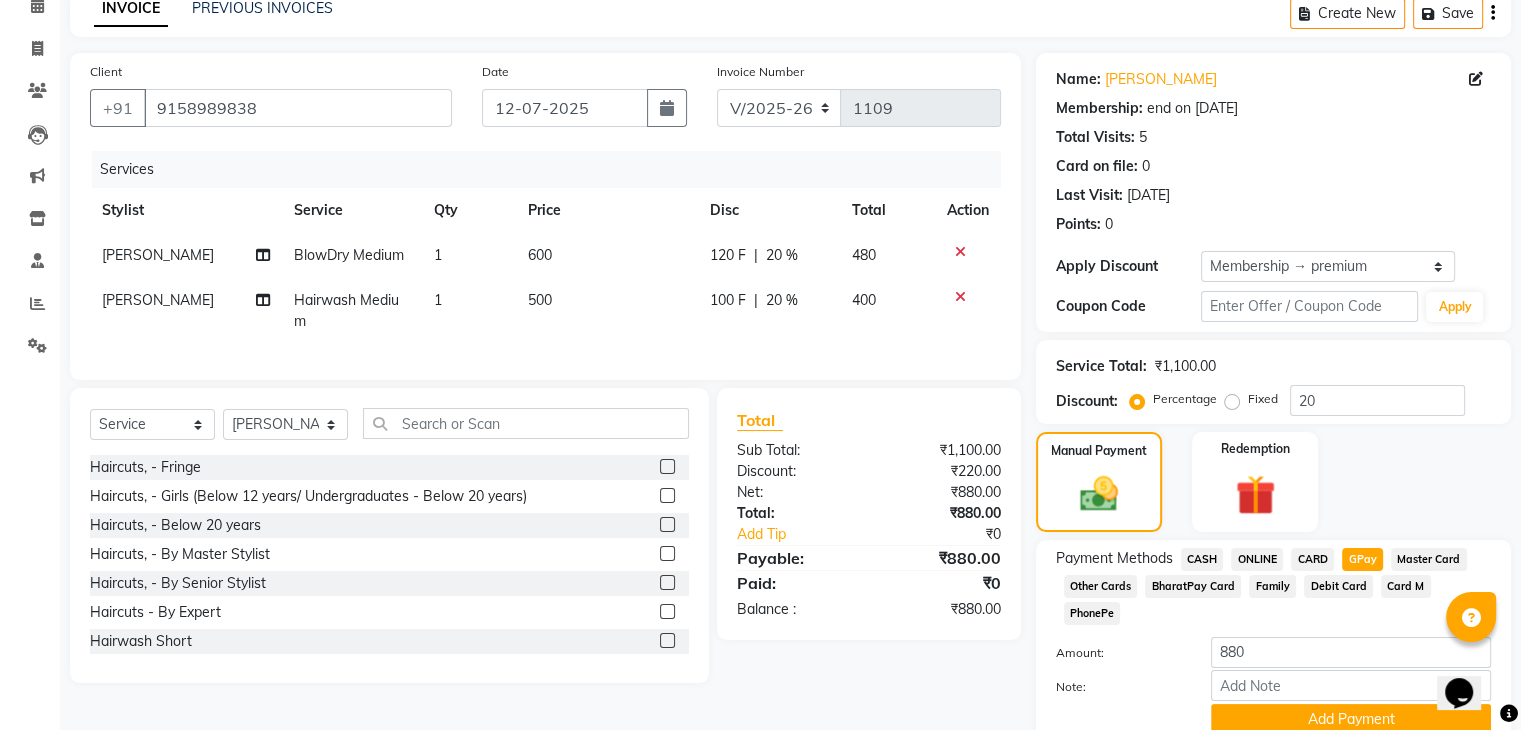 scroll, scrollTop: 156, scrollLeft: 0, axis: vertical 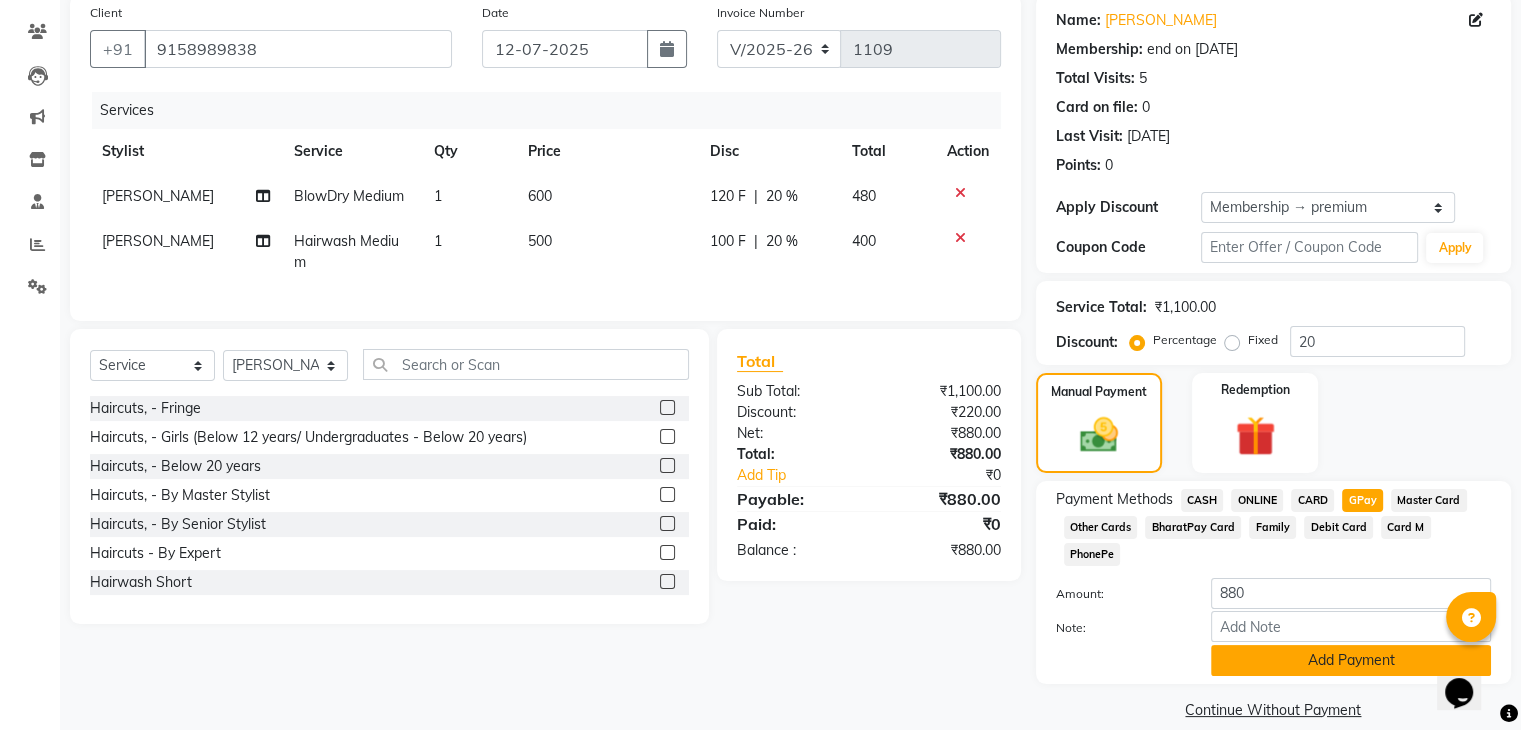 click on "Add Payment" 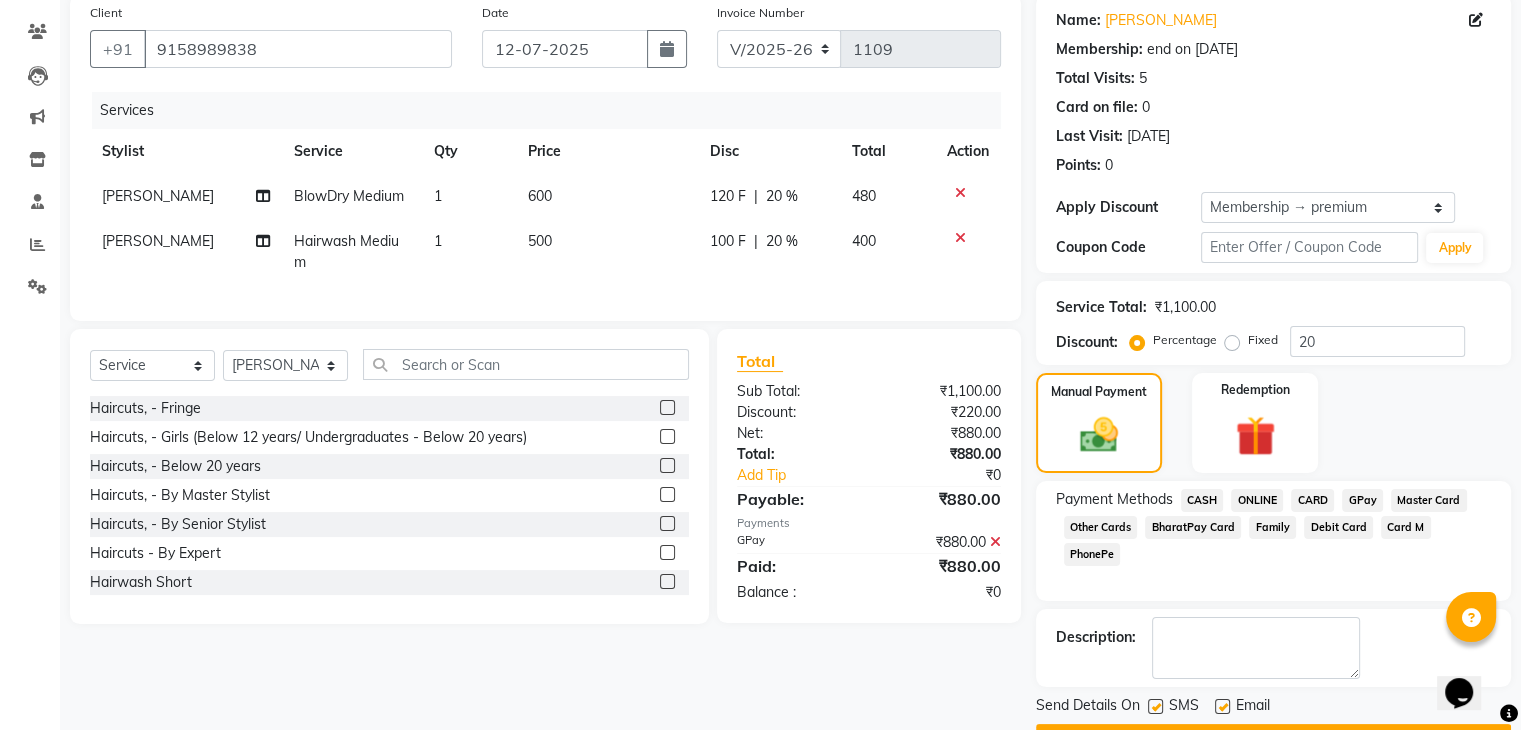 scroll, scrollTop: 209, scrollLeft: 0, axis: vertical 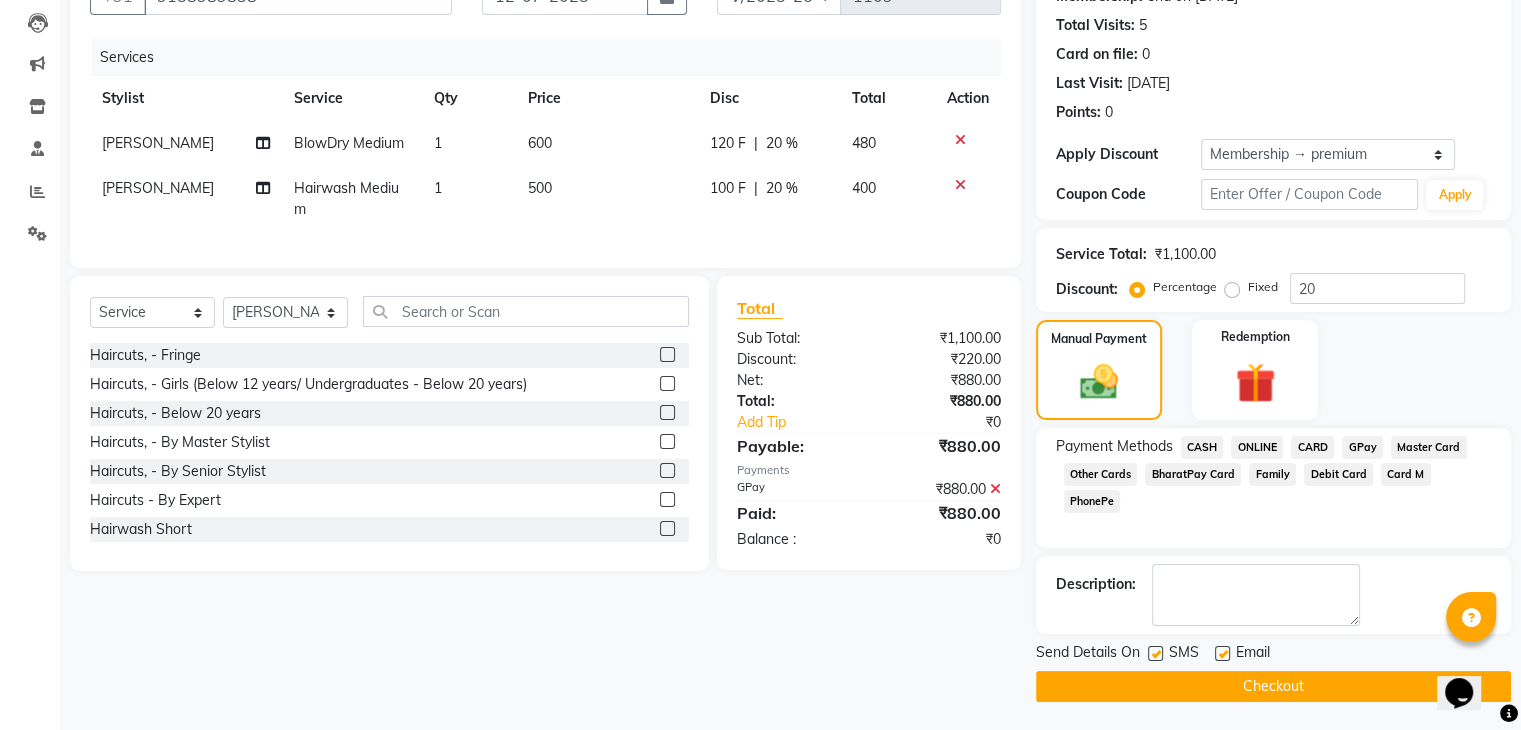 click on "Checkout" 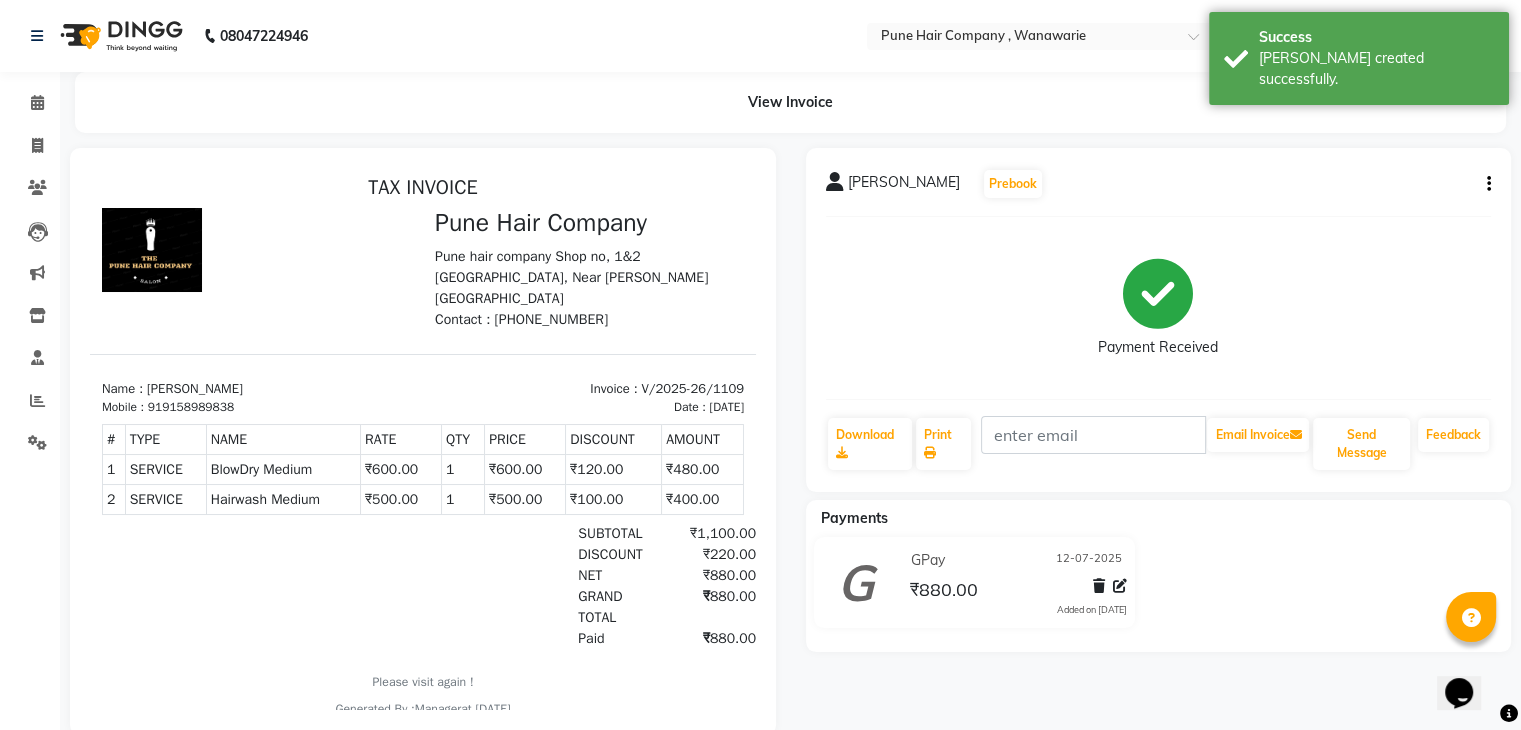 scroll, scrollTop: 0, scrollLeft: 0, axis: both 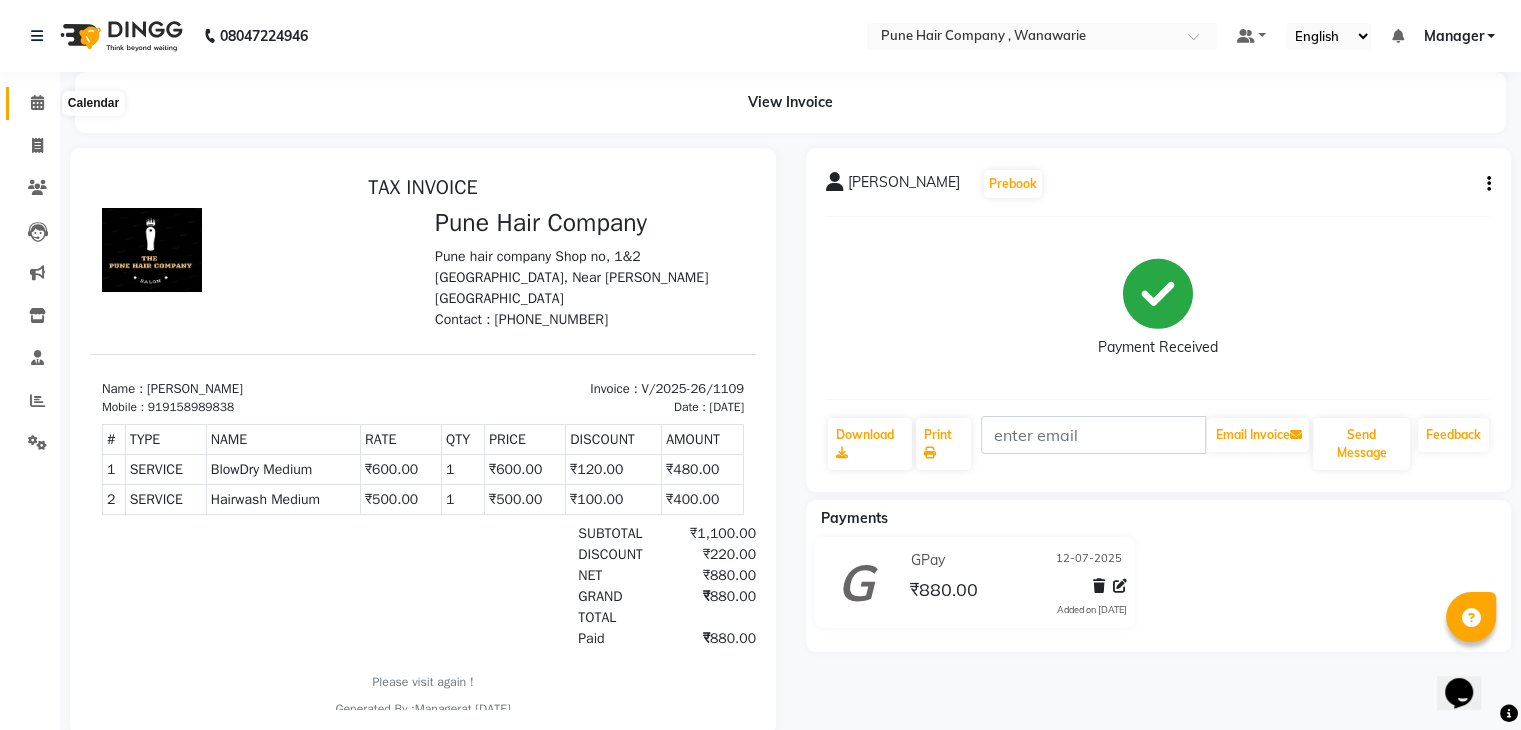 click 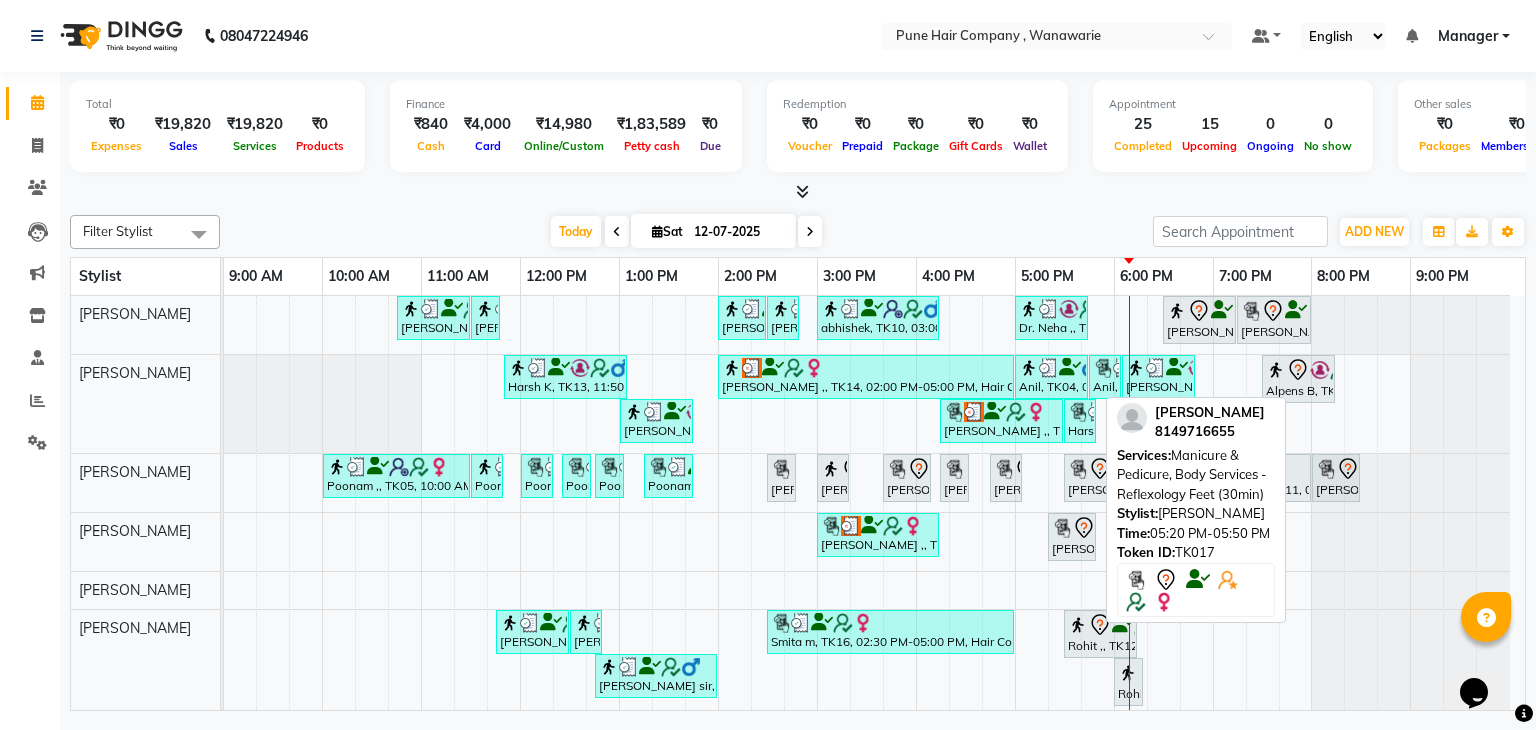 click on "[PERSON_NAME], TK17, 05:20 PM-05:50 PM, Manicure & Pedicure, Body Services - Reflexology Feet (30min)" at bounding box center (1072, 537) 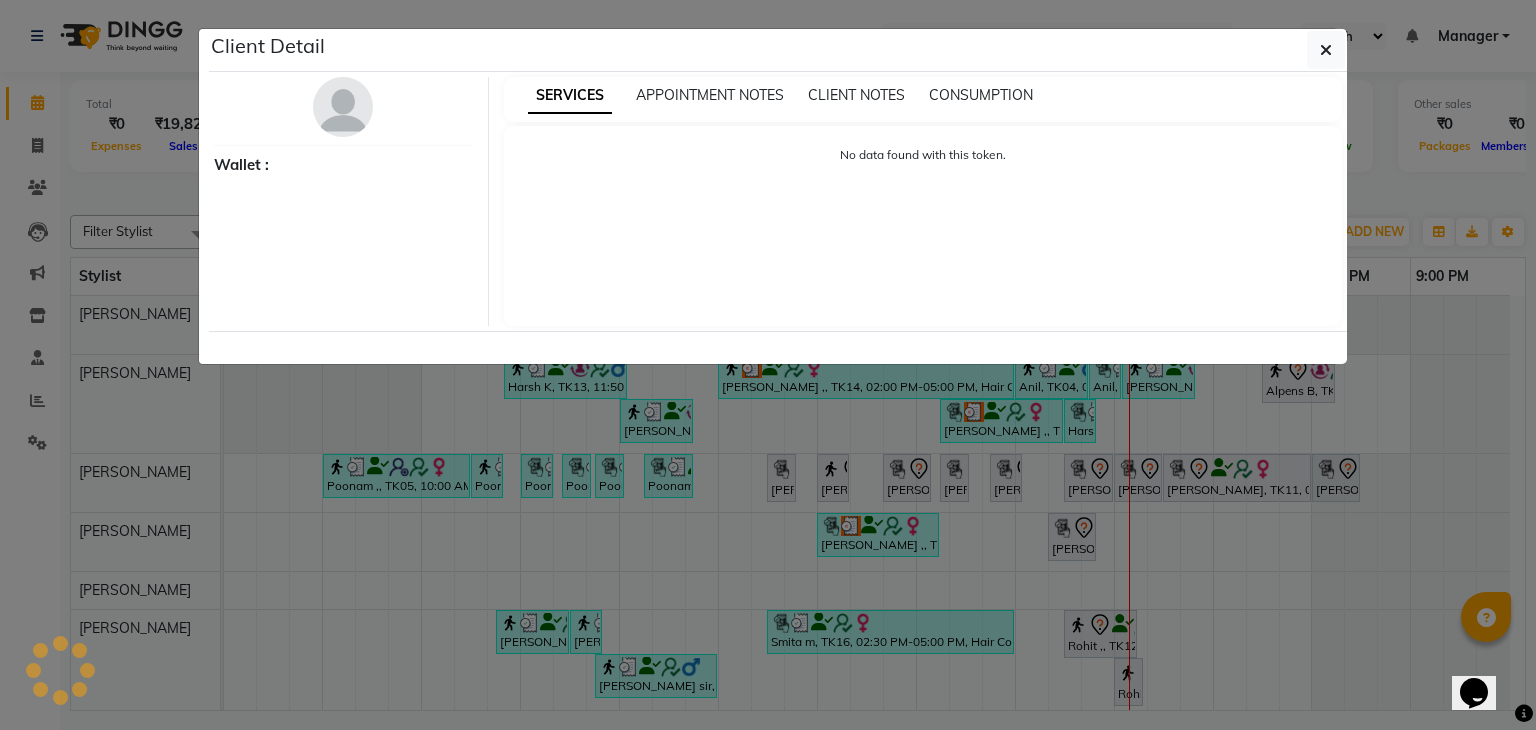 select on "7" 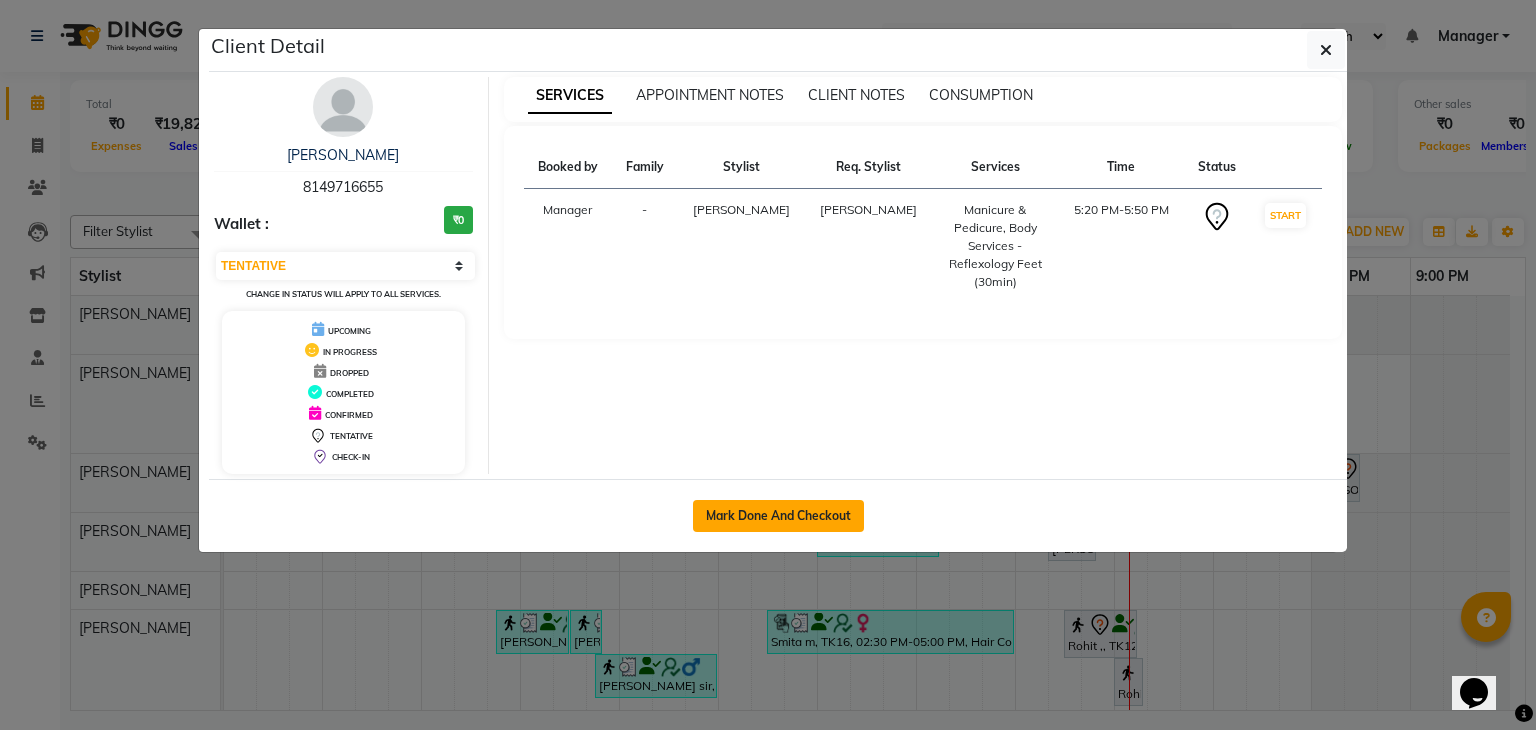 click on "Mark Done And Checkout" 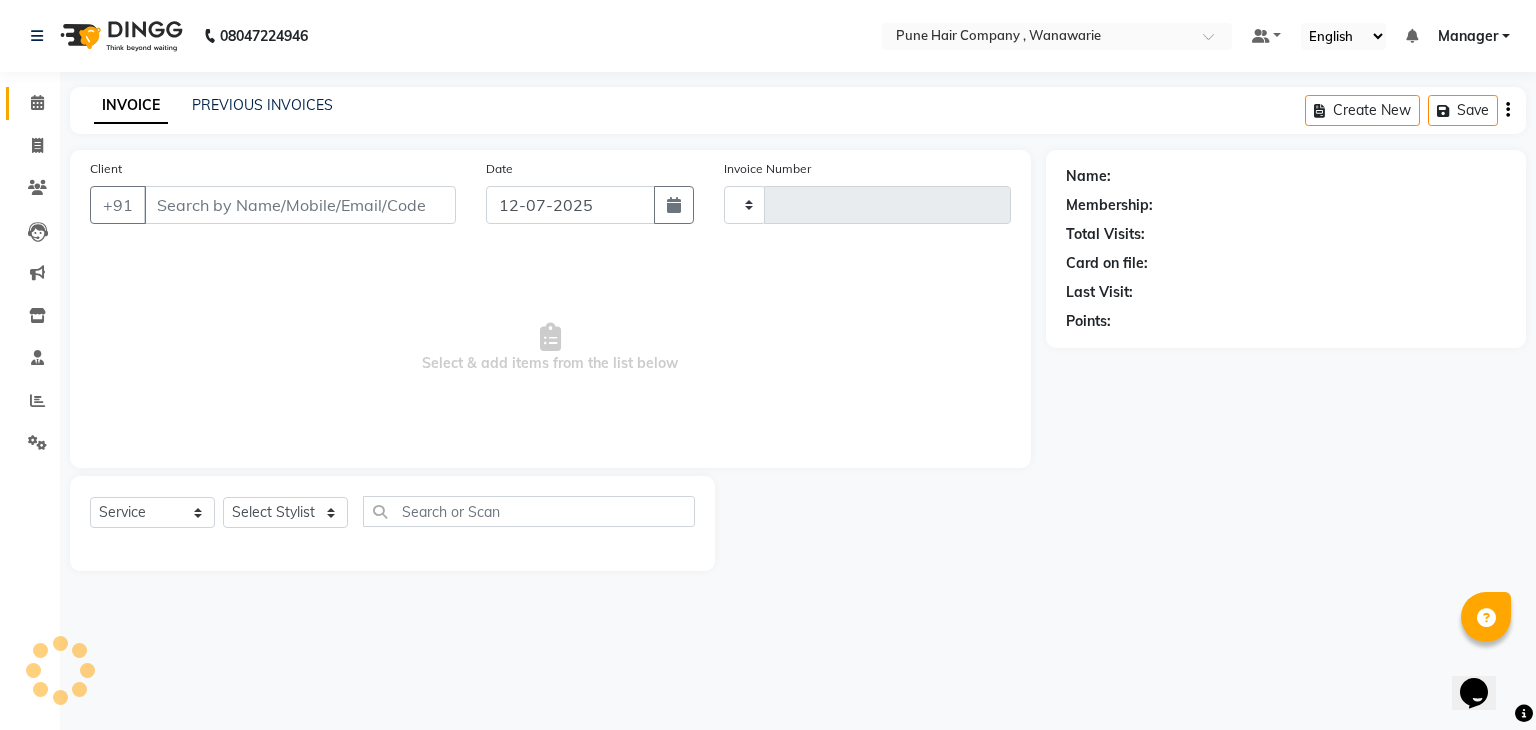 type on "1110" 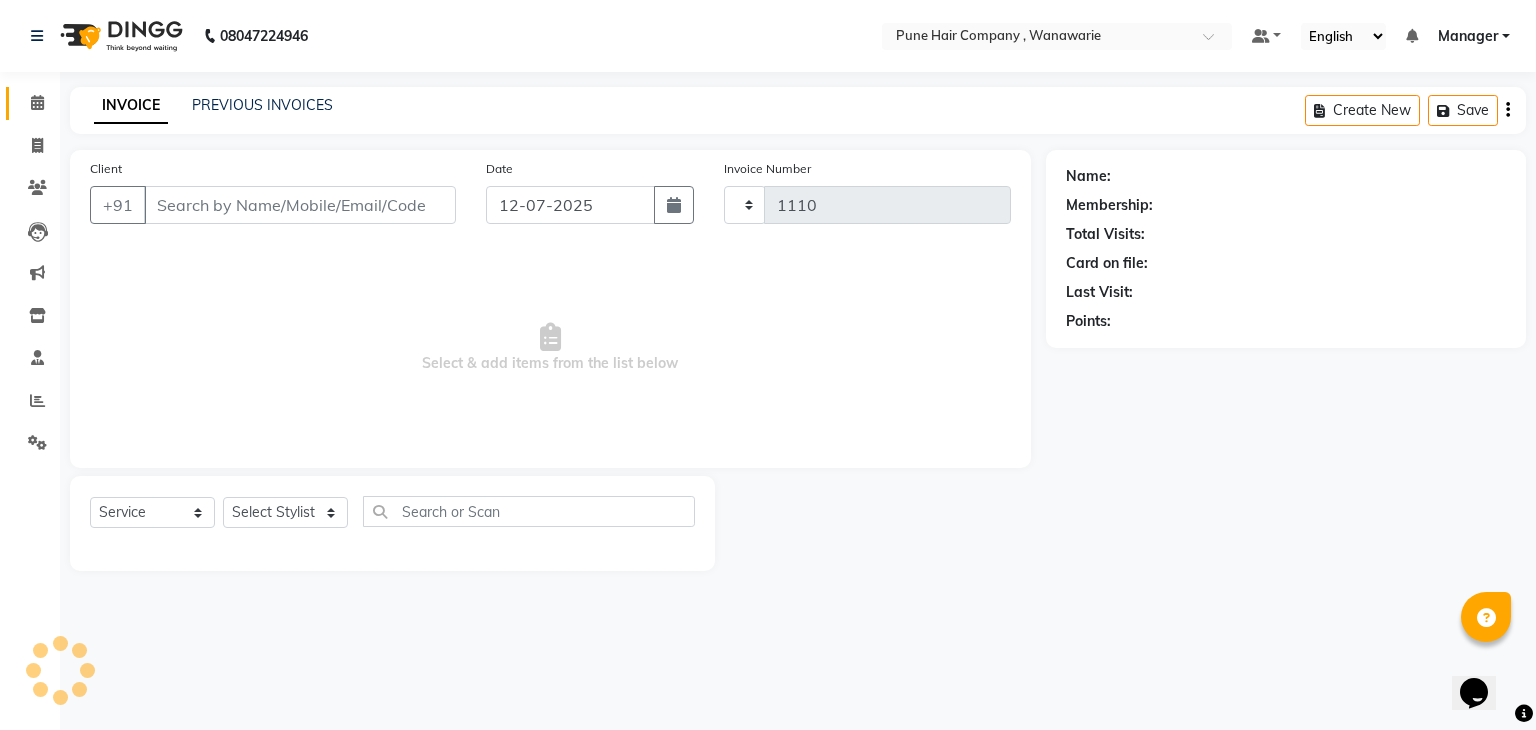 select on "8072" 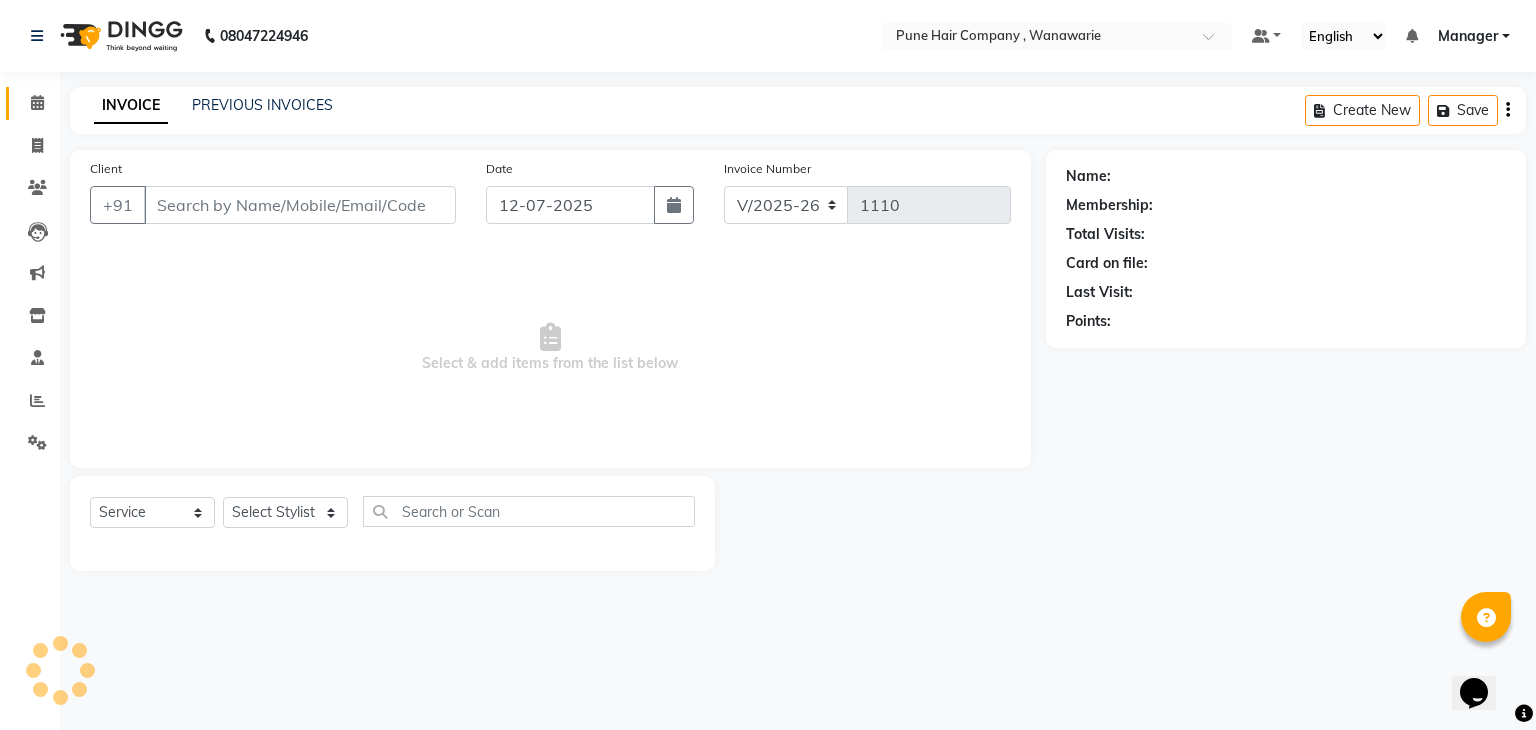 type on "8149716655" 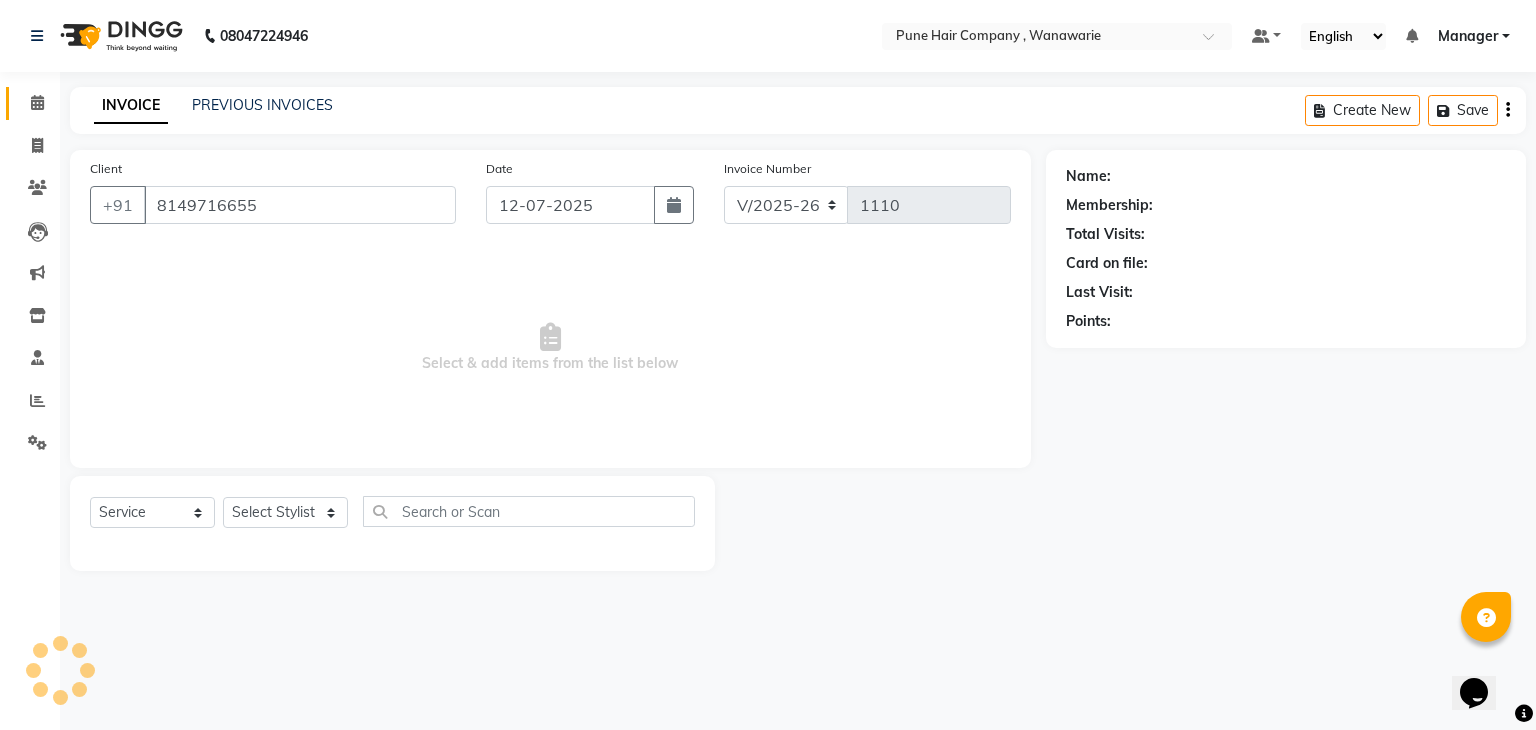 select on "74580" 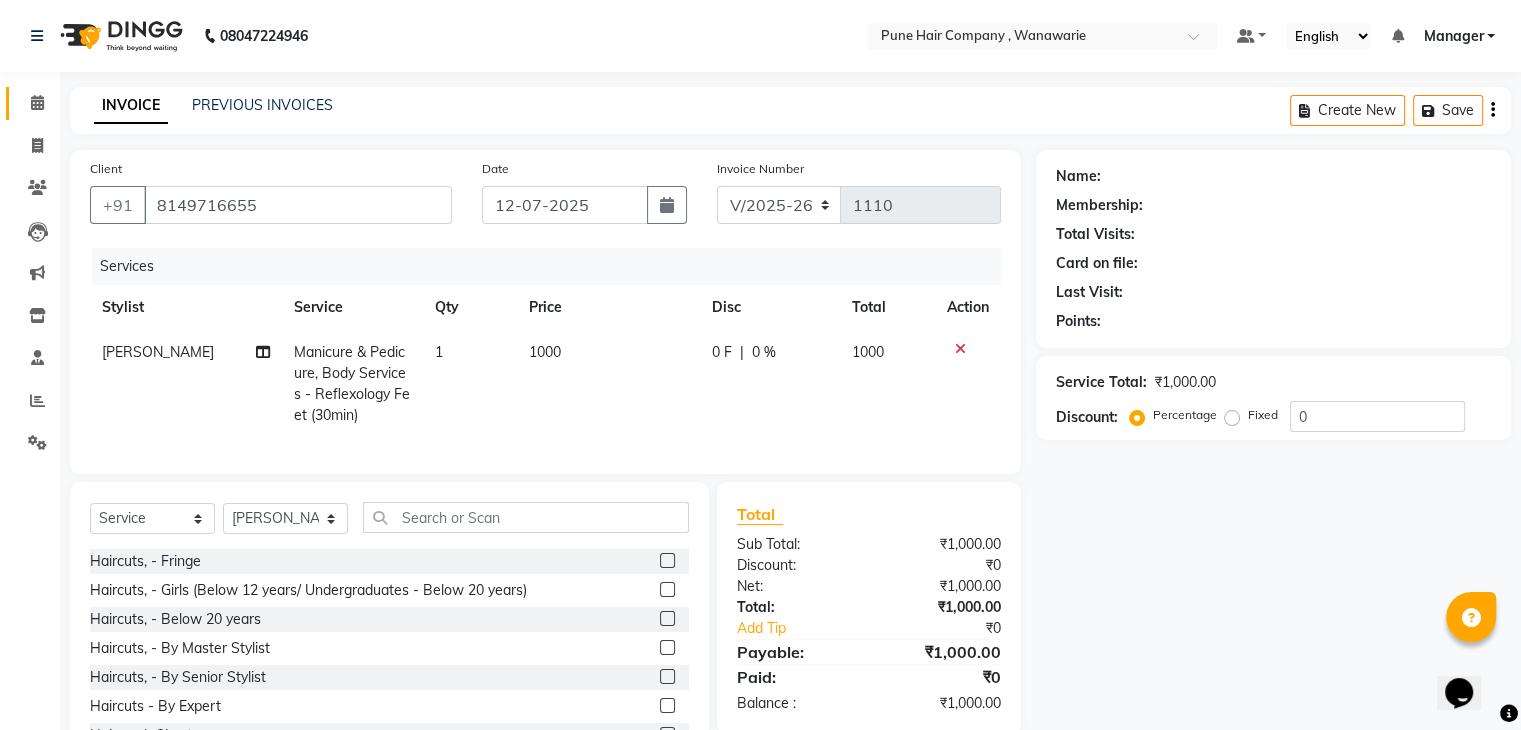select on "1: Object" 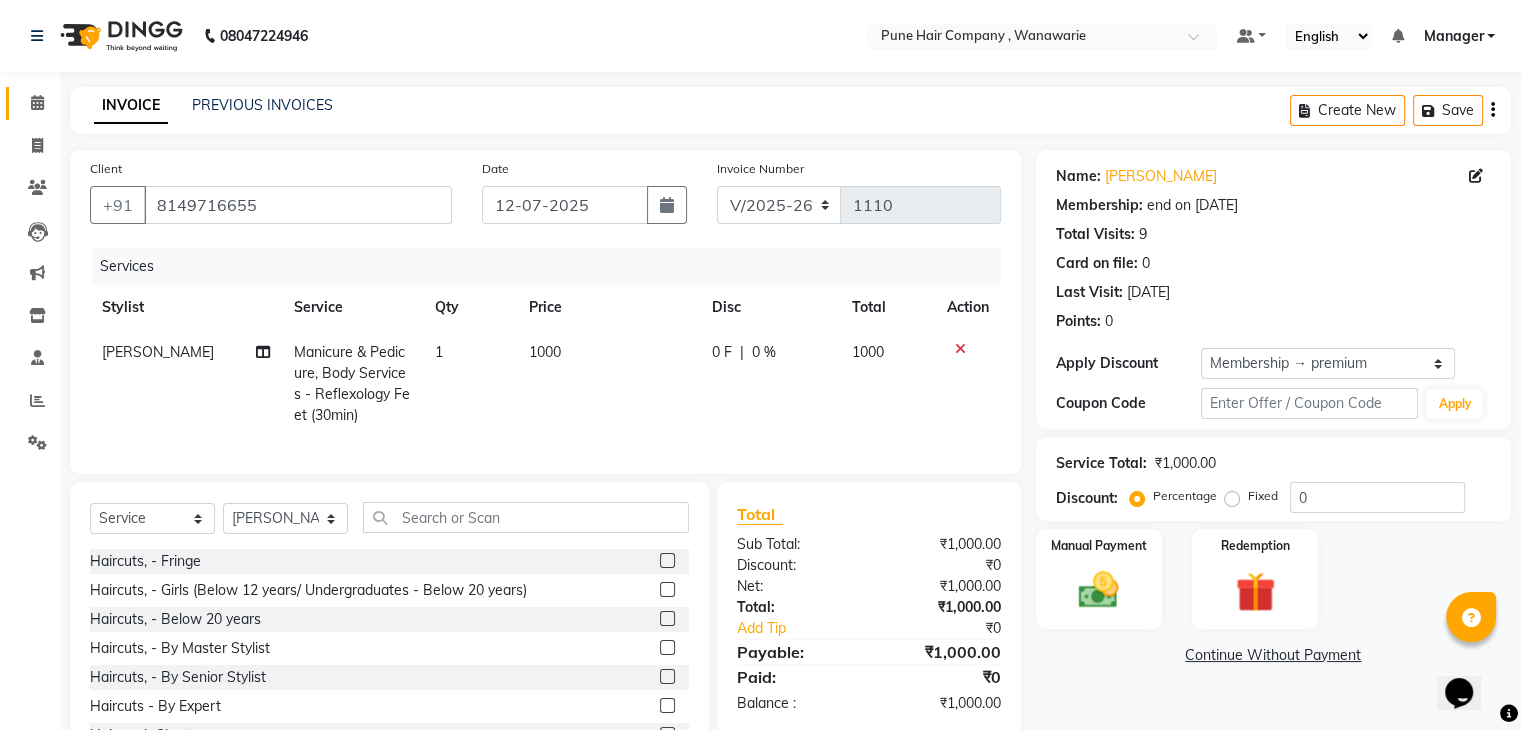 scroll, scrollTop: 93, scrollLeft: 0, axis: vertical 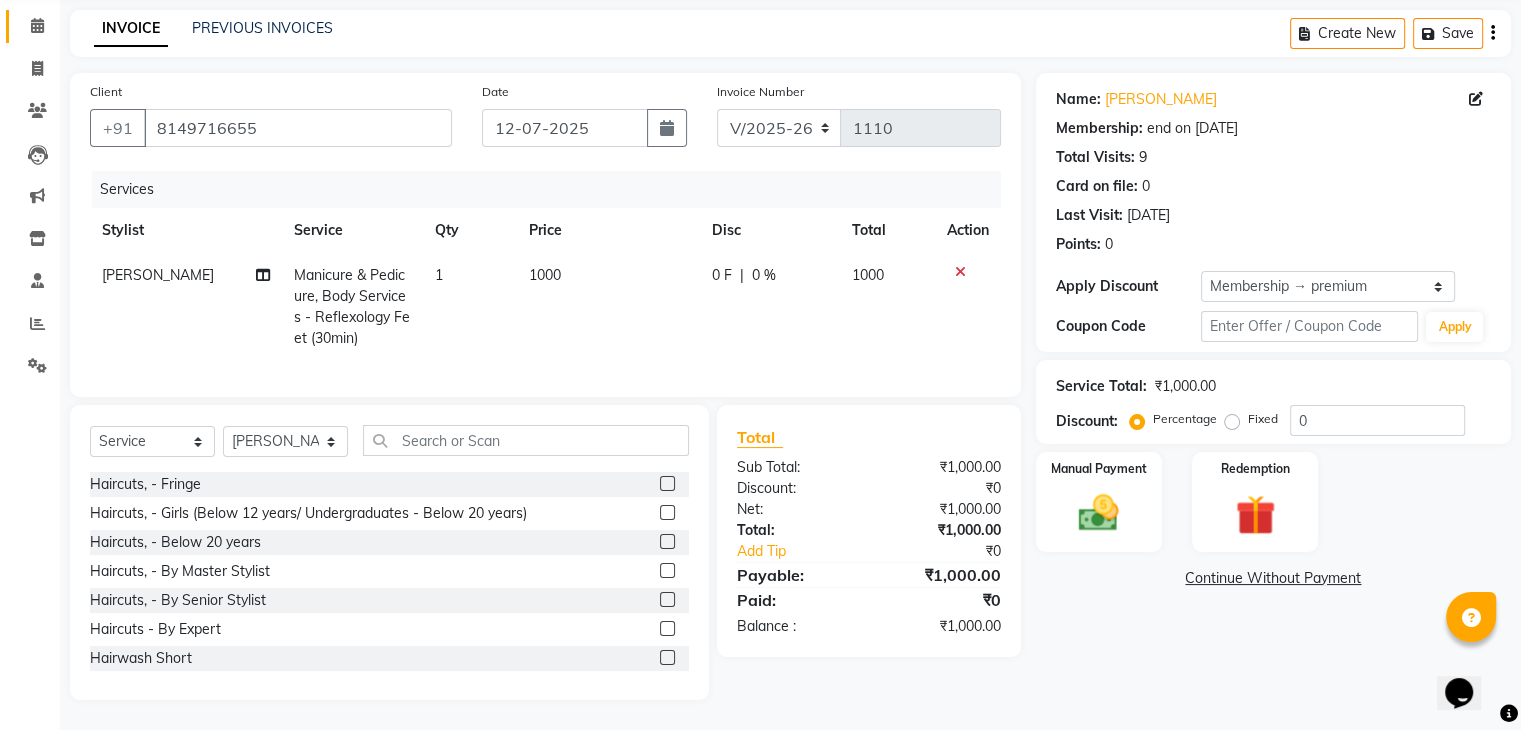 type on "20" 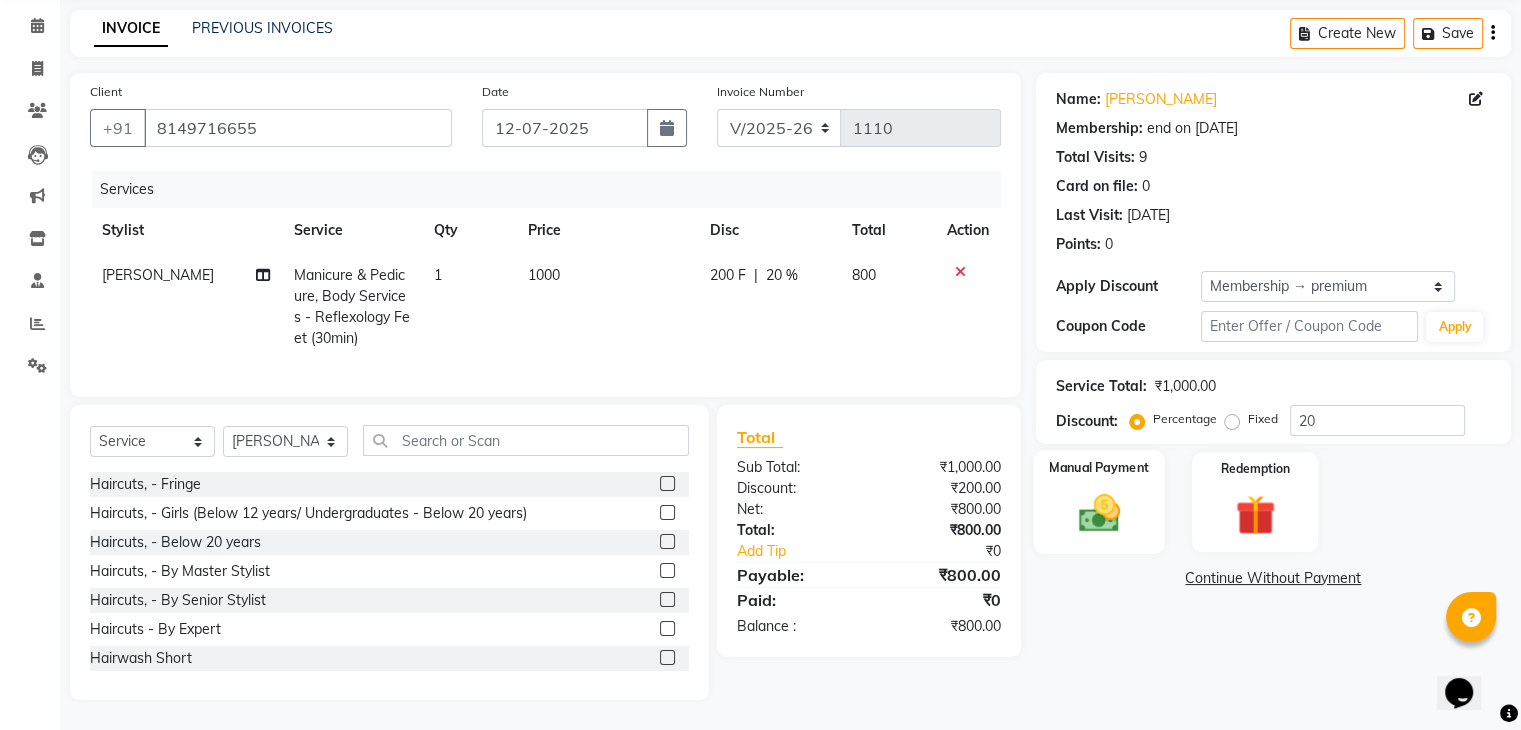 click on "Manual Payment" 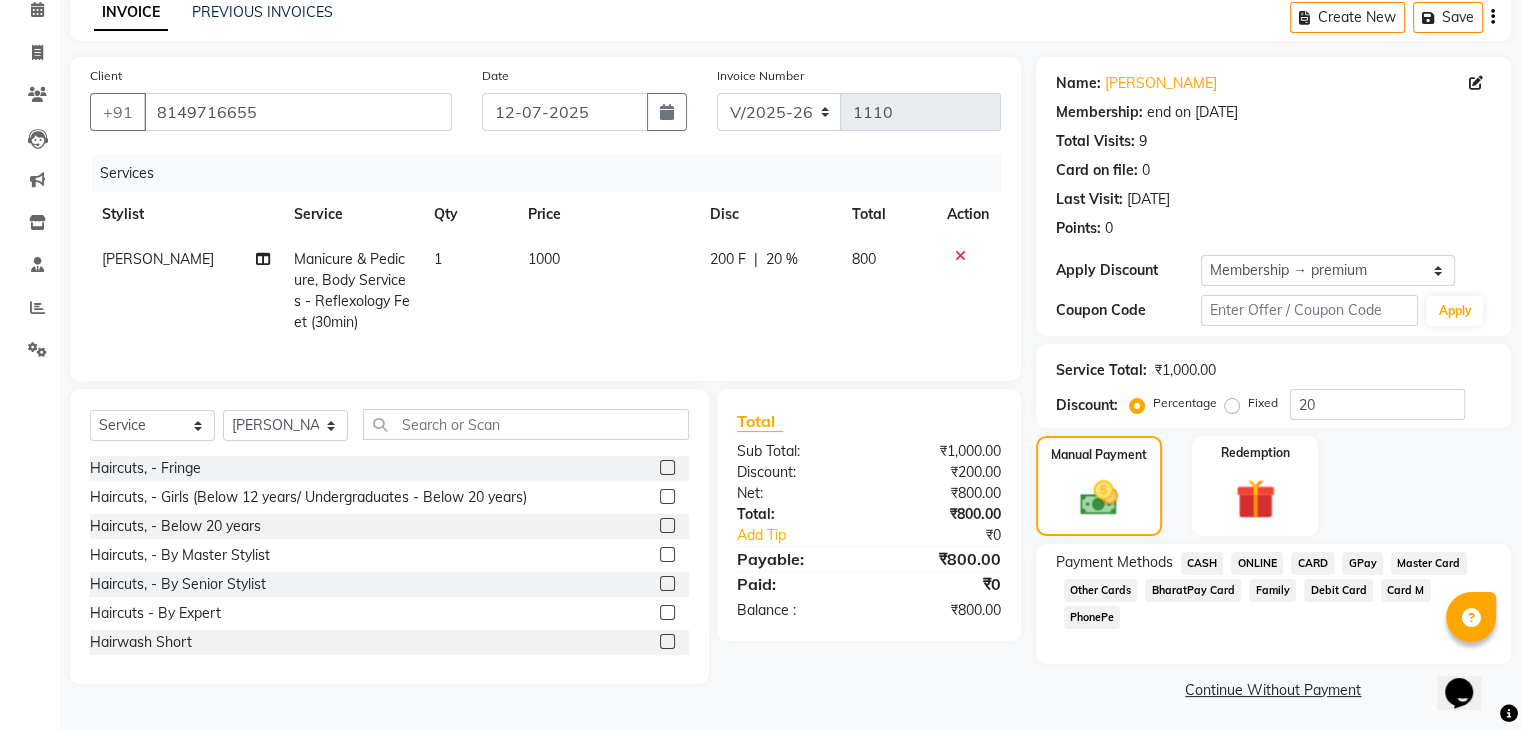 click on "GPay" 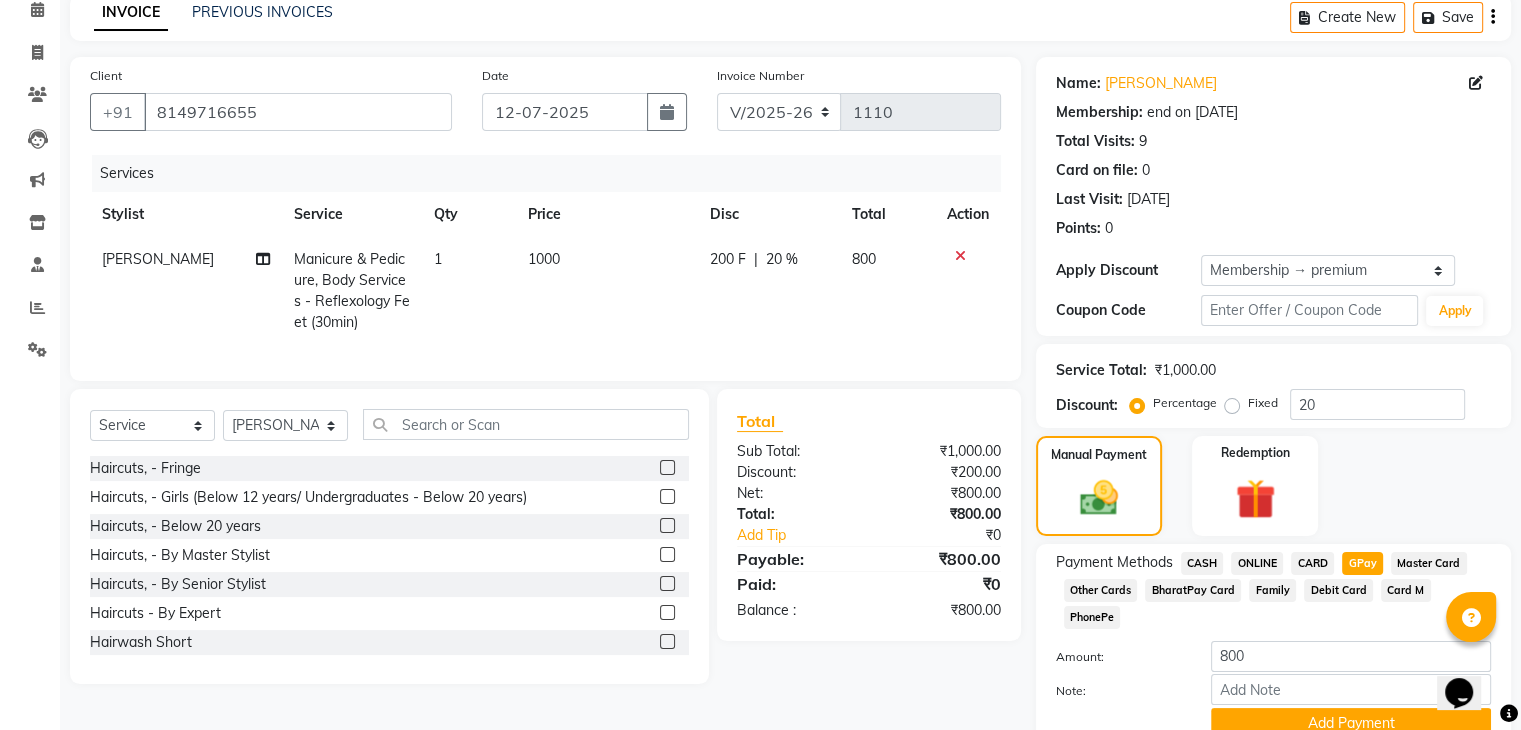 scroll, scrollTop: 156, scrollLeft: 0, axis: vertical 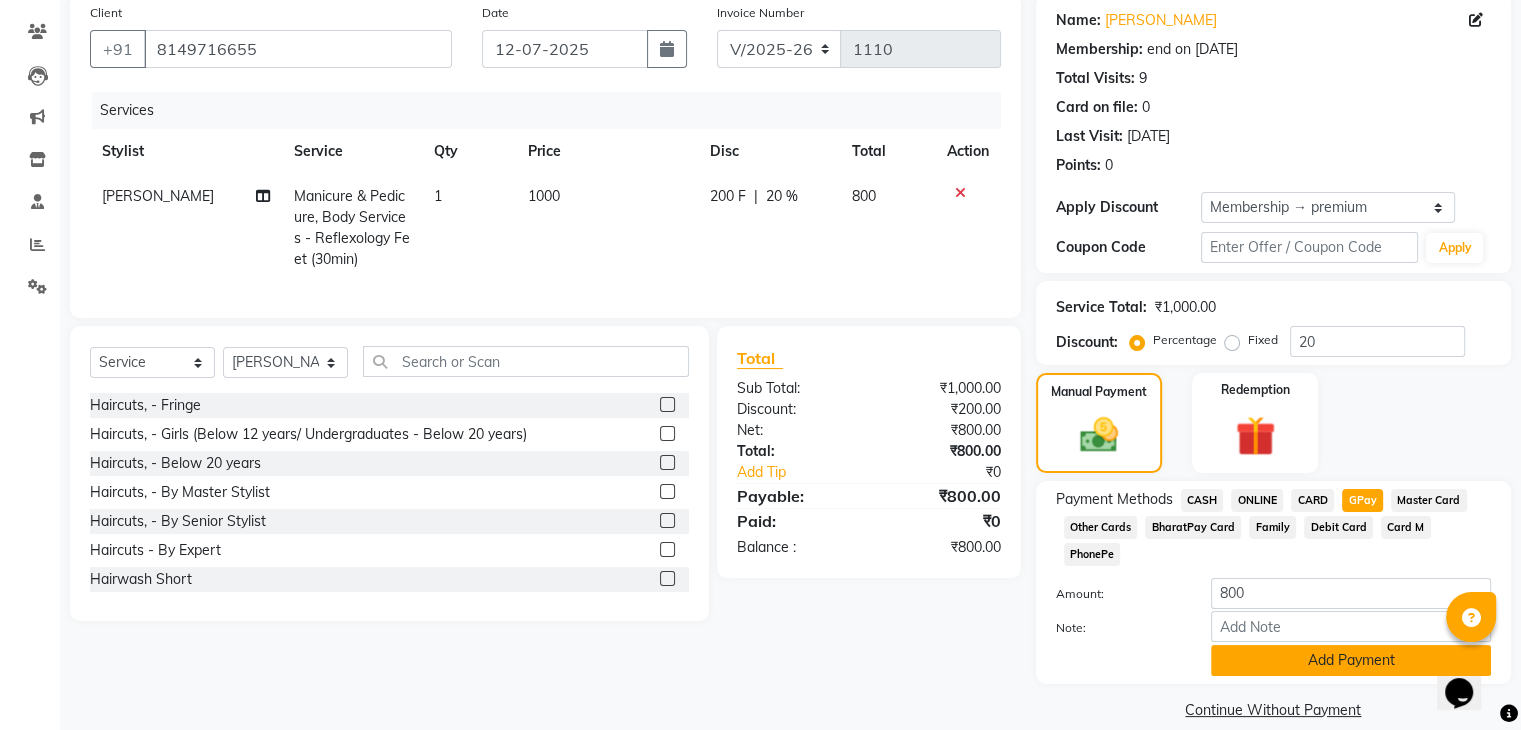 click on "Add Payment" 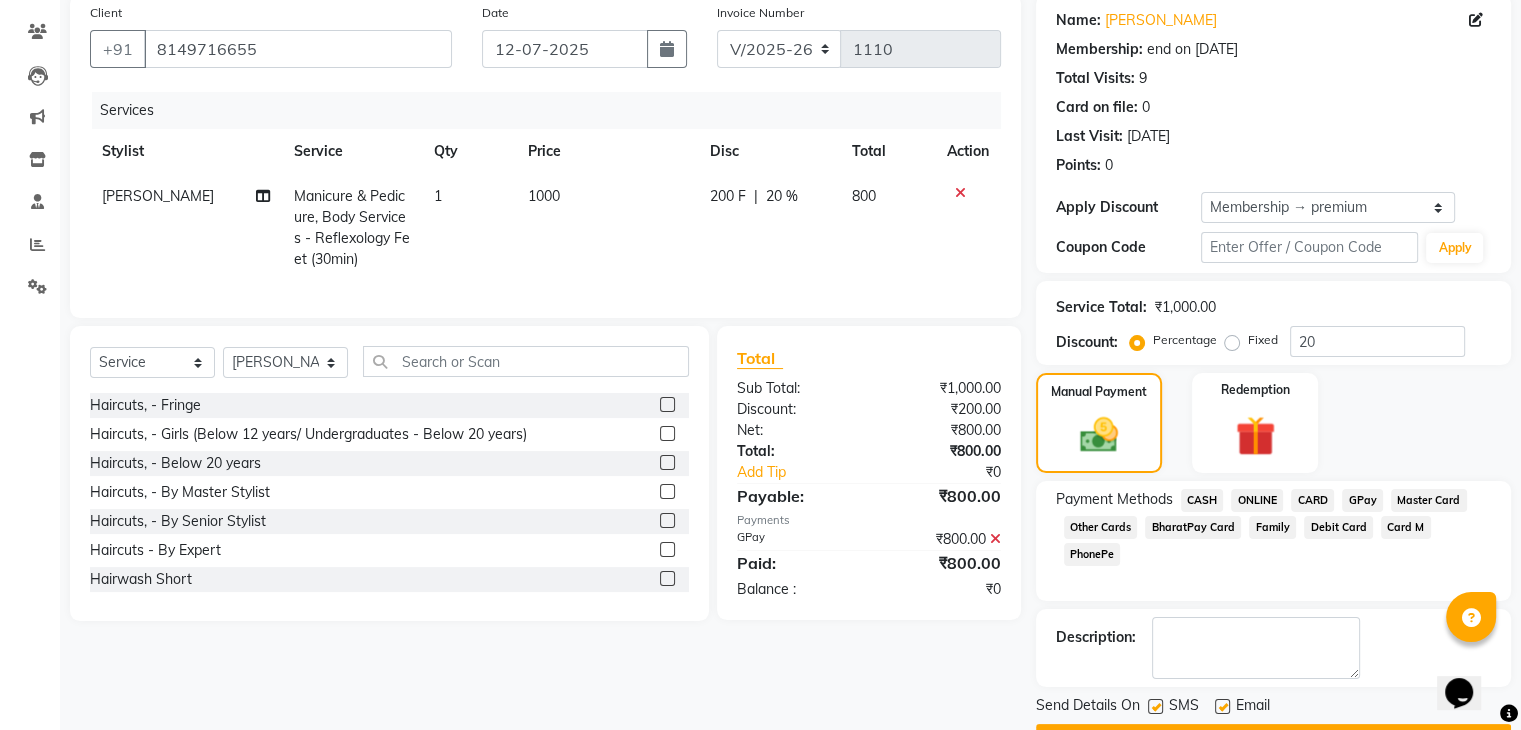 scroll, scrollTop: 209, scrollLeft: 0, axis: vertical 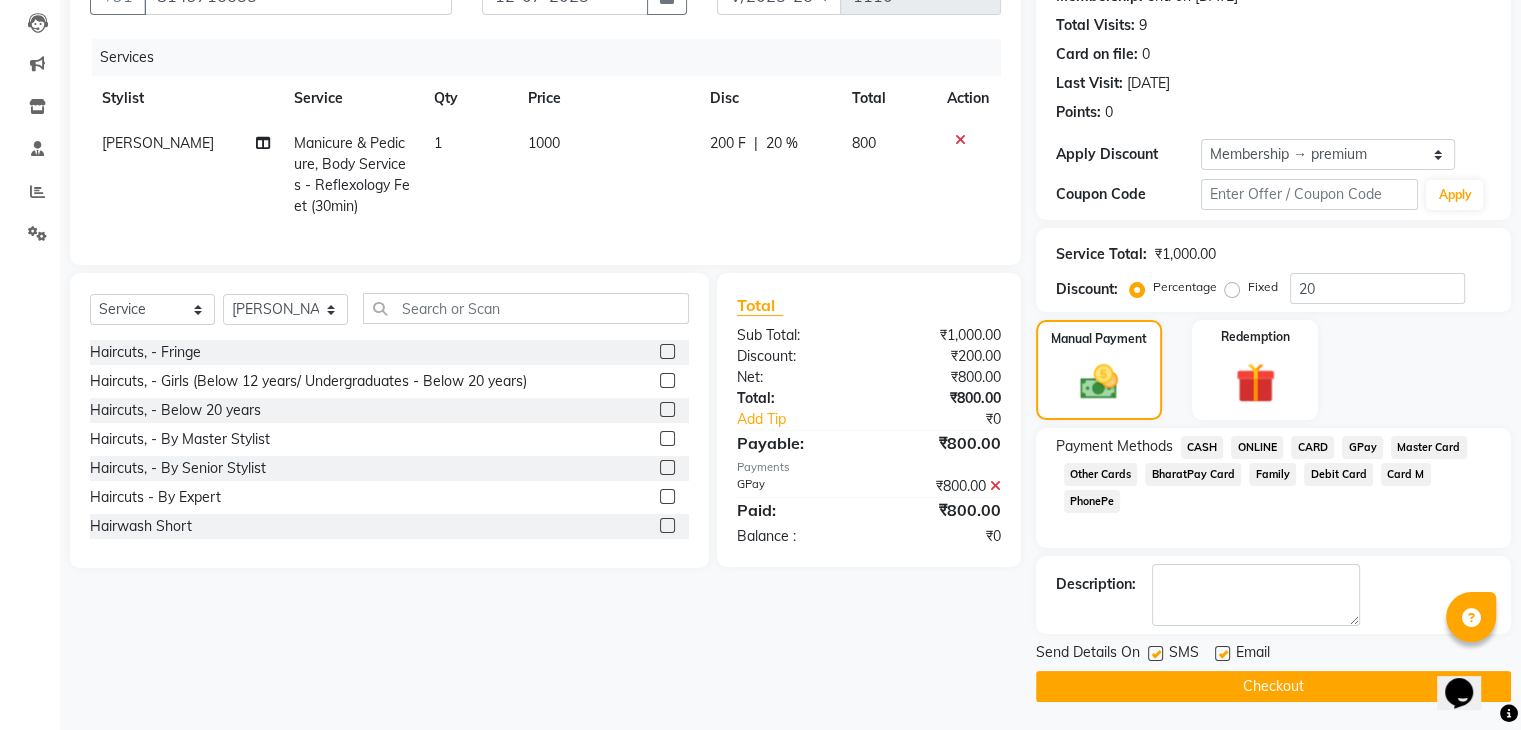 click on "Checkout" 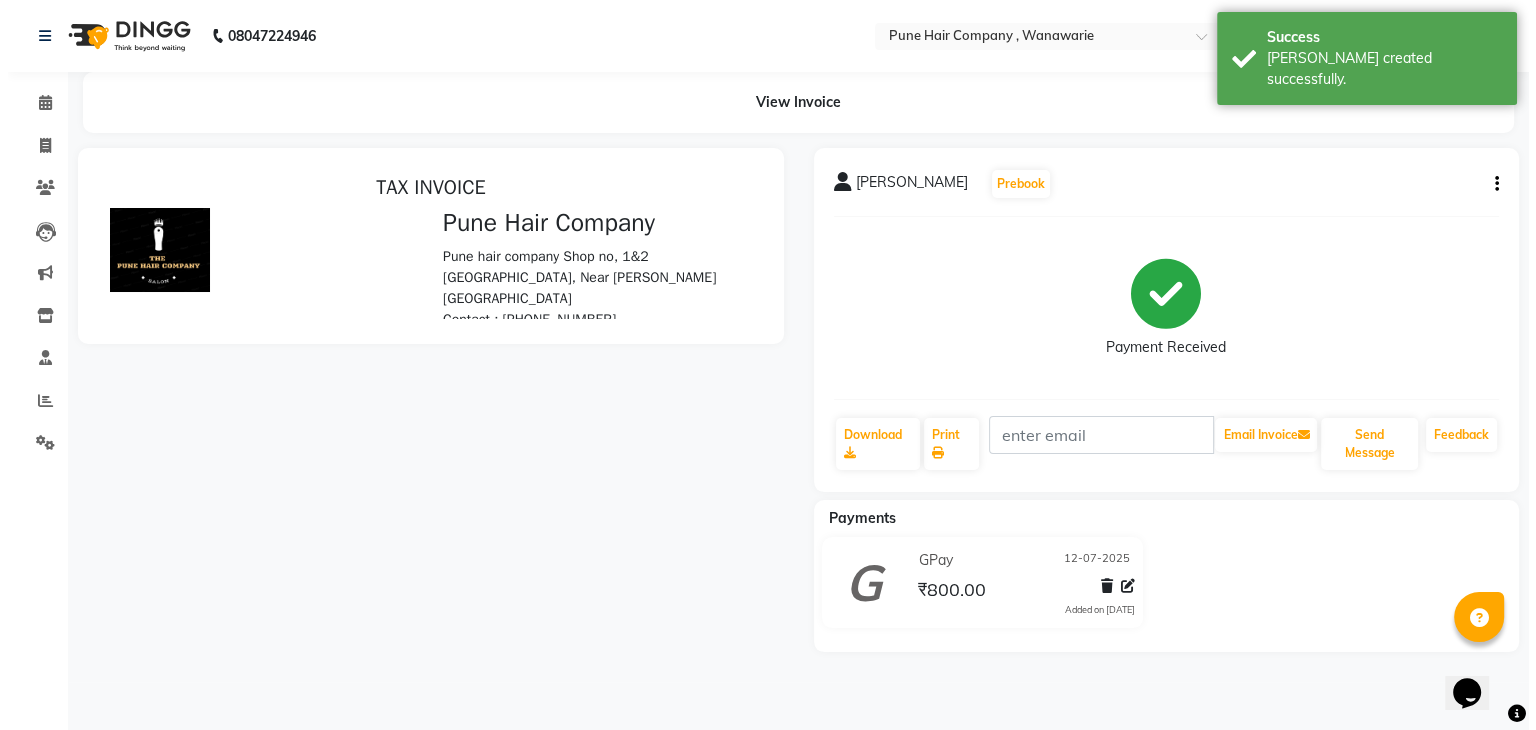 scroll, scrollTop: 0, scrollLeft: 0, axis: both 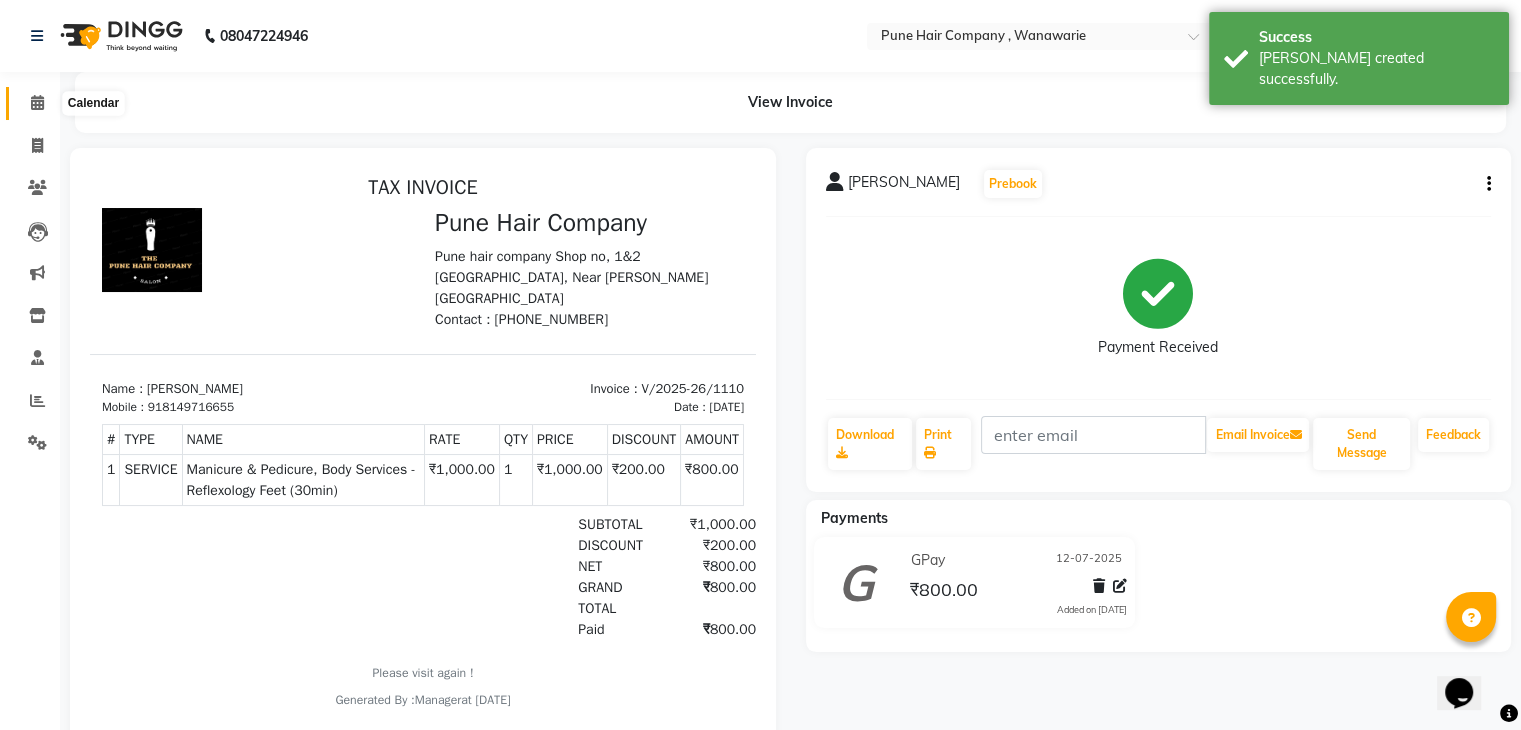 click 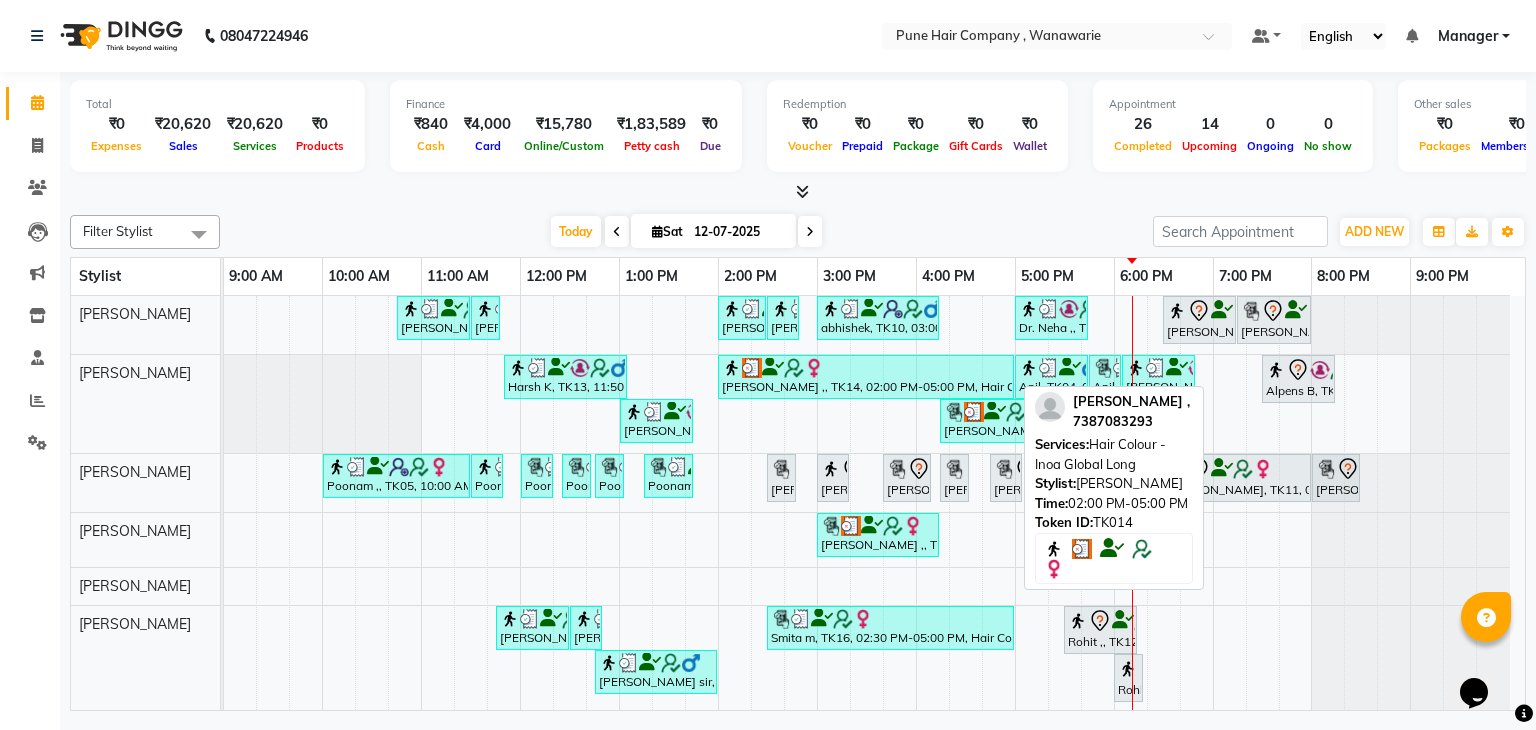click on "[PERSON_NAME] ,, TK14, 02:00 PM-05:00 PM, Hair Colour - Inoa Global Long" at bounding box center [866, 377] 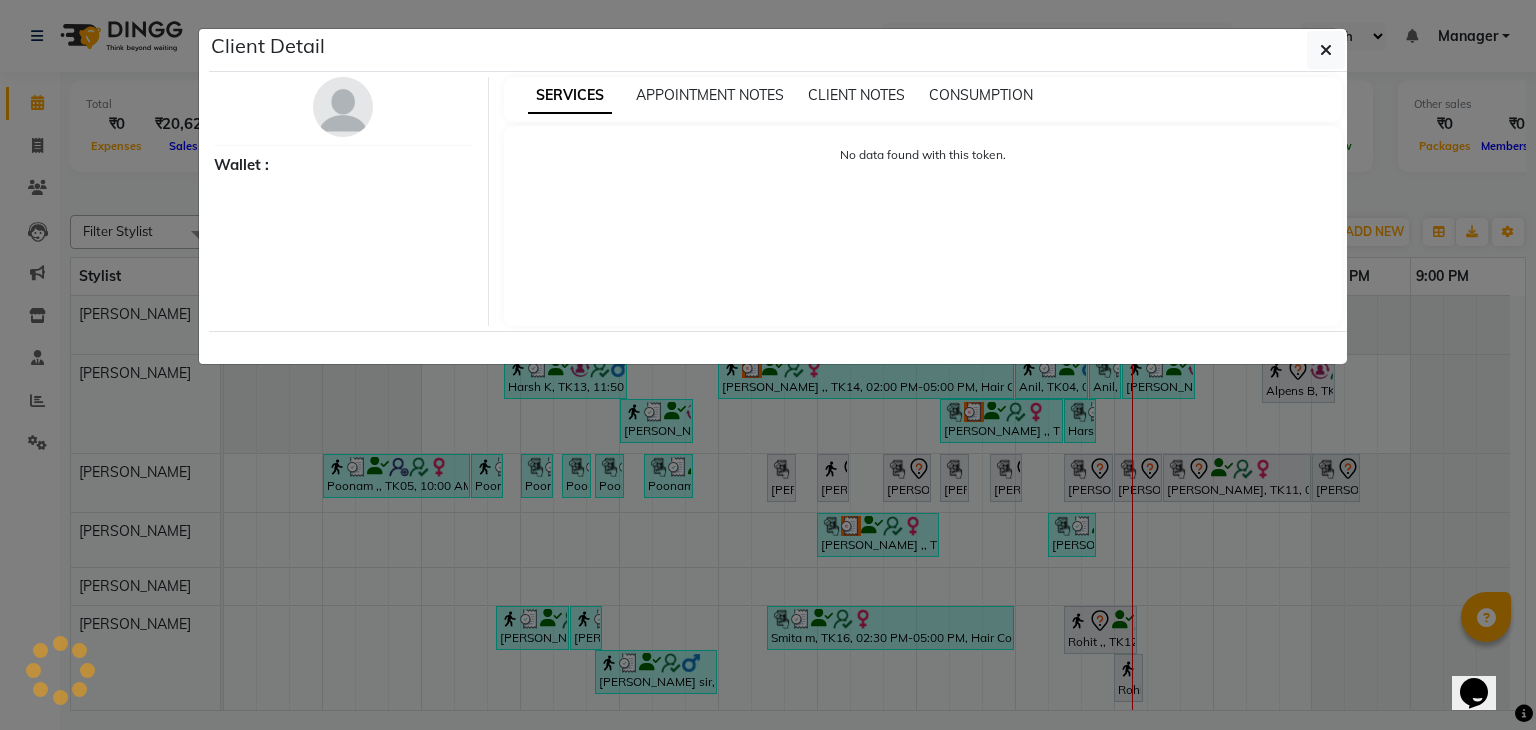 select on "3" 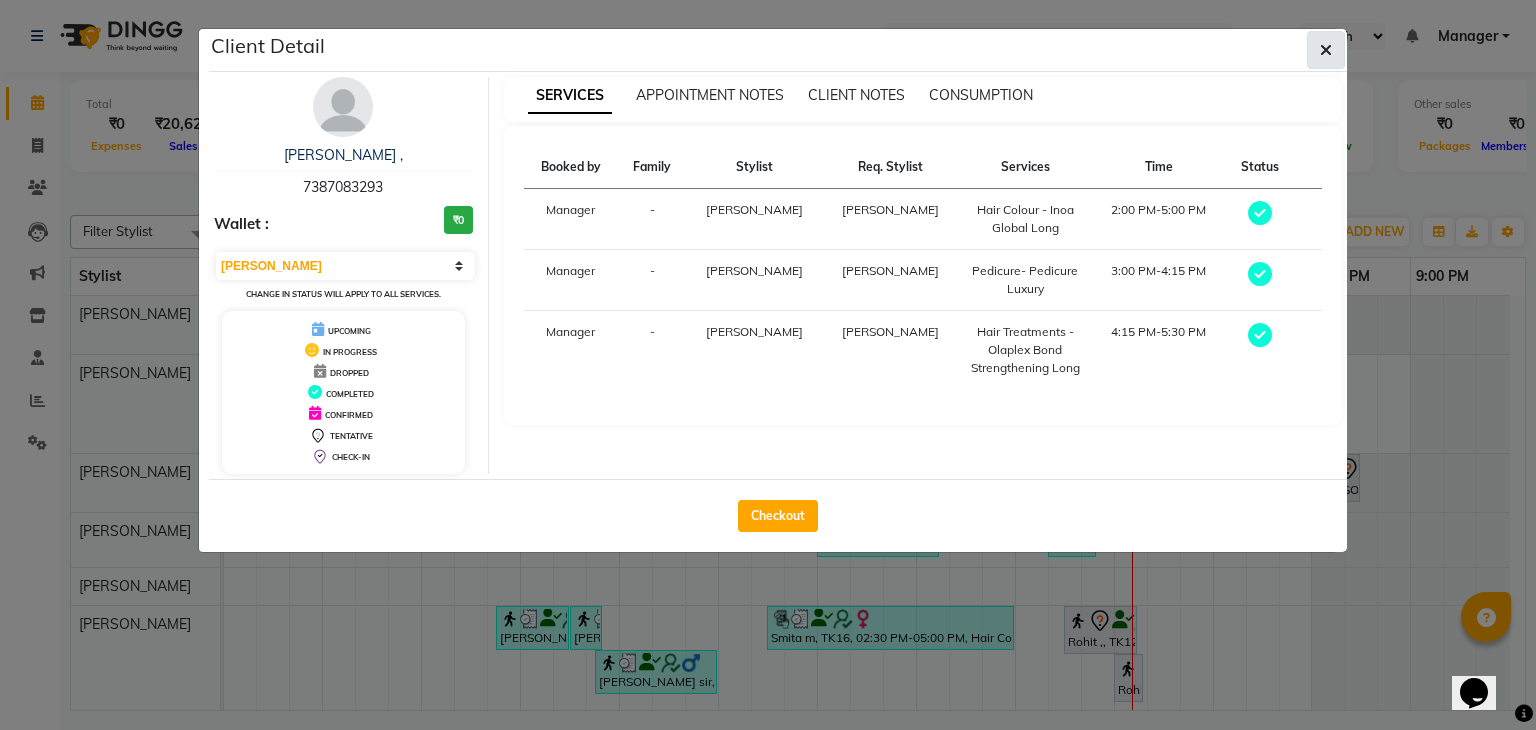 click 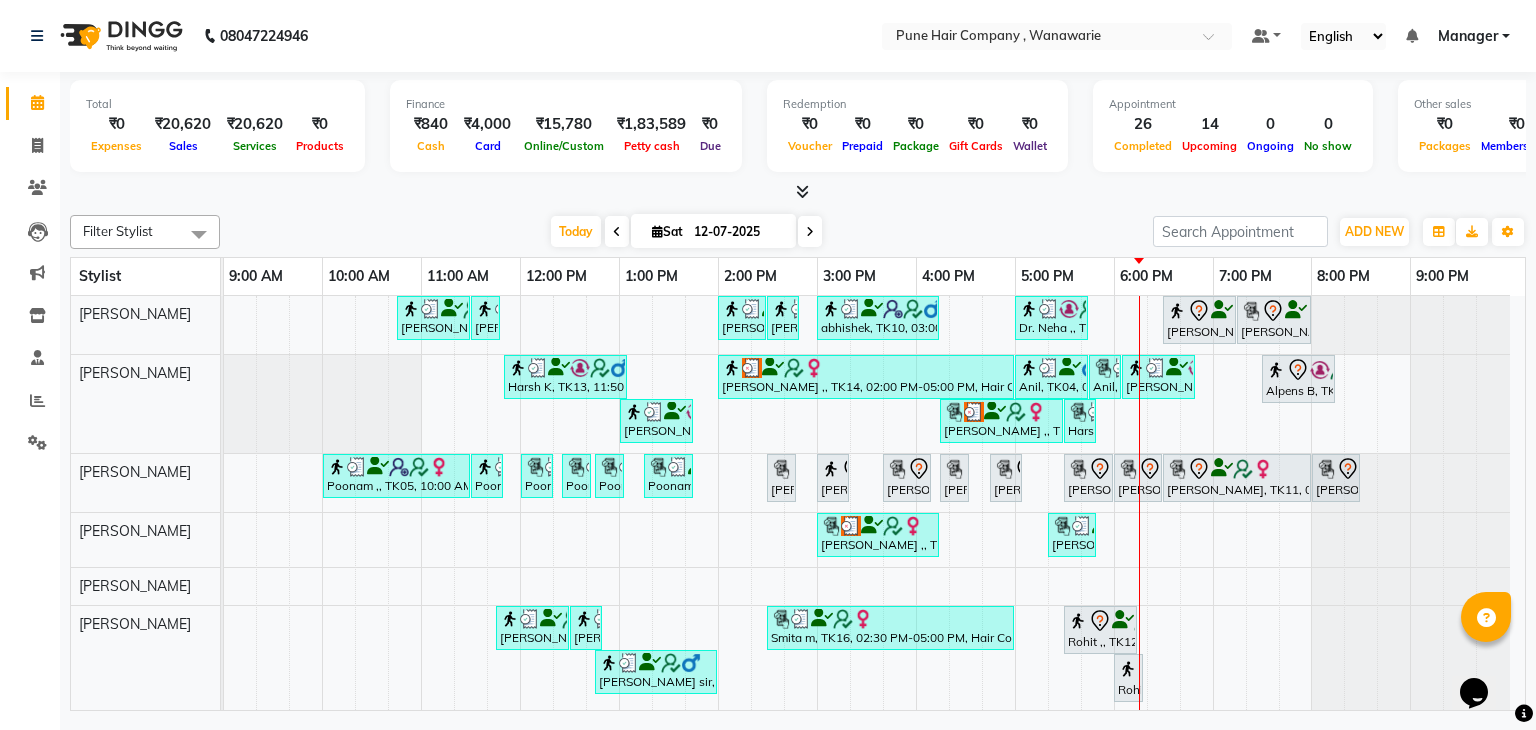 click at bounding box center (810, 231) 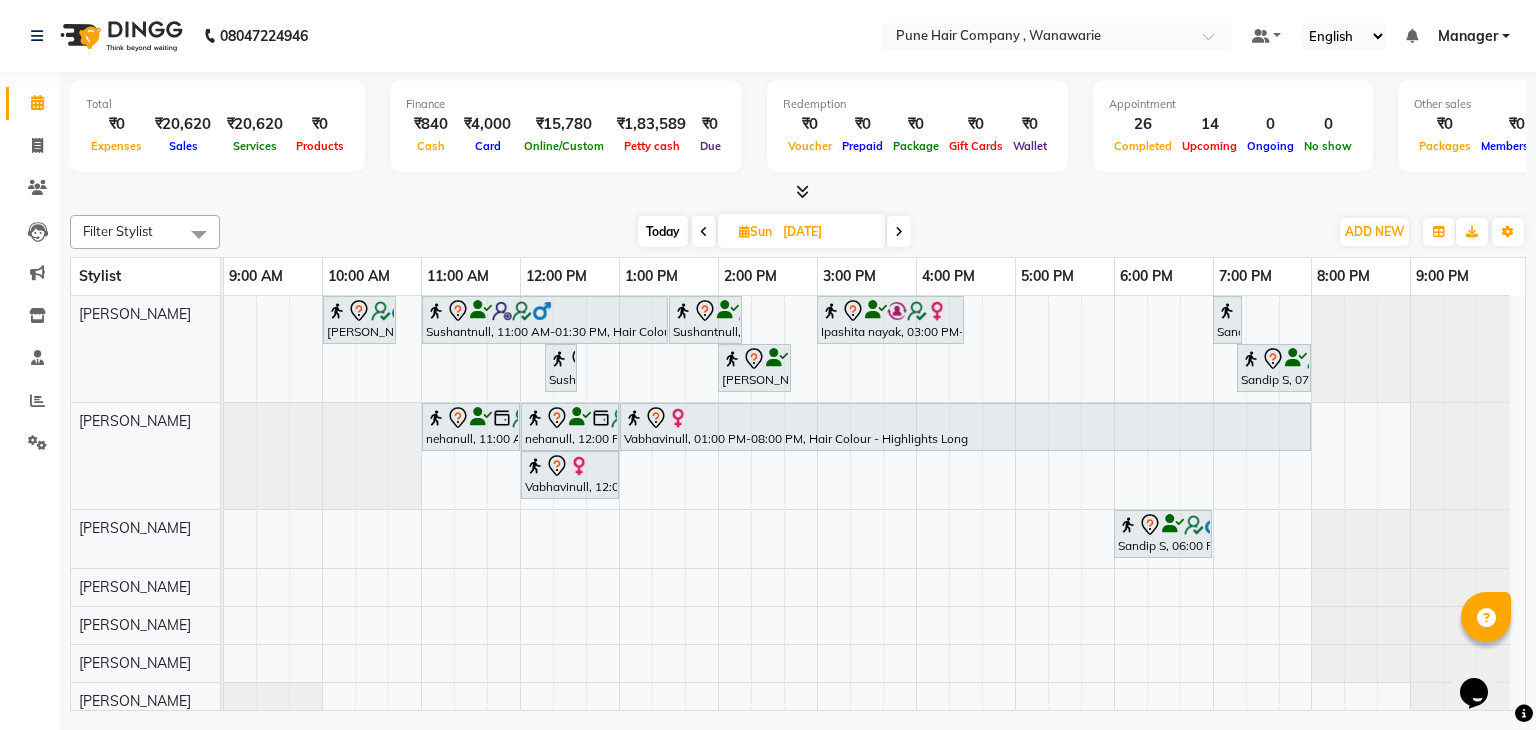 click on "Today" at bounding box center [663, 231] 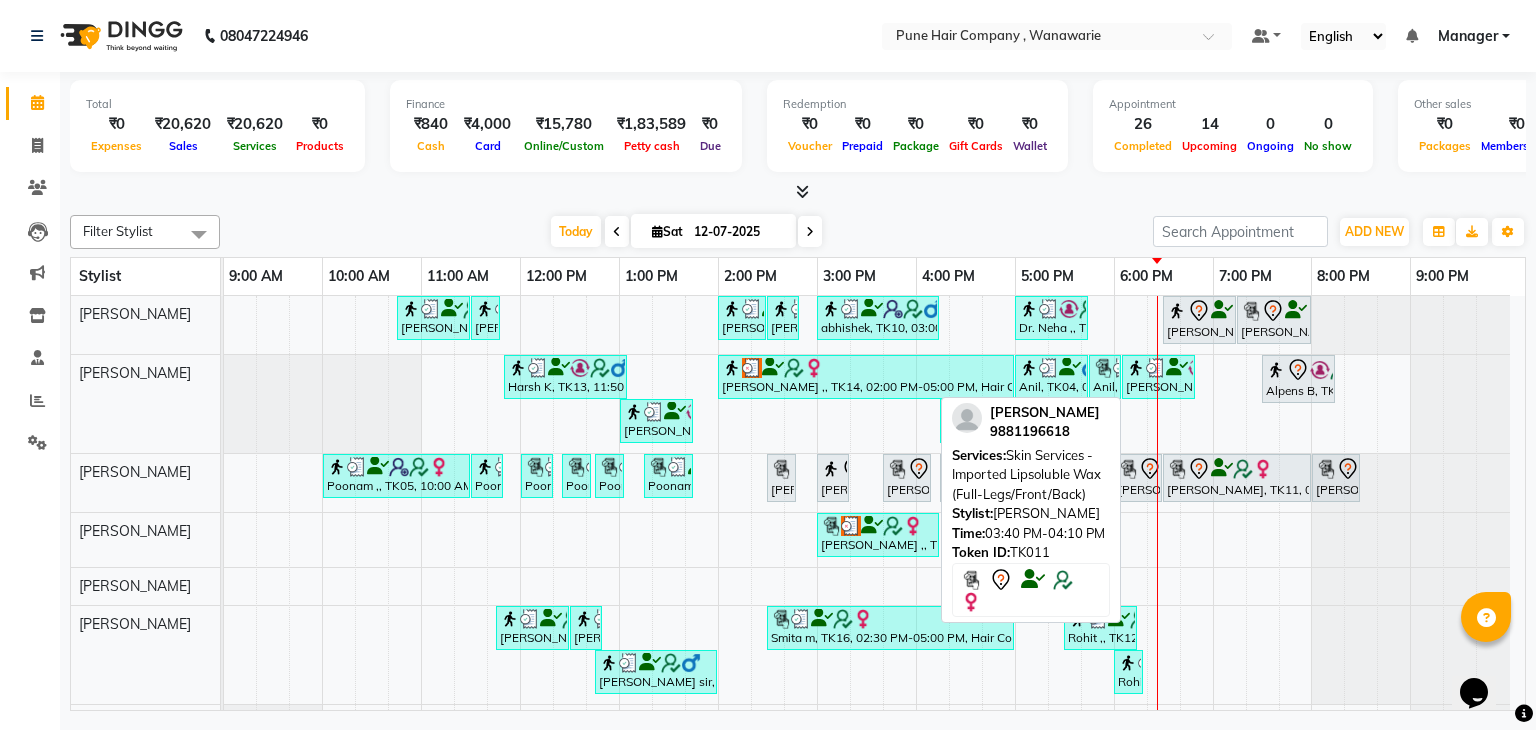 click on "[PERSON_NAME], TK11, 03:40 PM-04:10 PM, Skin Services - Imported Lipsoluble Wax (Full-Legs/Front/Back)" at bounding box center [907, 478] 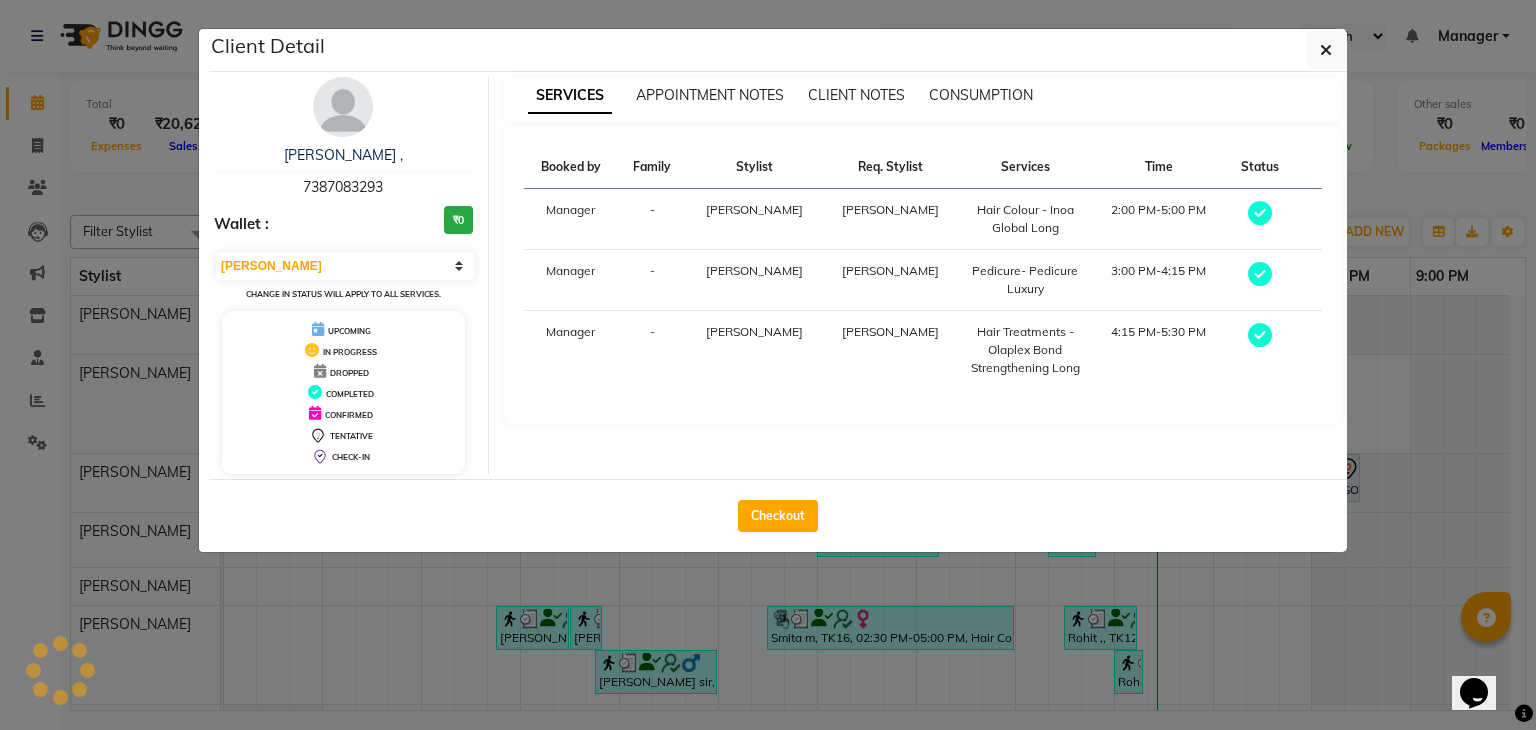 select on "7" 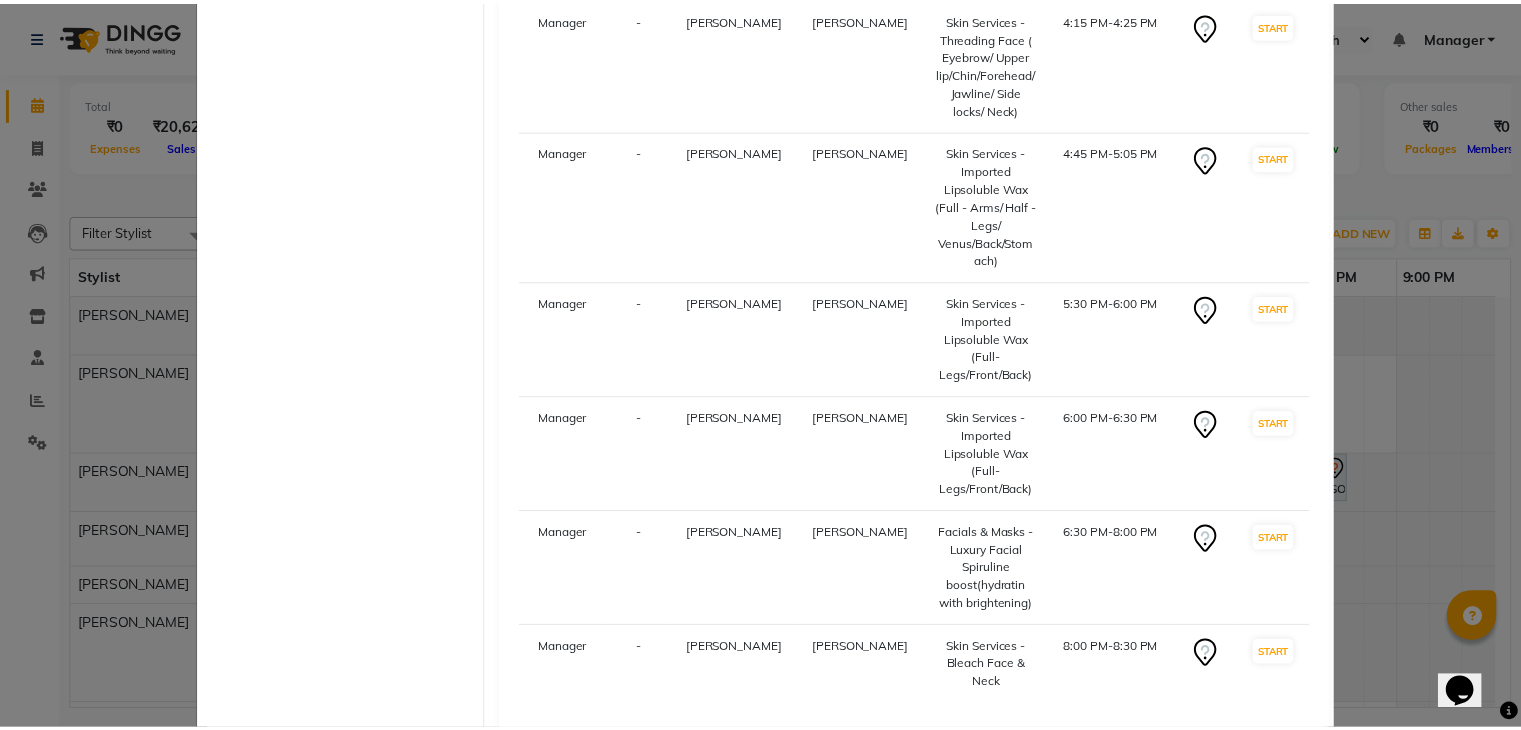 scroll, scrollTop: 651, scrollLeft: 0, axis: vertical 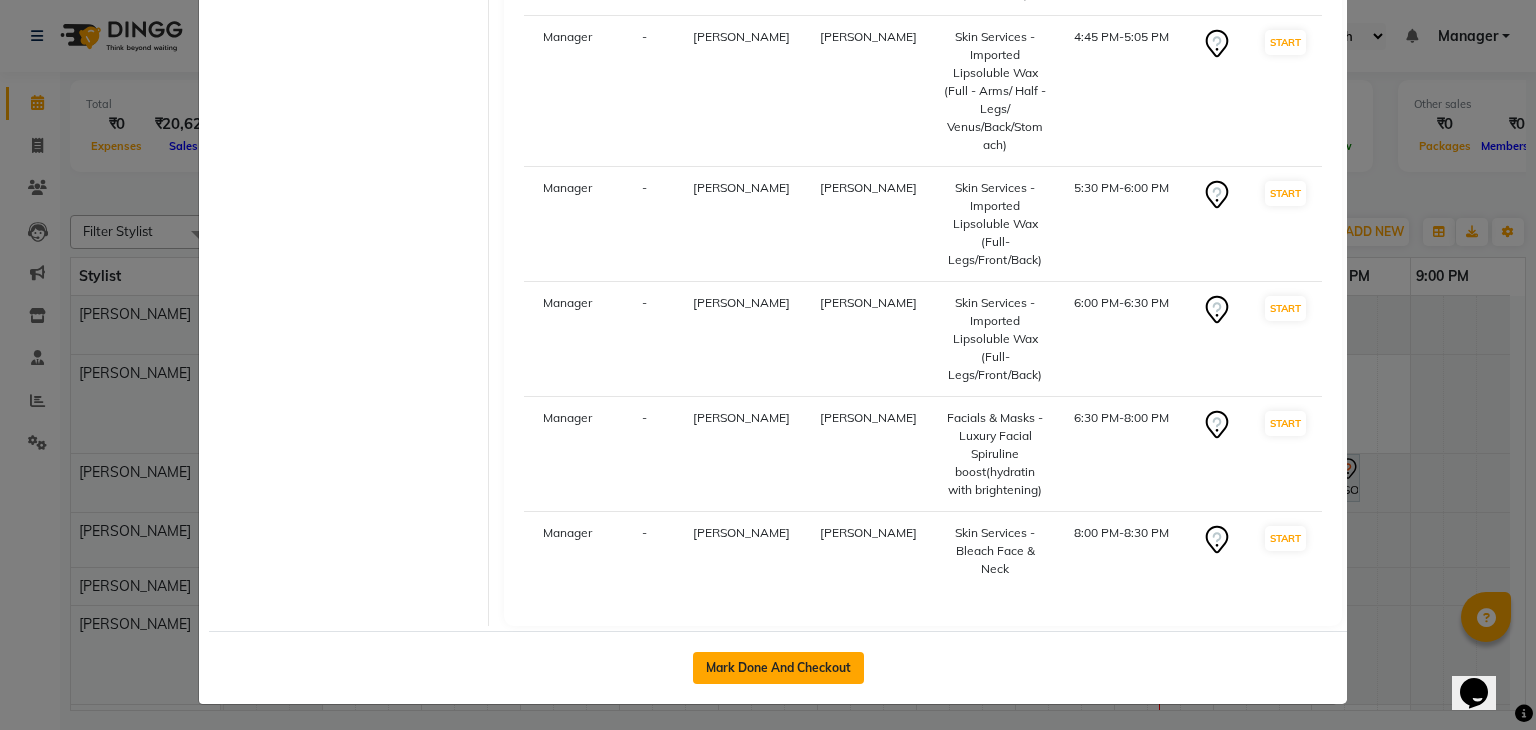 click on "Mark Done And Checkout" 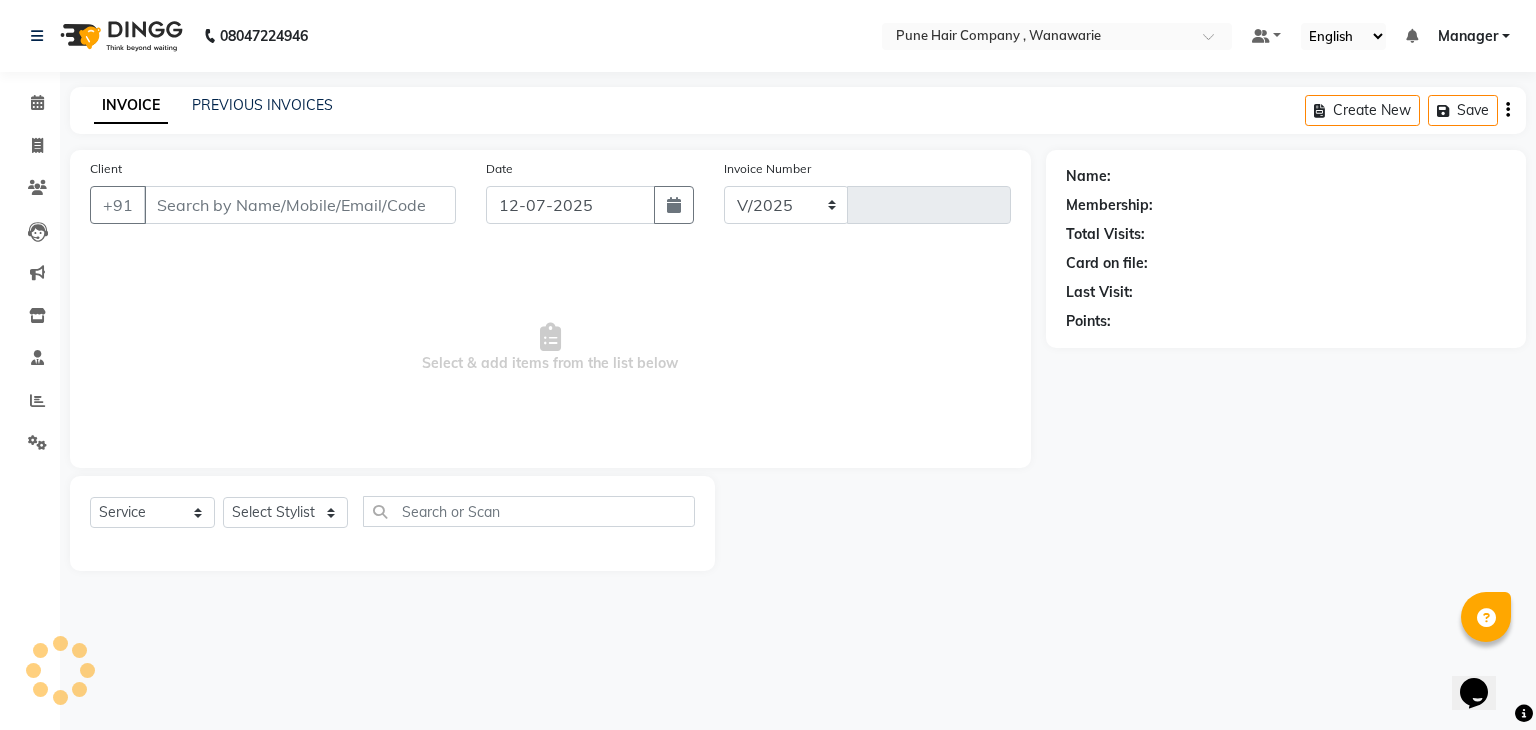select on "8072" 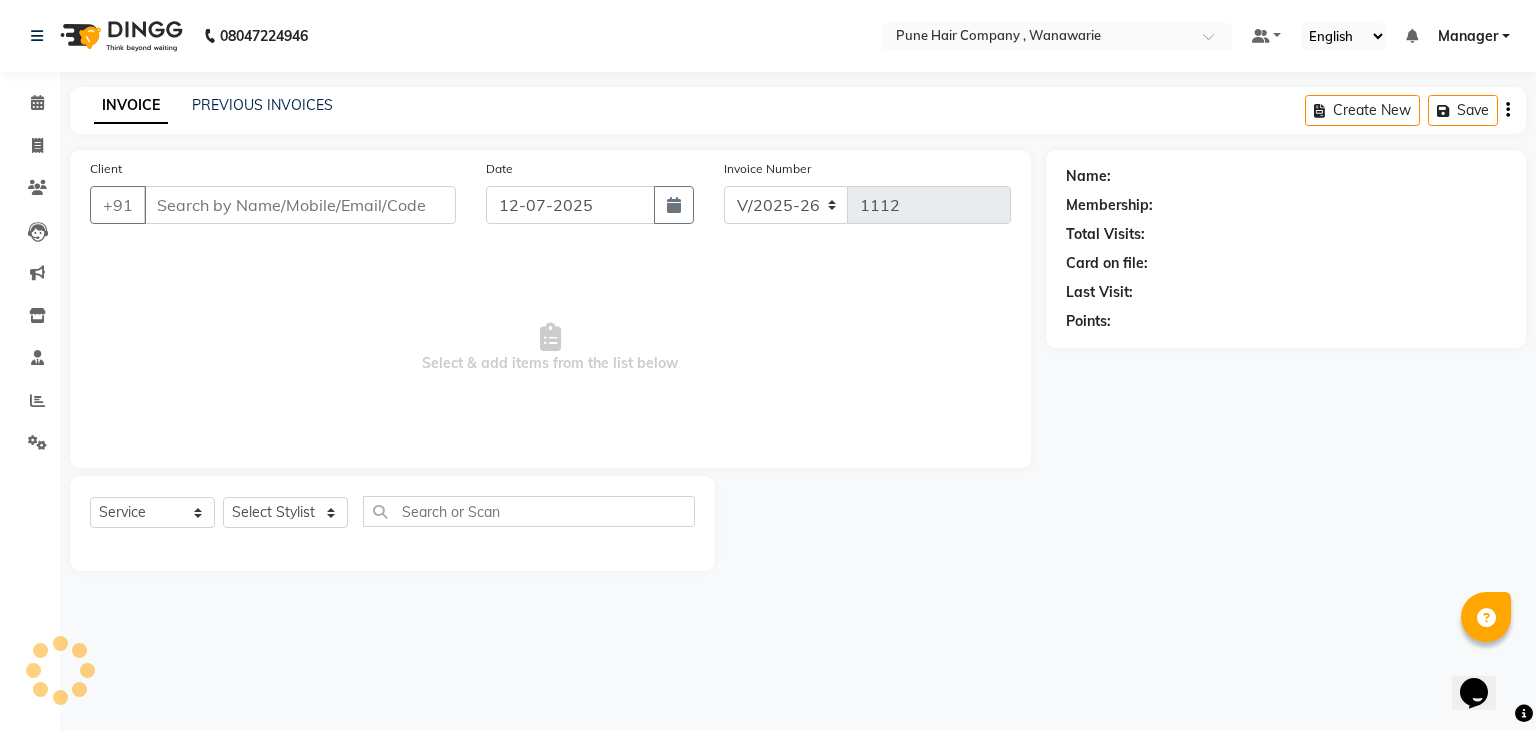 type on "9881196618" 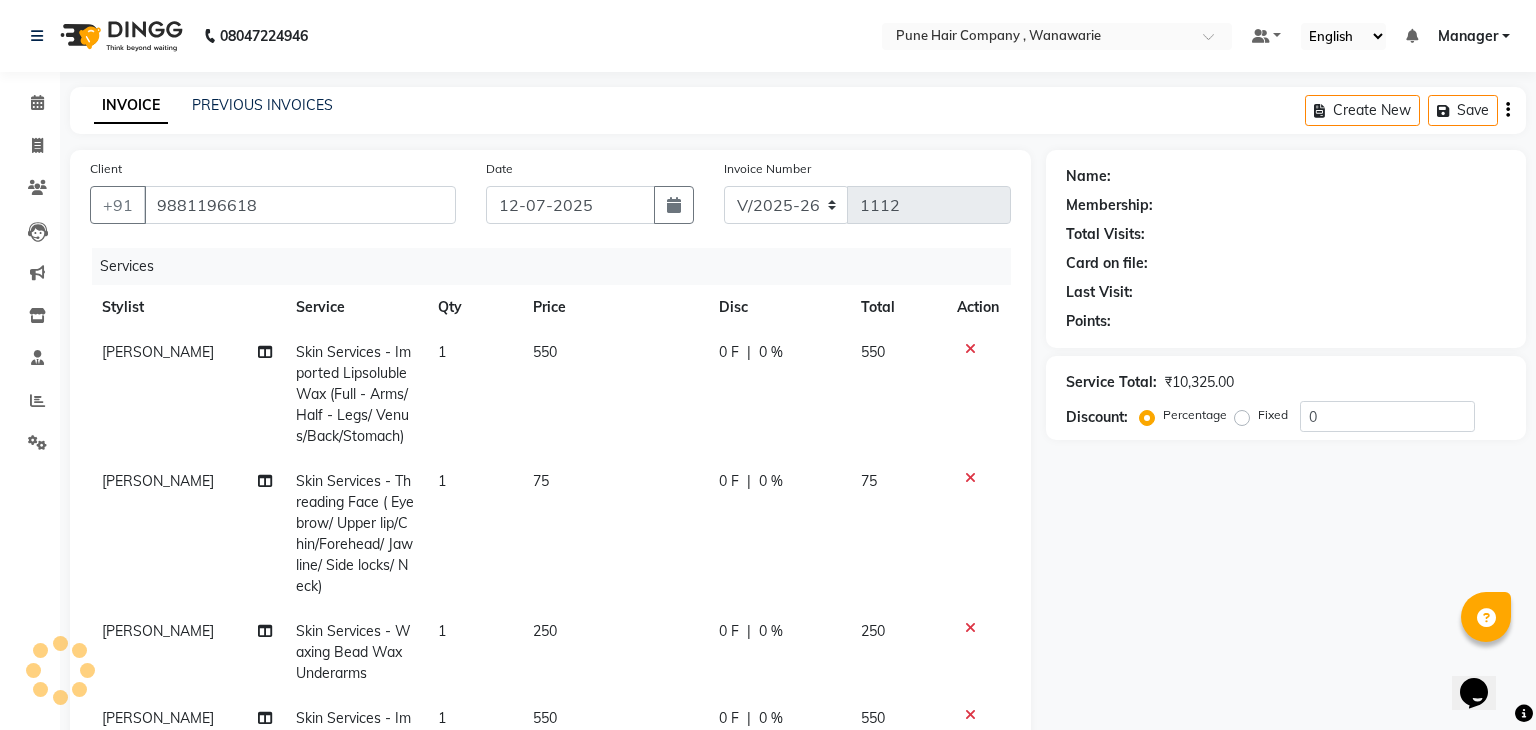select on "1: Object" 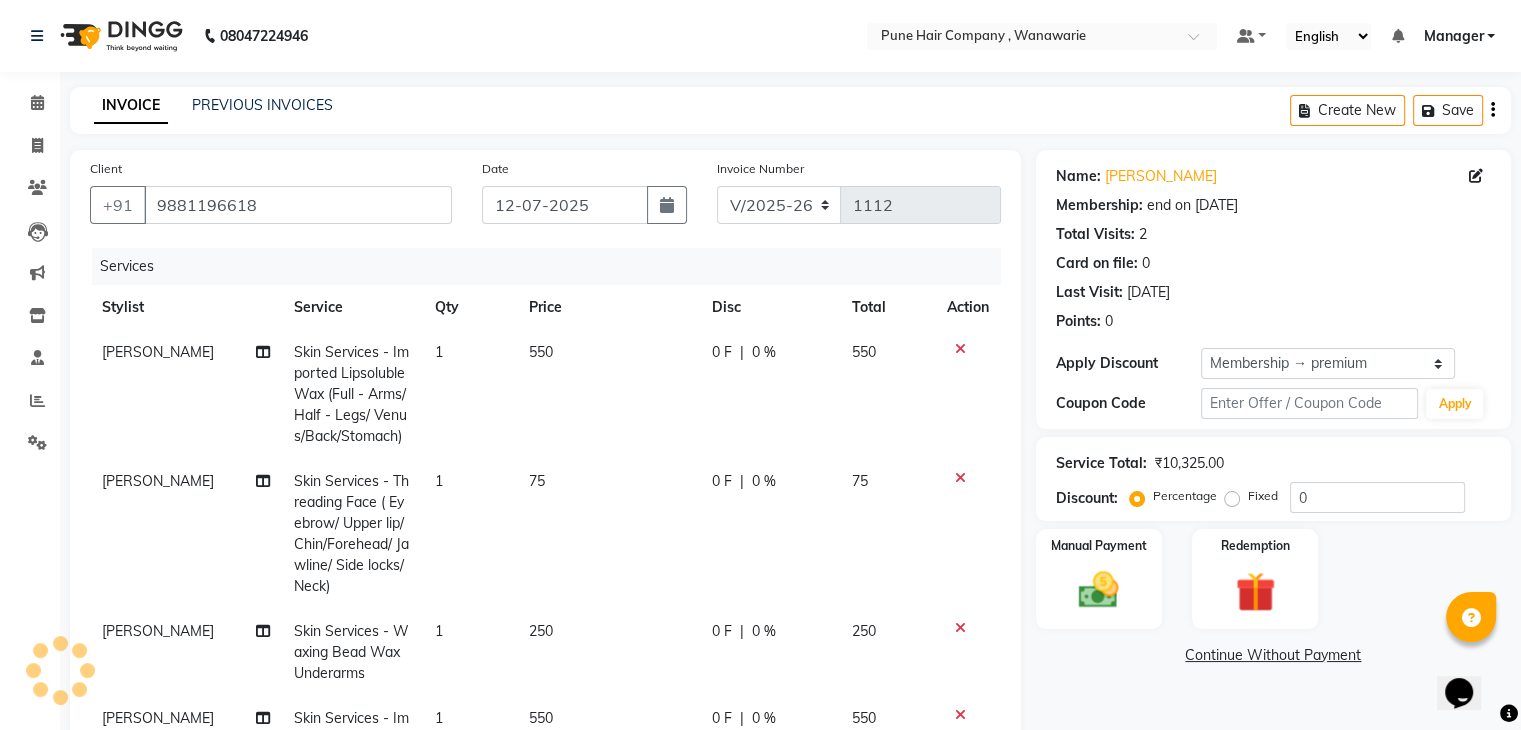 type on "20" 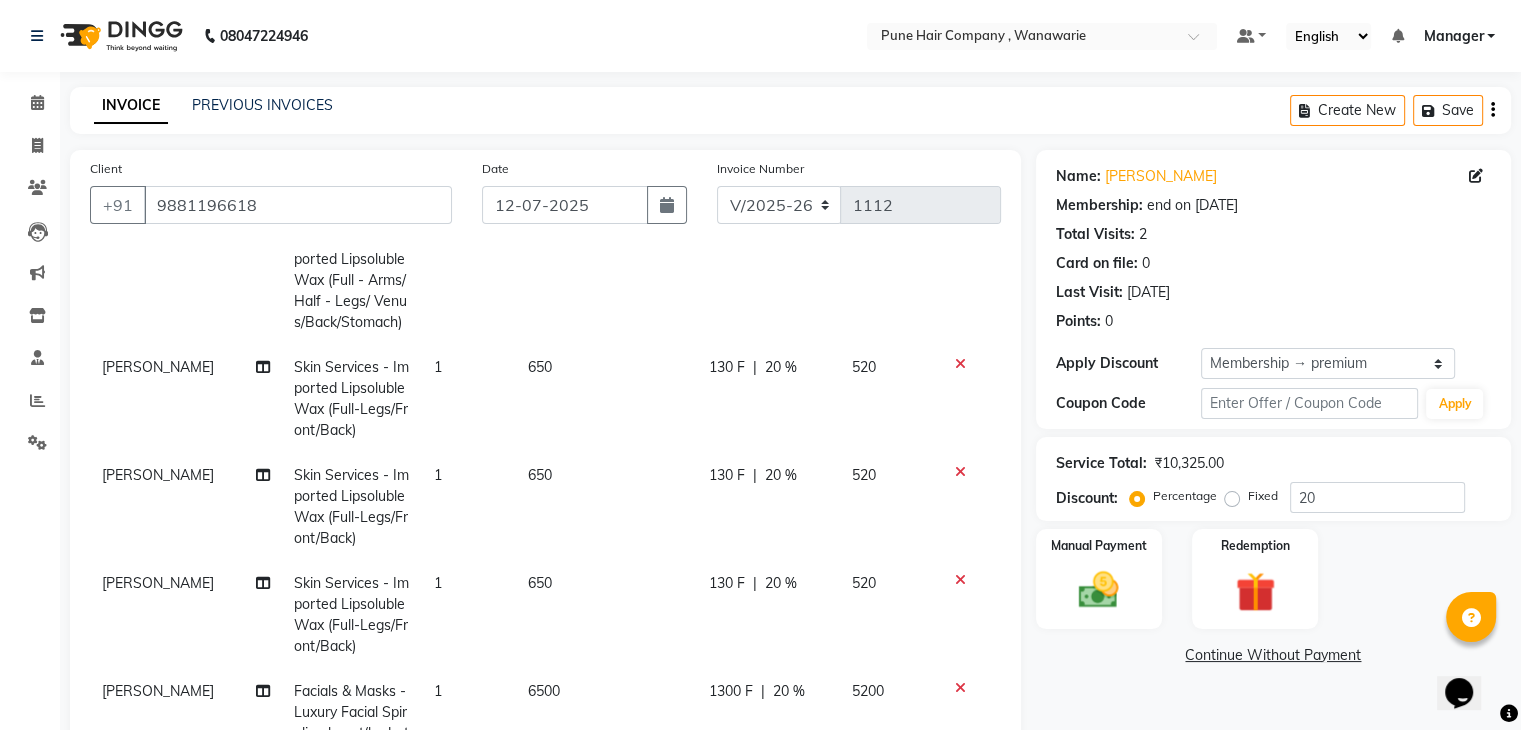scroll, scrollTop: 627, scrollLeft: 0, axis: vertical 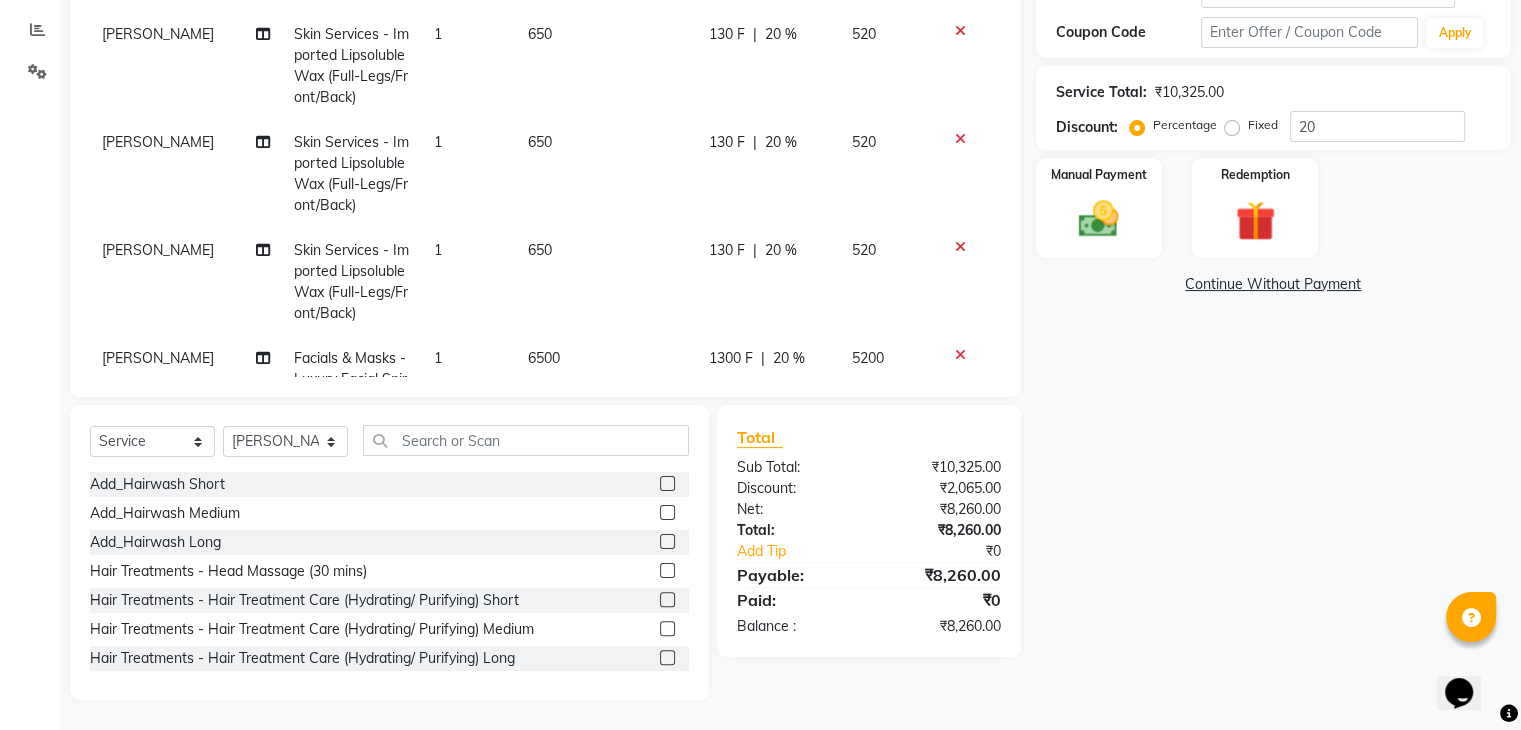 click on "650" 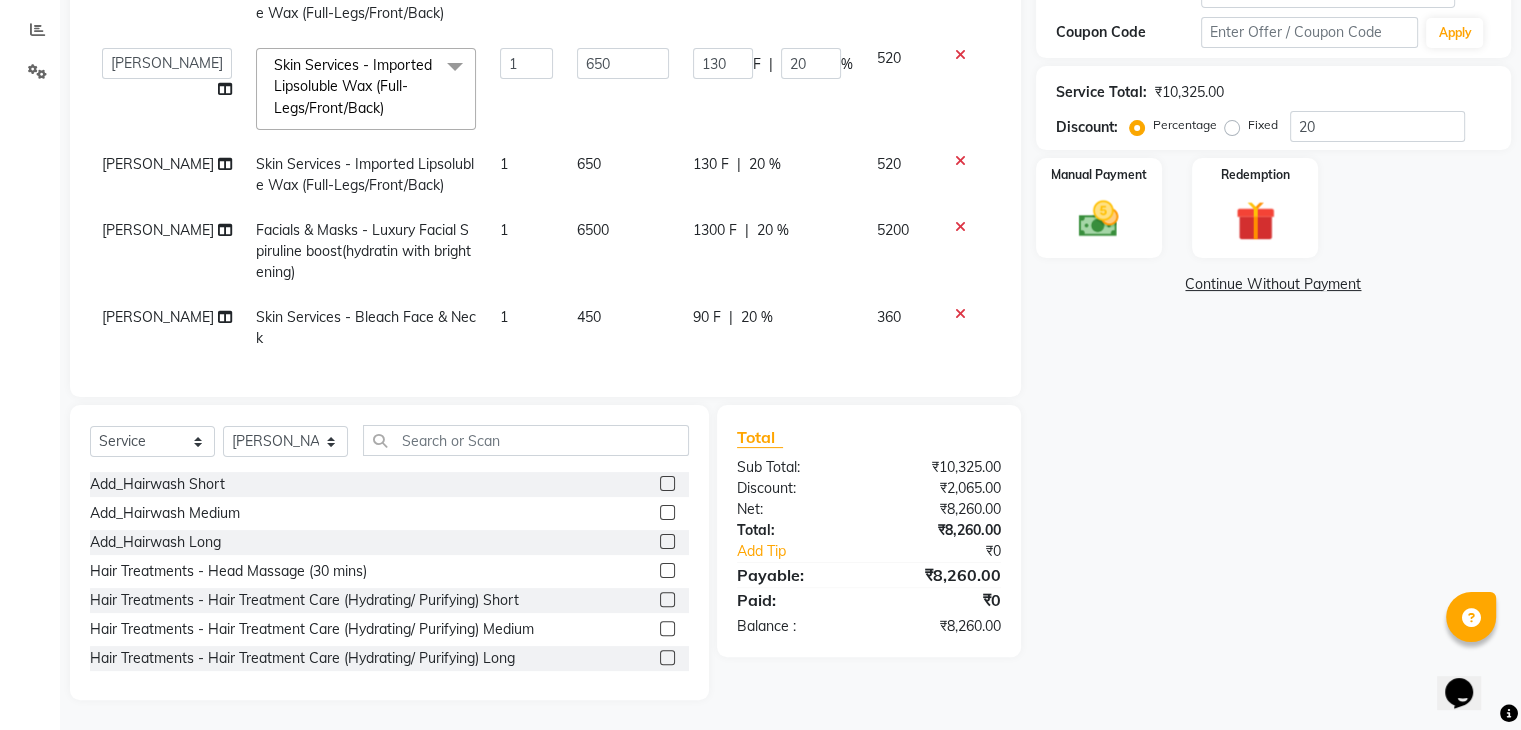 scroll, scrollTop: 331, scrollLeft: 0, axis: vertical 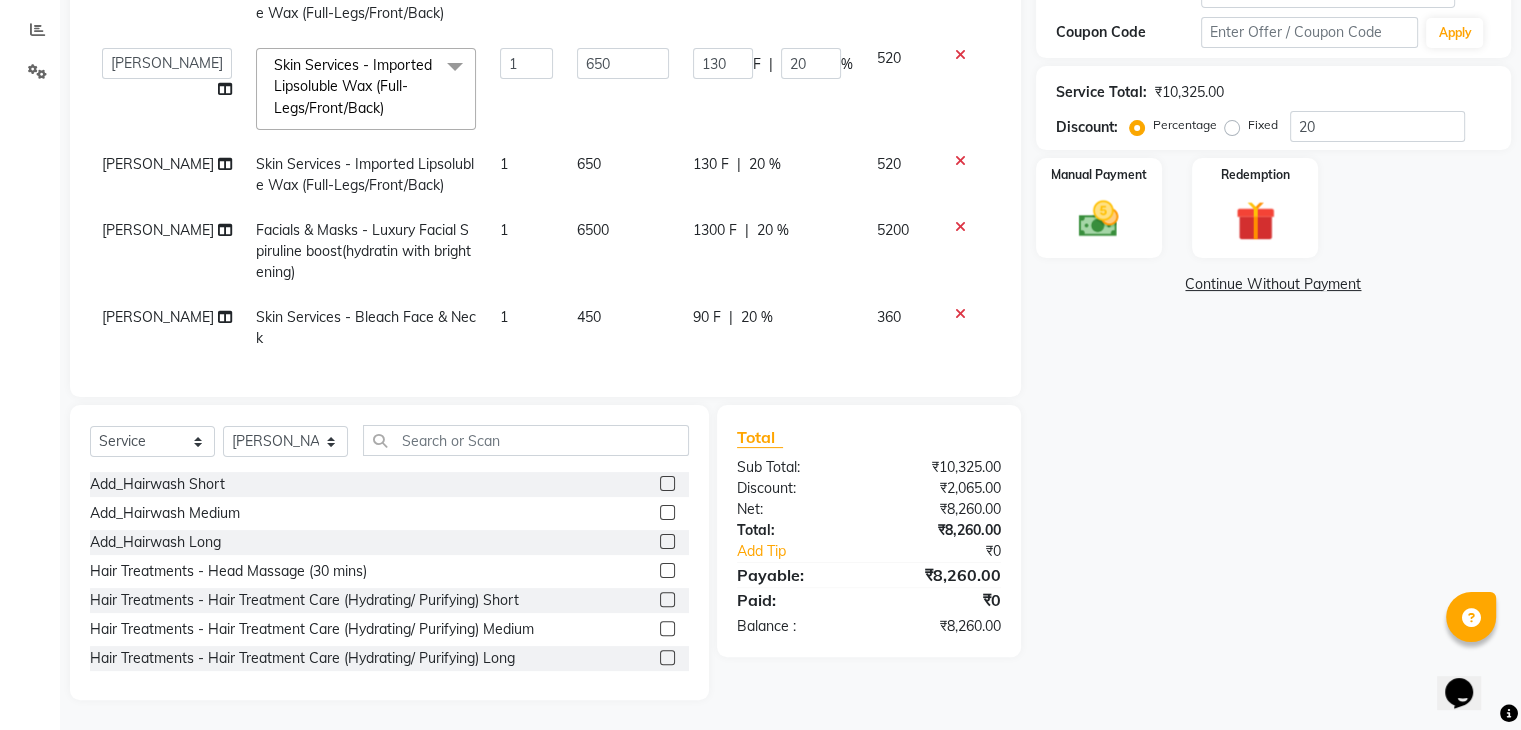 click on "90 F | 20 %" 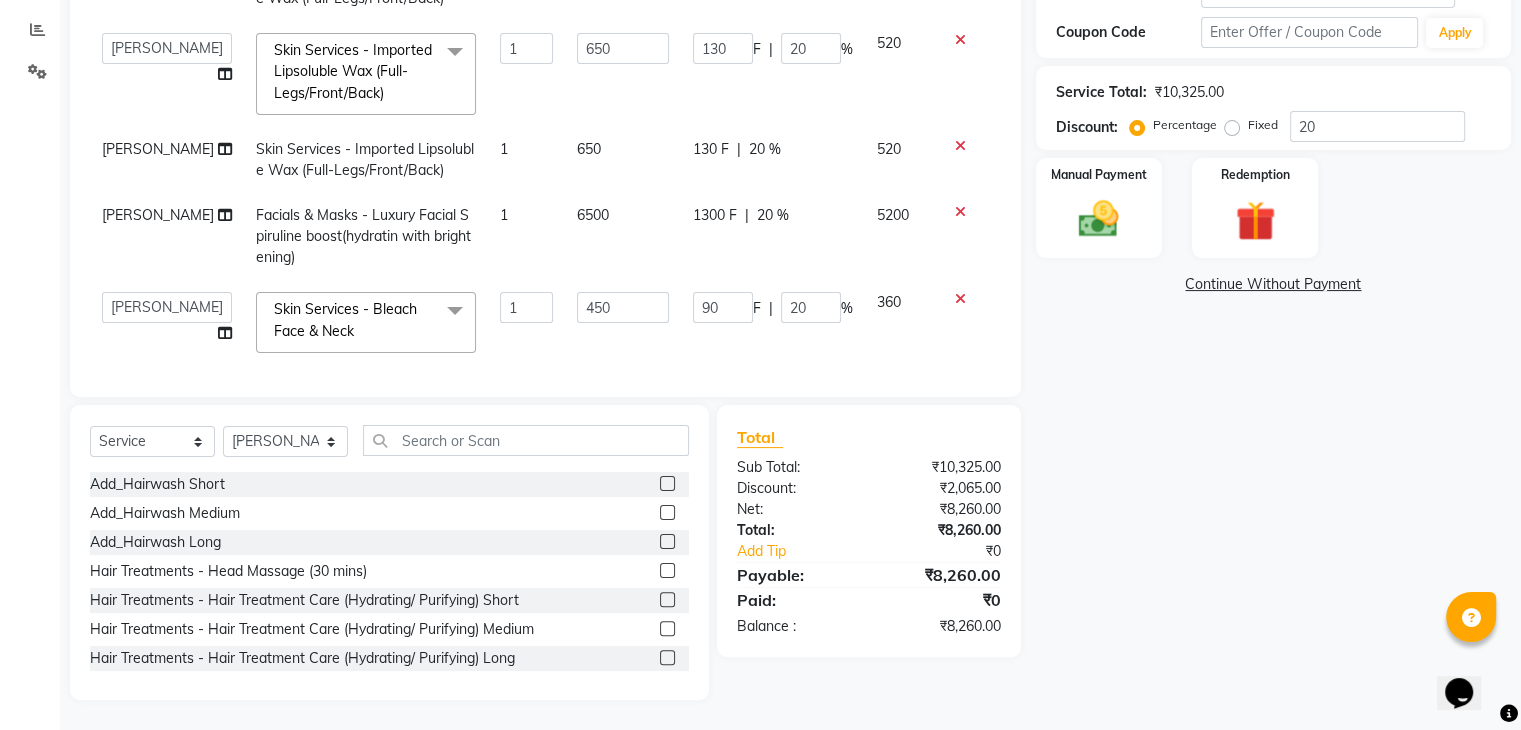 scroll, scrollTop: 337, scrollLeft: 0, axis: vertical 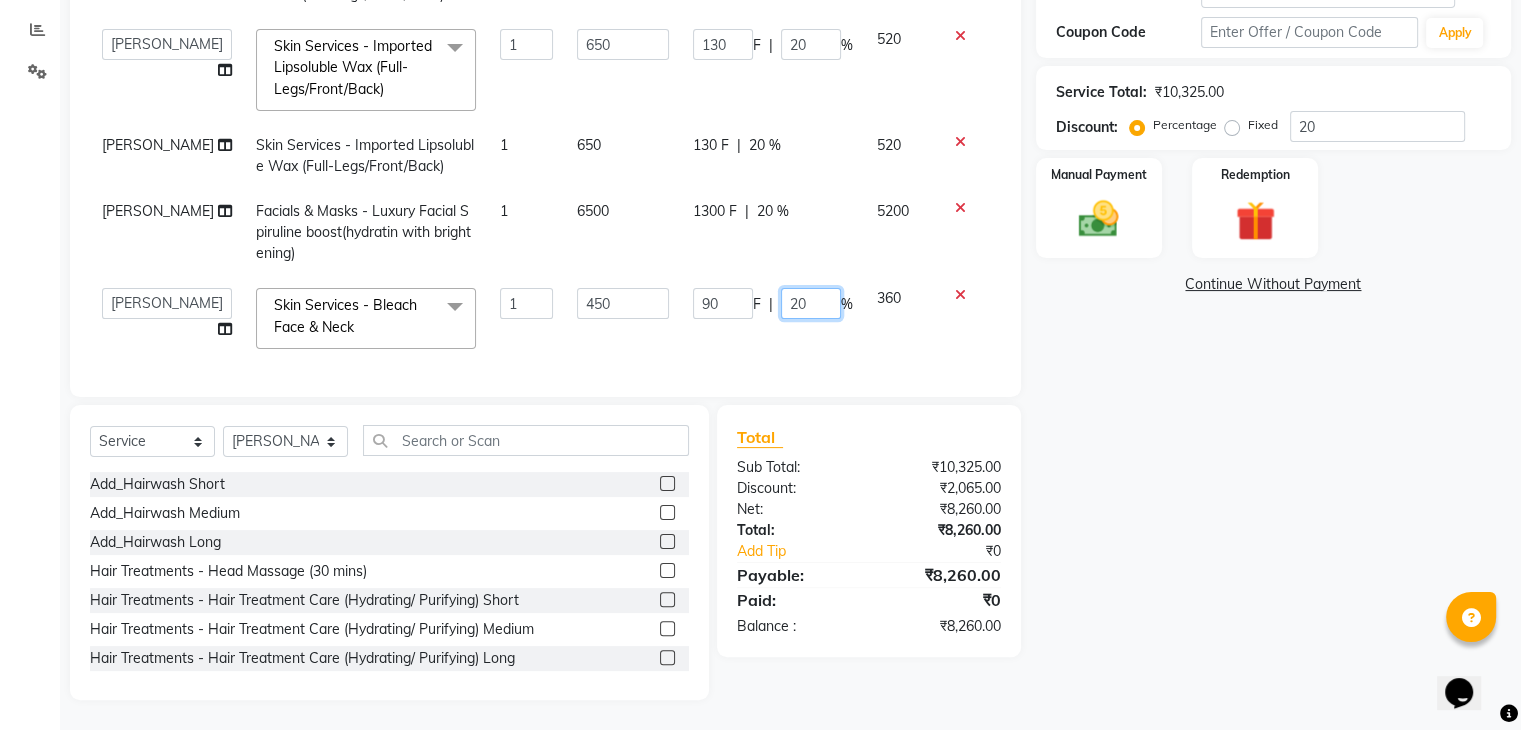 click on "20" 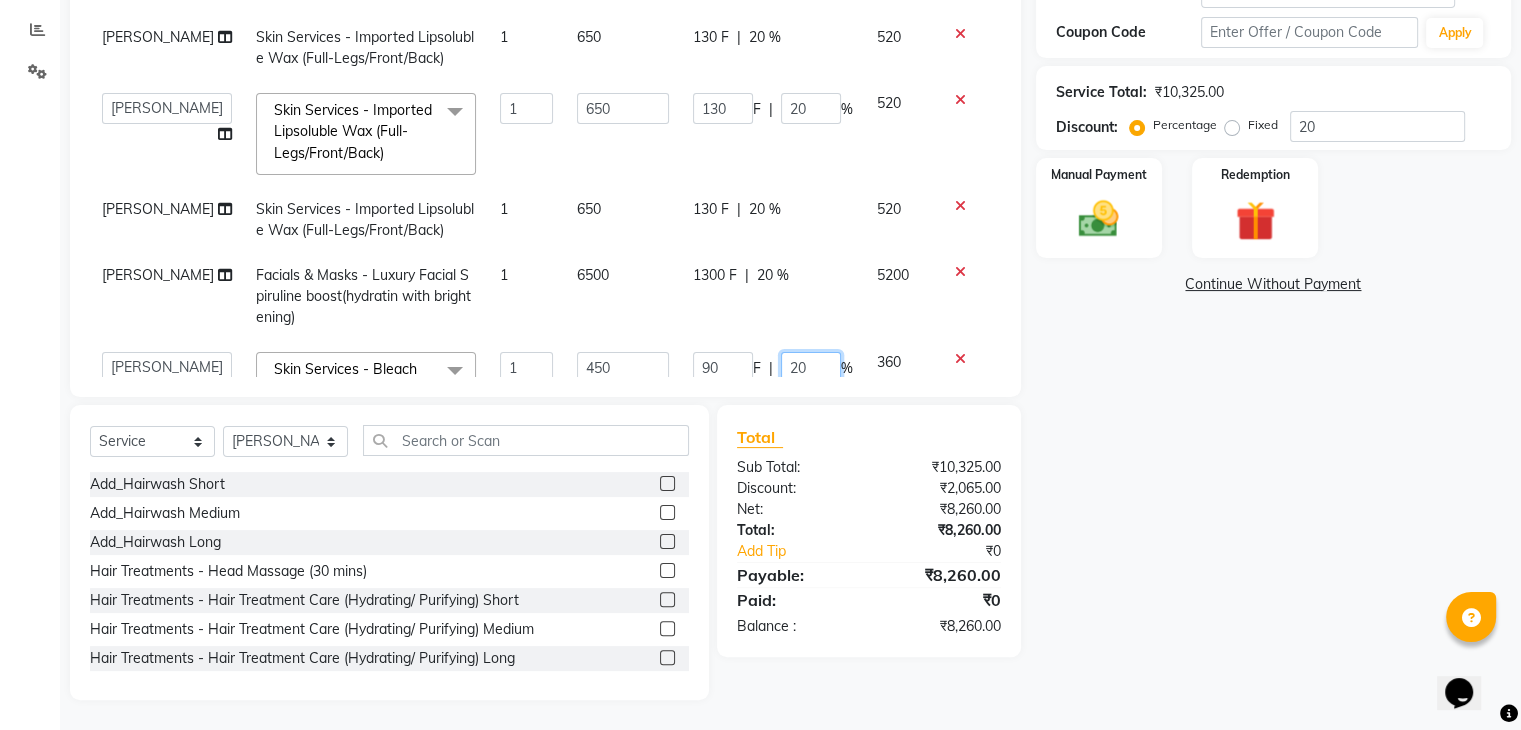 scroll, scrollTop: 349, scrollLeft: 0, axis: vertical 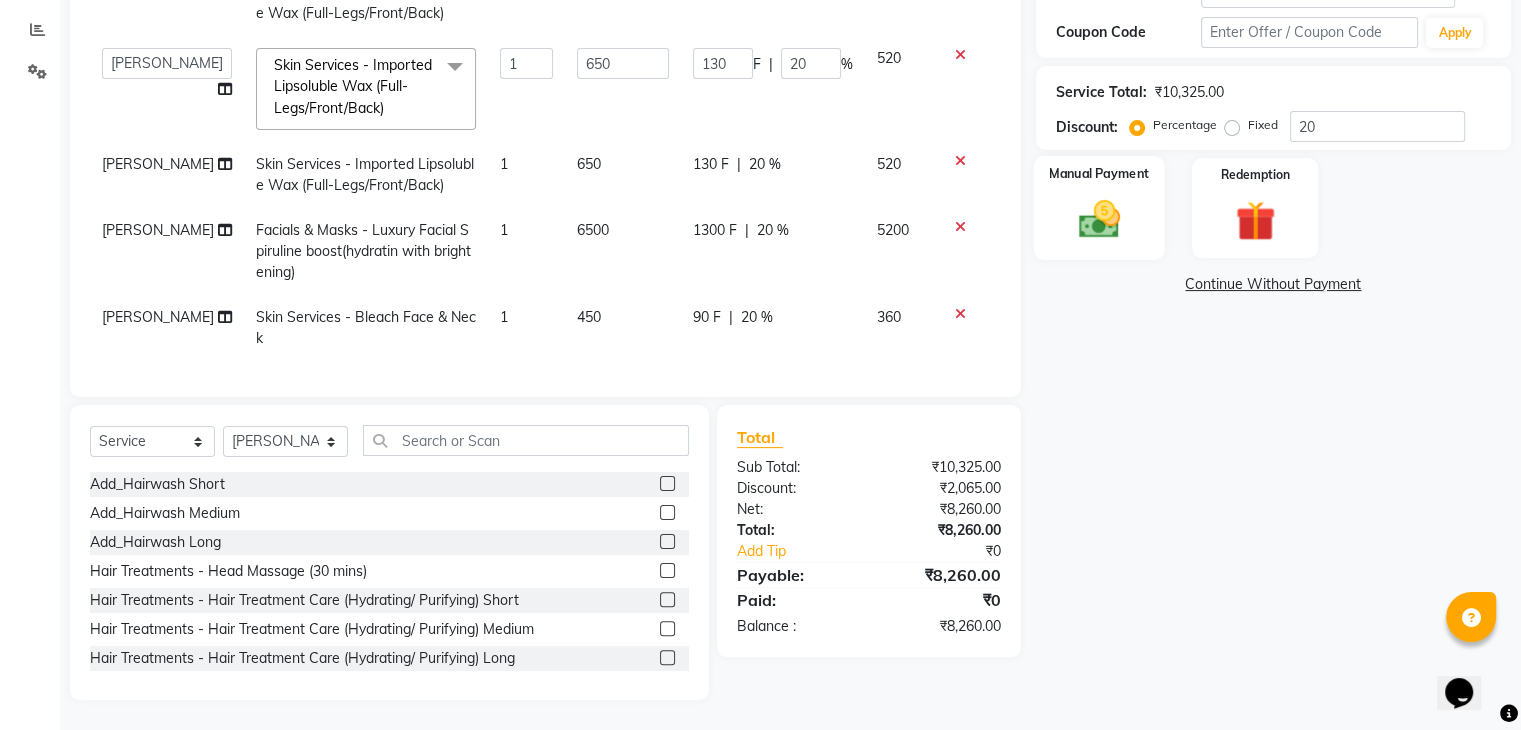 click 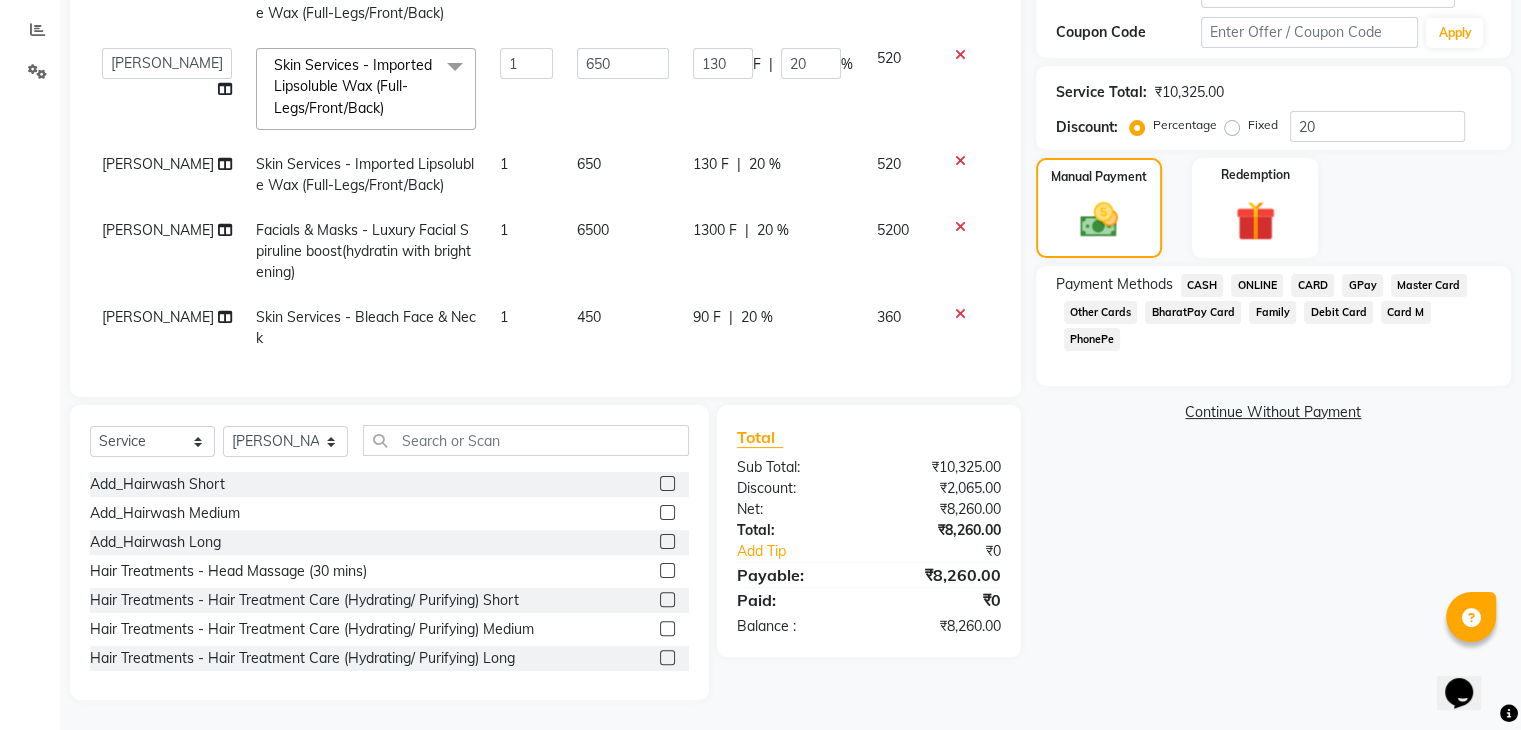 click on "CARD" 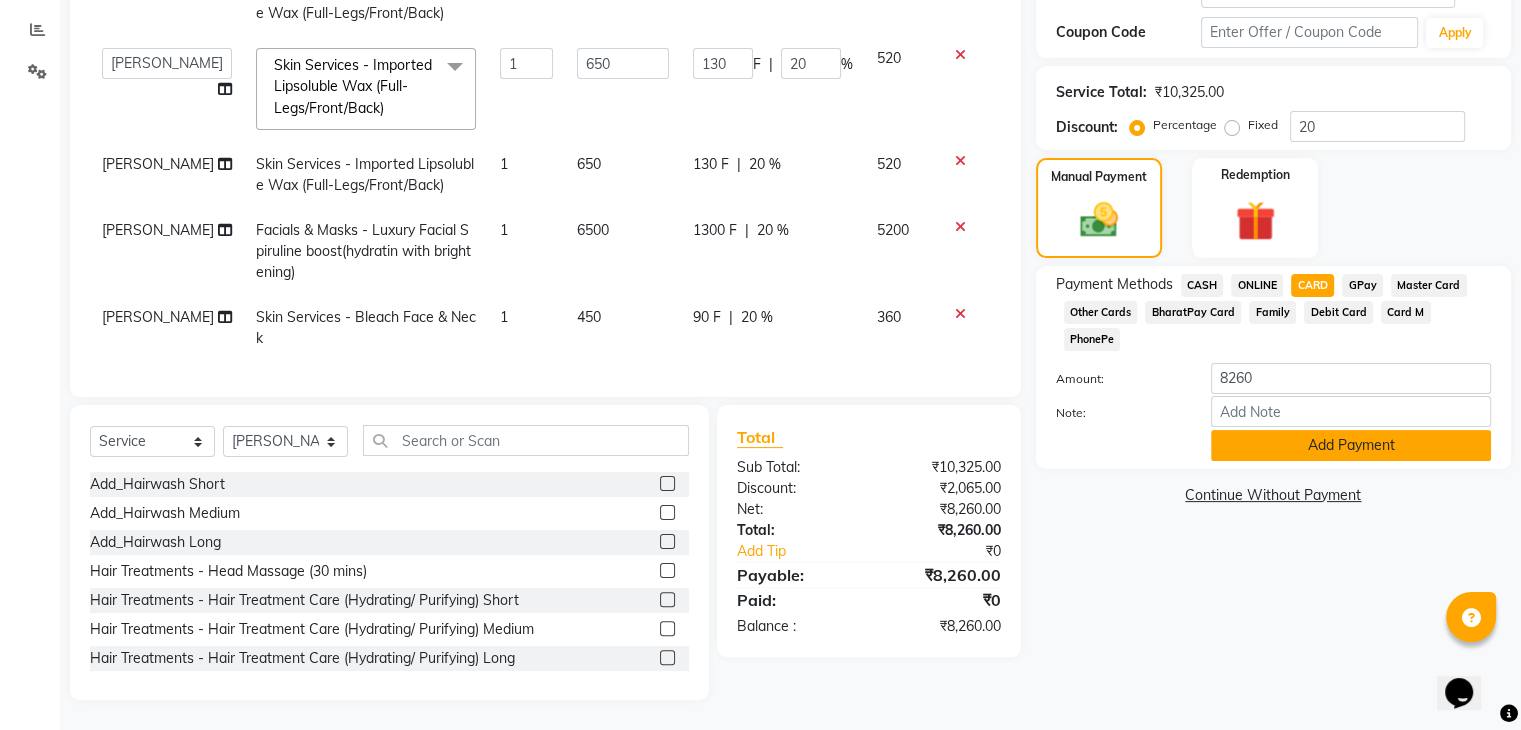 click on "Add Payment" 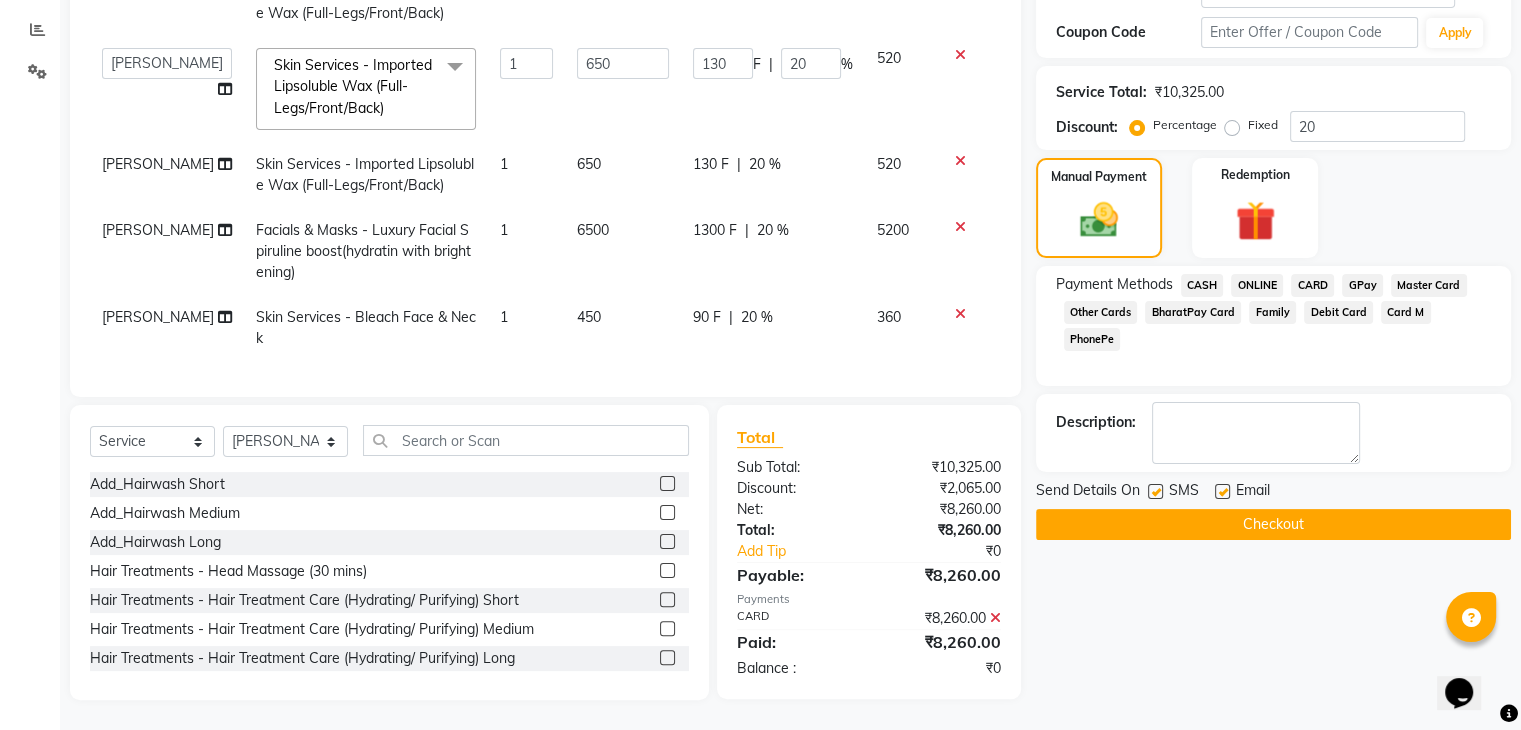 click on "Checkout" 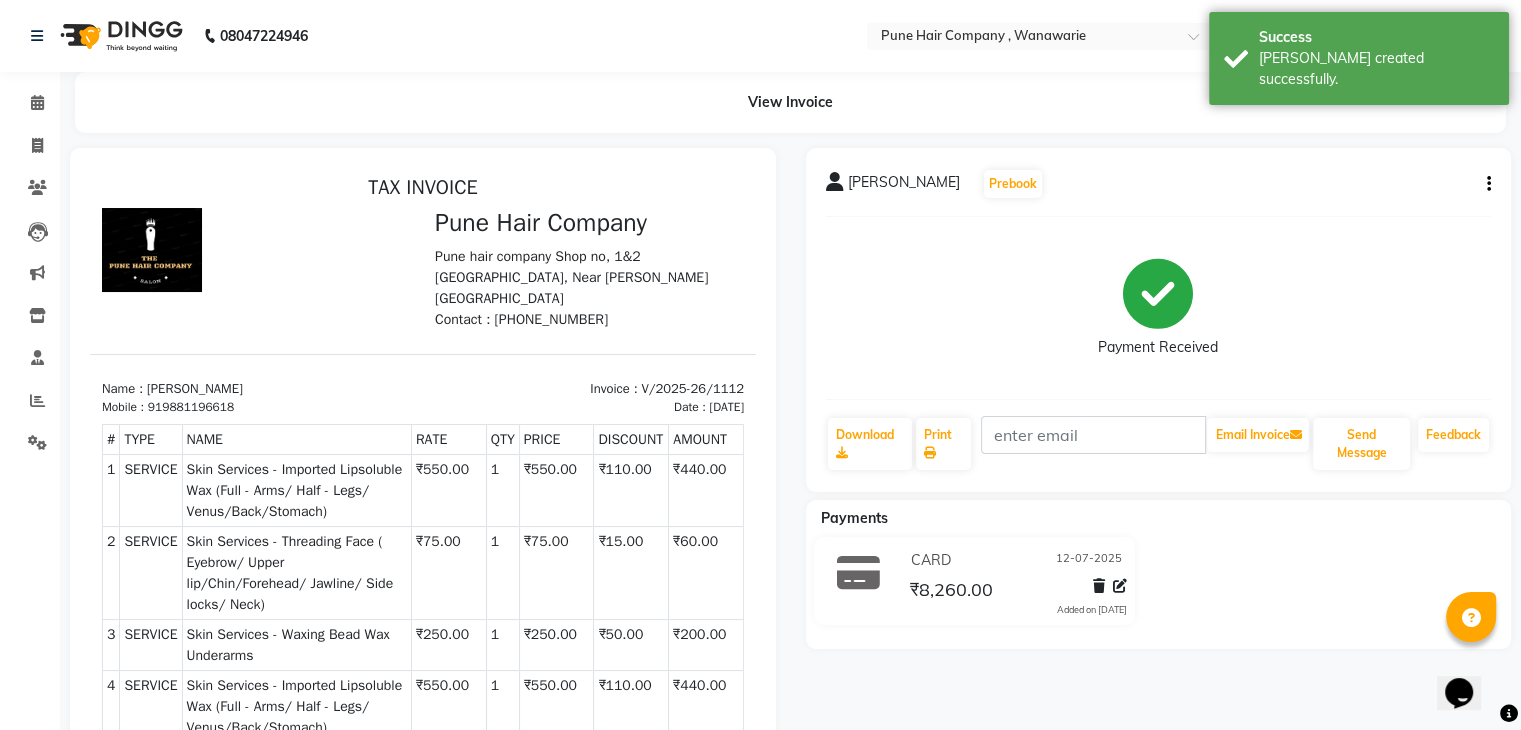 scroll, scrollTop: 0, scrollLeft: 0, axis: both 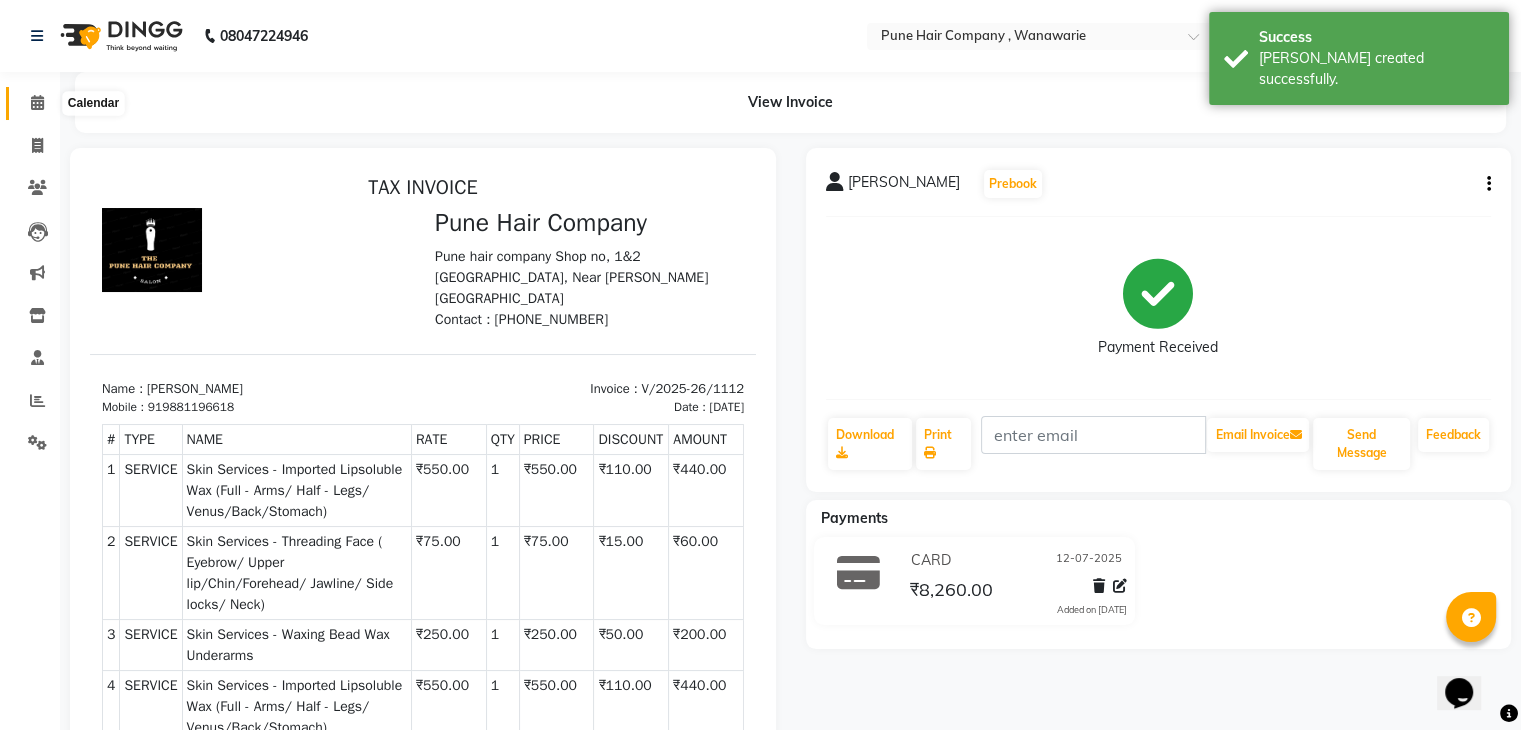 click 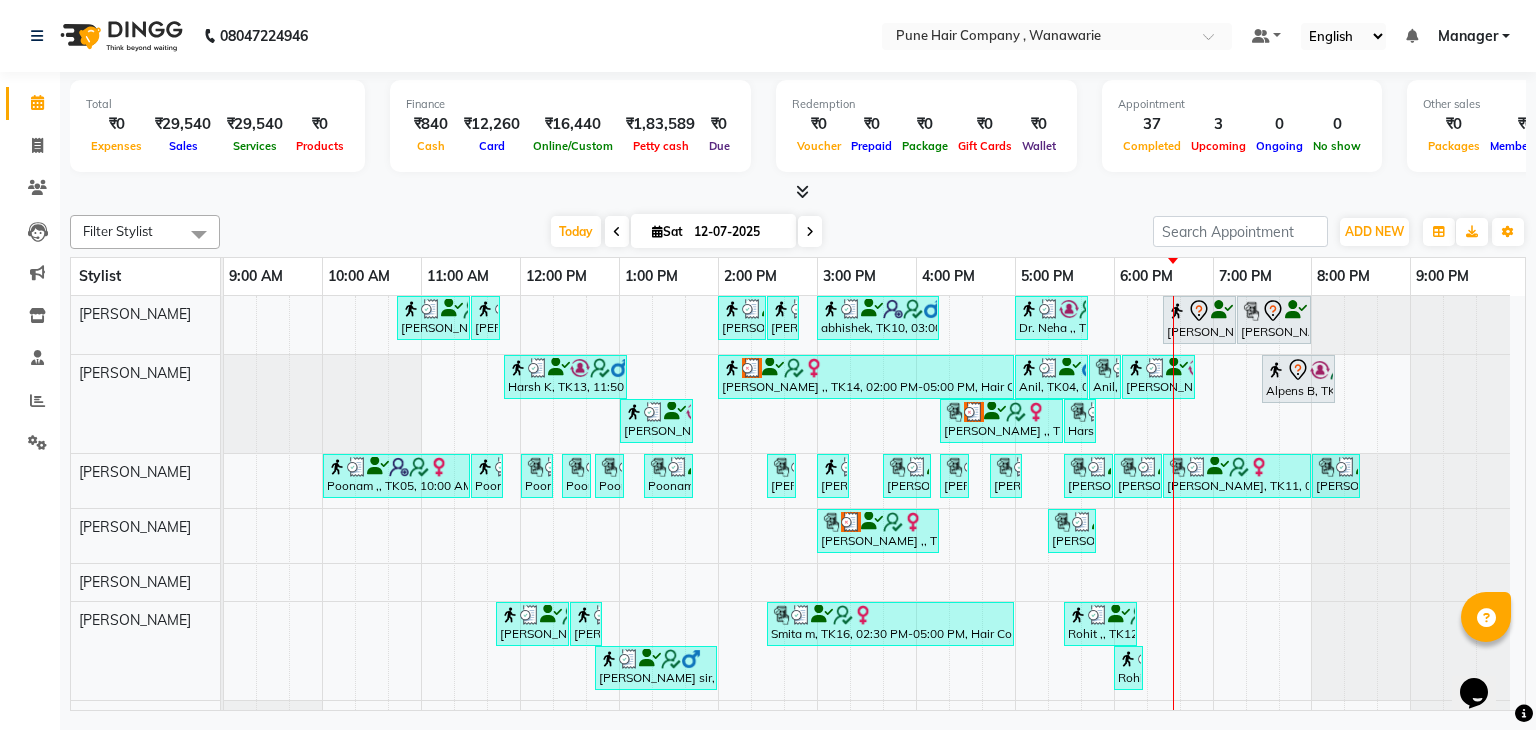 click at bounding box center [802, 191] 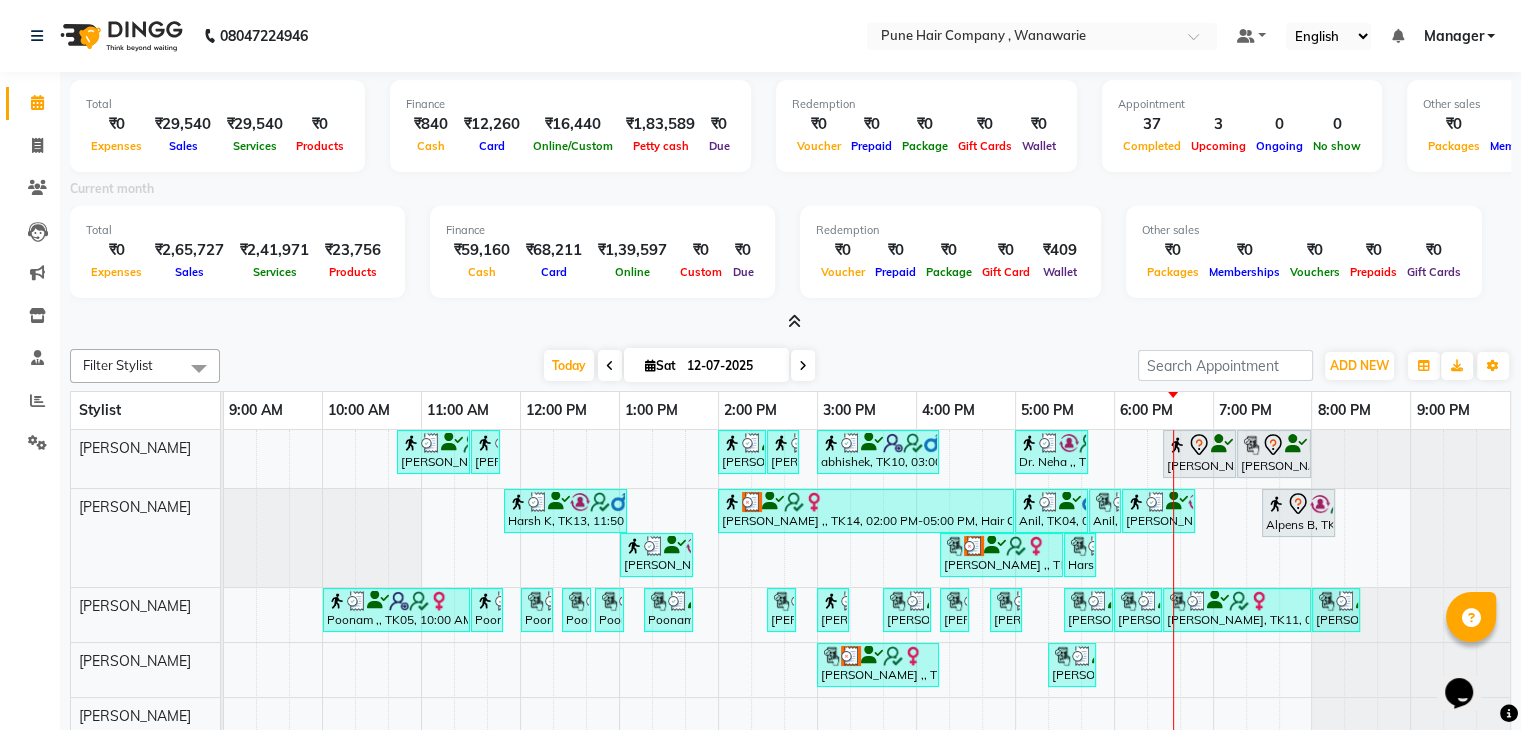 click at bounding box center (794, 321) 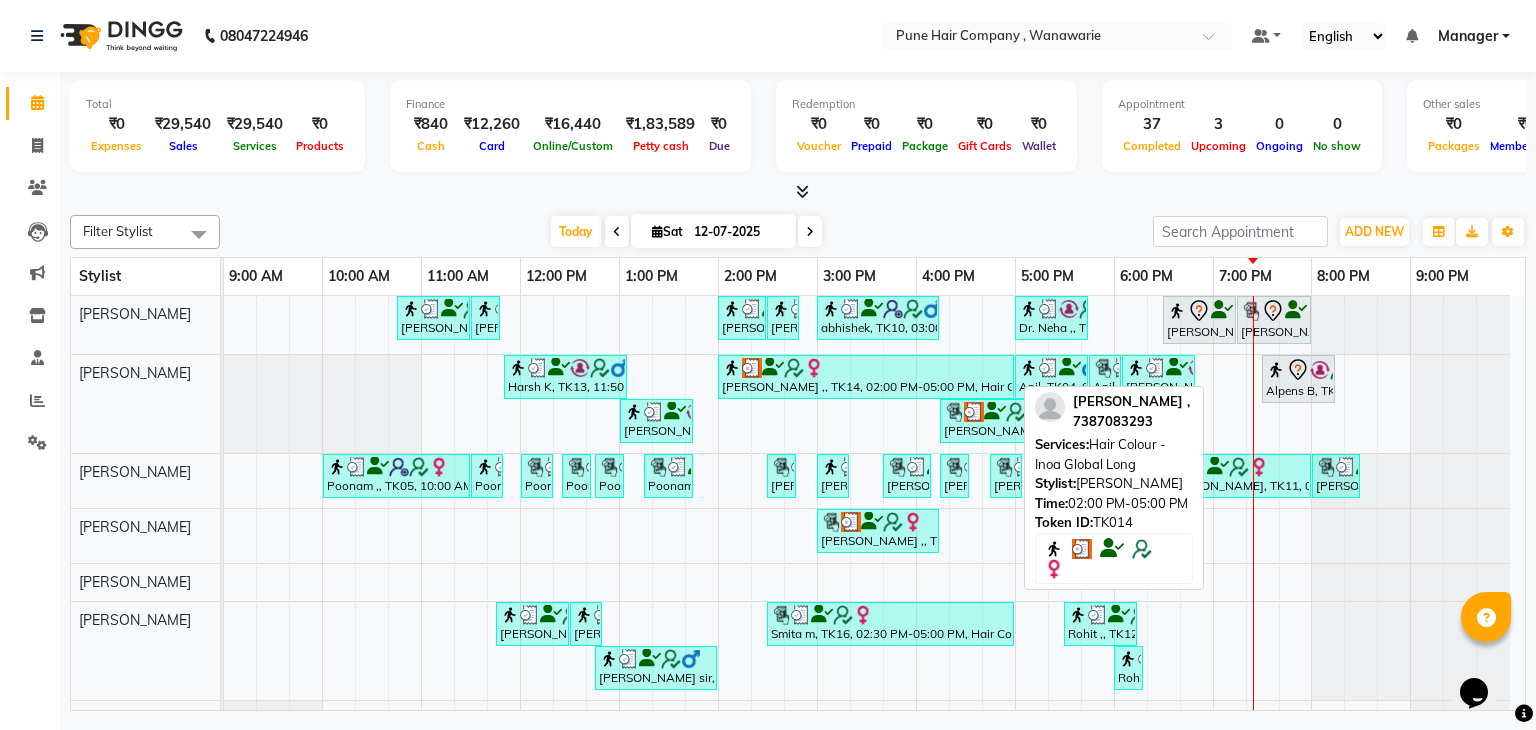 click on "[PERSON_NAME] ,, TK14, 02:00 PM-05:00 PM, Hair Colour - Inoa Global Long" at bounding box center [866, 377] 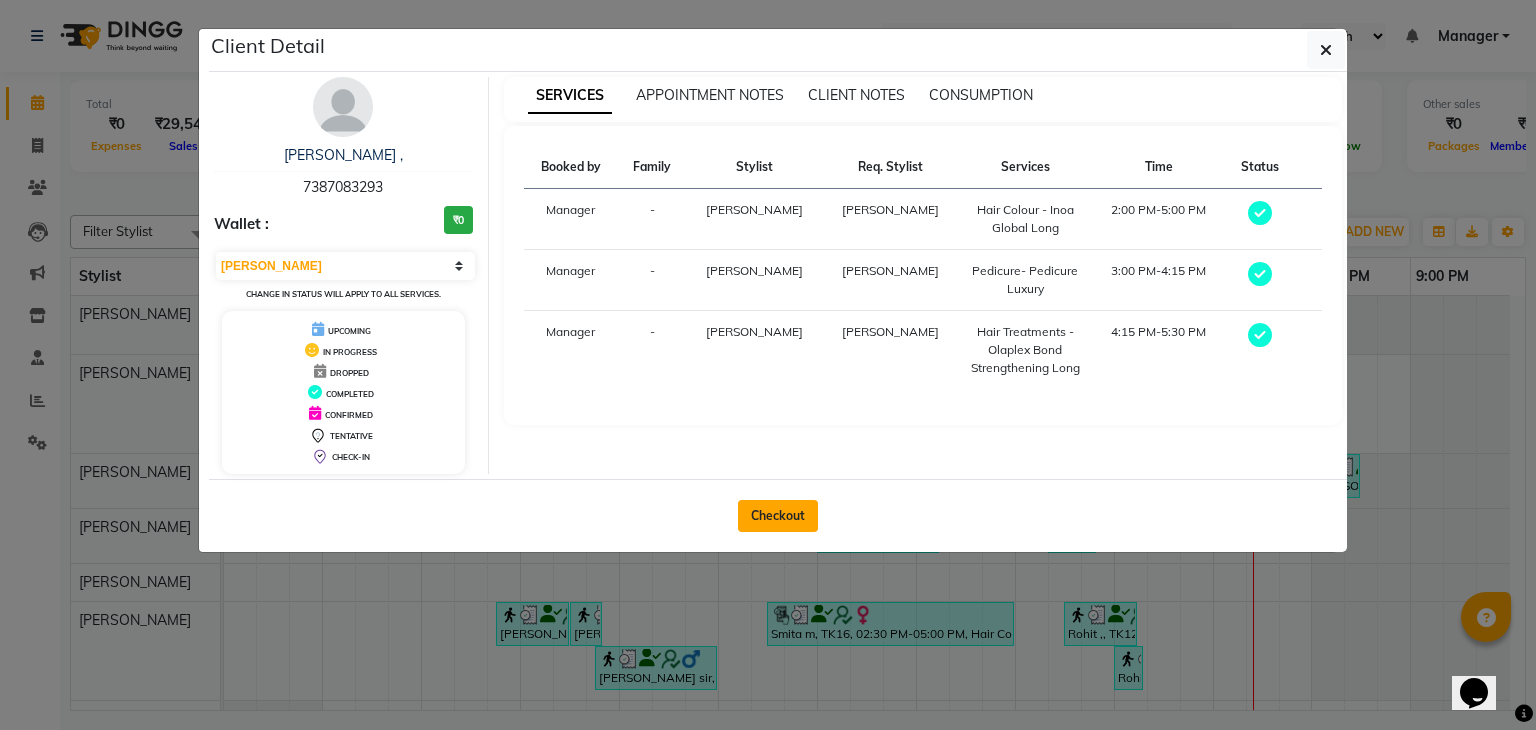 click on "Checkout" 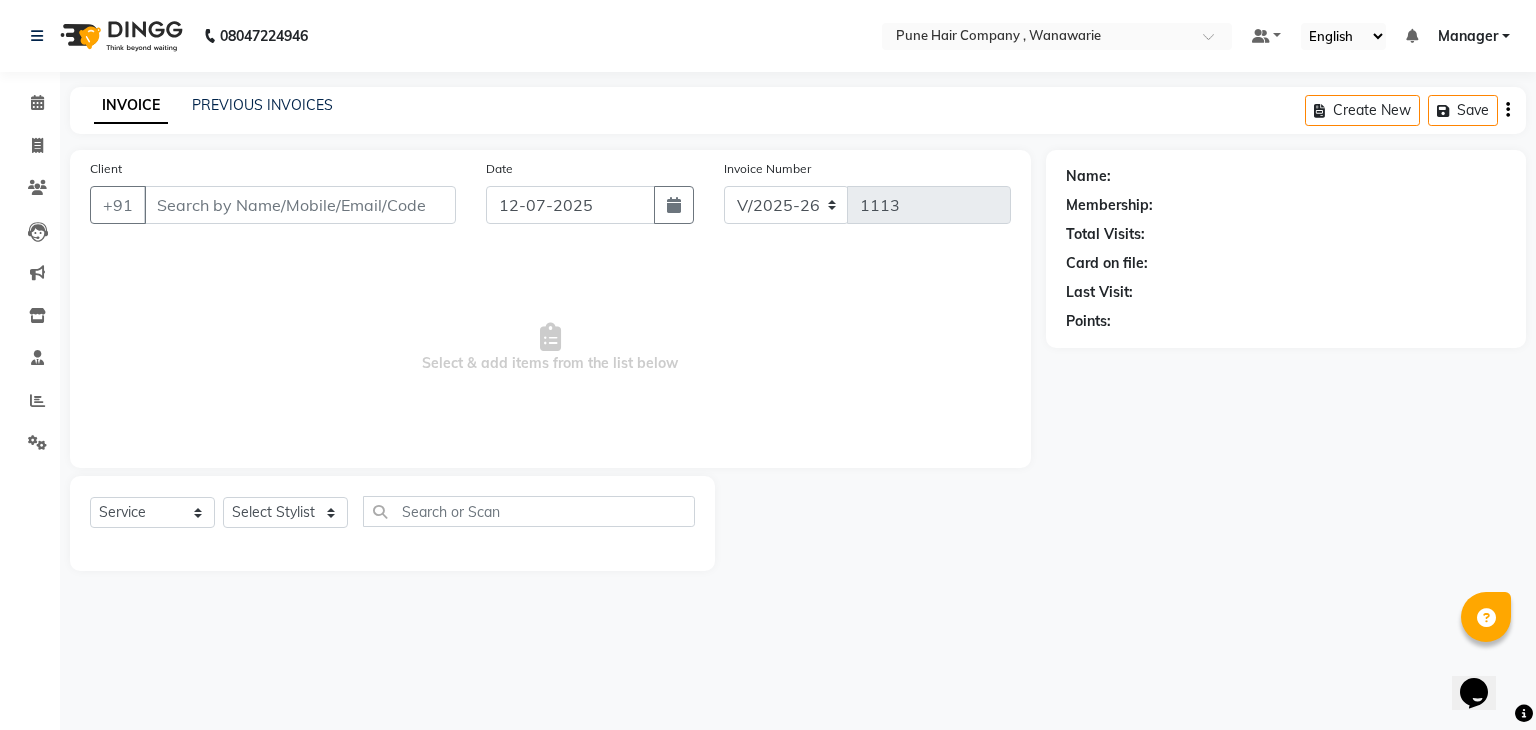 type on "7387083293" 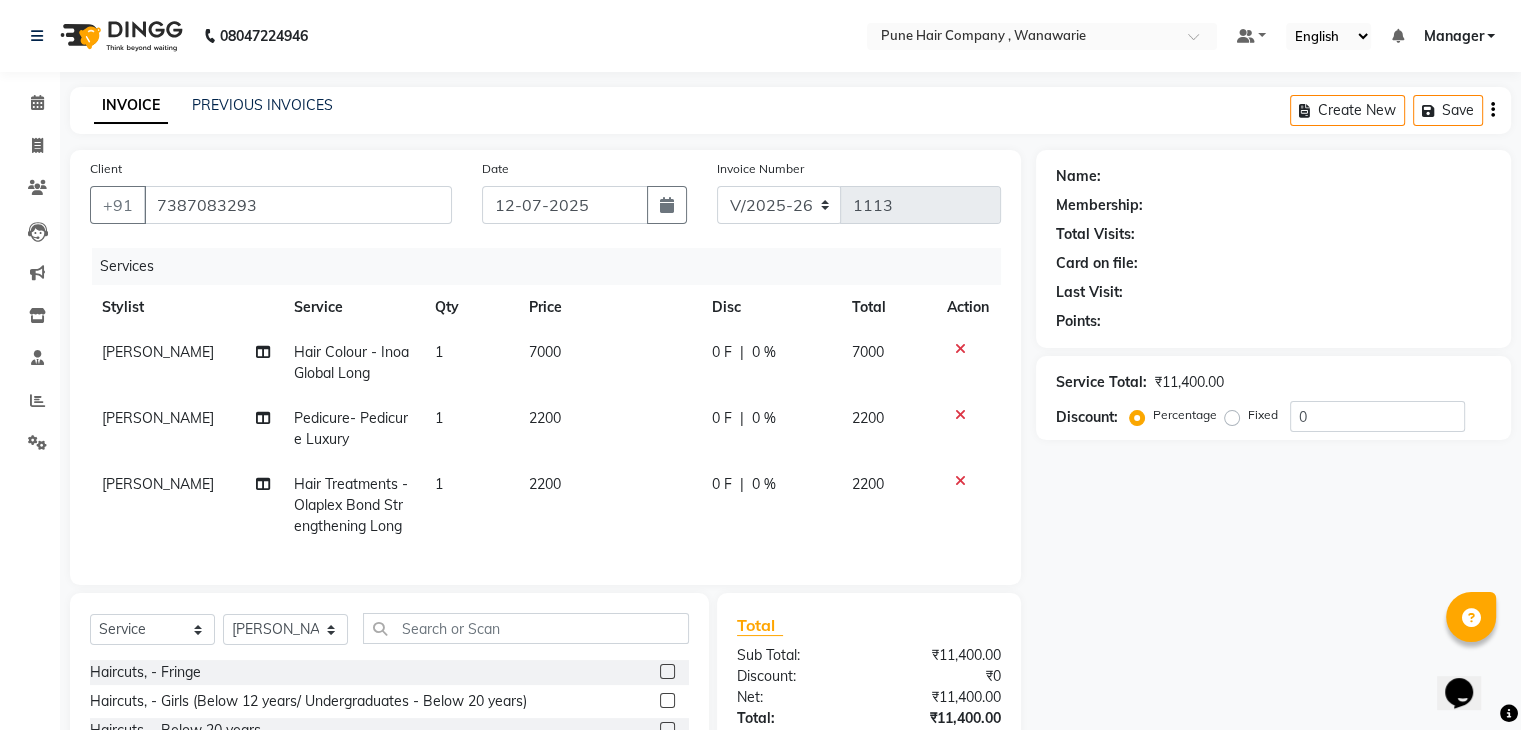 select on "1: Object" 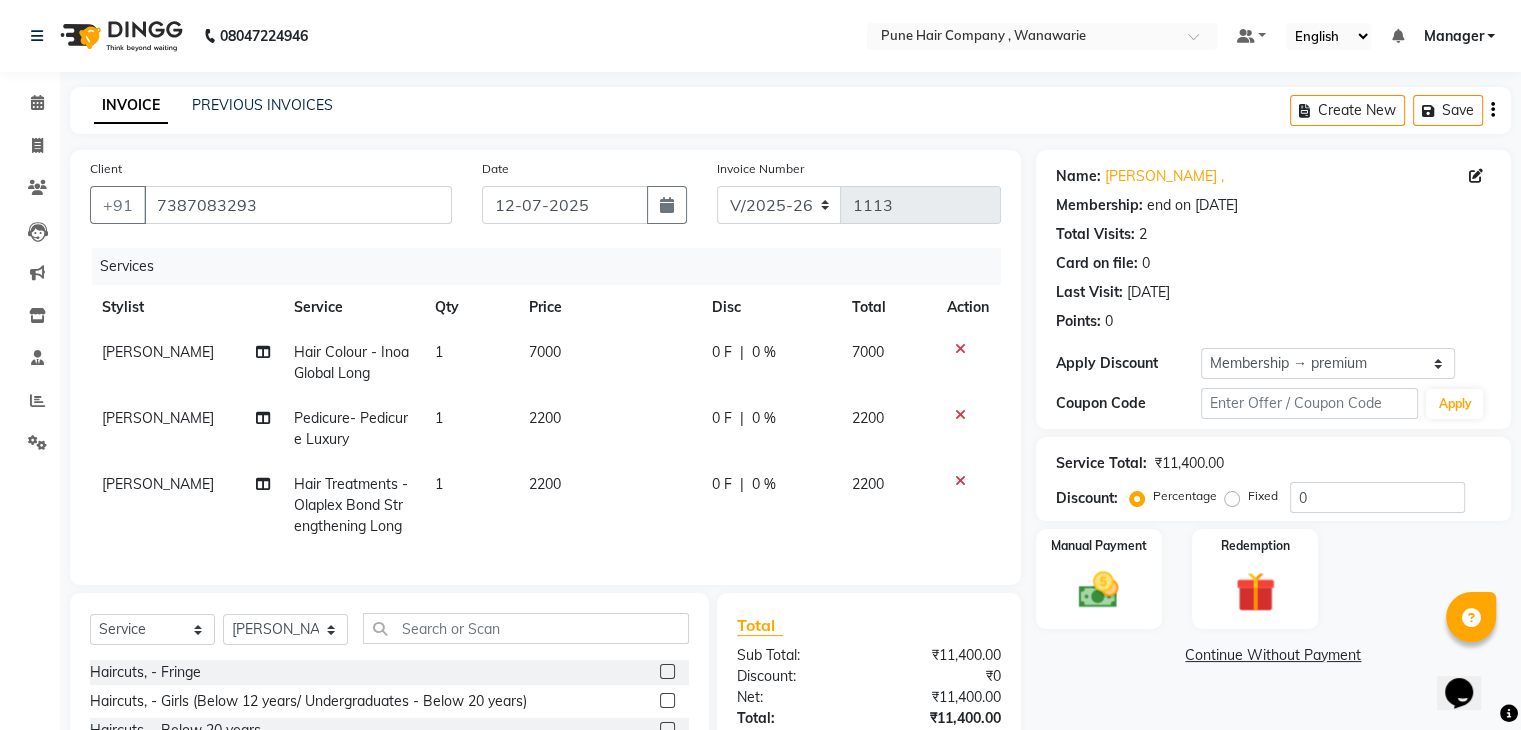 type on "20" 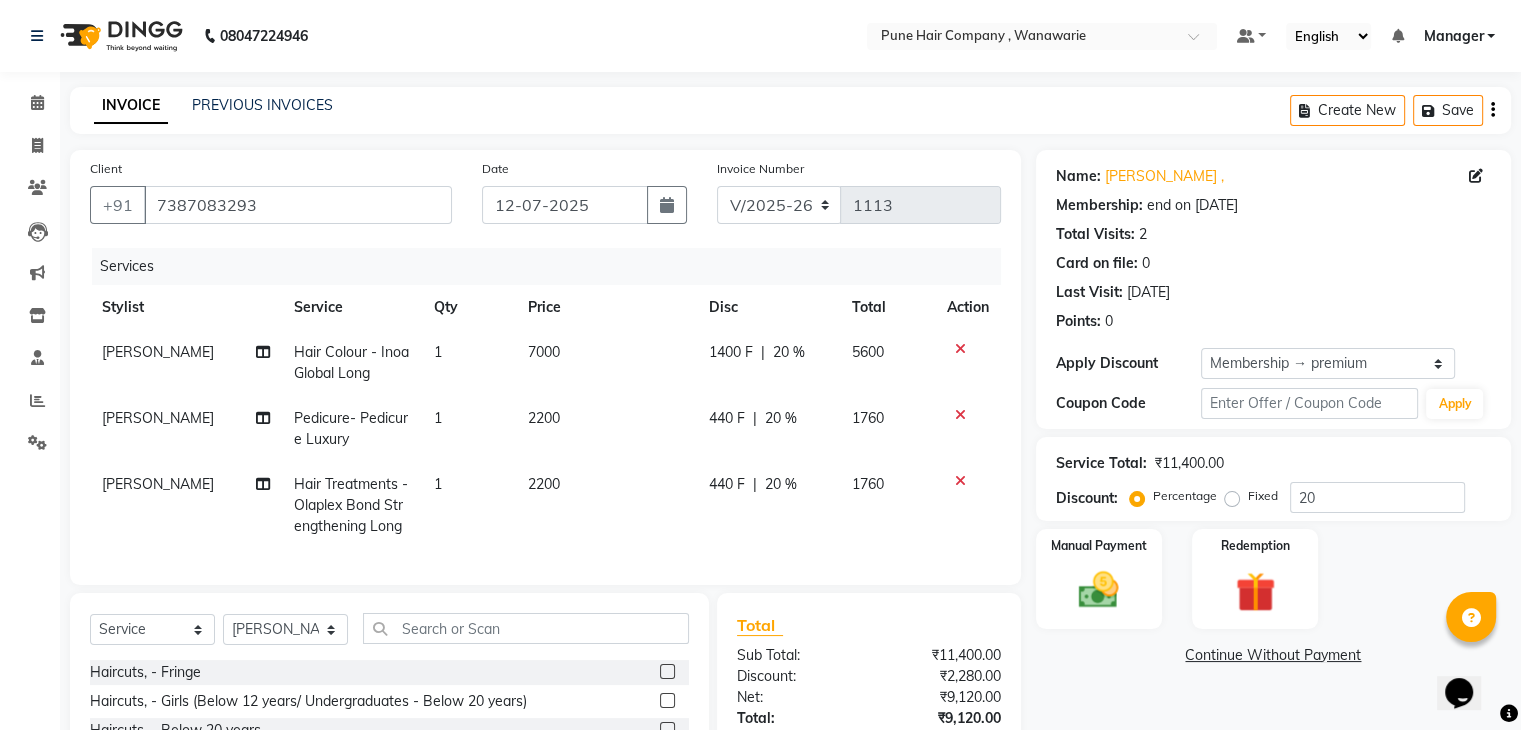 click on "Client +91 7387083293 Date 12-07-2025 Invoice Number V/2025 V/2025-26 1113 Services Stylist Service Qty Price Disc Total Action Faisal shaikh Hair Colour - Inoa Global Long 1 7000 1400 F | 20 % 5600 Ranjeet Solanki  Pedicure- Pedicure Luxury 1 2200 440 F | 20 % 1760 Faisal shaikh Hair Treatments - Olaplex Bond Strengthening Long 1 2200 440 F | 20 % 1760" 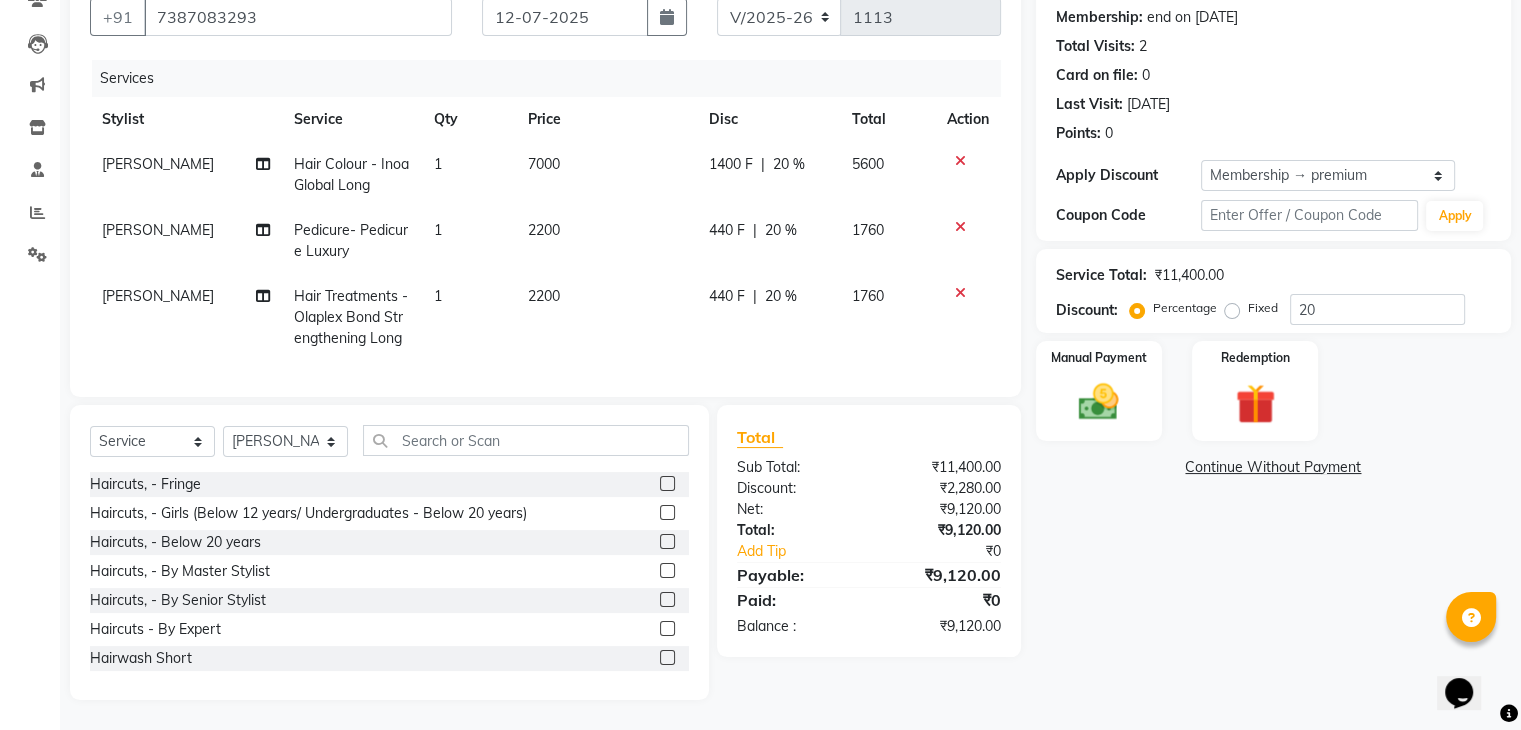 scroll, scrollTop: 204, scrollLeft: 0, axis: vertical 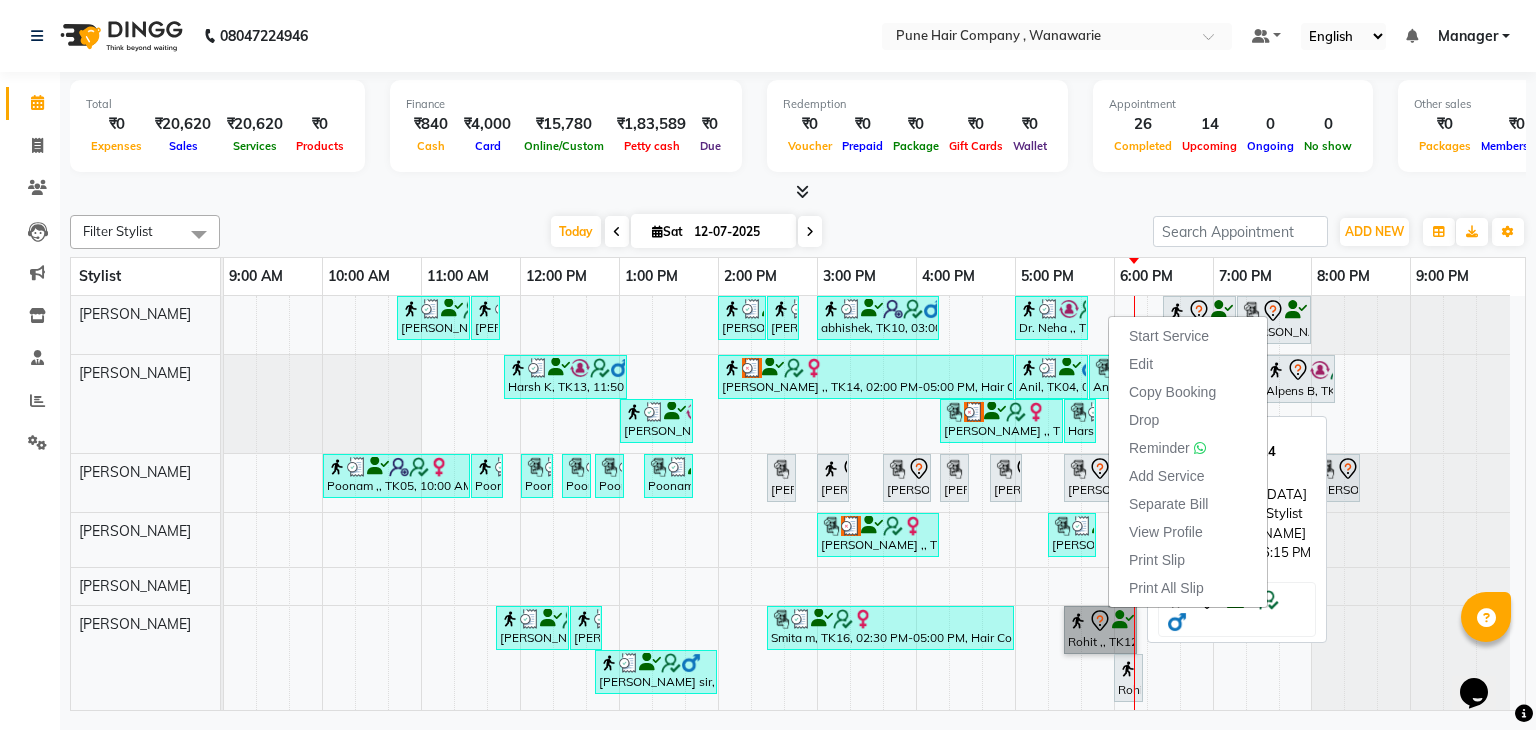 click on "Rohit ,, TK12, 05:30 PM-06:15 PM, [DEMOGRAPHIC_DATA] Haircut By Senior Stylist" at bounding box center (1100, 630) 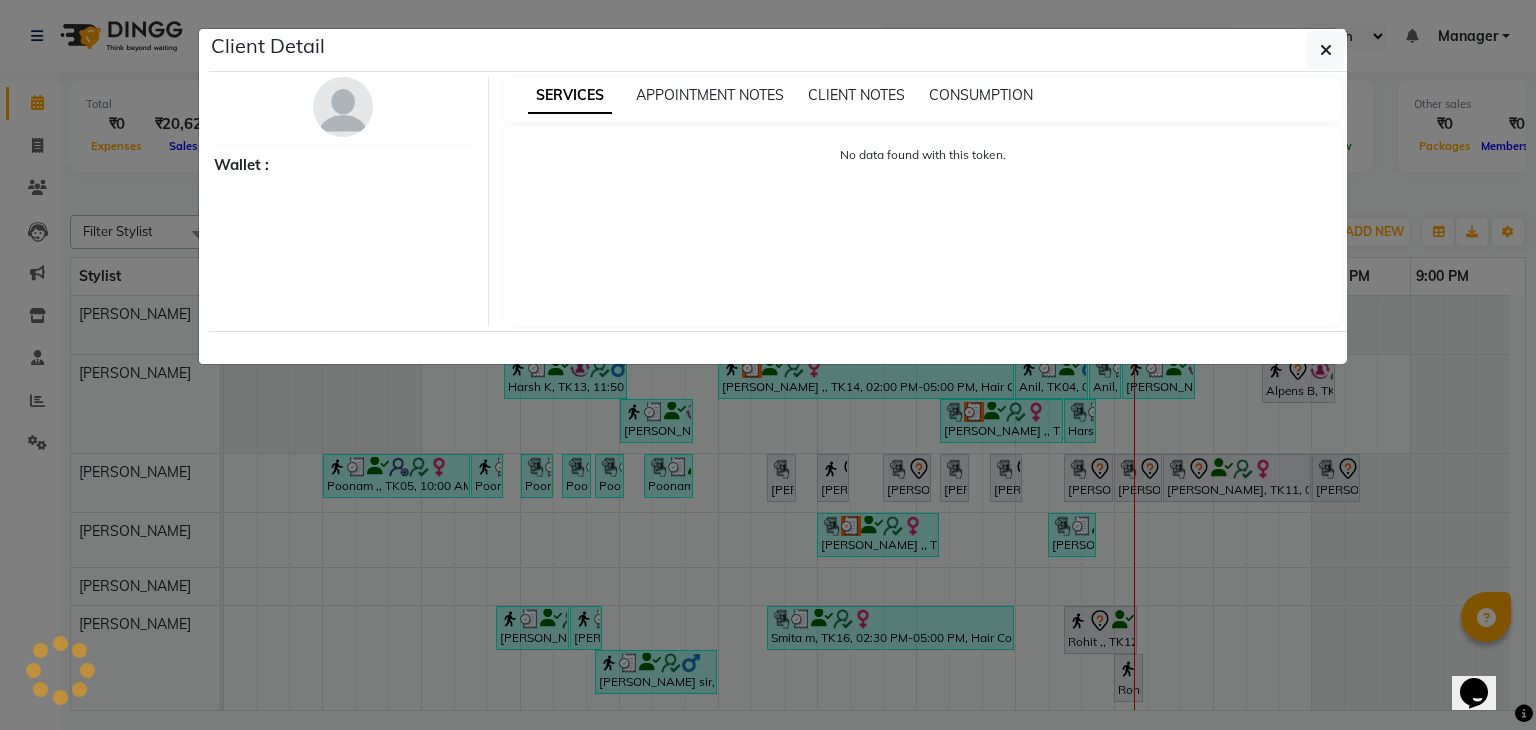 select on "7" 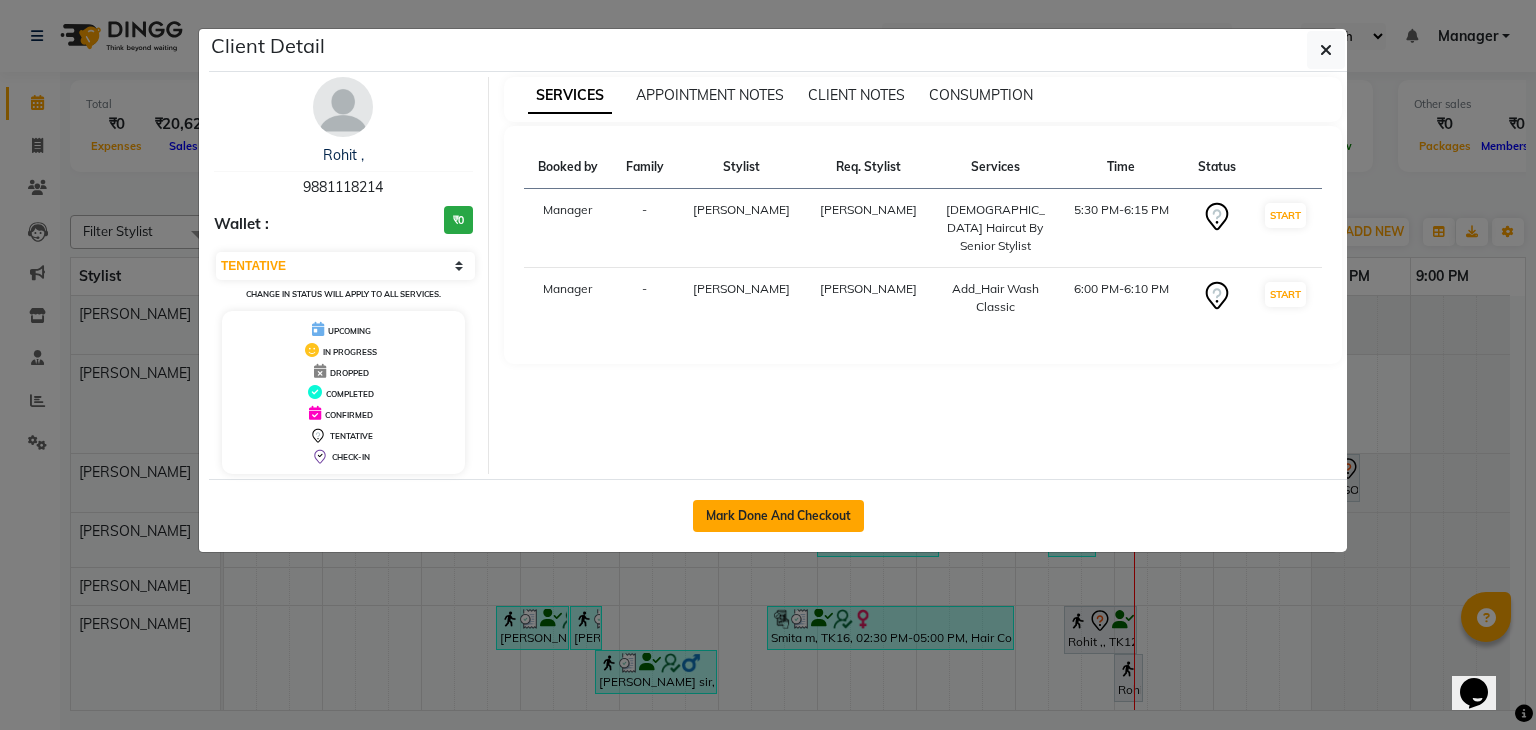 click on "Mark Done And Checkout" 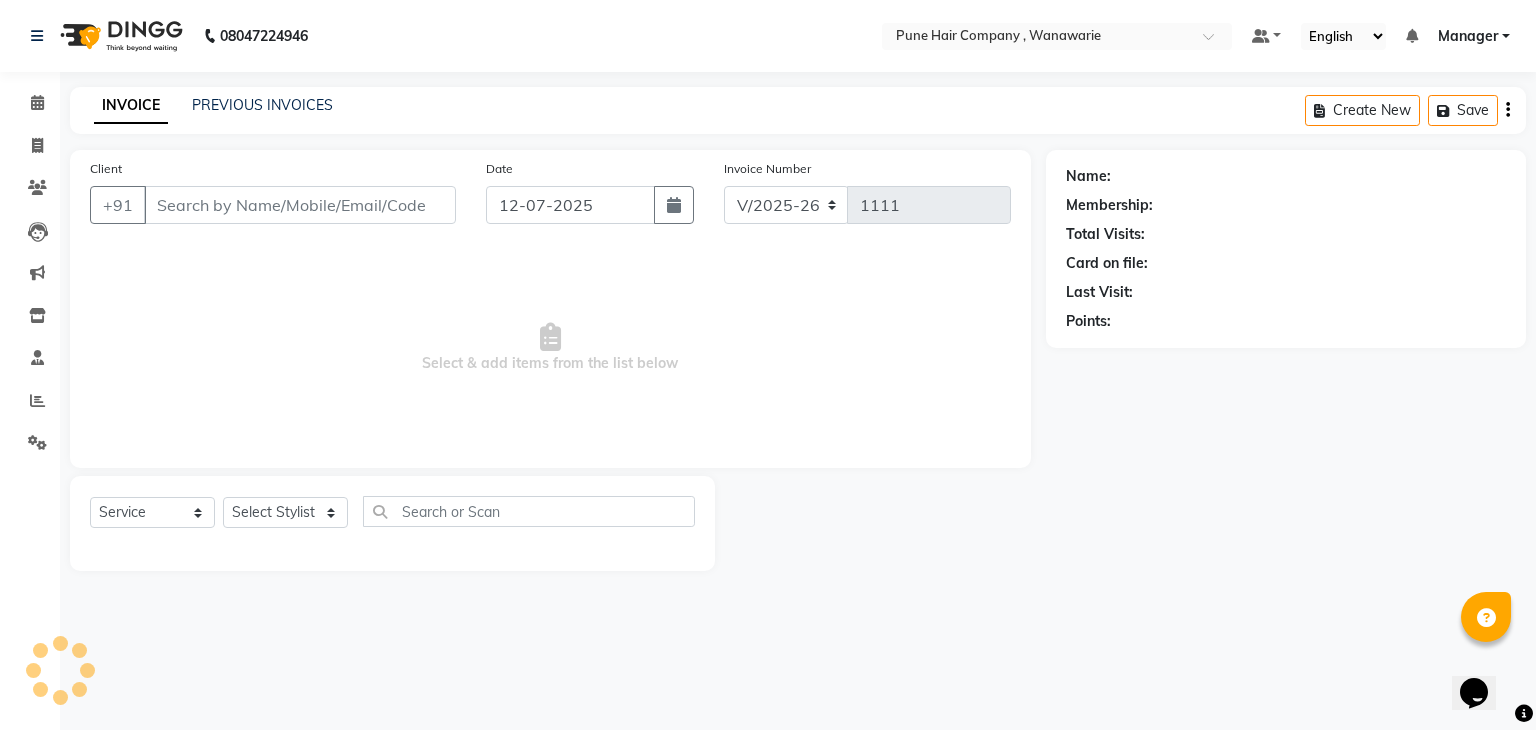 select on "3" 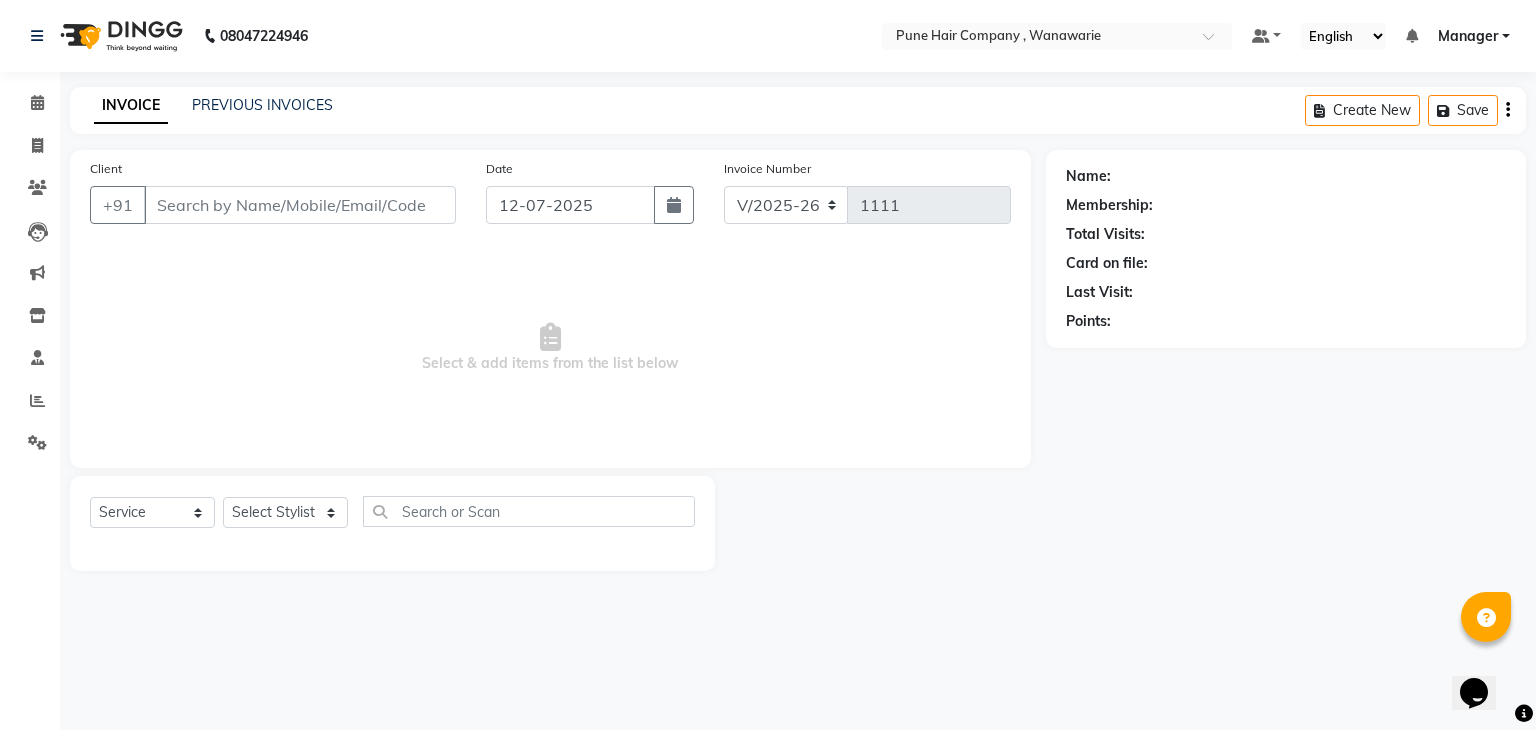 type on "9881118214" 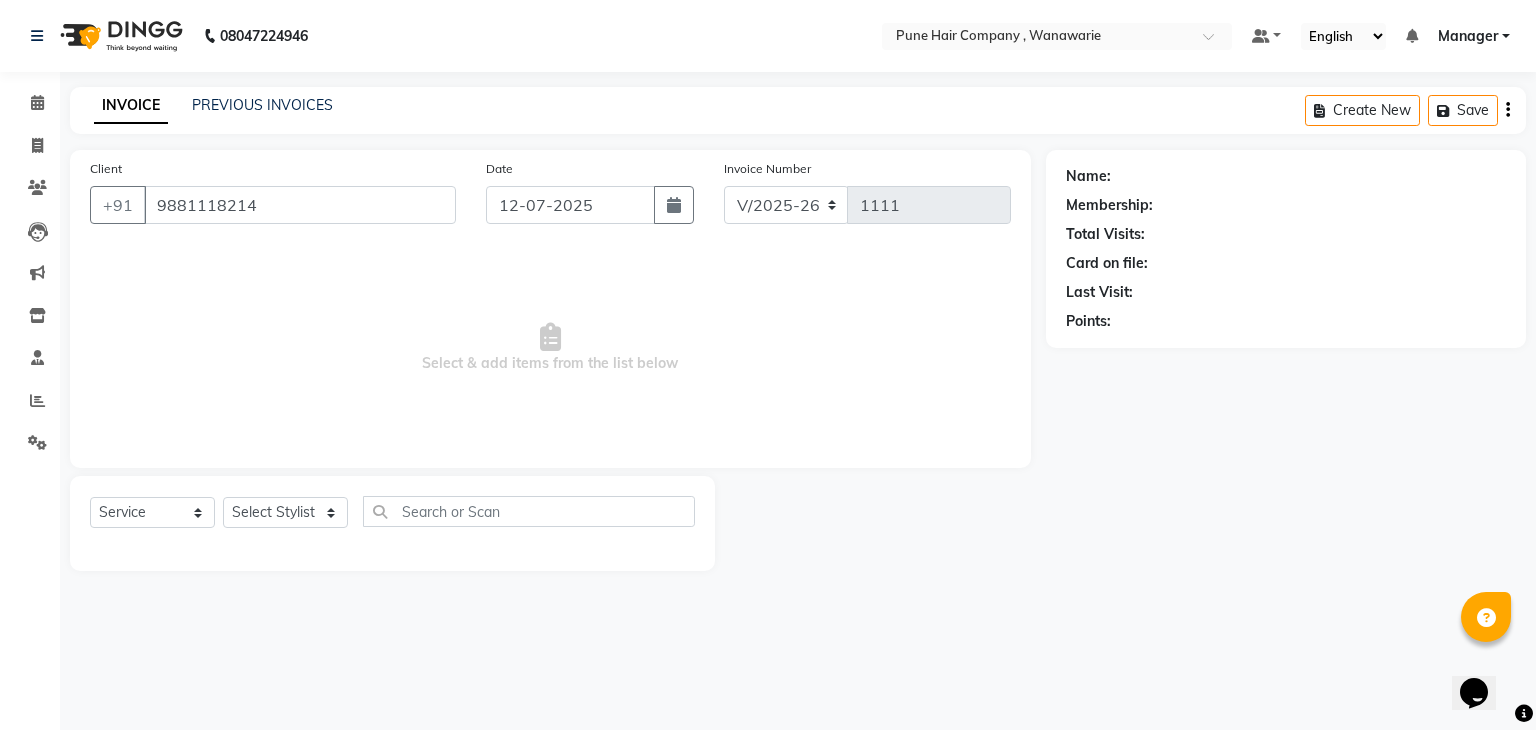 select on "74603" 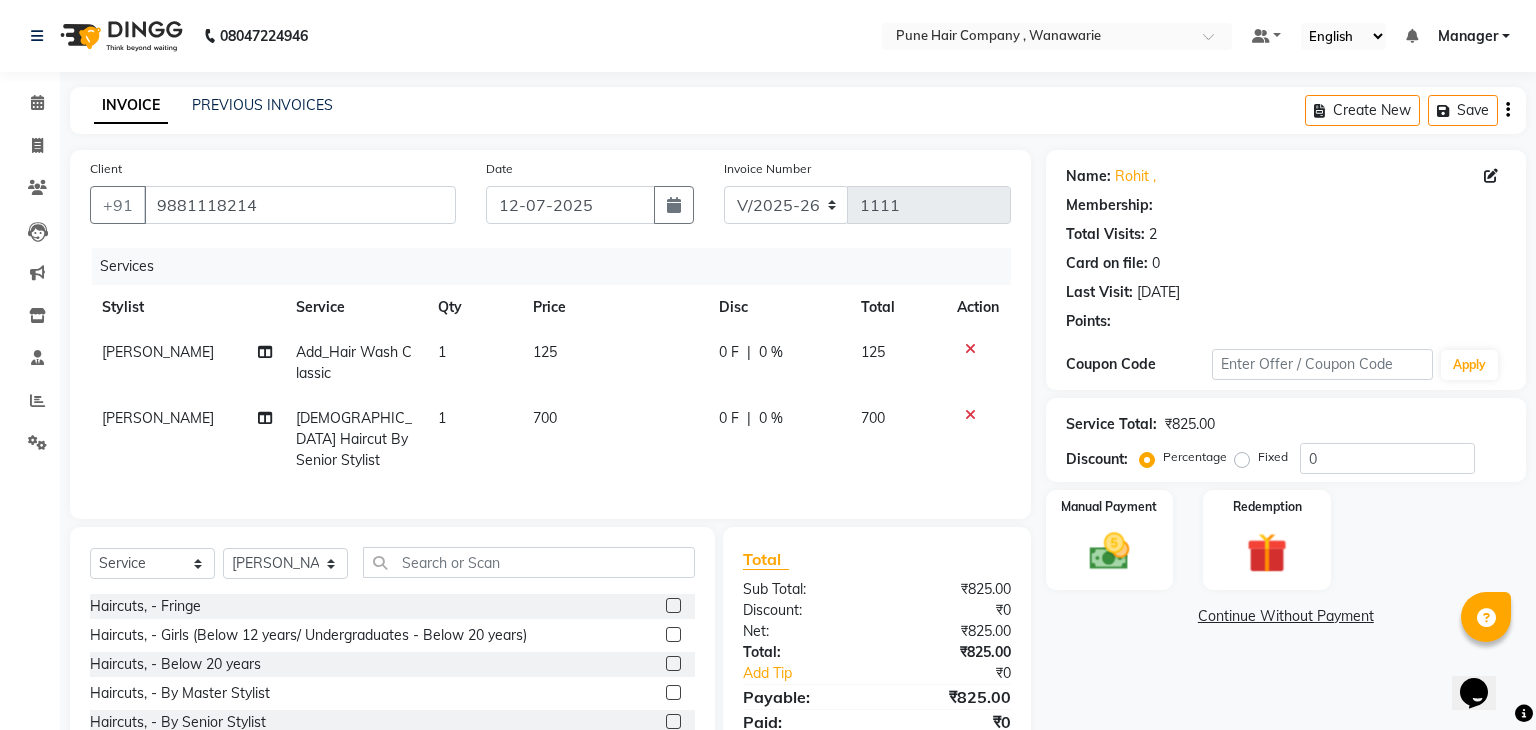 select on "1: Object" 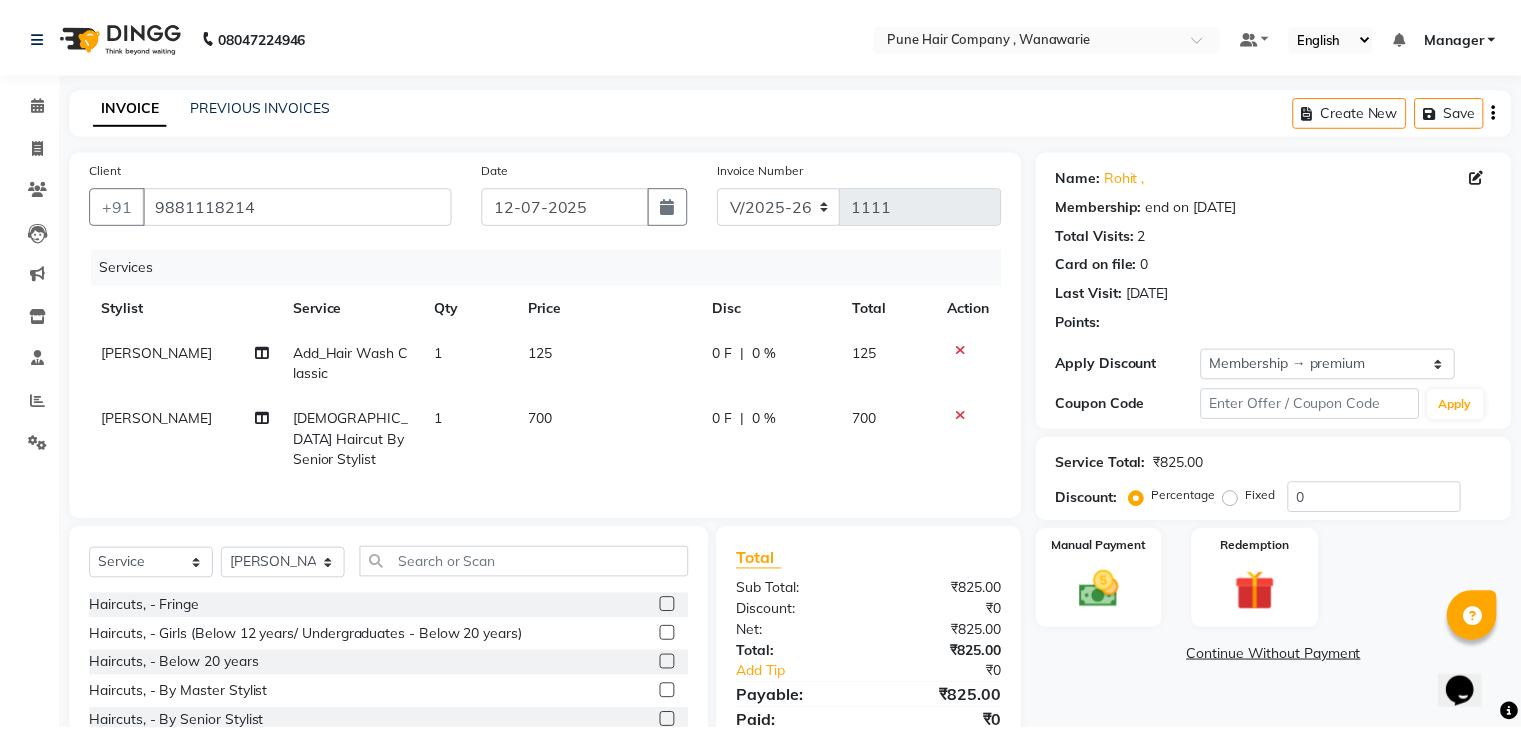 scroll, scrollTop: 117, scrollLeft: 0, axis: vertical 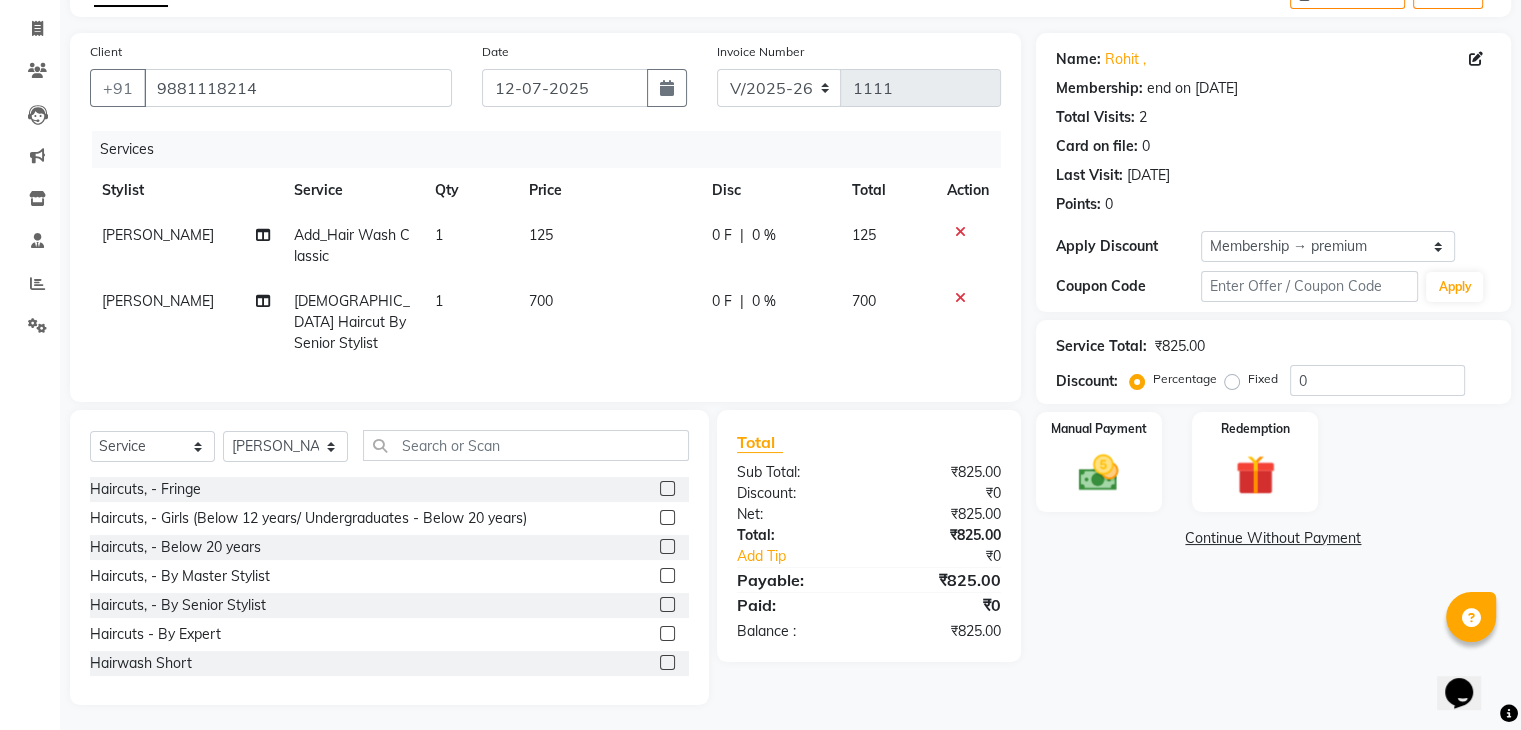 type on "20" 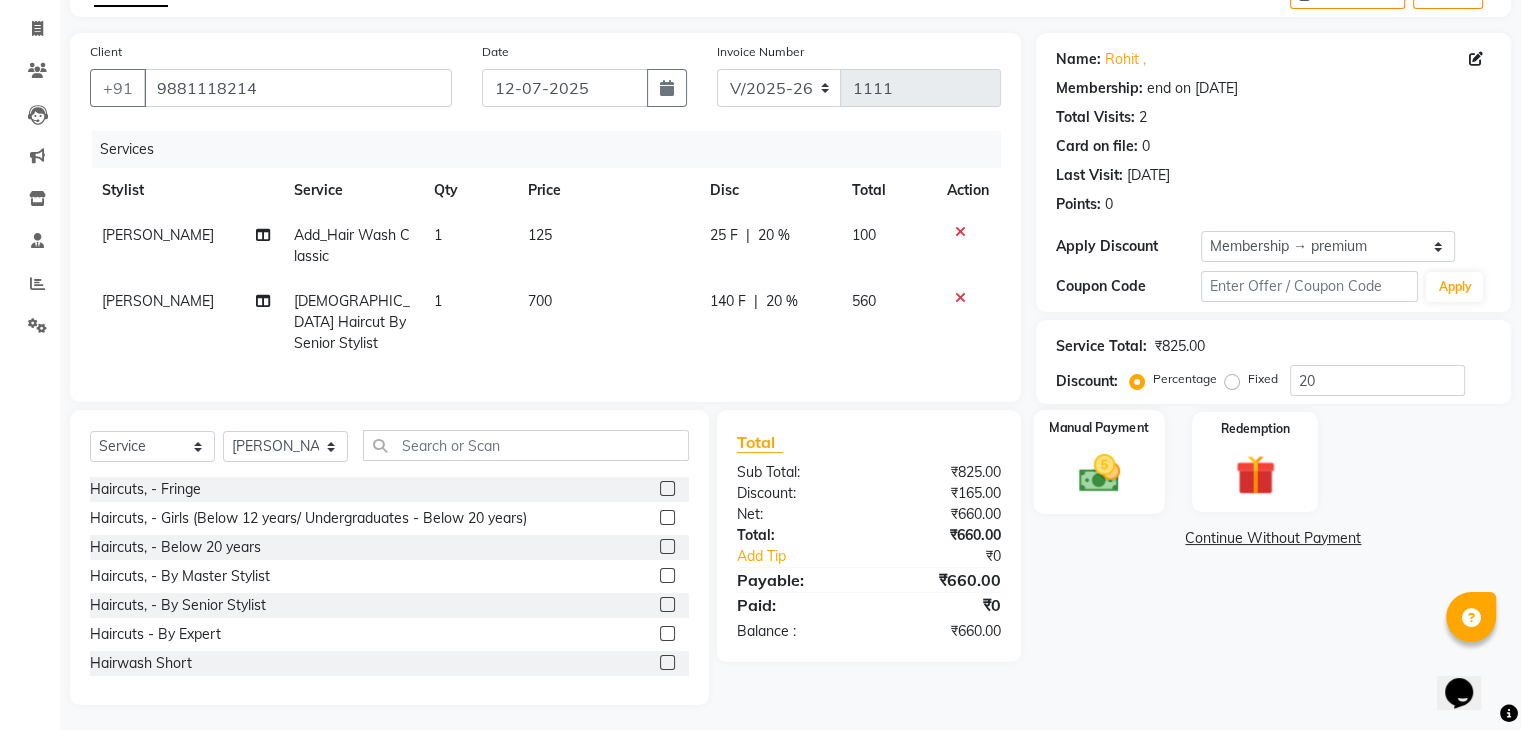 click on "Manual Payment" 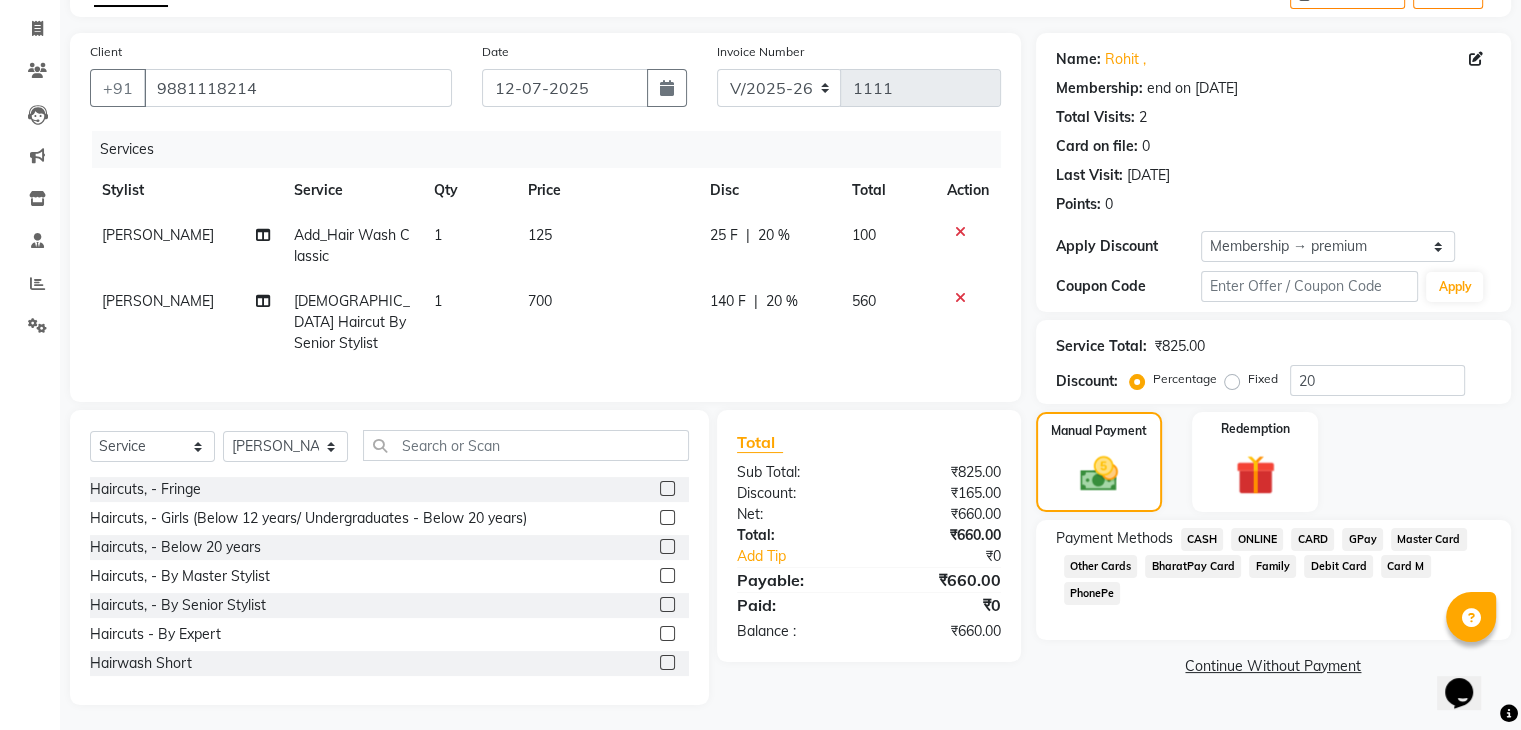 click on "GPay" 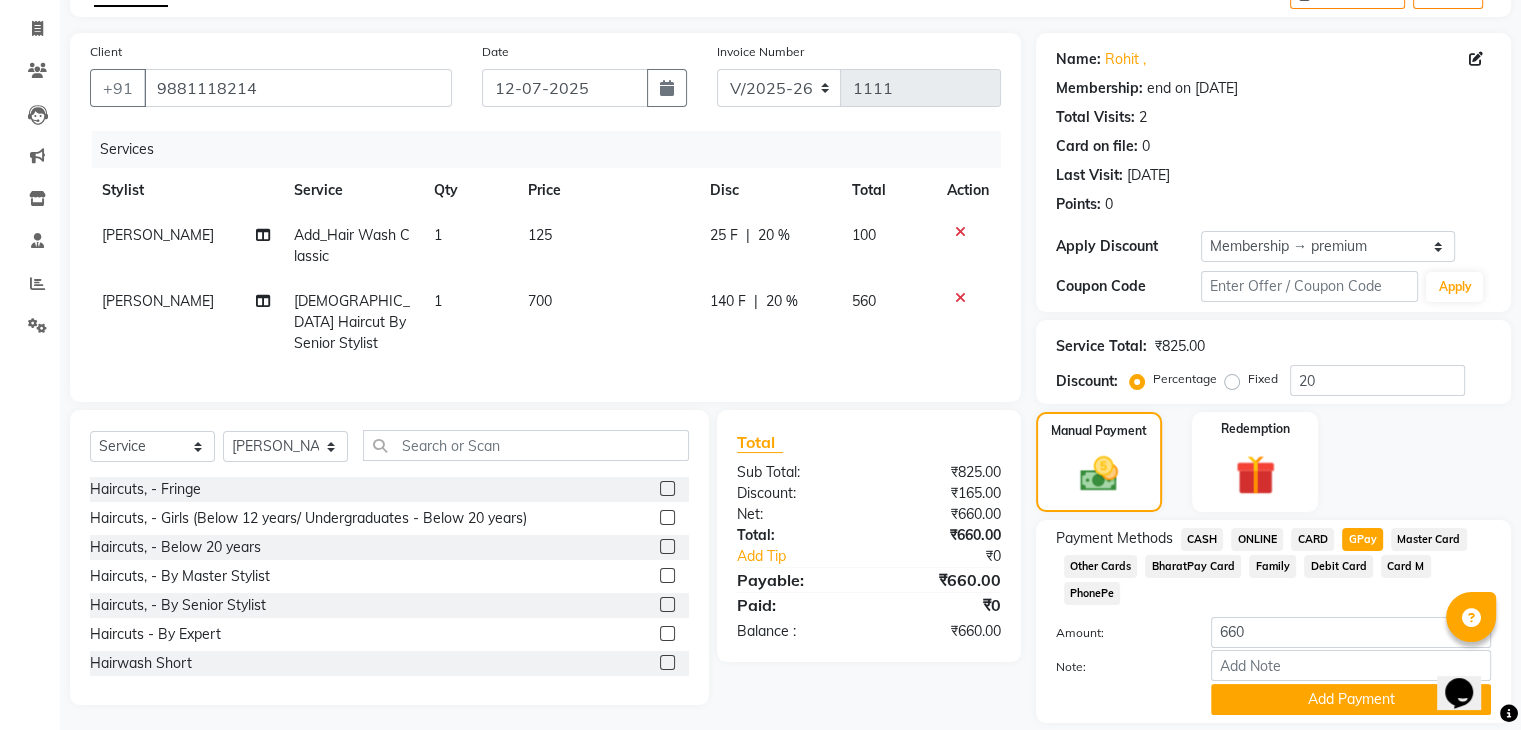scroll, scrollTop: 156, scrollLeft: 0, axis: vertical 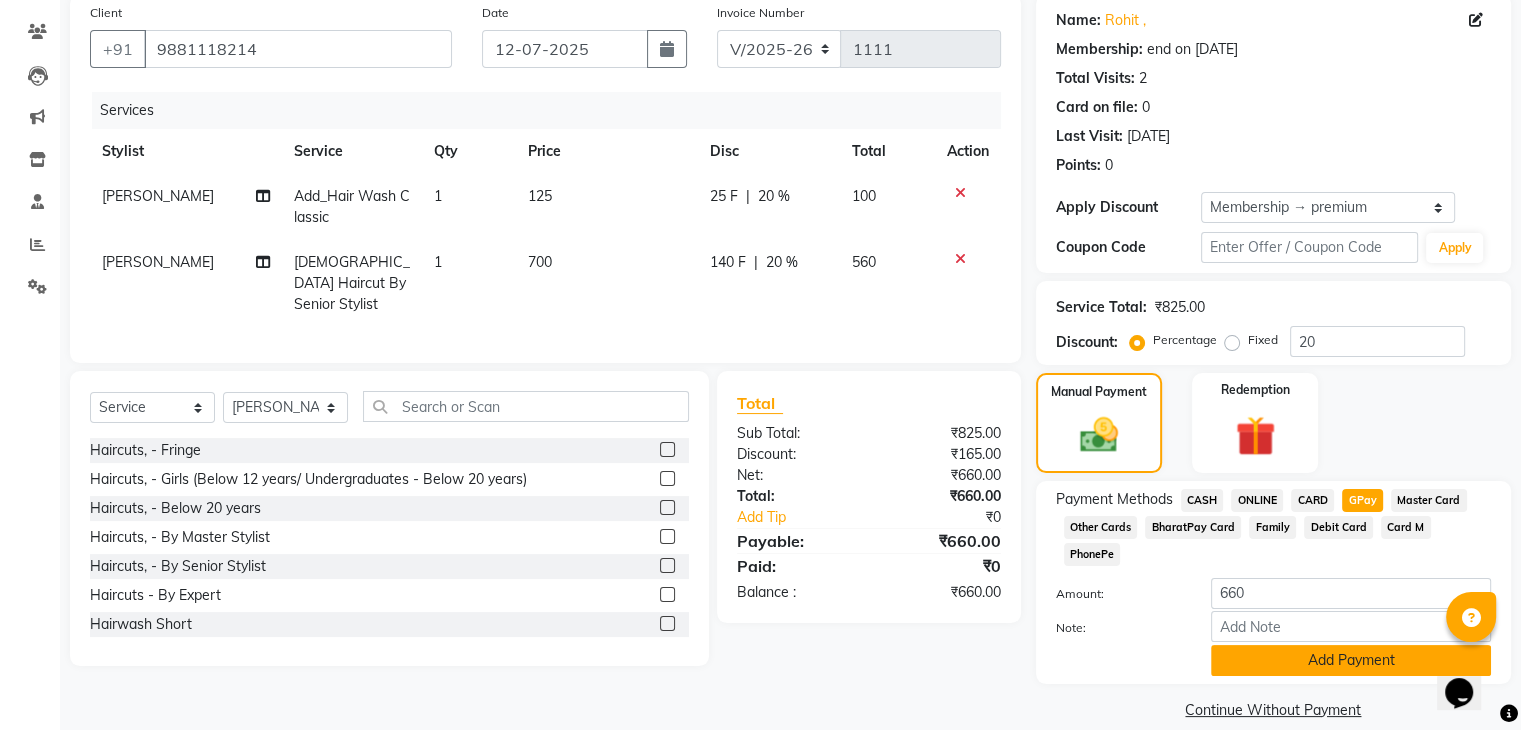 click on "Add Payment" 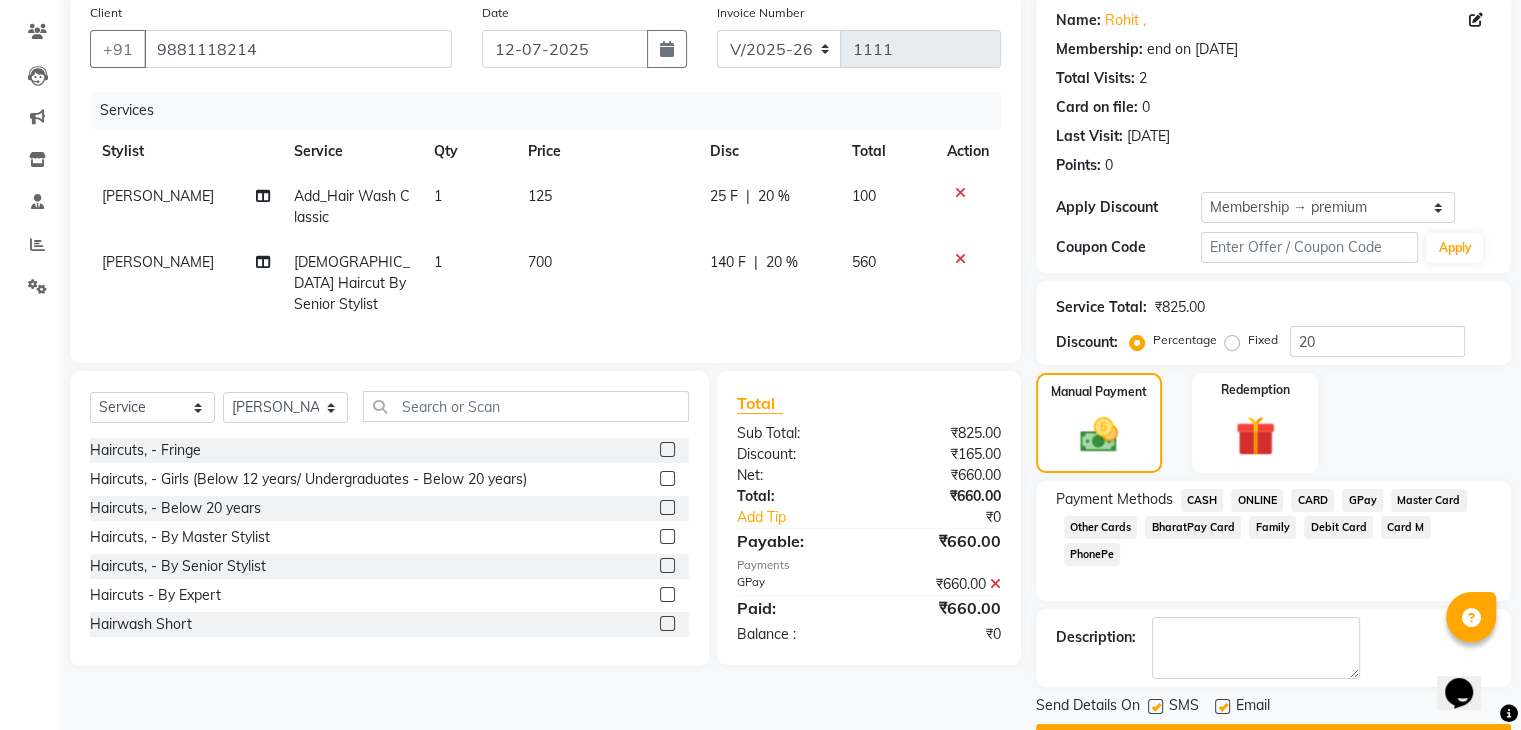scroll, scrollTop: 209, scrollLeft: 0, axis: vertical 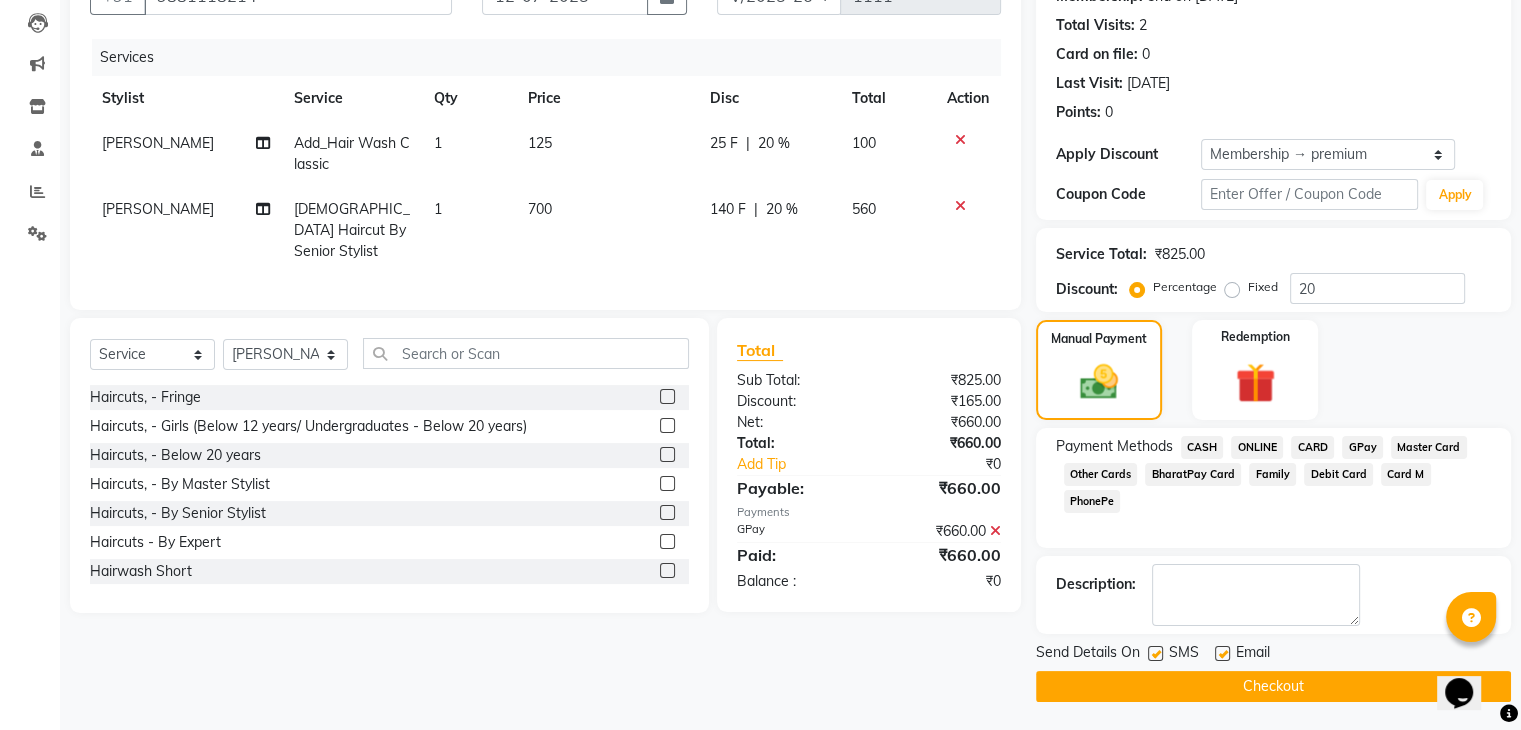 click on "Checkout" 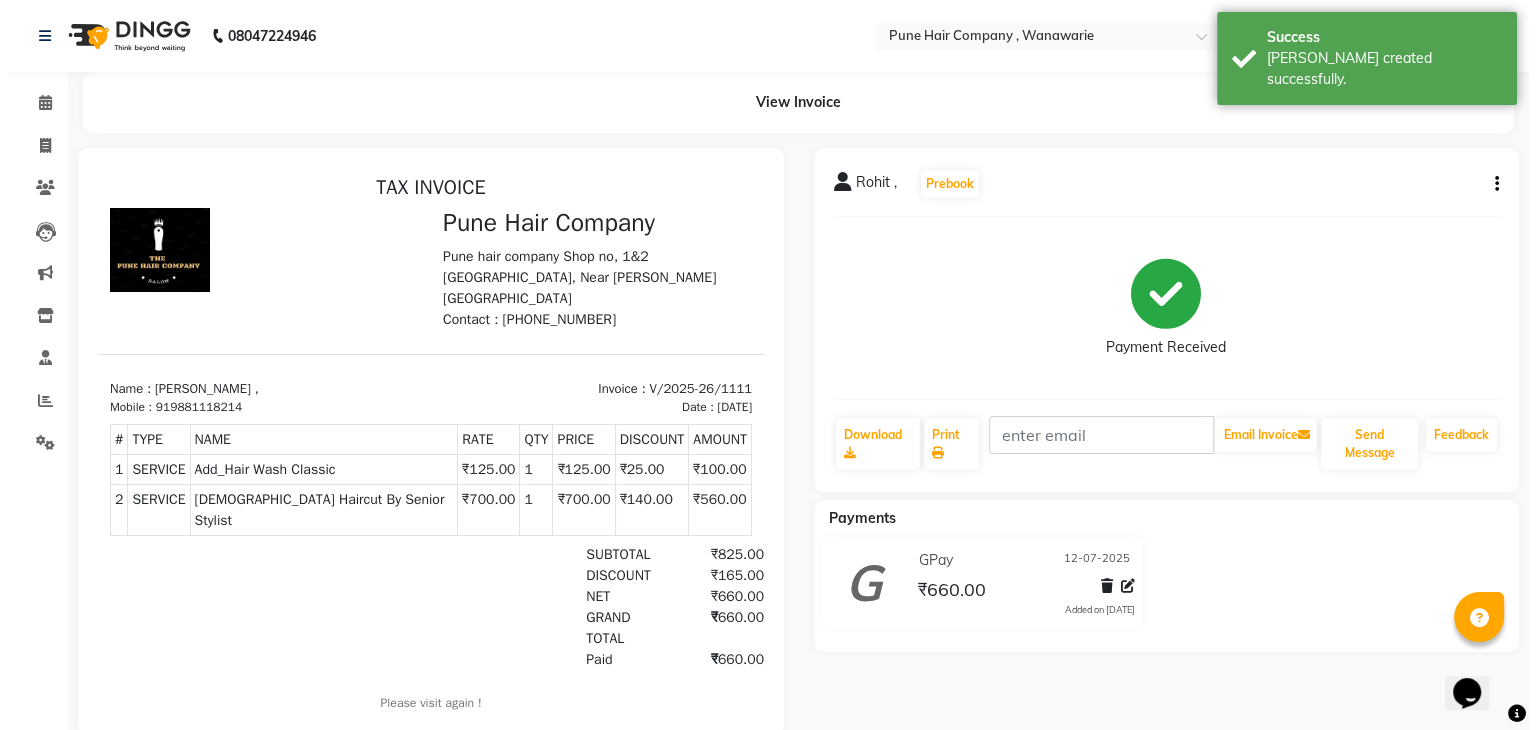 scroll, scrollTop: 0, scrollLeft: 0, axis: both 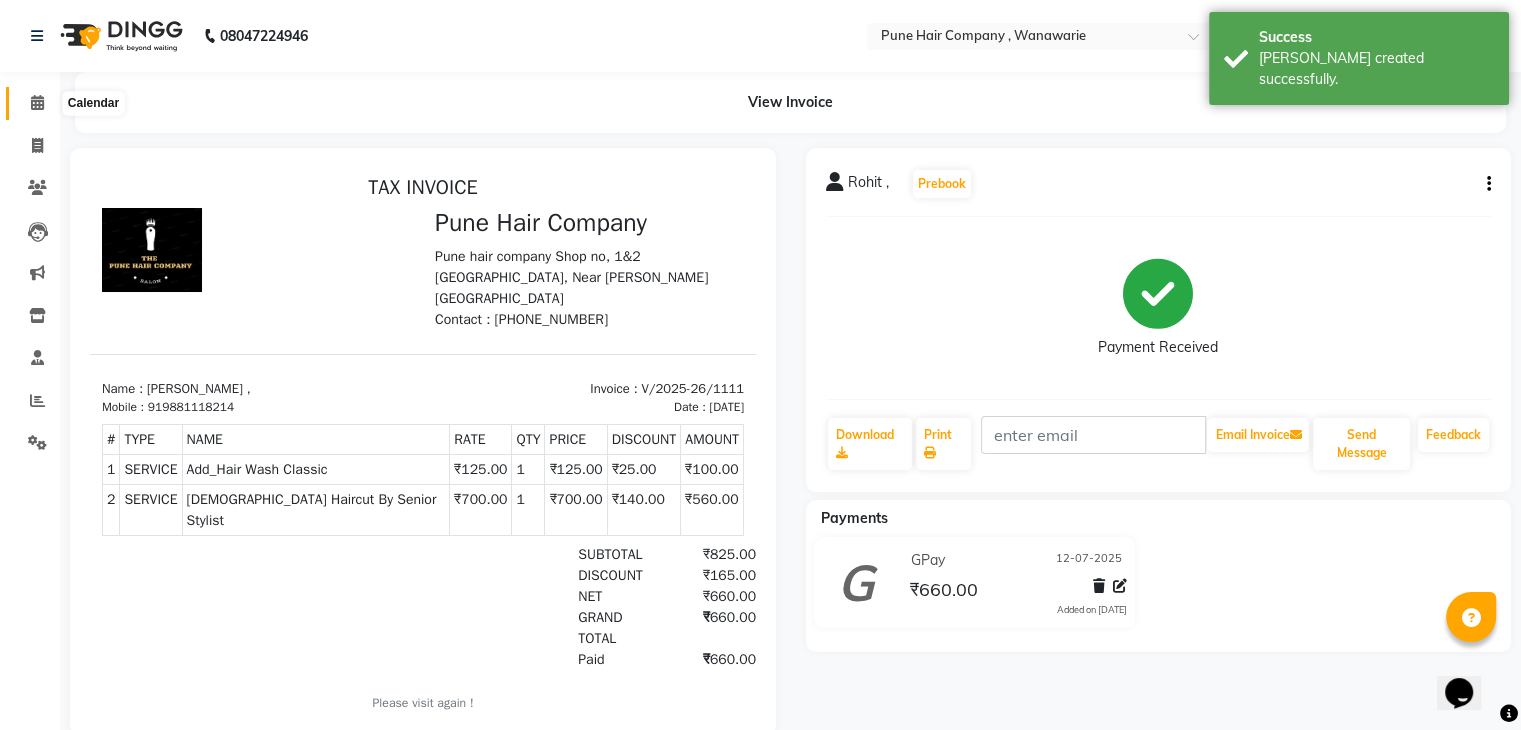 click 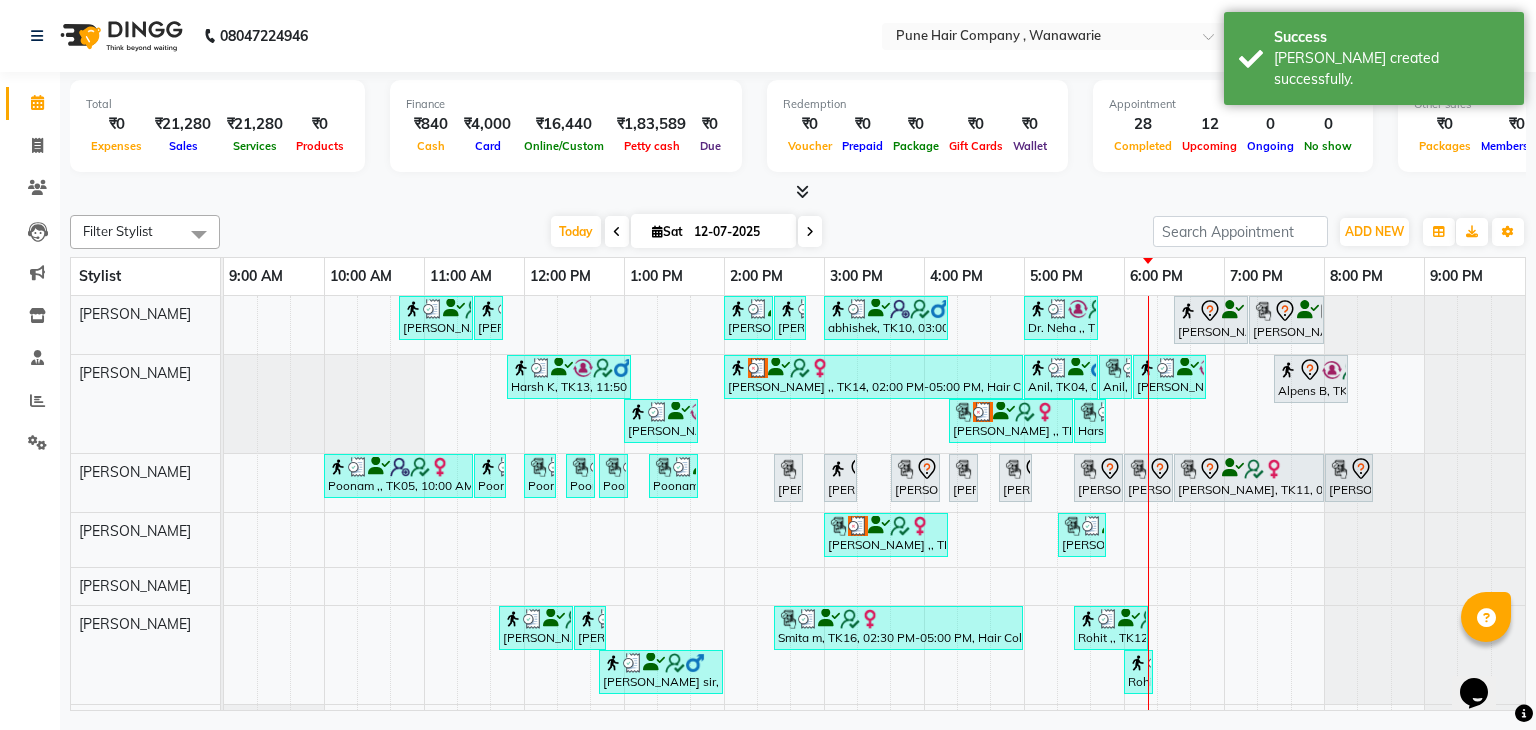 scroll, scrollTop: 44, scrollLeft: 12, axis: both 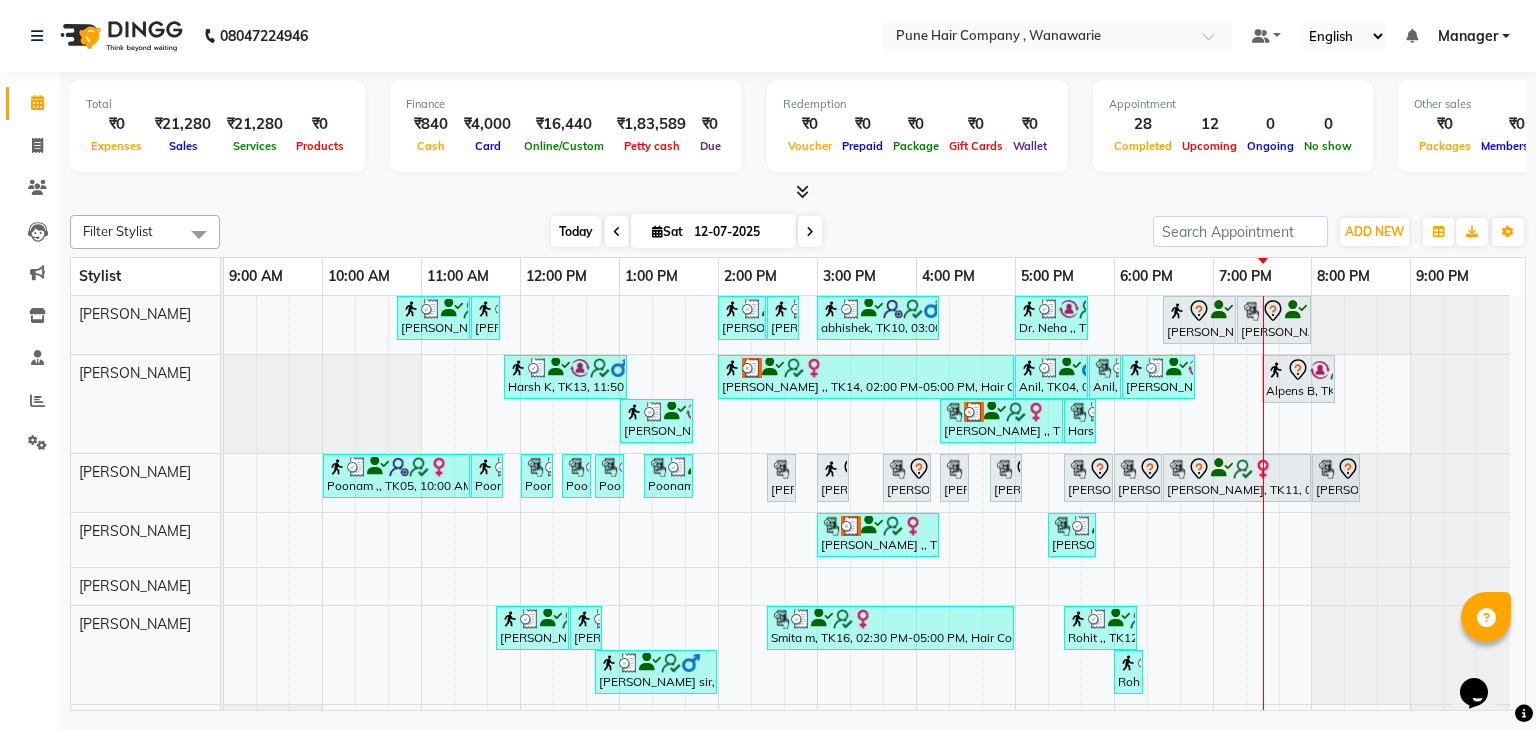 click on "Today" at bounding box center (576, 231) 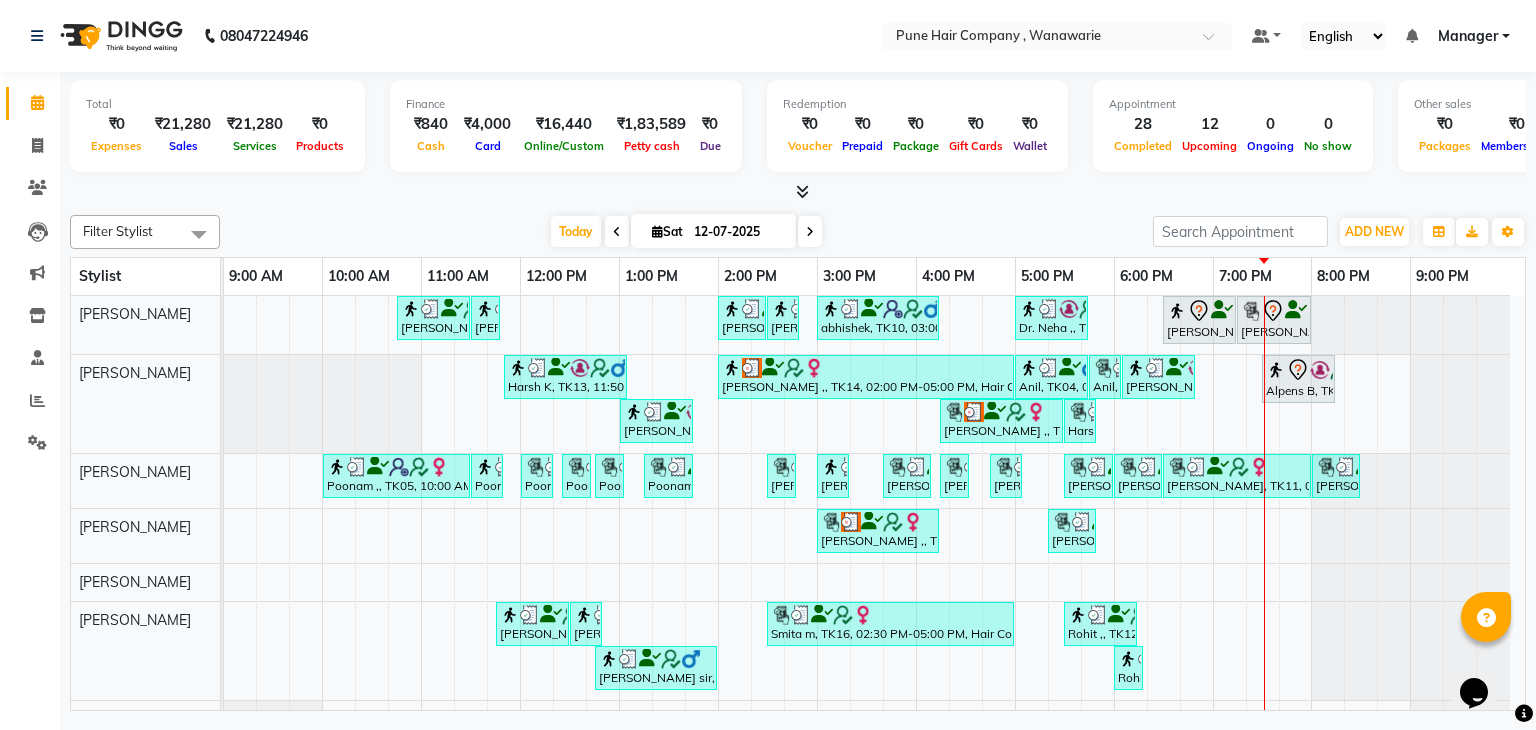 click at bounding box center [810, 232] 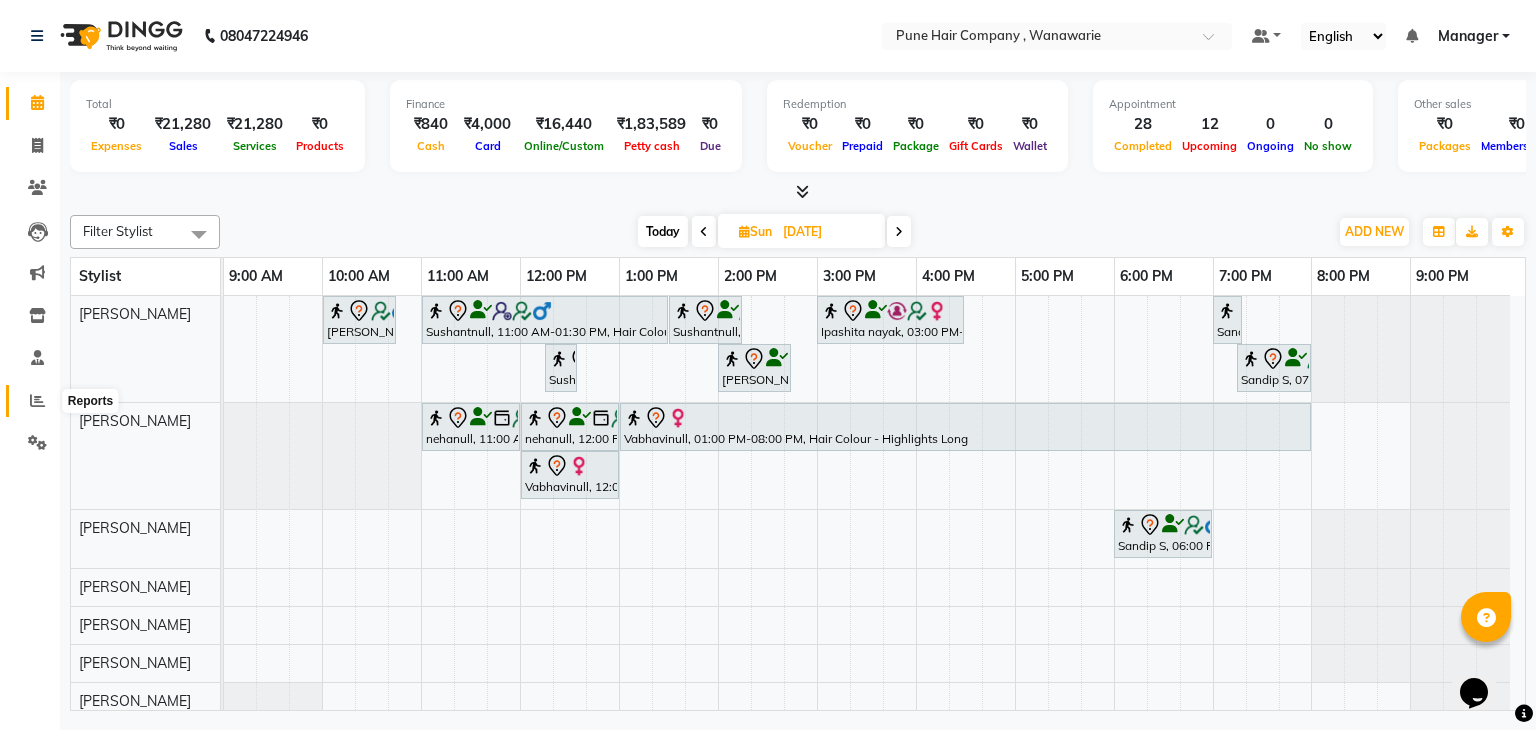 click 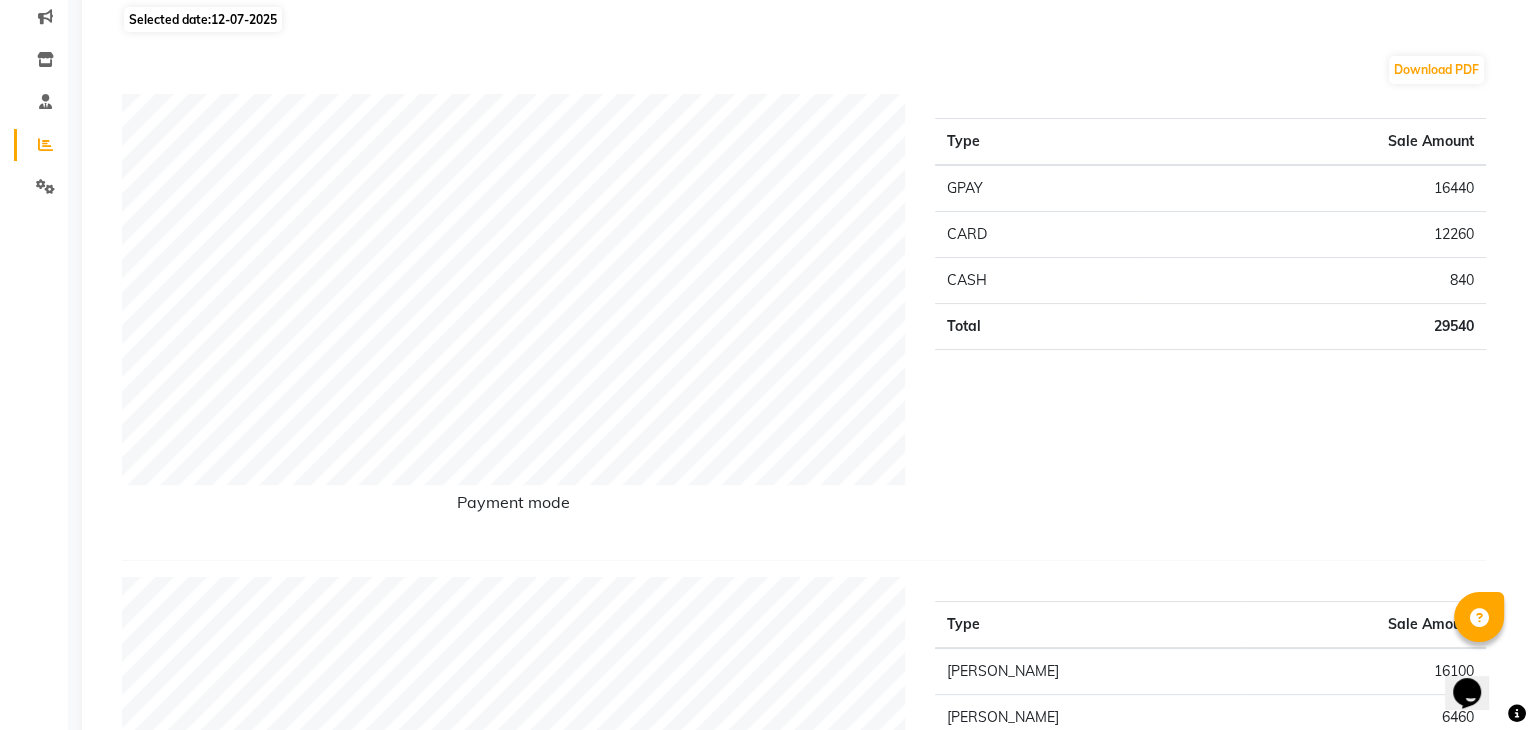 scroll, scrollTop: 0, scrollLeft: 0, axis: both 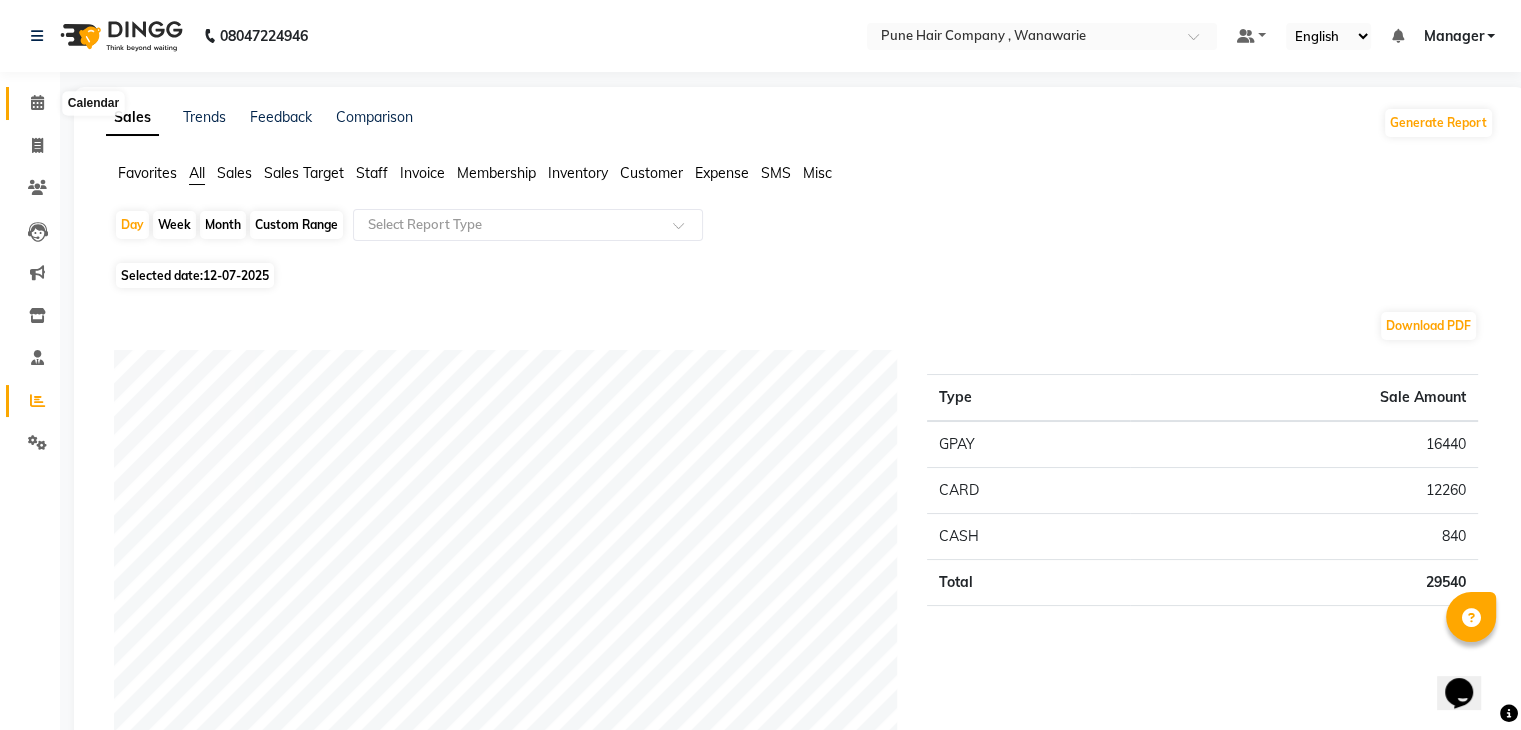 click 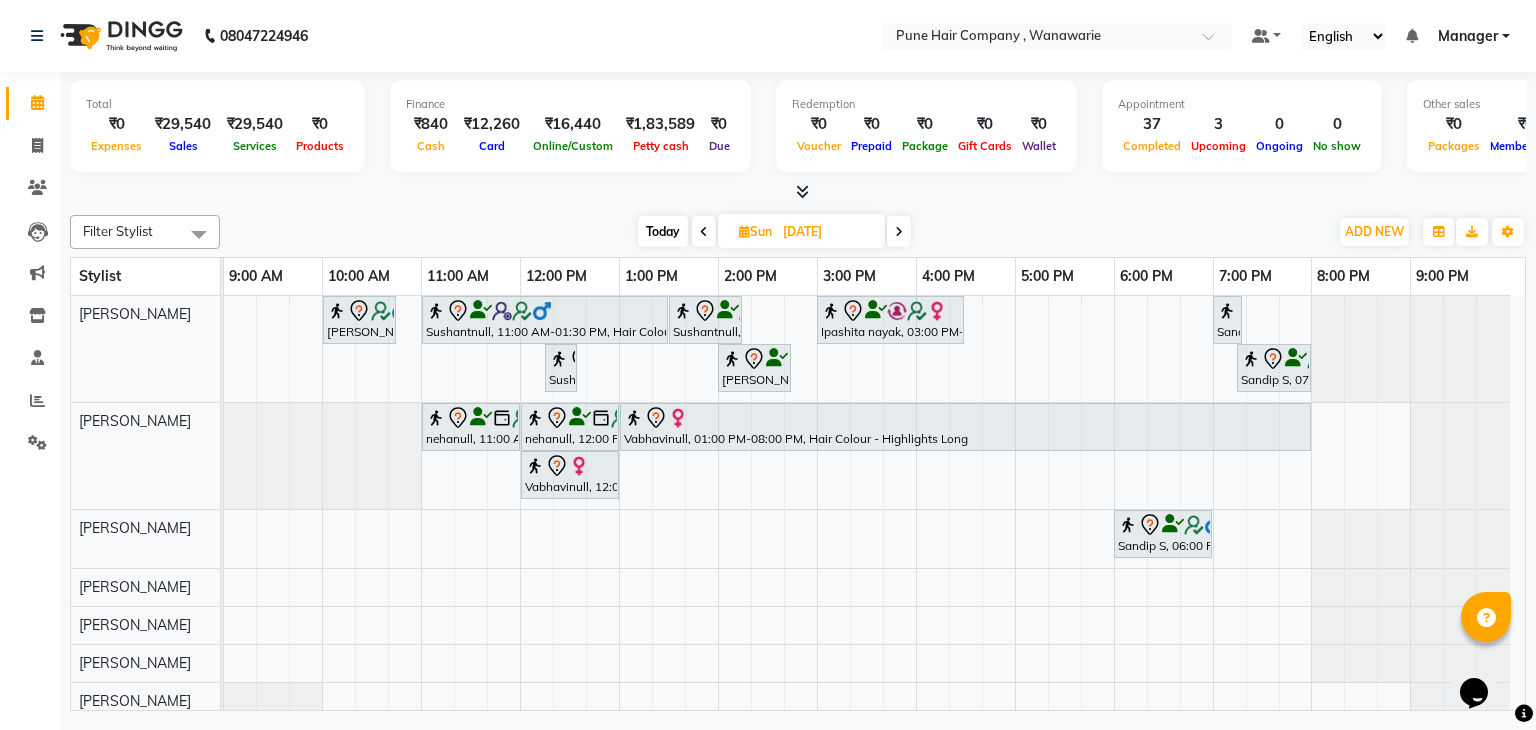 click on "Today" at bounding box center [663, 231] 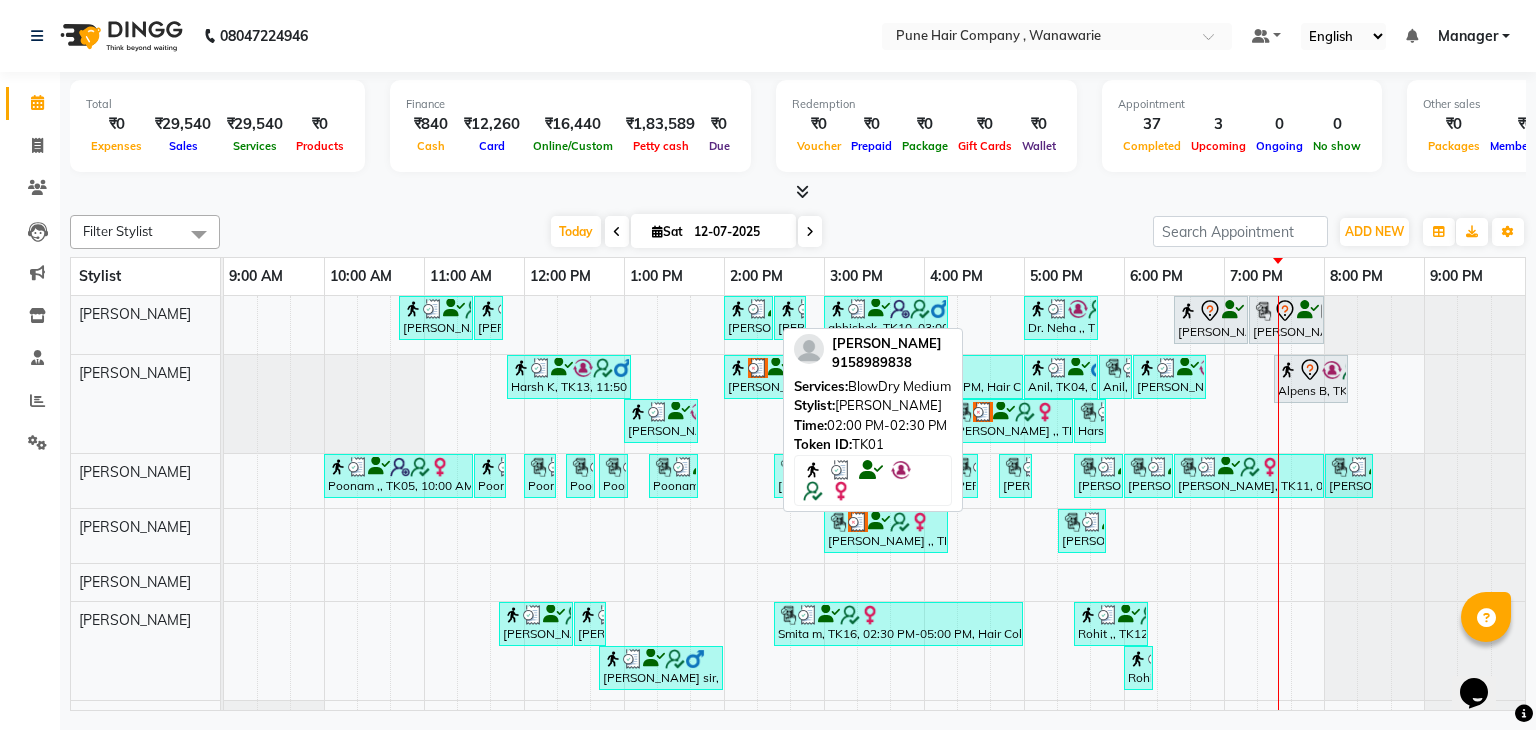 click on "[PERSON_NAME], TK01, 02:00 PM-02:30 PM, BlowDry Medium" at bounding box center (748, 318) 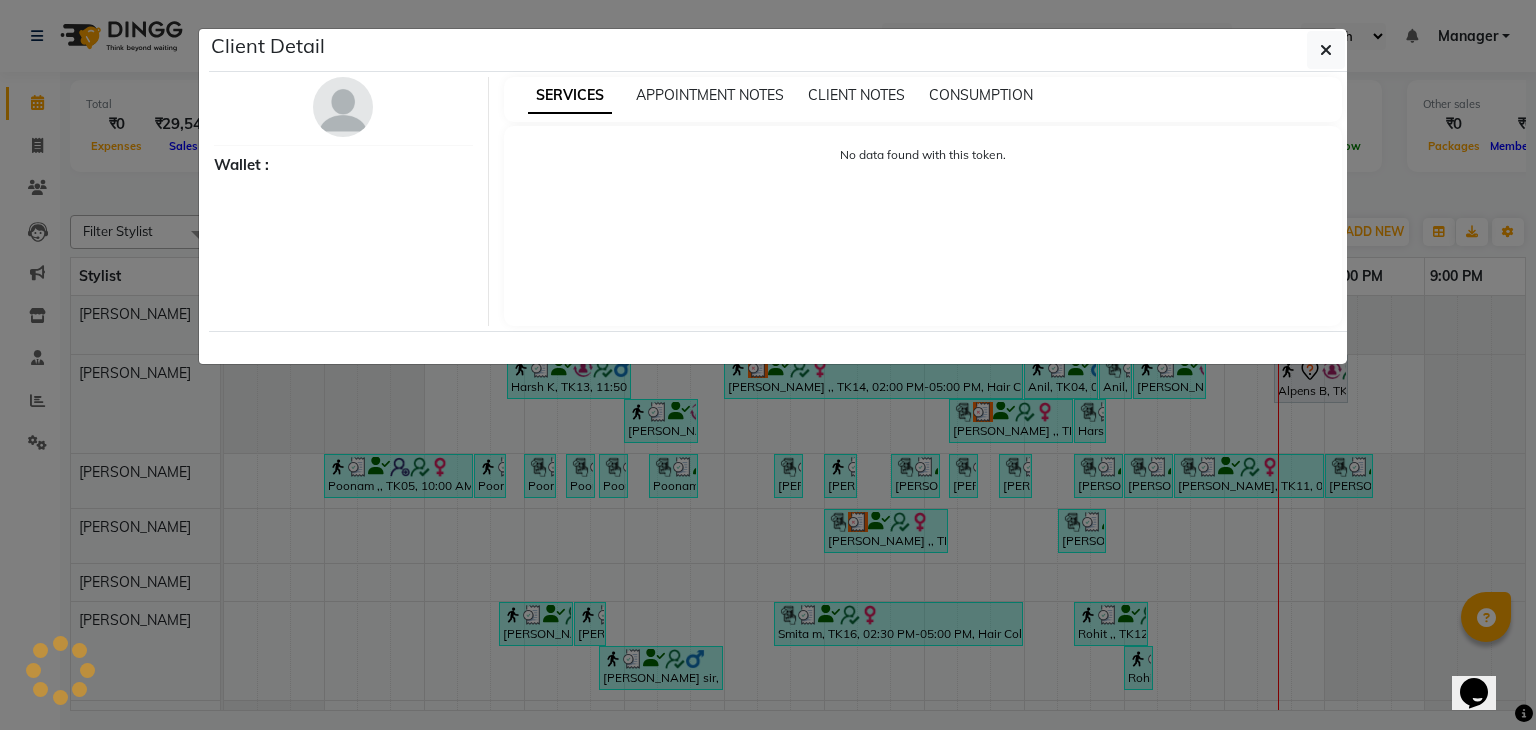 select on "3" 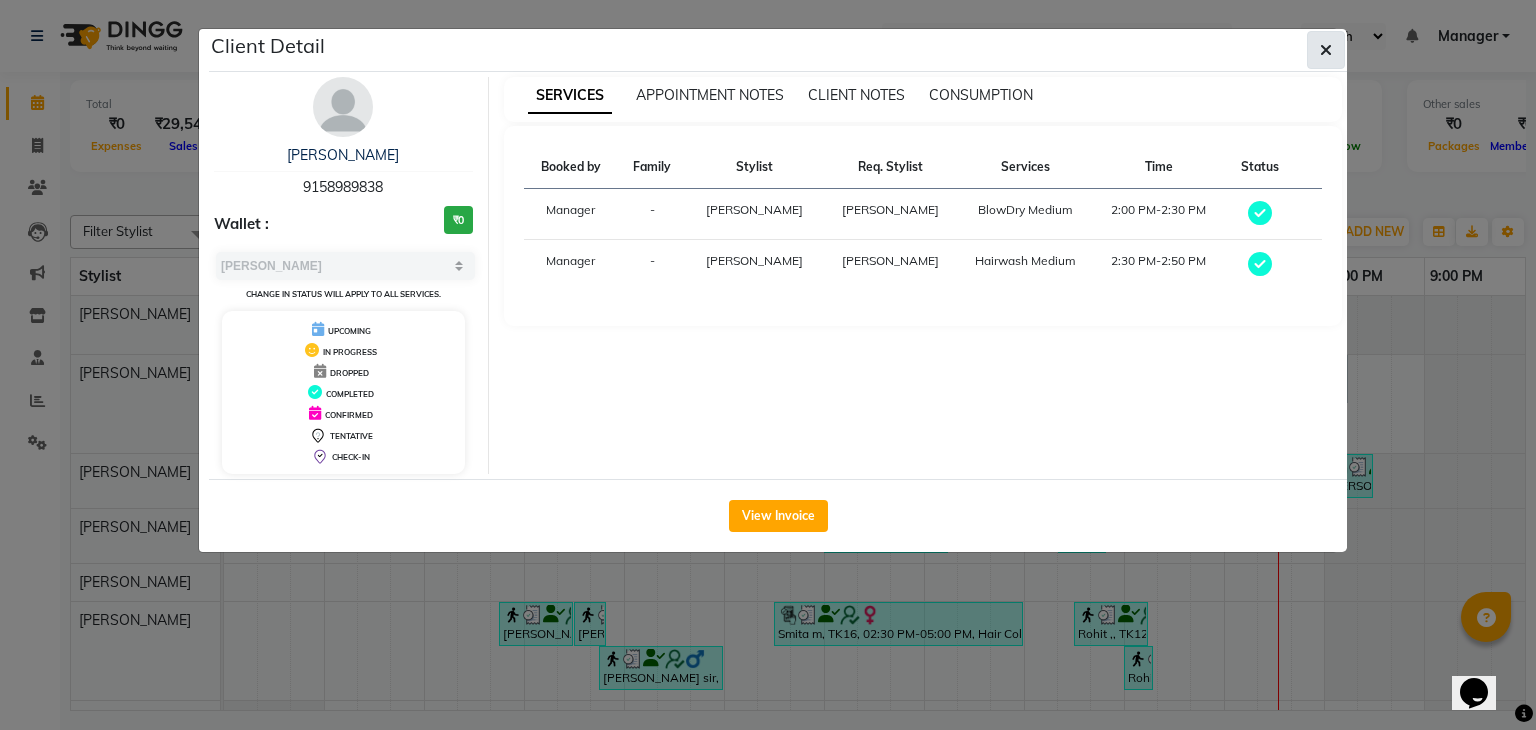 click 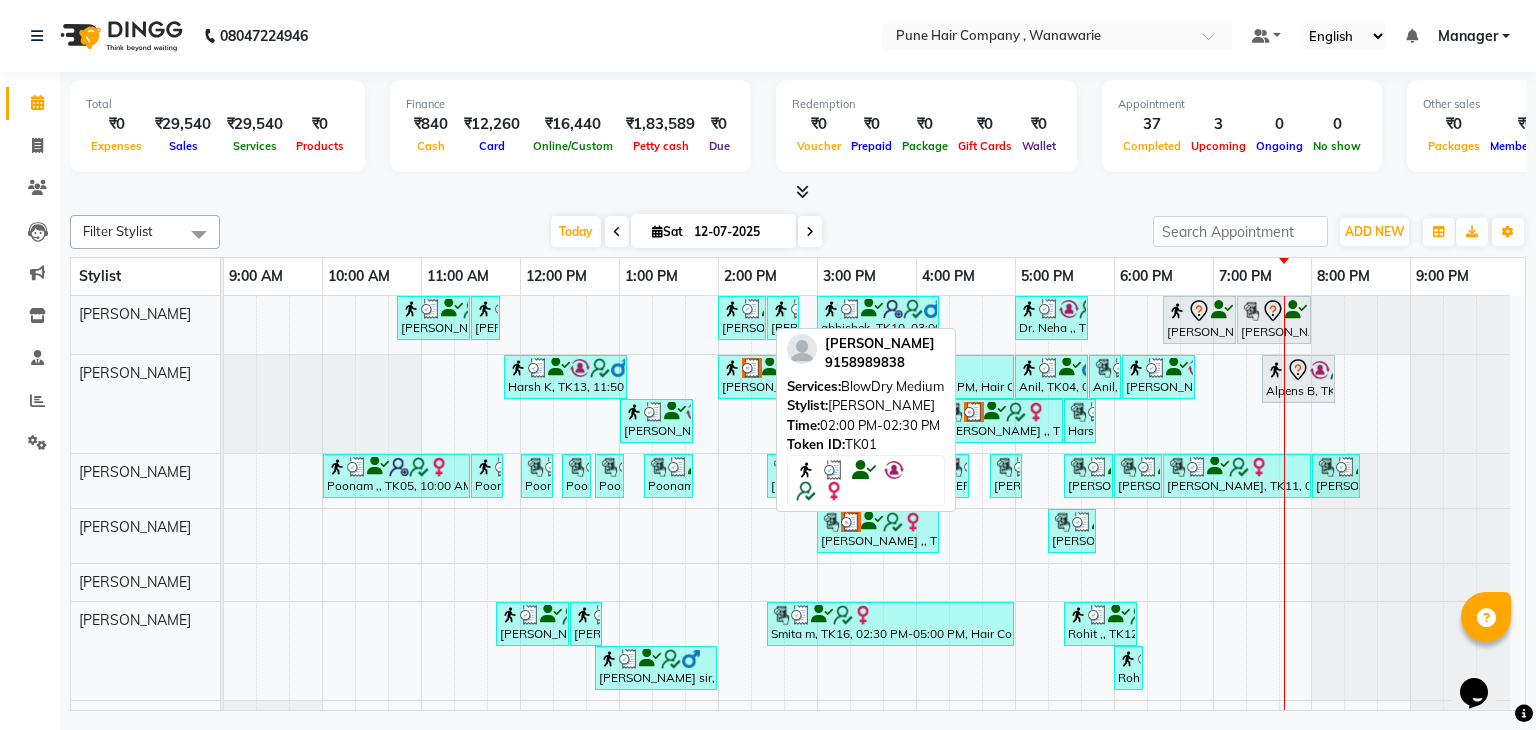 click on "[PERSON_NAME], TK01, 02:00 PM-02:30 PM, BlowDry Medium" at bounding box center (742, 318) 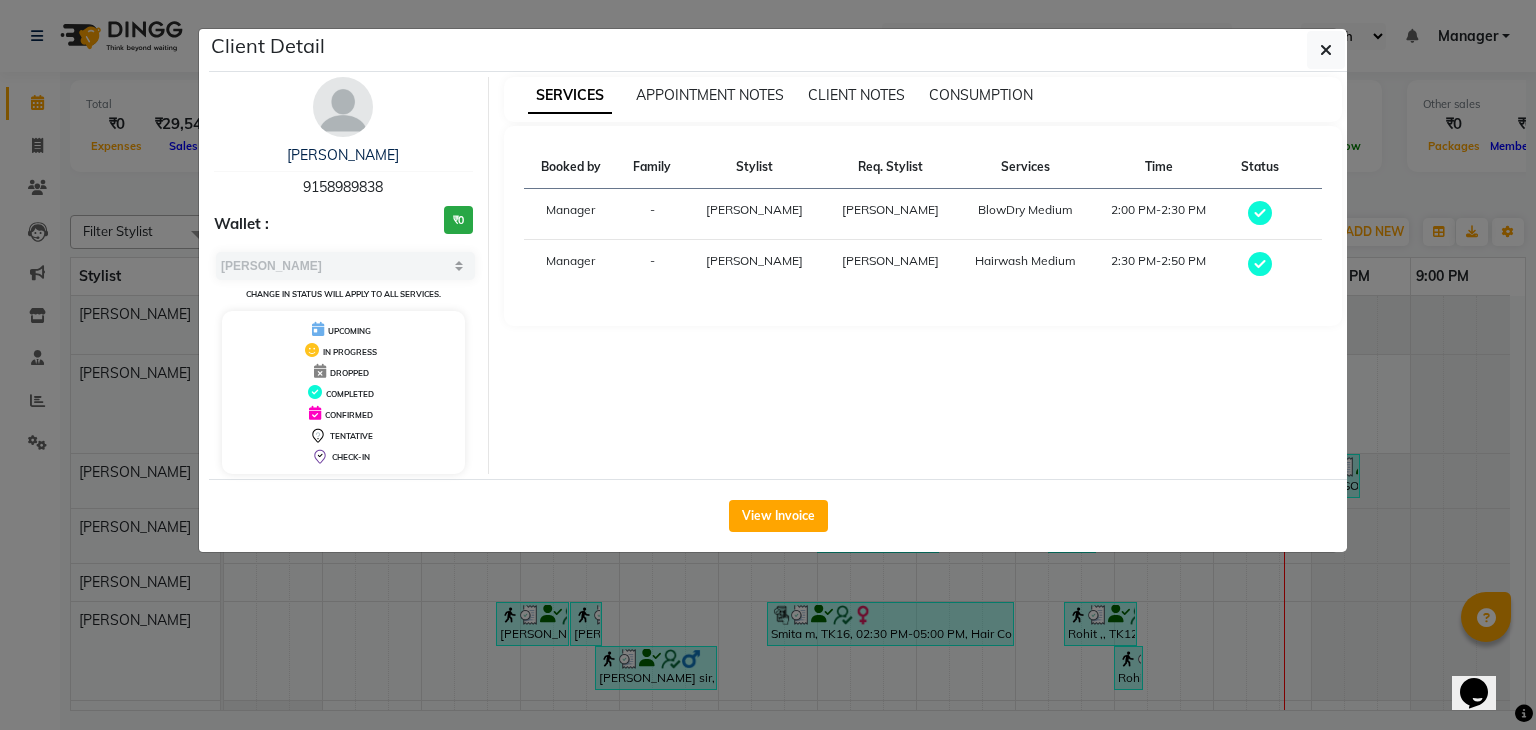 click on "Client Detail  [PERSON_NAME]   9158989838 Wallet : ₹0 Select MARK DONE UPCOMING Change in status will apply to all services. UPCOMING IN PROGRESS DROPPED COMPLETED CONFIRMED TENTATIVE CHECK-IN SERVICES APPOINTMENT NOTES CLIENT NOTES CONSUMPTION Booked by Family Stylist Req. Stylist Services Time Status  Manager  - [PERSON_NAME] [PERSON_NAME]  BlowDry Medium   2:00 PM-2:30 PM   Manager  - [PERSON_NAME] [PERSON_NAME]   Hairwash Medium   2:30 PM-2:50 PM   View Invoice" 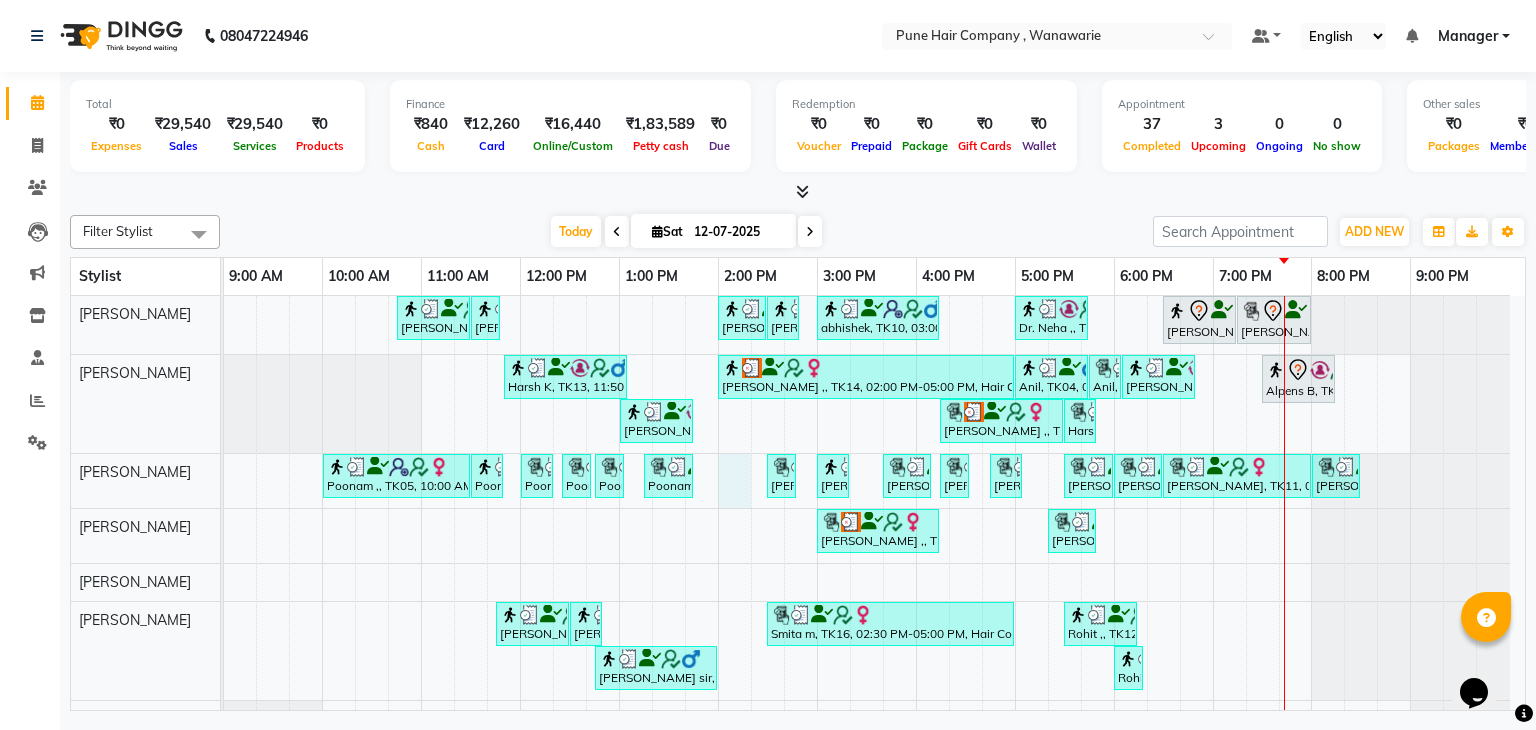 click on "[PERSON_NAME] B, TK09, 10:45 AM-11:30 AM, [DEMOGRAPHIC_DATA] Haircut By Senior Stylist     [PERSON_NAME] B, TK09, 11:30 AM-11:40 AM, Add_Hair Wash Classic     [PERSON_NAME], TK01, 02:00 PM-02:30 PM, BlowDry Medium     [PERSON_NAME], TK01, 02:30 PM-02:50 PM,  Hairwash Medium     abhishek, TK10, 03:00 PM-04:15 PM, [DEMOGRAPHIC_DATA] Hair Colour - Inoa Global Colour (includes moustache)     Dr. Neha ,, TK02, 05:00 PM-05:45 PM, [DEMOGRAPHIC_DATA] Haircut By Senior Stylist             [PERSON_NAME], TK03, 06:30 PM-07:15 PM, Hair Treatments - Hair Treatment Care (Hydrating/ Purifying) Medium             [PERSON_NAME], TK03, 07:15 PM-08:00 PM, [DEMOGRAPHIC_DATA] Haircut By Senior Stylist     Harsh K, TK13, 11:50 AM-01:05 PM, [DEMOGRAPHIC_DATA] Hair Colour - Inoa Global Colour (includes moustache)     [PERSON_NAME] ,, TK14, 02:00 PM-05:00 PM, Hair Colour - Inoa Global Long     Anil, TK04, 05:00 PM-05:45 PM, [DEMOGRAPHIC_DATA] Haircut By Senior Stylist     Anil, TK04, 05:45 PM-06:05 PM, [DEMOGRAPHIC_DATA] [PERSON_NAME] Shaving/ [PERSON_NAME] Trim [PERSON_NAME]     Harsh K, TK13, 06:05 PM-06:50 PM, [DEMOGRAPHIC_DATA] Haircut By Senior Stylist" at bounding box center (874, 517) 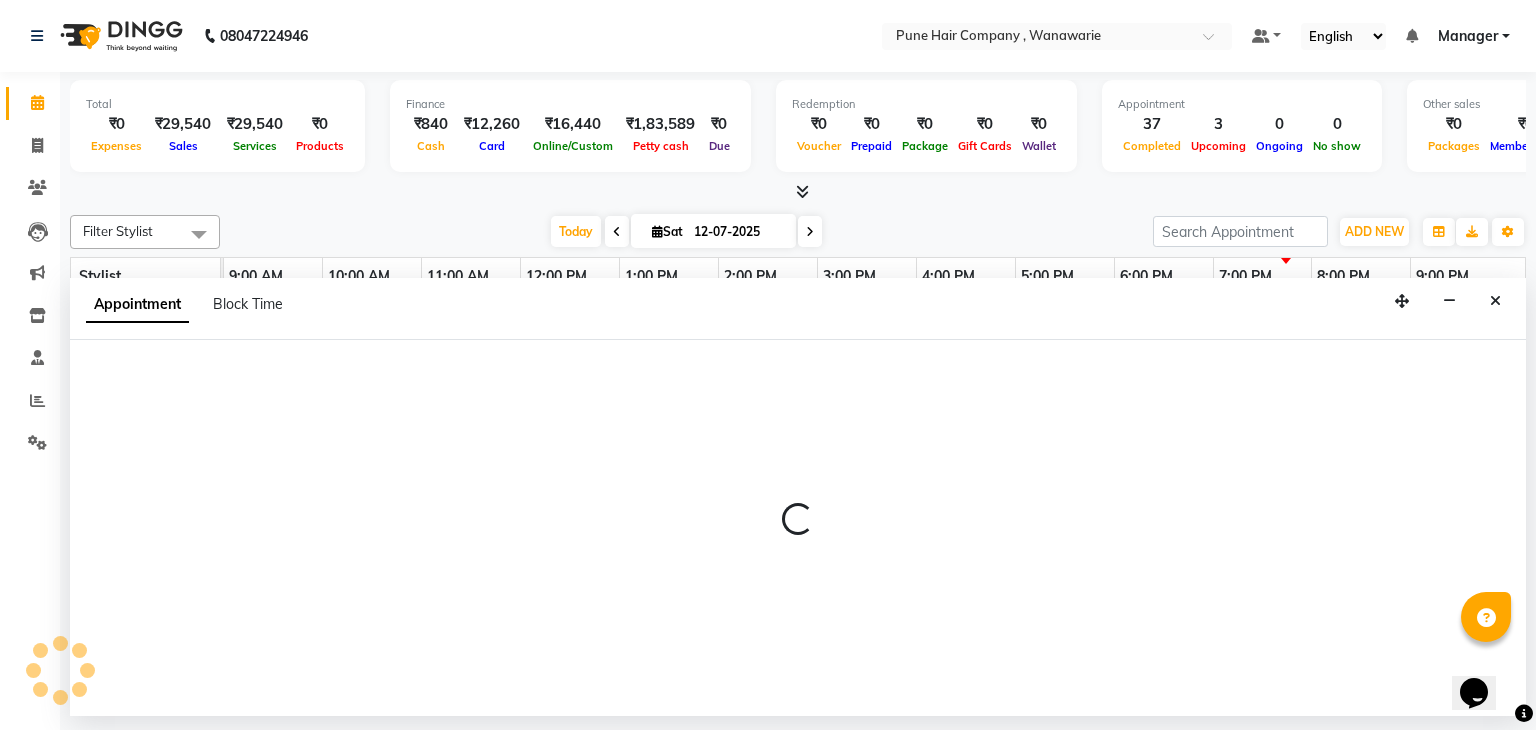 select on "74579" 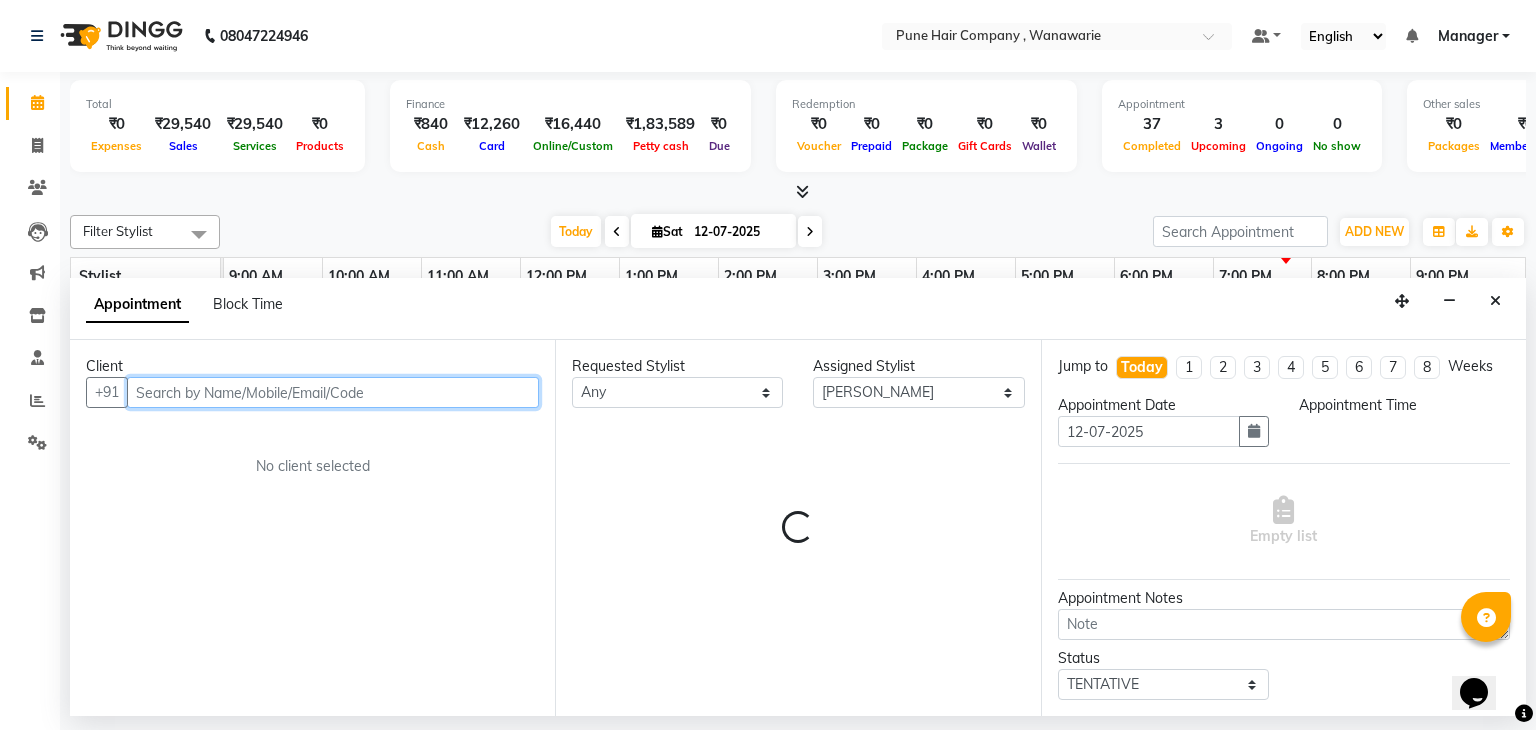 select on "840" 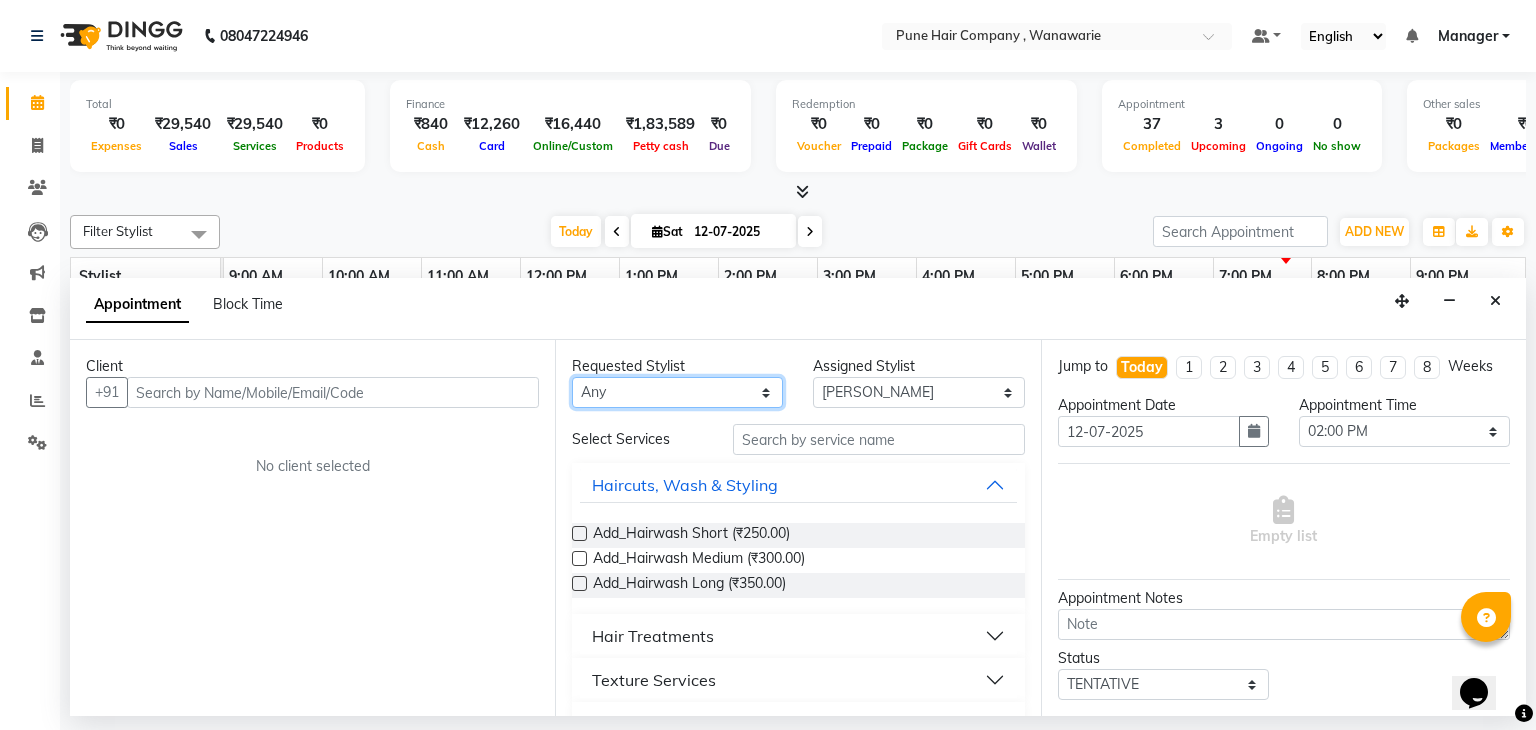 click on "Any [PERSON_NAME] [PERSON_NAME]  [PERSON_NAME] [PERSON_NAME] [PERSON_NAME] [PERSON_NAME] [PERSON_NAME]" at bounding box center [677, 392] 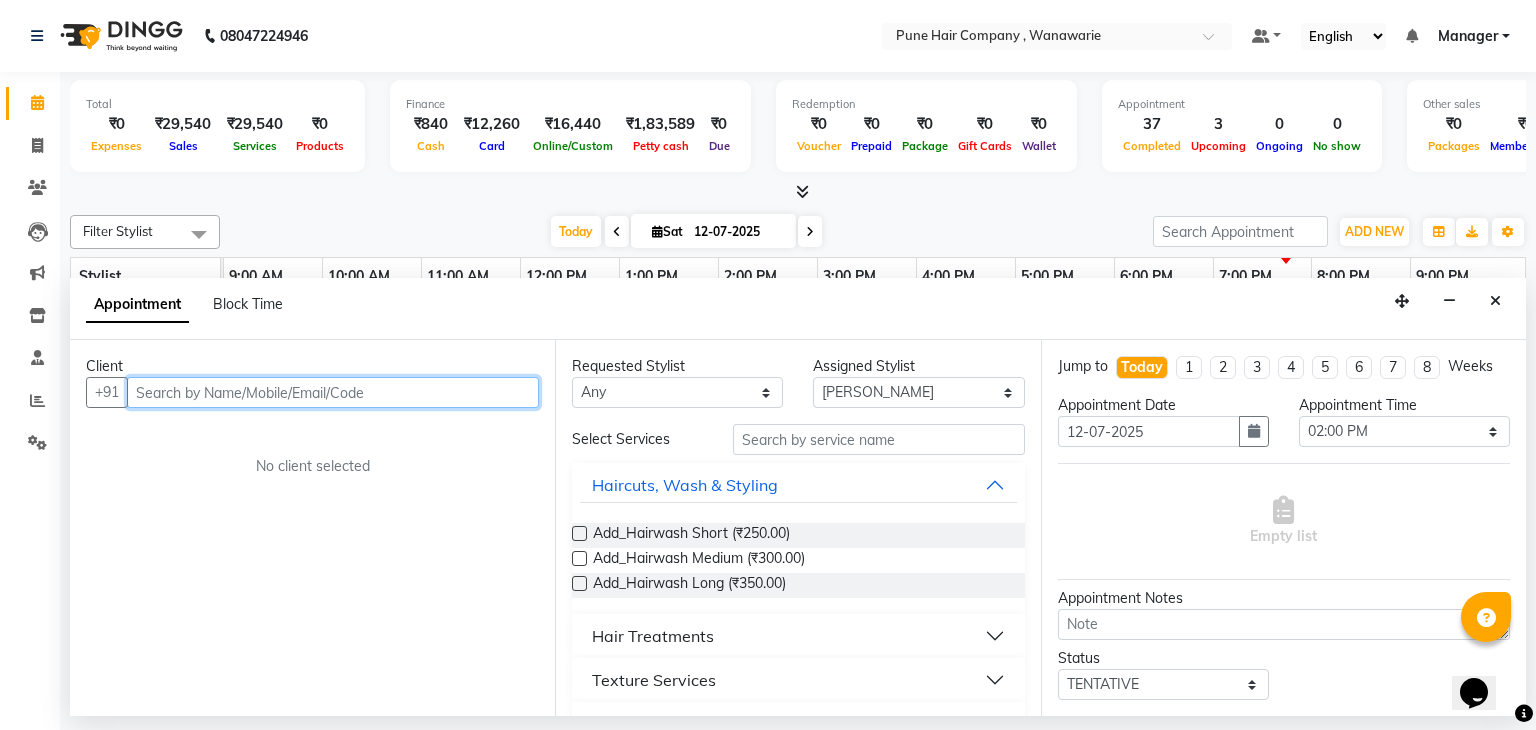 click at bounding box center [333, 392] 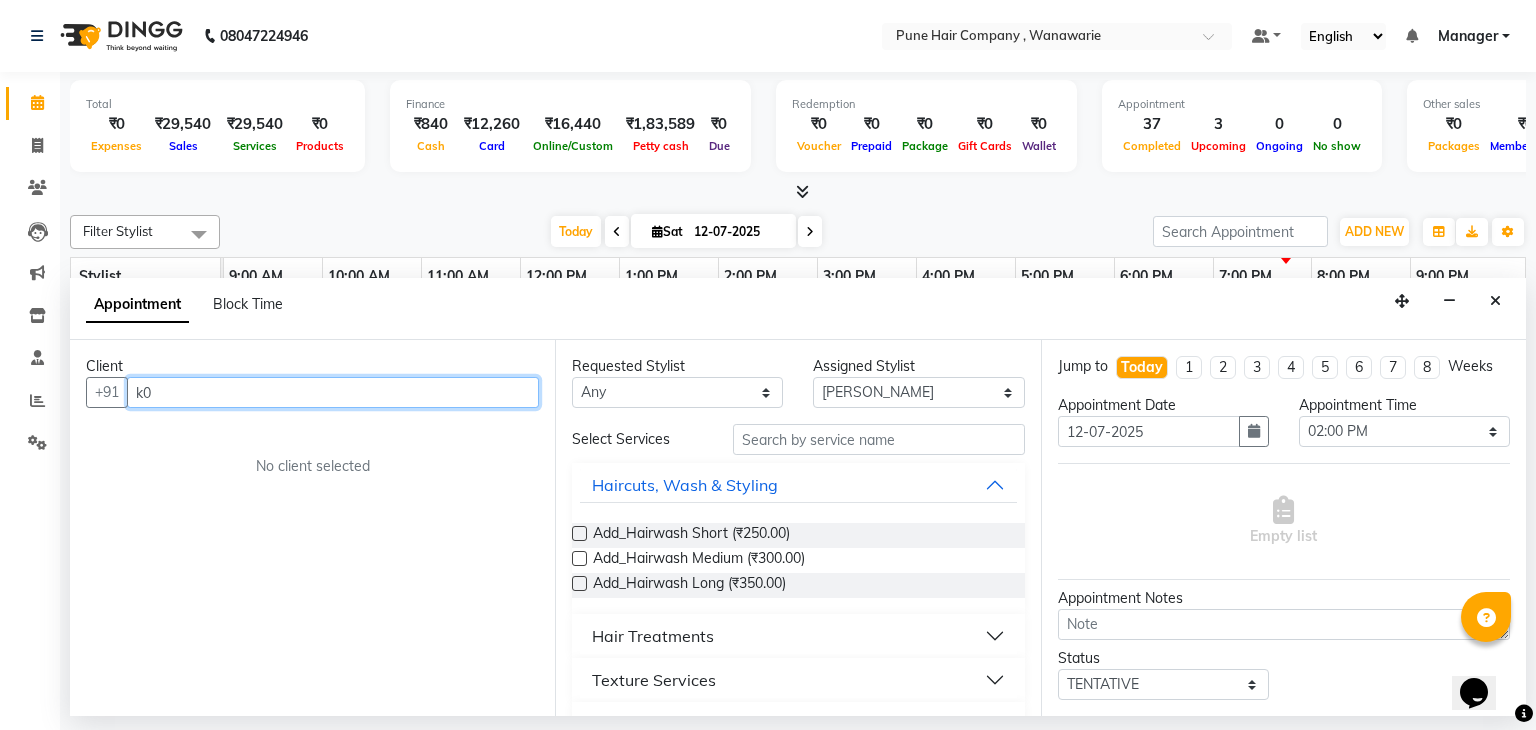 type on "k" 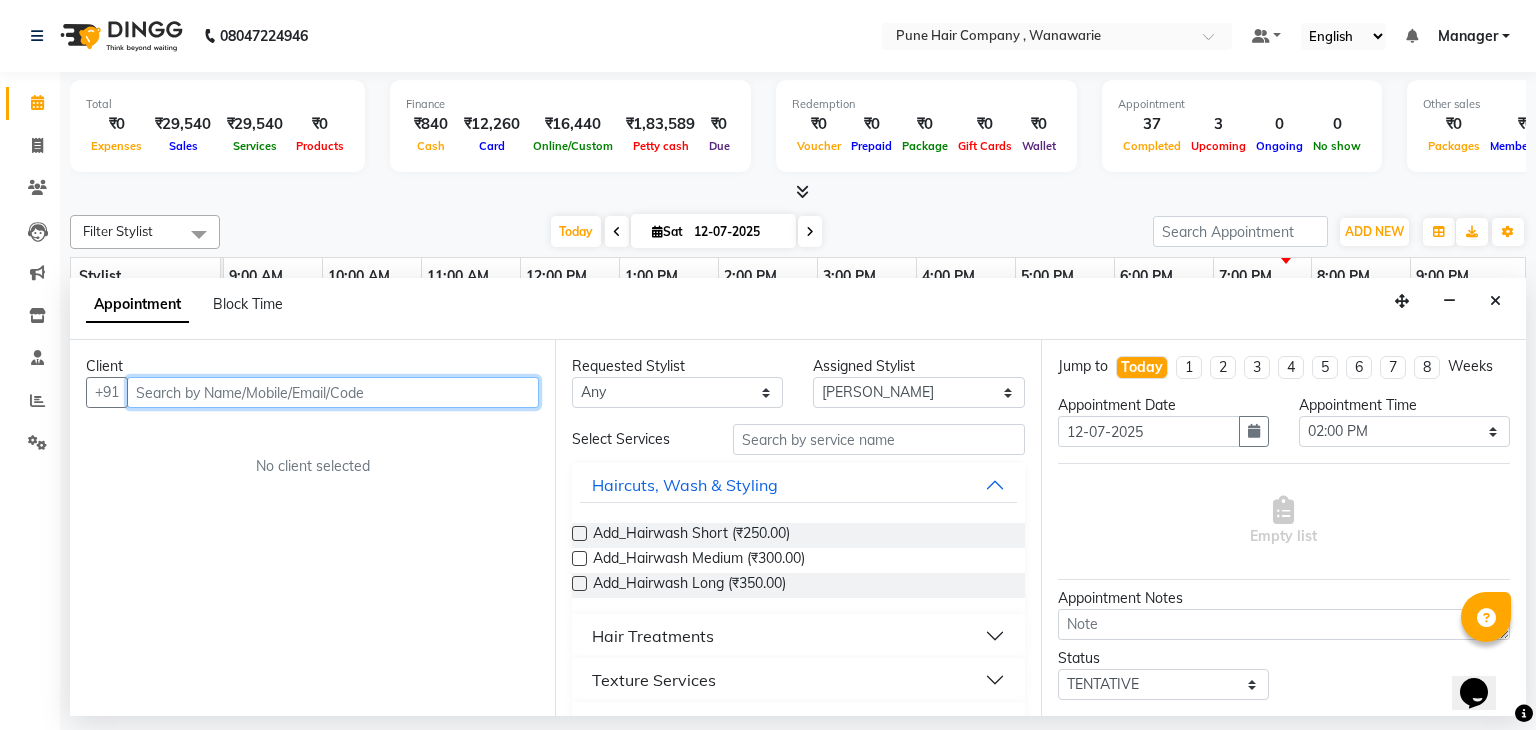 click at bounding box center [333, 392] 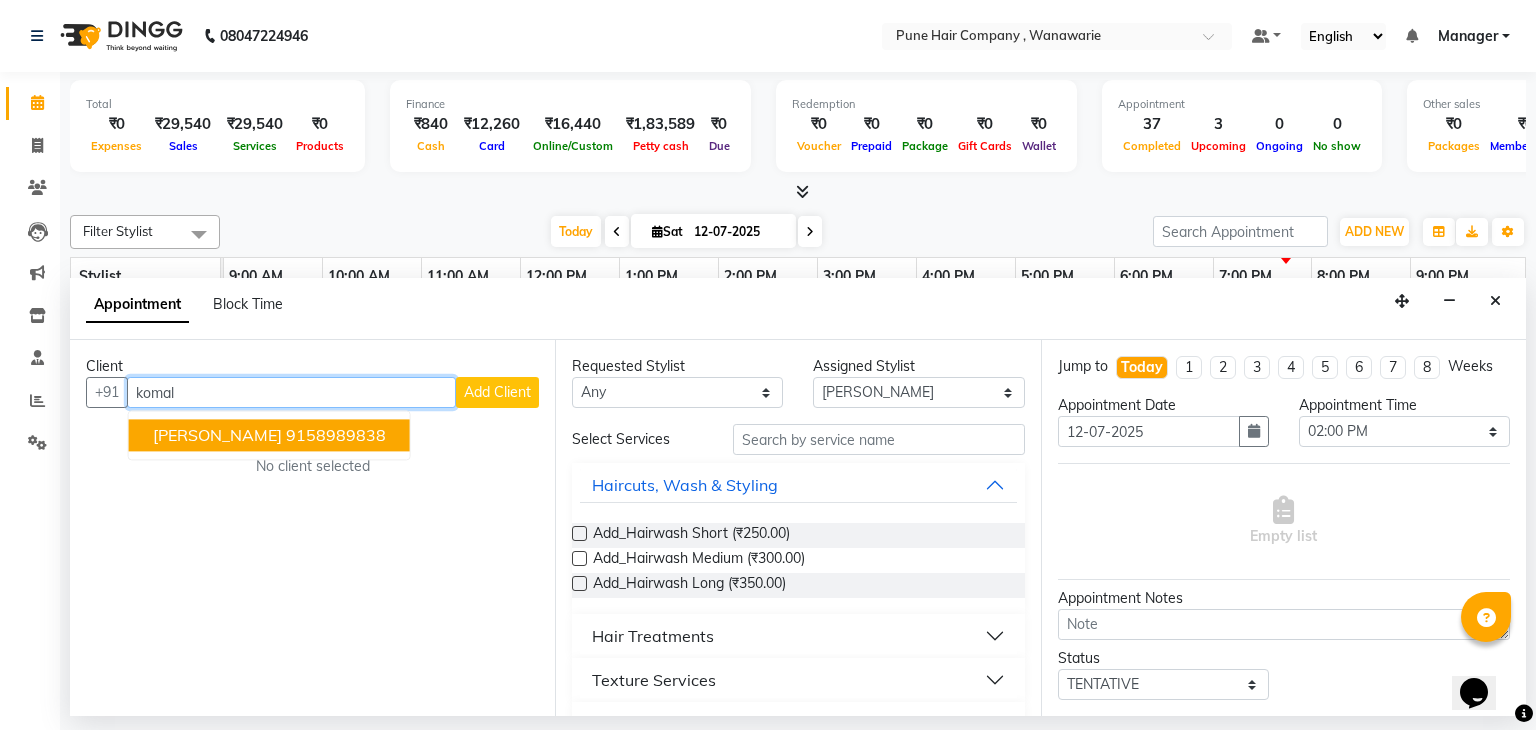 click on "[PERSON_NAME]  9158989838" at bounding box center (269, 436) 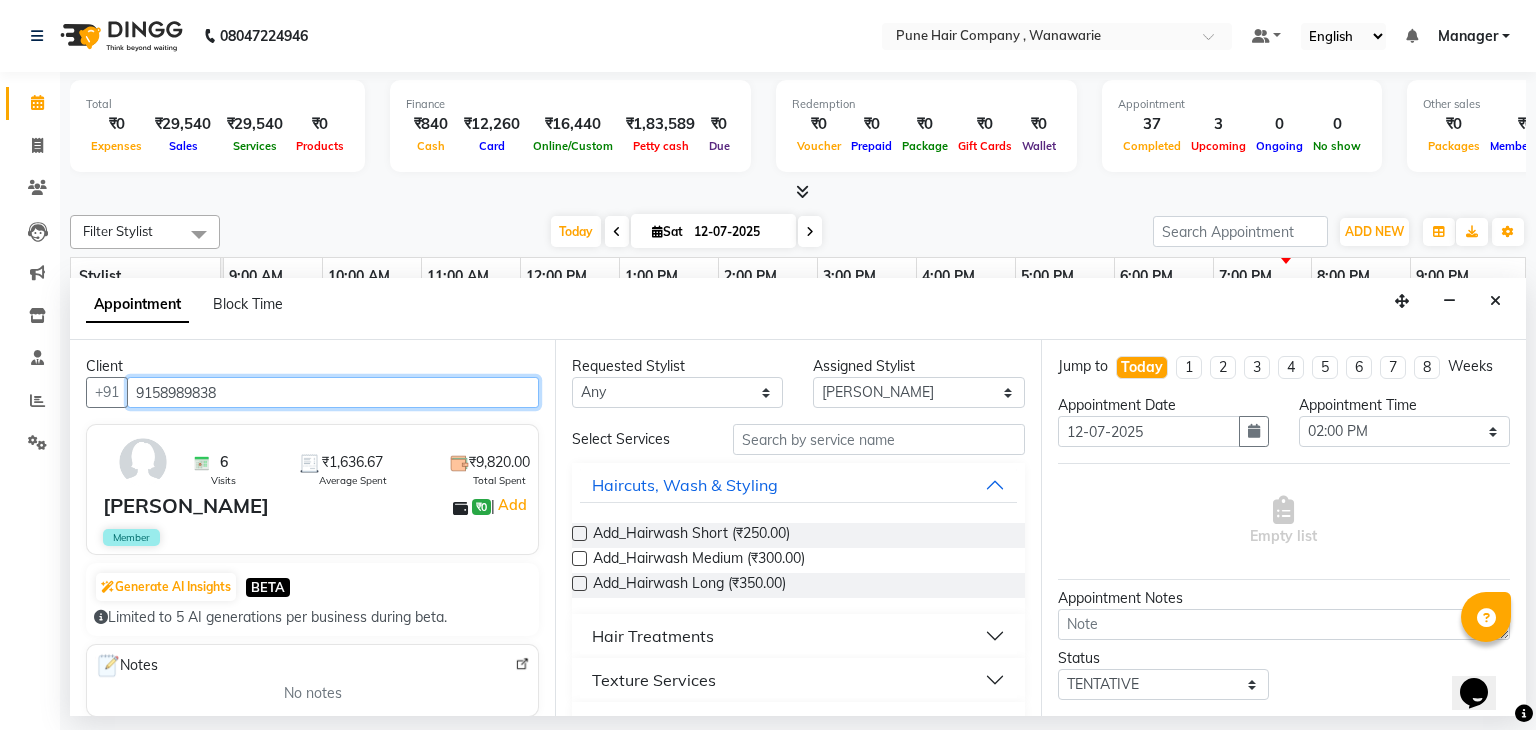 type on "9158989838" 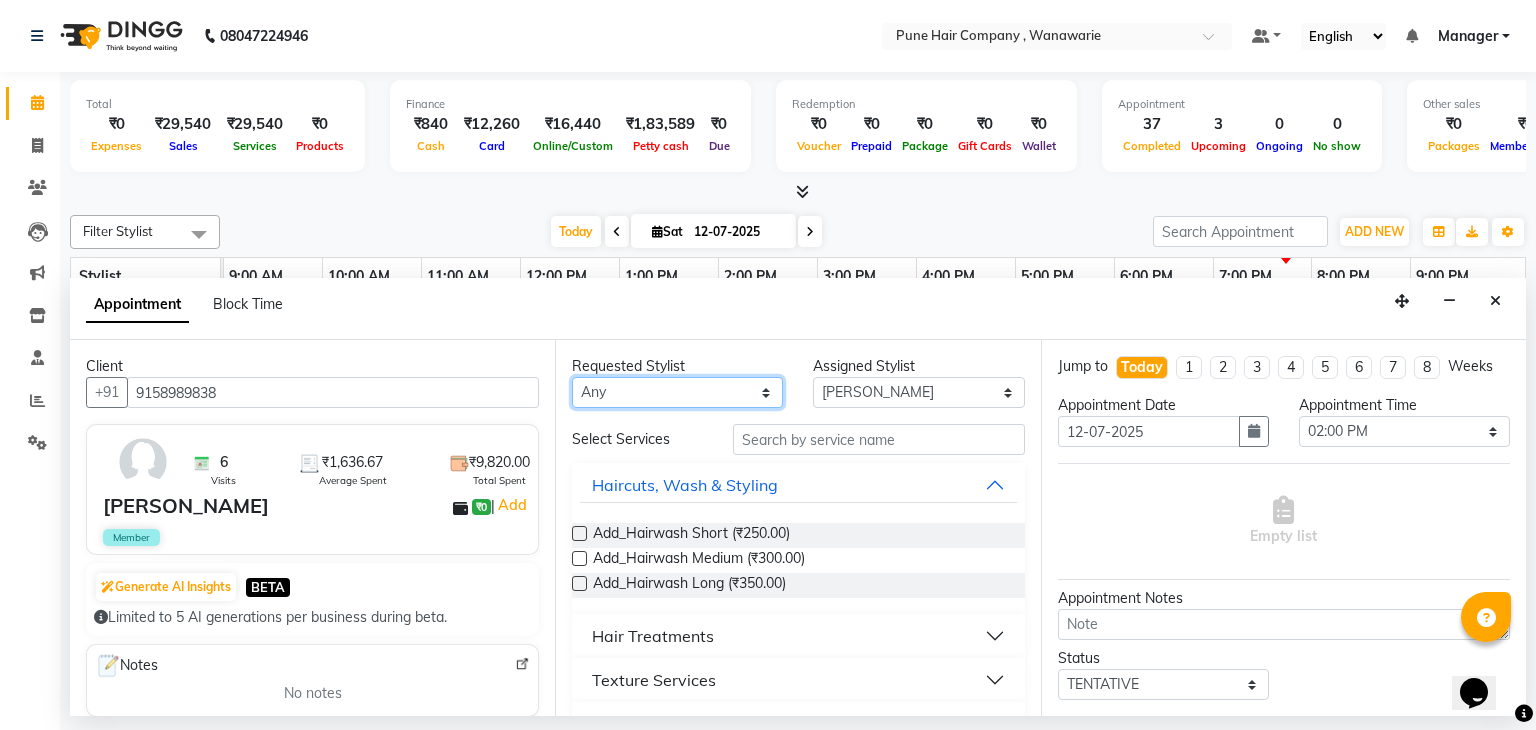 click on "Any [PERSON_NAME] [PERSON_NAME]  [PERSON_NAME] [PERSON_NAME] [PERSON_NAME] [PERSON_NAME] [PERSON_NAME]" at bounding box center [677, 392] 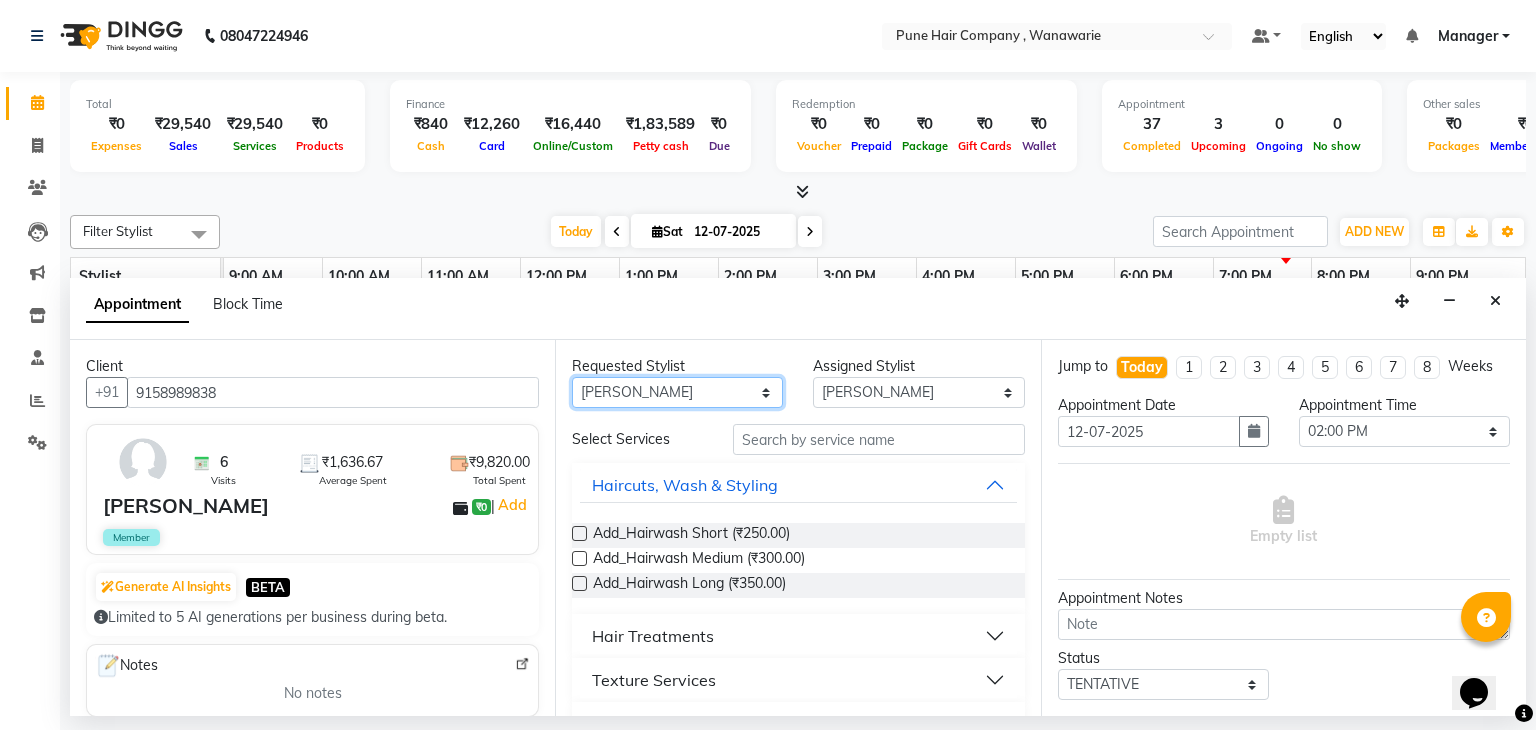 click on "Any [PERSON_NAME] [PERSON_NAME]  [PERSON_NAME] [PERSON_NAME] [PERSON_NAME] [PERSON_NAME] [PERSON_NAME]" at bounding box center (677, 392) 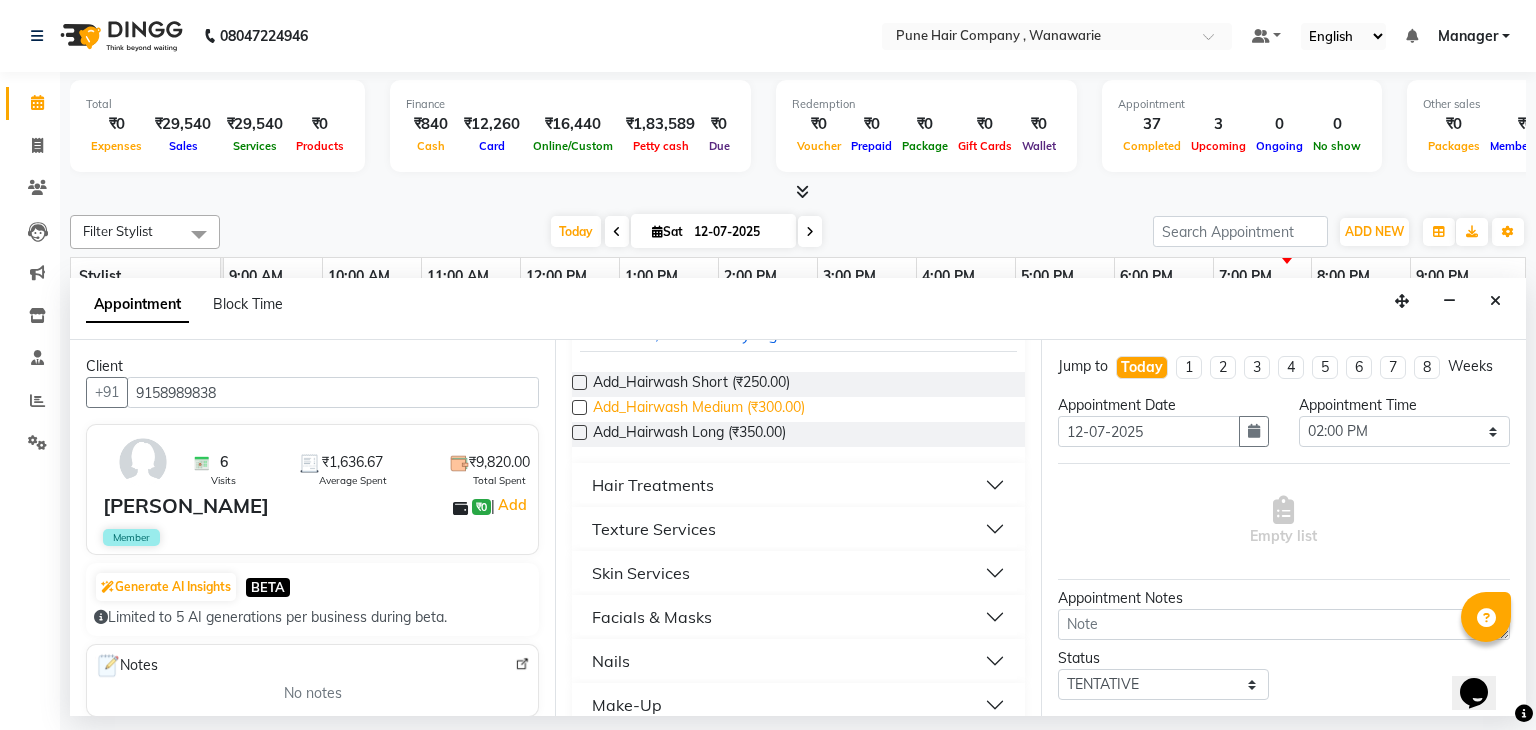scroll, scrollTop: 155, scrollLeft: 0, axis: vertical 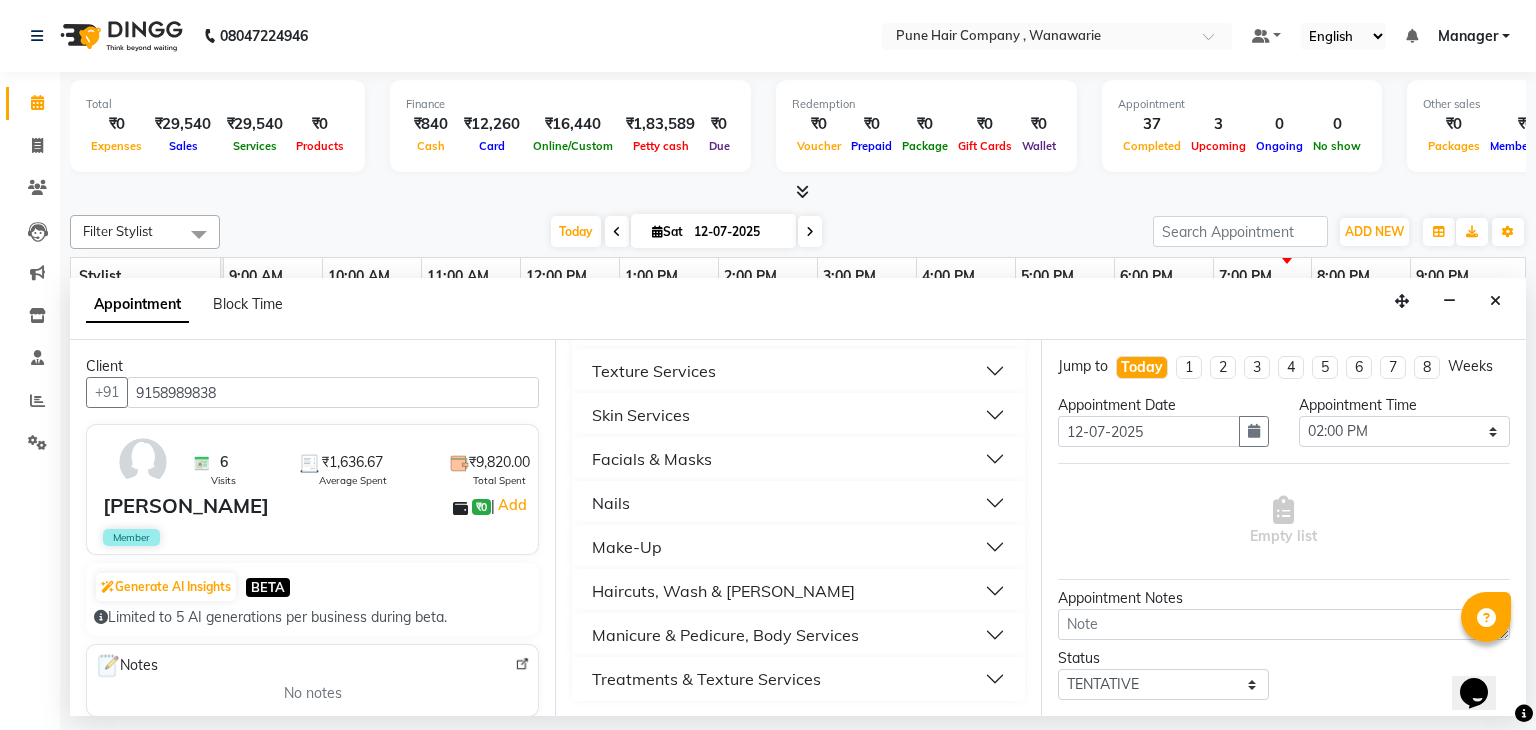 click on "Make-Up" at bounding box center [627, 547] 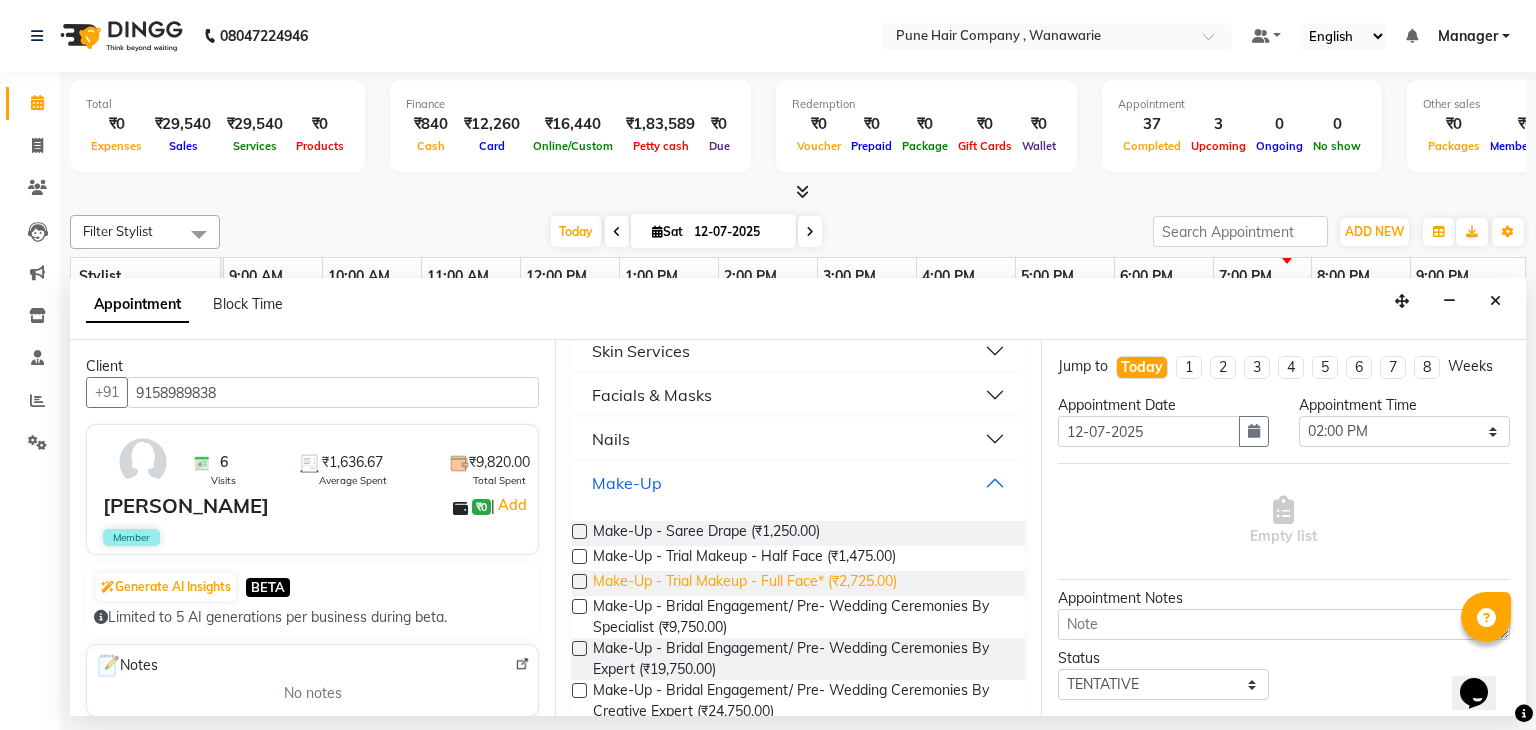 scroll, scrollTop: 370, scrollLeft: 0, axis: vertical 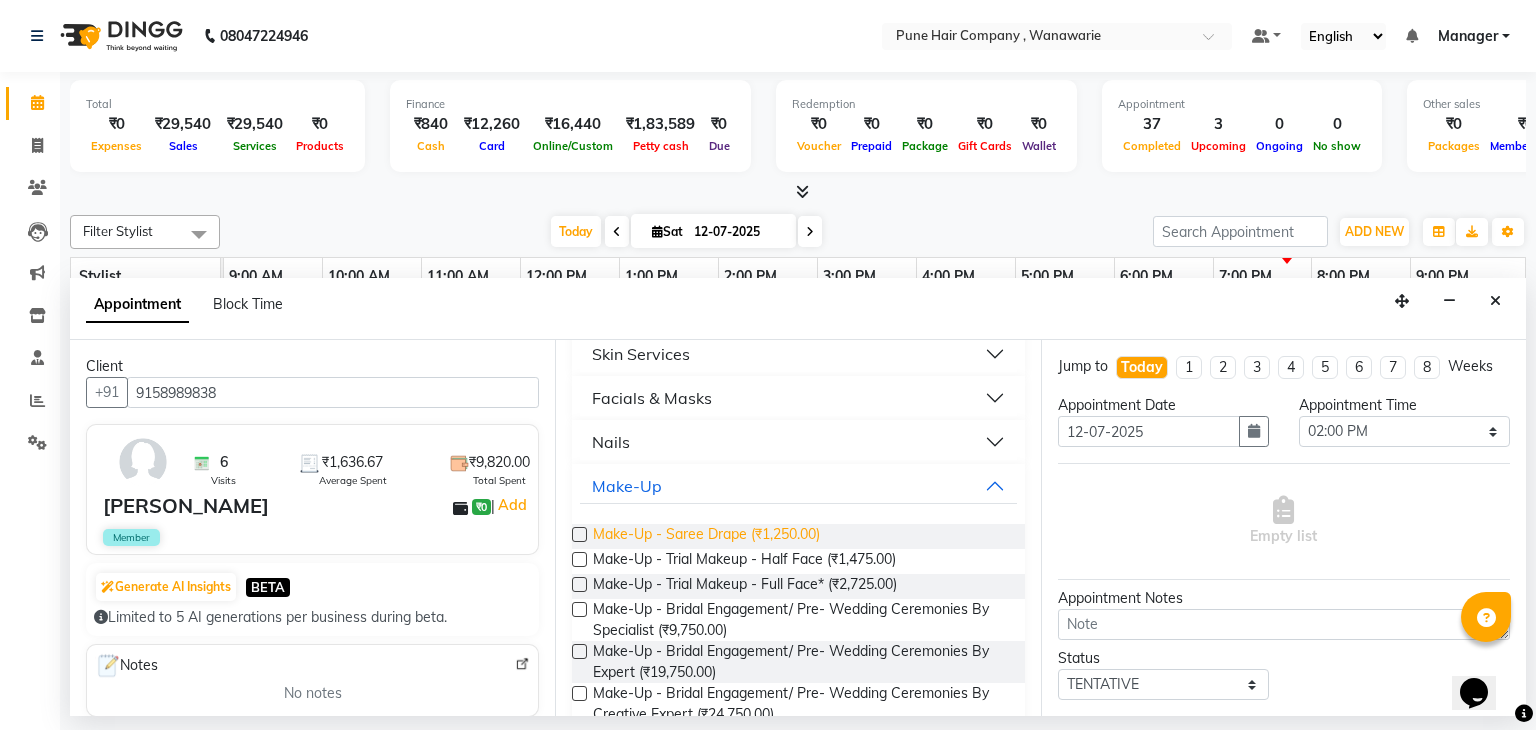 click on "Make-Up - Saree Drape (₹1,250.00)" at bounding box center [706, 536] 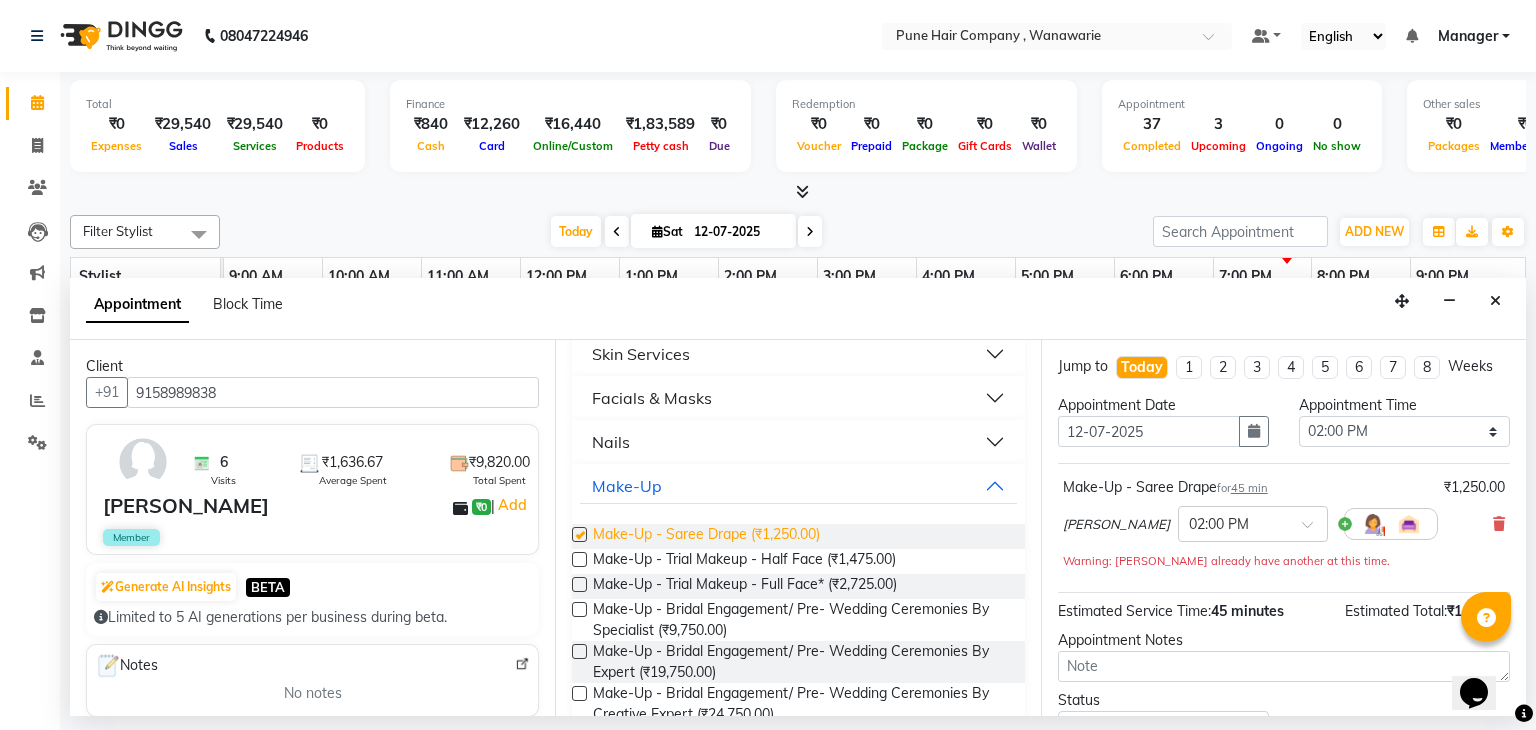 checkbox on "false" 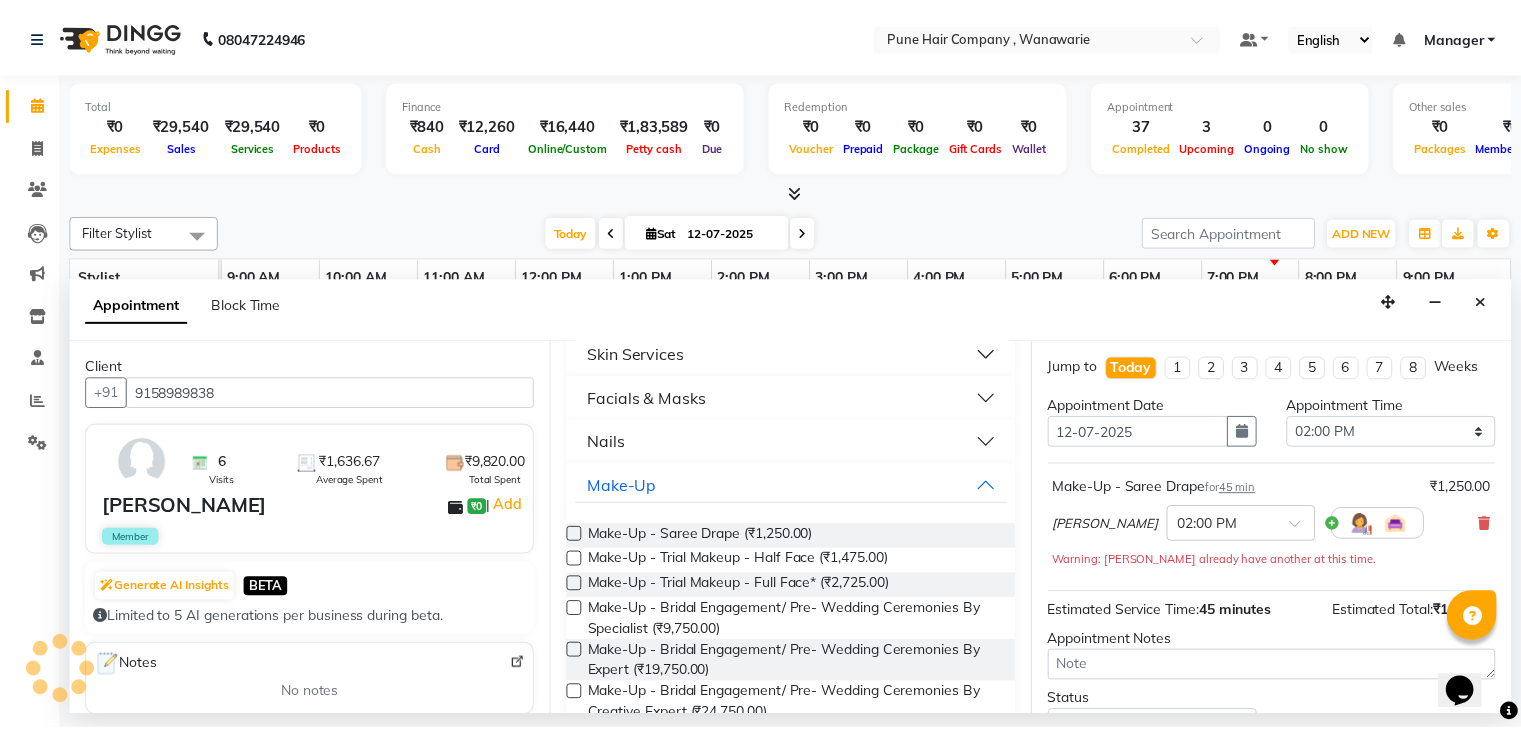 scroll, scrollTop: 151, scrollLeft: 0, axis: vertical 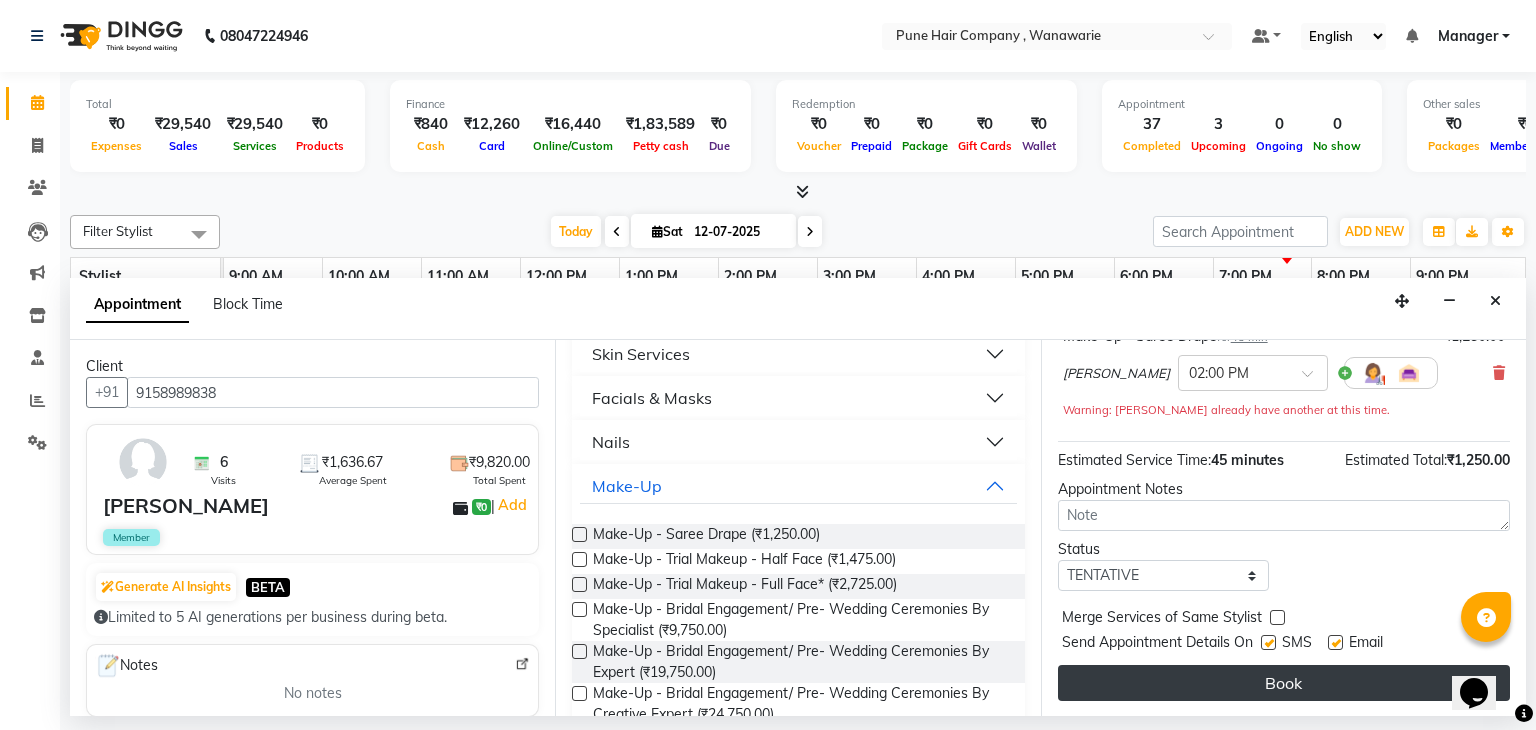 click on "Book" at bounding box center (1284, 683) 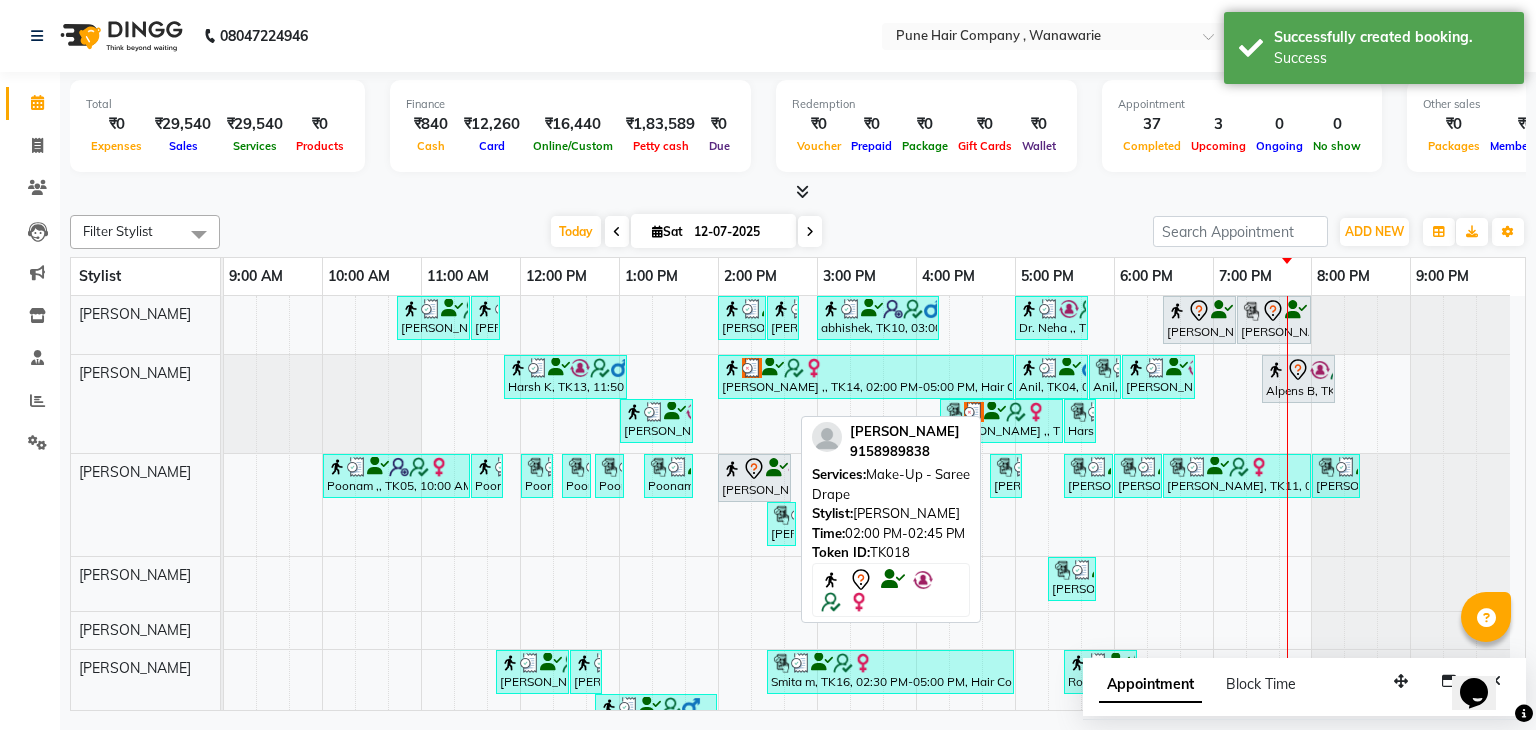 click 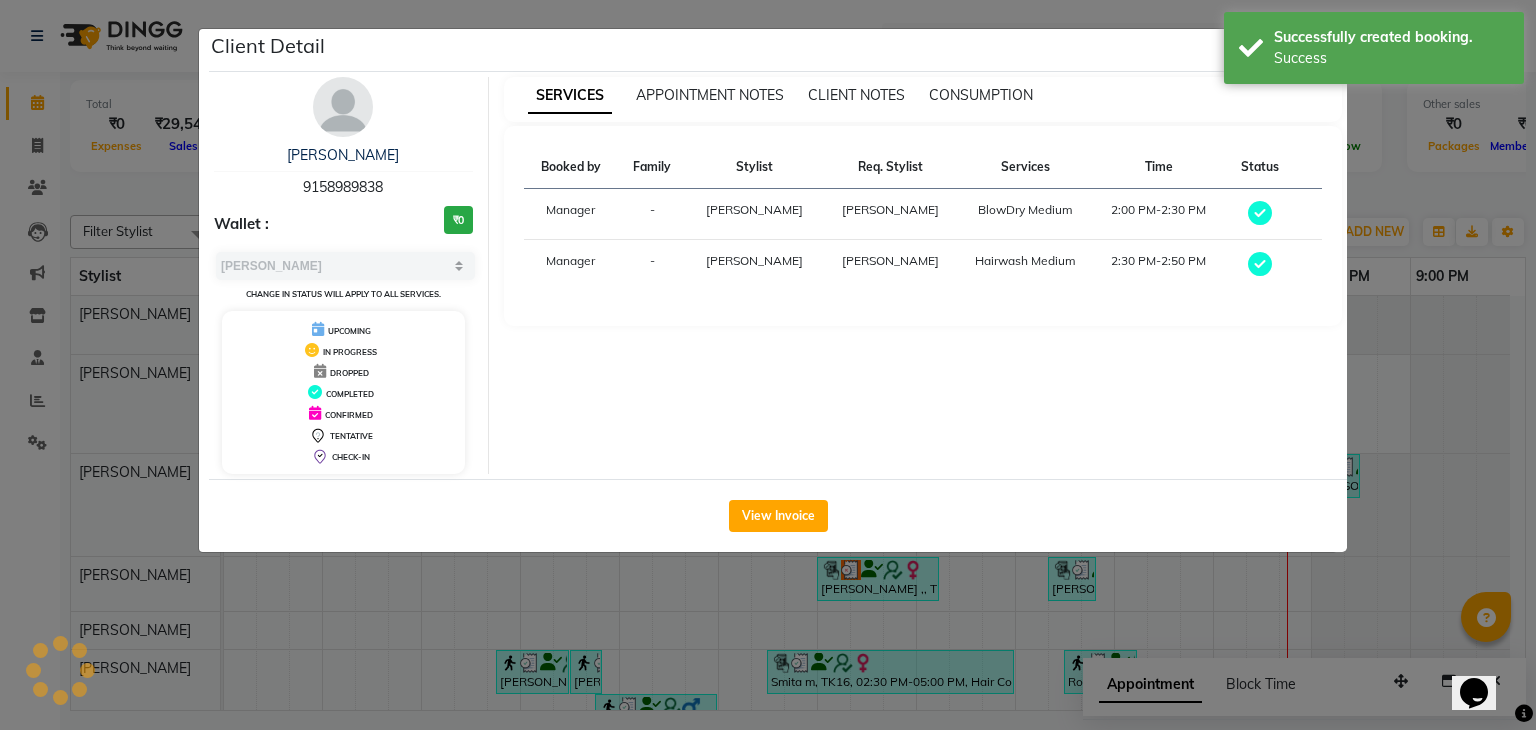 select on "7" 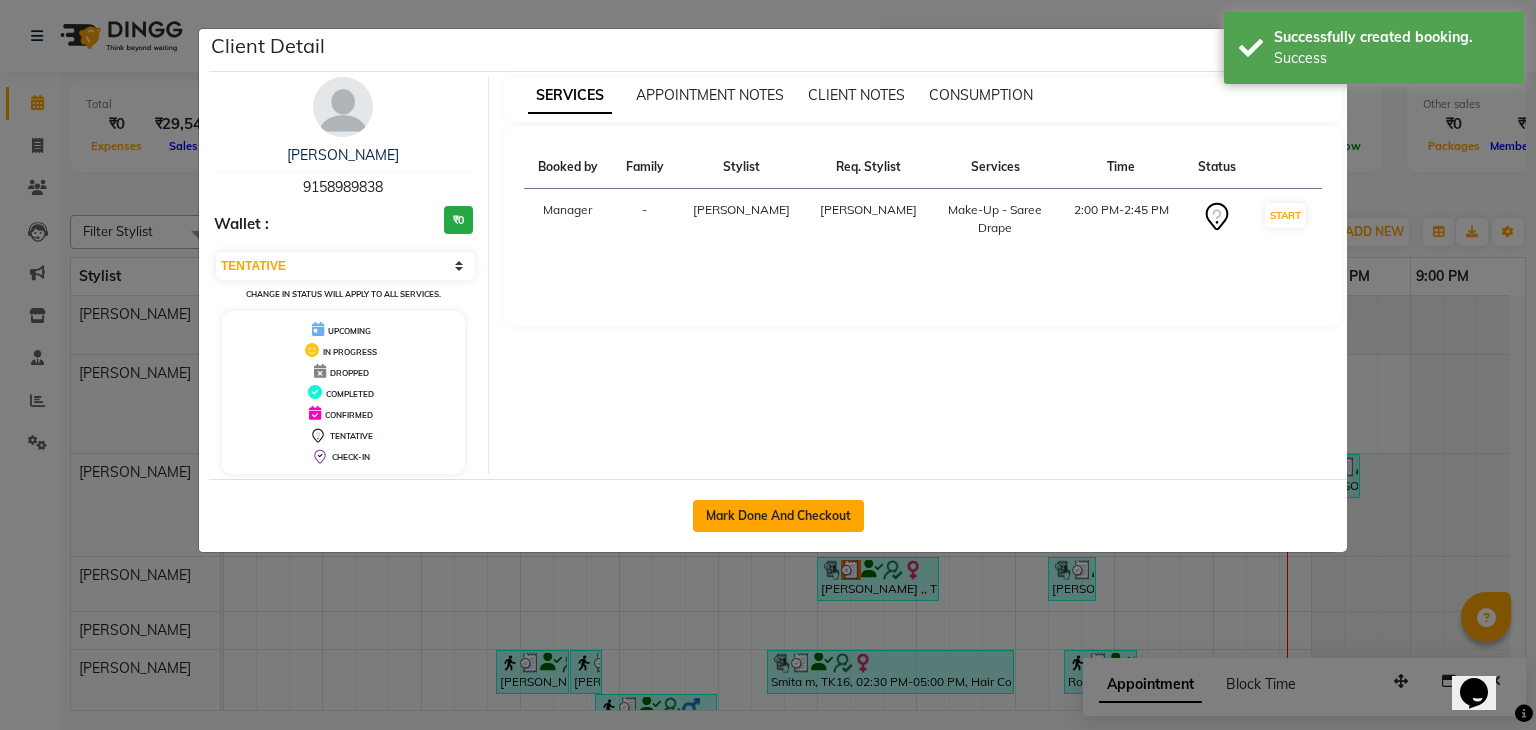 click on "Mark Done And Checkout" 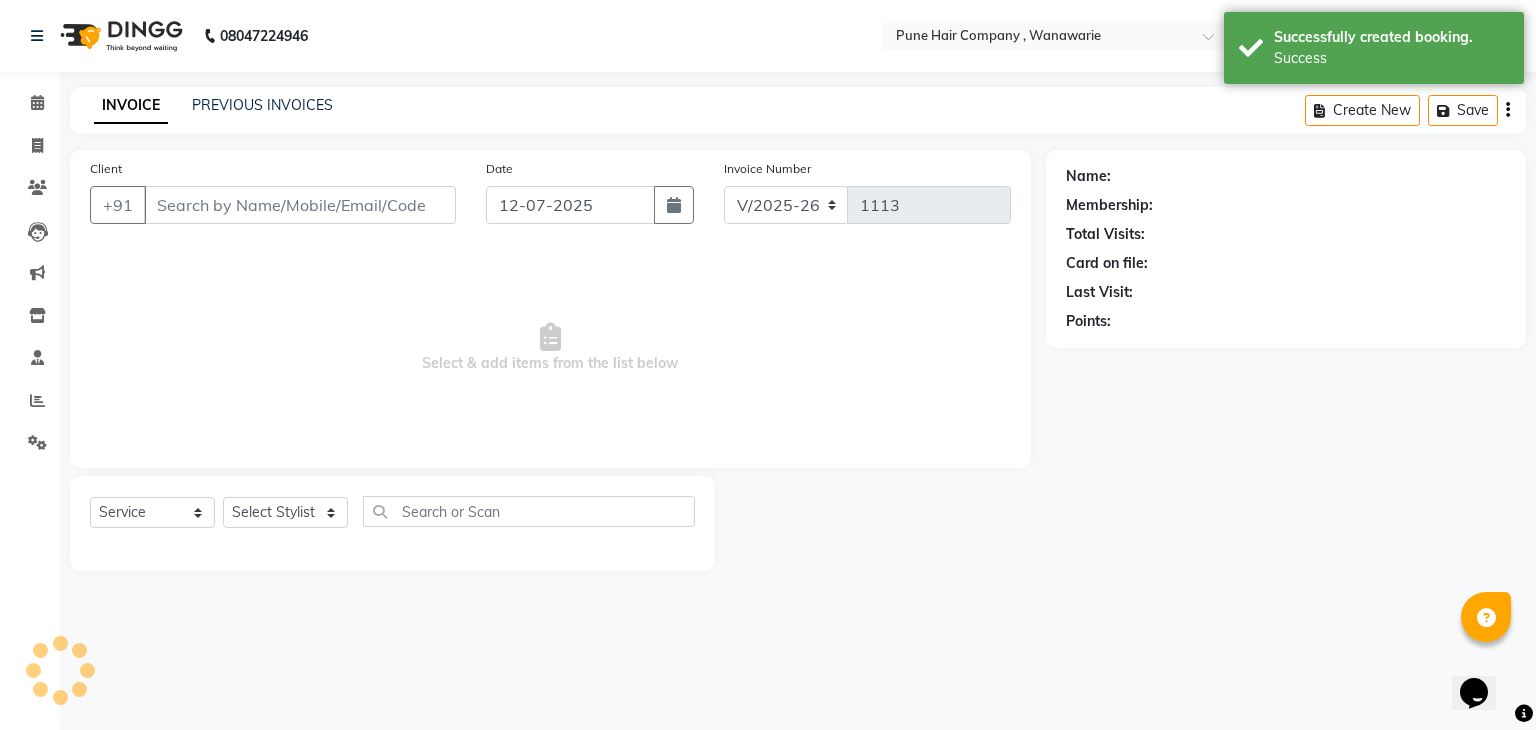 type on "9158989838" 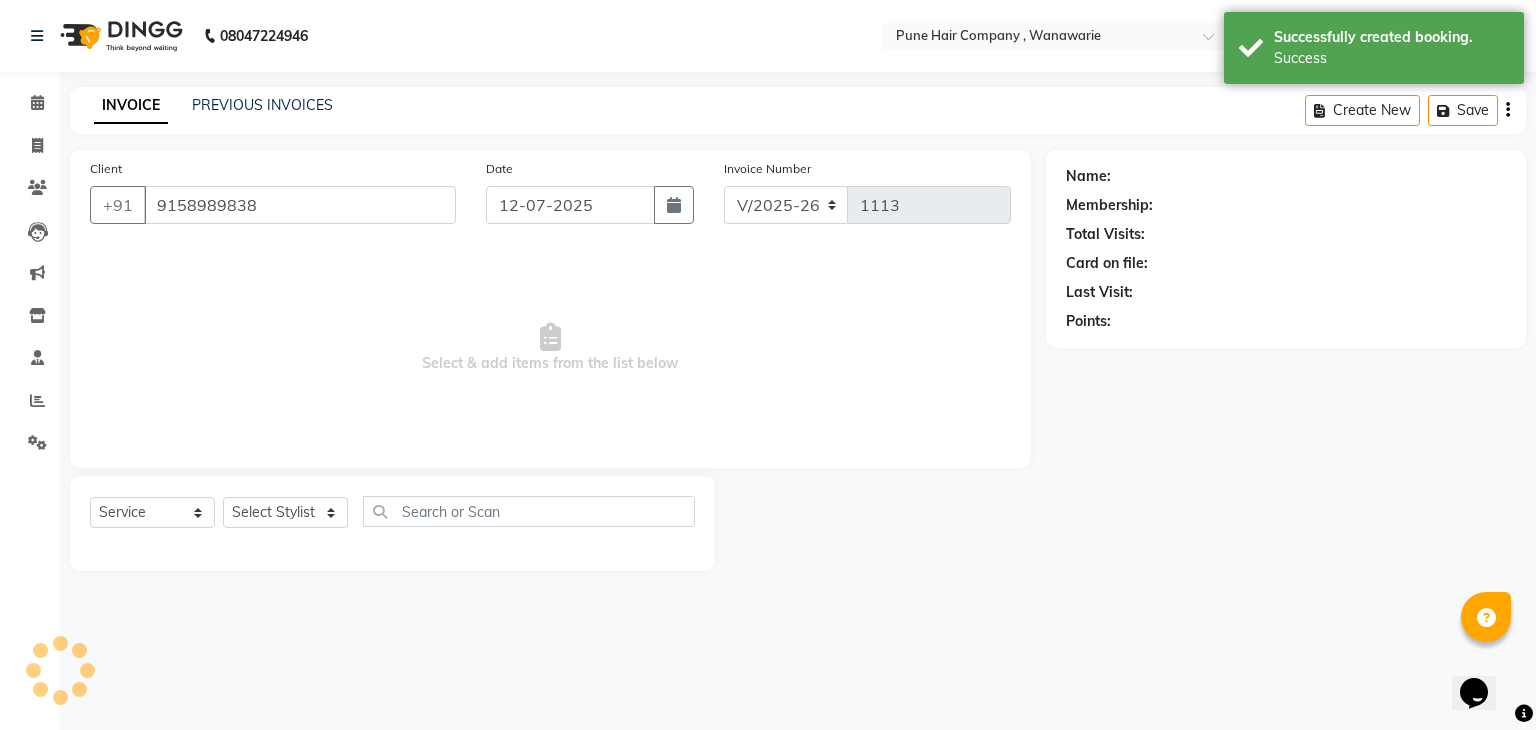 select on "74579" 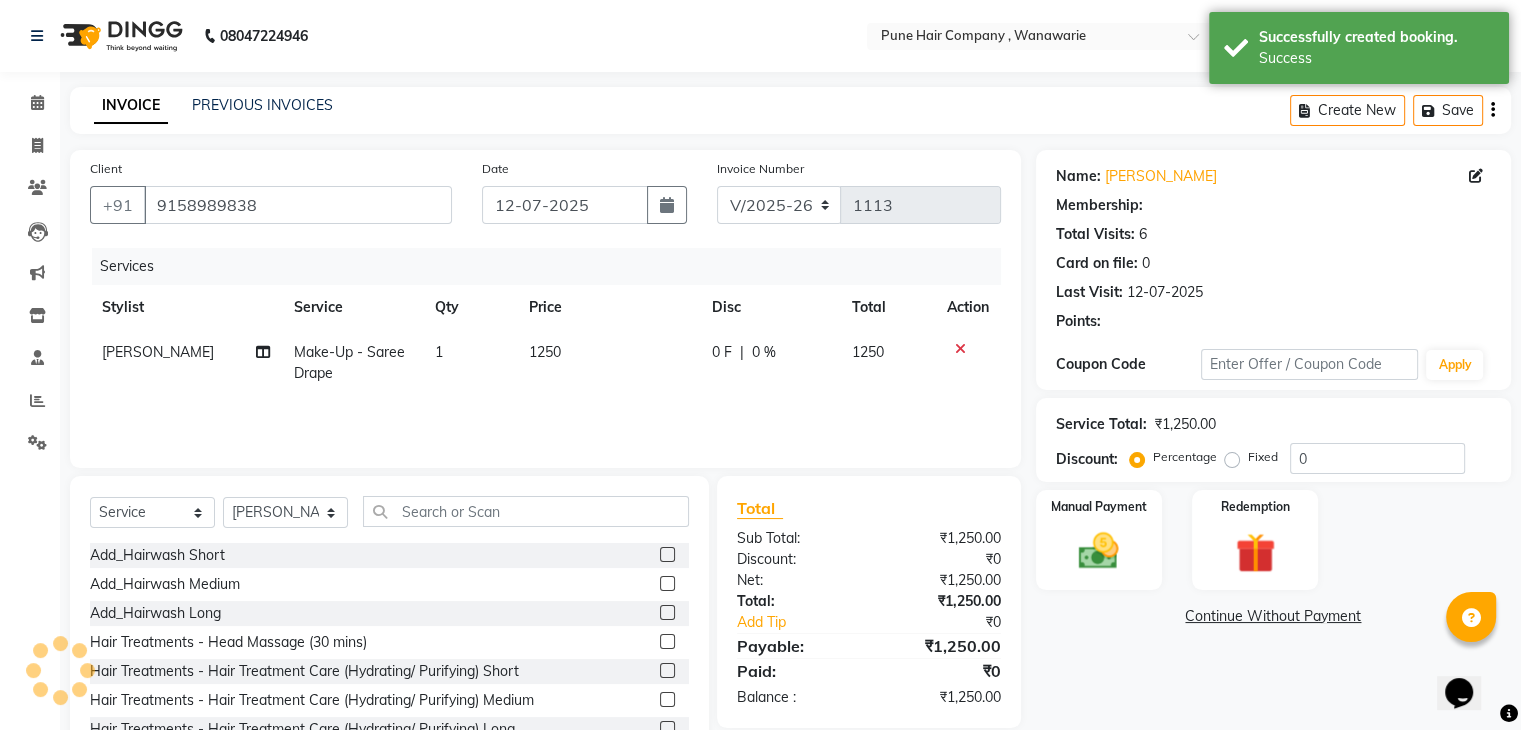 select on "1: Object" 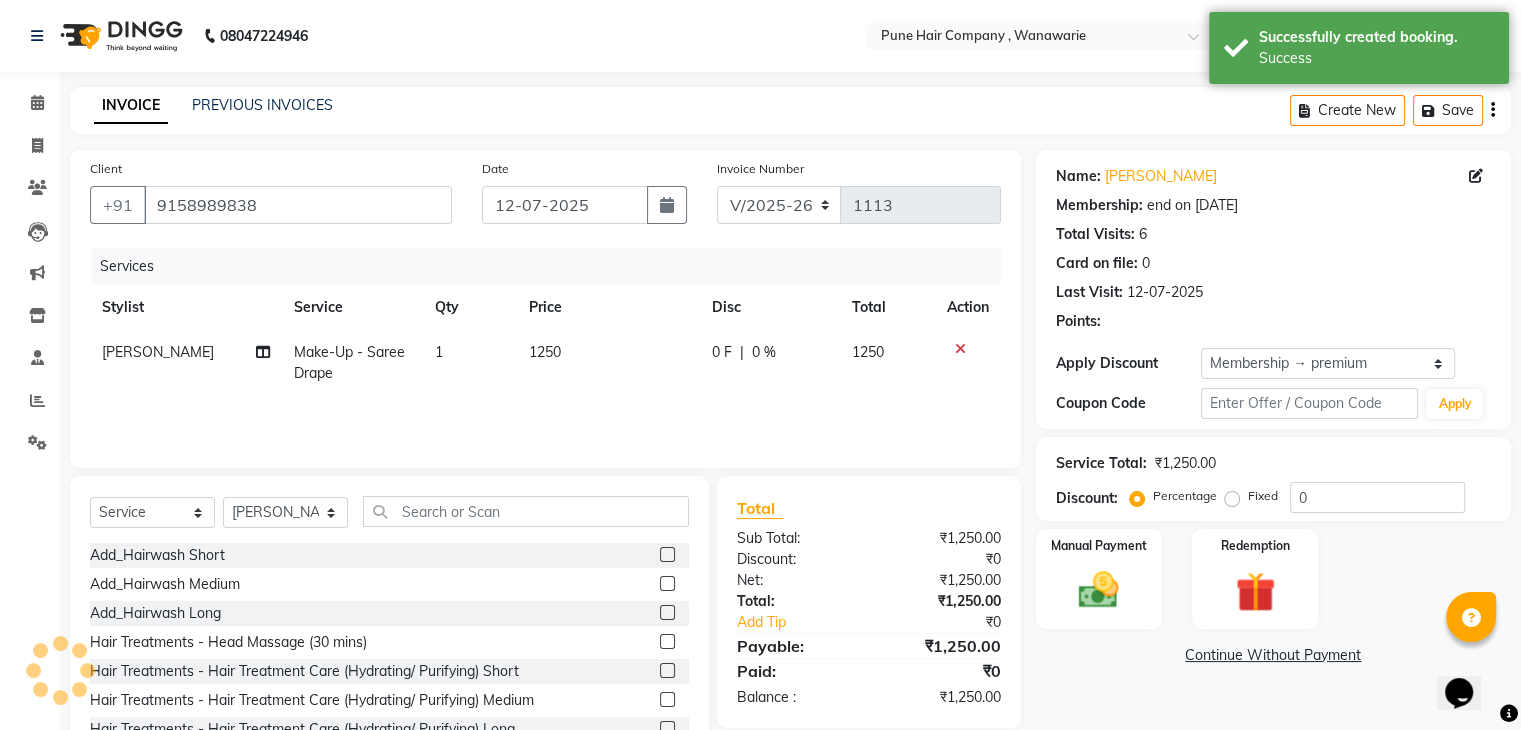 type on "20" 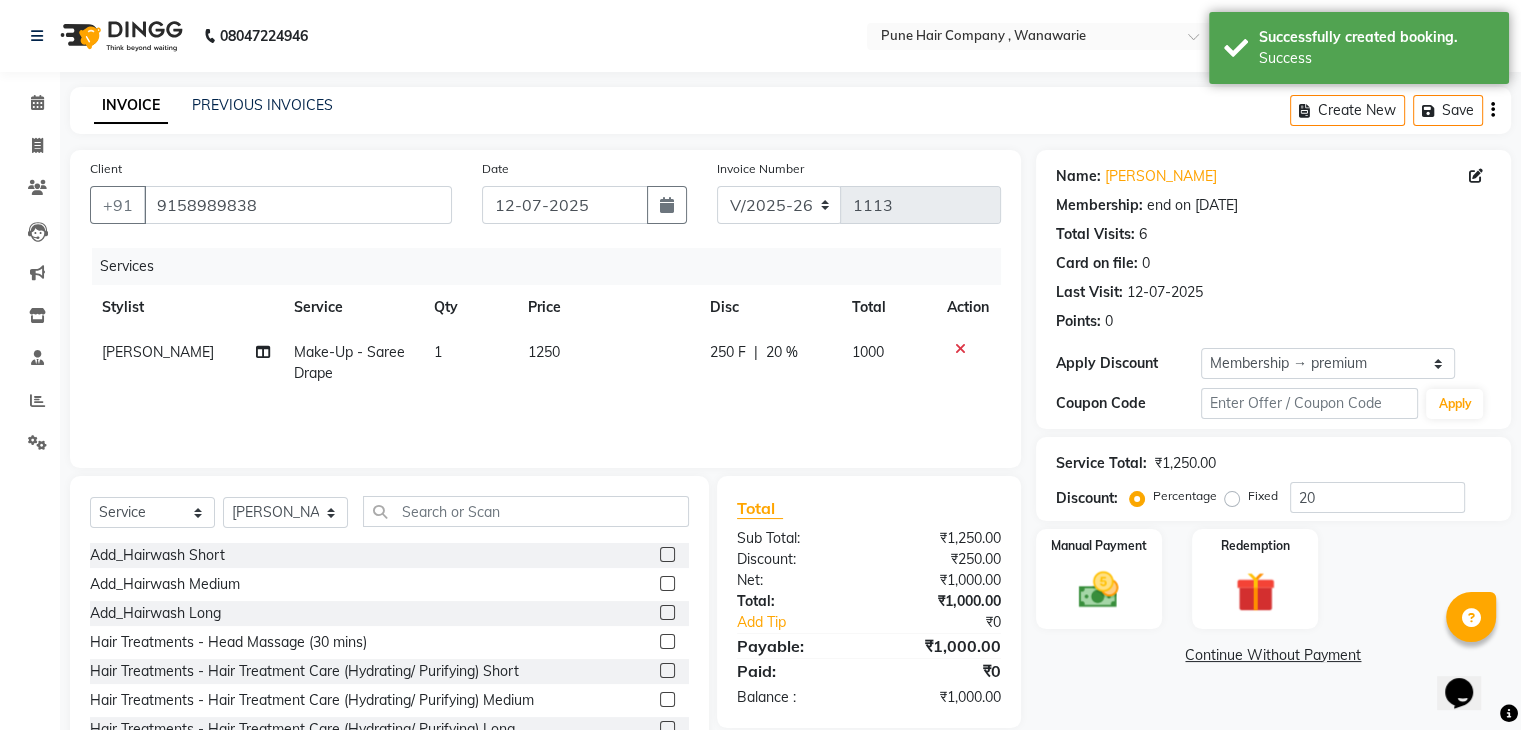 scroll, scrollTop: 72, scrollLeft: 0, axis: vertical 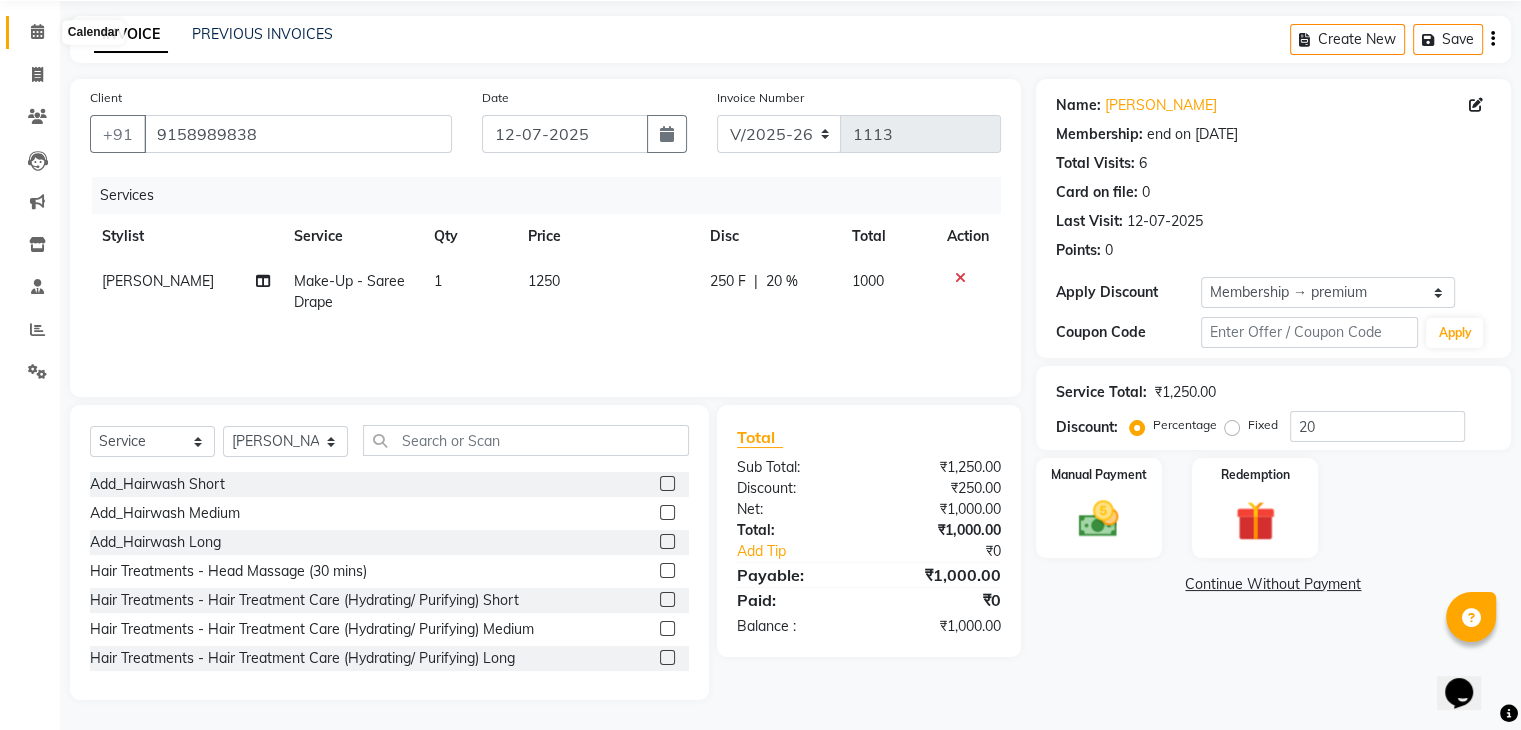 click 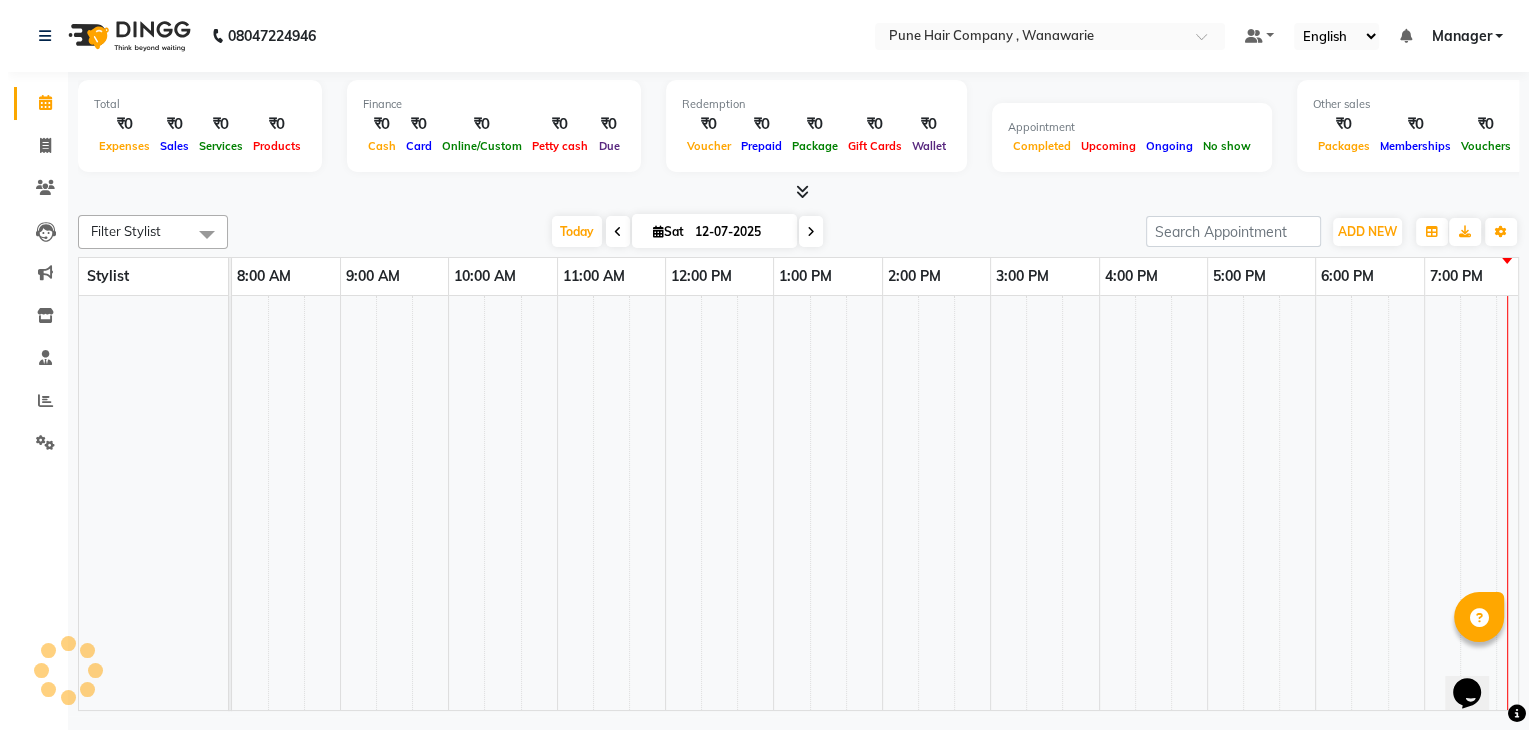 scroll, scrollTop: 0, scrollLeft: 0, axis: both 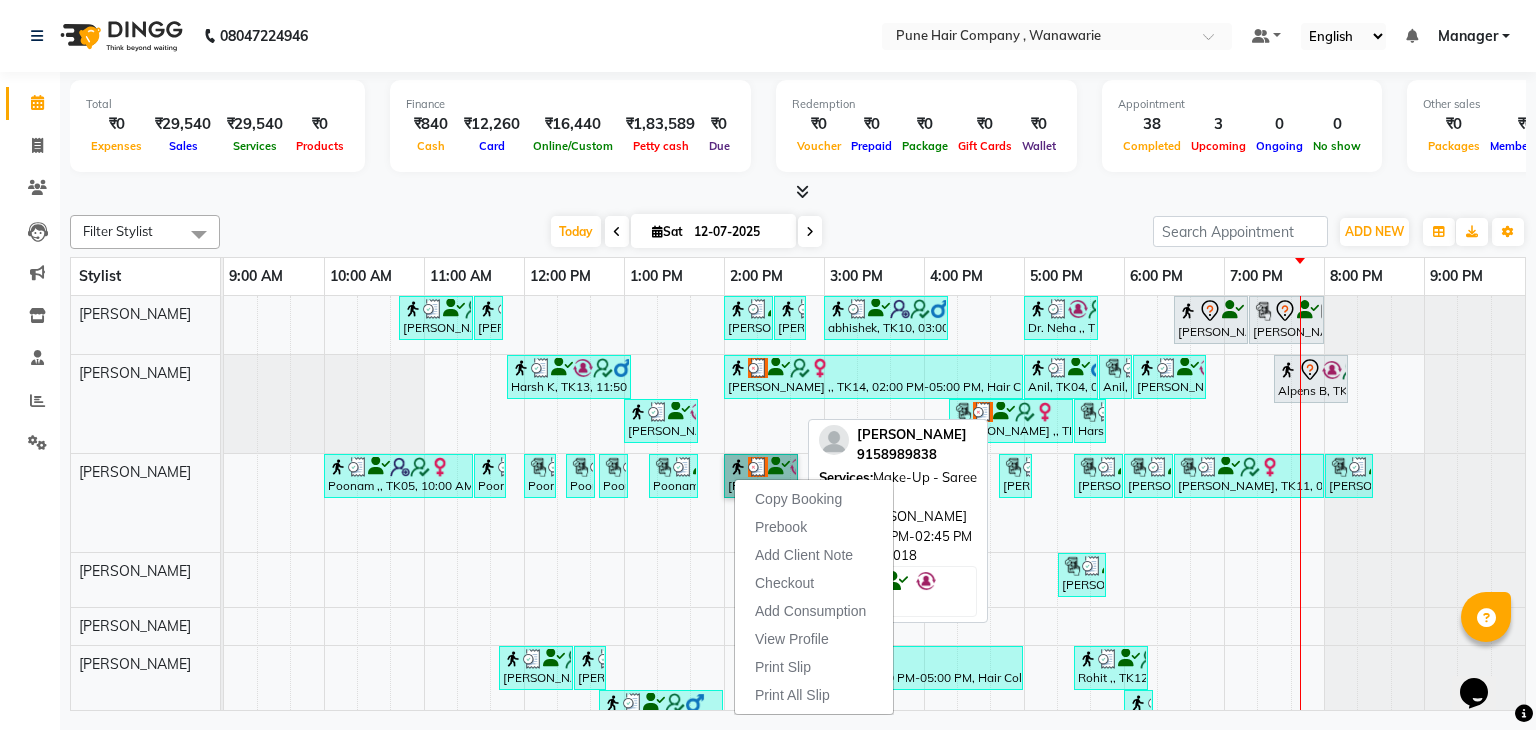 click on "[PERSON_NAME], TK18, 02:00 PM-02:45 PM, Make-Up - Saree Drape" at bounding box center [761, 476] 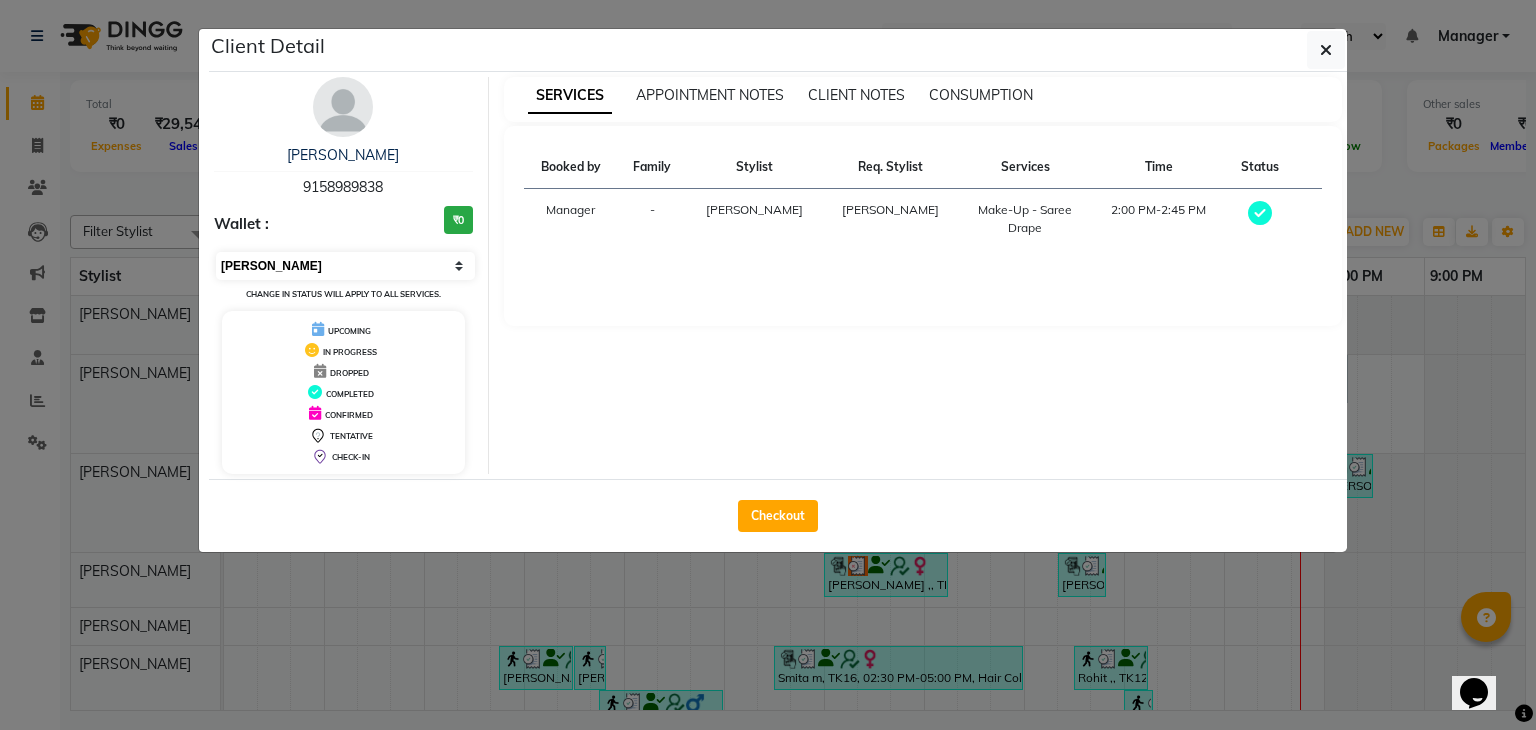 click on "Select MARK DONE UPCOMING" at bounding box center [345, 266] 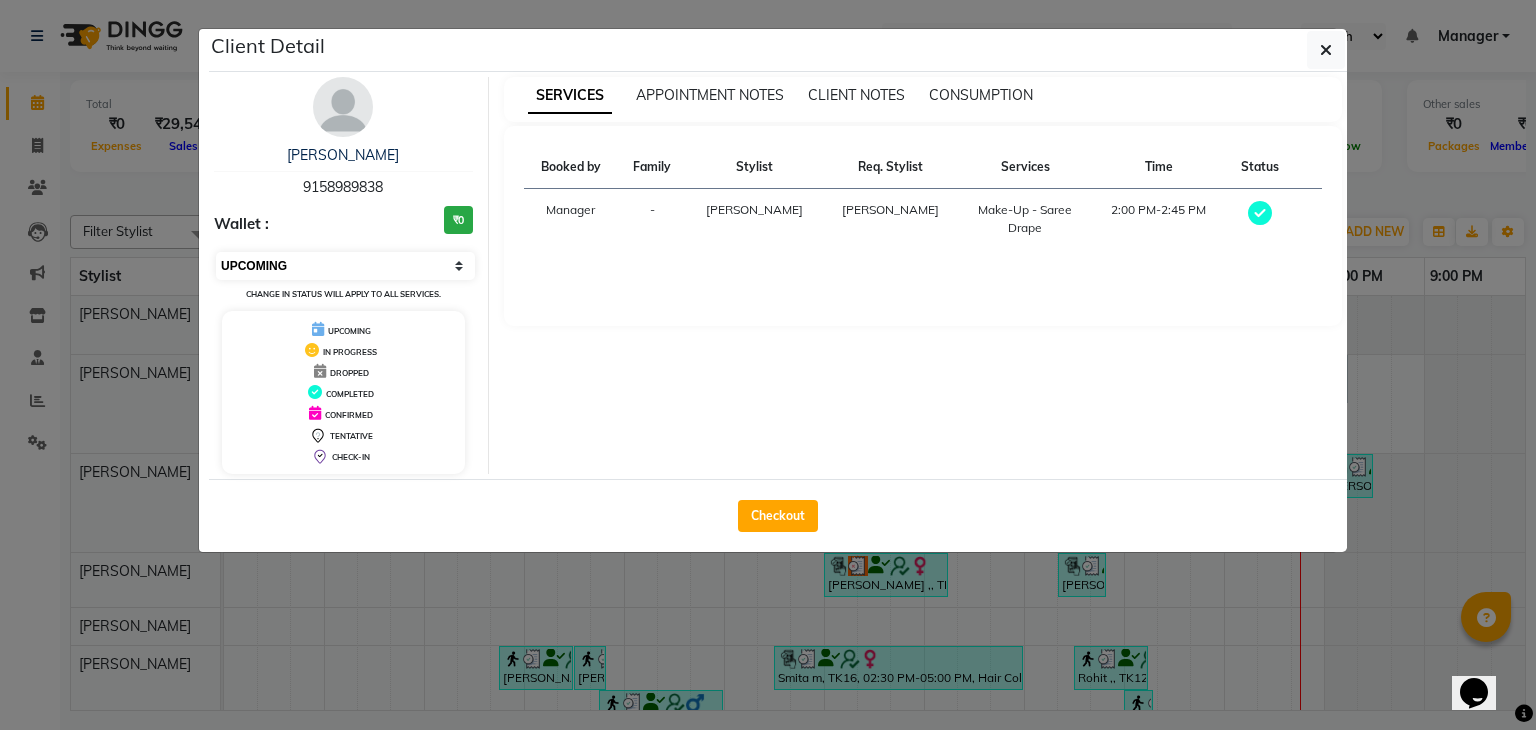 click on "Select MARK DONE UPCOMING" at bounding box center [345, 266] 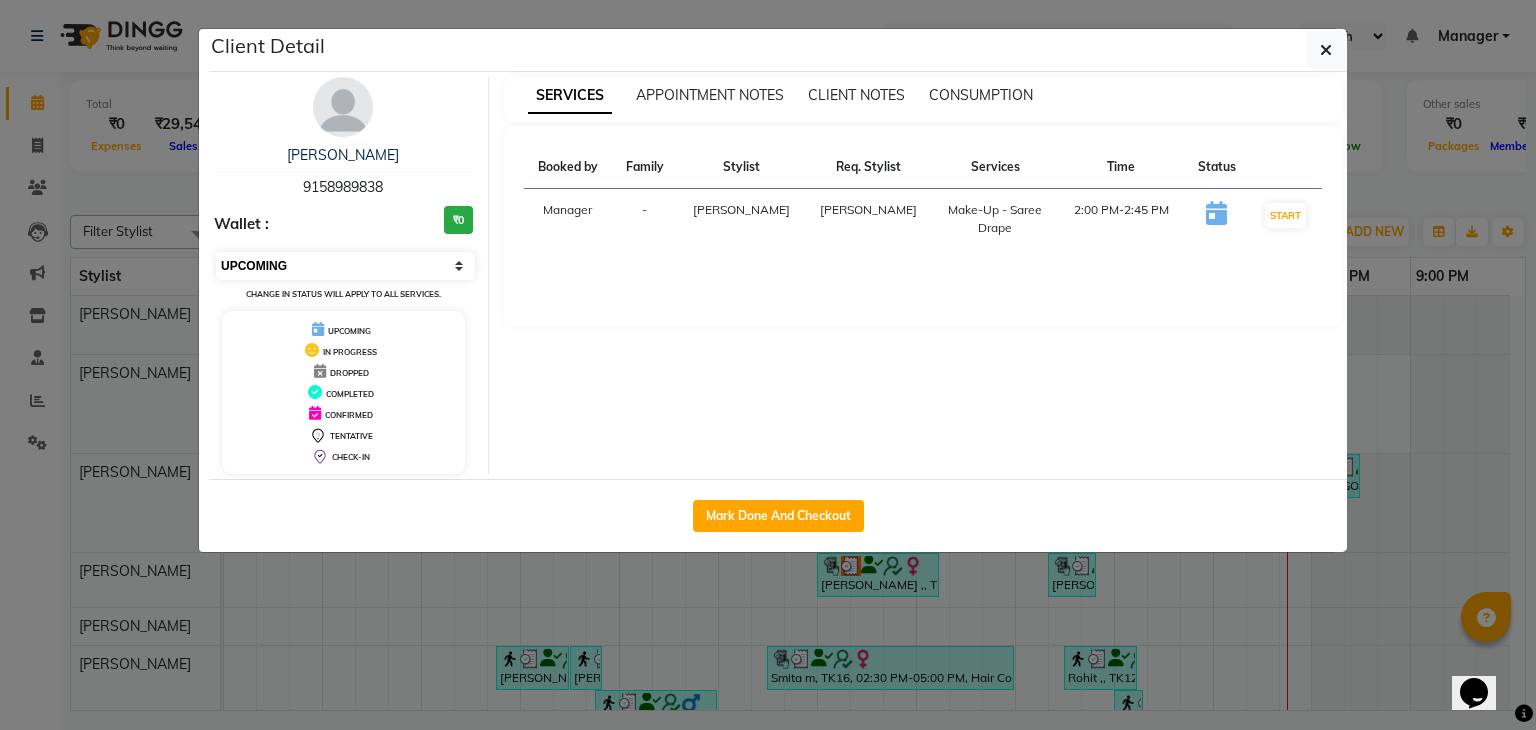 click on "Select IN SERVICE CONFIRMED TENTATIVE CHECK IN MARK DONE DROPPED UPCOMING" at bounding box center [345, 266] 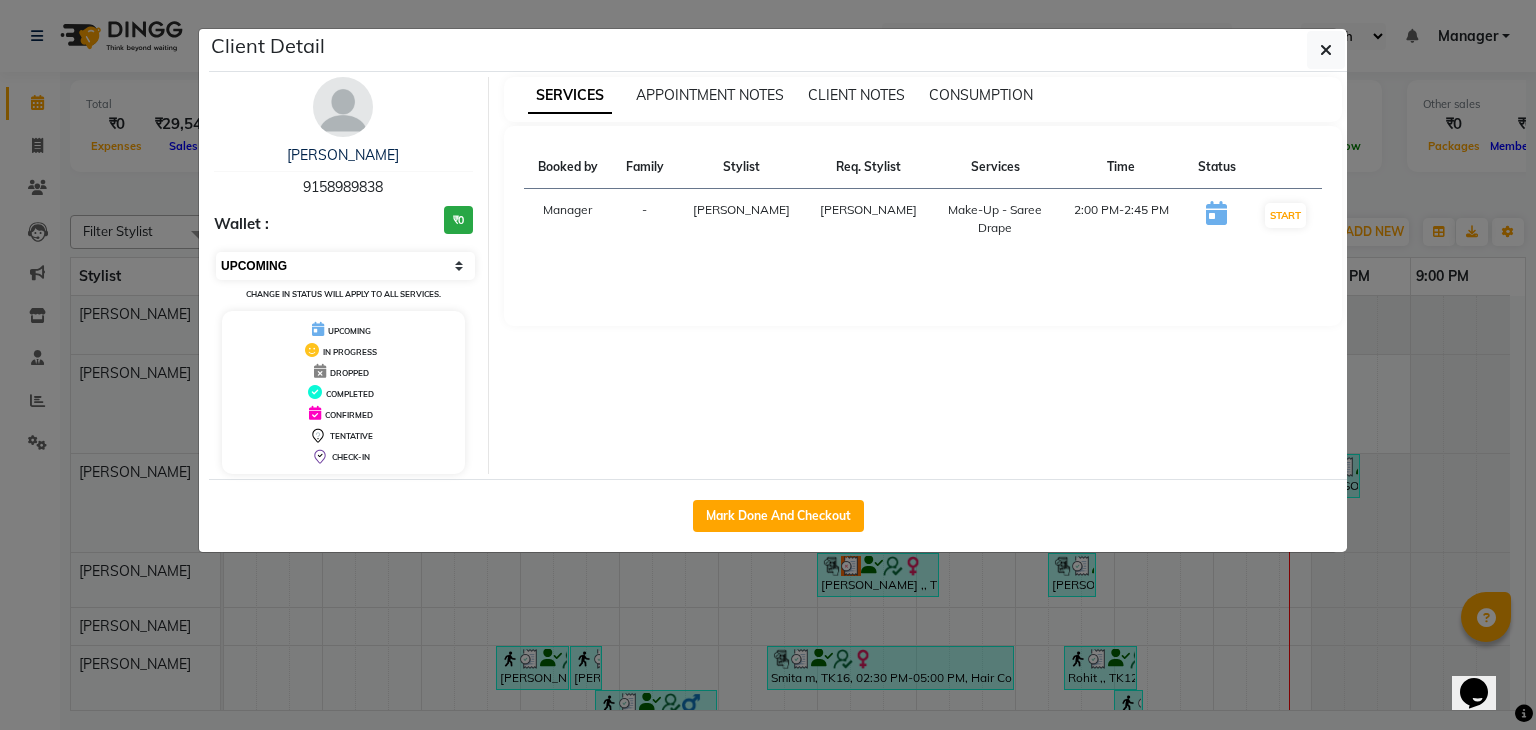 select on "7" 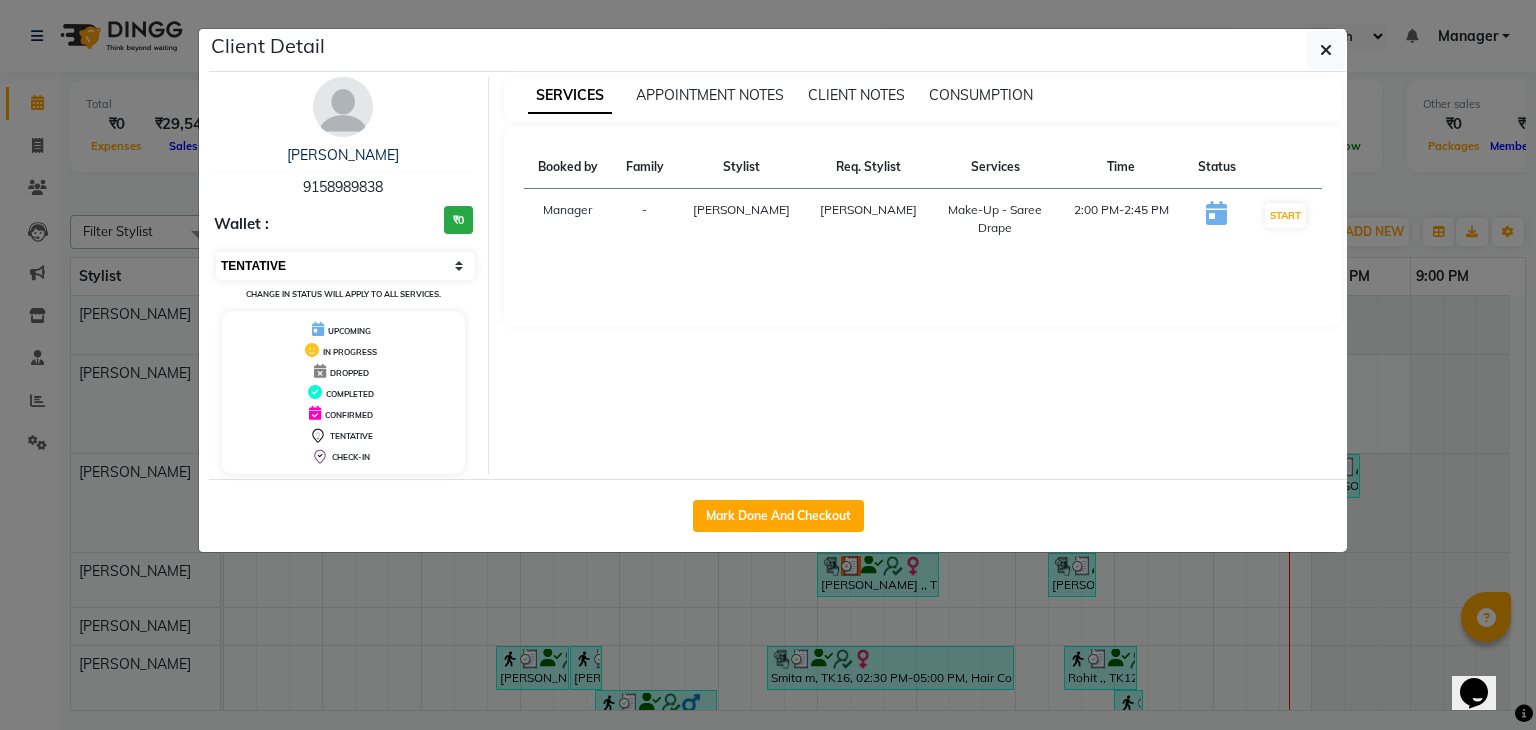 click on "Select IN SERVICE CONFIRMED TENTATIVE CHECK IN MARK DONE DROPPED UPCOMING" at bounding box center (345, 266) 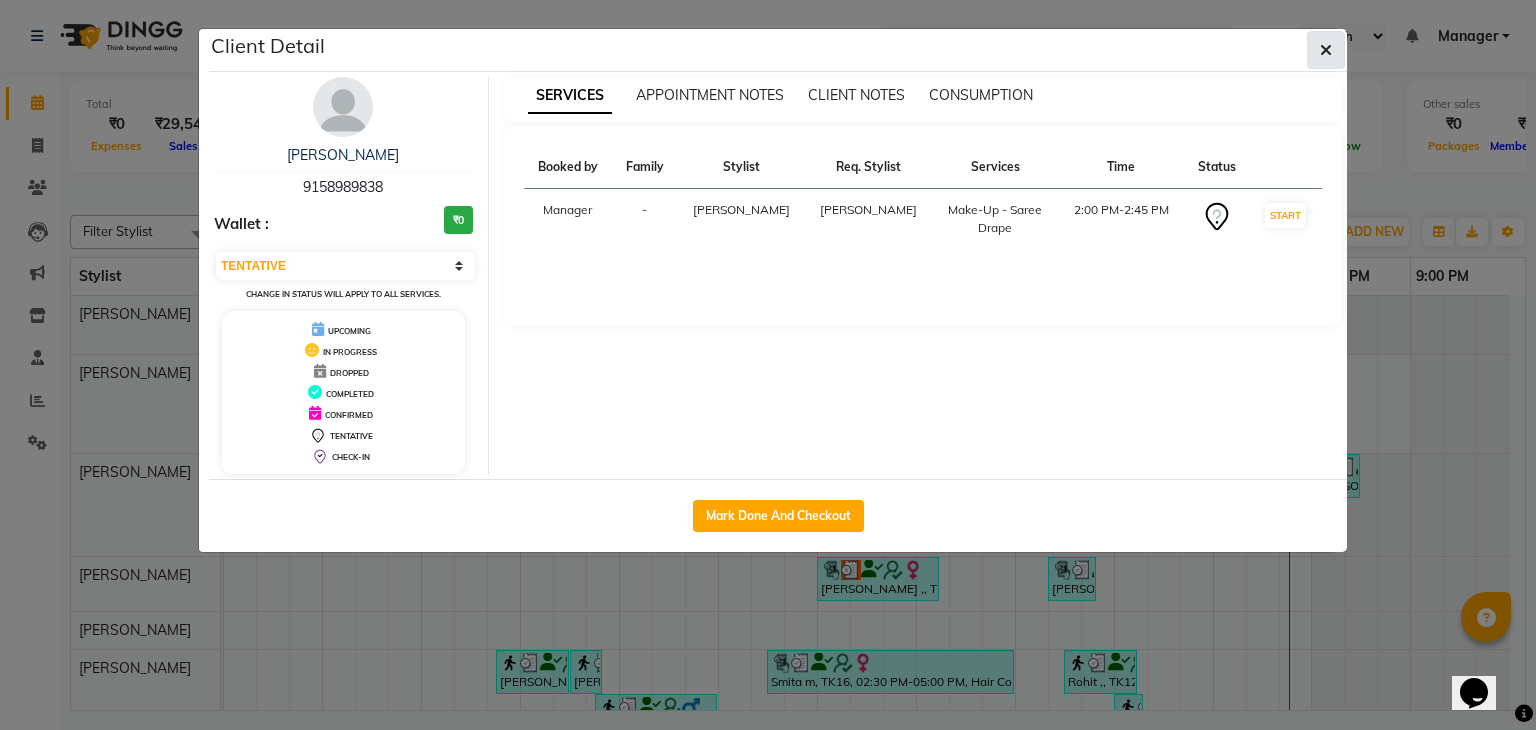click 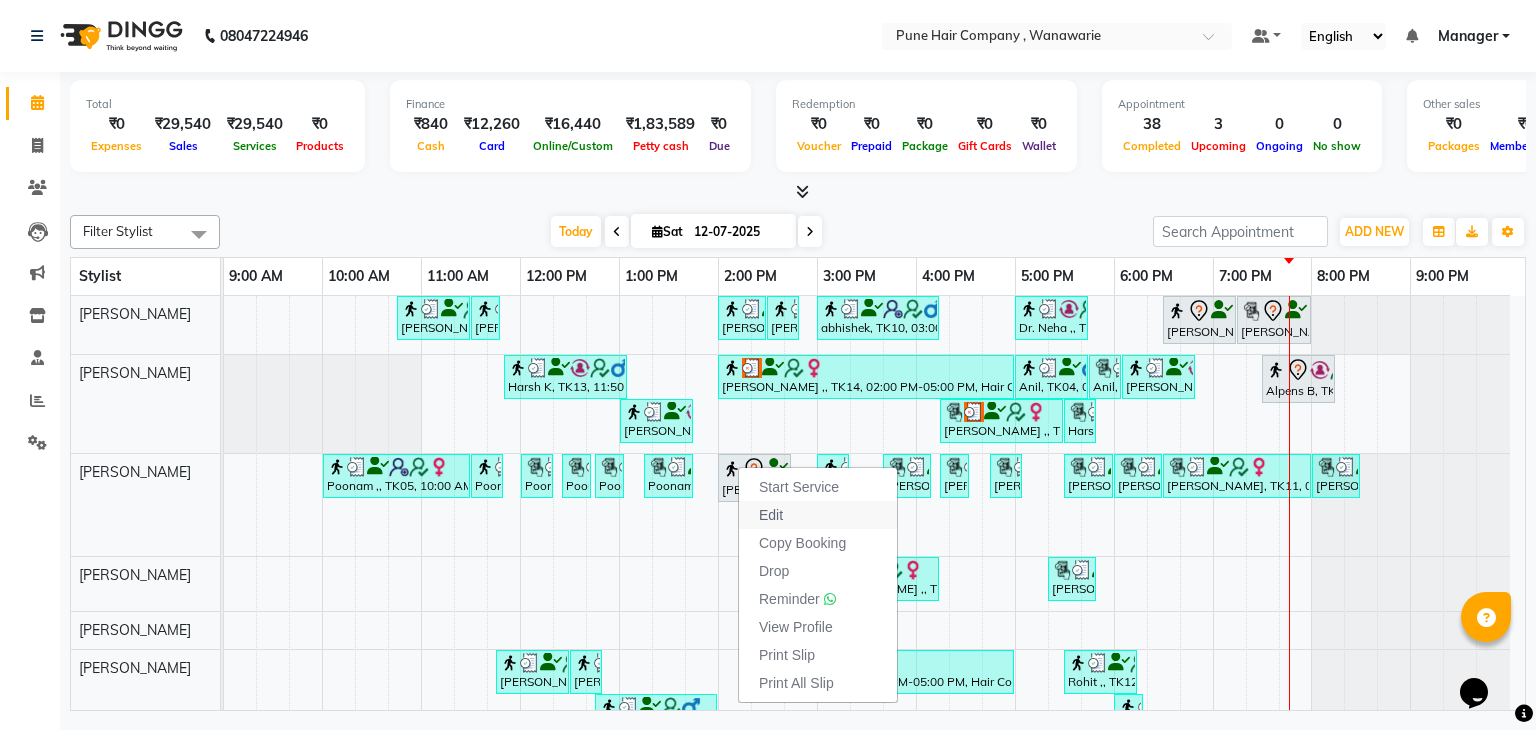 click on "Edit" at bounding box center [771, 515] 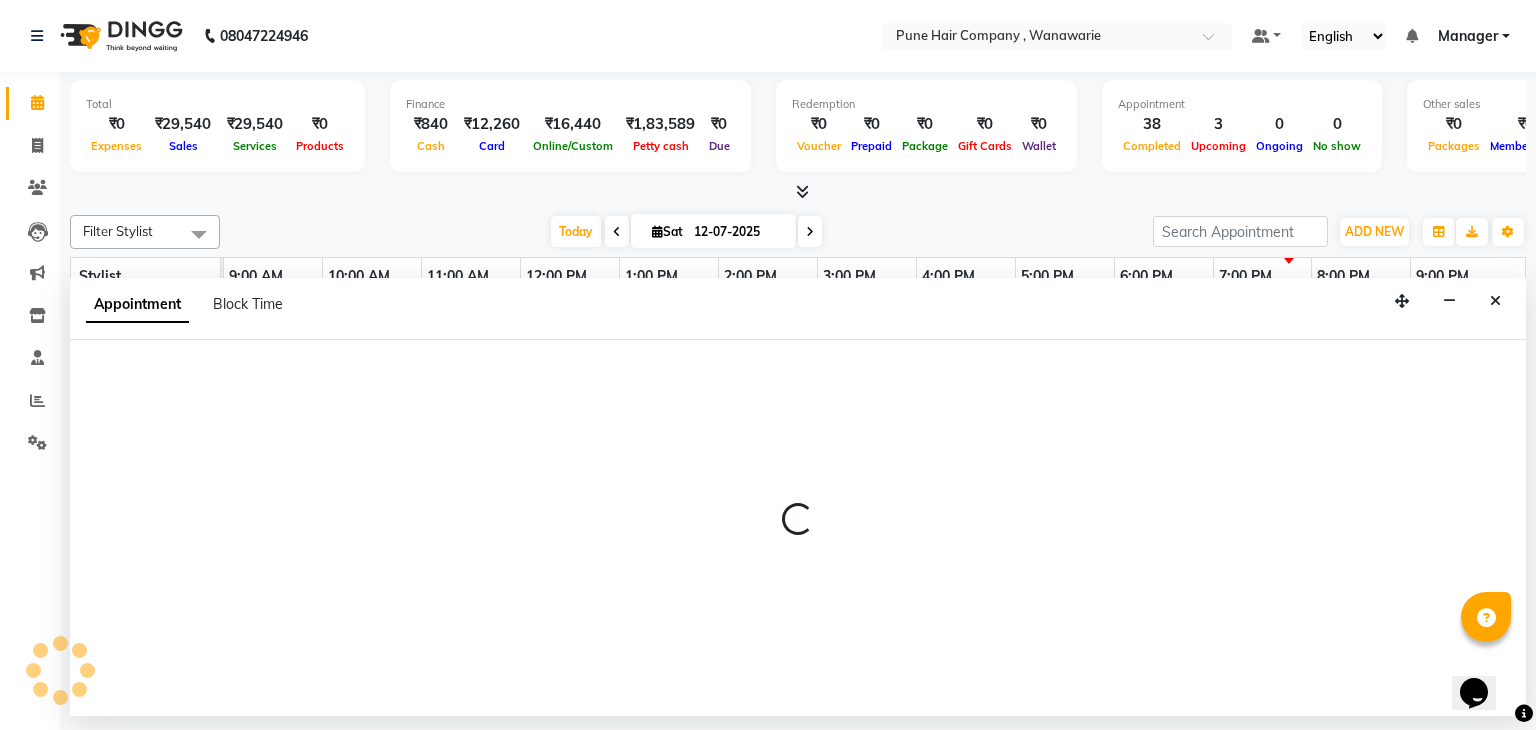 select on "tentative" 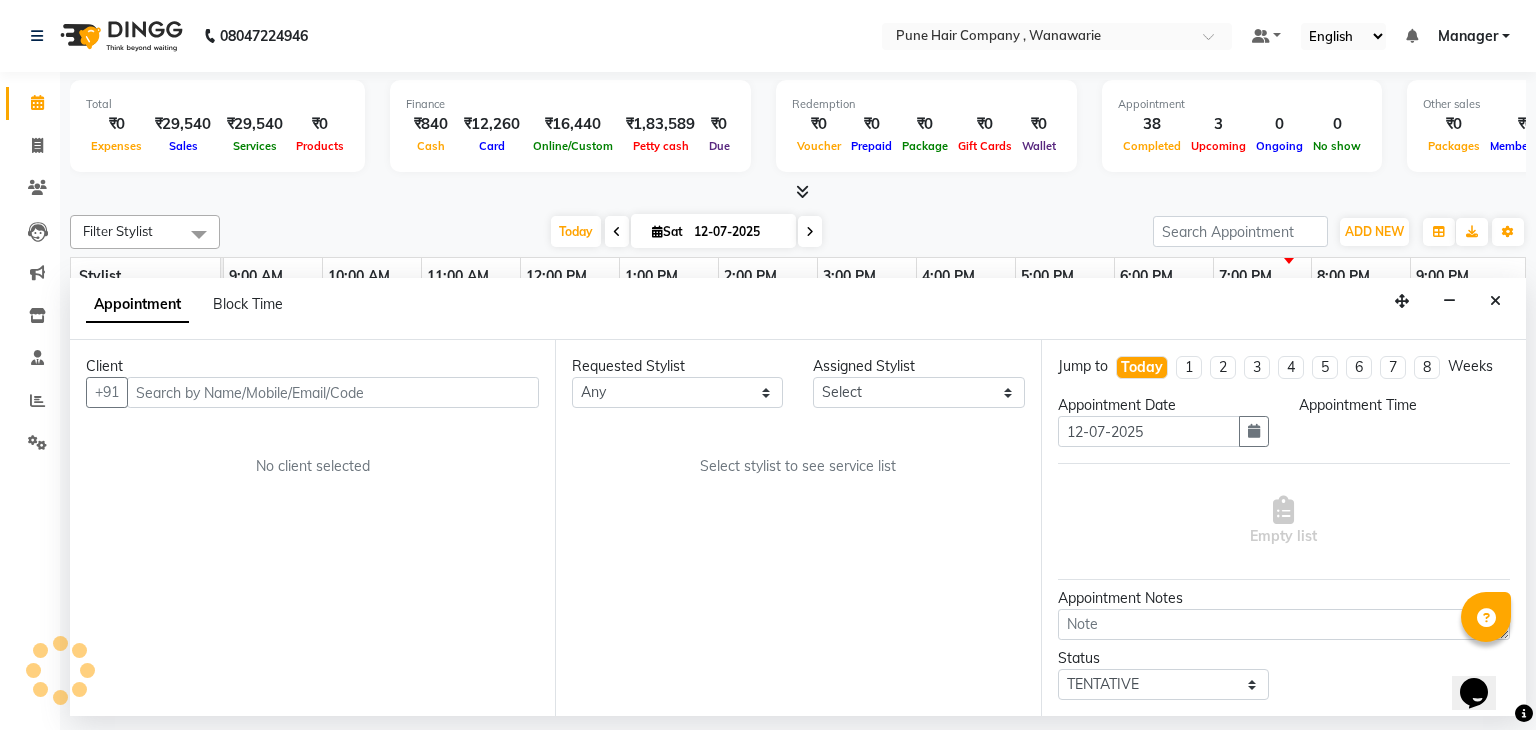 select on "74579" 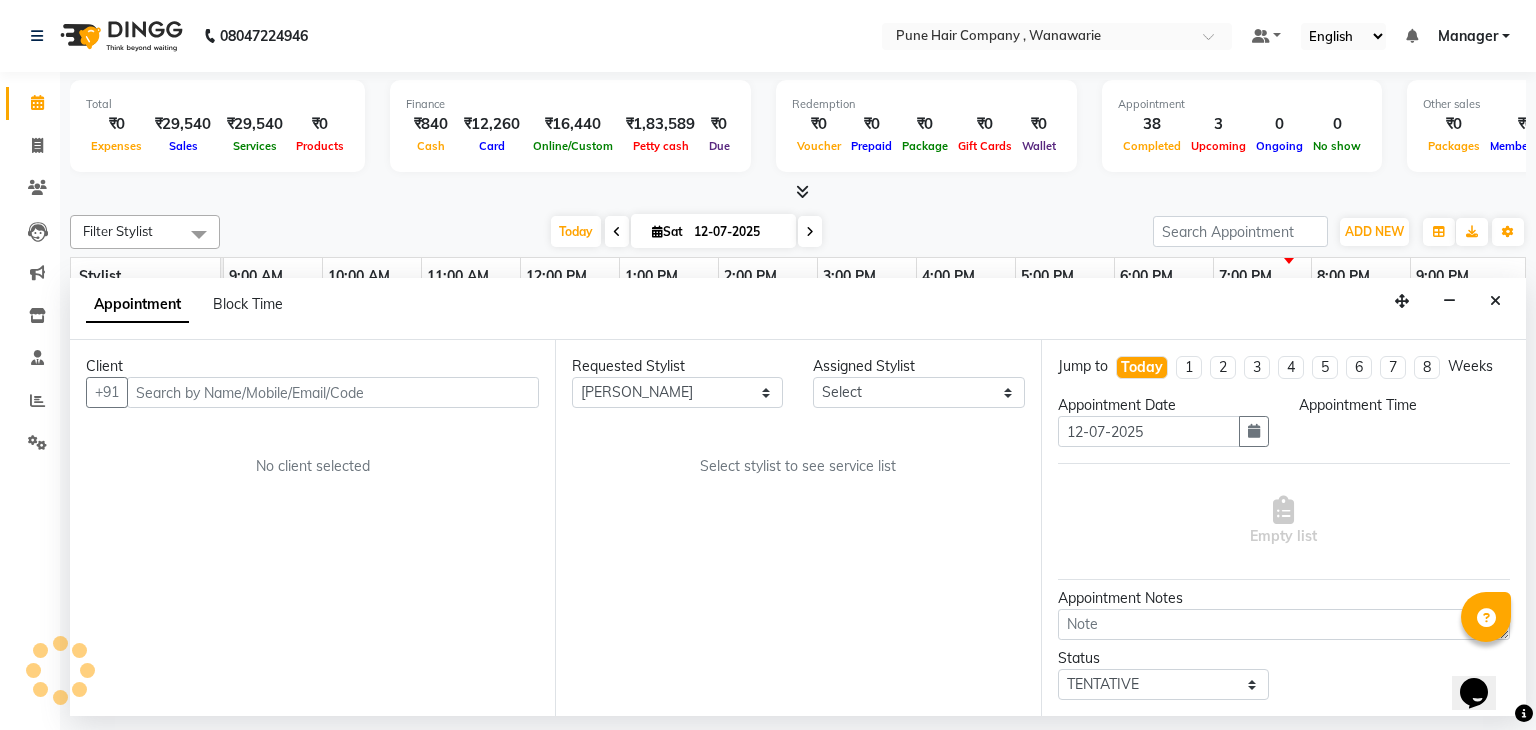 select on "74579" 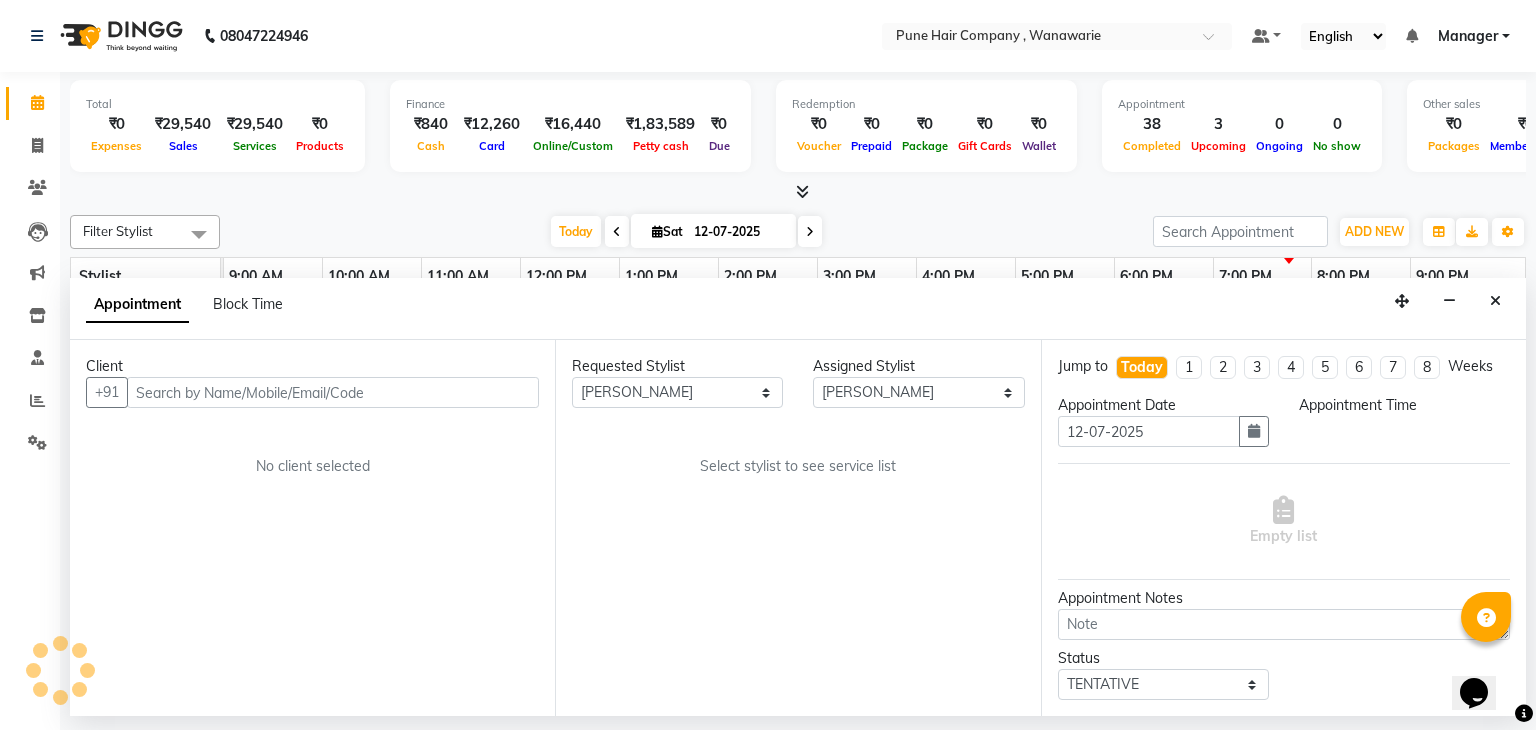 select on "840" 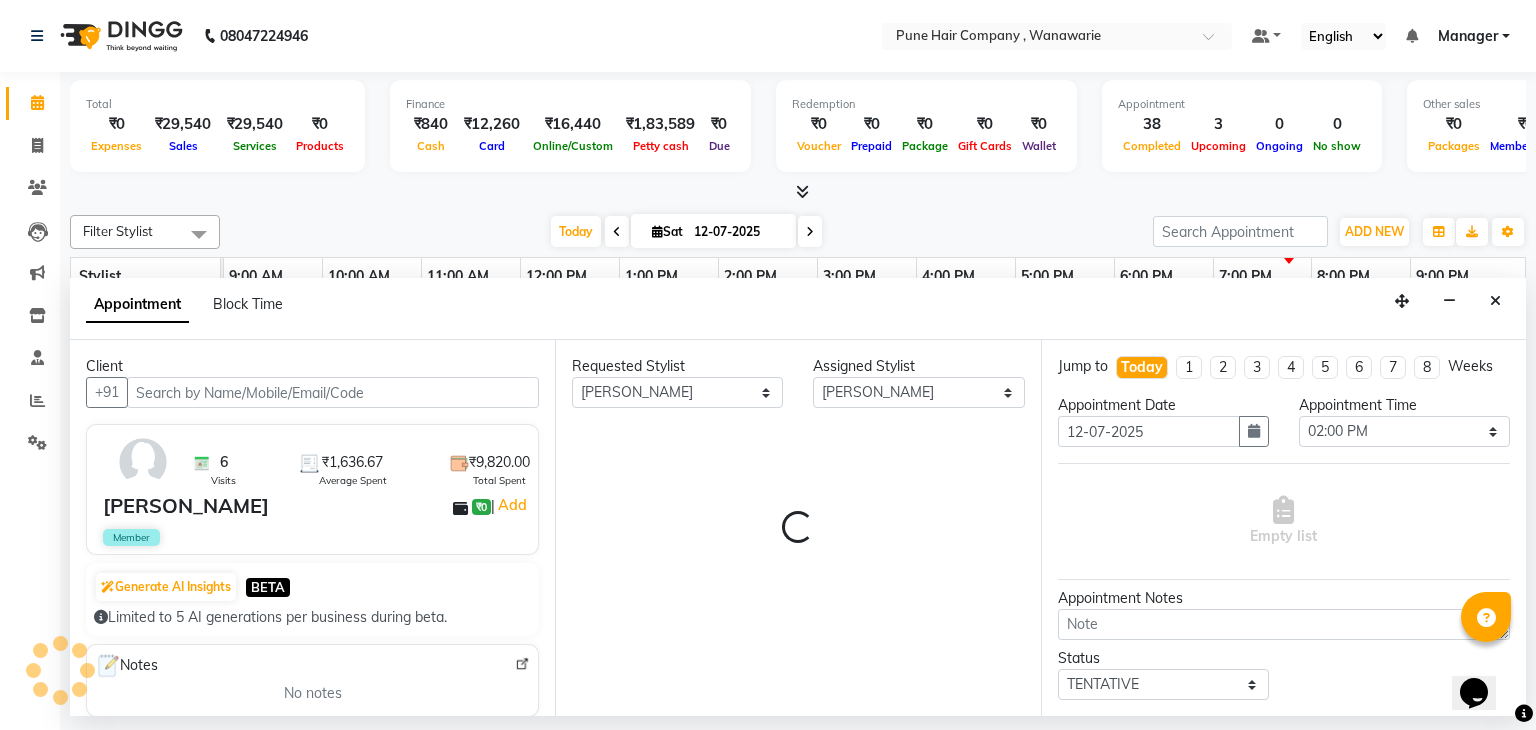 select on "4060" 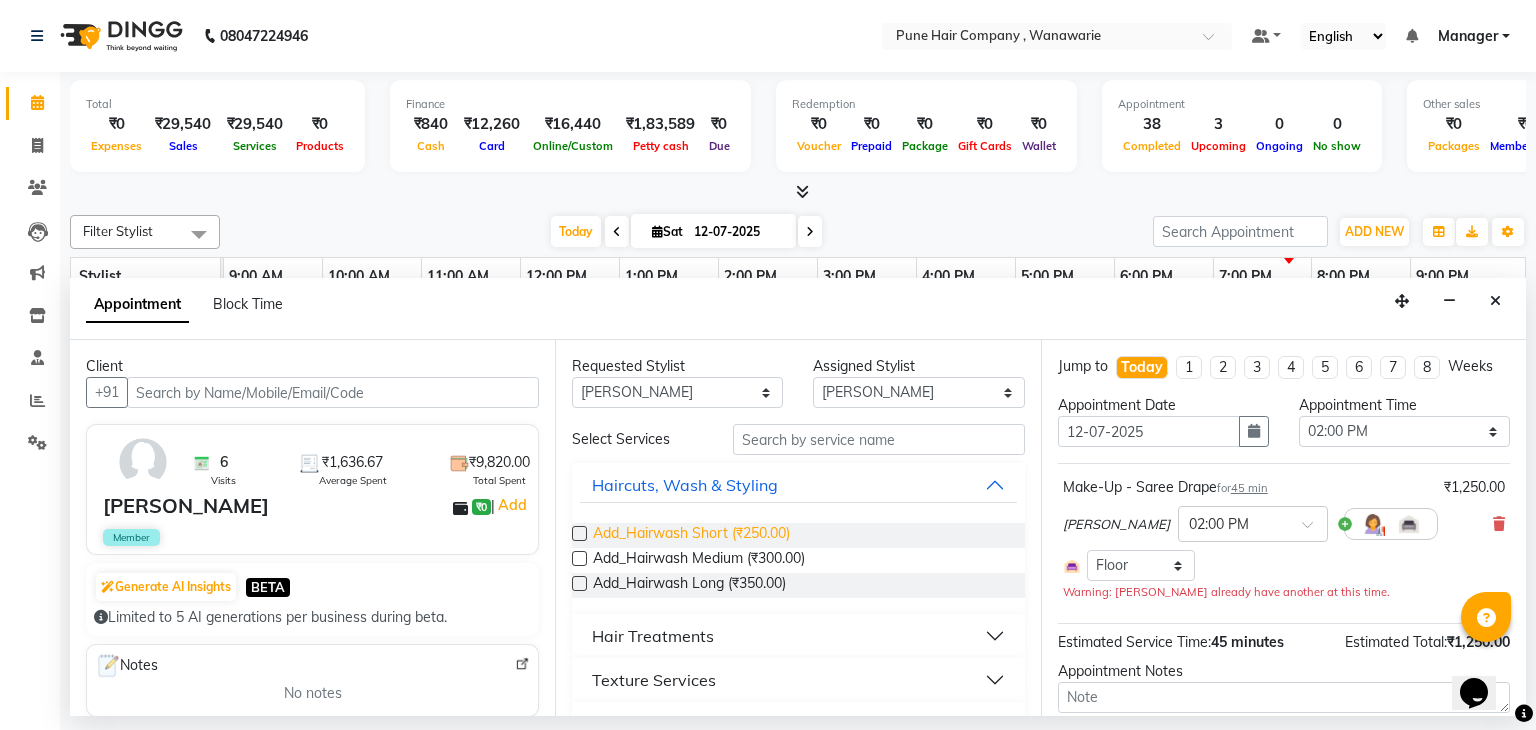 scroll, scrollTop: 309, scrollLeft: 0, axis: vertical 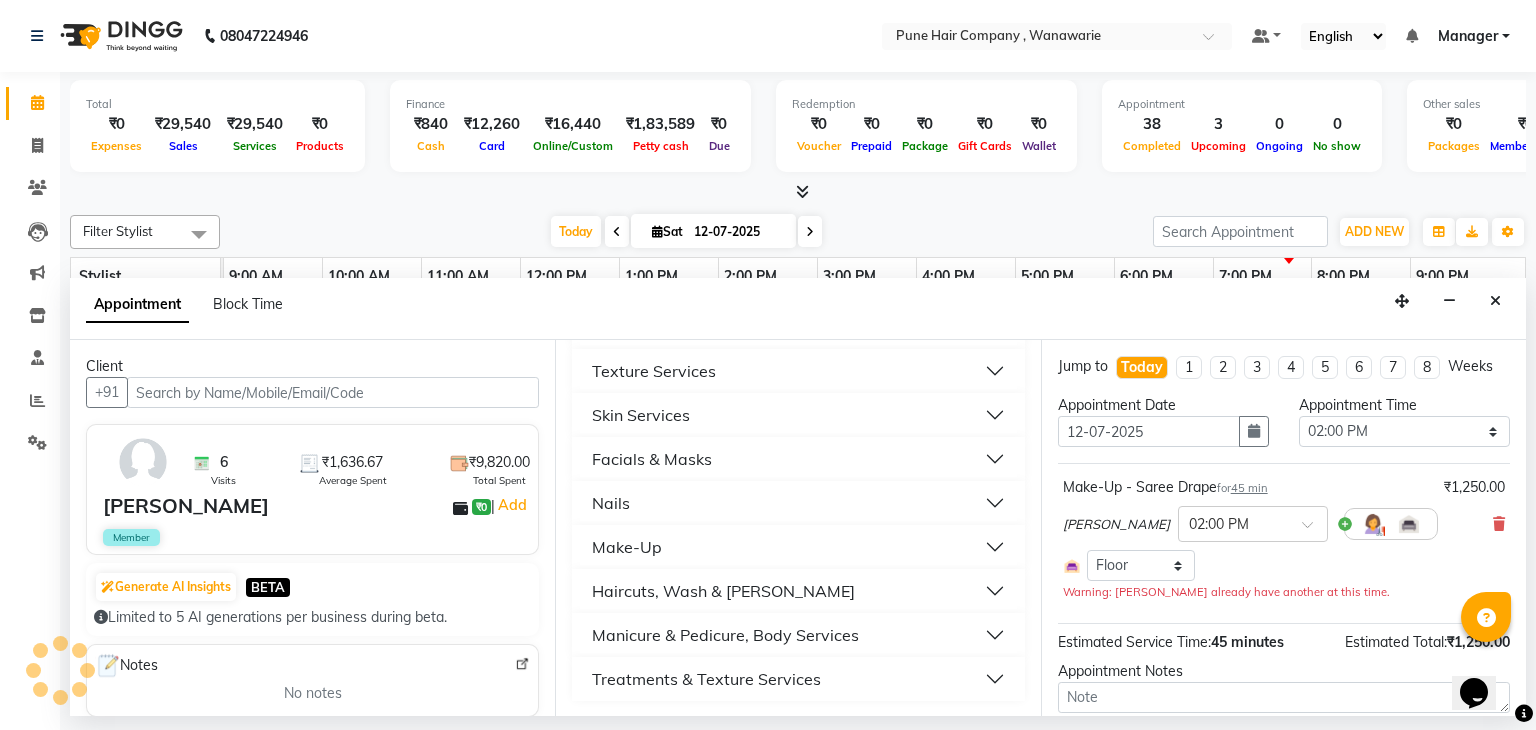 click on "Make-Up" at bounding box center [627, 547] 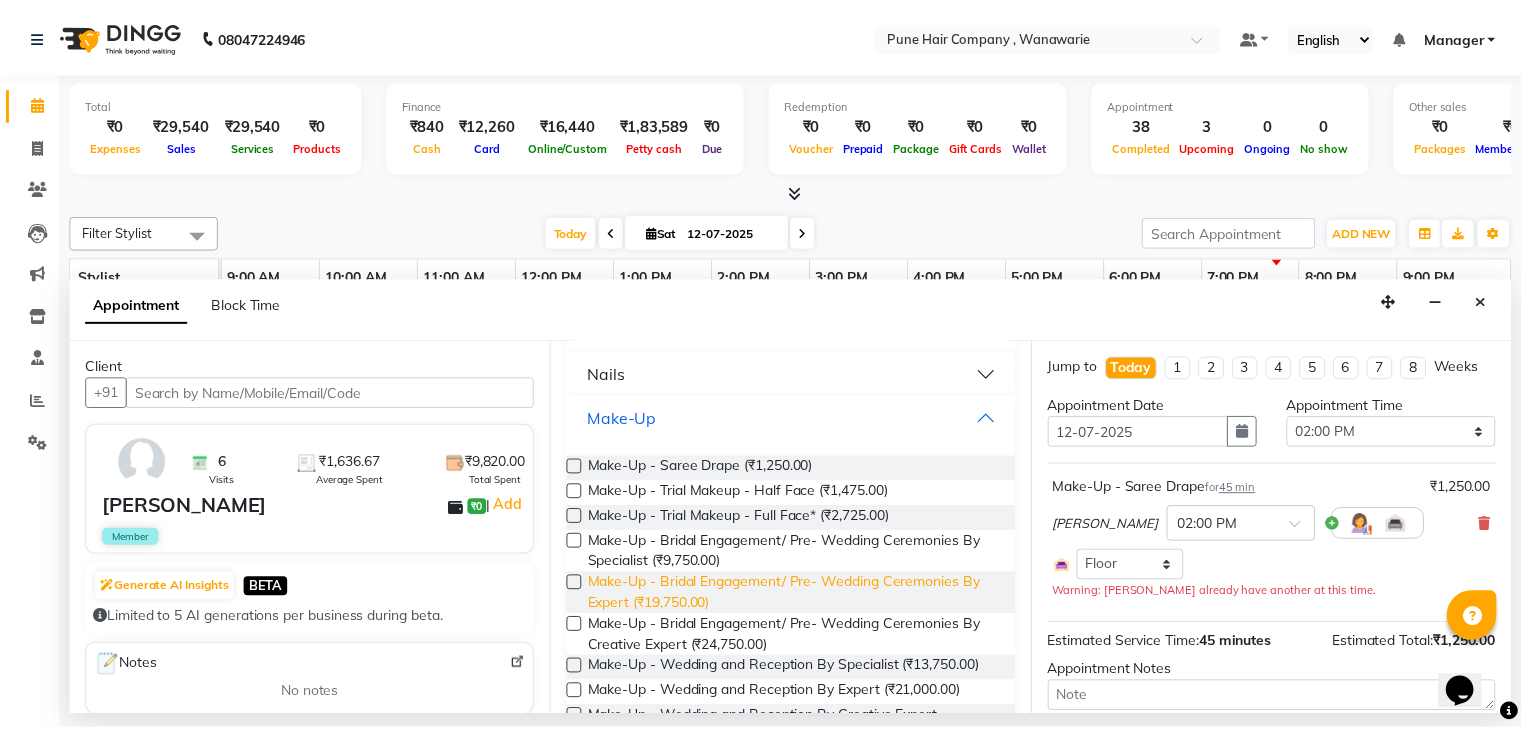 scroll, scrollTop: 437, scrollLeft: 0, axis: vertical 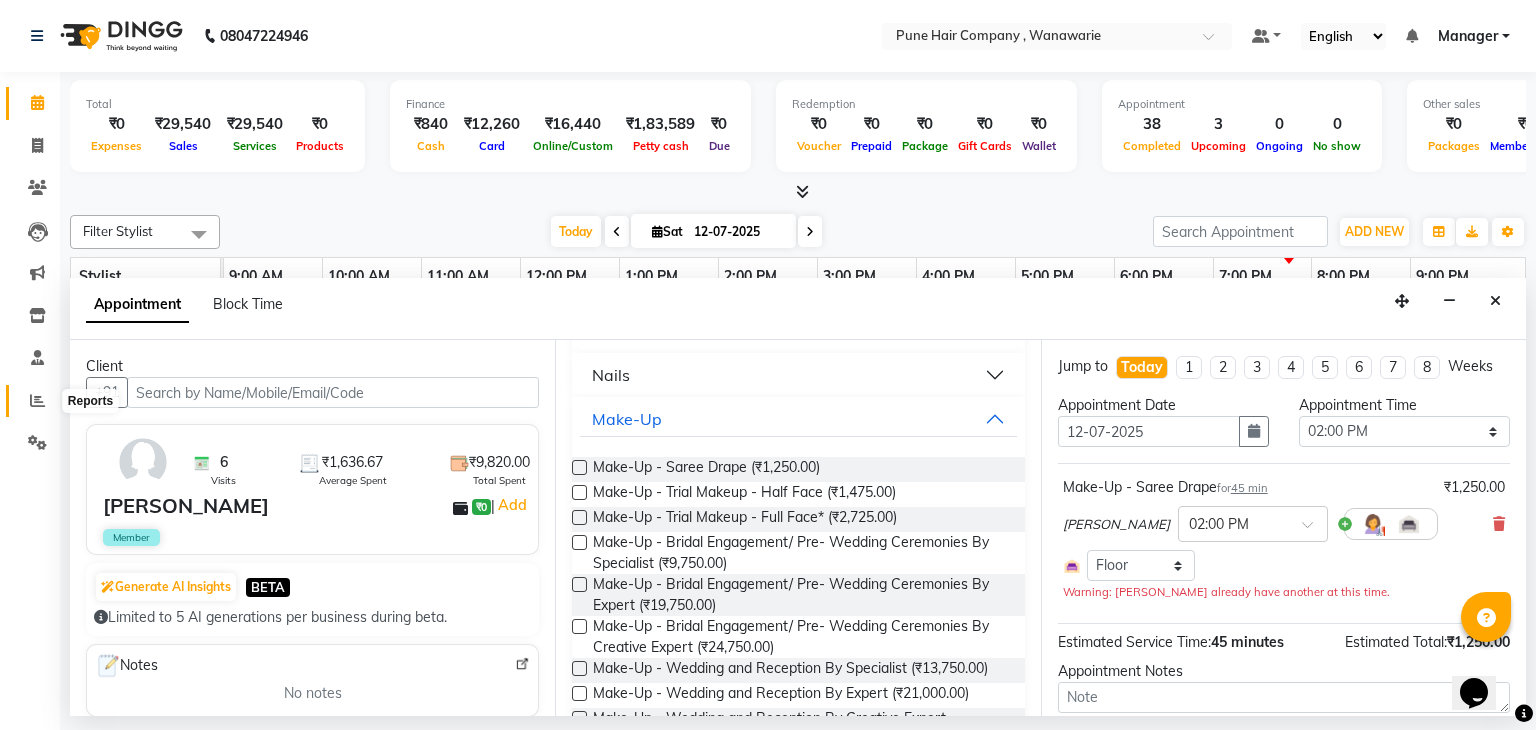 click 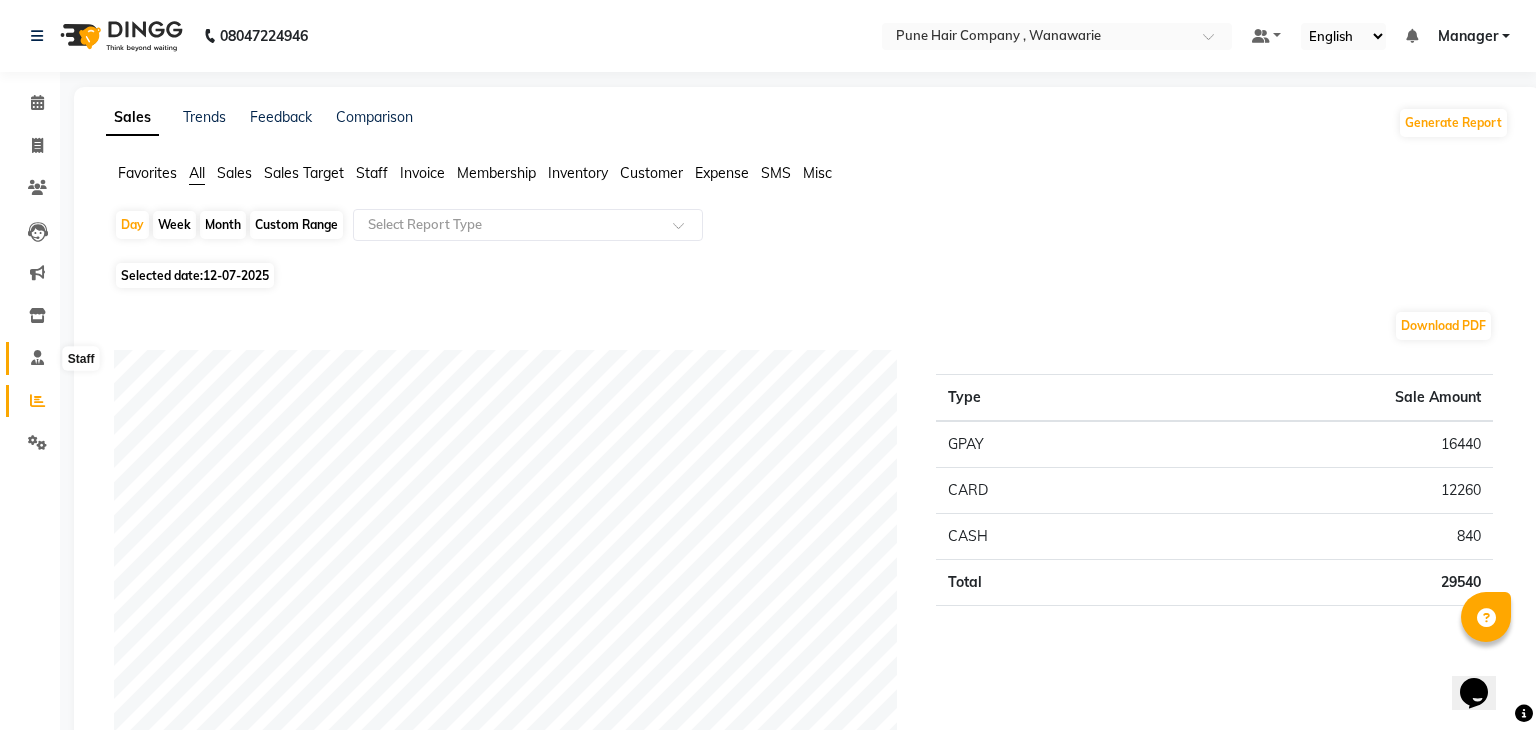 click 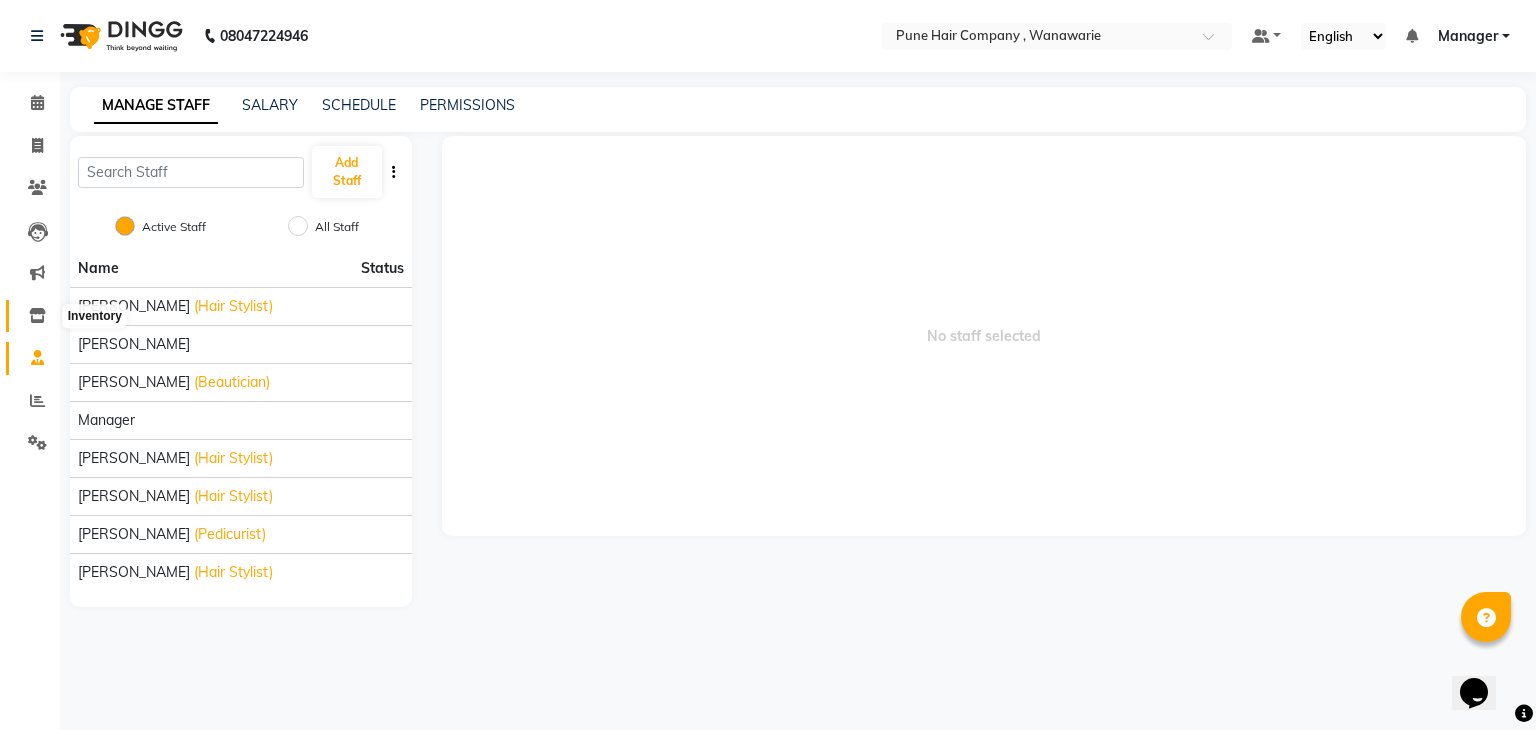 click 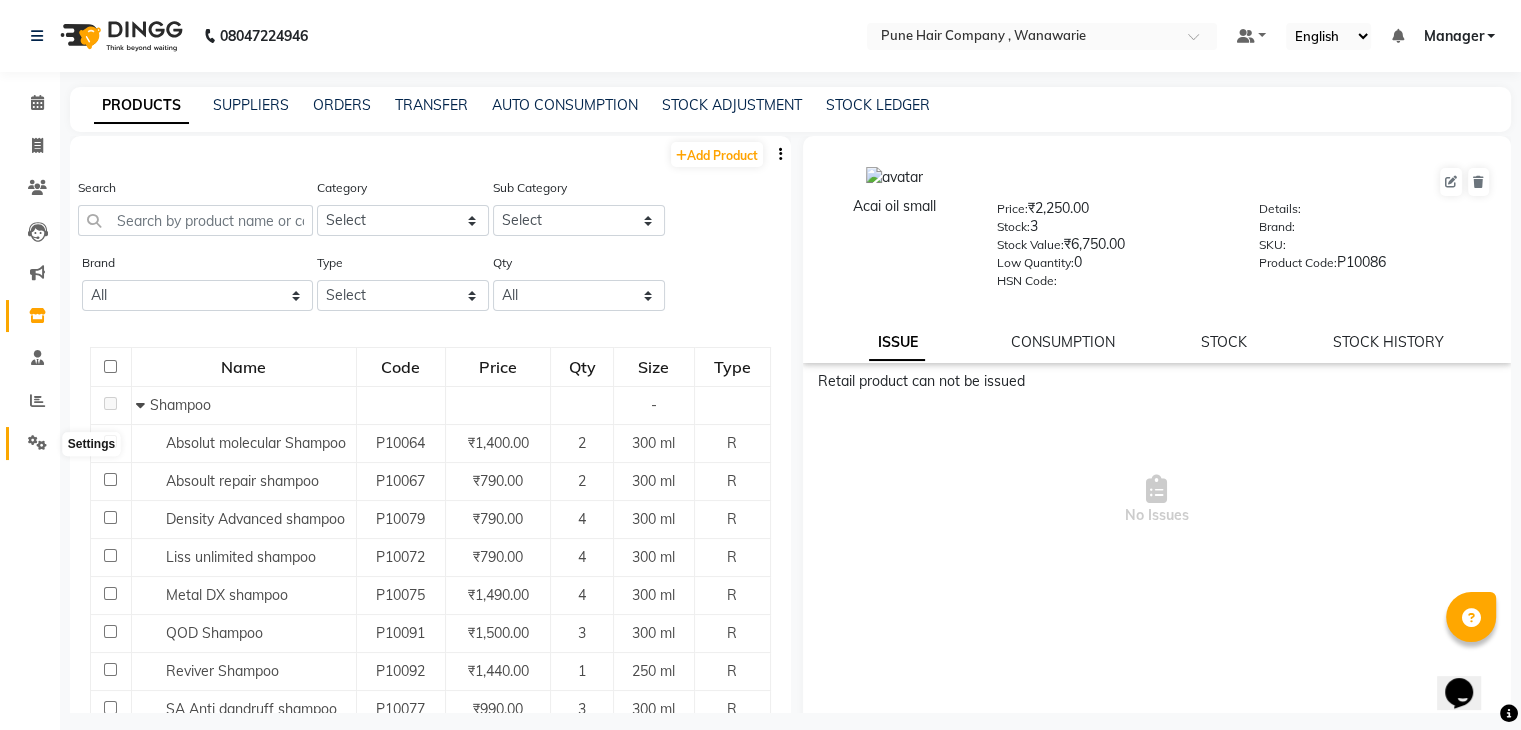click 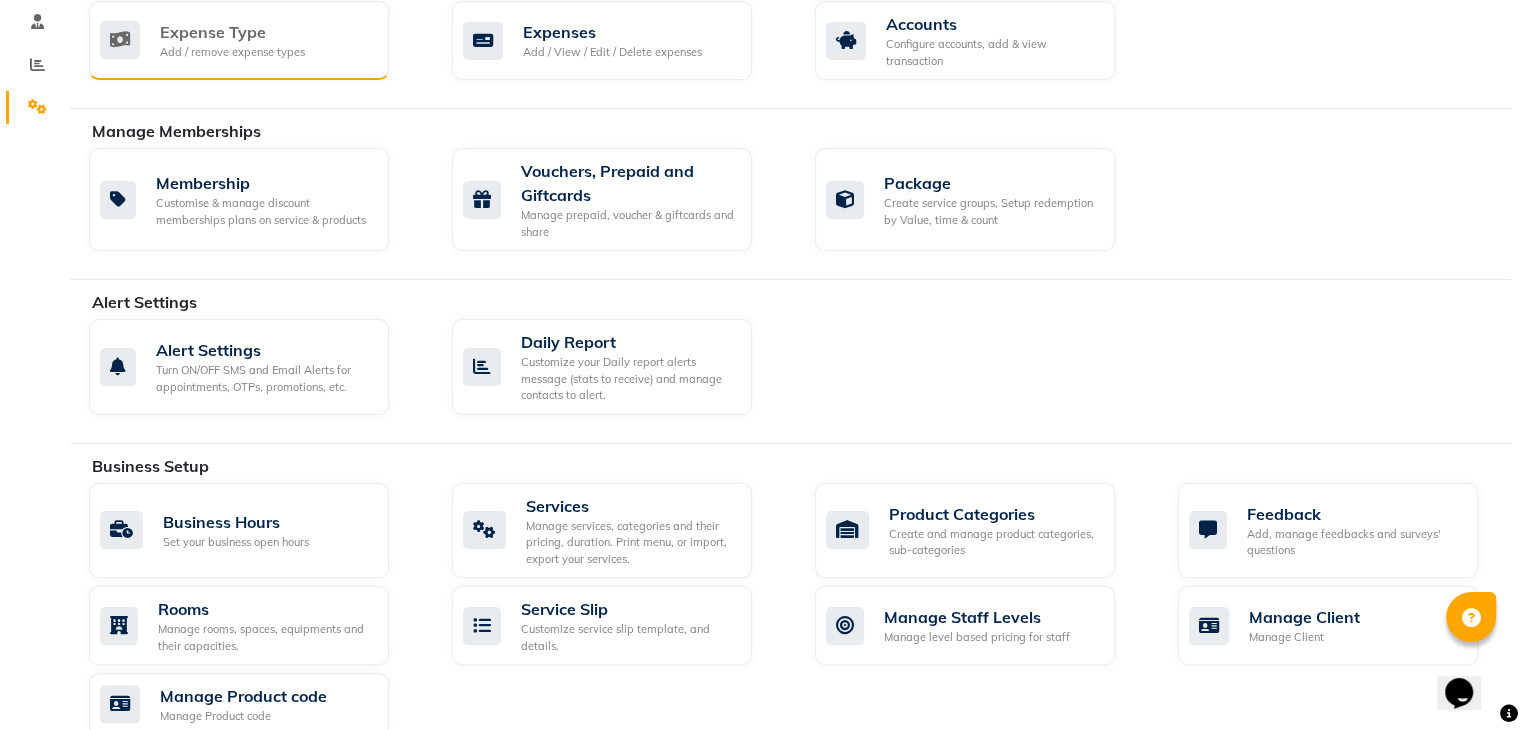 scroll, scrollTop: 338, scrollLeft: 0, axis: vertical 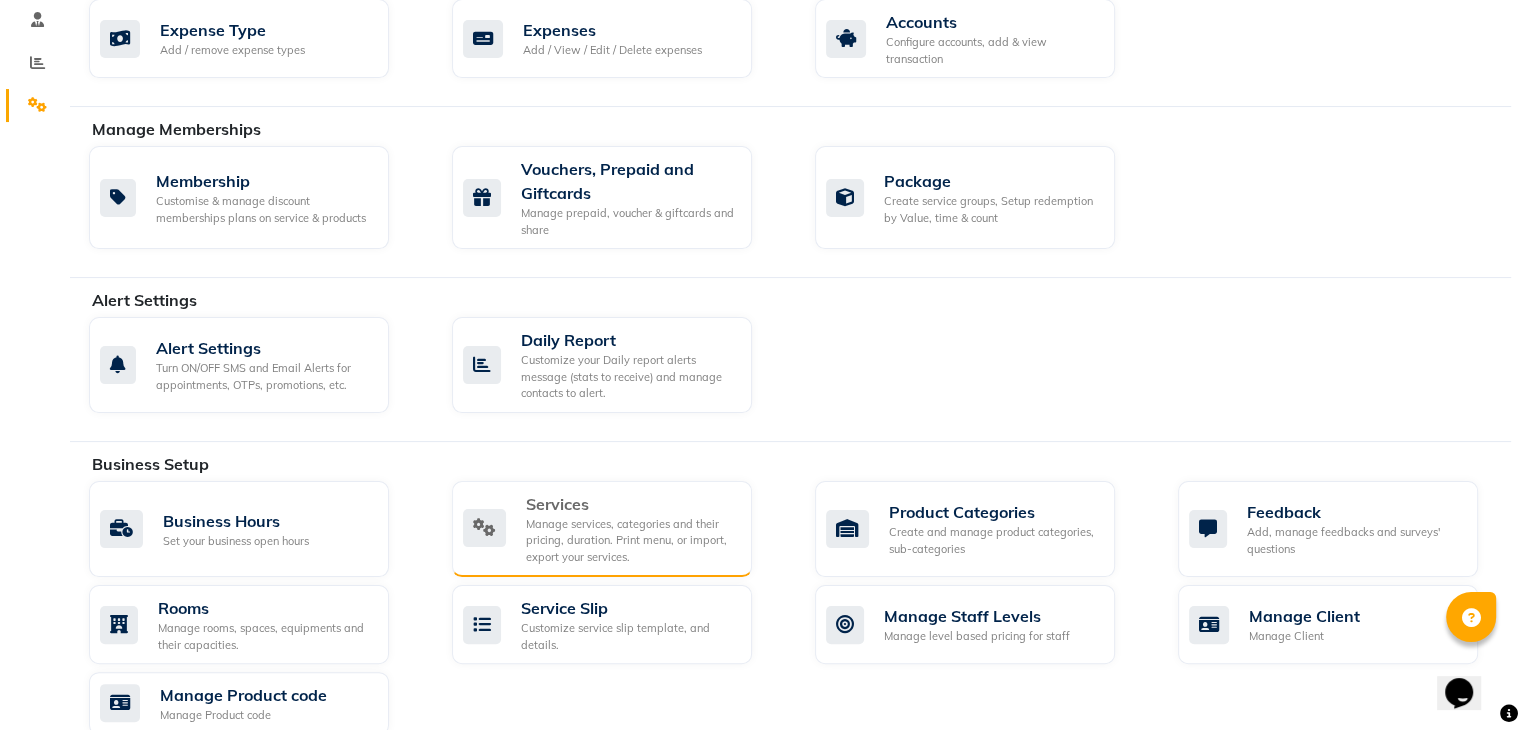 click on "Services" 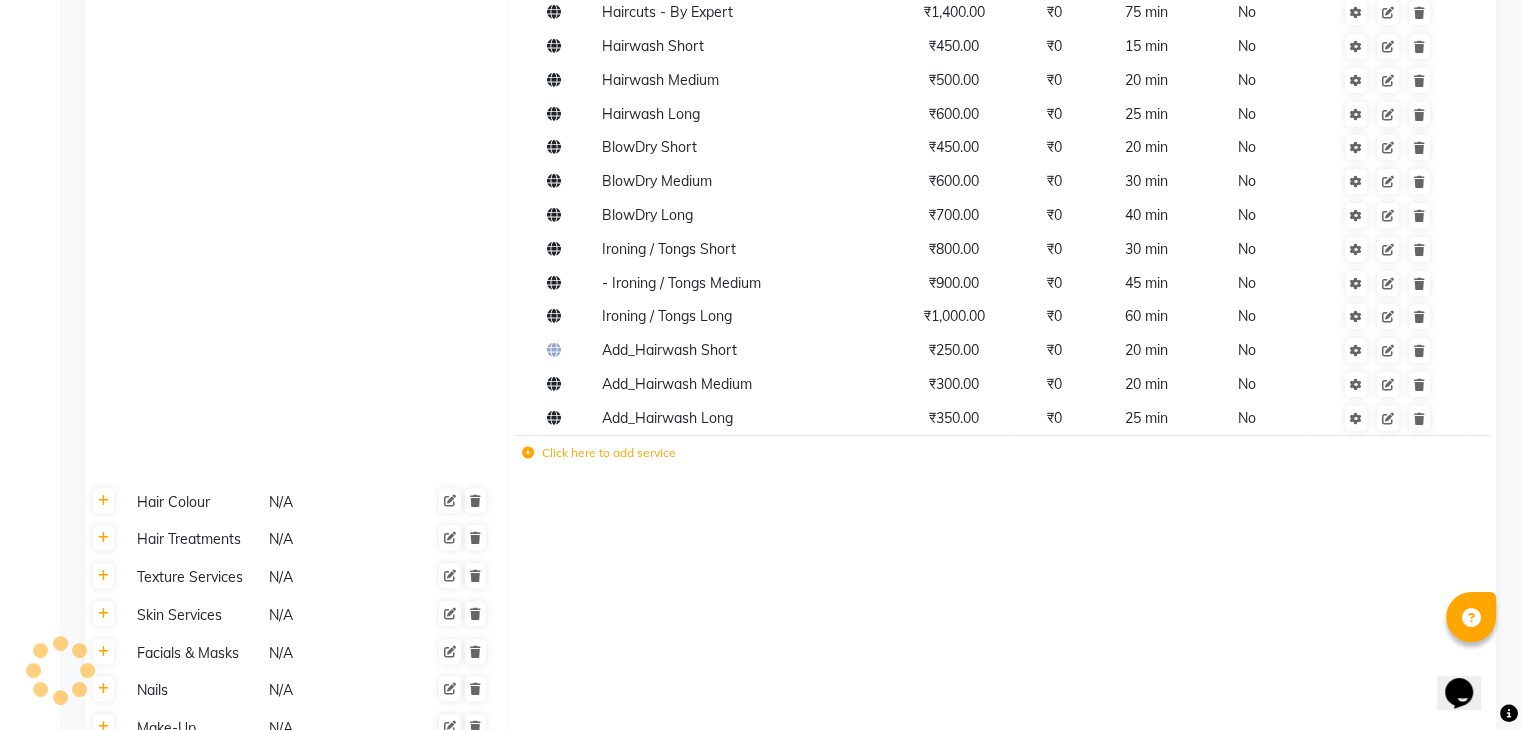 scroll, scrollTop: 907, scrollLeft: 0, axis: vertical 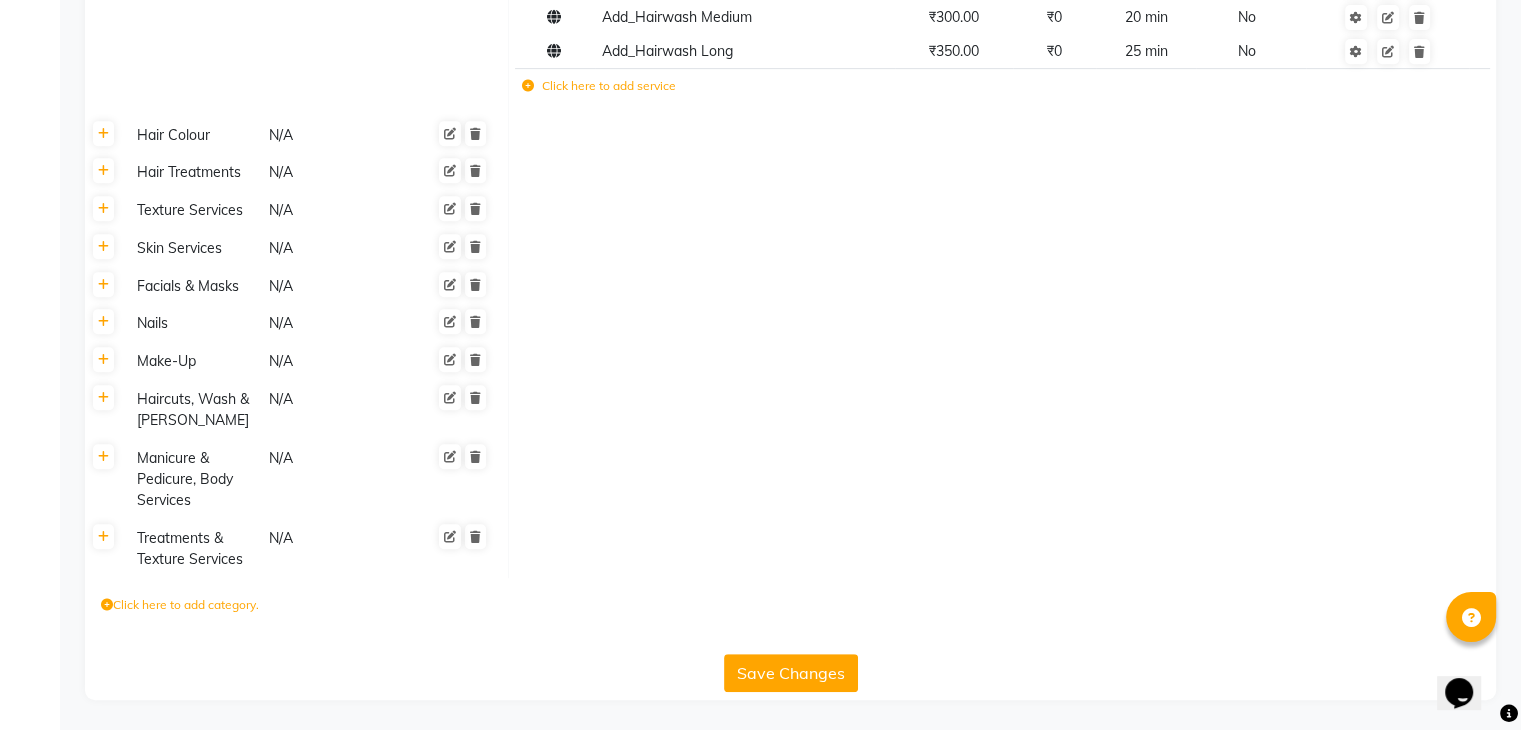 click 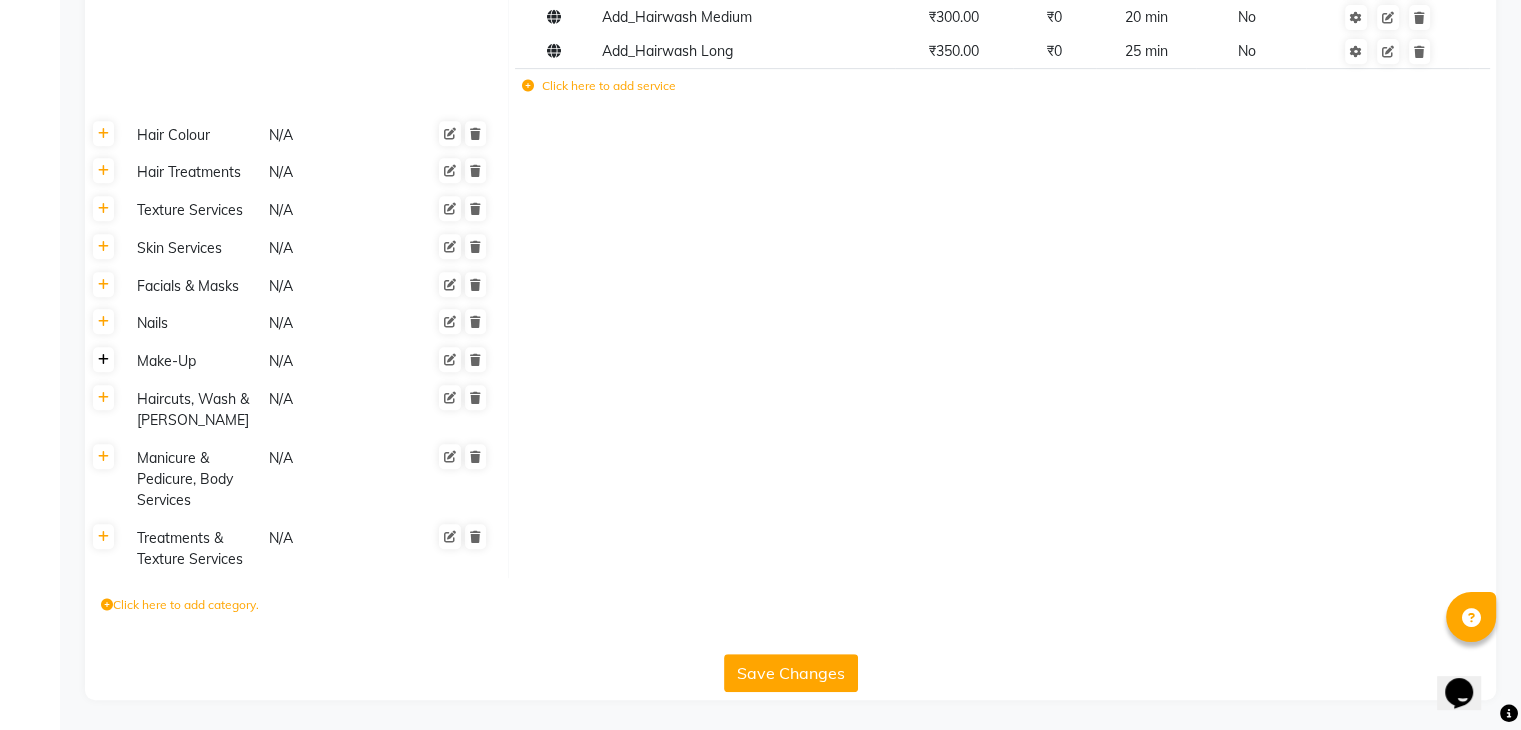 click 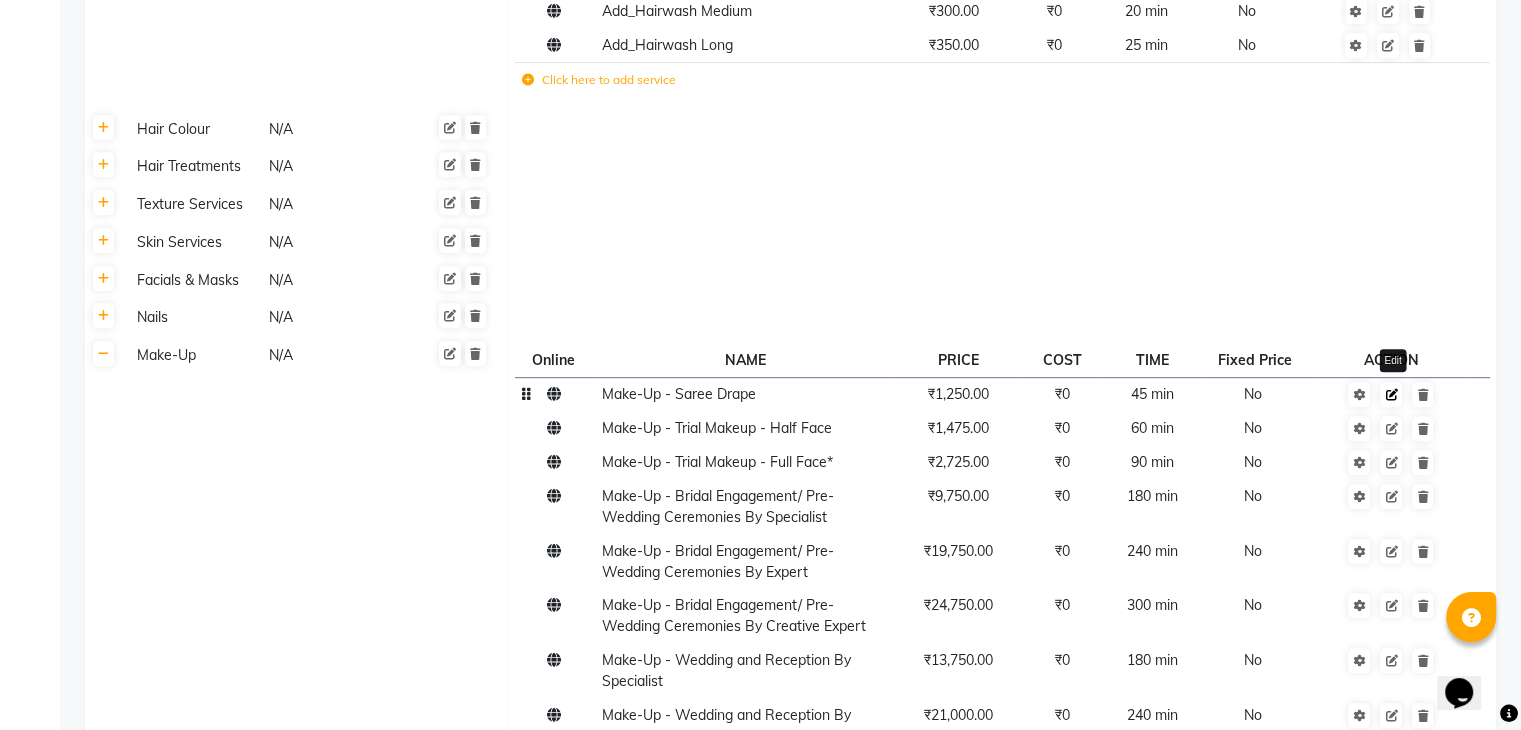 click 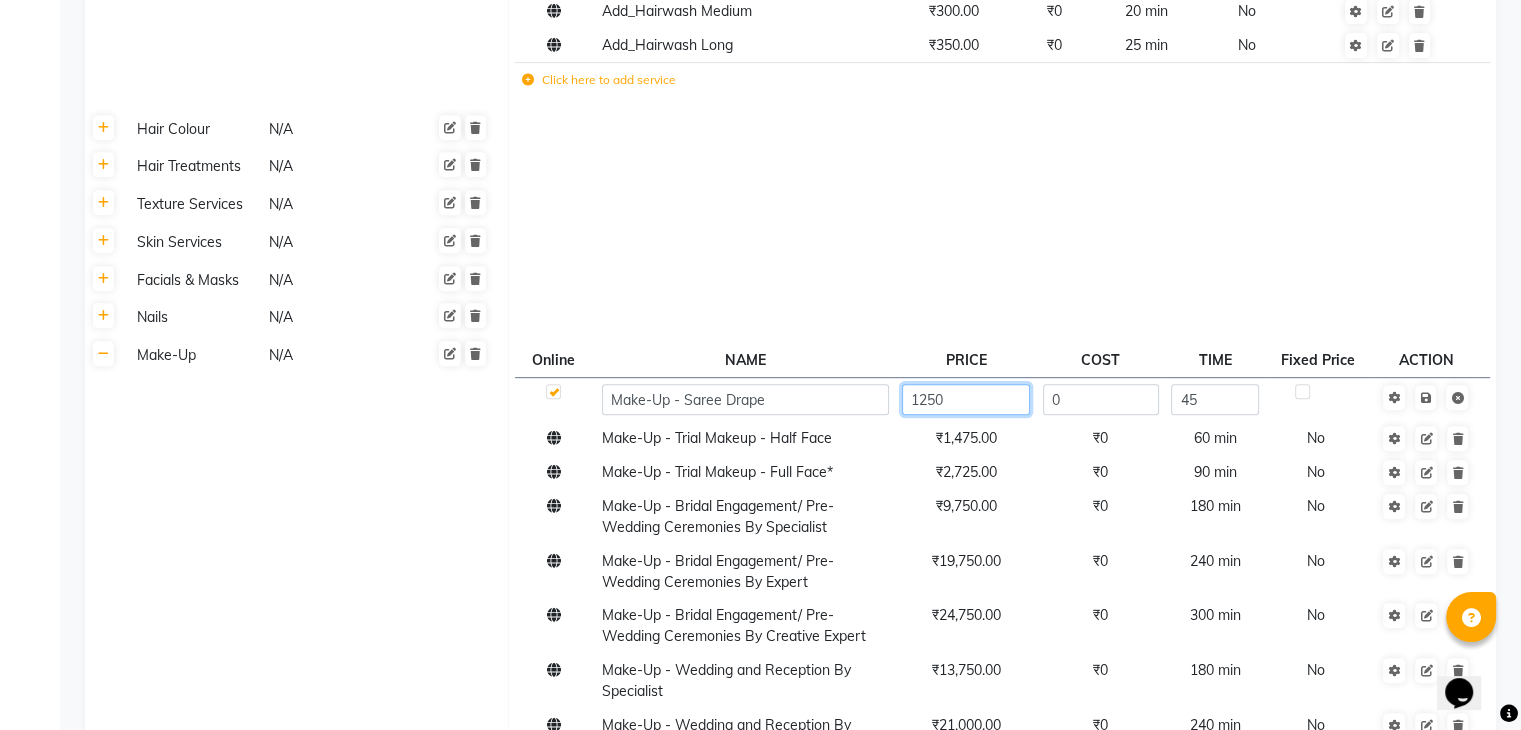 click on "1250" 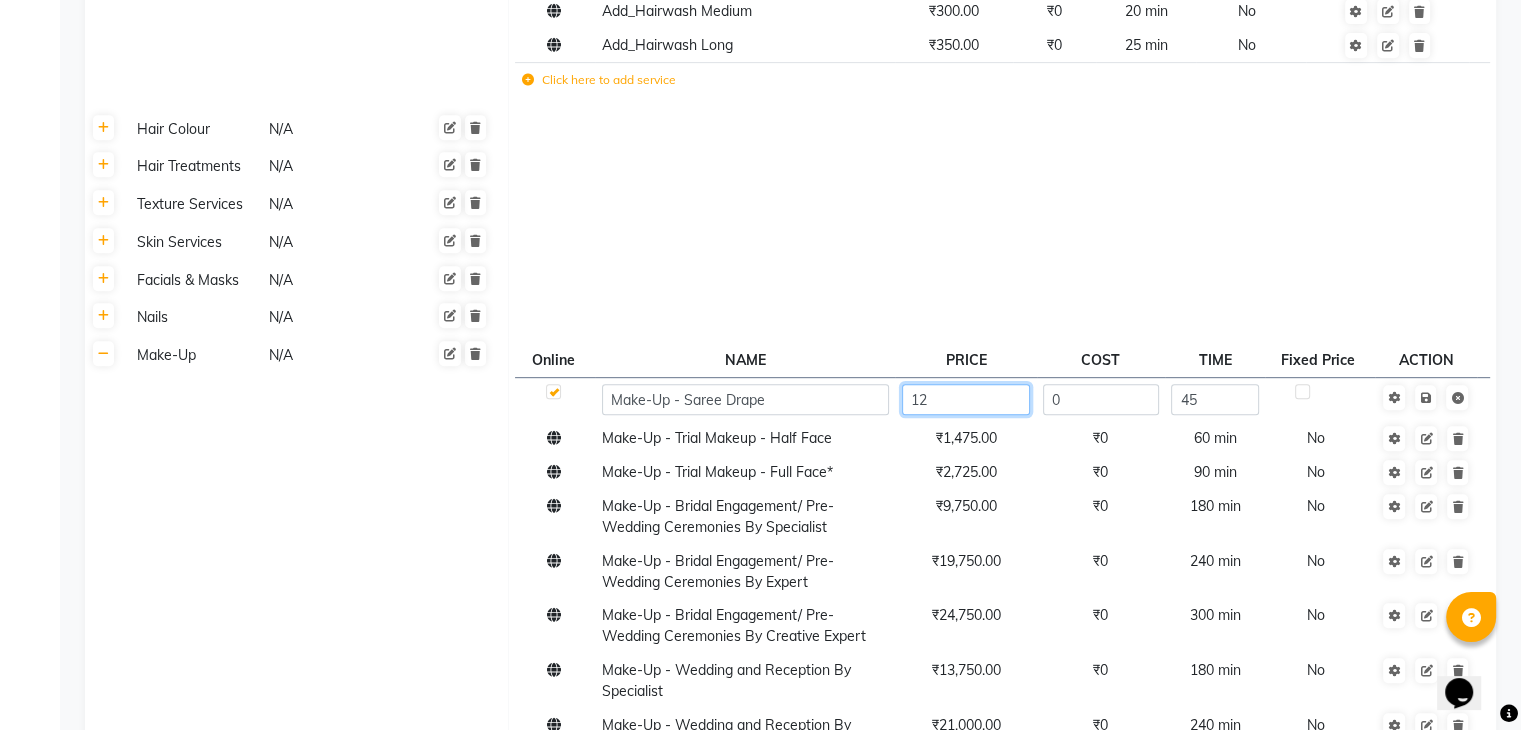 type on "1" 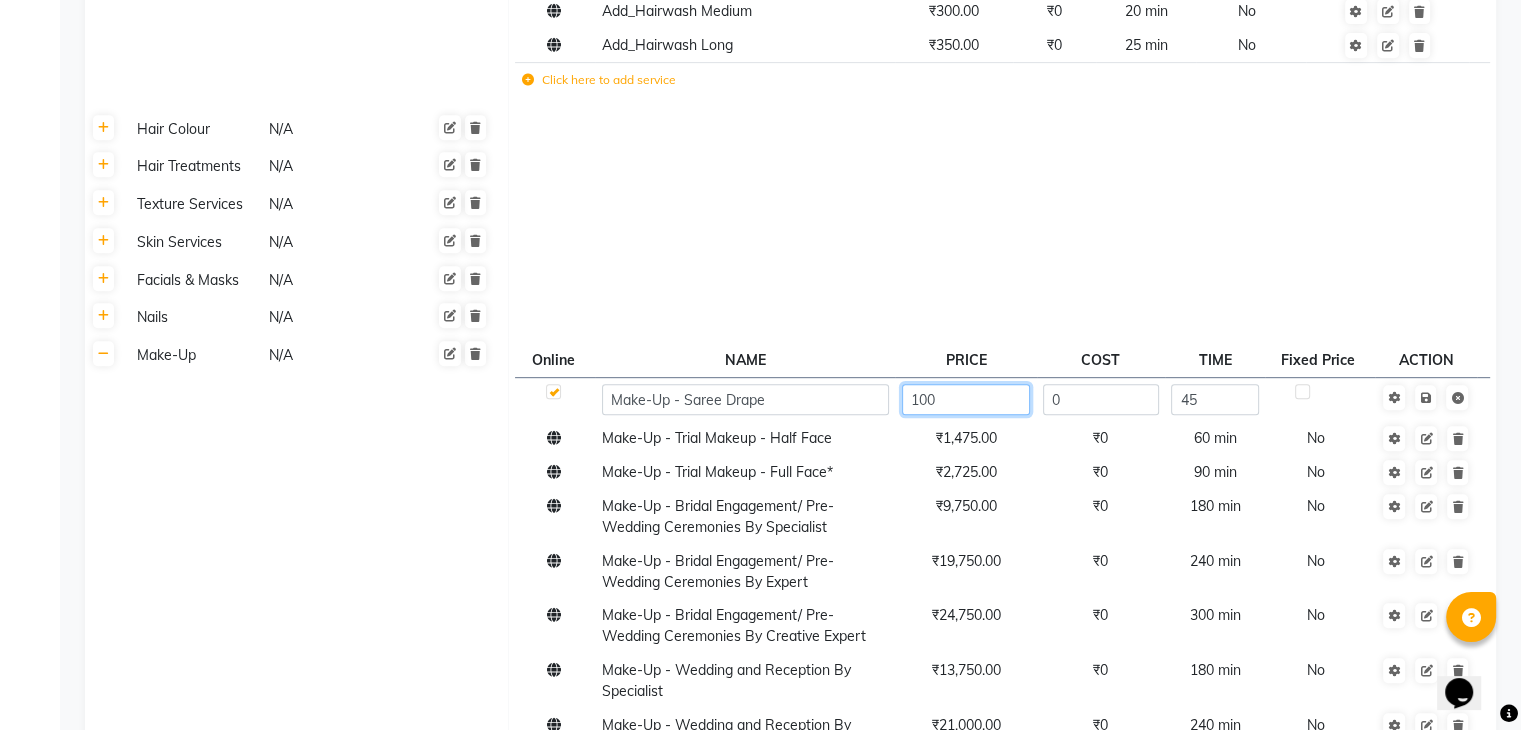type on "1000" 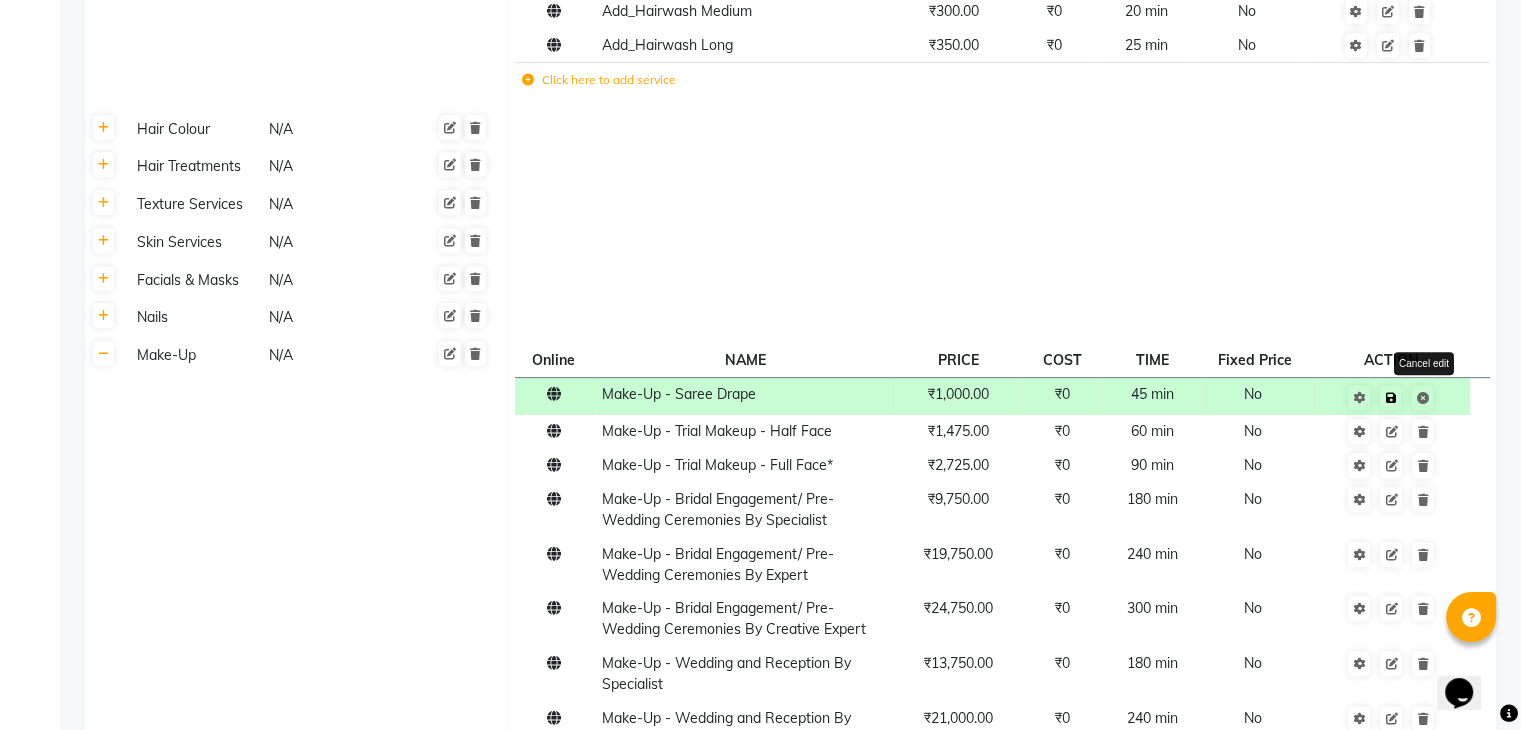 click on "Save Cancel edit" 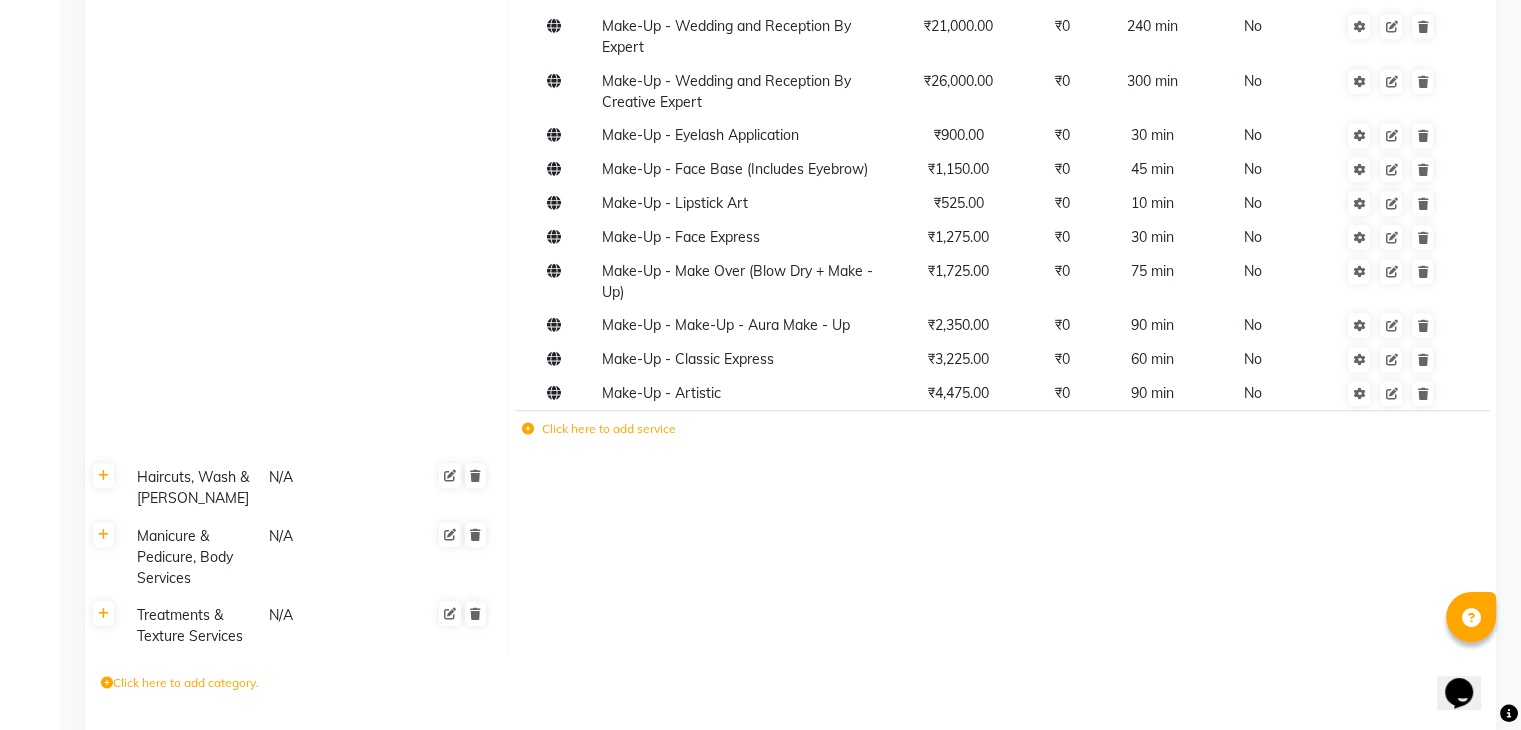 scroll, scrollTop: 1685, scrollLeft: 0, axis: vertical 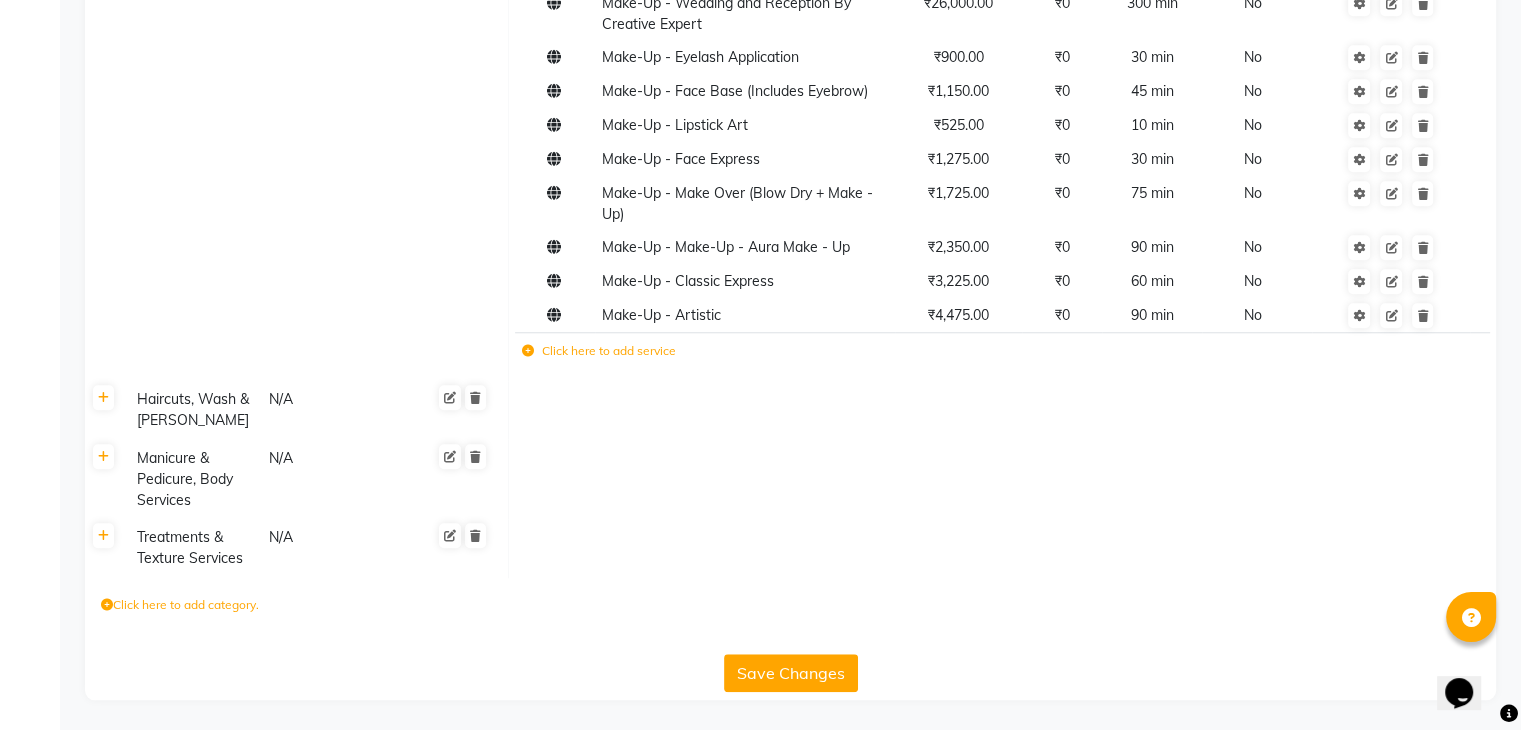 click on "Save Changes" 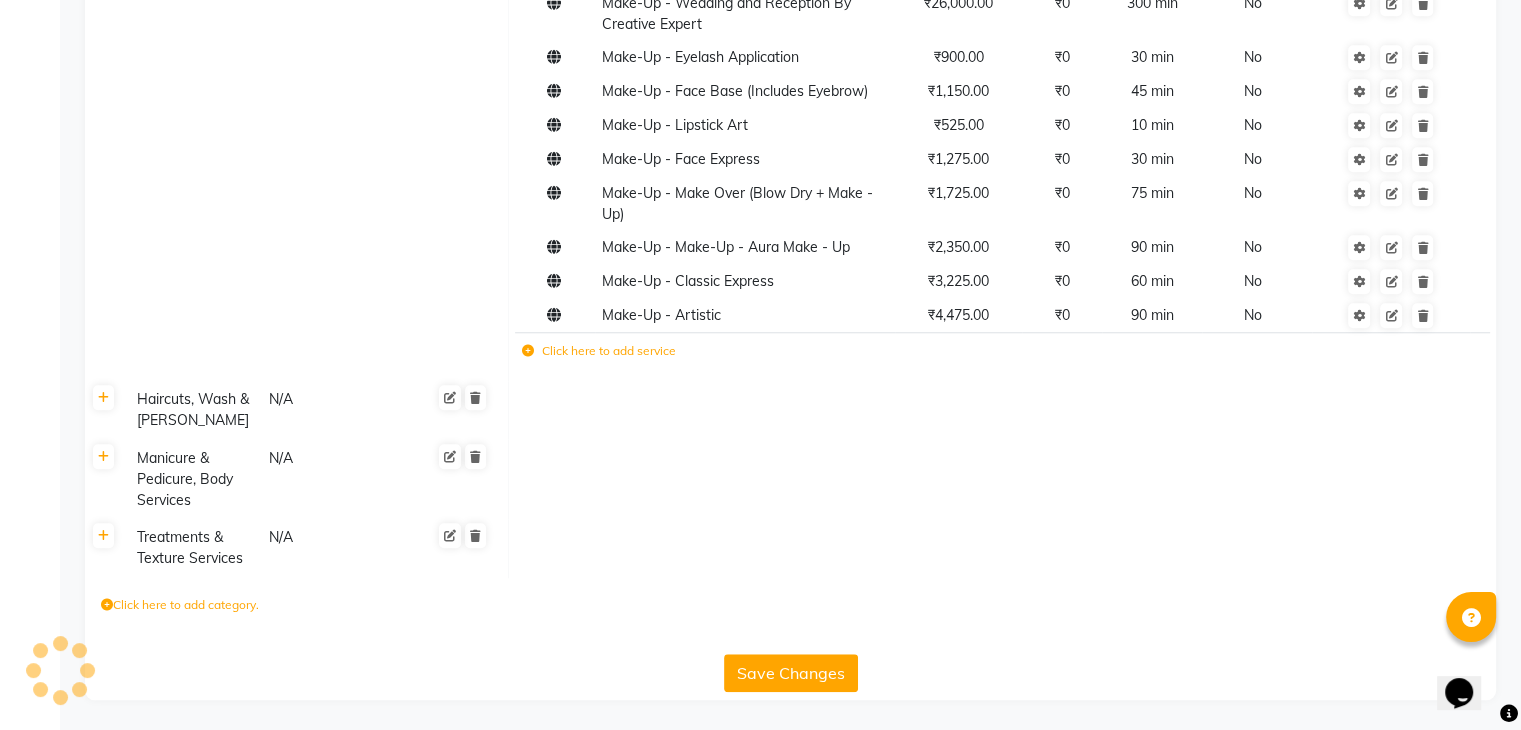 scroll, scrollTop: 1683, scrollLeft: 0, axis: vertical 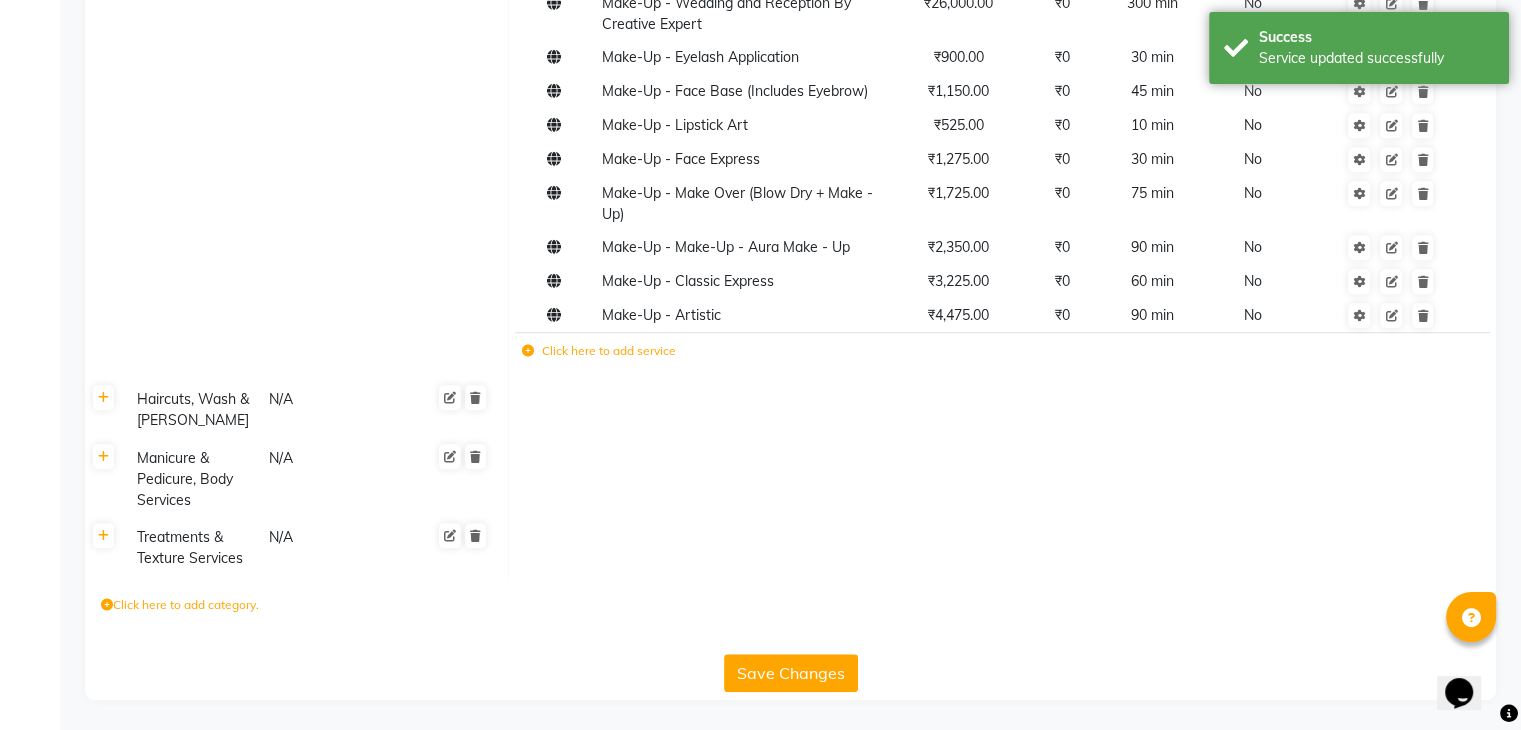 click on "Save Changes" 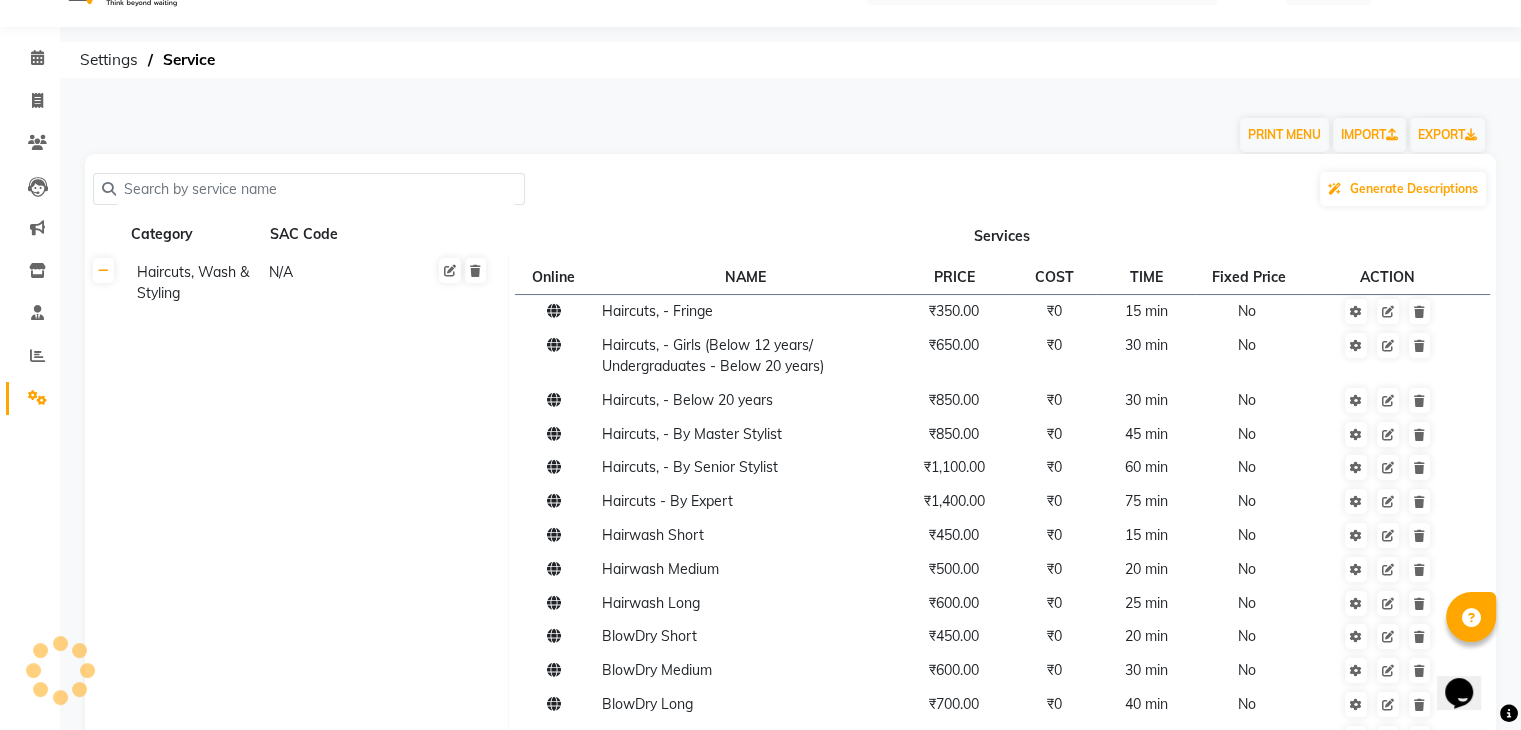 scroll, scrollTop: 26, scrollLeft: 0, axis: vertical 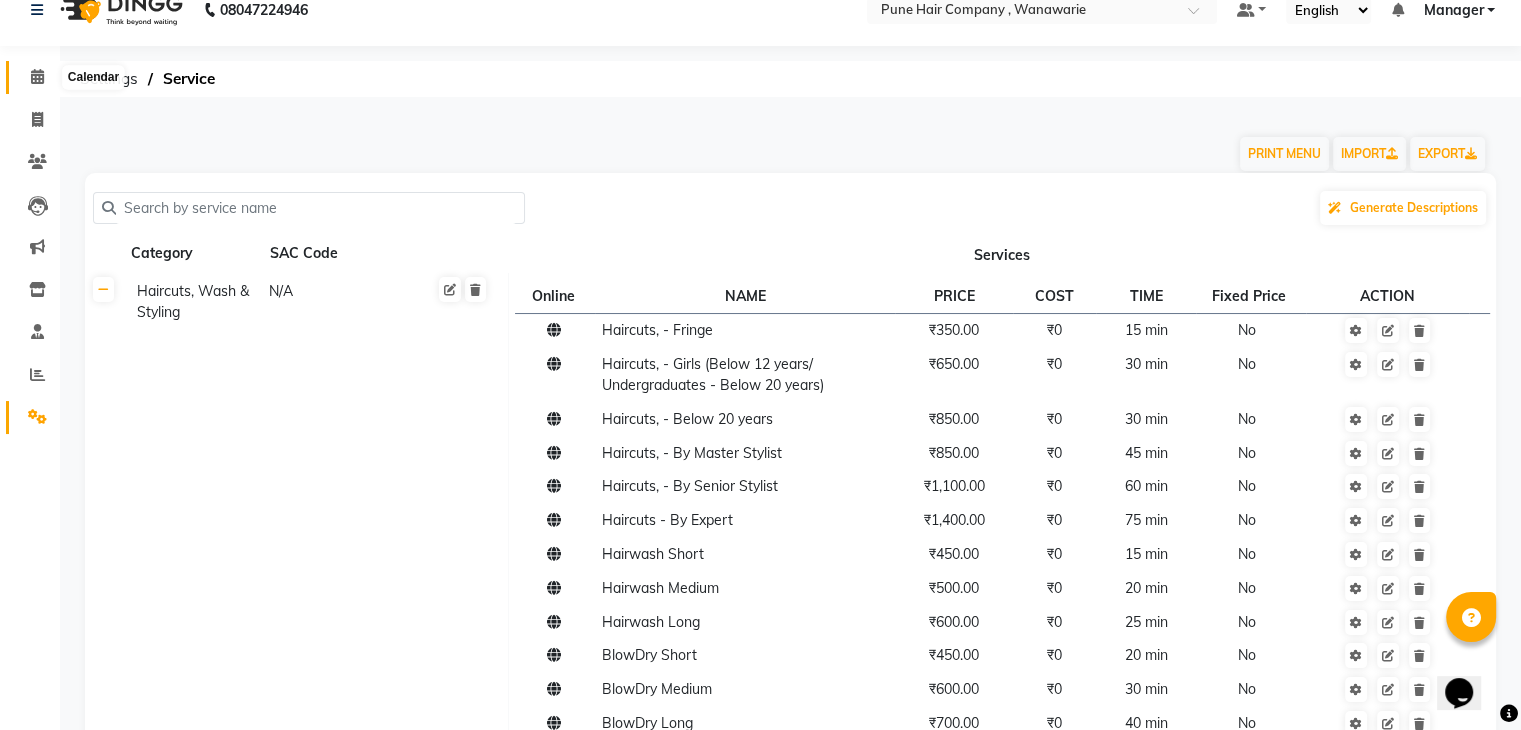 click 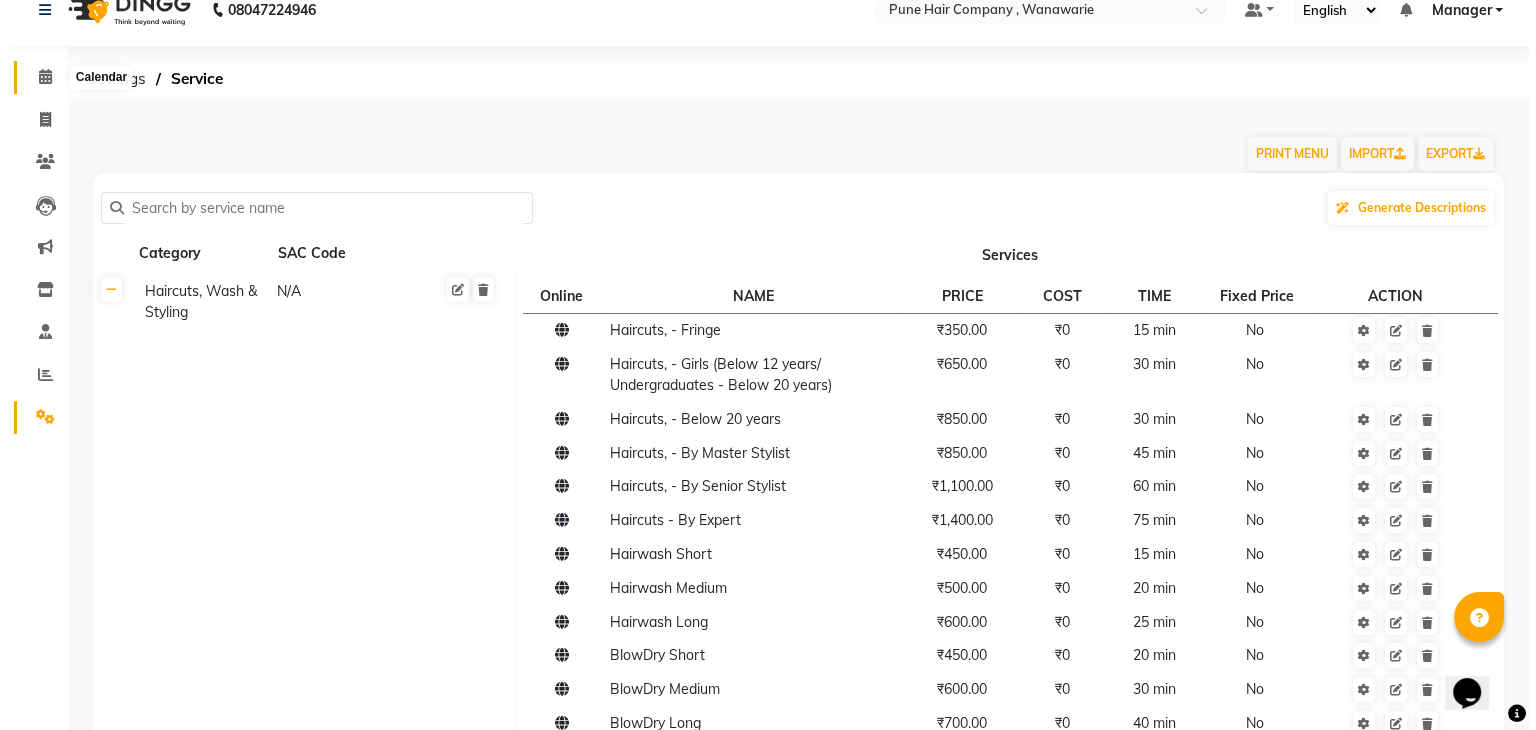 scroll, scrollTop: 0, scrollLeft: 0, axis: both 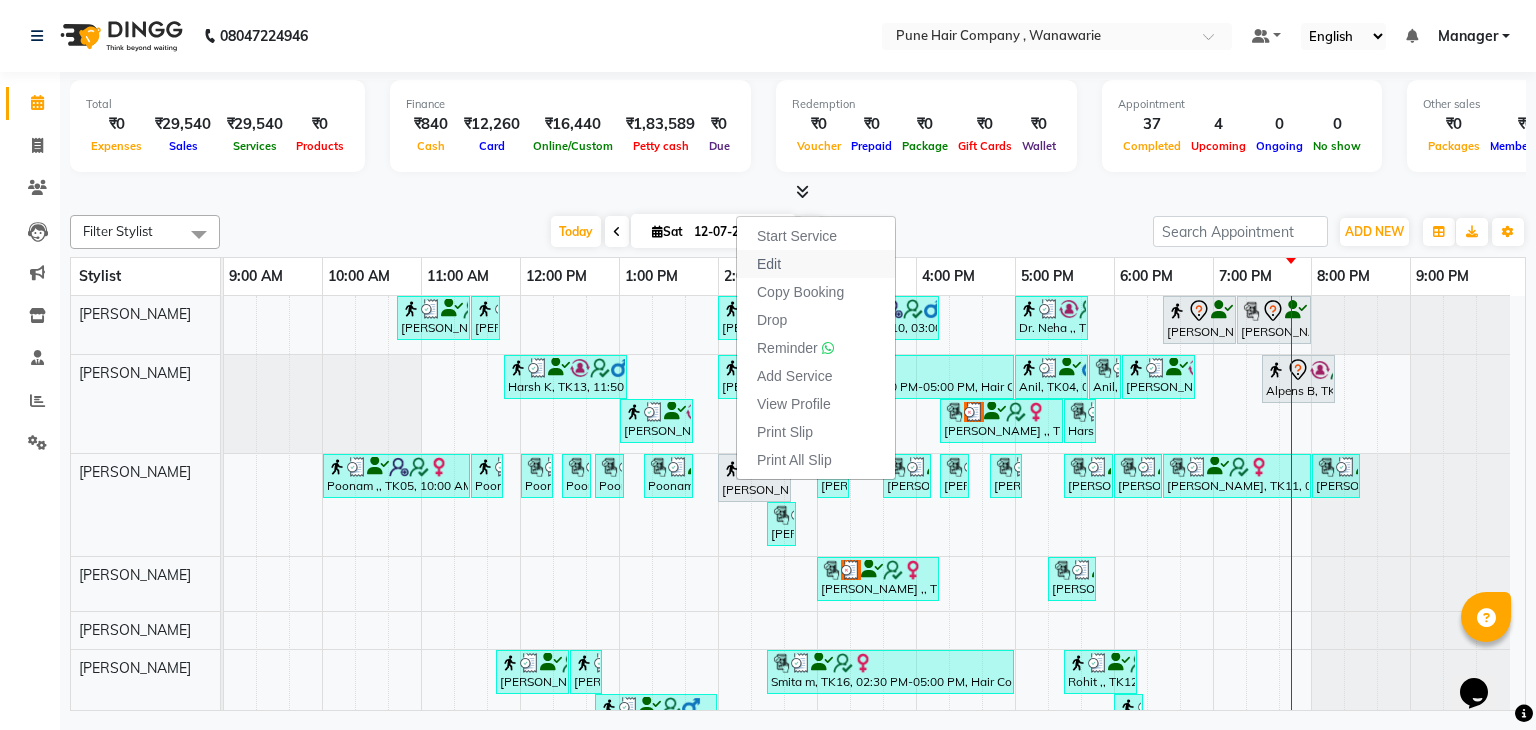 click on "Edit" at bounding box center (816, 264) 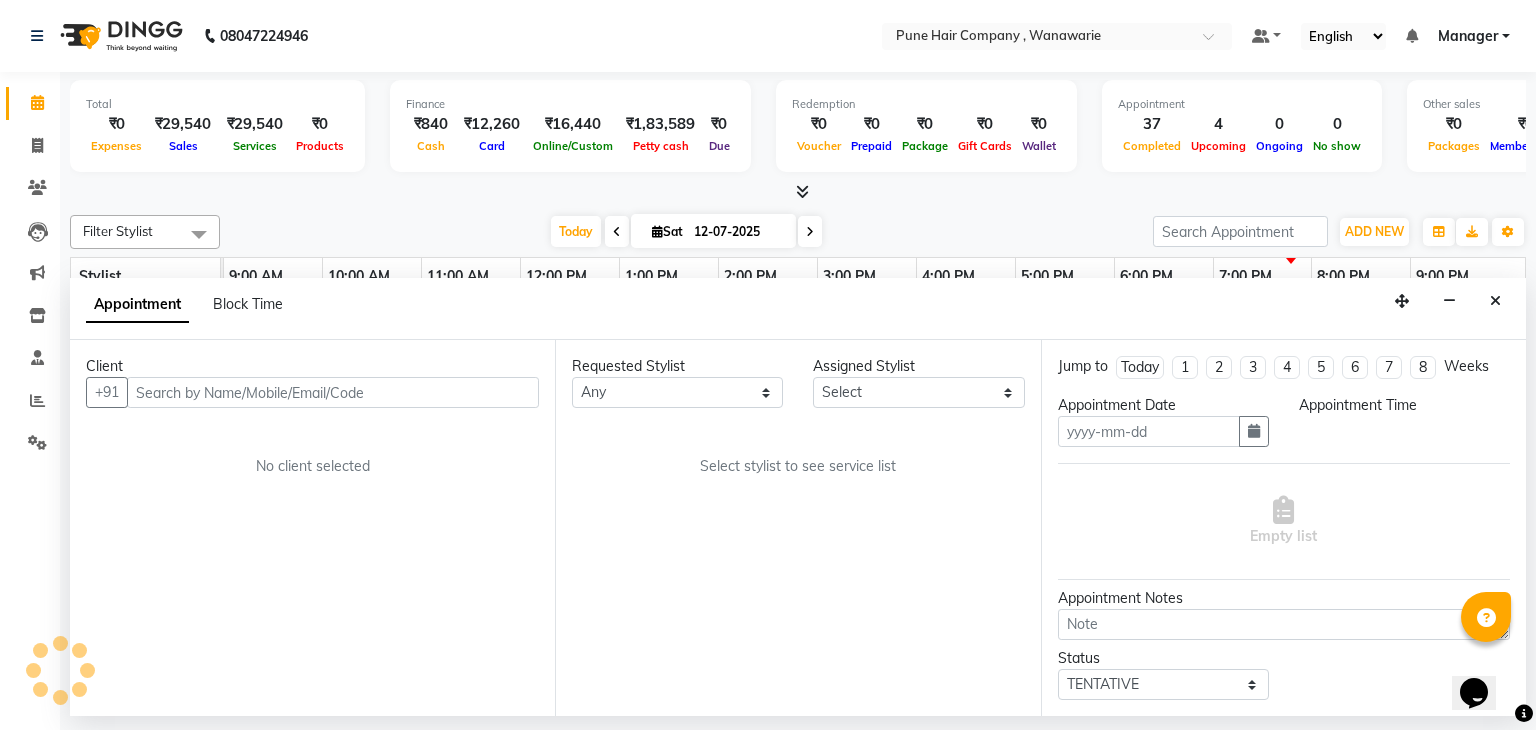type on "12-07-2025" 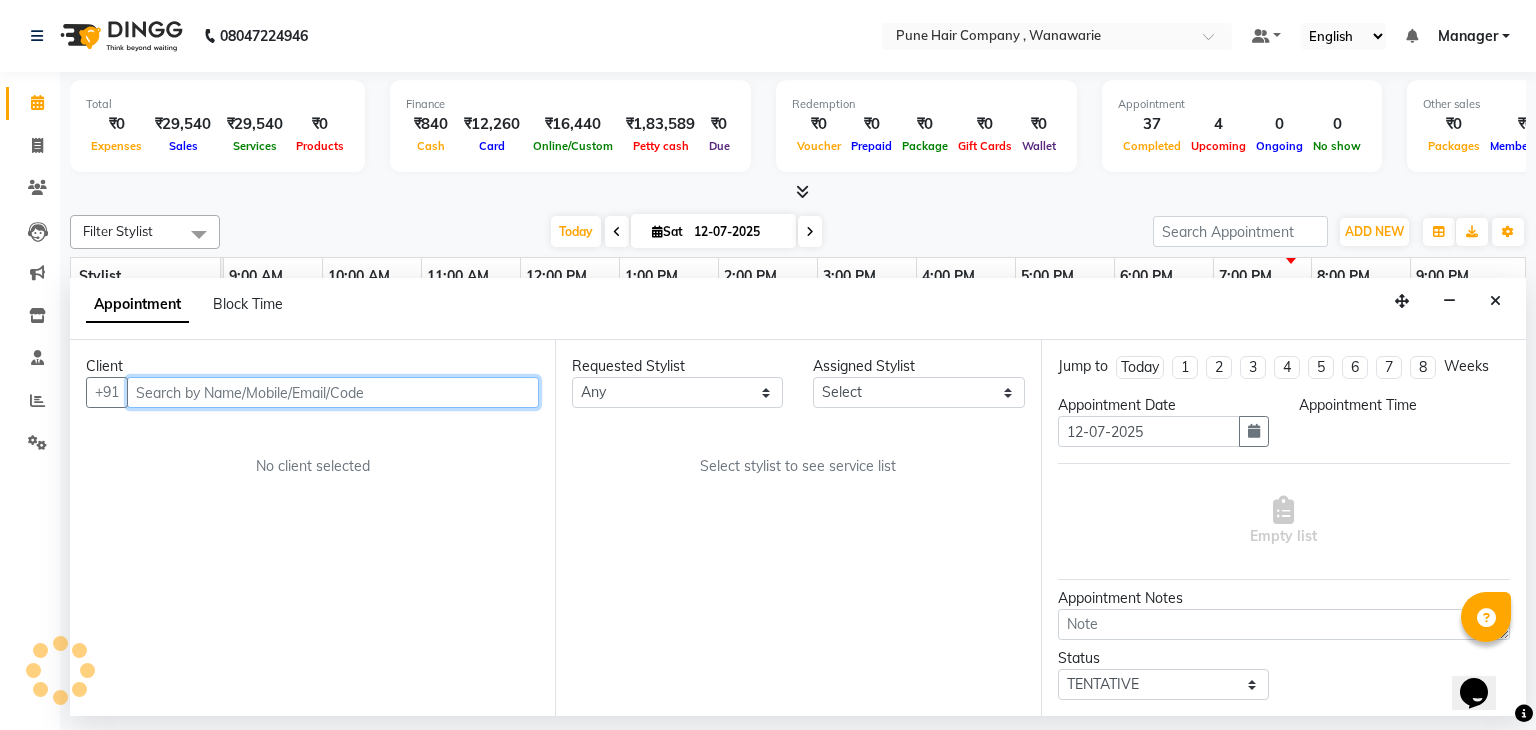 select on "840" 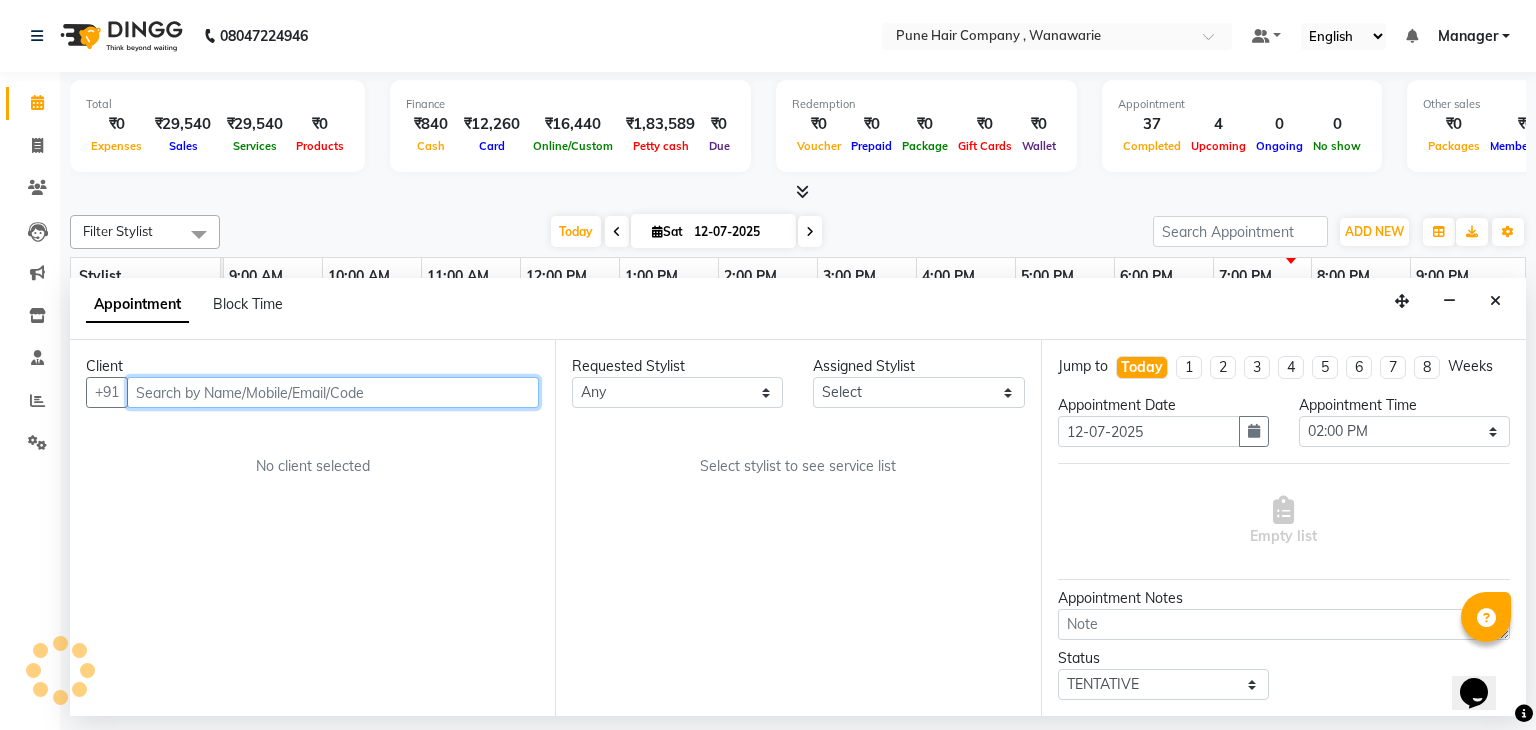 select on "74579" 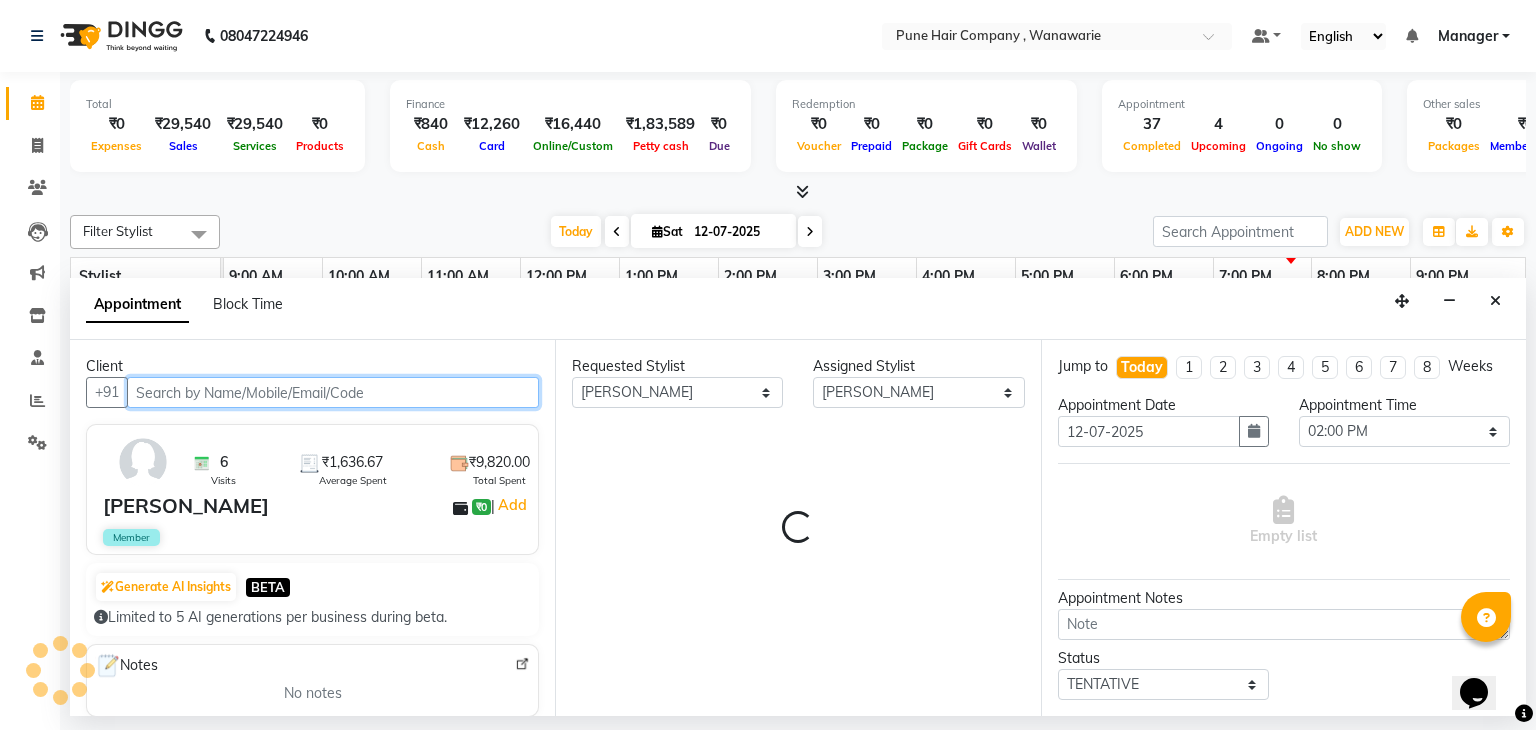 select on "4060" 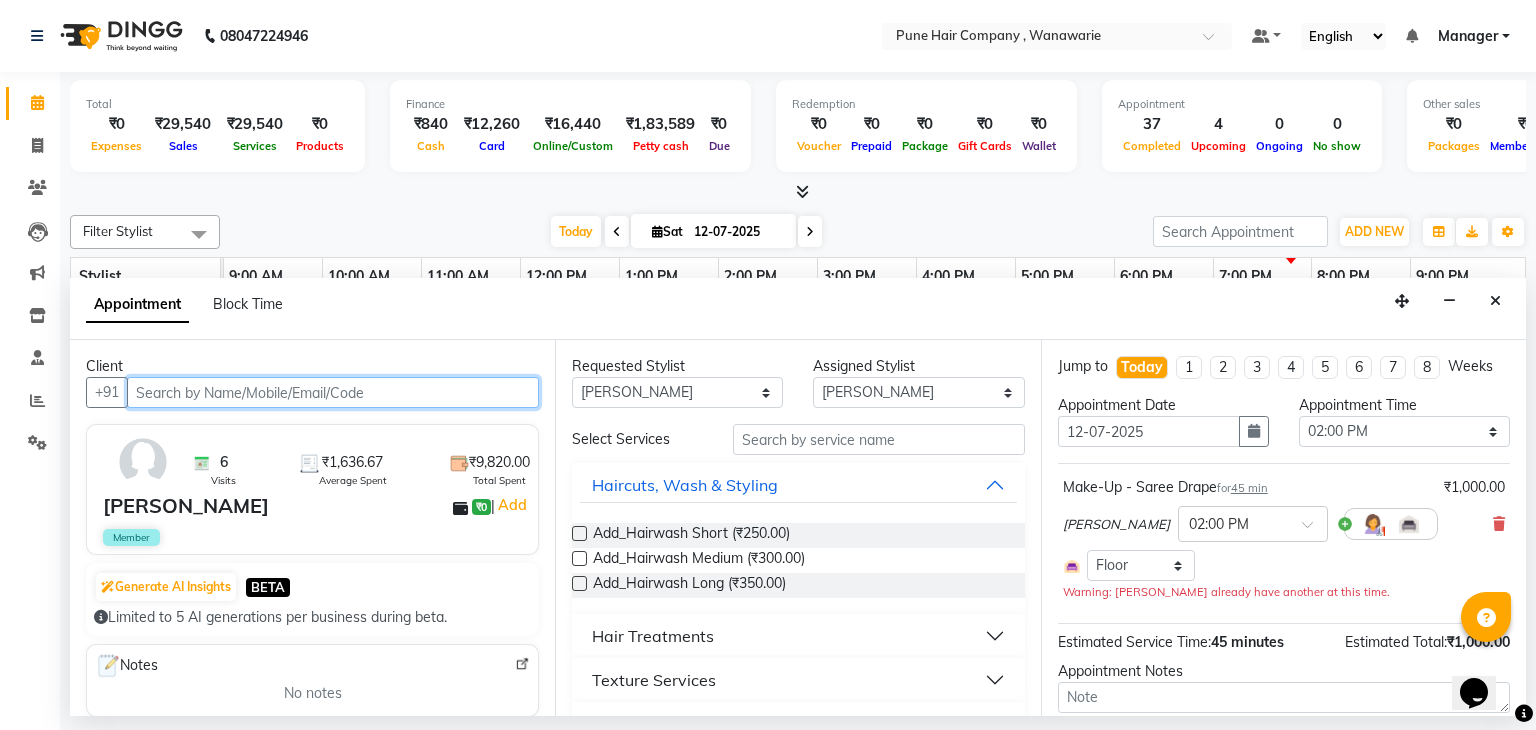 scroll, scrollTop: 309, scrollLeft: 0, axis: vertical 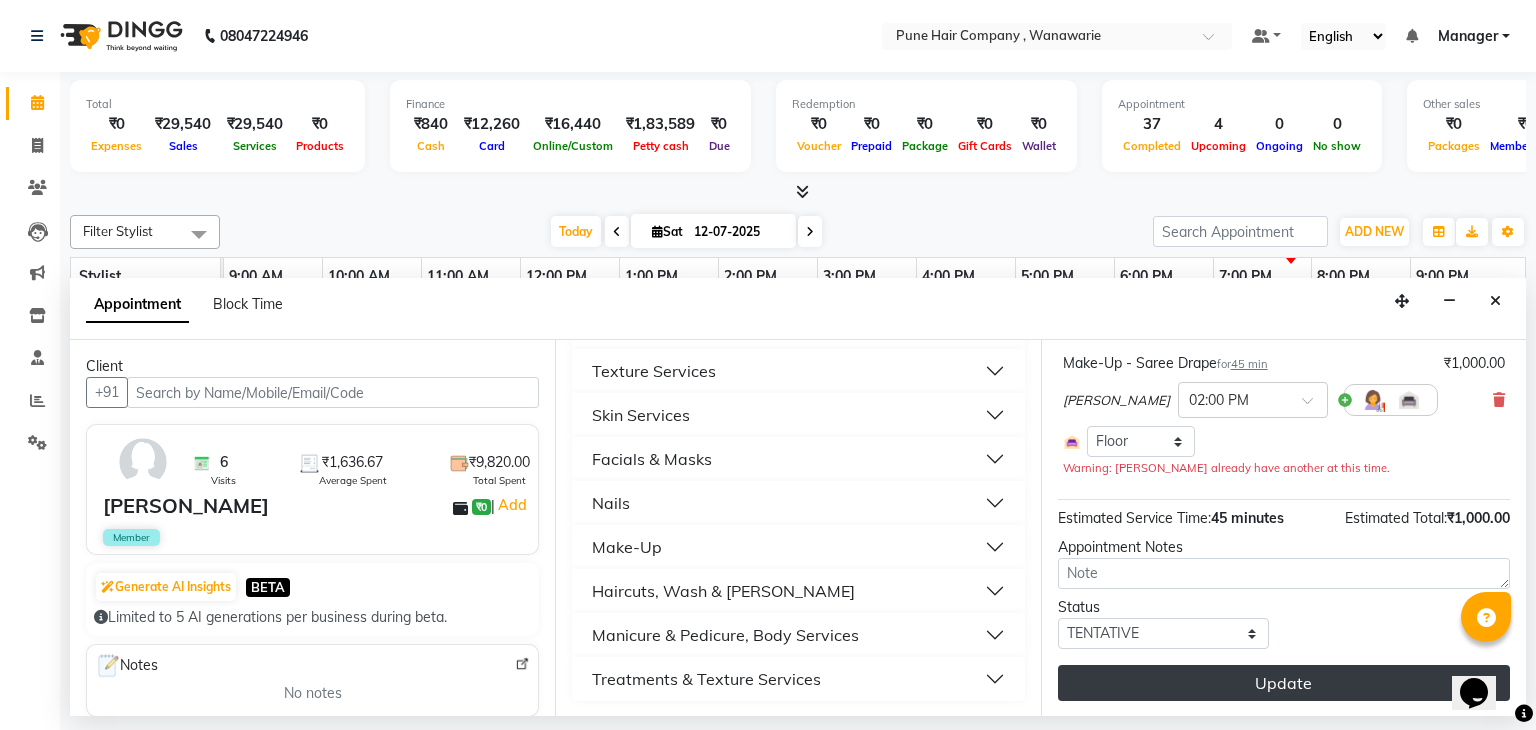 click on "Update" at bounding box center [1284, 683] 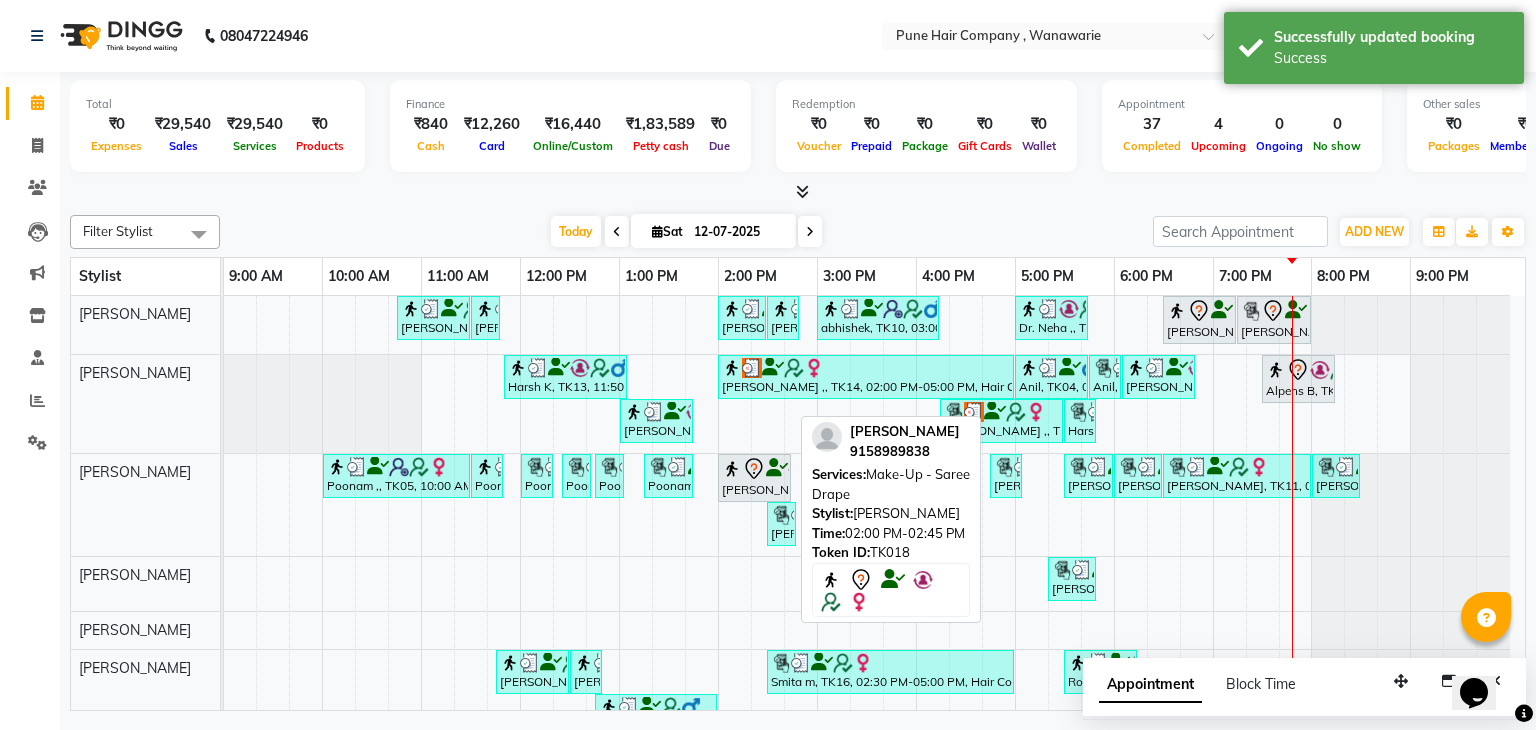 click on "[PERSON_NAME], TK18, 02:00 PM-02:45 PM, Make-Up - Saree Drape" at bounding box center (754, 478) 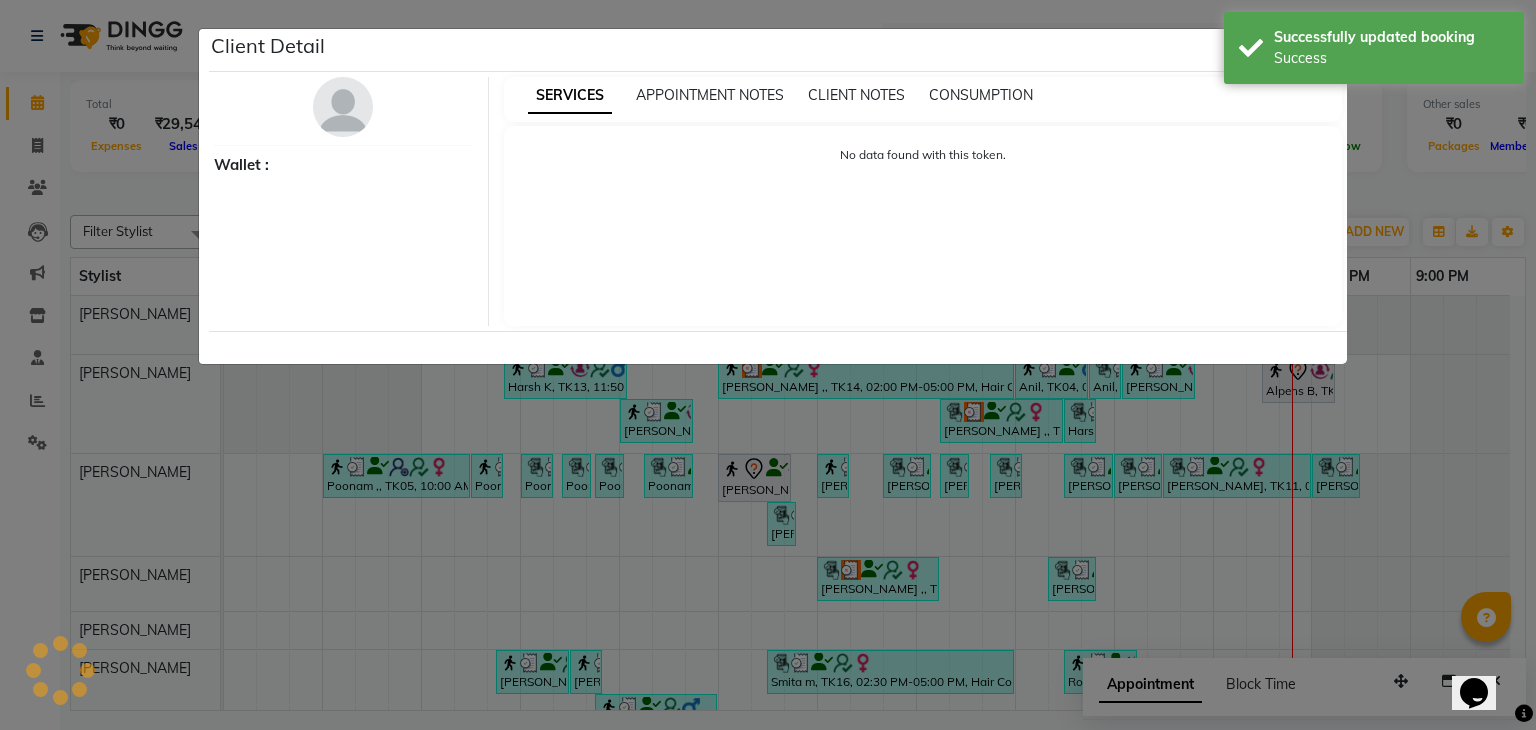select on "7" 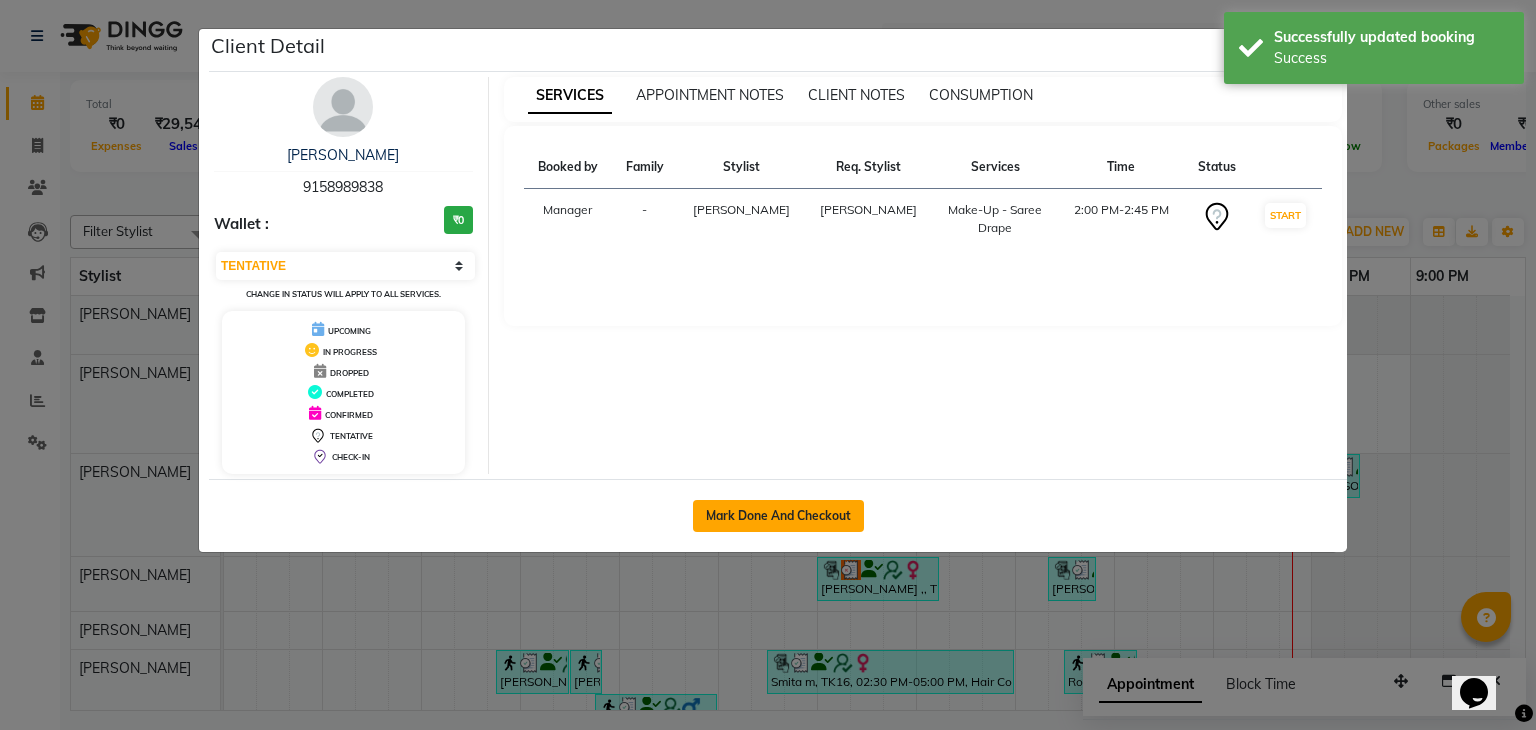 click on "Mark Done And Checkout" 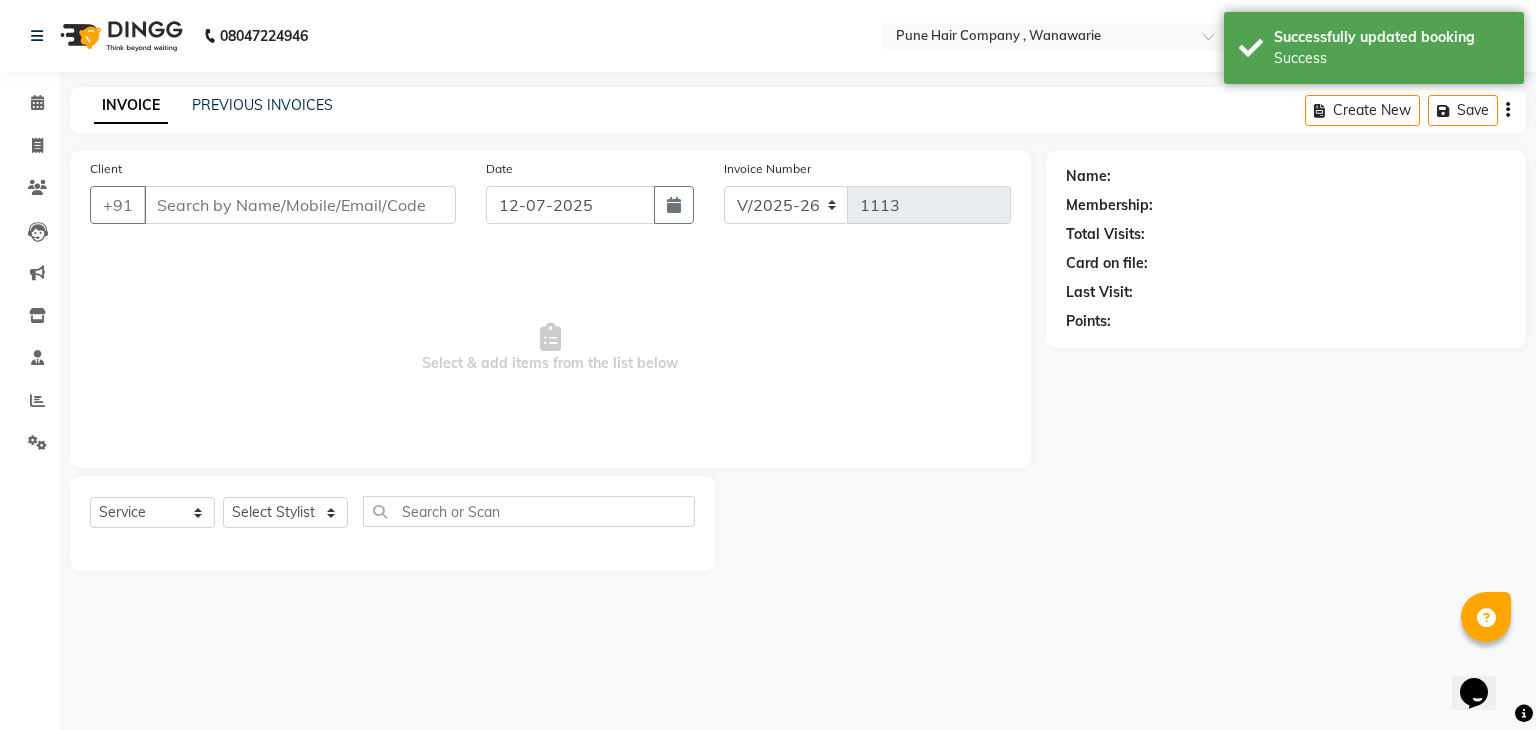 type on "9158989838" 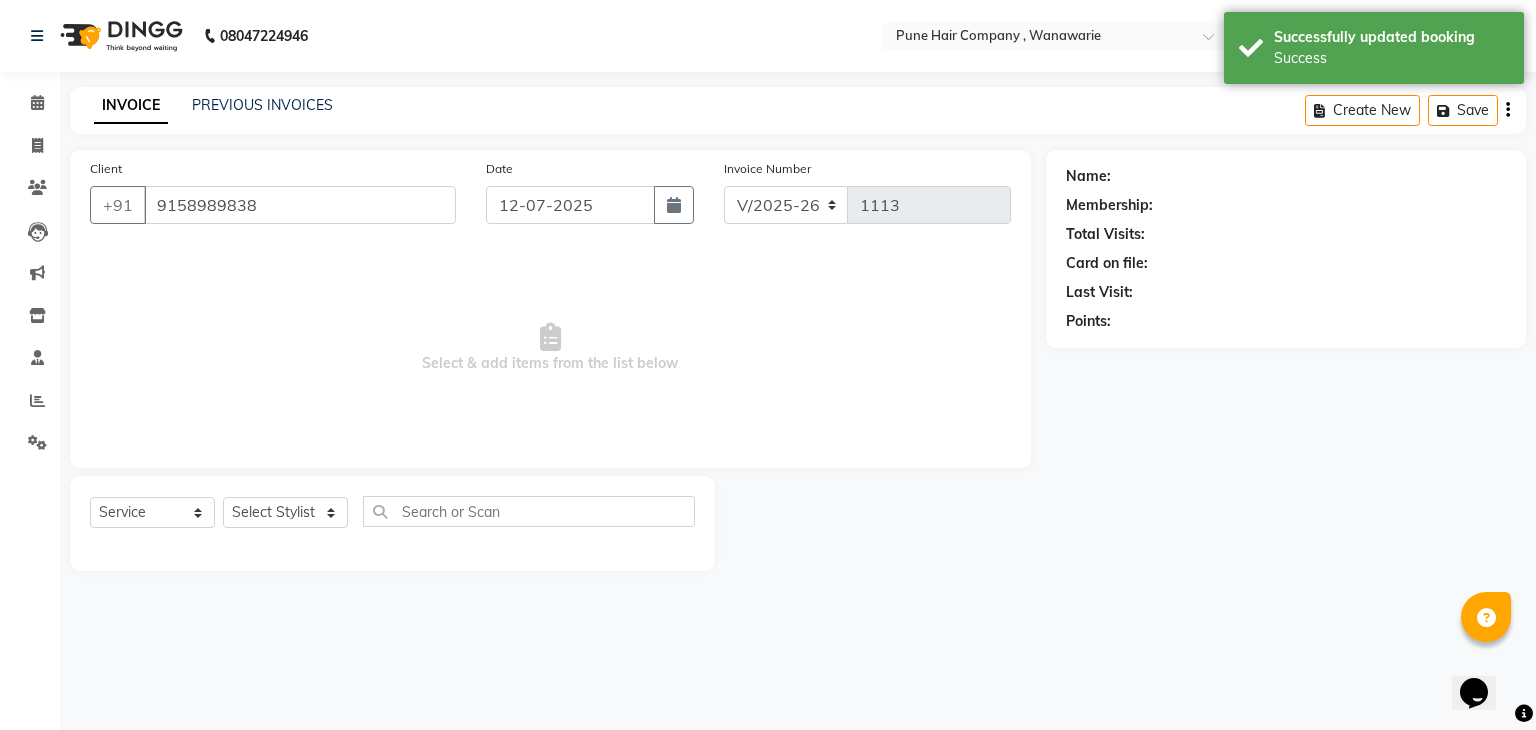 select on "74579" 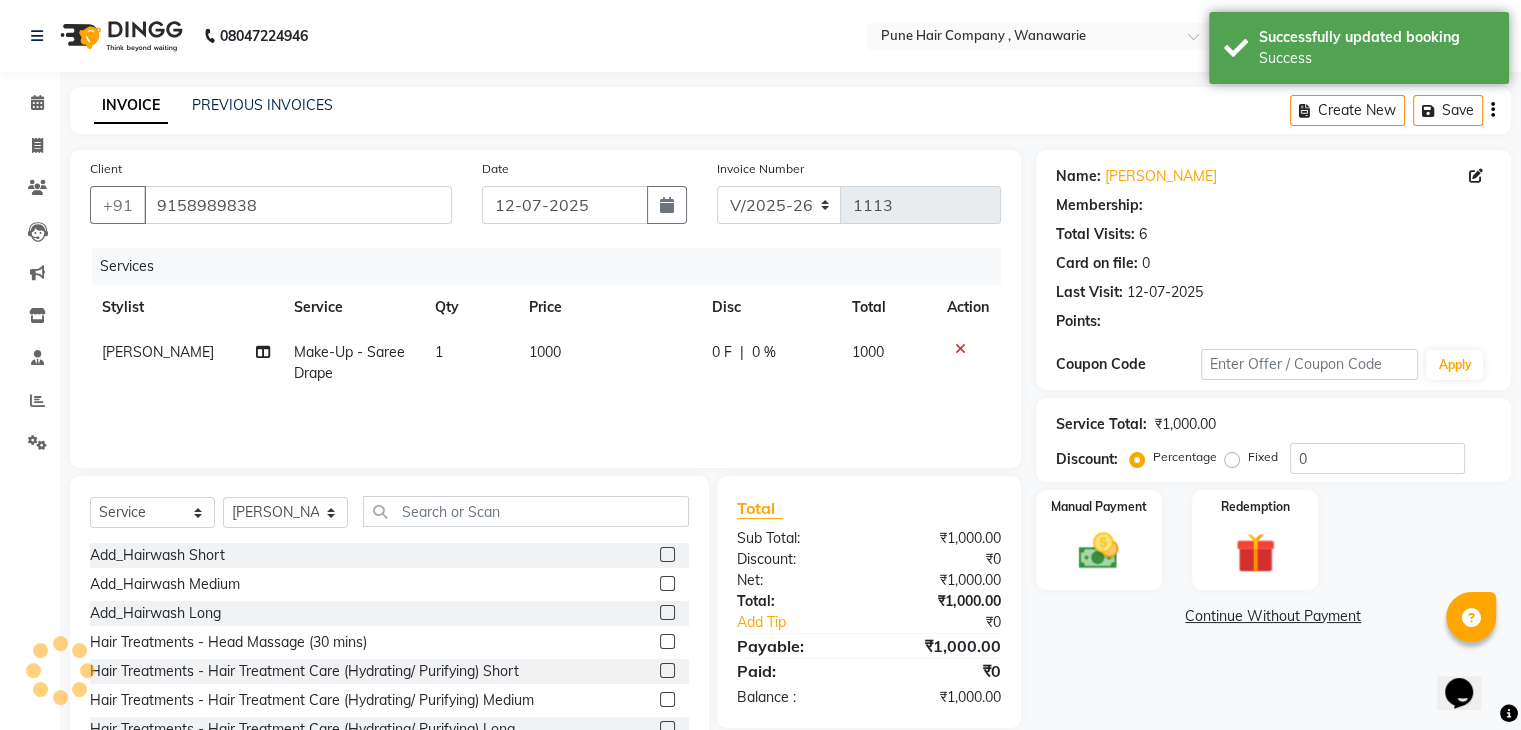 select on "1: Object" 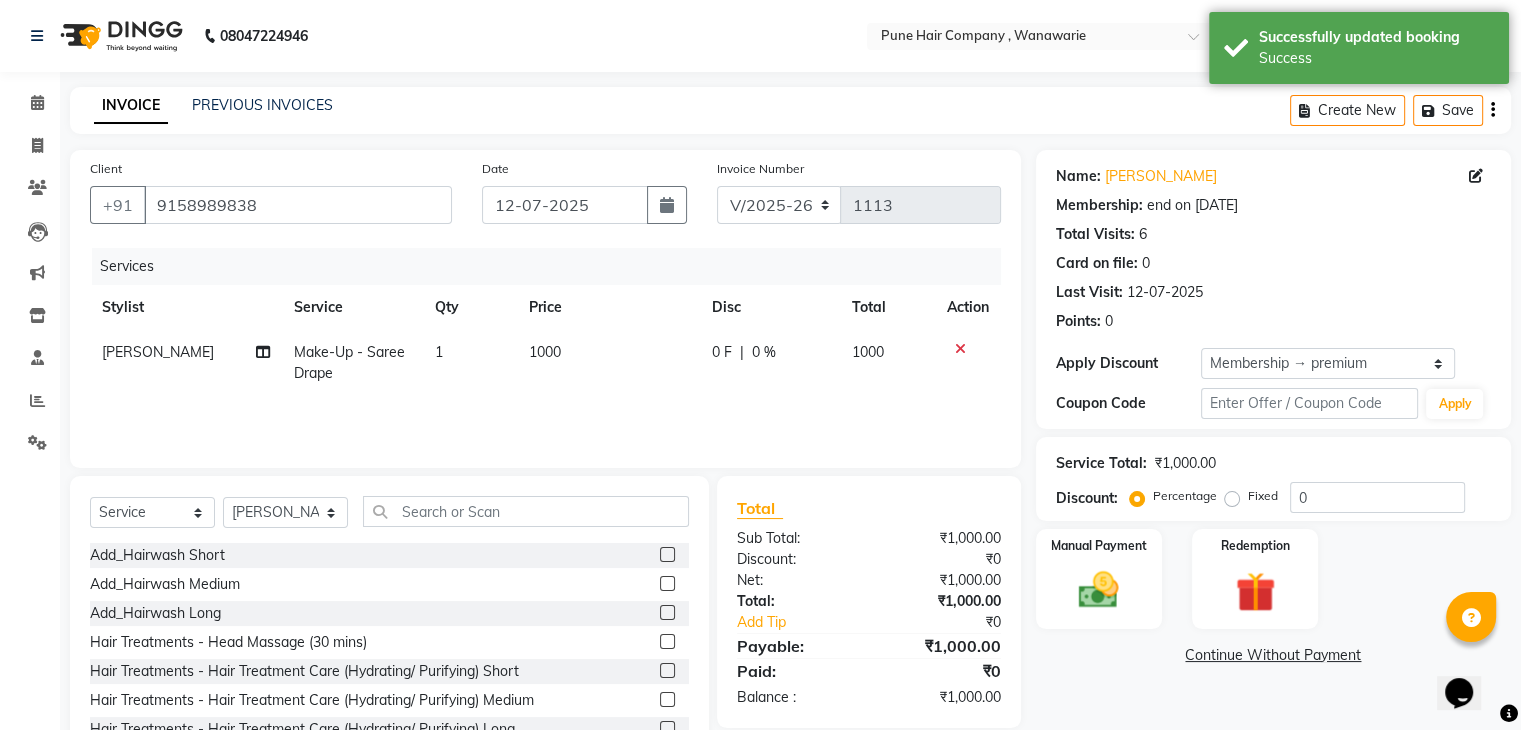 type on "20" 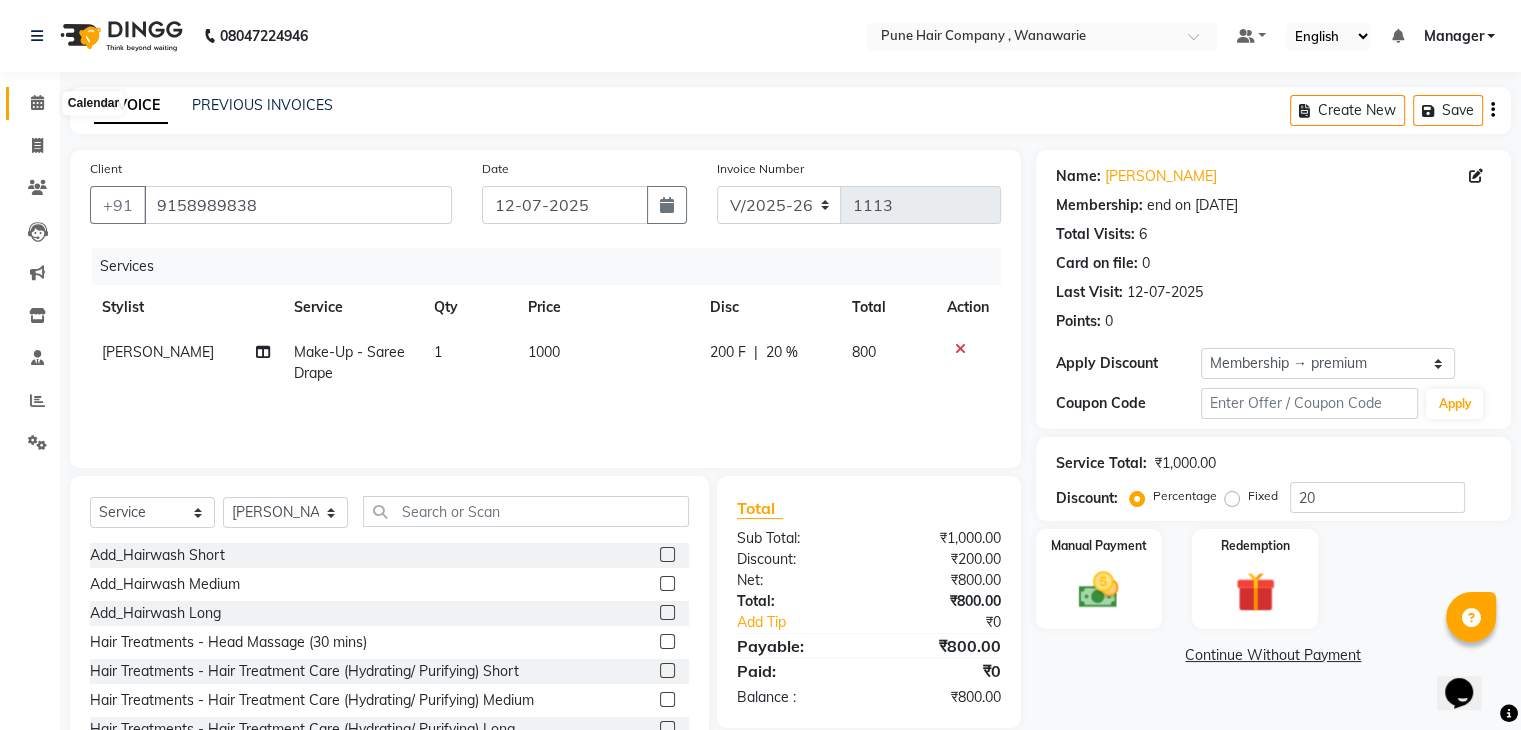 click 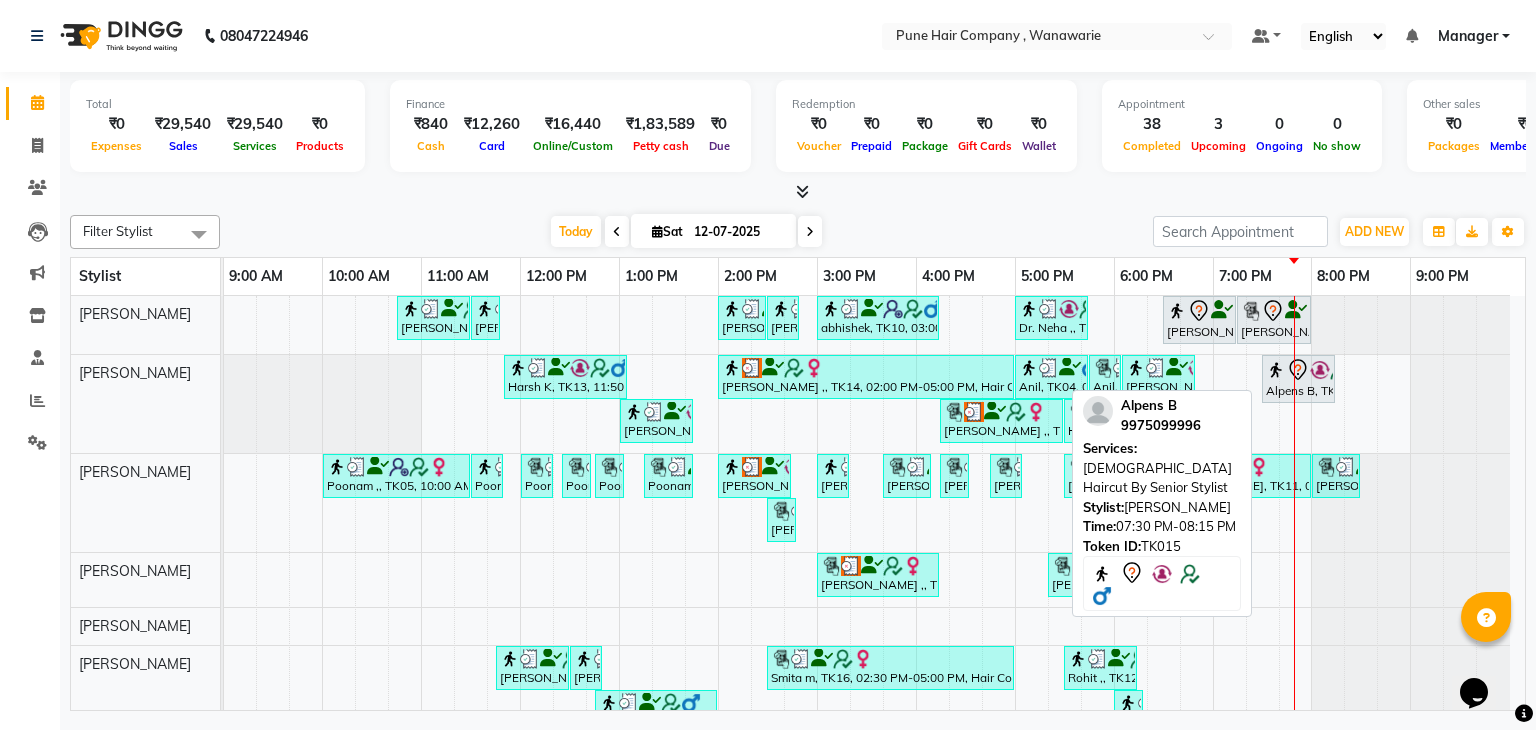 click on "Alpens B, TK15, 07:30 PM-08:15 PM, [DEMOGRAPHIC_DATA] Haircut By Senior Stylist" at bounding box center [1298, 379] 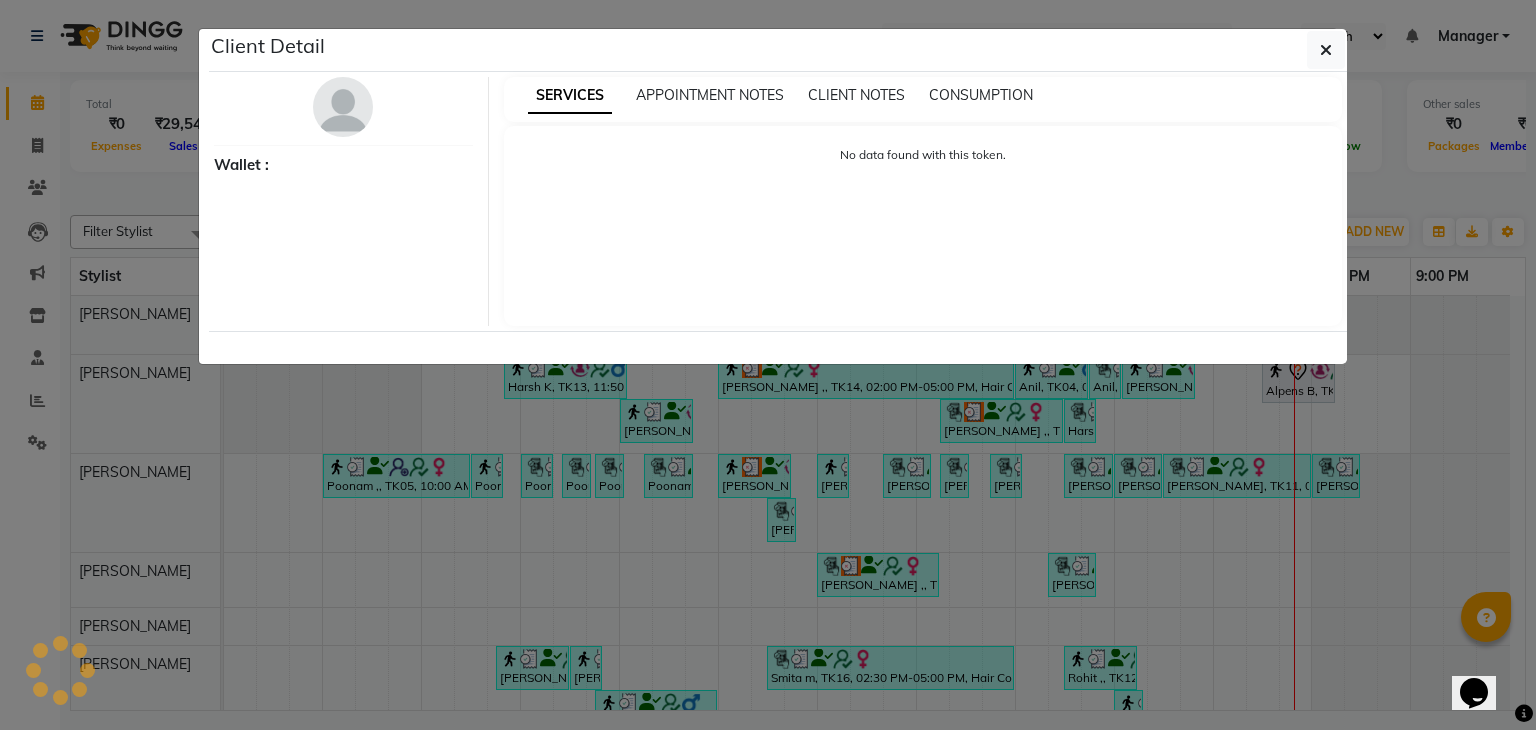select on "7" 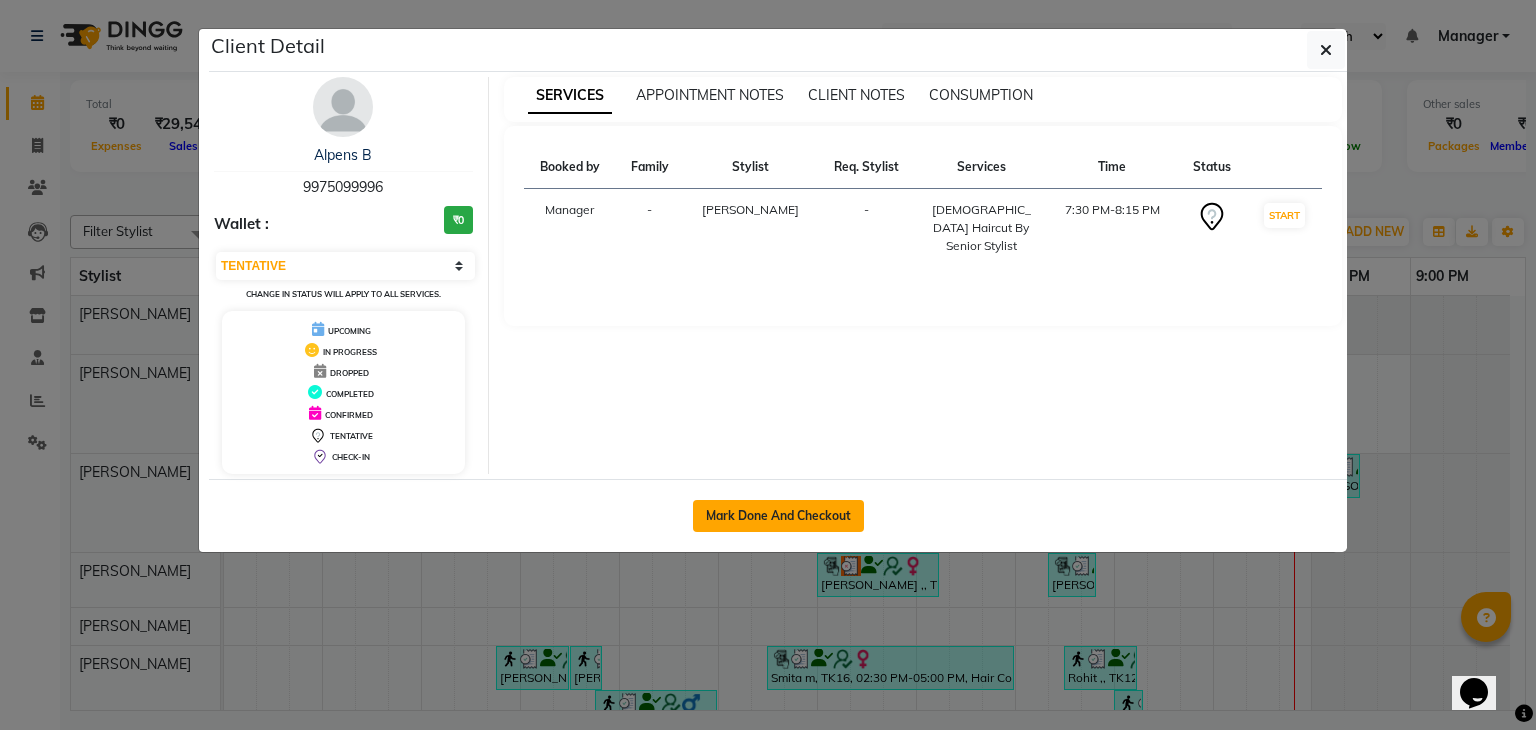 click on "Mark Done And Checkout" 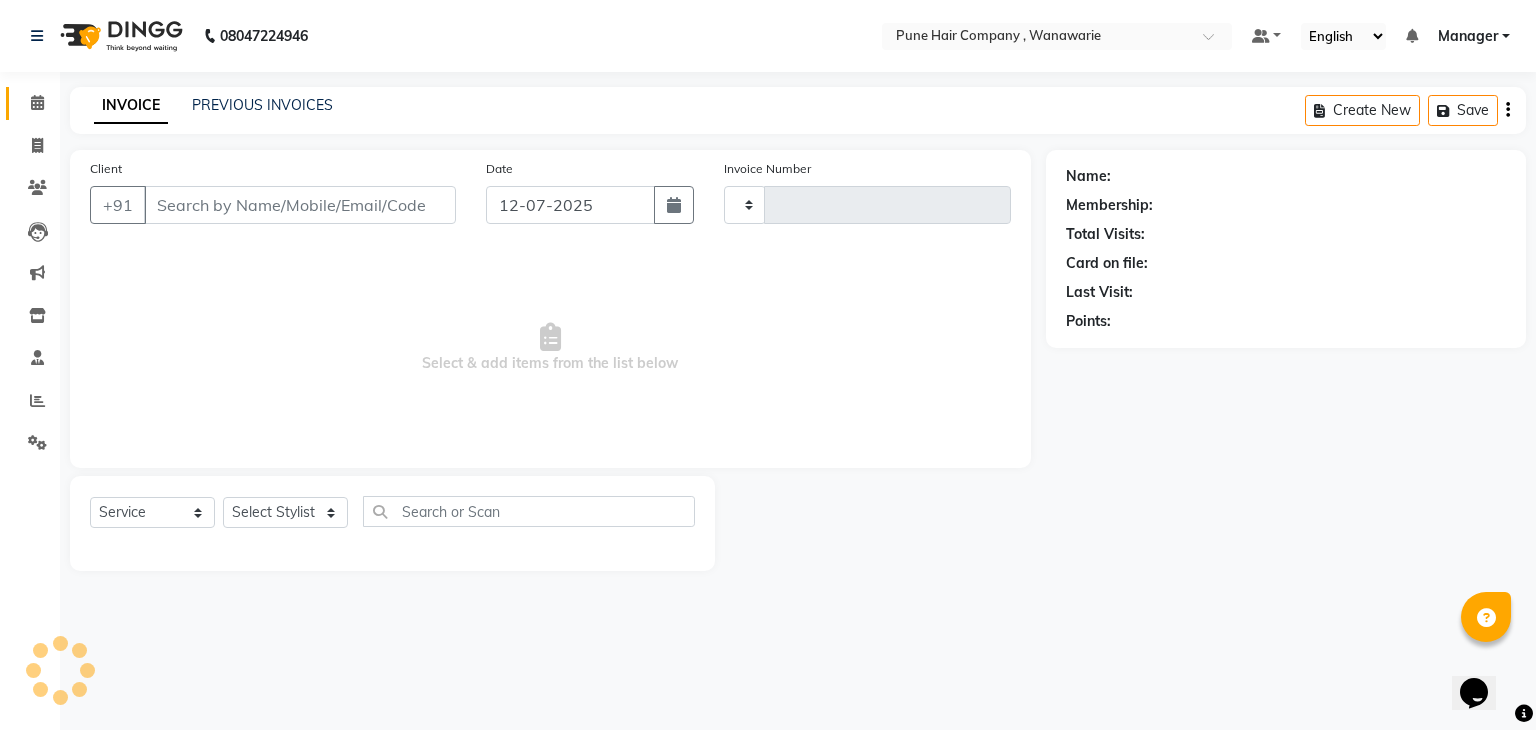 type on "1113" 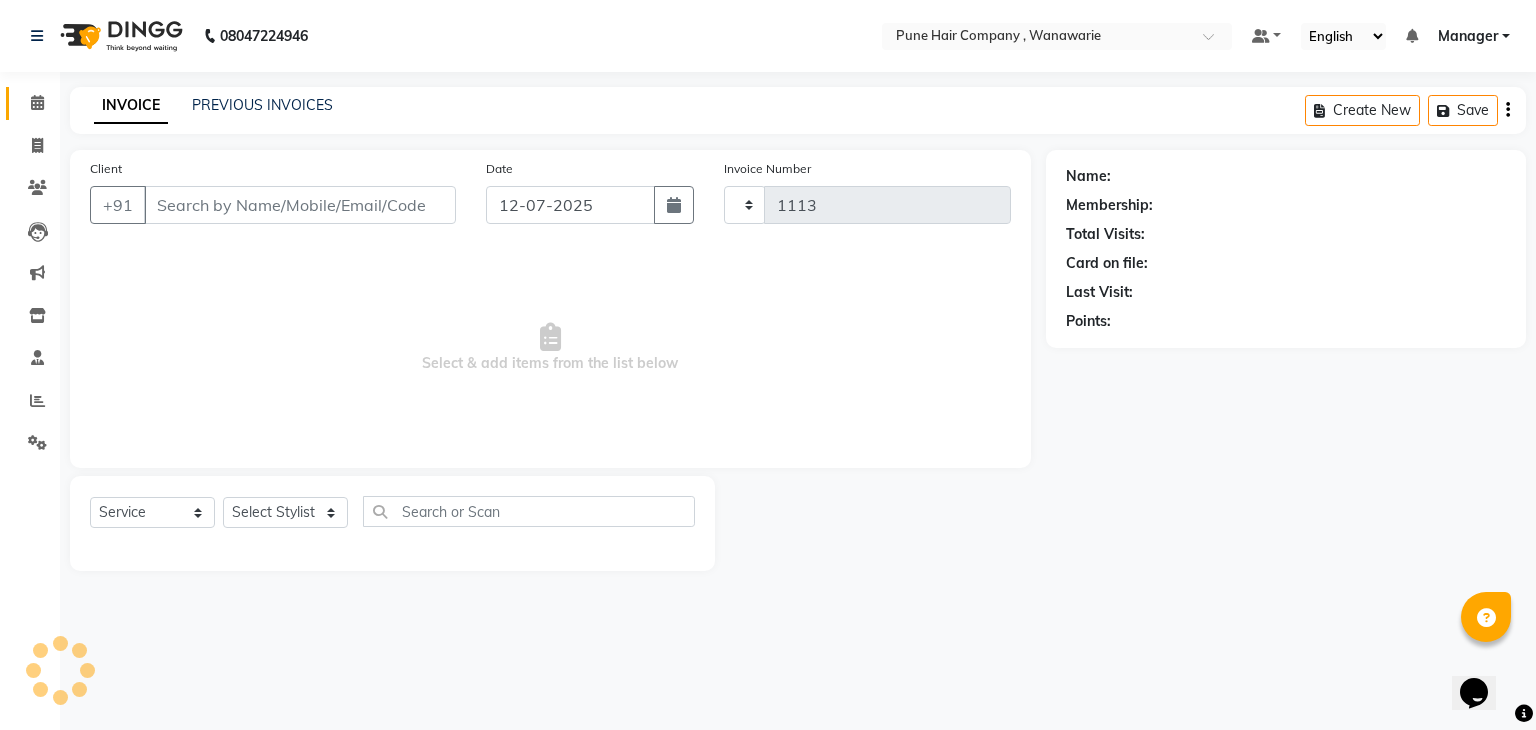 select on "8072" 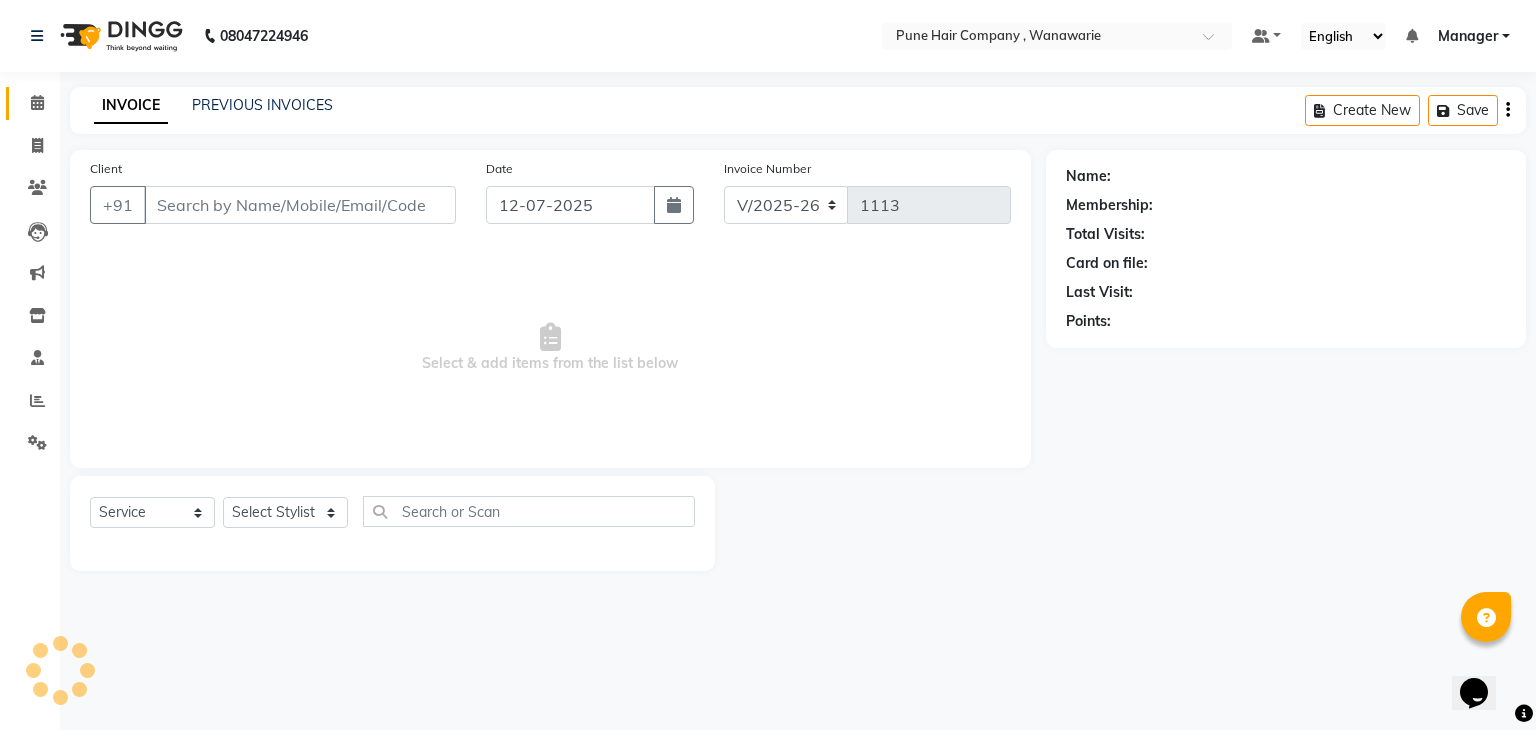 type on "9975099996" 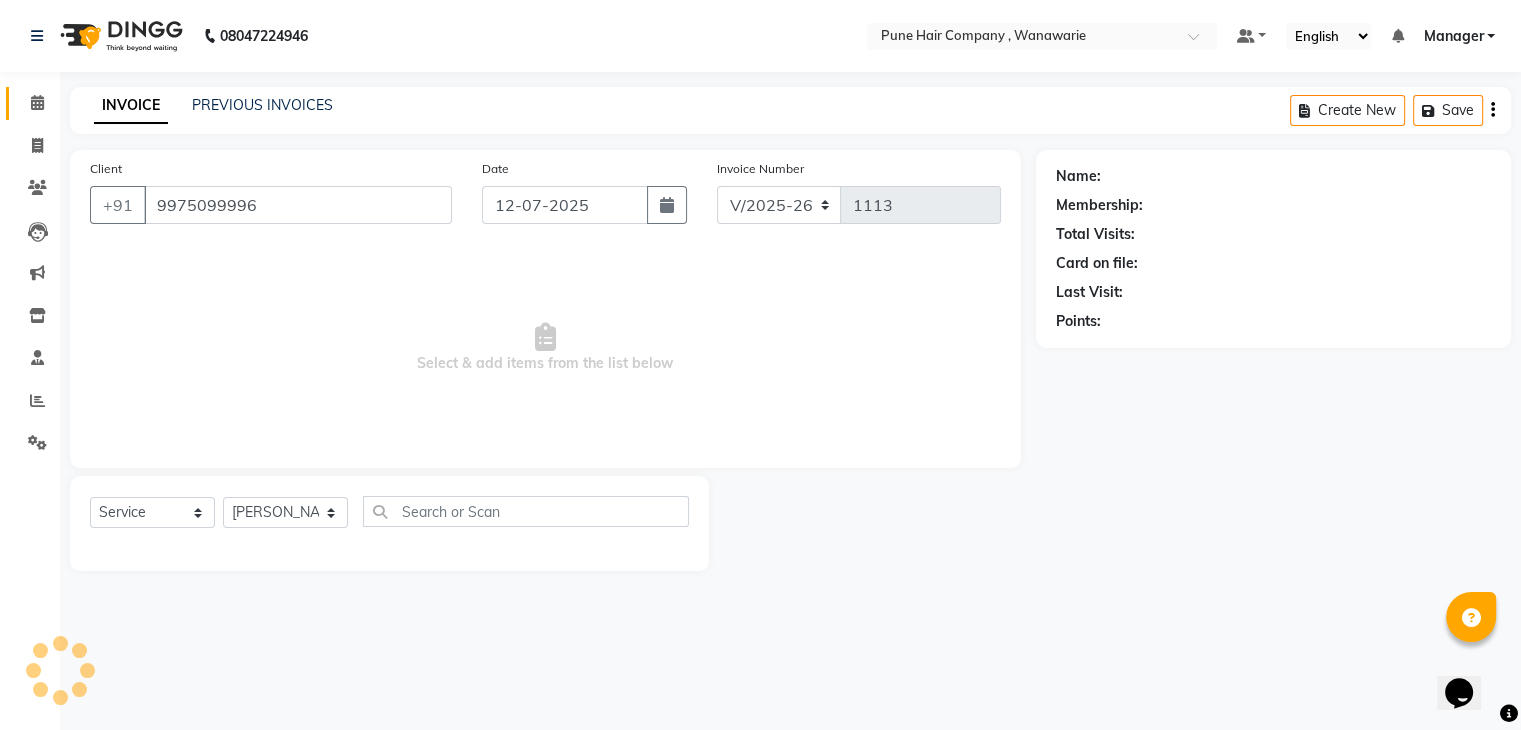 select on "1: Object" 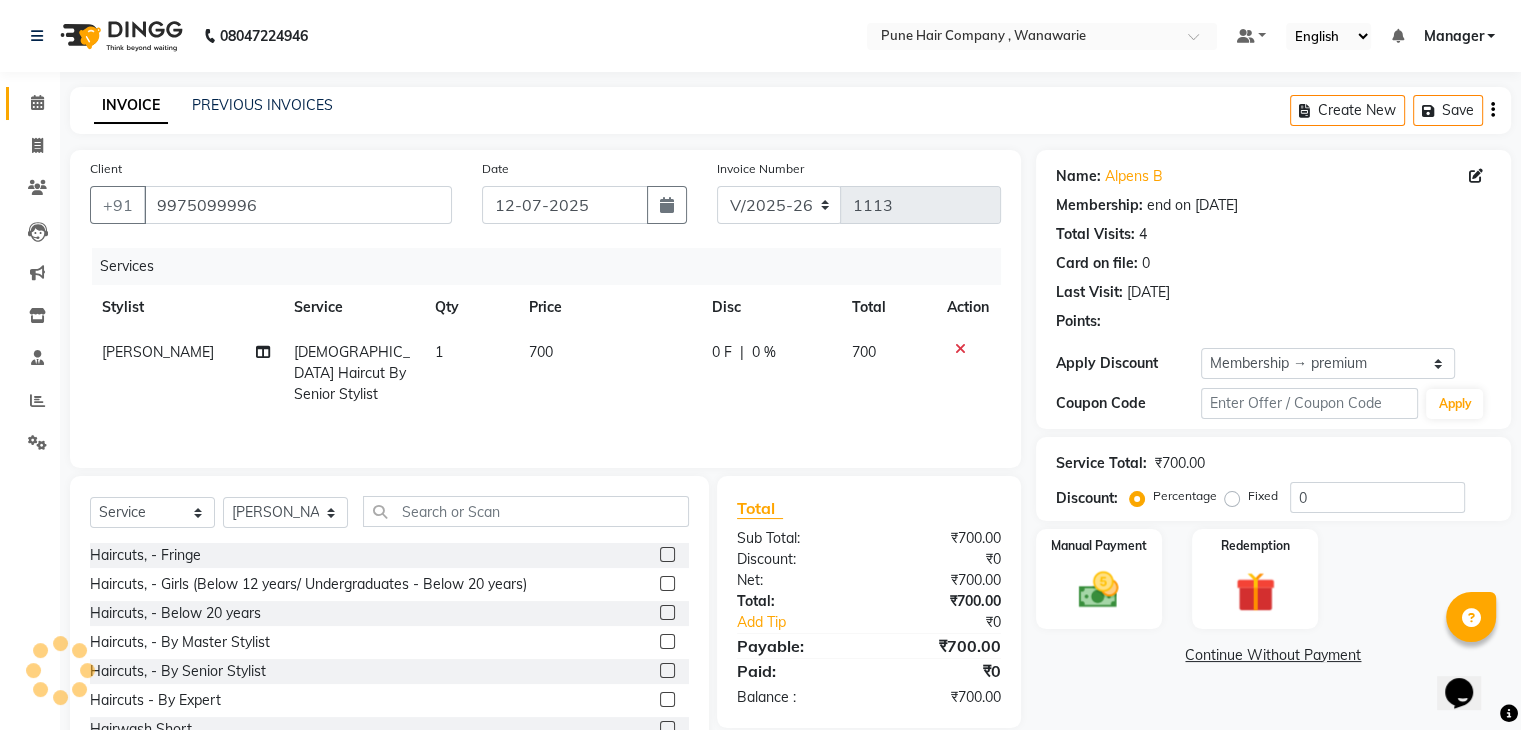 type on "20" 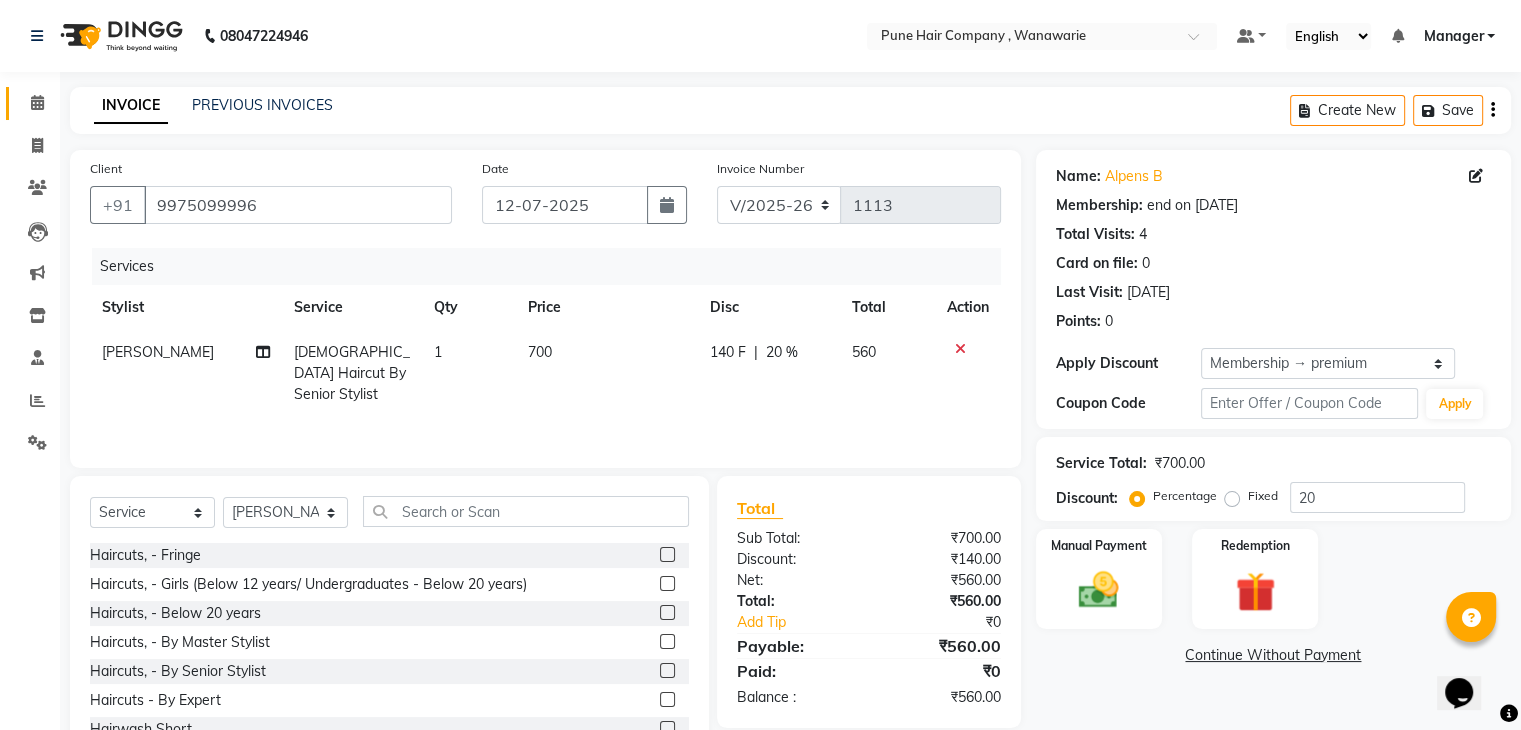 scroll, scrollTop: 72, scrollLeft: 0, axis: vertical 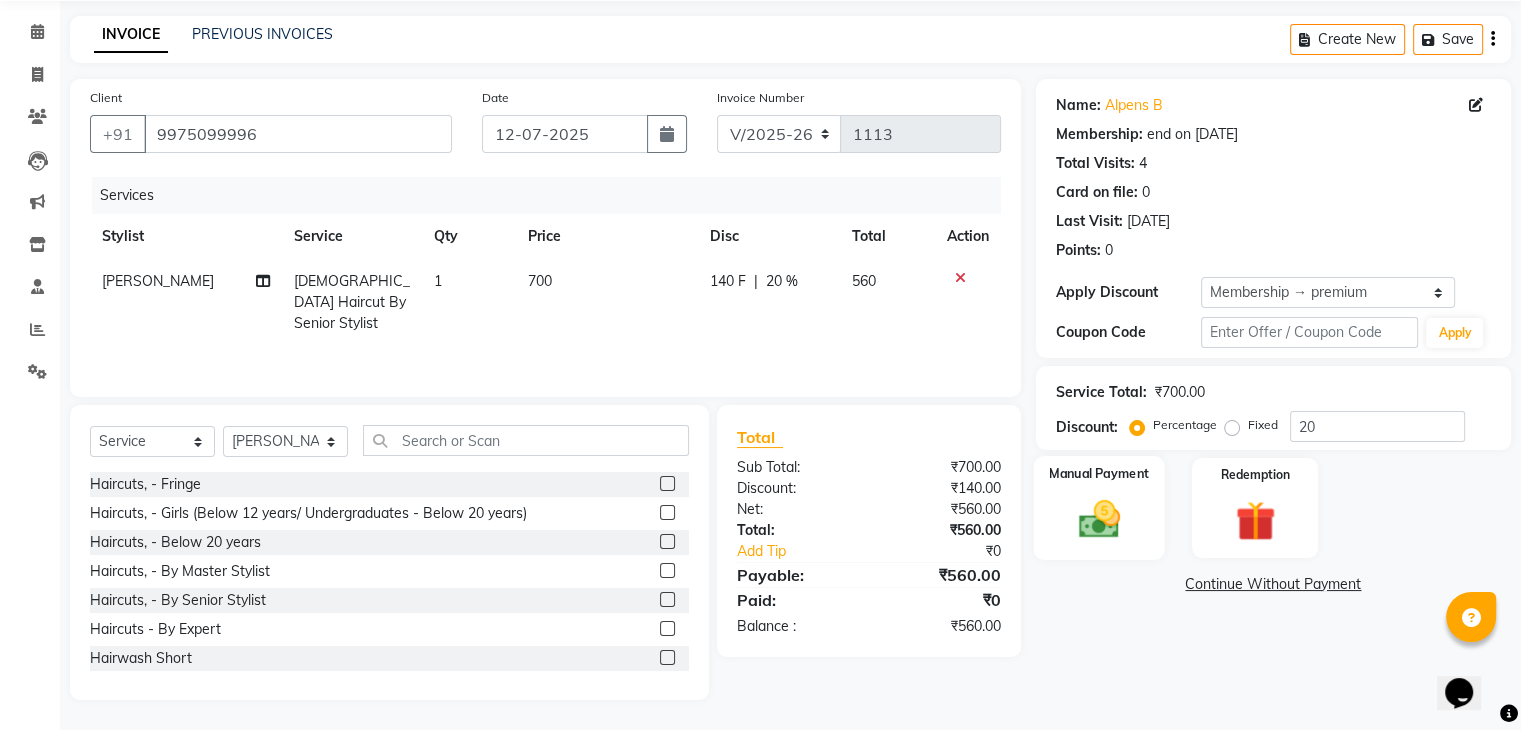 click 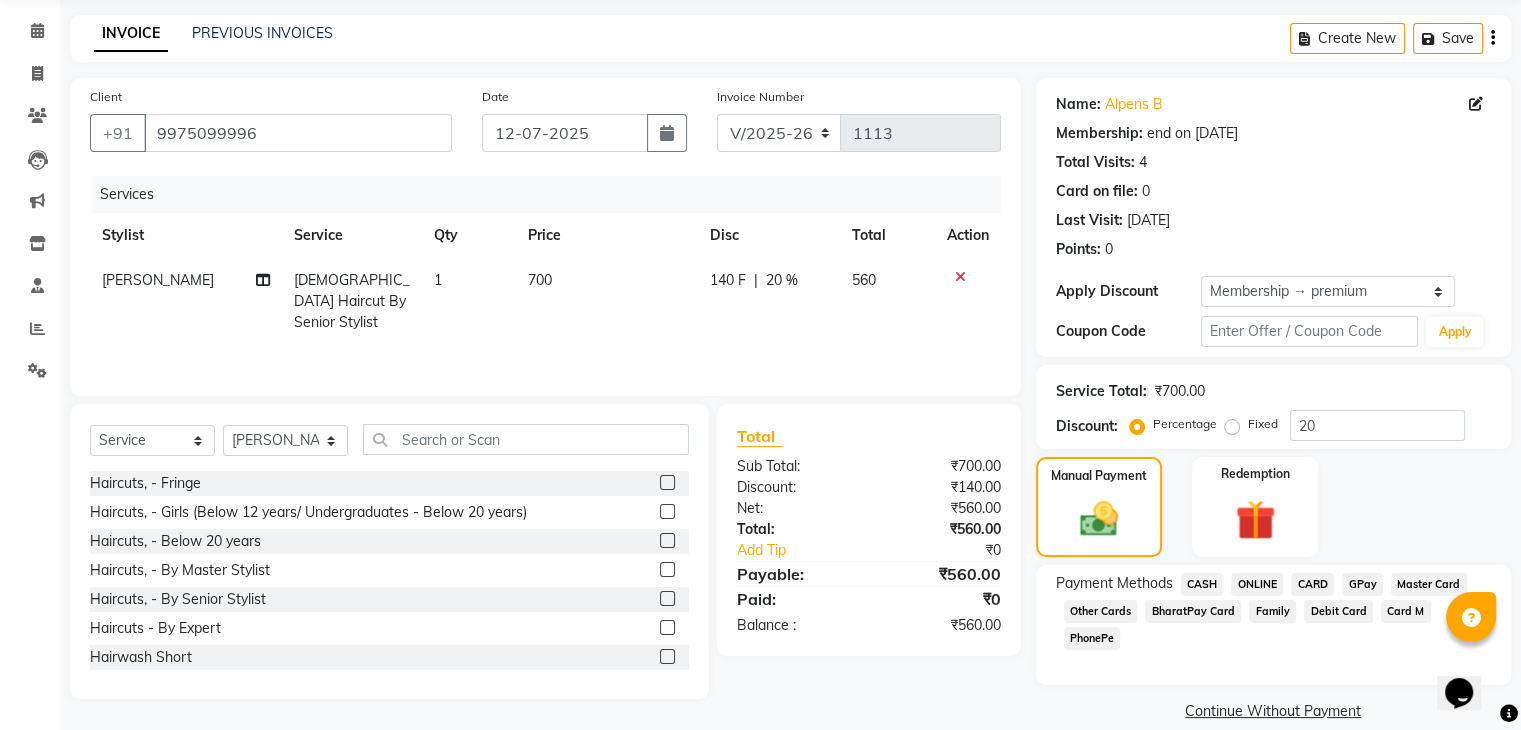 click on "CASH" 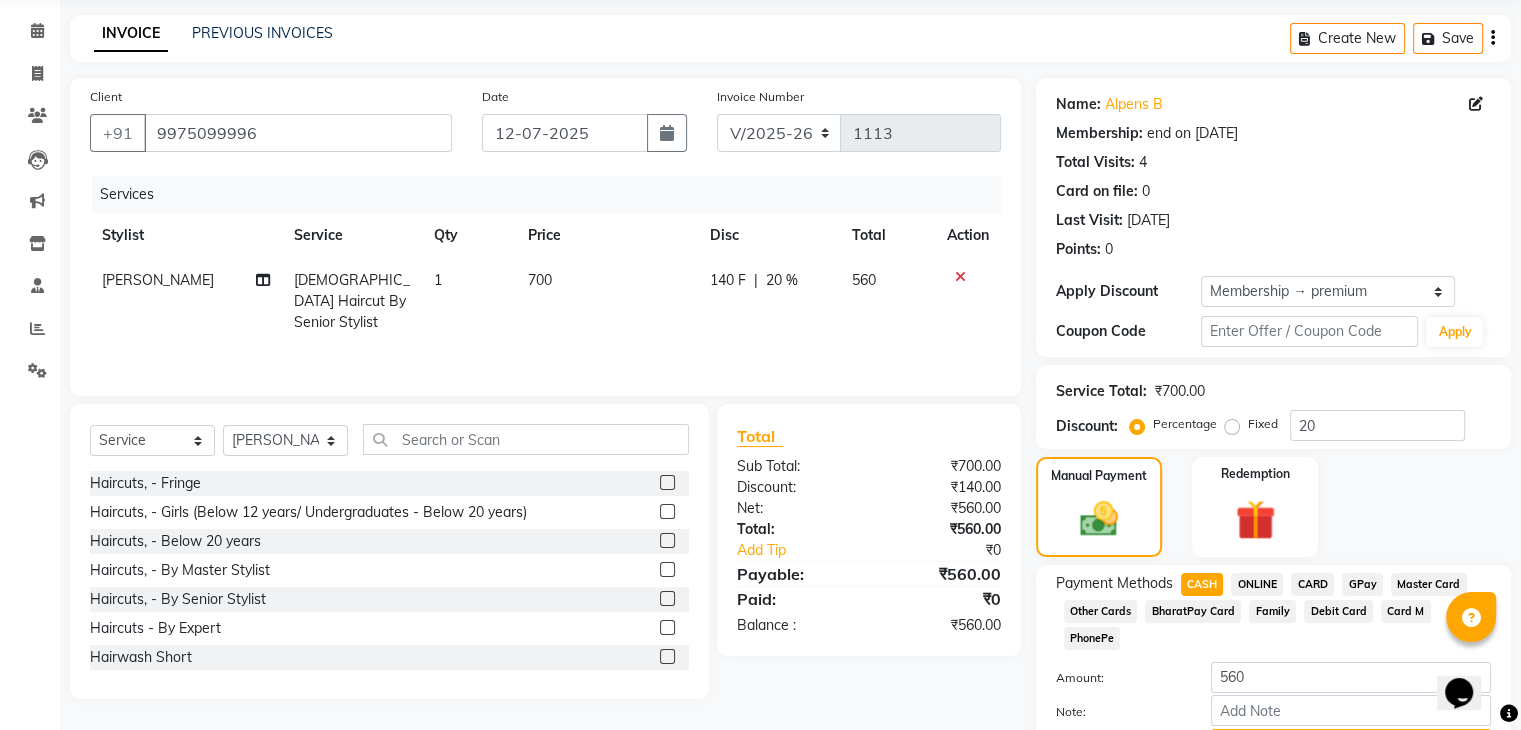 scroll, scrollTop: 156, scrollLeft: 0, axis: vertical 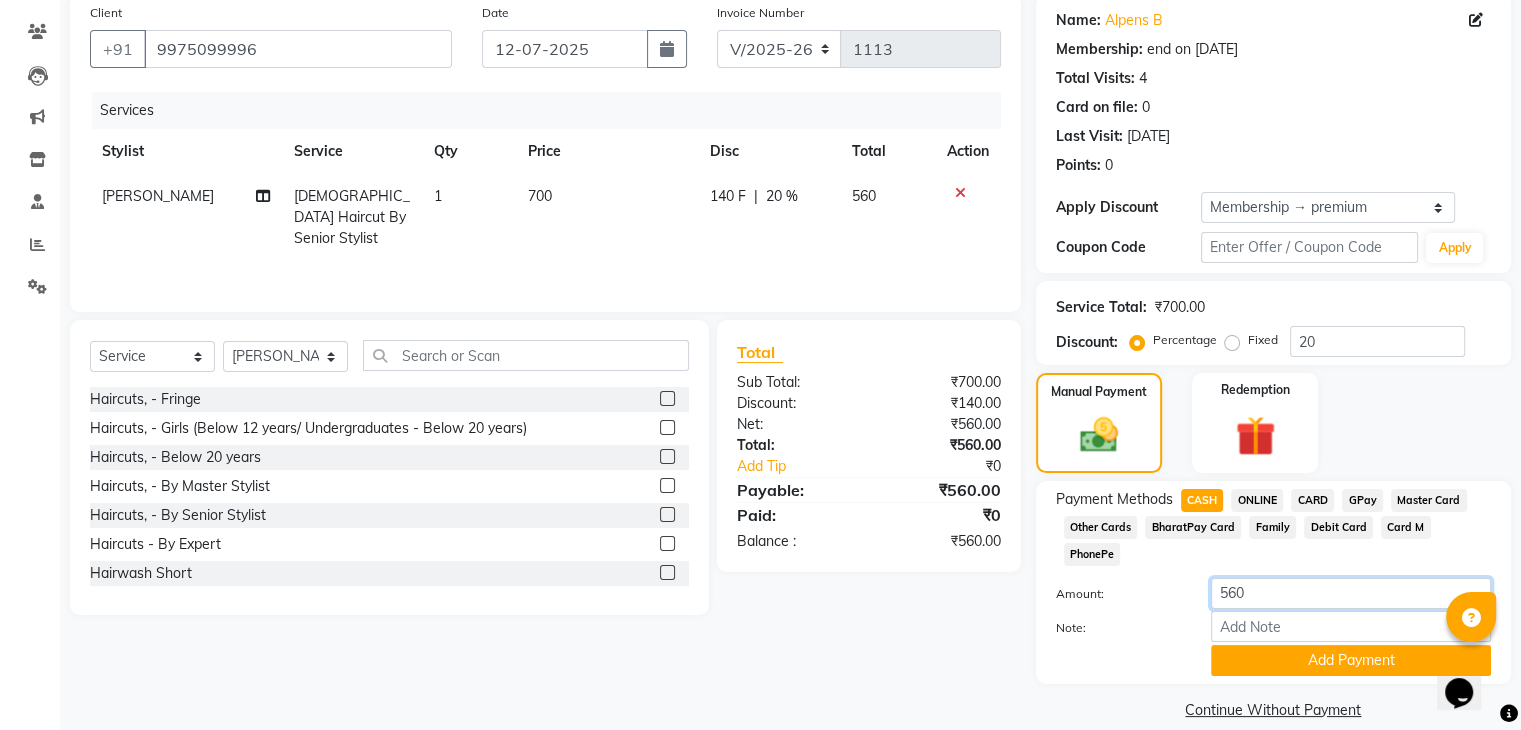 click on "560" 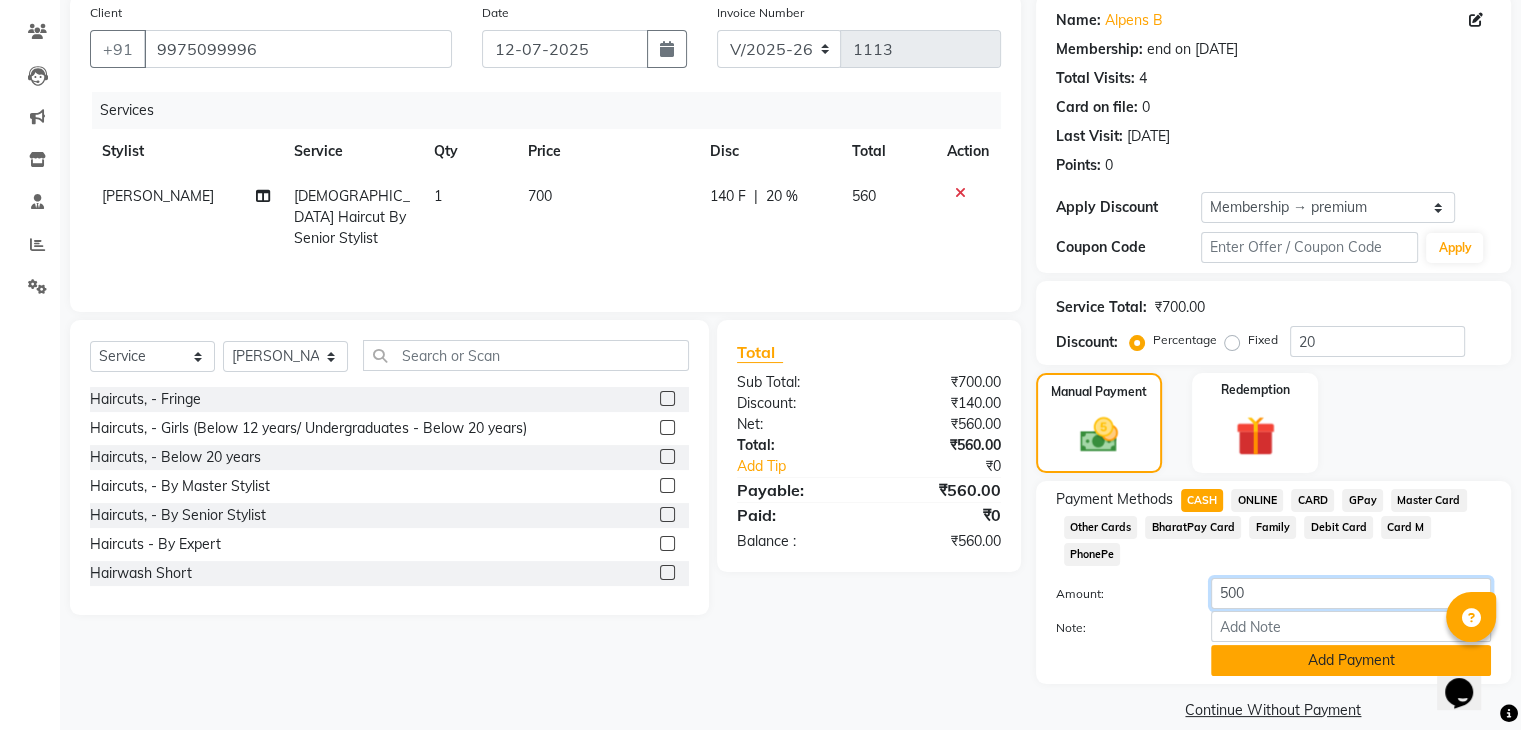 type on "500" 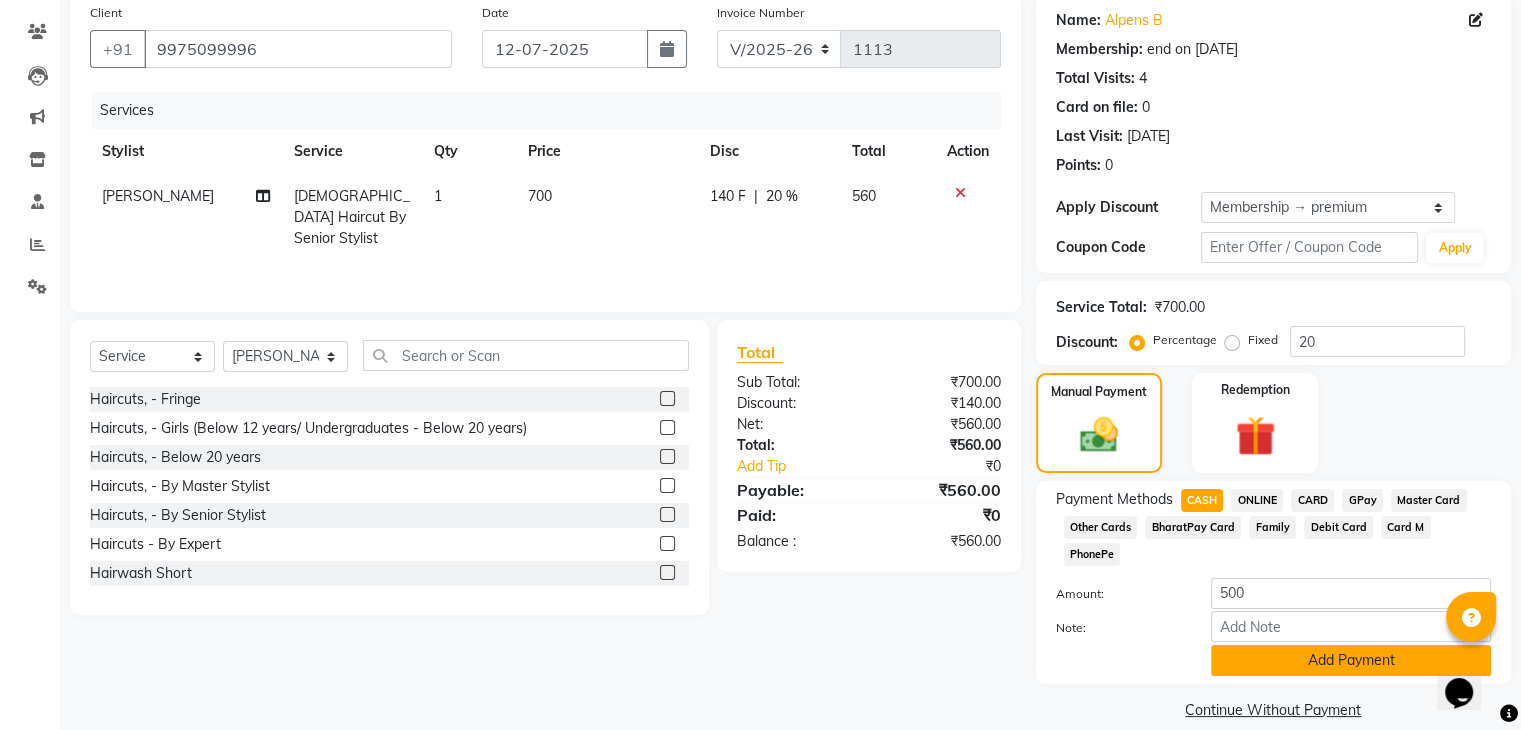 click on "Add Payment" 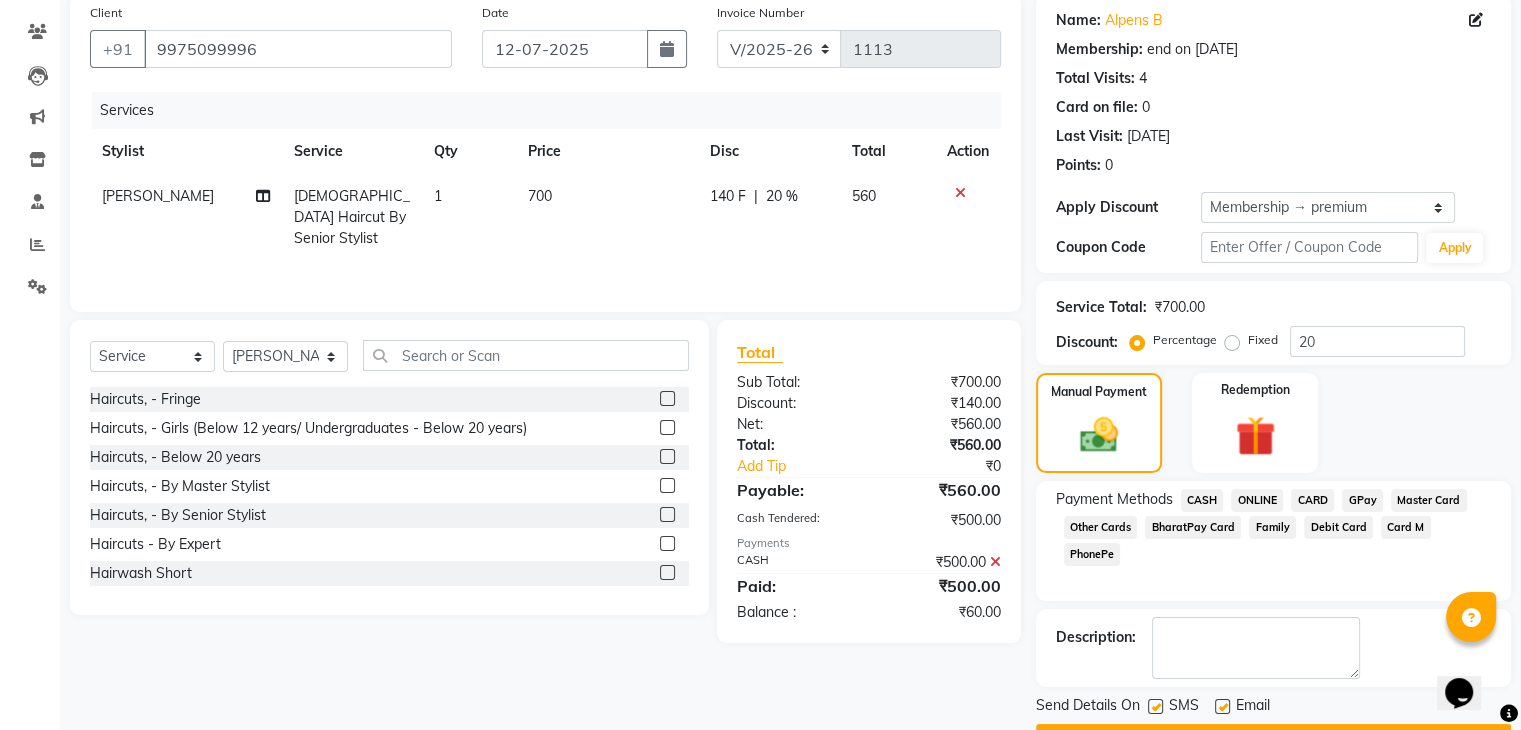 scroll, scrollTop: 209, scrollLeft: 0, axis: vertical 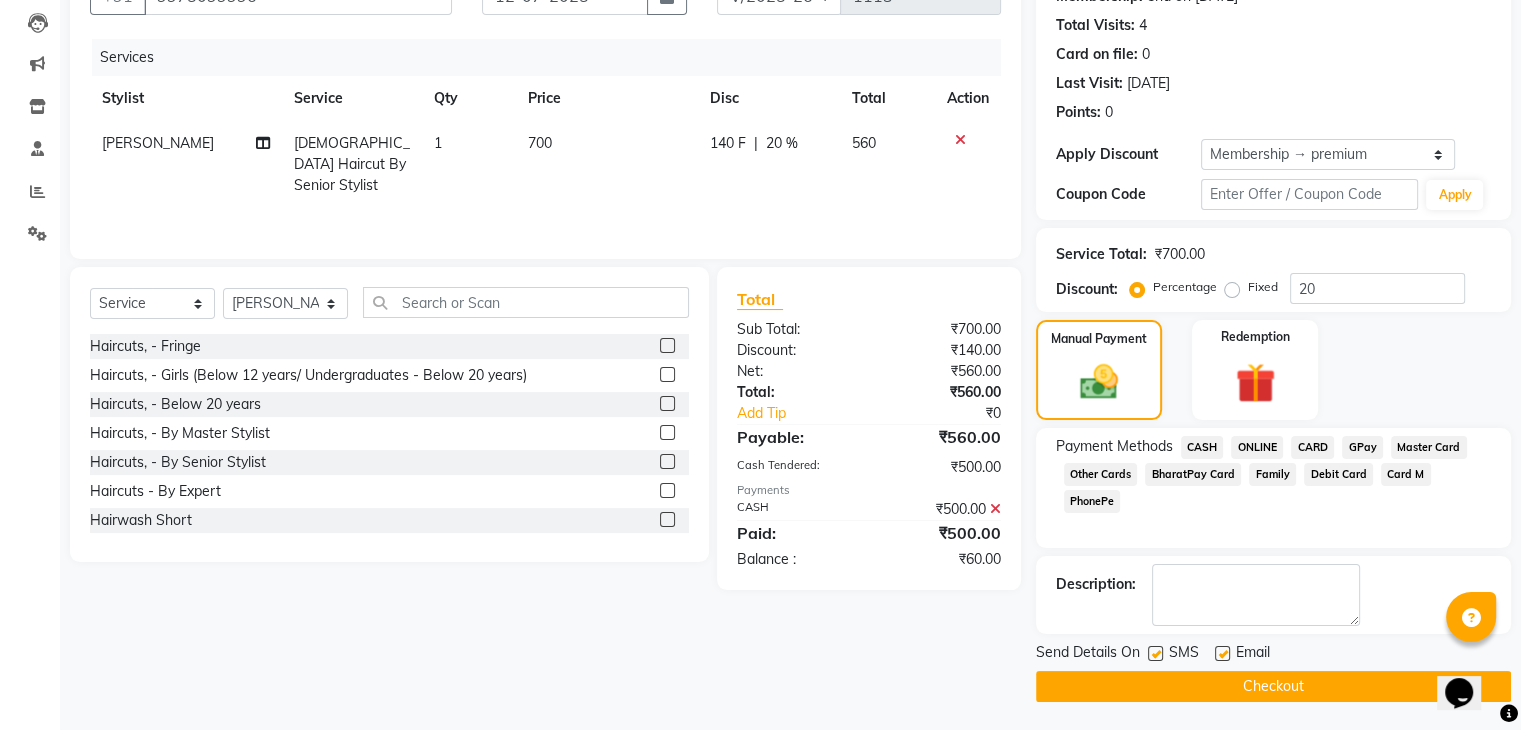 click on "GPay" 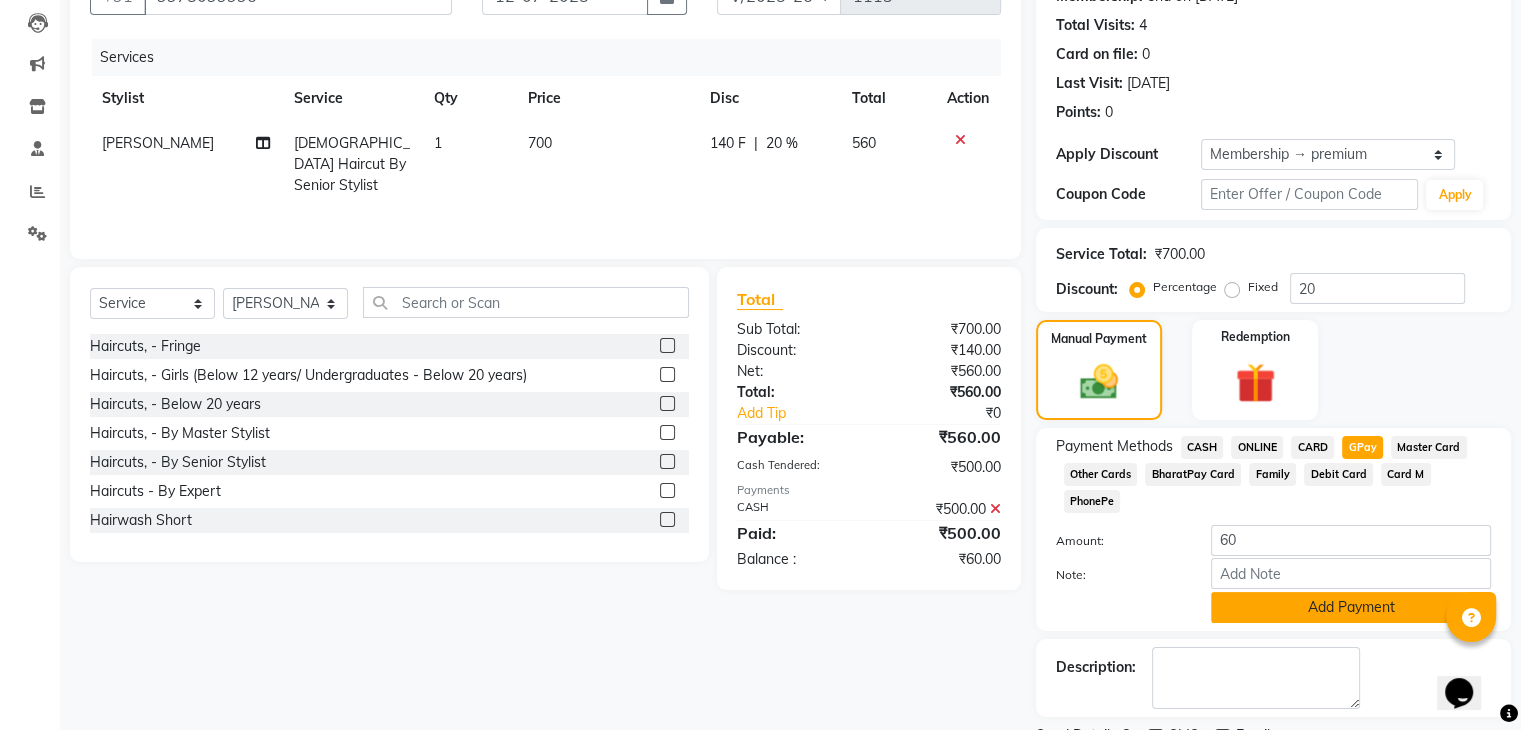 click on "Add Payment" 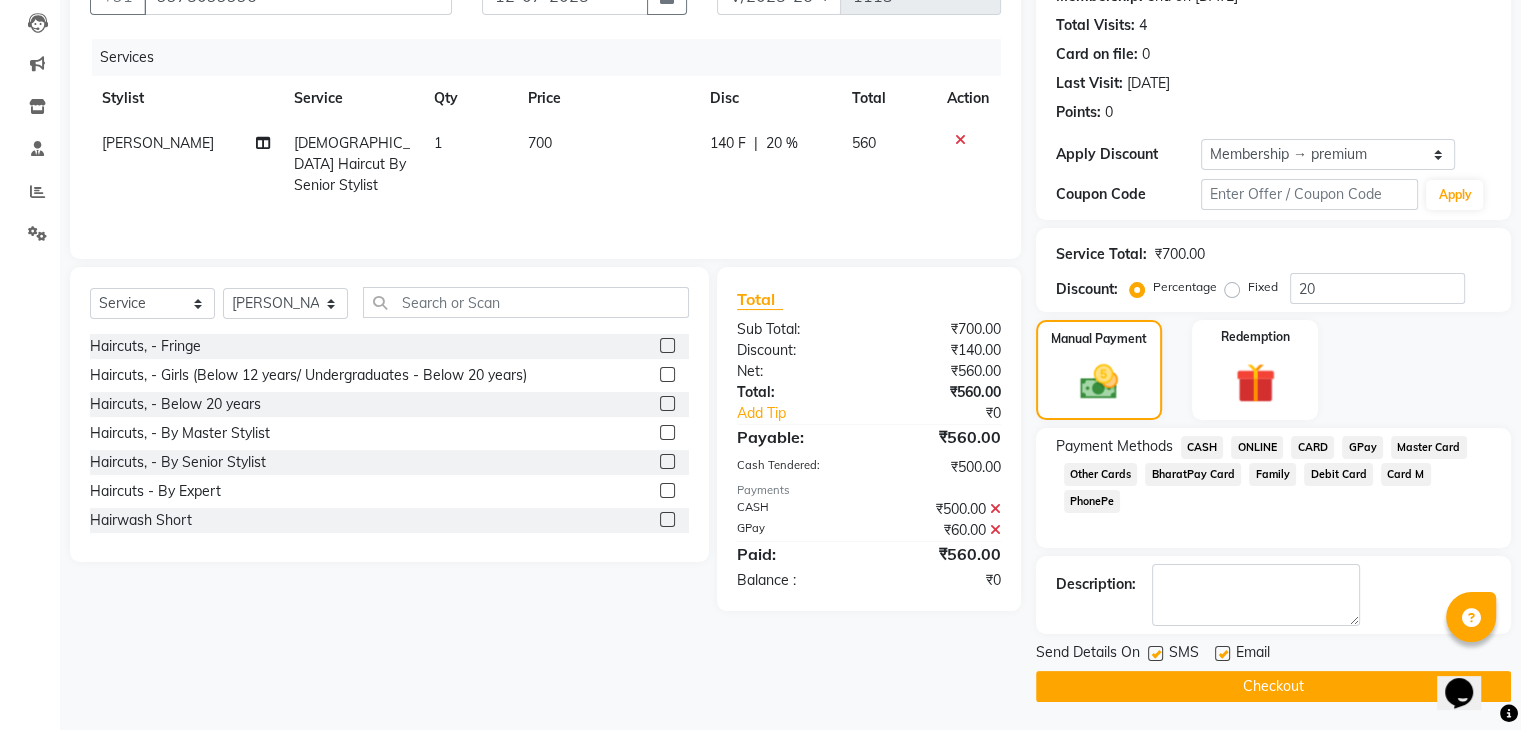 click on "Checkout" 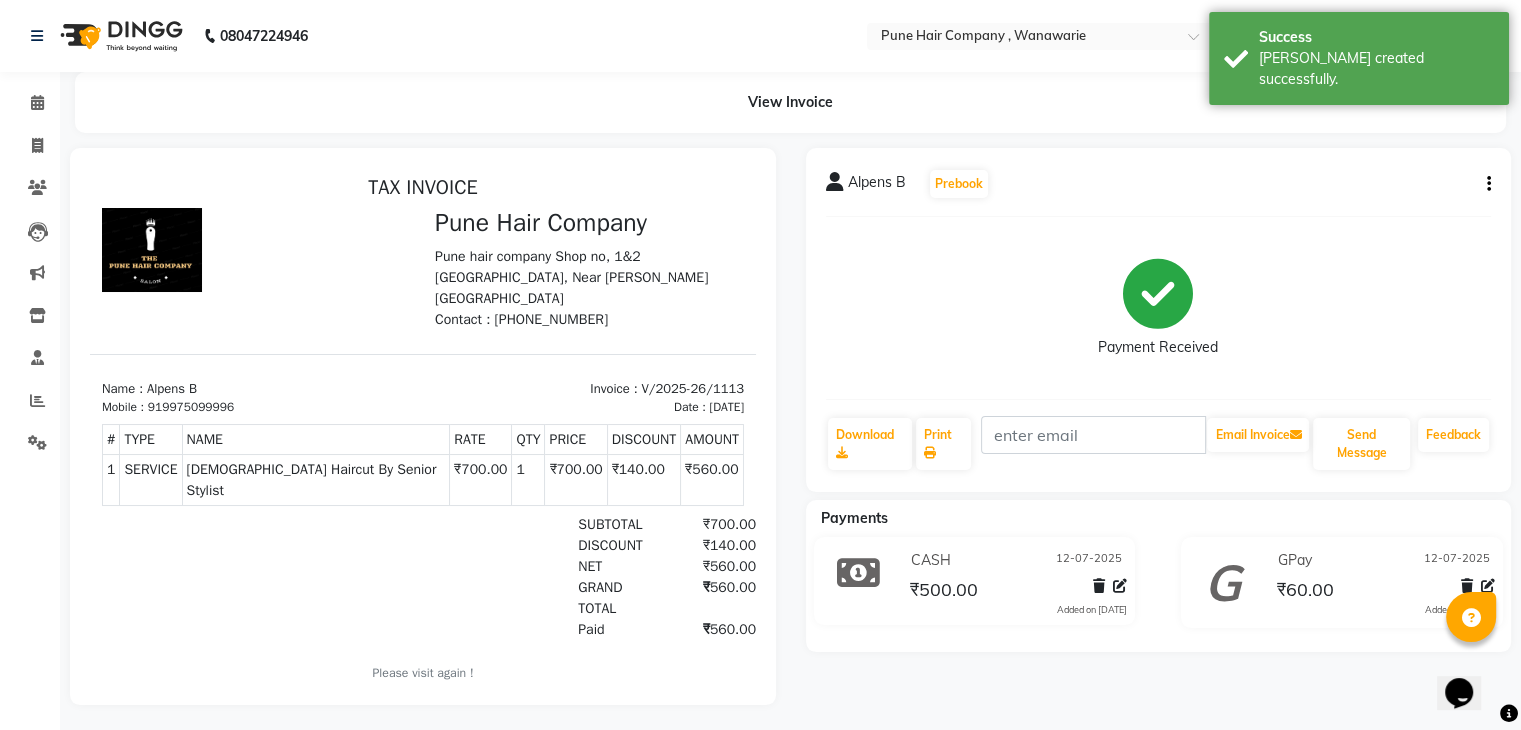 scroll, scrollTop: 0, scrollLeft: 0, axis: both 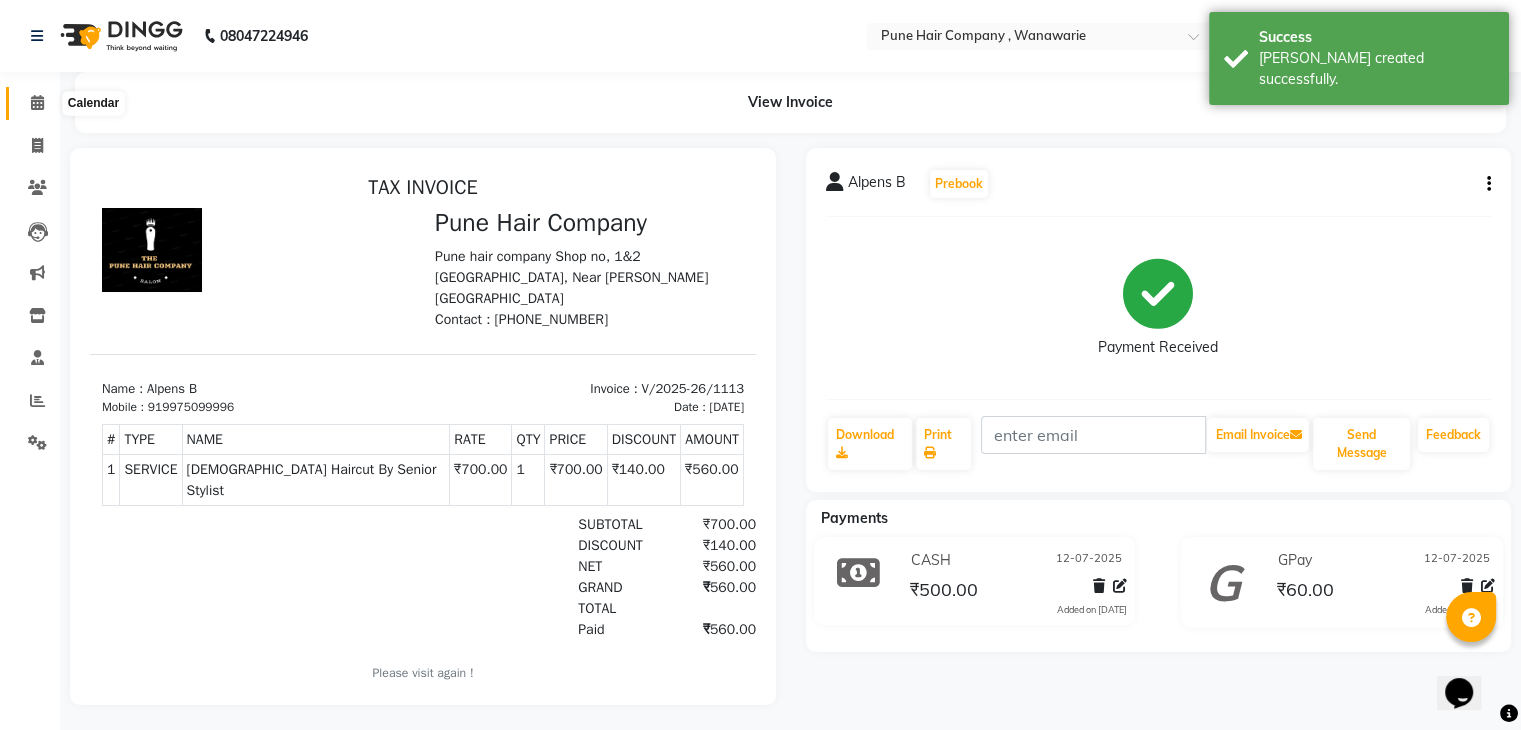 click 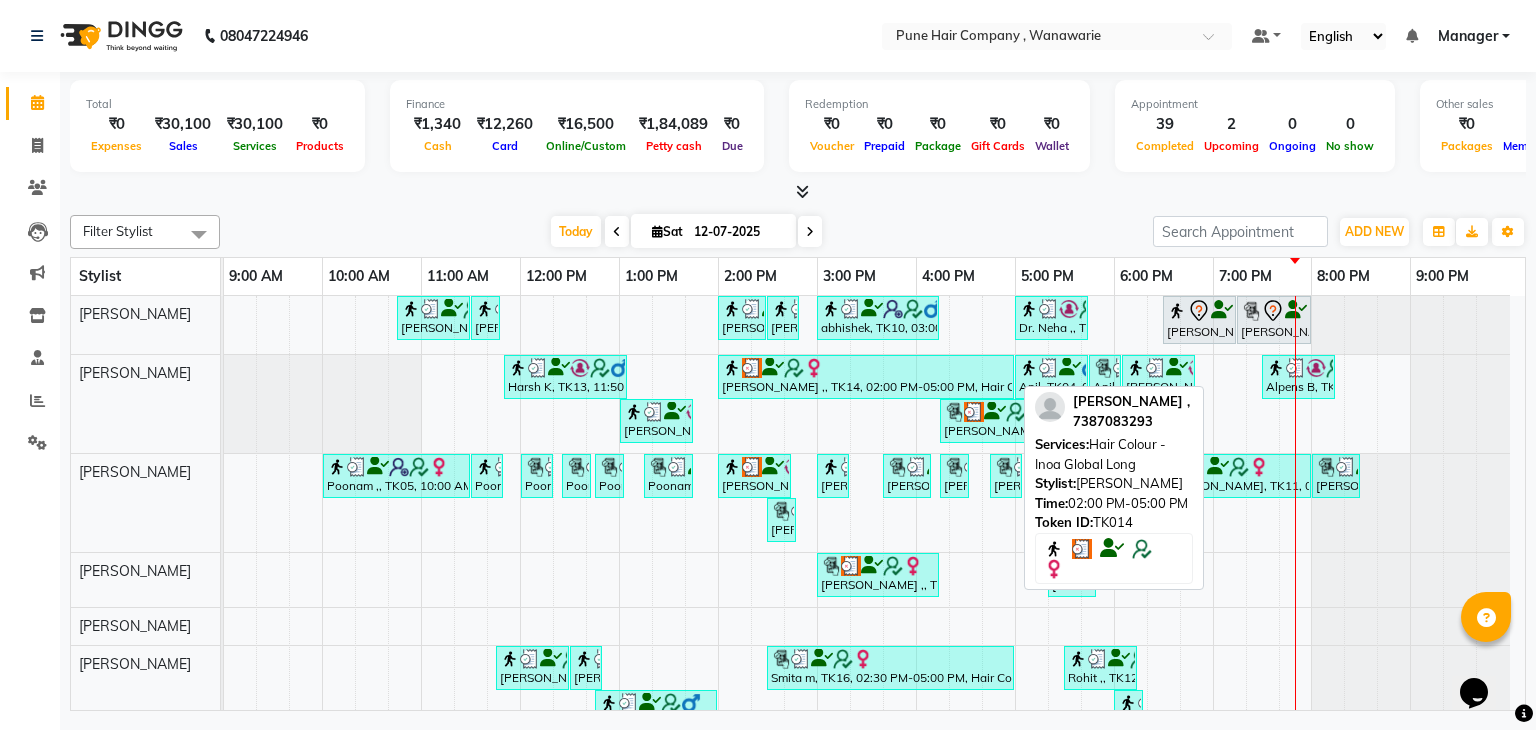 click at bounding box center (814, 368) 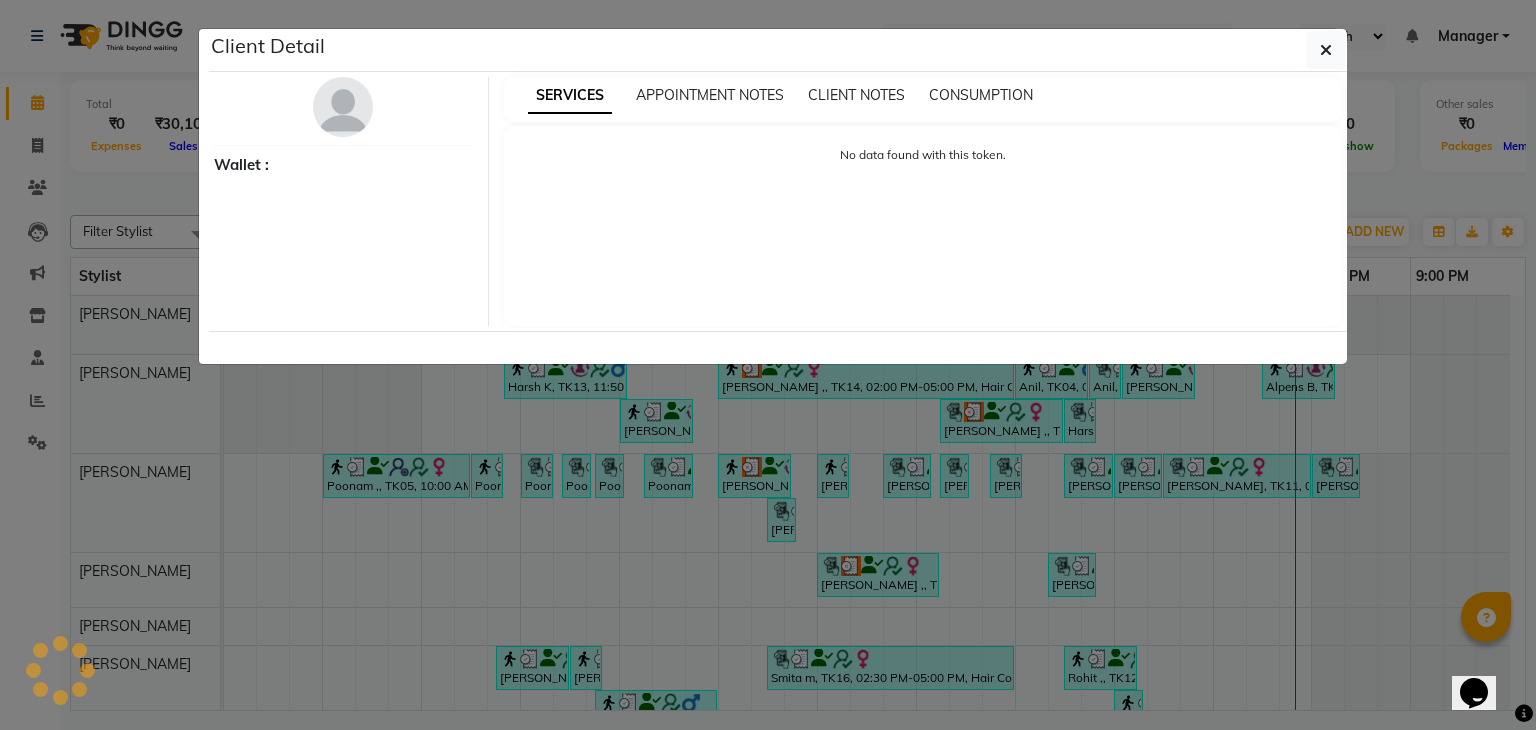 select on "3" 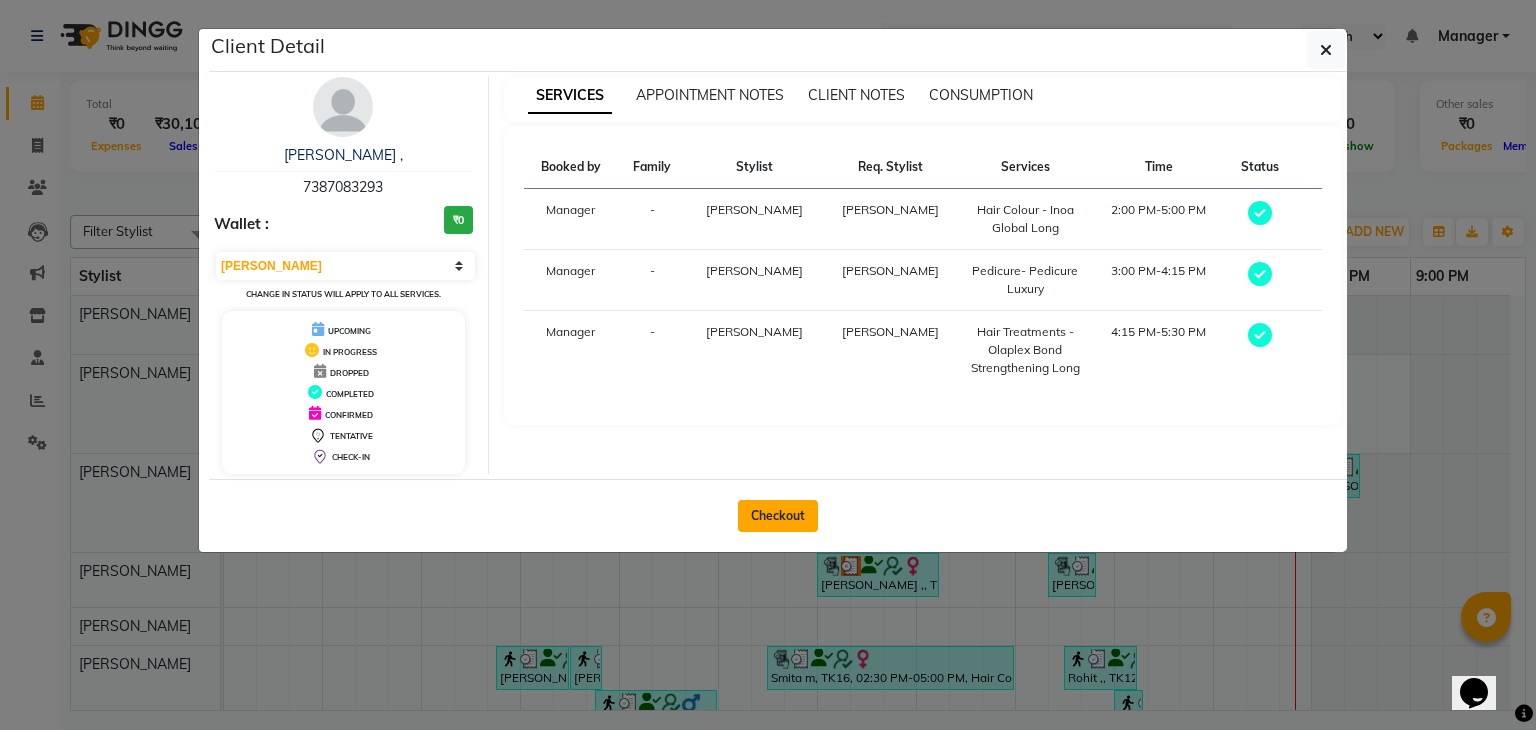 click on "Checkout" 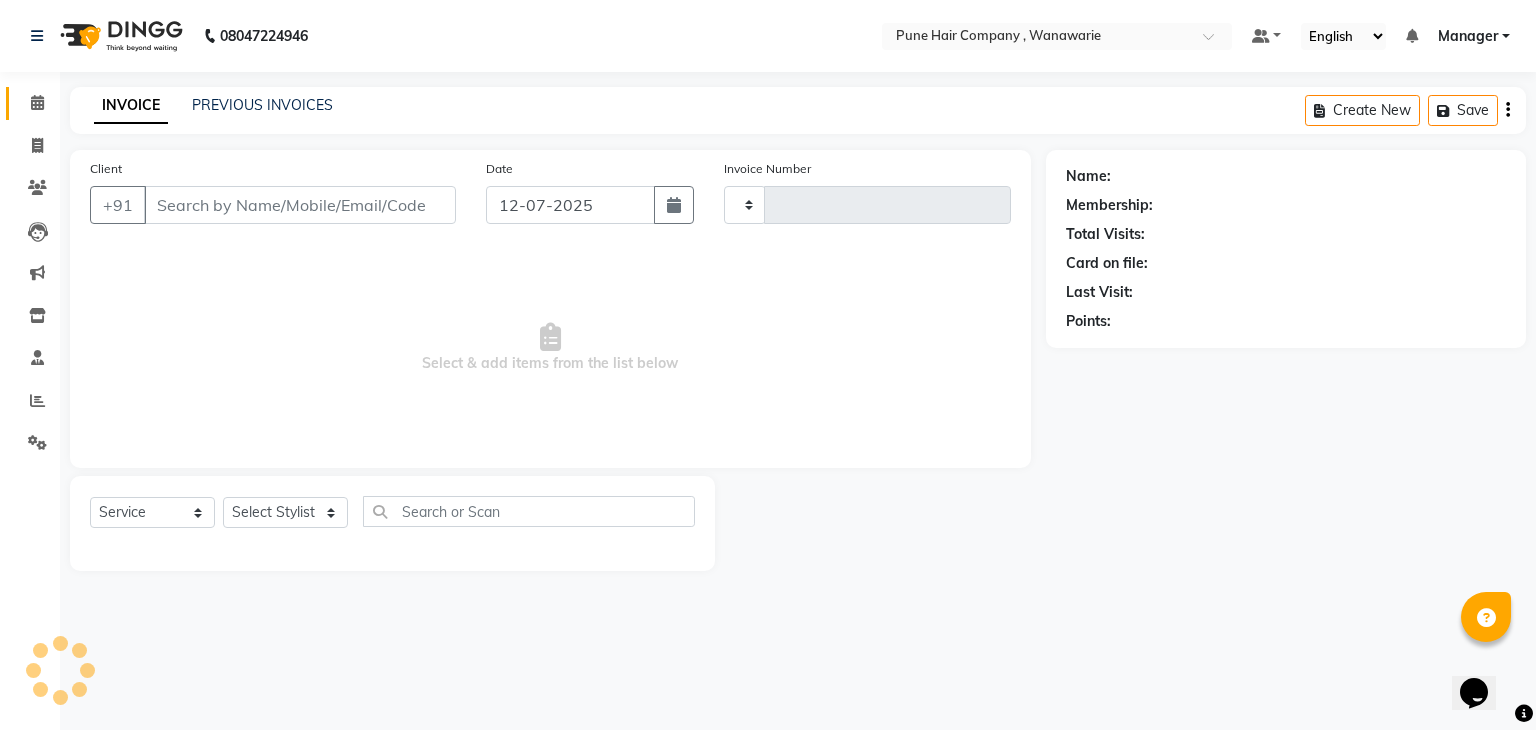 type on "1114" 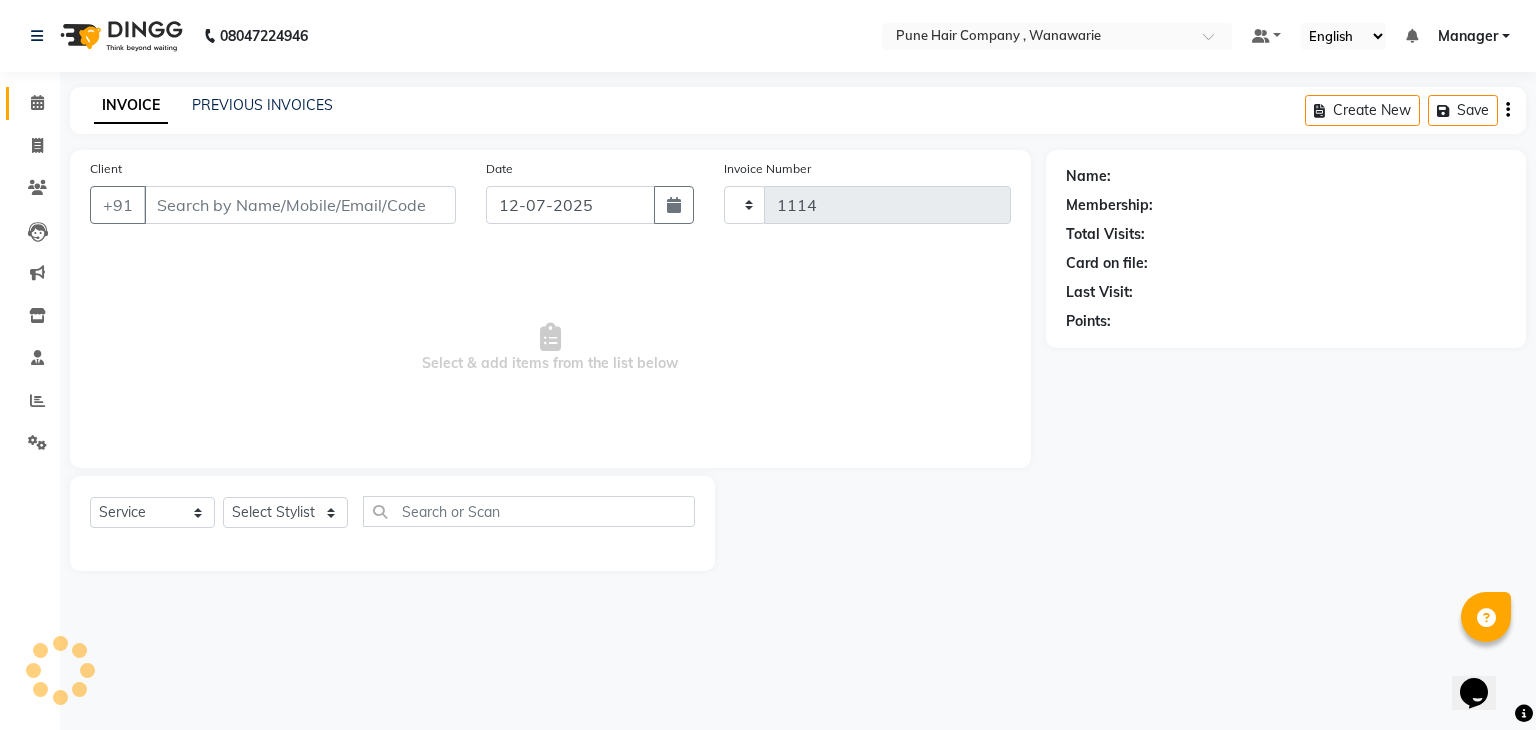 select on "8072" 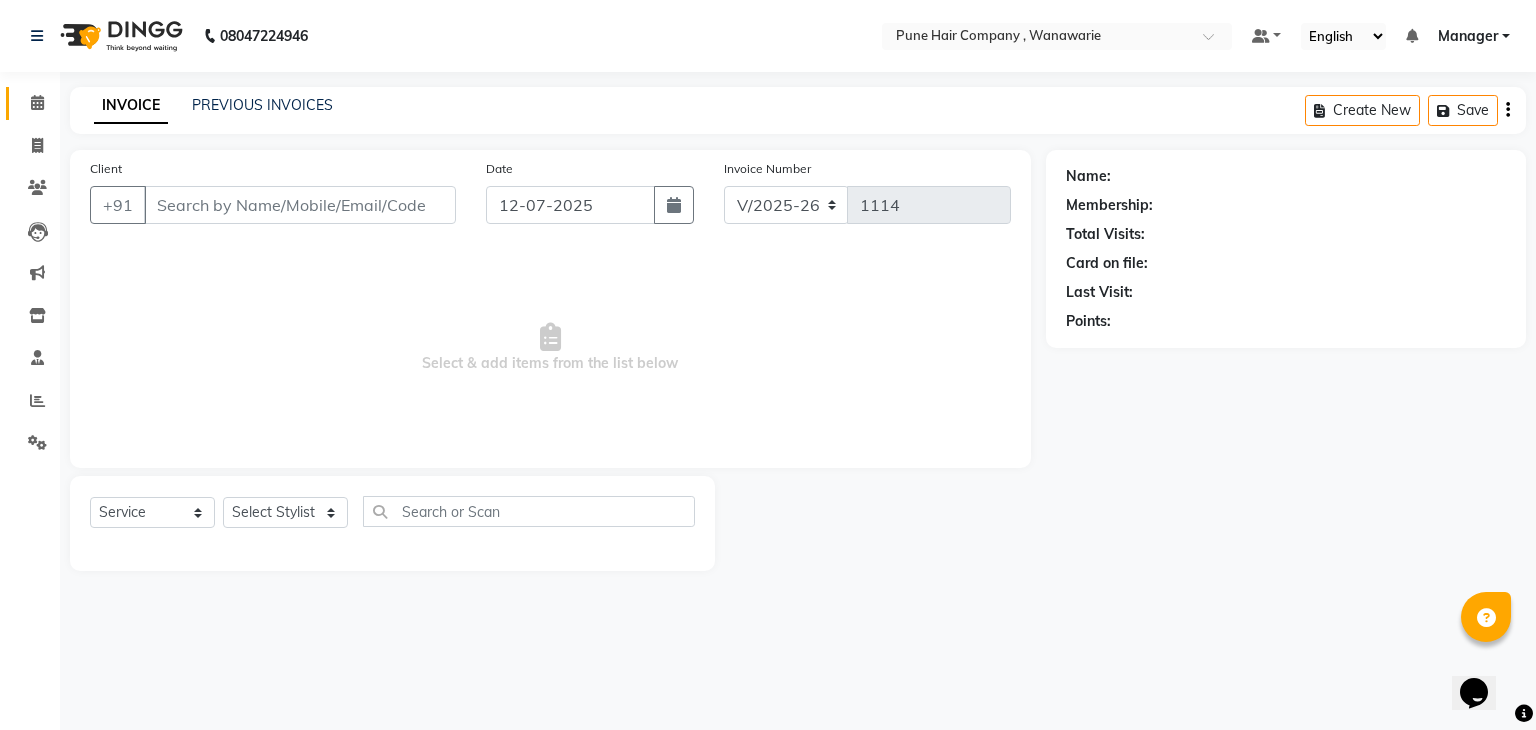 type on "7387083293" 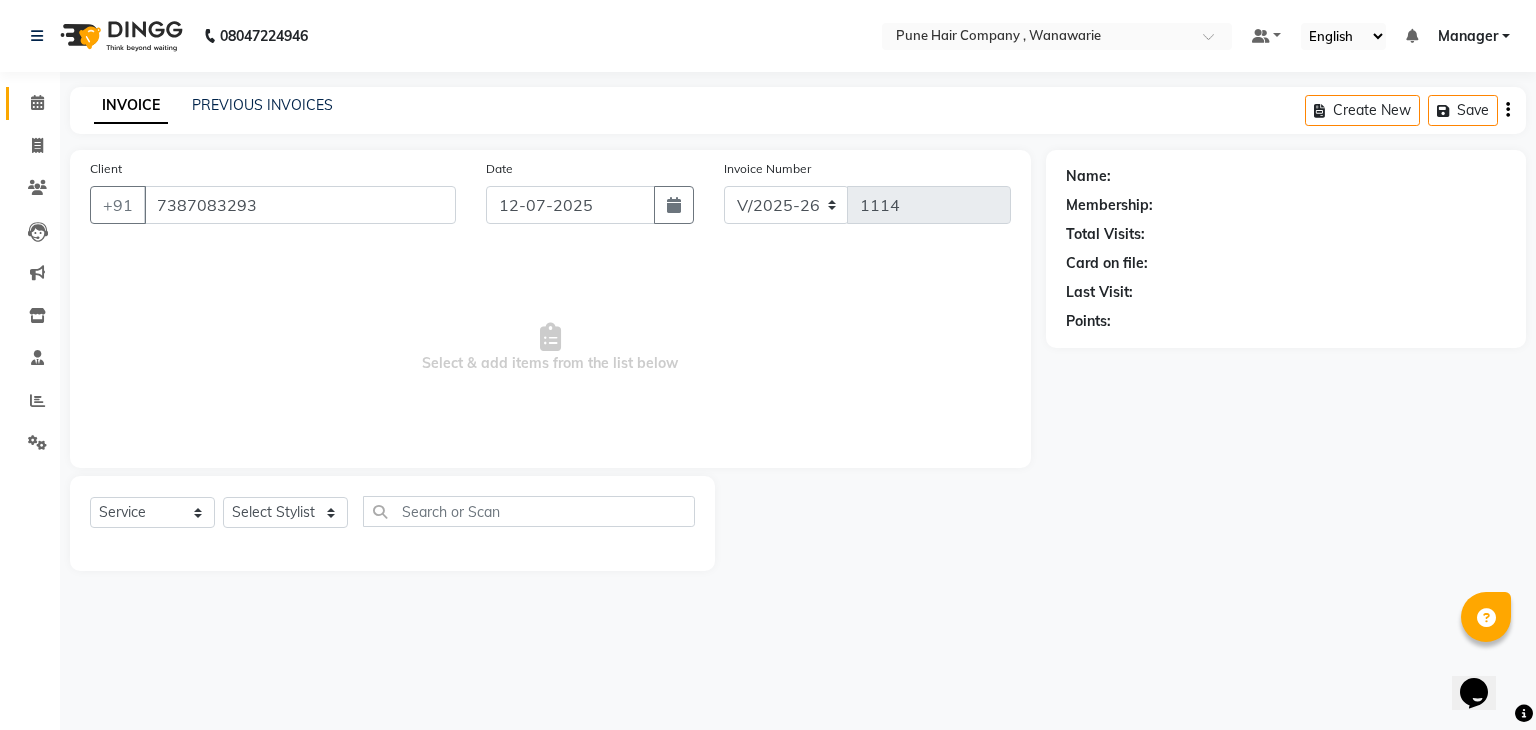 select on "74578" 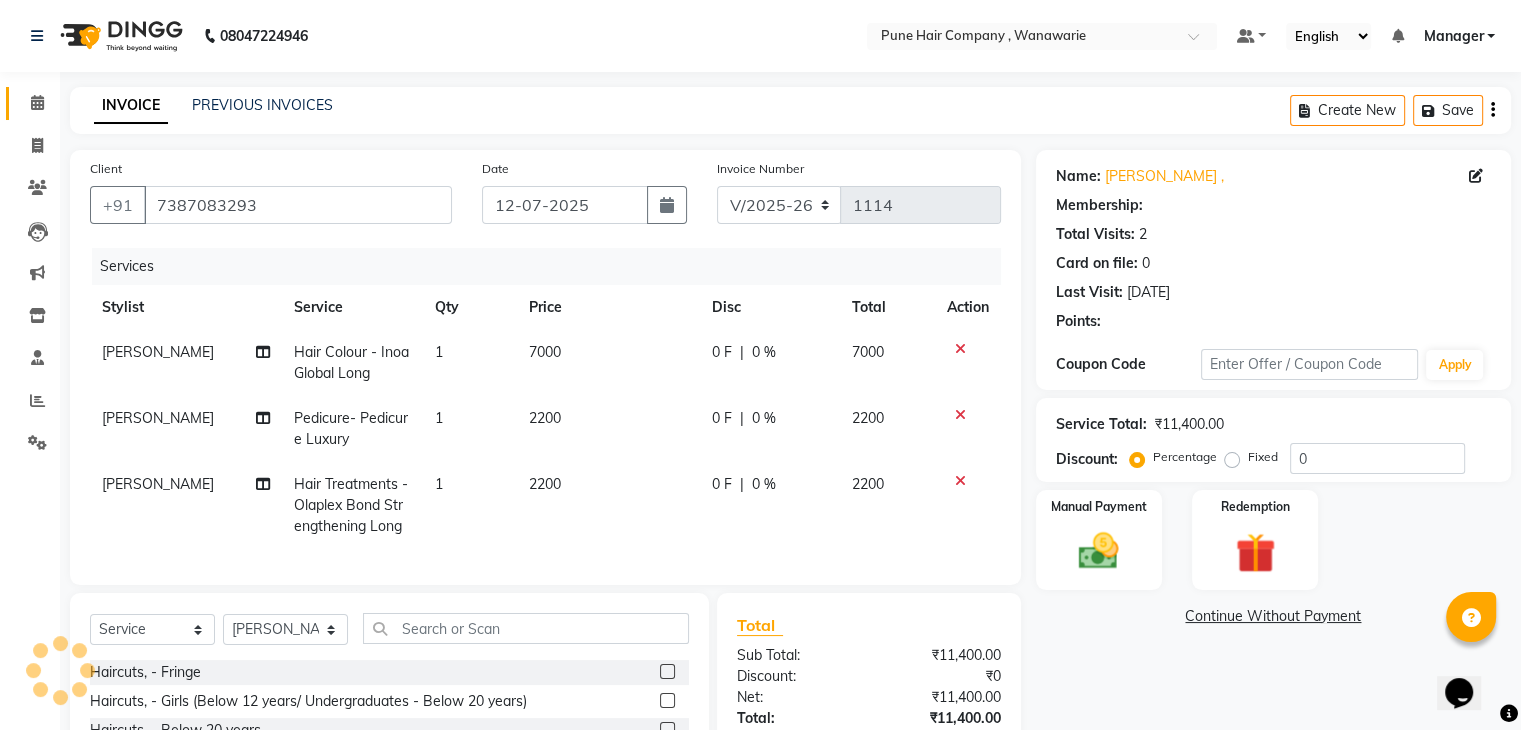 select on "1: Object" 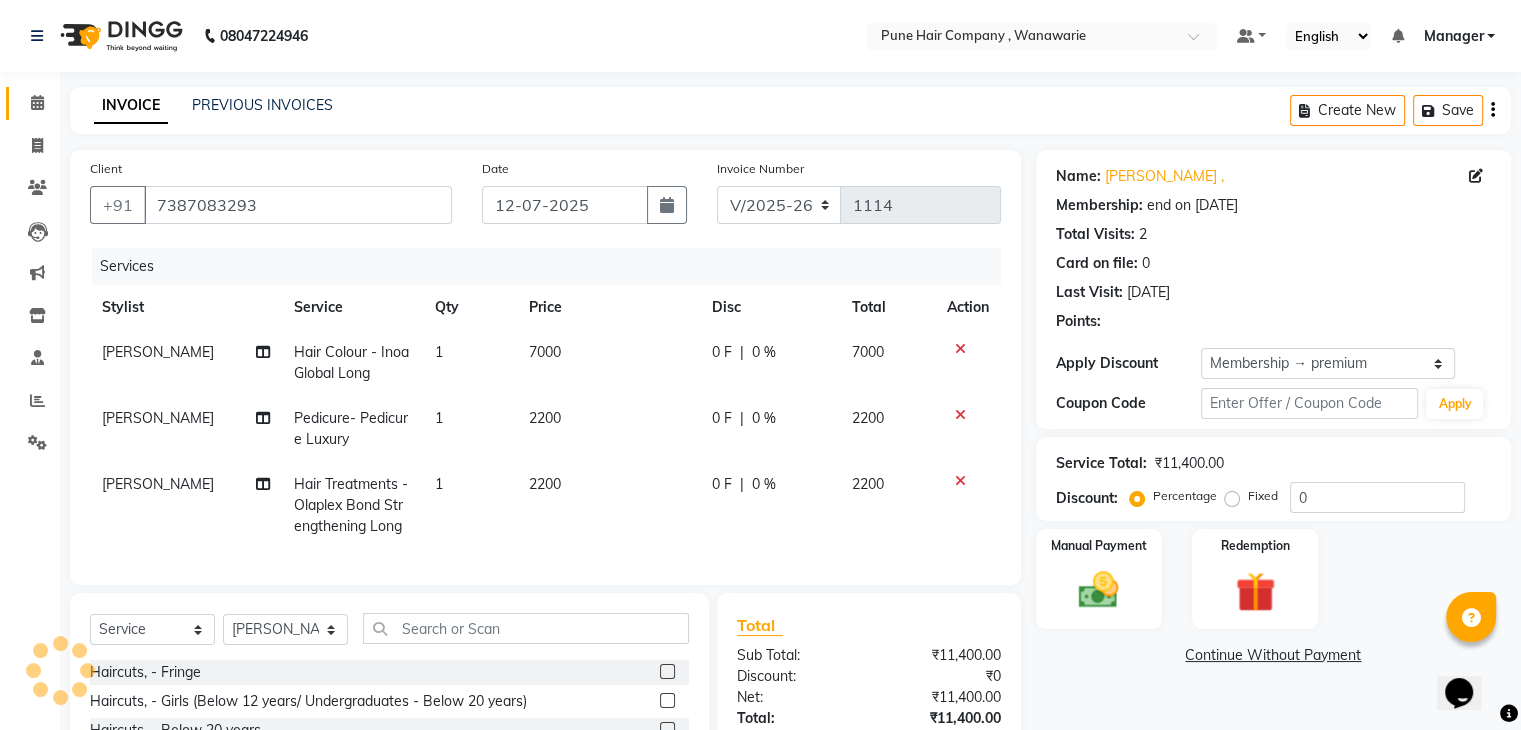 type on "20" 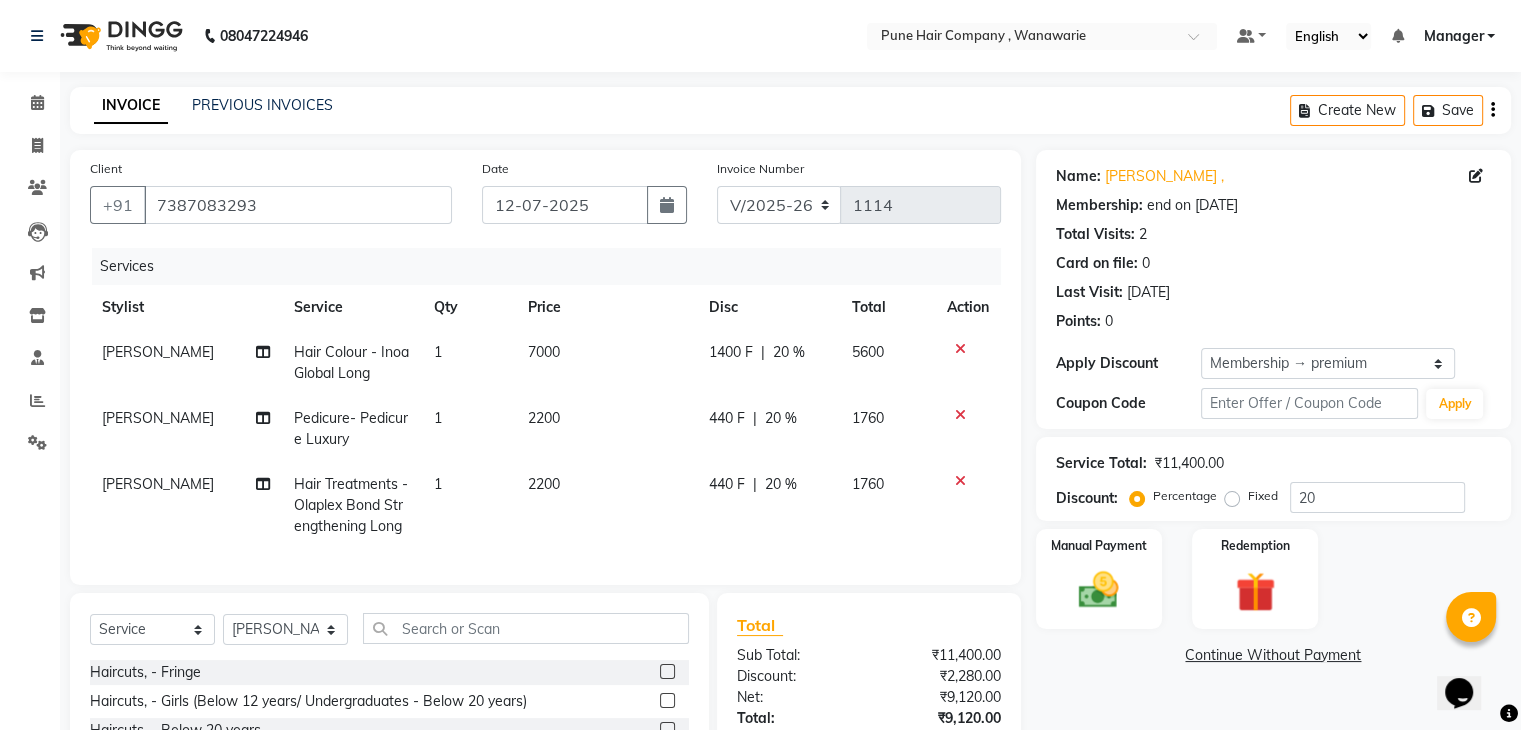 click on "1760" 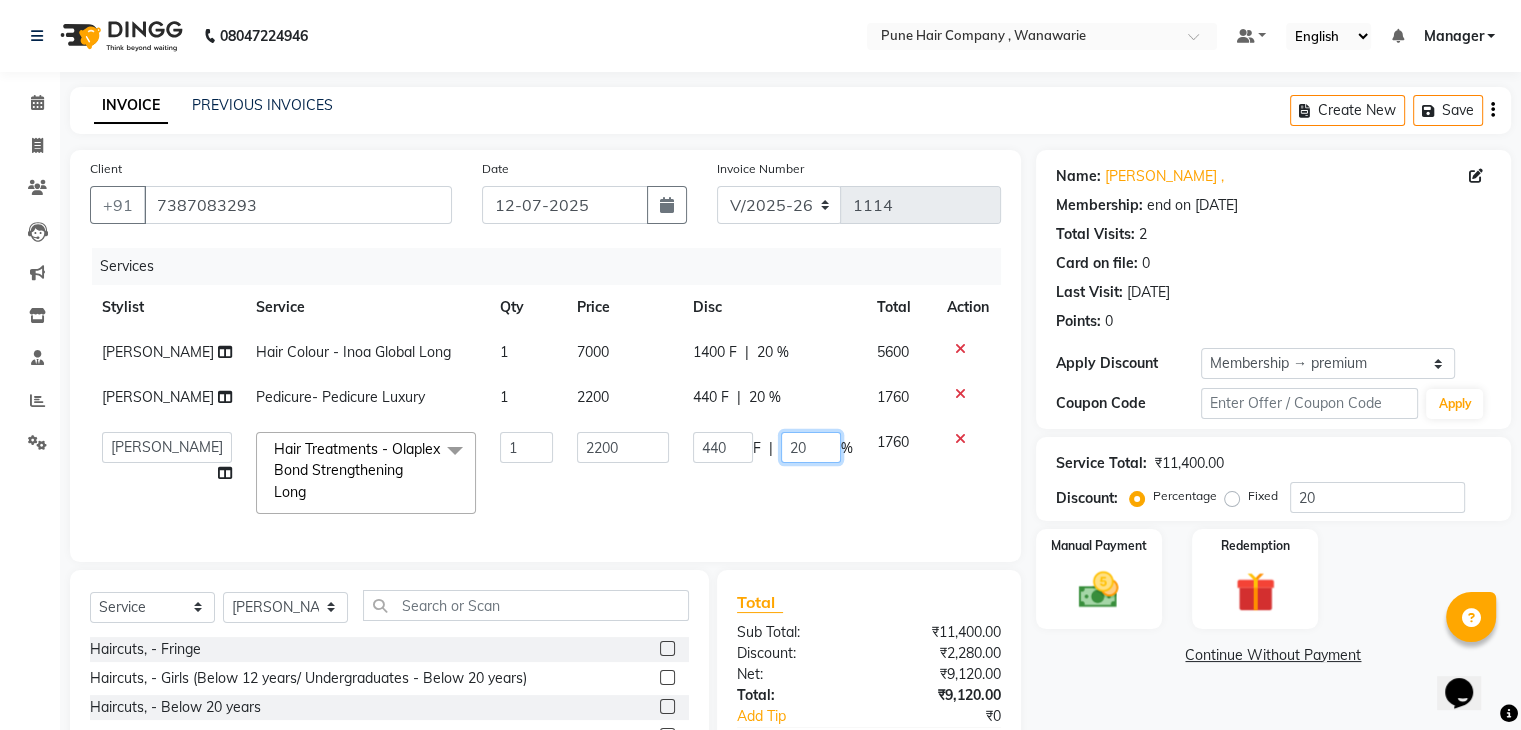 click on "20" 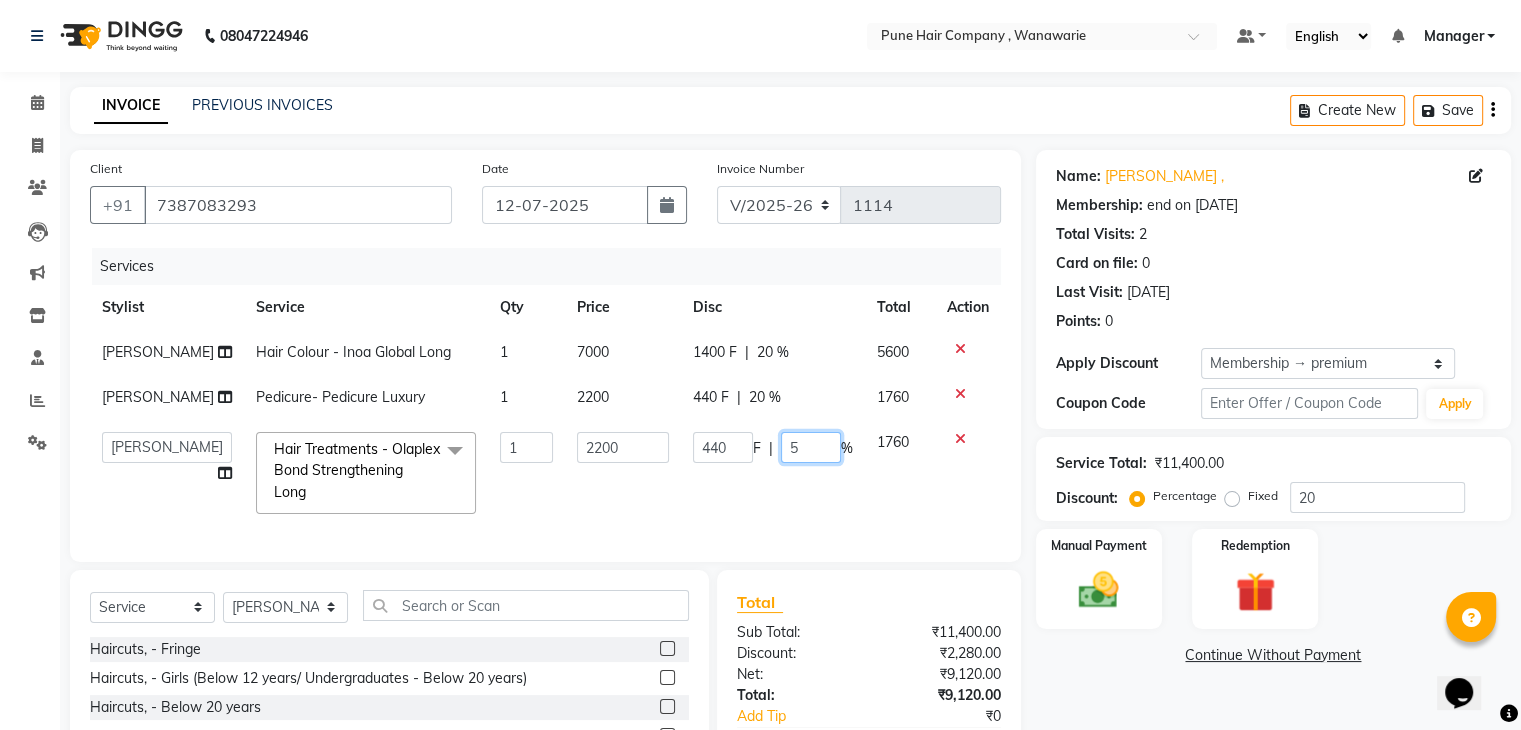 type on "50" 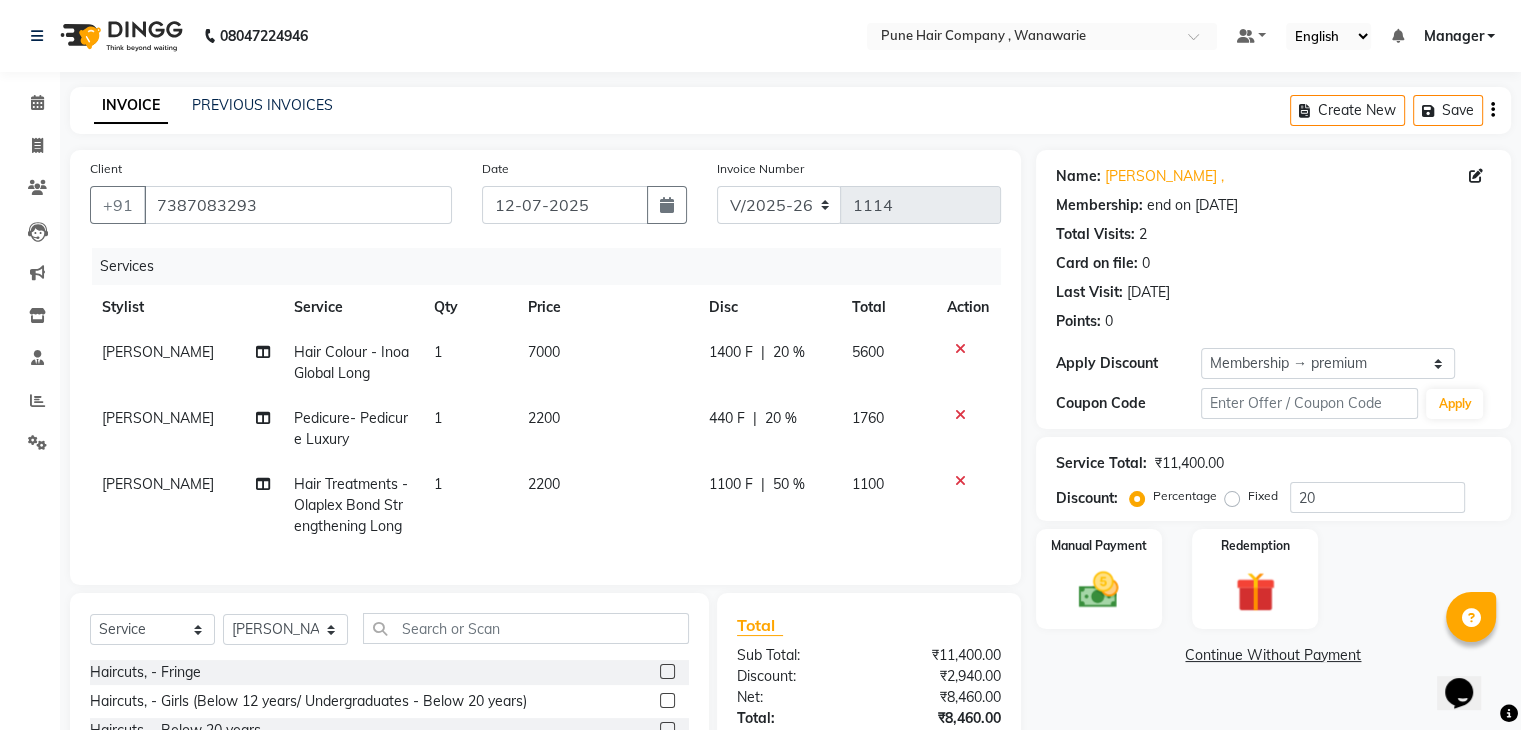 click on "Services Stylist Service Qty Price Disc Total Action [PERSON_NAME] Hair Colour - Inoa Global Long 1 7000 1400 F | 20 % 5600 [PERSON_NAME]  Pedicure- Pedicure Luxury 1 2200 440 F | 20 % 1760 [PERSON_NAME] Hair Treatments - Olaplex Bond Strengthening Long 1 2200 1100 F | 50 % 1100" 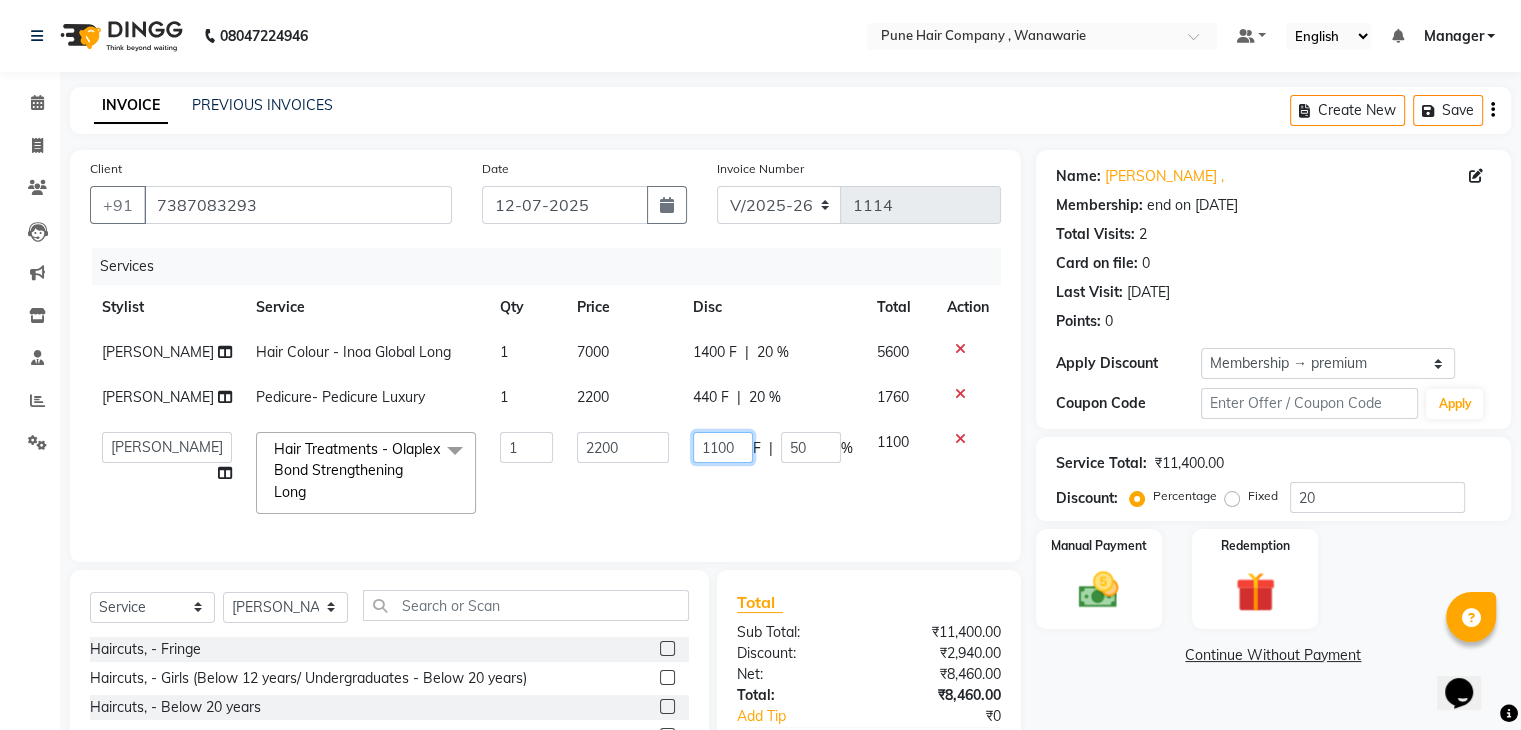 click on "1100" 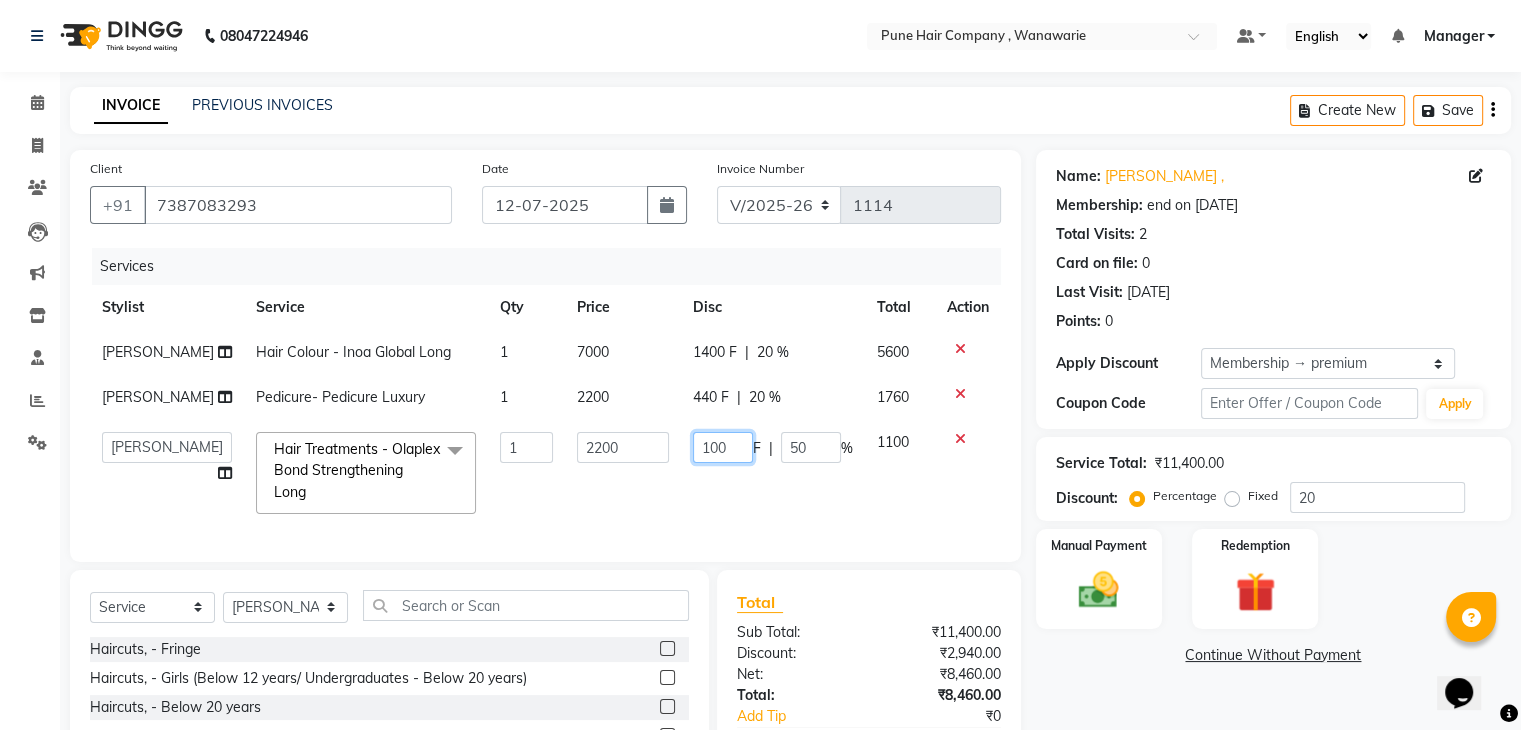type on "1000" 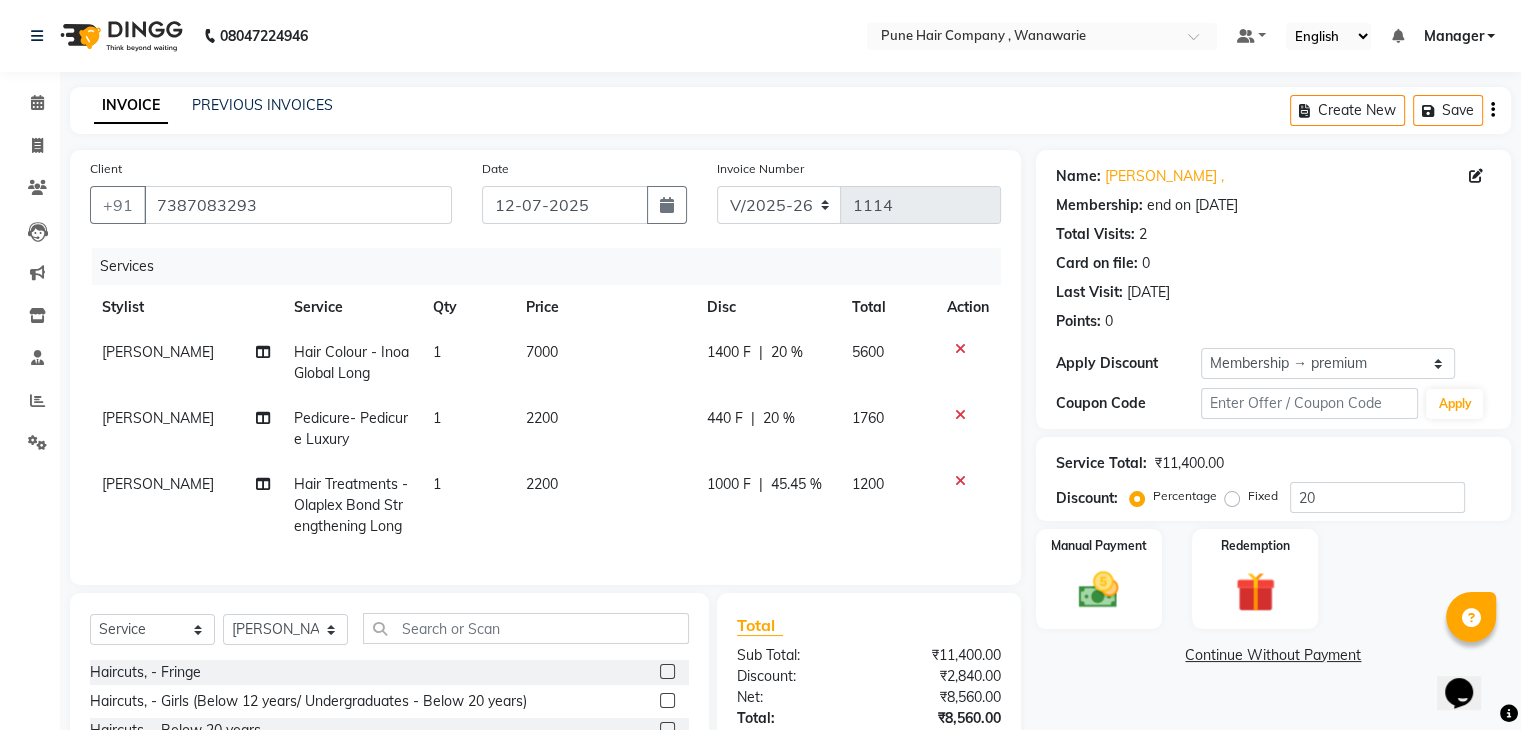 click on "1000 F | 45.45 %" 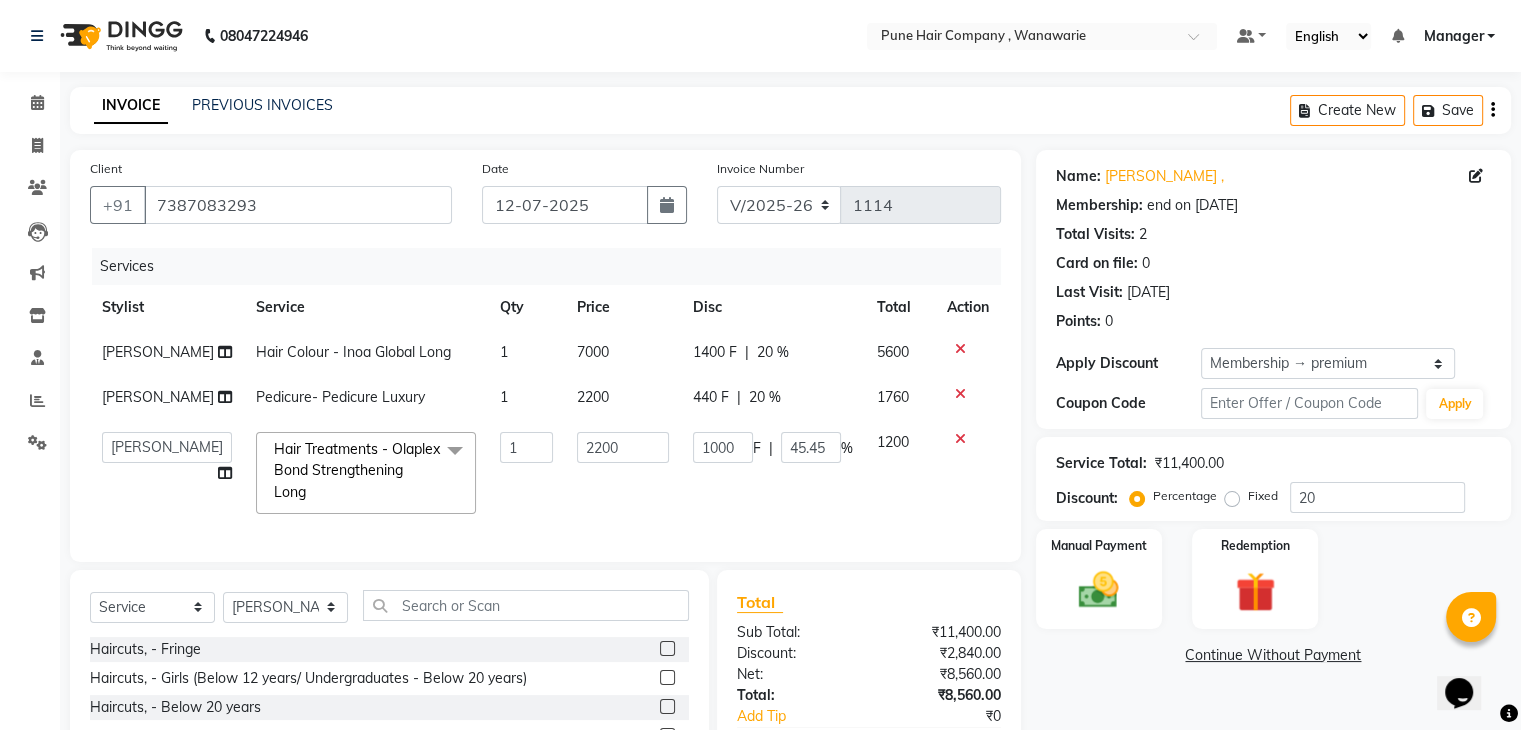 click on "Client [PHONE_NUMBER] Date [DATE] Invoice Number V/2025 V/[PHONE_NUMBER] Services Stylist Service Qty Price Disc Total Action [PERSON_NAME] Hair Colour - Inoa Global Long 1 7000 1400 F | 20 % 5600 [PERSON_NAME]  Pedicure- Pedicure Luxury 1 2200 440 F | 20 % 1760  [PERSON_NAME]   [PERSON_NAME]    [PERSON_NAME]   Manager   [PERSON_NAME]   [PERSON_NAME]   [PERSON_NAME]   [PERSON_NAME]  Hair Treatments - Olaplex Bond Strengthening Long  x Haircuts, - Fringe Haircuts, - Girls (Below 12 years/ Undergraduates - Below 20 years) Haircuts, - Below 20 years Haircuts, - By Master Stylist Haircuts, - By Senior Stylist Haircuts - By Expert  Hairwash Short  Hairwash Medium  Hairwash Long  BlowDry Short BlowDry Medium  BlowDry Long  Ironing / Tongs Short  - Ironing / Tongs Medium Ironing / Tongs Long Add_Hairwash Short Add_Hairwash Medium Add_Hairwash Long Hair Colour - Majirel Per Streak Hair Colour - Majirel Touch-up (Upto 2 Inches) Hair Colour - Majirel Re-Growth (Upto 4 Inches) Hair Colour - Majirel Global Short 1" 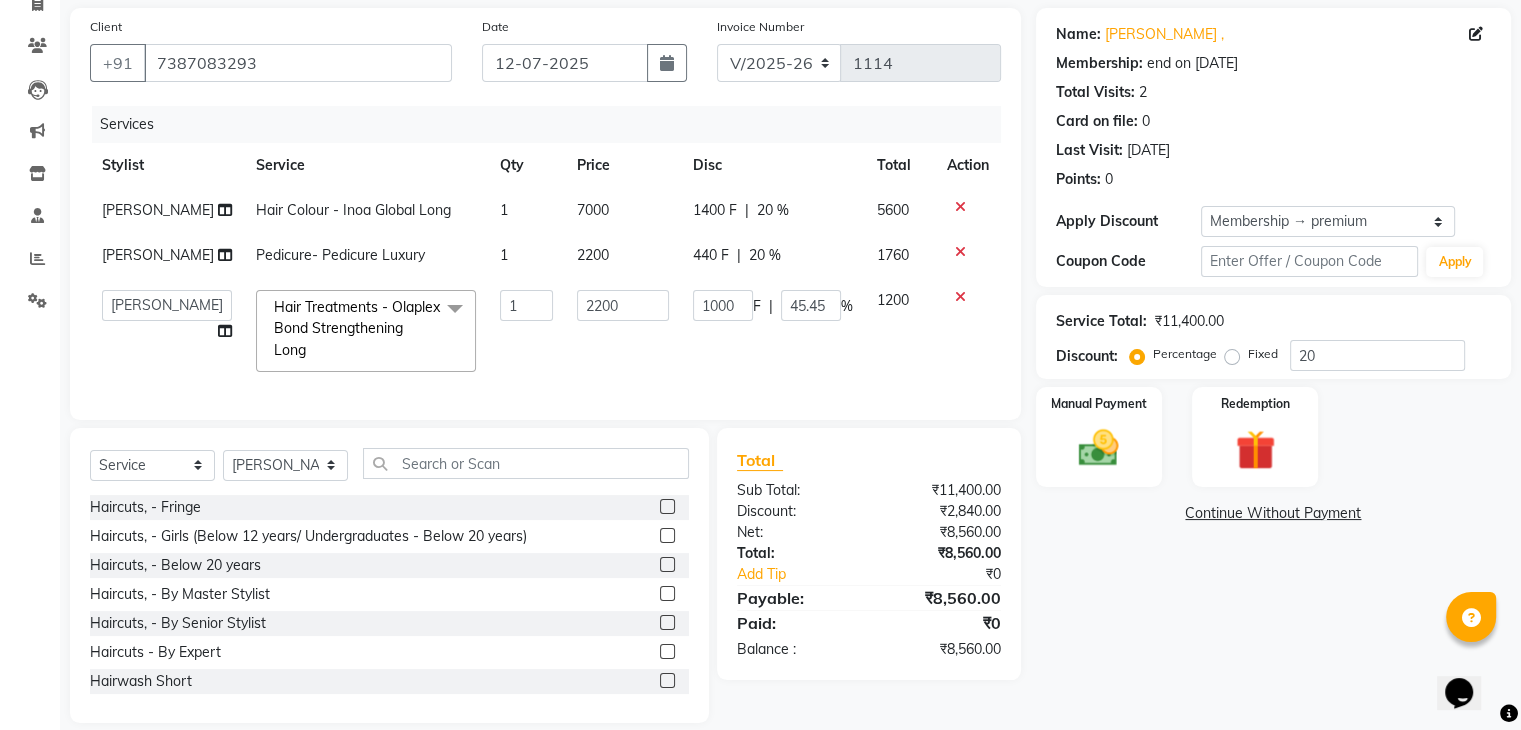 scroll, scrollTop: 202, scrollLeft: 0, axis: vertical 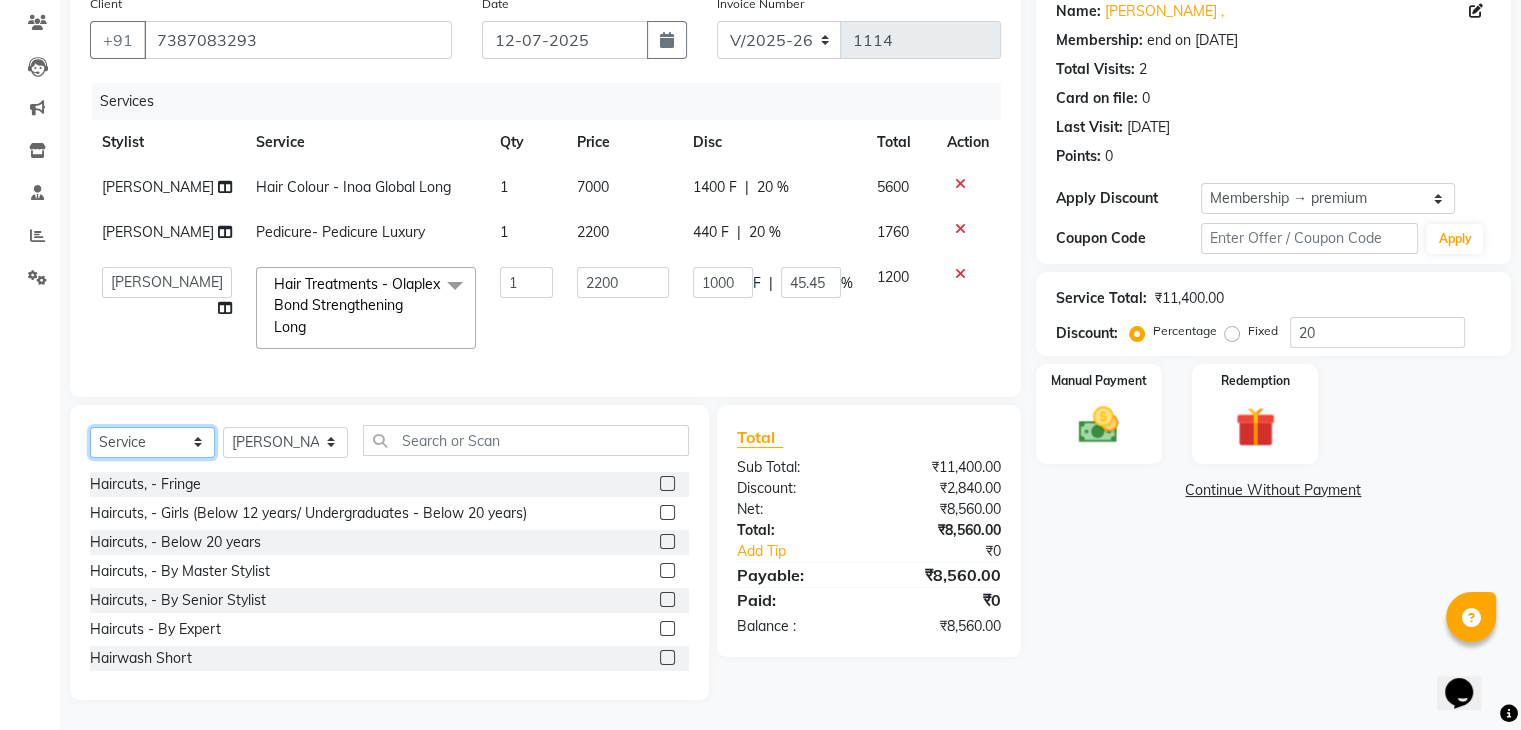 click on "Select  Service  Product  Membership  Package Voucher Prepaid Gift Card" 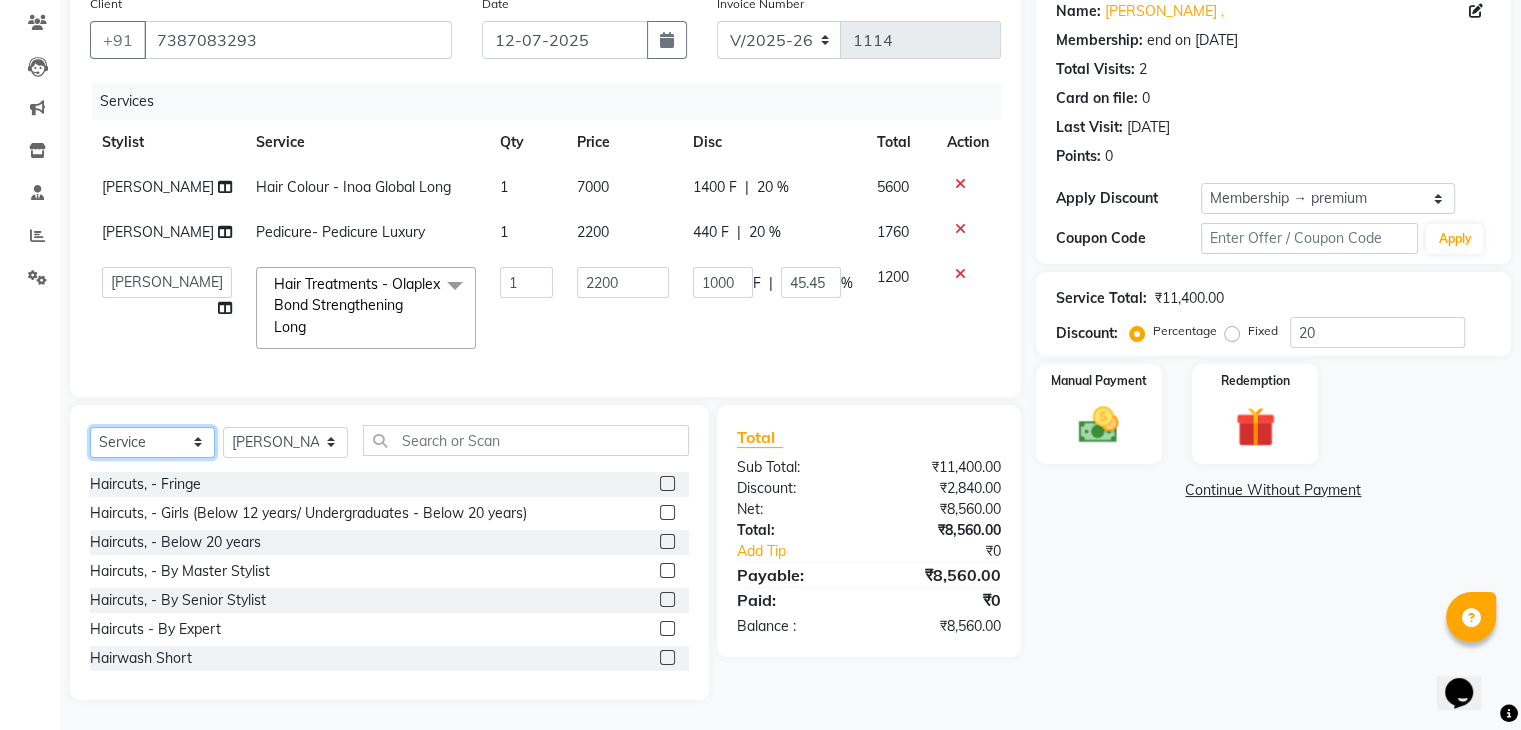 select on "product" 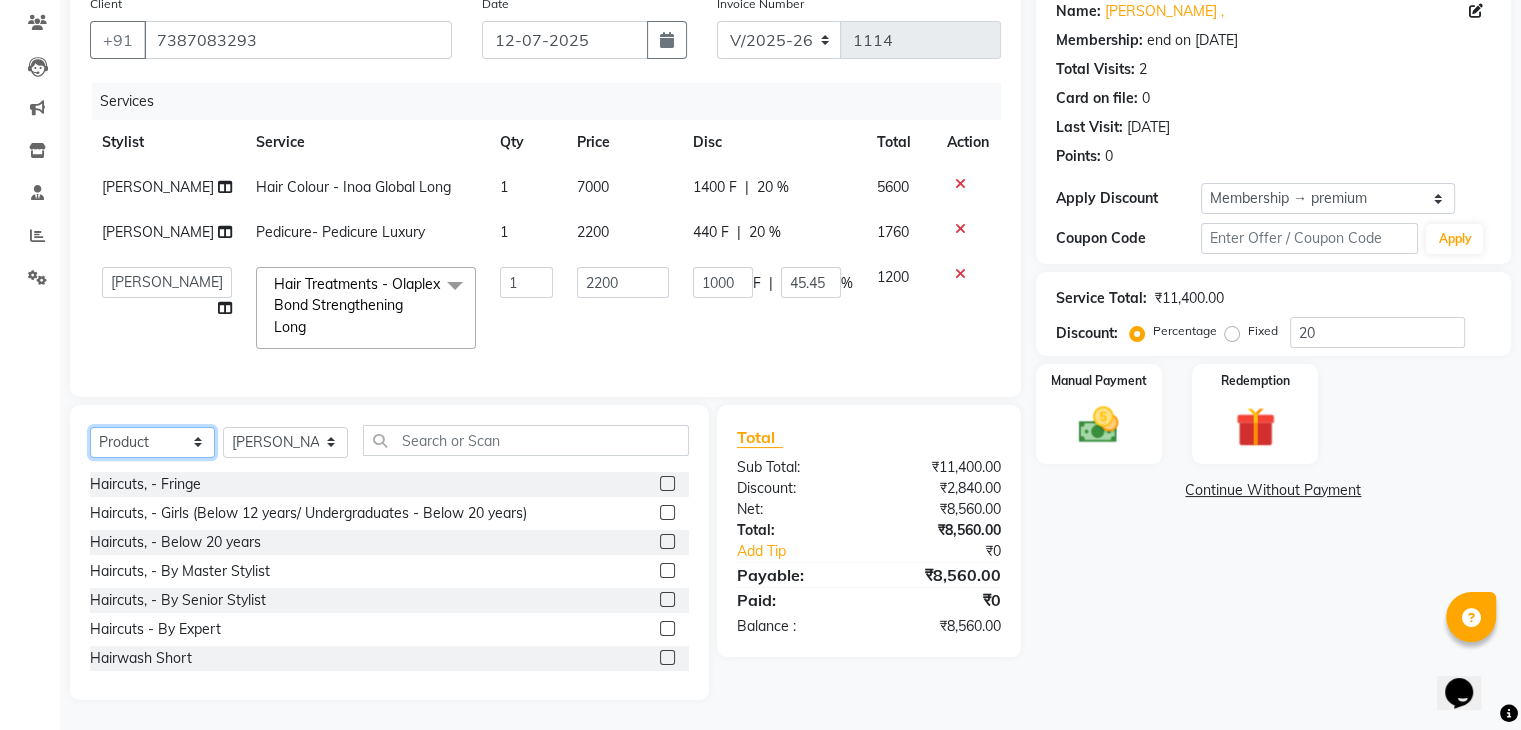 click on "Select  Service  Product  Membership  Package Voucher Prepaid Gift Card" 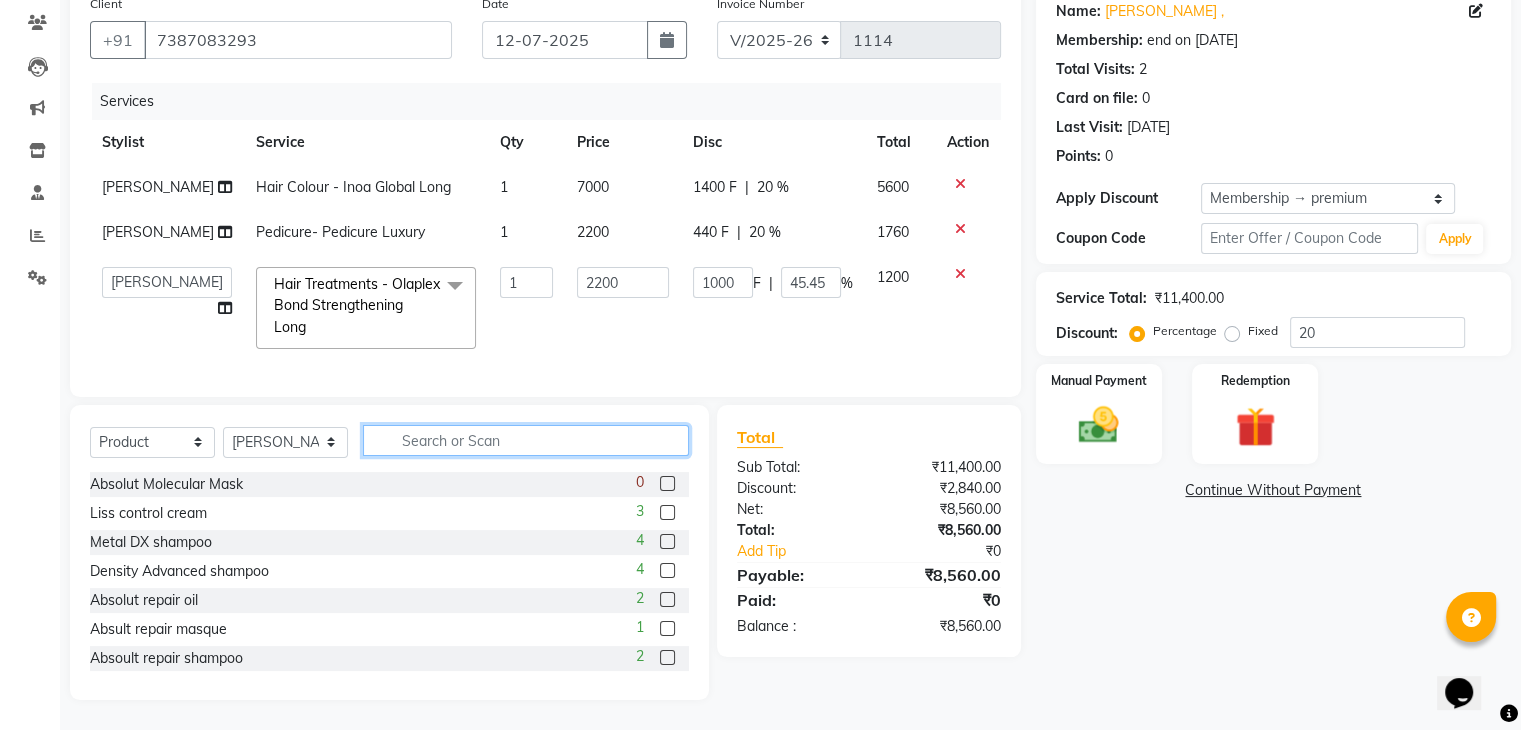 click 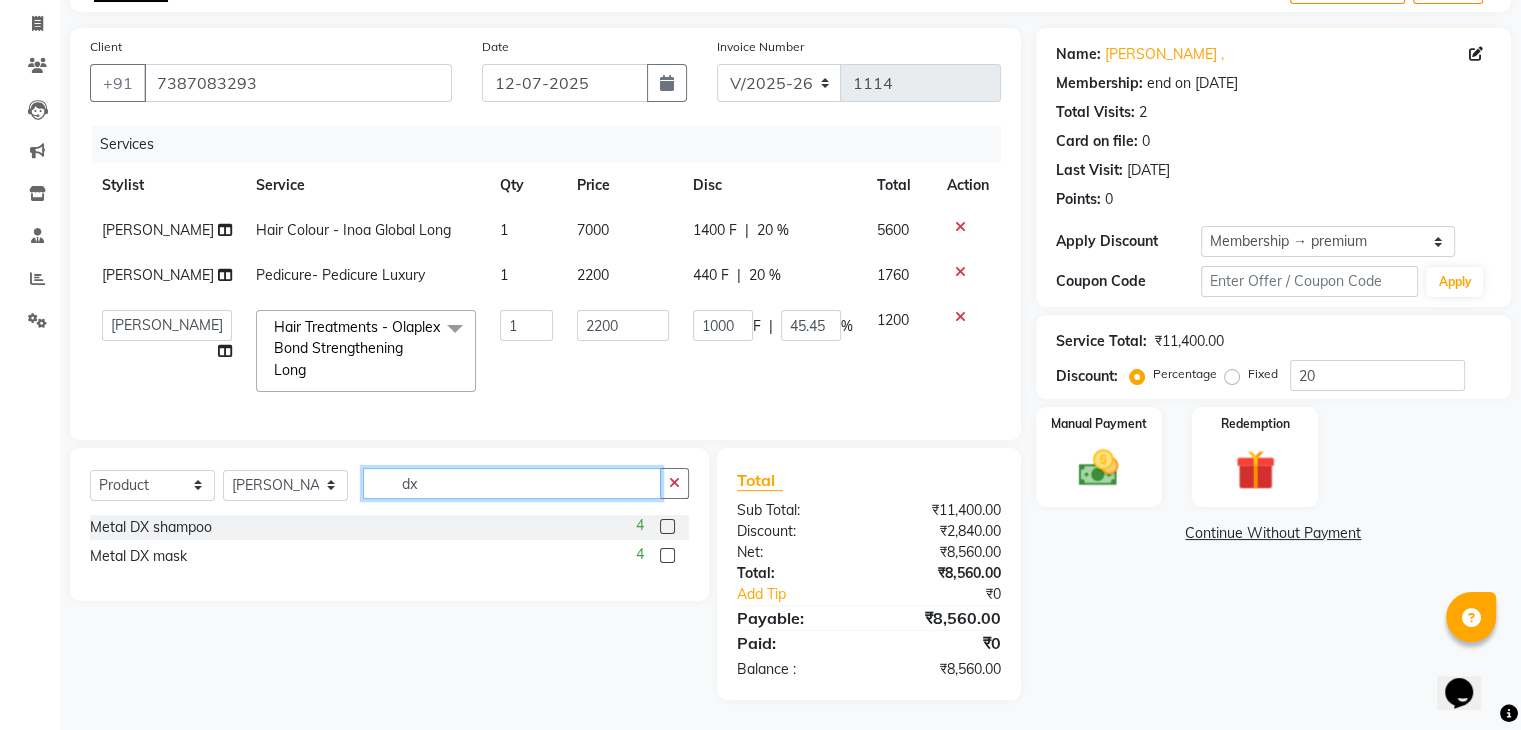 scroll, scrollTop: 159, scrollLeft: 0, axis: vertical 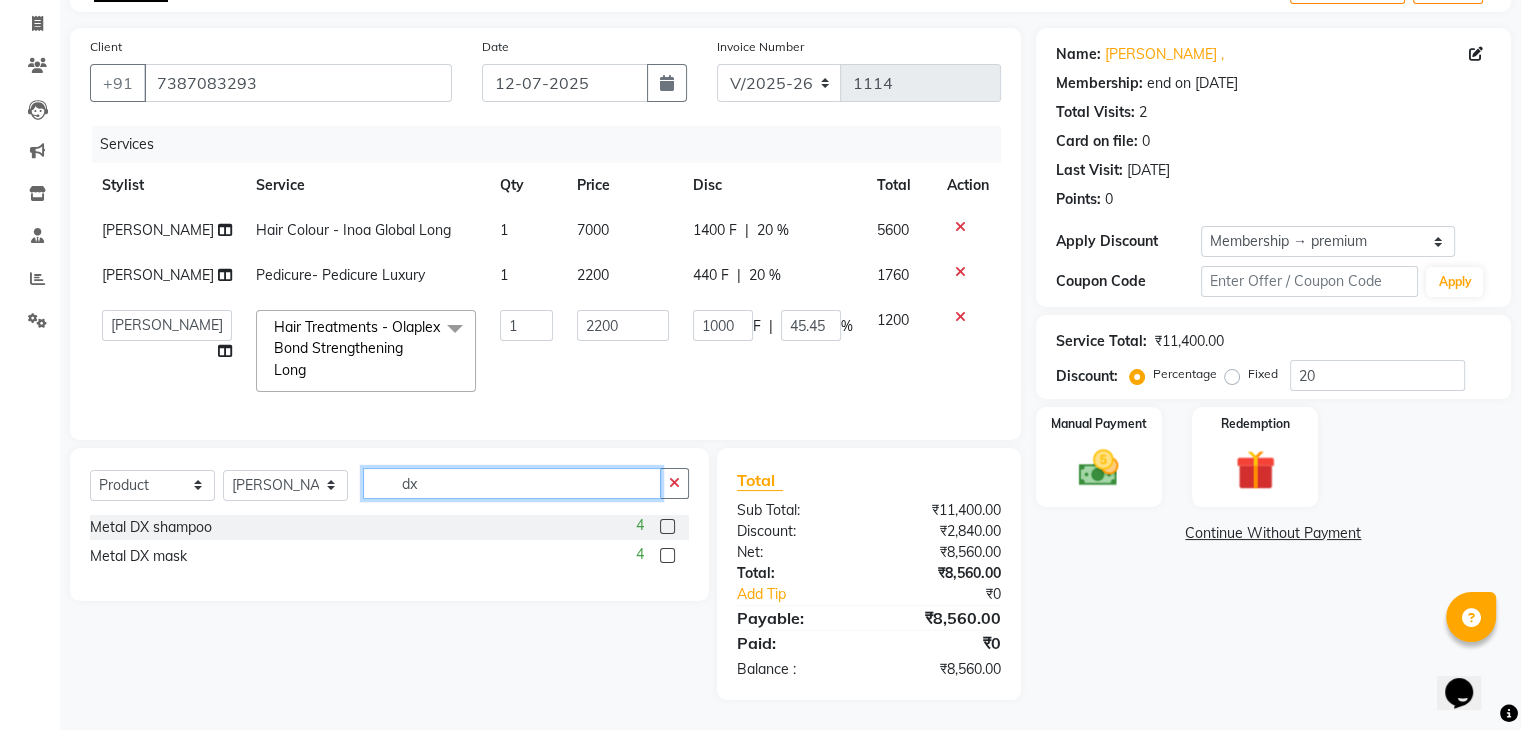 type on "dx" 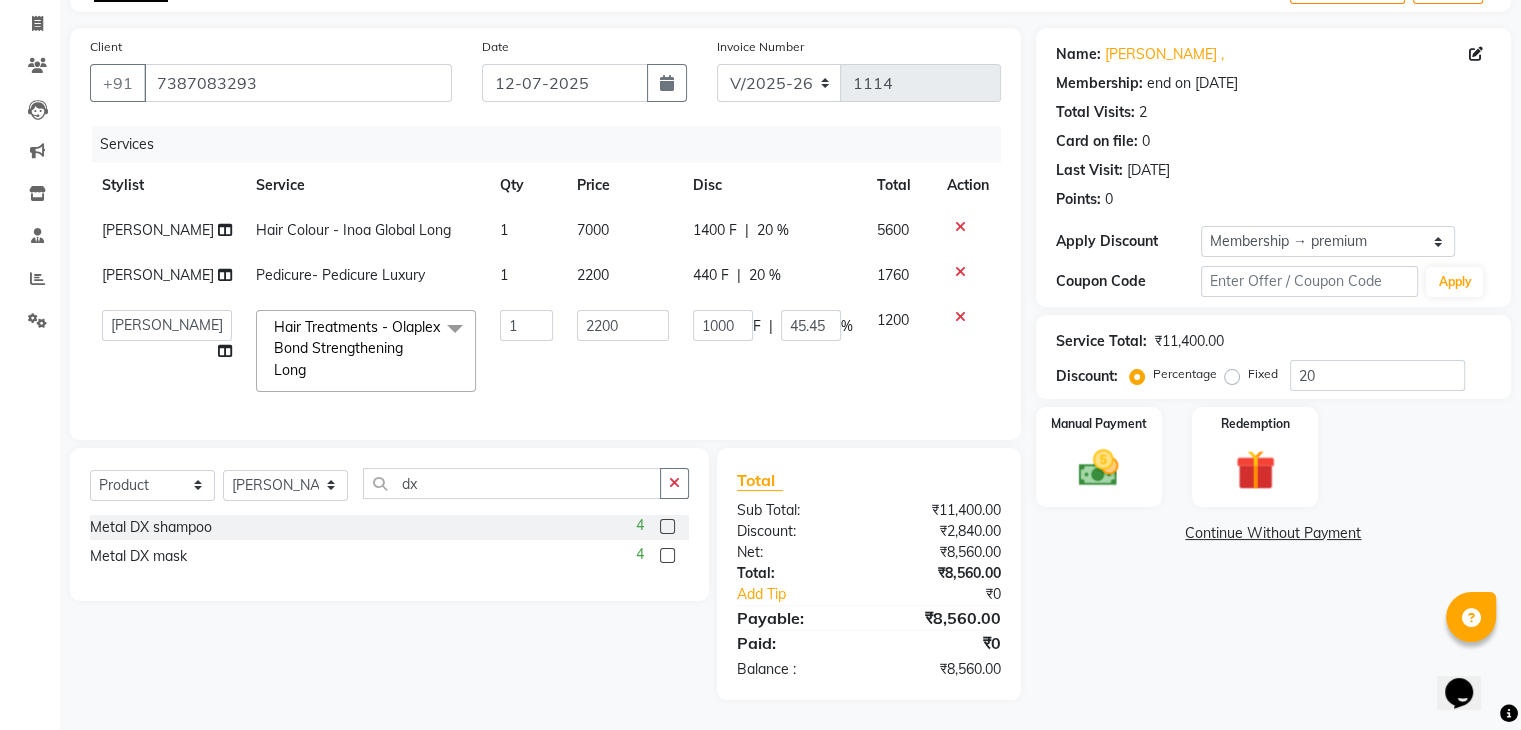 click 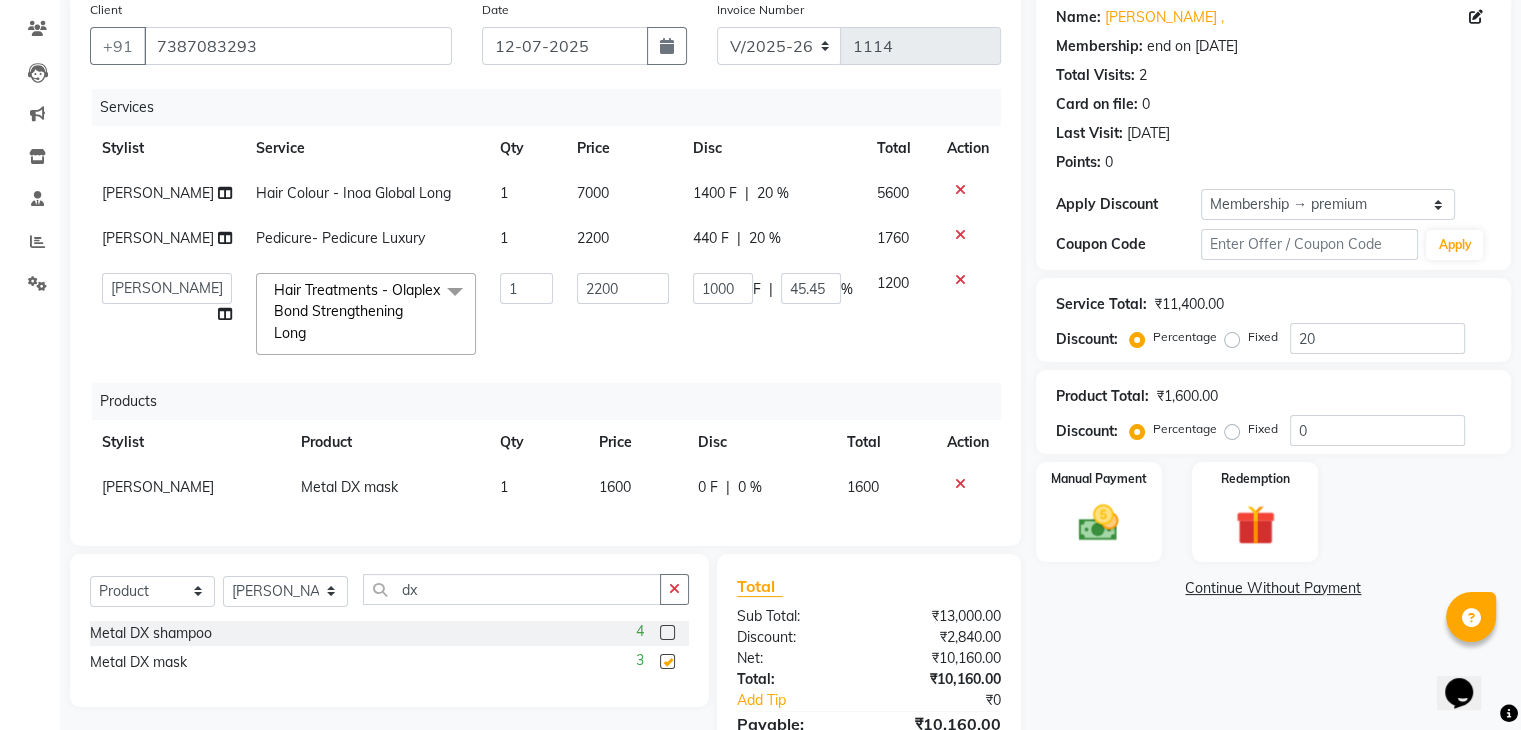 checkbox on "false" 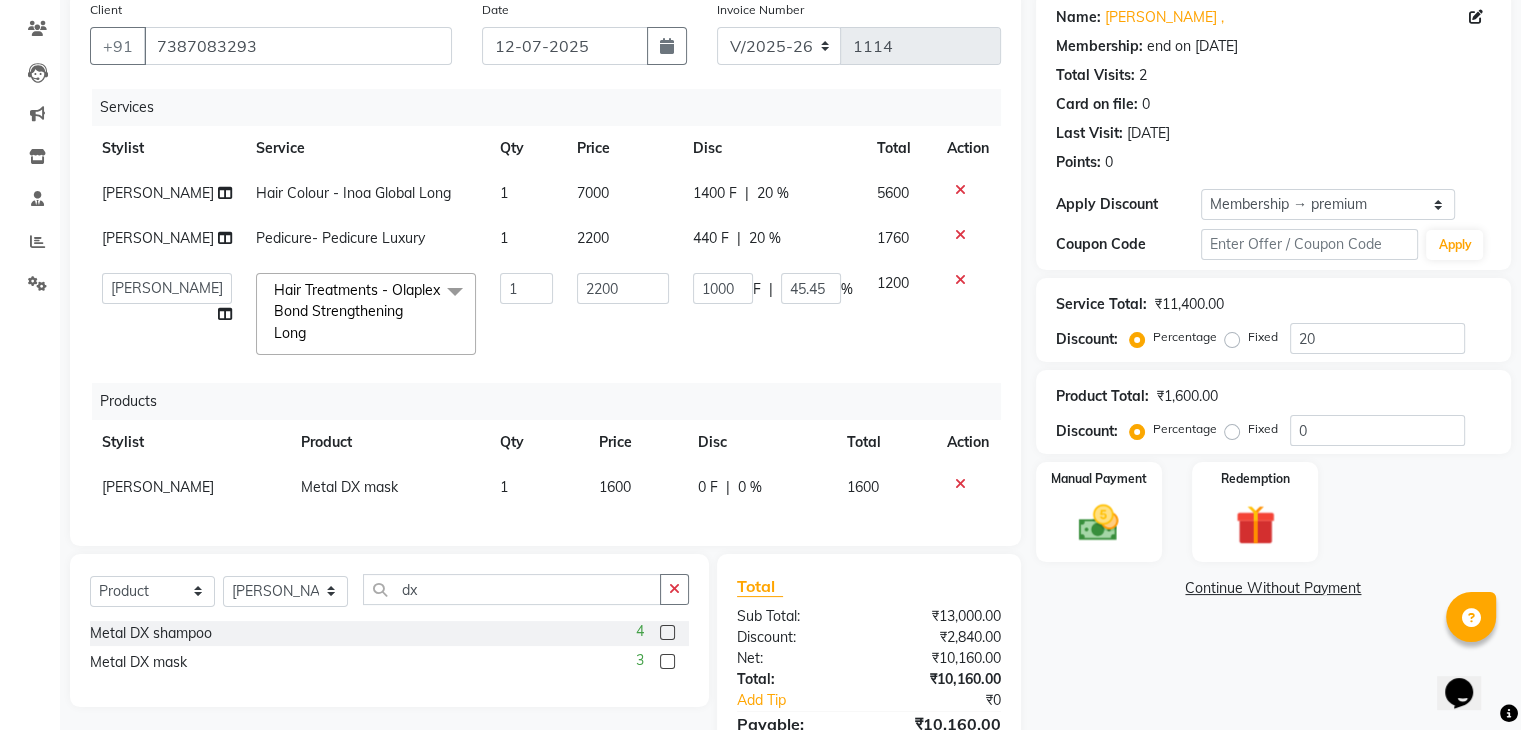 click on "0 %" 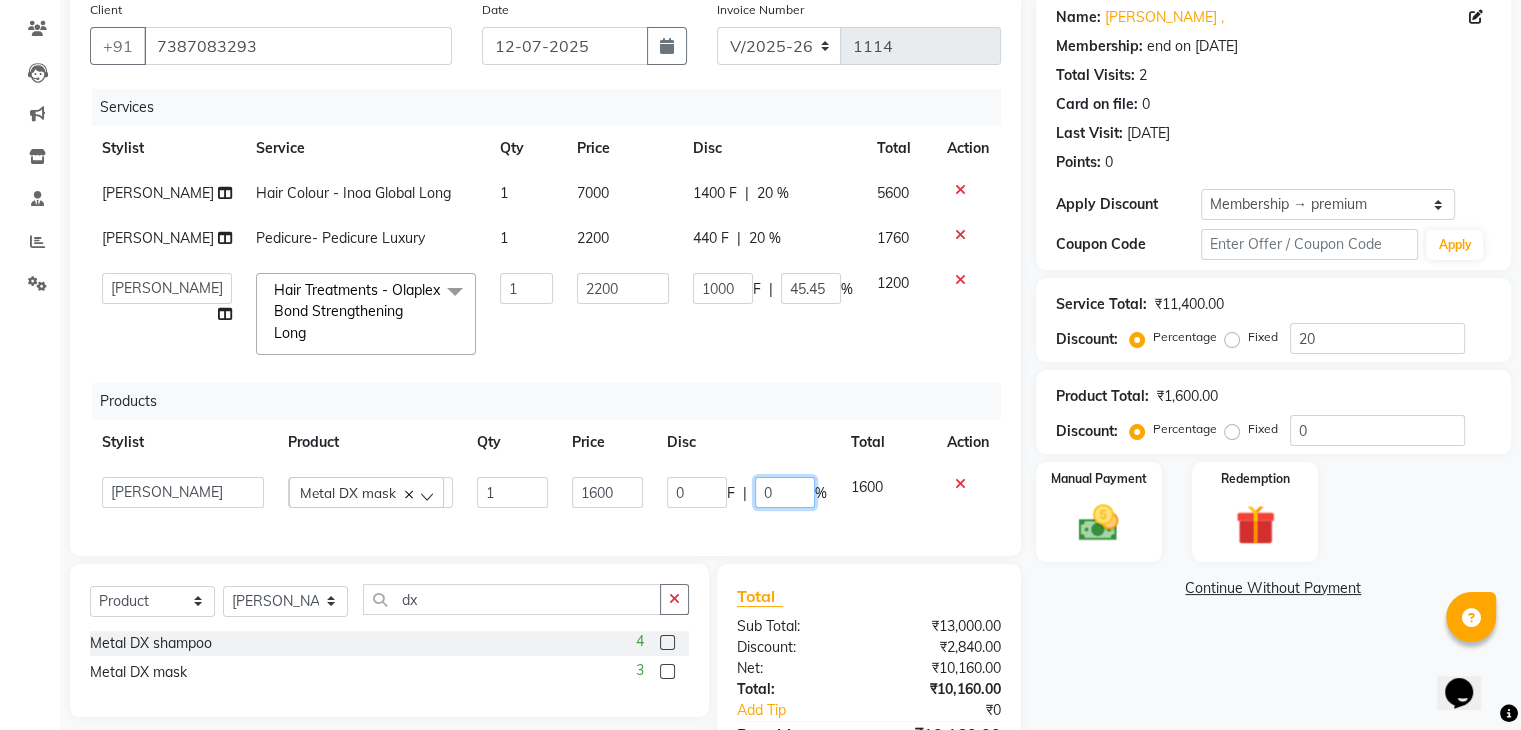 drag, startPoint x: 756, startPoint y: 513, endPoint x: 792, endPoint y: 513, distance: 36 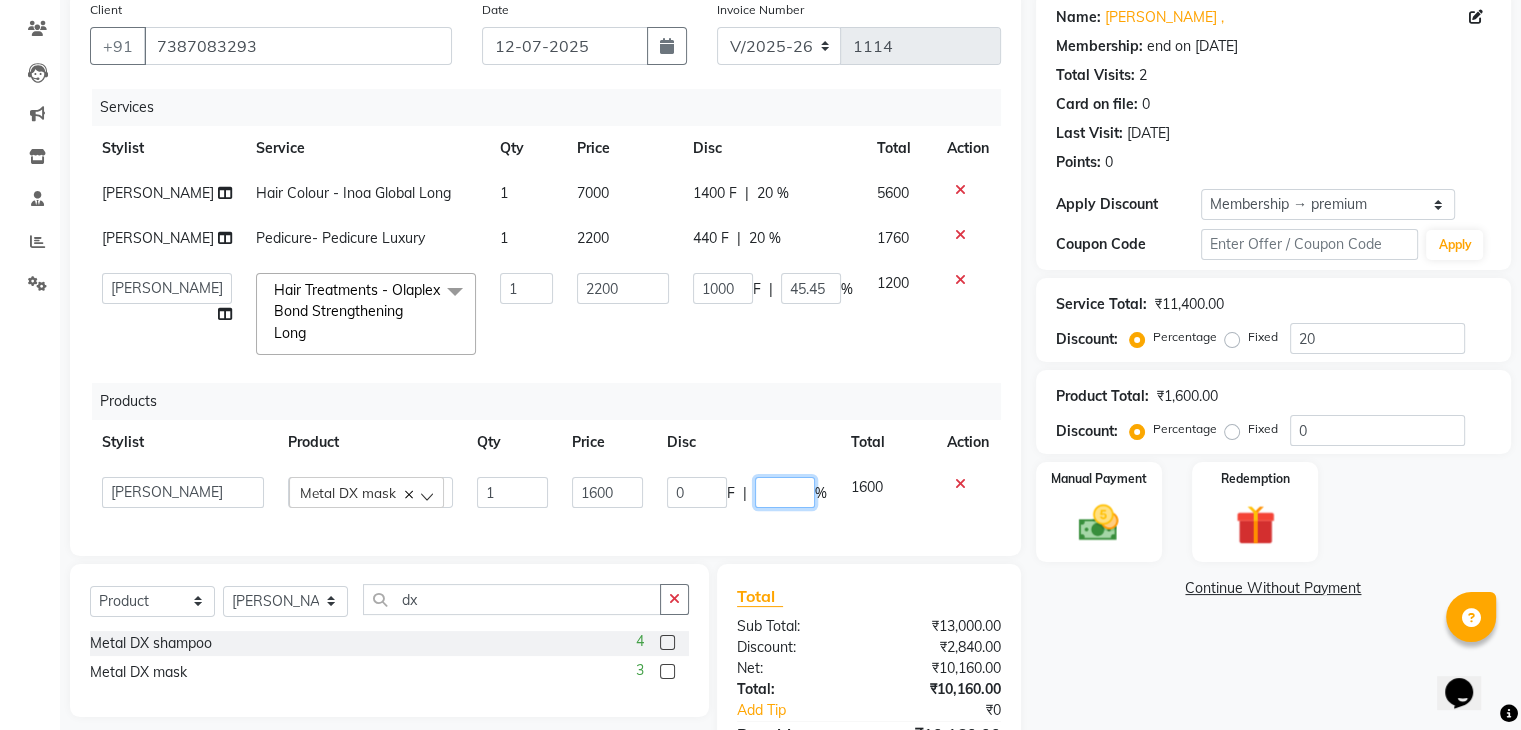 type on "5" 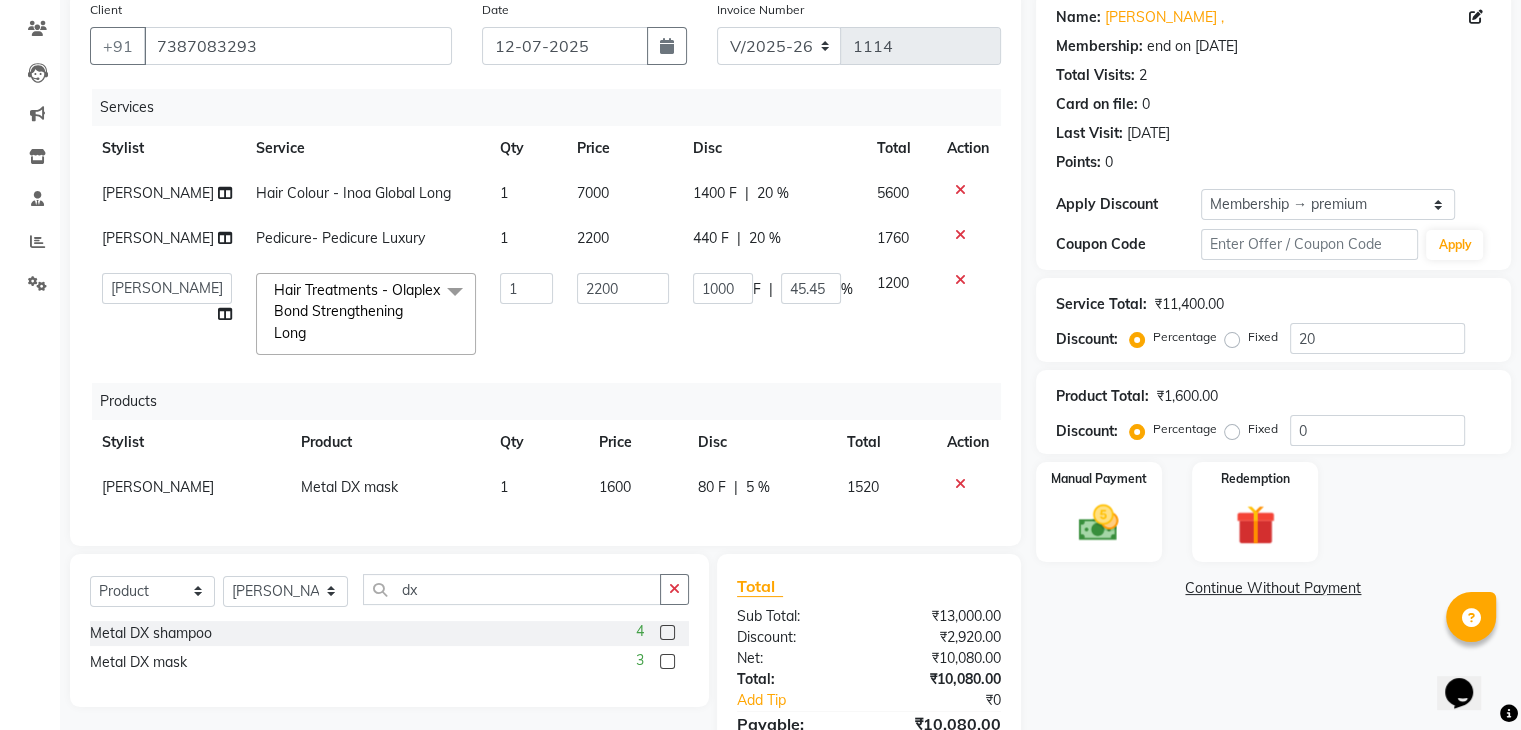 click on "Client [PHONE_NUMBER] Date [DATE] Invoice Number V/2025 V/[PHONE_NUMBER] Services Stylist Service Qty Price Disc Total Action [PERSON_NAME] Hair Colour - Inoa Global Long 1 7000 1400 F | 20 % 5600 [PERSON_NAME]  Pedicure- Pedicure Luxury 1 2200 440 F | 20 % 1760  [PERSON_NAME]   [PERSON_NAME]    [PERSON_NAME]   Manager   [PERSON_NAME]   [PERSON_NAME]   [PERSON_NAME]   [PERSON_NAME]  Hair Treatments - Olaplex Bond Strengthening Long  x Haircuts, - Fringe Haircuts, - Girls (Below 12 years/ Undergraduates - Below 20 years) Haircuts, - Below 20 years Haircuts, - By Master Stylist Haircuts, - By Senior Stylist Haircuts - By Expert  Hairwash Short  Hairwash Medium  Hairwash Long  BlowDry Short BlowDry Medium  BlowDry Long  Ironing / Tongs Short  - Ironing / Tongs Medium Ironing / Tongs Long Add_Hairwash Short Add_Hairwash Medium Add_Hairwash Long Hair Colour - Majirel Per Streak Hair Colour - Majirel Touch-up (Upto 2 Inches) Hair Colour - Majirel Re-Growth (Upto 4 Inches) Hair Colour - Majirel Global Short 1" 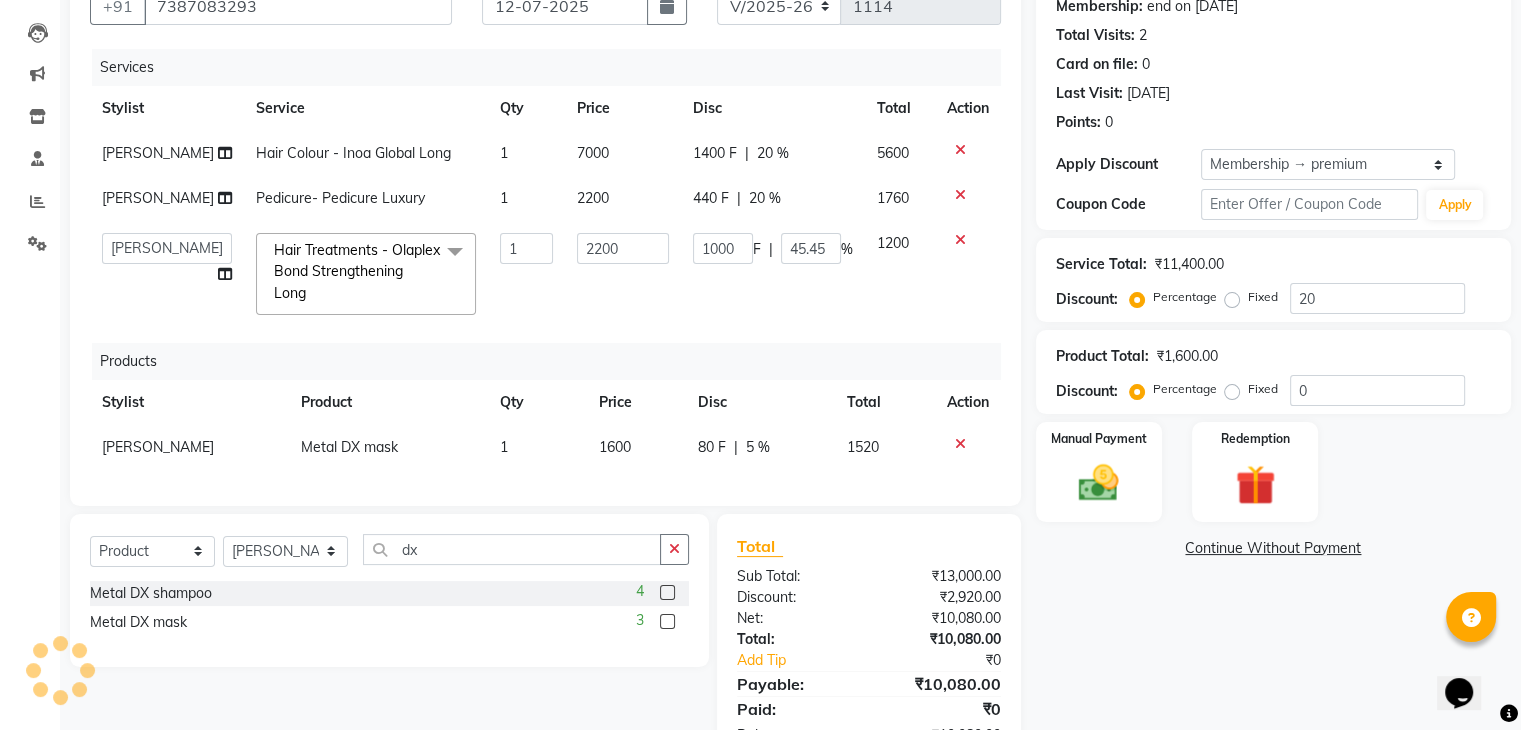 scroll, scrollTop: 301, scrollLeft: 0, axis: vertical 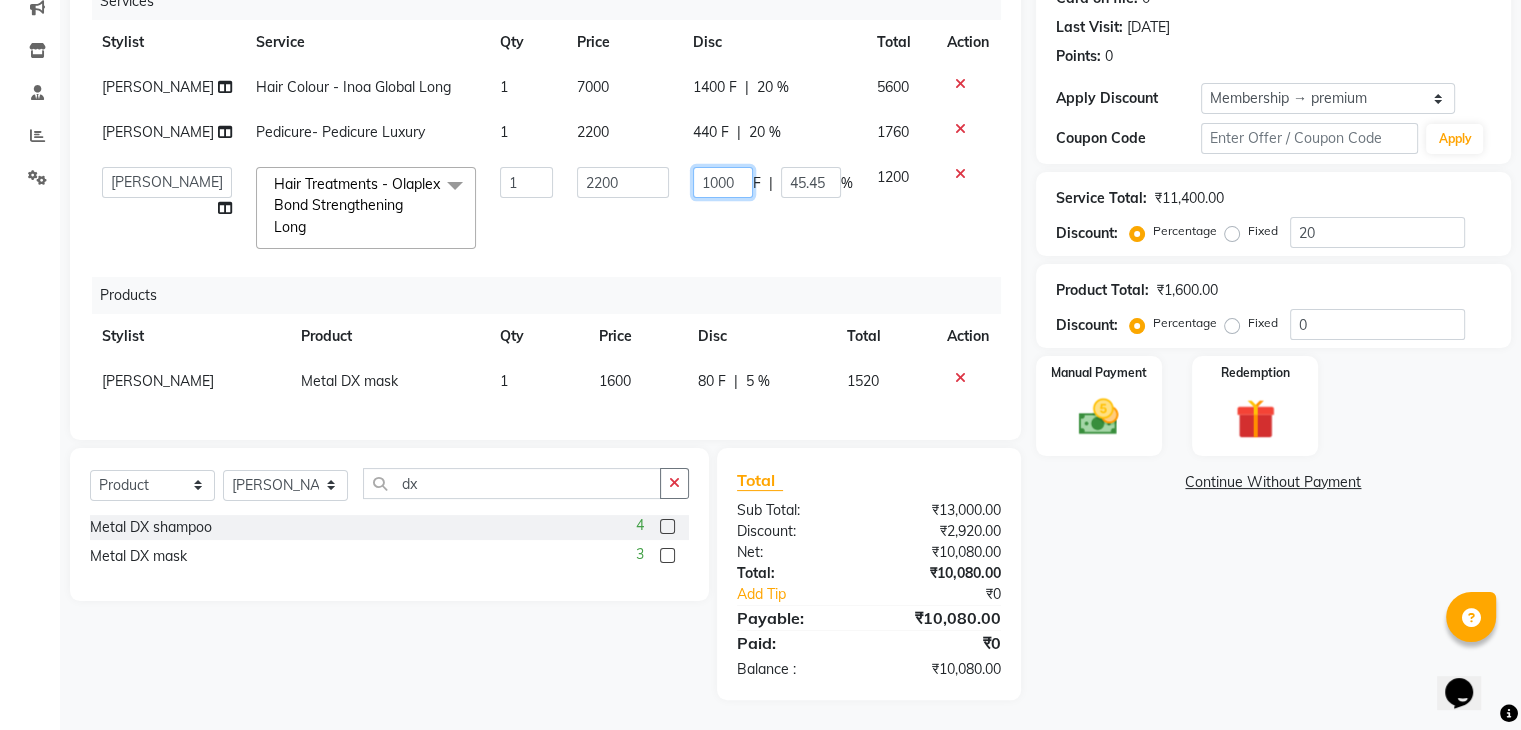 click on "1000" 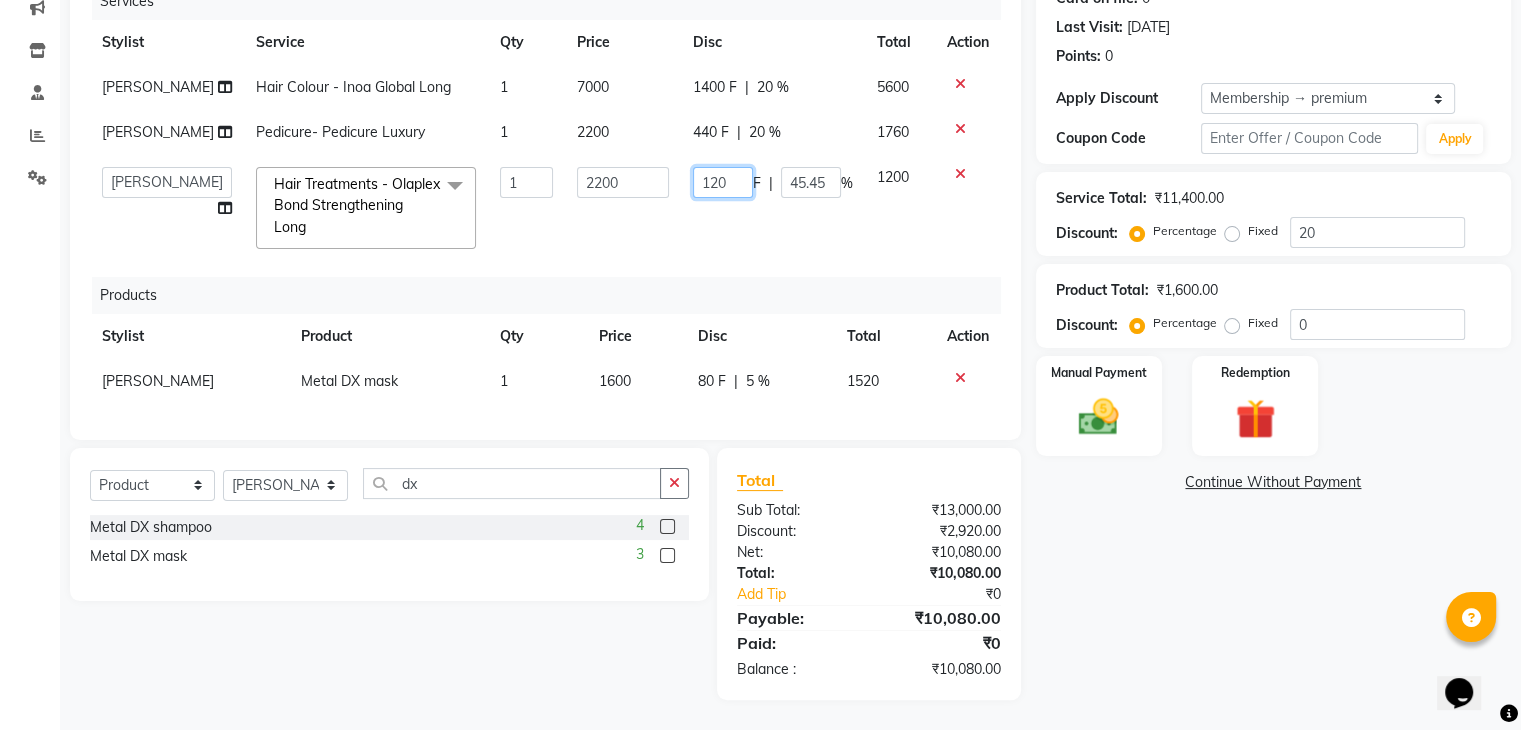 type on "1200" 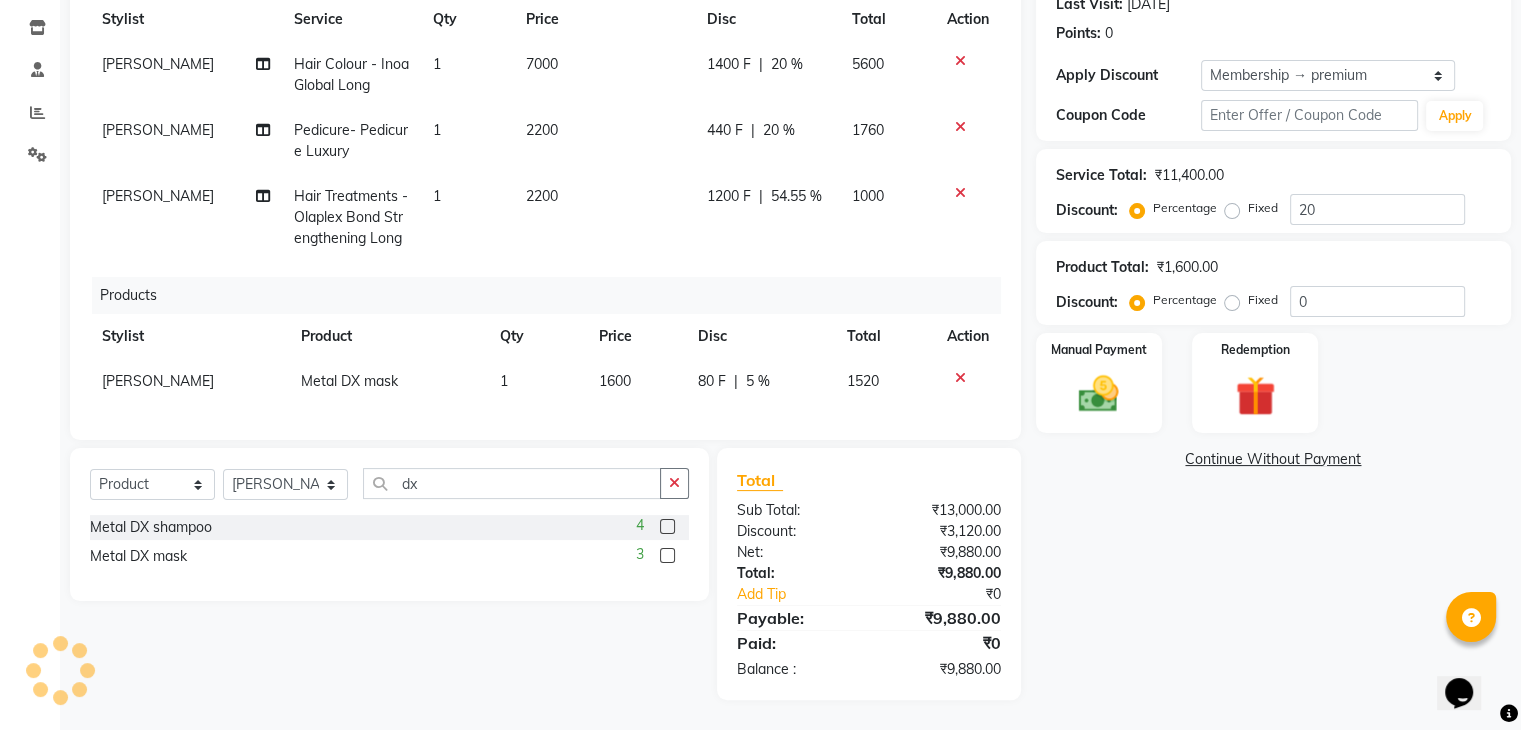 click on "Products" 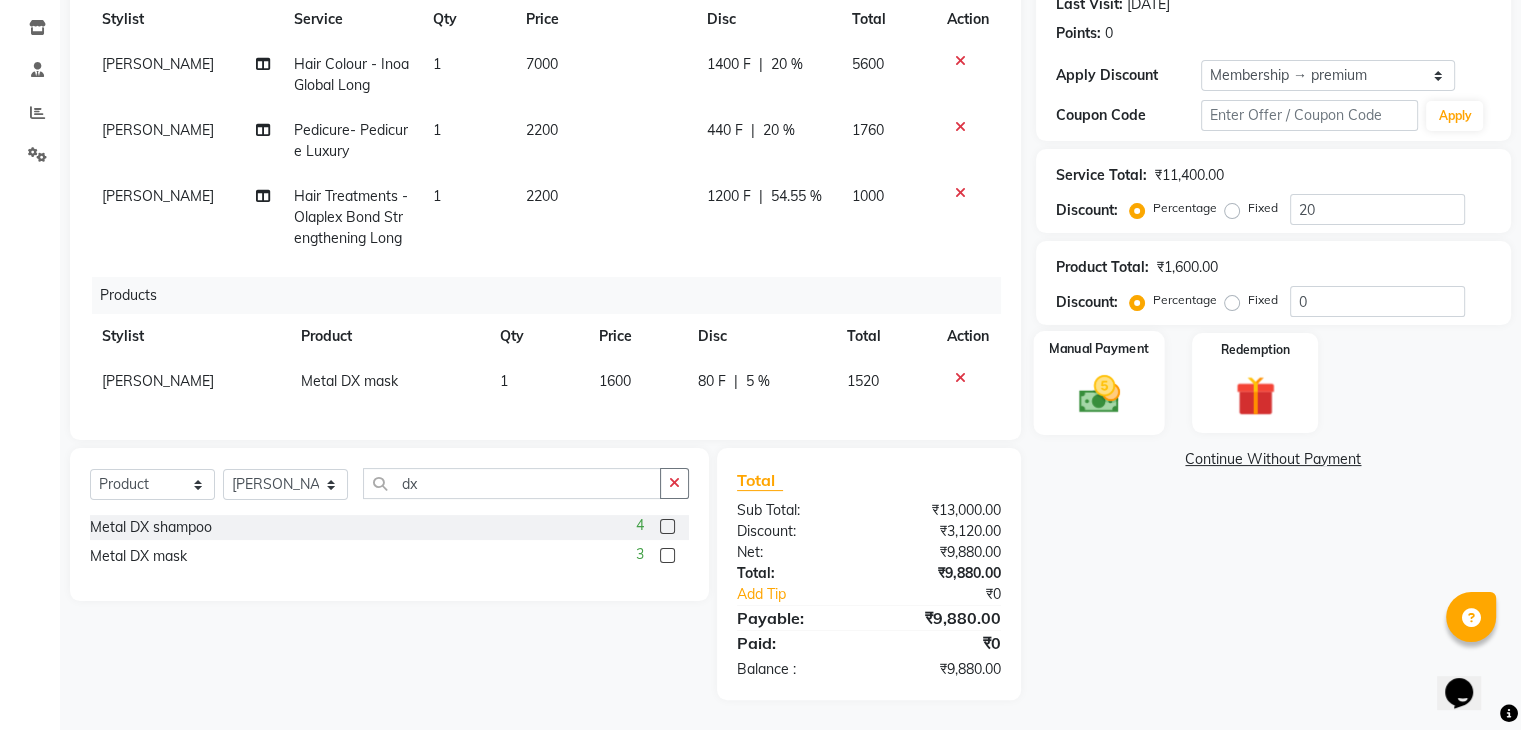click 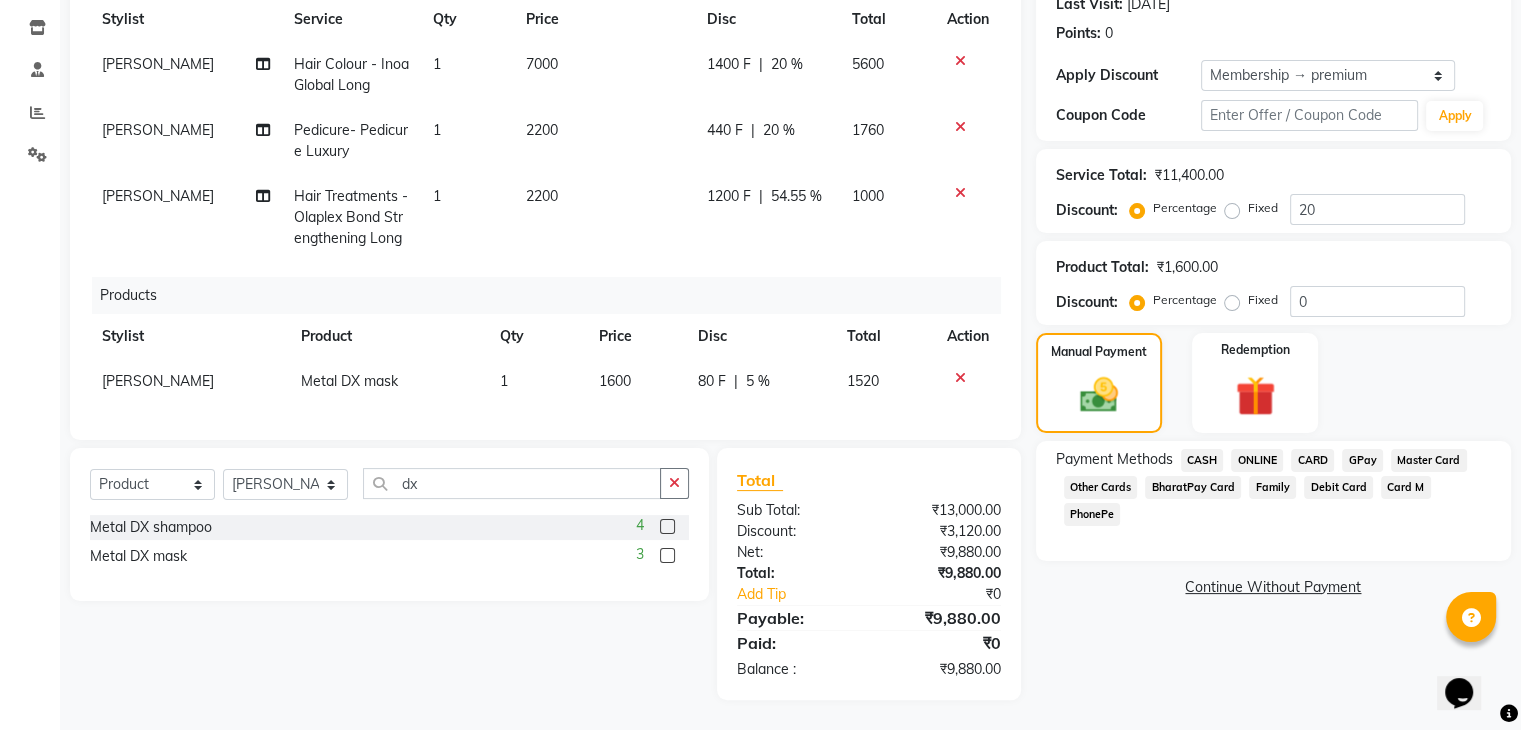 click on "CARD" 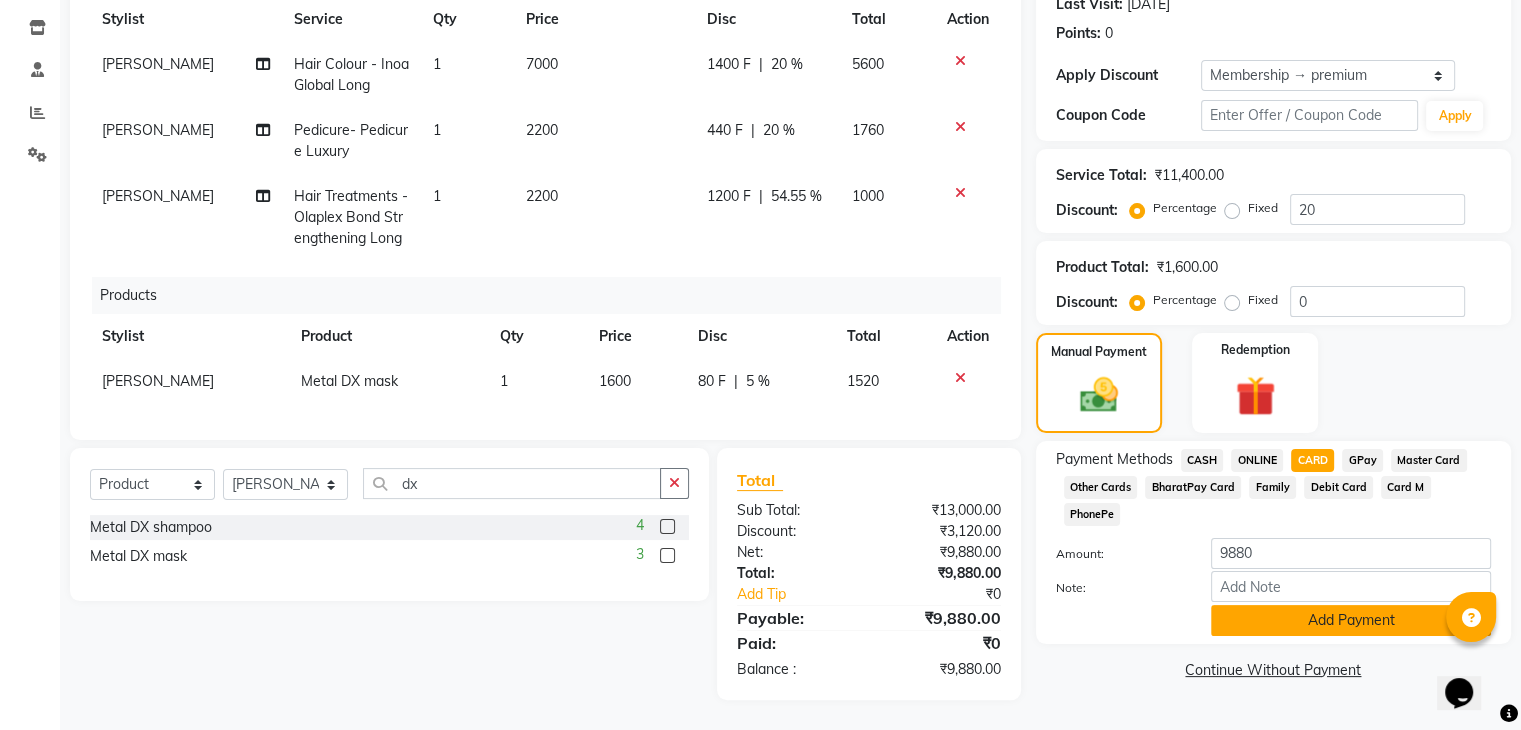 click on "Add Payment" 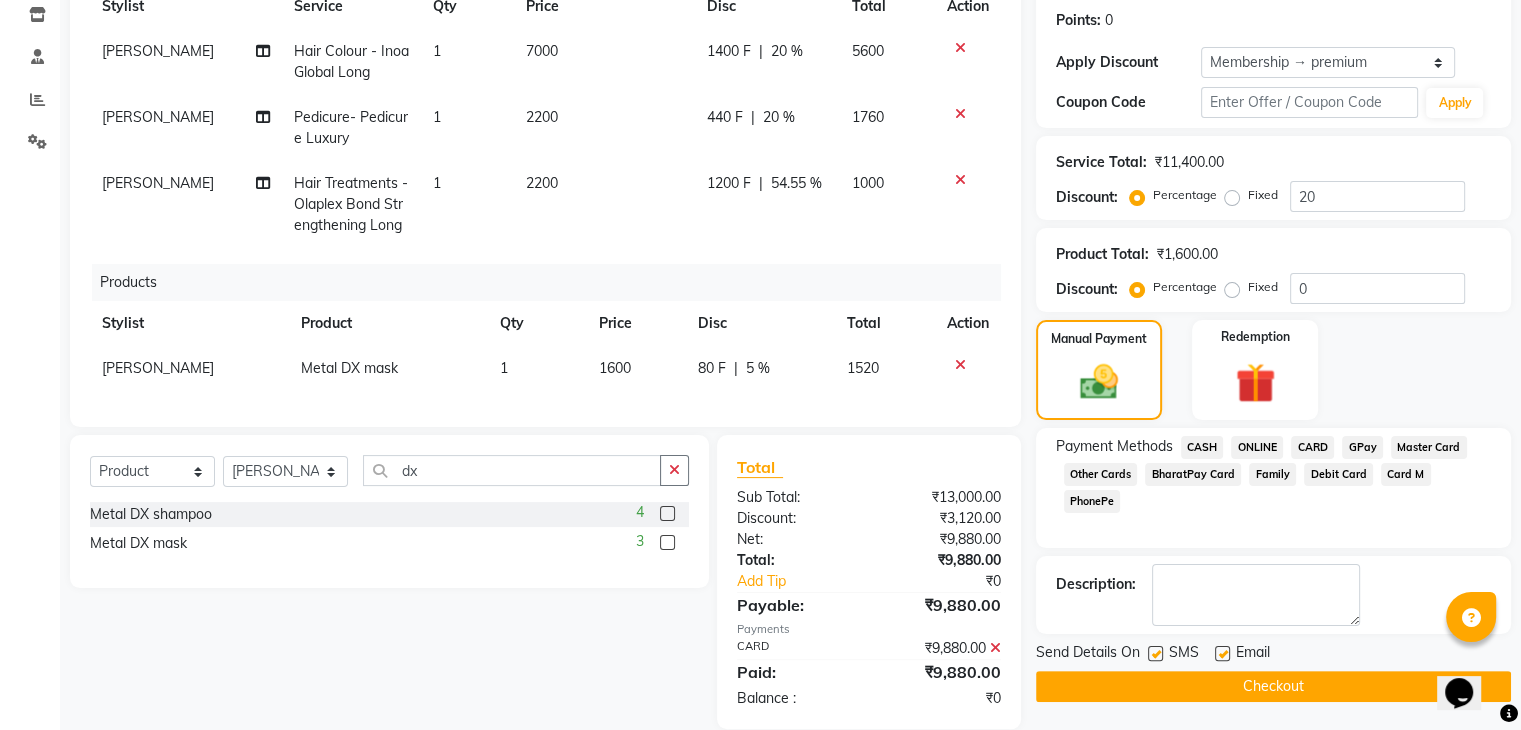 click on "Checkout" 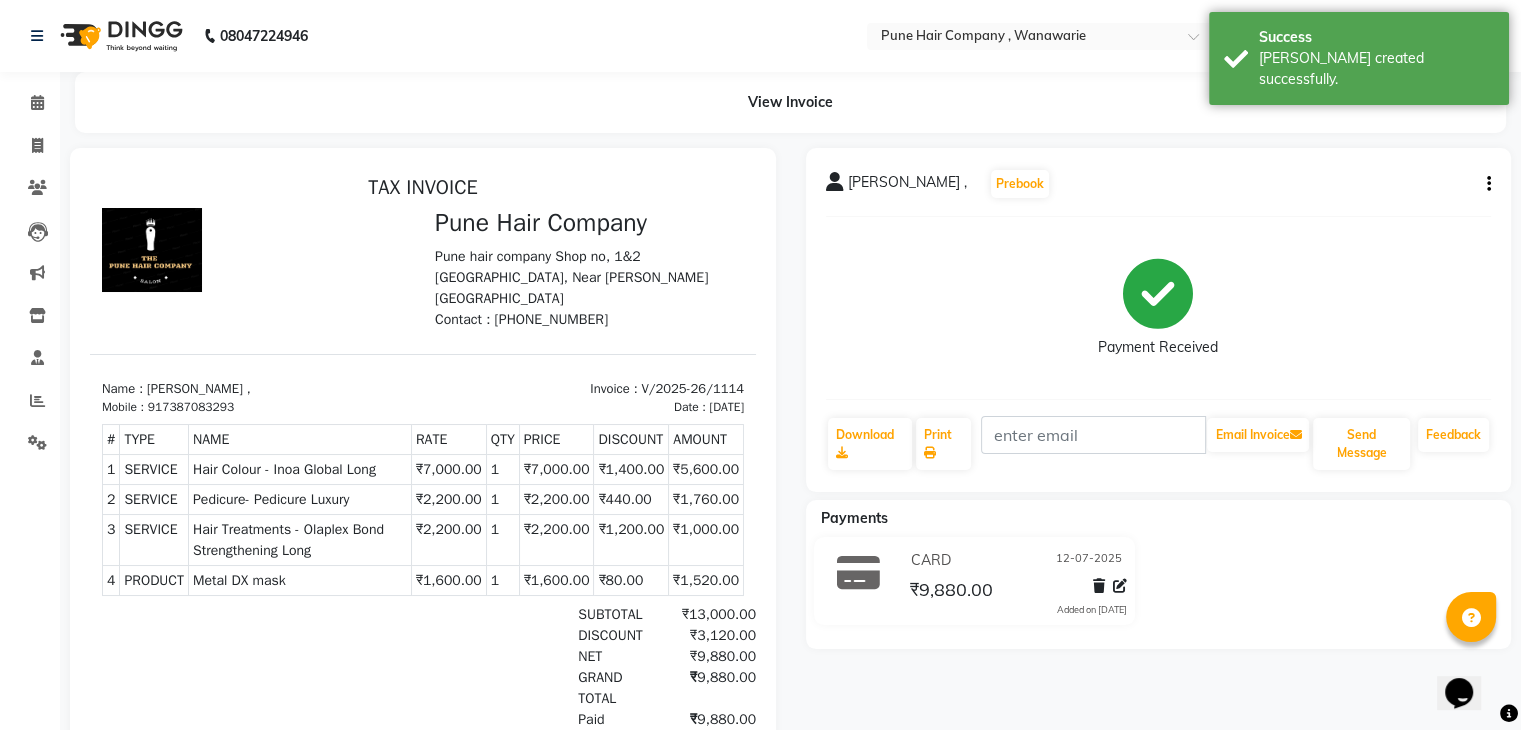 scroll, scrollTop: 0, scrollLeft: 0, axis: both 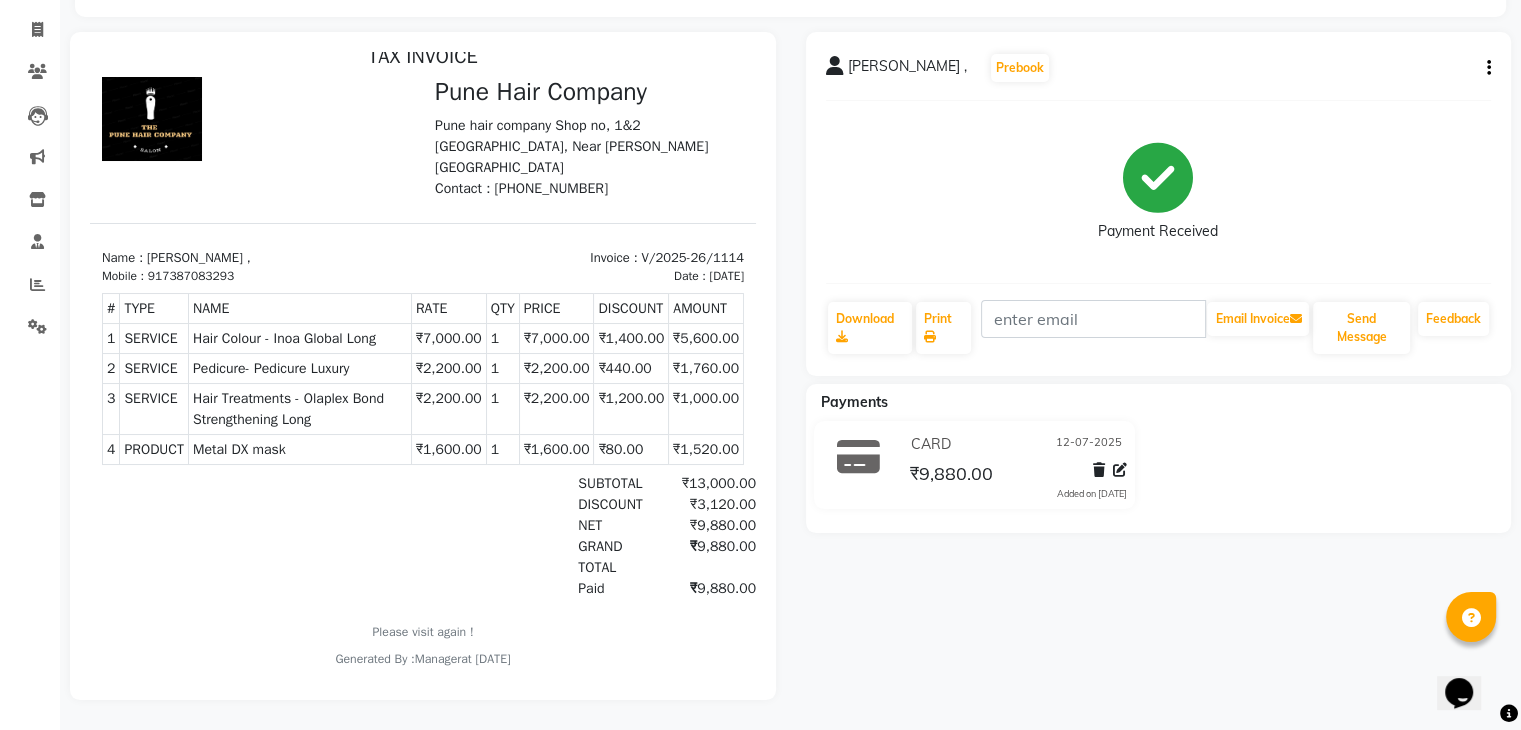 click on "Calendar  Invoice  Clients  Leads   Marketing  Inventory  Staff  Reports  Settings Completed InProgress Upcoming Dropped Tentative Check-In Confirm Bookings Generate Report Segments Page Builder" 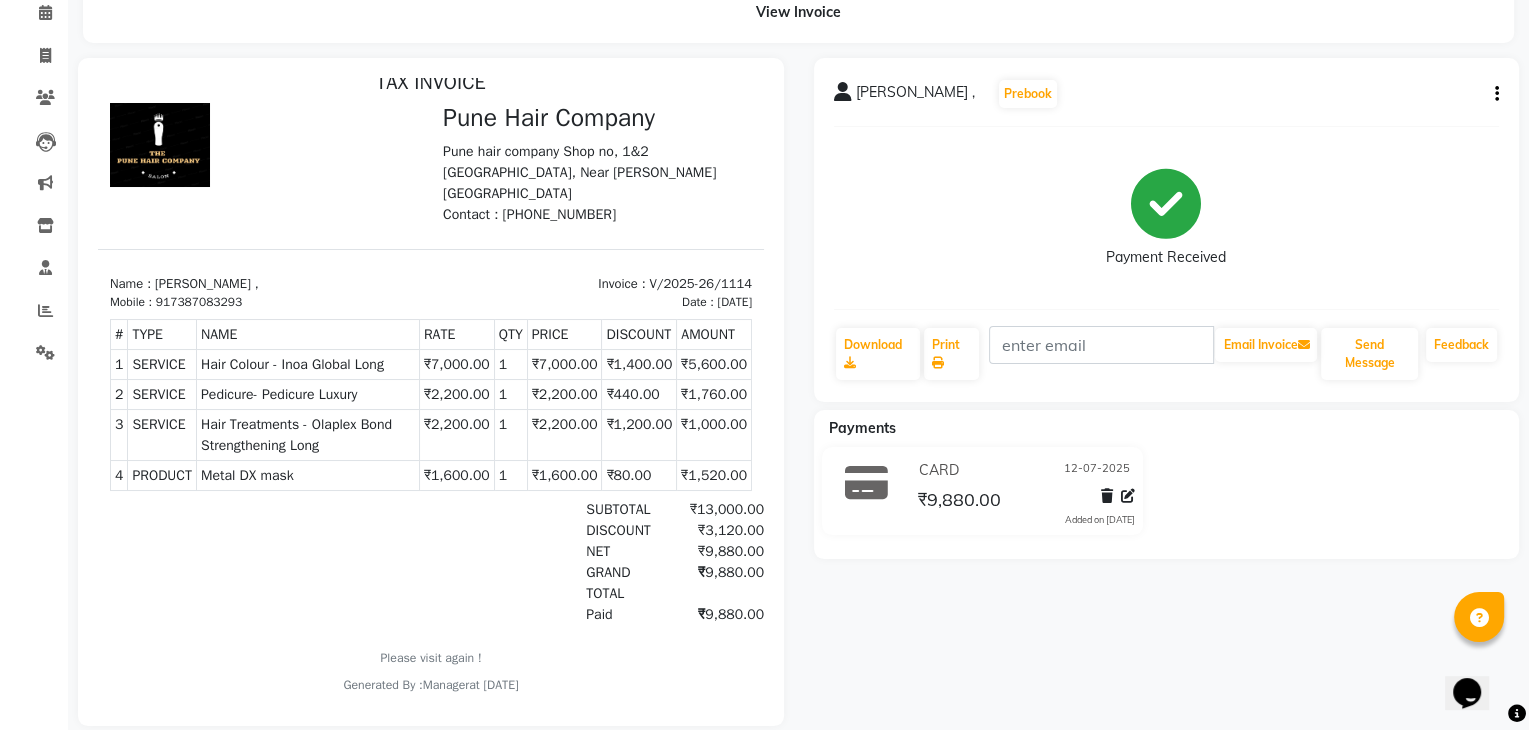 scroll, scrollTop: 0, scrollLeft: 0, axis: both 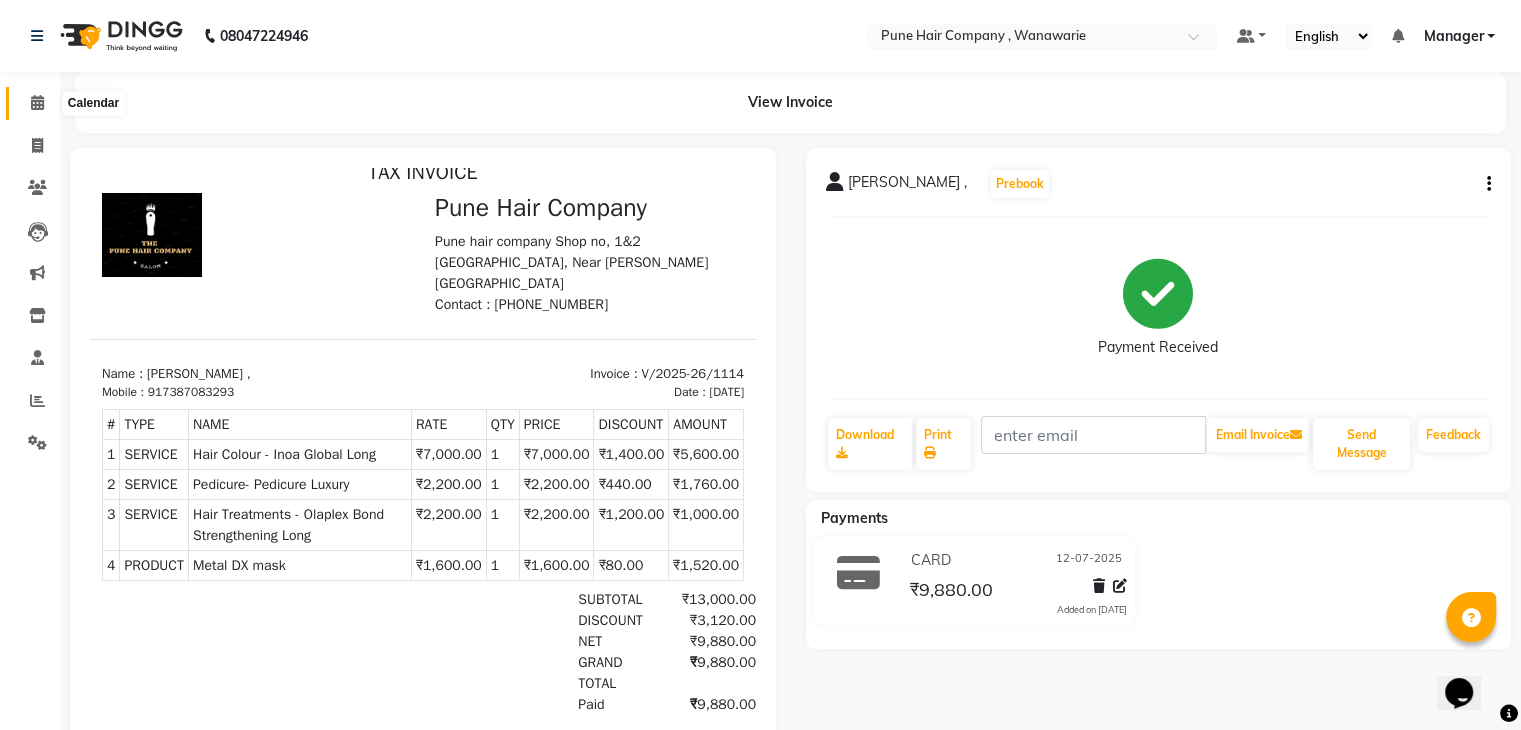 click 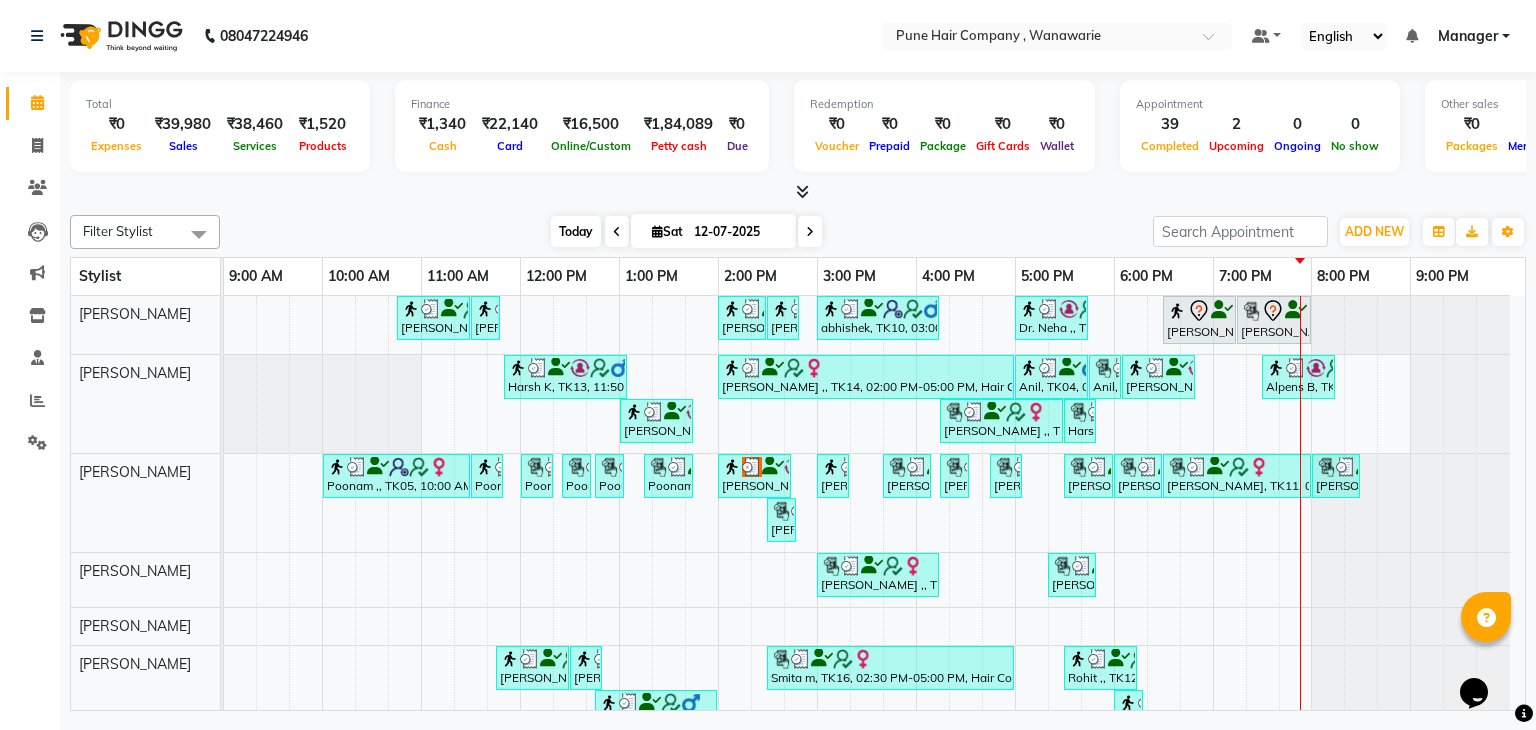 click on "Today" at bounding box center (576, 231) 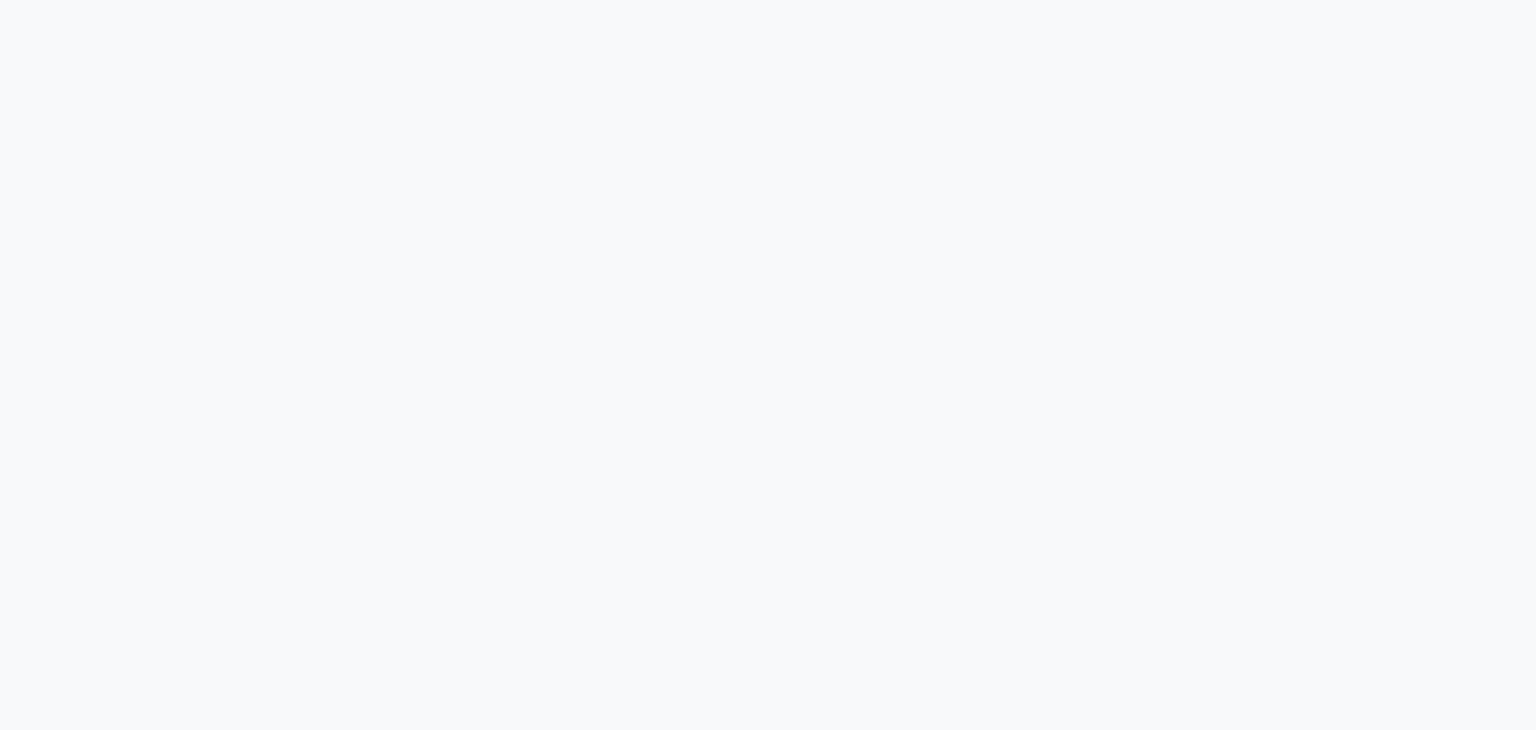 scroll, scrollTop: 0, scrollLeft: 0, axis: both 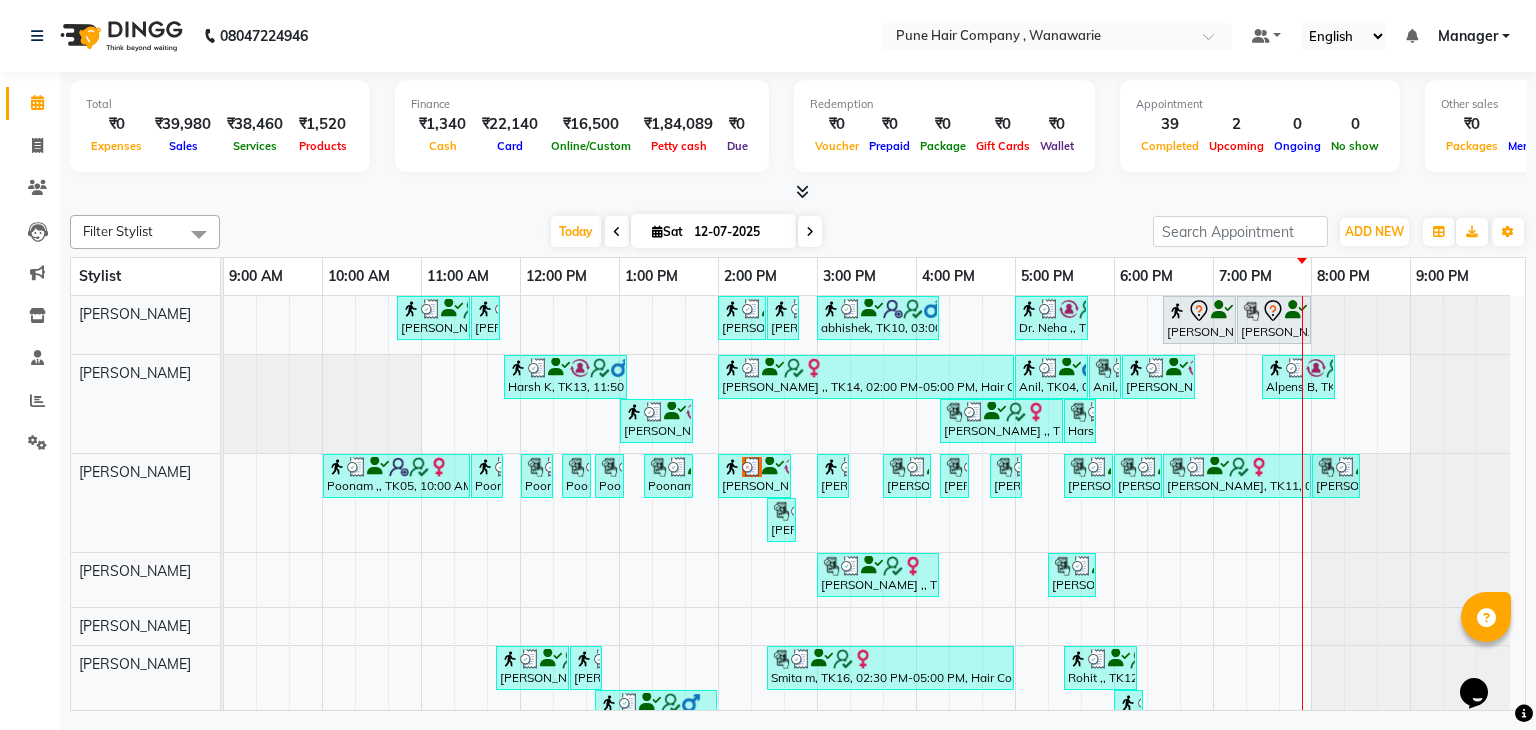 click at bounding box center [802, 191] 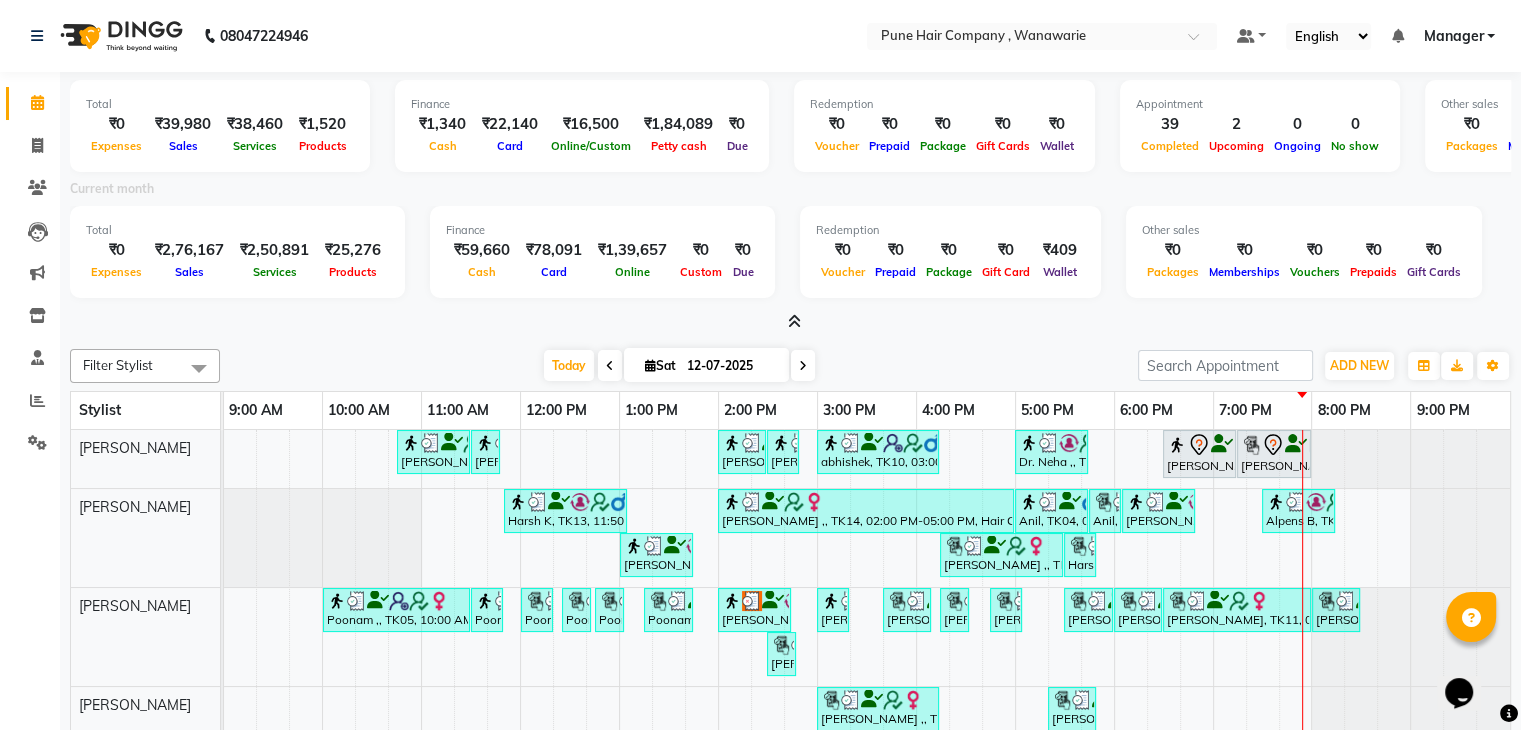 click at bounding box center [794, 321] 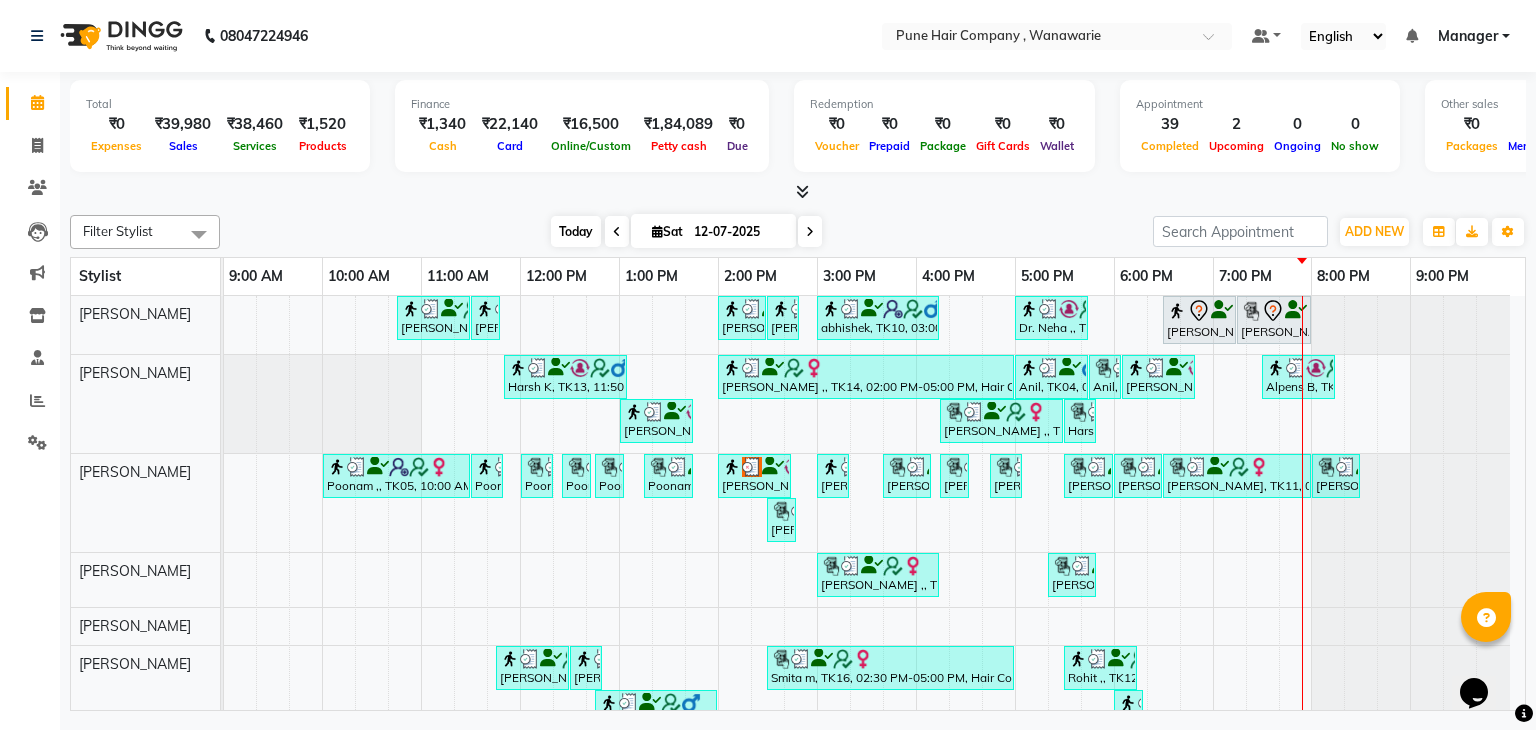 click on "Today" at bounding box center [576, 231] 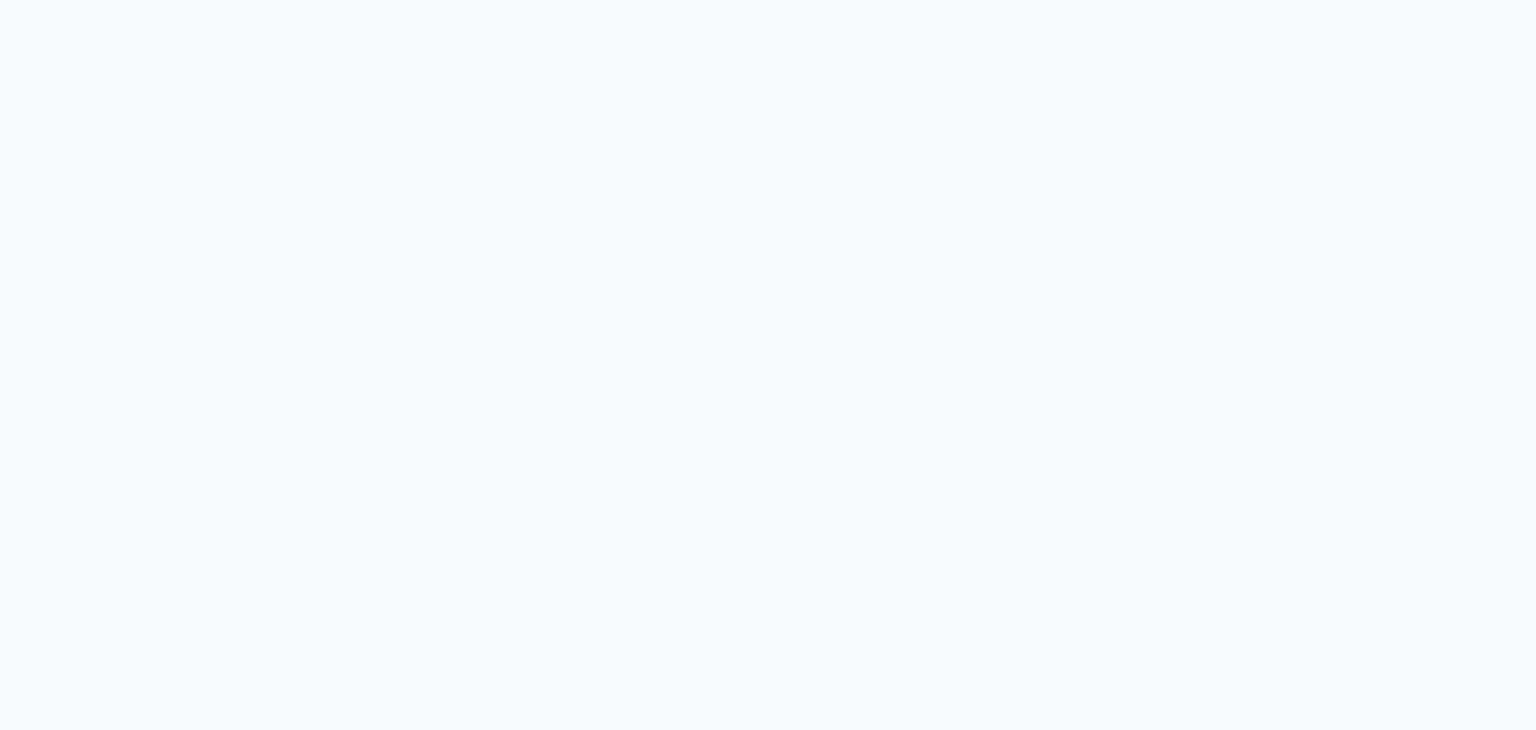 scroll, scrollTop: 0, scrollLeft: 0, axis: both 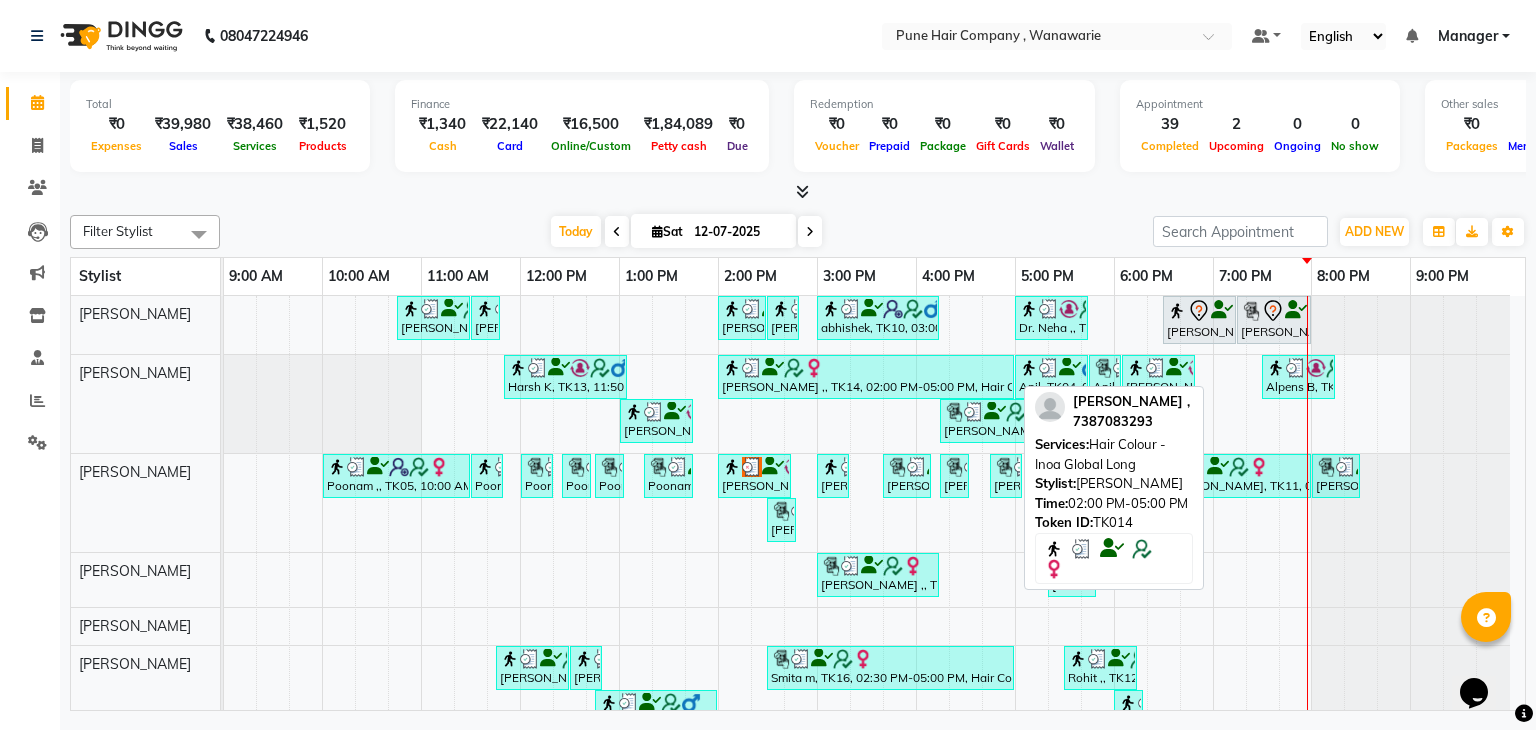 click on "[PERSON_NAME] ,, TK14, 02:00 PM-05:00 PM, Hair Colour - Inoa Global Long" at bounding box center (866, 377) 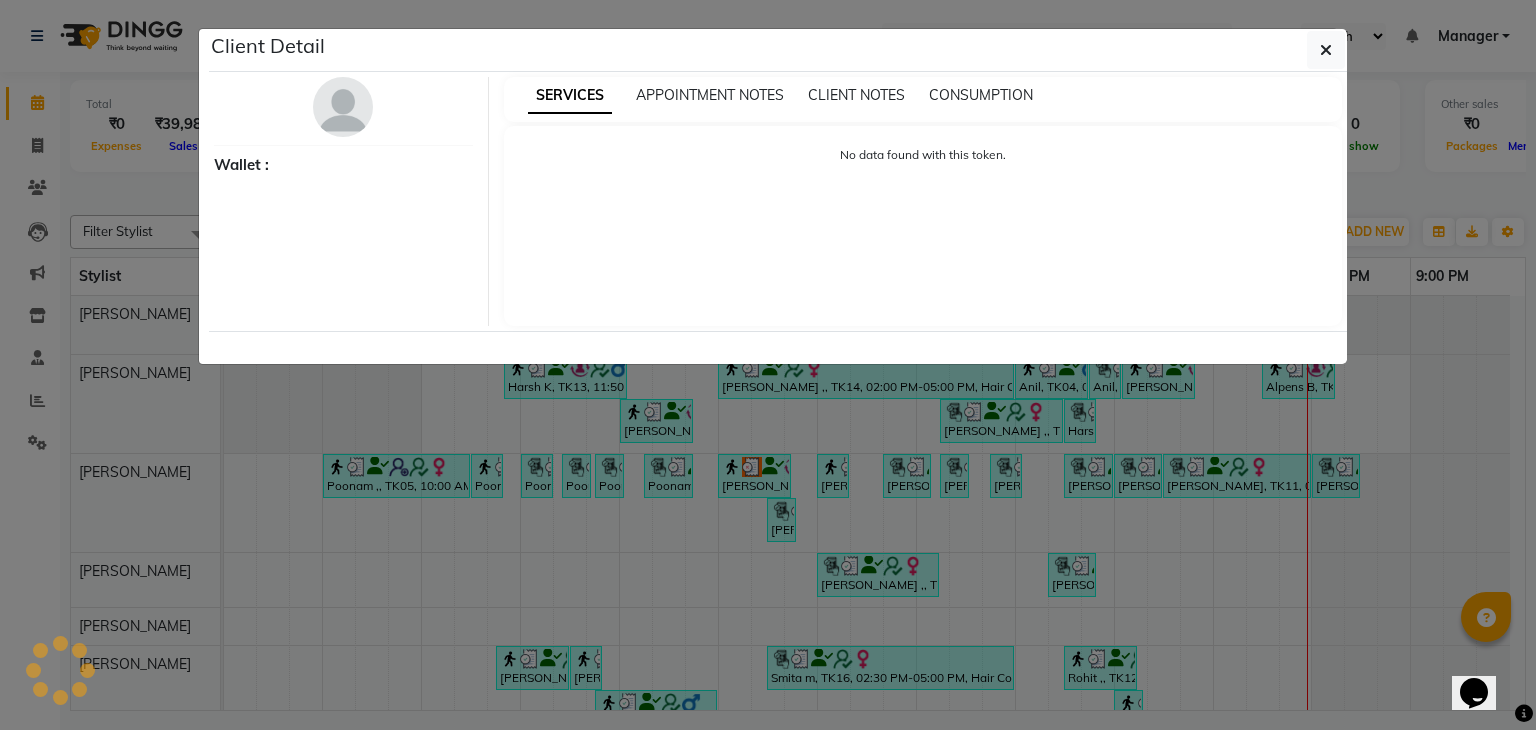 select on "3" 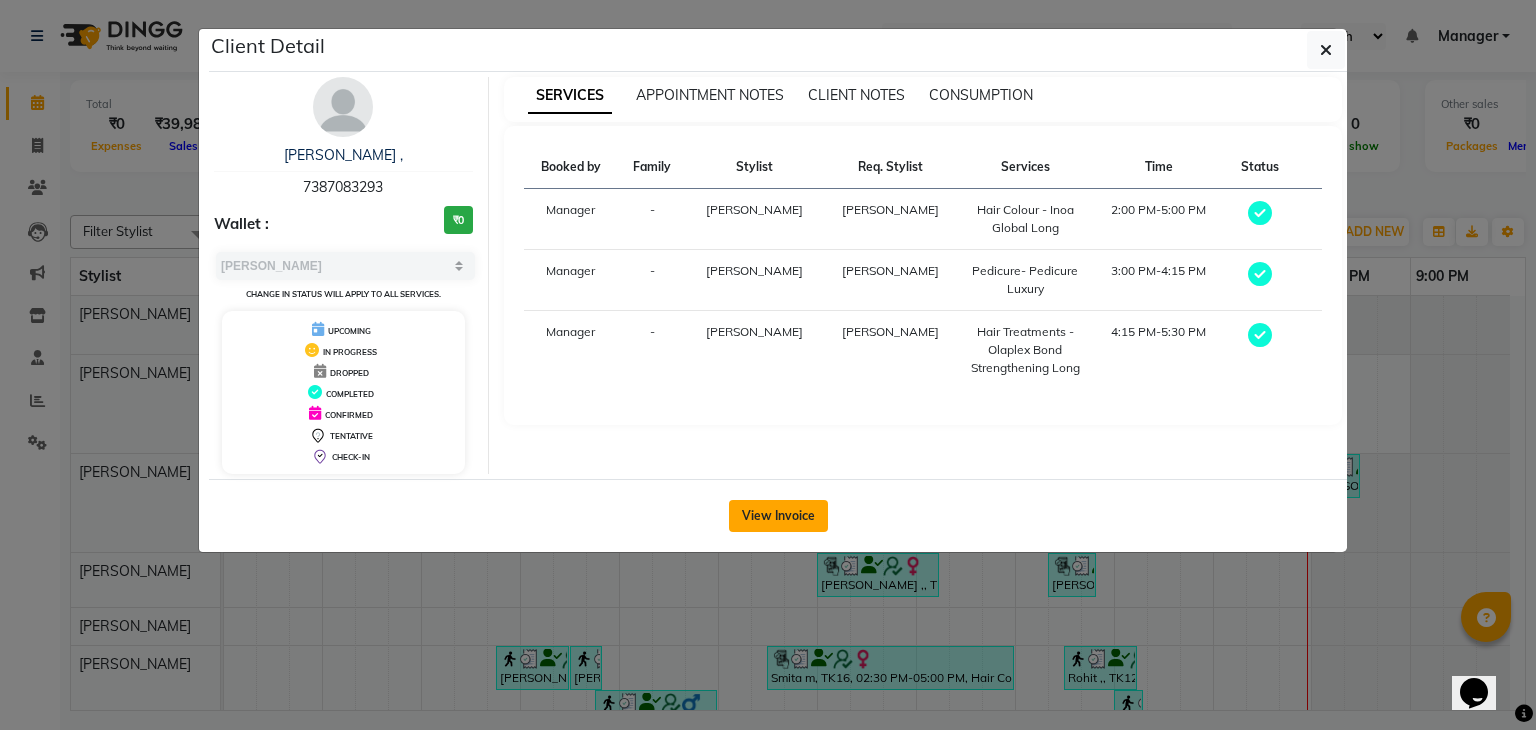 click on "View Invoice" 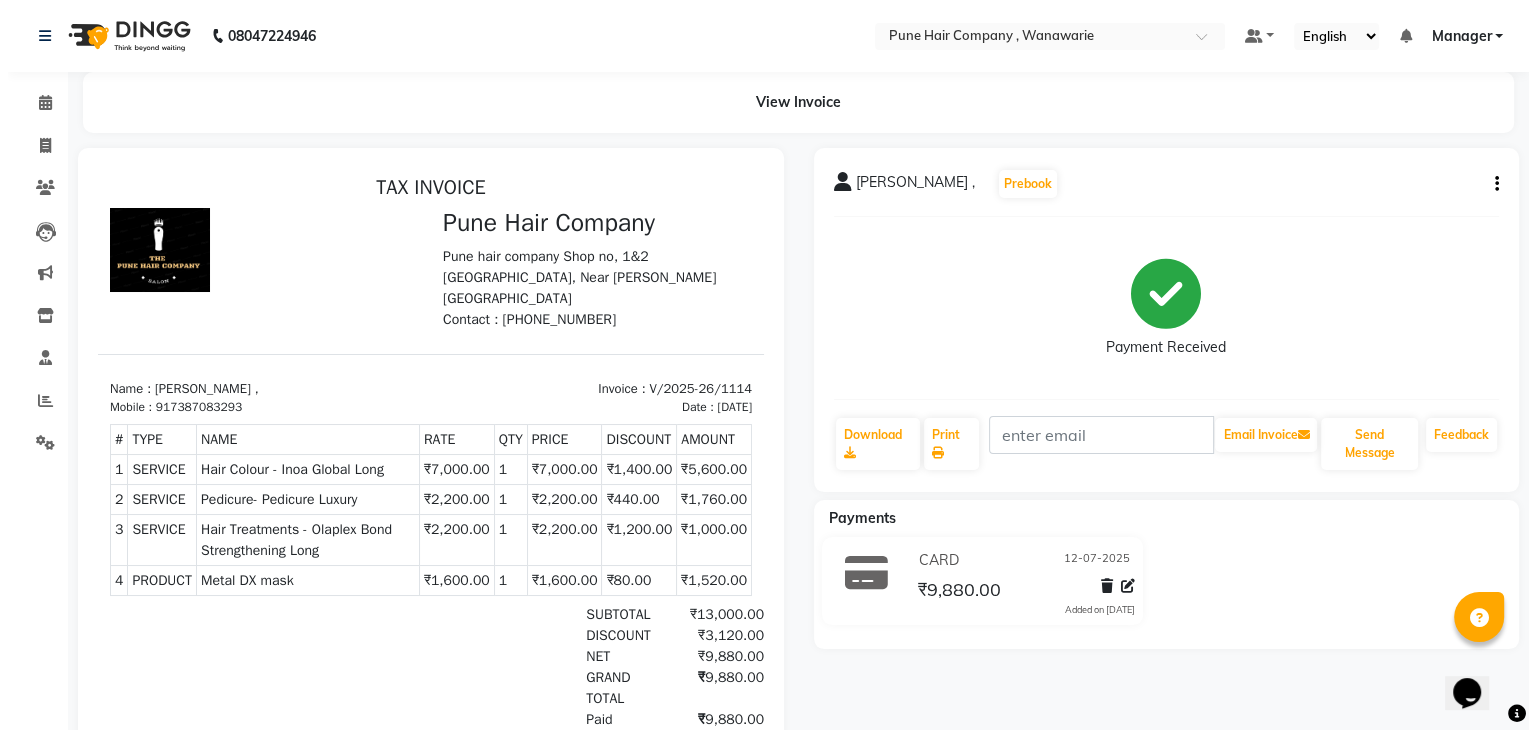 scroll, scrollTop: 15, scrollLeft: 0, axis: vertical 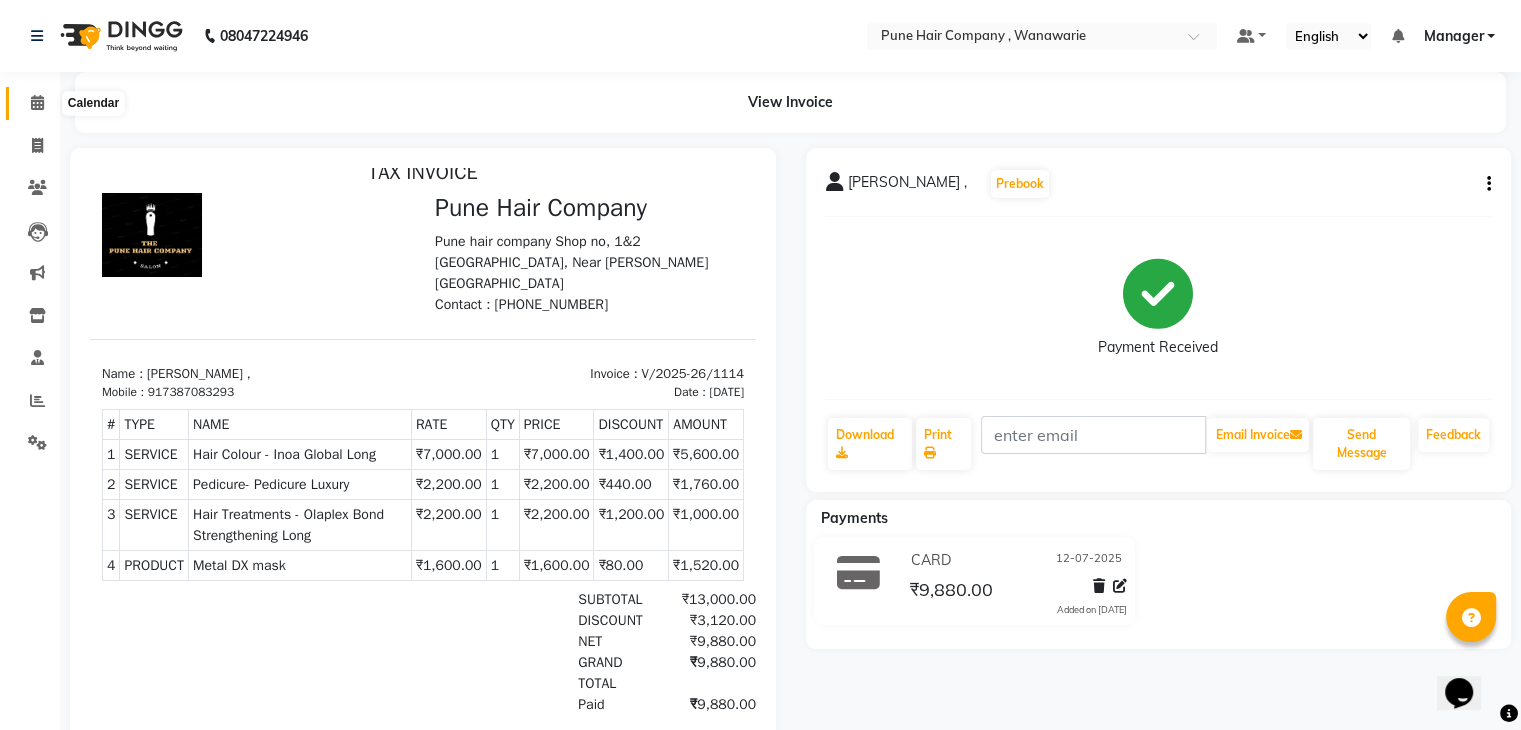 click 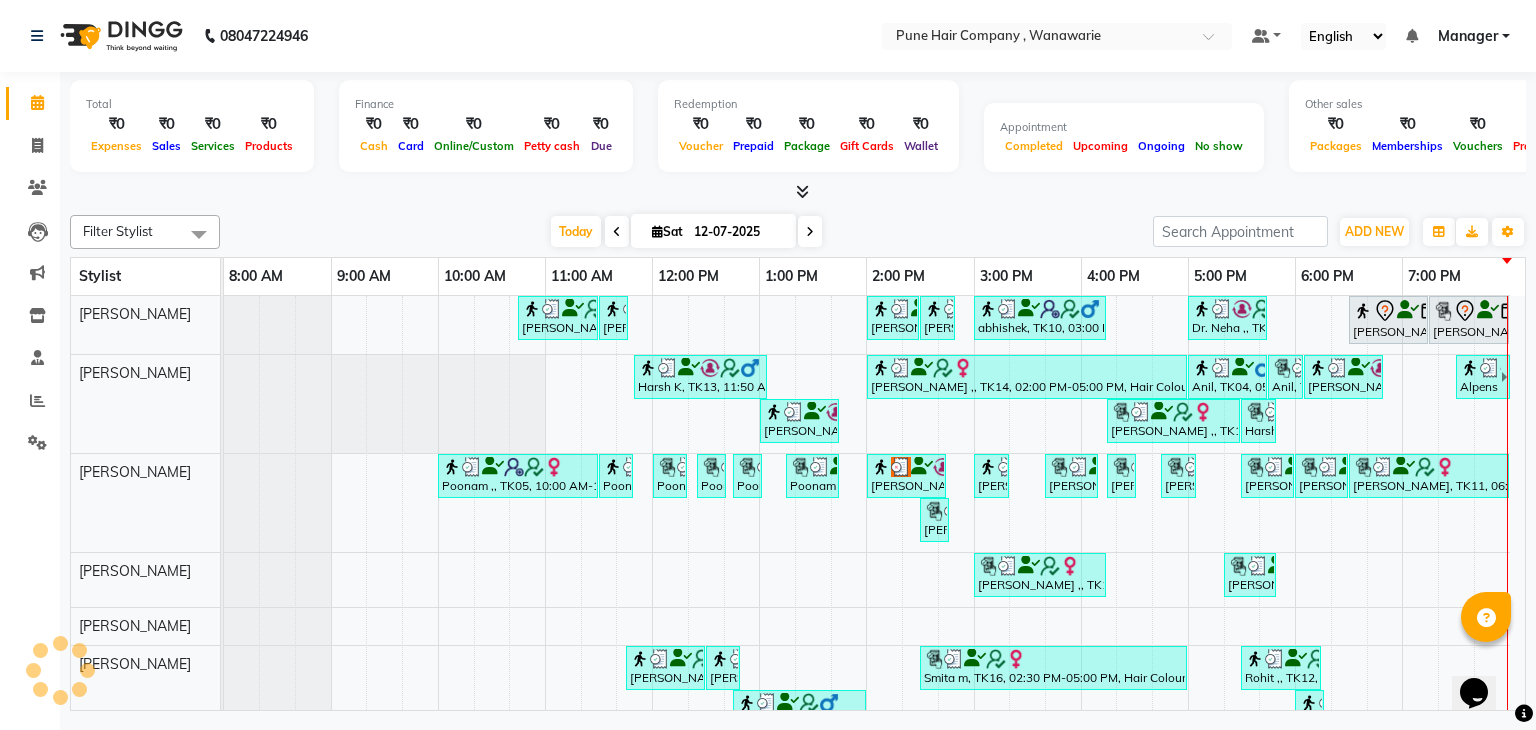 scroll, scrollTop: 0, scrollLeft: 0, axis: both 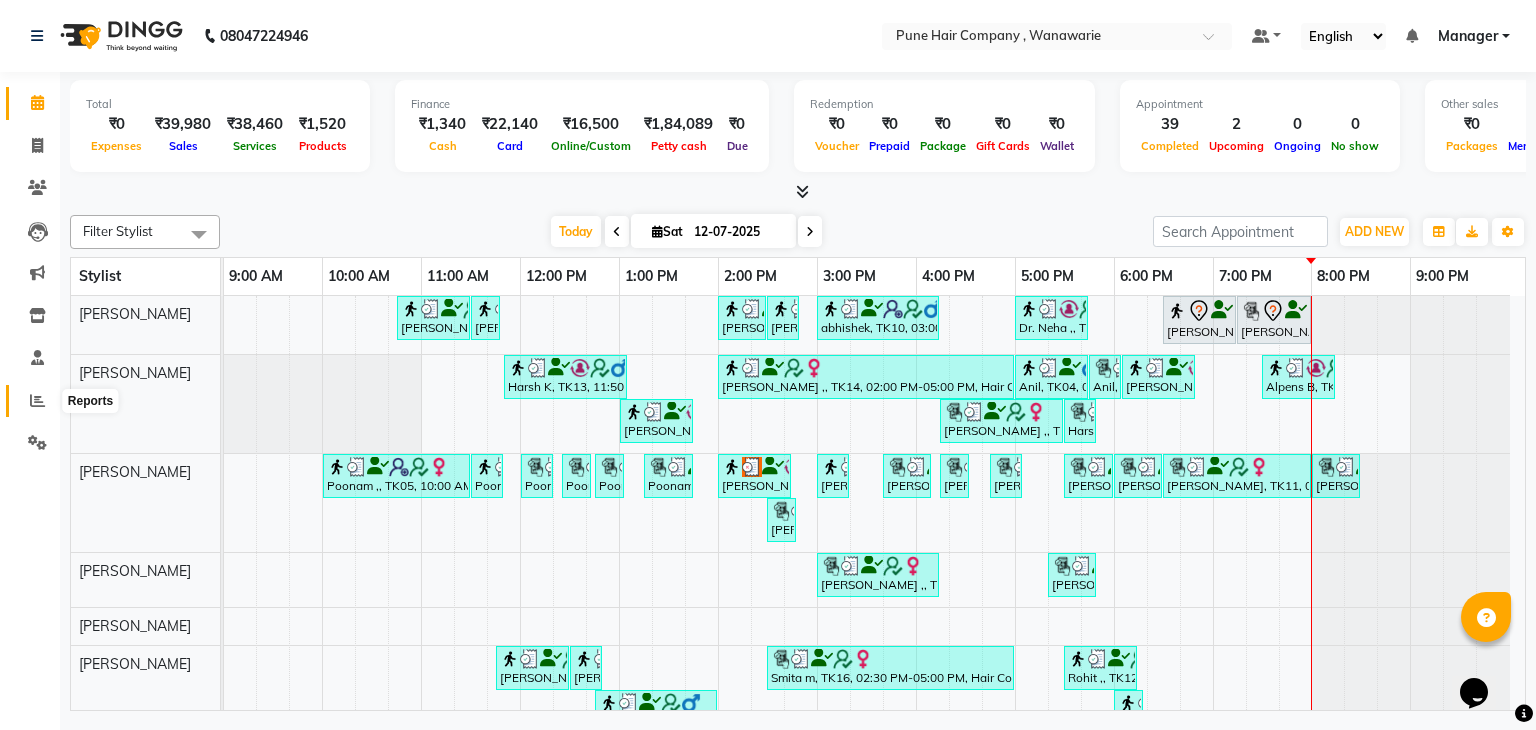 click 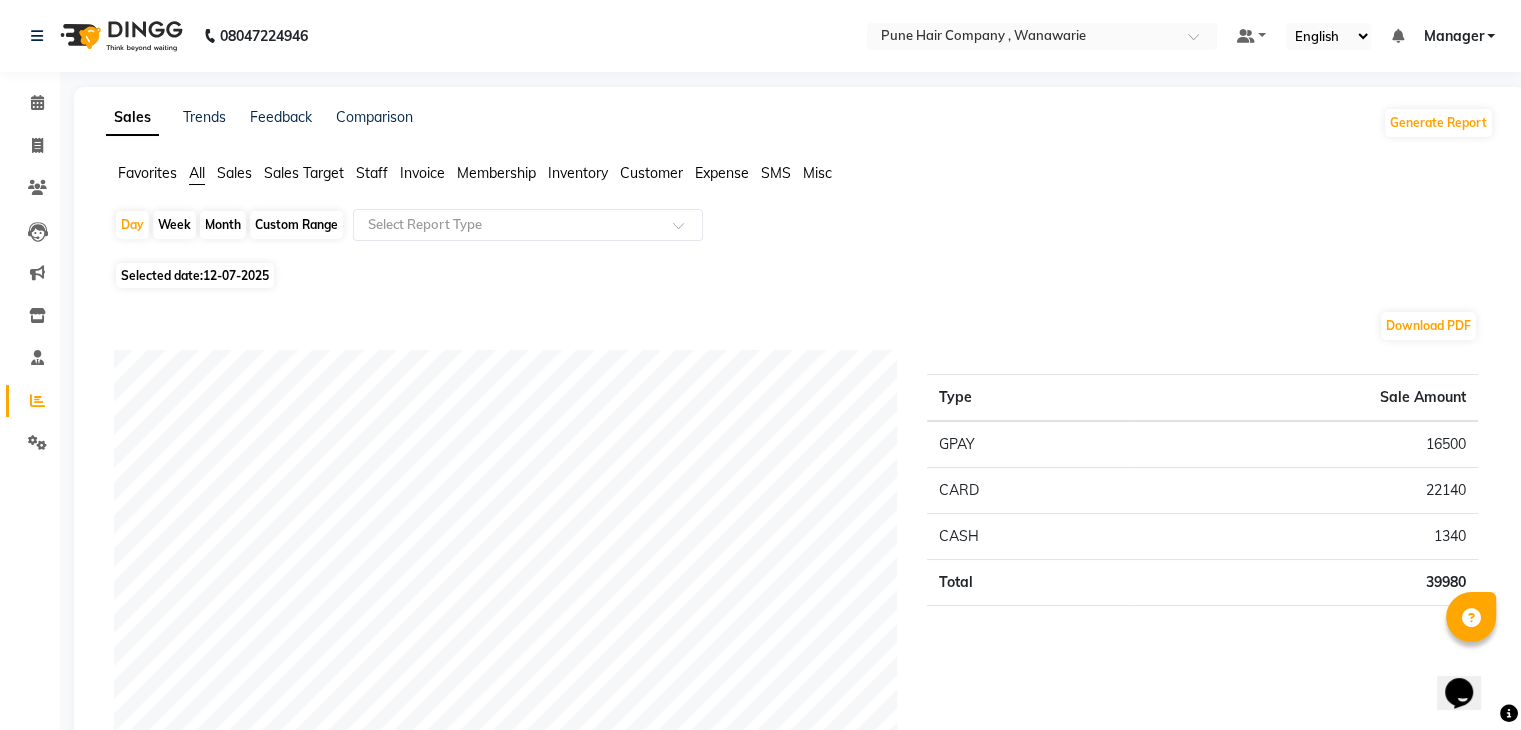 click on "Month" 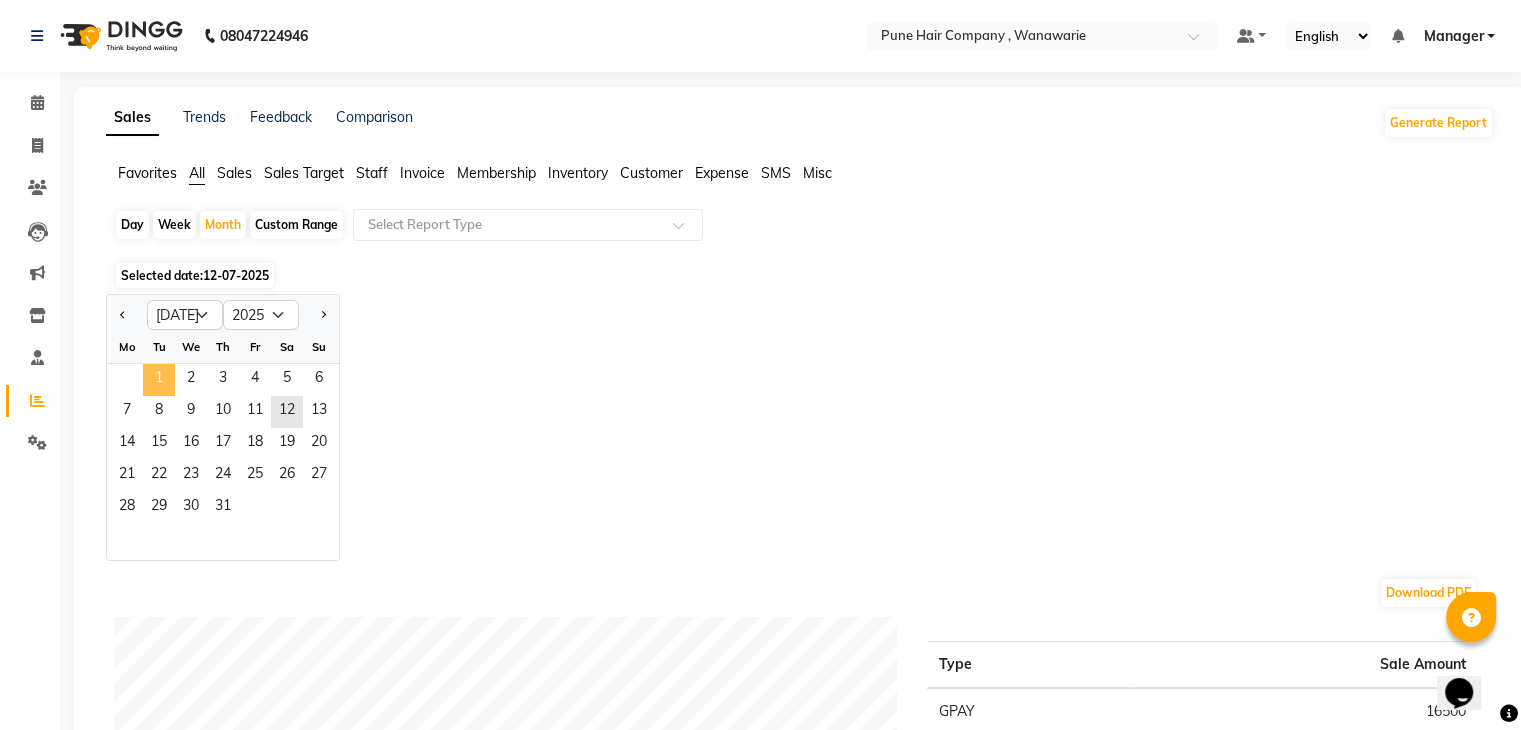 click on "1" 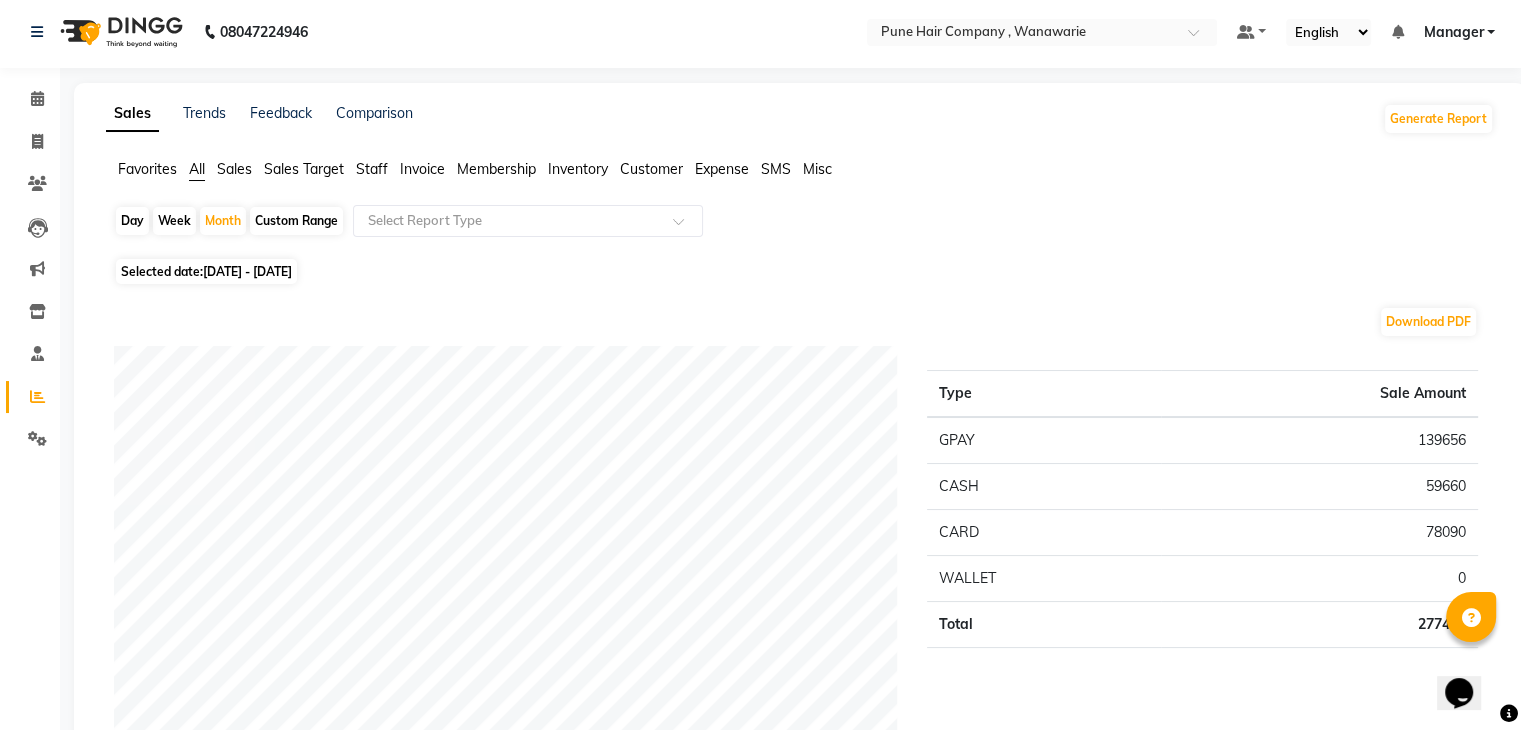 scroll, scrollTop: 0, scrollLeft: 0, axis: both 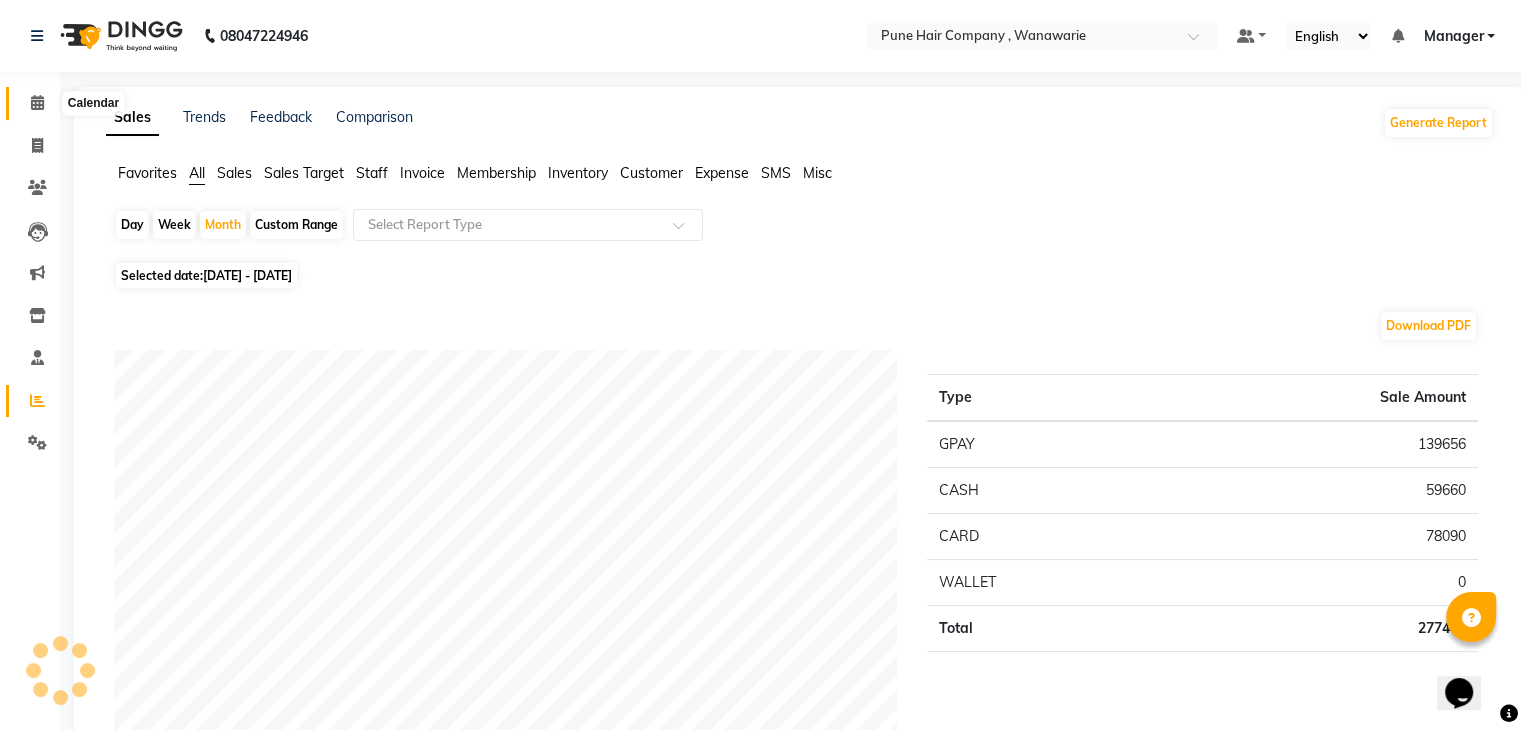 click 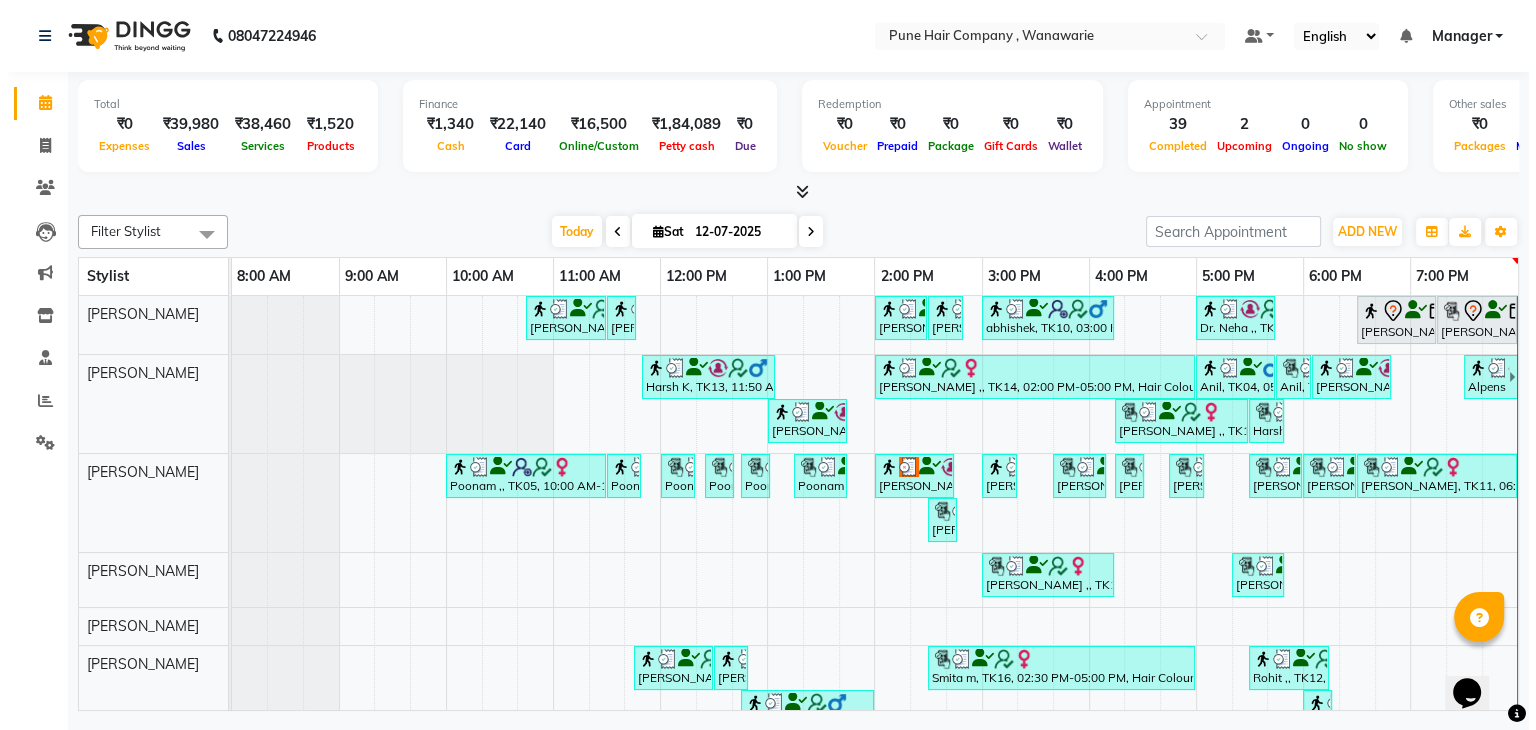 scroll, scrollTop: 0, scrollLeft: 0, axis: both 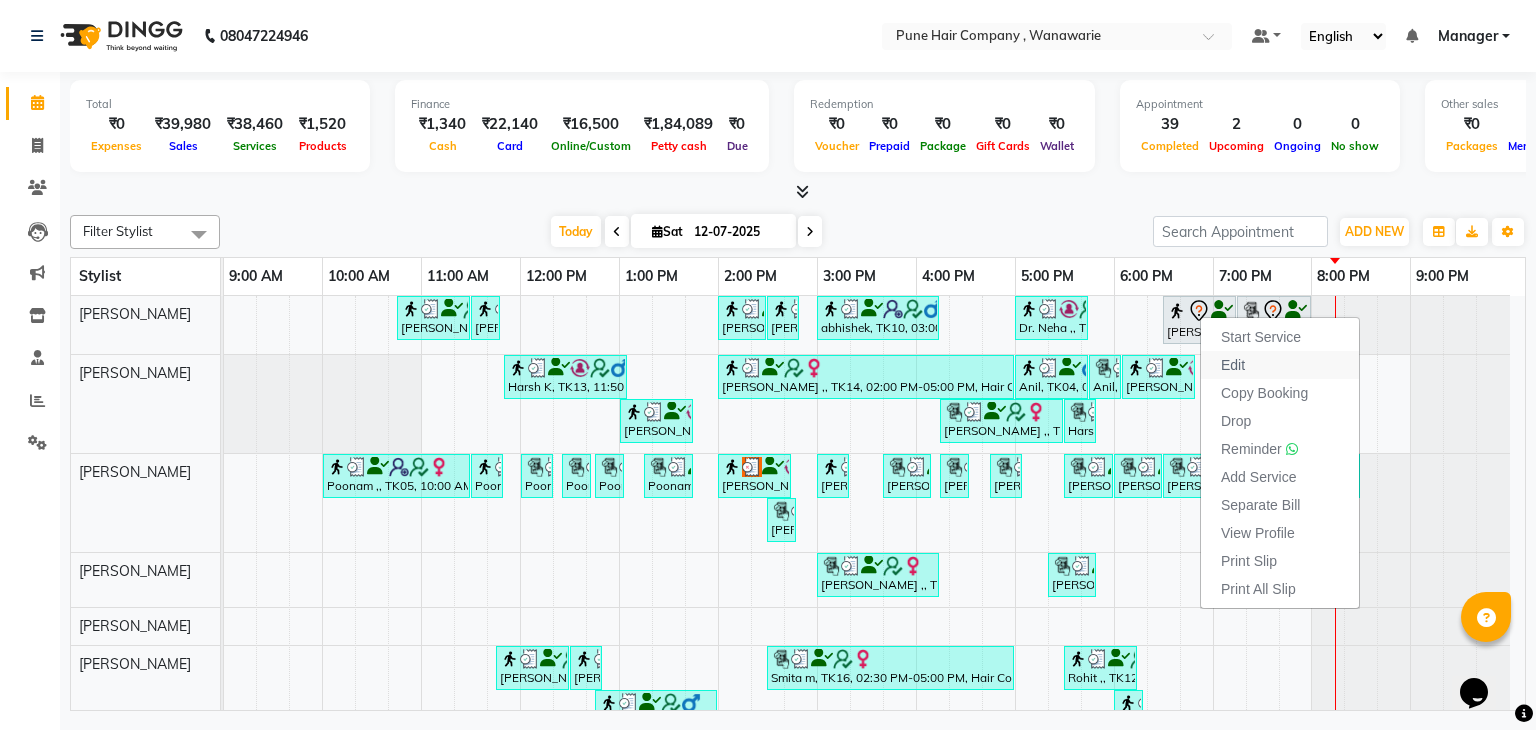 click on "Edit" at bounding box center [1233, 365] 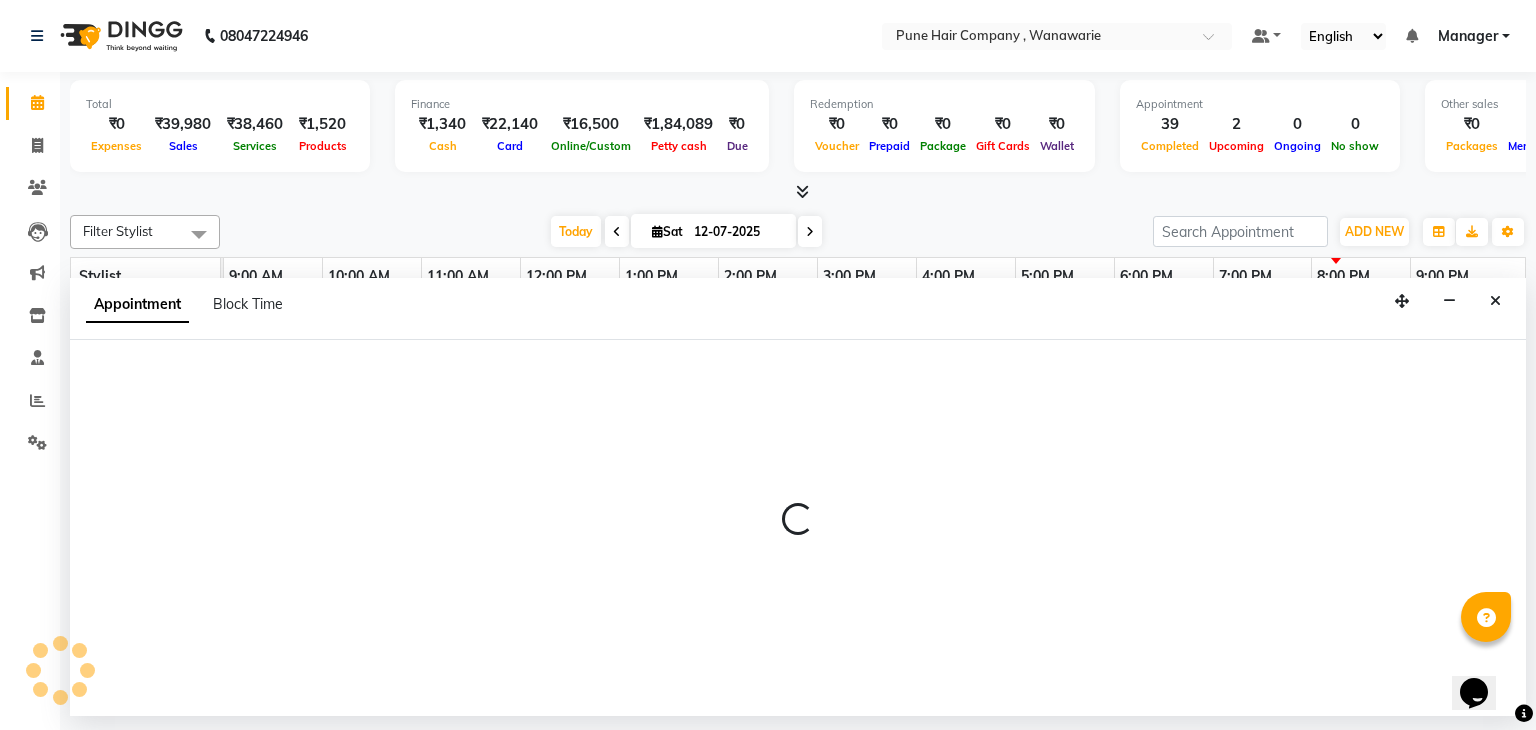 select on "tentative" 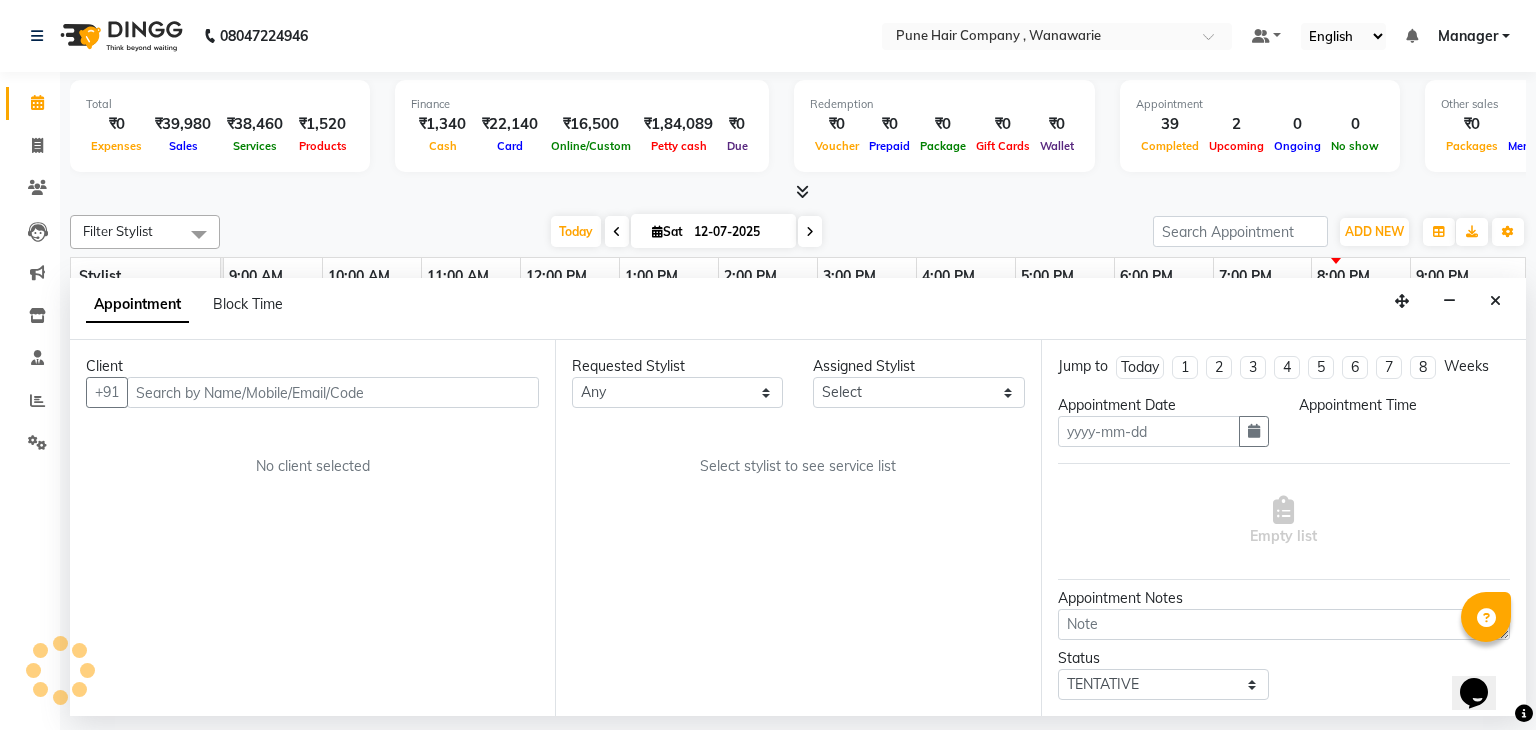 type on "12-07-2025" 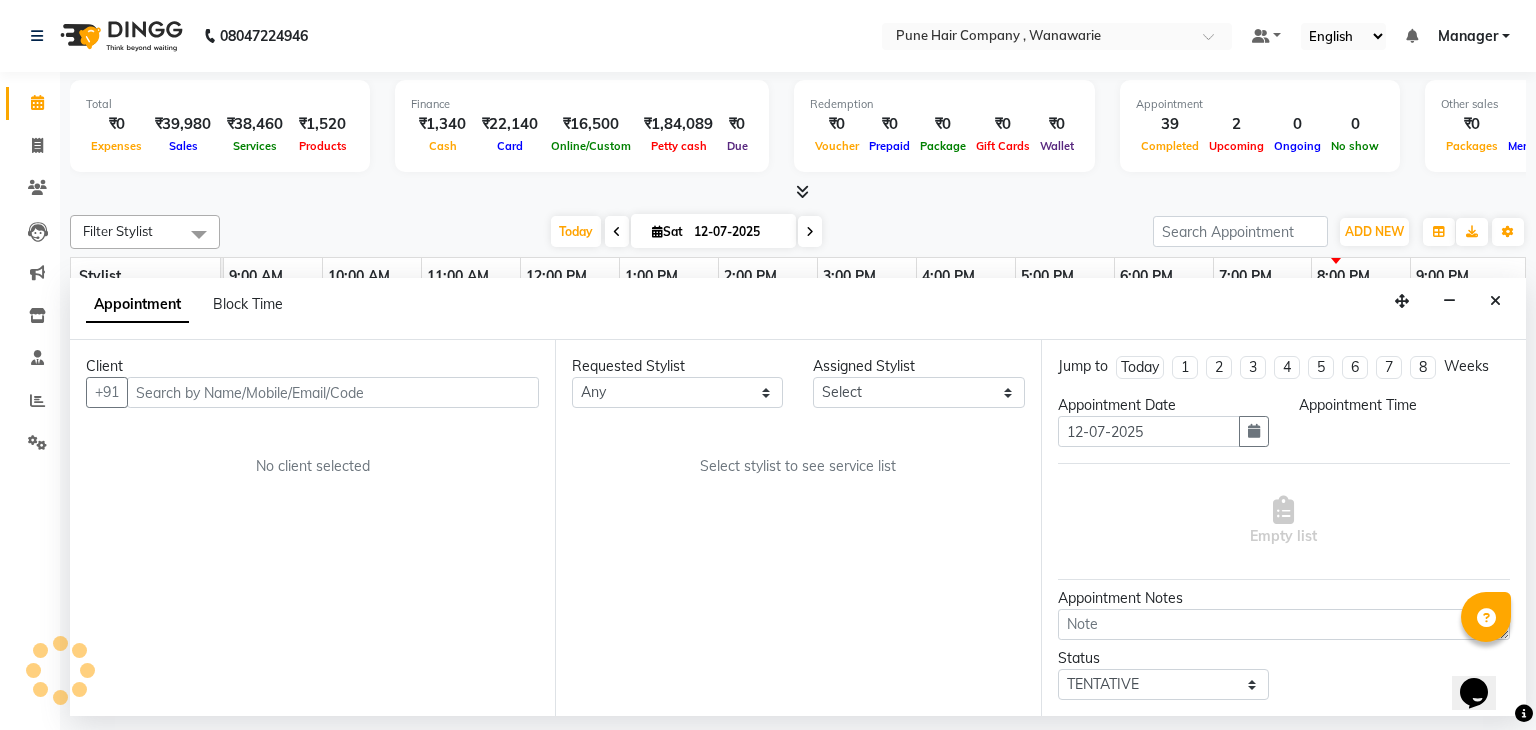 select on "1110" 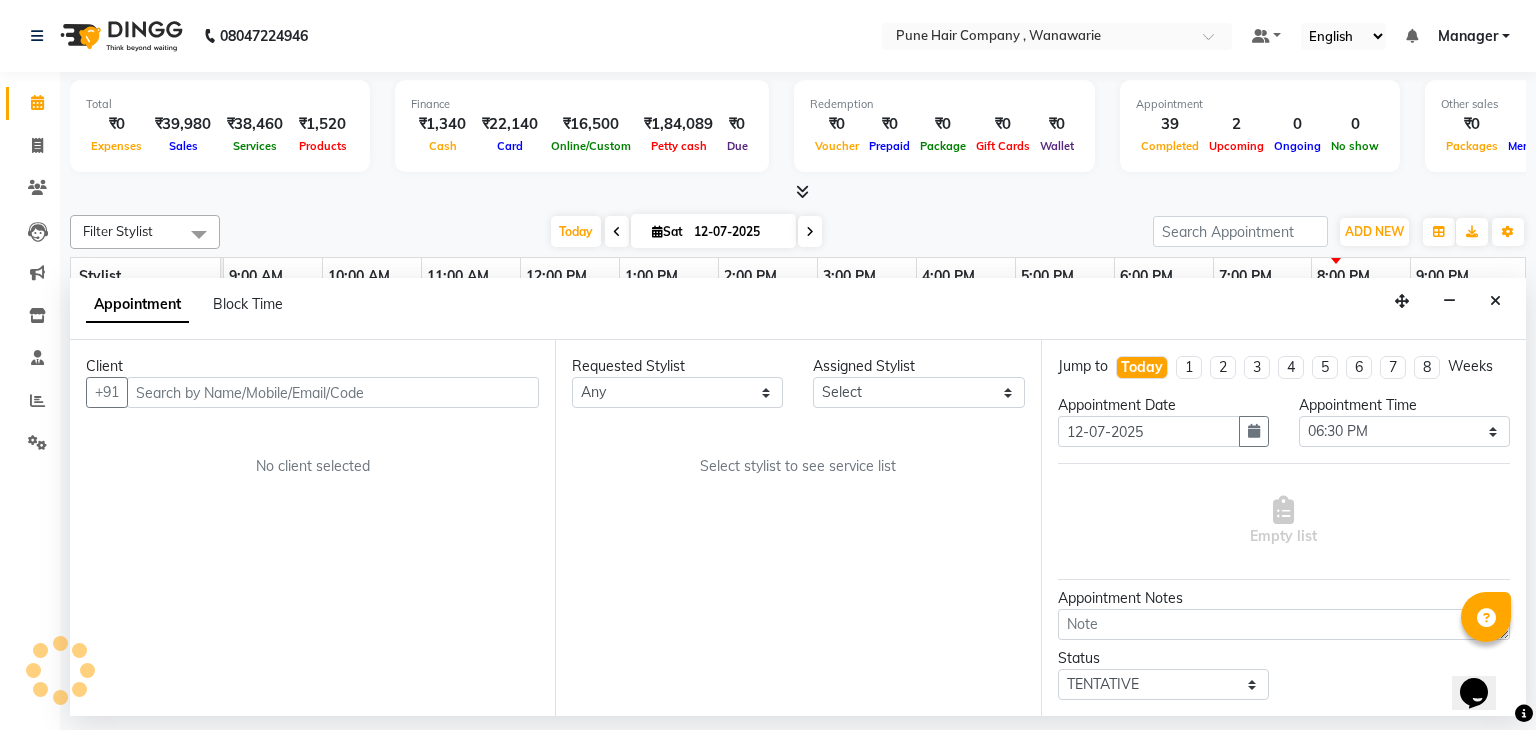 select on "74577" 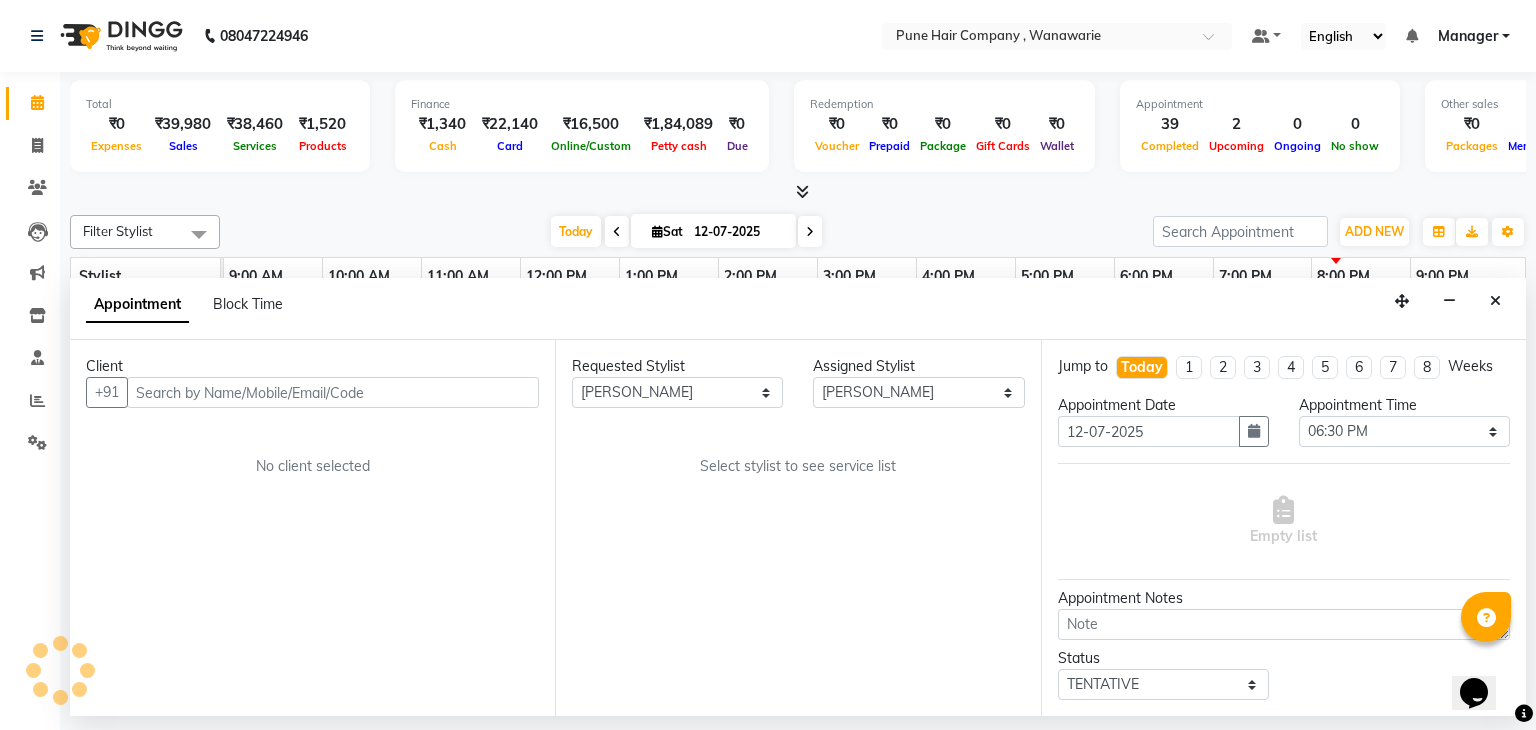 select on "4060" 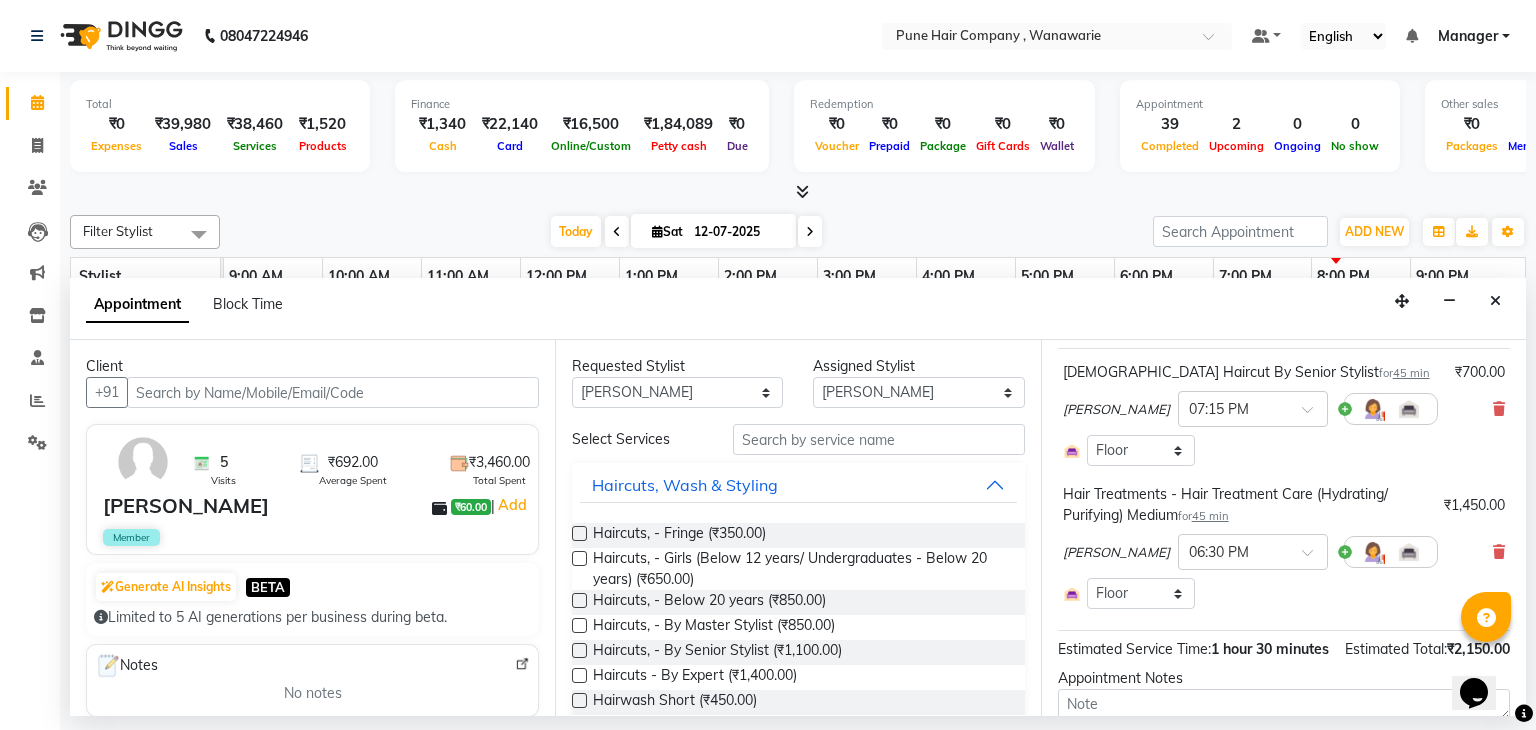 scroll, scrollTop: 116, scrollLeft: 0, axis: vertical 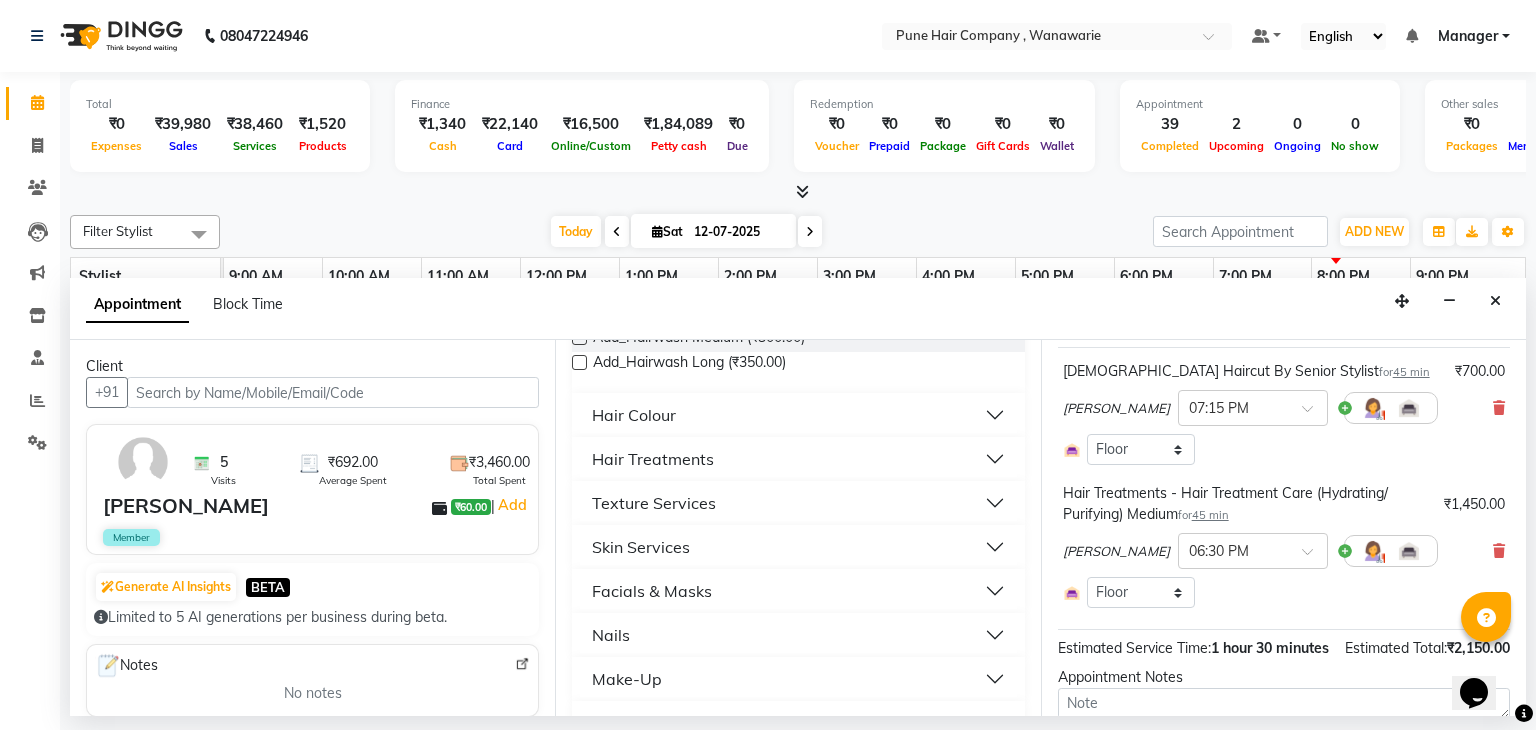 click on "Hair Colour" at bounding box center [798, 415] 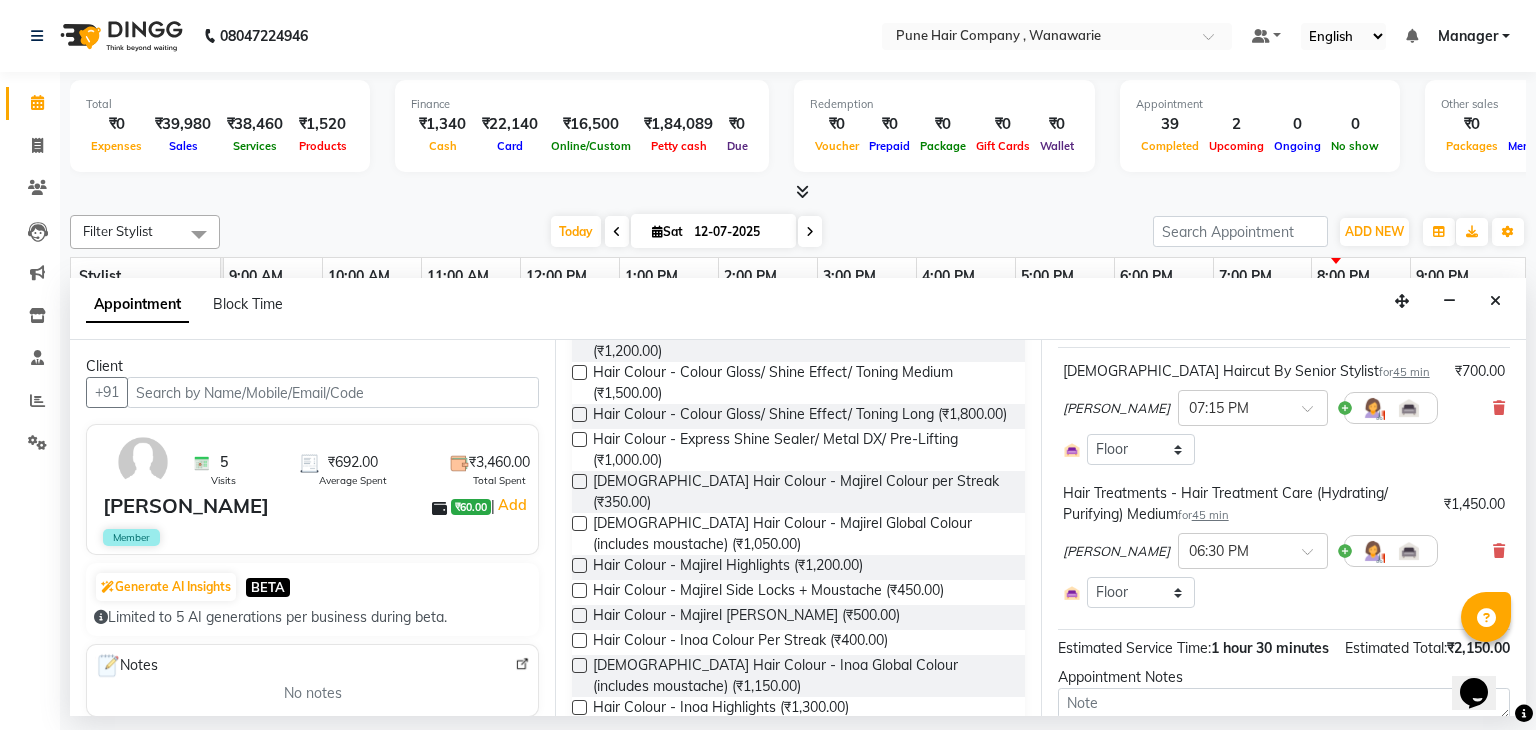 scroll, scrollTop: 1401, scrollLeft: 0, axis: vertical 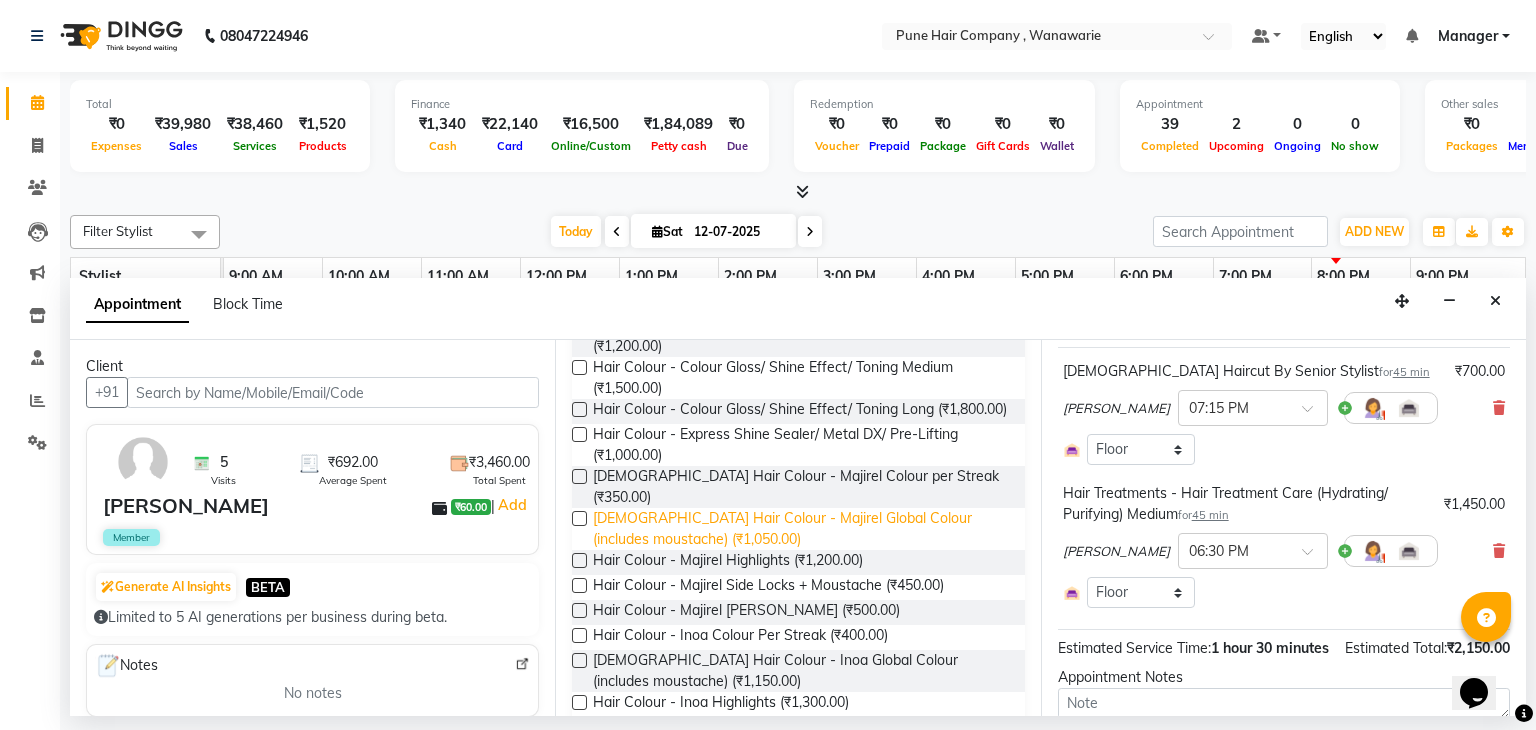 click on "[DEMOGRAPHIC_DATA] Hair Colour - Majirel Global Colour (includes moustache) (₹1,050.00)" at bounding box center (800, 529) 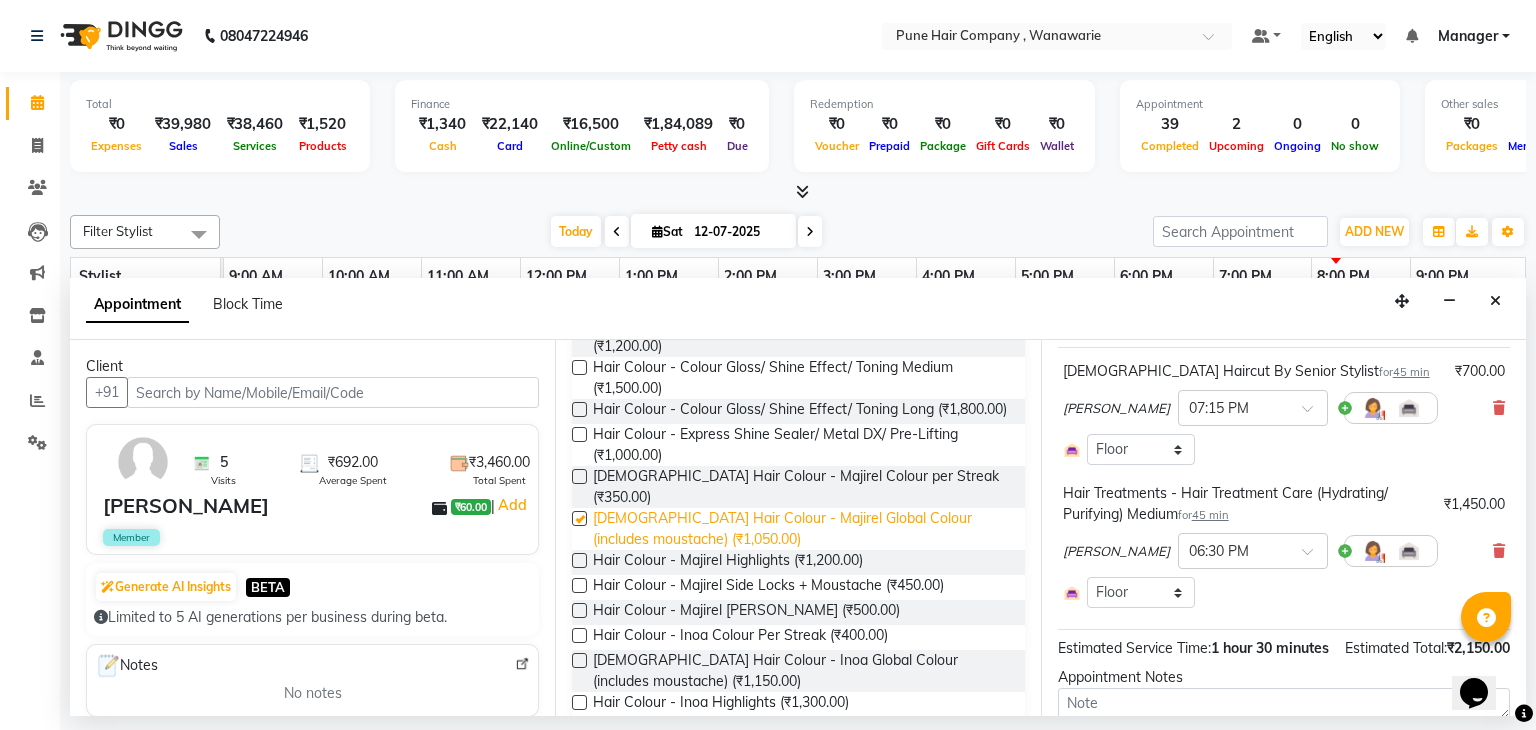 checkbox on "false" 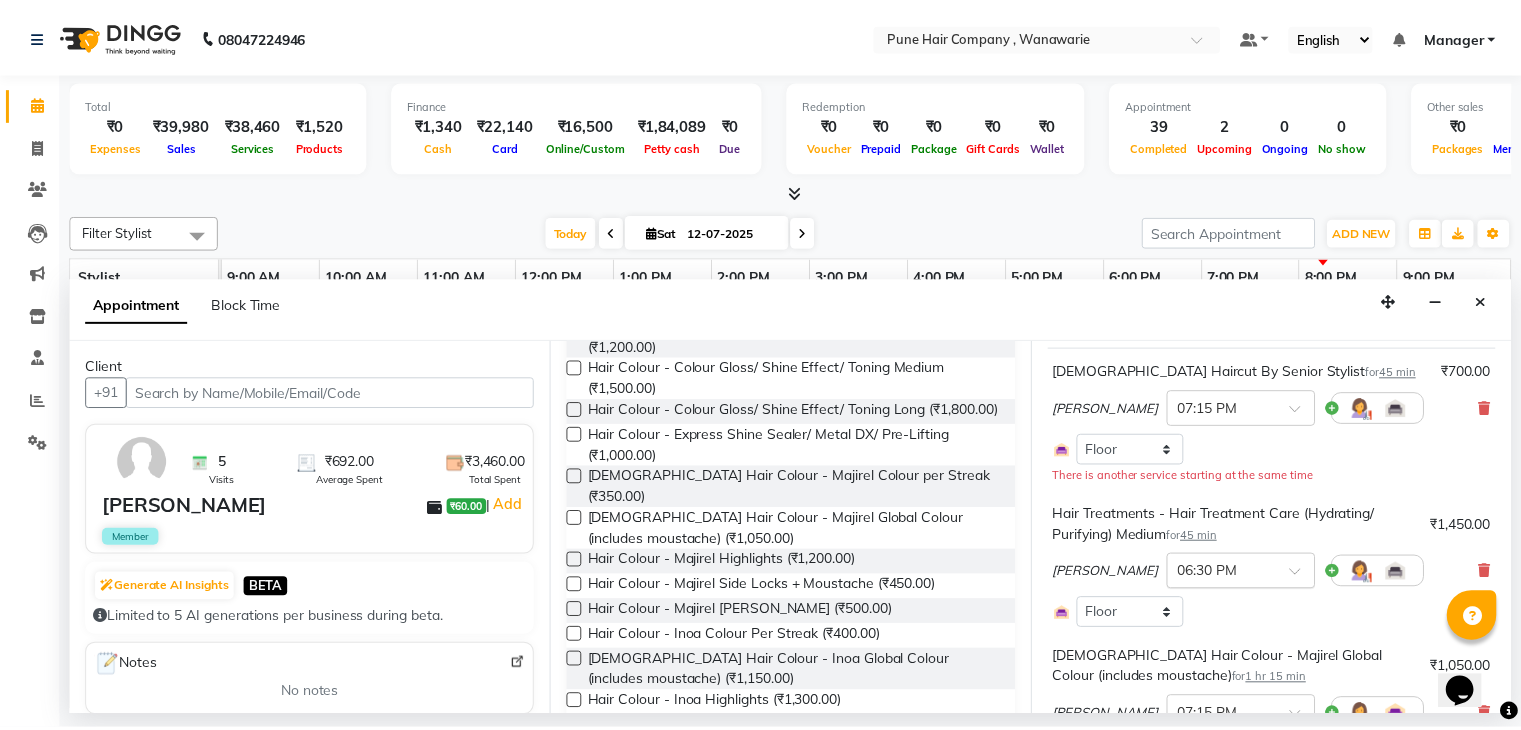 scroll, scrollTop: 400, scrollLeft: 0, axis: vertical 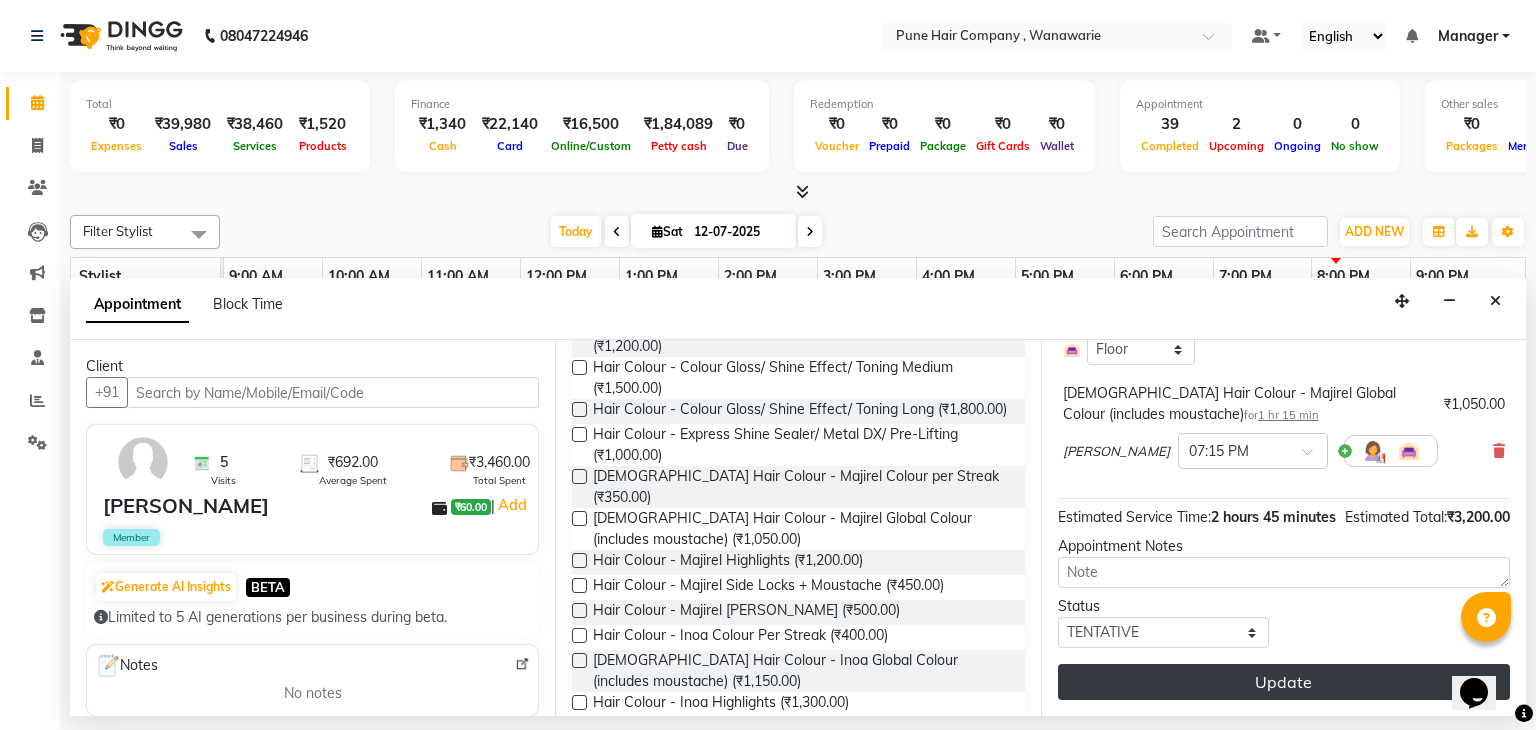 click on "Update" at bounding box center (1284, 682) 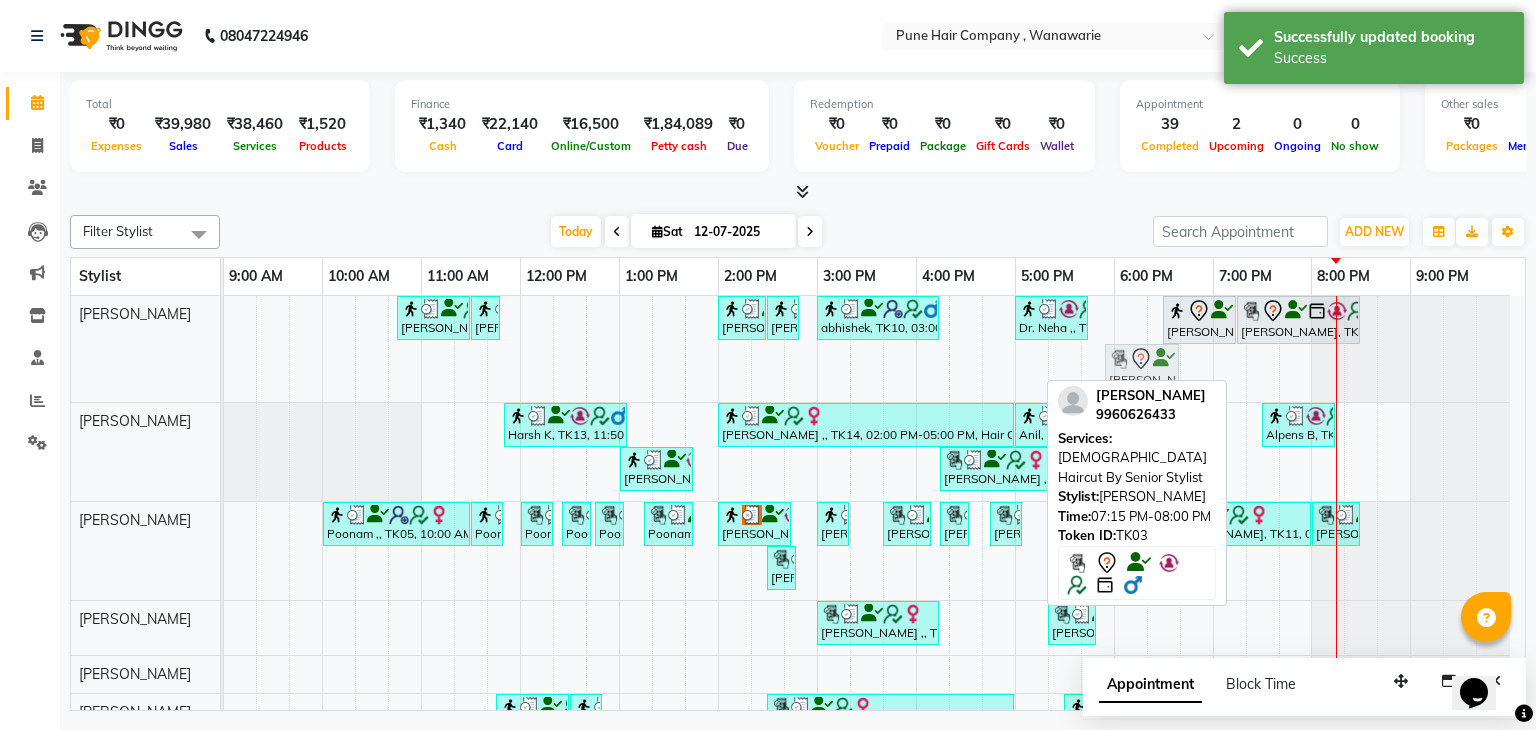 drag, startPoint x: 1267, startPoint y: 363, endPoint x: 1124, endPoint y: 347, distance: 143.89232 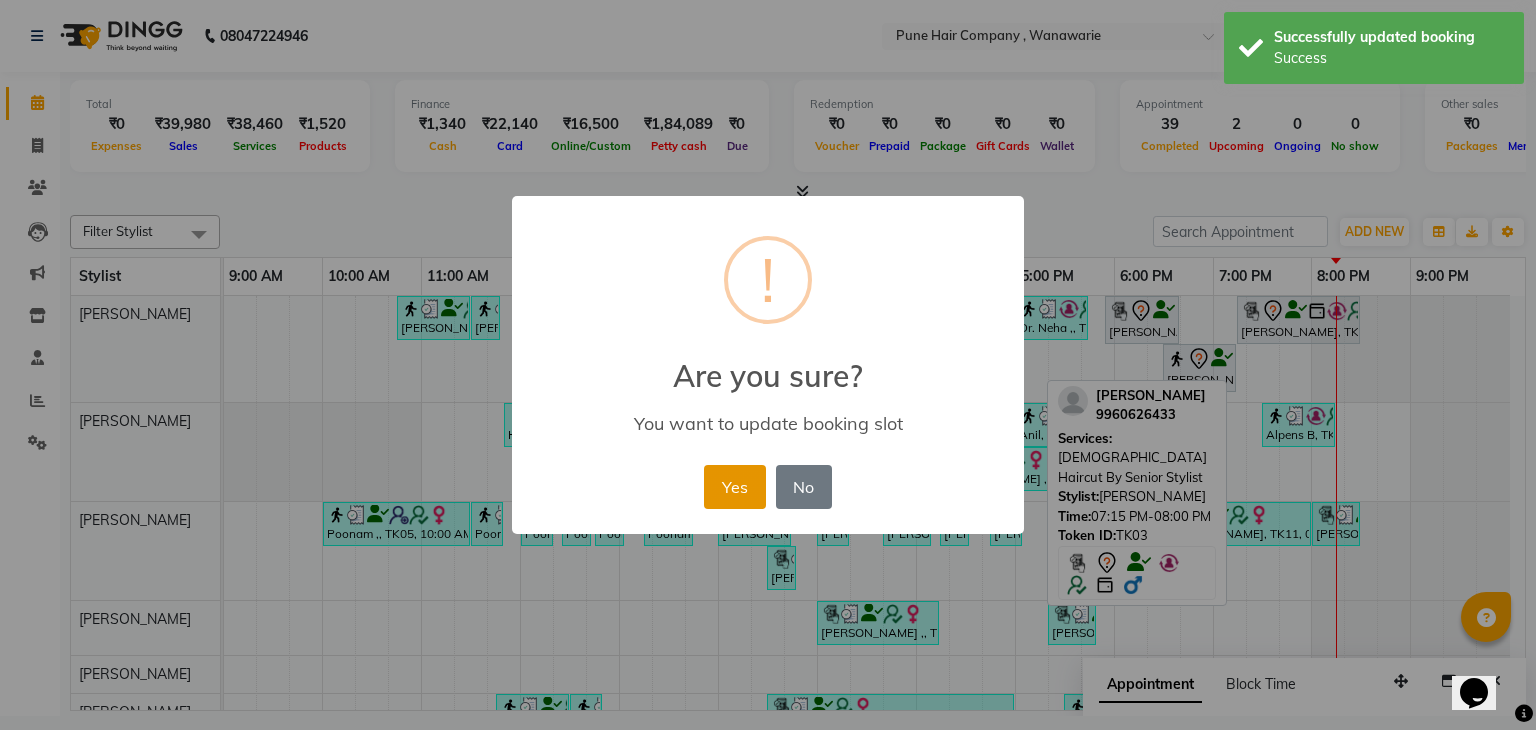click on "Yes" at bounding box center [734, 487] 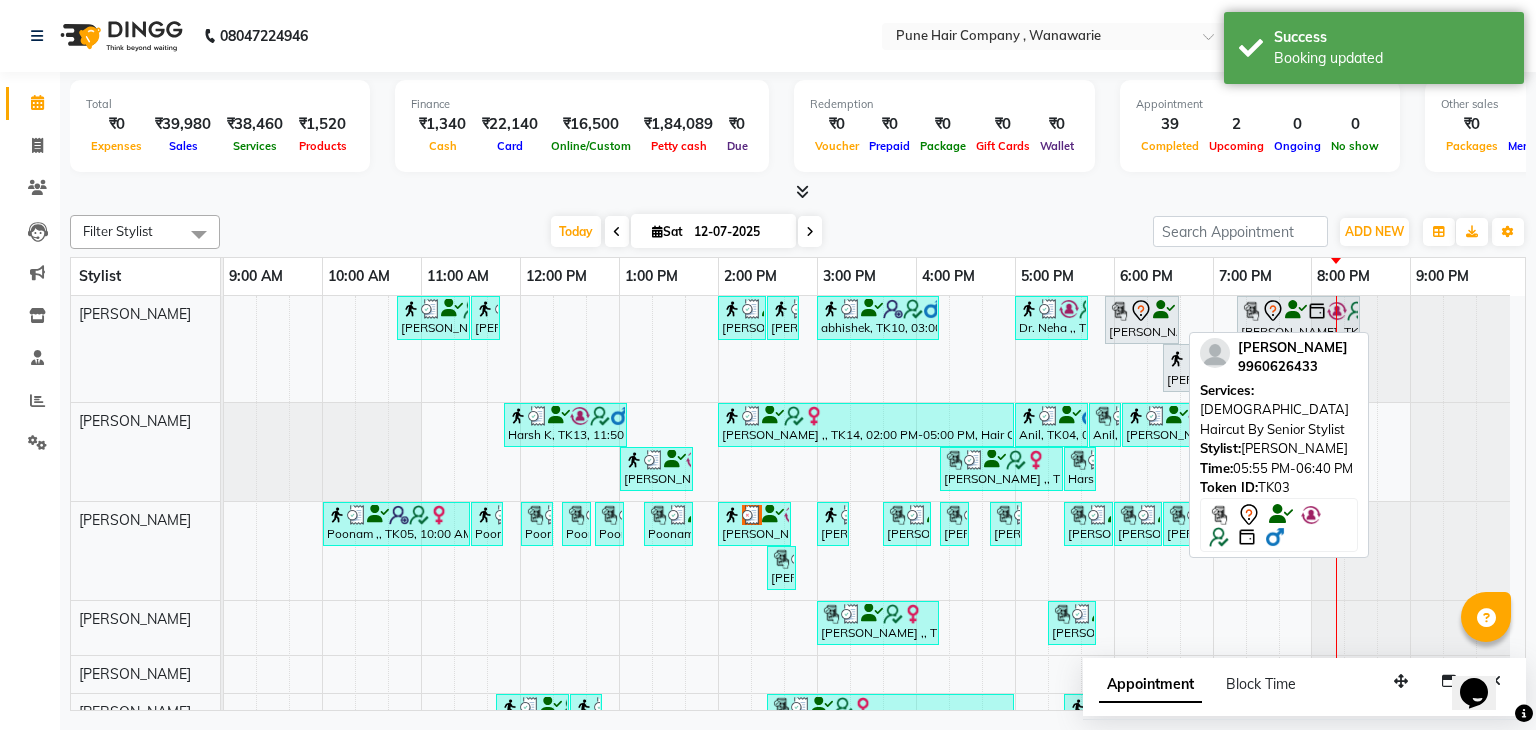 click 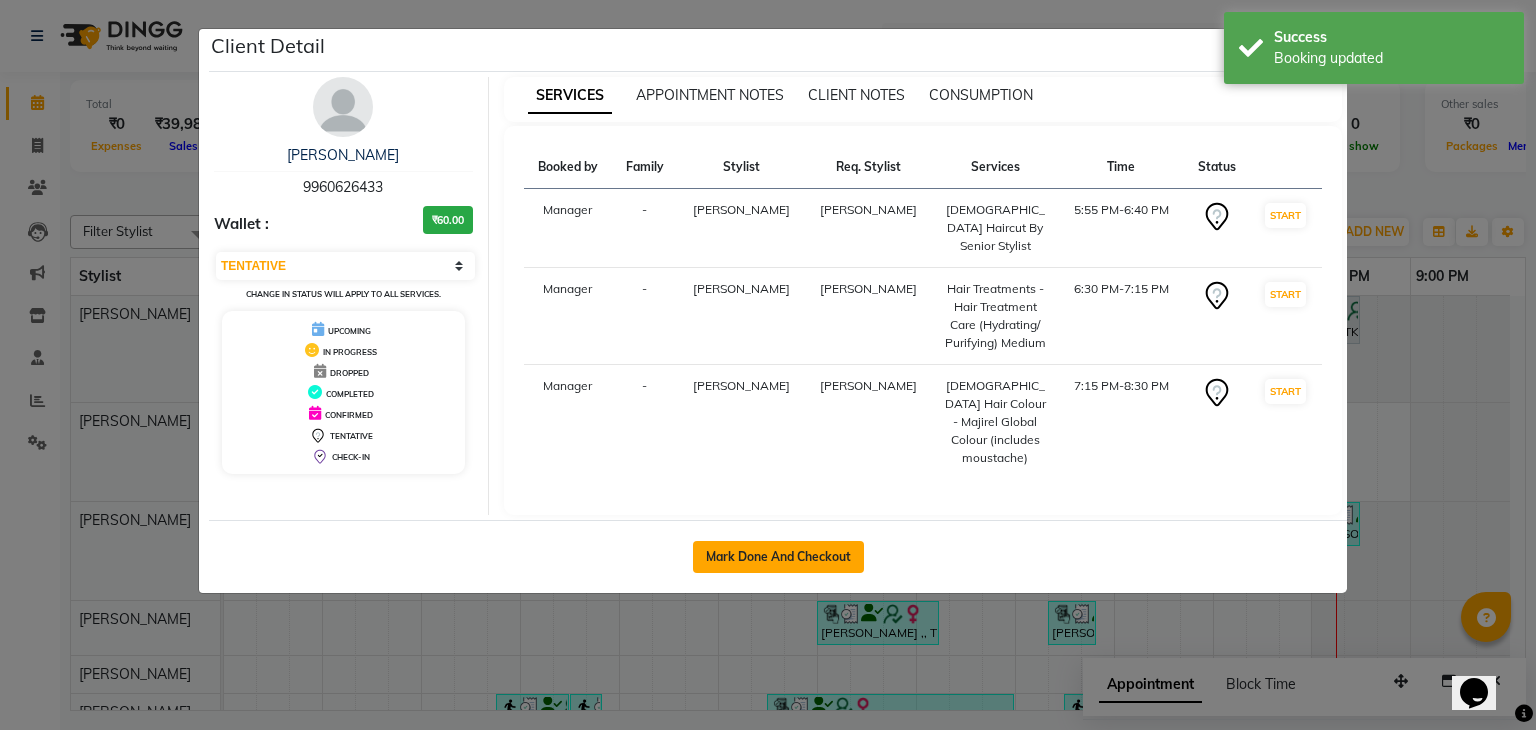 click on "Mark Done And Checkout" 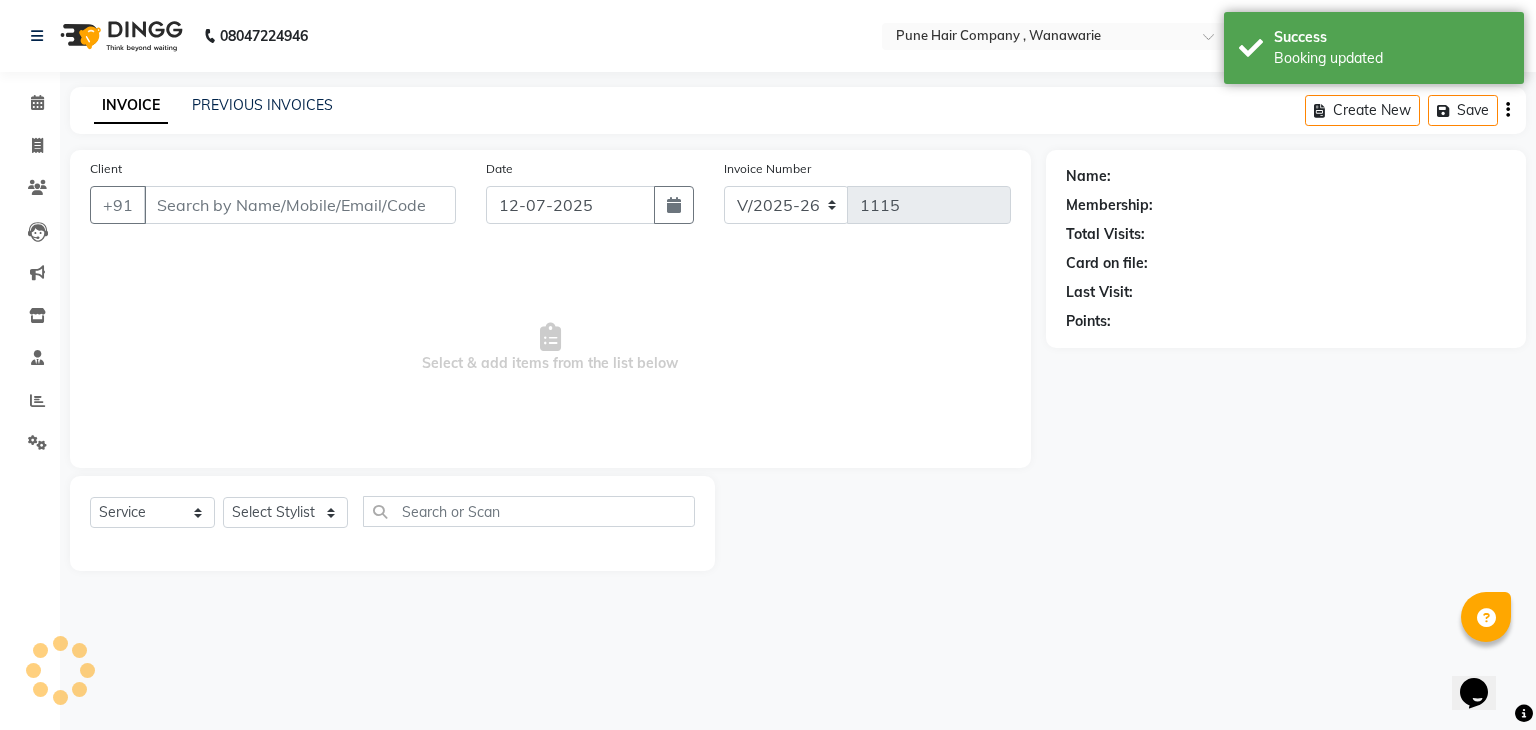 type on "9960626433" 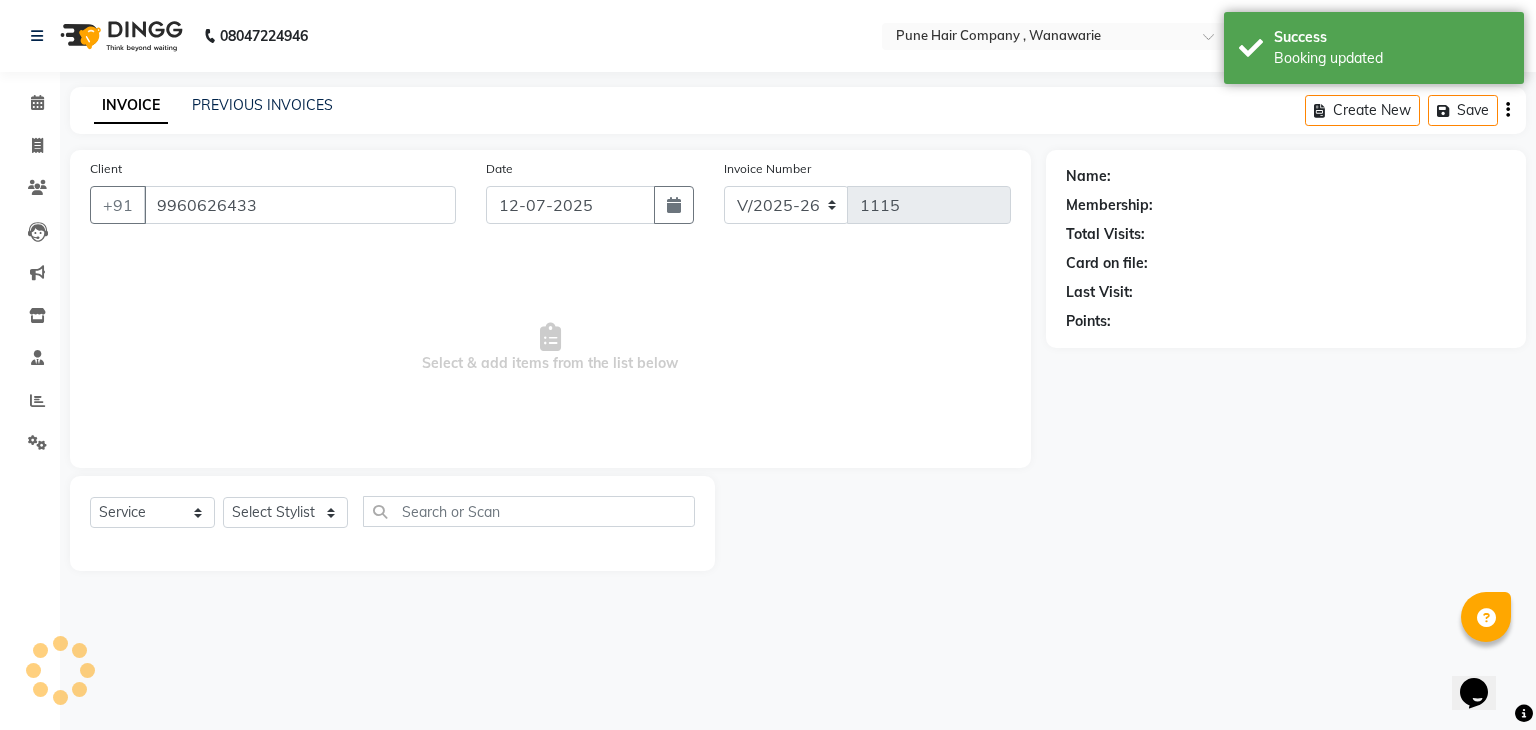 select on "74577" 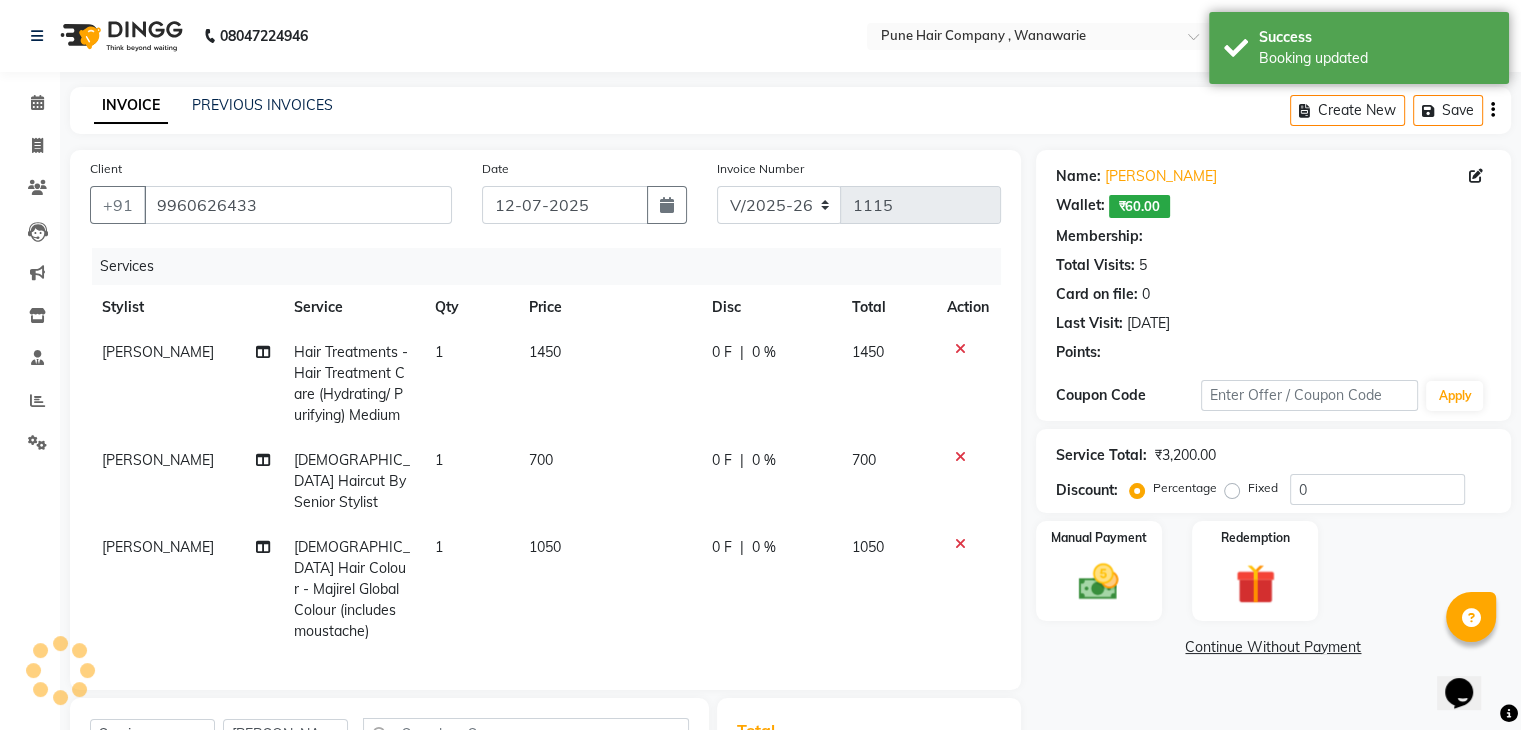 type on "20" 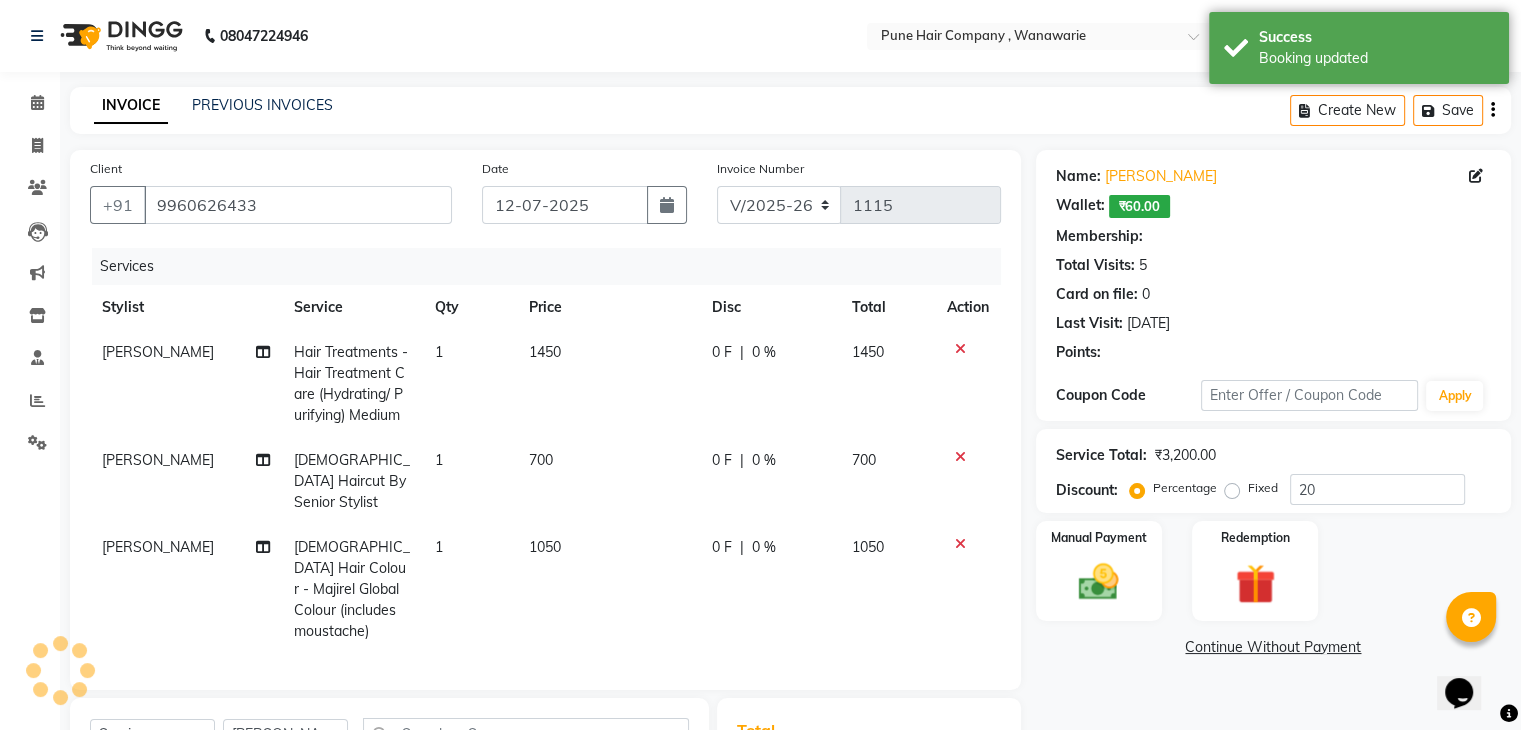 select on "1: Object" 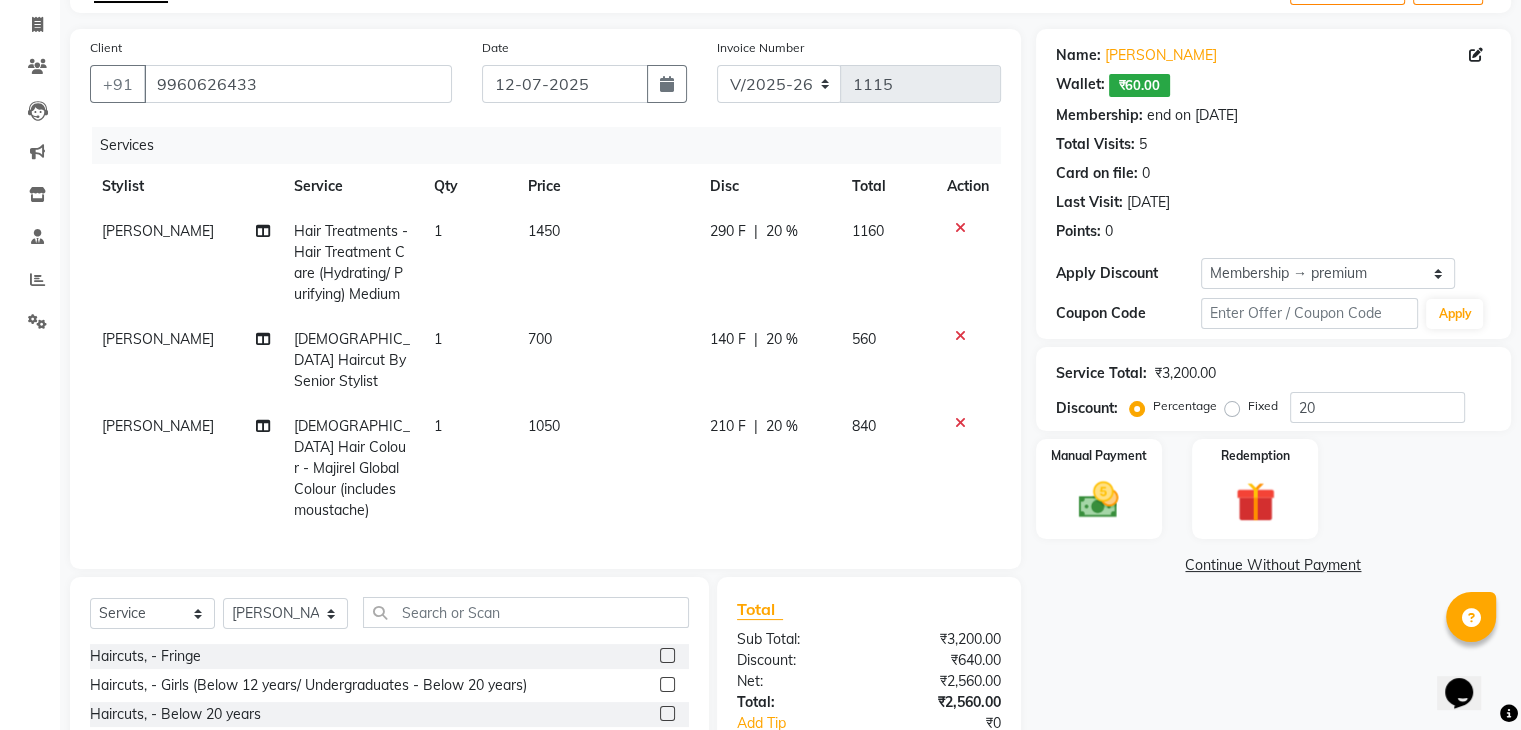 scroll, scrollTop: 115, scrollLeft: 0, axis: vertical 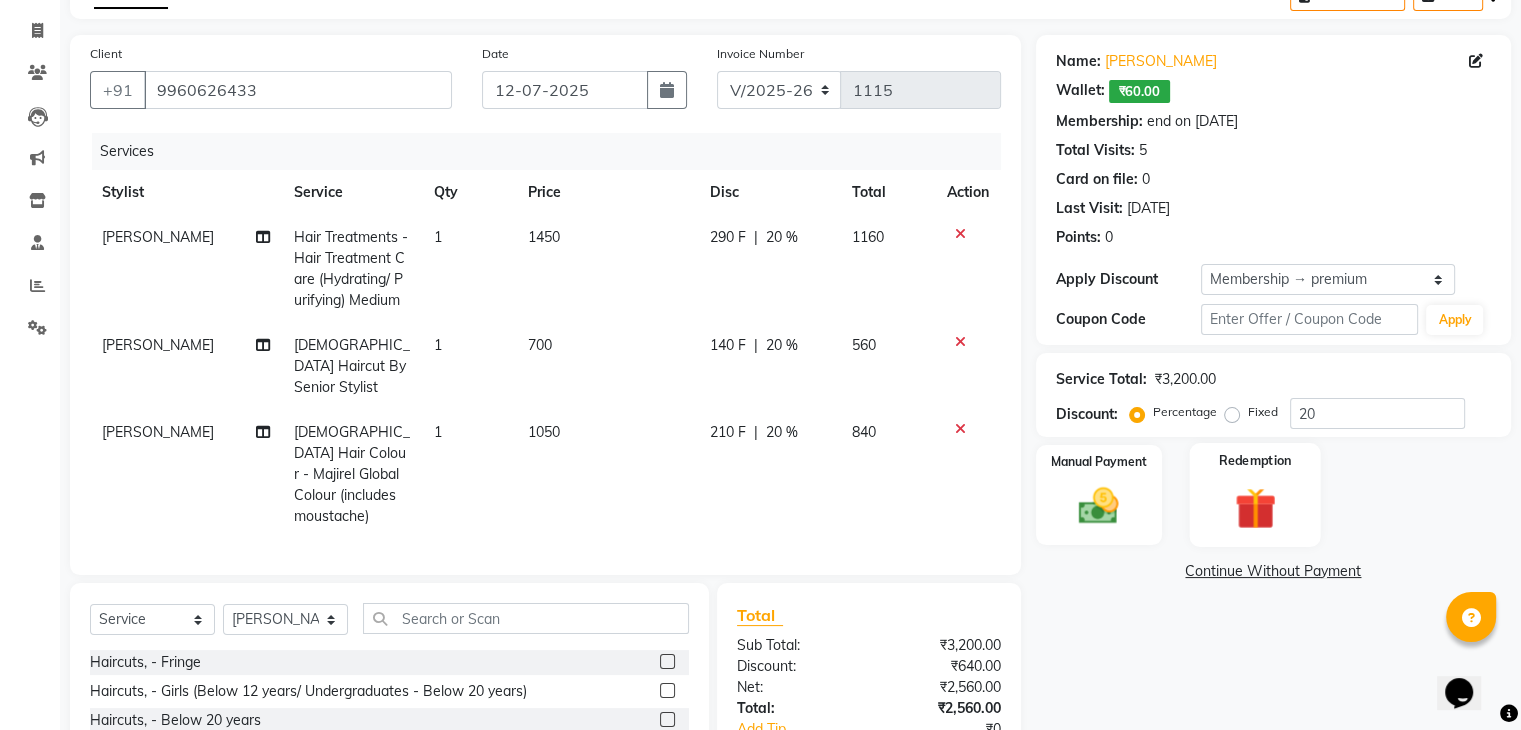 click 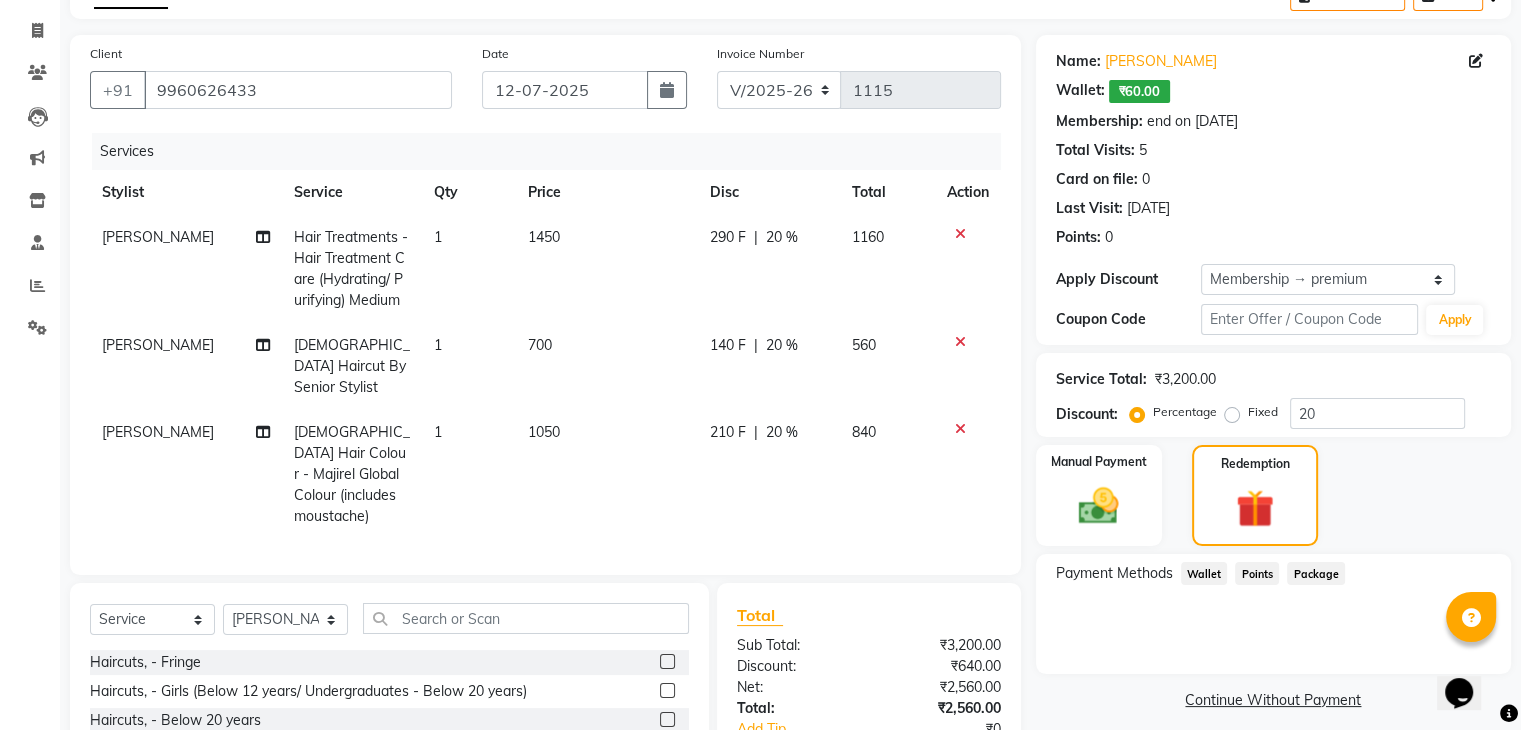 click on "Wallet" 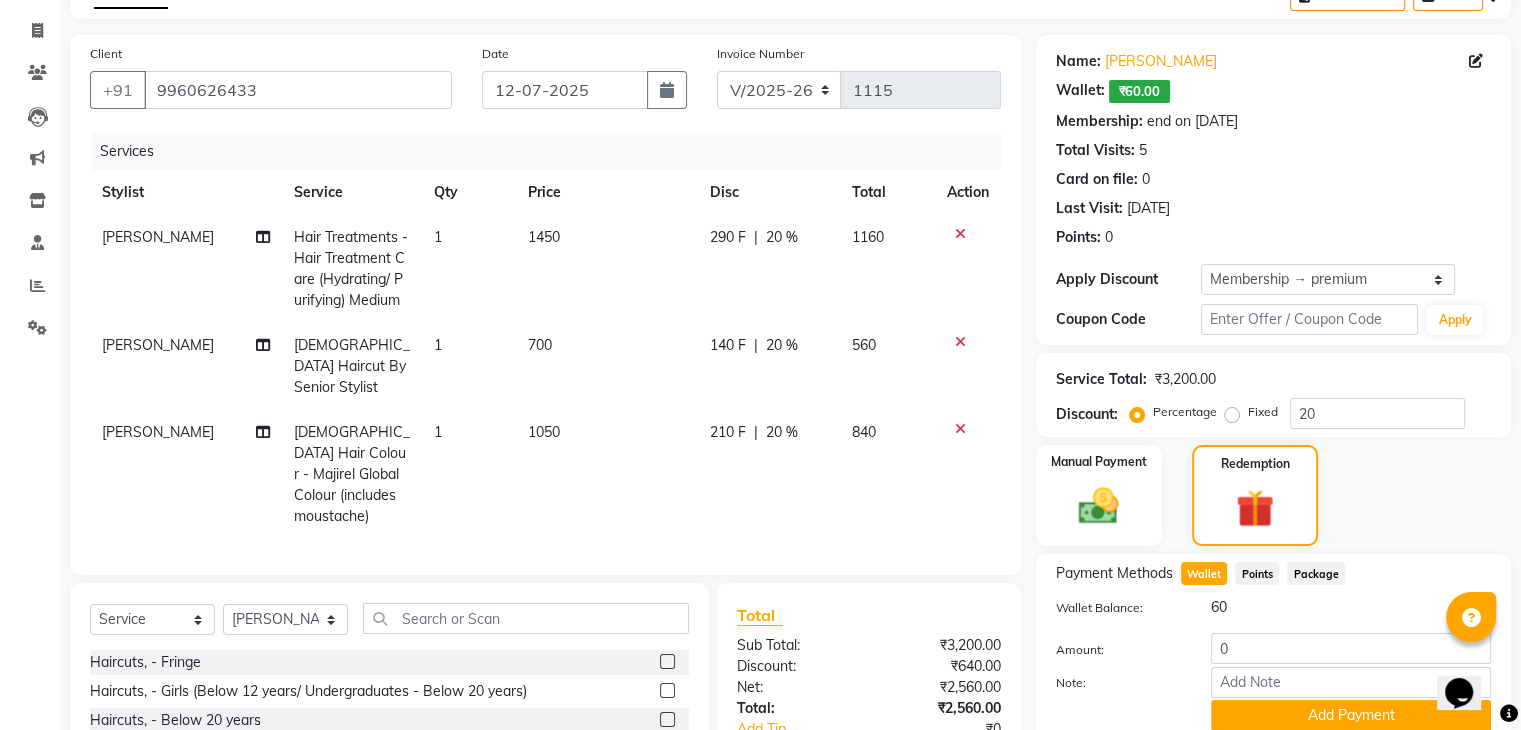 scroll, scrollTop: 267, scrollLeft: 0, axis: vertical 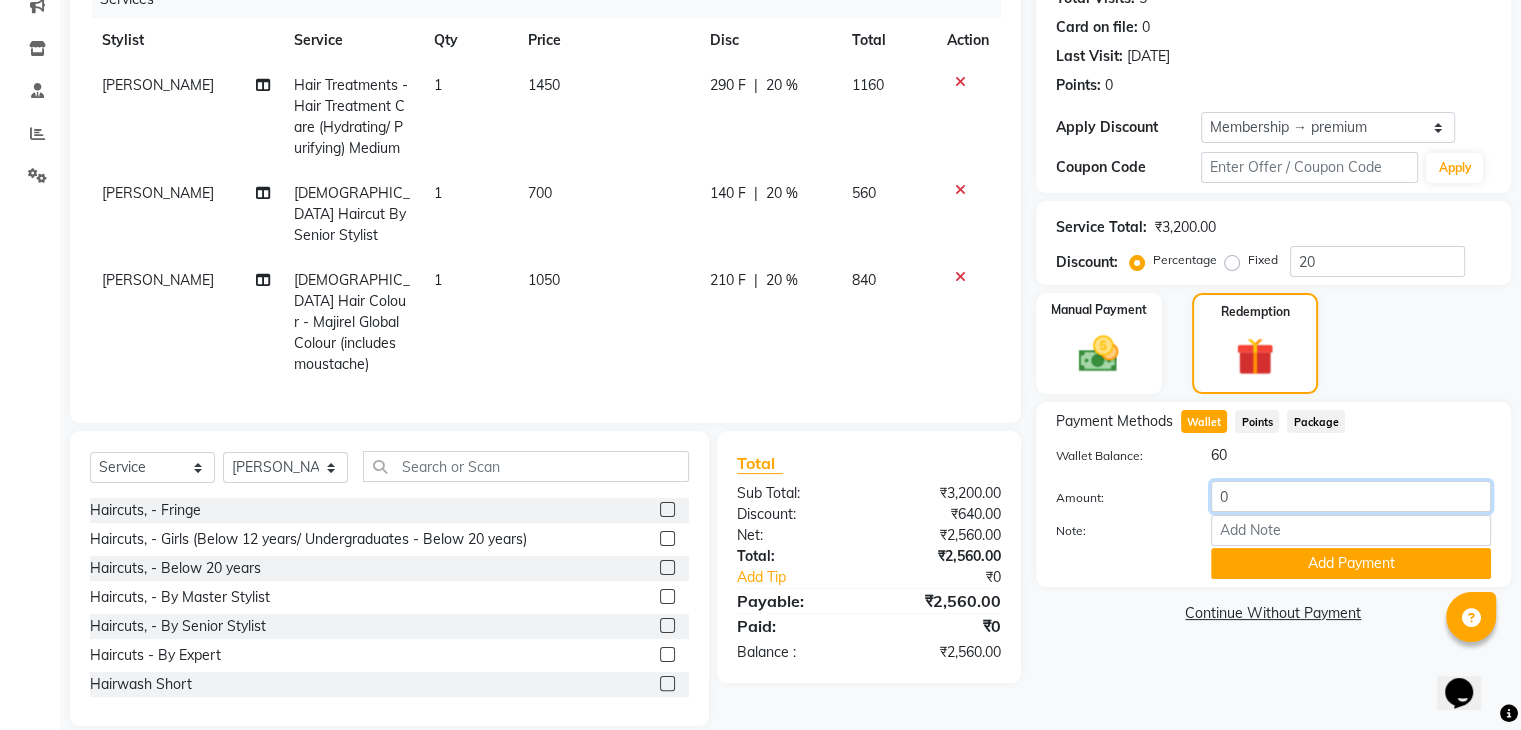 click on "0" 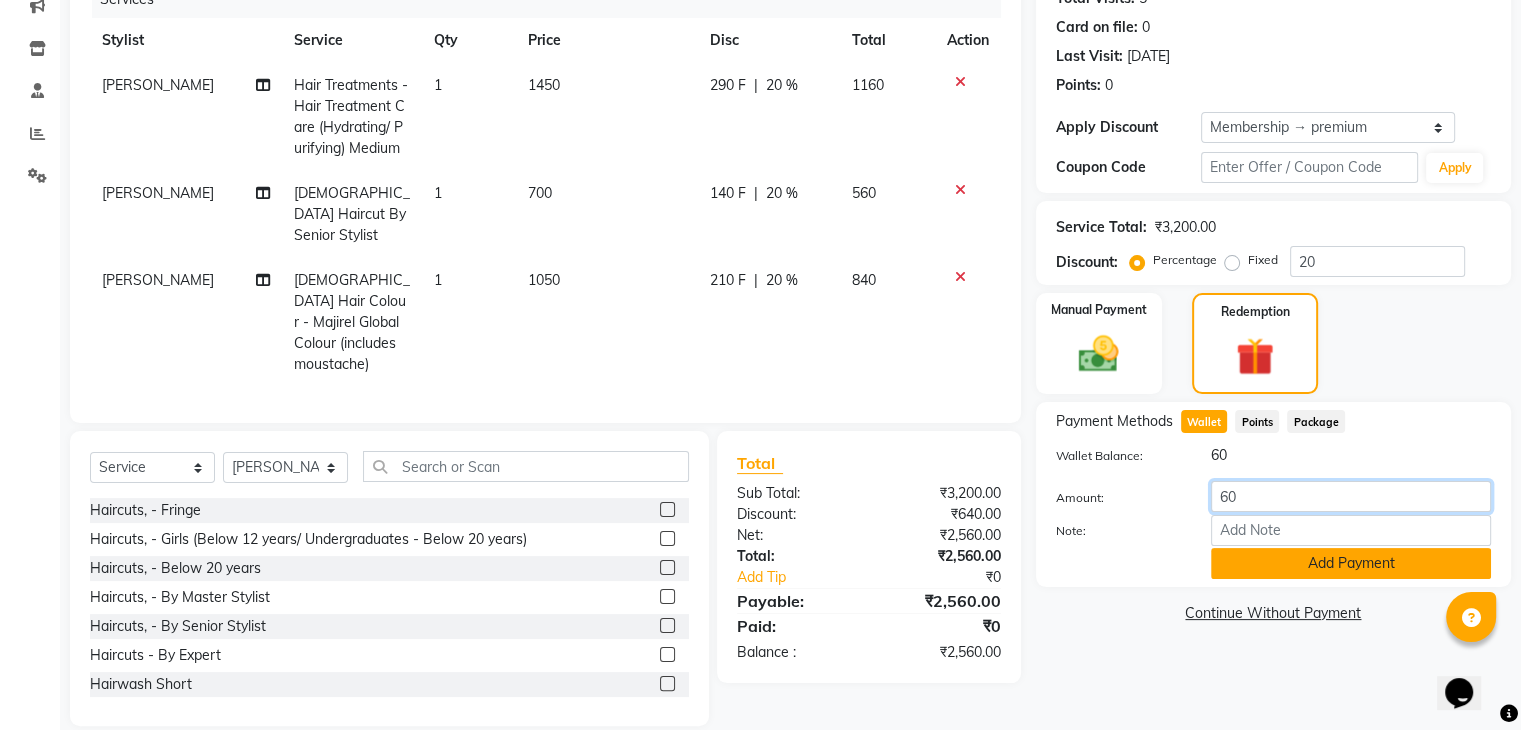 type on "60" 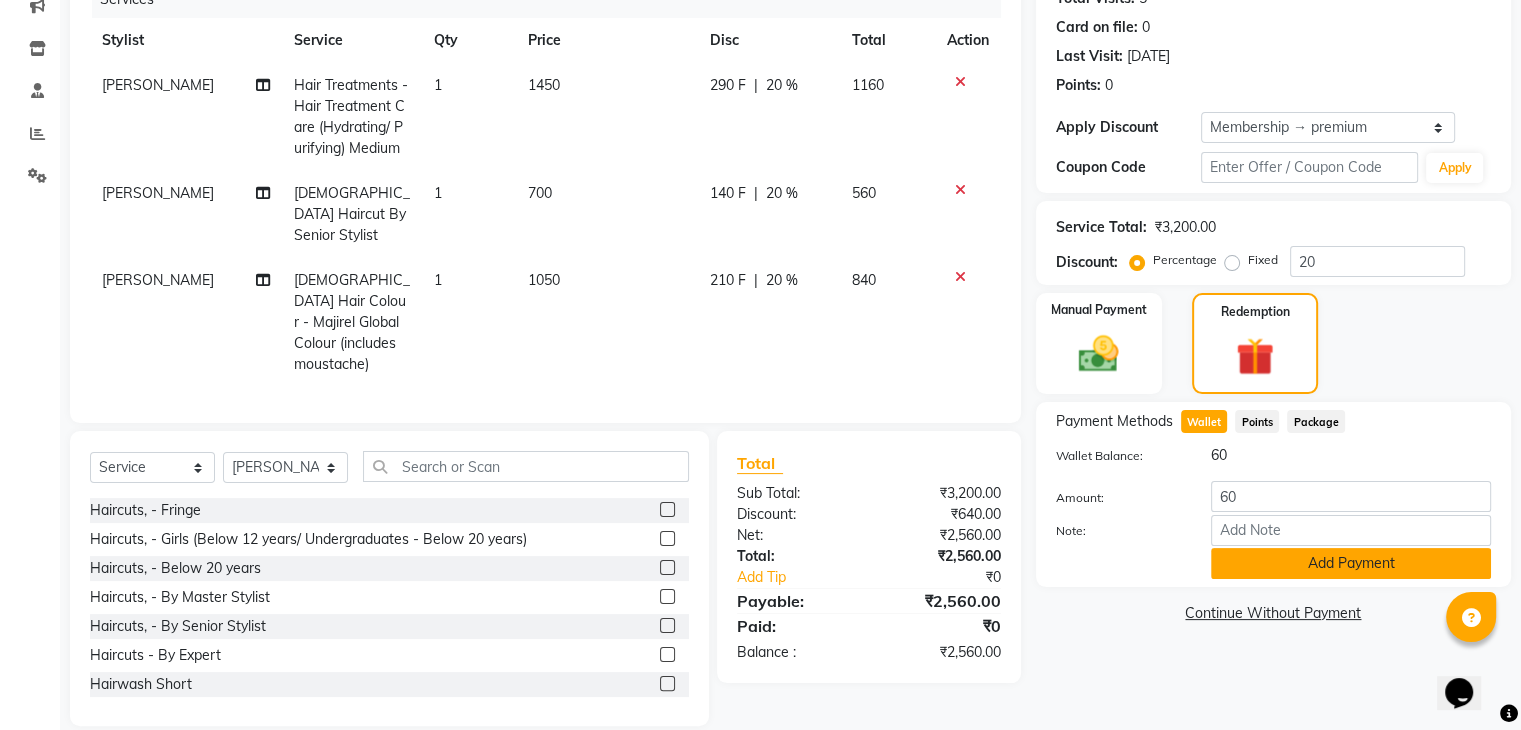 click on "Add Payment" 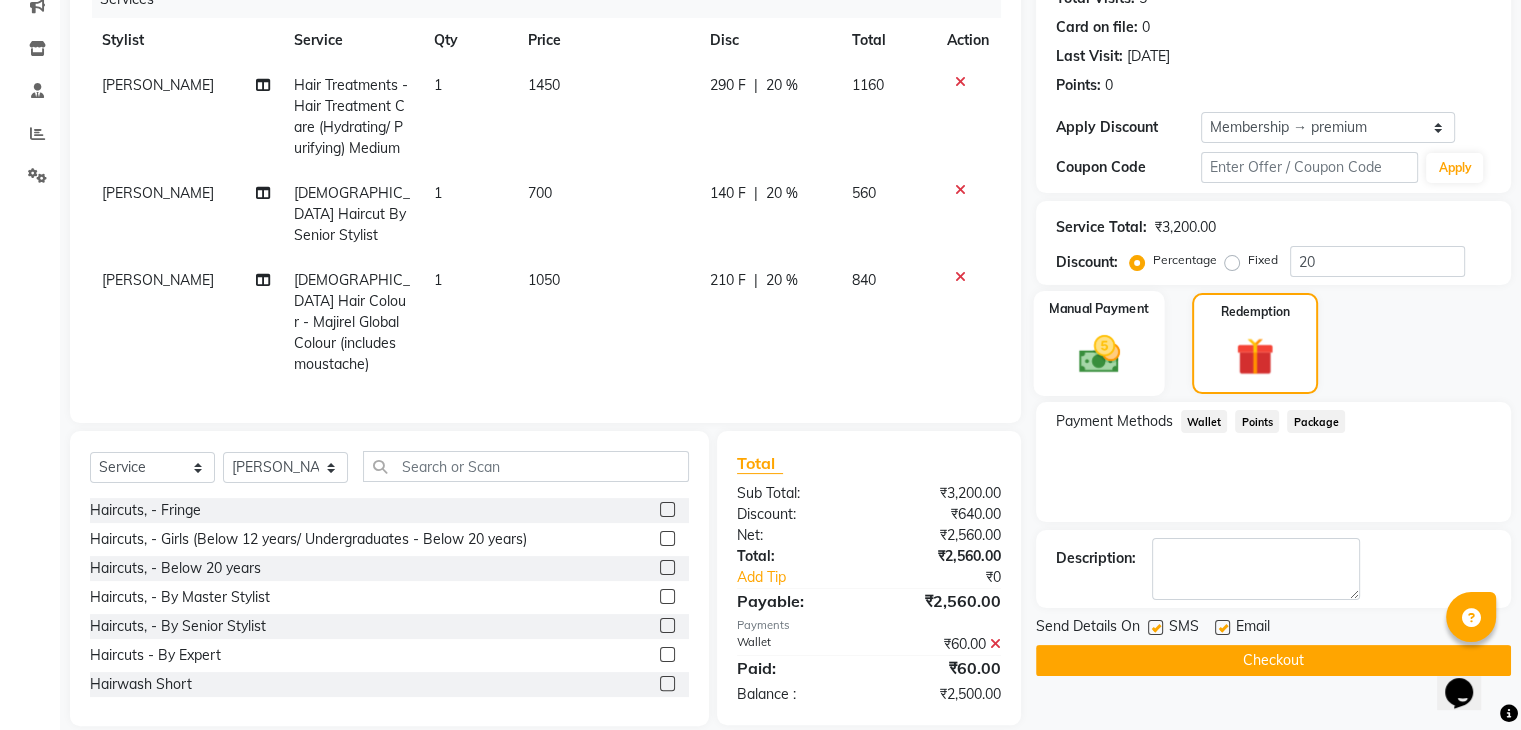 click 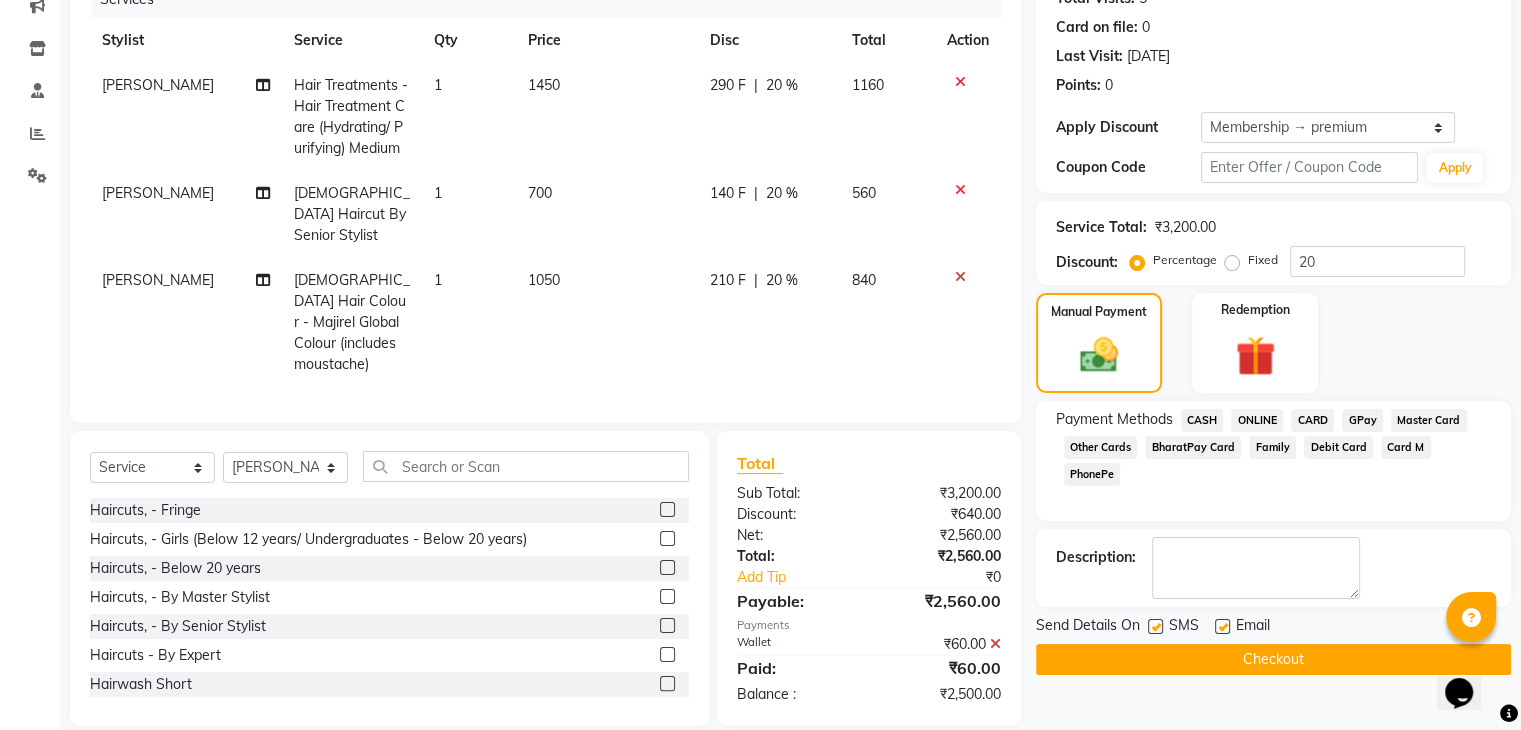 click on "GPay" 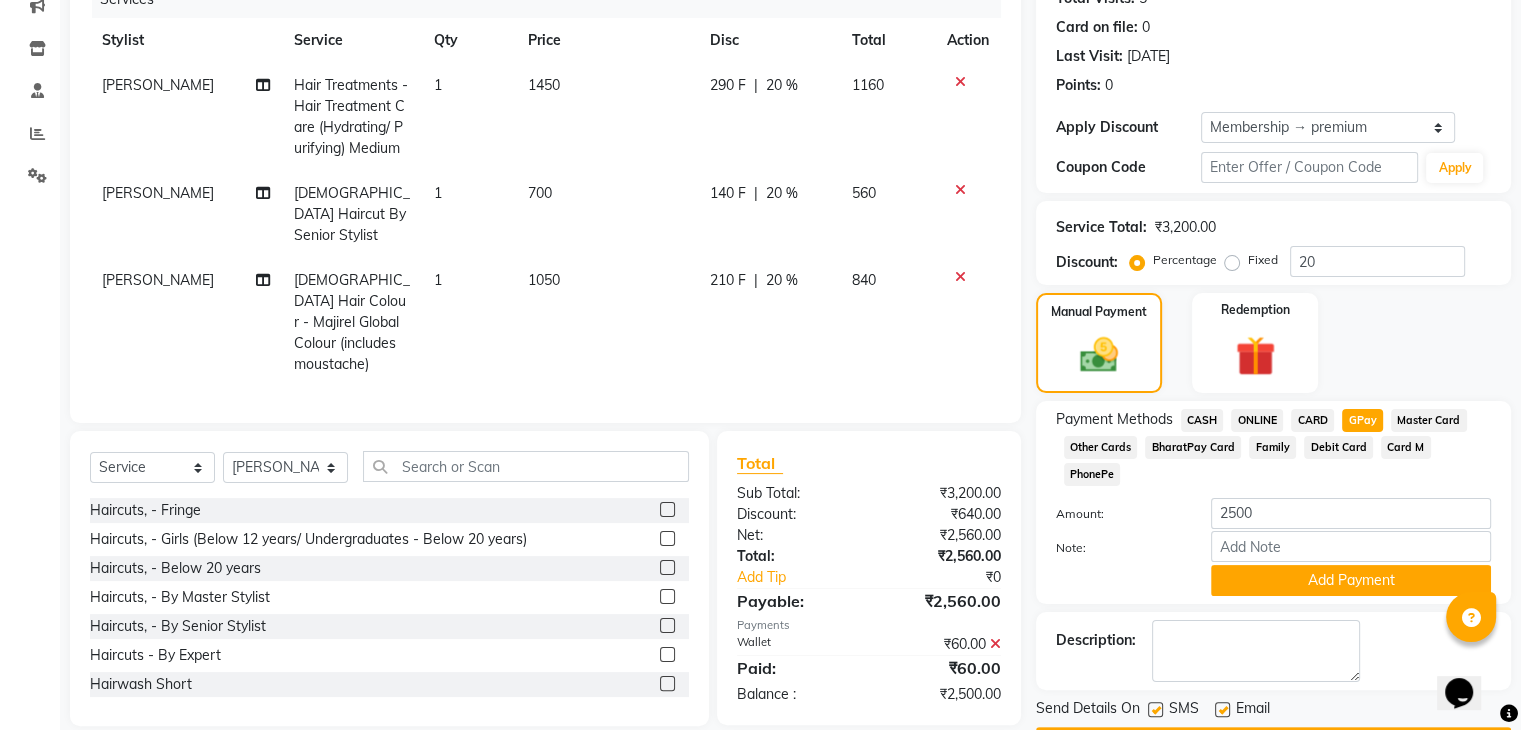 scroll, scrollTop: 300, scrollLeft: 0, axis: vertical 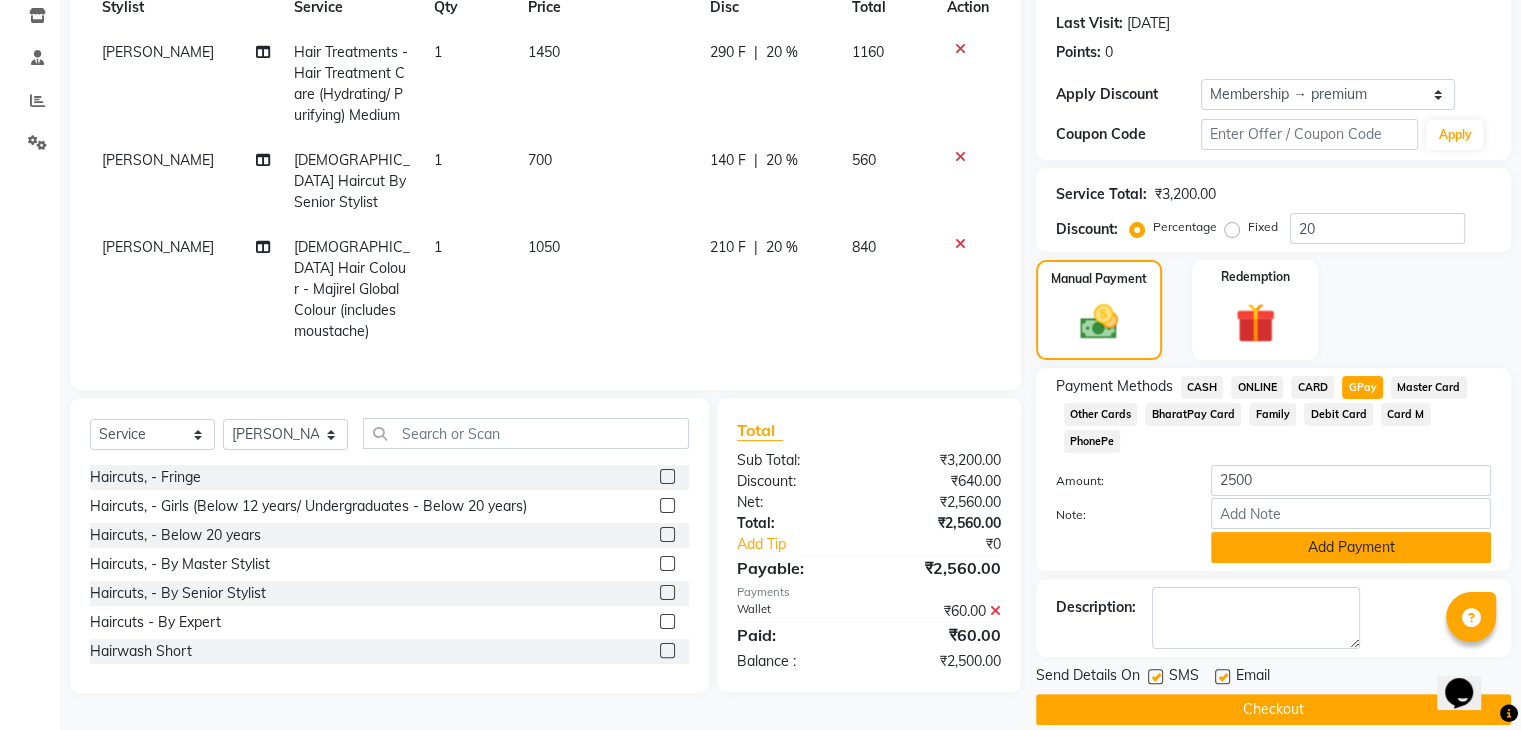 click on "Add Payment" 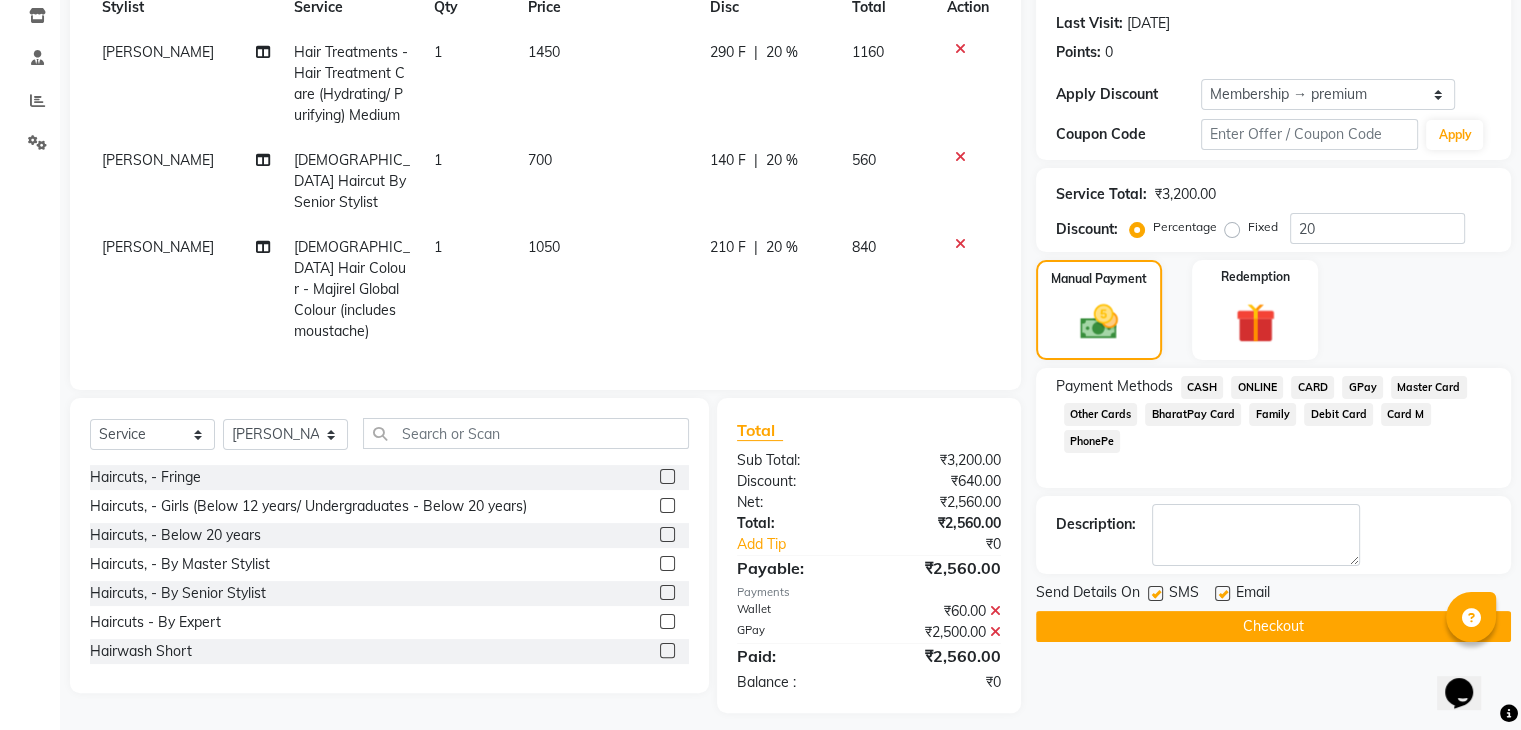 scroll, scrollTop: 287, scrollLeft: 0, axis: vertical 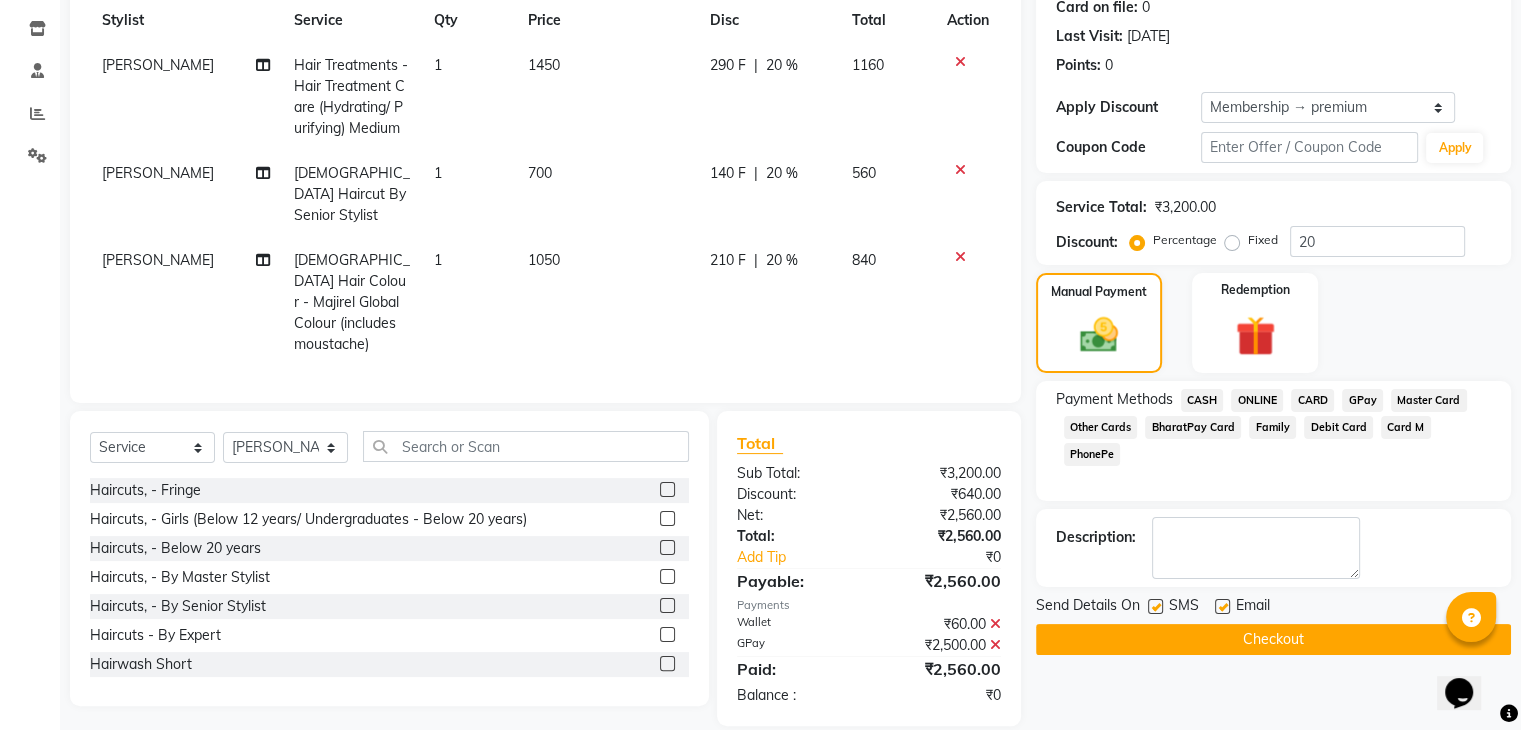 click on "Checkout" 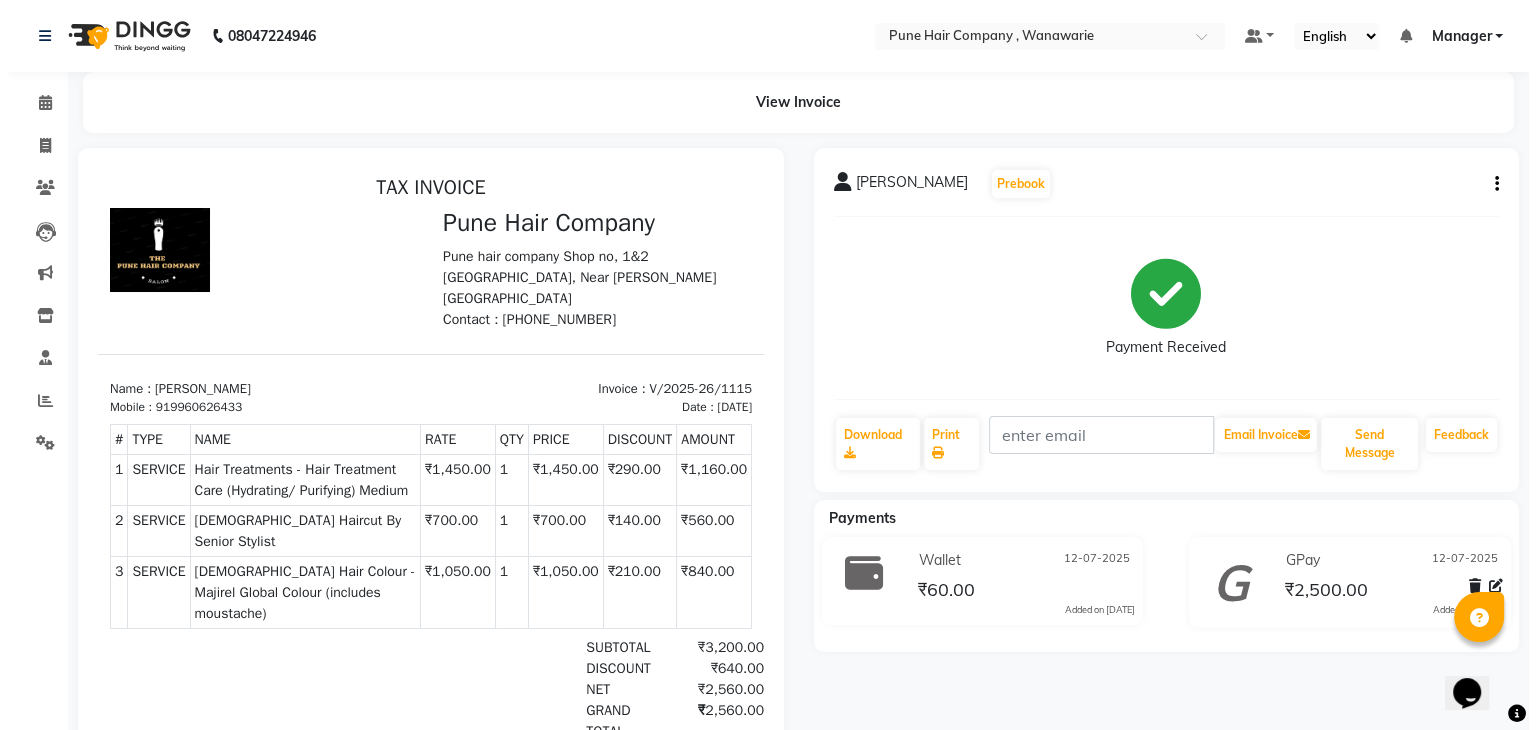 scroll, scrollTop: 36, scrollLeft: 0, axis: vertical 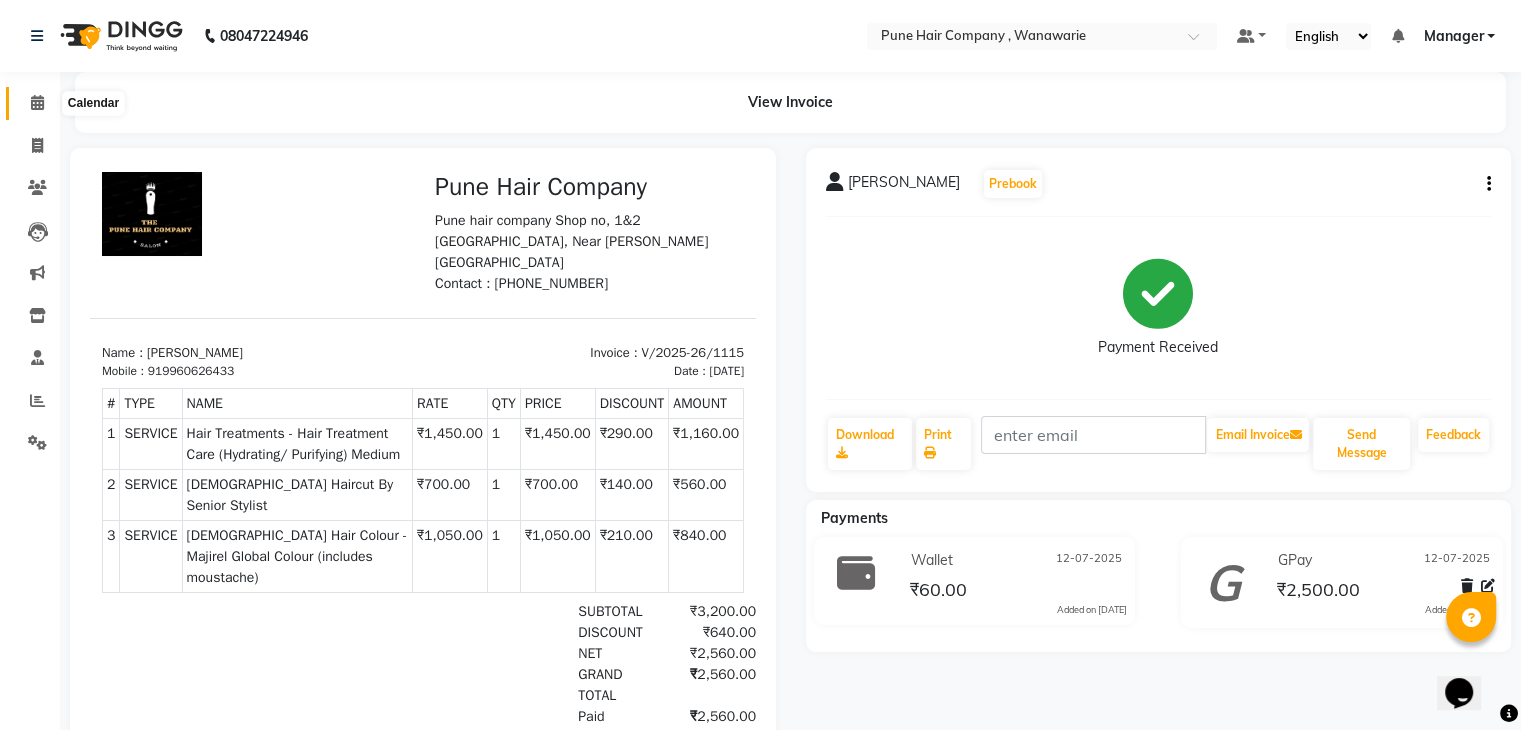 click 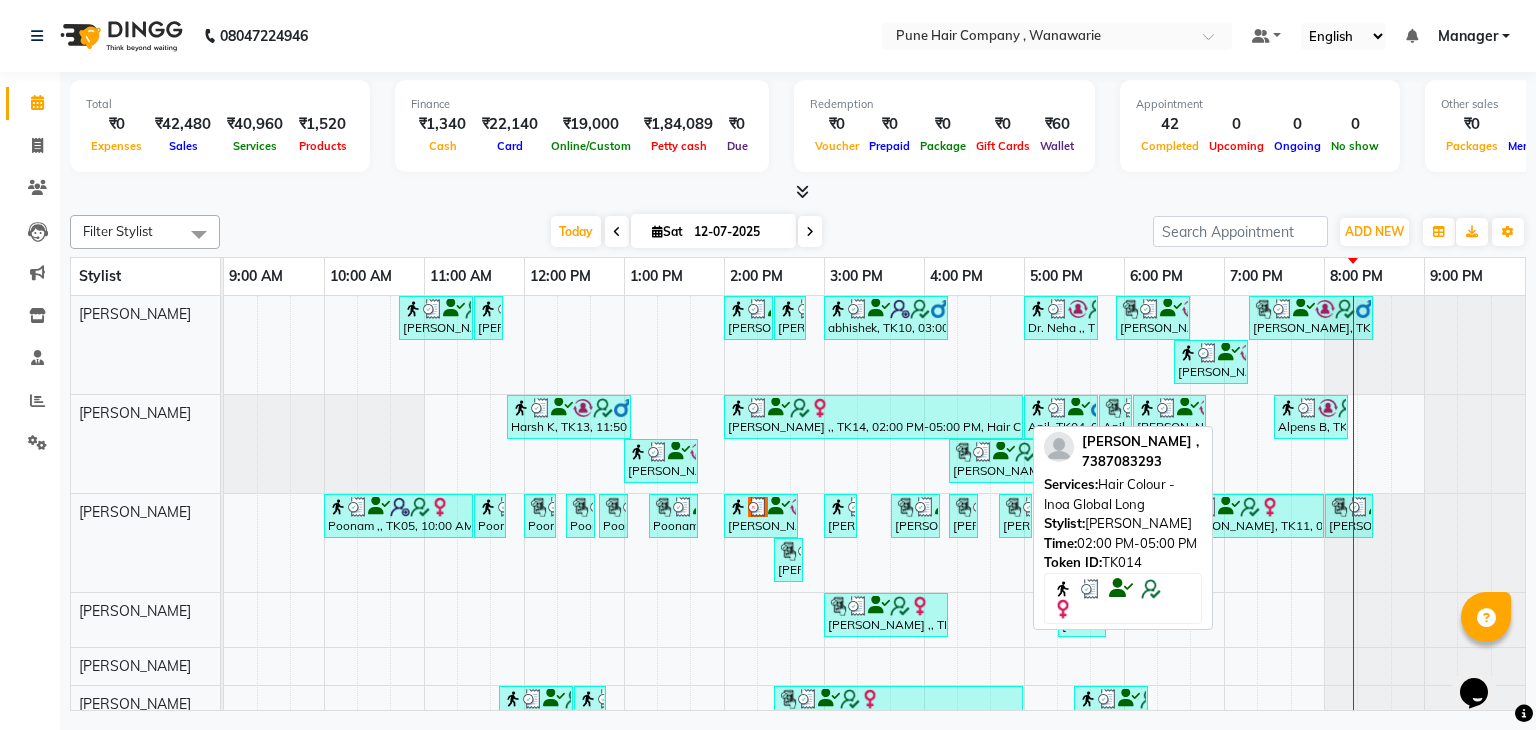 scroll, scrollTop: 124, scrollLeft: 0, axis: vertical 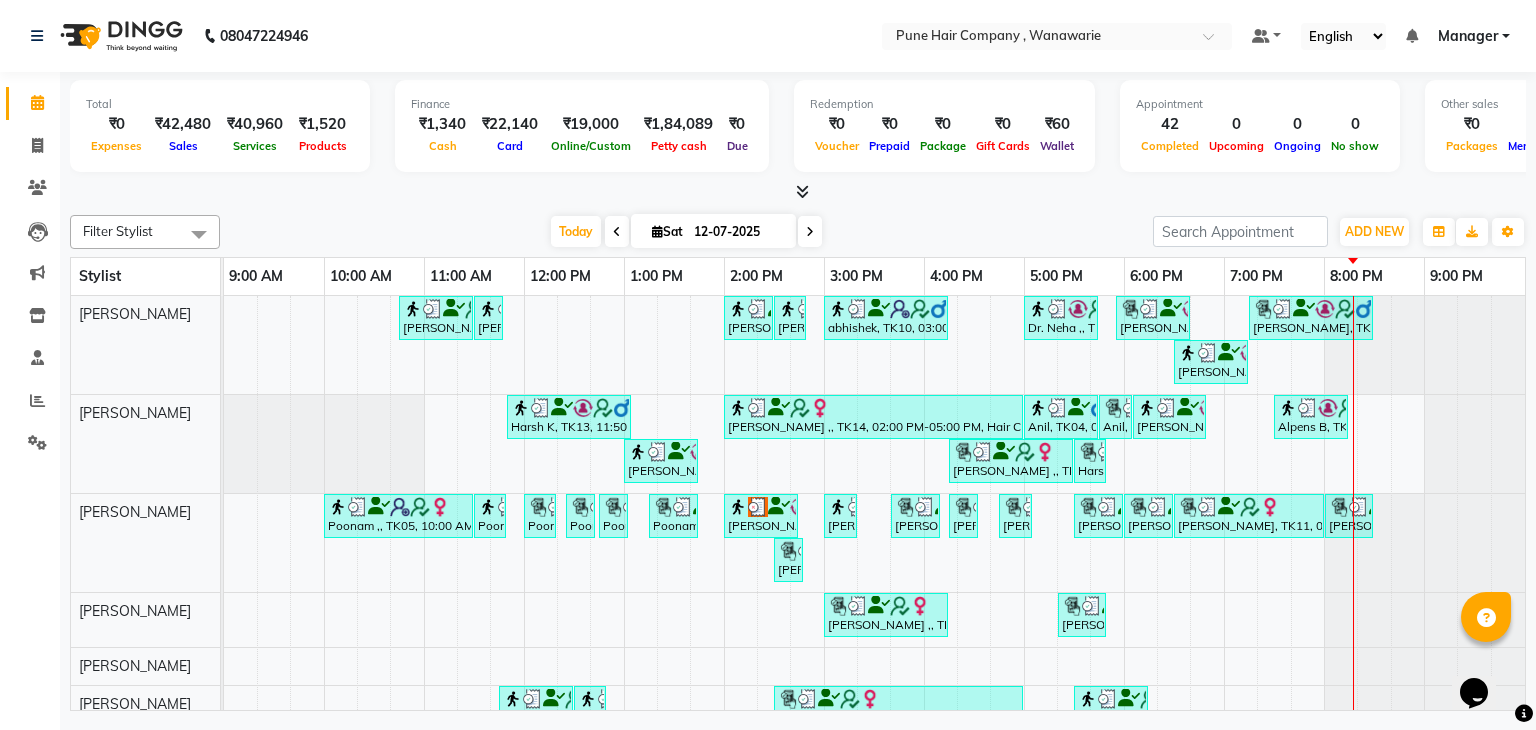 click at bounding box center (810, 232) 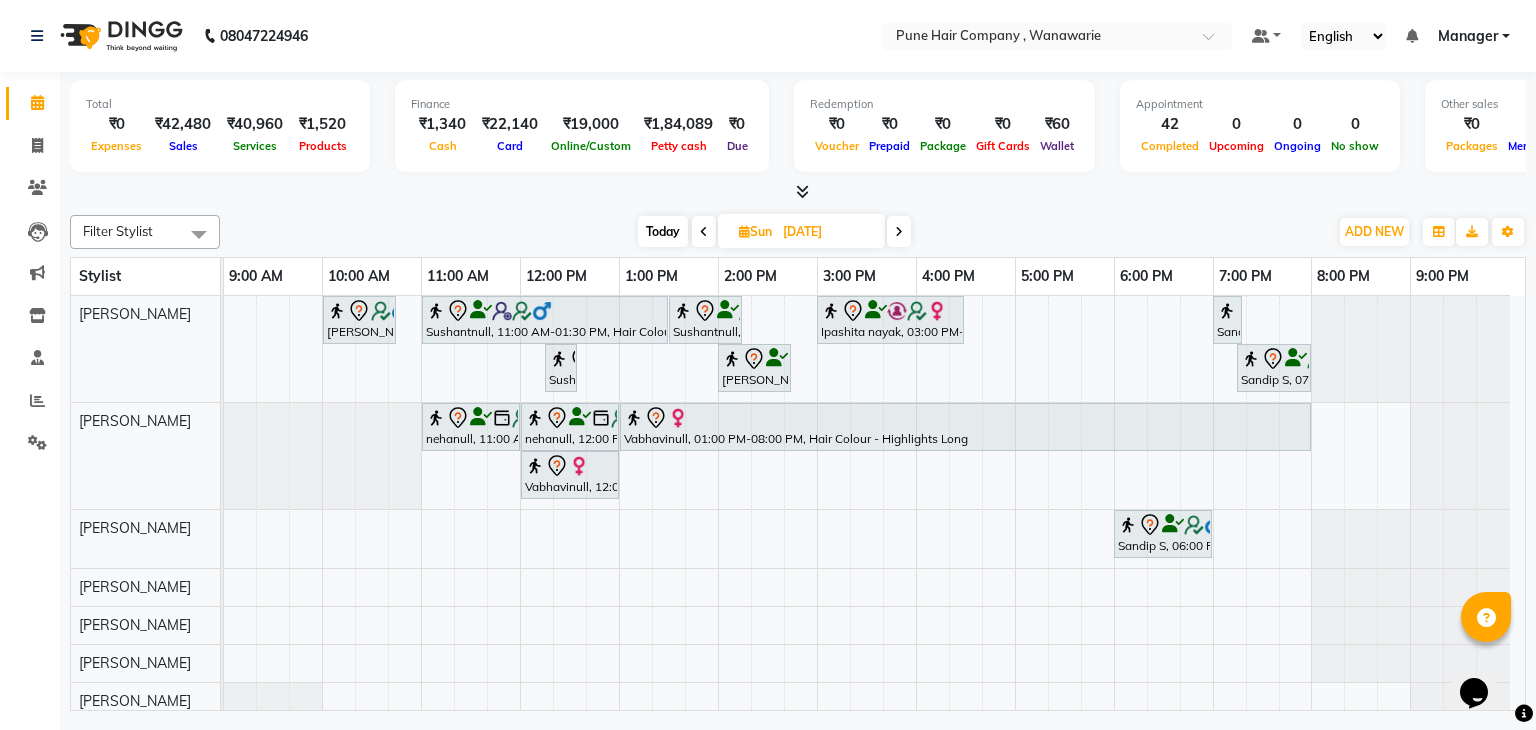 click on "Total  ₹0  Expenses ₹42,480  Sales ₹40,960  Services ₹1,520  Products Finance  ₹1,340  Cash ₹22,140  Card ₹19,000  Online/Custom ₹1,84,089 Petty cash ₹0 Due  Redemption  ₹0 Voucher ₹0 Prepaid ₹0 Package ₹0  Gift Cards ₹60  Wallet  Appointment  42 Completed 0 Upcoming 0 Ongoing 0 No show  Other sales  ₹0  Packages ₹0  Memberships ₹0  Vouchers ₹0  Prepaids ₹0  Gift Cards Filter Stylist Select All Faisal shaikh Kanchan Gajare  Kasturi bhandari Manoj Zambre Prasad wagh Ranjeet Solanki Shriram Raut Today  Sun 13-07-2025 Toggle Dropdown Add Appointment Add Invoice Add Expense Add Attendance Add Client Add Transaction Toggle Dropdown Add Appointment Add Invoice Add Expense Add Attendance Add Client ADD NEW Toggle Dropdown Add Appointment Add Invoice Add Expense Add Attendance Add Client Add Transaction Filter Stylist Select All Faisal shaikh Kanchan Gajare  Kasturi bhandari Manoj Zambre Prasad wagh Ranjeet Solanki Shriram Raut Group By  Staff View   Room View  View as Vertical" 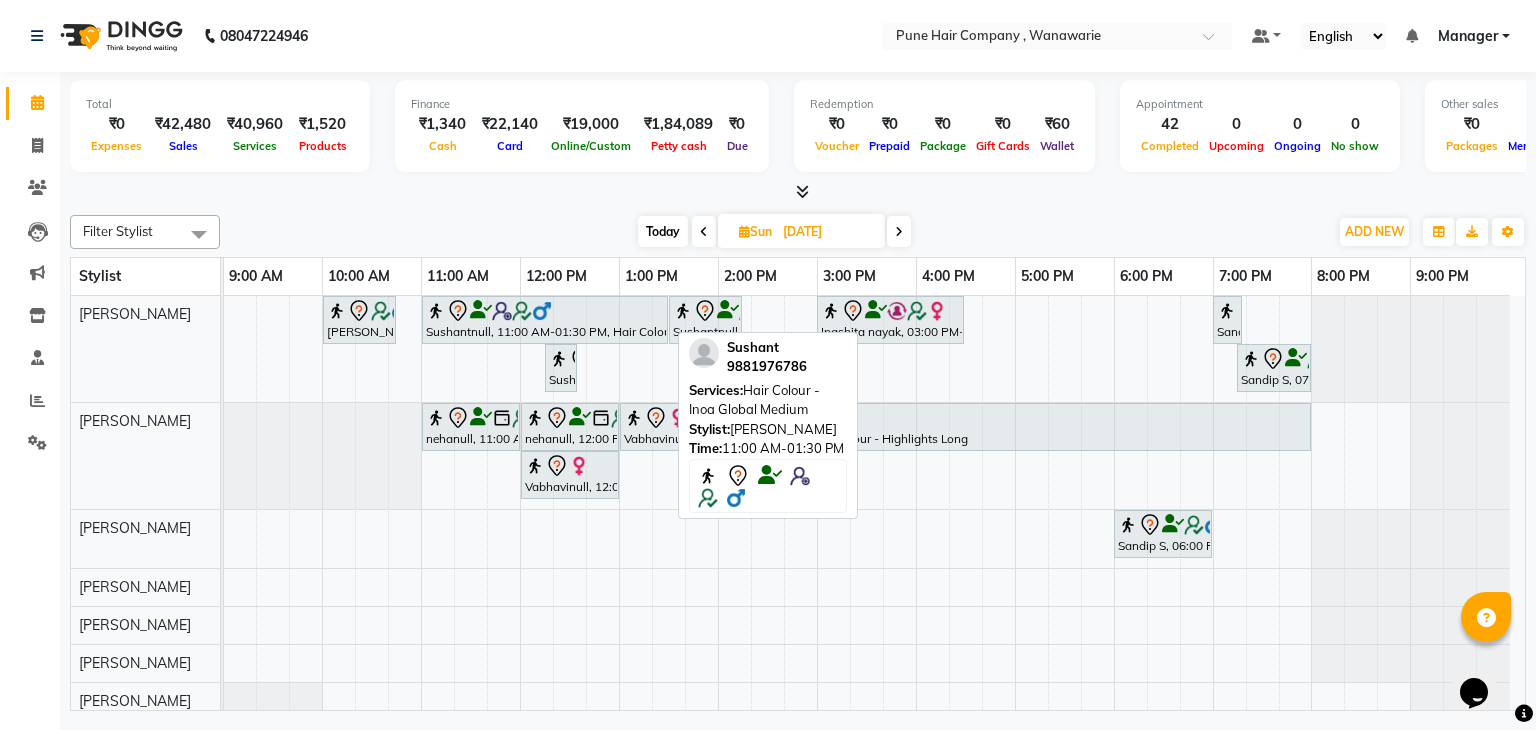 scroll, scrollTop: 7, scrollLeft: 0, axis: vertical 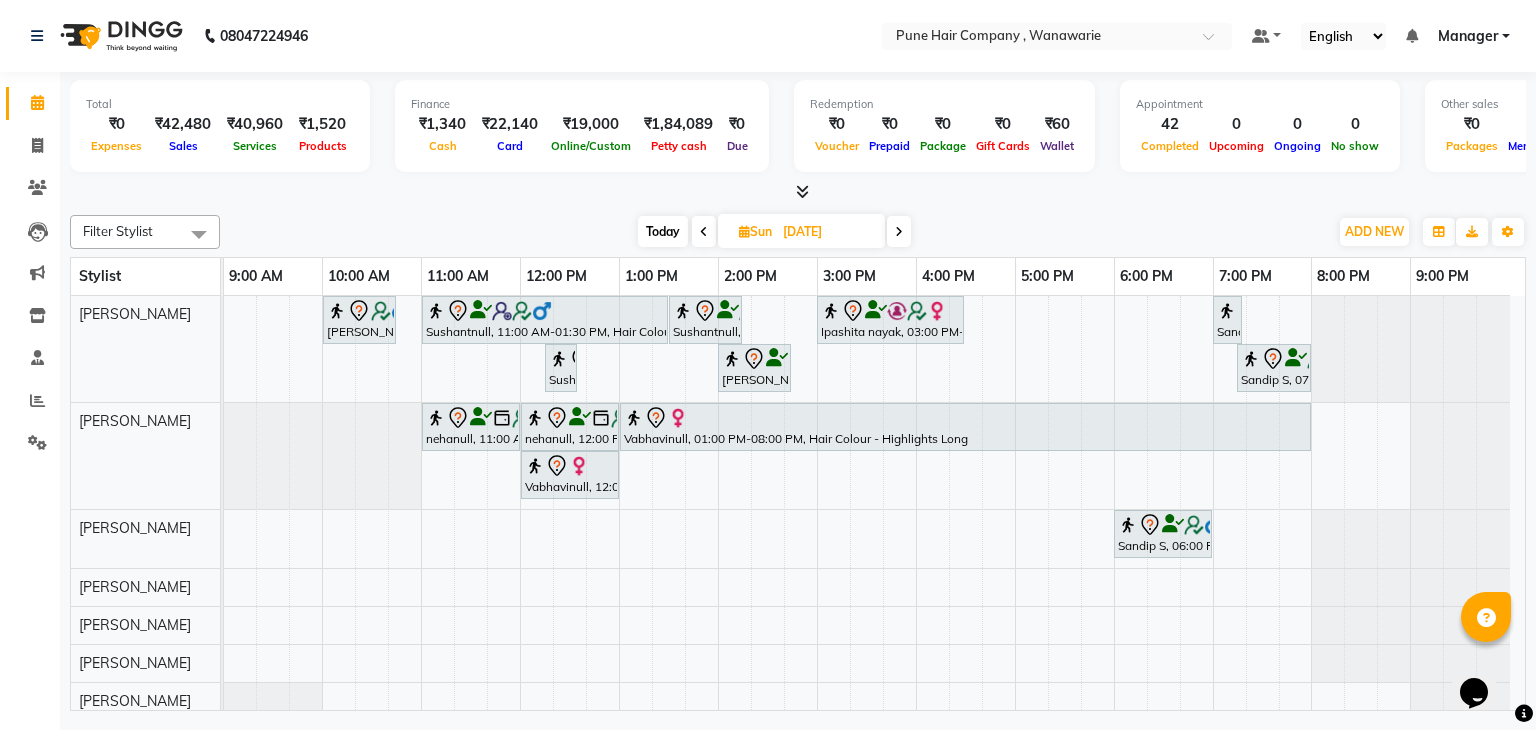 click on "Filter Stylist Select All Faisal shaikh Kanchan Gajare  Kasturi bhandari Manoj Zambre Prasad wagh Ranjeet Solanki Shriram Raut Today  Sun 13-07-2025 Toggle Dropdown Add Appointment Add Invoice Add Expense Add Attendance Add Client Add Transaction Toggle Dropdown Add Appointment Add Invoice Add Expense Add Attendance Add Client ADD NEW Toggle Dropdown Add Appointment Add Invoice Add Expense Add Attendance Add Client Add Transaction Filter Stylist Select All Faisal shaikh Kanchan Gajare  Kasturi bhandari Manoj Zambre Prasad wagh Ranjeet Solanki Shriram Raut Group By  Staff View   Room View  View as Vertical  Vertical - Week View  Horizontal  Horizontal - Week View  List  Toggle Dropdown Calendar Settings Manage Tags   Arrange Stylists   Reset Stylists  Full Screen Appointment Form Zoom 75% Stylist 9:00 AM 10:00 AM 11:00 AM 12:00 PM 1:00 PM 2:00 PM 3:00 PM 4:00 PM 5:00 PM 6:00 PM 7:00 PM 8:00 PM 9:00 PM Shriram Raut Faisal shaikh Kasturi bhandari Ranjeet Solanki Prasad wagh Manoj Zambre Kanchan Gajare" 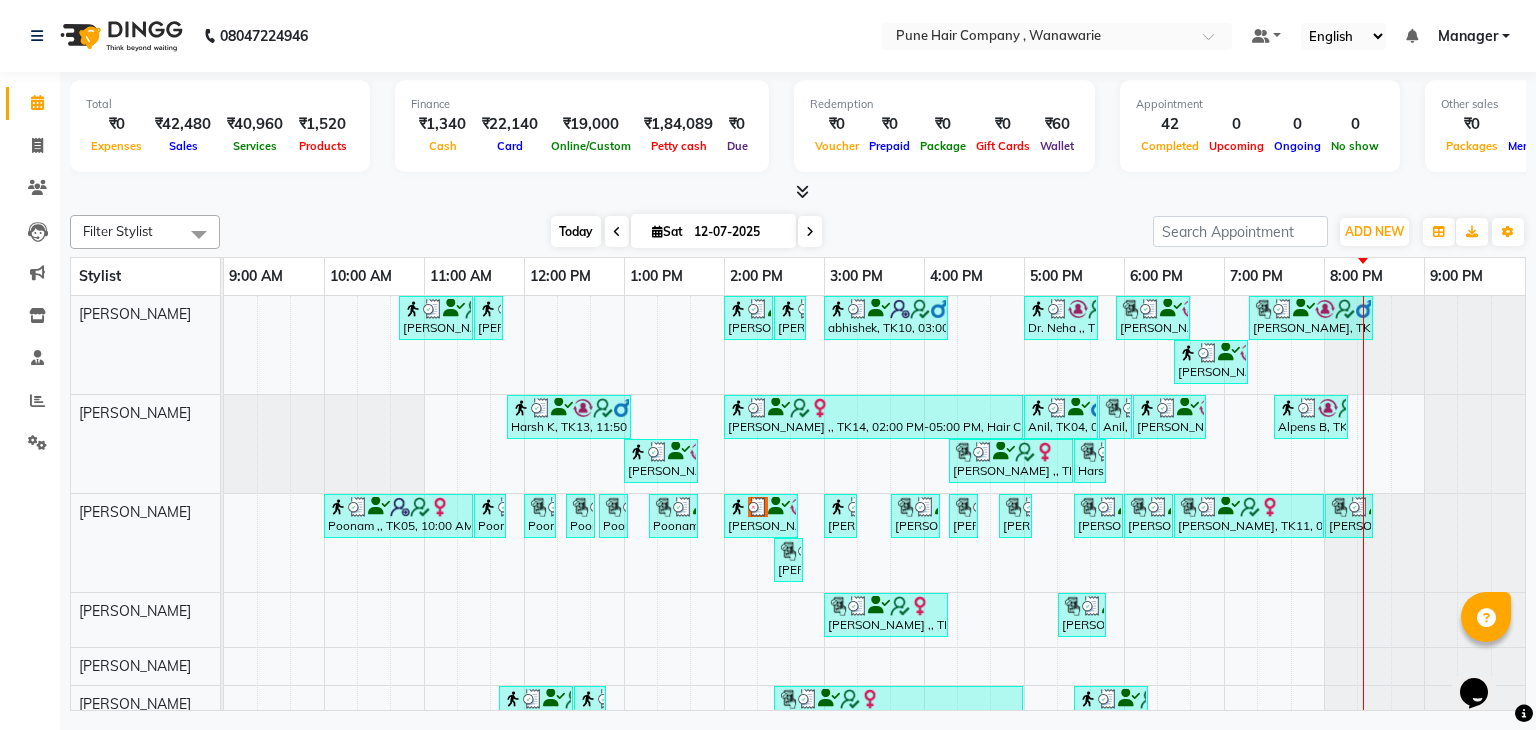 click on "Today" at bounding box center [576, 231] 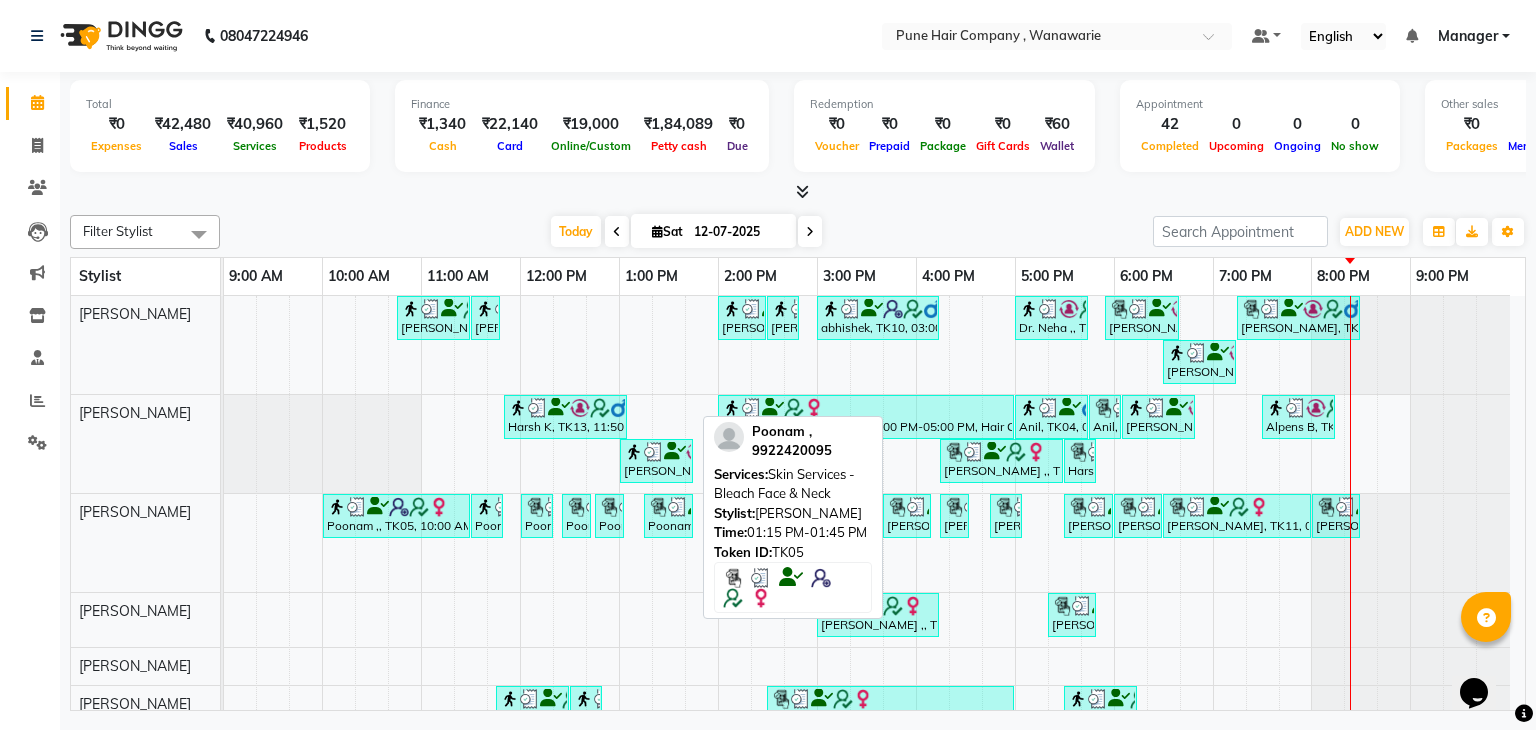 scroll, scrollTop: 109, scrollLeft: 0, axis: vertical 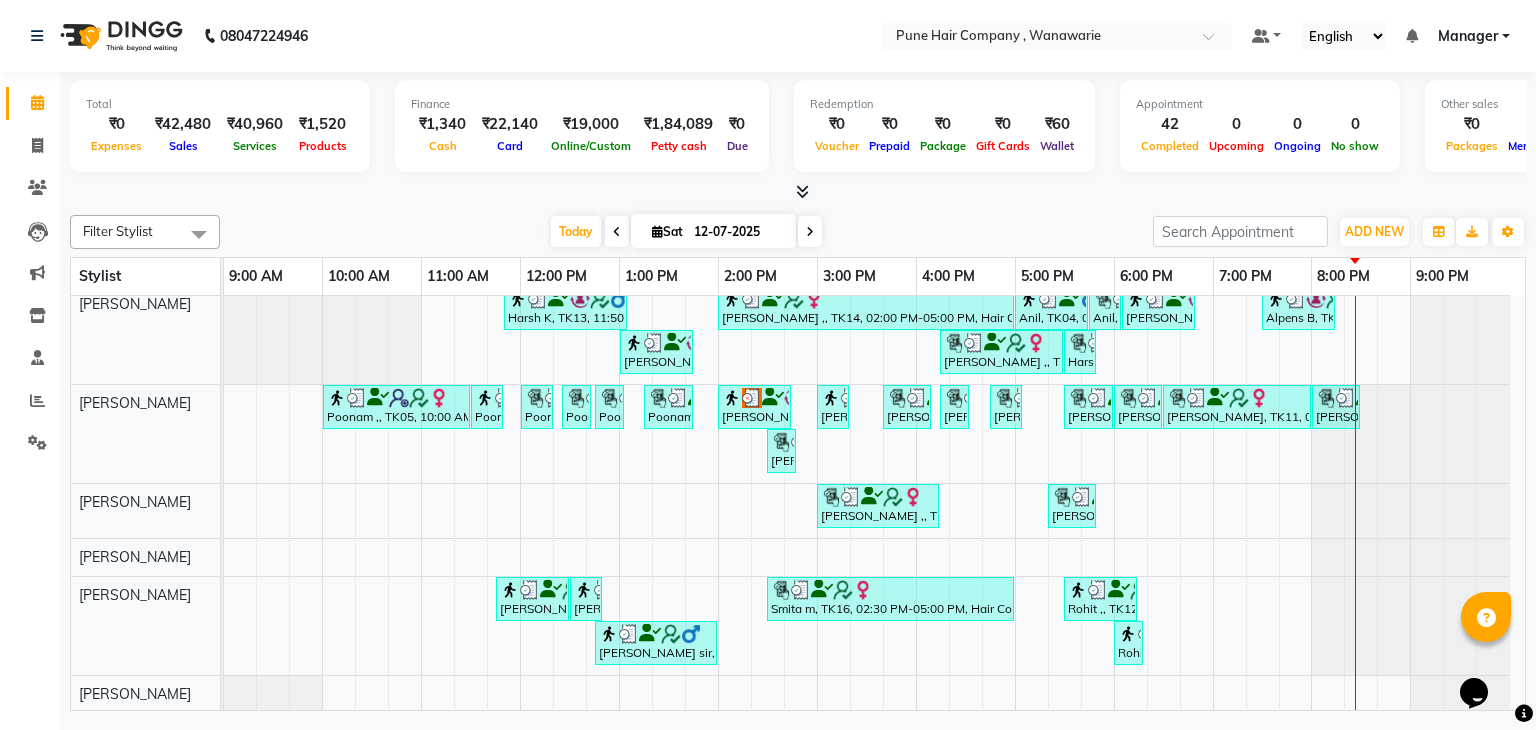 click at bounding box center [810, 231] 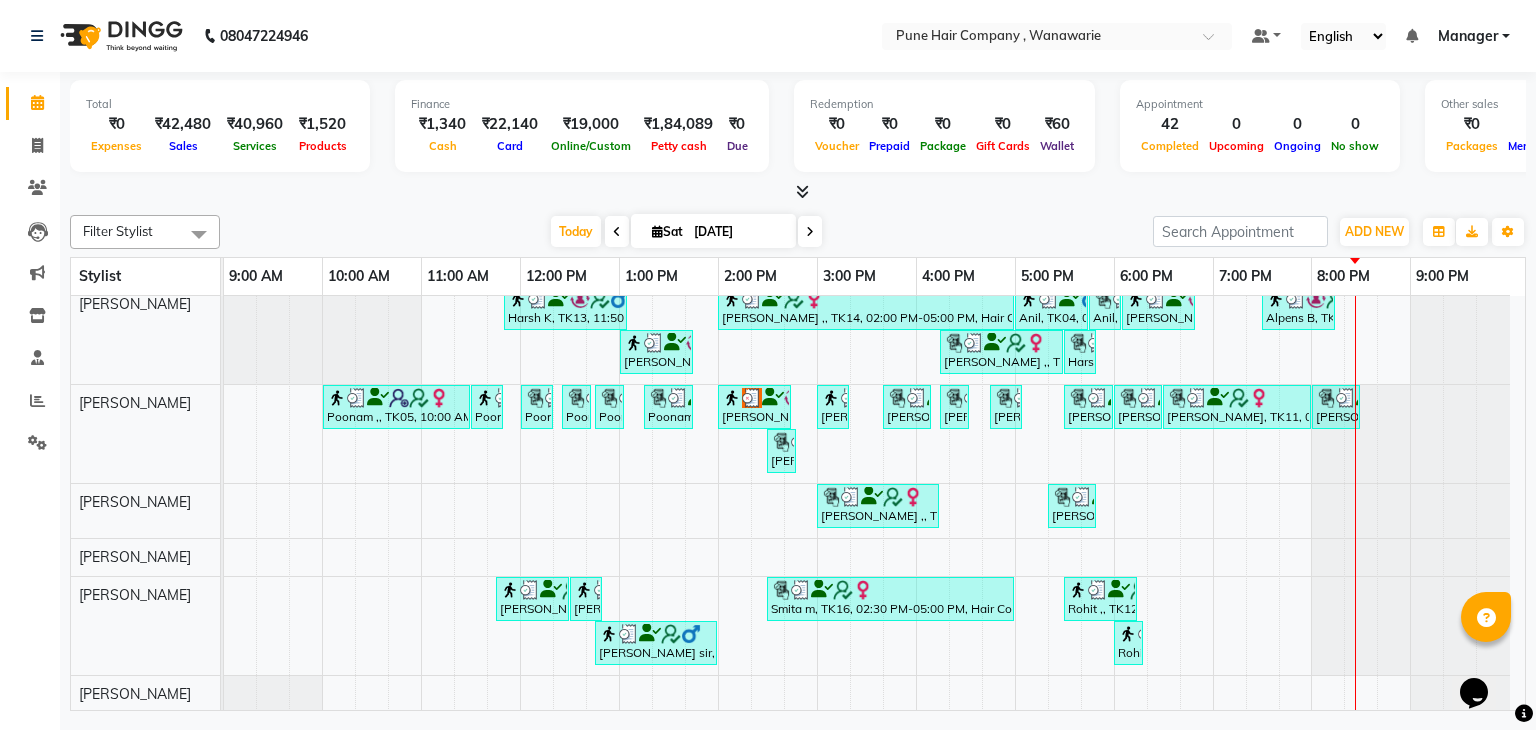 scroll, scrollTop: 0, scrollLeft: 0, axis: both 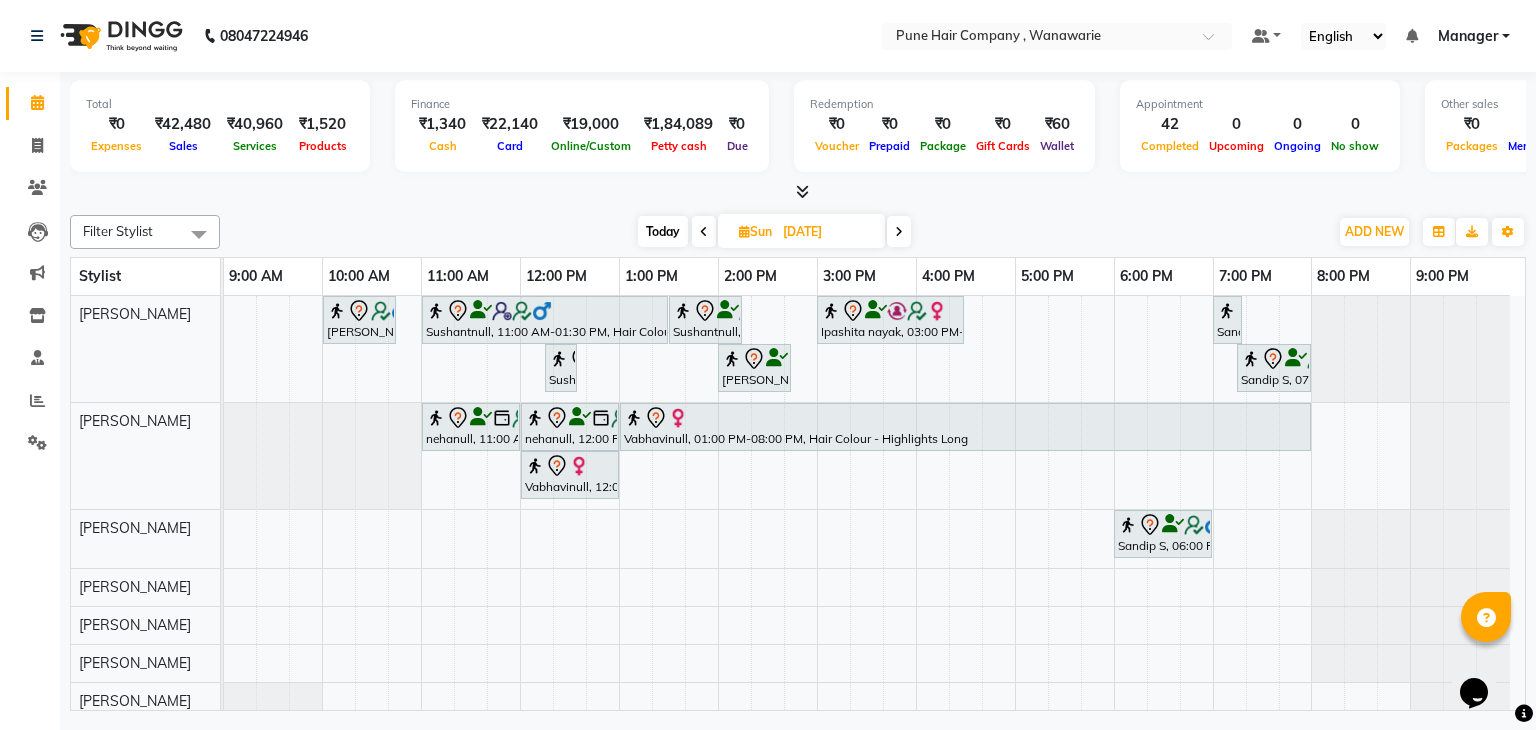 click on "Today" at bounding box center [663, 231] 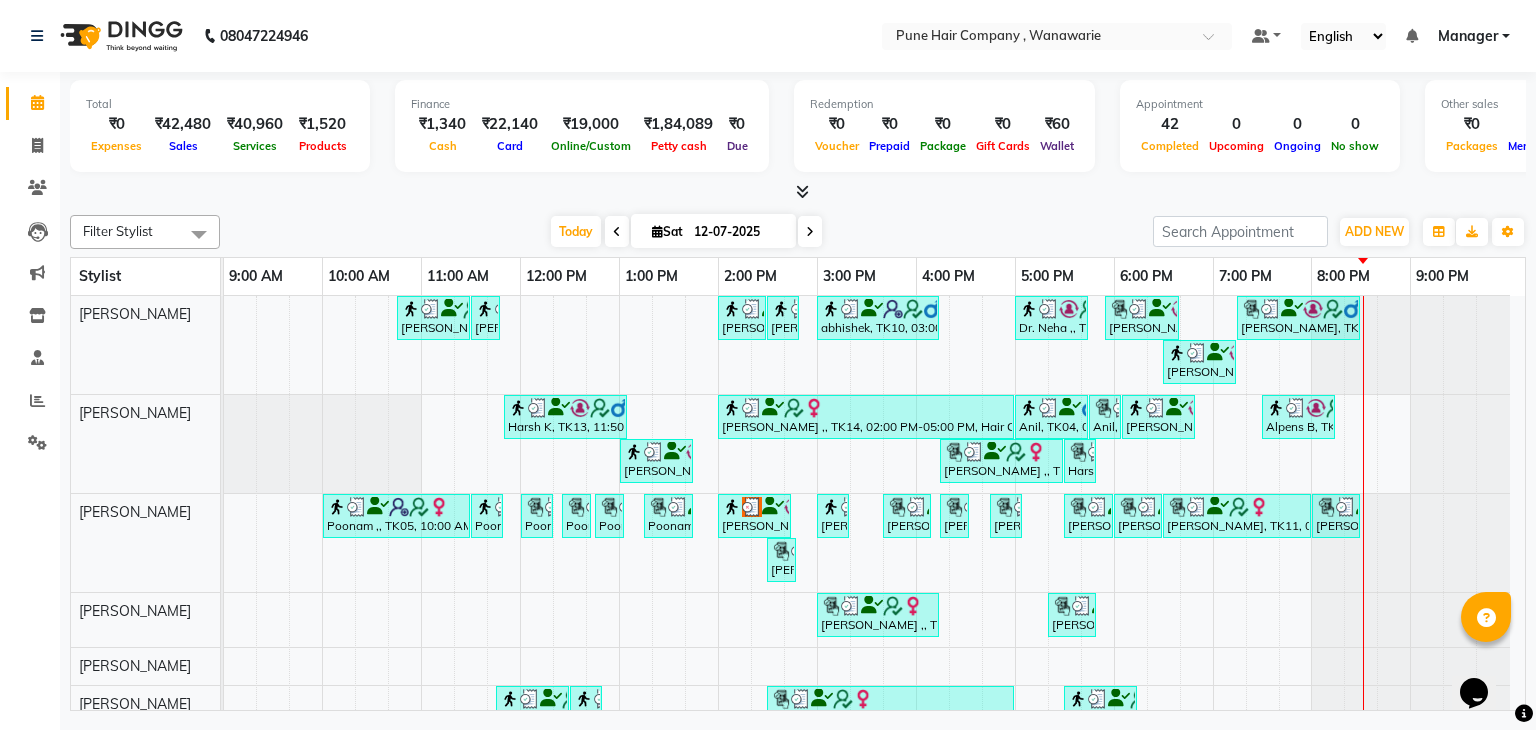 scroll, scrollTop: 109, scrollLeft: 0, axis: vertical 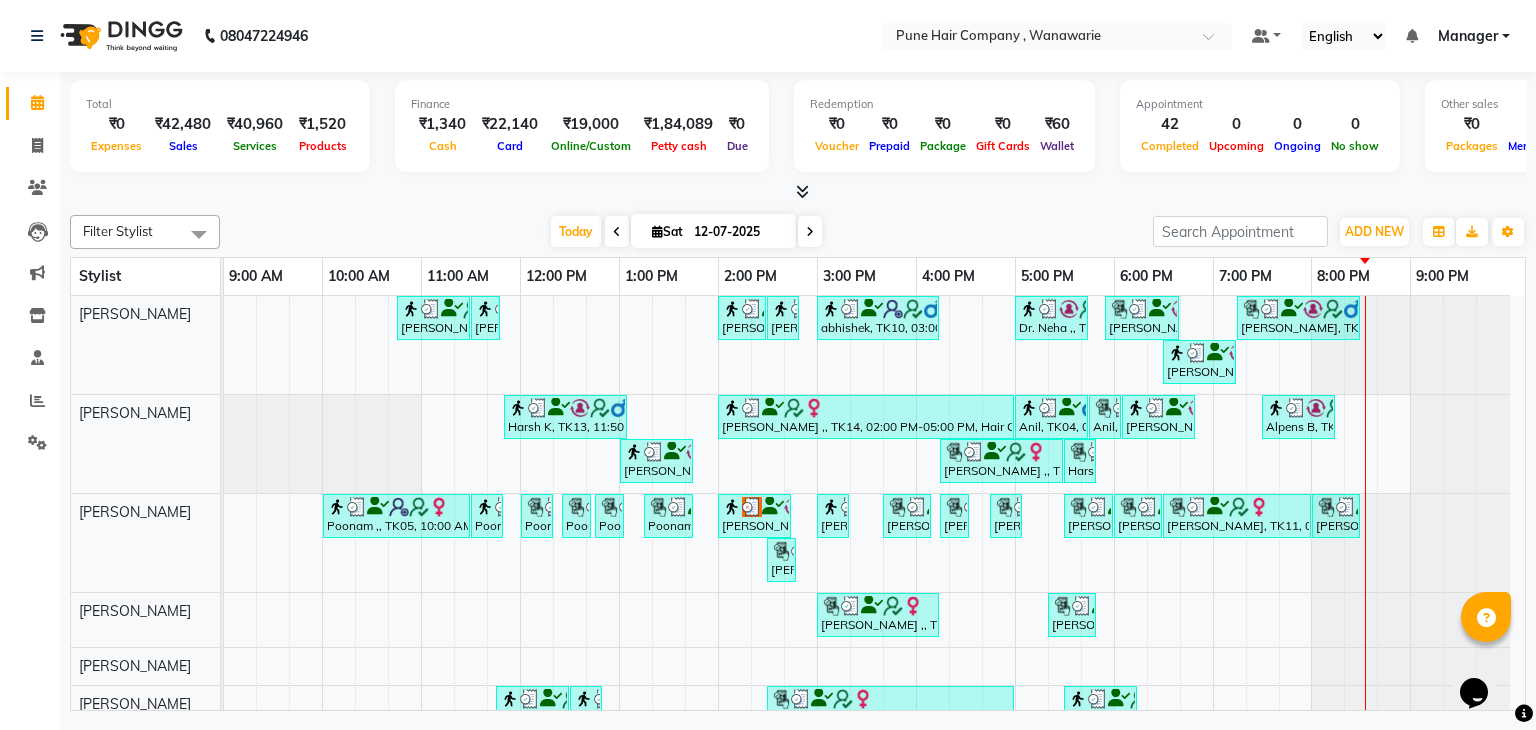 click at bounding box center [810, 232] 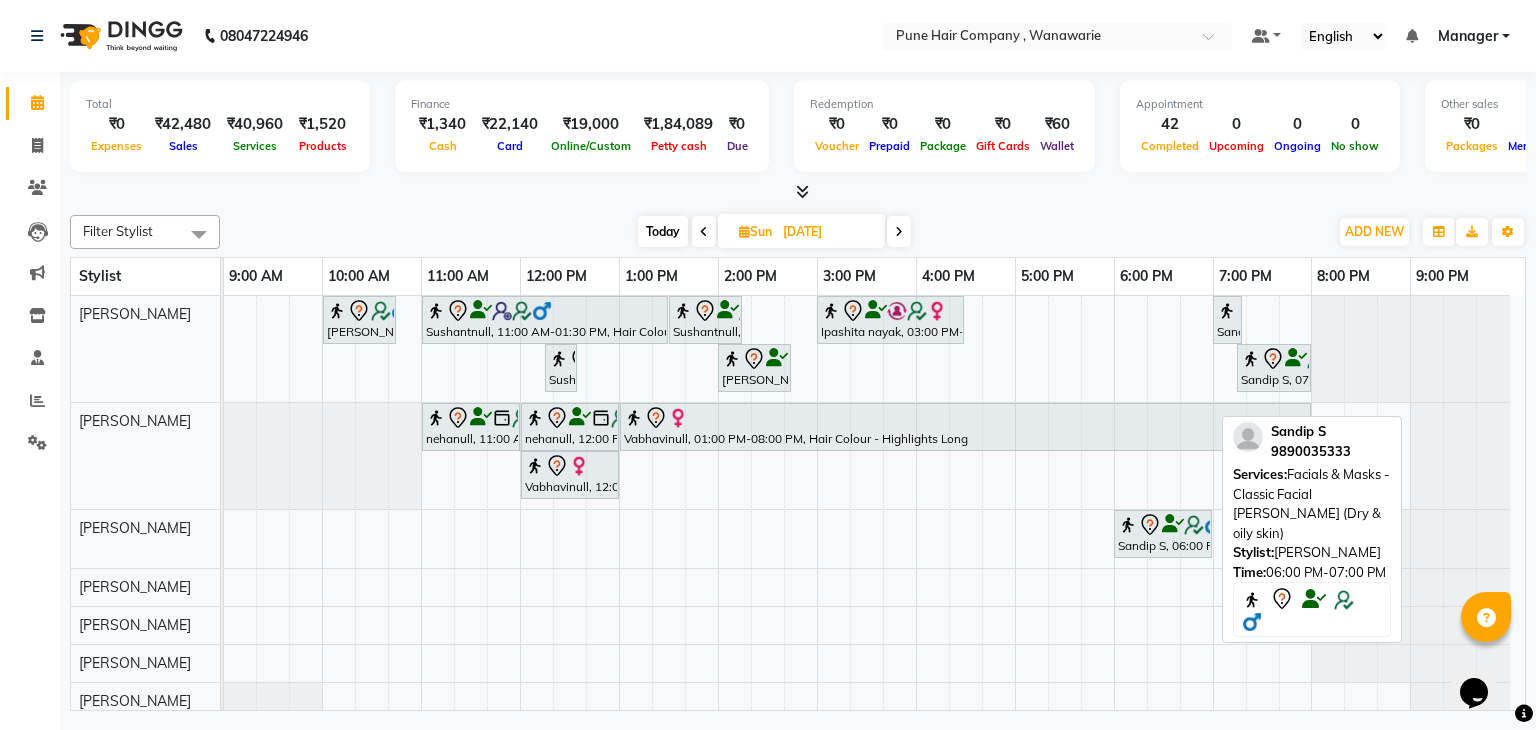 click on "Sandip S, 06:00 PM-07:00 PM, Facials & Masks - Classic Facial [PERSON_NAME] (Dry & oily skin)" at bounding box center [1163, 534] 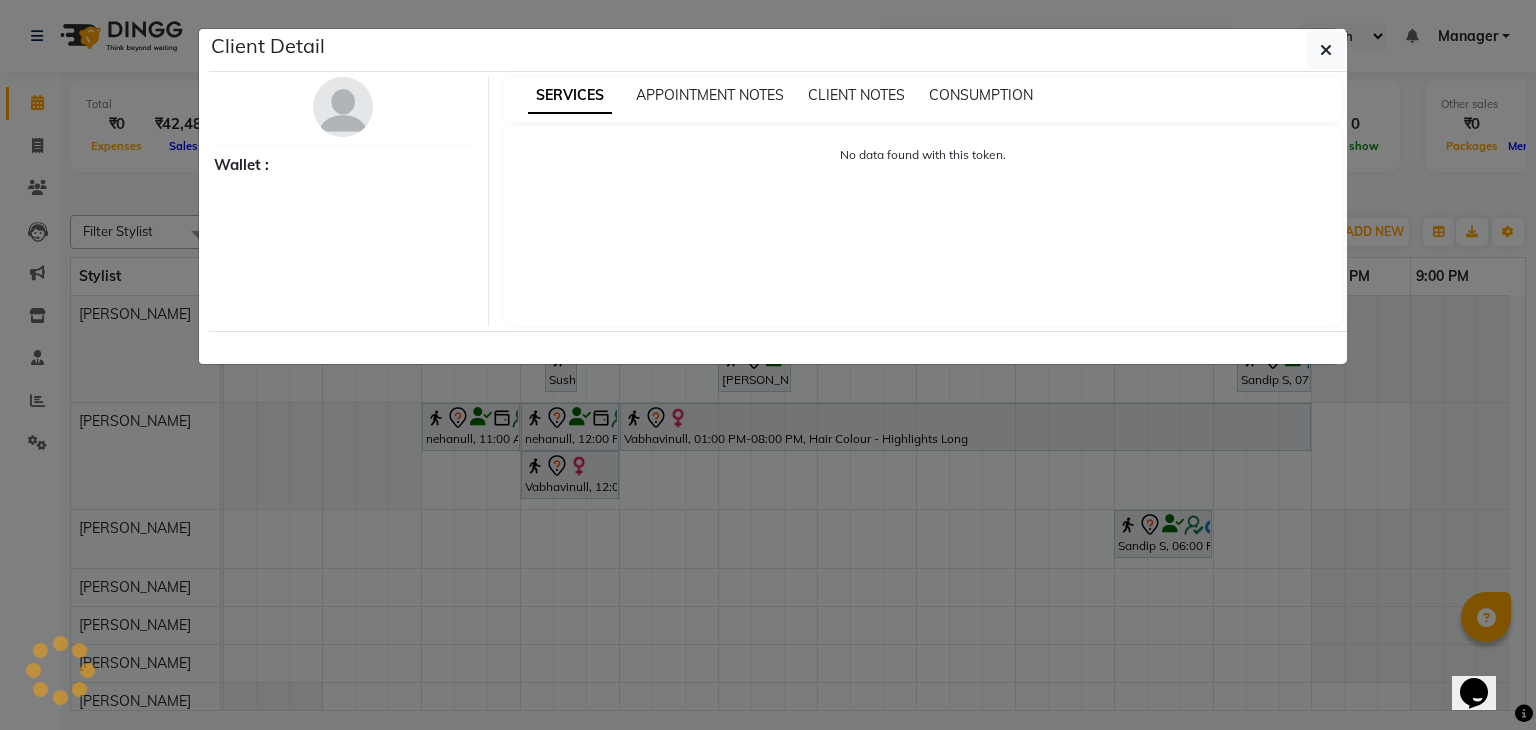 select on "7" 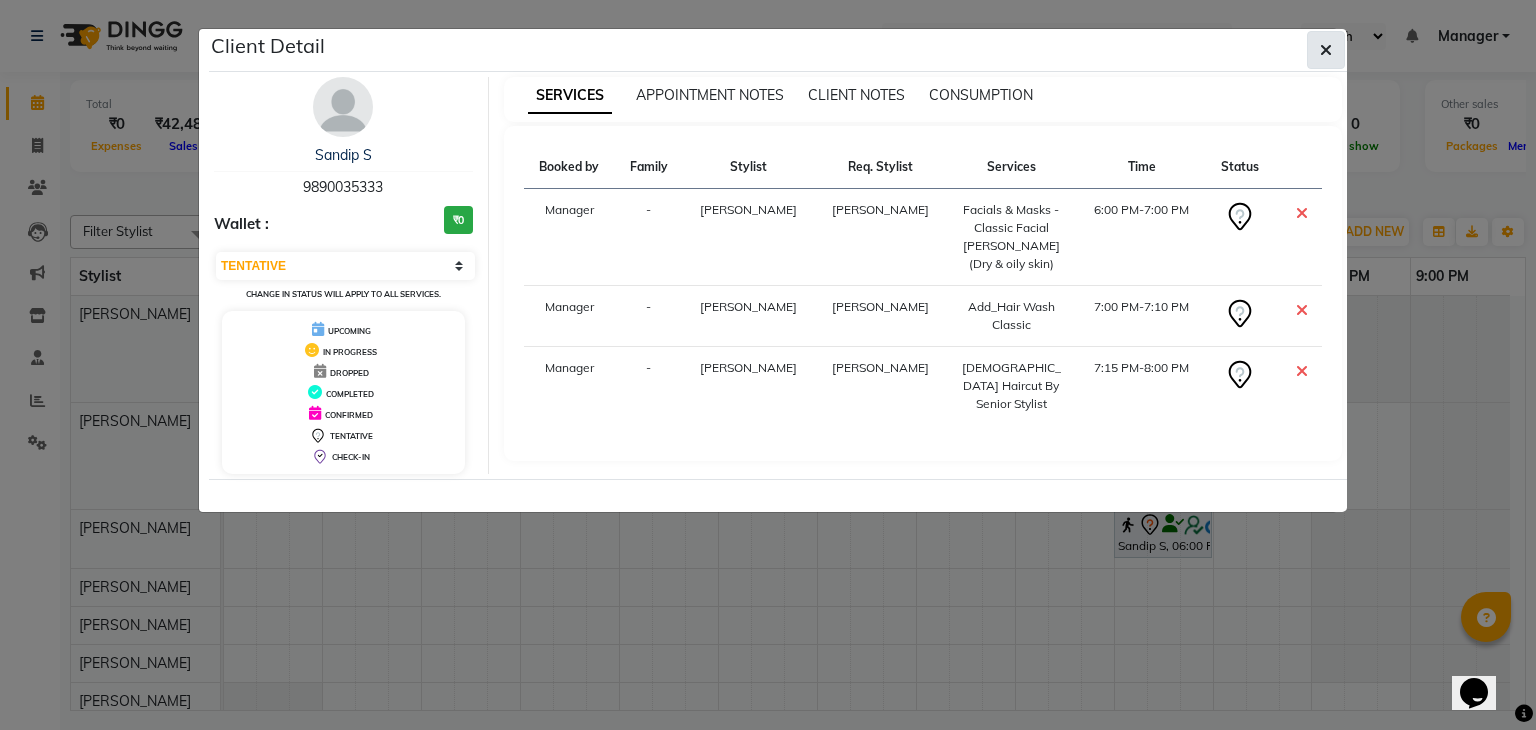 click 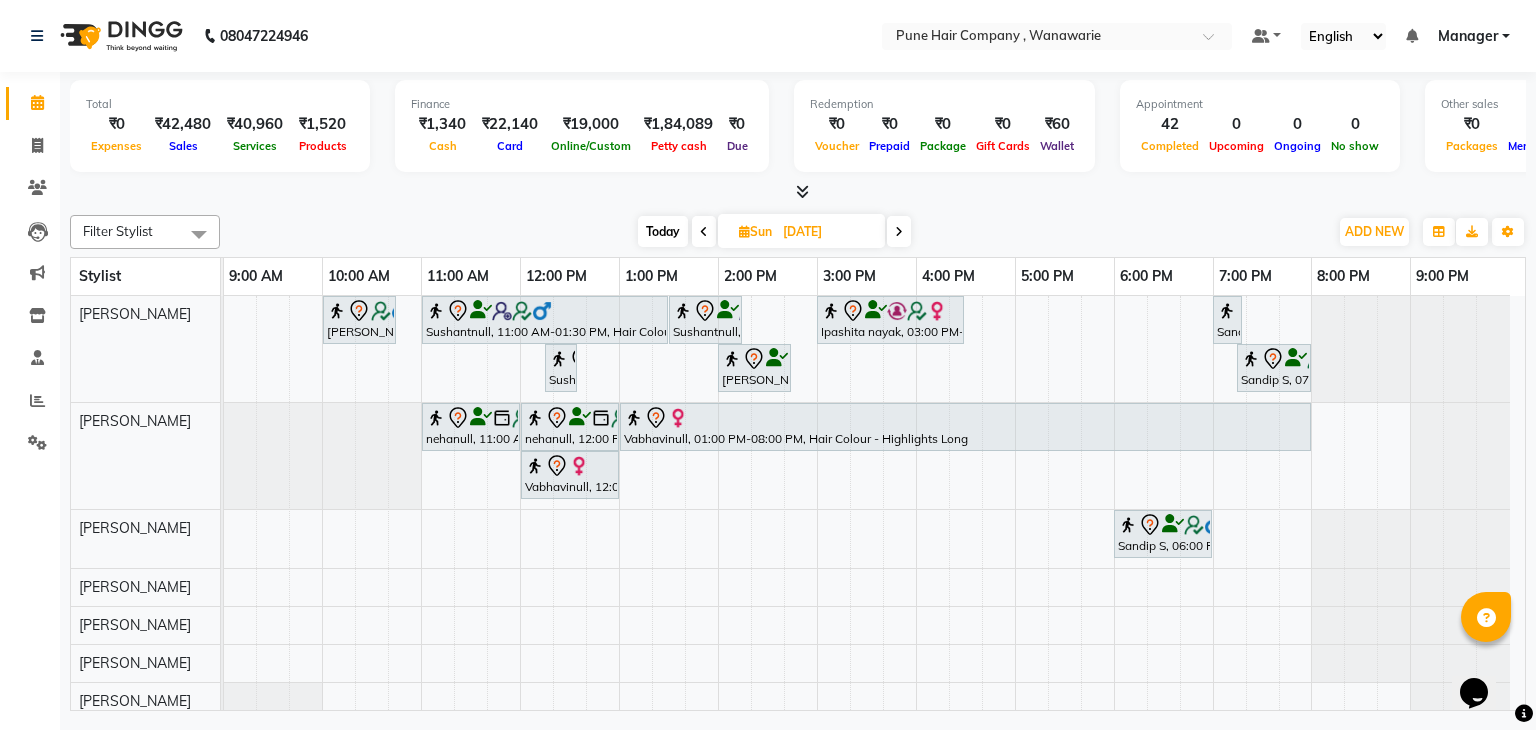 scroll, scrollTop: 7, scrollLeft: 0, axis: vertical 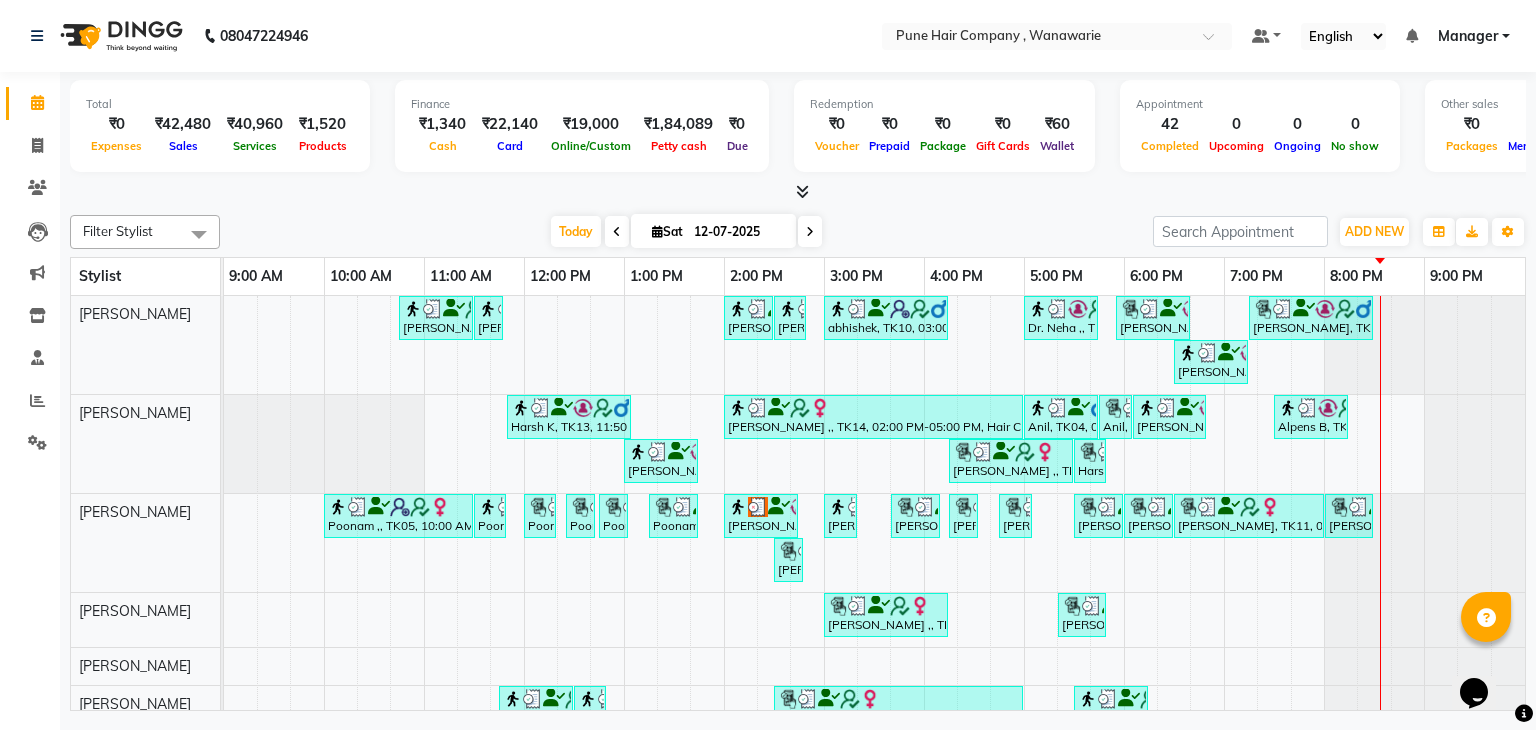 click at bounding box center [810, 231] 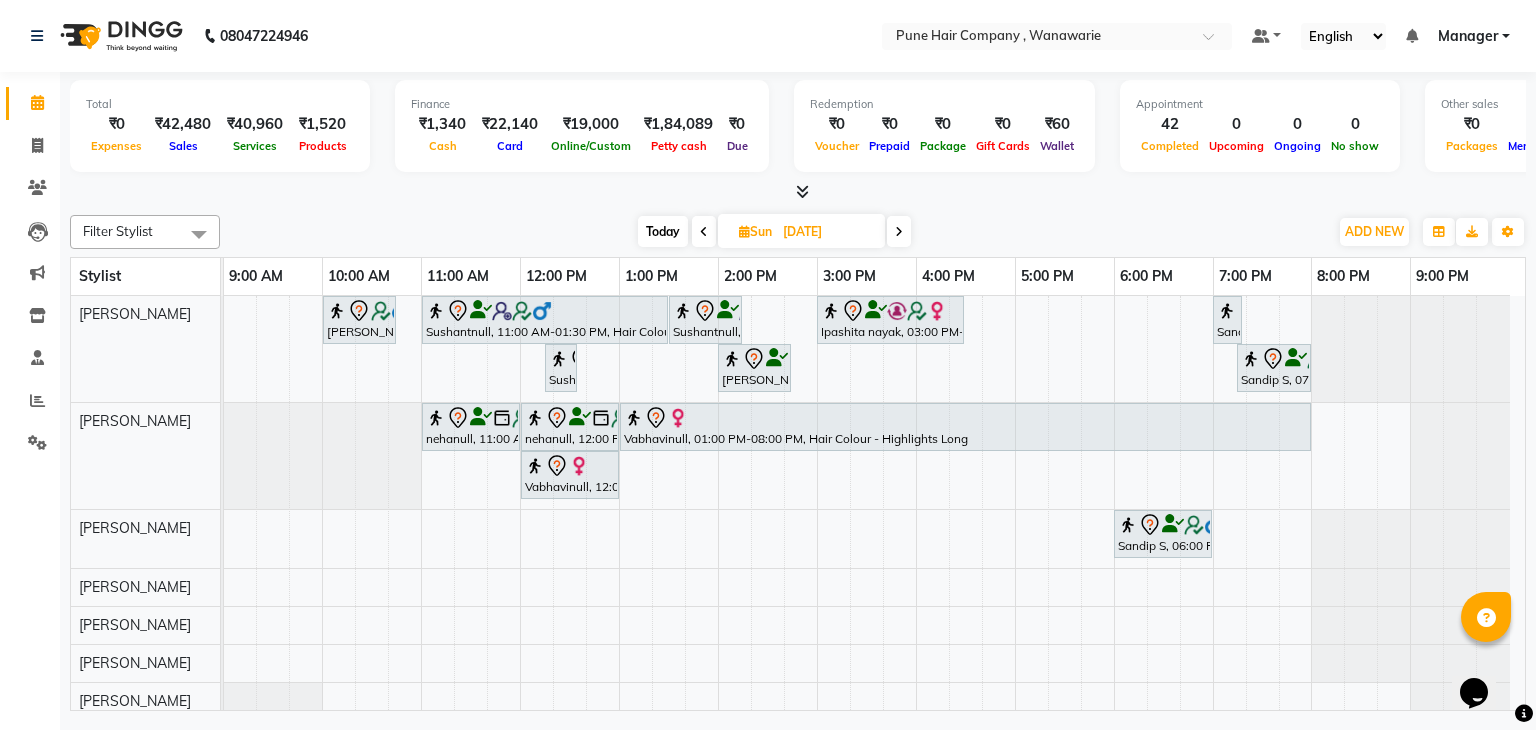 scroll, scrollTop: 7, scrollLeft: 0, axis: vertical 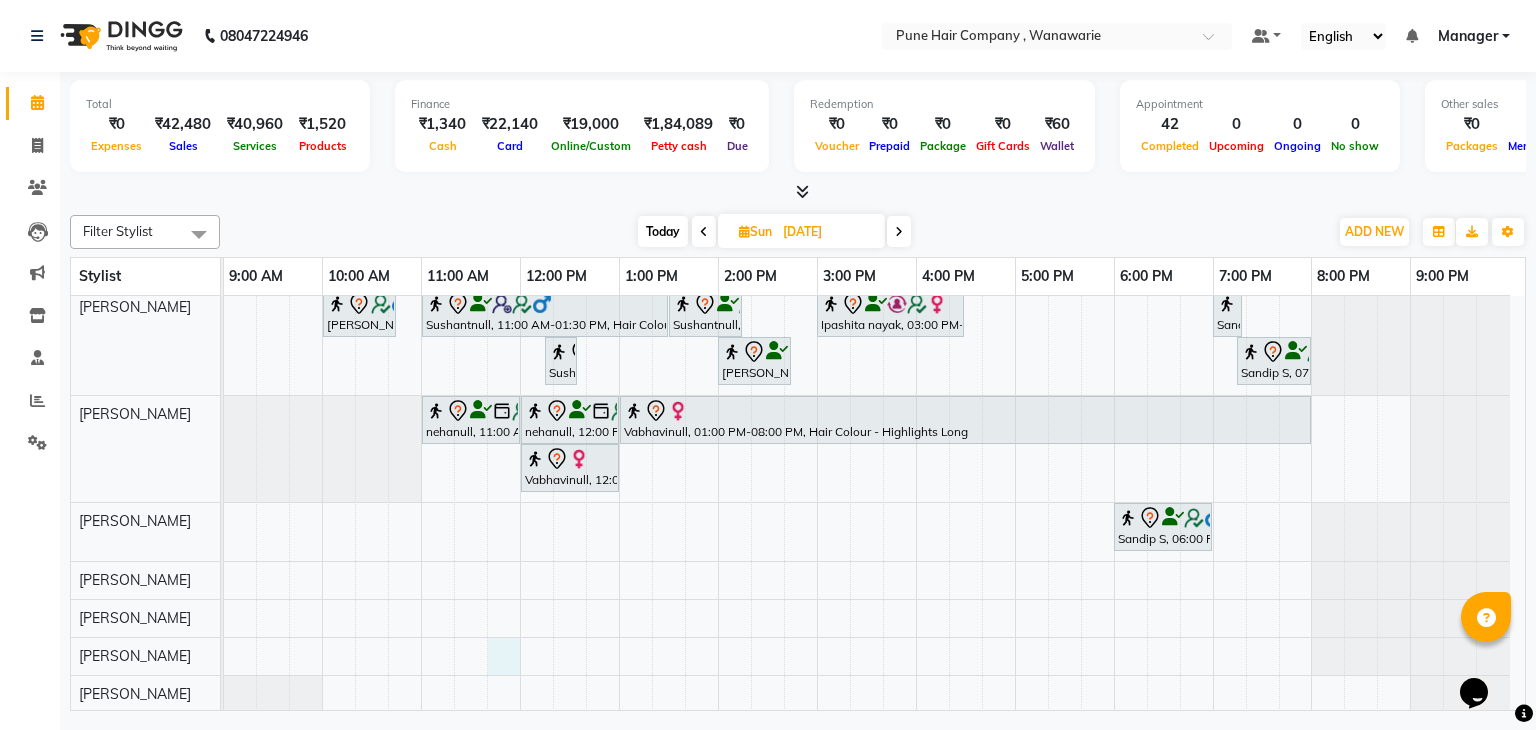 click on "[PERSON_NAME], 10:00 AM-10:45 AM, [DEMOGRAPHIC_DATA] Haircut By Senior Stylist             Sushantnull, 11:00 AM-01:30 PM, Hair Colour - Inoa Global Medium             Sushantnull, 01:30 PM-02:15 PM, [DEMOGRAPHIC_DATA] Haircut By Senior Stylist             Ipashita nayak, 03:00 PM-04:30 PM, Hair Colour - Inoa Touch-up (Upto 2 Inches)             Sandip S, 07:00 PM-07:10 PM, Add_Hair Wash Classic             Sushantnull, 12:15 PM-12:35 PM, [DEMOGRAPHIC_DATA] [PERSON_NAME] Shaving/ [PERSON_NAME] Trim [PERSON_NAME] Stivan, 02:00 PM-02:45 PM, Hair Treatments - Scalp Care (Soothing/ Purifying for Oily-Very Oily Scalp/ Anti-Dandruff/ Anti-Hair Fall Hair Retention Therapy)             Sandip S, 07:15 PM-08:00 PM, [DEMOGRAPHIC_DATA] Haircut By Senior Stylist             nehanull, 11:00 AM-12:00 PM, Haircuts, - By Senior Stylist             nehanull, 12:00 PM-01:00 PM, Haircuts, - By Senior Stylist             Vabhavinull, 01:00 PM-08:00 PM, Hair Colour - Highlights Long             Vabhavinull, 12:00 PM-01:00 PM, Haircuts, - By Senior Stylist" at bounding box center (874, 501) 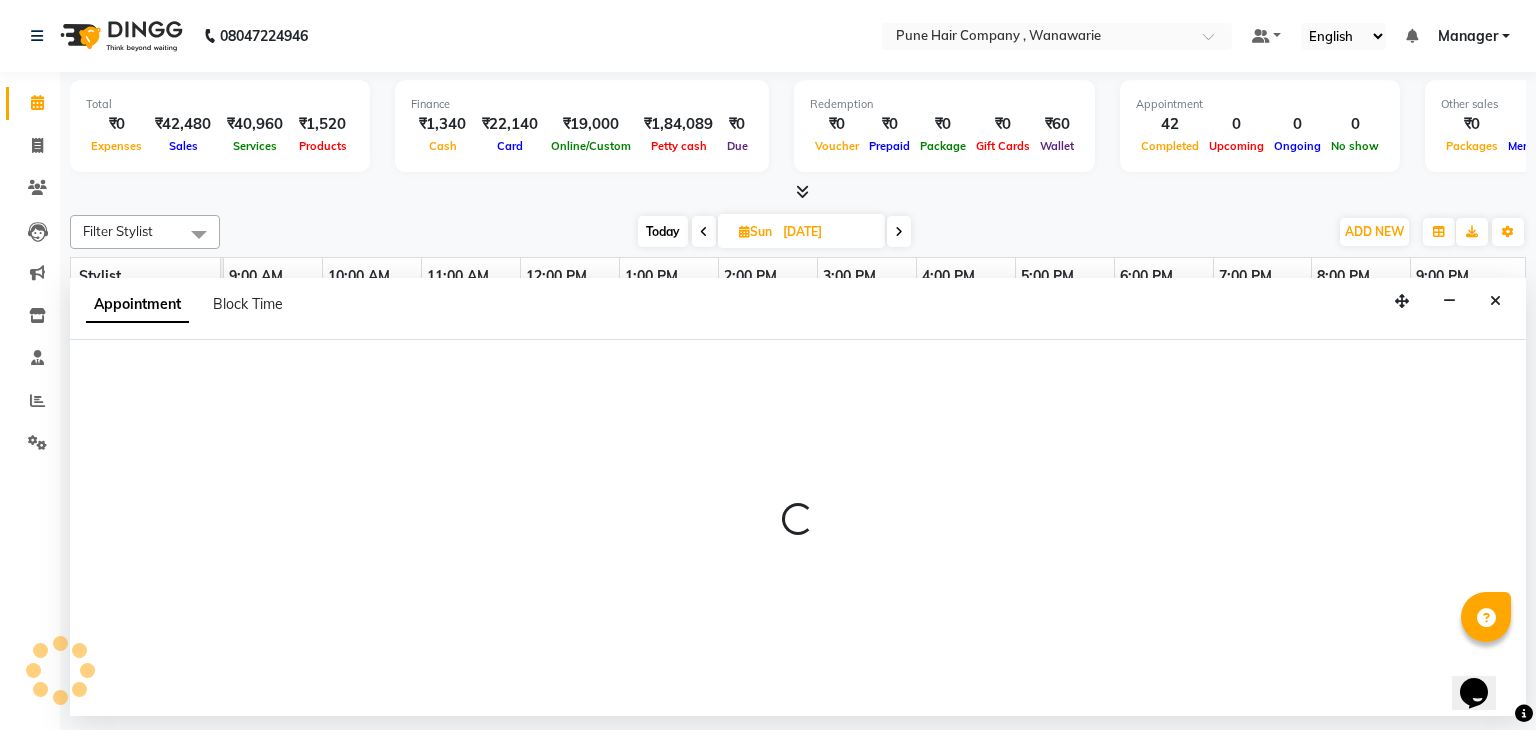 select on "74603" 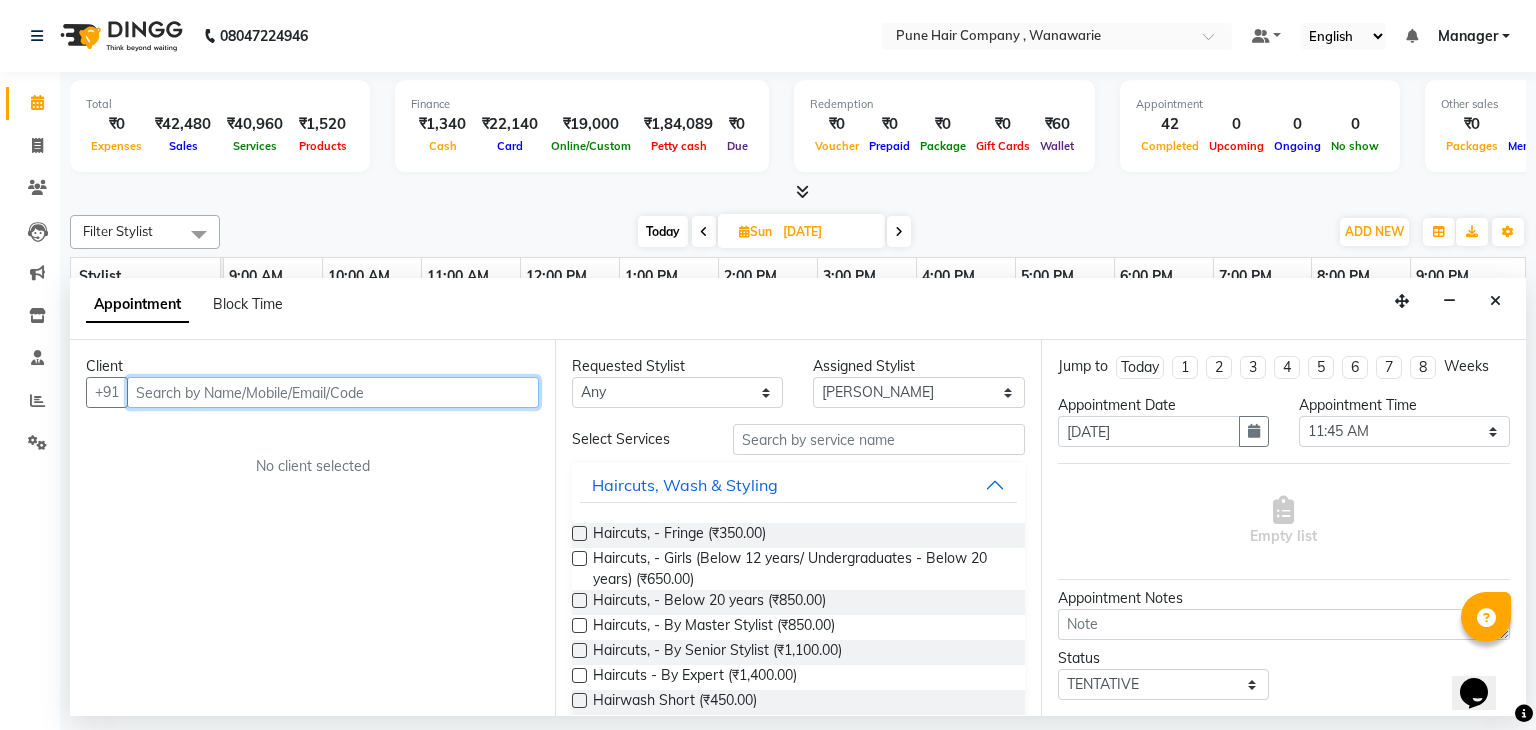click at bounding box center [333, 392] 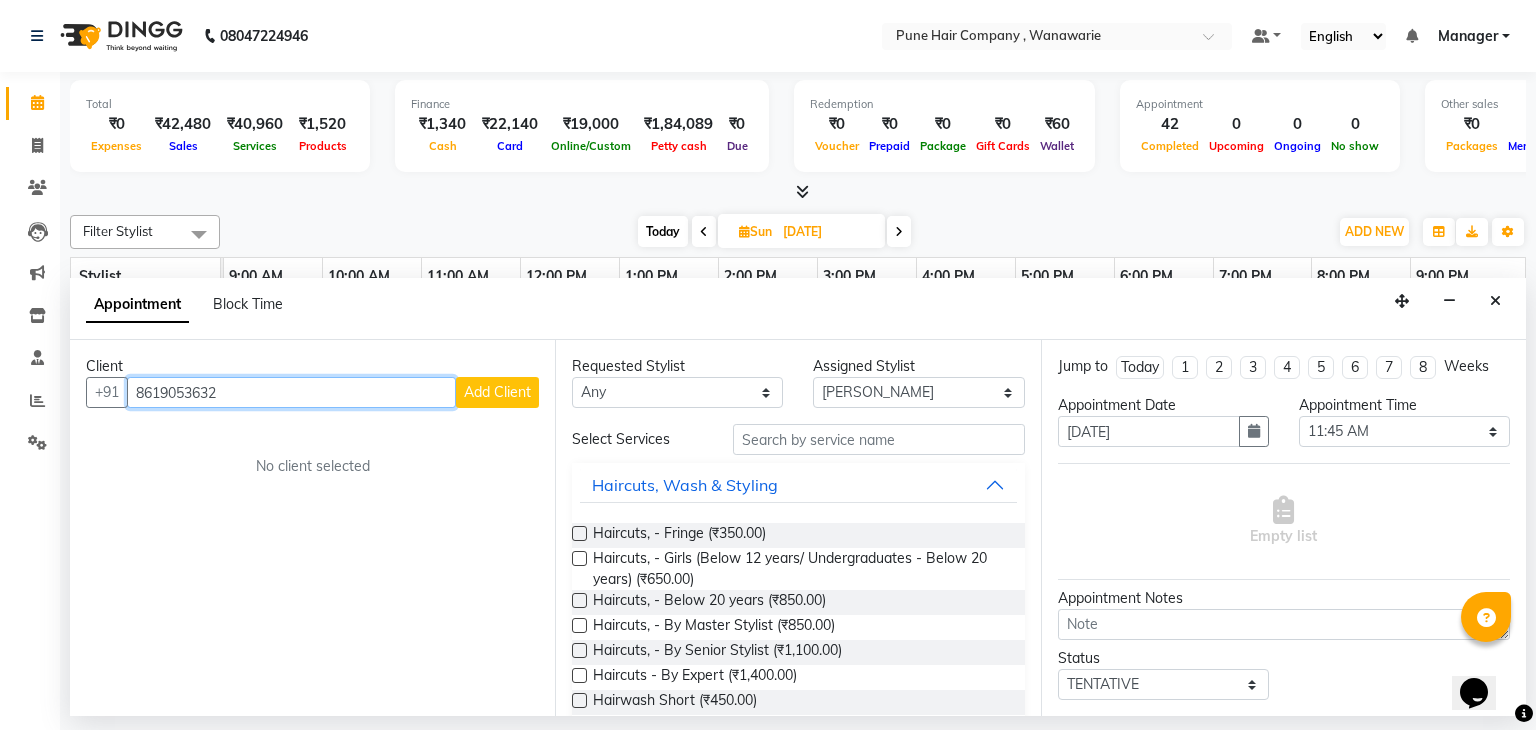 type on "8619053632" 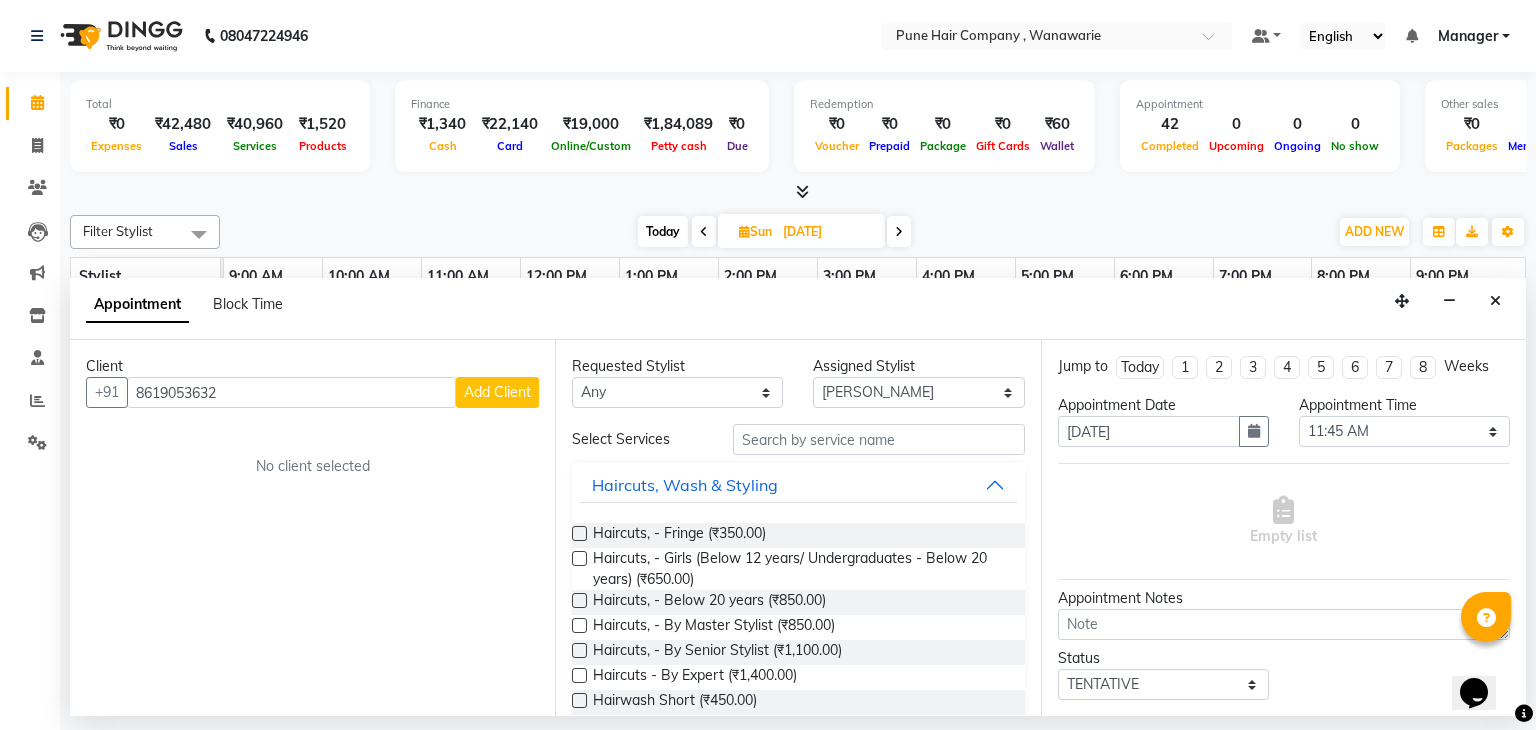 click on "Add Client" at bounding box center (497, 392) 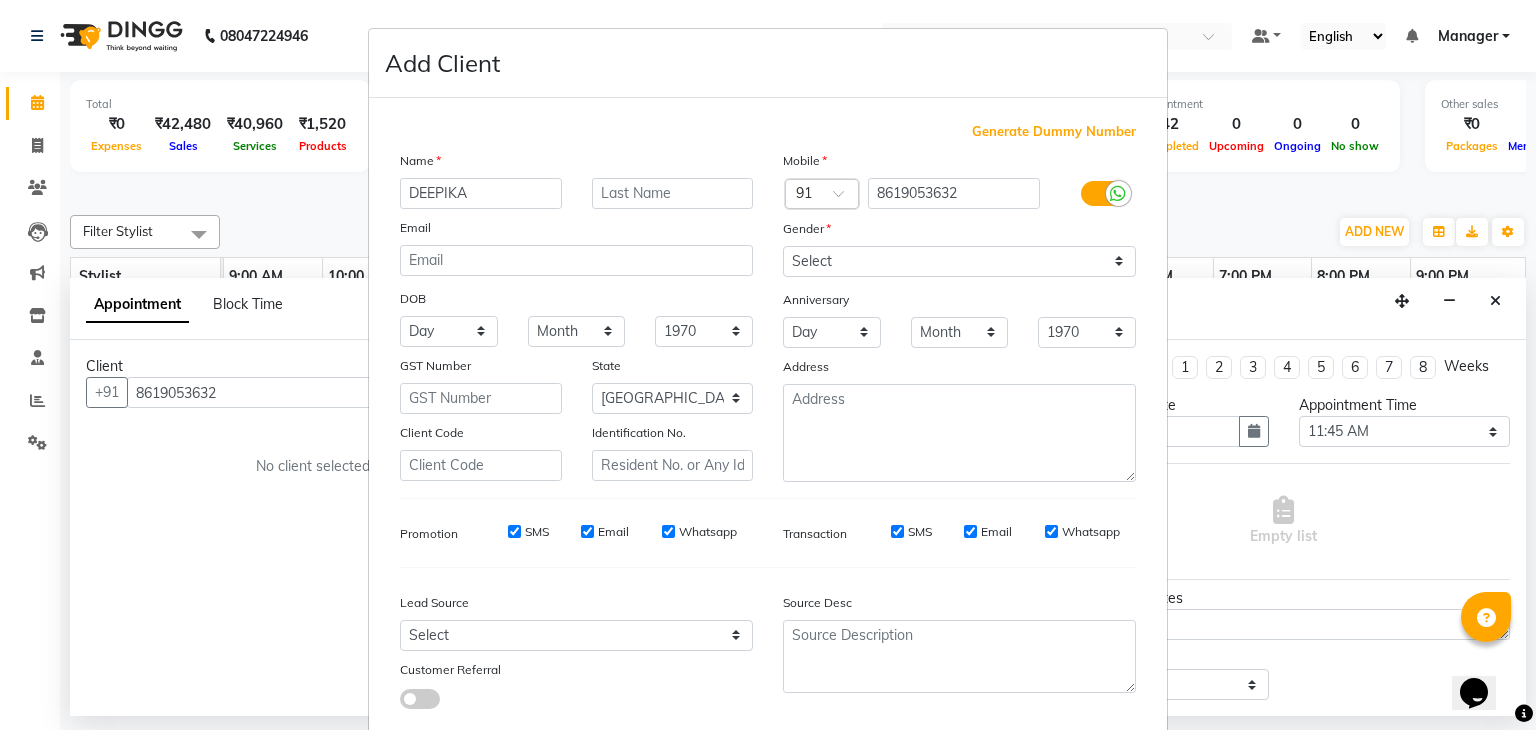 type on "DEEPIKA" 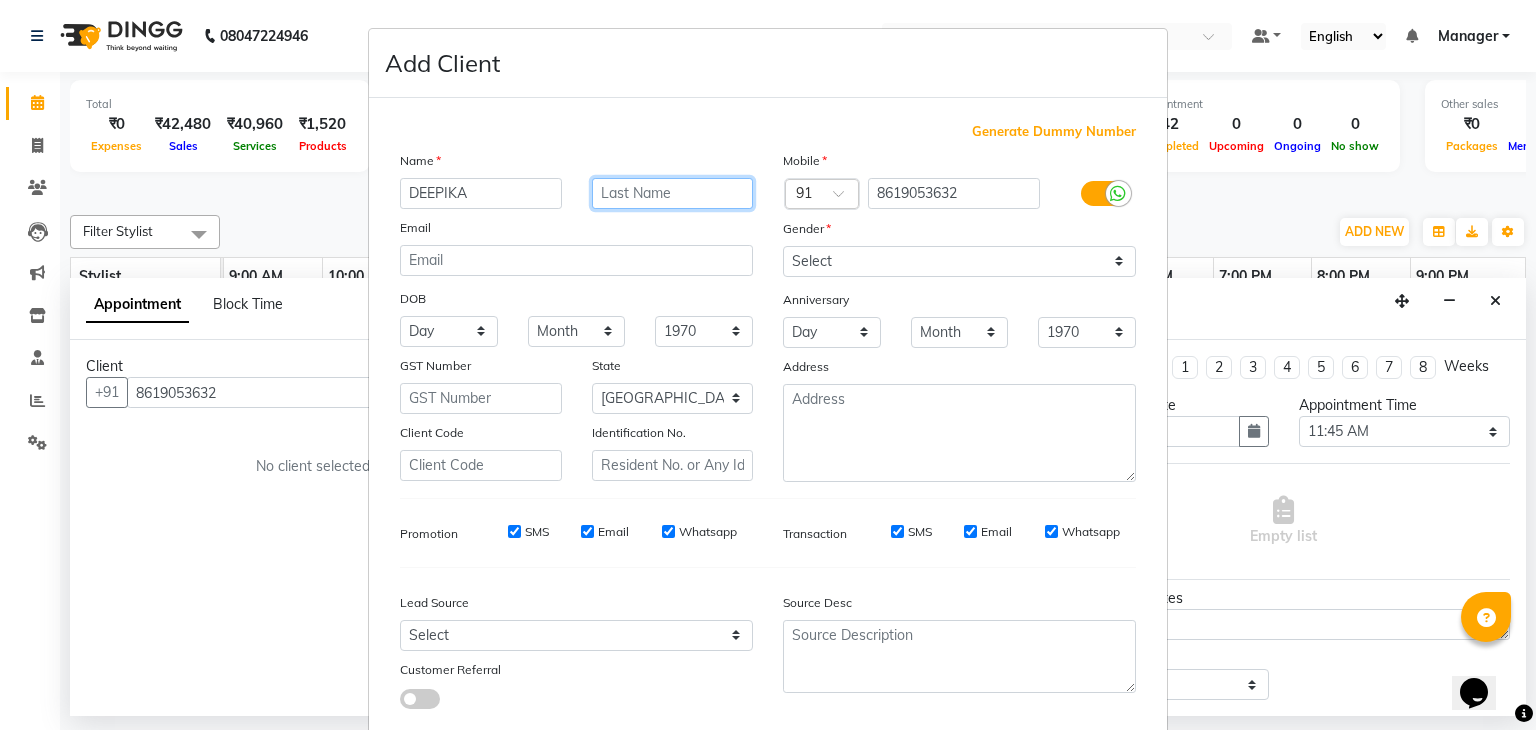 click at bounding box center [673, 193] 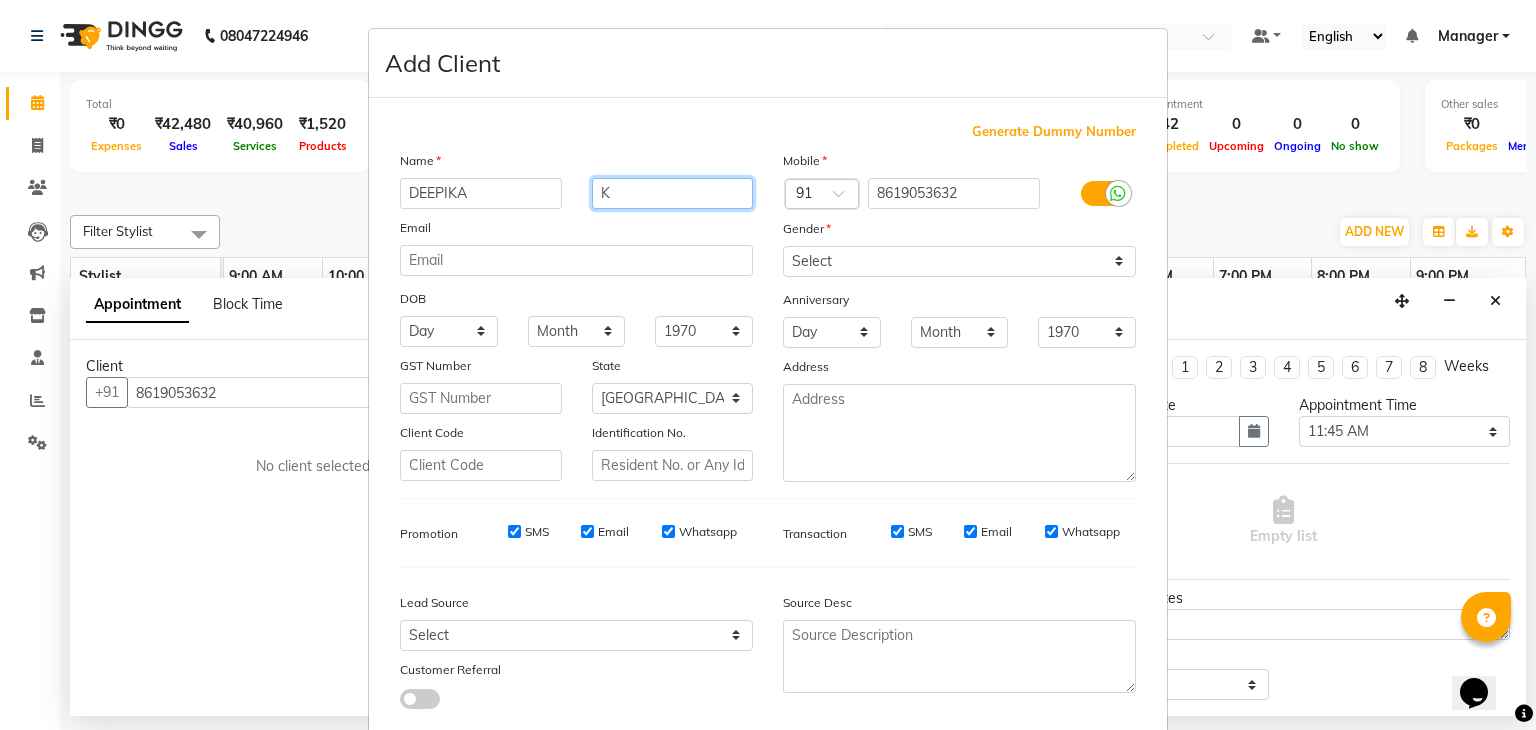 type on "K" 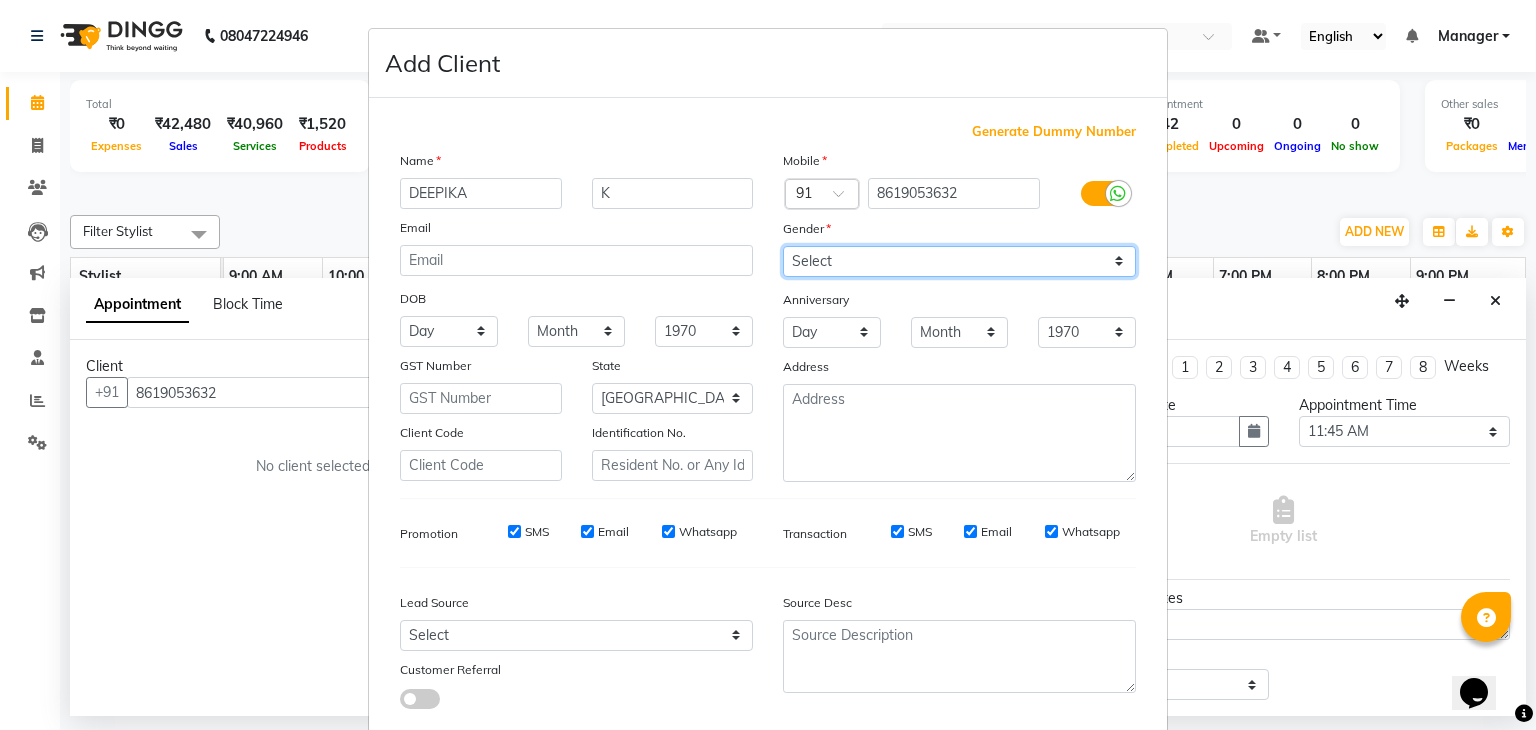 click on "Select Male Female Other Prefer Not To Say" at bounding box center (959, 261) 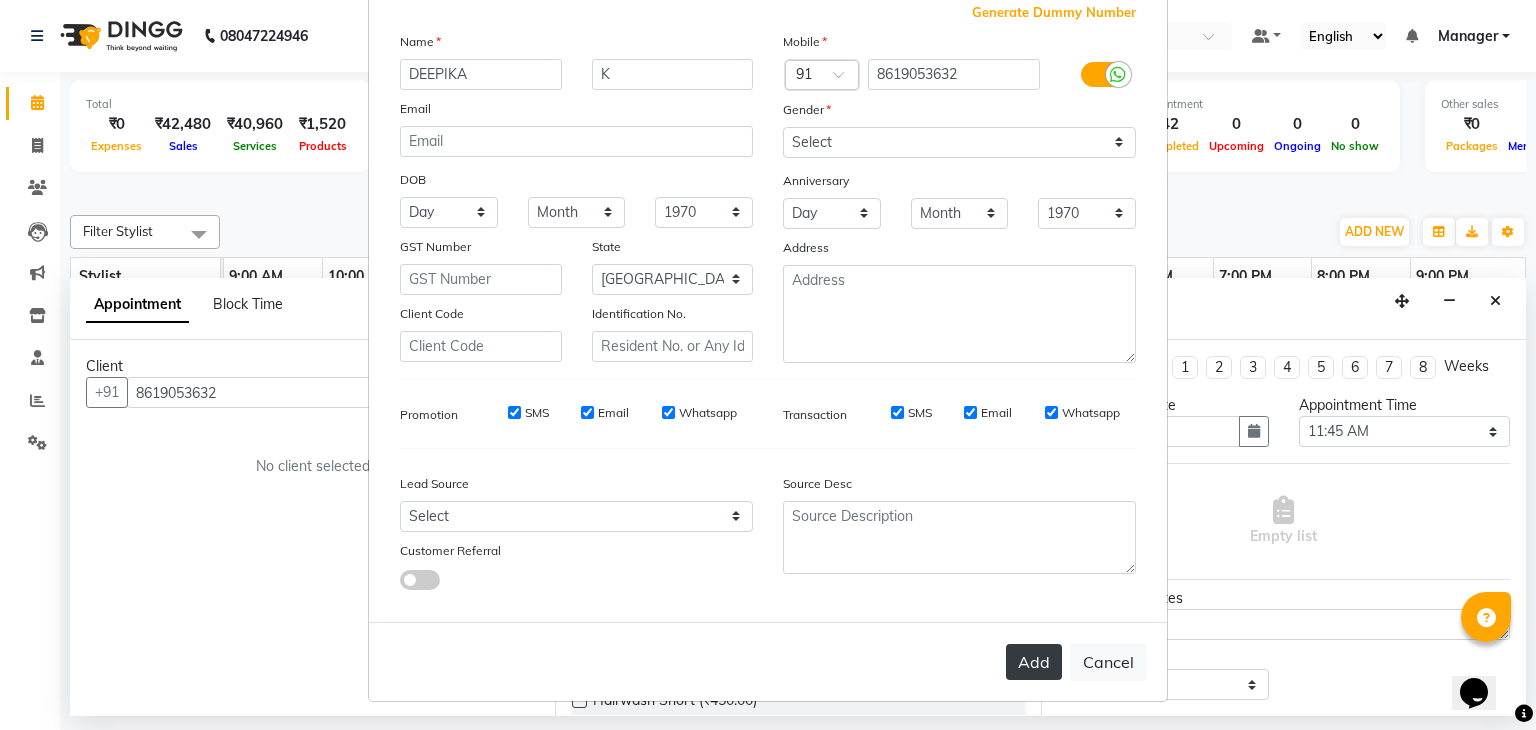 click on "Add" at bounding box center (1034, 662) 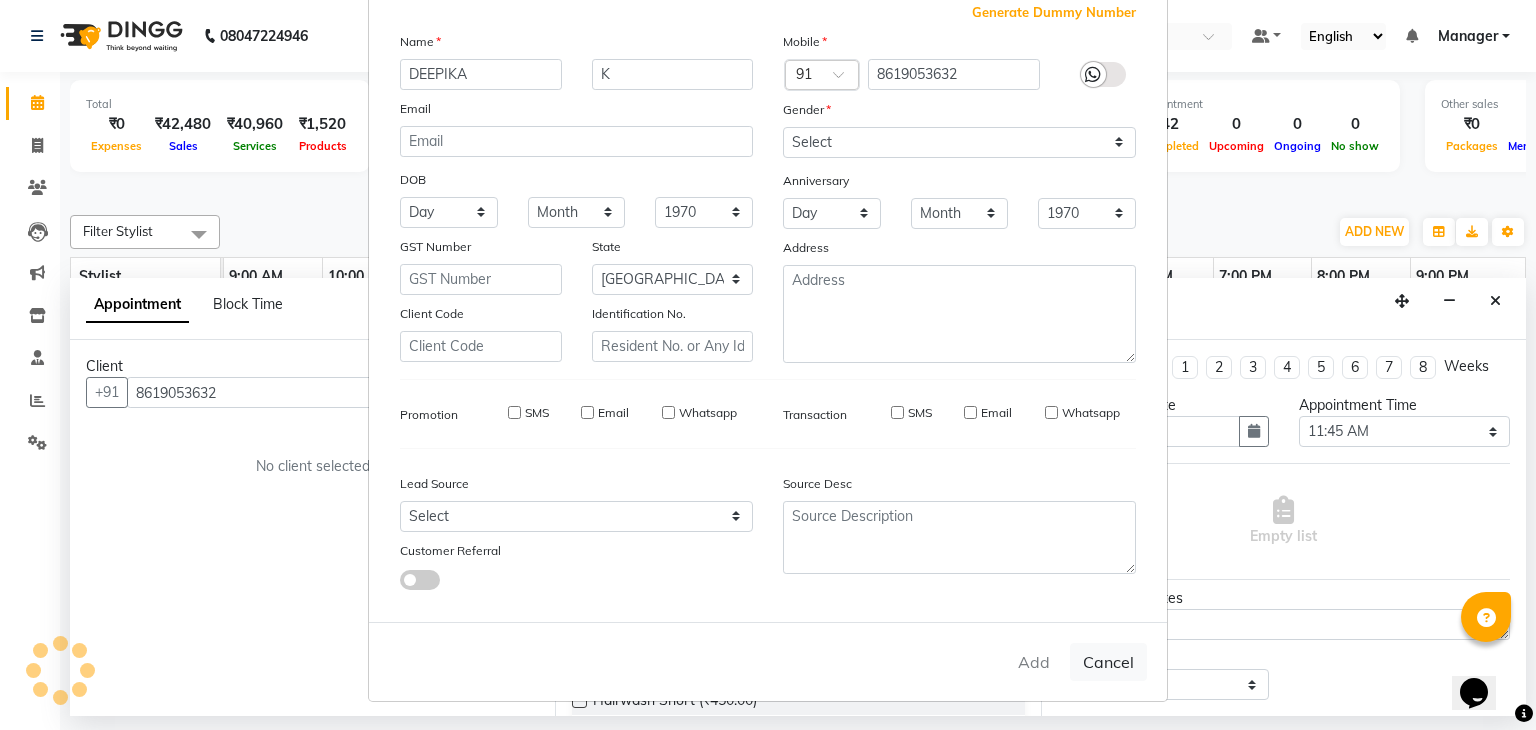 type 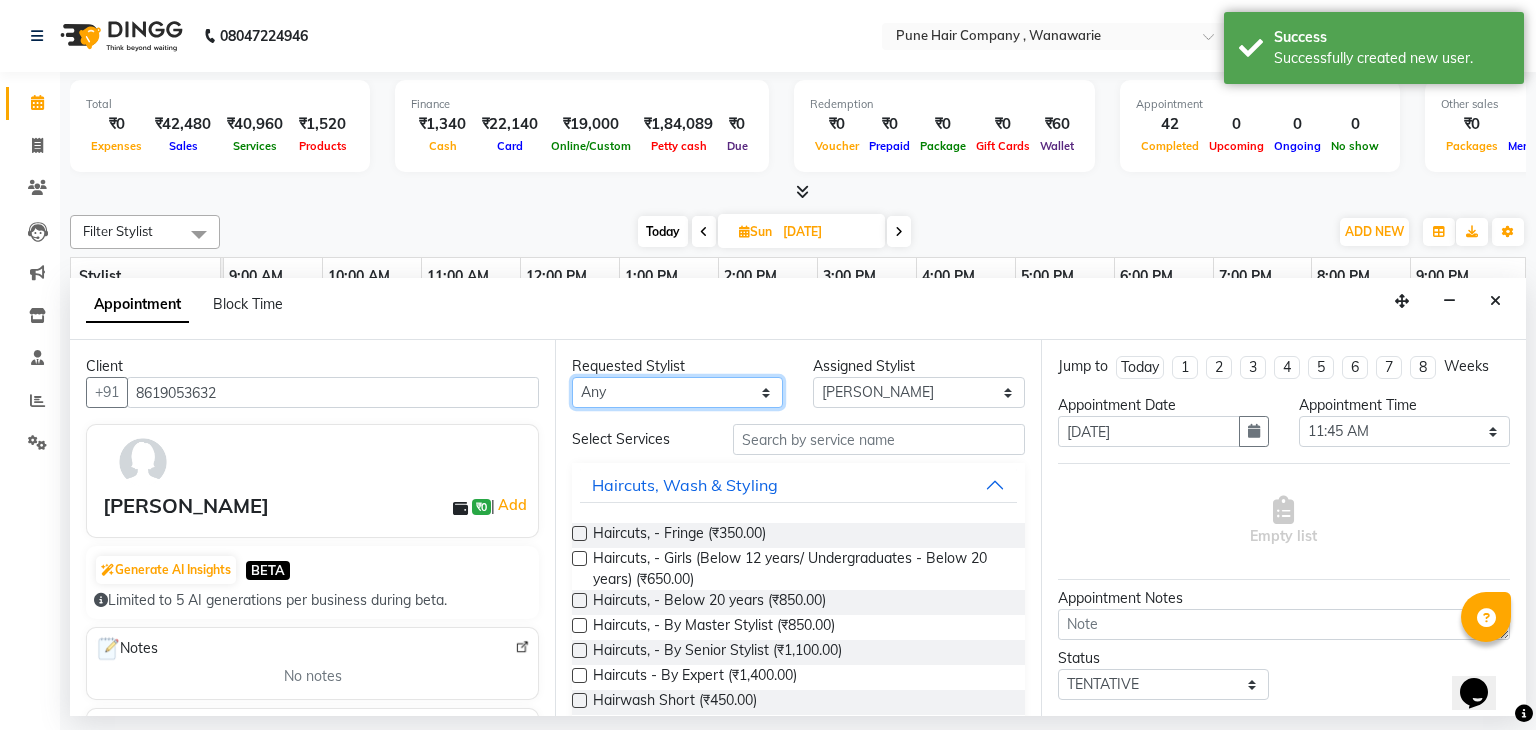 click on "Any [PERSON_NAME] [PERSON_NAME]  [PERSON_NAME] [PERSON_NAME] [PERSON_NAME] [PERSON_NAME] [PERSON_NAME]" at bounding box center (677, 392) 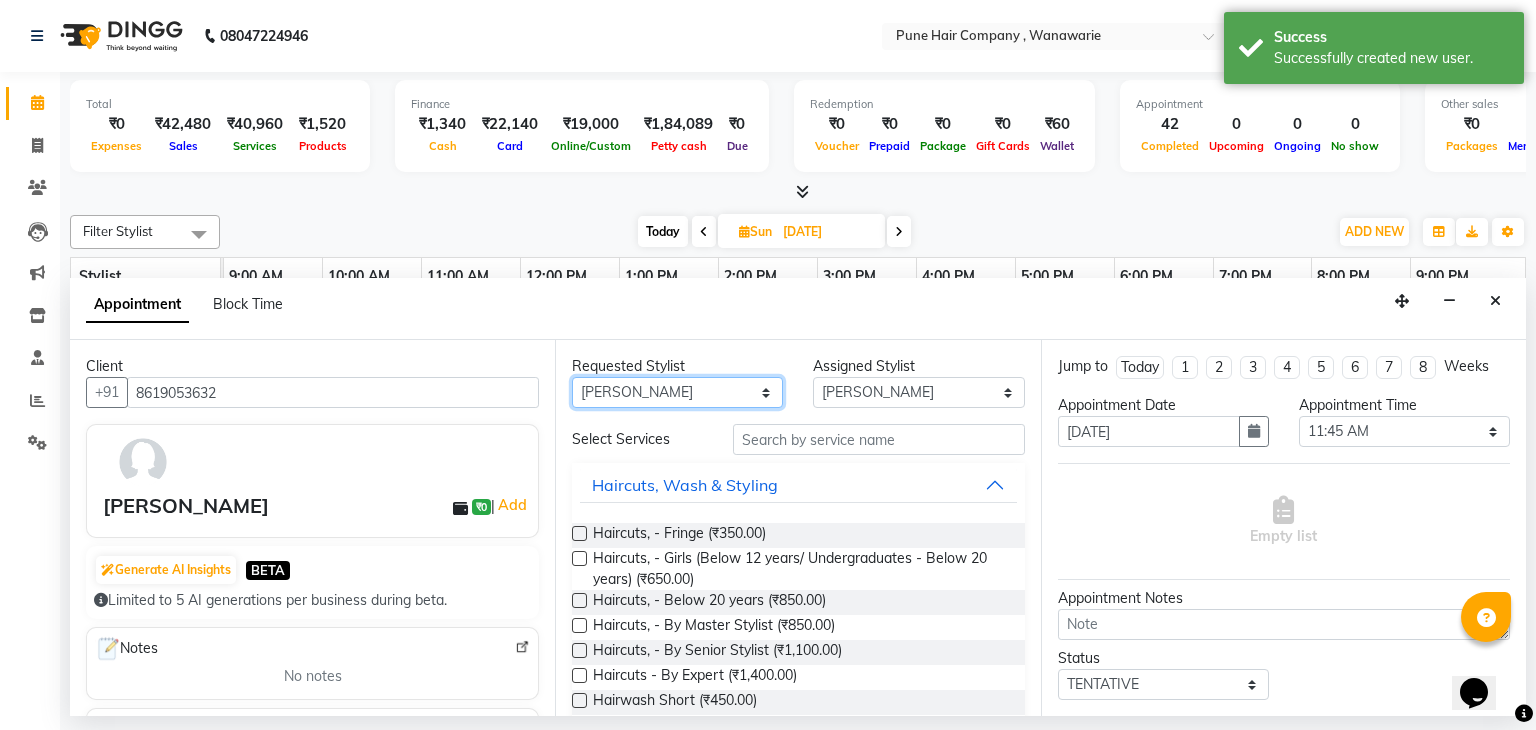 click on "Any [PERSON_NAME] [PERSON_NAME]  [PERSON_NAME] [PERSON_NAME] [PERSON_NAME] [PERSON_NAME] [PERSON_NAME]" at bounding box center [677, 392] 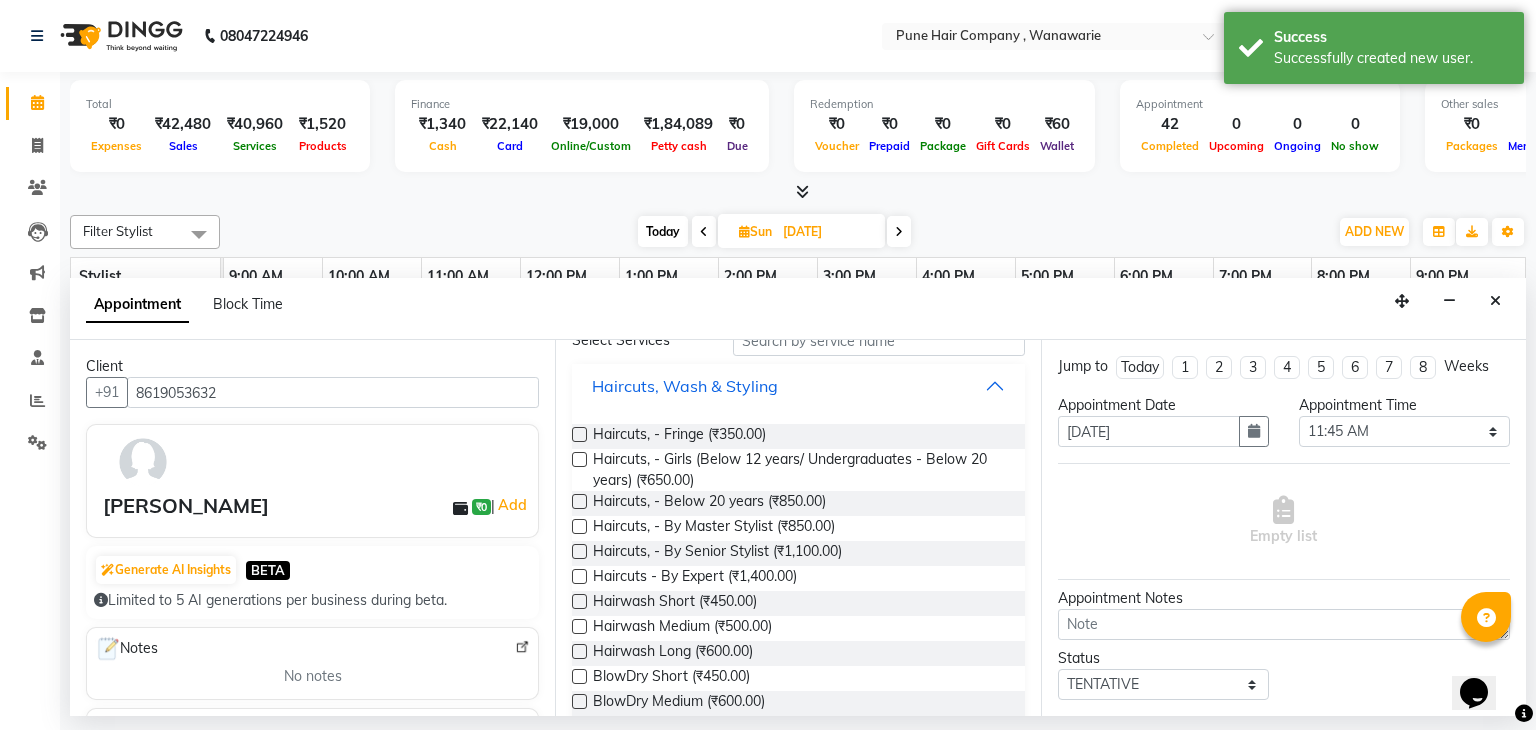 click on "Haircuts, Wash & Styling" at bounding box center [798, 386] 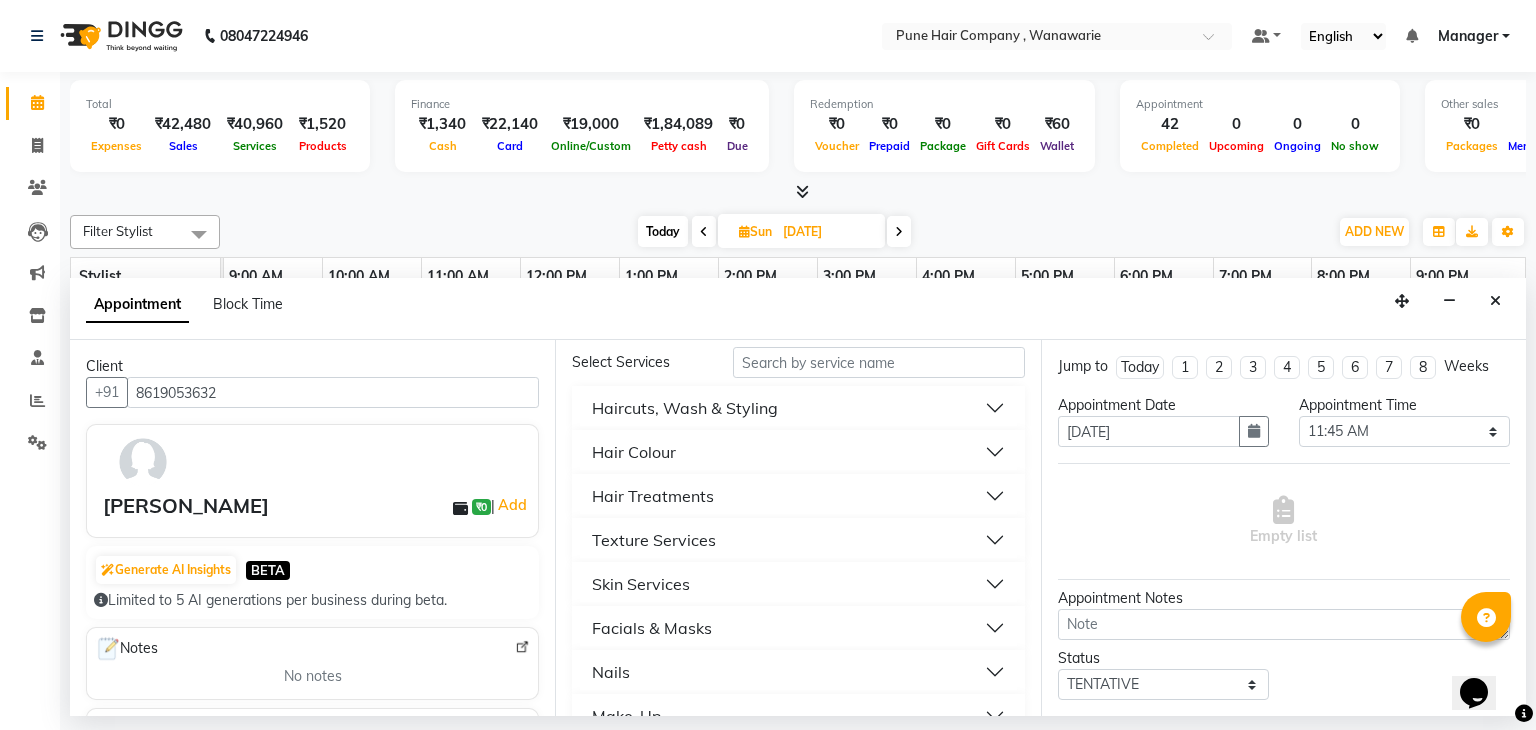 scroll, scrollTop: 75, scrollLeft: 0, axis: vertical 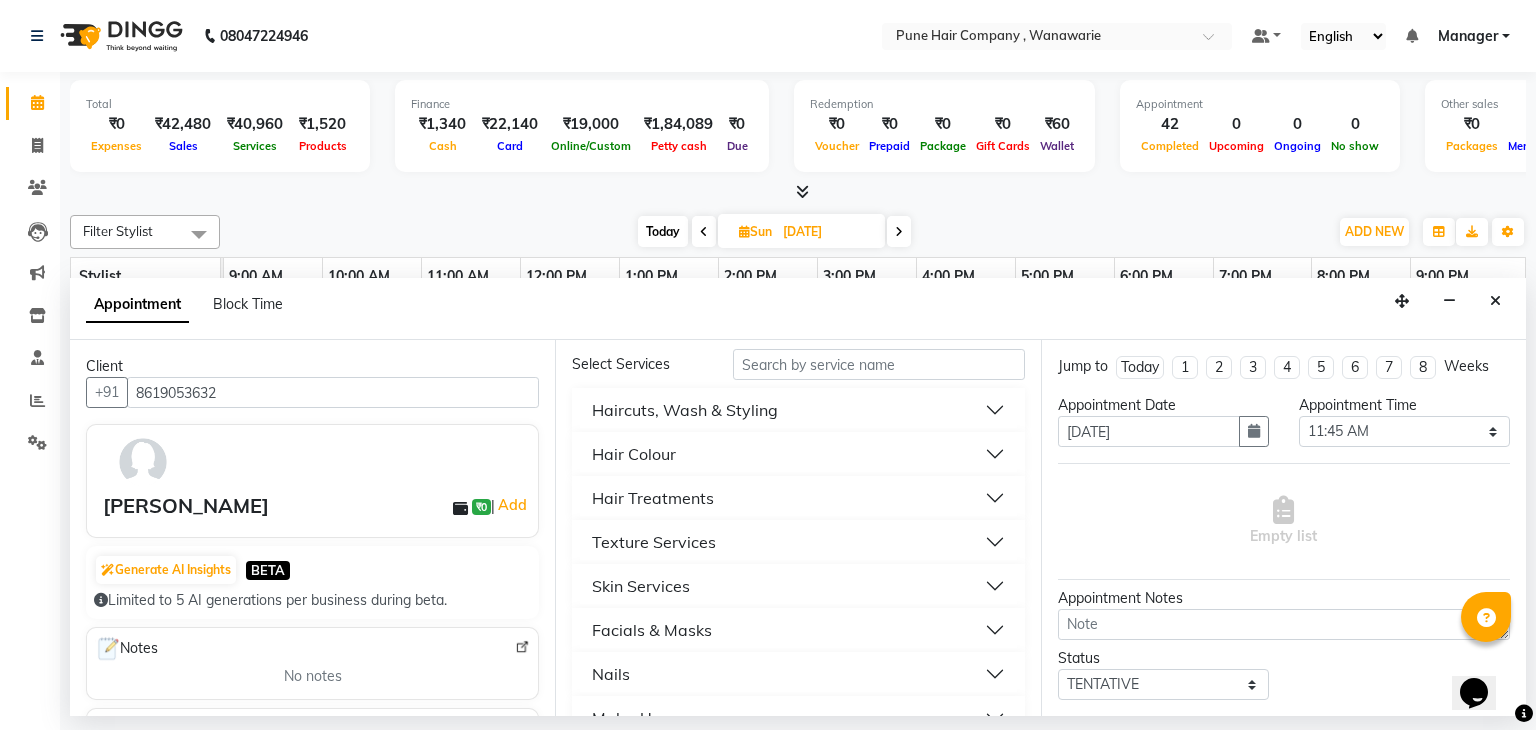 click on "Hair Treatments" at bounding box center (798, 498) 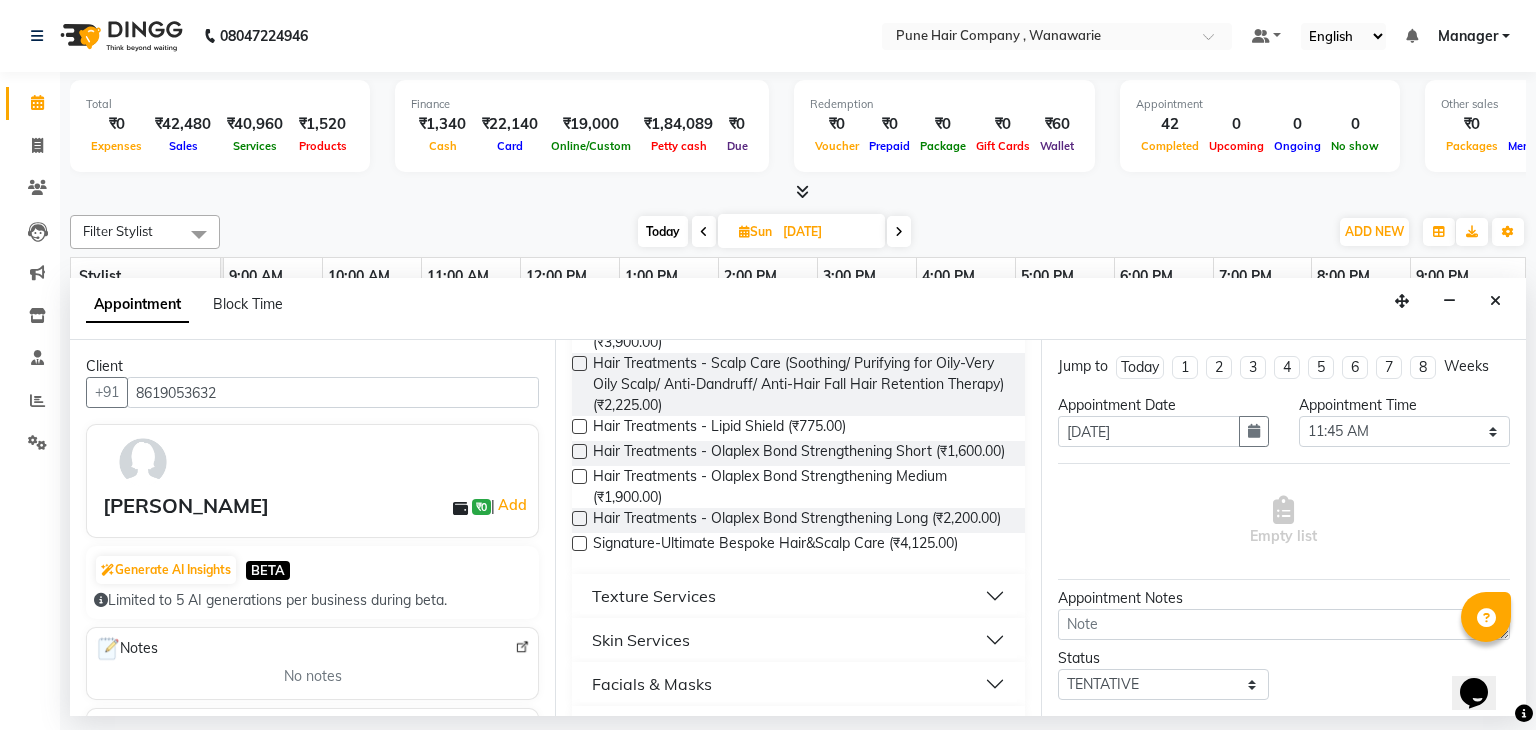 scroll, scrollTop: 662, scrollLeft: 0, axis: vertical 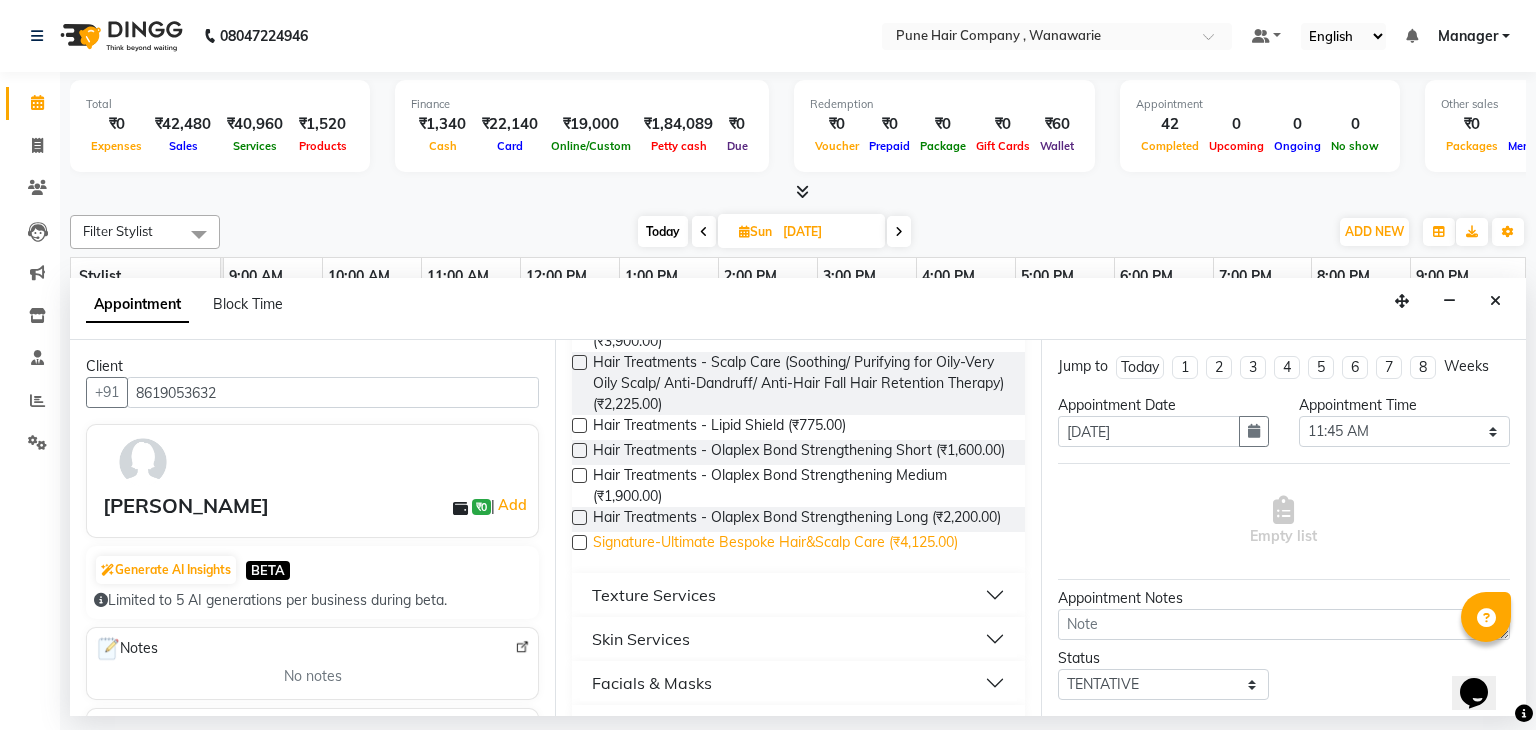 click on "Signature-Ultimate Bespoke Hair&Scalp Care (₹4,125.00)" at bounding box center (775, 544) 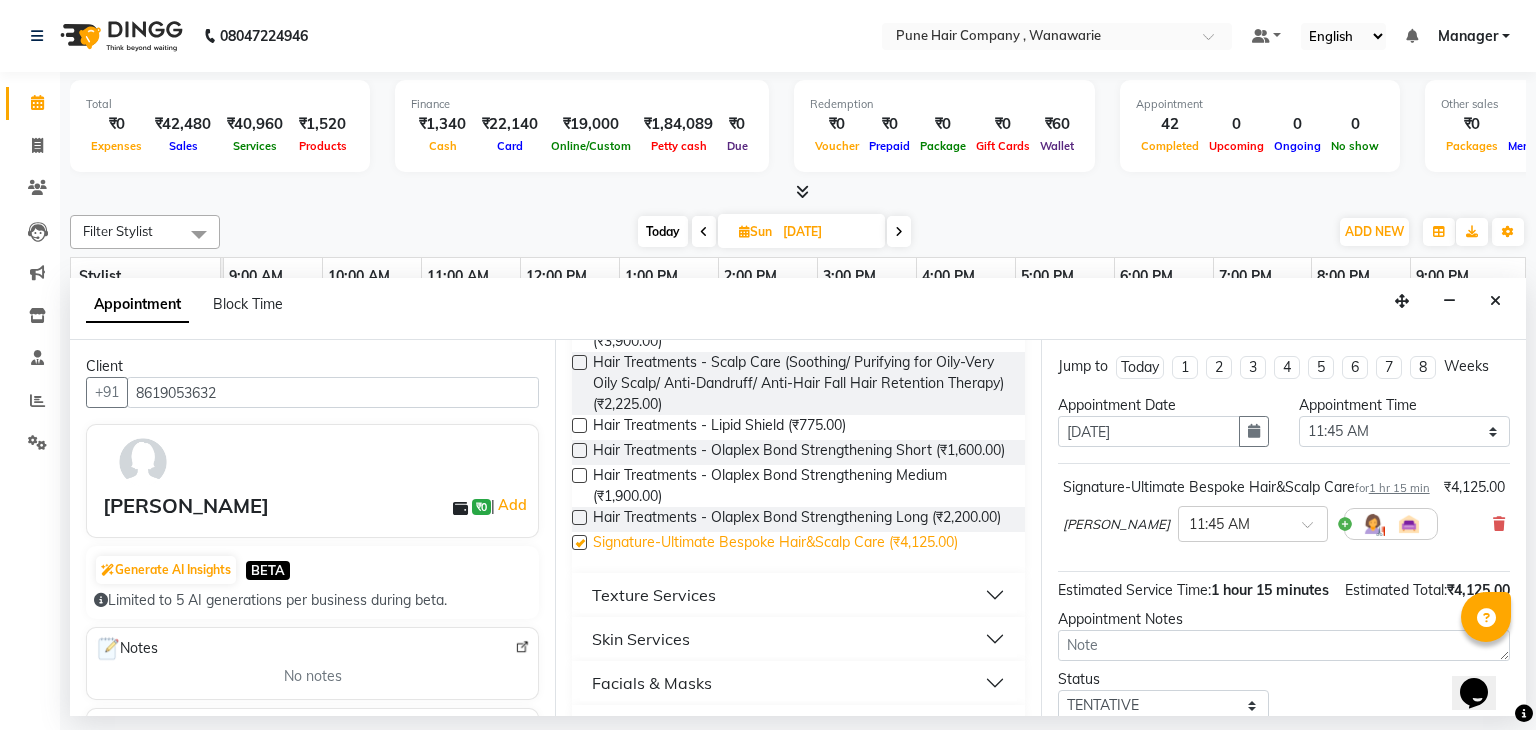 checkbox on "false" 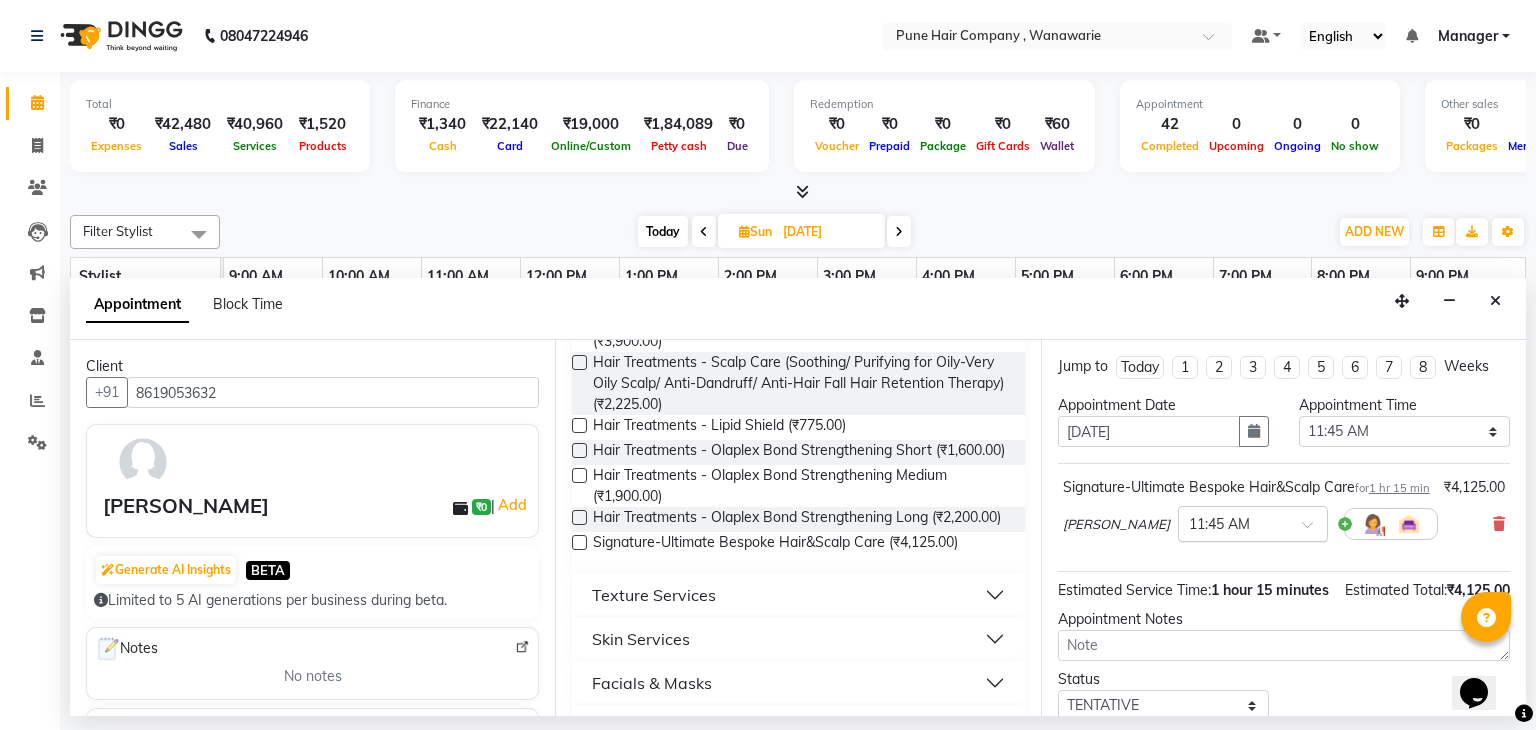 click at bounding box center (1314, 530) 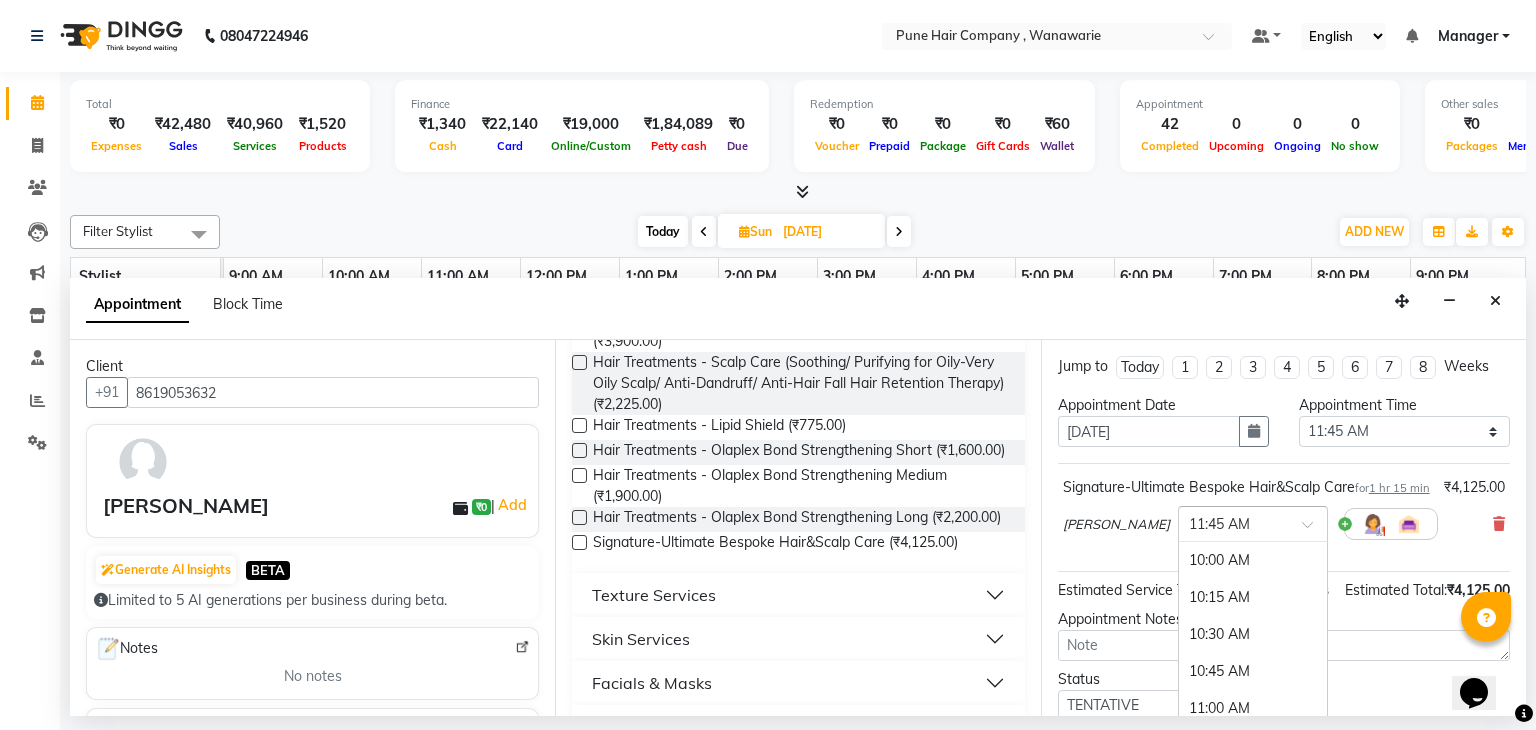 scroll, scrollTop: 259, scrollLeft: 0, axis: vertical 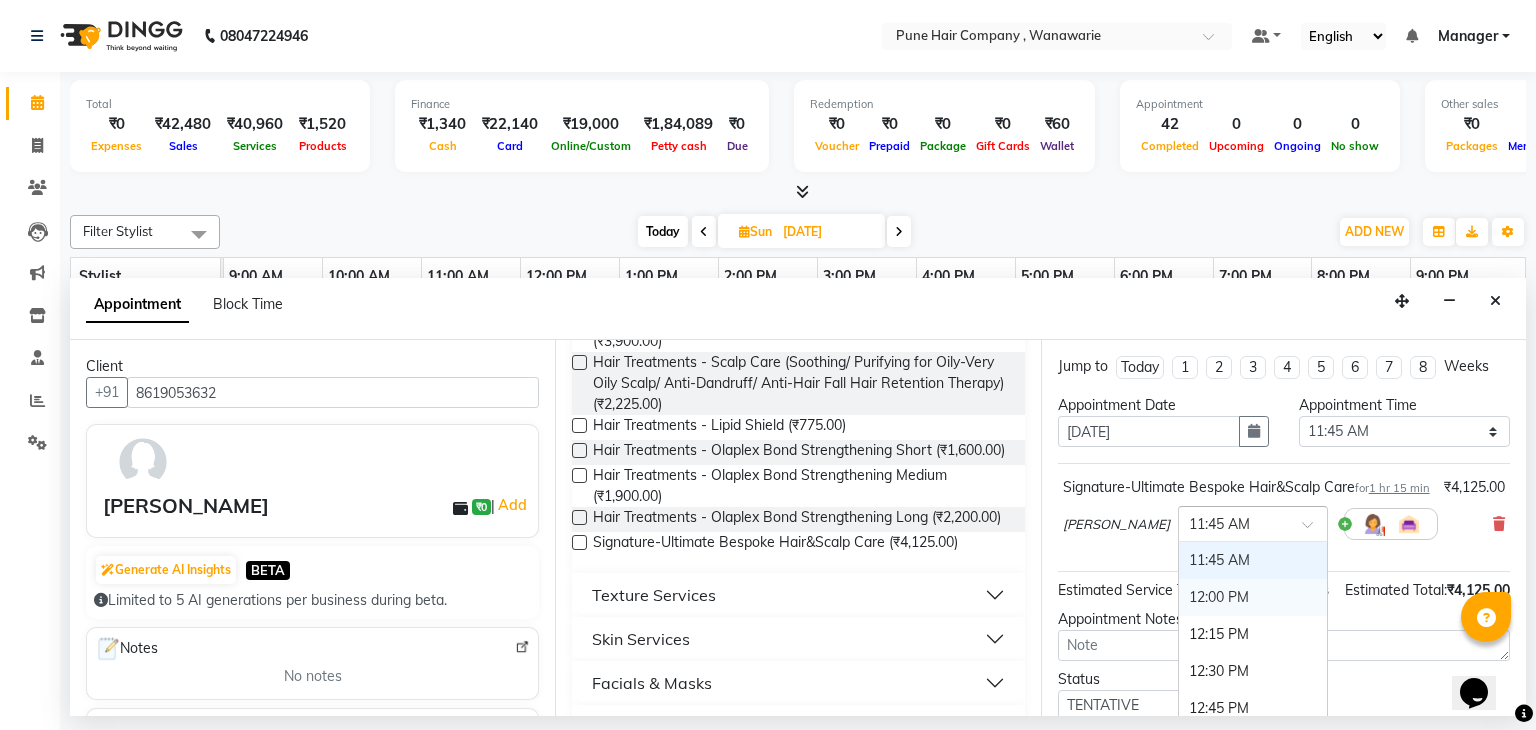 click on "12:00 PM" at bounding box center [1253, 597] 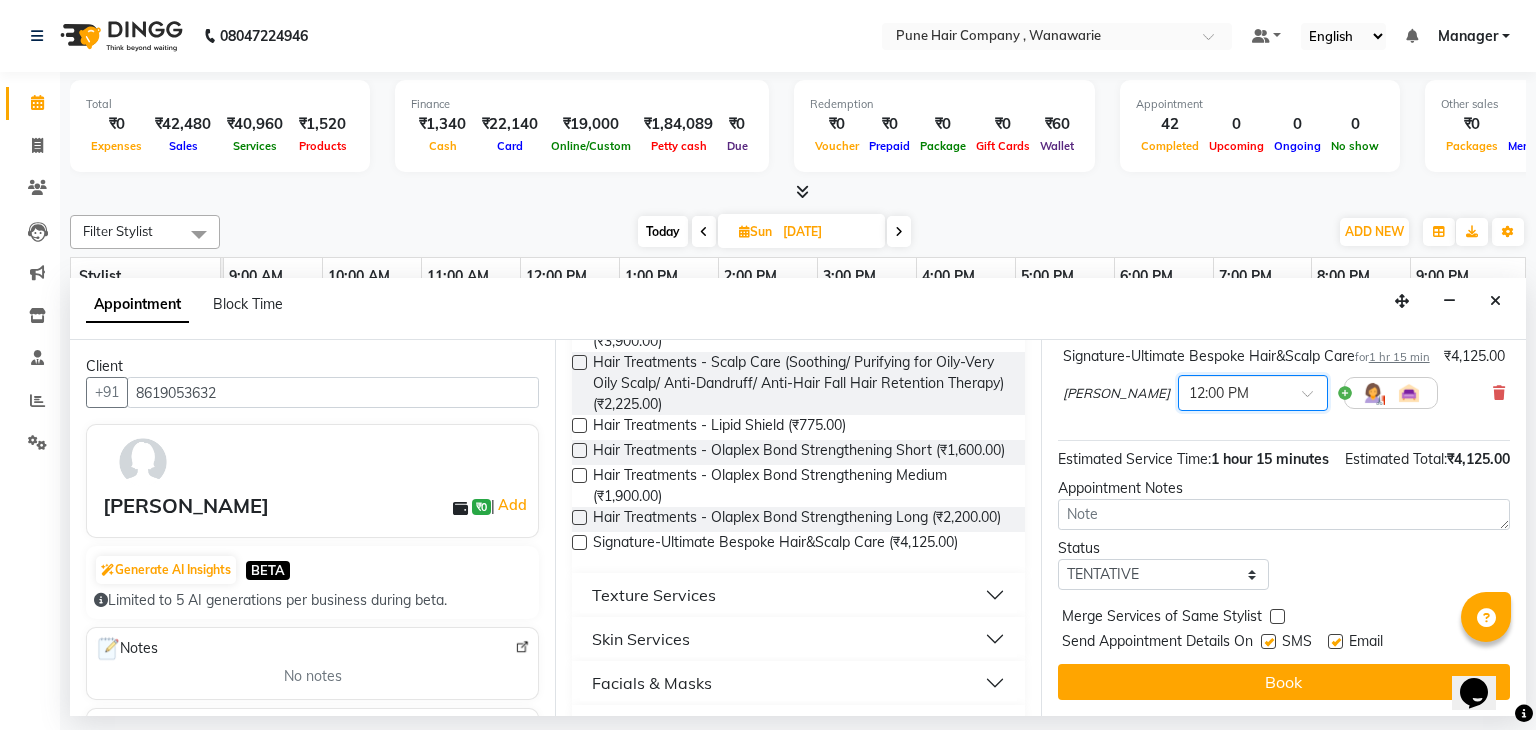 scroll, scrollTop: 172, scrollLeft: 0, axis: vertical 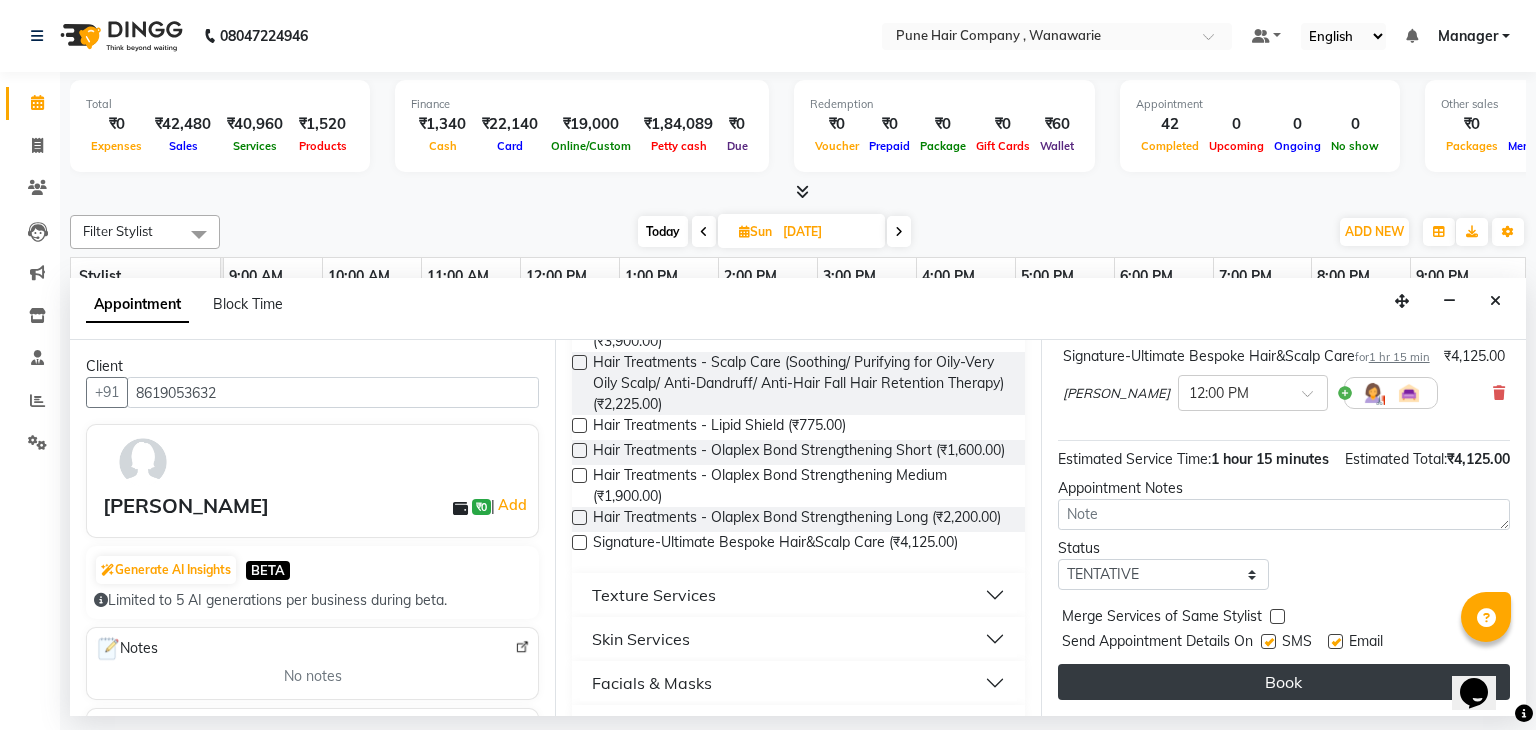 click on "Book" at bounding box center (1284, 682) 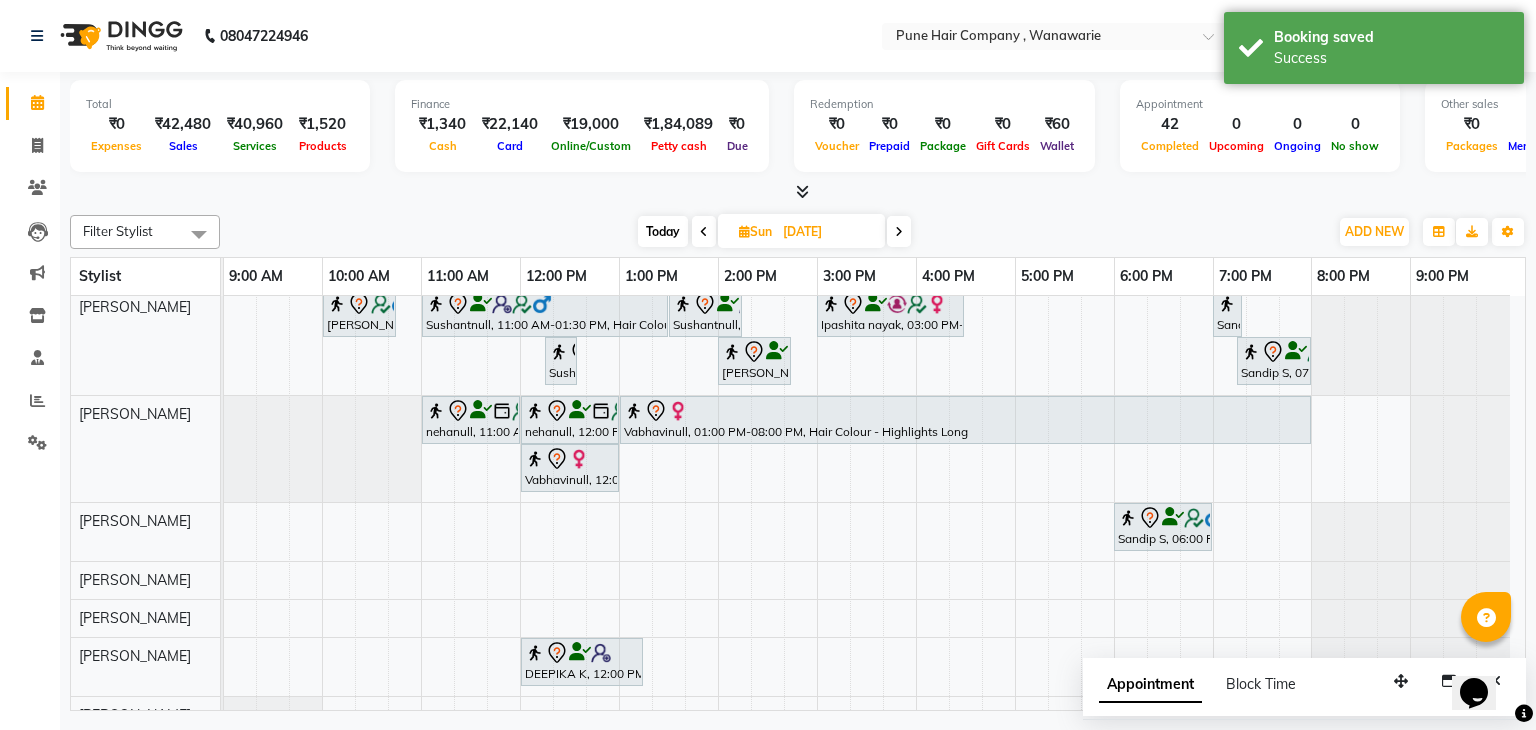 scroll, scrollTop: 28, scrollLeft: 0, axis: vertical 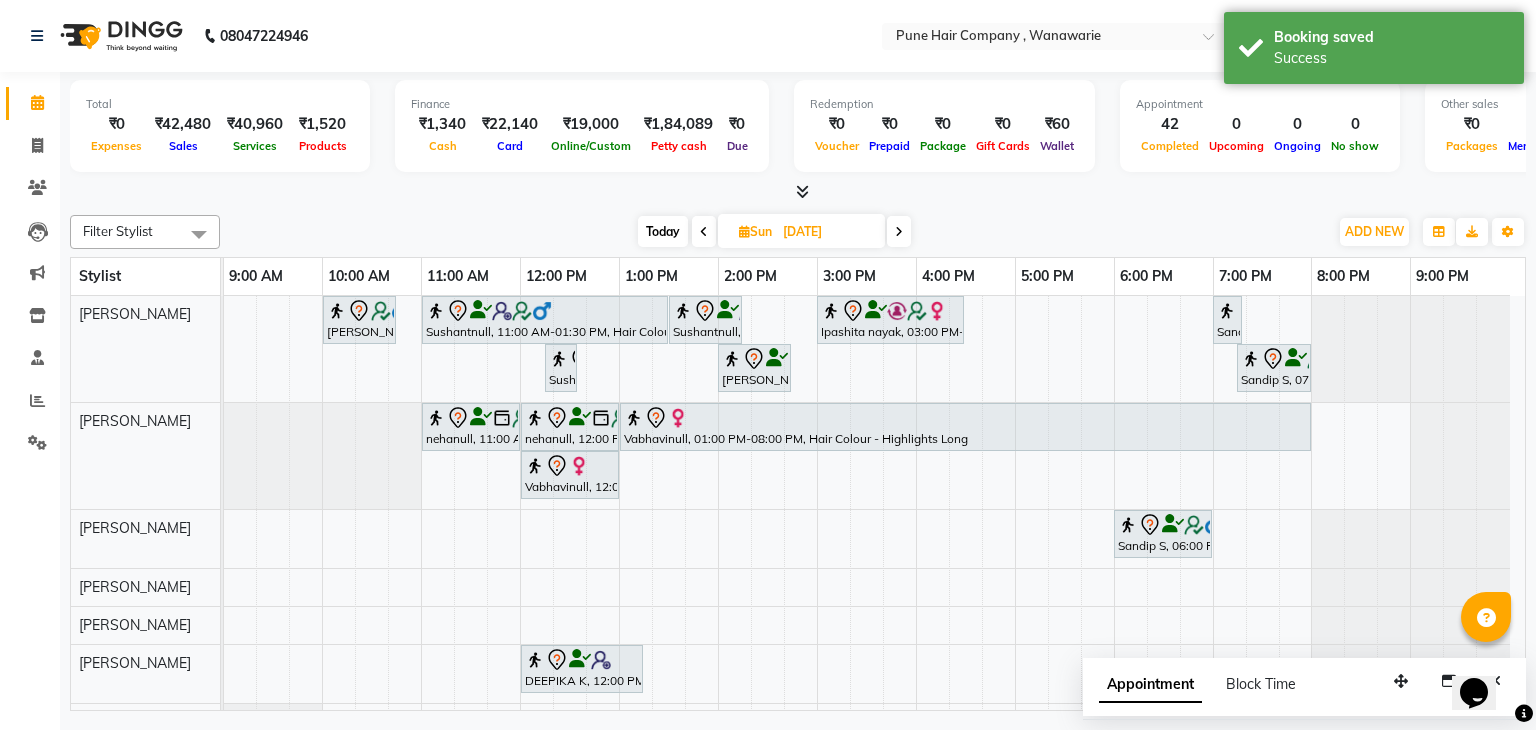 click on "Today" at bounding box center (663, 231) 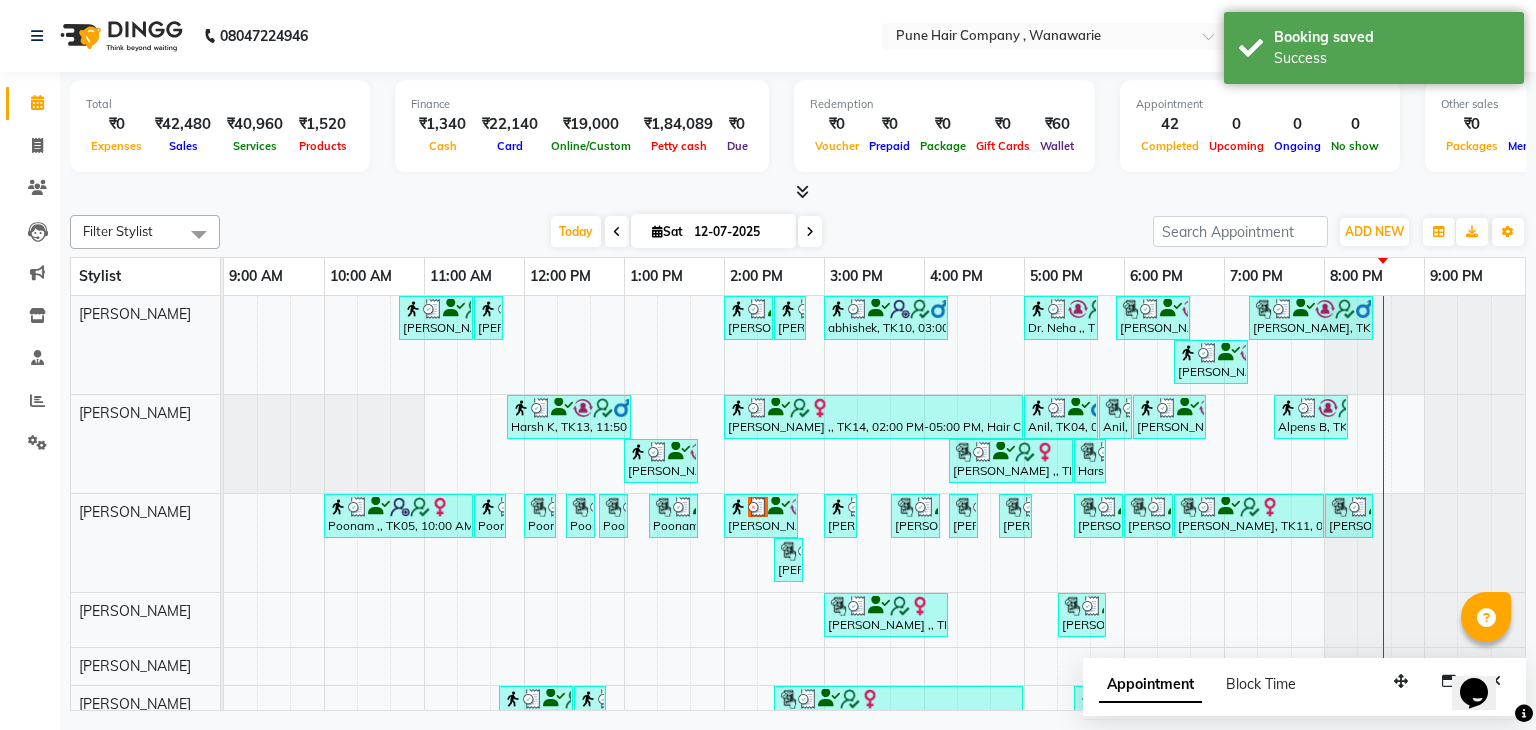 scroll, scrollTop: 124, scrollLeft: 0, axis: vertical 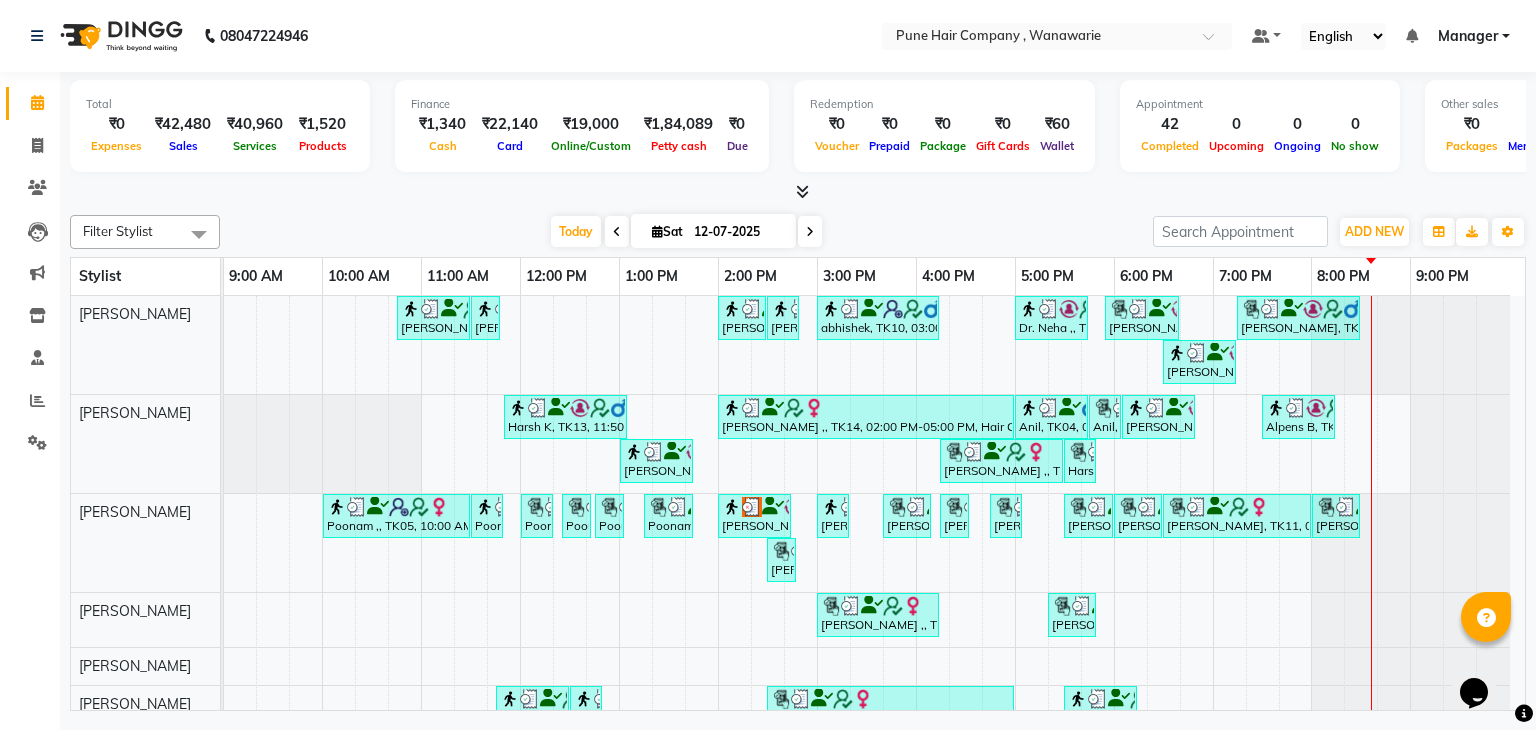 click at bounding box center [810, 231] 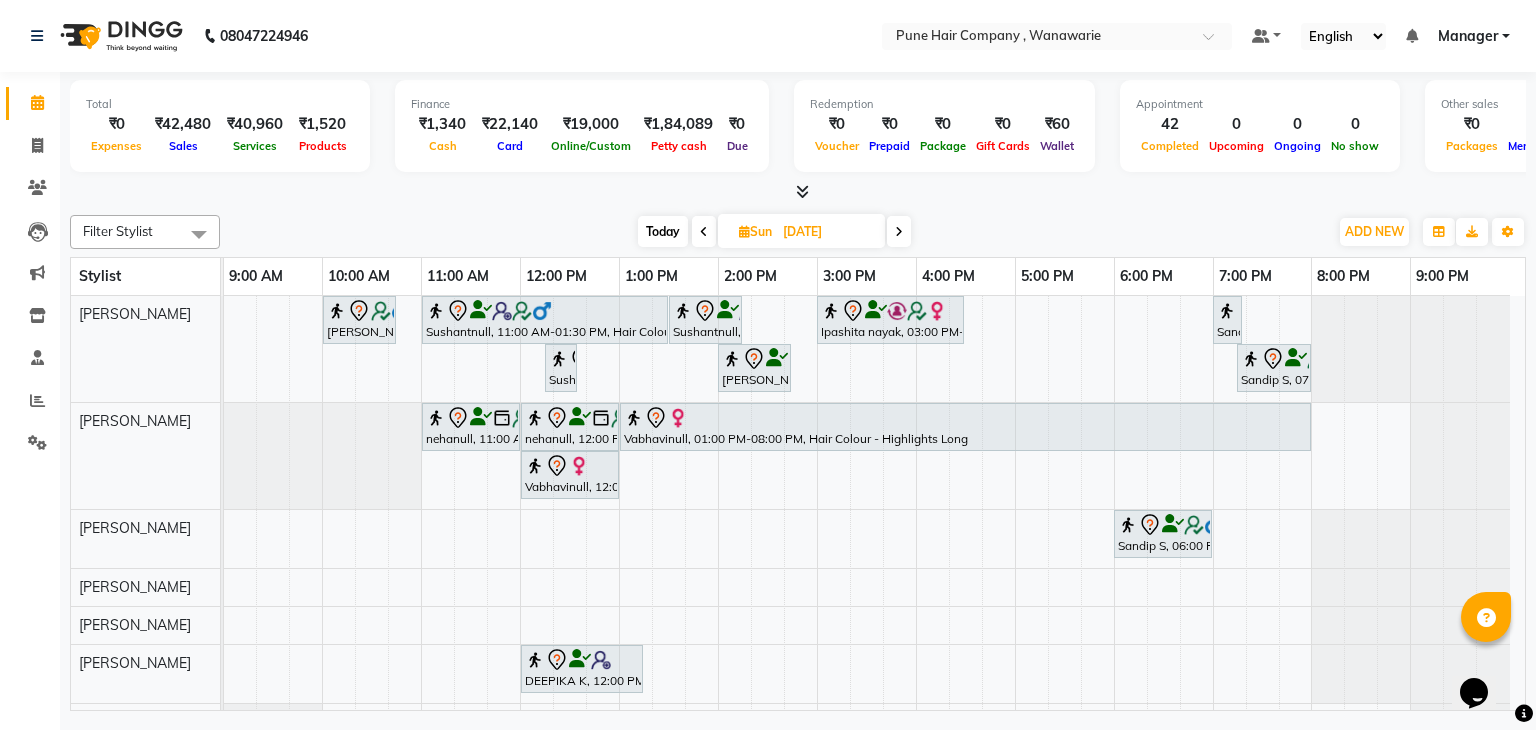 click on "Today" at bounding box center [663, 231] 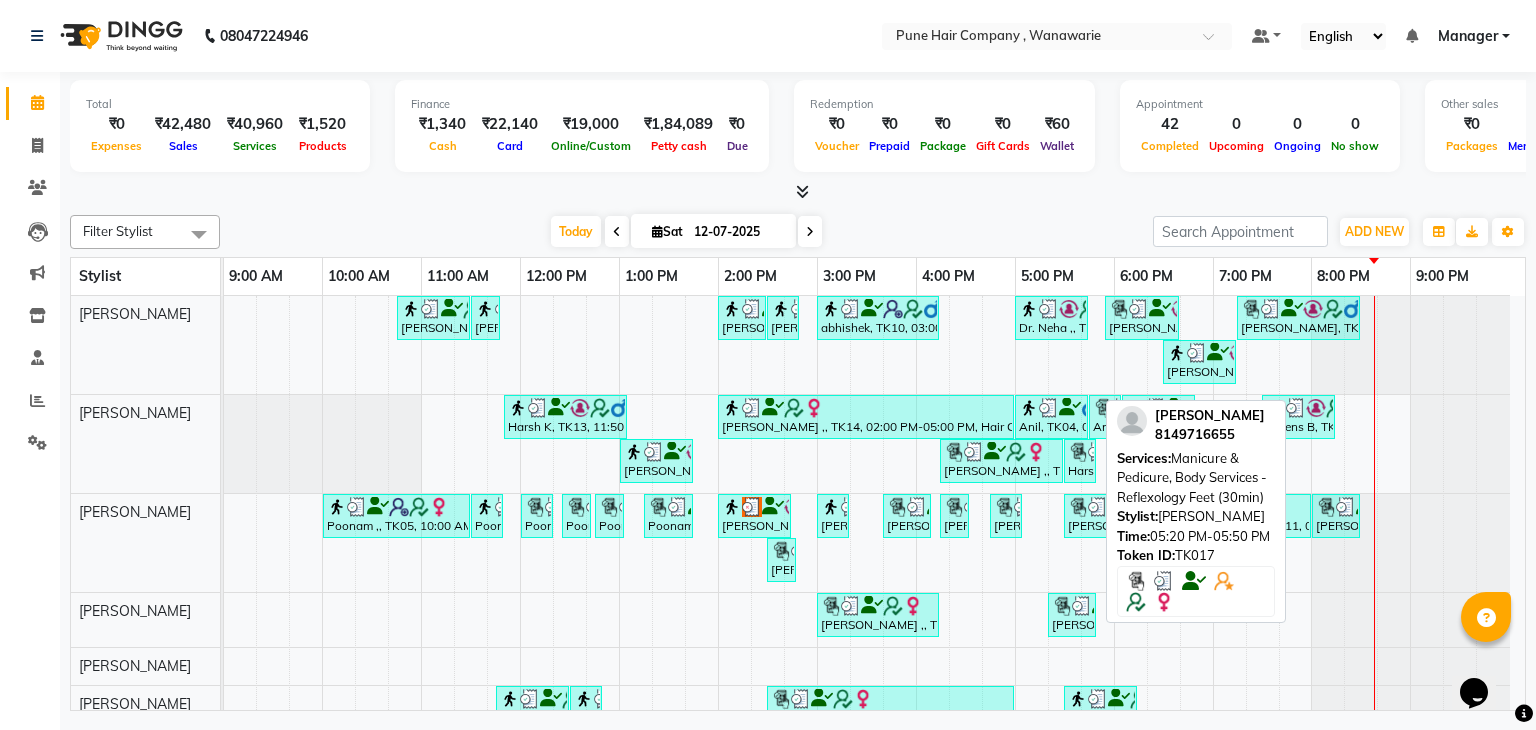 scroll, scrollTop: 109, scrollLeft: 0, axis: vertical 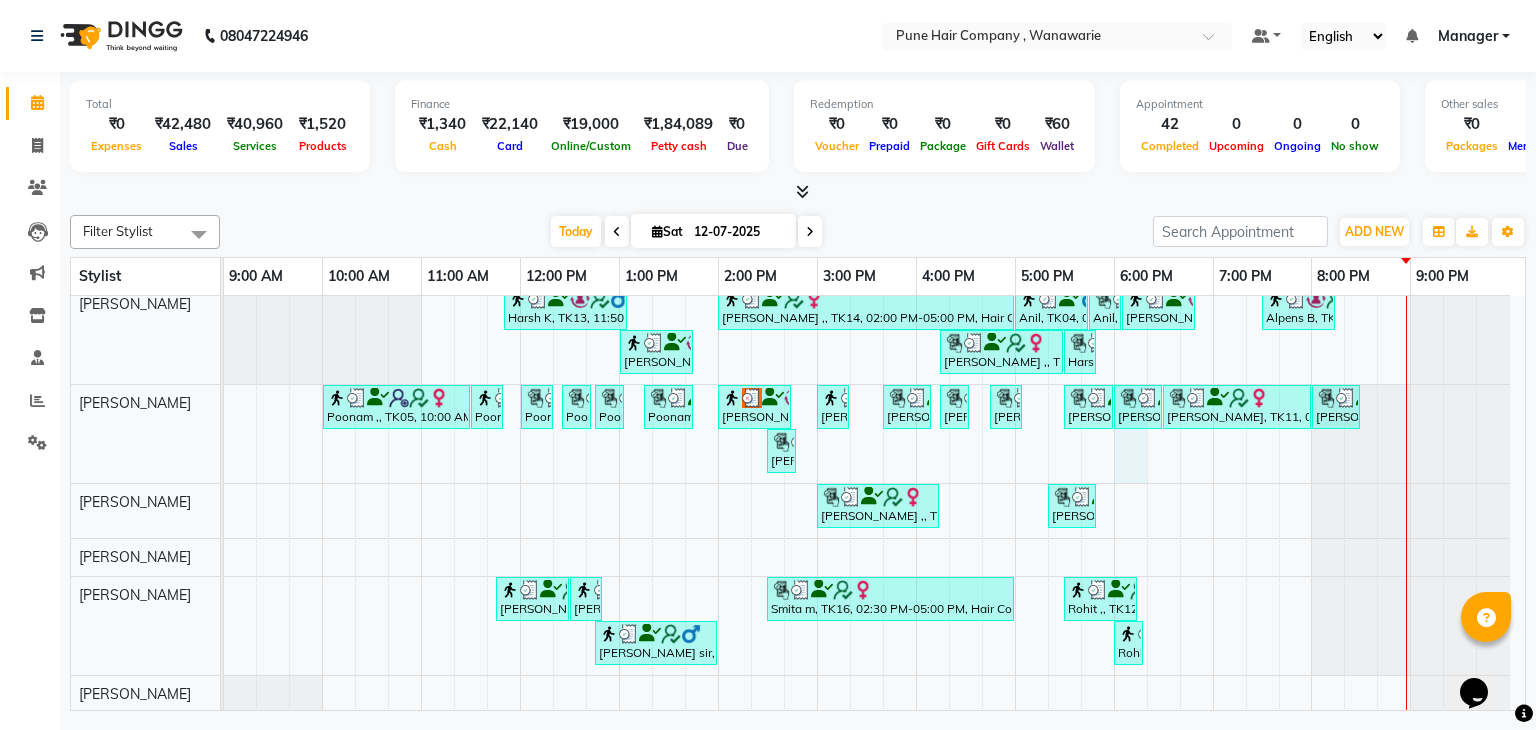 click on "[PERSON_NAME] B, TK09, 10:45 AM-11:30 AM, [DEMOGRAPHIC_DATA] Haircut By Senior Stylist     [PERSON_NAME] B, TK09, 11:30 AM-11:40 AM, Add_Hair Wash Classic     [PERSON_NAME], TK01, 02:00 PM-02:30 PM, BlowDry Medium     [PERSON_NAME], TK01, 02:30 PM-02:50 PM,  Hairwash Medium     abhishek, TK10, 03:00 PM-04:15 PM, [DEMOGRAPHIC_DATA] Hair Colour - Inoa Global Colour (includes moustache)     Dr. Neha ,, TK02, 05:00 PM-05:45 PM, [DEMOGRAPHIC_DATA] Haircut By Senior Stylist     [PERSON_NAME], TK03, 05:55 PM-06:40 PM, [DEMOGRAPHIC_DATA] Haircut By Senior Stylist     [PERSON_NAME], TK03, 07:15 PM-08:30 PM, [DEMOGRAPHIC_DATA] Hair Colour - Majirel Global Colour (includes moustache)     [PERSON_NAME], TK03, 06:30 PM-07:15 PM, Hair Treatments - Hair Treatment Care (Hydrating/ Purifying) Medium     Harsh K, TK13, 11:50 AM-01:05 PM, [DEMOGRAPHIC_DATA] Hair Colour - Inoa Global Colour (includes moustache)     [PERSON_NAME] ,, TK14, 02:00 PM-05:00 PM, Hair Colour - Inoa Global Long     Anil, TK04, 05:00 PM-05:45 PM, [DEMOGRAPHIC_DATA] Haircut By Senior Stylist     Anil, TK04, 05:45 PM-06:05 PM, [DEMOGRAPHIC_DATA] [PERSON_NAME] Shaving/ [PERSON_NAME] Trim [PERSON_NAME]" at bounding box center (874, 450) 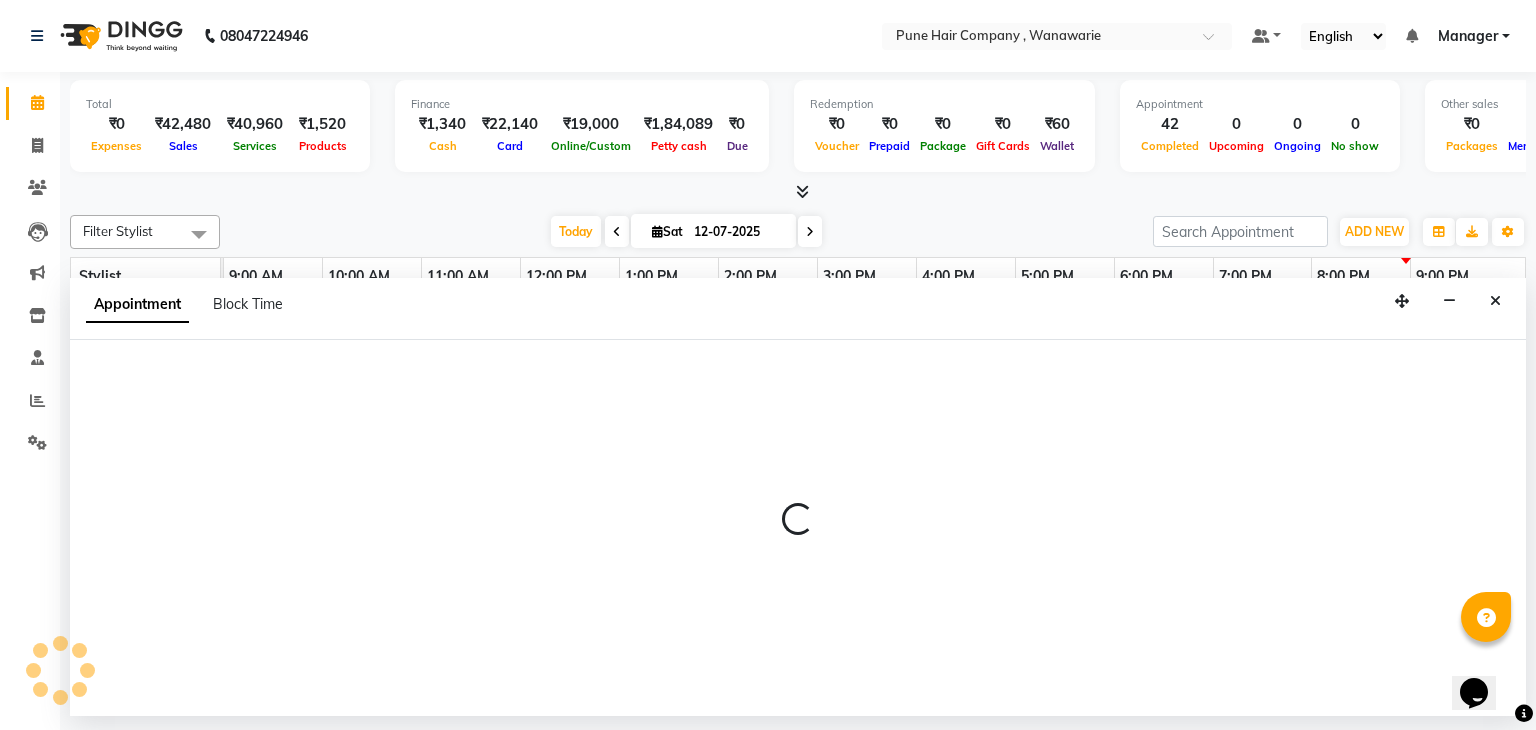select on "74579" 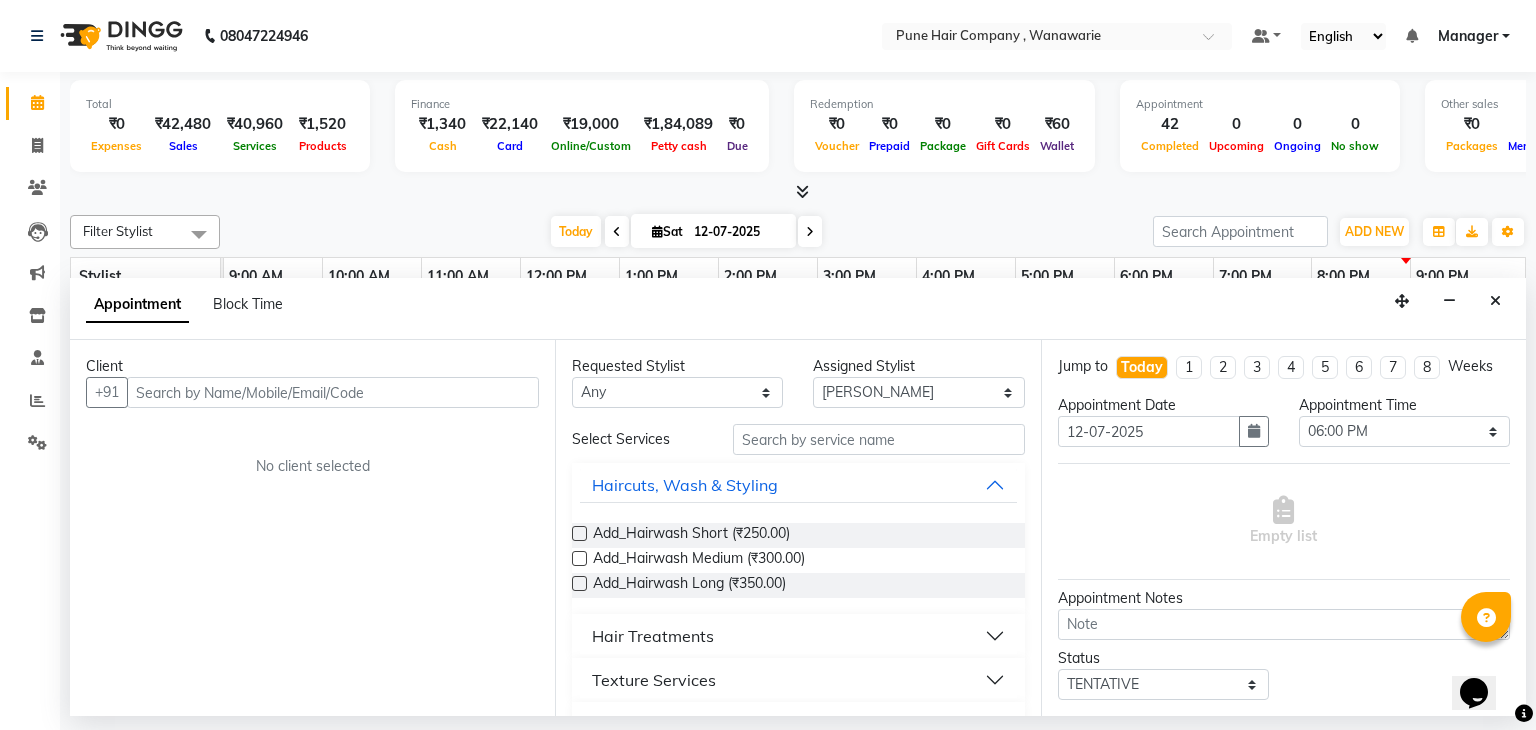 click at bounding box center [333, 392] 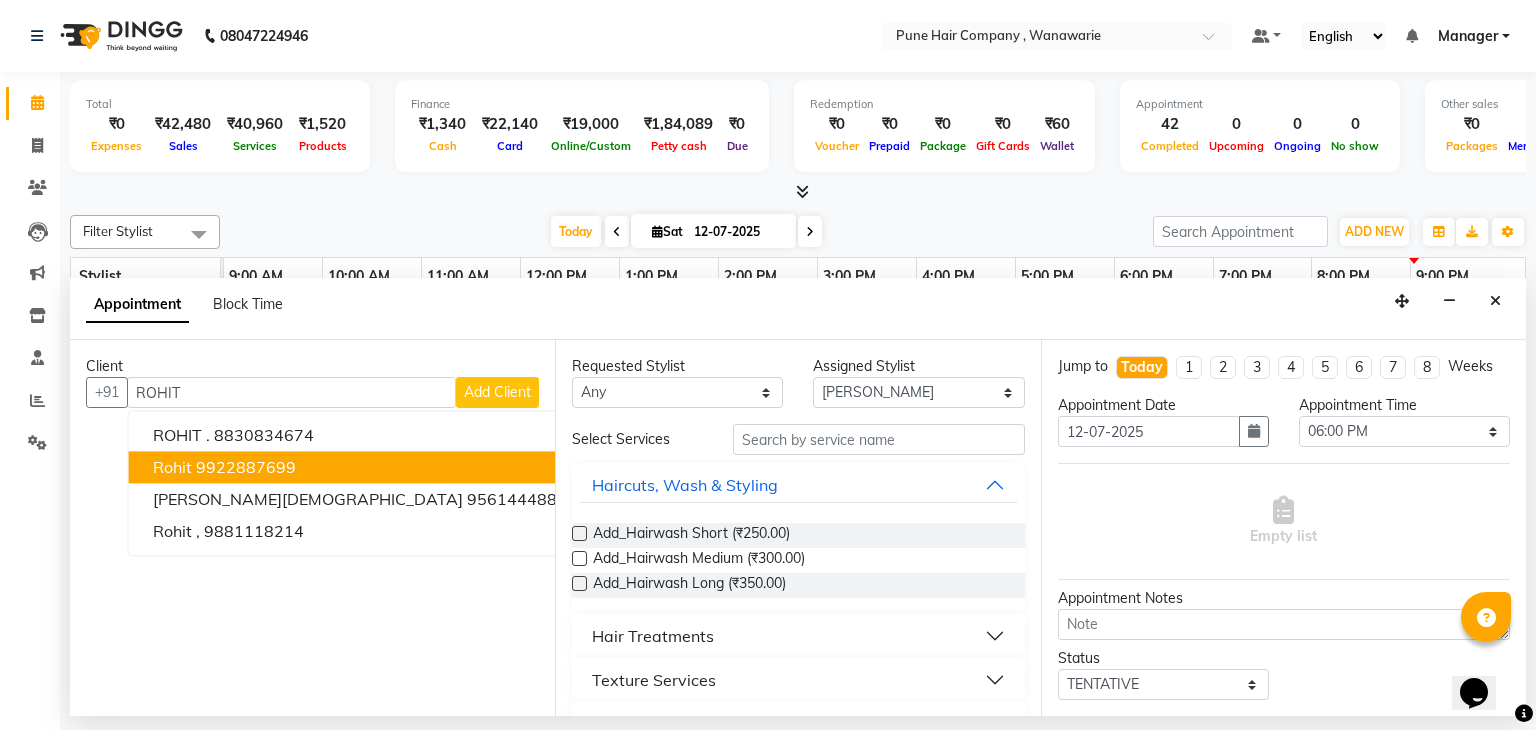 type on "ROHIT" 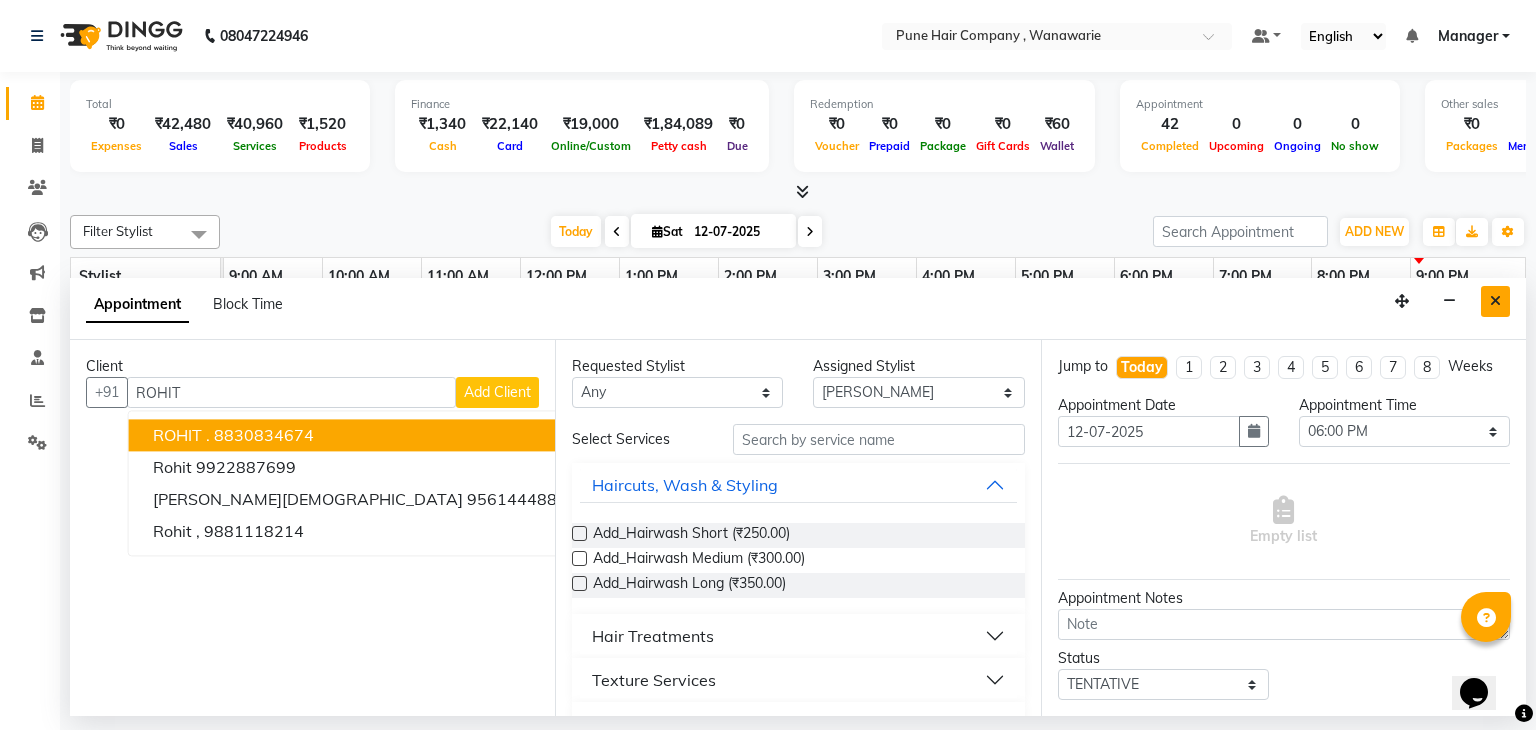 click at bounding box center [1495, 301] 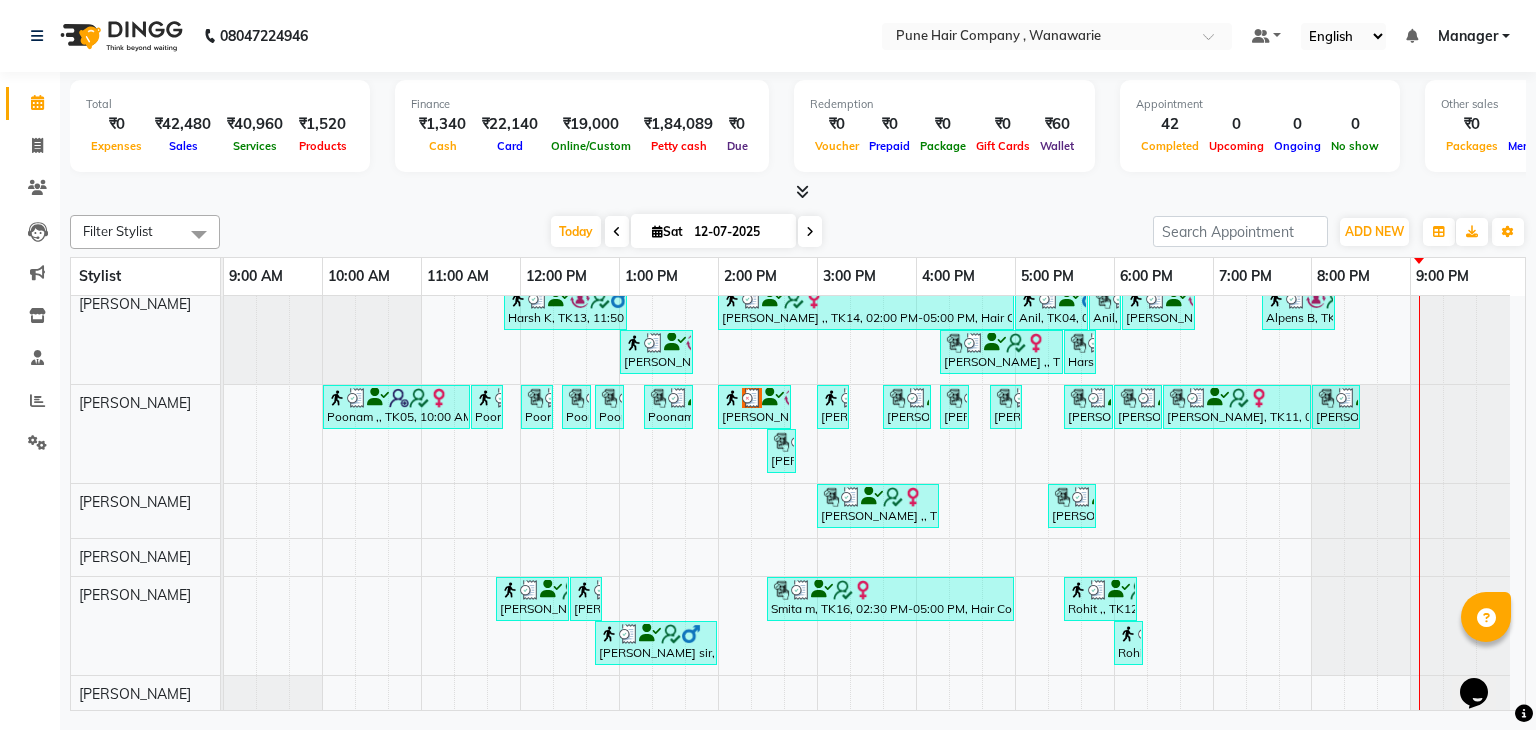 scroll, scrollTop: 0, scrollLeft: 0, axis: both 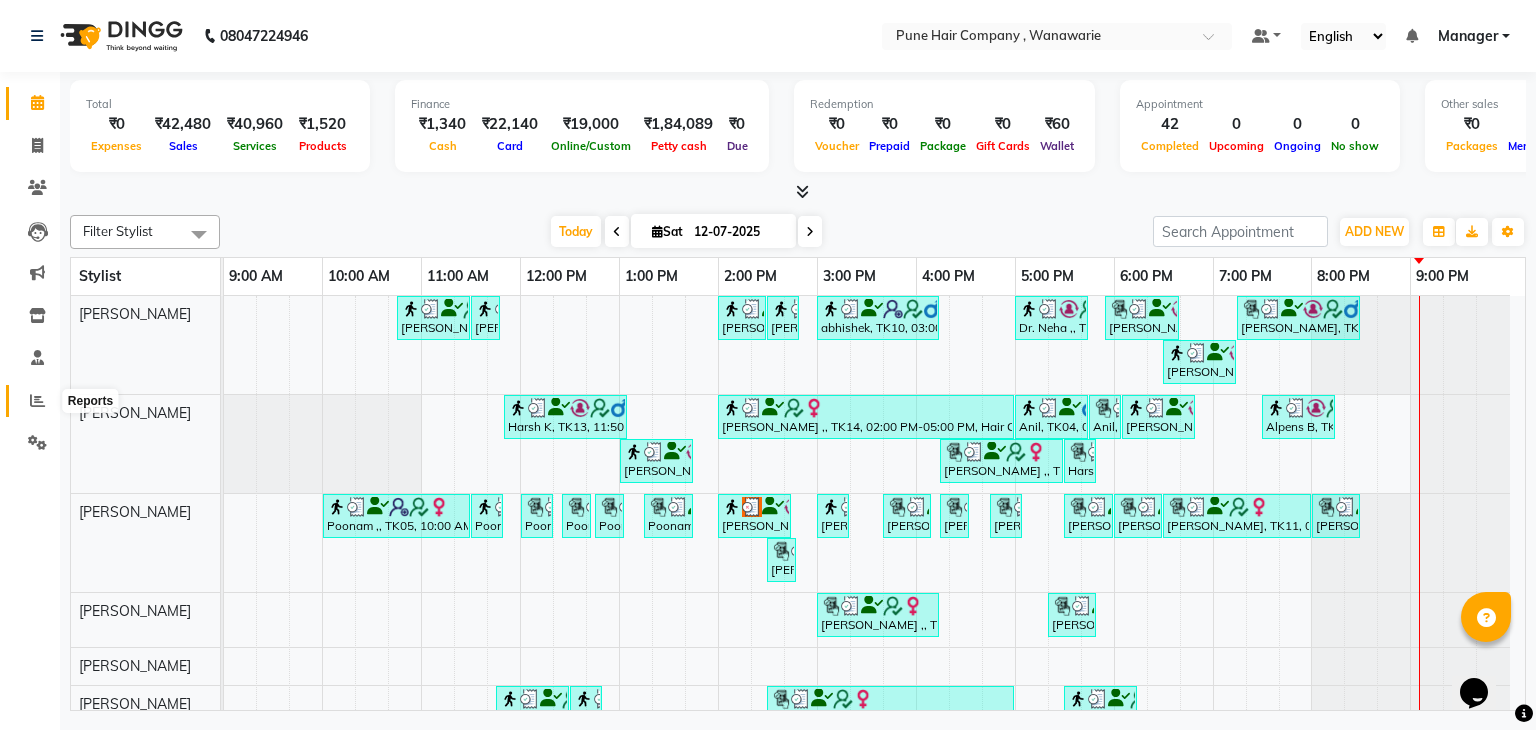 click 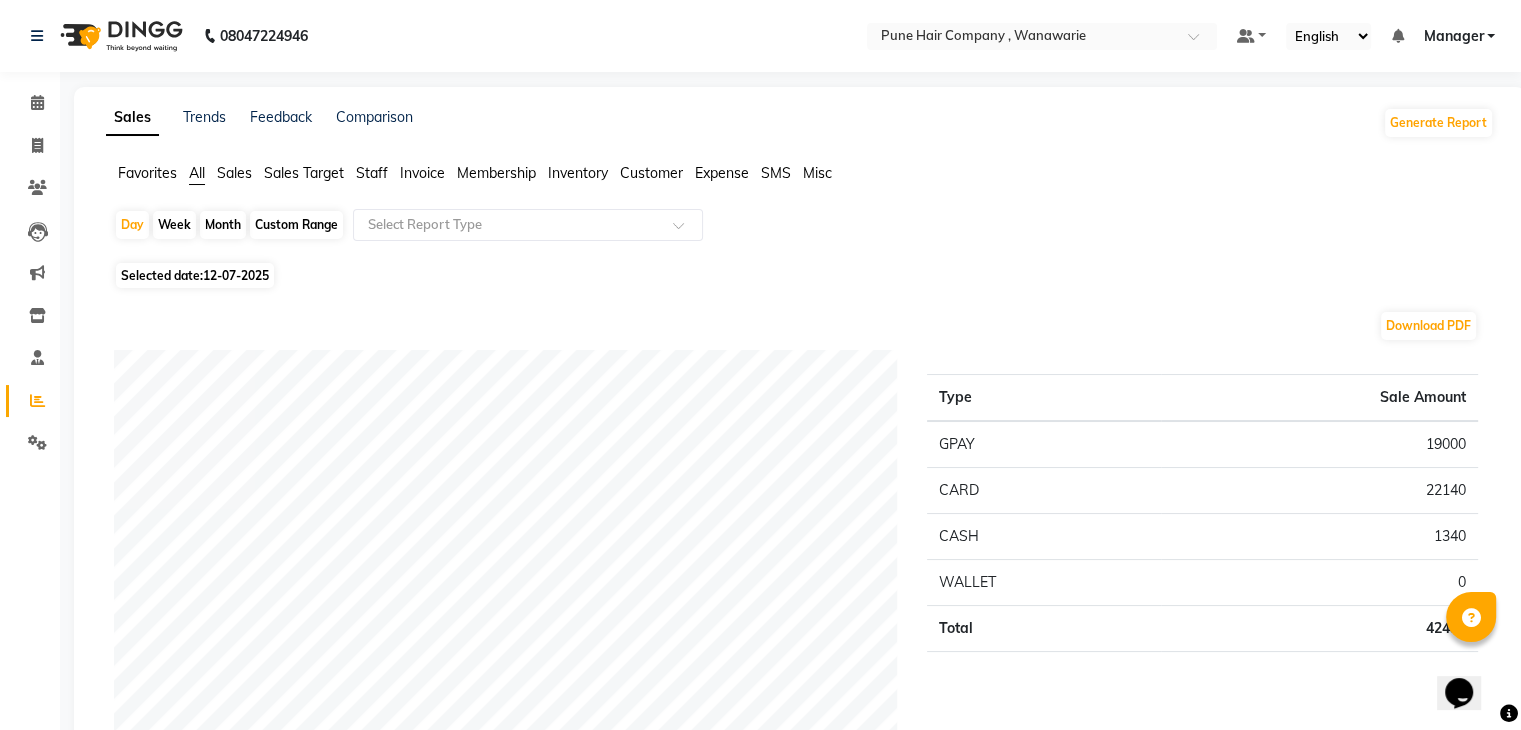 scroll, scrollTop: 0, scrollLeft: 0, axis: both 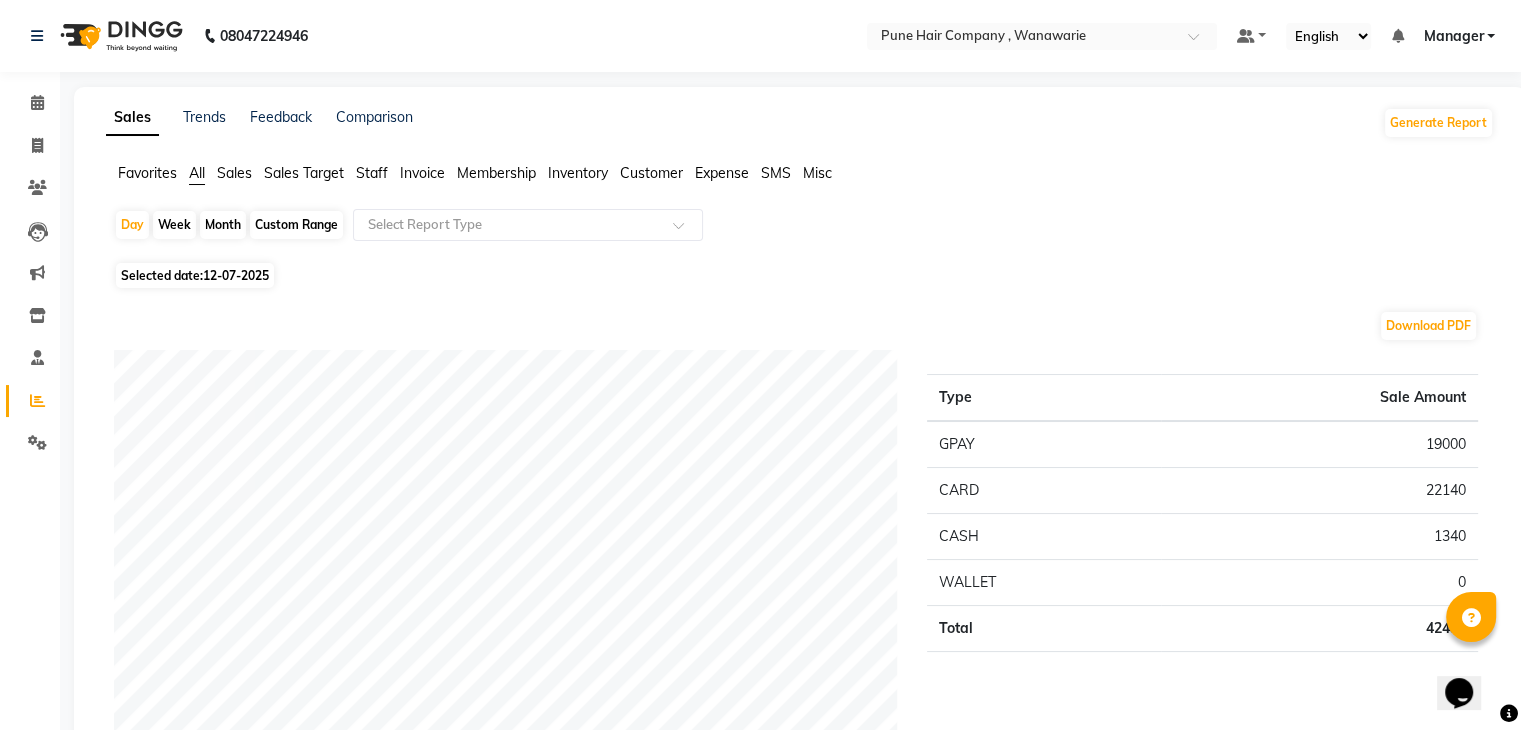 click on "Staff" 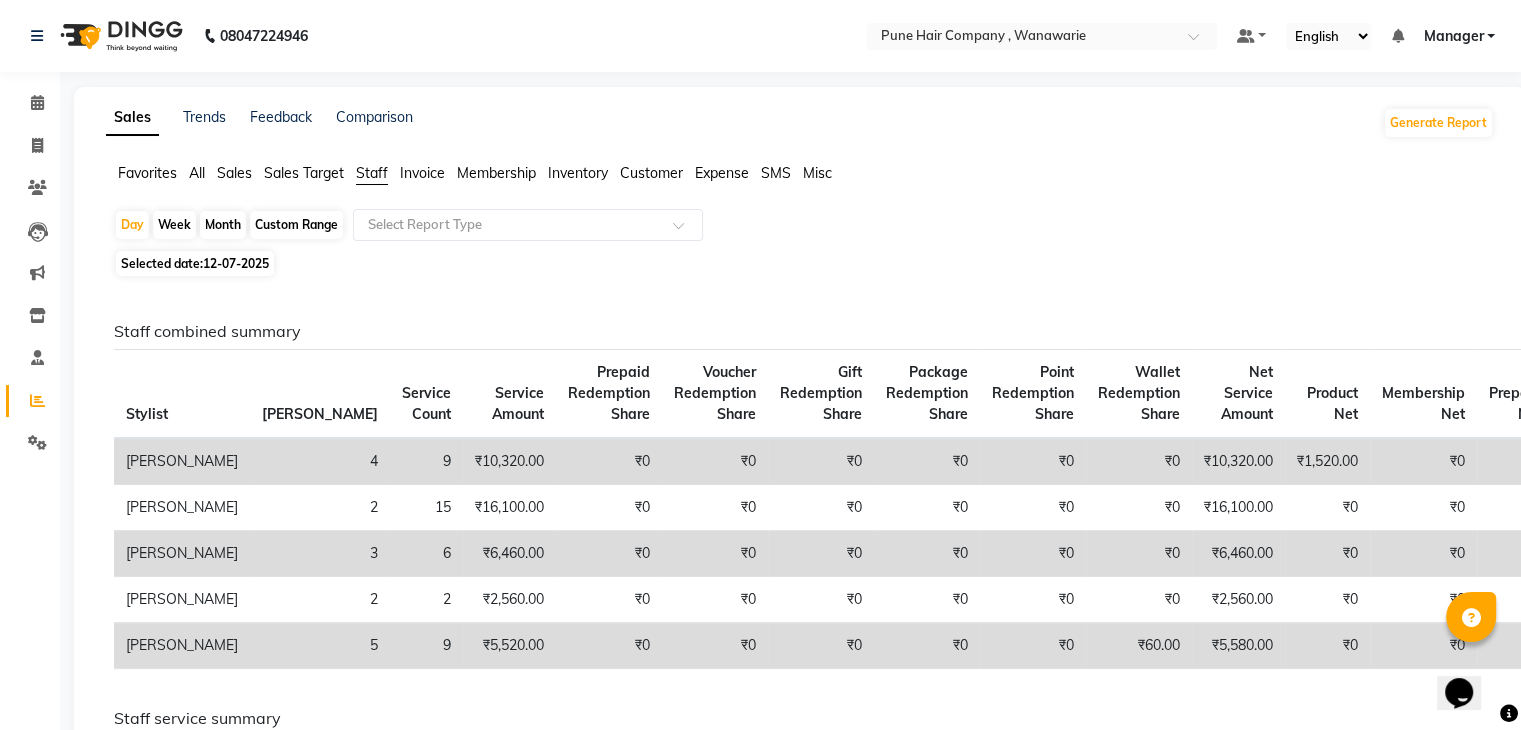 click on "Month" 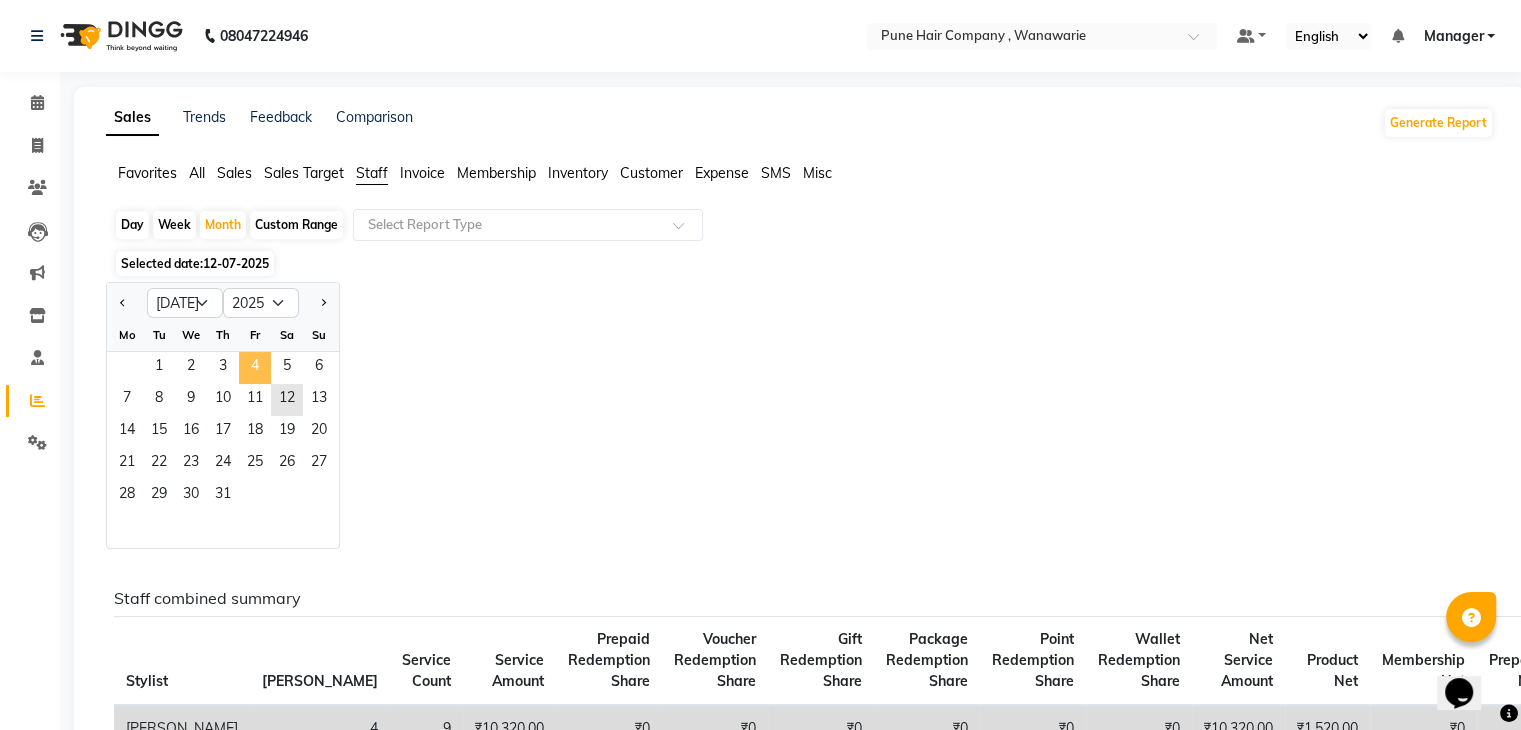click on "4" 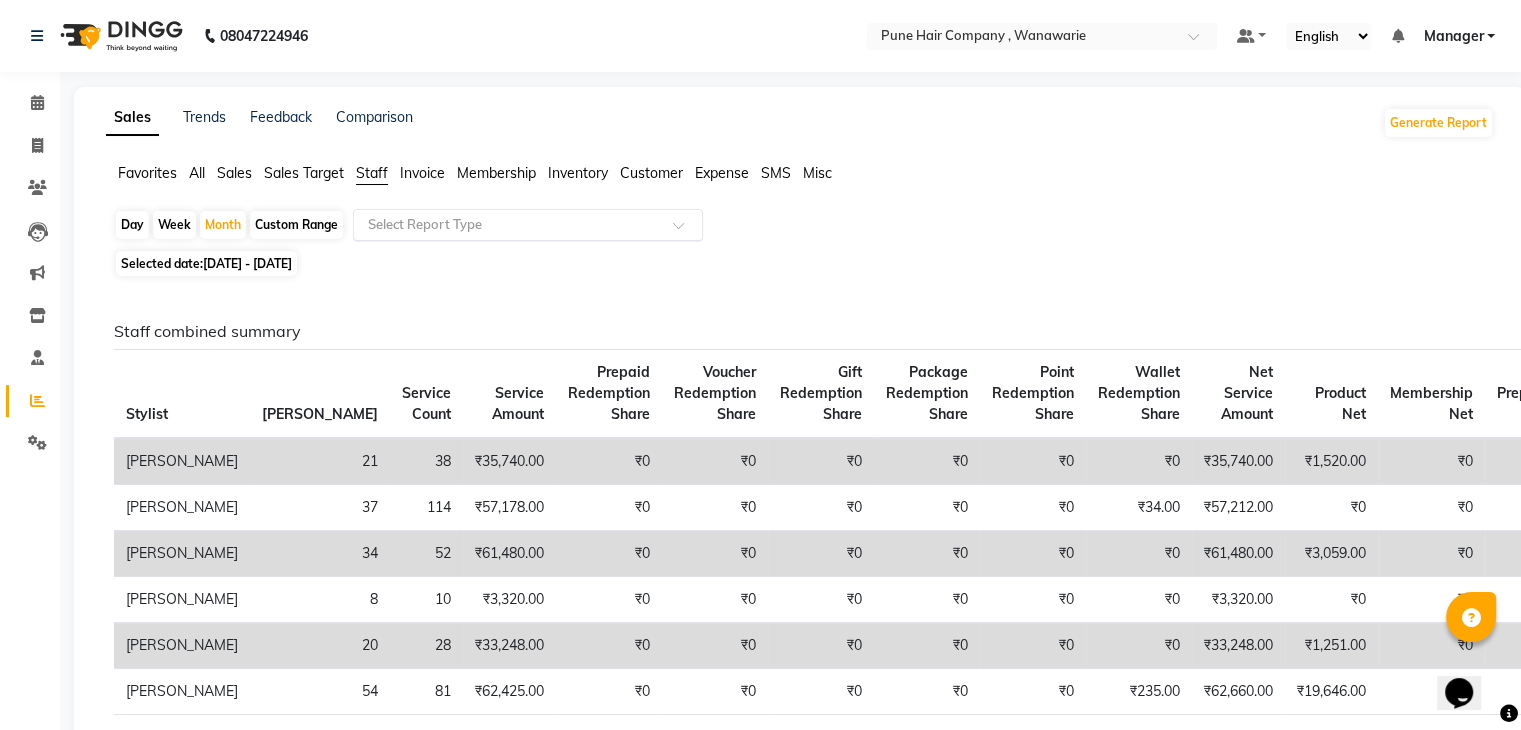 click 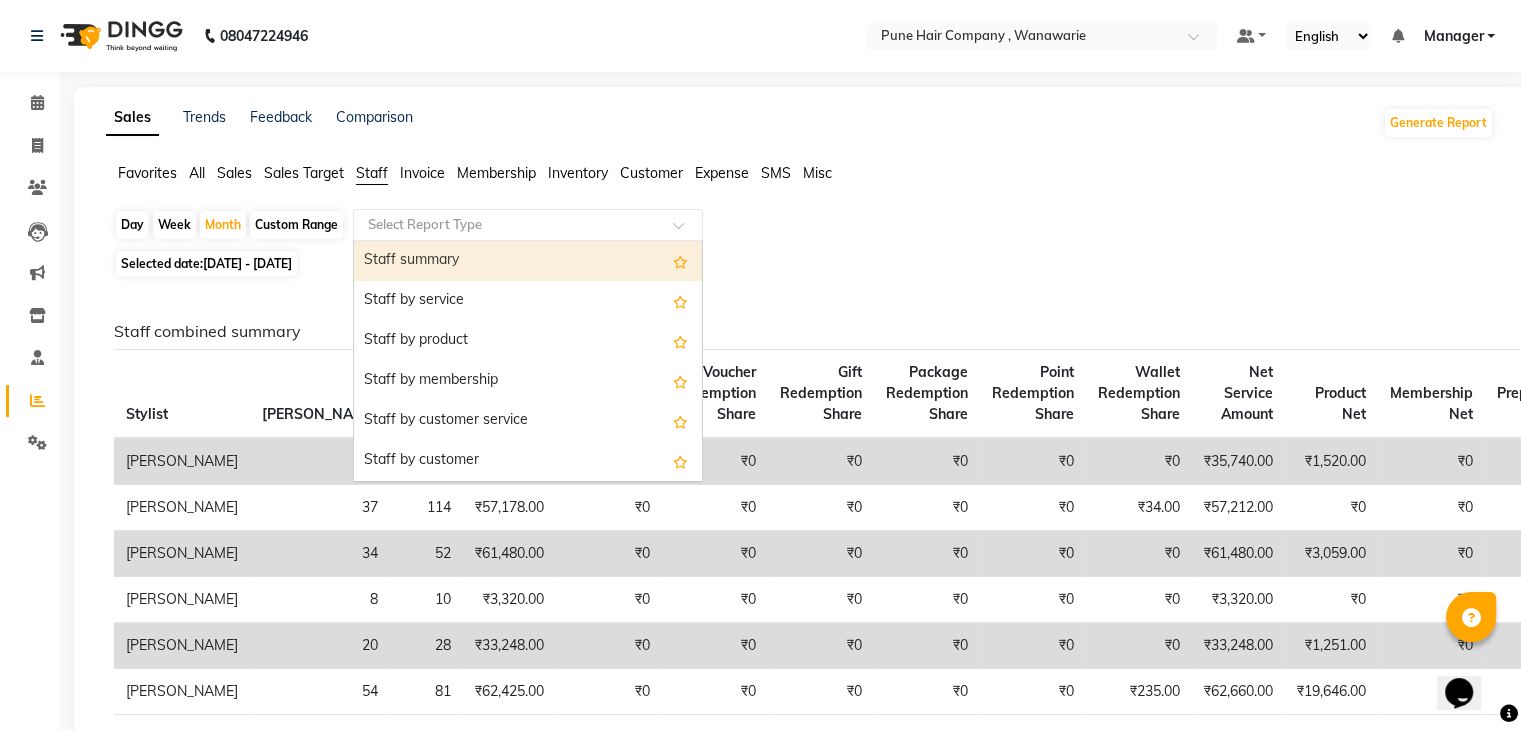 click on "Staff summary" at bounding box center (528, 261) 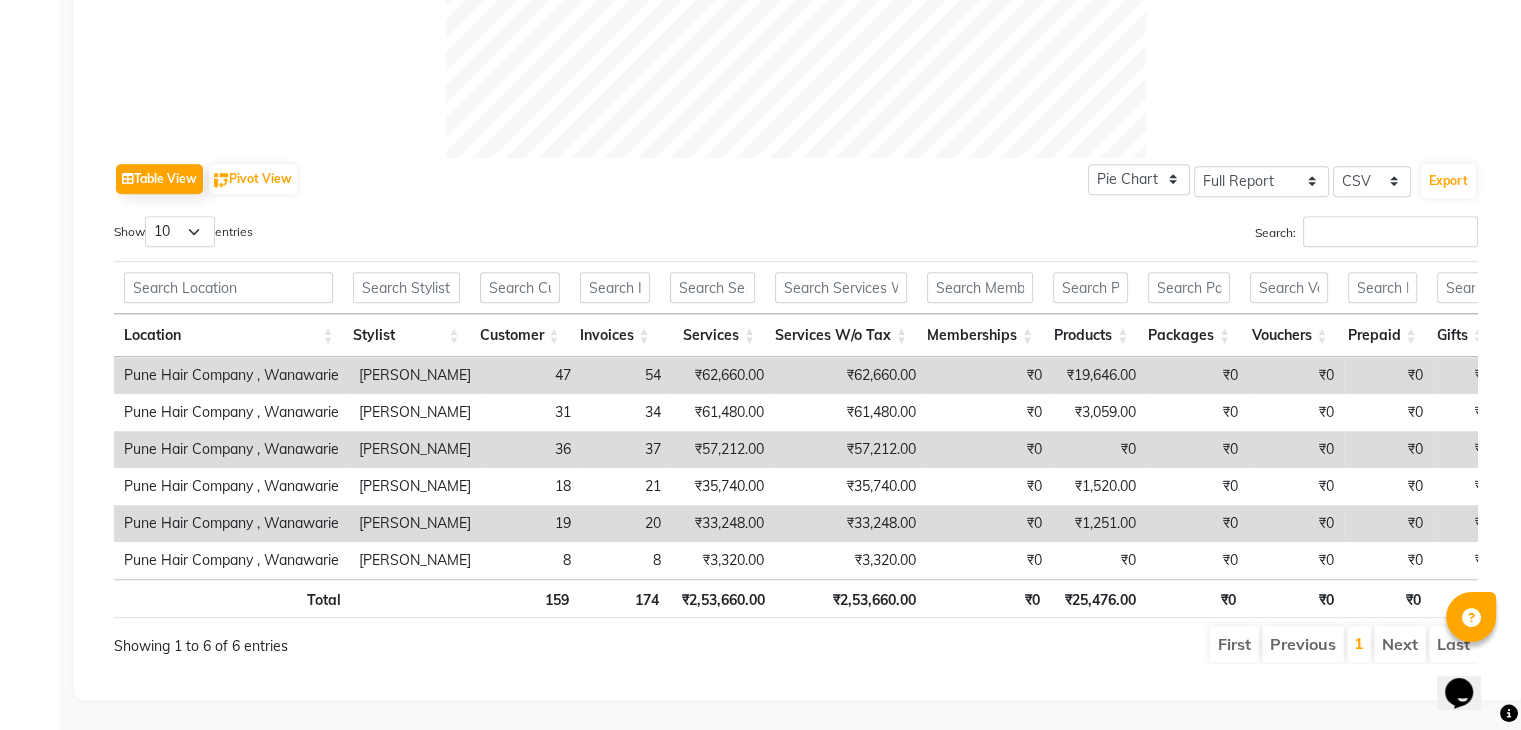 scroll, scrollTop: 893, scrollLeft: 0, axis: vertical 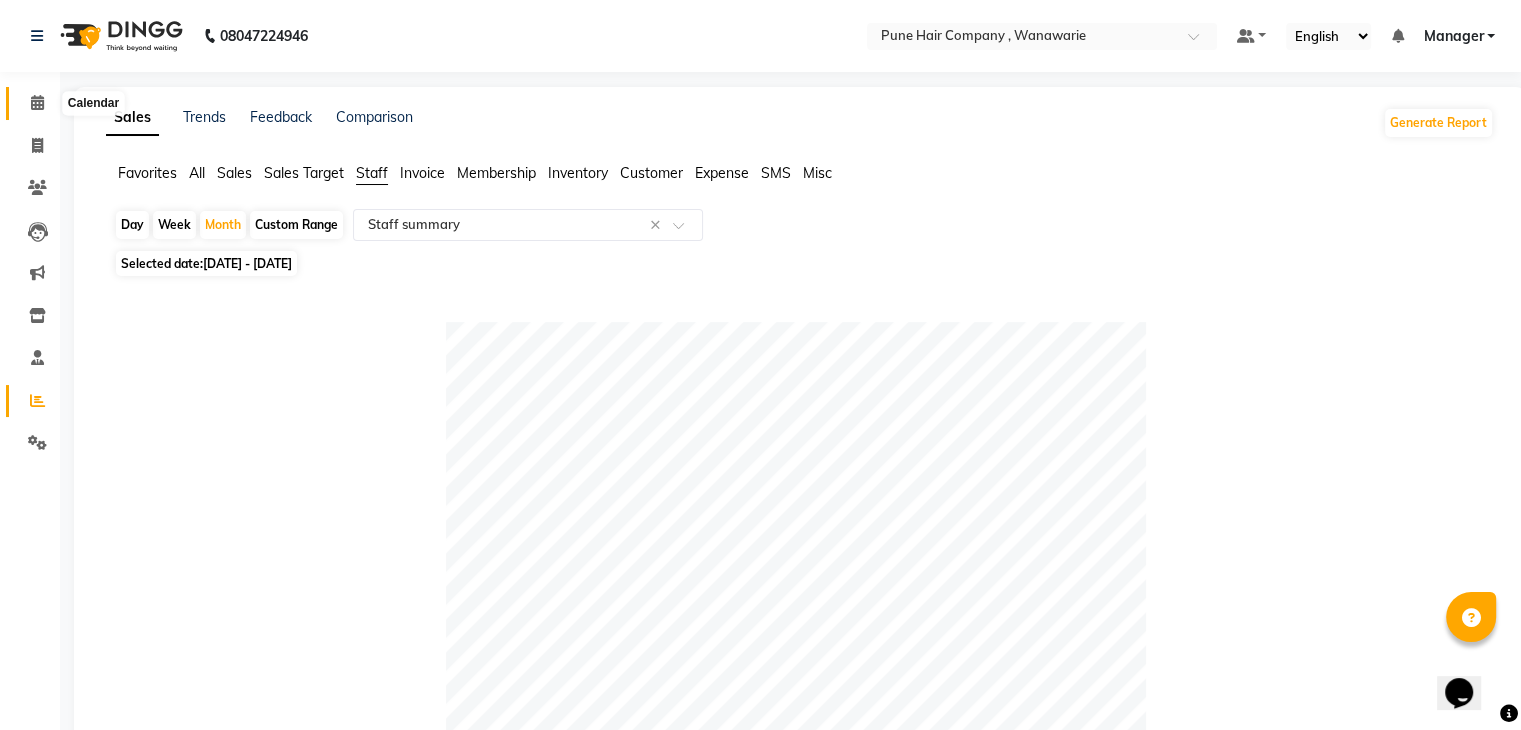 click 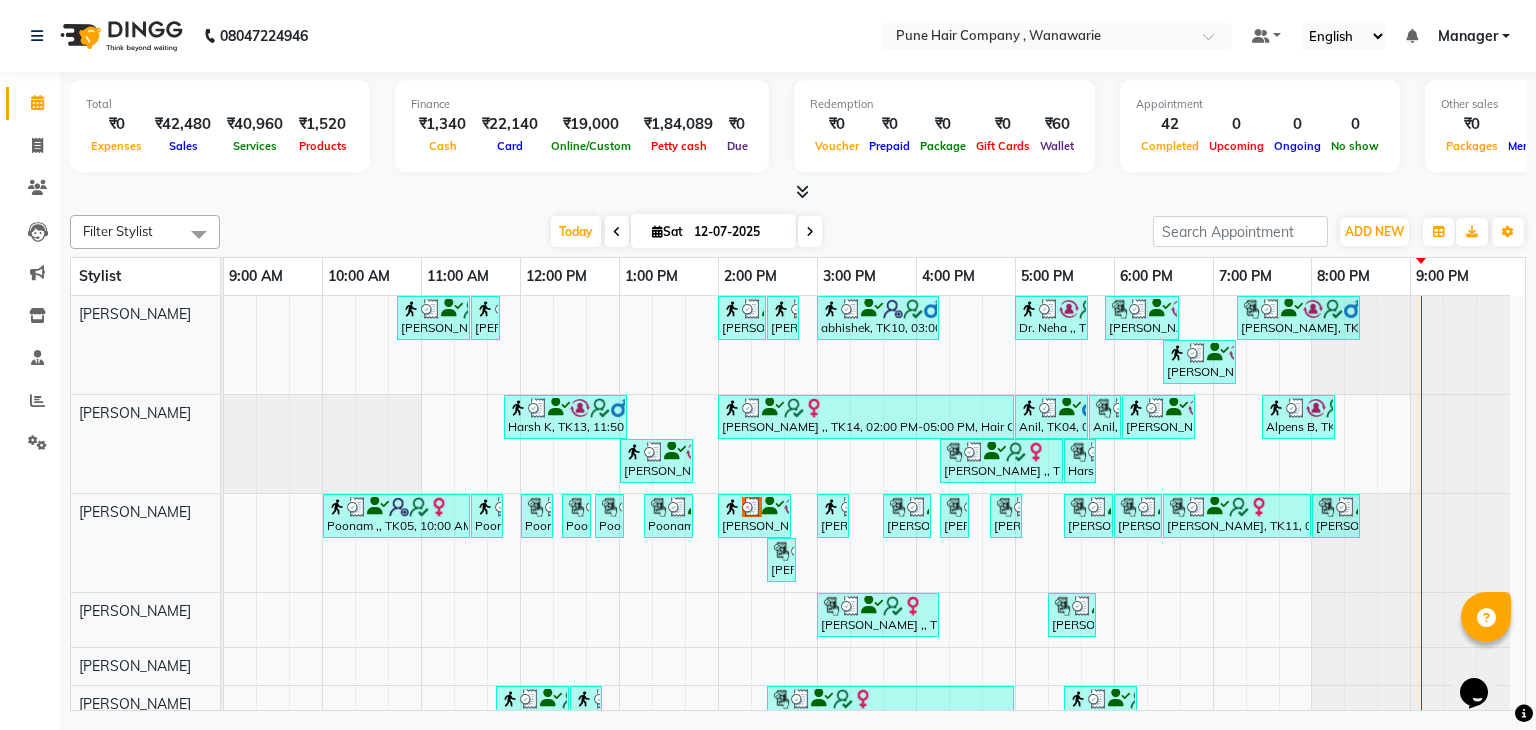 click at bounding box center (810, 231) 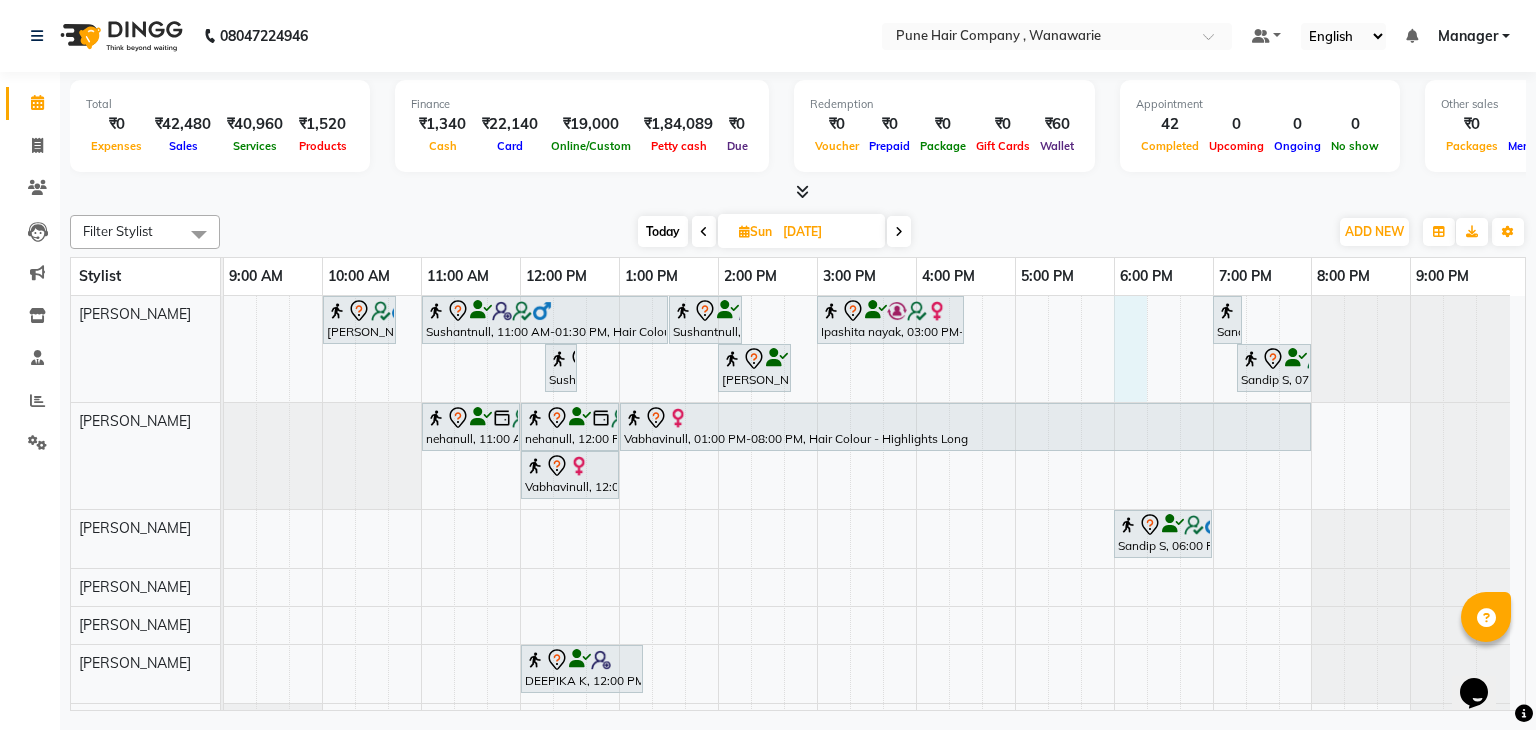 click on "[PERSON_NAME], 10:00 AM-10:45 AM, [DEMOGRAPHIC_DATA] Haircut By Senior Stylist             Sushantnull, 11:00 AM-01:30 PM, Hair Colour - Inoa Global Medium             Sushantnull, 01:30 PM-02:15 PM, [DEMOGRAPHIC_DATA] Haircut By Senior Stylist             Ipashita nayak, 03:00 PM-04:30 PM, Hair Colour - Inoa Touch-up (Upto 2 Inches)             Sandip S, 07:00 PM-07:10 PM, Add_Hair Wash Classic             Sushantnull, 12:15 PM-12:35 PM, [DEMOGRAPHIC_DATA] [PERSON_NAME] Shaving/ [PERSON_NAME] Trim [PERSON_NAME] Stivan, 02:00 PM-02:45 PM, Hair Treatments - Scalp Care (Soothing/ Purifying for Oily-Very Oily Scalp/ Anti-Dandruff/ Anti-Hair Fall Hair Retention Therapy)             Sandip S, 07:15 PM-08:00 PM, [DEMOGRAPHIC_DATA] Haircut By Senior Stylist             nehanull, 11:00 AM-12:00 PM, Haircuts, - By Senior Stylist             nehanull, 12:00 PM-01:00 PM, Haircuts, - By Senior Stylist             Vabhavinull, 01:00 PM-08:00 PM, Hair Colour - Highlights Long             Vabhavinull, 12:00 PM-01:00 PM, Haircuts, - By Senior Stylist" at bounding box center (874, 518) 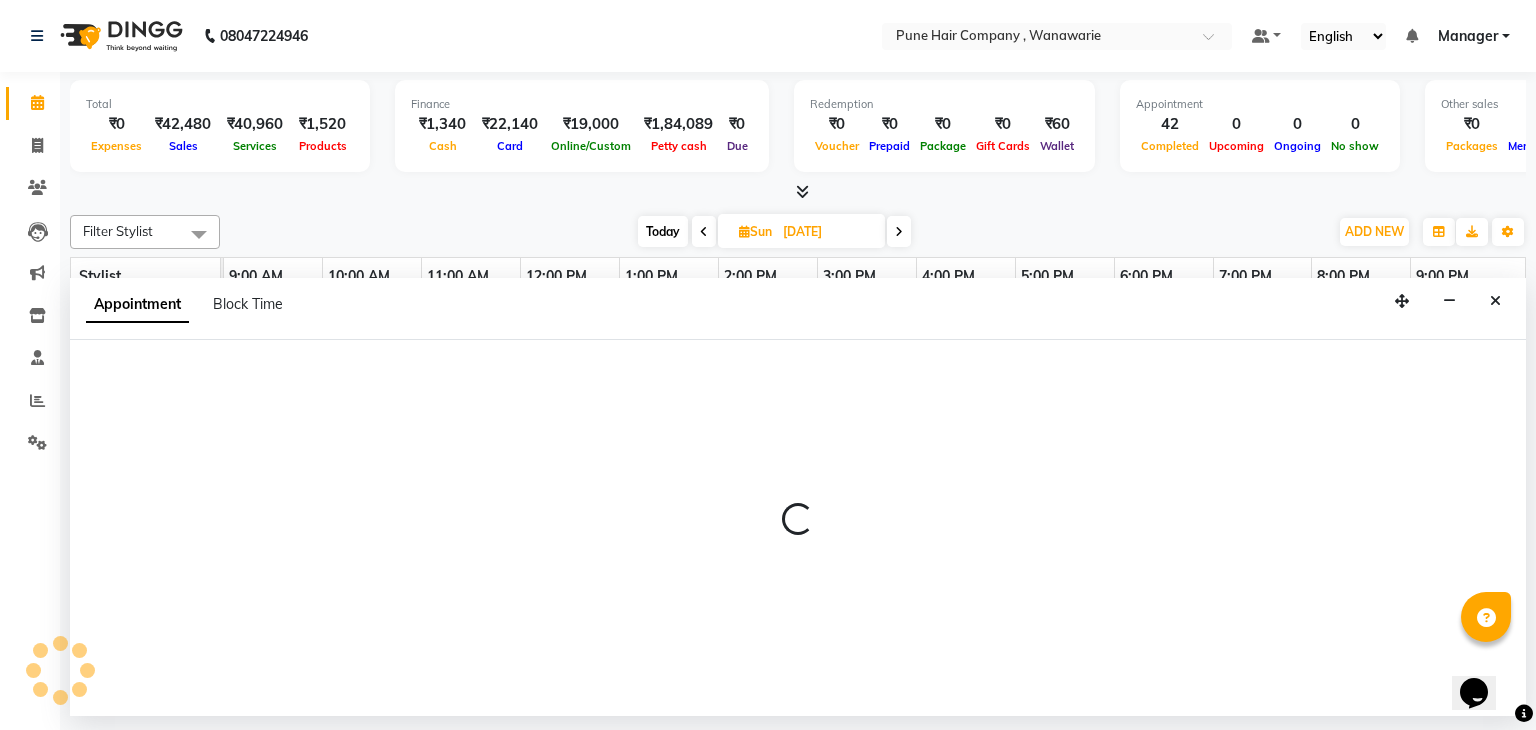 select on "74577" 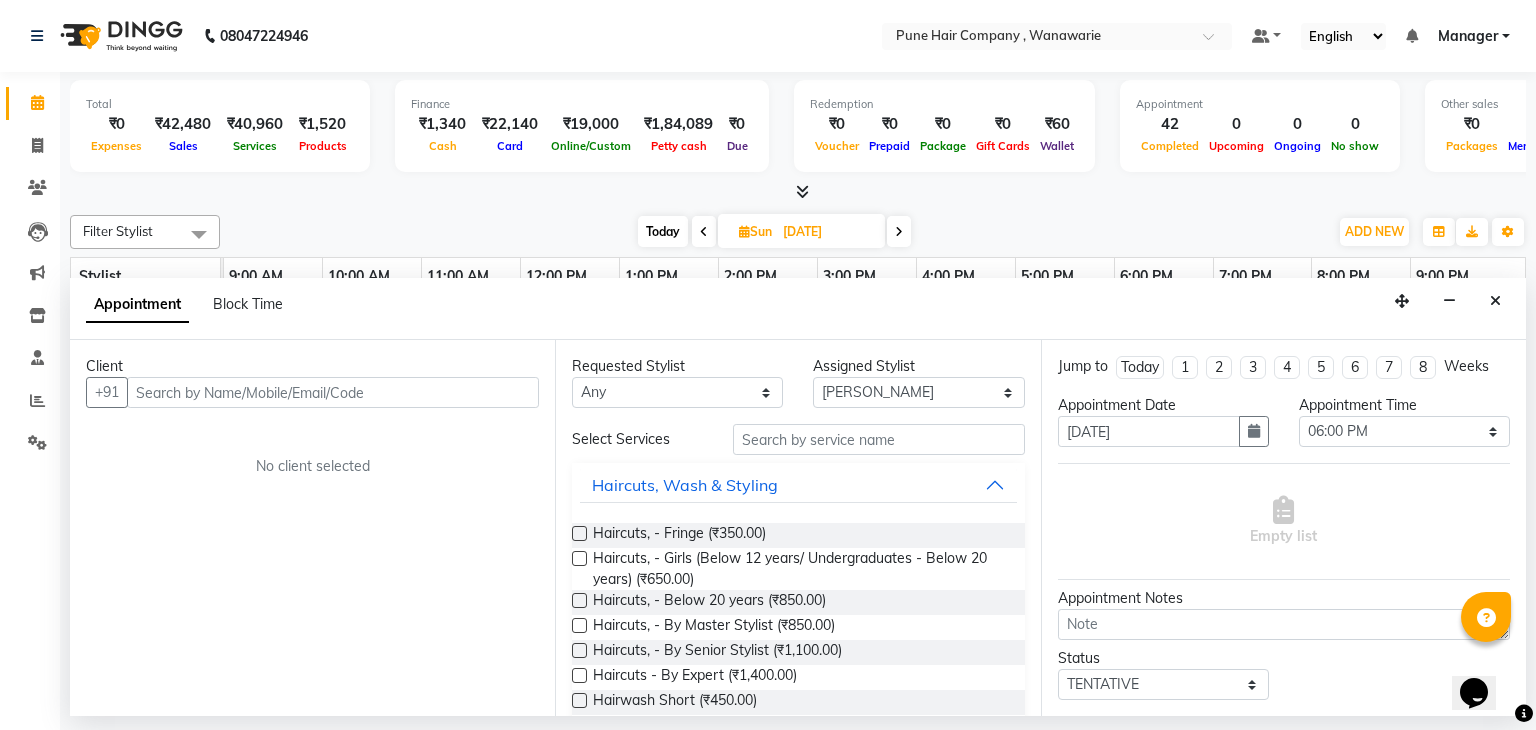 click at bounding box center (333, 392) 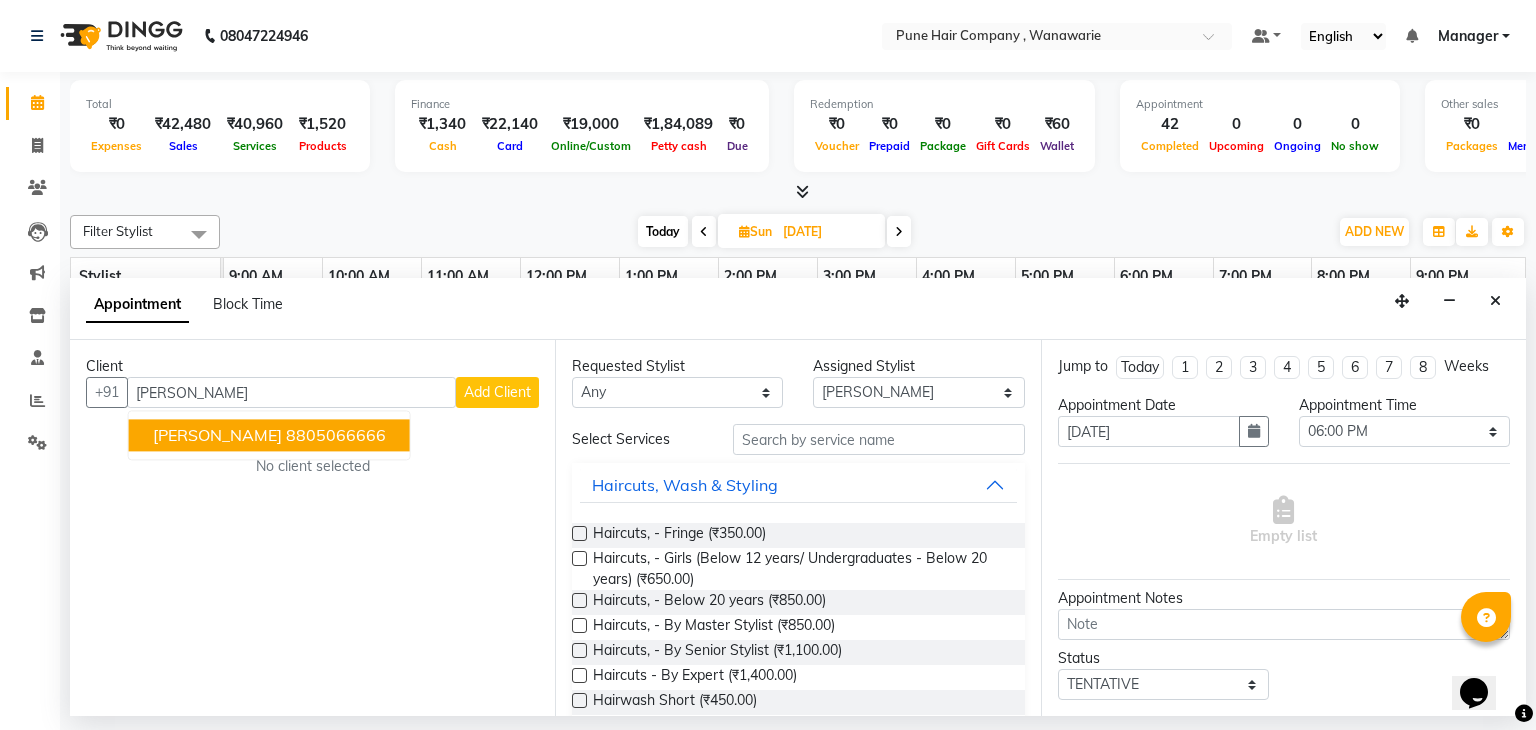 click on "8805066666" at bounding box center (336, 436) 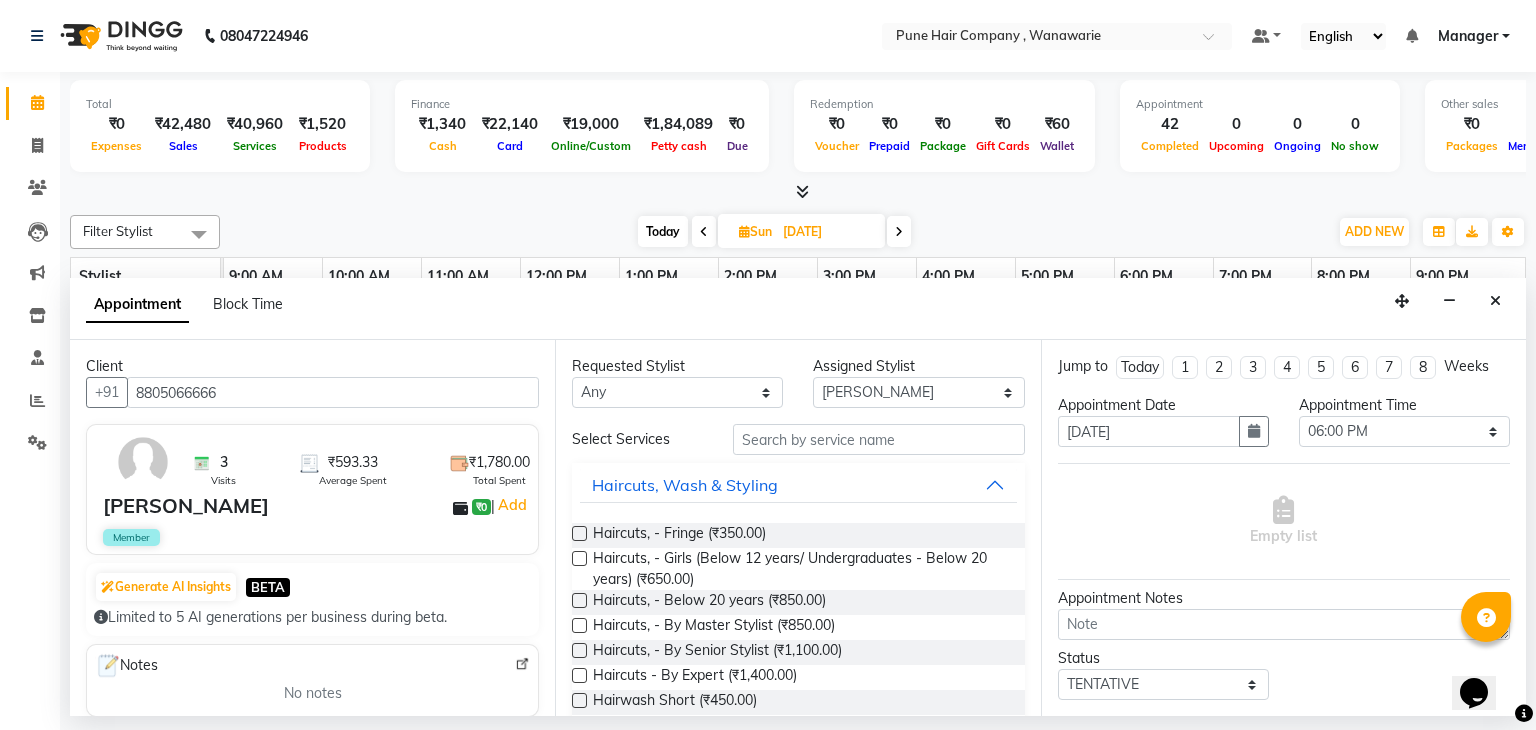 type on "8805066666" 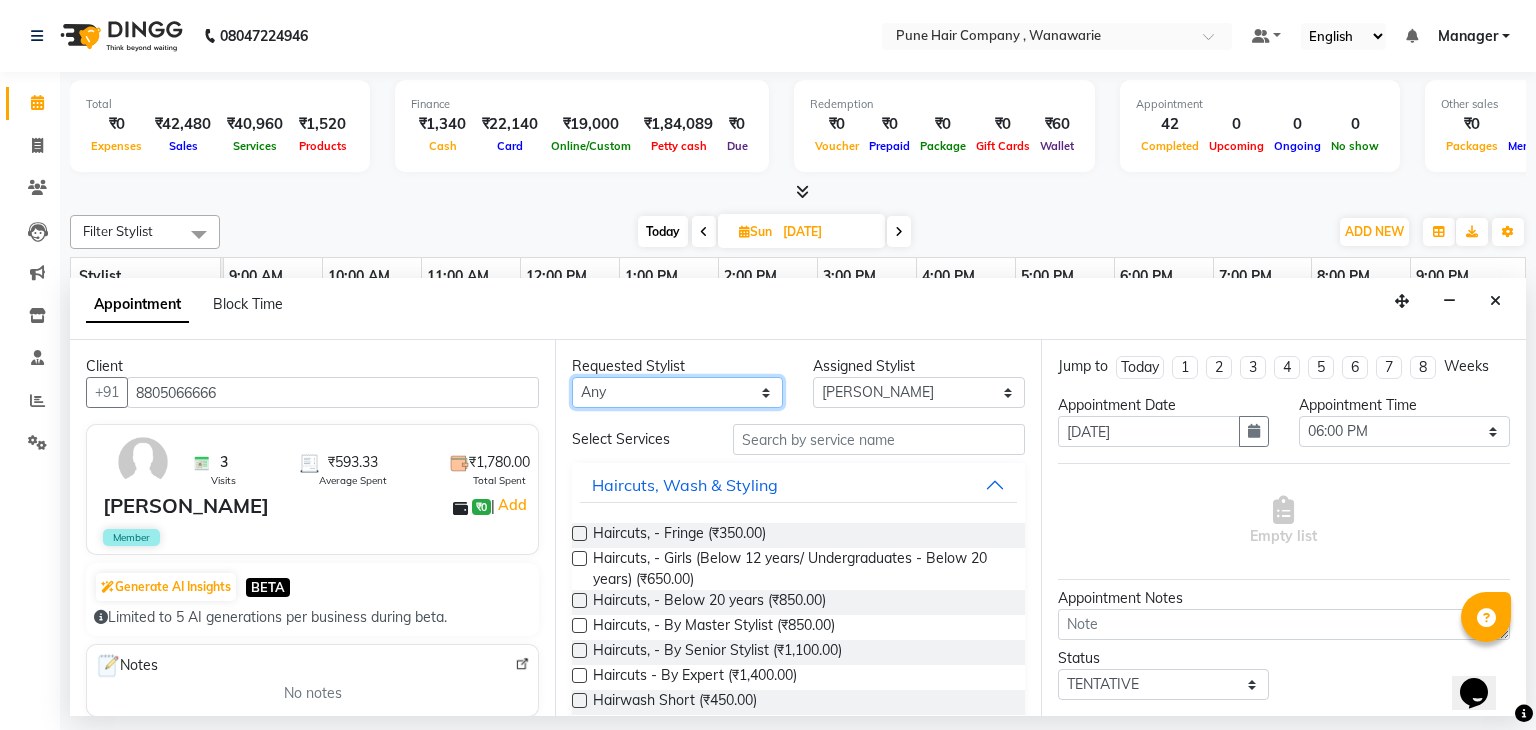 click on "Any [PERSON_NAME] [PERSON_NAME]  [PERSON_NAME] [PERSON_NAME] [PERSON_NAME] [PERSON_NAME] [PERSON_NAME]" at bounding box center [677, 392] 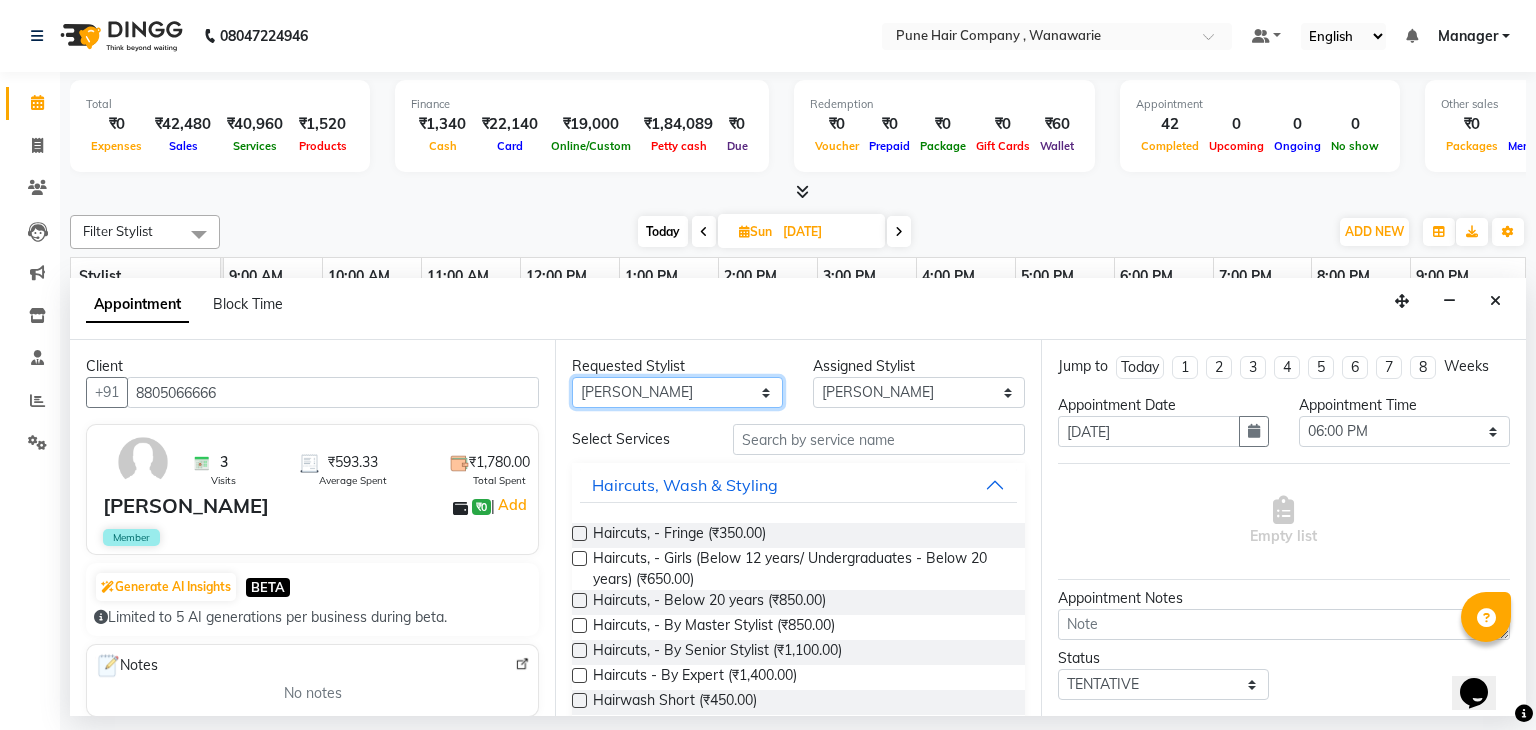 click on "Any [PERSON_NAME] [PERSON_NAME]  [PERSON_NAME] [PERSON_NAME] [PERSON_NAME] [PERSON_NAME] [PERSON_NAME]" at bounding box center [677, 392] 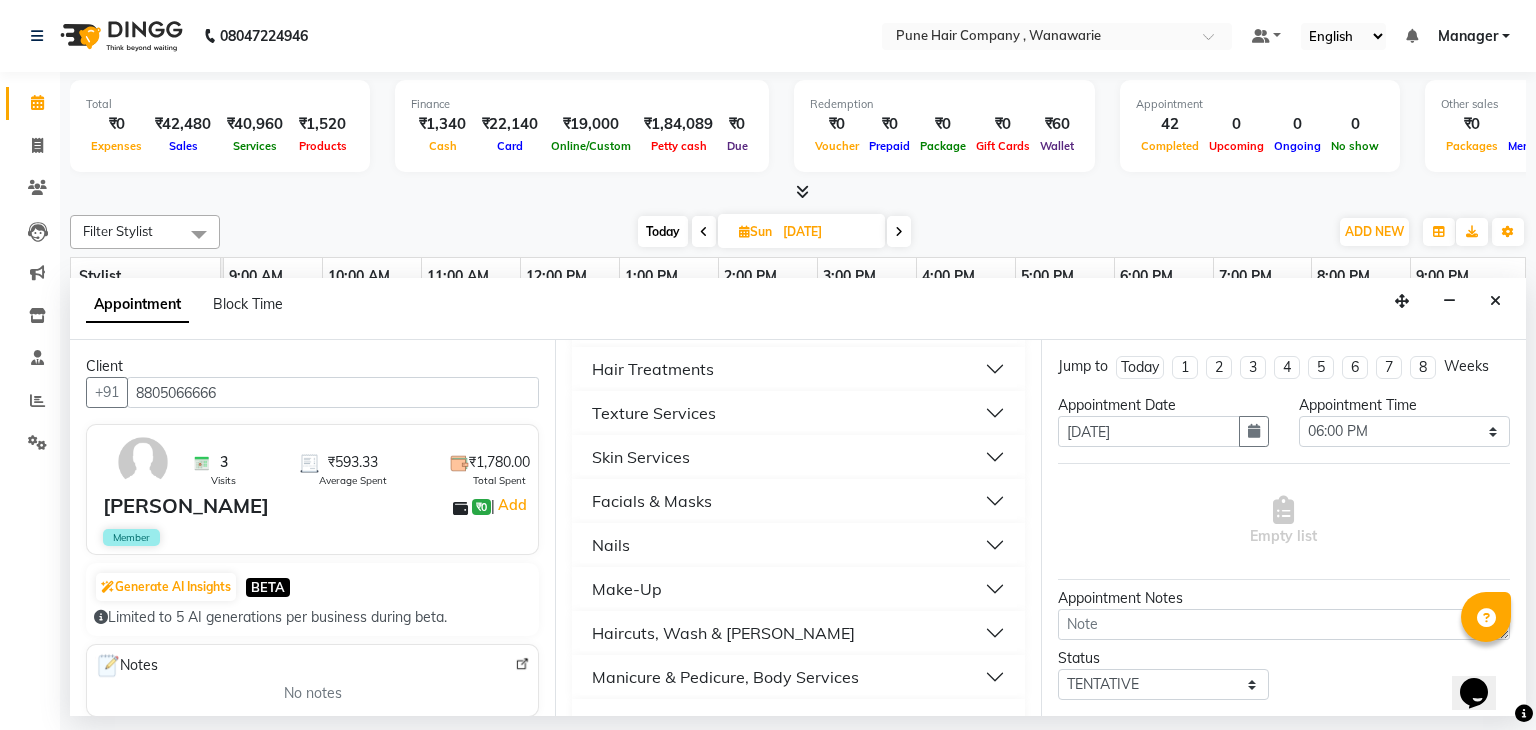 scroll, scrollTop: 745, scrollLeft: 0, axis: vertical 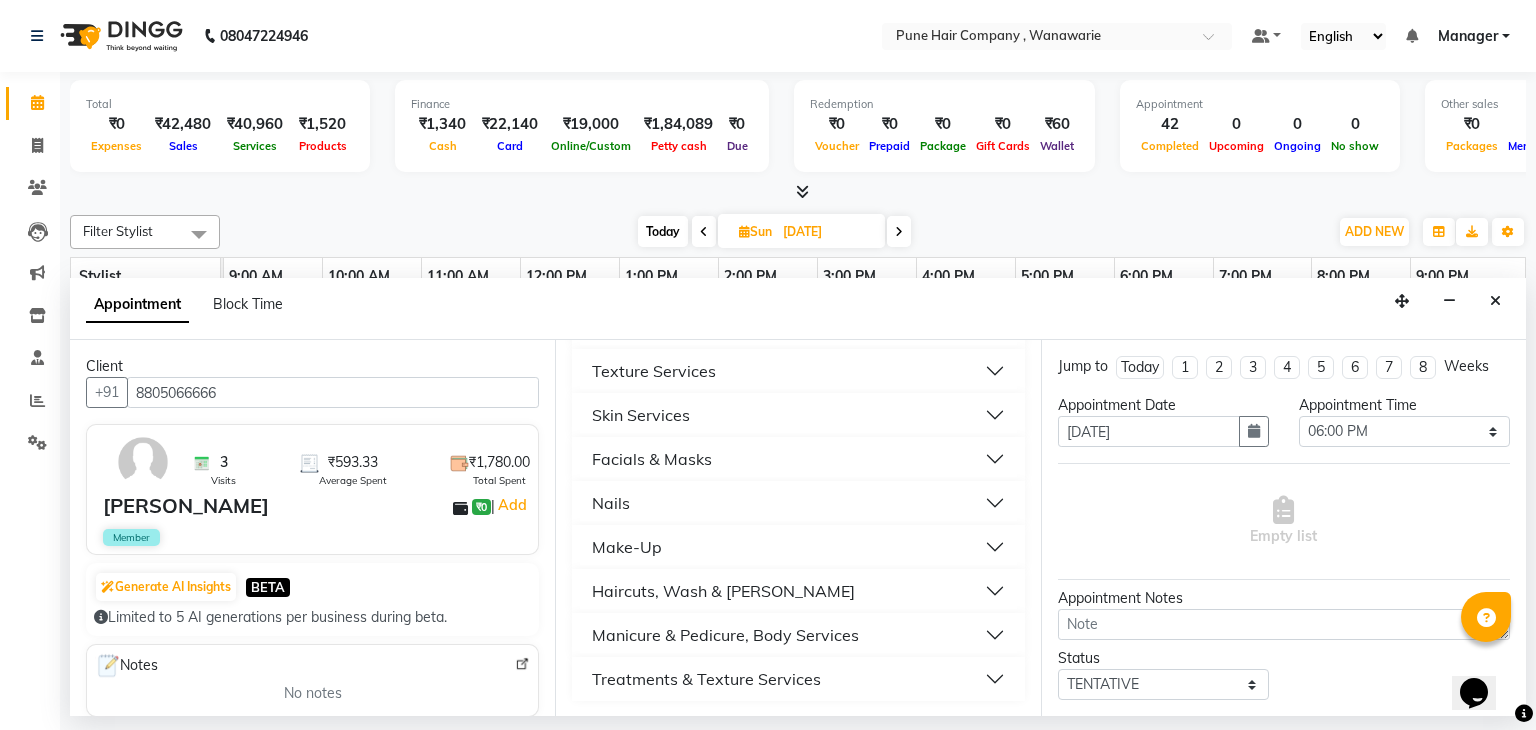 click on "Haircuts, Wash & [PERSON_NAME]" at bounding box center [723, 591] 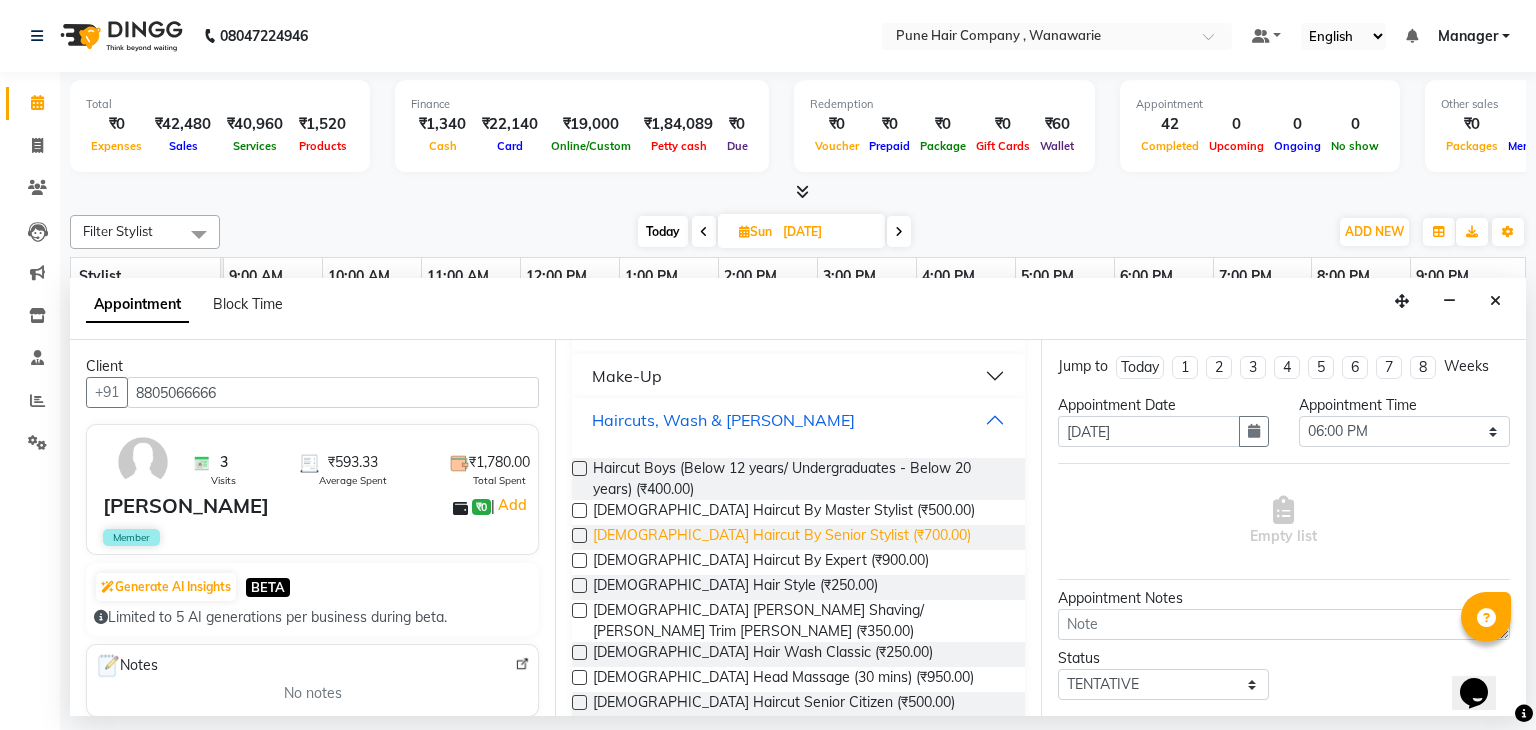 scroll, scrollTop: 918, scrollLeft: 0, axis: vertical 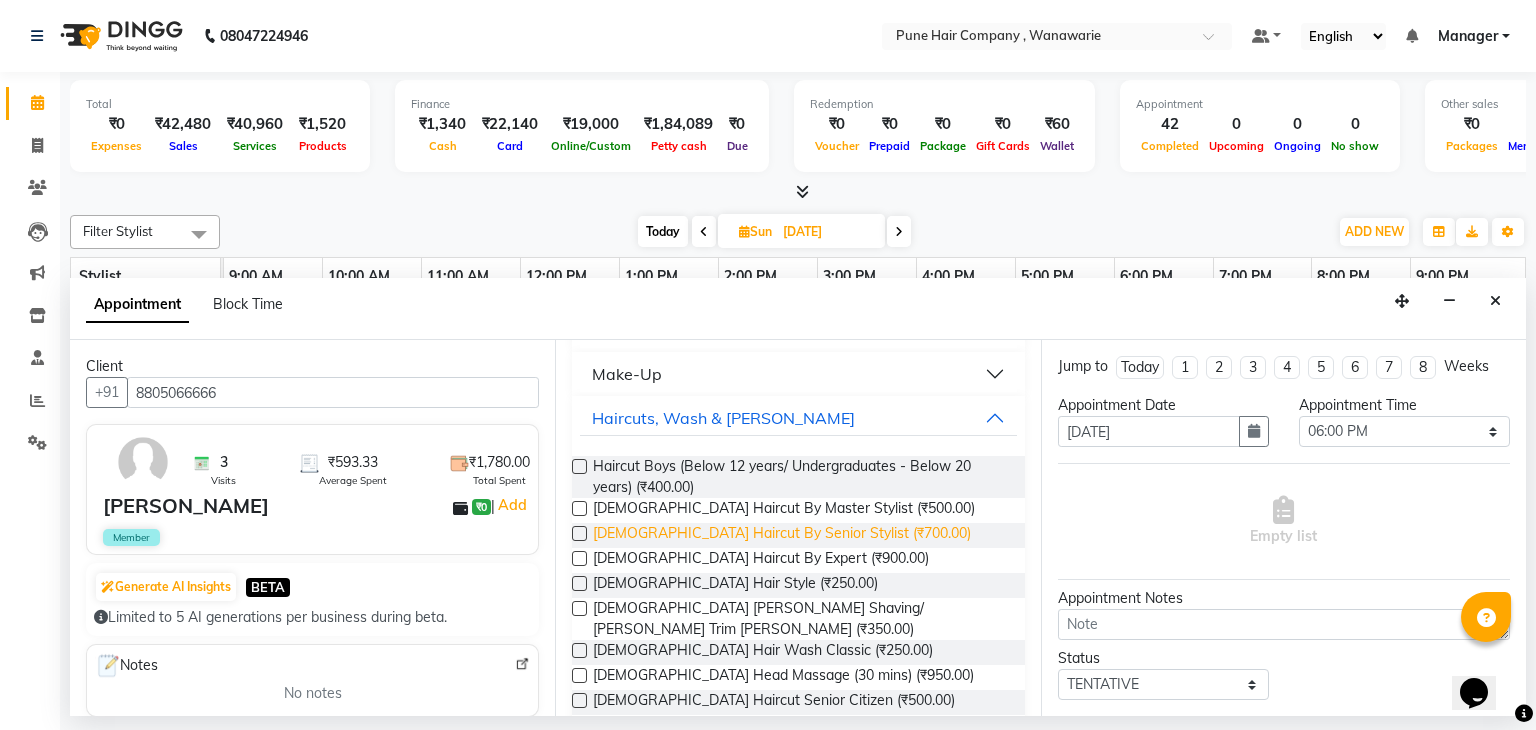 click on "[DEMOGRAPHIC_DATA] Haircut By Senior Stylist (₹700.00)" at bounding box center [782, 535] 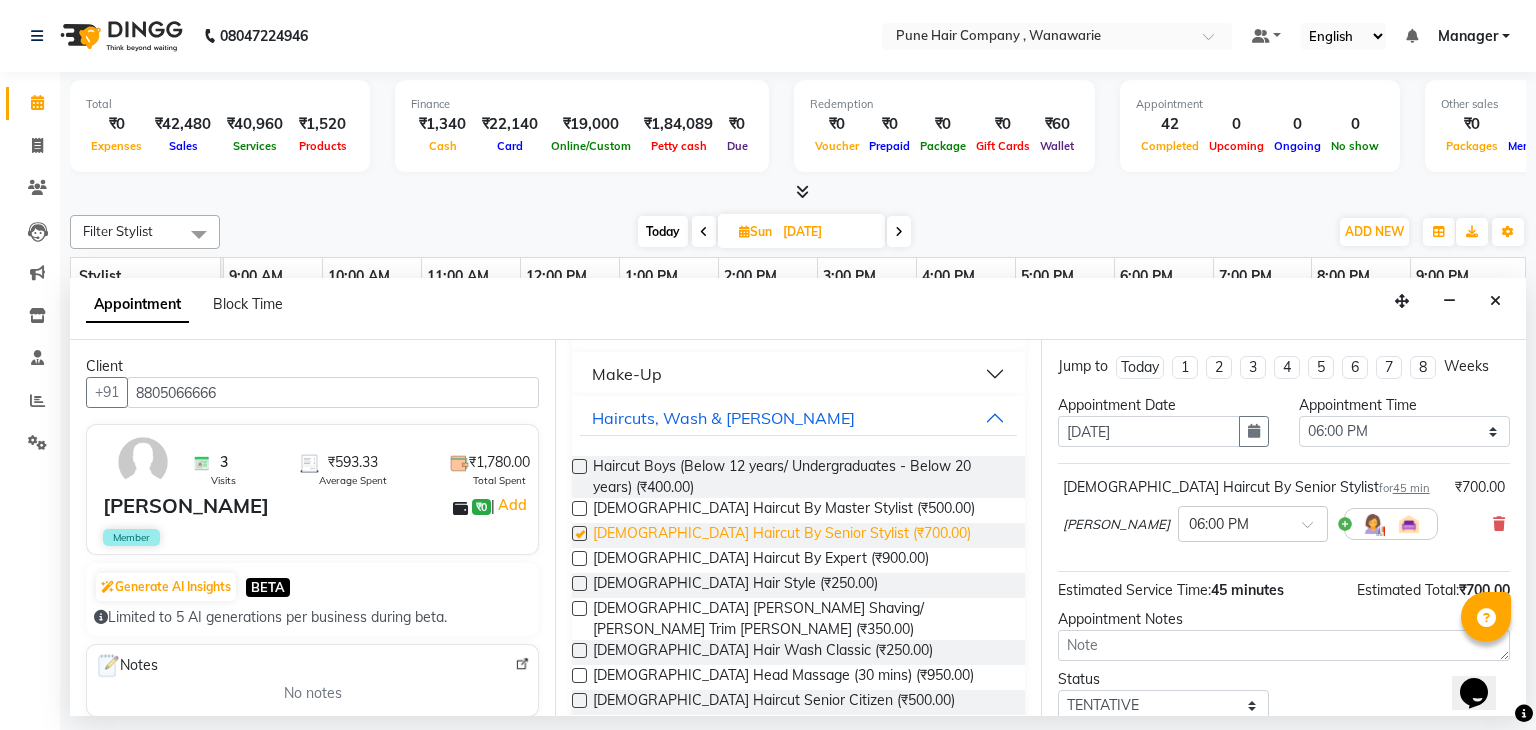 checkbox on "false" 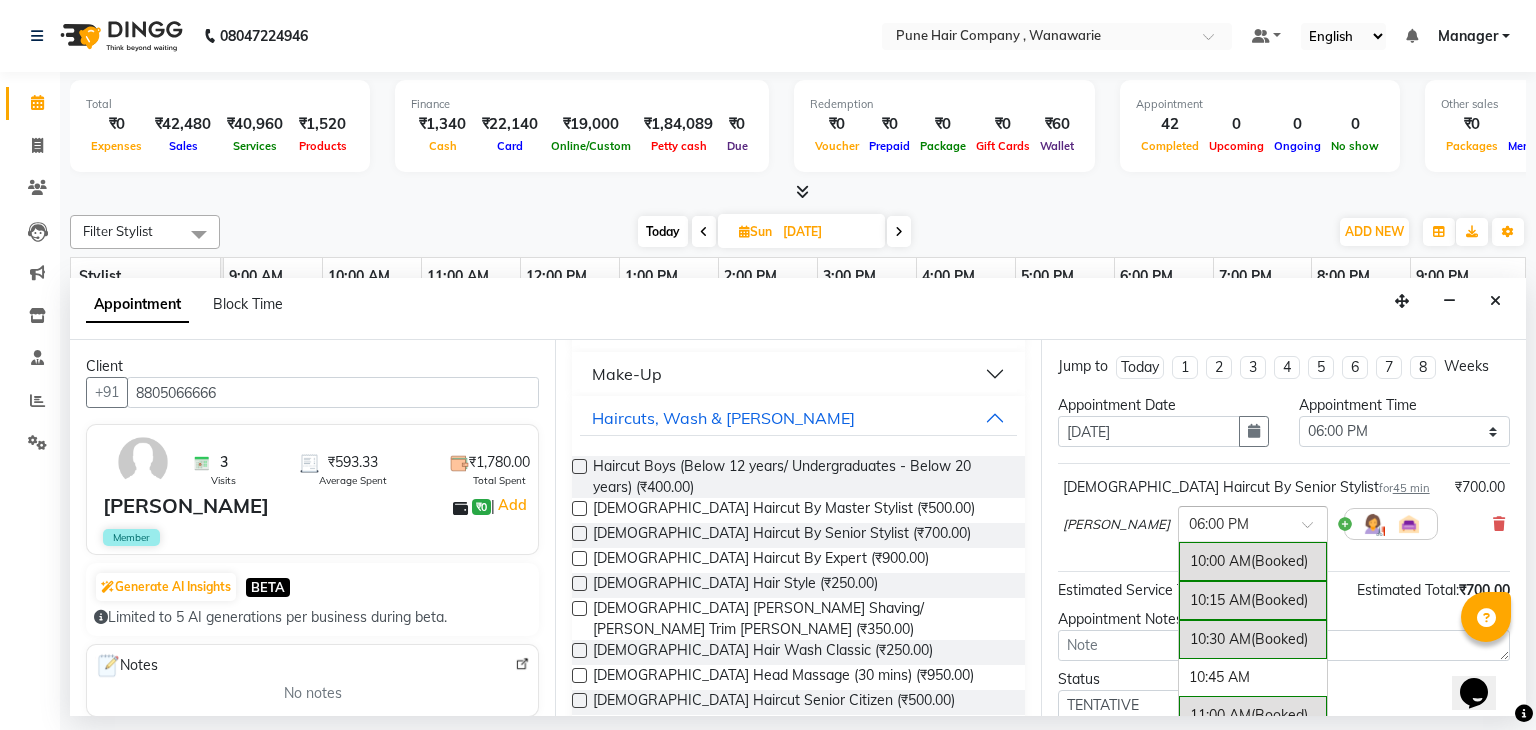 scroll, scrollTop: 1222, scrollLeft: 0, axis: vertical 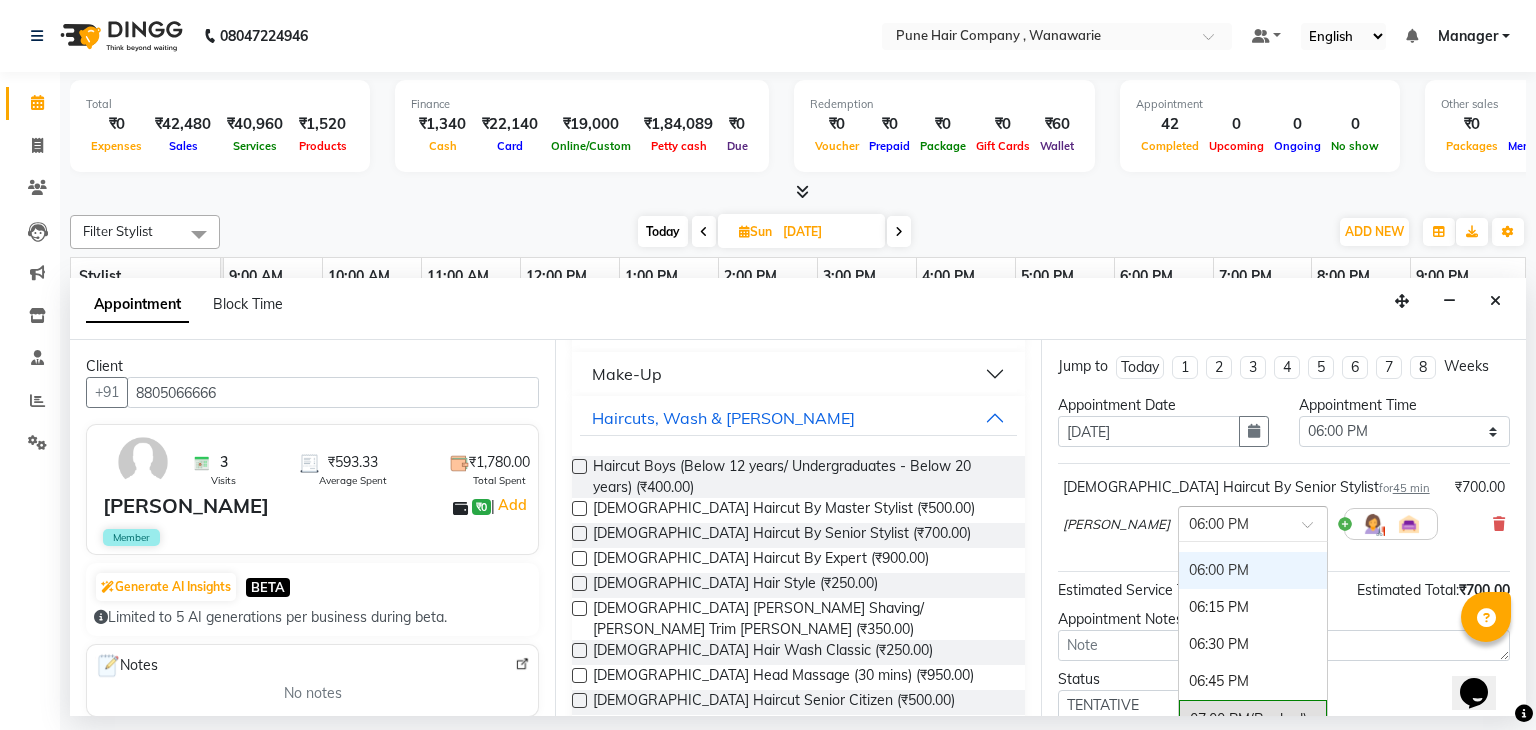 click at bounding box center [1233, 522] 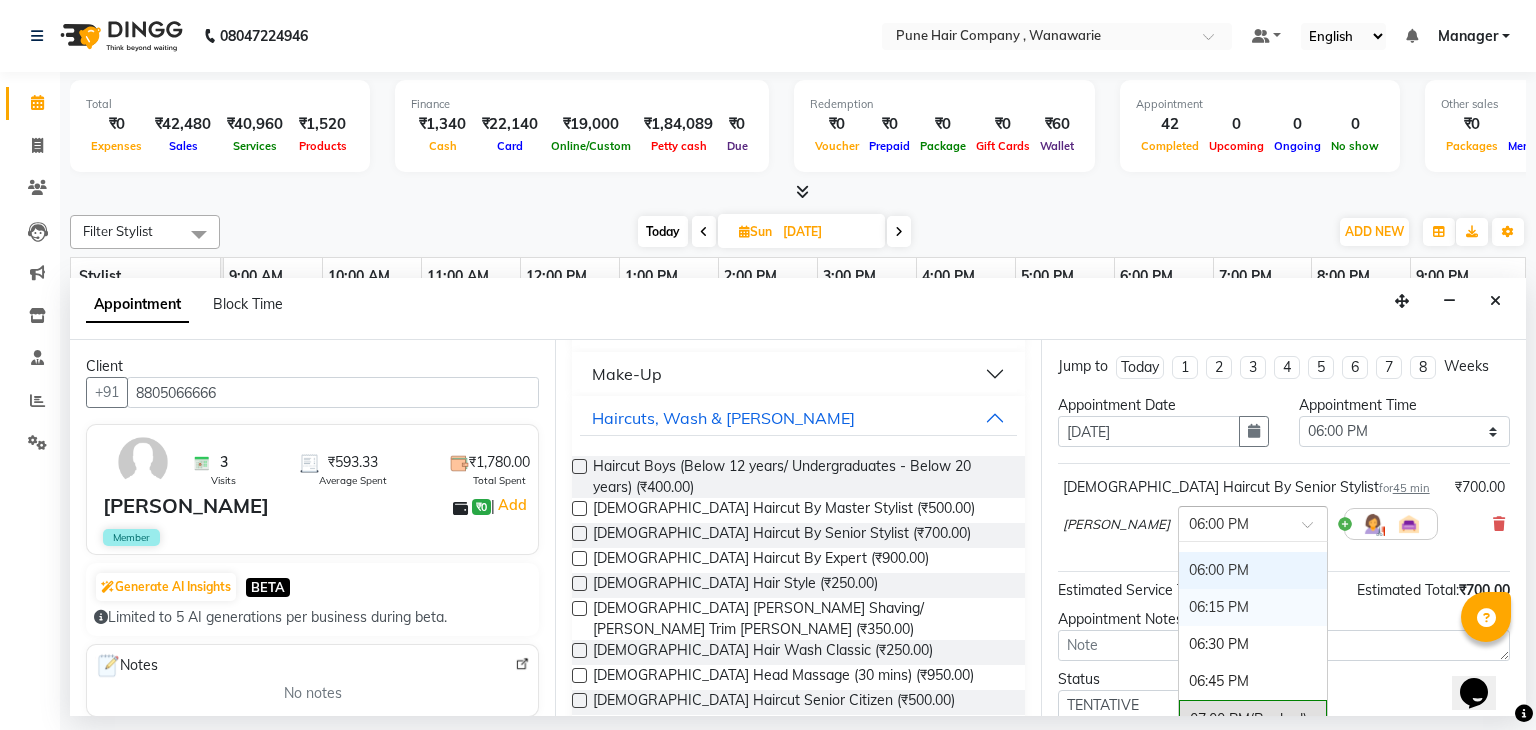 click on "06:15 PM" at bounding box center (1253, 607) 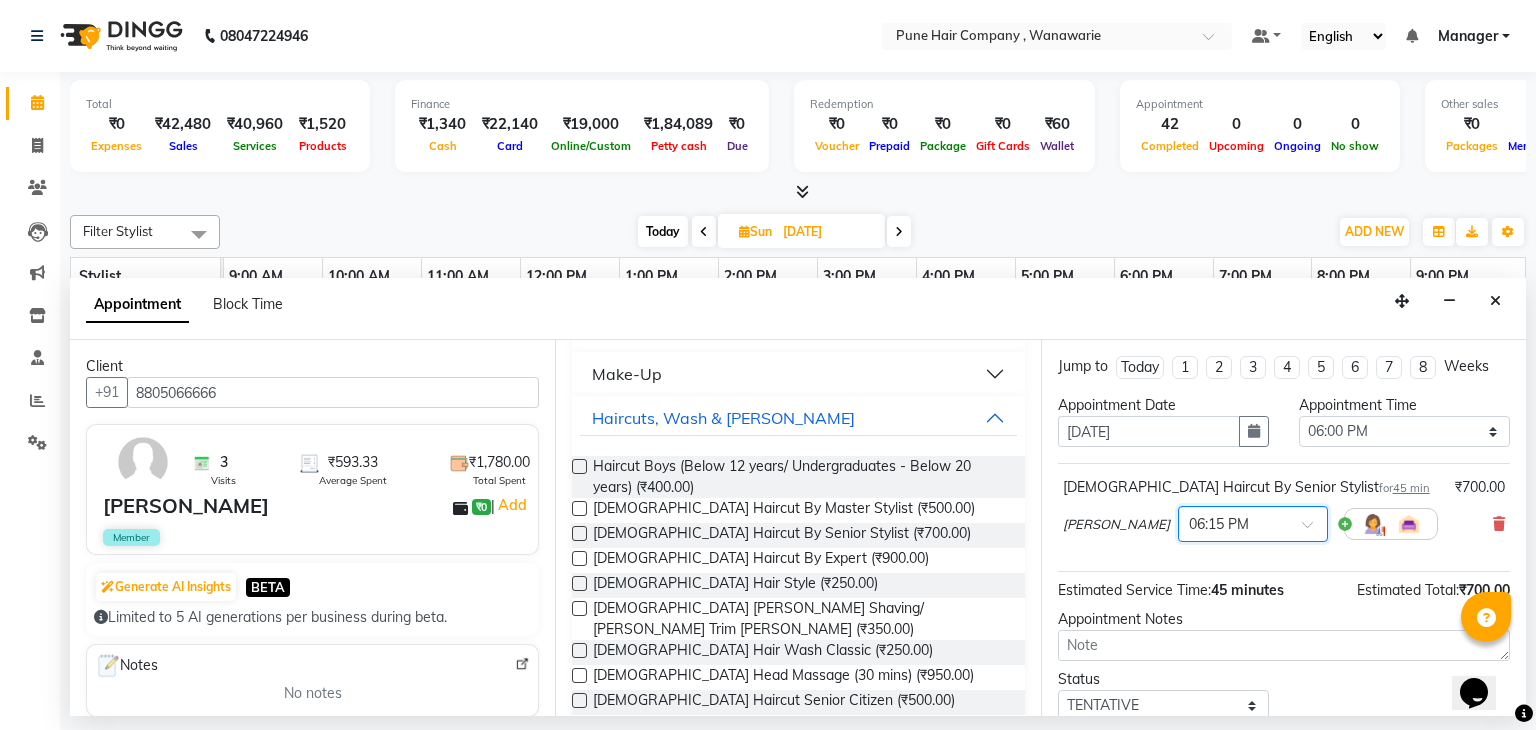 scroll, scrollTop: 130, scrollLeft: 0, axis: vertical 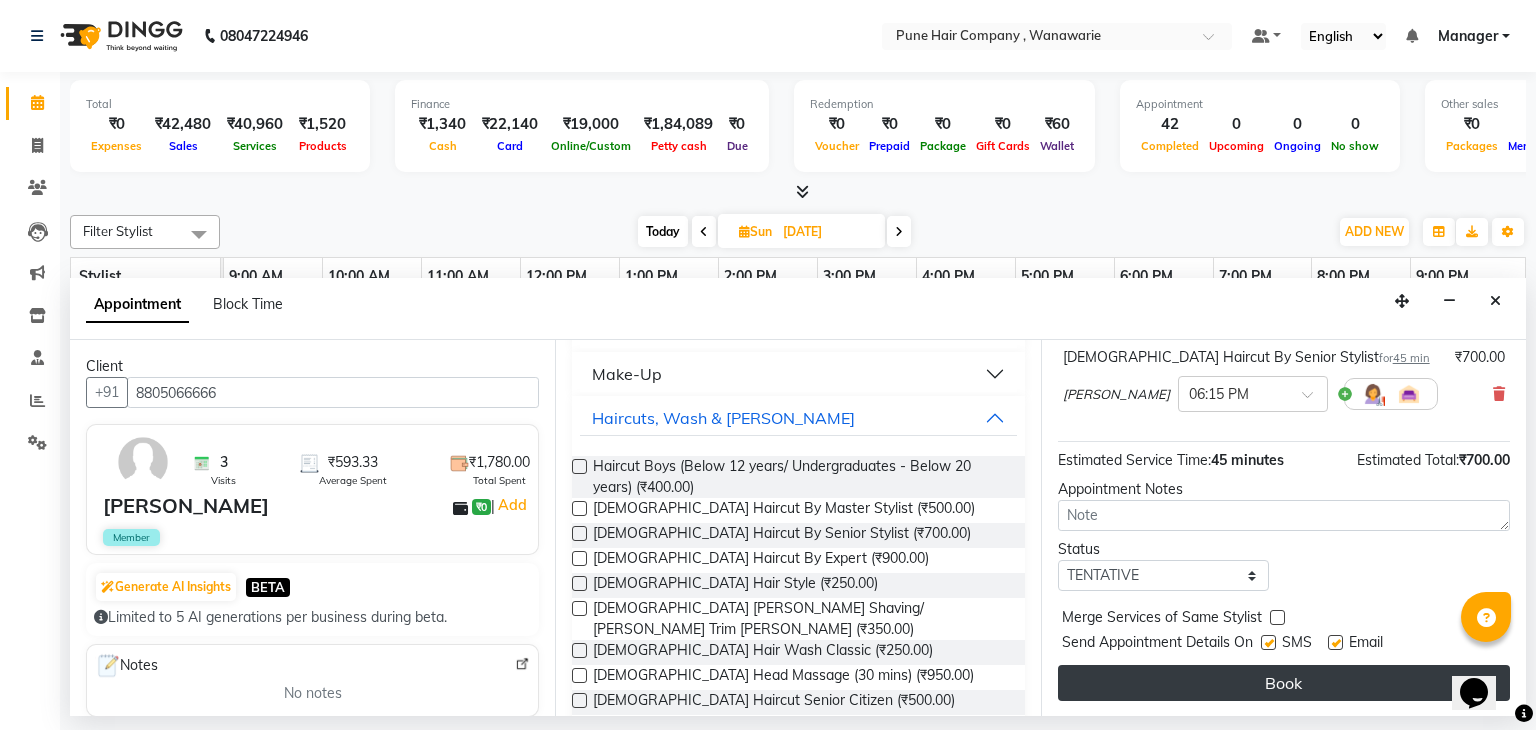 click on "Book" at bounding box center (1284, 683) 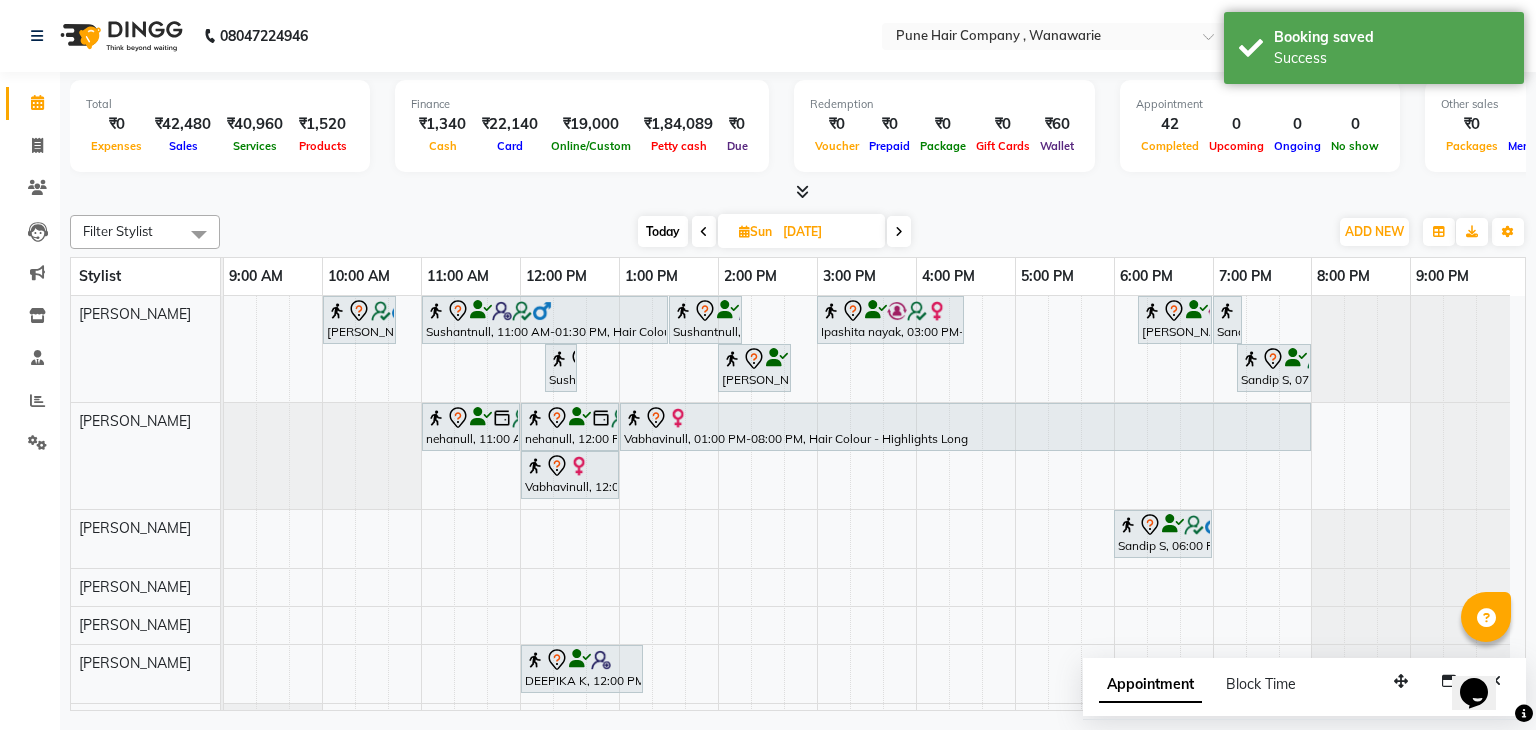 click on "Today" at bounding box center [663, 231] 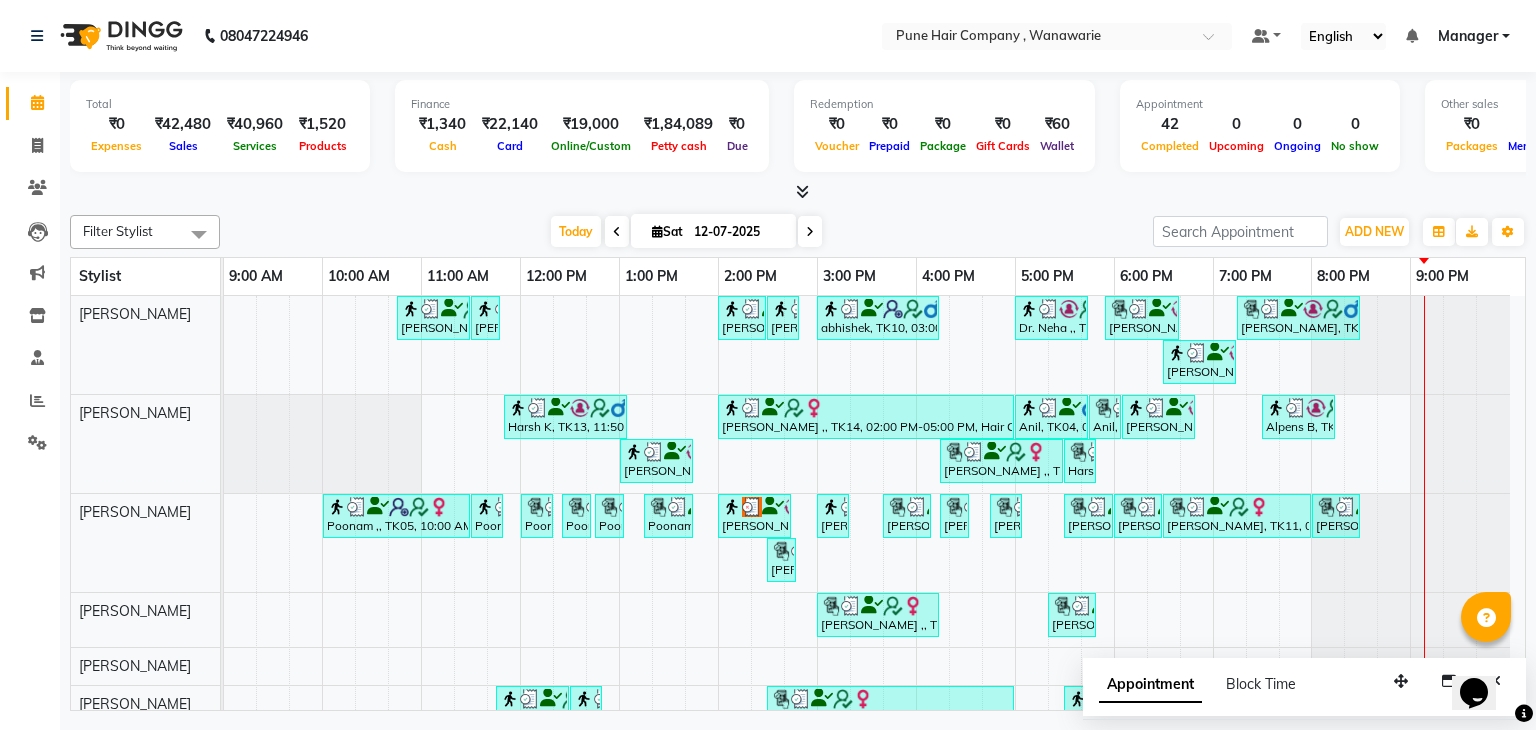 click at bounding box center (802, 191) 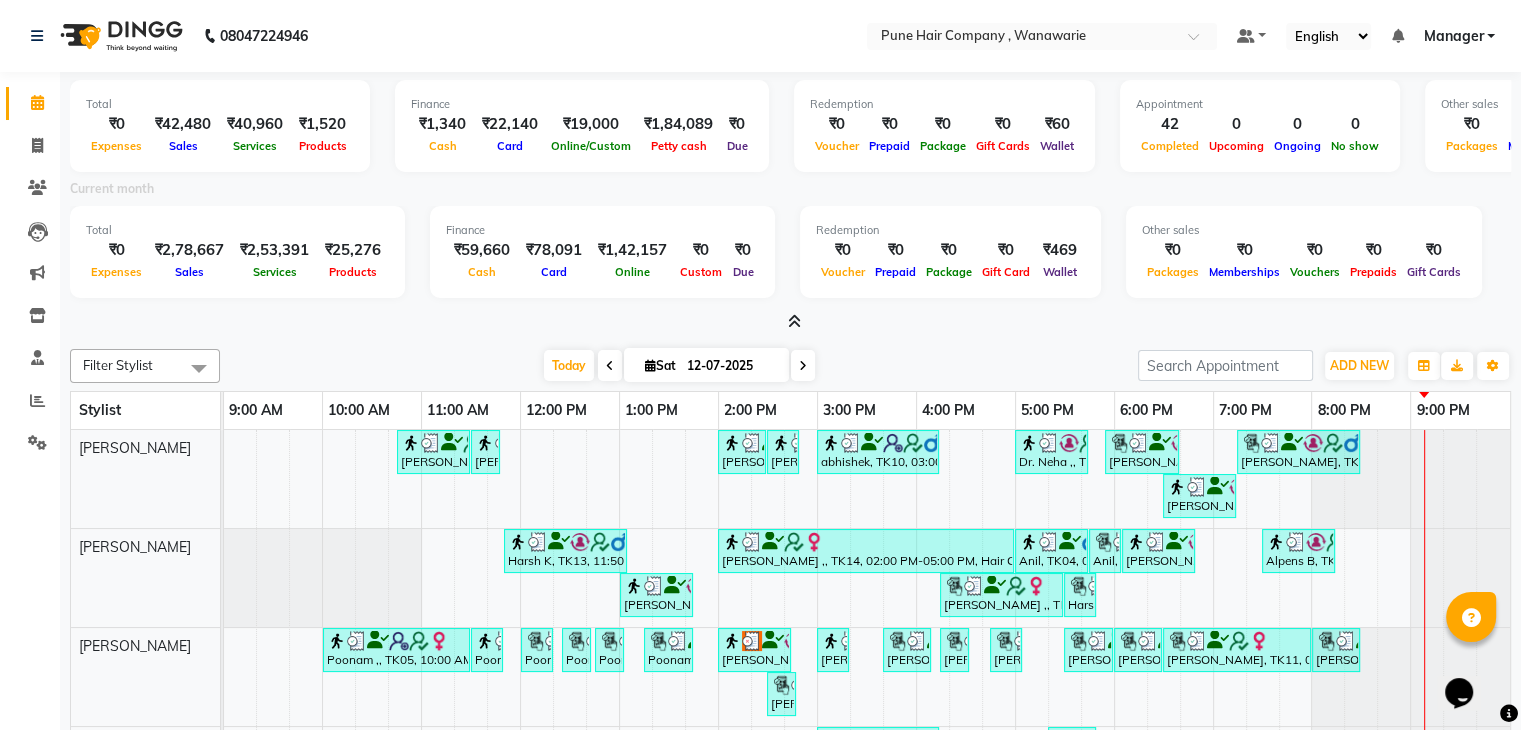 click at bounding box center [794, 321] 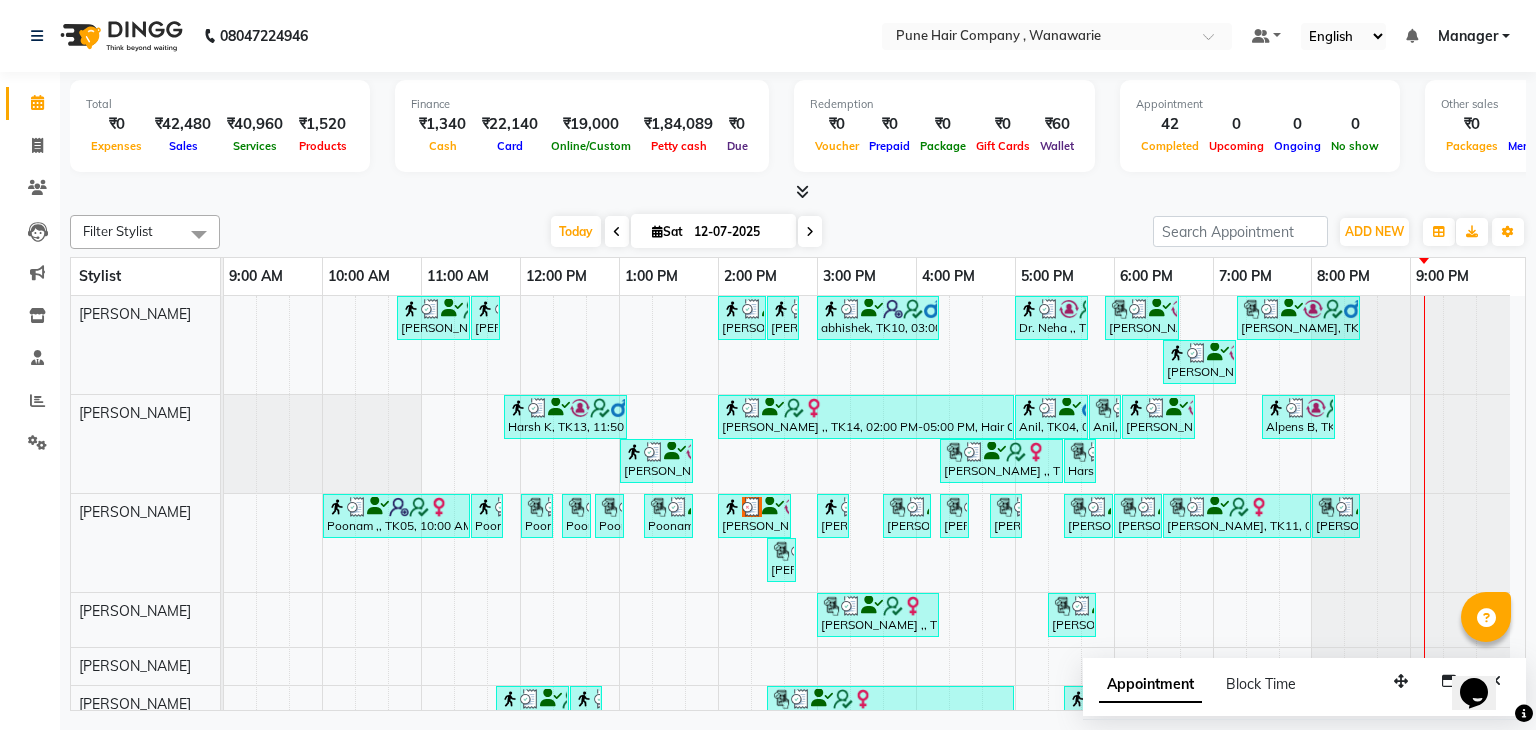 click at bounding box center [810, 232] 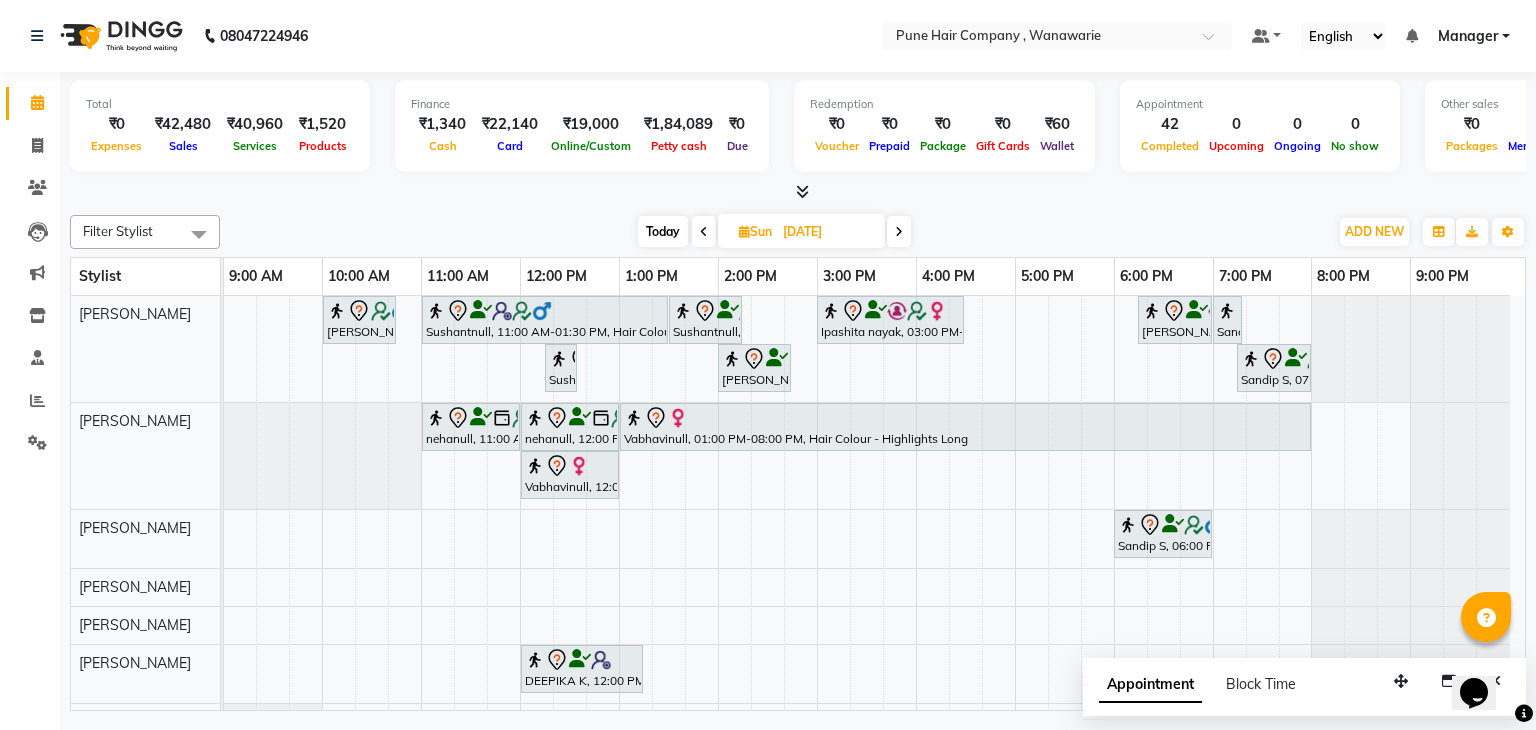 click at bounding box center (704, 231) 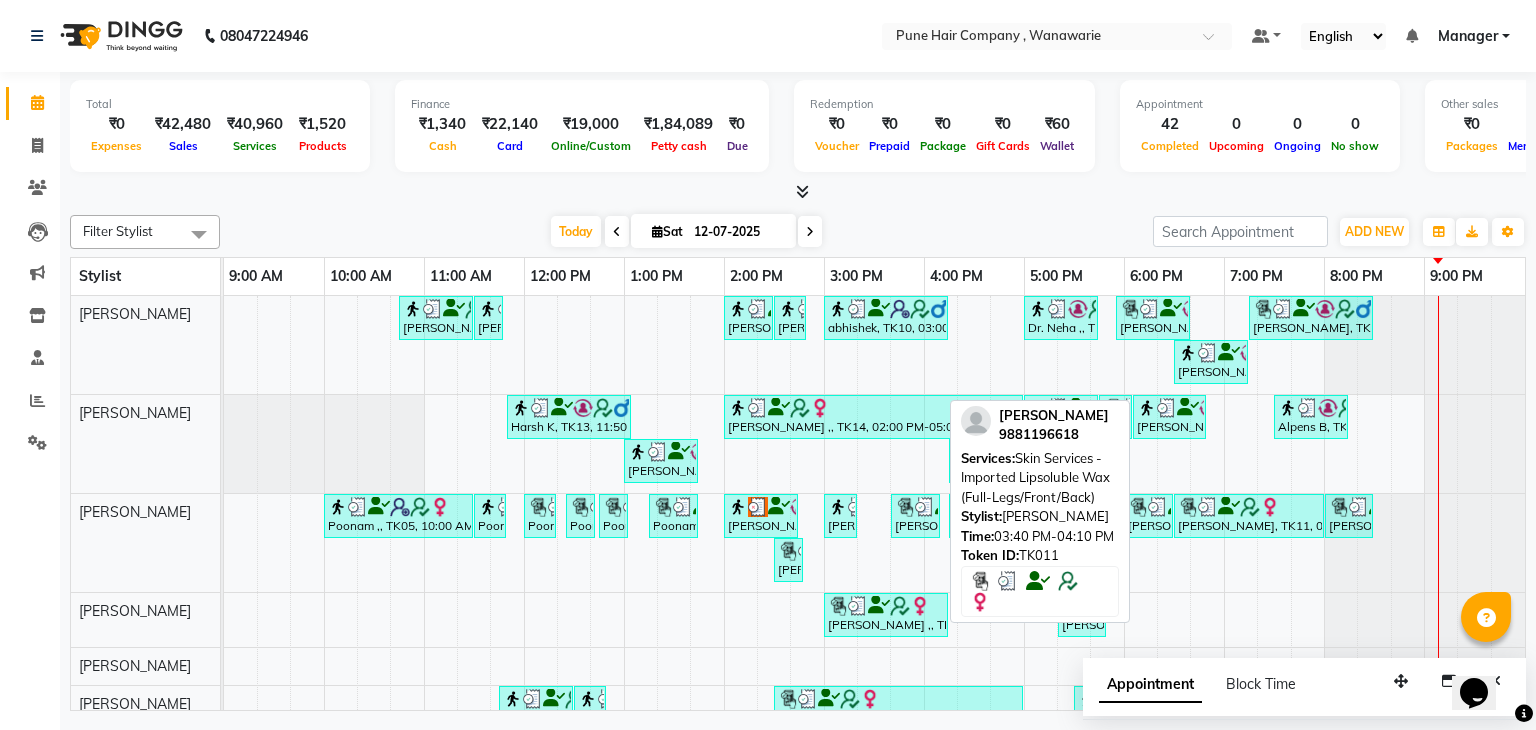 scroll, scrollTop: 108, scrollLeft: 14, axis: both 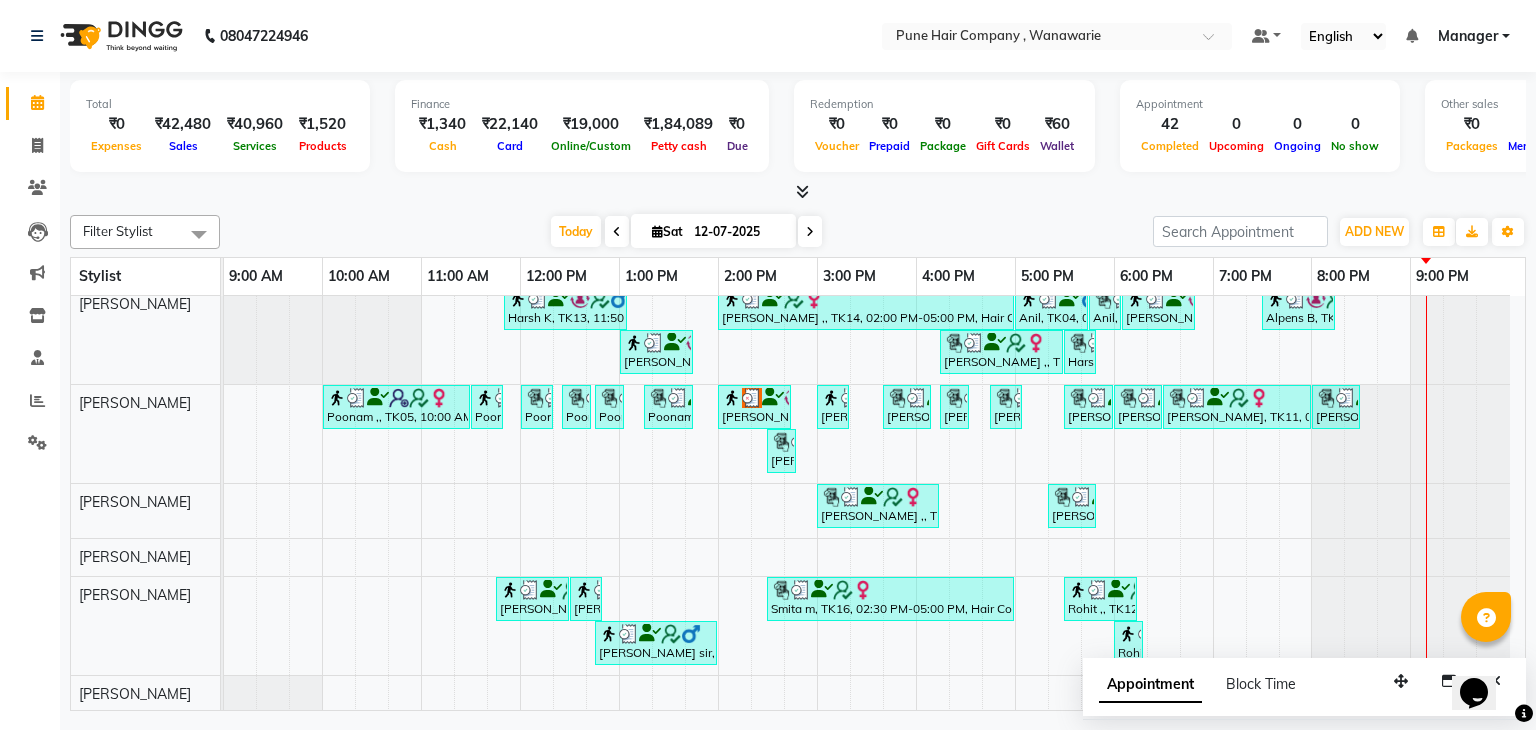 click at bounding box center (802, 191) 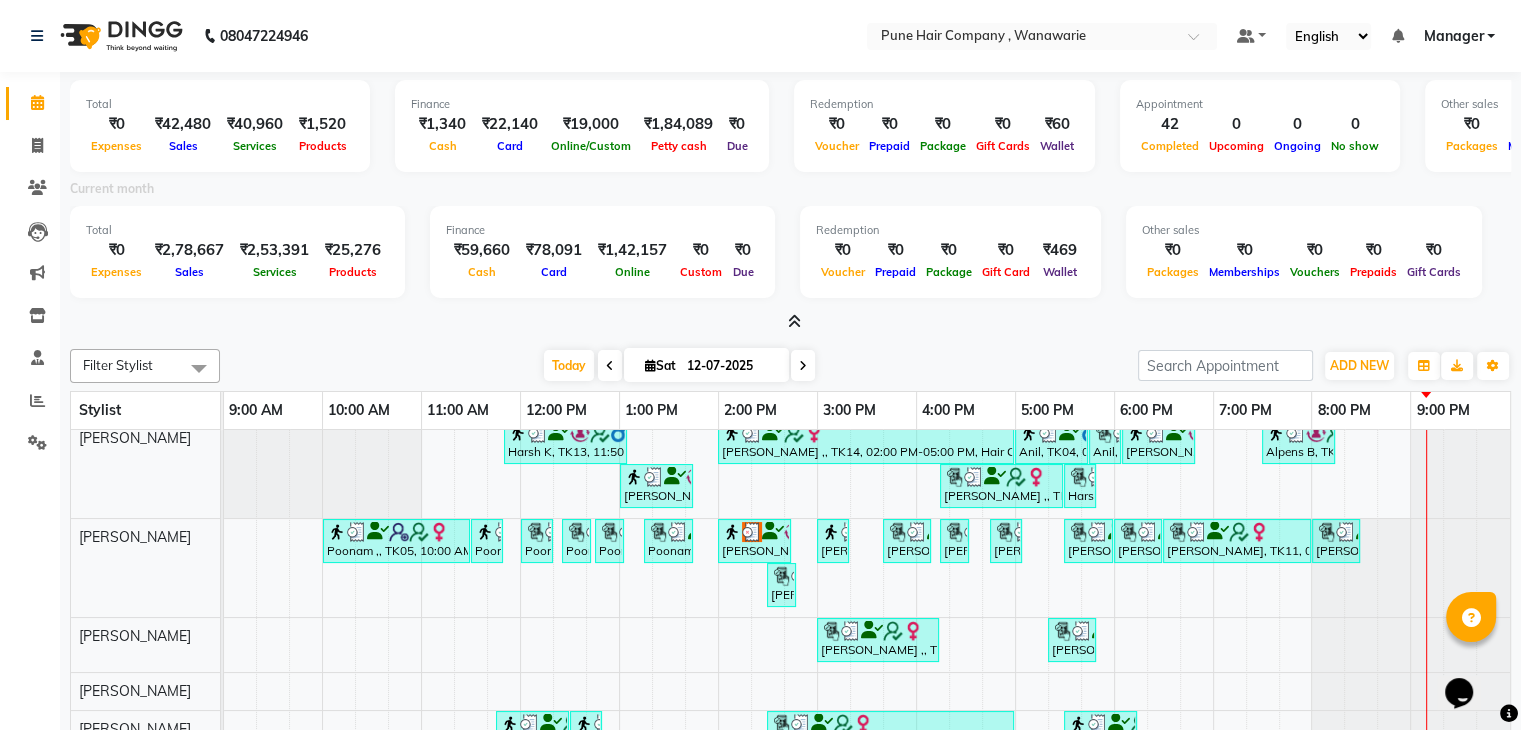 click at bounding box center [794, 321] 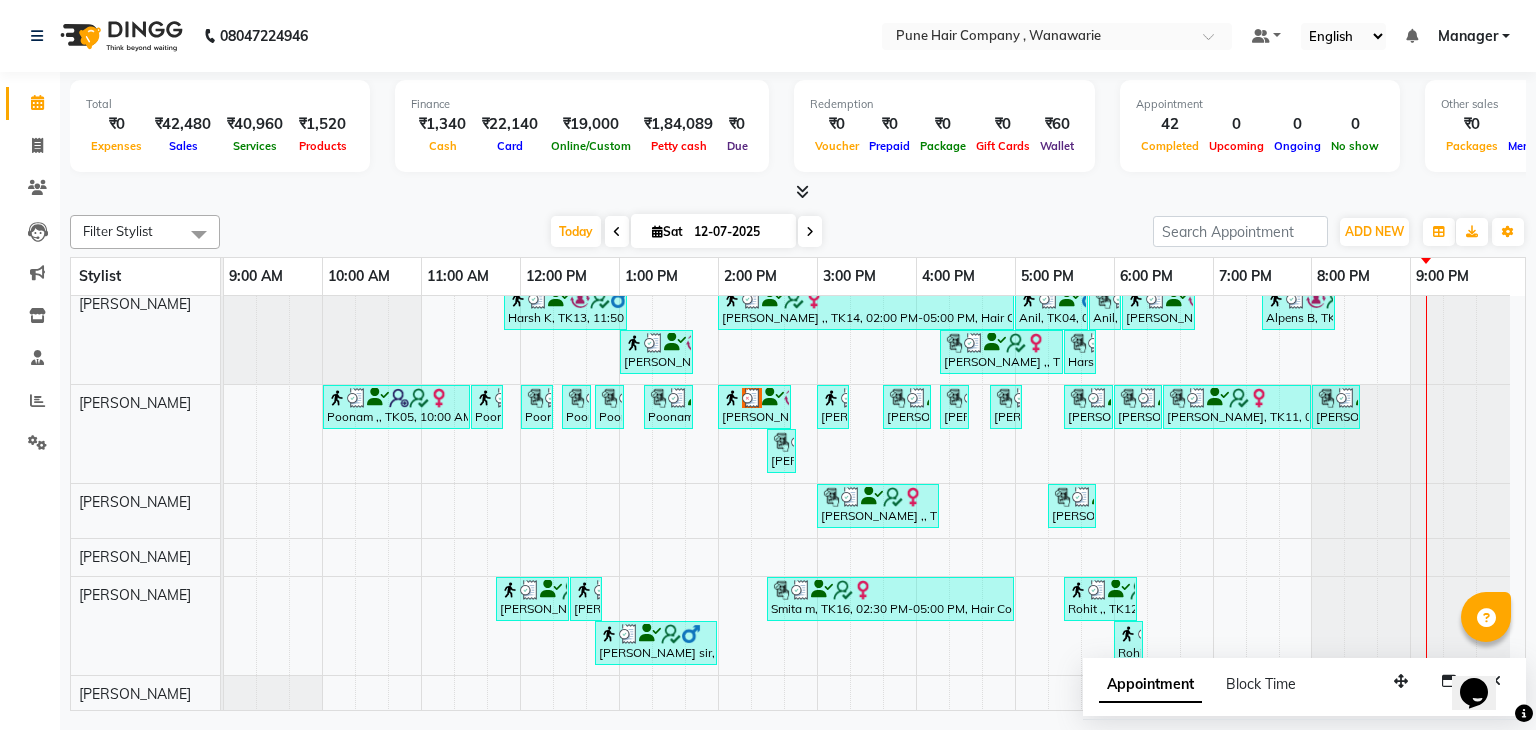 click at bounding box center [802, 191] 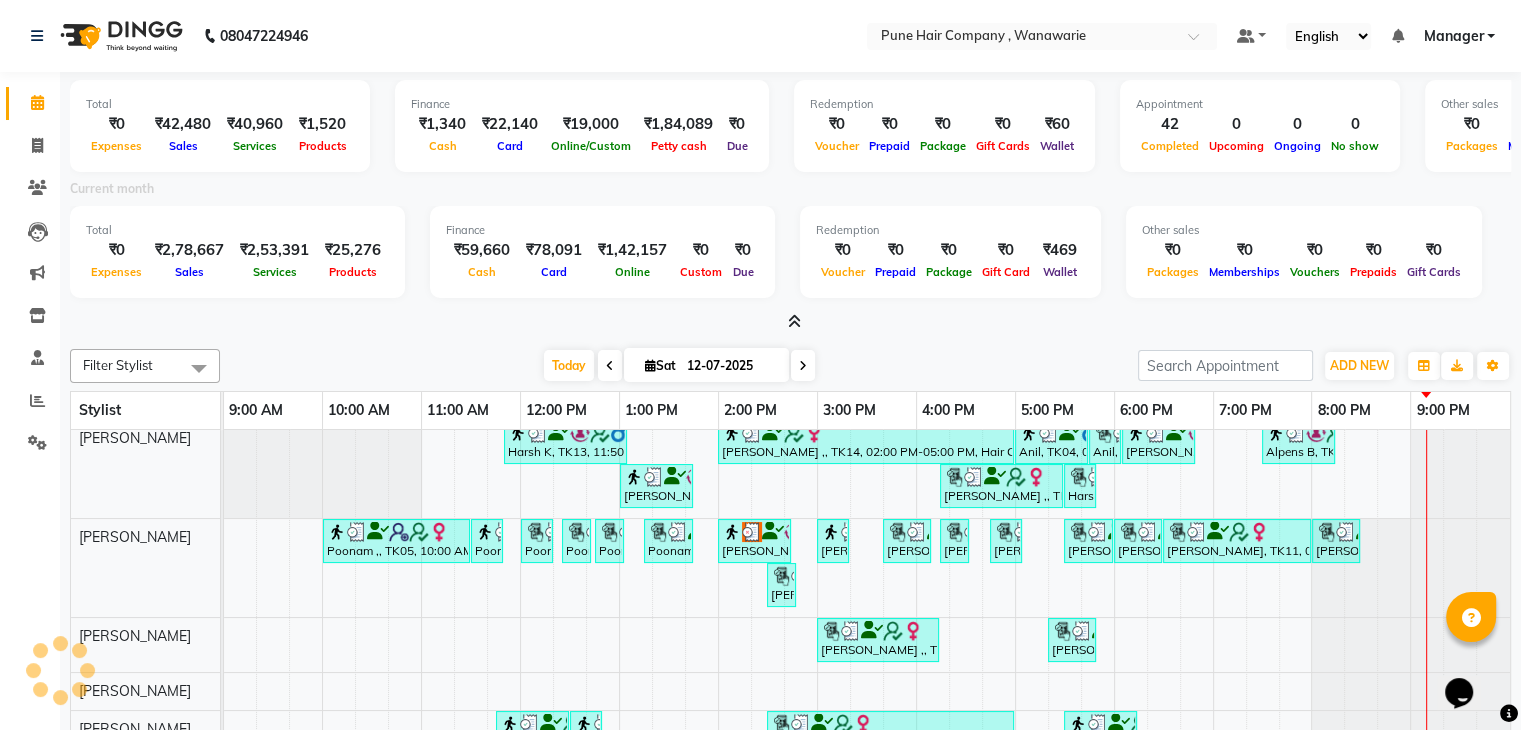 click at bounding box center (794, 321) 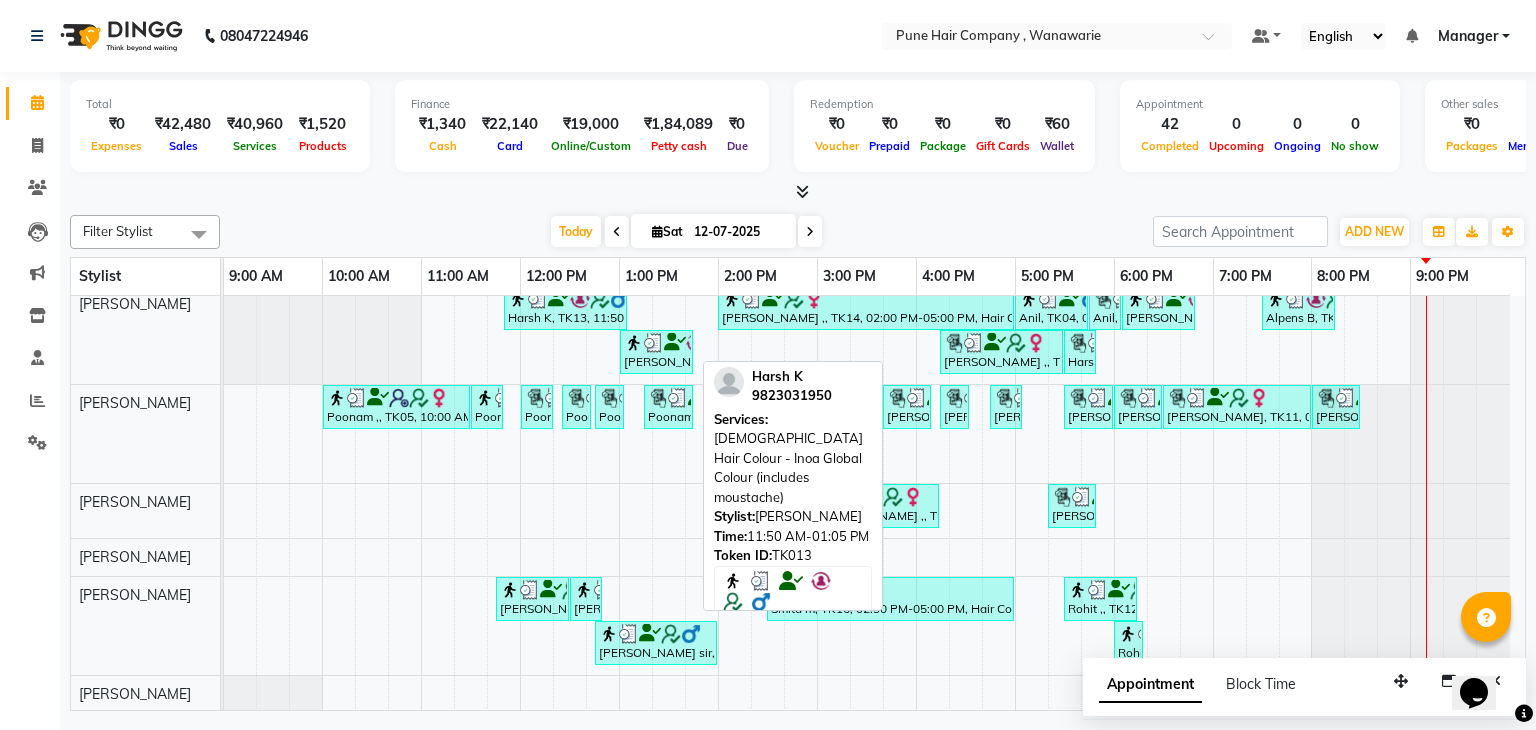 scroll, scrollTop: 24, scrollLeft: 0, axis: vertical 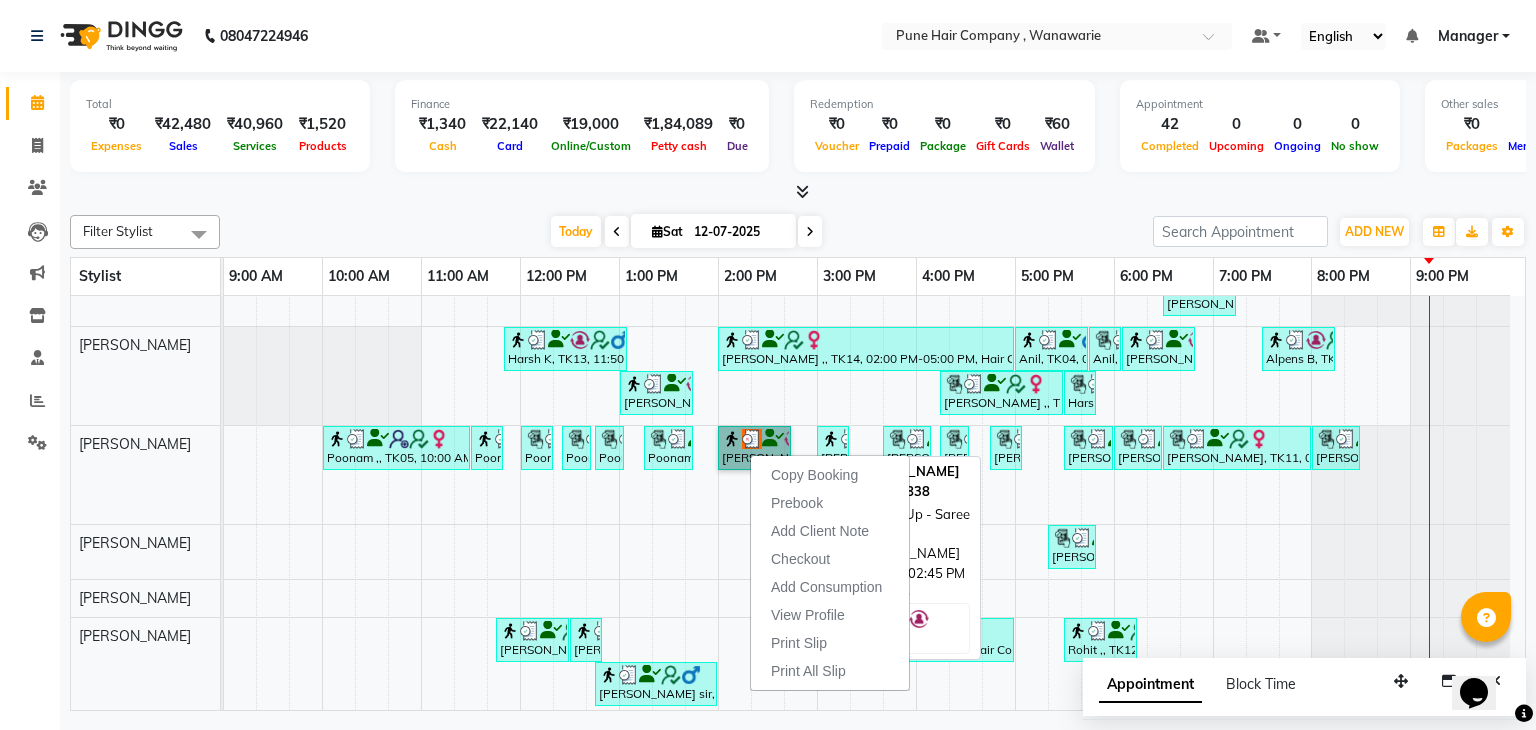 click on "[PERSON_NAME], TK18, 02:00 PM-02:45 PM, Make-Up - Saree Drape" at bounding box center (754, 448) 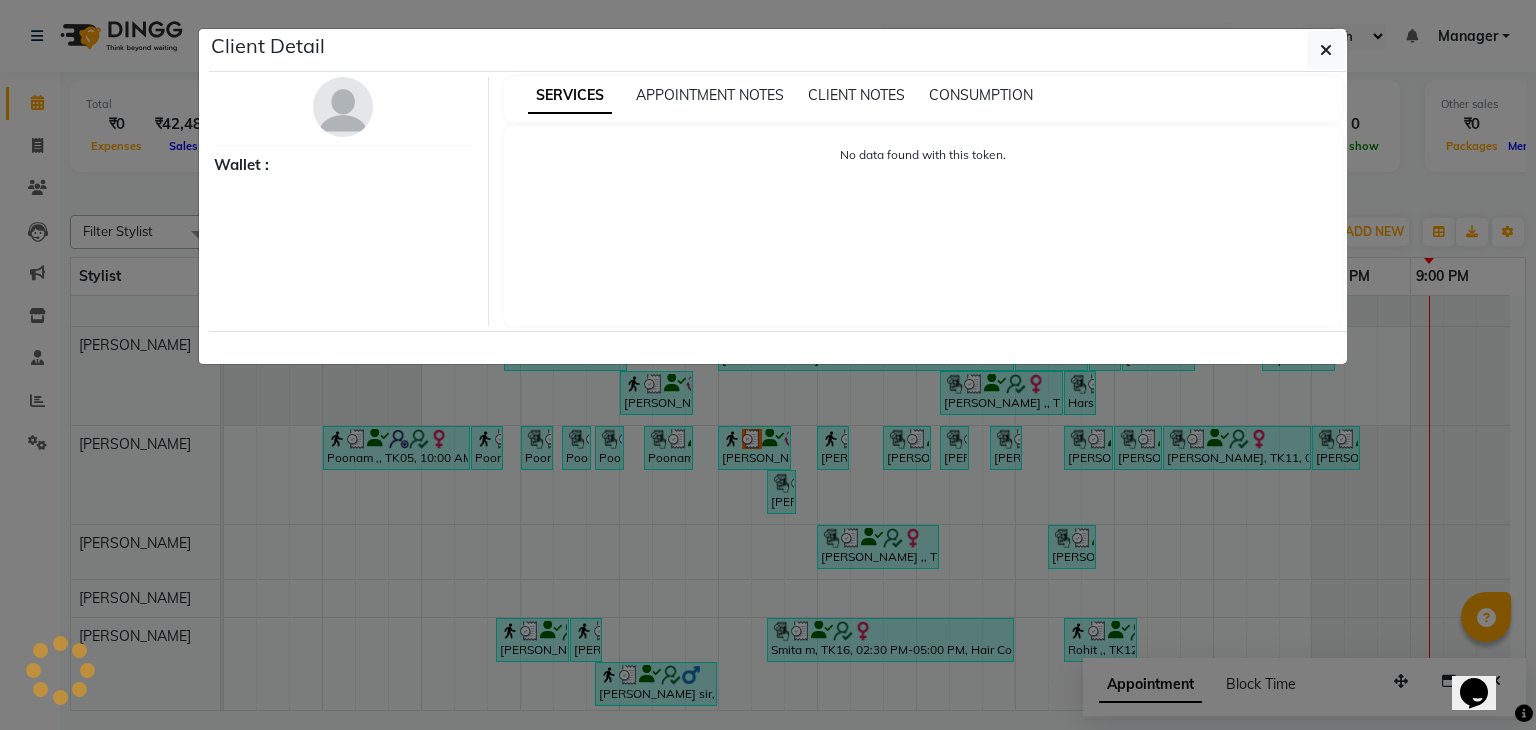 select on "3" 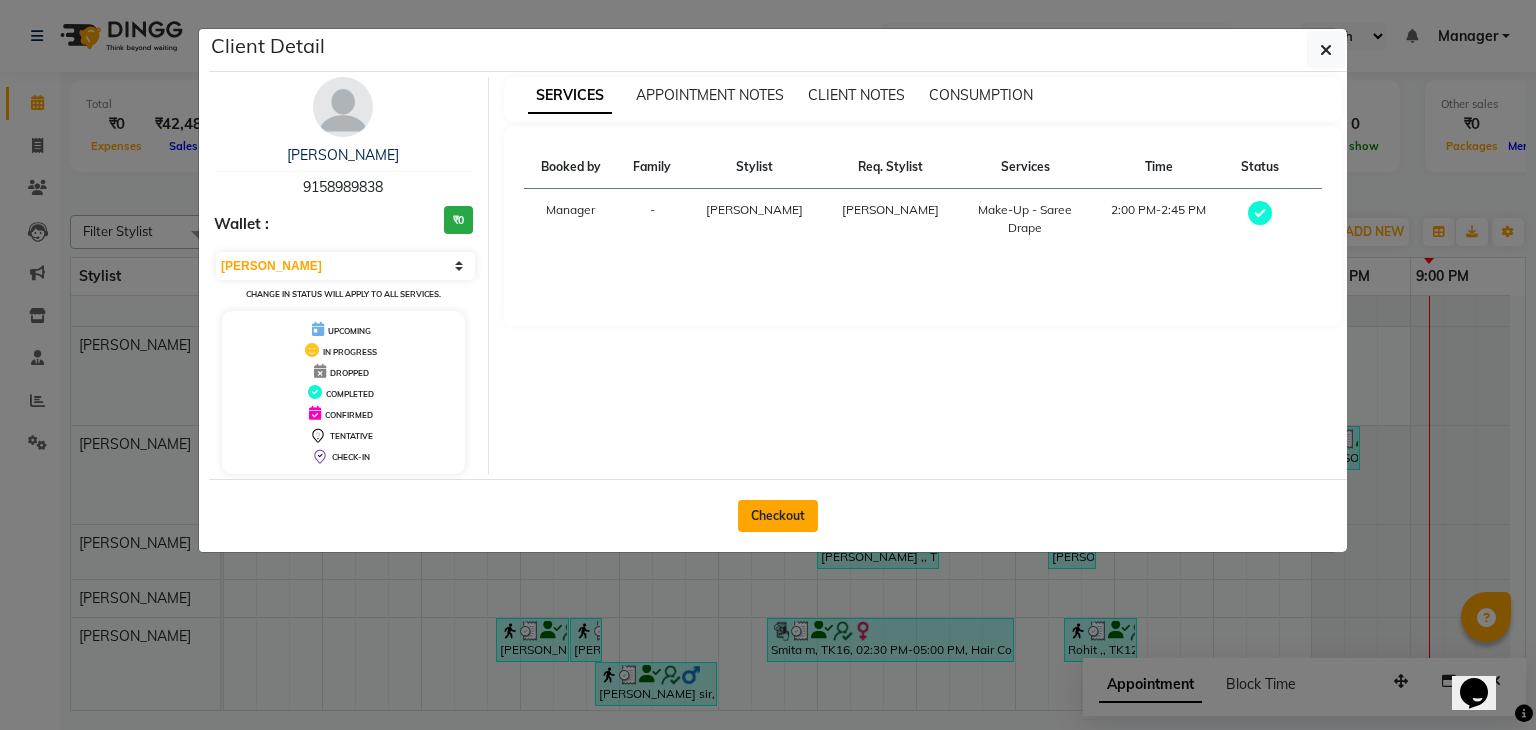 click on "Checkout" 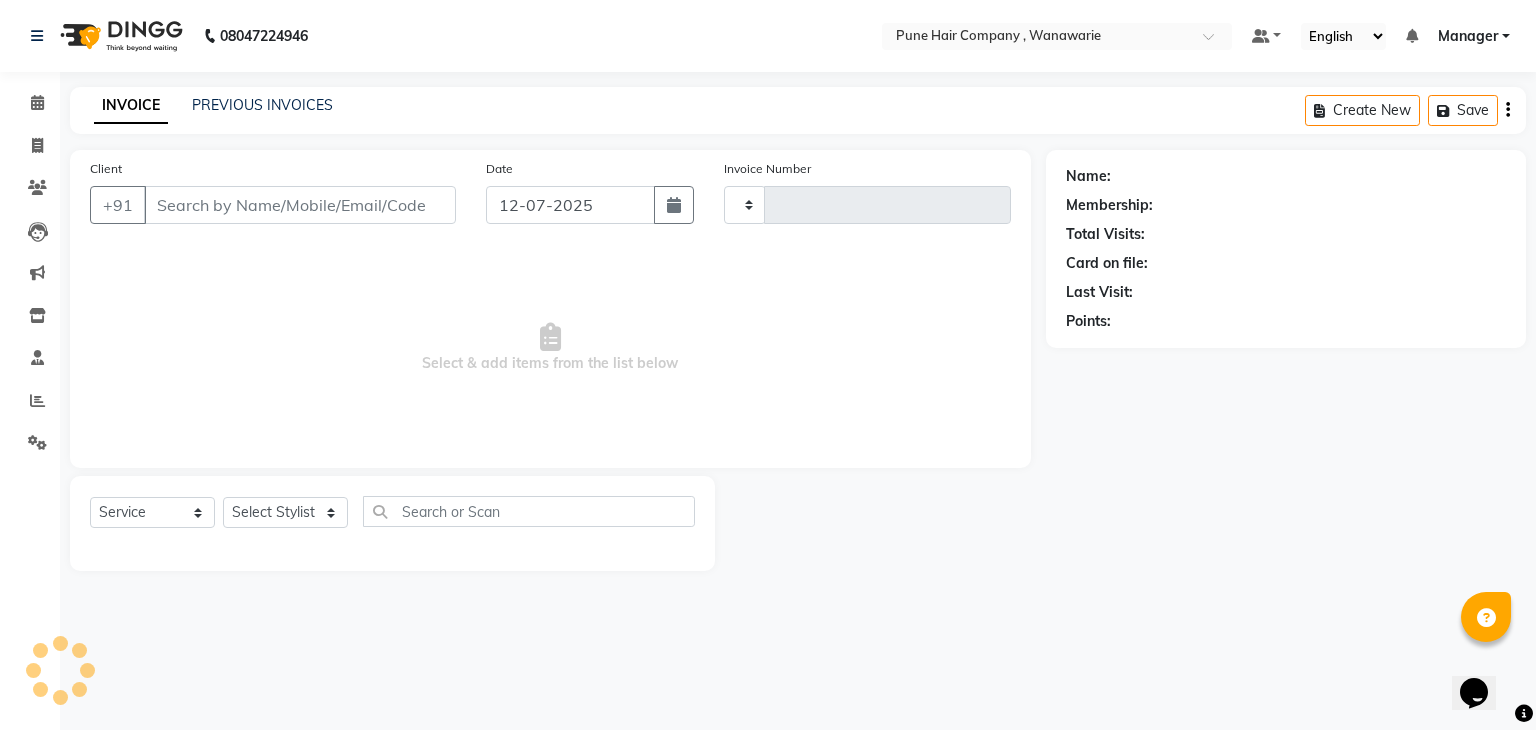 type on "1116" 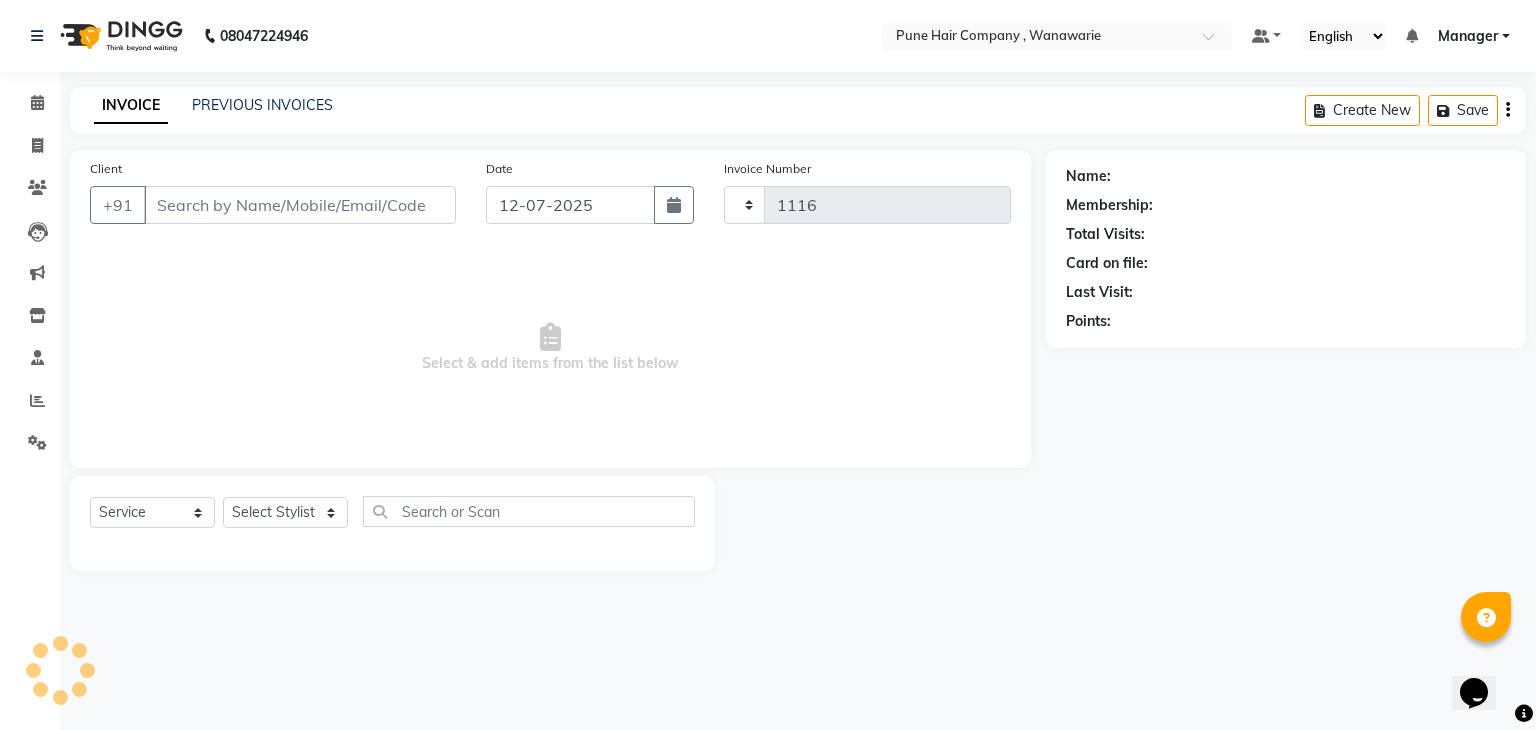 select on "8072" 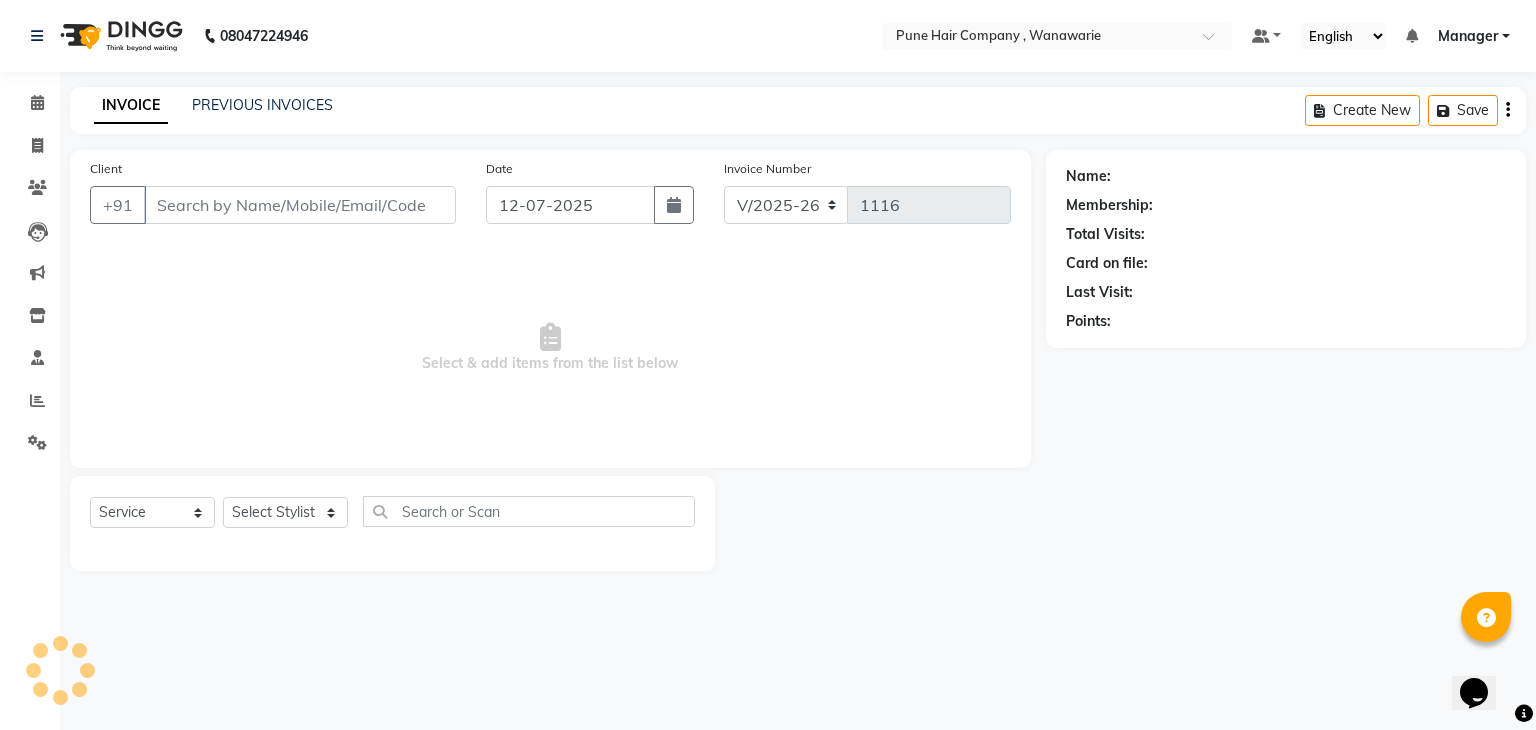 type on "9158989838" 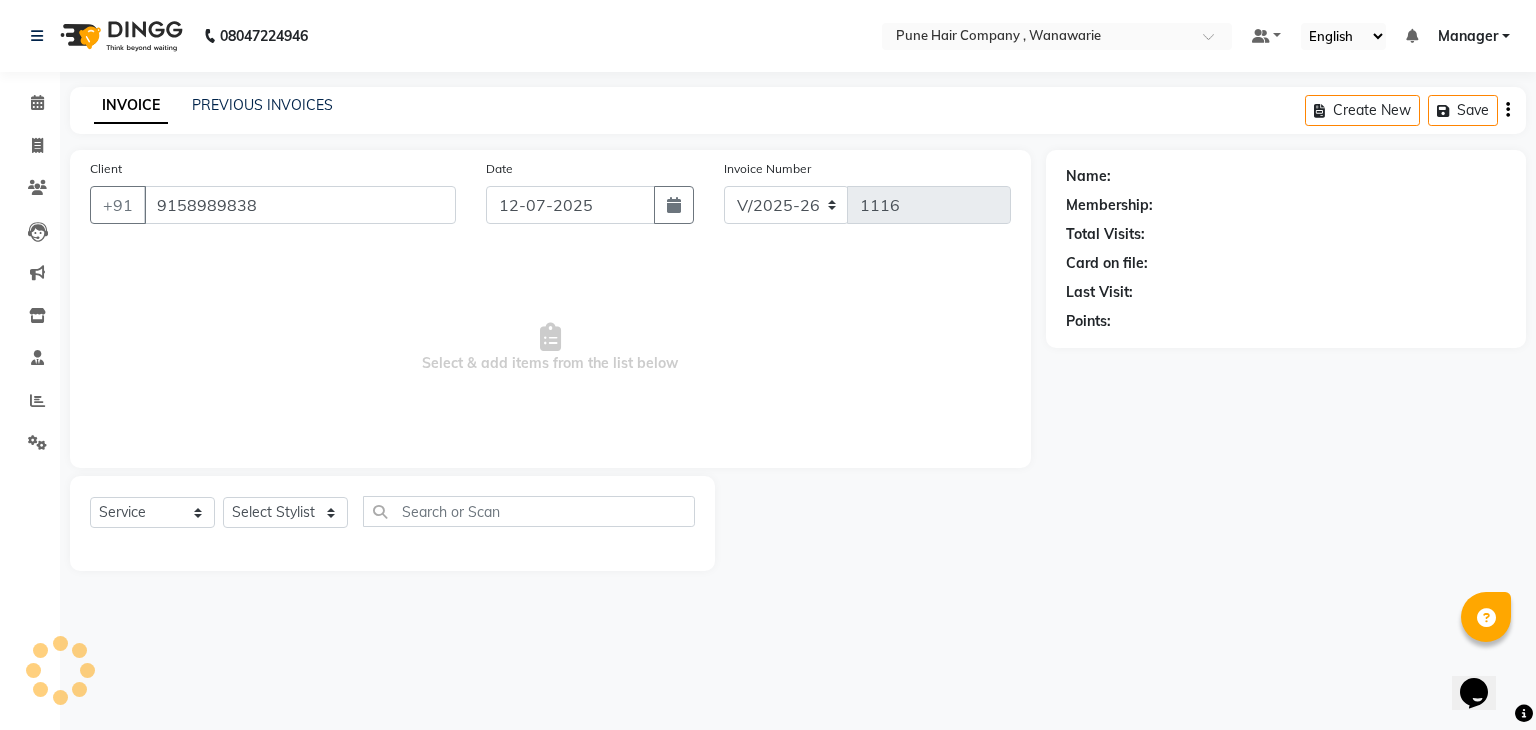 select on "74579" 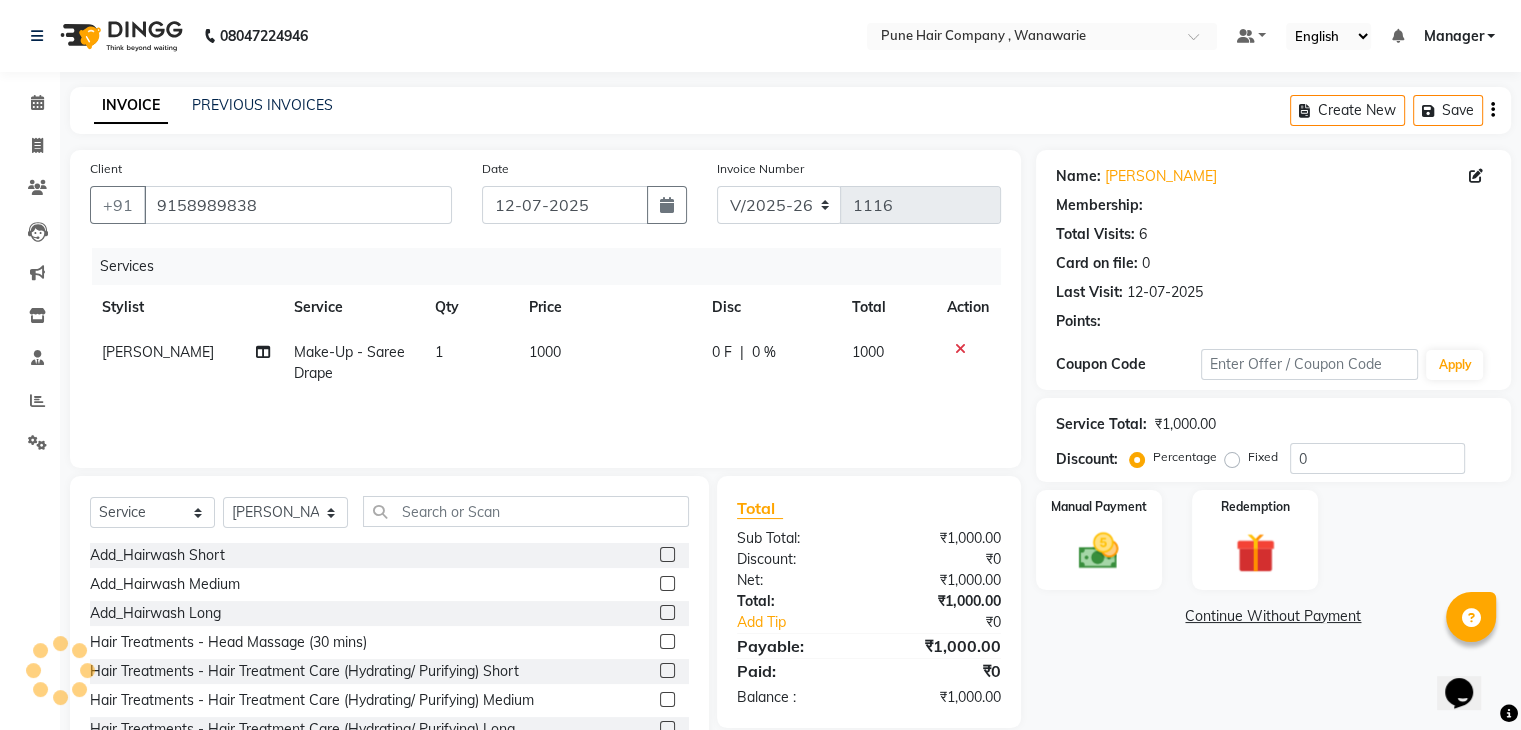select on "1: Object" 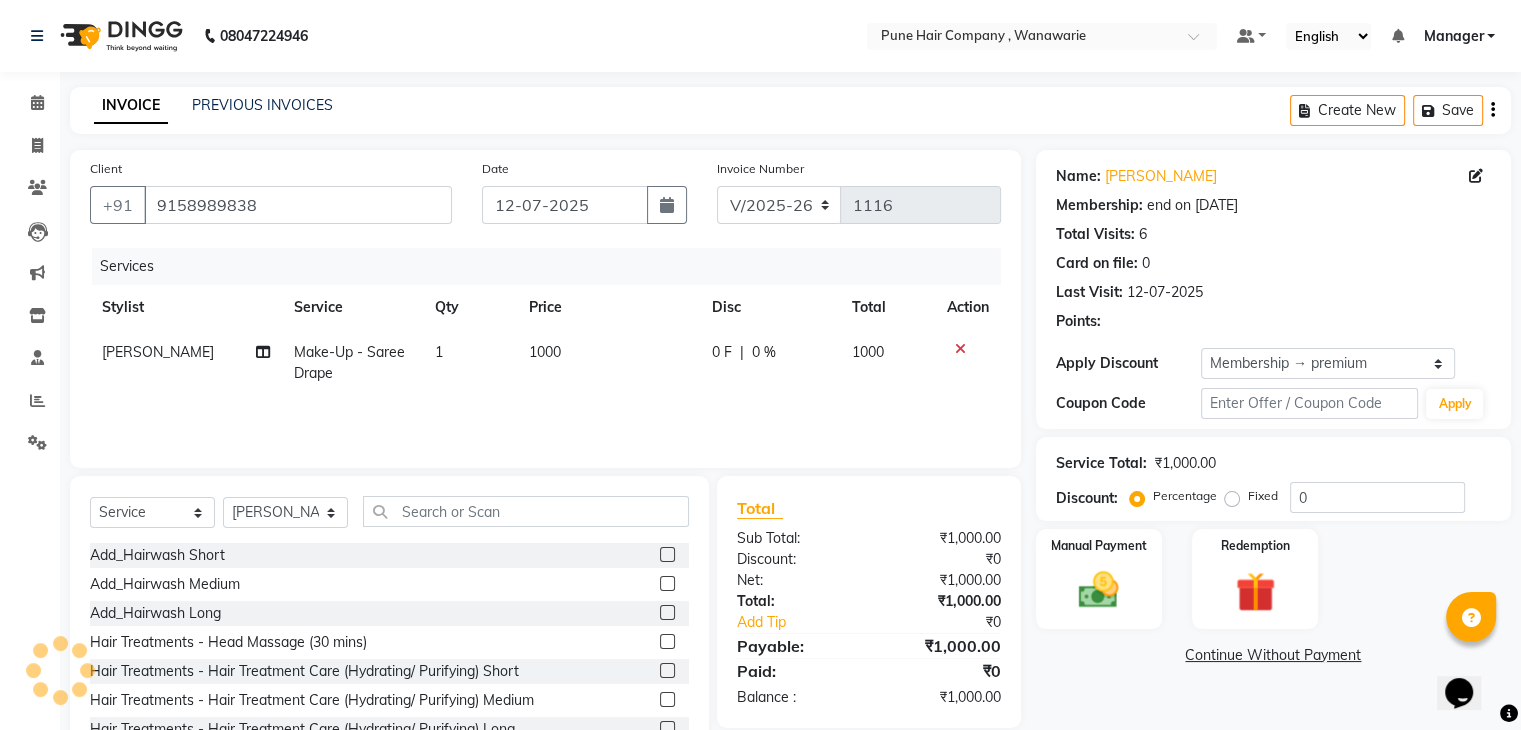 type on "20" 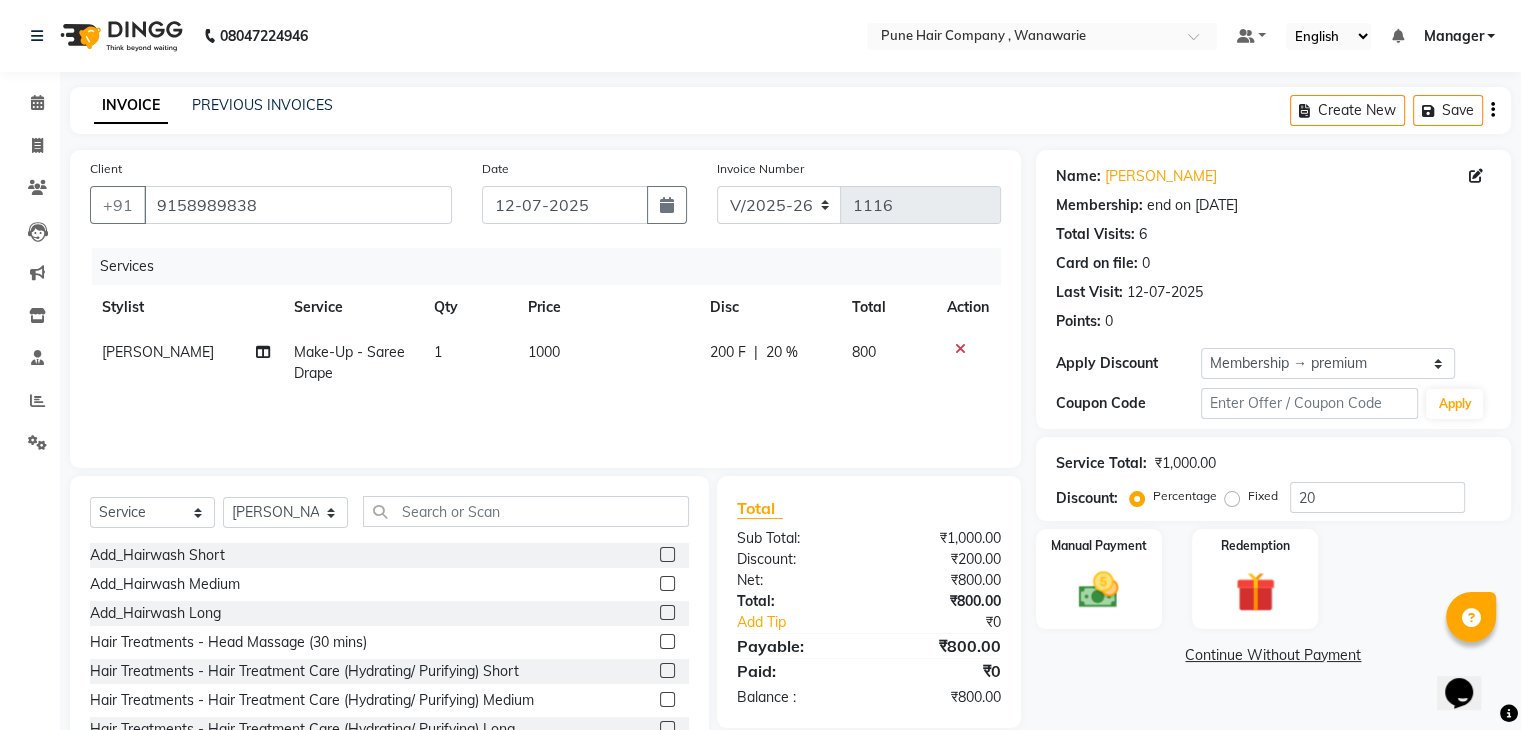 scroll, scrollTop: 72, scrollLeft: 0, axis: vertical 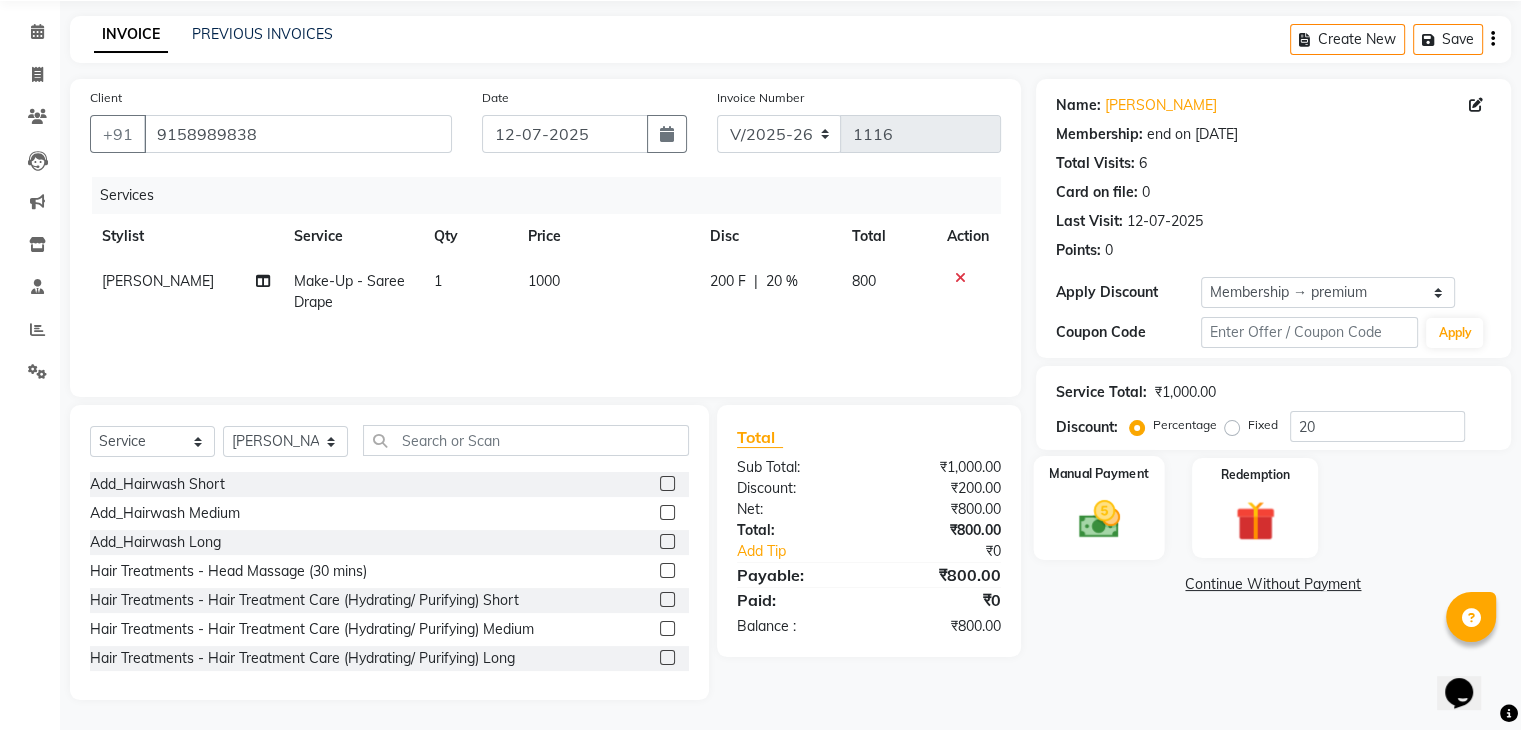 click 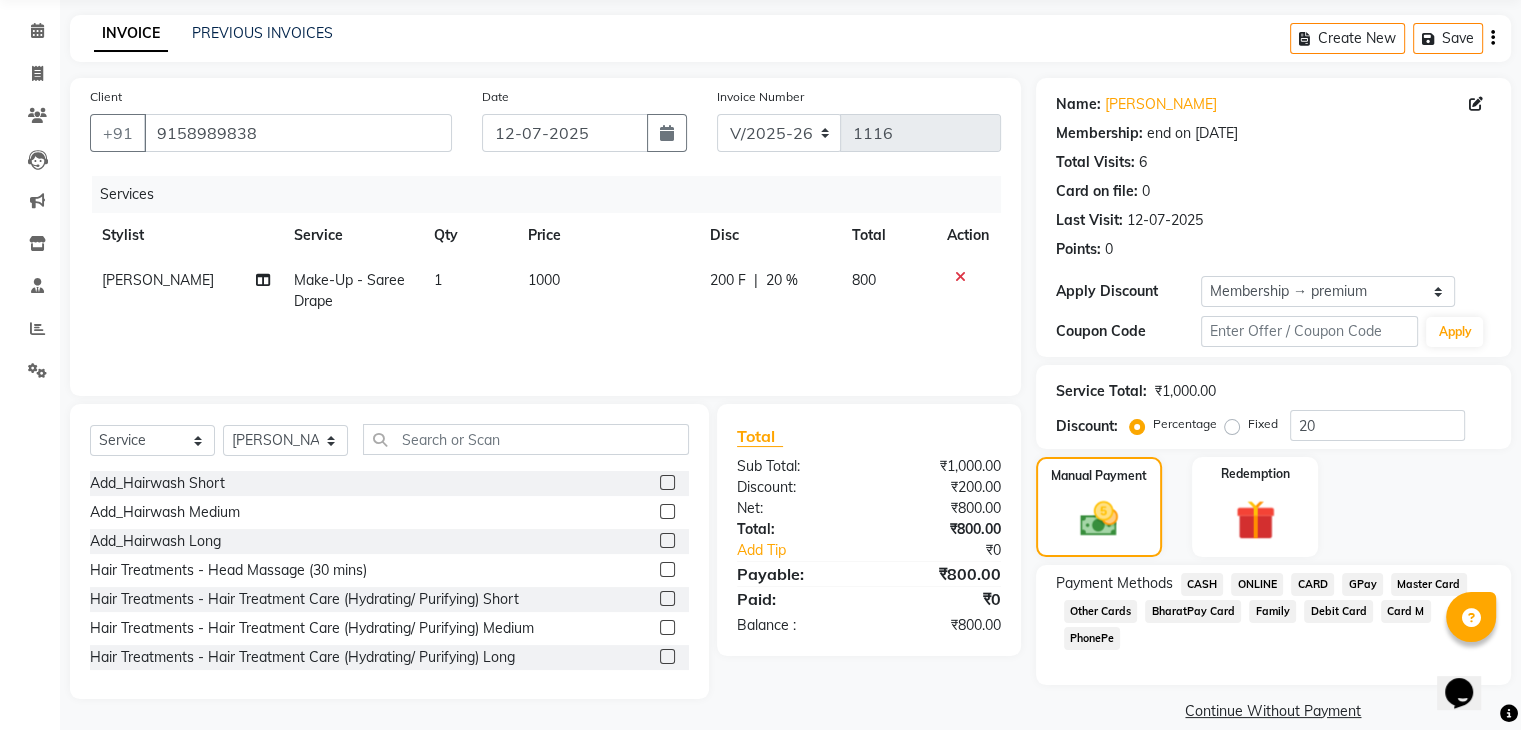 click on "GPay" 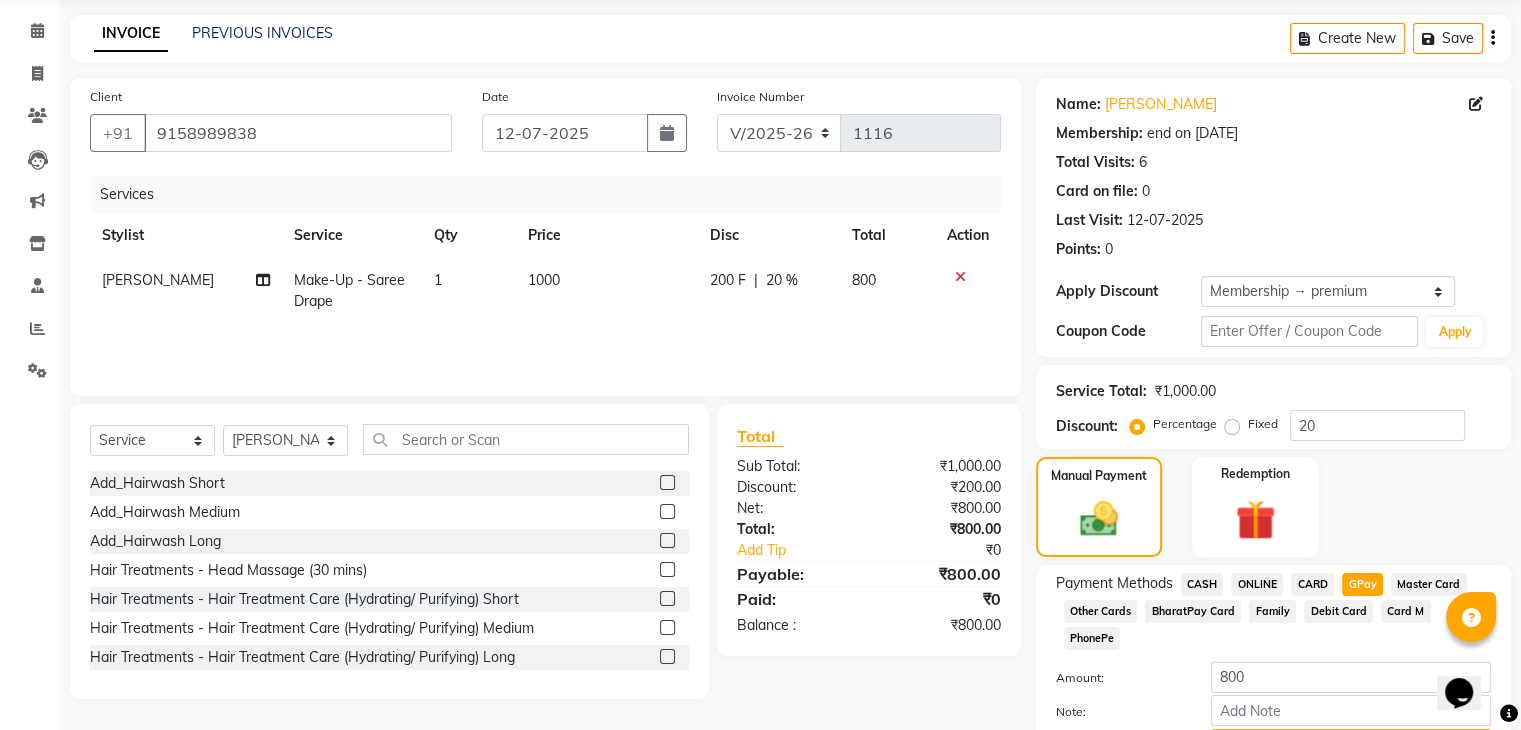 scroll, scrollTop: 156, scrollLeft: 0, axis: vertical 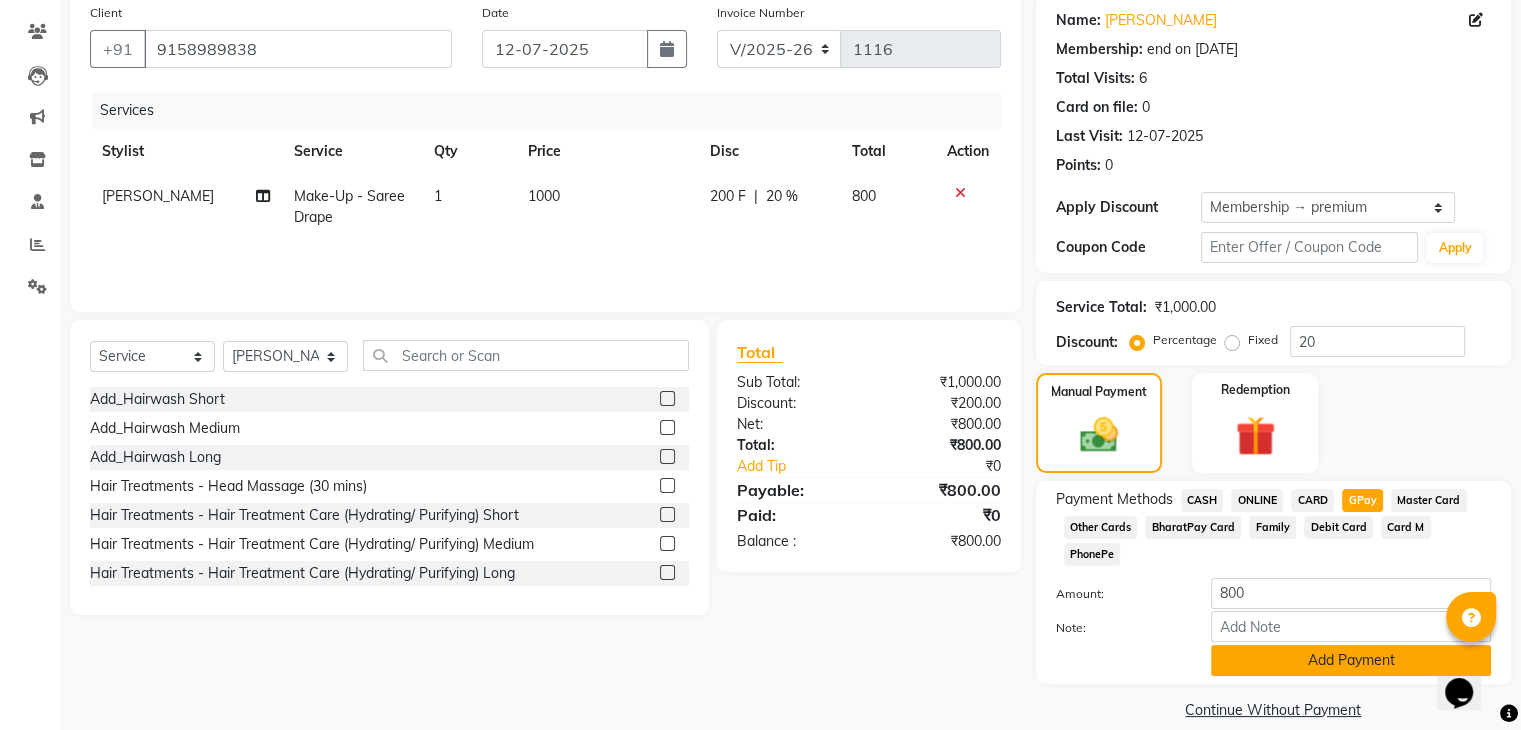 click on "Add Payment" 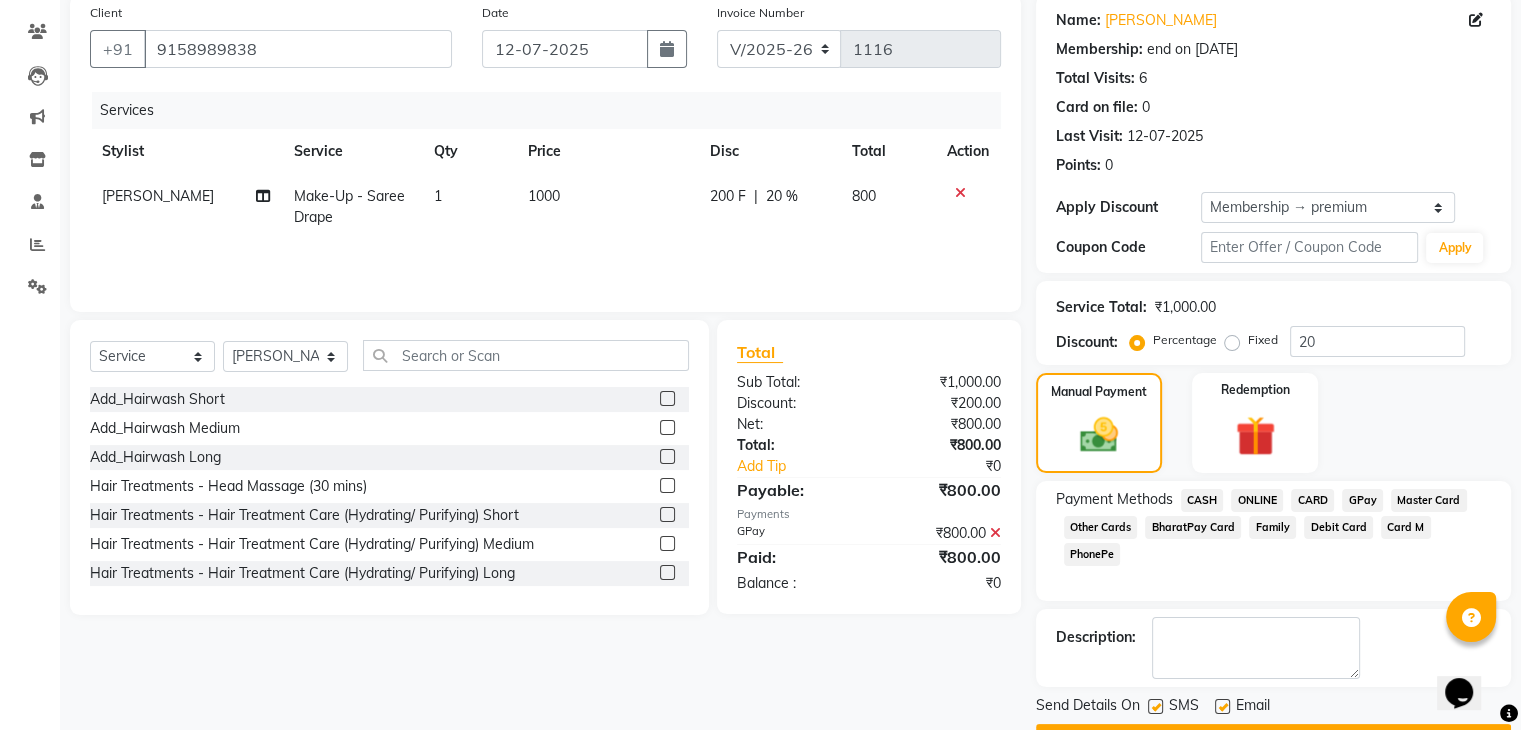 scroll, scrollTop: 209, scrollLeft: 0, axis: vertical 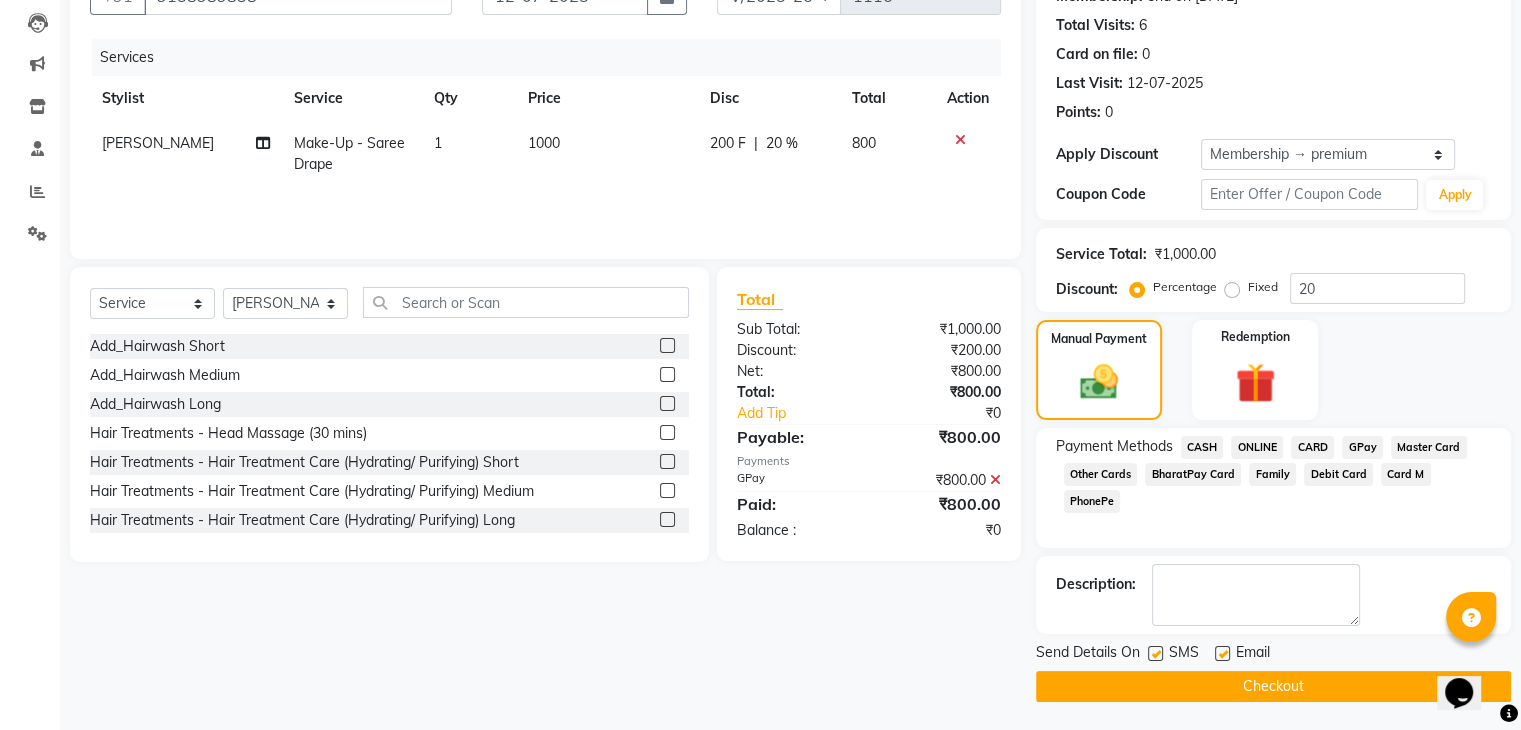 click on "Checkout" 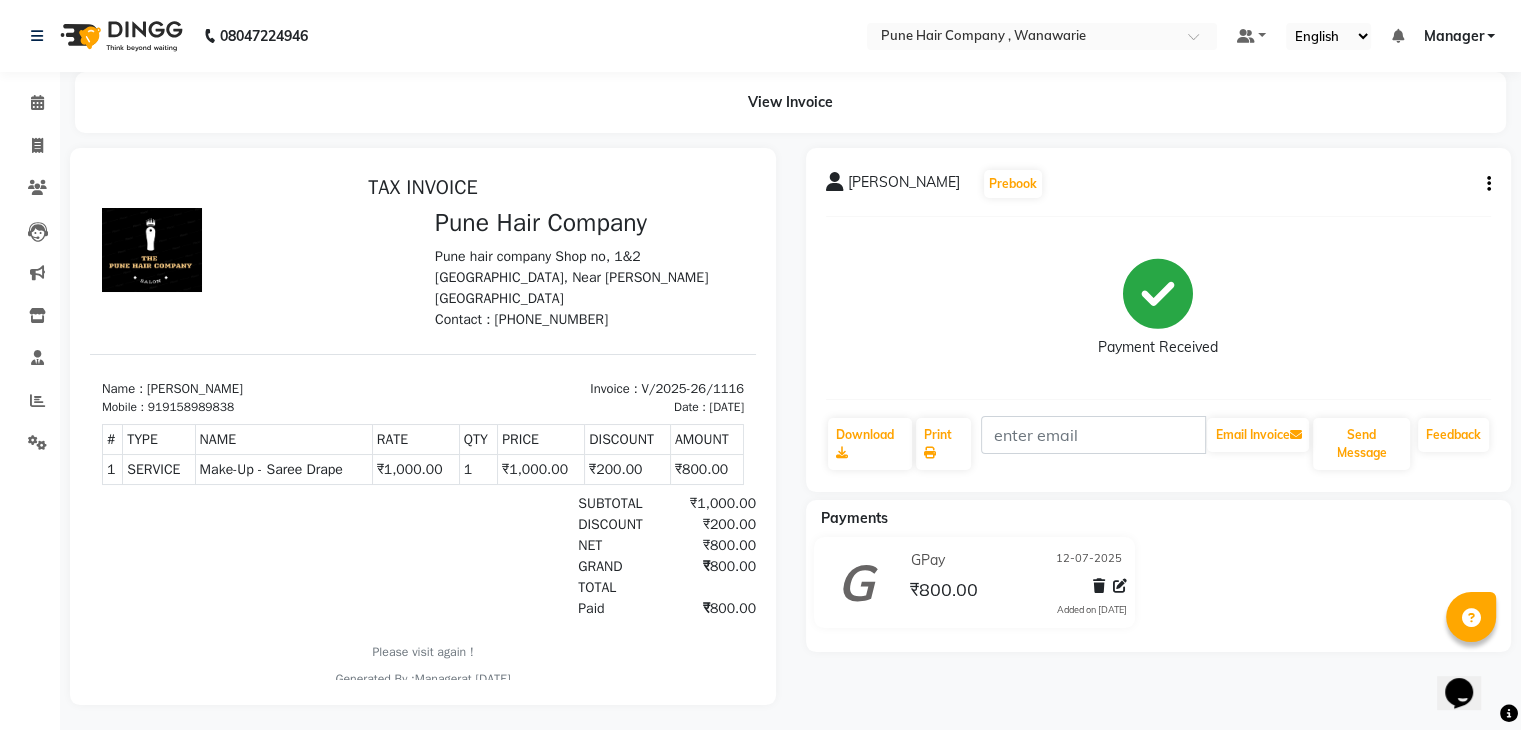 scroll, scrollTop: 20, scrollLeft: 0, axis: vertical 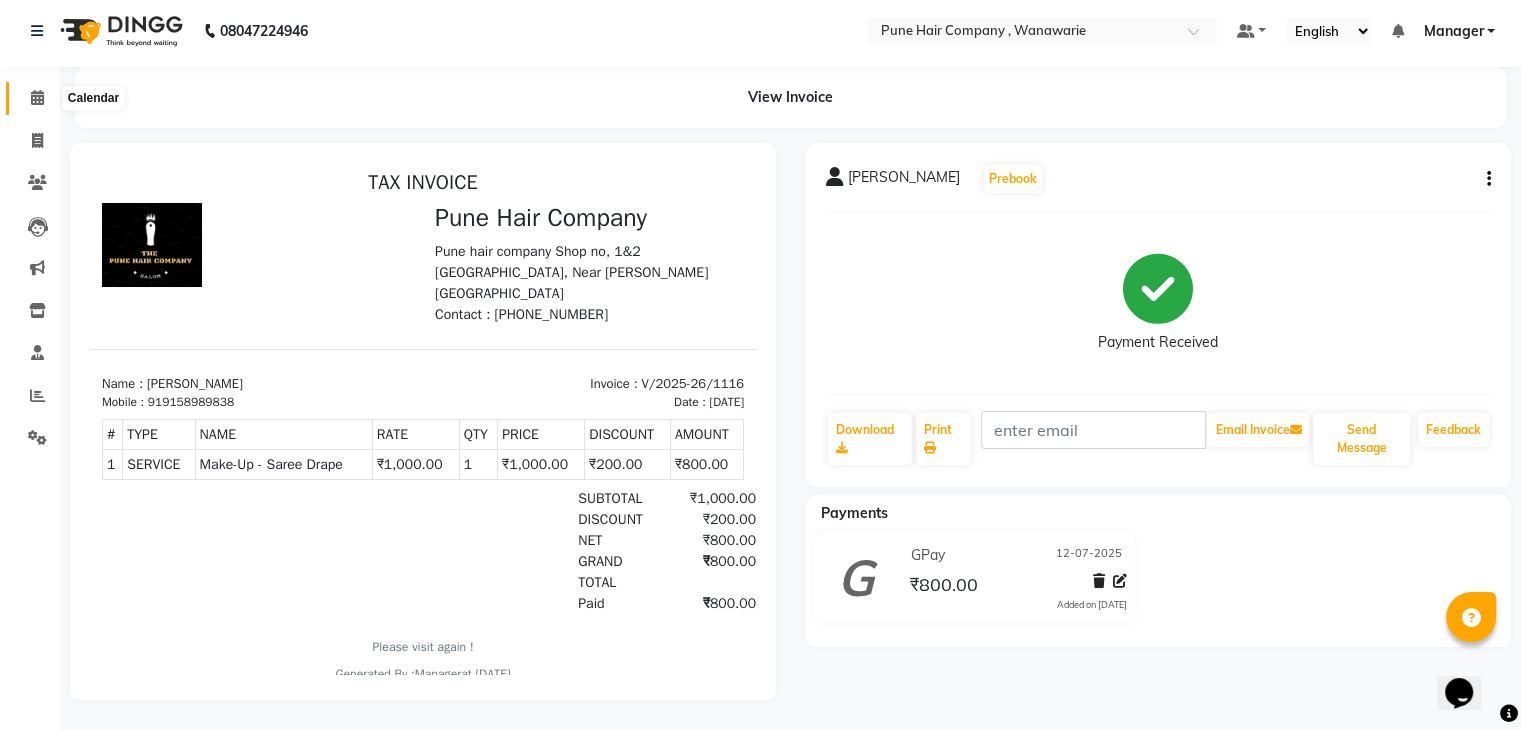click 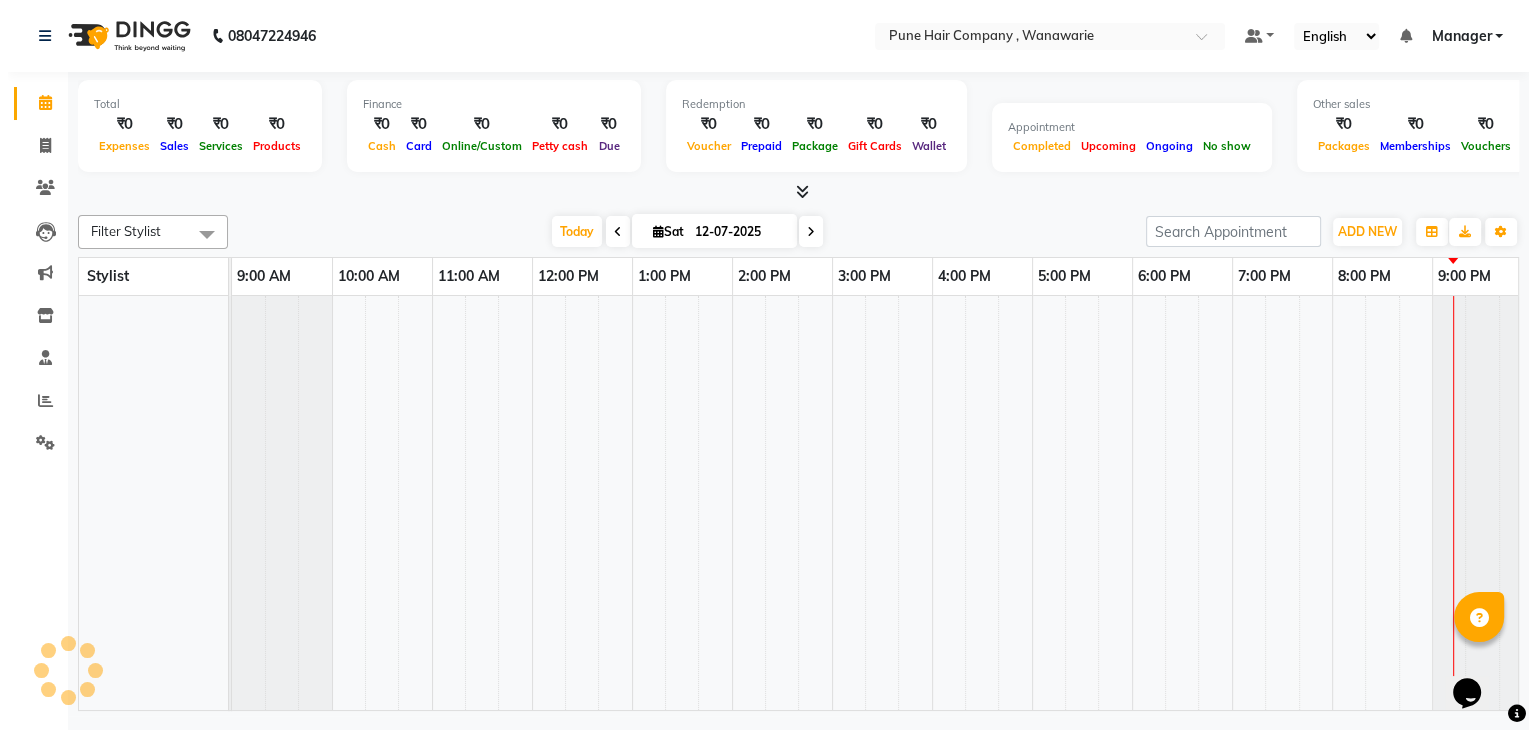 scroll, scrollTop: 0, scrollLeft: 0, axis: both 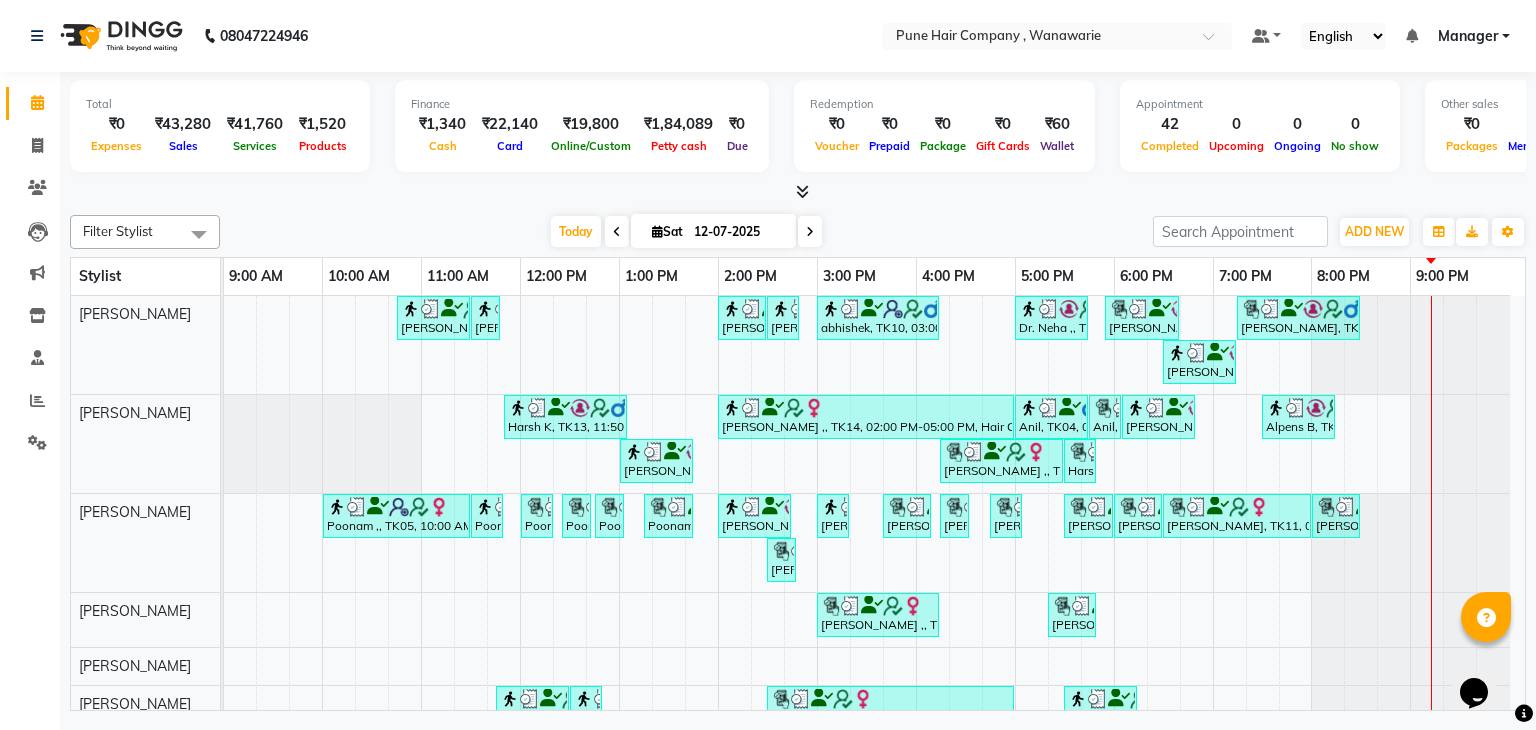 click at bounding box center (810, 232) 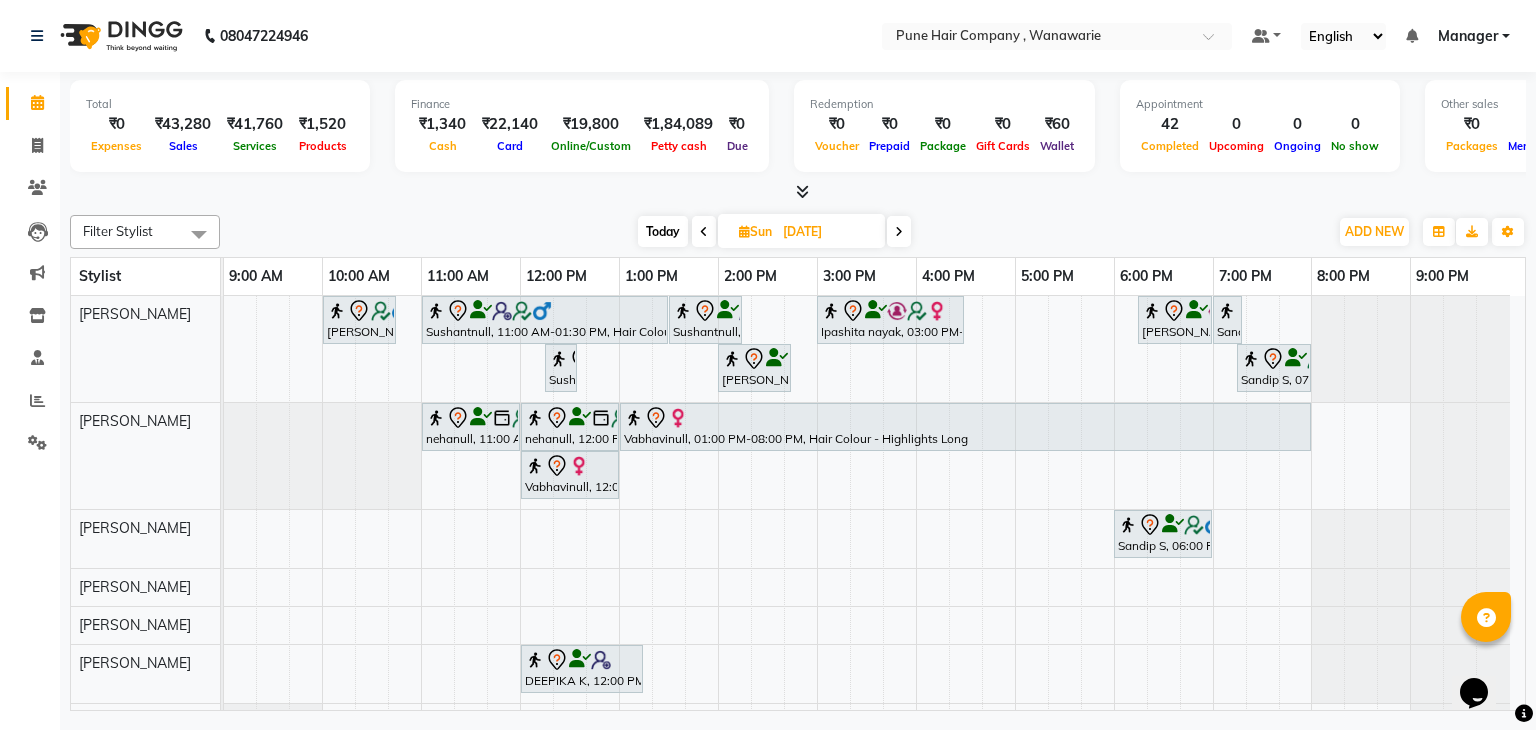 scroll, scrollTop: 28, scrollLeft: 0, axis: vertical 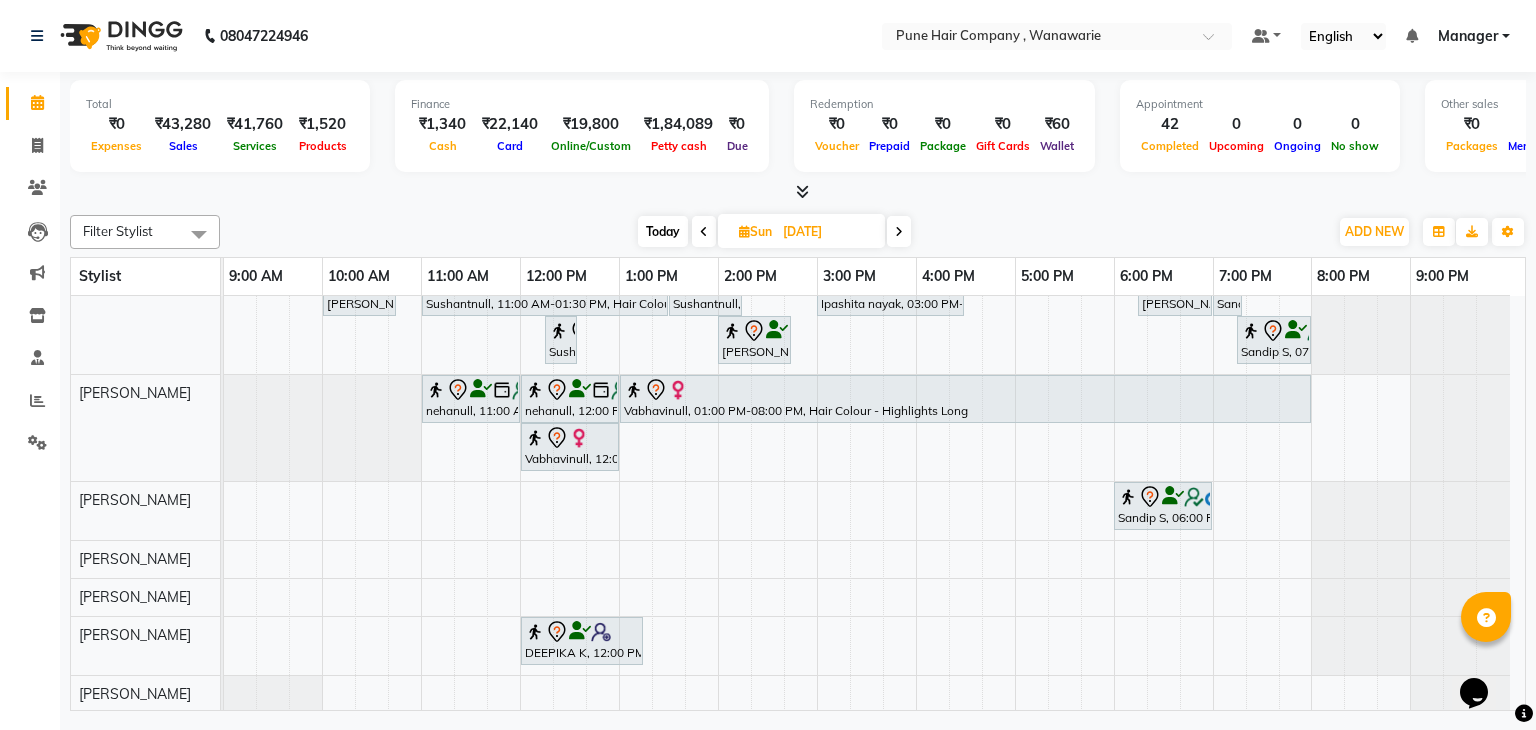click on "Today" at bounding box center [663, 231] 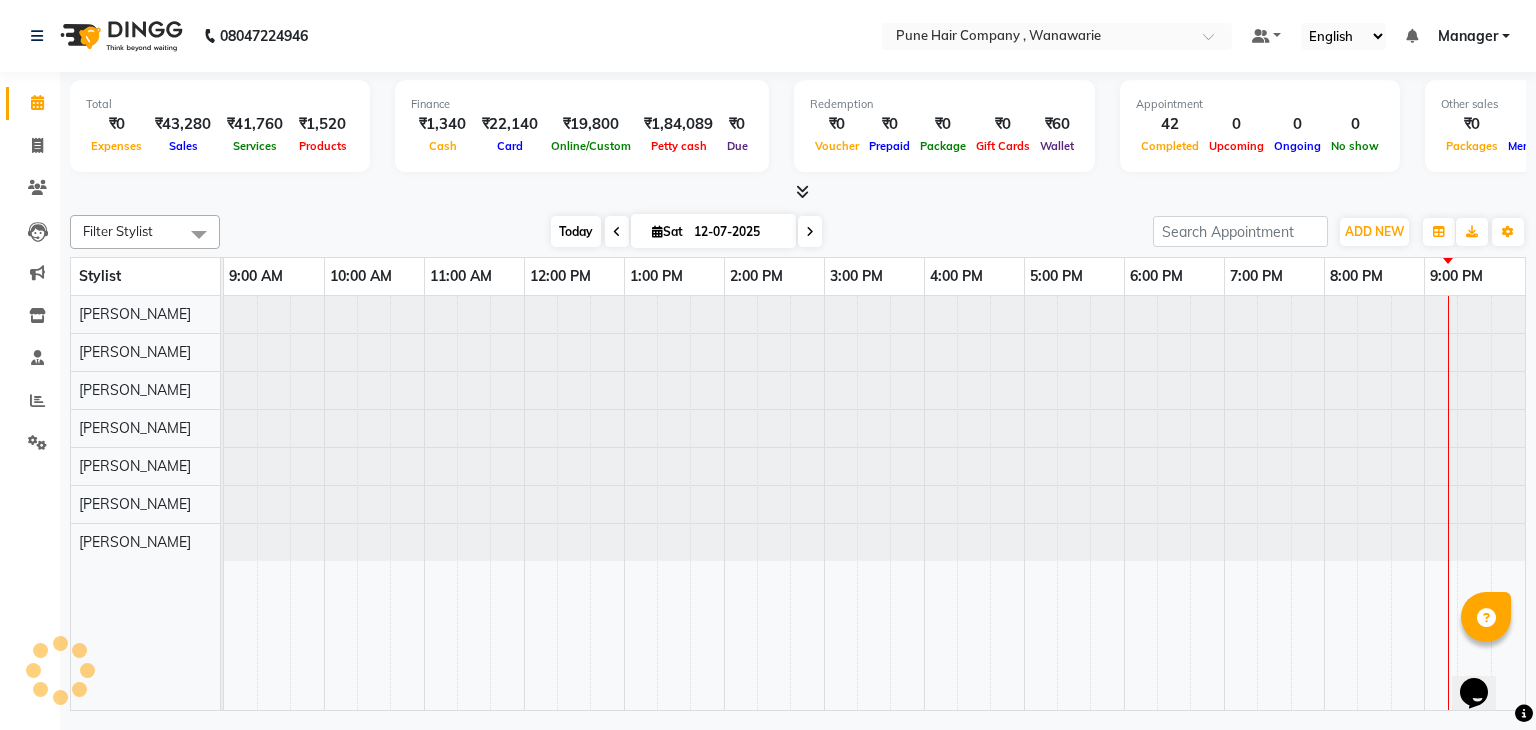 scroll, scrollTop: 0, scrollLeft: 0, axis: both 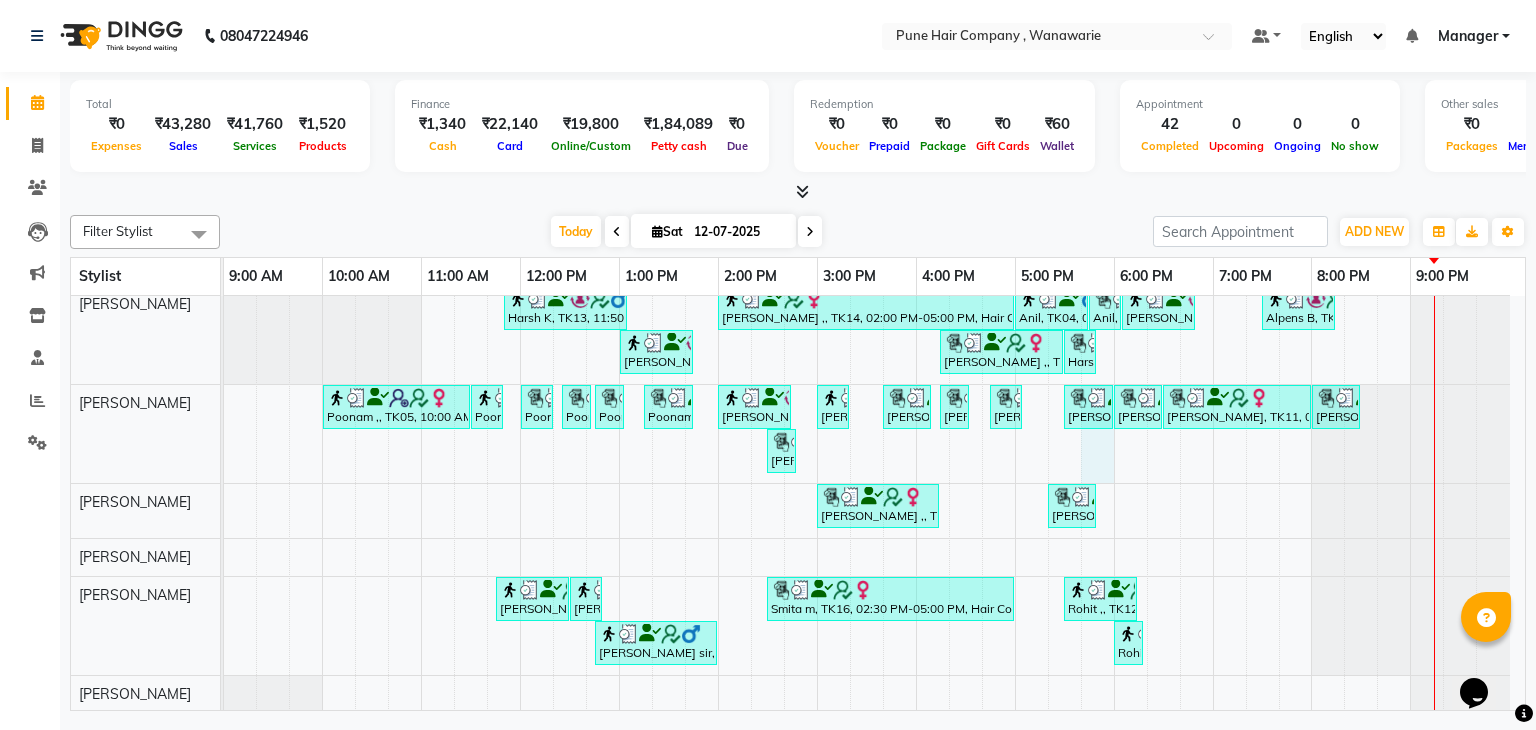 click on "[PERSON_NAME] B, TK09, 10:45 AM-11:30 AM, [DEMOGRAPHIC_DATA] Haircut By Senior Stylist     [PERSON_NAME] B, TK09, 11:30 AM-11:40 AM, Add_Hair Wash Classic     [PERSON_NAME], TK01, 02:00 PM-02:30 PM, BlowDry Medium     [PERSON_NAME], TK01, 02:30 PM-02:50 PM,  Hairwash Medium     abhishek, TK10, 03:00 PM-04:15 PM, [DEMOGRAPHIC_DATA] Hair Colour - Inoa Global Colour (includes moustache)     Dr. Neha ,, TK02, 05:00 PM-05:45 PM, [DEMOGRAPHIC_DATA] Haircut By Senior Stylist     [PERSON_NAME], TK03, 05:55 PM-06:40 PM, [DEMOGRAPHIC_DATA] Haircut By Senior Stylist     [PERSON_NAME], TK03, 07:15 PM-08:30 PM, [DEMOGRAPHIC_DATA] Hair Colour - Majirel Global Colour (includes moustache)     [PERSON_NAME], TK03, 06:30 PM-07:15 PM, Hair Treatments - Hair Treatment Care (Hydrating/ Purifying) Medium     Harsh K, TK13, 11:50 AM-01:05 PM, [DEMOGRAPHIC_DATA] Hair Colour - Inoa Global Colour (includes moustache)     [PERSON_NAME] ,, TK14, 02:00 PM-05:00 PM, Hair Colour - Inoa Global Long     Anil, TK04, 05:00 PM-05:45 PM, [DEMOGRAPHIC_DATA] Haircut By Senior Stylist     Anil, TK04, 05:45 PM-06:05 PM, [DEMOGRAPHIC_DATA] [PERSON_NAME] Shaving/ [PERSON_NAME] Trim [PERSON_NAME]" at bounding box center (874, 450) 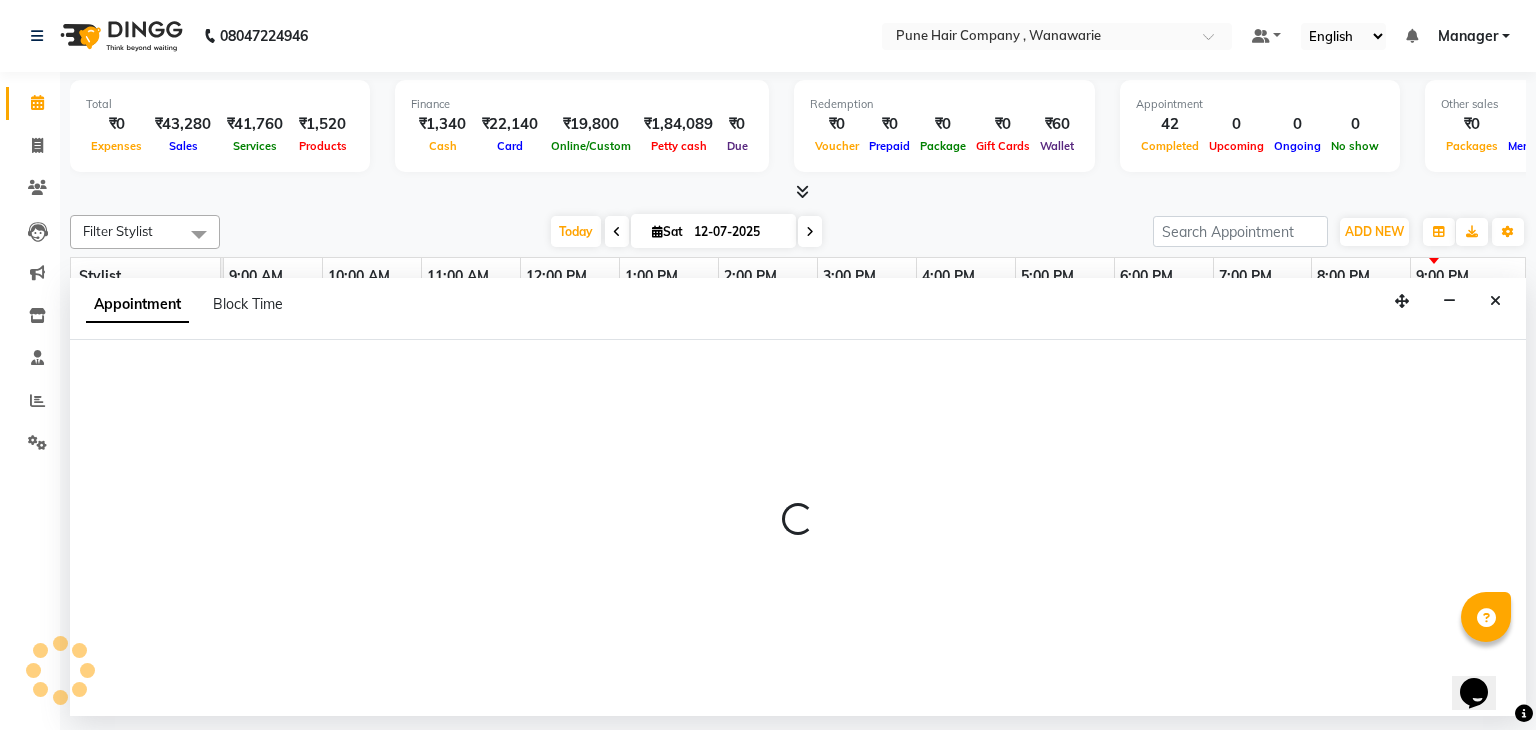 select on "74579" 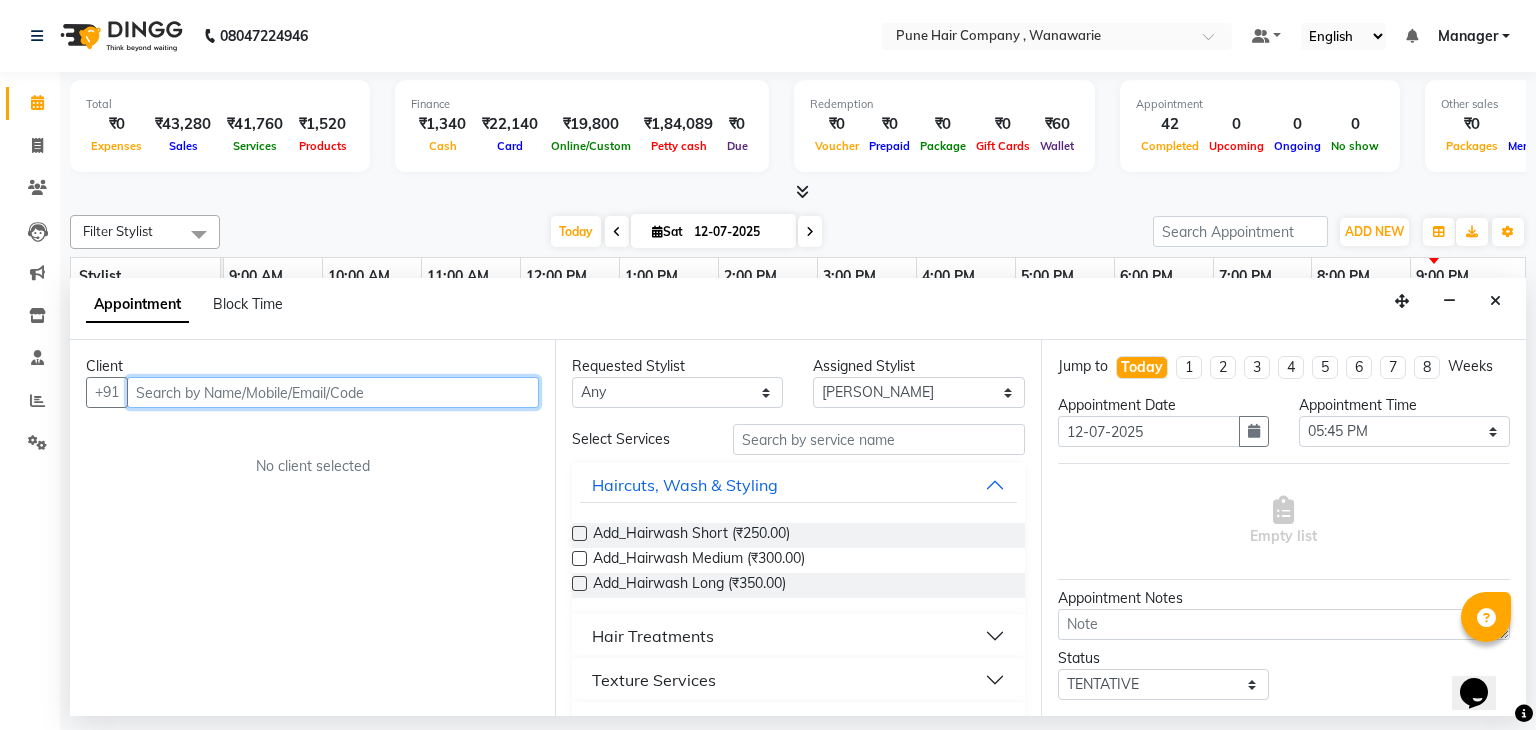 click at bounding box center (333, 392) 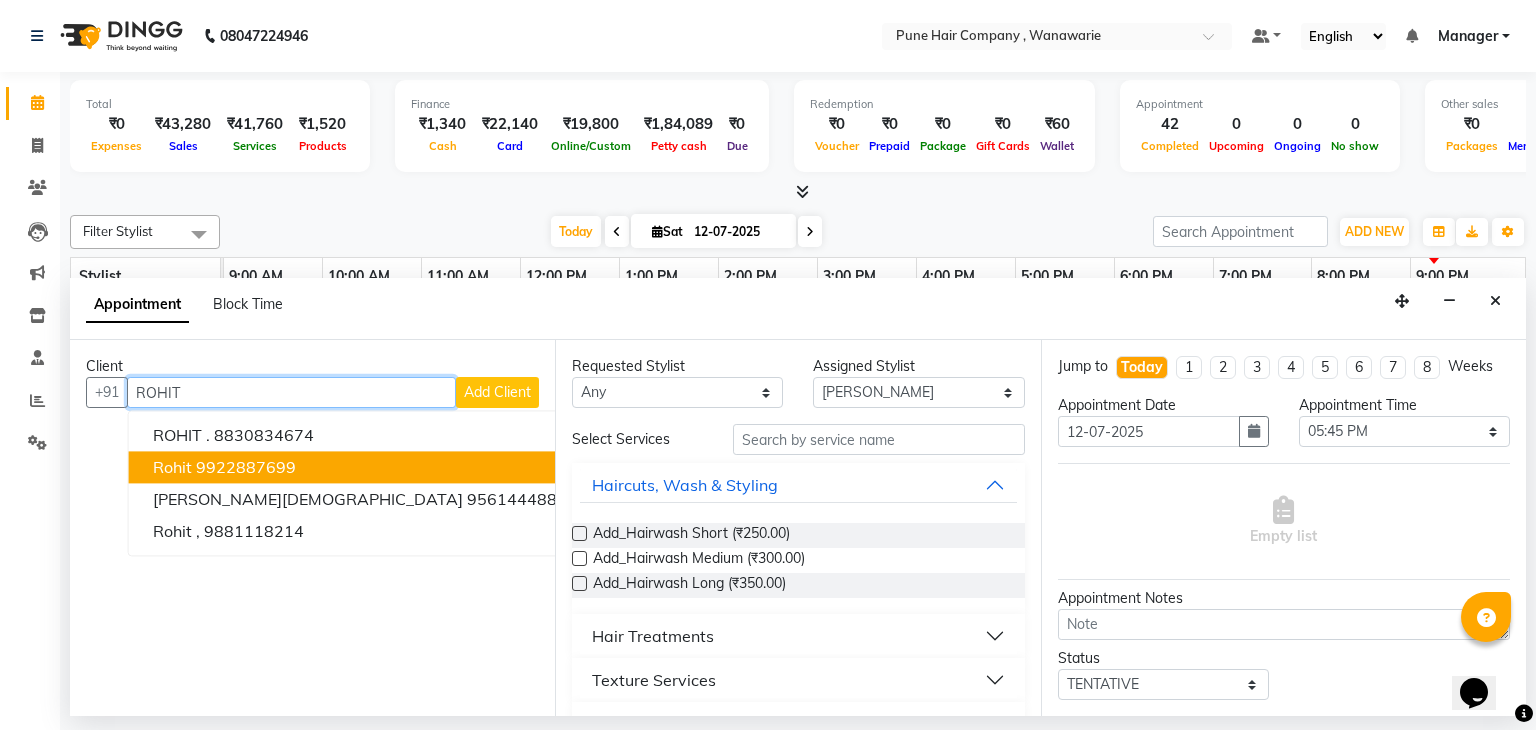 click on "9922887699" at bounding box center [246, 468] 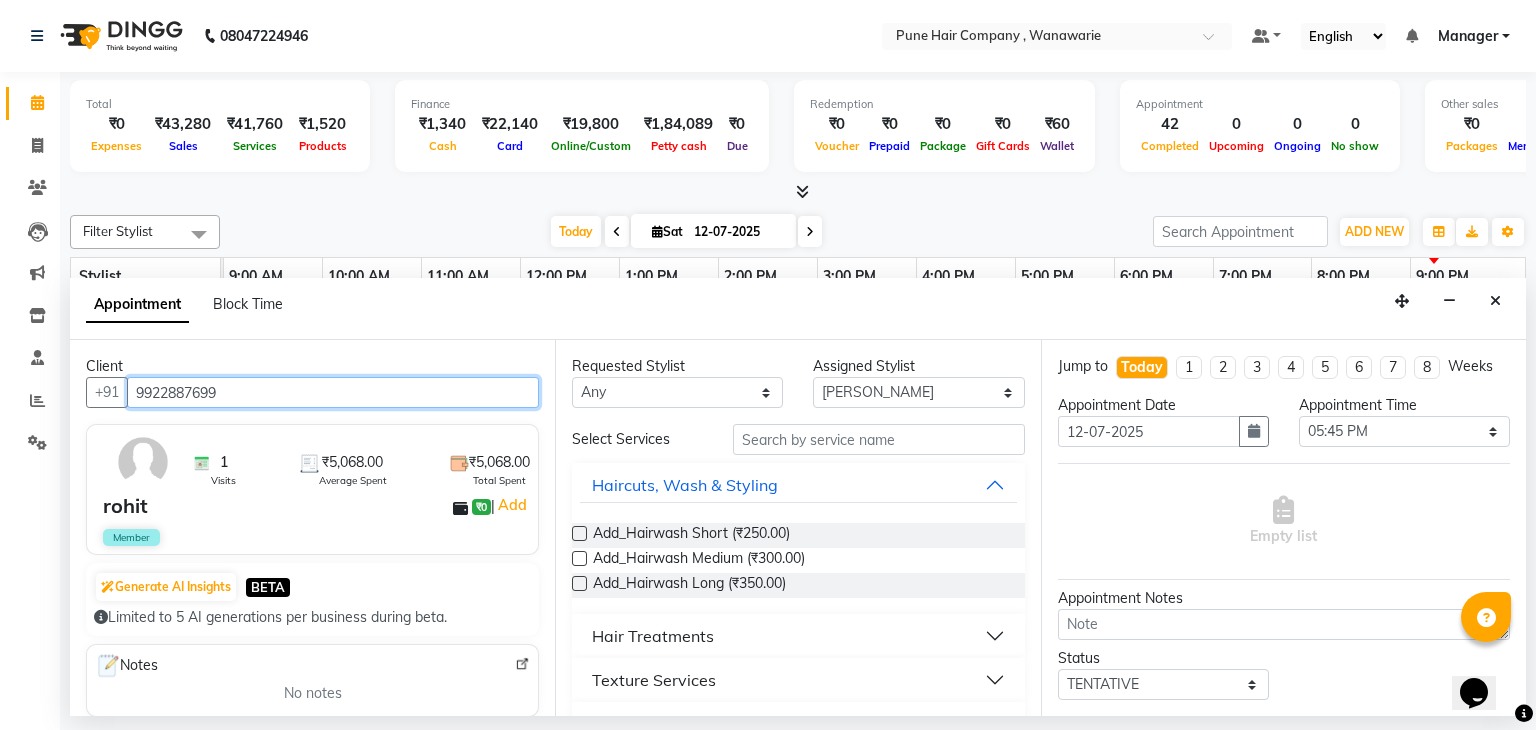 type on "9922887699" 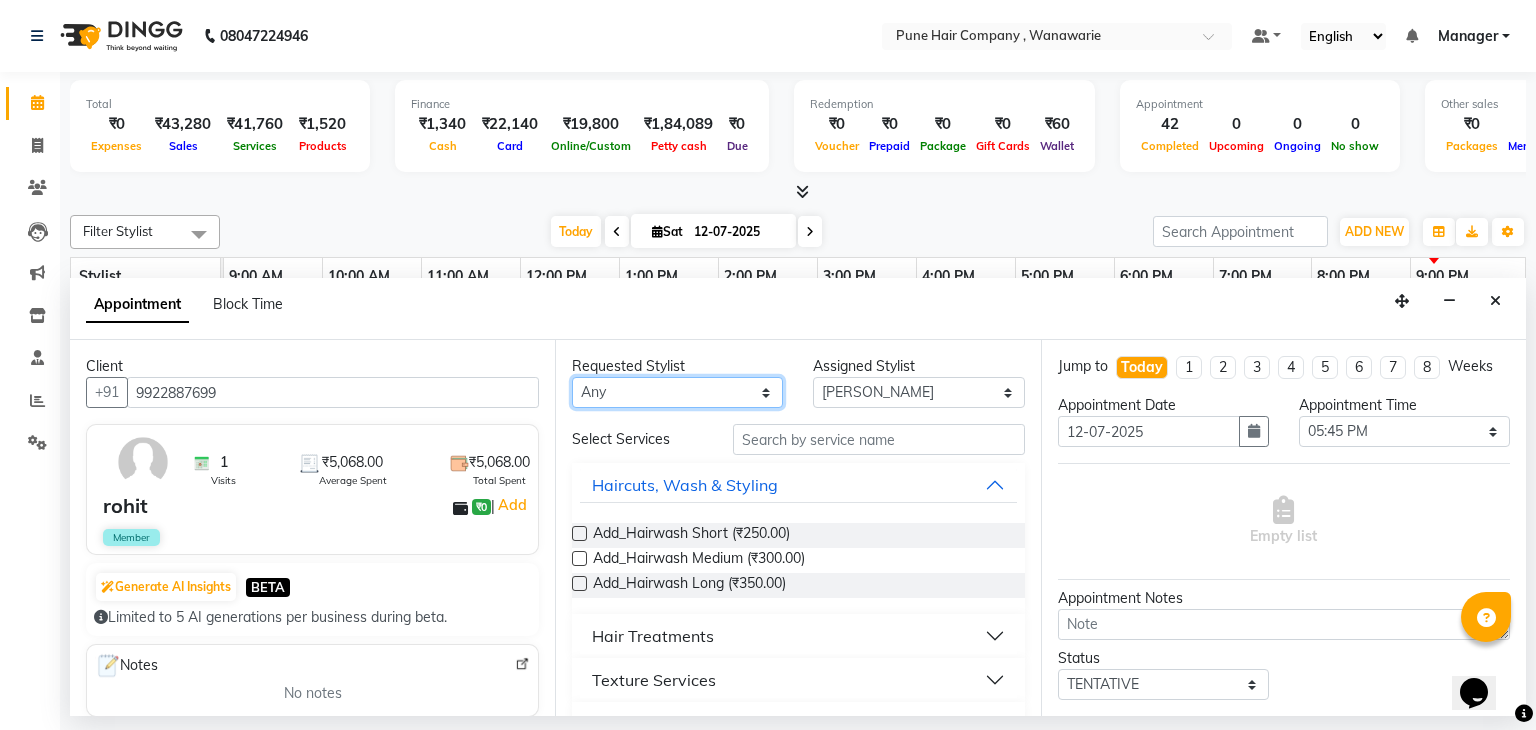 click on "Any [PERSON_NAME] [PERSON_NAME]  [PERSON_NAME] [PERSON_NAME] [PERSON_NAME] [PERSON_NAME] [PERSON_NAME]" at bounding box center (677, 392) 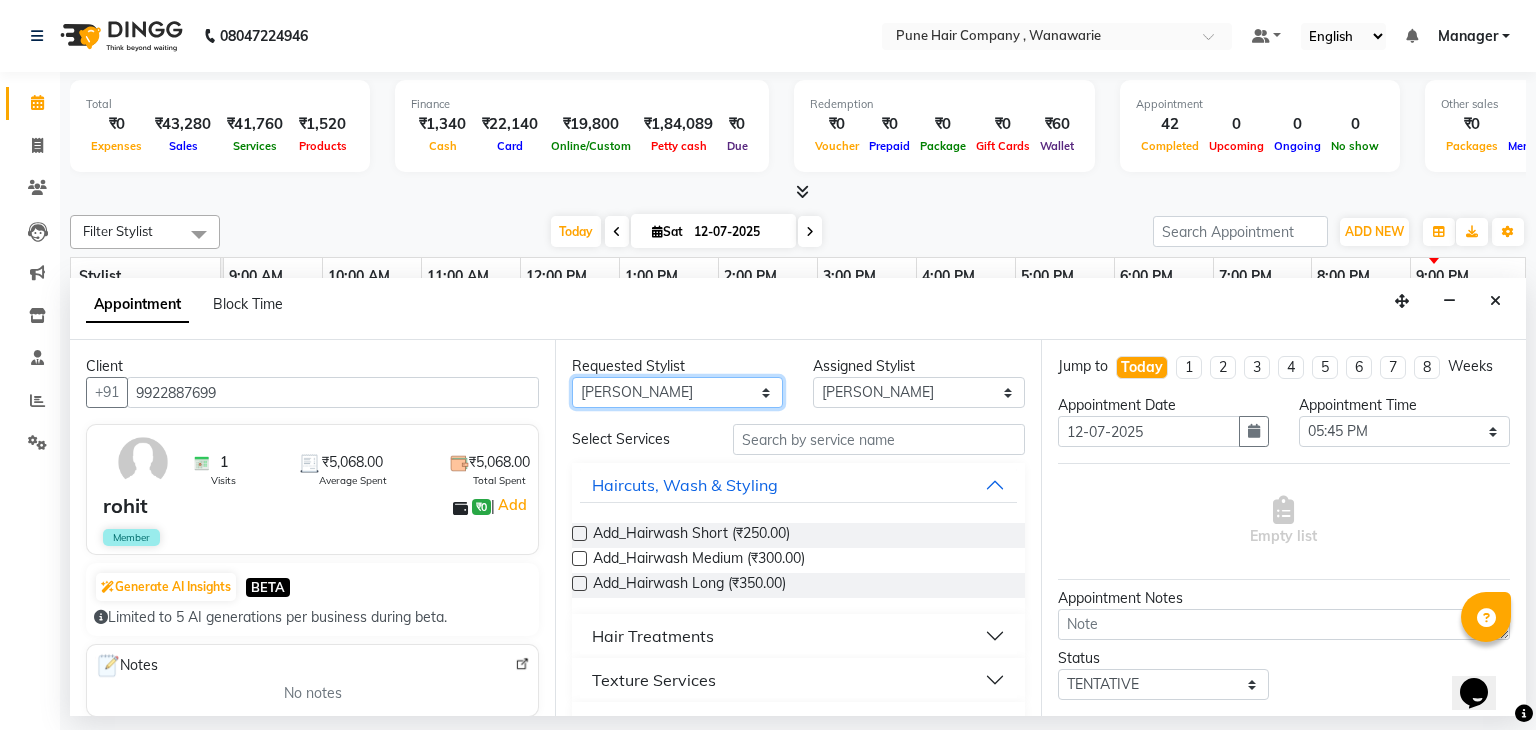 click on "Any [PERSON_NAME] [PERSON_NAME]  [PERSON_NAME] [PERSON_NAME] [PERSON_NAME] [PERSON_NAME] [PERSON_NAME]" at bounding box center [677, 392] 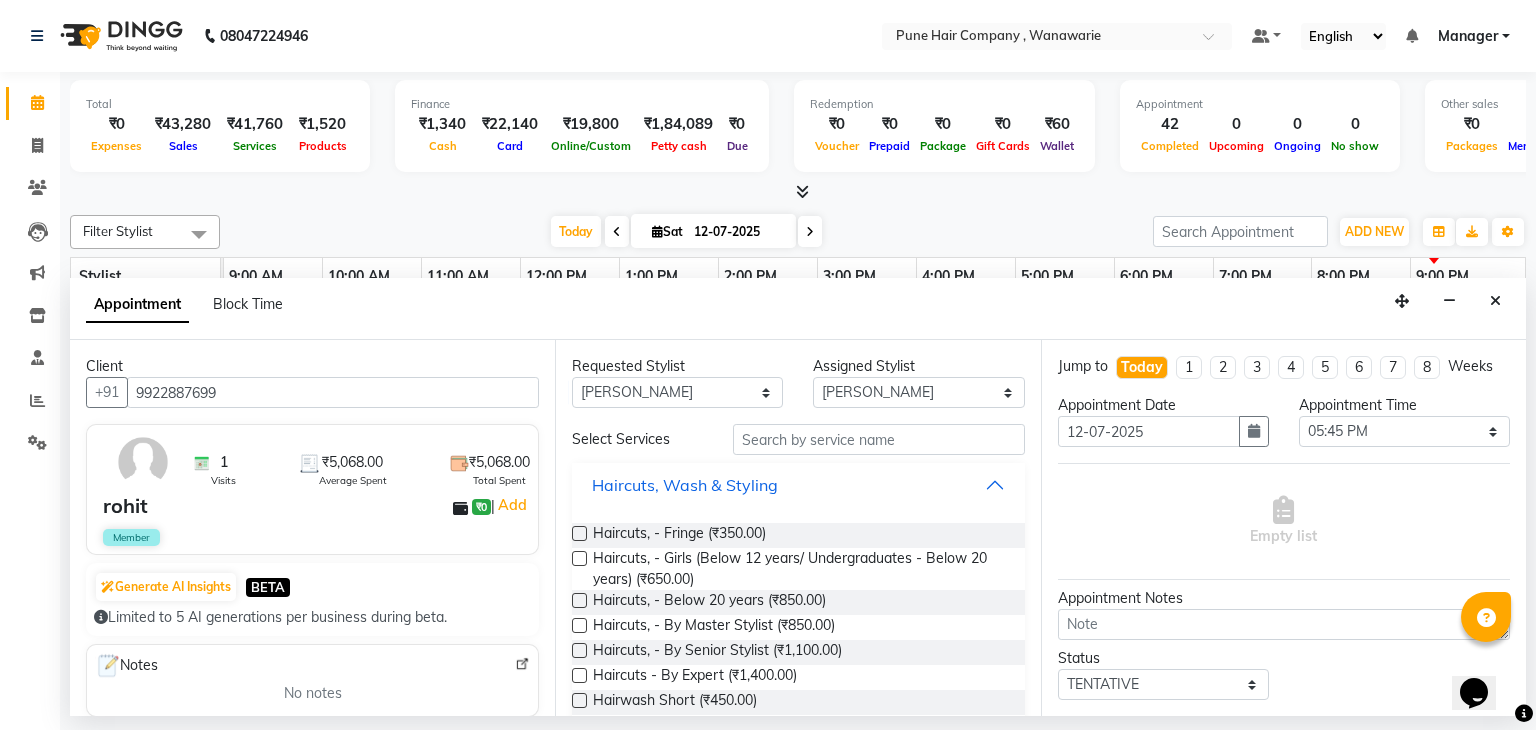 click on "Haircuts, Wash & Styling" at bounding box center [798, 485] 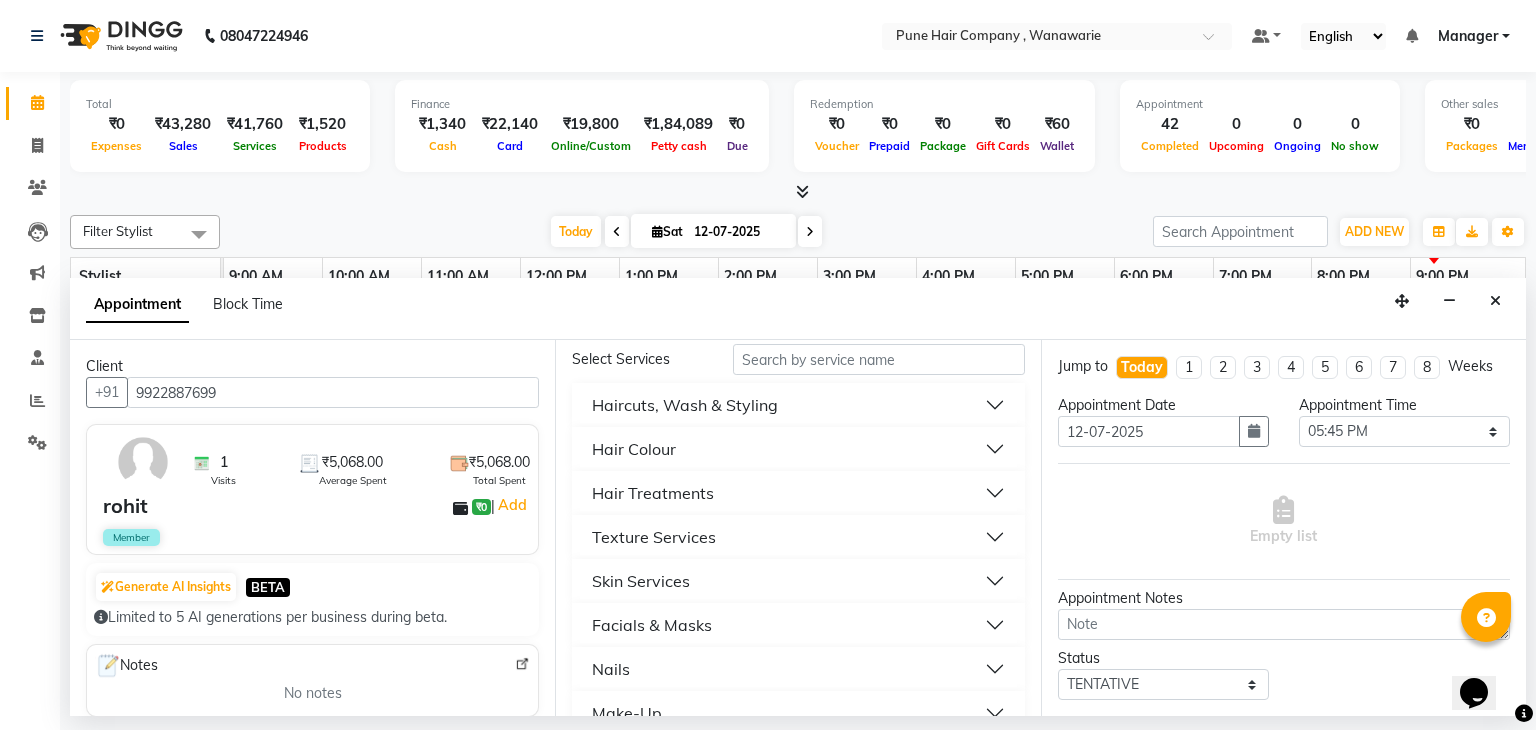 scroll, scrollTop: 247, scrollLeft: 0, axis: vertical 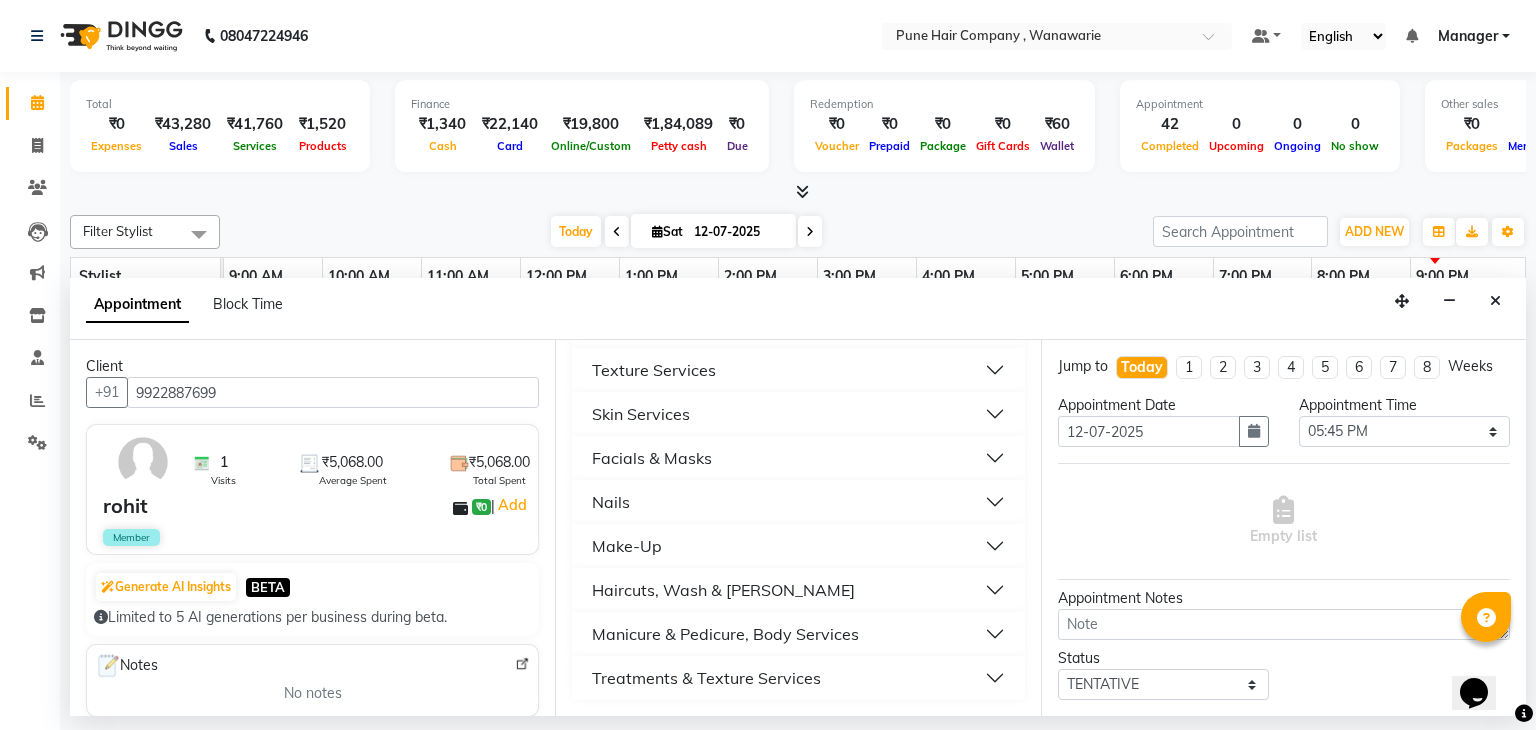 click on "Haircuts, Wash & [PERSON_NAME]" at bounding box center [798, 590] 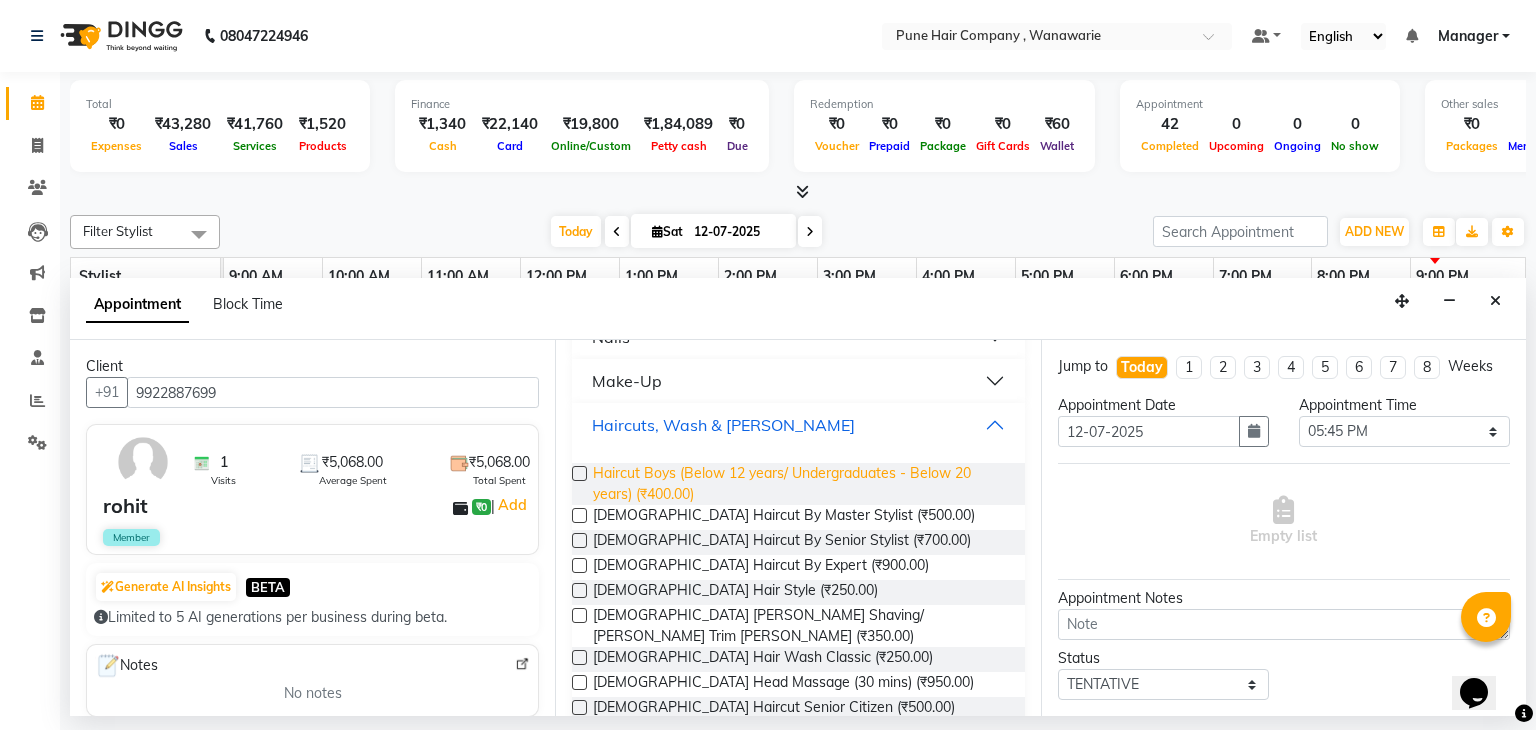 scroll, scrollTop: 419, scrollLeft: 0, axis: vertical 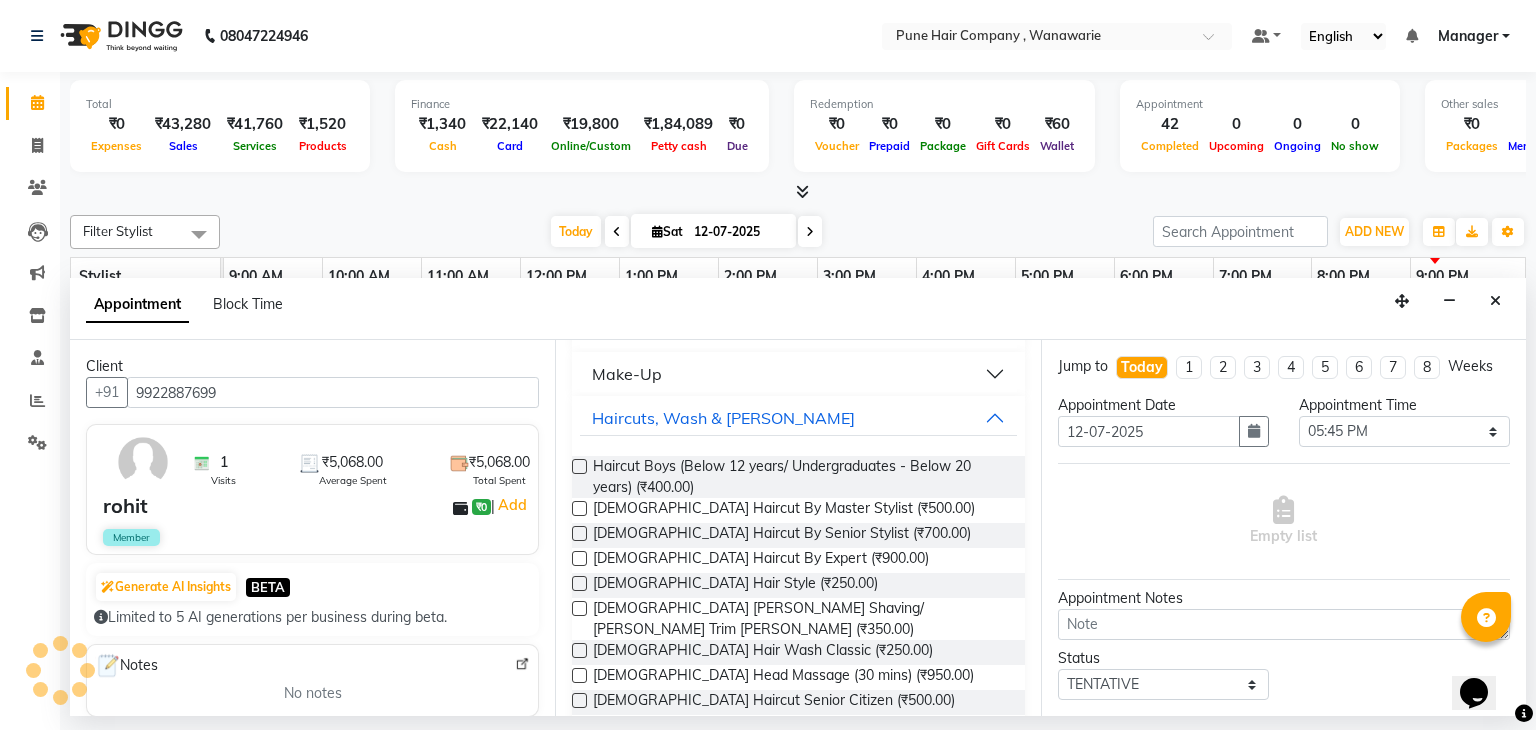 click at bounding box center [579, 608] 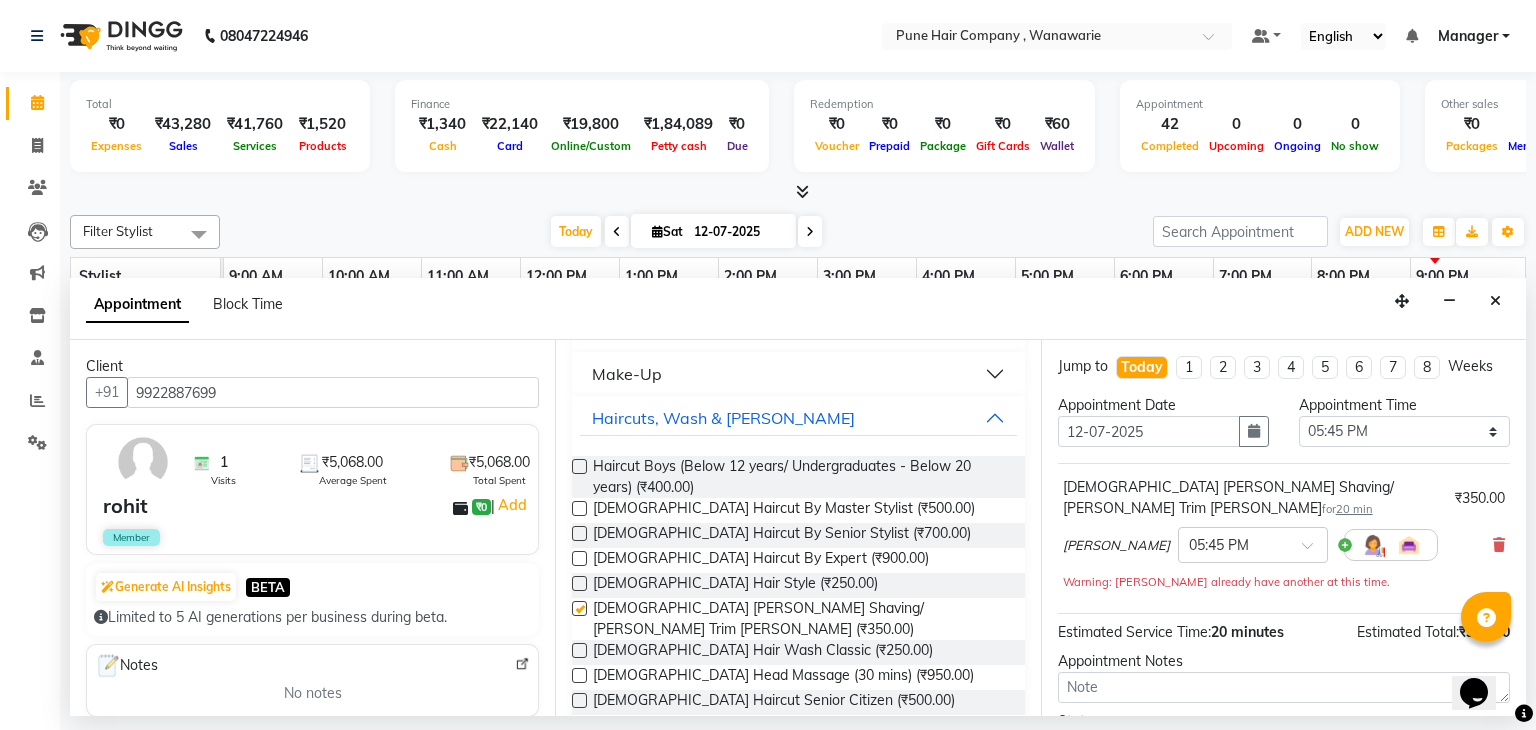 checkbox on "false" 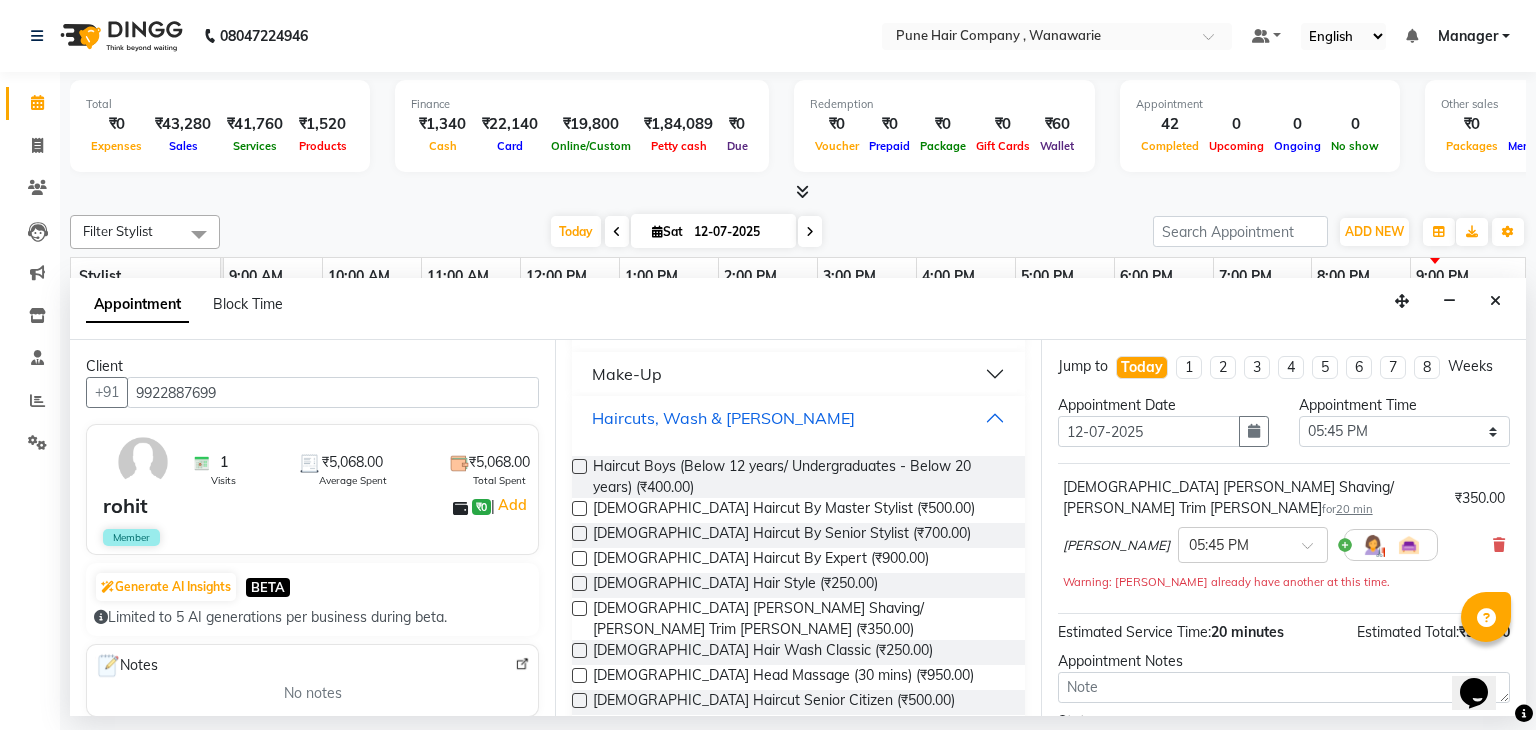 click on "Haircuts, Wash & [PERSON_NAME]" at bounding box center (798, 418) 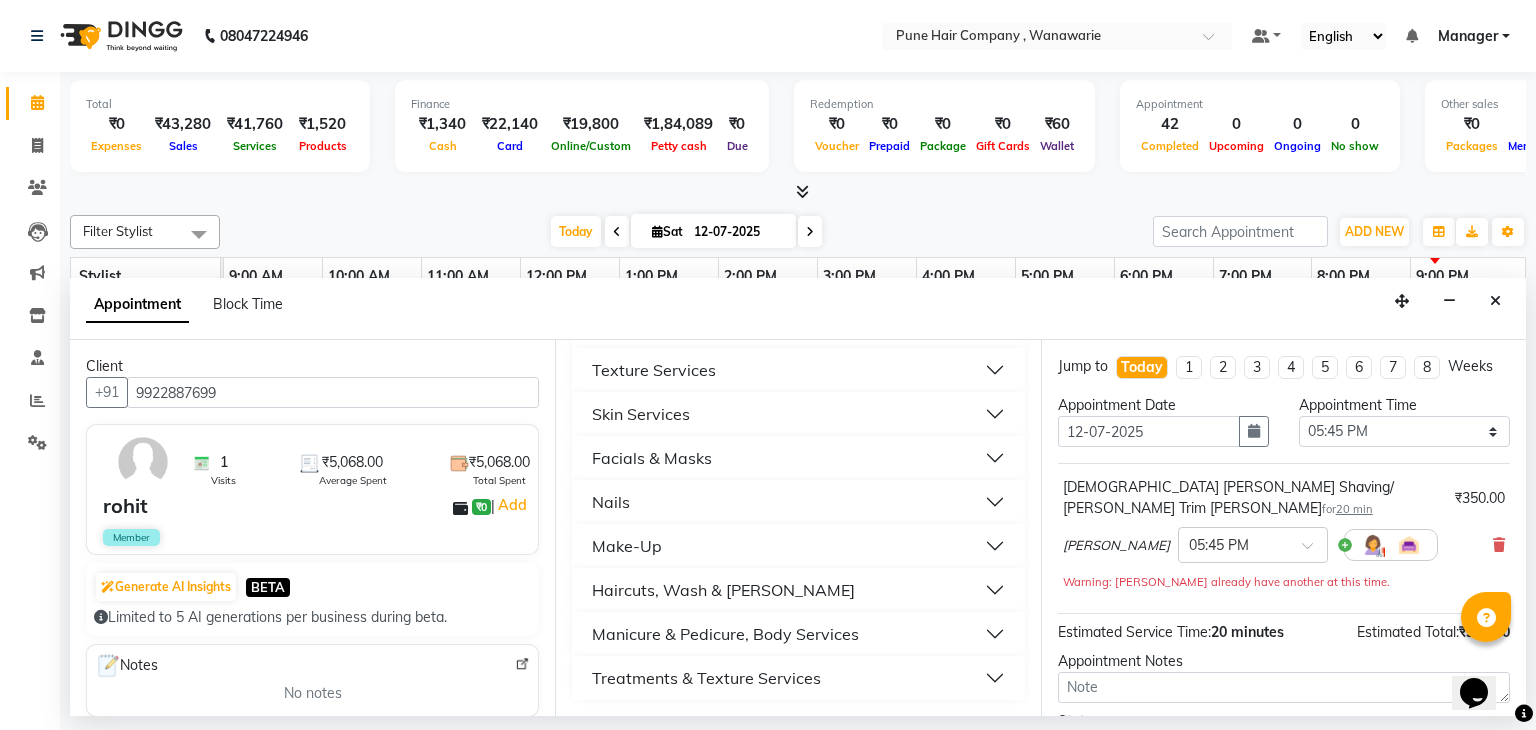 scroll, scrollTop: 0, scrollLeft: 0, axis: both 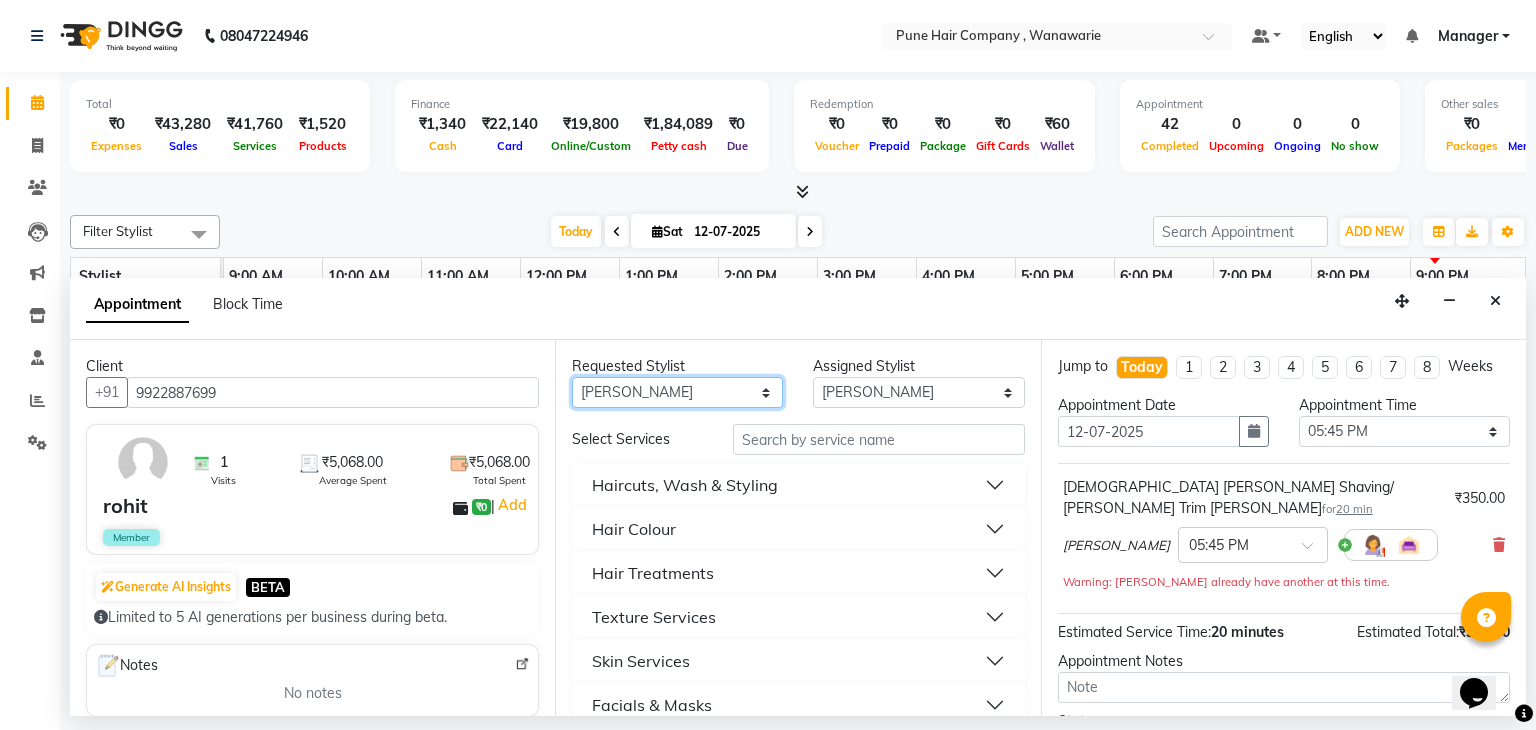 click on "Any [PERSON_NAME] [PERSON_NAME]  [PERSON_NAME] [PERSON_NAME] [PERSON_NAME] [PERSON_NAME] [PERSON_NAME]" at bounding box center (677, 392) 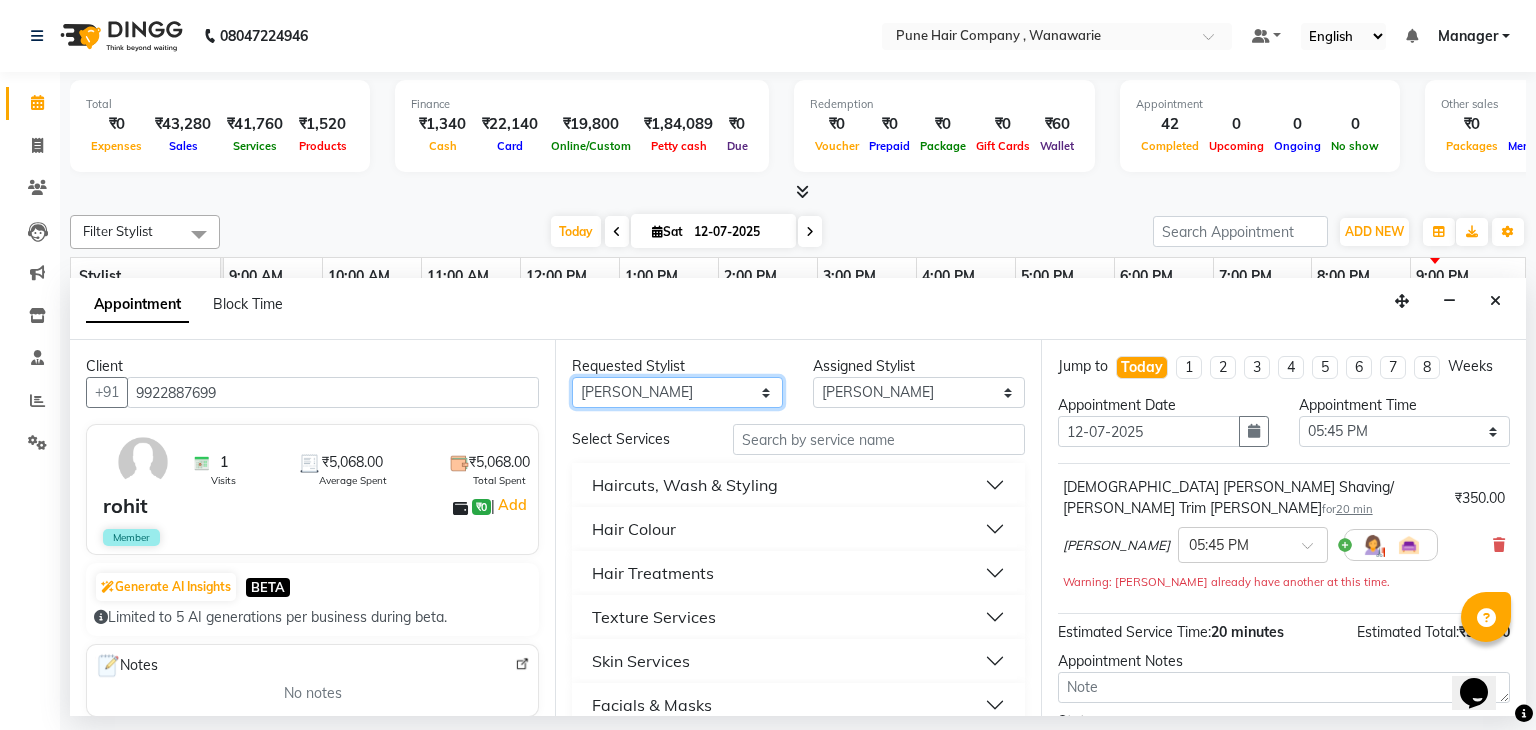 select on "74578" 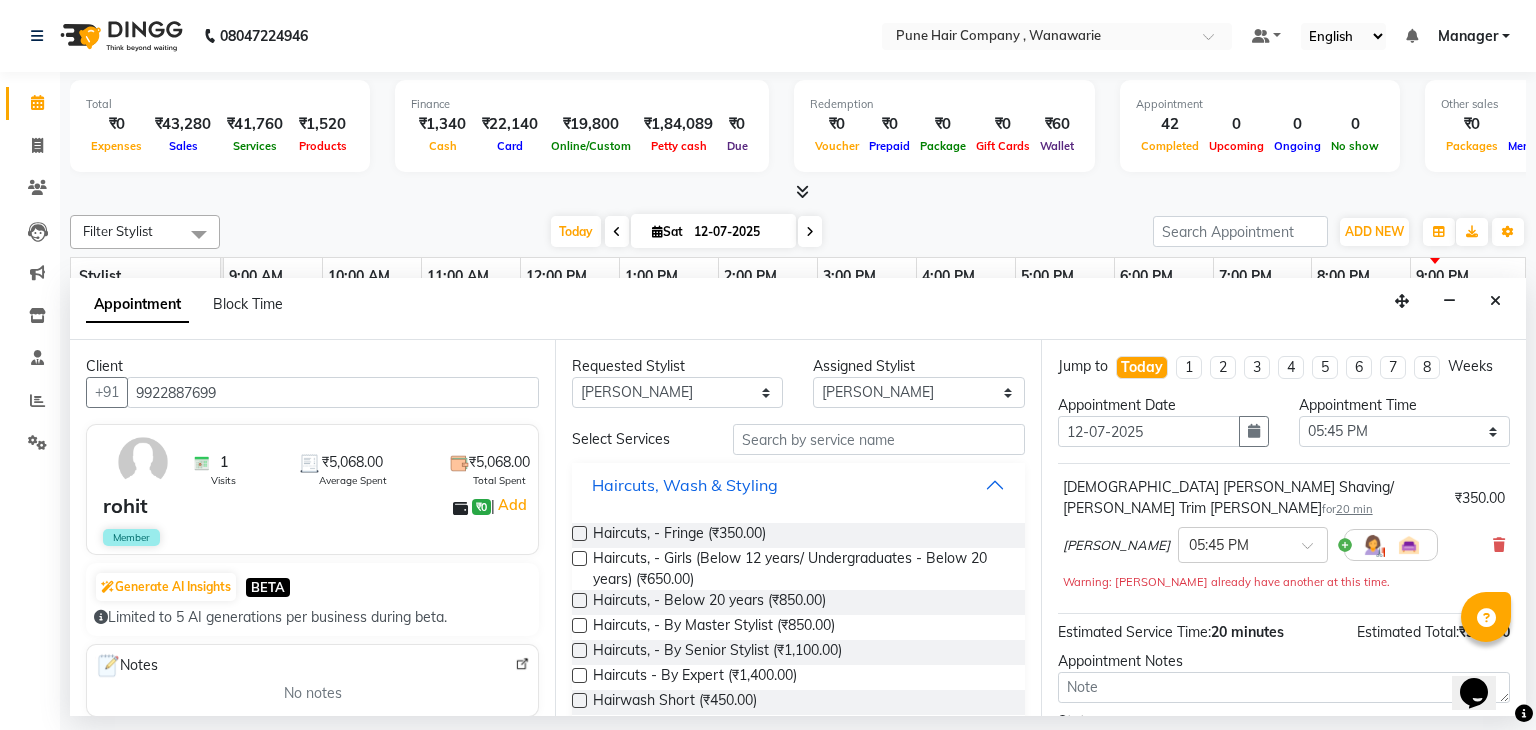 click on "Haircuts, Wash & Styling" at bounding box center [798, 485] 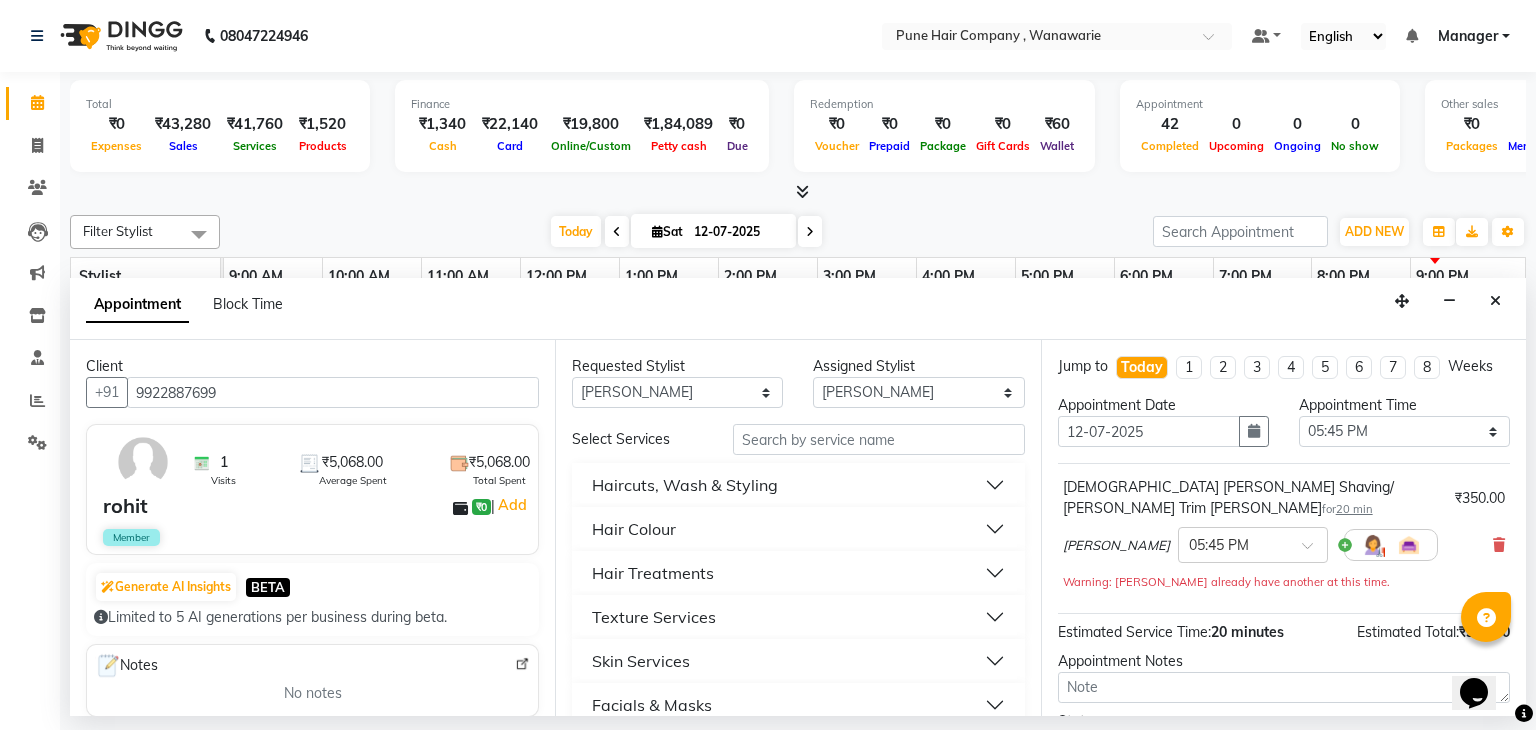 scroll, scrollTop: 159, scrollLeft: 0, axis: vertical 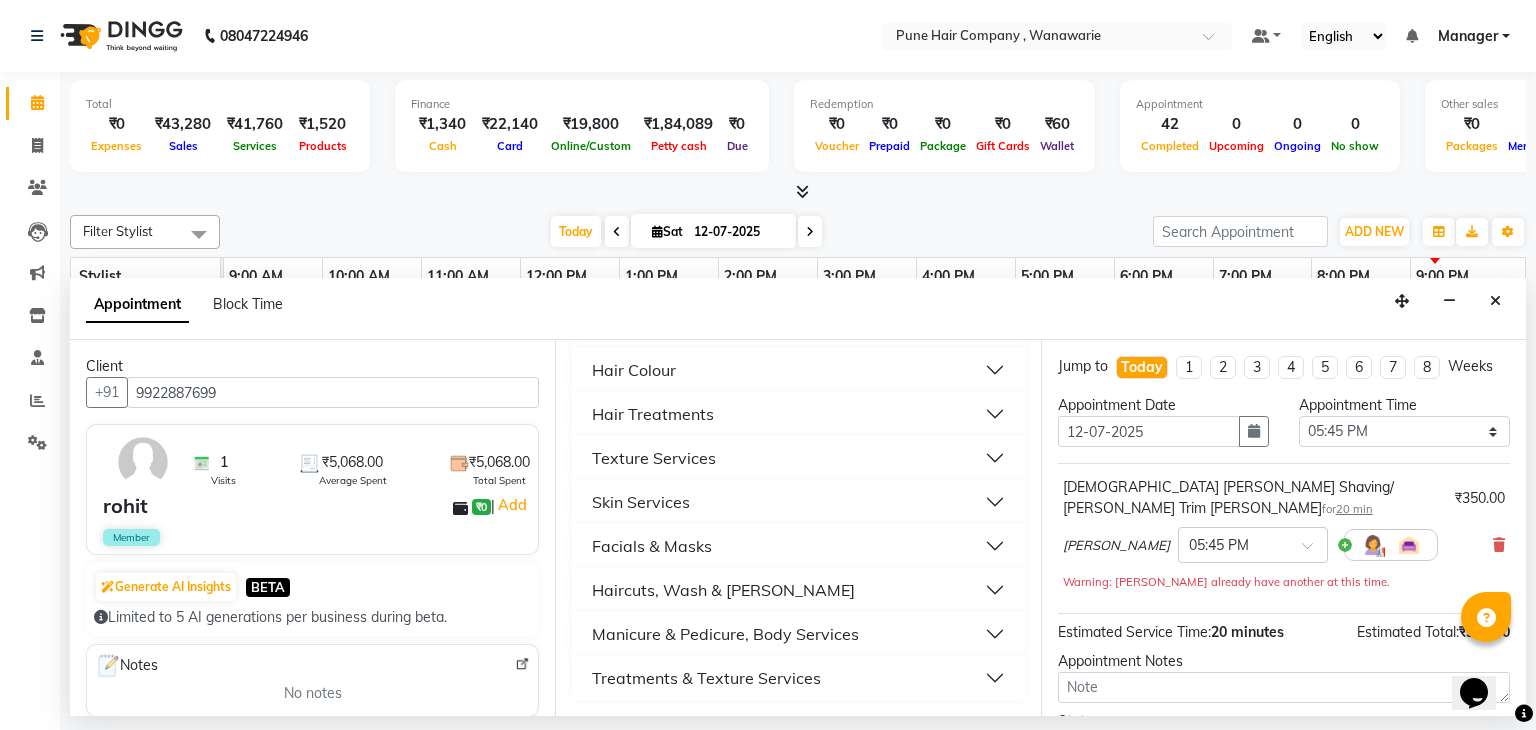 click on "Haircuts, Wash & [PERSON_NAME]" at bounding box center [798, 590] 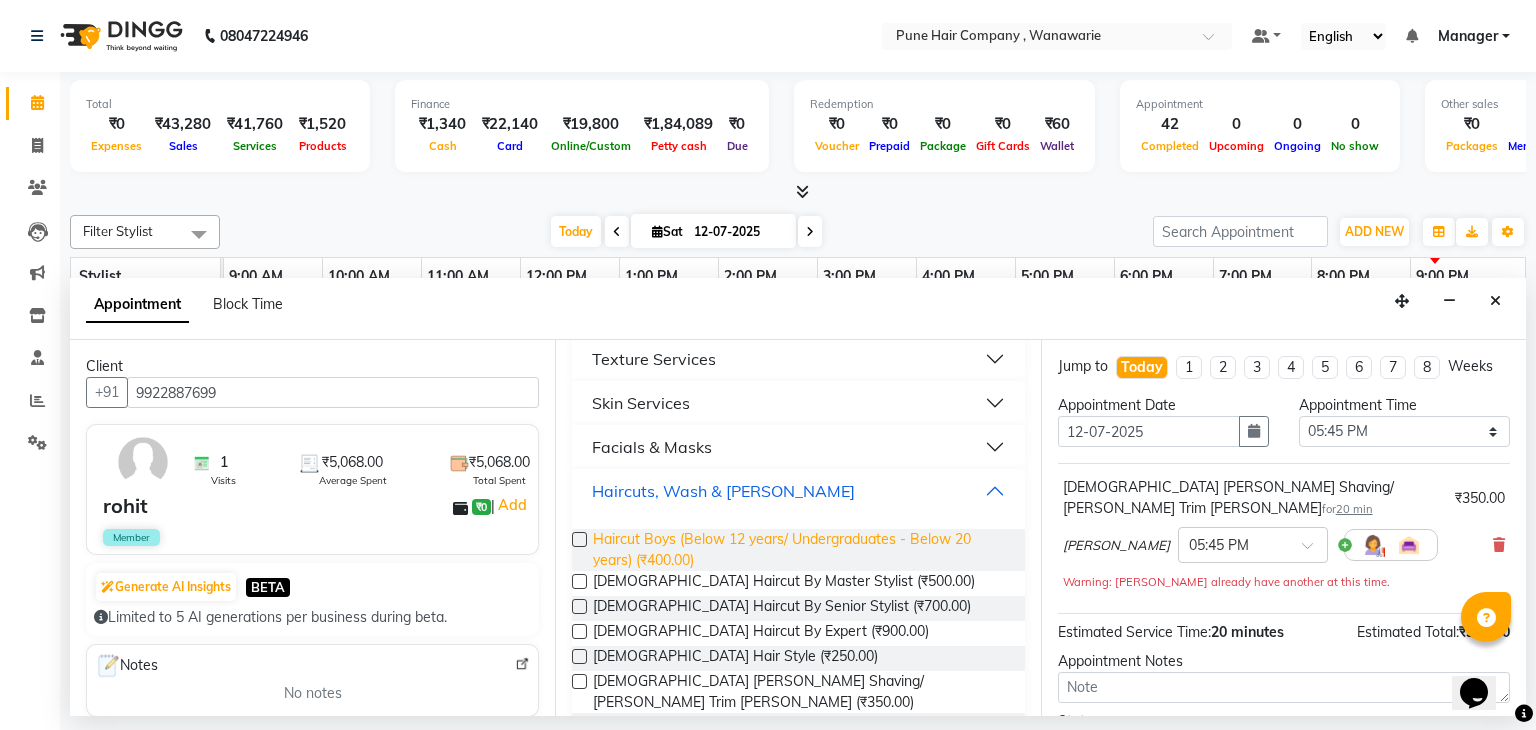 scroll, scrollTop: 274, scrollLeft: 0, axis: vertical 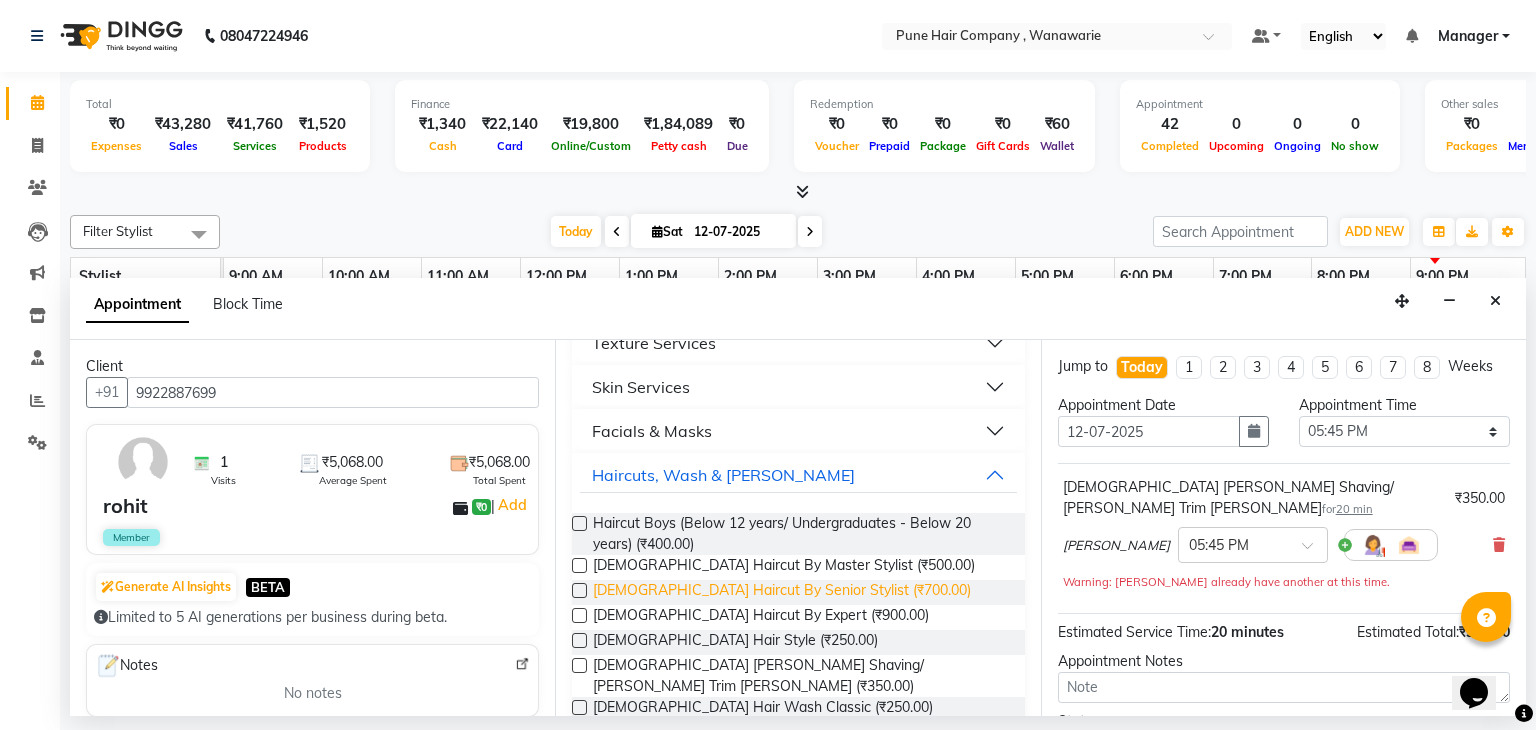 click on "[DEMOGRAPHIC_DATA] Haircut By Senior Stylist (₹700.00)" at bounding box center (782, 592) 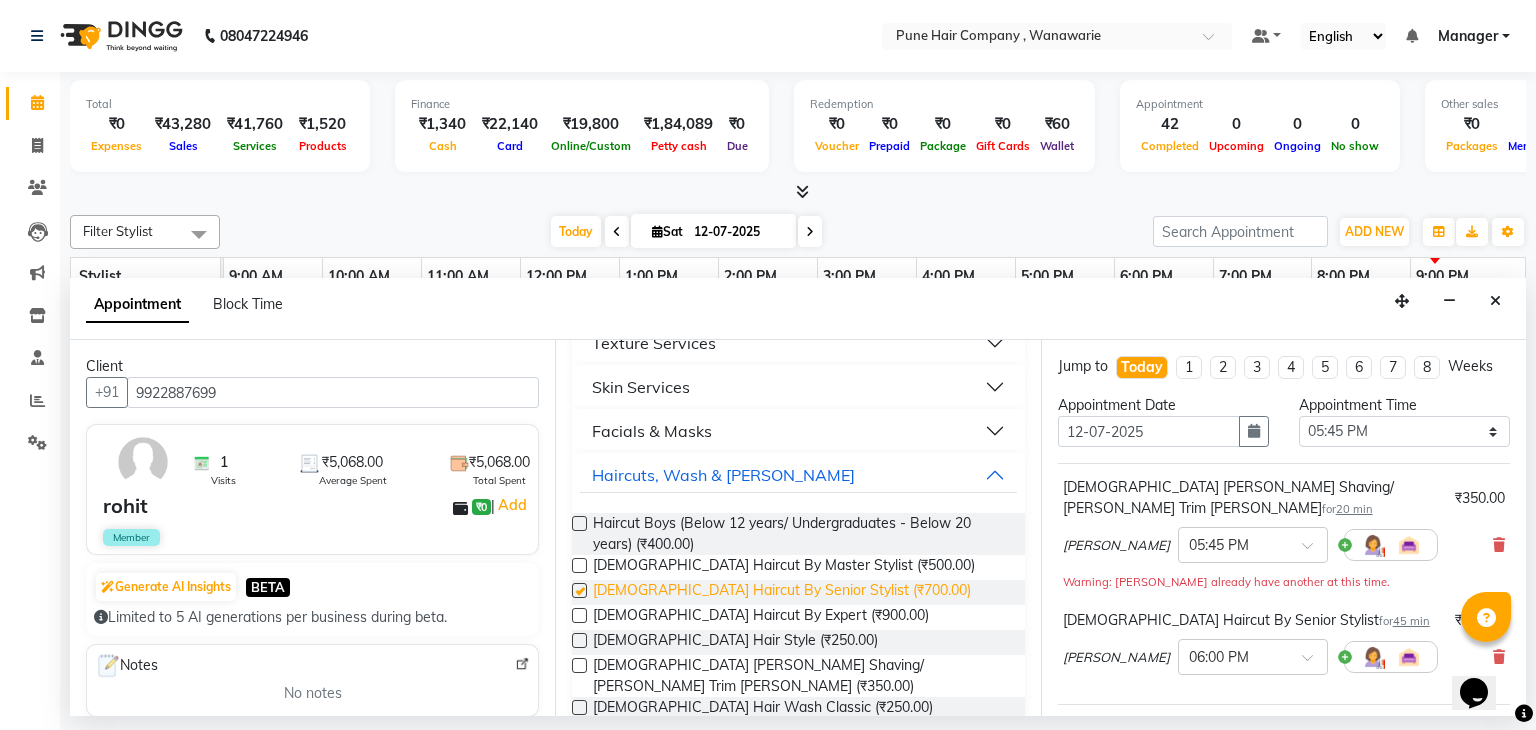 checkbox on "false" 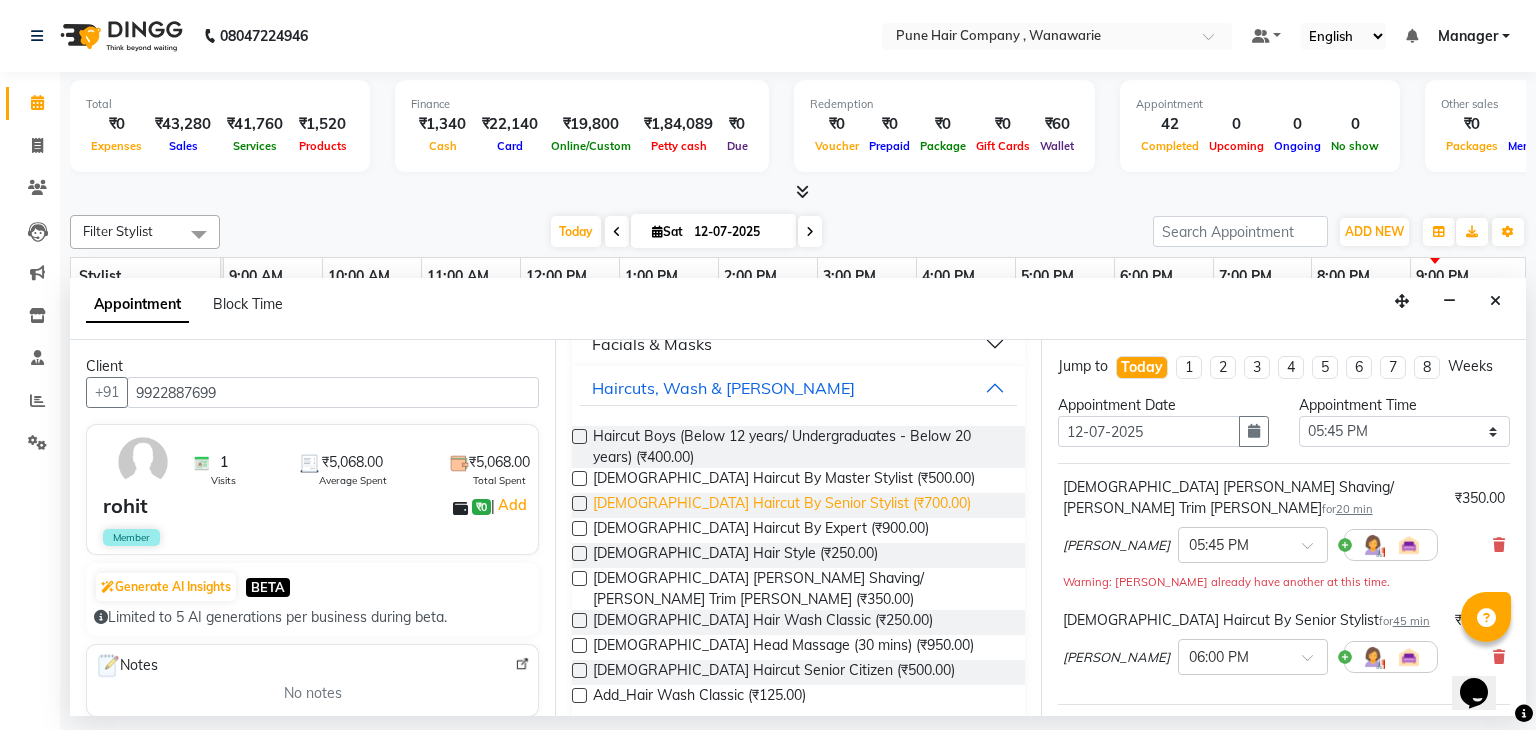 scroll, scrollTop: 362, scrollLeft: 0, axis: vertical 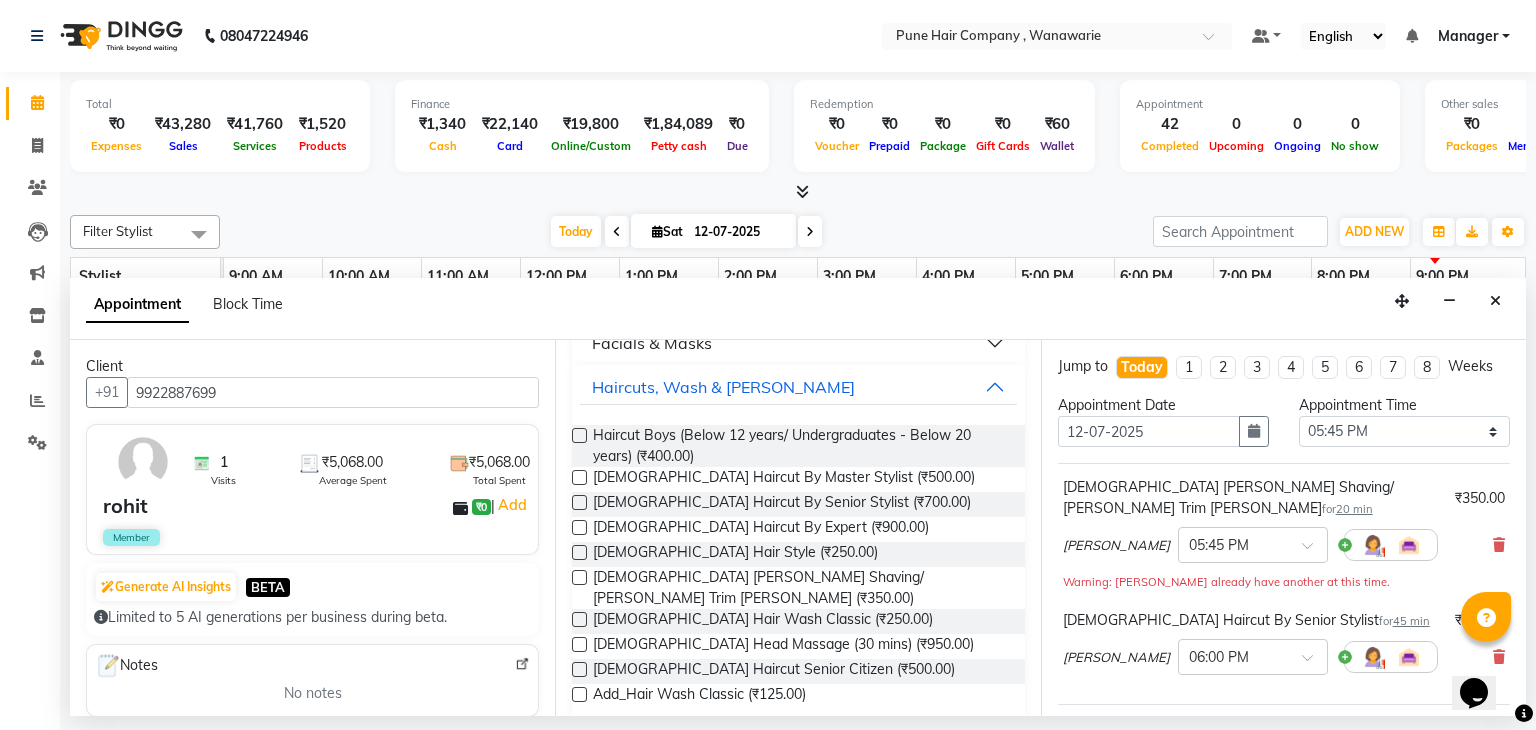 click at bounding box center [579, 694] 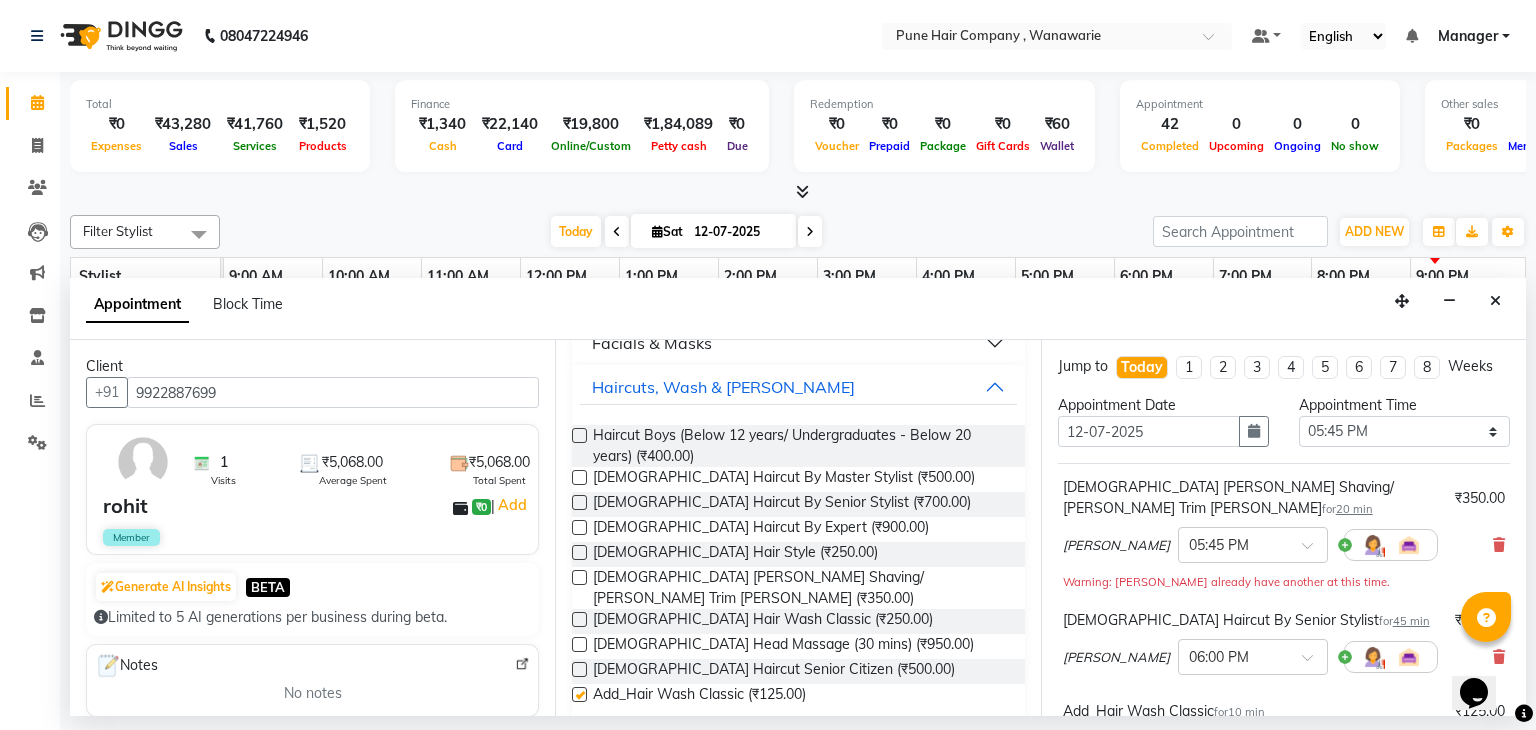 checkbox on "false" 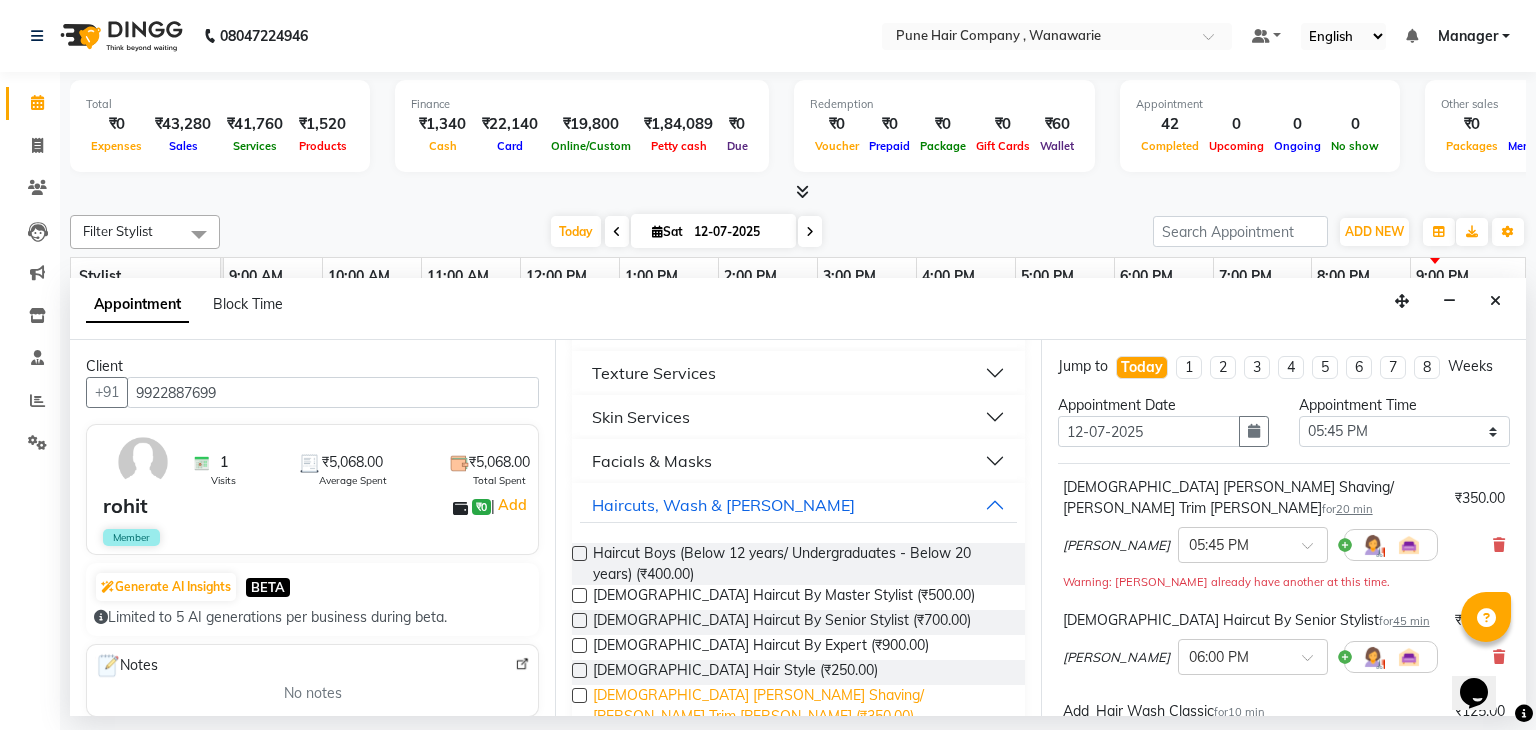scroll, scrollTop: 243, scrollLeft: 0, axis: vertical 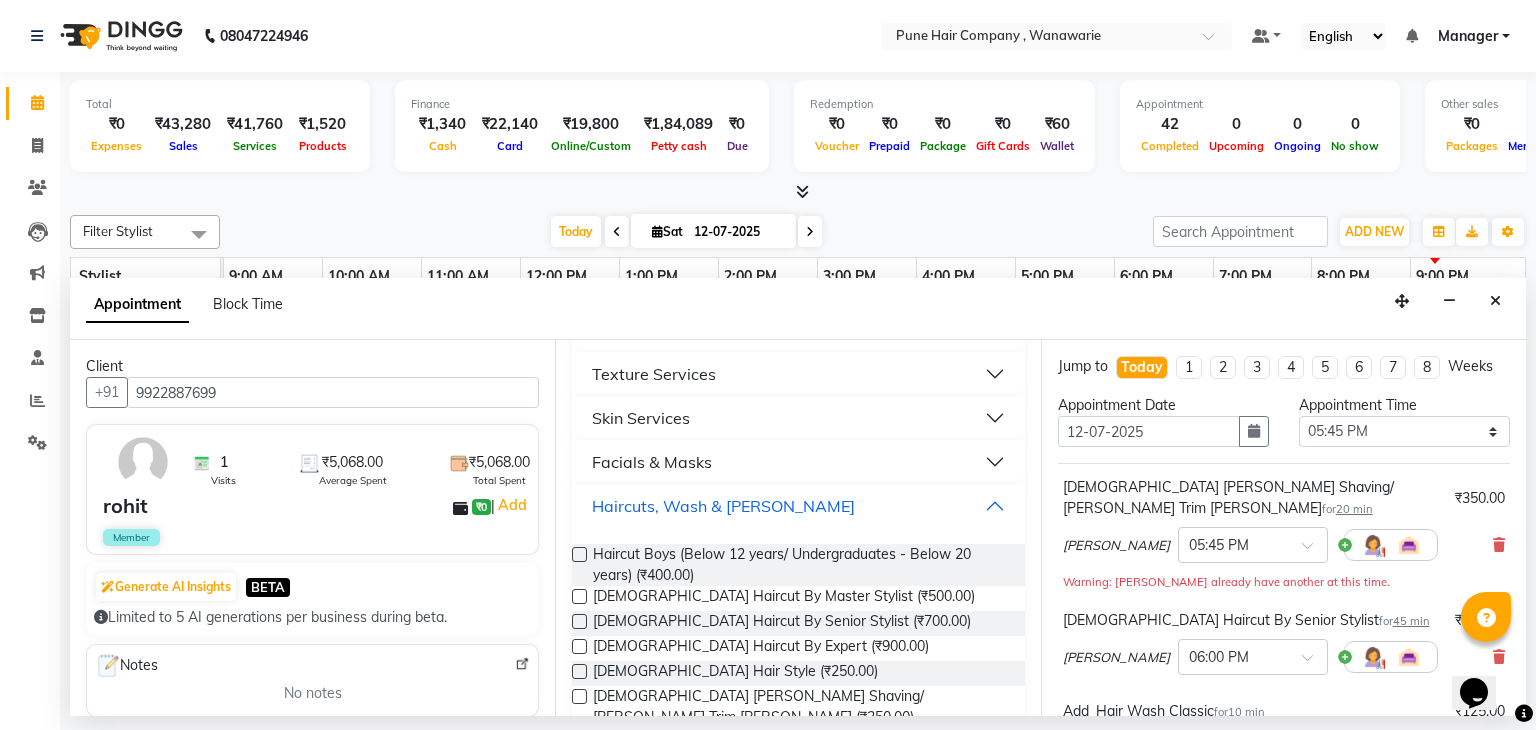 click on "Haircuts, Wash & [PERSON_NAME]" at bounding box center [798, 506] 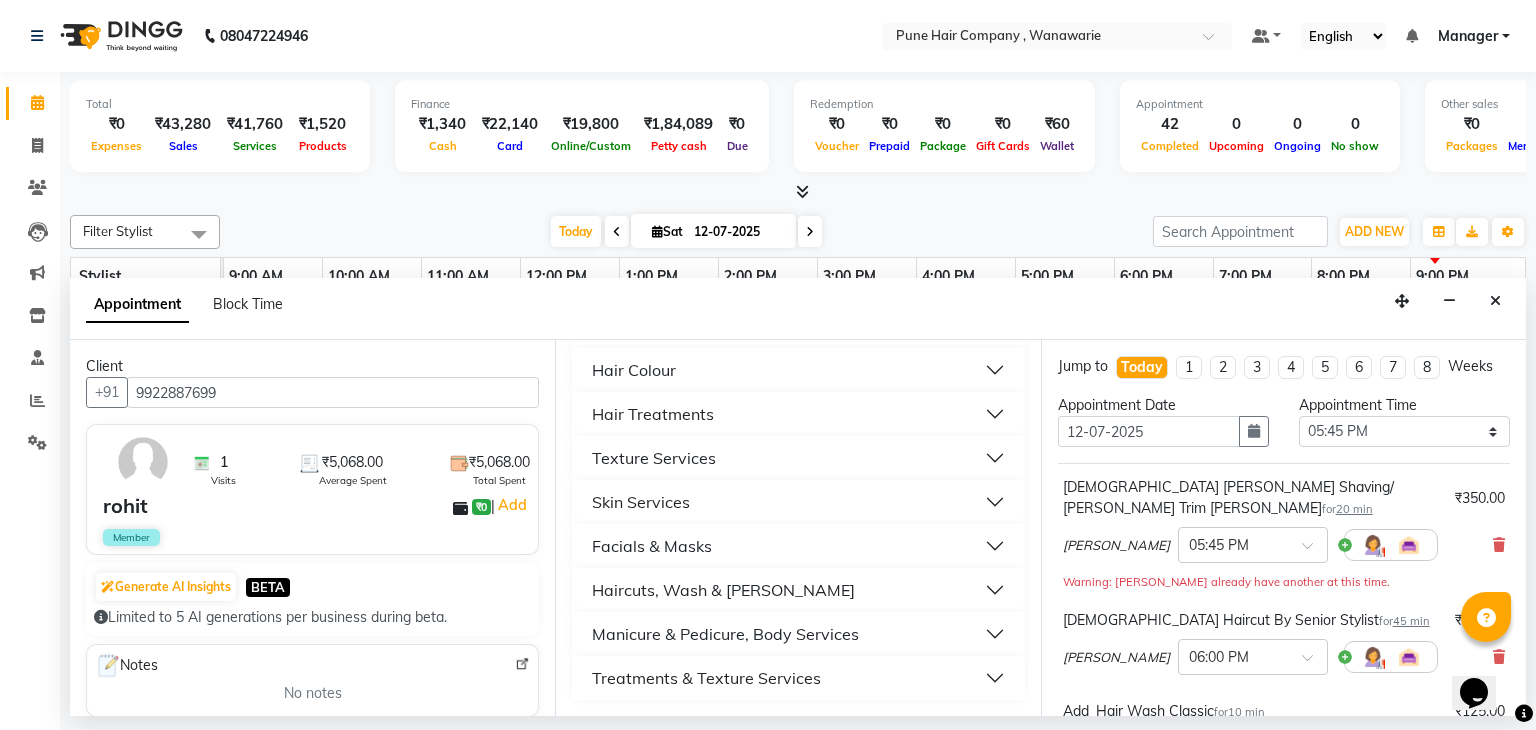scroll, scrollTop: 0, scrollLeft: 0, axis: both 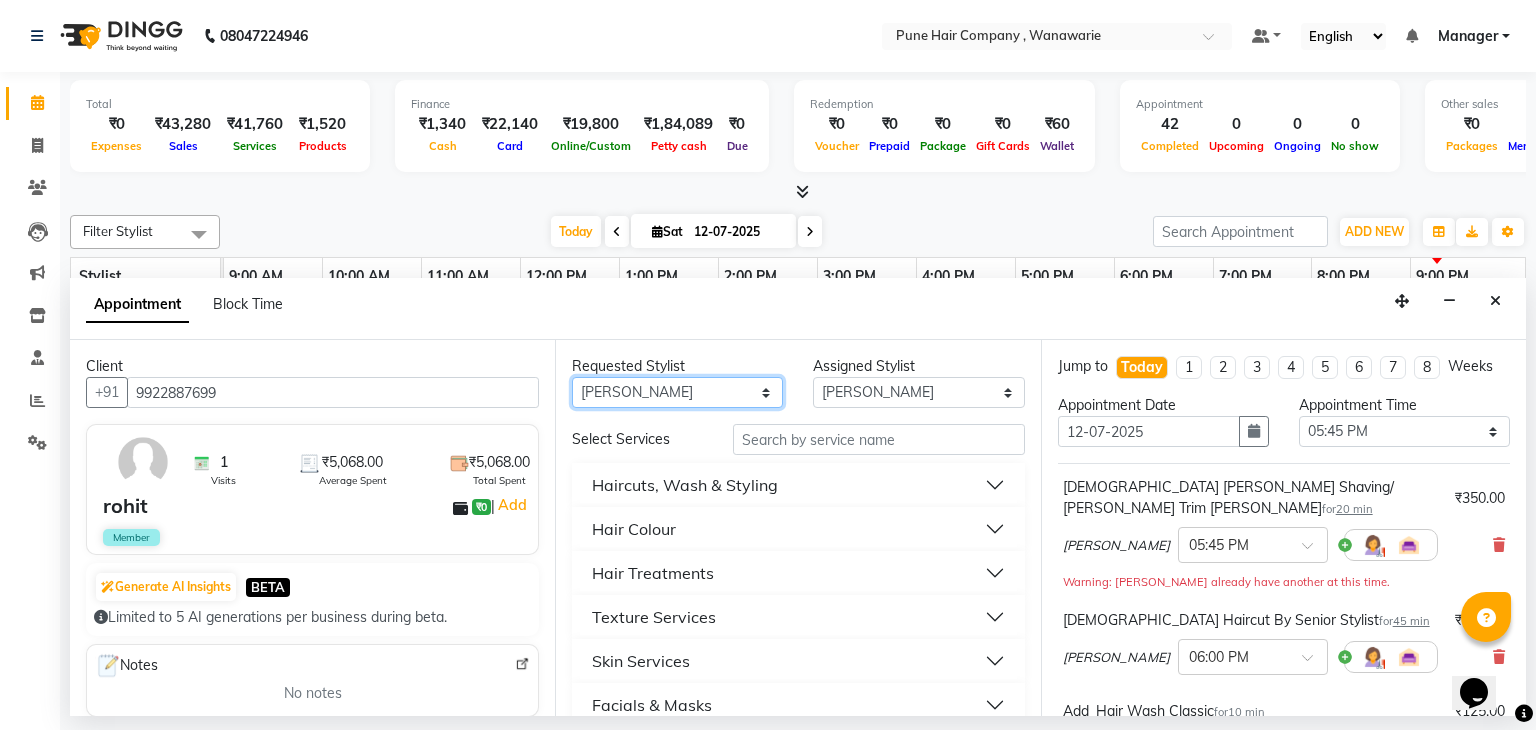 click on "Any [PERSON_NAME] [PERSON_NAME]  [PERSON_NAME] [PERSON_NAME] [PERSON_NAME] [PERSON_NAME] [PERSON_NAME]" at bounding box center (677, 392) 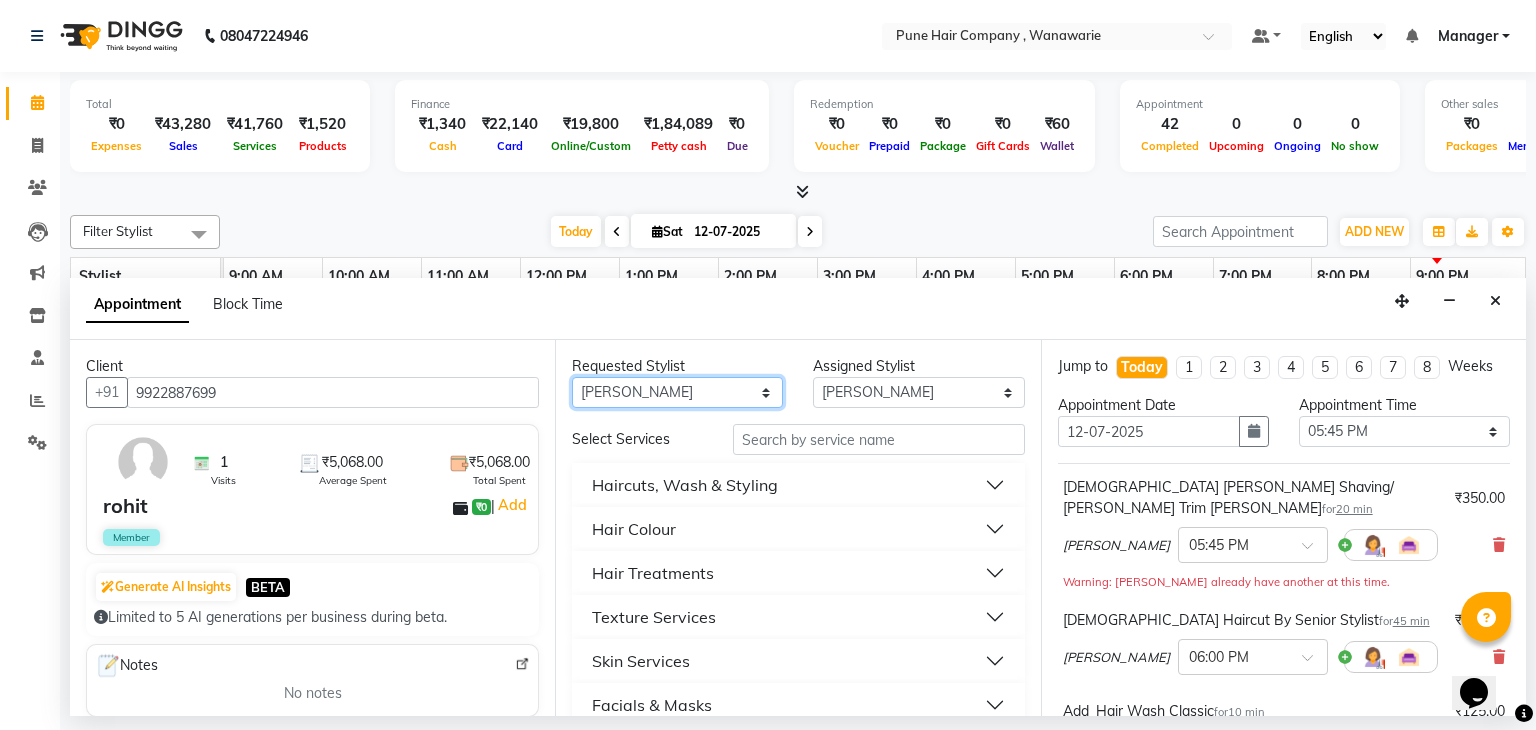 select on "74579" 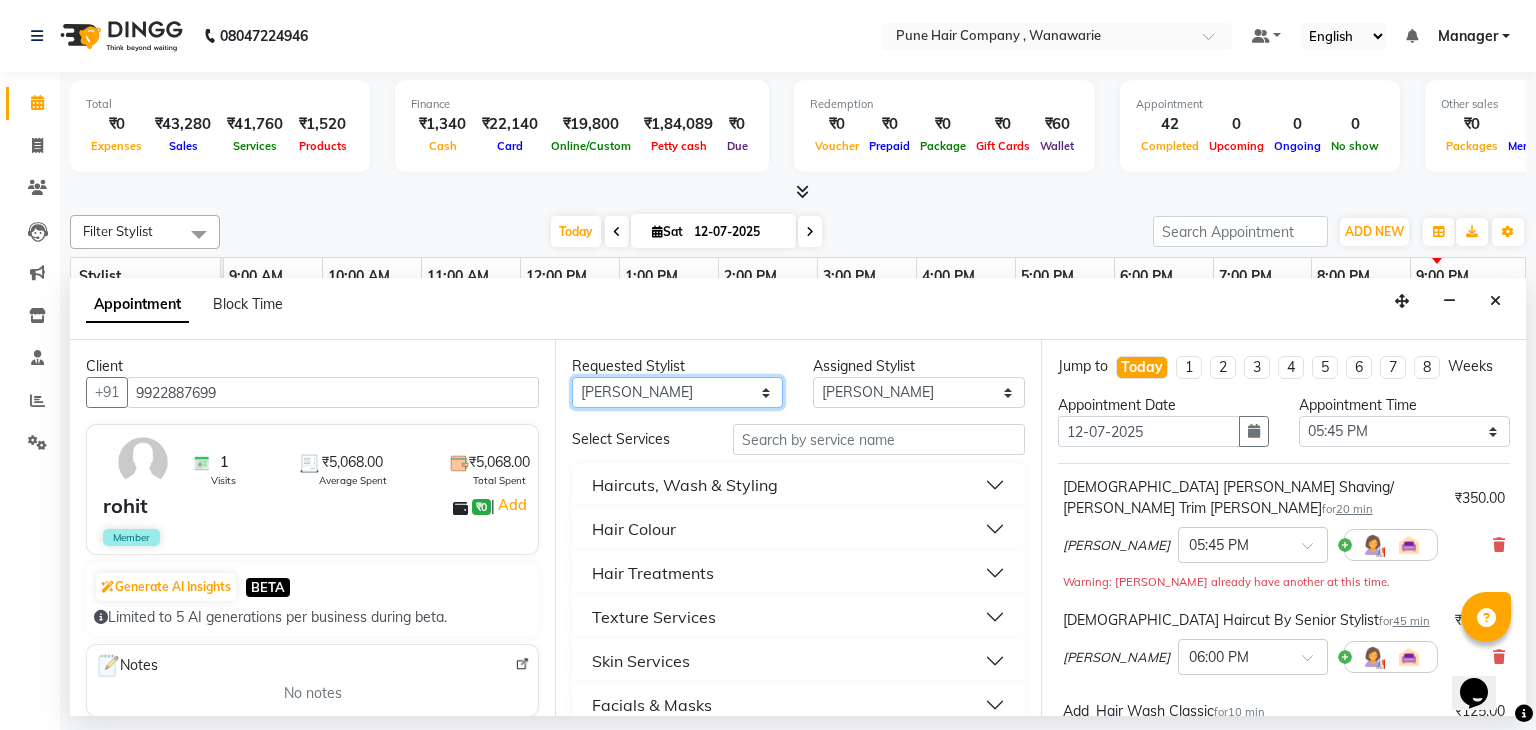 select on "74579" 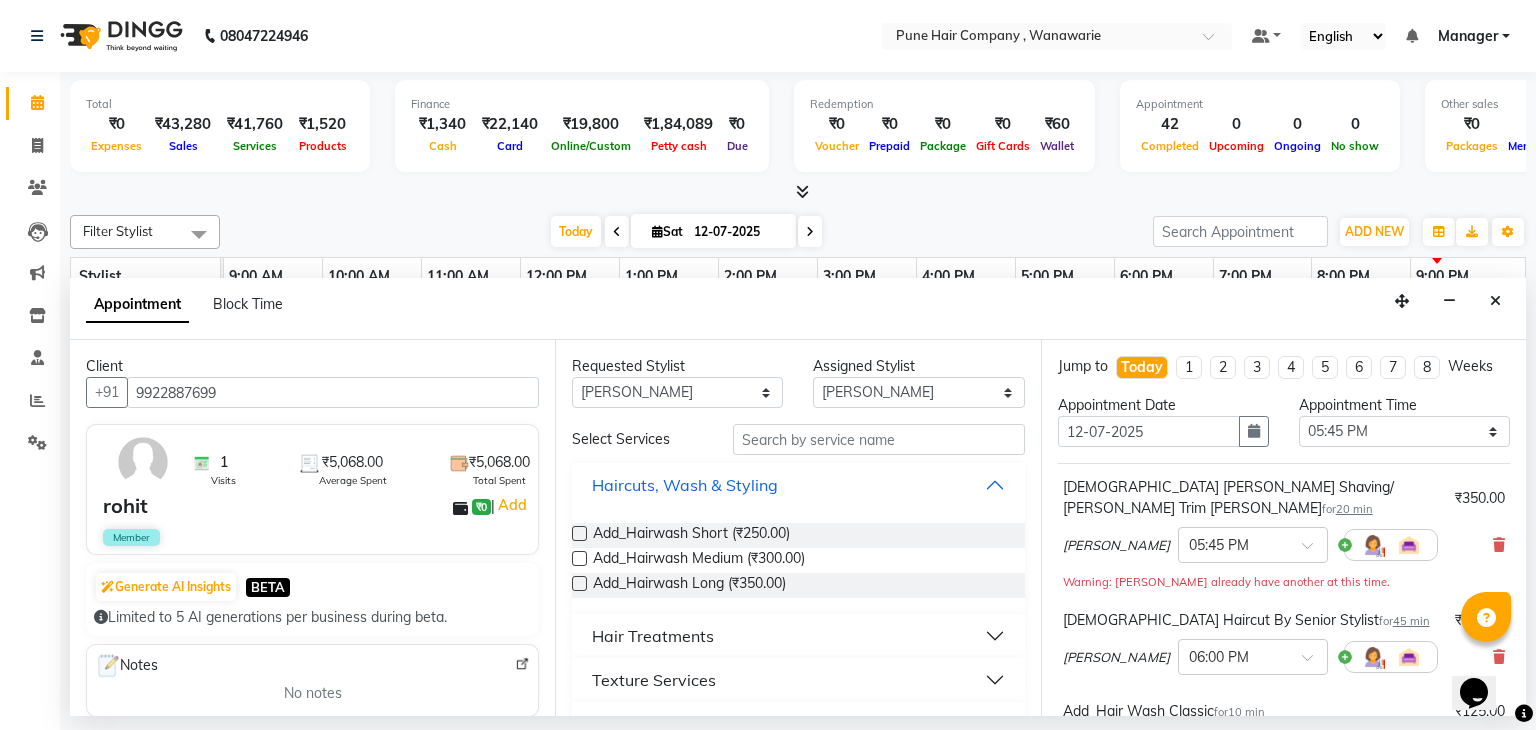 click on "Haircuts, Wash & Styling" at bounding box center [798, 485] 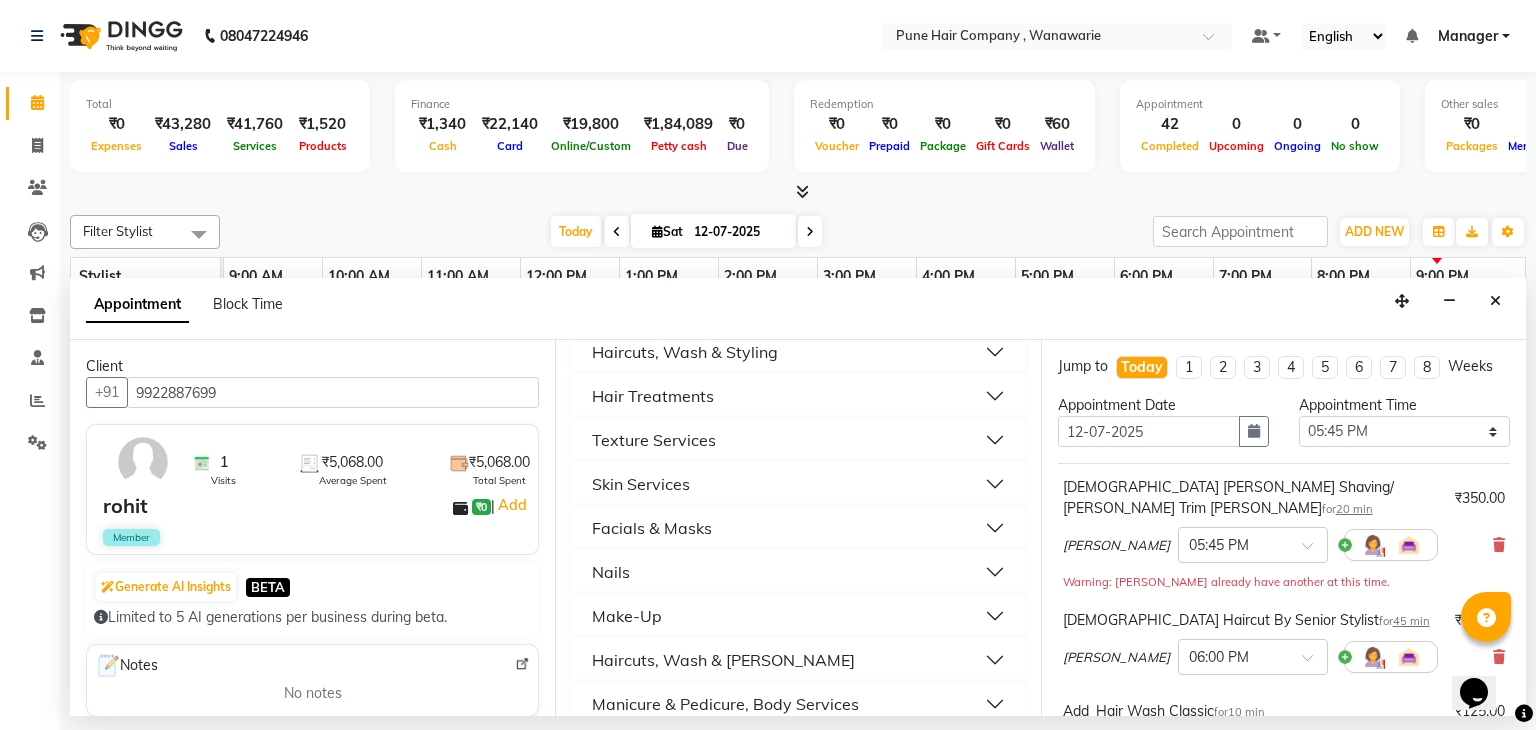 scroll, scrollTop: 126, scrollLeft: 0, axis: vertical 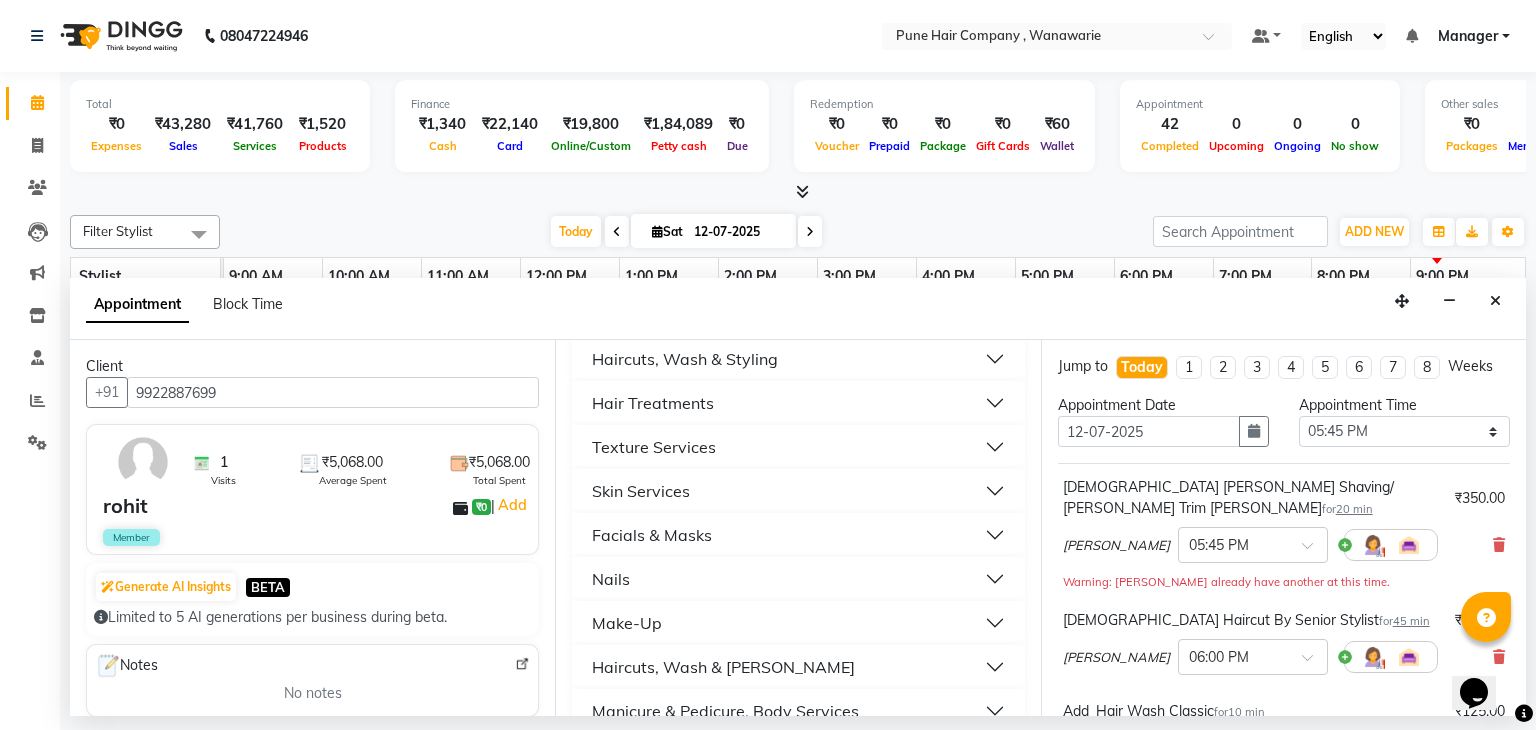 click on "Facials & Masks" at bounding box center [798, 535] 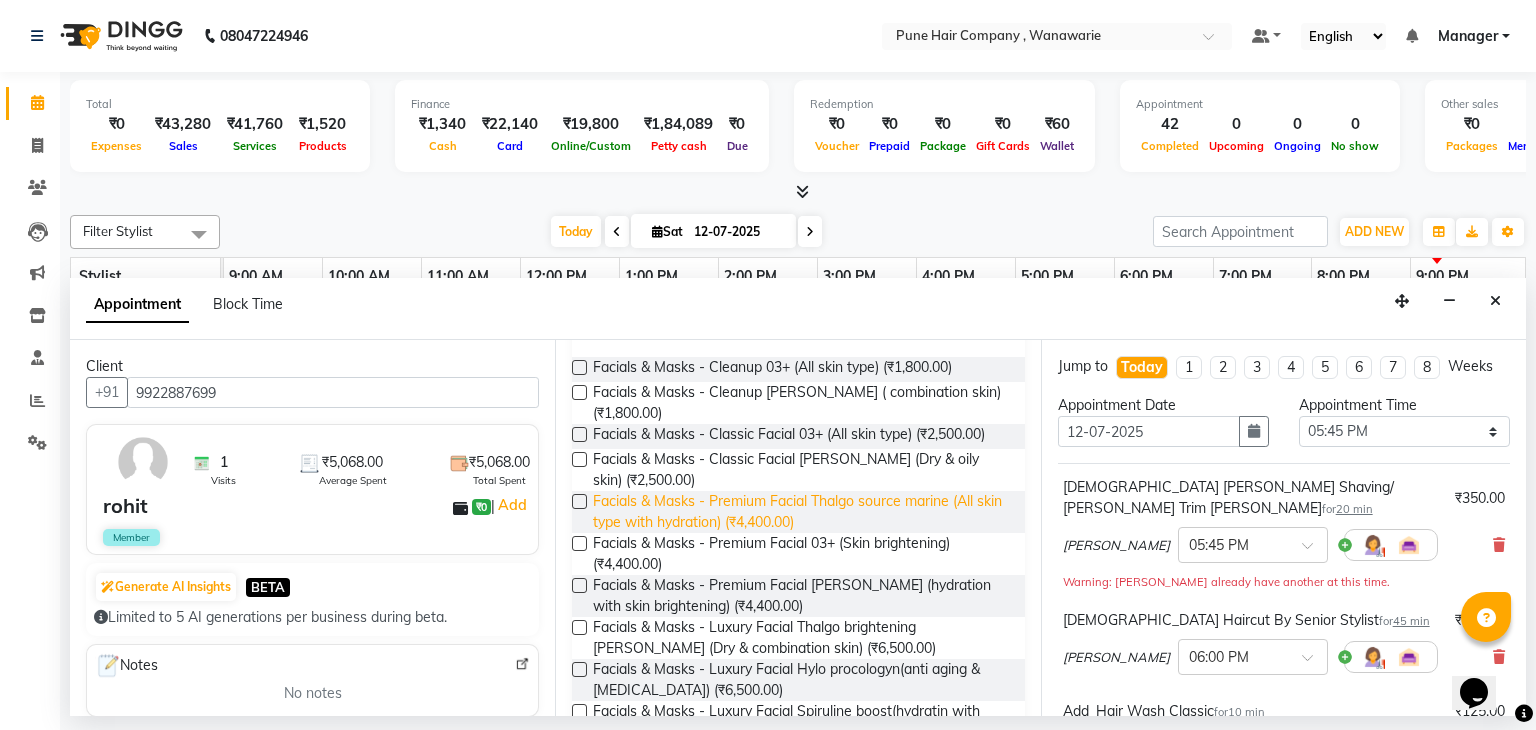 scroll, scrollTop: 344, scrollLeft: 0, axis: vertical 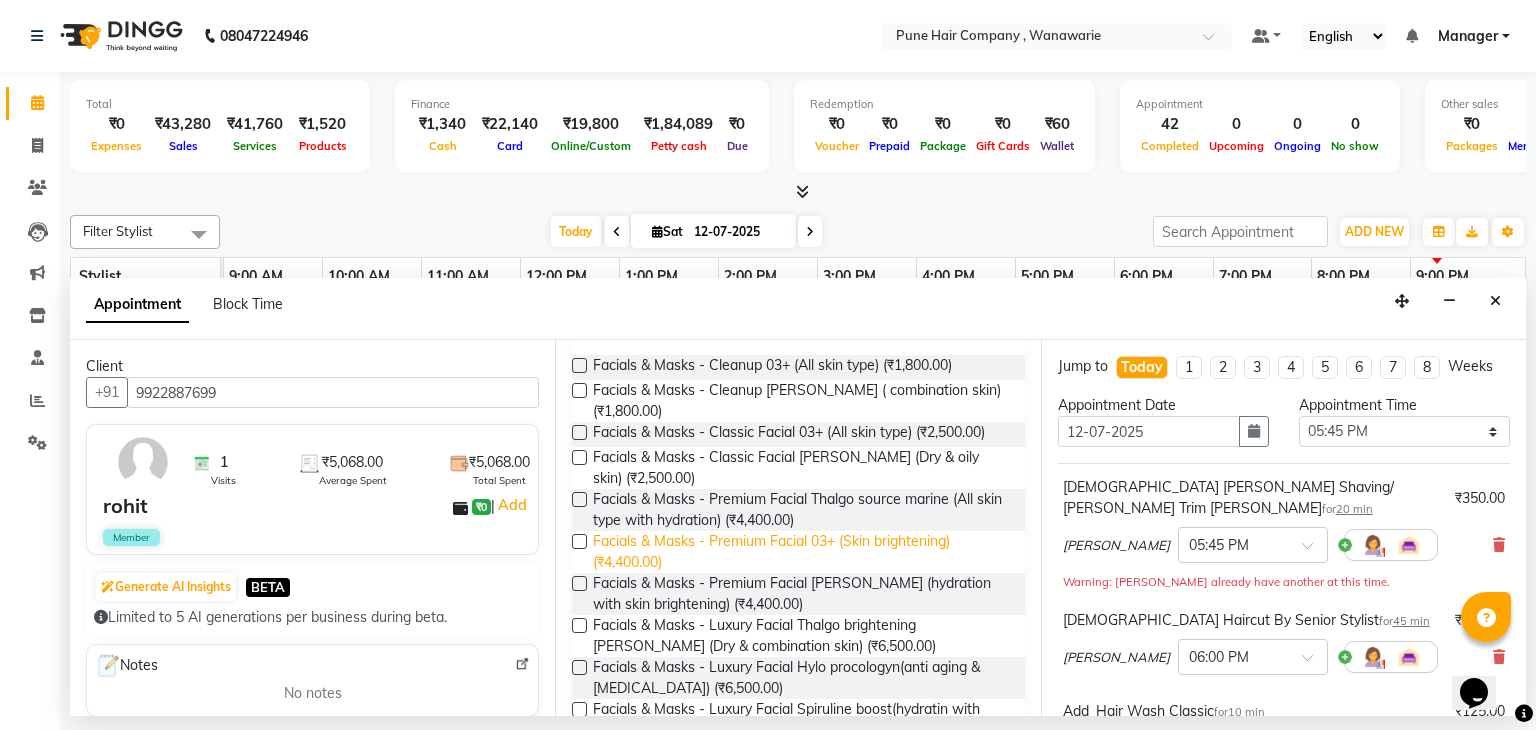 click on "Facials & Masks - Premium Facial 03+ (Skin brightening) (₹4,400.00)" at bounding box center (800, 552) 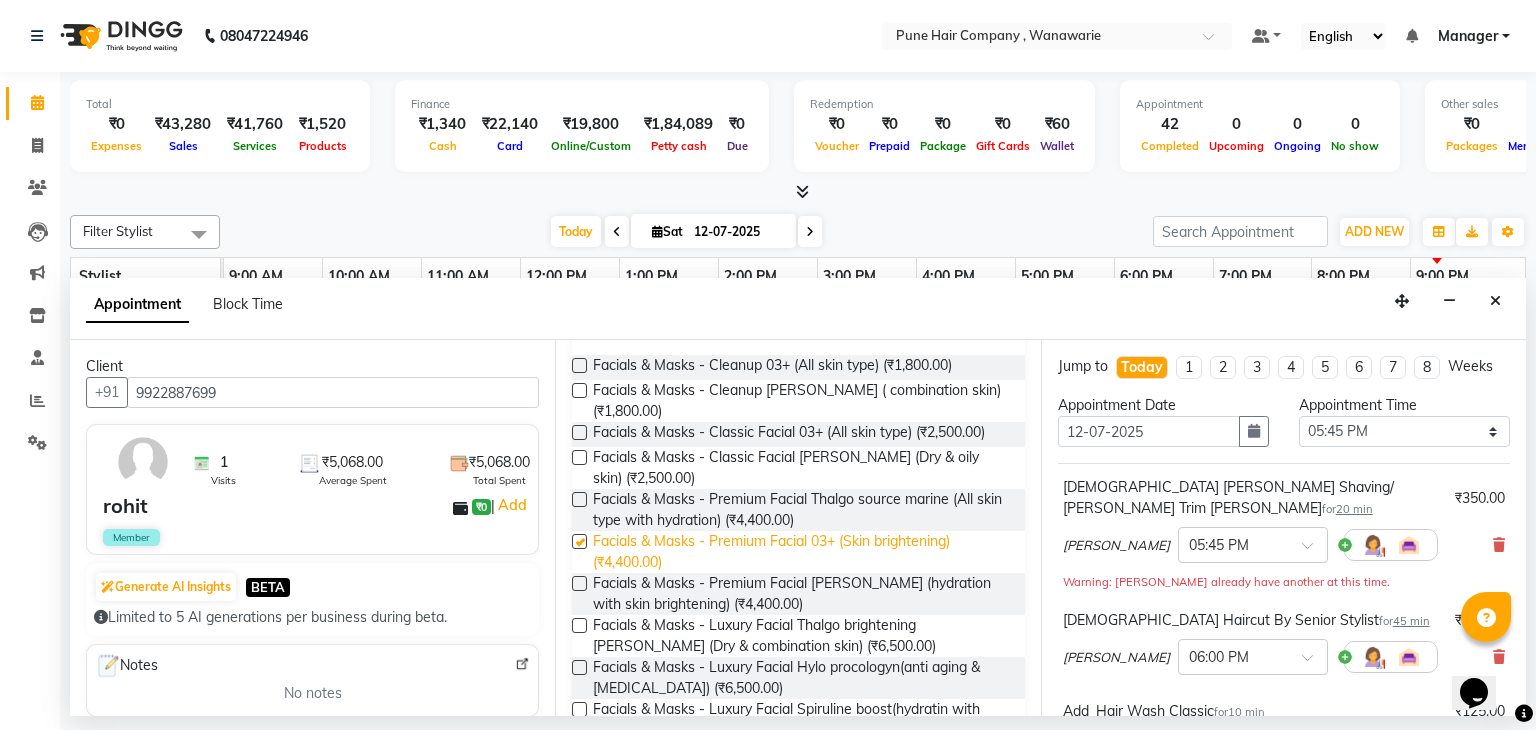 checkbox on "false" 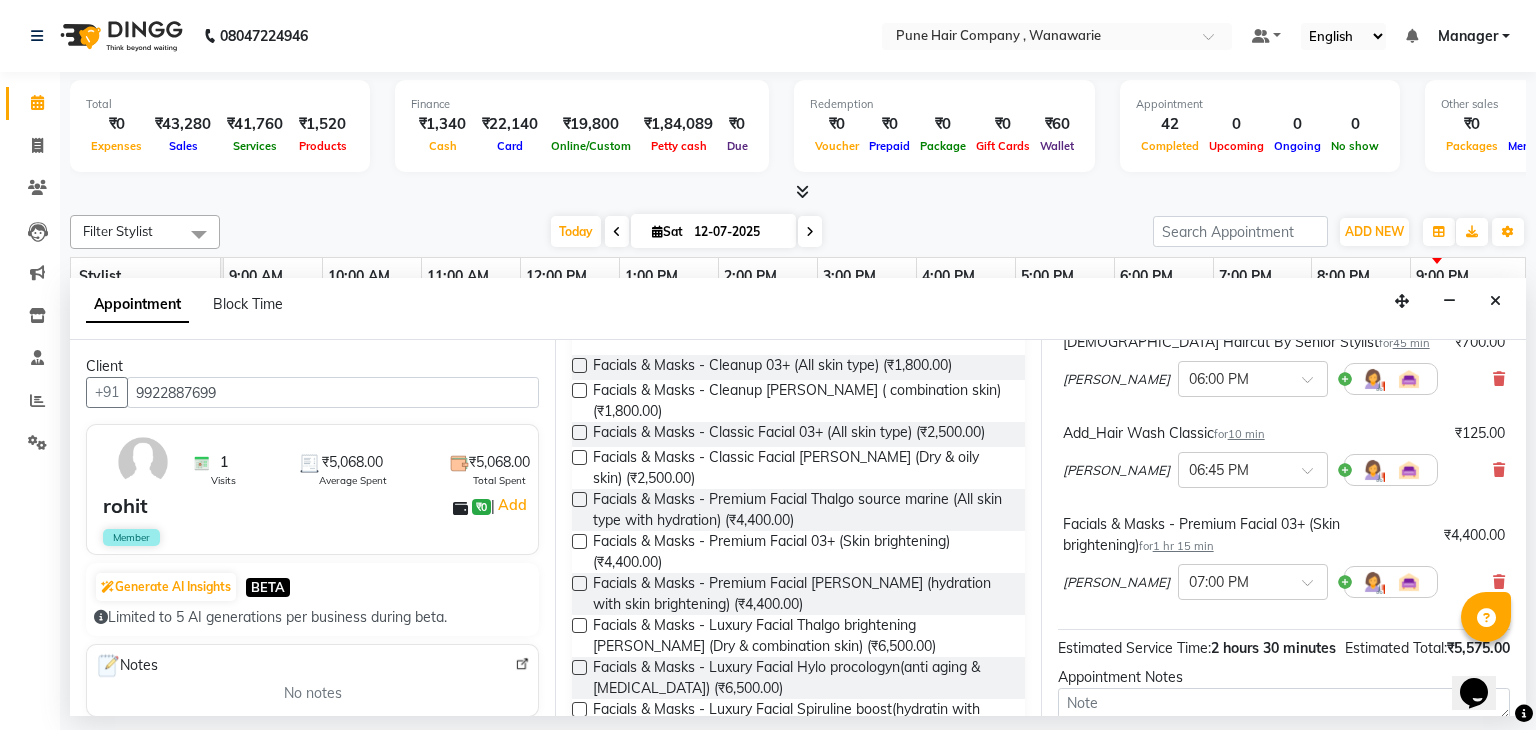 scroll, scrollTop: 274, scrollLeft: 0, axis: vertical 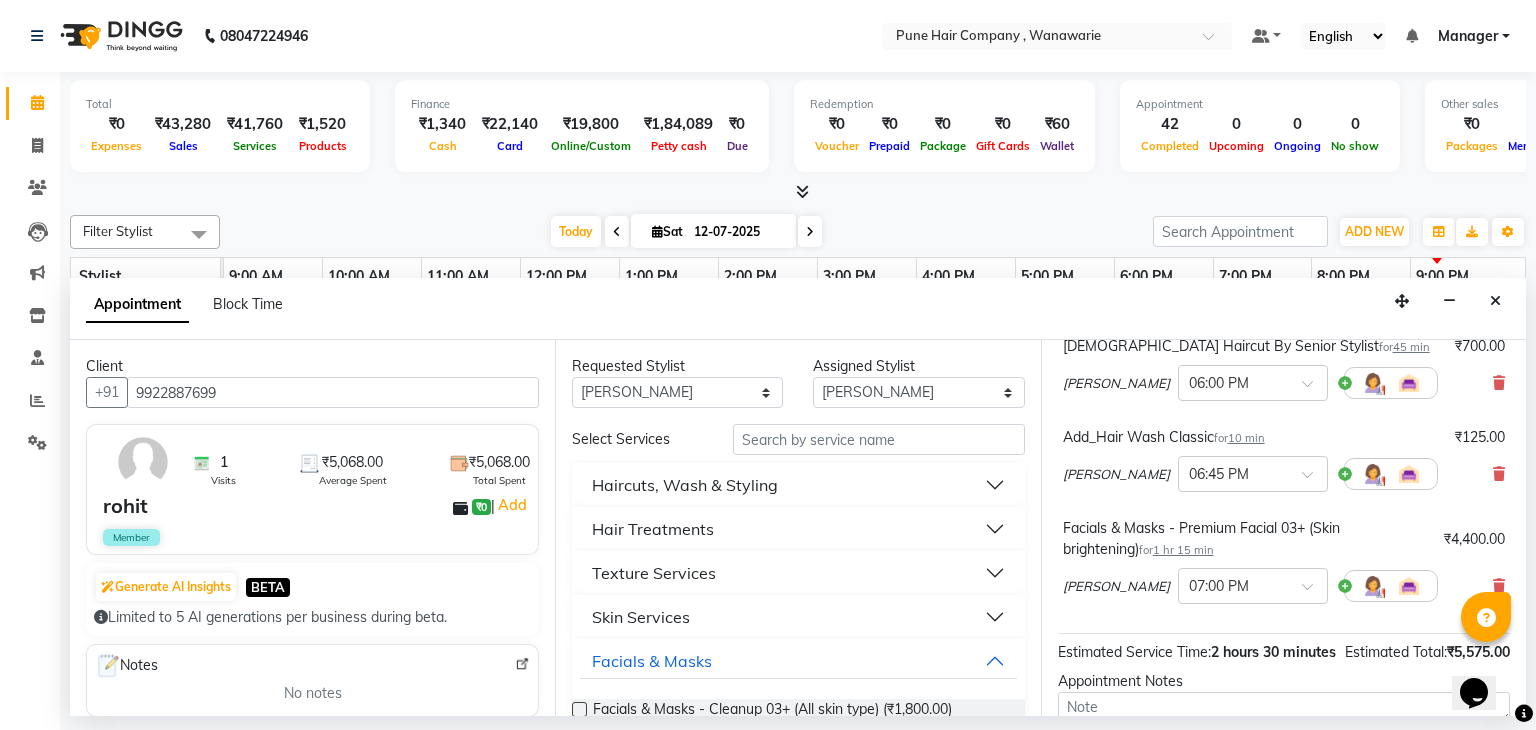 click on "Skin Services" at bounding box center [798, 617] 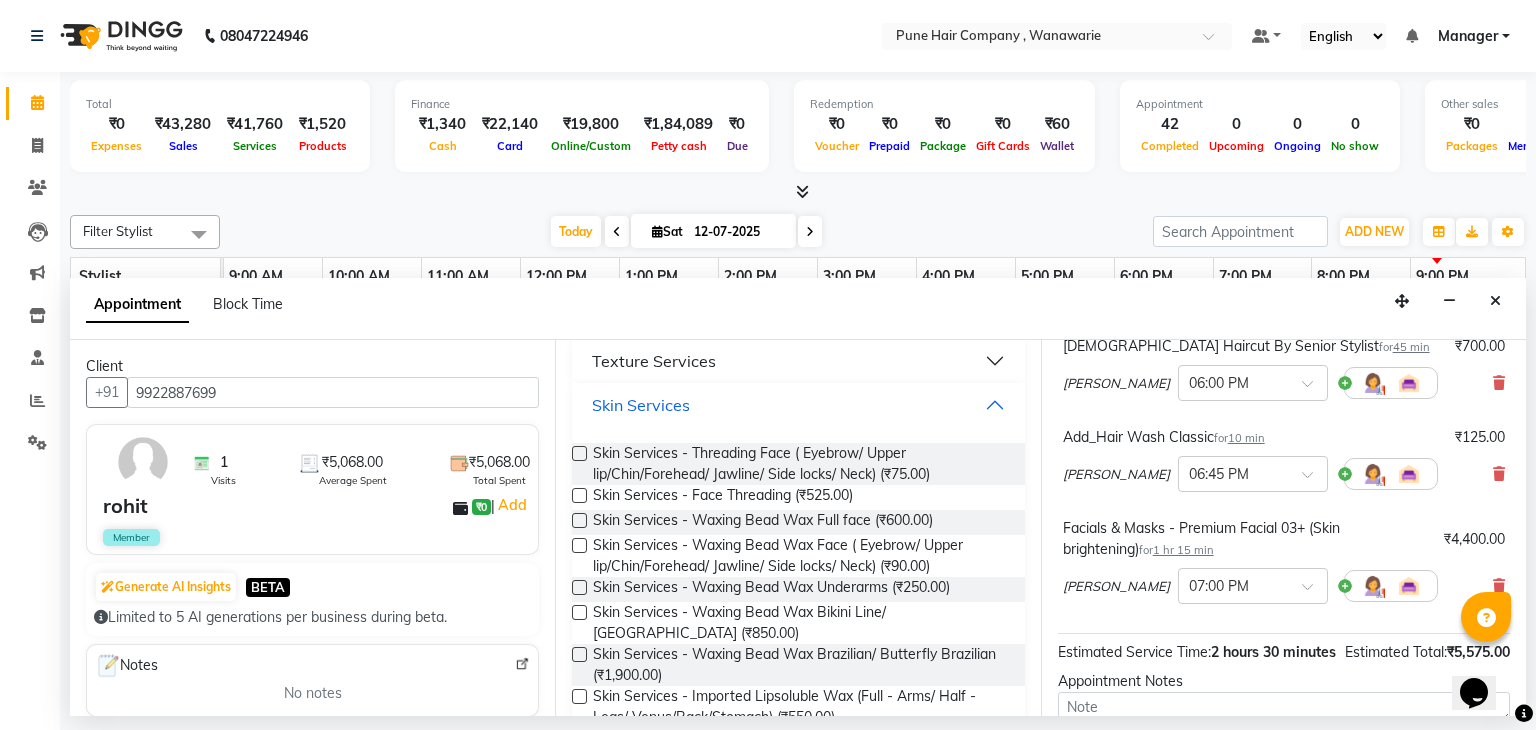 scroll, scrollTop: 224, scrollLeft: 0, axis: vertical 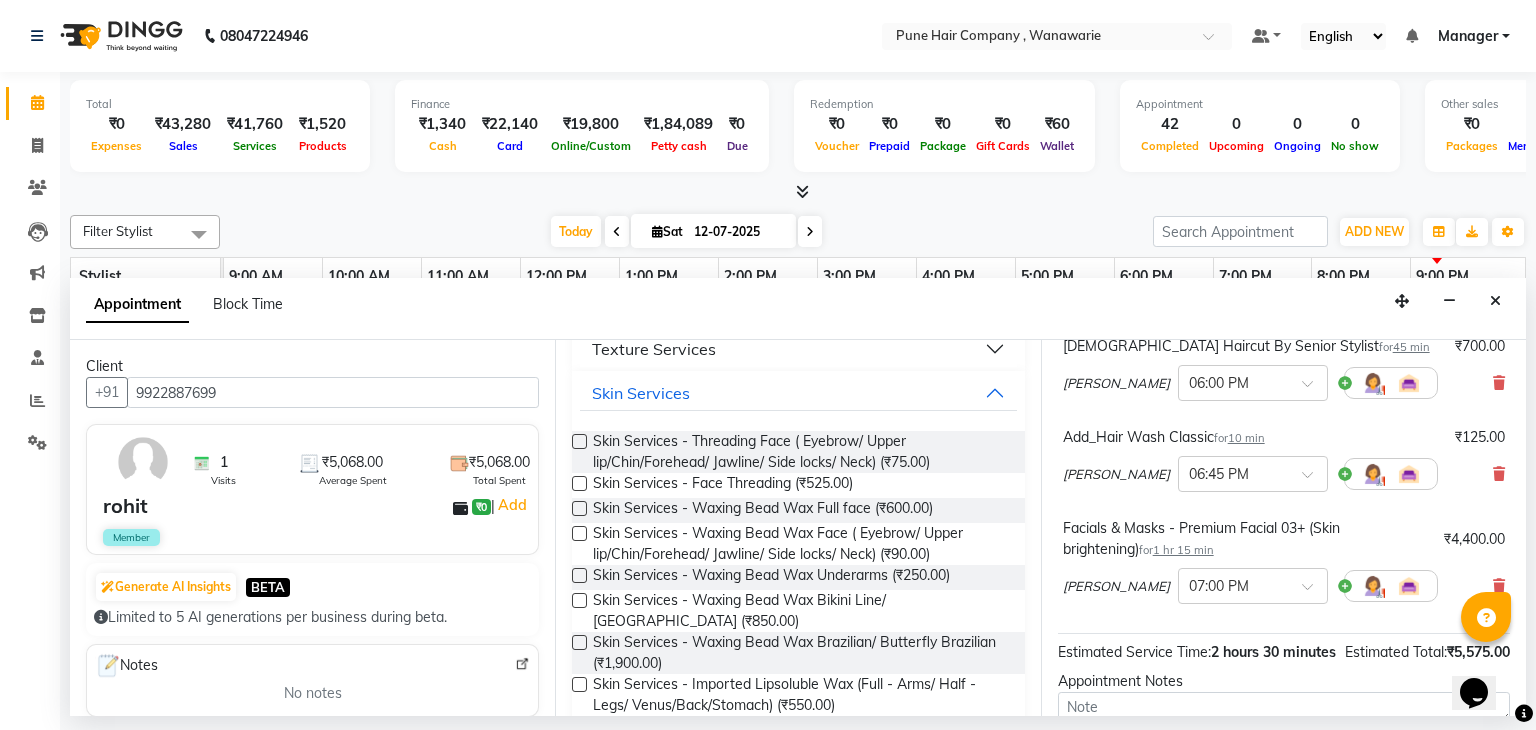 click at bounding box center (579, 533) 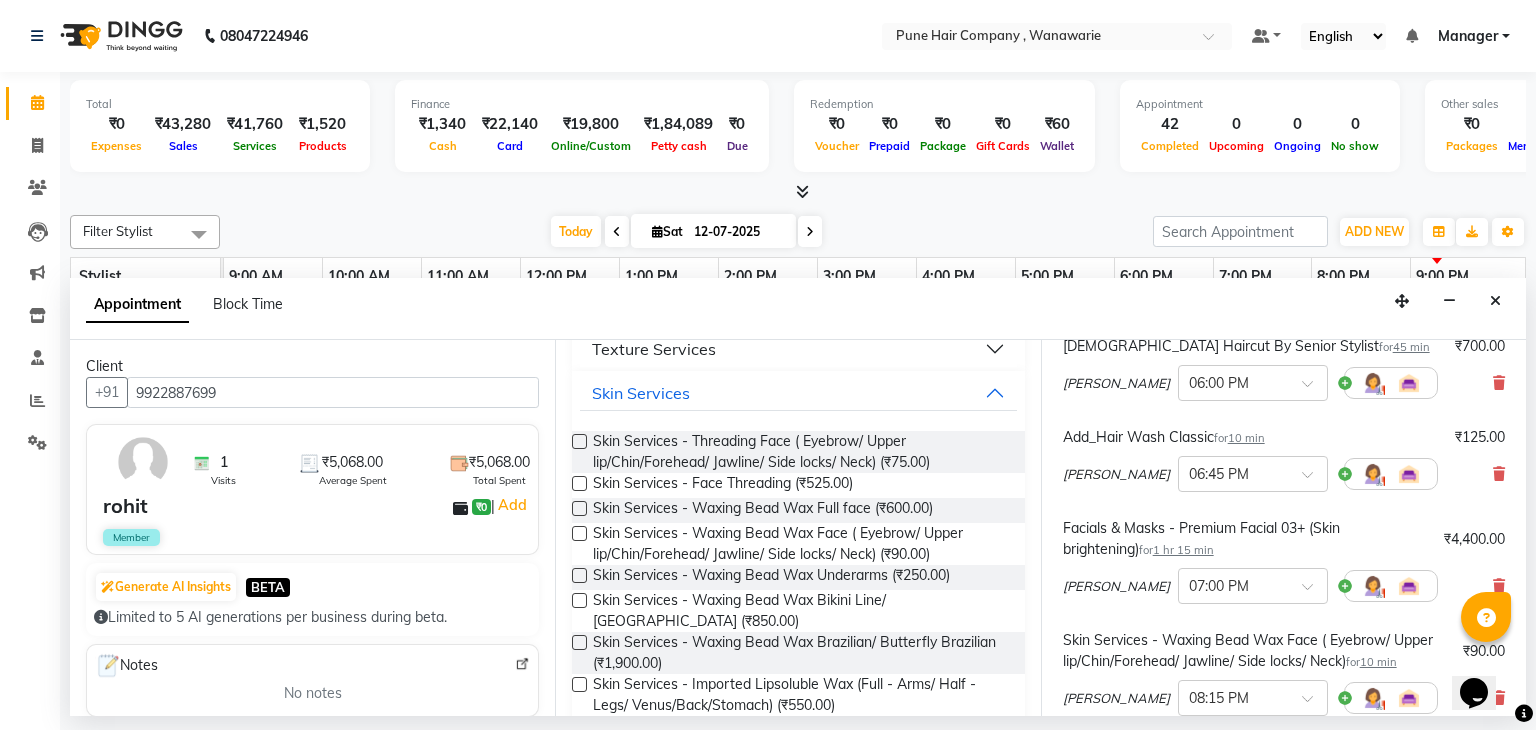click at bounding box center (579, 533) 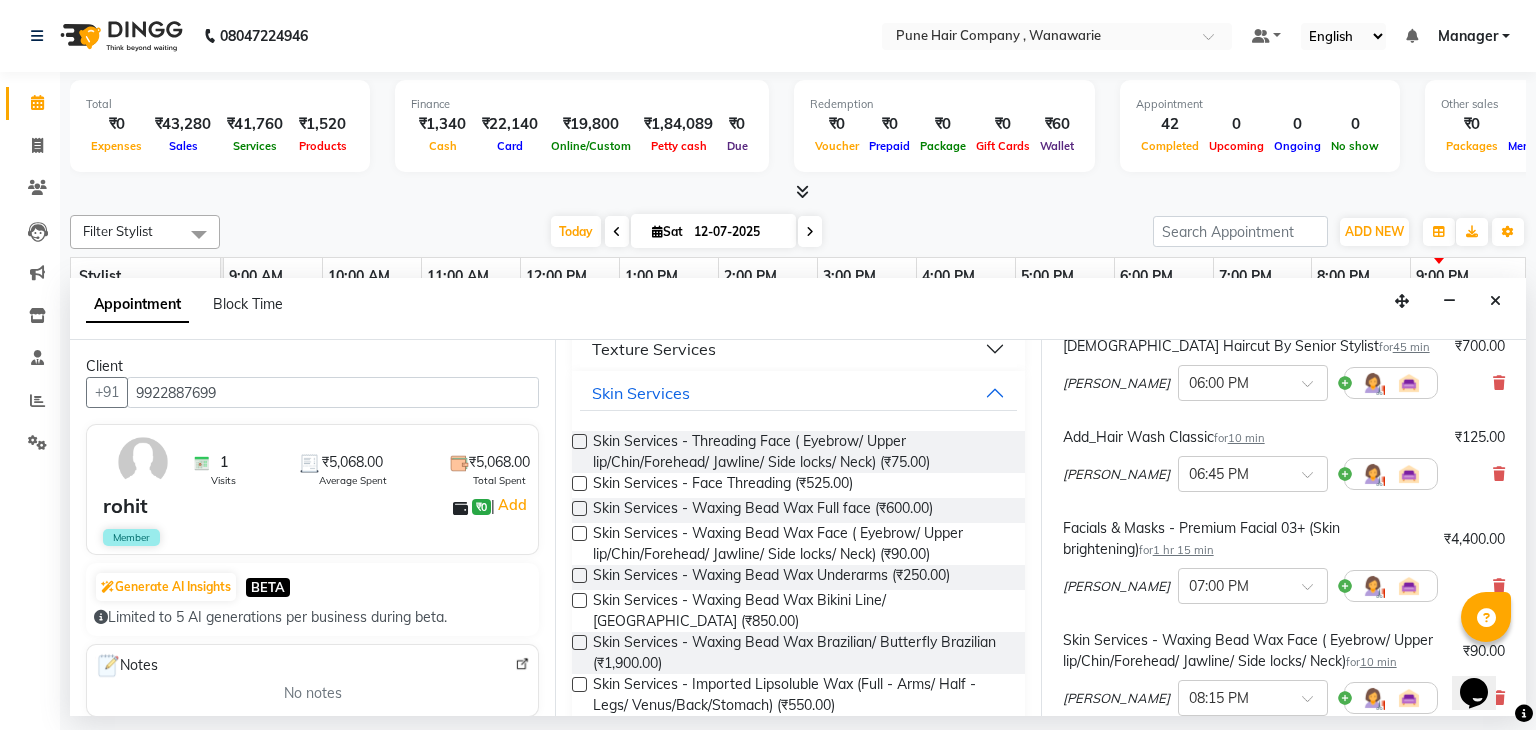 click at bounding box center (579, 533) 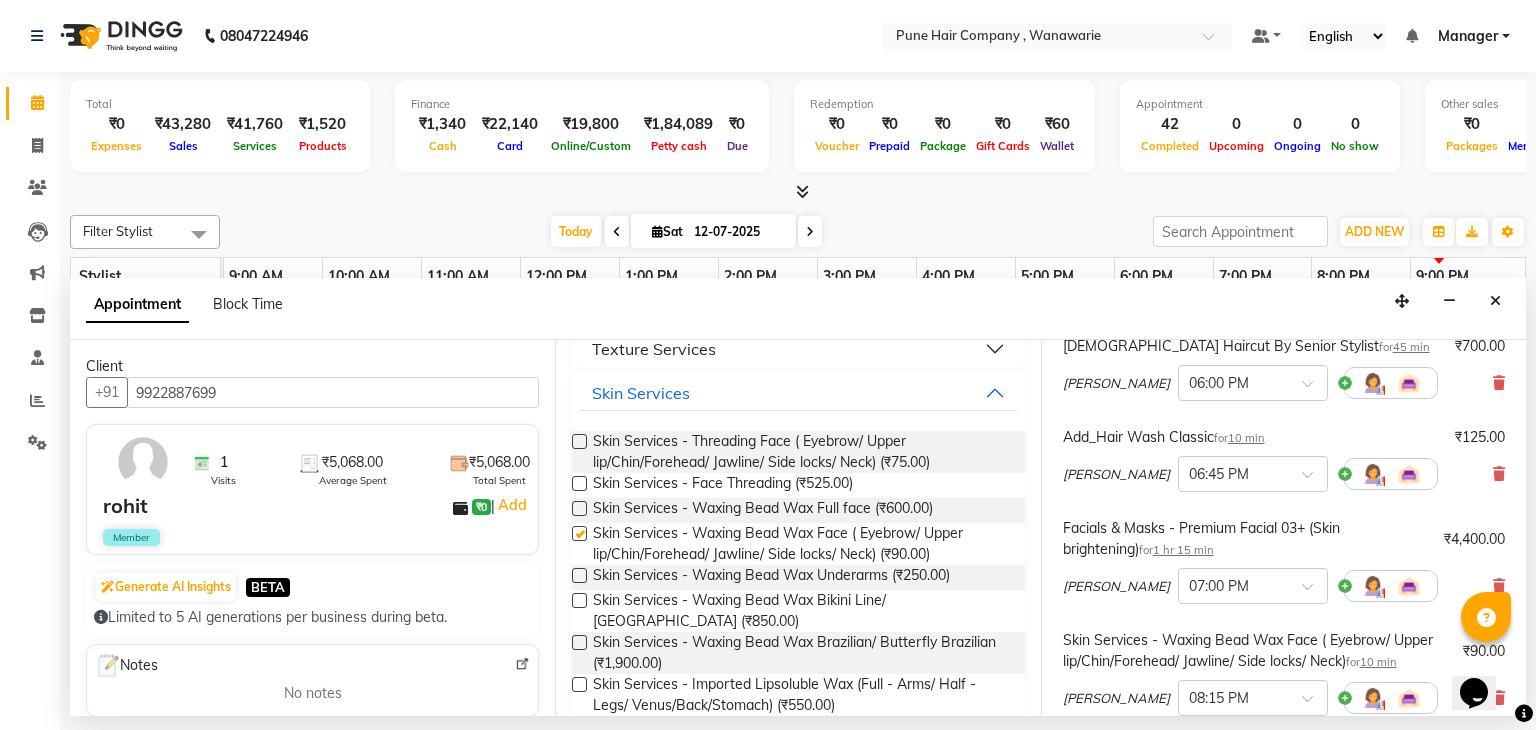 checkbox on "false" 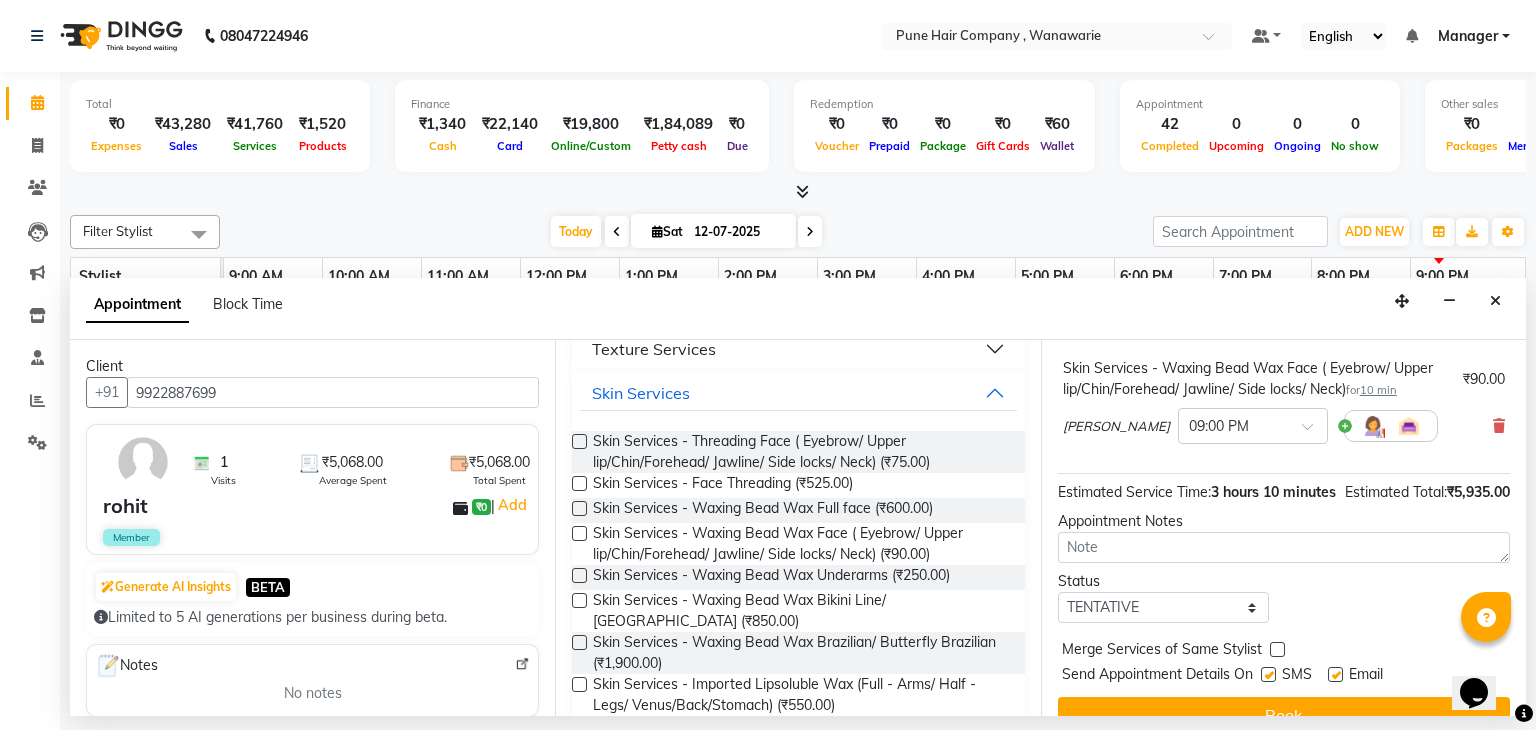 scroll, scrollTop: 906, scrollLeft: 0, axis: vertical 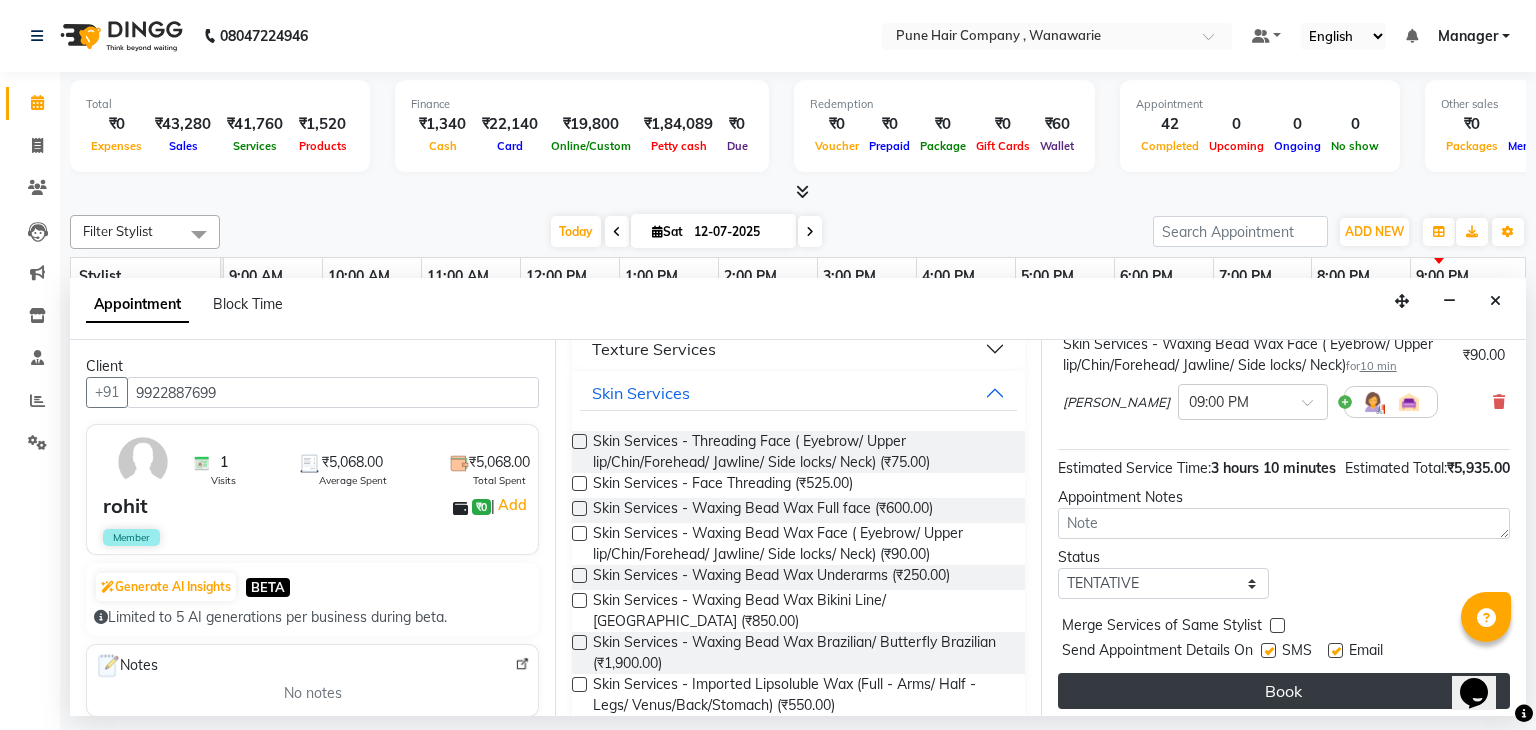 click on "Book" at bounding box center [1284, 691] 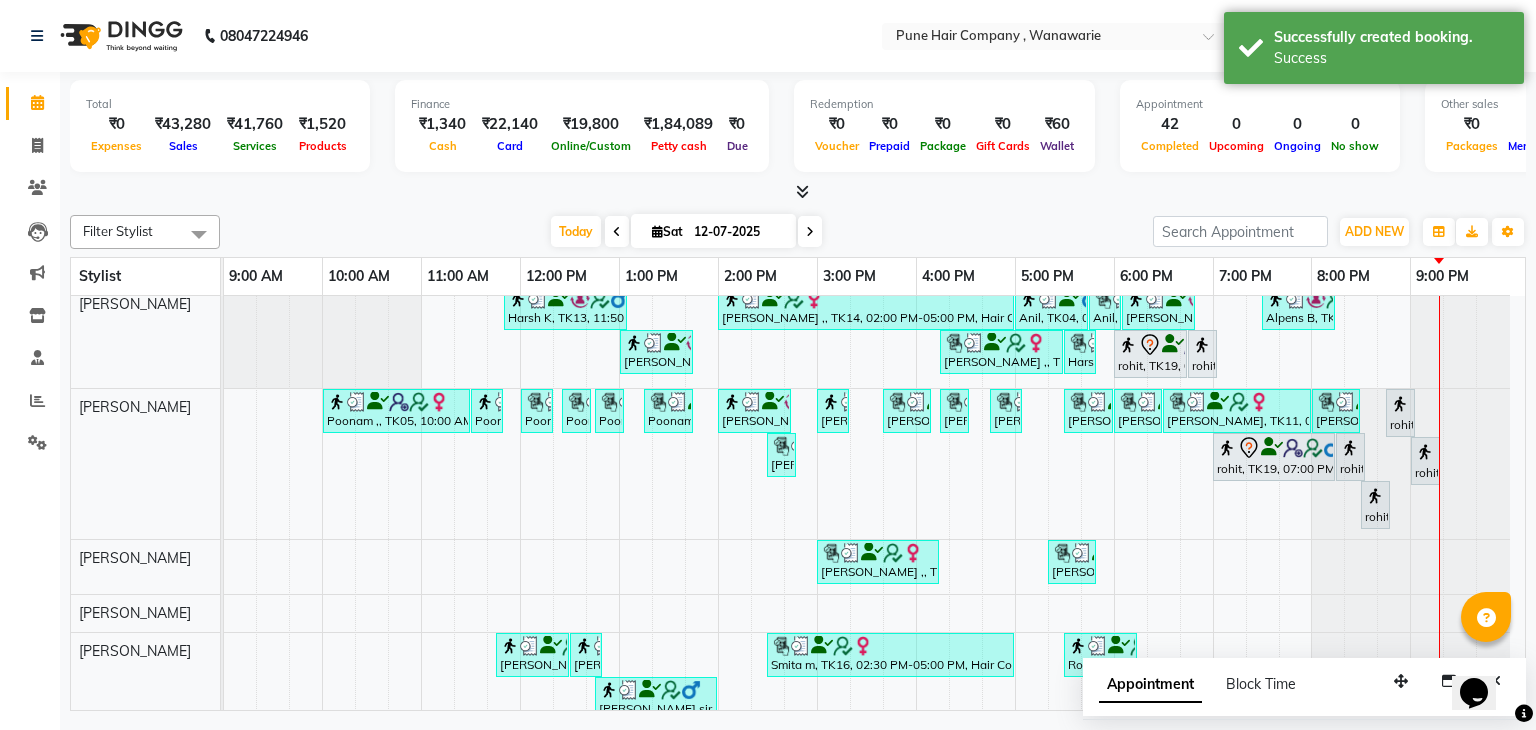 scroll, scrollTop: 213, scrollLeft: 0, axis: vertical 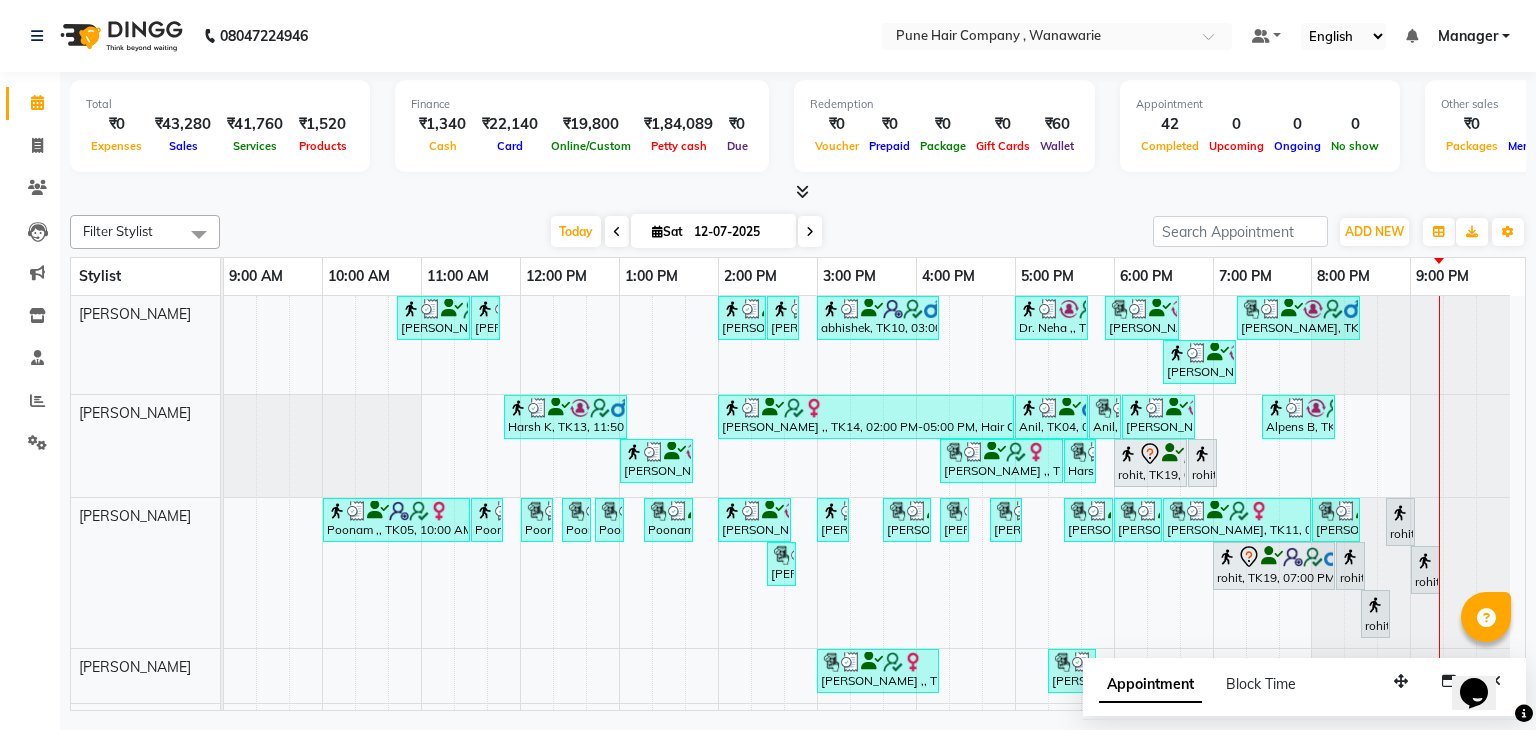 click at bounding box center [802, 191] 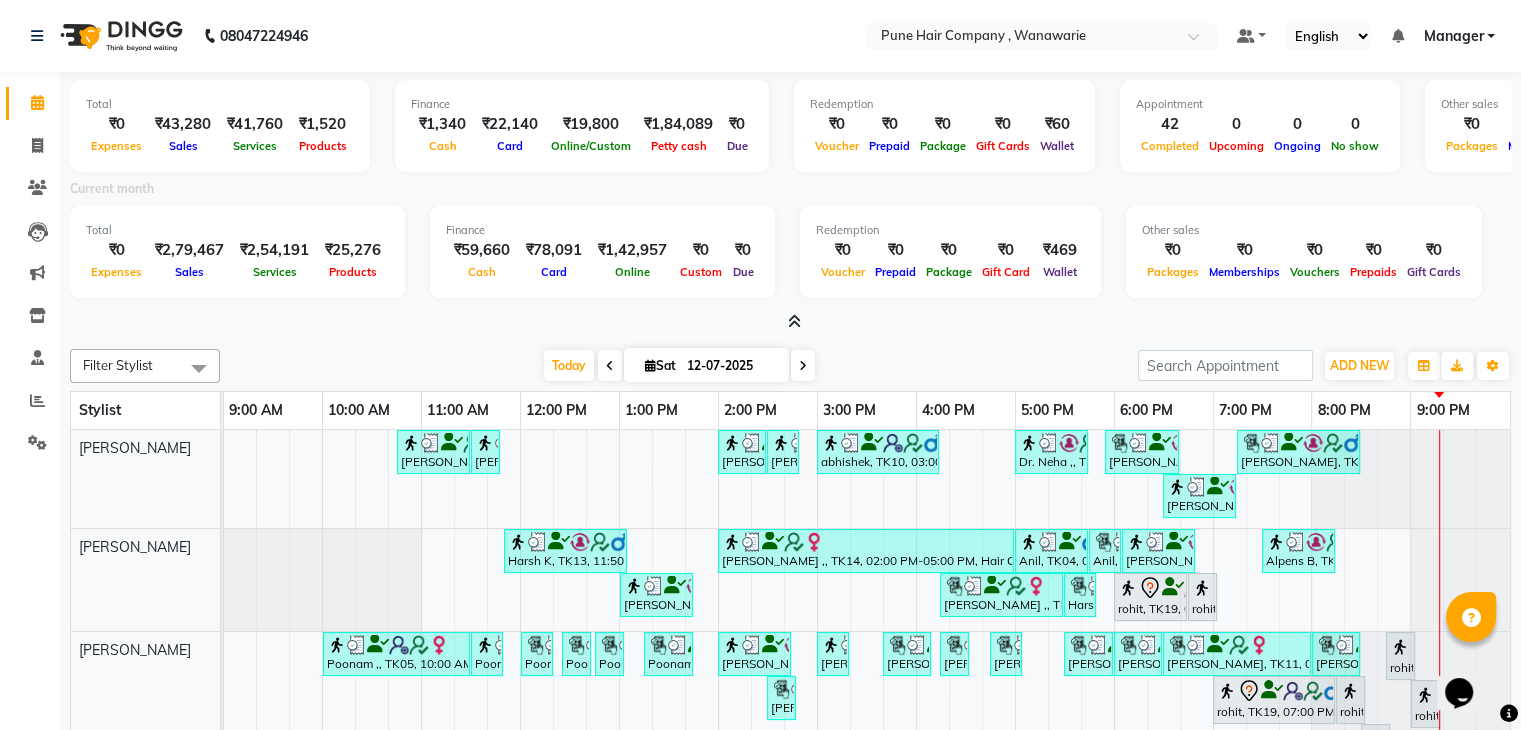 click at bounding box center [790, 322] 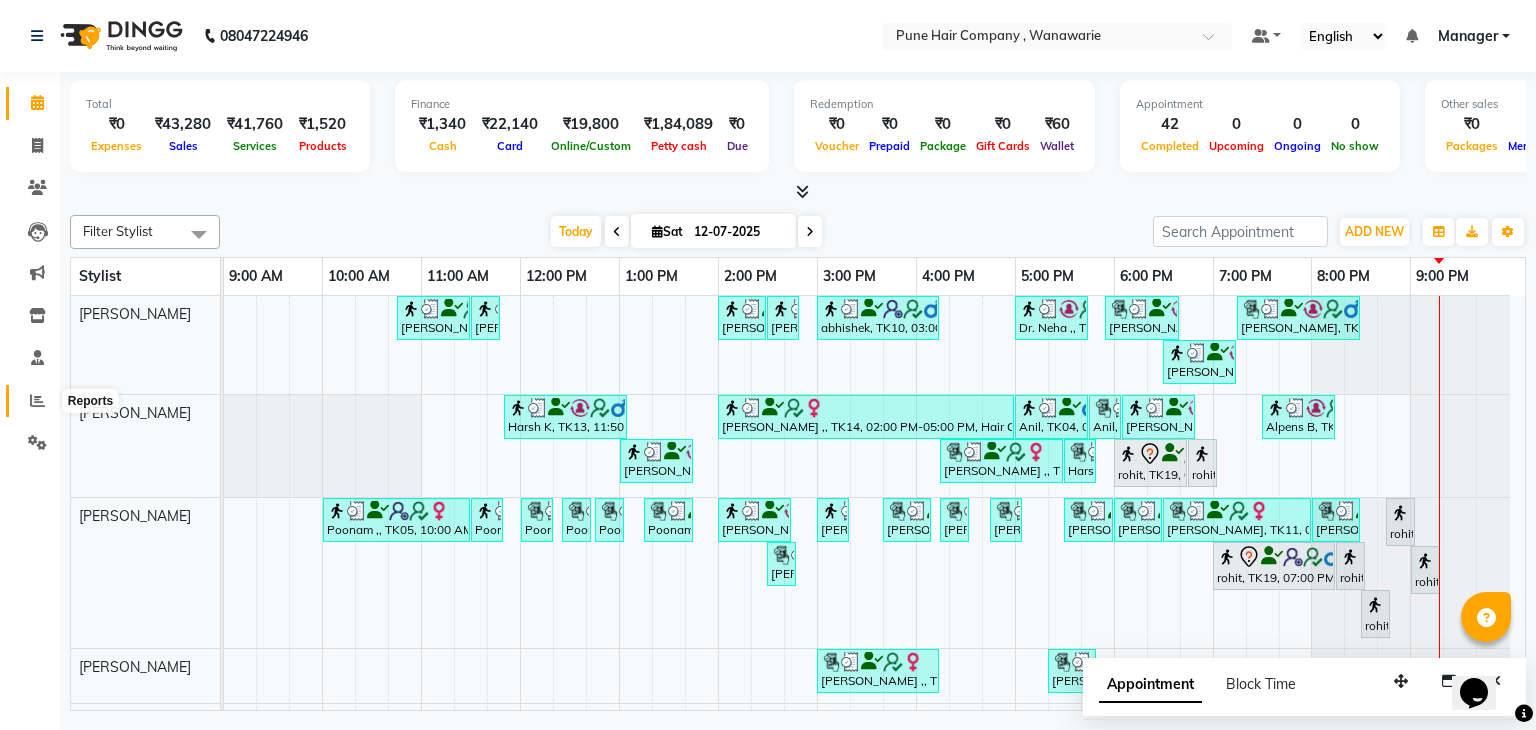 click 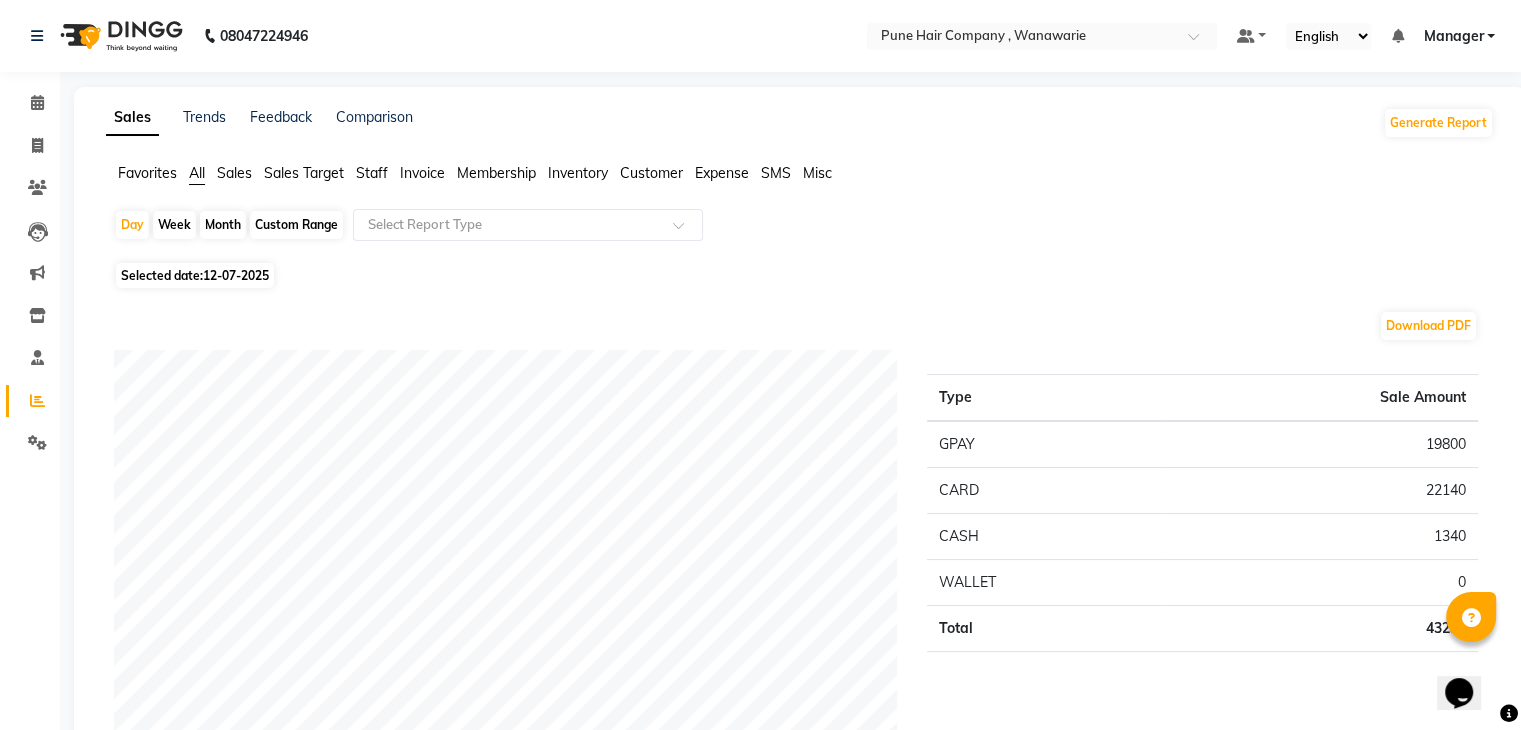 click on "Month" 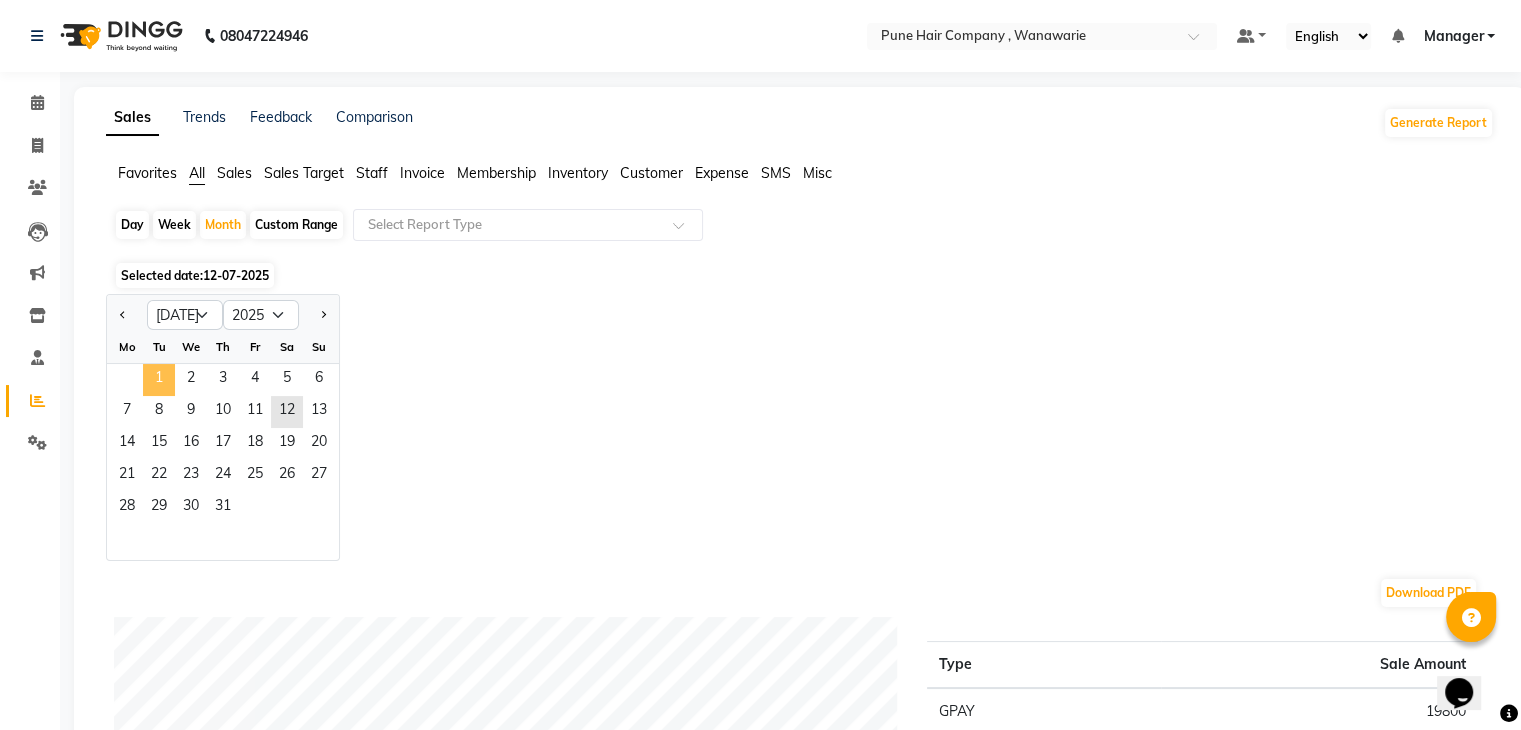 click on "1" 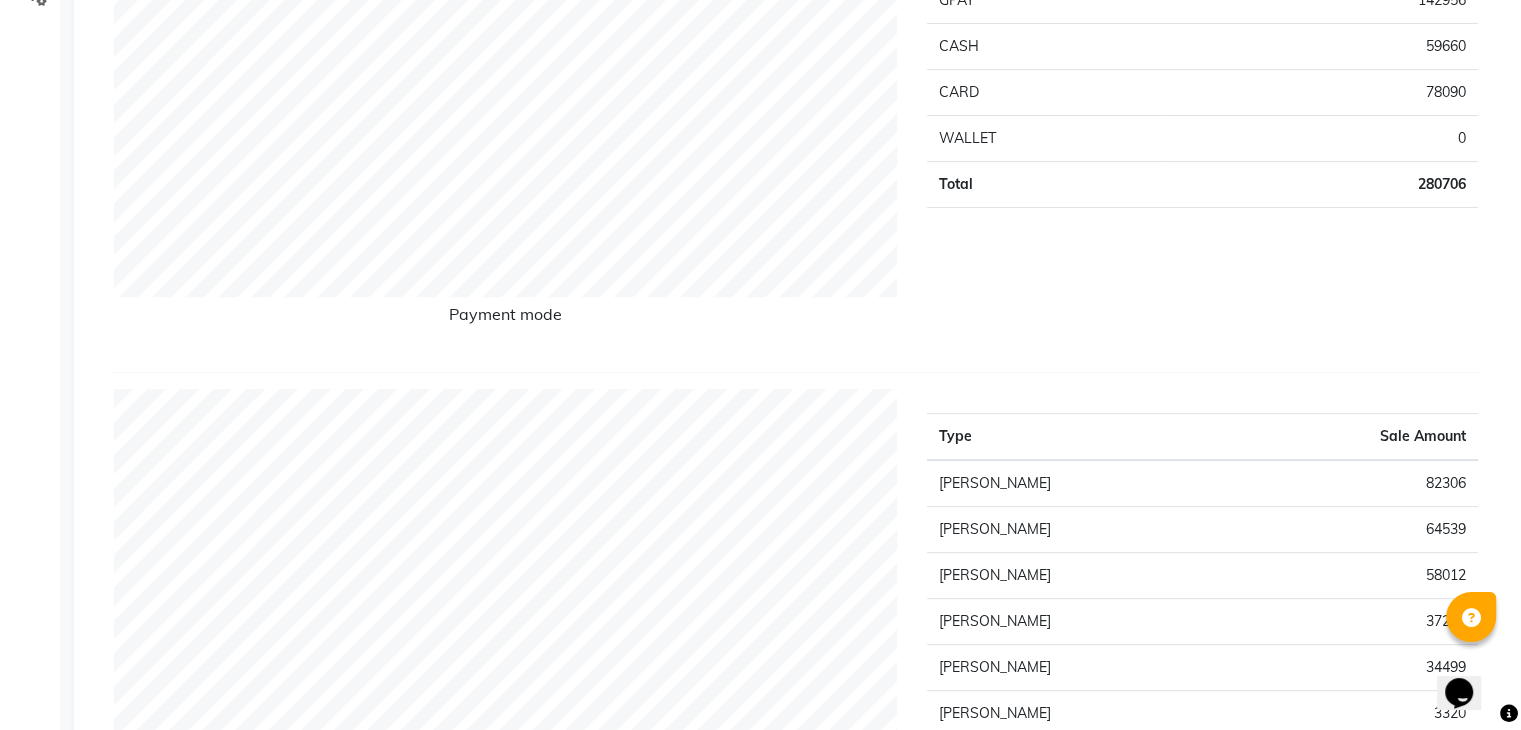 scroll, scrollTop: 0, scrollLeft: 0, axis: both 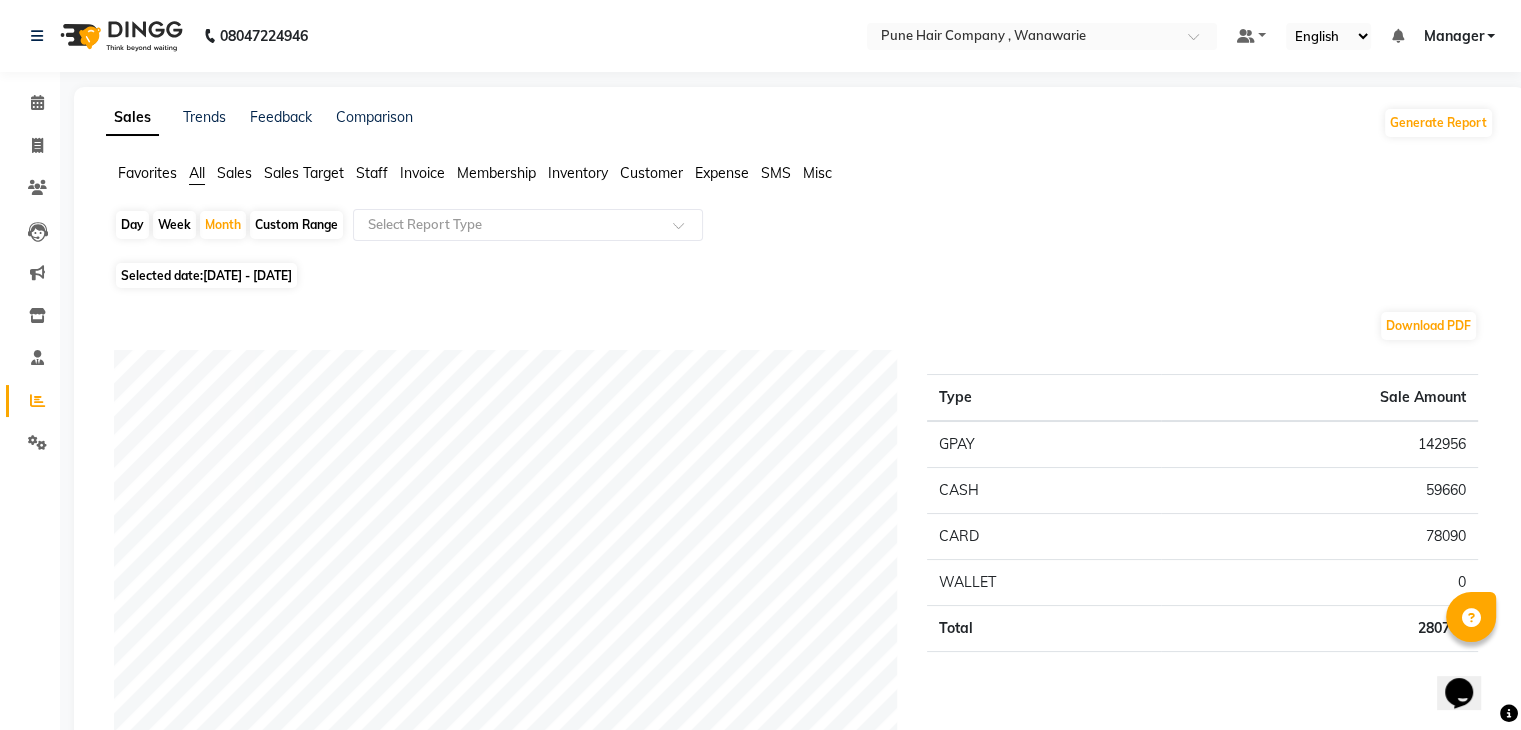 click on "Day" 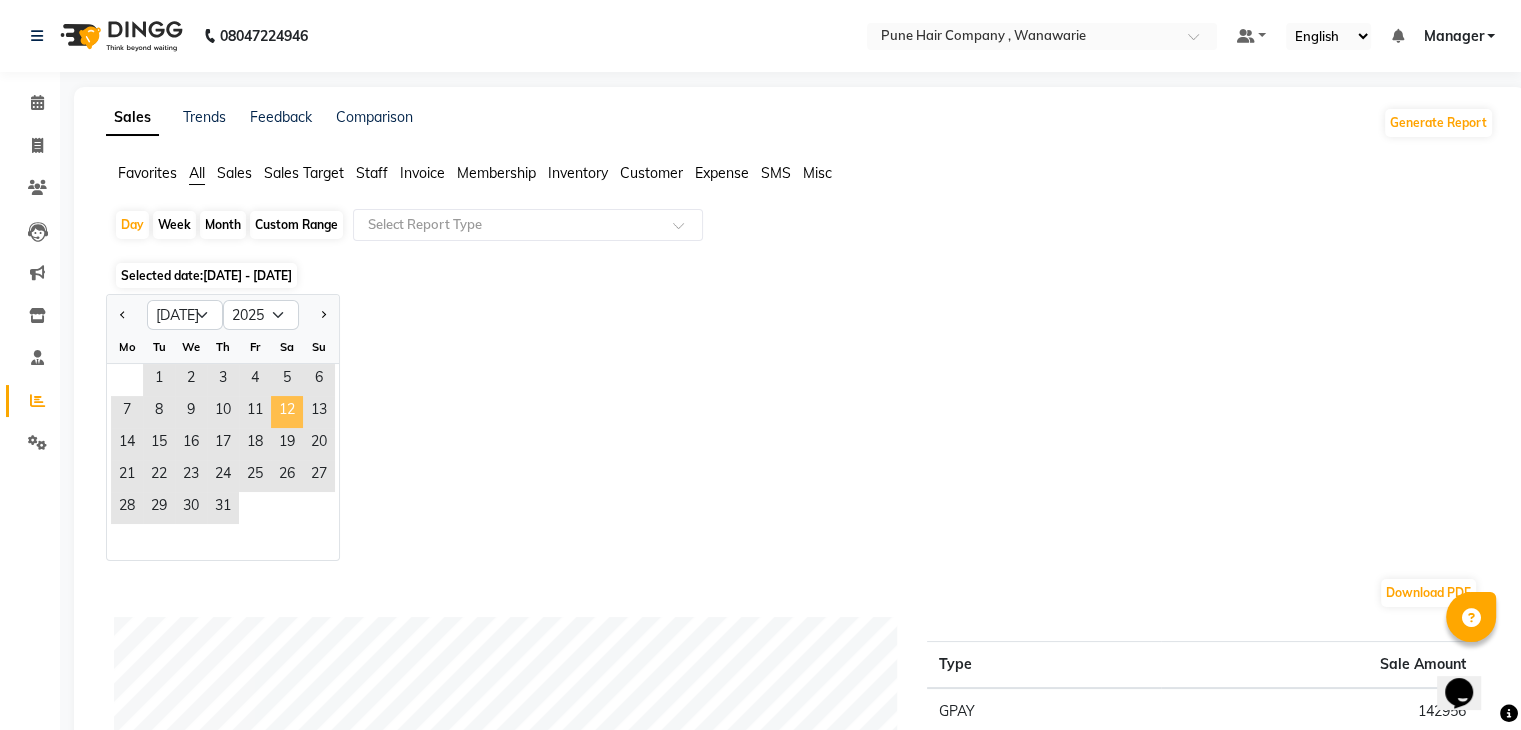 click on "12" 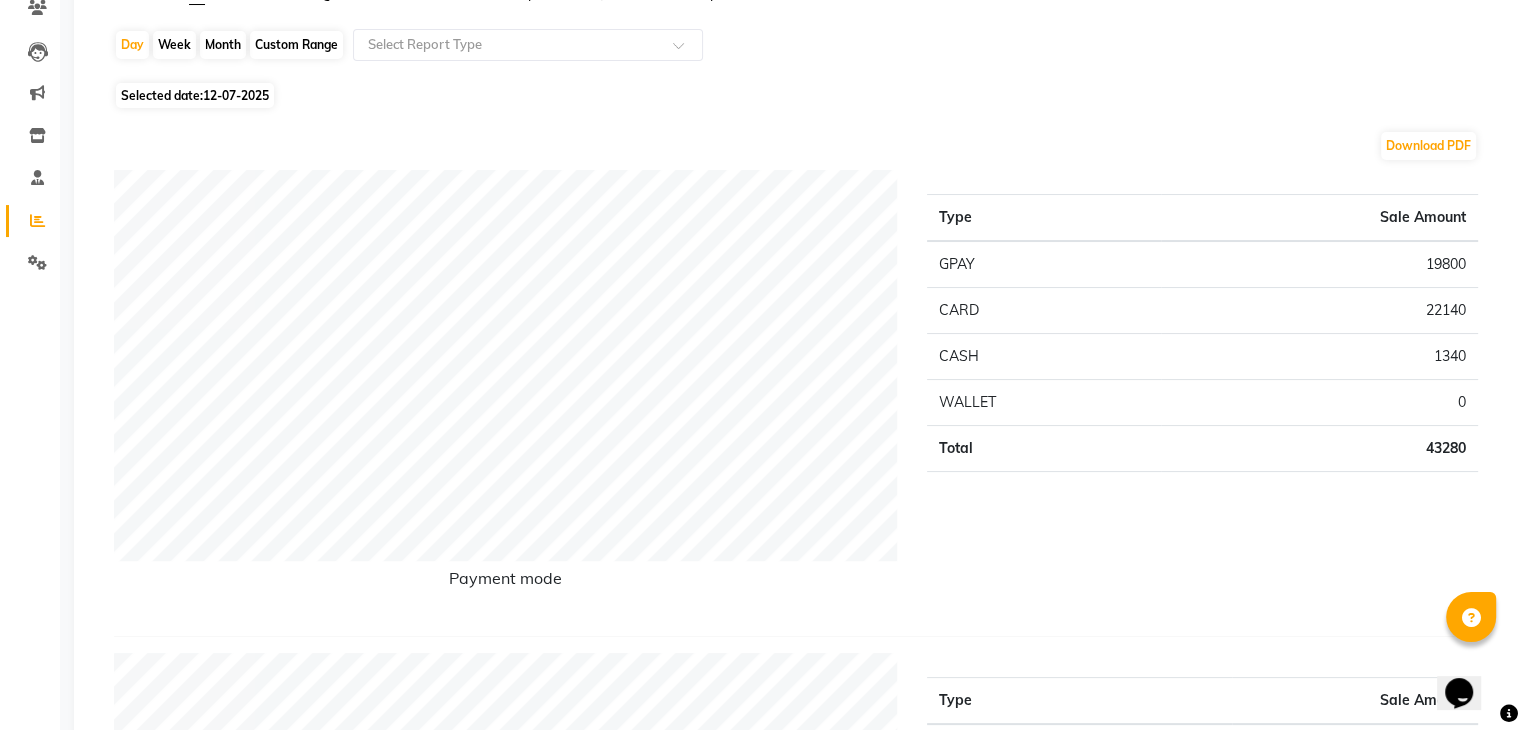 scroll, scrollTop: 0, scrollLeft: 0, axis: both 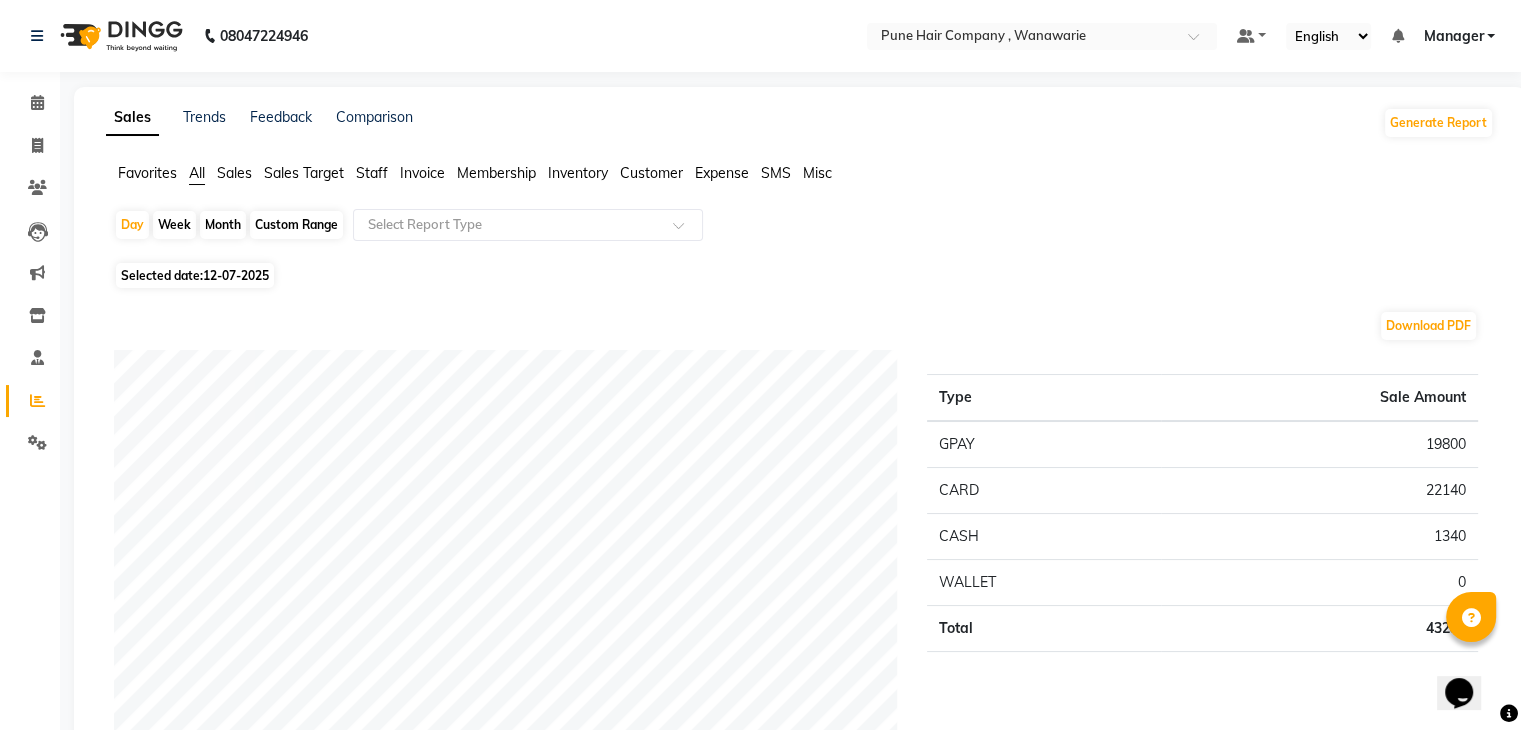 click on "Month" 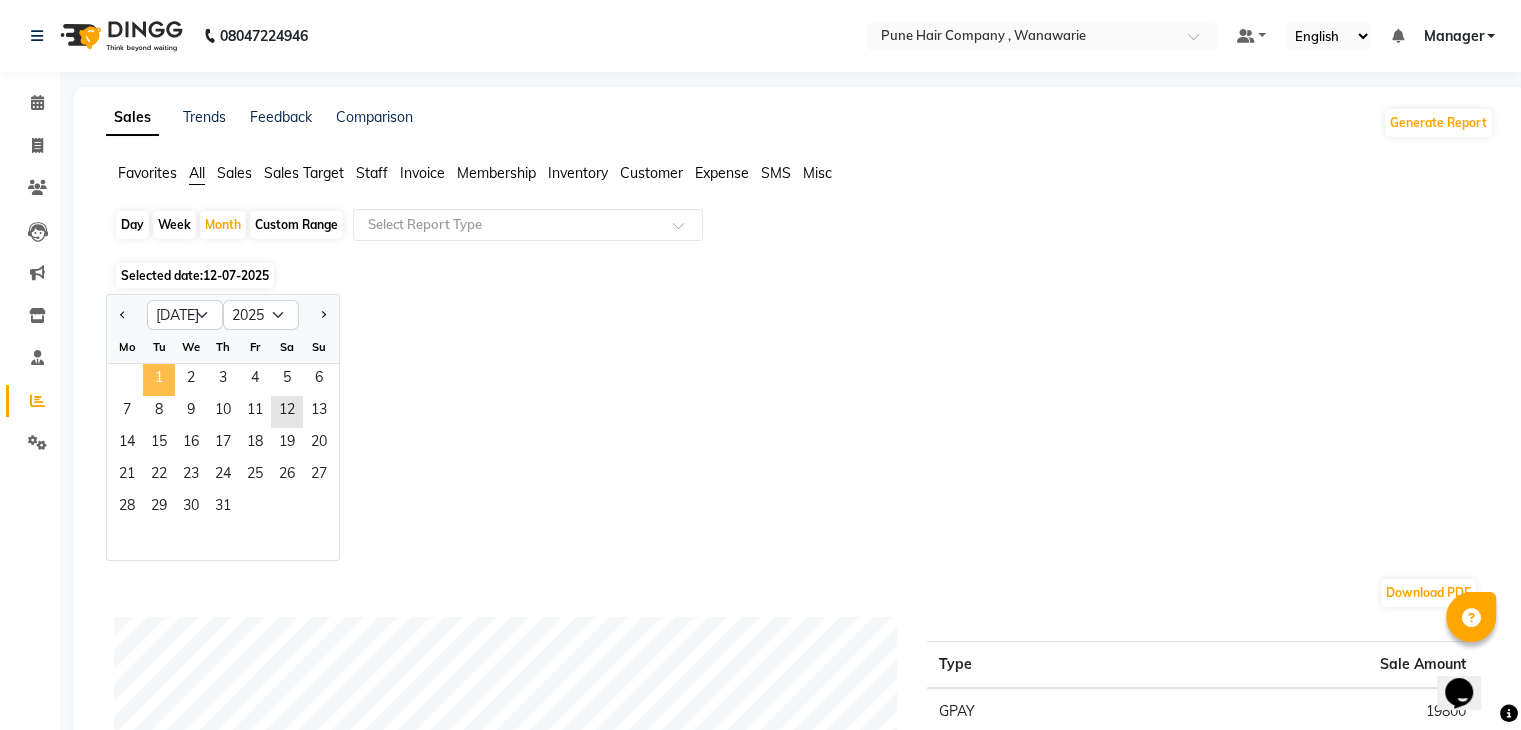 click on "1" 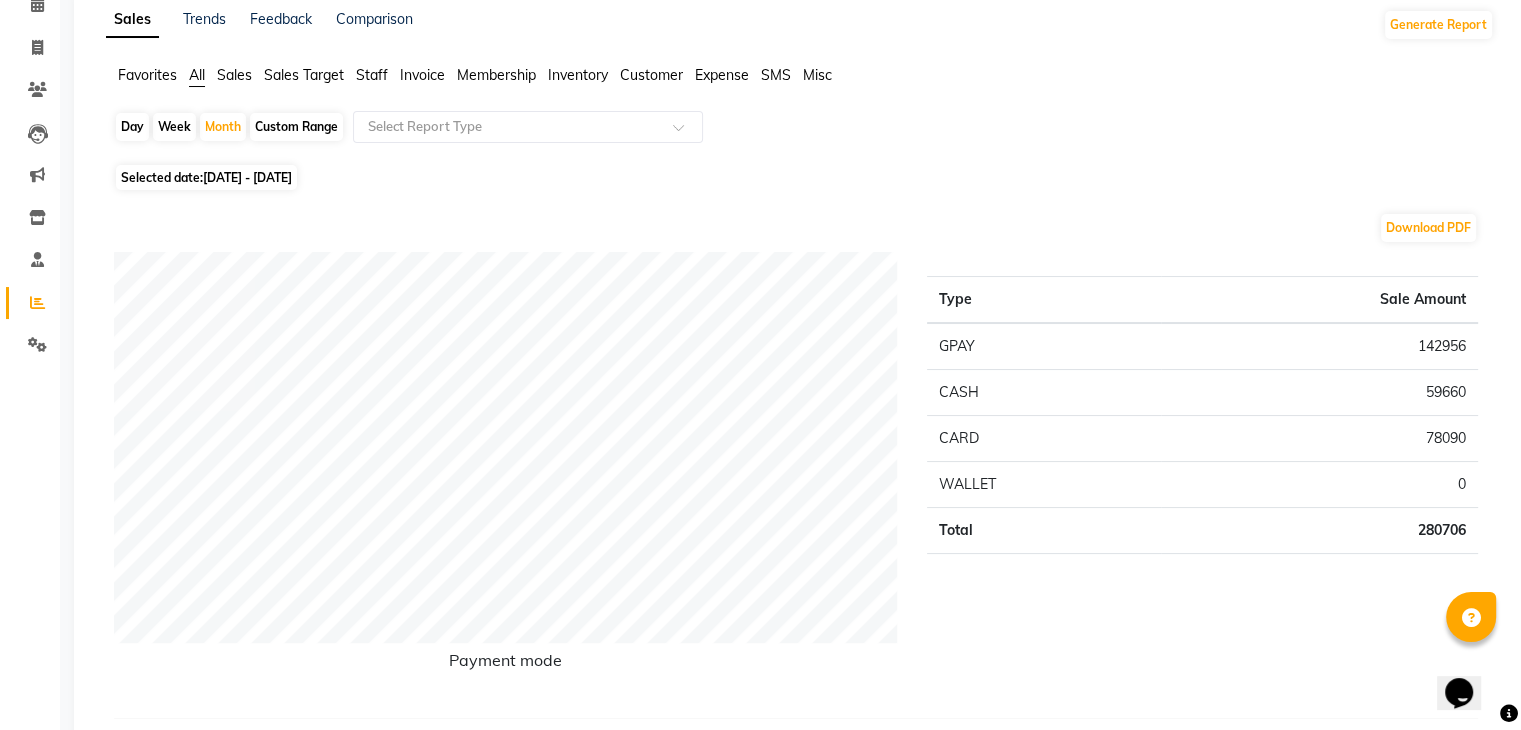 scroll, scrollTop: 24, scrollLeft: 0, axis: vertical 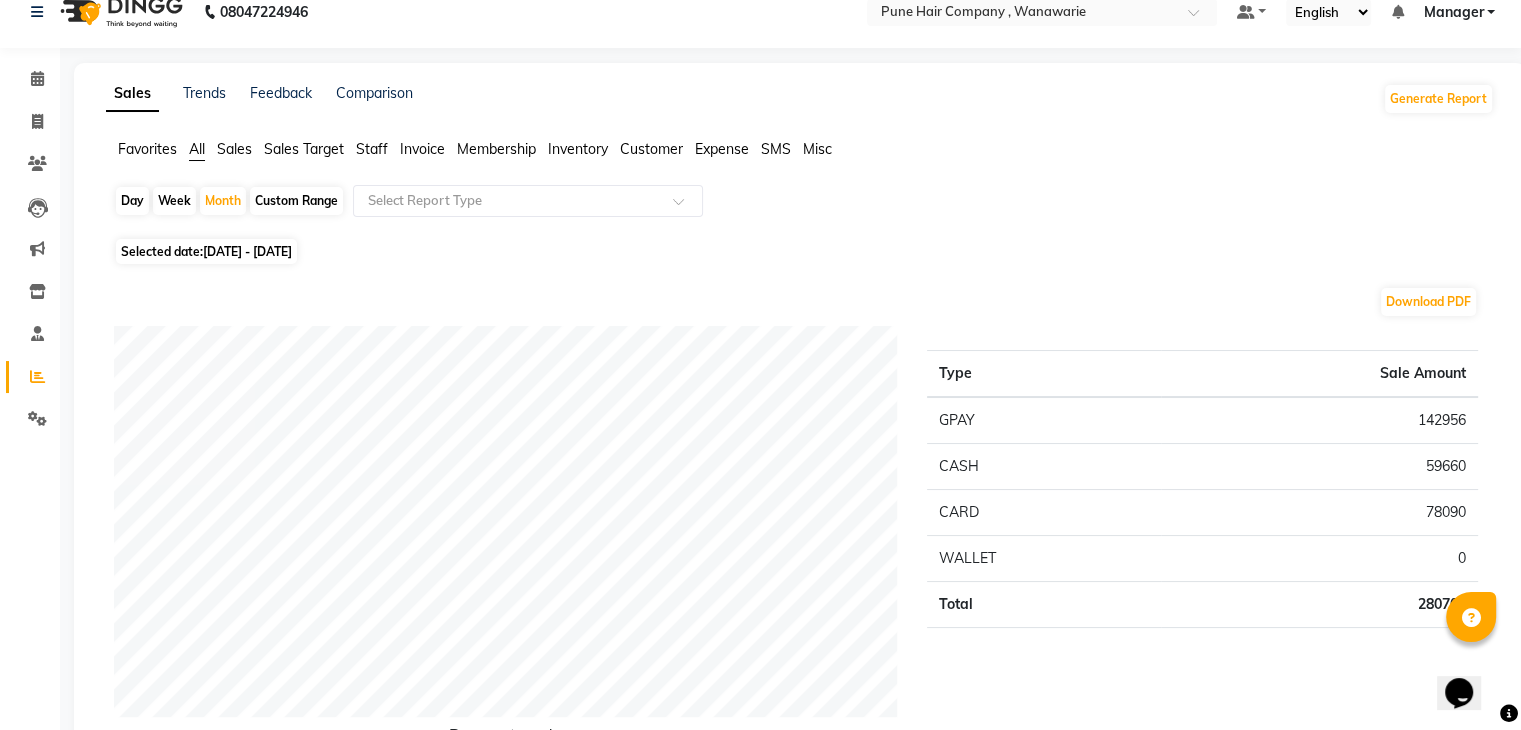 click on "Staff" 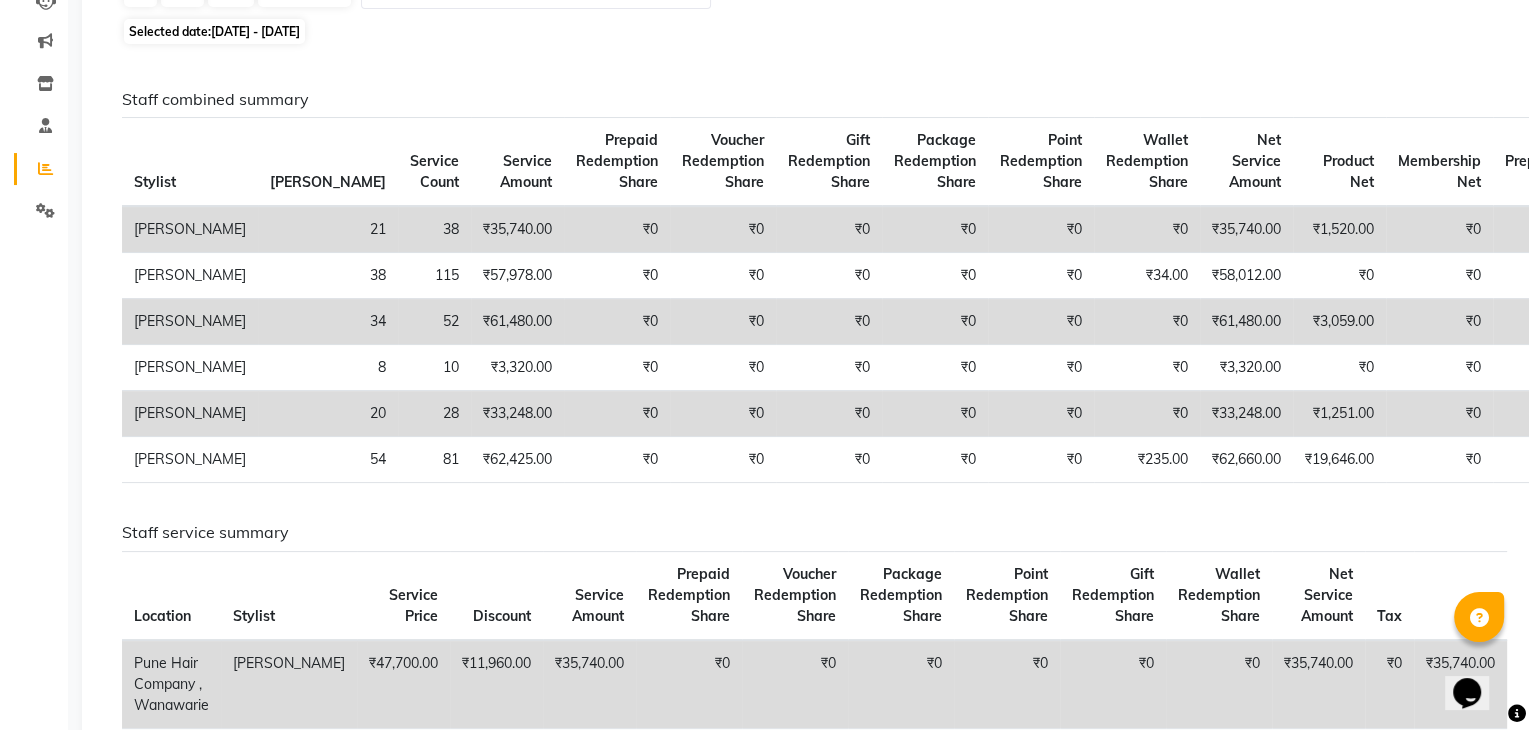 scroll, scrollTop: 0, scrollLeft: 0, axis: both 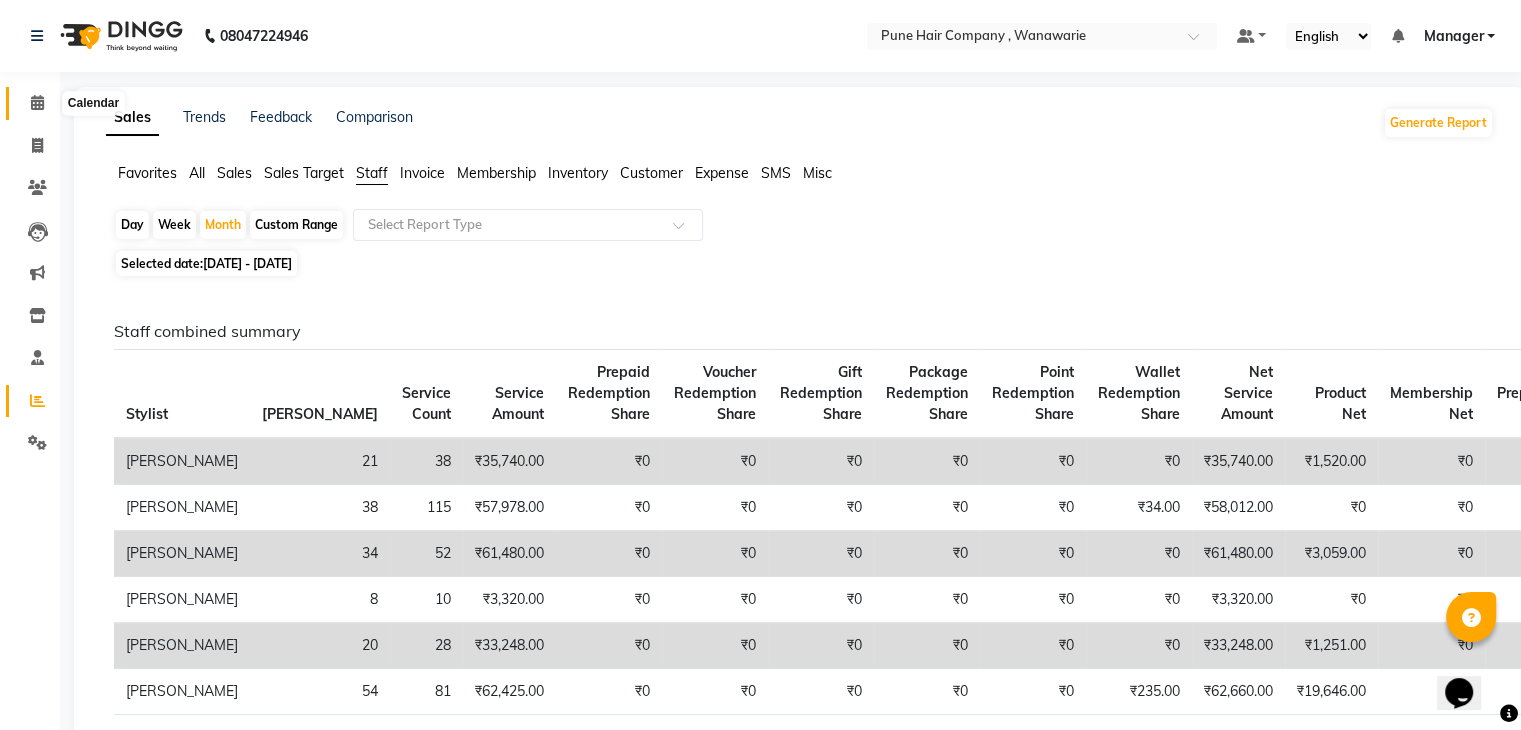 click 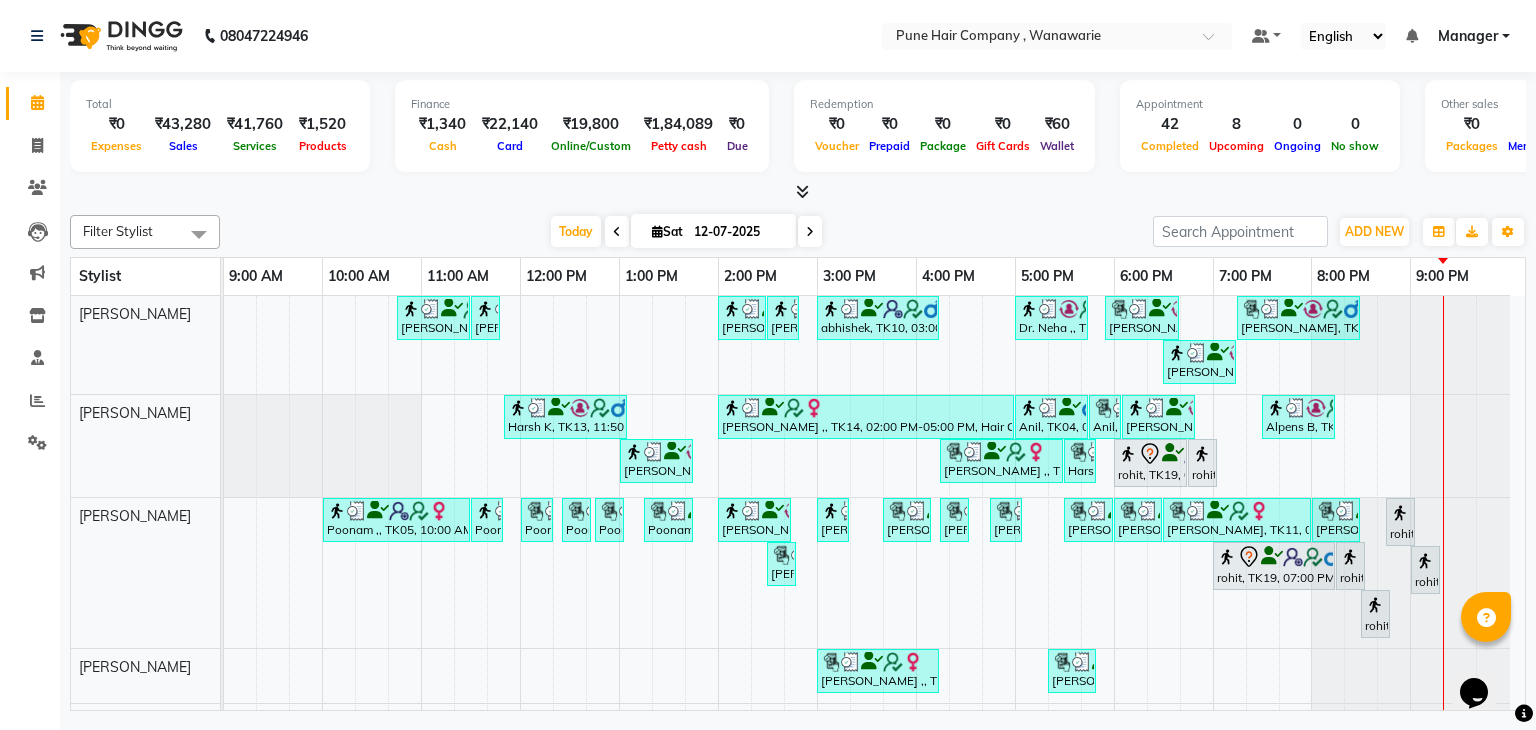 click at bounding box center [810, 232] 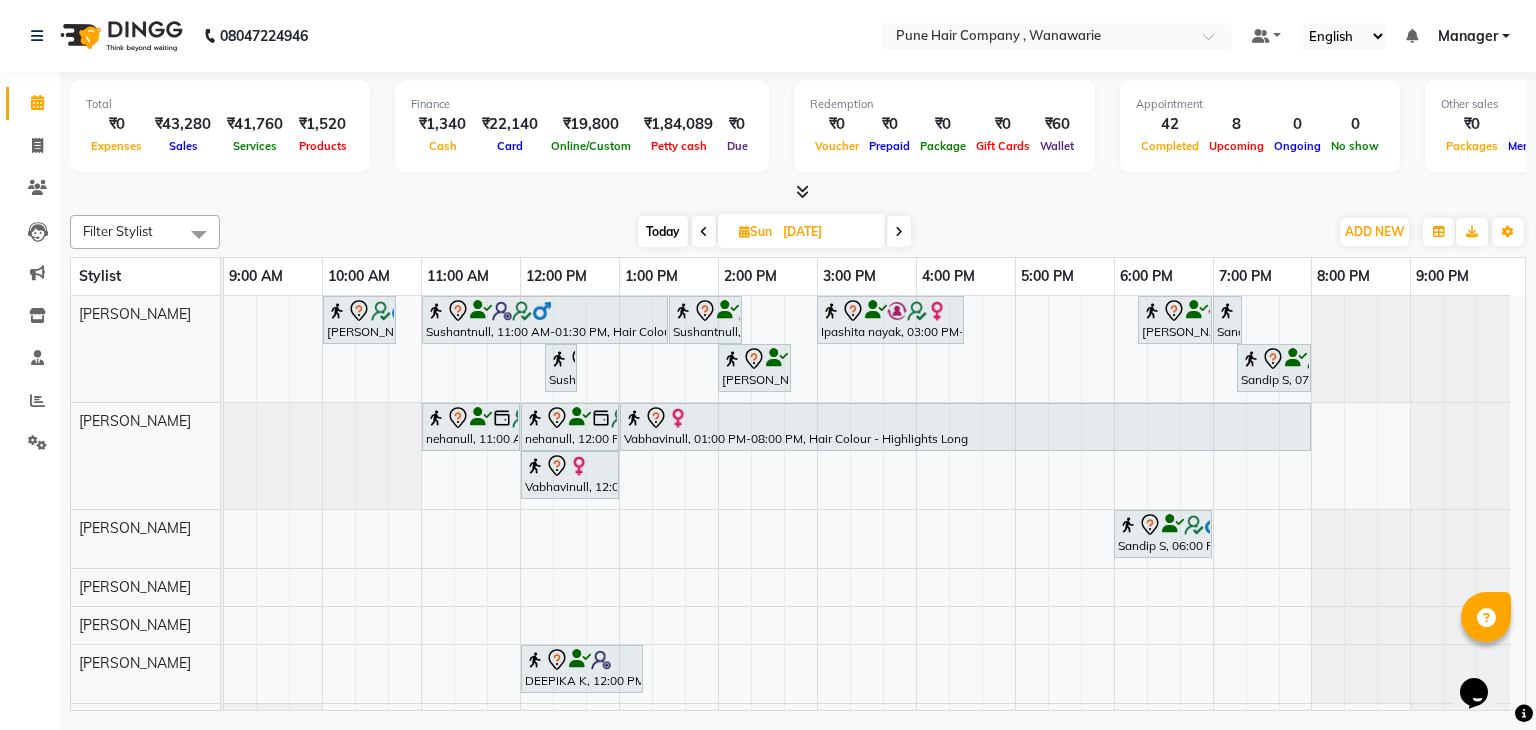 scroll, scrollTop: 28, scrollLeft: 0, axis: vertical 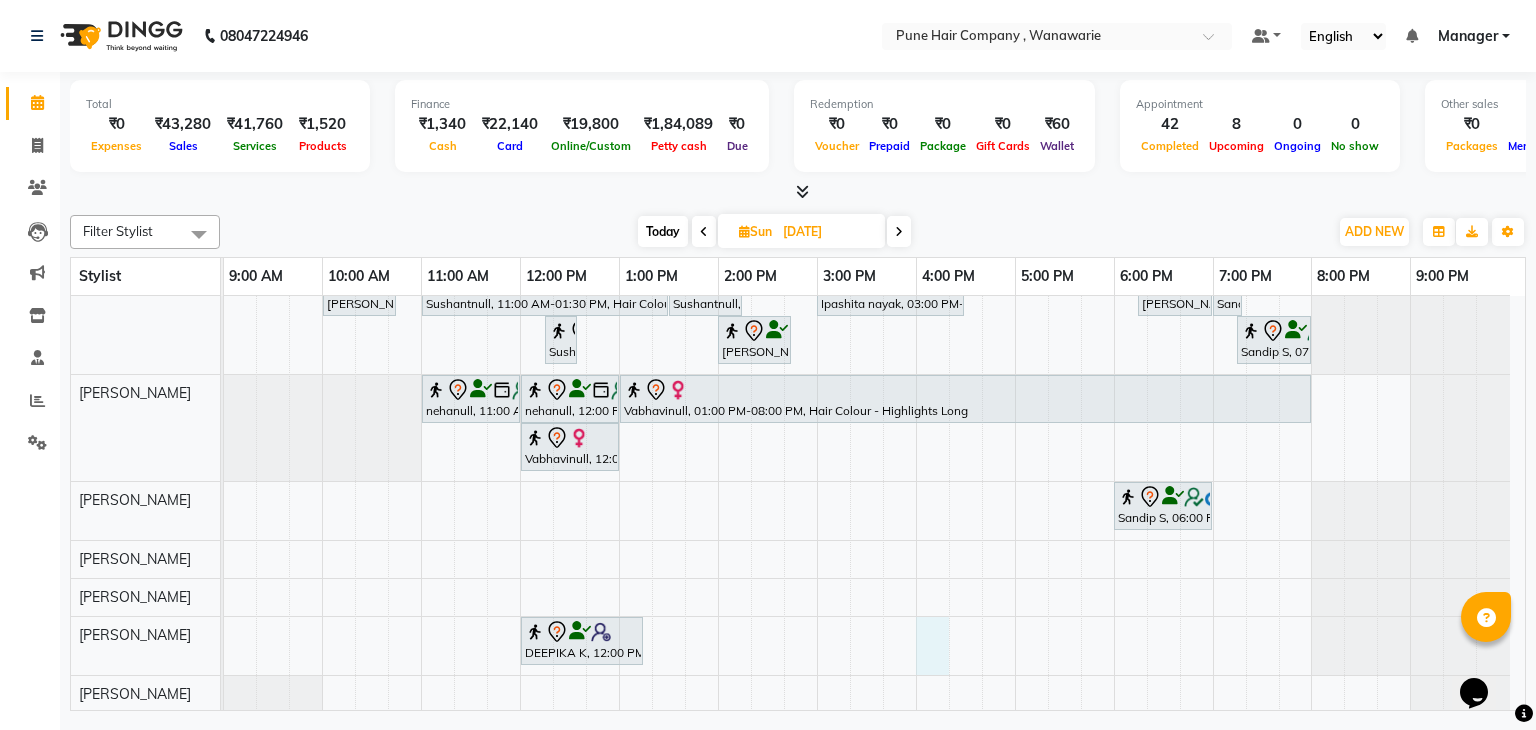 click on "[PERSON_NAME], 10:00 AM-10:45 AM, [DEMOGRAPHIC_DATA] Haircut By Senior Stylist             Sushantnull, 11:00 AM-01:30 PM, Hair Colour - Inoa Global Medium             Sushantnull, 01:30 PM-02:15 PM, [DEMOGRAPHIC_DATA] Haircut By Senior Stylist             Ipashita nayak, 03:00 PM-04:30 PM, Hair Colour - Inoa Touch-up (Upto 2 Inches)             [PERSON_NAME], 06:15 PM-07:00 PM, [DEMOGRAPHIC_DATA] Haircut By Senior Stylist             Sandip S, 07:00 PM-07:10 PM, Add_Hair Wash Classic             Sushantnull, 12:15 PM-12:35 PM, [DEMOGRAPHIC_DATA] [PERSON_NAME] Shaving/ [PERSON_NAME] Trim [PERSON_NAME] Stivan, 02:00 PM-02:45 PM, Hair Treatments - Scalp Care (Soothing/ Purifying for Oily-Very Oily Scalp/ Anti-Dandruff/ Anti-Hair Fall Hair Retention Therapy)             Sandip S, 07:15 PM-08:00 PM, [DEMOGRAPHIC_DATA] Haircut By Senior Stylist             nehanull, 11:00 AM-12:00 PM, Haircuts, - By Senior Stylist             nehanull, 12:00 PM-01:00 PM, Haircuts, - By Senior Stylist             Vabhavinull, 01:00 PM-08:00 PM, Hair Colour - Highlights Long" at bounding box center (874, 490) 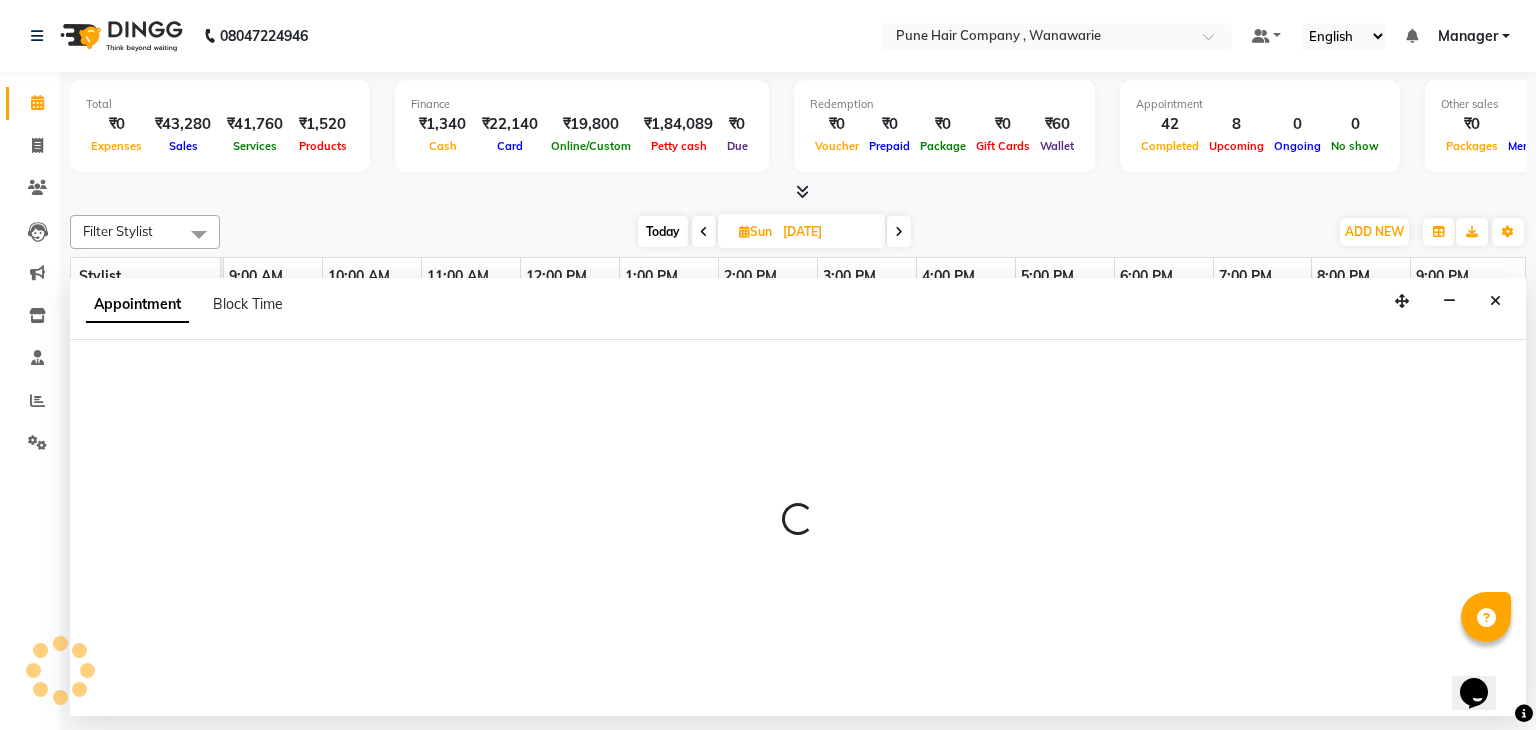 select on "74603" 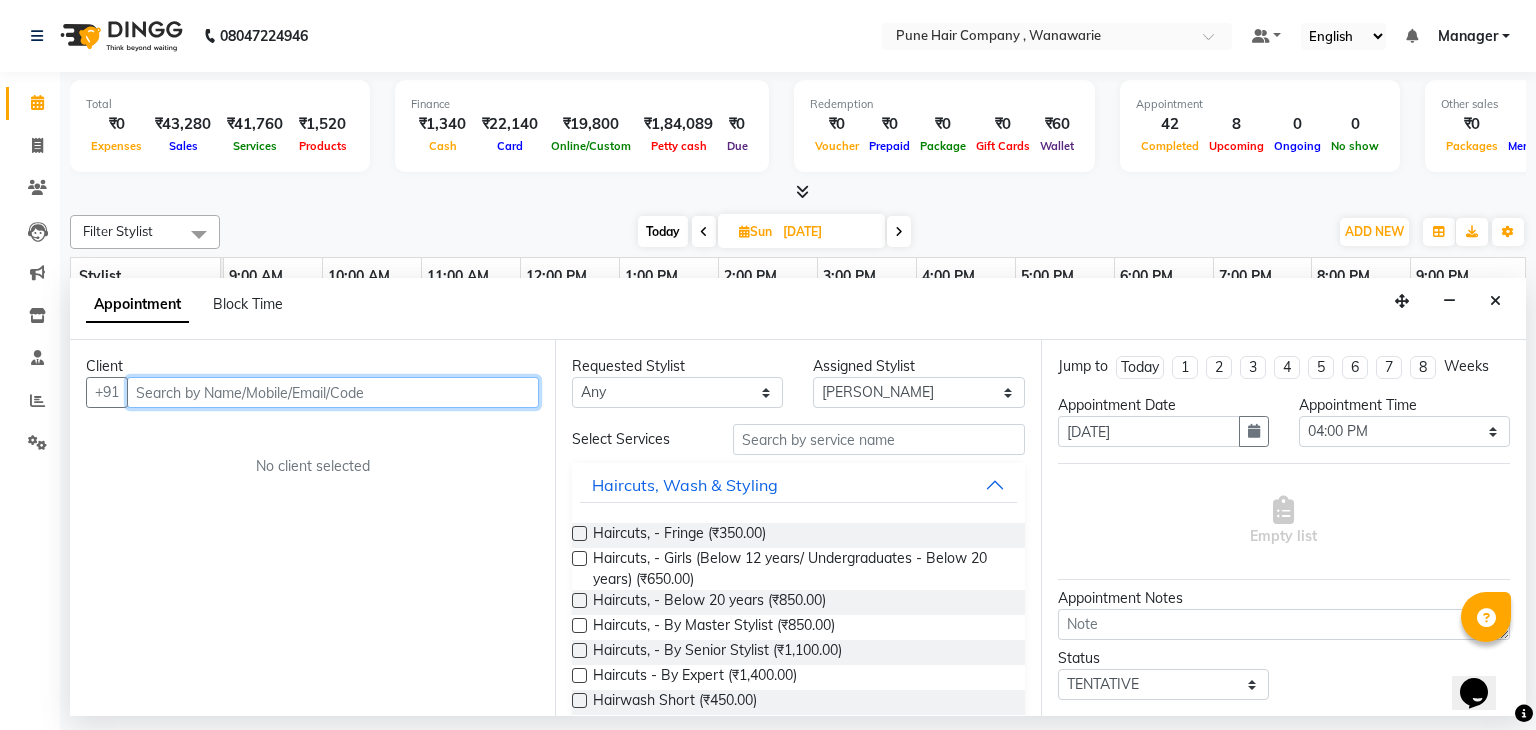 click at bounding box center (333, 392) 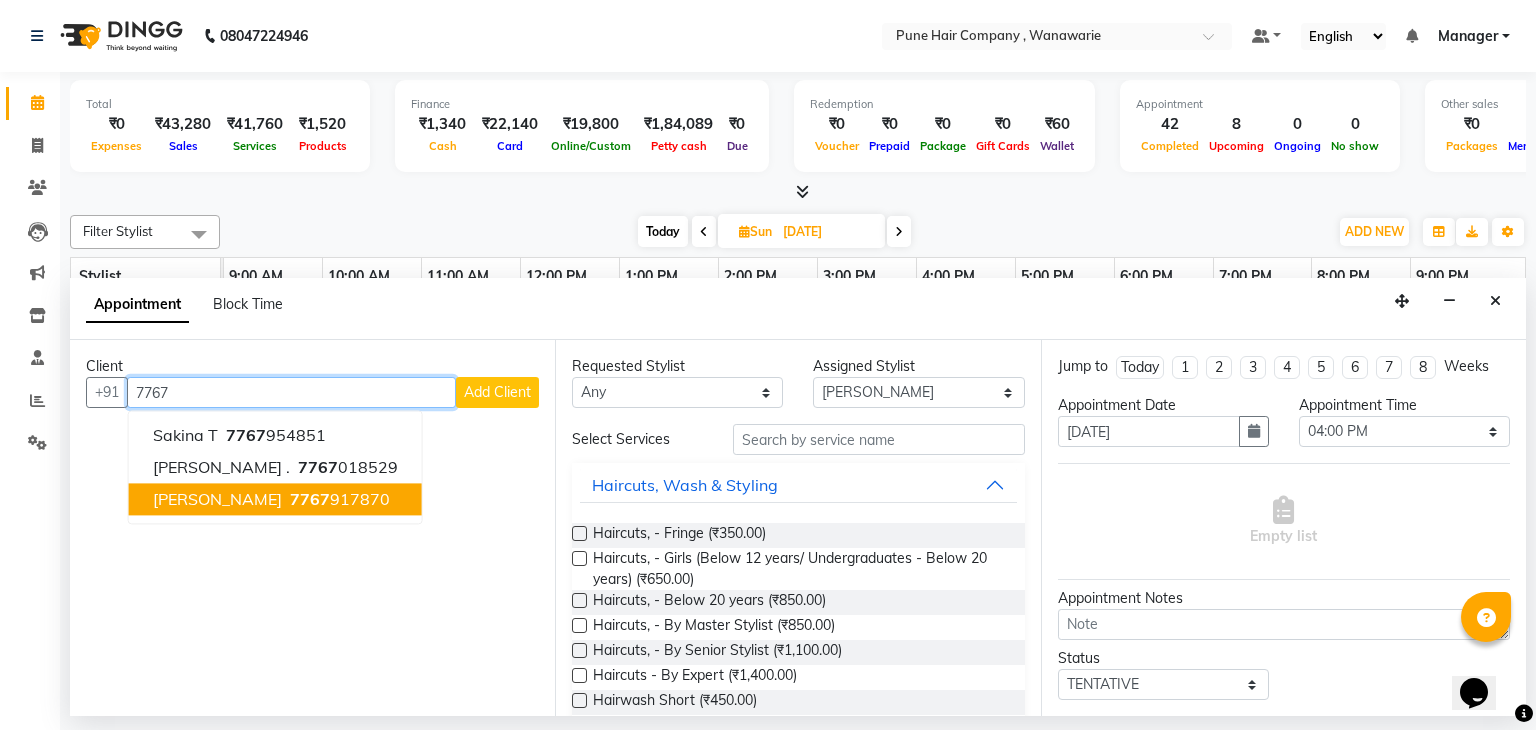 click on "7767 917870" at bounding box center [338, 500] 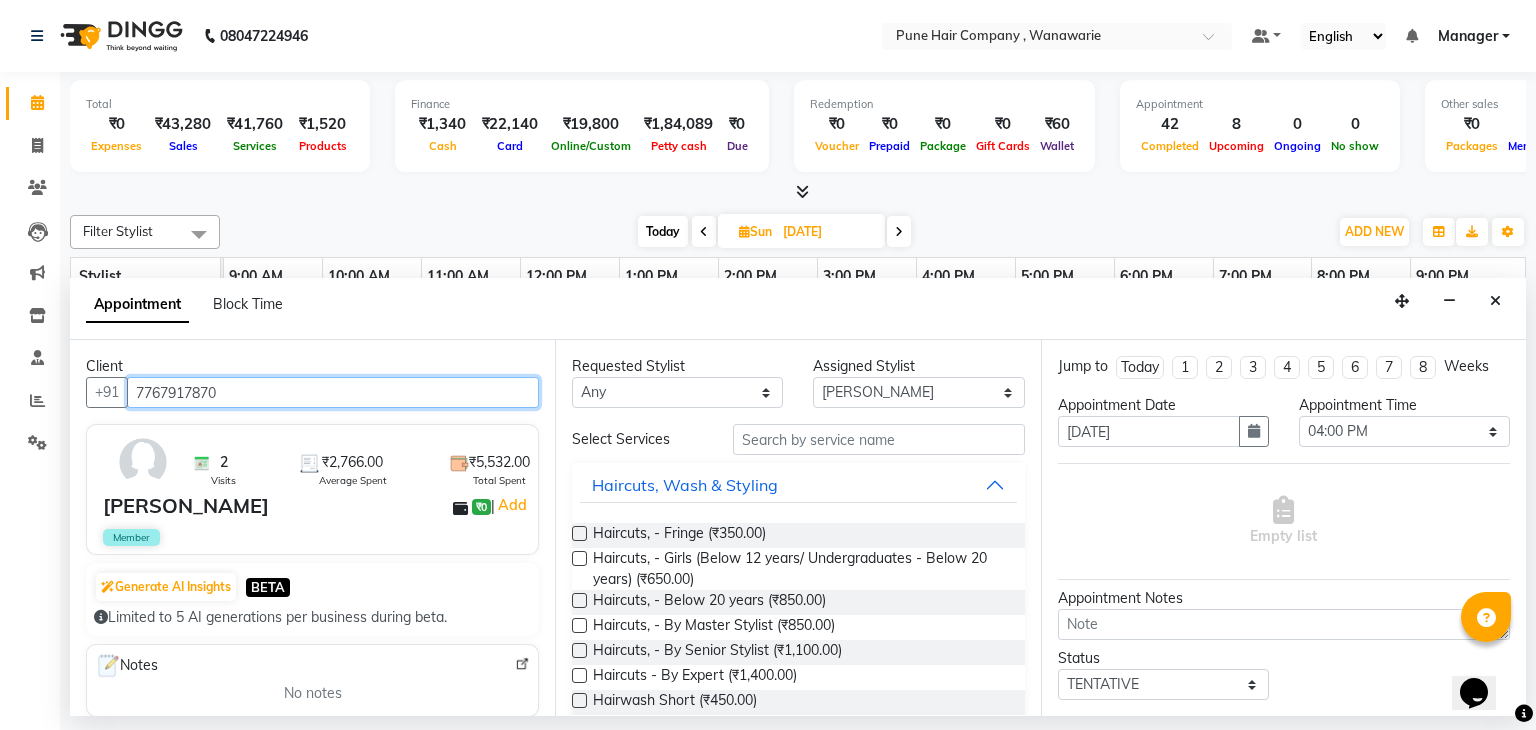type on "7767917870" 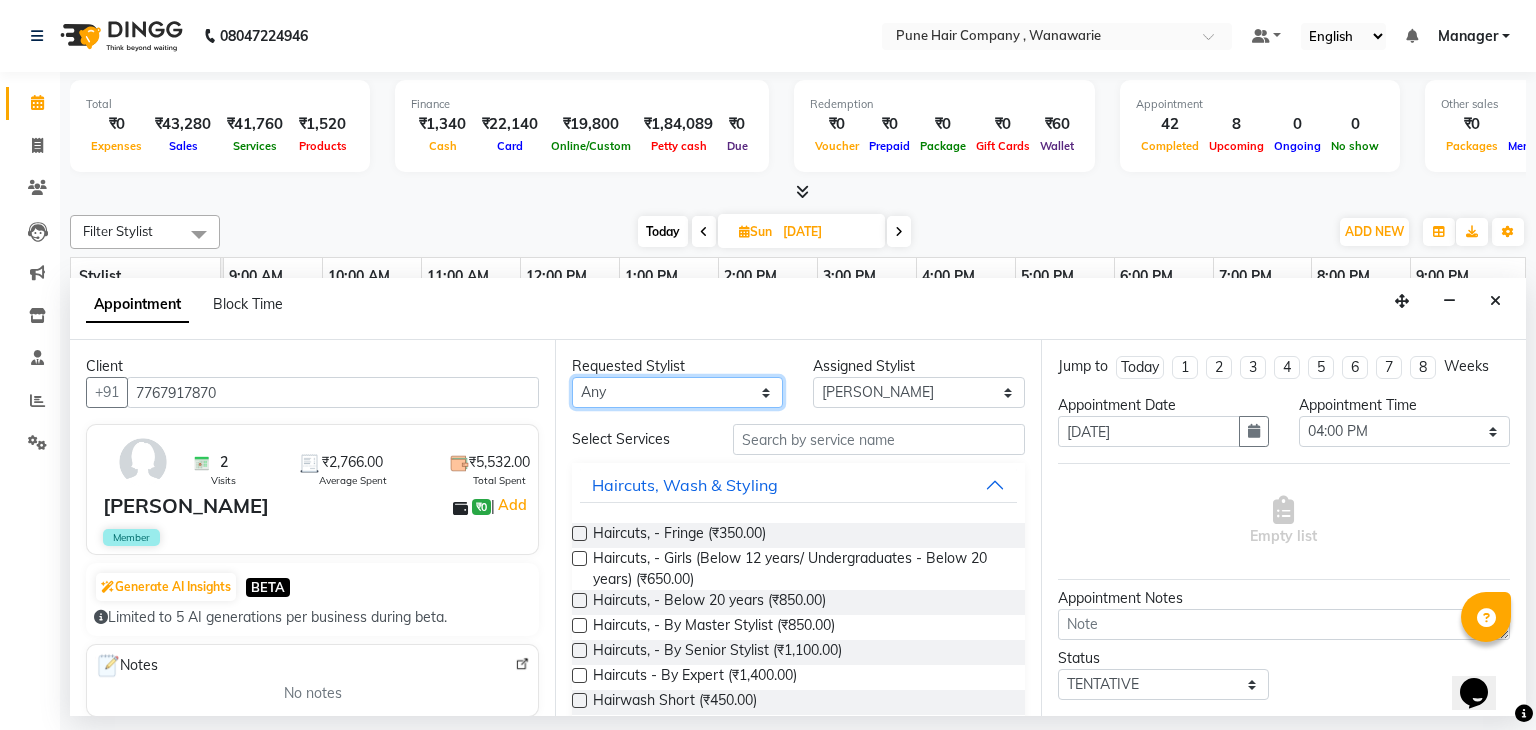 click on "Any [PERSON_NAME] [PERSON_NAME]  [PERSON_NAME] [PERSON_NAME] [PERSON_NAME] [PERSON_NAME] [PERSON_NAME]" at bounding box center [677, 392] 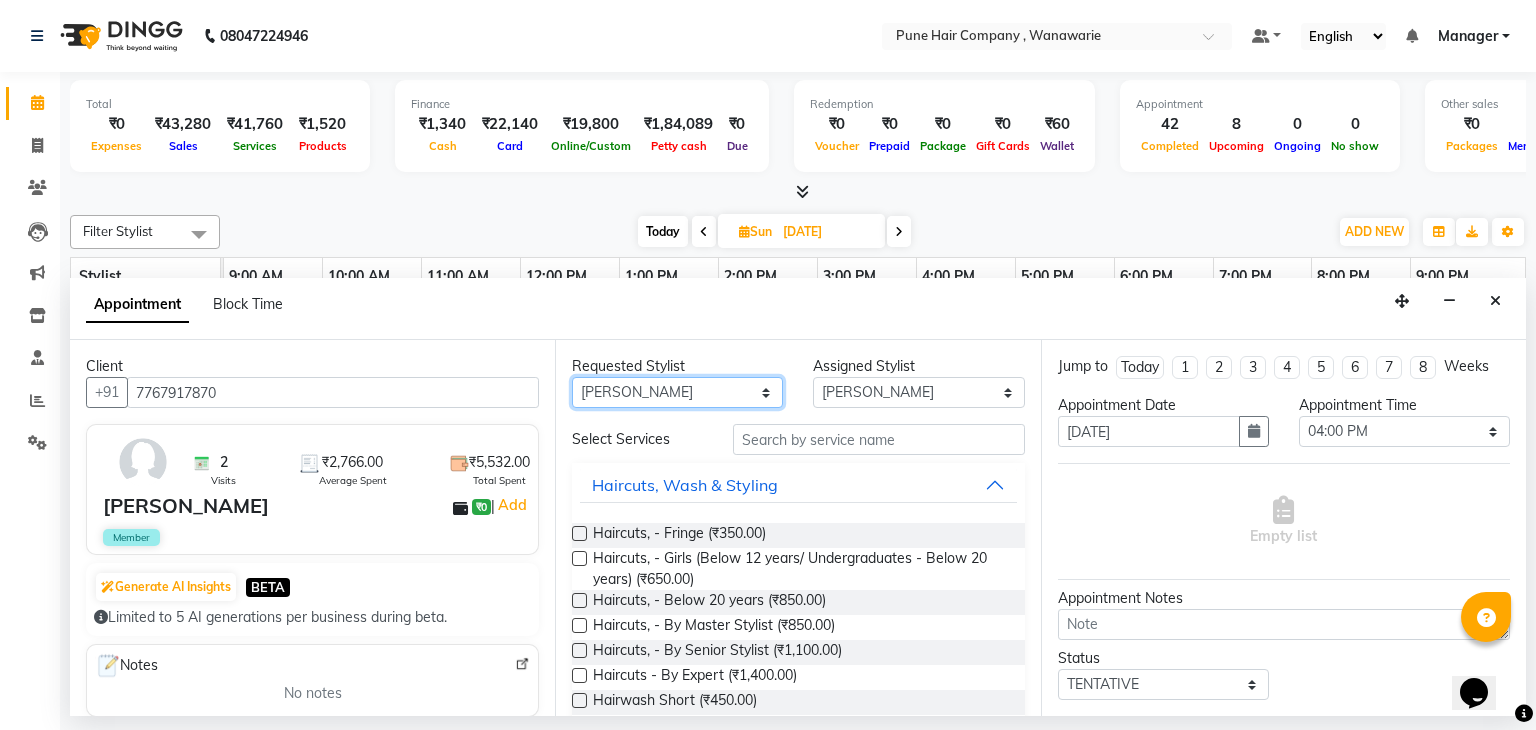 click on "Any [PERSON_NAME] [PERSON_NAME]  [PERSON_NAME] [PERSON_NAME] [PERSON_NAME] [PERSON_NAME] [PERSON_NAME]" at bounding box center (677, 392) 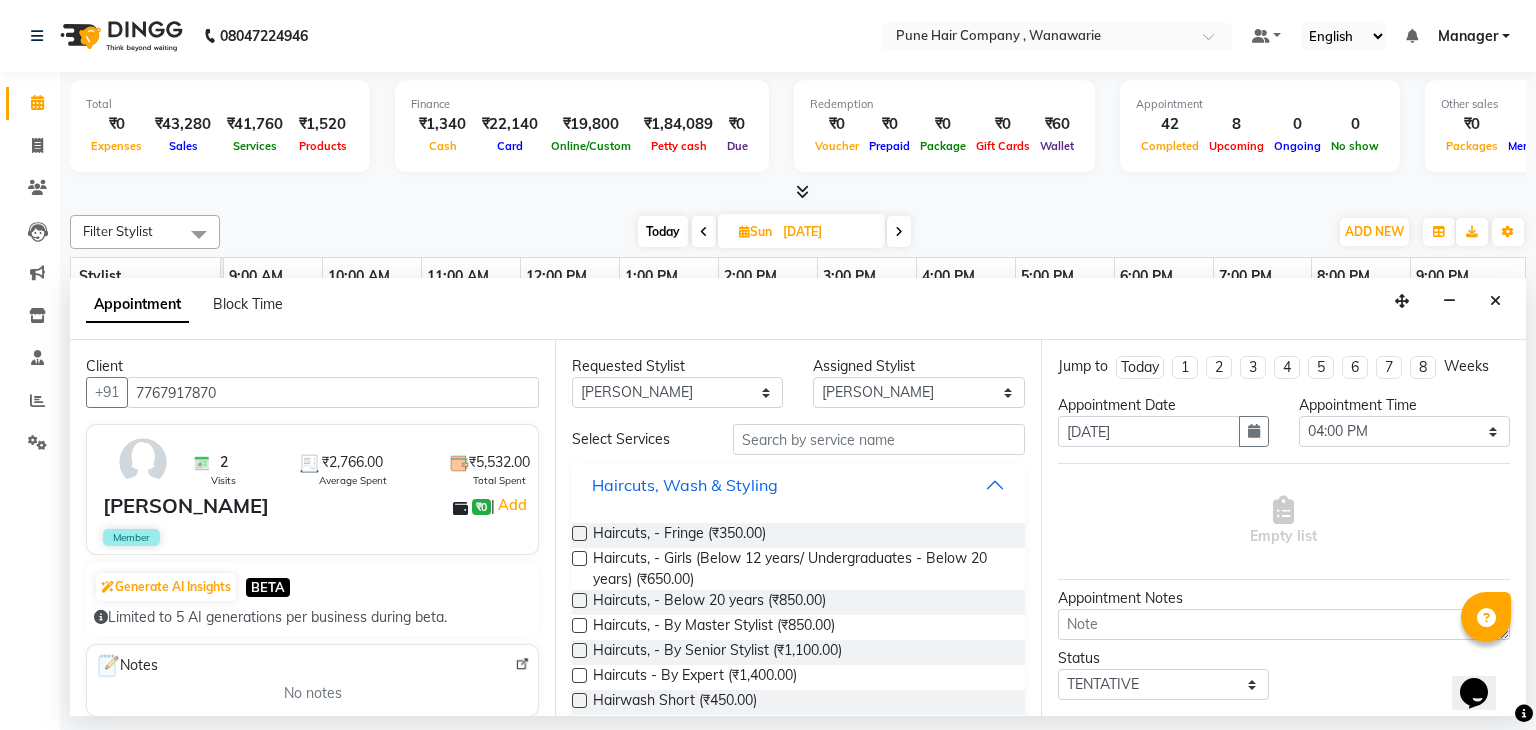 click on "Haircuts, Wash & Styling" at bounding box center (798, 485) 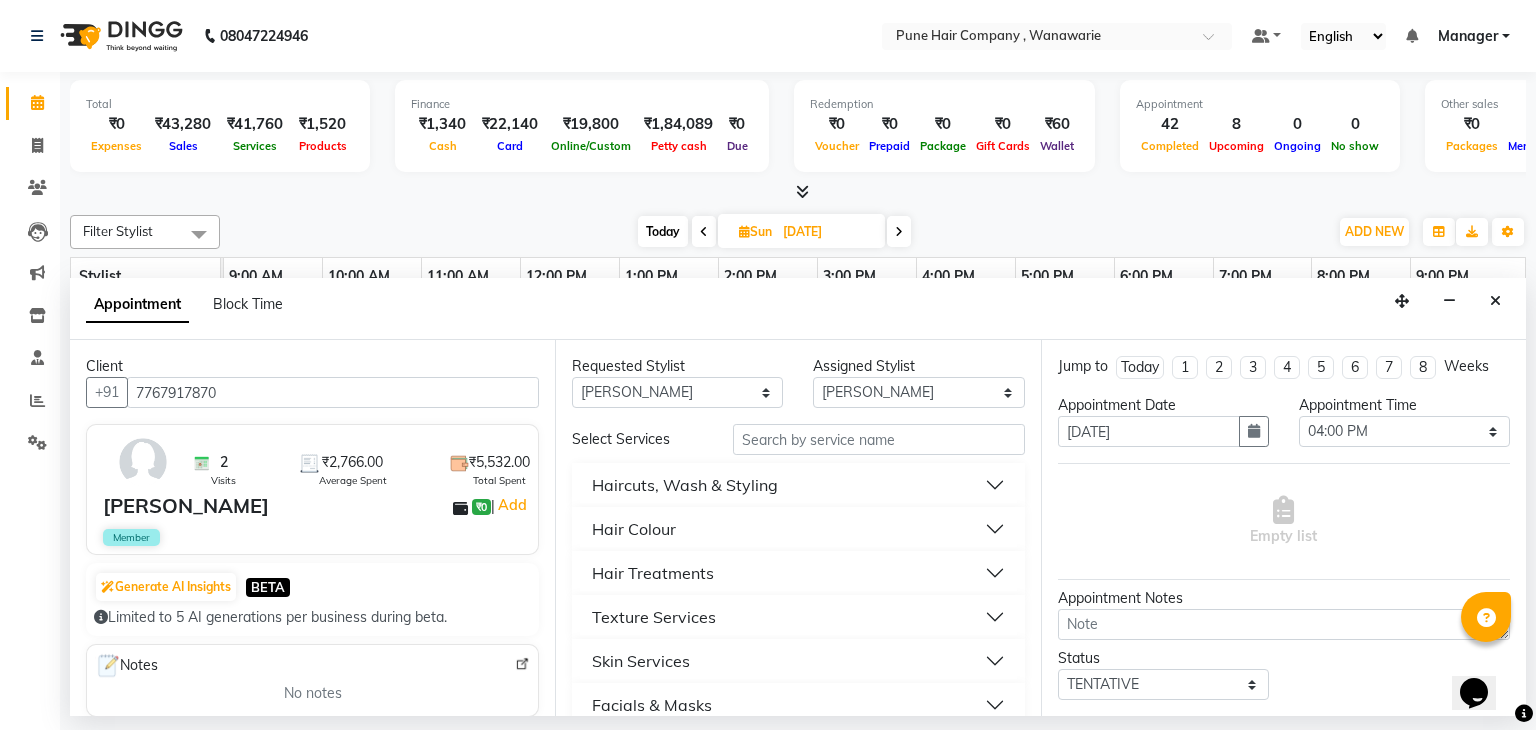 click on "Hair Colour" at bounding box center [798, 529] 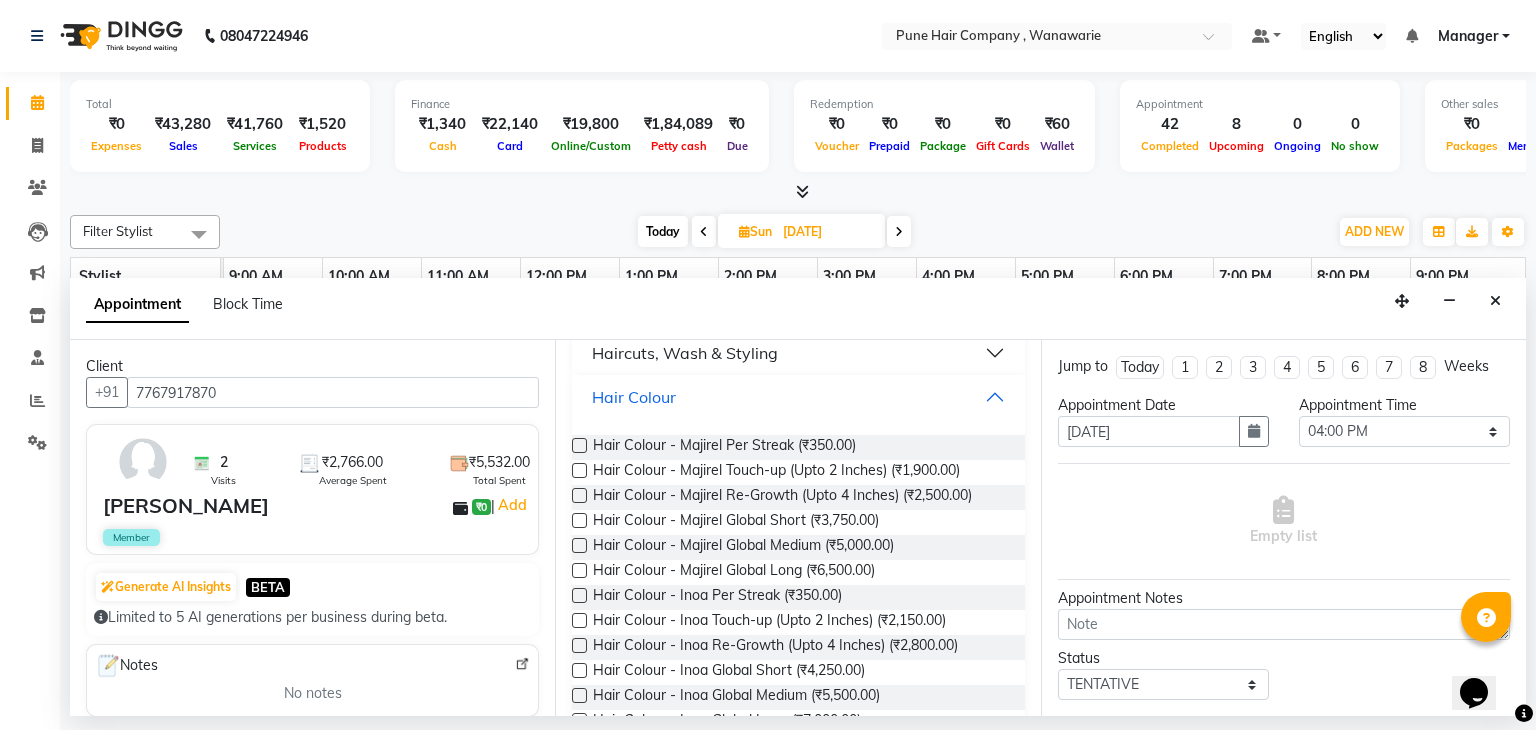 scroll, scrollTop: 140, scrollLeft: 0, axis: vertical 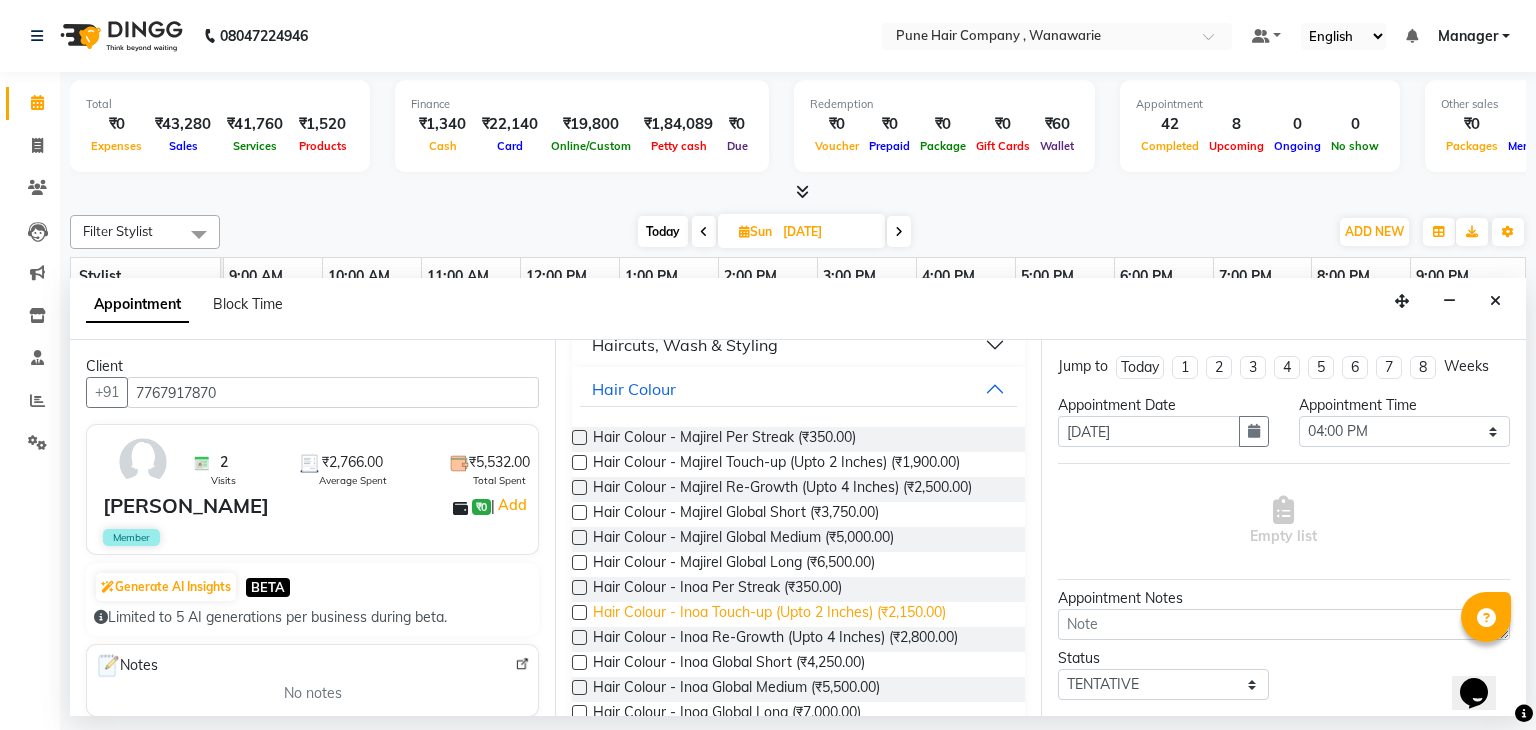 click on "Hair Colour - Inoa Touch-up (Upto 2 Inches) (₹2,150.00)" at bounding box center [769, 614] 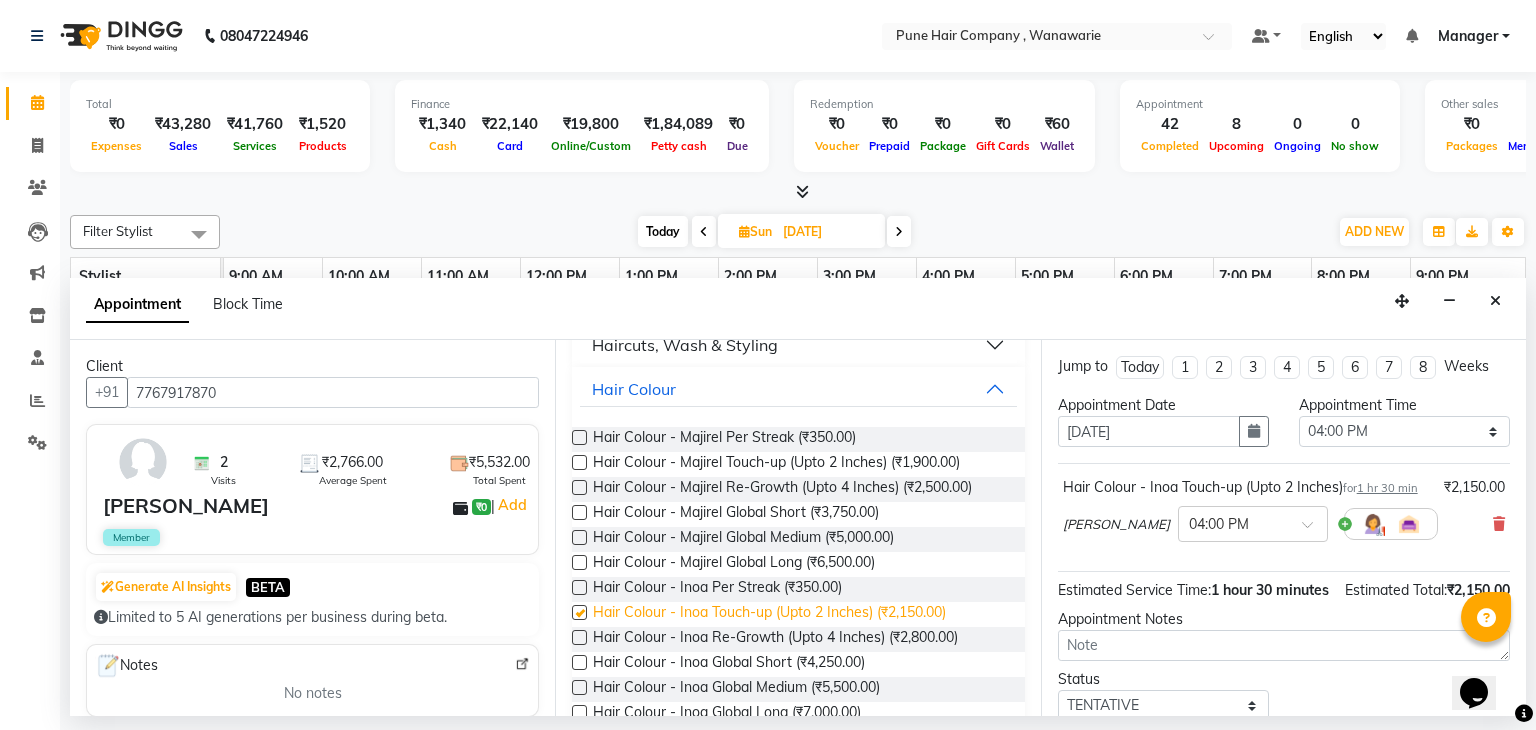 checkbox on "false" 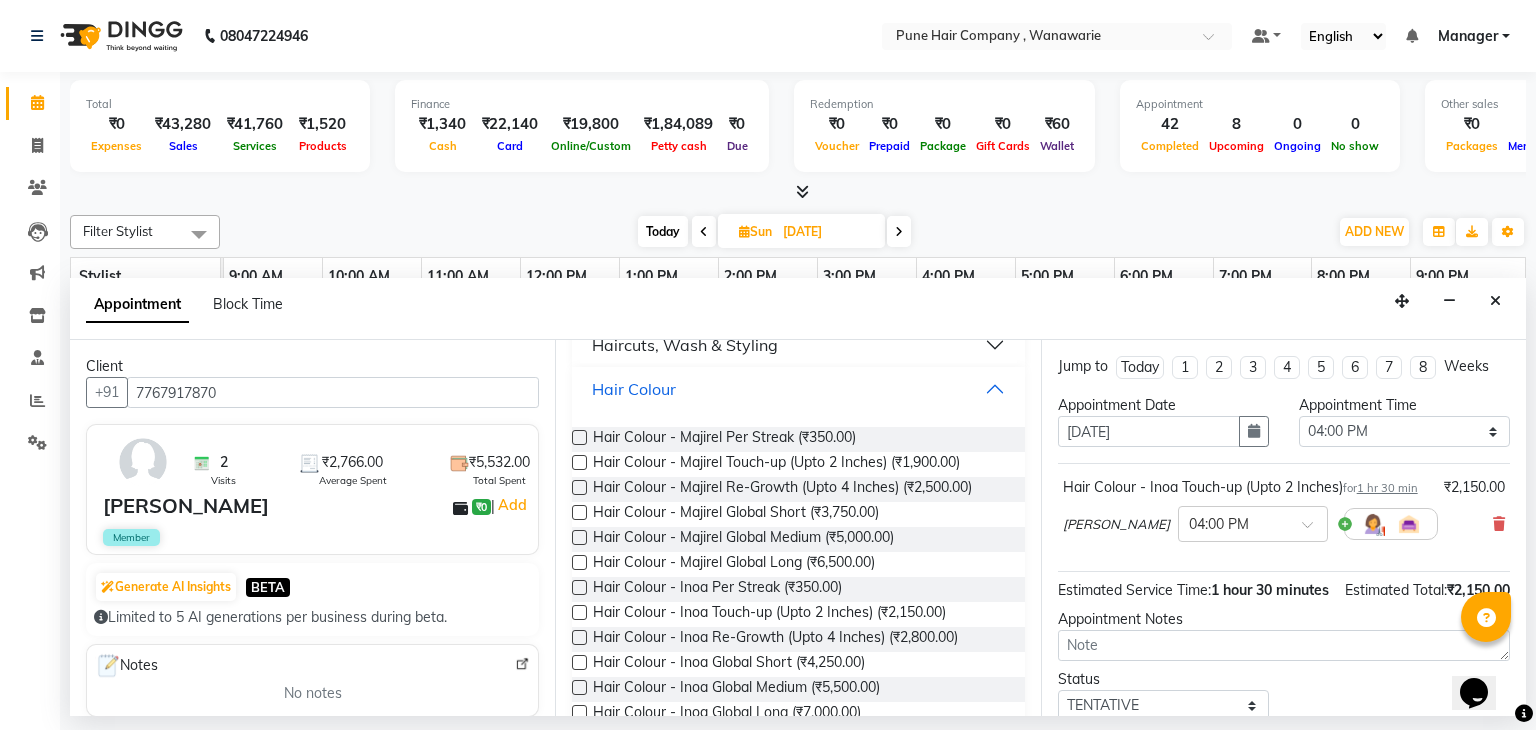 click on "Hair Colour" at bounding box center [798, 389] 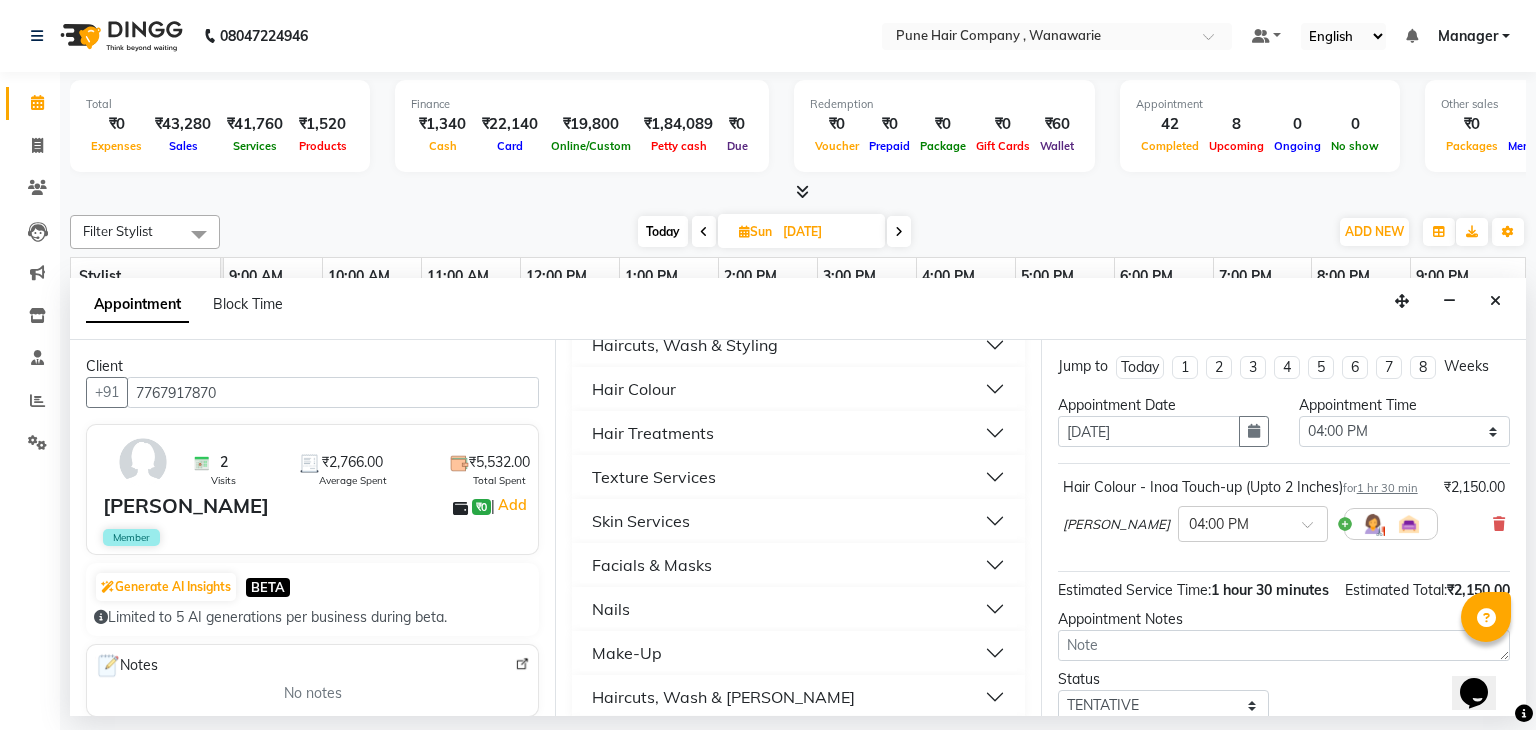 click on "Skin Services" at bounding box center (798, 521) 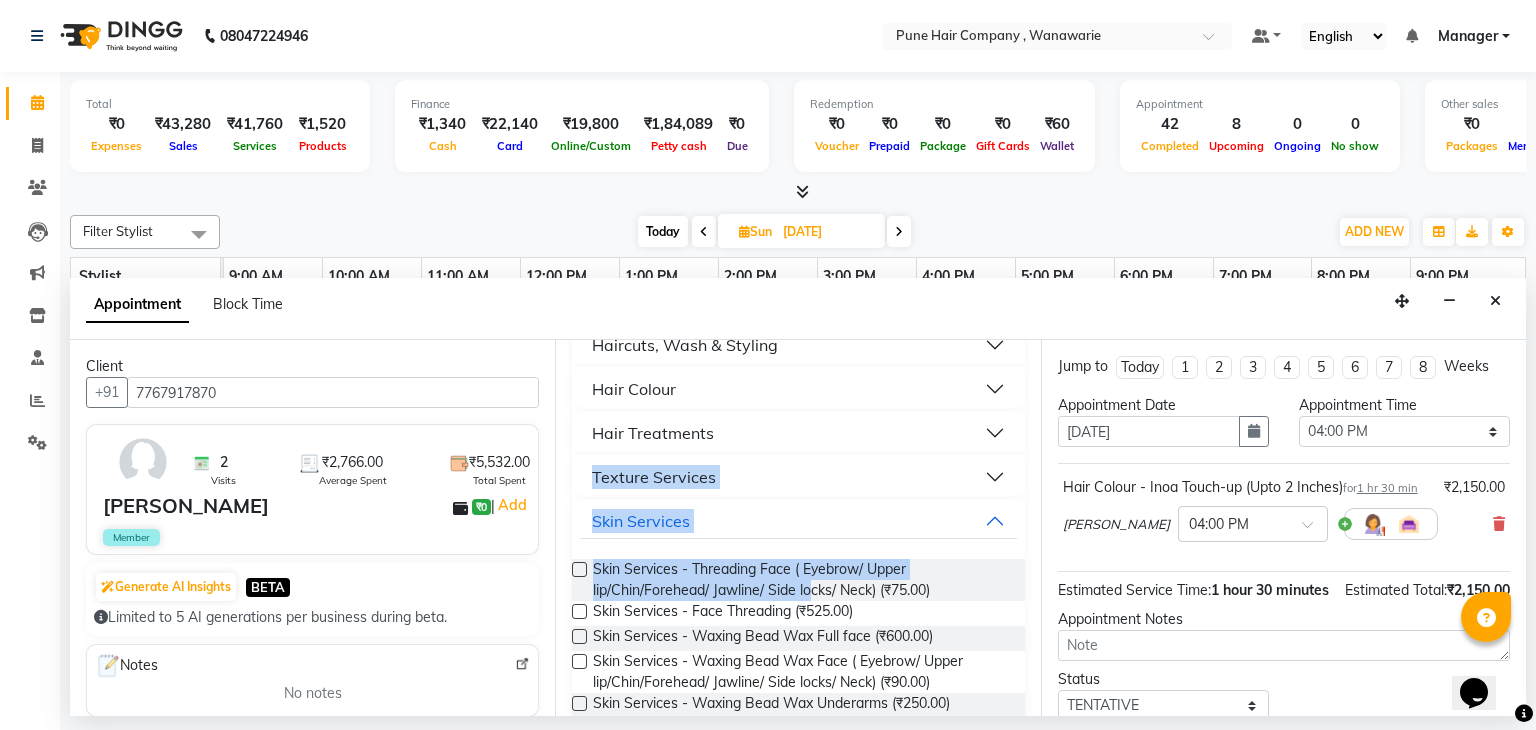 drag, startPoint x: 812, startPoint y: 589, endPoint x: 876, endPoint y: 401, distance: 198.59506 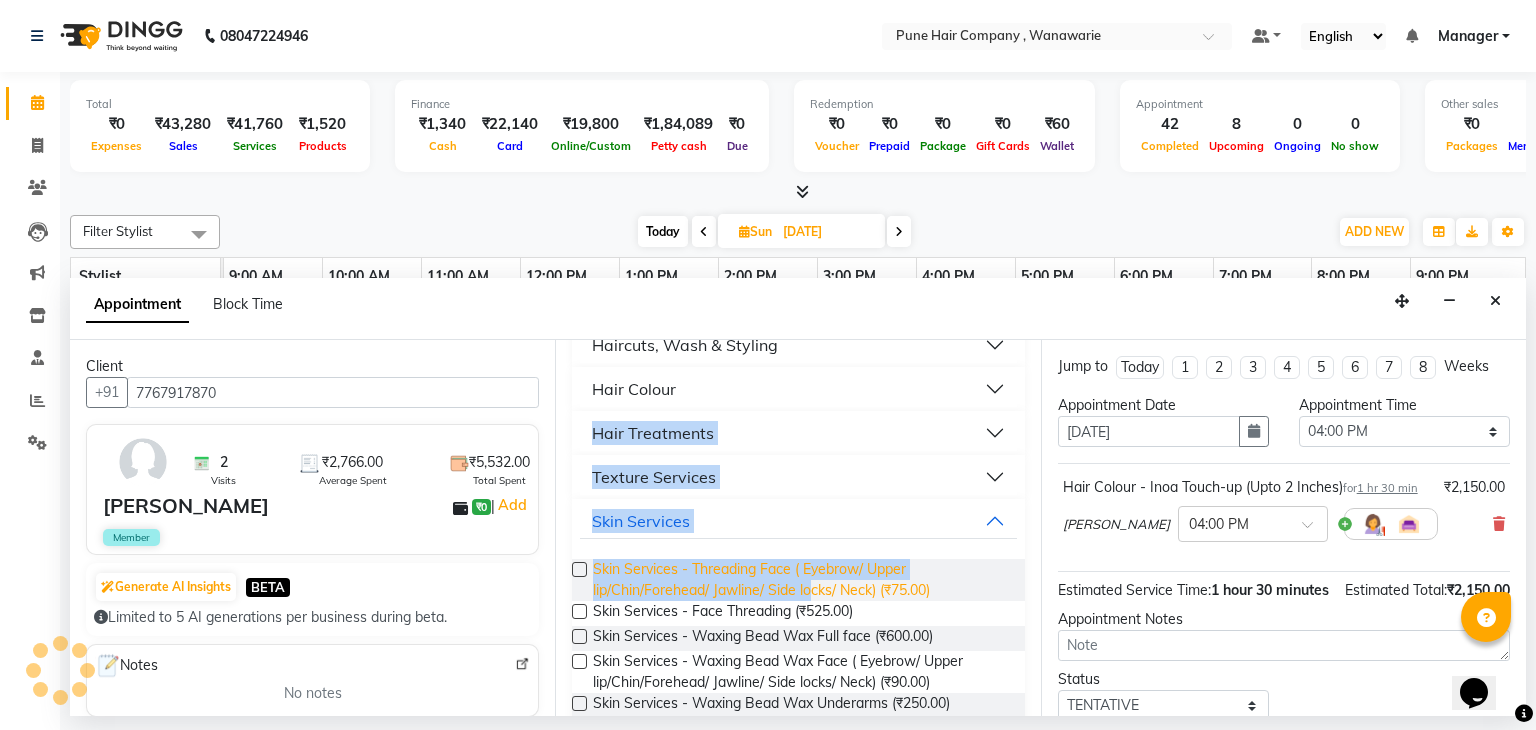 scroll, scrollTop: 0, scrollLeft: 0, axis: both 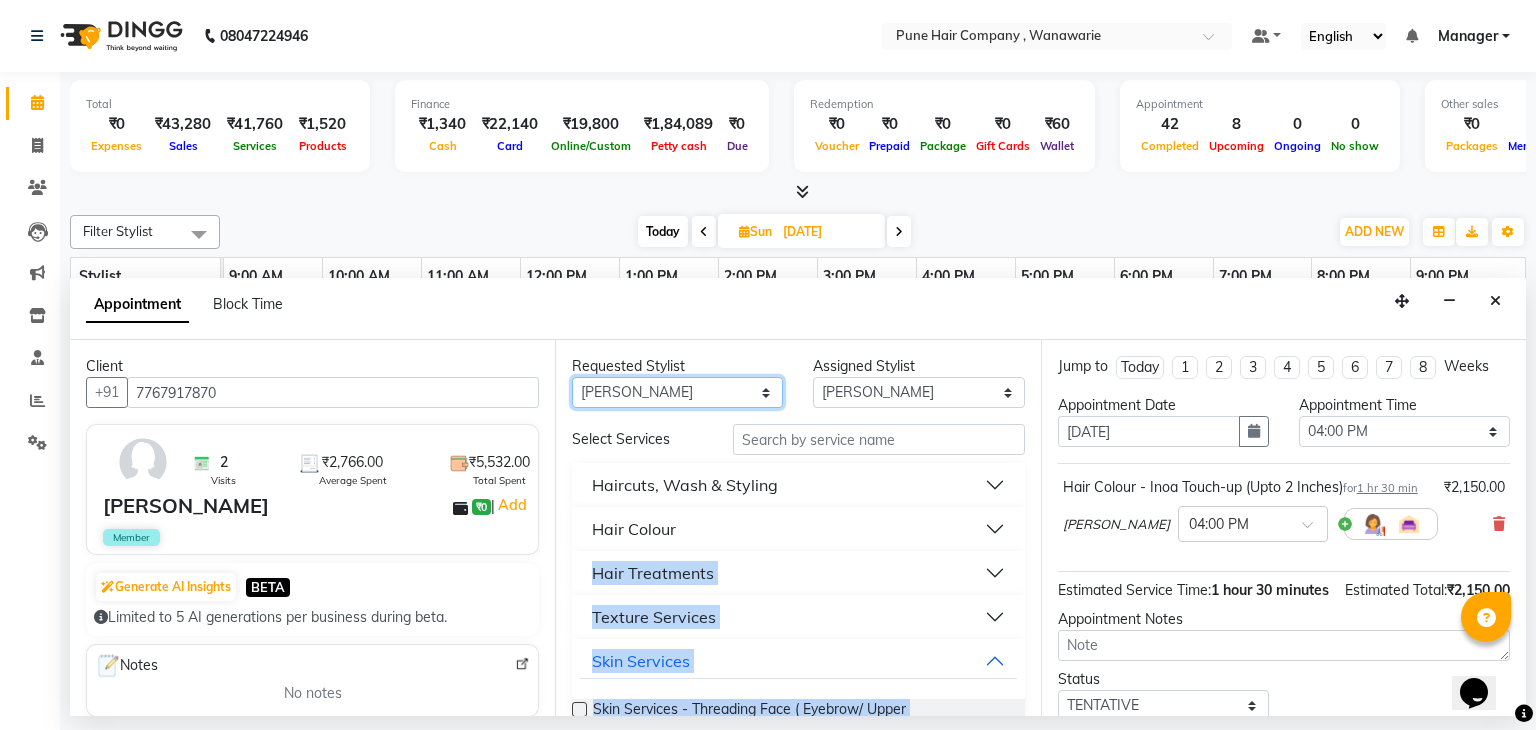 click on "Any [PERSON_NAME] [PERSON_NAME]  [PERSON_NAME] [PERSON_NAME] [PERSON_NAME] [PERSON_NAME] [PERSON_NAME]" at bounding box center (677, 392) 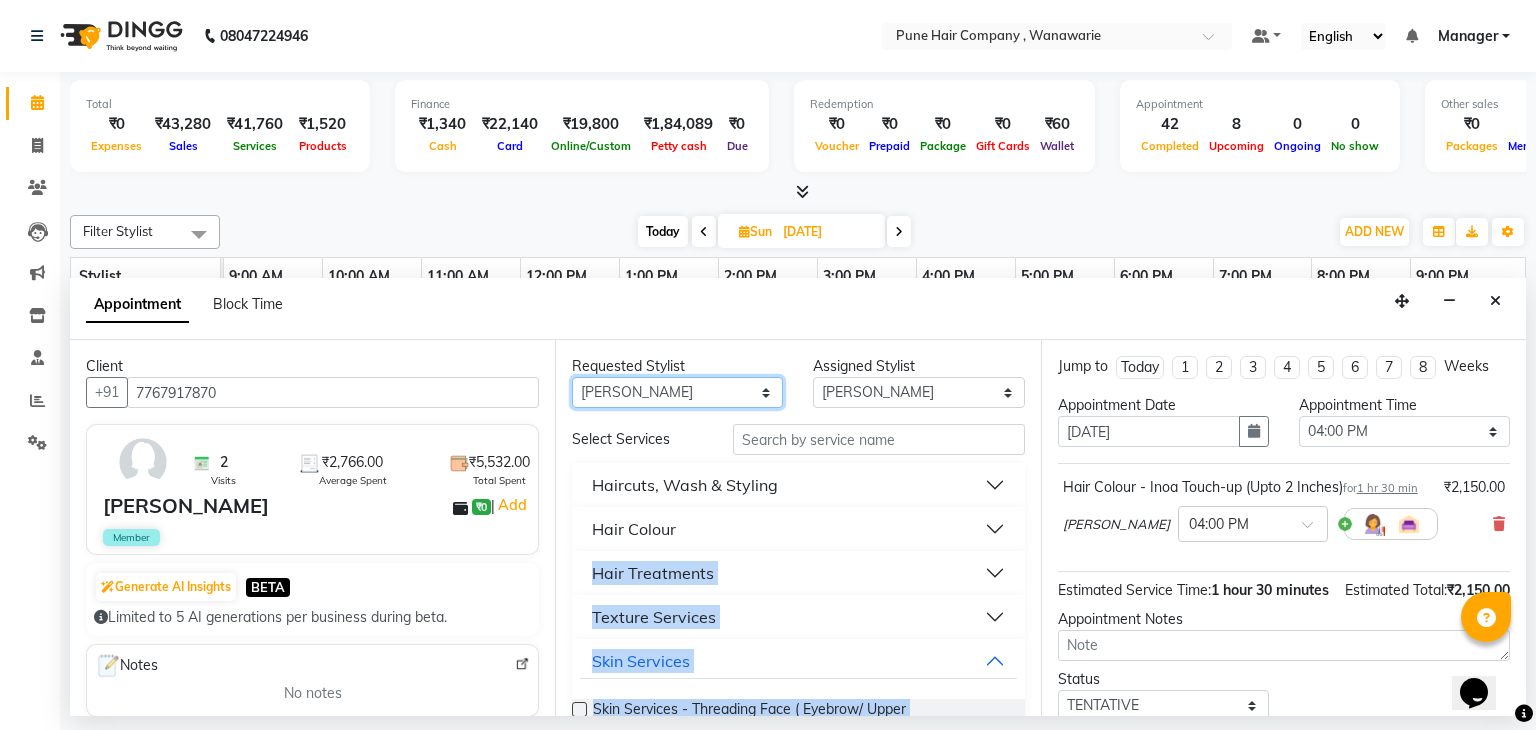 select on "74579" 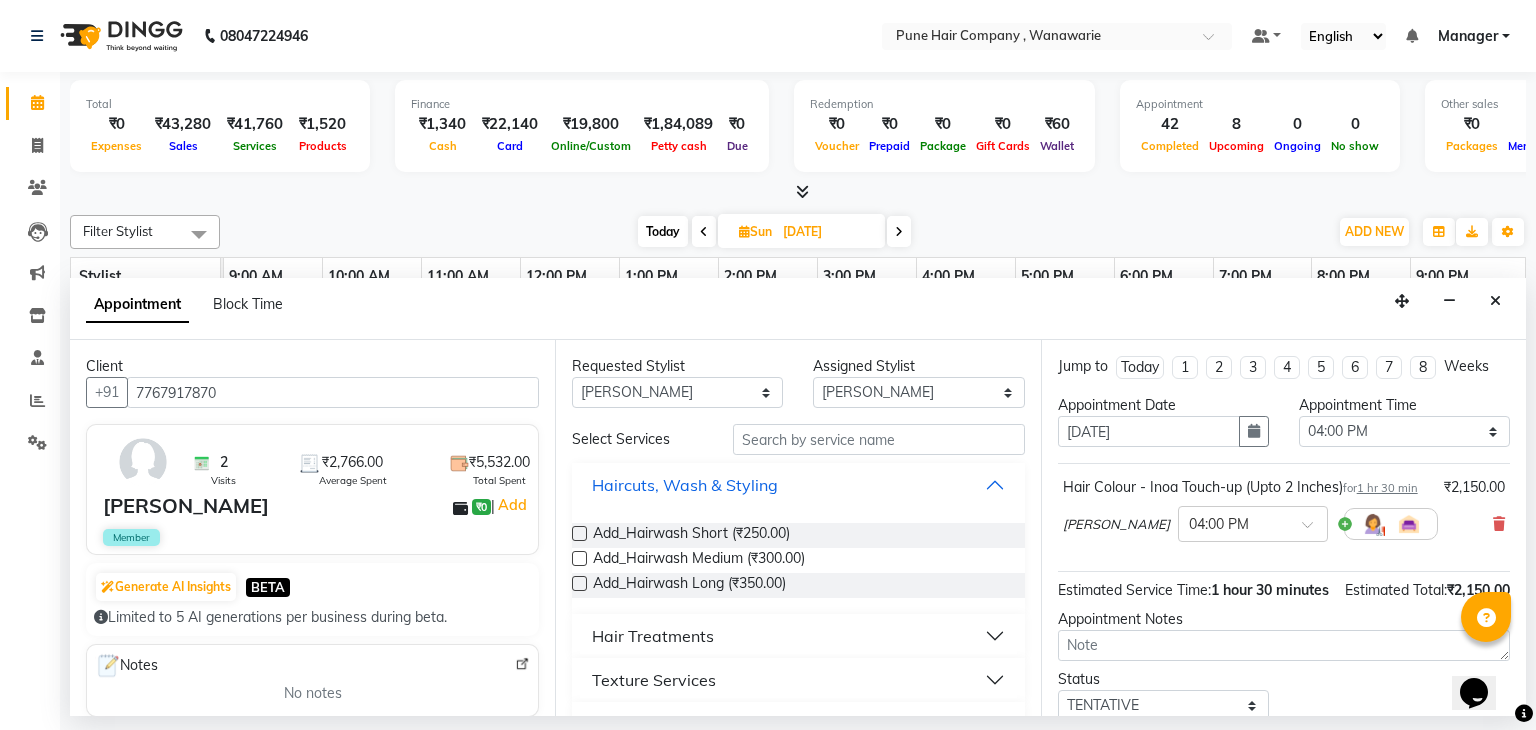 click on "Haircuts, Wash & Styling" at bounding box center [798, 485] 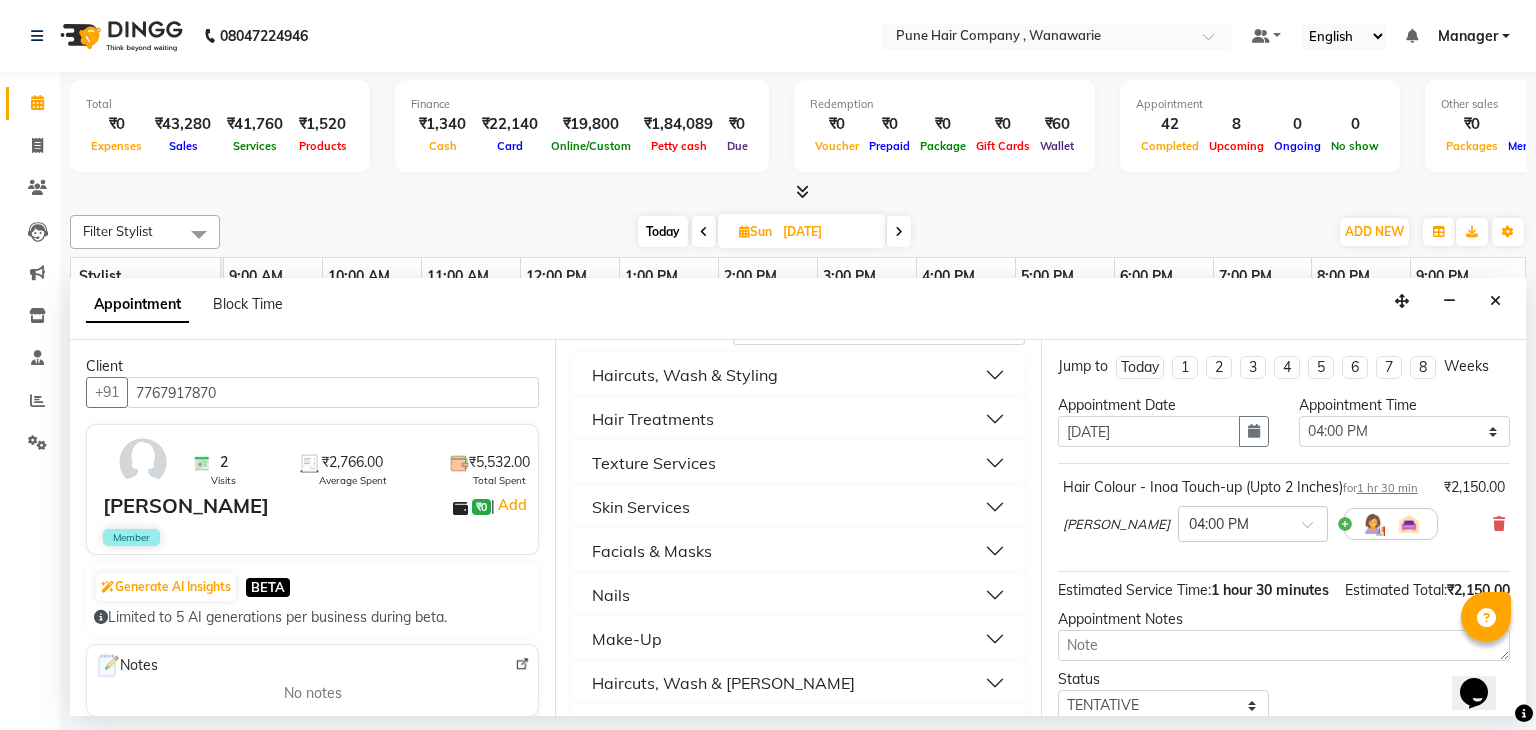 scroll, scrollTop: 203, scrollLeft: 0, axis: vertical 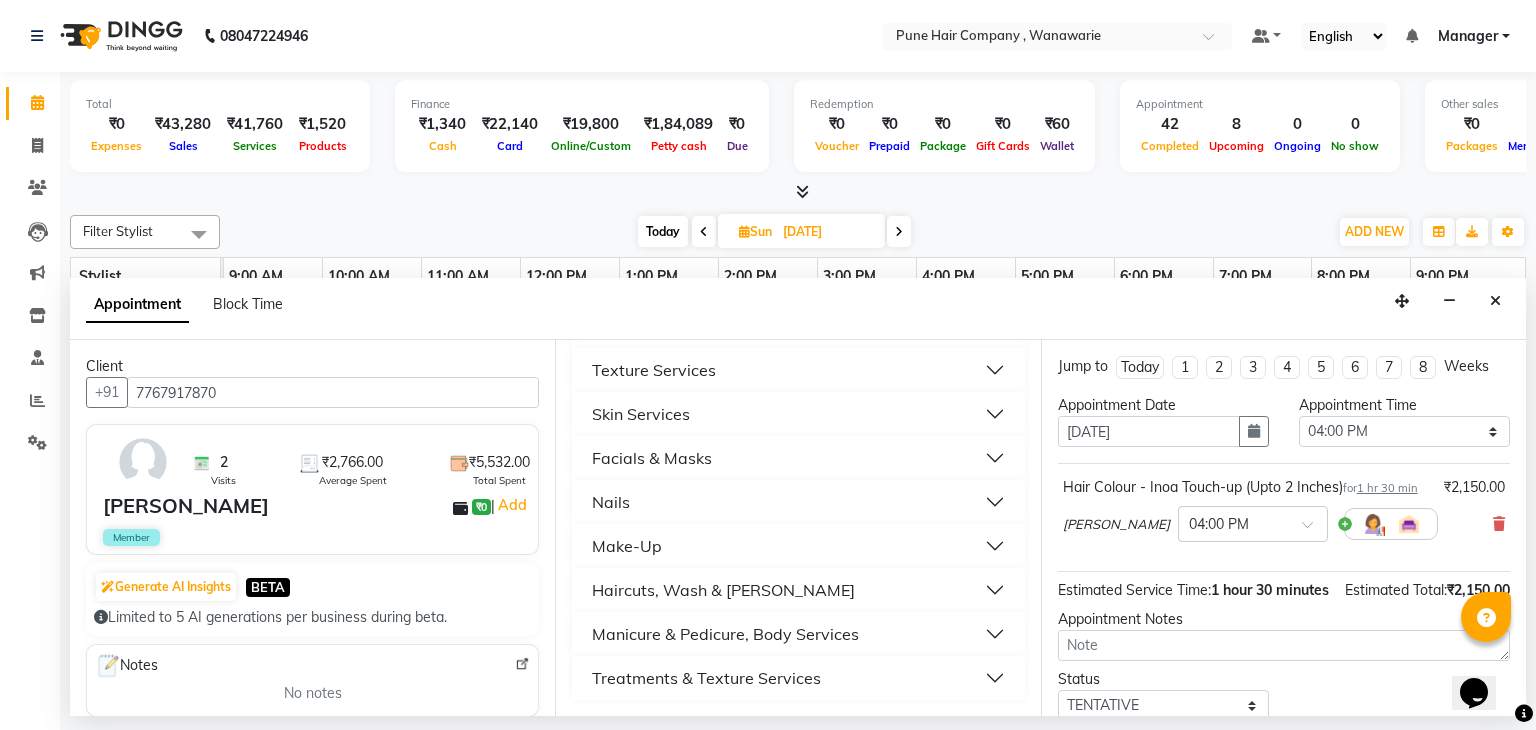 click on "Skin Services" at bounding box center [798, 414] 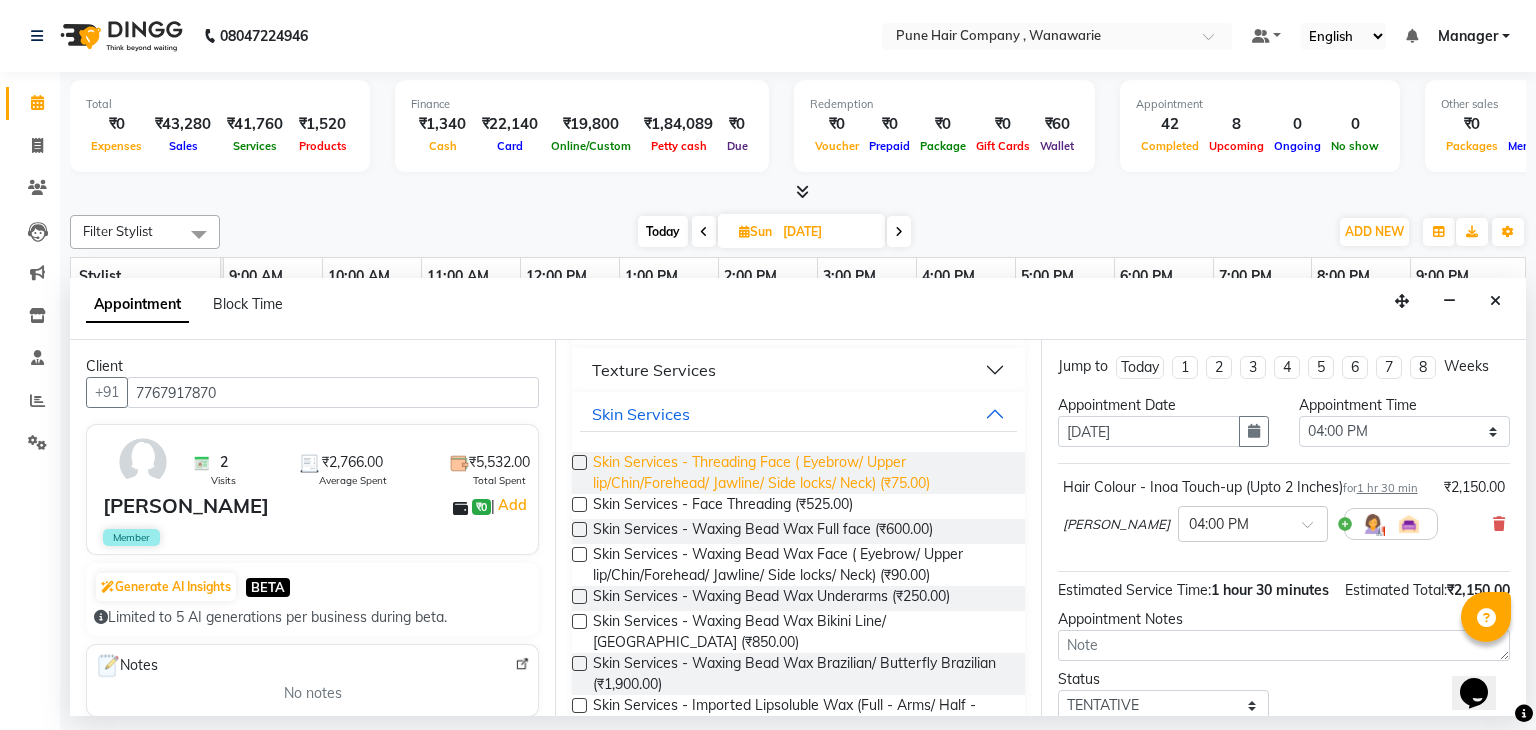 click on "Skin Services - Threading Face ( Eyebrow/ Upper lip/Chin/Forehead/ Jawline/ Side locks/ Neck) (₹75.00)" at bounding box center [800, 473] 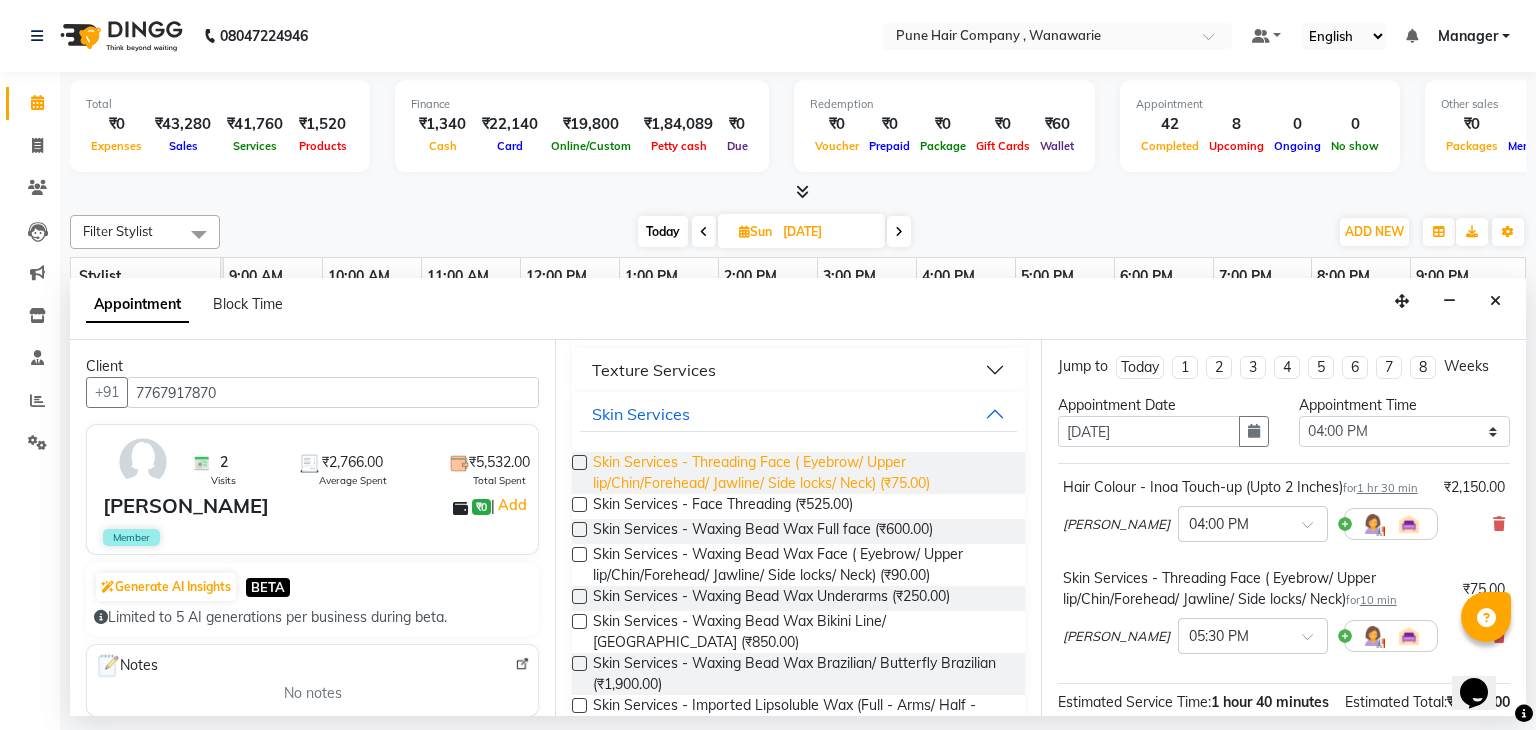 click on "Skin Services - Threading Face ( Eyebrow/ Upper lip/Chin/Forehead/ Jawline/ Side locks/ Neck) (₹75.00)" at bounding box center [800, 473] 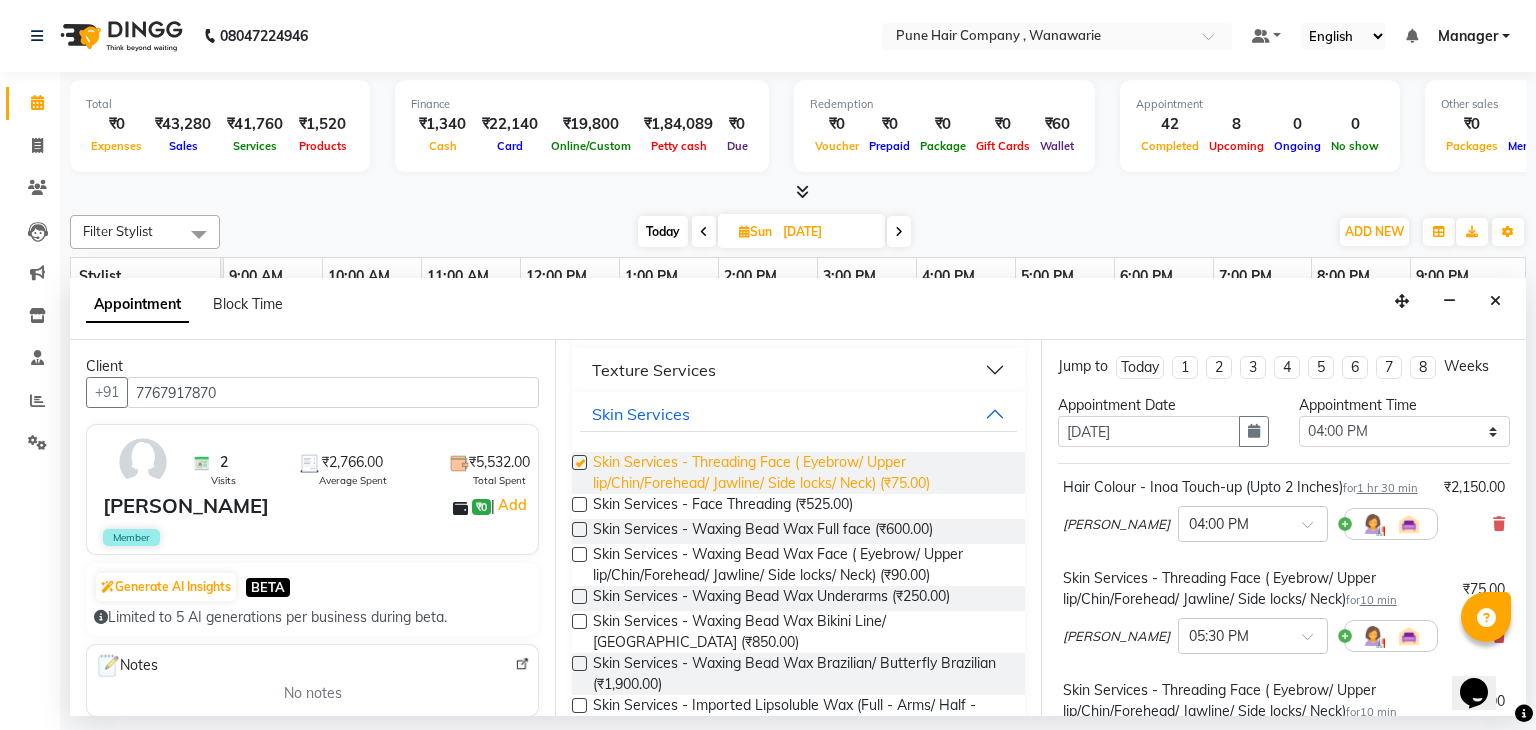 checkbox on "false" 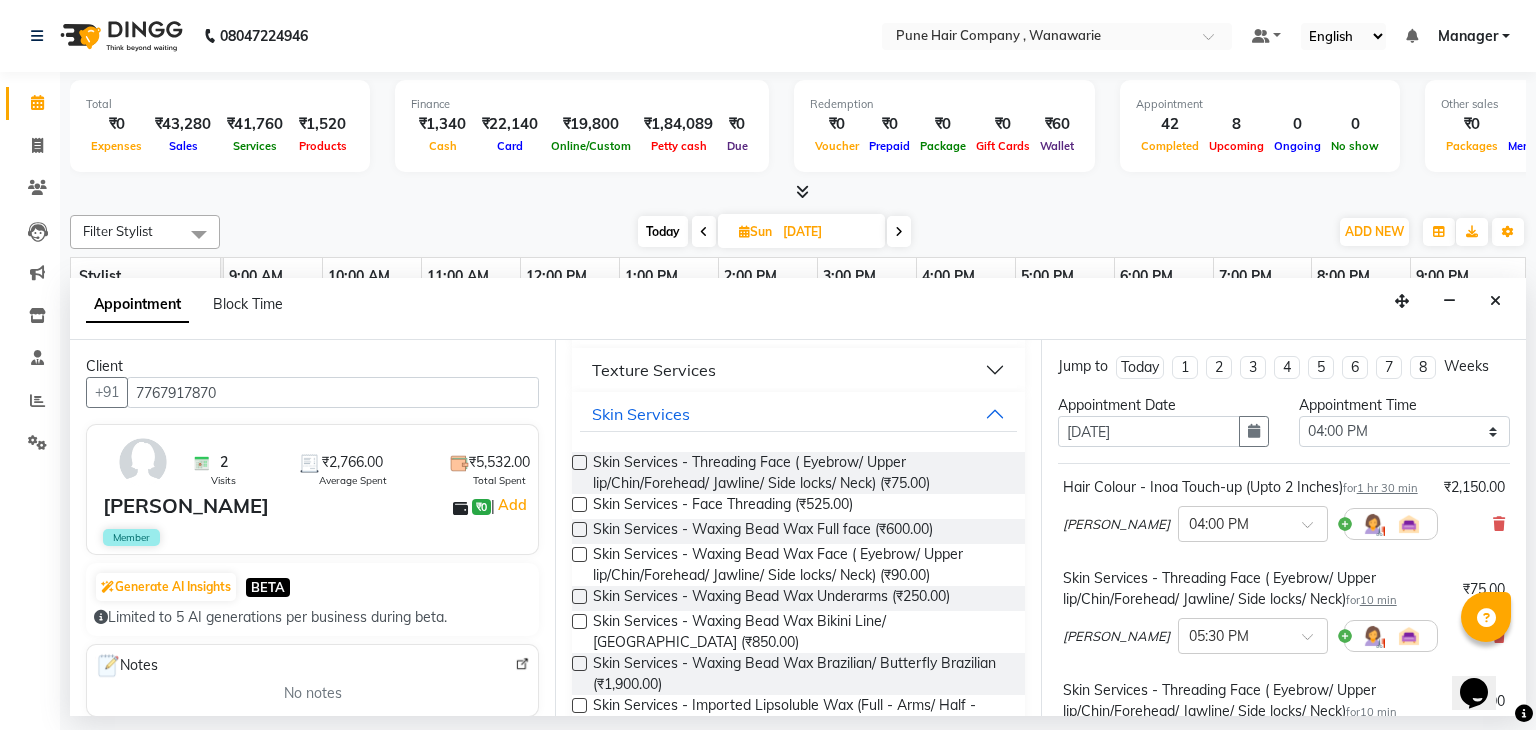 scroll, scrollTop: 396, scrollLeft: 0, axis: vertical 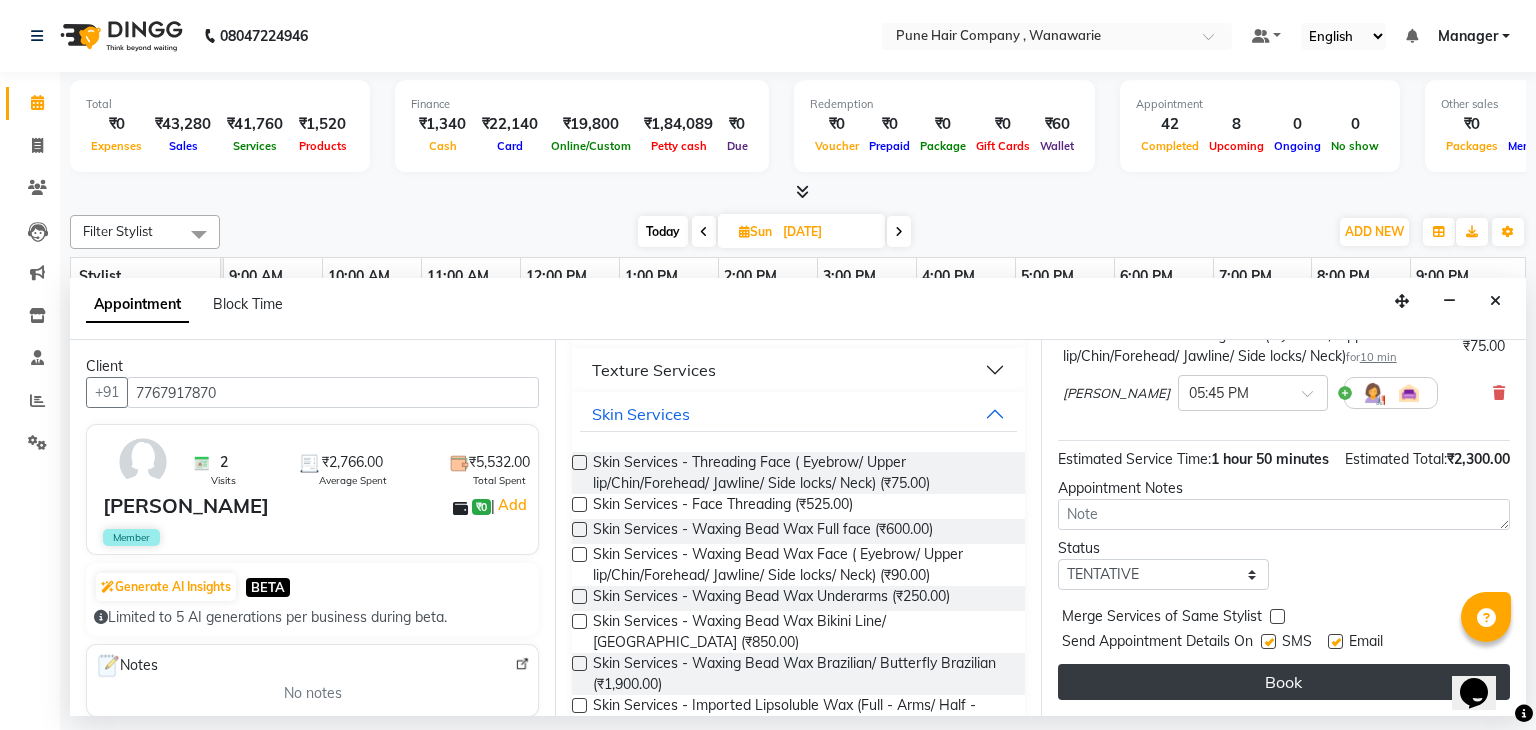 click on "Book" at bounding box center (1284, 682) 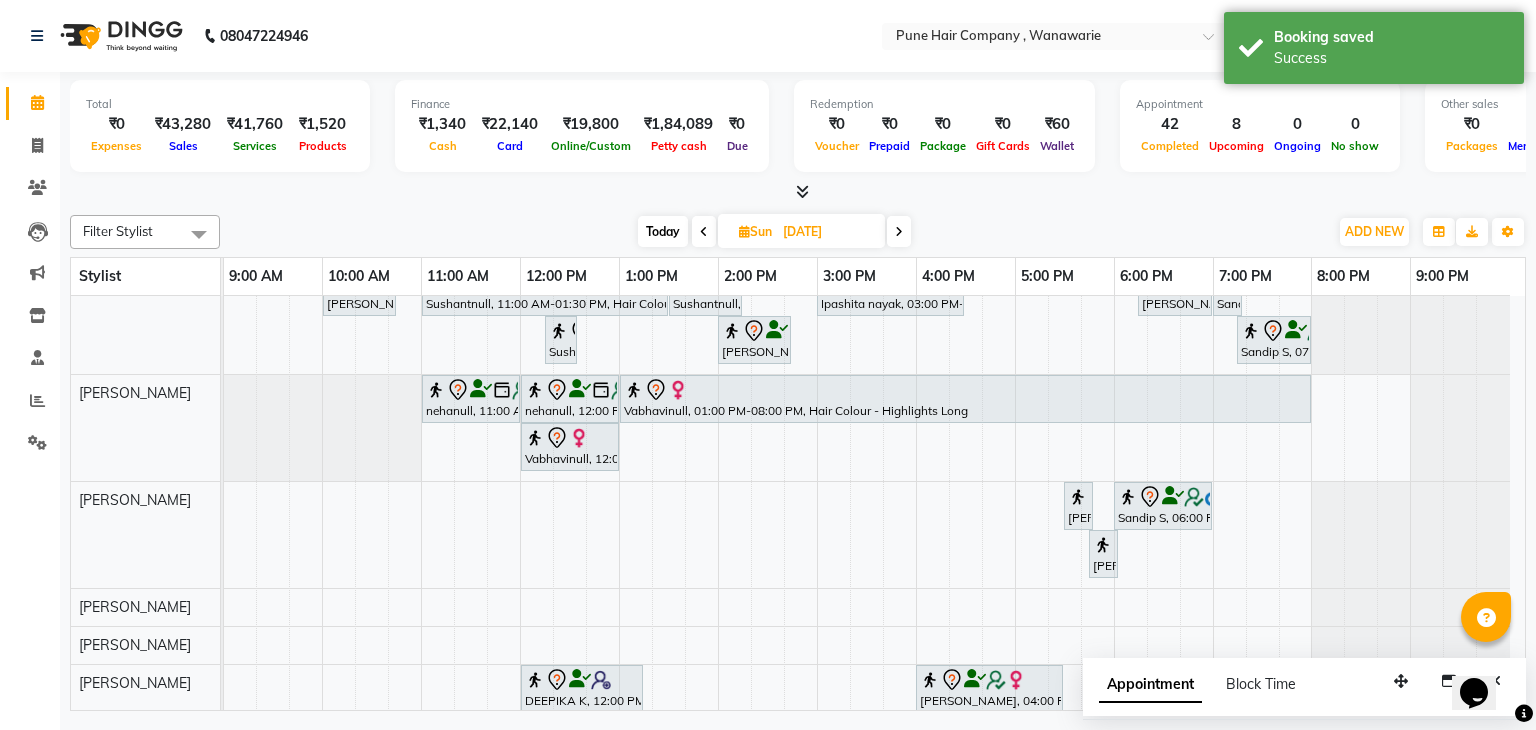 scroll, scrollTop: 76, scrollLeft: 0, axis: vertical 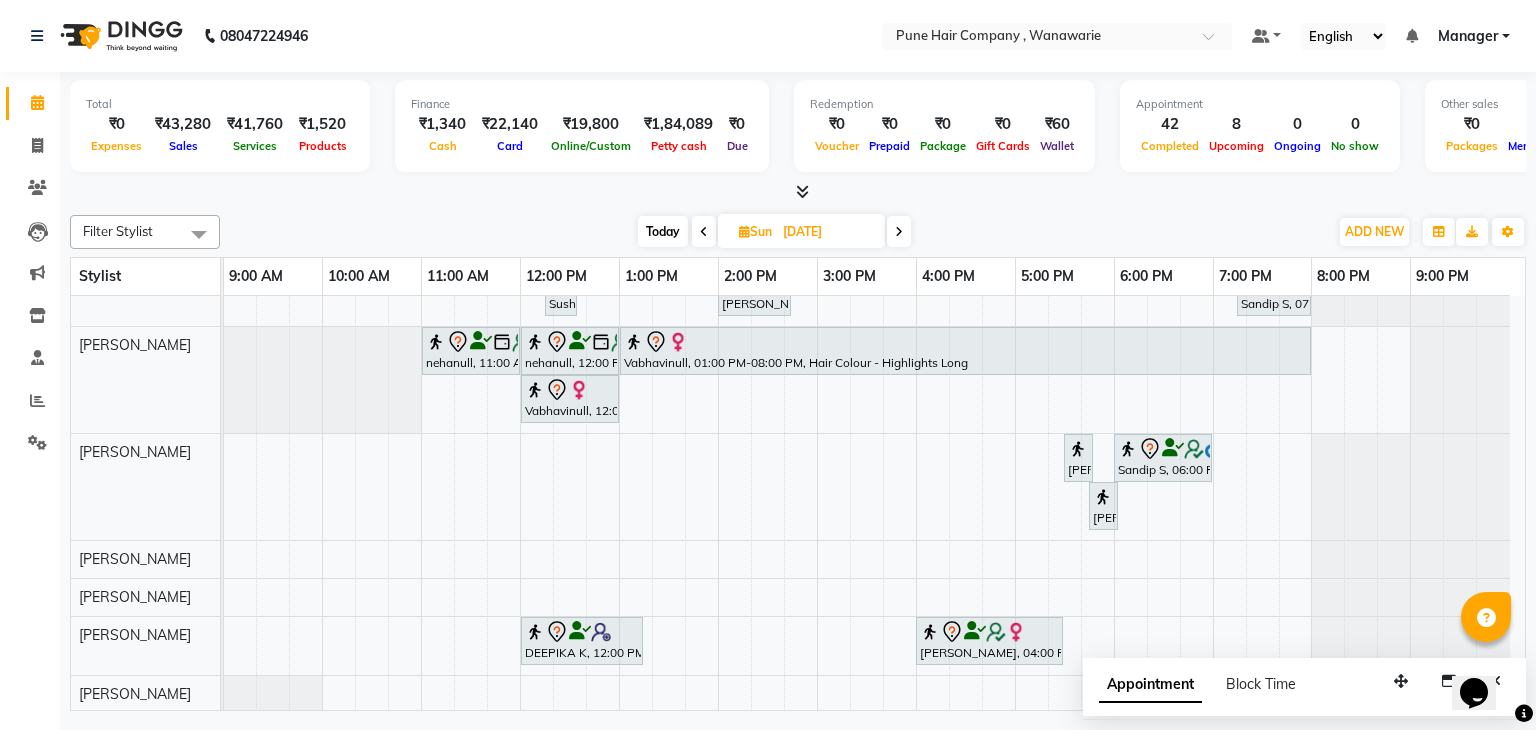 click on "Today" at bounding box center (663, 231) 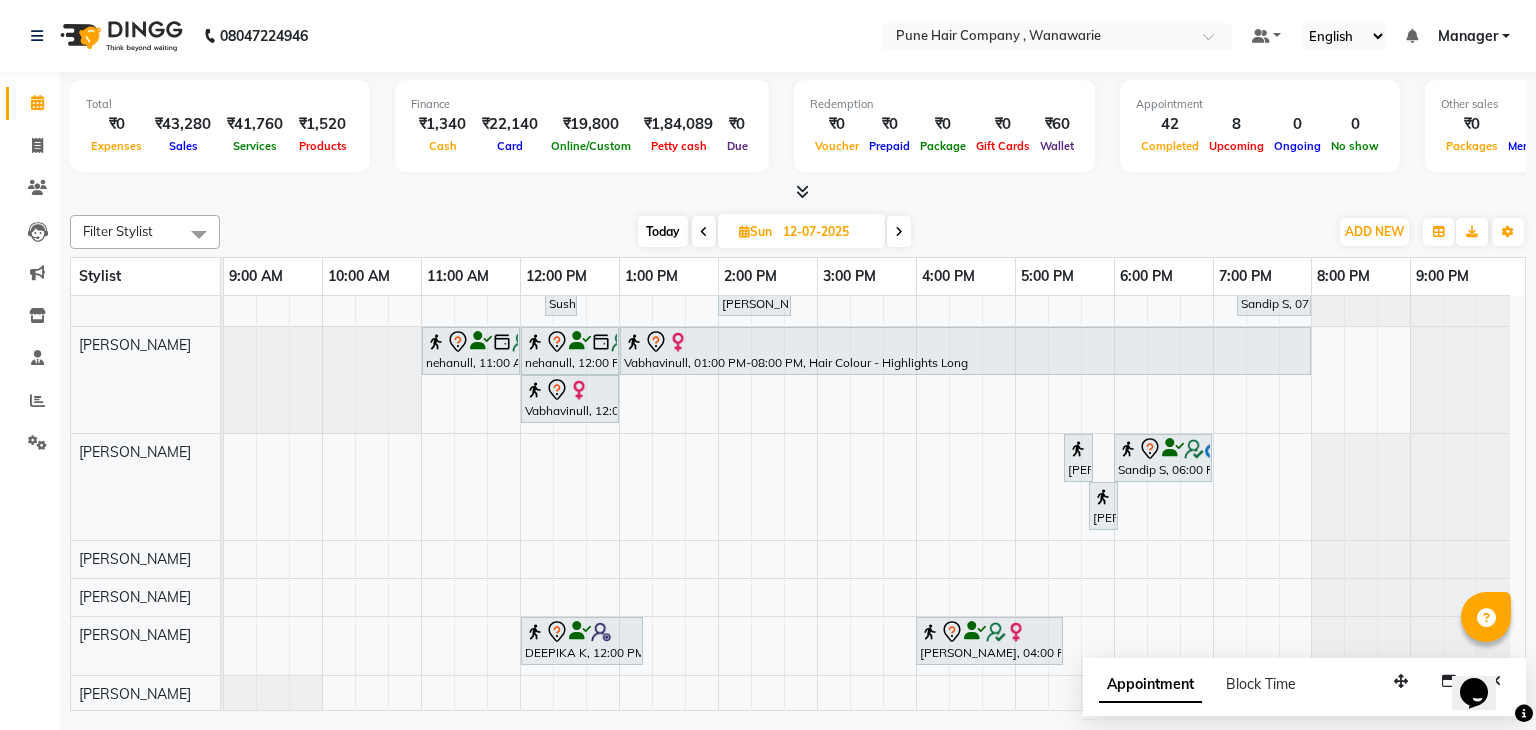 scroll, scrollTop: 0, scrollLeft: 0, axis: both 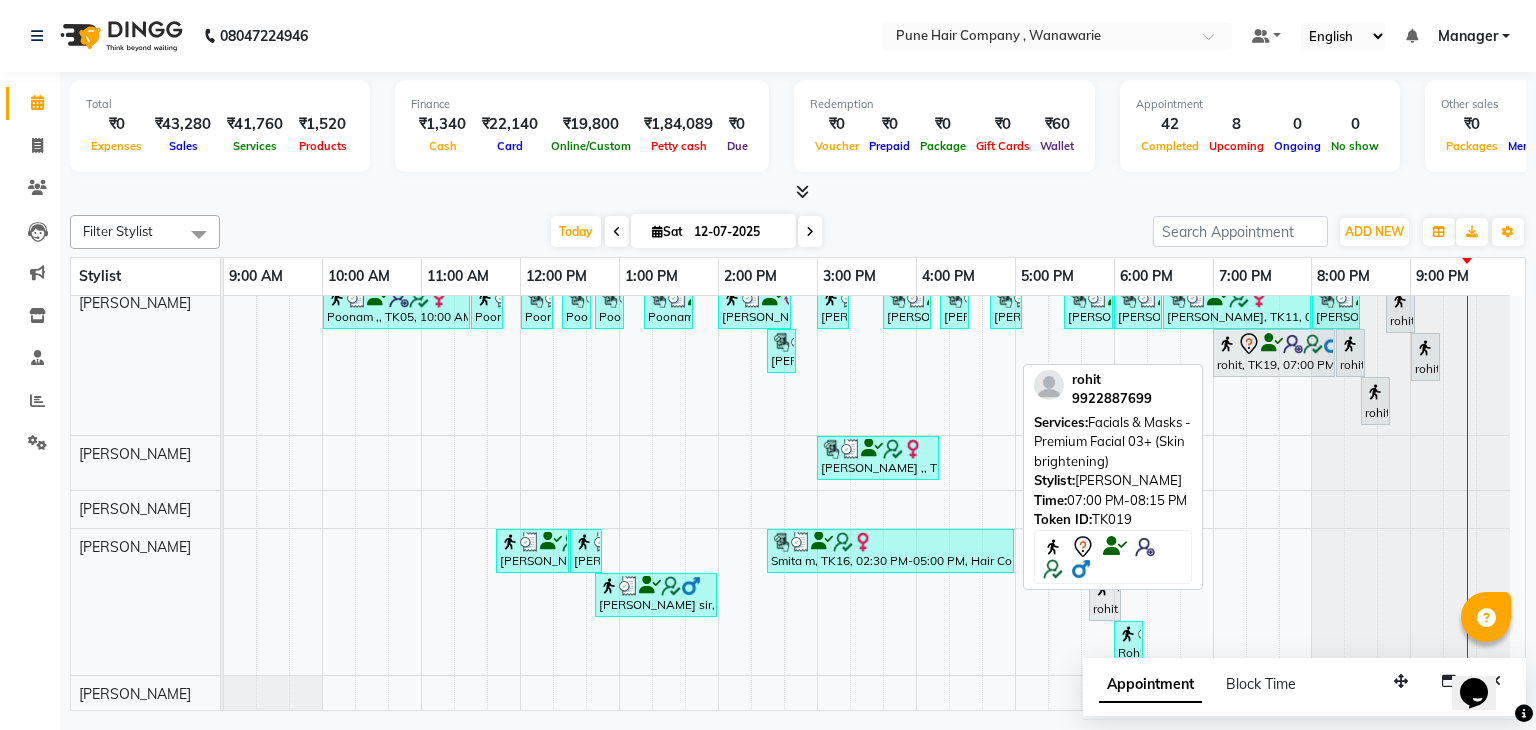 click on "rohit, TK19, 07:00 PM-08:15 PM, Facials & Masks - Premium Facial 03+ (Skin brightening)" at bounding box center (1274, 353) 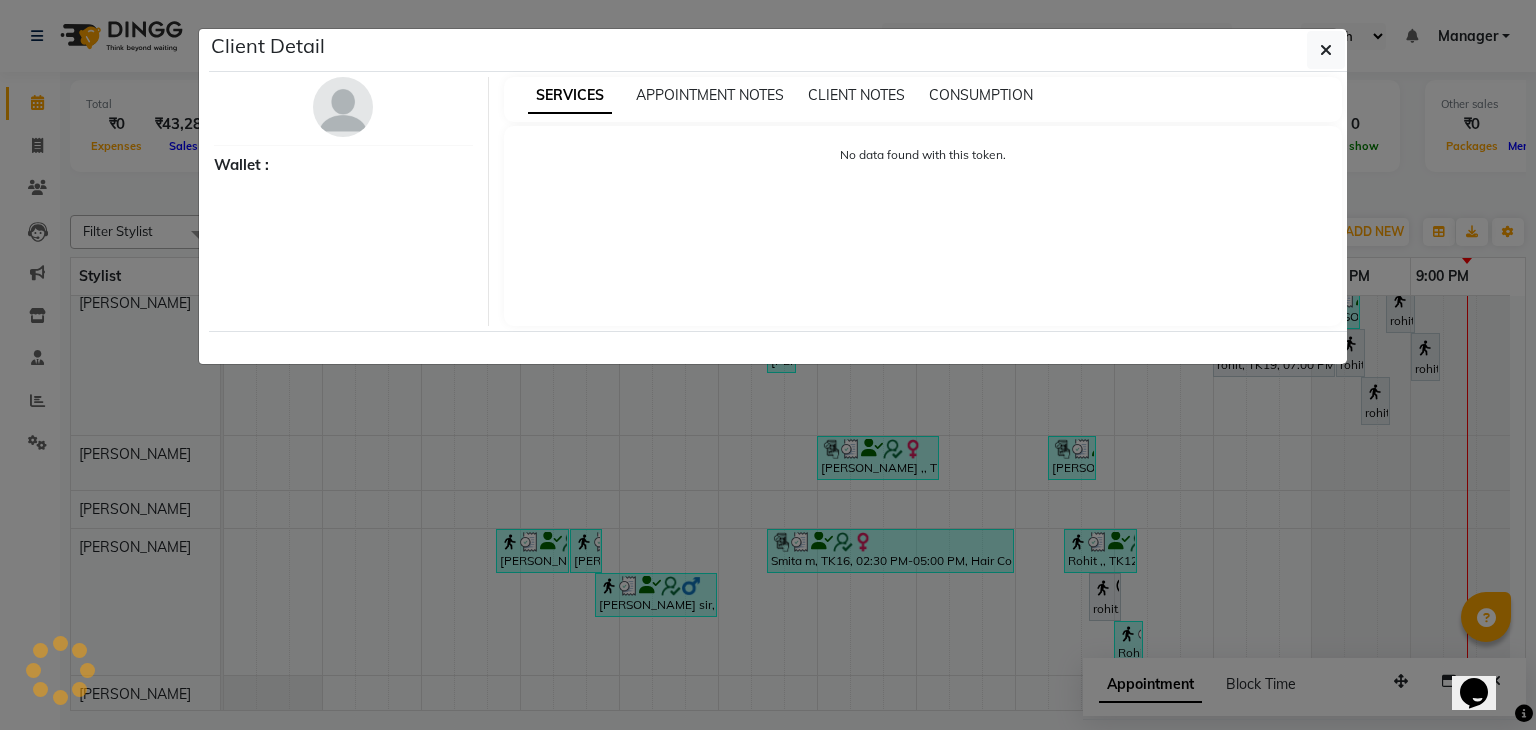 select on "7" 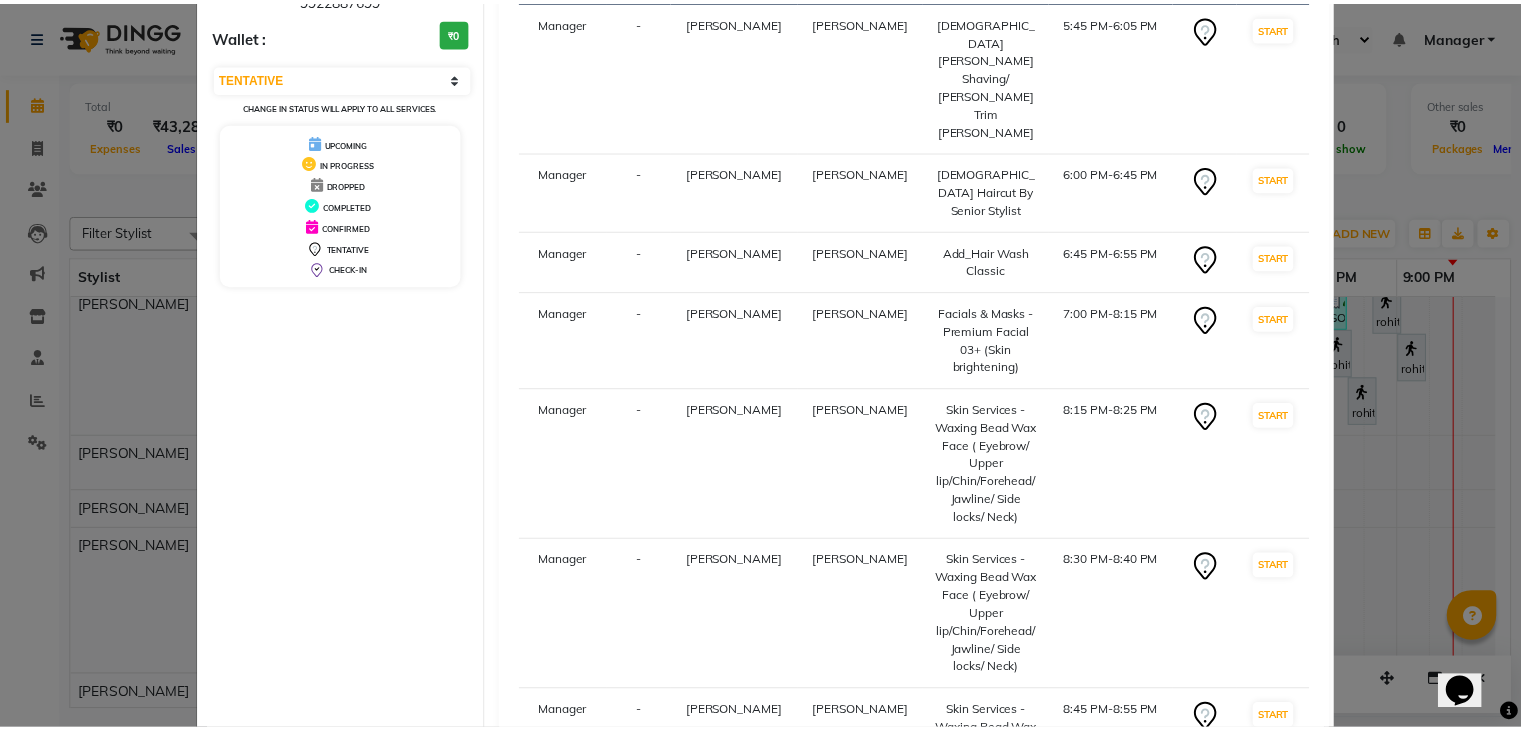 scroll, scrollTop: 500, scrollLeft: 0, axis: vertical 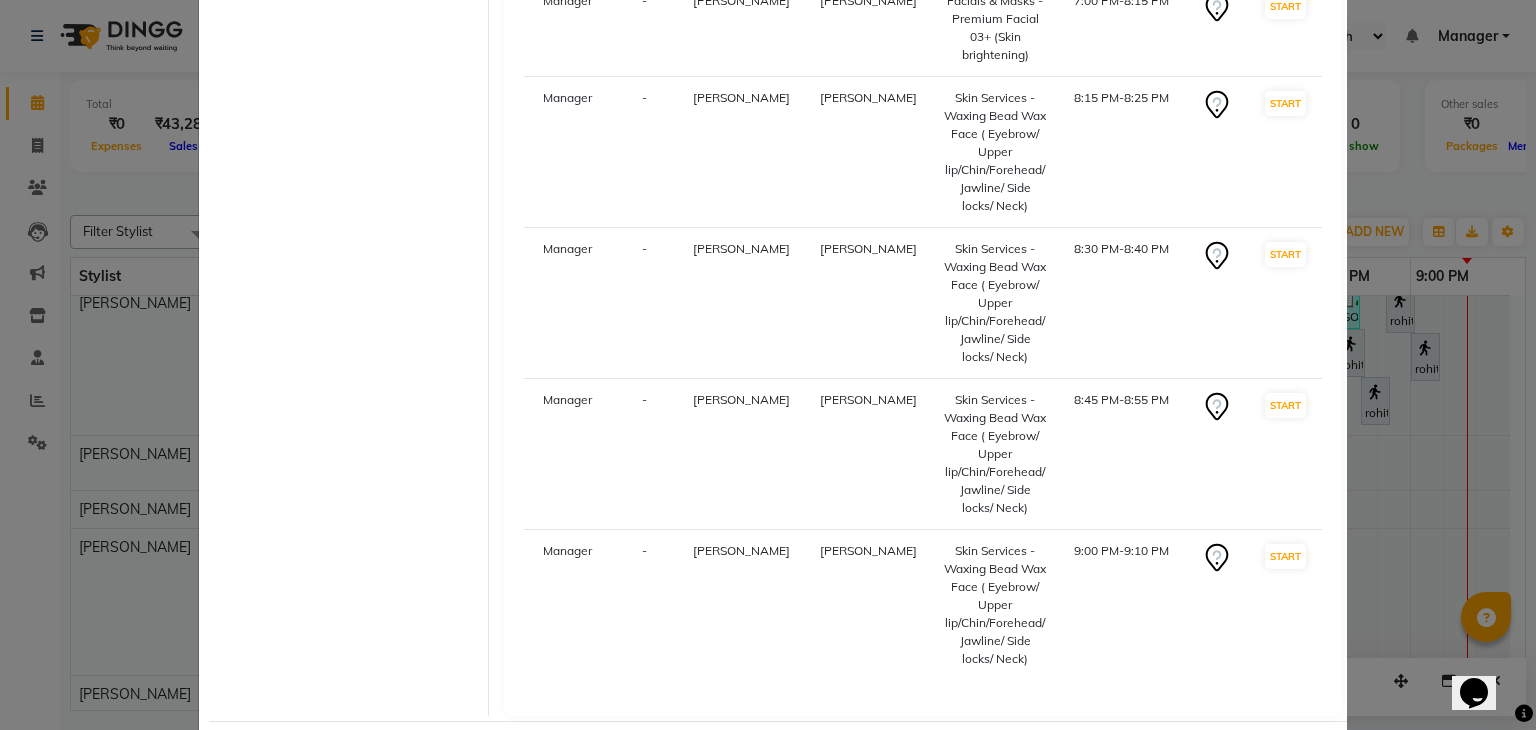 click on "Mark Done And Checkout" 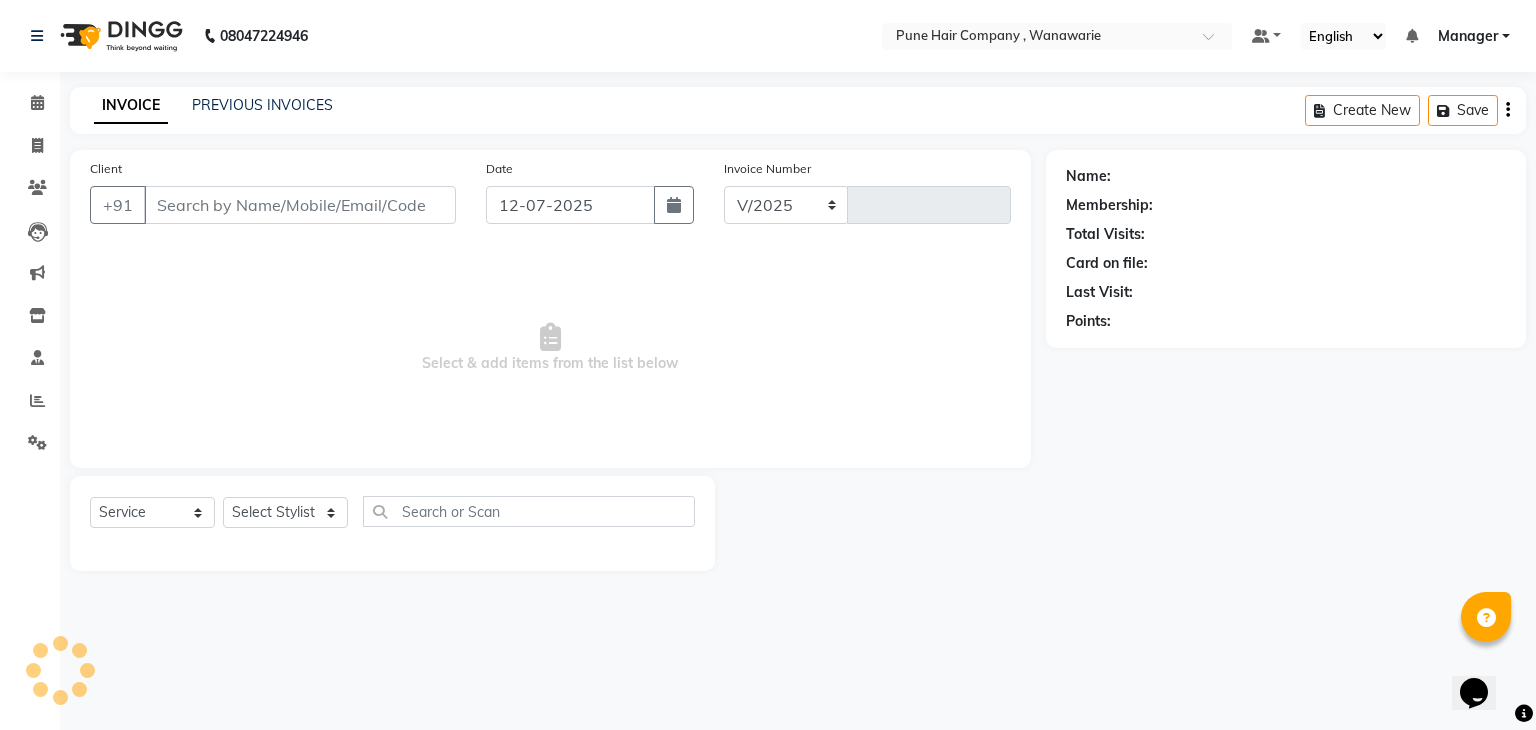 select on "8072" 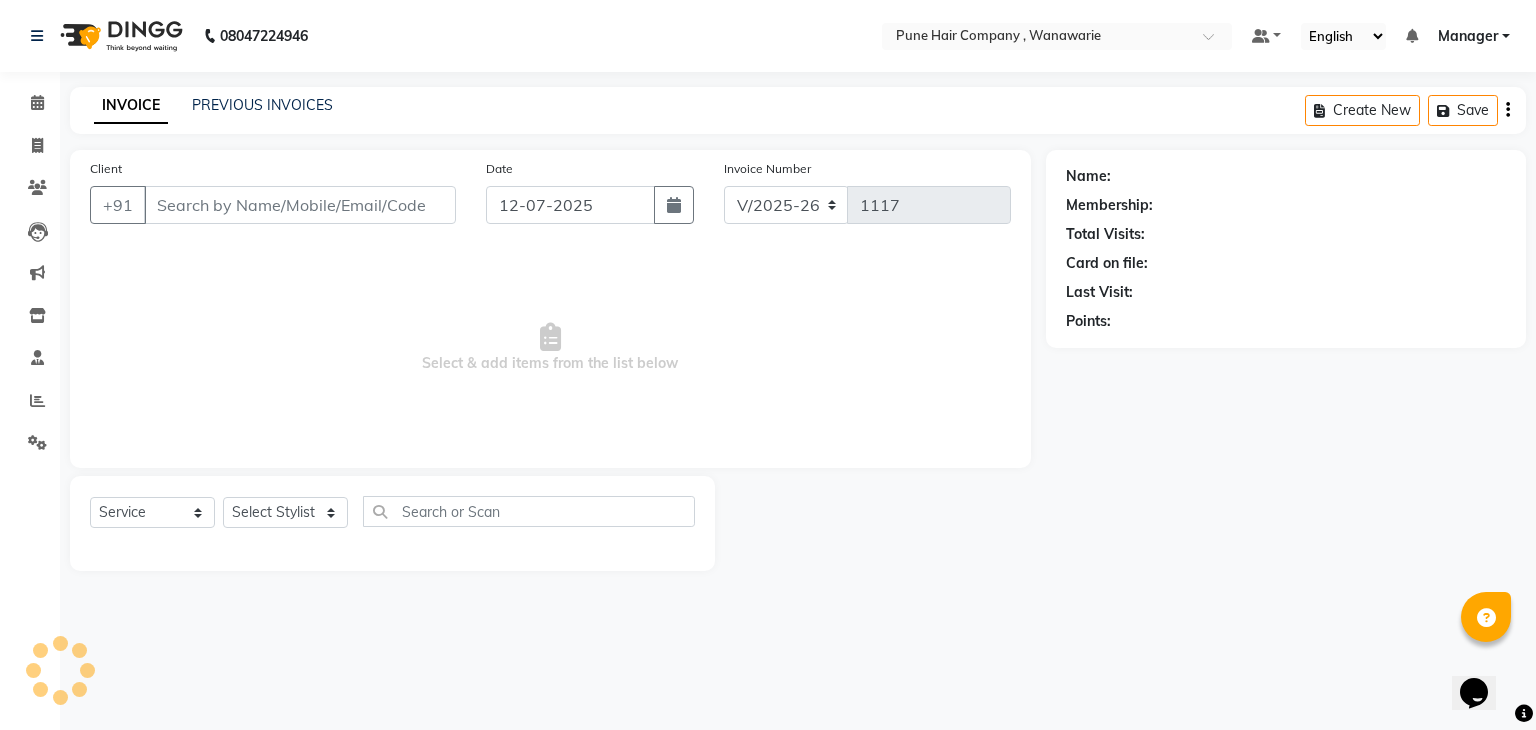 type on "9922887699" 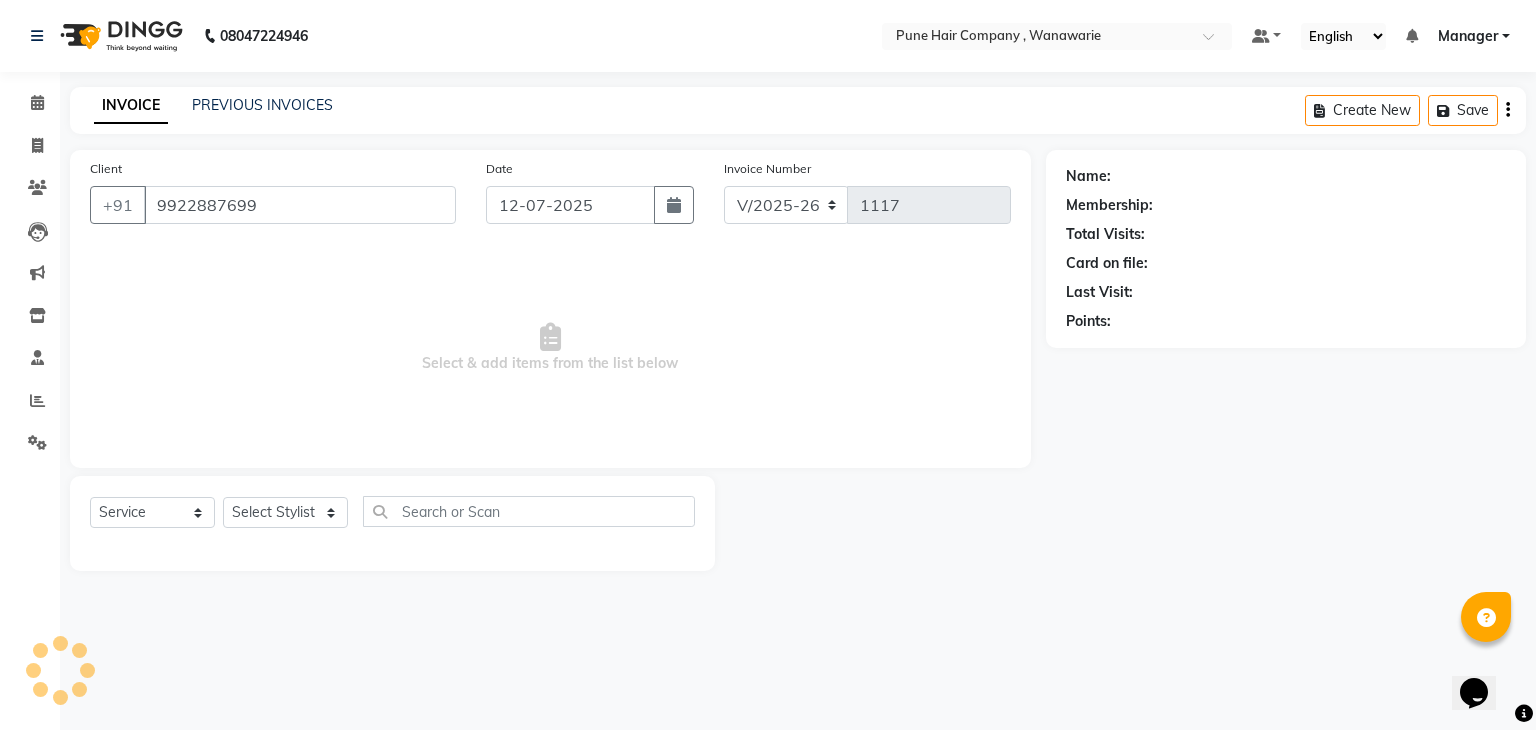 select on "74603" 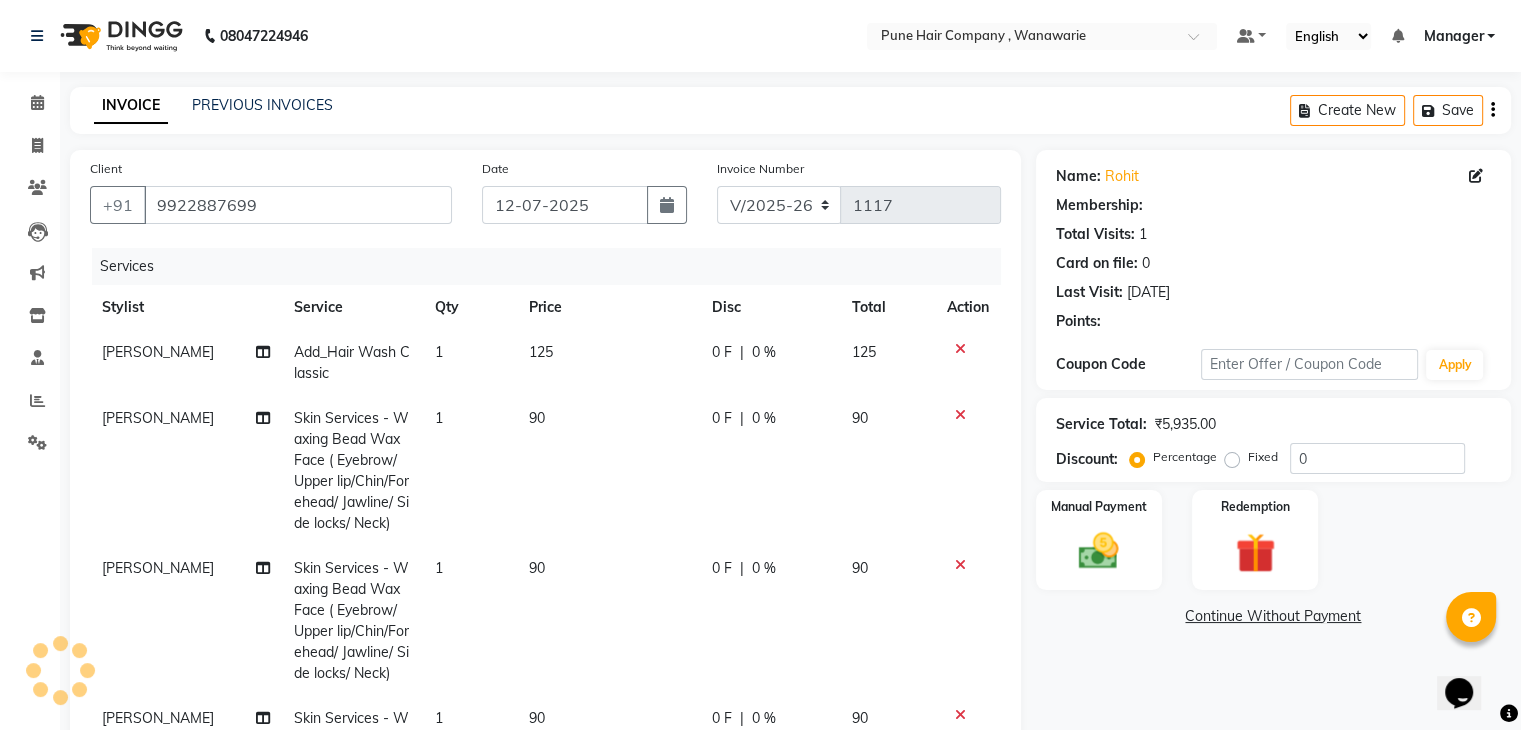 select on "1: Object" 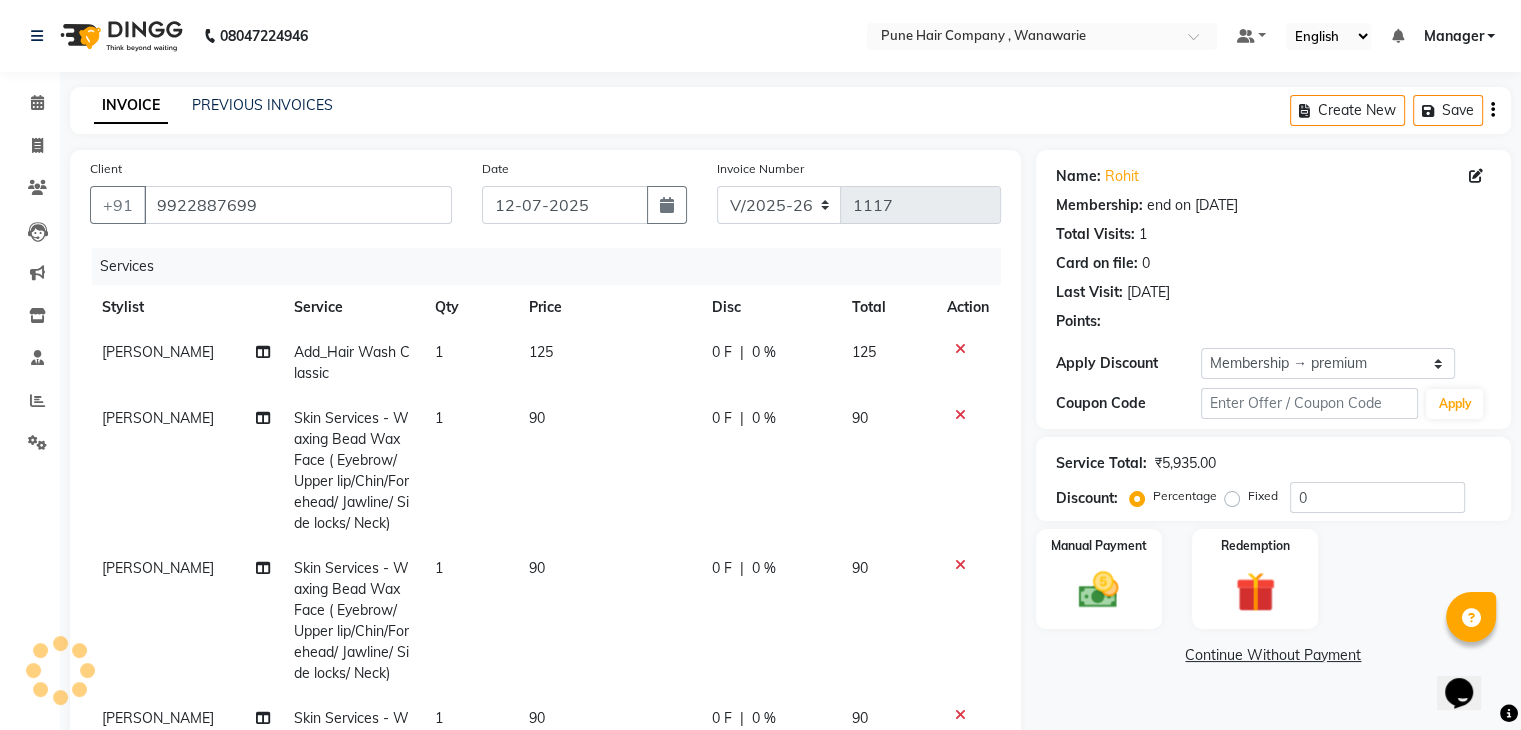 type on "20" 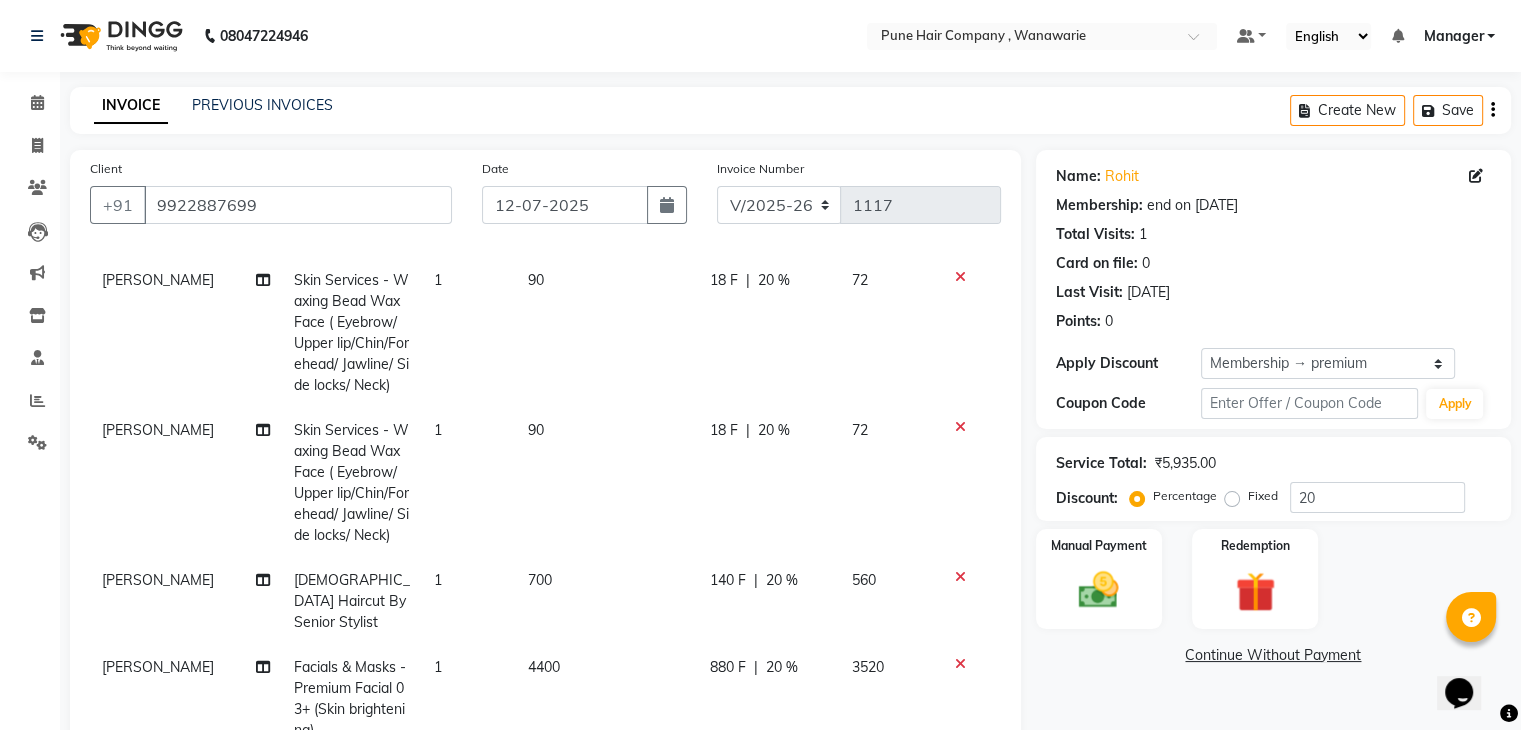 scroll, scrollTop: 540, scrollLeft: 0, axis: vertical 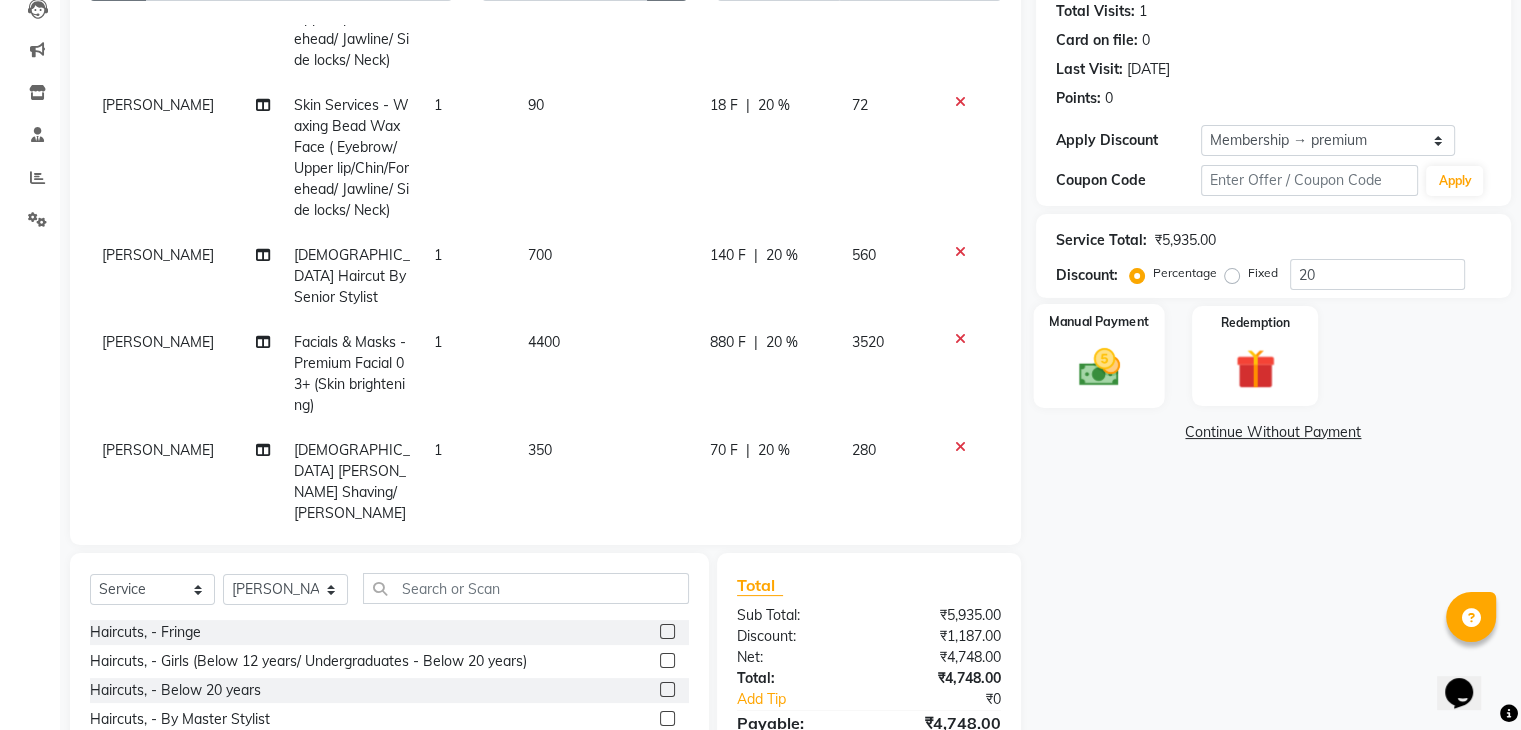 click 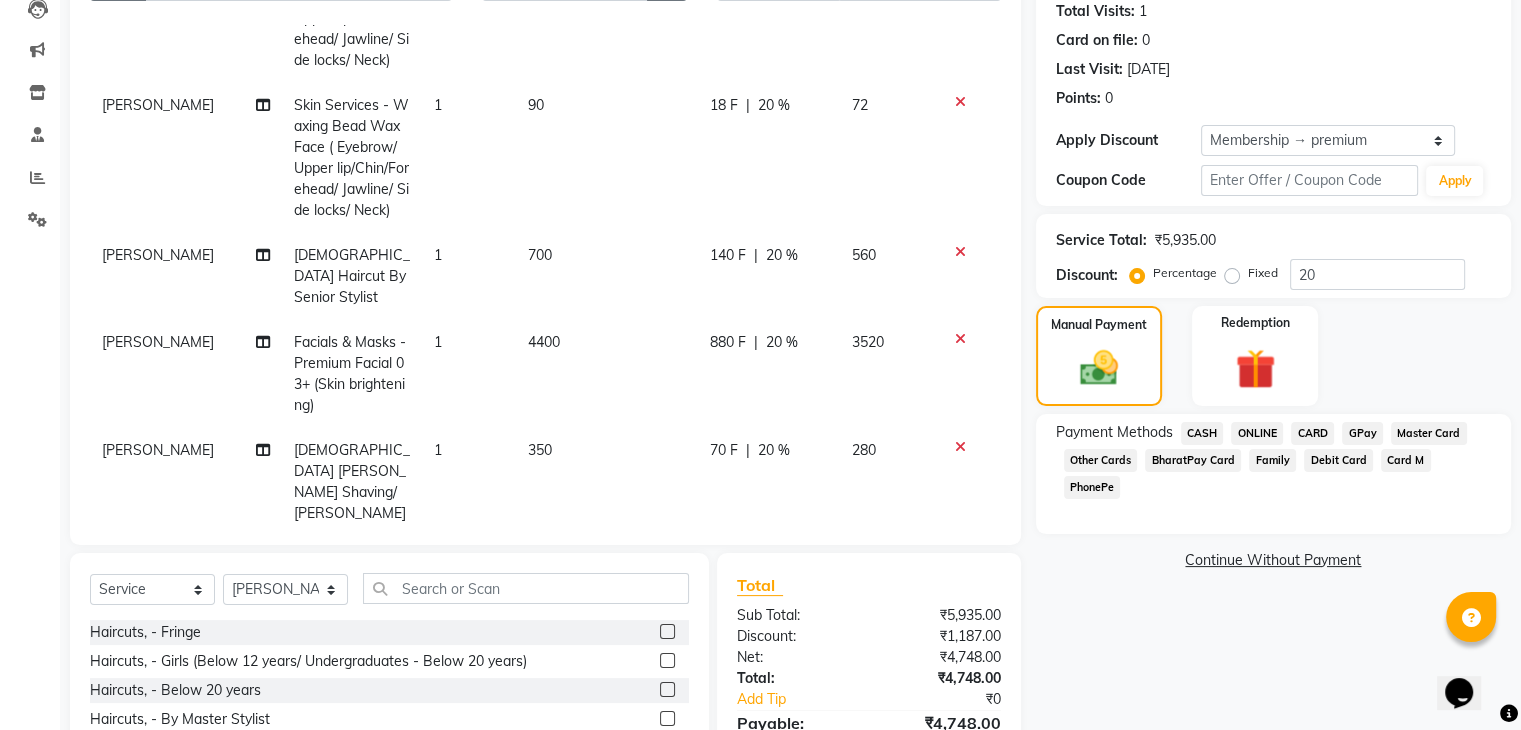 click on "CARD" 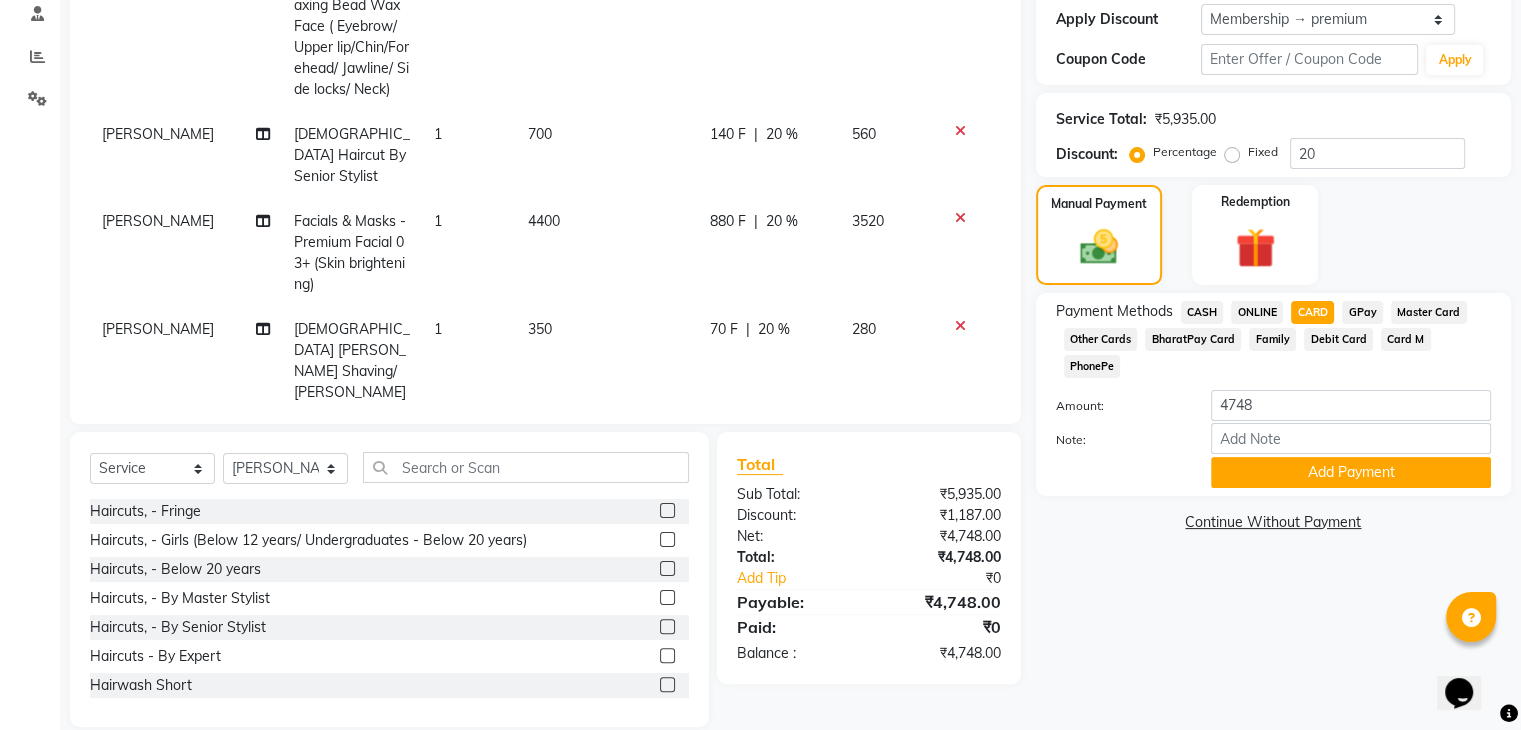 scroll, scrollTop: 346, scrollLeft: 0, axis: vertical 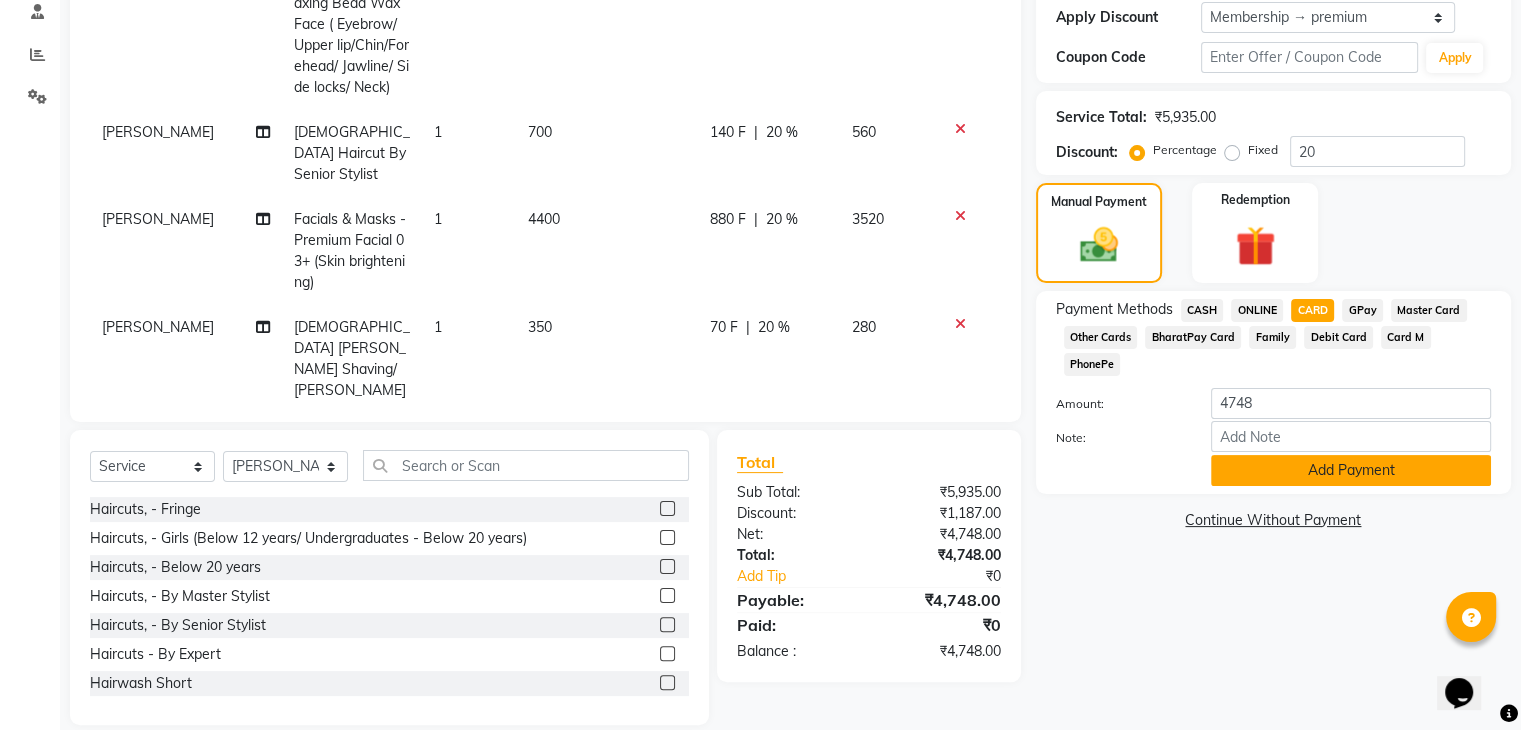click on "Add Payment" 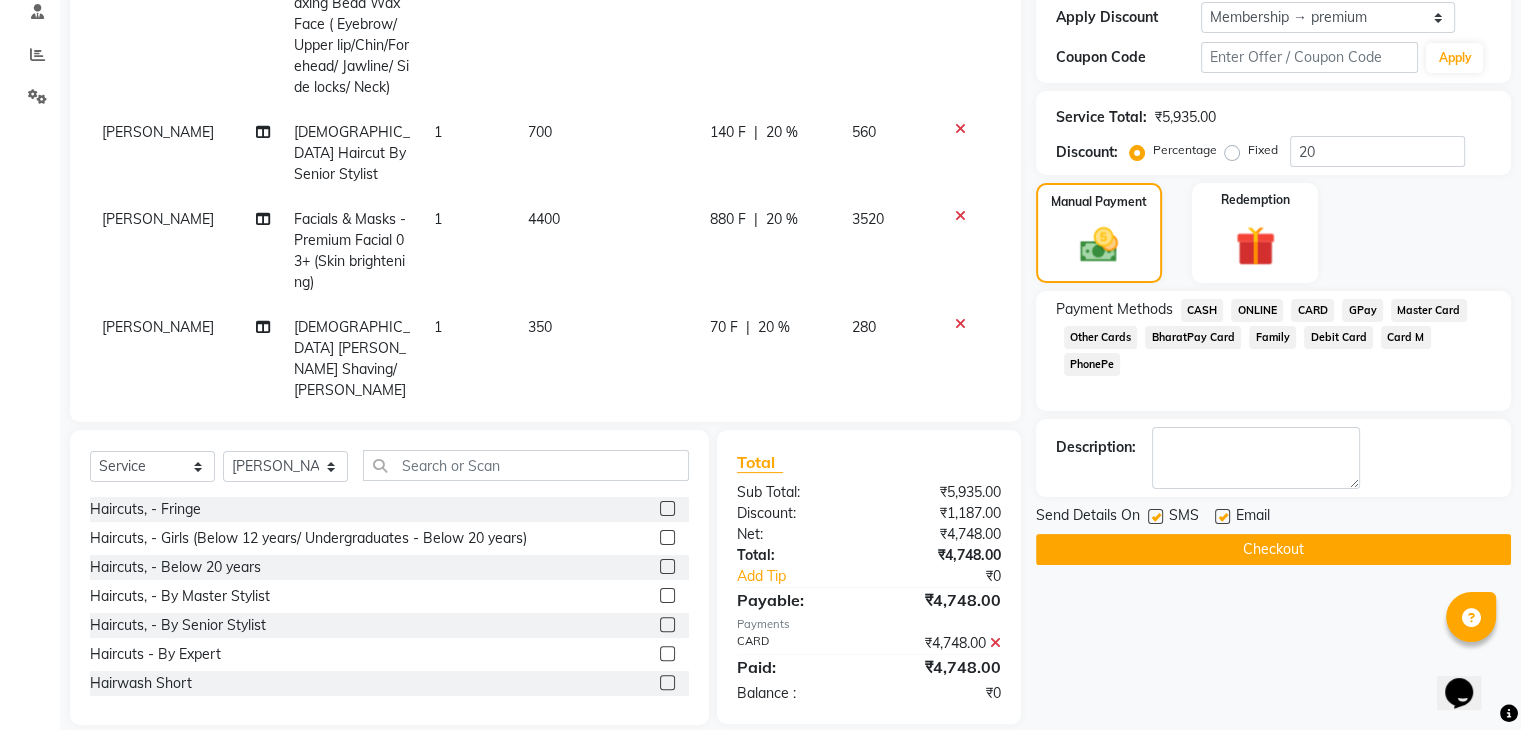 scroll, scrollTop: 372, scrollLeft: 0, axis: vertical 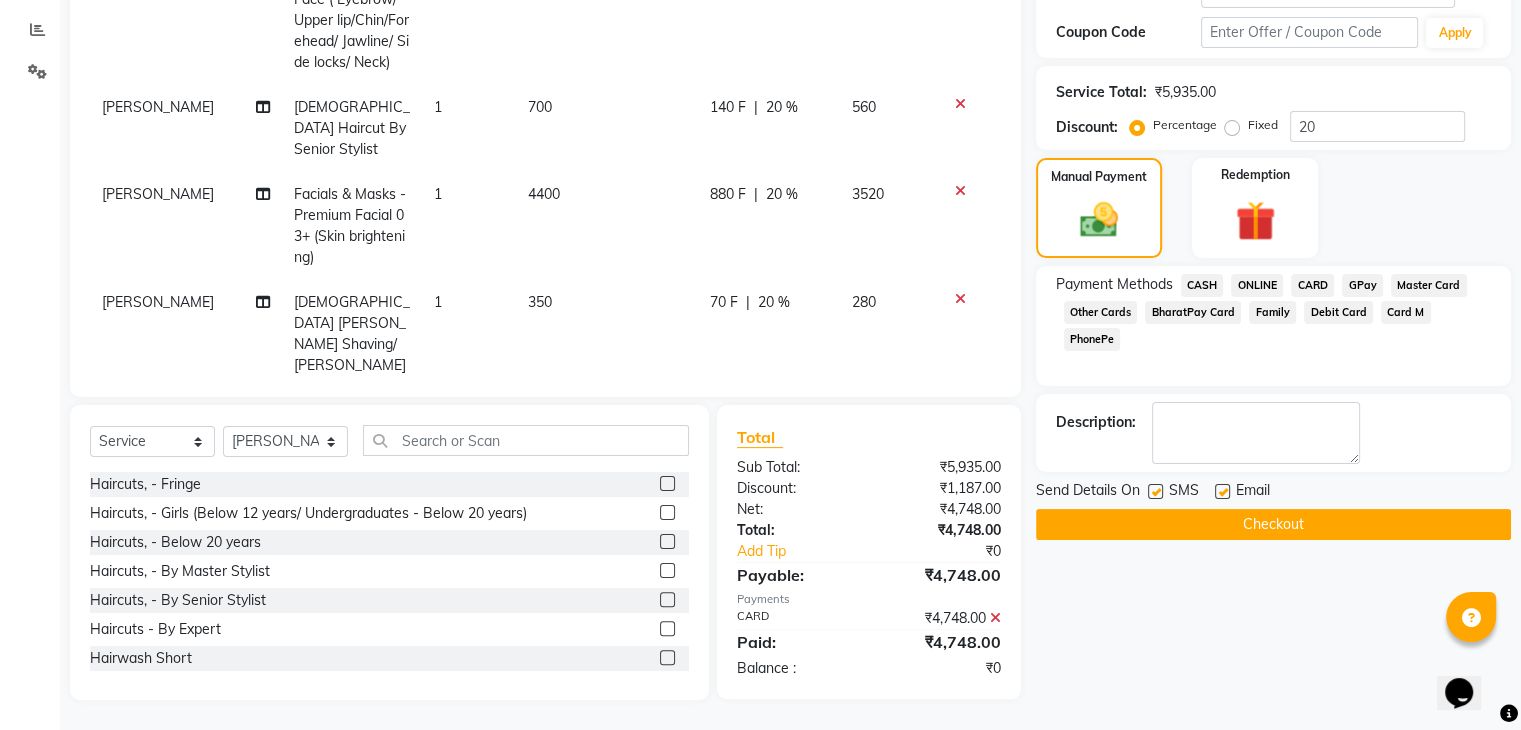 click on "Checkout" 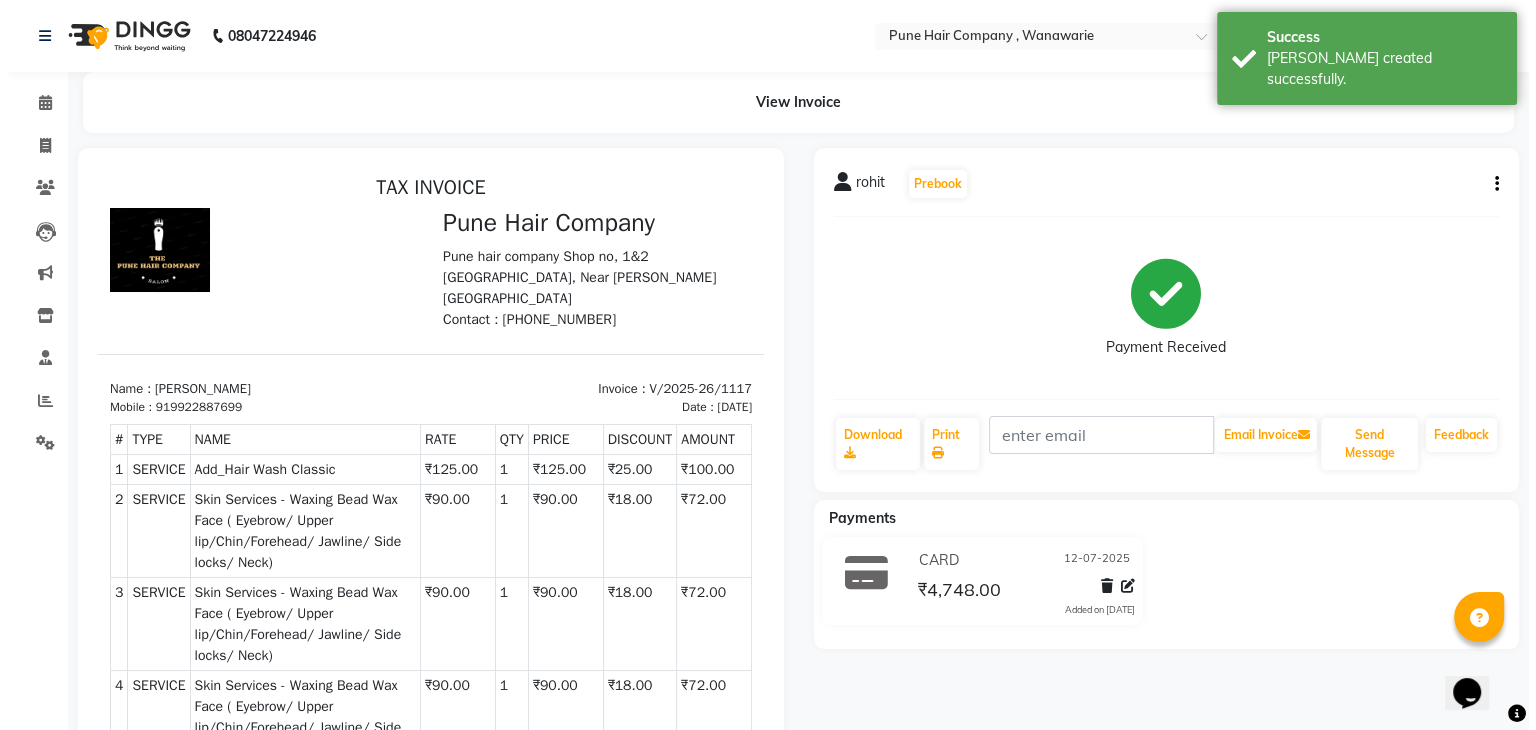 scroll, scrollTop: 0, scrollLeft: 0, axis: both 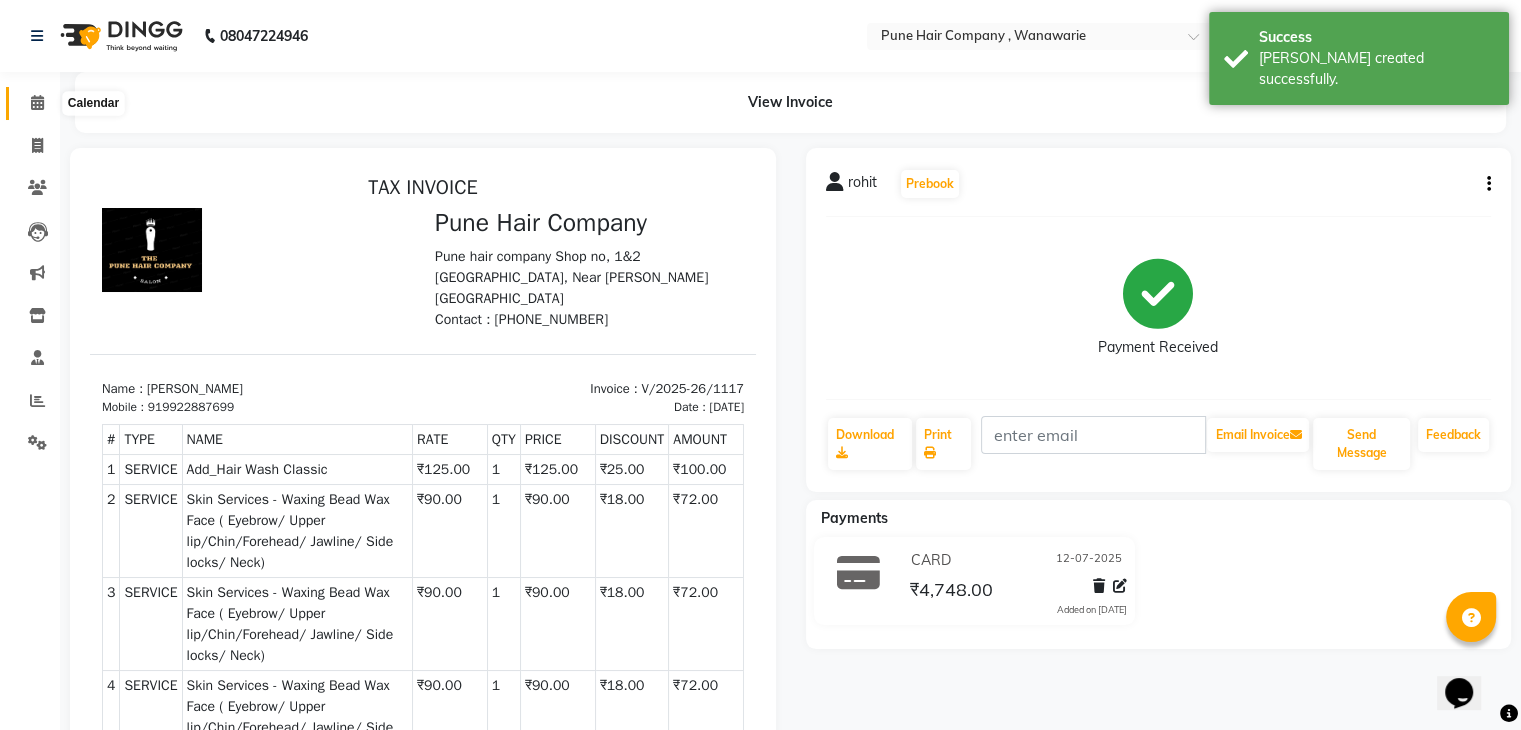 click 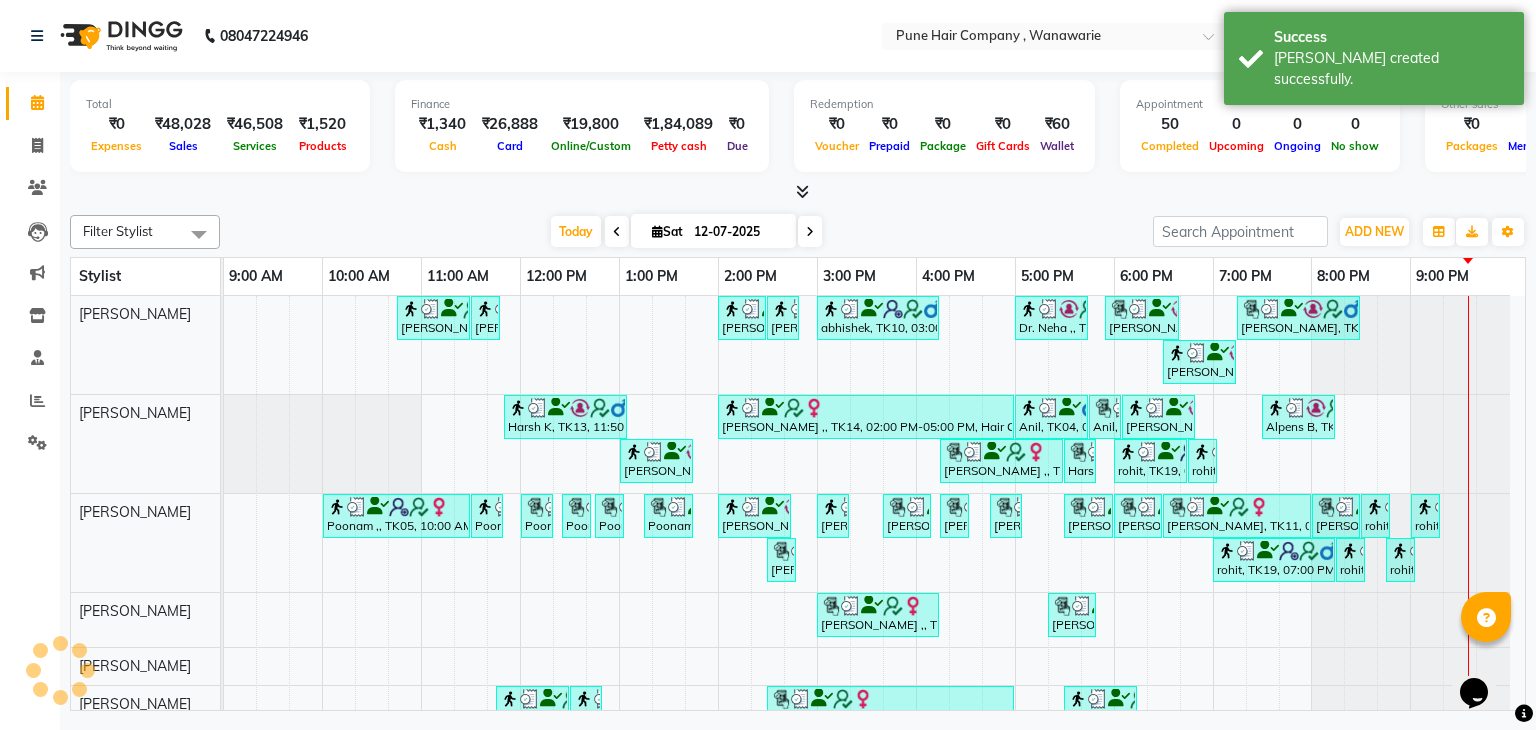 scroll, scrollTop: 0, scrollLeft: 0, axis: both 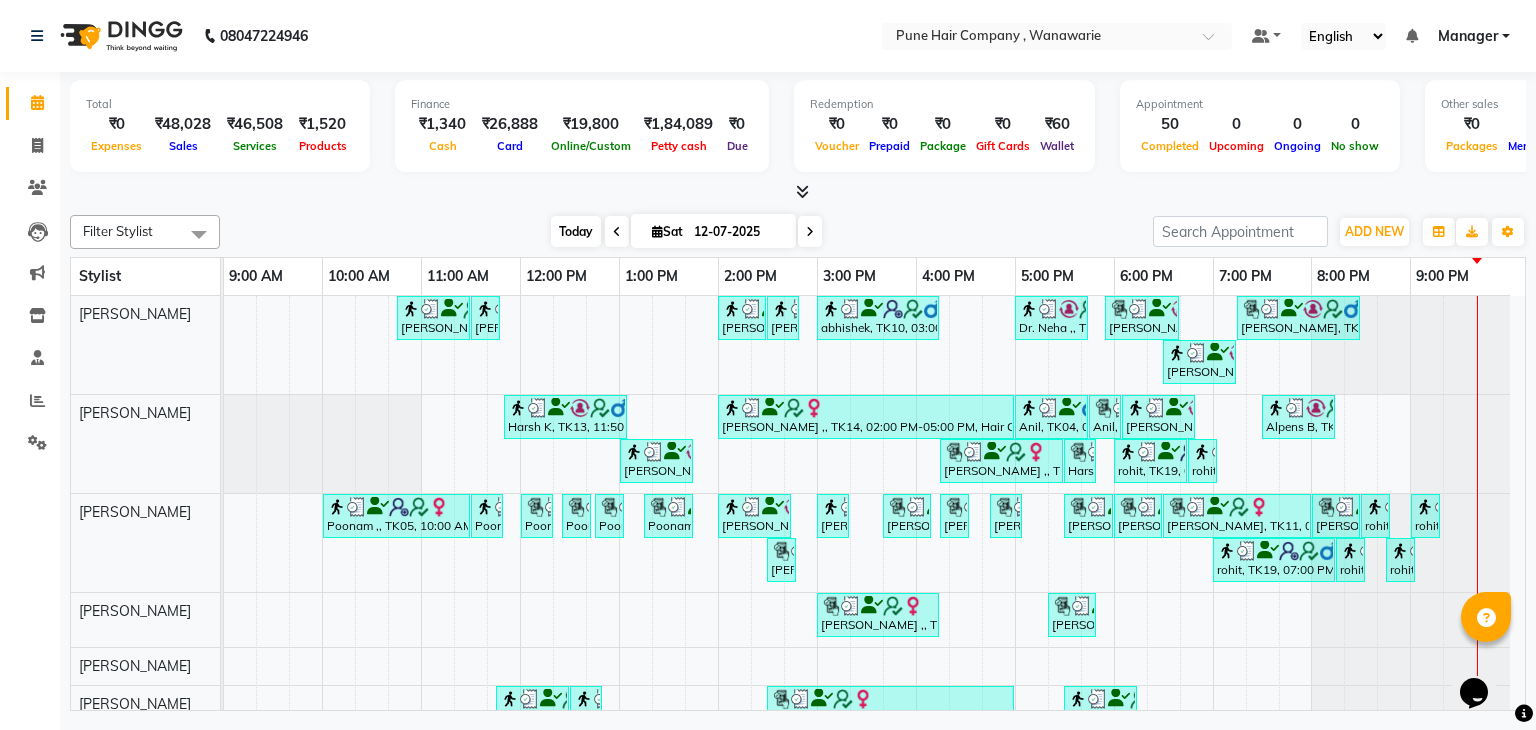 click on "Today" at bounding box center [576, 231] 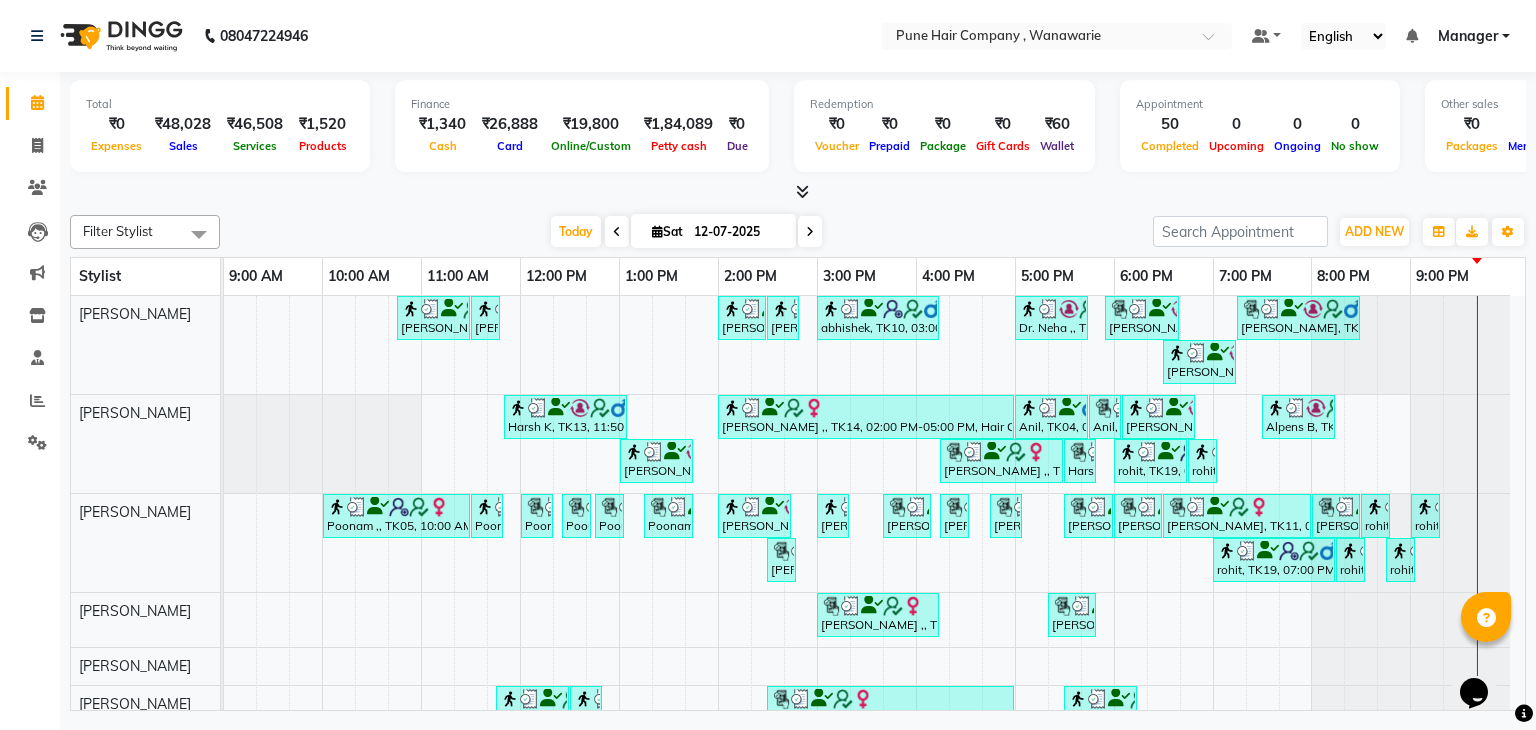 scroll, scrollTop: 153, scrollLeft: 0, axis: vertical 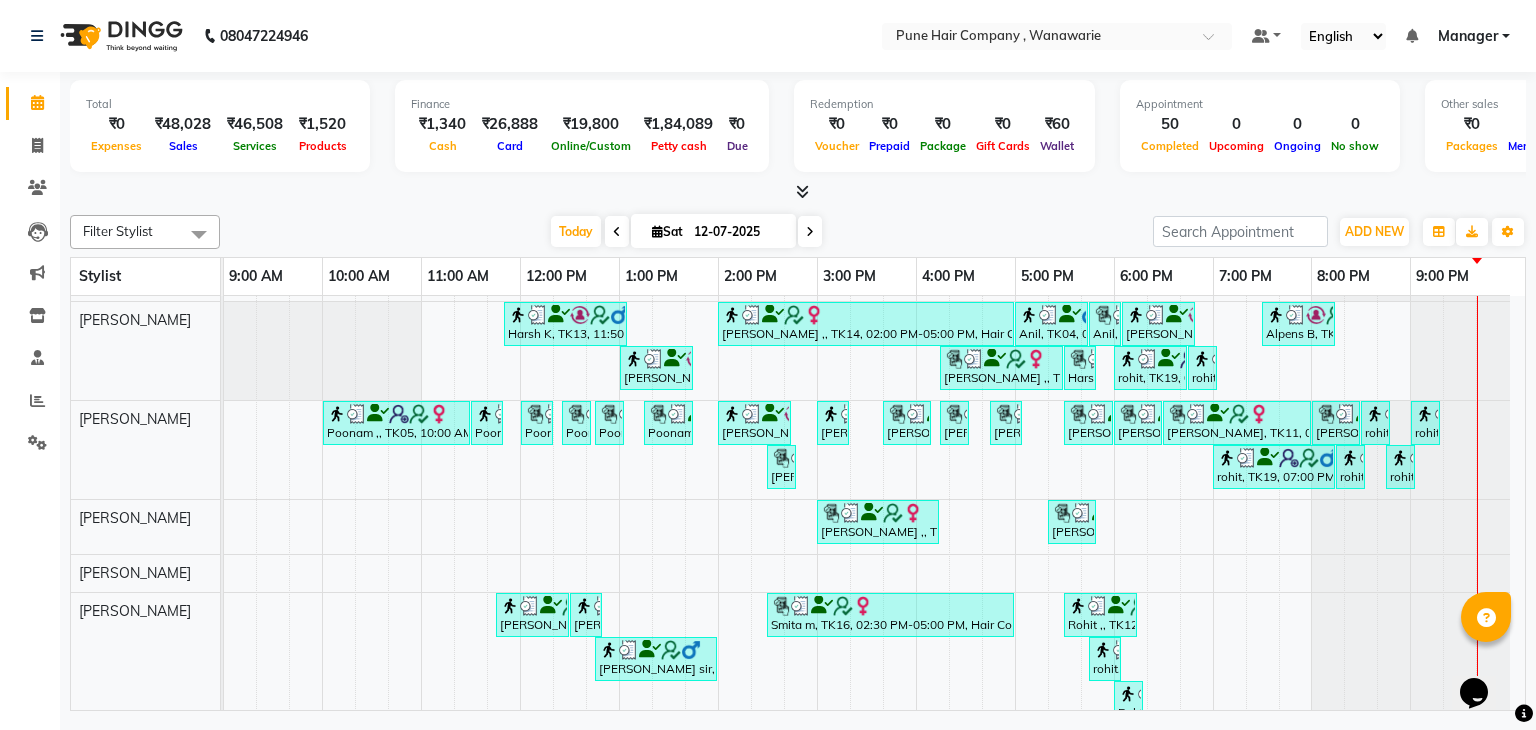 click at bounding box center (810, 232) 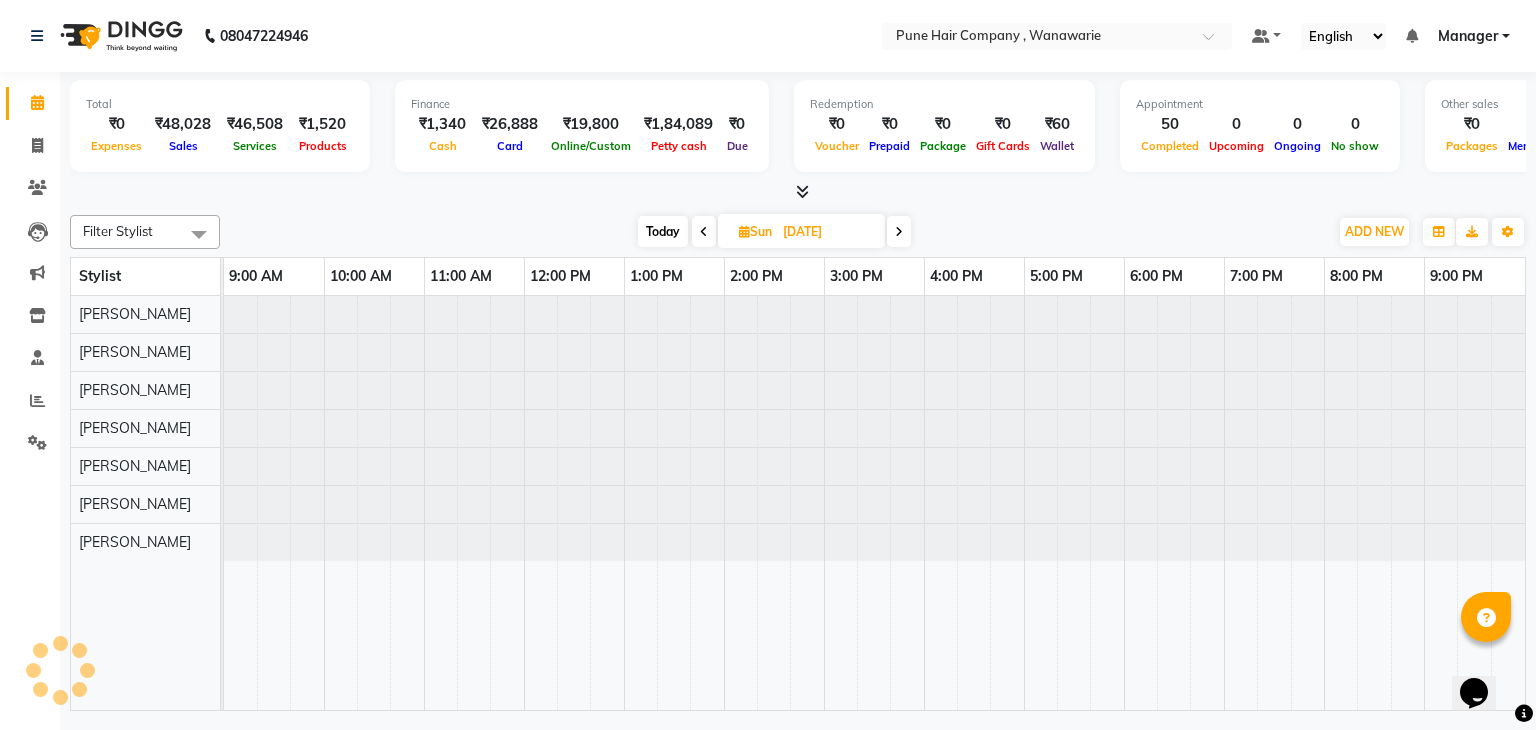 scroll, scrollTop: 0, scrollLeft: 0, axis: both 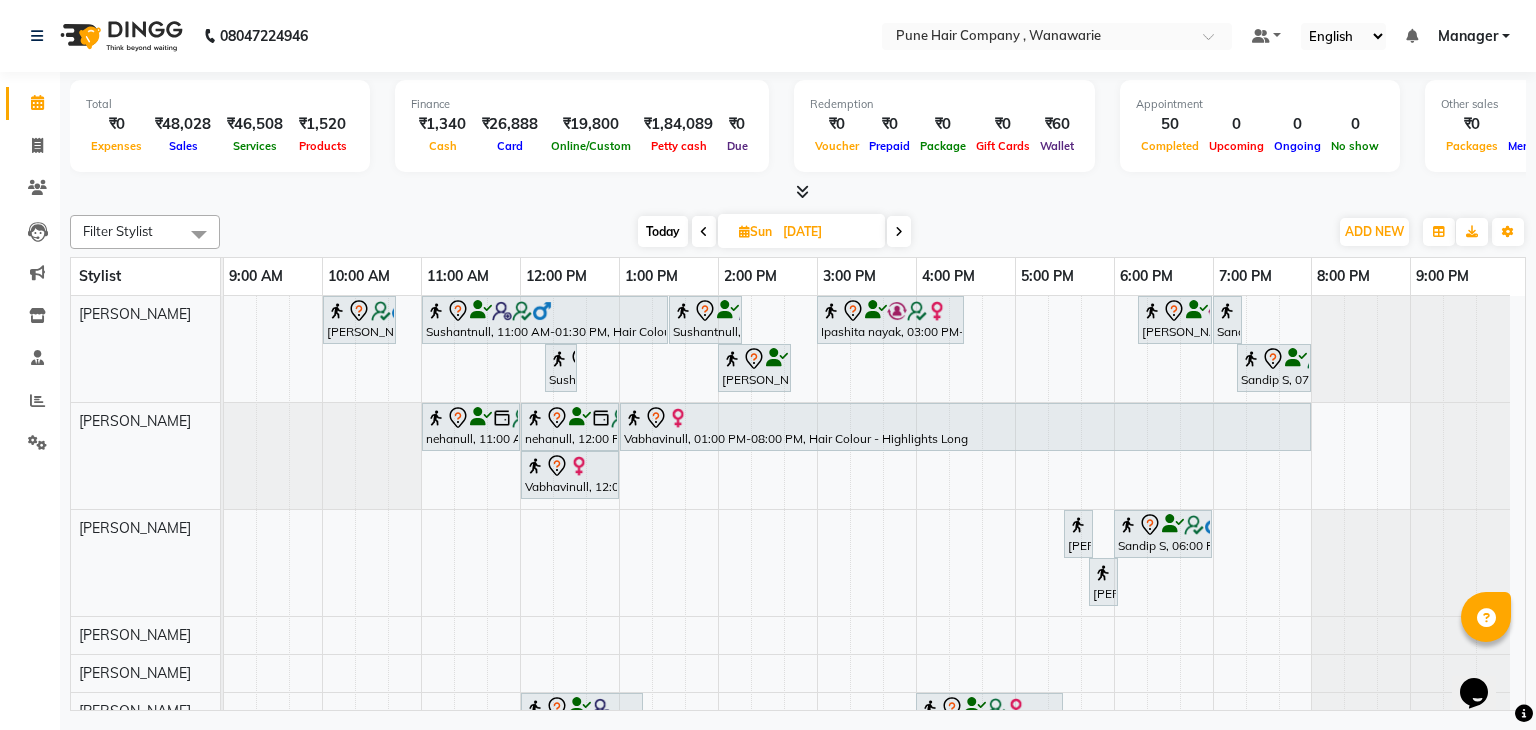 click at bounding box center (802, 191) 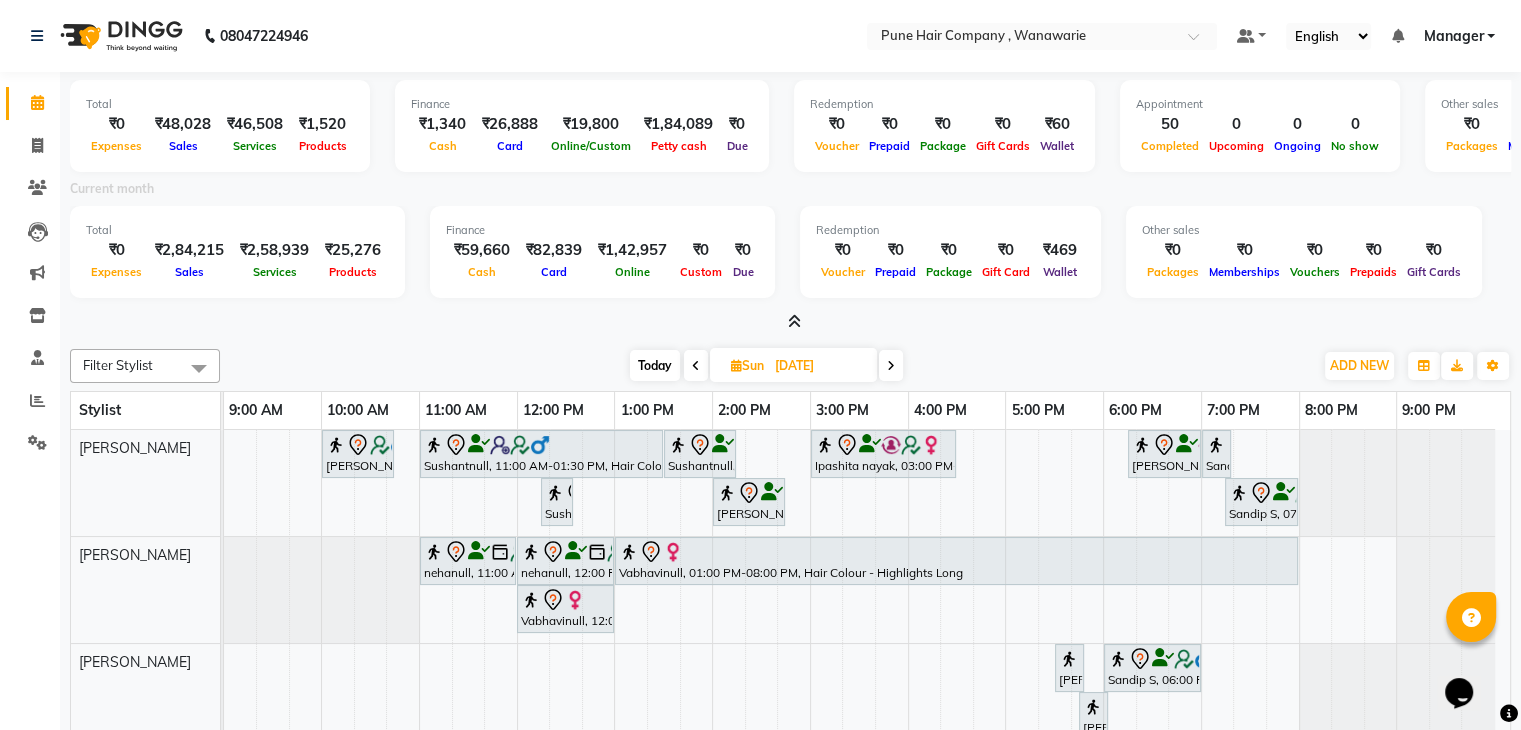 click at bounding box center (794, 321) 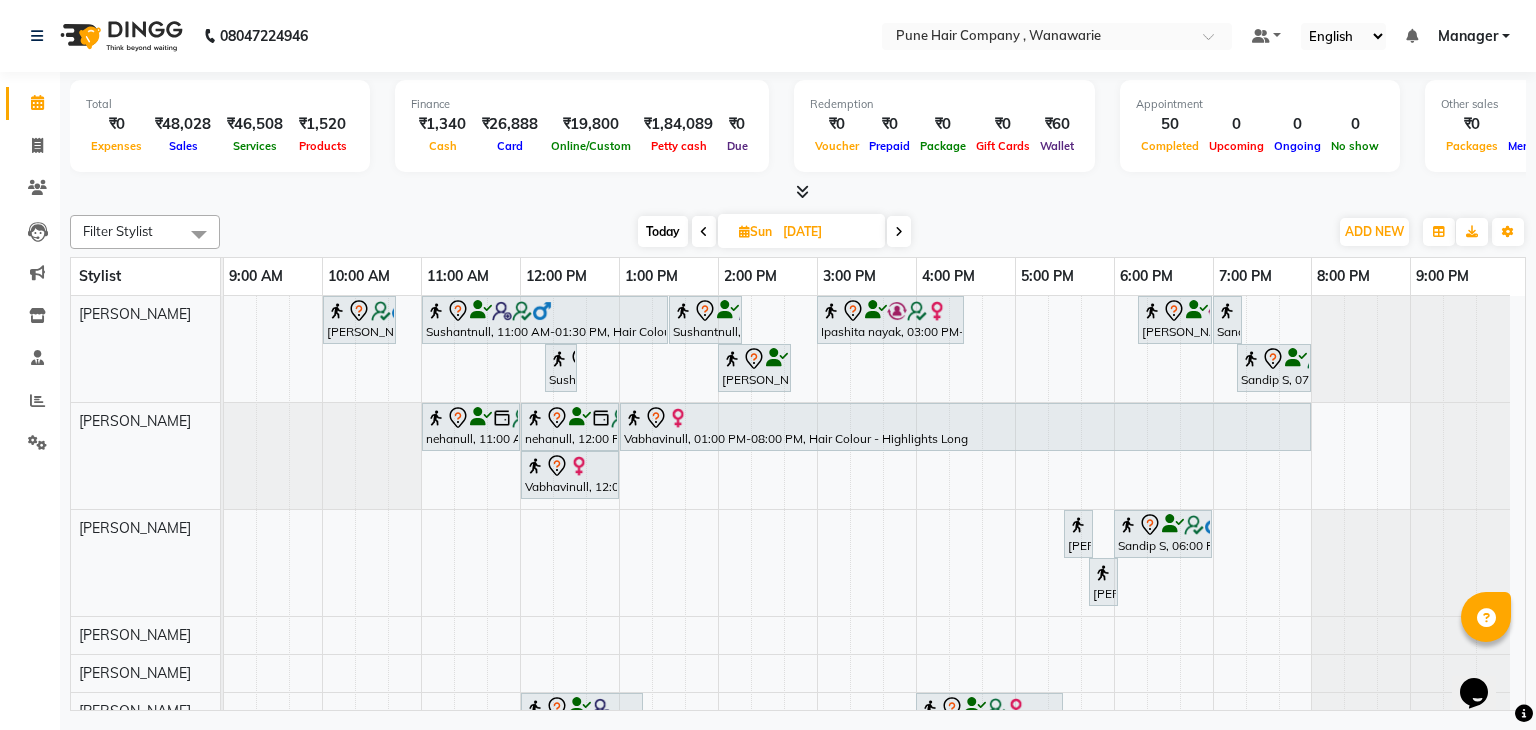 click on "Today" at bounding box center (663, 231) 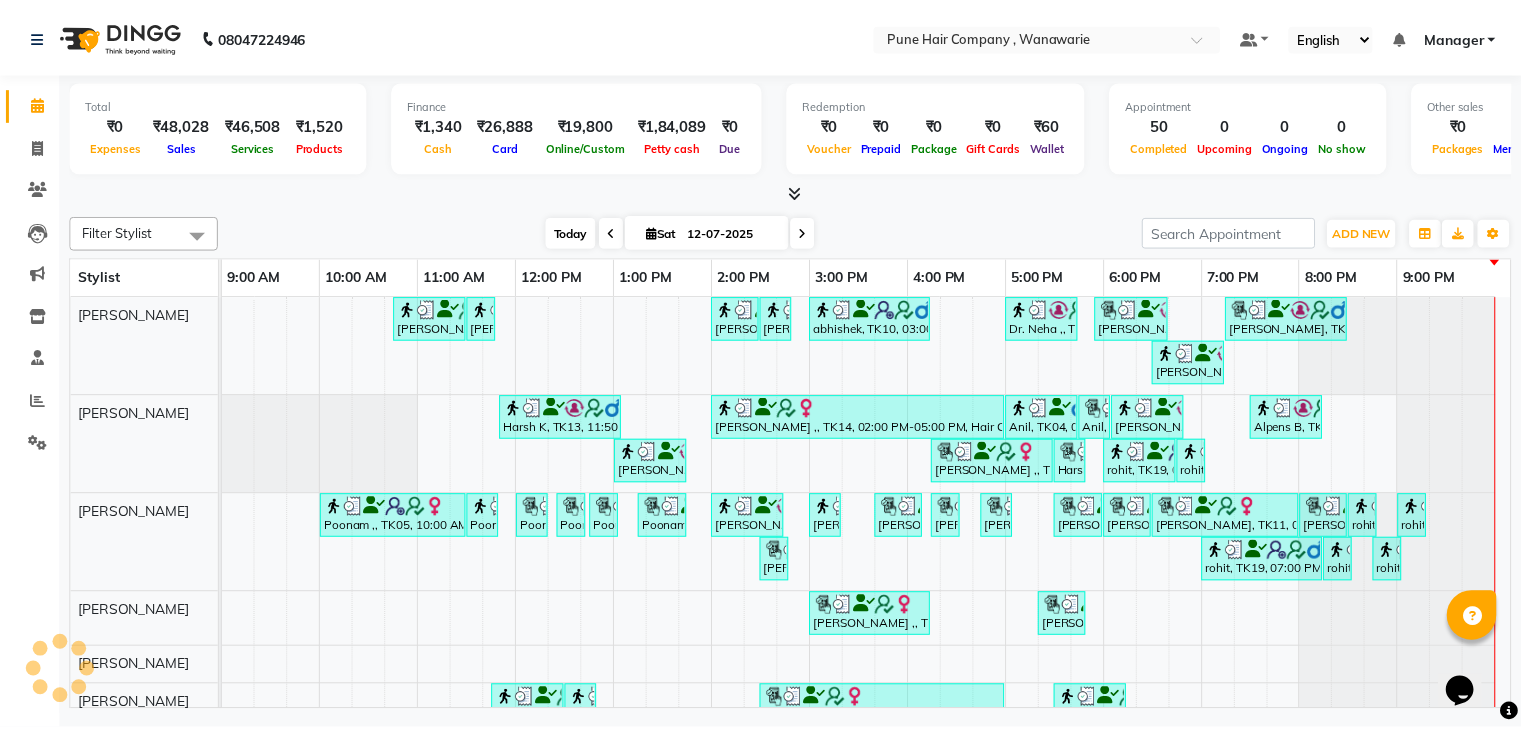 scroll, scrollTop: 0, scrollLeft: 0, axis: both 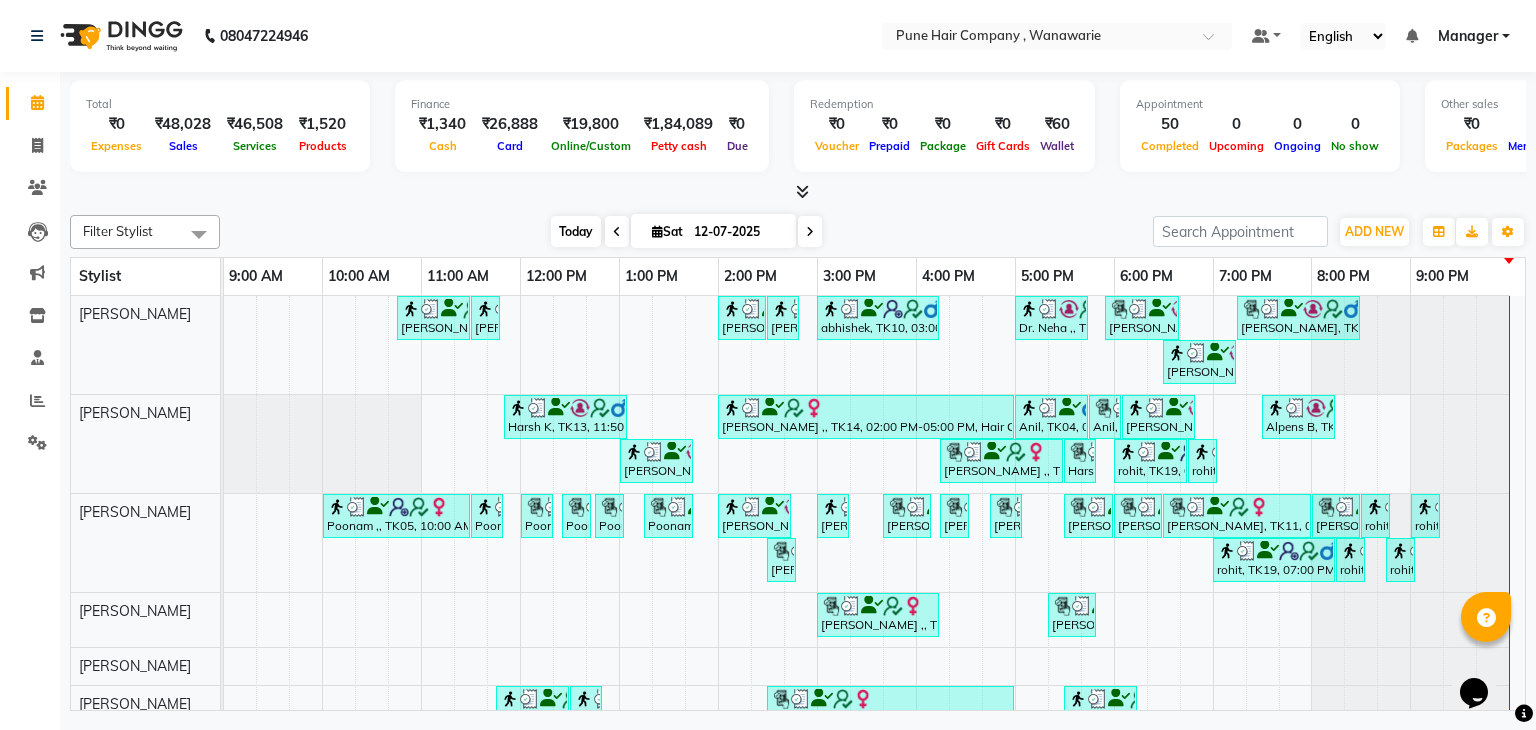 click on "Today" at bounding box center [576, 231] 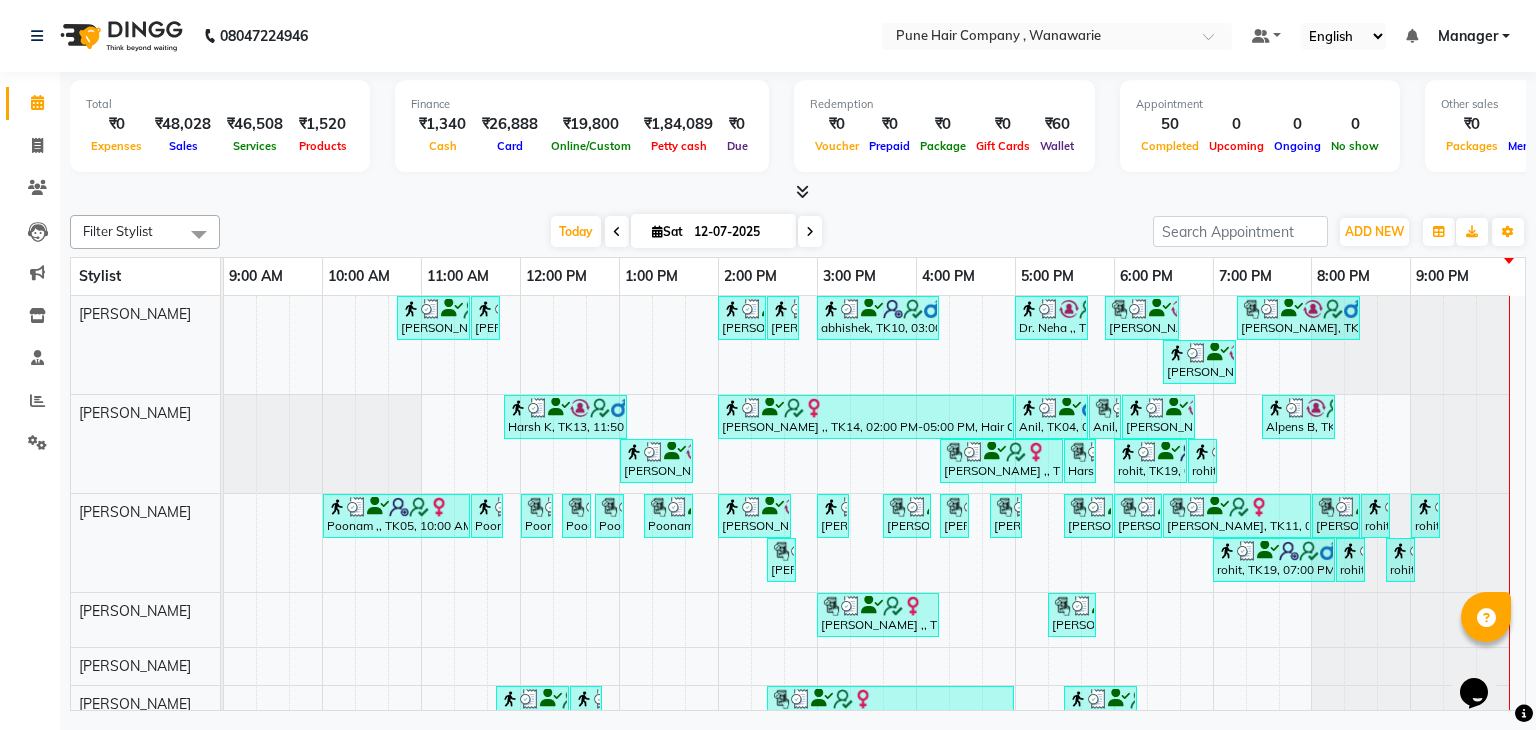 click at bounding box center [802, 191] 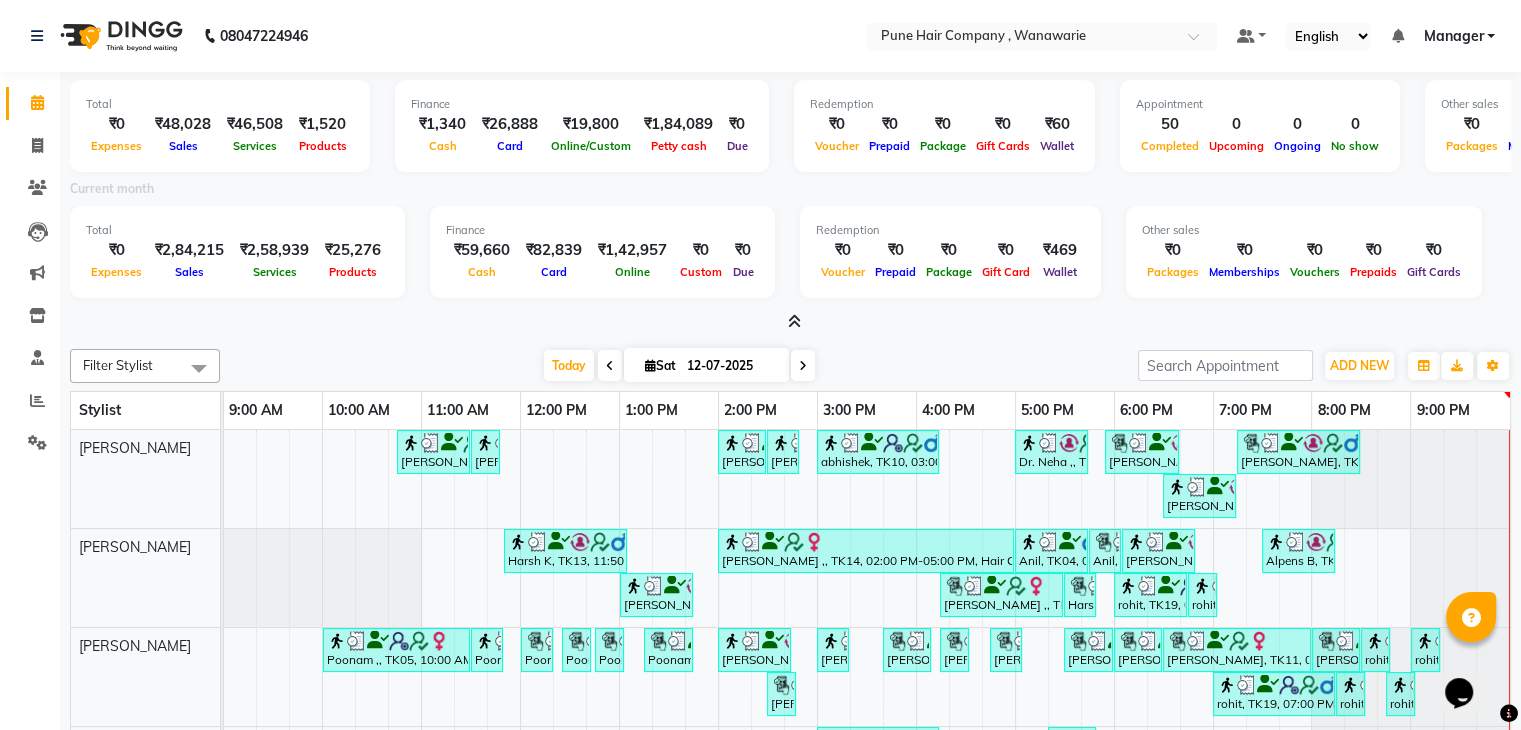 click at bounding box center [794, 321] 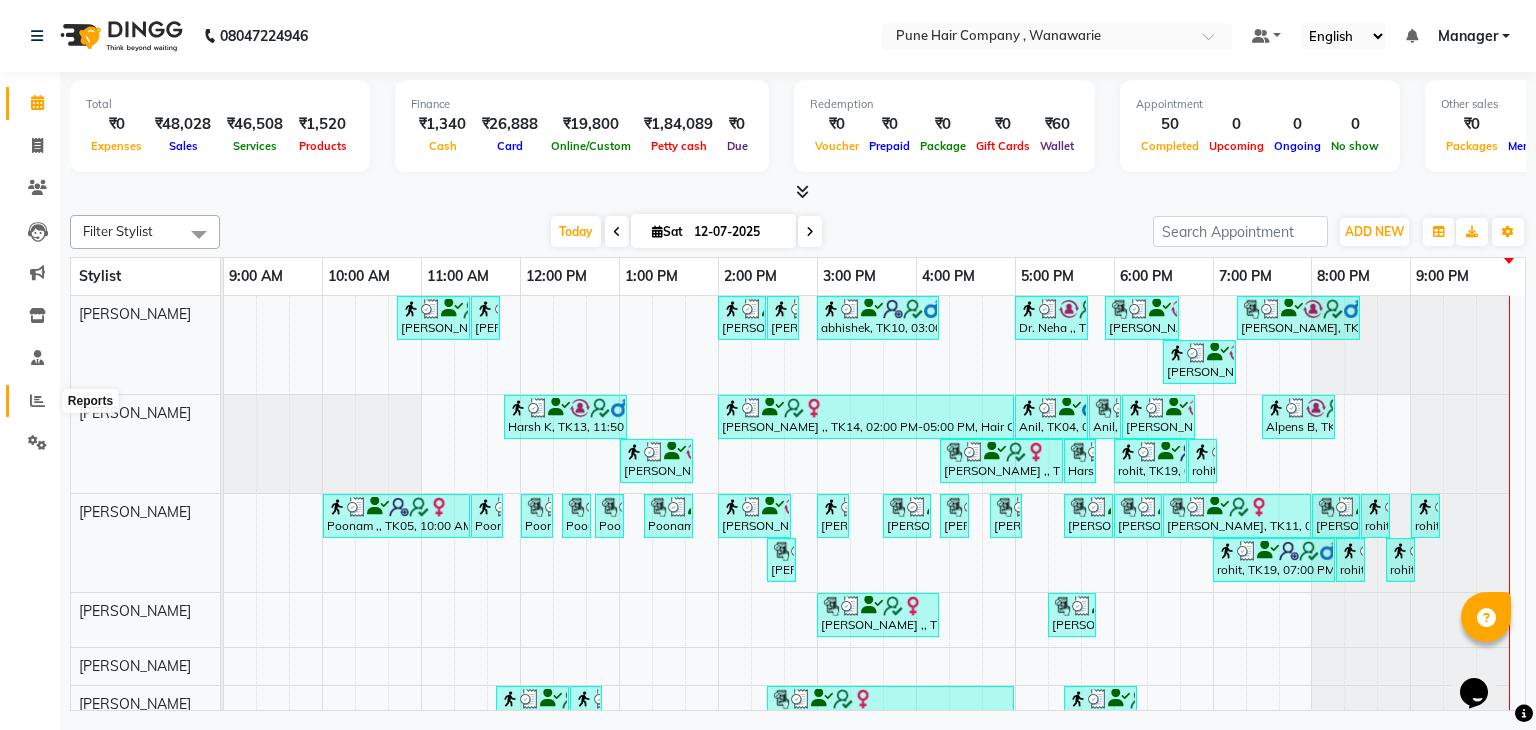 click 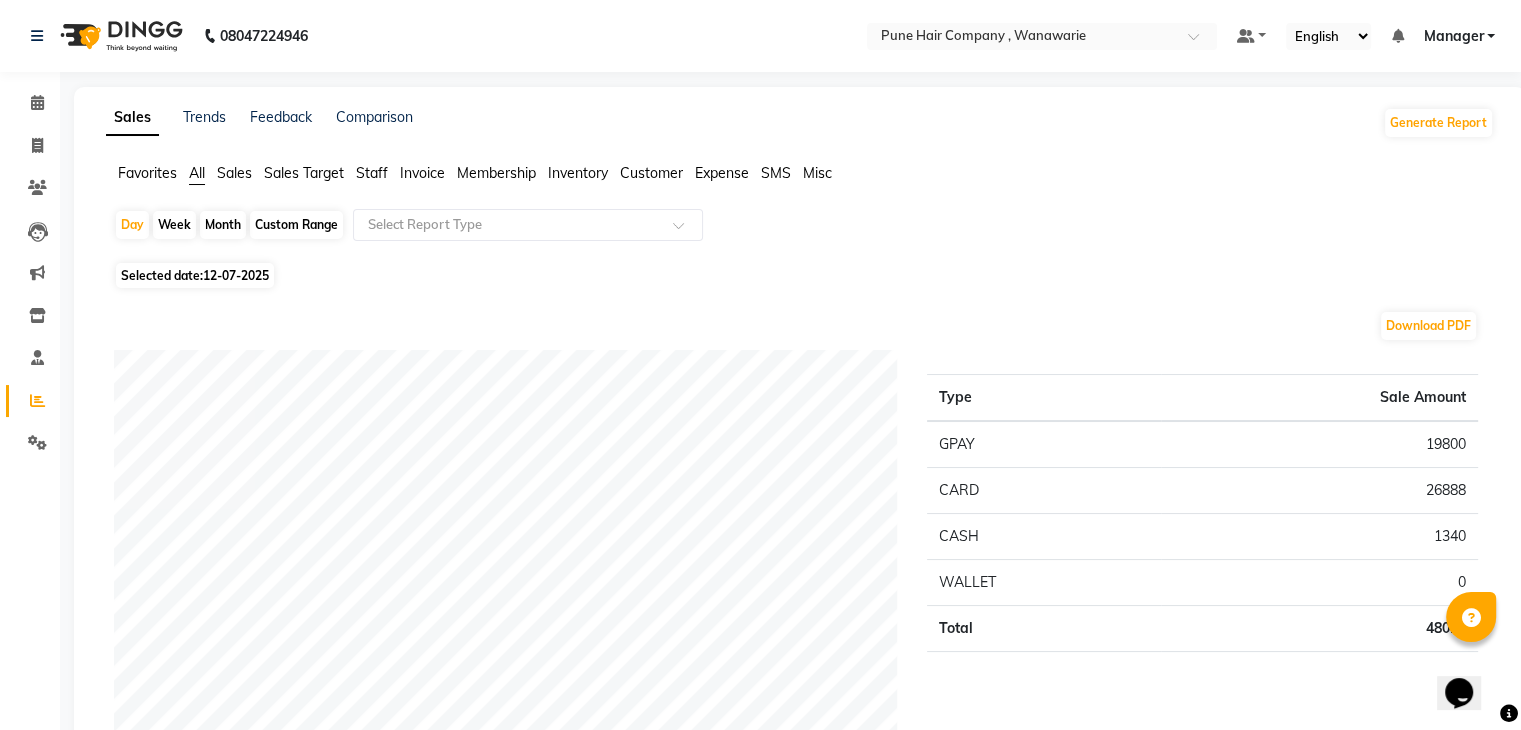 click on "Staff" 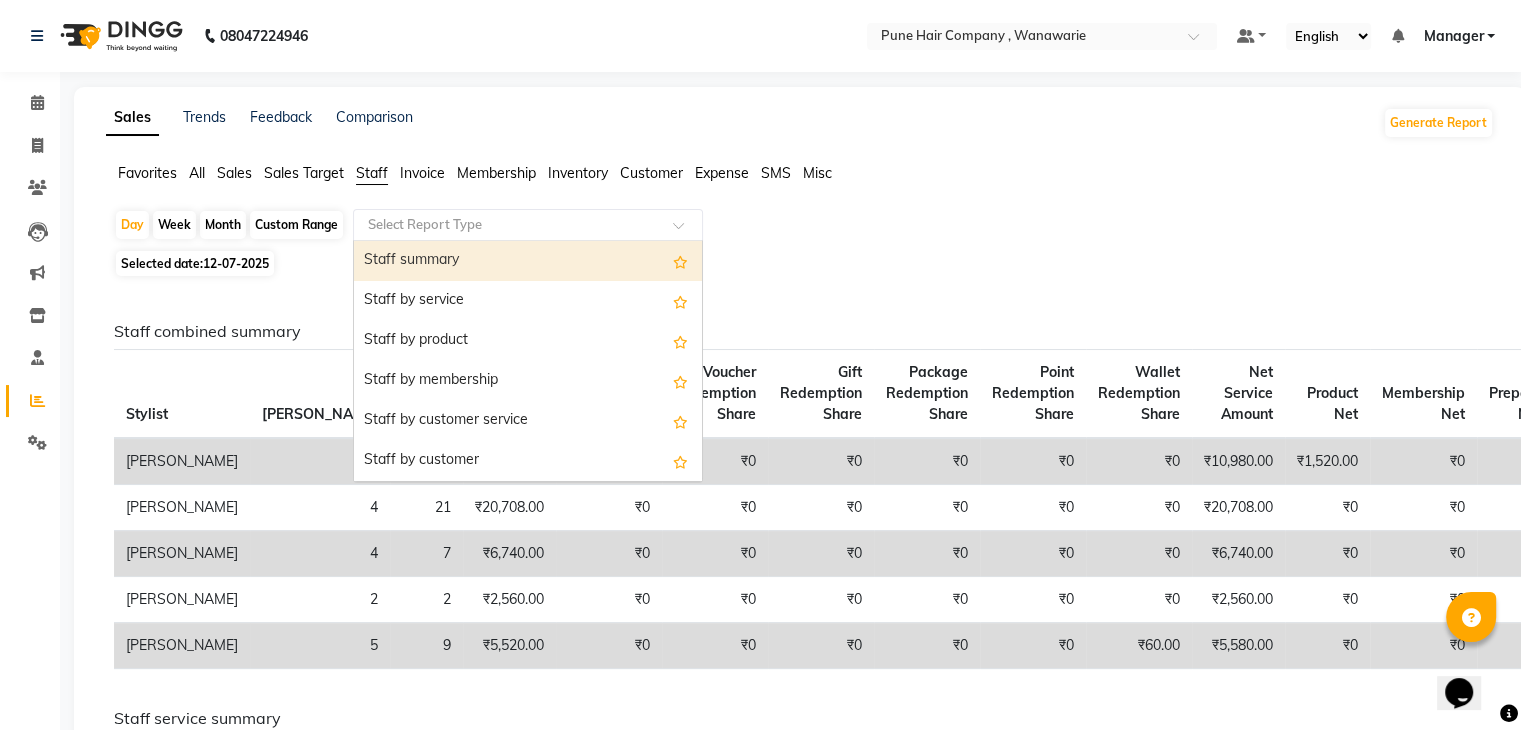 click 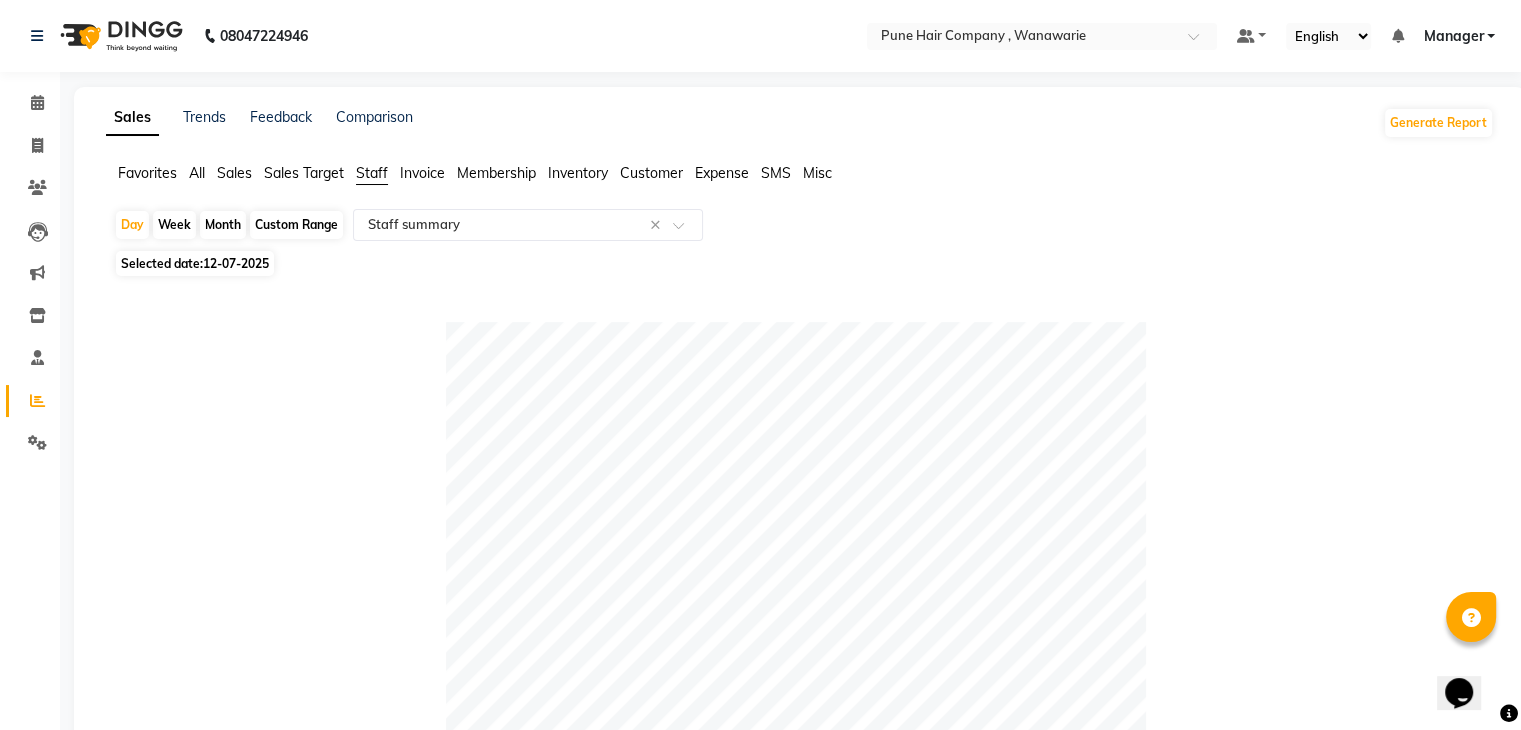 click on "Month" 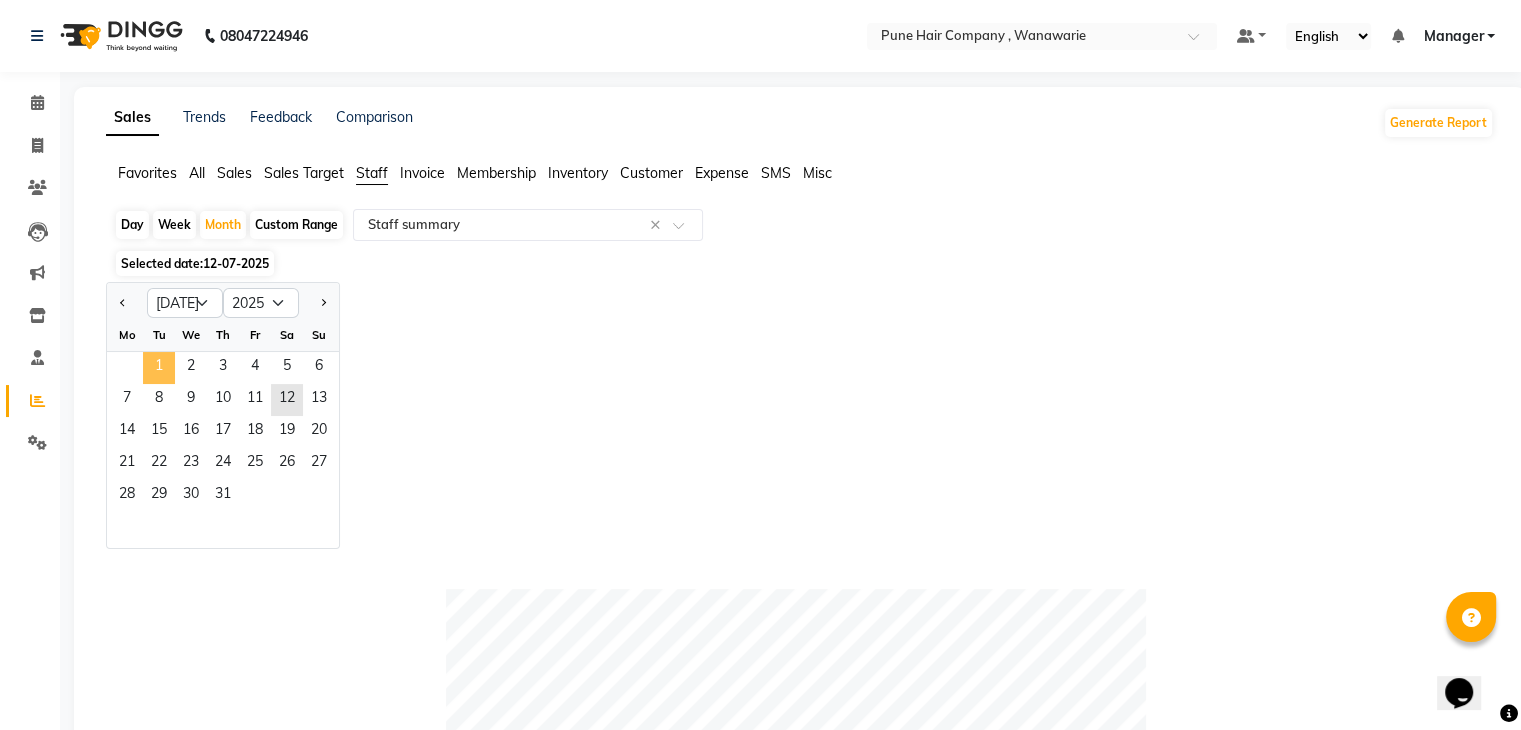 click on "1" 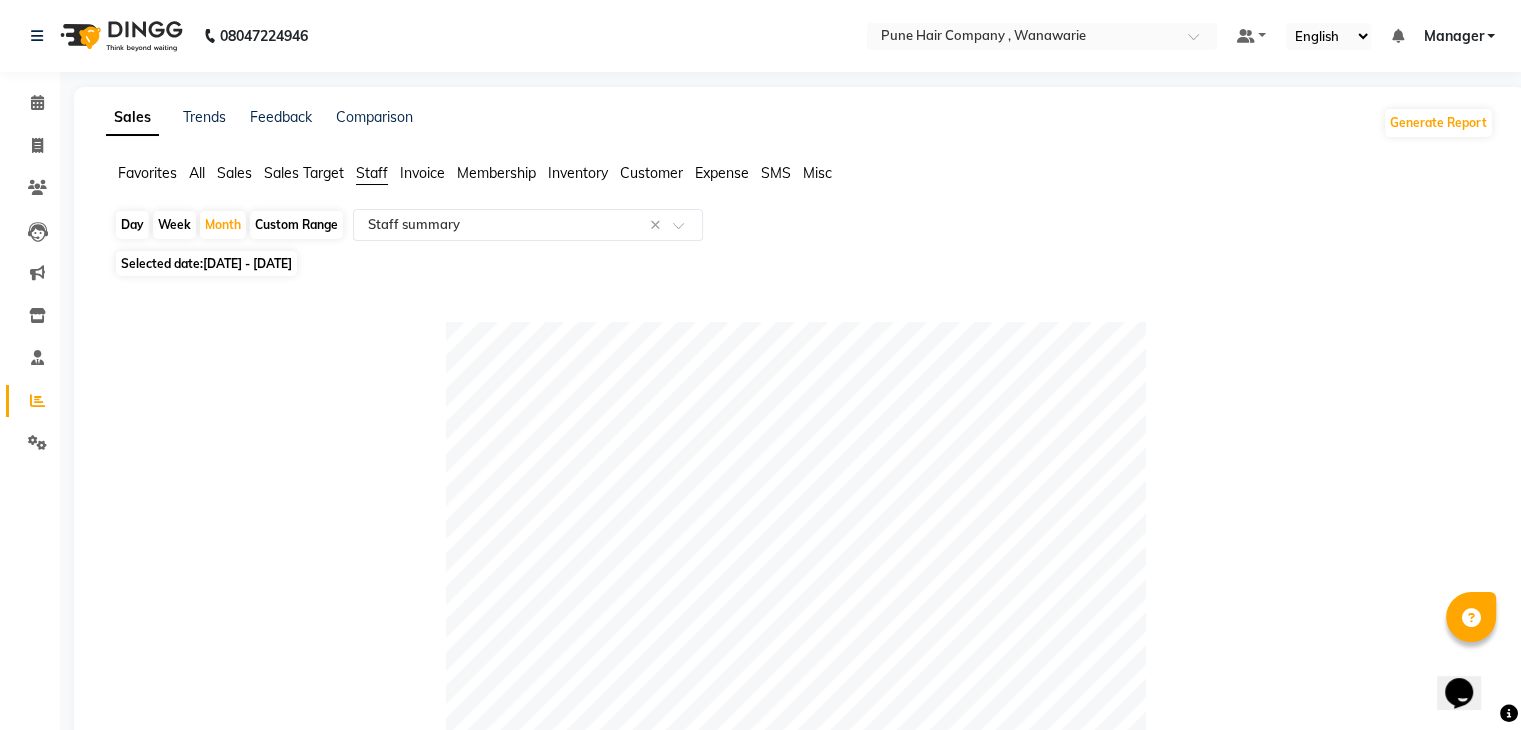click on "Selected date:  [DATE] - [DATE]" 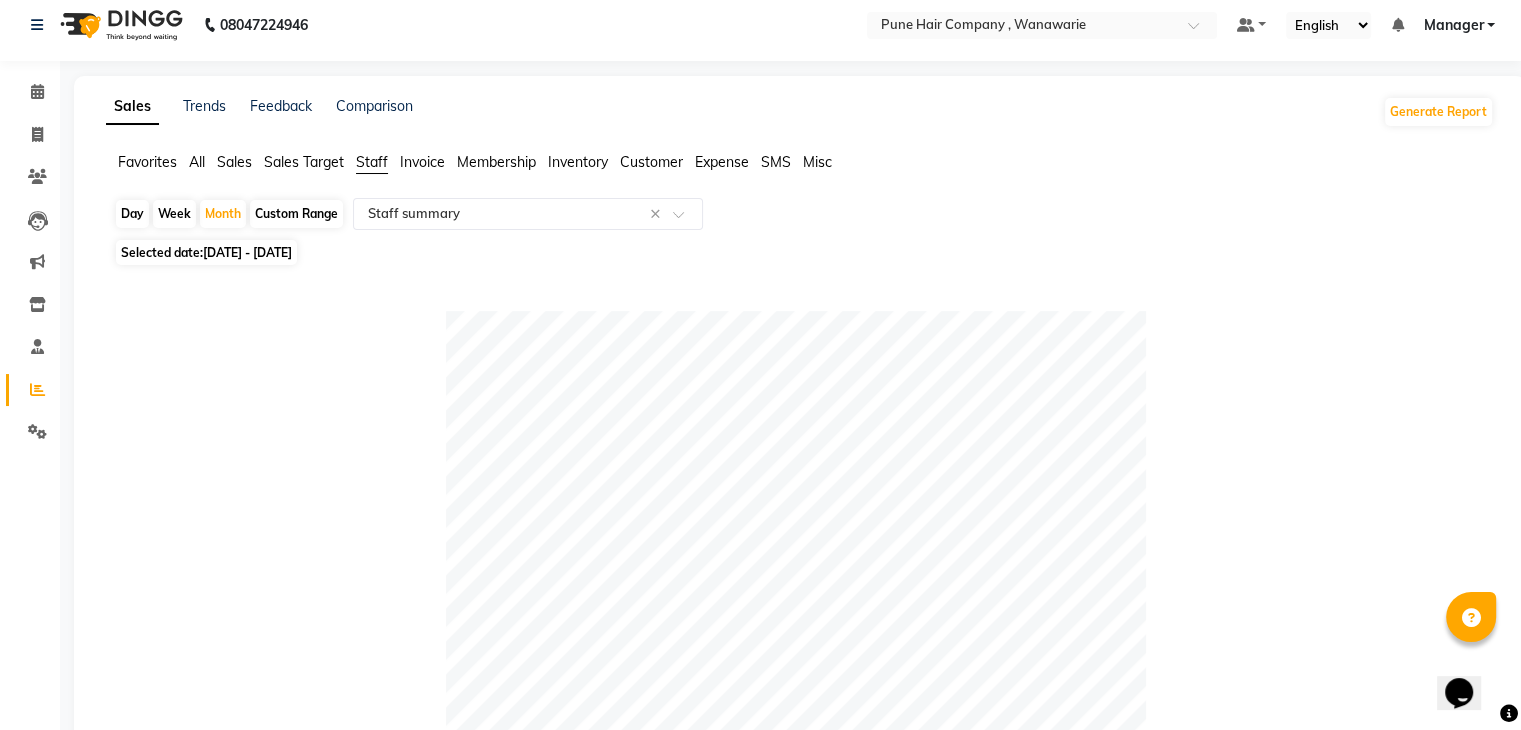 scroll, scrollTop: 0, scrollLeft: 0, axis: both 